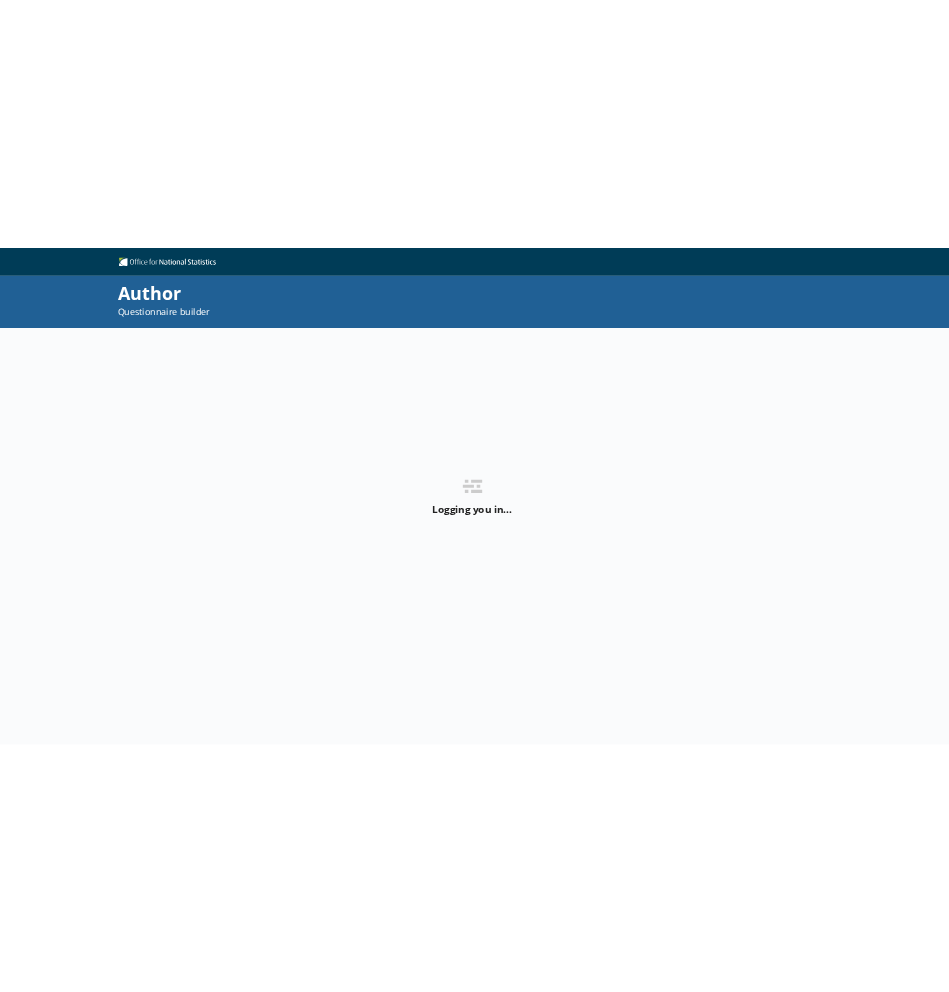 scroll, scrollTop: 0, scrollLeft: 0, axis: both 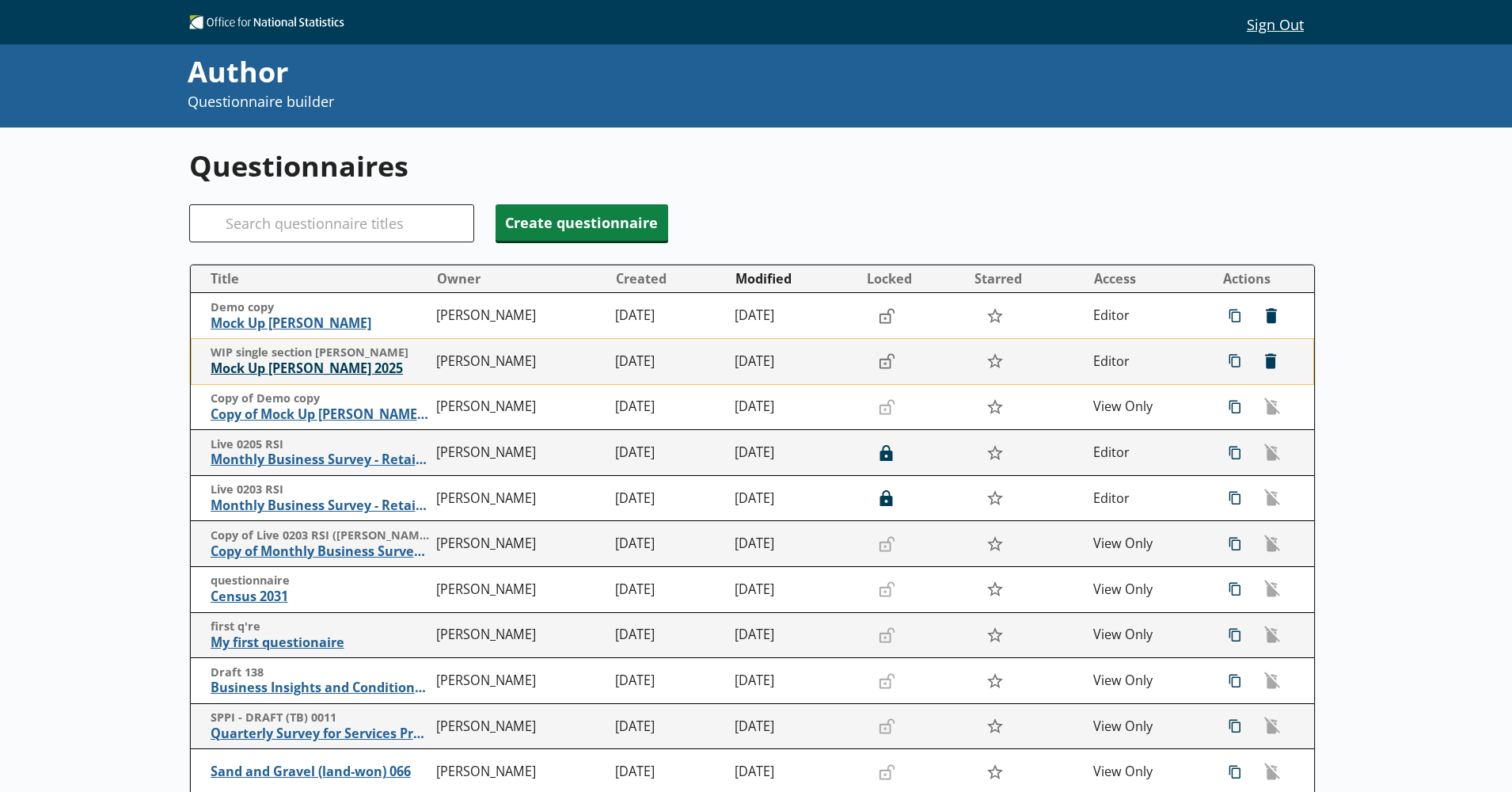 click on "Mock Up [PERSON_NAME] 2025" at bounding box center [320, 368] 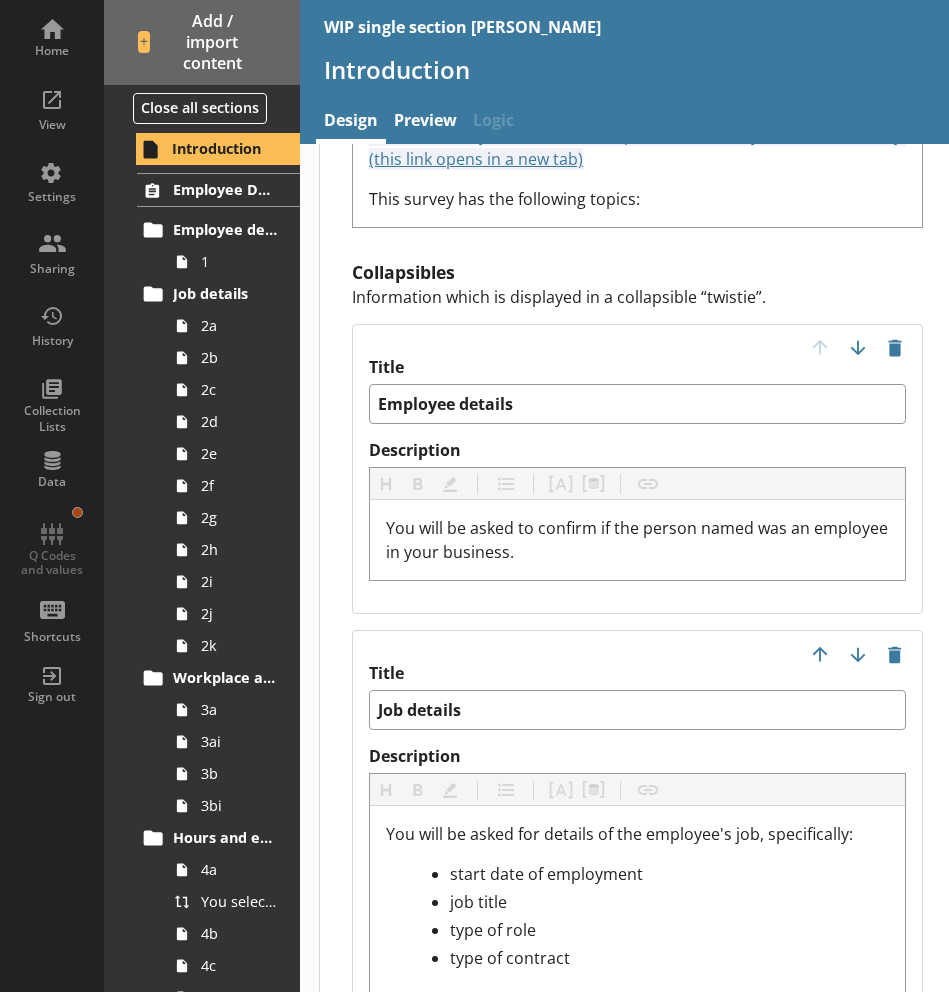 scroll, scrollTop: 2191, scrollLeft: 0, axis: vertical 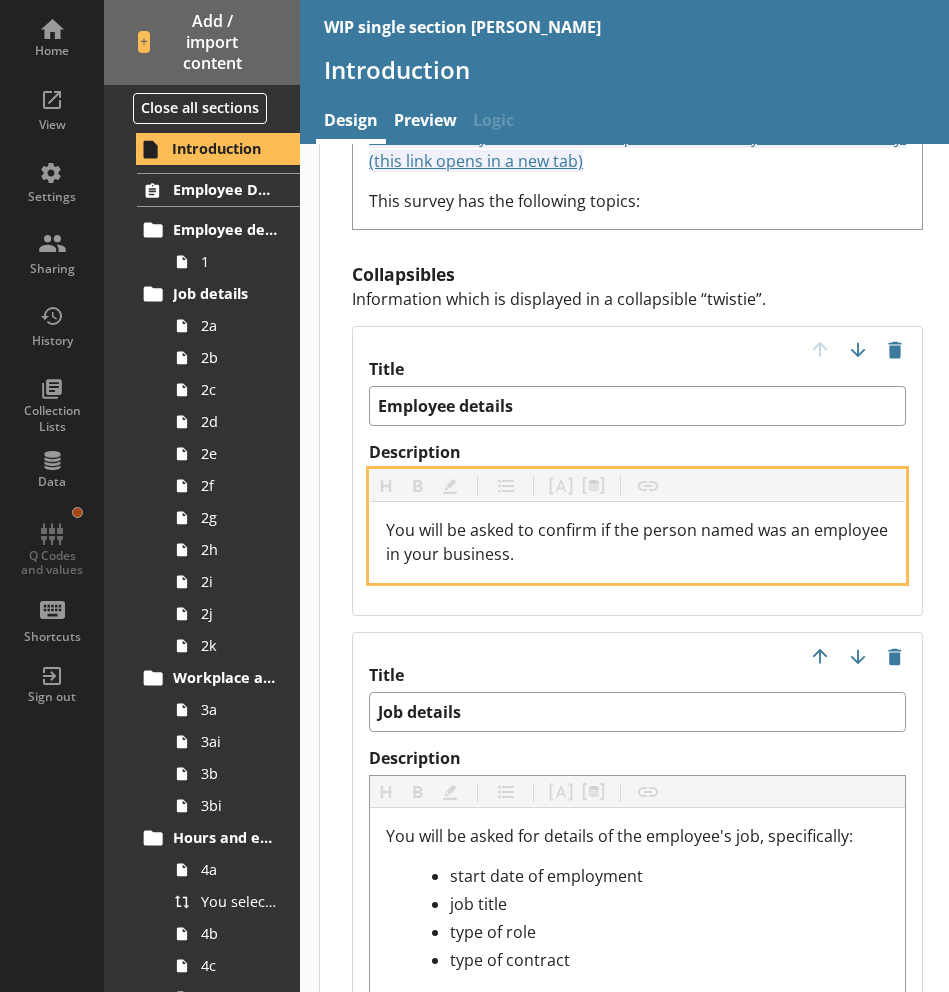 click on "You will be asked to confirm if the person named was an employee in your business." at bounding box center [639, 542] 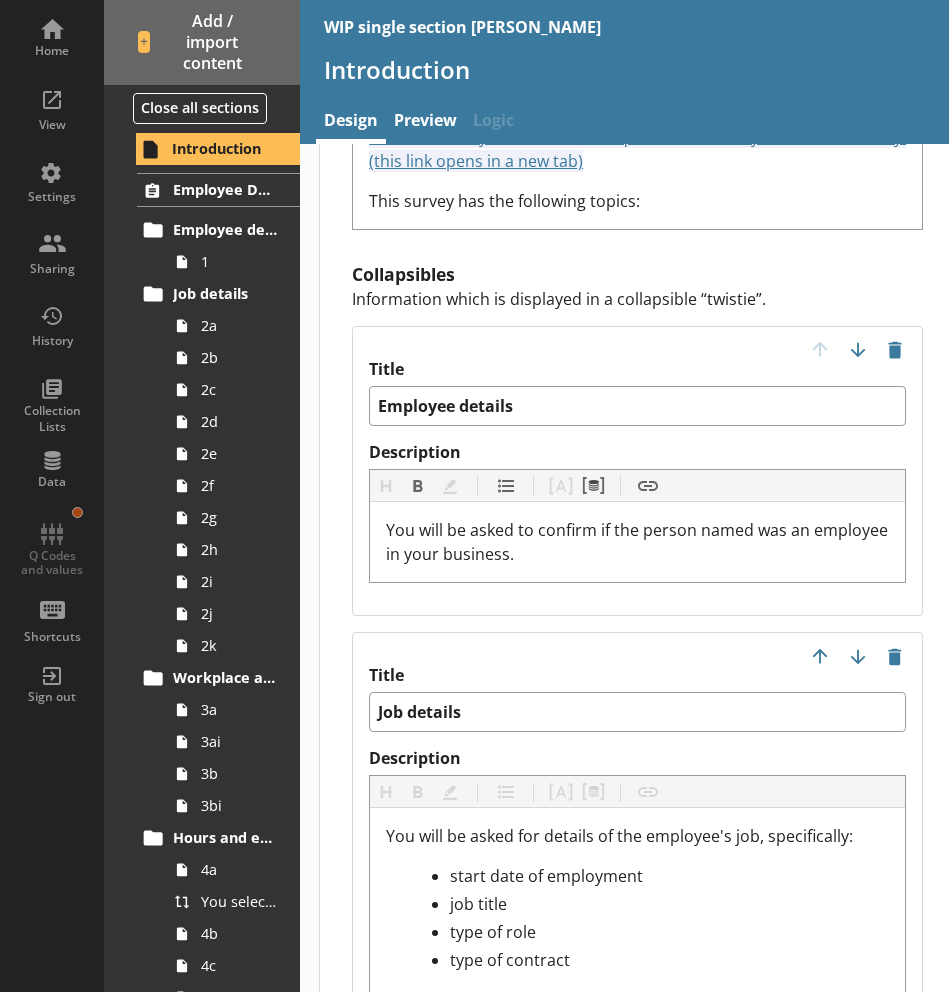 click on "Secondary content This content is displayed below the “start survey” button. Title Heading Heading Bold Bold Highlight Highlight List List Pipe answer Pipe answer Pipe metadata Pipe metadata Insert link Insert link Information you need Description Heading Heading Bold Bold Highlight Highlight List List Pipe answer Pipe answer Pipe metadata Pipe metadata Insert link Insert link View the survey information and questions before you start the survey (this link opens in a new tab) [URL][DOMAIN_NAME] This survey has the following topics: Collapsibles Information which is displayed in a collapsible “twistie”. Title Employee details Description Heading Heading Bold Bold Highlight Highlight List List Pipe answer Pipe answer Pipe metadata Pipe metadata Insert link Insert link You will be asked to confirm if the person named was an employee in your business. Title Job details Description Heading Heading Bold Bold Highlight" at bounding box center (637, 1792) 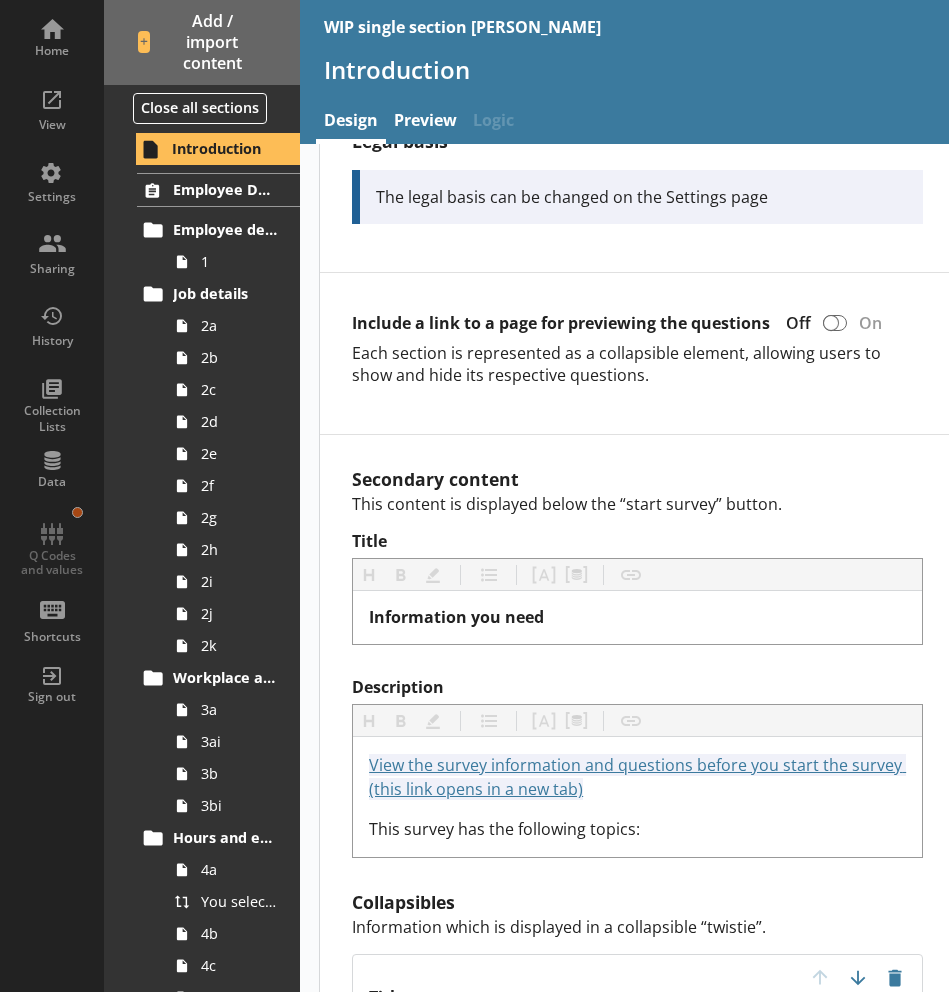 scroll, scrollTop: 1569, scrollLeft: 0, axis: vertical 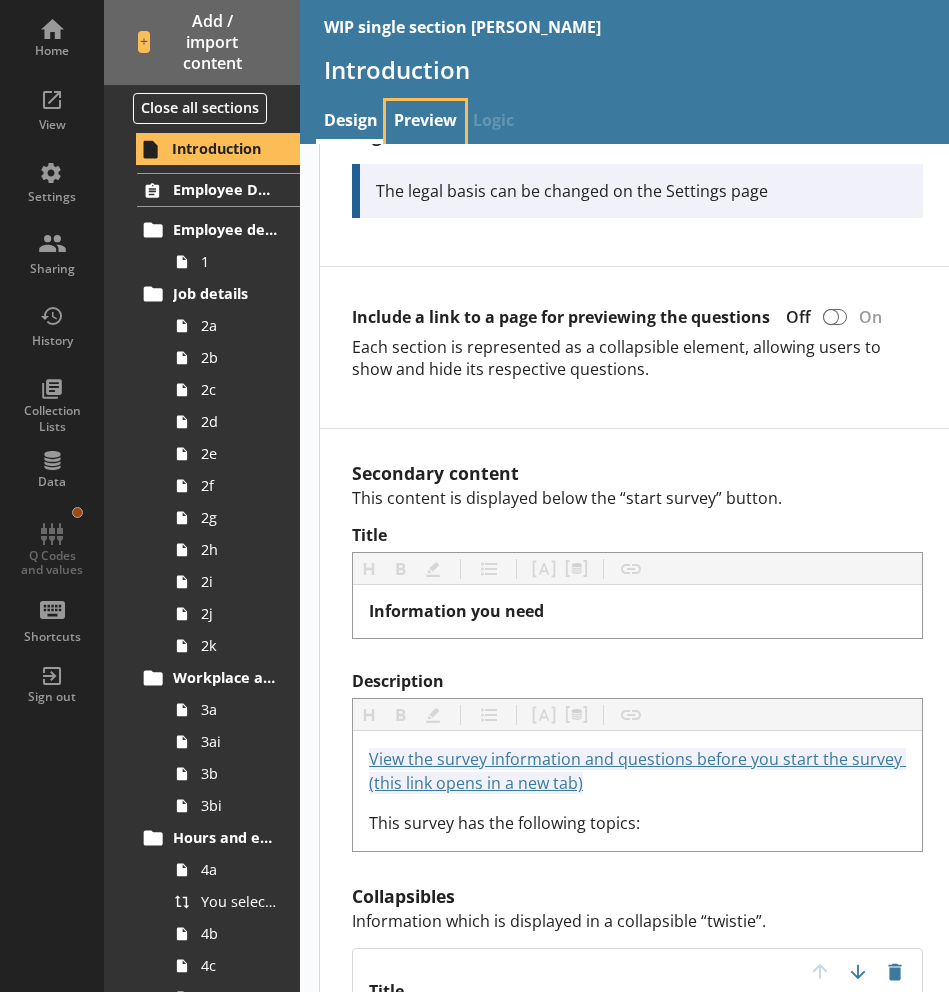 click on "Preview" at bounding box center (425, 122) 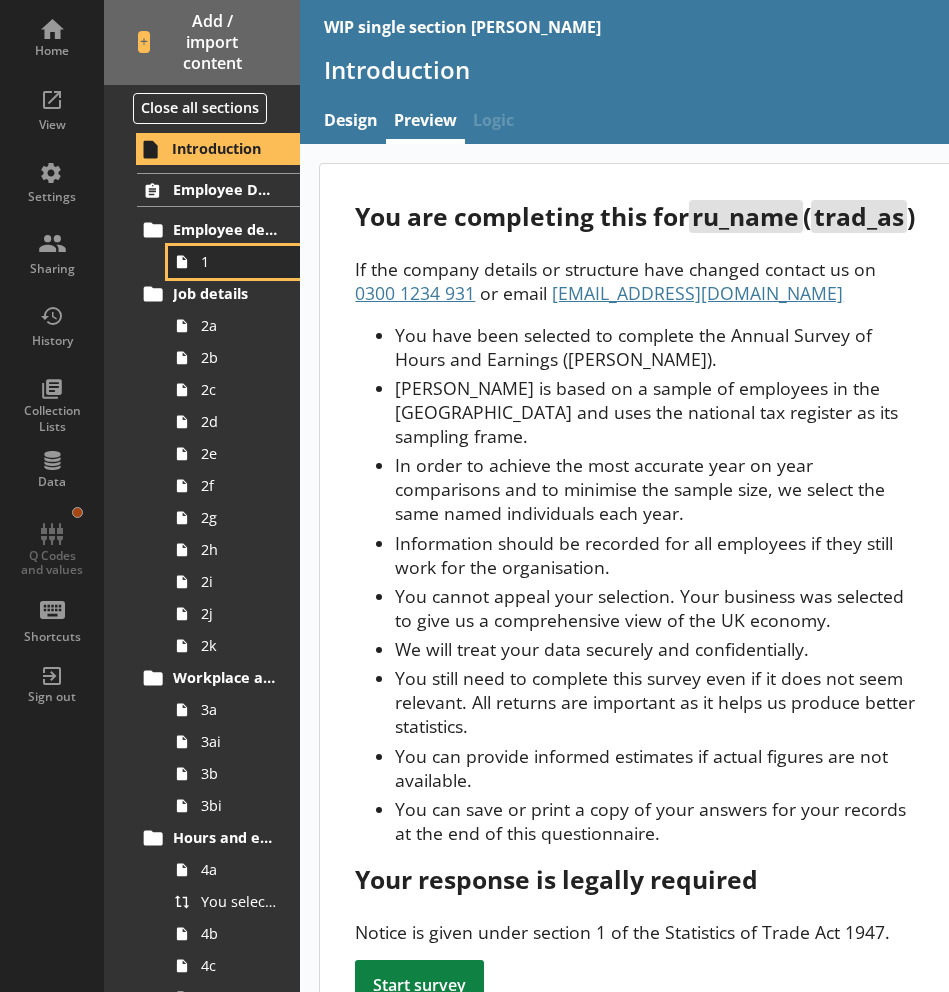 click on "1" at bounding box center [239, 261] 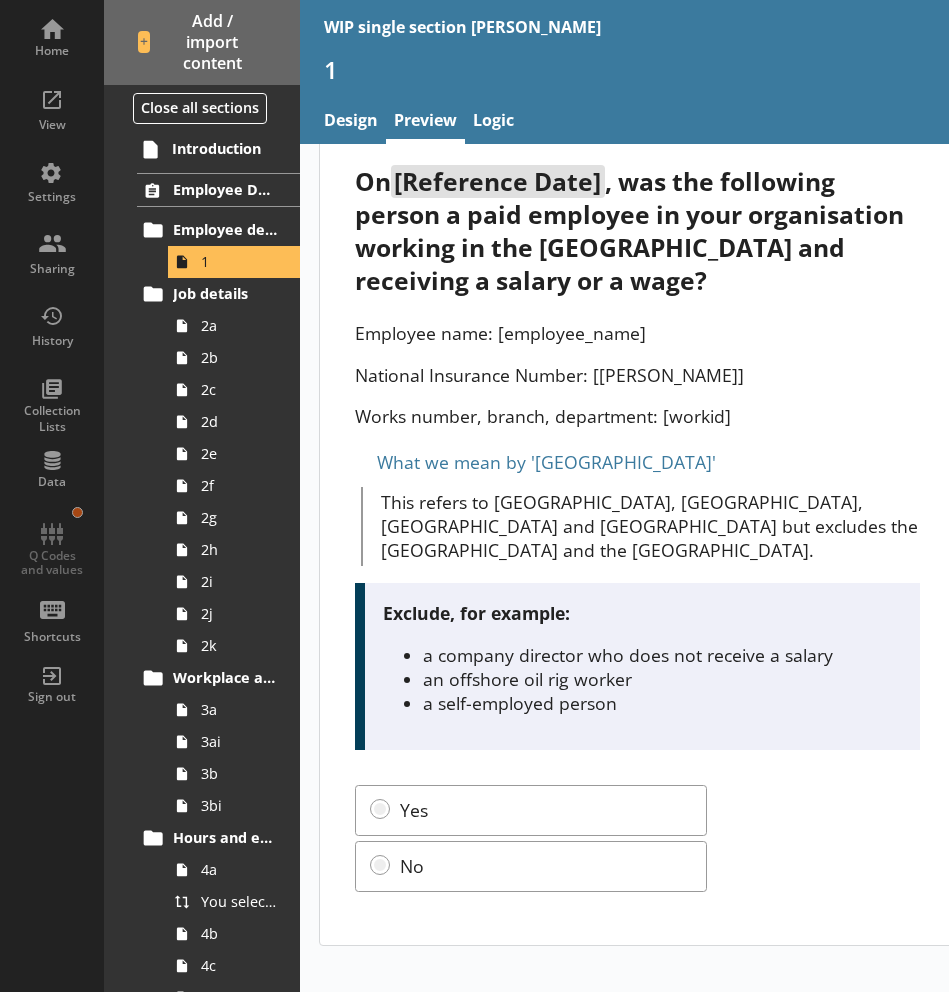 scroll, scrollTop: 36, scrollLeft: 0, axis: vertical 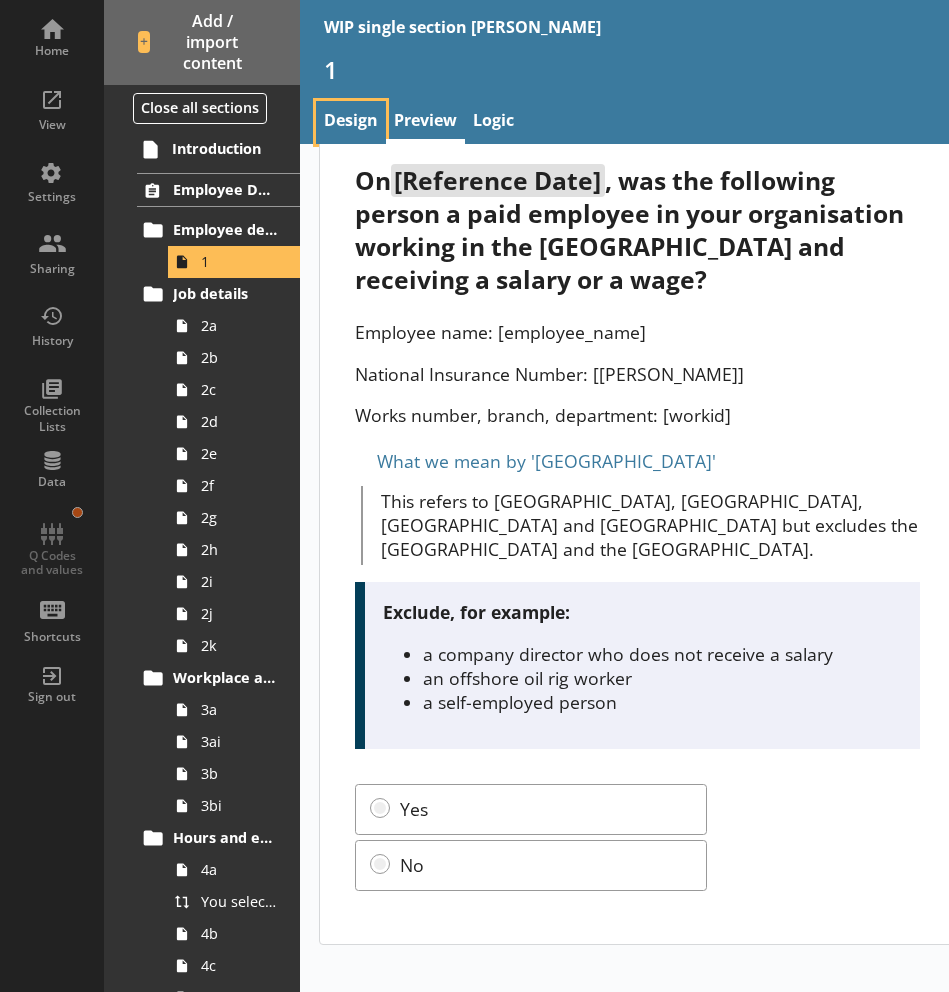click on "Design" at bounding box center [351, 122] 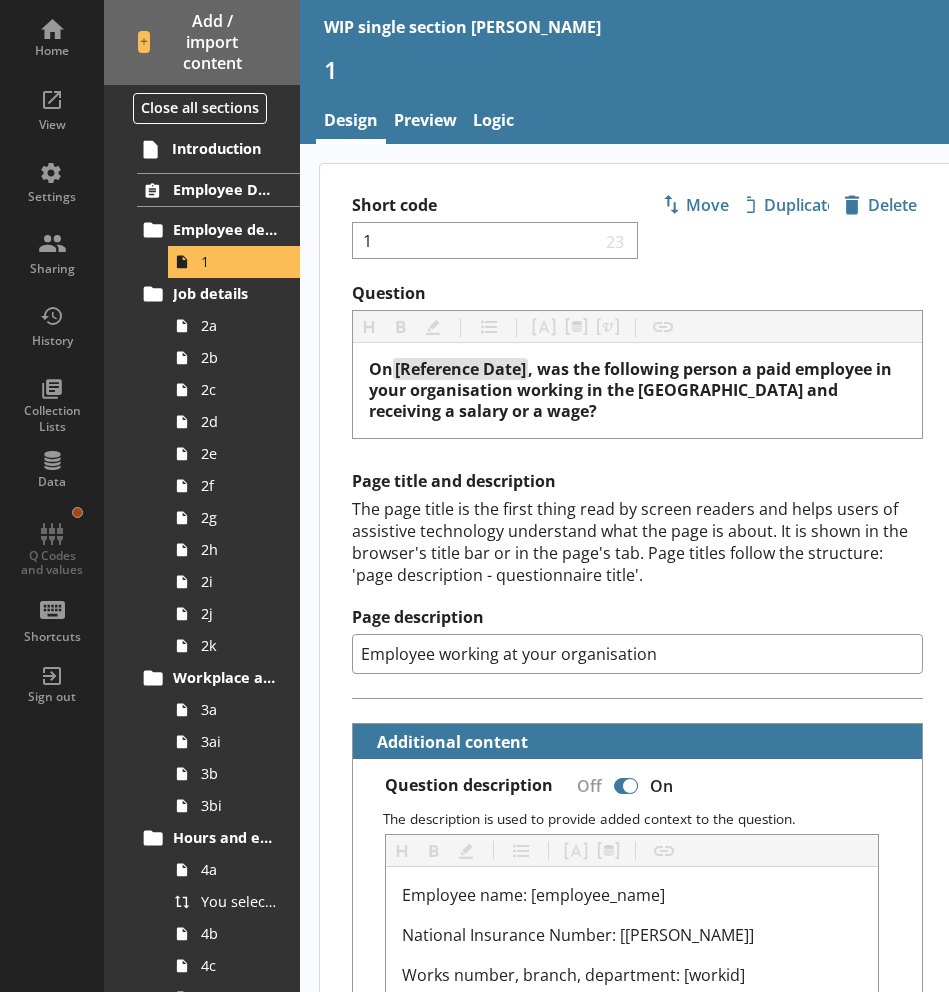 type on "x" 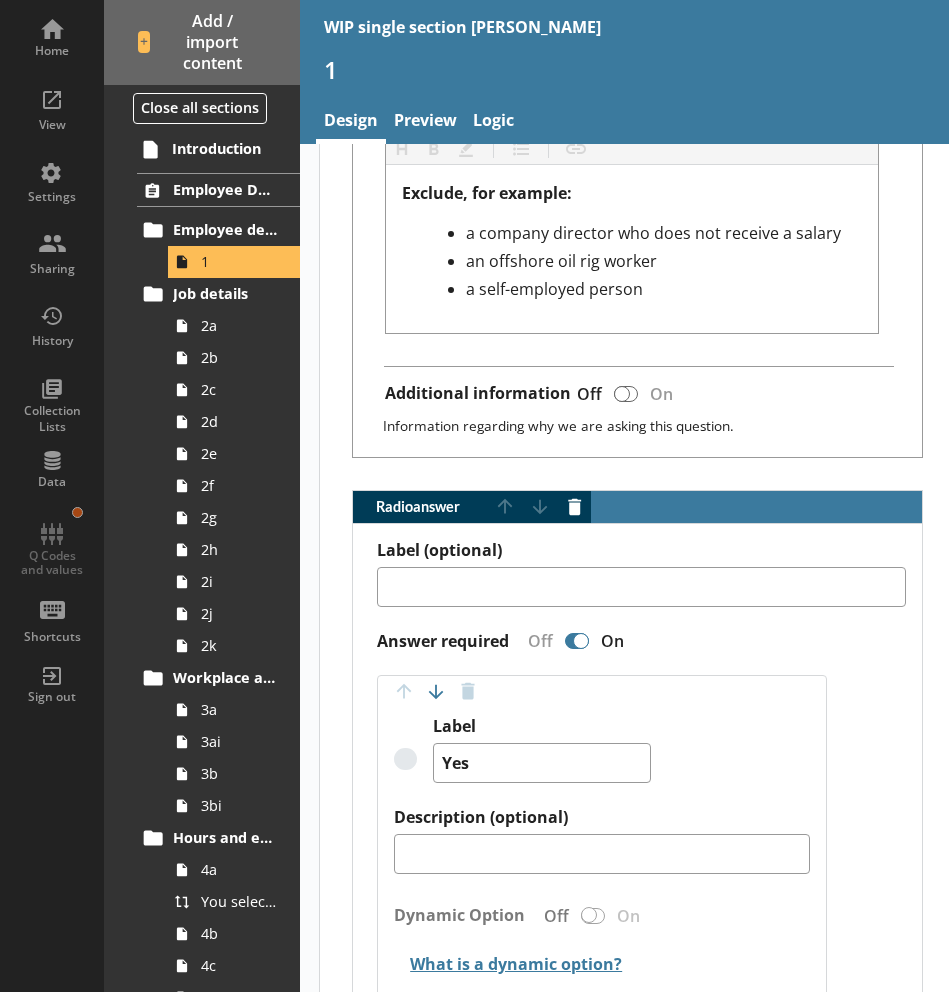 scroll, scrollTop: 1091, scrollLeft: 0, axis: vertical 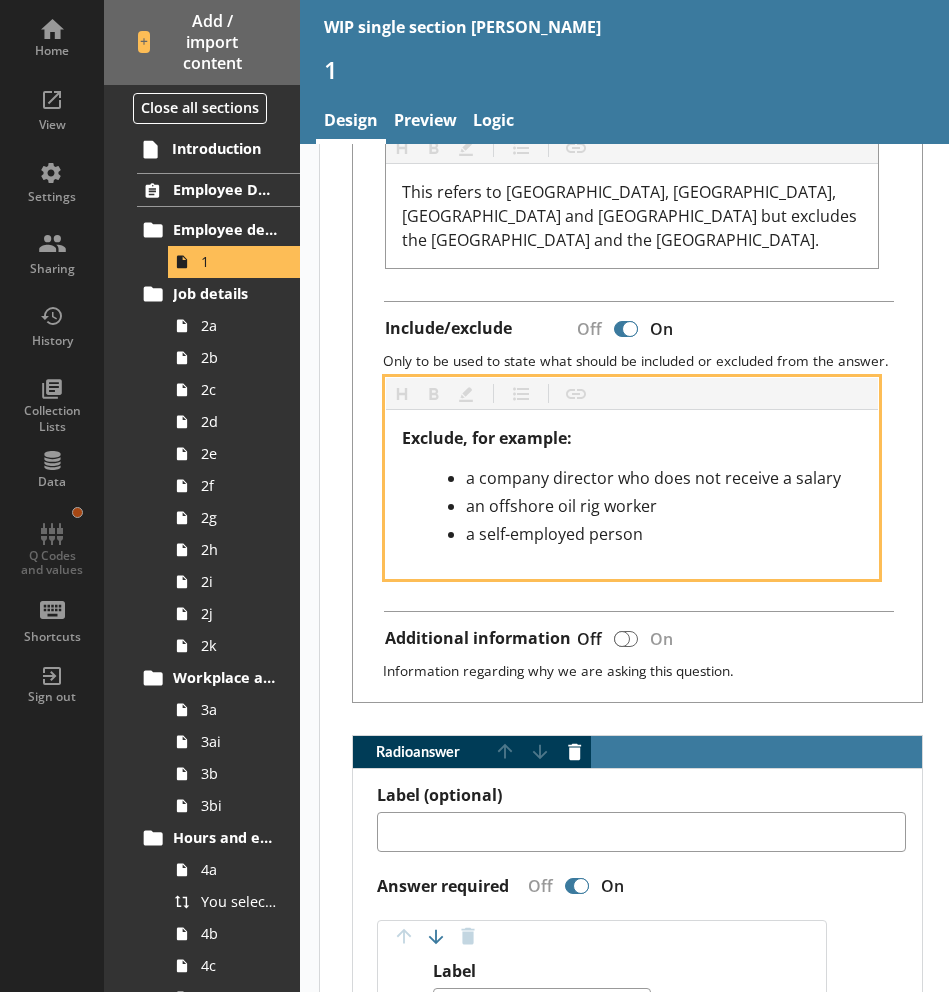 click on "Exclude, for example:" at bounding box center (487, 438) 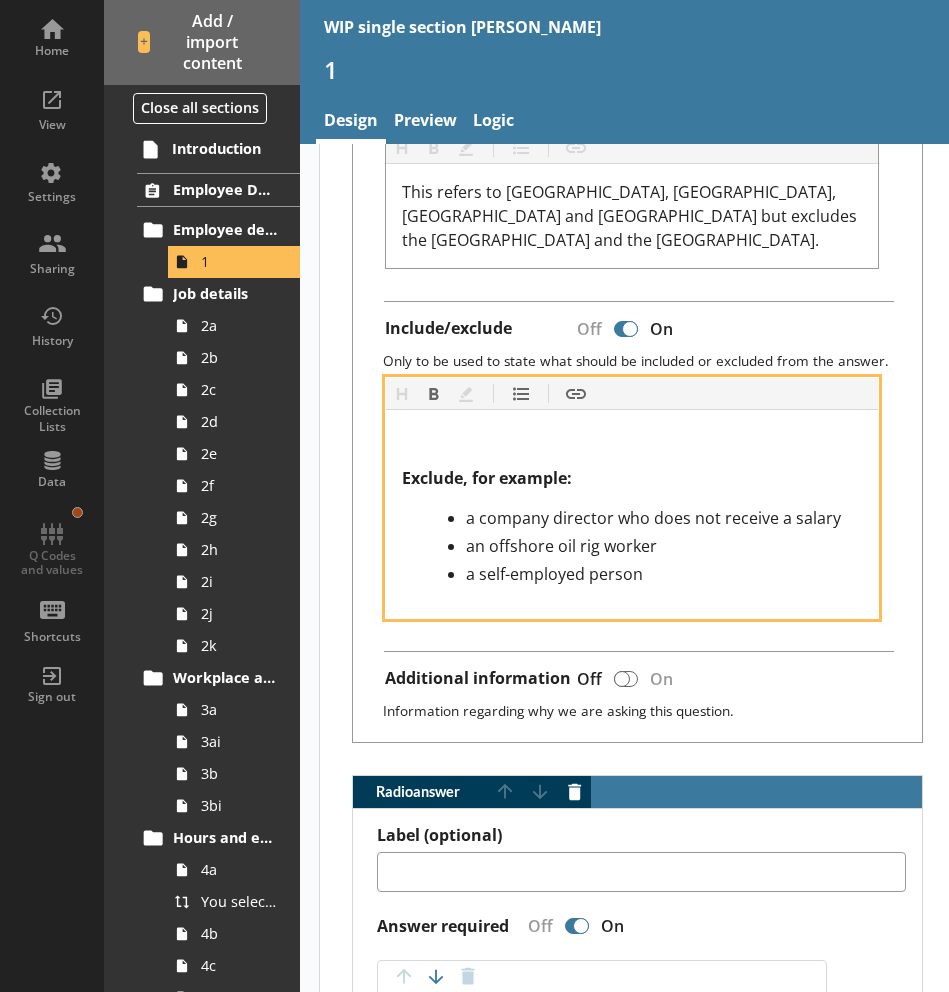type 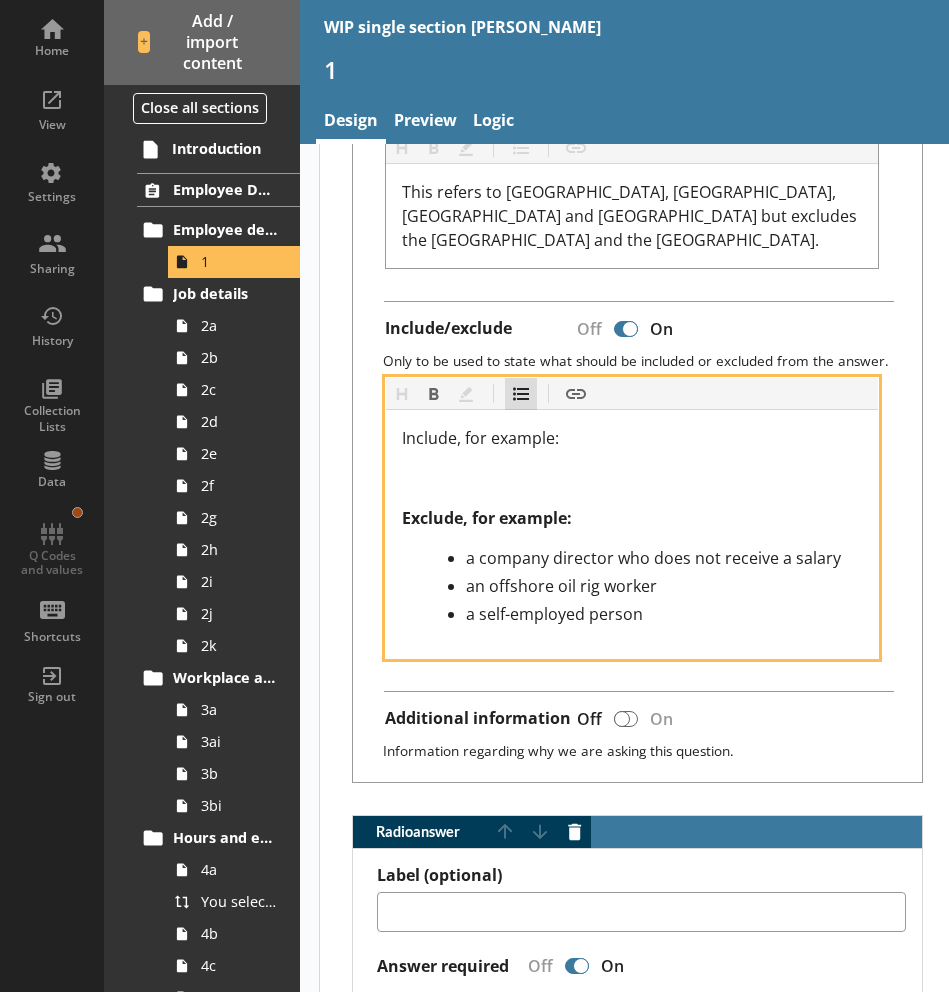 click on "List" at bounding box center (521, 394) 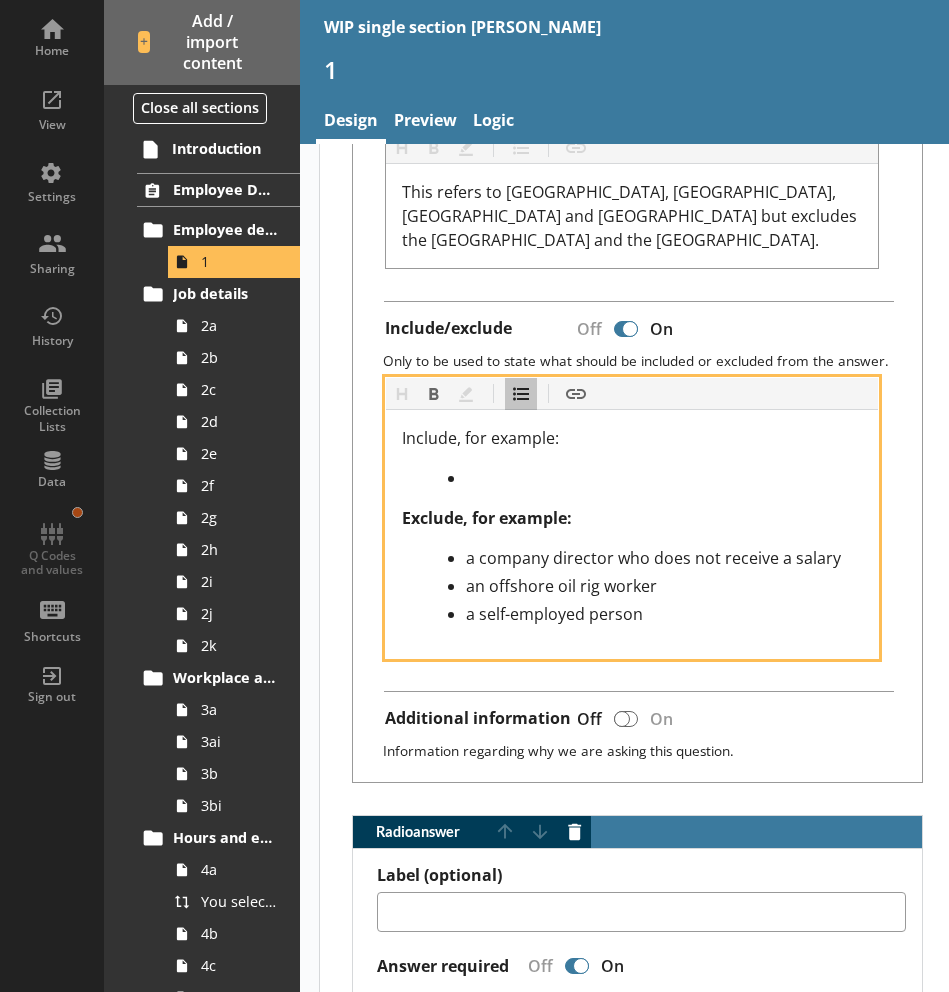 click at bounding box center (664, 478) 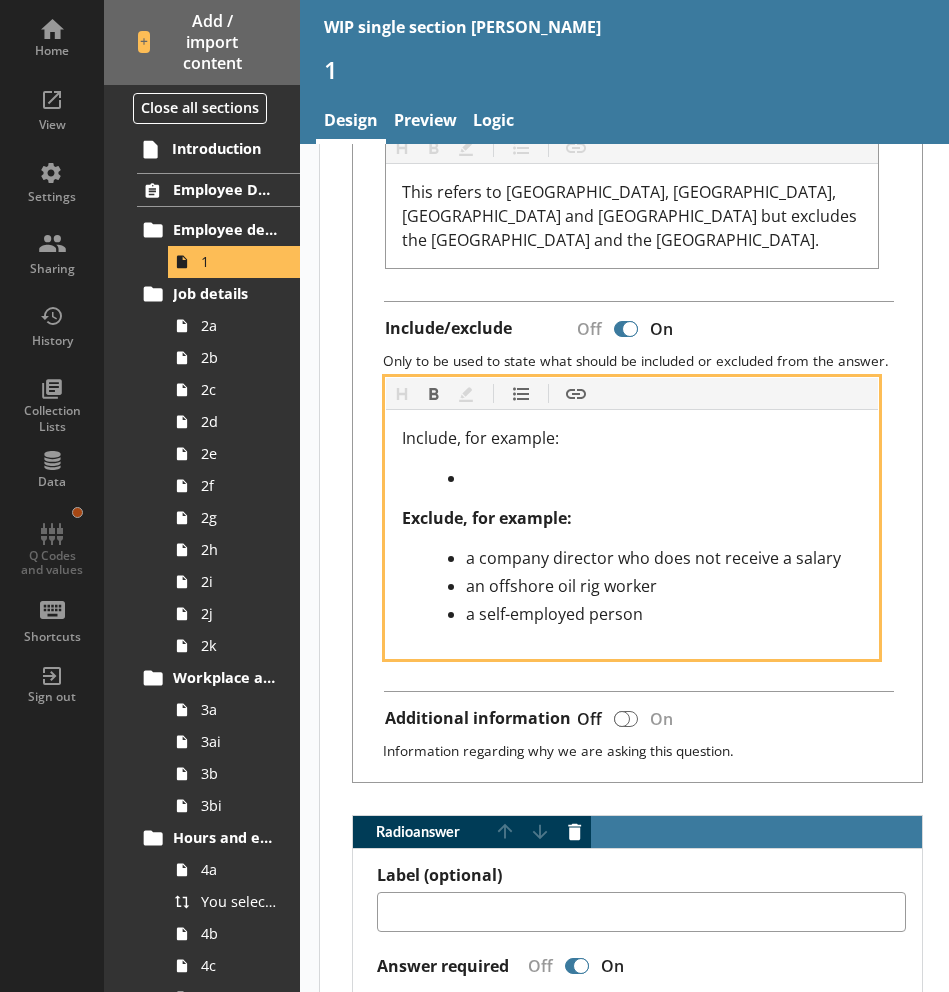 click at bounding box center (664, 478) 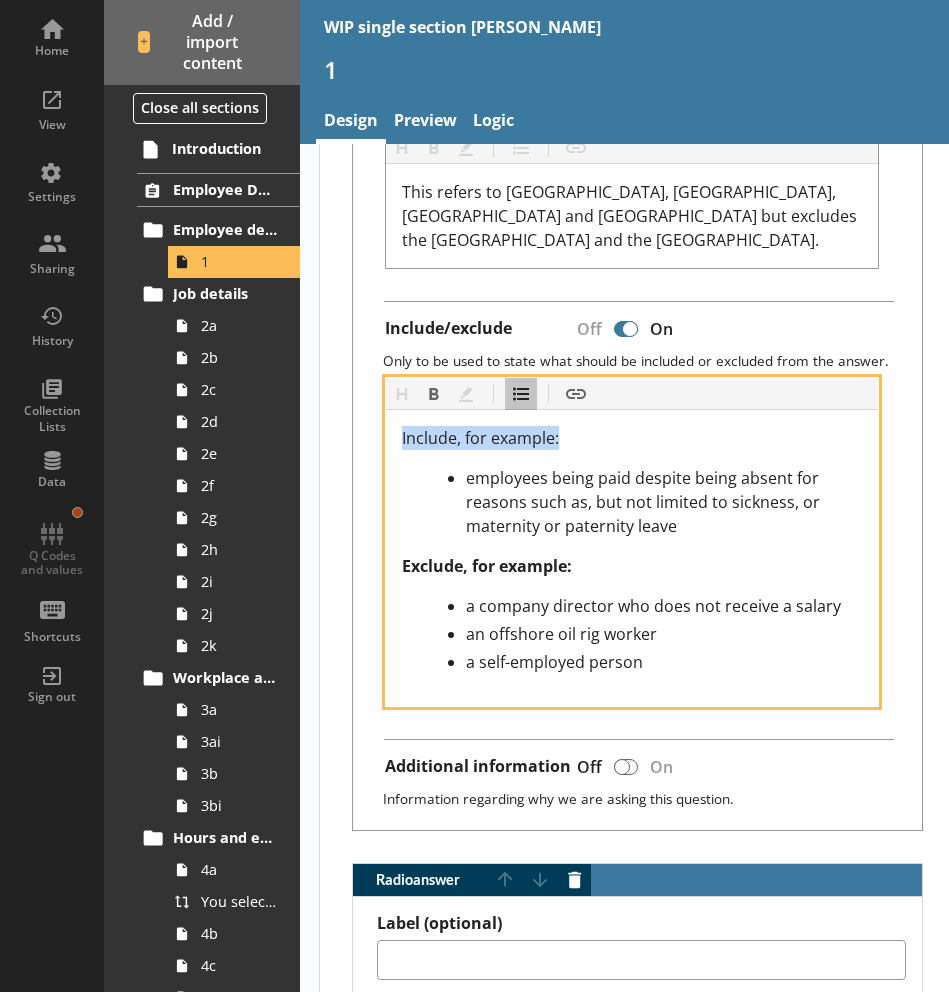 drag, startPoint x: 572, startPoint y: 436, endPoint x: 399, endPoint y: 430, distance: 173.10402 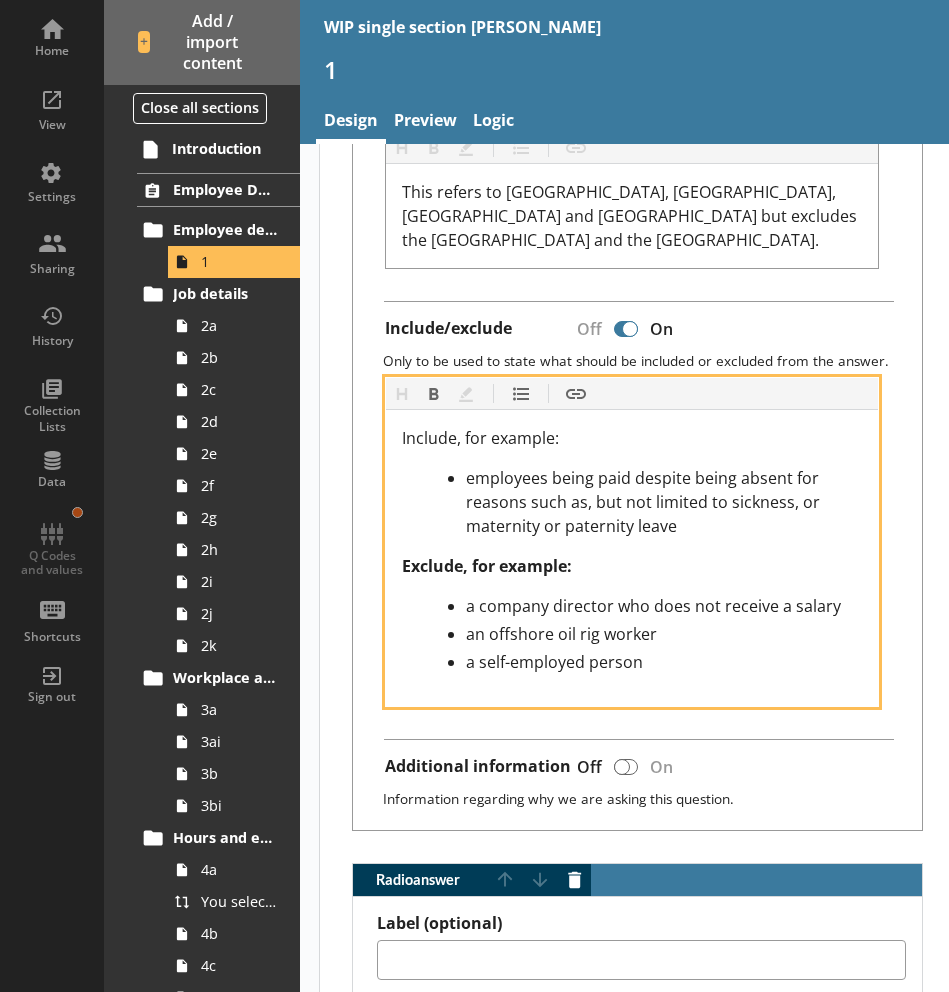 click on "employees being paid despite being absent for reasons such as, but not limited to sickness, or maternity or paternity leave" at bounding box center (645, 502) 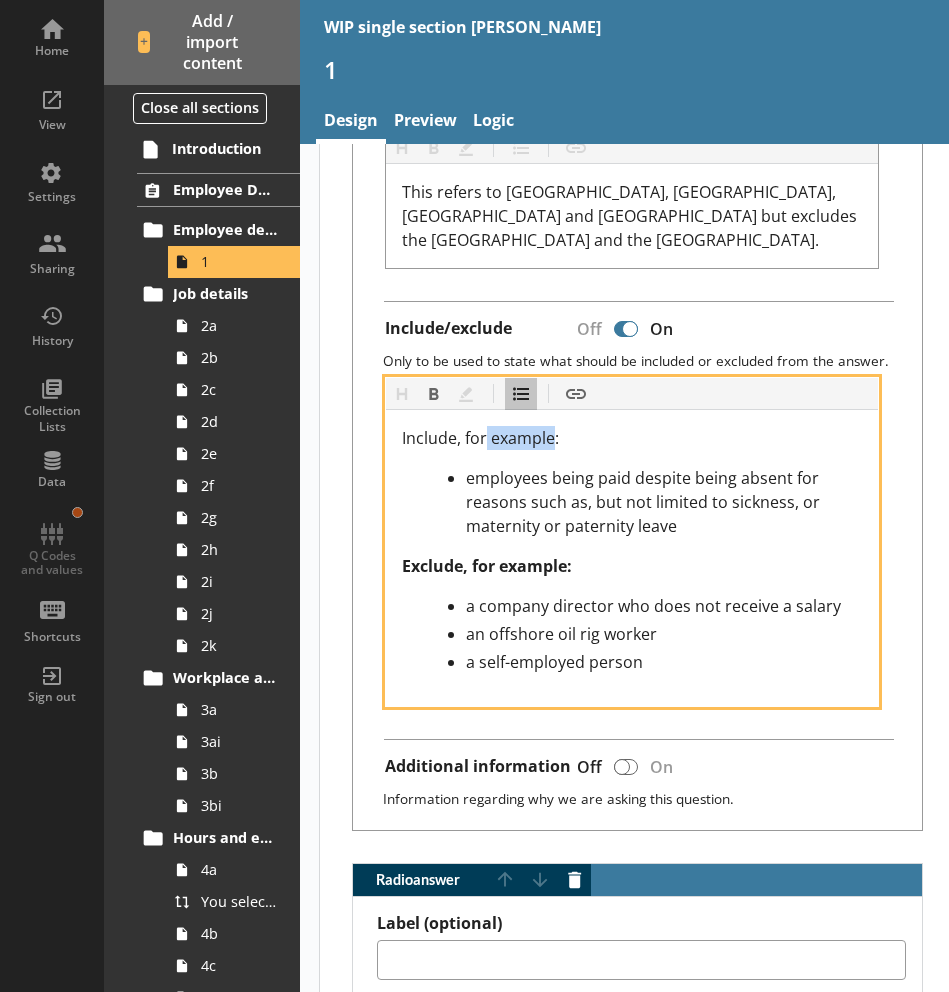 drag, startPoint x: 553, startPoint y: 444, endPoint x: 487, endPoint y: 449, distance: 66.189125 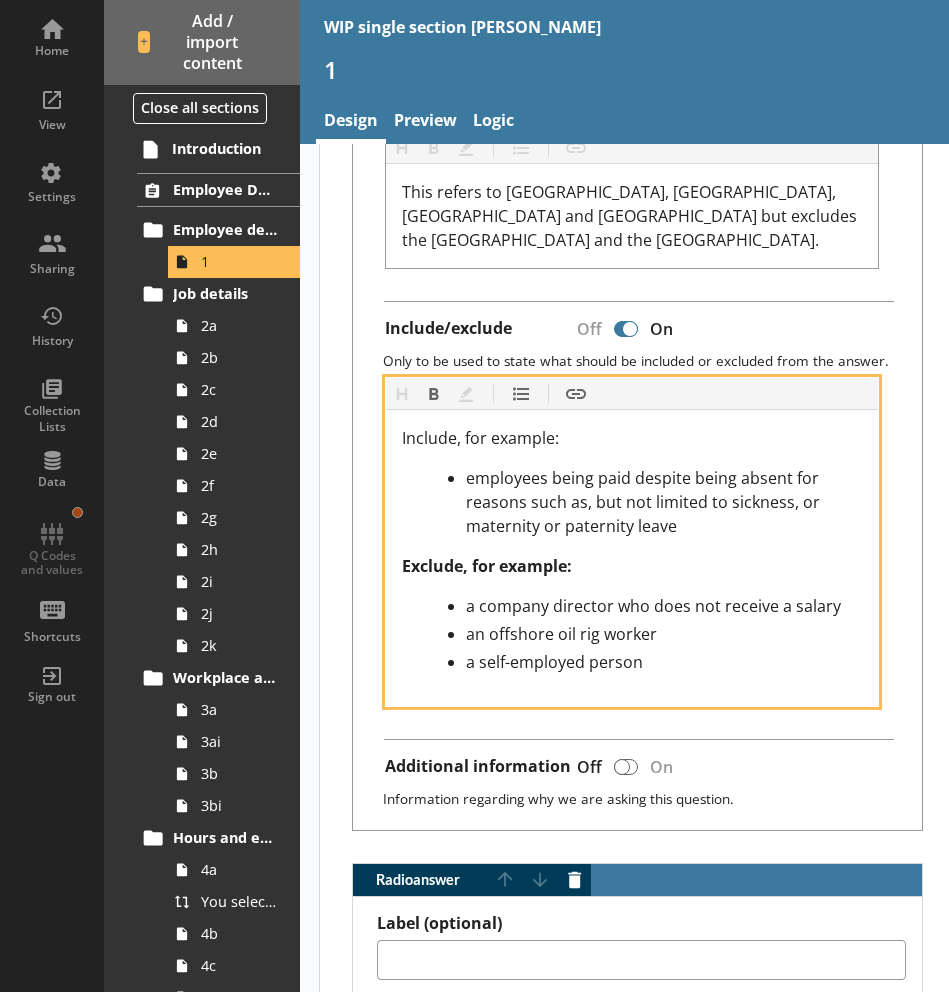 click on "employees being paid despite being absent for reasons such as, but not limited to sickness, or maternity or paternity leave" at bounding box center (645, 502) 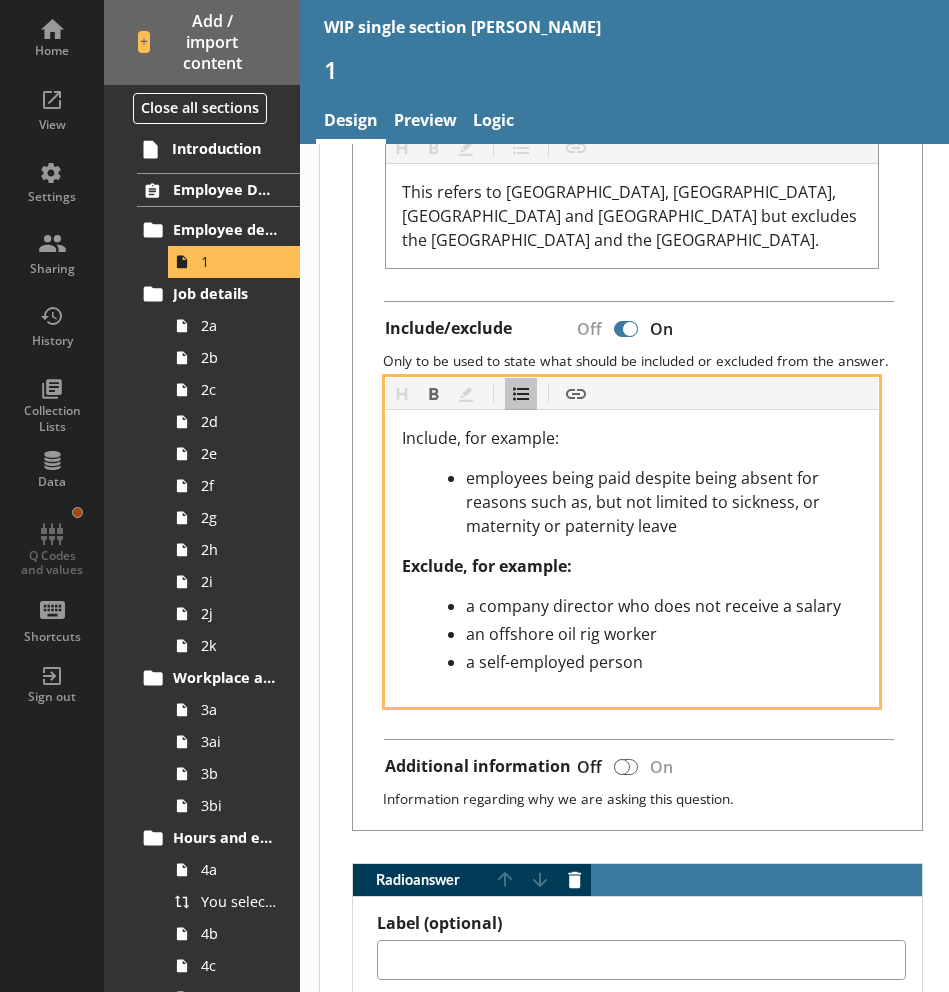 click on "employees being paid despite being absent for reasons such as, but not limited to sickness, or maternity or paternity leave" at bounding box center [645, 502] 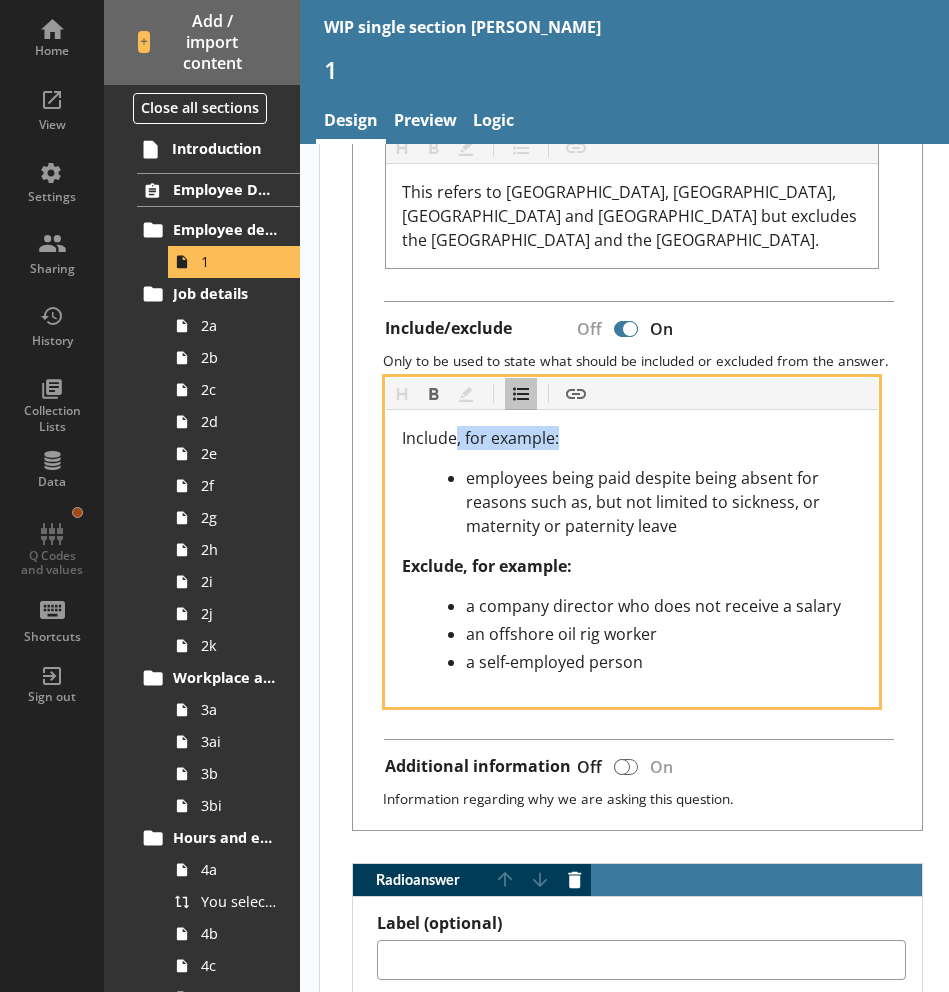 drag, startPoint x: 569, startPoint y: 442, endPoint x: 456, endPoint y: 446, distance: 113.07078 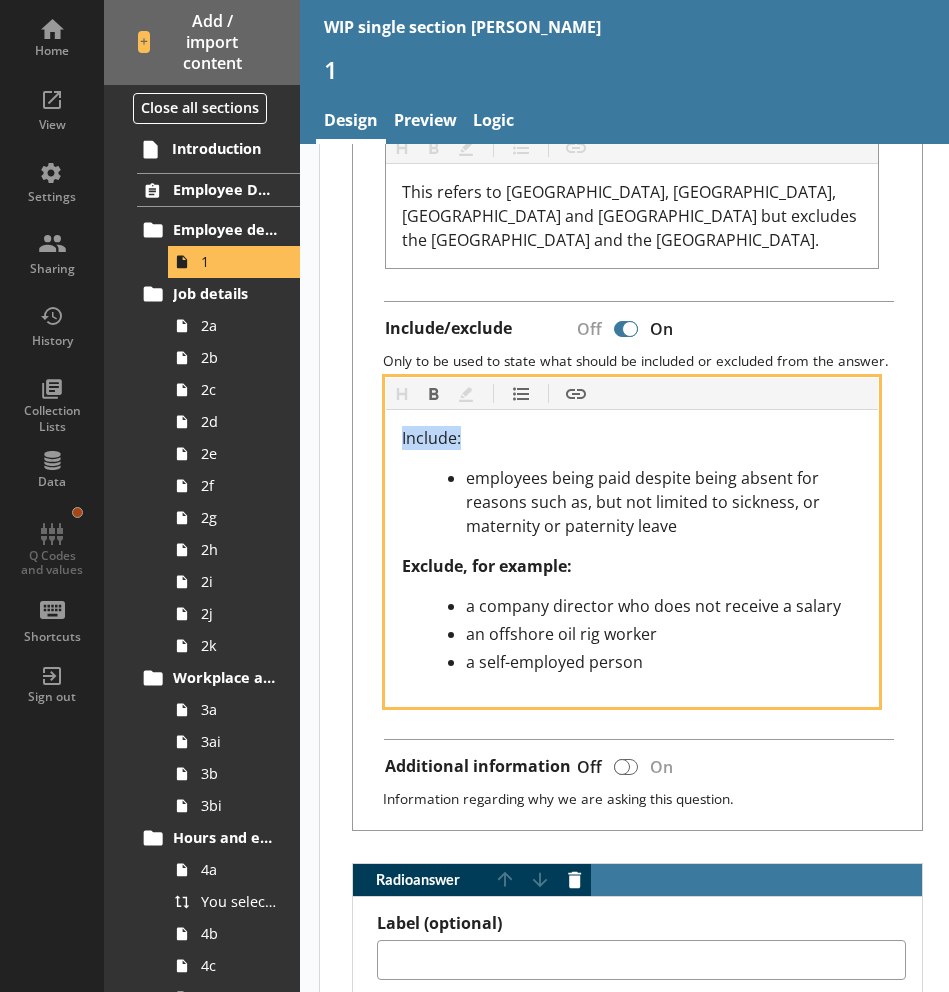 drag, startPoint x: 477, startPoint y: 435, endPoint x: 385, endPoint y: 423, distance: 92.779305 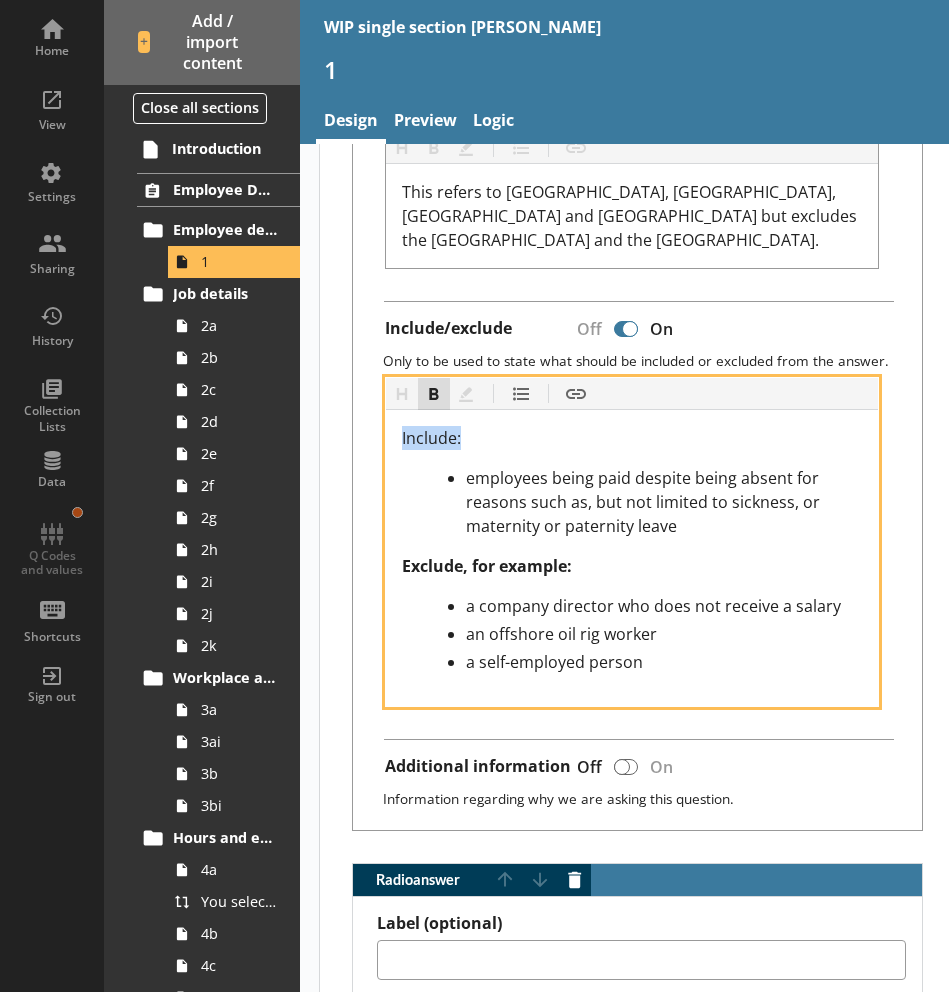 click on "Bold" at bounding box center [434, 394] 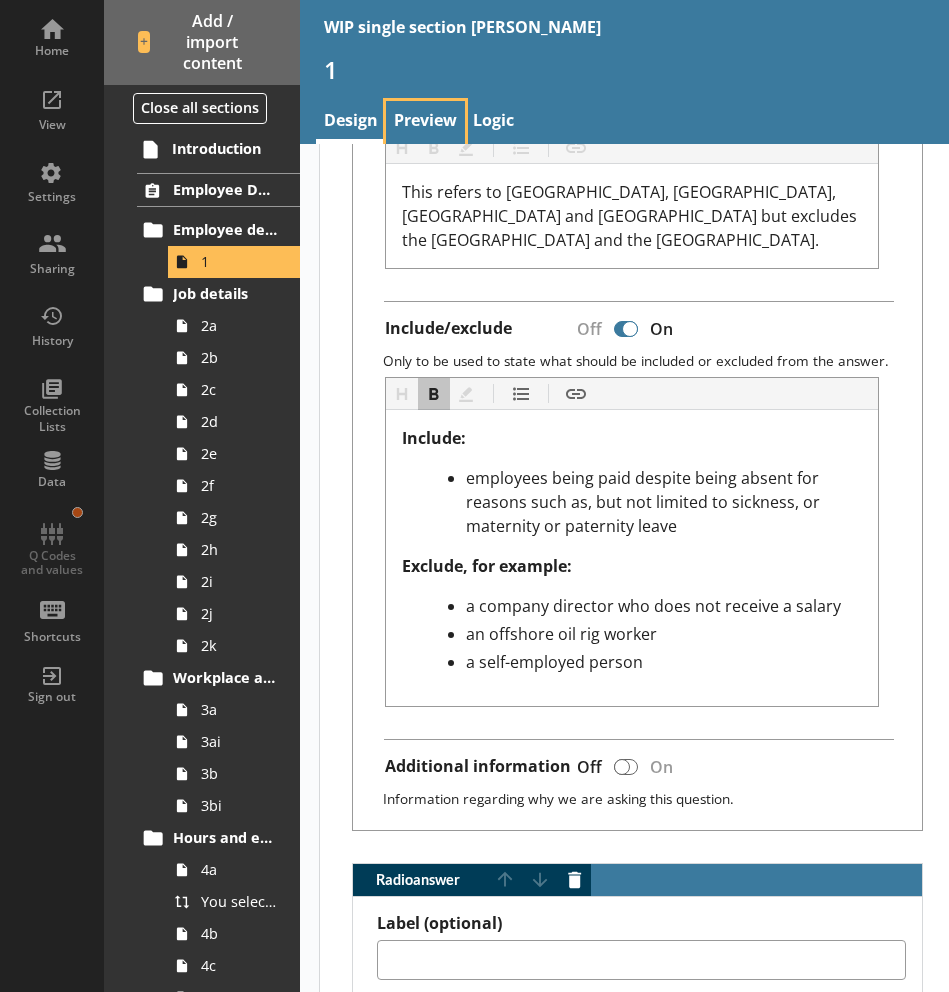 click on "Preview" at bounding box center [425, 122] 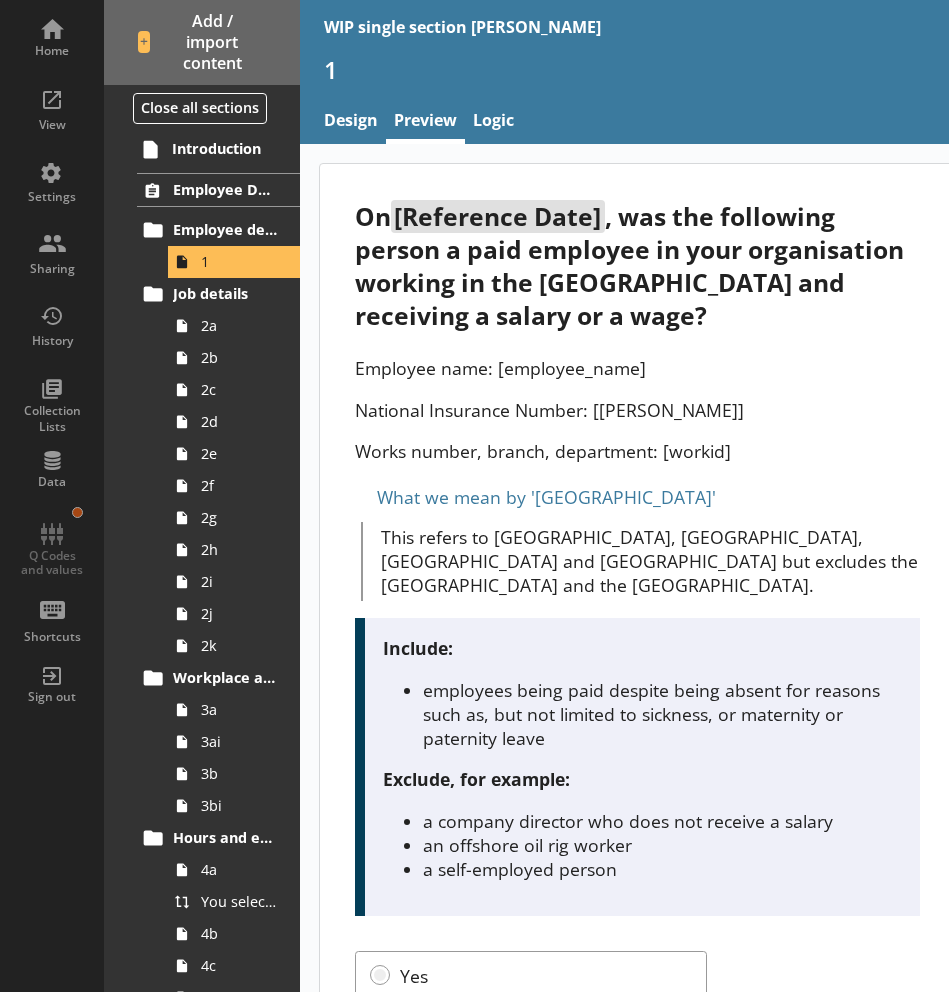 scroll, scrollTop: 41, scrollLeft: 0, axis: vertical 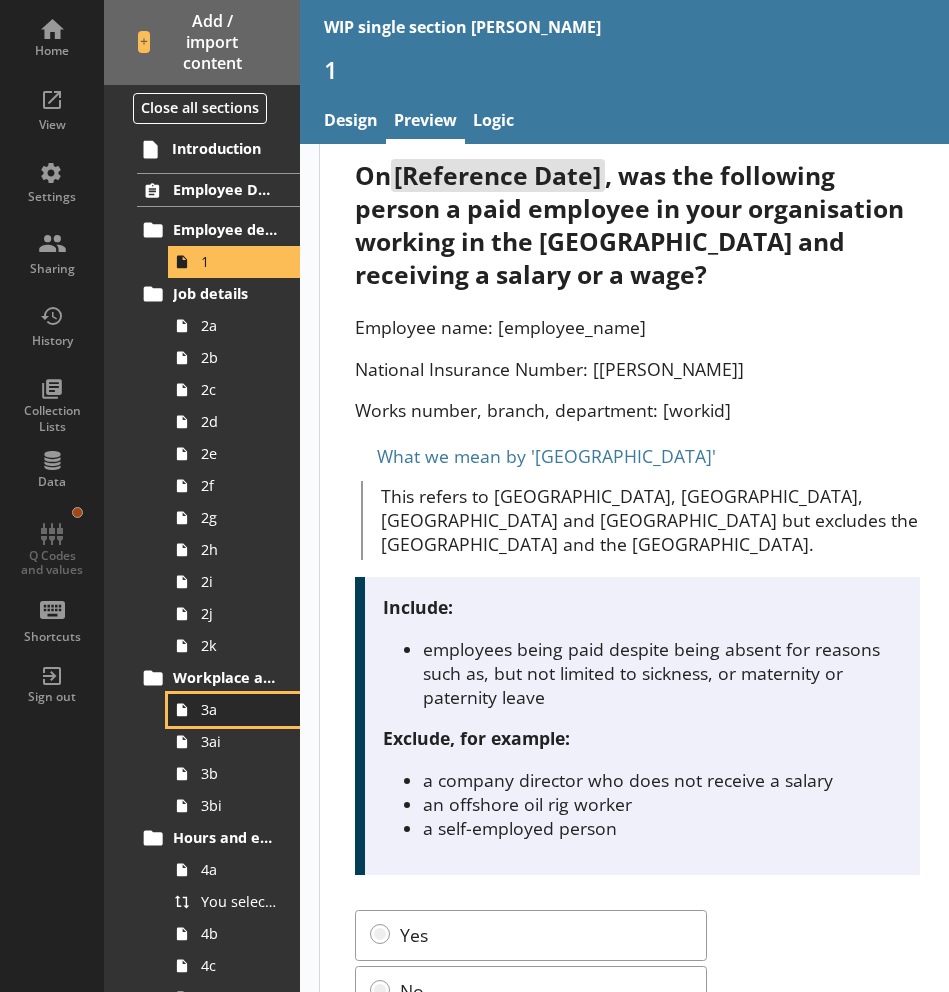 click on "3a" at bounding box center [234, 710] 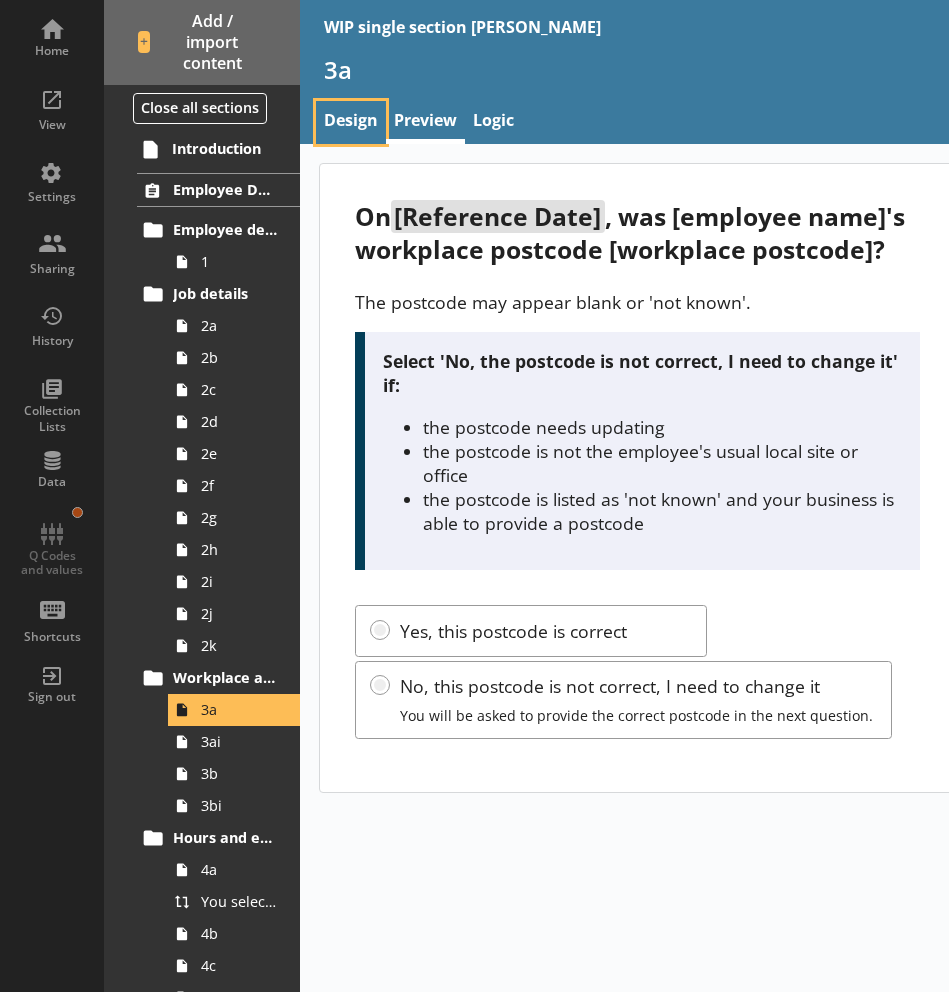 click on "Design" at bounding box center (351, 122) 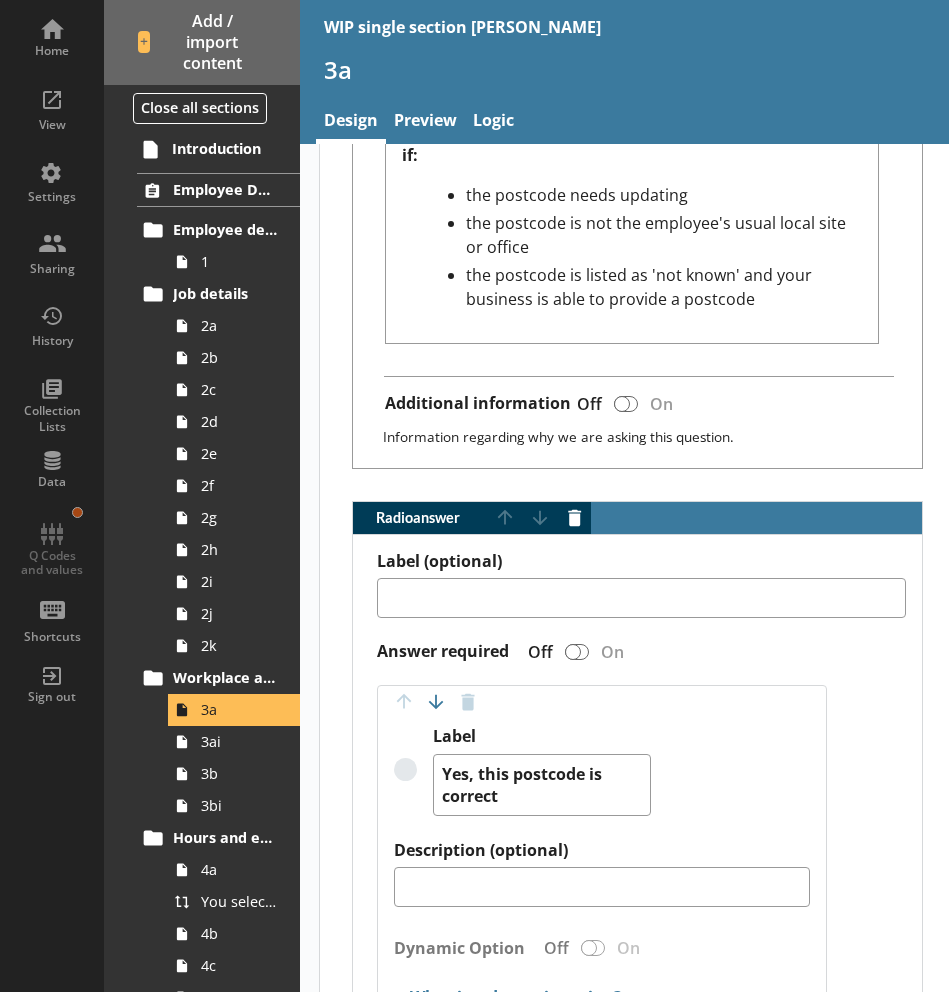scroll, scrollTop: 1015, scrollLeft: 0, axis: vertical 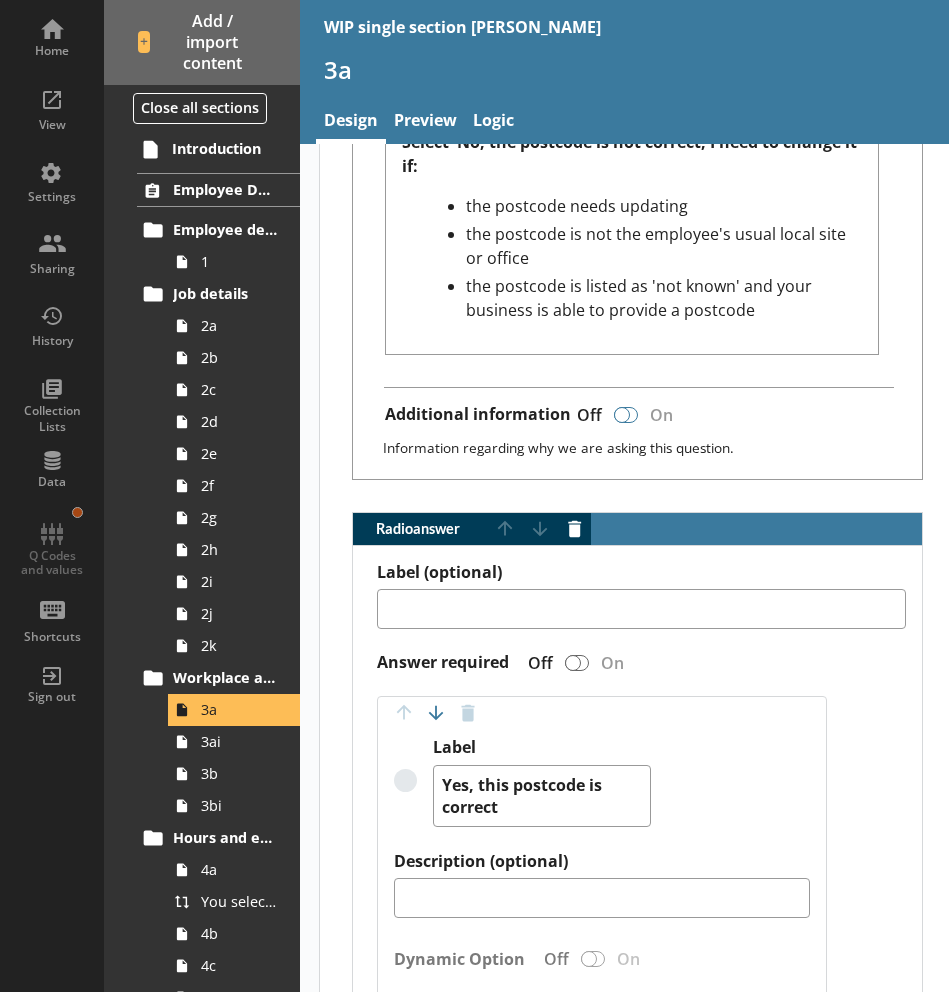 click at bounding box center (622, 415) 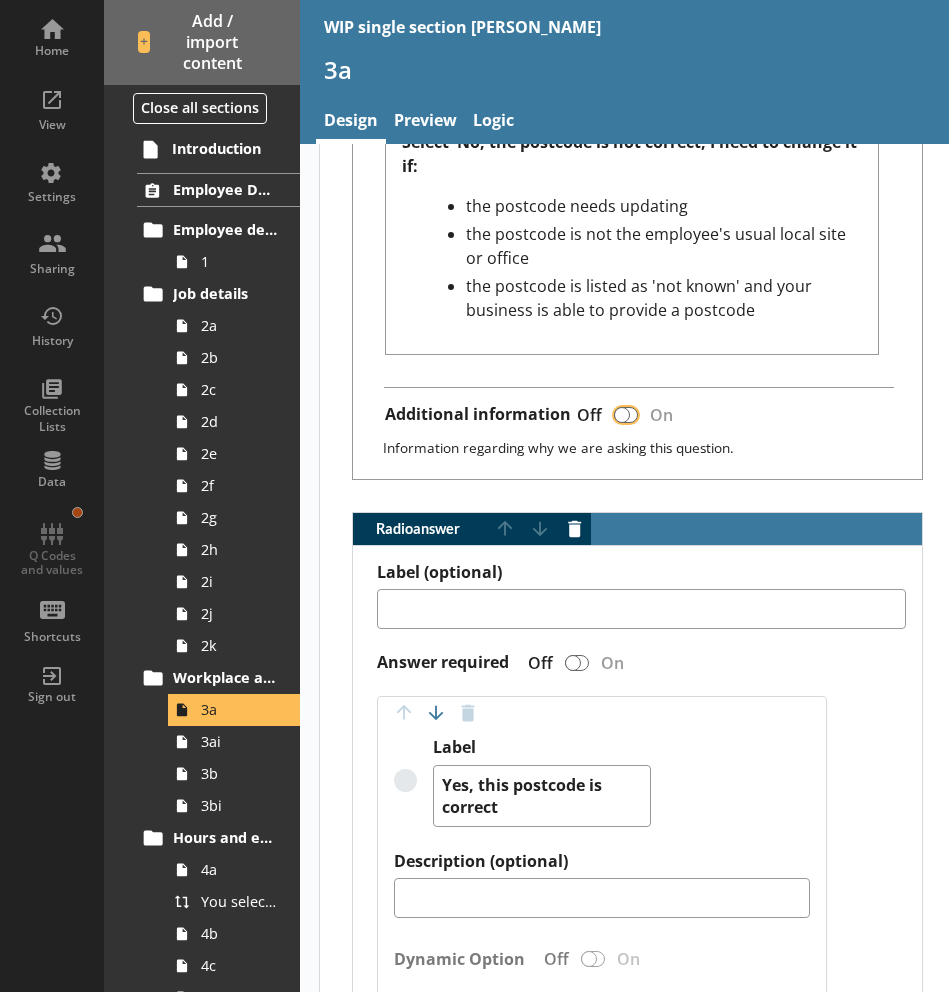 type on "x" 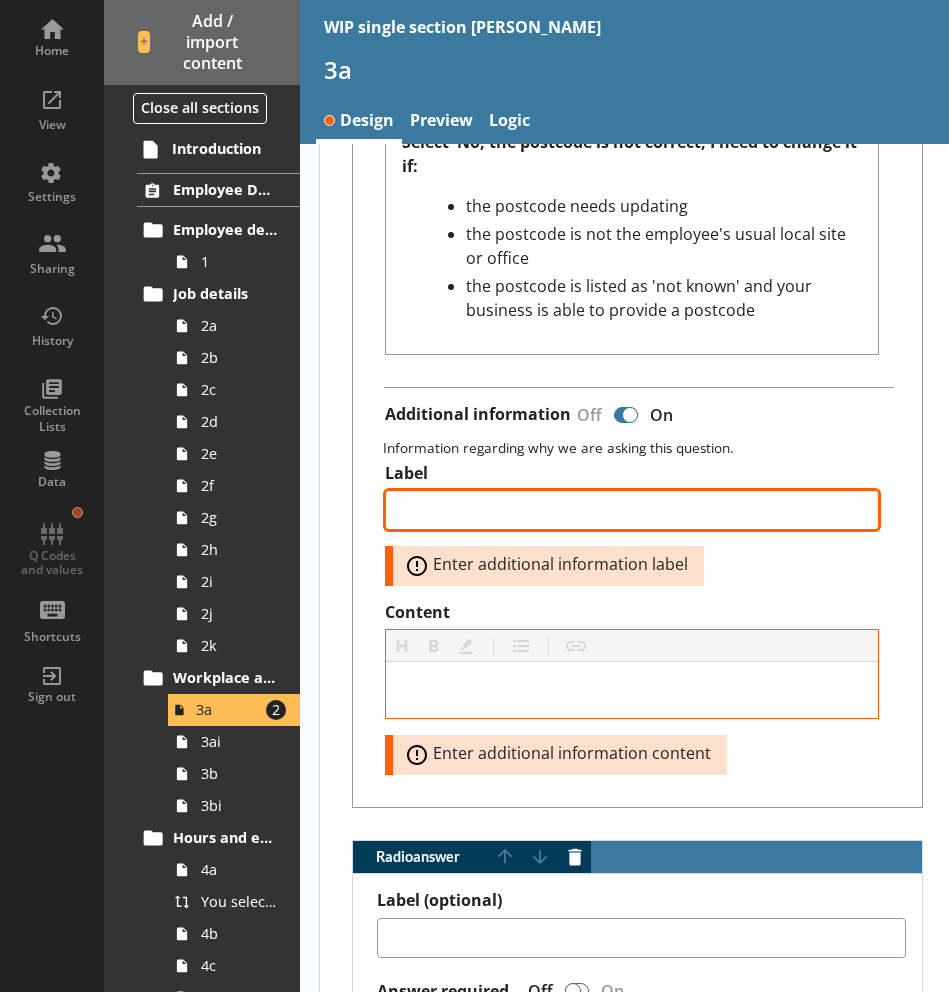 type on "x" 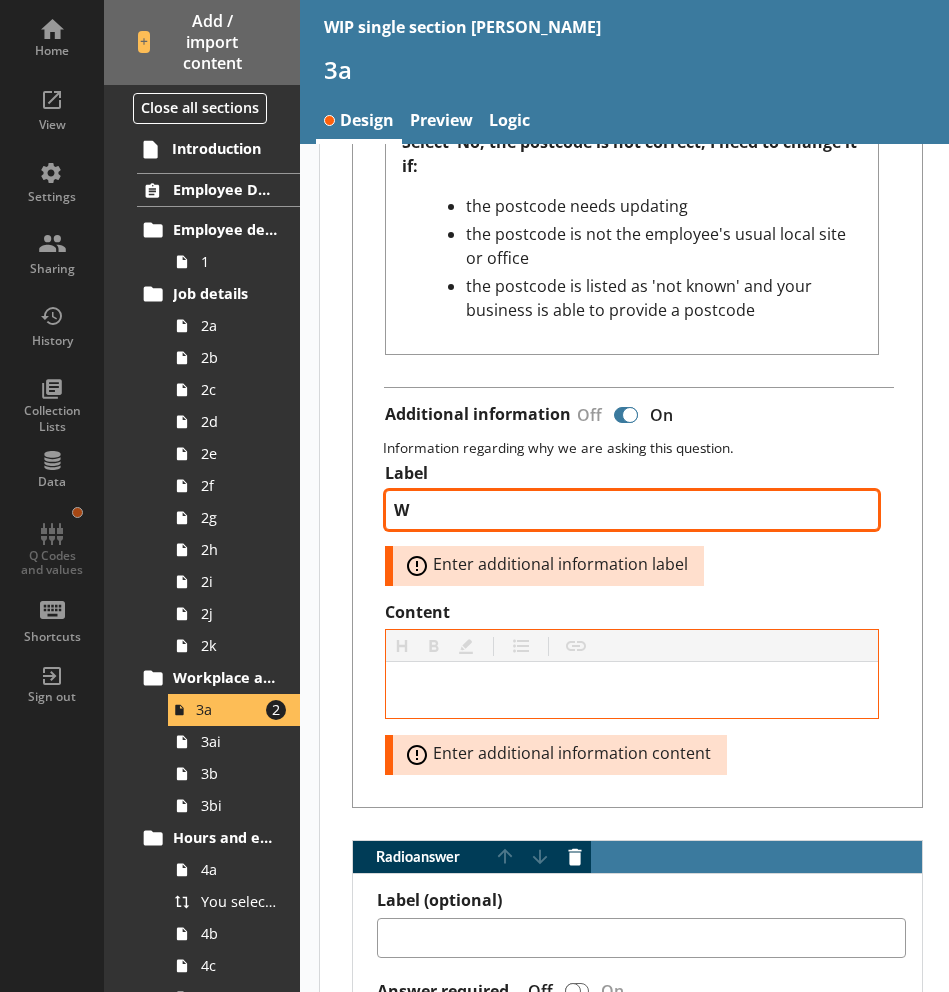 type on "x" 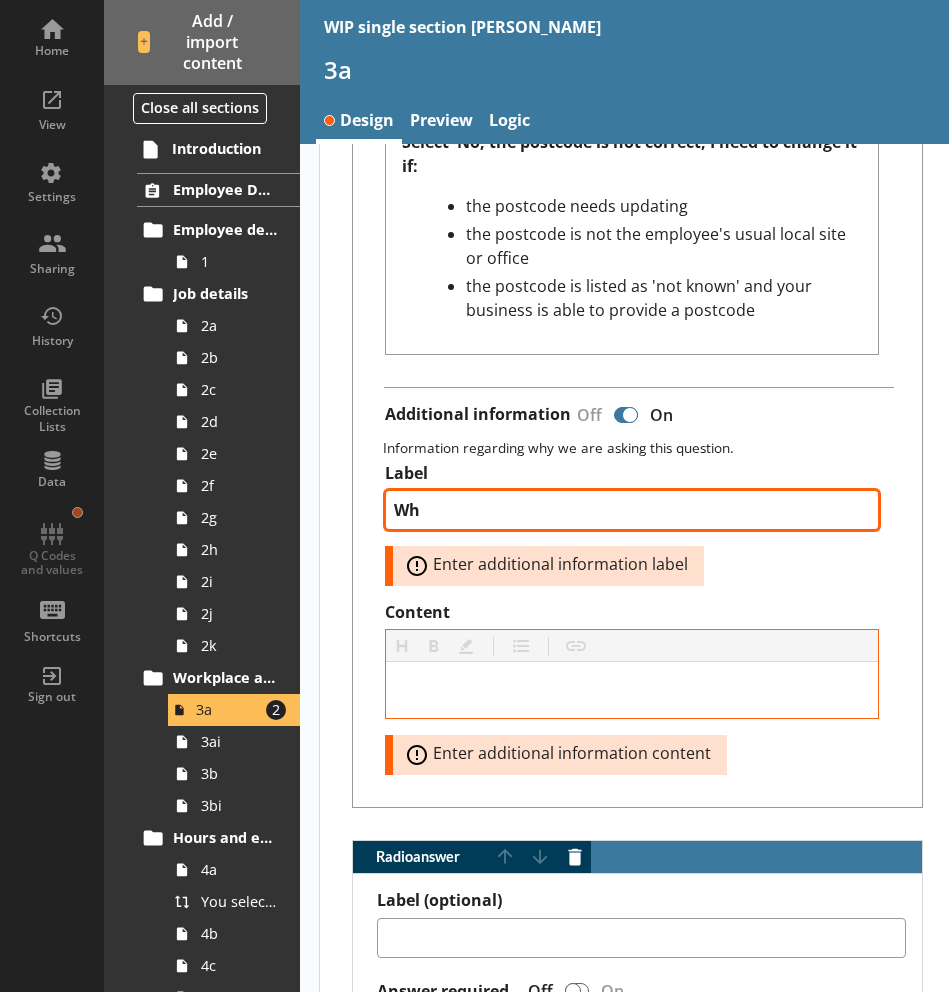 type on "x" 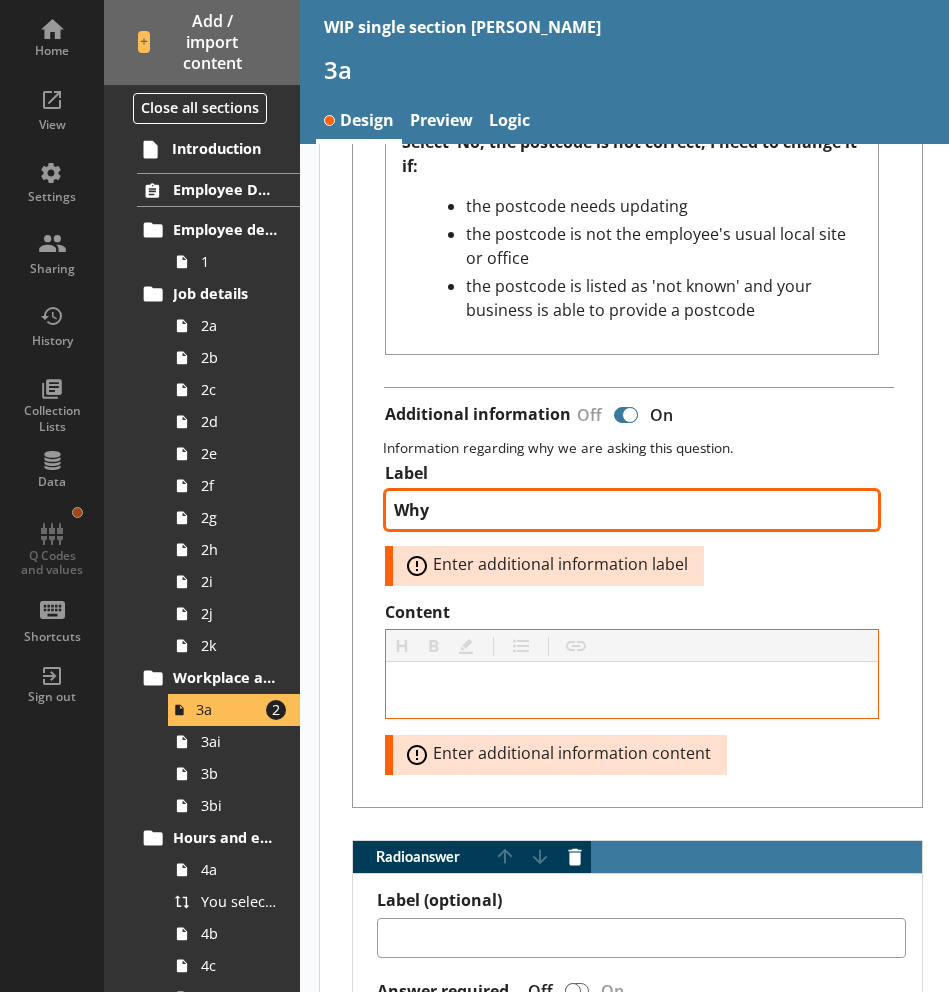 type on "x" 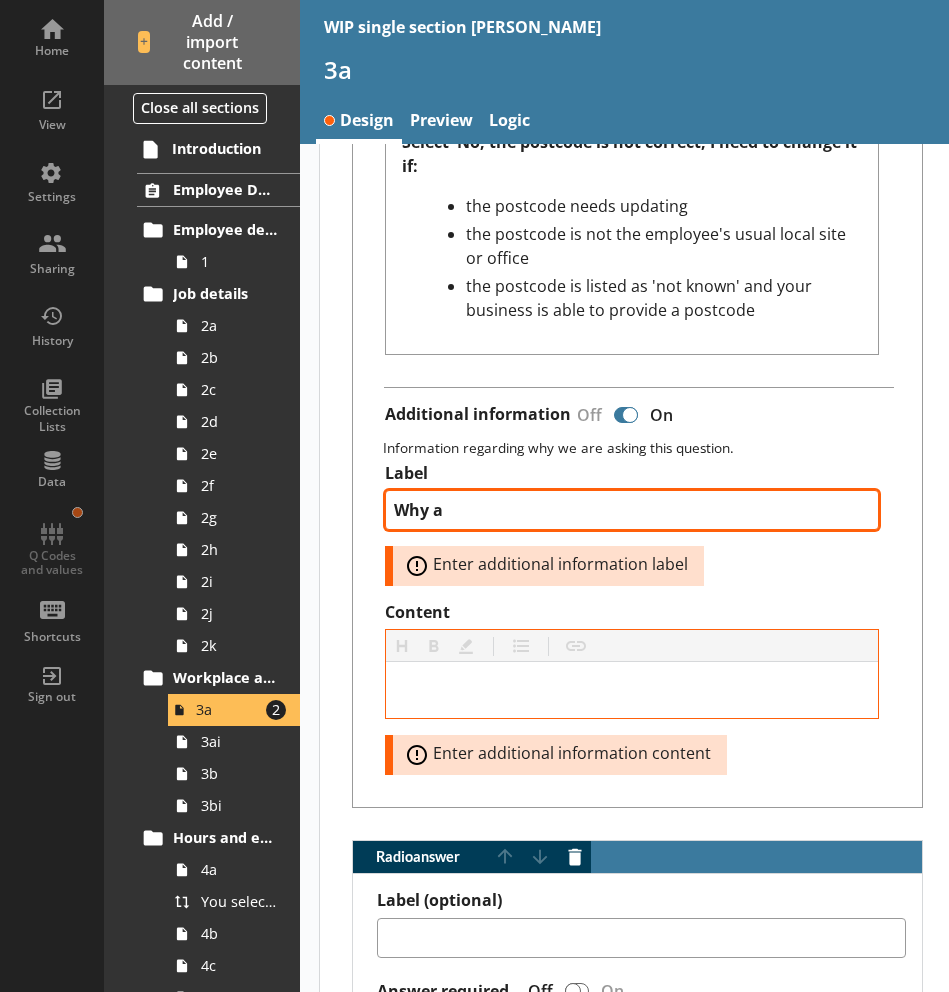 type on "x" 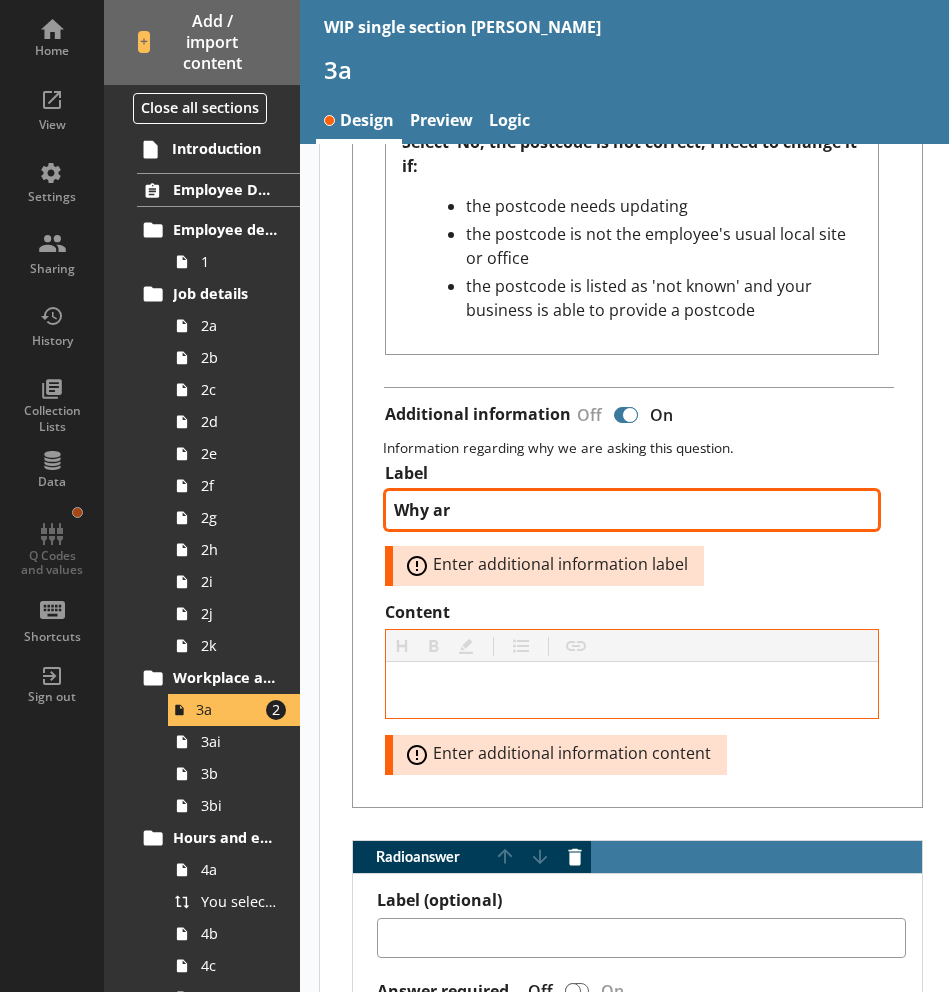 type on "Why are" 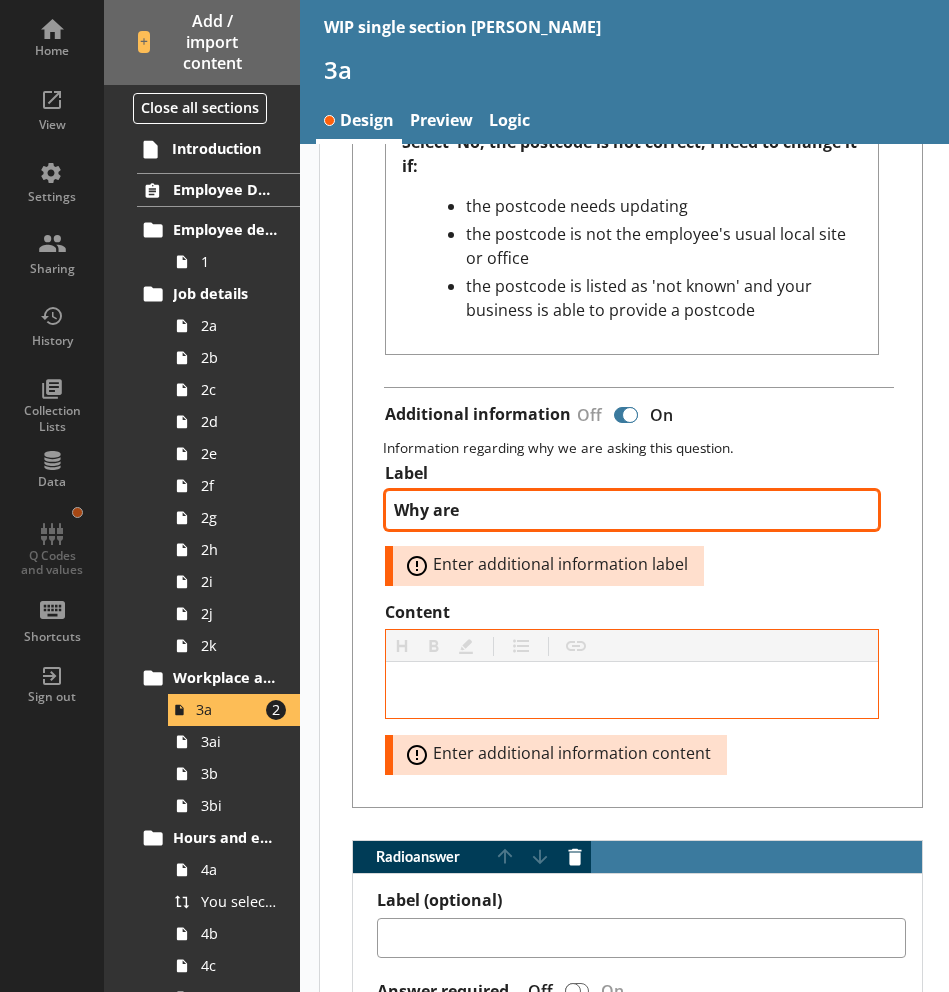 type on "x" 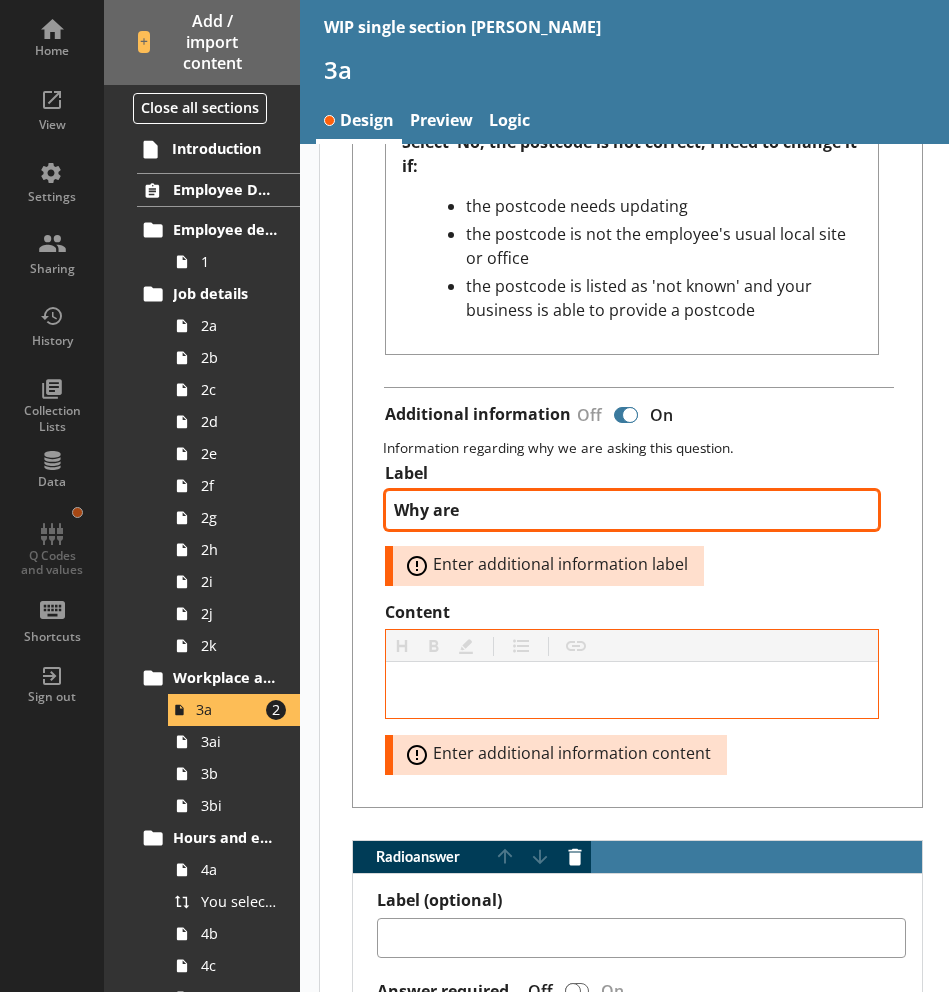 type on "x" 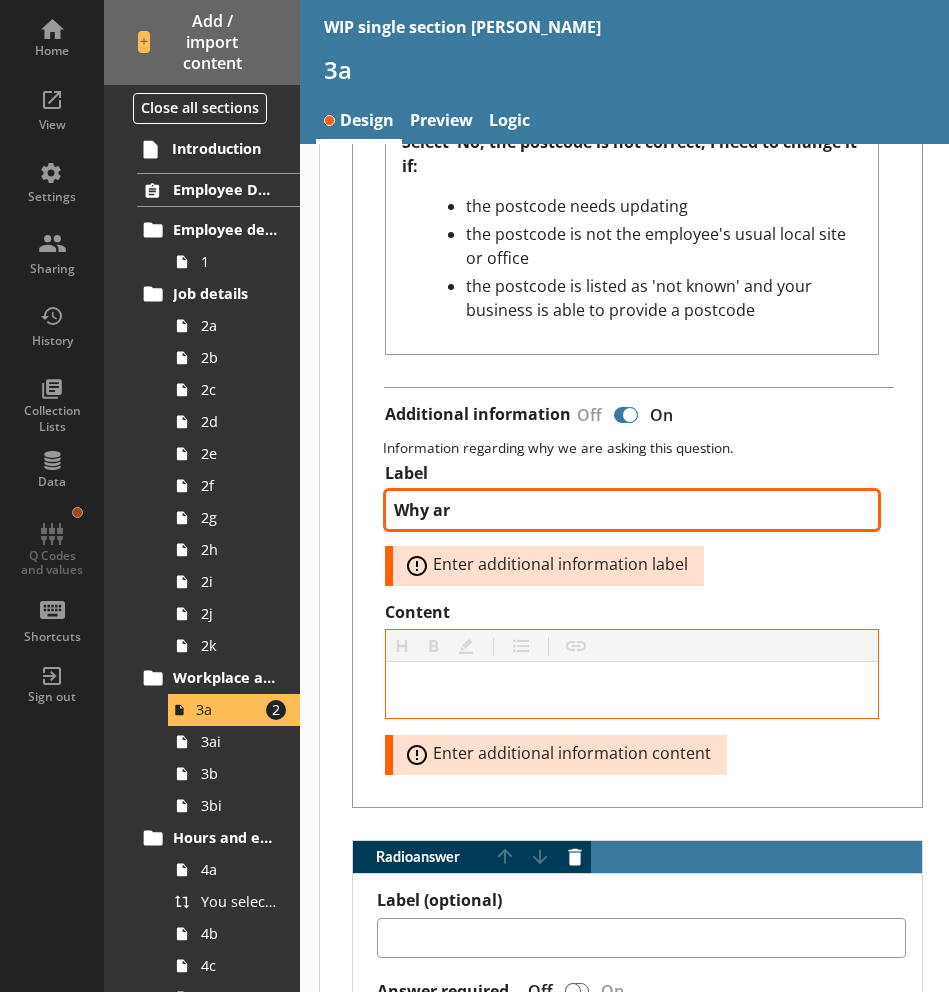 type on "x" 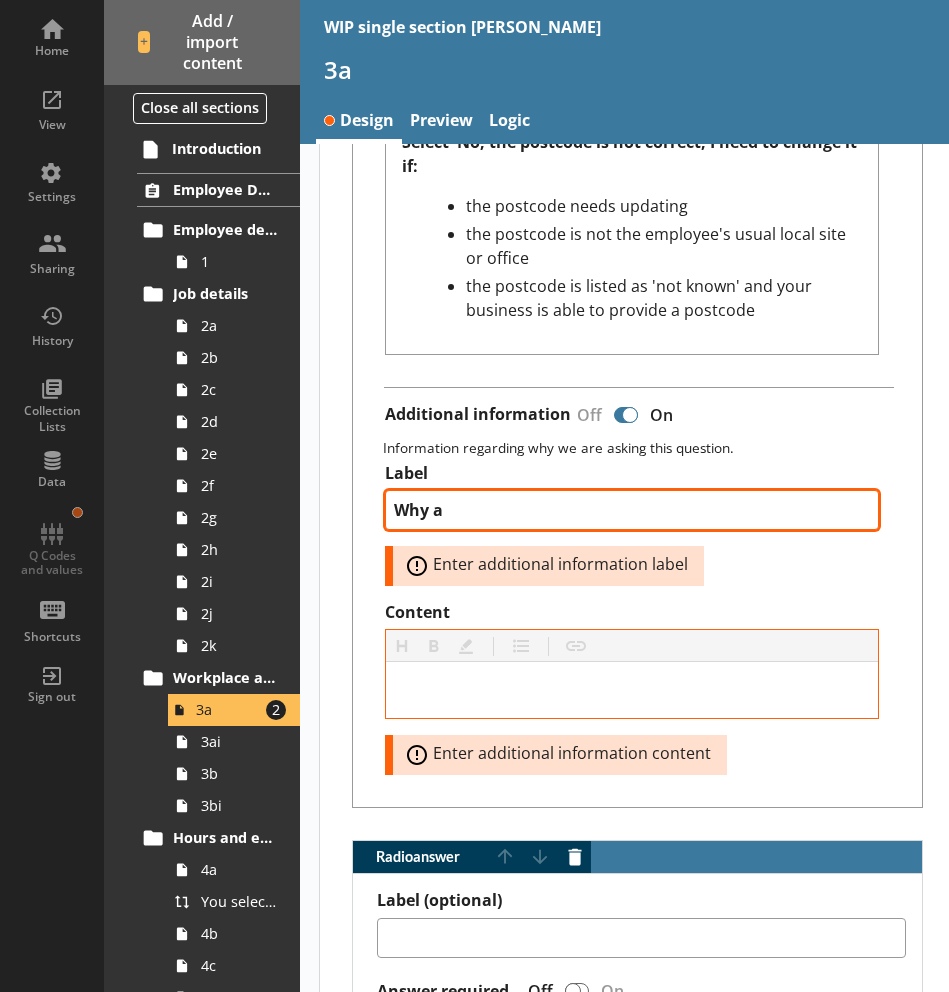 type on "Why" 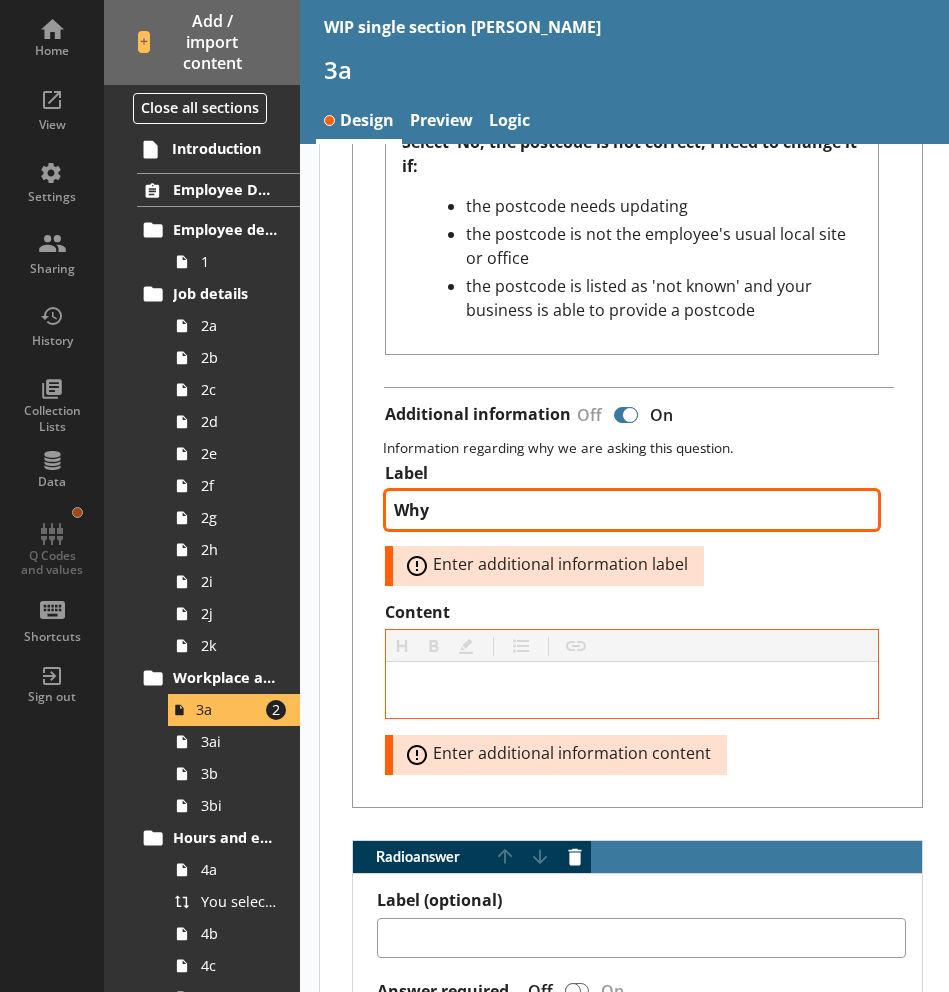 type on "x" 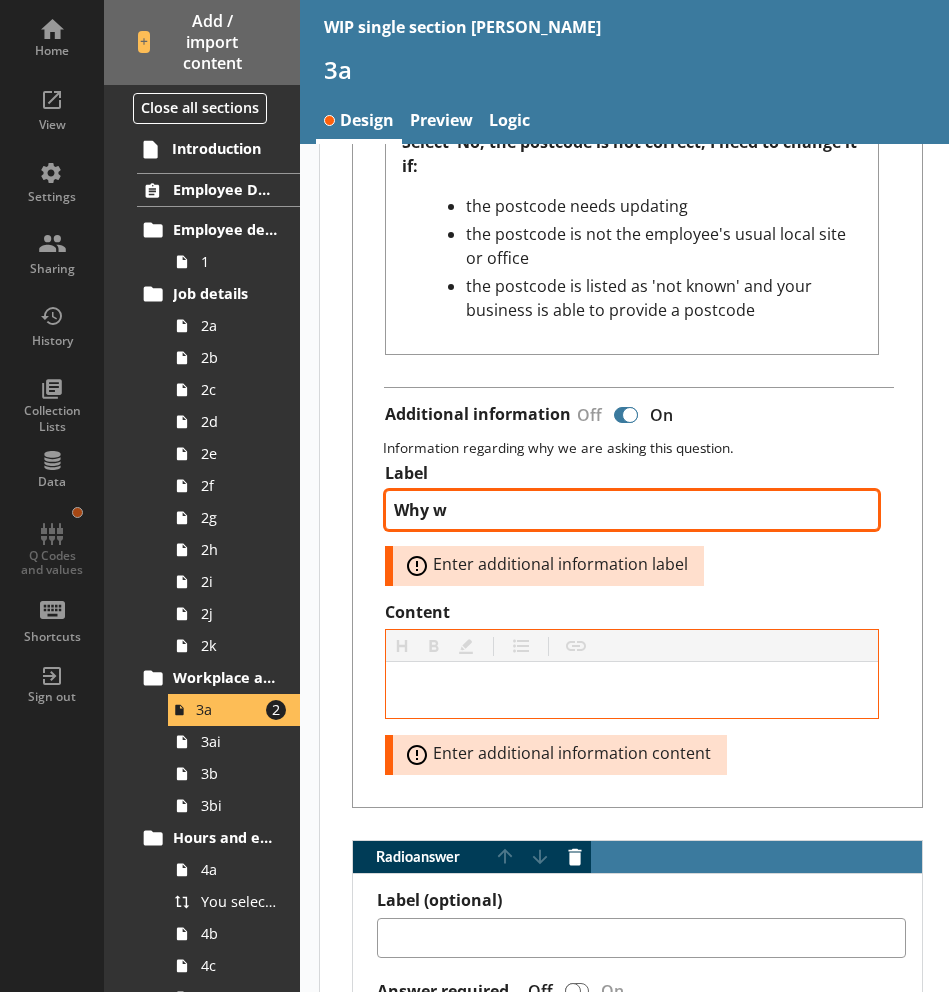 type on "Why we" 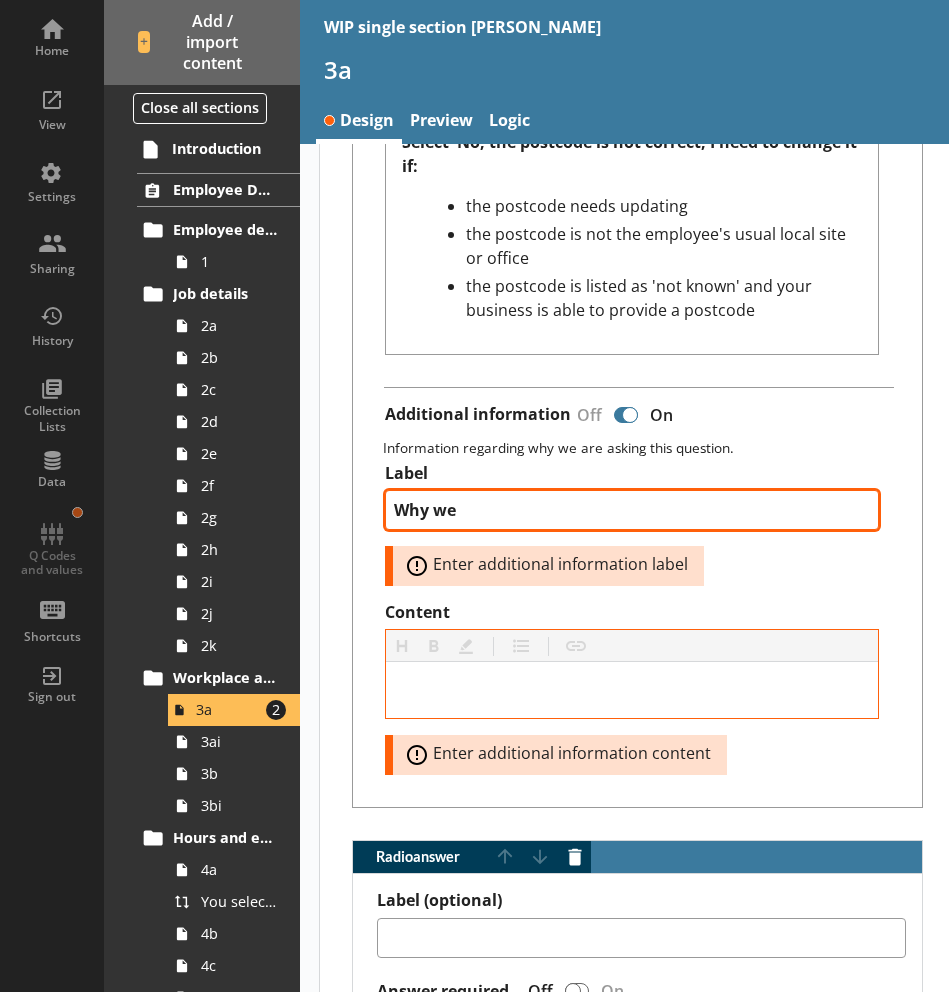 type on "x" 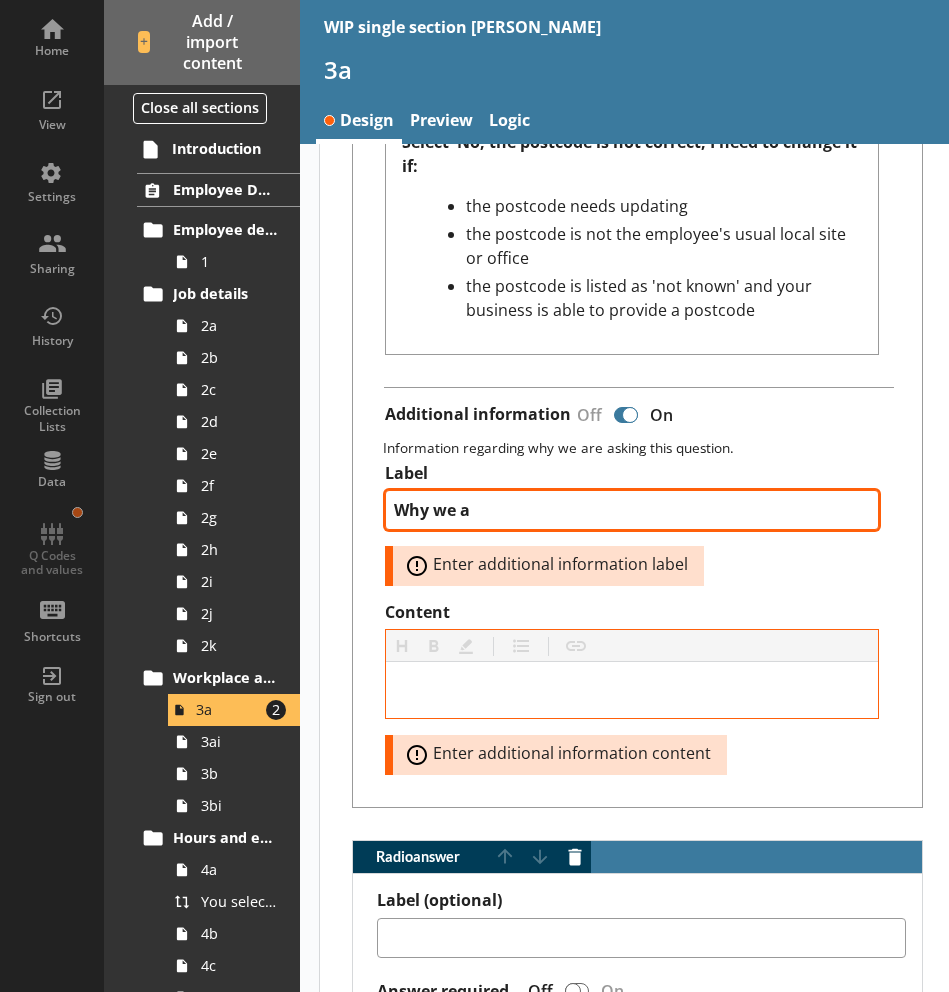 type on "x" 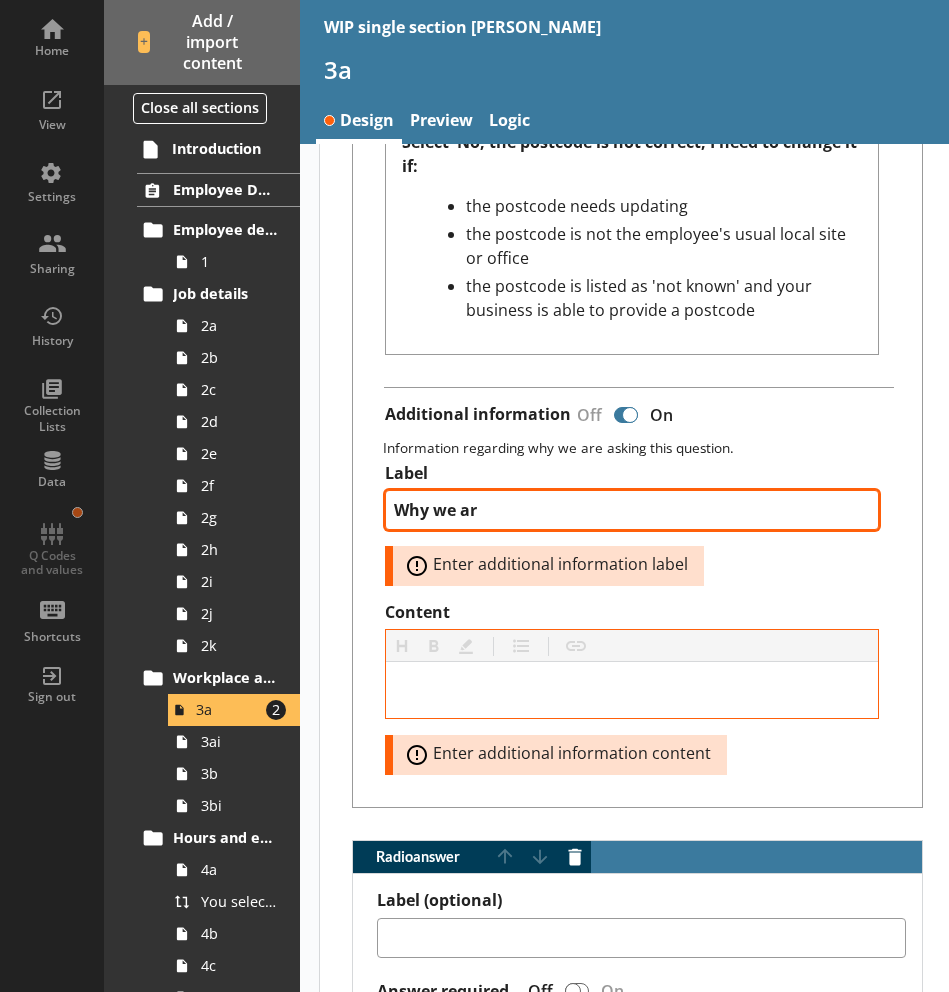 type on "Why we are" 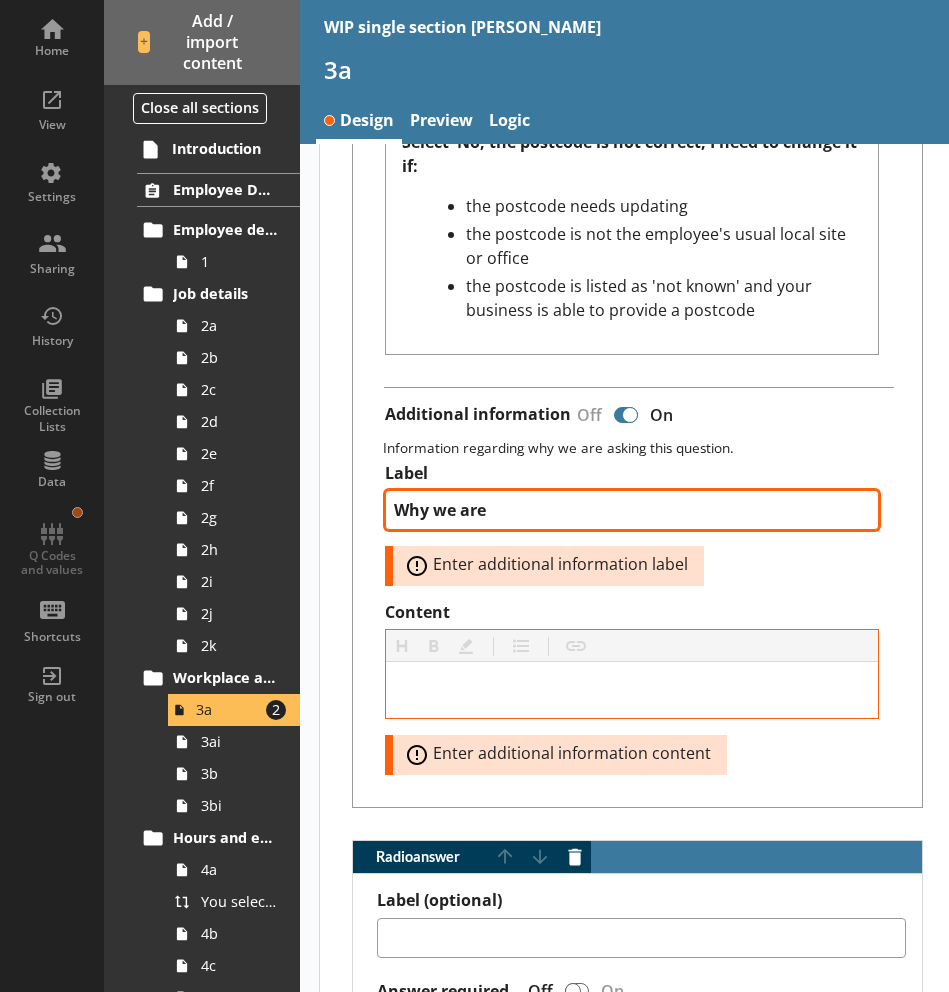 type on "x" 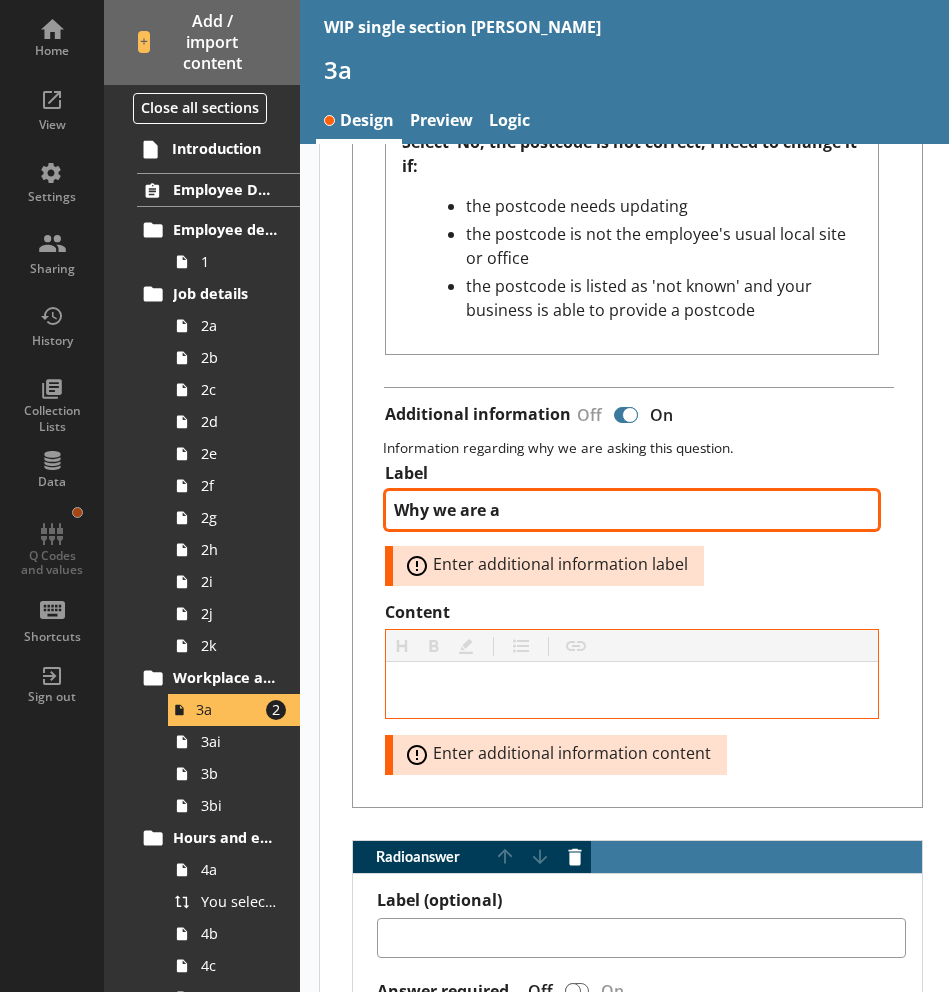 type on "Why we are as" 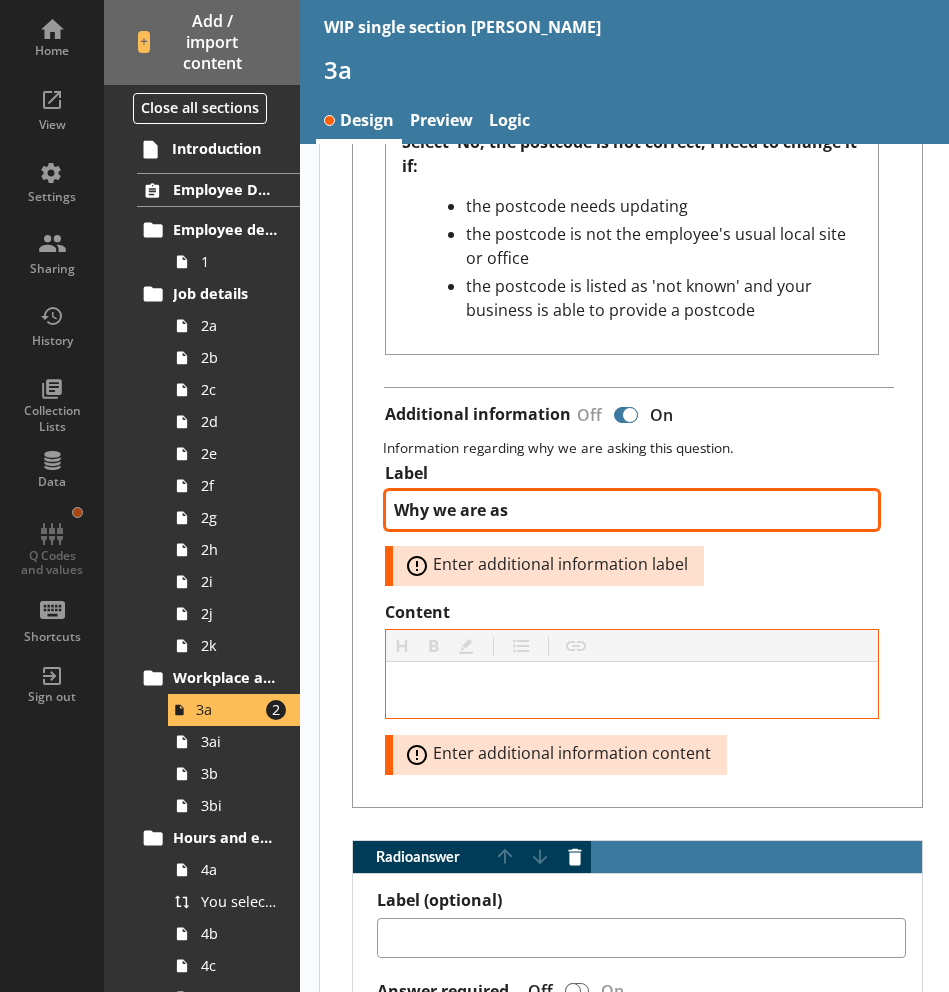 type on "x" 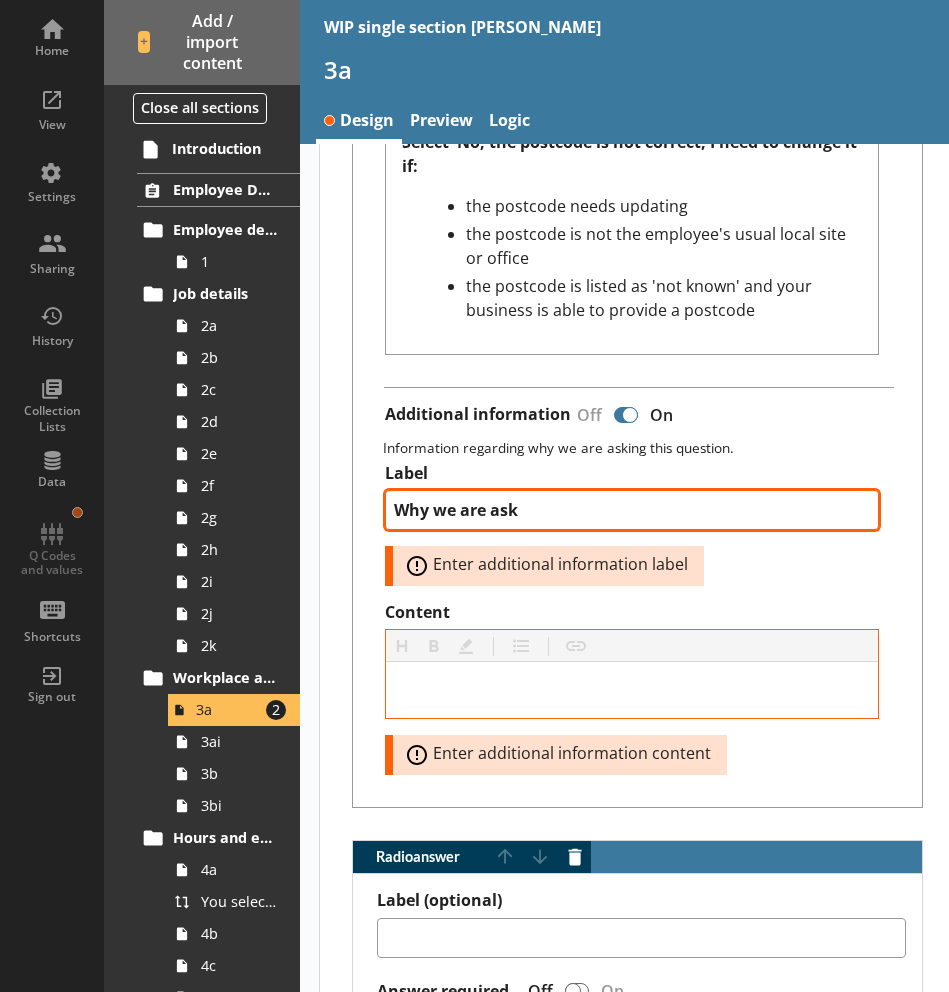 type on "x" 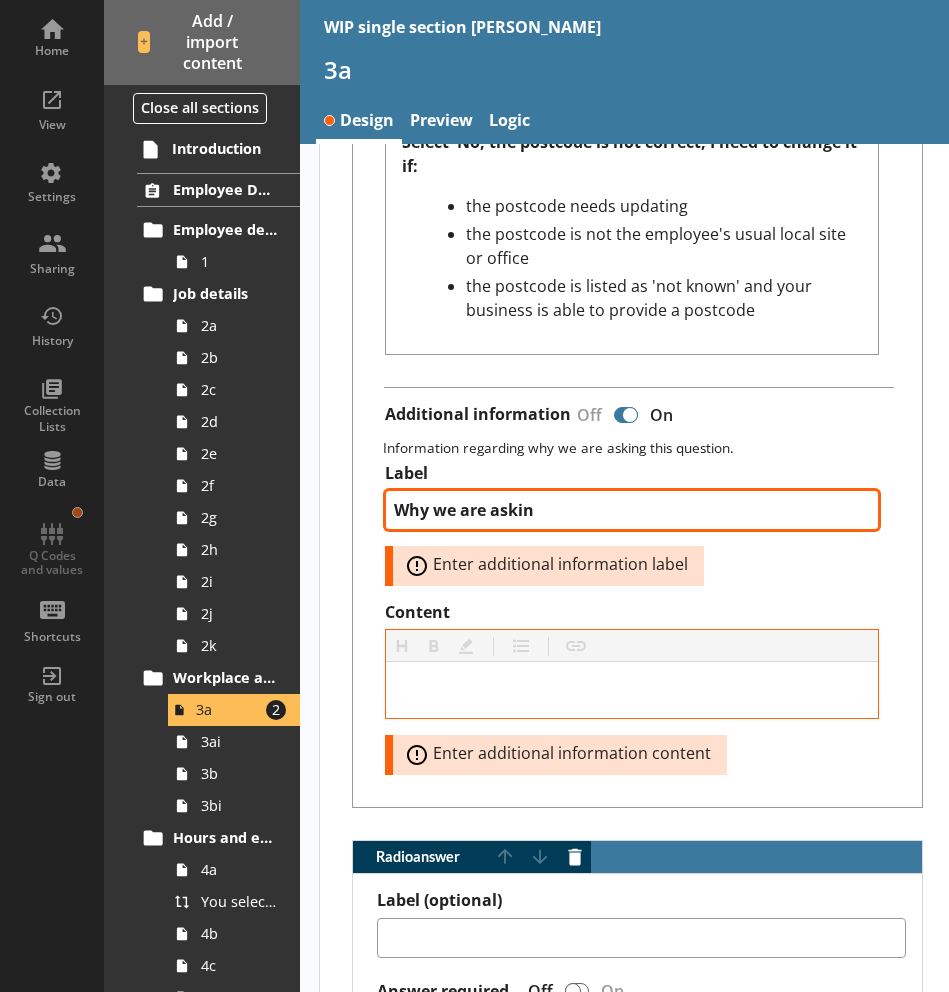 type on "Why we are asking" 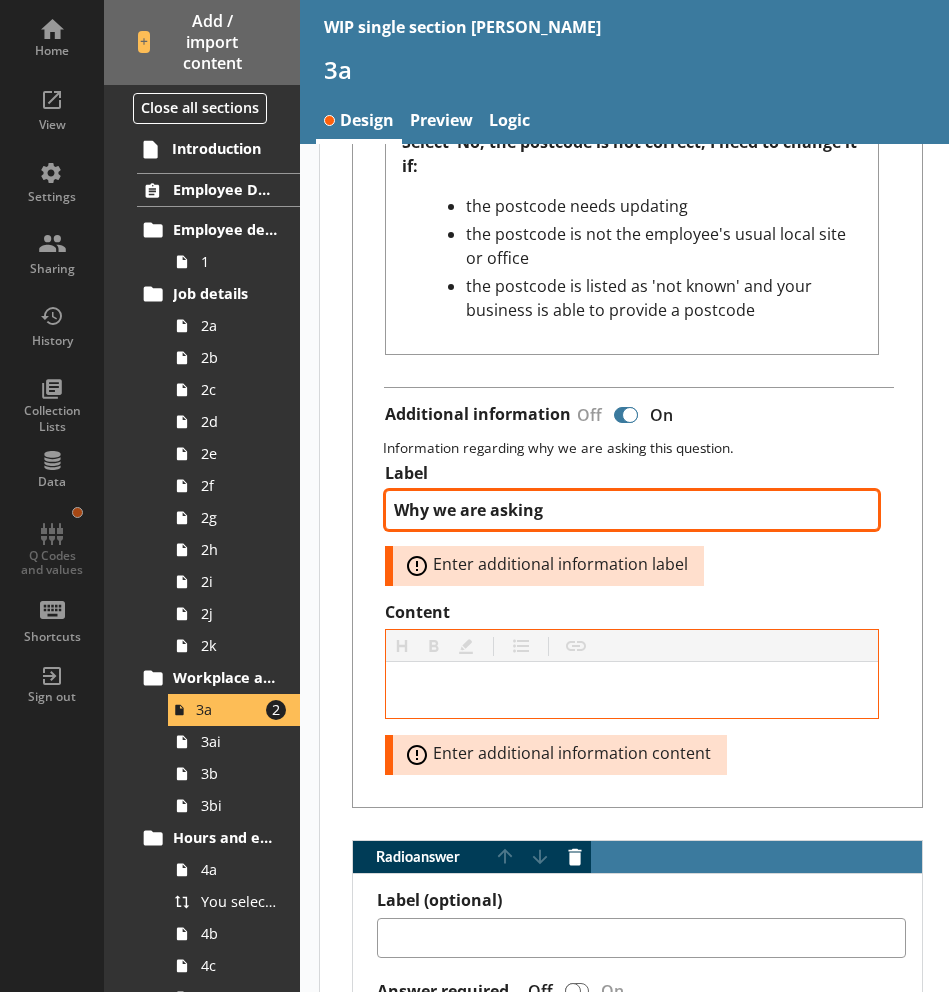type on "x" 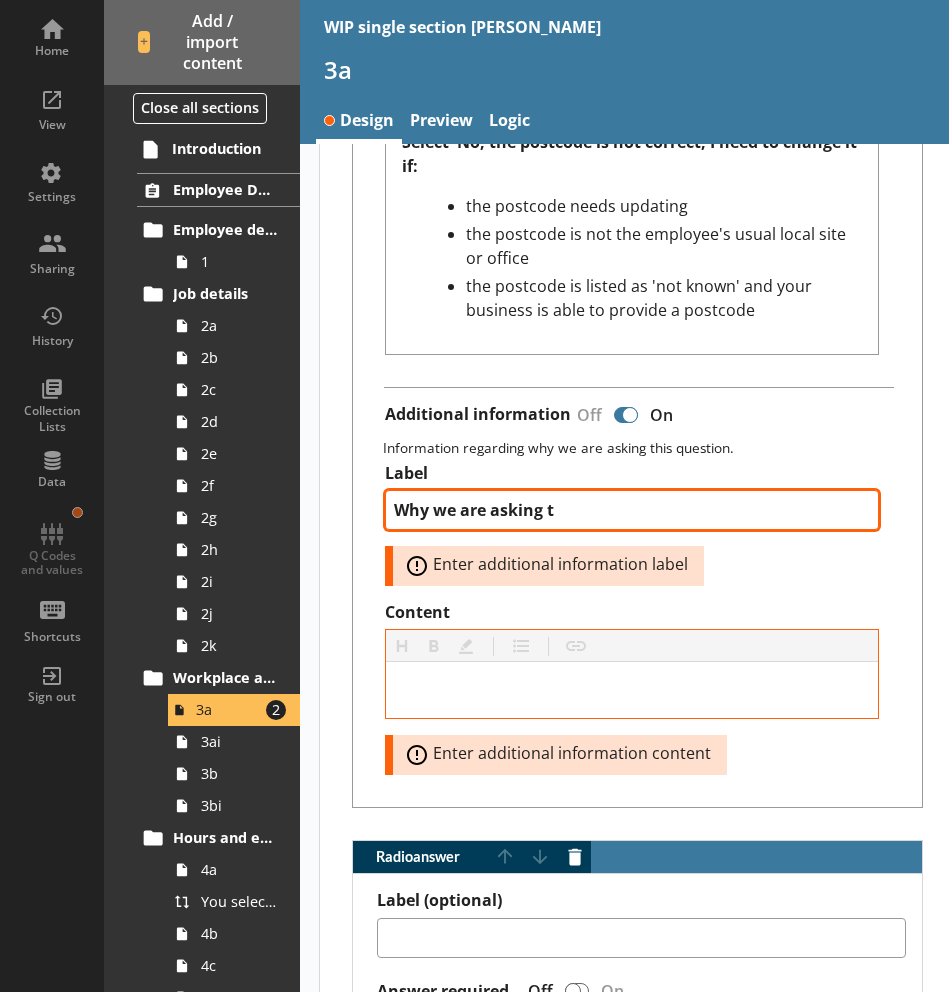 type on "Why we are asking th" 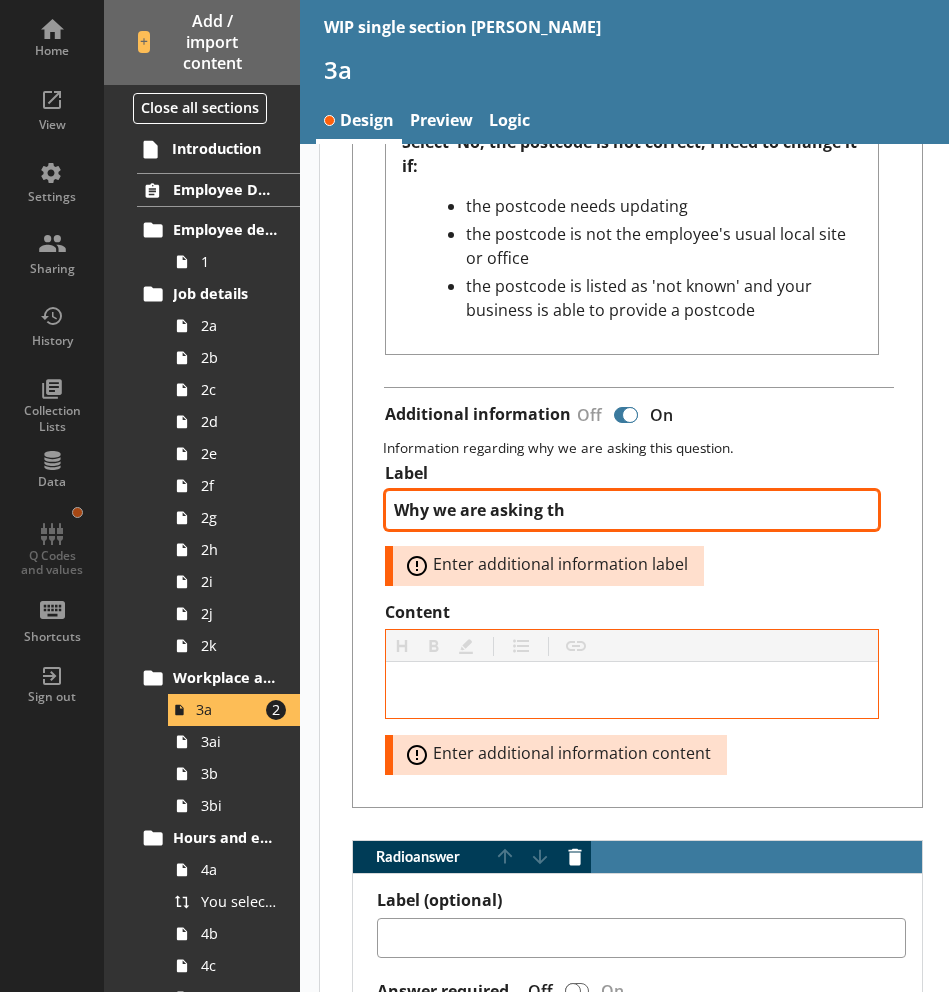 type on "x" 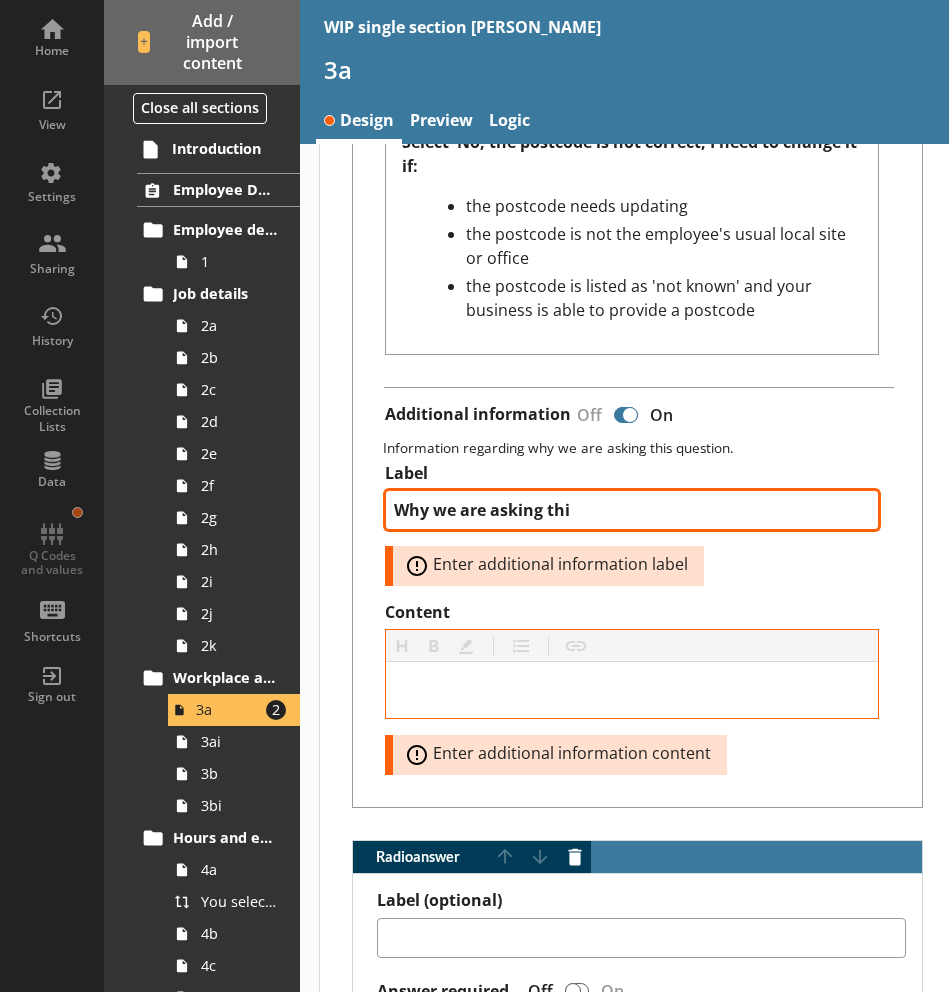 type on "x" 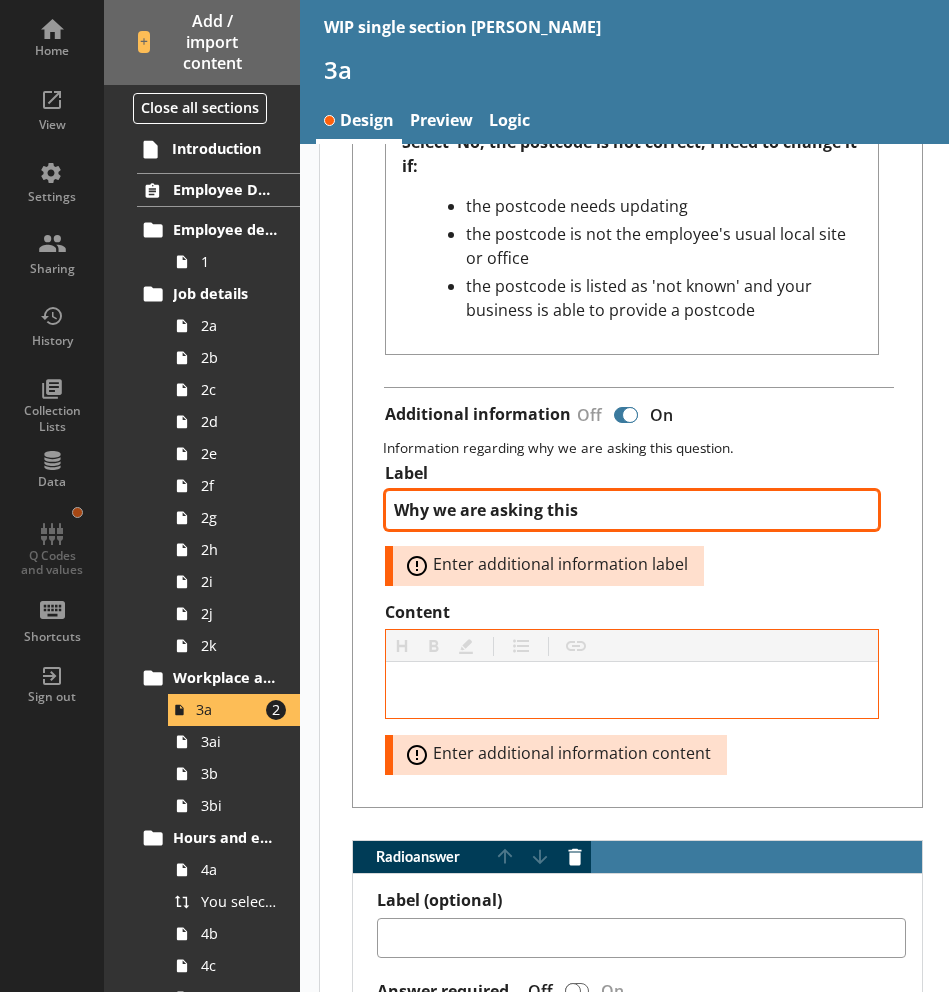 type on "x" 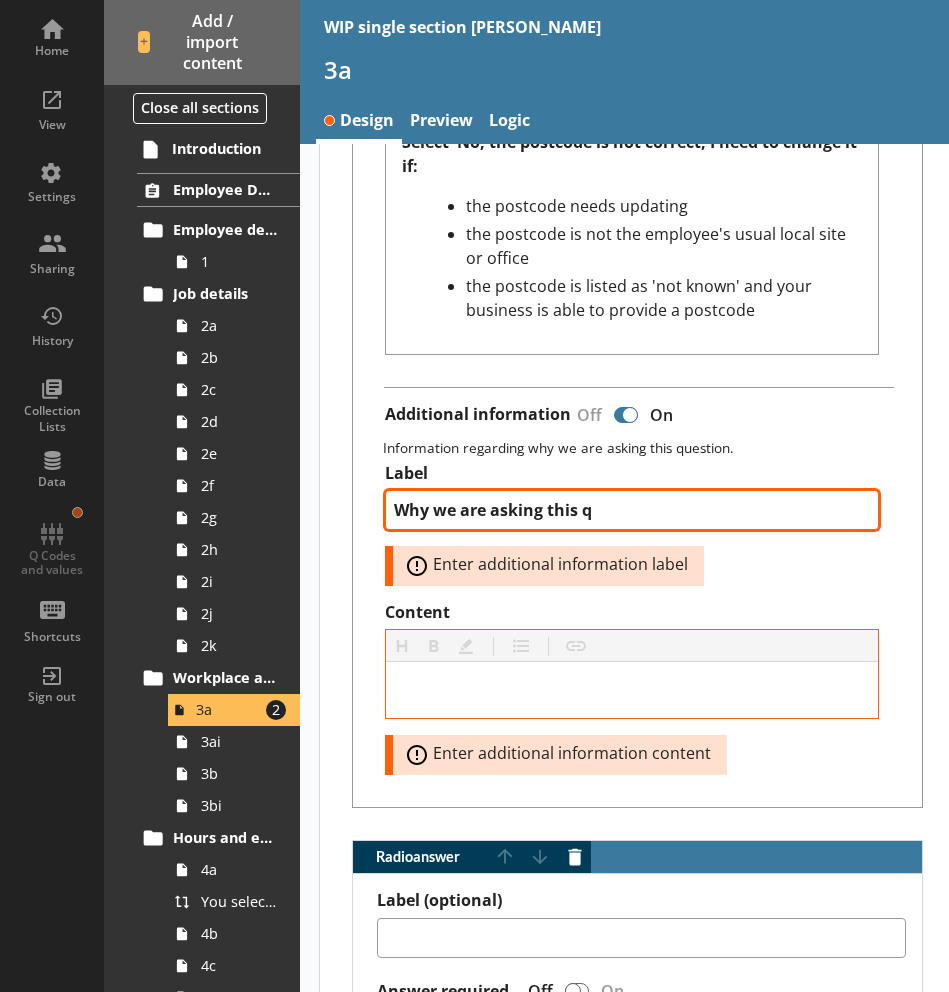 type on "x" 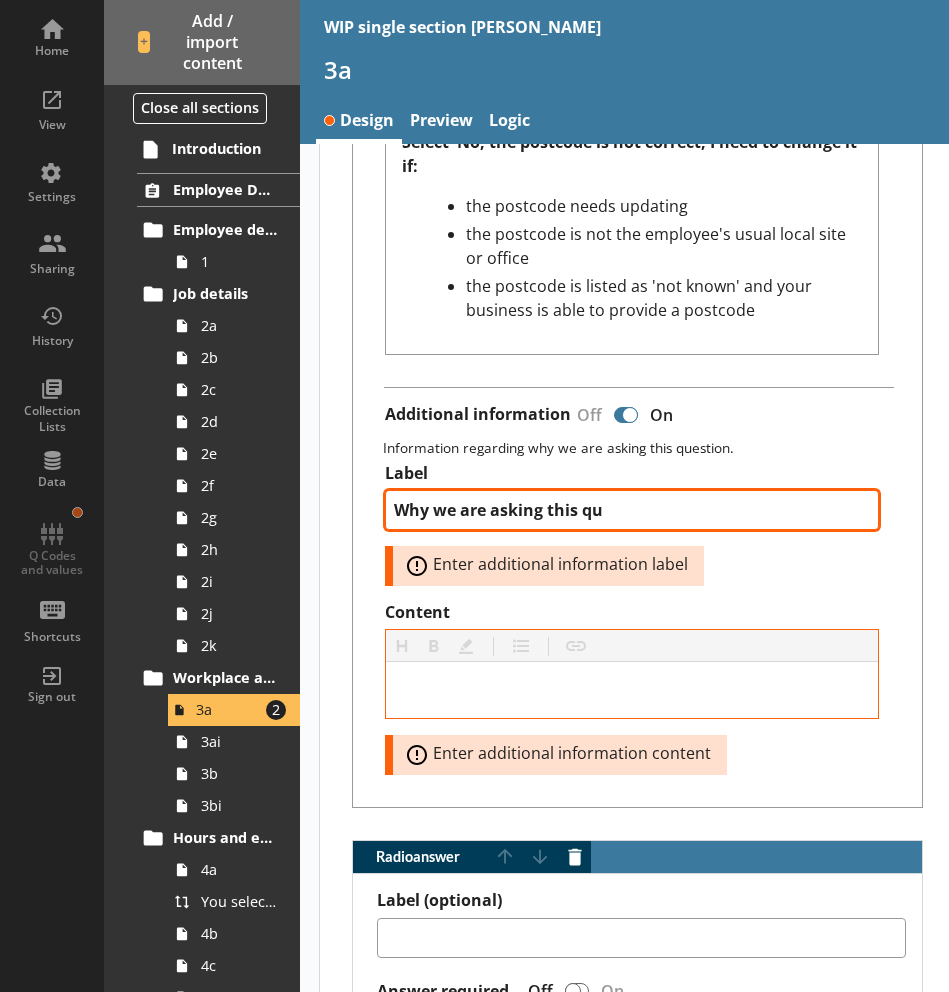 type on "Why we are asking this que" 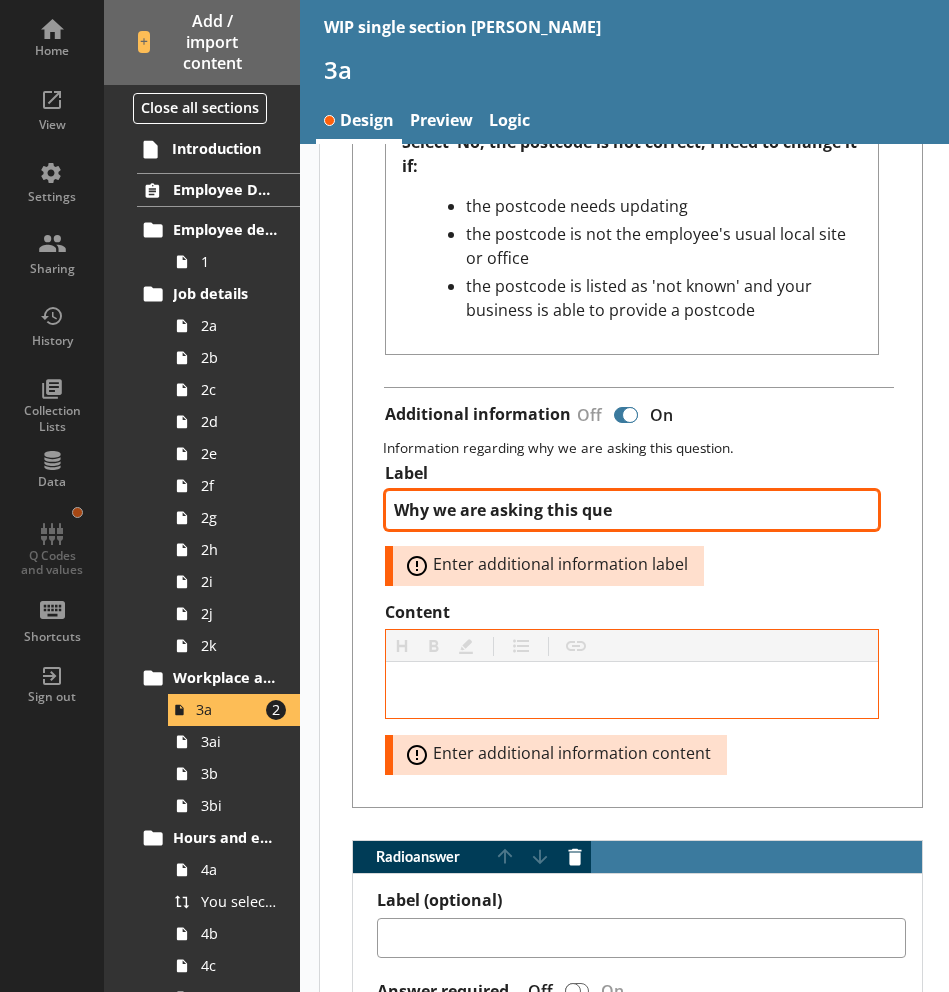 type on "x" 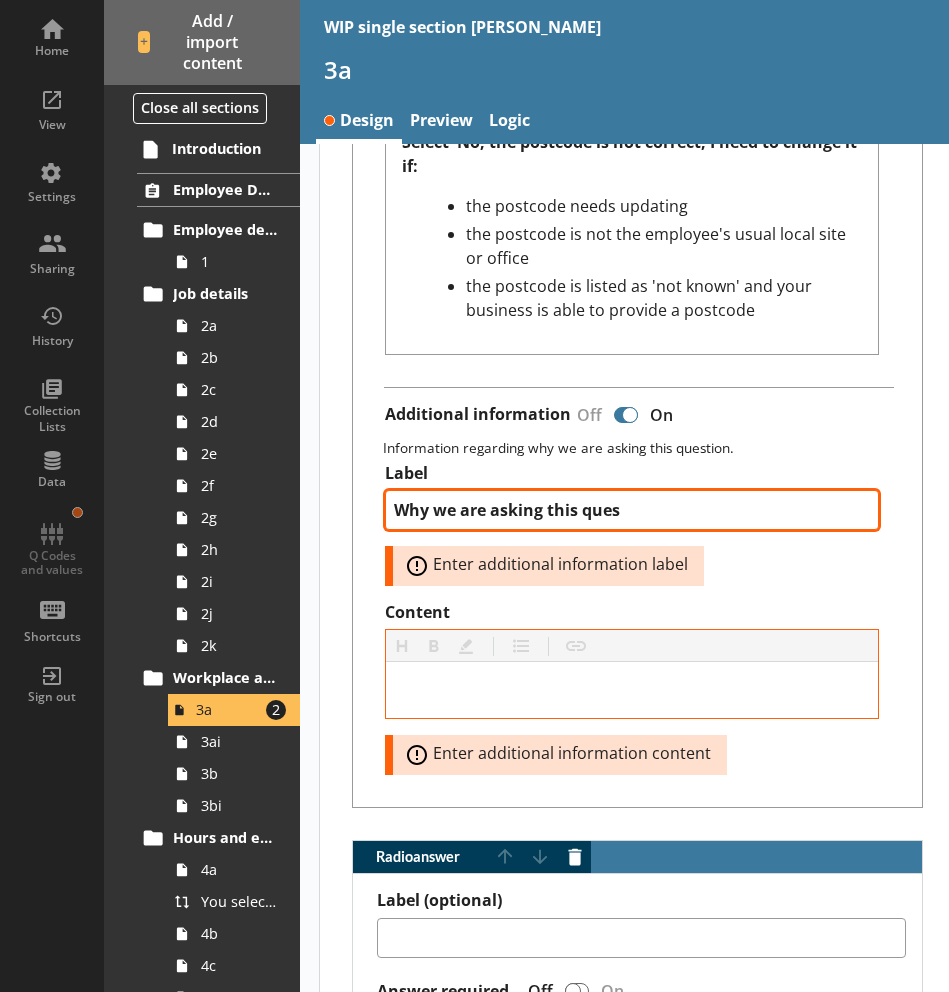type on "x" 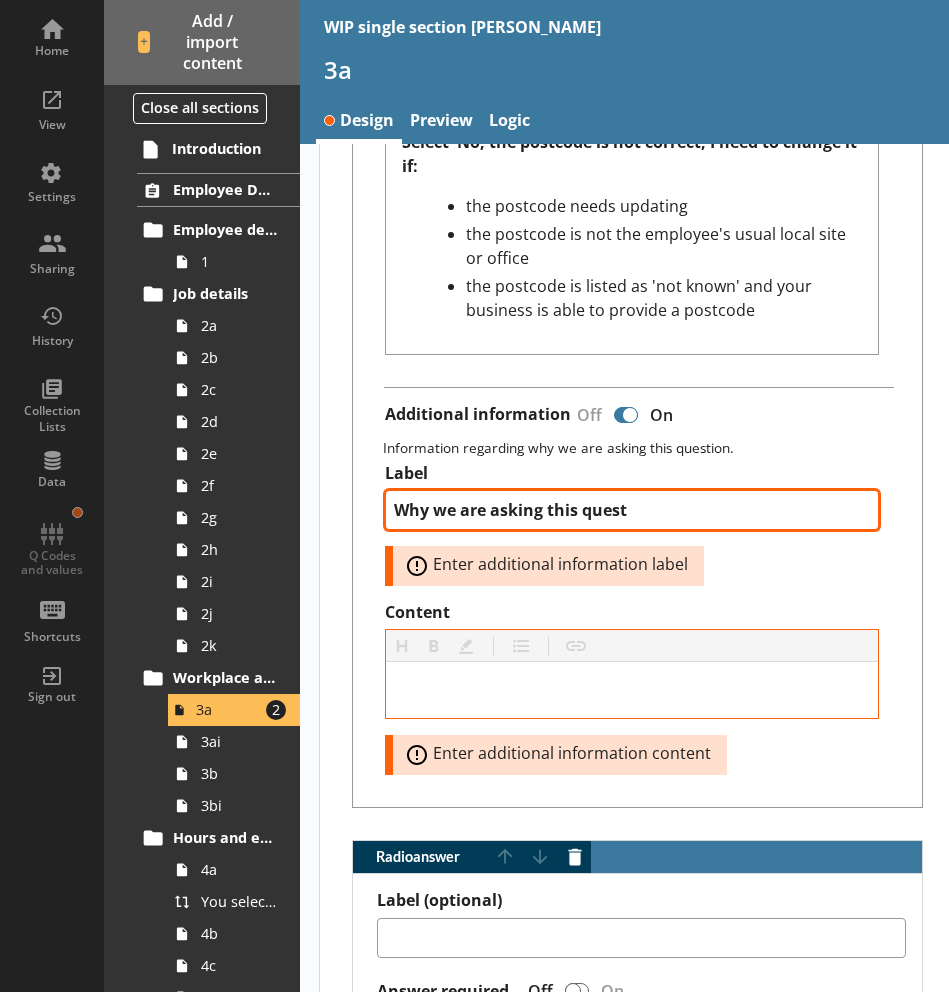 type on "Why we are asking this questi" 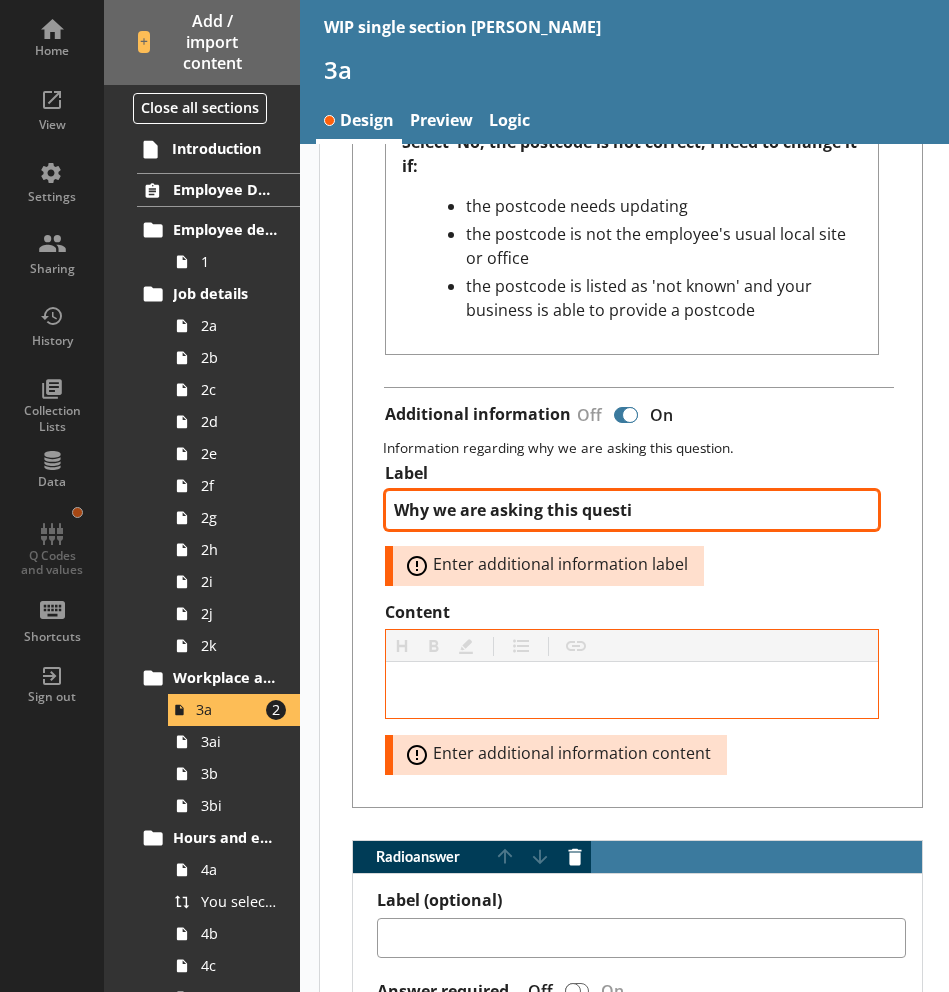 type on "x" 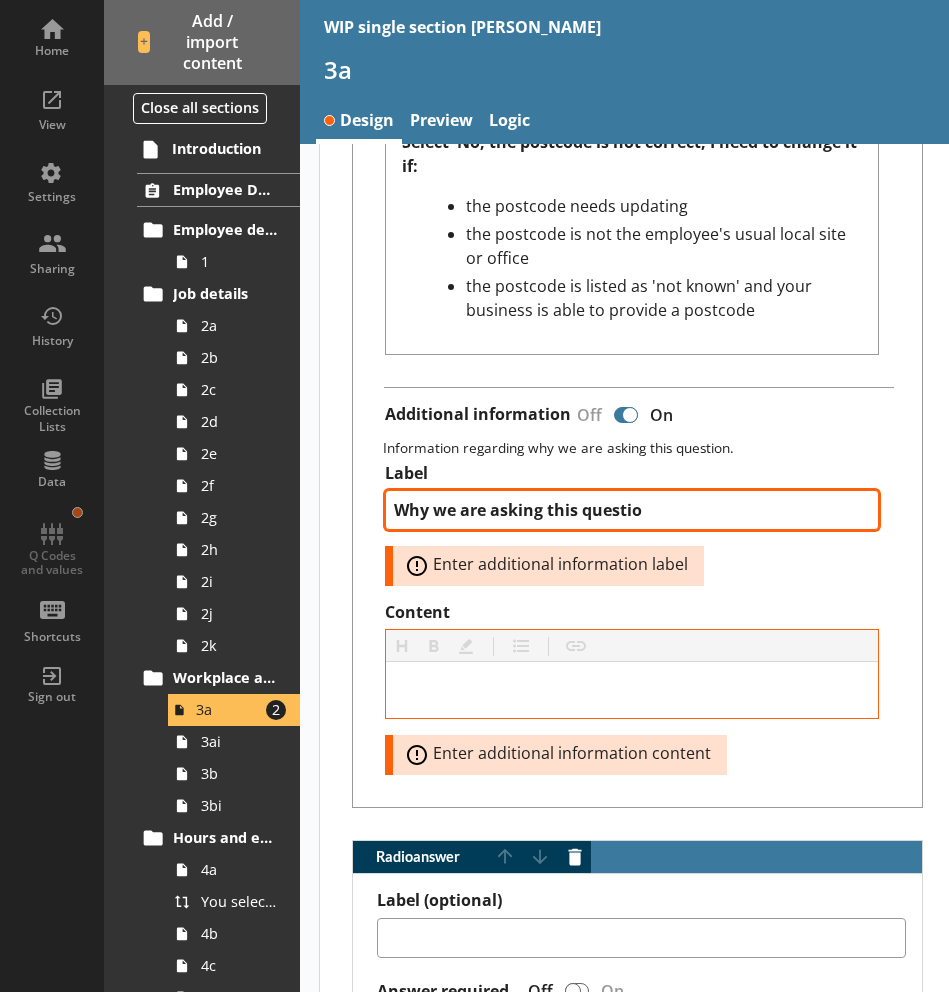type on "x" 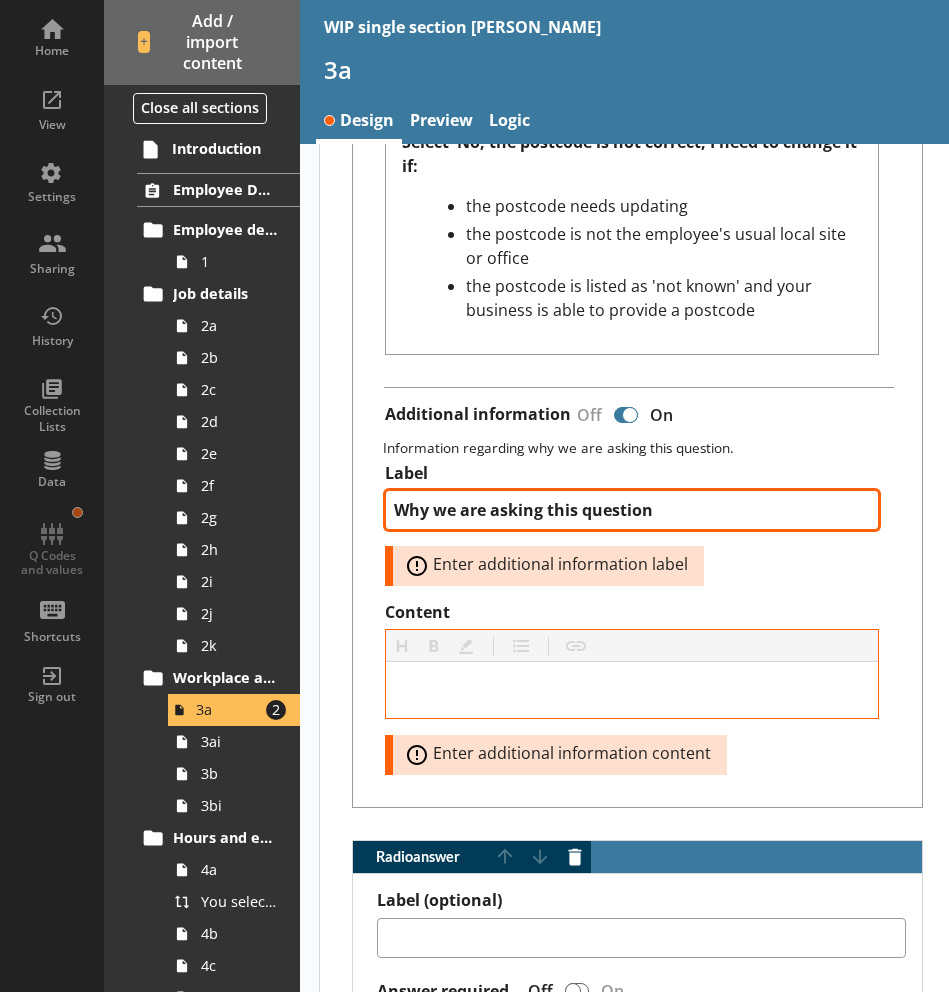 type on "Why we are asking this question" 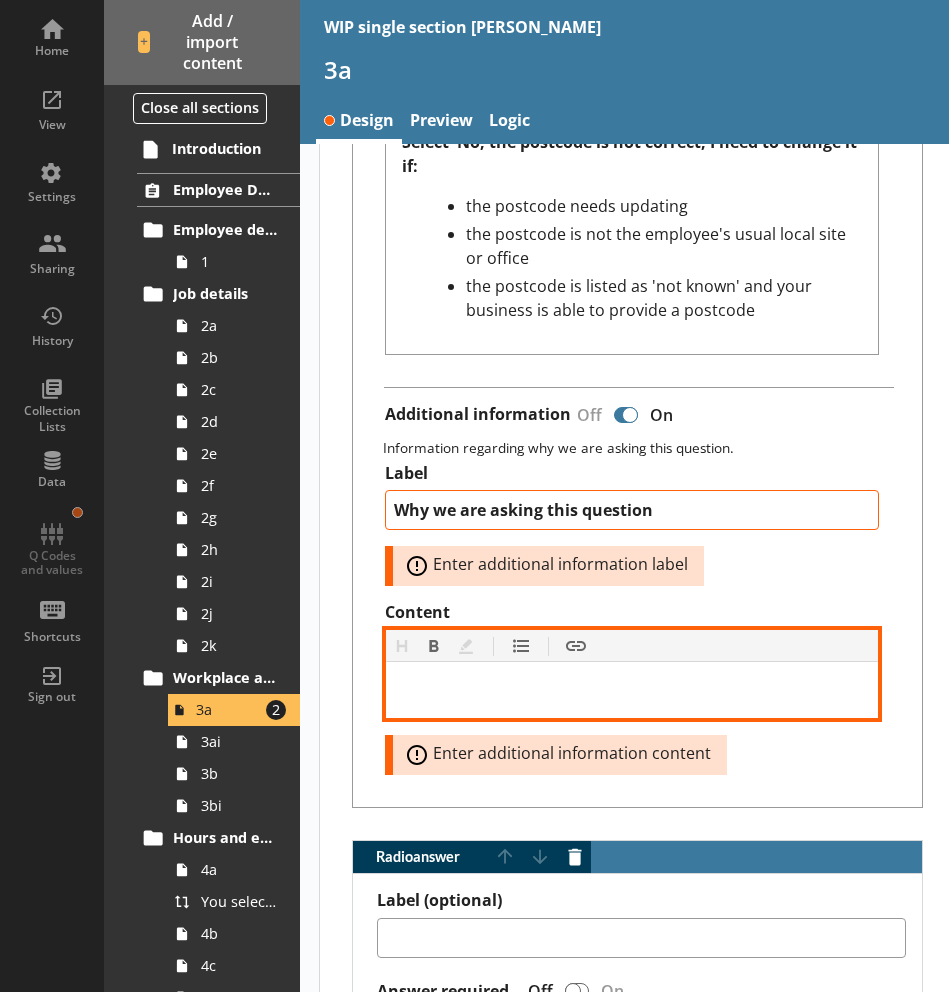 type on "x" 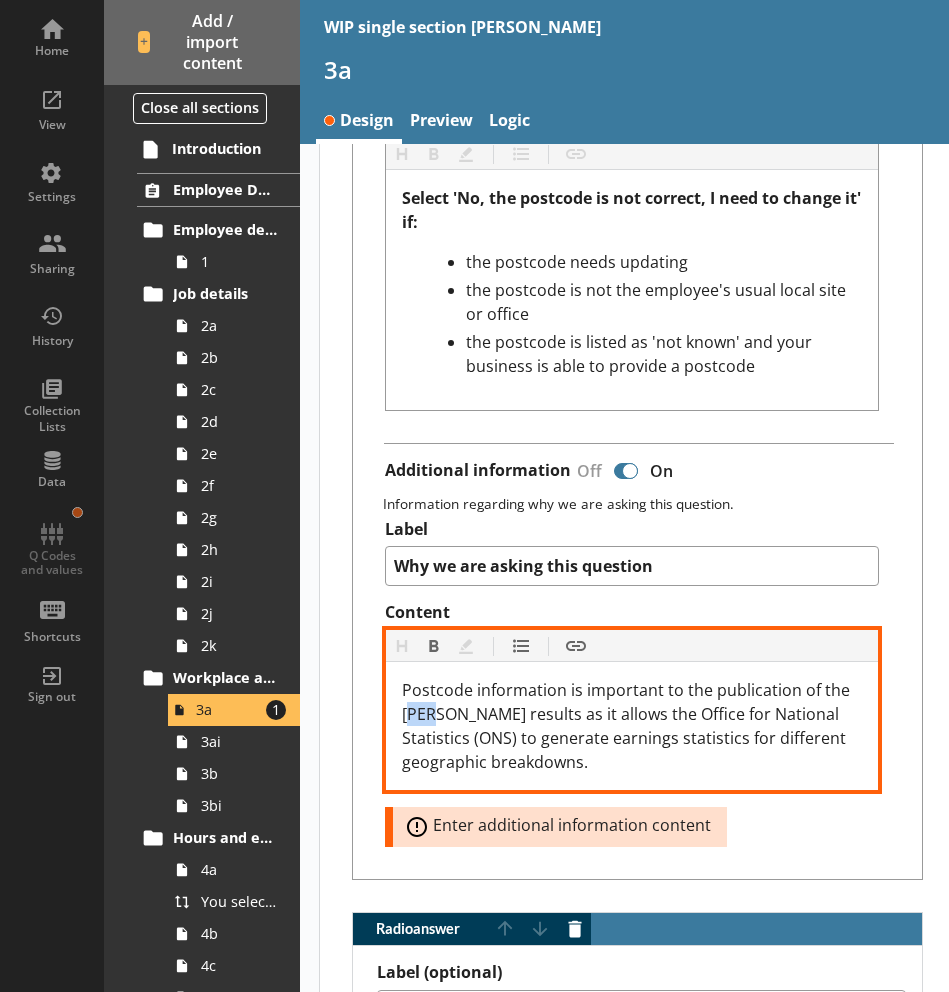 drag, startPoint x: 443, startPoint y: 714, endPoint x: 413, endPoint y: 714, distance: 30 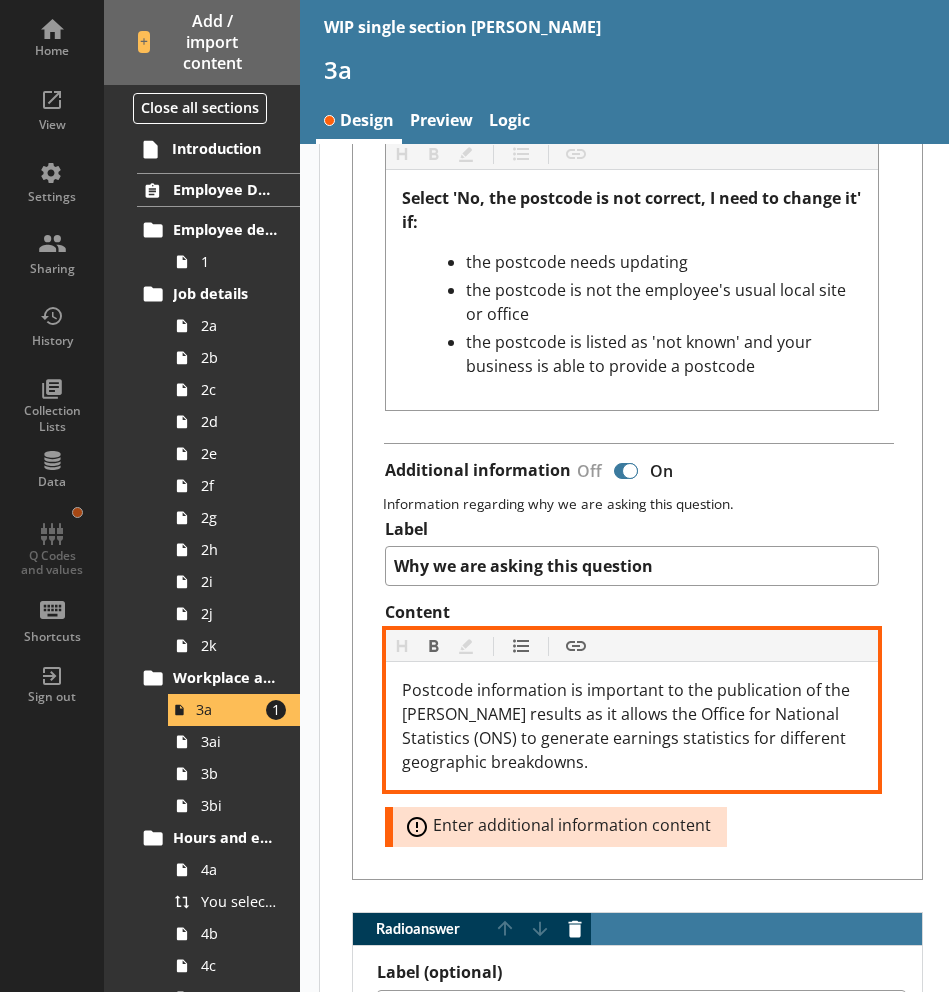 click on "Postcode information is important to the publication of the [PERSON_NAME] results as it allows the Office for National Statistics (ONS) to generate earnings statistics for different geographic breakdowns." at bounding box center [628, 726] 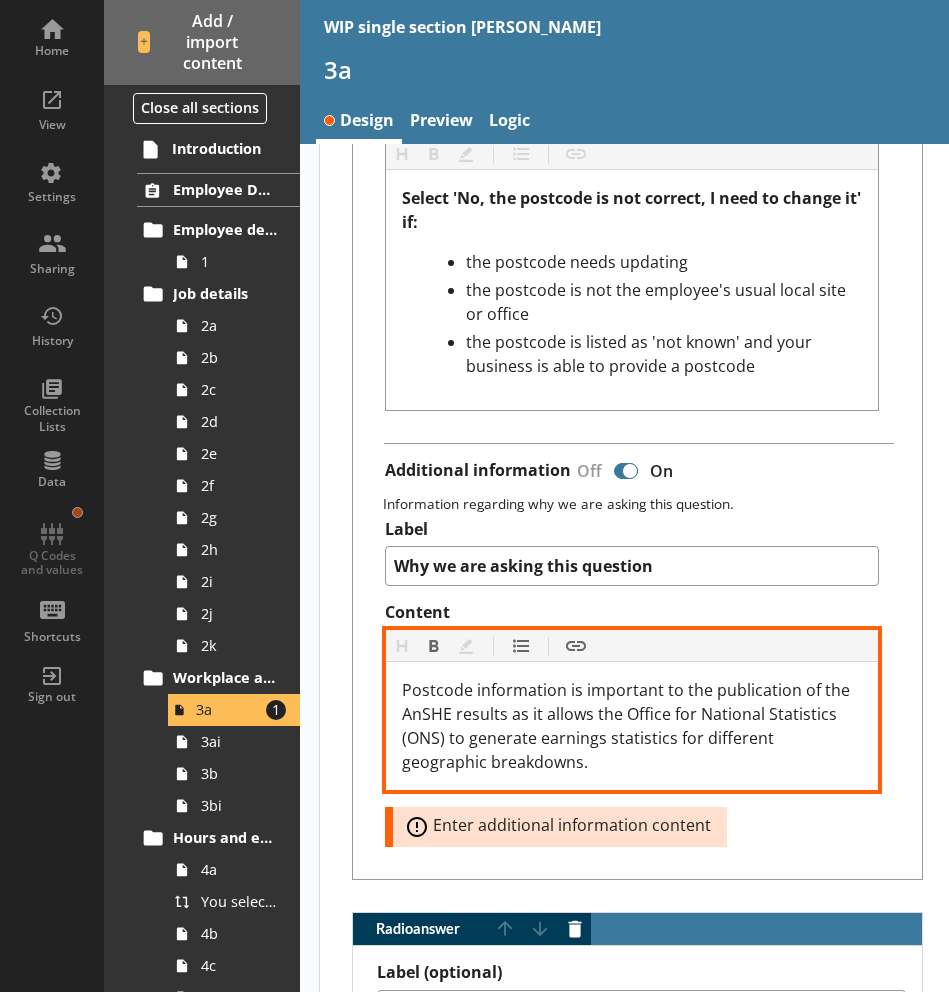 type 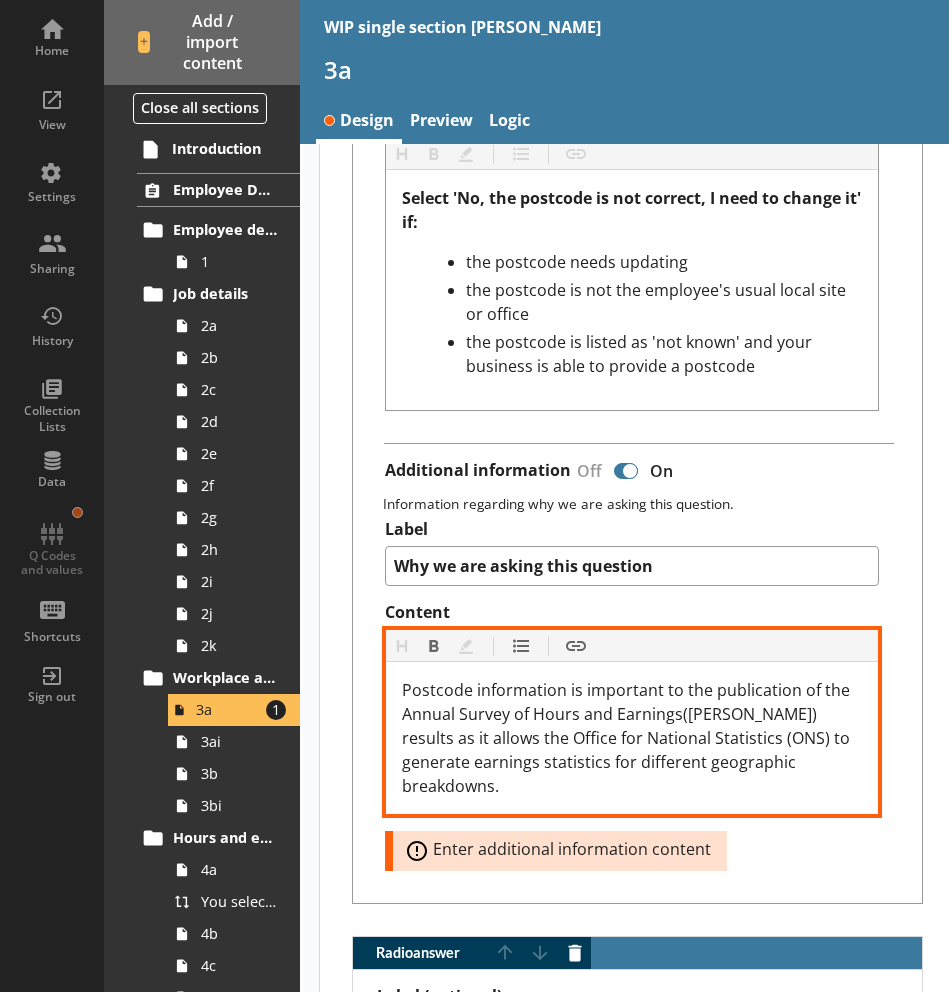 click on "Postcode information is important to the publication of the Annual Survey of Hours and Earnings([PERSON_NAME]) results as it allows the Office for National Statistics (ONS) to generate earnings statistics for different geographic breakdowns." at bounding box center (628, 738) 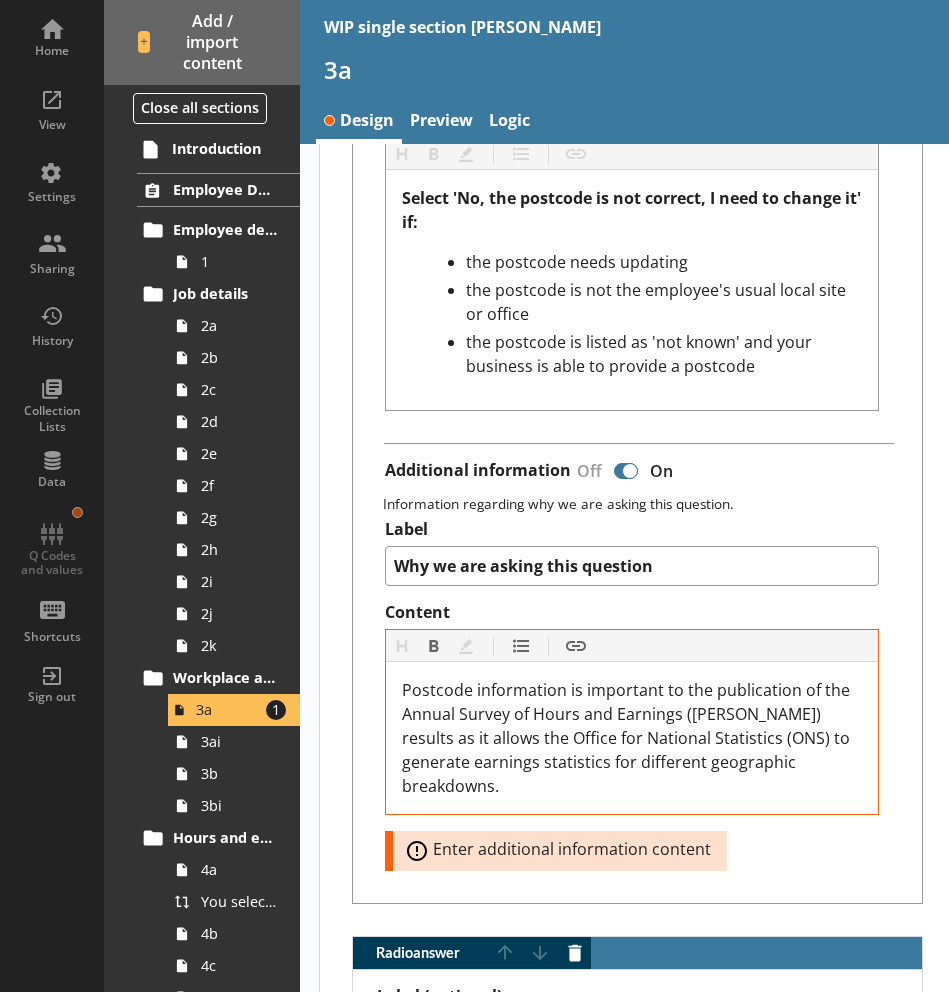 click on "Content Heading Heading Bold Bold Highlight Highlight List List Insert link Insert link Postcode information is important to the publication of the Annual Survey of Hours and Earnings ([PERSON_NAME]) results as it allows the Office for National Statistics (ONS) to generate earnings statistics for different geographic breakdowns. Error:  Enter additional information content" at bounding box center [632, 736] 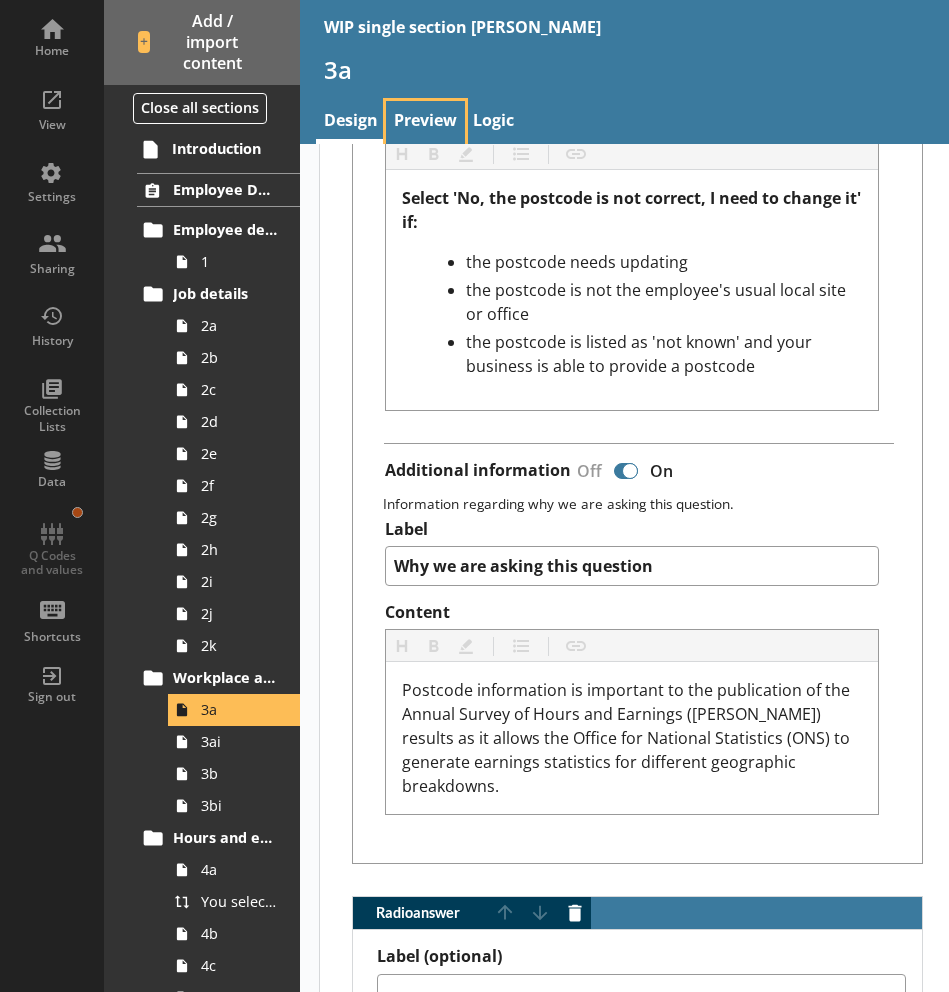 click on "Preview" at bounding box center (425, 122) 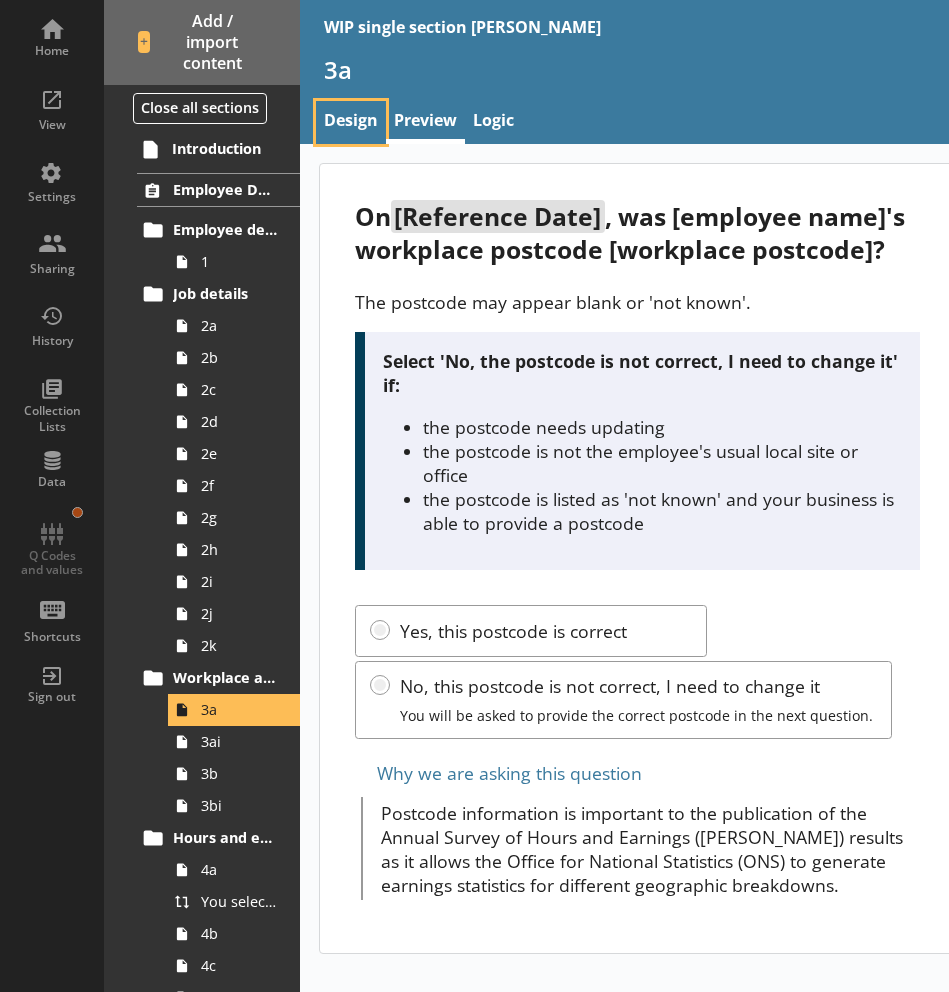 click on "Design" at bounding box center (351, 122) 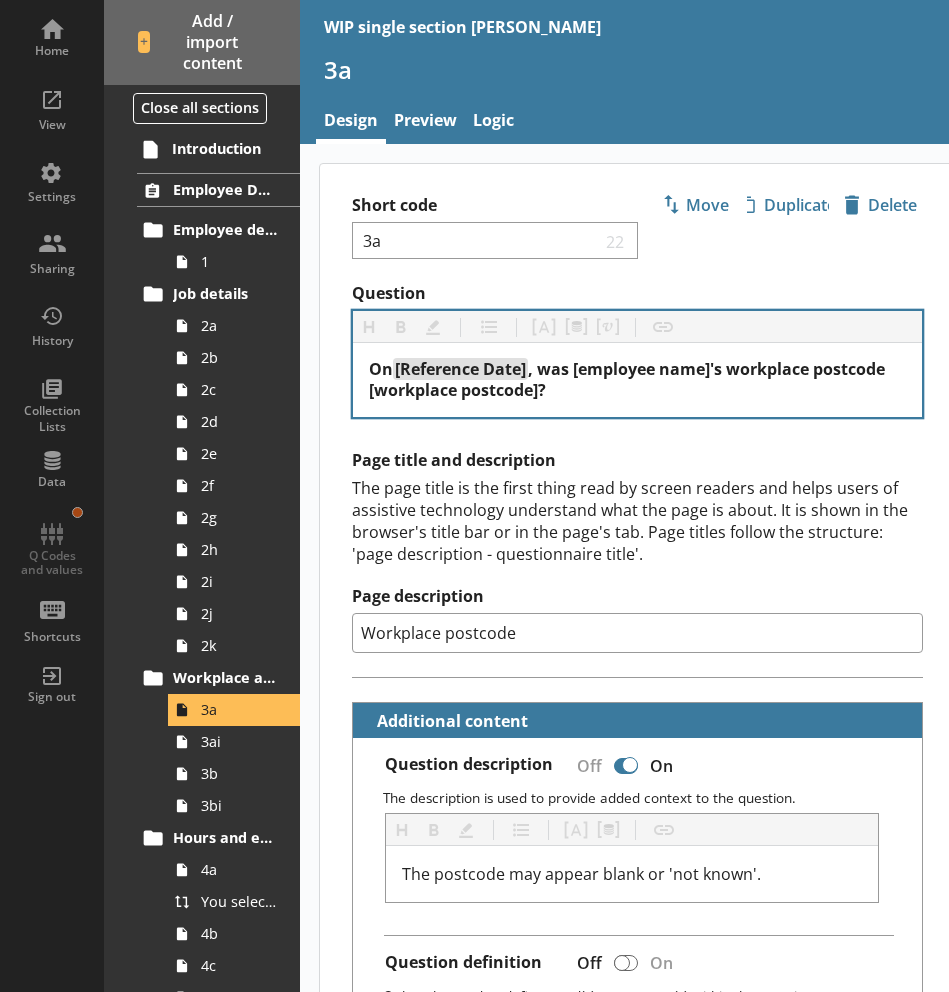 type on "x" 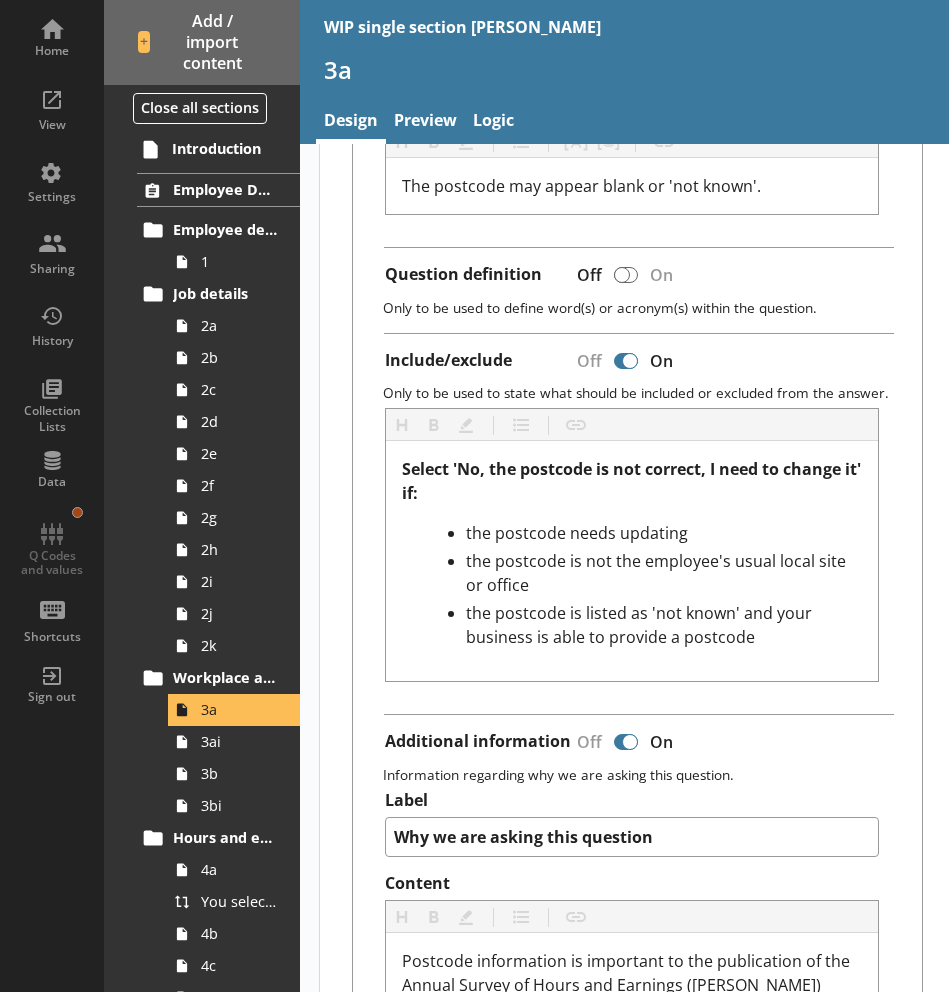 scroll, scrollTop: 689, scrollLeft: 0, axis: vertical 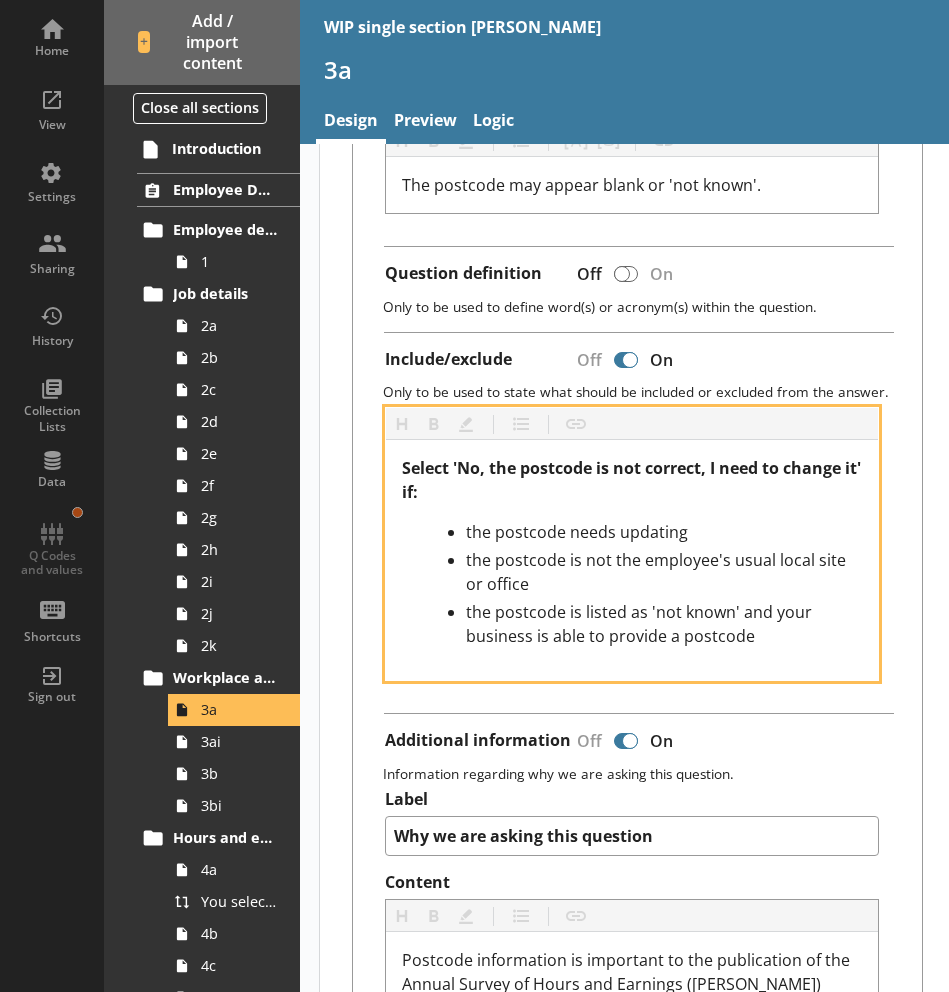 click on "the postcode is not the employee's usual local site or office" at bounding box center [664, 572] 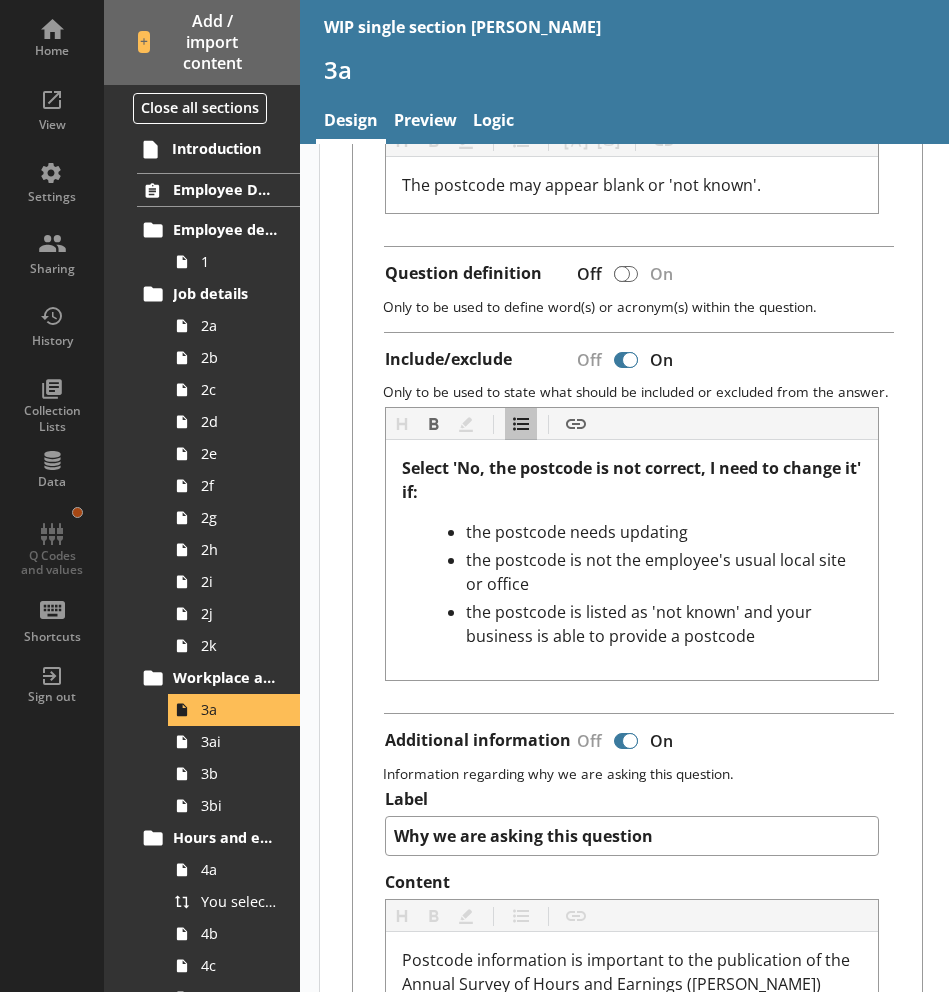 click on "Heading Heading Bold Bold Highlight Highlight List List Insert link Insert link Select 'No, the postcode is not correct, I need to change it' if: the postcode needs updating the postcode is not the employee's usual local site or office the postcode is listed as 'not known' and your business is able to provide a postcode" at bounding box center (637, 544) 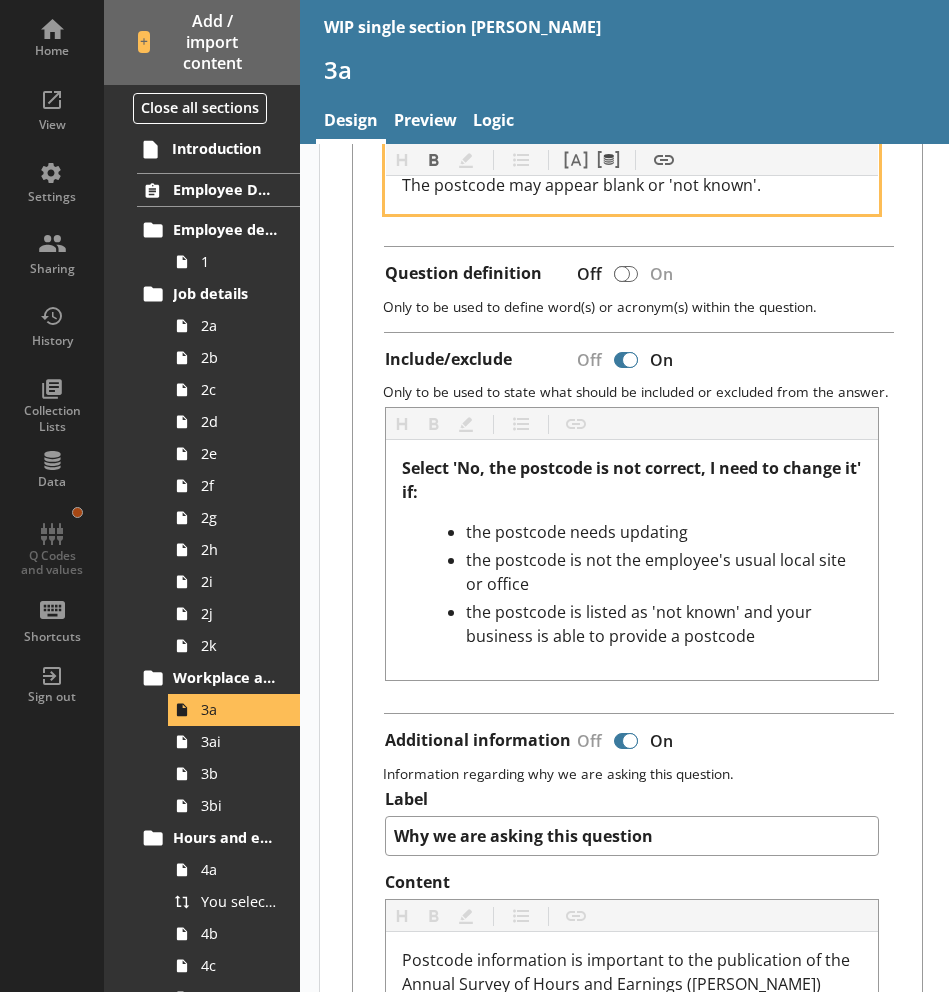 click on "The postcode may appear blank or 'not known'." at bounding box center (632, 185) 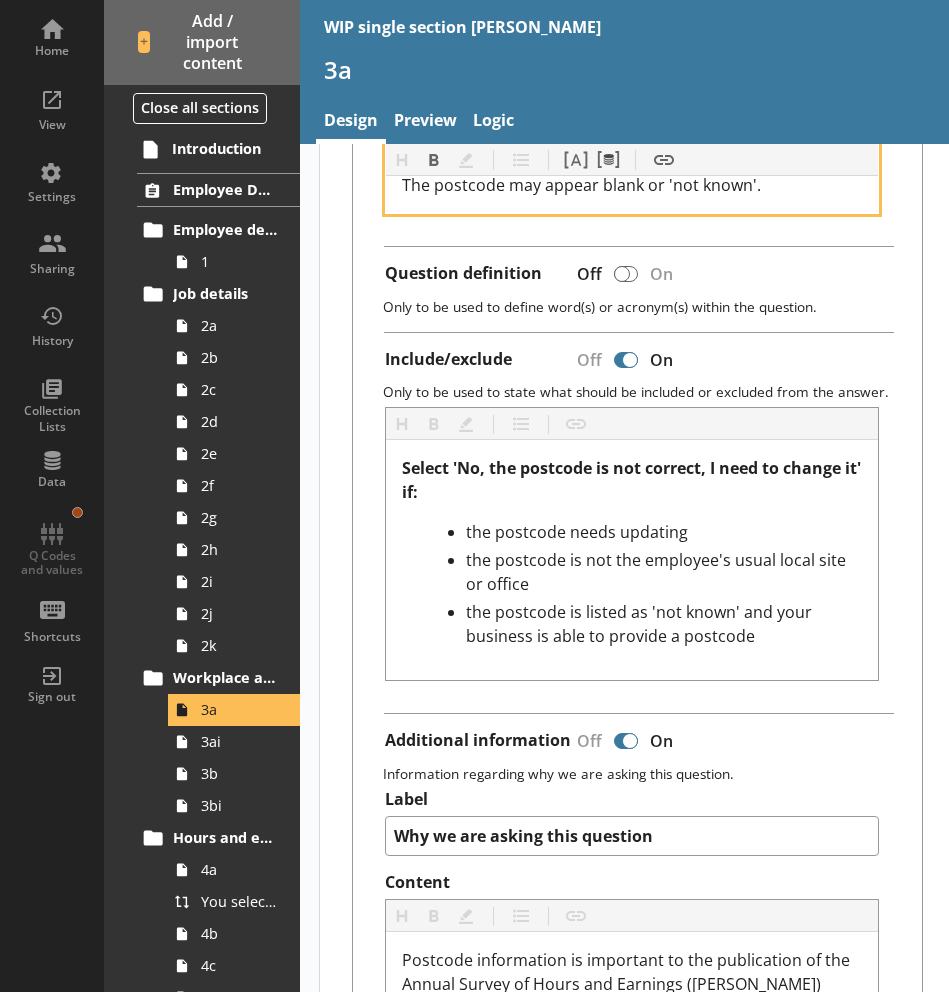 type 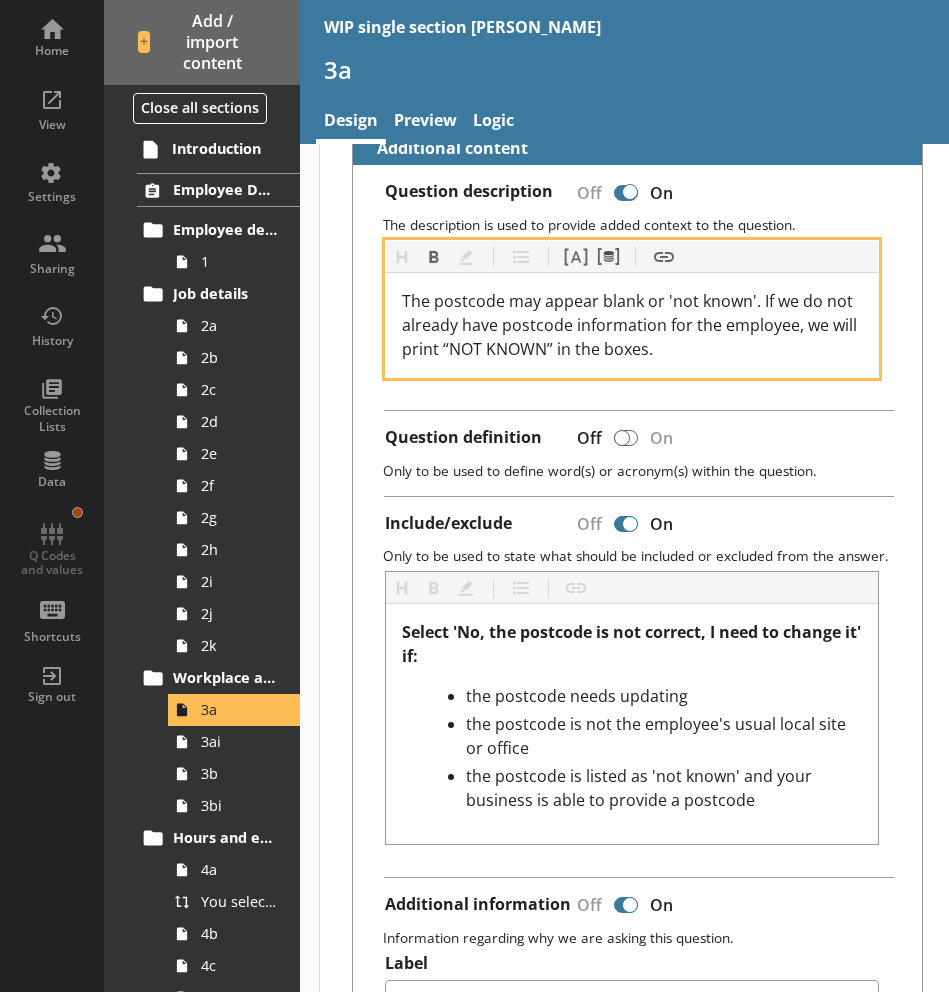 scroll, scrollTop: 569, scrollLeft: 0, axis: vertical 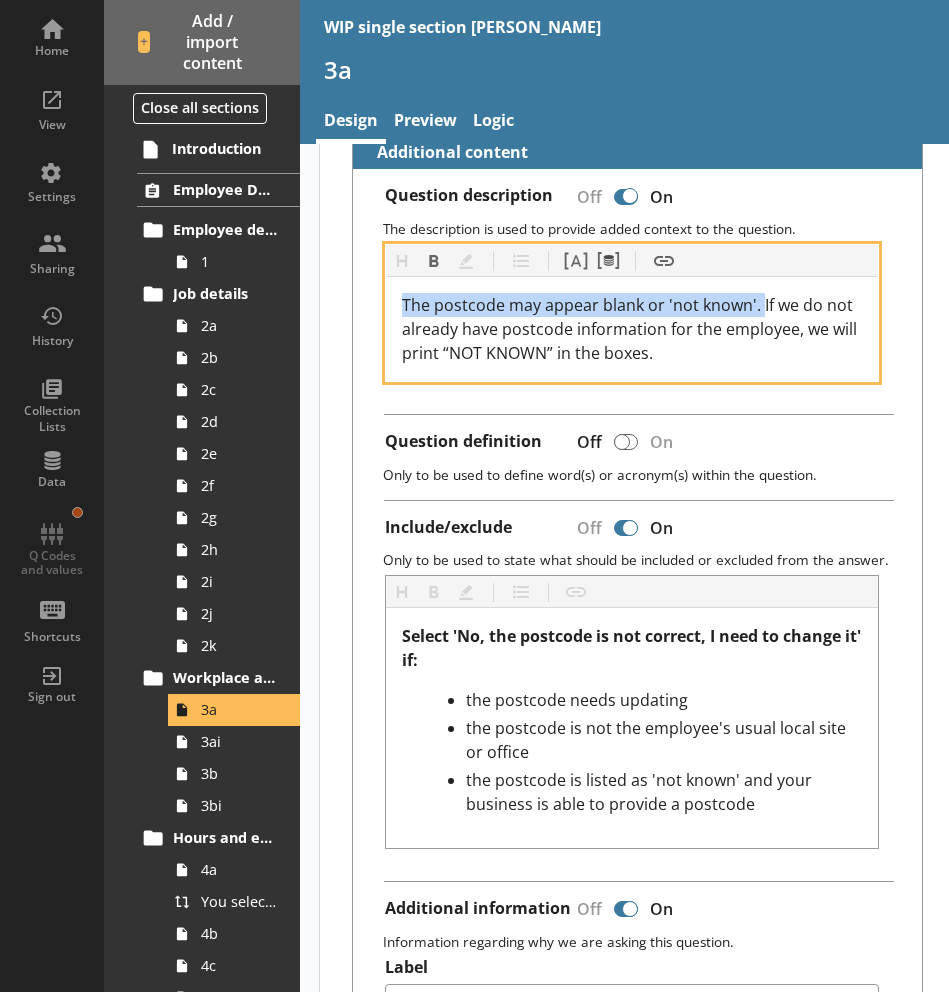 drag, startPoint x: 760, startPoint y: 307, endPoint x: 397, endPoint y: 298, distance: 363.11154 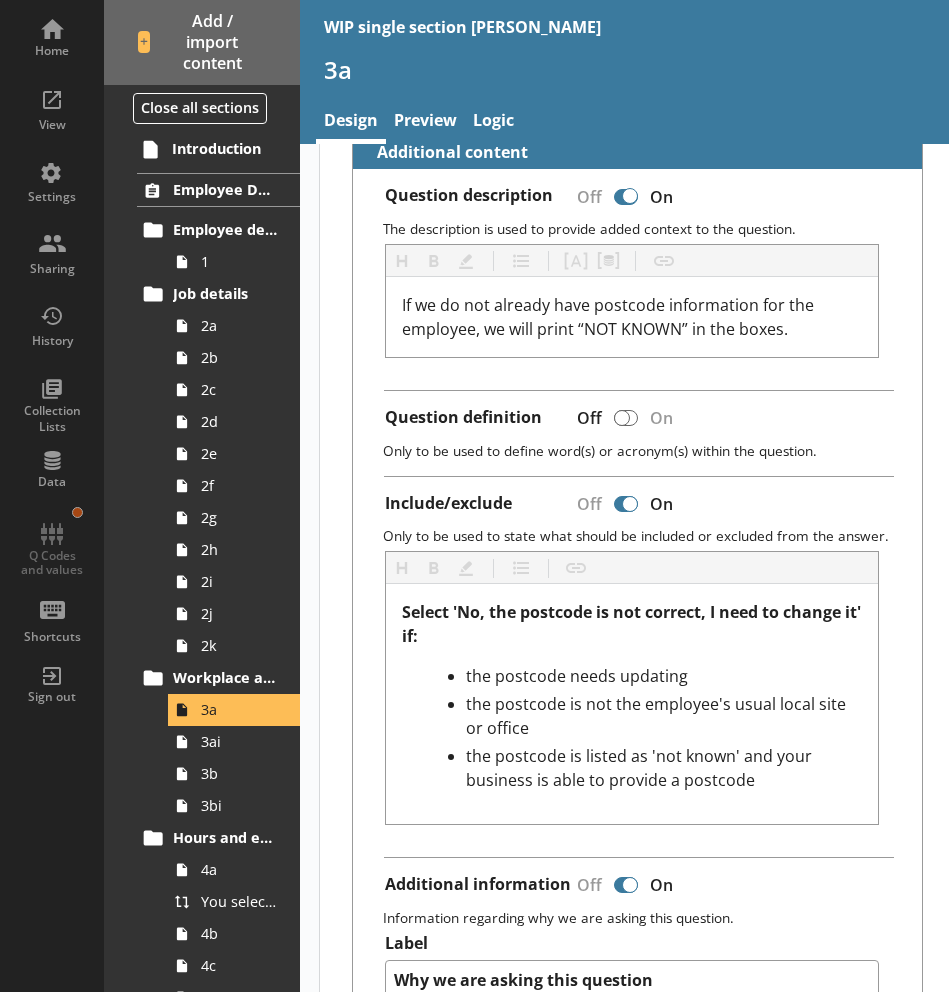 click on "Question description Off On The description is used to provide added context to the question. Heading Heading Bold Bold Highlight Highlight List List Pipe answer Pipe answer Pipe metadata Pipe metadata Insert link Insert link If we do not already have postcode information for the employee, we will print “NOT KNOWN” in the boxes. Question definition Off On Only to be used to define word(s) or acronym(s) within the question. Include/exclude Off On Only to be used to state what should be included or excluded from the answer. Heading Heading Bold Bold Highlight Highlight List List Insert link Insert link Select 'No, the postcode is not correct, I need to change it' if: the postcode needs updating the postcode is not the employee's usual local site or office the postcode is listed as 'not known' and your business is able to provide a postcode Additional information Off On Information regarding why we are asking this question. Label Why we are asking this question Content Heading Heading Bold Bold Highlight" at bounding box center [637, 723] 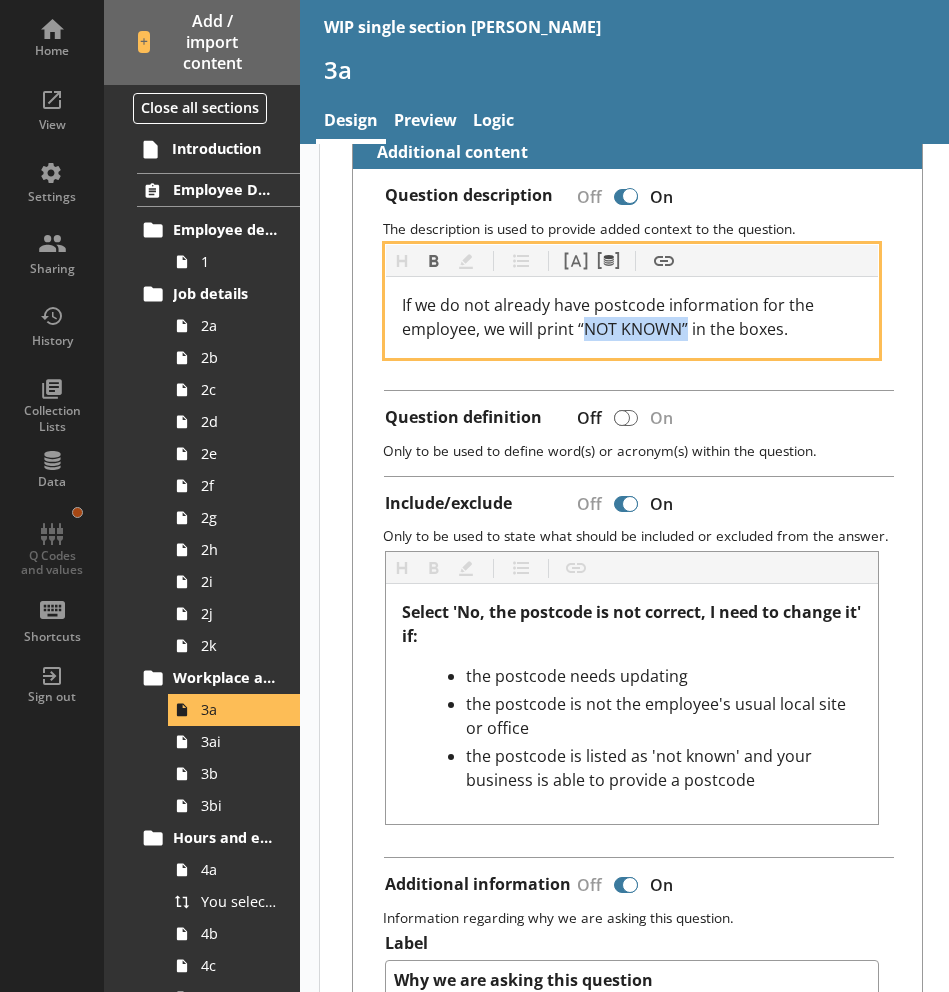 drag, startPoint x: 688, startPoint y: 327, endPoint x: 583, endPoint y: 333, distance: 105.17129 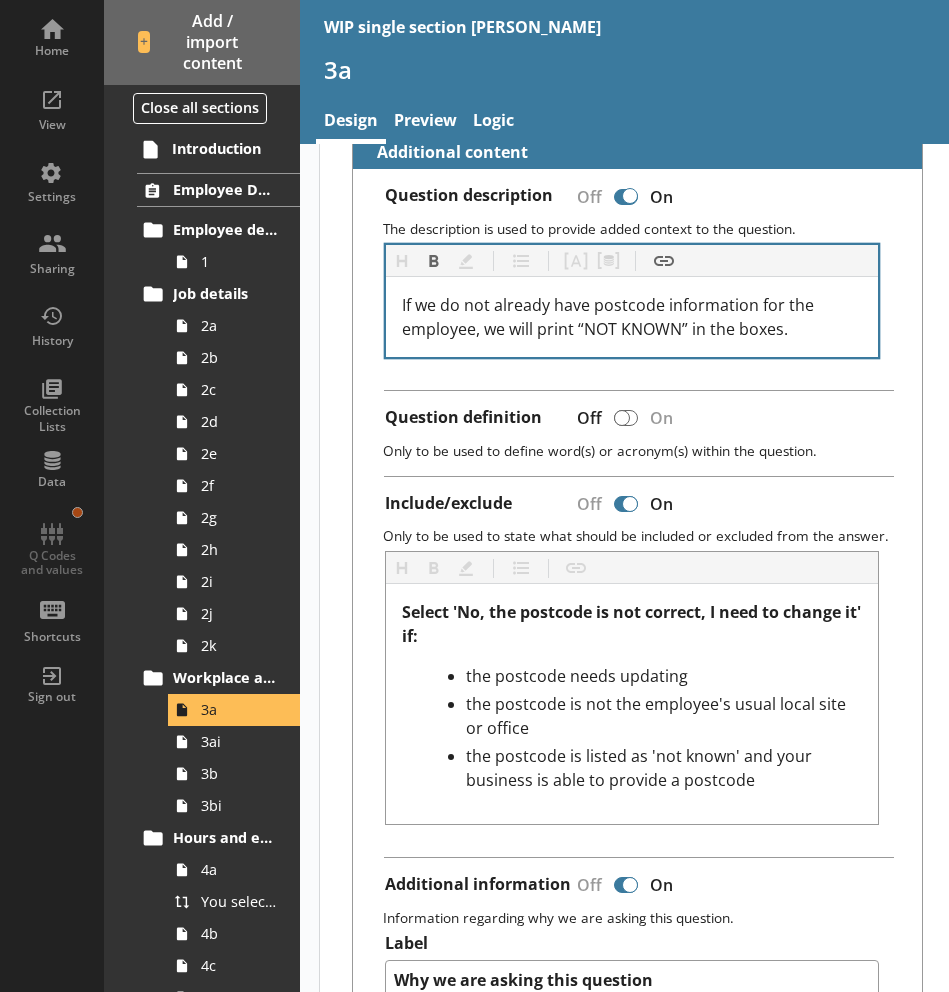 click on "If we do not already have postcode information for the employee, we will print “NOT KNOWN” in the boxes." at bounding box center (632, 317) 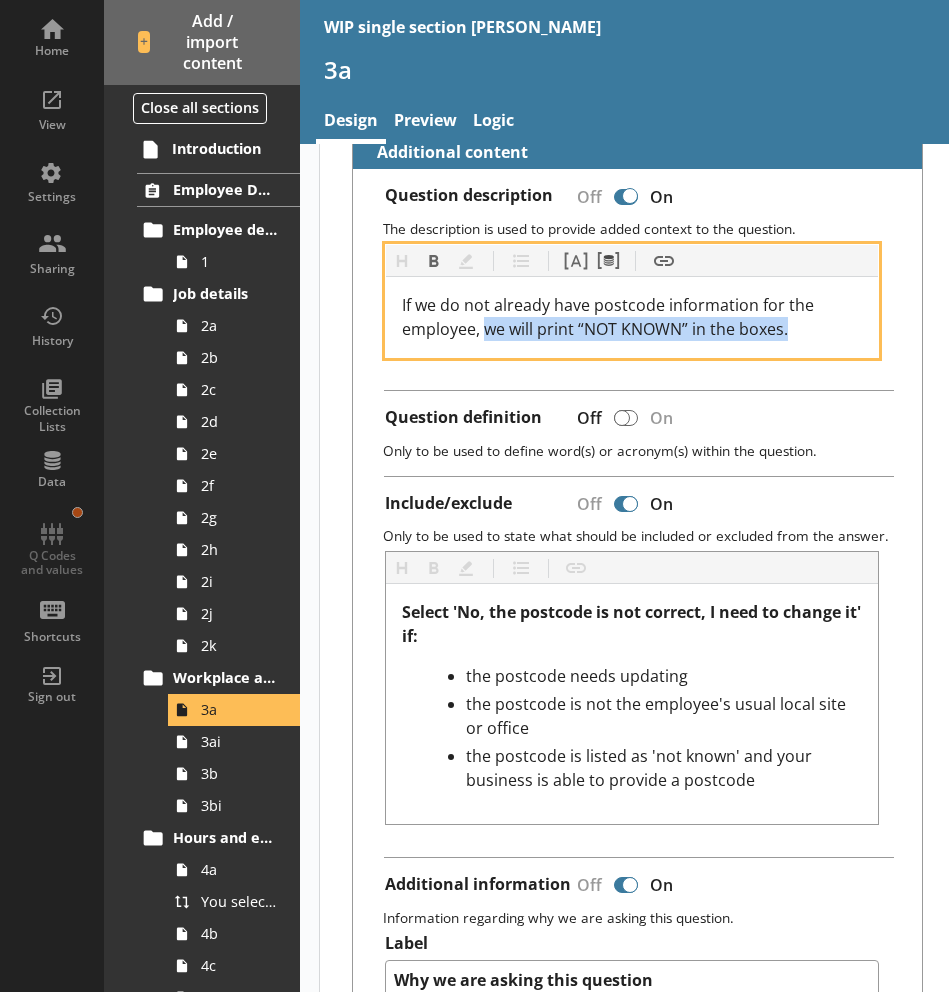 drag, startPoint x: 787, startPoint y: 330, endPoint x: 487, endPoint y: 330, distance: 300 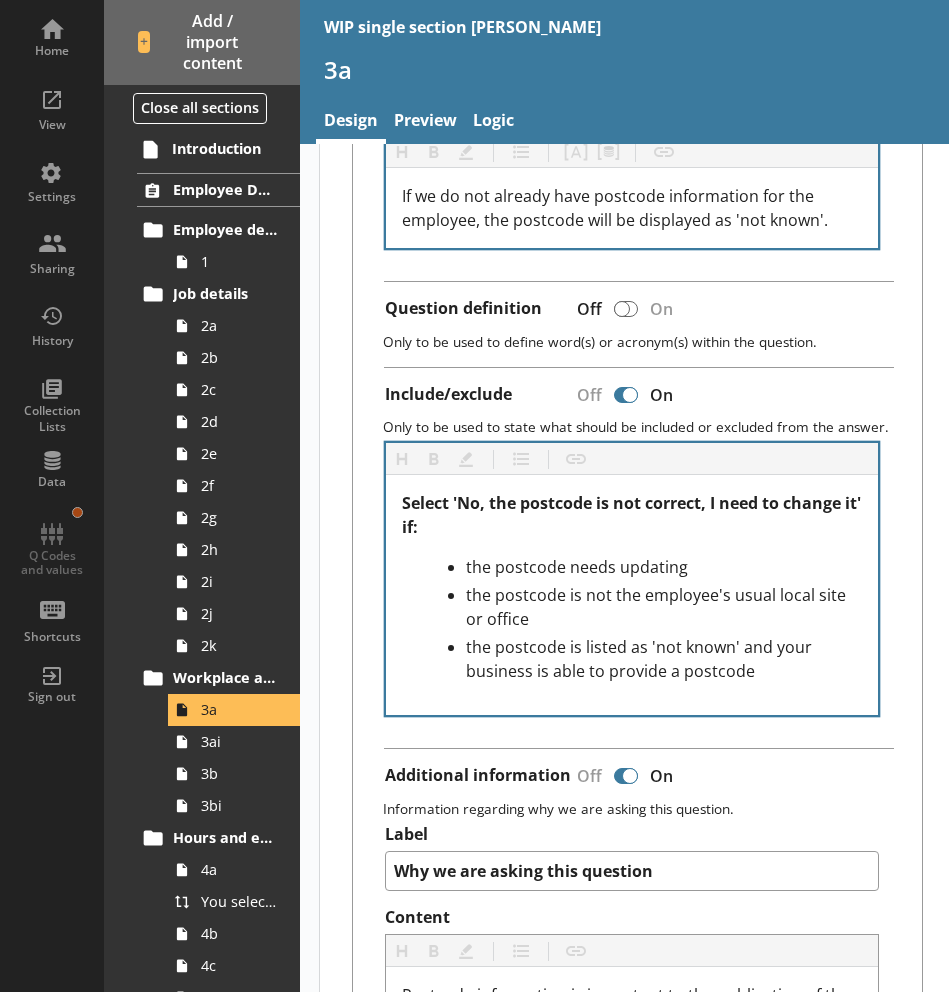 scroll, scrollTop: 679, scrollLeft: 0, axis: vertical 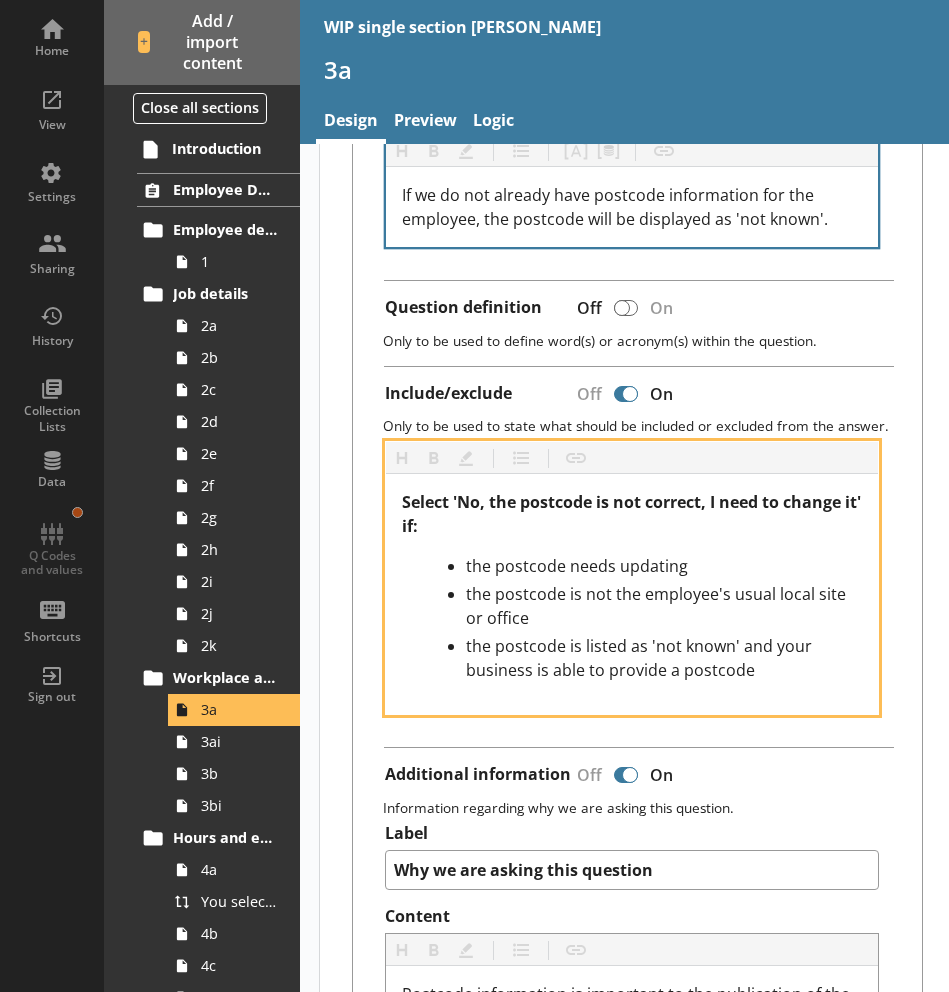 click on "the postcode is not the employee's usual local site or office" at bounding box center (664, 606) 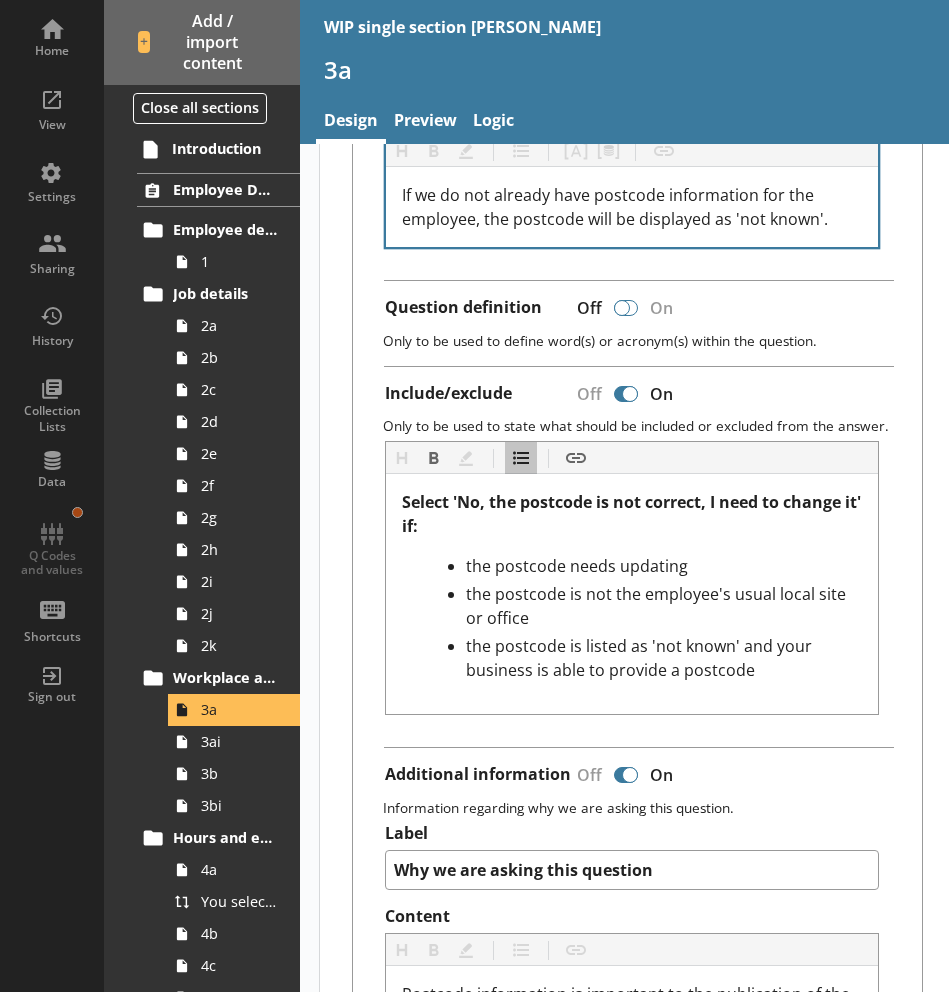 click at bounding box center [622, 308] 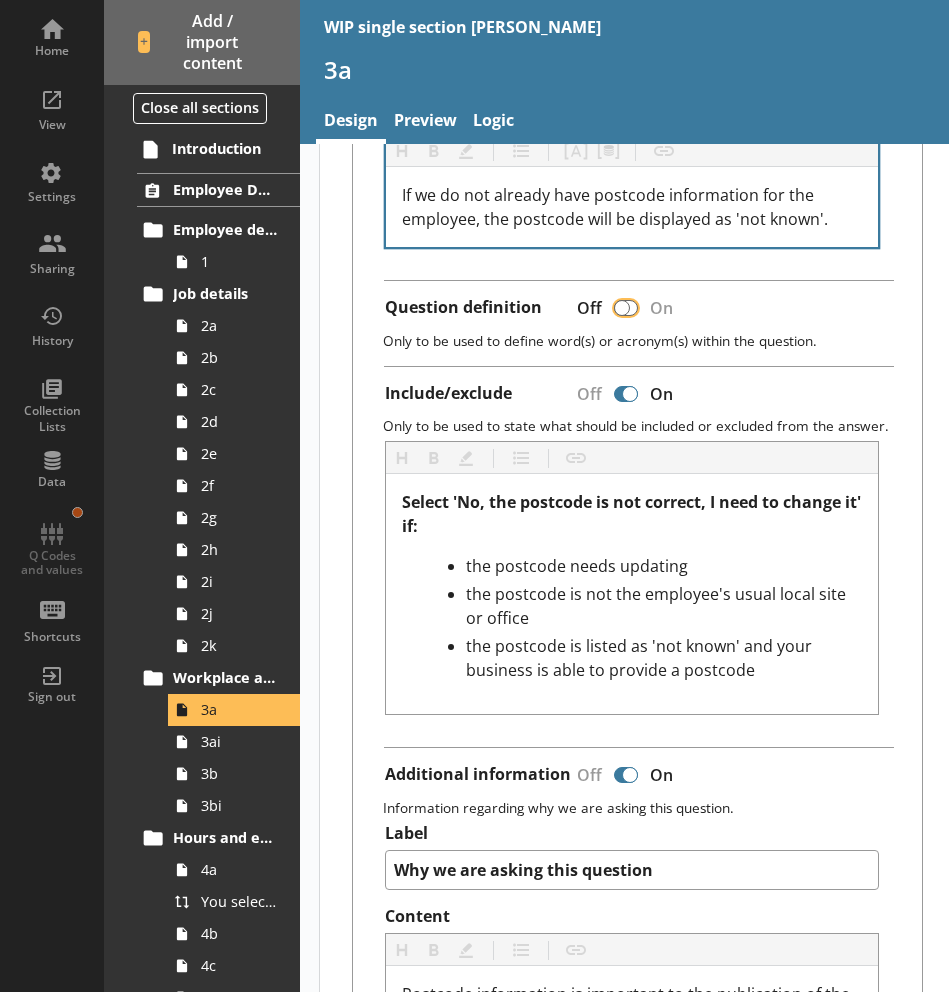 type on "x" 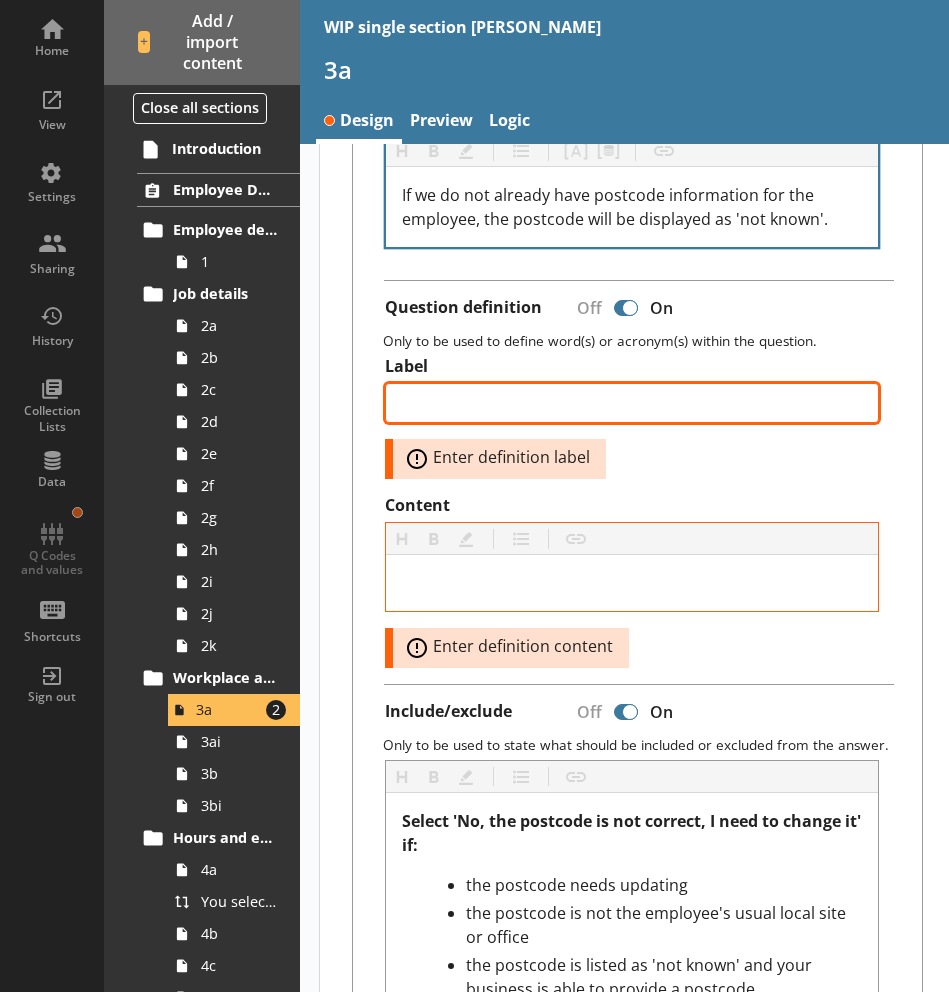 type on "x" 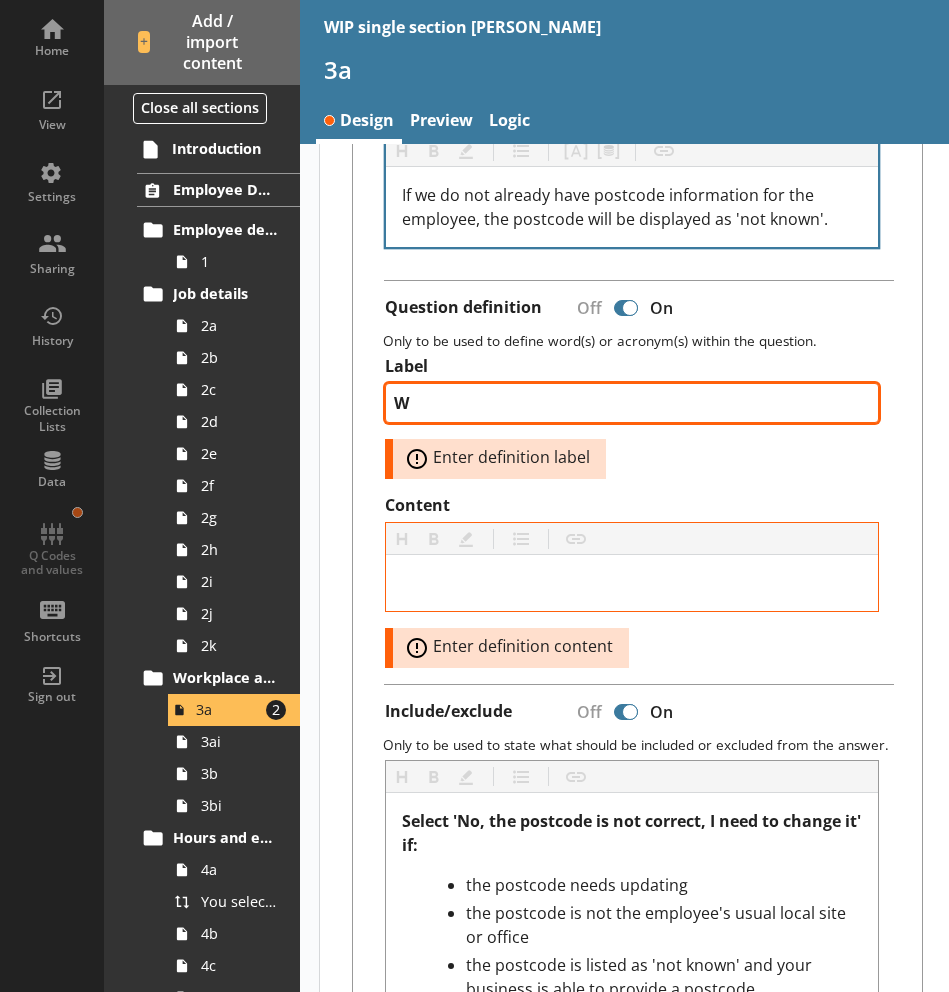 type on "x" 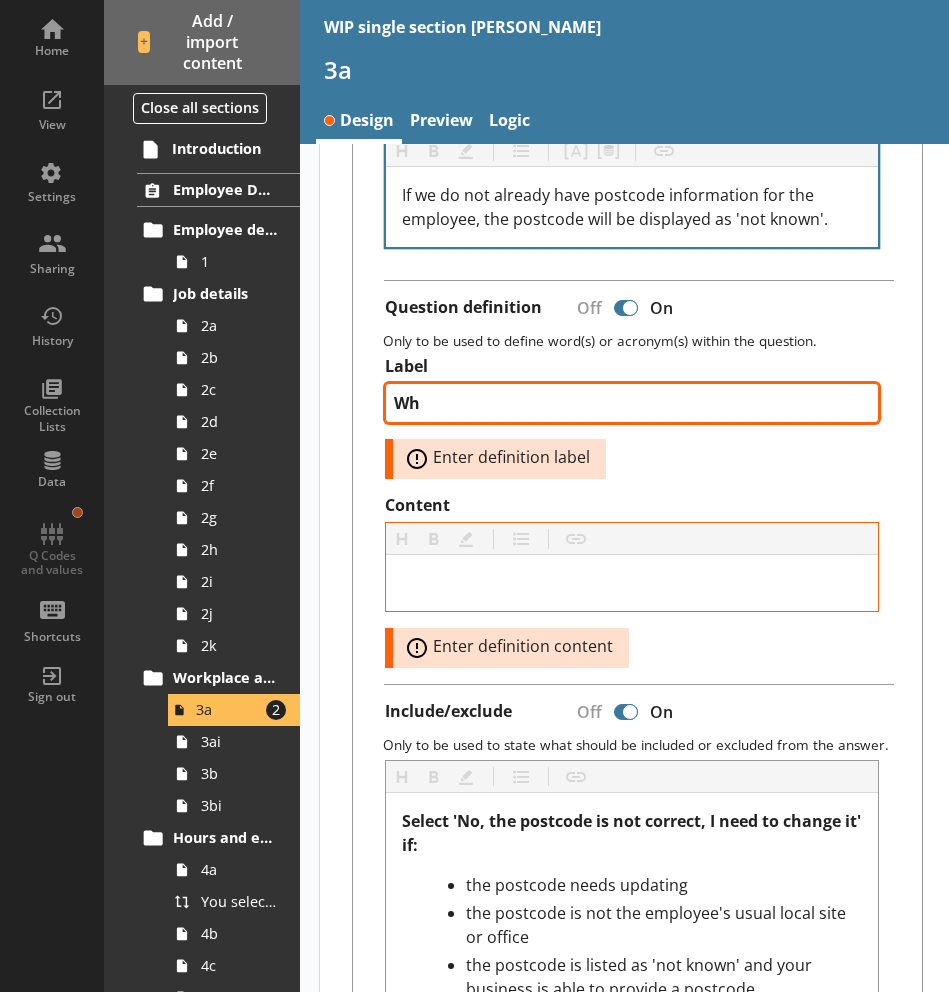 type on "Wha" 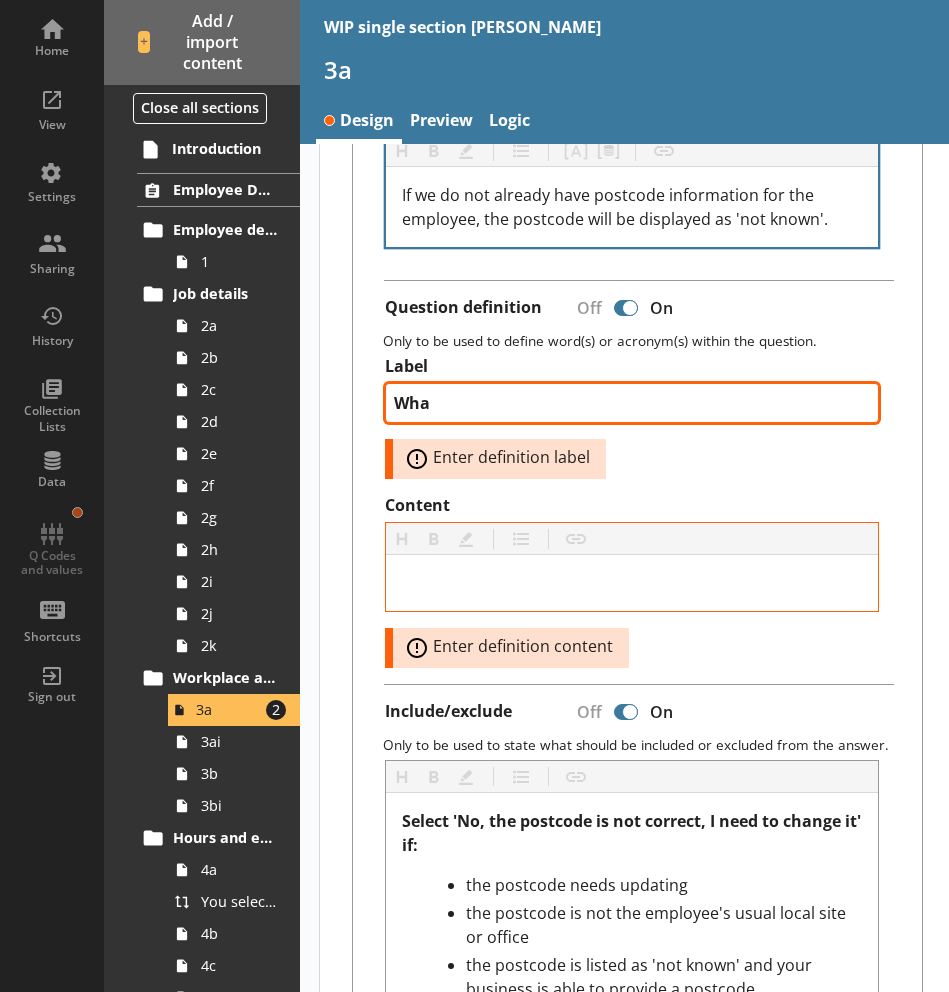type on "x" 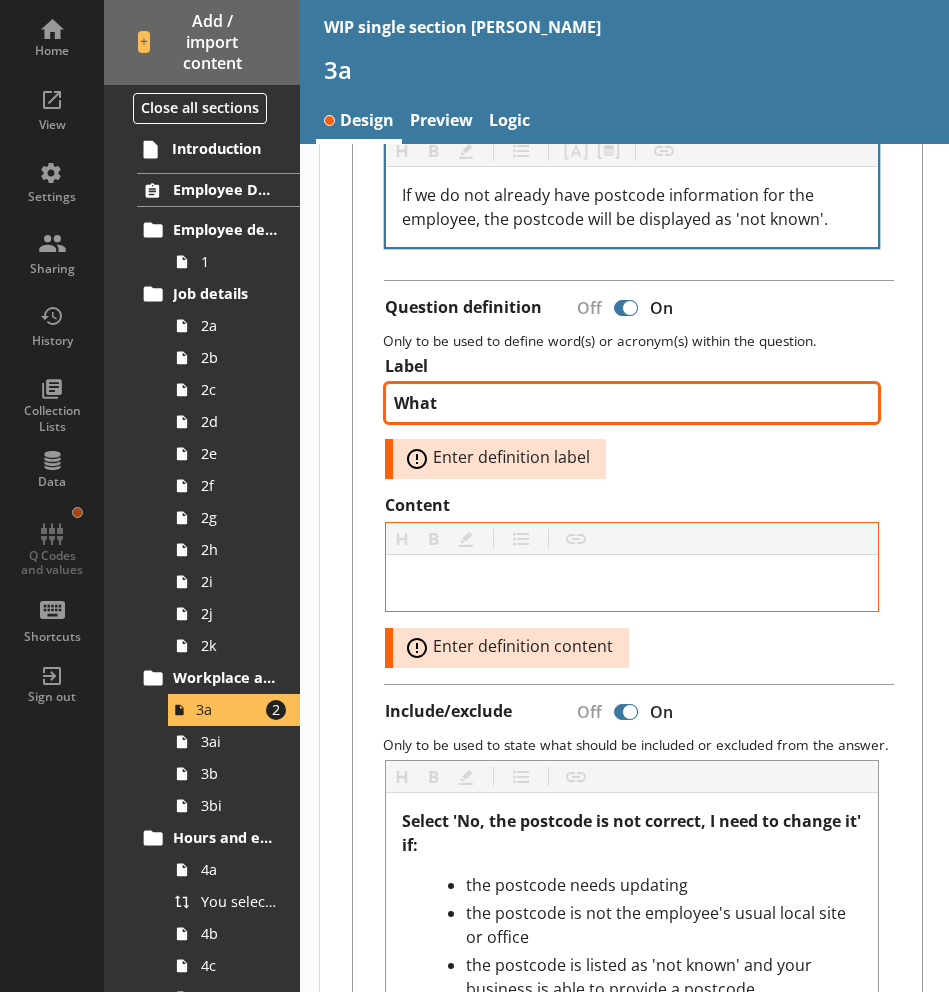 type on "What" 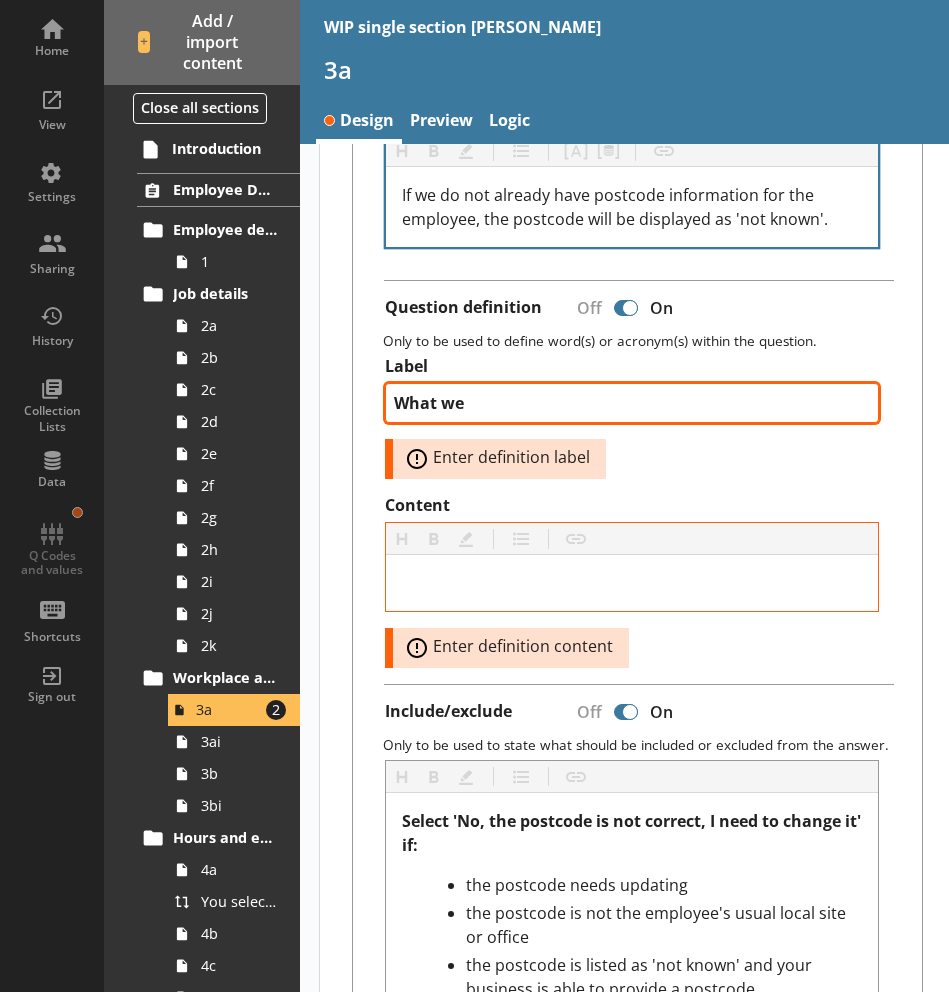 type on "What we" 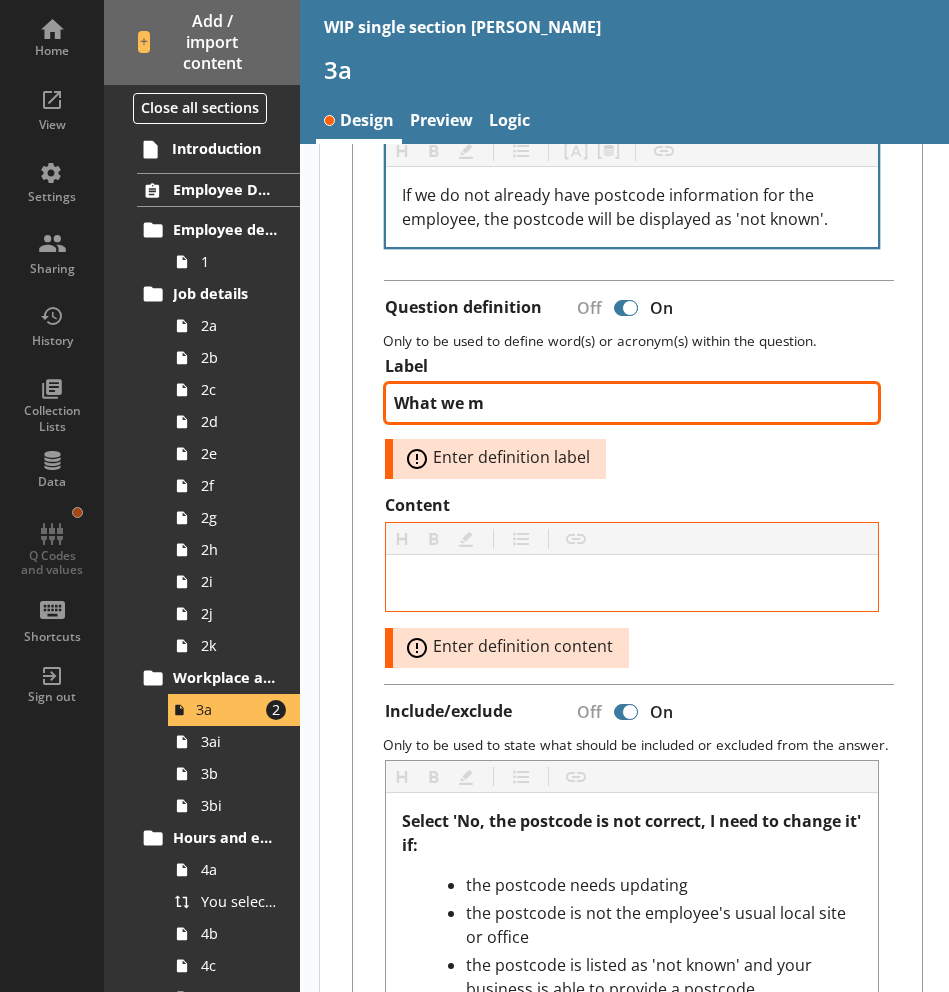 type on "What we me" 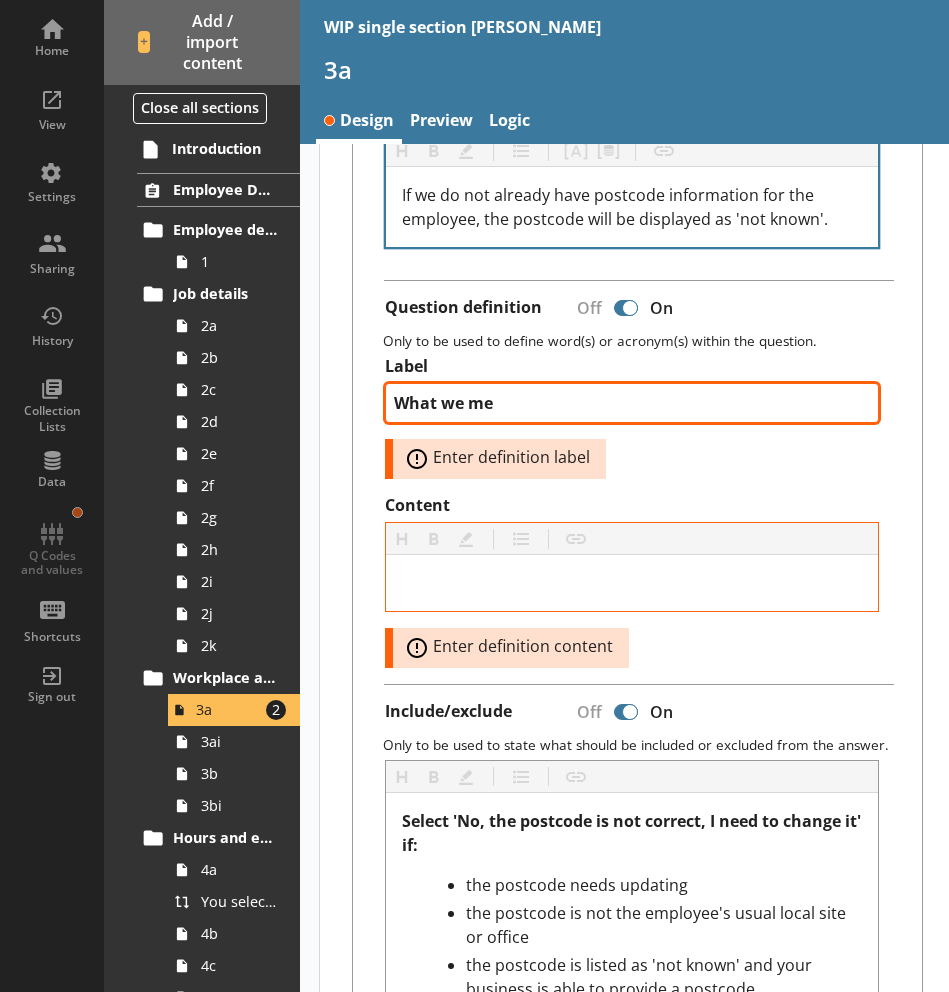 type on "x" 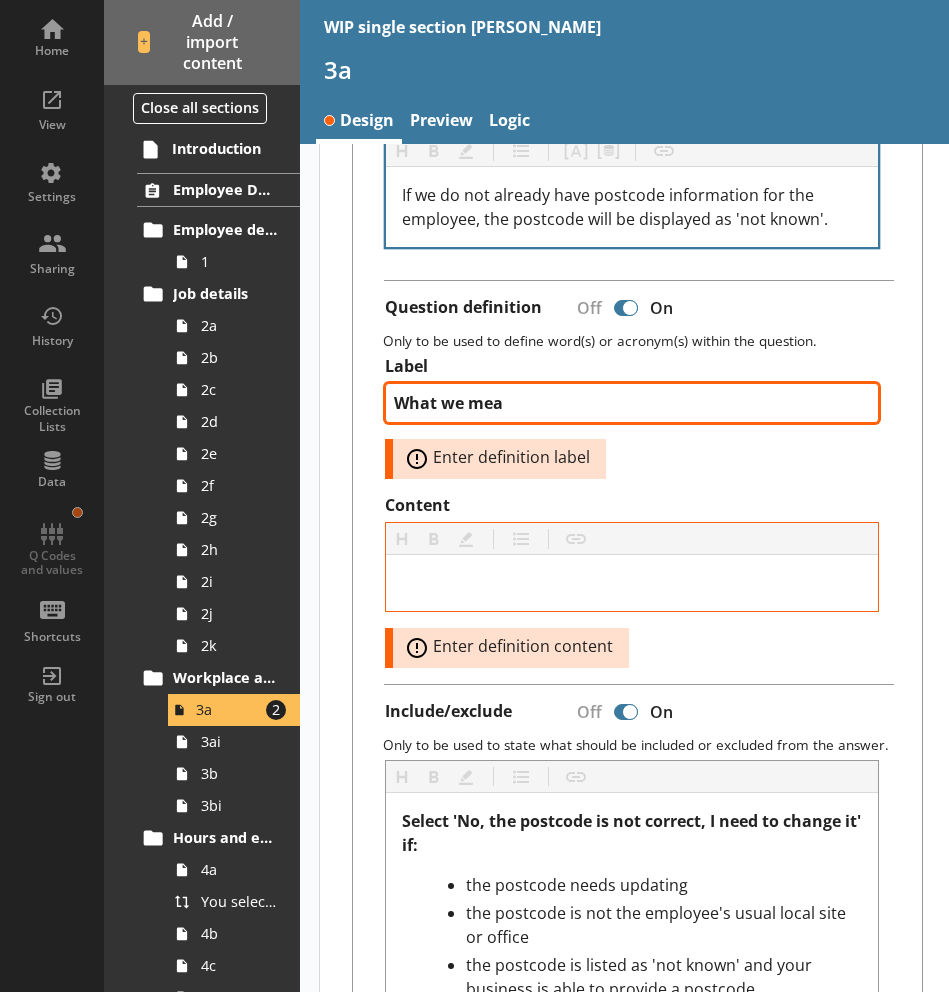 type on "What we mean" 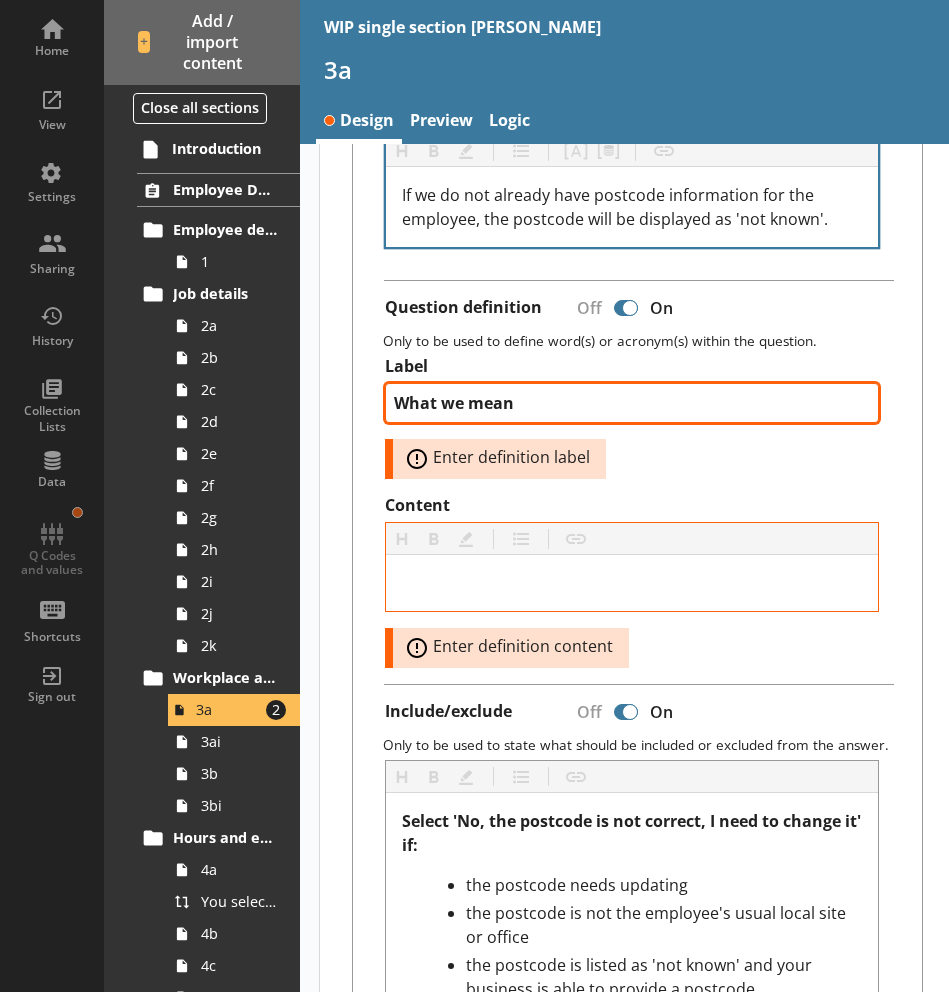 type on "x" 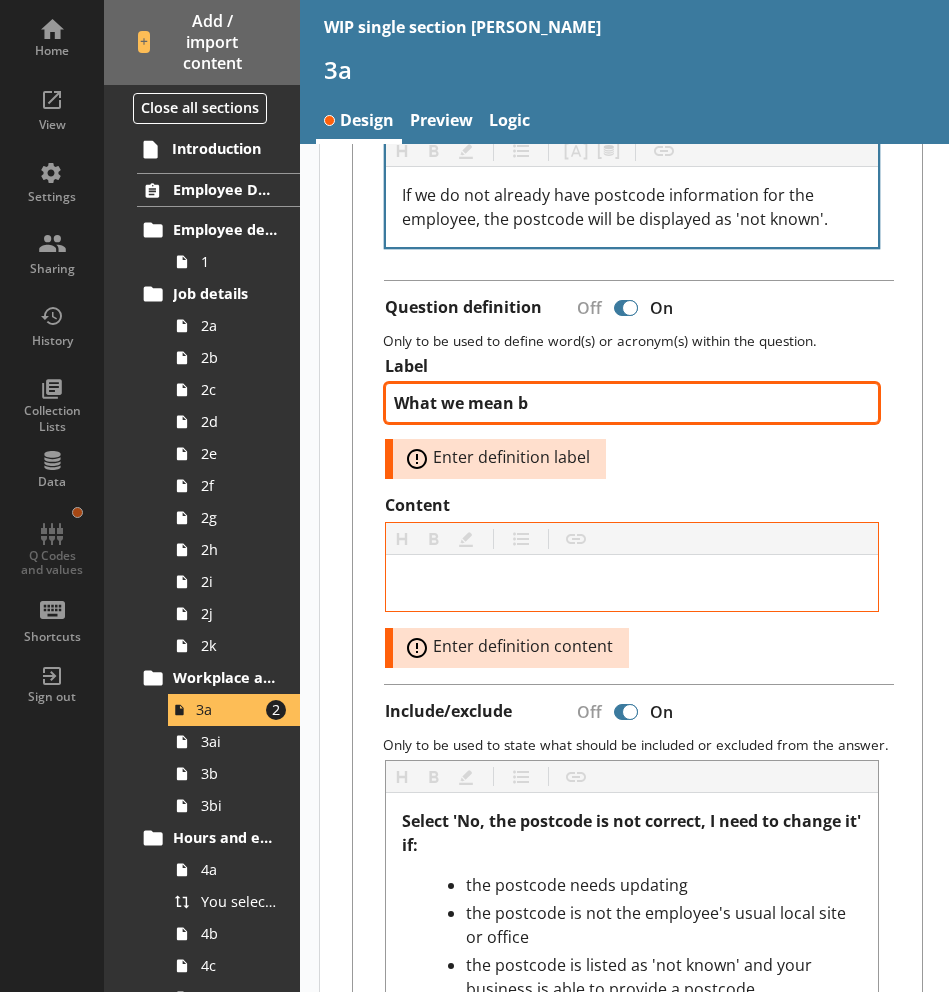 type on "What we mean by" 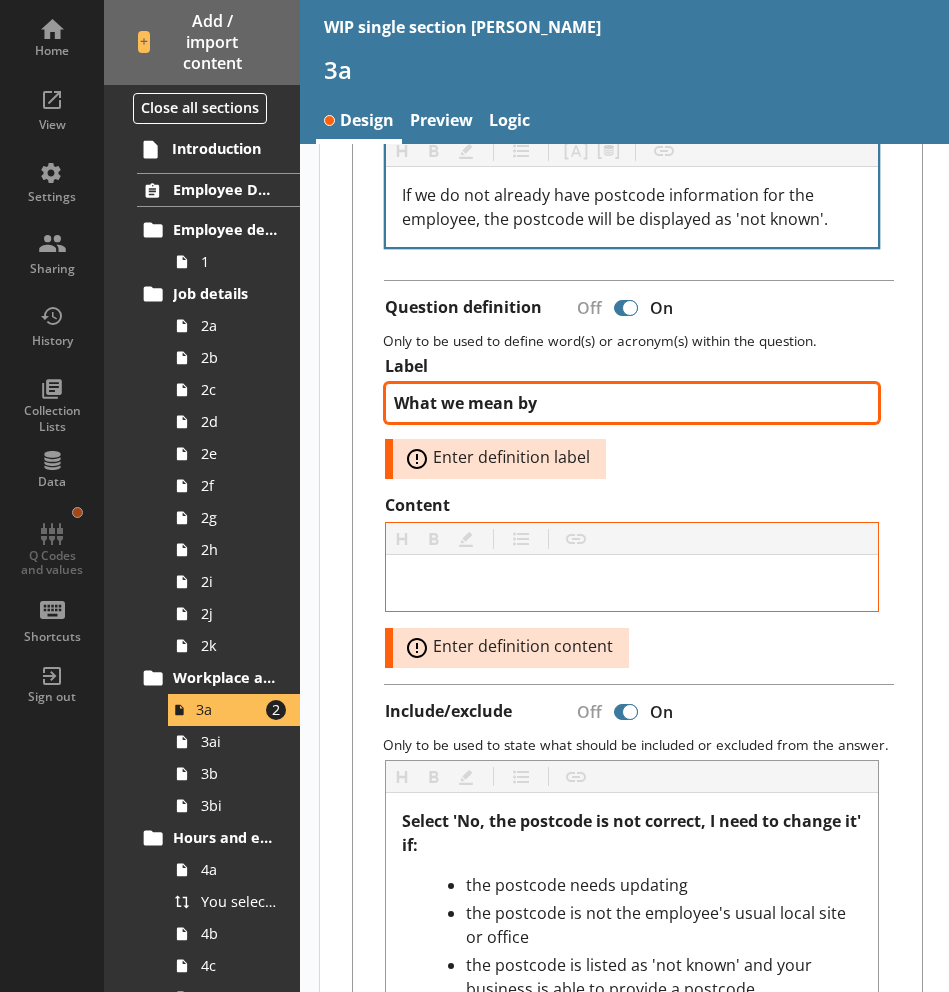 type on "x" 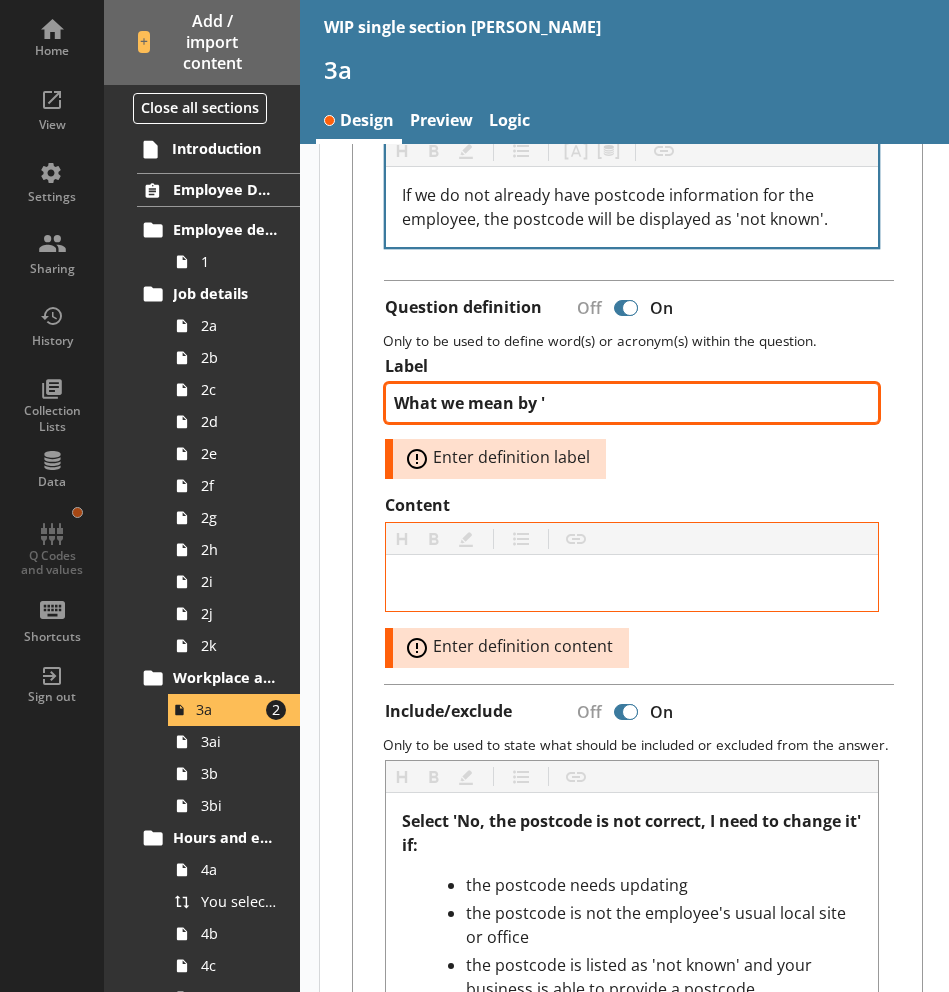 type on "x" 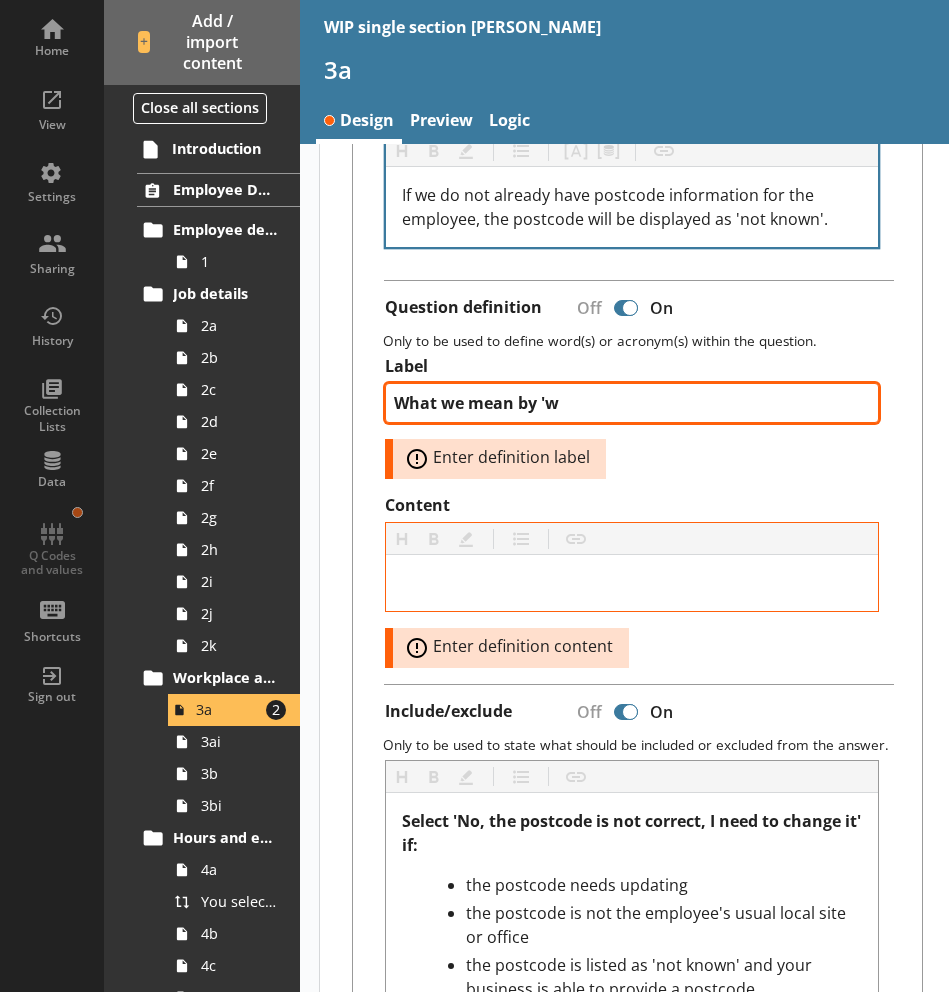type on "x" 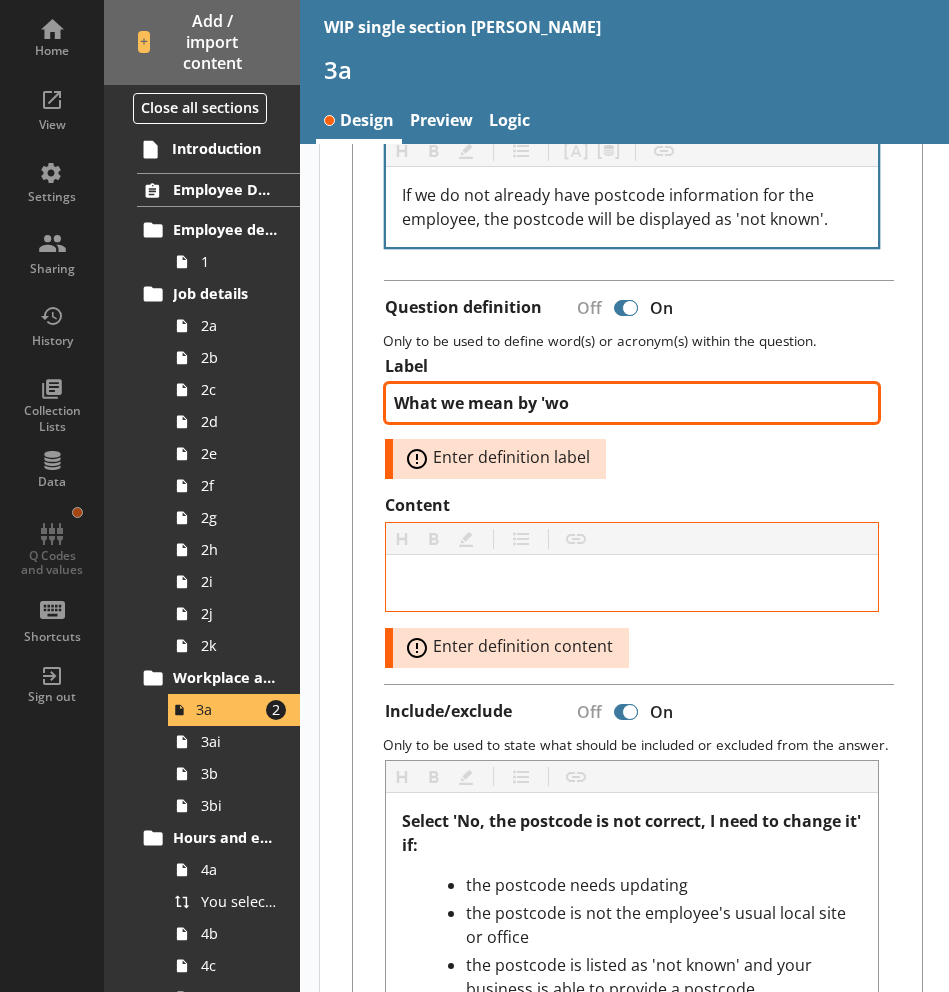 type on "x" 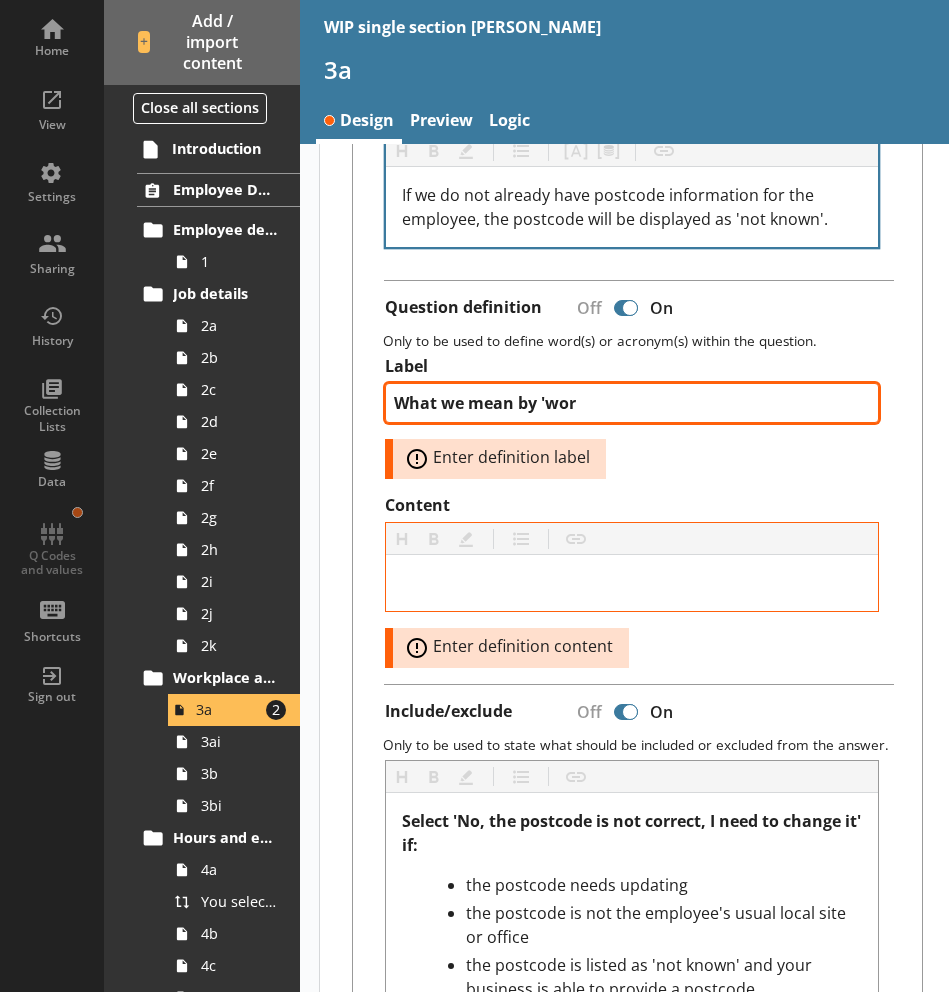 type on "x" 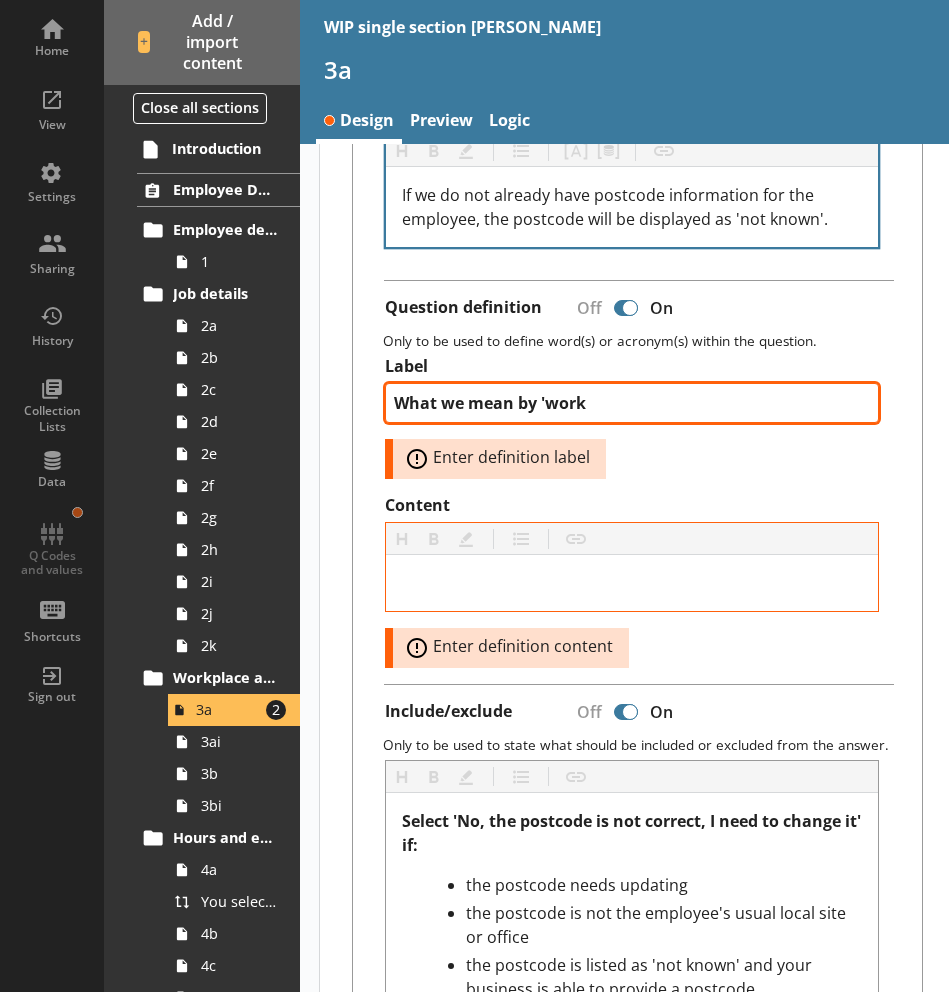 type on "x" 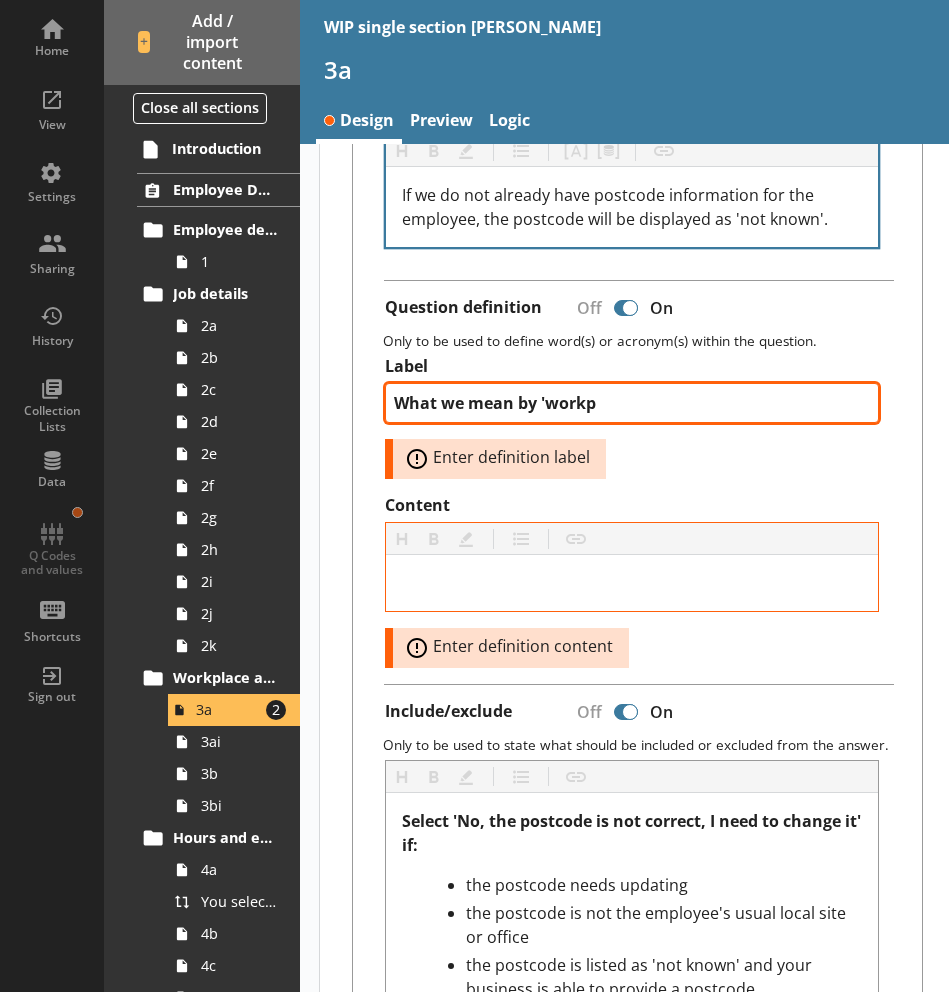 type on "x" 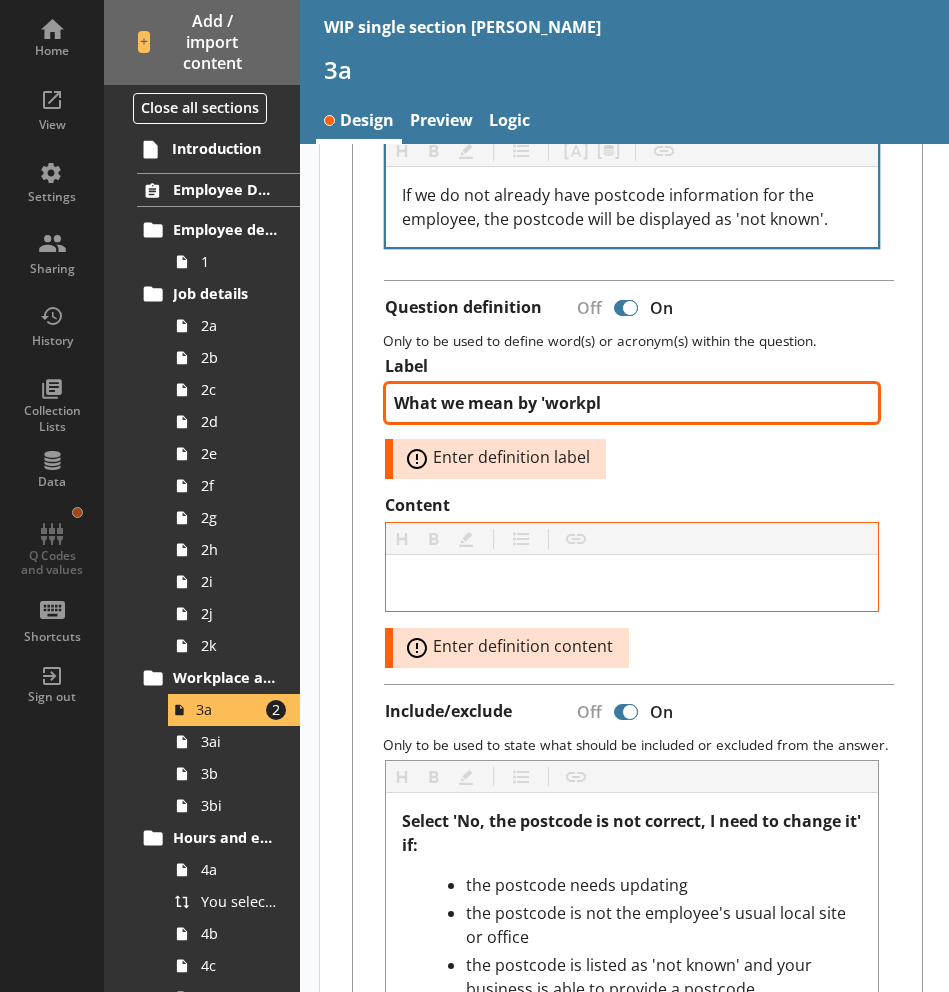 type on "x" 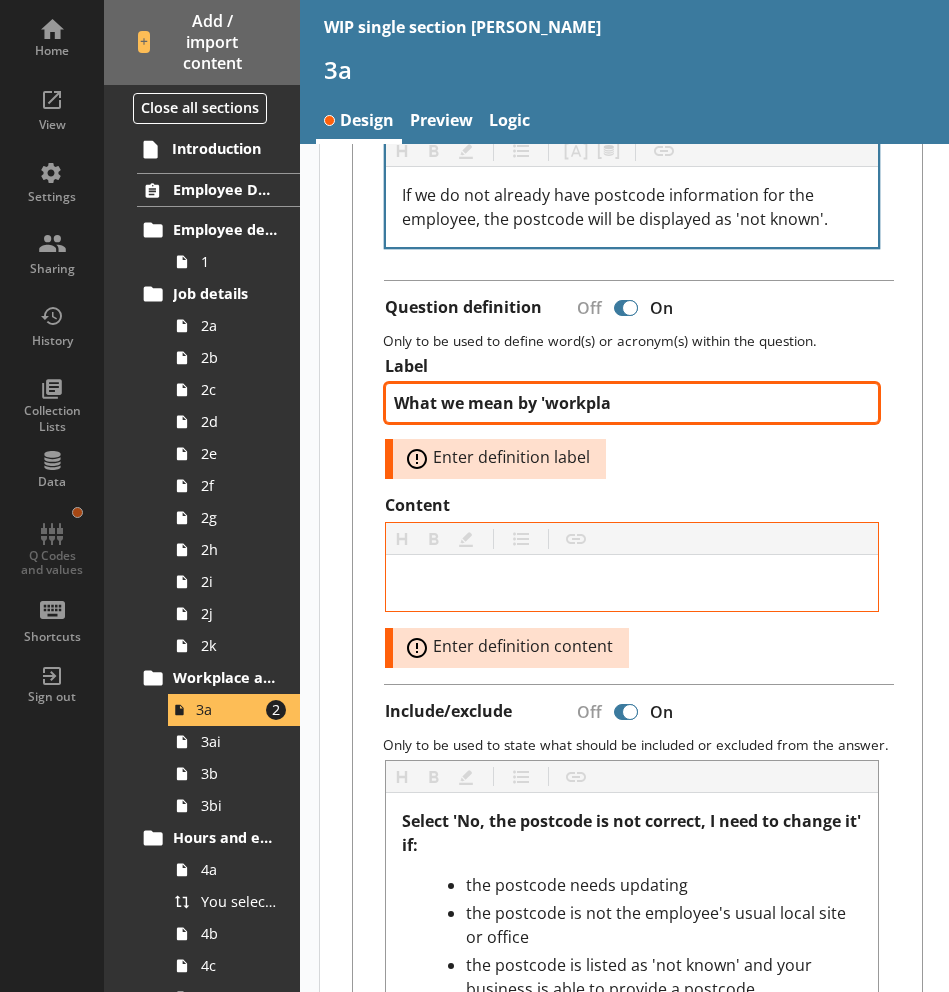type on "x" 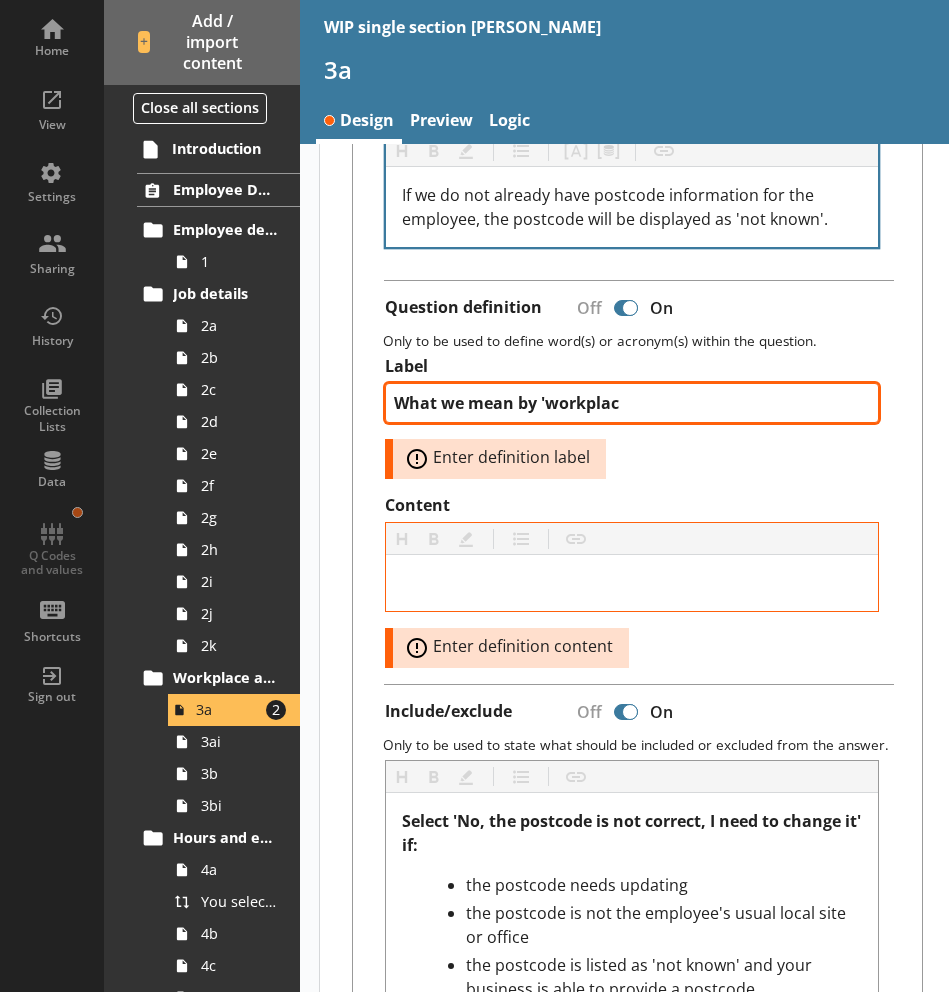 type on "x" 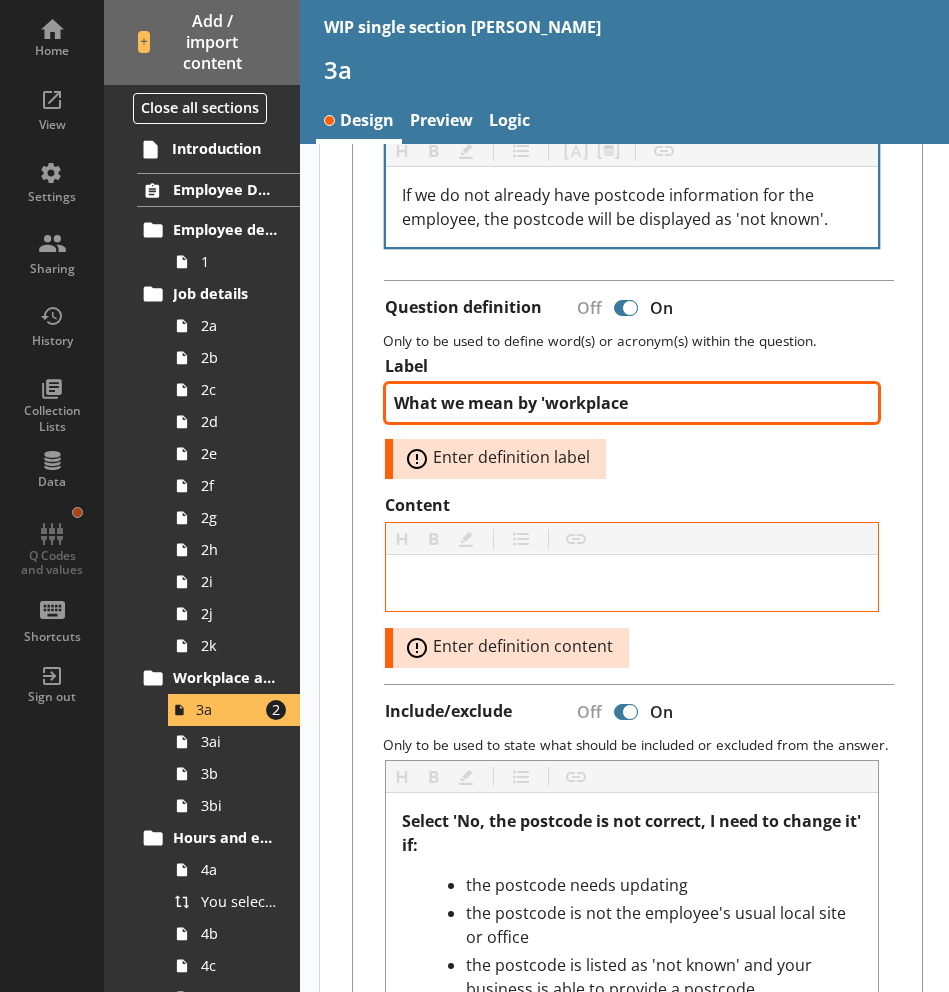 type on "What we mean by 'workplace'" 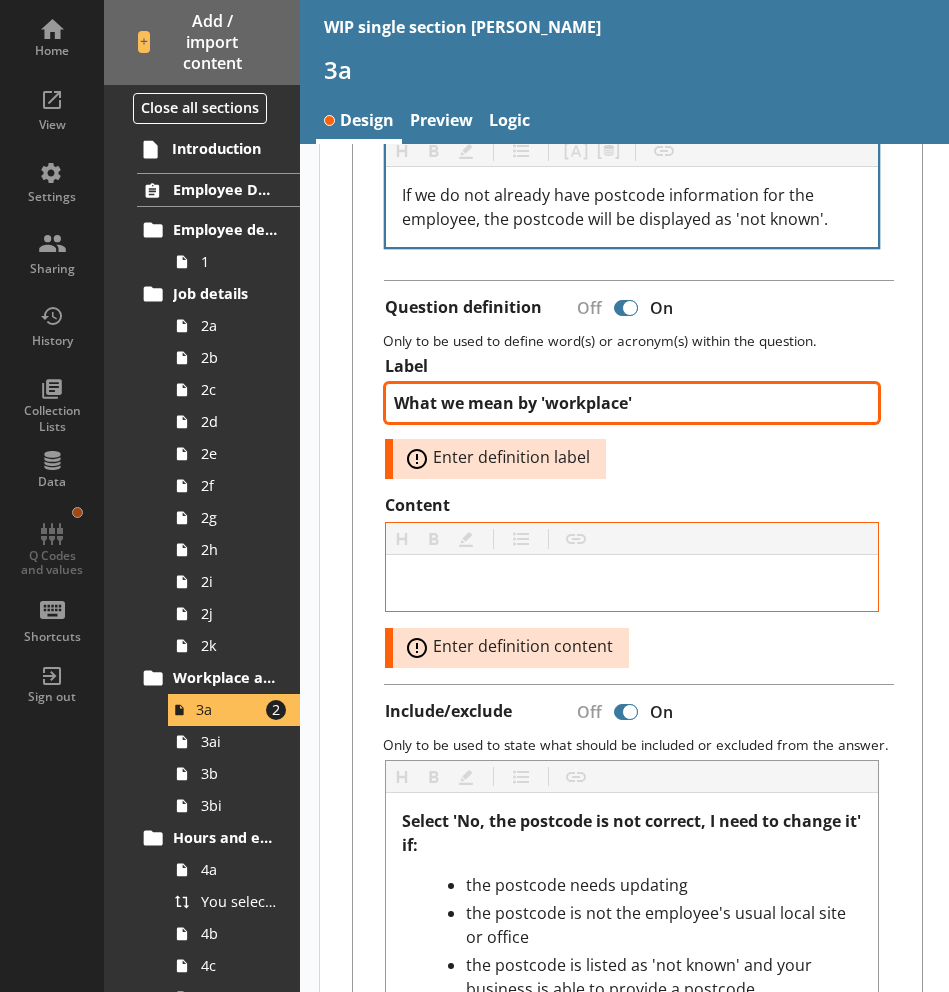 type on "x" 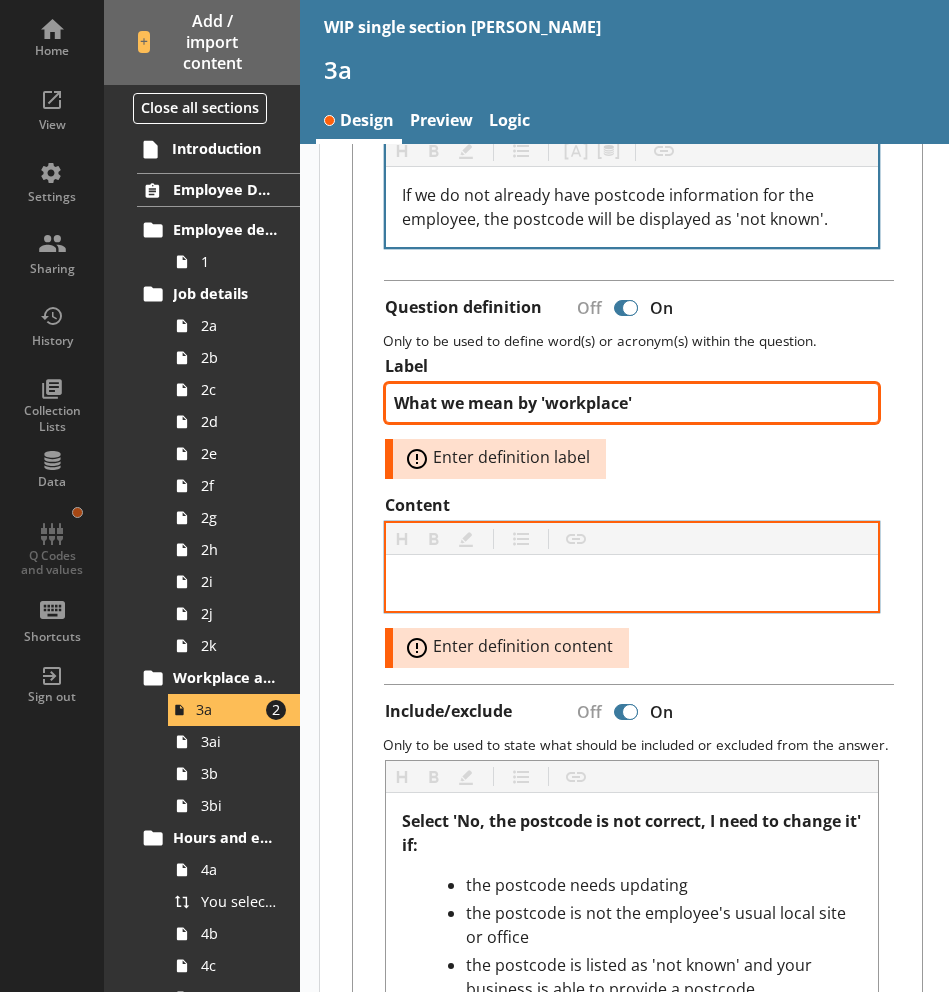 type on "What we mean by 'workplace'" 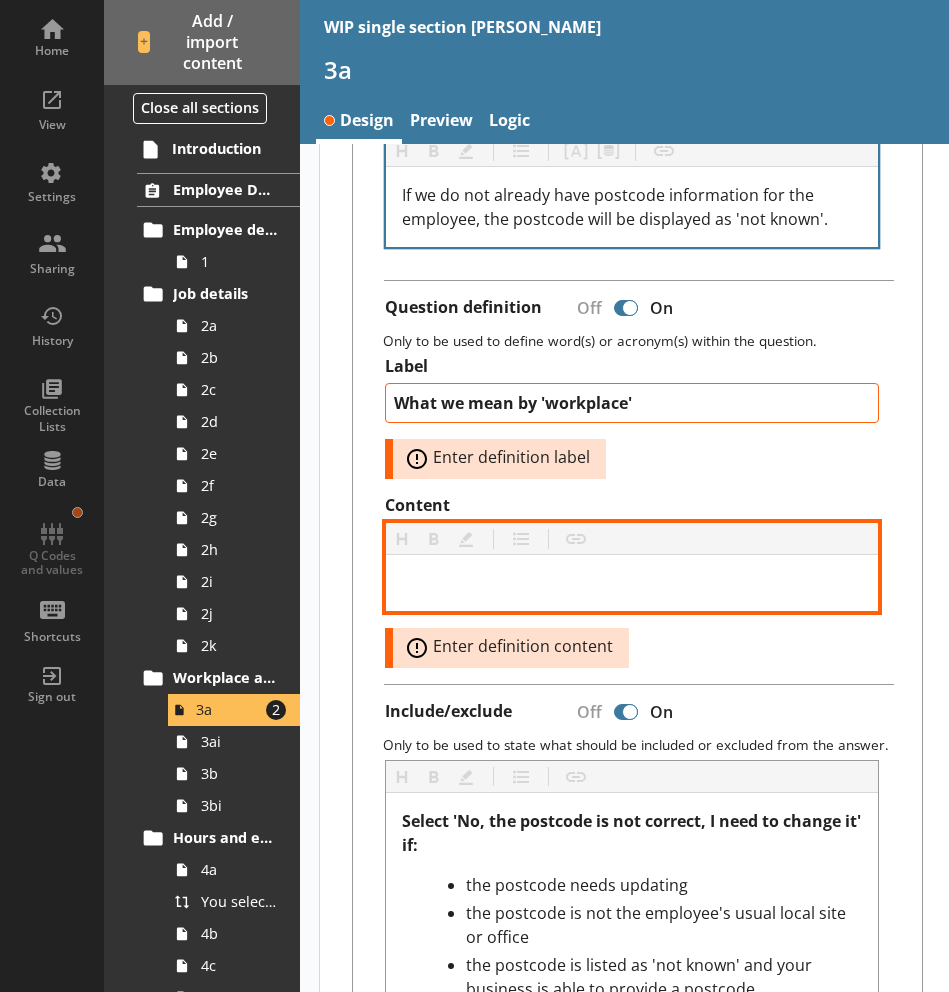 click at bounding box center [632, 583] 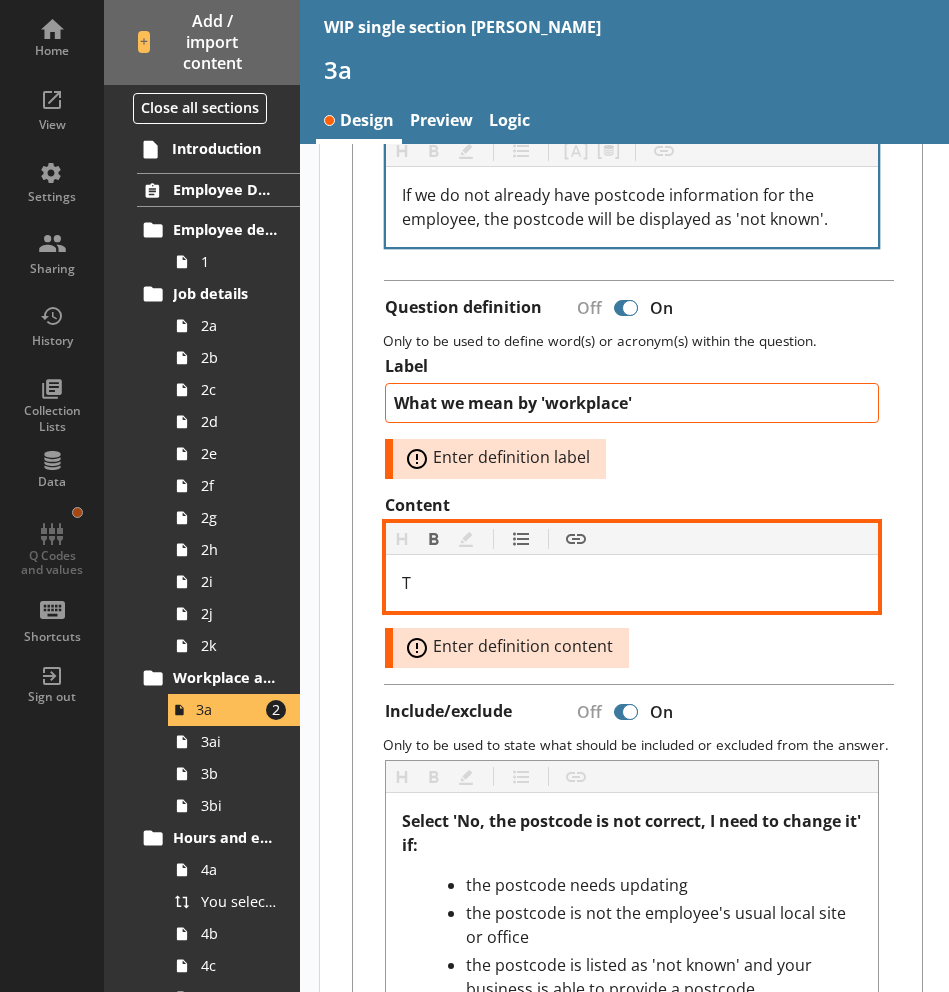 type 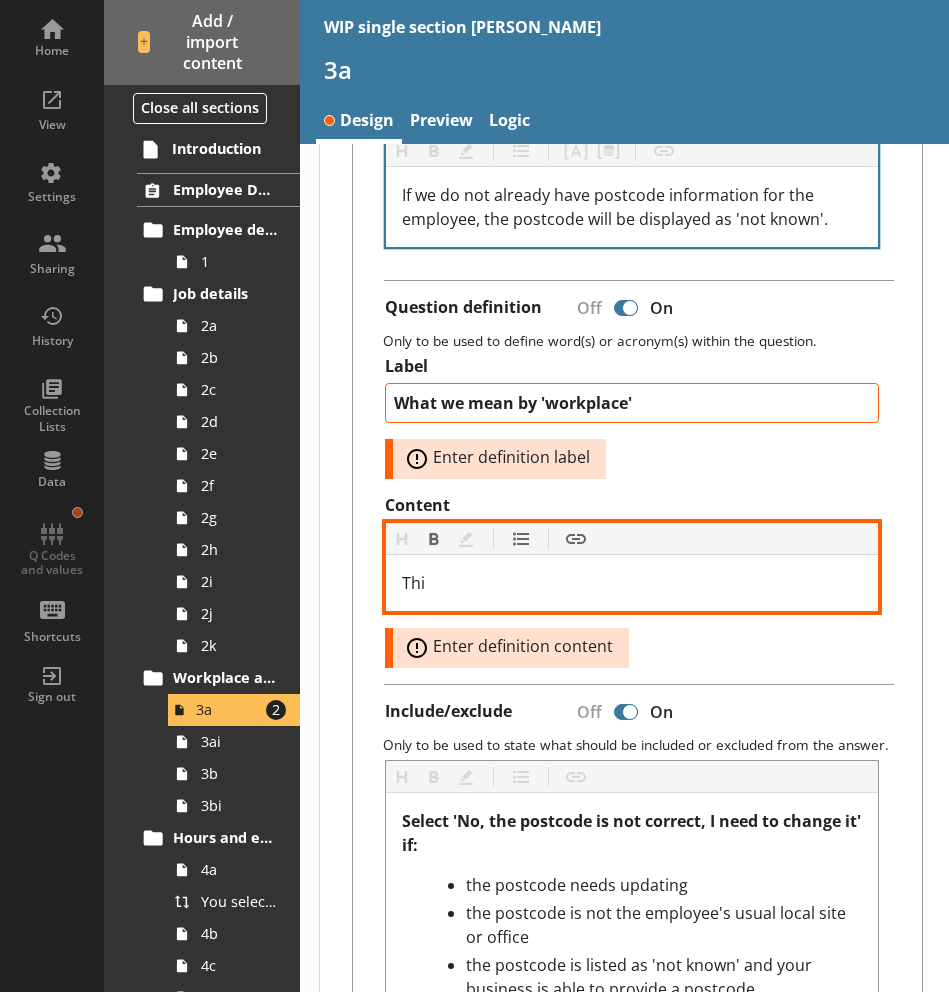 scroll, scrollTop: 623, scrollLeft: 0, axis: vertical 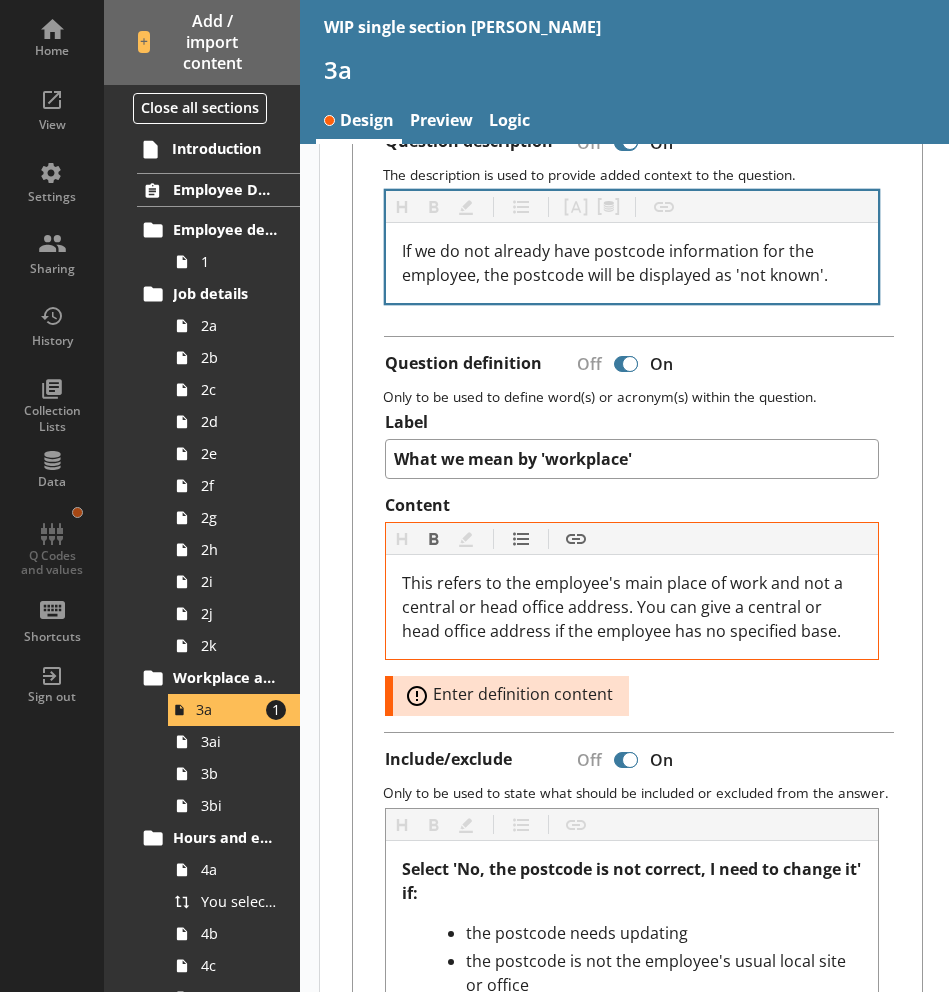 click on "Content Heading Heading Bold Bold Highlight Highlight List List Insert link Insert link This refers to the employee's main place of work and not a central or head office address. You can give a central or head office address if the employee has no specified base. Error:  Enter definition content" at bounding box center [632, 605] 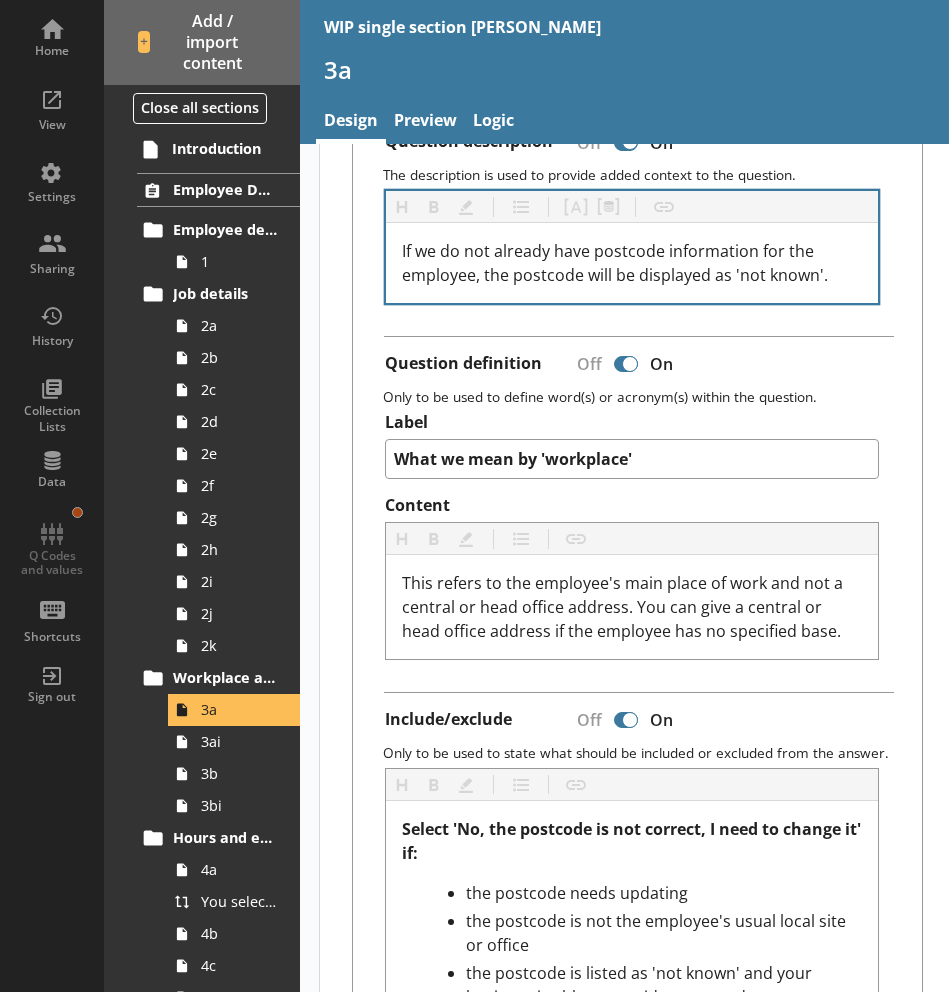 scroll, scrollTop: 693, scrollLeft: 0, axis: vertical 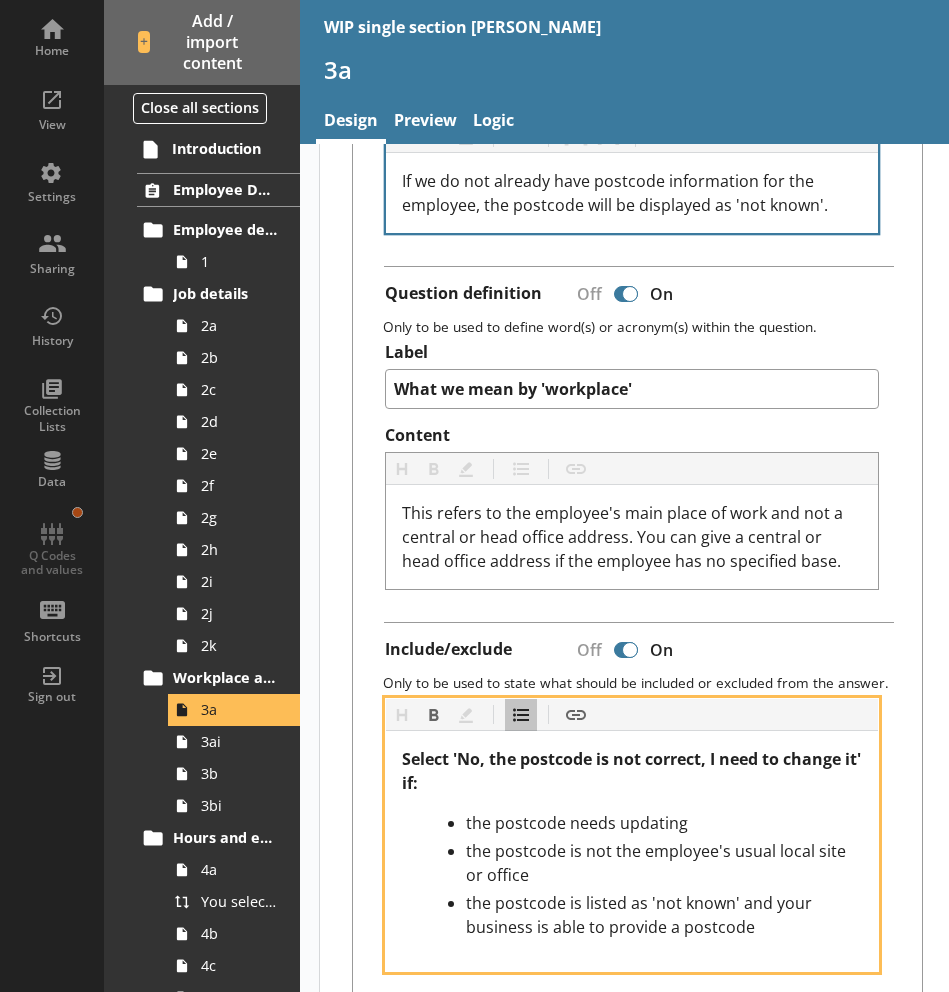 click on "the postcode is not the employee's usual local site or office" at bounding box center [664, 863] 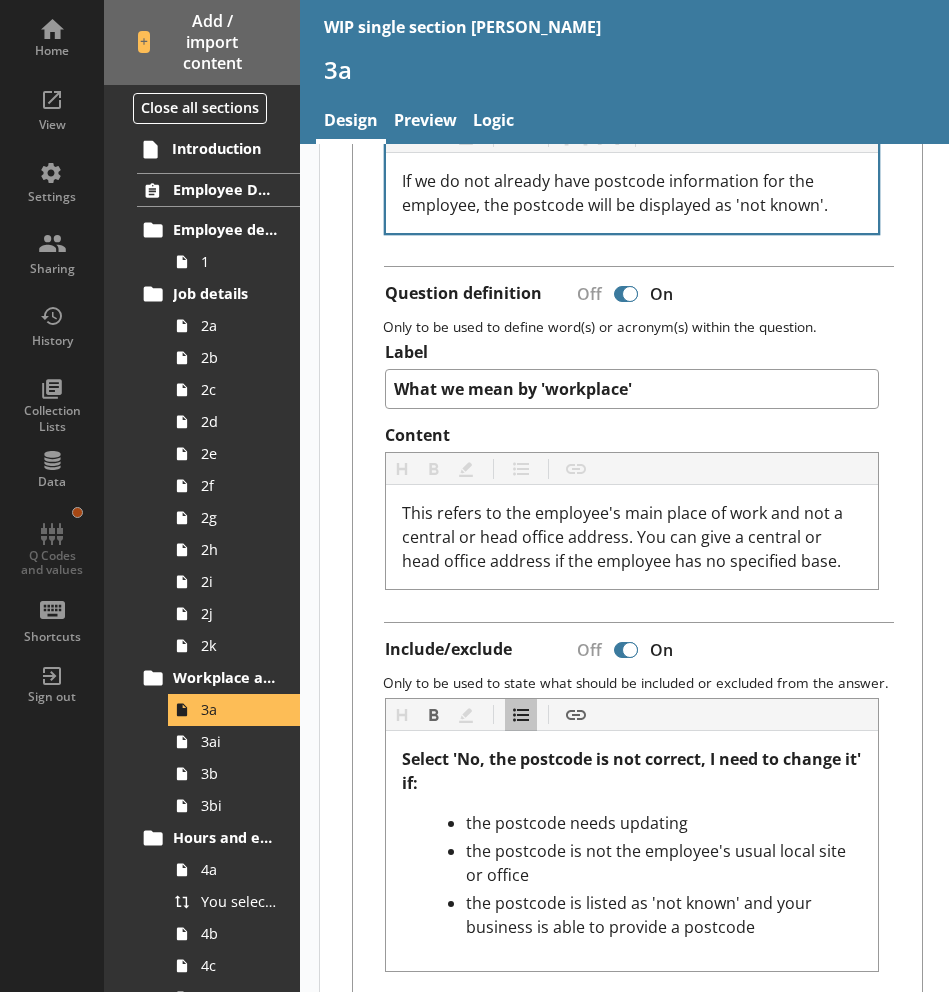 click on "Question Heading Heading Bold Bold Highlight Highlight List List Pipe answer Pipe answer Pipe metadata Pipe metadata Pipe variable Pipe variable Insert link Insert link On  [Reference Date] , was [employee name]'s workplace postcode [workplace postcode]? Page title and description The page title is the first thing read by screen readers and helps users of assistive technology understand what the page is about. It is shown in the browser's title bar or in the page's tab. Page titles follow the structure: 'page description - questionnaire title'. Page description Workplace postcode Additional content Question description Off On The description is used to provide added context to the question. Heading Heading Bold Bold Highlight Highlight List List Pipe answer Pipe answer Pipe metadata Pipe metadata Insert link Insert link If we do not already have postcode information for the employee, the postcode will be displayed as 'not known'. Question definition Off On Label What we mean by 'workplace' Content Heading Off" at bounding box center [637, 1054] 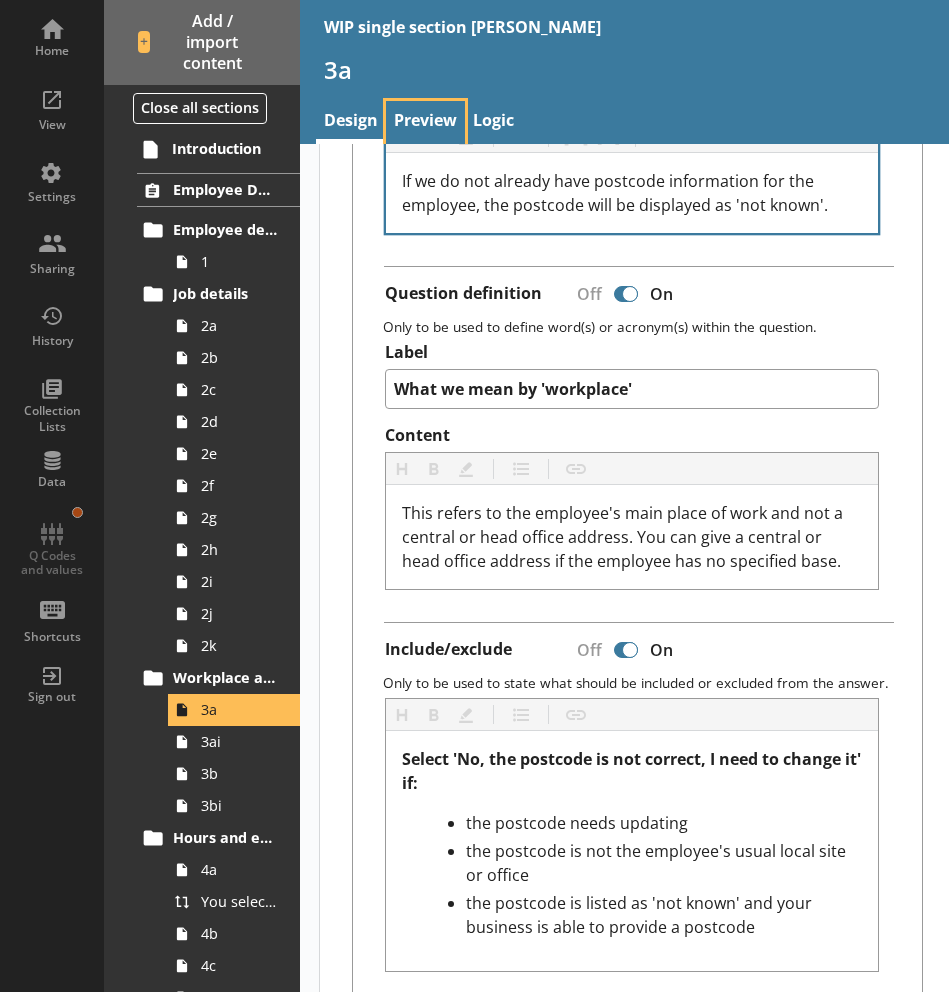 click on "Preview" at bounding box center (425, 122) 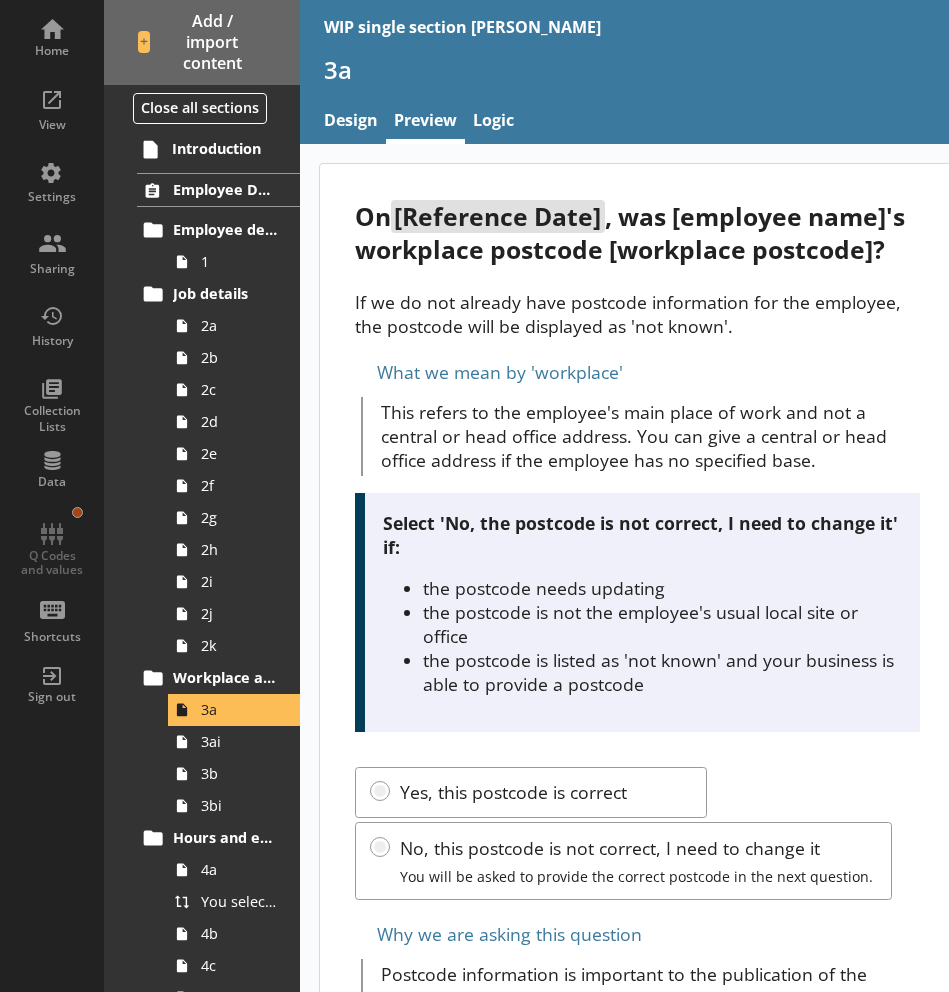 click on "the postcode is not the employee's usual local site or office" at bounding box center (662, 624) 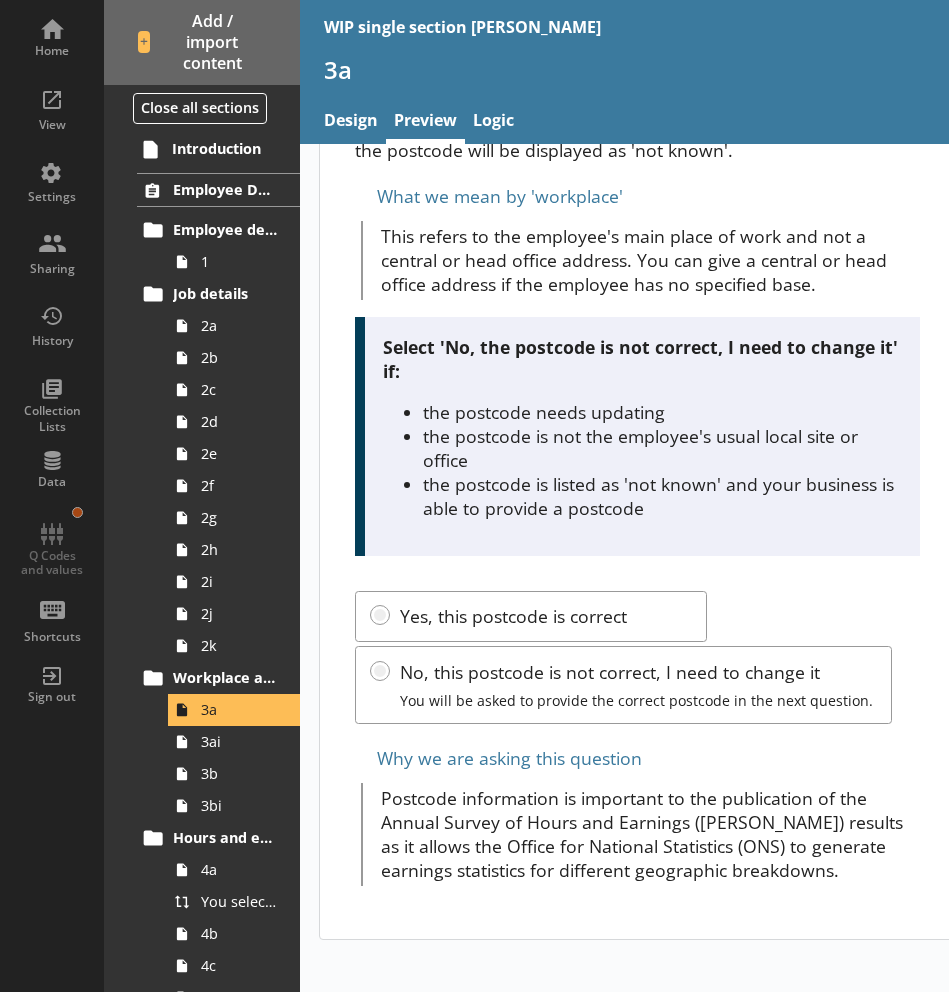 scroll, scrollTop: 193, scrollLeft: 0, axis: vertical 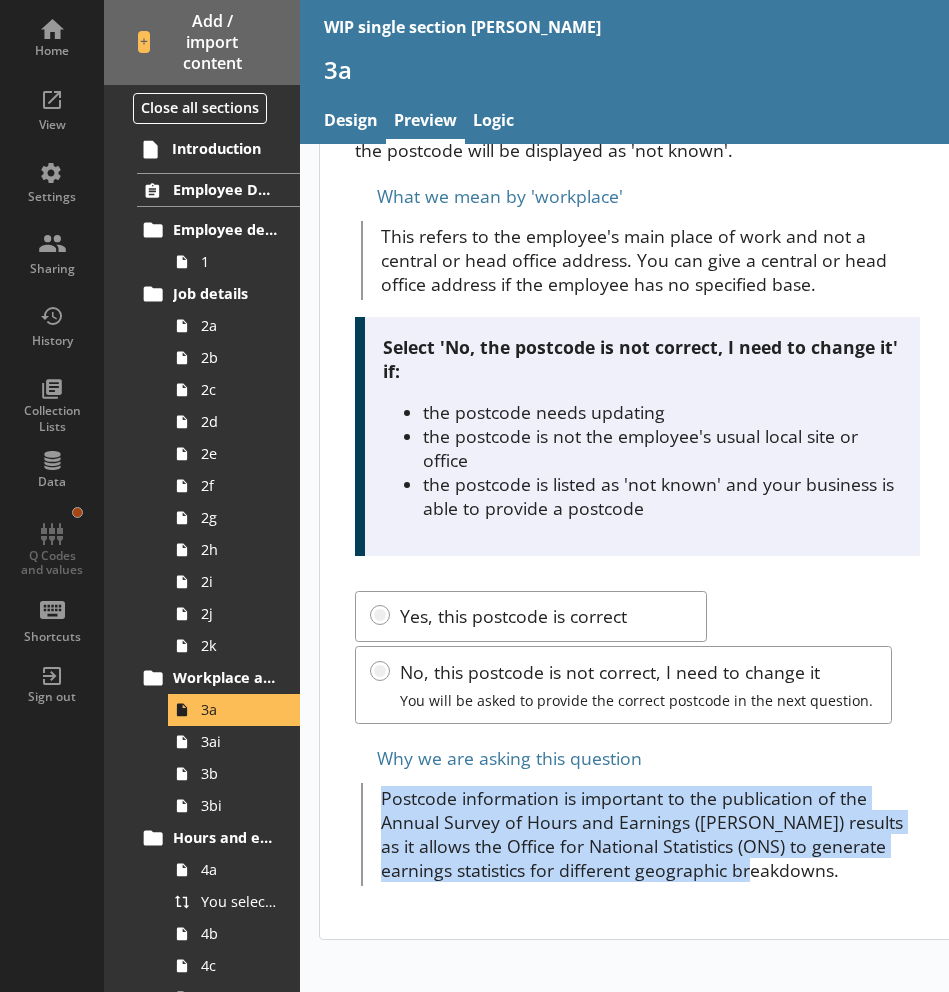 drag, startPoint x: 730, startPoint y: 868, endPoint x: 379, endPoint y: 811, distance: 355.59808 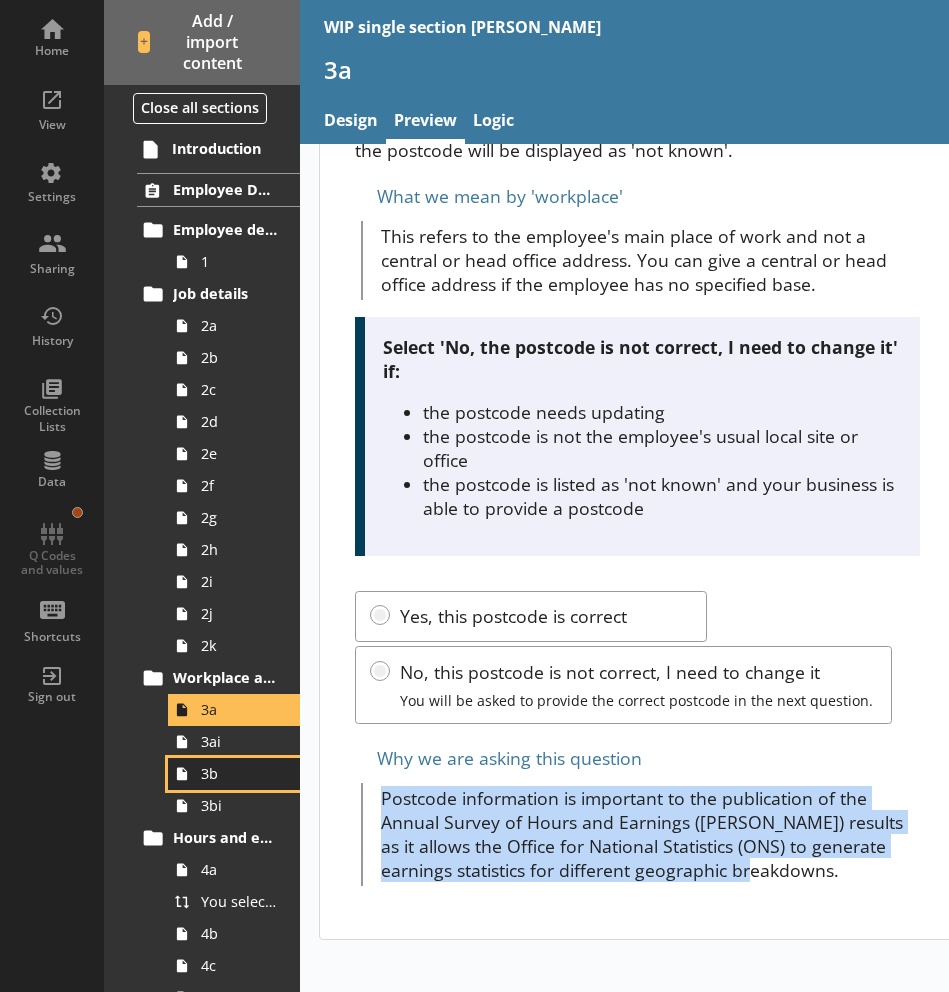 click on "3b" at bounding box center [239, 773] 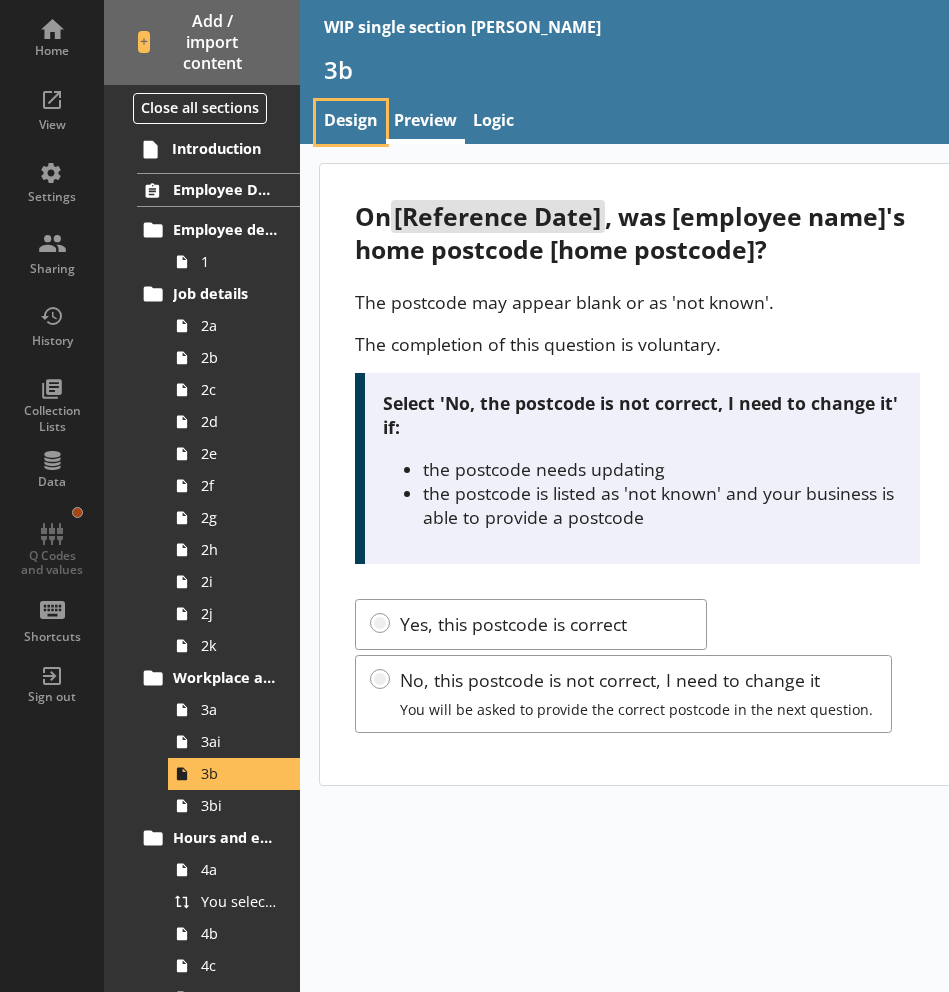 click on "Design" at bounding box center (351, 122) 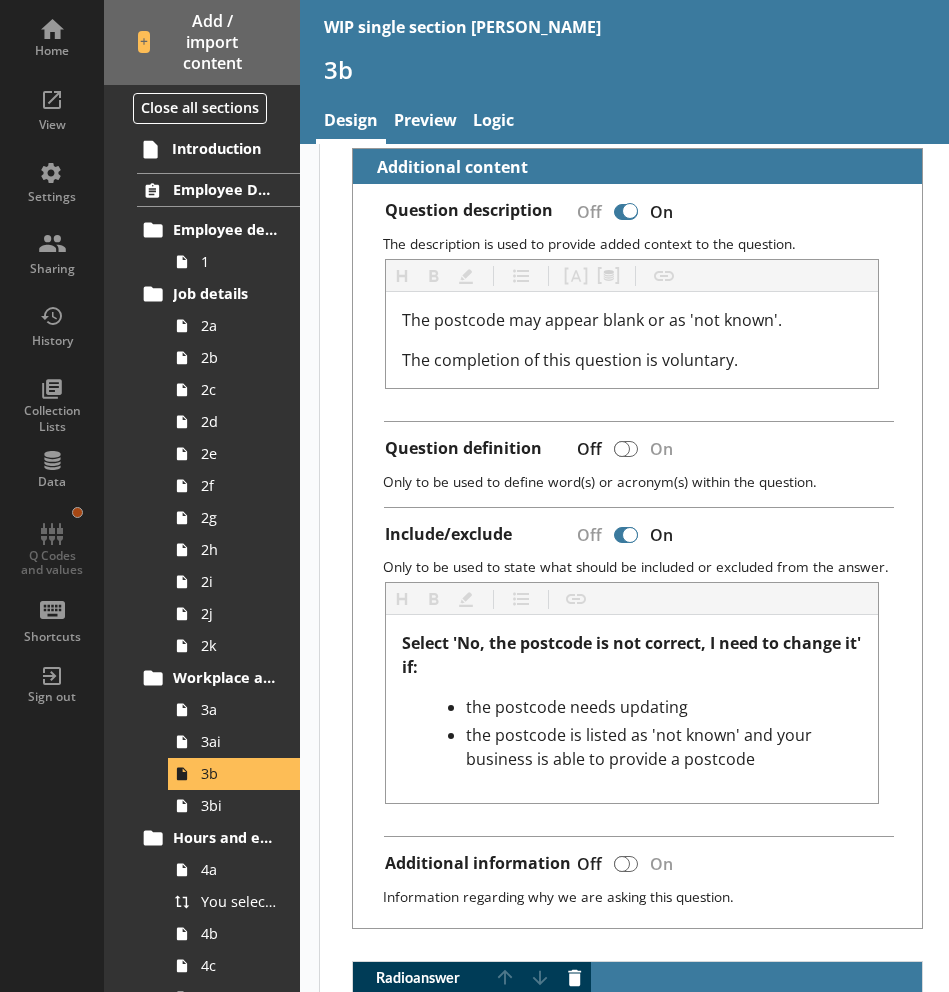 type on "x" 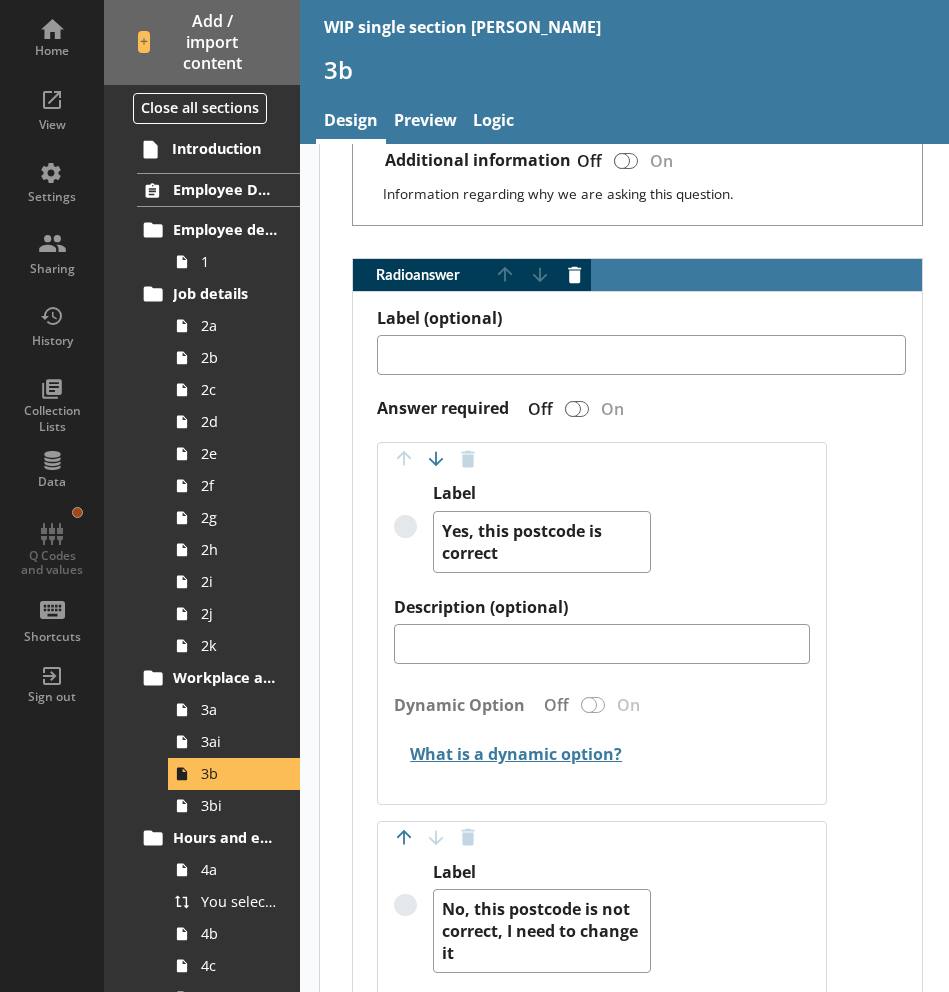 scroll, scrollTop: 1256, scrollLeft: 0, axis: vertical 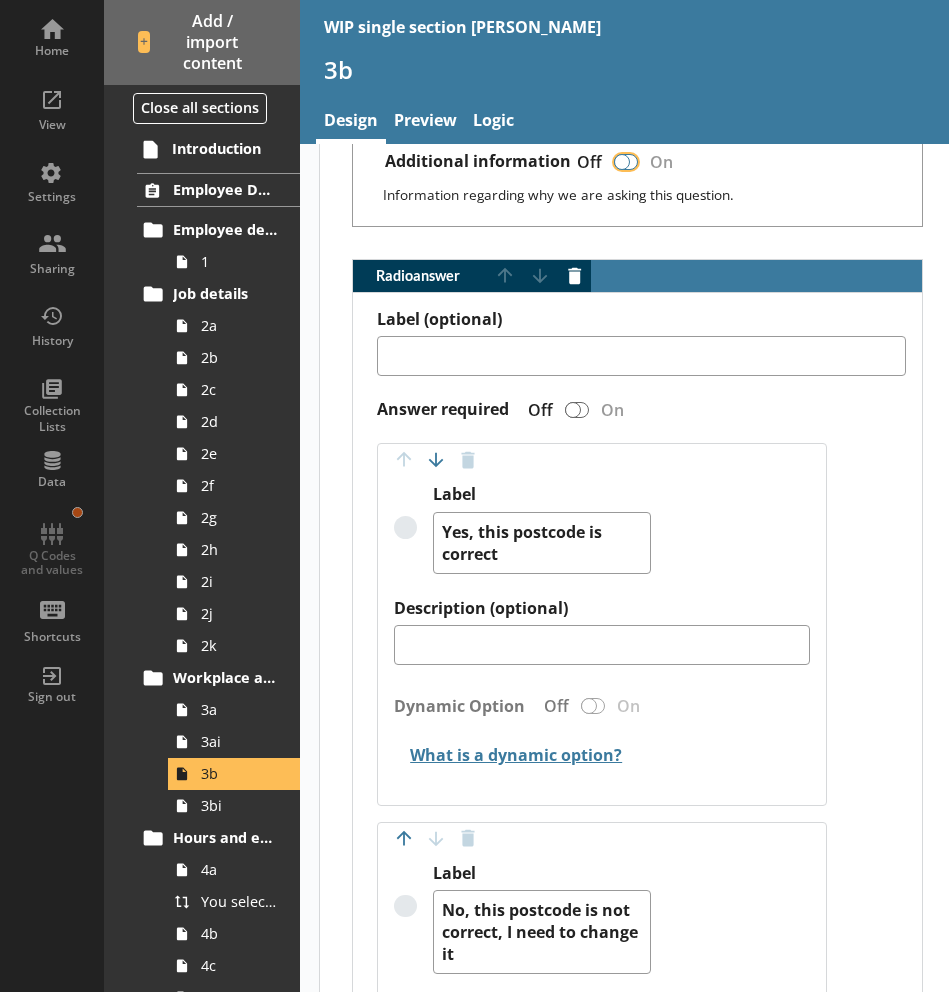 click on "Additional information" at bounding box center (626, 162) 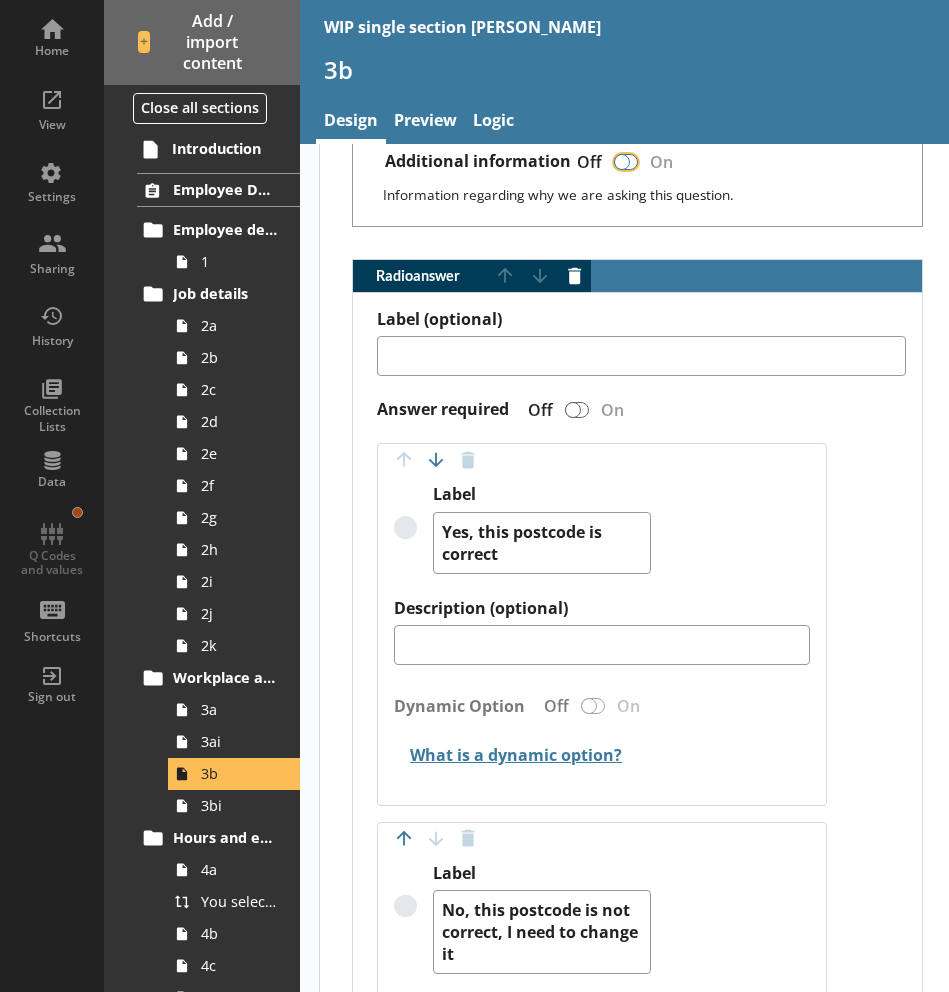 type on "x" 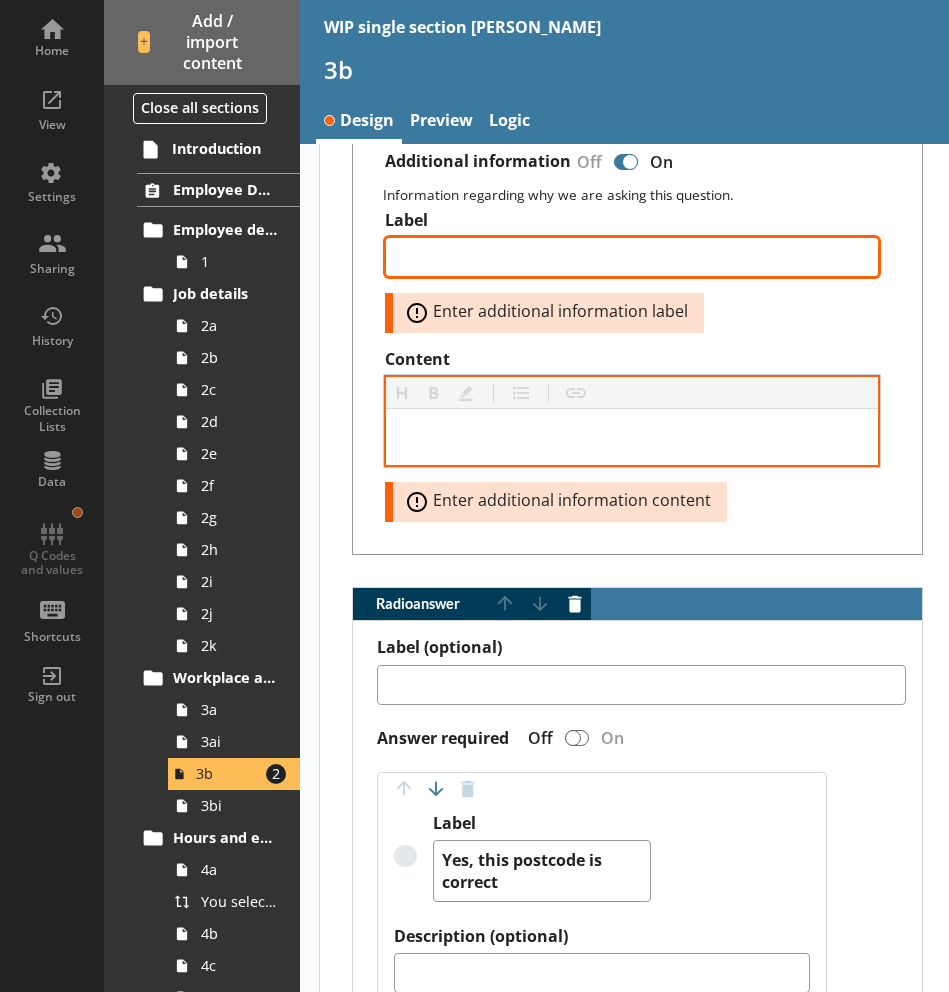 type on "x" 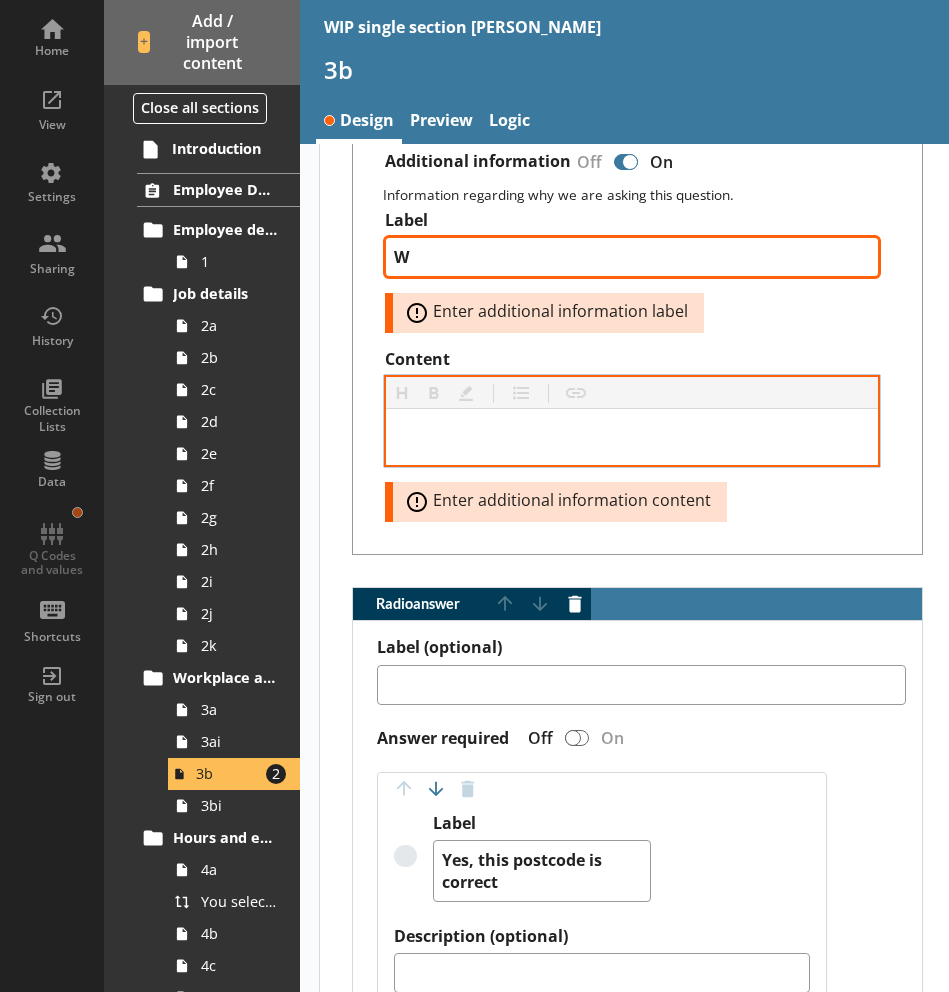type on "x" 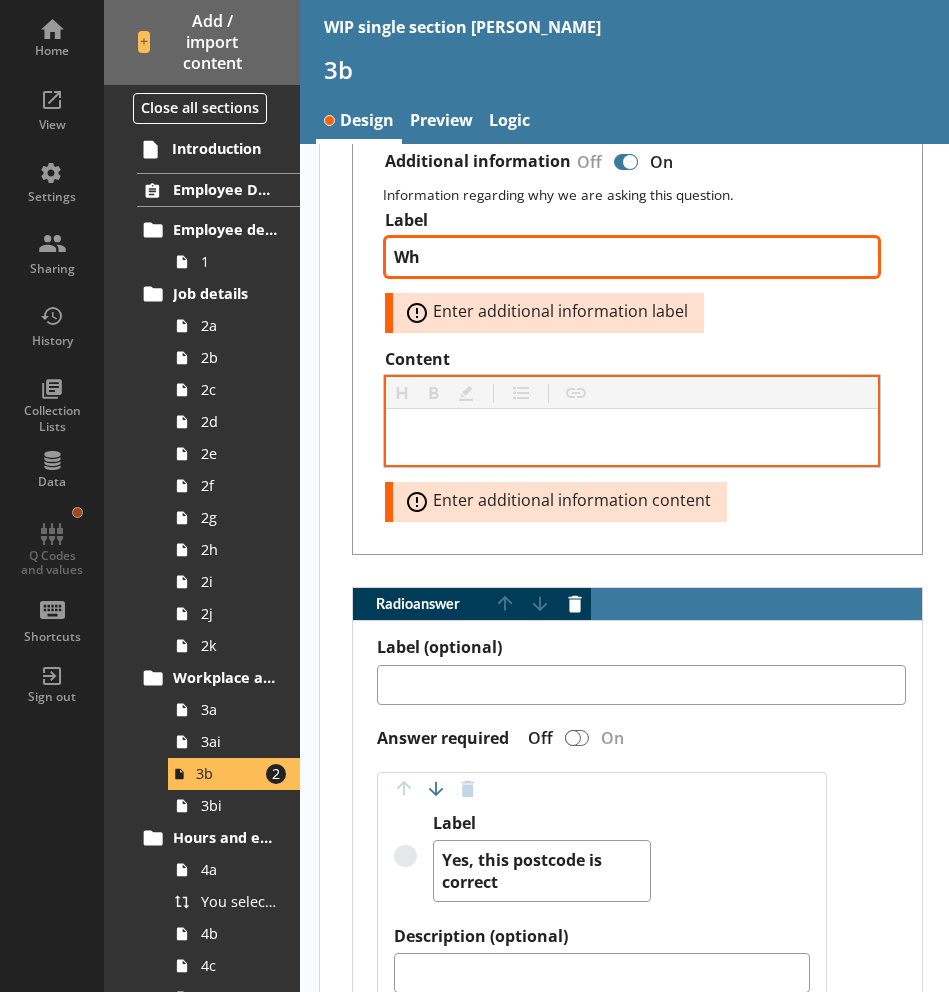 type on "x" 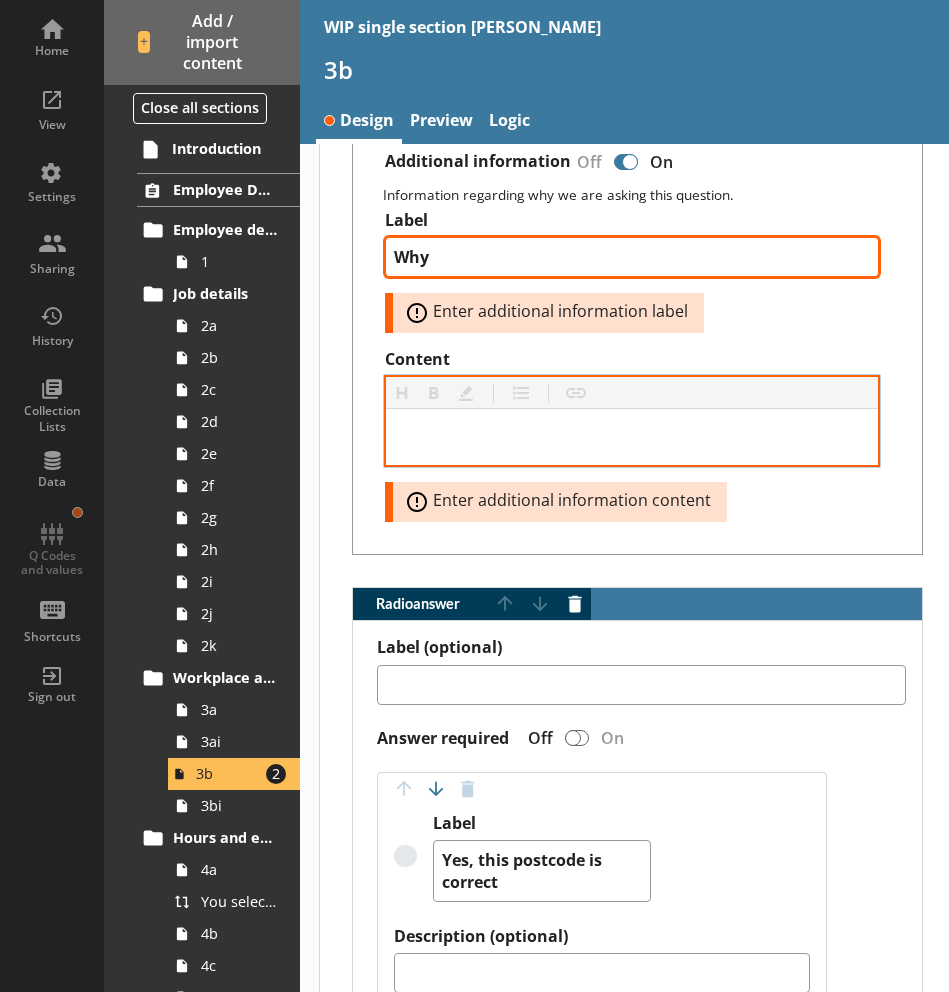 type on "x" 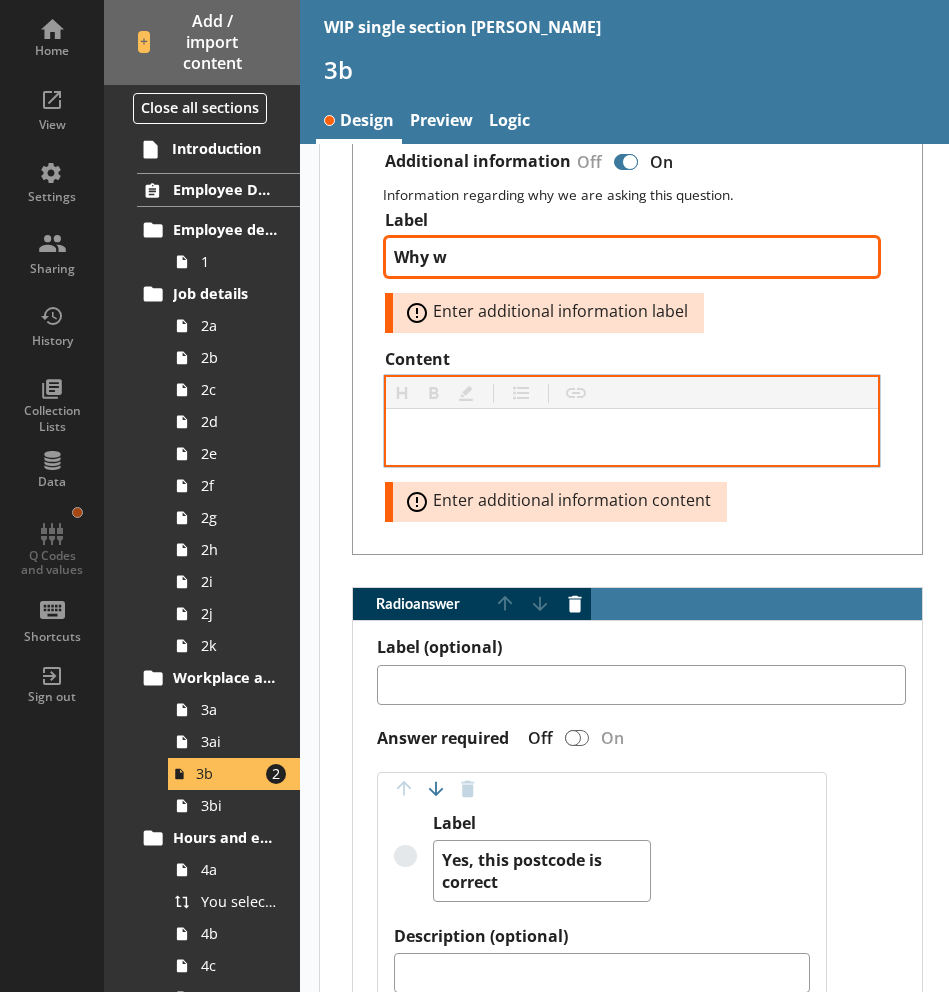 type on "Why we" 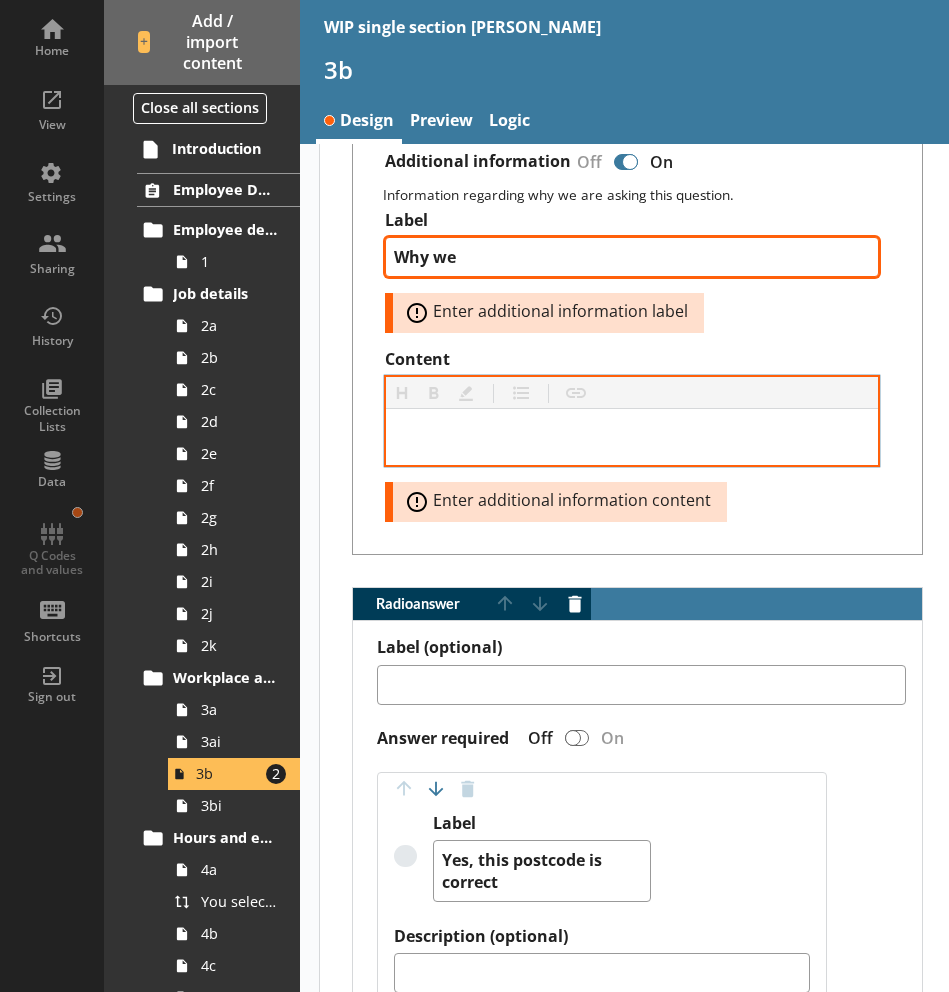 type on "x" 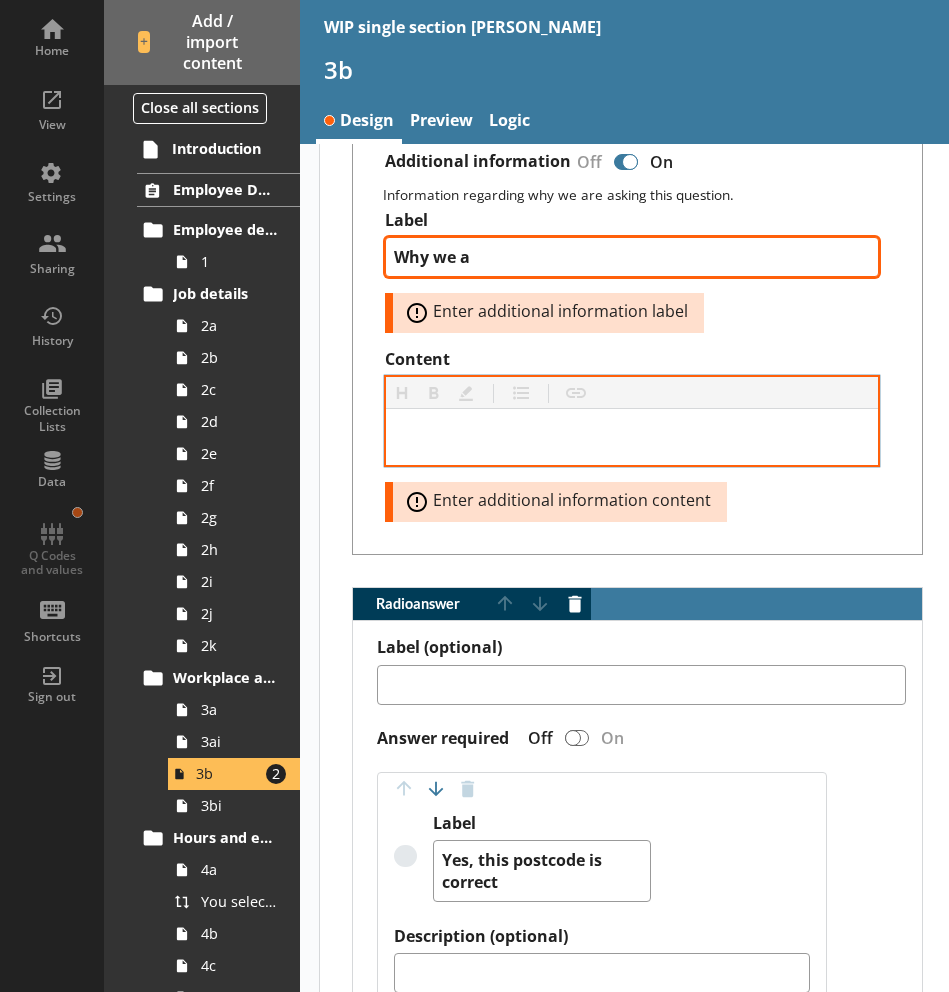 type on "x" 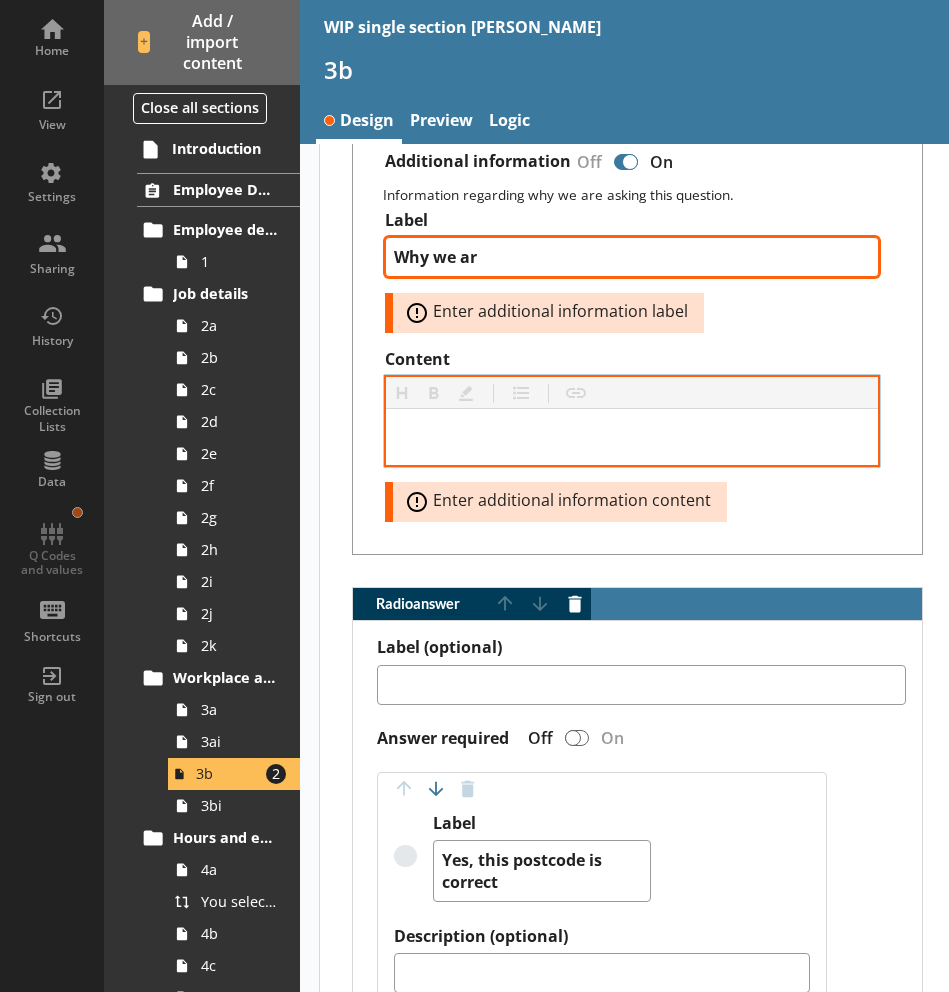 type on "x" 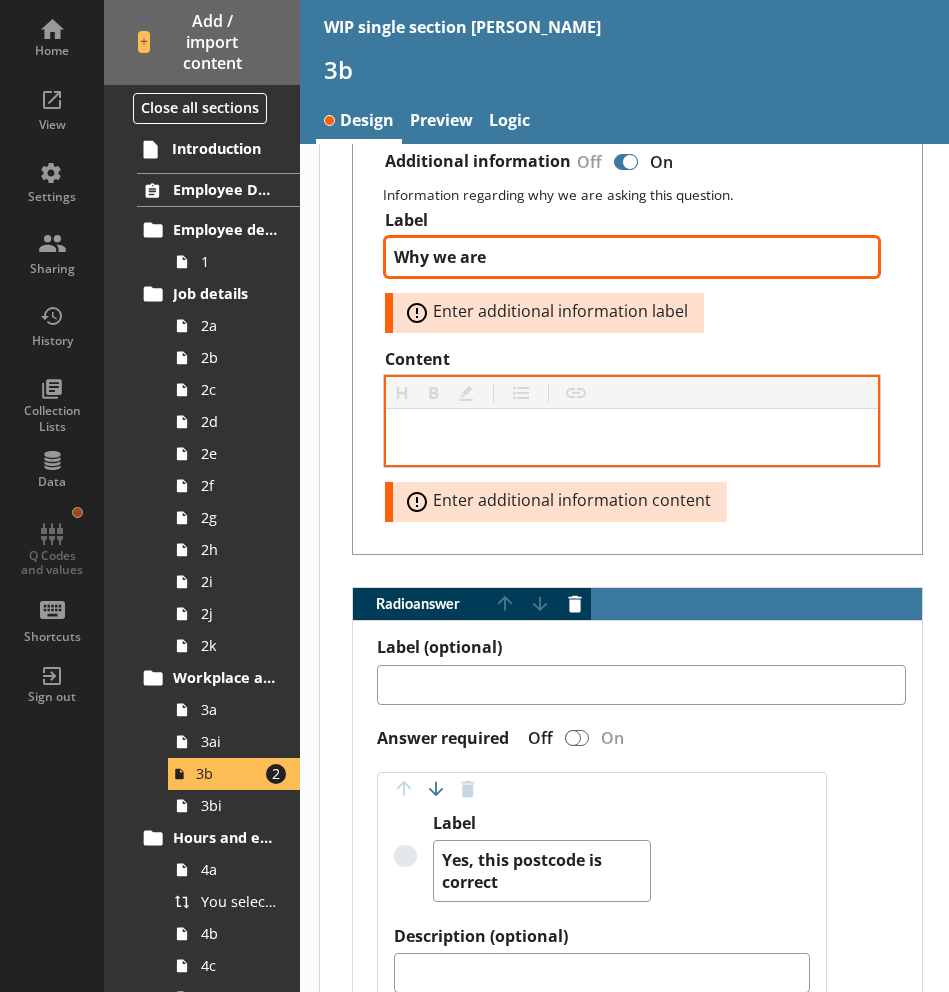 type on "x" 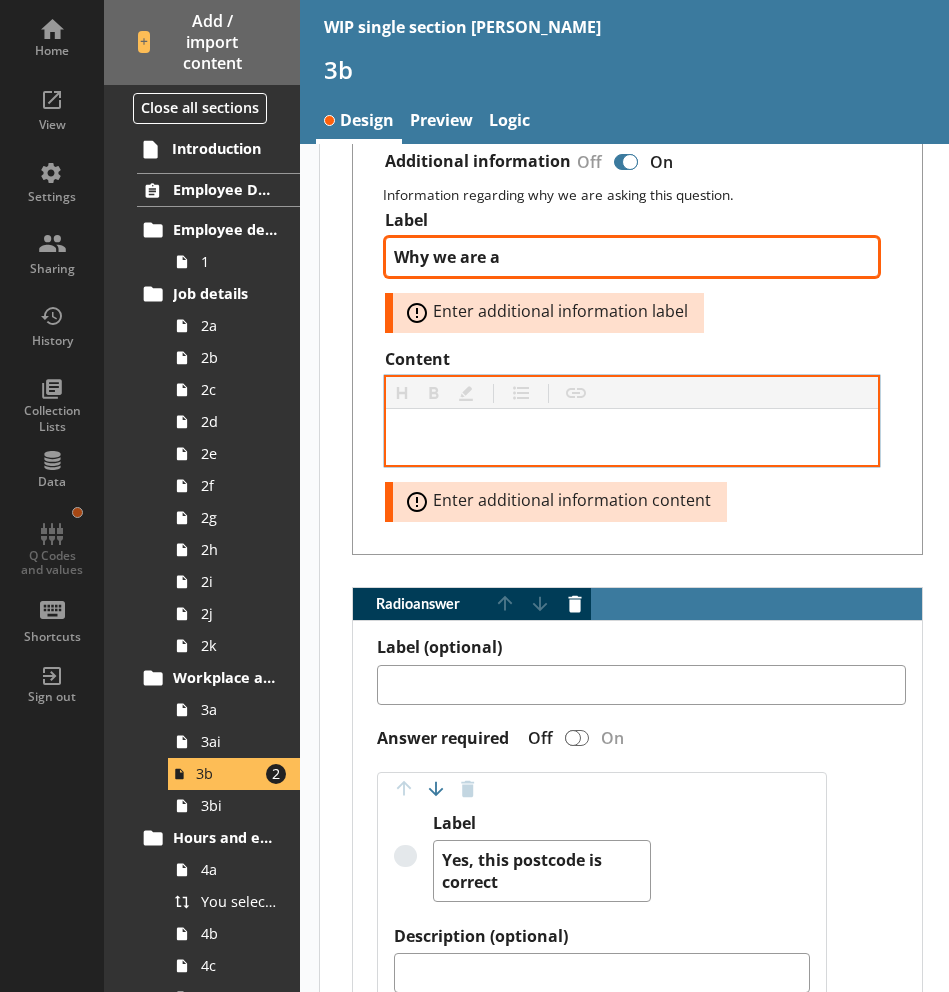 type on "x" 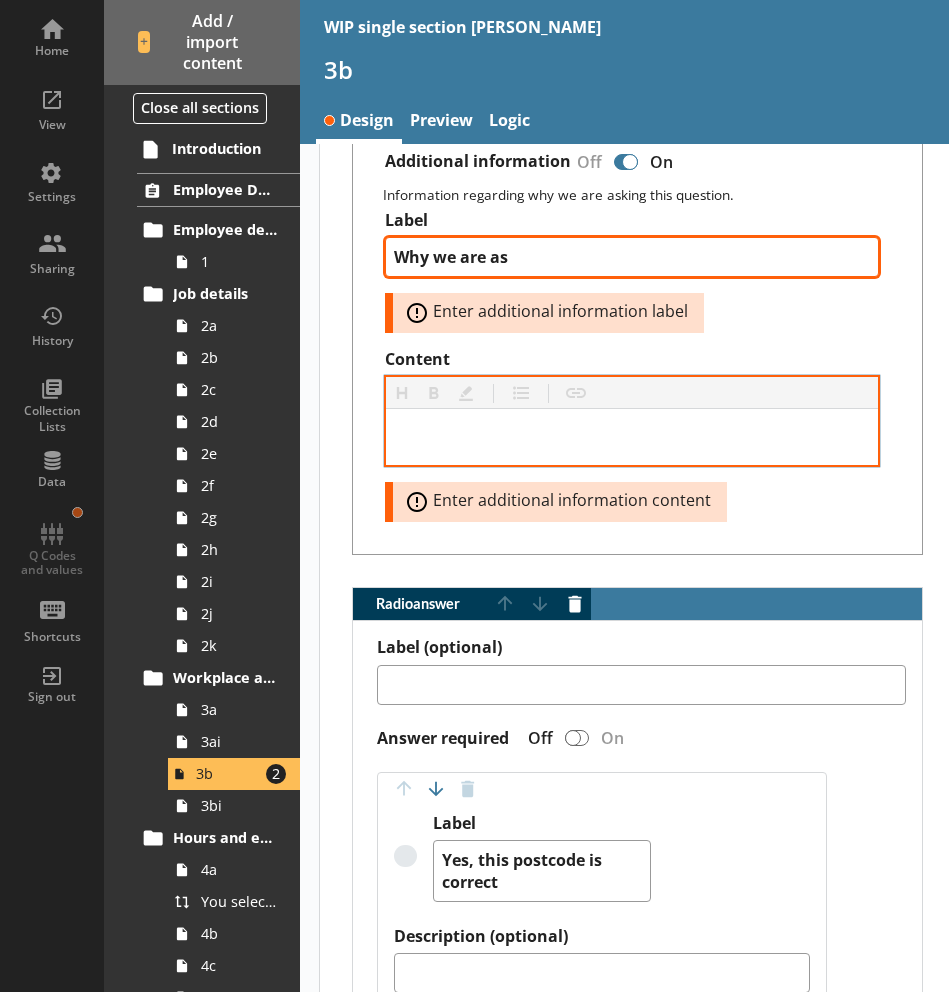 type on "x" 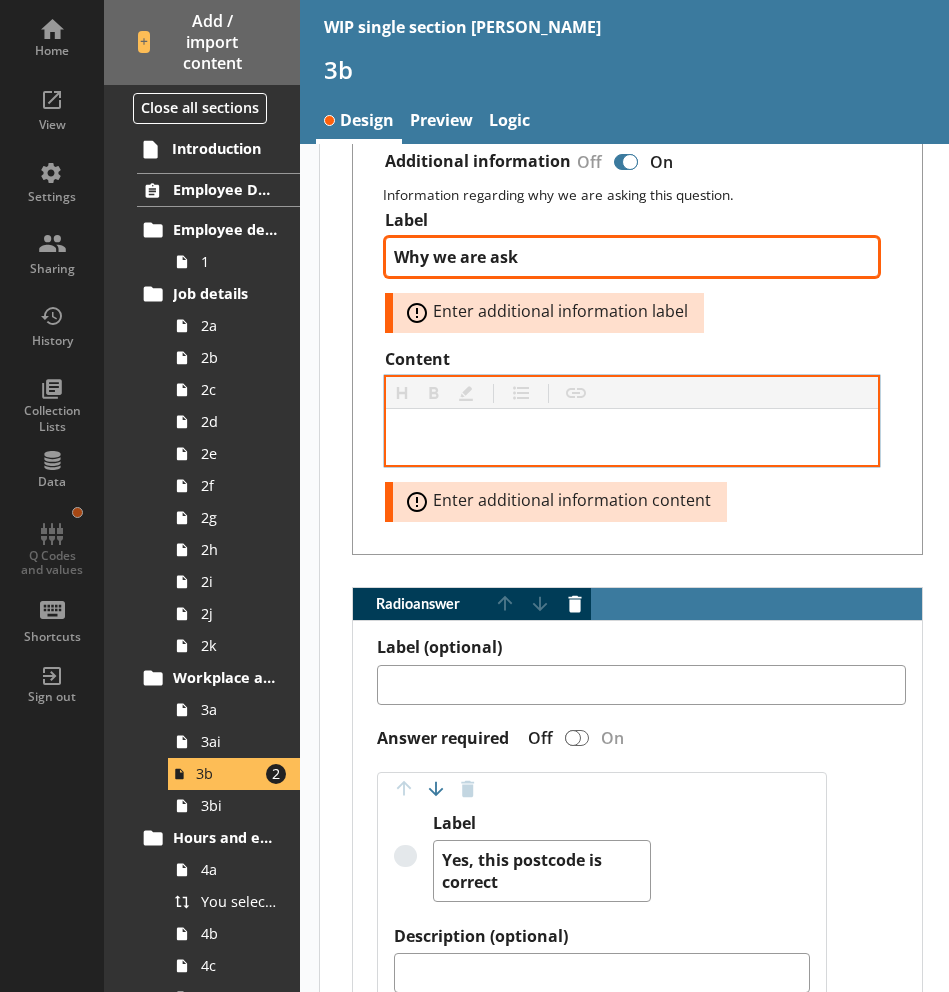type on "x" 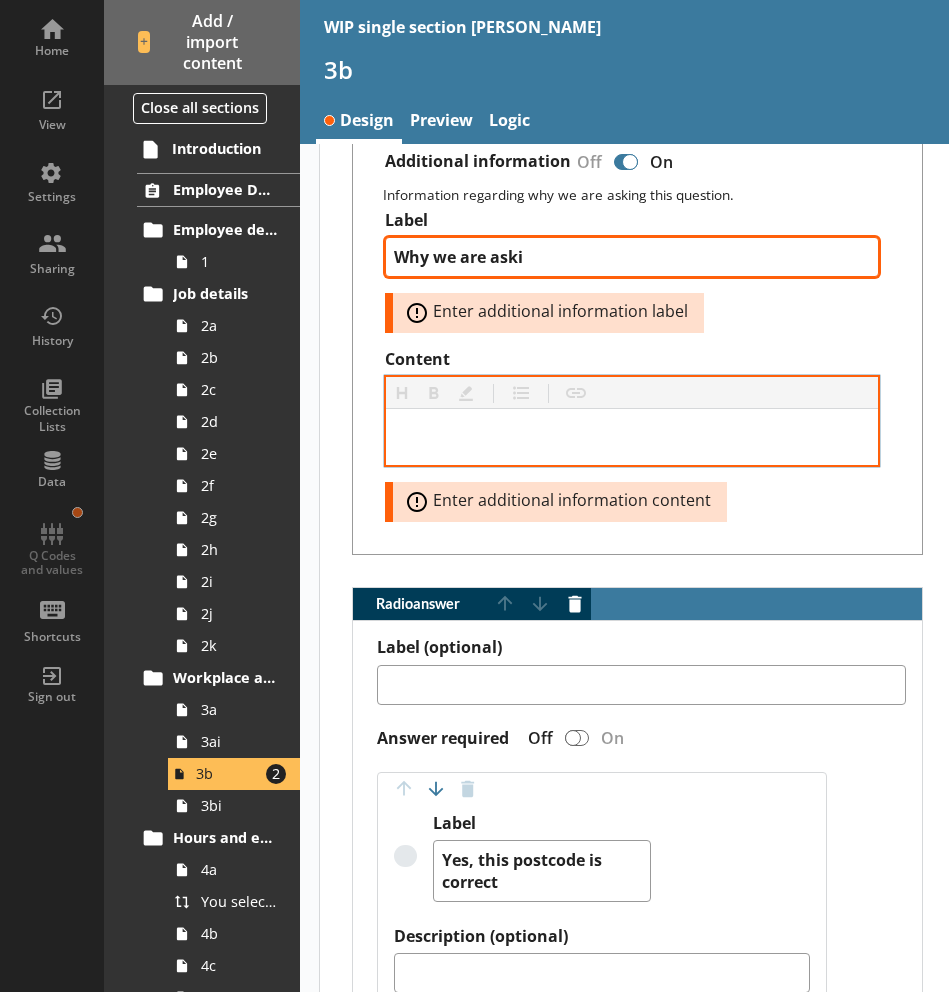 type on "x" 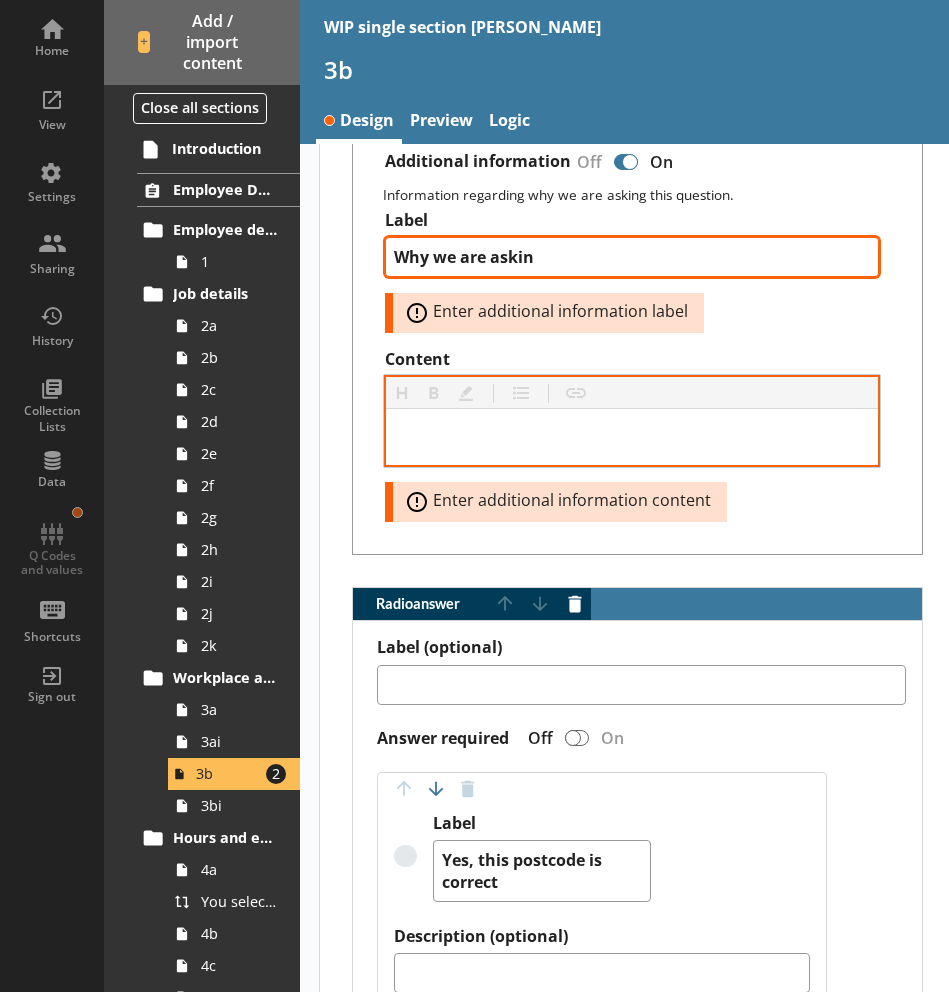 type on "Why we are asking" 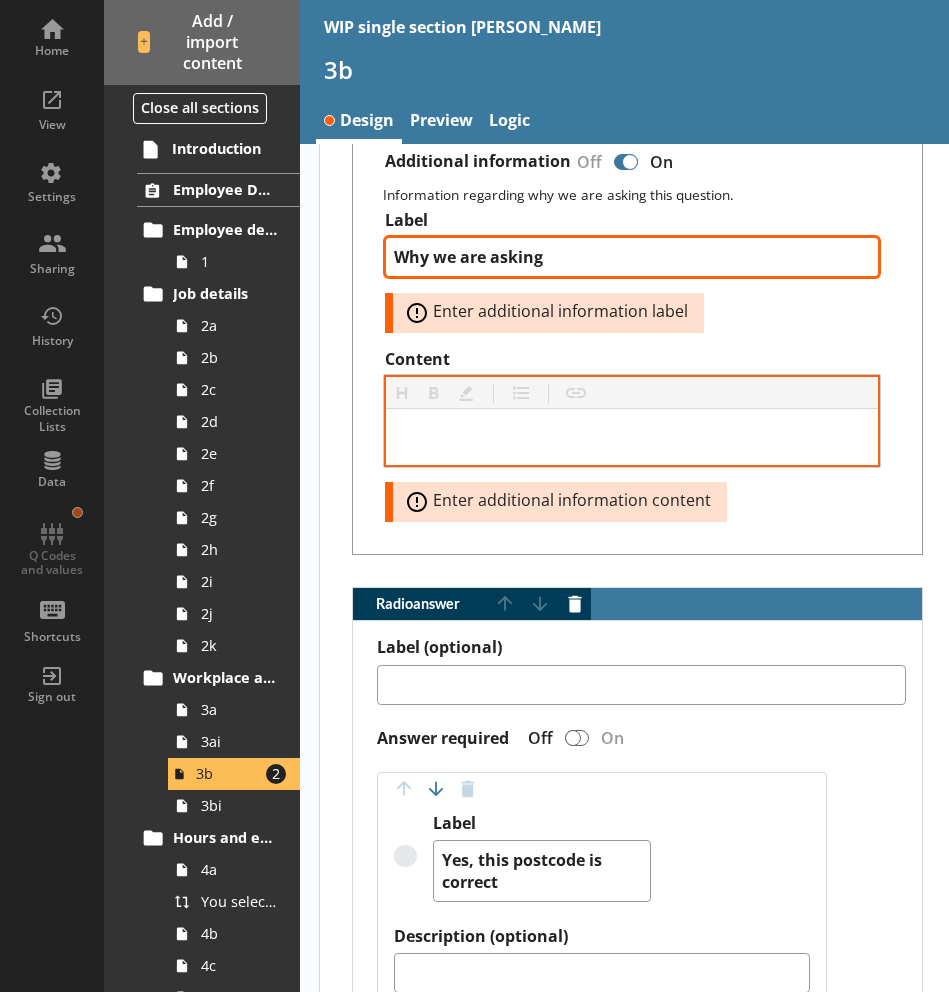 type on "x" 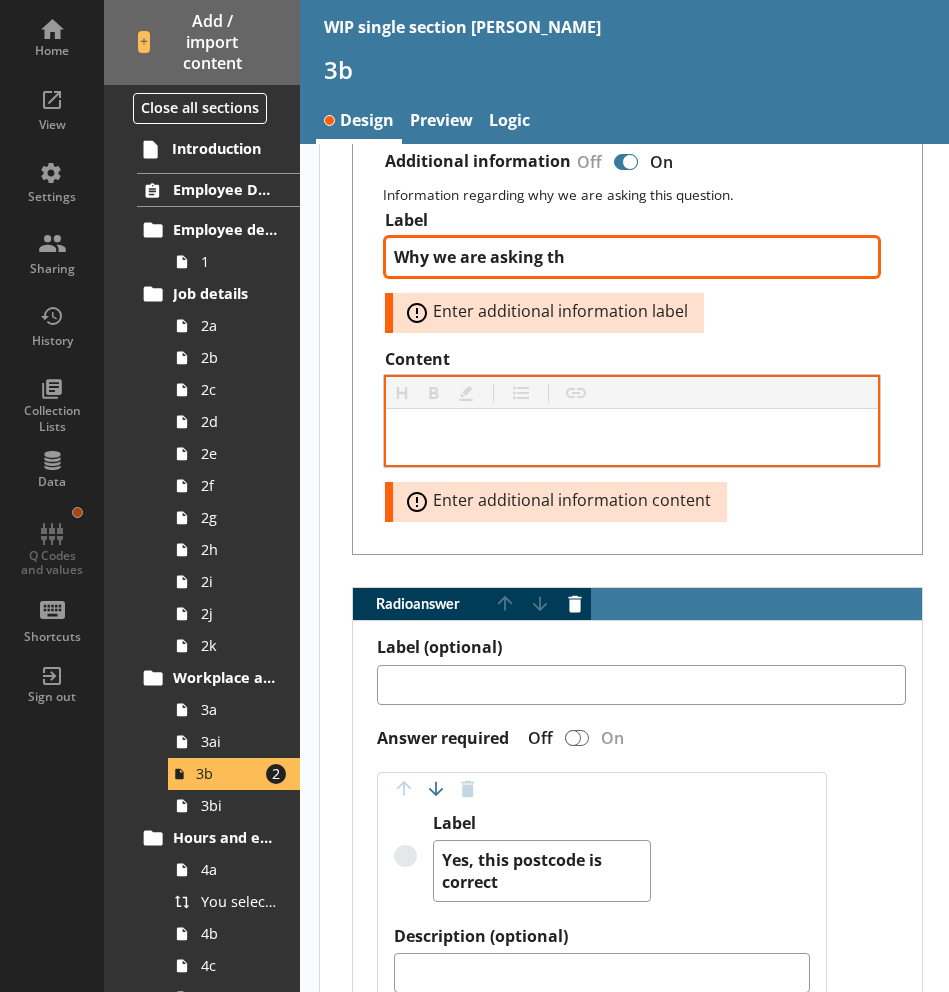type on "Why we are asking thi" 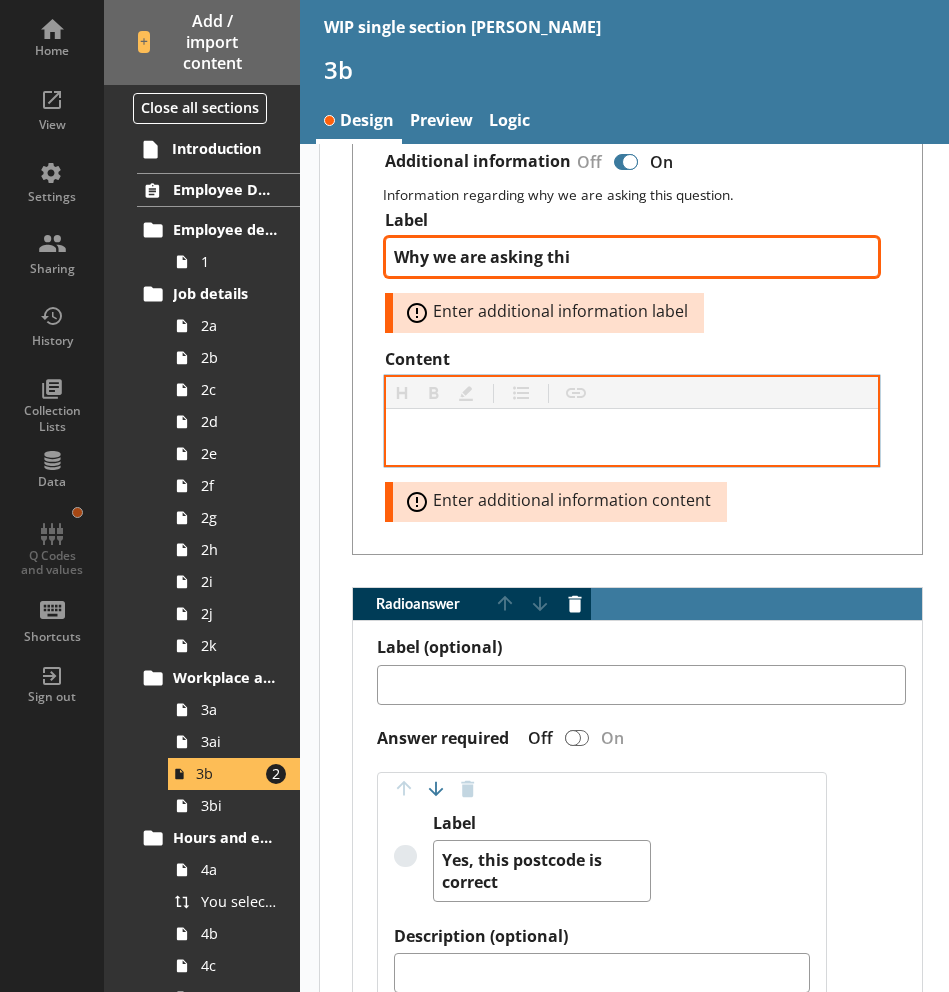 type on "x" 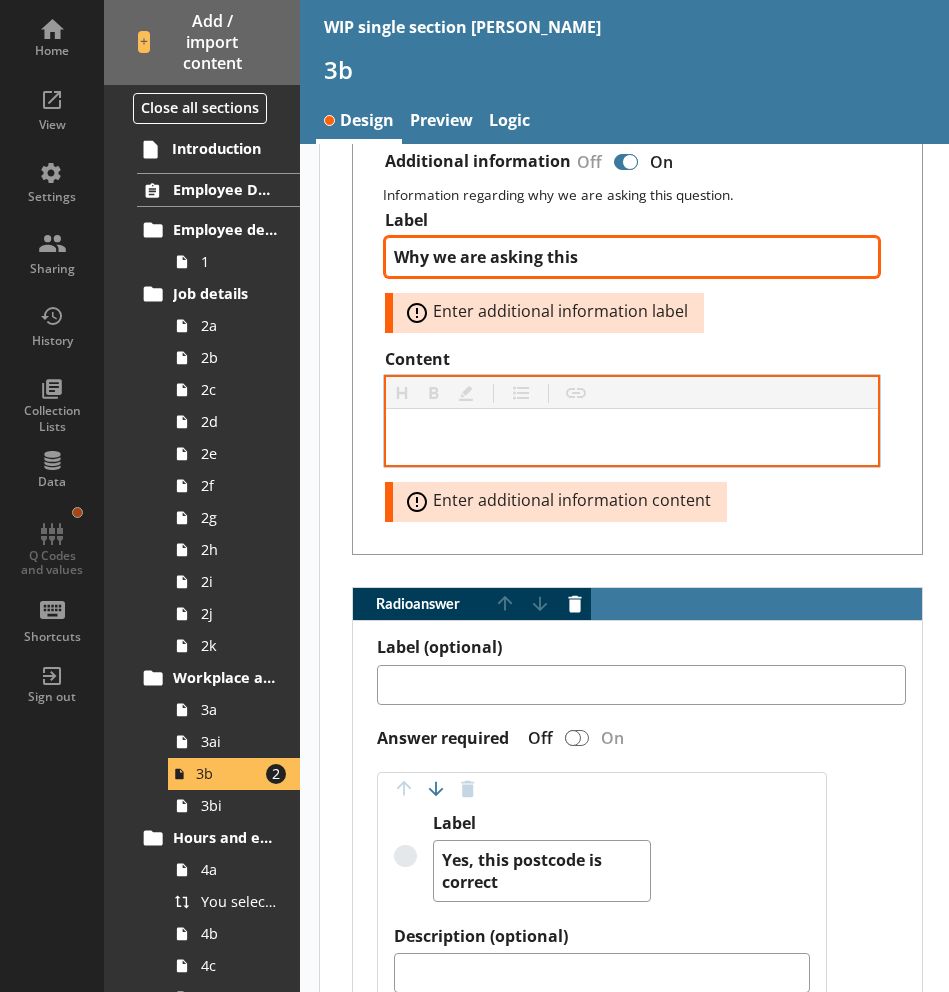 type on "x" 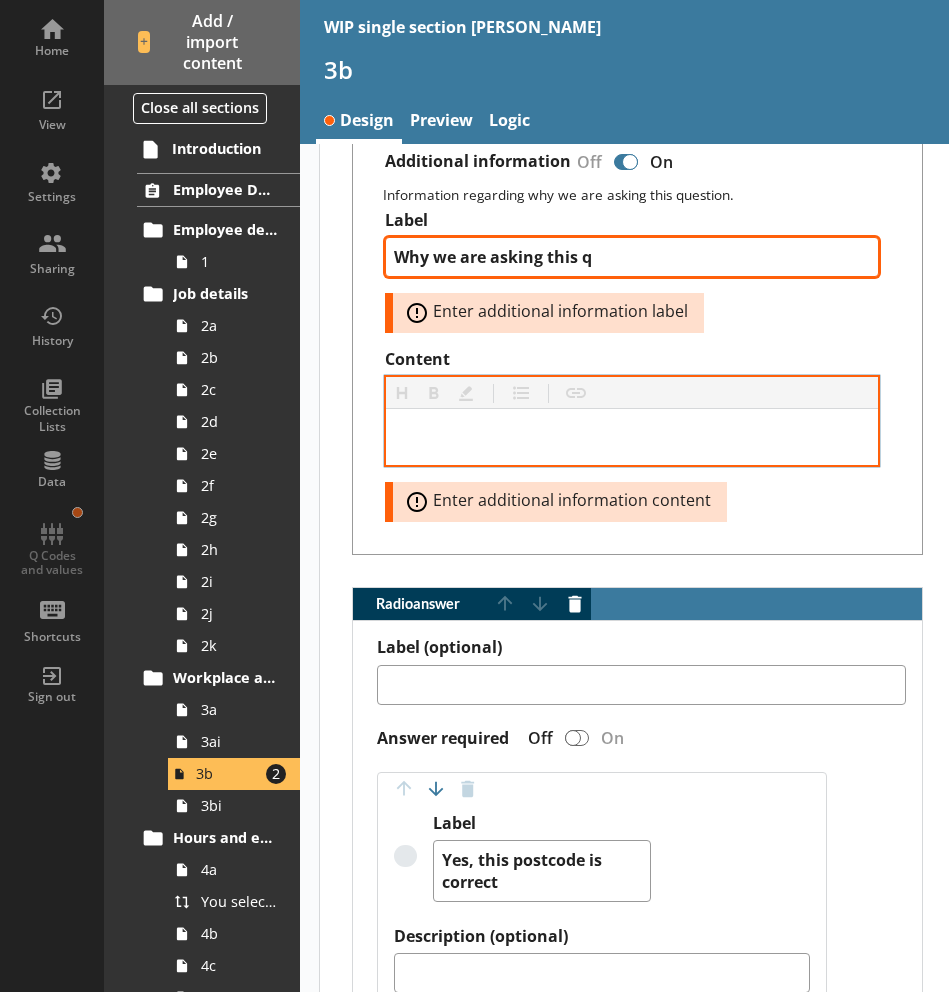 type on "x" 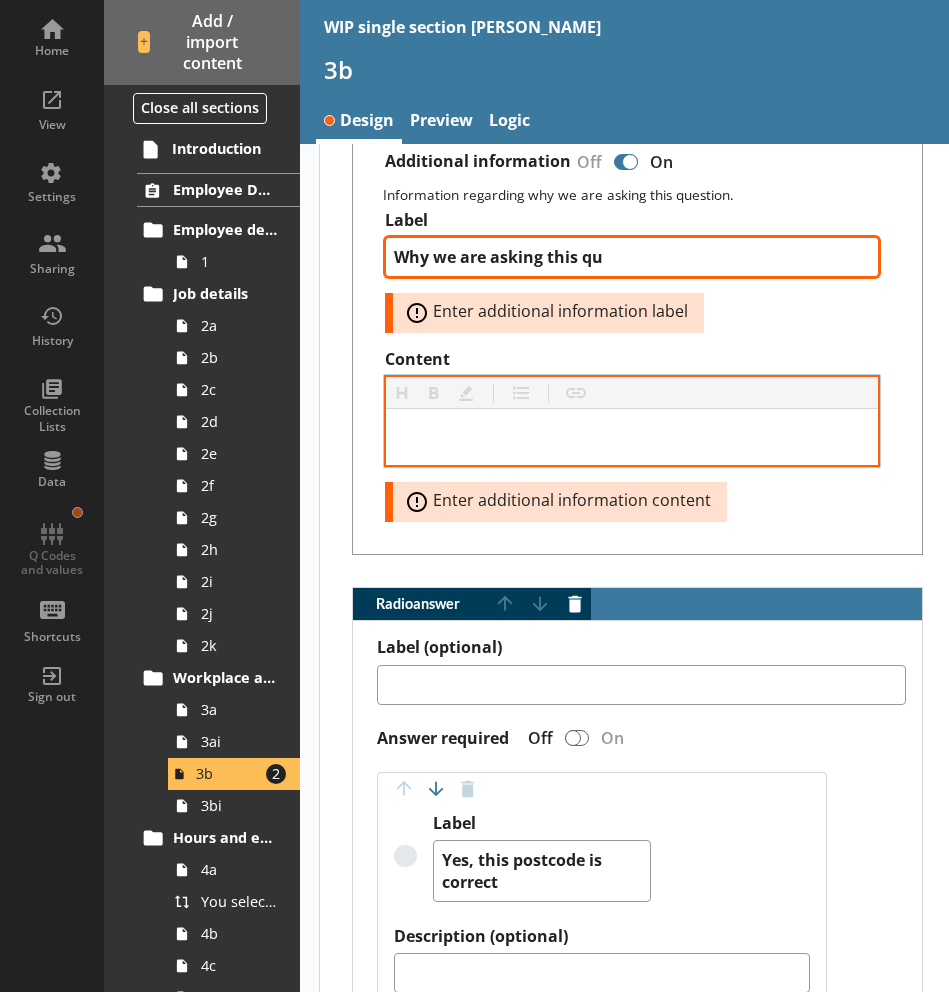 type on "Why we are asking this que" 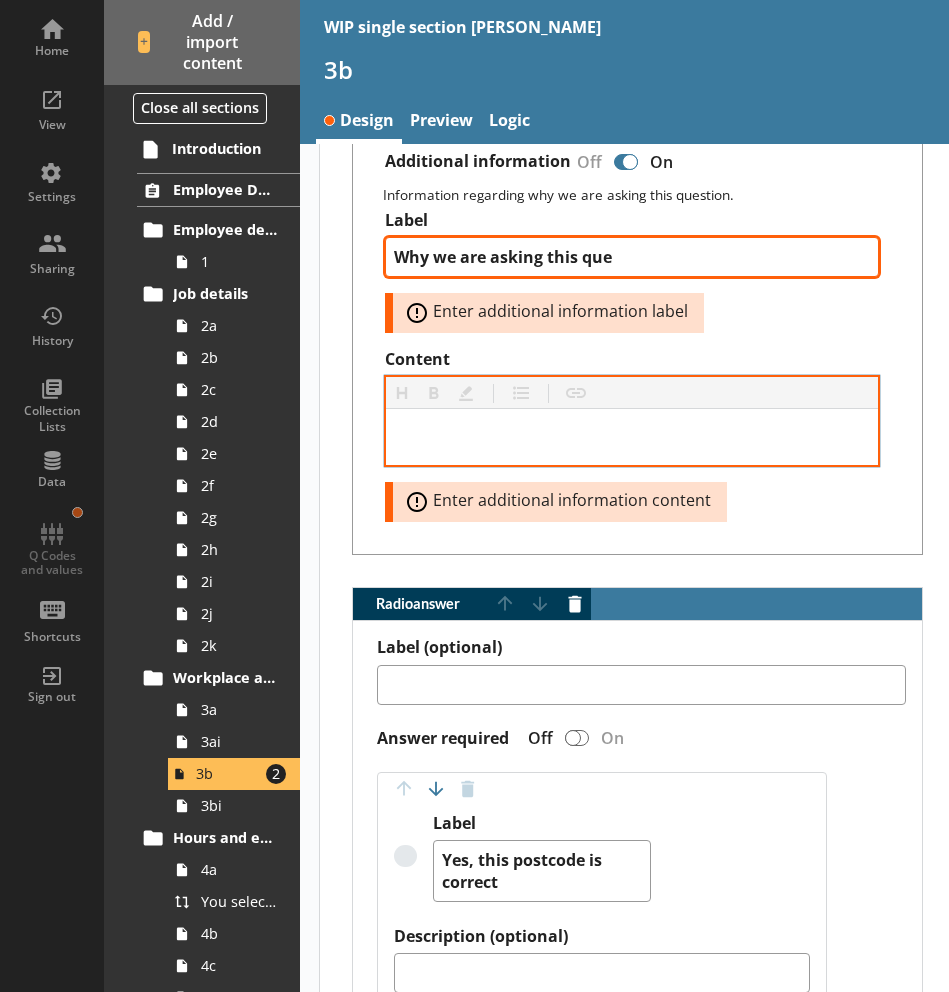 type on "x" 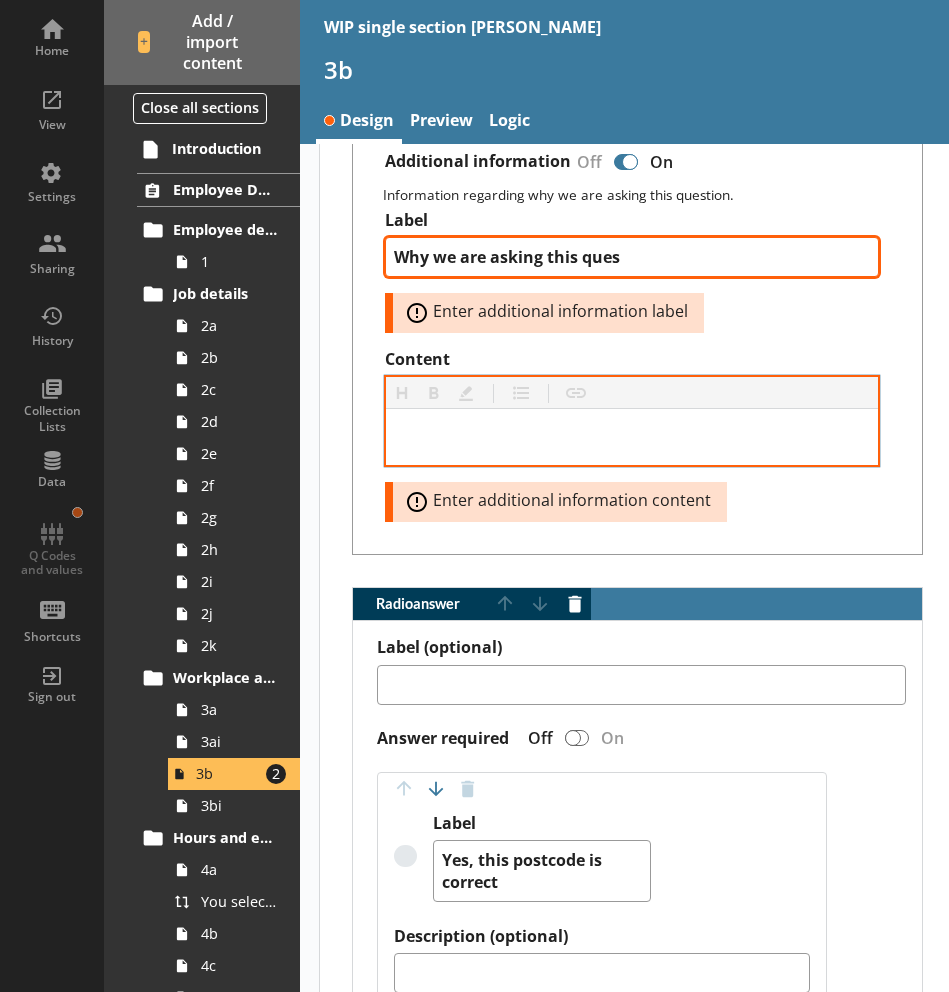 type on "x" 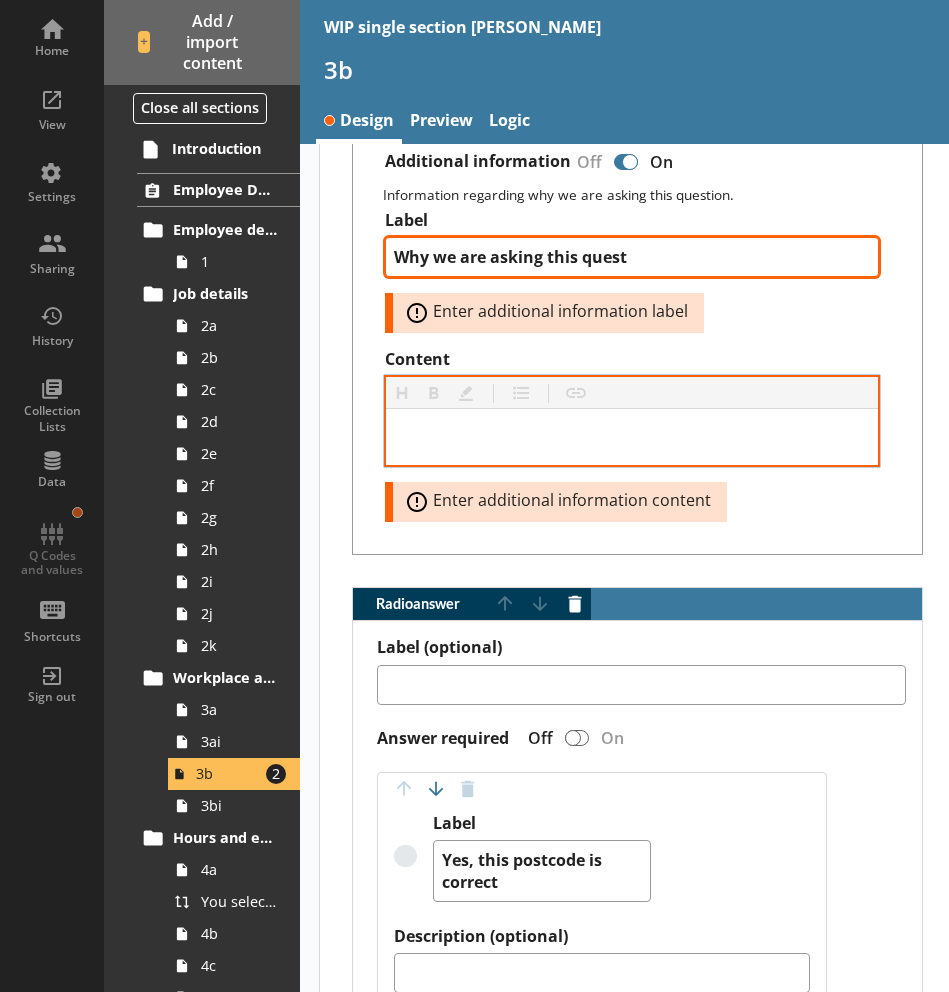 type on "Why we are asking this questi" 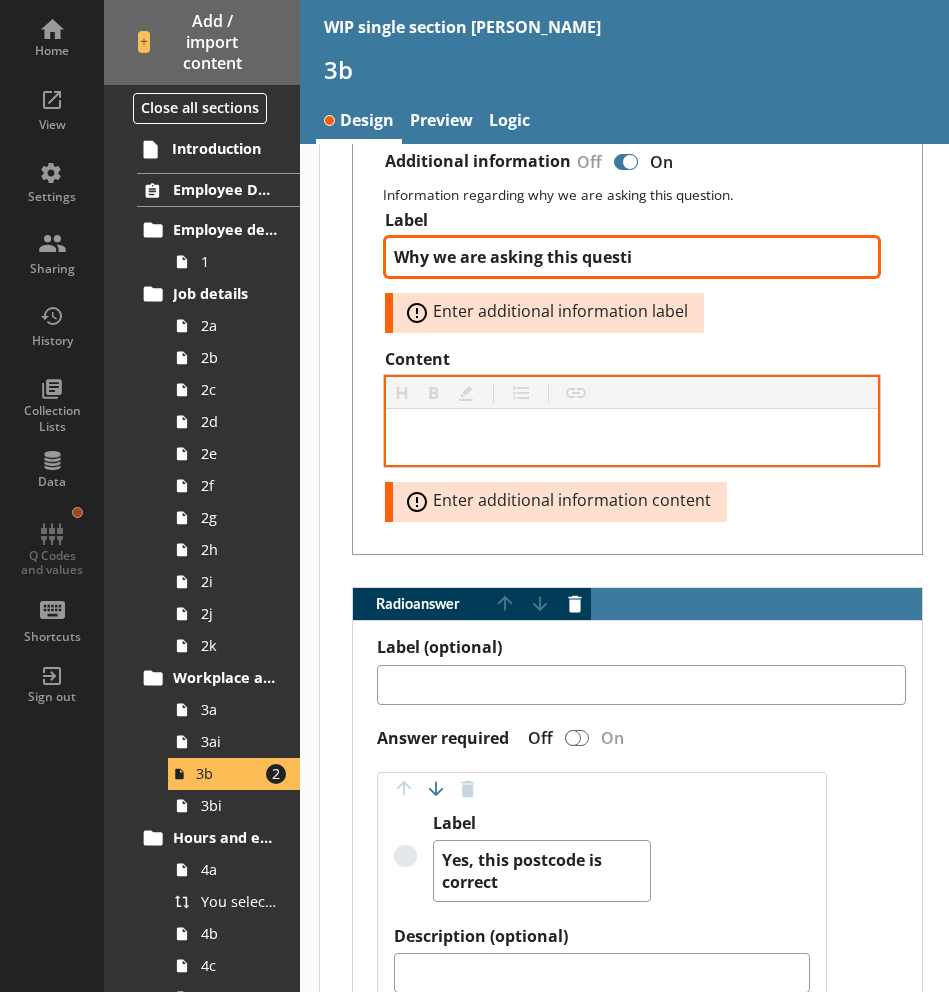 type on "x" 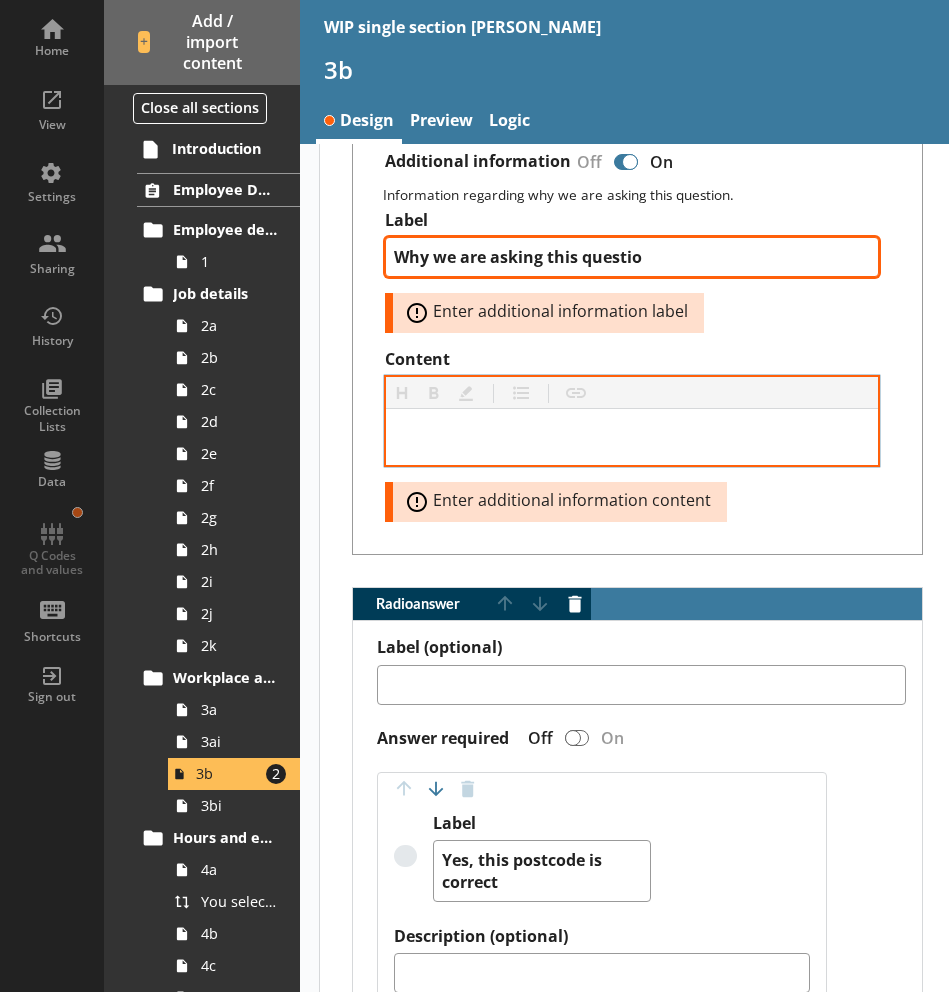 type on "x" 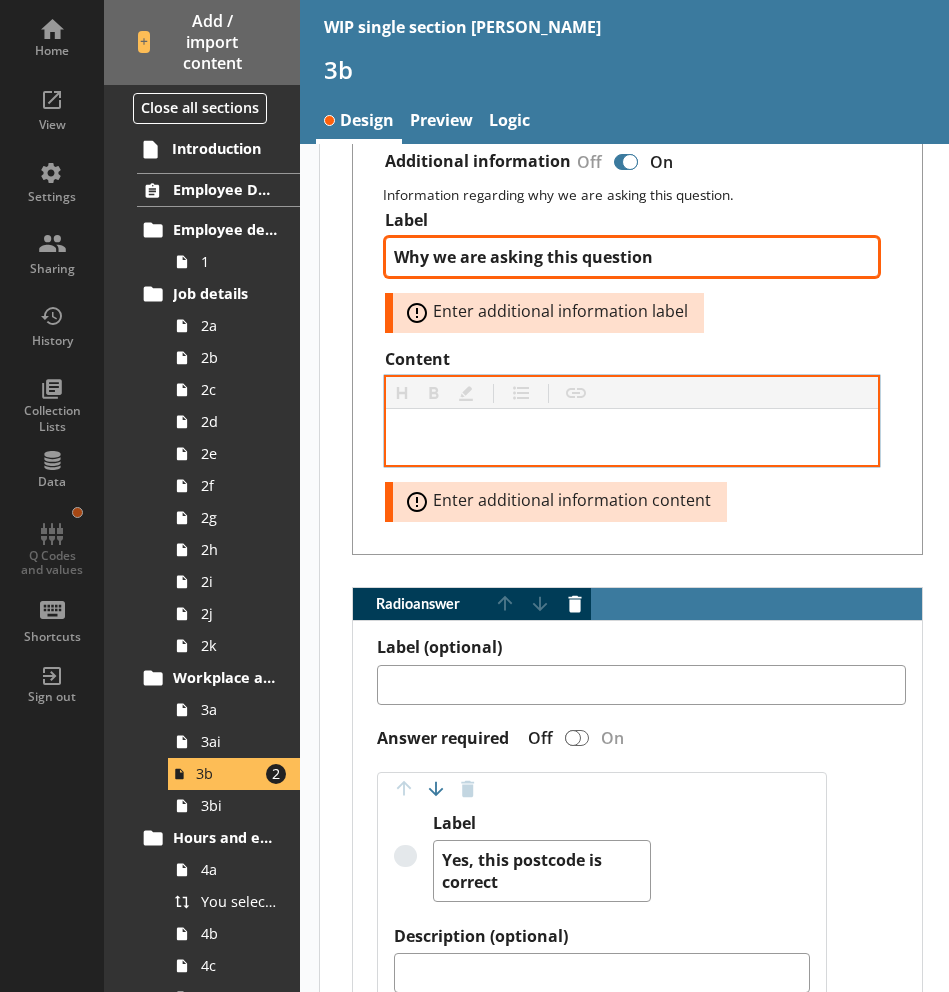 type on "Why we are asking this question" 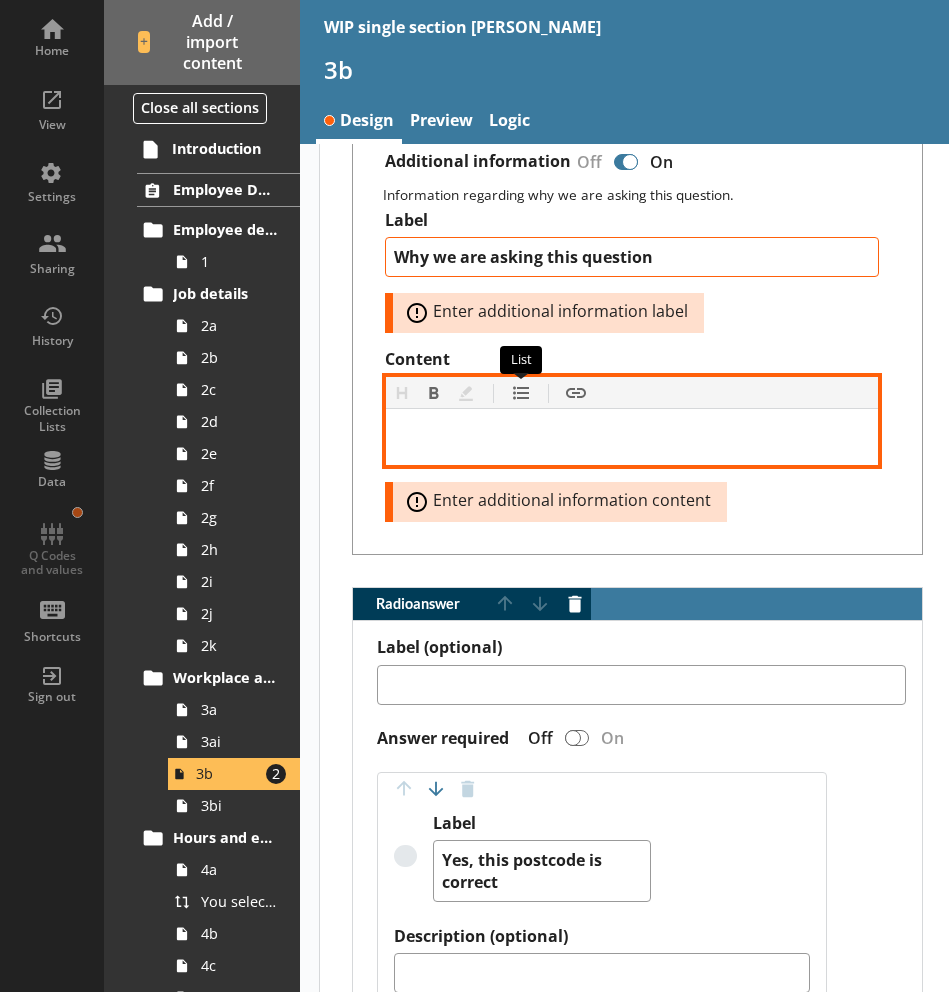 scroll, scrollTop: 1200, scrollLeft: 0, axis: vertical 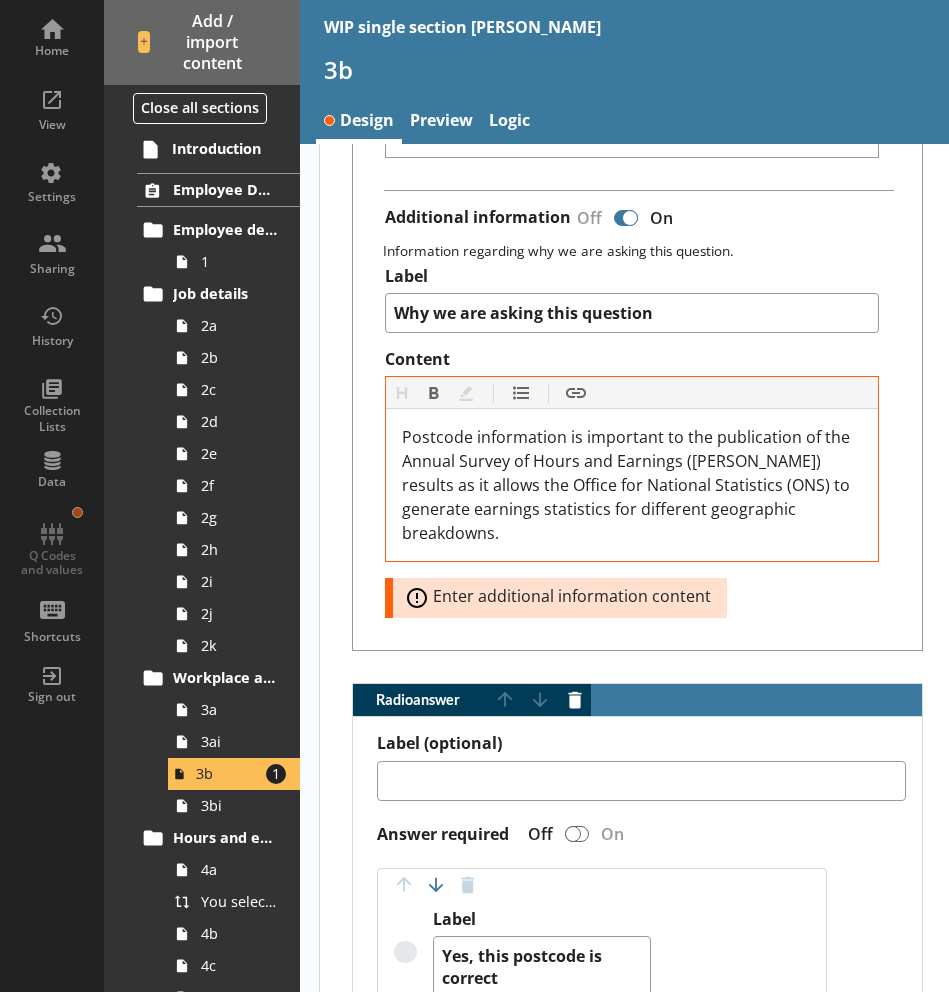 click on "Label Why we are asking this question Content Heading Heading Bold Bold Highlight Highlight List List Insert link Insert link Postcode information is important to the publication of the Annual Survey of Hours and Earnings ([PERSON_NAME]) results as it allows the Office for National Statistics (ONS) to generate earnings statistics for different geographic breakdowns. Error:  Enter additional information content" at bounding box center [637, 442] 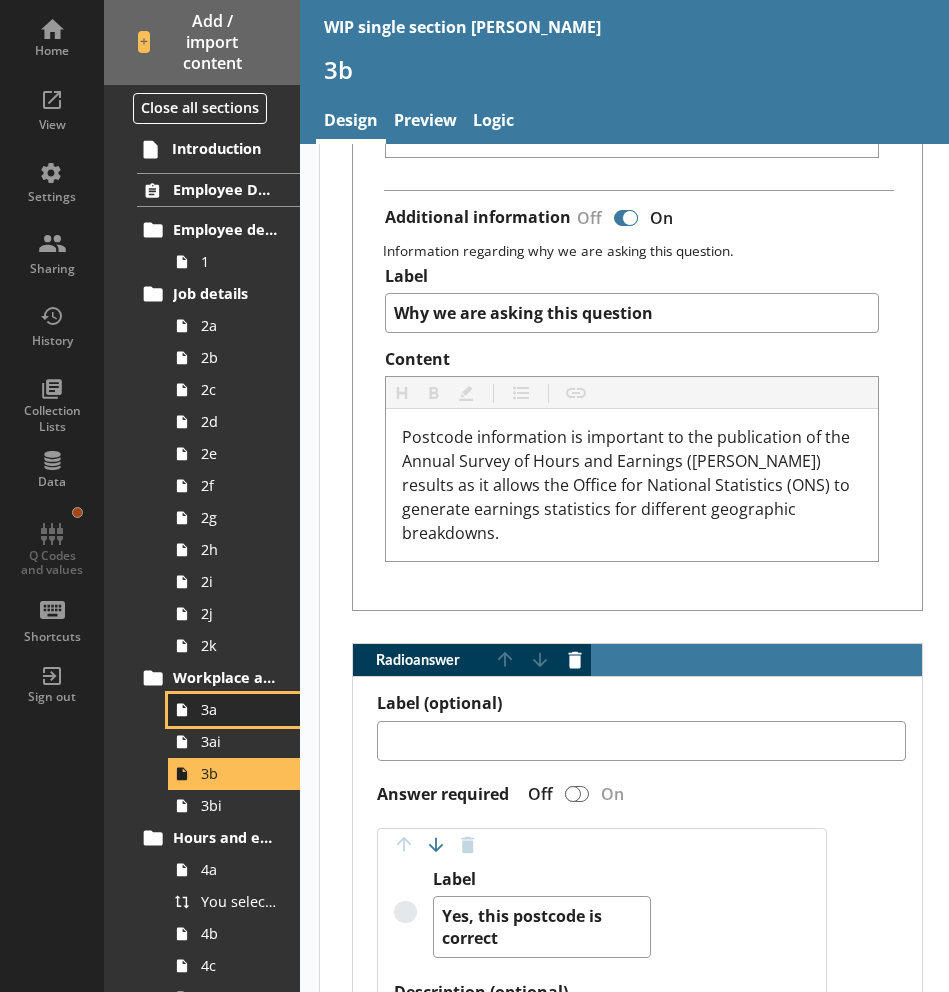 click on "3a" at bounding box center [239, 709] 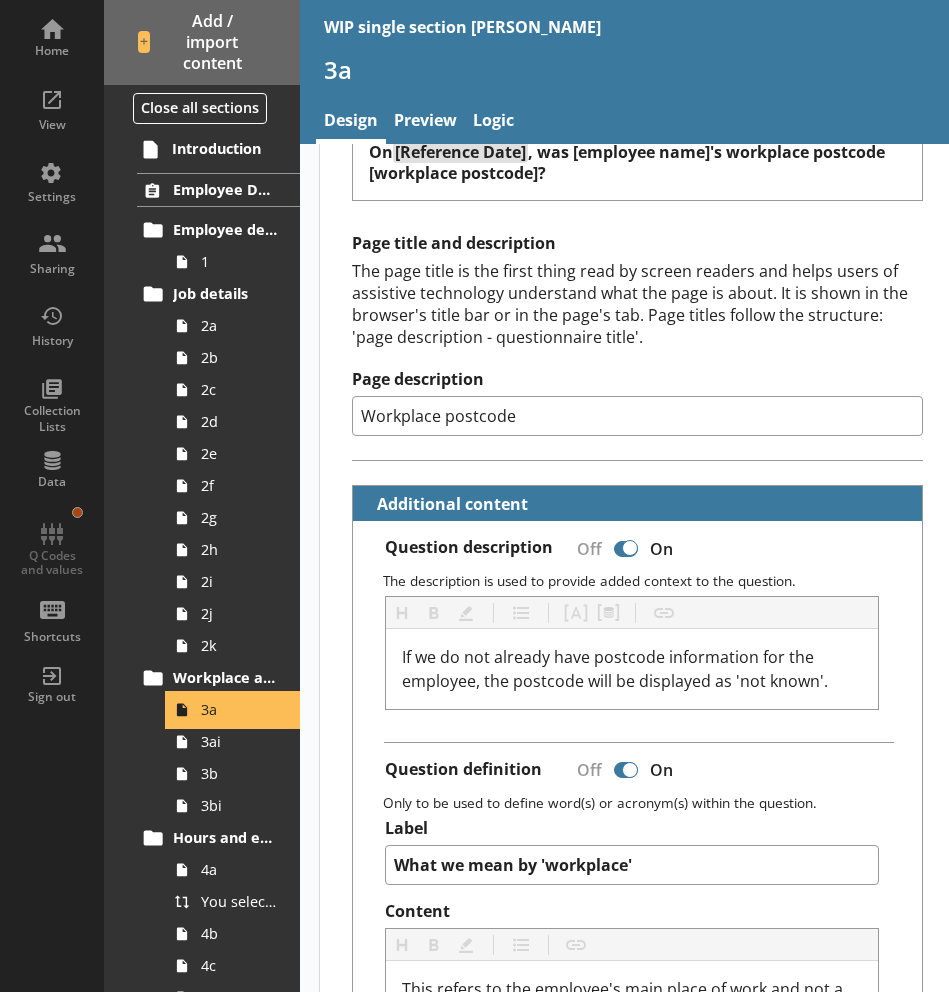 scroll, scrollTop: 218, scrollLeft: 0, axis: vertical 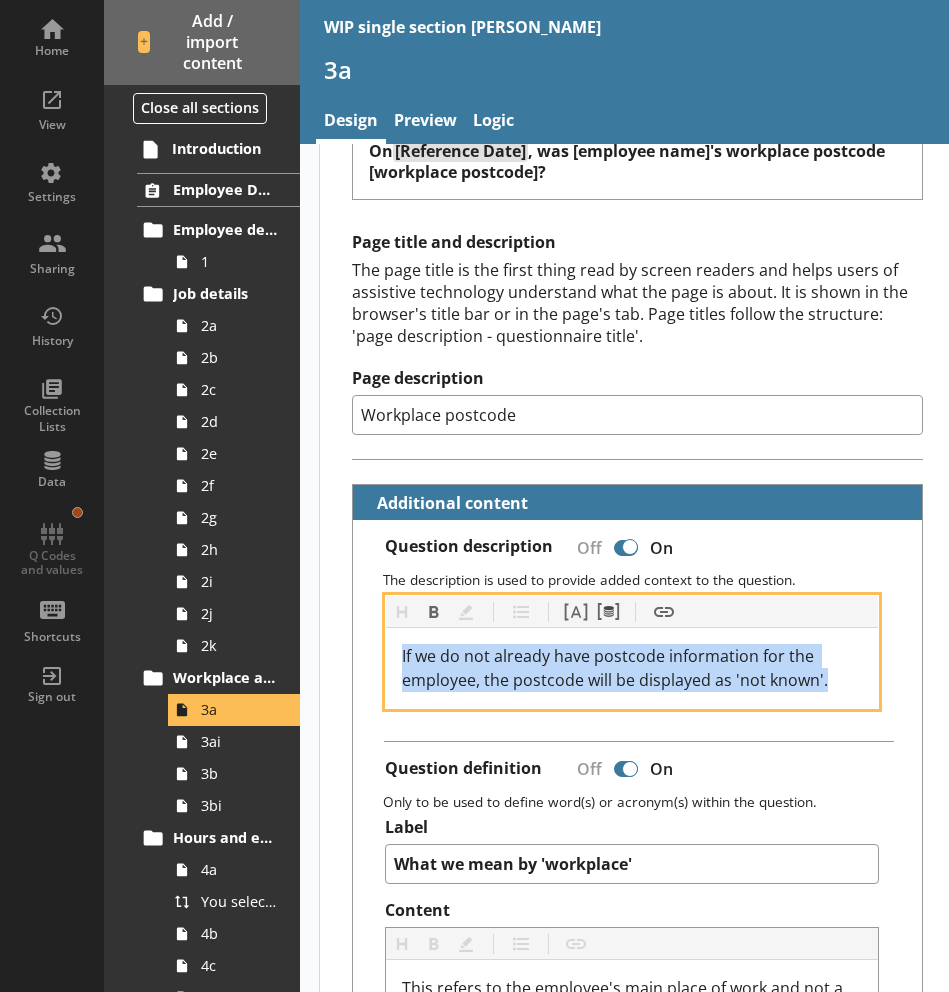 drag, startPoint x: 832, startPoint y: 687, endPoint x: 378, endPoint y: 653, distance: 455.27136 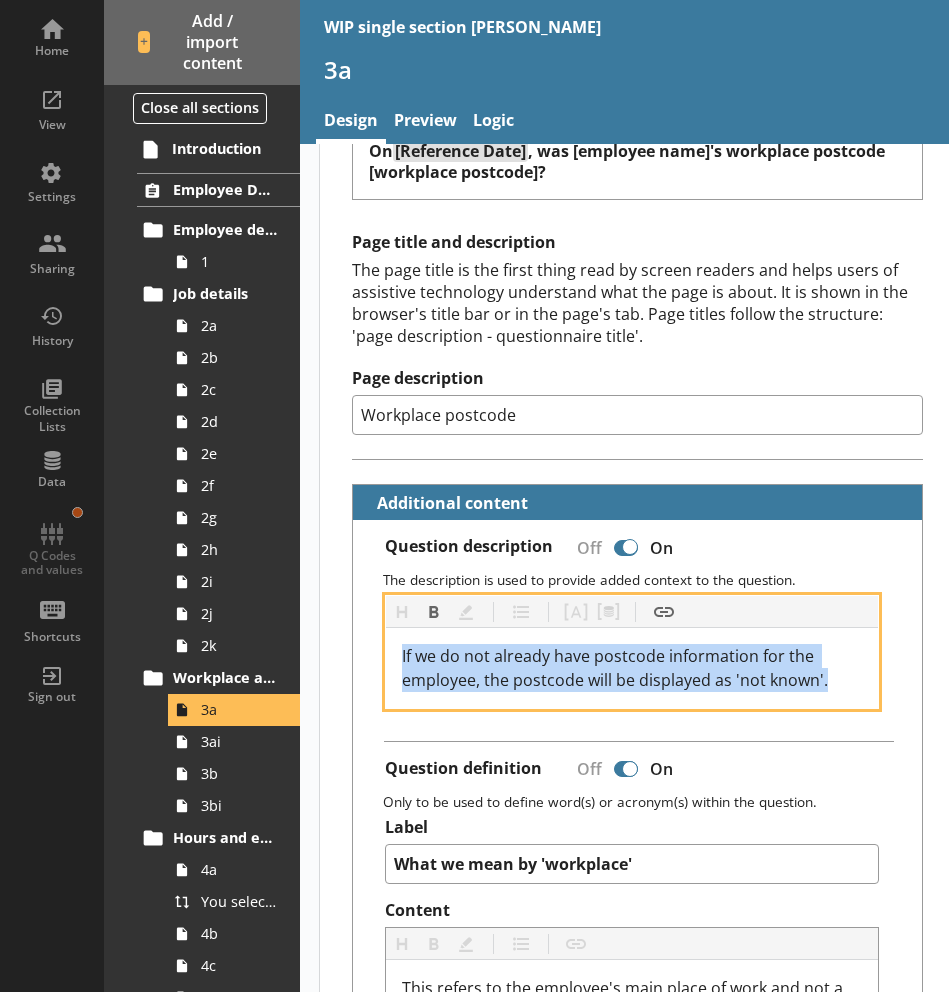 copy on "If we do not already have postcode information for the employee, the postcode will be displayed as 'not known'." 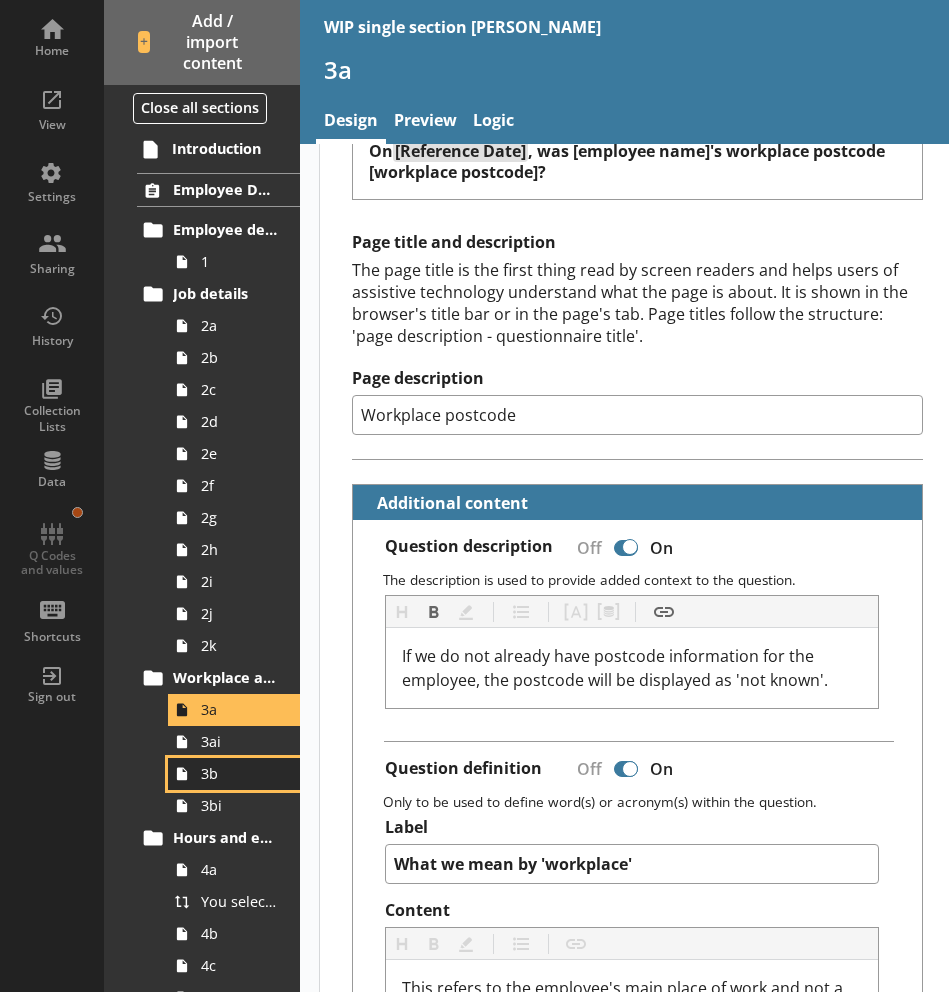 click on "3b" at bounding box center [239, 773] 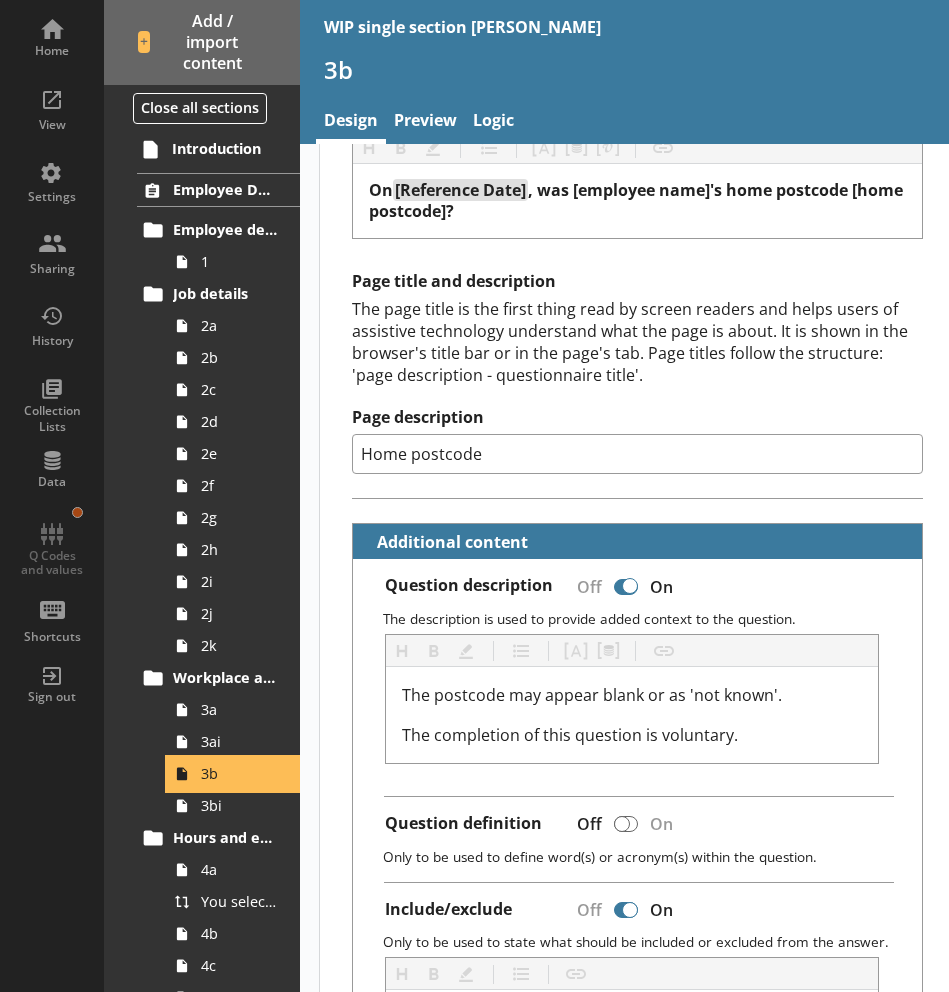 scroll, scrollTop: 185, scrollLeft: 0, axis: vertical 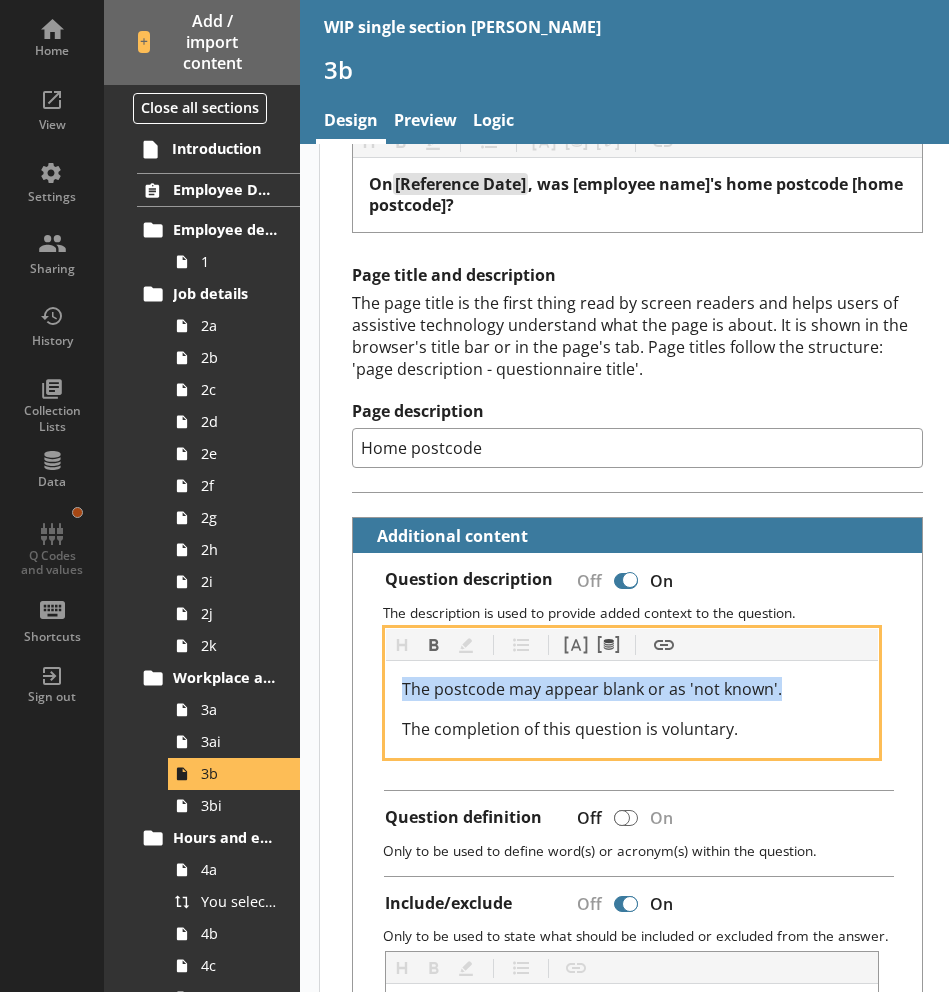 drag, startPoint x: 794, startPoint y: 684, endPoint x: 391, endPoint y: 681, distance: 403.01117 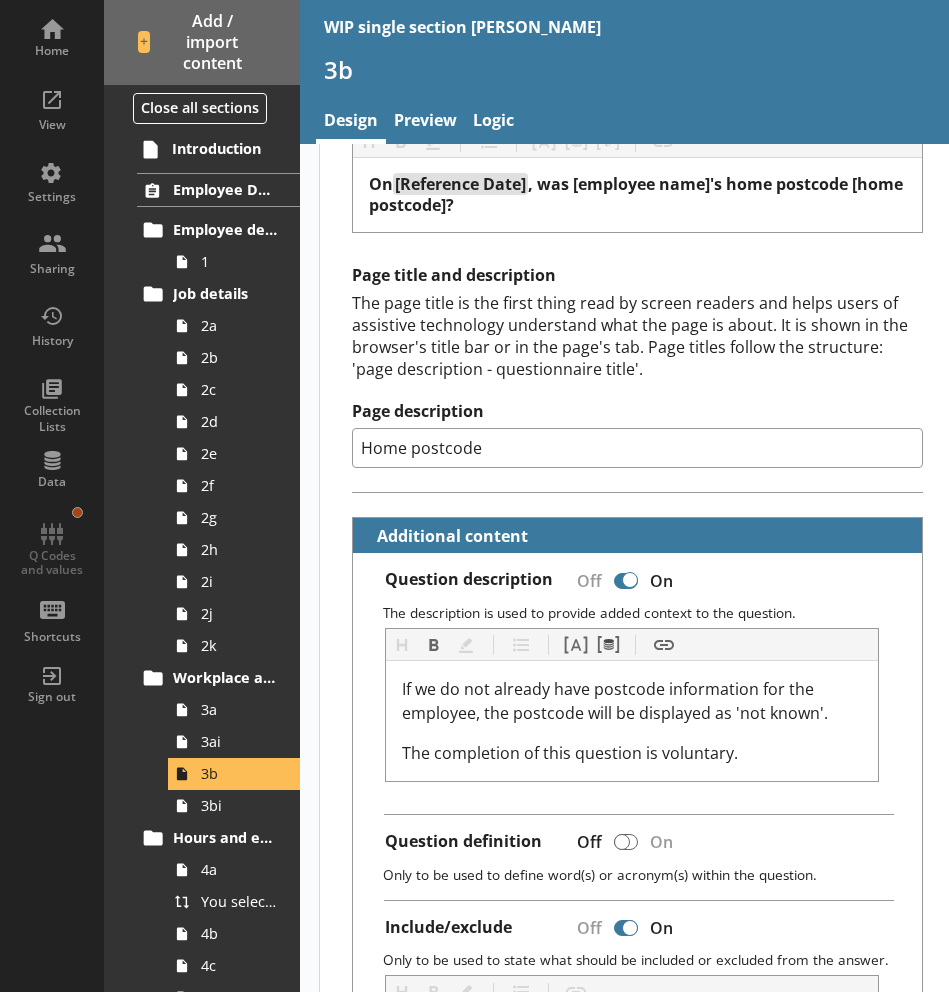 click on "Question Heading Heading Bold Bold Highlight Highlight List List Pipe answer Pipe answer Pipe metadata Pipe metadata Pipe variable Pipe variable Insert link Insert link On  [Reference Date] , was [employee name]'s home postcode [home postcode]? Page title and description The page title is the first thing read by screen readers and helps users of assistive technology understand what the page is about. It is shown in the browser's title bar or in the page's tab. Page titles follow the structure: 'page description - questionnaire title'. Page description Home postcode Additional content Question description Off On The description is used to provide added context to the question. Heading Heading Bold Bold Highlight Highlight List List Pipe answer Pipe answer Pipe metadata Pipe metadata Insert link Insert link If we do not already have postcode information for the employee, the postcode will be displayed as 'not known'. The completion of this question is voluntary. Question definition Off On Include/exclude Off On" at bounding box center [637, 1421] 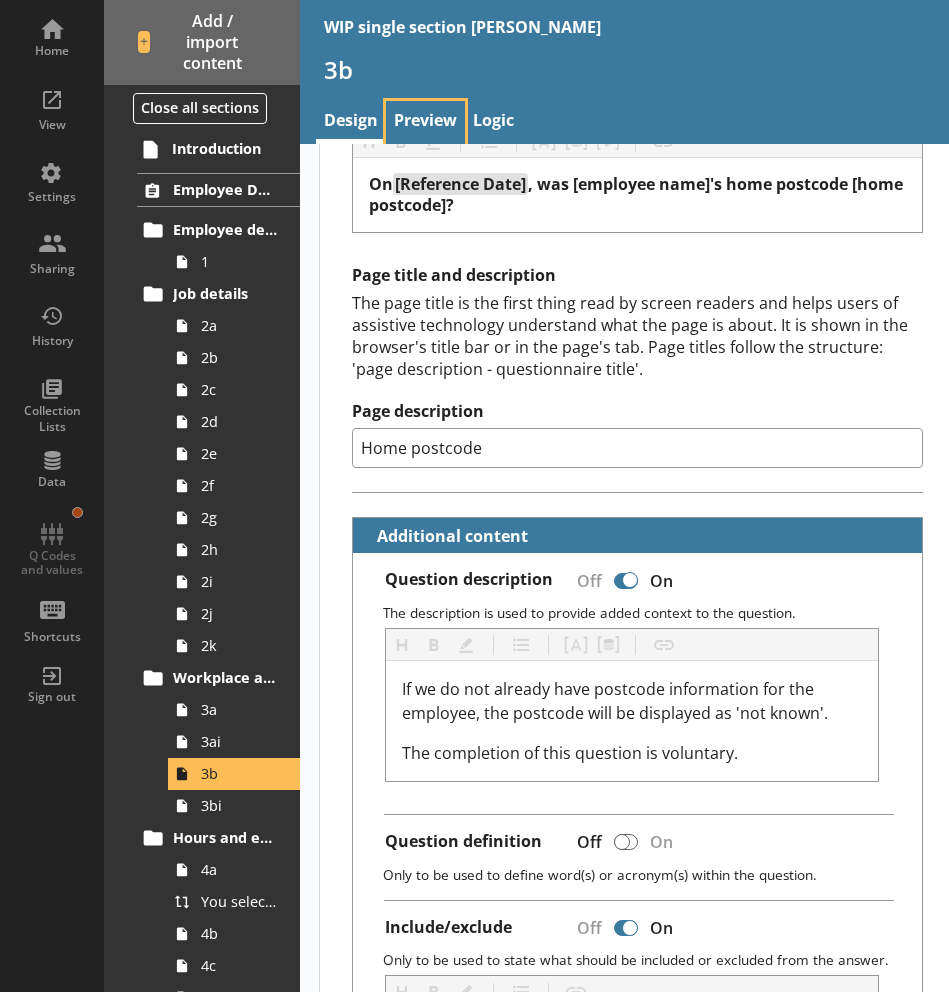 click on "Preview" at bounding box center [425, 122] 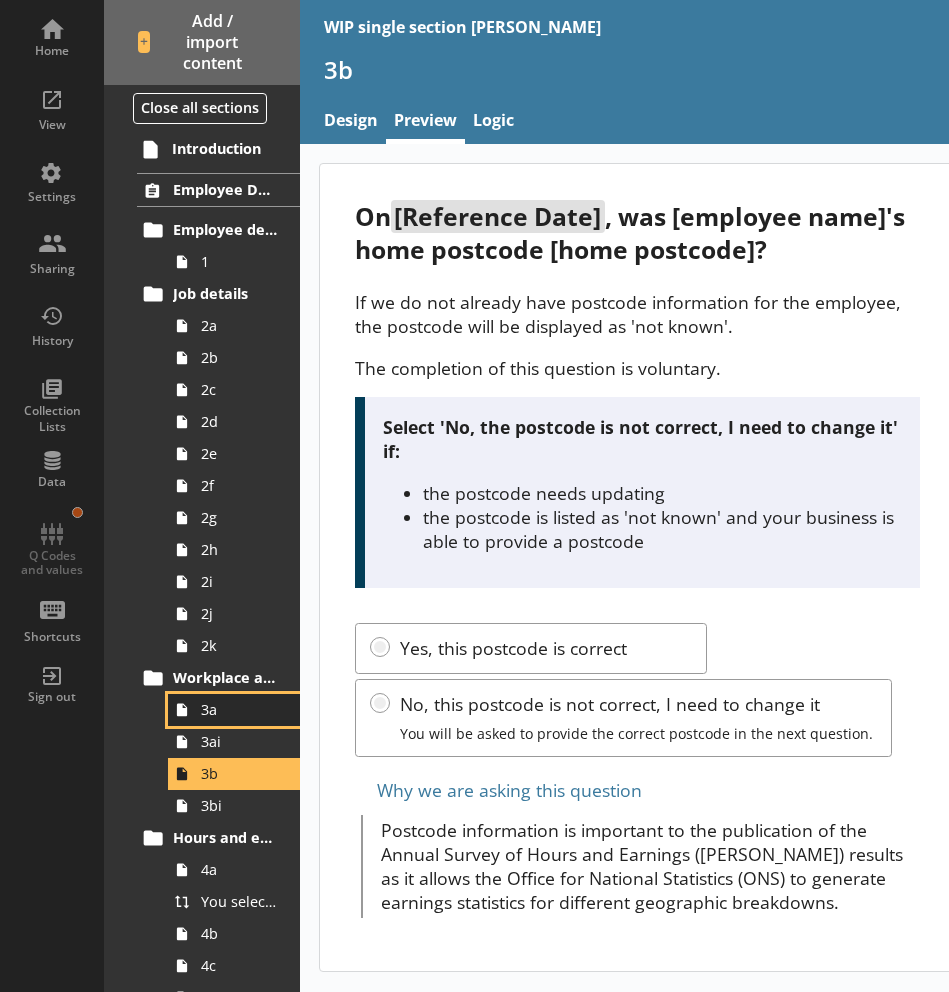 click on "3a" at bounding box center [239, 709] 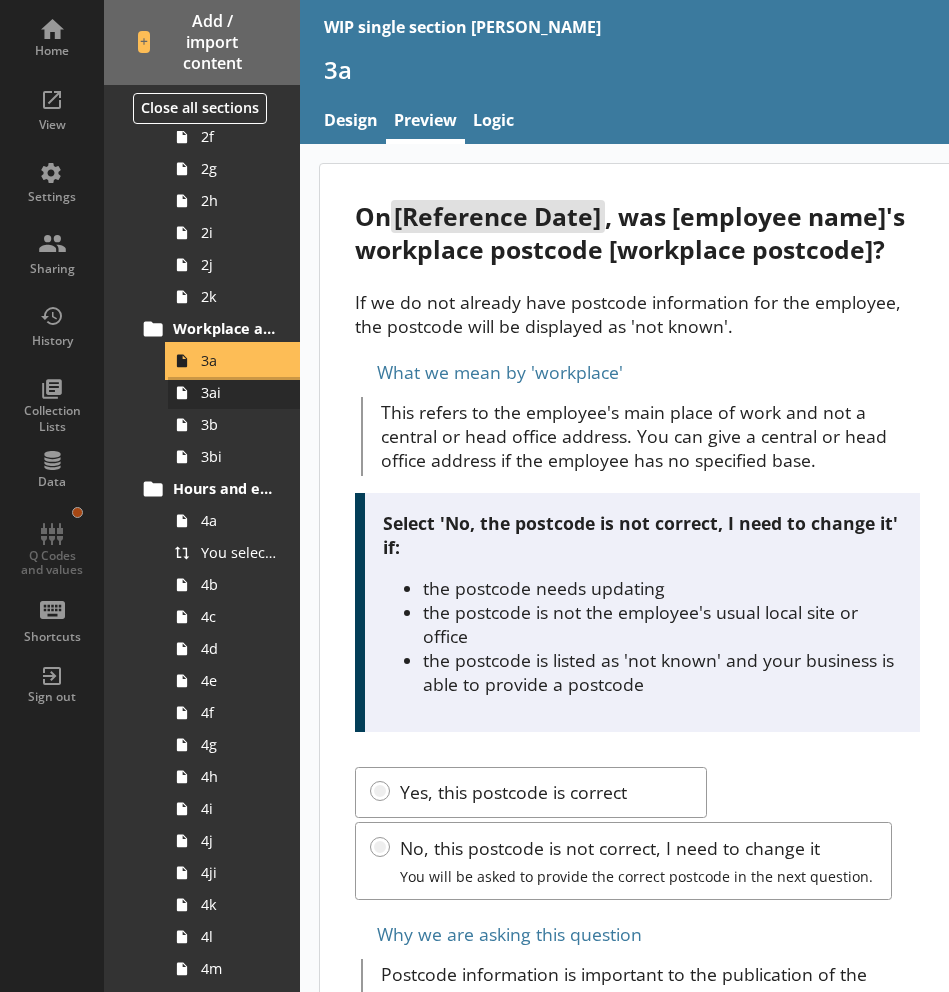 scroll, scrollTop: 350, scrollLeft: 0, axis: vertical 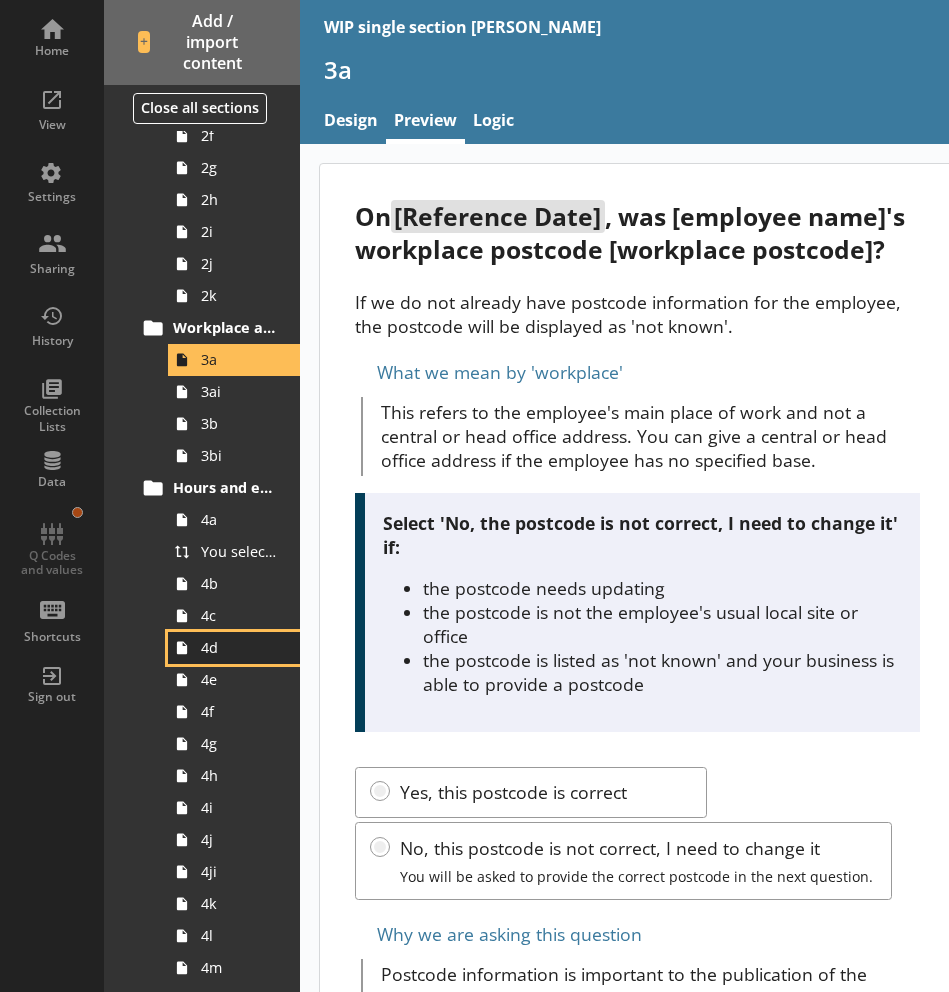 click on "4d" at bounding box center (239, 647) 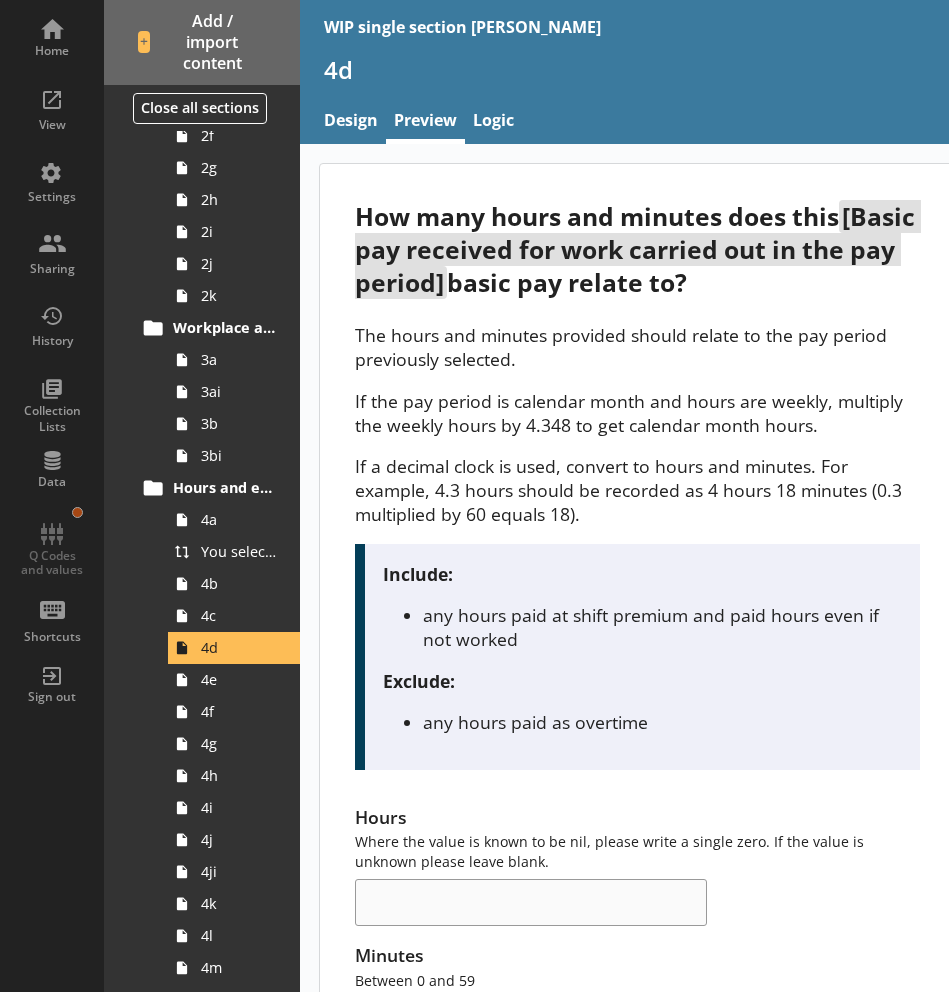 click on "If a decimal clock is used, convert to hours and minutes. For example, 4.3 hours should be recorded as 4 hours 18 minutes (0.3 multiplied by 60 equals 18)." at bounding box center [637, 490] 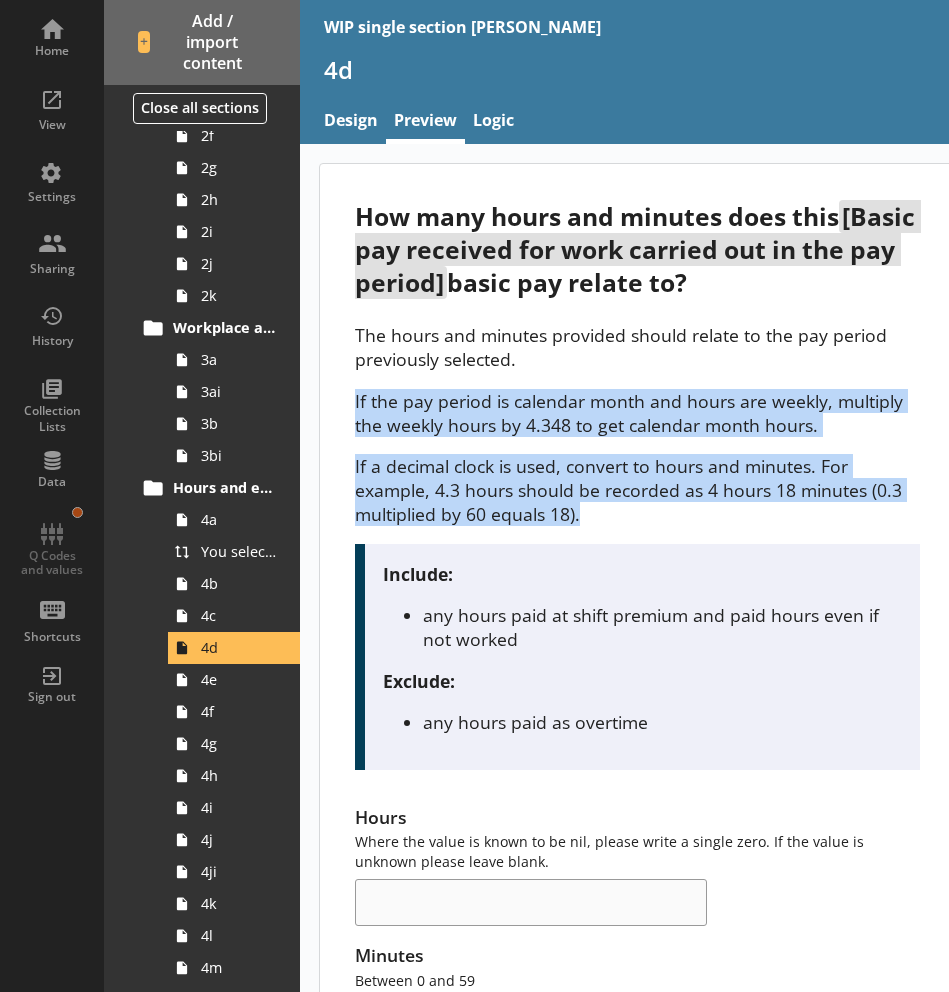drag, startPoint x: 356, startPoint y: 399, endPoint x: 777, endPoint y: 506, distance: 434.3846 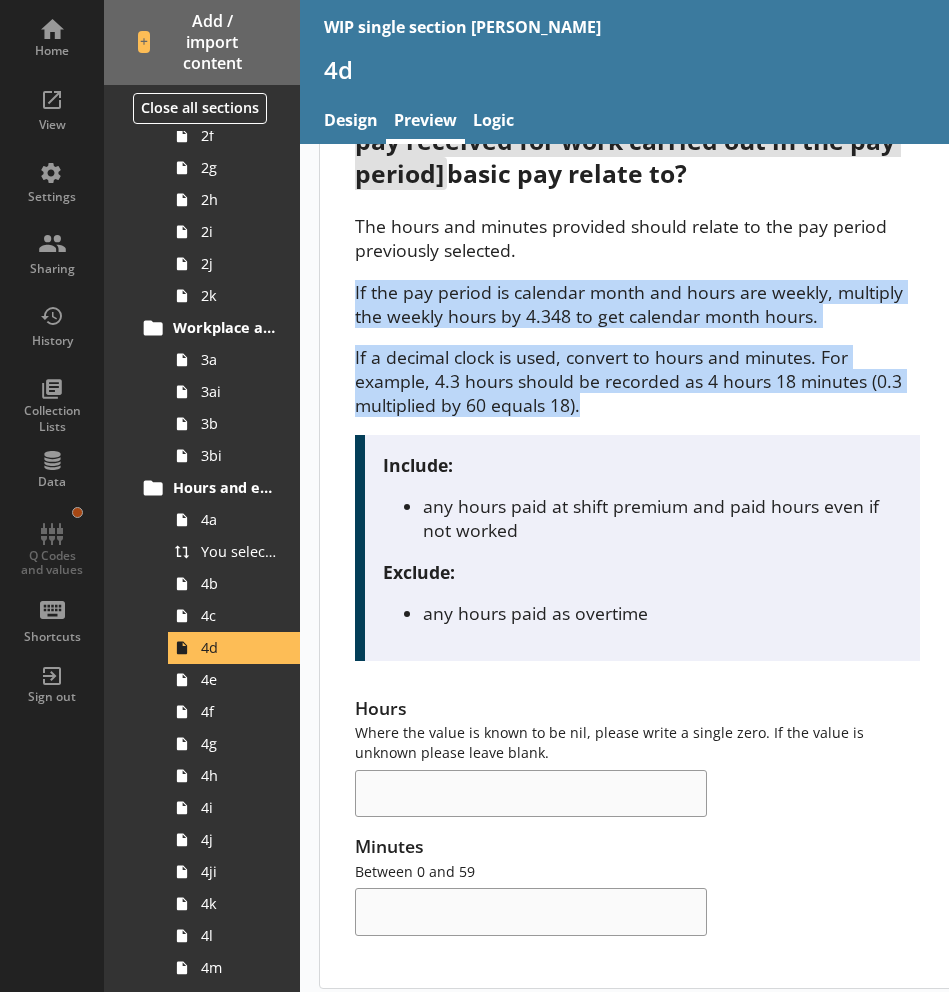 scroll, scrollTop: 108, scrollLeft: 0, axis: vertical 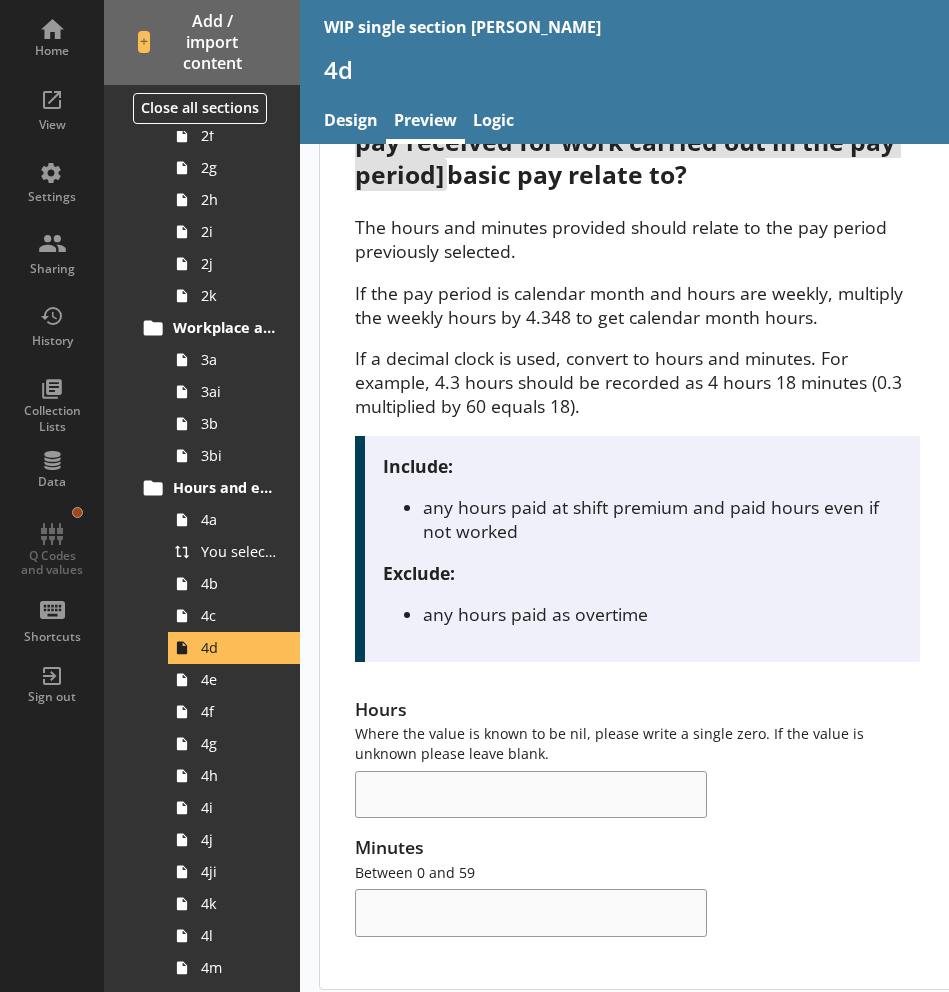 click on "Include: any hours paid at shift premium and paid hours even if not worked Exclude: any hours paid as overtime" at bounding box center [637, 549] 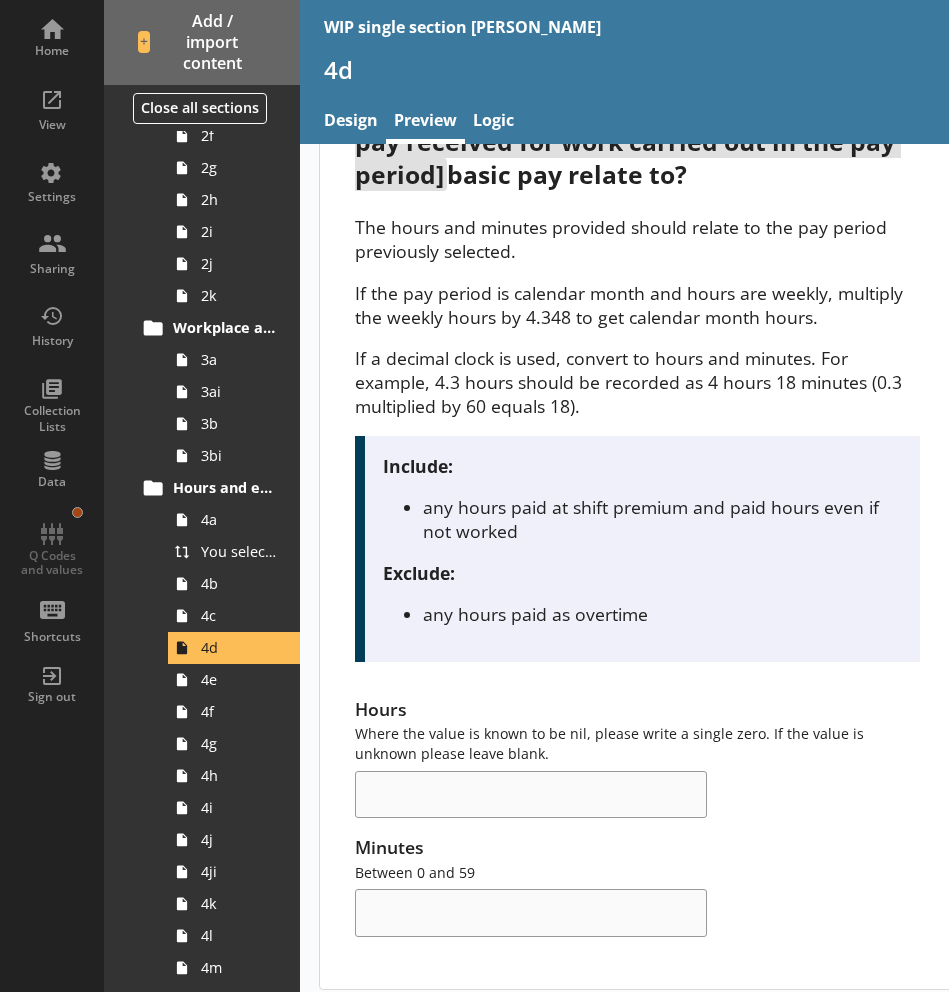 click on "Include: any hours paid at shift premium and paid hours even if not worked Exclude: any hours paid as overtime" at bounding box center [637, 549] 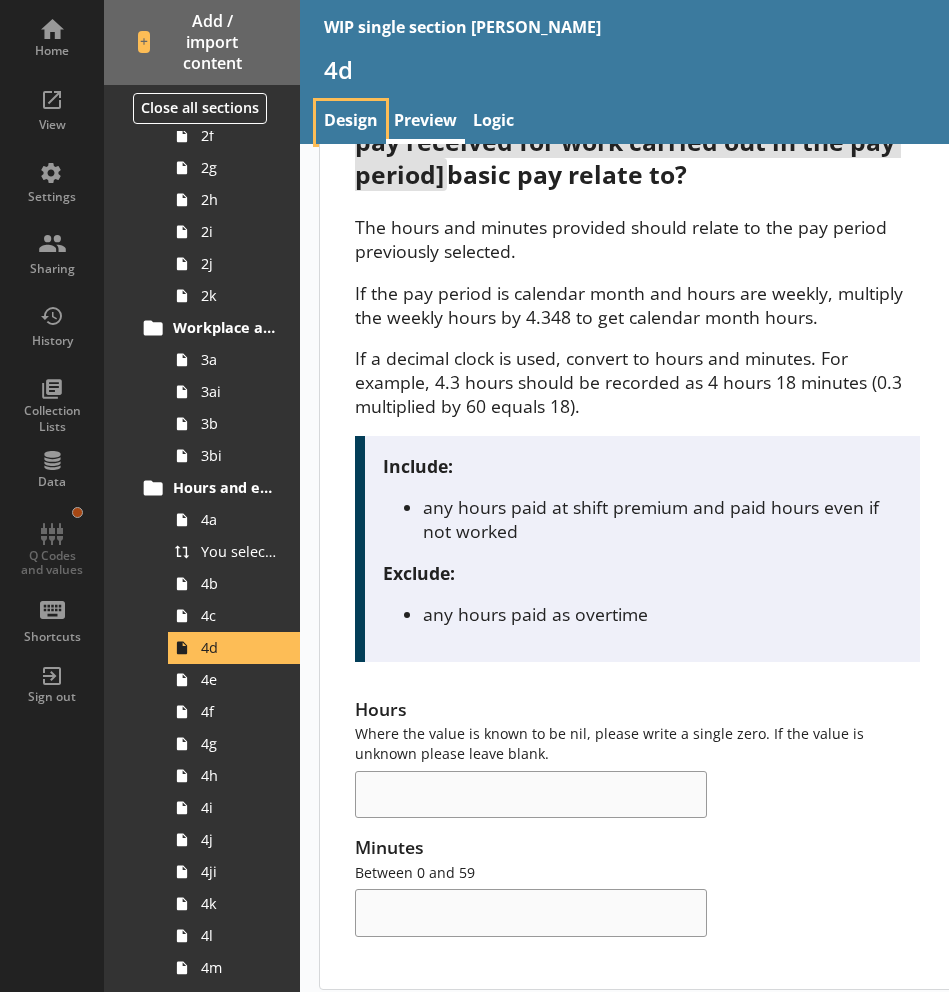 click on "Design" at bounding box center (351, 122) 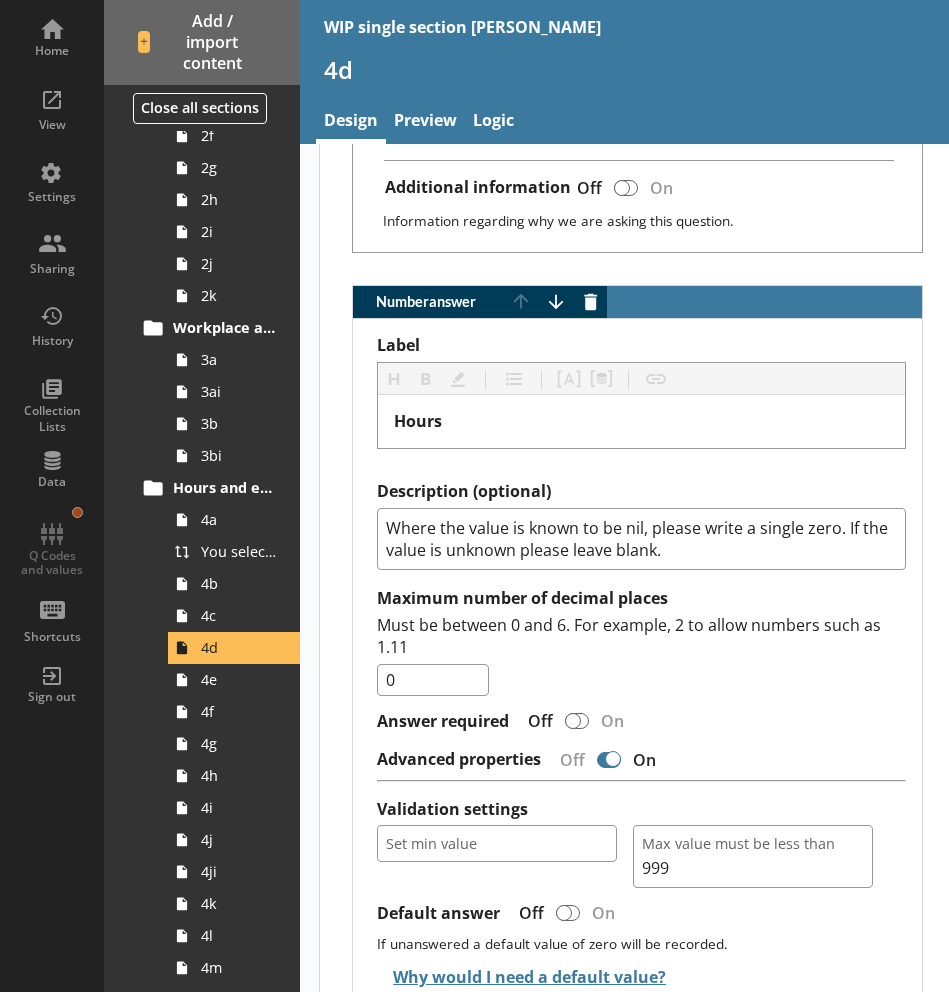 scroll, scrollTop: 1420, scrollLeft: 0, axis: vertical 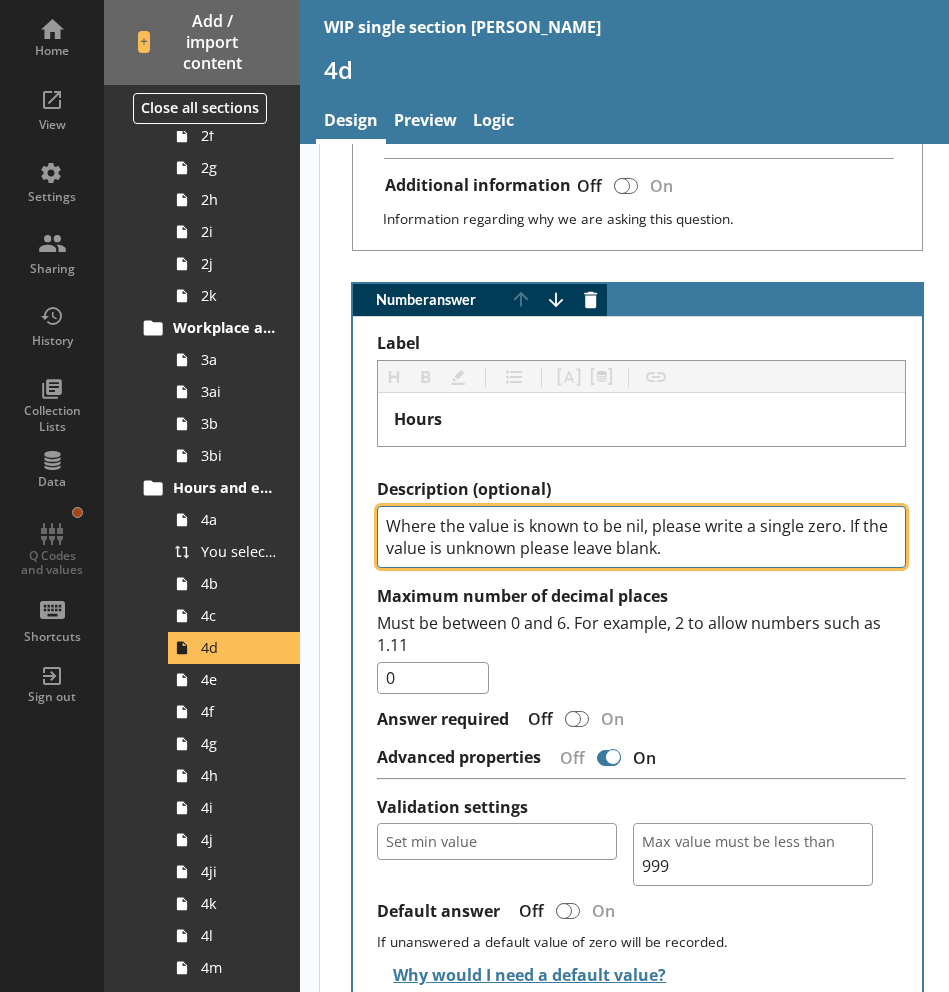 drag, startPoint x: 717, startPoint y: 541, endPoint x: 362, endPoint y: 517, distance: 355.81033 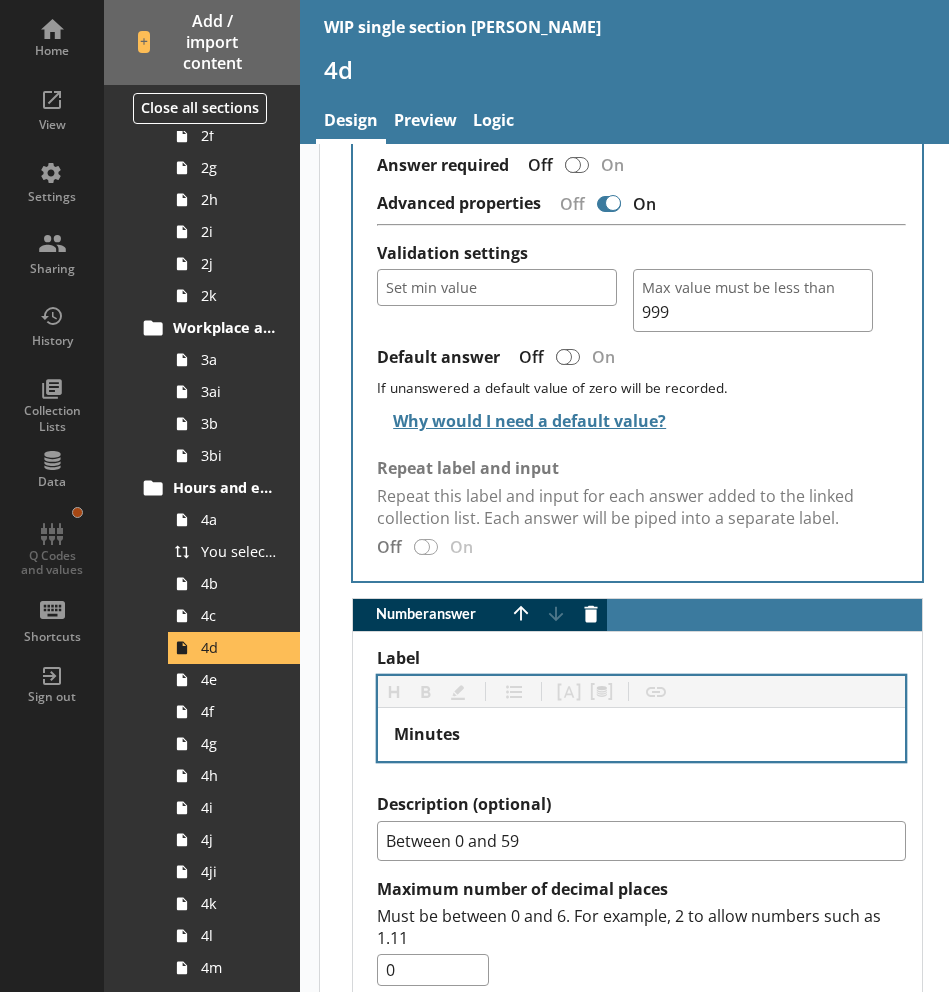 scroll, scrollTop: 1978, scrollLeft: 0, axis: vertical 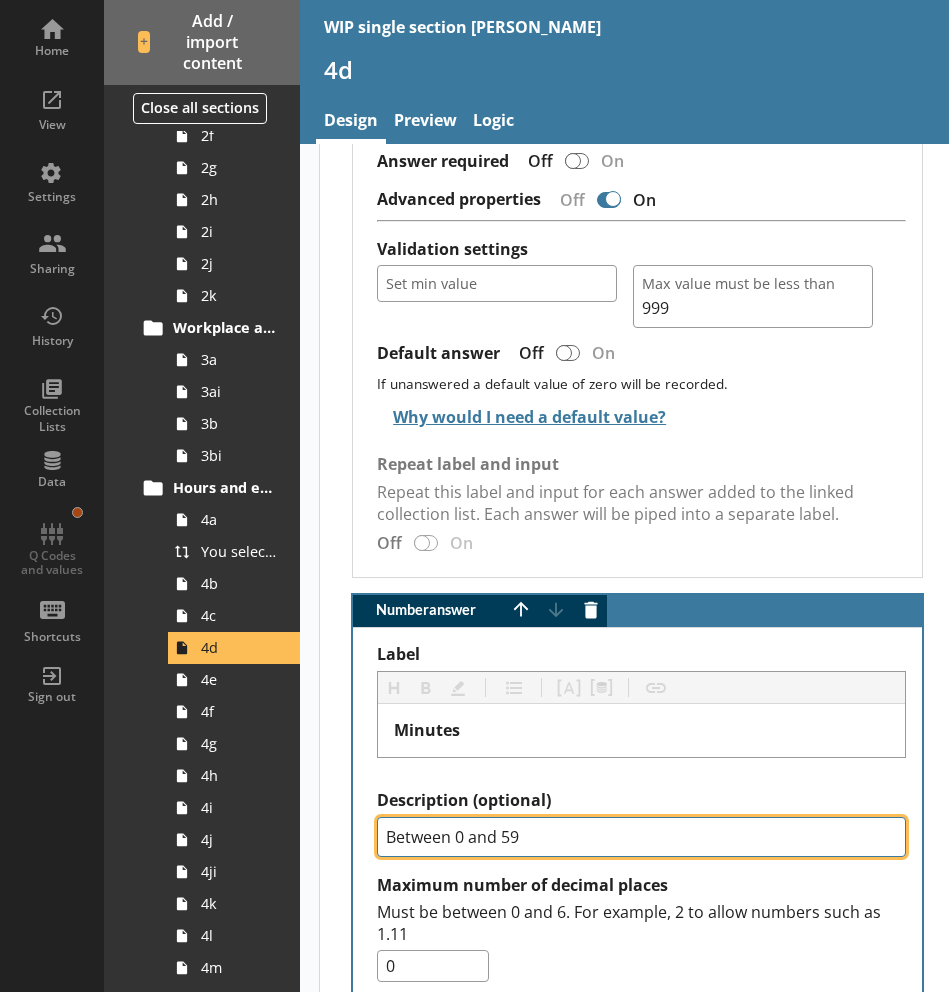 click on "Between 0 and 59" at bounding box center [641, 837] 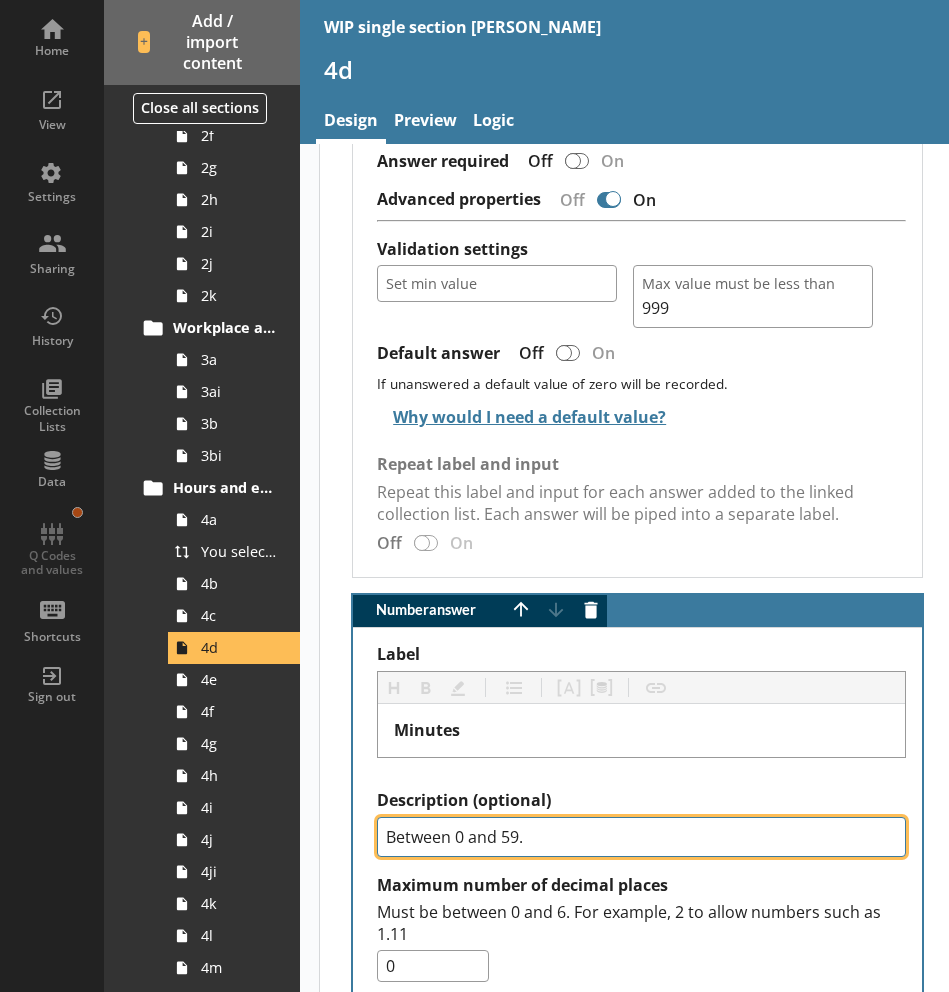 type on "x" 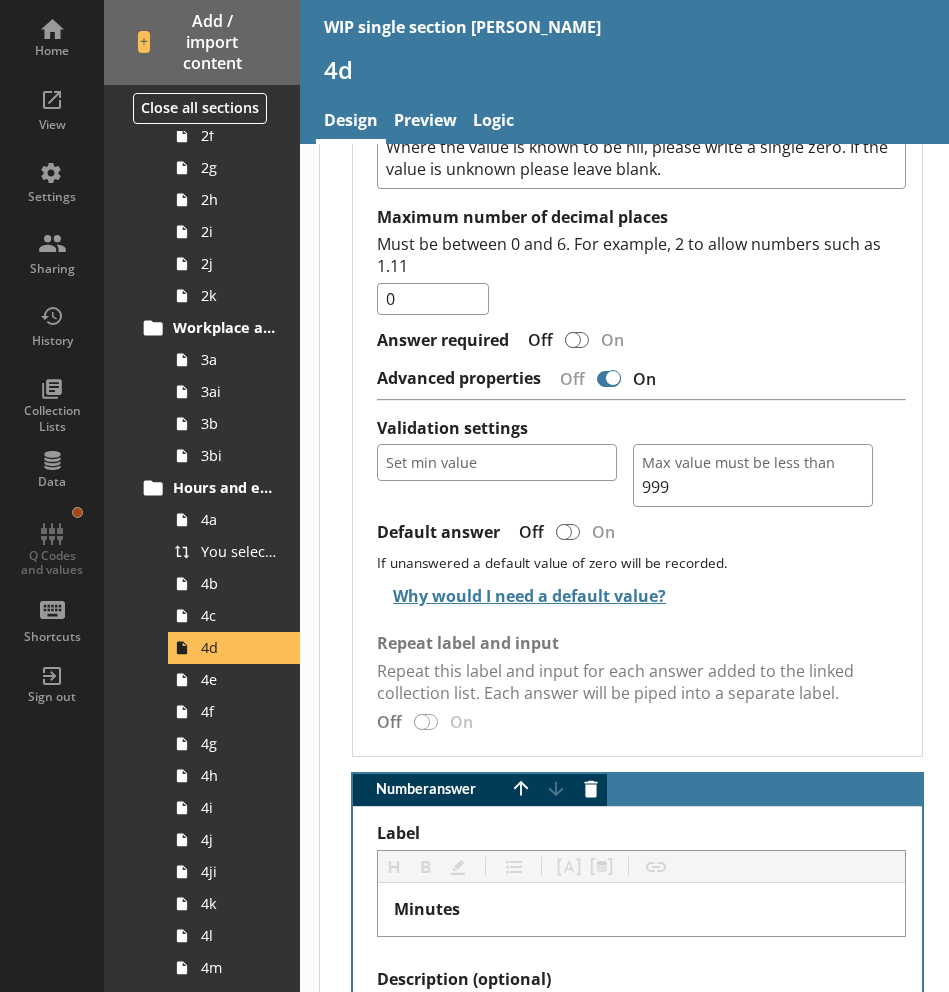 scroll, scrollTop: 1798, scrollLeft: 0, axis: vertical 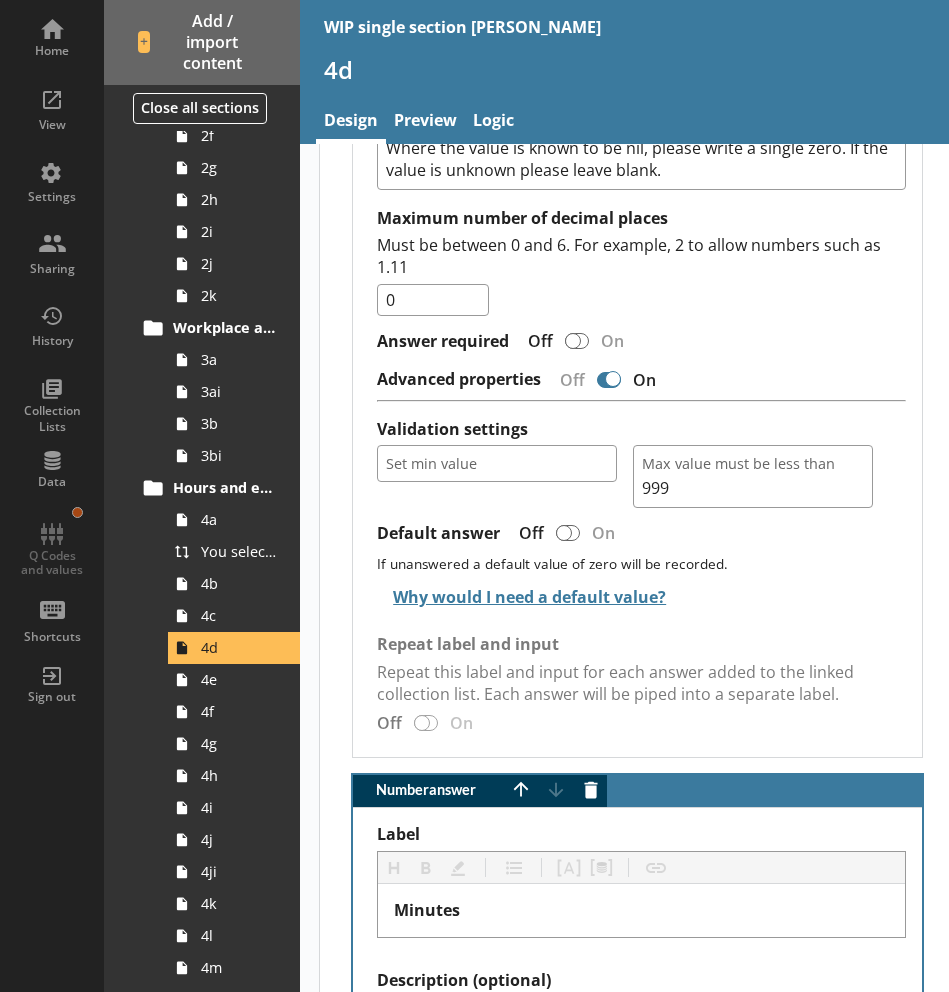type on "Between 0 and 59. Where the value is known to be nil, please write a single zero. If the value is unknown please leave blank." 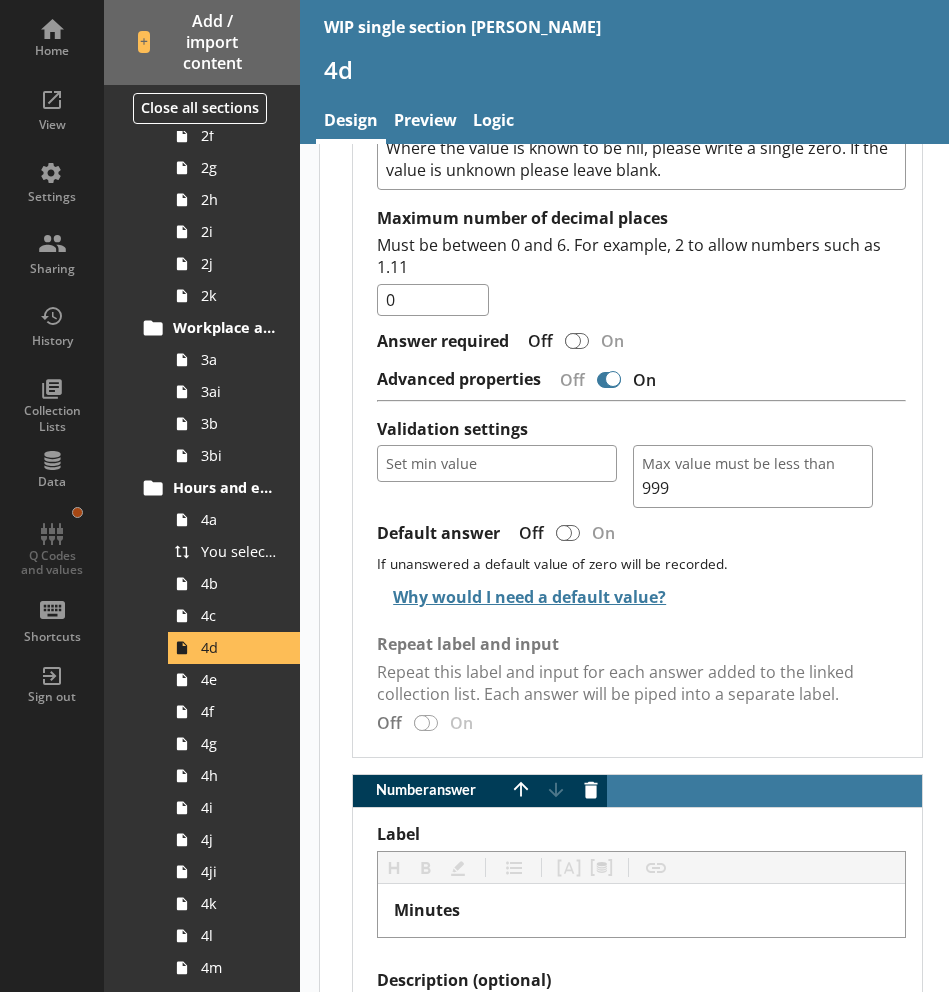 click on "If unanswered a default value of zero will be recorded." at bounding box center [641, 563] 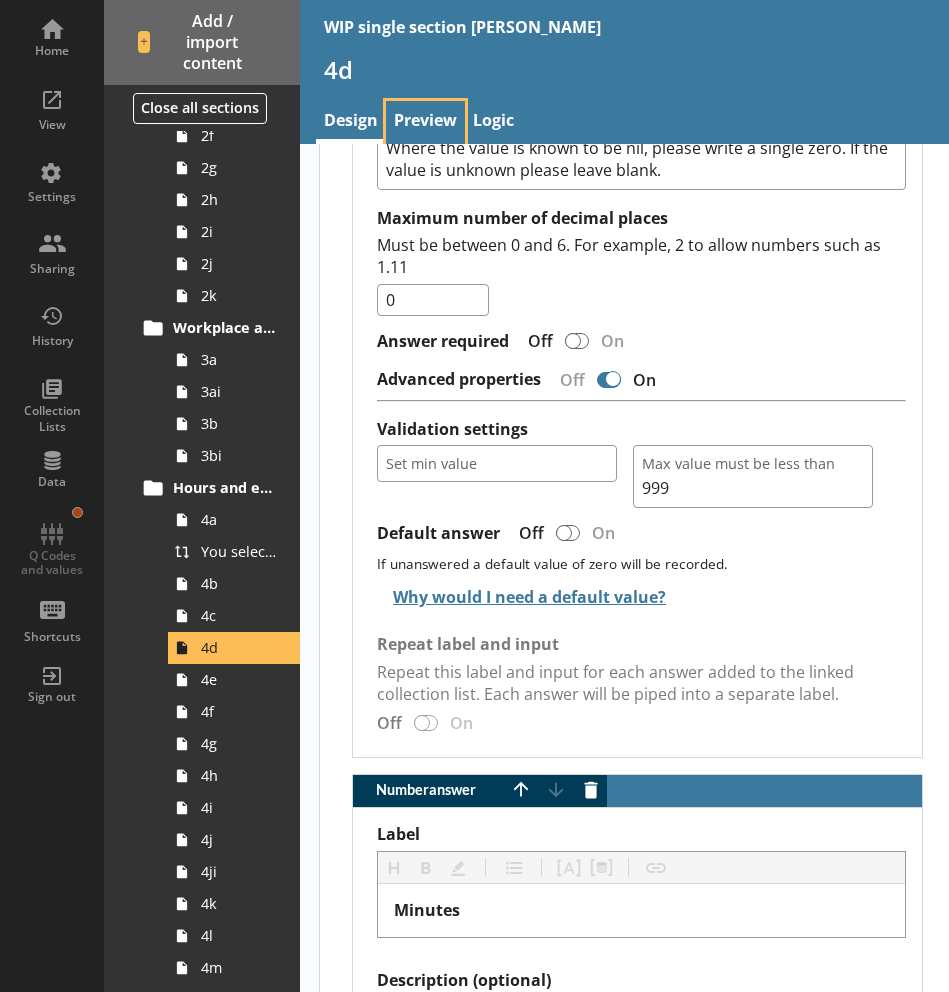 click on "Preview" at bounding box center (425, 122) 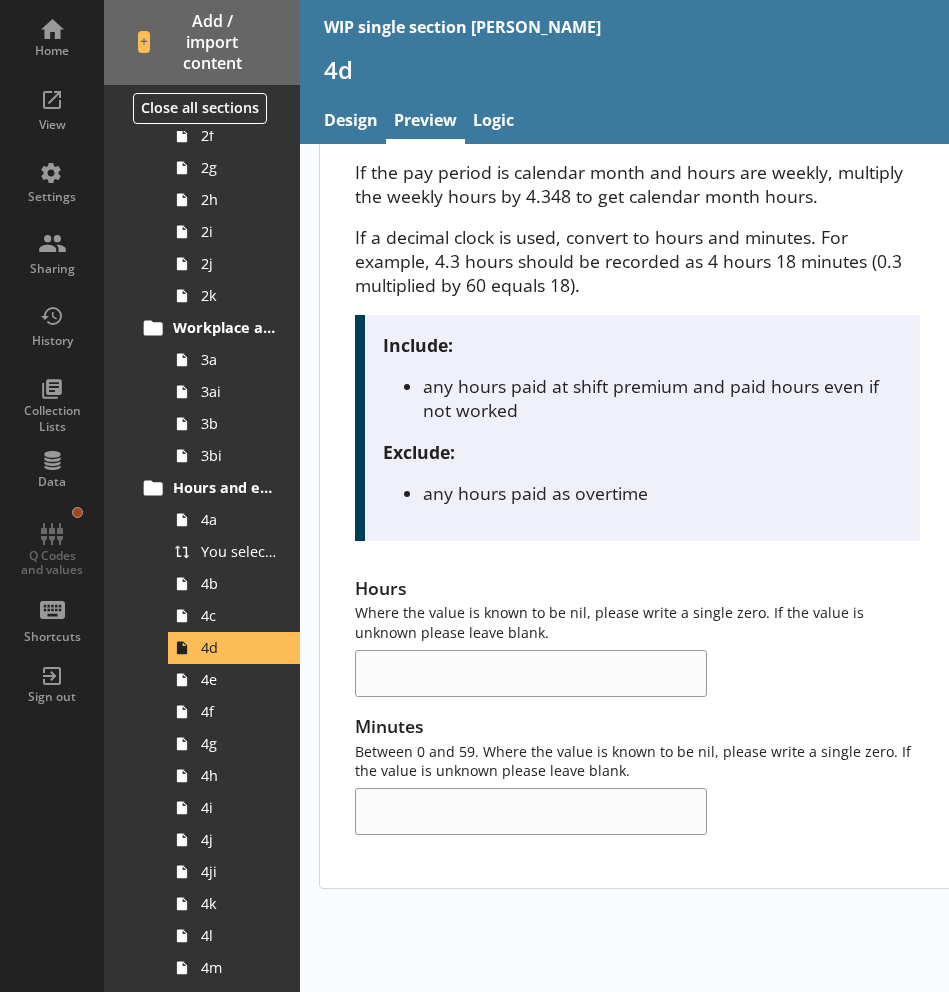 scroll, scrollTop: 208, scrollLeft: 0, axis: vertical 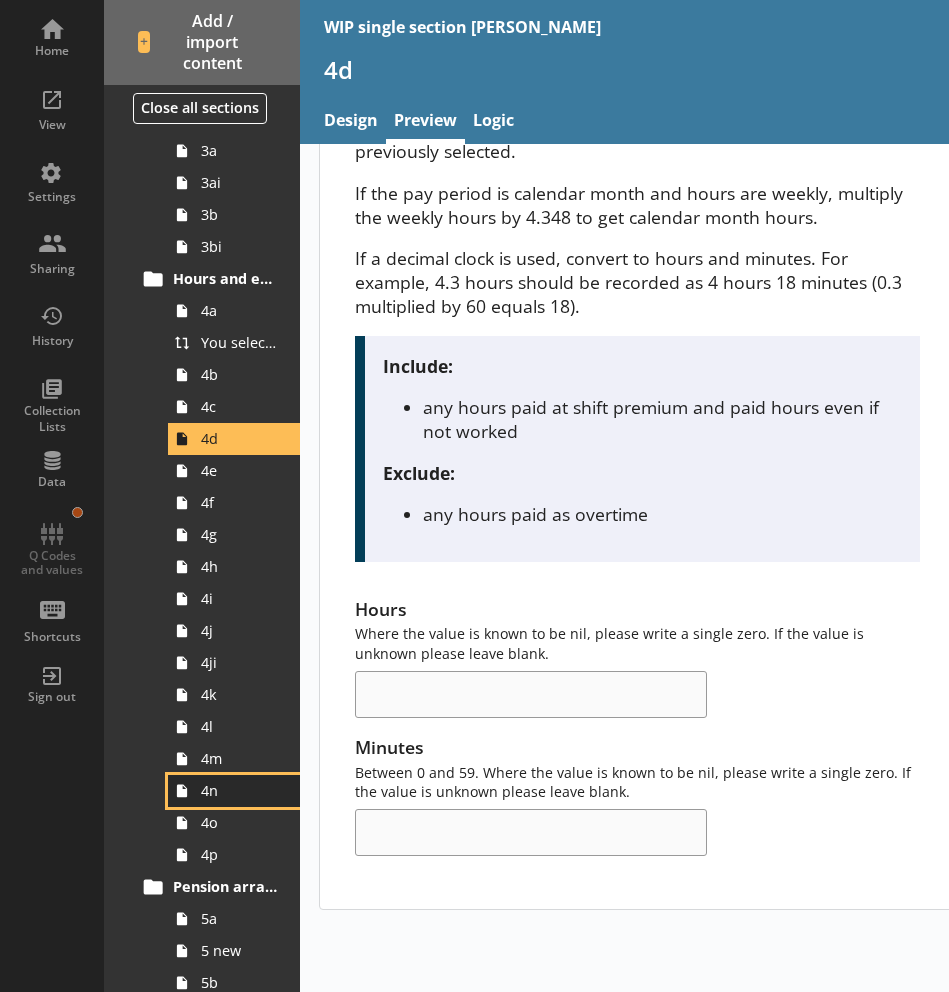 click on "4n" at bounding box center [239, 790] 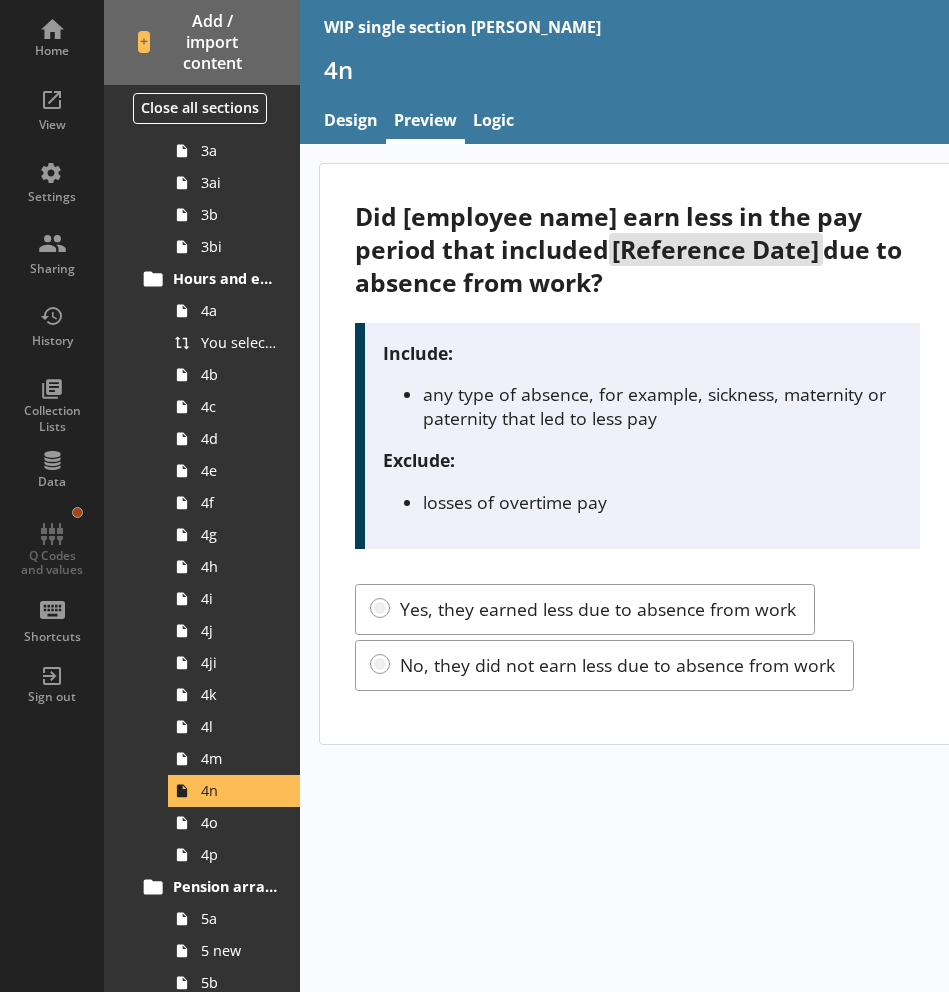 click on "any type of absence, for example, sickness, maternity or paternity that led to less pay" at bounding box center (662, 406) 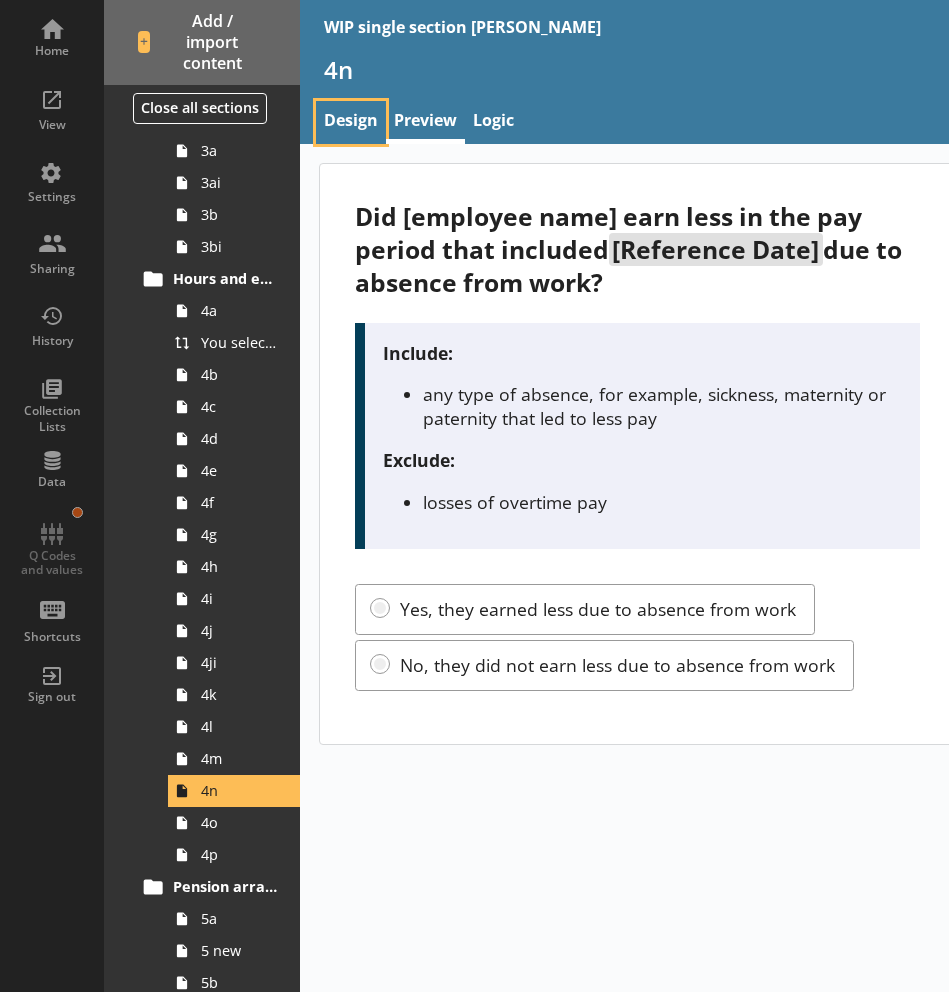 click on "Design" at bounding box center (351, 122) 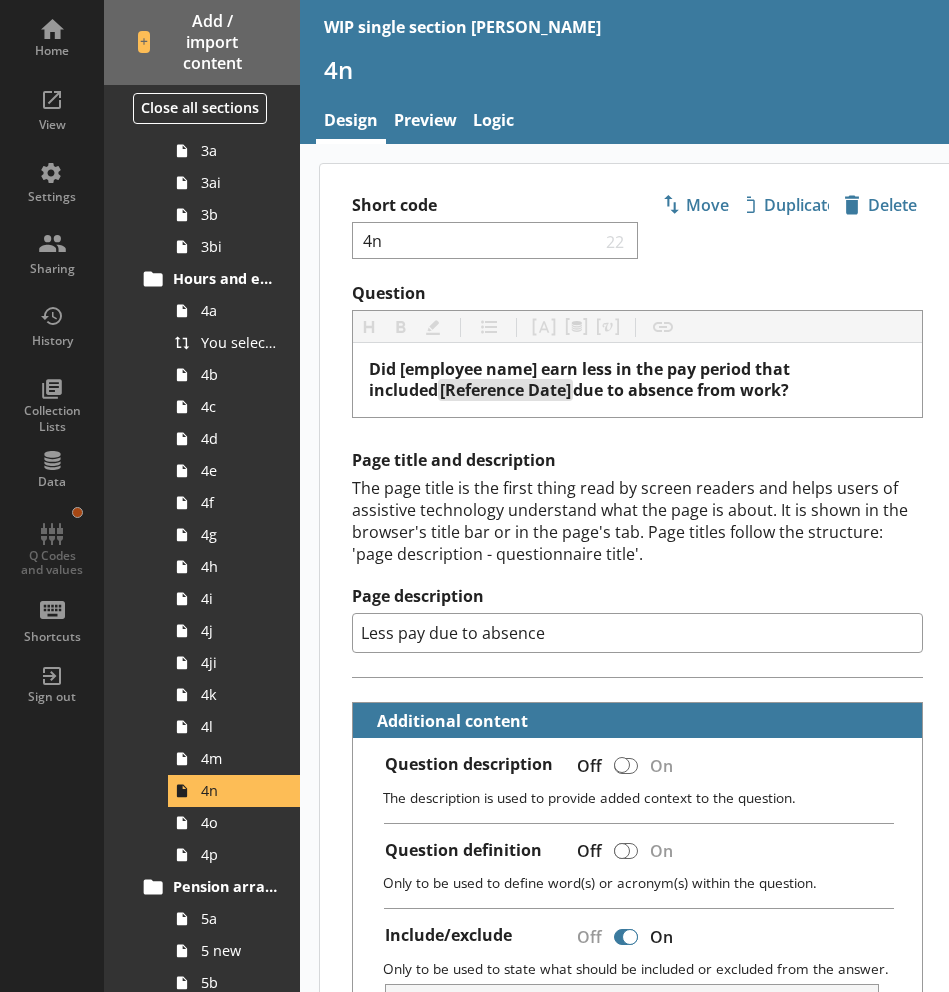 type on "x" 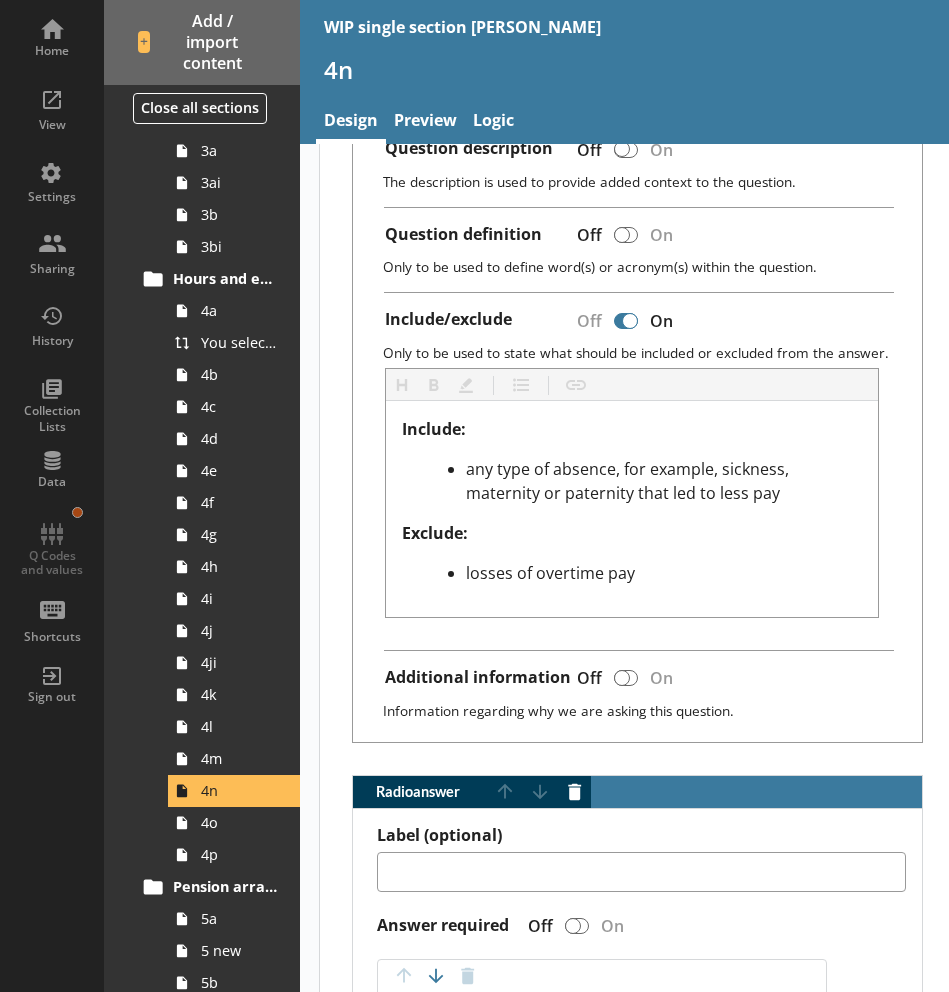 scroll, scrollTop: 623, scrollLeft: 0, axis: vertical 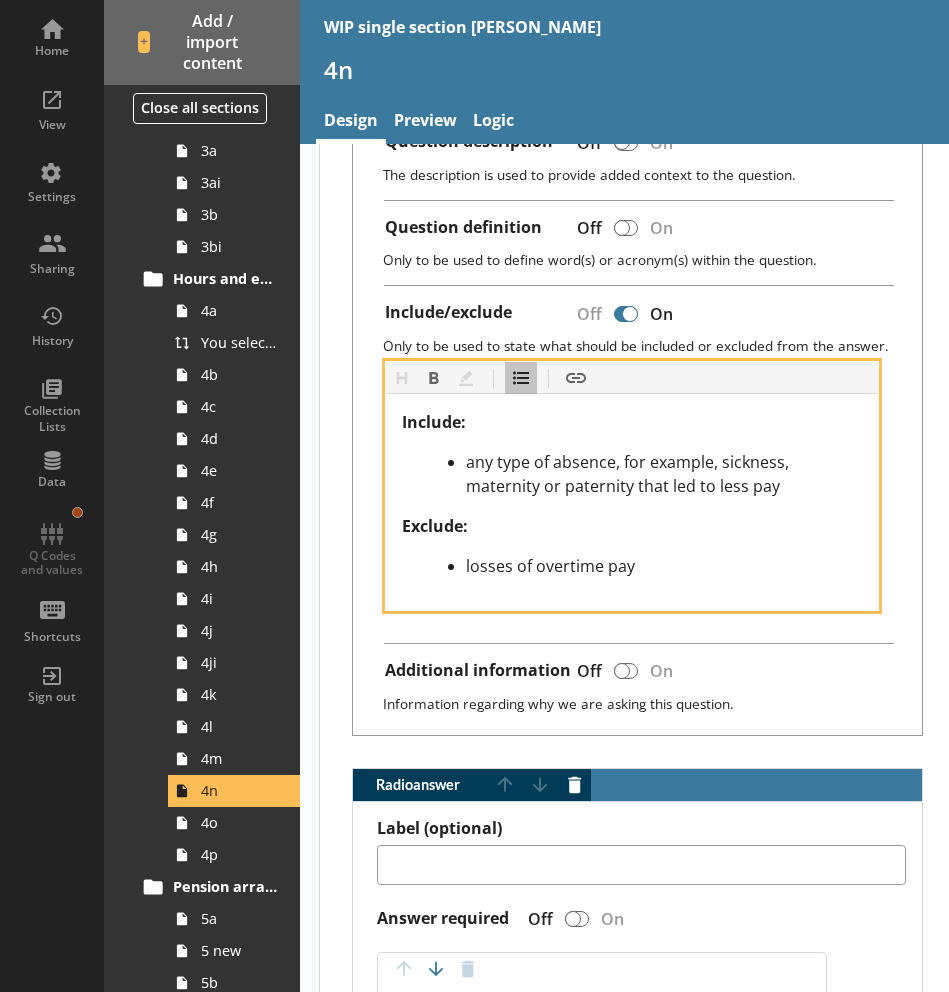 drag, startPoint x: 492, startPoint y: 475, endPoint x: 484, endPoint y: 551, distance: 76.41989 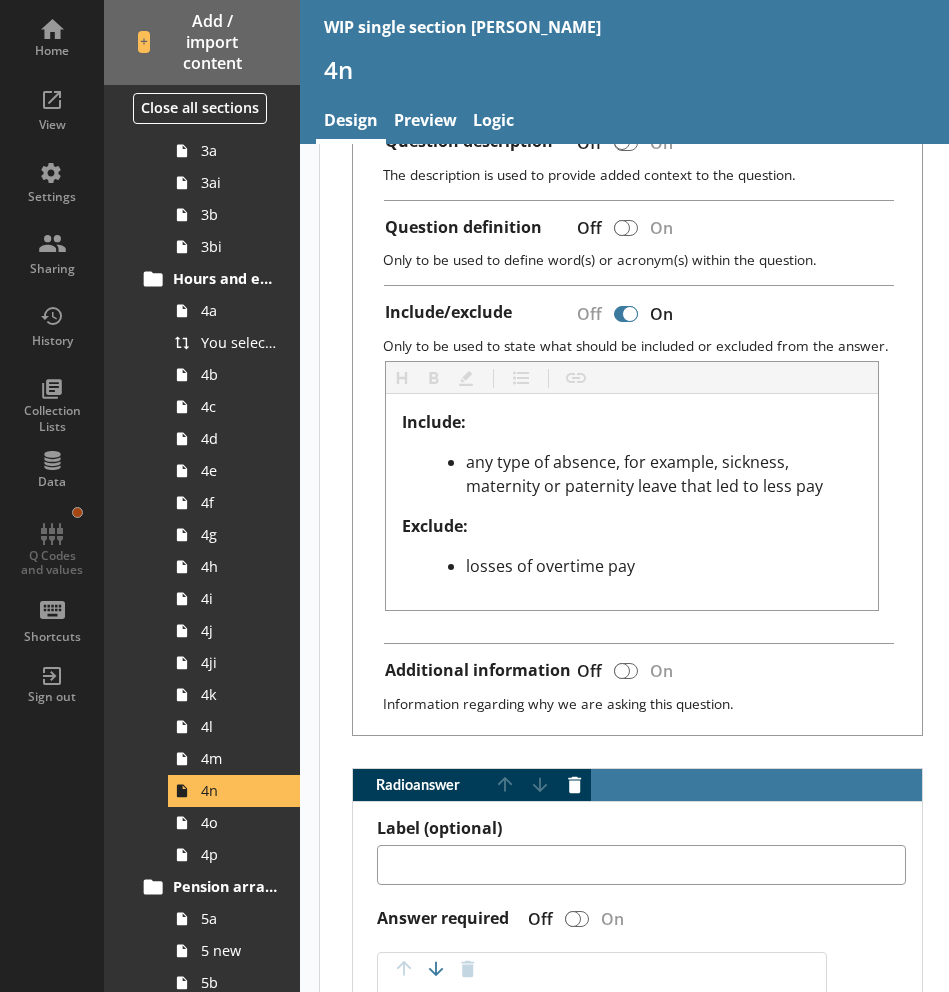 click on "Heading Heading Bold Bold Highlight Highlight List List Insert link Insert link Include: any type of absence, for example, sickness, maternity or paternity leave that led to less pay Exclude: losses of overtime pay" at bounding box center (637, 486) 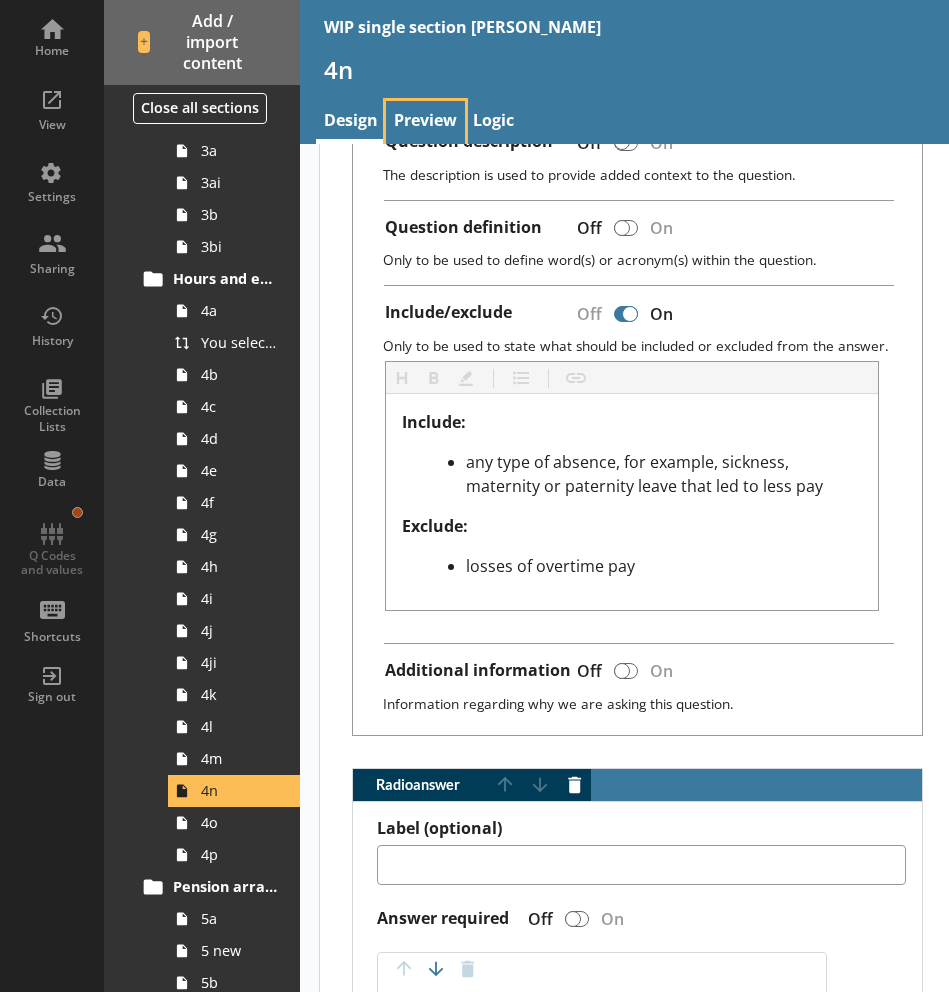 click on "Preview" at bounding box center (425, 122) 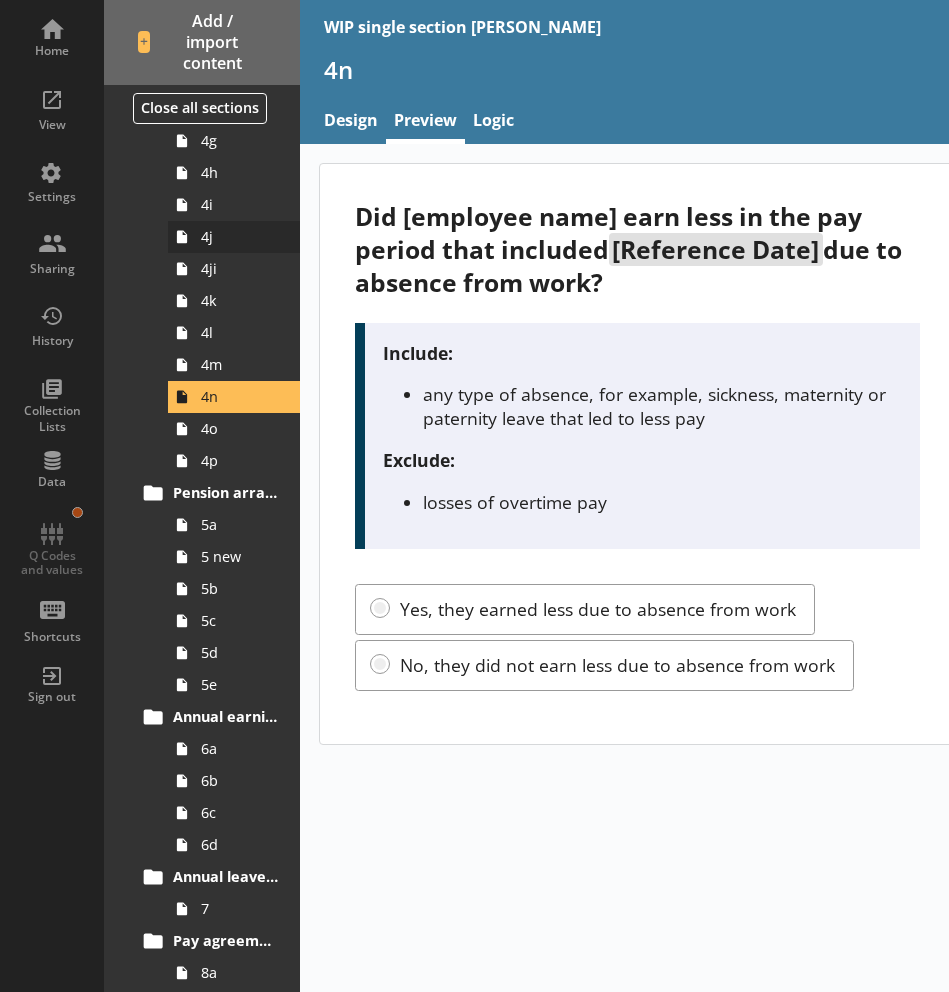 scroll, scrollTop: 958, scrollLeft: 0, axis: vertical 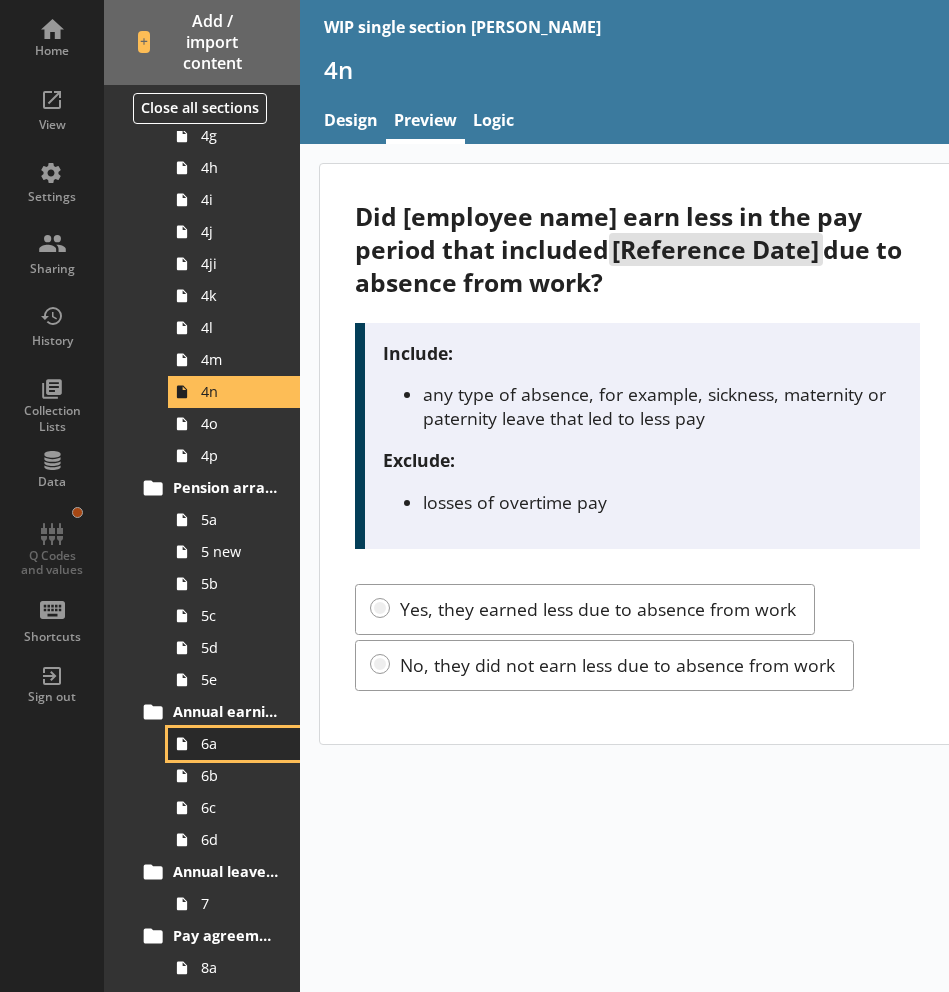 click on "6a" at bounding box center [239, 743] 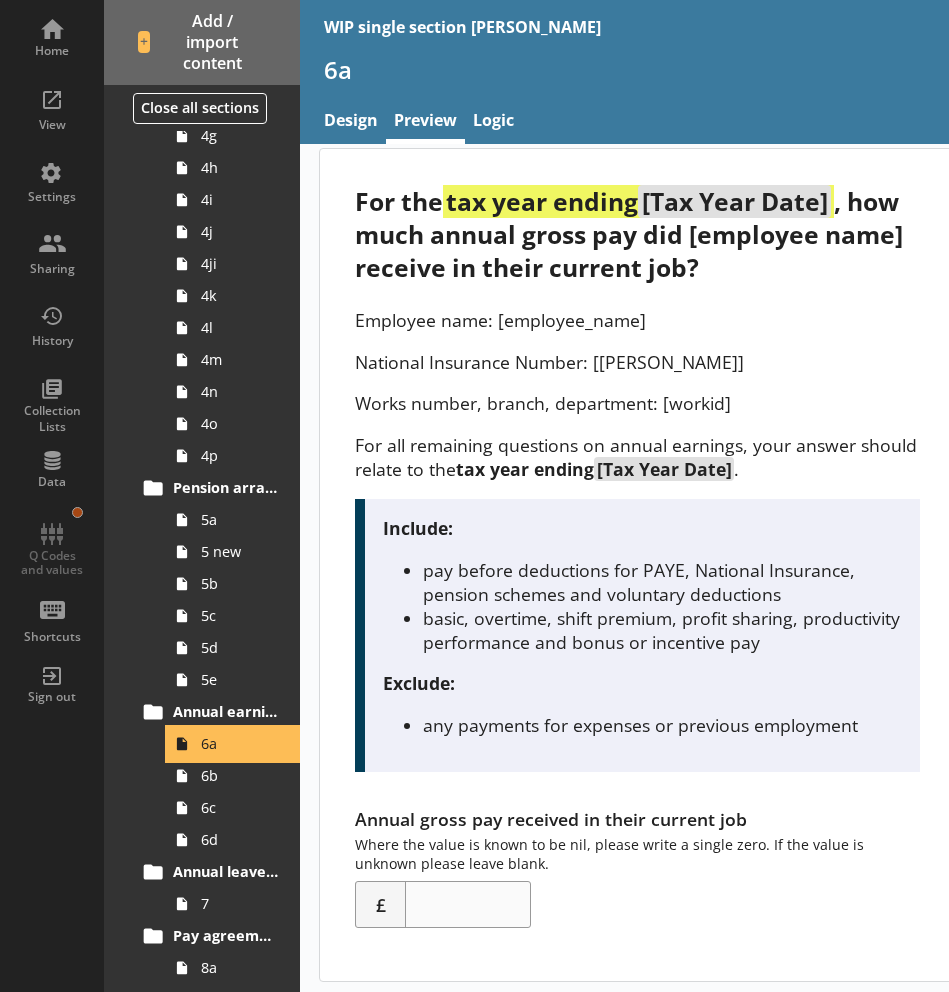 scroll, scrollTop: 22, scrollLeft: 0, axis: vertical 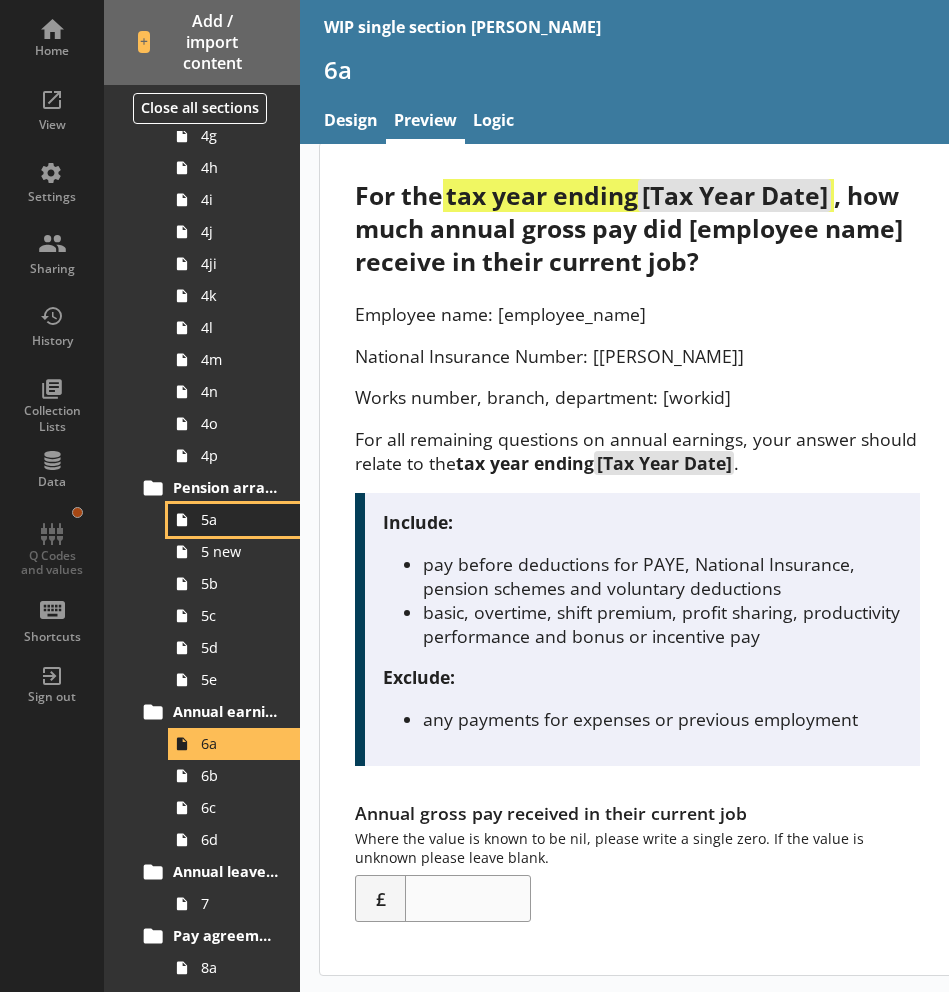 click on "5a" at bounding box center [239, 519] 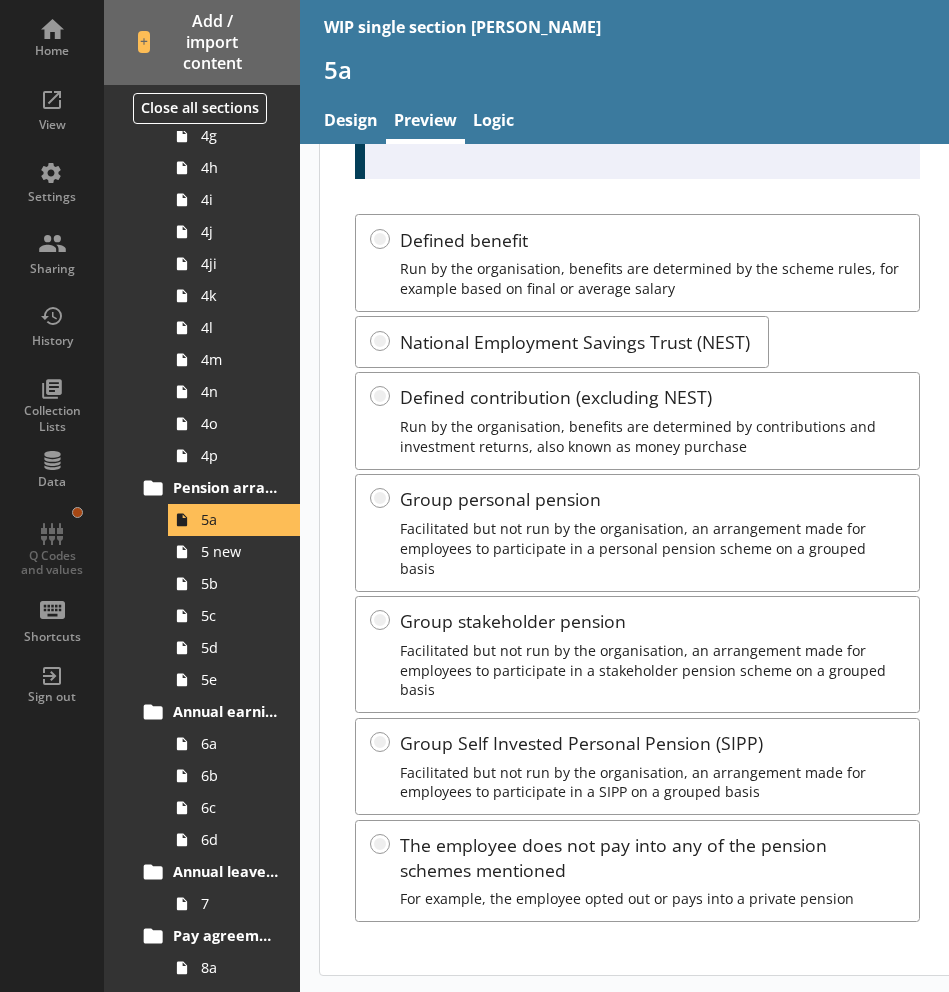 scroll, scrollTop: 802, scrollLeft: 0, axis: vertical 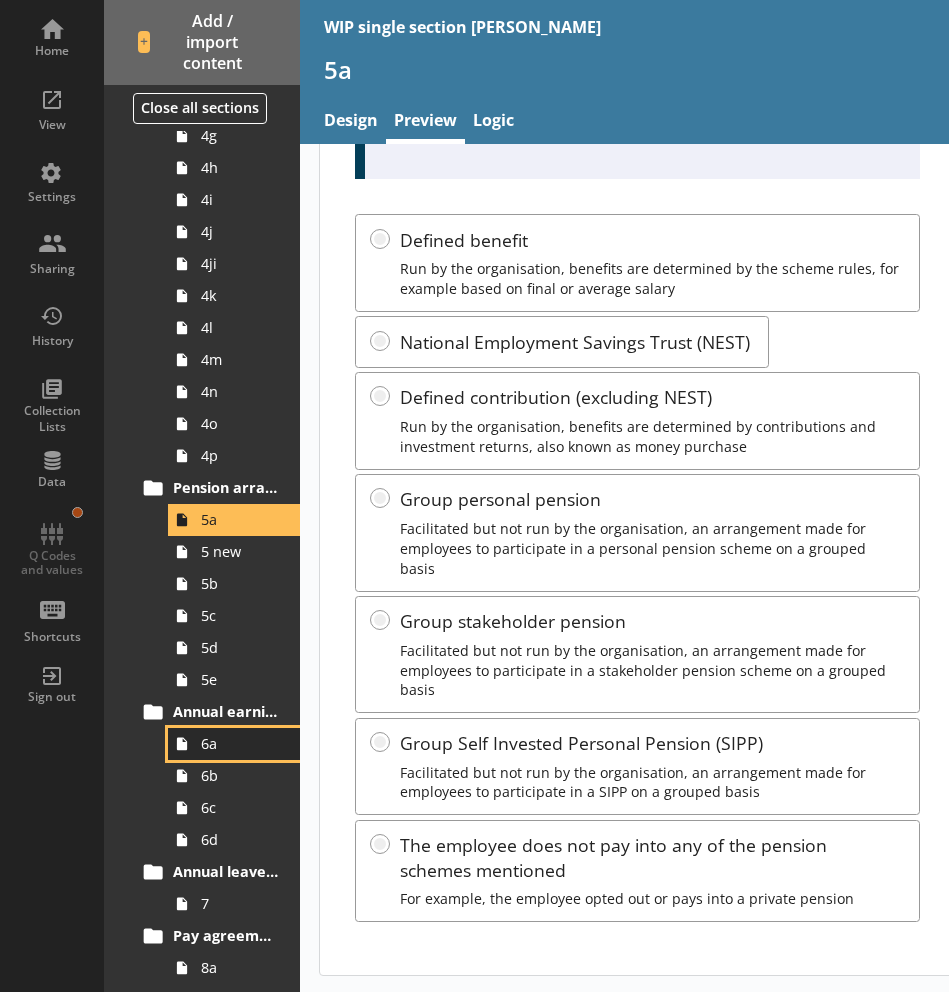 click on "6a" at bounding box center [239, 743] 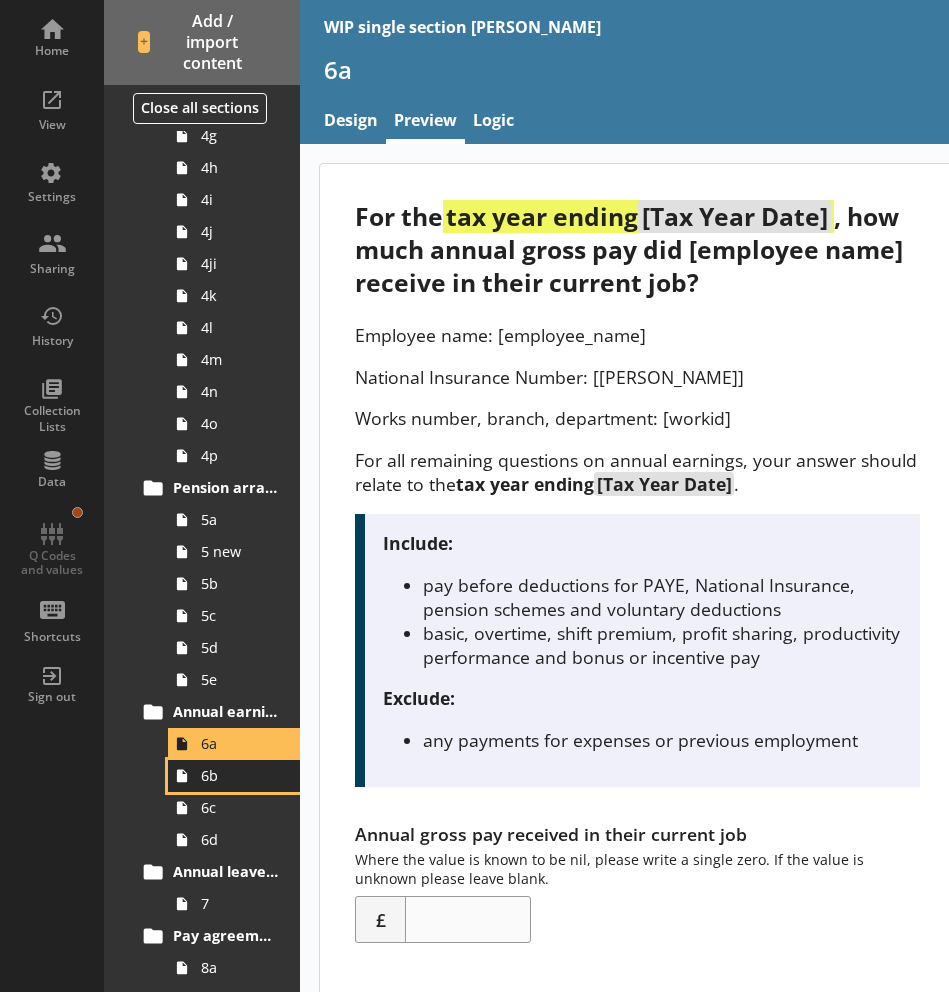 click on "6b" at bounding box center (239, 775) 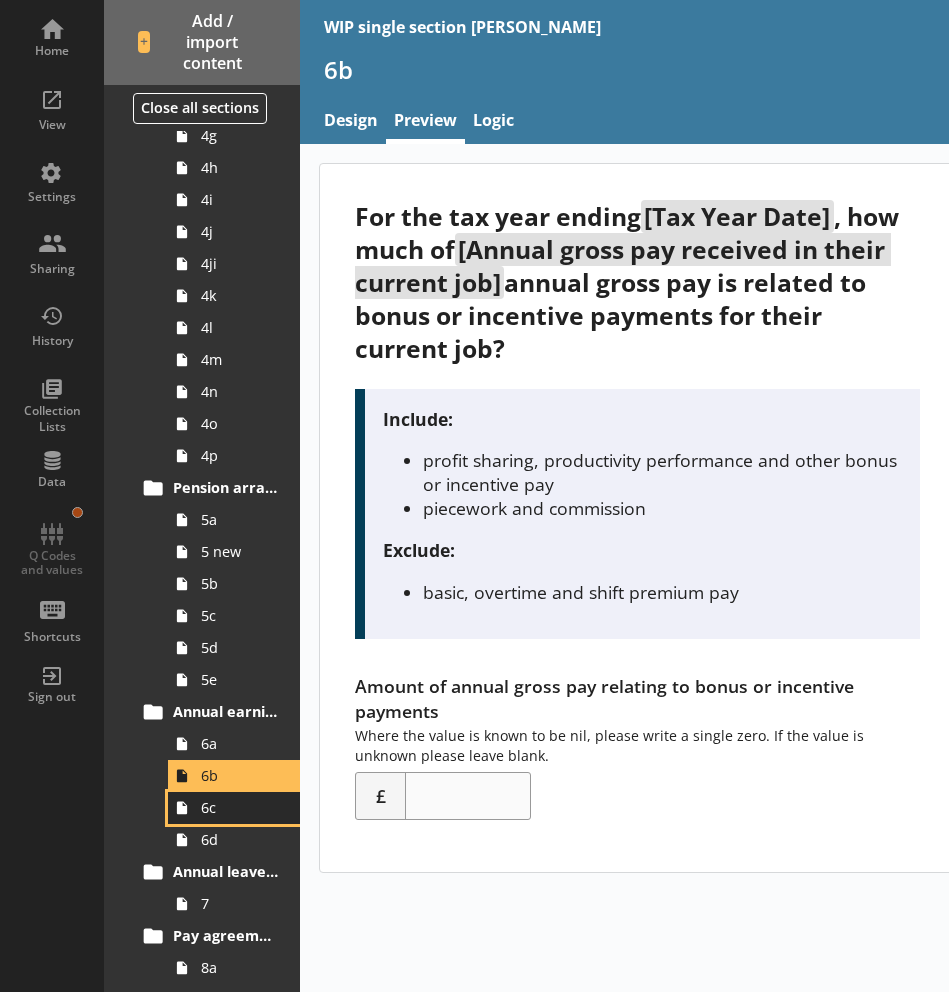 click on "6c" at bounding box center (234, 808) 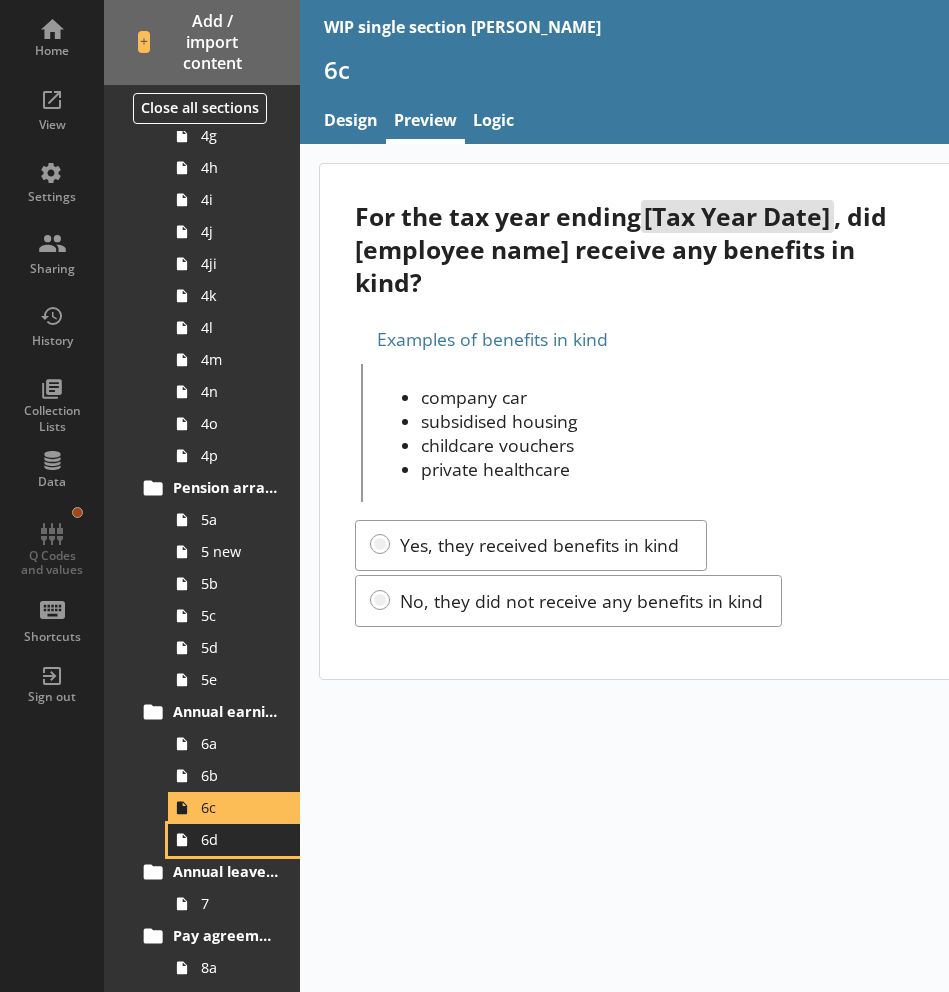 click on "6d" at bounding box center [239, 839] 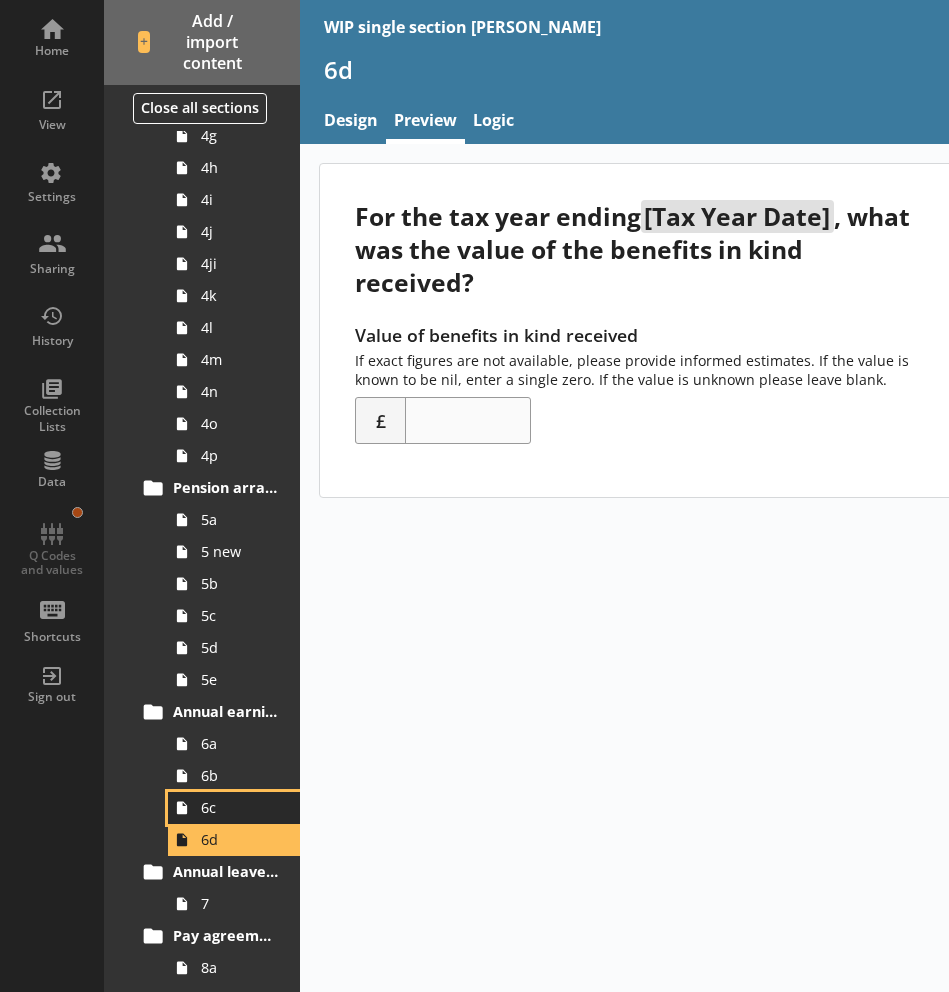 click on "6c" at bounding box center [234, 808] 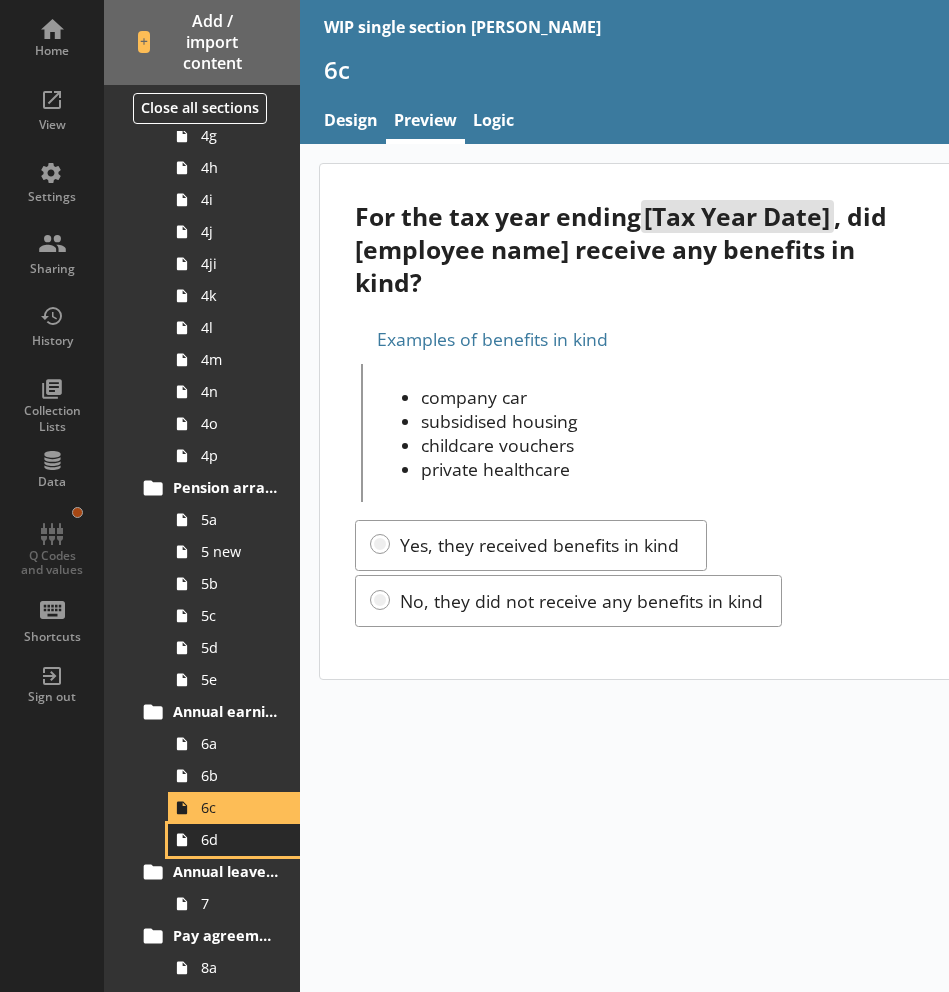 click on "6d" at bounding box center (239, 839) 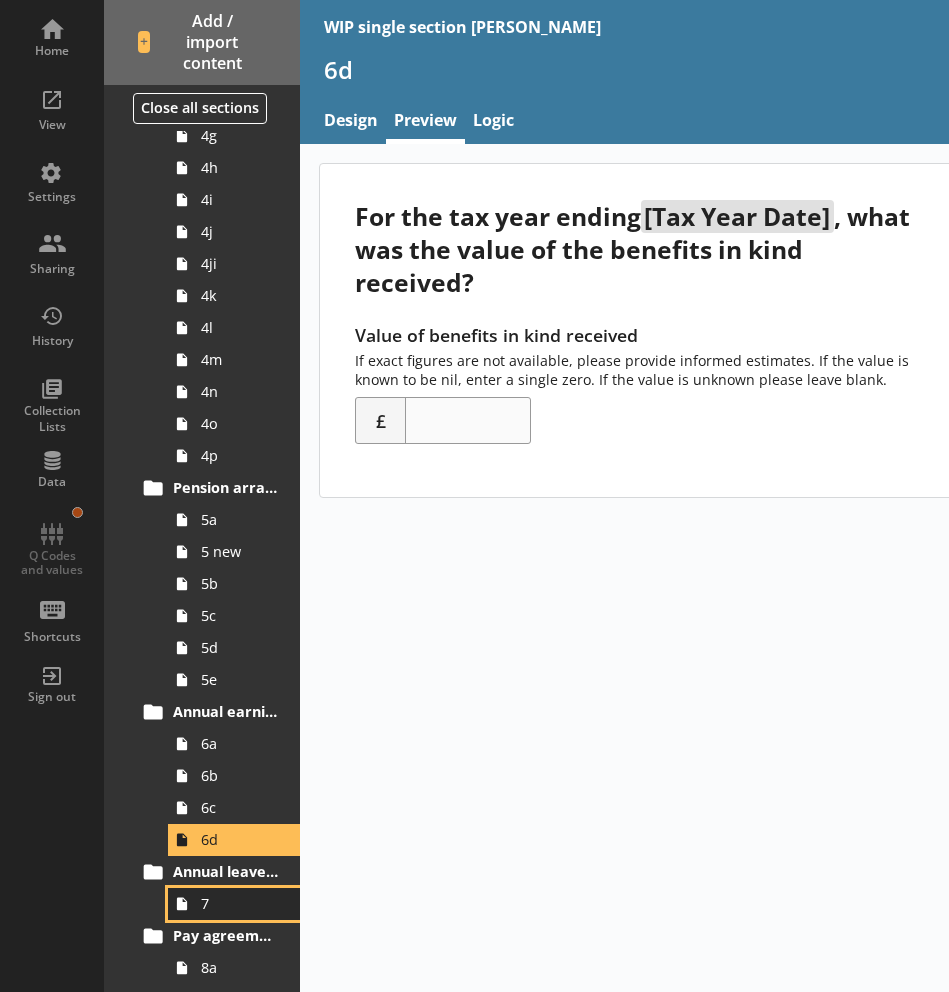 click on "7" at bounding box center [239, 903] 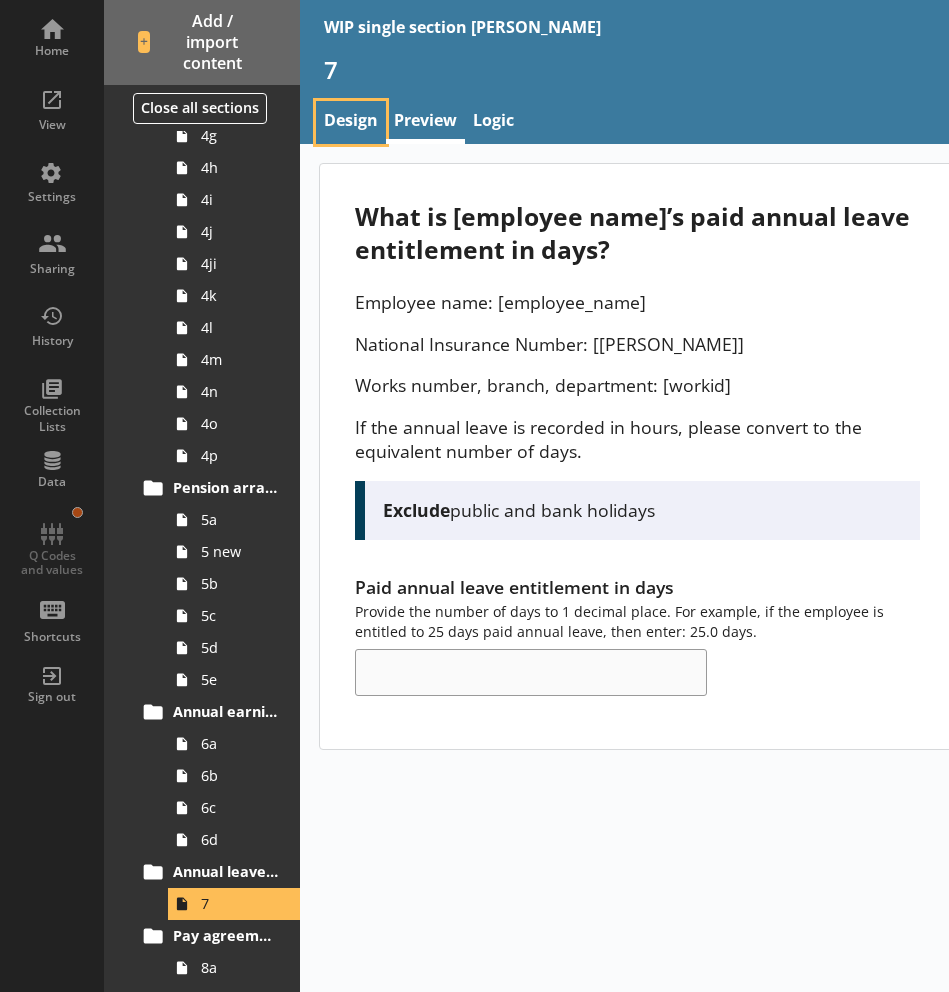 click on "Design" at bounding box center (351, 122) 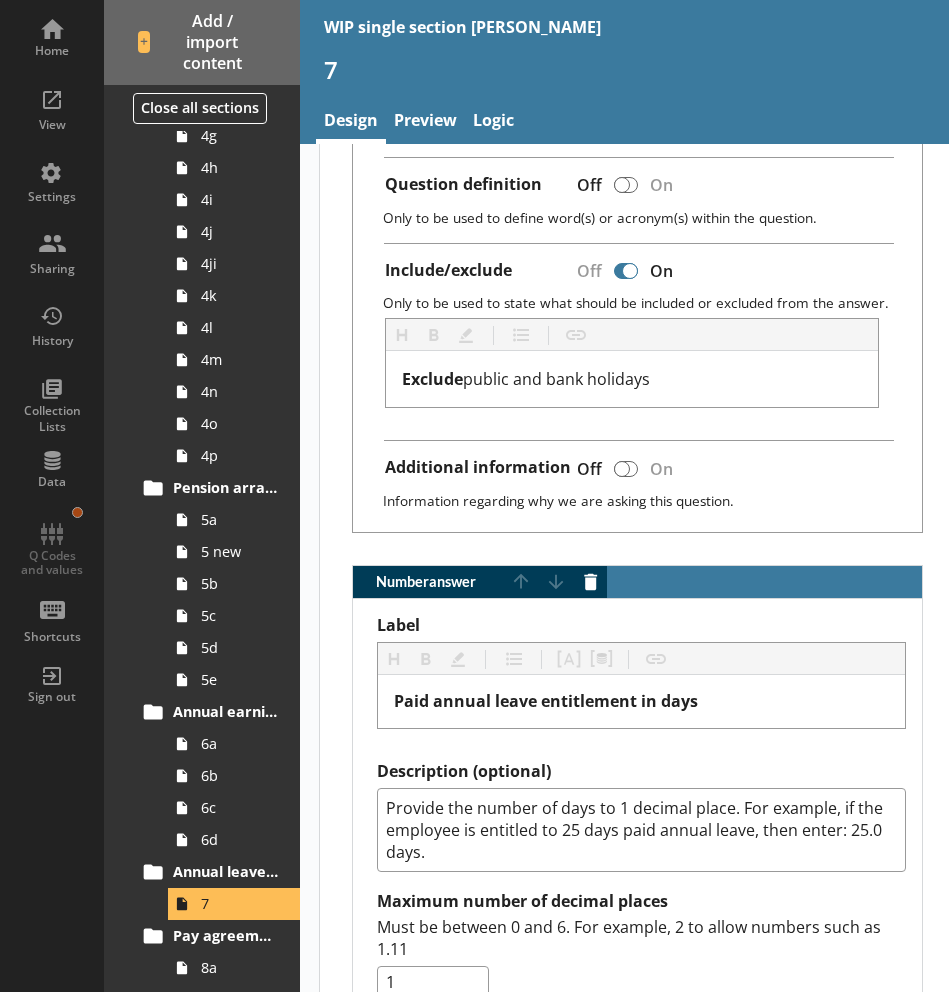 scroll, scrollTop: 1204, scrollLeft: 0, axis: vertical 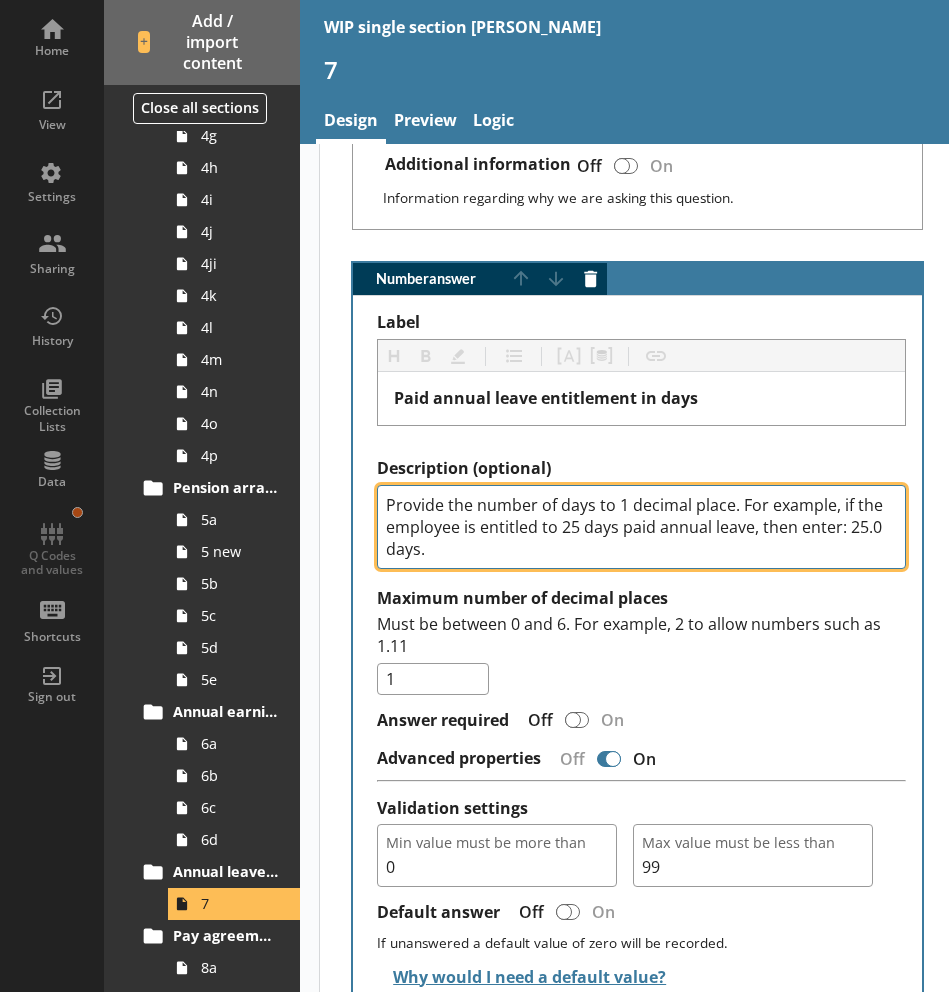 click on "Provide the number of days to 1 decimal place. For example, if the employee is entitled to 25 days paid annual leave, then enter: 25.0 days." at bounding box center (641, 527) 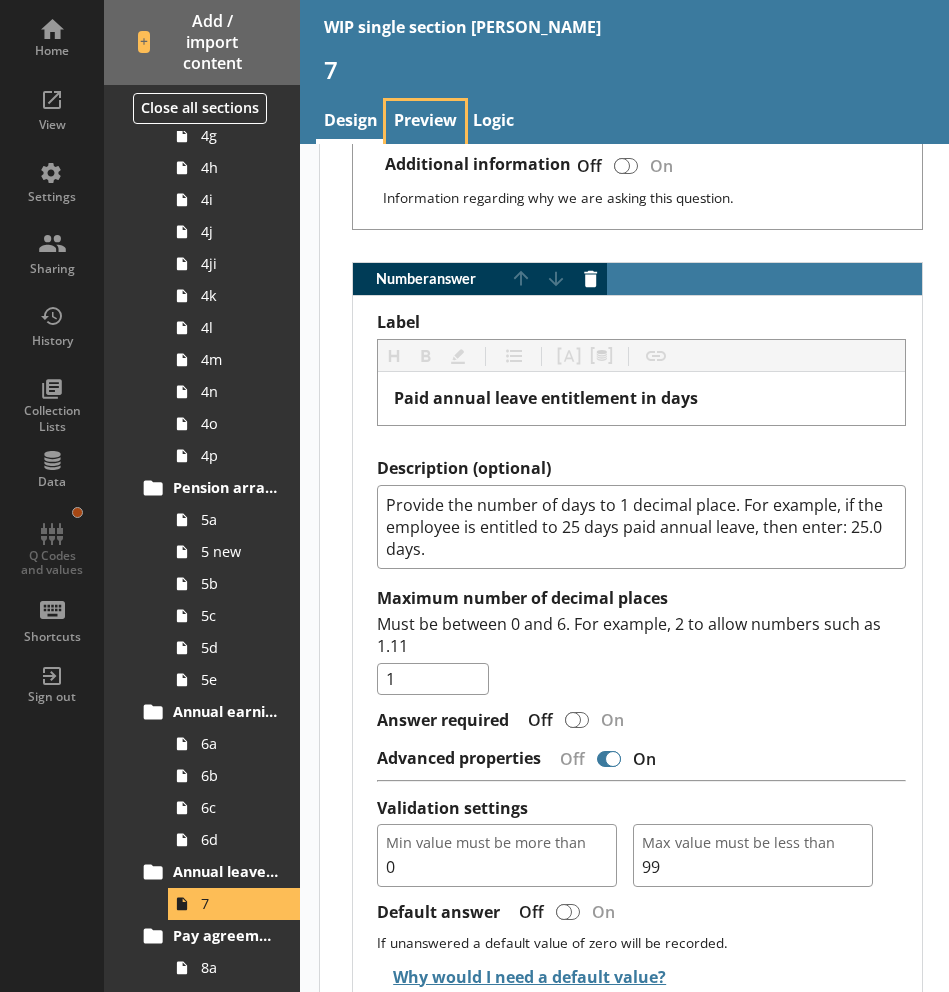 click on "Preview" at bounding box center (425, 122) 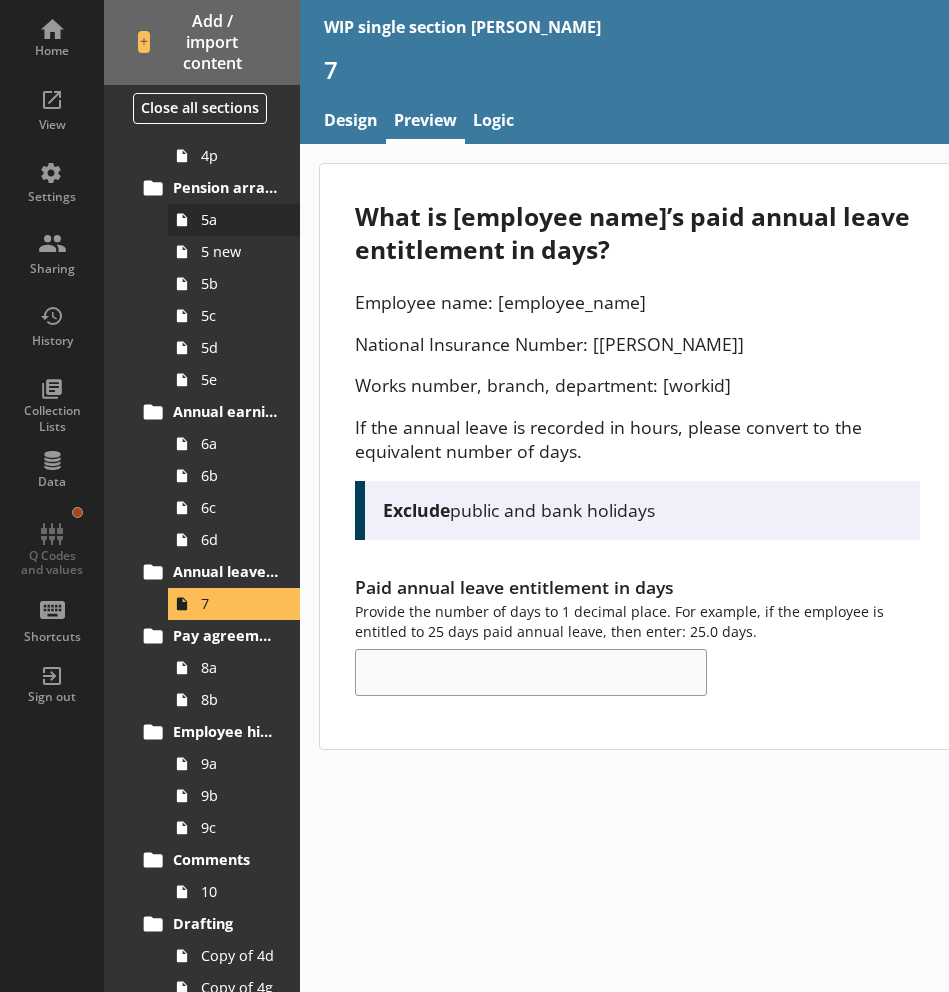 scroll, scrollTop: 1283, scrollLeft: 0, axis: vertical 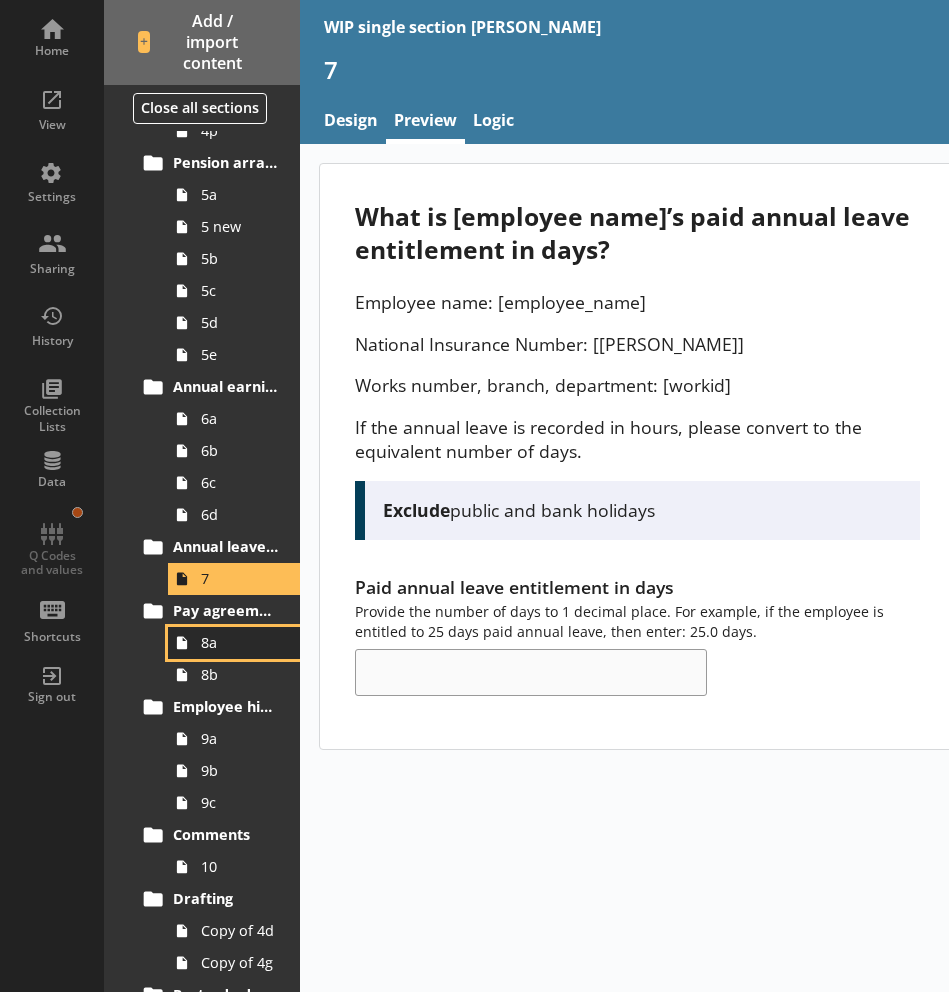 click 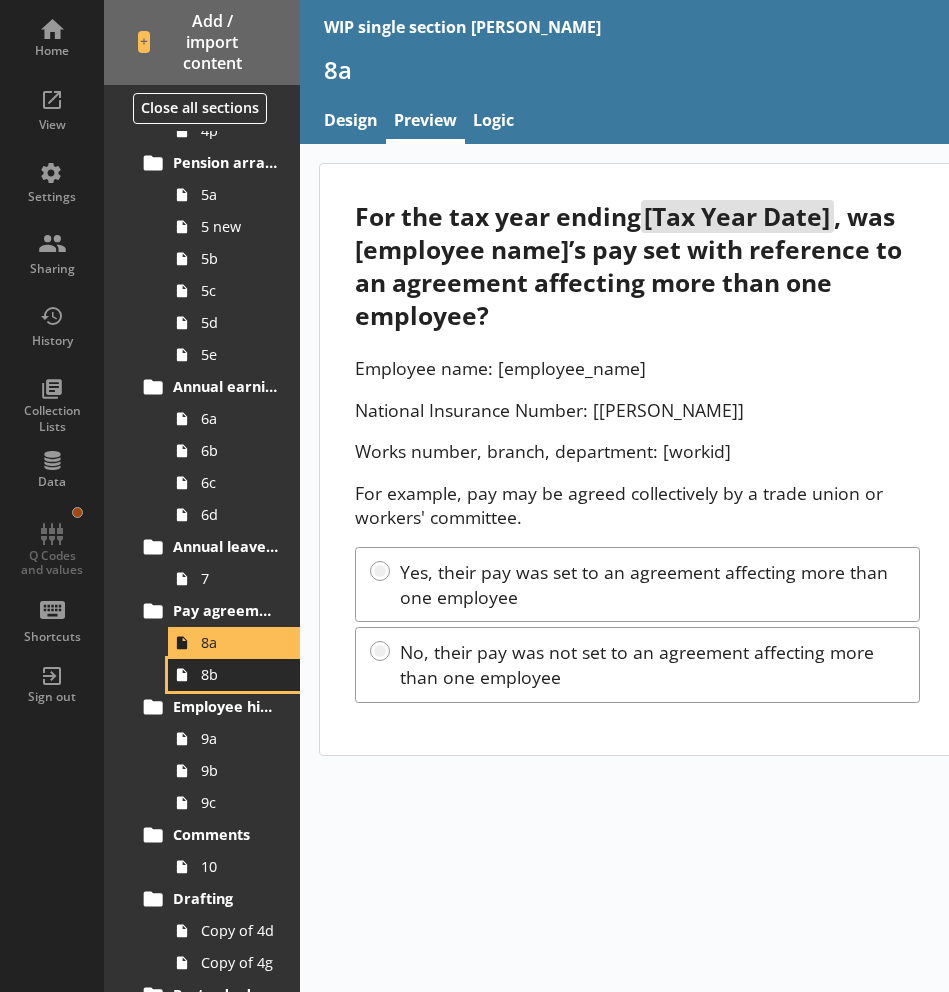 click on "8b" at bounding box center (239, 674) 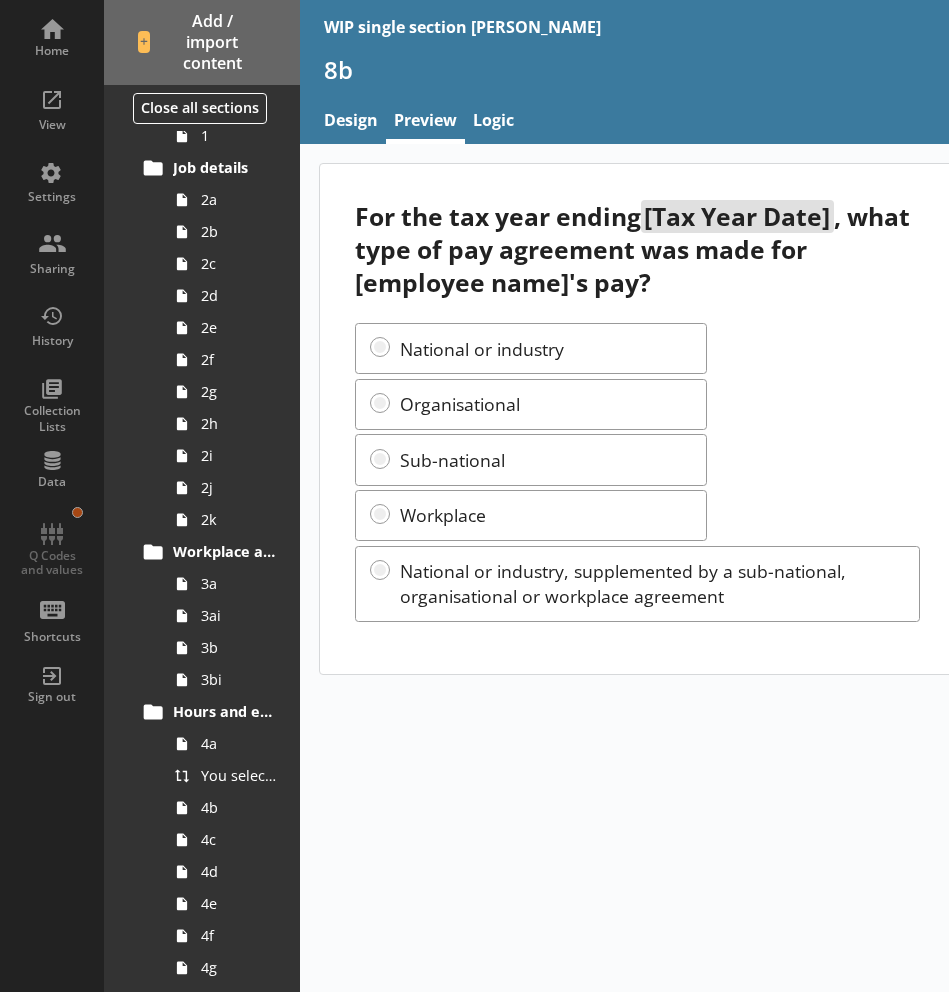 scroll, scrollTop: 0, scrollLeft: 0, axis: both 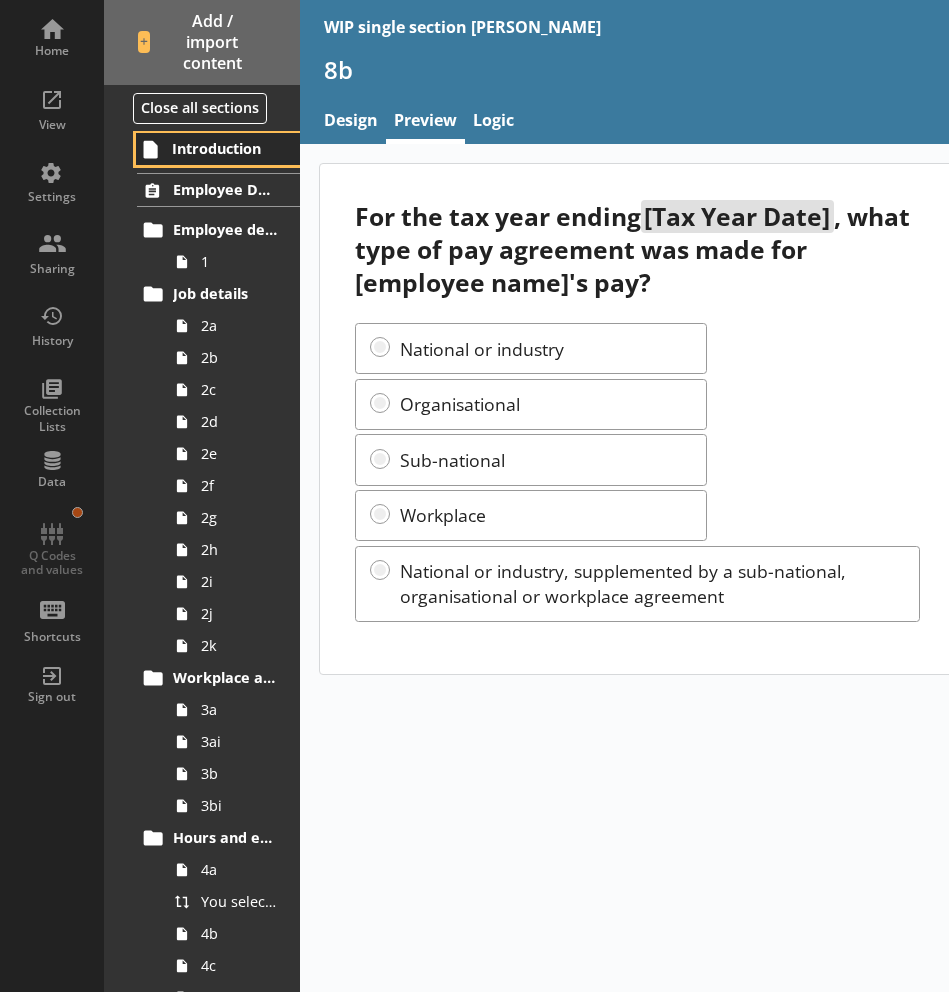 click on "Introduction" at bounding box center (225, 148) 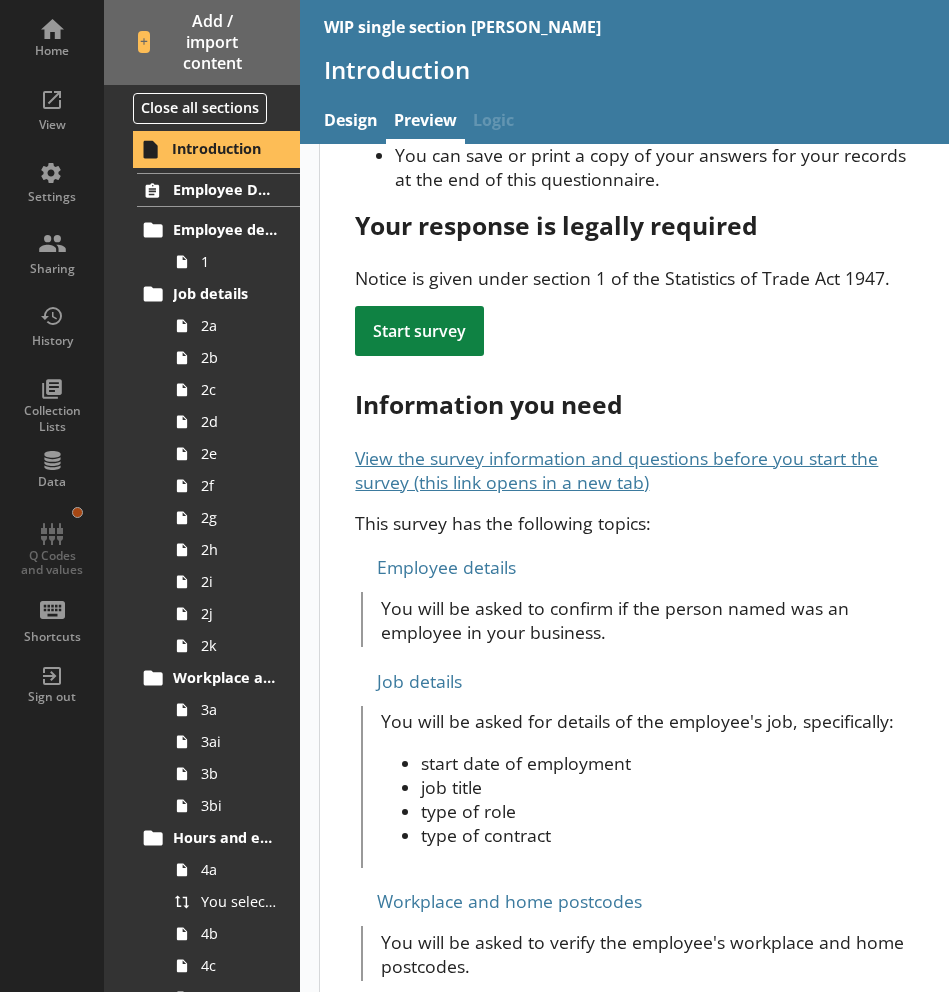 scroll, scrollTop: 729, scrollLeft: 0, axis: vertical 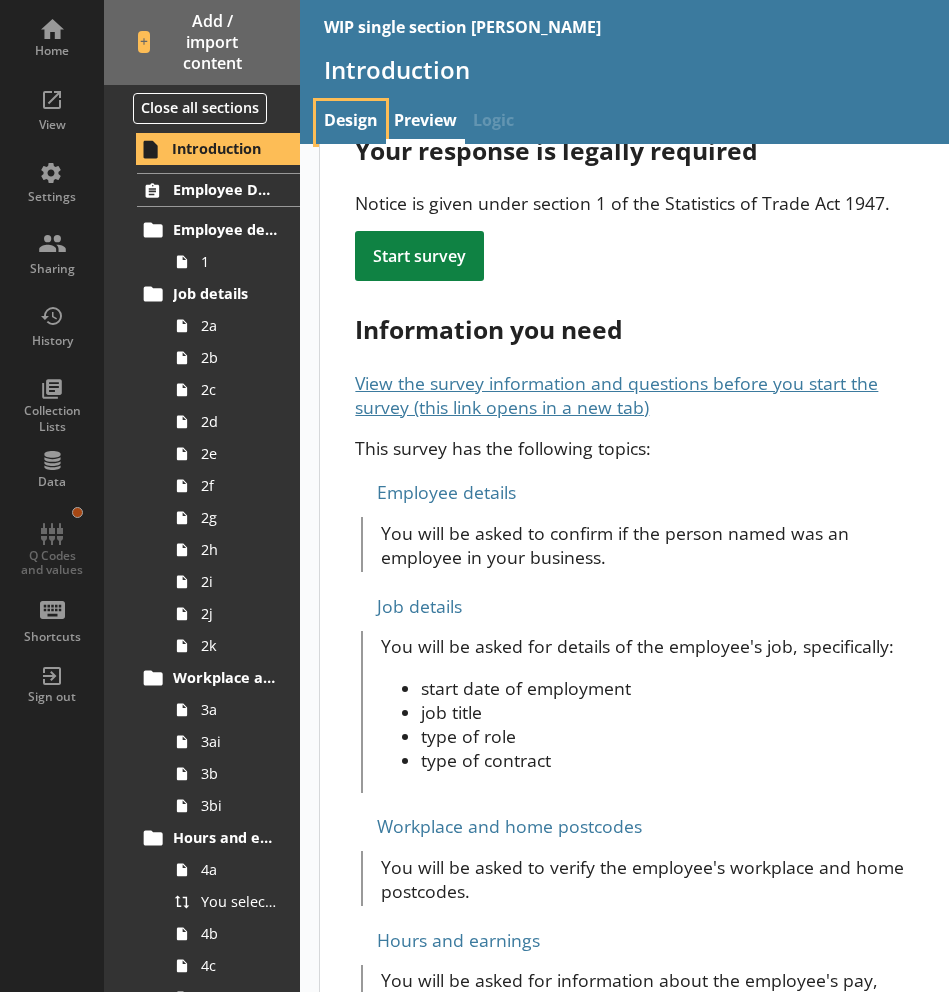 click on "Design" at bounding box center [351, 122] 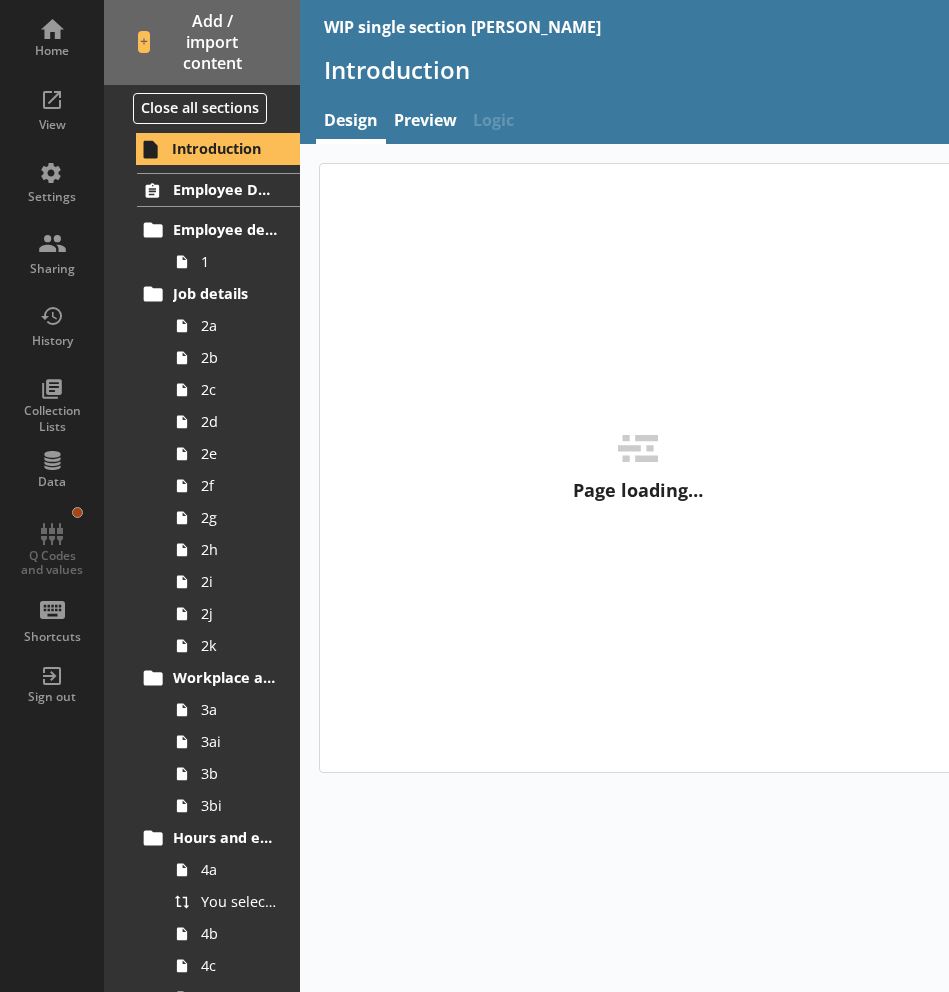 type on "x" 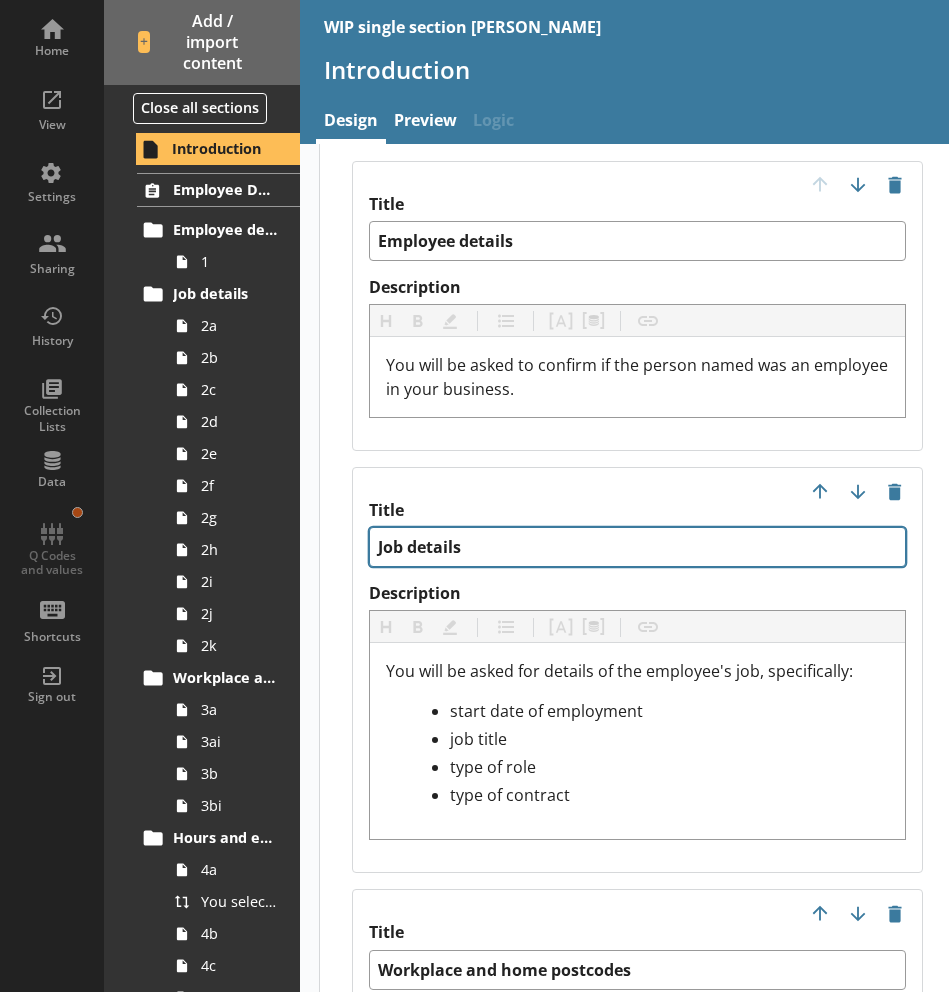 scroll, scrollTop: 2326, scrollLeft: 0, axis: vertical 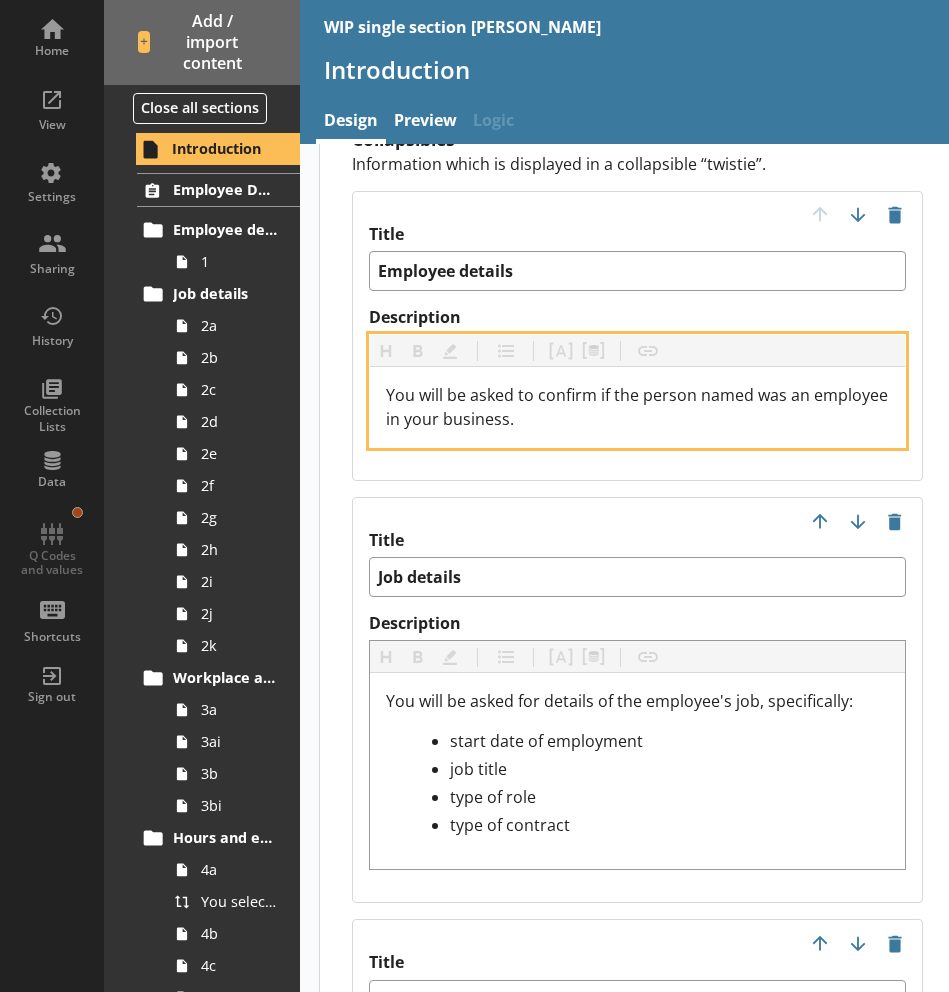 click on "You will be asked to confirm if the person named was an employee in your business." at bounding box center [637, 407] 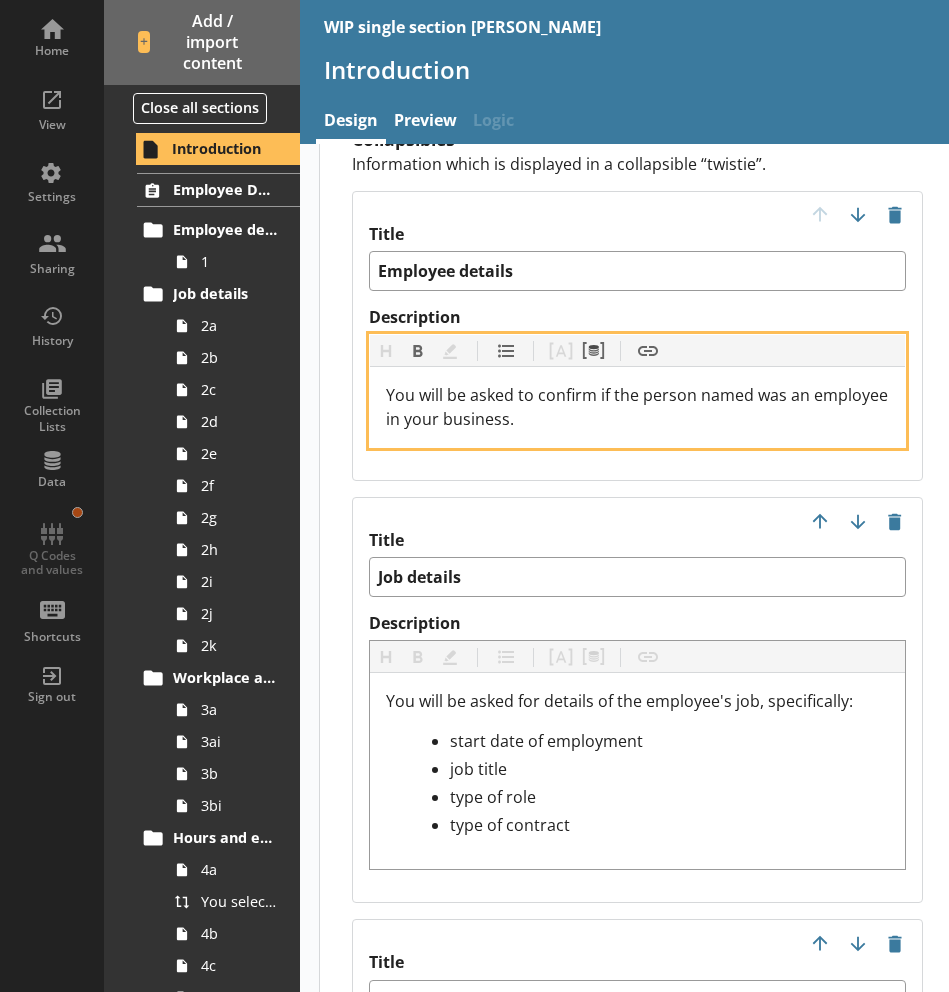 type 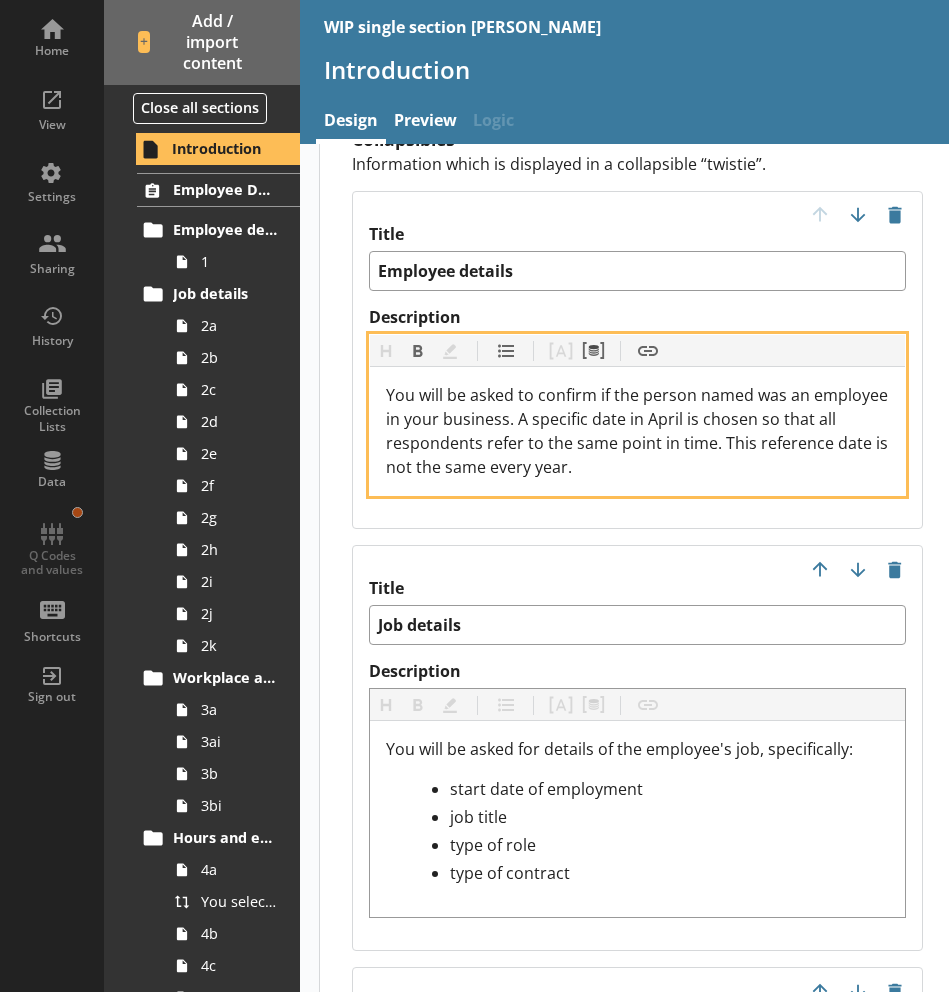 click on "You will be asked to confirm if the person named was an employee in your business. A specific date in April is chosen so that all respondents refer to the same point in time. This reference date is not the same every year." at bounding box center (639, 431) 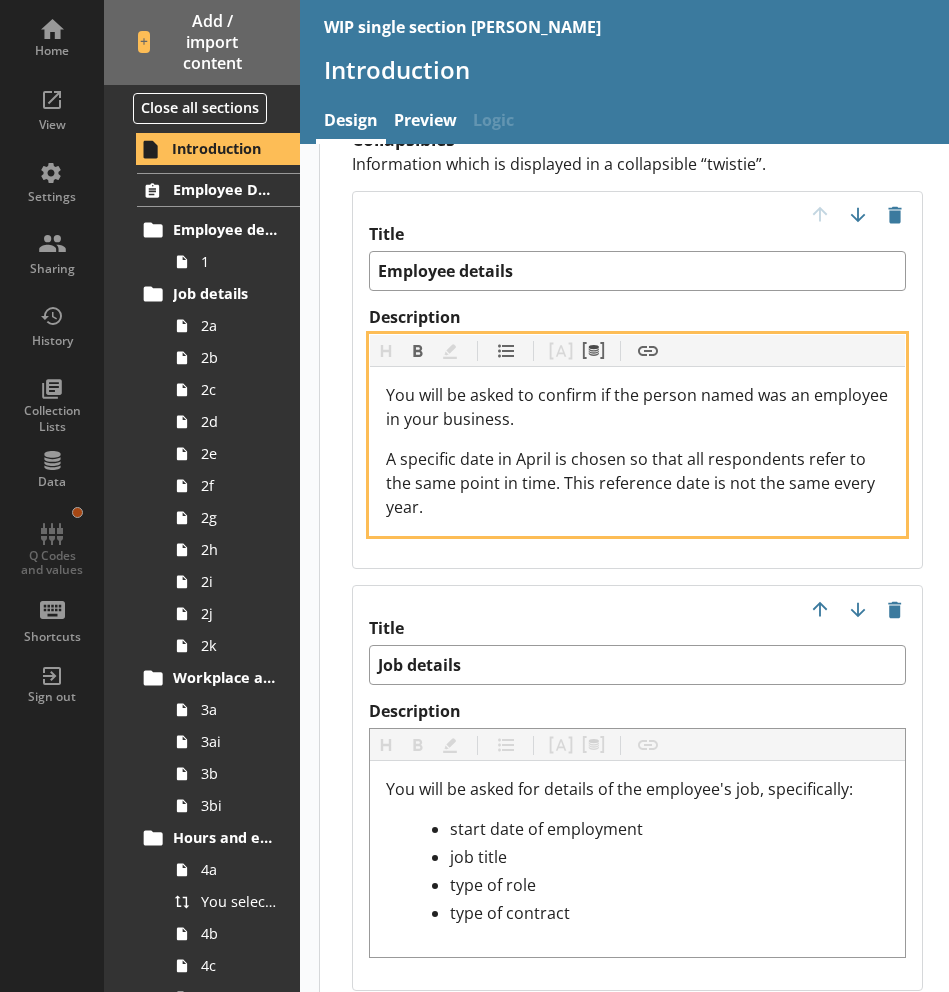 click on "You will be asked to confirm if the person named was an employee in your business." at bounding box center (639, 407) 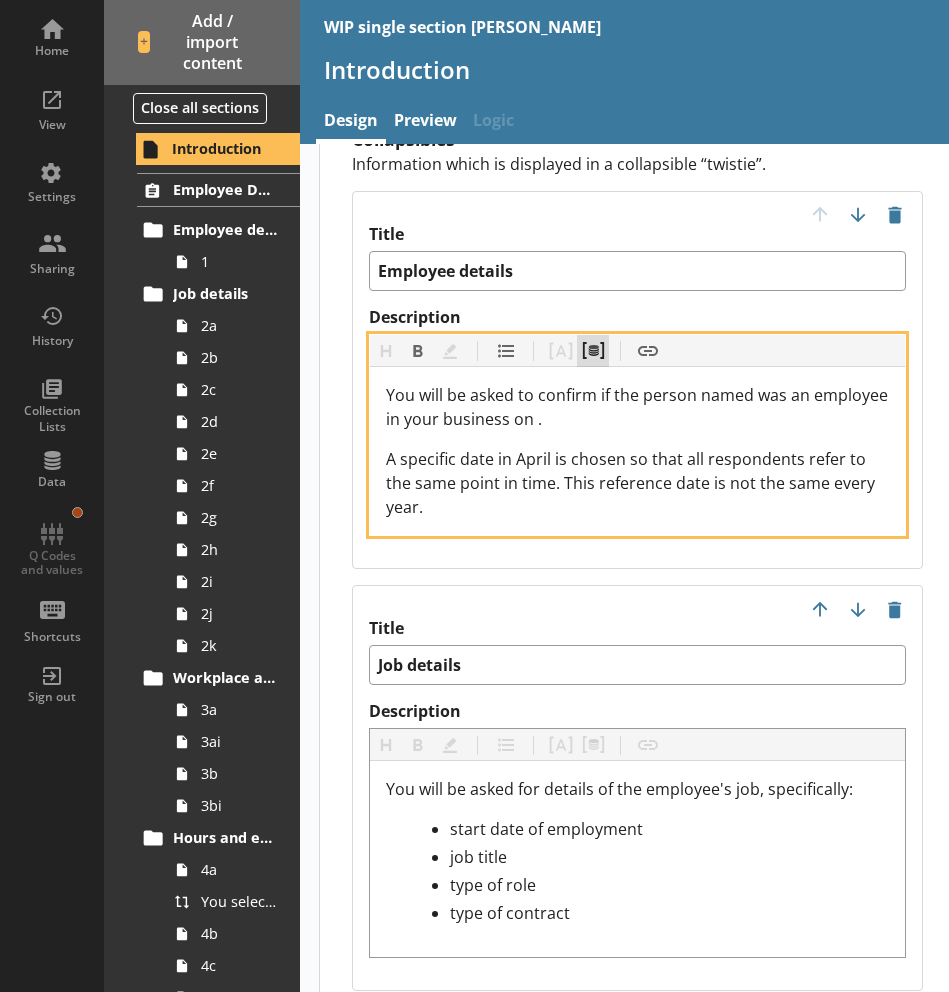 click on "Pipe metadata" at bounding box center [593, 351] 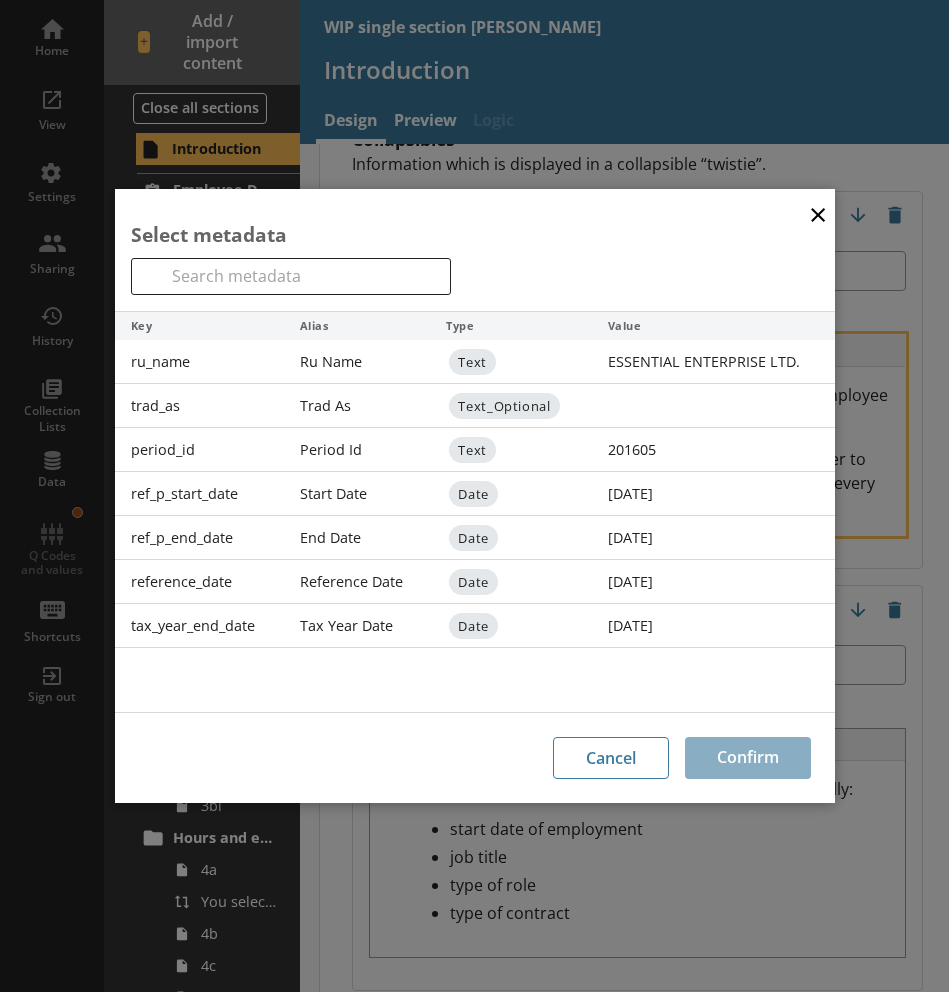click on "Reference Date" at bounding box center (357, 582) 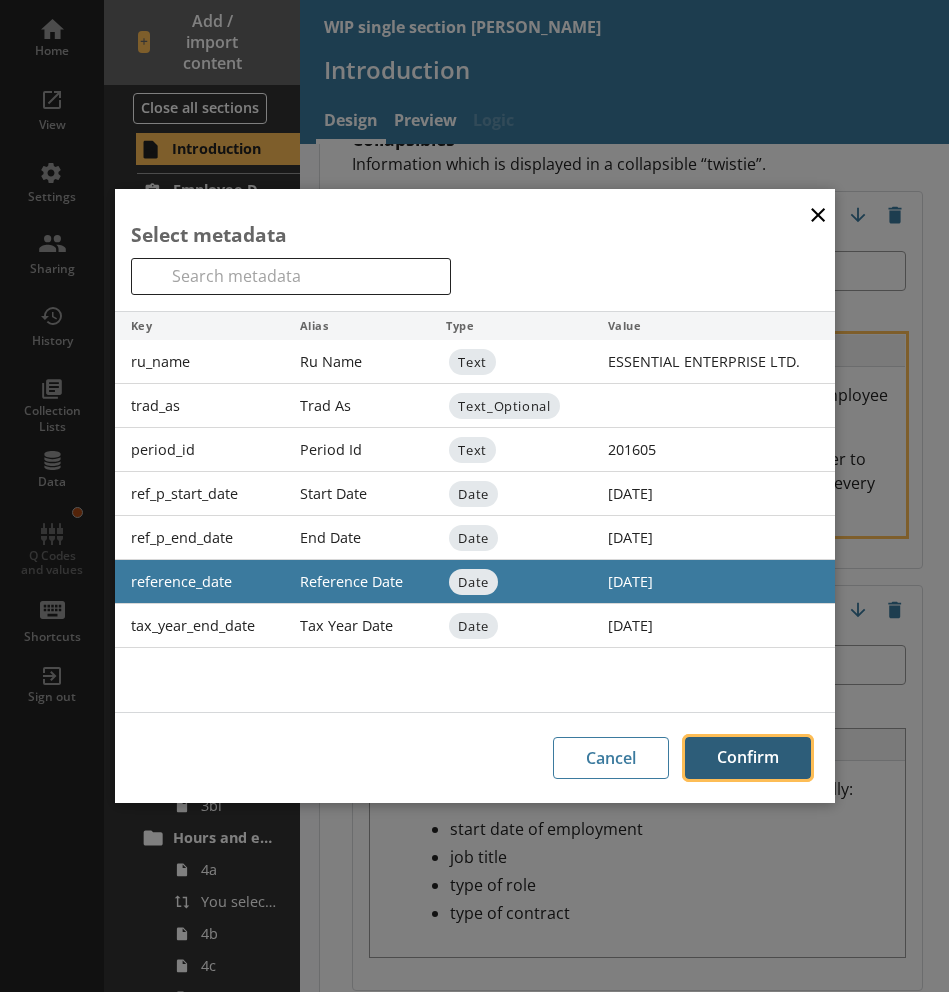 click on "Confirm" at bounding box center [748, 758] 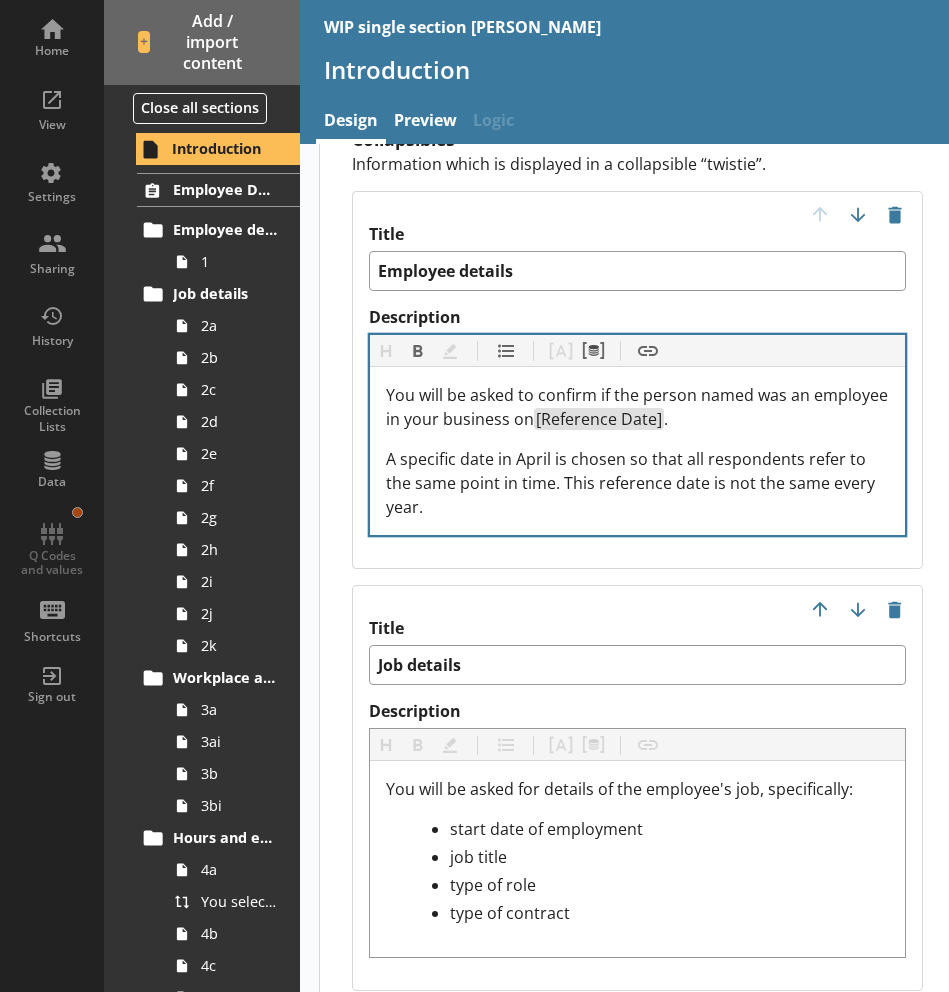 click on "Title Employee details Description Heading Heading Bold Bold Highlight Highlight List List Pipe answer Pipe answer Pipe metadata Pipe metadata Insert link Insert link You will be asked to confirm if the person named was an employee in your business on  [Reference Date] .  A specific date in April is chosen so that all respondents refer to the same point in time. This reference date is not the same every year." at bounding box center [637, 380] 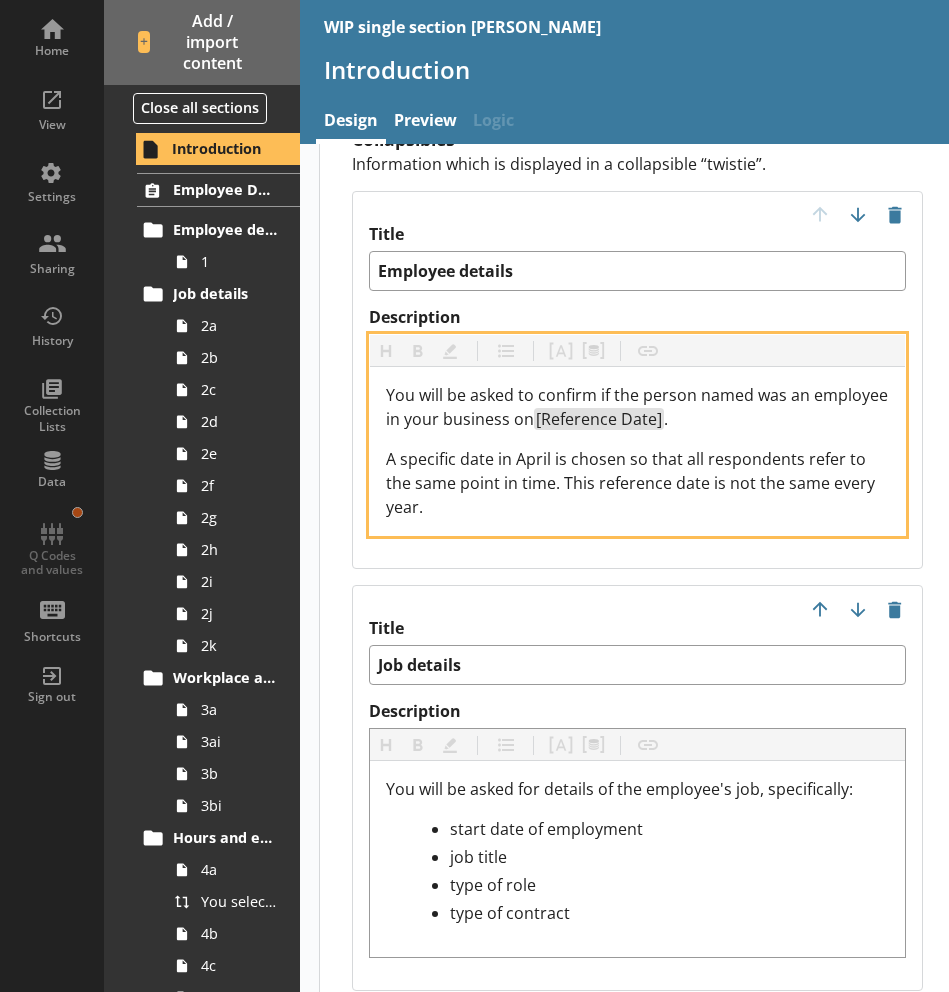 click on "A specific date in April is chosen so that all respondents refer to the same point in time. This reference date is not the same every year." at bounding box center [637, 483] 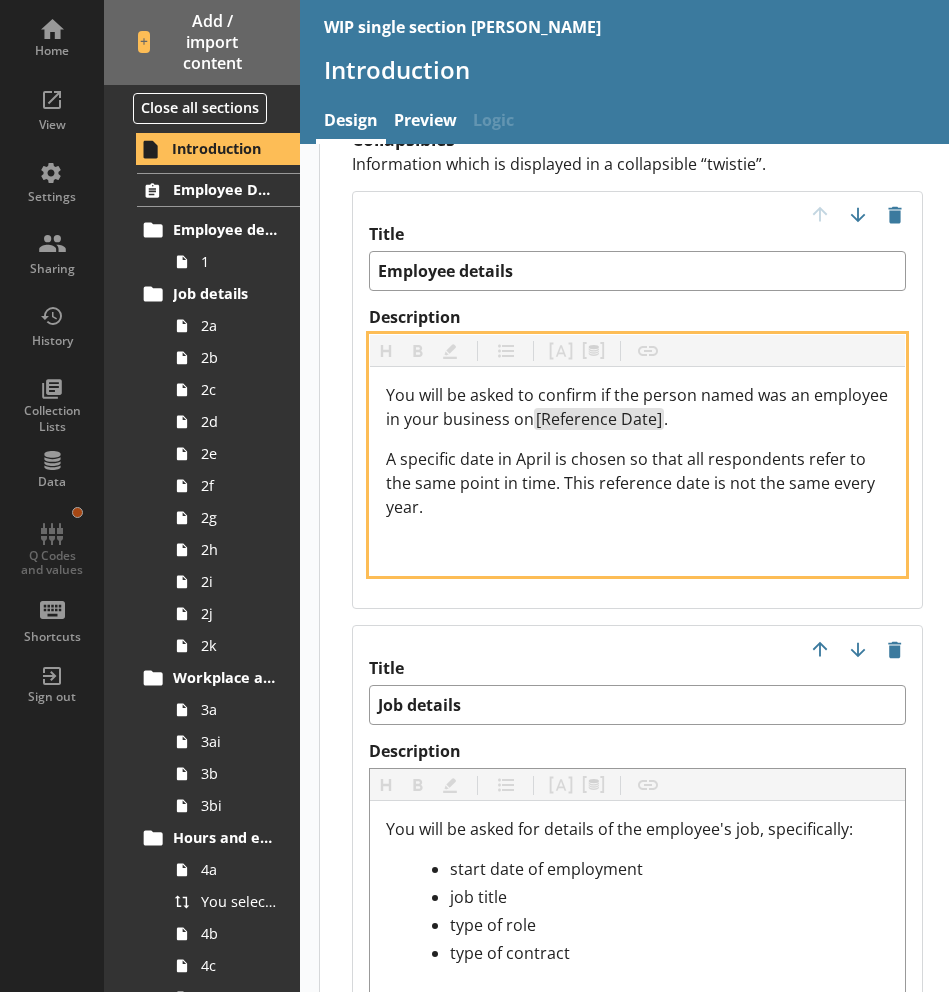 click at bounding box center [637, 547] 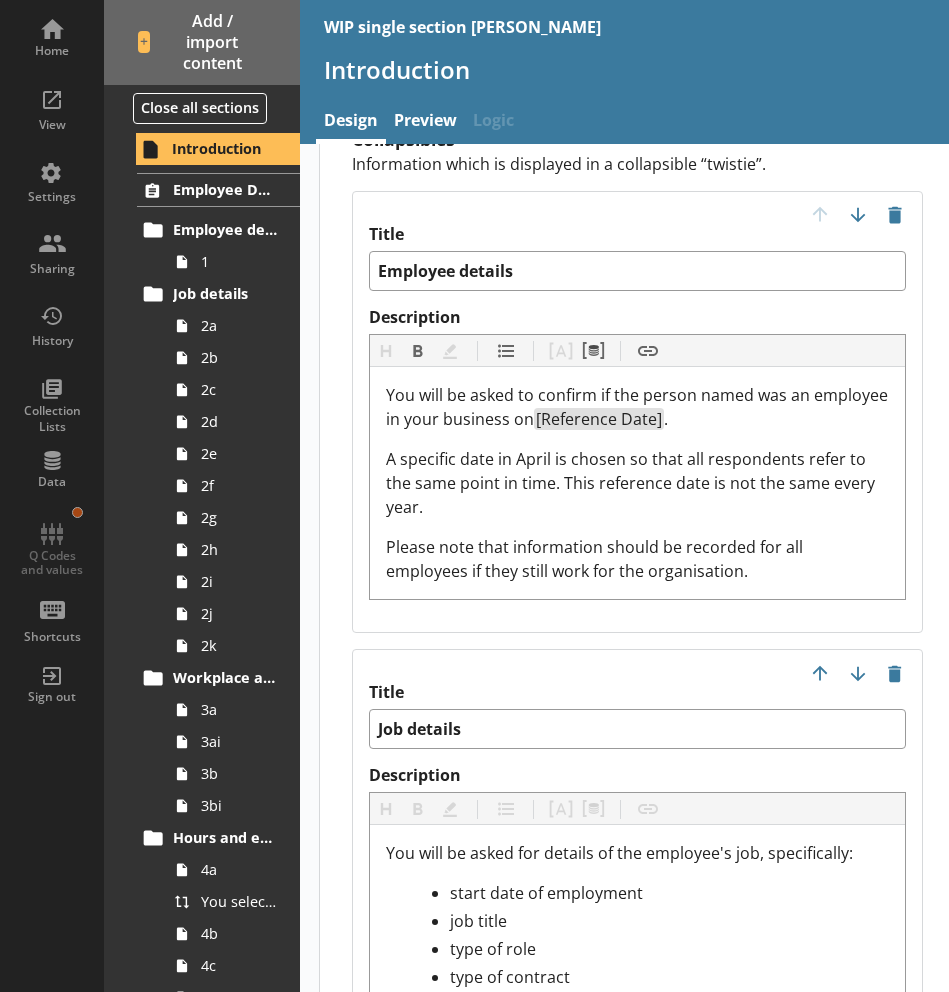 click on "Title Employee details Description Heading Heading Bold Bold Highlight Highlight List List Pipe answer Pipe answer Pipe metadata Pipe metadata Insert link Insert link You will be asked to confirm if the person named was an employee in your business on  [Reference Date] .  A specific date in April is chosen so that all respondents refer to the same point in time. This reference date is not the same every year. Please note that information should be recorded for all employees if they still work for the organisation." at bounding box center [637, 412] 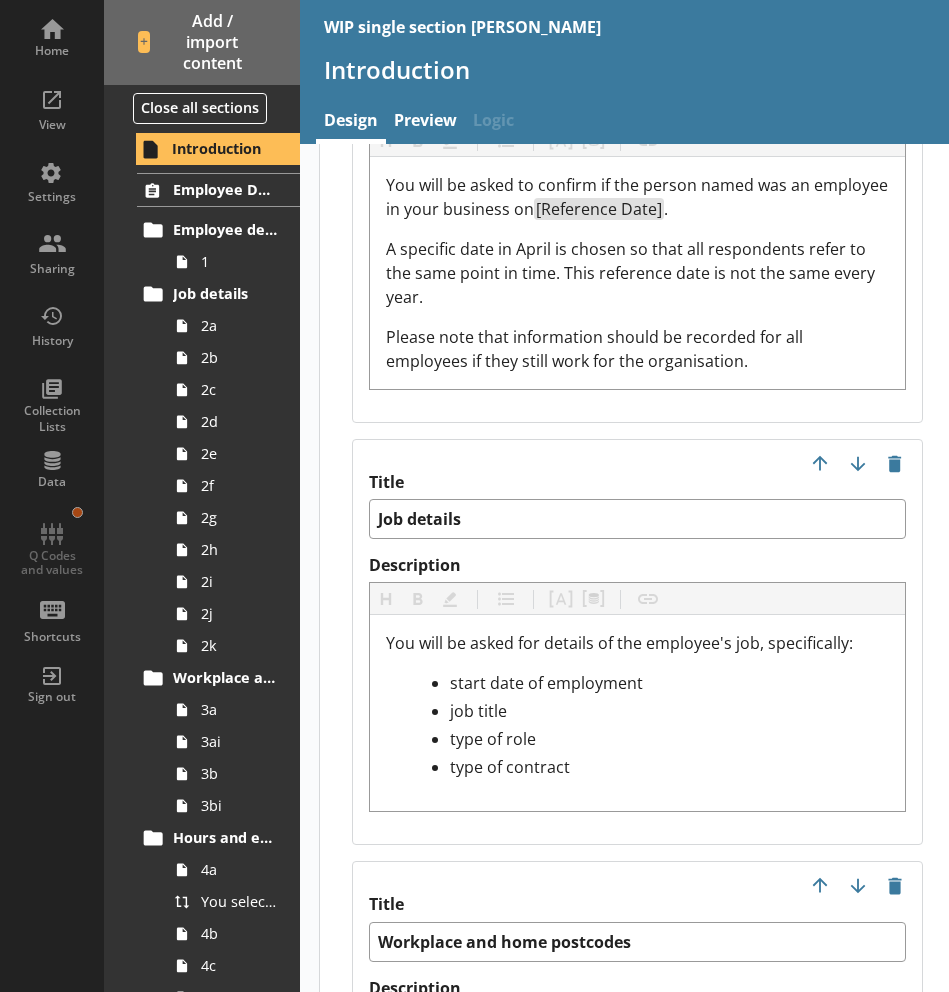 scroll, scrollTop: 2535, scrollLeft: 0, axis: vertical 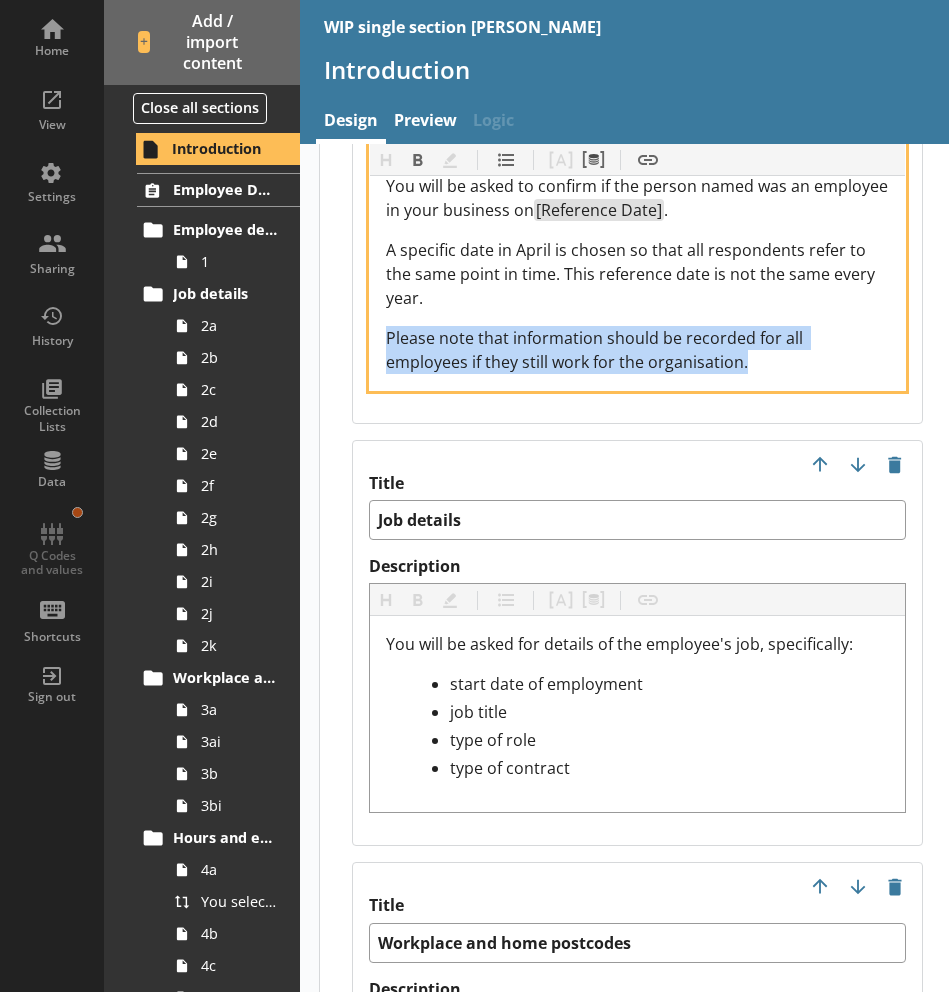 drag, startPoint x: 623, startPoint y: 335, endPoint x: 369, endPoint y: 320, distance: 254.44254 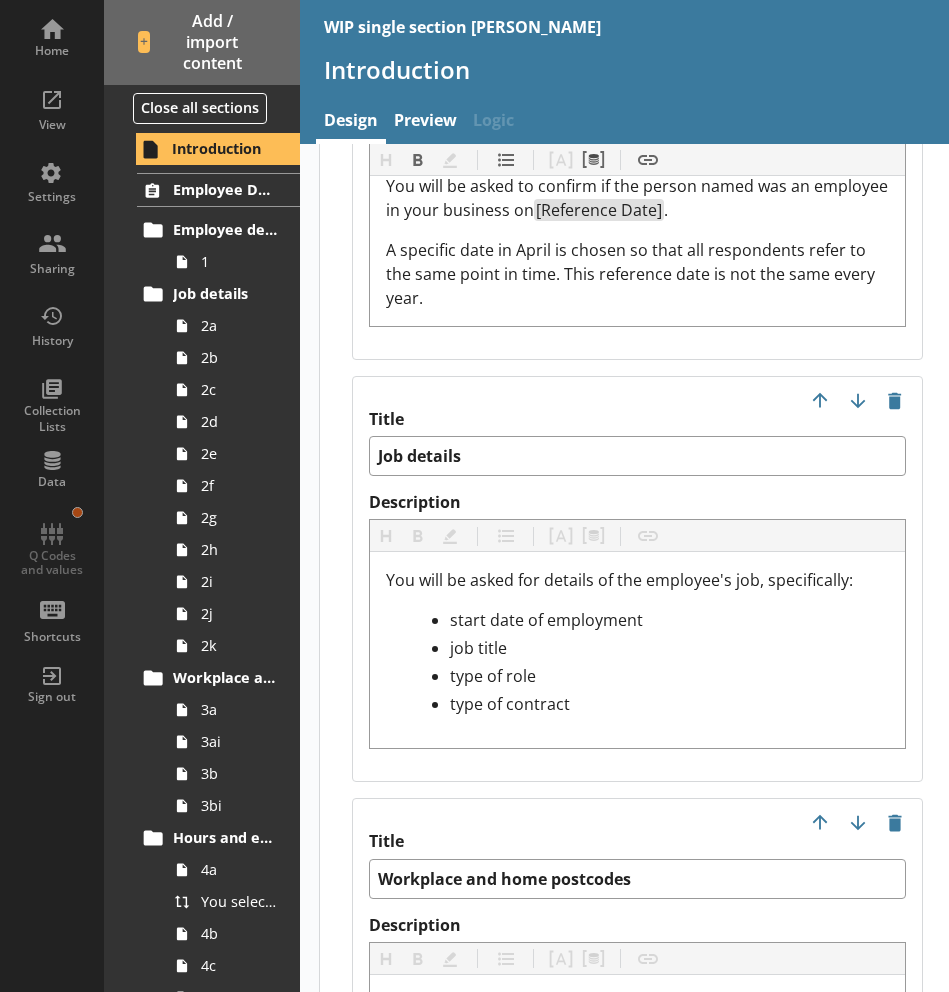 click on "Title Job details Description Heading Heading Bold Bold Highlight Highlight List List Pipe answer Pipe answer Pipe metadata Pipe metadata Insert link Insert link You will be asked for details of the employee's job, specifically: start date of employment job title type of role type of contract" at bounding box center (637, 579) 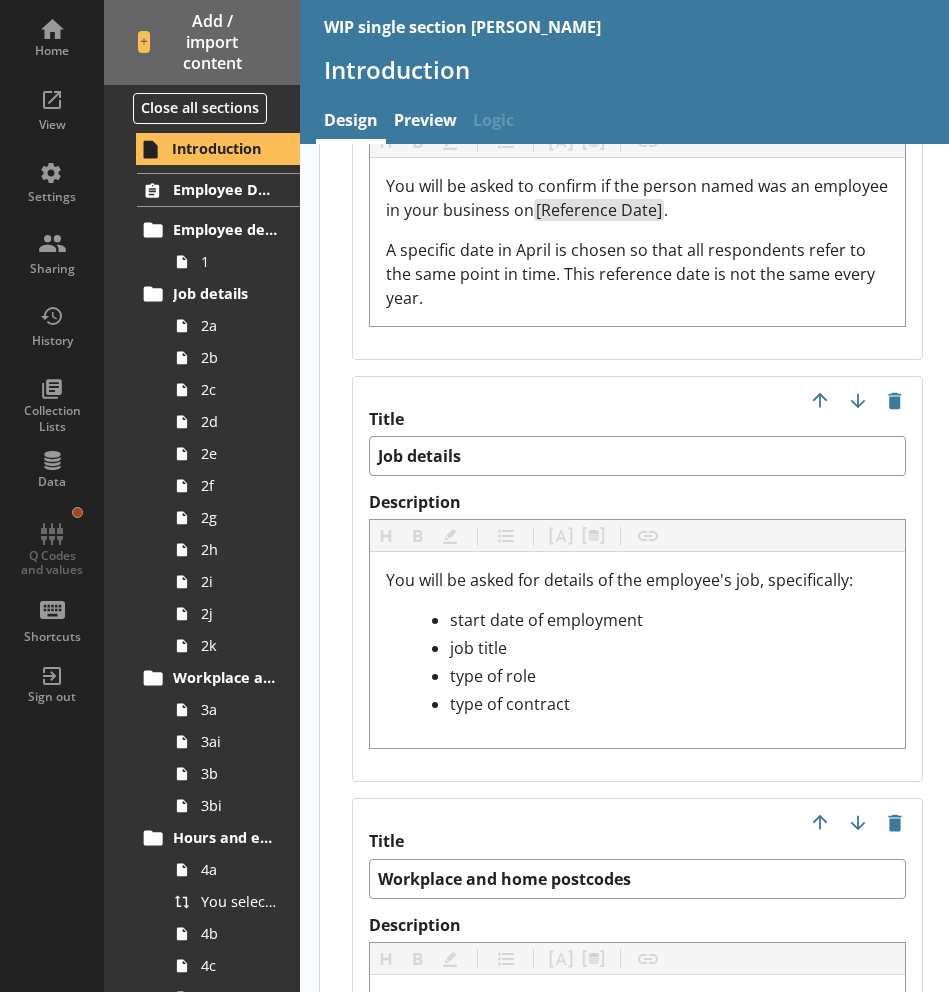 type on "x" 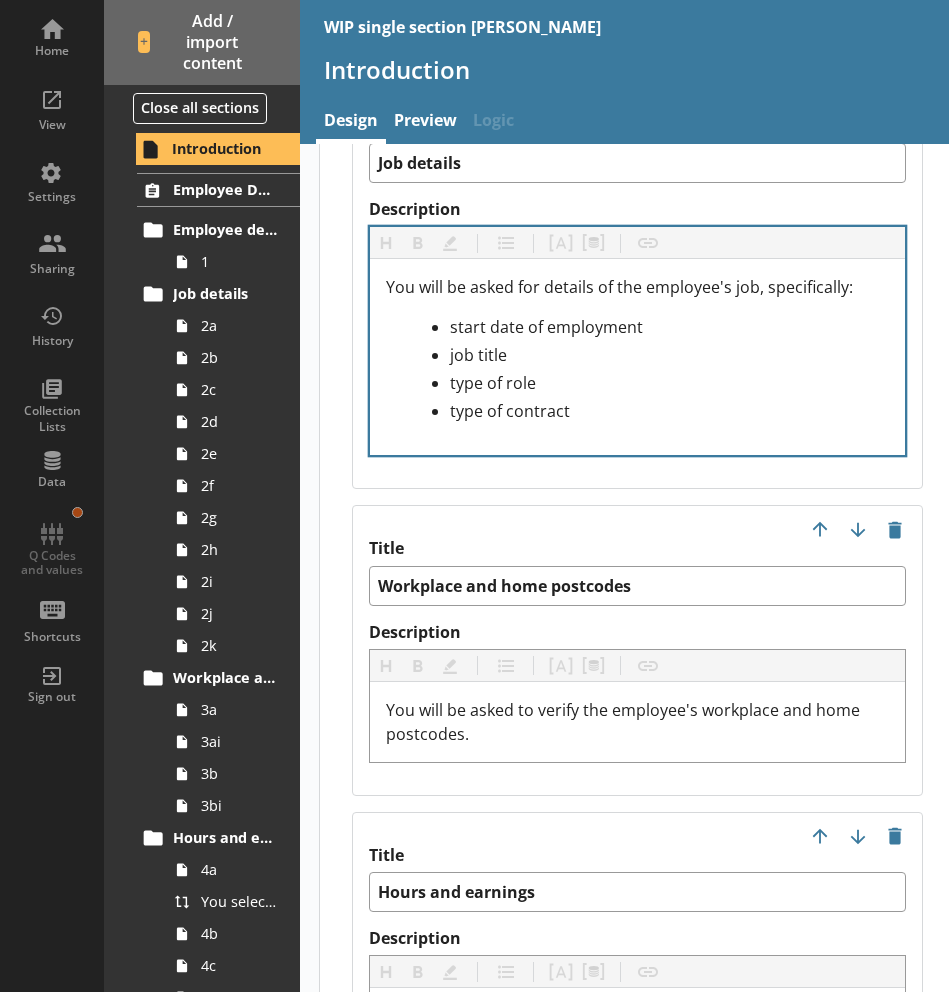 scroll, scrollTop: 2974, scrollLeft: 0, axis: vertical 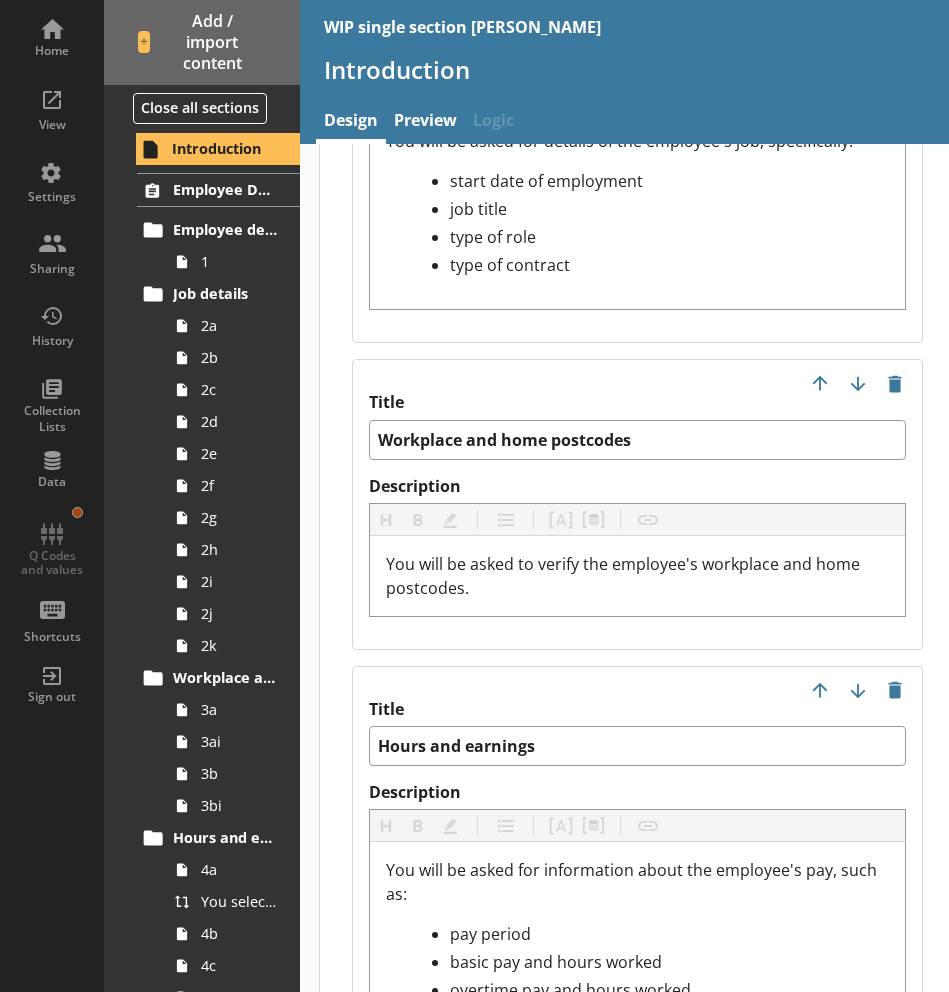 click on "Title Employee details Description Heading Heading Bold Bold Highlight Highlight List List Pipe answer Pipe answer Pipe metadata Pipe metadata Insert link Insert link You will be asked to confirm if the person named was an employee in your business on  [Reference Date] .  A specific date in April is chosen so that all respondents refer to the same point in time. This reference date is not the same every year. Title Job details Description Heading Heading Bold Bold Highlight Highlight List List Pipe answer Pipe answer Pipe metadata Pipe metadata Insert link Insert link You will be asked for details of the employee's job, specifically: start date of employment job title type of role type of contract Title Workplace and home postcodes Description Heading Heading Bold Bold Highlight Highlight List List Pipe answer Pipe answer Pipe metadata Pipe metadata Insert link Insert link You will be asked to verify the employee's workplace and home postcodes. Title Hours and earnings Description Heading Heading Bold Bold" at bounding box center [637, 1267] 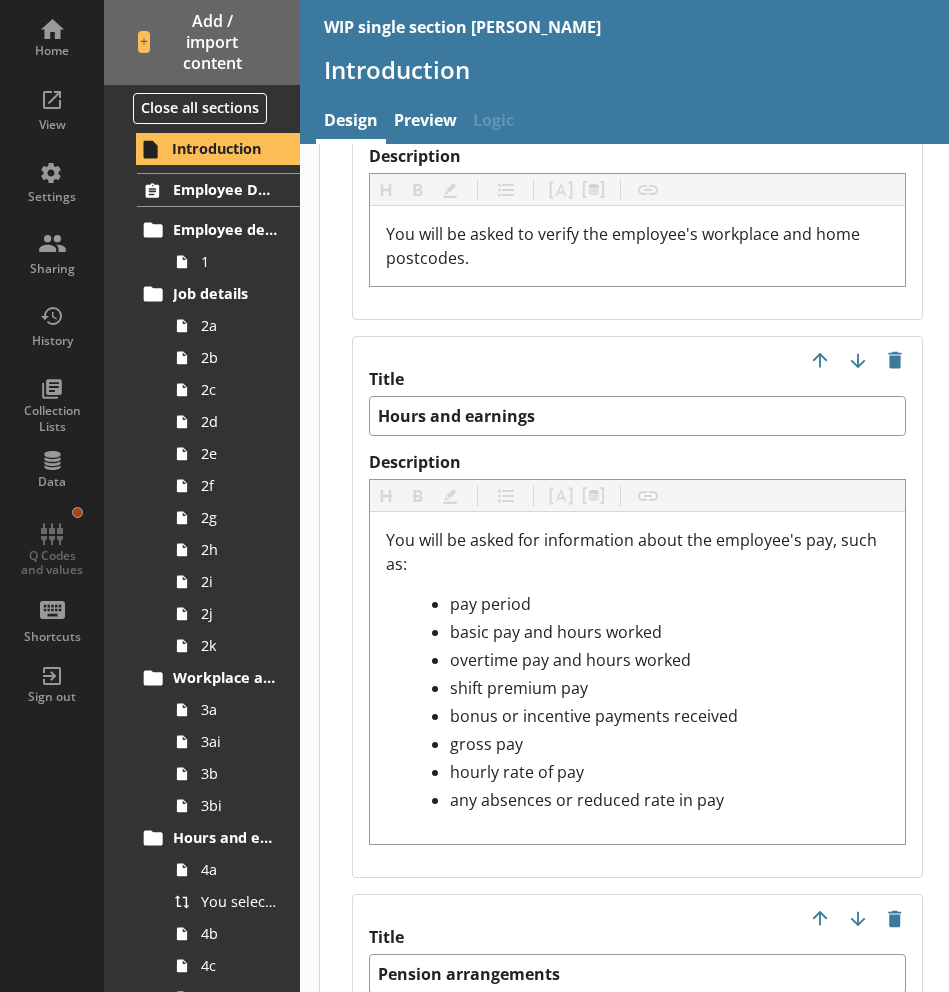 scroll, scrollTop: 3306, scrollLeft: 0, axis: vertical 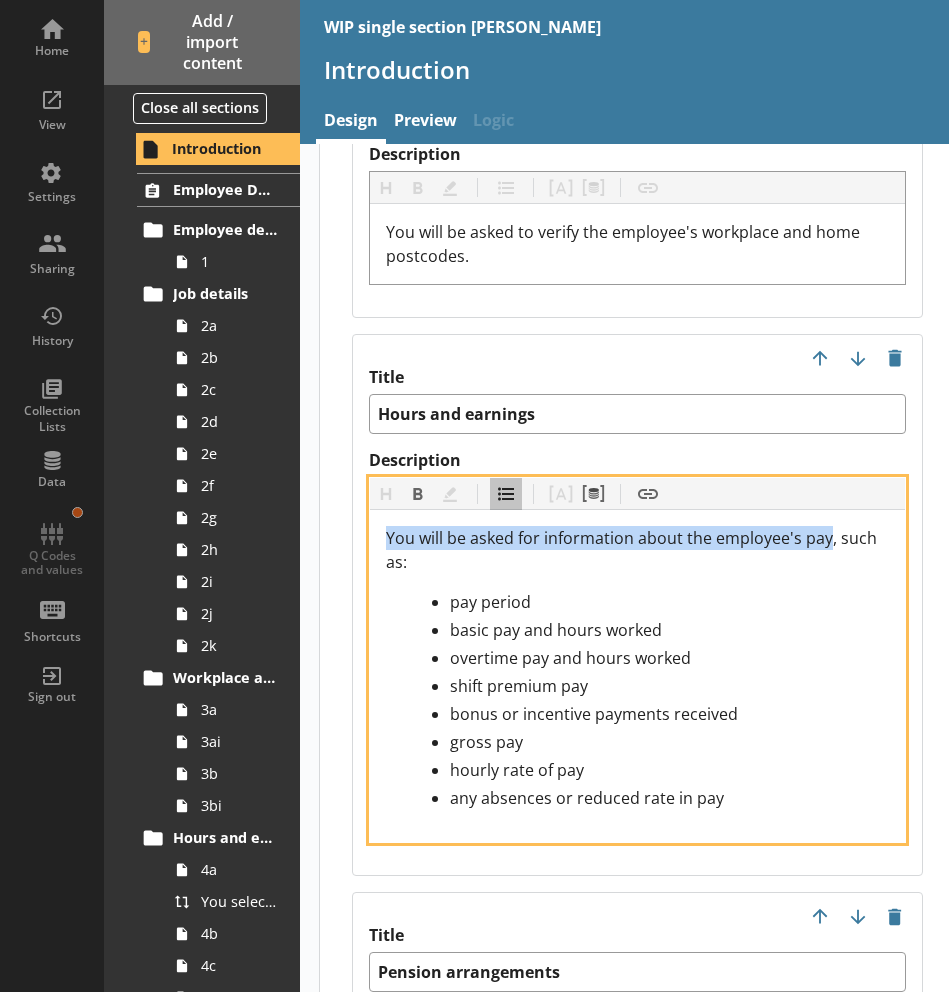 drag, startPoint x: 831, startPoint y: 514, endPoint x: 377, endPoint y: 502, distance: 454.15857 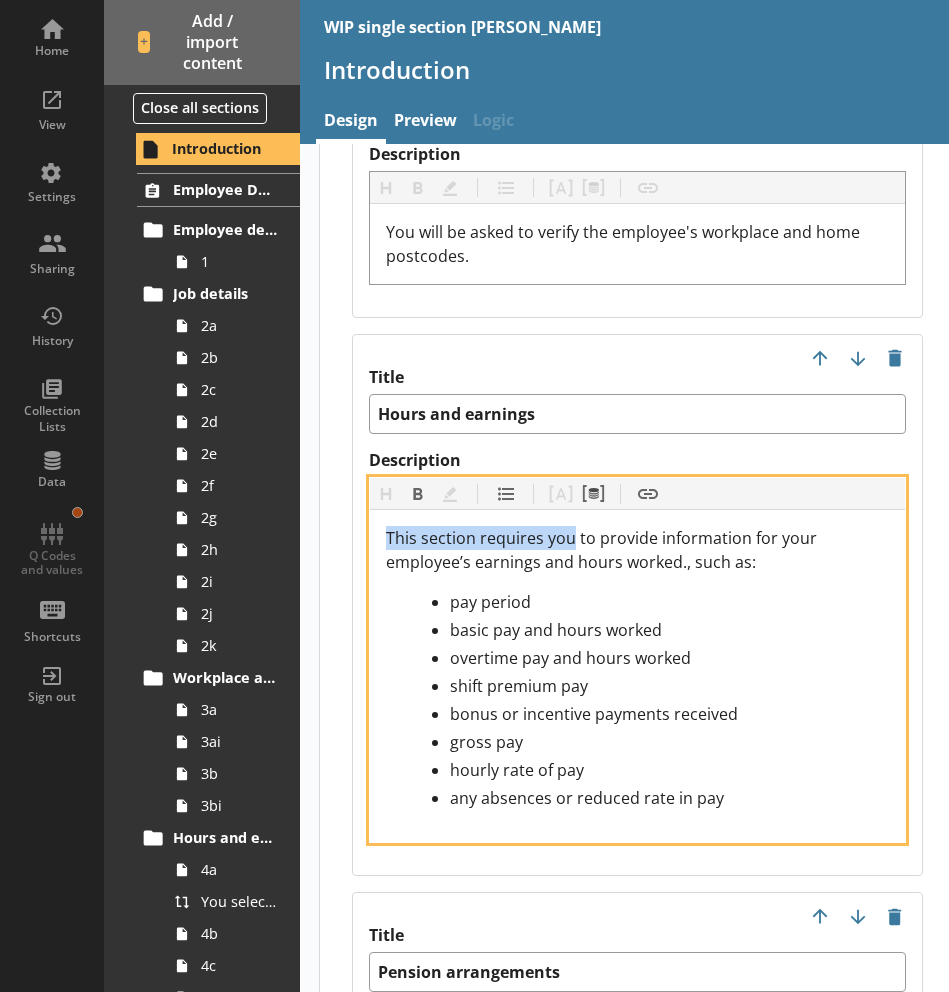 drag, startPoint x: 571, startPoint y: 513, endPoint x: 342, endPoint y: 496, distance: 229.63014 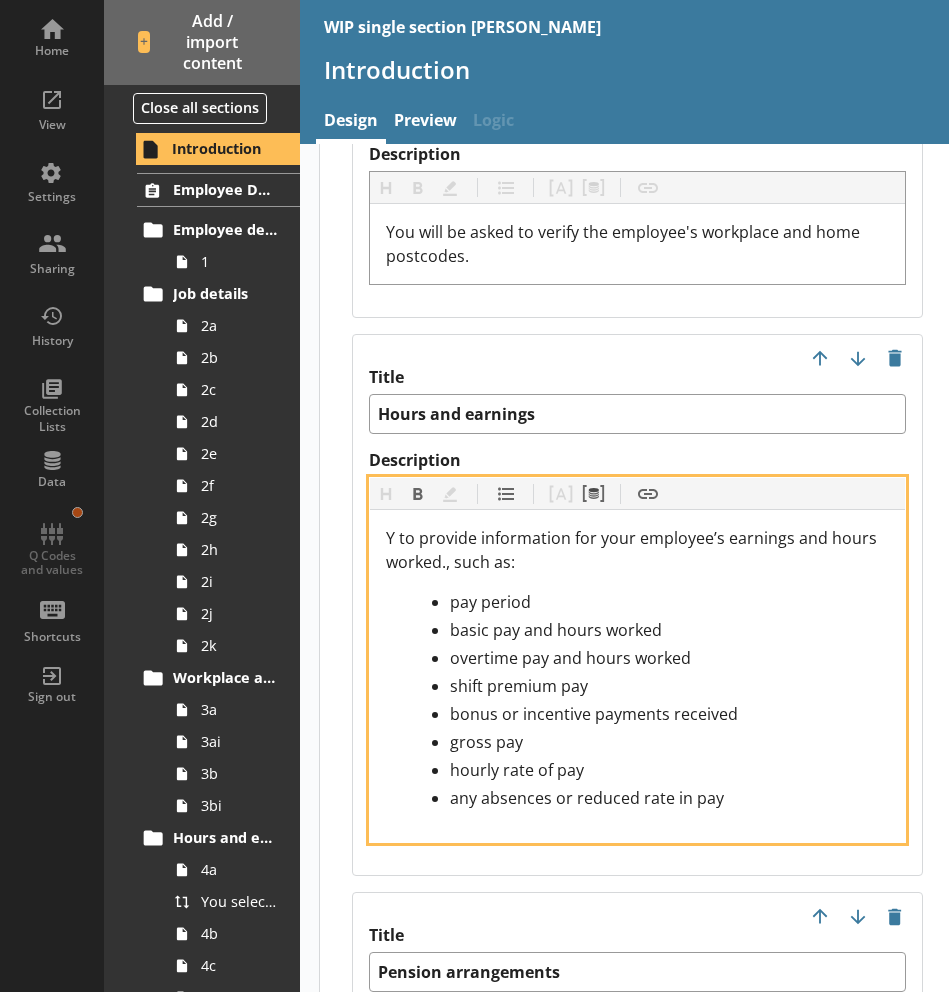 type 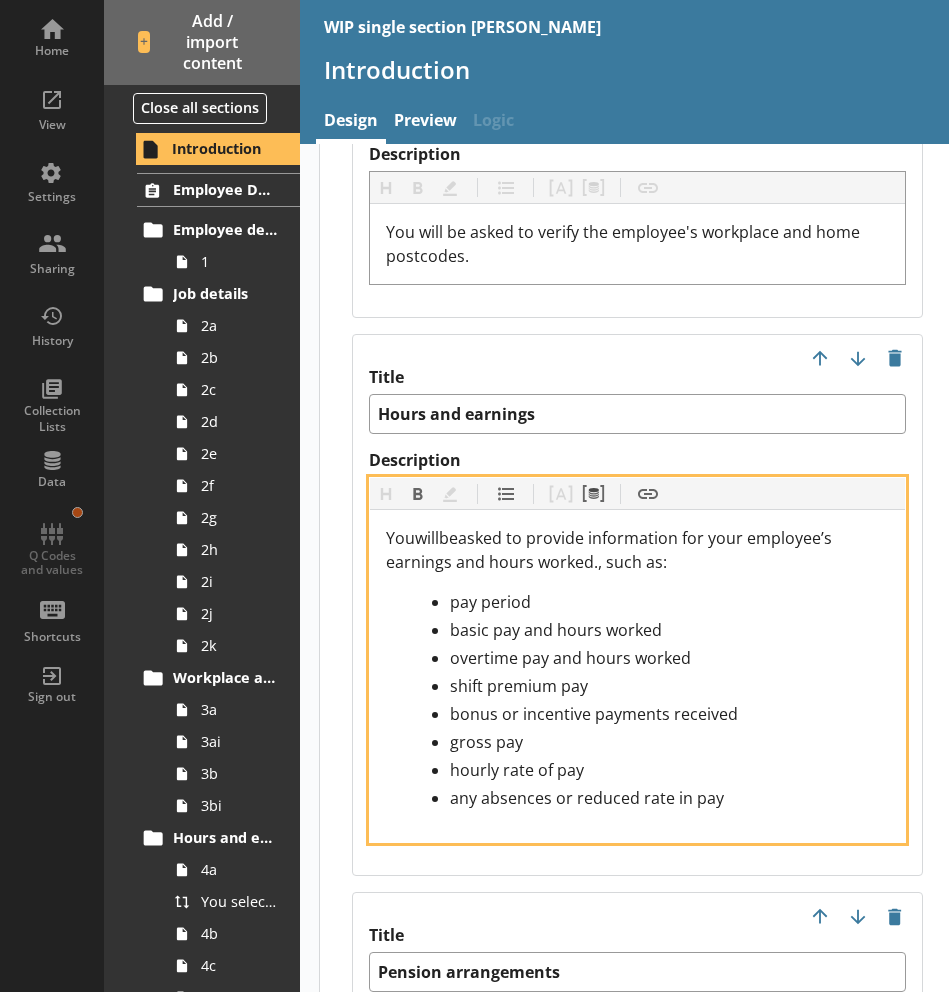 click on "Youwillbeasked to provide information for your employee’s earnings and hours worked., such as:" at bounding box center (611, 550) 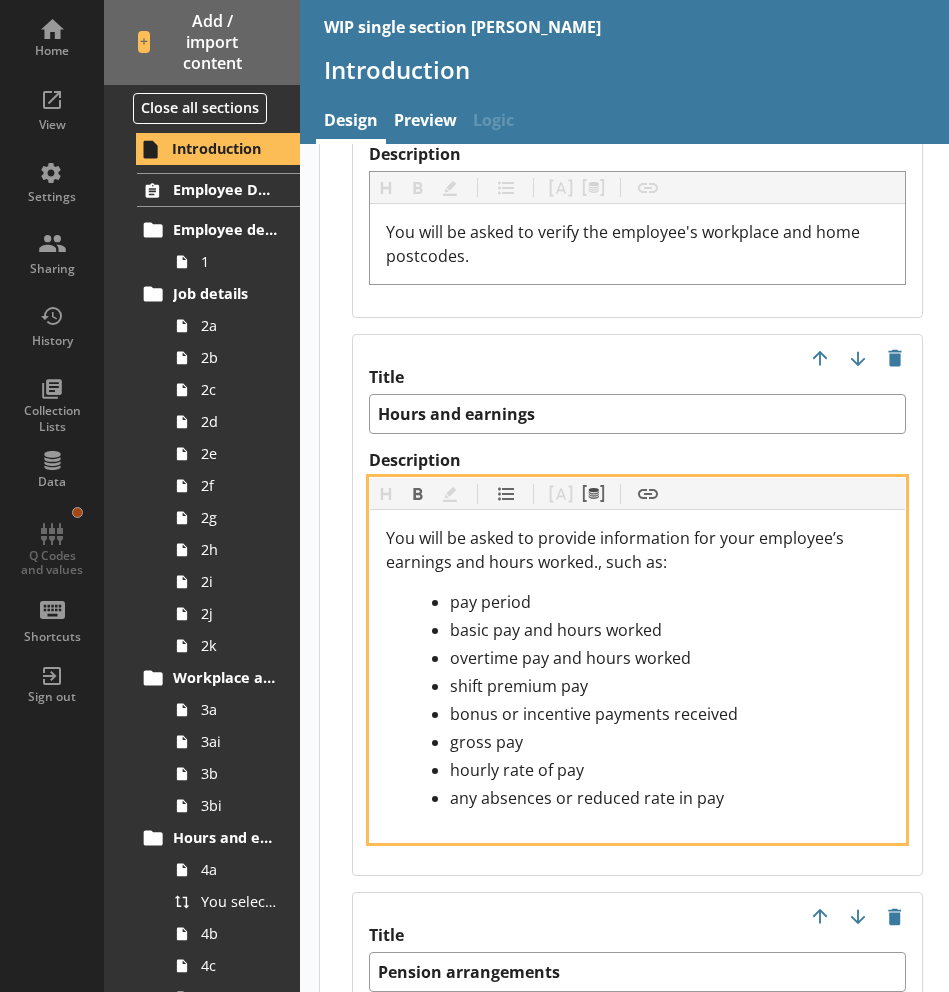 click on "You will be asked to provide information for your employee’s earnings and hours worked., such as:" at bounding box center [617, 550] 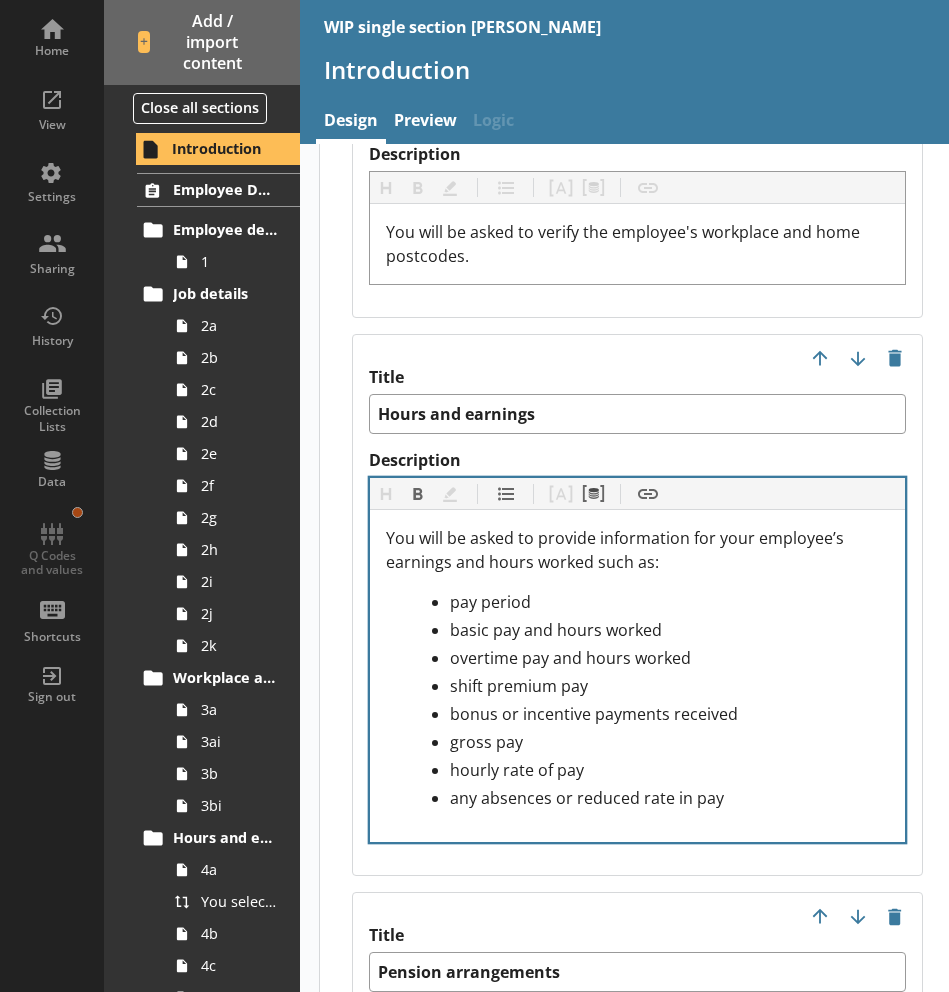 click on "Secondary content This content is displayed below the “start survey” button. Title Heading Heading Bold Bold Highlight Highlight List List Pipe answer Pipe answer Pipe metadata Pipe metadata Insert link Insert link Information you need Description Heading Heading Bold Bold Highlight Highlight List List Pipe answer Pipe answer Pipe metadata Pipe metadata Insert link Insert link View the survey information and questions before you start the survey (this link opens in a new tab) [URL][DOMAIN_NAME] This survey has the following topics: Collapsibles Information which is displayed in a collapsible “twistie”. Title Employee details Description Heading Heading Bold Bold Highlight Highlight List List Pipe answer Pipe answer Pipe metadata Pipe metadata Insert link Insert link You will be asked to confirm if the person named was an employee in your business on  [Reference Date] .  Title Job details Description Heading Heading" at bounding box center (637, 721) 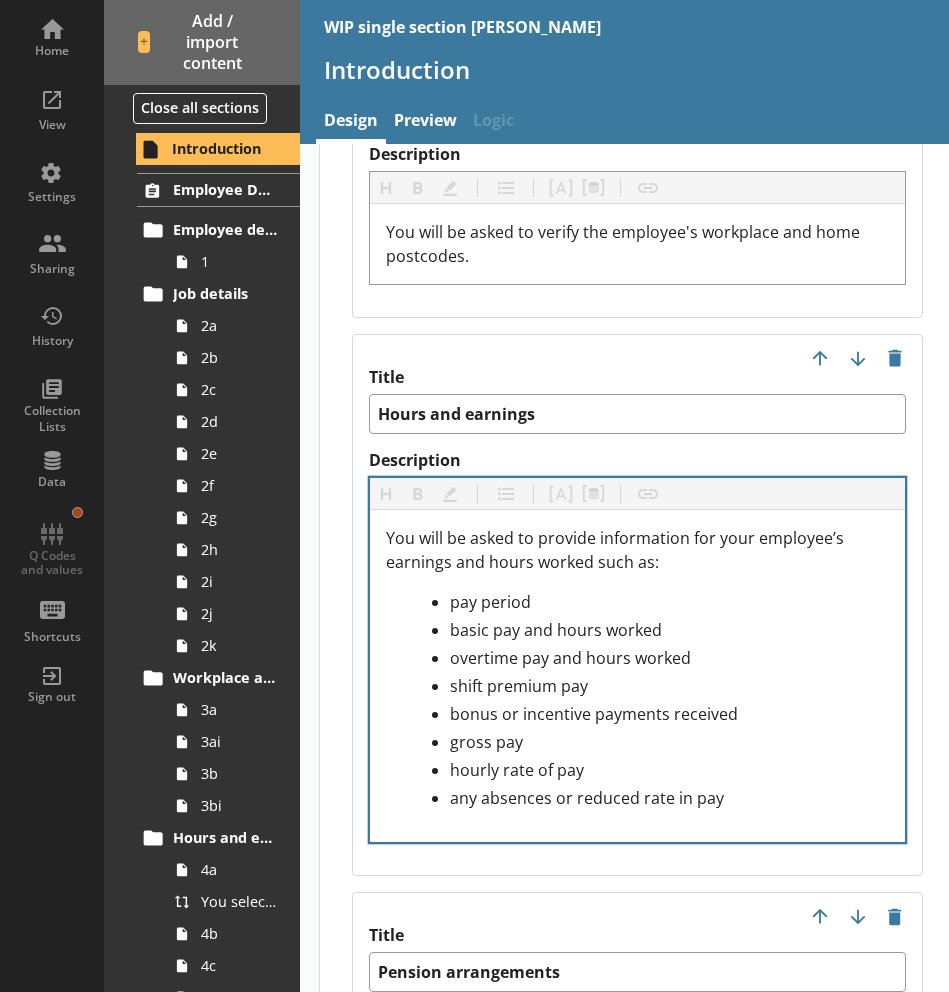 type on "x" 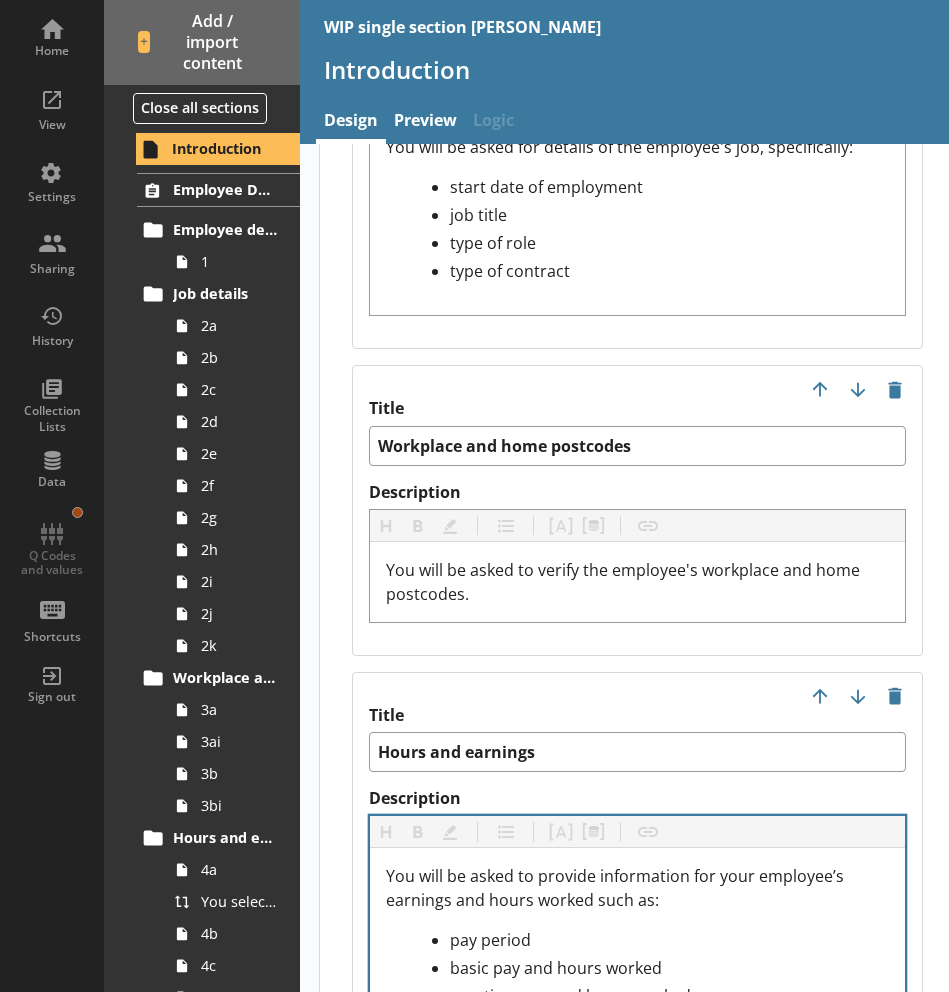 scroll, scrollTop: 2966, scrollLeft: 0, axis: vertical 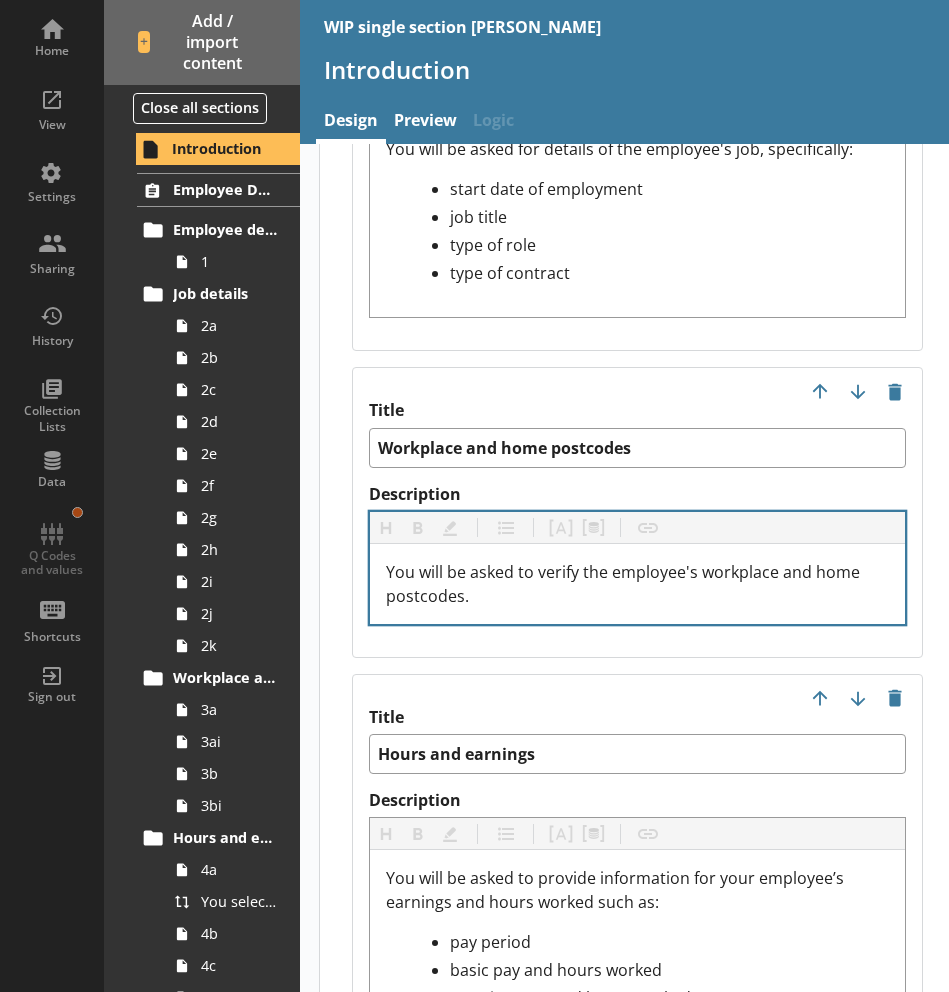 click on "You will be asked to verify the employee's workplace and home postcodes." at bounding box center (637, 584) 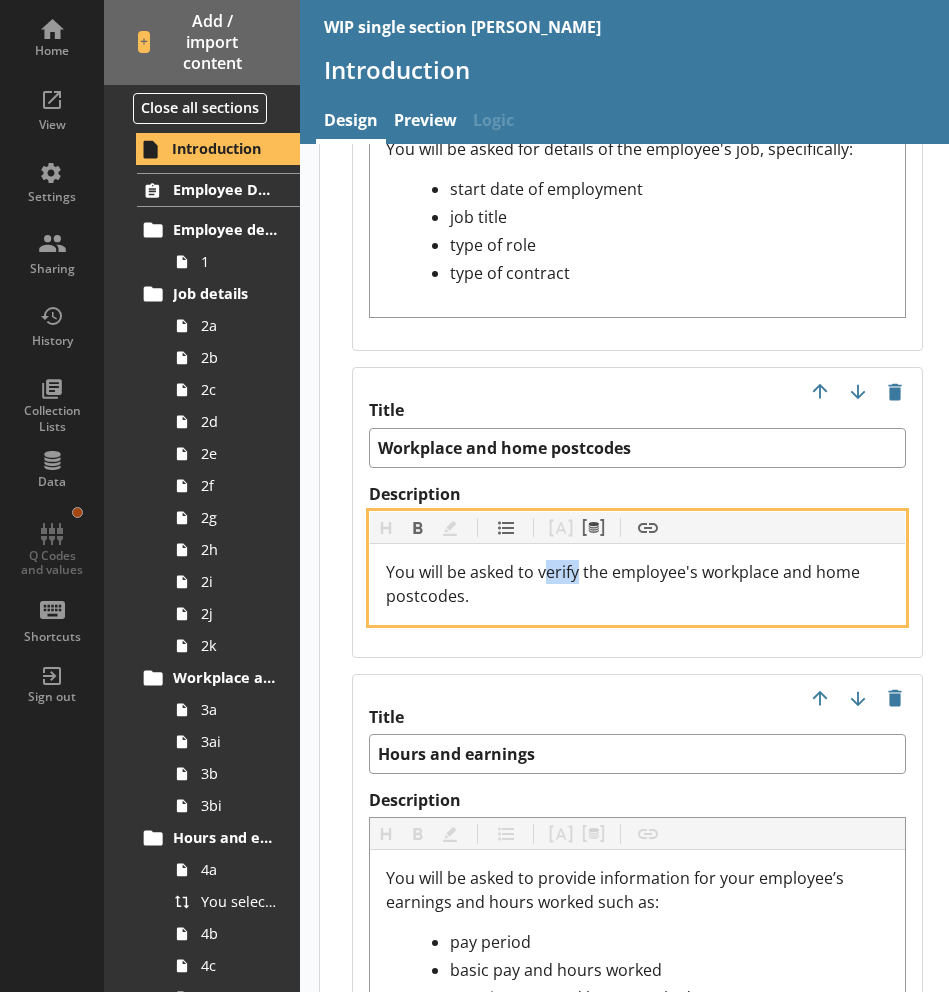 drag, startPoint x: 567, startPoint y: 556, endPoint x: 544, endPoint y: 557, distance: 23.021729 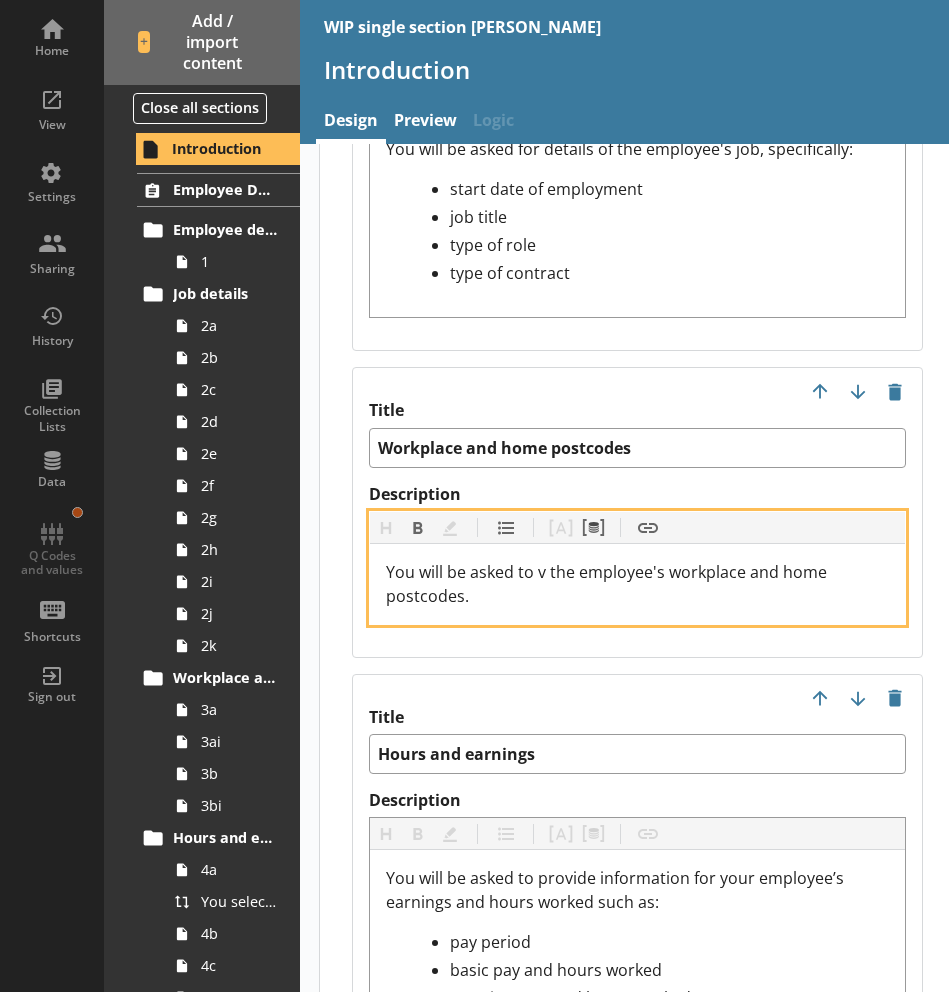 type 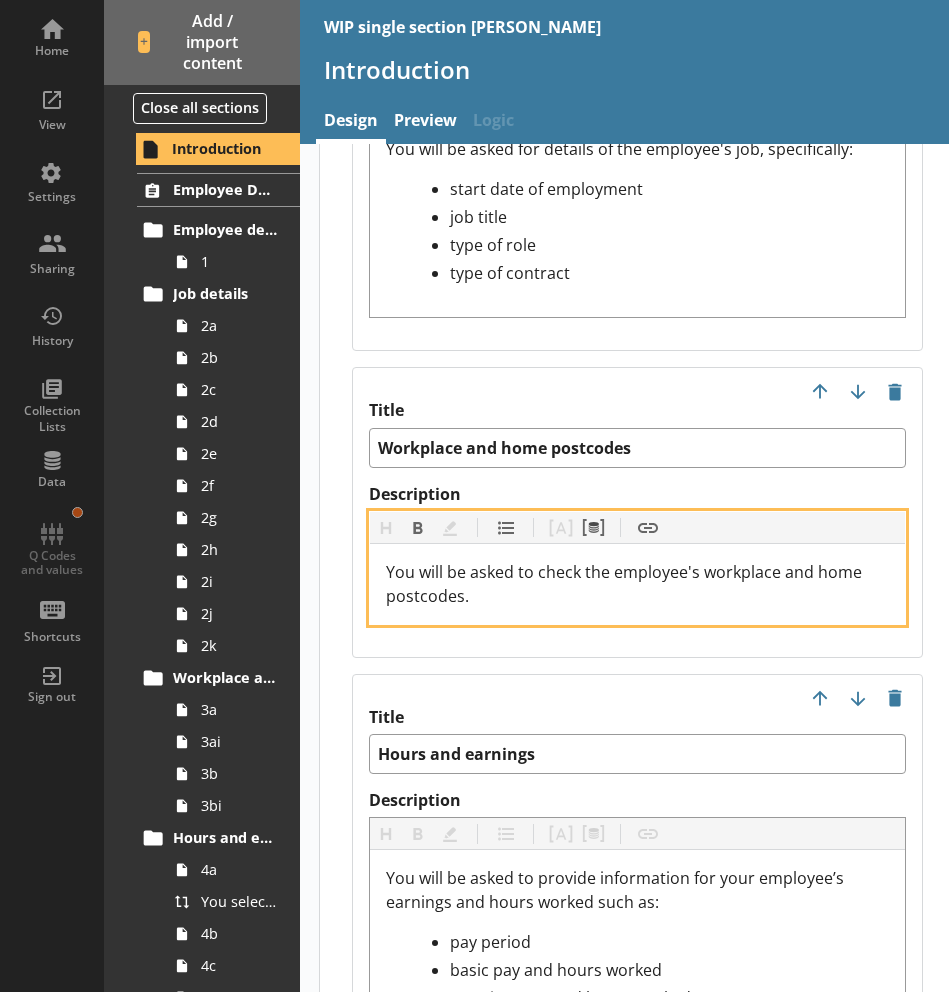 click on "You will be asked to check the employee's workplace and home postcodes." at bounding box center (637, 584) 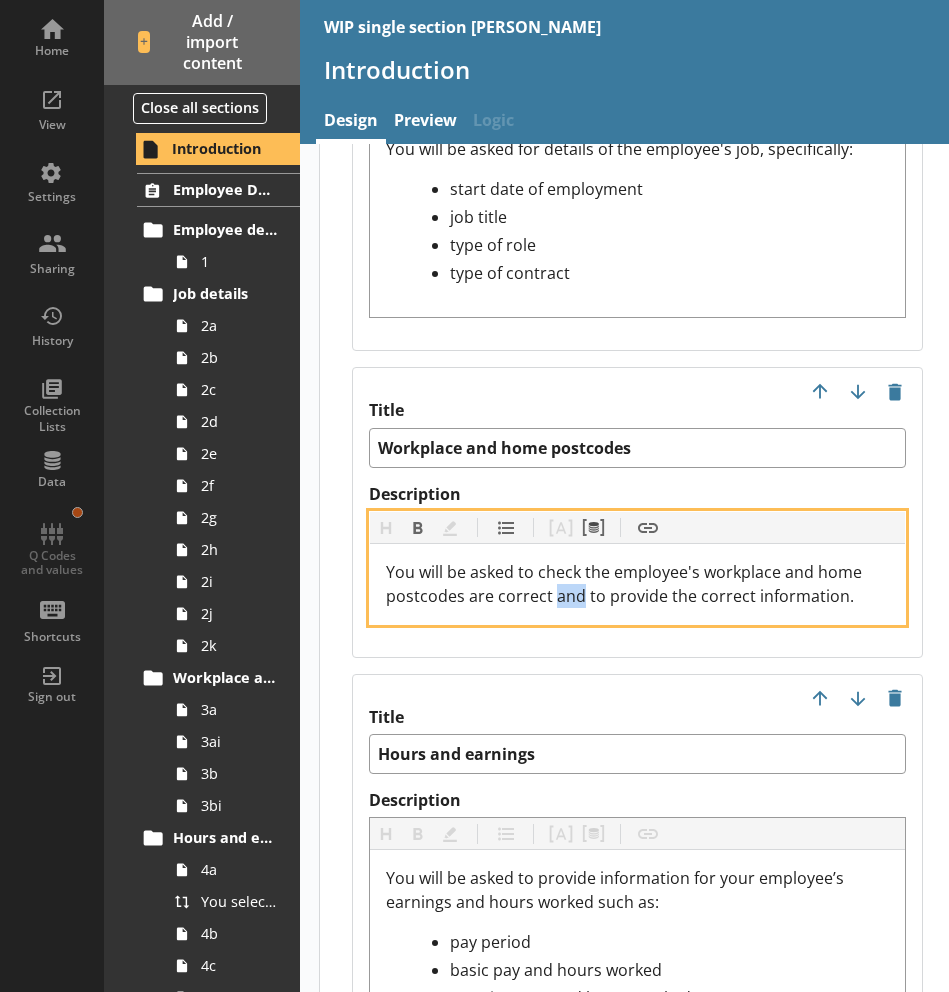 drag, startPoint x: 582, startPoint y: 575, endPoint x: 554, endPoint y: 572, distance: 28.160255 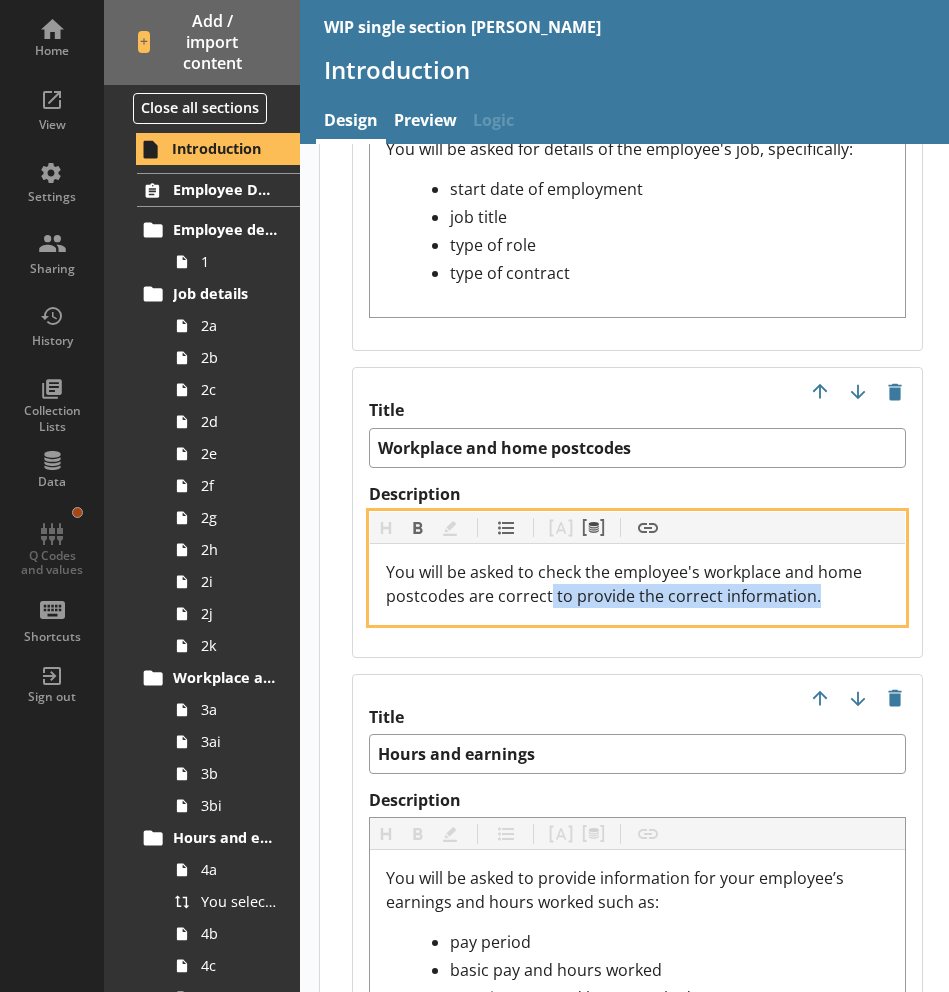 drag, startPoint x: 821, startPoint y: 566, endPoint x: 548, endPoint y: 580, distance: 273.35873 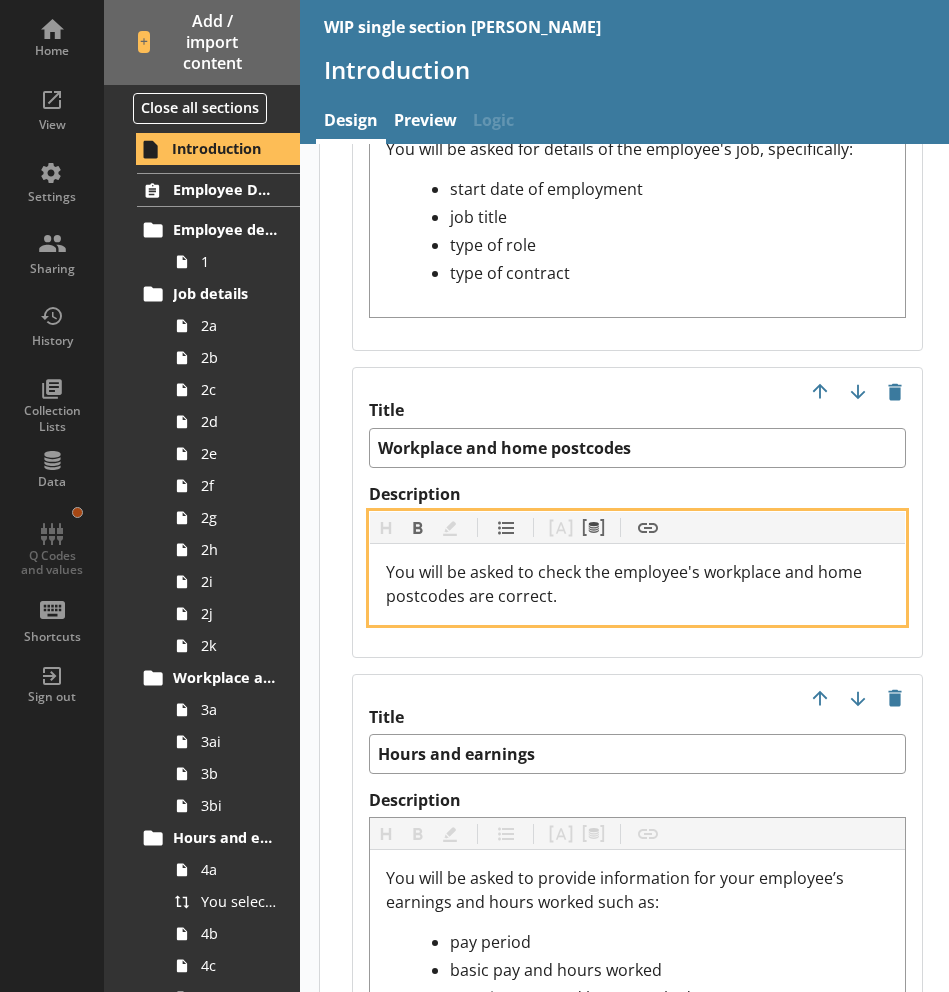 click on "You will be asked to check the employee's workplace and home postcodes are correct." at bounding box center (626, 584) 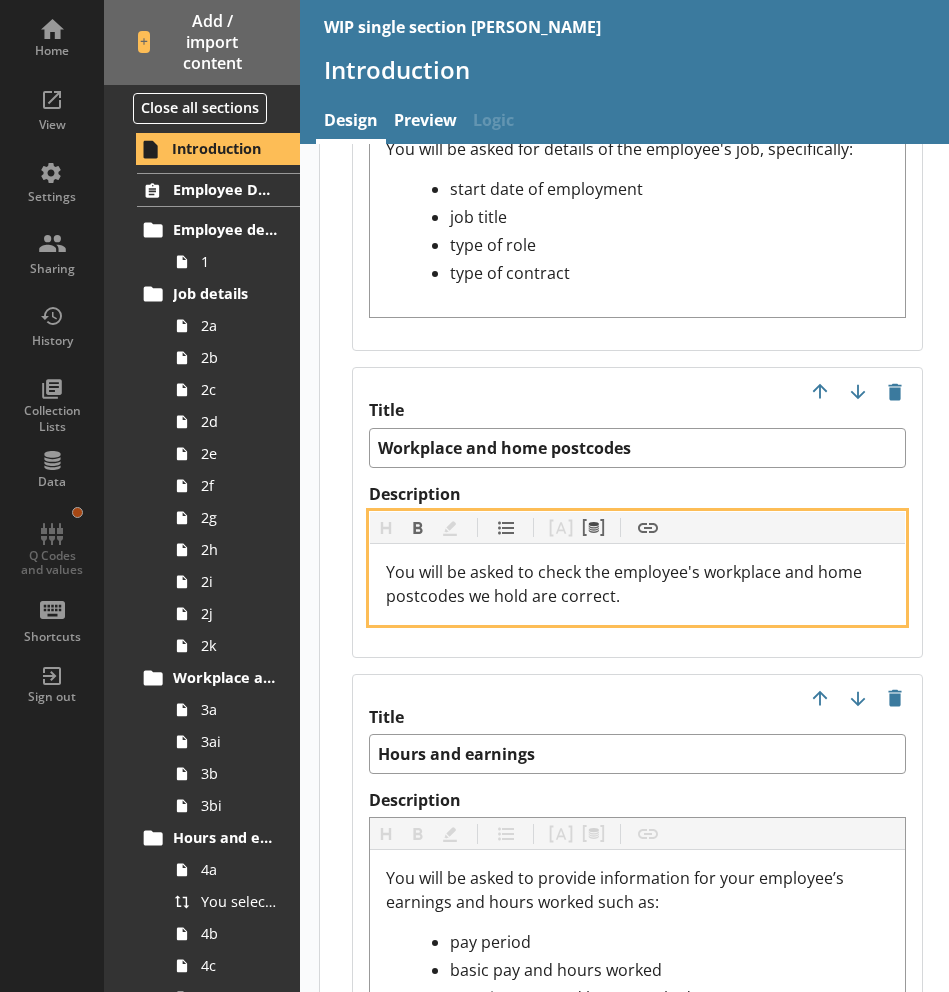 click on "You will be asked to check the employee's workplace and home postcodes we hold are correct." at bounding box center (637, 584) 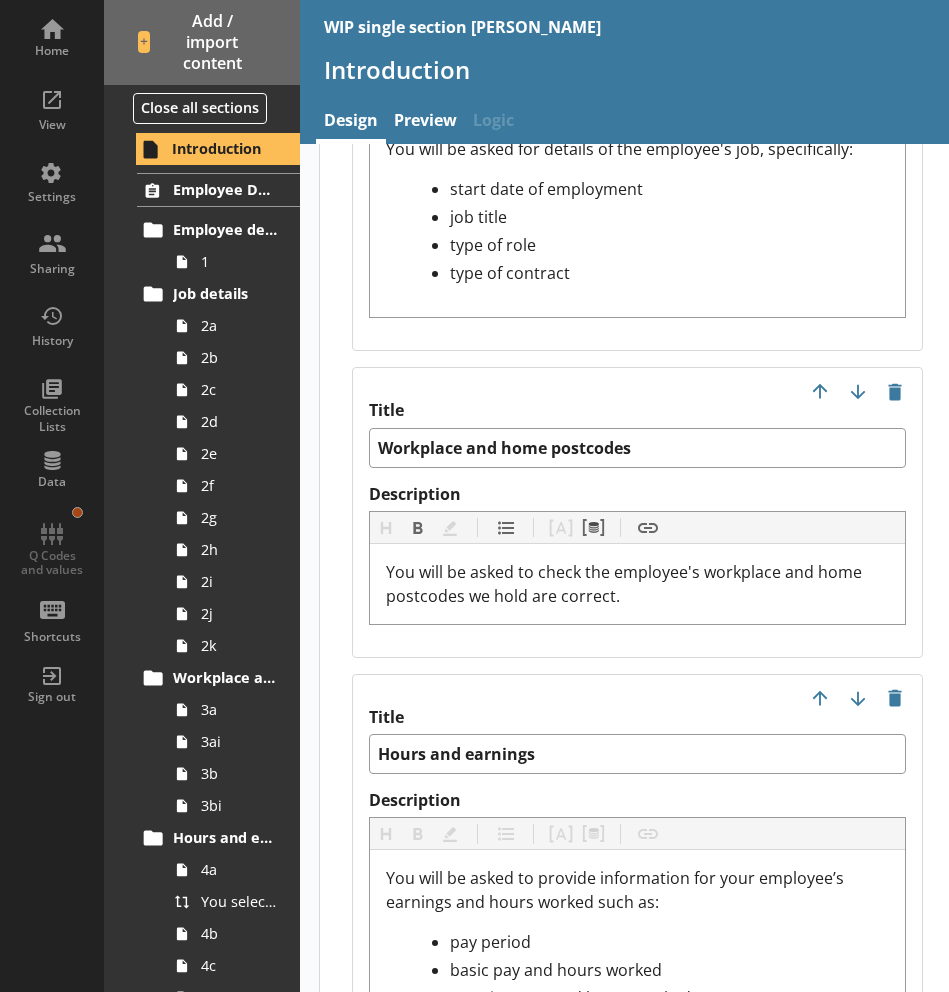click on "Title Workplace and home postcodes Description Heading Heading Bold Bold Highlight Highlight List List Pipe answer Pipe answer Pipe metadata Pipe metadata Insert link Insert link You will be asked to check the employee's workplace and home postcodes we hold are correct." at bounding box center [637, 512] 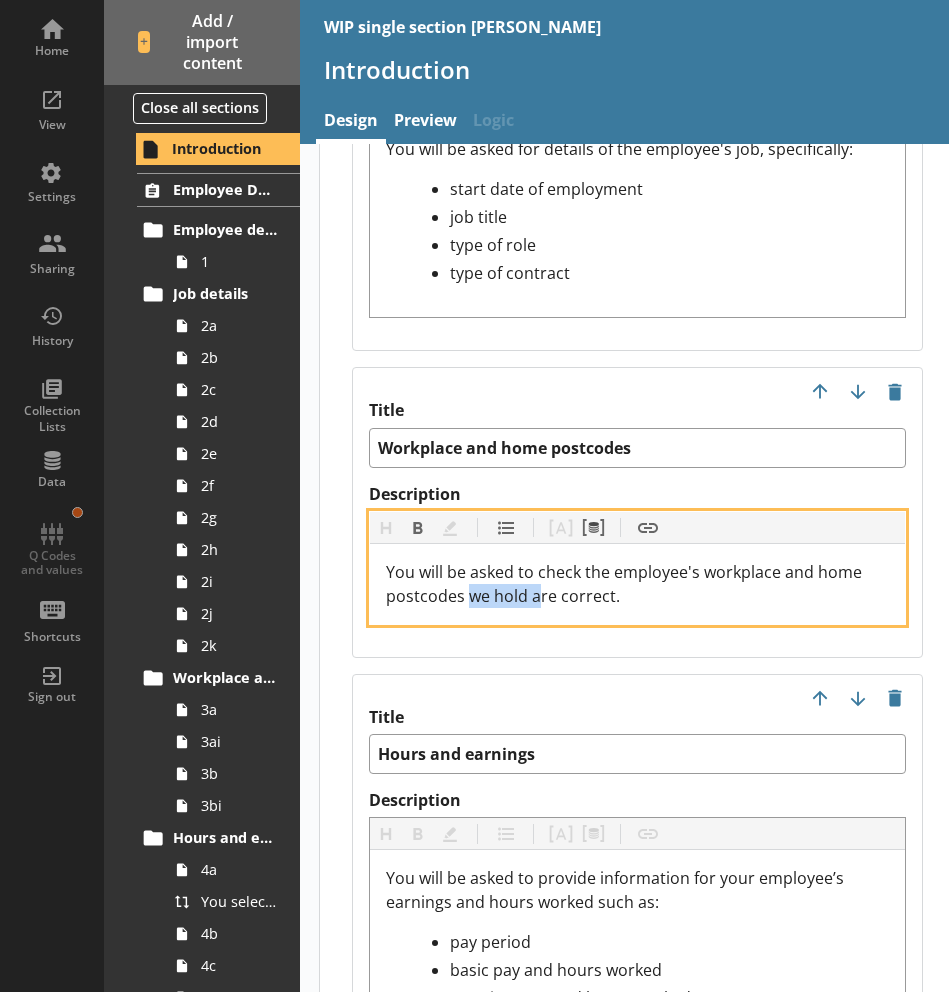 drag, startPoint x: 536, startPoint y: 569, endPoint x: 469, endPoint y: 579, distance: 67.74216 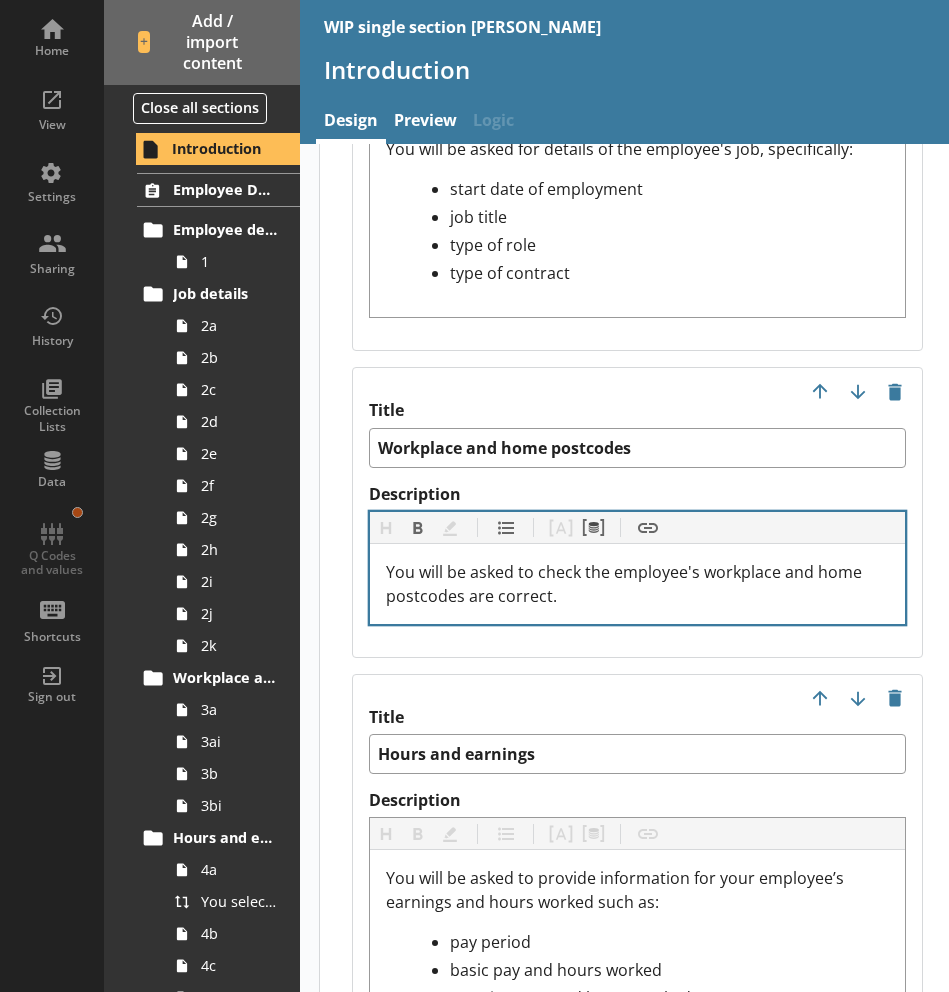 click on "You will be asked to check the employee's workplace and home postcodes are correct." at bounding box center (637, 584) 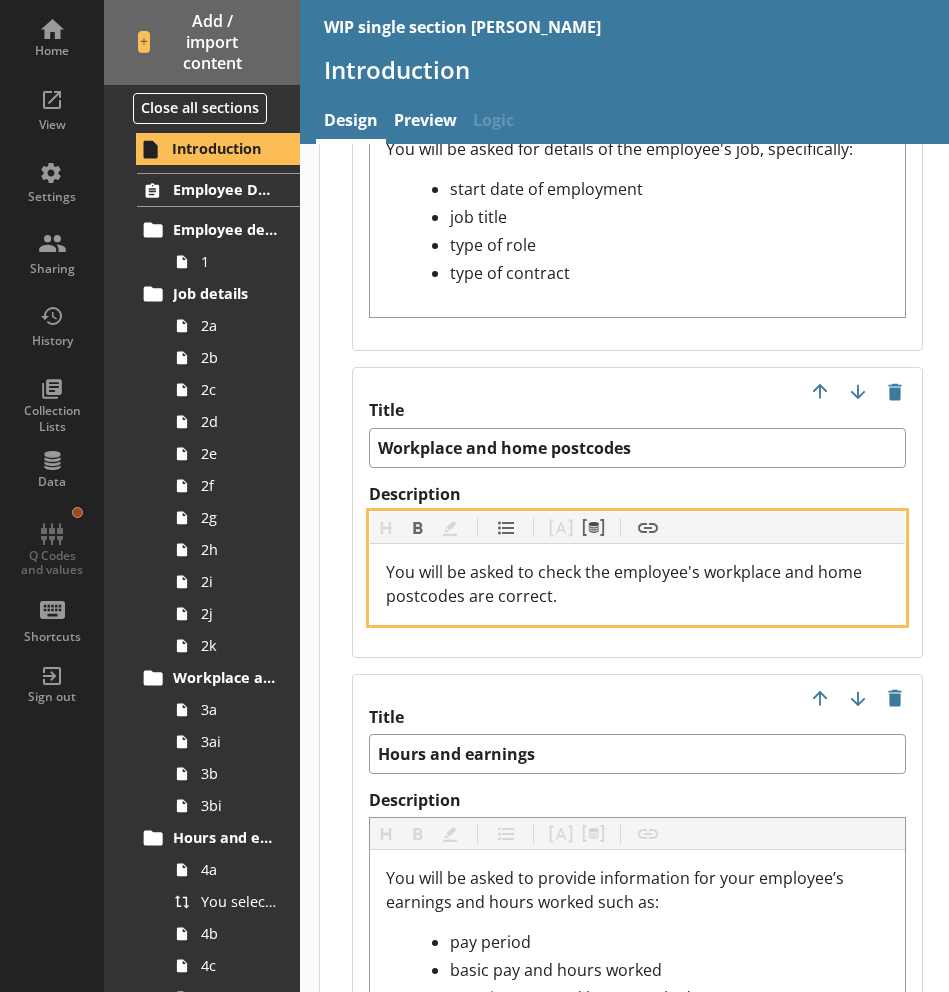 click on "You will be asked to check the employee's workplace and home postcodes are correct." at bounding box center (637, 584) 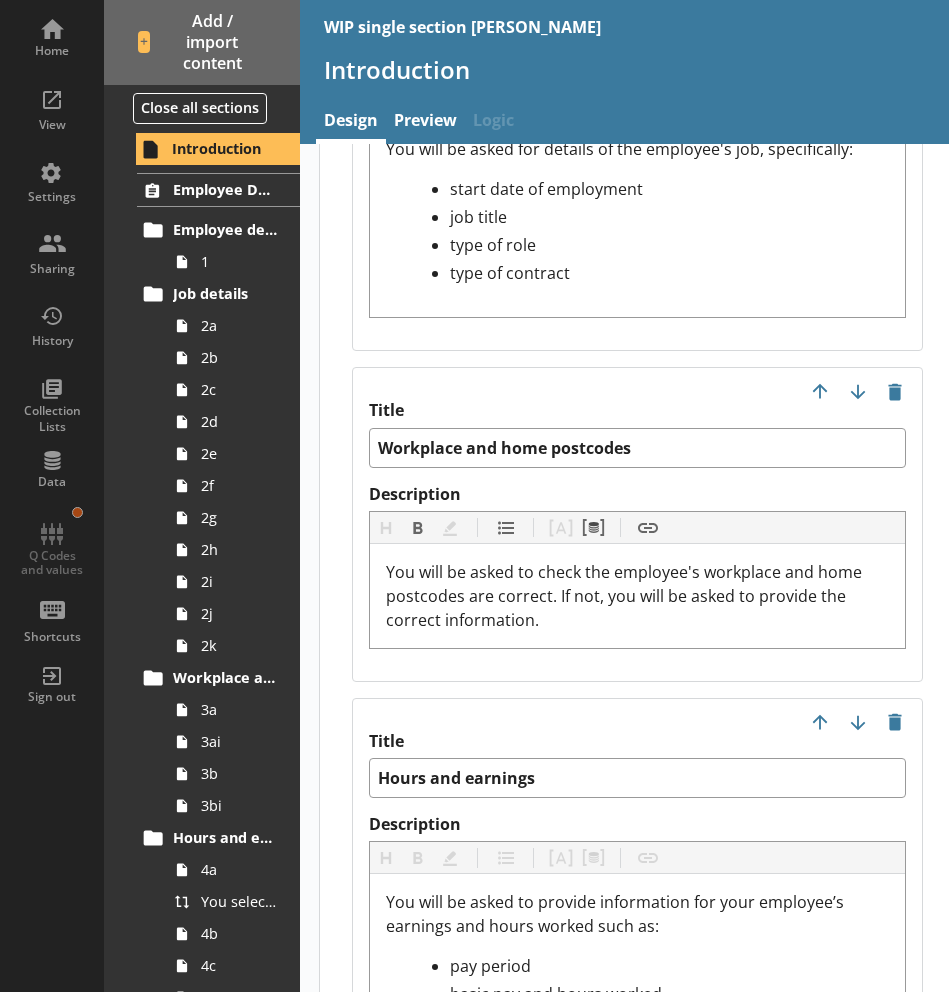 click on "Title Workplace and home postcodes Description Heading Heading Bold Bold Highlight Highlight List List Pipe answer Pipe answer Pipe metadata Pipe metadata Insert link Insert link You will be asked to check the employee's workplace and home postcodes are correct. If not, you will be asked to provide the correct information." at bounding box center (637, 524) 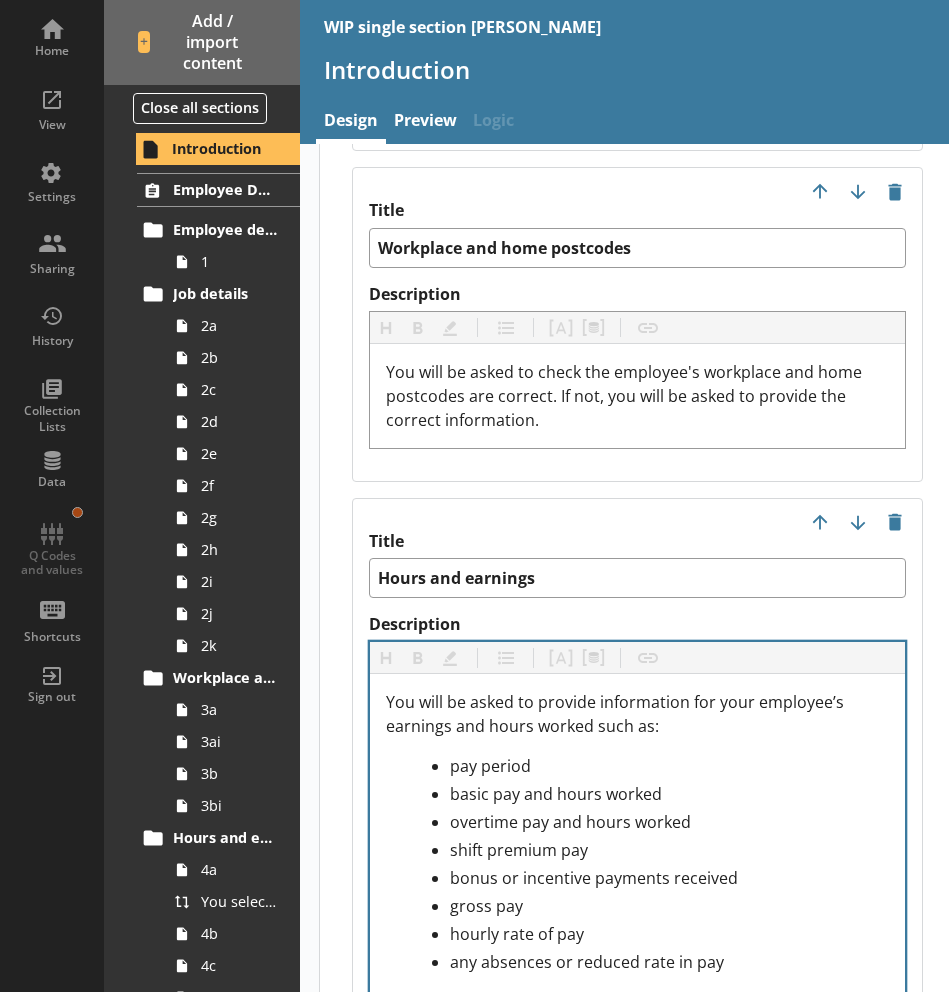 scroll, scrollTop: 3144, scrollLeft: 0, axis: vertical 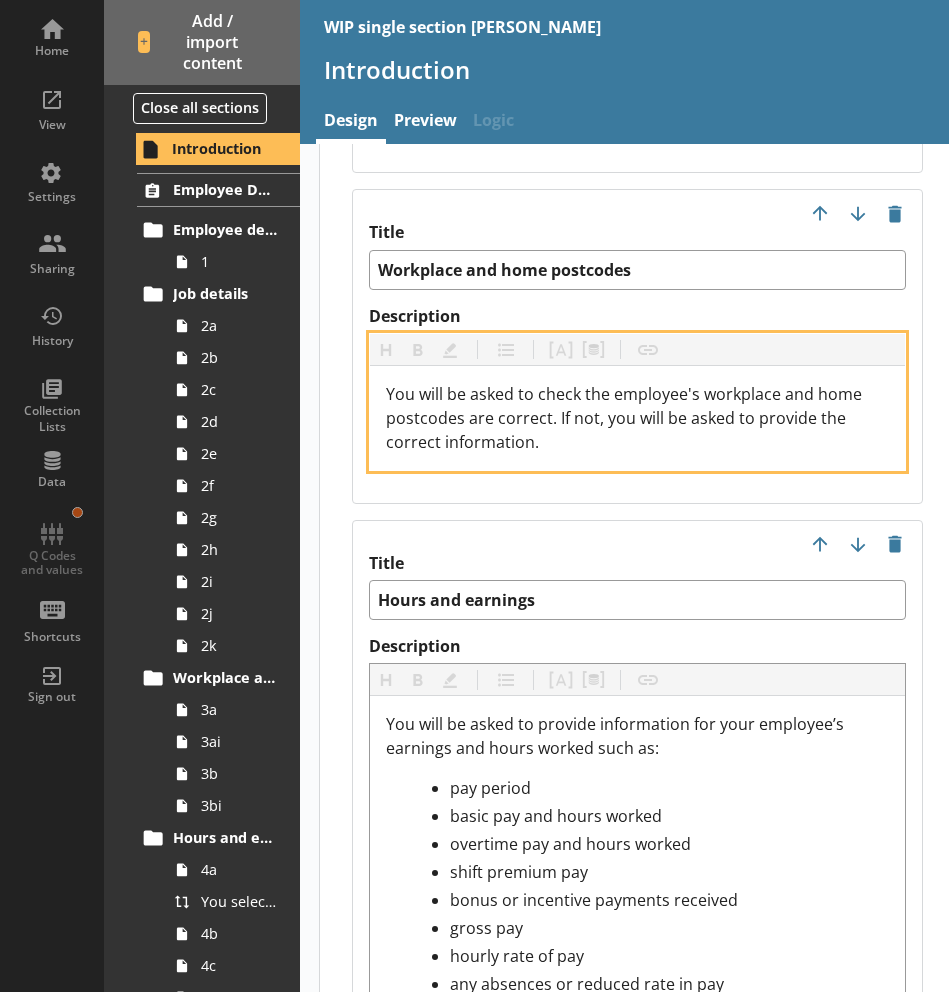 click on "You will be asked to check the employee's workplace and home postcodes are correct. If not, you will be asked to provide the correct information." at bounding box center [637, 418] 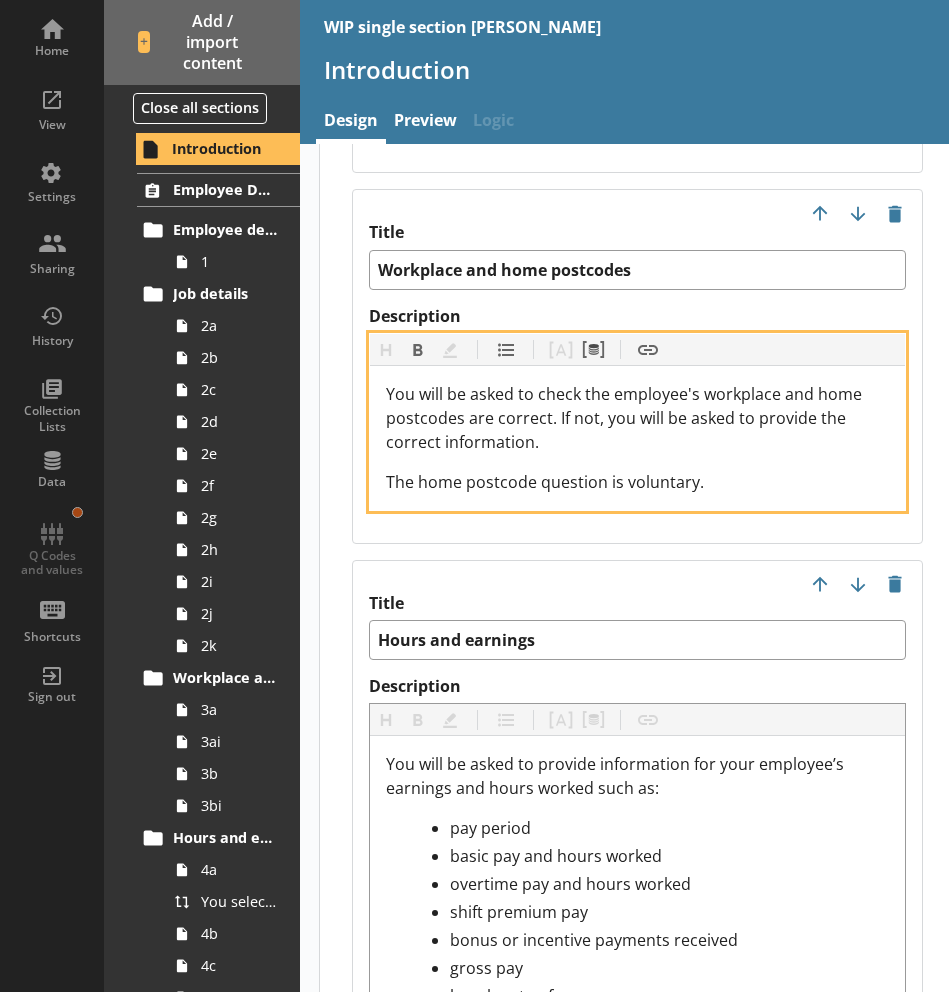 click on "The home postcode question is voluntary." at bounding box center (545, 482) 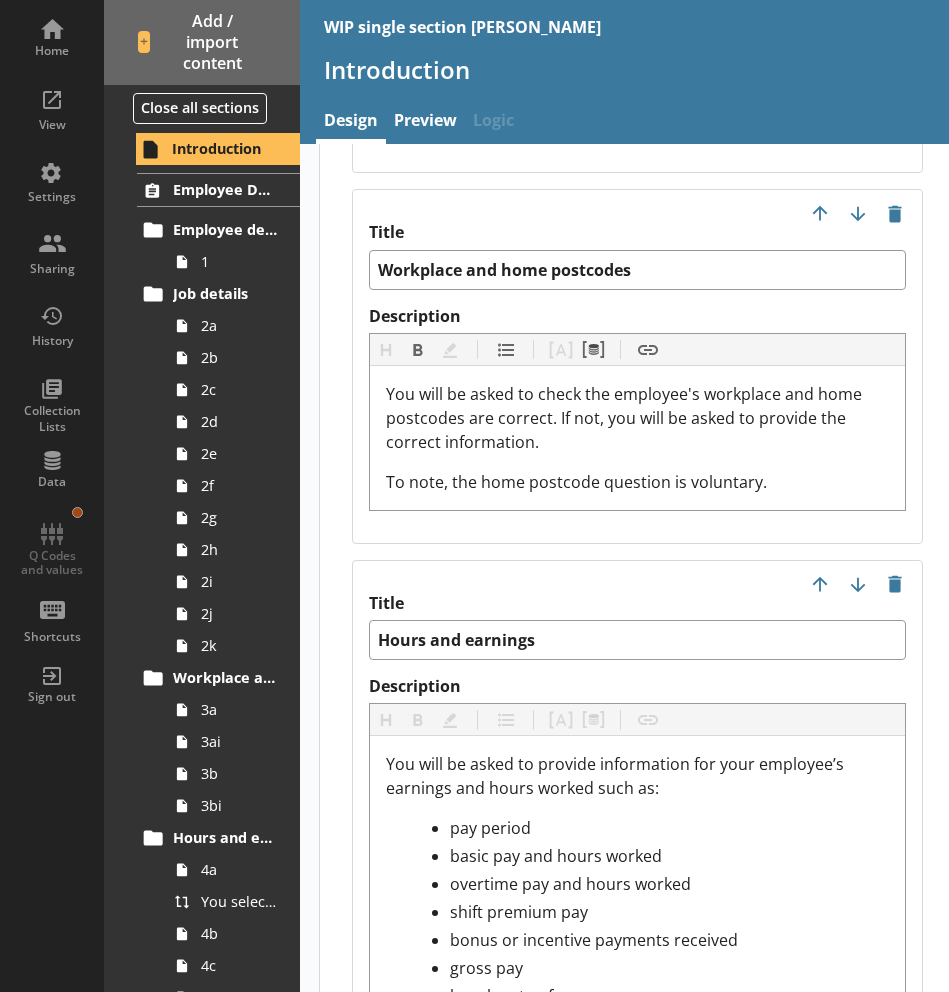 click on "Title Employee details Description Heading Heading Bold Bold Highlight Highlight List List Pipe answer Pipe answer Pipe metadata Pipe metadata Insert link Insert link You will be asked to confirm if the person named was an employee in your business on  [Reference Date] .  A specific date in April is chosen so that all respondents refer to the same point in time. This reference date is not the same every year. Title Job details Description Heading Heading Bold Bold Highlight Highlight List List Pipe answer Pipe answer Pipe metadata Pipe metadata Insert link Insert link You will be asked for details of the employee's job, specifically: start date of employment job title type of role type of contract Title Workplace and home postcodes Description Heading Heading Bold Bold Highlight Highlight List List Pipe answer Pipe answer Pipe metadata Pipe metadata Insert link Insert link To note, the home postcode question is voluntary. Title Hours and earnings Description Heading Heading Bold Bold Highlight Highlight List" at bounding box center (637, 1129) 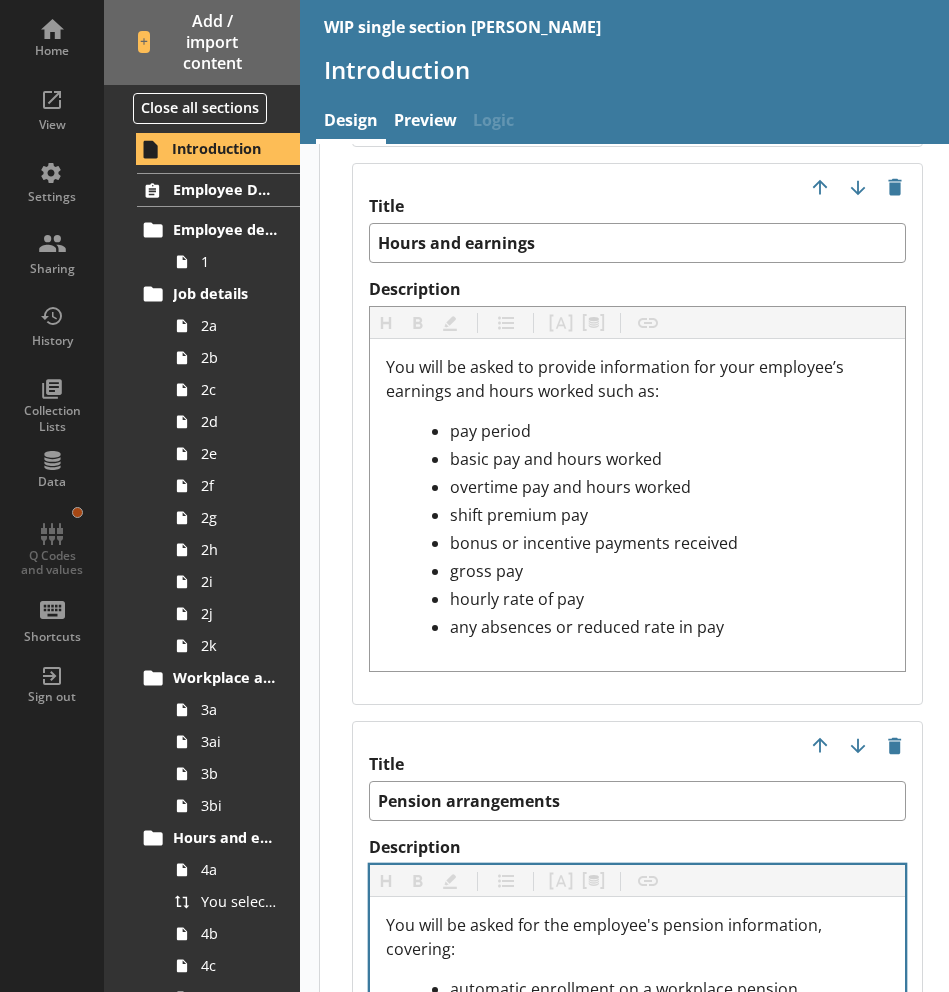 scroll, scrollTop: 3540, scrollLeft: 0, axis: vertical 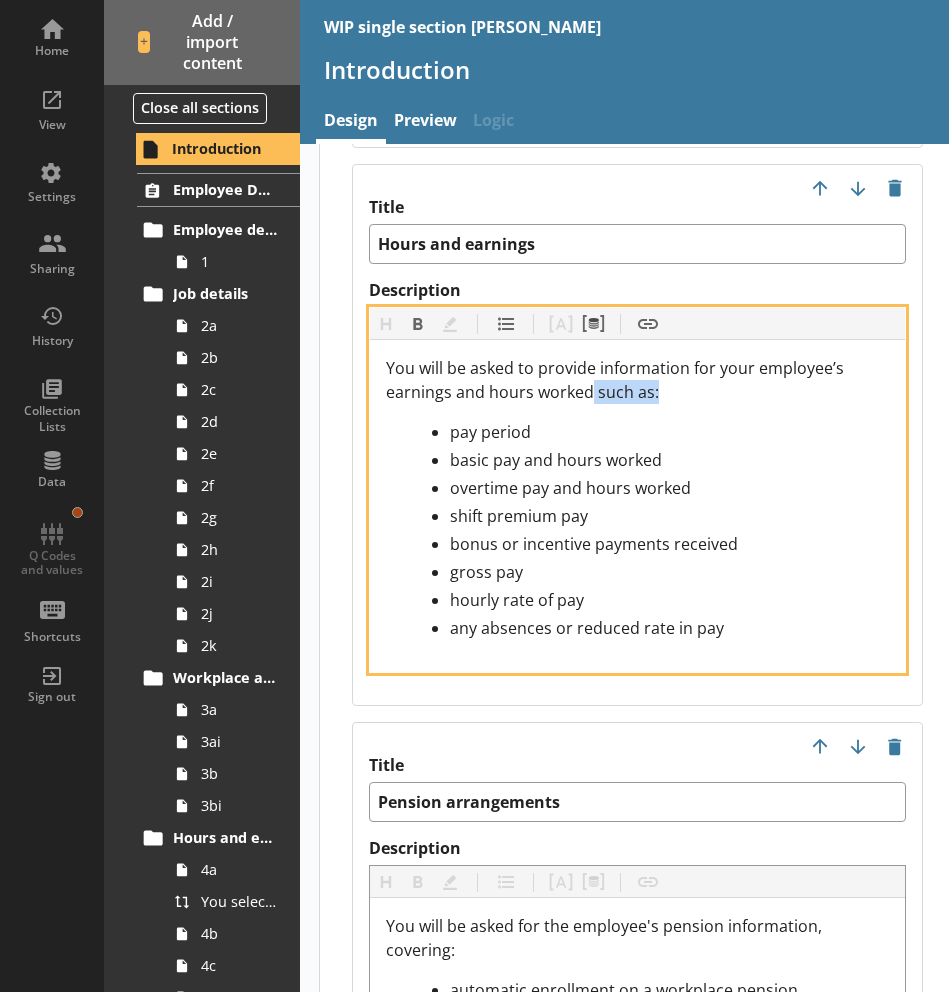 drag, startPoint x: 593, startPoint y: 363, endPoint x: 660, endPoint y: 366, distance: 67.06713 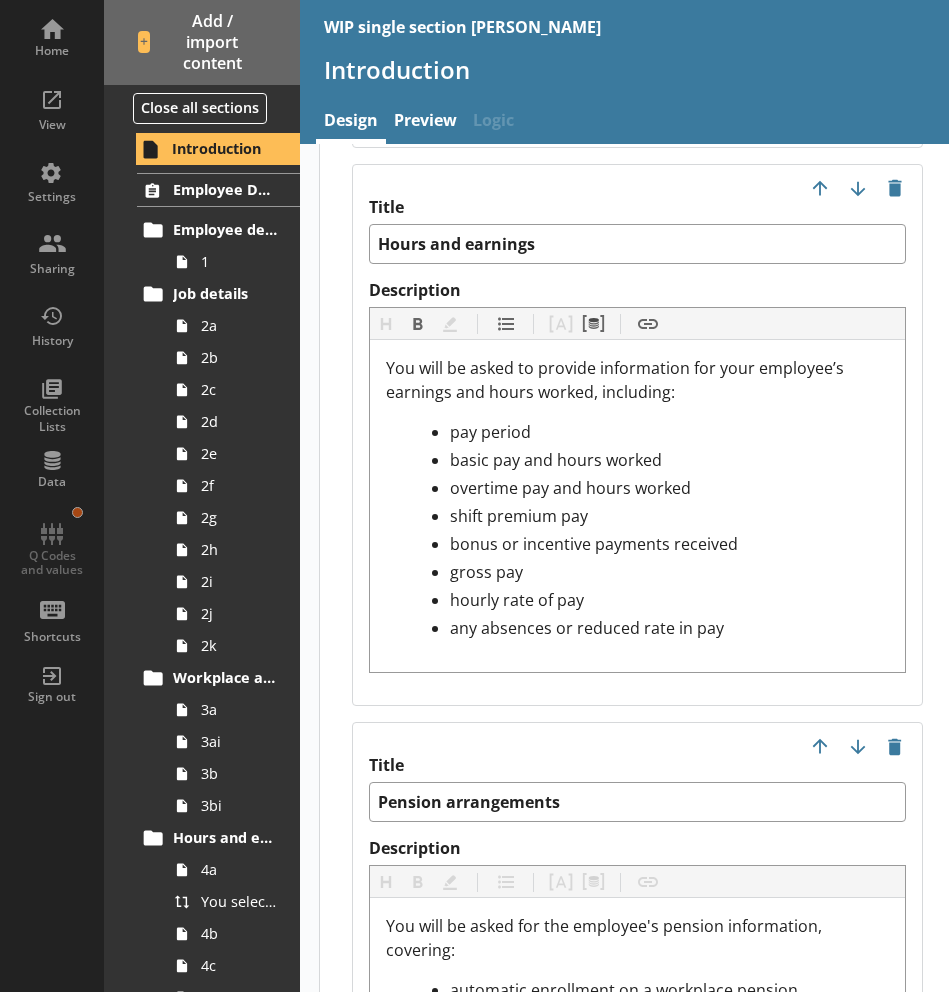 click on "Title Hours and earnings Description Heading Heading Bold Bold Highlight Highlight List List Pipe answer Pipe answer Pipe metadata Pipe metadata Insert link Insert link You will be asked to provide information for your employee’s earnings and hours worked, including: pay period basic pay and hours worked overtime pay and hours worked shift premium pay bonus or incentive payments received gross pay hourly rate of pay any absences or reduced rate in pay" at bounding box center (637, 435) 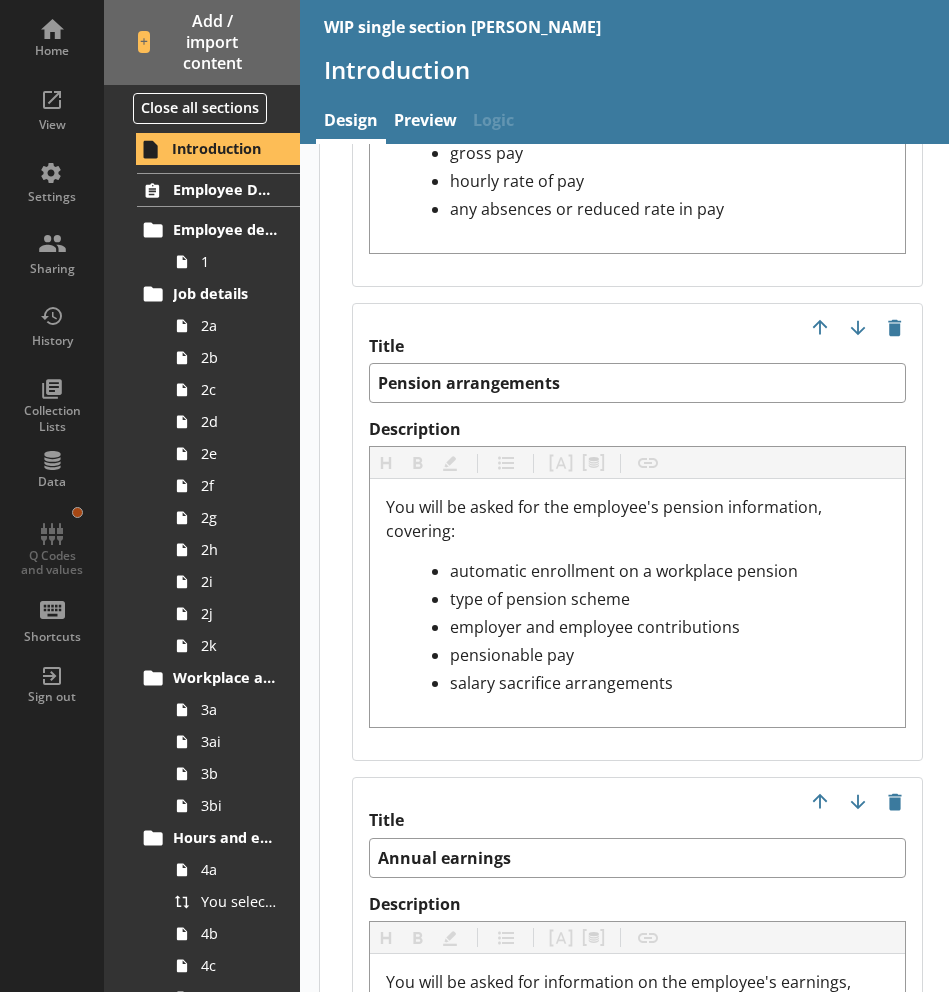 scroll, scrollTop: 3963, scrollLeft: 0, axis: vertical 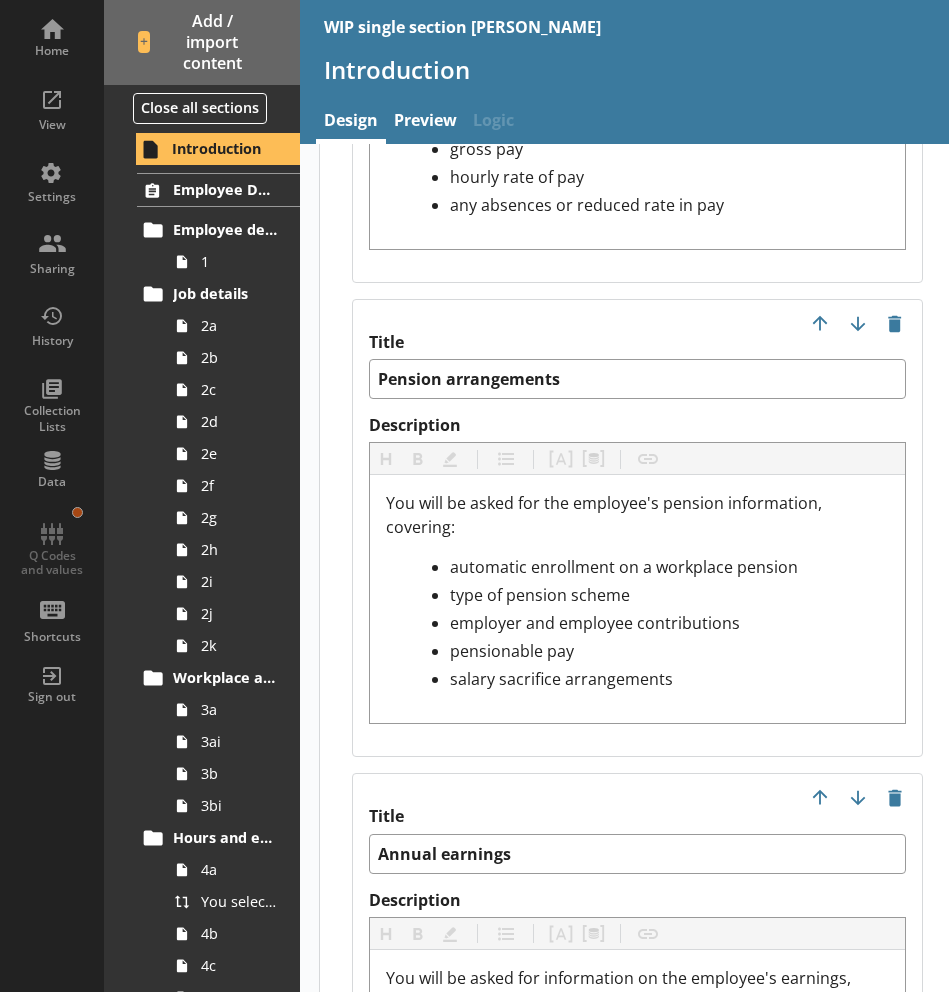 type on "x" 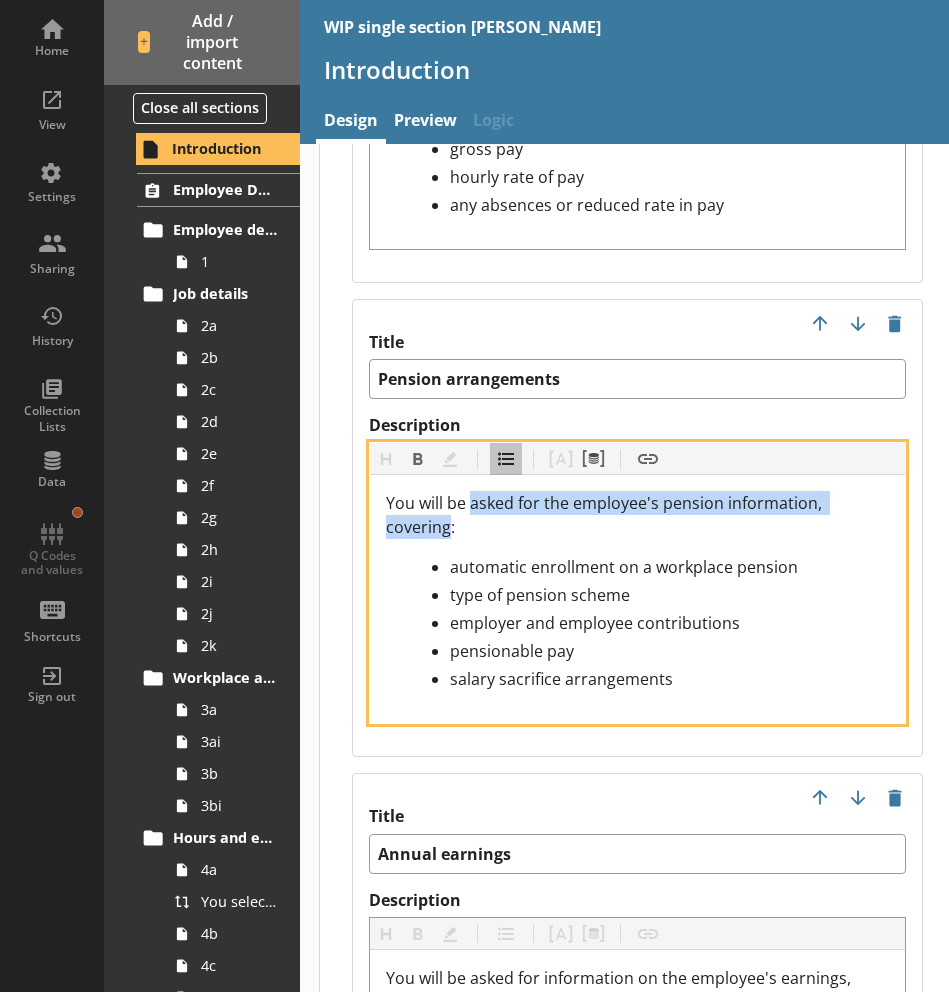 drag, startPoint x: 473, startPoint y: 475, endPoint x: 450, endPoint y: 502, distance: 35.468296 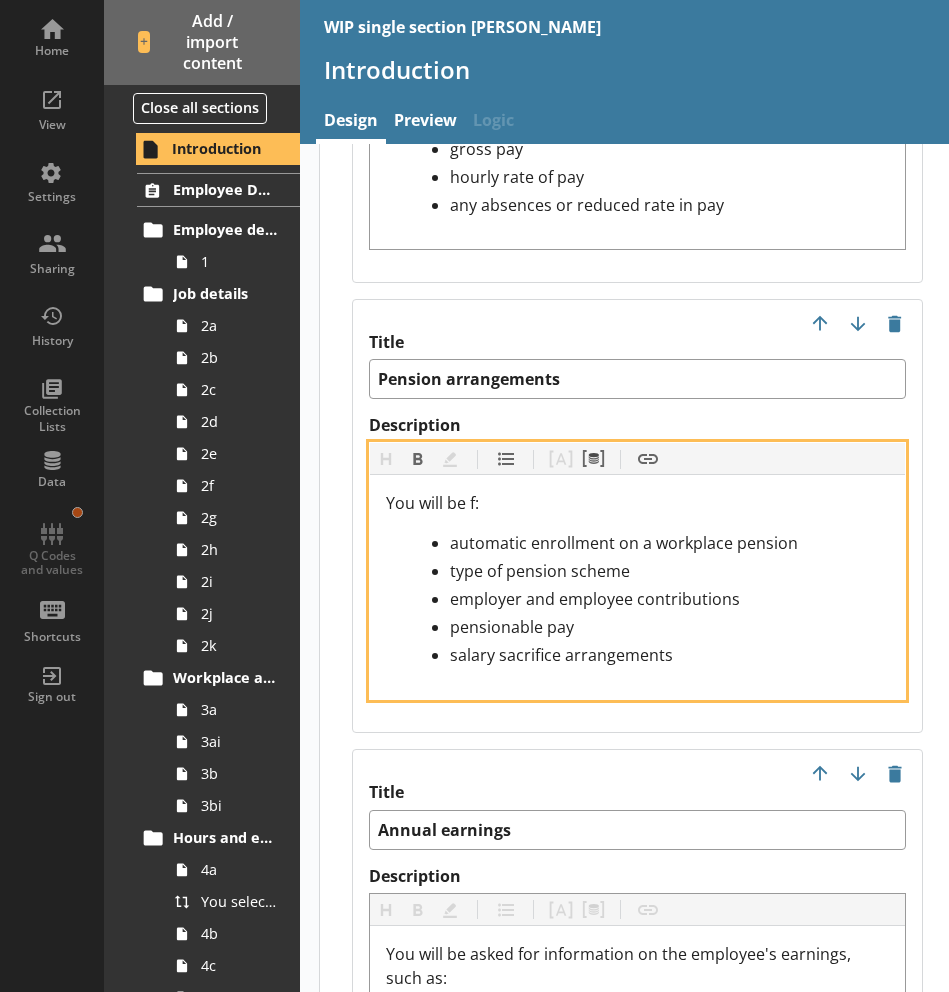 type 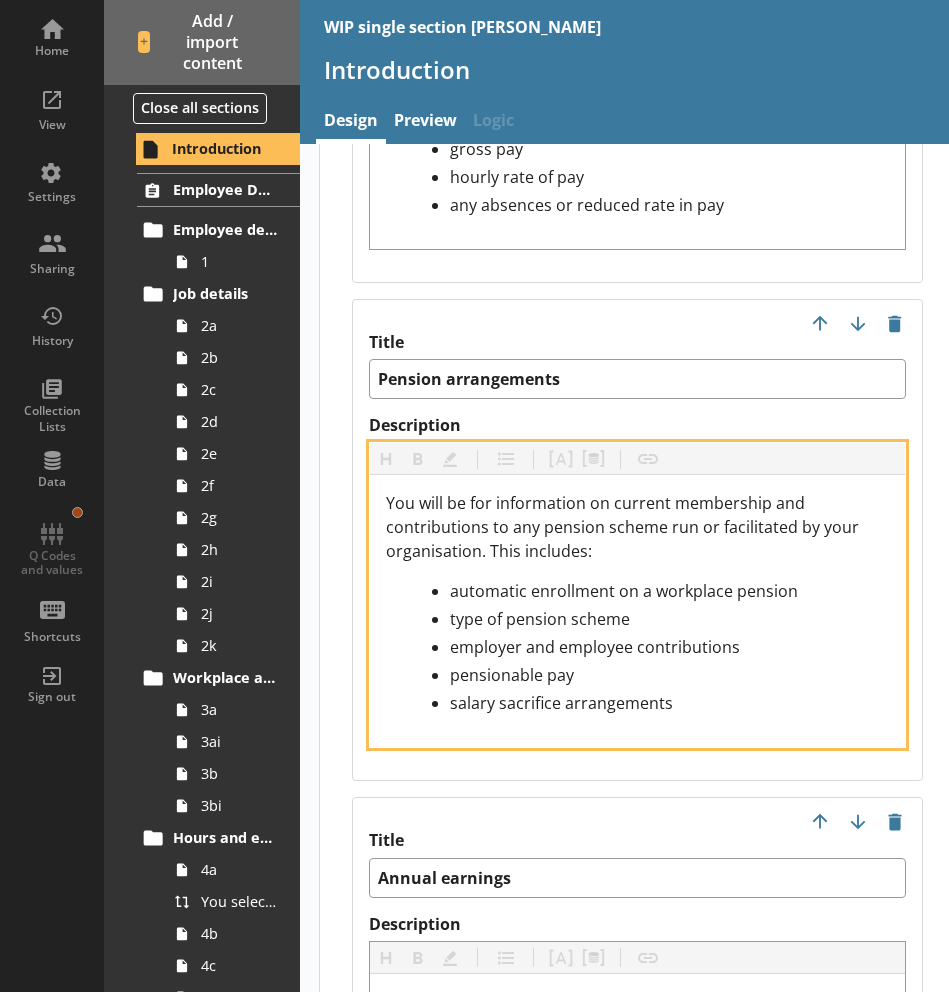 click on "salary sacrifice arrangements" at bounding box center [669, 703] 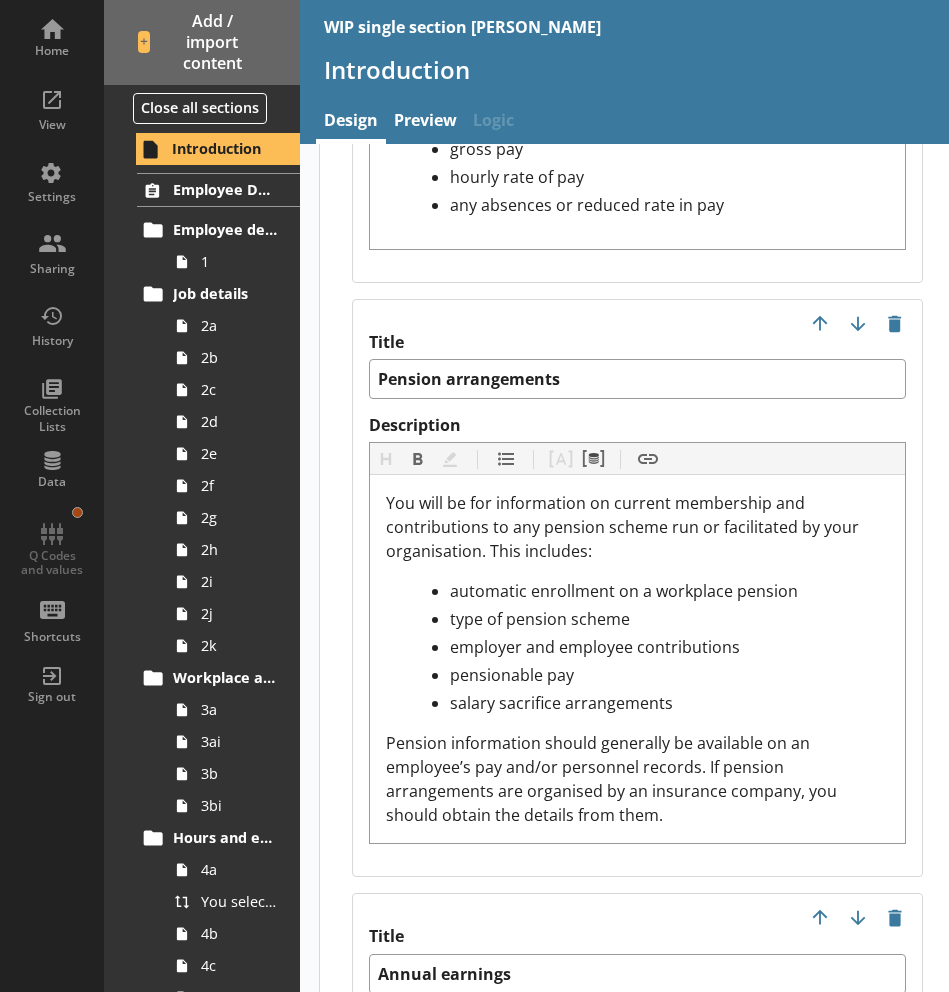 click on "Title Employee details Description Heading Heading Bold Bold Highlight Highlight List List Pipe answer Pipe answer Pipe metadata Pipe metadata Insert link Insert link You will be asked to confirm if the person named was an employee in your business on  [Reference Date] .  A specific date in April is chosen so that all respondents refer to the same point in time. This reference date is not the same every year. Title Job details Description Heading Heading Bold Bold Highlight Highlight List List Pipe answer Pipe answer Pipe metadata Pipe metadata Insert link Insert link You will be asked for details of the employee's job, specifically: start date of employment job title type of role type of contract Title Workplace and home postcodes Description Heading Heading Bold Bold Highlight Highlight List List Pipe answer Pipe answer Pipe metadata Pipe metadata Insert link Insert link To note, the home postcode question is voluntary. Title Hours and earnings Description Heading Heading Bold Bold Highlight Highlight List" at bounding box center (637, 370) 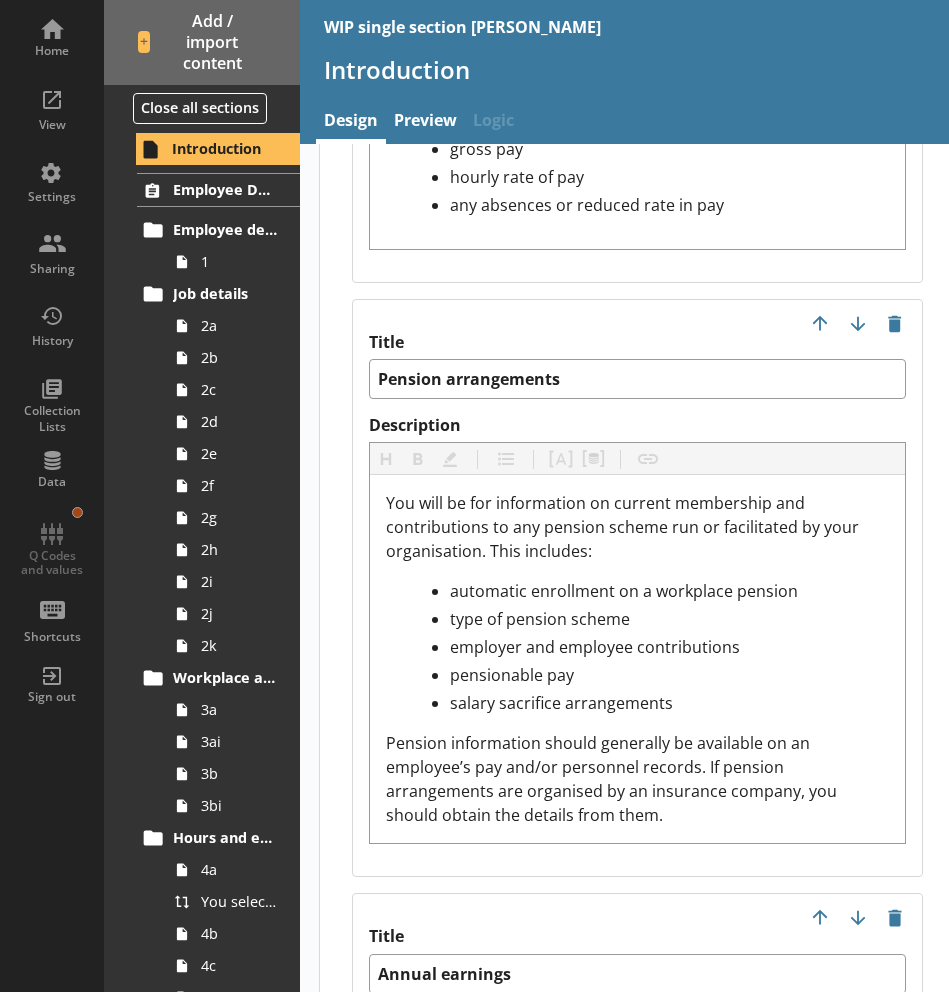 type on "x" 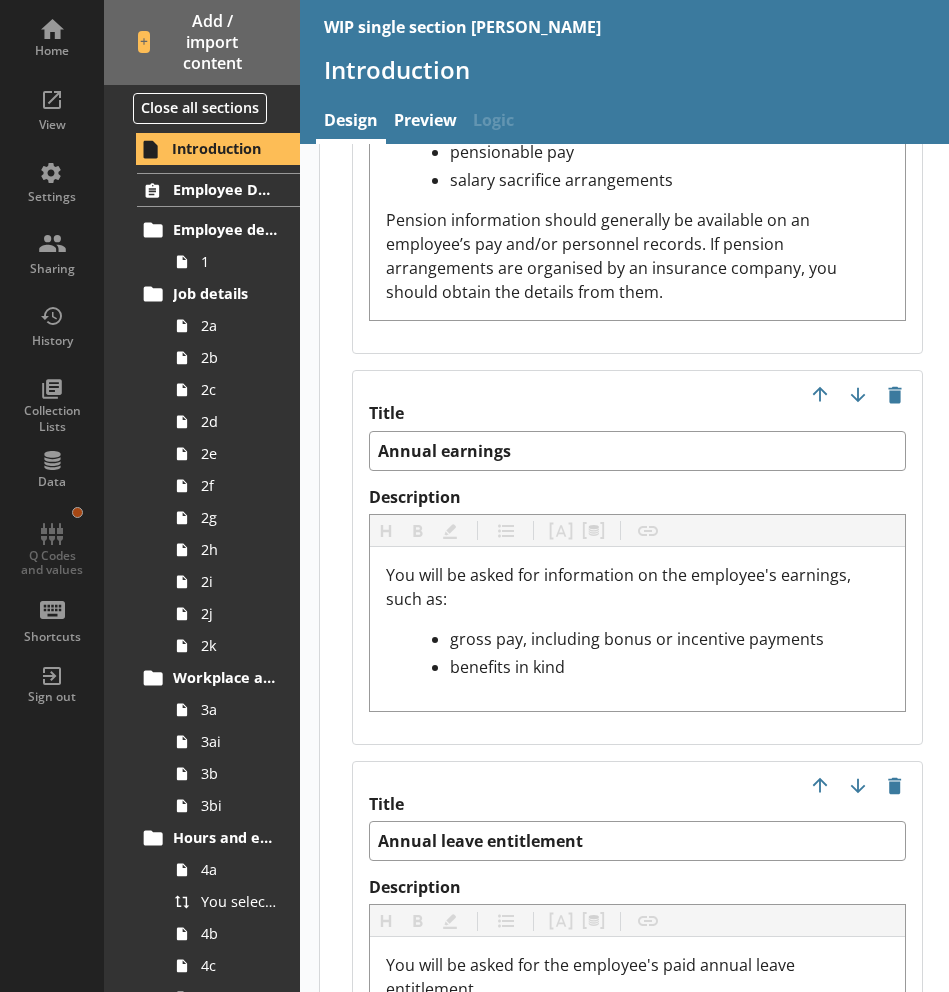 scroll, scrollTop: 4494, scrollLeft: 0, axis: vertical 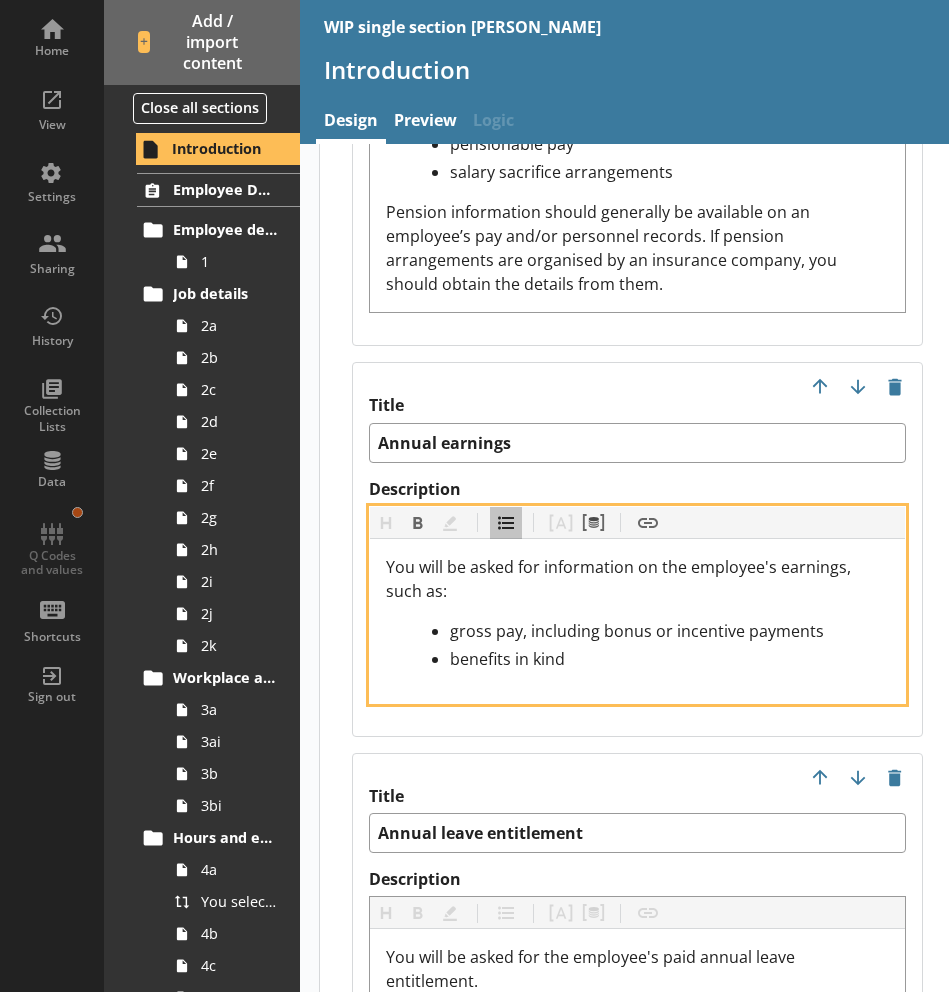 click on "You will be asked for information on the employee's earnings, such as:" at bounding box center [620, 579] 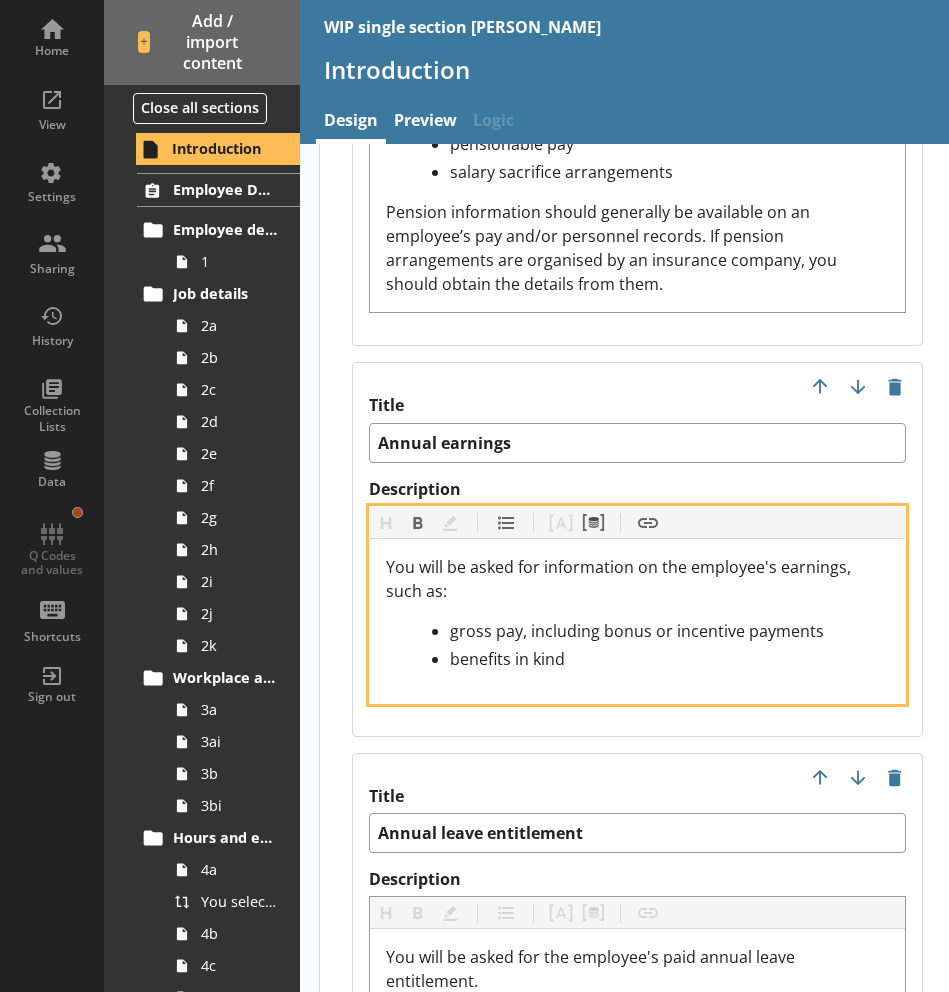 type 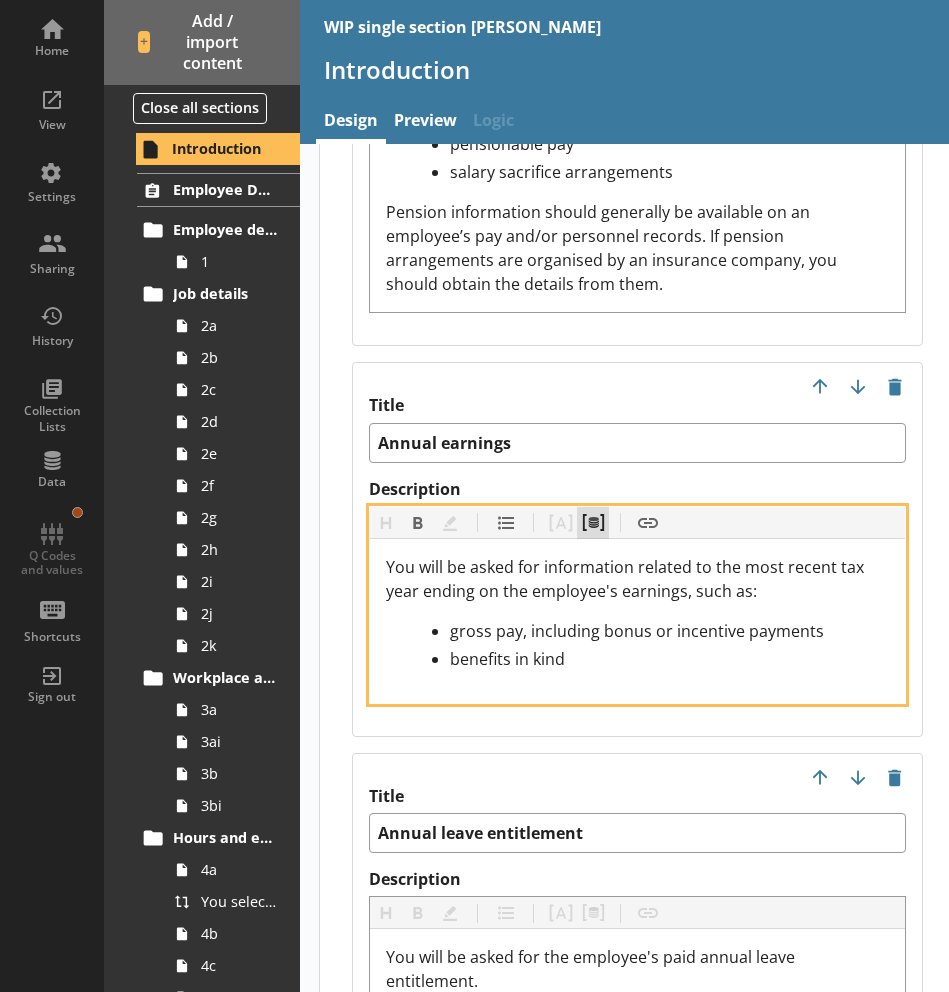 click on "Pipe metadata" at bounding box center [593, 523] 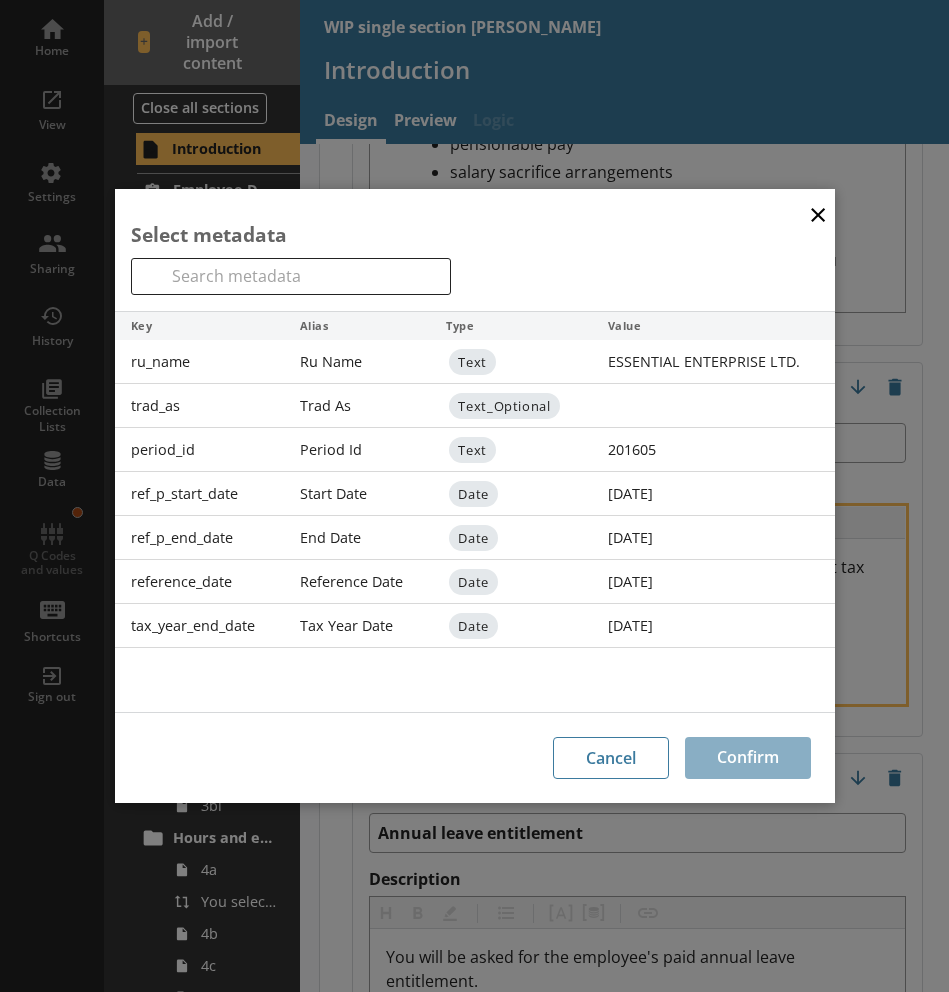 click on "Date" at bounding box center (473, 626) 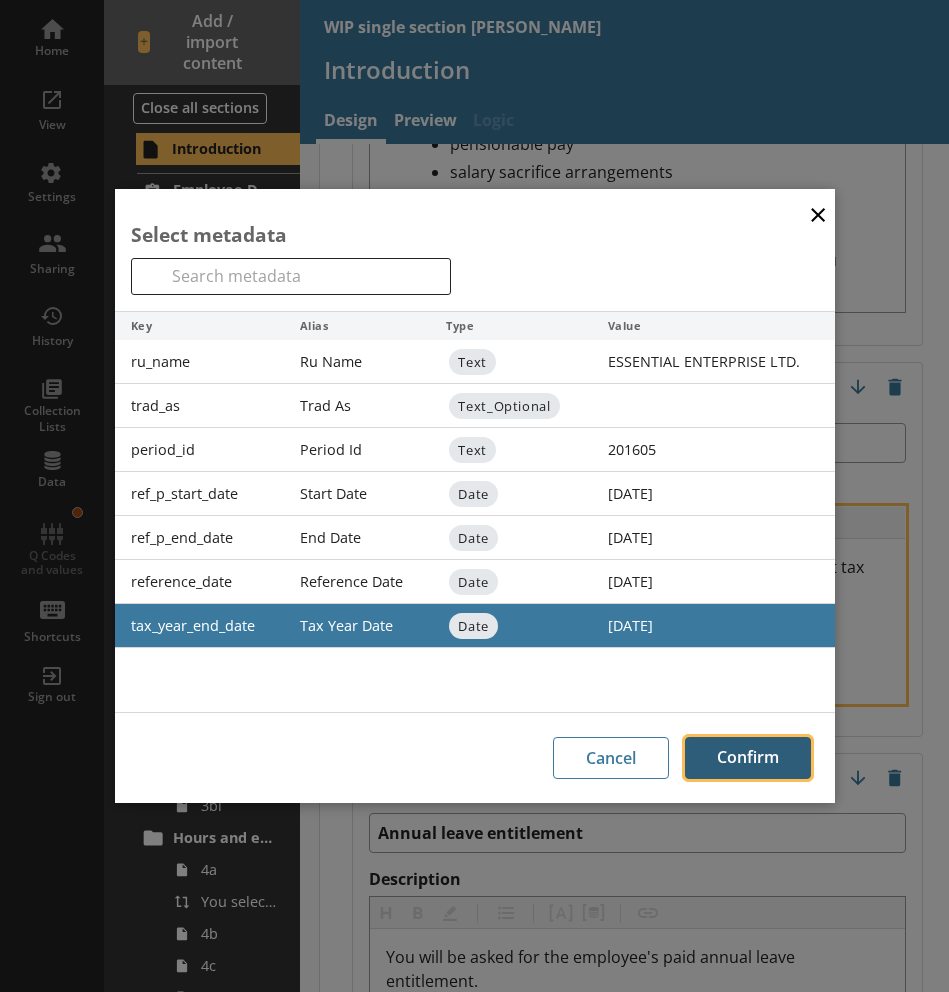 click on "Confirm" at bounding box center (748, 758) 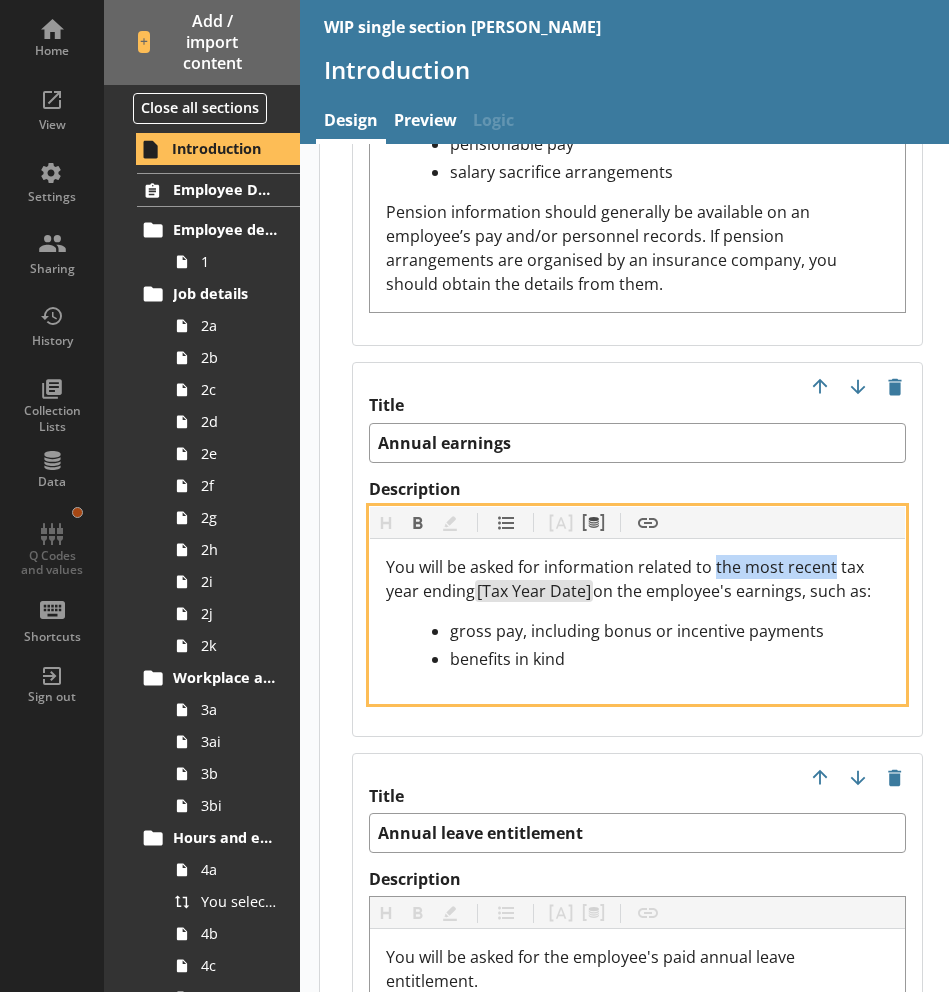 drag, startPoint x: 830, startPoint y: 542, endPoint x: 715, endPoint y: 542, distance: 115 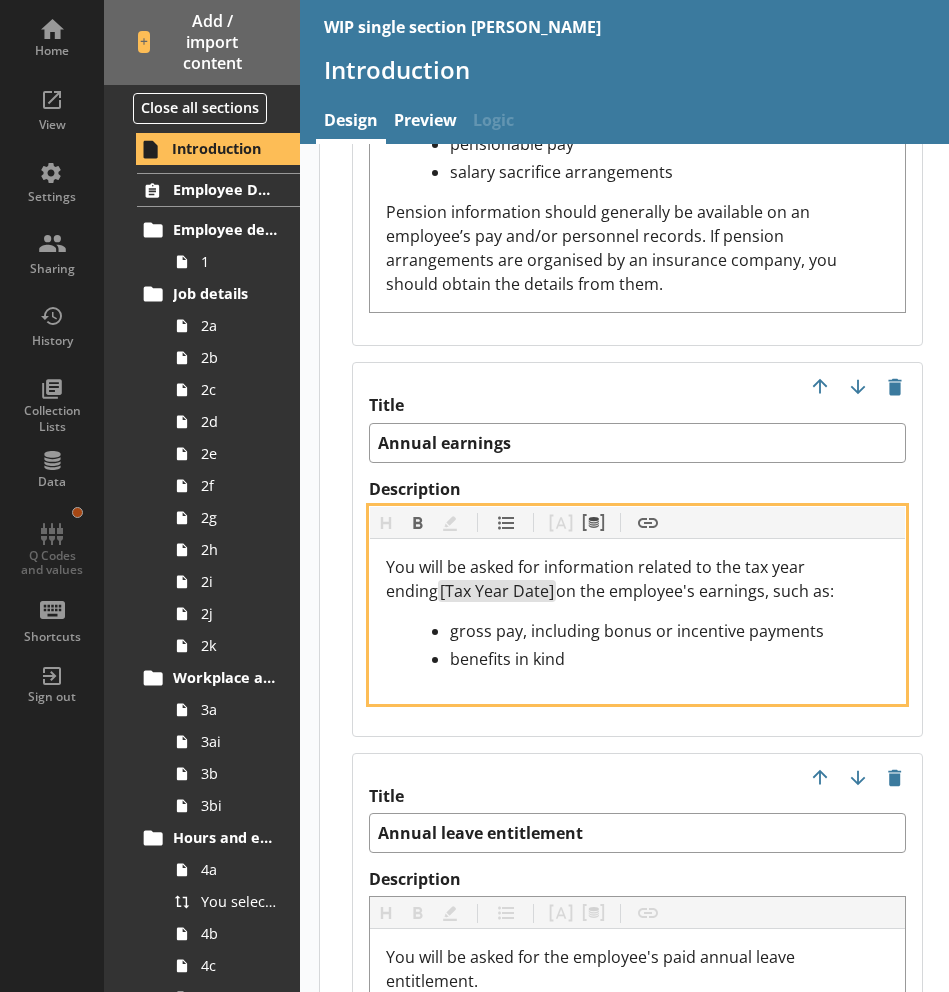 click on "on the employee's earnings, such as:" at bounding box center (695, 591) 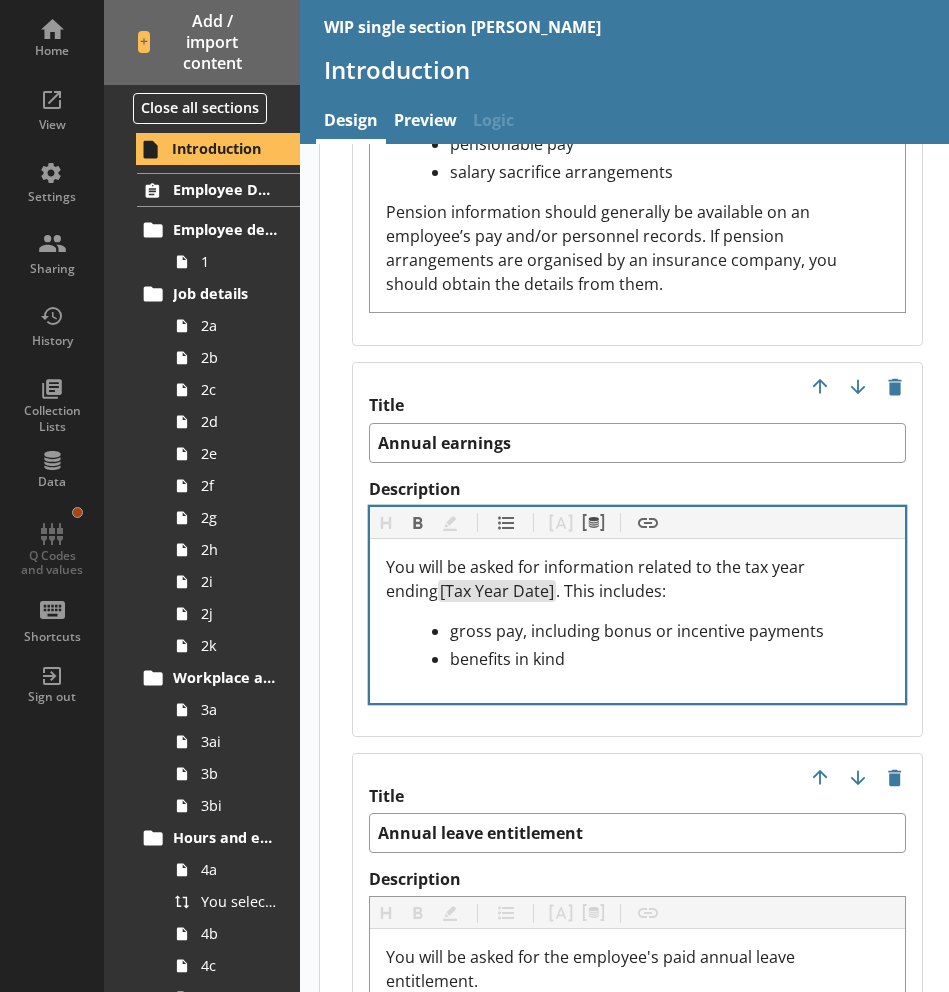 click on "Title Employee details Description Heading Heading Bold Bold Highlight Highlight List List Pipe answer Pipe answer Pipe metadata Pipe metadata Insert link Insert link You will be asked to confirm if the person named was an employee in your business on  [Reference Date] .  A specific date in April is chosen so that all respondents refer to the same point in time. This reference date is not the same every year. Title Job details Description Heading Heading Bold Bold Highlight Highlight List List Pipe answer Pipe answer Pipe metadata Pipe metadata Insert link Insert link You will be asked for details of the employee's job, specifically: start date of employment job title type of role type of contract Title Workplace and home postcodes Description Heading Heading Bold Bold Highlight Highlight List List Pipe answer Pipe answer Pipe metadata Pipe metadata Insert link Insert link To note, the home postcode question is voluntary. Title Hours and earnings Description Heading Heading Bold Bold Highlight Highlight List" at bounding box center (637, -161) 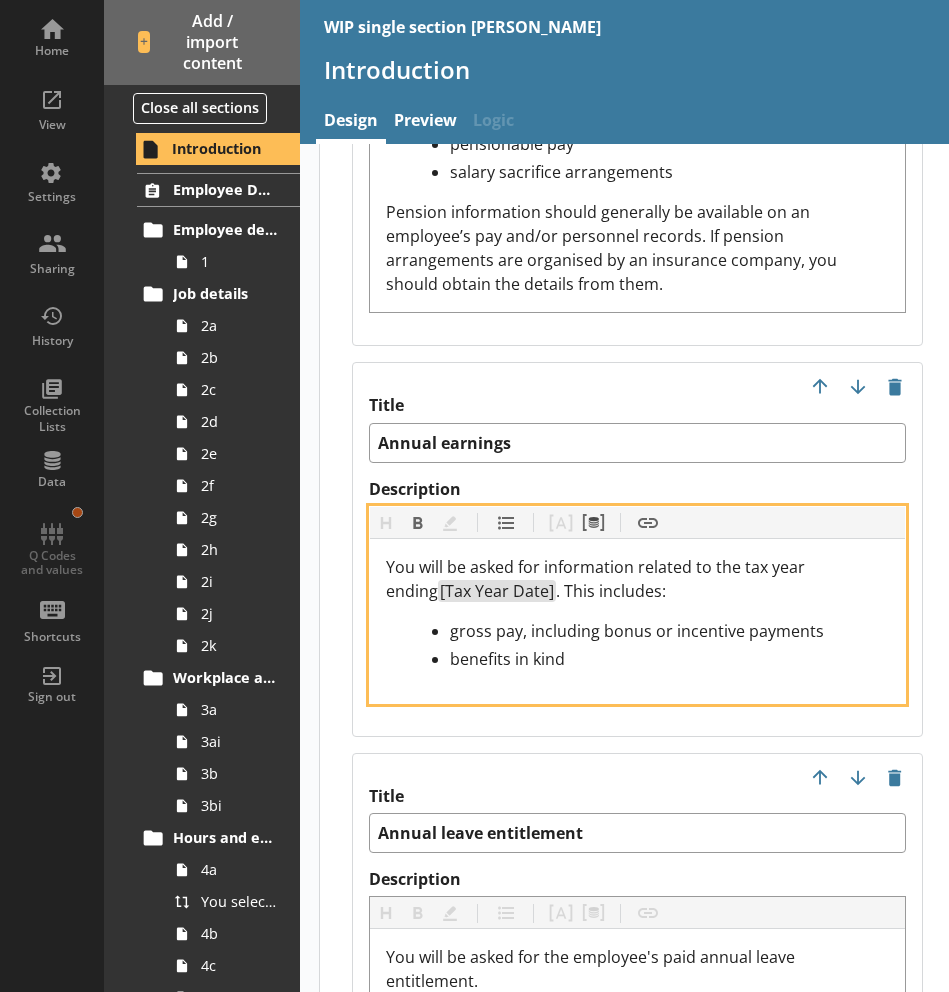 click on "You will be asked for information related to the tax year ending" at bounding box center [597, 579] 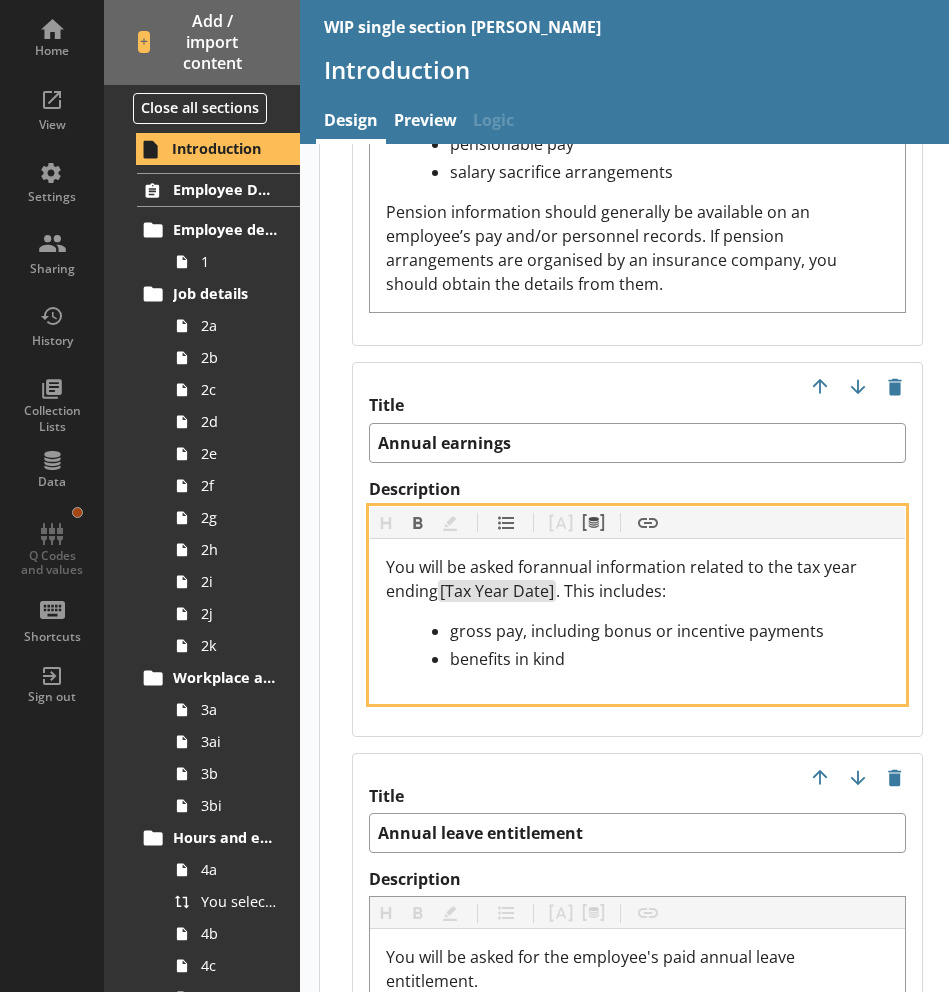 click on "You will be asked forannual information related to the tax year ending" at bounding box center (623, 579) 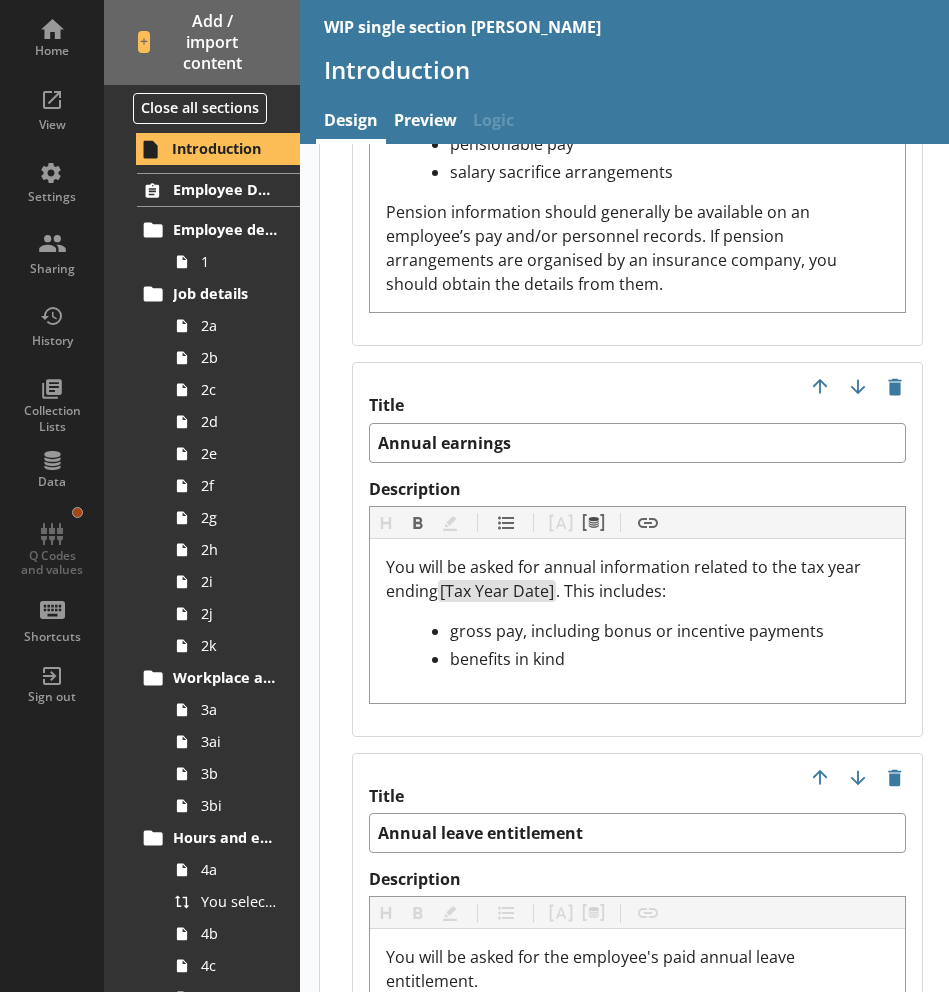click on "Title Employee details Description Heading Heading Bold Bold Highlight Highlight List List Pipe answer Pipe answer Pipe metadata Pipe metadata Insert link Insert link You will be asked to confirm if the person named was an employee in your business on  [Reference Date] .  A specific date in April is chosen so that all respondents refer to the same point in time. This reference date is not the same every year. Title Job details Description Heading Heading Bold Bold Highlight Highlight List List Pipe answer Pipe answer Pipe metadata Pipe metadata Insert link Insert link You will be asked for details of the employee's job, specifically: start date of employment job title type of role type of contract Title Workplace and home postcodes Description Heading Heading Bold Bold Highlight Highlight List List Pipe answer Pipe answer Pipe metadata Pipe metadata Insert link Insert link To note, the home postcode question is voluntary. Title Hours and earnings Description Heading Heading Bold Bold Highlight Highlight List" at bounding box center (637, -161) 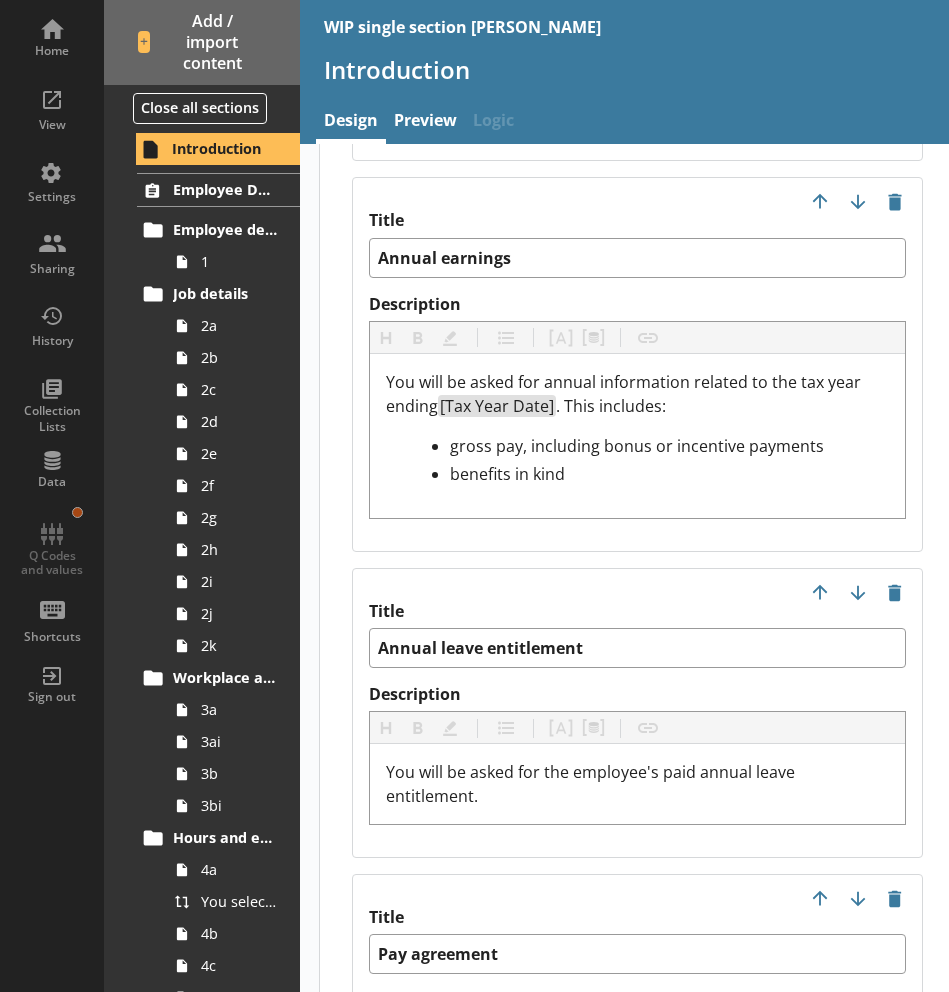 scroll, scrollTop: 4700, scrollLeft: 0, axis: vertical 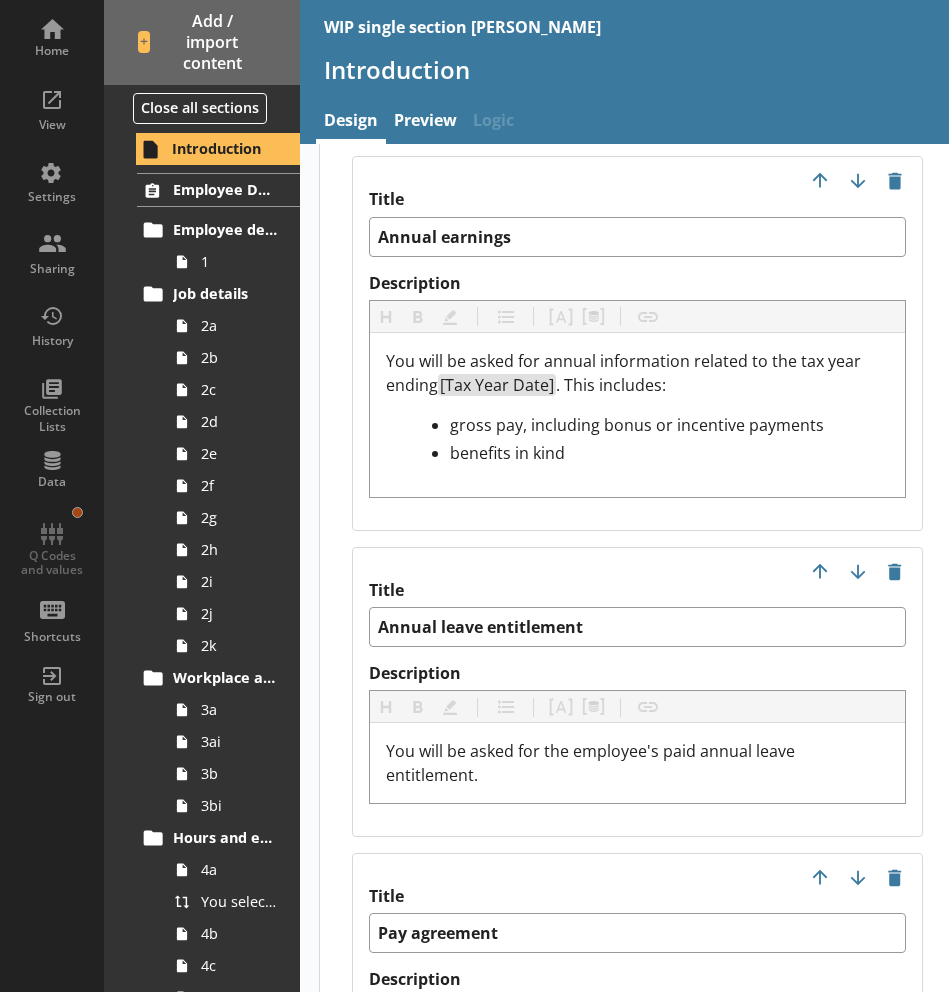 type on "x" 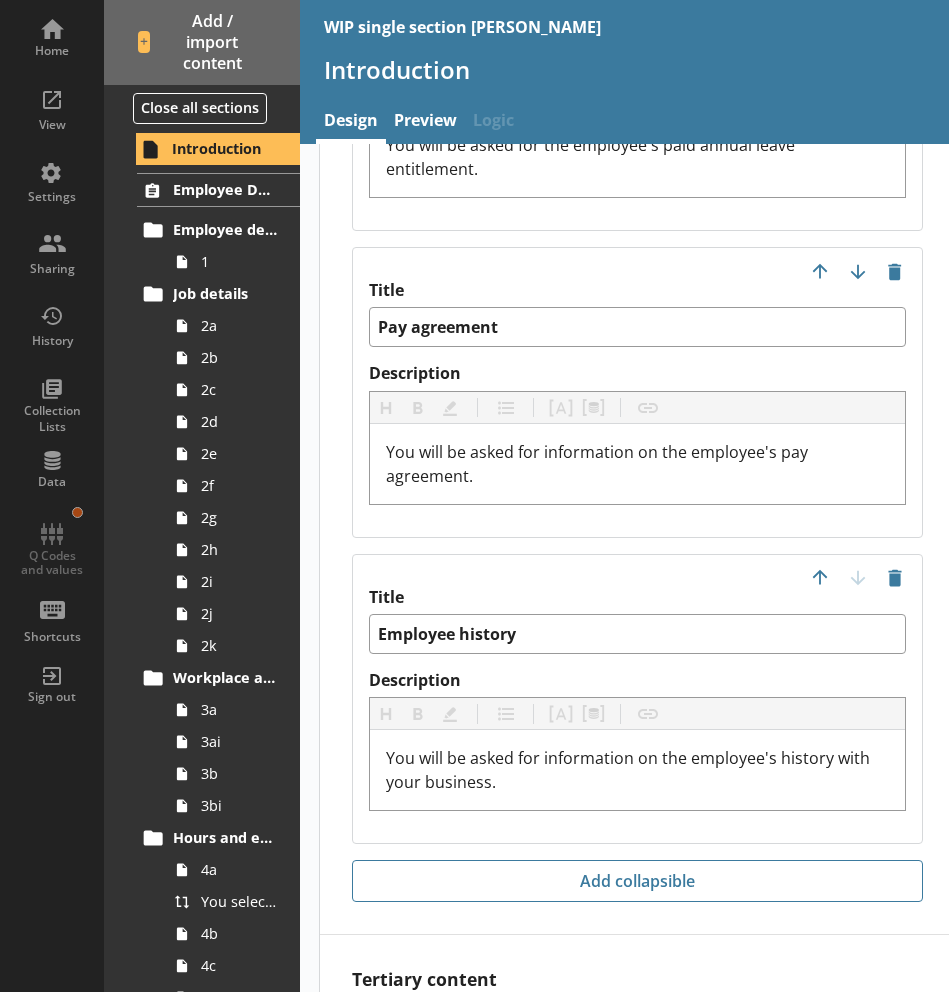 scroll, scrollTop: 5311, scrollLeft: 0, axis: vertical 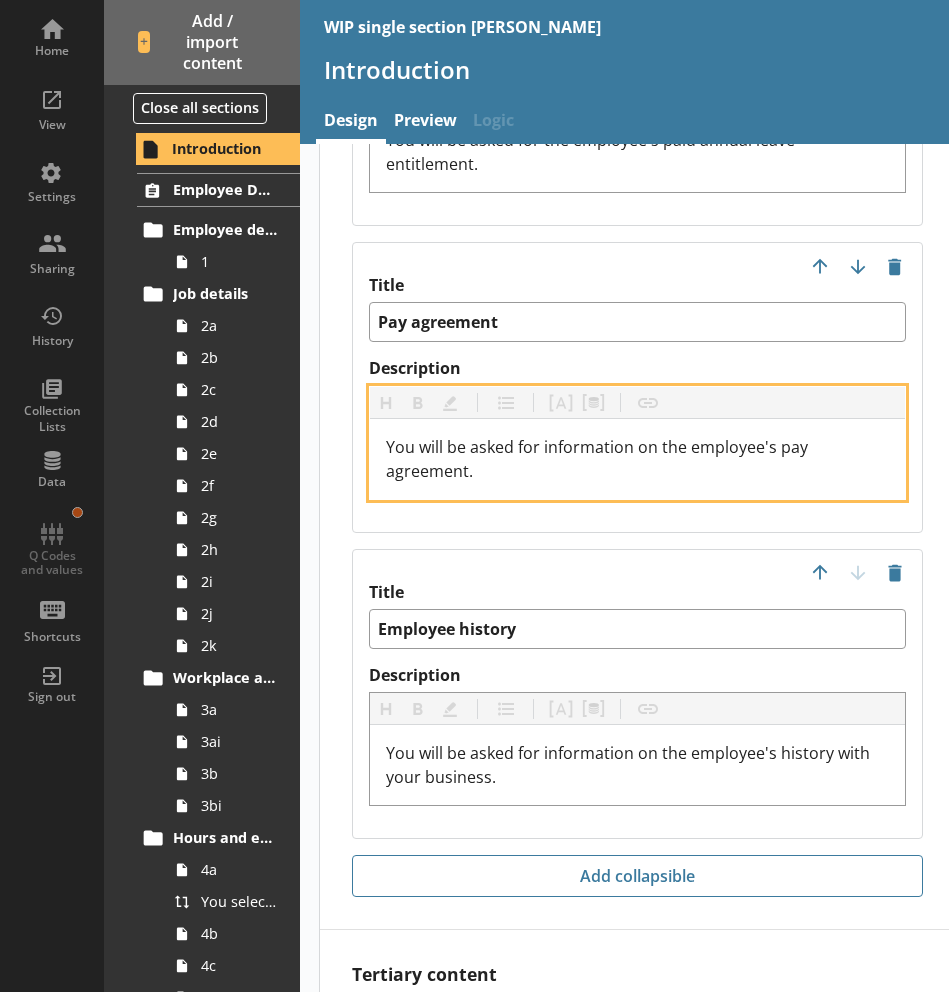 click on "You will be asked for information on the employee's pay agreement." at bounding box center [637, 459] 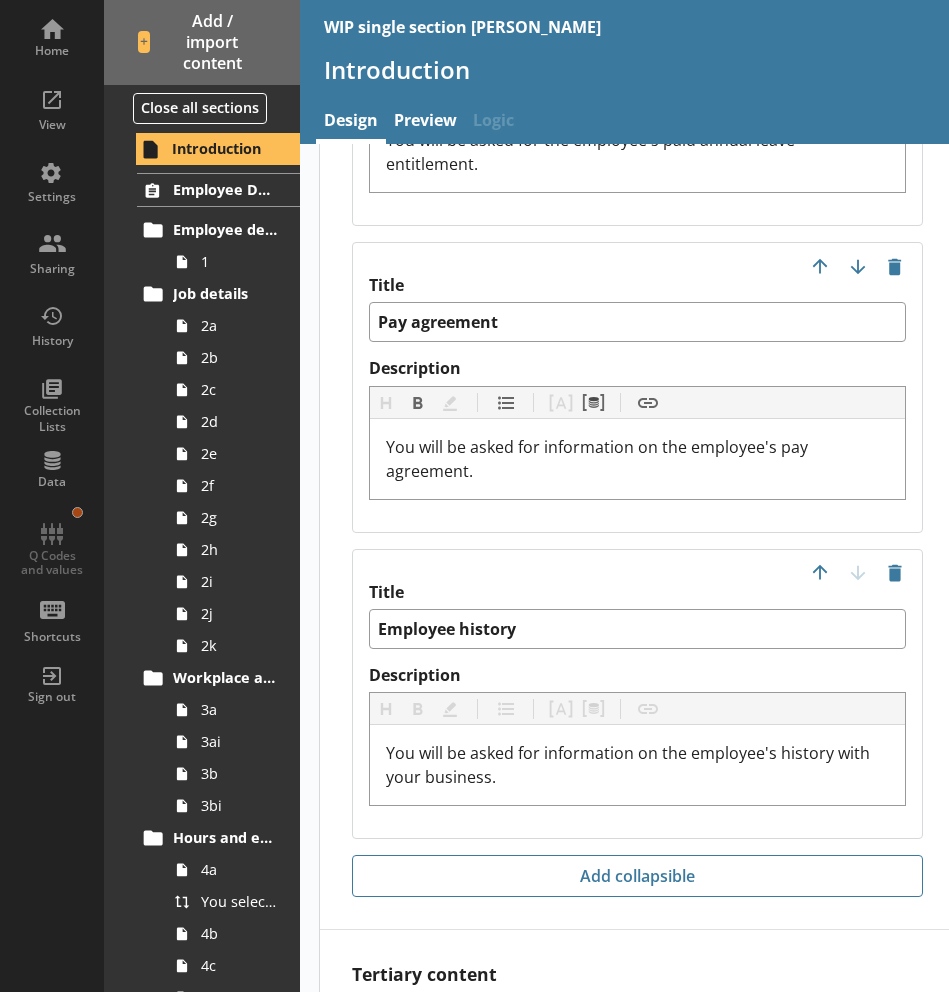 click on "Title Employee history Description Heading Heading Bold Bold Highlight Highlight List List Pipe answer Pipe answer Pipe metadata Pipe metadata Insert link Insert link You will be asked for information on the employee's history with your business." at bounding box center [637, 694] 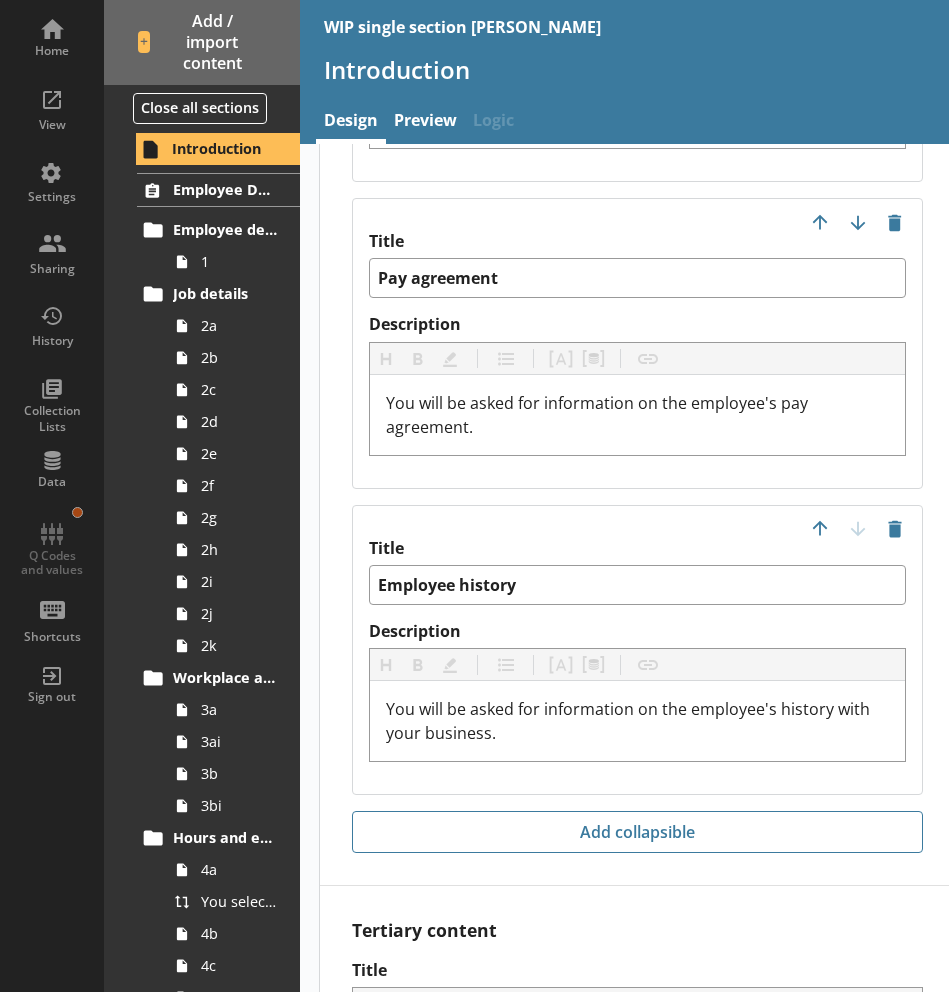 scroll, scrollTop: 5360, scrollLeft: 0, axis: vertical 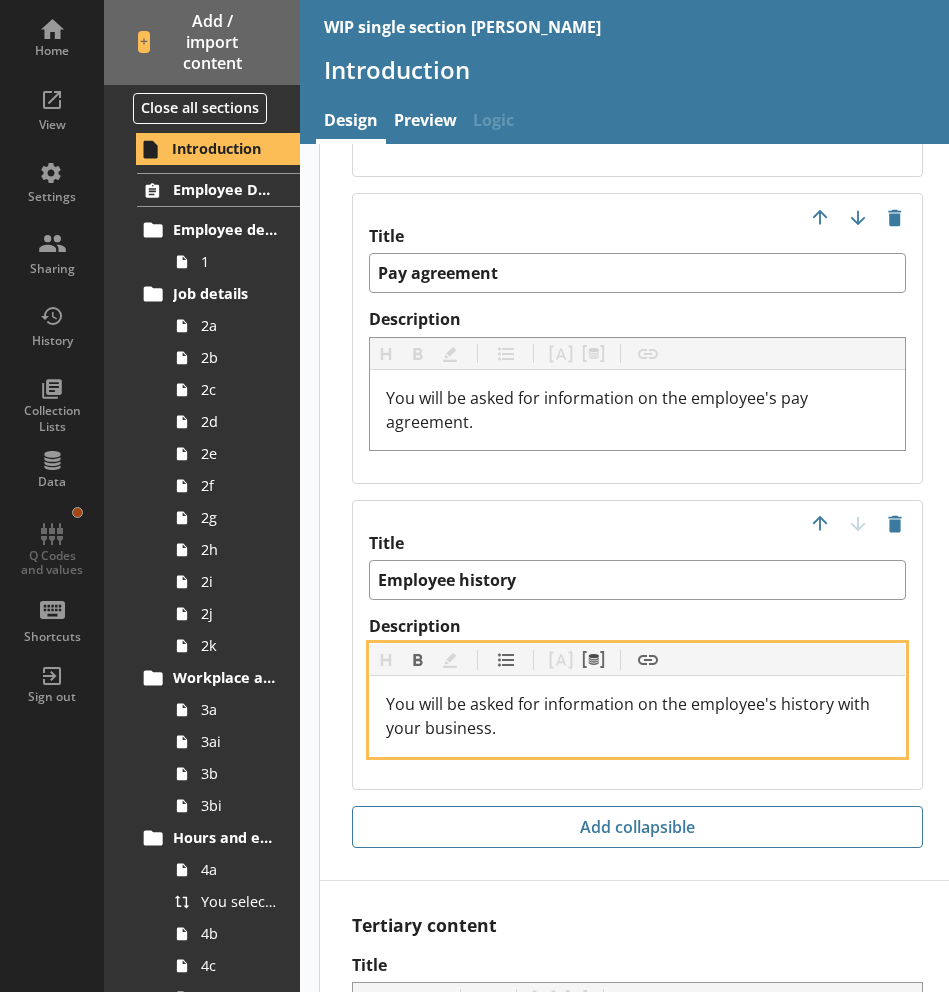 click on "You will be asked for information on the employee's history with your business." at bounding box center (630, 716) 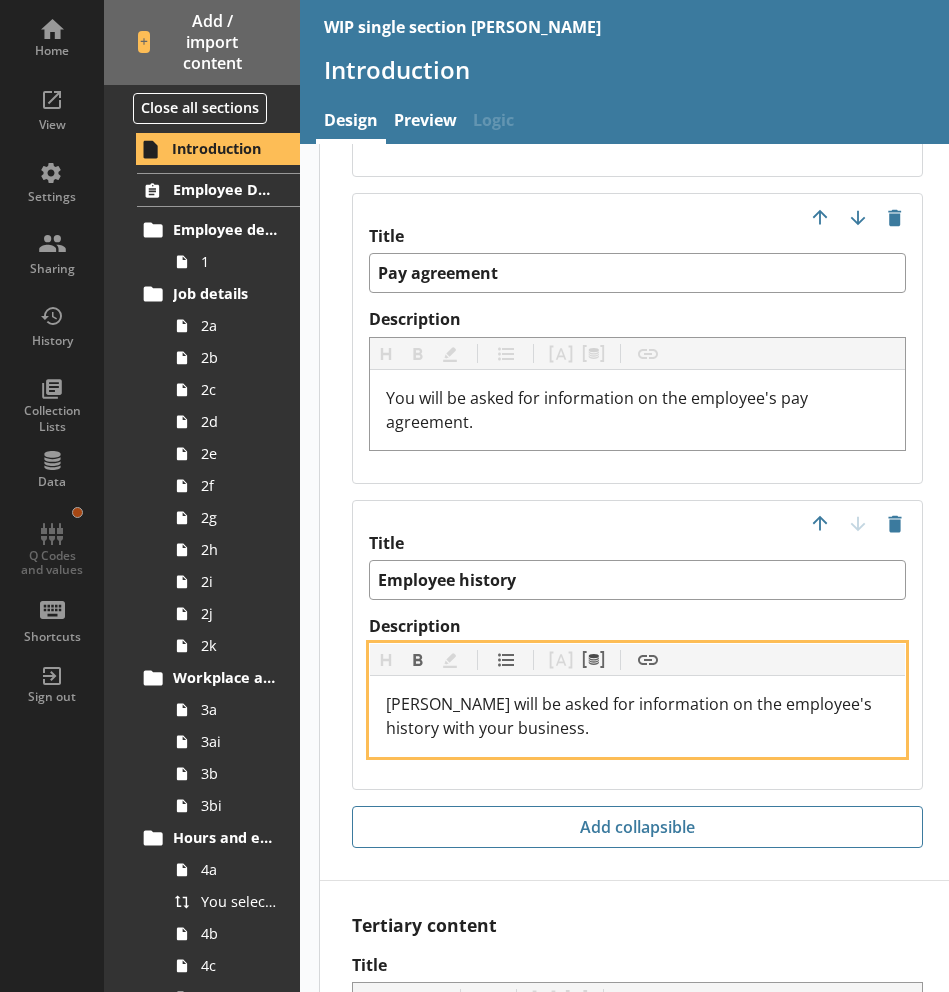 type 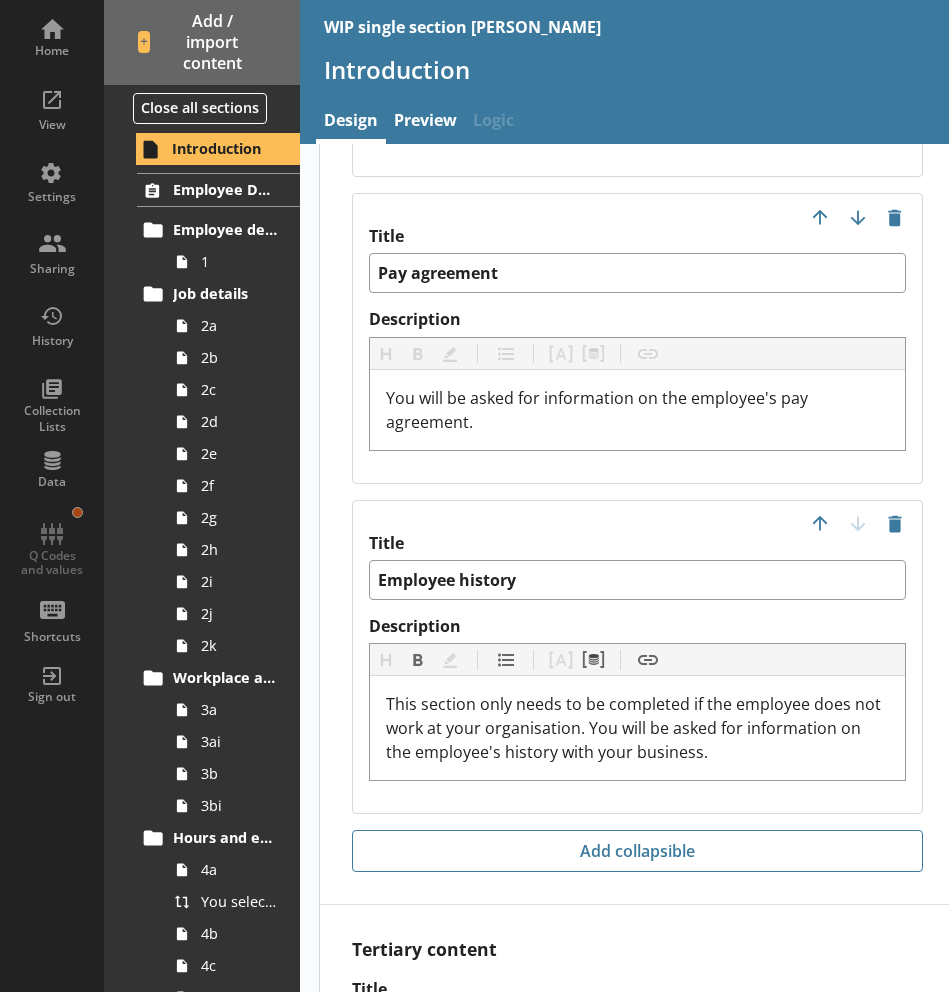 click on "Title Employee history Description Heading Heading Bold Bold Highlight Highlight List List Pipe answer Pipe answer Pipe metadata Pipe metadata Insert link Insert link This section only needs to be completed if the employee does not work at your organisation. You will be asked for information on the employee's history with your business." at bounding box center [637, 657] 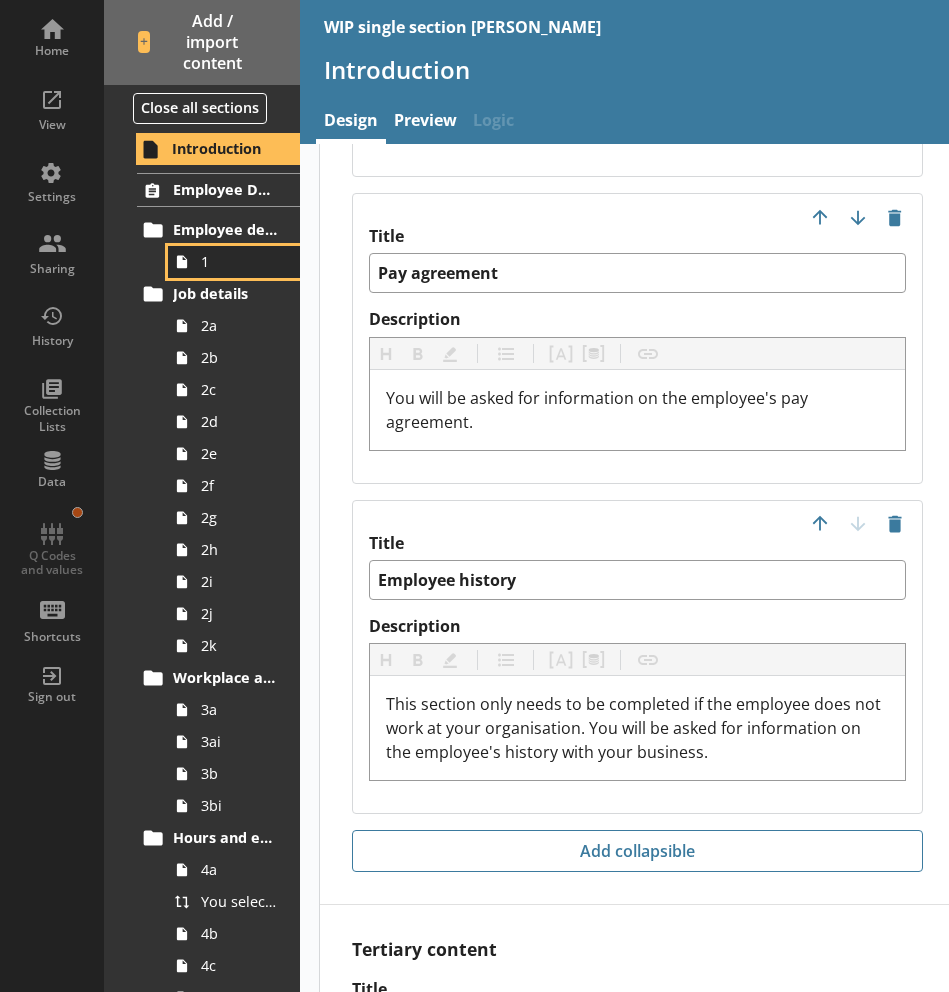 click on "1" at bounding box center (239, 261) 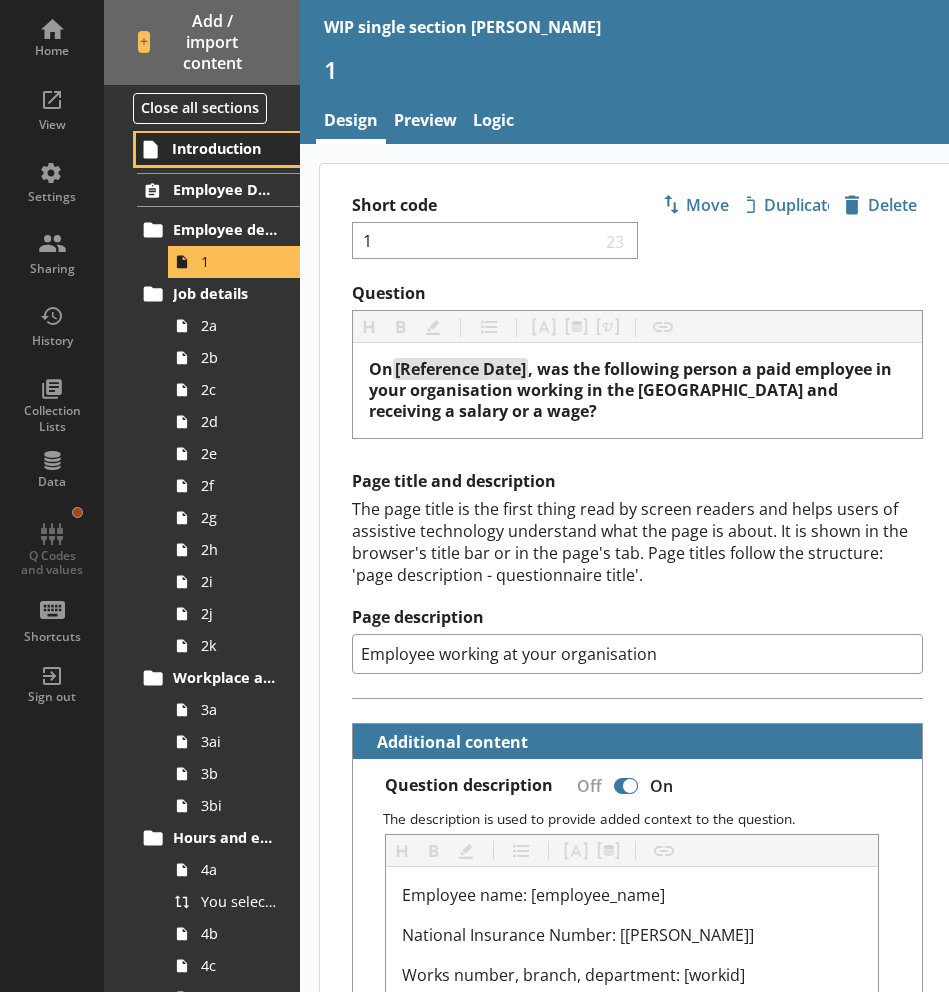 click on "Introduction" at bounding box center [218, 149] 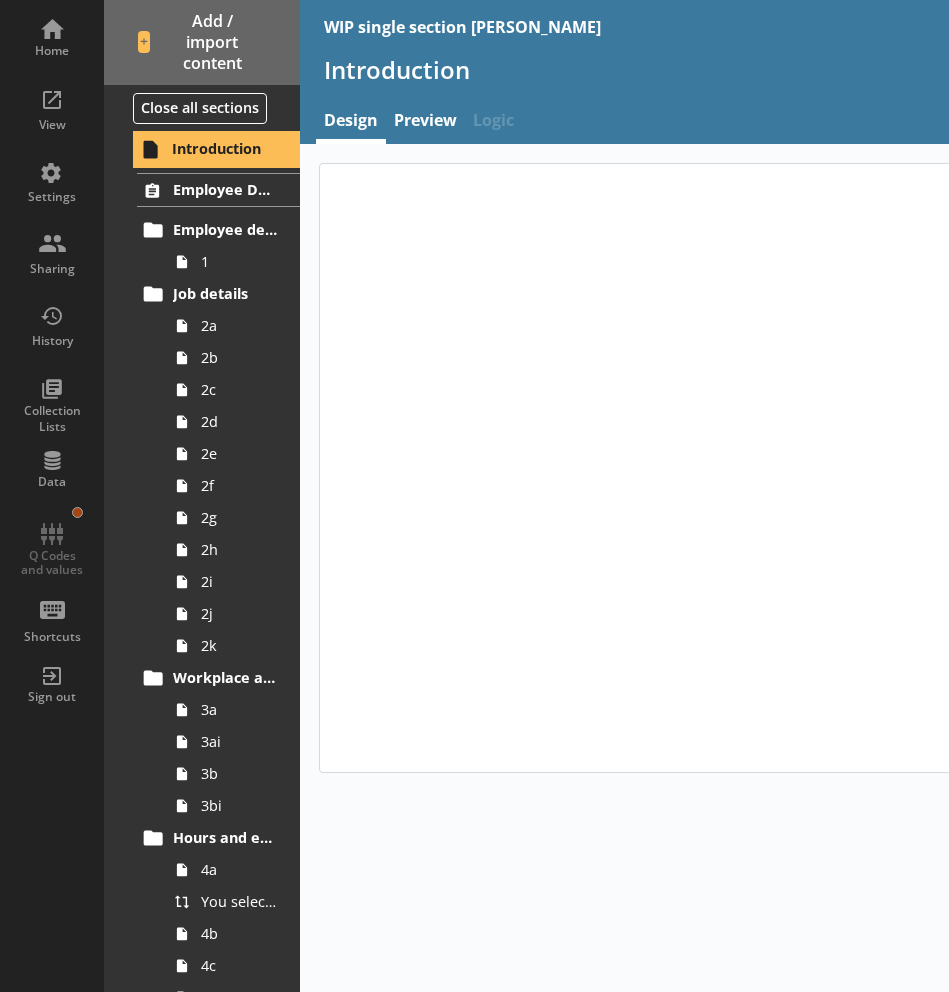 type on "x" 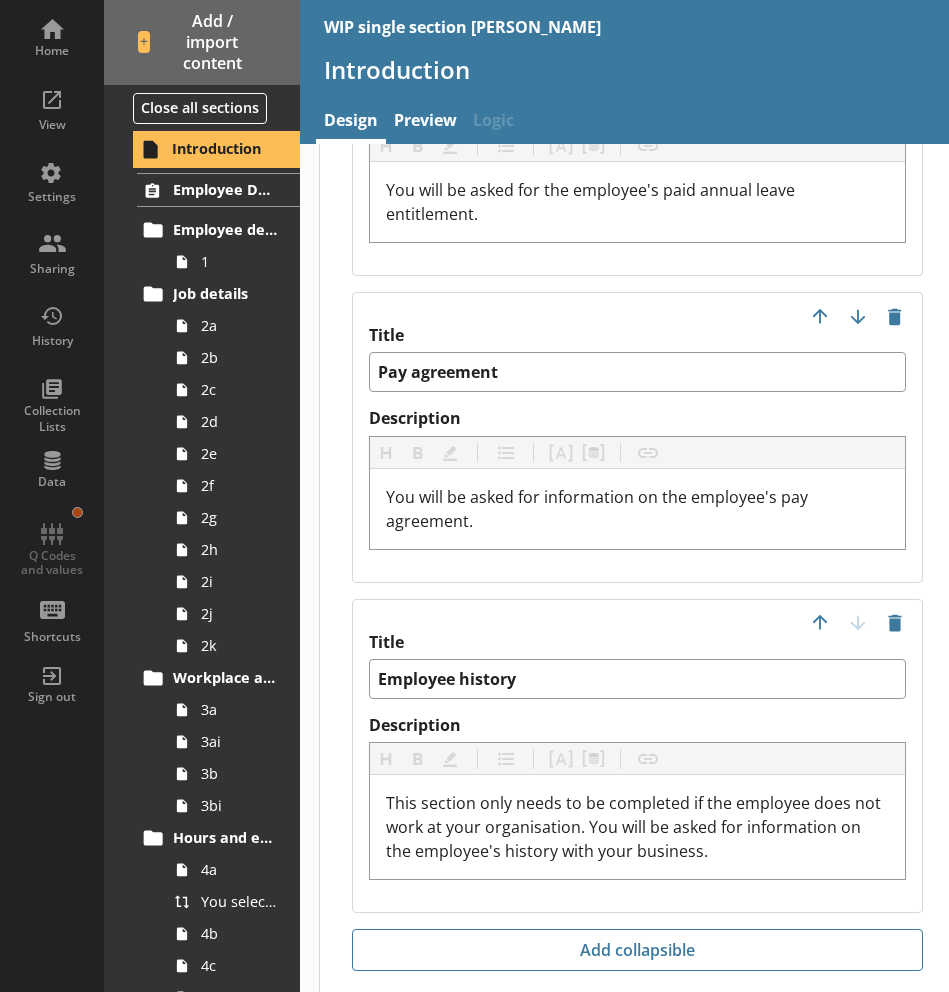scroll, scrollTop: 5243, scrollLeft: 0, axis: vertical 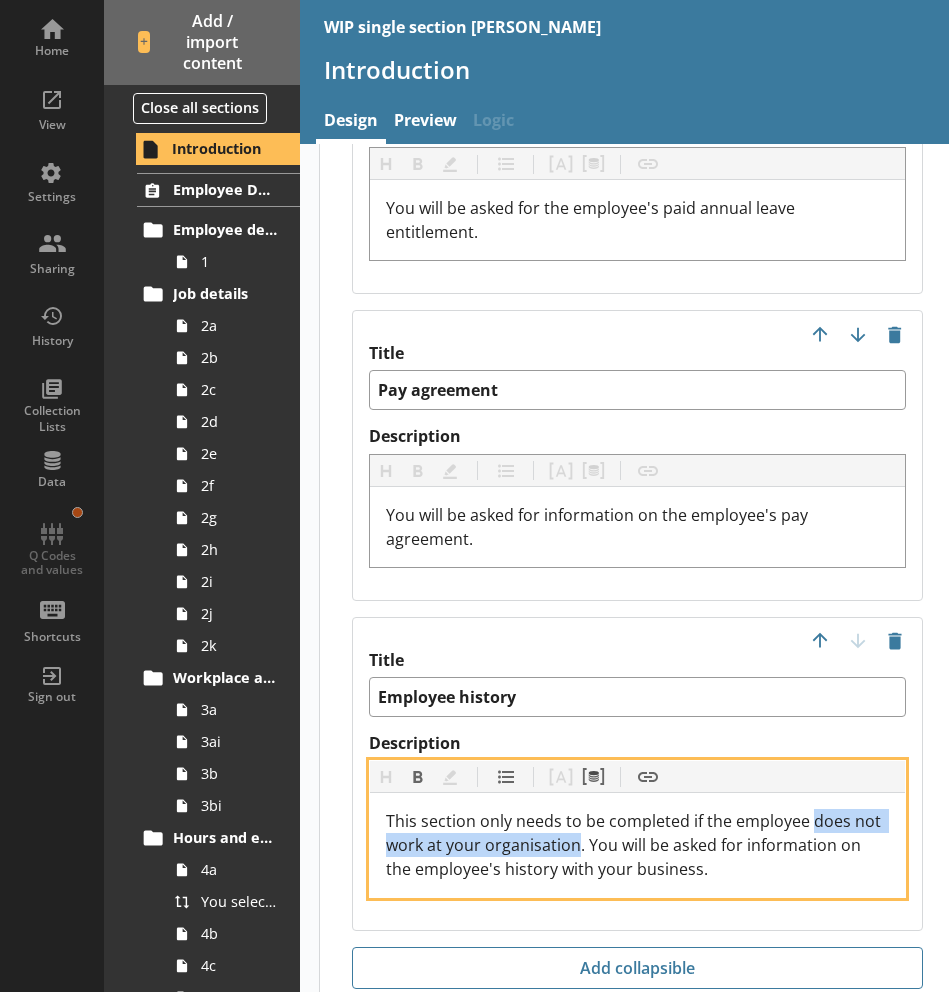 drag, startPoint x: 605, startPoint y: 821, endPoint x: 810, endPoint y: 800, distance: 206.0728 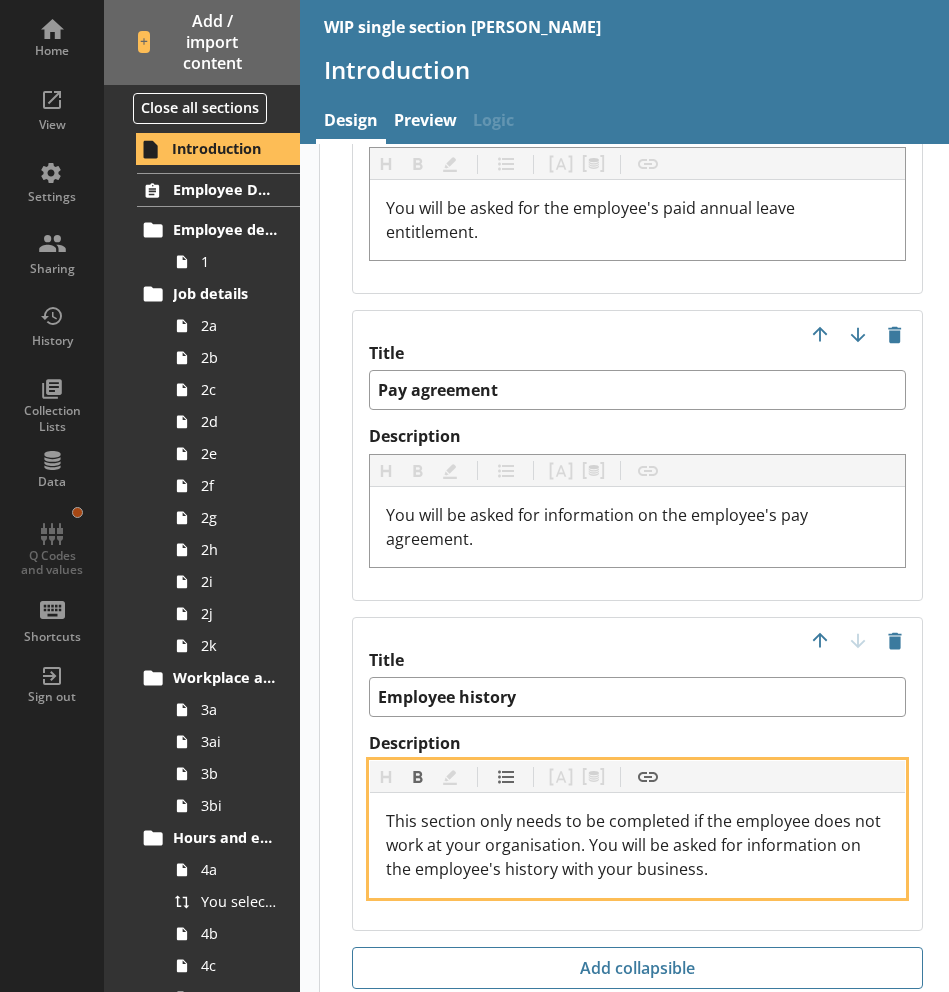 type 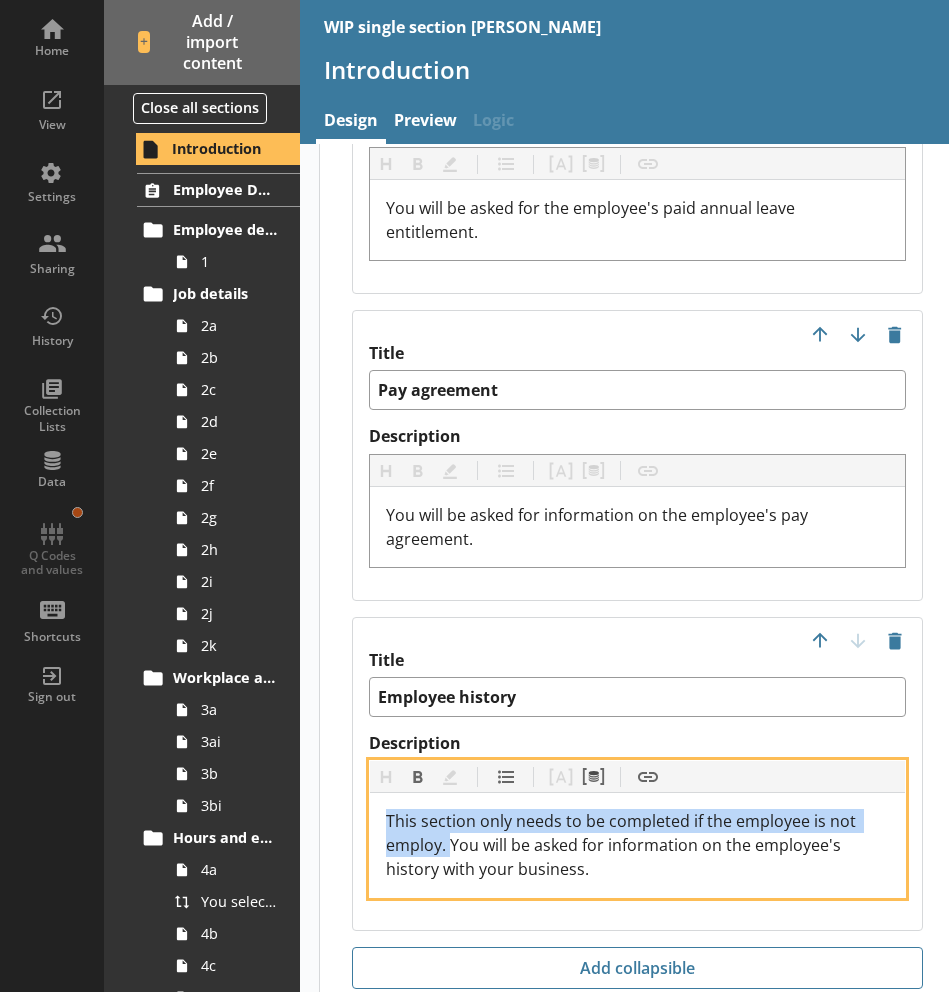 drag, startPoint x: 454, startPoint y: 820, endPoint x: 358, endPoint y: 778, distance: 104.78549 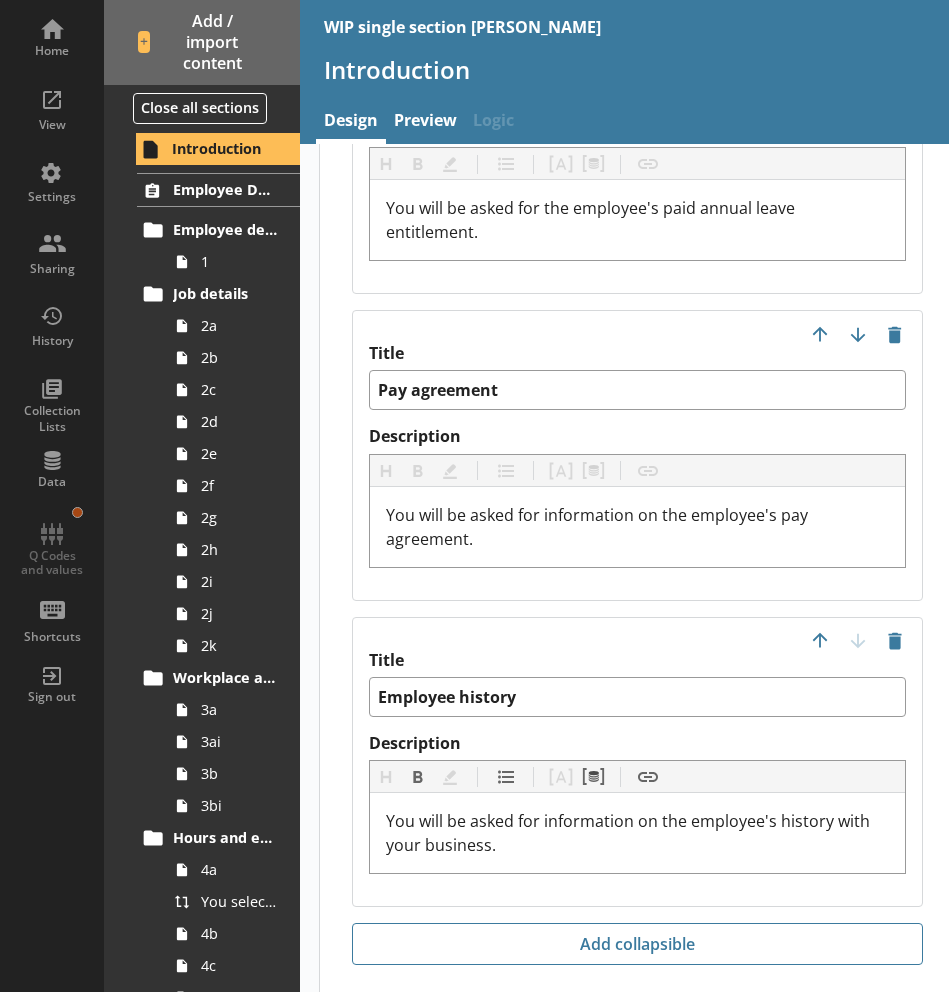 click on "Title Employee history Description Heading Heading Bold Bold Highlight Highlight List List Pipe answer Pipe answer Pipe metadata Pipe metadata Insert link Insert link You will be asked for information on the employee's history with your business." at bounding box center (637, 762) 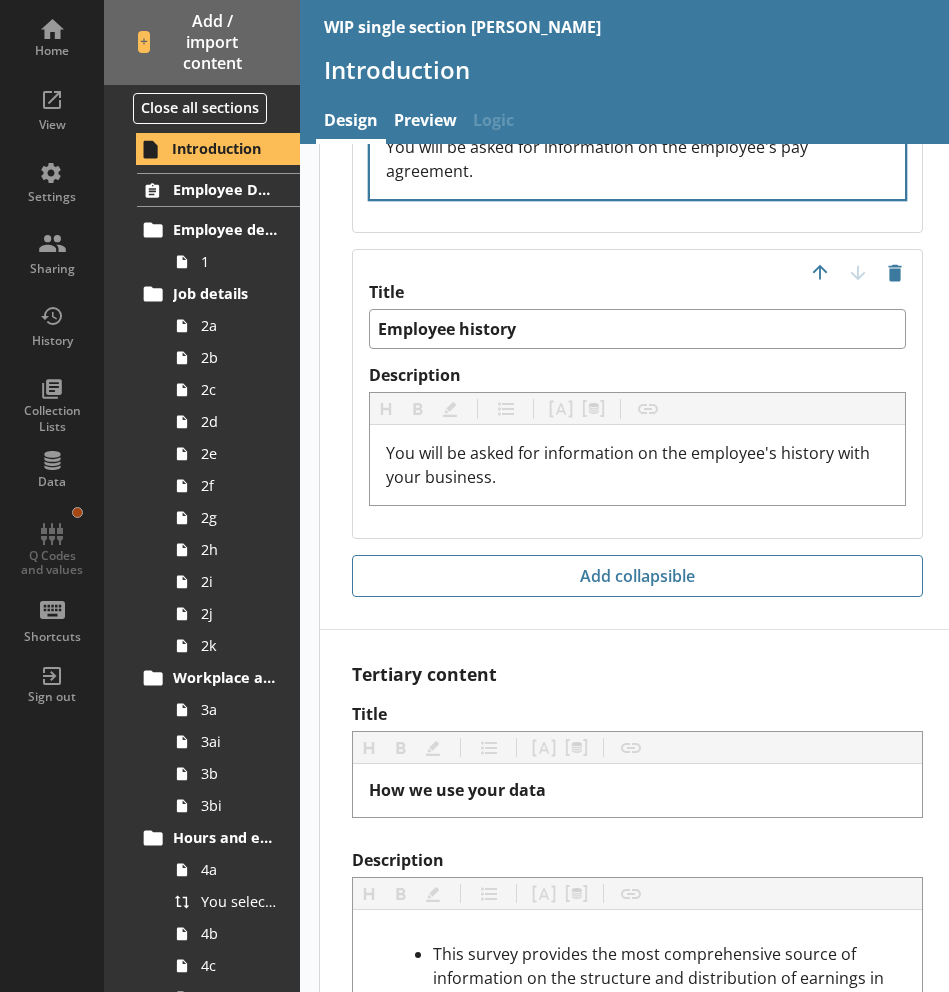scroll, scrollTop: 5851, scrollLeft: 0, axis: vertical 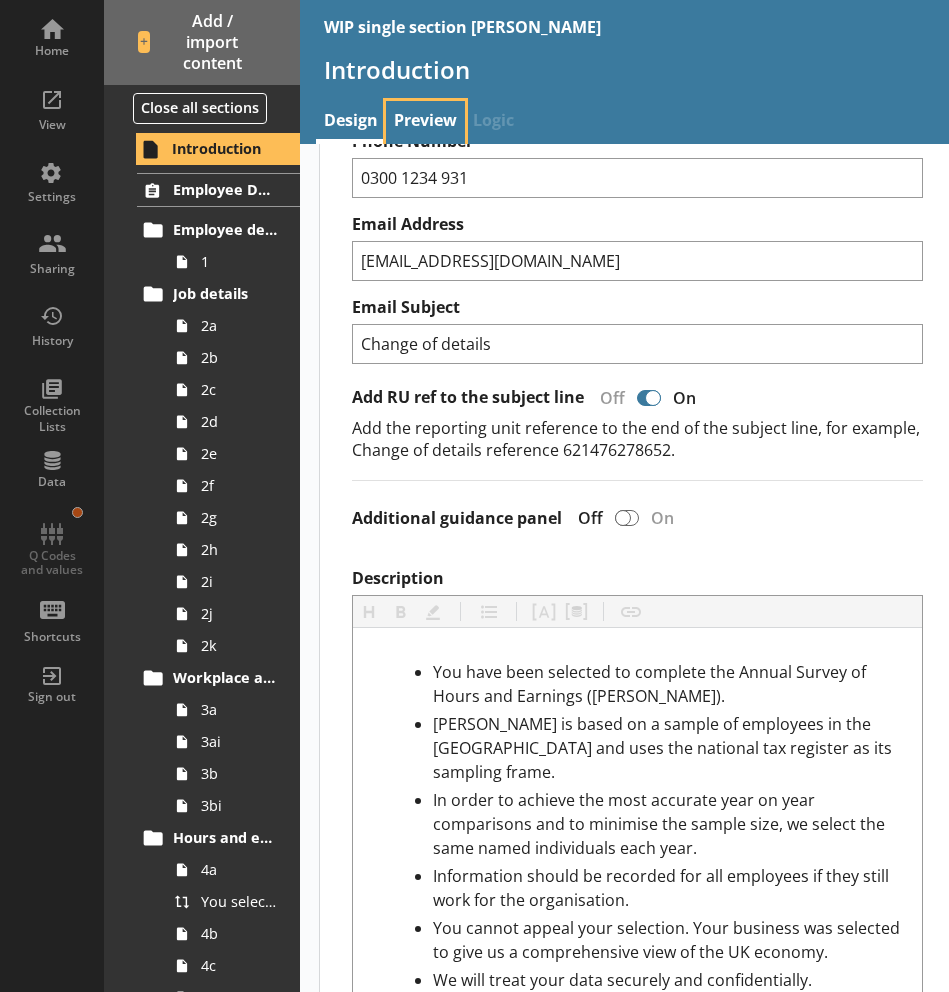click on "Preview" at bounding box center [425, 122] 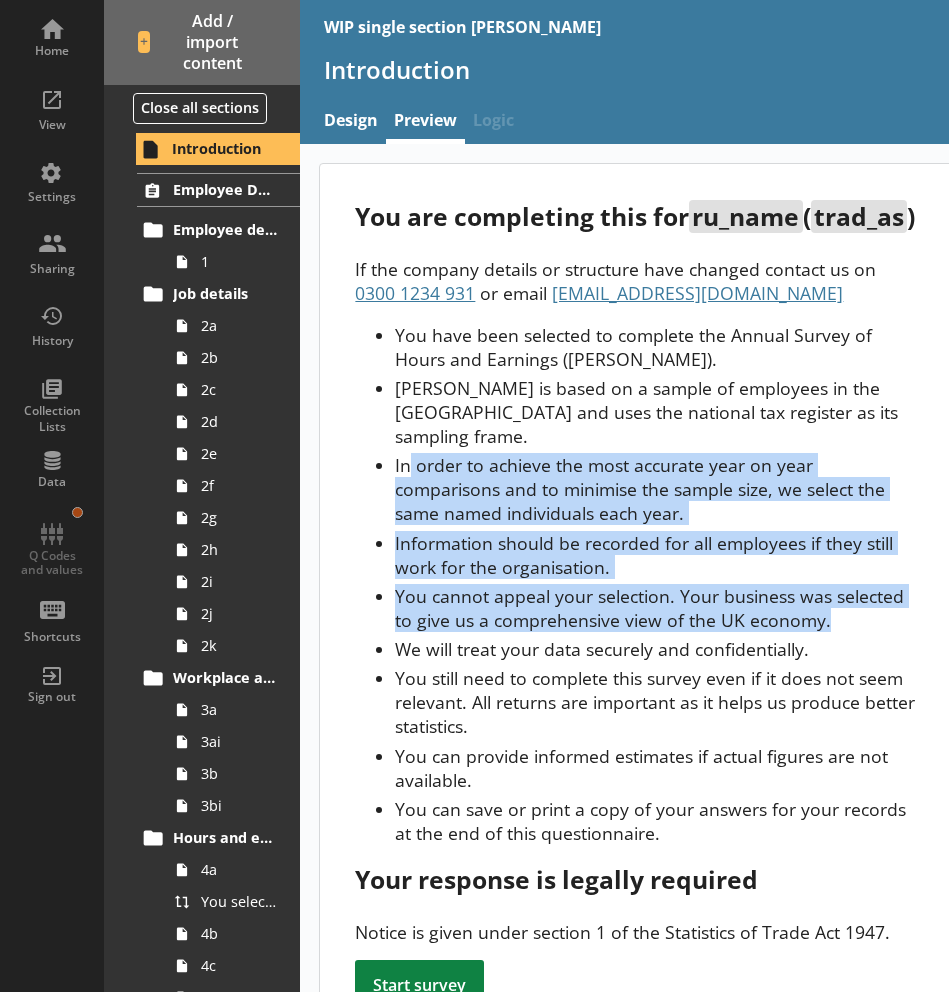 drag, startPoint x: 406, startPoint y: 497, endPoint x: 841, endPoint y: 649, distance: 460.79172 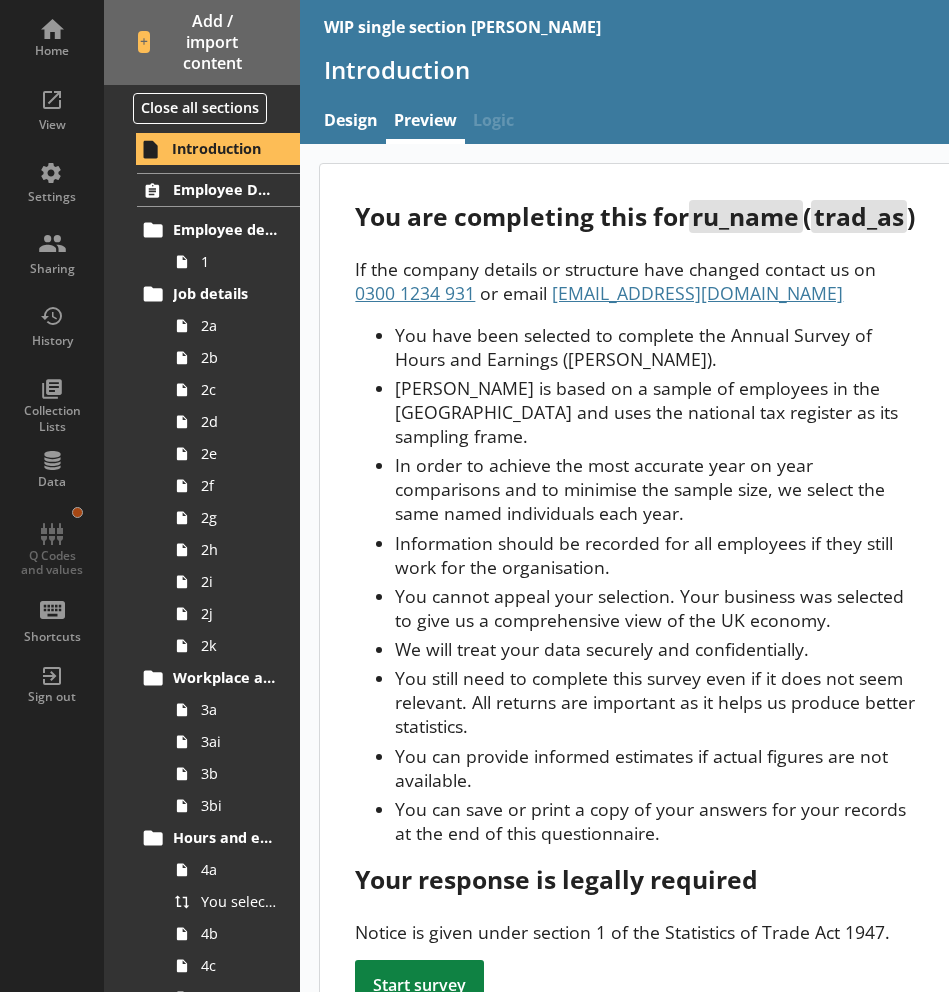 click on "We will treat your data securely and confidentially." at bounding box center (657, 649) 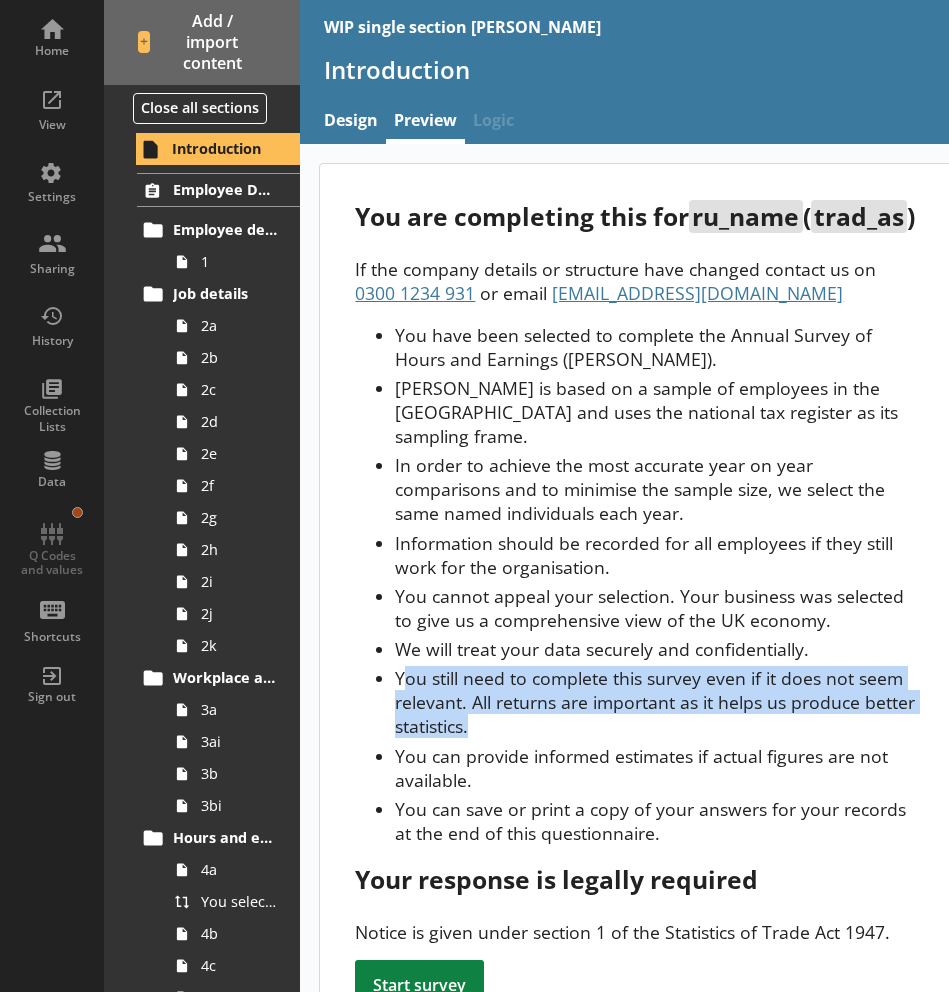 drag, startPoint x: 402, startPoint y: 710, endPoint x: 532, endPoint y: 768, distance: 142.35168 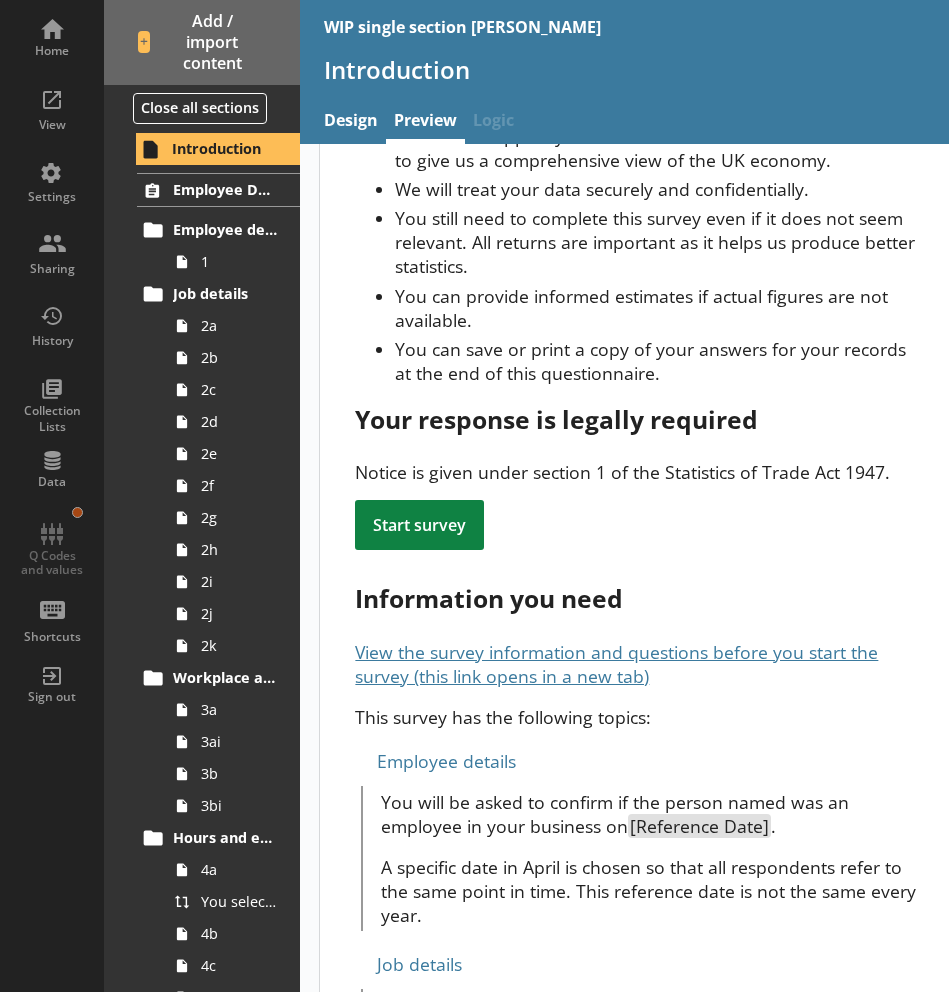 scroll, scrollTop: 515, scrollLeft: 0, axis: vertical 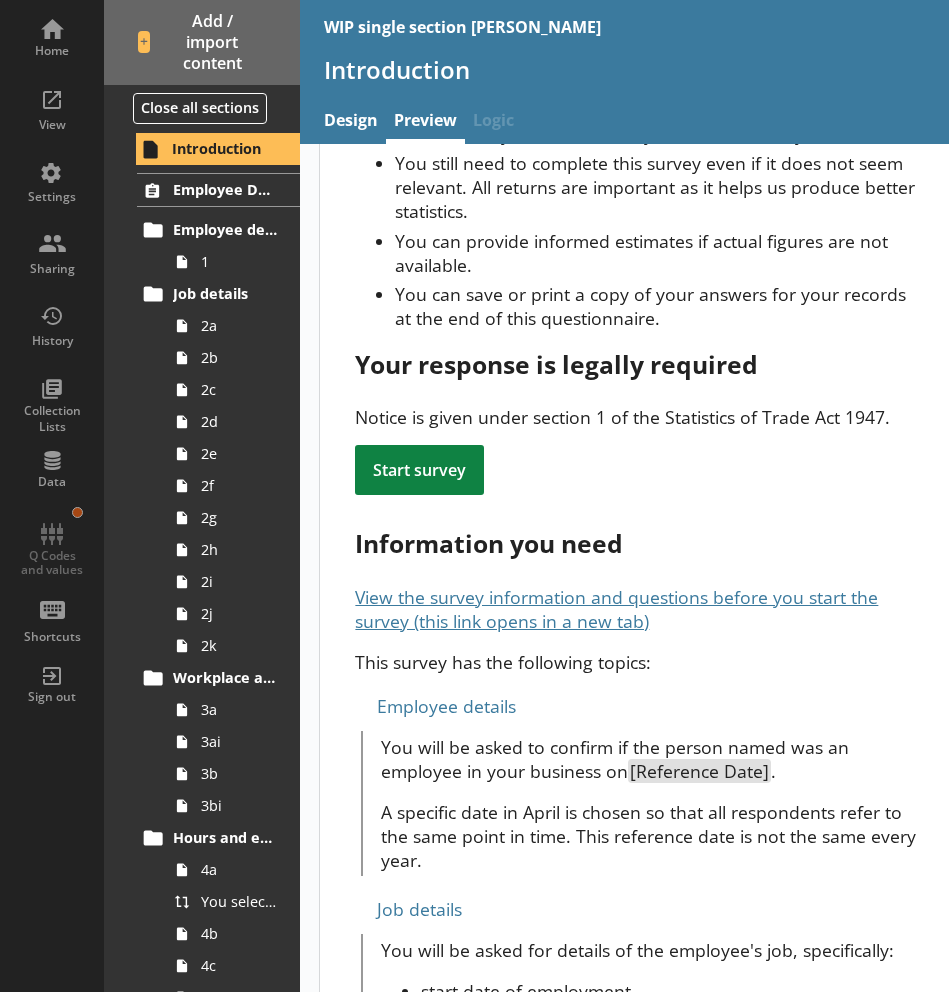click on "You are completing this for  ru_name  ( trad_as ) If the company details or structure have changed contact us on   [PHONE_NUMBER]   or email   [EMAIL_ADDRESS][DOMAIN_NAME] You have been selected to complete the Annual Survey of Hours and Earnings ([PERSON_NAME]). [PERSON_NAME] is based on a sample of employees in the [GEOGRAPHIC_DATA] and uses the national tax register as its sampling frame.  In order to achieve the most accurate year on year comparisons and to minimise the sample size, we select the same named individuals each year. Information should be recorded for all employees if they still work for the organisation. You cannot appeal your selection. Your business was selected to give us a comprehensive view of the UK economy. We will treat your data securely and confidentially. You still need to complete this survey even if it does not seem relevant. All returns are important as it helps us produce better statistics. You can provide informed estimates if actual figures are not available. Your response is legally required Start survey" at bounding box center [637, 1260] 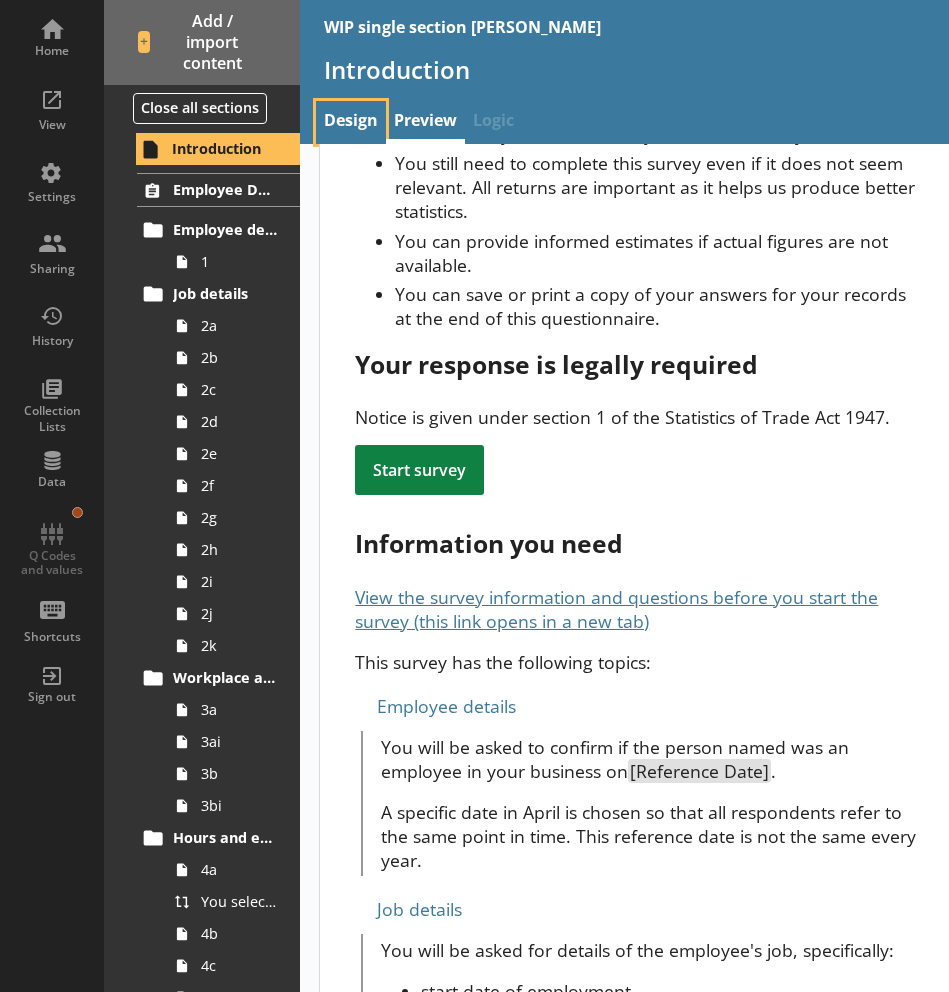 click on "Design" at bounding box center [351, 122] 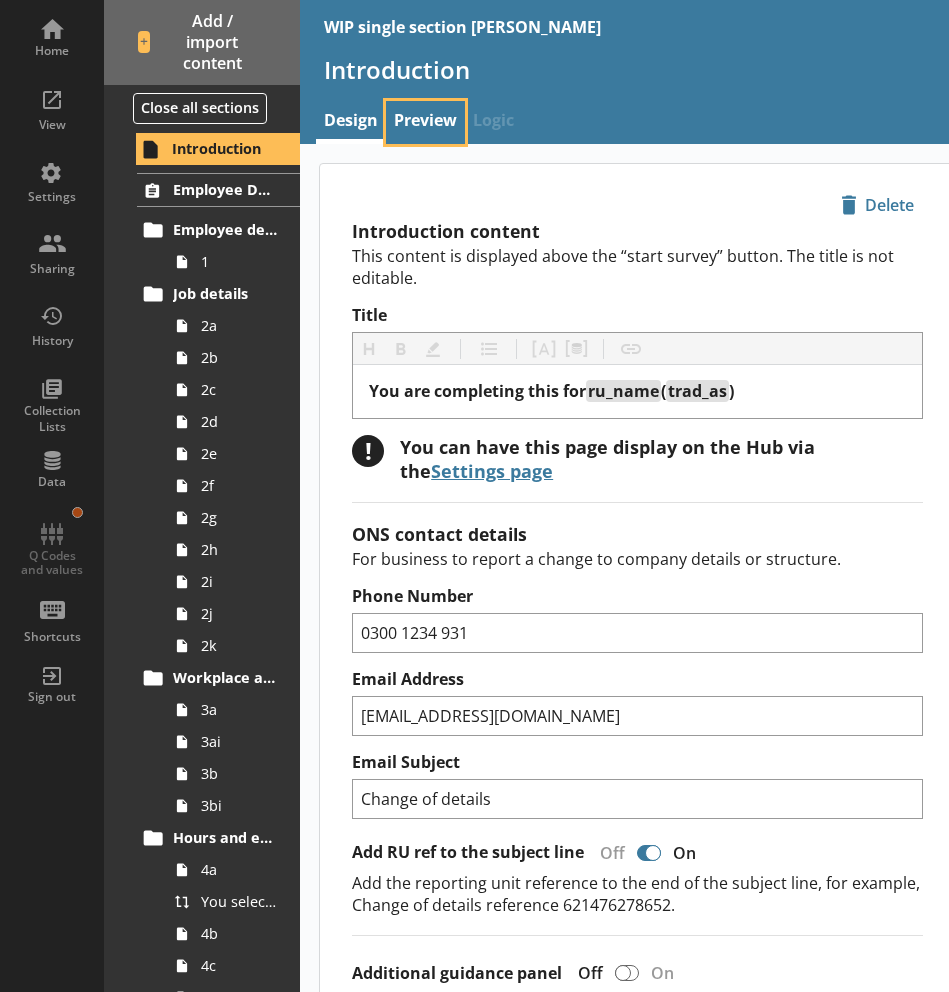 click on "Preview" at bounding box center (425, 122) 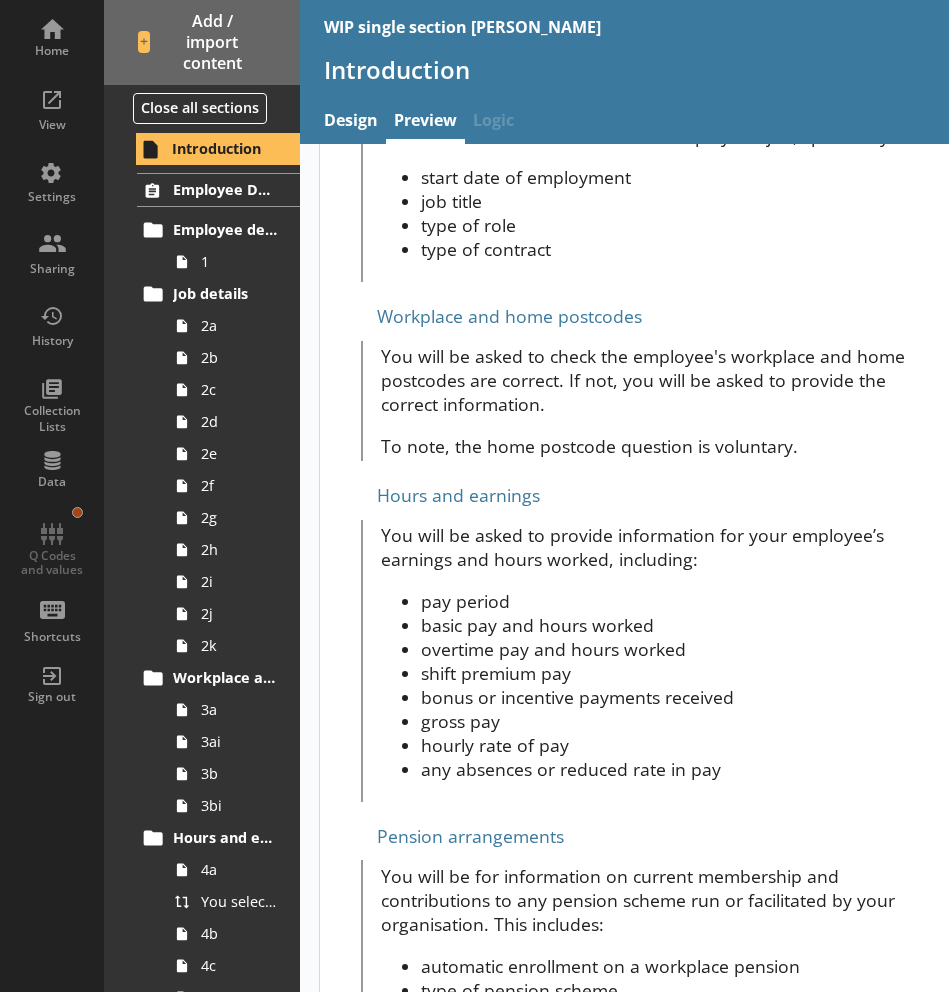 scroll, scrollTop: 1338, scrollLeft: 0, axis: vertical 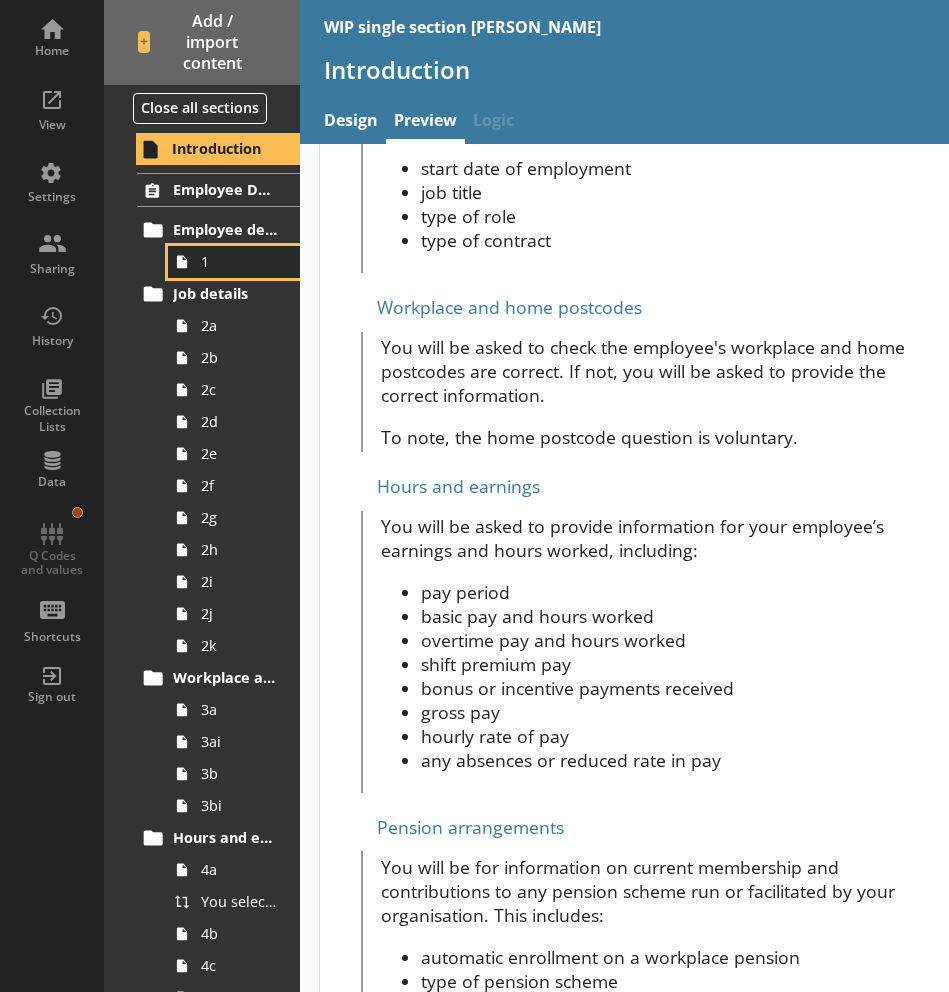 click on "1" at bounding box center [239, 261] 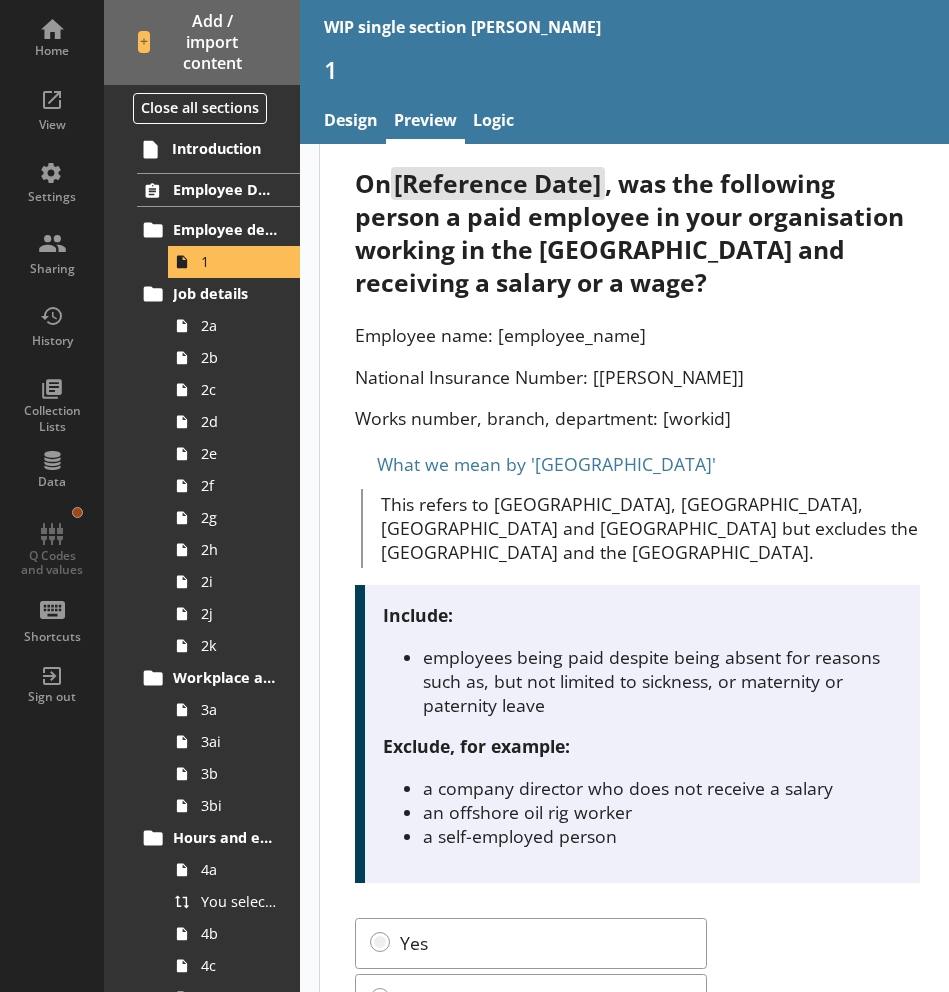 scroll, scrollTop: 30, scrollLeft: 0, axis: vertical 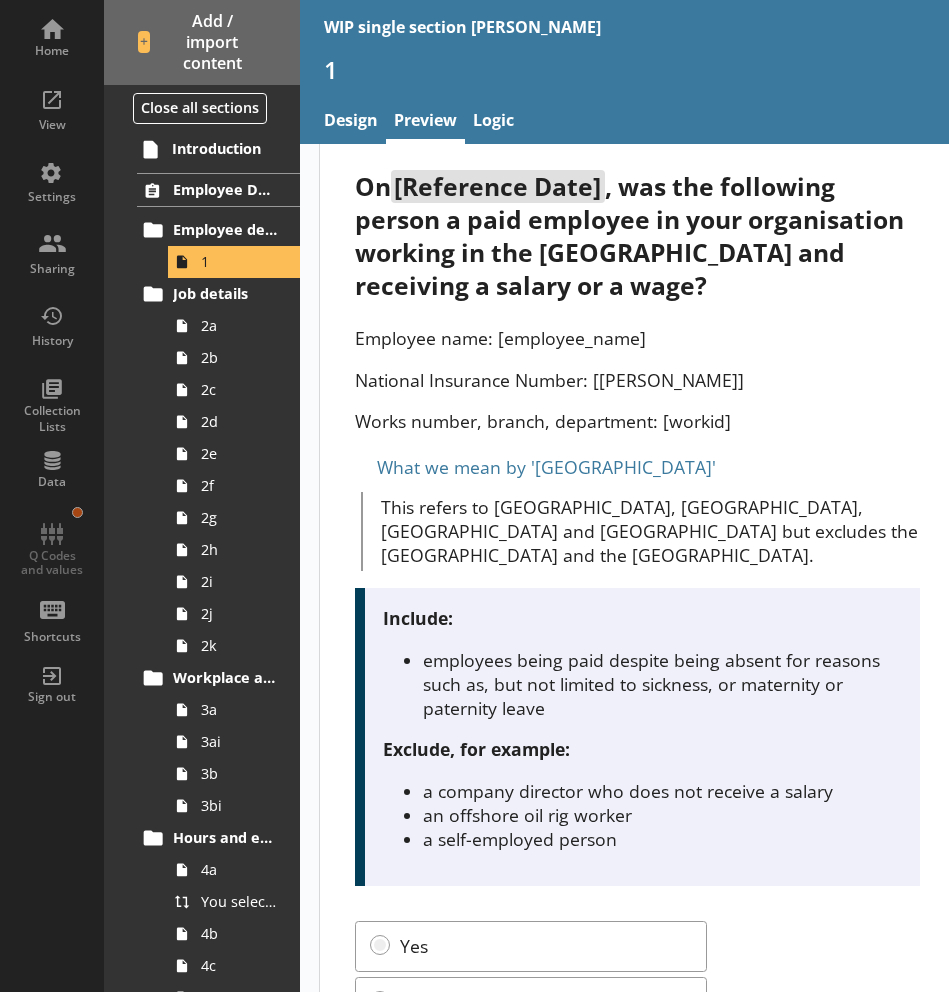 click on "employees being paid despite being absent for reasons such as, but not limited to sickness, or maternity or paternity leave" at bounding box center [662, 684] 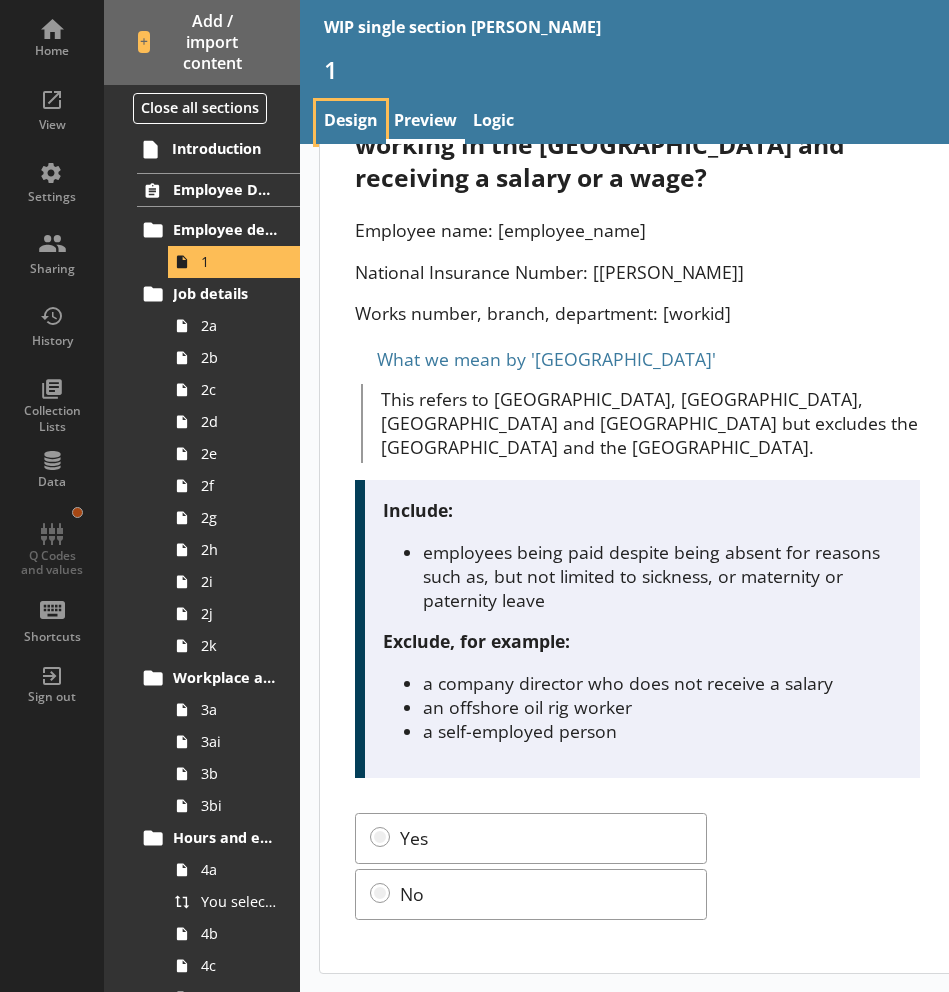 click on "Design" at bounding box center [351, 122] 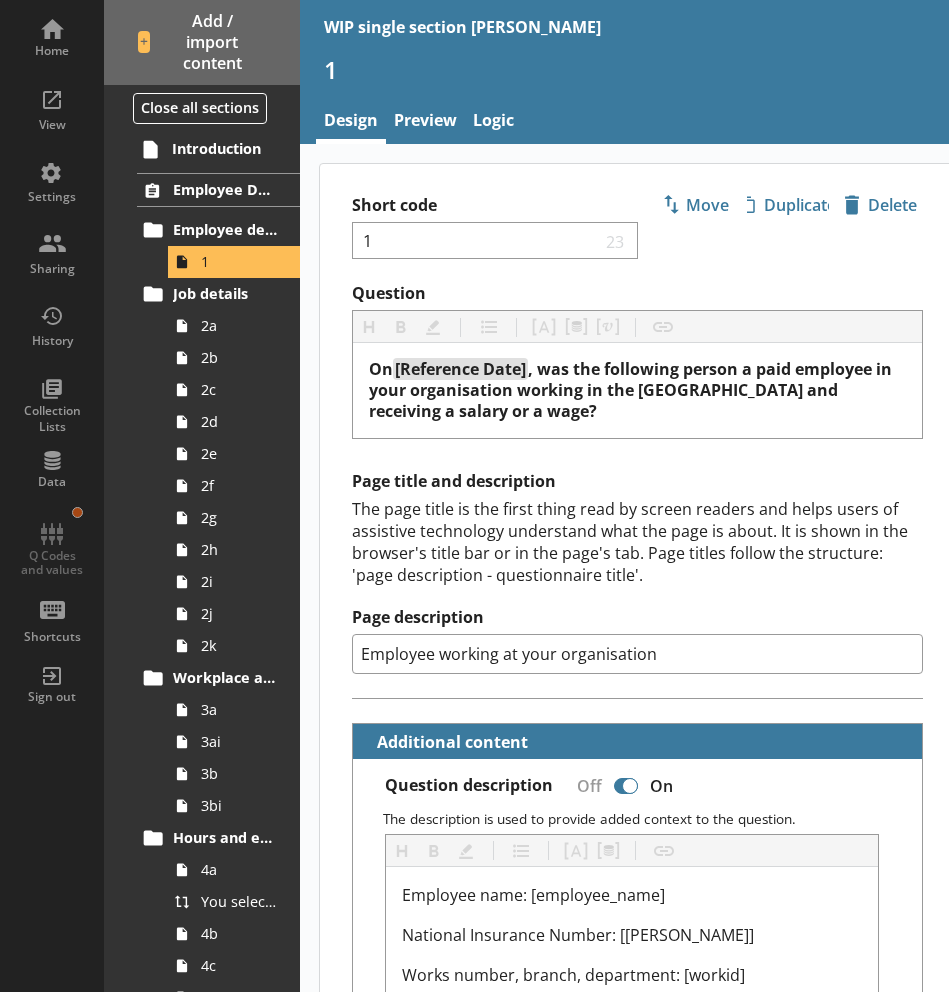 type on "x" 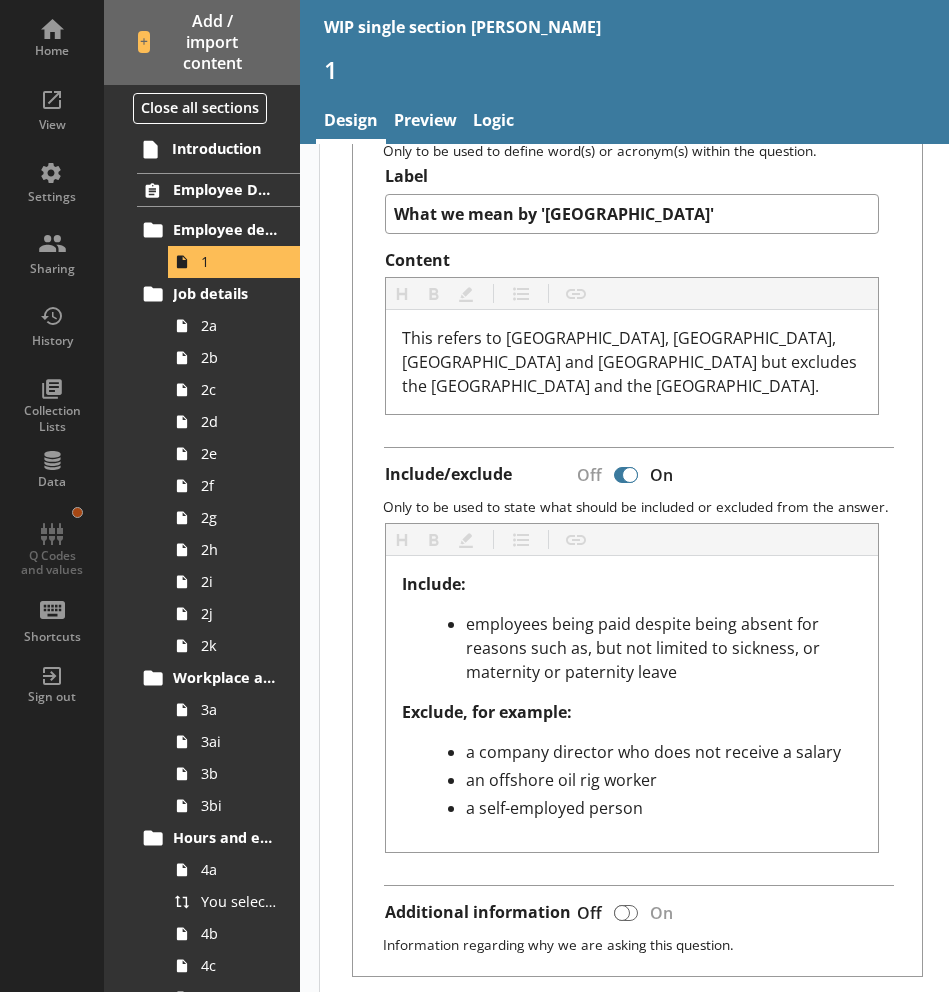 scroll, scrollTop: 948, scrollLeft: 0, axis: vertical 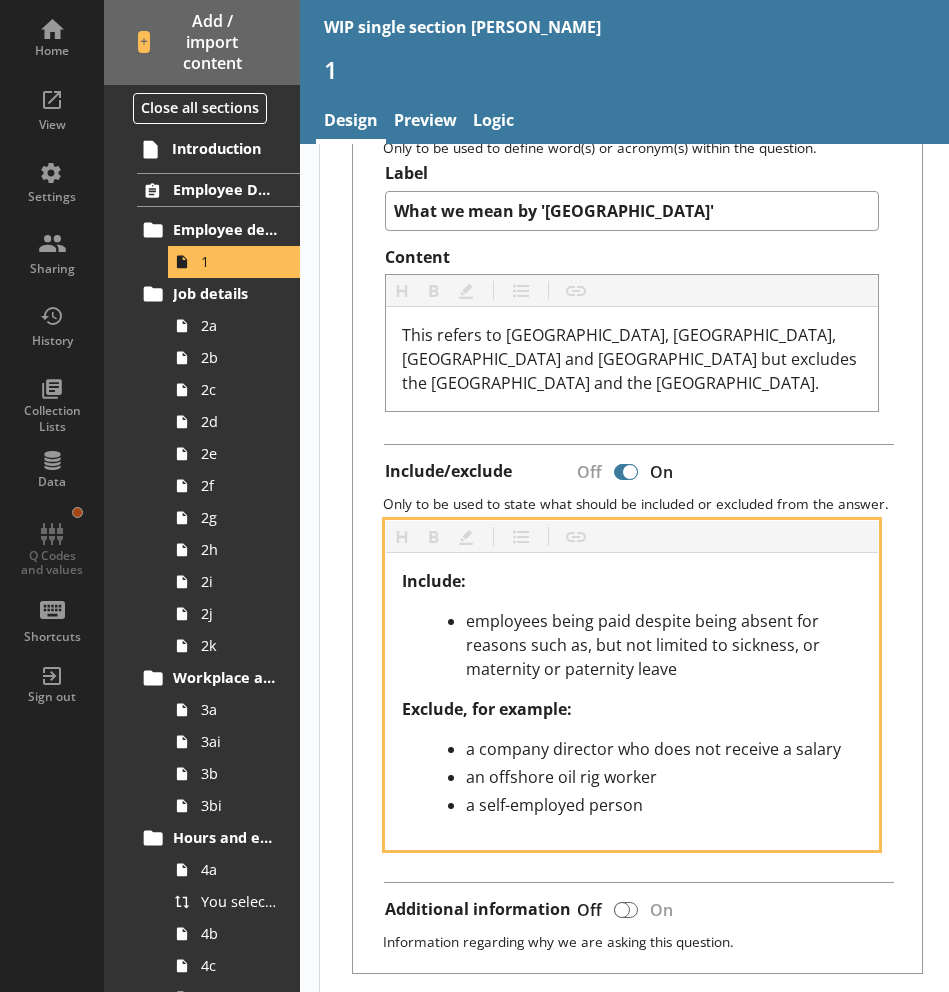 click on "Include:" at bounding box center (434, 581) 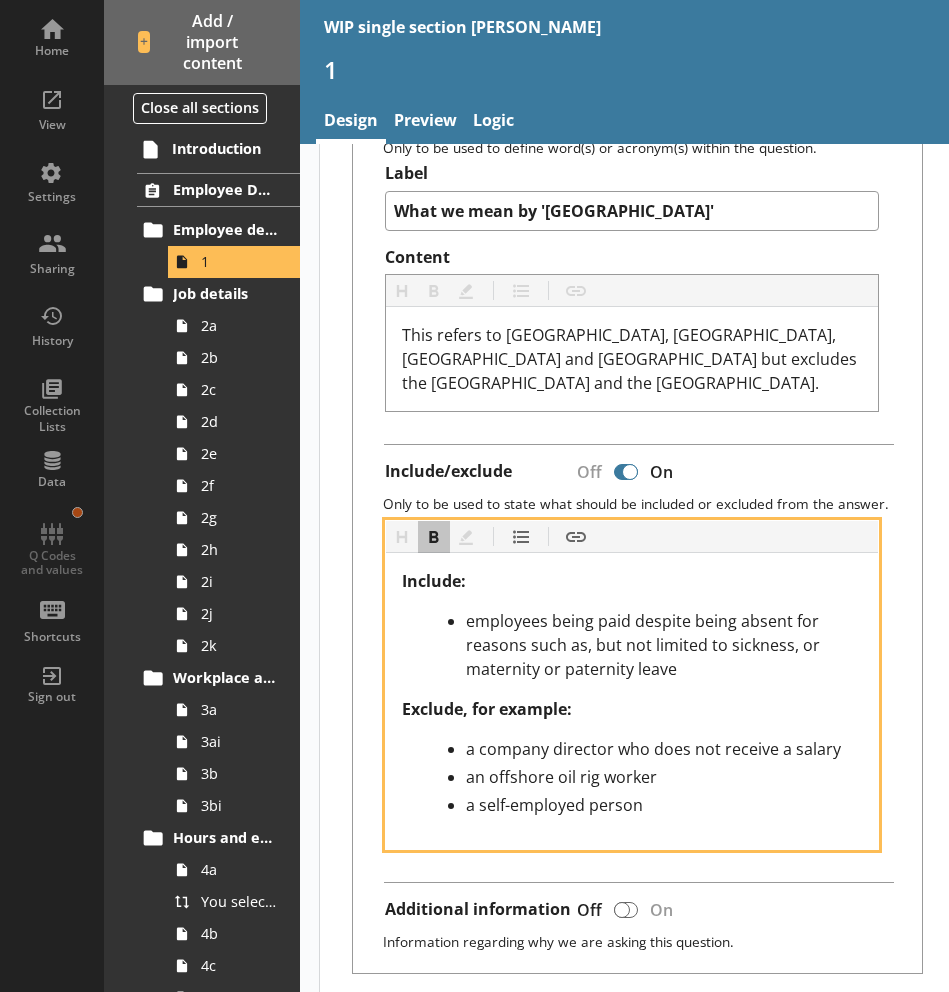 type 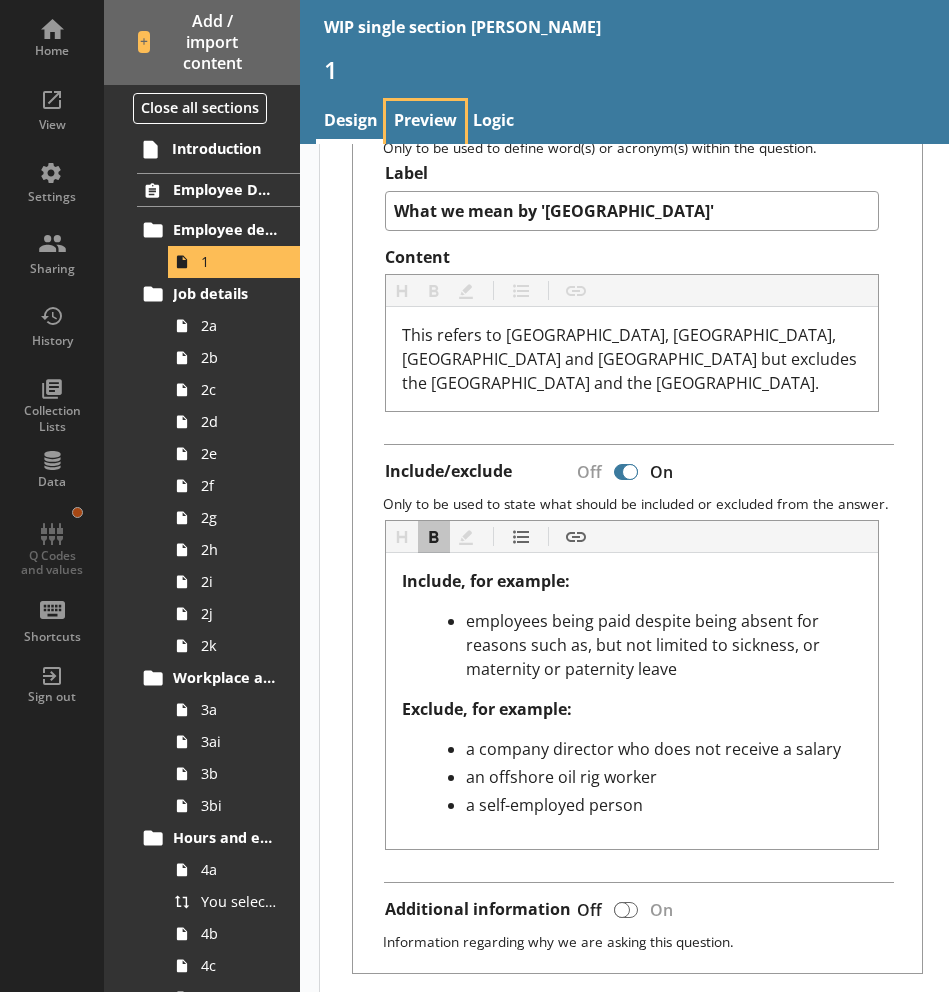 click on "Preview" at bounding box center [425, 122] 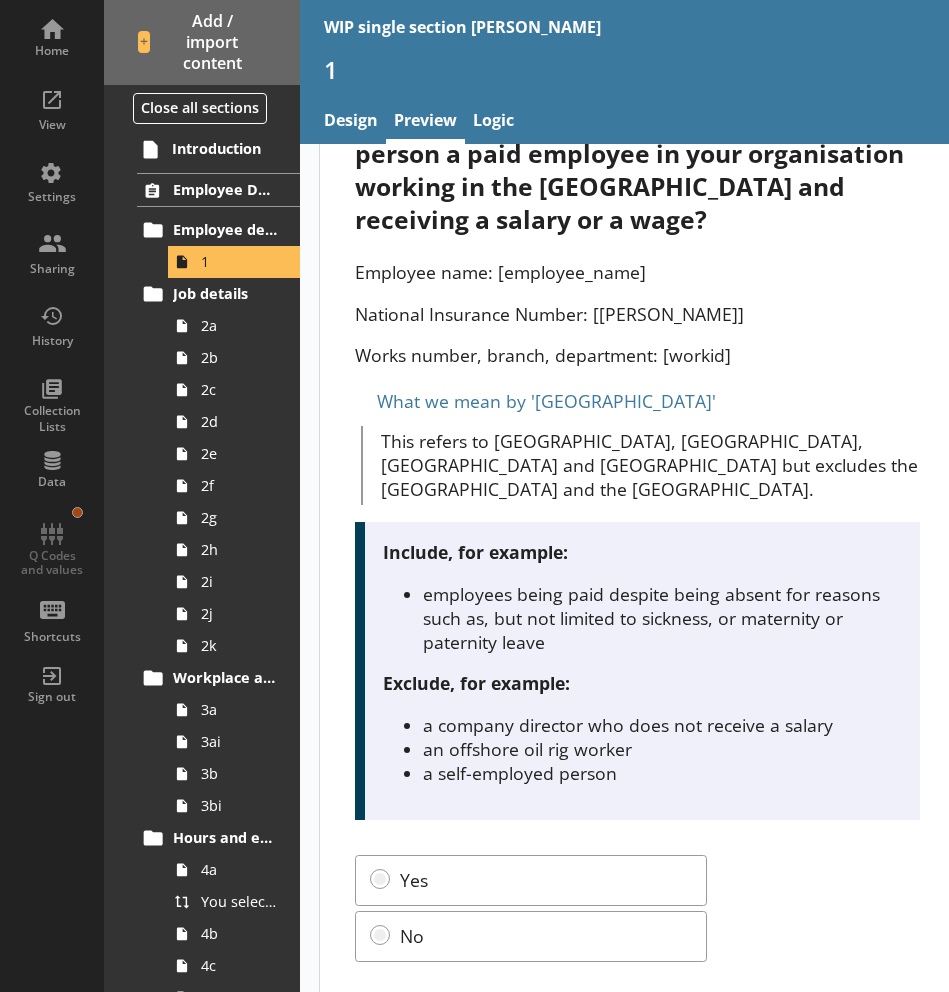 scroll, scrollTop: 243, scrollLeft: 0, axis: vertical 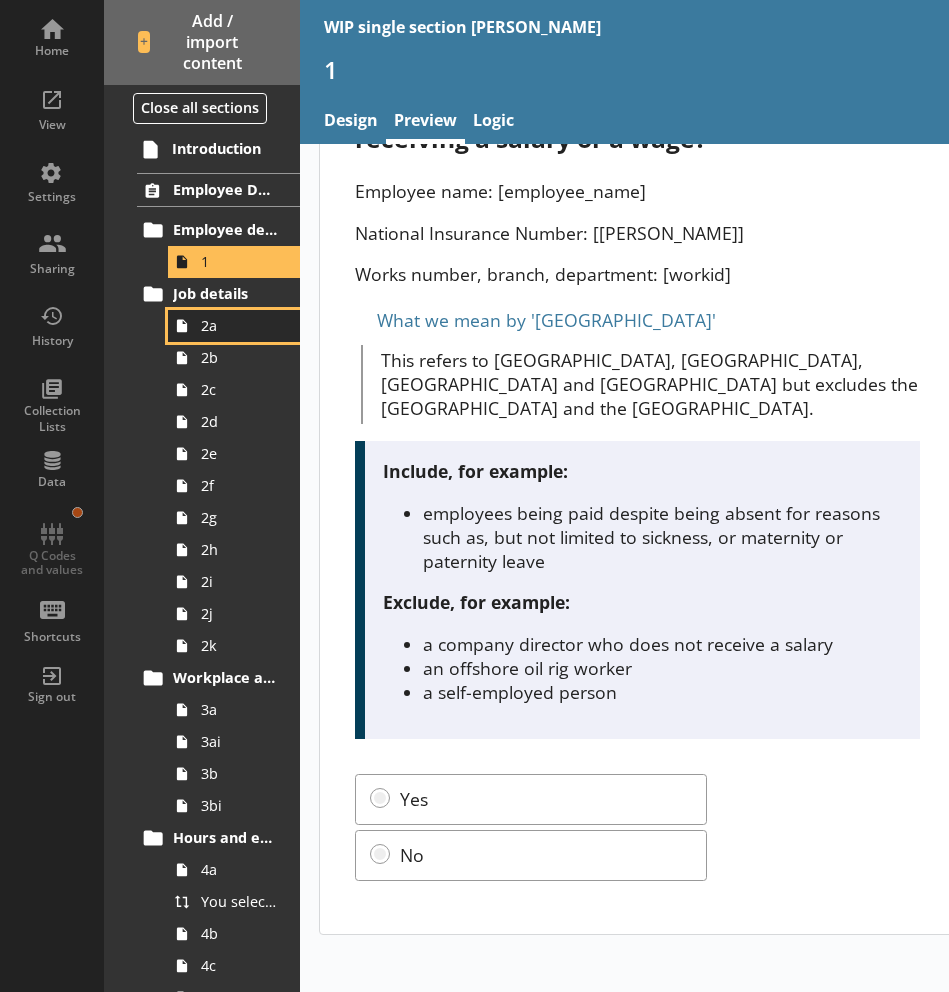 click on "2a" at bounding box center [239, 325] 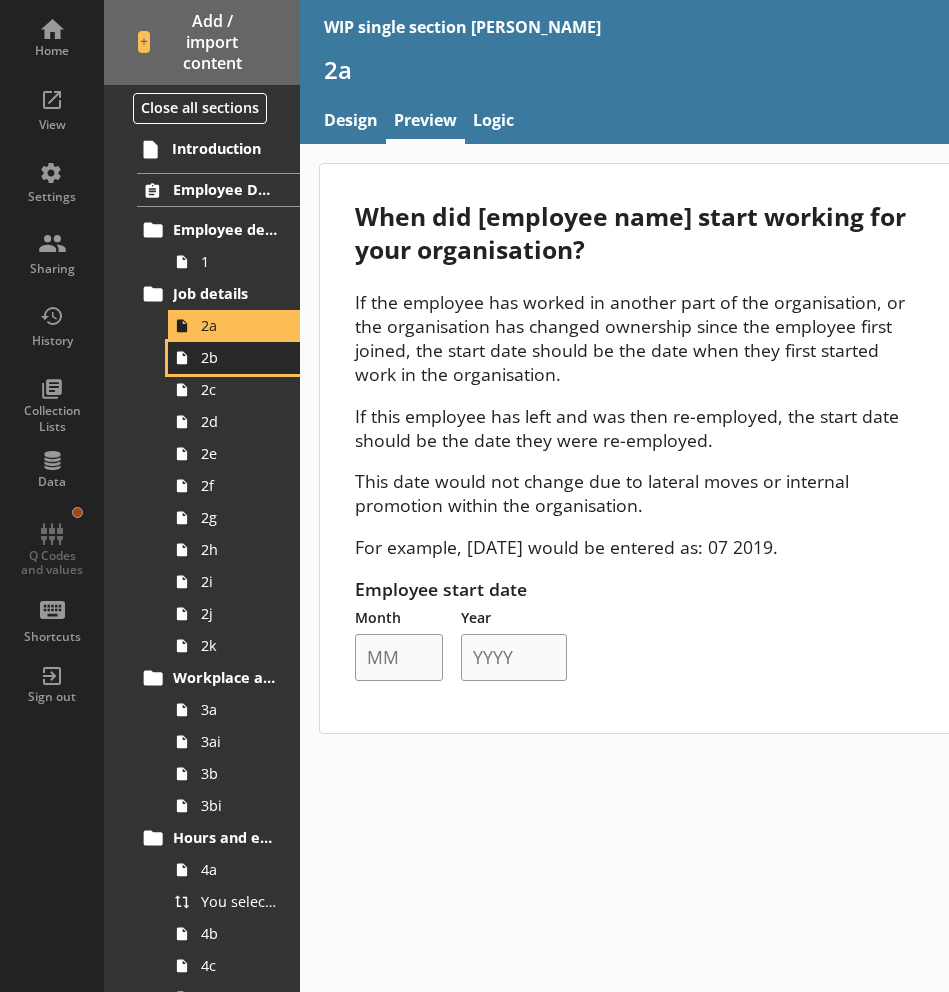 click on "2b" at bounding box center [239, 357] 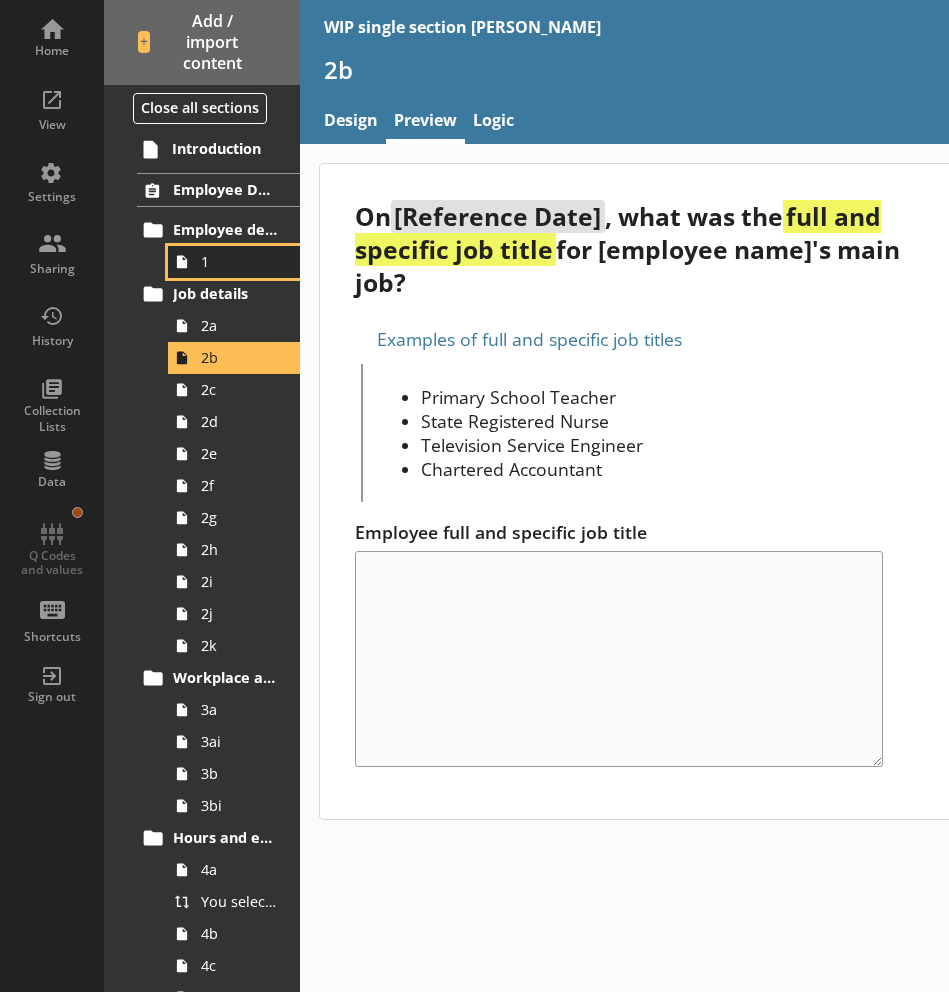 click on "1" at bounding box center (239, 261) 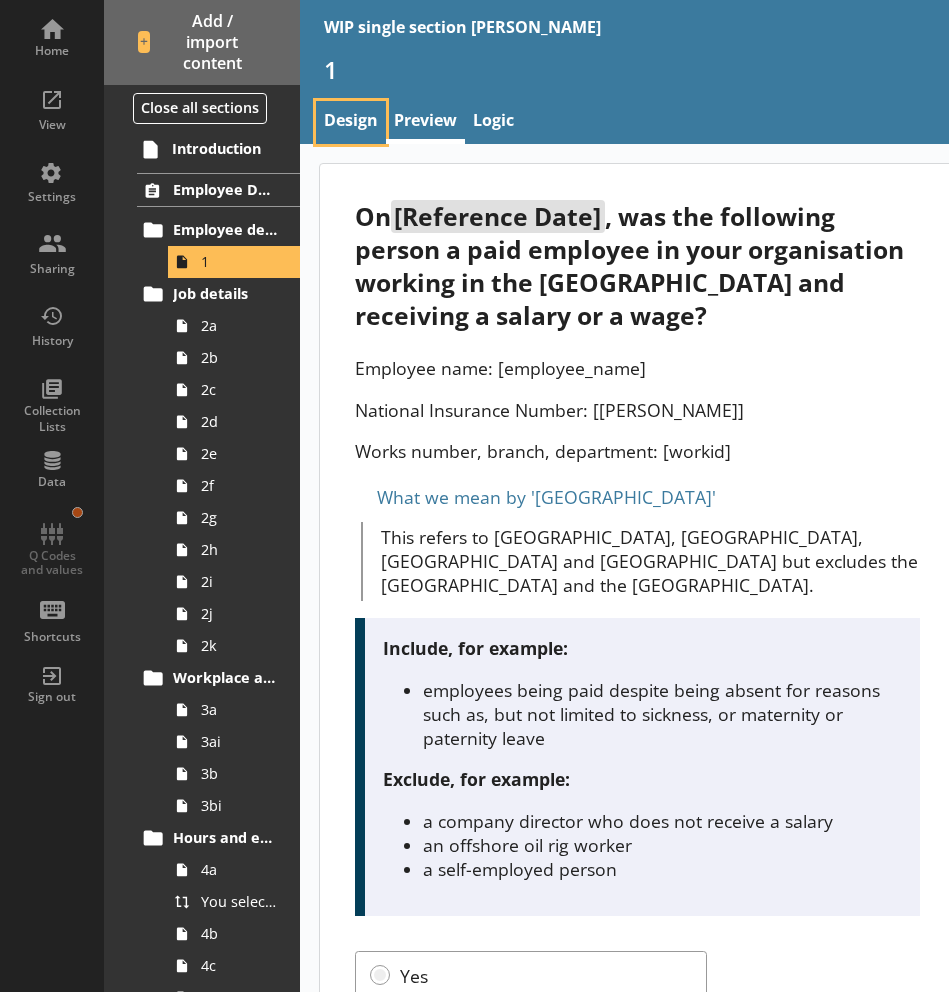 click on "Design" at bounding box center [351, 122] 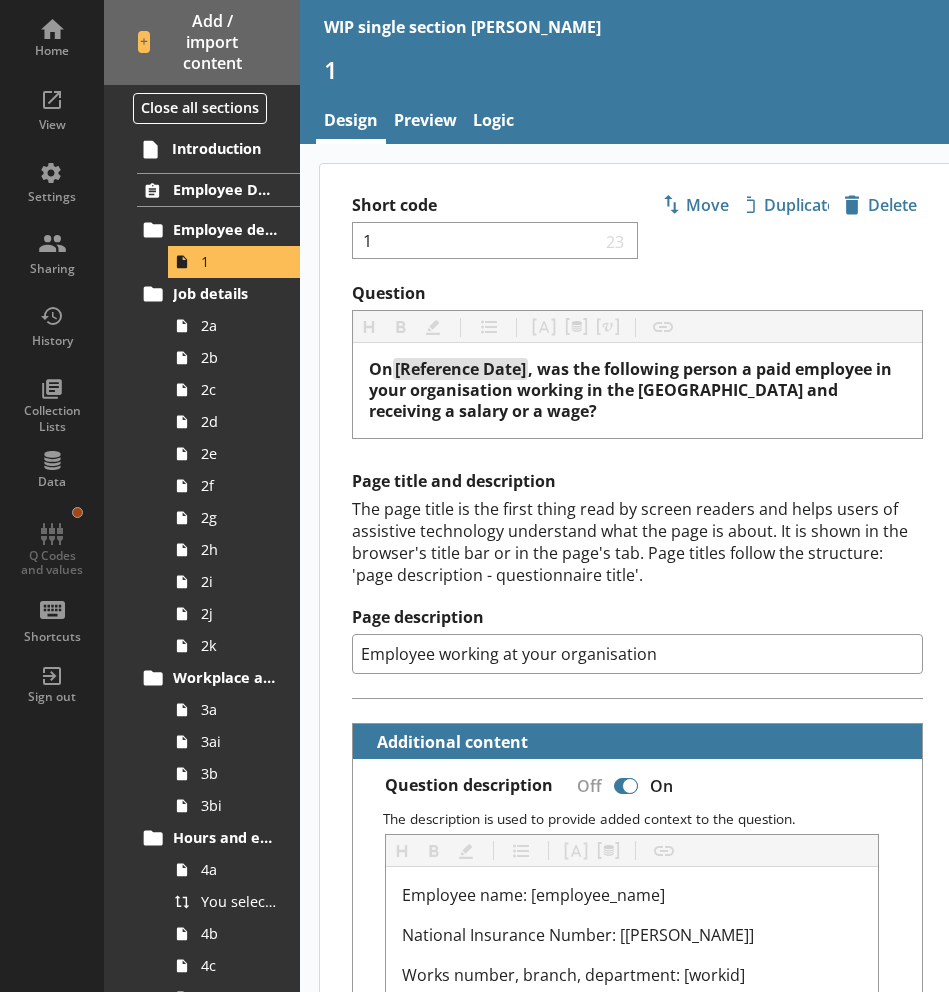 type on "x" 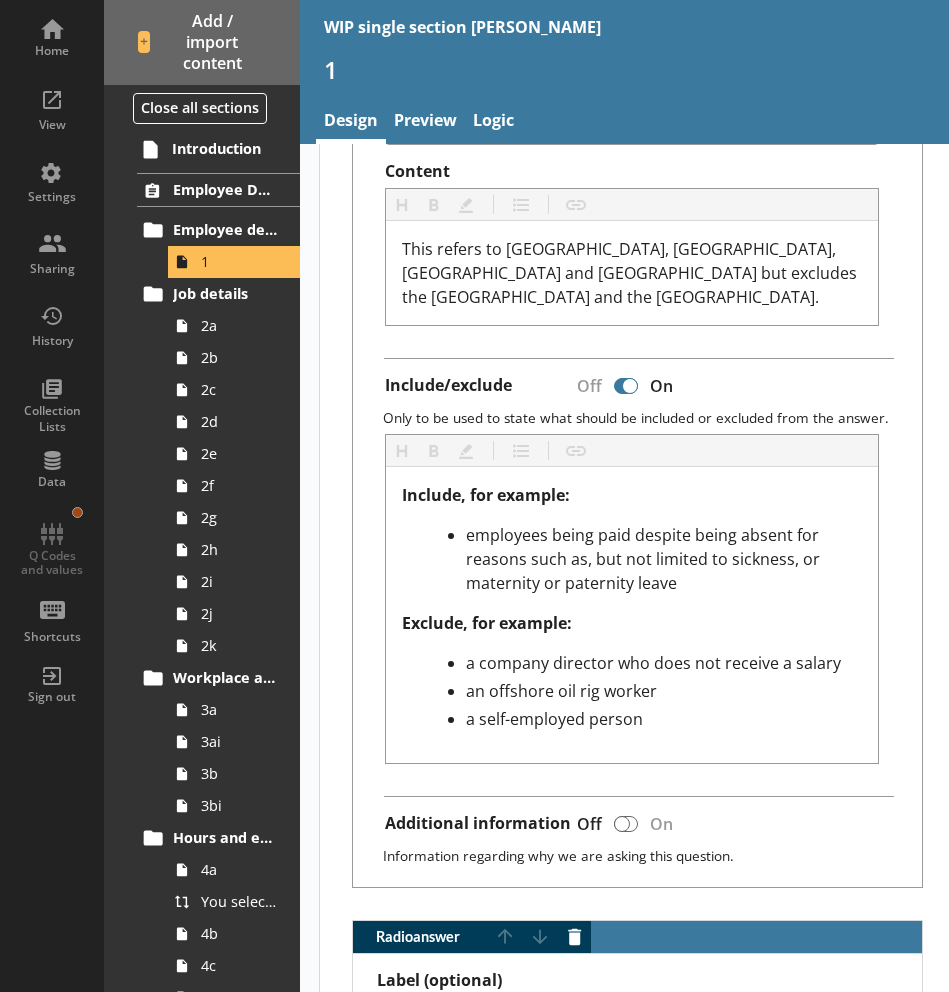 scroll, scrollTop: 1036, scrollLeft: 0, axis: vertical 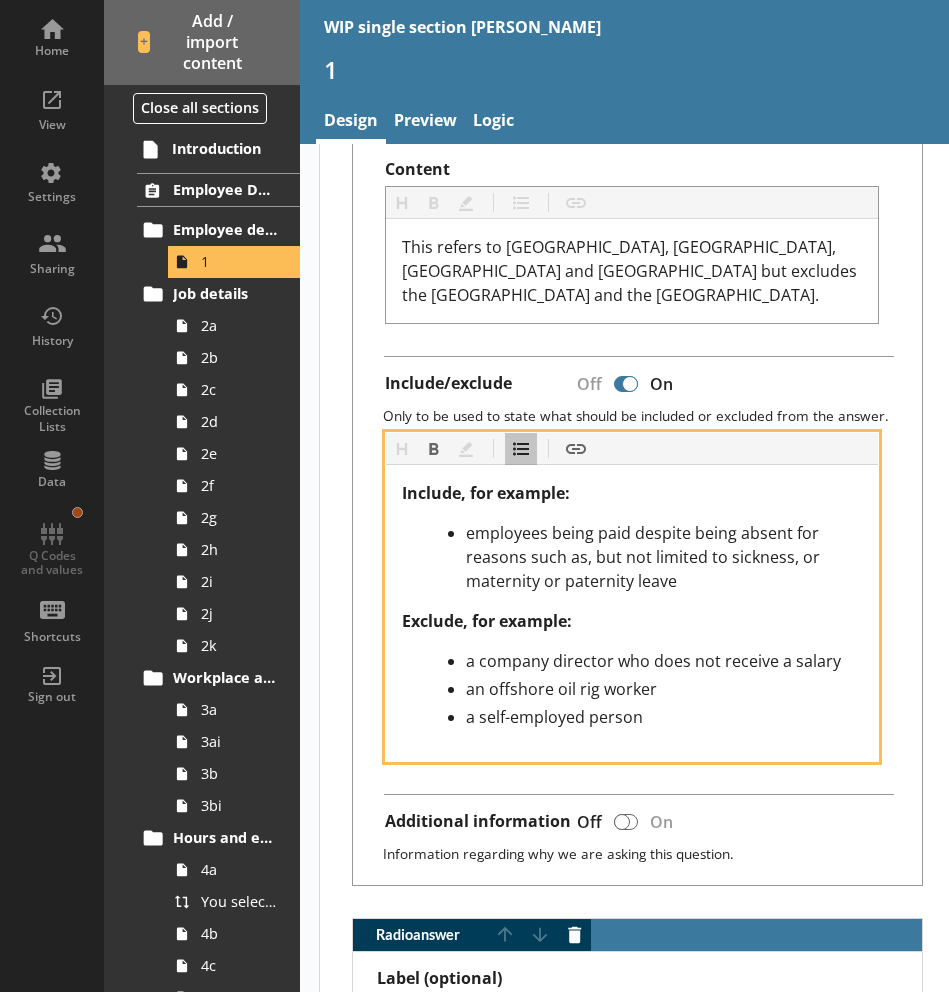 click on "employees being paid despite being absent for reasons such as, but not limited to sickness, or maternity or paternity leave" at bounding box center [664, 557] 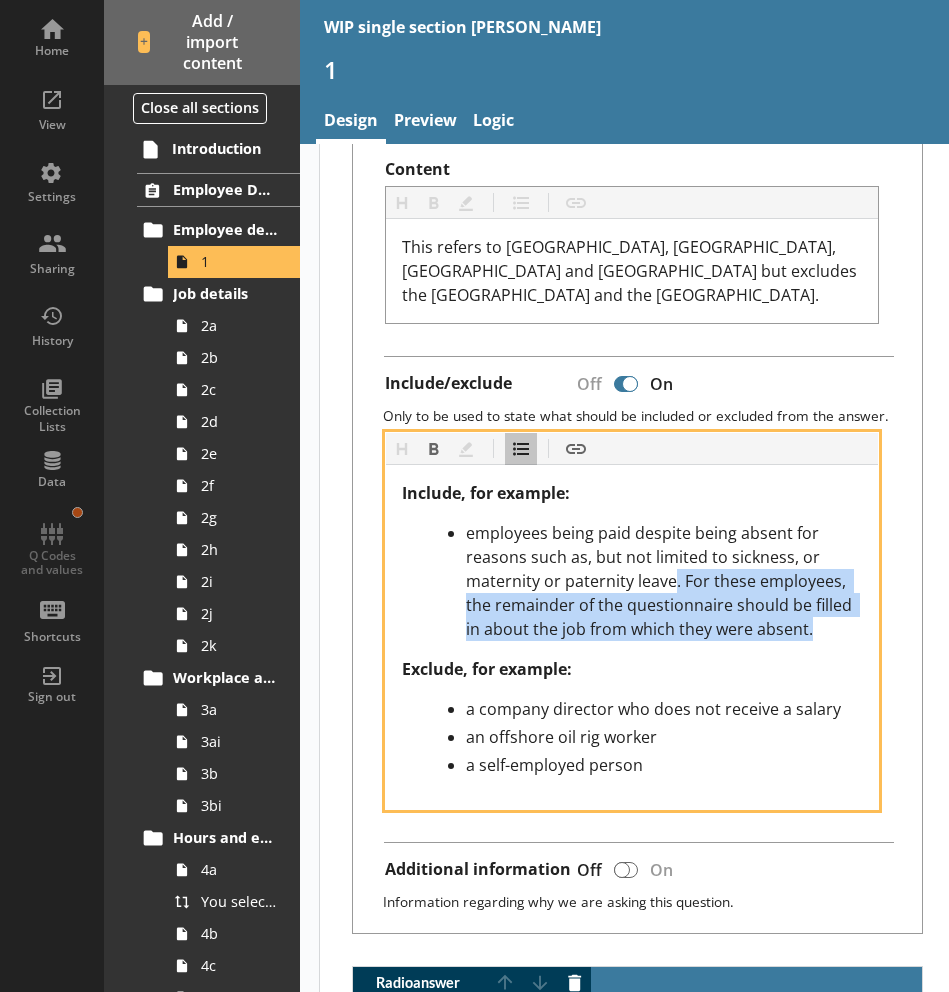 drag, startPoint x: 623, startPoint y: 632, endPoint x: 537, endPoint y: 584, distance: 98.48858 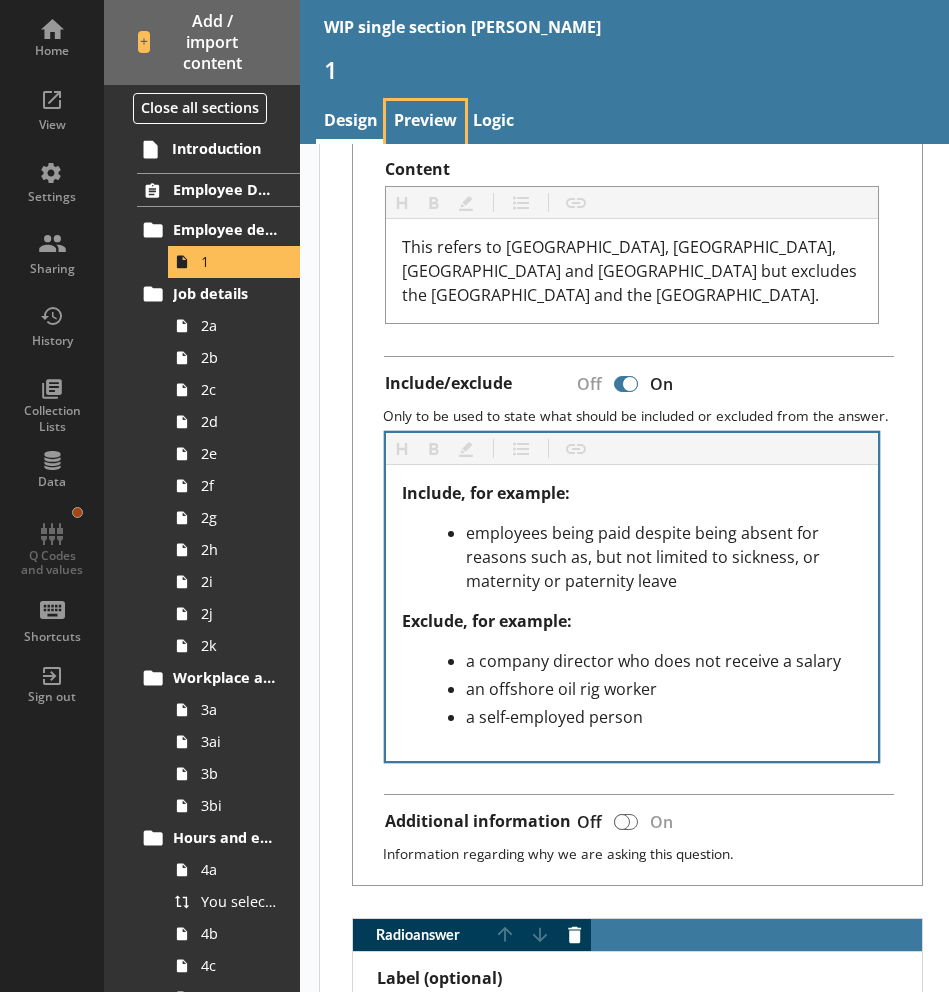 click on "Preview" at bounding box center [425, 122] 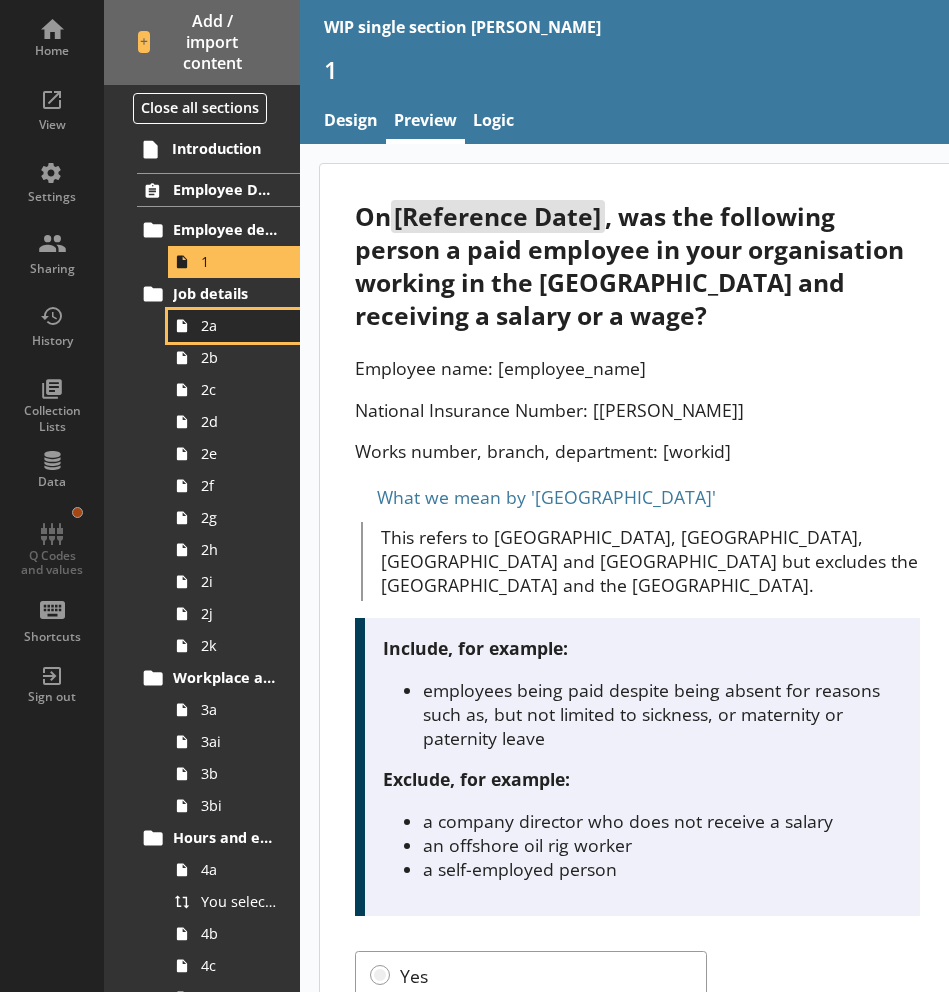 click on "2a" at bounding box center (239, 325) 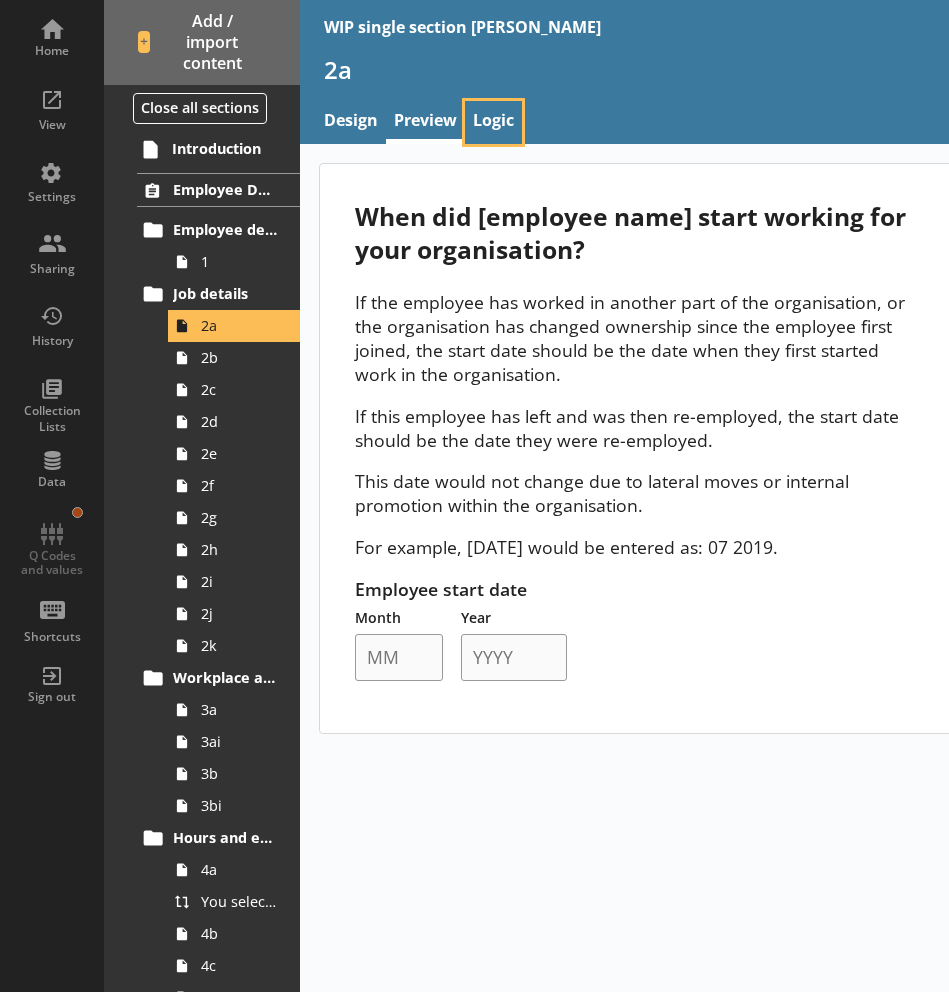 click on "Logic" at bounding box center (493, 122) 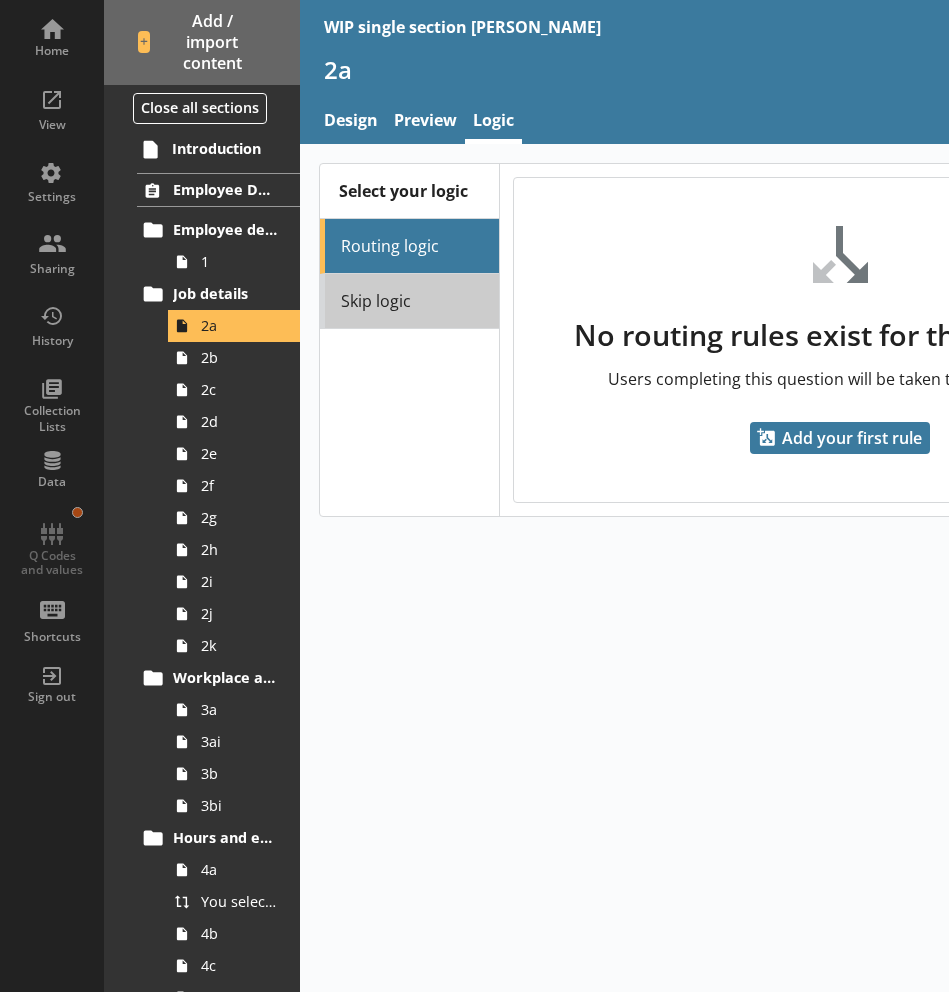 click on "Skip logic" at bounding box center (409, 301) 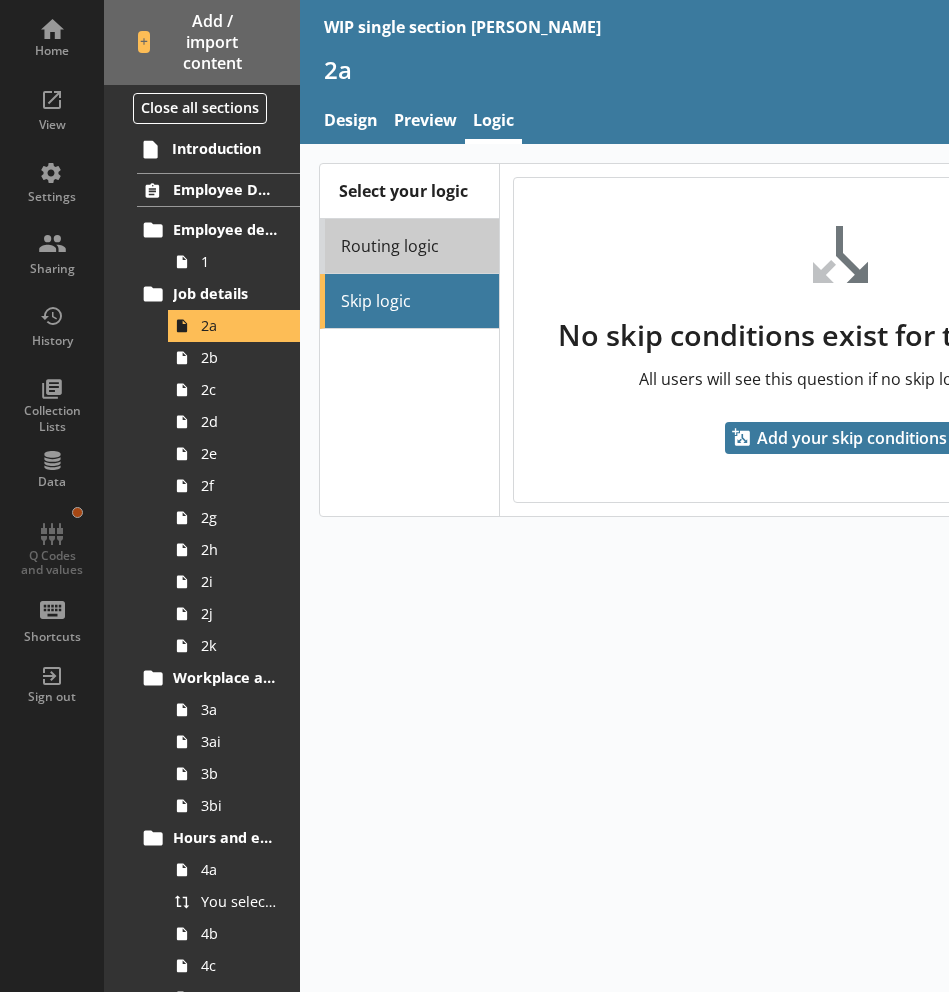 click on "Routing logic" at bounding box center [409, 246] 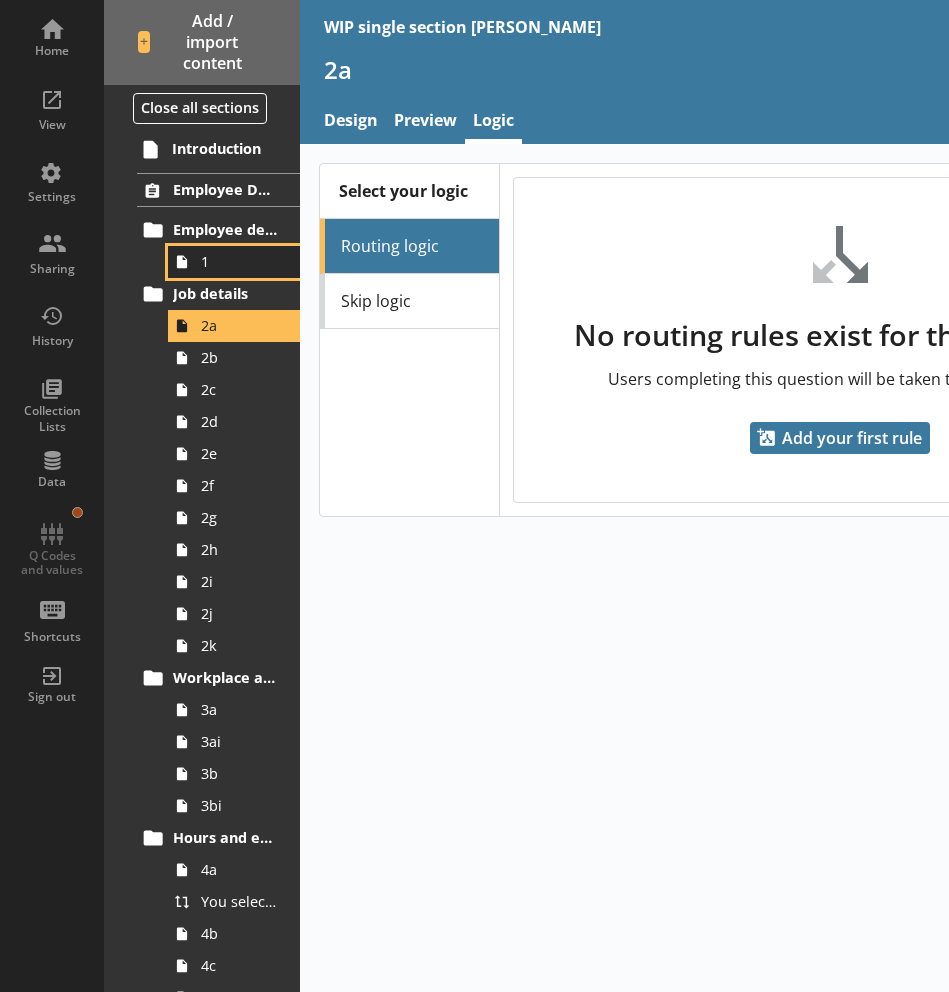 click on "1" at bounding box center [239, 261] 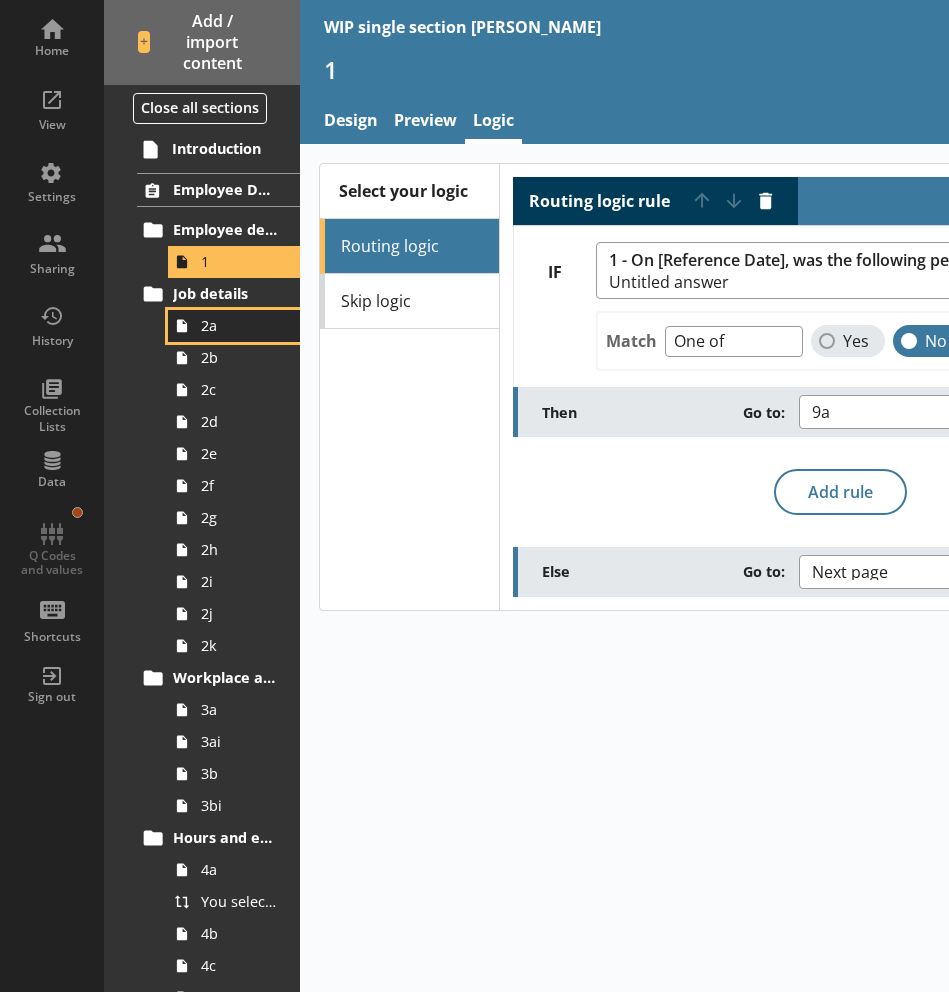 click on "2a" at bounding box center [239, 325] 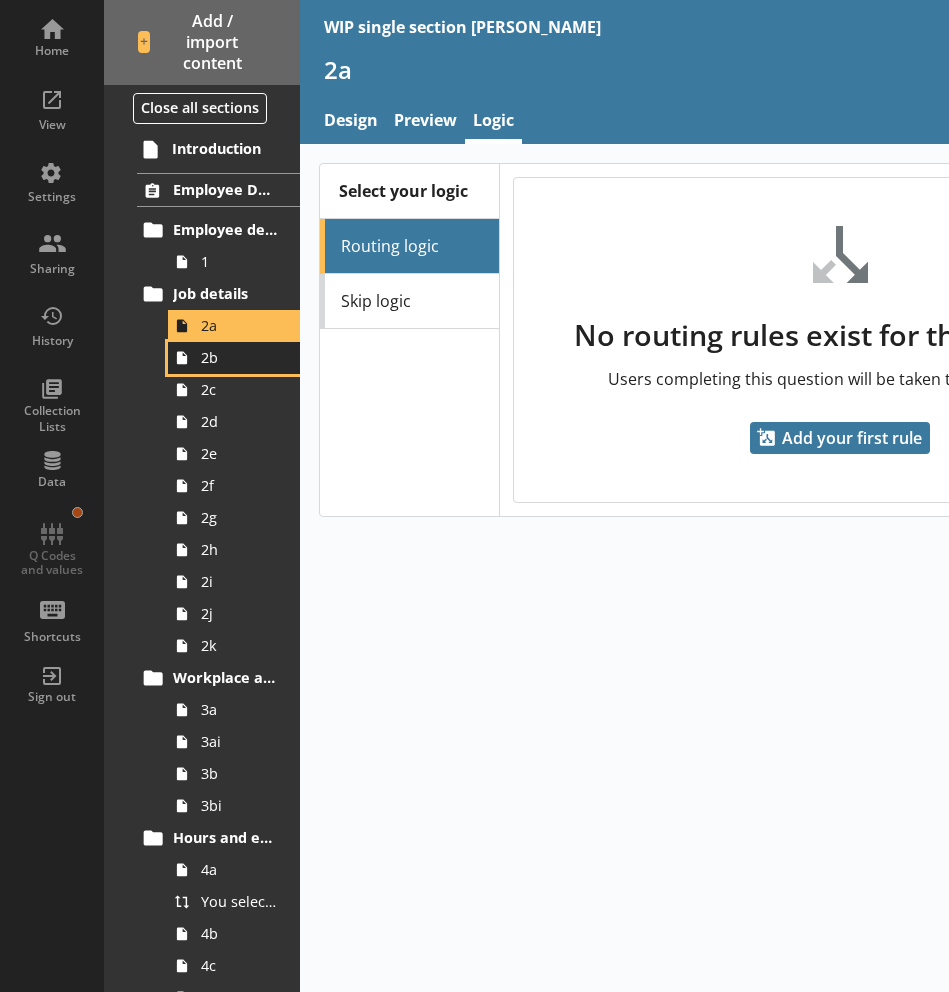 click on "2b" at bounding box center [239, 357] 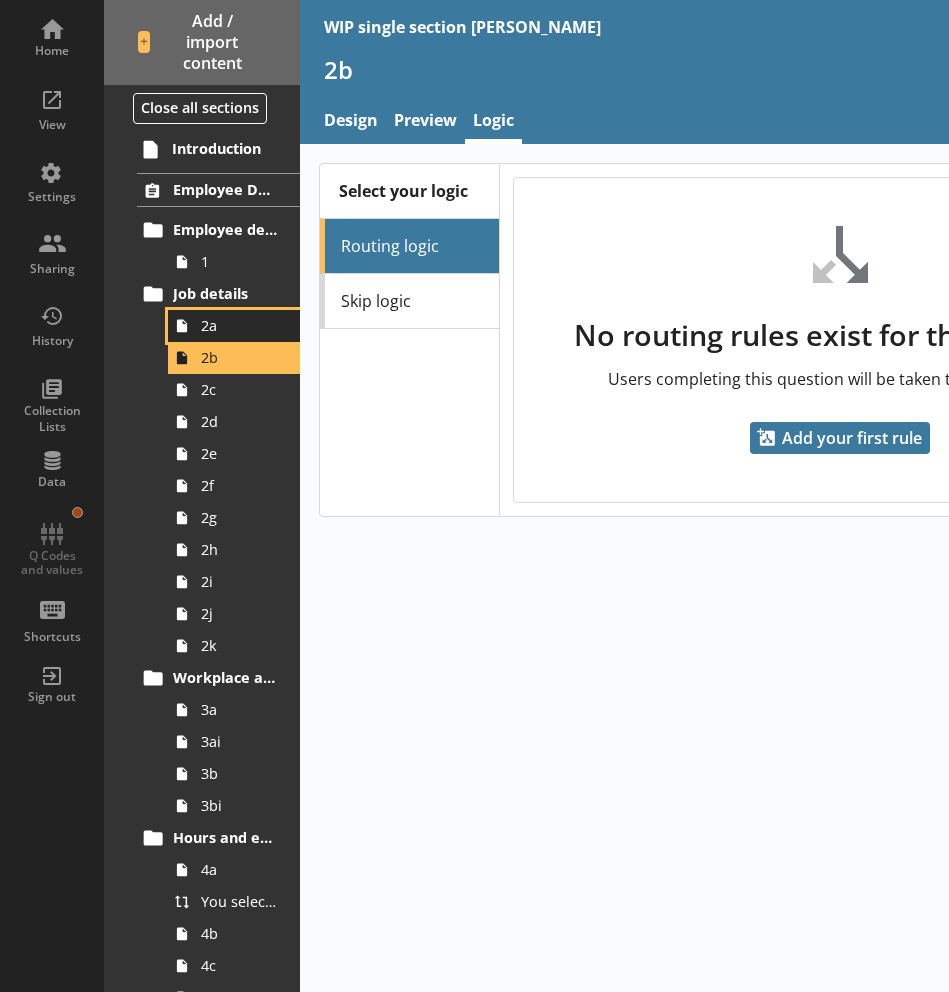 click on "2a" at bounding box center [234, 326] 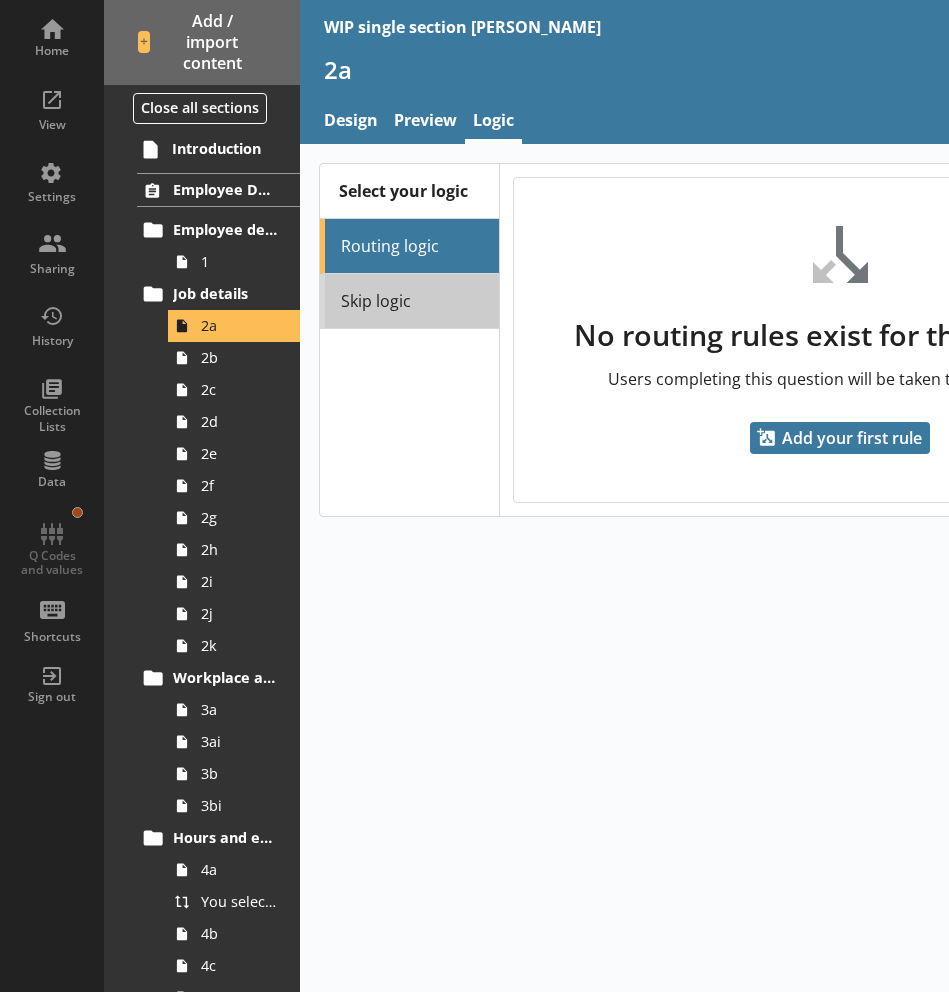 click on "Skip logic" at bounding box center [409, 301] 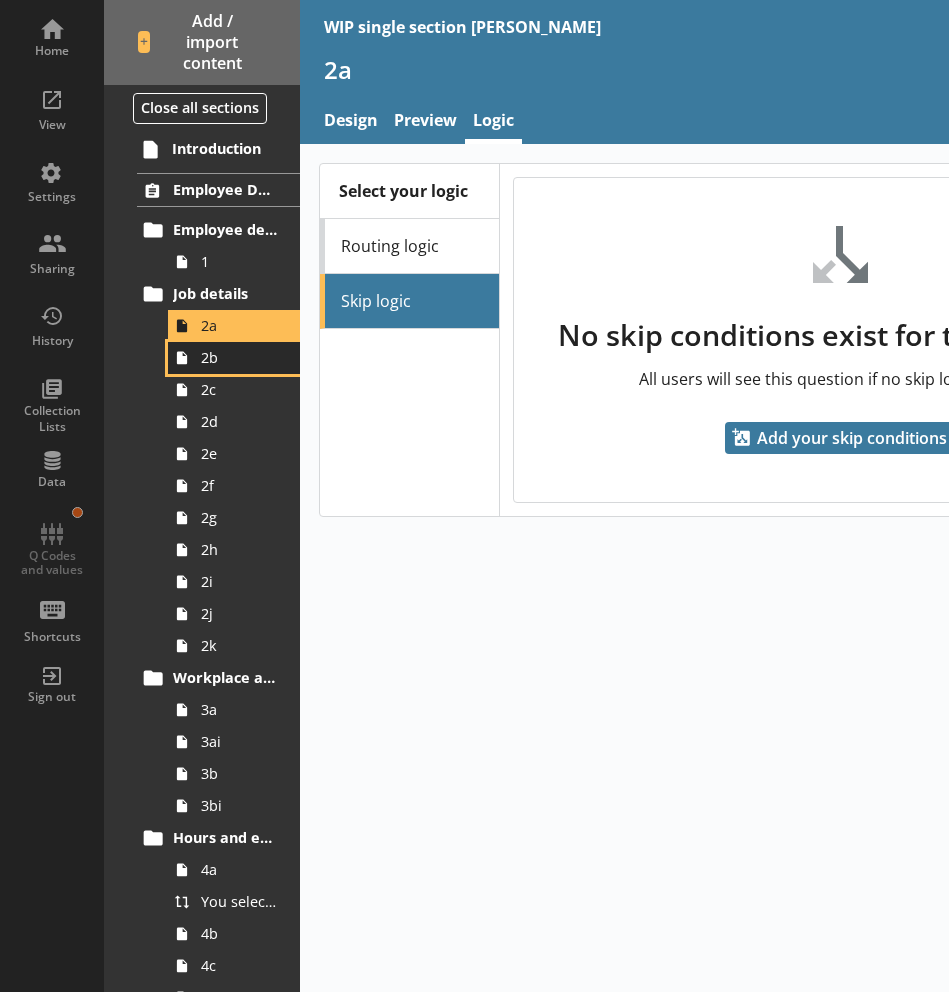 click on "2b" at bounding box center (239, 357) 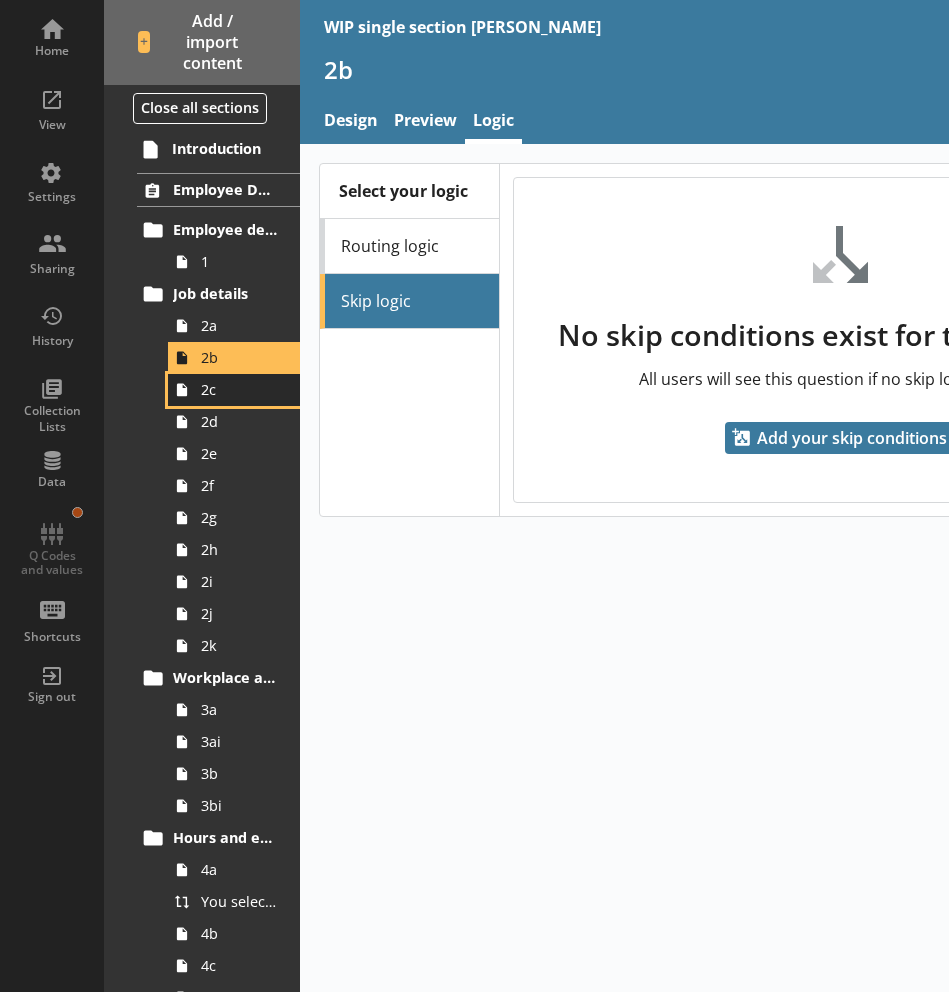 click on "2c" at bounding box center [239, 389] 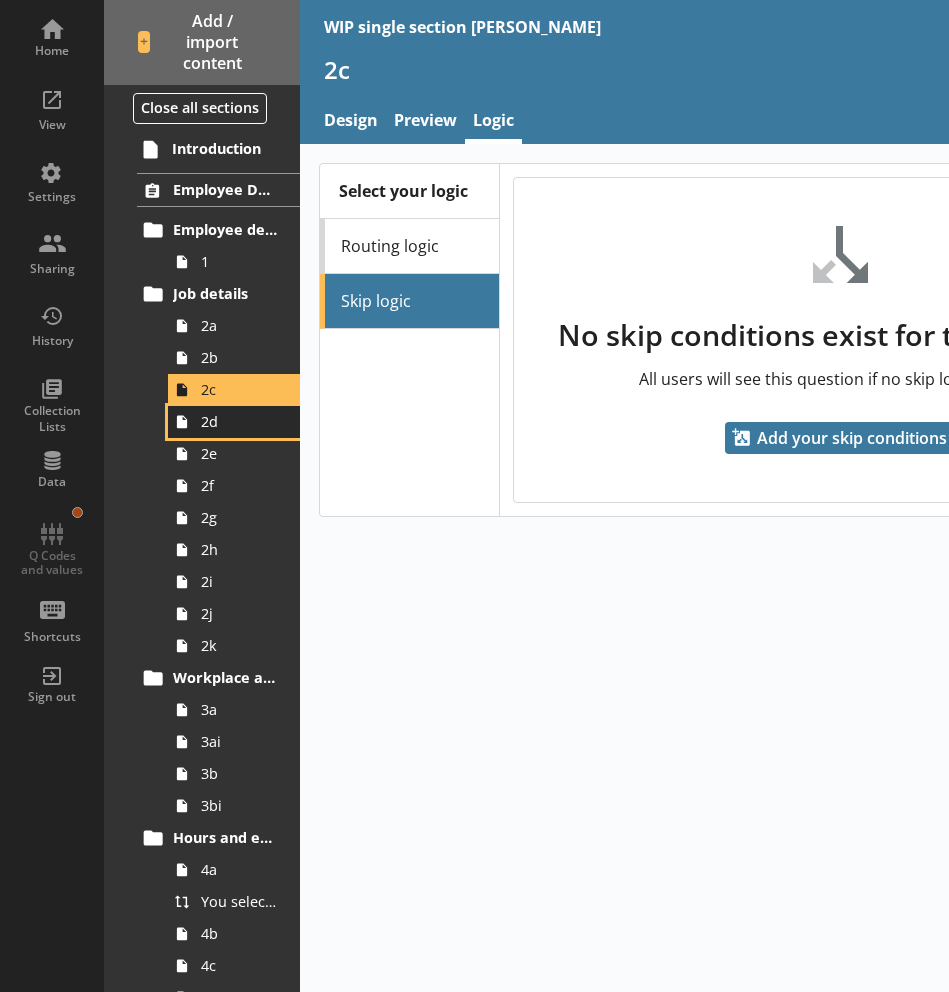 click on "2d" at bounding box center (239, 421) 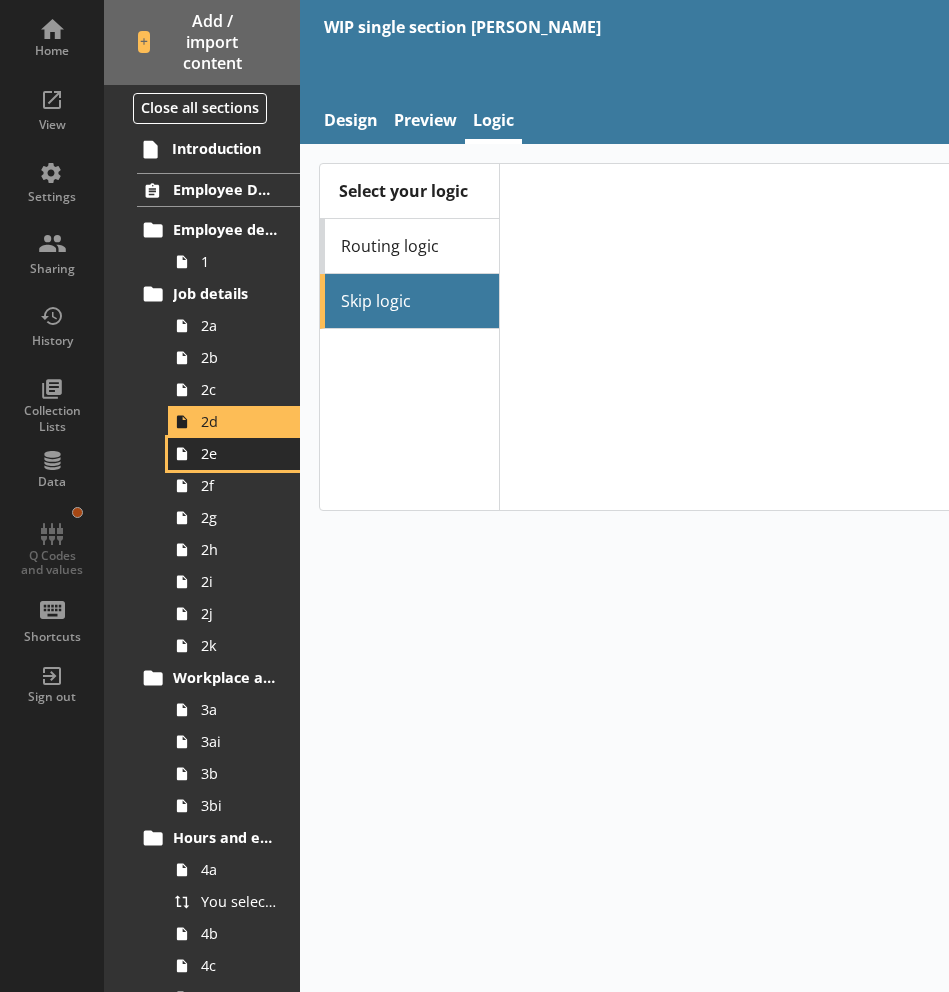 click on "2e" at bounding box center (239, 453) 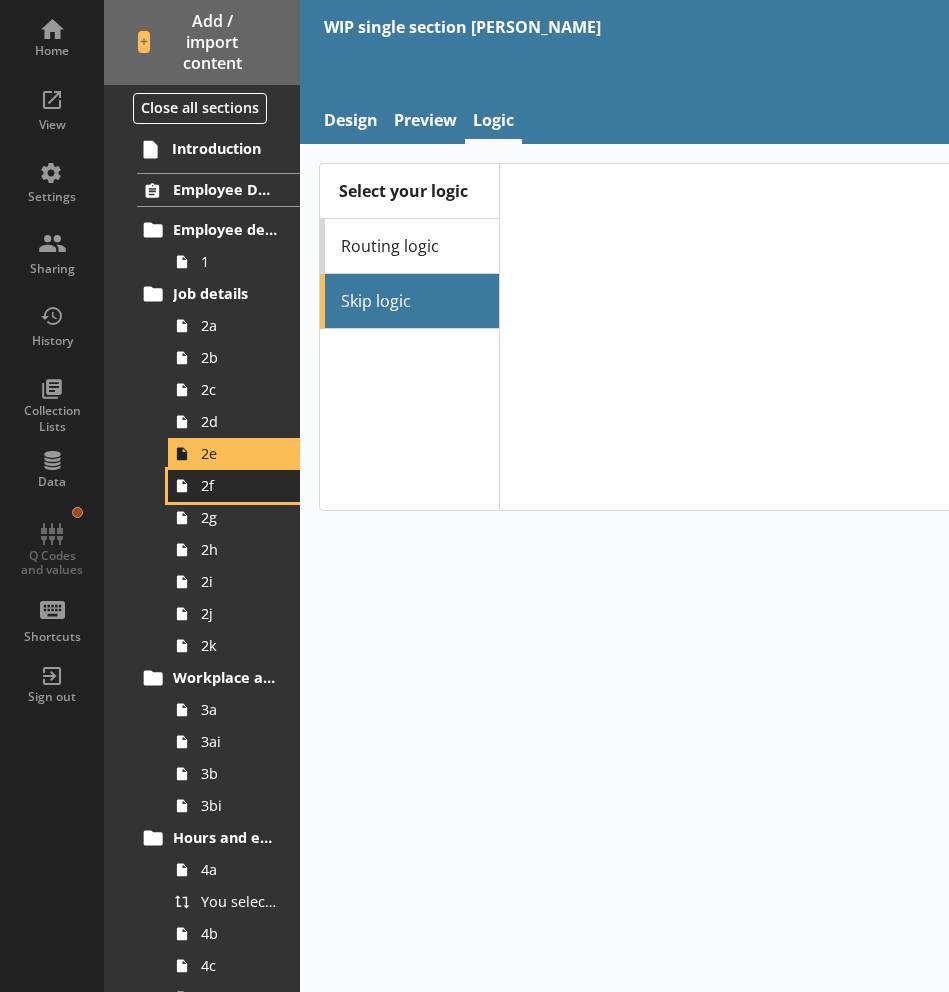 click on "2f" at bounding box center (239, 485) 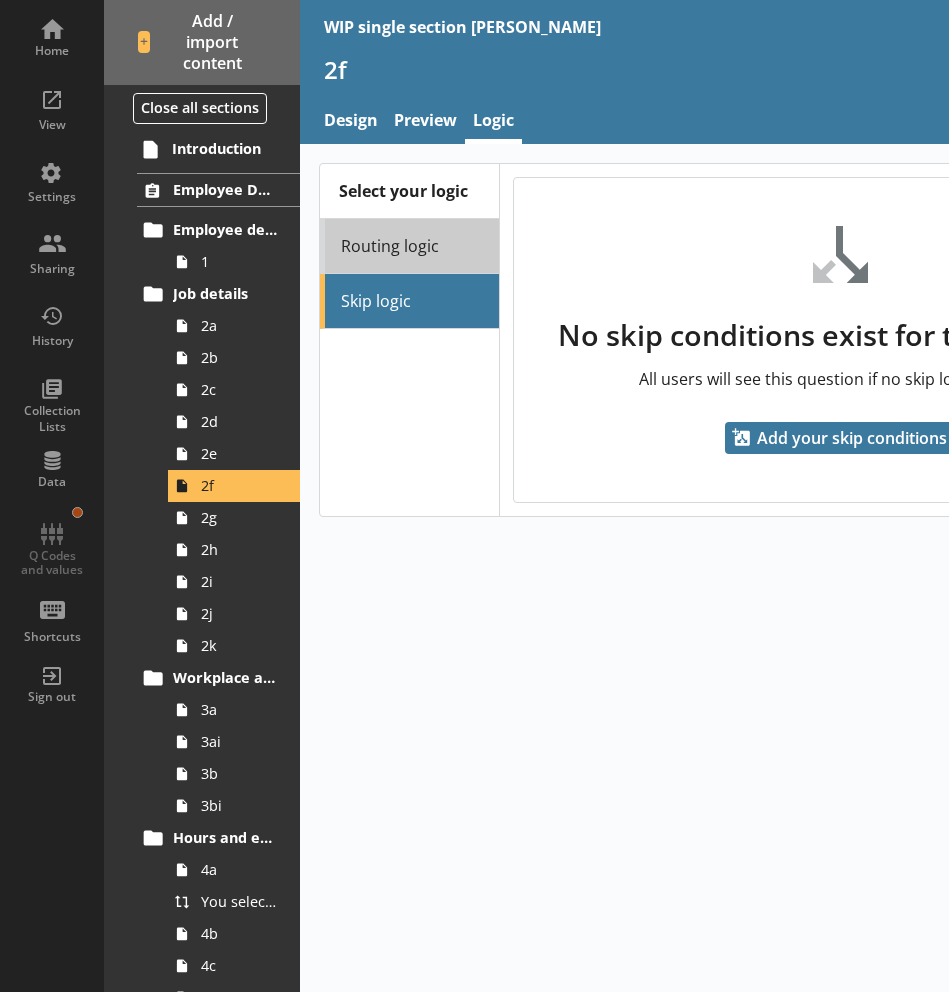 click on "Routing logic" at bounding box center (409, 246) 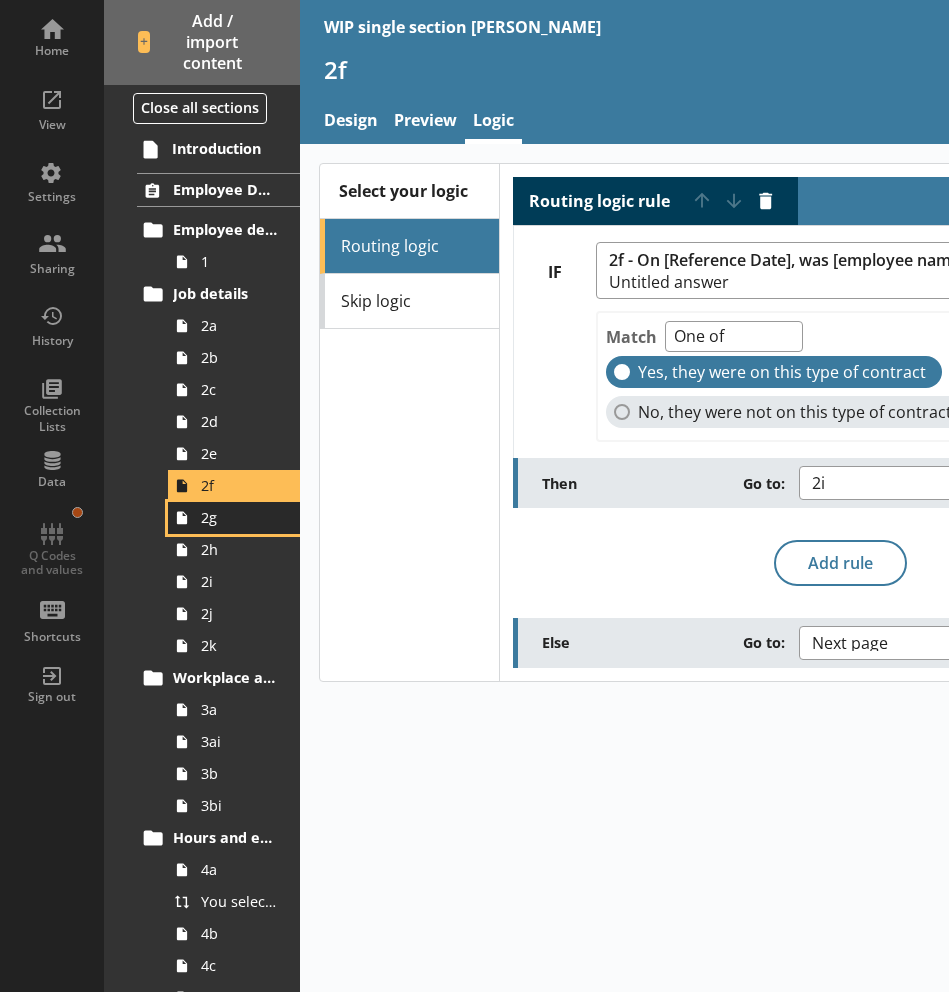 click on "2g" at bounding box center [239, 517] 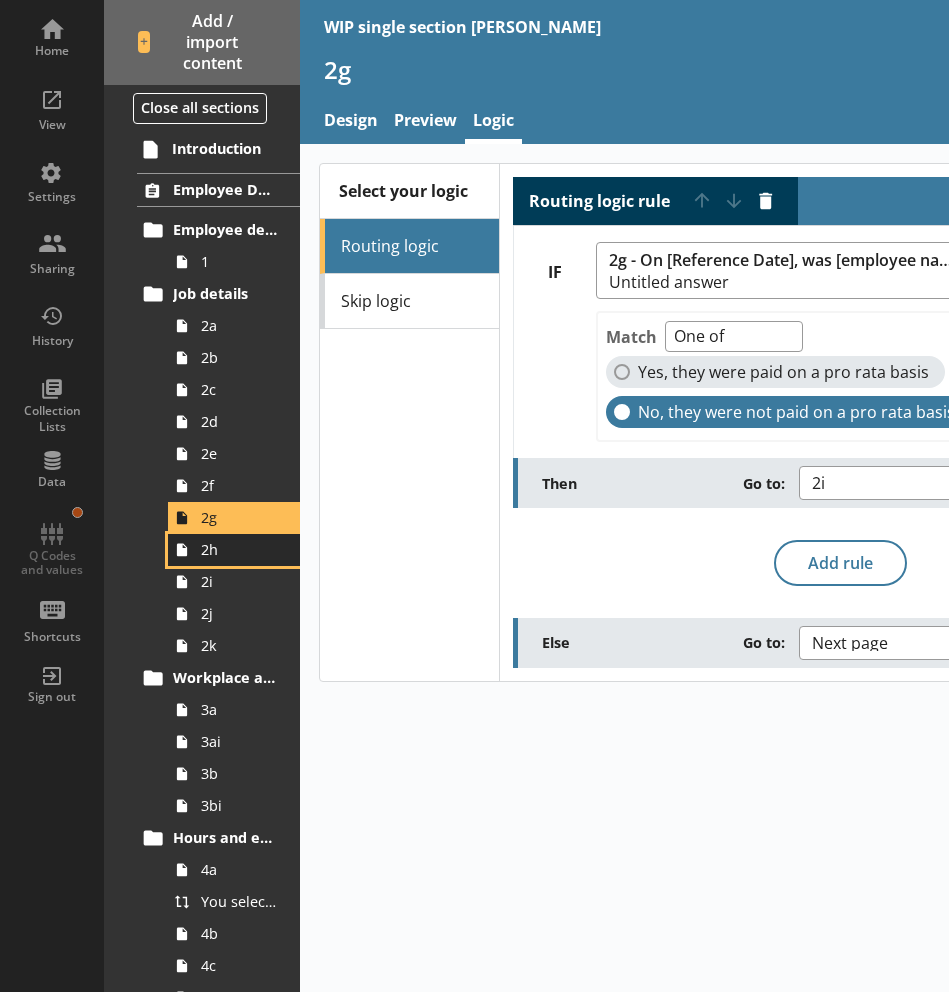 click on "2h" at bounding box center (239, 549) 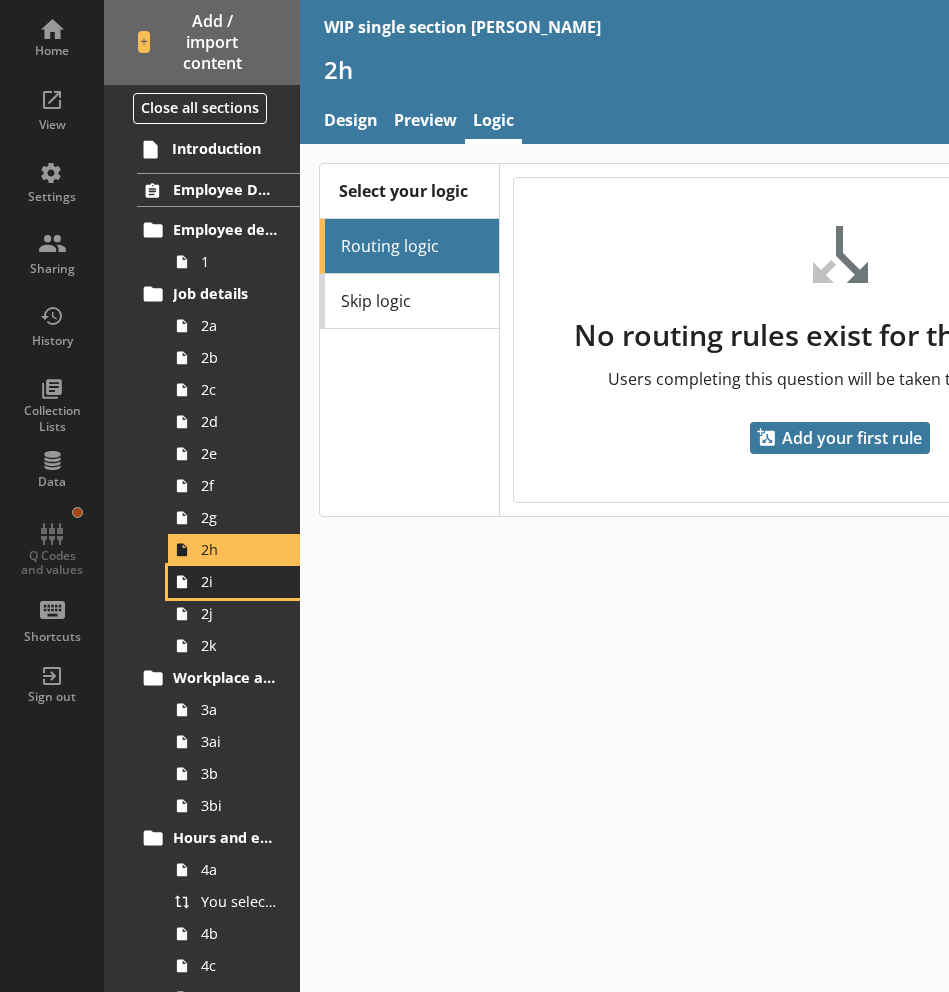 click on "2i" at bounding box center (234, 582) 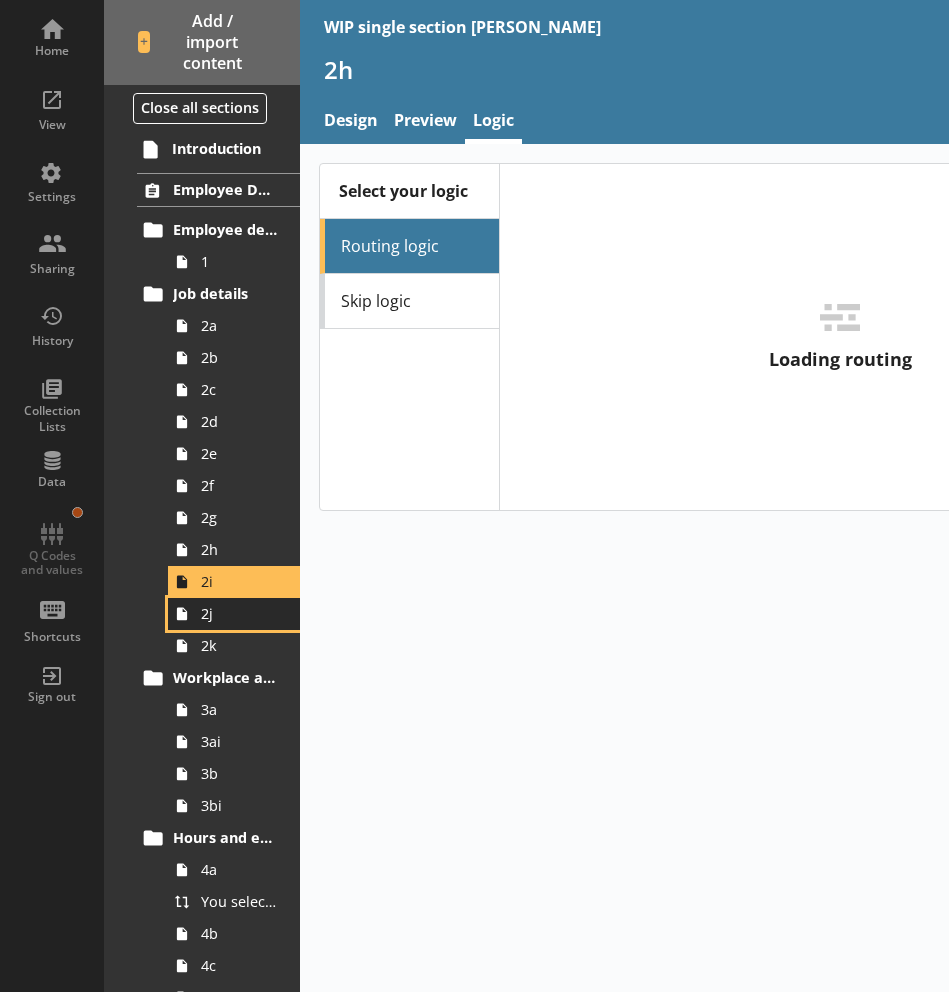 click on "2j" at bounding box center [239, 613] 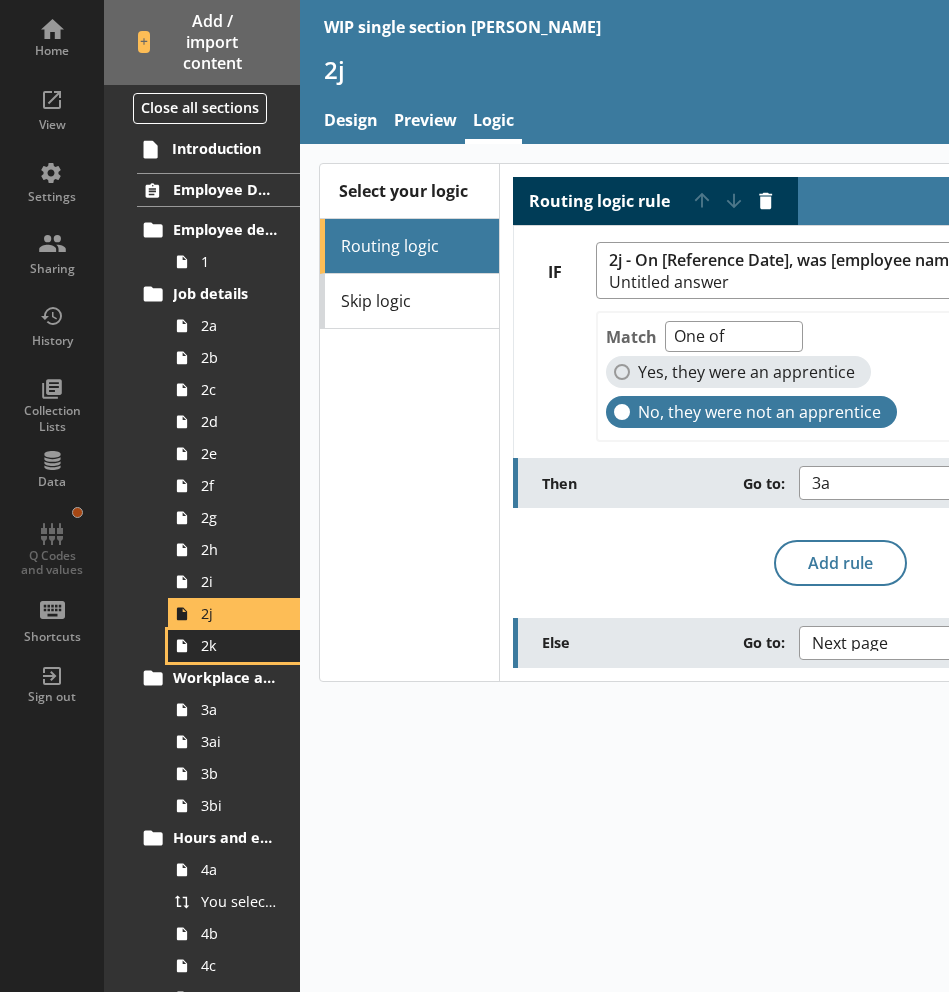 click on "2k" at bounding box center (239, 645) 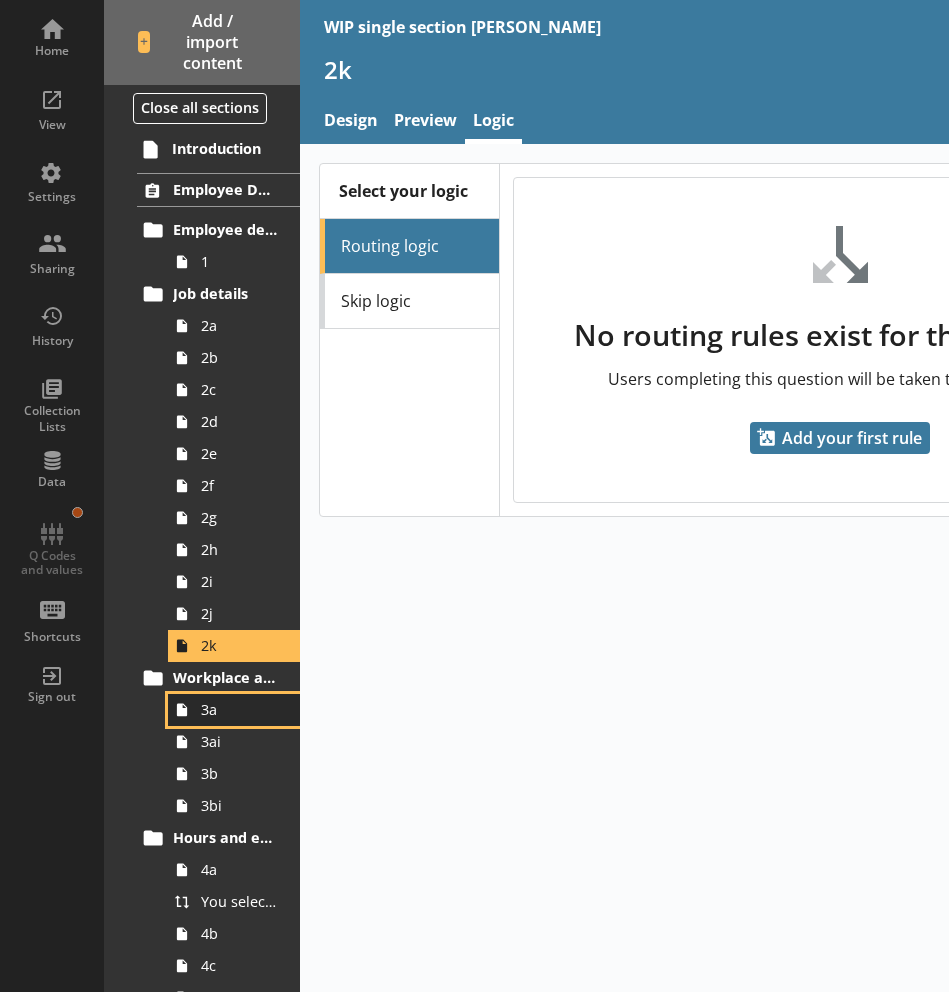 click on "3a" at bounding box center [239, 709] 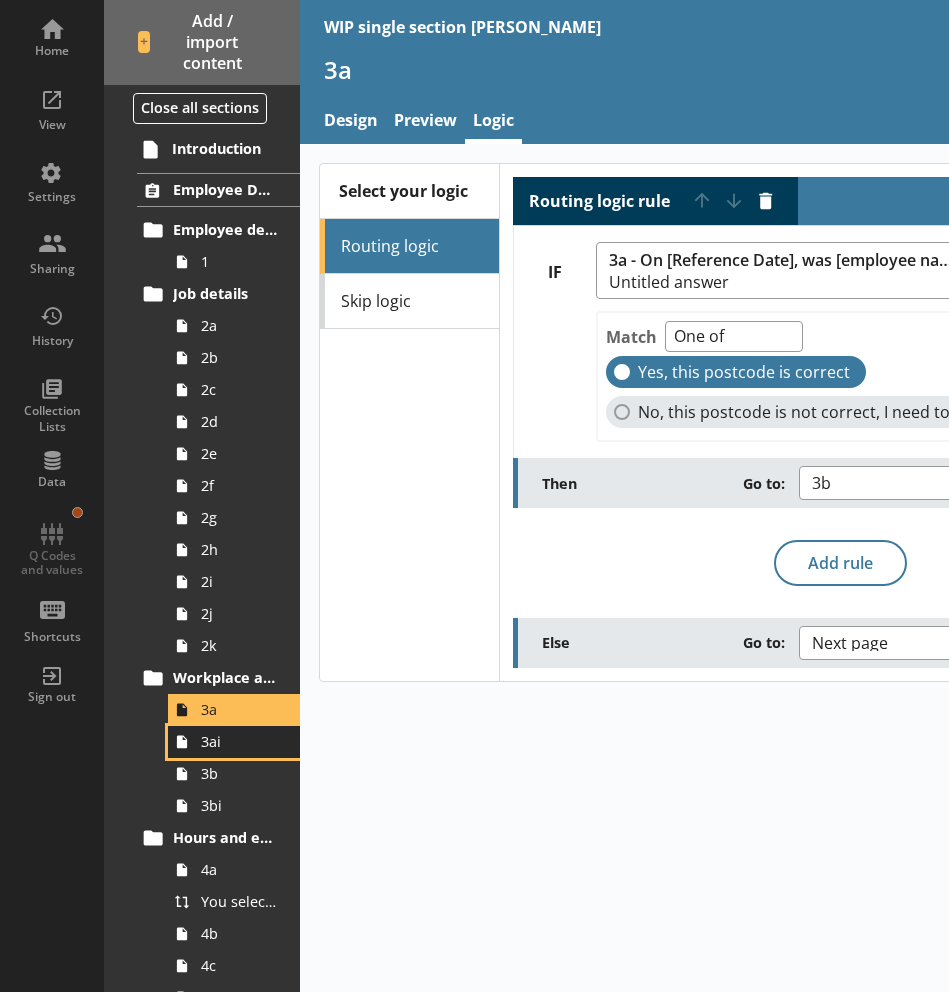 click on "3ai" at bounding box center (234, 742) 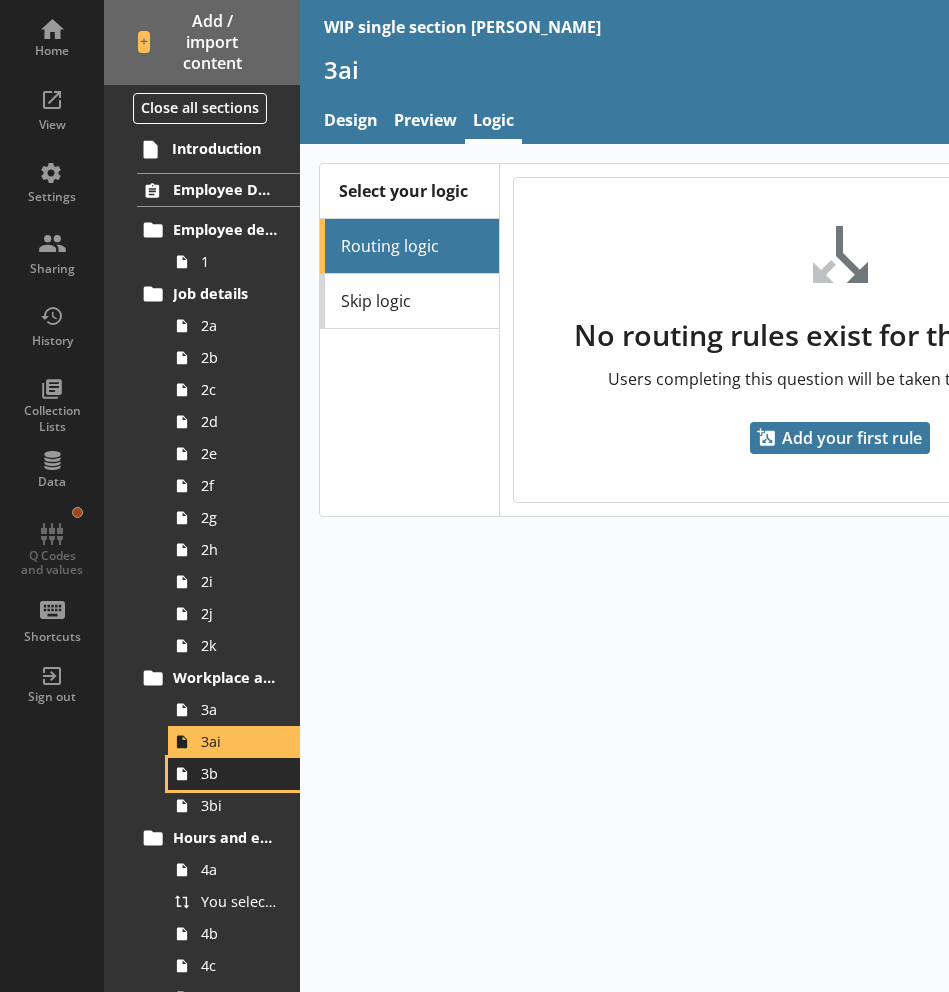 click on "3b" at bounding box center (239, 773) 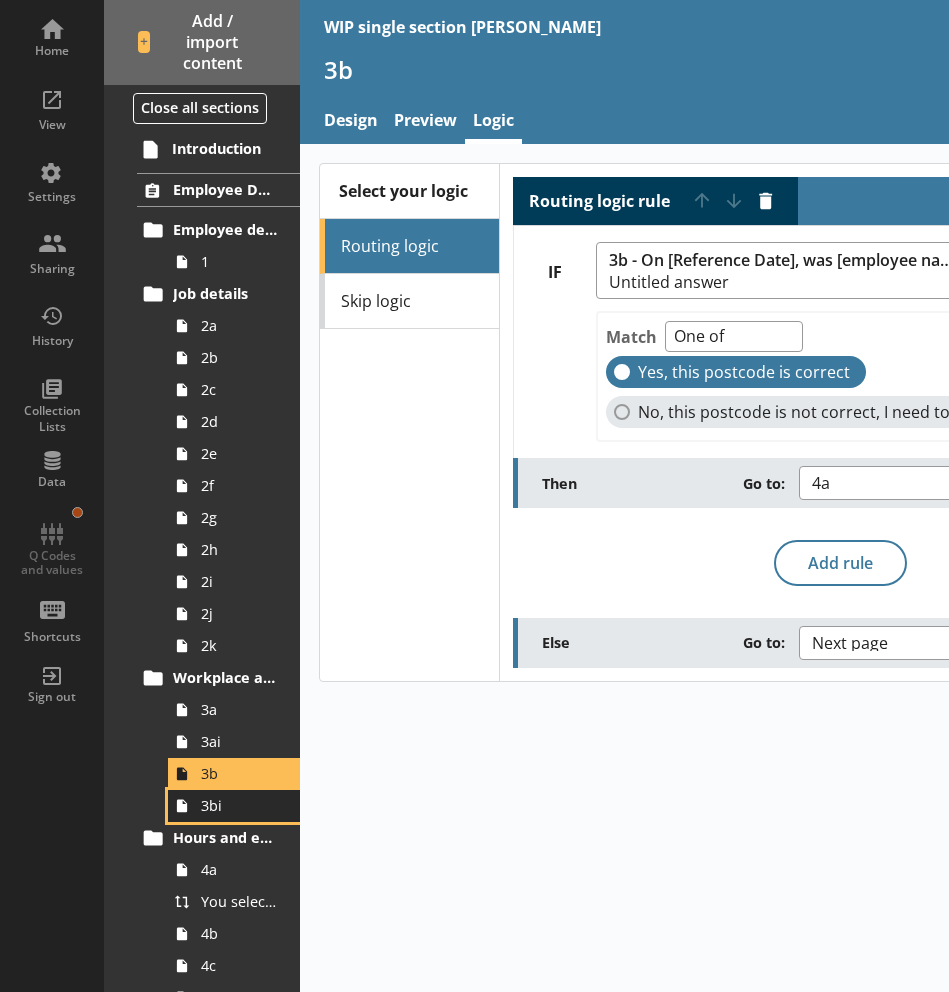 click on "3bi" at bounding box center [239, 805] 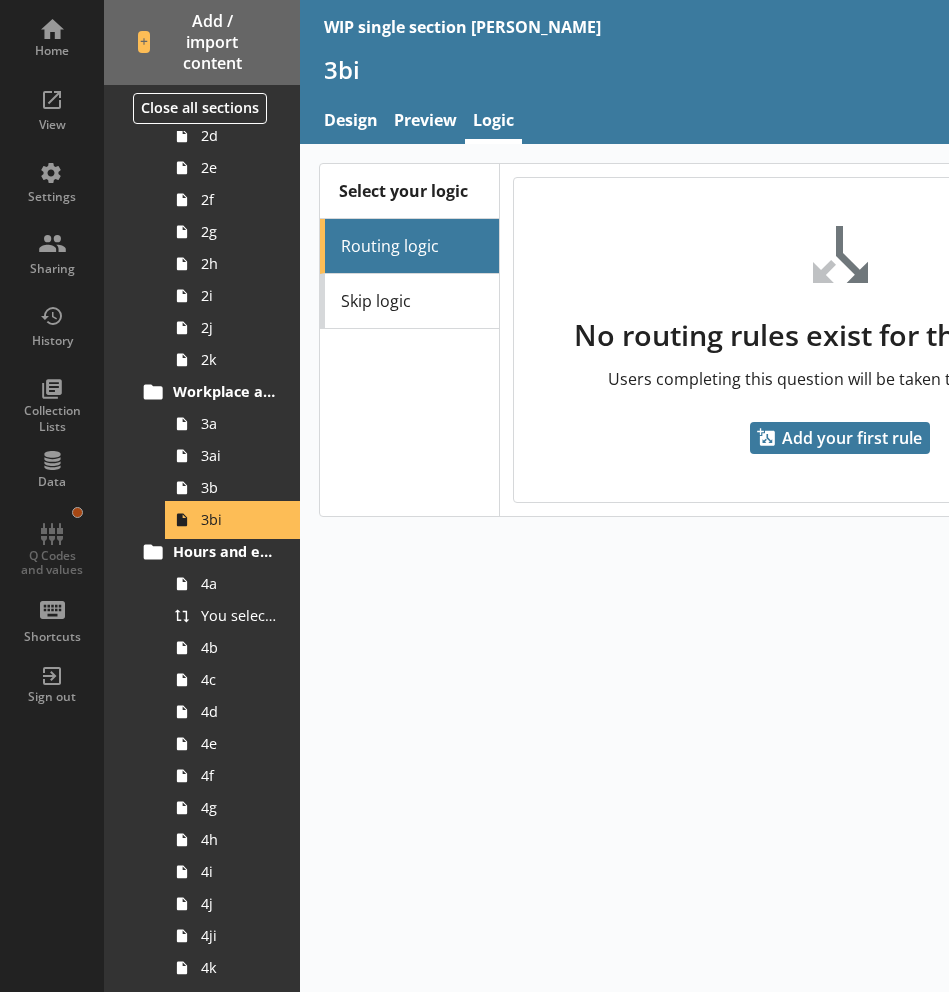 scroll, scrollTop: 350, scrollLeft: 0, axis: vertical 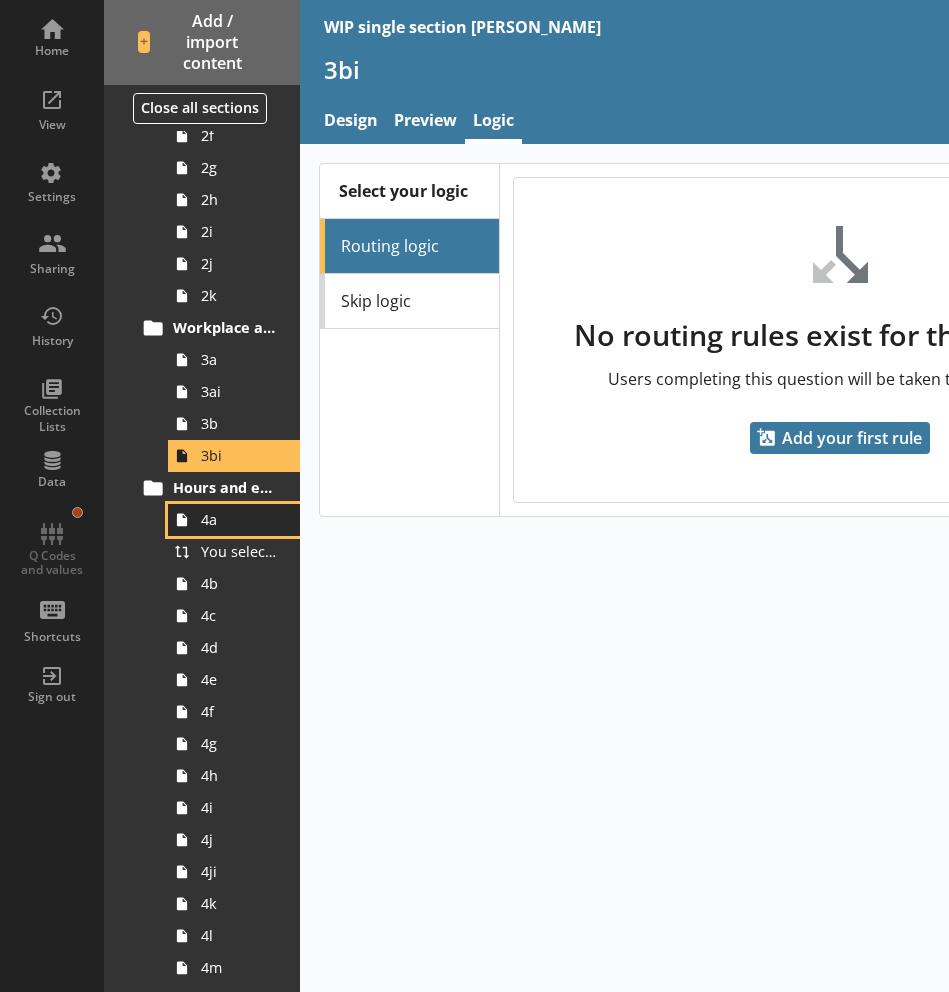 click on "4a" at bounding box center (239, 519) 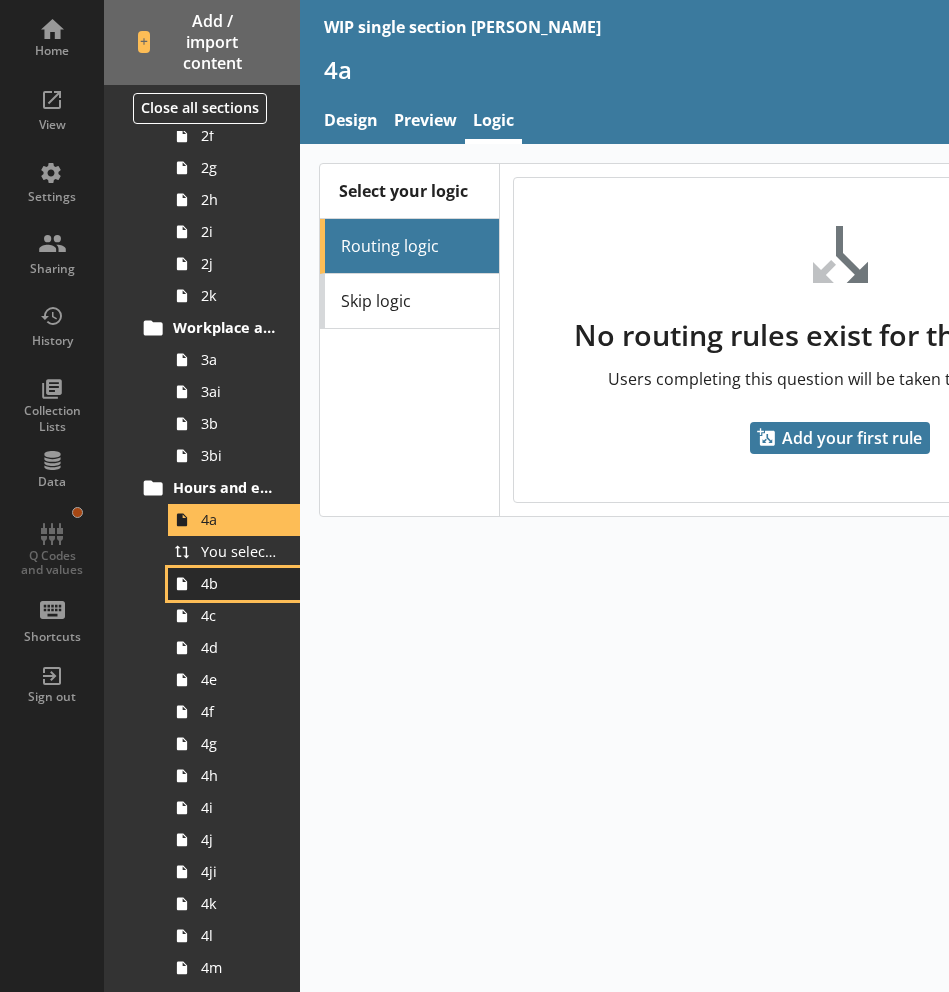 click on "4b" at bounding box center [234, 584] 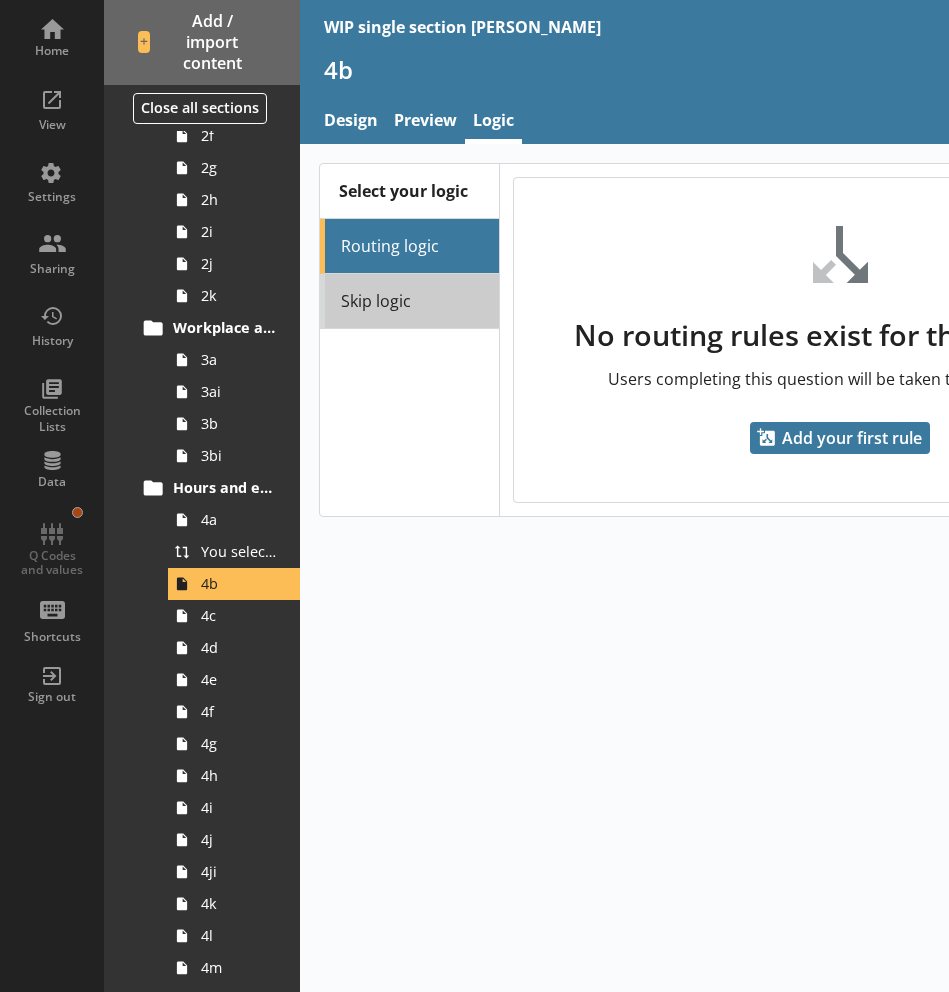 click on "Skip logic" at bounding box center [409, 301] 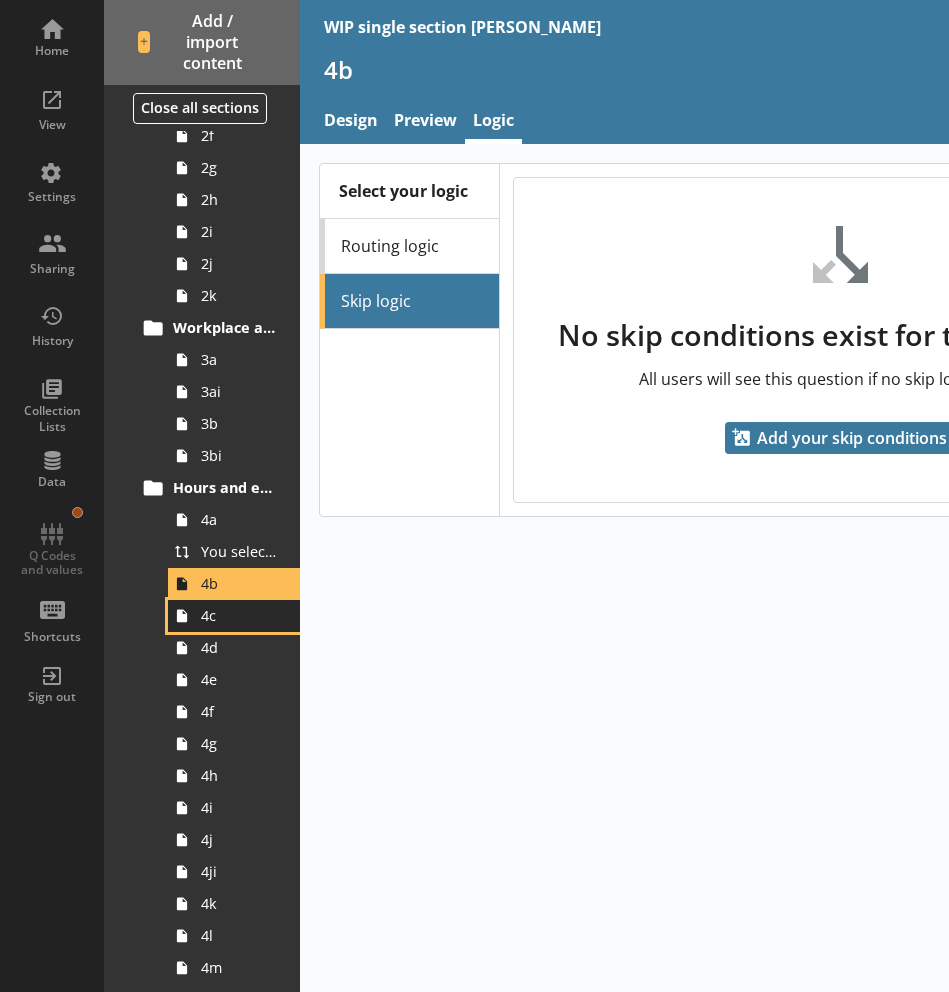 click on "4c" at bounding box center [239, 615] 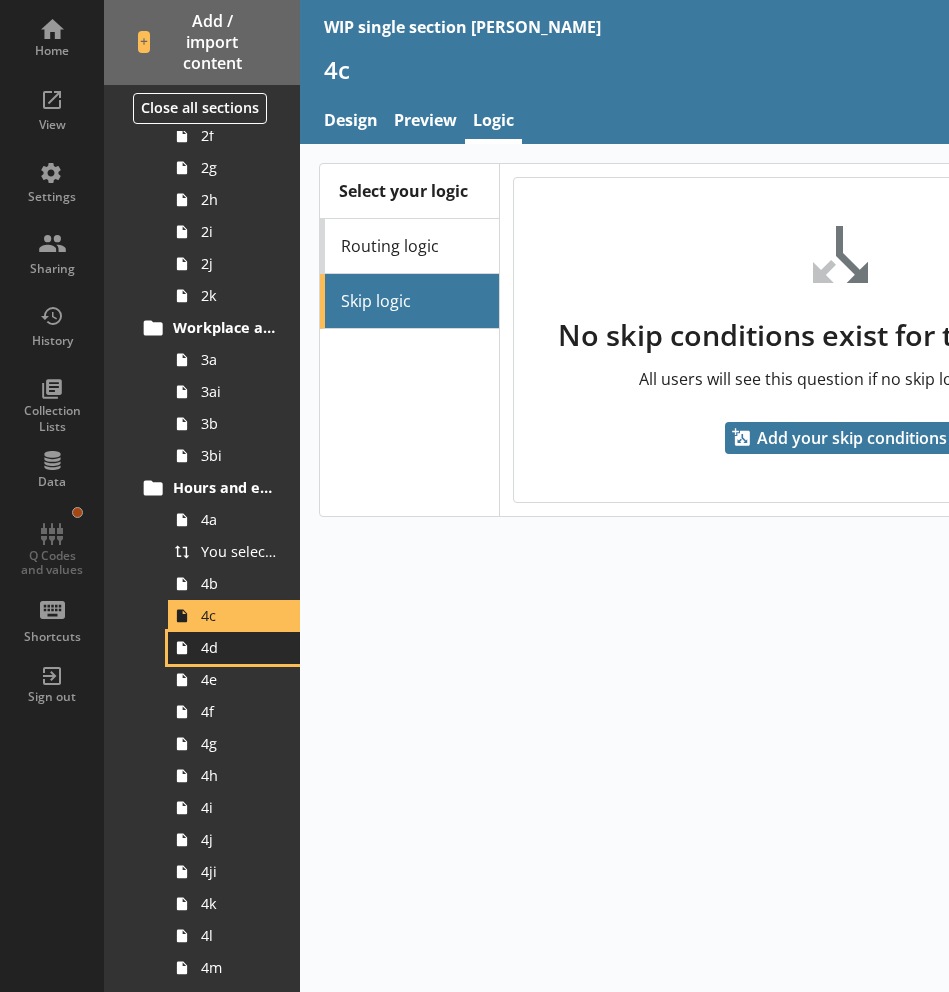 click on "4d" at bounding box center [239, 647] 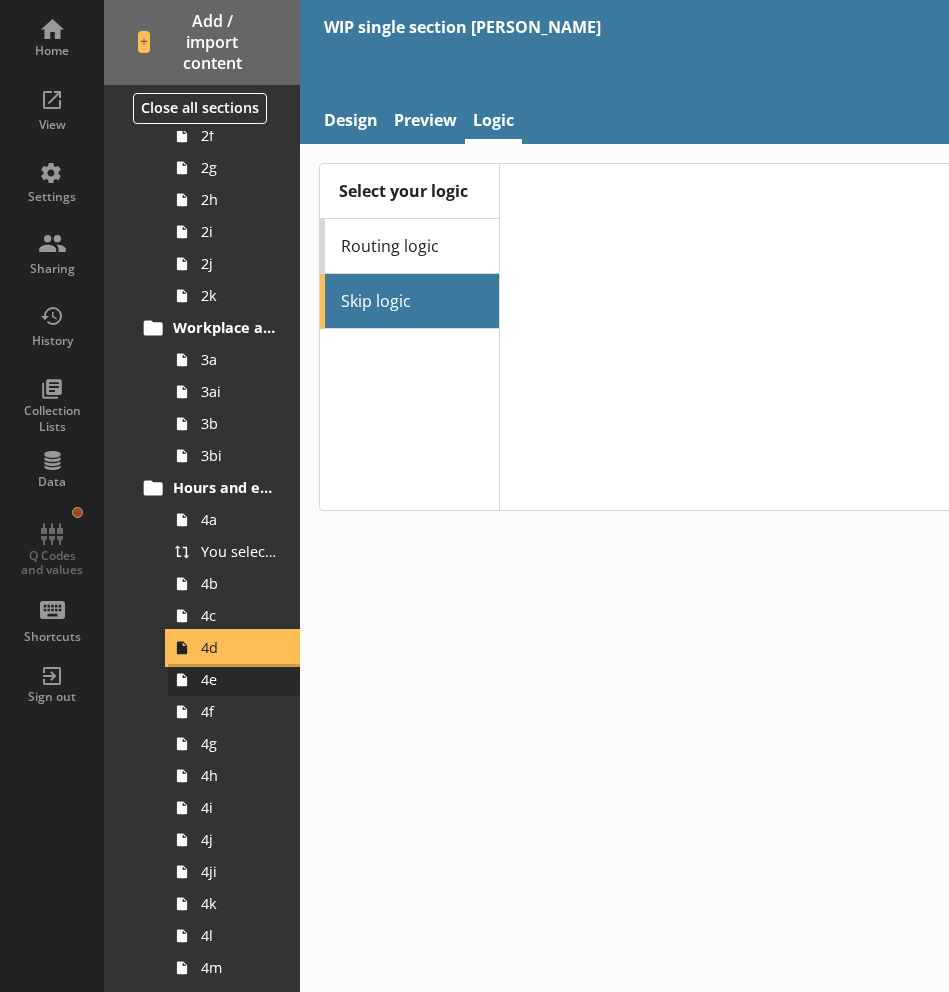 select on "Unanswered" 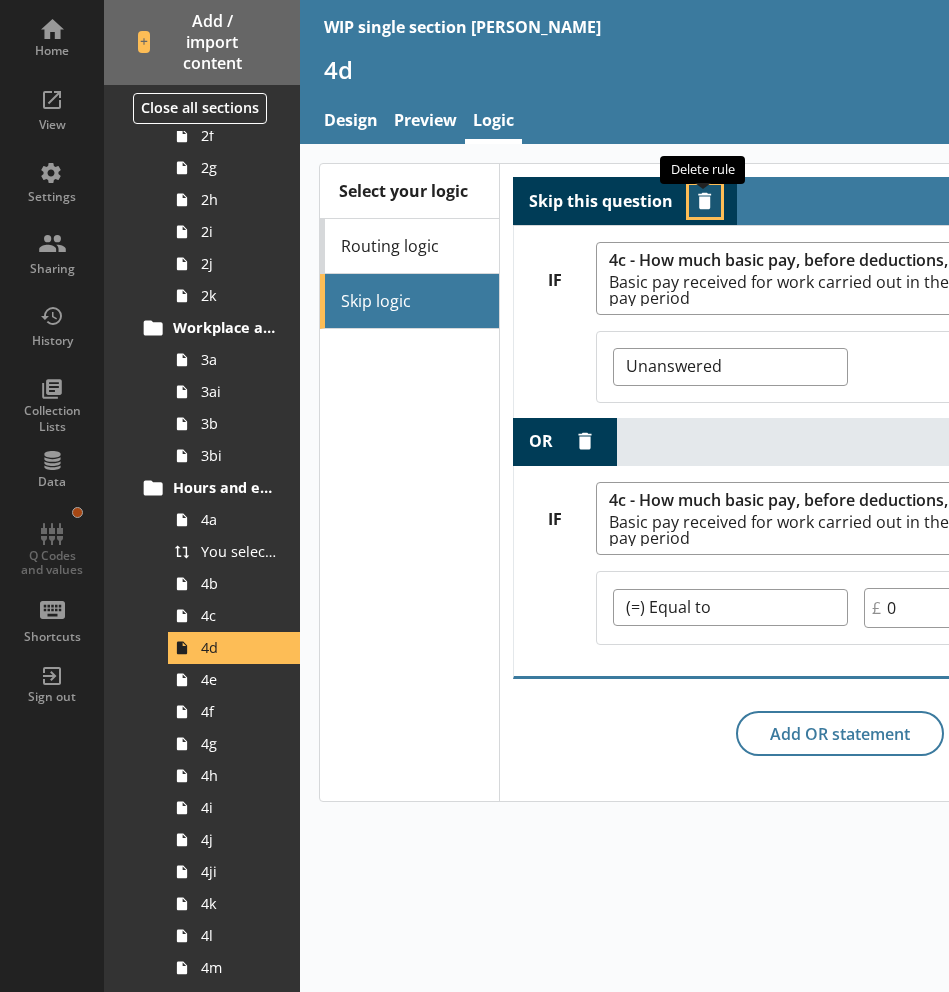 click at bounding box center (705, 201) 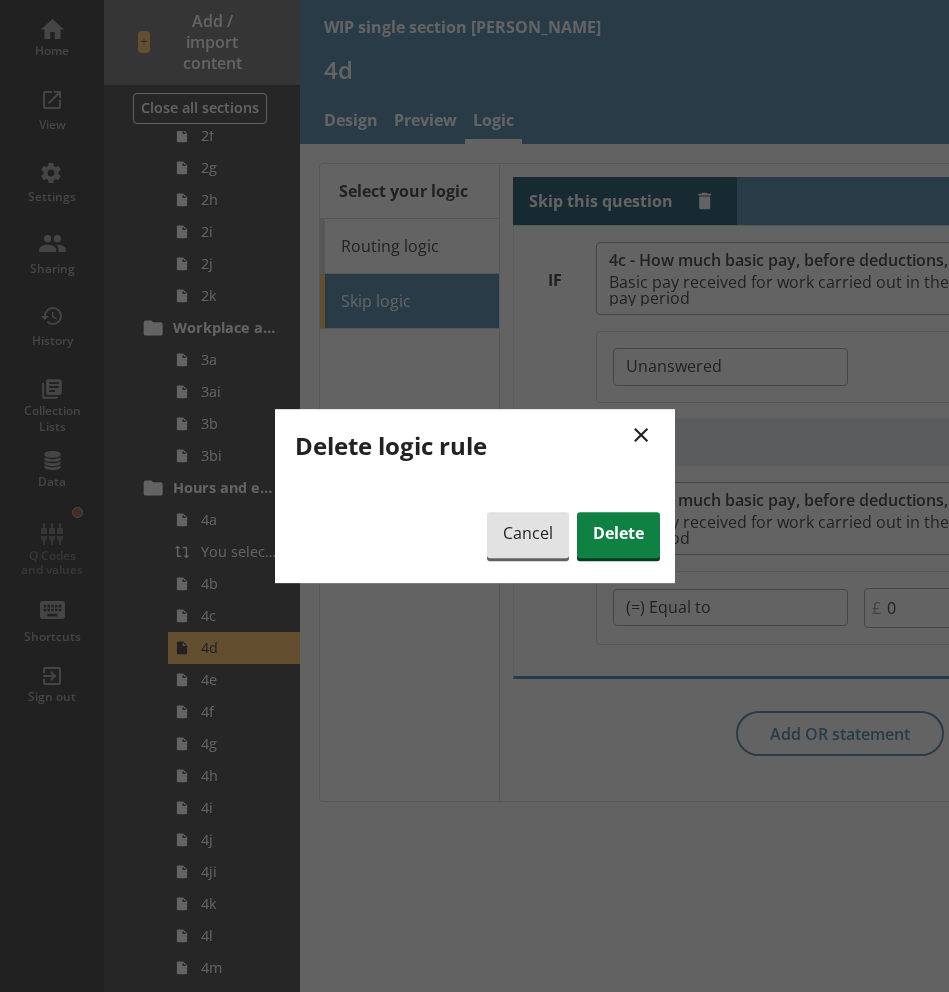 click on "×" at bounding box center (640, 433) 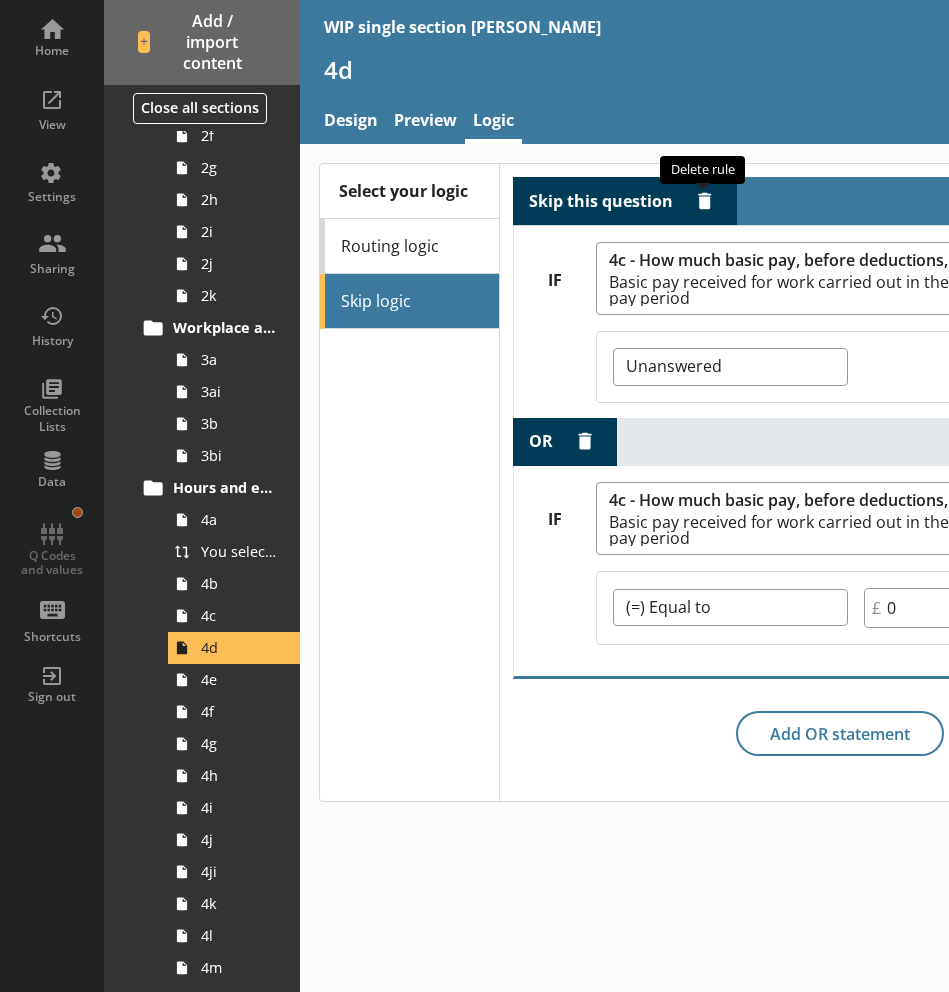click on "Select your logic Routing logic Skip logic" at bounding box center (409, 482) 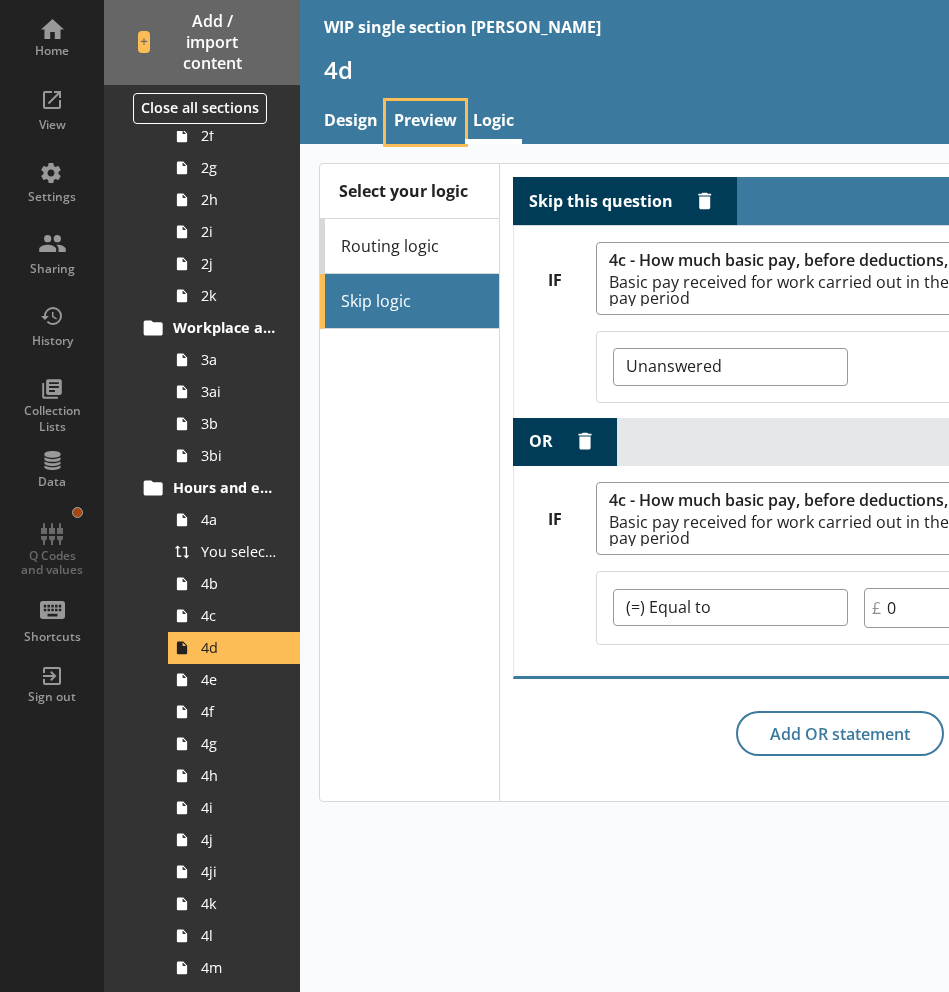 click on "Preview" at bounding box center [425, 122] 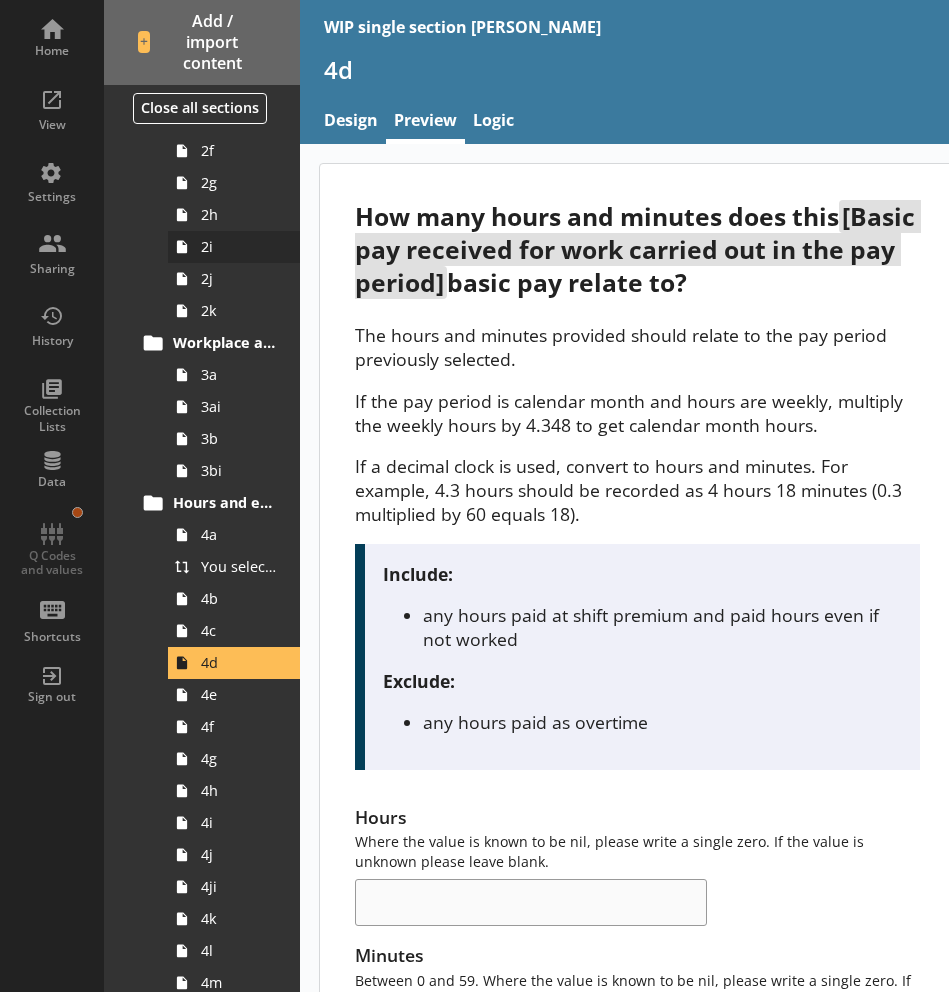 scroll, scrollTop: 426, scrollLeft: 0, axis: vertical 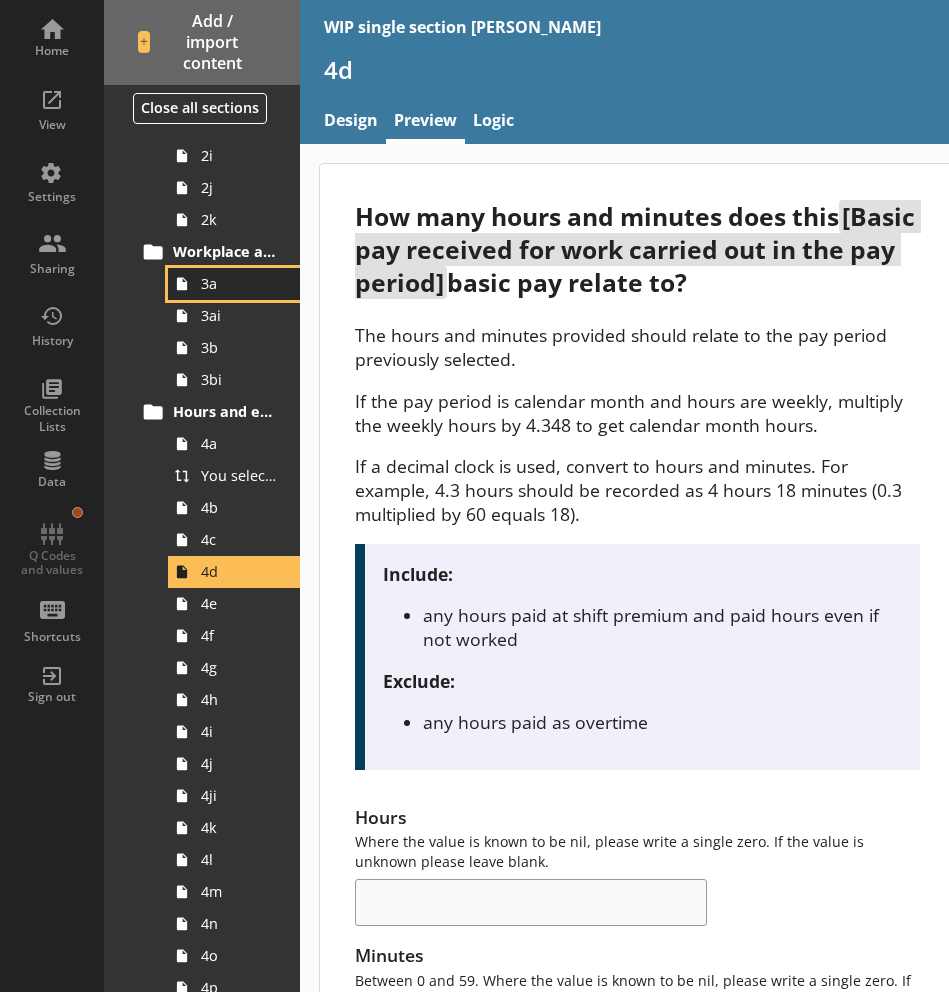 click on "3a" at bounding box center [239, 283] 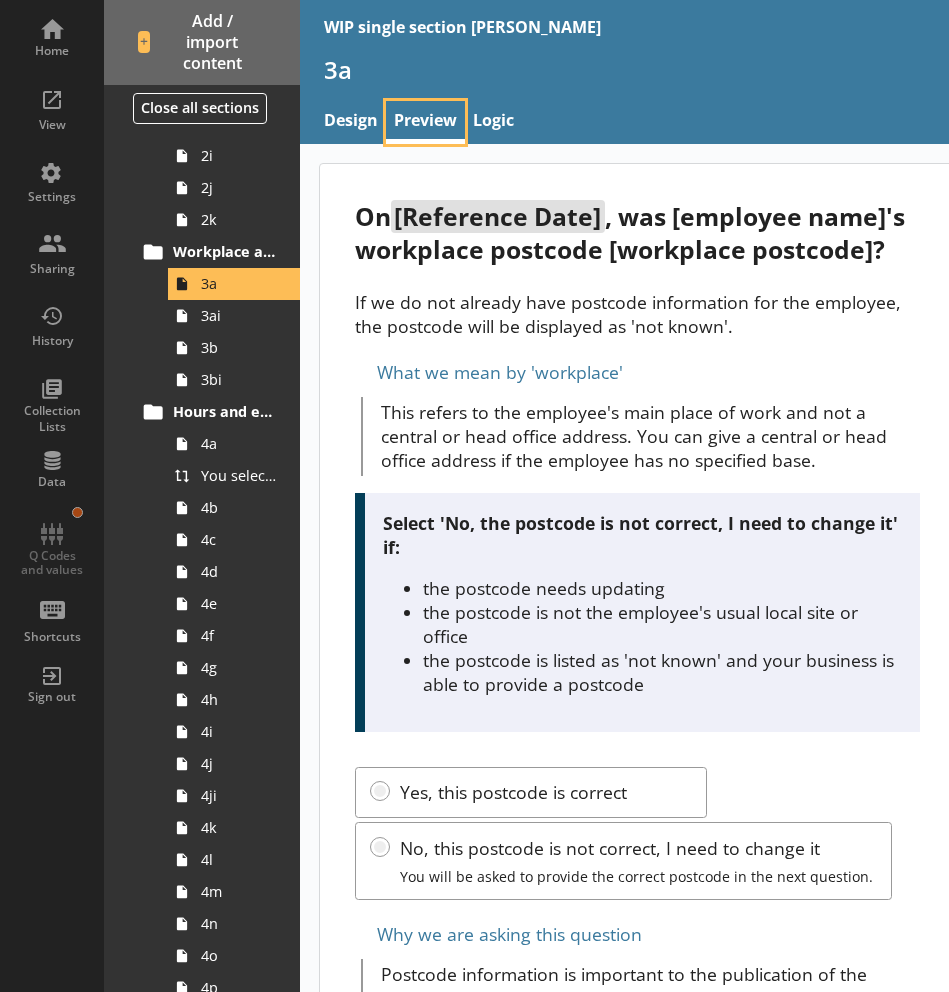 click on "Preview" at bounding box center [425, 122] 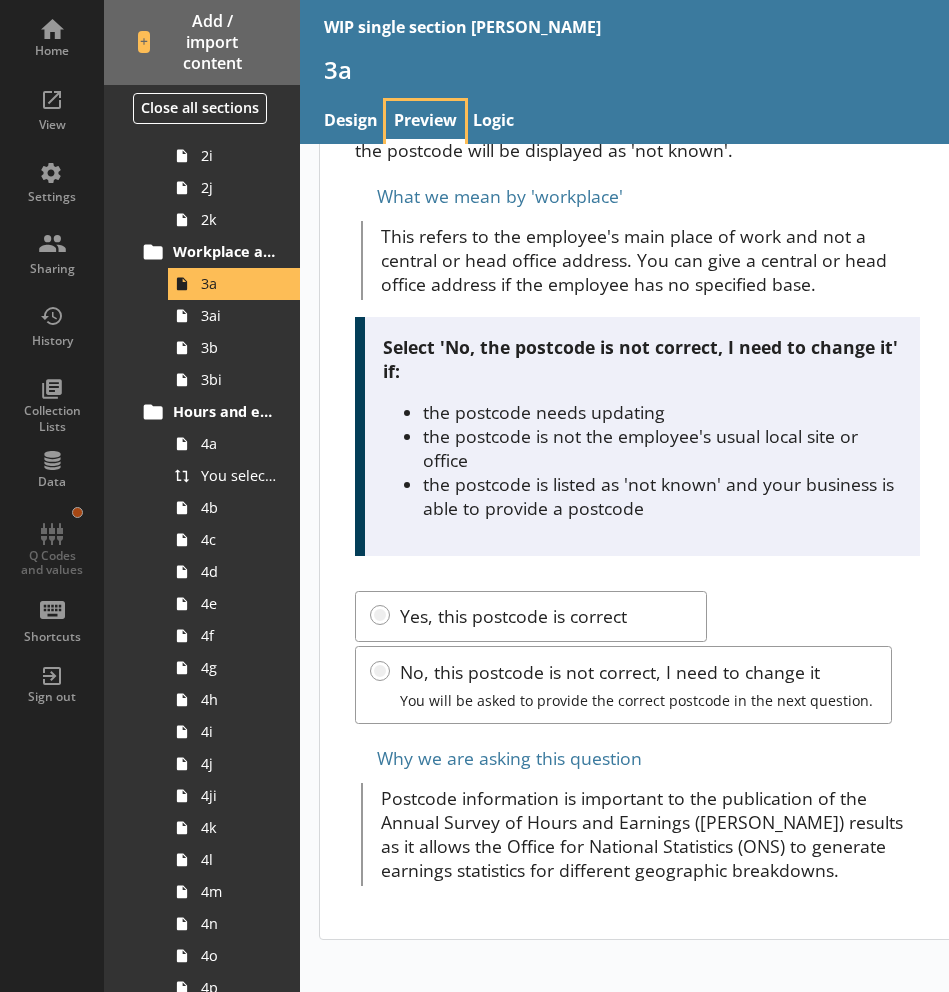 scroll, scrollTop: 214, scrollLeft: 0, axis: vertical 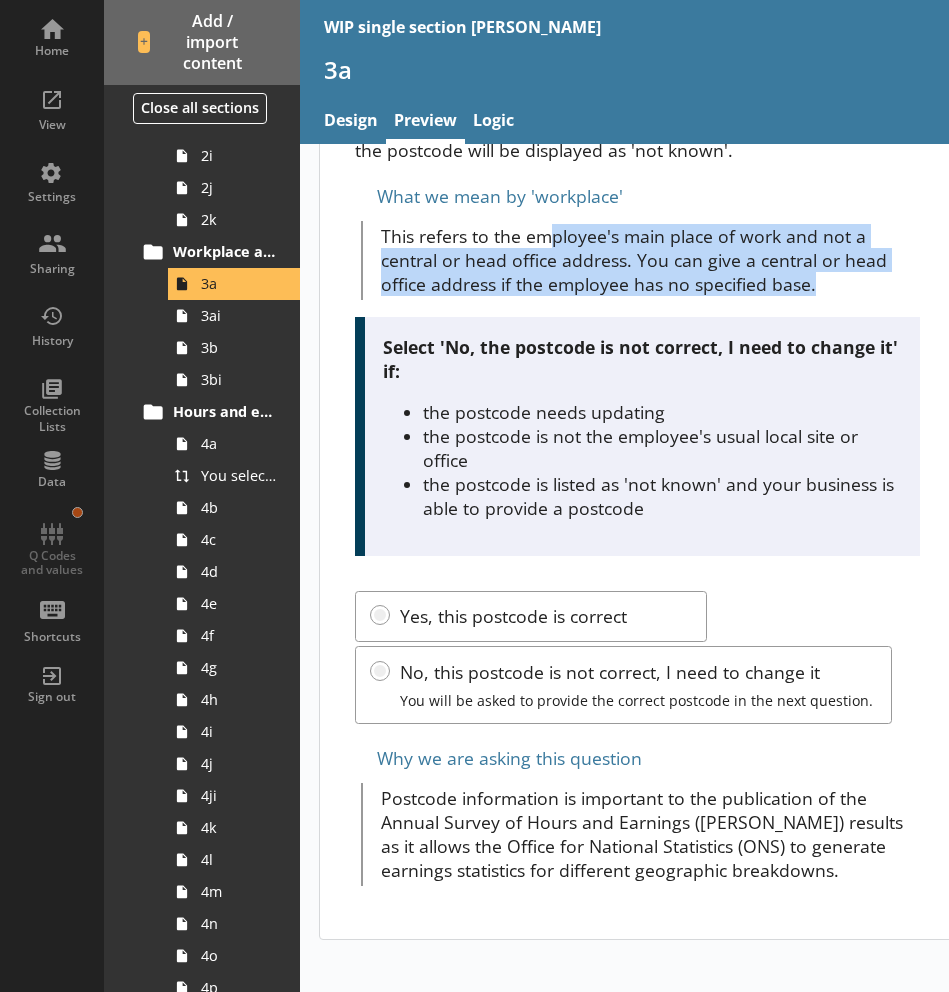 drag, startPoint x: 548, startPoint y: 229, endPoint x: 817, endPoint y: 287, distance: 275.18176 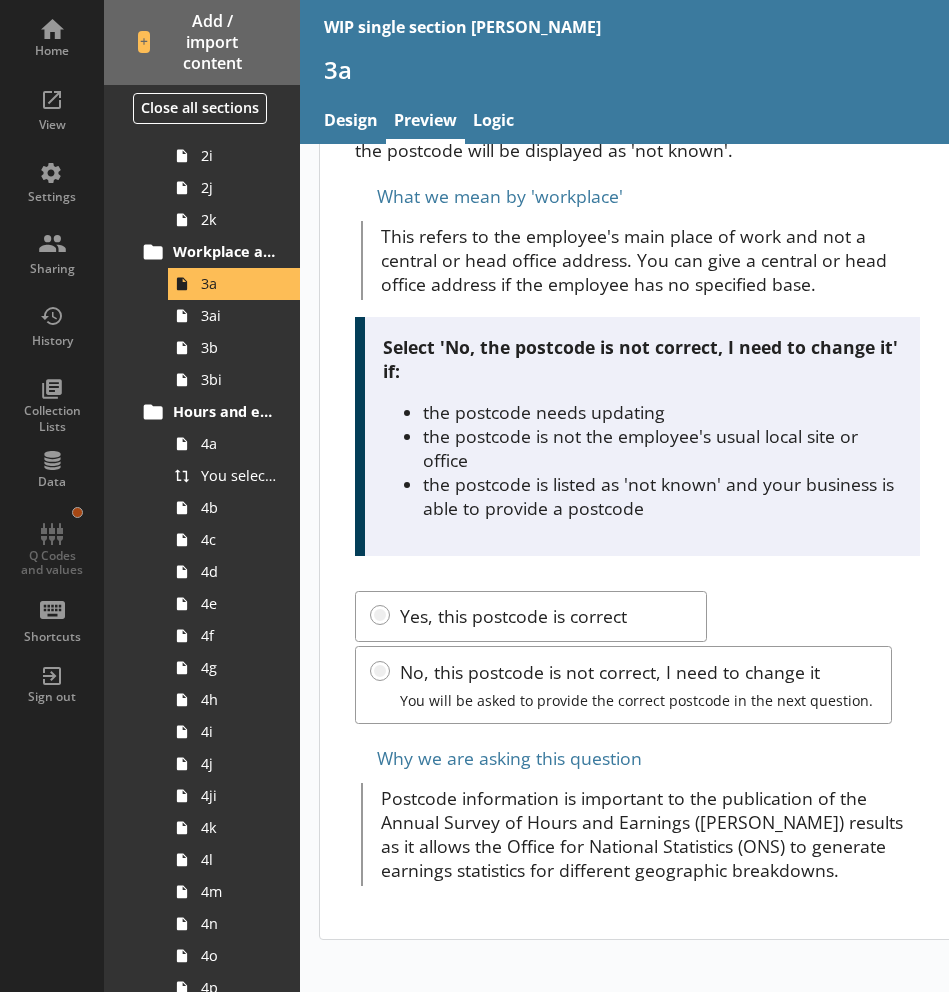 drag, startPoint x: 817, startPoint y: 287, endPoint x: 789, endPoint y: 454, distance: 169.33104 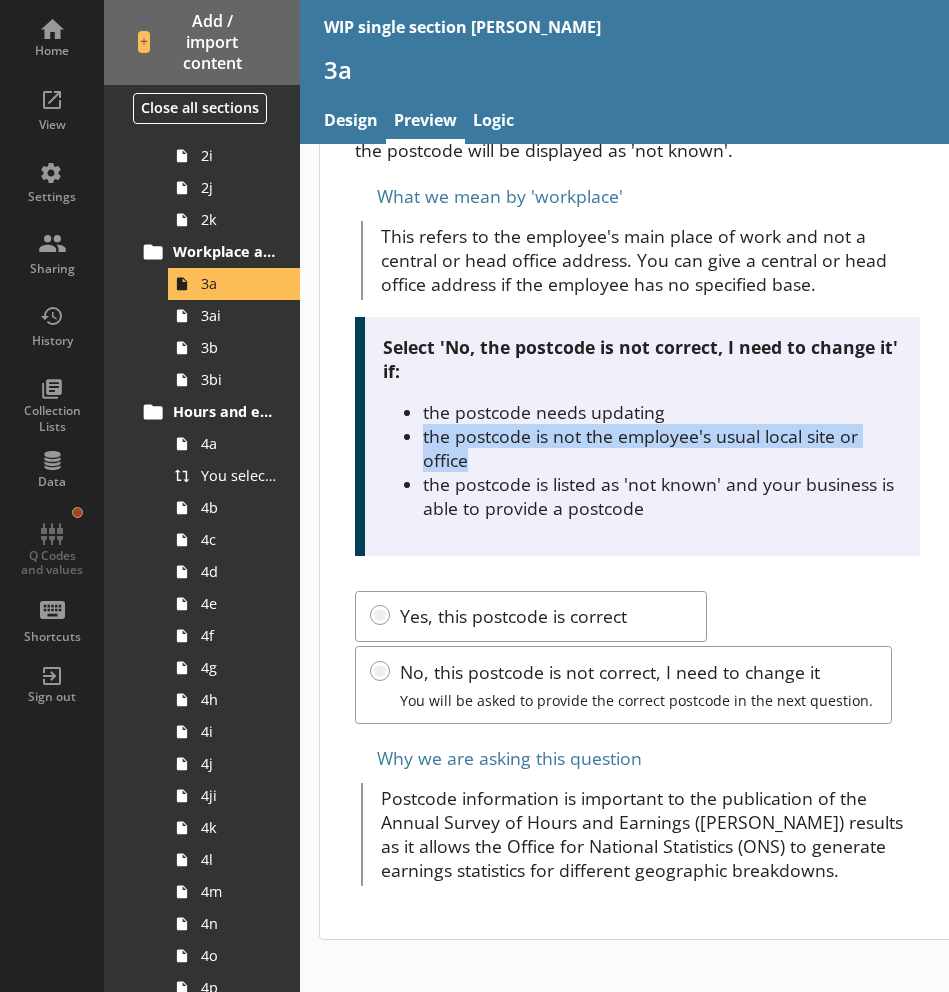 drag, startPoint x: 521, startPoint y: 456, endPoint x: 423, endPoint y: 439, distance: 99.46356 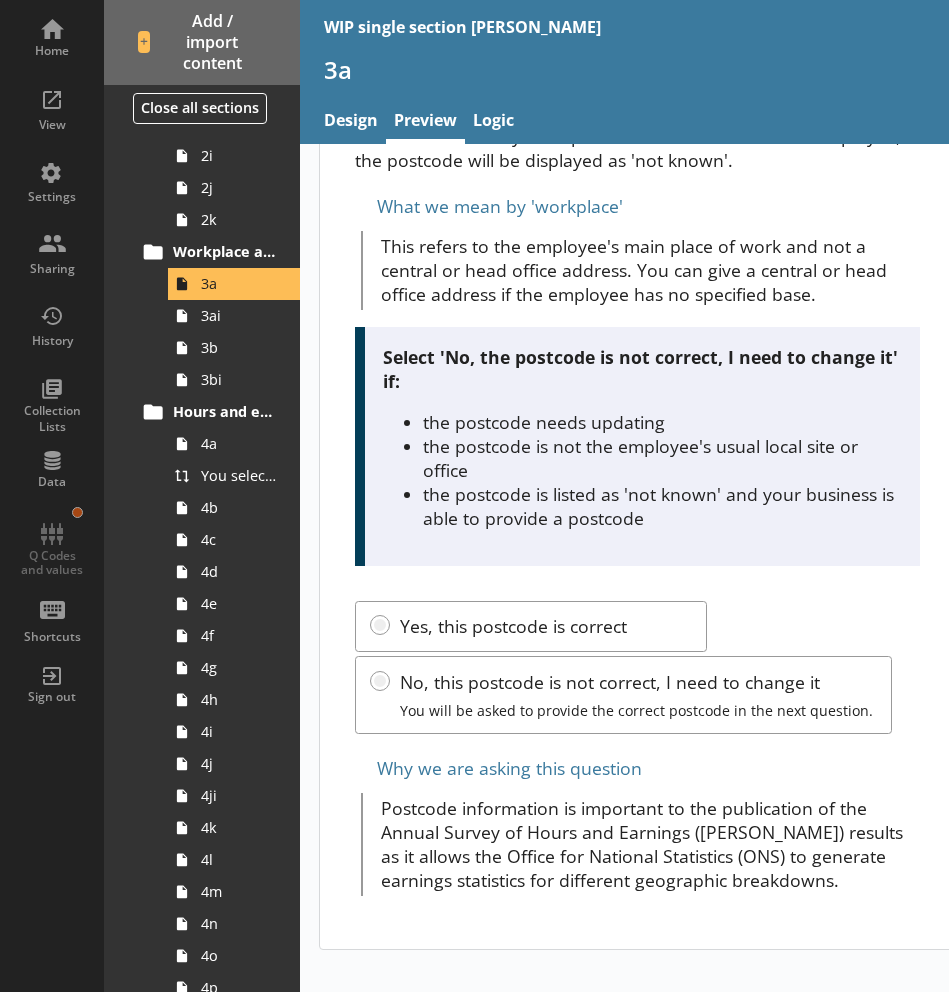 scroll, scrollTop: 165, scrollLeft: 0, axis: vertical 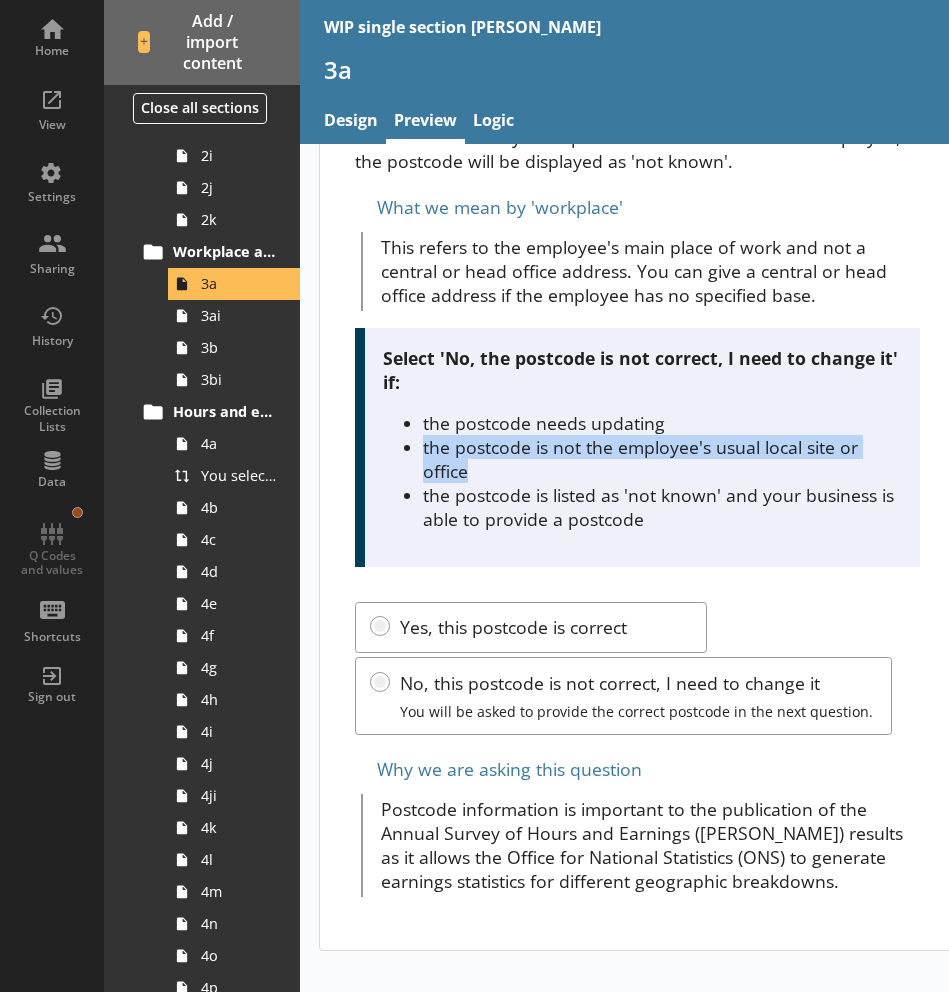 drag, startPoint x: 487, startPoint y: 498, endPoint x: 425, endPoint y: 489, distance: 62.649822 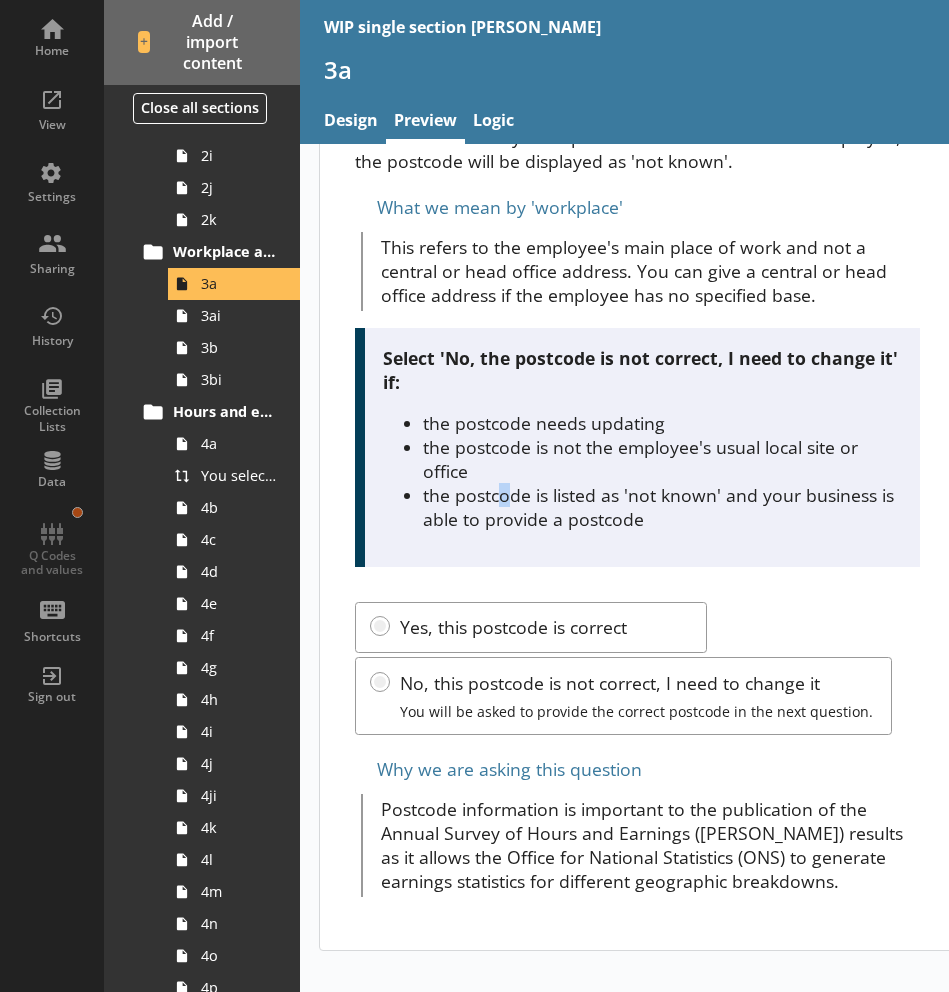 drag, startPoint x: 425, startPoint y: 489, endPoint x: 505, endPoint y: 518, distance: 85.09406 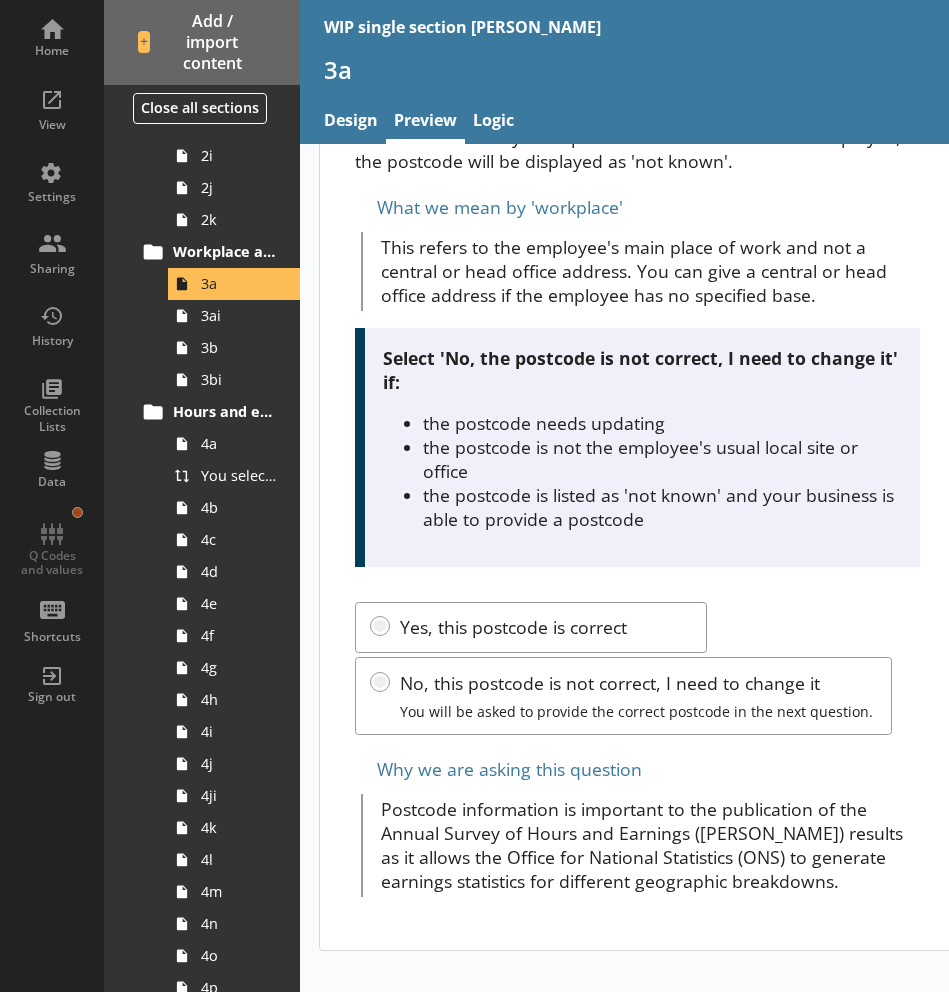 drag, startPoint x: 505, startPoint y: 518, endPoint x: 555, endPoint y: 574, distance: 75.073296 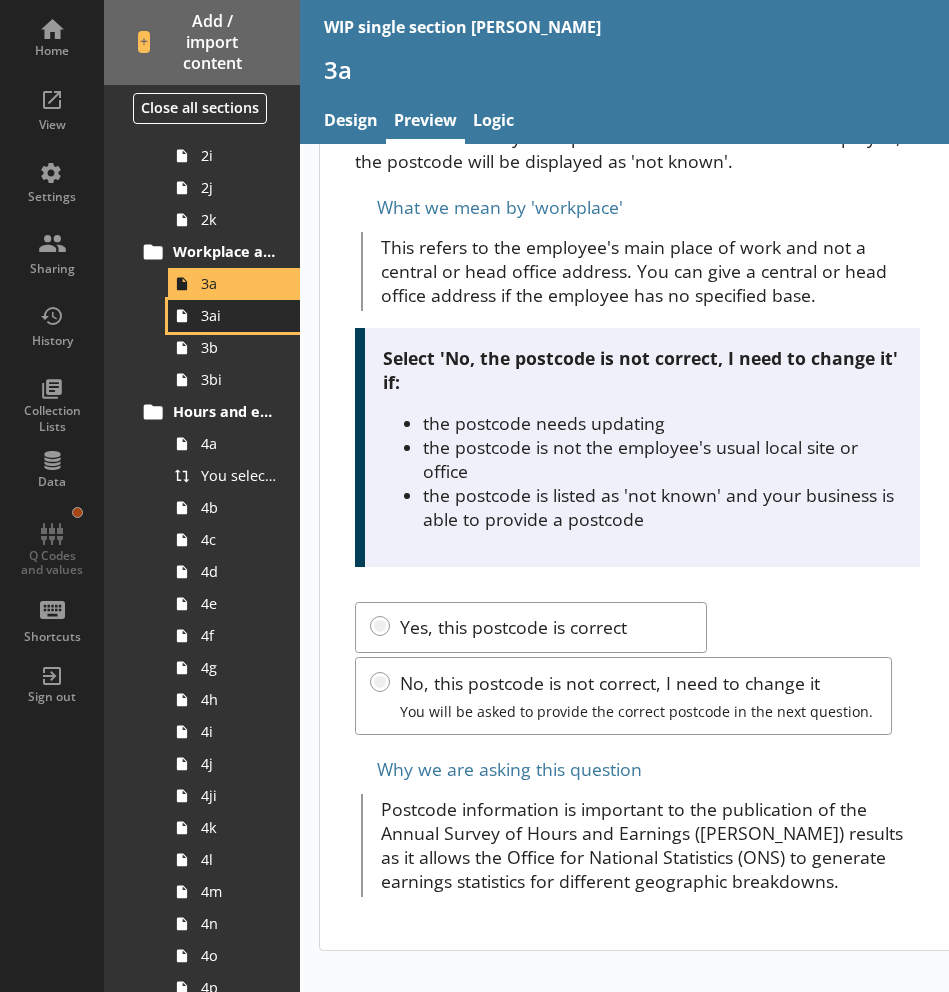 click on "3ai" at bounding box center [234, 316] 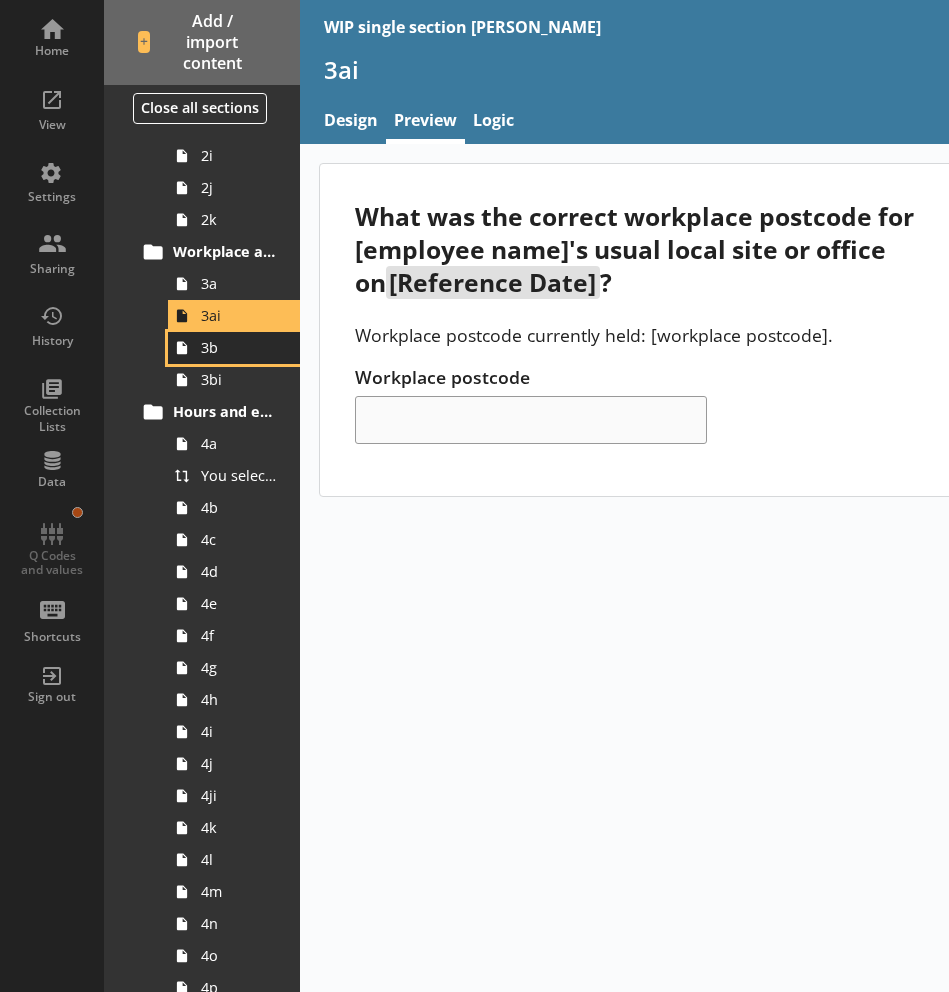 click on "3b" at bounding box center [239, 347] 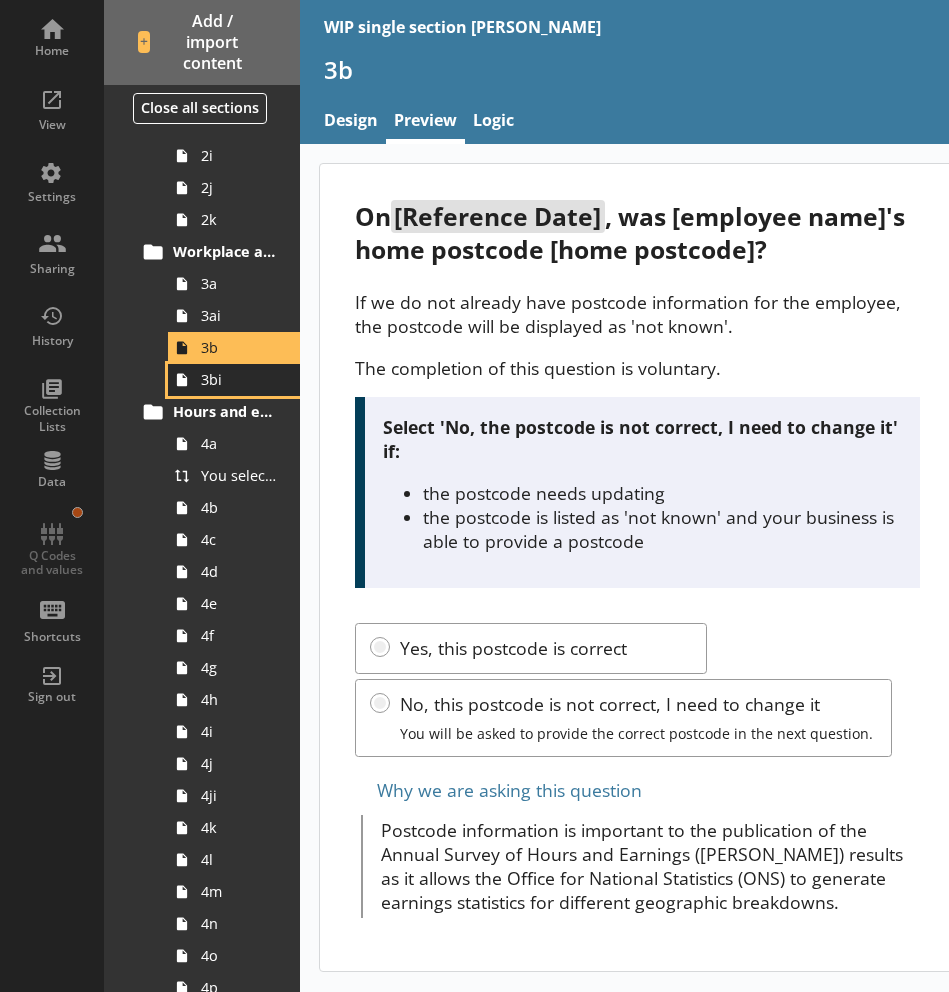 click on "3bi" at bounding box center [239, 379] 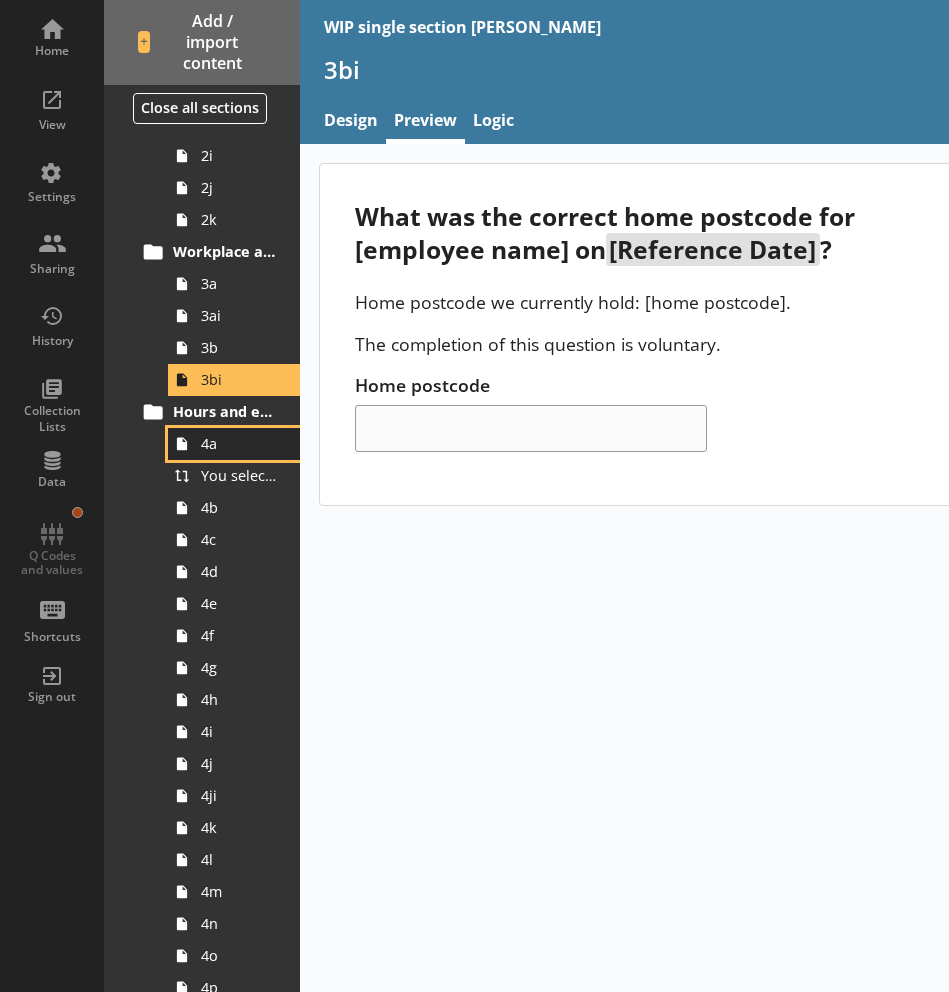 click on "4a" at bounding box center [239, 443] 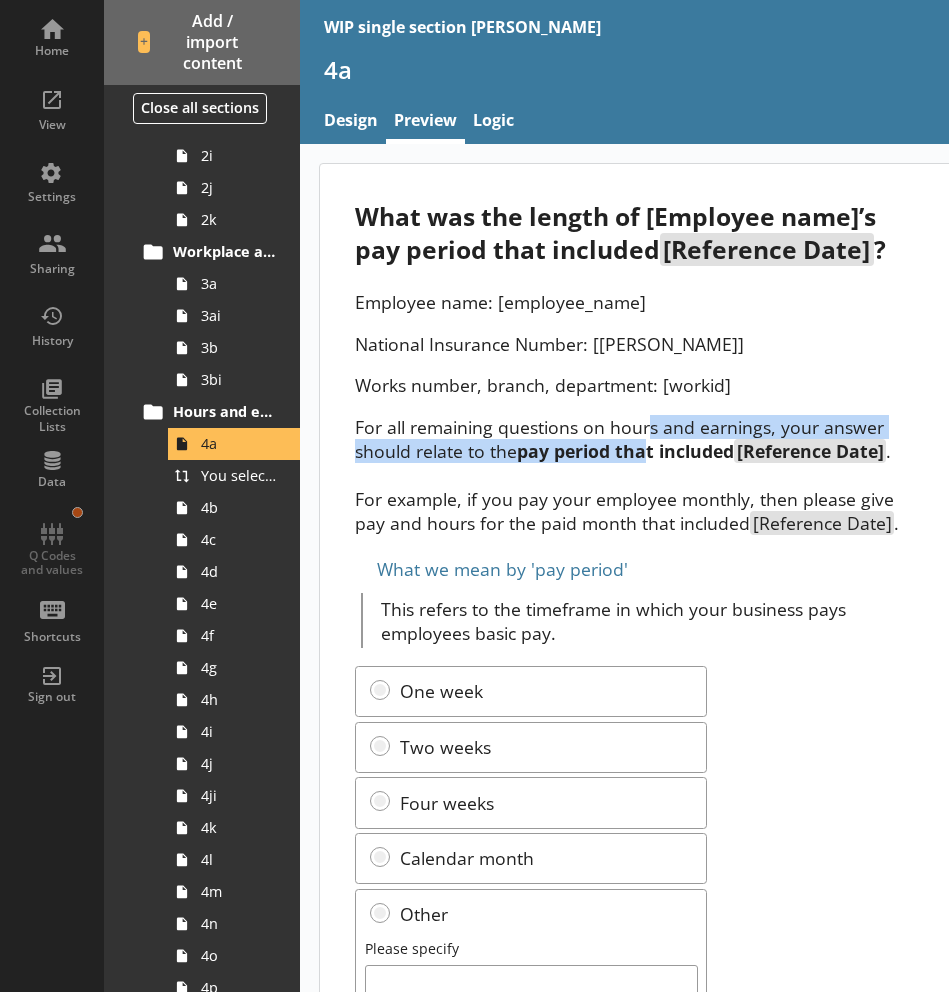 drag, startPoint x: 648, startPoint y: 430, endPoint x: 644, endPoint y: 451, distance: 21.377558 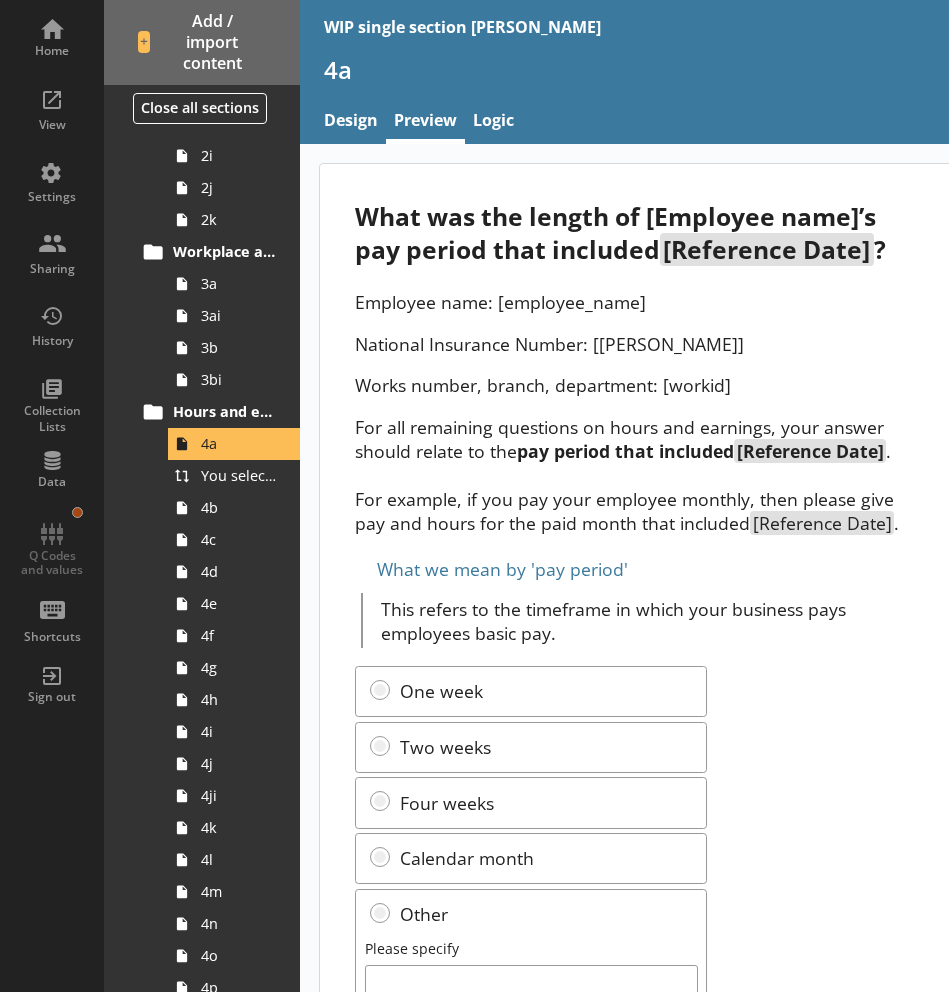 drag, startPoint x: 644, startPoint y: 451, endPoint x: 669, endPoint y: 454, distance: 25.179358 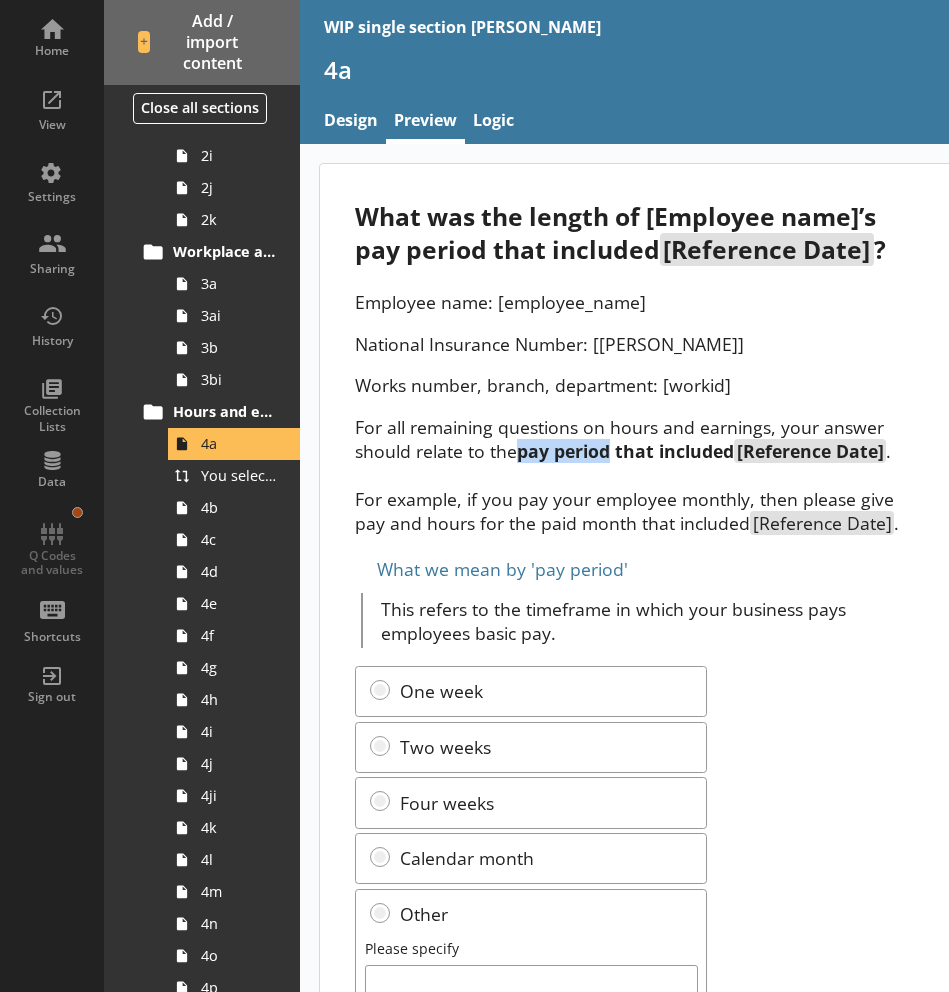 drag, startPoint x: 613, startPoint y: 448, endPoint x: 522, endPoint y: 454, distance: 91.197586 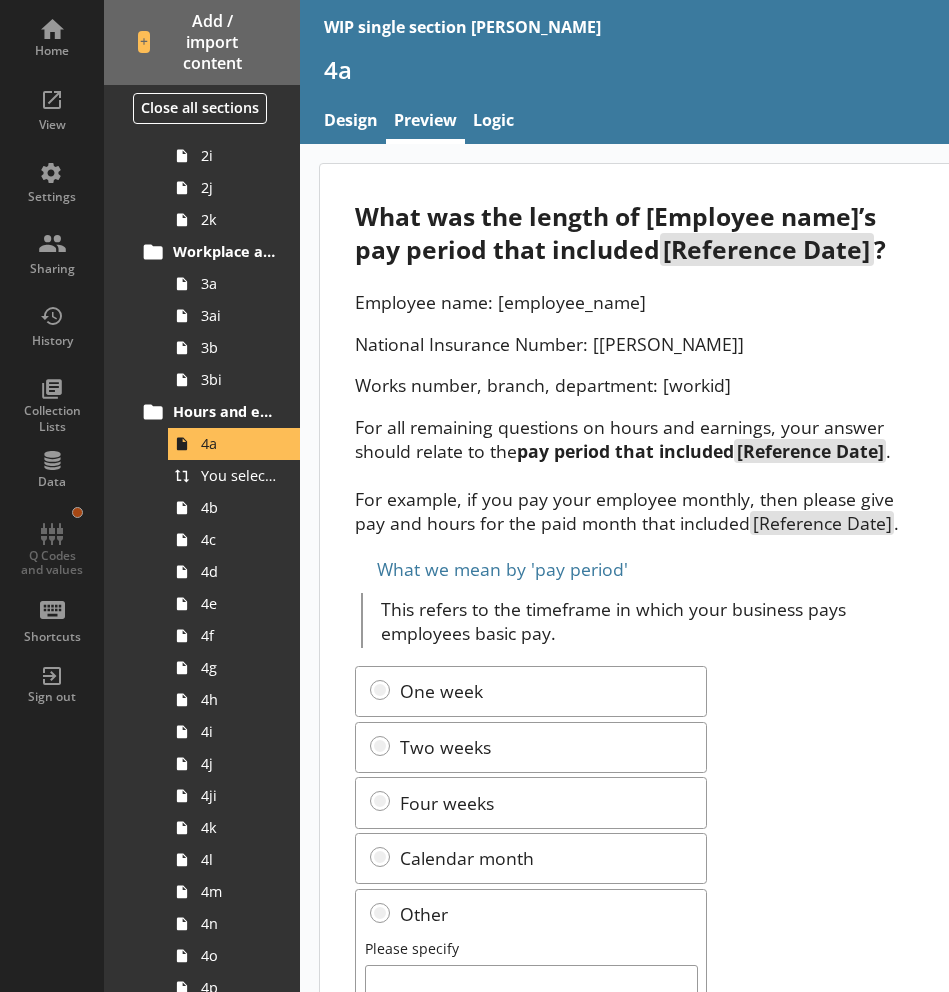 drag, startPoint x: 522, startPoint y: 454, endPoint x: 509, endPoint y: 455, distance: 13.038404 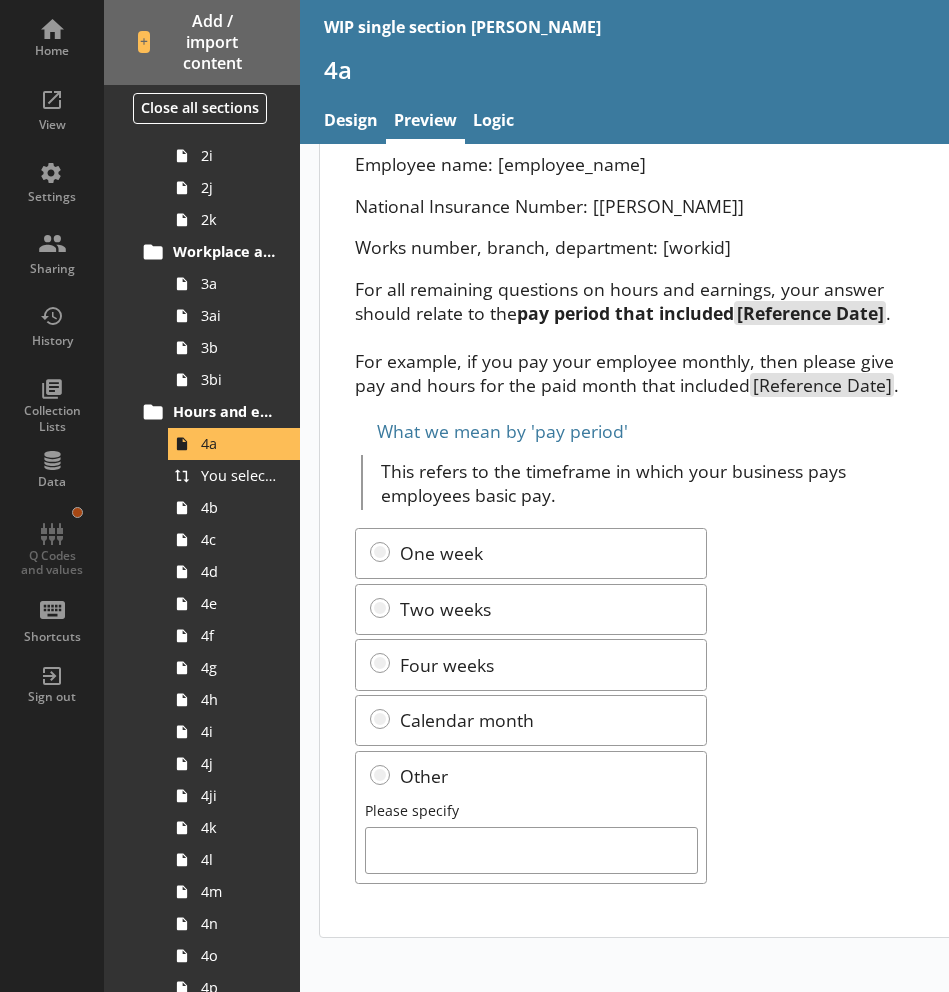 scroll, scrollTop: 136, scrollLeft: 0, axis: vertical 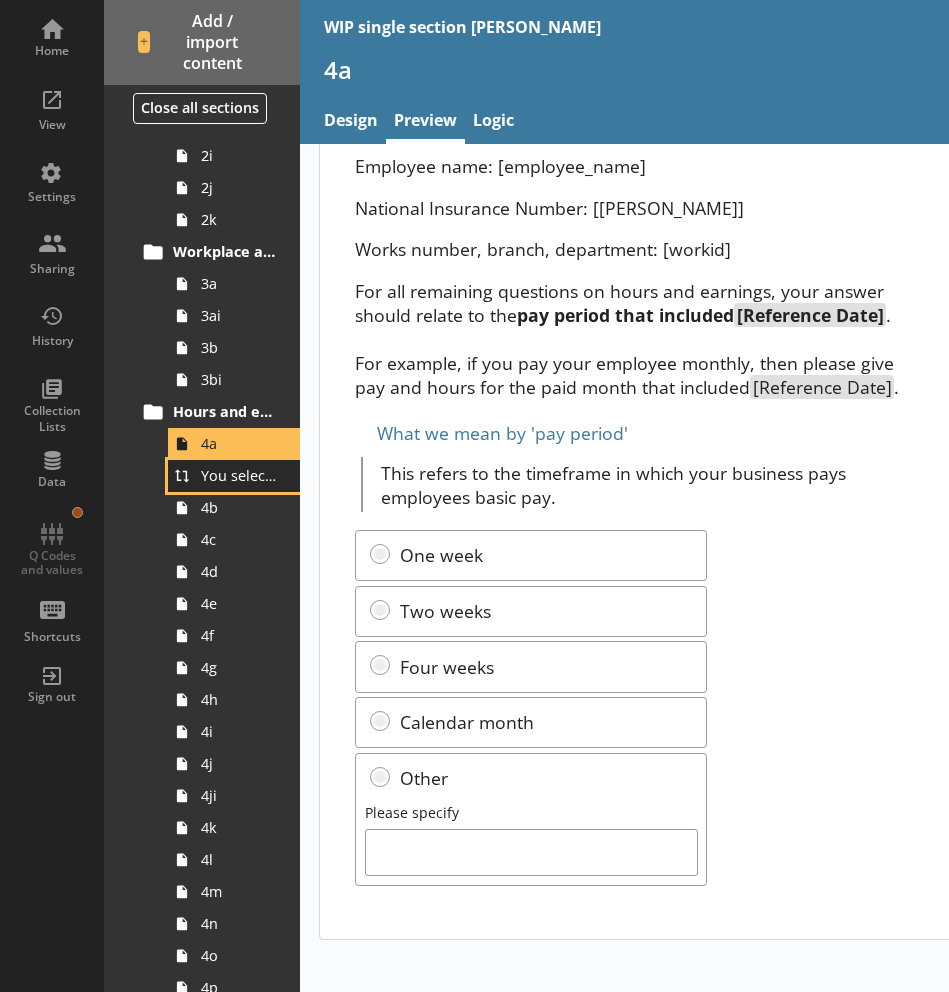 click on "You selected [Untitled answer] as [employee name]'s pay period. Is this correct?" at bounding box center (239, 475) 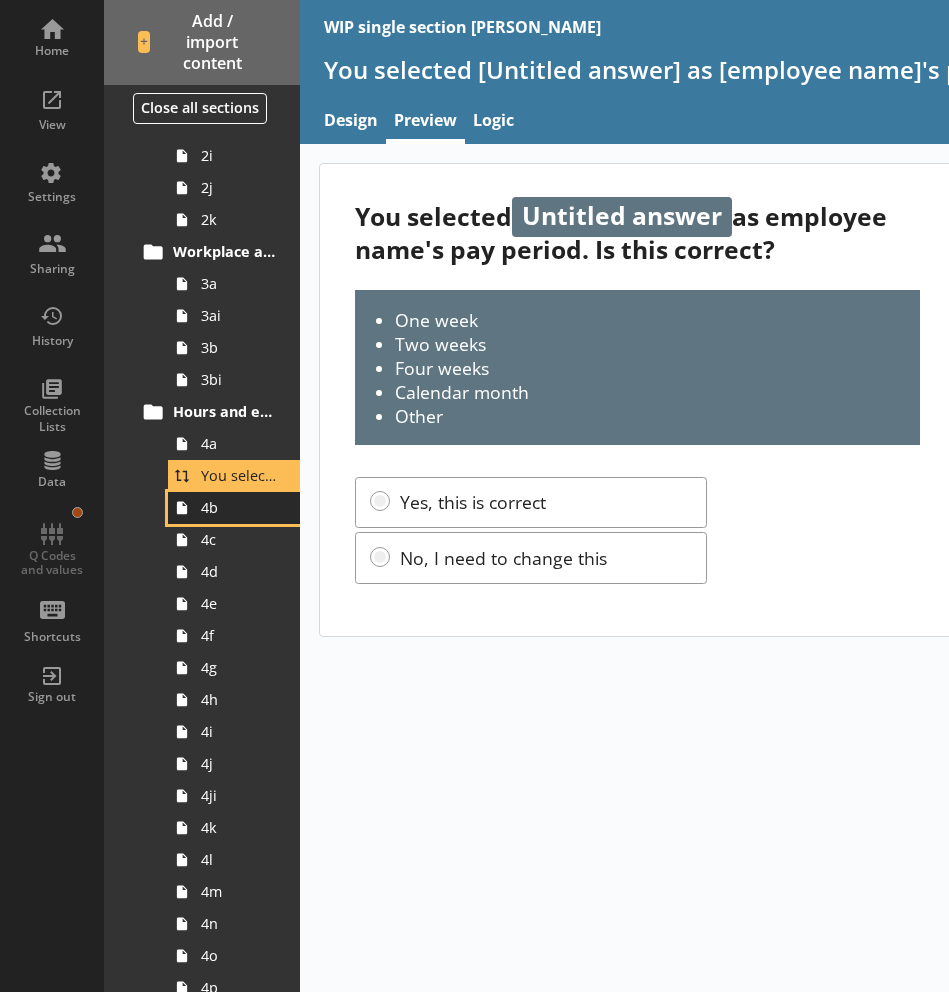 click on "4b" at bounding box center (239, 507) 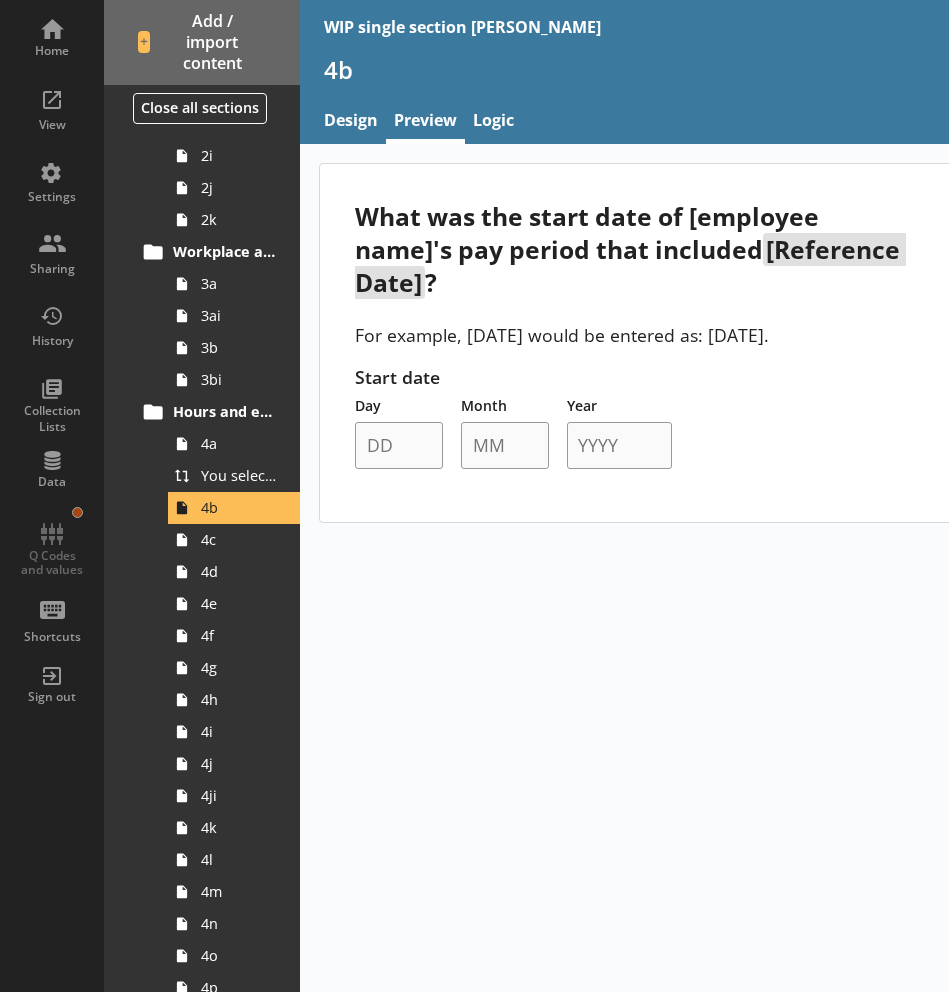 click on "What was the start date of [employee name]'s pay period that included  [Reference Date] ? For example, [DATE] would be entered as: [DATE]. Start date Day Month Year" at bounding box center (637, 634) 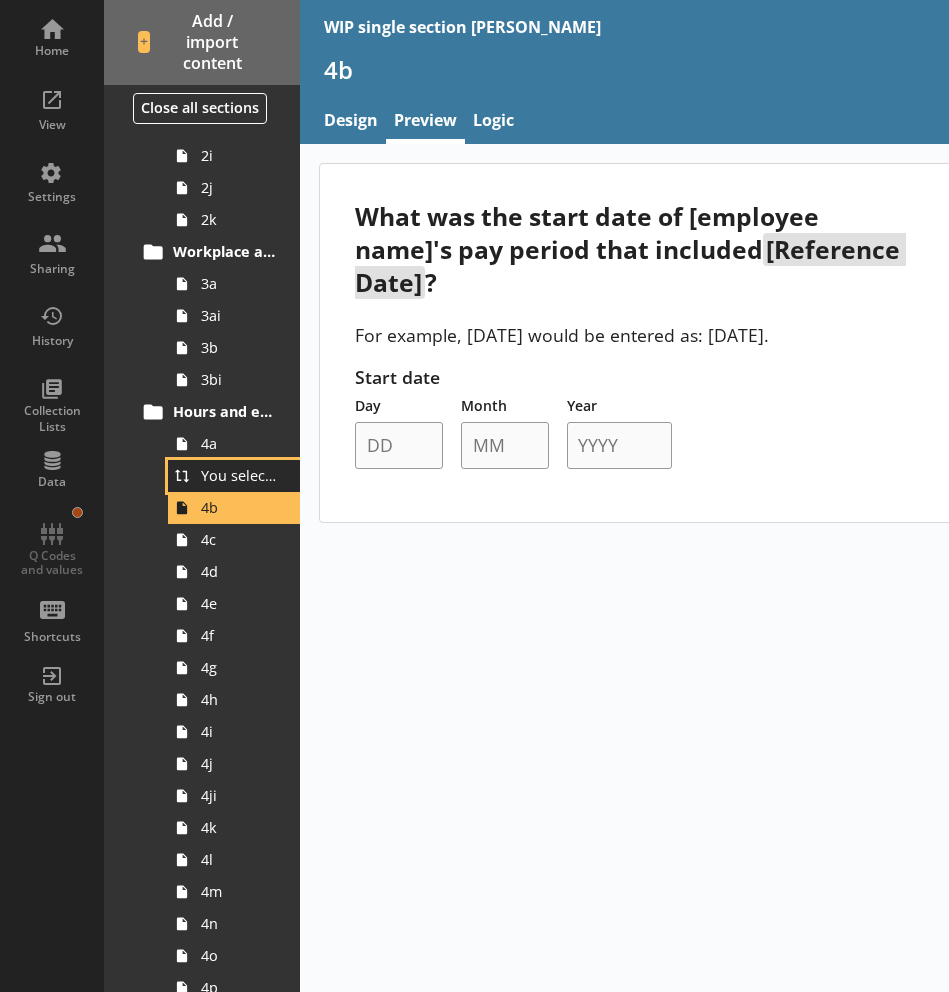 click on "You selected [Untitled answer] as [employee name]'s pay period. Is this correct?" at bounding box center [239, 475] 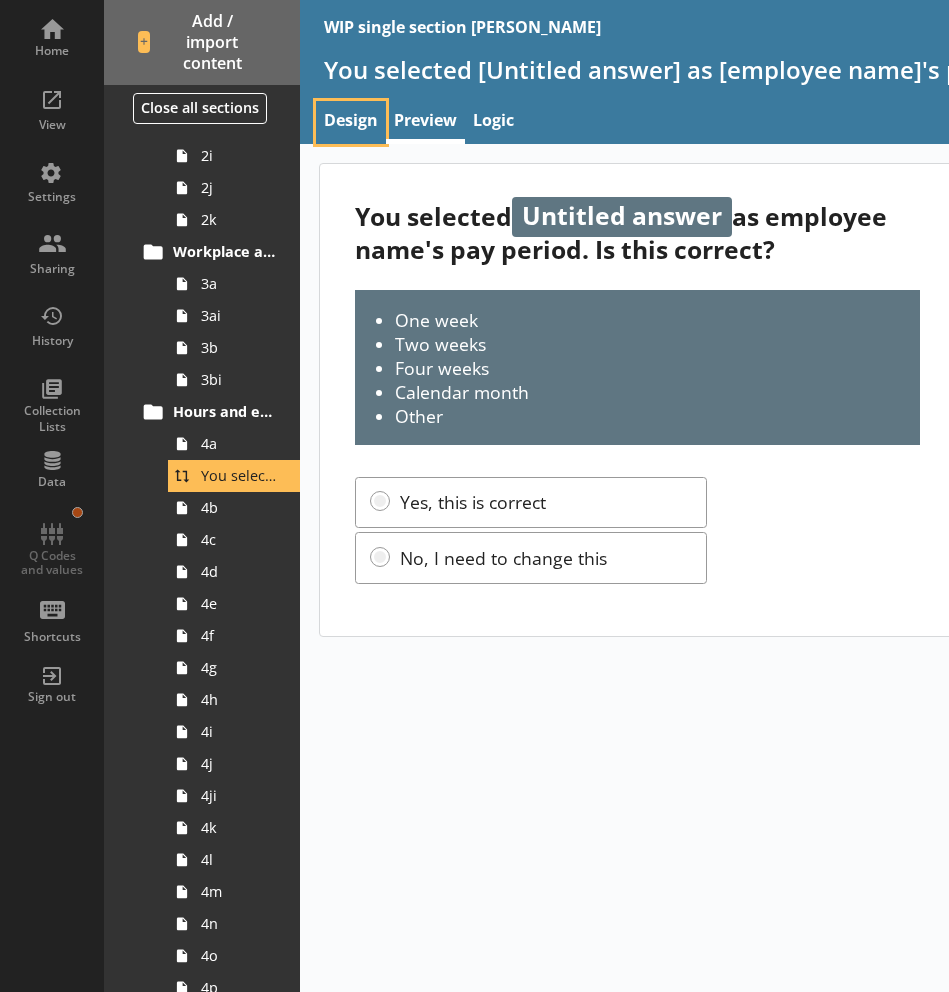 click on "Design" at bounding box center [351, 122] 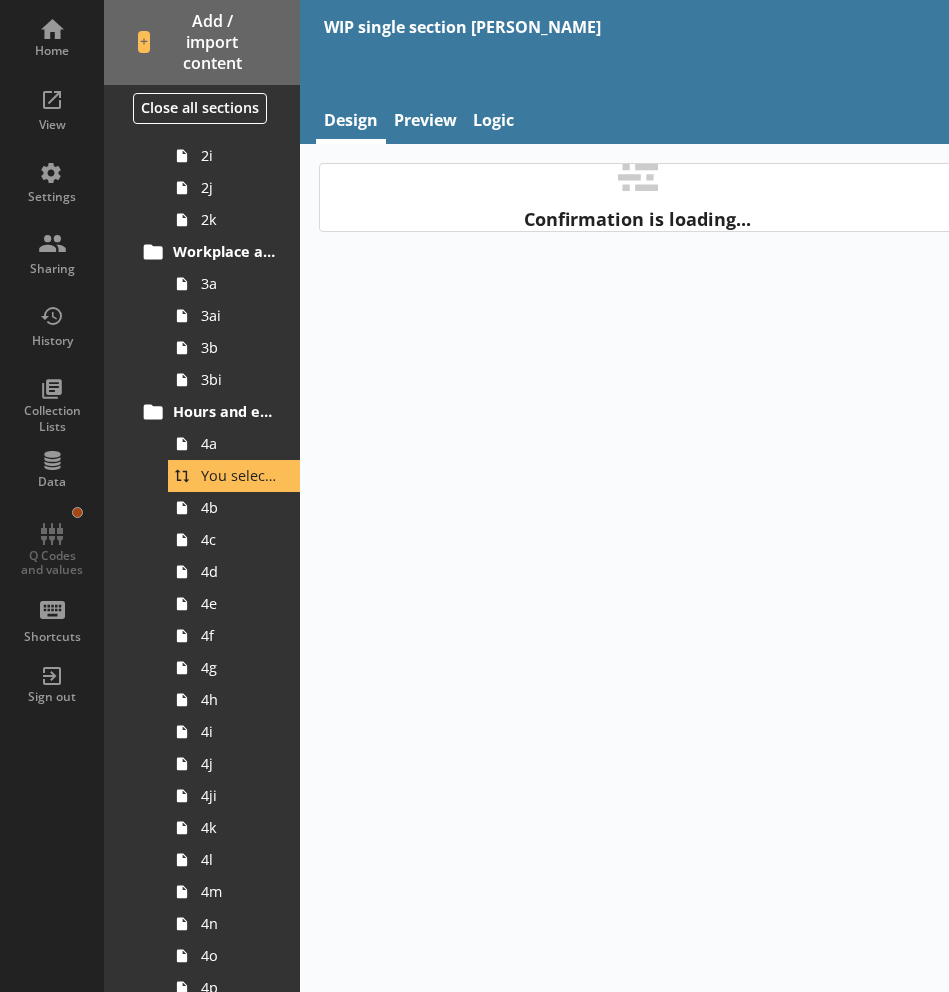 type on "x" 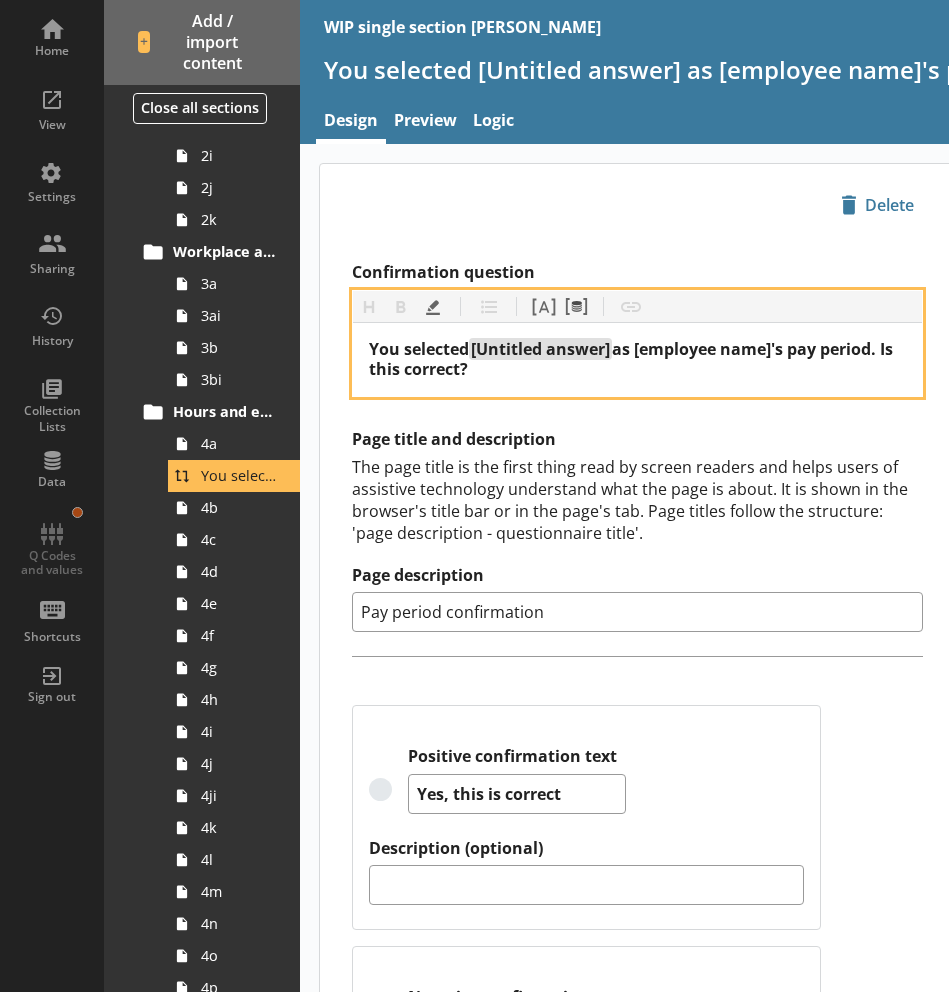 click on "as [employee name]'s pay period. Is this correct?" at bounding box center [633, 359] 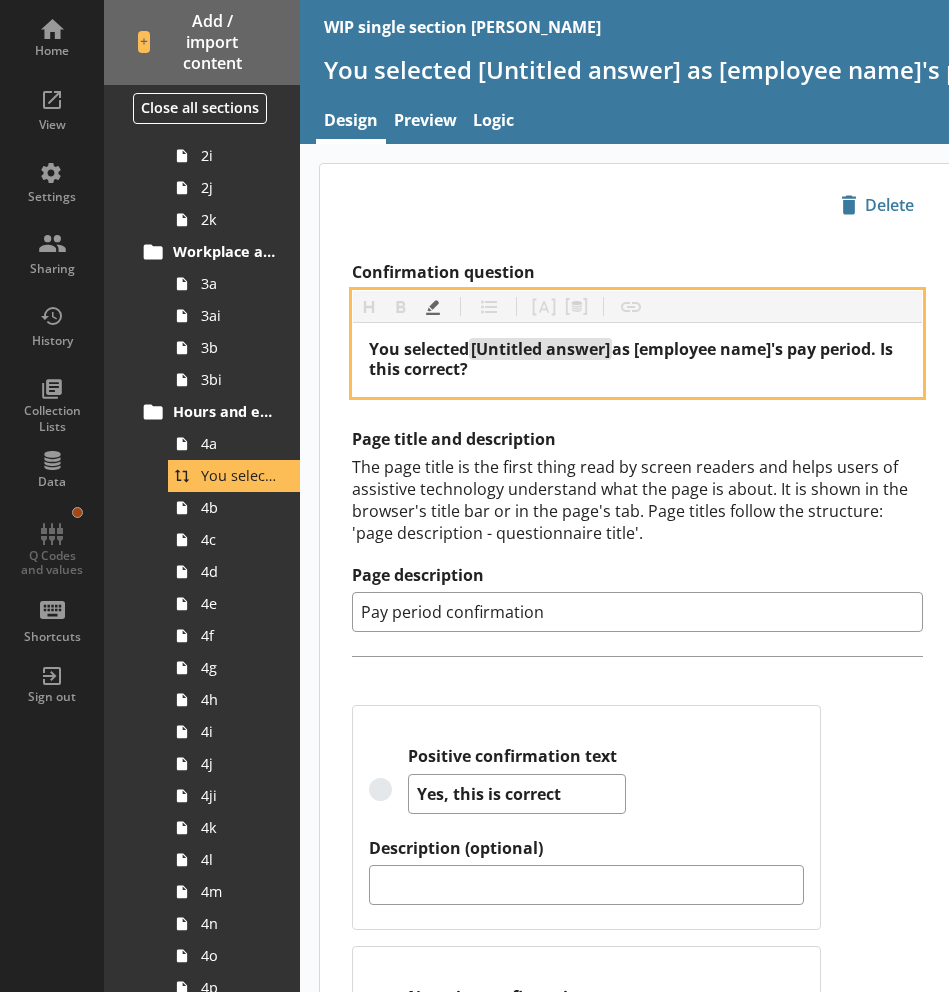 click on "as [employee name]'s pay period. Is this correct?" at bounding box center (633, 359) 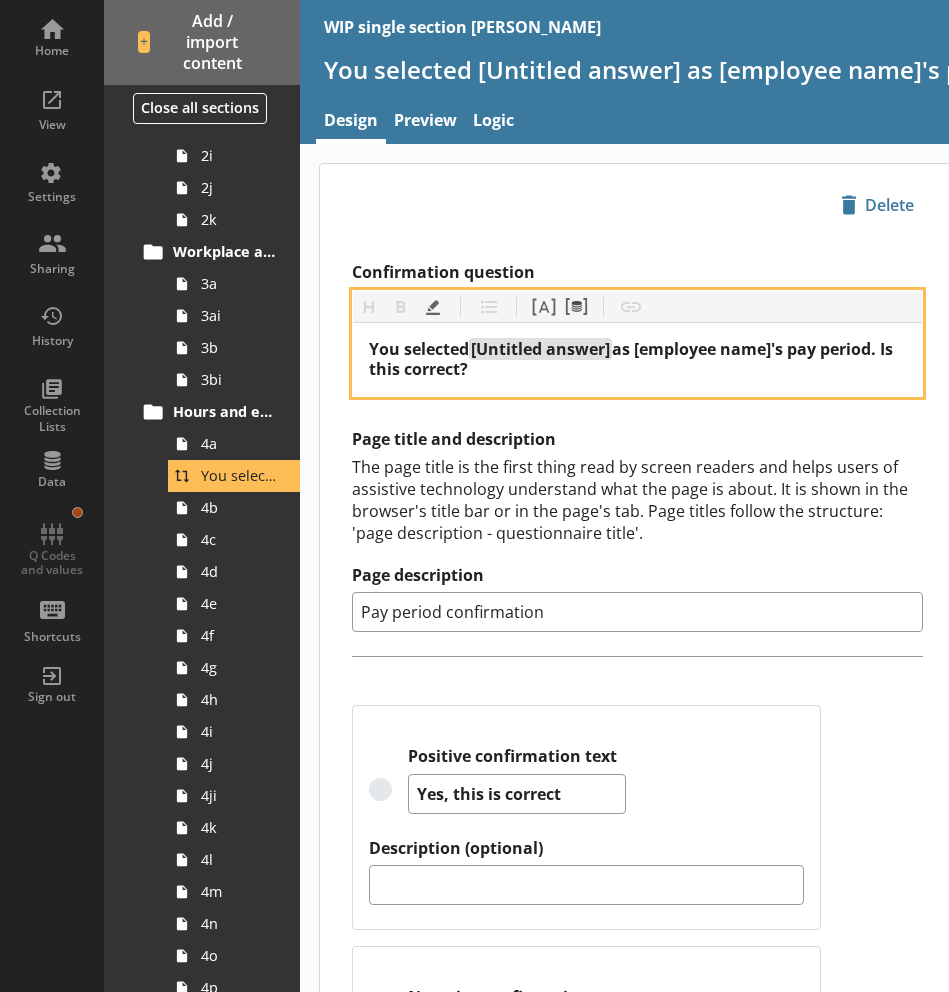 click on "You selected  [Untitled answer]  as [employee name]'s pay period. Is this correct?" at bounding box center (637, 360) 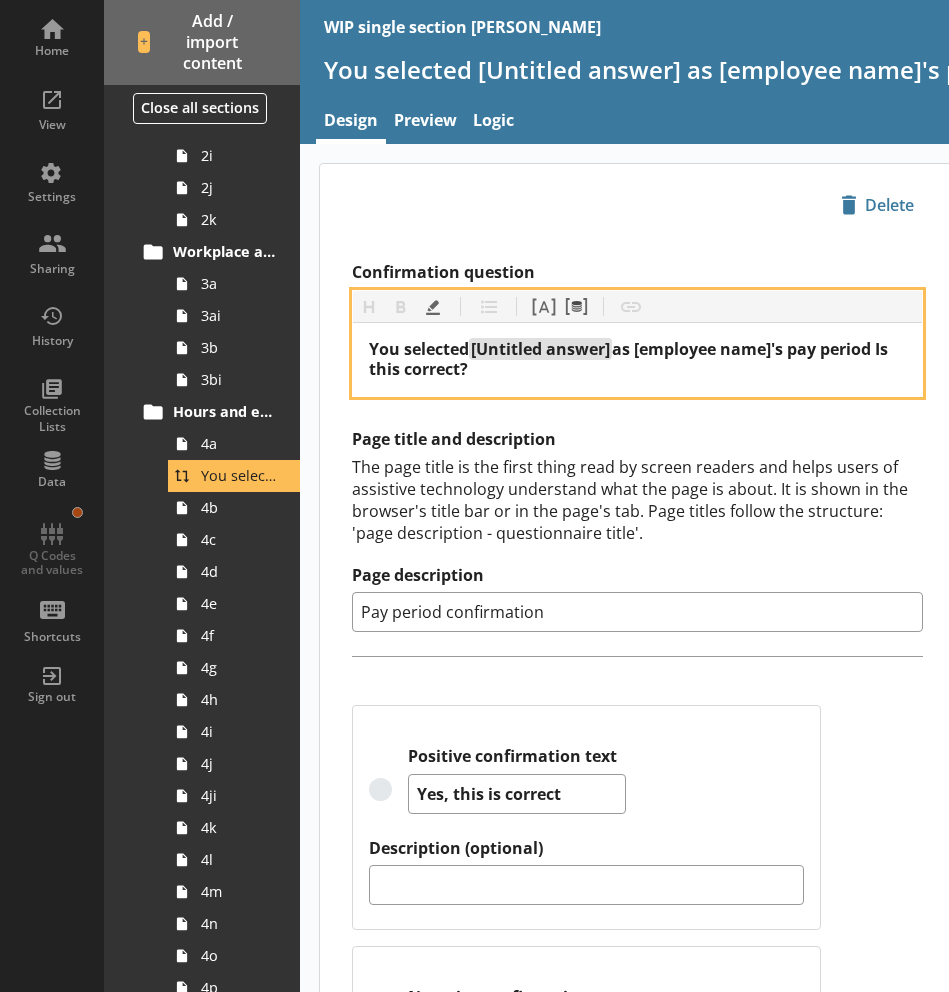 type 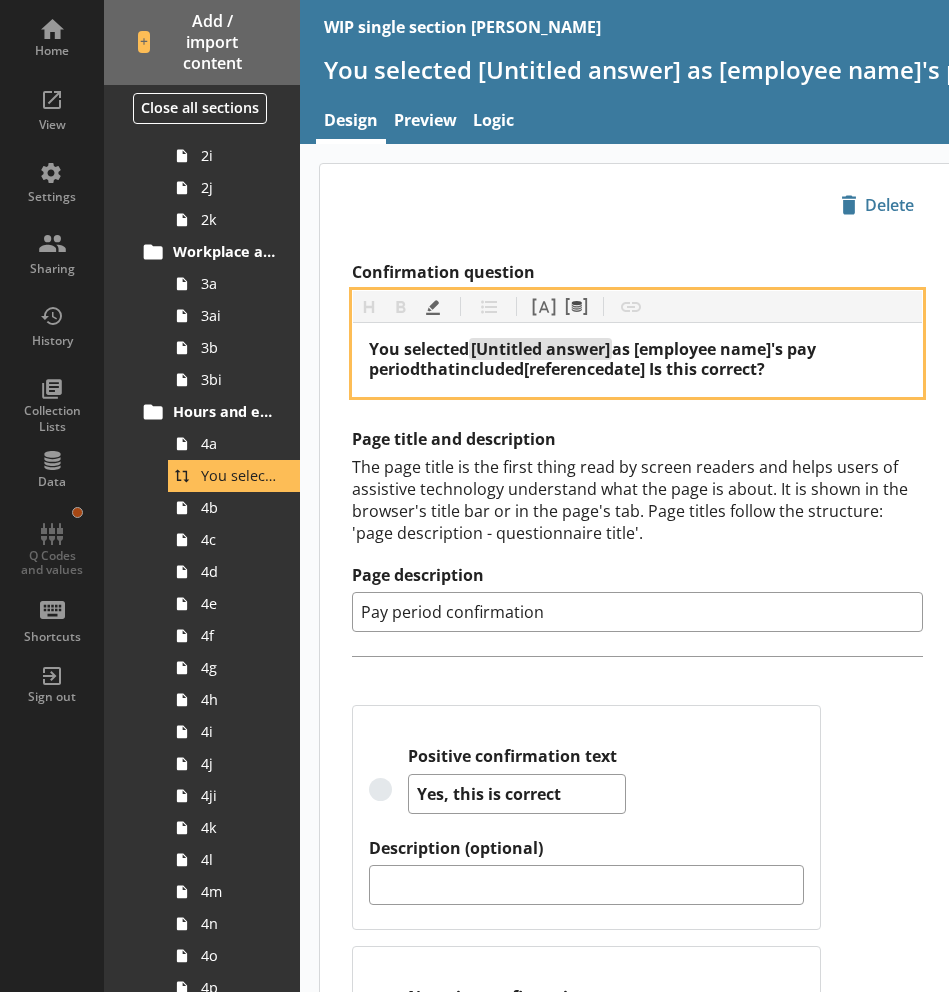 click on "as [employee name]'s pay periodthatincluded[referencedate] Is this correct?" at bounding box center [594, 359] 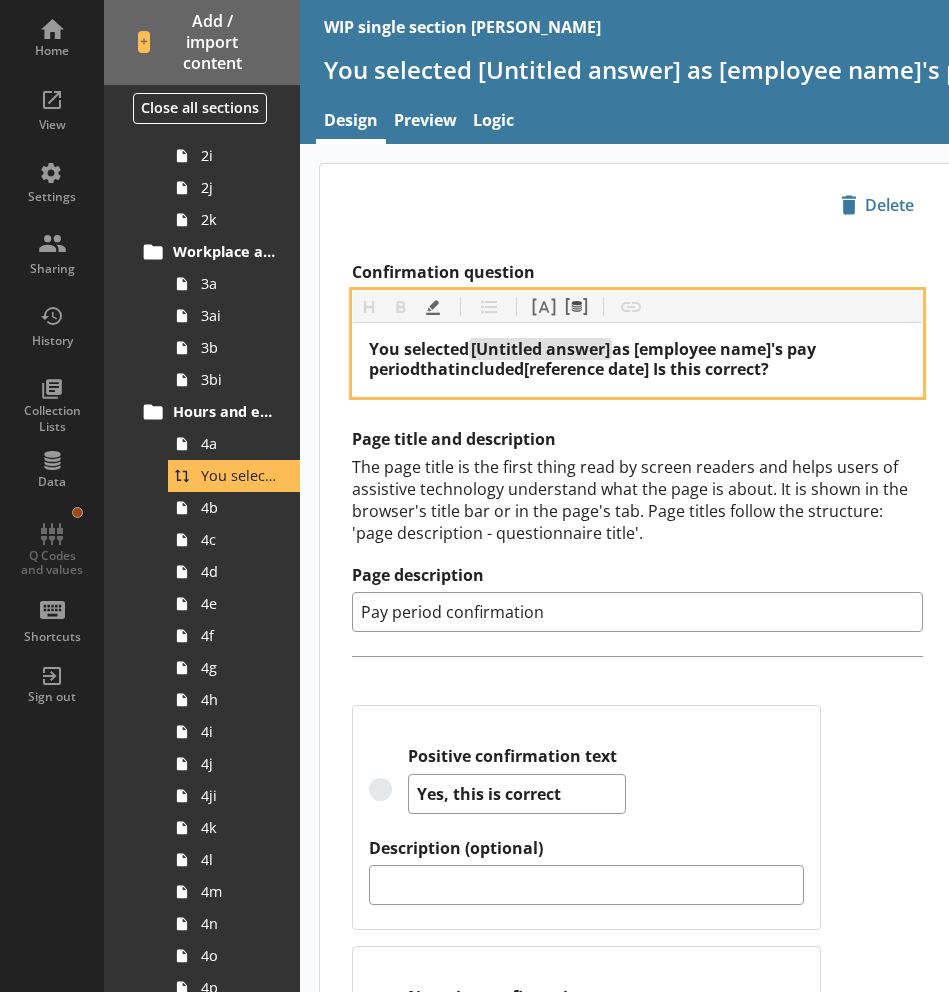 click on "as [employee name]'s pay periodthatincluded[reference date] Is this correct?" at bounding box center (594, 359) 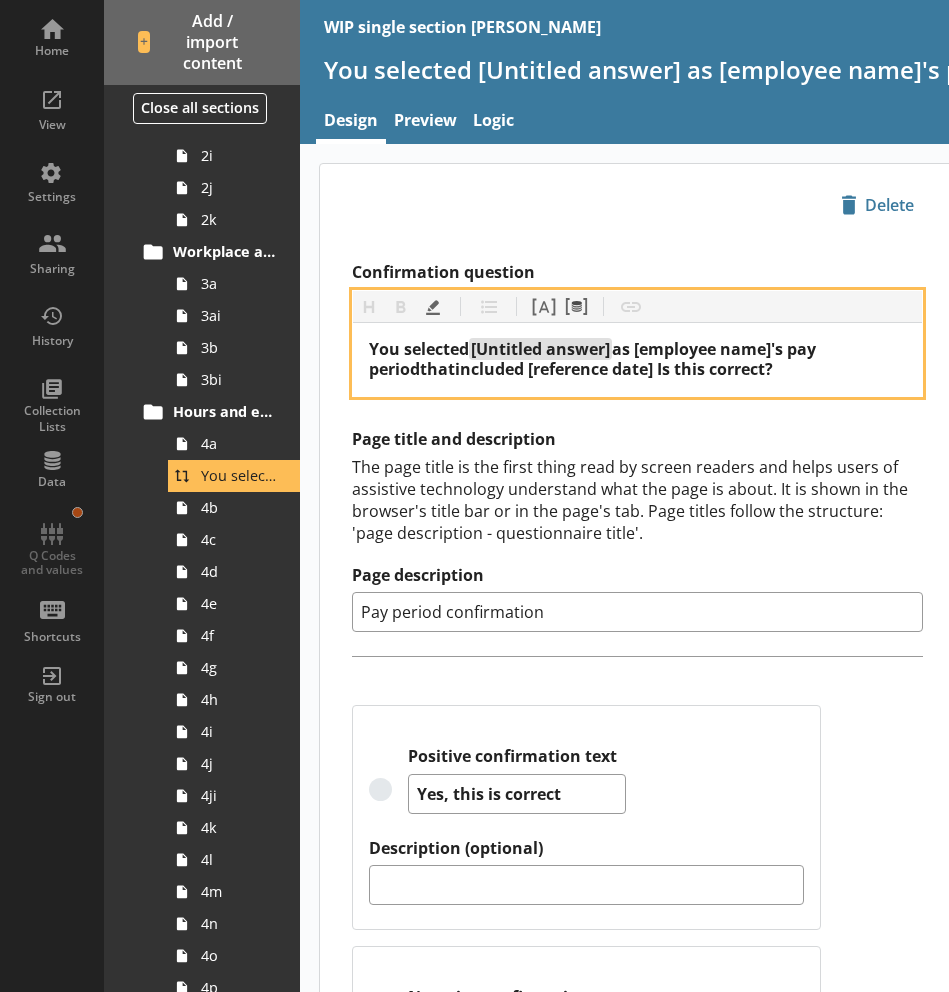 click on "as [employee name]'s pay periodthatincluded [reference date] Is this correct?" at bounding box center (594, 359) 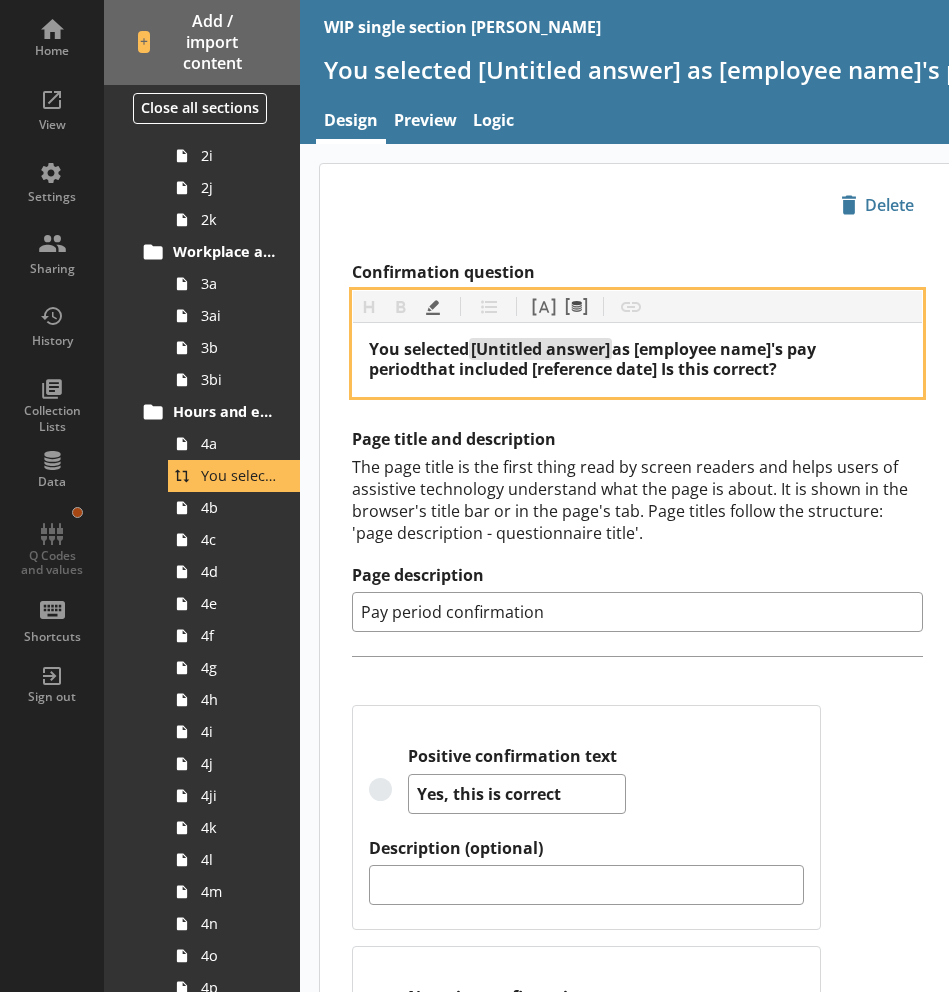 click on "as [employee name]'s pay periodthat included [reference date] Is this correct?" at bounding box center [594, 359] 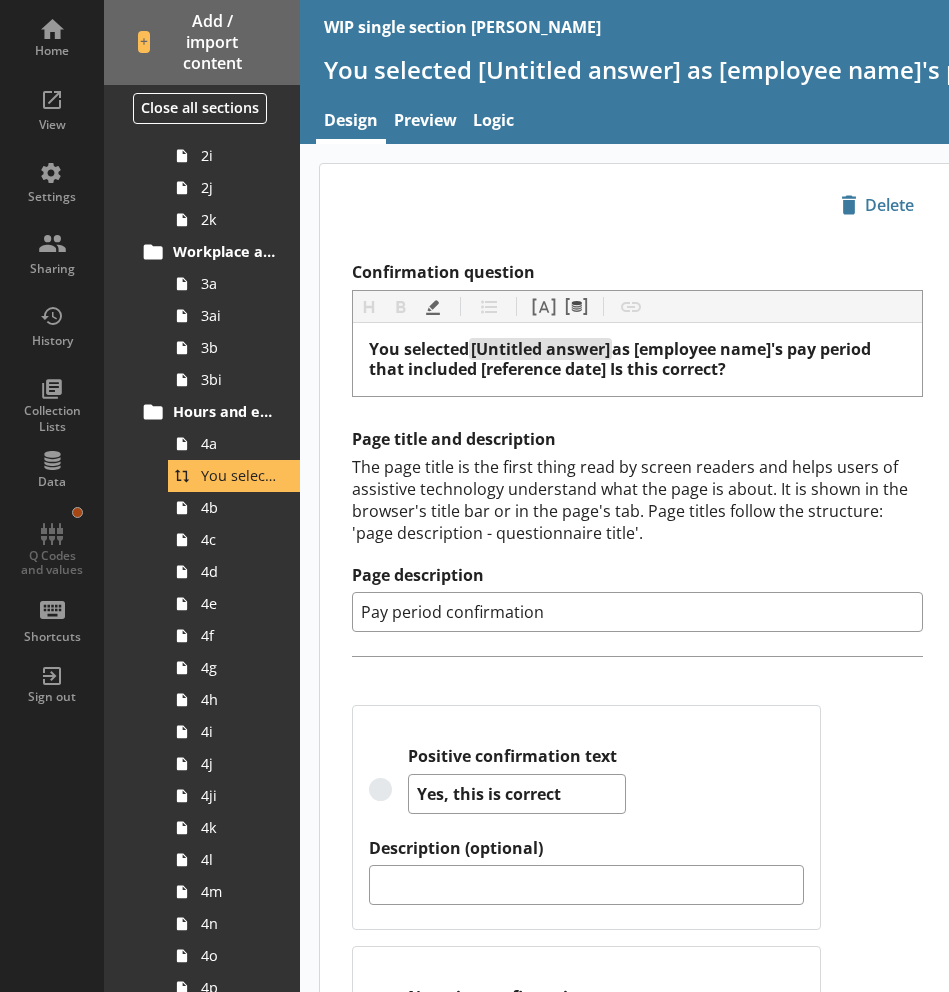 click on "Confirmation question Heading Heading Bold Bold Highlight Highlight List List Pipe answer Pipe answer Pipe metadata Pipe metadata Insert link Insert link You selected  [Untitled answer]  as [employee name]'s pay period that included [reference date] Is this correct? Page title and description The page title is the first thing read by screen readers and helps users of assistive technology understand what the page is about. It is shown in the browser's title bar or in the page's tab. Page titles follow the structure: 'page description - questionnaire title'. Page description Pay period confirmation Positive confirmation text Yes, this is correct Description (optional) Negative confirmation text No, I need to change this Description (optional)" at bounding box center [637, 732] 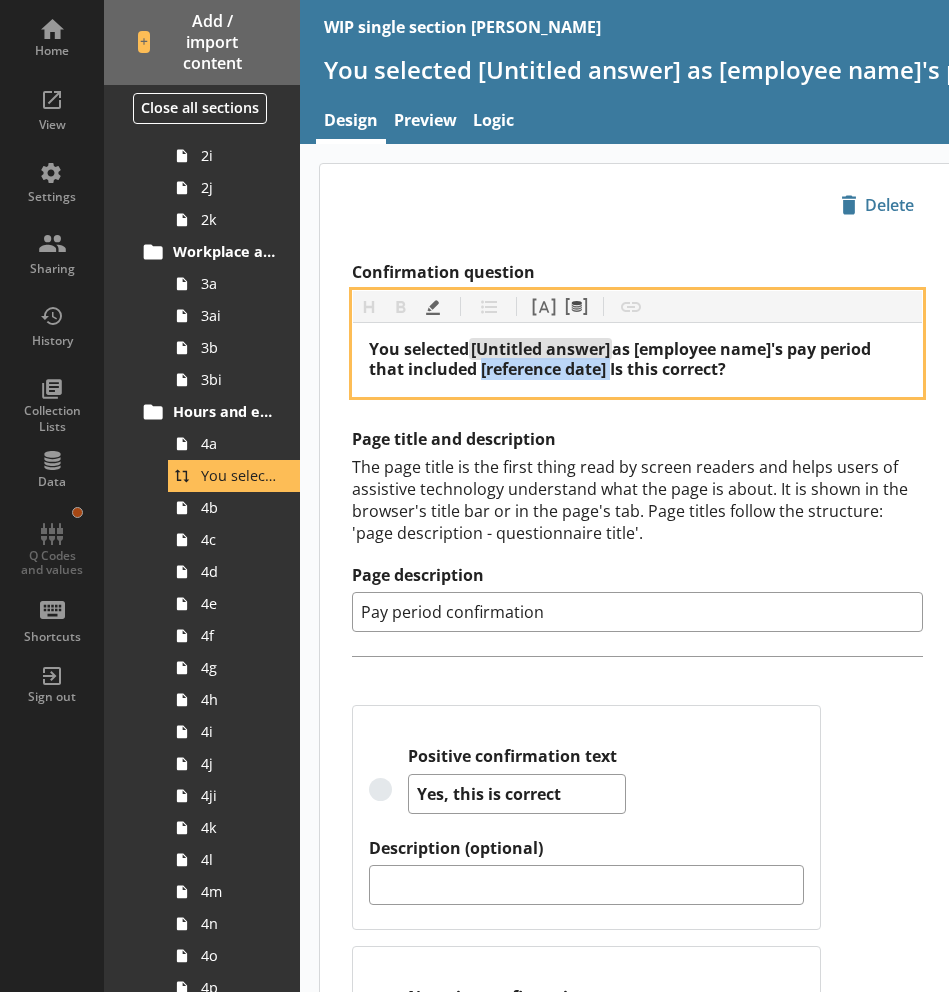 drag, startPoint x: 610, startPoint y: 365, endPoint x: 479, endPoint y: 379, distance: 131.74597 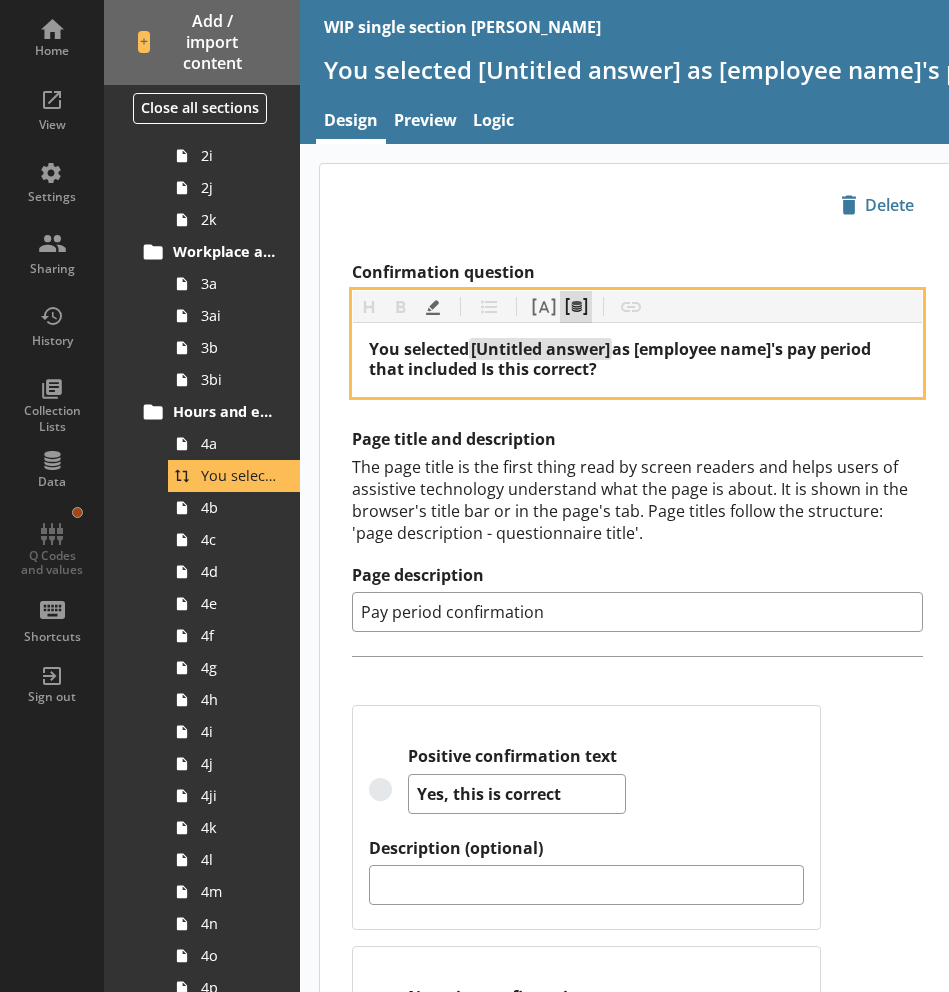 click on "Pipe metadata" at bounding box center [576, 307] 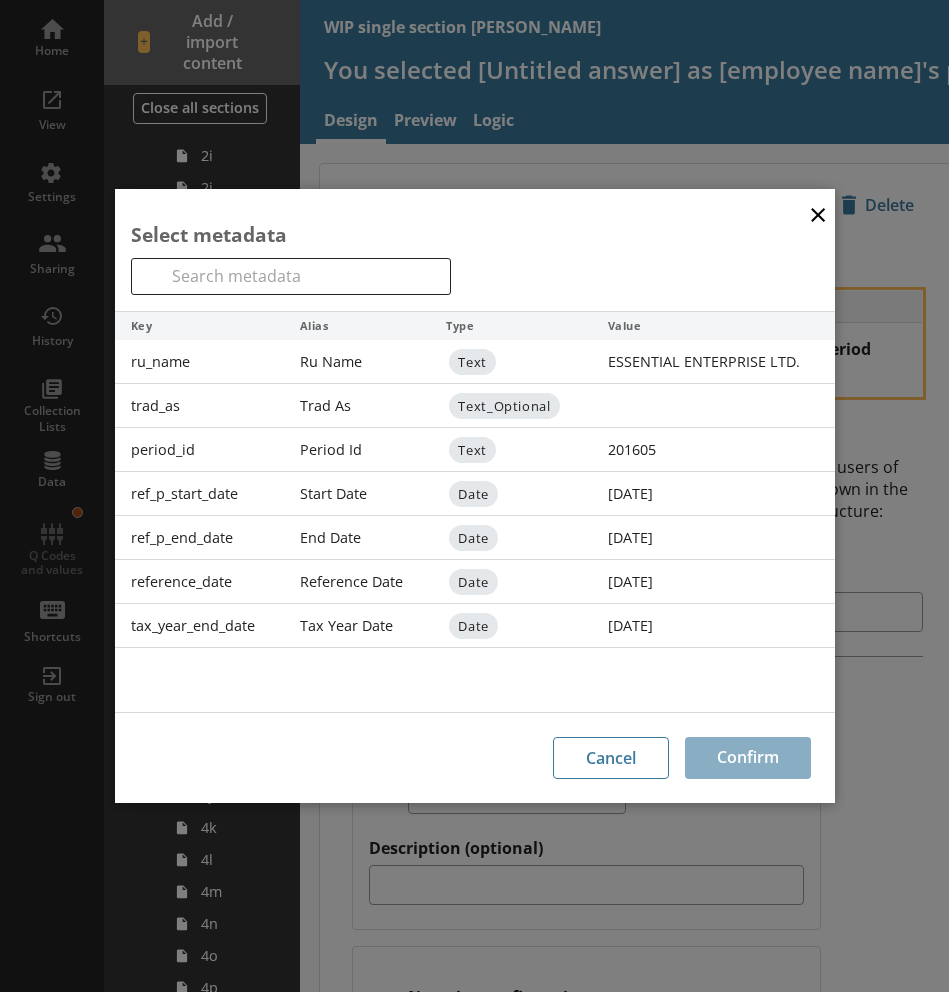 click on "Date" at bounding box center [511, 582] 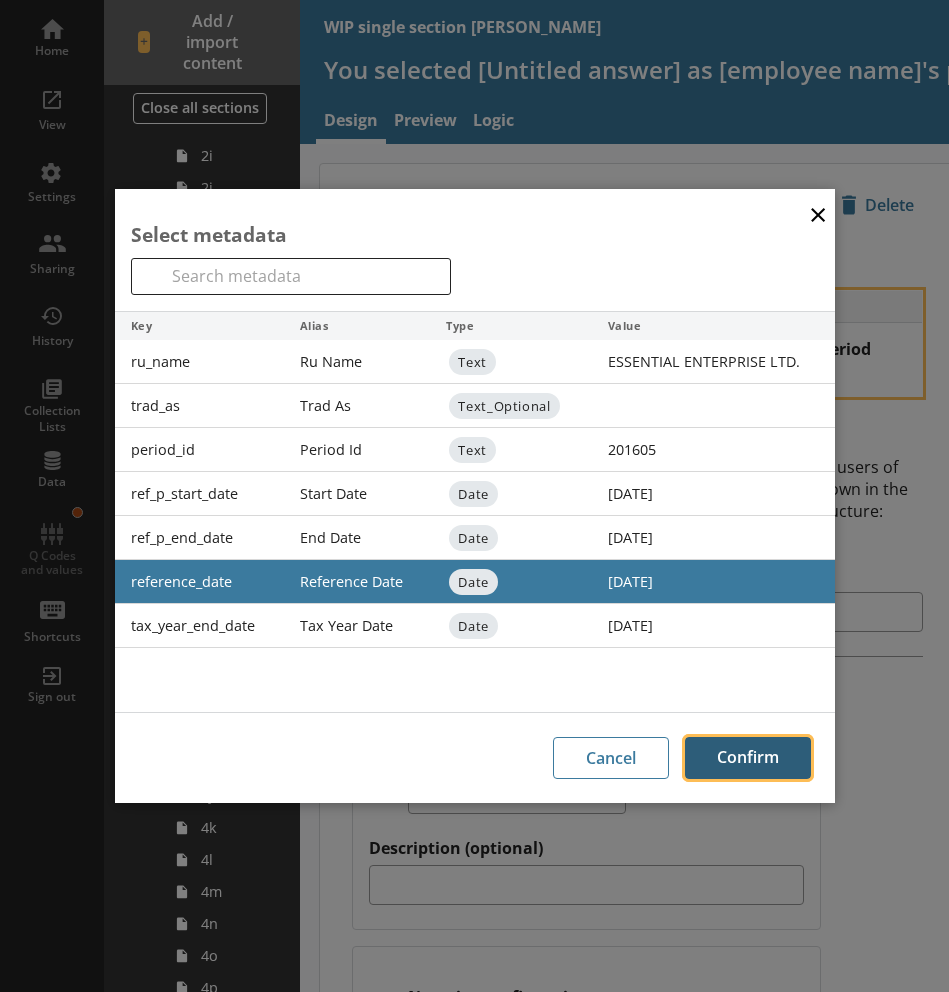 click on "Confirm" at bounding box center (748, 758) 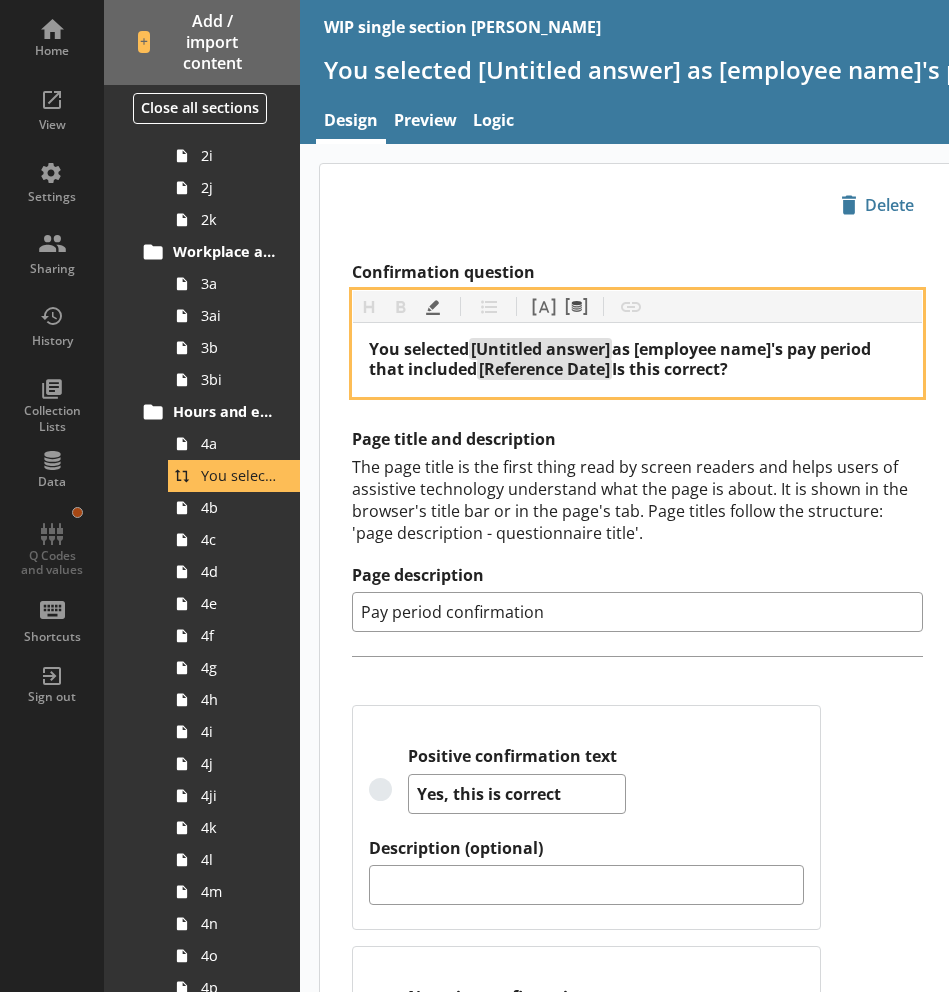 click on "as [employee name]'s pay period that included" at bounding box center (622, 359) 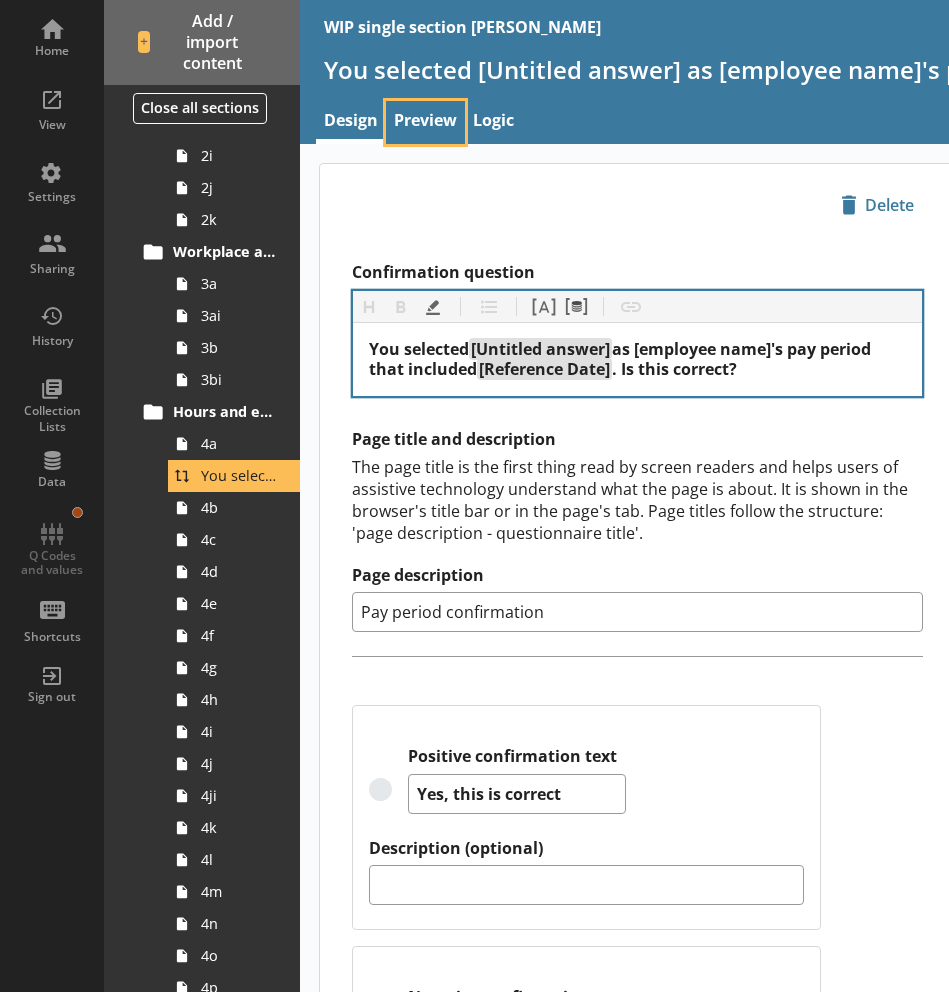 click on "Preview" at bounding box center (425, 122) 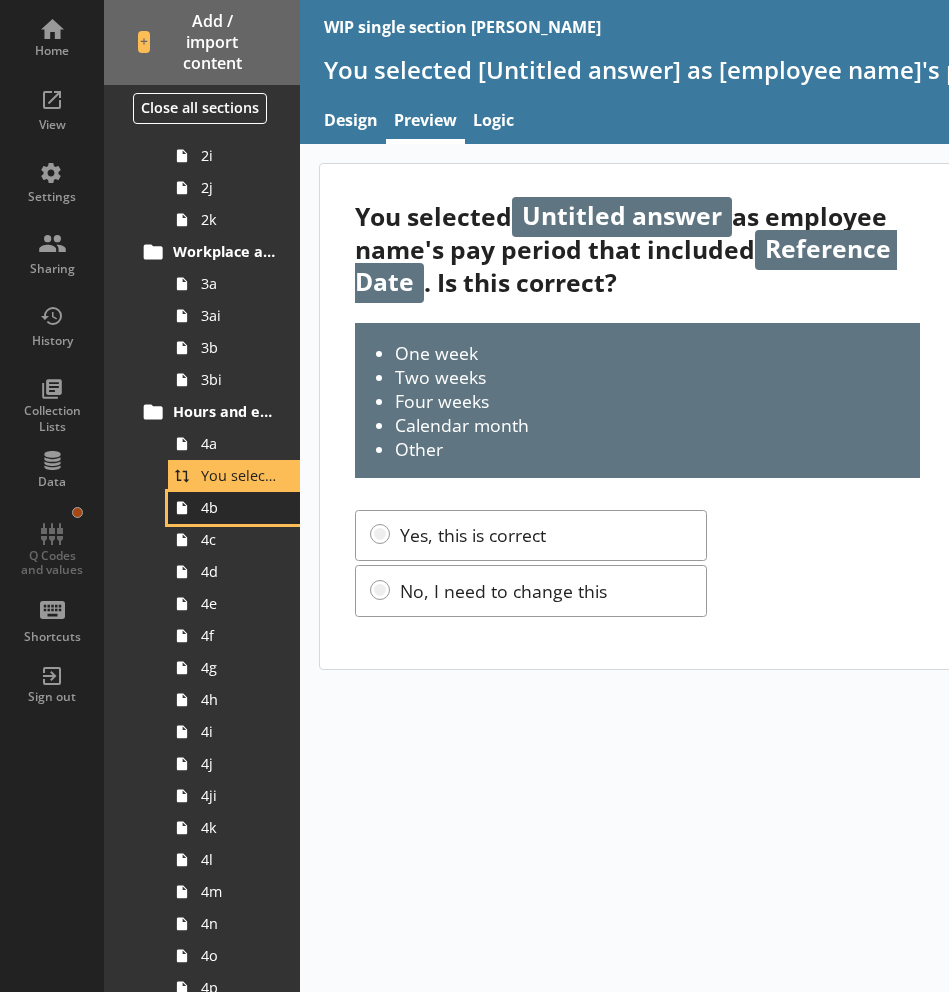 click on "4b" at bounding box center (239, 507) 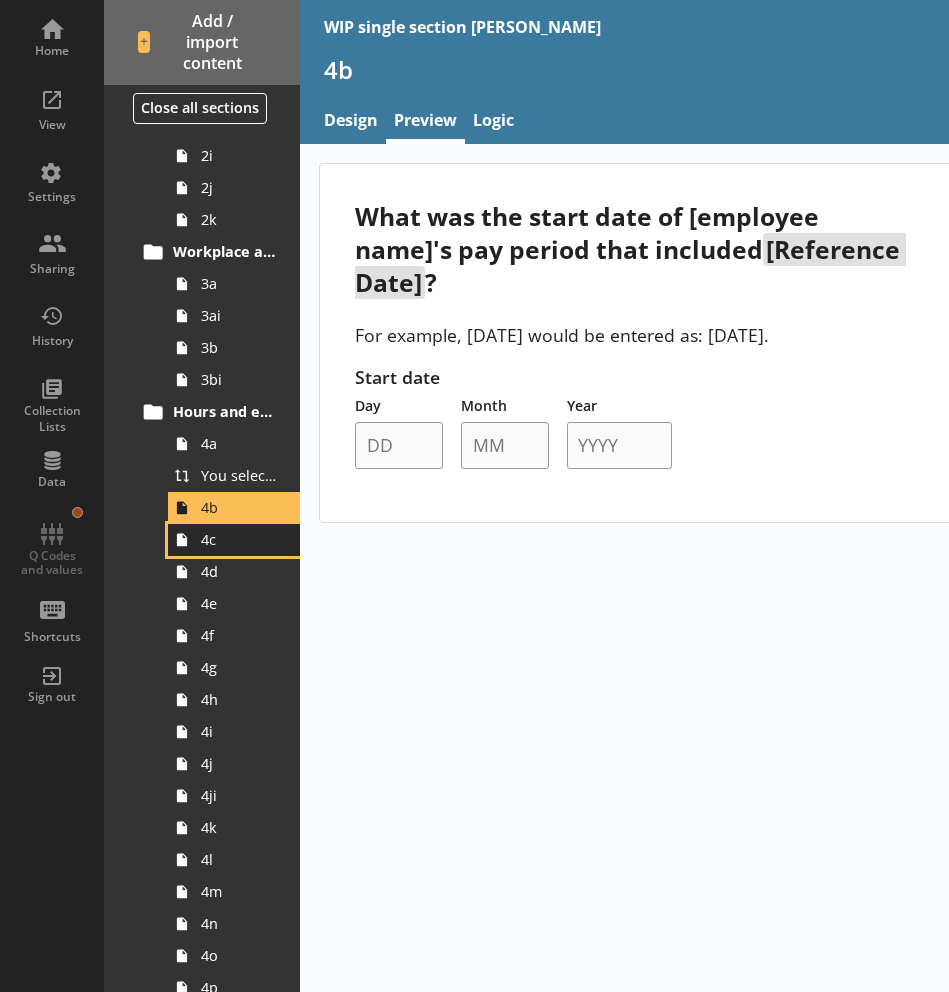 click on "4c" at bounding box center (239, 539) 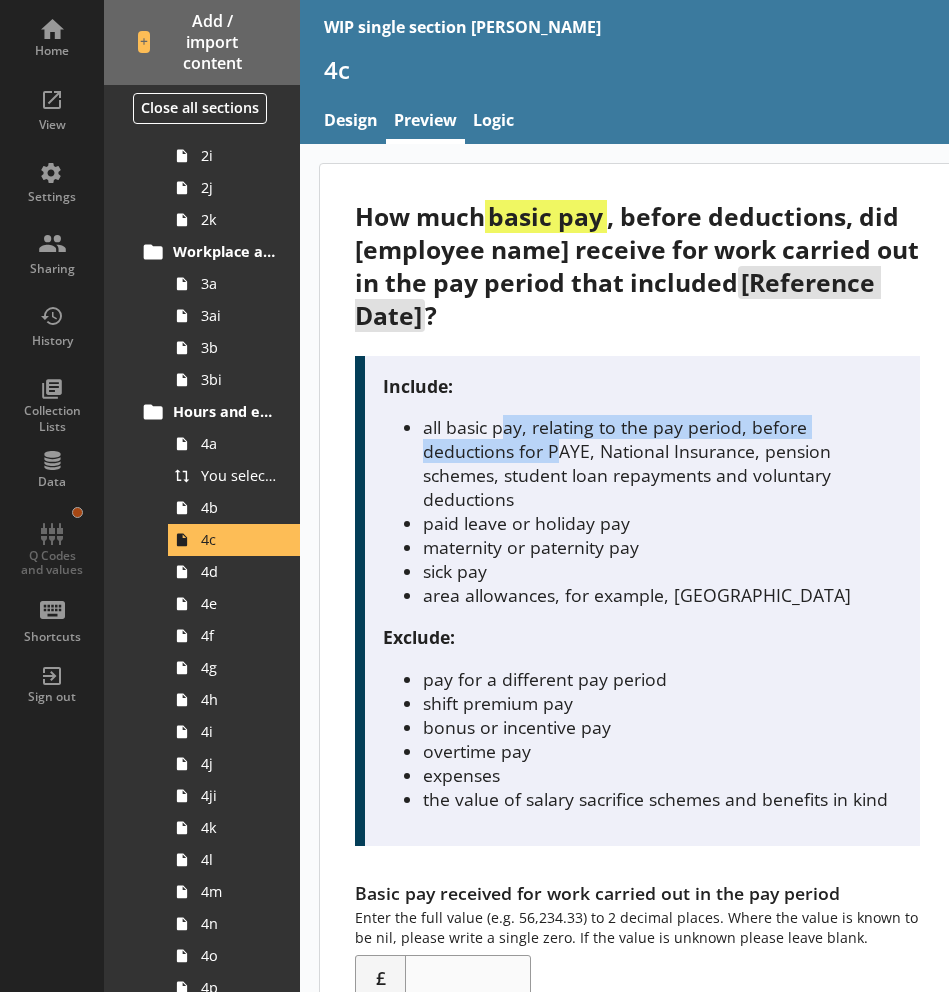 drag, startPoint x: 502, startPoint y: 421, endPoint x: 556, endPoint y: 442, distance: 57.939625 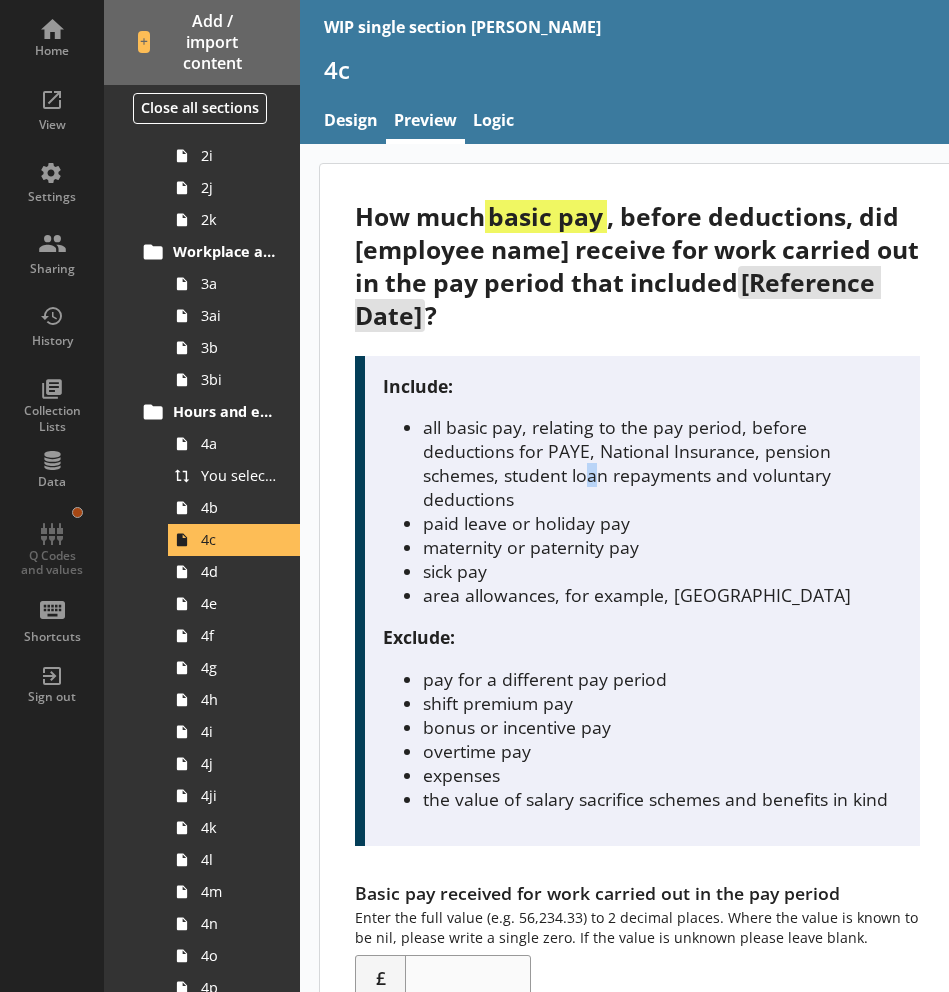 drag, startPoint x: 556, startPoint y: 442, endPoint x: 592, endPoint y: 472, distance: 46.8615 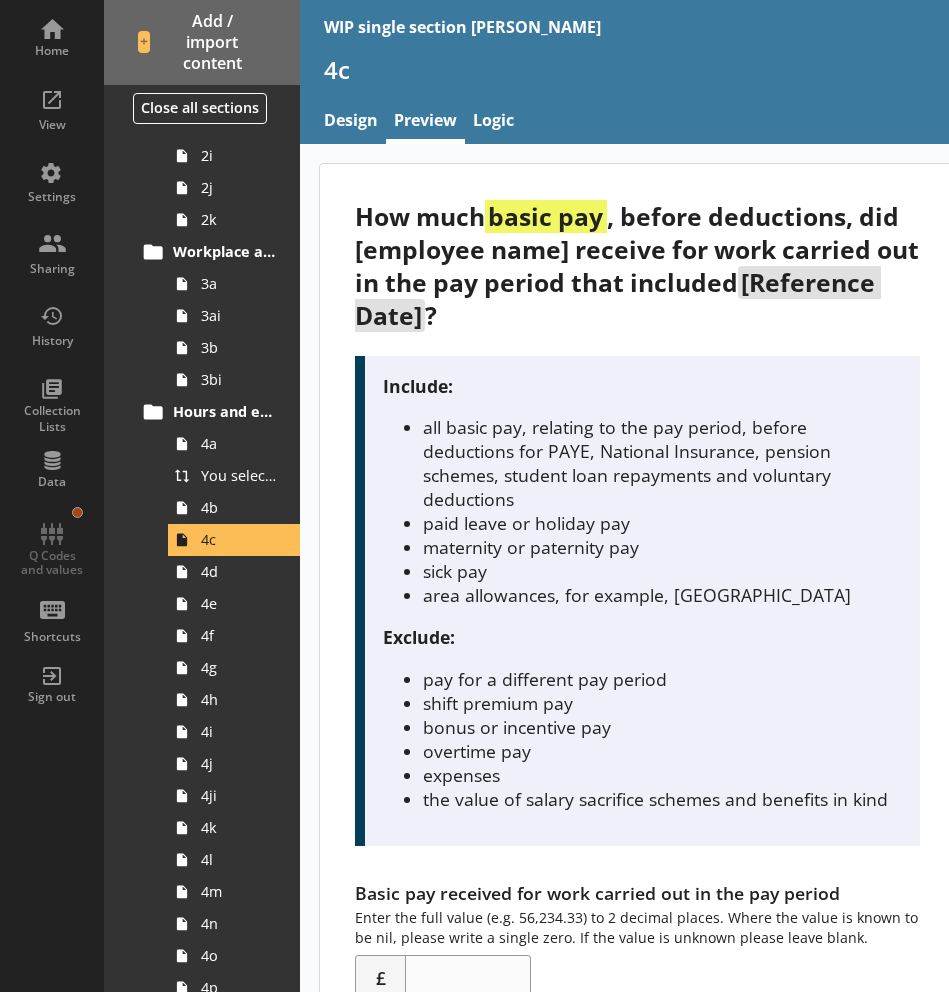 drag, startPoint x: 592, startPoint y: 472, endPoint x: 566, endPoint y: 474, distance: 26.076809 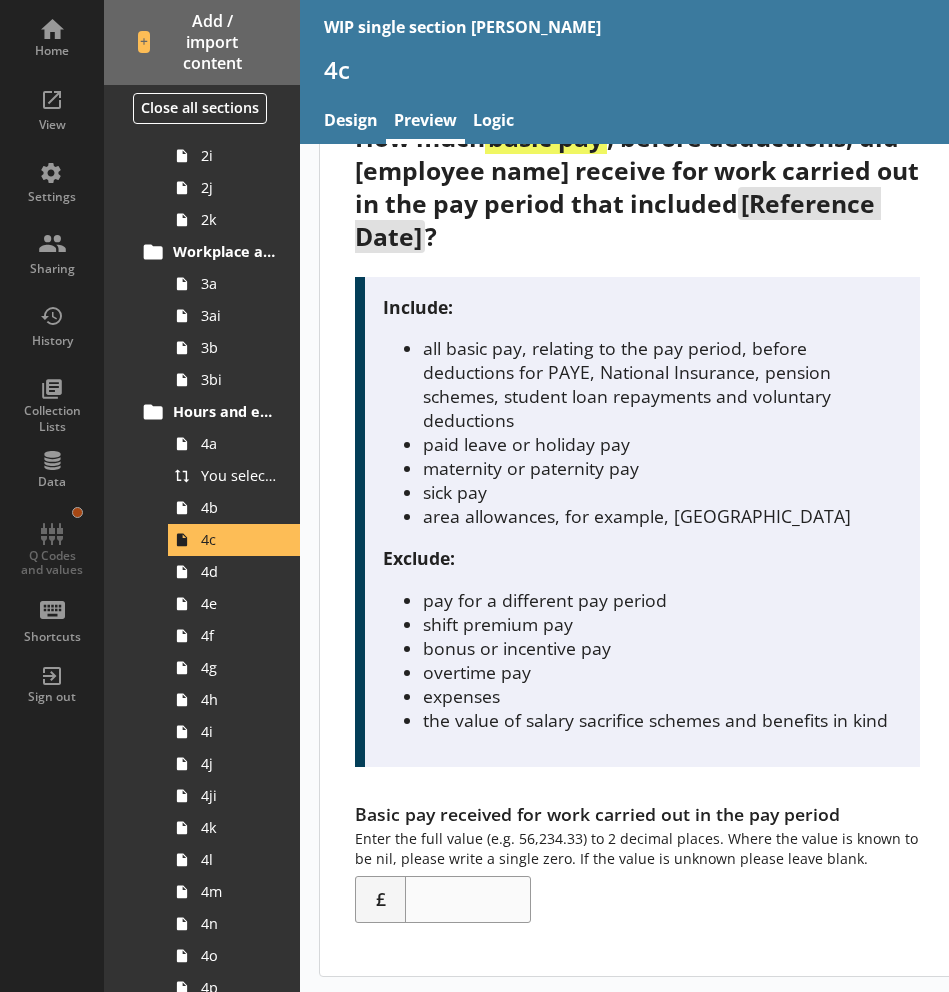 scroll, scrollTop: 78, scrollLeft: 0, axis: vertical 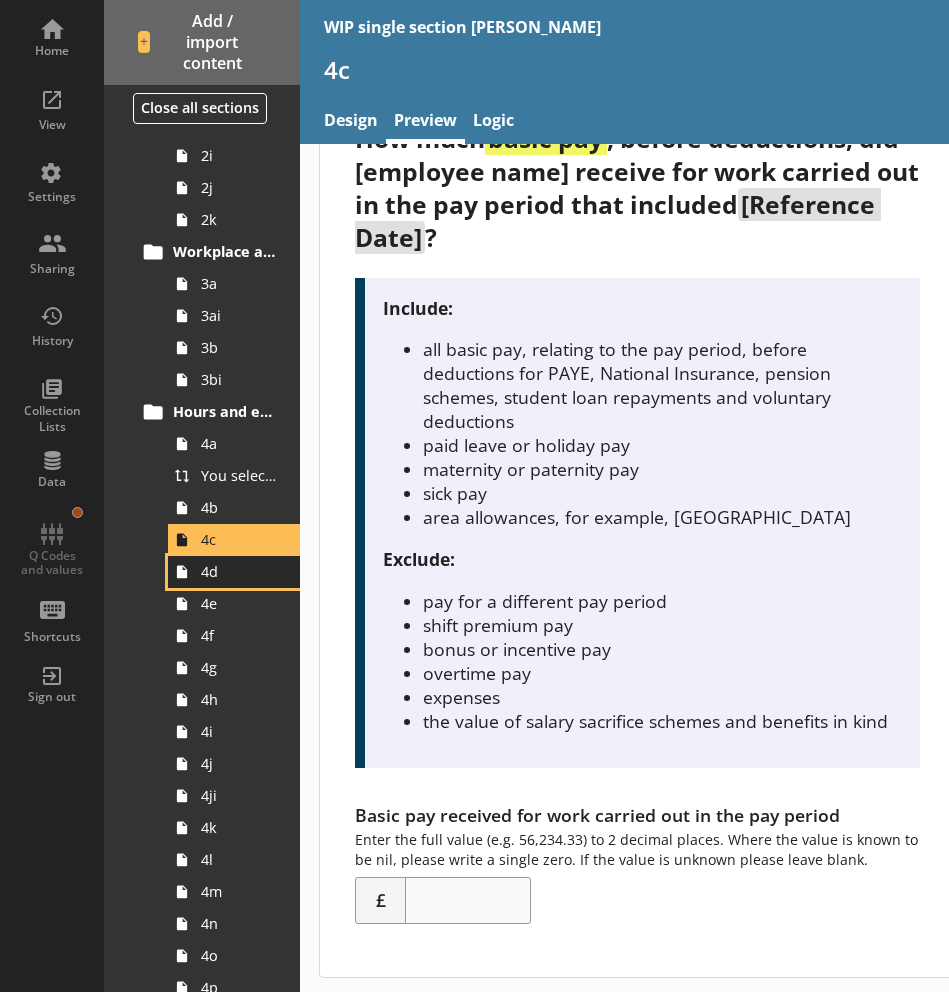 click on "4d" at bounding box center (234, 572) 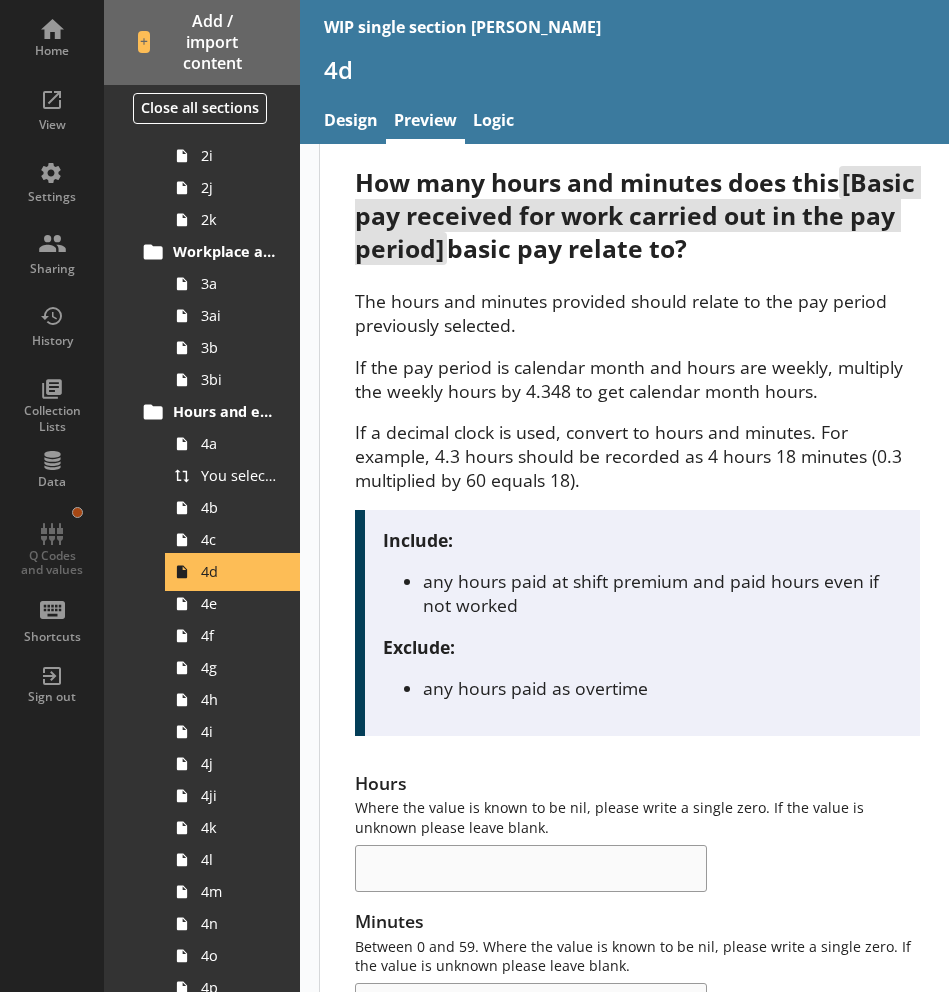 scroll, scrollTop: 78, scrollLeft: 0, axis: vertical 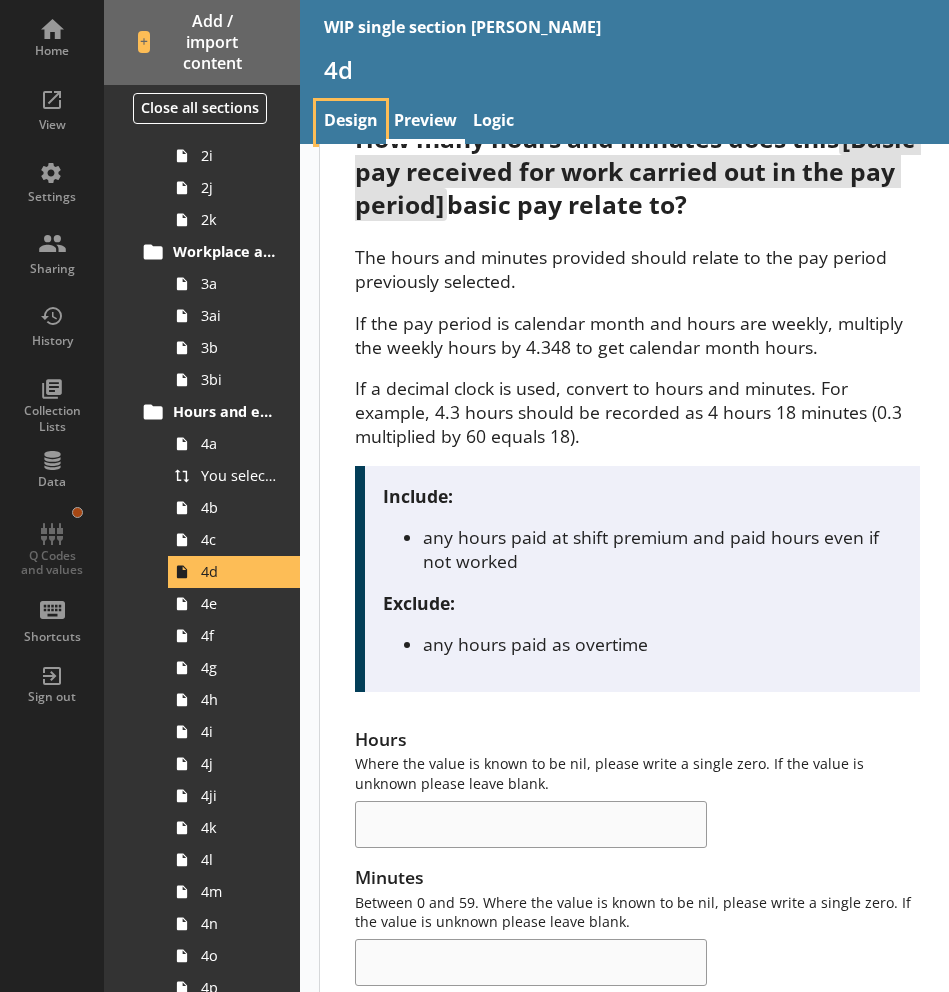 click on "Design" at bounding box center [351, 122] 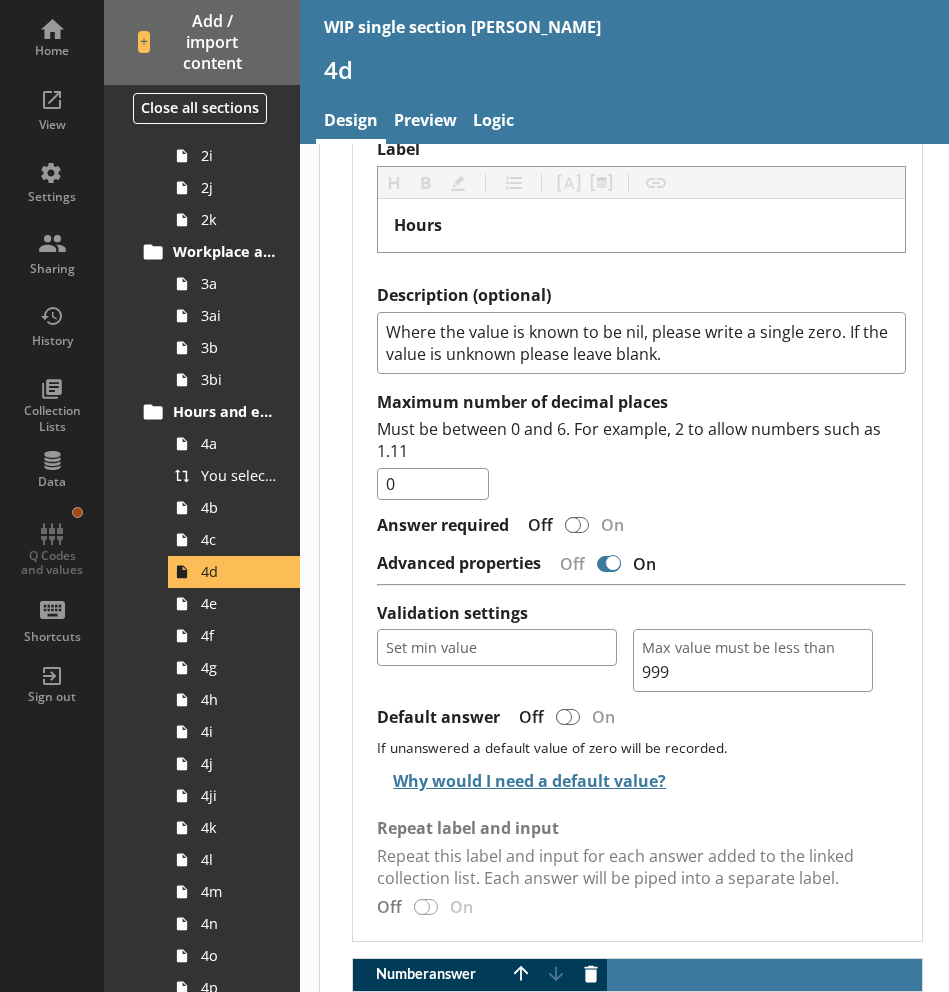 scroll, scrollTop: 1446, scrollLeft: 0, axis: vertical 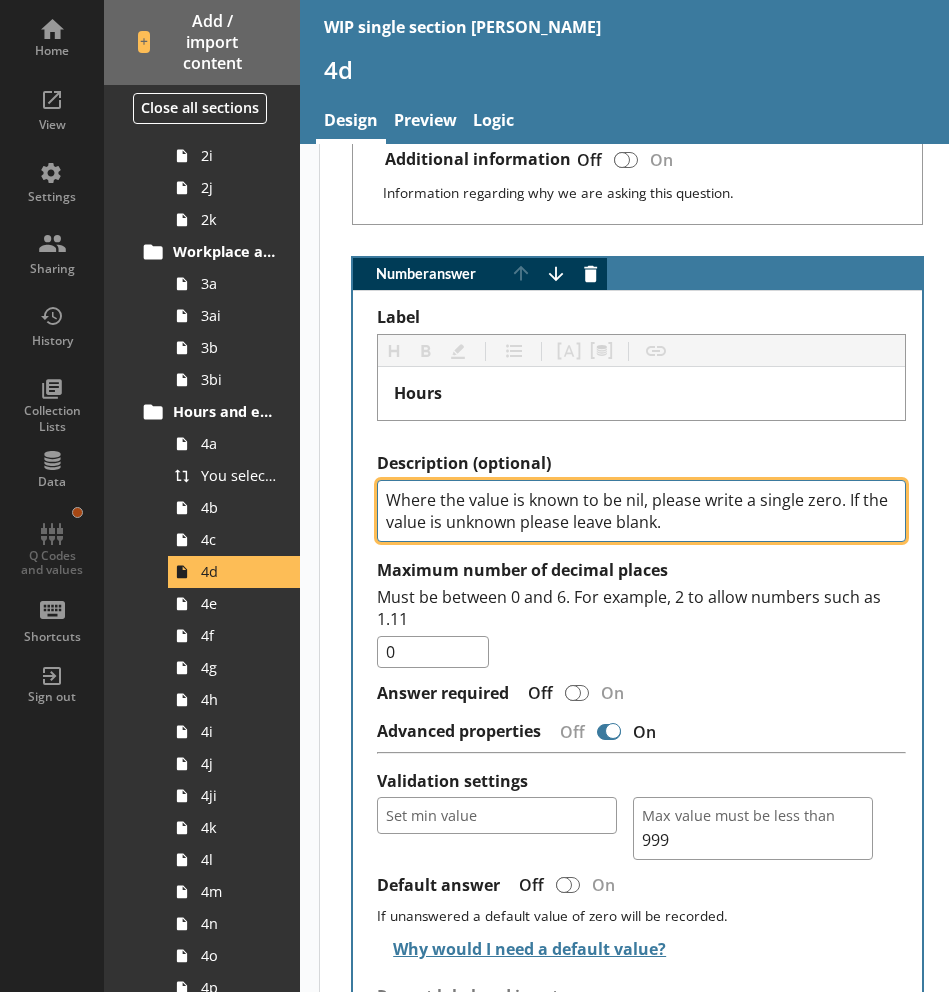 click on "Where the value is known to be nil, please write a single zero. If the value is unknown please leave blank." at bounding box center (641, 511) 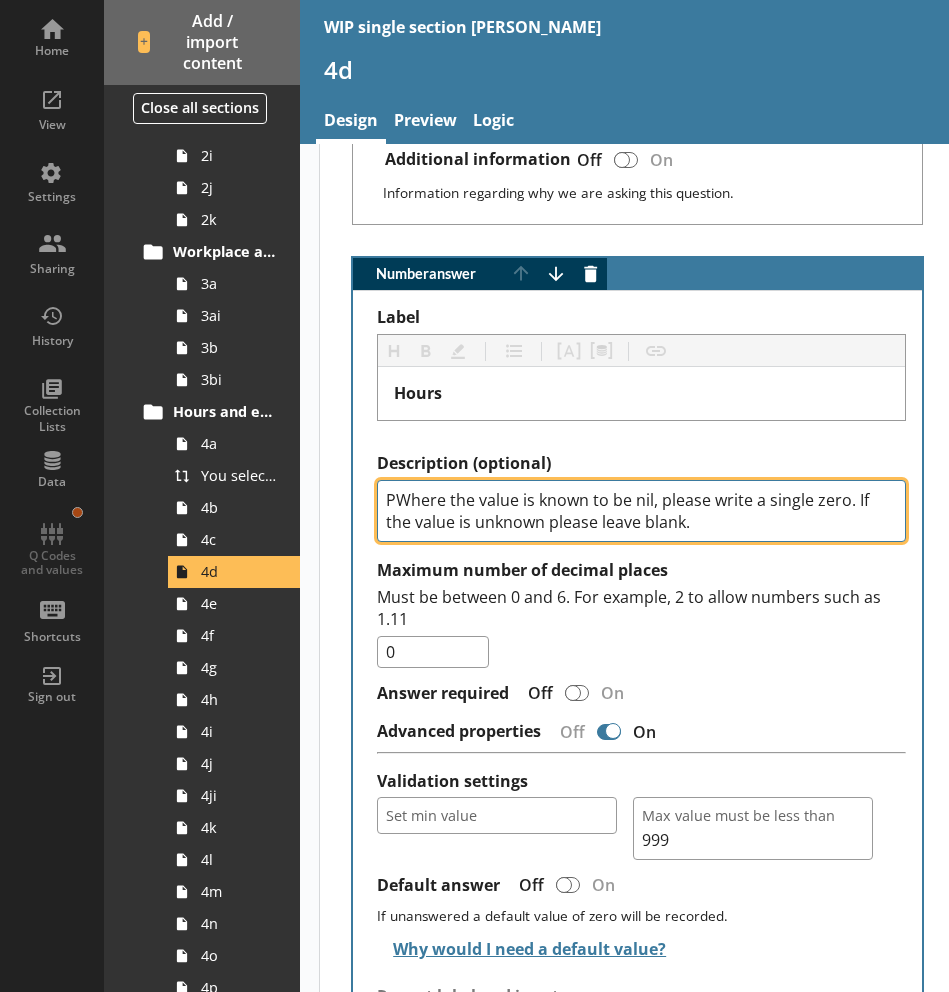 type on "x" 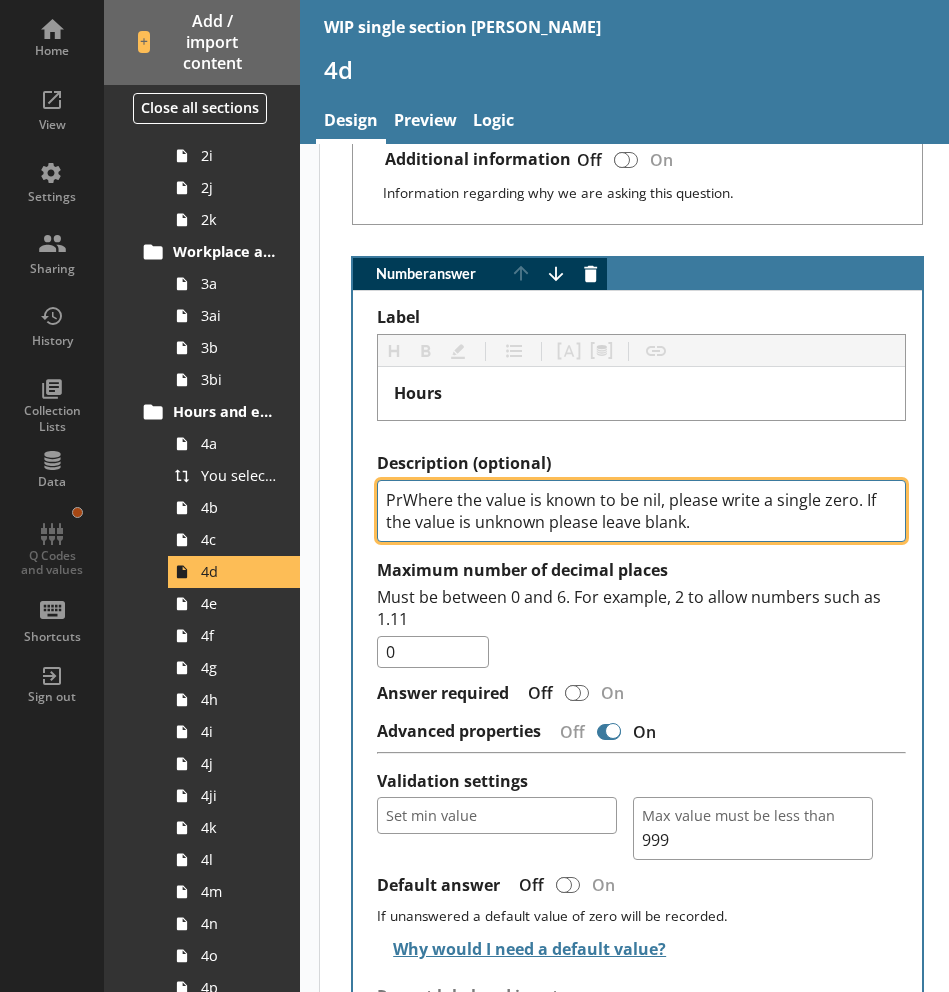 type on "x" 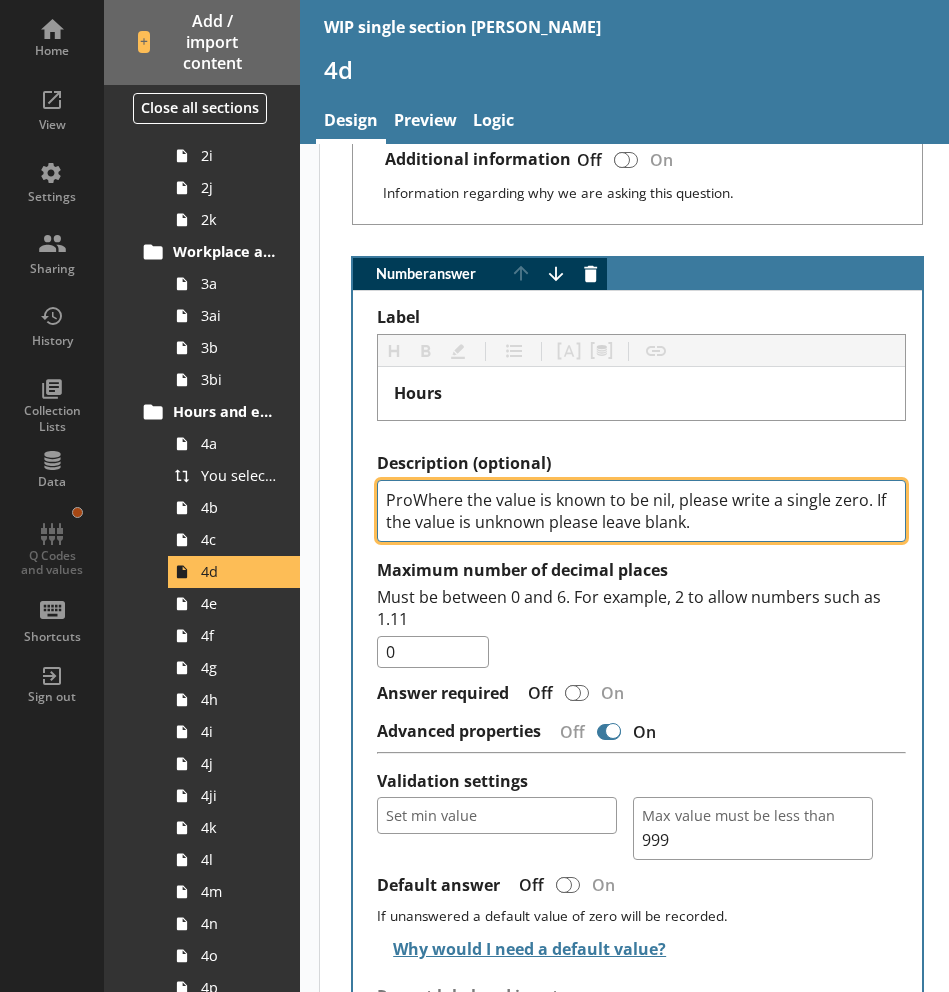 type on "x" 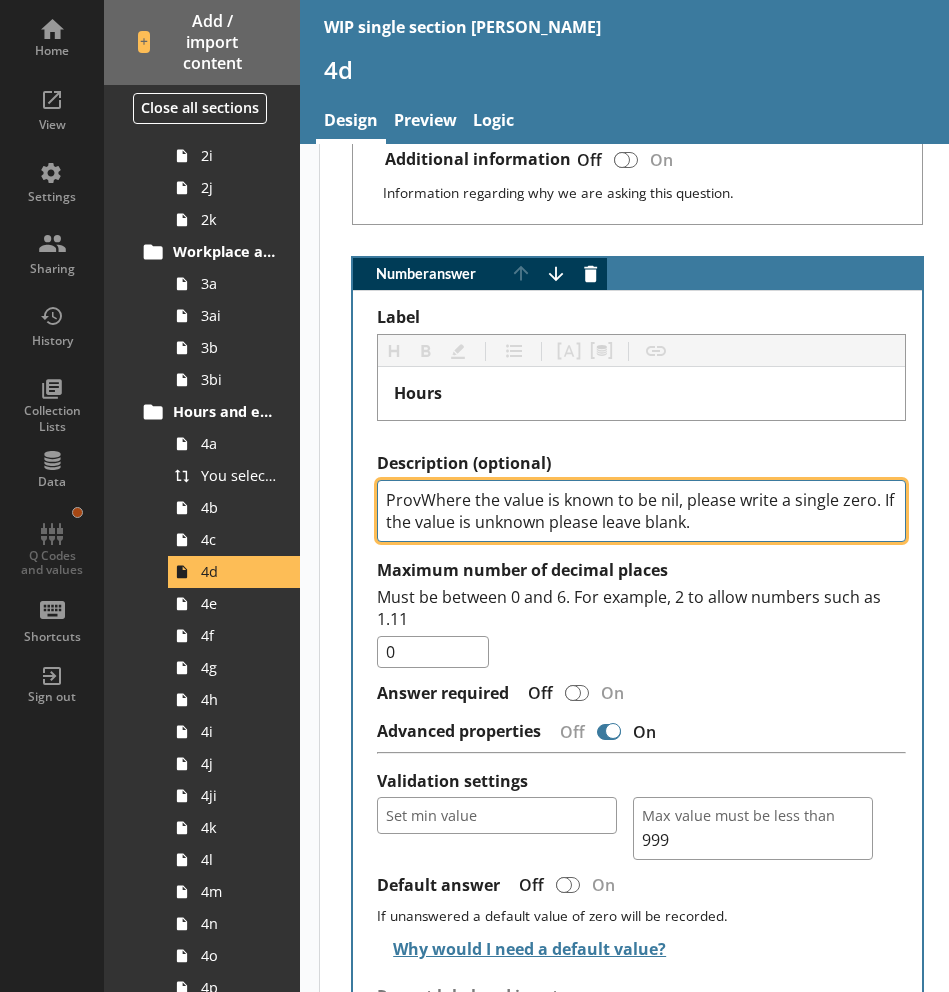 type on "x" 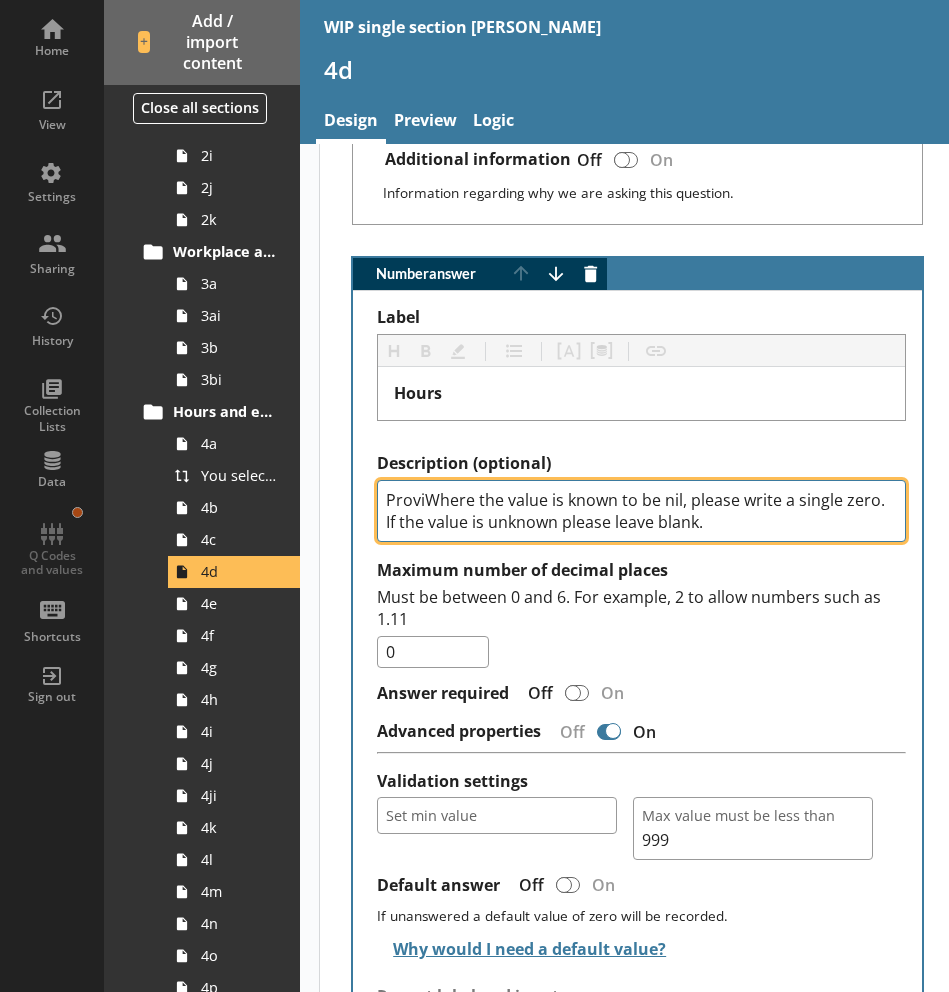 type on "x" 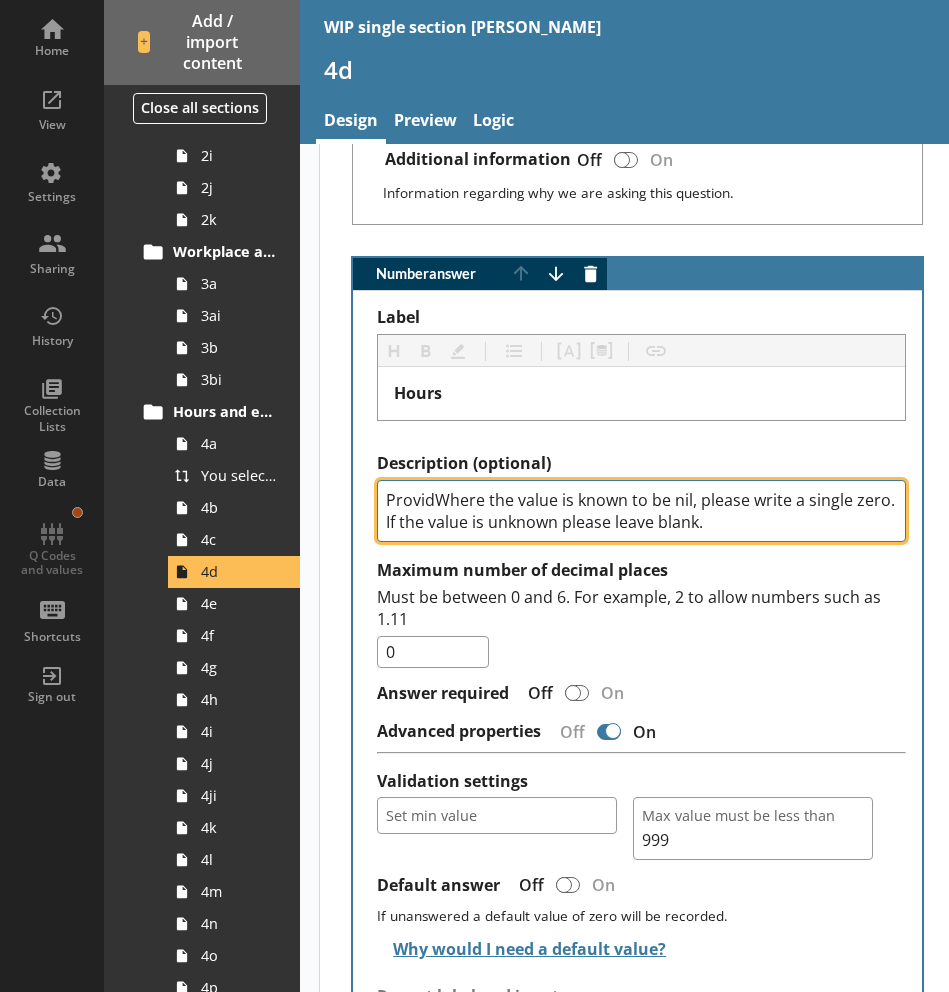 type on "x" 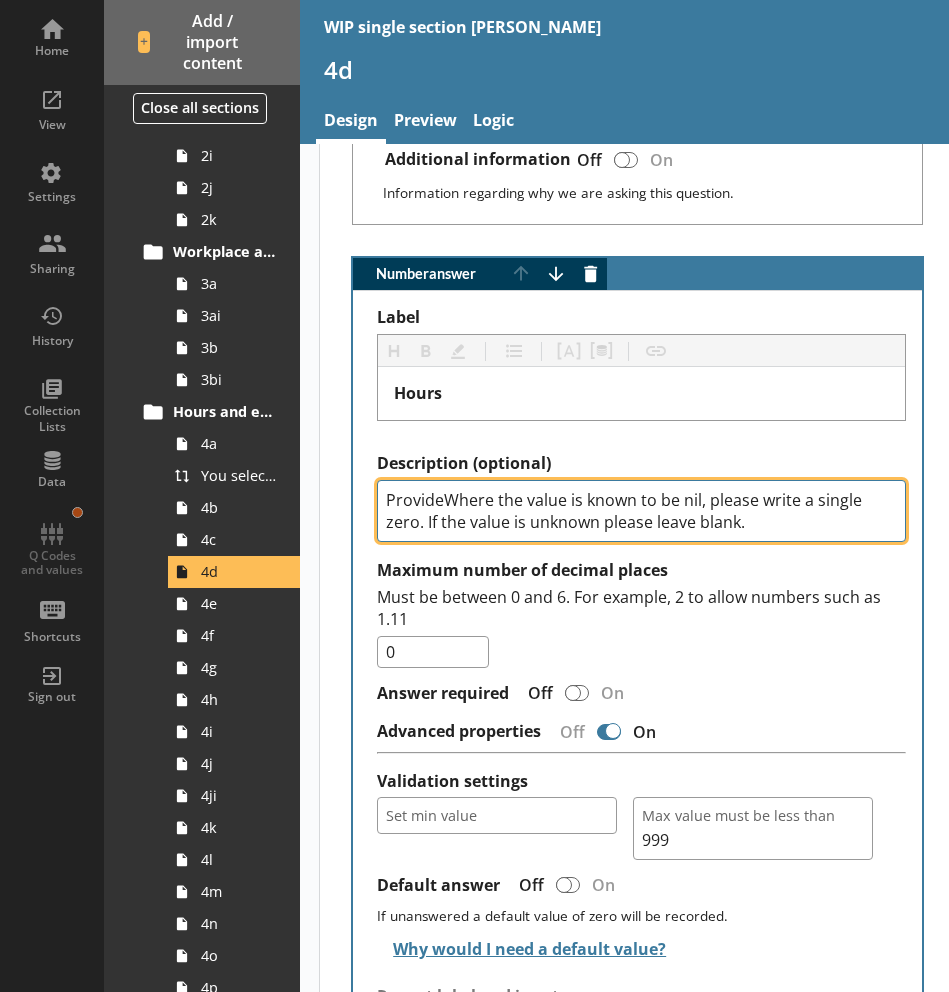 type on "x" 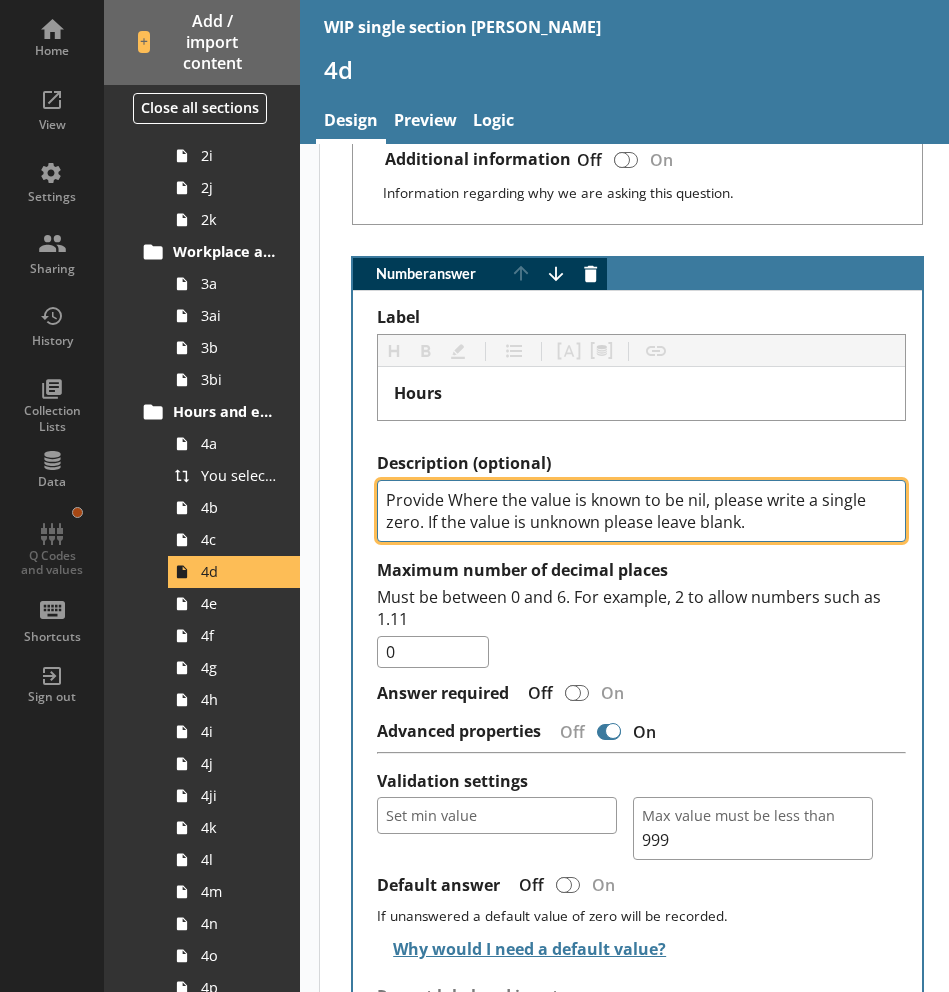 type on "x" 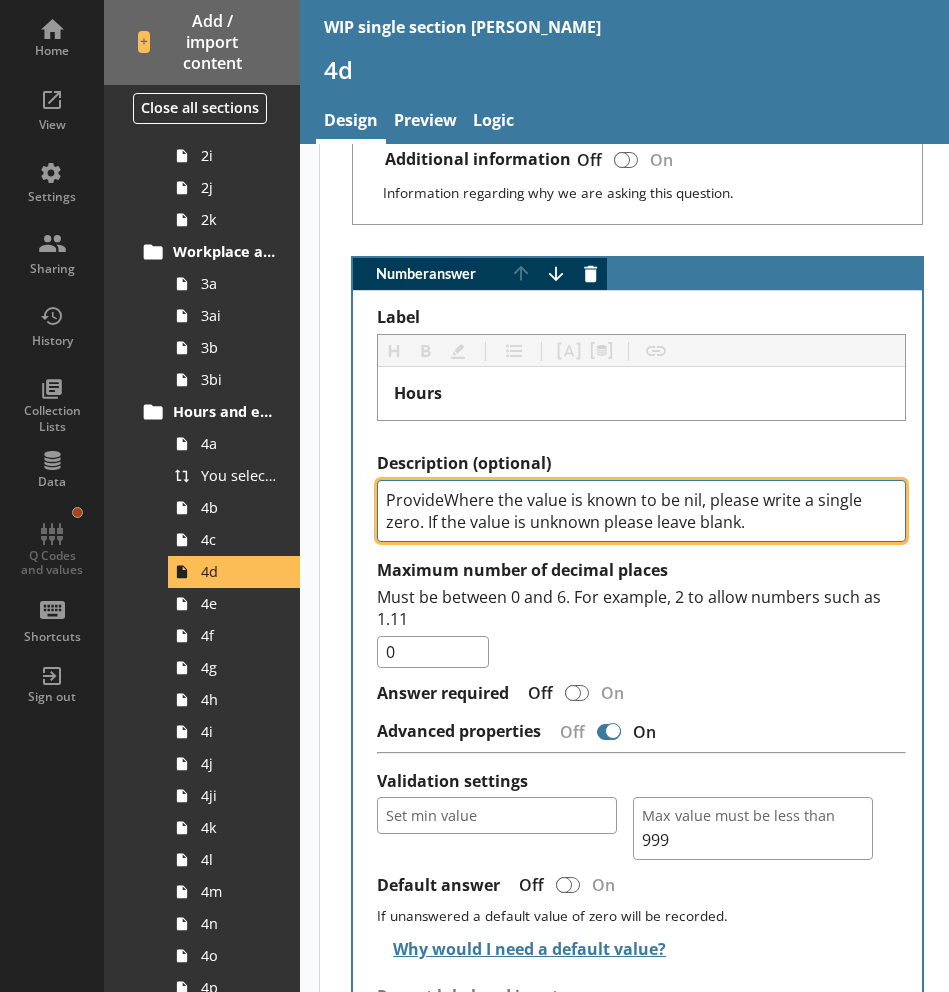 type 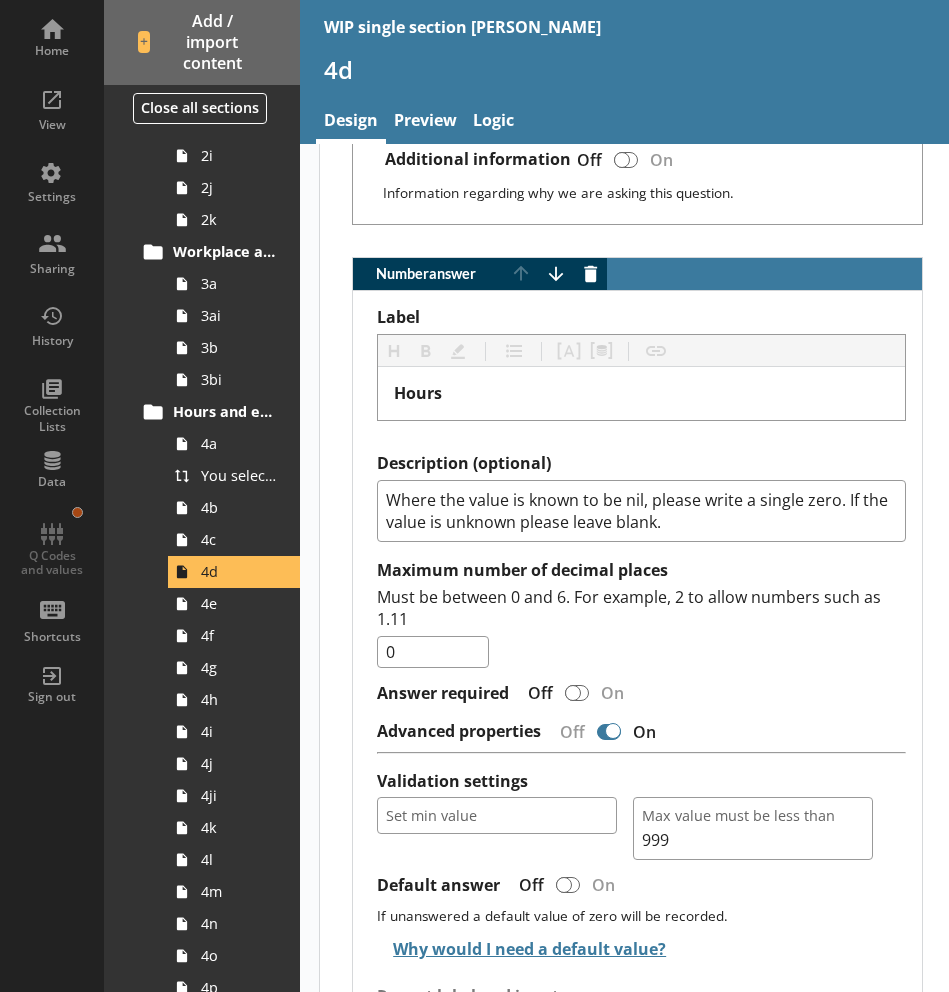 click on "Number  answer Move answer up Move answer down Delete answer Label Heading Heading Bold Bold Highlight Highlight List List Pipe answer Pipe answer Pipe metadata Pipe metadata Insert link Insert link Hours Description (optional) Where the value is known to be nil, please write a single zero. If the value is unknown please leave blank. Maximum number of decimal places Must be between 0 and 6. For example, 2 to allow numbers such as 1.11 0 Answer required Off On Advanced properties Off On Validation settings Set min value Max value must be less than 999 Default answer Off On If unanswered a default value of zero will be recorded. Why would I need a default value? If this answer is not provided by the respondent and is used in validation settings in a future question it will cause an error. Turning on the default answer will prevent this situation from arising. Hide this Repeat label and input Off On" at bounding box center (637, 683) 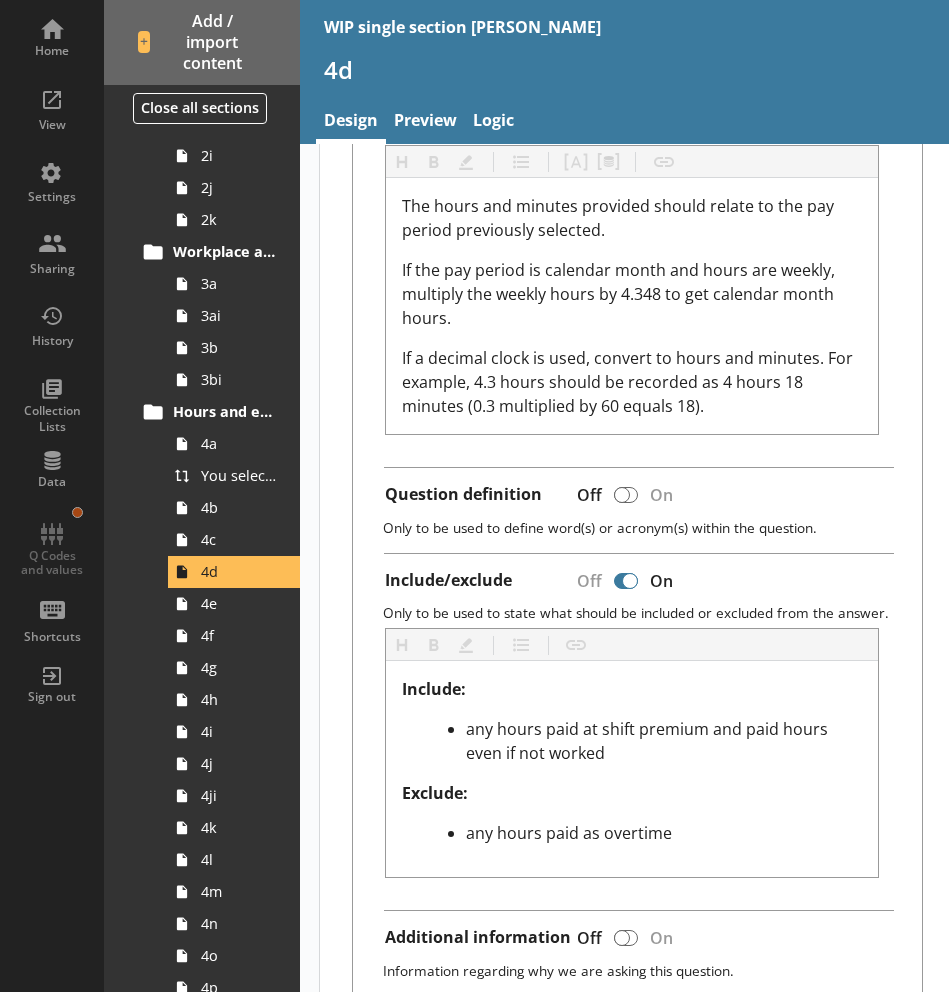 scroll, scrollTop: 665, scrollLeft: 0, axis: vertical 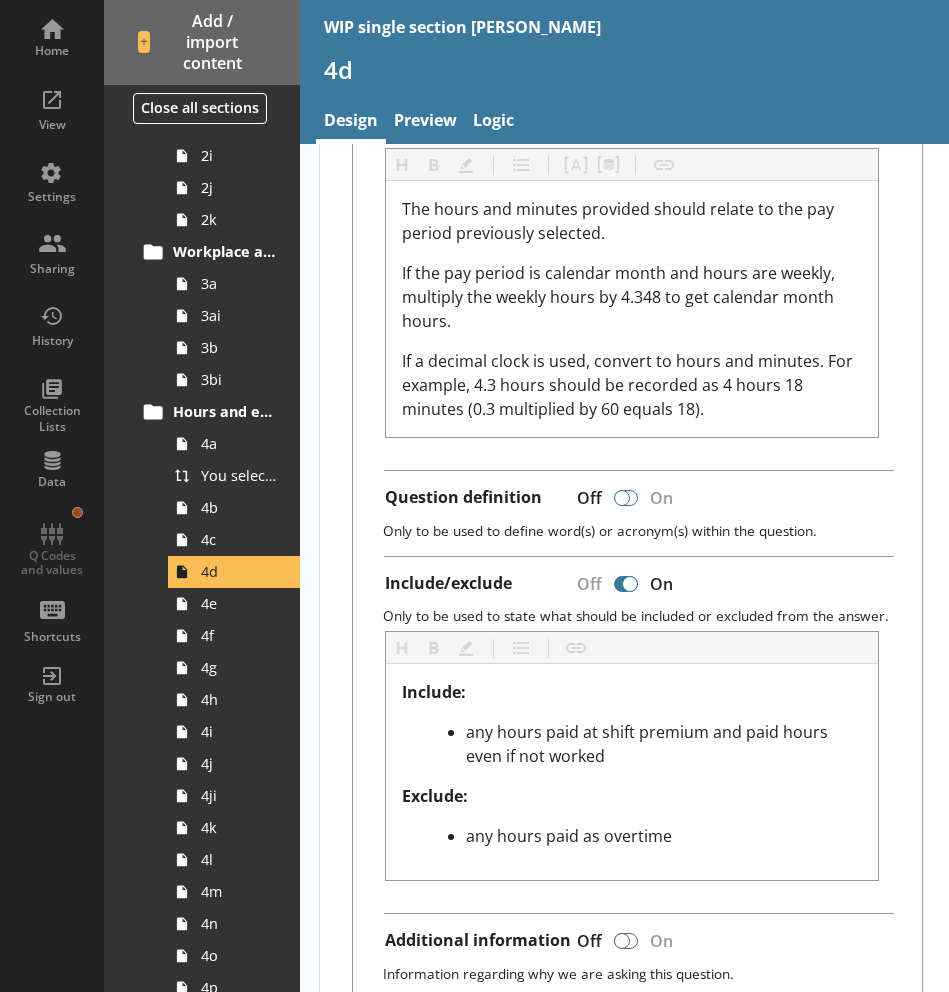 click at bounding box center (622, 498) 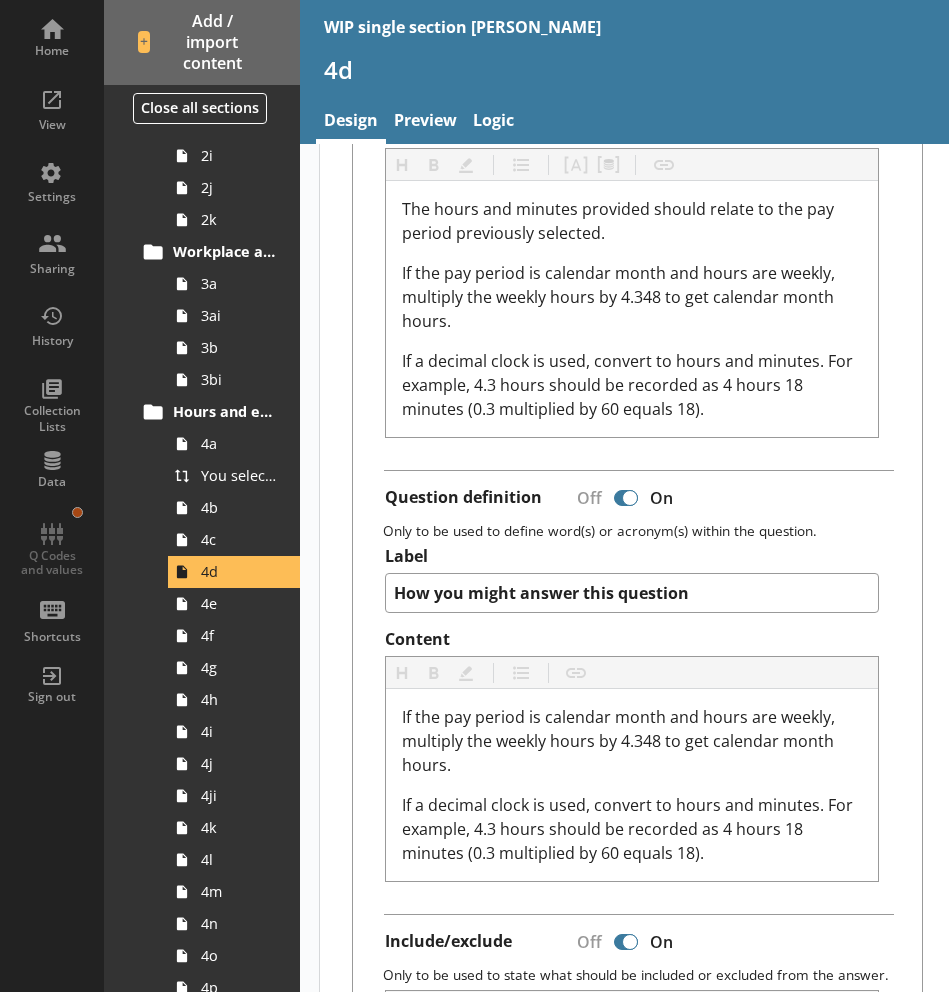 click on "Question definition Off On" at bounding box center [645, 500] 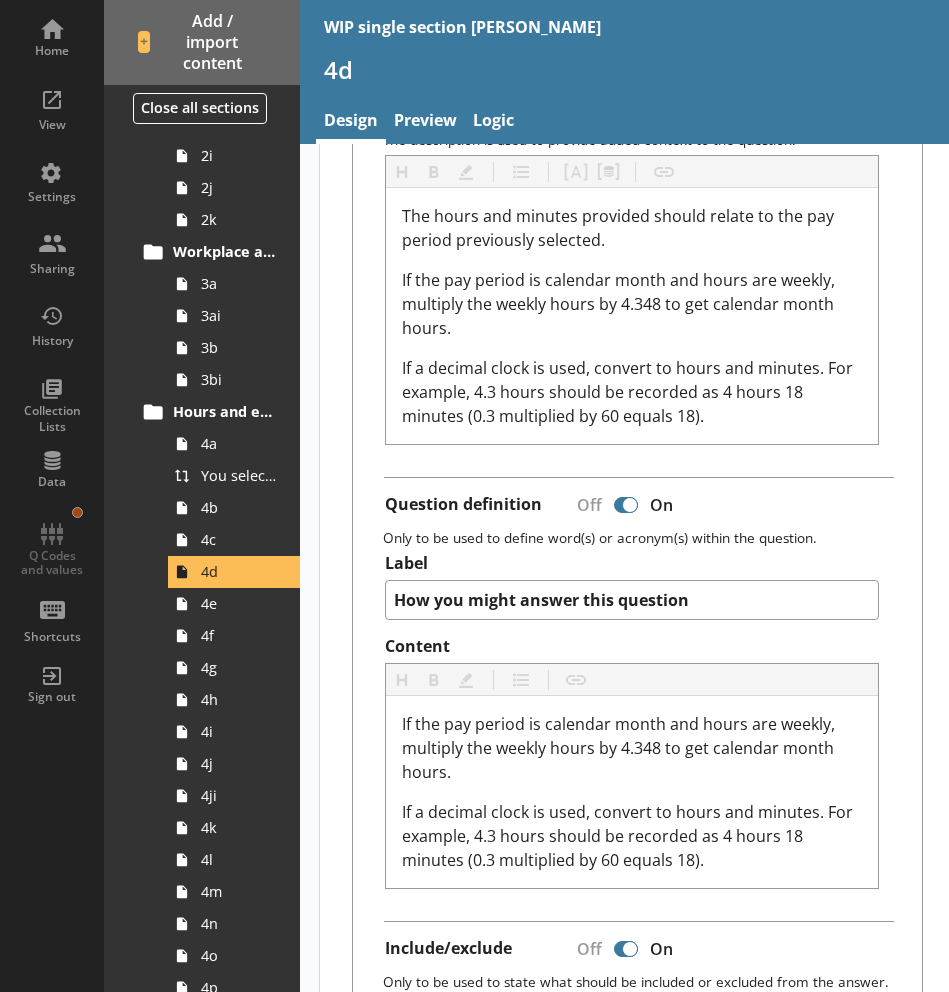 scroll, scrollTop: 653, scrollLeft: 0, axis: vertical 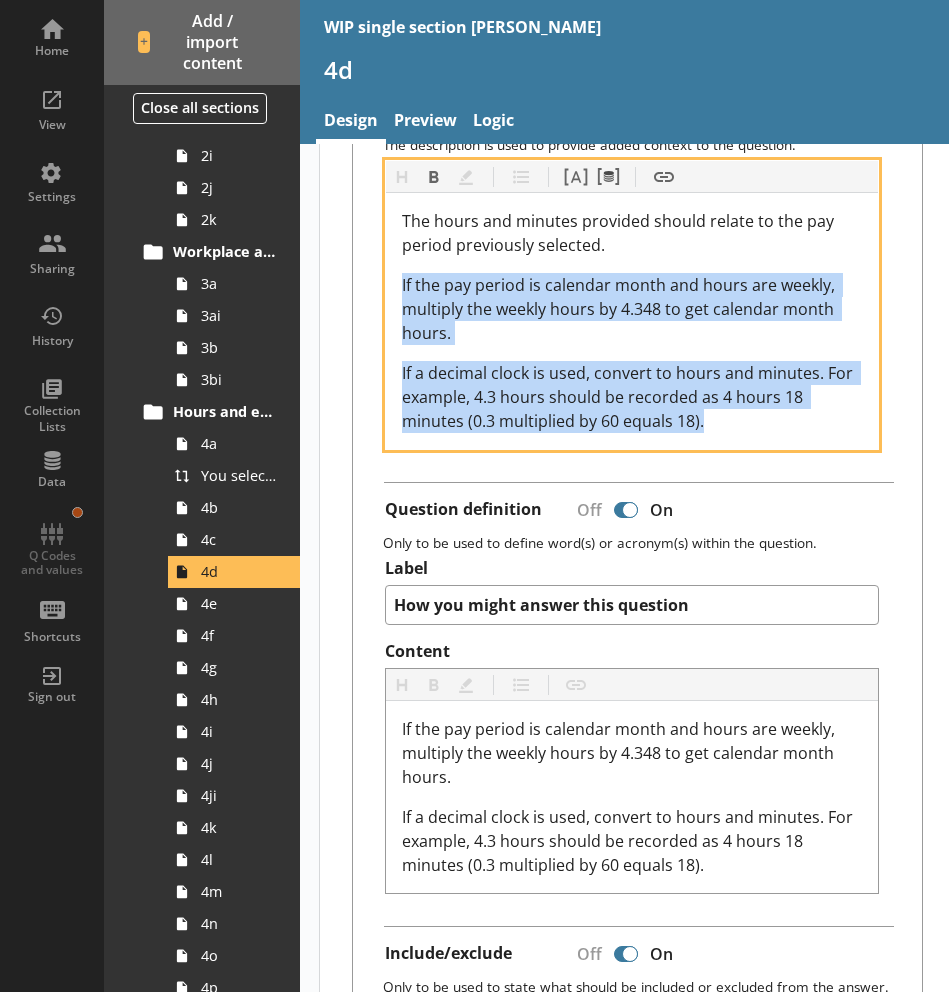 drag, startPoint x: 719, startPoint y: 419, endPoint x: 389, endPoint y: 294, distance: 352.881 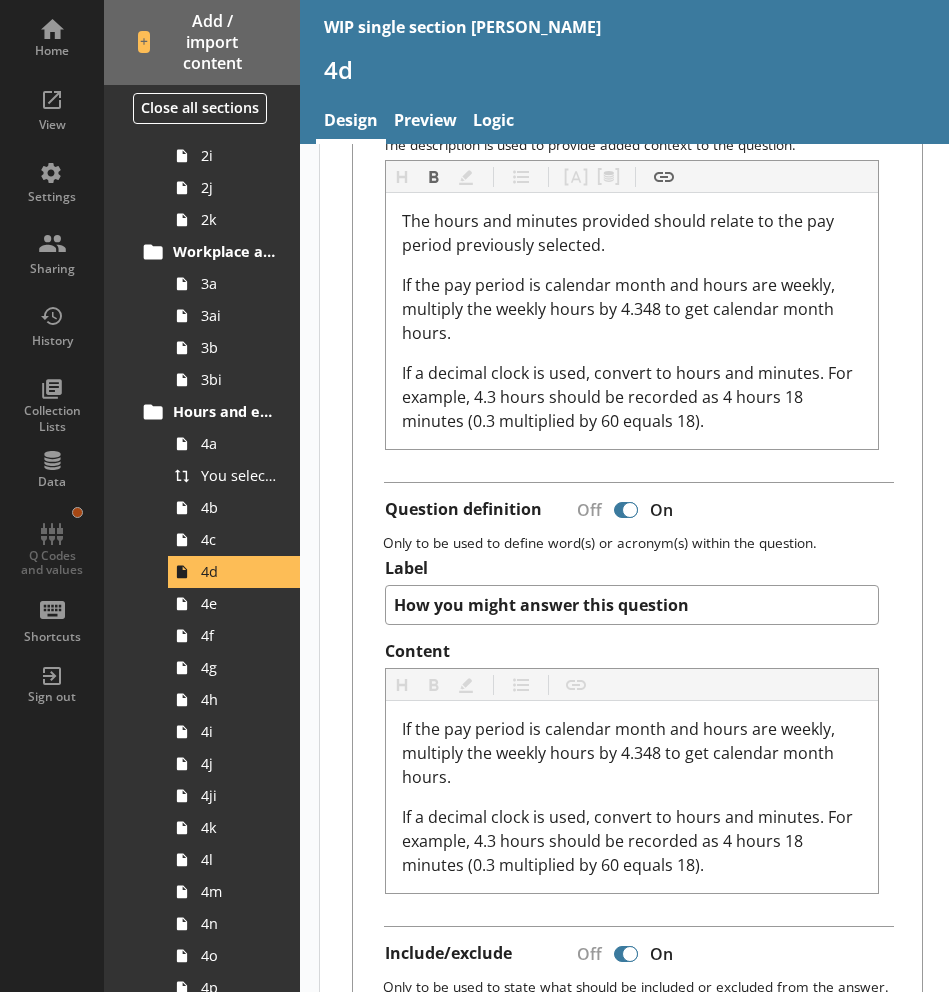 click on "Only to be used to define word(s) or acronym(s) within the question." at bounding box center (644, 542) 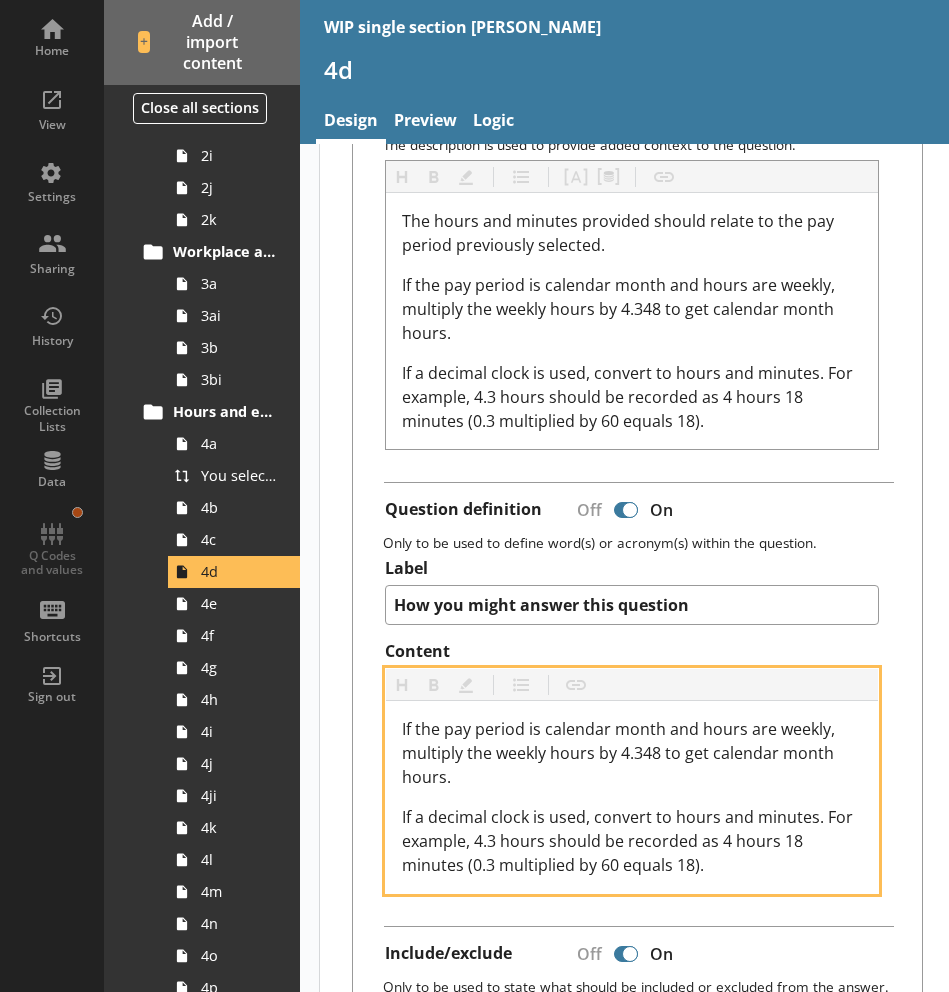 click on "If the pay period is calendar month and hours are weekly, multiply the weekly hours by 4.348 to get calendar month hours." at bounding box center (620, 753) 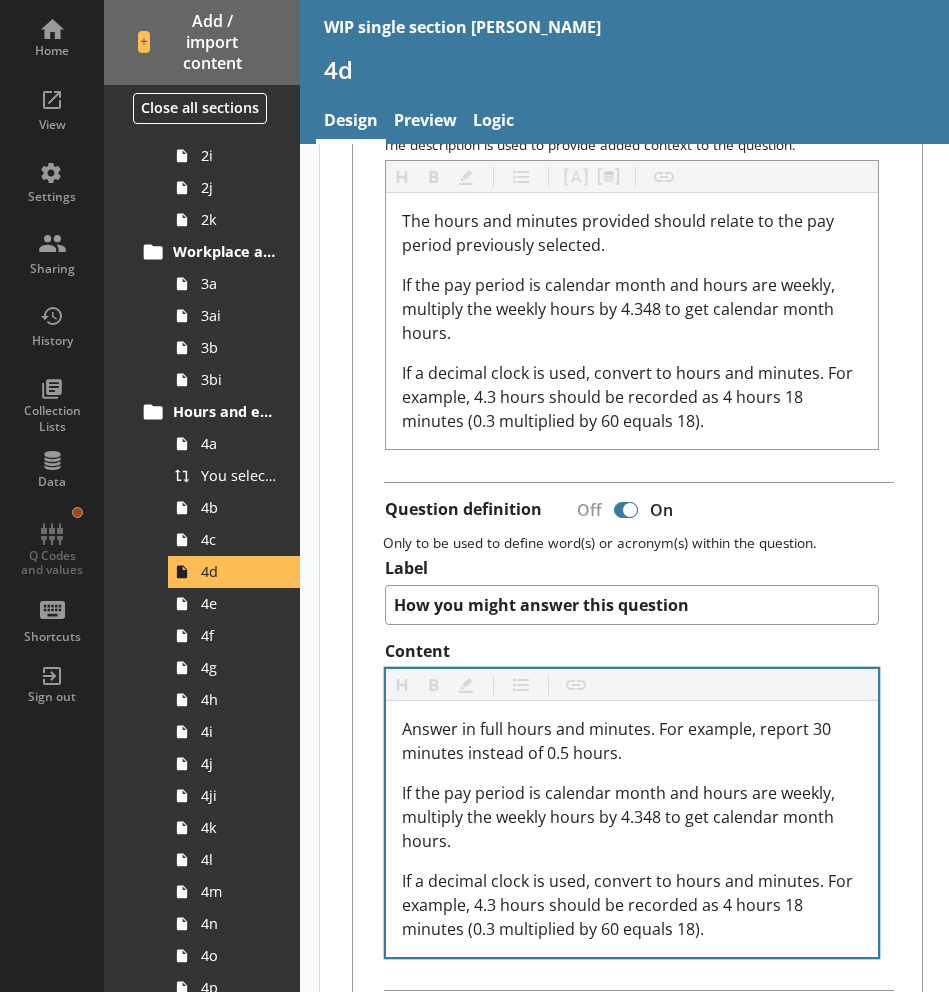 click on "Question description Off On The description is used to provide added context to the question. Heading Heading Bold Bold Highlight Highlight List List Pipe answer Pipe answer Pipe metadata Pipe metadata Insert link Insert link The hours and minutes provided should relate to the pay period previously selected. If the pay period is calendar month and hours are weekly, multiply the weekly hours by 4.348 to get calendar month hours. If a decimal clock is used, convert to hours and minutes. For example, 4.3 hours should be recorded as 4 hours 18 minutes (0.3 multiplied by 60 equals 18). Question definition Off On Only to be used to define word(s) or acronym(s) within the question. Label How you might answer this question Content Heading Heading Bold Bold Highlight Highlight List List Insert link Insert link Answer in full hours and minutes. For example, report 30 minutes instead of 0.5 hours. If the pay period is calendar month and hours are weekly, multiply the weekly hours by 4.348 to get calendar month hours. On" at bounding box center (637, 762) 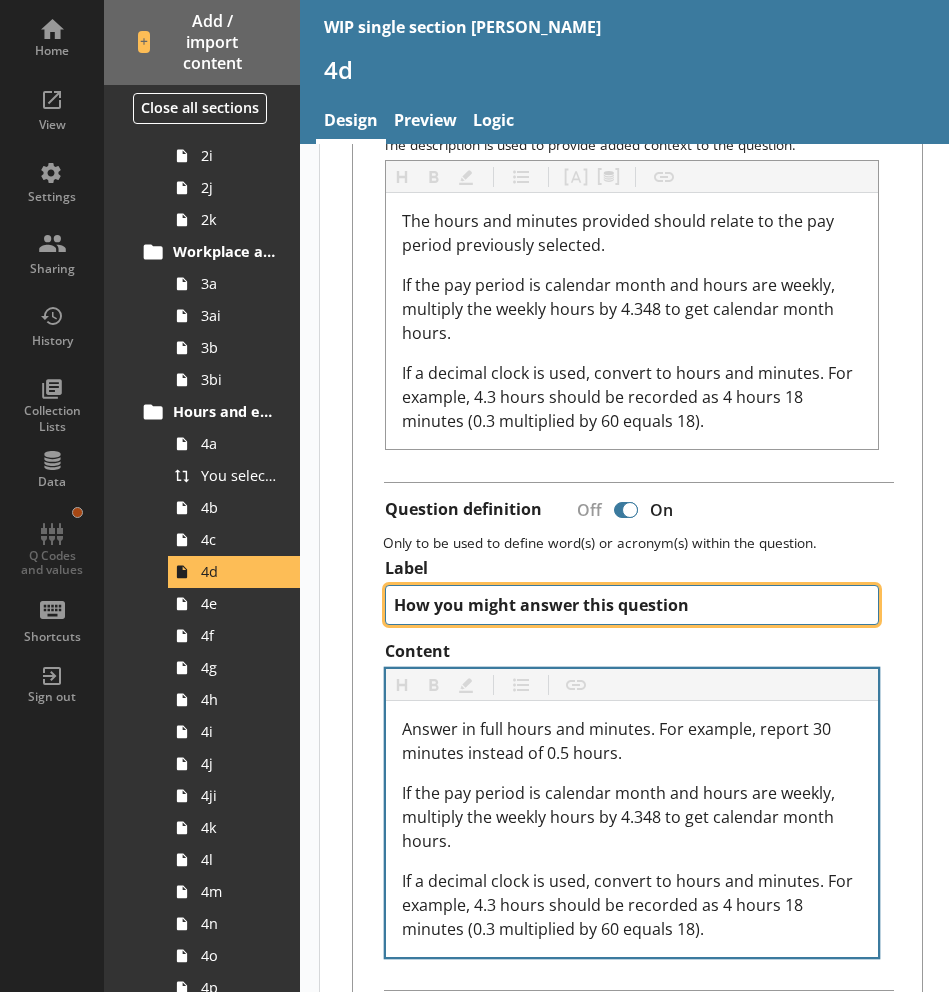 drag, startPoint x: 720, startPoint y: 602, endPoint x: 438, endPoint y: 607, distance: 282.0443 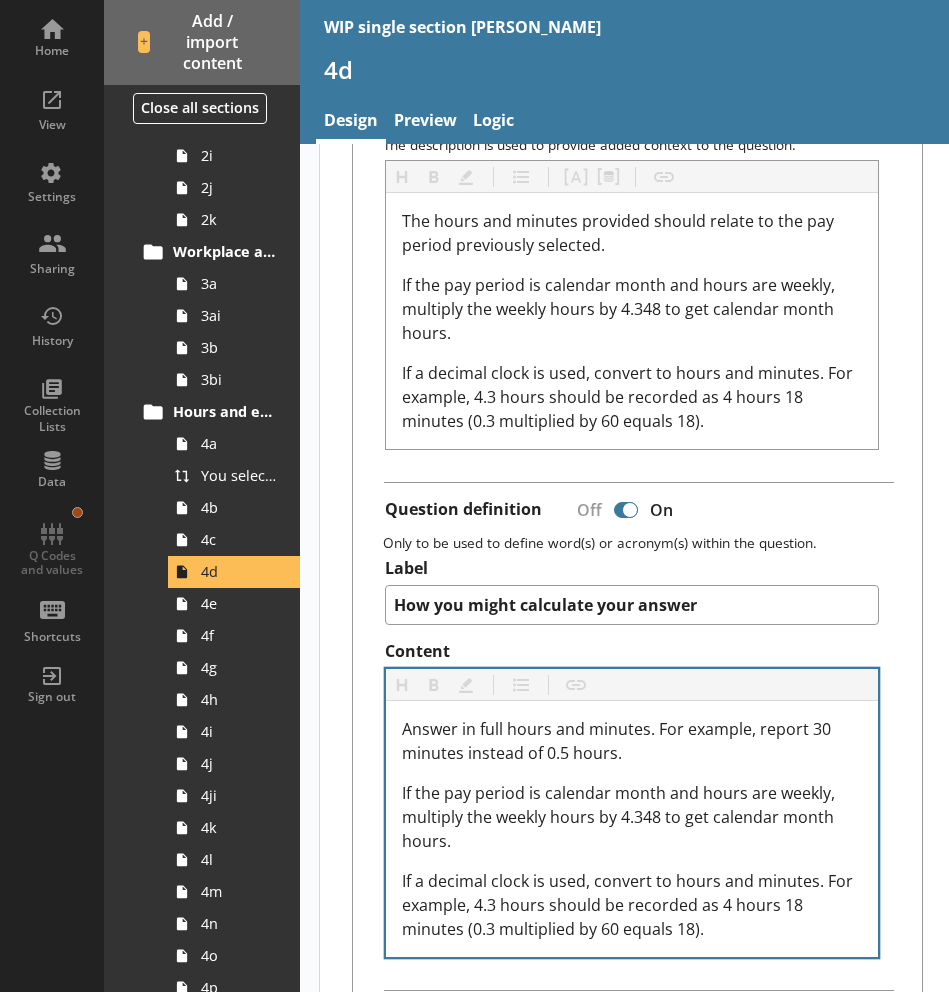 click on "Question Heading Heading Bold Bold Highlight Highlight List List Pipe answer Pipe answer Pipe metadata Pipe metadata Pipe variable Pipe variable Insert link Insert link How many hours and minutes does this  [Basic pay received for work carried out in the pay period]  basic pay relate to? Page title and description The page title is the first thing read by screen readers and helps users of assistive technology understand what the page is about. It is shown in the browser's title bar or in the page's tab. Page titles follow the structure: 'page description - questionnaire title'. Page description Basic hours Additional content Question description Off On The description is used to provide added context to the question. Heading Heading Bold Bold Highlight Highlight List List Pipe answer Pipe answer Pipe metadata Pipe metadata Insert link Insert link The hours and minutes provided should relate to the pay period previously selected. Question definition Off On Label How you might calculate your answer Content Bold" at bounding box center (637, 1411) 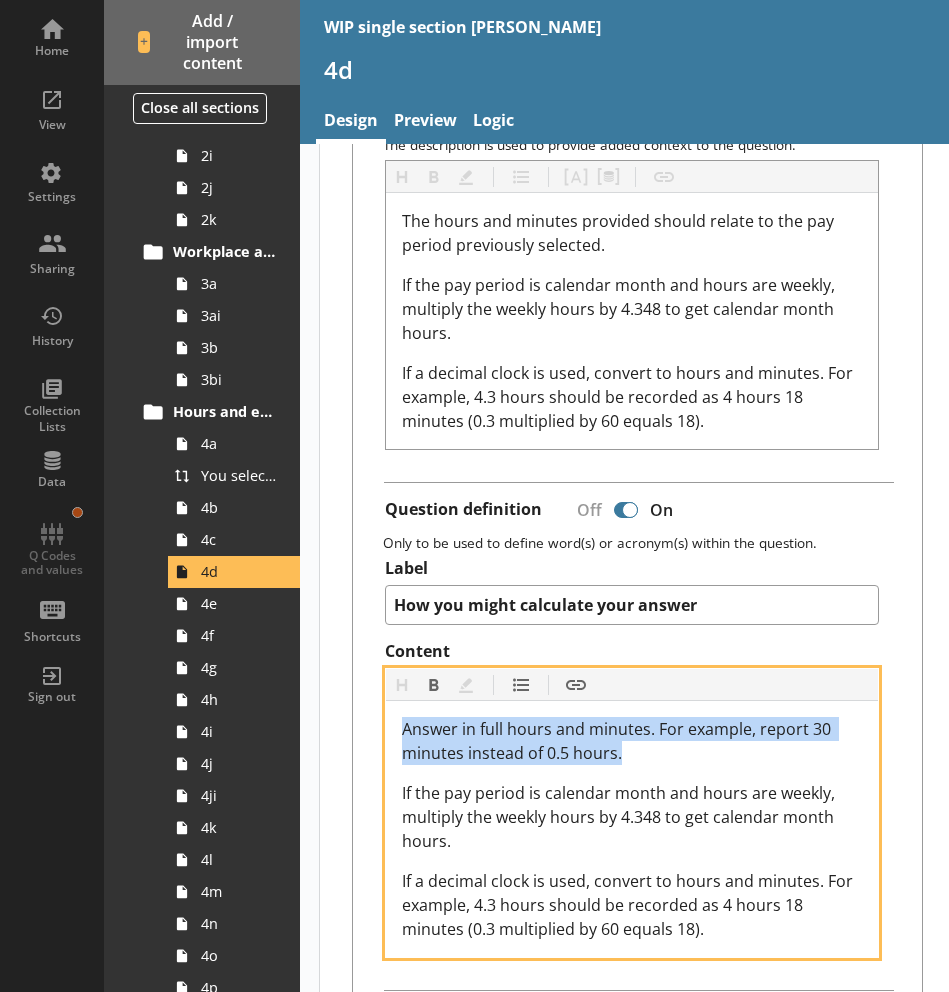 drag, startPoint x: 627, startPoint y: 757, endPoint x: 384, endPoint y: 730, distance: 244.49539 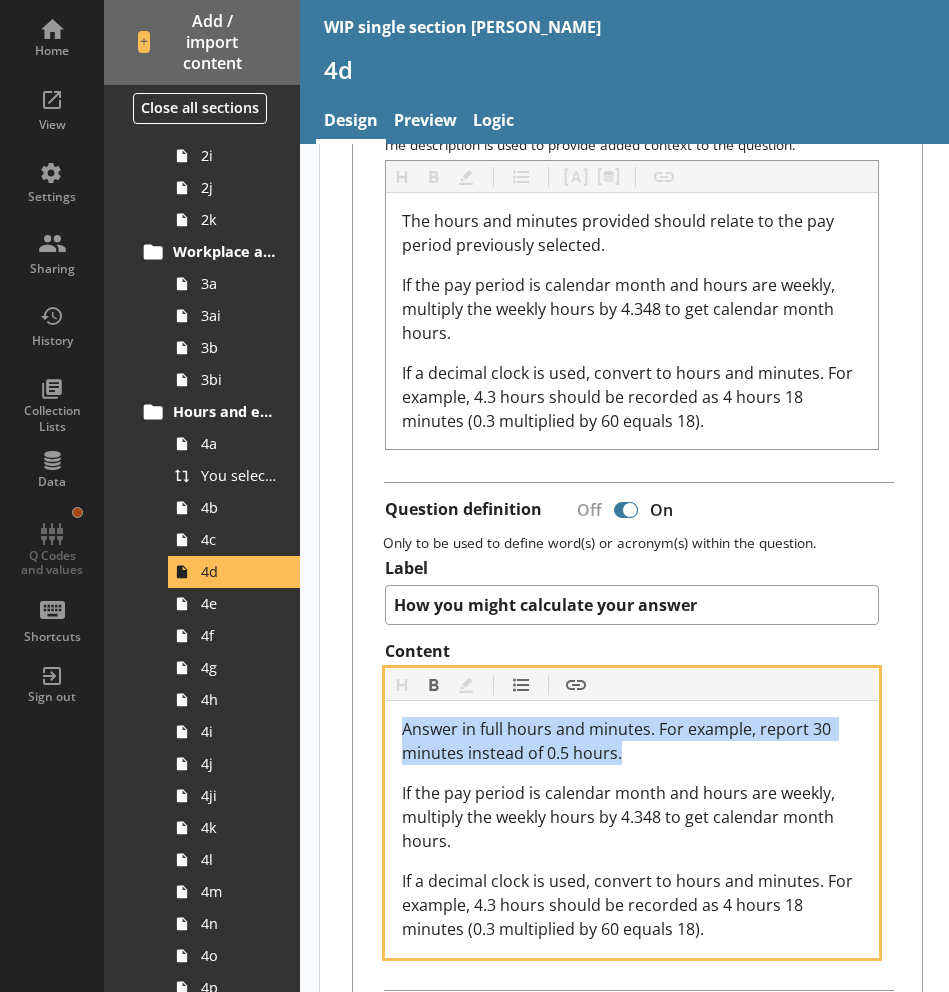 click on "Answer in full hours and minutes. For example, report 30 minutes instead of 0.5 hours. If the pay period is calendar month and hours are weekly, multiply the weekly hours by 4.348 to get calendar month hours. If a decimal clock is used, convert to hours and minutes. For example, 4.3 hours should be recorded as 4 hours 18 minutes (0.3 multiplied by 60 equals 18)." at bounding box center (632, 829) 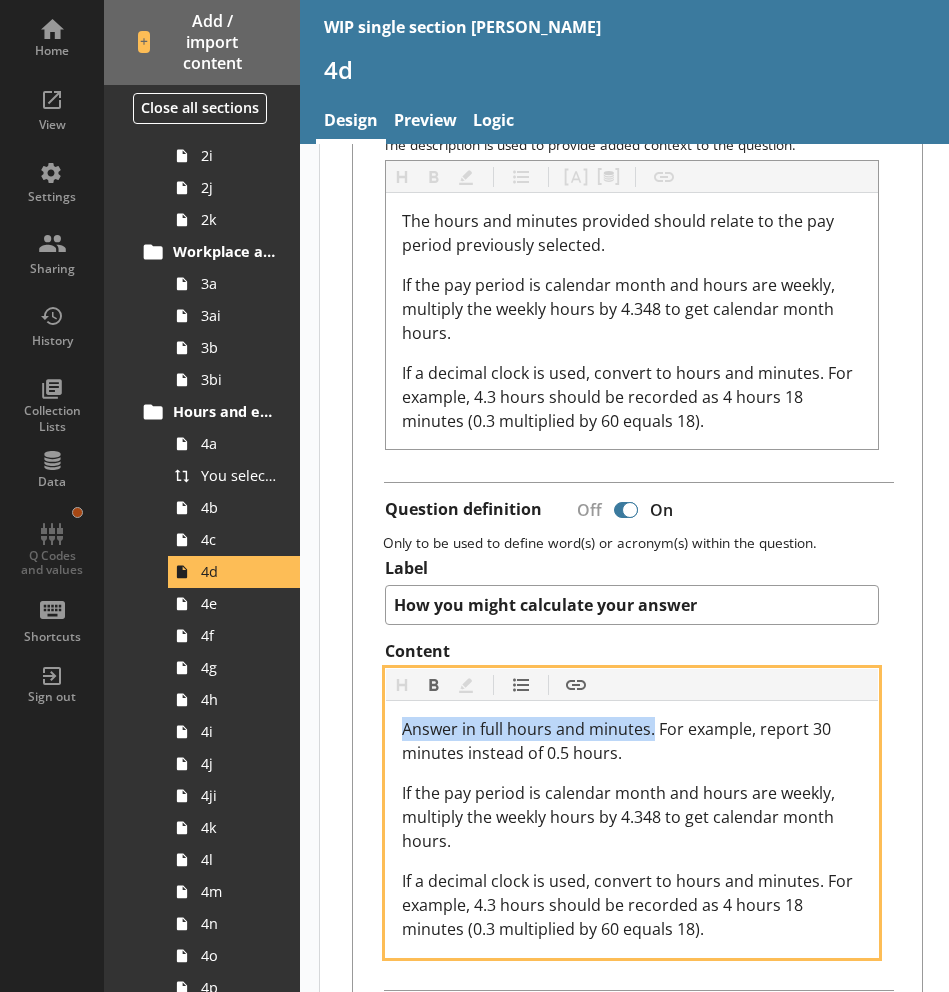 drag, startPoint x: 654, startPoint y: 727, endPoint x: 367, endPoint y: 724, distance: 287.0157 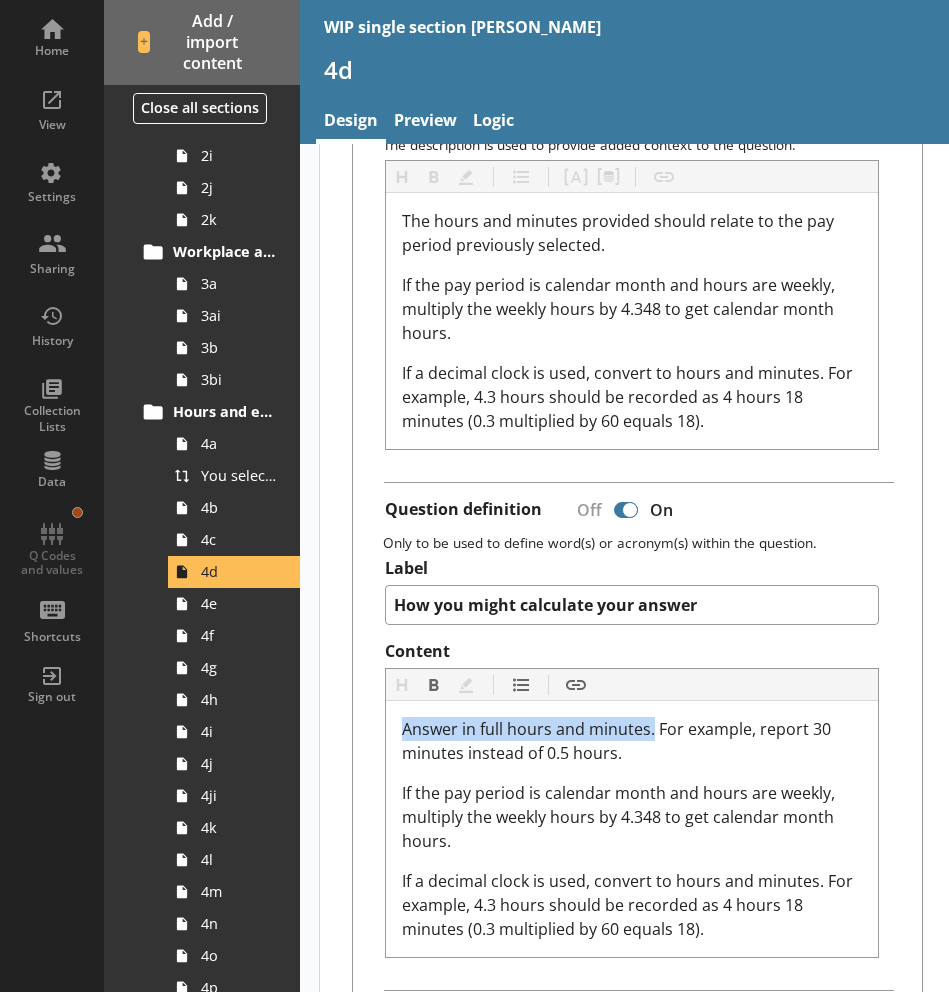 click at bounding box center [630, 510] 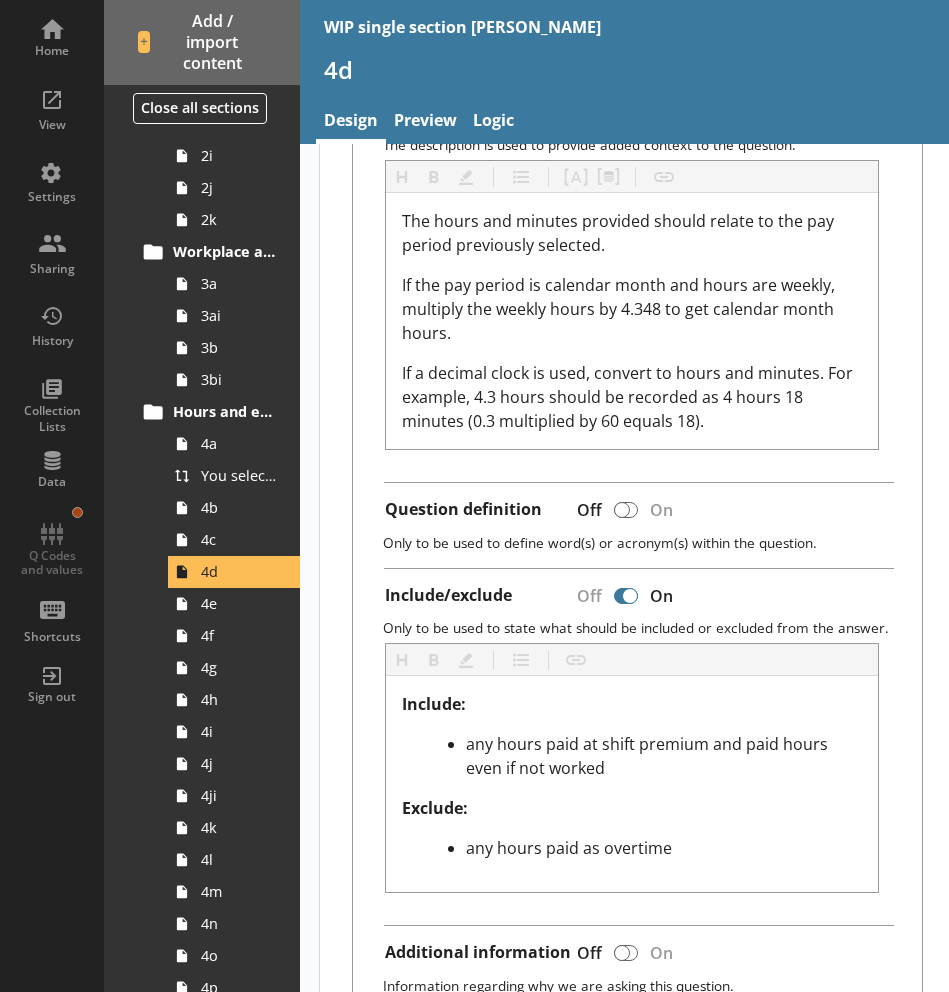 click on "Question description Off On The description is used to provide added context to the question. Heading Heading Bold Bold Highlight Highlight List List Pipe answer Pipe answer Pipe metadata Pipe metadata Insert link Insert link The hours and minutes provided should relate to the pay period previously selected. If the pay period is calendar month and hours are weekly, multiply the weekly hours by 4.348 to get calendar month hours. If a decimal clock is used, convert to hours and minutes. For example, 4.3 hours should be recorded as 4 hours 18 minutes (0.3 multiplied by 60 equals 18). Question definition Off On Only to be used to define word(s) or acronym(s) within the question. Include/exclude Off On Only to be used to state what should be included or excluded from the answer. Heading Heading Bold Bold Highlight Highlight List List Insert link Insert link Include: any hours paid at shift premium and paid hours even if not worked Exclude: any hours paid as overtime Additional information Off On" at bounding box center [637, 551] 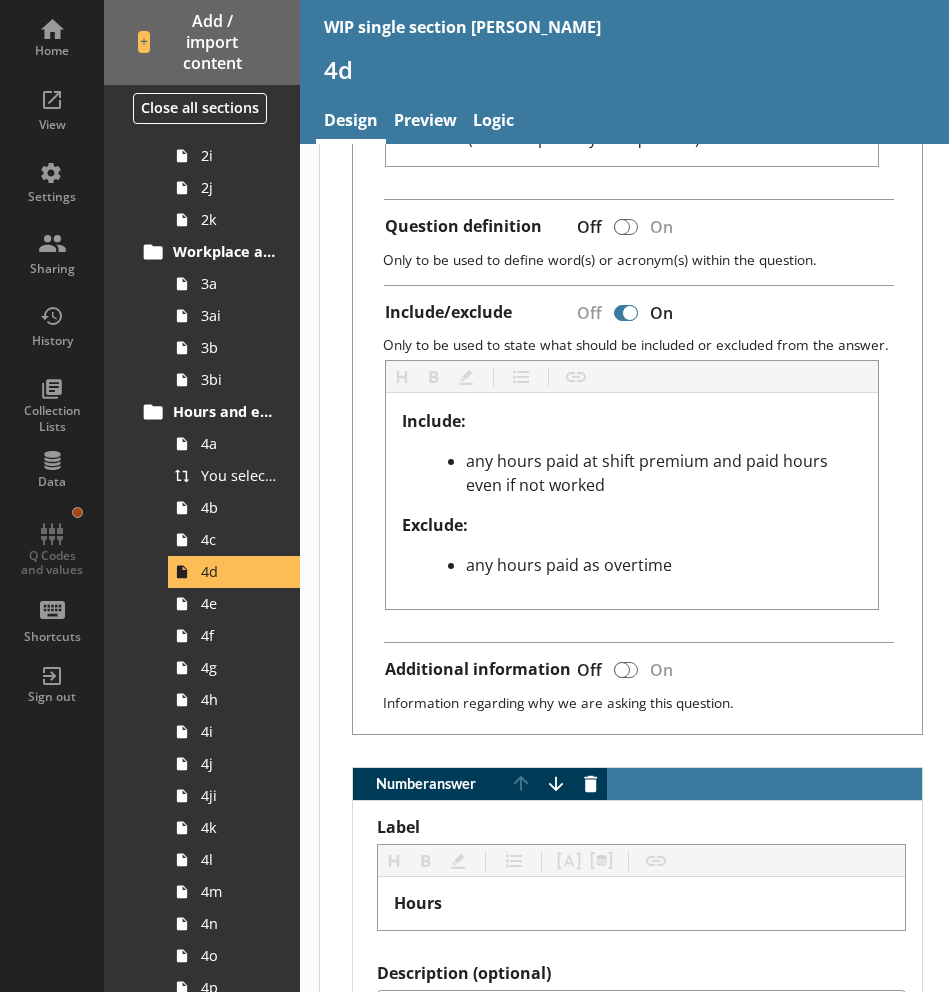 scroll, scrollTop: 1426, scrollLeft: 0, axis: vertical 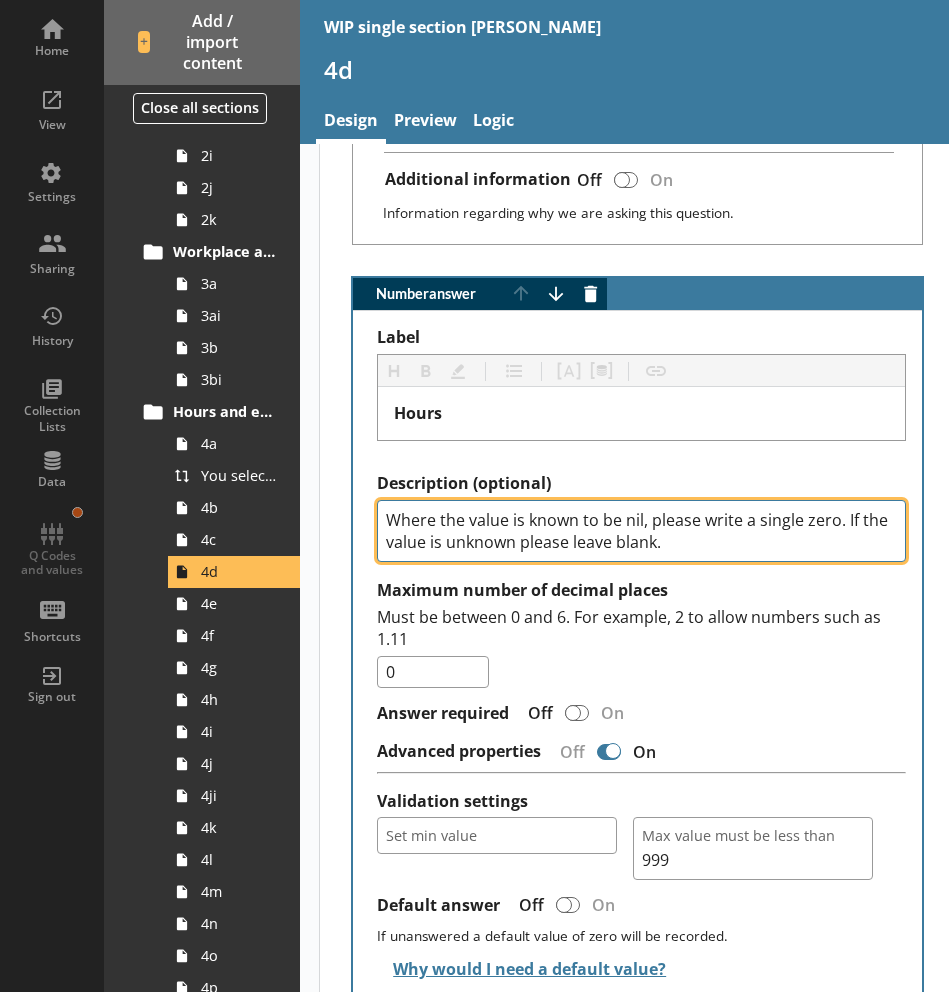 click on "Where the value is known to be nil, please write a single zero. If the value is unknown please leave blank." at bounding box center [641, 531] 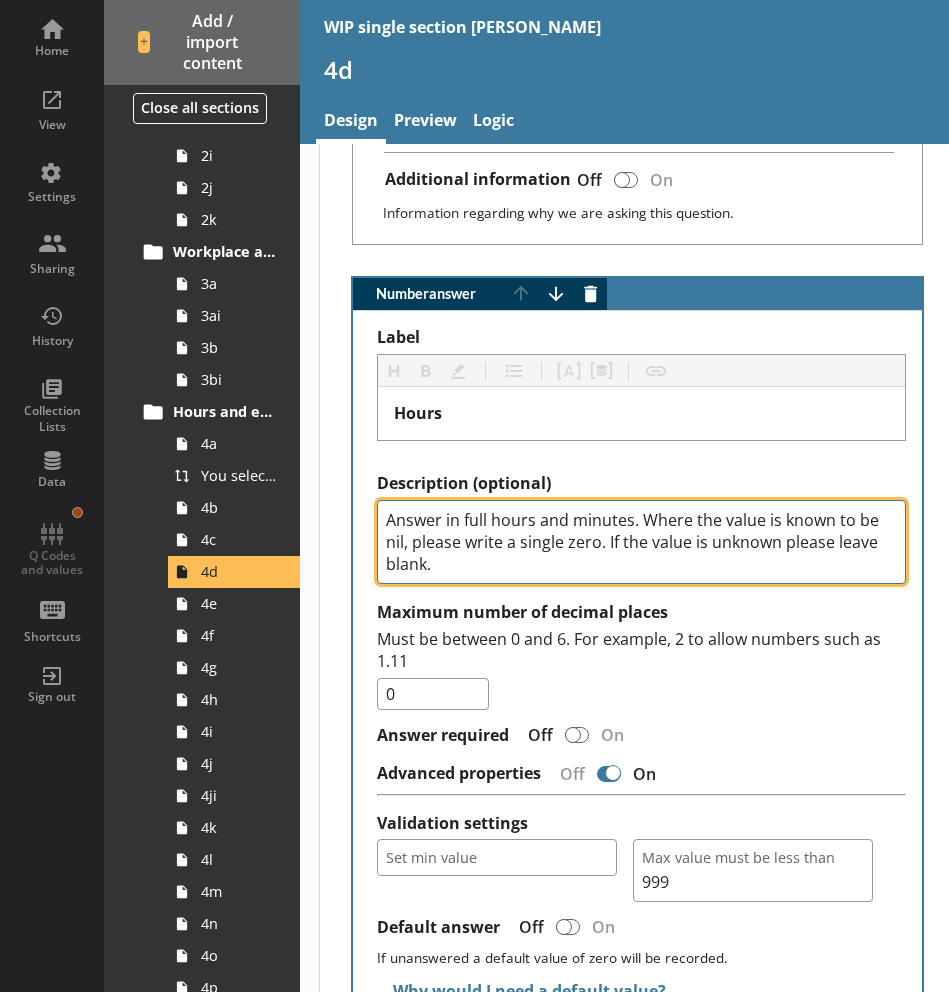 drag, startPoint x: 642, startPoint y: 520, endPoint x: 531, endPoint y: 524, distance: 111.07205 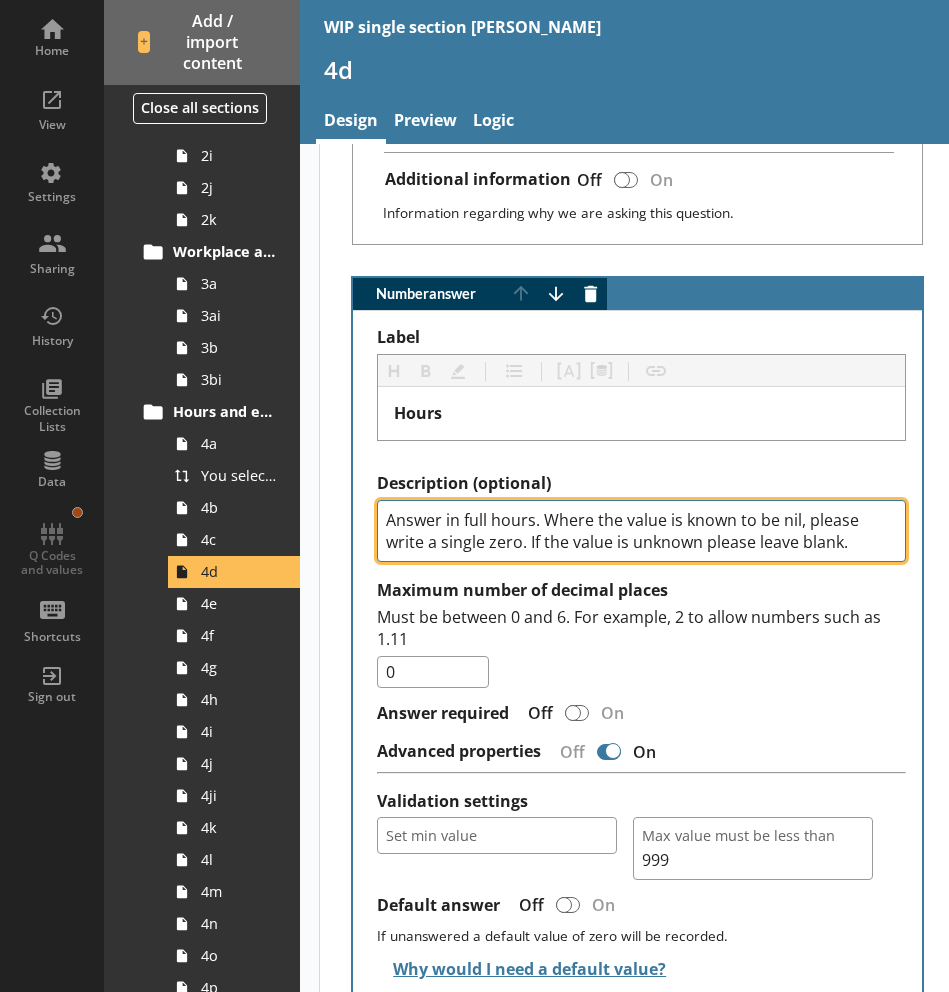 drag, startPoint x: 542, startPoint y: 519, endPoint x: 377, endPoint y: 519, distance: 165 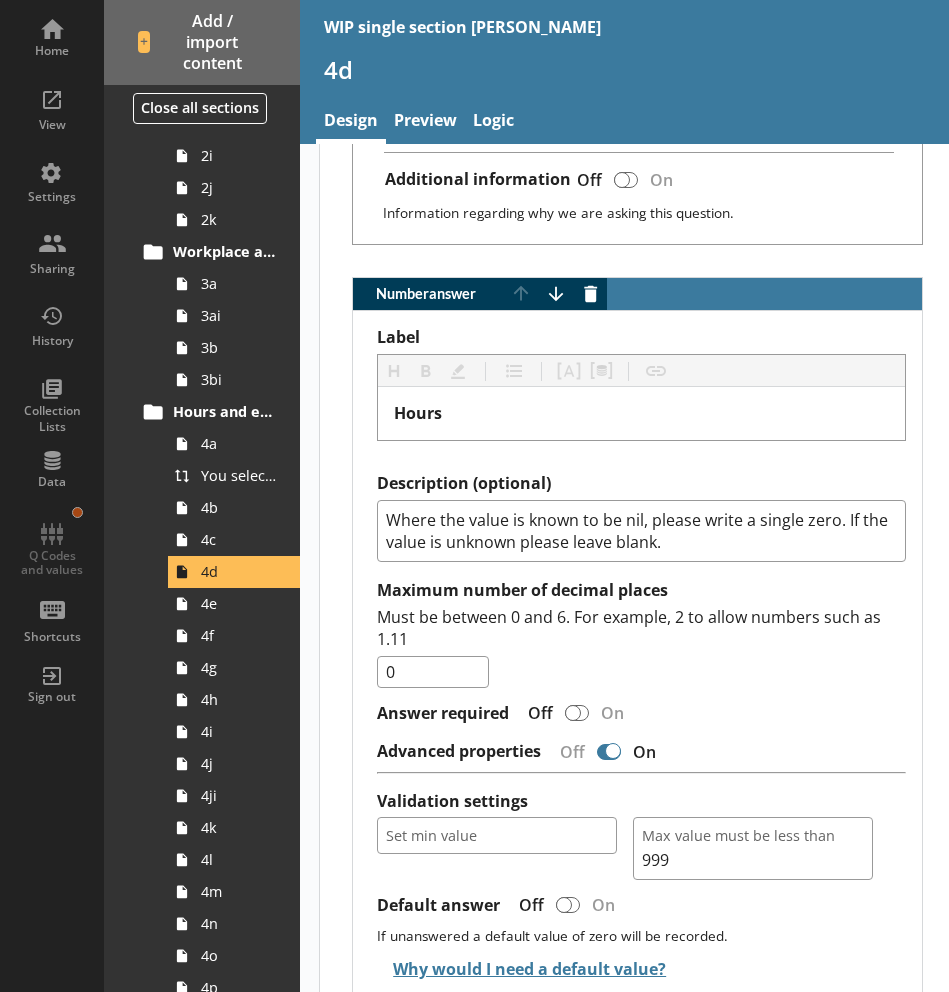 click on "Must be between 0 and 6. For example, 2 to allow numbers such as 1.11 0" at bounding box center (641, 647) 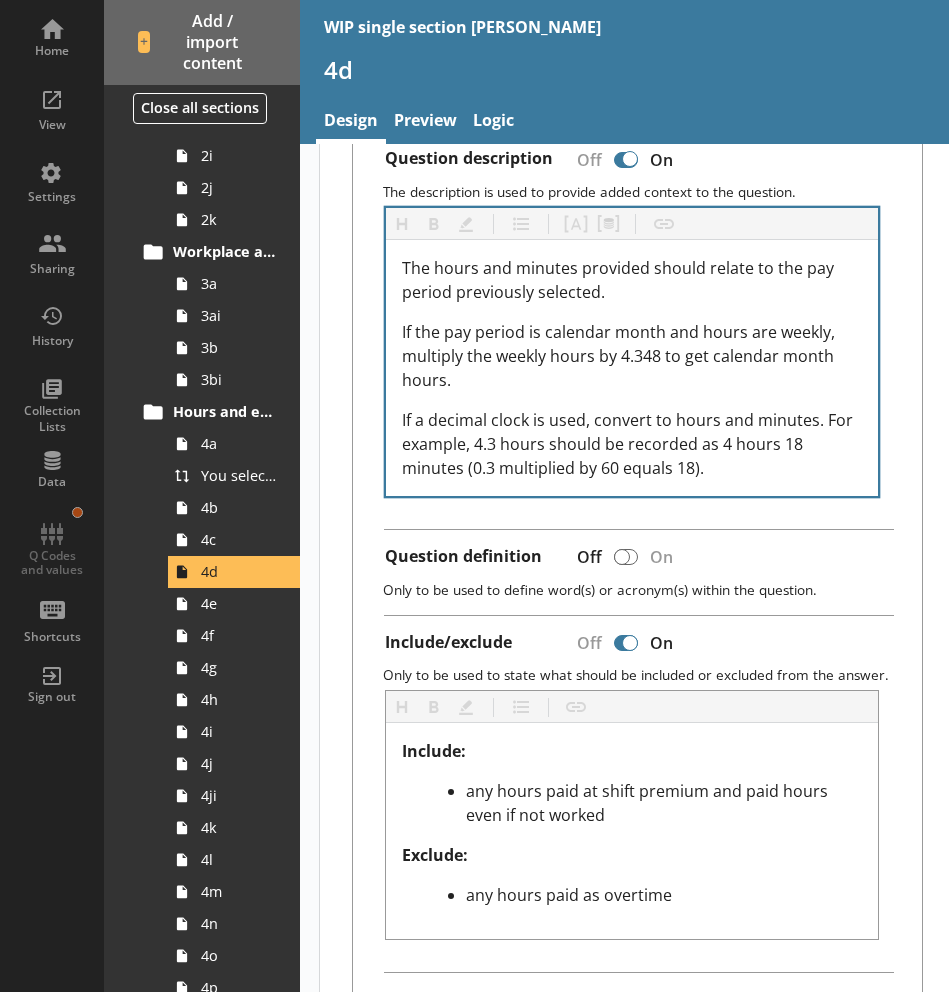 scroll, scrollTop: 589, scrollLeft: 0, axis: vertical 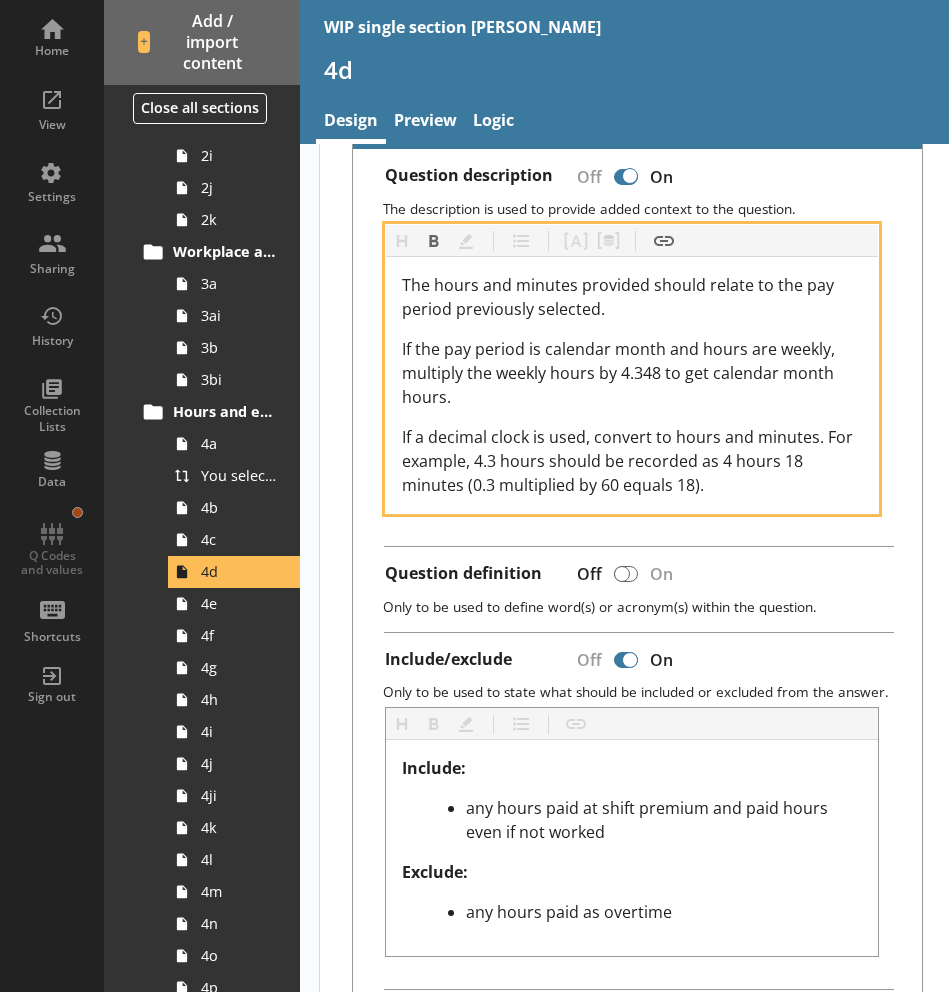 click on "The hours and minutes provided should relate to the pay period previously selected." at bounding box center [632, 297] 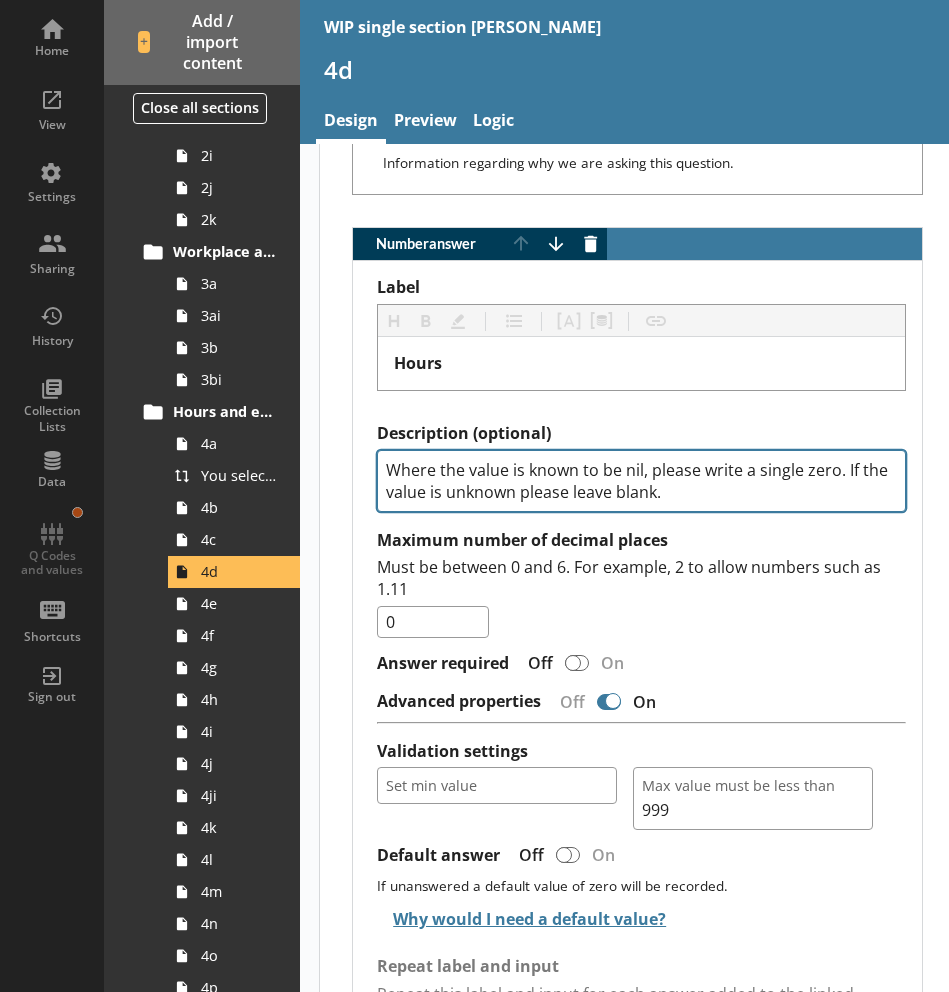 scroll, scrollTop: 1478, scrollLeft: 0, axis: vertical 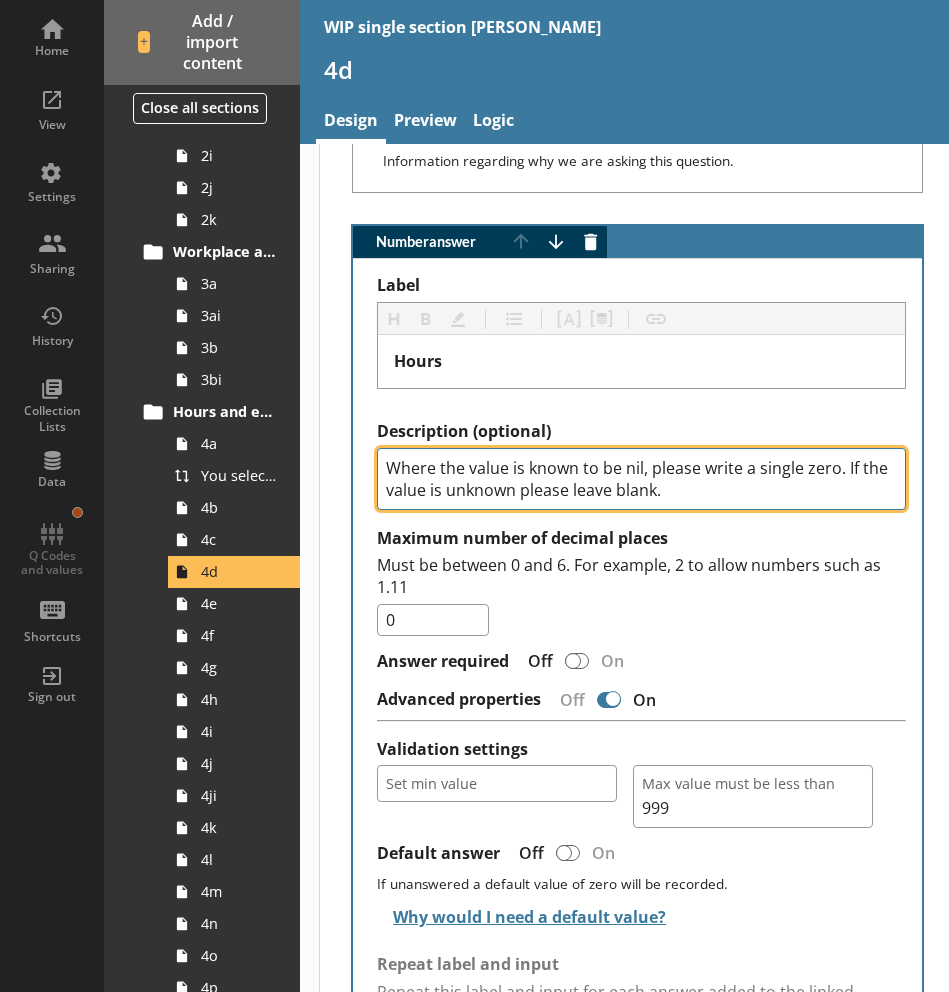 click on "Where the value is known to be nil, please write a single zero. If the value is unknown please leave blank." at bounding box center [641, 479] 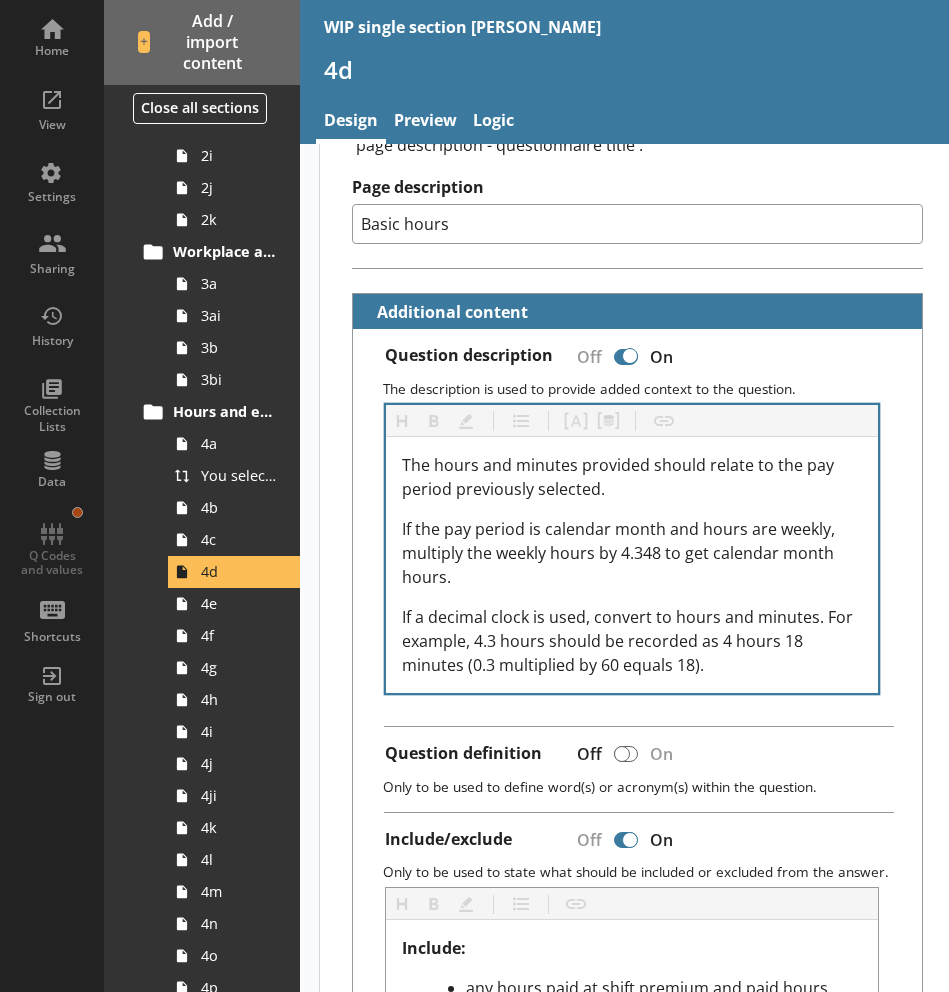 scroll, scrollTop: 516, scrollLeft: 0, axis: vertical 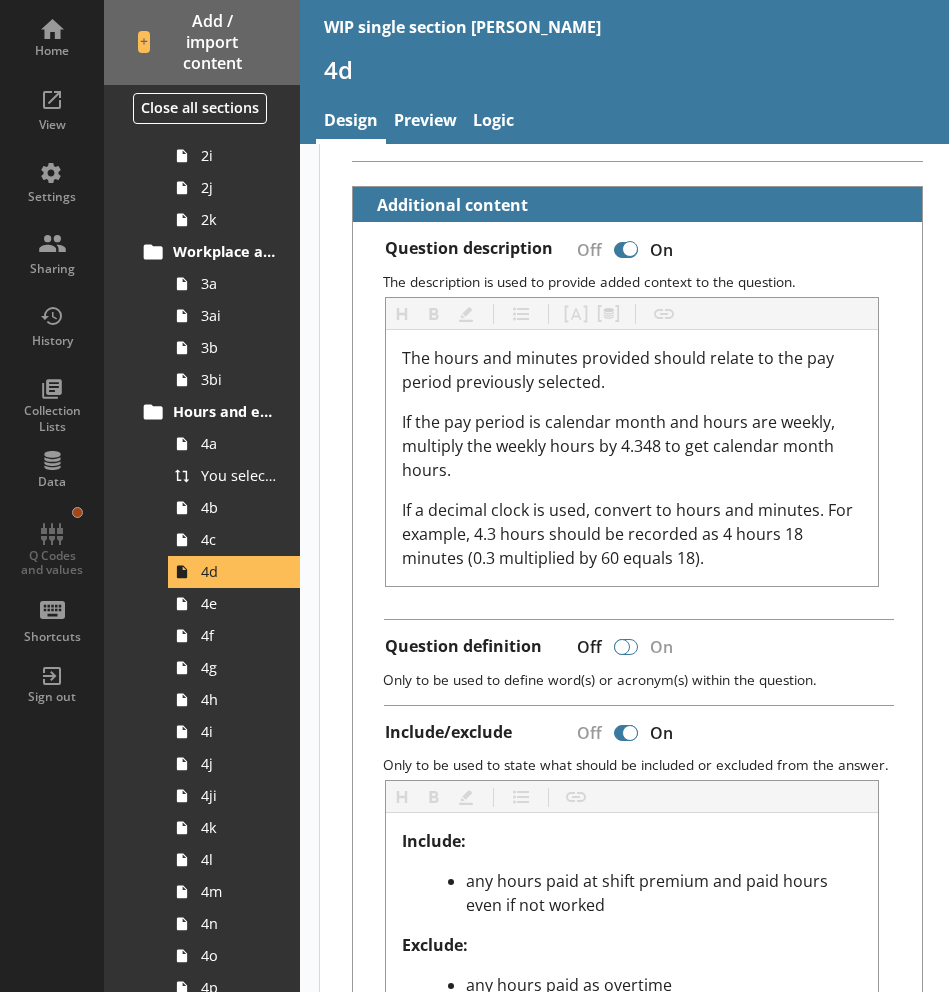 click at bounding box center (622, 647) 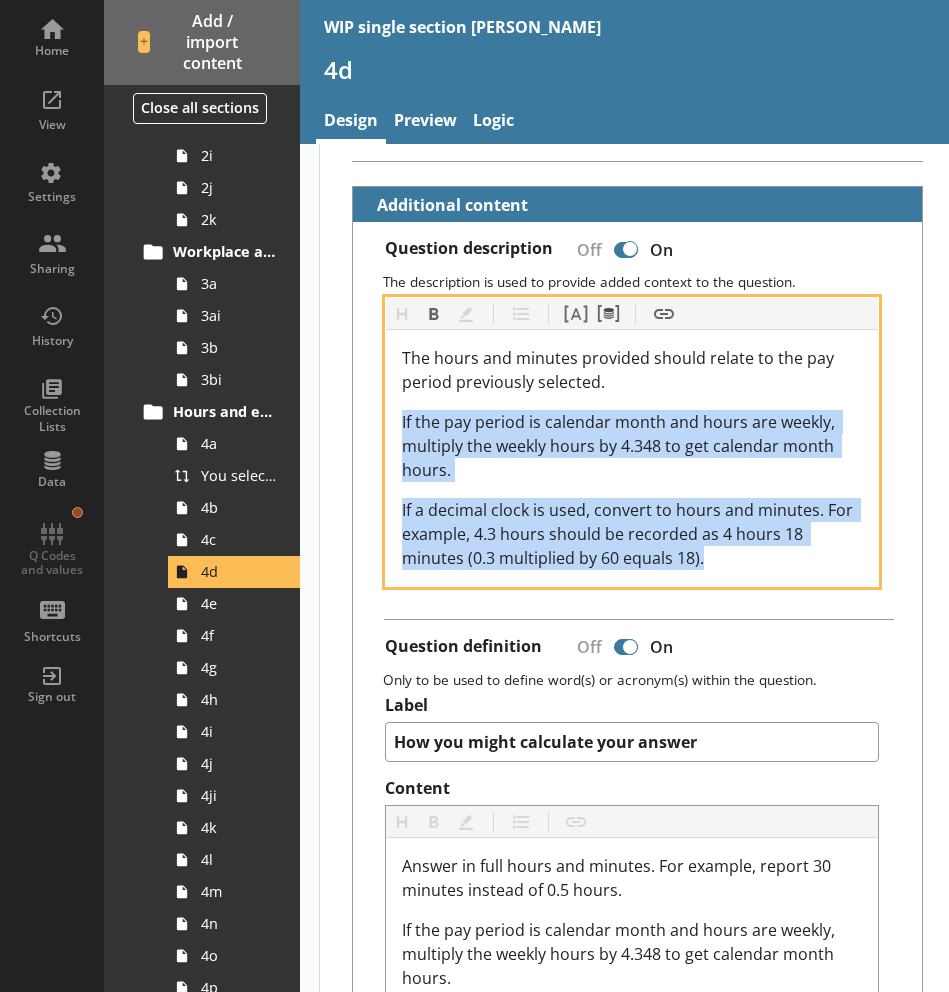 drag, startPoint x: 736, startPoint y: 561, endPoint x: 399, endPoint y: 426, distance: 363.03442 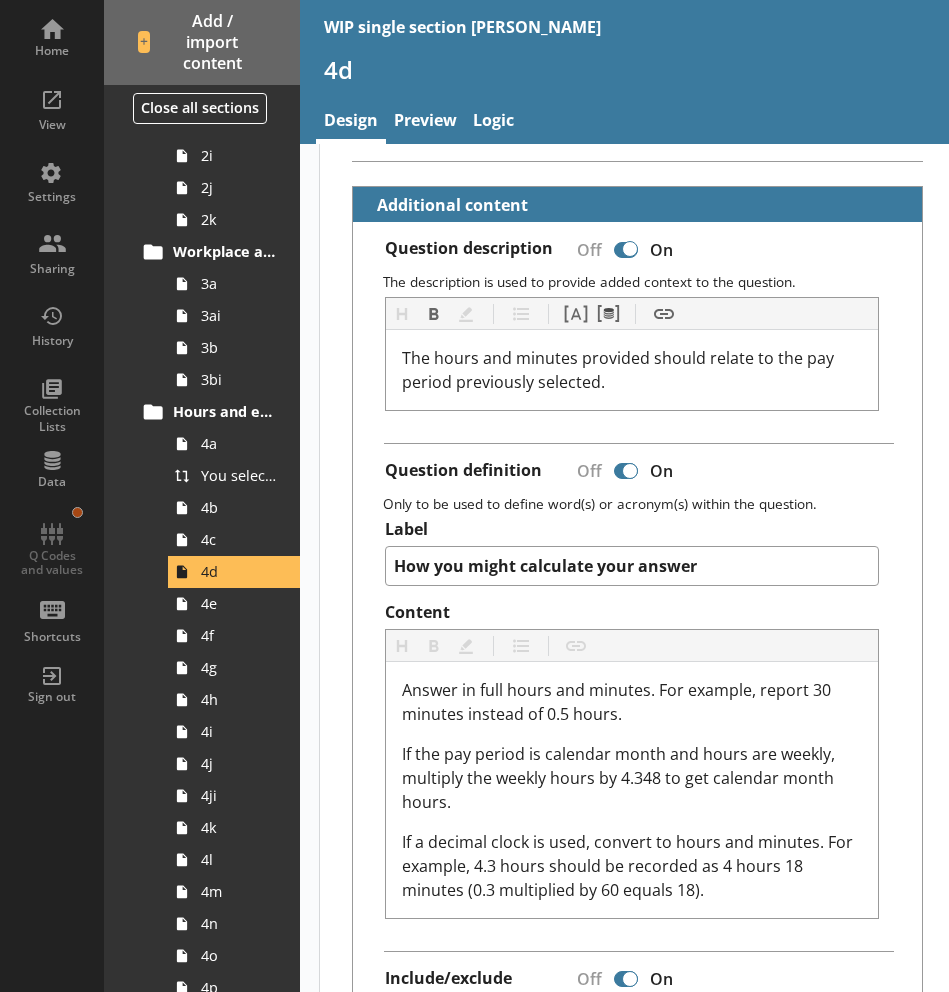 click on "Question Heading Heading Bold Bold Highlight Highlight List List Pipe answer Pipe answer Pipe metadata Pipe metadata Pipe variable Pipe variable Insert link Insert link How many hours and minutes does this  [Basic pay received for work carried out in the pay period]  basic pay relate to? Page title and description The page title is the first thing read by screen readers and helps users of assistive technology understand what the page is about. It is shown in the browser's title bar or in the page's tab. Page titles follow the structure: 'page description - questionnaire title'. Page description Basic hours Additional content Question description Off On The description is used to provide added context to the question. Heading Heading Bold Bold Highlight Highlight List List Pipe answer Pipe answer Pipe metadata Pipe metadata Insert link Insert link The hours and minutes provided should relate to the pay period previously selected. Question definition Off On Label How you might calculate your answer Content Bold" at bounding box center (637, 1460) 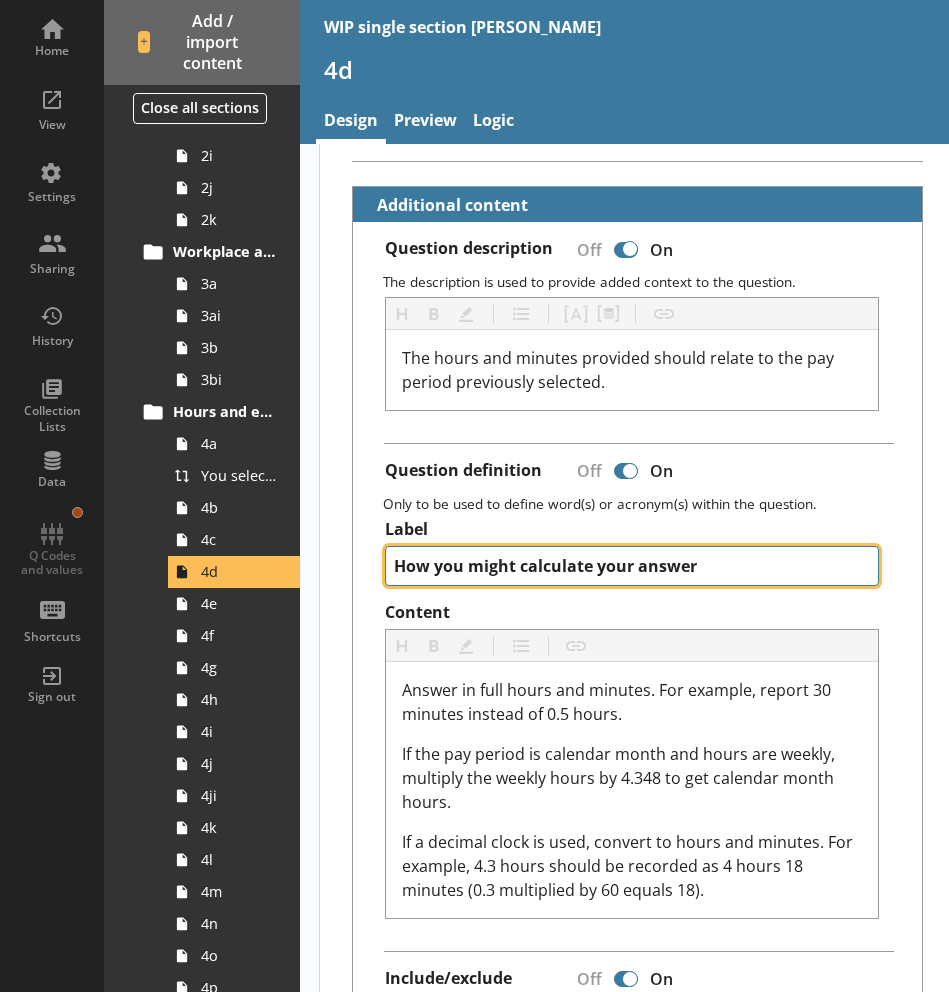 drag, startPoint x: 717, startPoint y: 564, endPoint x: 437, endPoint y: 584, distance: 280.71338 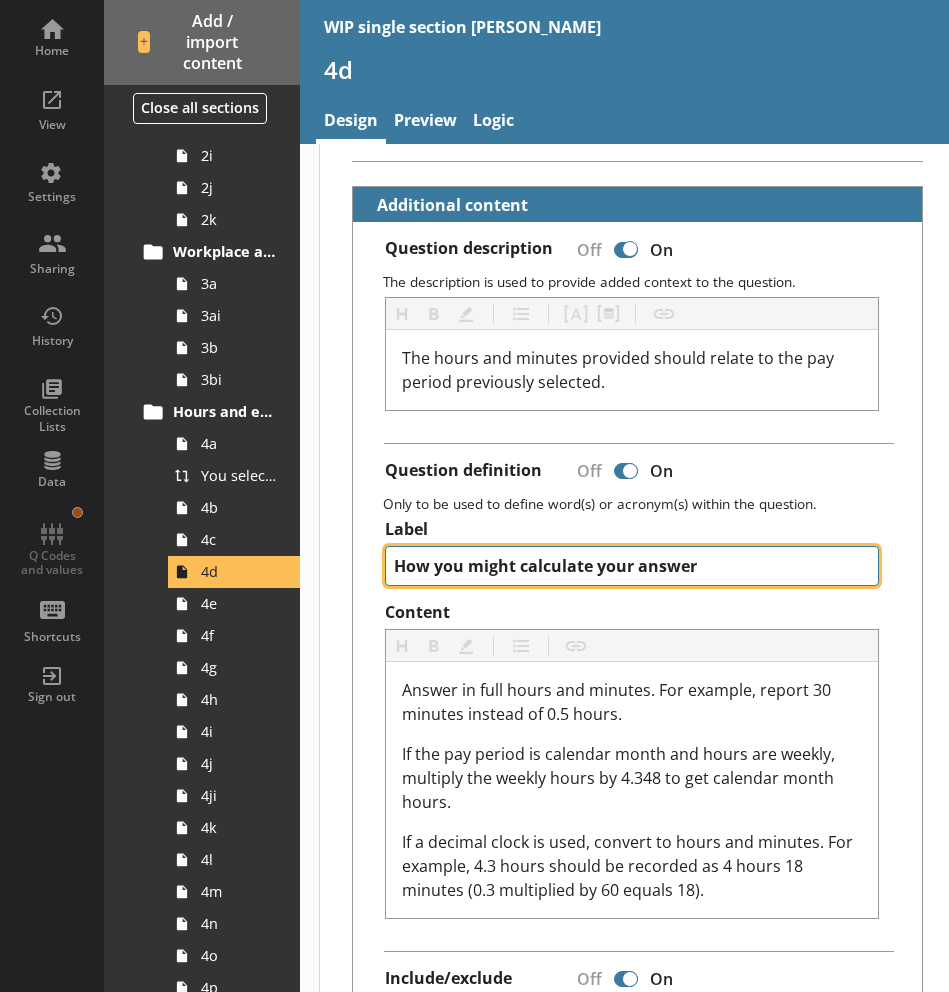 click on "How you might calculate your answer" at bounding box center (632, 566) 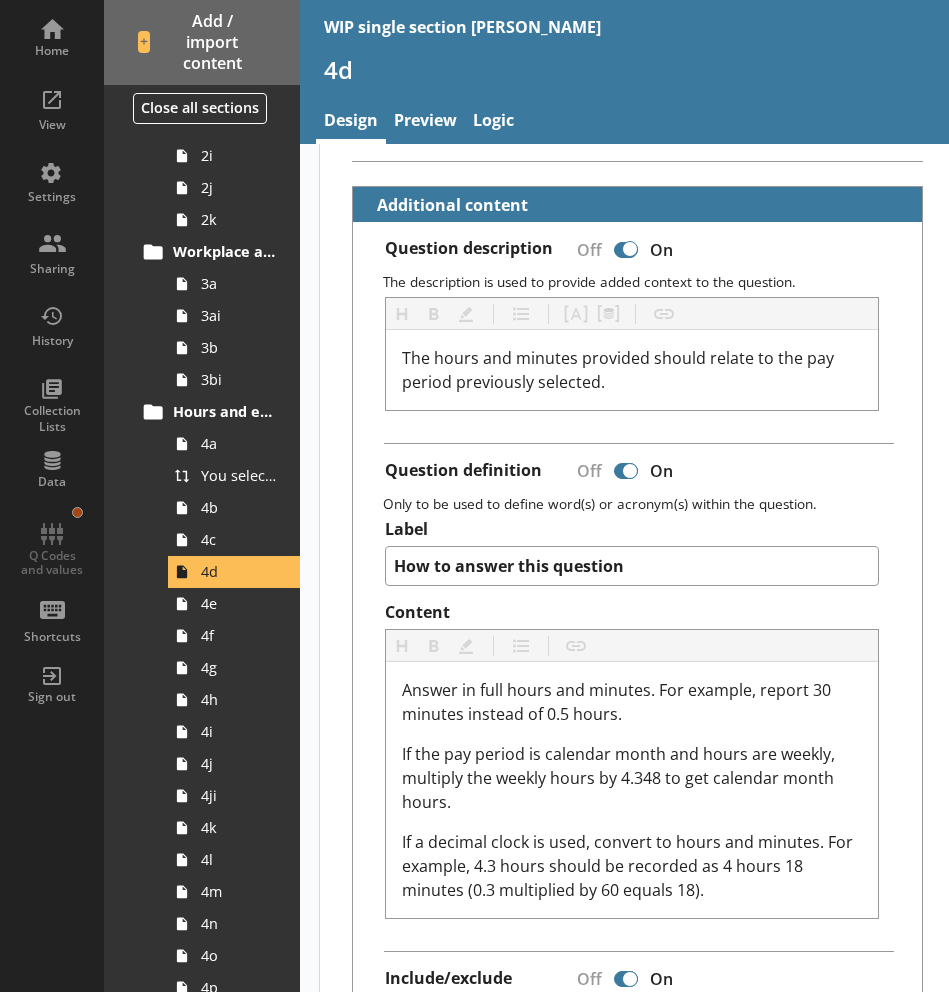 click on "Question Heading Heading Bold Bold Highlight Highlight List List Pipe answer Pipe answer Pipe metadata Pipe metadata Pipe variable Pipe variable Insert link Insert link How many hours and minutes does this  [Basic pay received for work carried out in the pay period]  basic pay relate to? Page title and description The page title is the first thing read by screen readers and helps users of assistive technology understand what the page is about. It is shown in the browser's title bar or in the page's tab. Page titles follow the structure: 'page description - questionnaire title'. Page description Basic hours Additional content Question description Off On The description is used to provide added context to the question. Heading Heading Bold Bold Highlight Highlight List List Pipe answer Pipe answer Pipe metadata Pipe metadata Insert link Insert link The hours and minutes provided should relate to the pay period previously selected. Question definition Off On Label How to answer this question Content Heading Bold" at bounding box center [637, 1460] 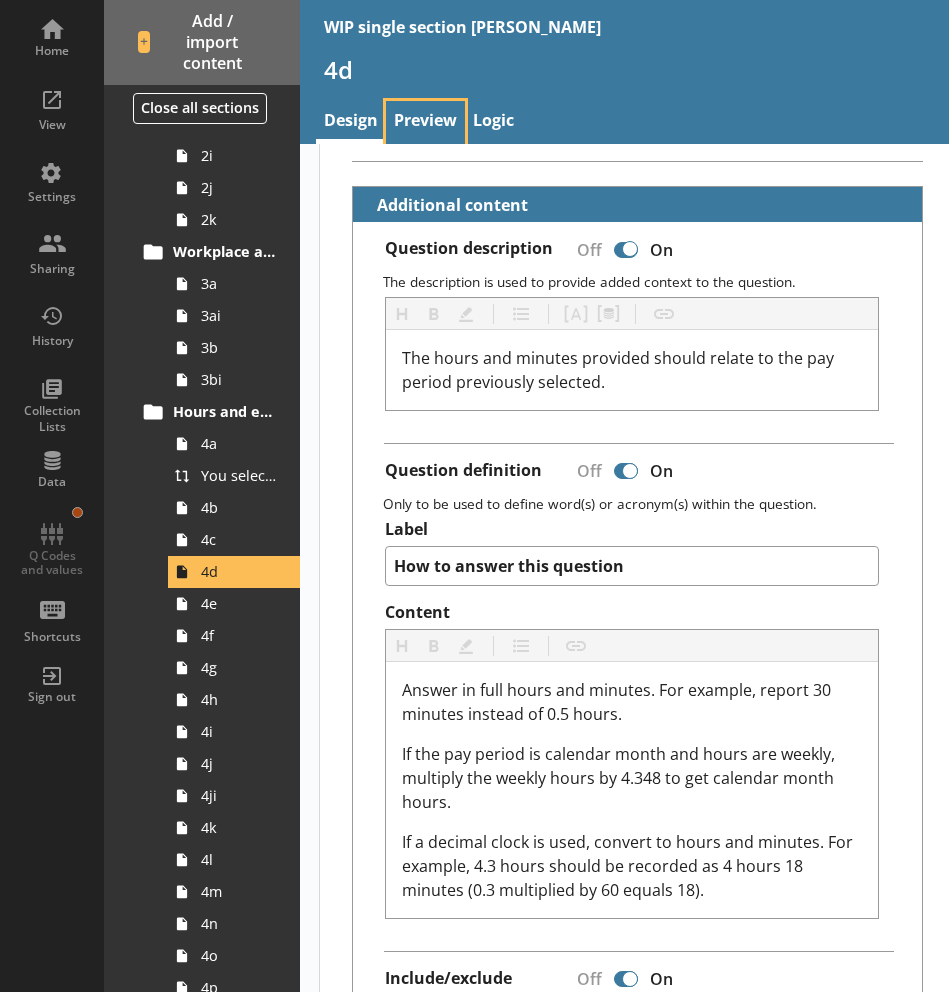 click on "Preview" at bounding box center (425, 122) 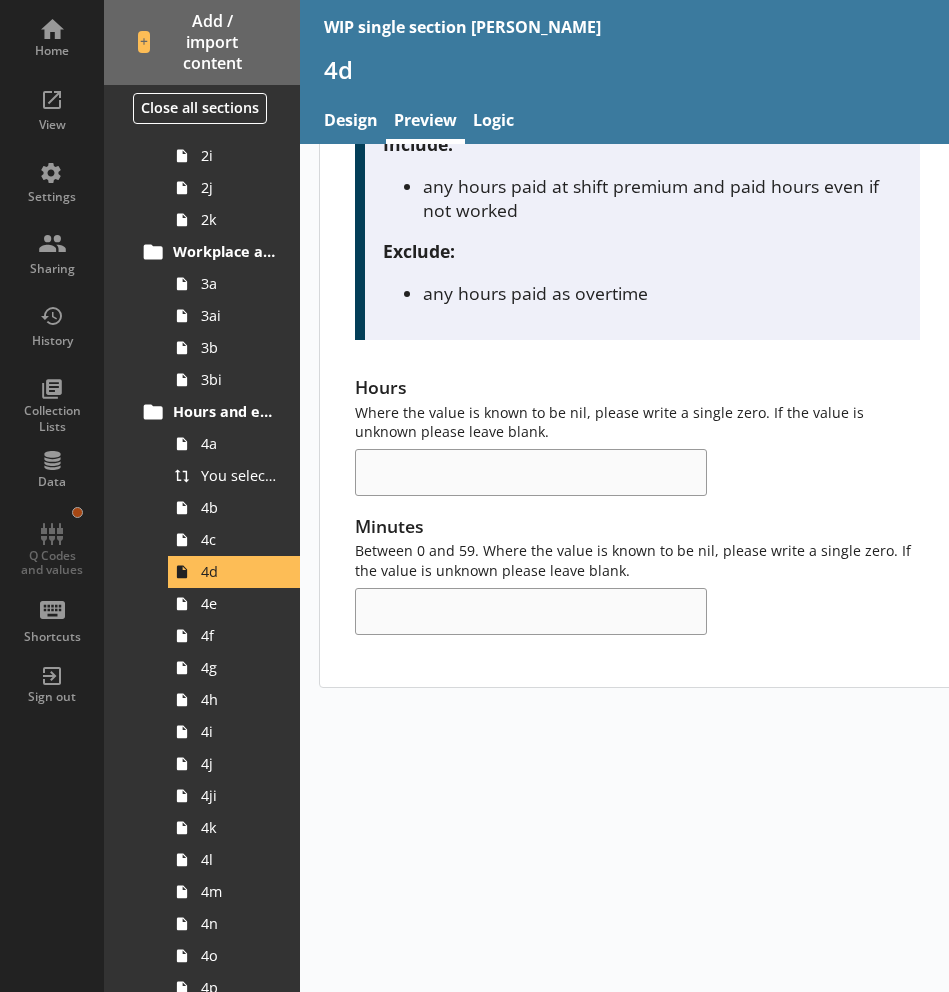 scroll, scrollTop: 271, scrollLeft: 0, axis: vertical 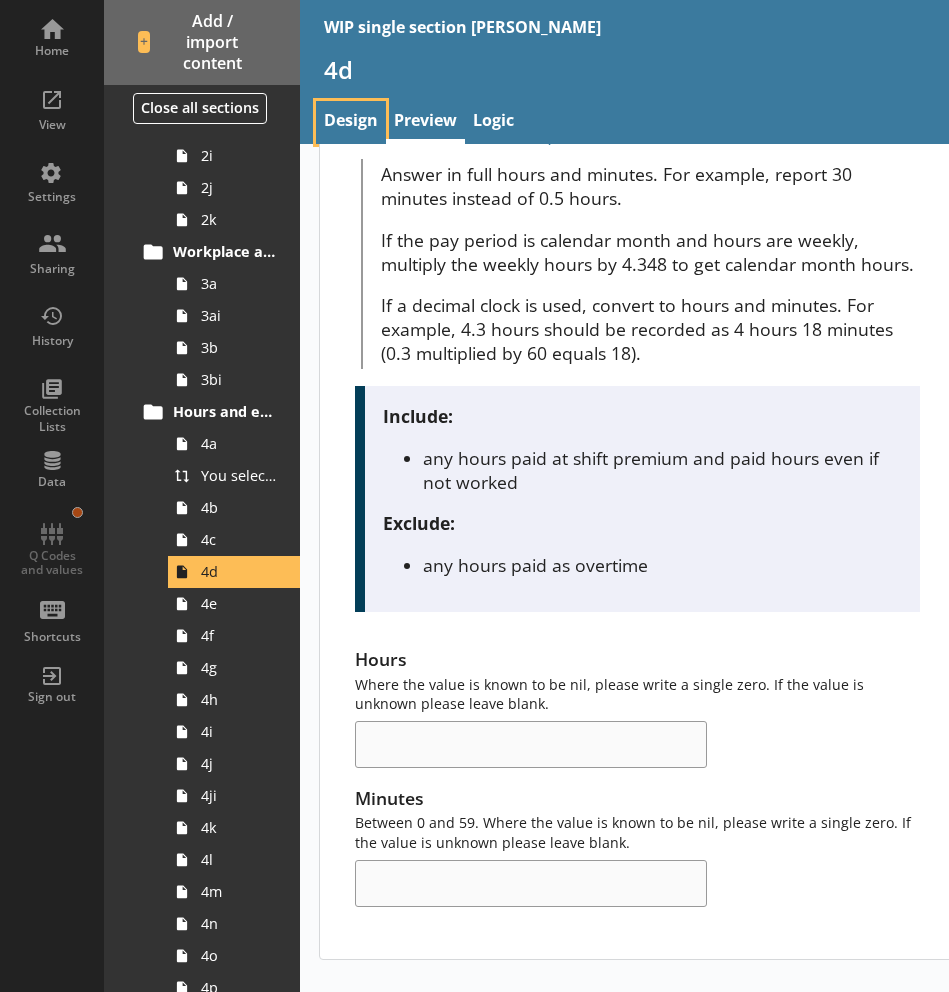 click on "Design" at bounding box center [351, 122] 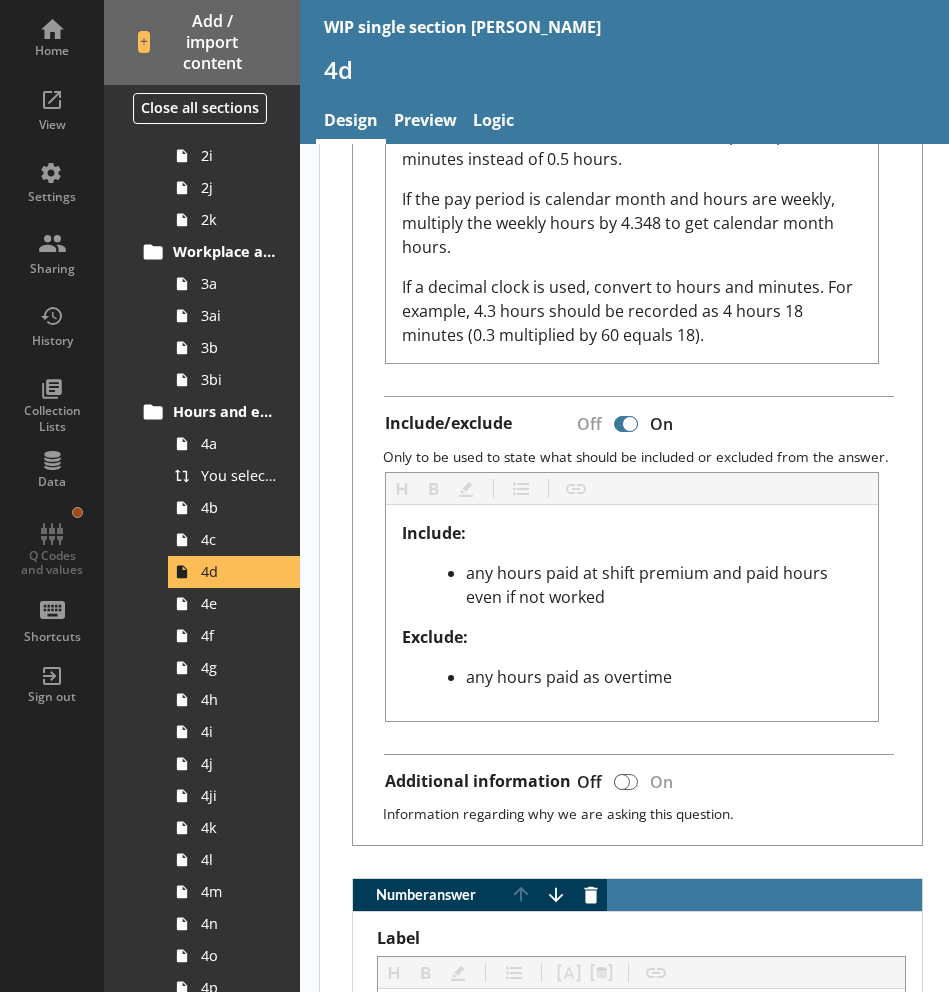 scroll, scrollTop: 1620, scrollLeft: 0, axis: vertical 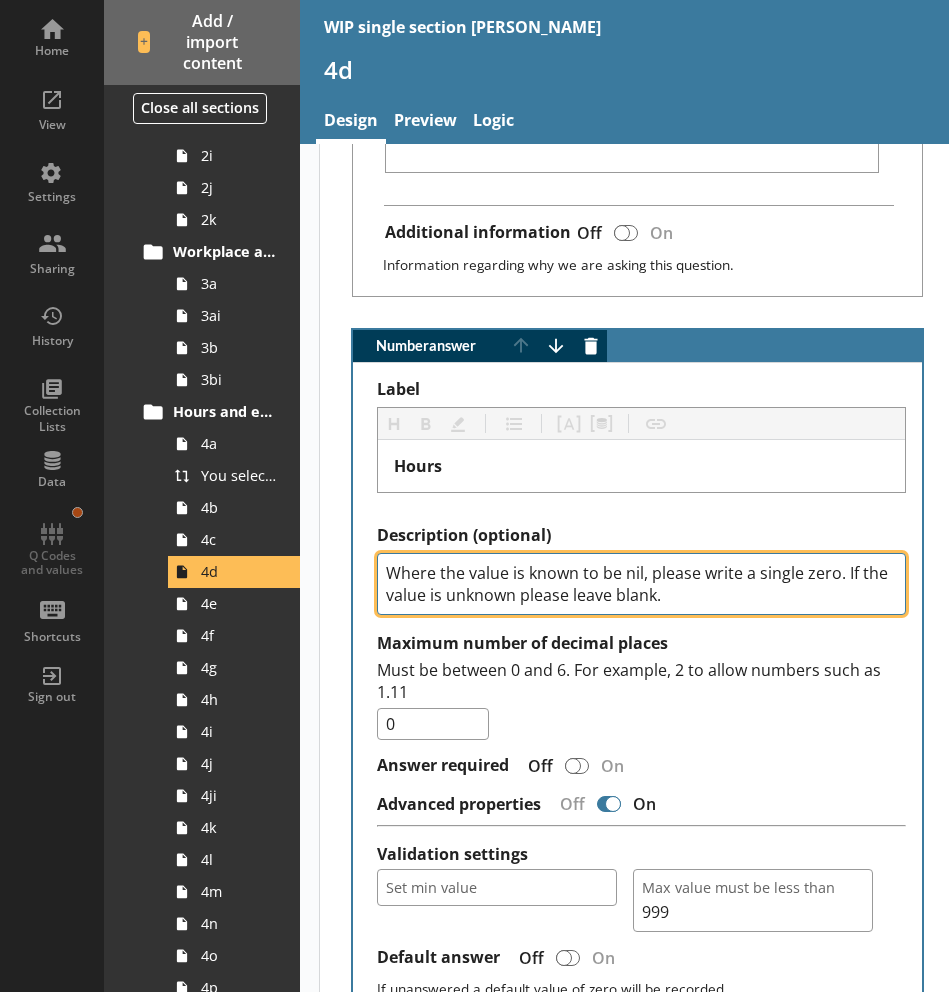 click on "Where the value is known to be nil, please write a single zero. If the value is unknown please leave blank." at bounding box center [641, 584] 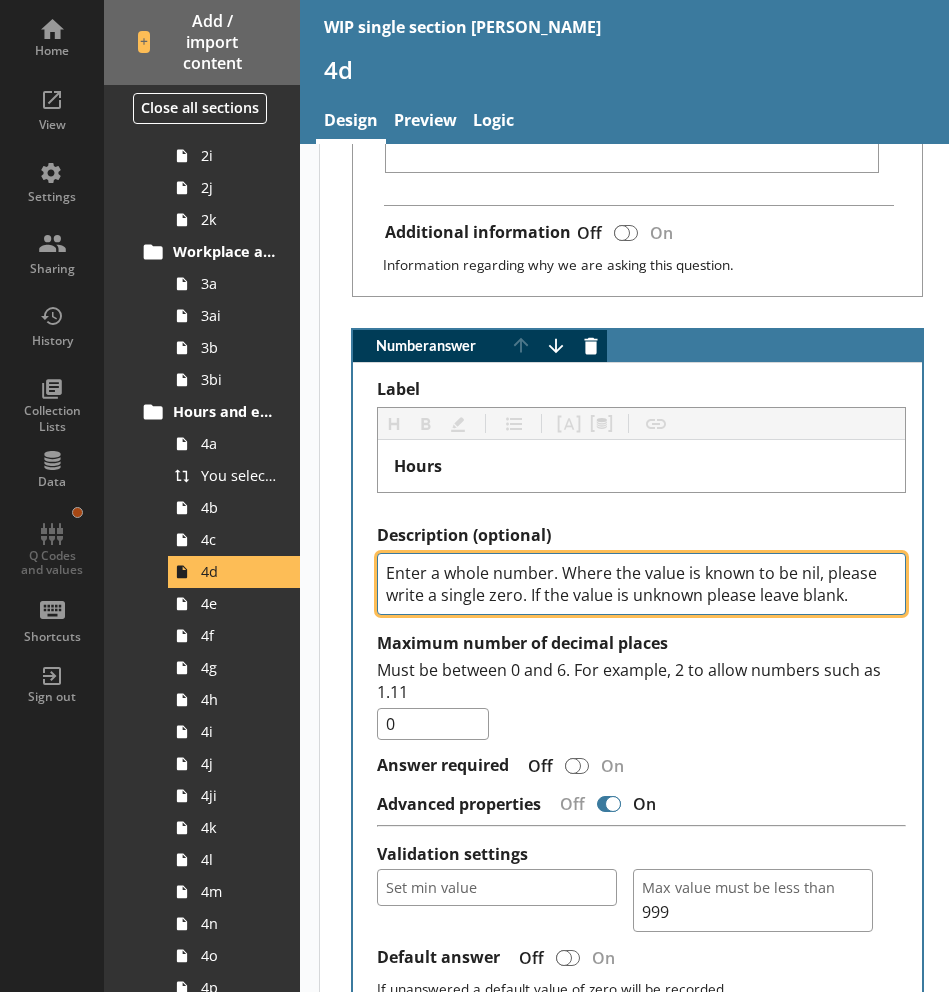 drag, startPoint x: 557, startPoint y: 574, endPoint x: 372, endPoint y: 564, distance: 185.27008 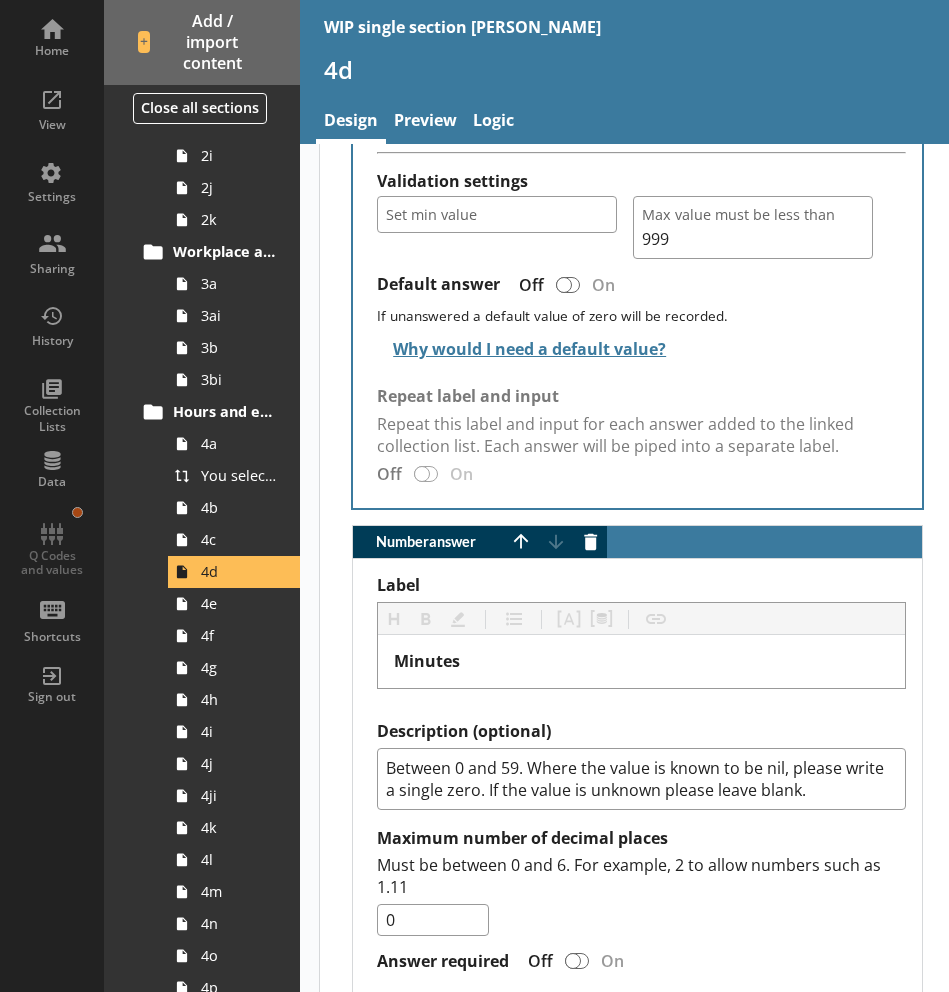 scroll, scrollTop: 2393, scrollLeft: 0, axis: vertical 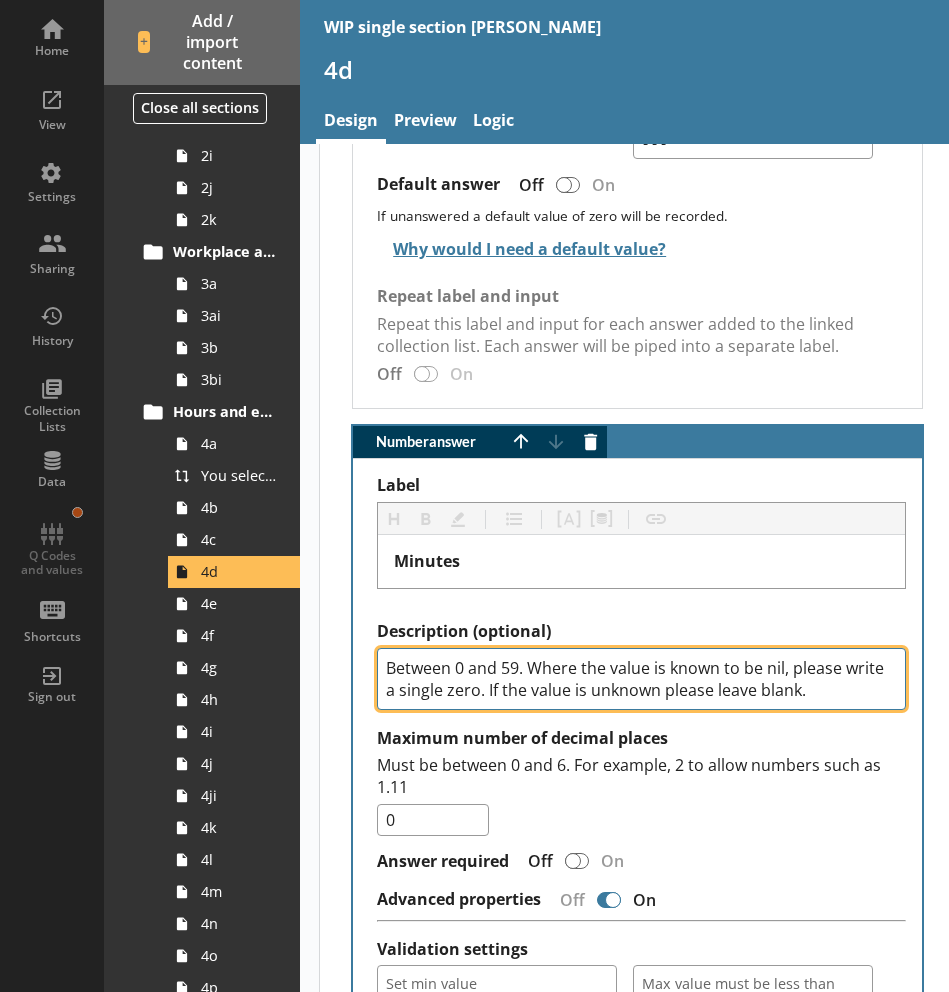 click on "Between 0 and 59. Where the value is known to be nil, please write a single zero. If the value is unknown please leave blank." at bounding box center (641, 679) 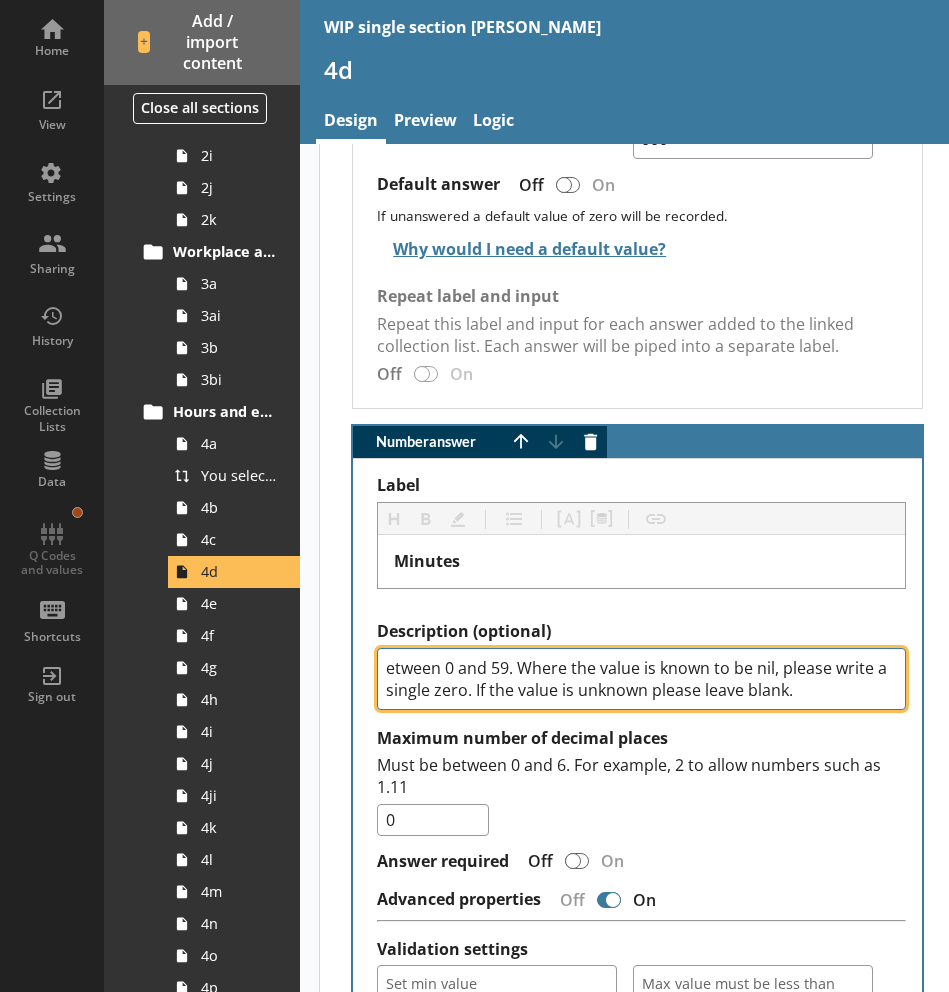 paste on "Enter a whole number." 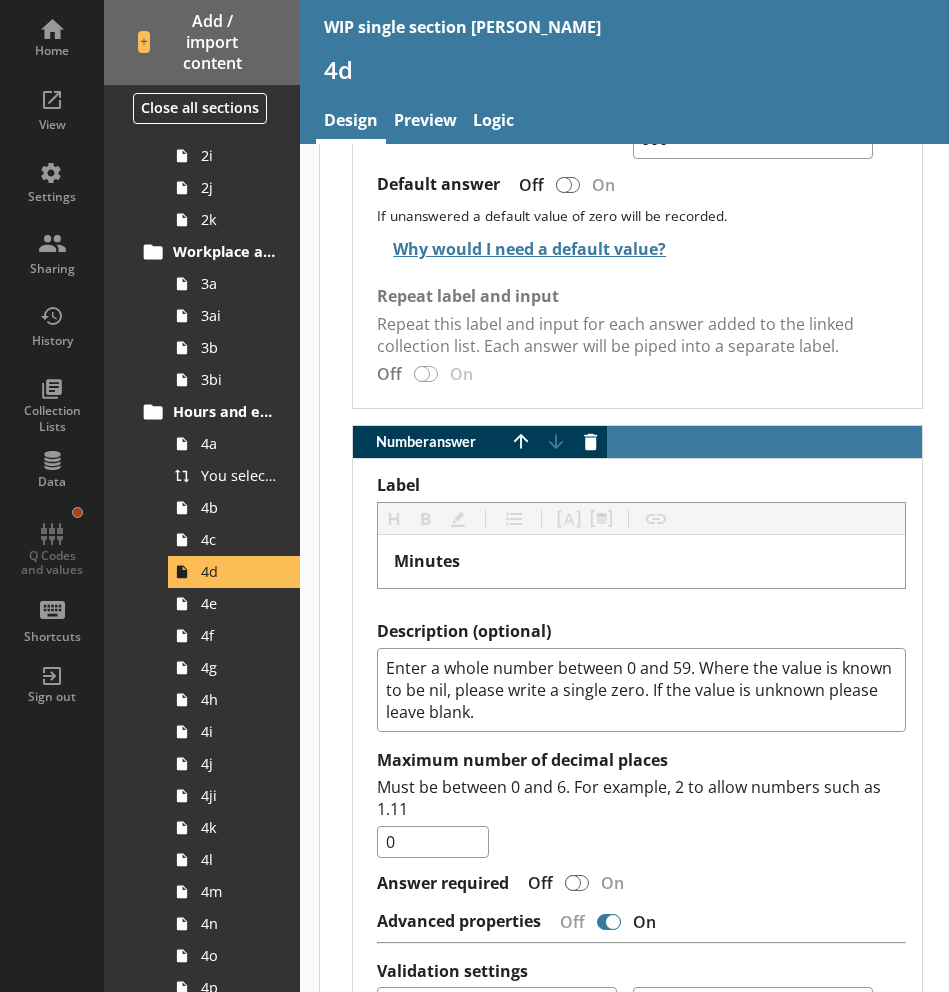 click on "Number  answer Move answer up Move answer down Delete answer Label Heading Heading Bold Bold Highlight Highlight List List Pipe answer Pipe answer Pipe metadata Pipe metadata Insert link Insert link Minutes Description (optional) Enter a whole number between 0 and 59. Where the value is known to be nil, please write a single zero. If the value is unknown please leave blank. Maximum number of decimal places Must be between 0 and 6. For example, 2 to allow numbers such as 1.11 0 Answer required Off On Advanced properties Off On Validation settings Set min value Max value must be less than 59 Default answer Off On If unanswered a default value of zero will be recorded. Why would I need a default value? If this answer is not provided by the respondent and is used in validation settings in a future question it will cause an error. Turning on the default answer will prevent this situation from arising. Hide this Repeat label and input Off On" at bounding box center (637, 862) 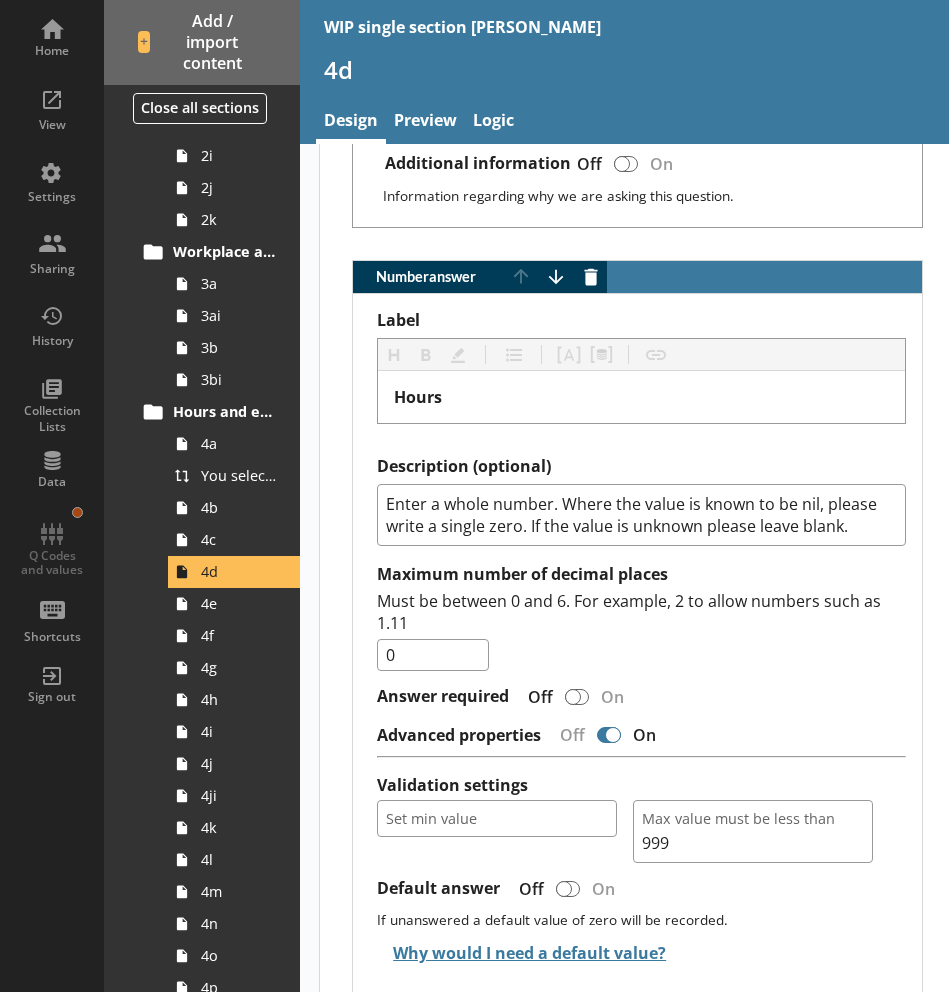 scroll, scrollTop: 1680, scrollLeft: 0, axis: vertical 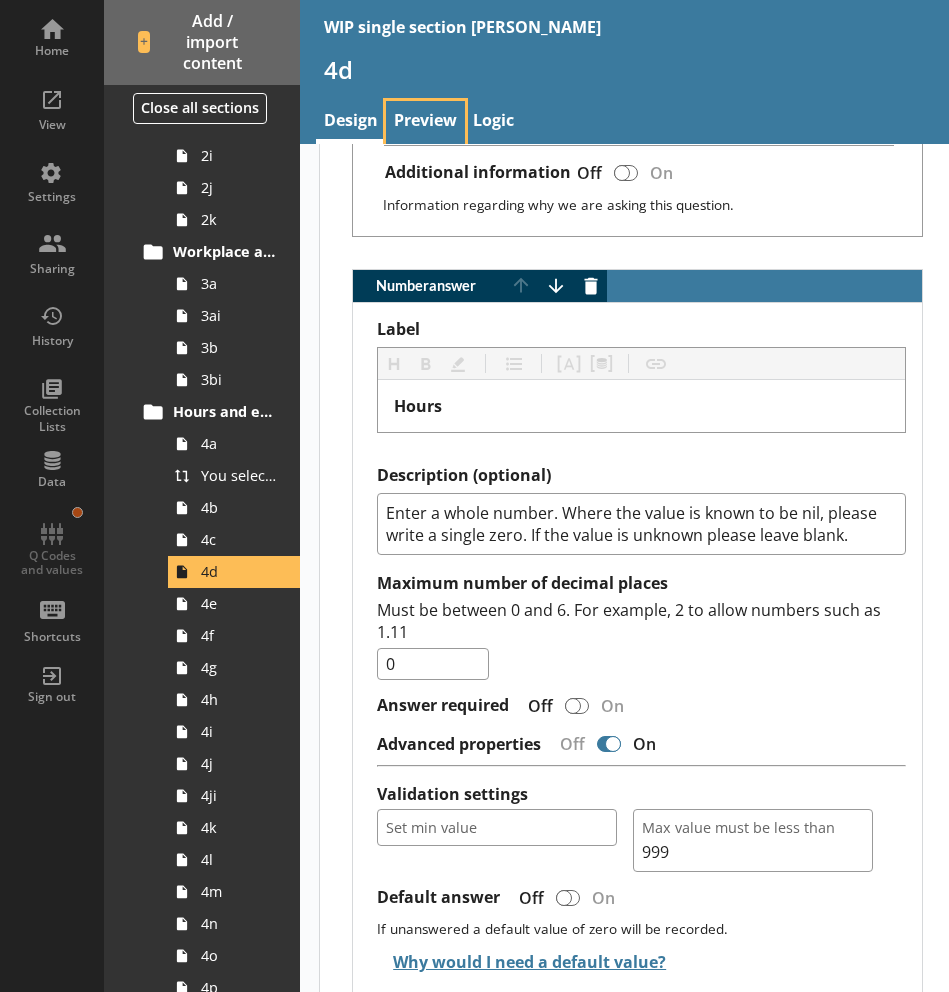click on "Preview" at bounding box center (425, 122) 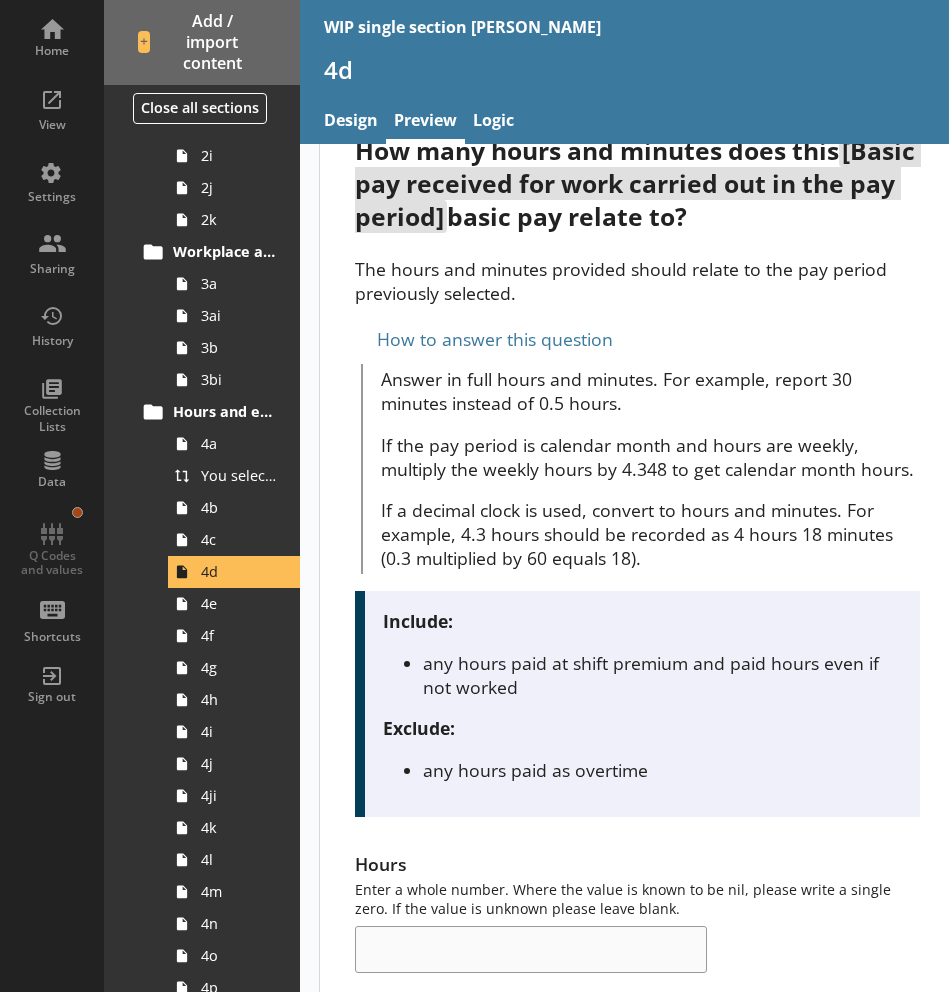 scroll, scrollTop: 0, scrollLeft: 0, axis: both 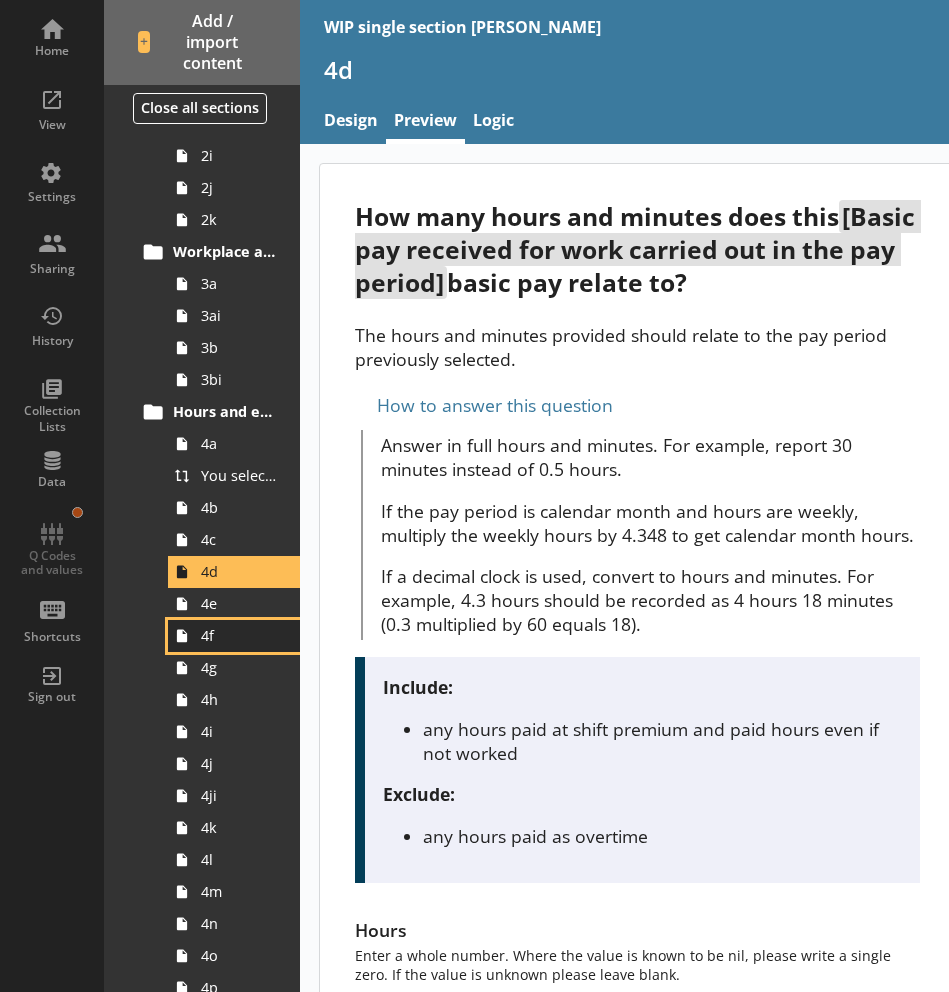 click on "4f" at bounding box center (239, 635) 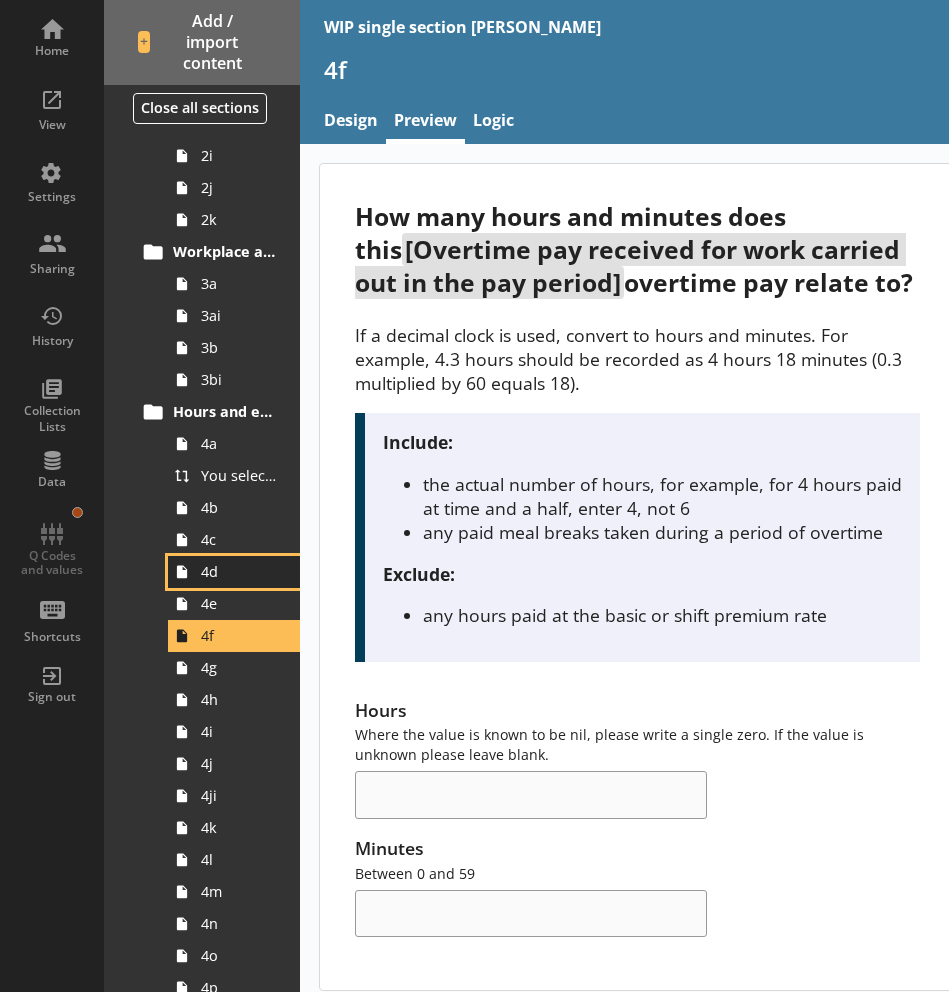 click on "4d" at bounding box center (239, 571) 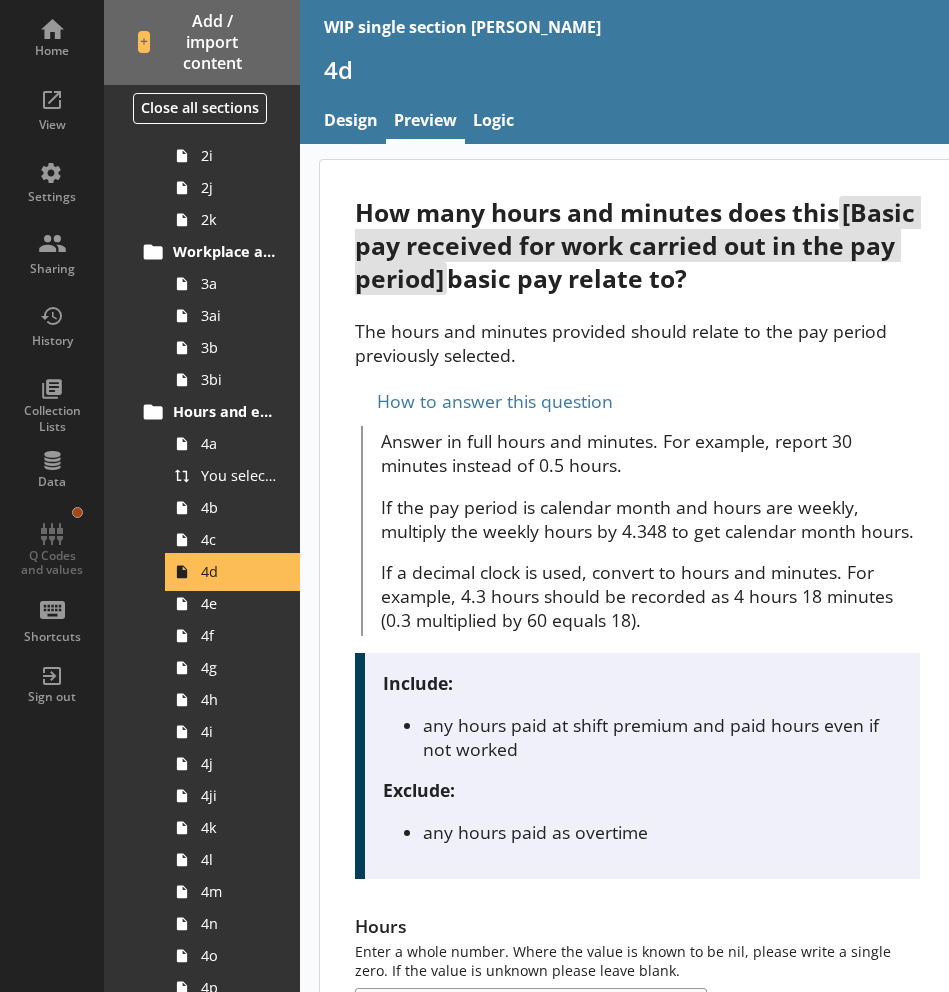 scroll, scrollTop: 0, scrollLeft: 0, axis: both 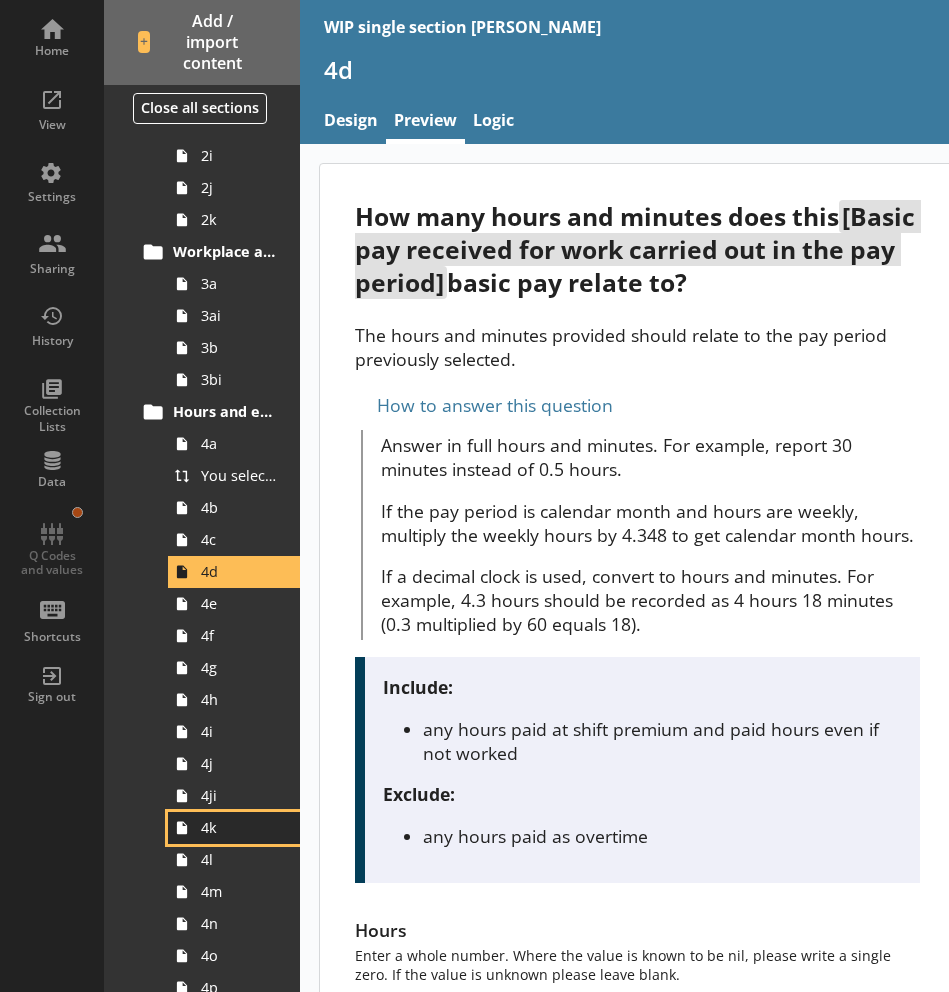 click on "4k" at bounding box center [239, 827] 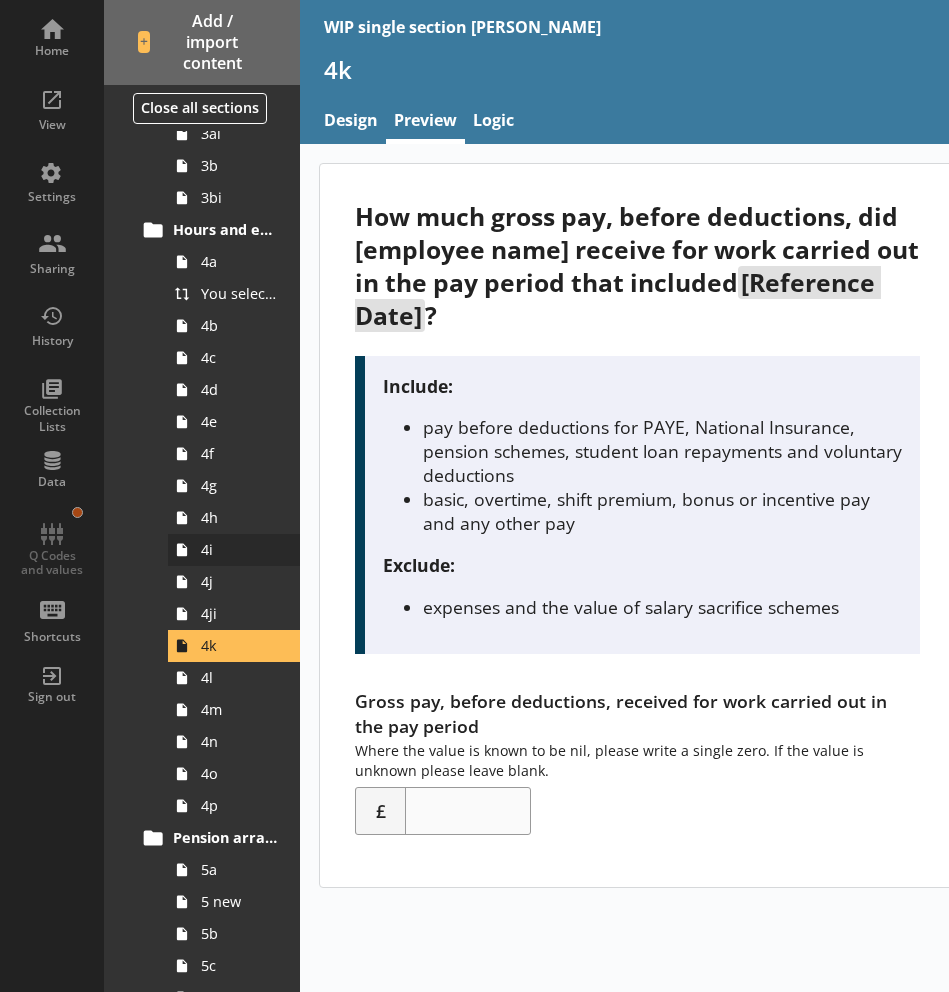 scroll, scrollTop: 606, scrollLeft: 0, axis: vertical 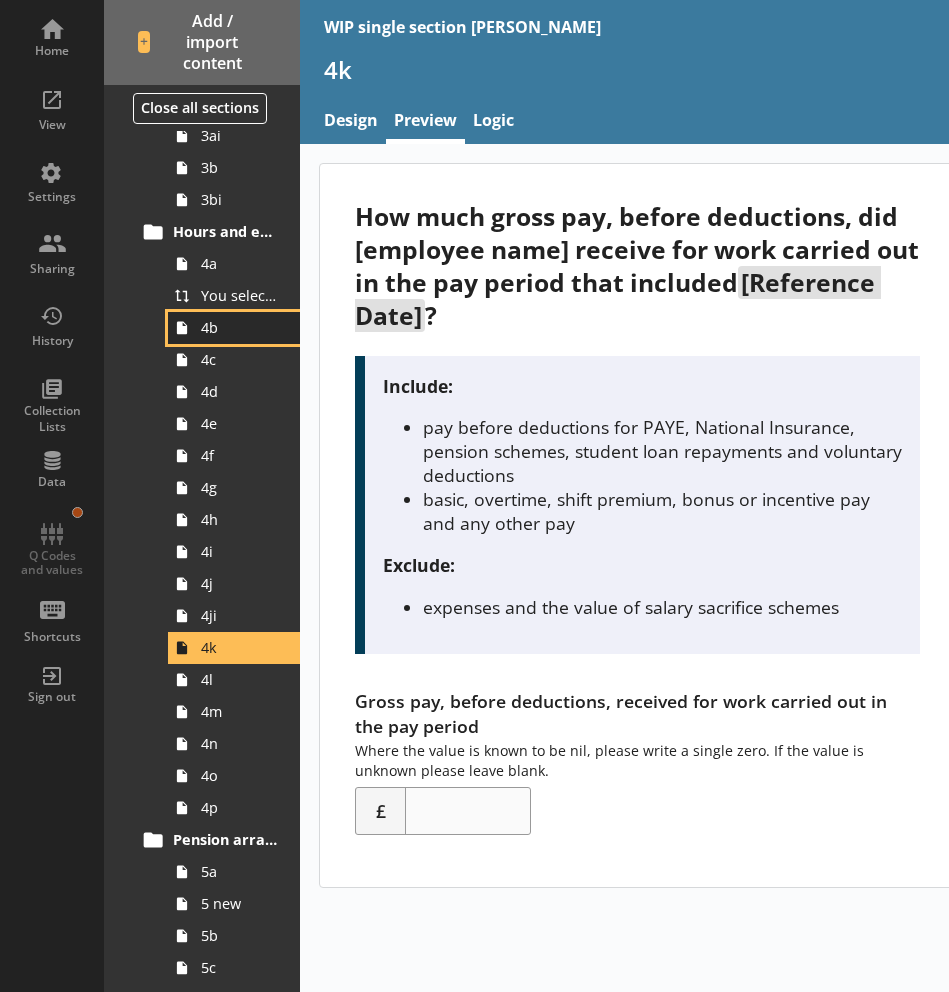 click on "4b" at bounding box center (239, 327) 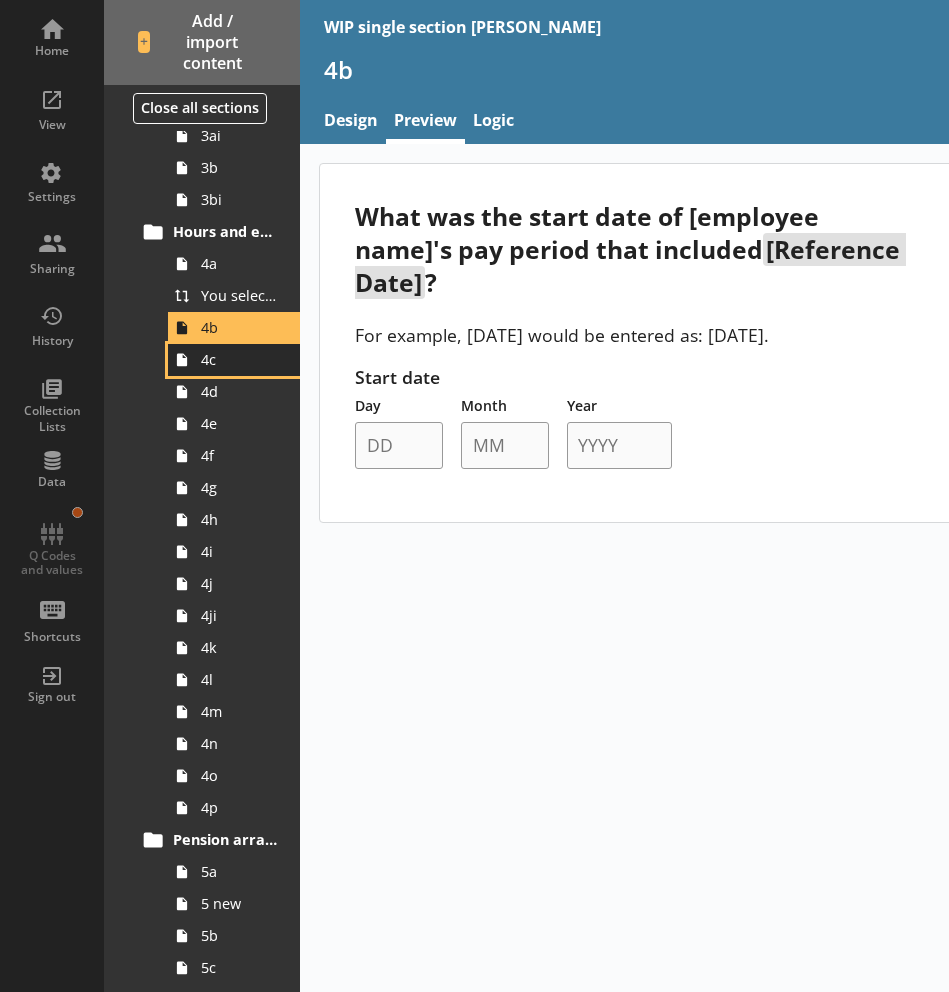 click on "4c" at bounding box center [239, 359] 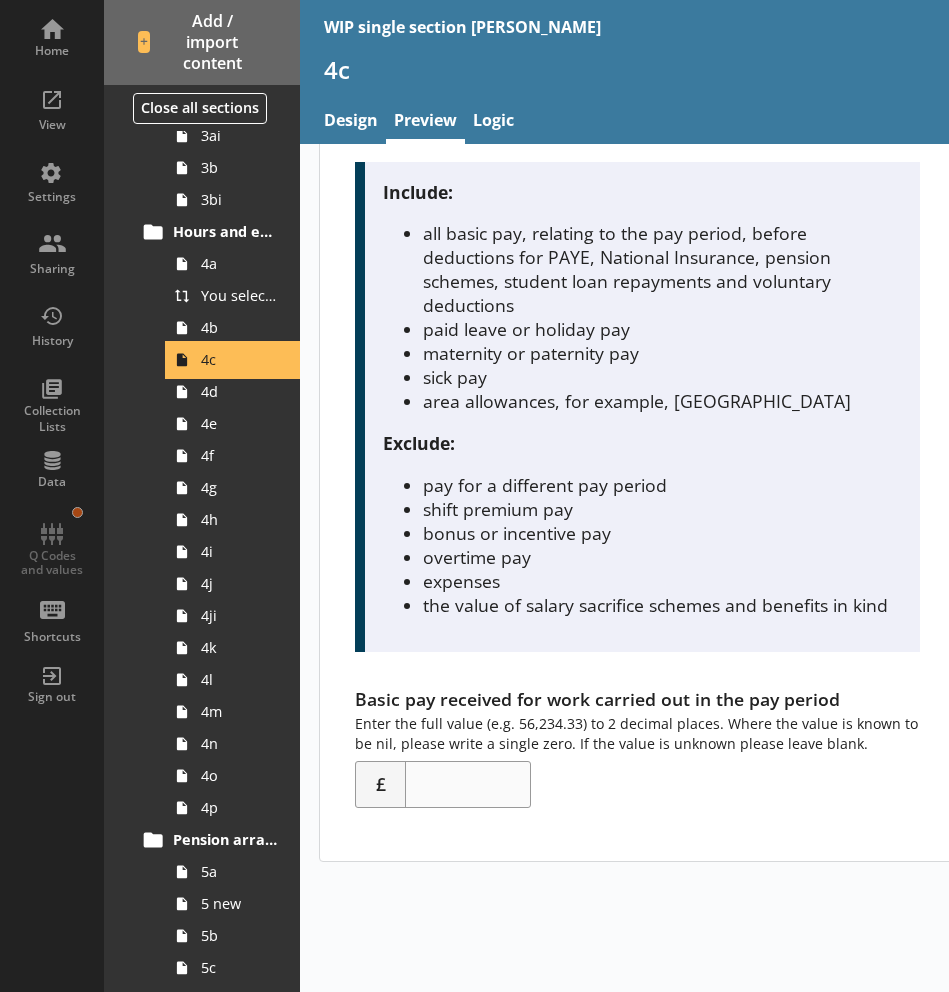 scroll, scrollTop: 195, scrollLeft: 0, axis: vertical 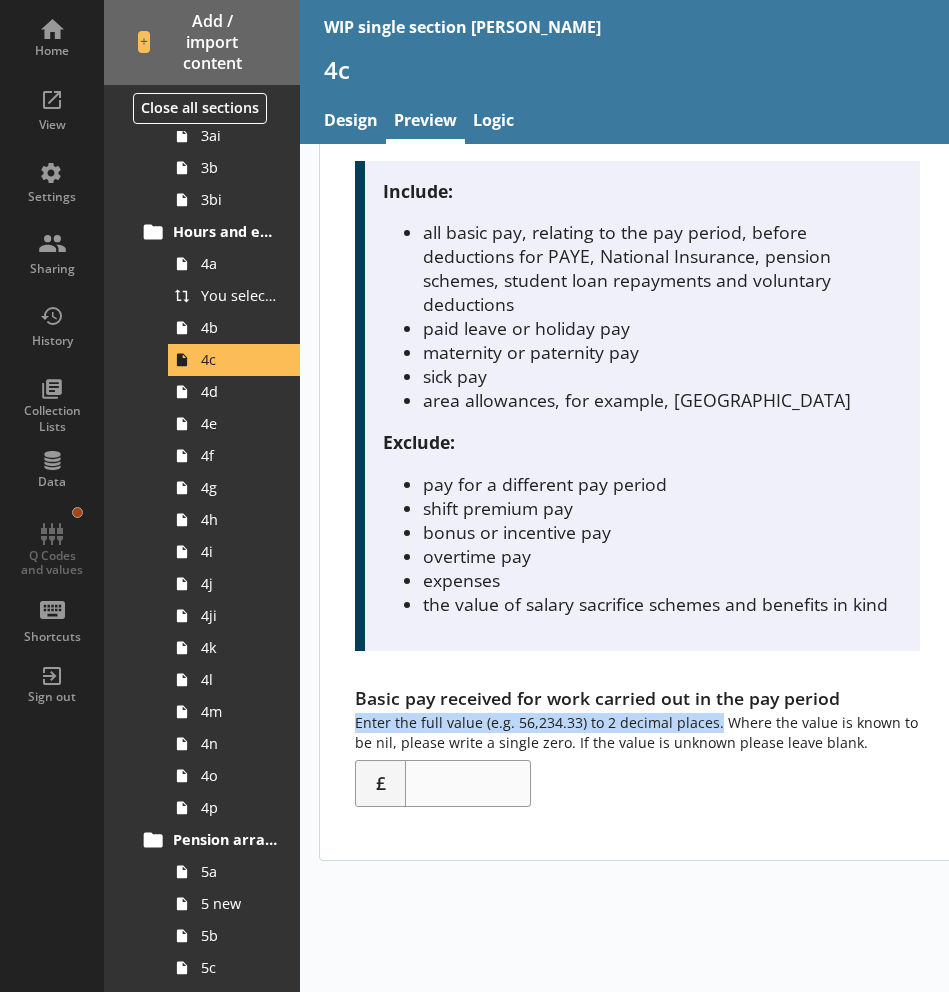drag, startPoint x: 714, startPoint y: 720, endPoint x: 344, endPoint y: 731, distance: 370.16348 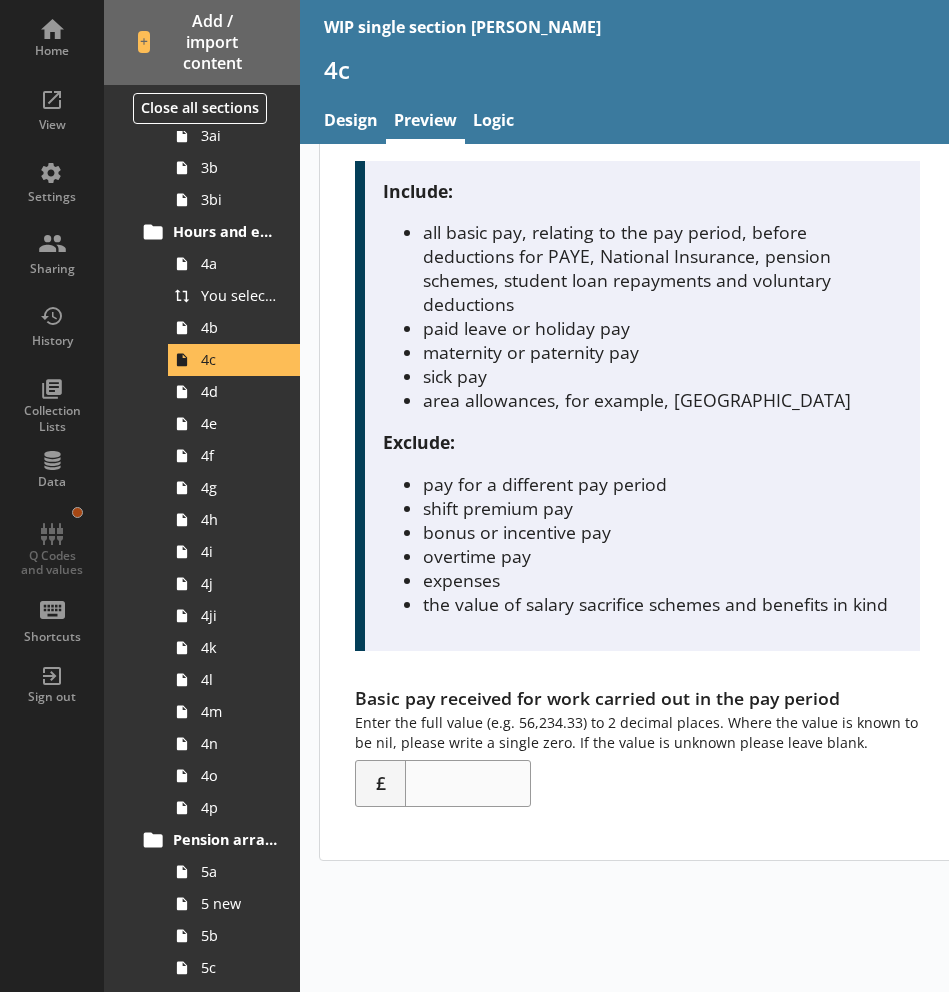click on "Basic pay received for work carried out in the pay period Enter the full value (e.g. 56,234.33) to 2 decimal places. Where the value is known to be nil, please write a single zero. If the value is unknown please leave blank. £" at bounding box center [637, 746] 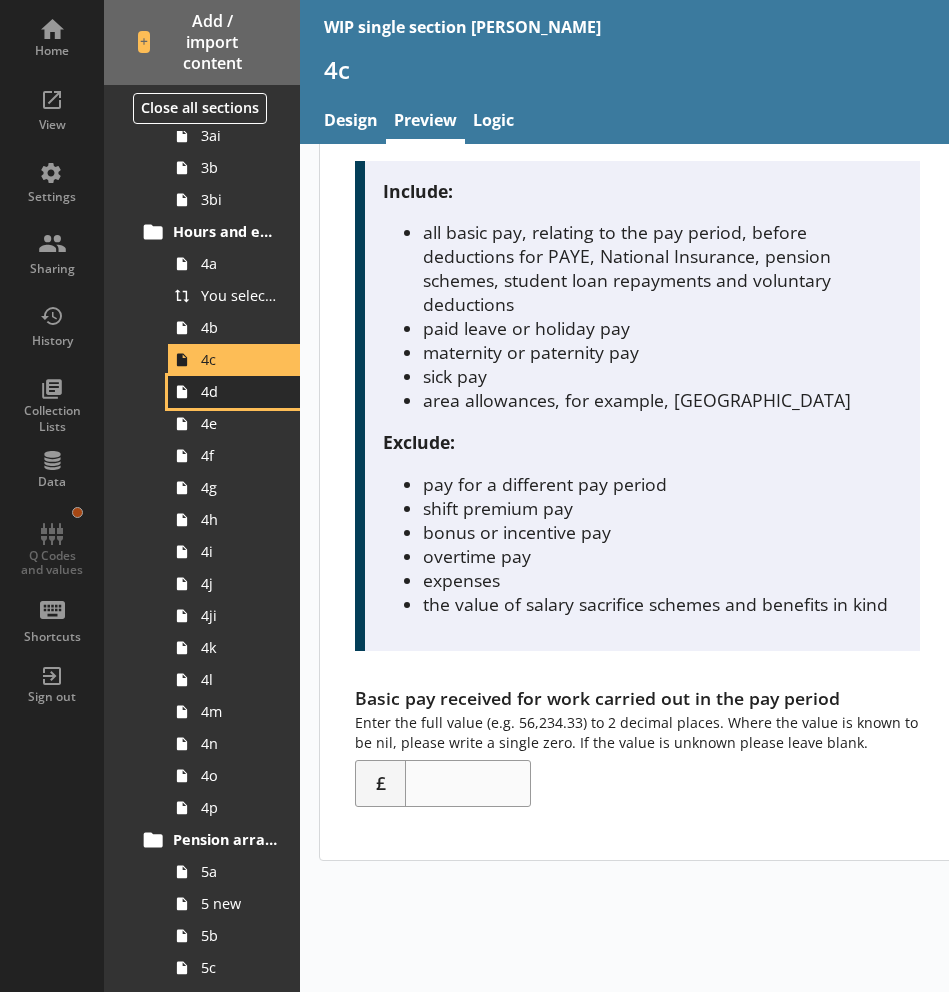 click on "4d" at bounding box center [239, 391] 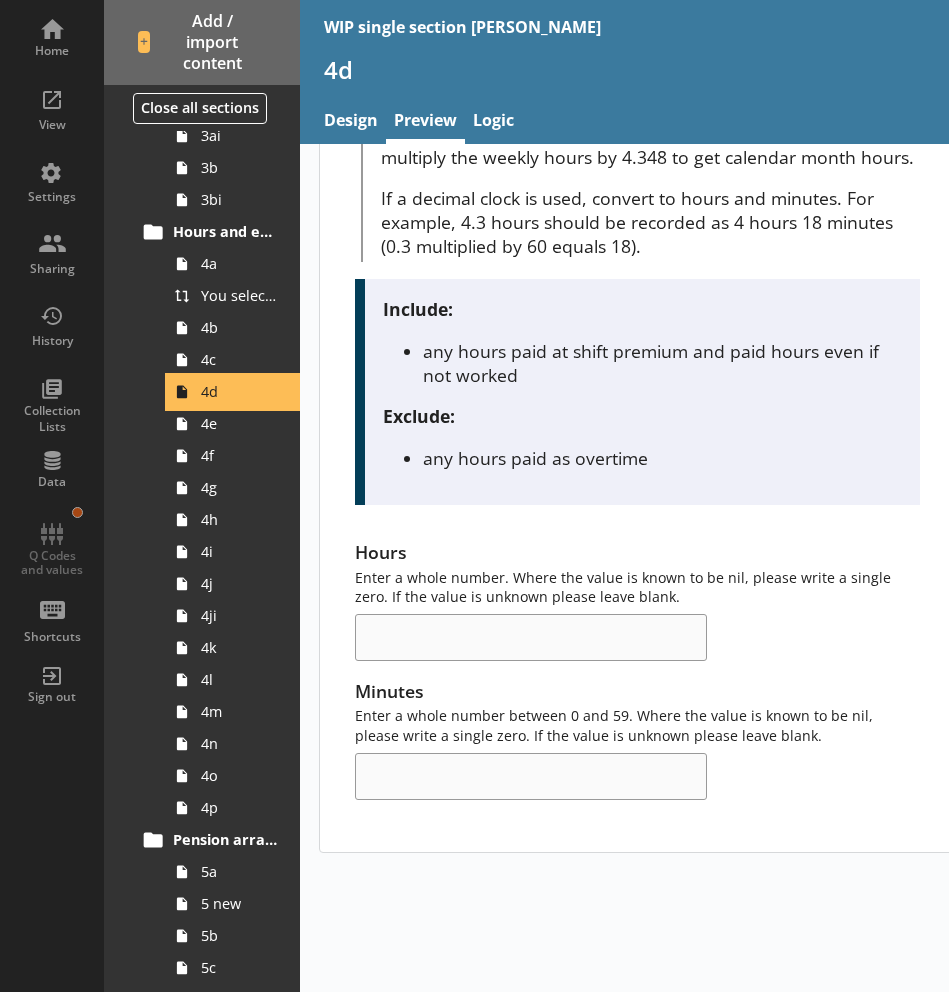 scroll, scrollTop: 483, scrollLeft: 0, axis: vertical 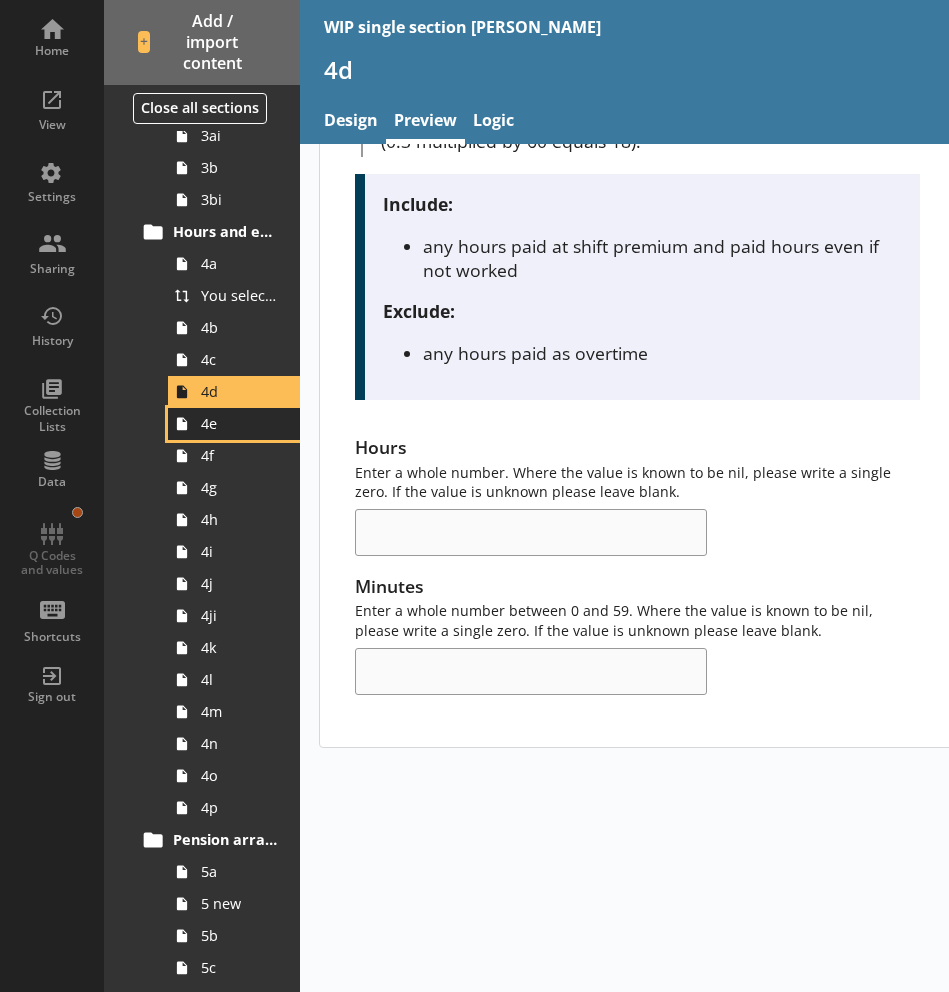 click on "4e" at bounding box center (239, 423) 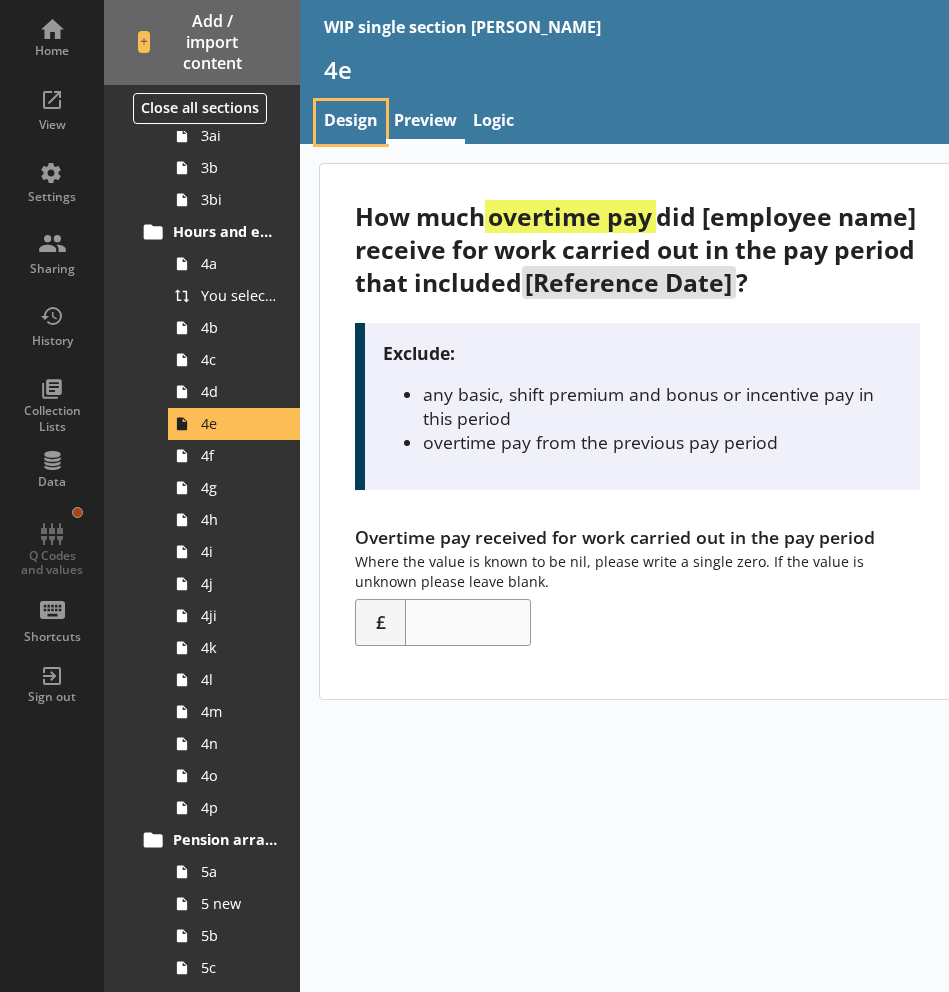 click on "Design" at bounding box center (351, 122) 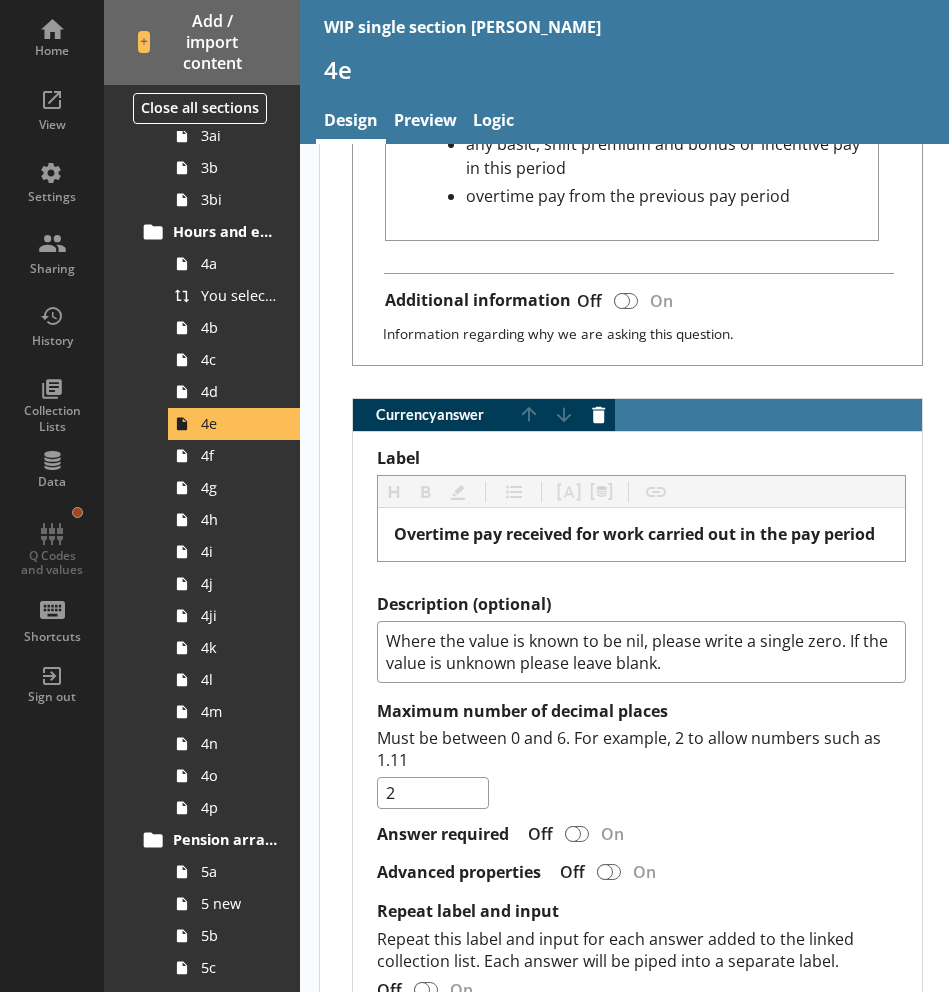 scroll, scrollTop: 943, scrollLeft: 0, axis: vertical 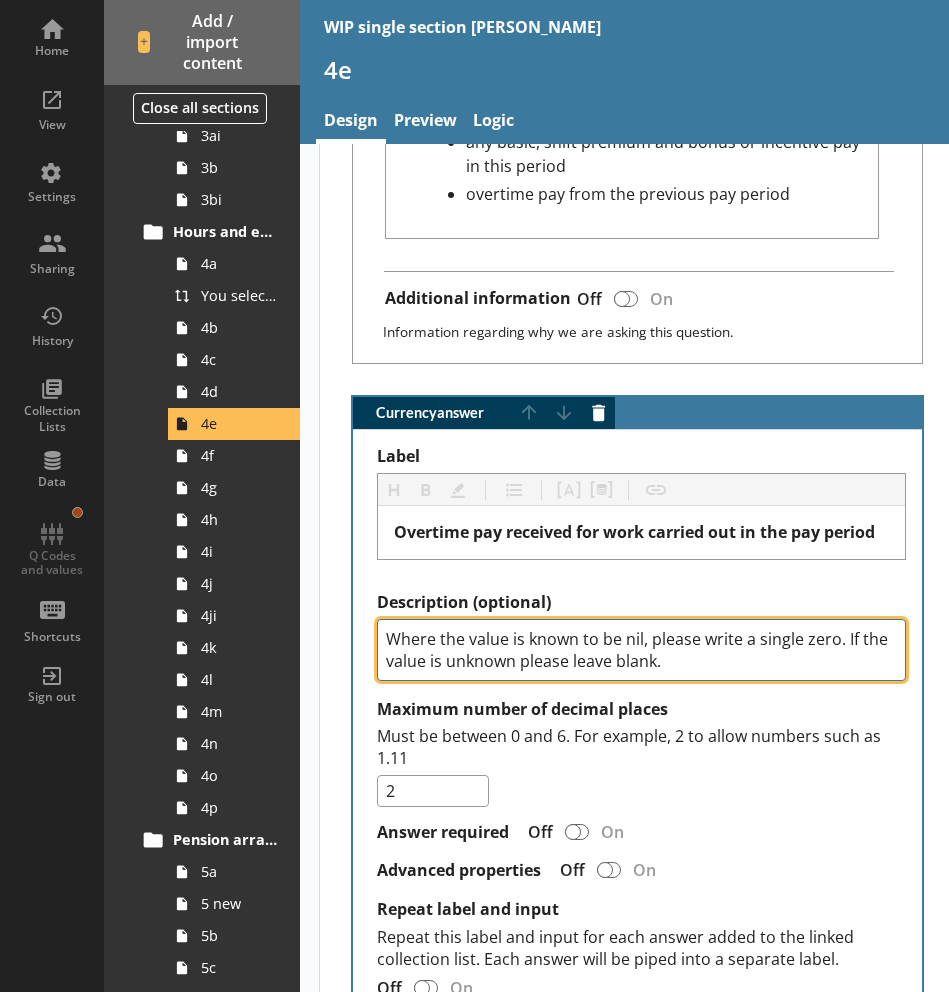 click on "Where the value is known to be nil, please write a single zero. If the value is unknown please leave blank." at bounding box center [641, 650] 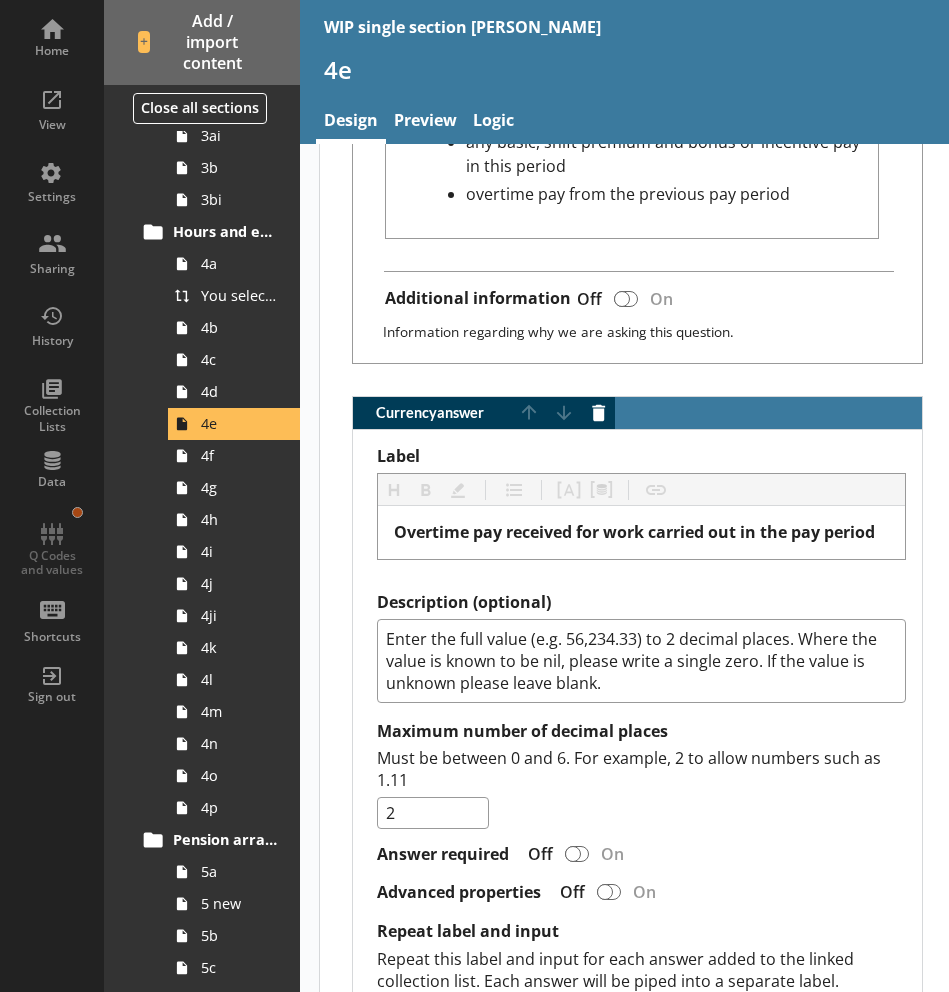 click on "Currency  answer Move answer up Move answer down Delete answer Label Heading Heading Bold Bold Highlight Highlight List List Pipe answer Pipe answer Pipe metadata Pipe metadata Insert link Insert link Overtime pay received for work carried out in the pay period Description (optional) Enter the full value (e.g. 56,234.33) to 2 decimal places. Where the value is known to be nil, please write a single zero. If the value is unknown please leave blank. Maximum number of decimal places Must be between 0 and 6. For example, 2 to allow numbers such as 1.11 2 Answer required Off On Advanced properties Off On Repeat label and input Repeat this label and input for each answer added to the linked collection list. Each answer will be piped into a separate label. Off On" at bounding box center (637, 720) 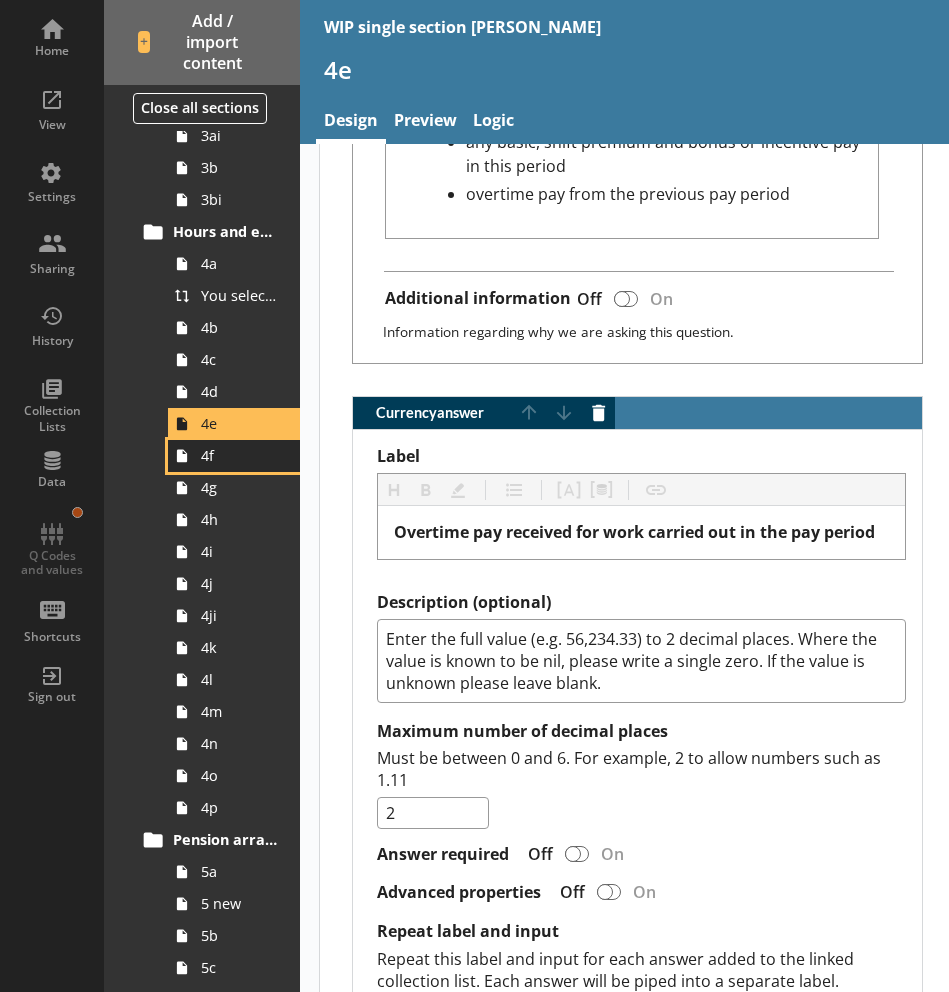 click on "4f" at bounding box center [239, 455] 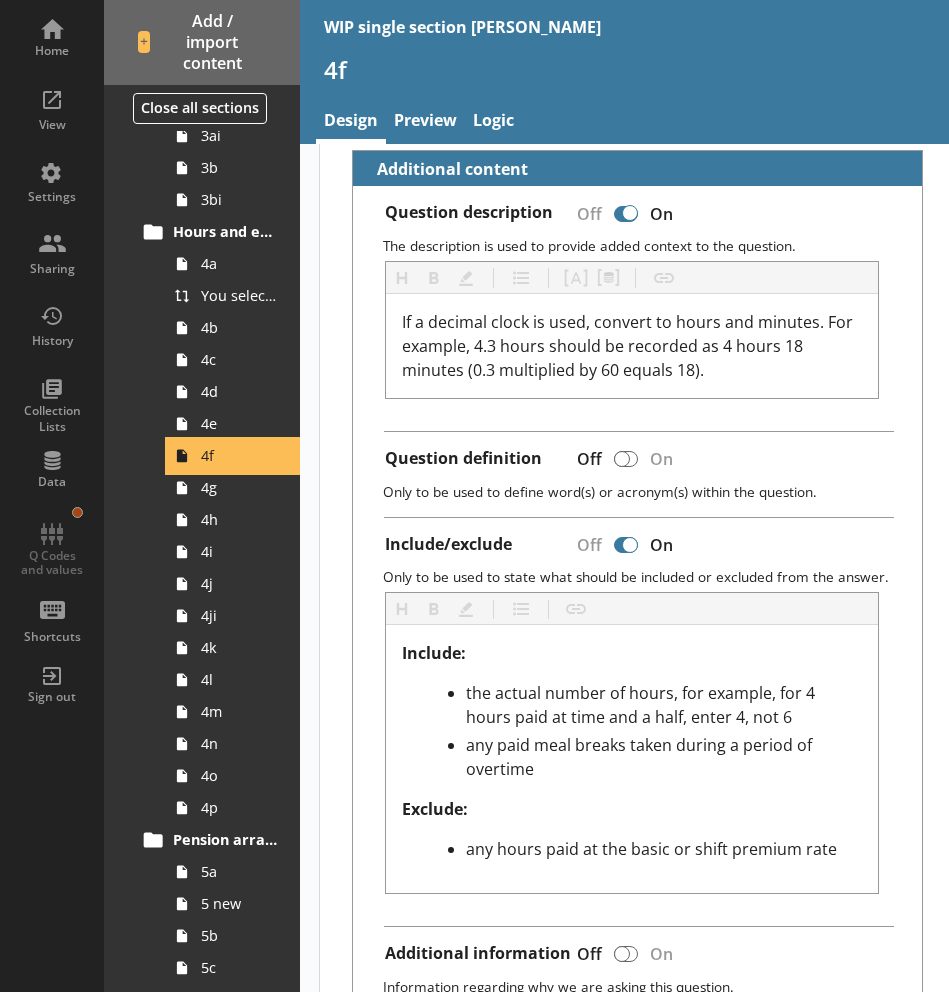 scroll, scrollTop: 611, scrollLeft: 0, axis: vertical 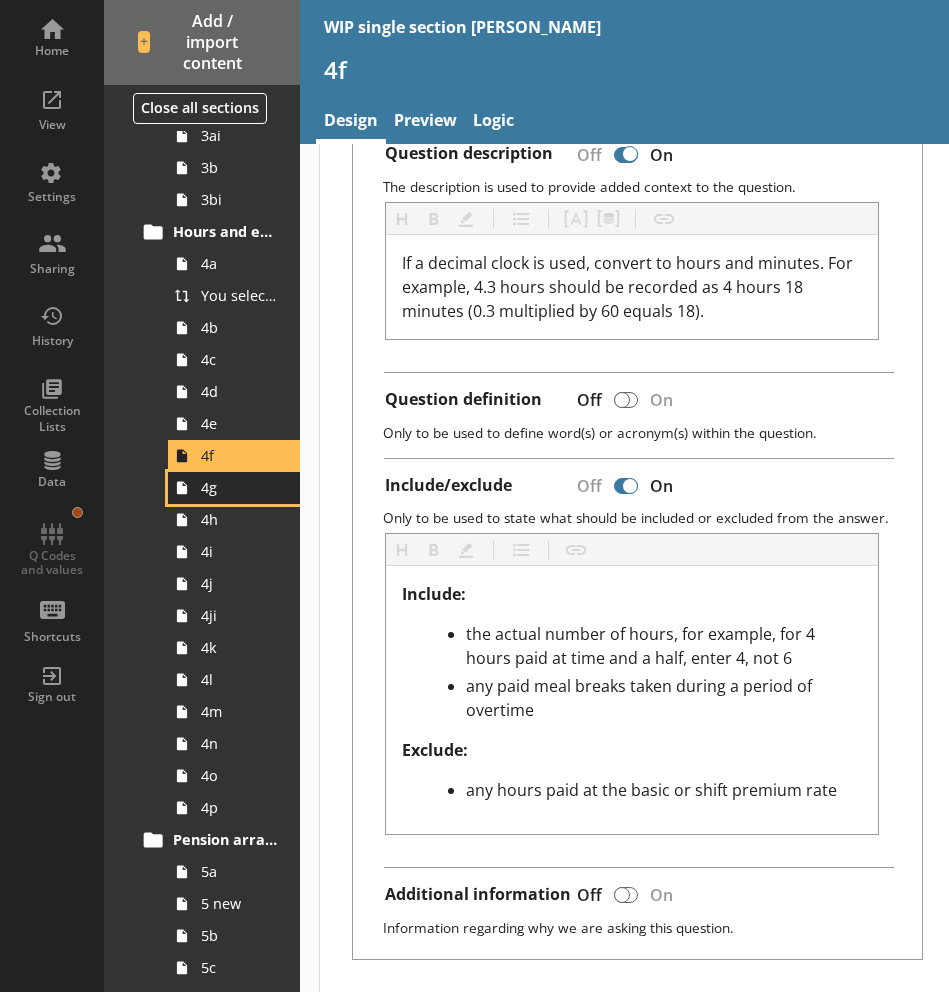 click on "4g" at bounding box center (234, 488) 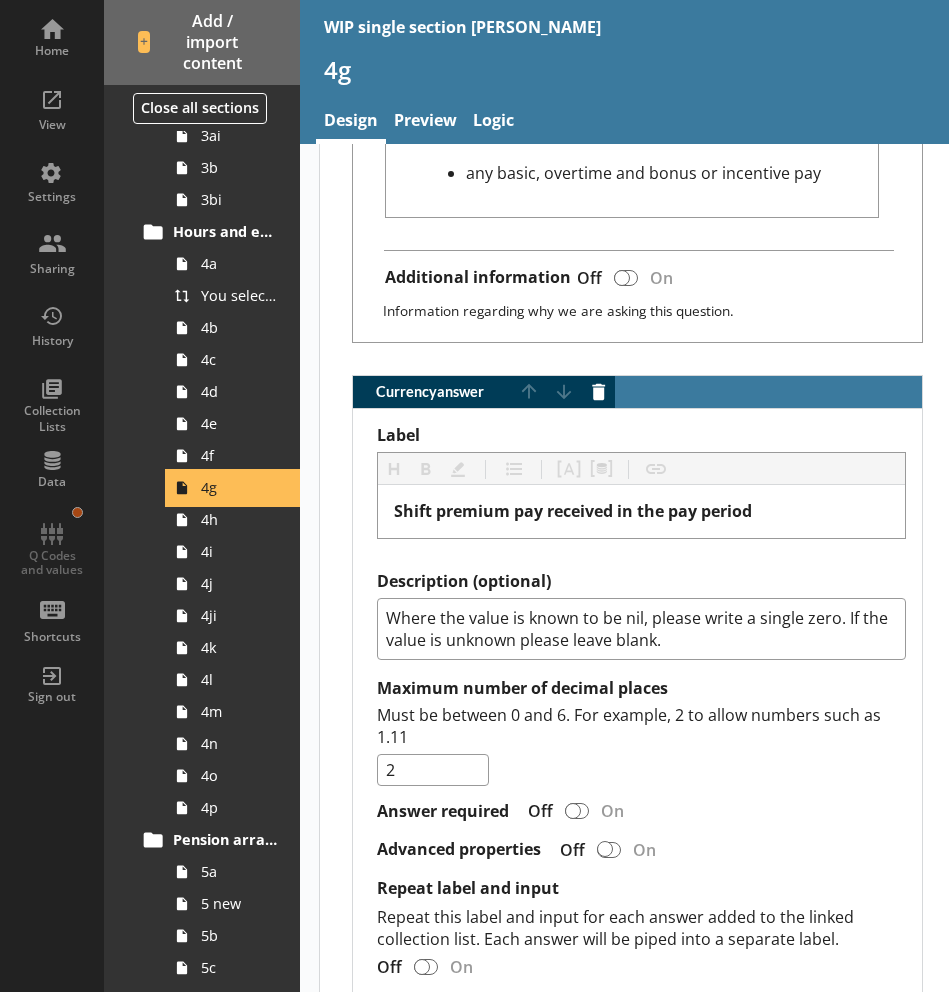 scroll, scrollTop: 1307, scrollLeft: 0, axis: vertical 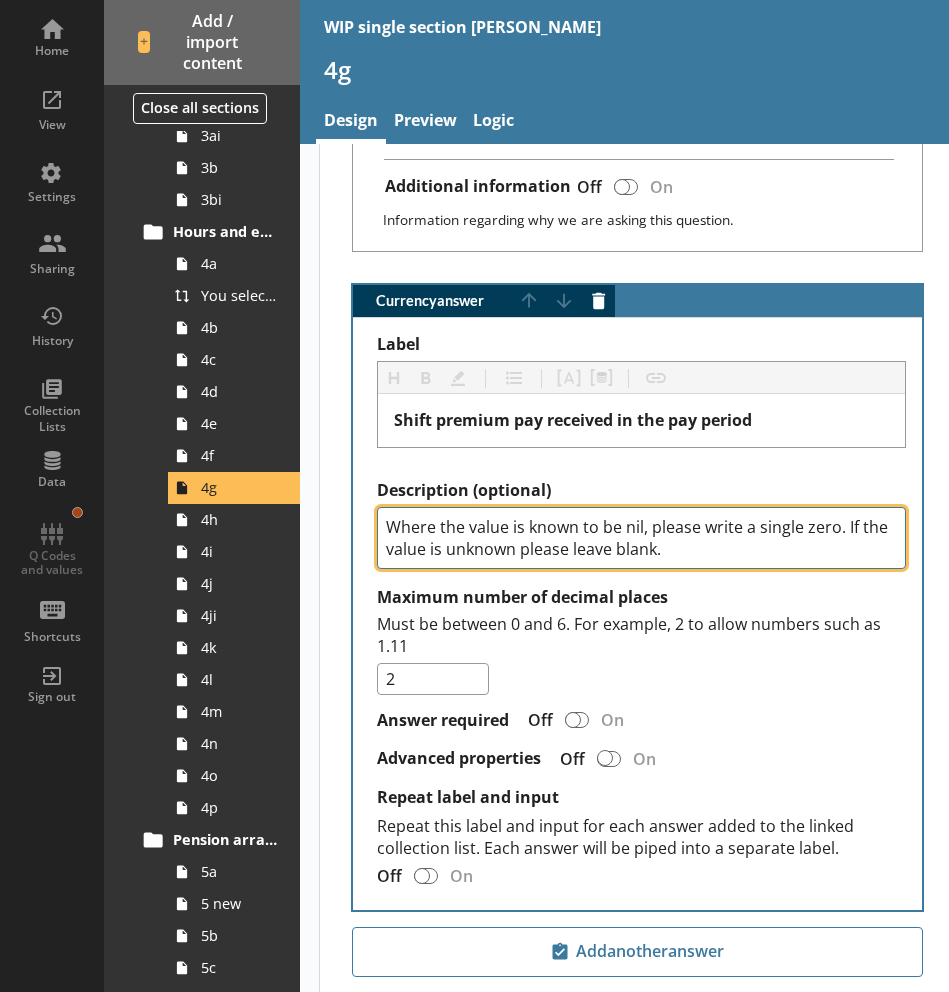 click on "Where the value is known to be nil, please write a single zero. If the value is unknown please leave blank." at bounding box center (641, 538) 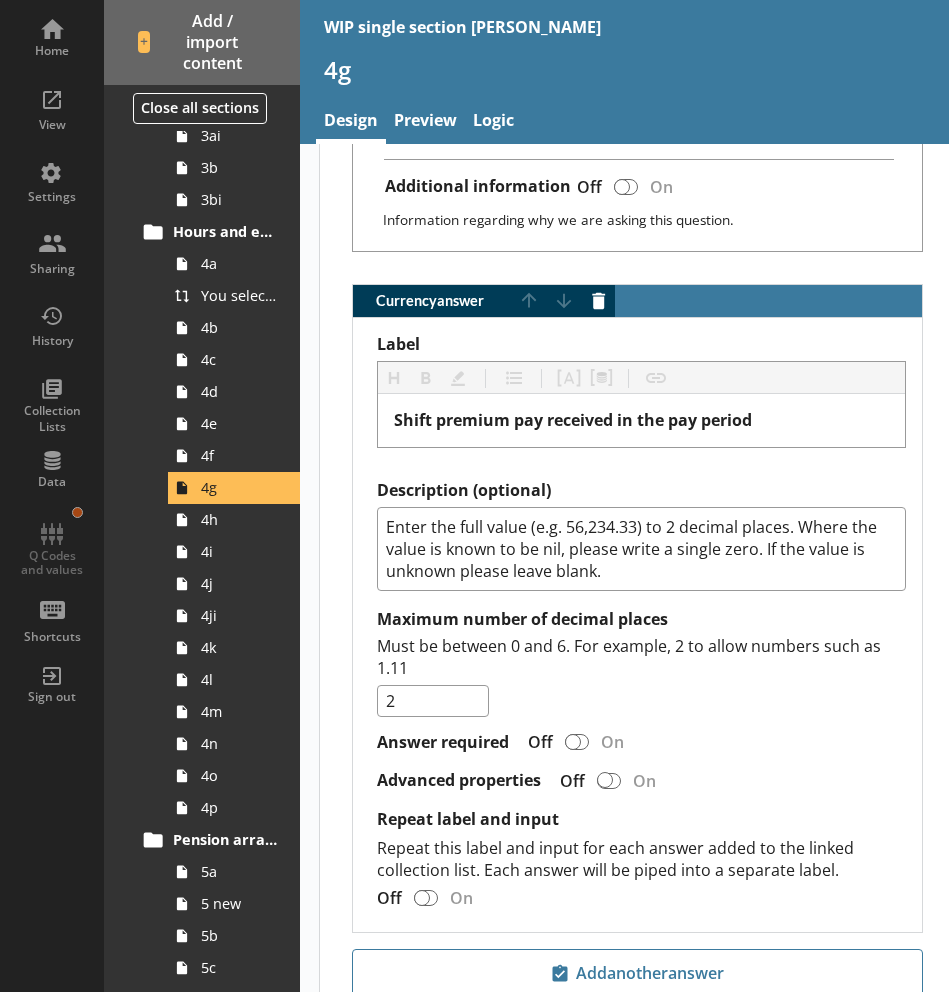click on "Currency  answer Move answer up Move answer down Delete answer Label Heading Heading Bold Bold Highlight Highlight List List Pipe answer Pipe answer Pipe metadata Pipe metadata Insert link Insert link Shift premium pay received in the pay period Description (optional) Enter the full value (e.g. 56,234.33) to 2 decimal places. Where the value is known to be nil, please write a single zero. If the value is unknown please leave blank. Maximum number of decimal places Must be between 0 and 6. For example, 2 to allow numbers such as 1.11 2 Answer required Off On Advanced properties Off On Repeat label and input Repeat this label and input for each answer added to the linked collection list. Each answer will be piped into a separate label. Off On" at bounding box center (637, 608) 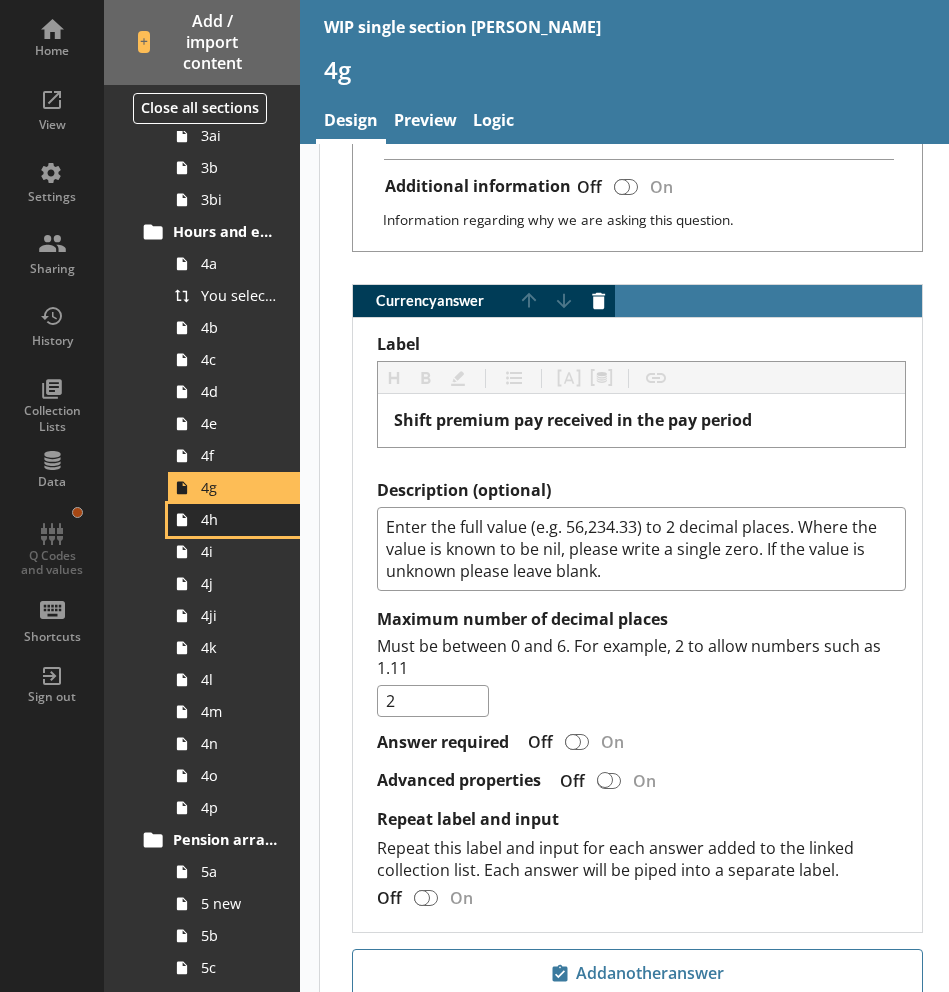 click on "4h" at bounding box center [239, 519] 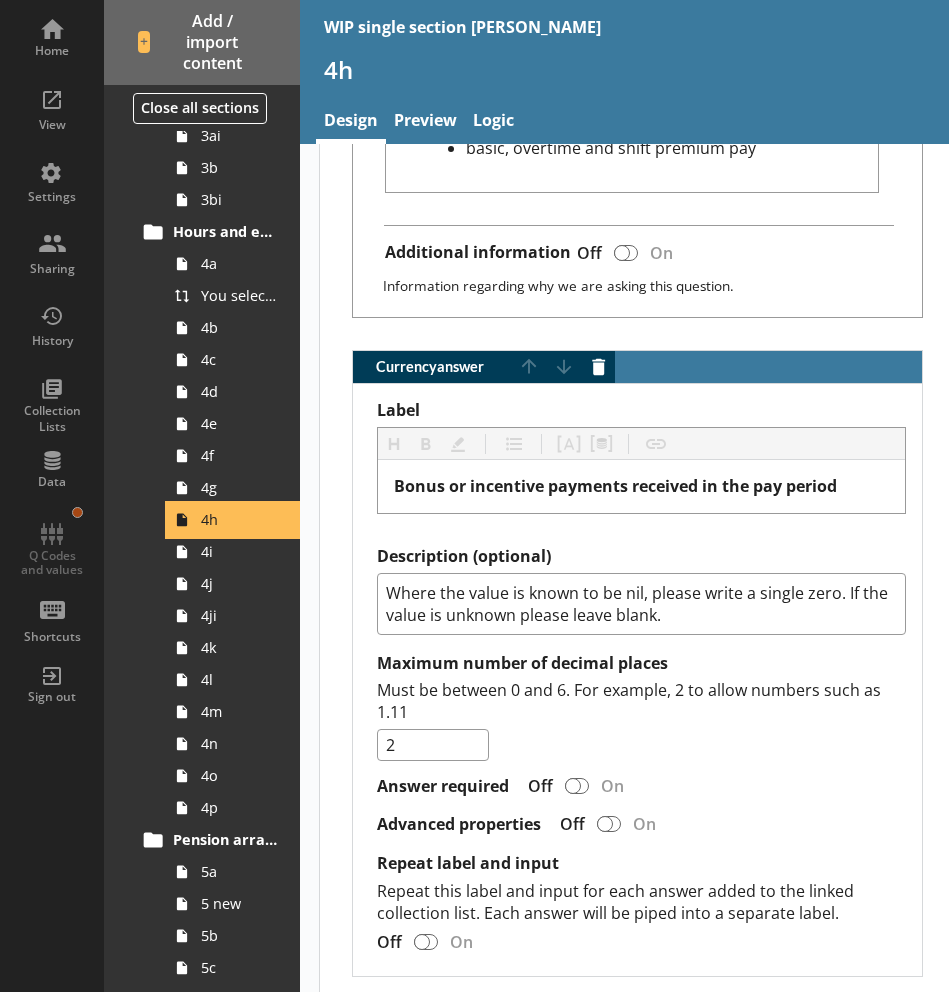 scroll, scrollTop: 1187, scrollLeft: 0, axis: vertical 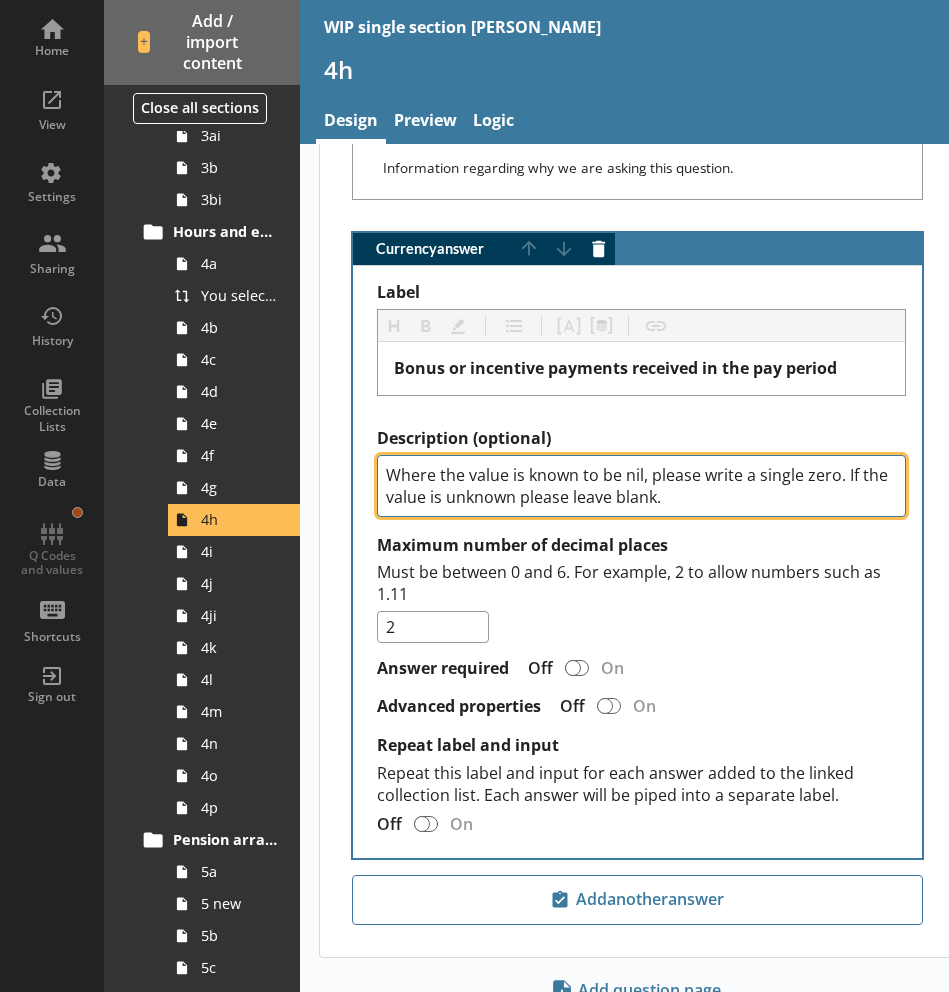 click on "Where the value is known to be nil, please write a single zero. If the value is unknown please leave blank." at bounding box center (641, 486) 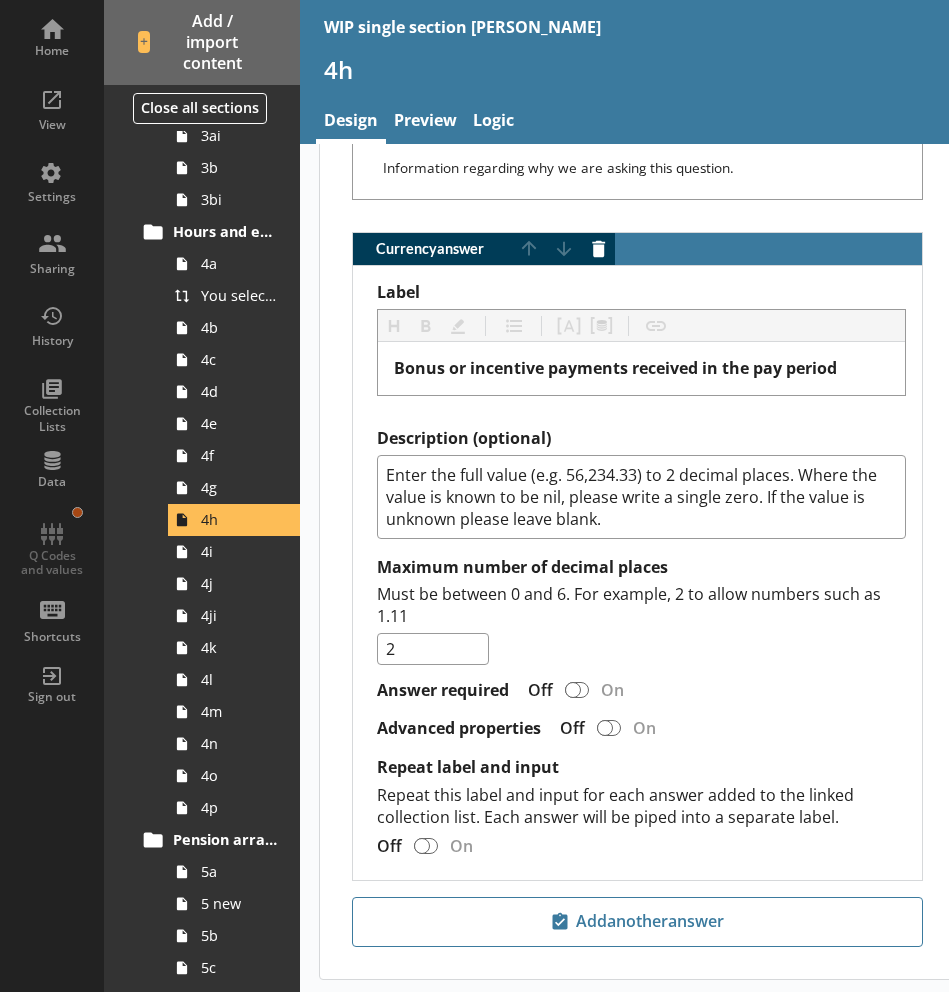 click on "Currency  answer Move answer up Move answer down Delete answer Label Heading Heading Bold Bold Highlight Highlight List List Pipe answer Pipe answer Pipe metadata Pipe metadata Insert link Insert link Bonus or incentive payments received in the pay period Description (optional) Enter the full value (e.g. 56,234.33) to 2 decimal places. Where the value is known to be nil, please write a single zero. If the value is unknown please leave blank. Maximum number of decimal places Must be between 0 and 6. For example, 2 to allow numbers such as 1.11 2 Answer required Off On Advanced properties Off On Repeat label and input Repeat this label and input for each answer added to the linked collection list. Each answer will be piped into a separate label. Off On" at bounding box center [637, 556] 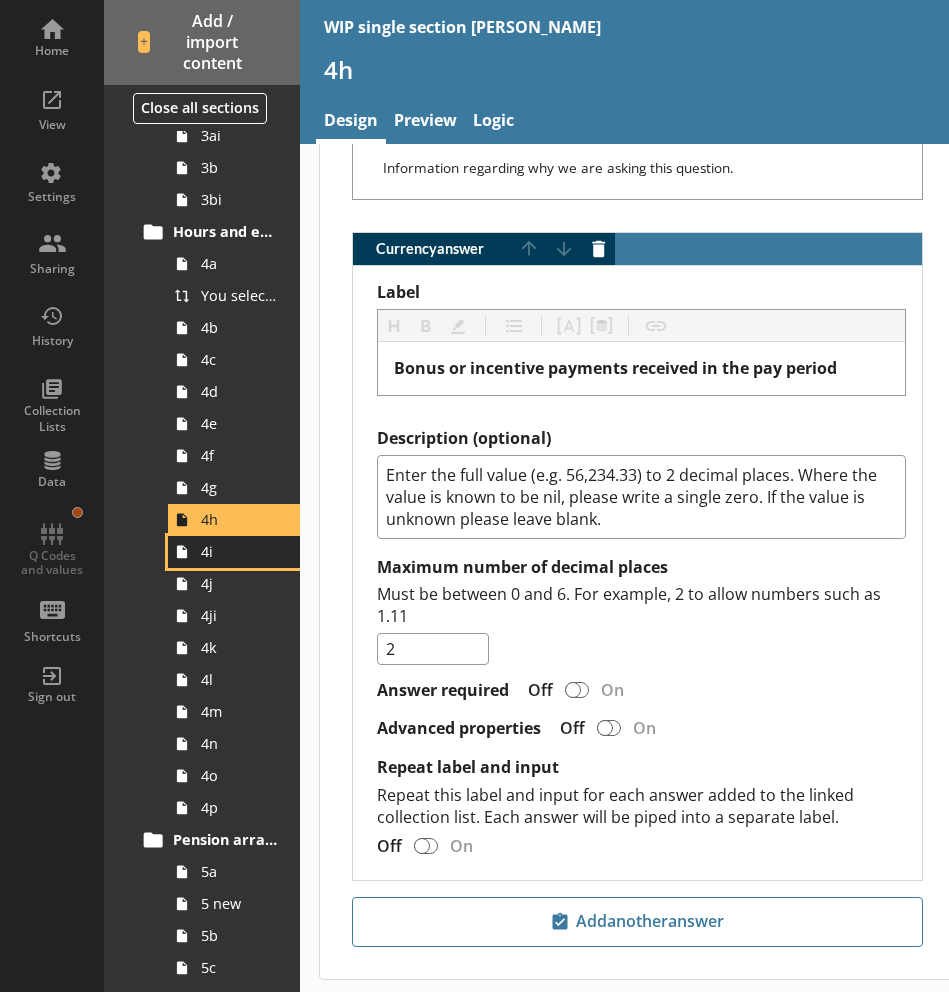 click on "4i" at bounding box center (239, 551) 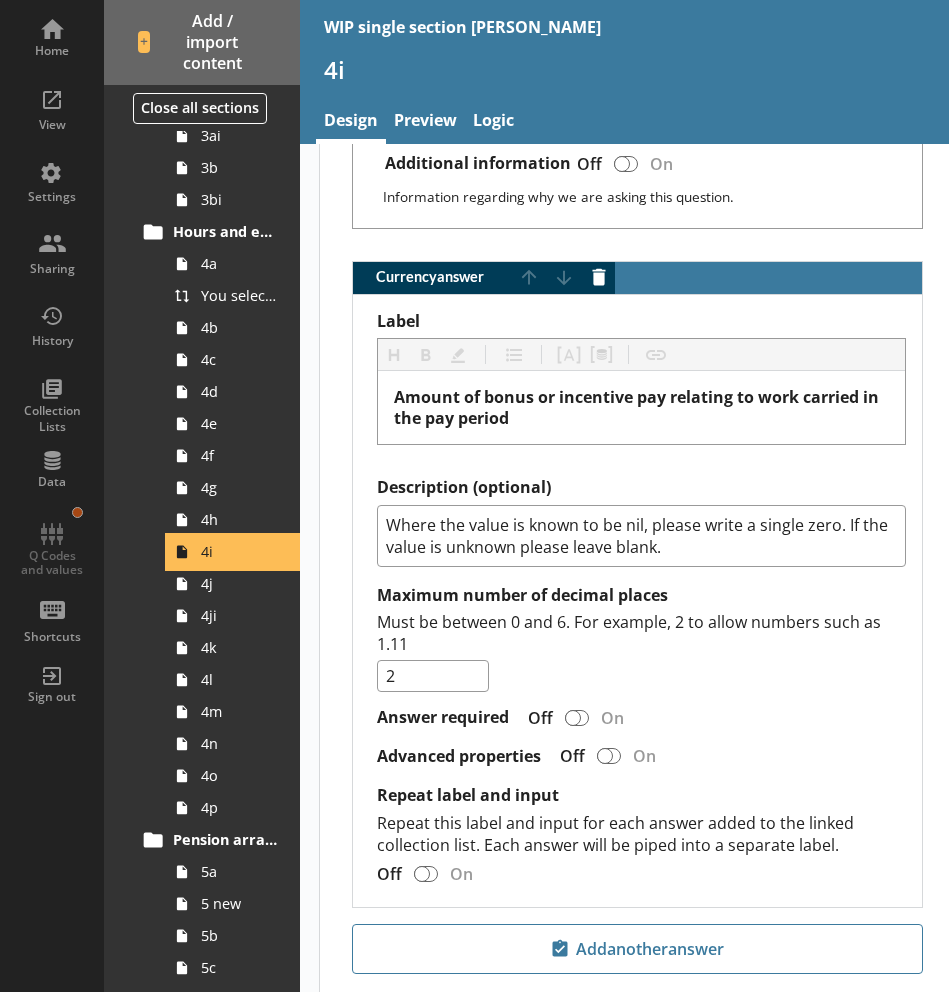 scroll, scrollTop: 1087, scrollLeft: 0, axis: vertical 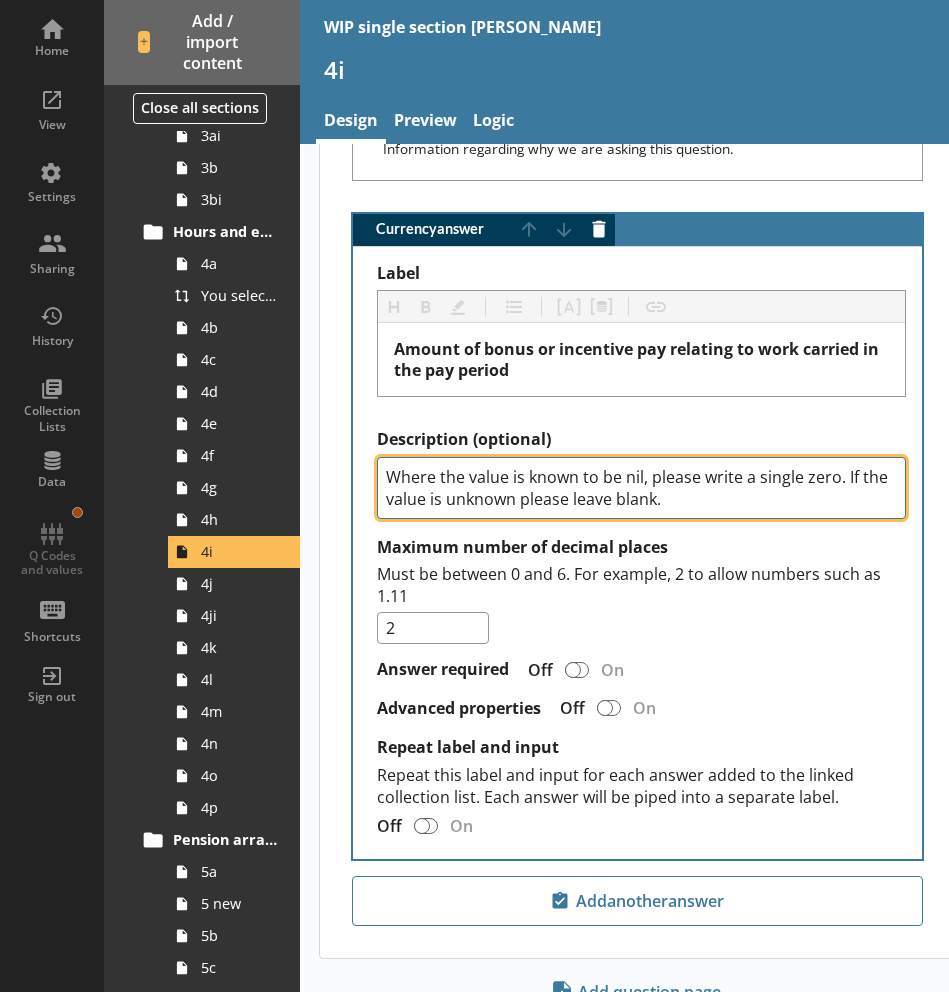 click on "Where the value is known to be nil, please write a single zero. If the value is unknown please leave blank." at bounding box center (641, 488) 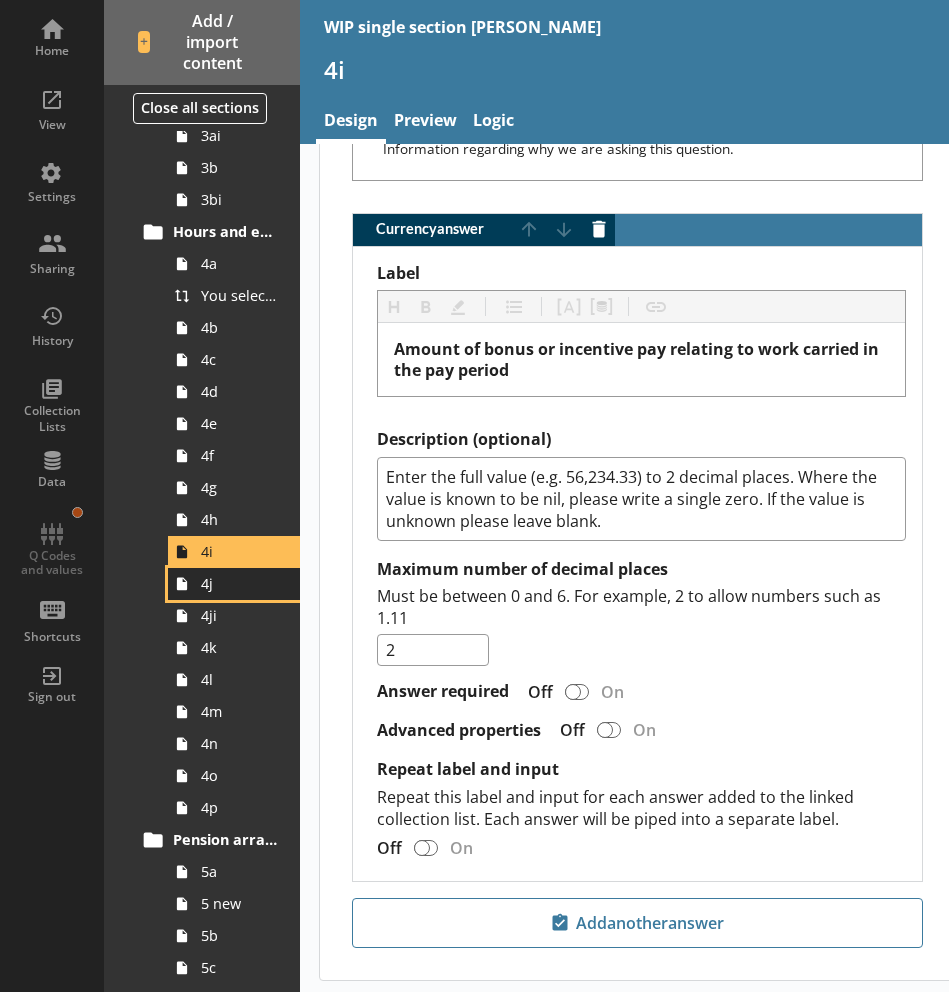 click on "4j" at bounding box center (239, 583) 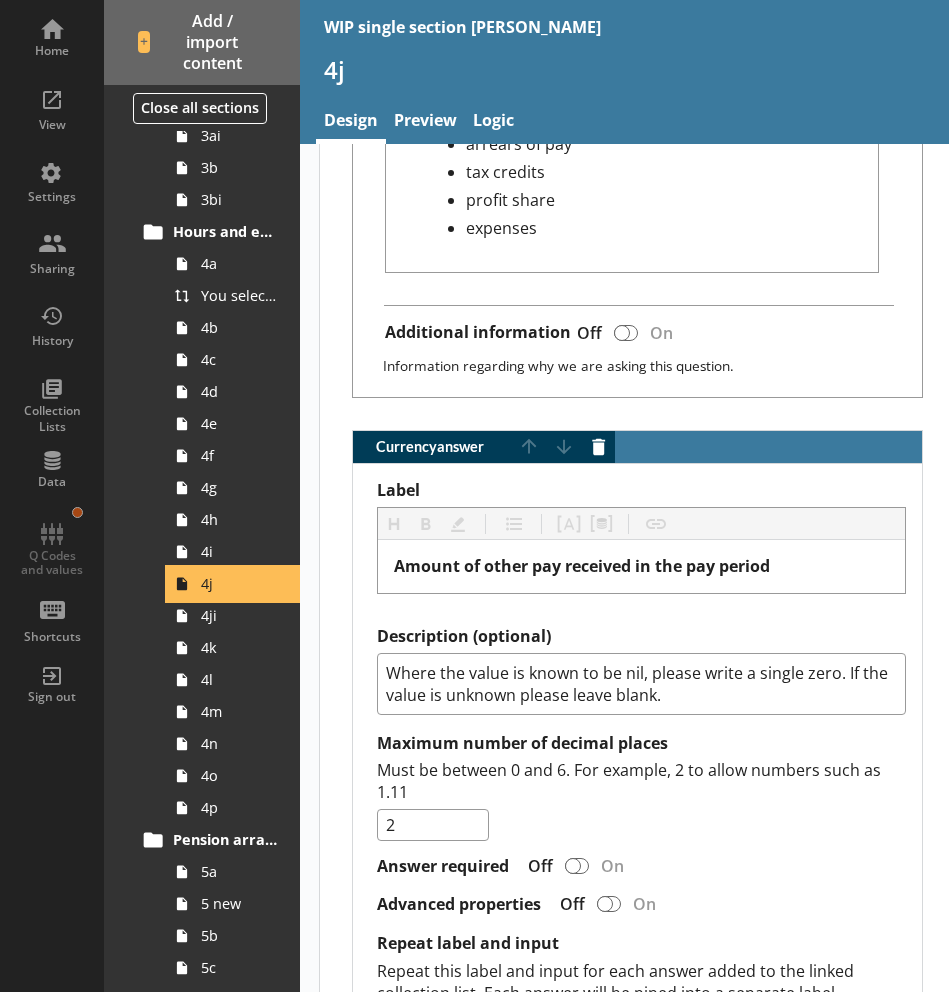 scroll, scrollTop: 1455, scrollLeft: 0, axis: vertical 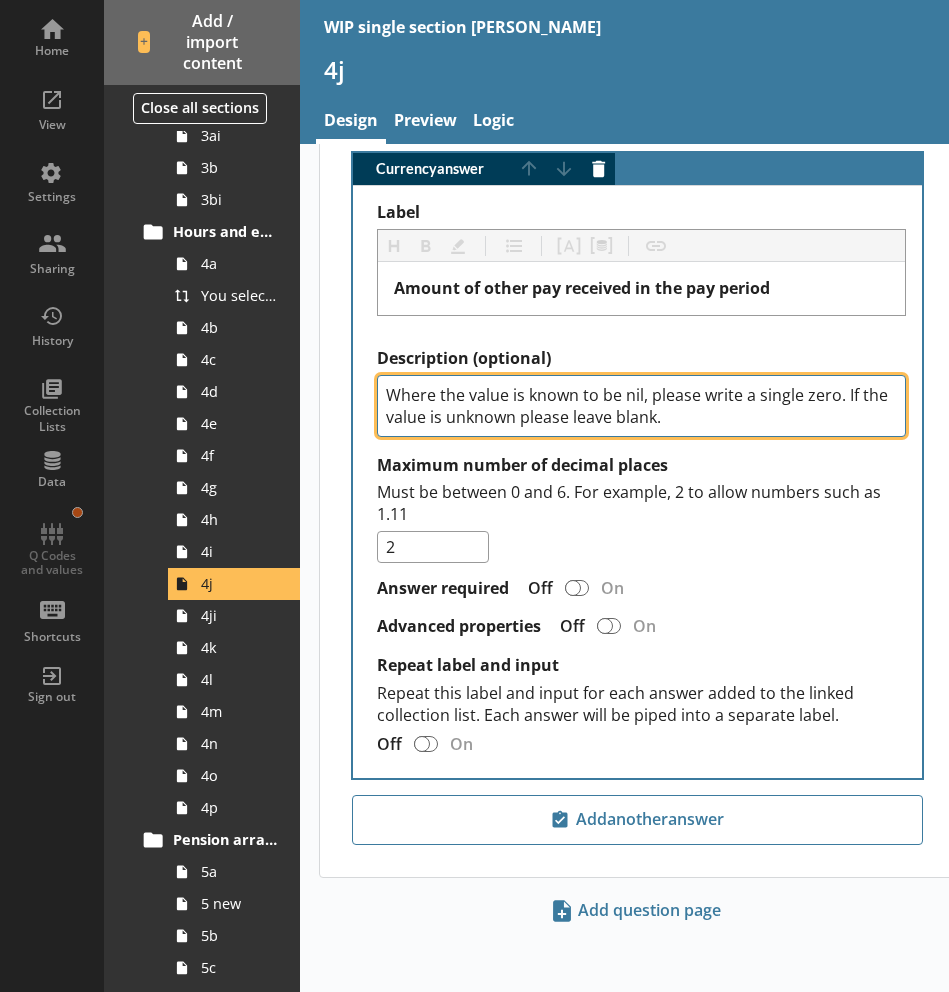 click on "Where the value is known to be nil, please write a single zero. If the value is unknown please leave blank." at bounding box center (641, 406) 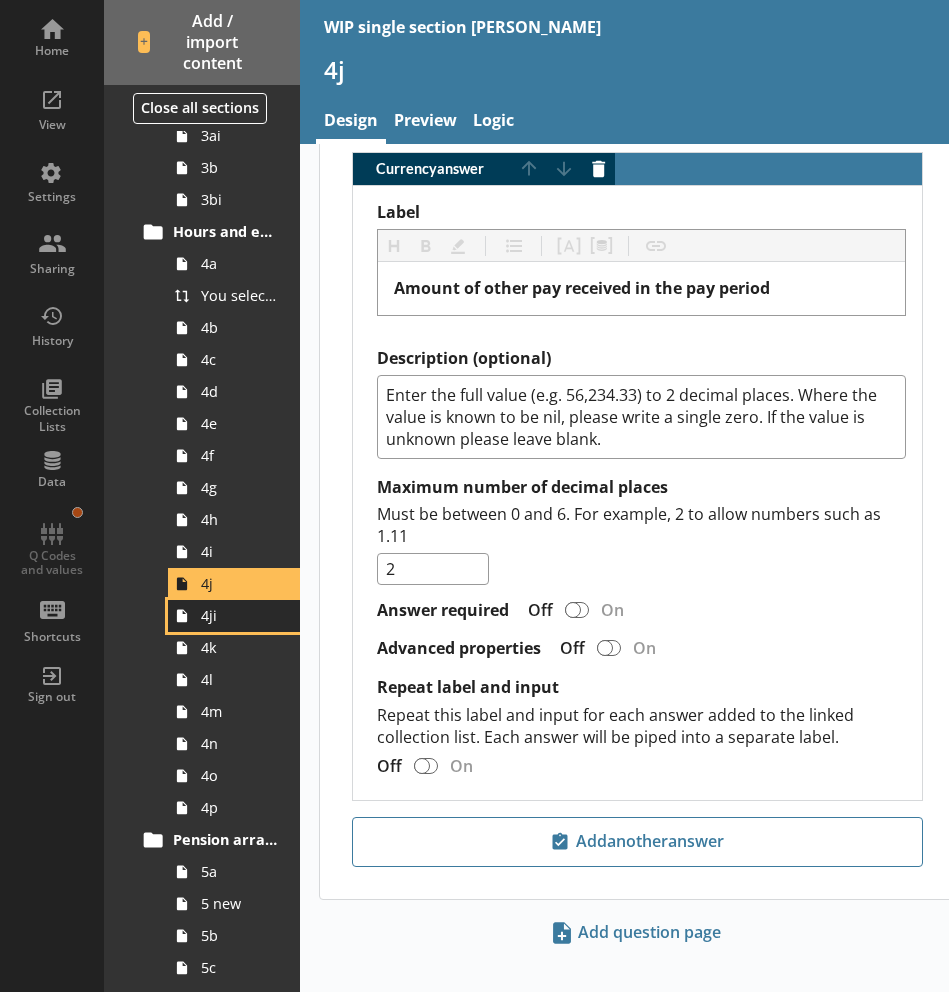 click on "4ji" at bounding box center (239, 615) 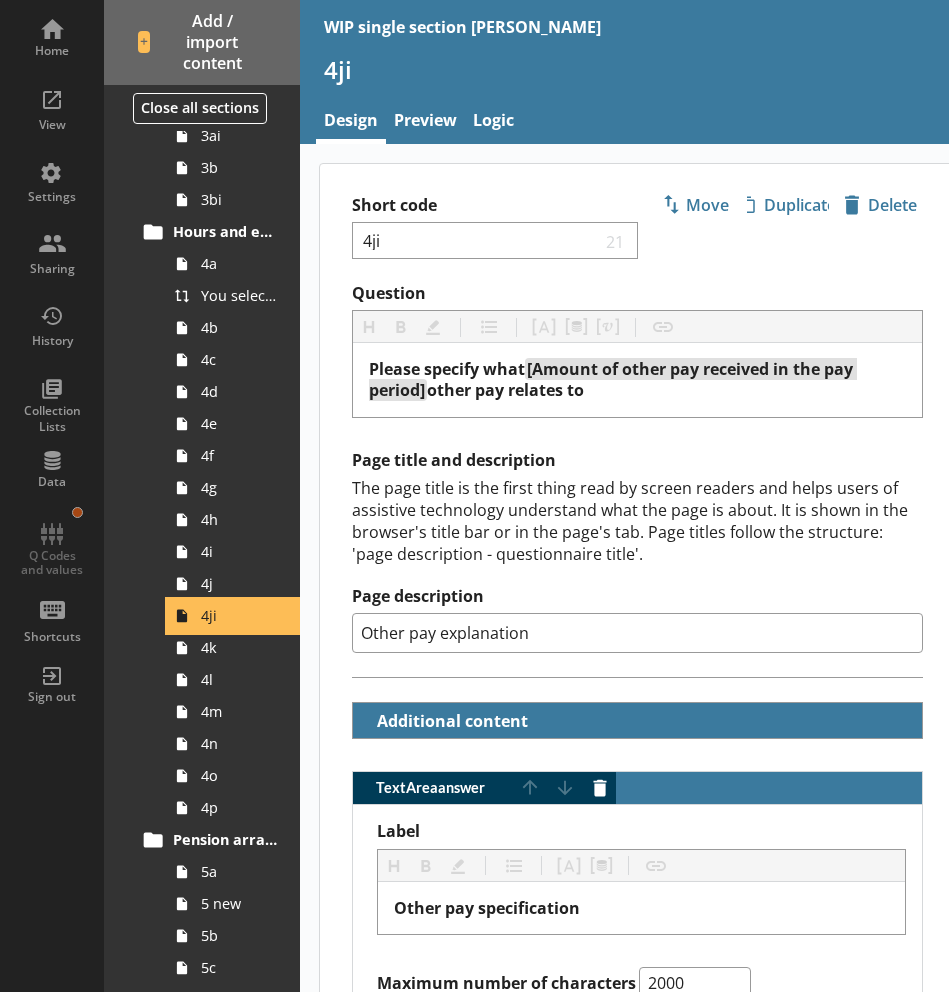 scroll, scrollTop: 394, scrollLeft: 0, axis: vertical 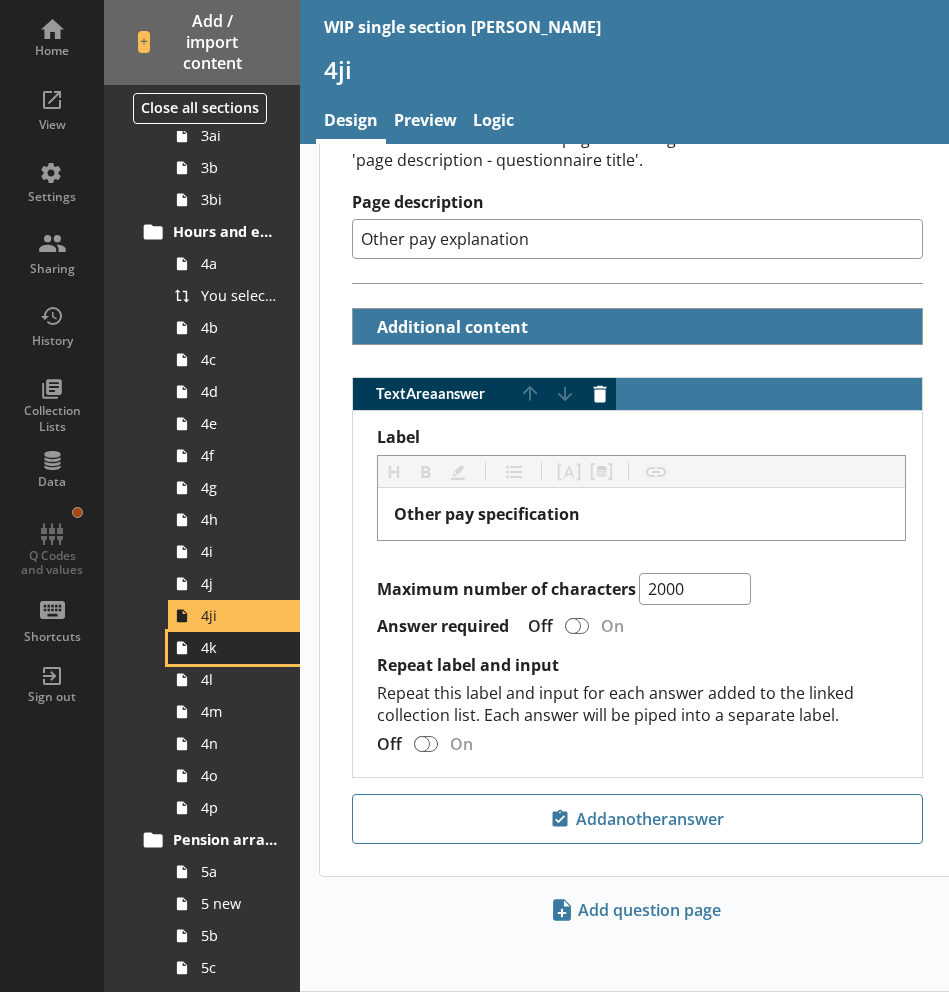 click on "4k" at bounding box center (239, 647) 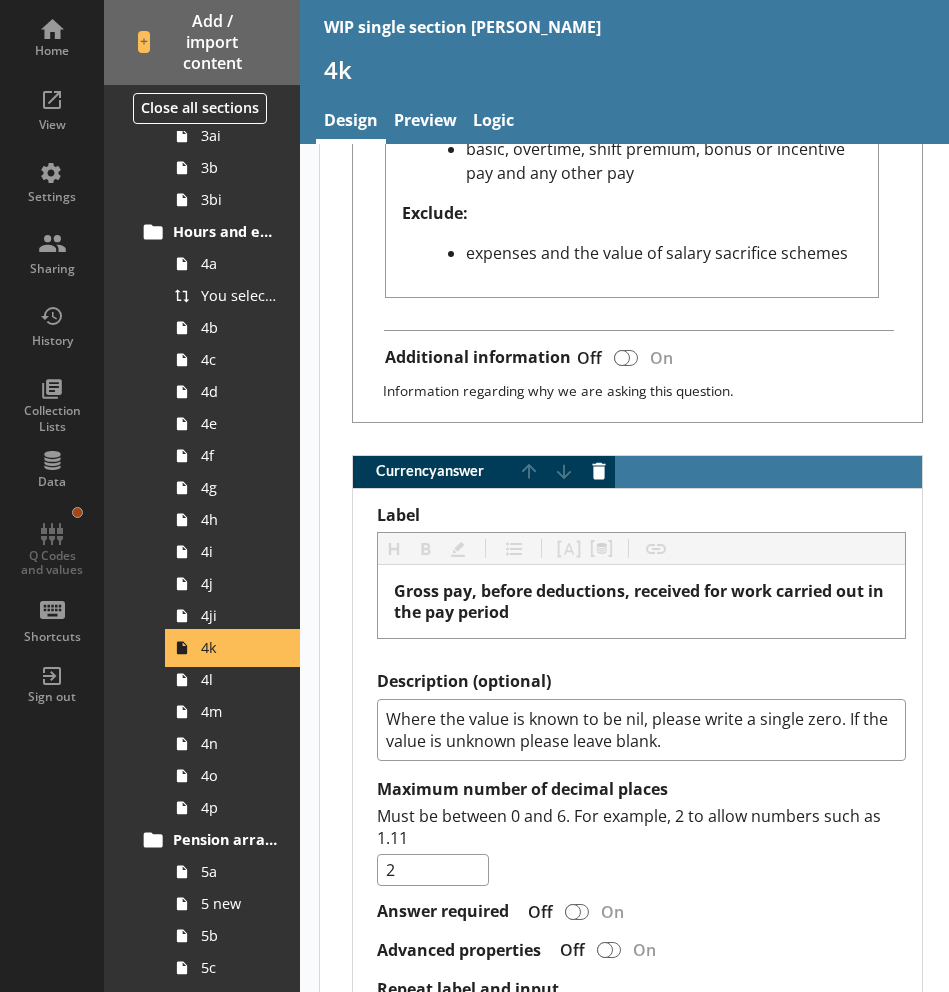scroll, scrollTop: 1185, scrollLeft: 0, axis: vertical 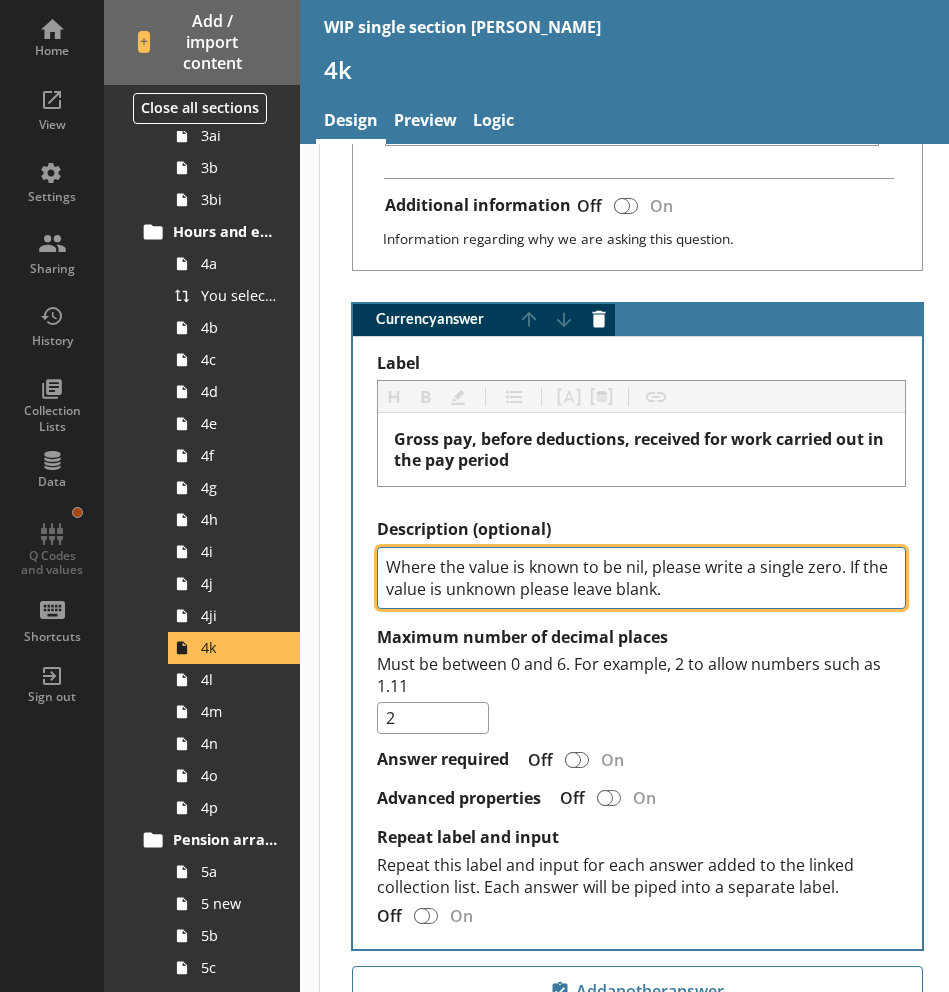 click on "Where the value is known to be nil, please write a single zero. If the value is unknown please leave blank." at bounding box center (641, 578) 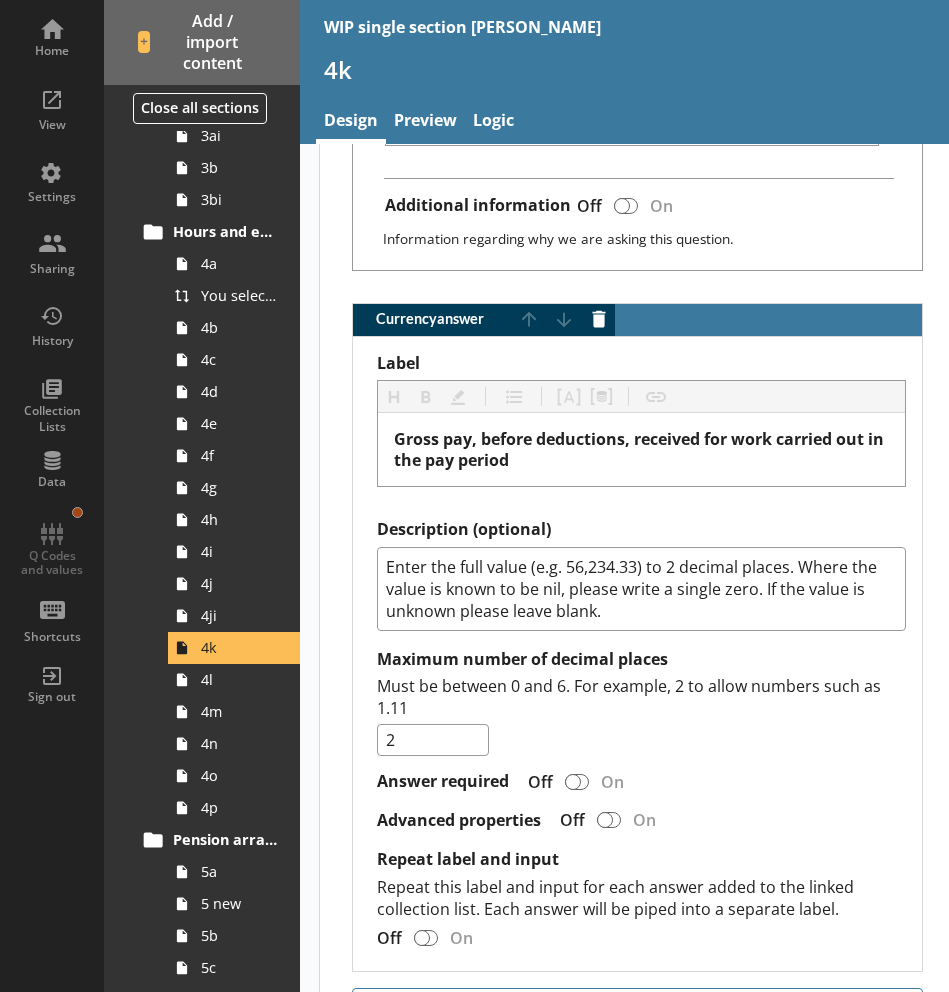 click on "Label Heading Heading Bold Bold Highlight Highlight List List Pipe answer Pipe answer Pipe metadata Pipe metadata Insert link Insert link Gross pay, before deductions, received for work carried out in the pay period Description (optional) Enter the full value (e.g. 56,234.33) to 2 decimal places. Where the value is known to be nil, please write a single zero. If the value is unknown please leave blank. Maximum number of decimal places Must be between 0 and 6. For example, 2 to allow numbers such as 1.11 2 Answer required Off On Advanced properties Off On Repeat label and input Repeat this label and input for each answer added to the linked collection list. Each answer will be piped into a separate label. Off On" at bounding box center (637, 654) 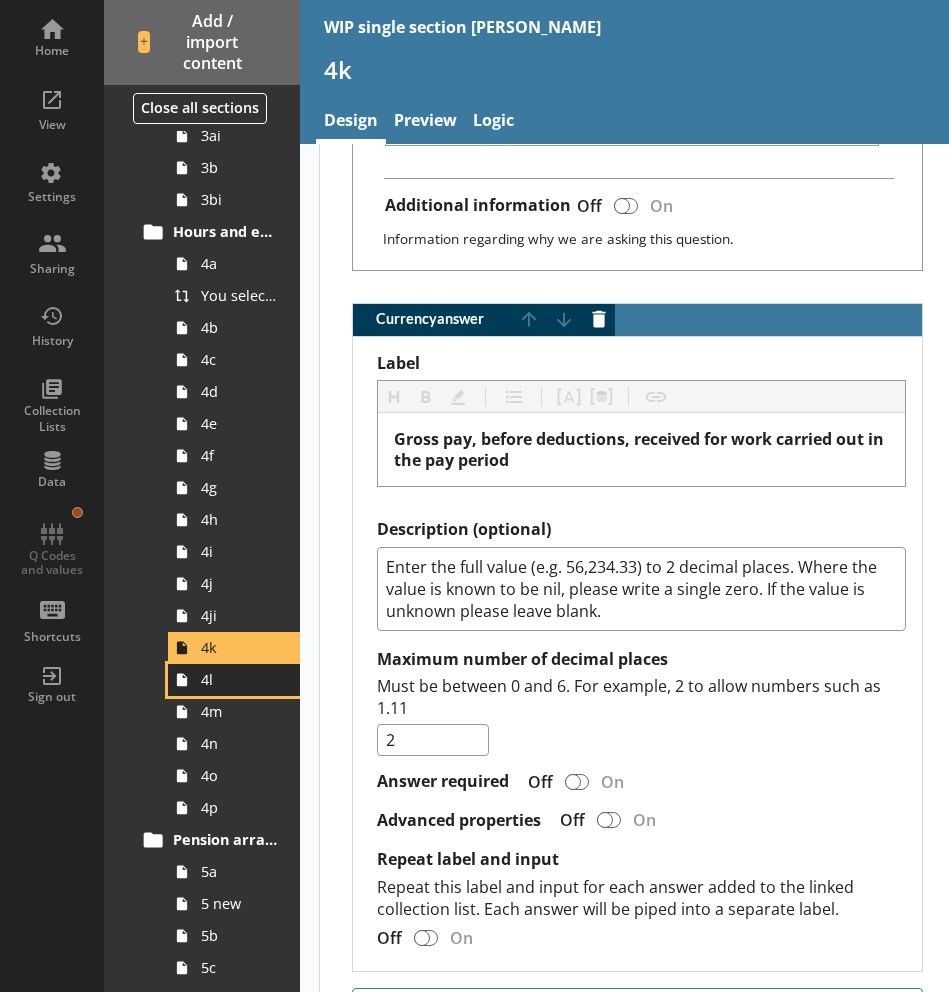 click on "4l" at bounding box center [239, 679] 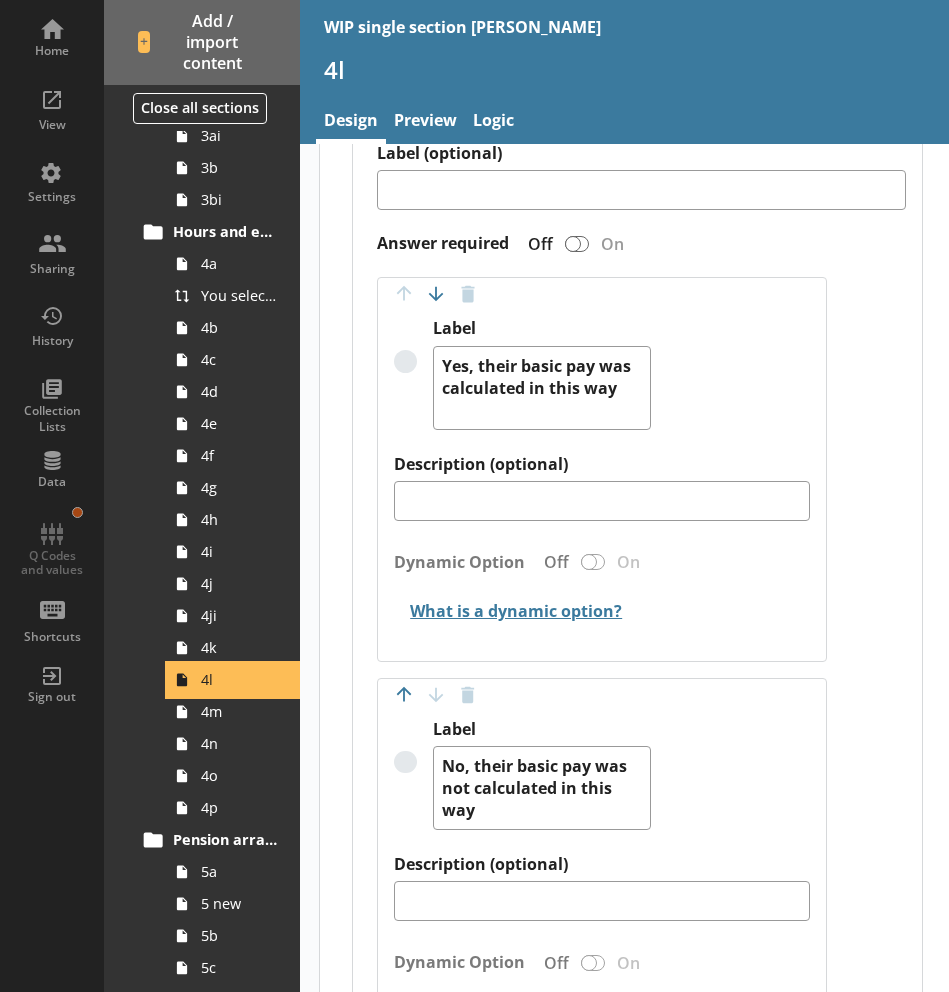 scroll, scrollTop: 700, scrollLeft: 0, axis: vertical 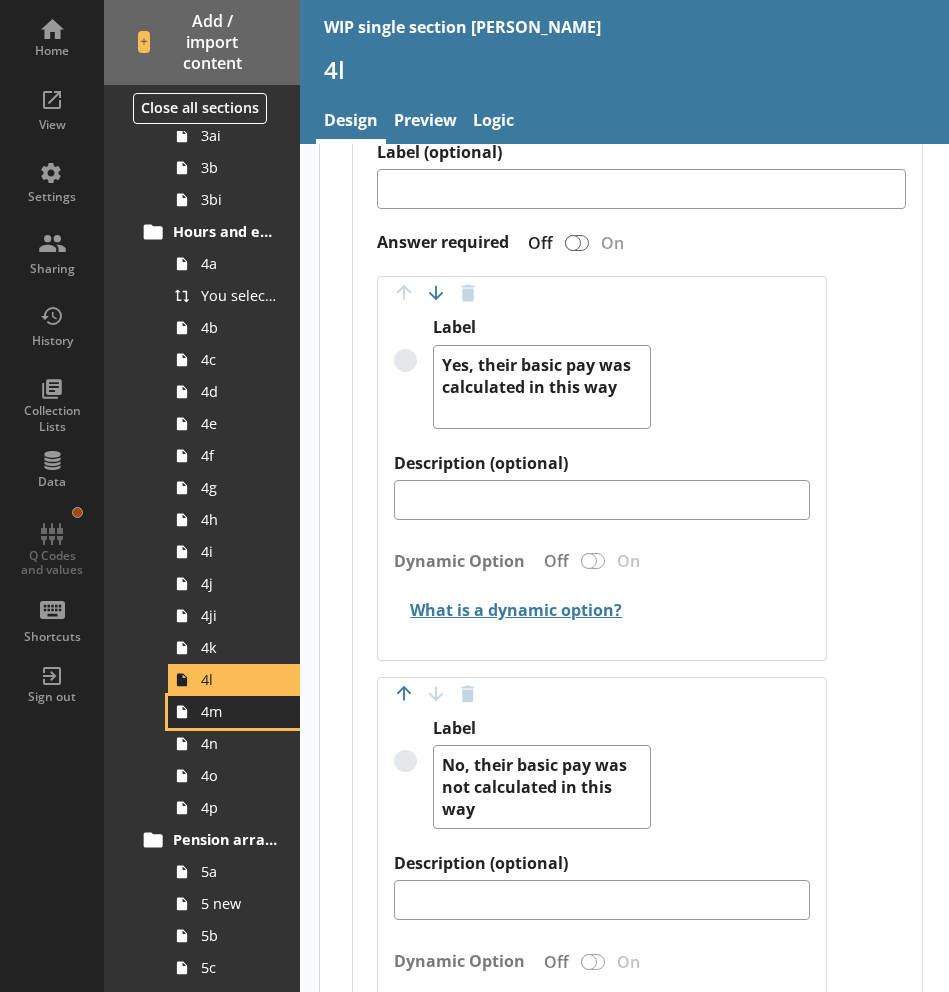 click on "4m" at bounding box center [239, 711] 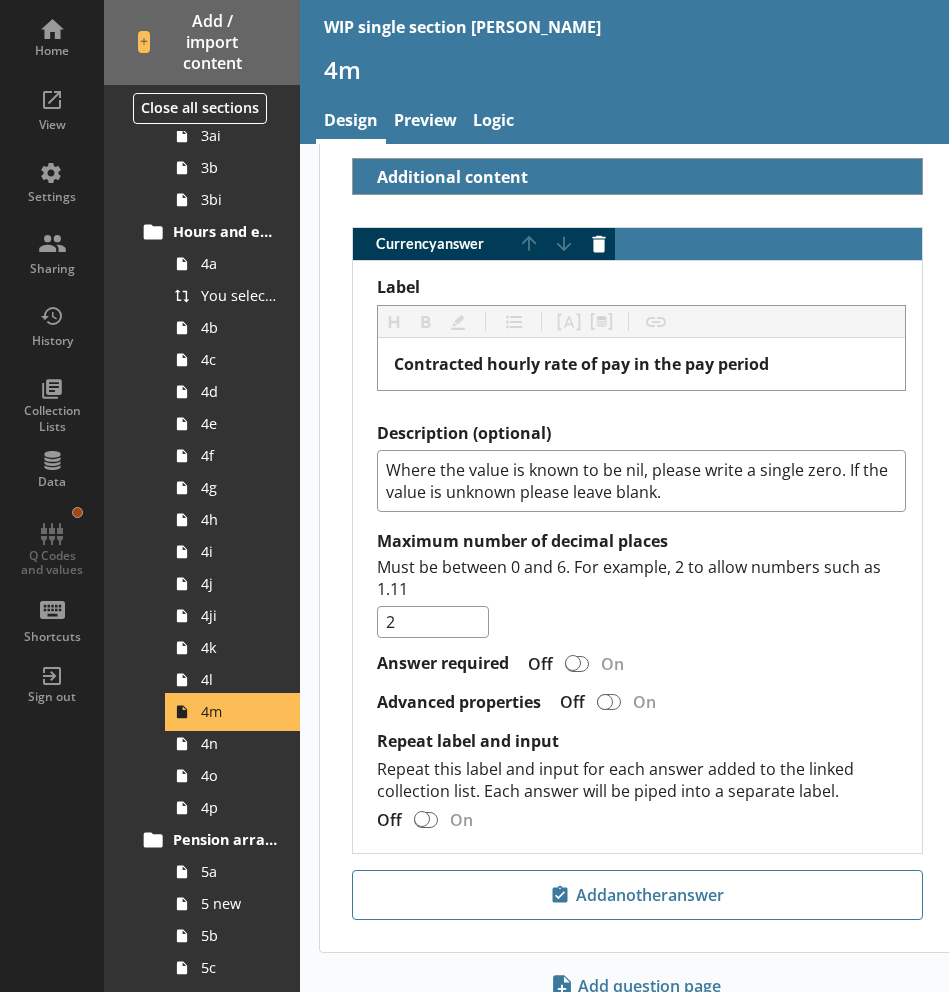 scroll, scrollTop: 620, scrollLeft: 0, axis: vertical 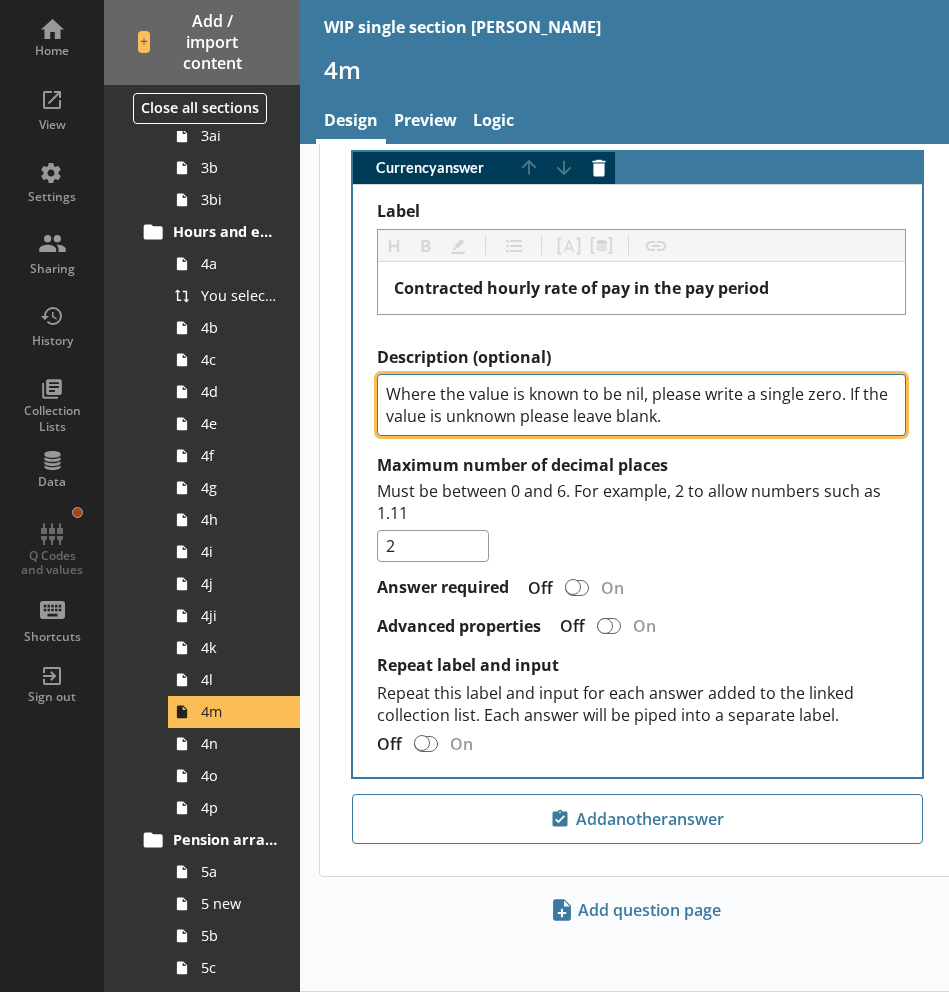 click on "Where the value is known to be nil, please write a single zero. If the value is unknown please leave blank." at bounding box center (641, 405) 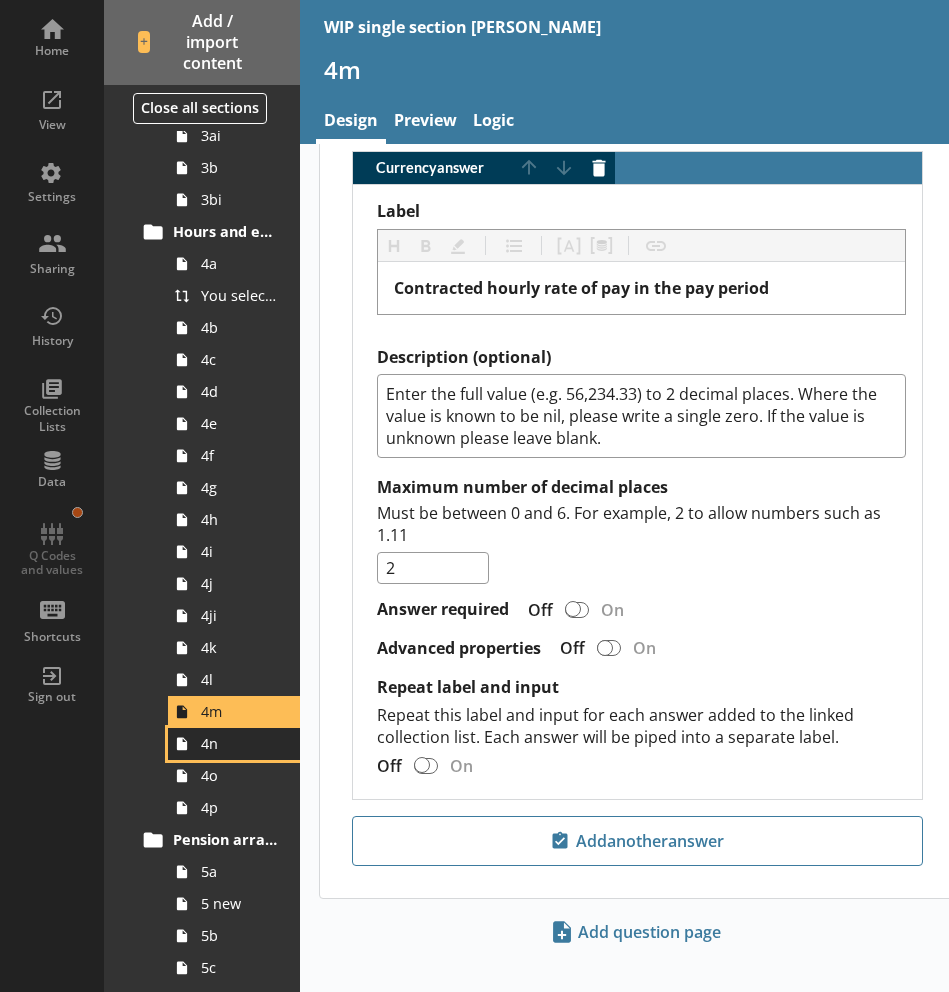 click on "4n" at bounding box center (239, 743) 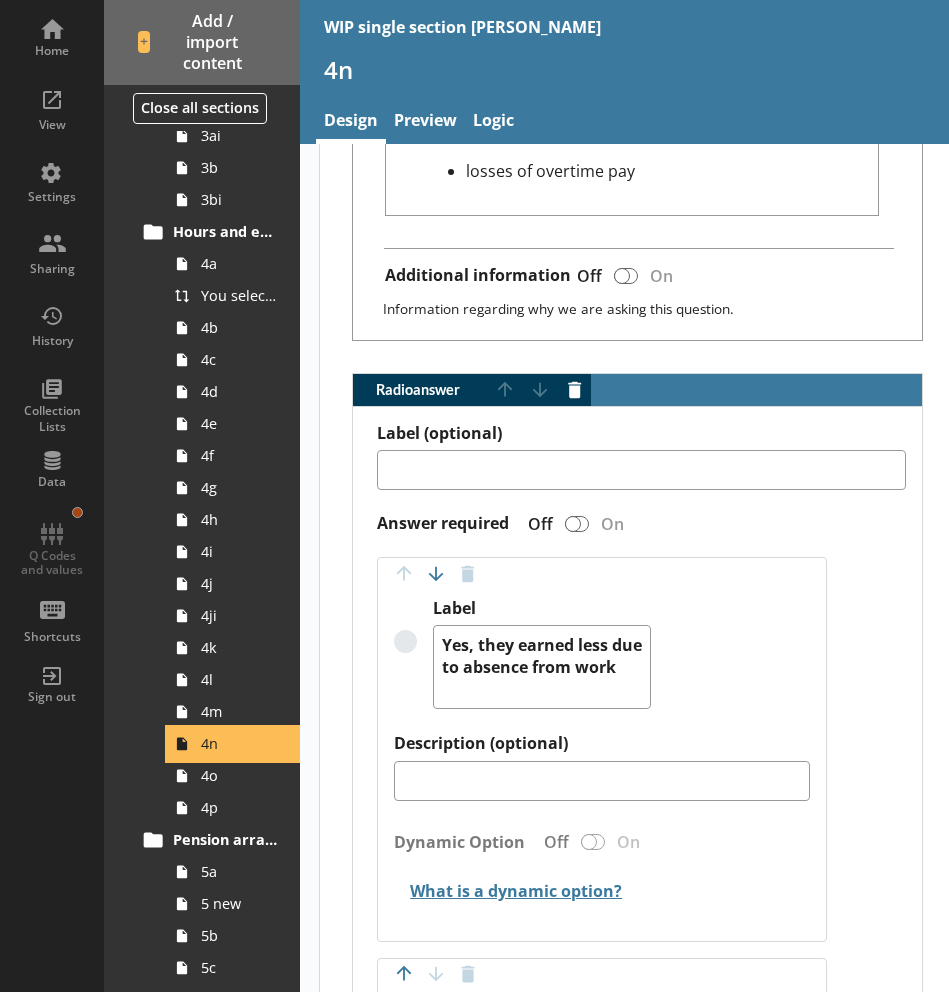 scroll, scrollTop: 1019, scrollLeft: 0, axis: vertical 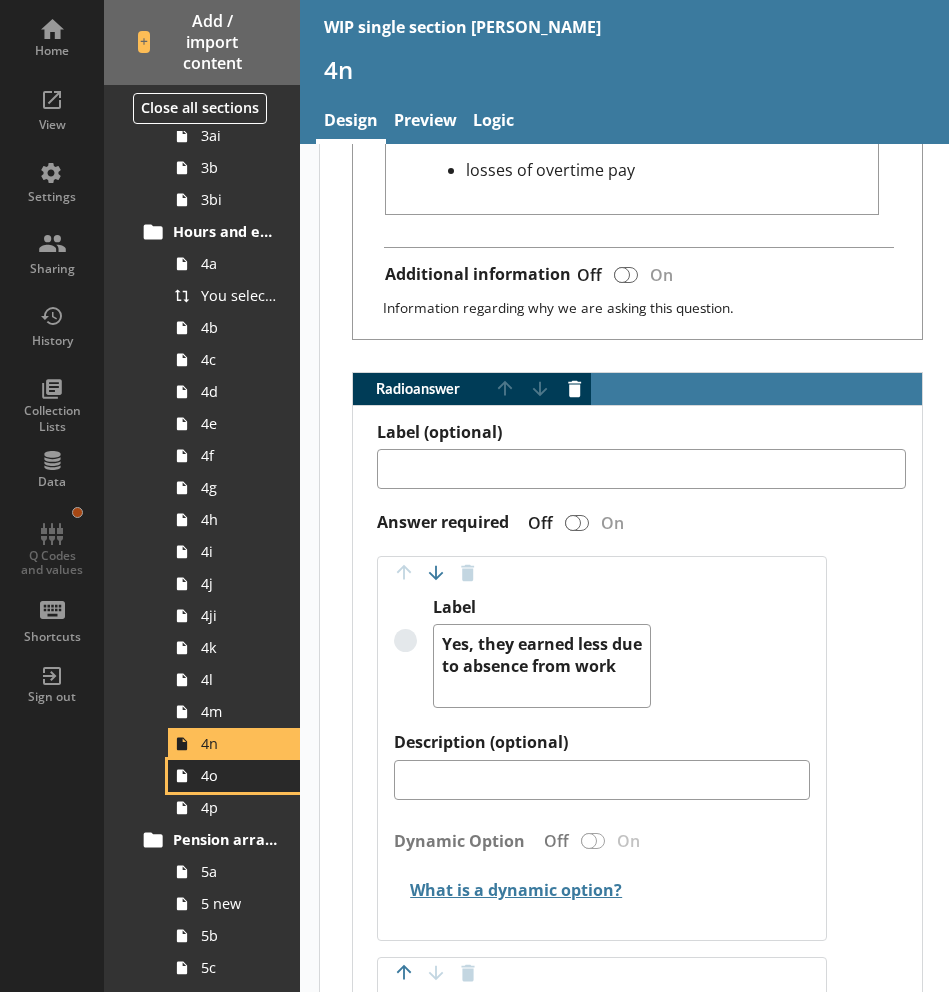 click on "4o" at bounding box center [239, 775] 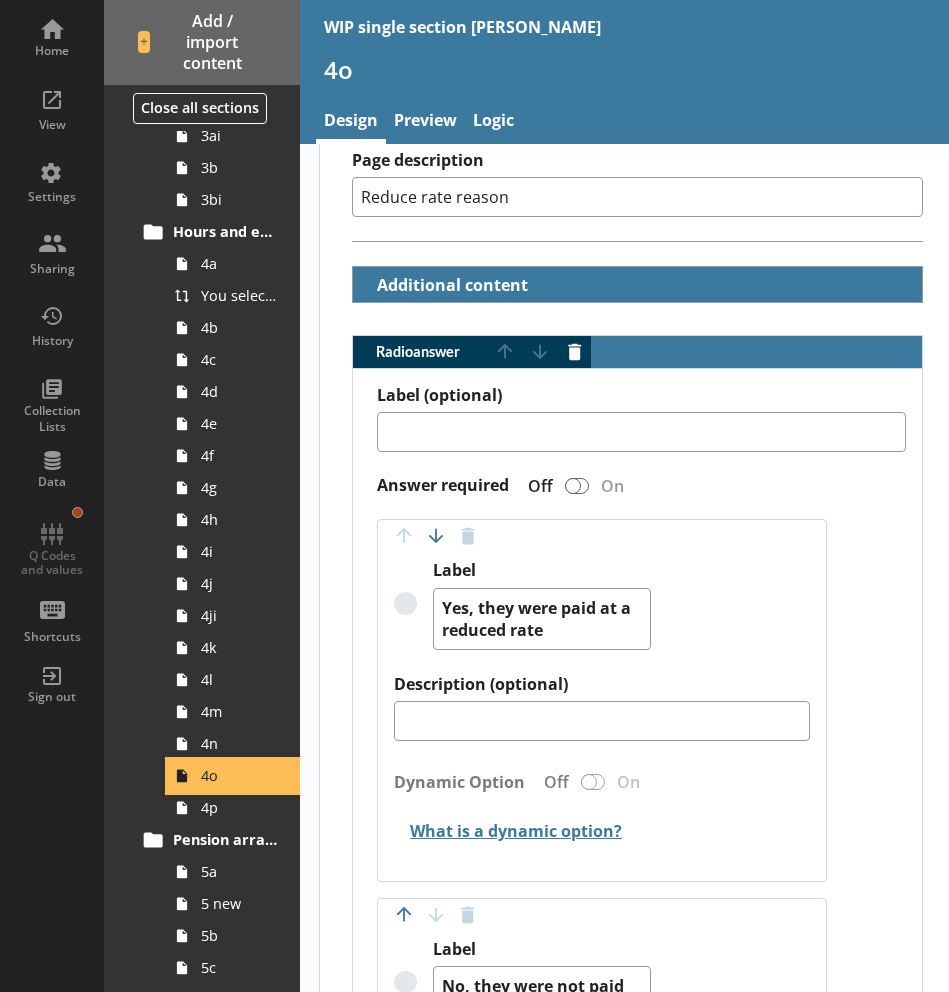 scroll, scrollTop: 701, scrollLeft: 0, axis: vertical 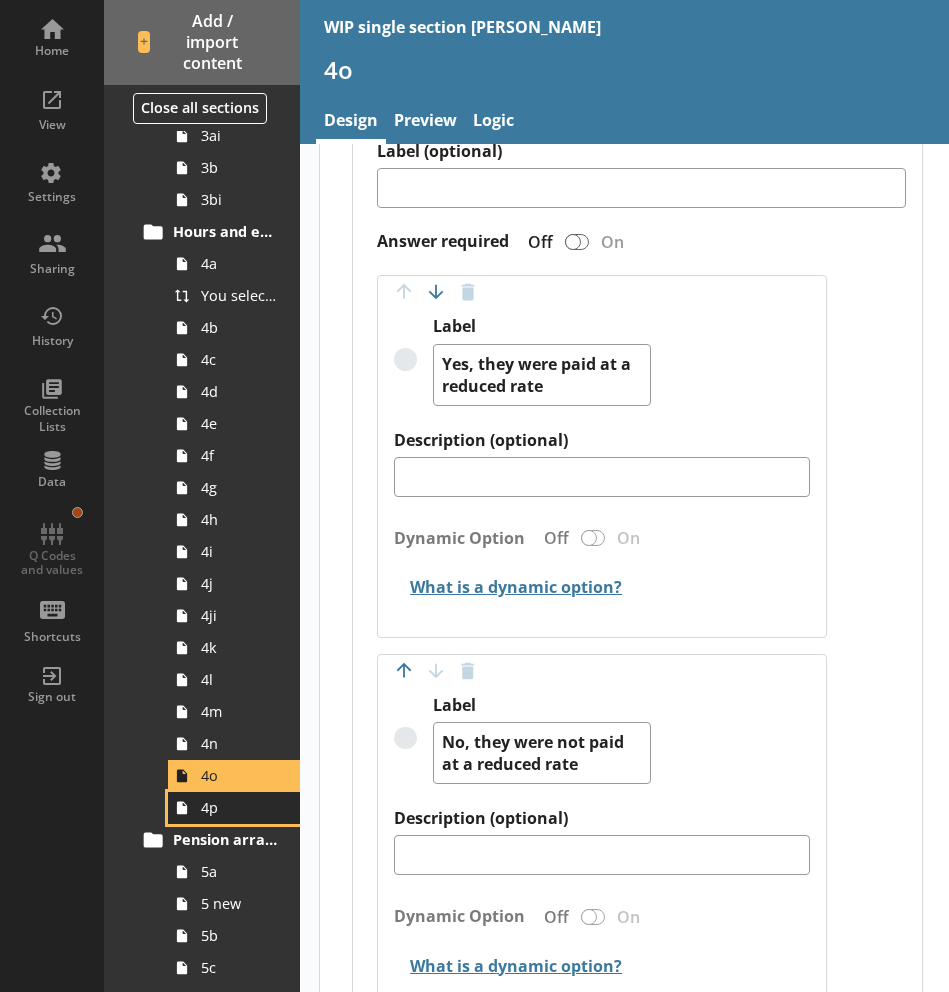 click on "4p" at bounding box center (239, 807) 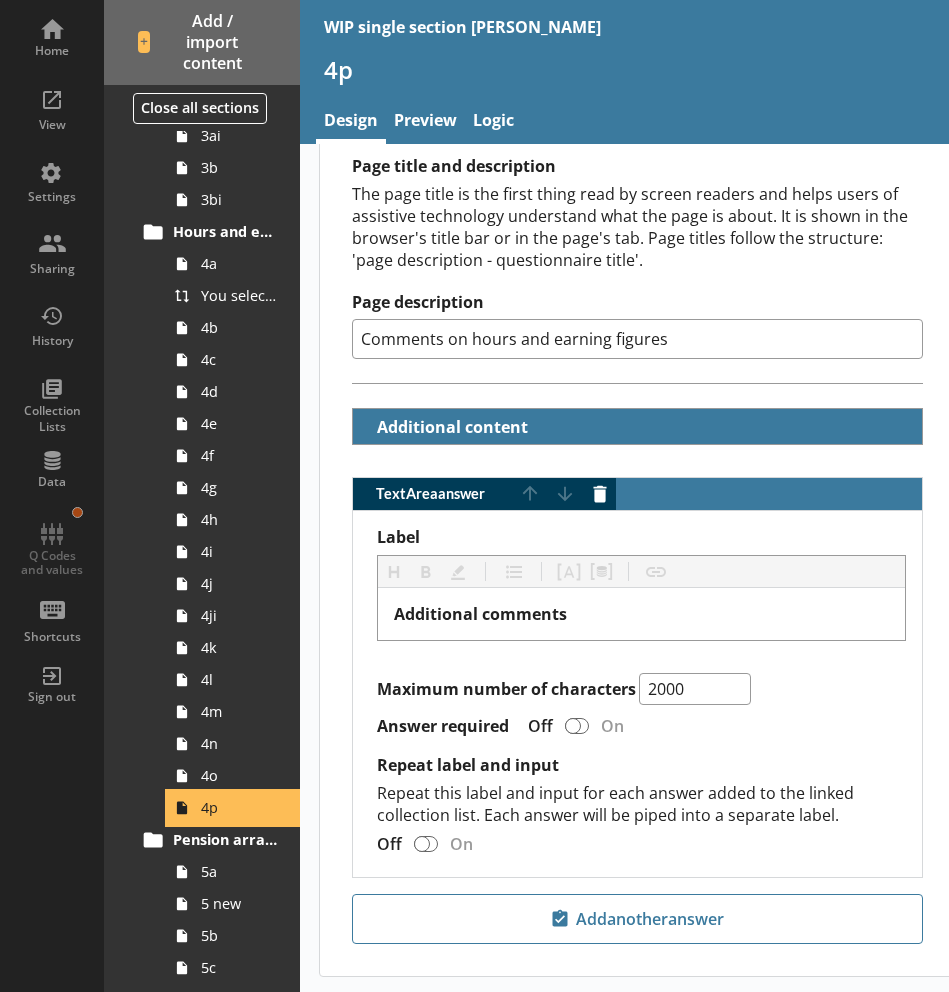 scroll, scrollTop: 394, scrollLeft: 0, axis: vertical 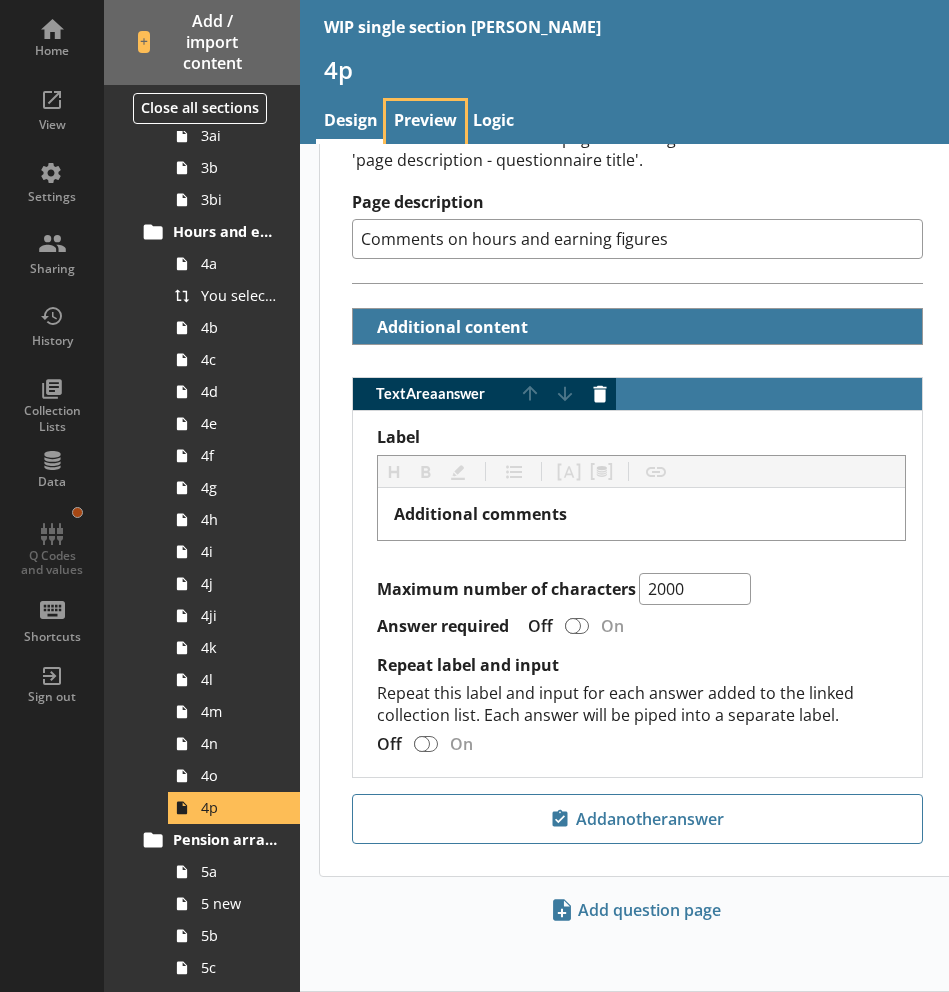 click on "Preview" at bounding box center (425, 122) 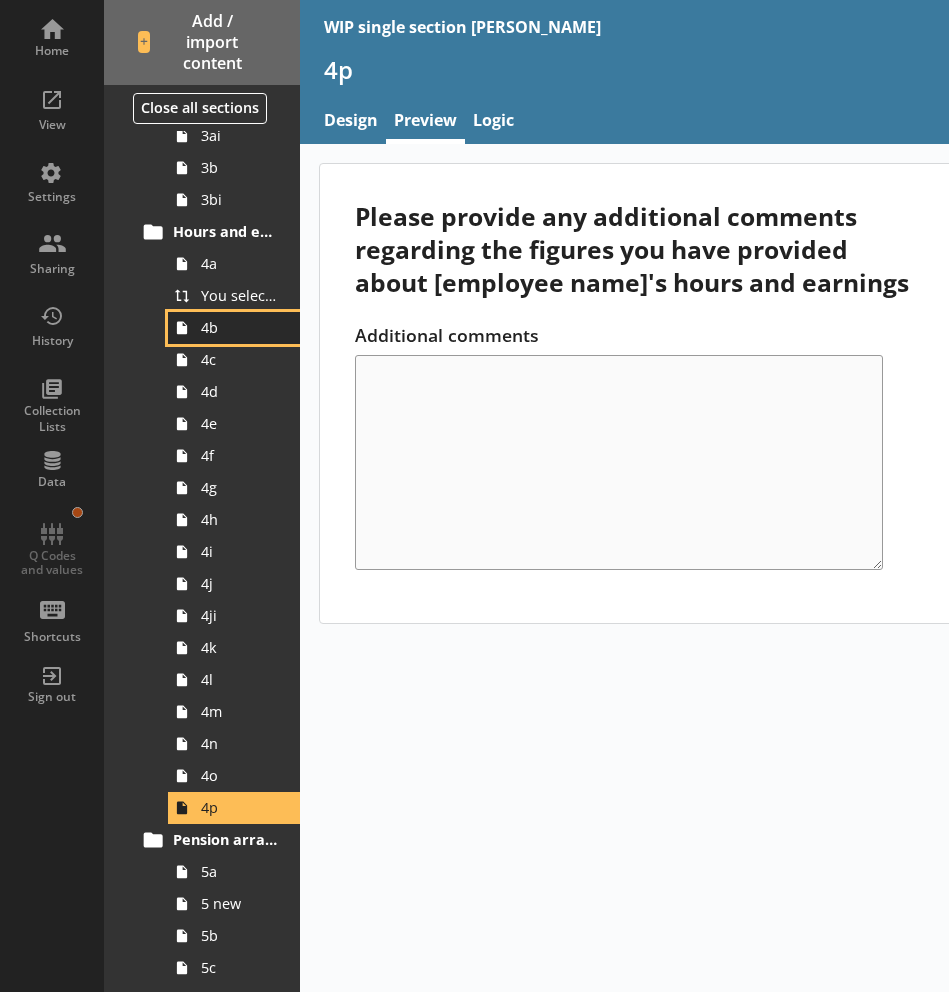 click on "4b" at bounding box center (239, 327) 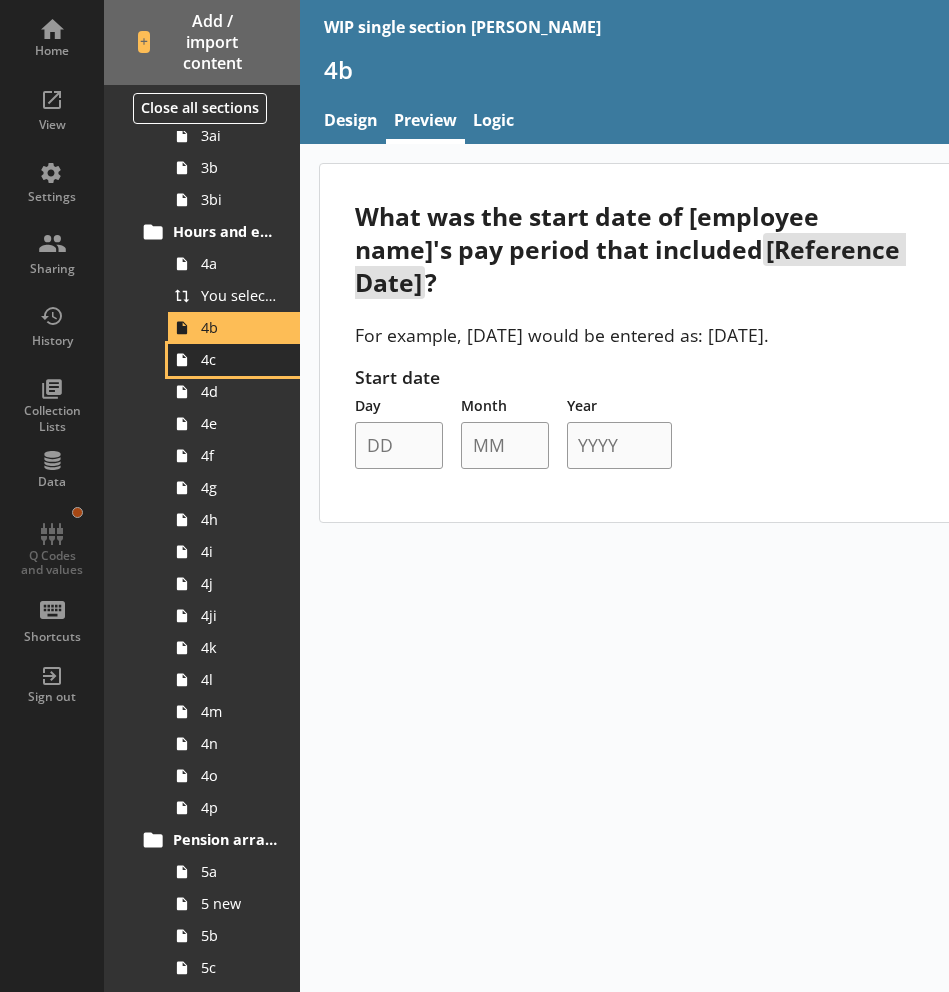click on "4c" at bounding box center (239, 359) 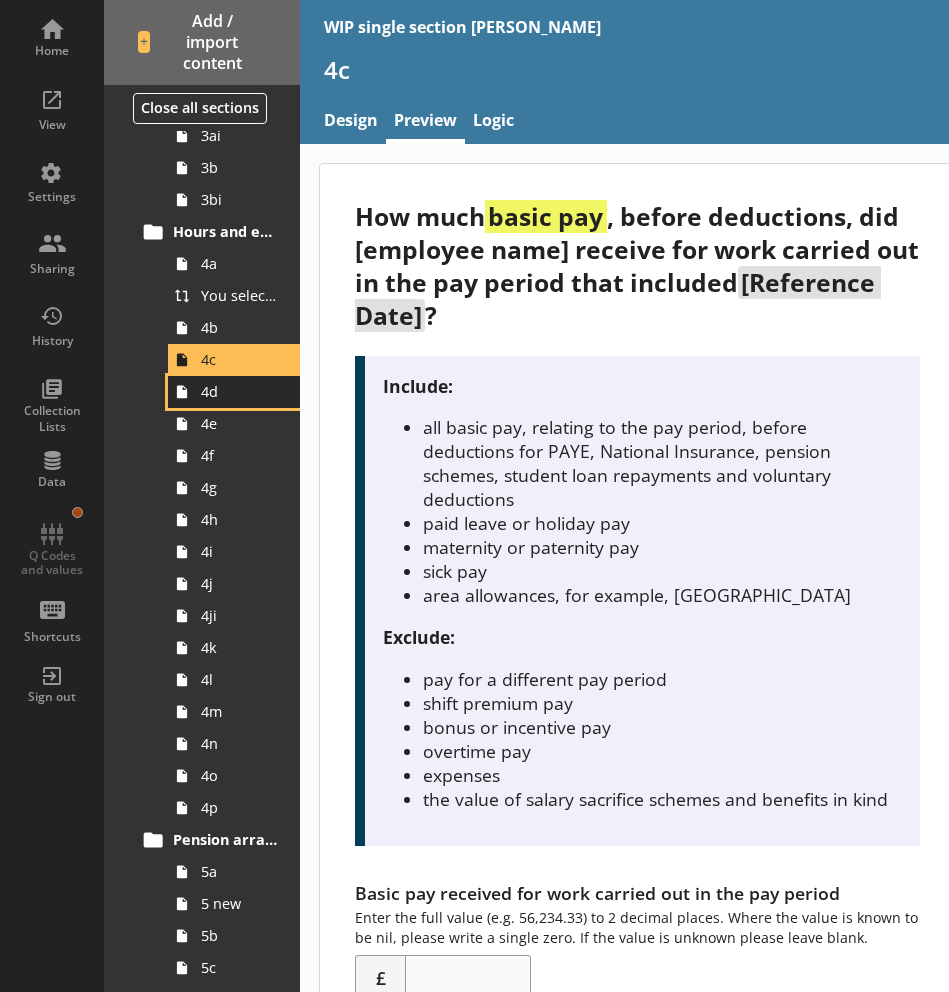 click on "4d" at bounding box center (239, 391) 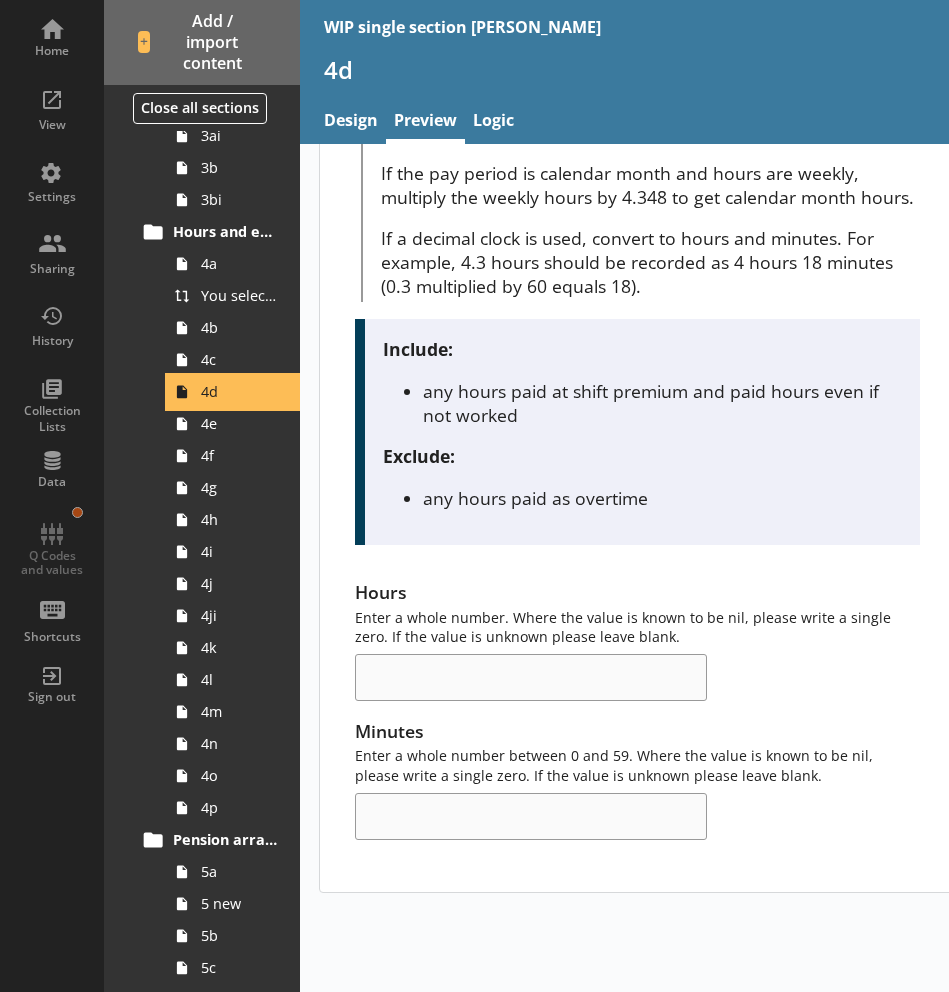 scroll, scrollTop: 0, scrollLeft: 0, axis: both 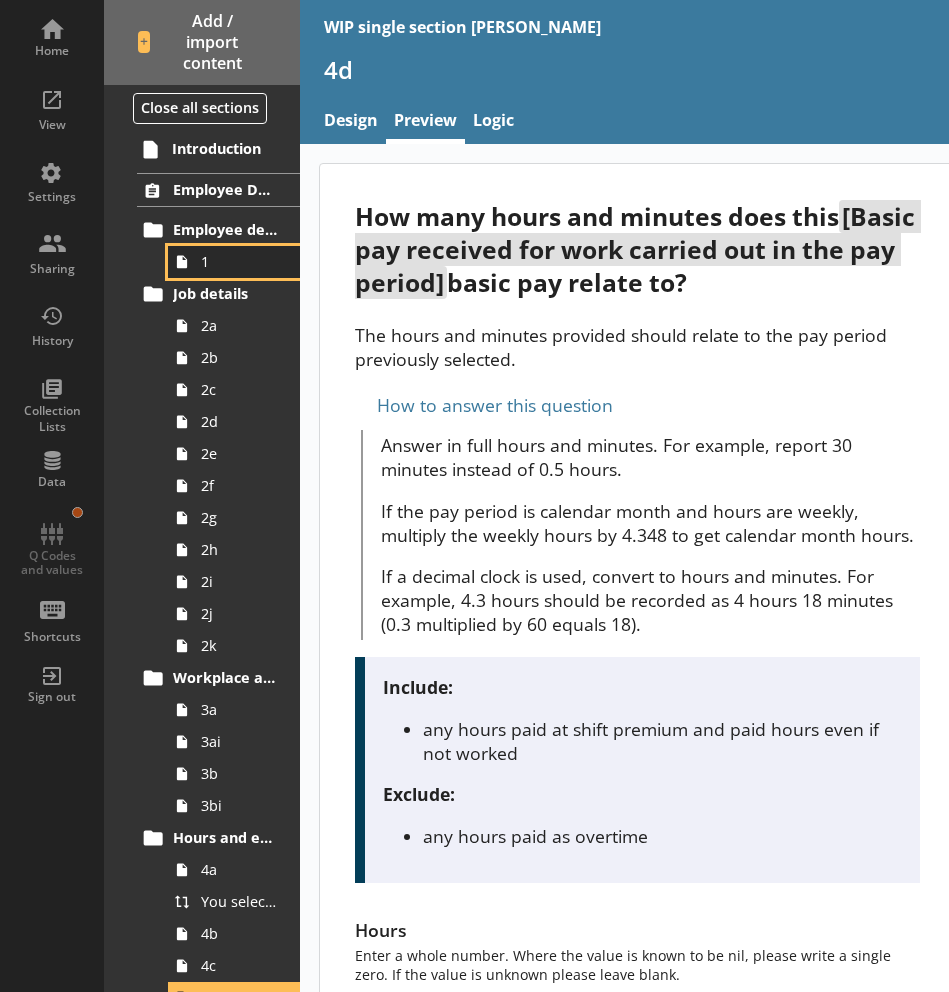 click on "1" at bounding box center [239, 261] 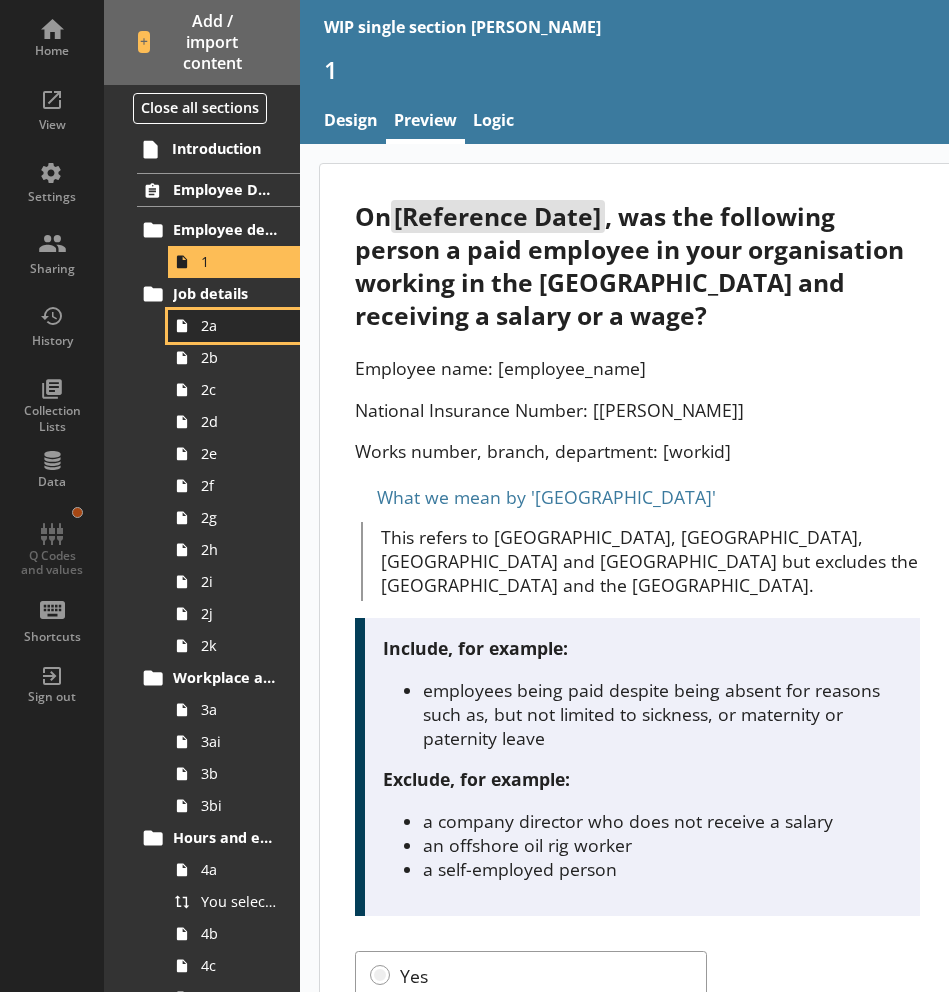 click on "2a" at bounding box center [239, 325] 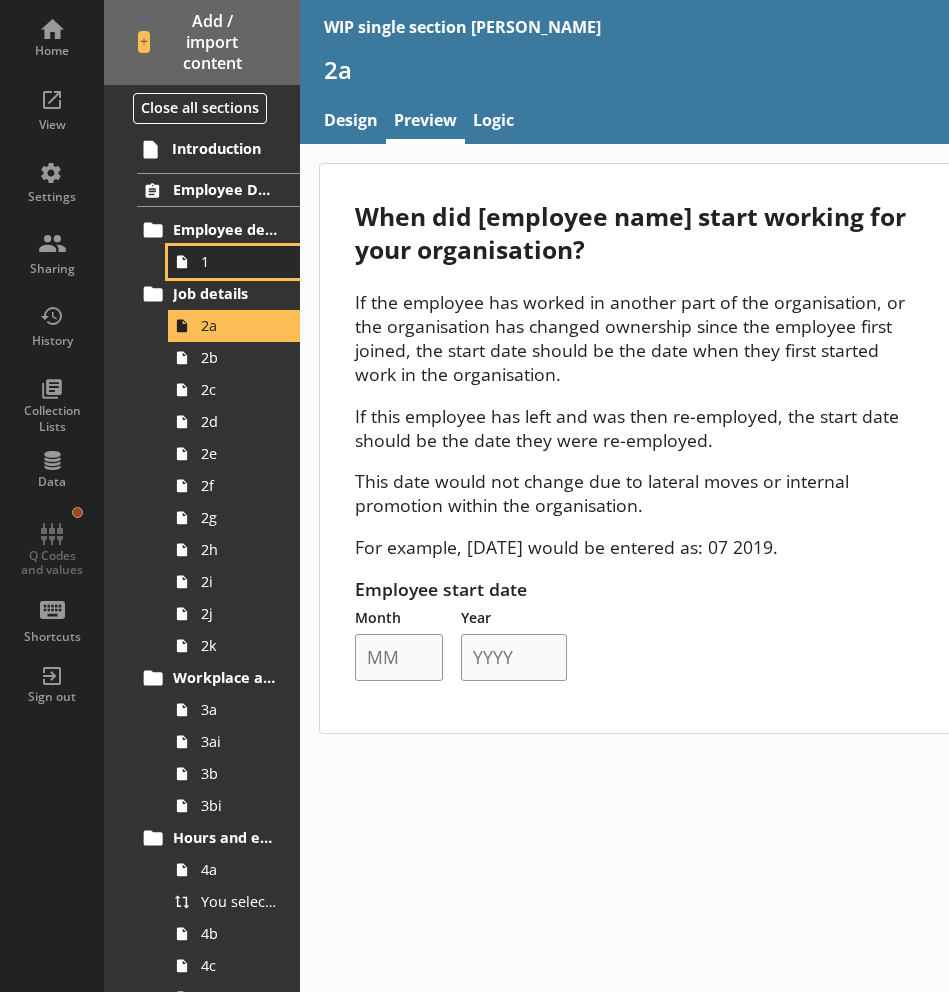 drag, startPoint x: 241, startPoint y: 261, endPoint x: 262, endPoint y: 273, distance: 24.186773 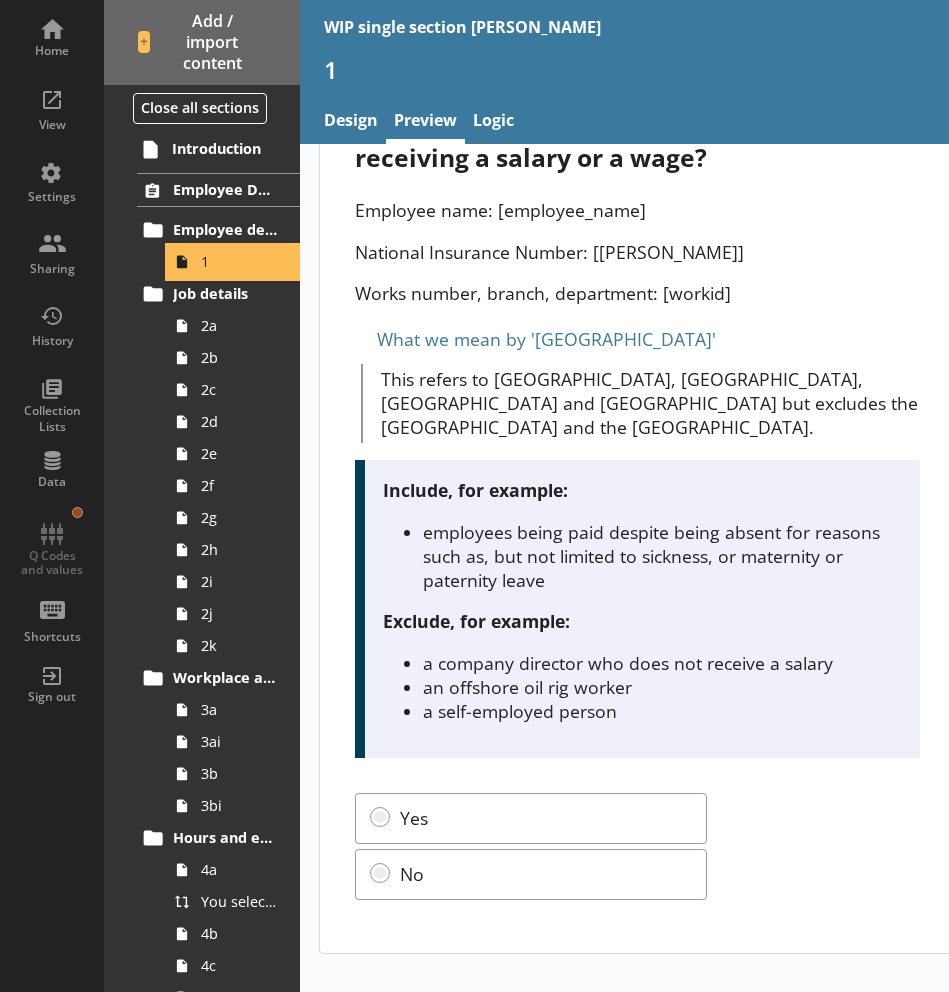 scroll, scrollTop: 173, scrollLeft: 0, axis: vertical 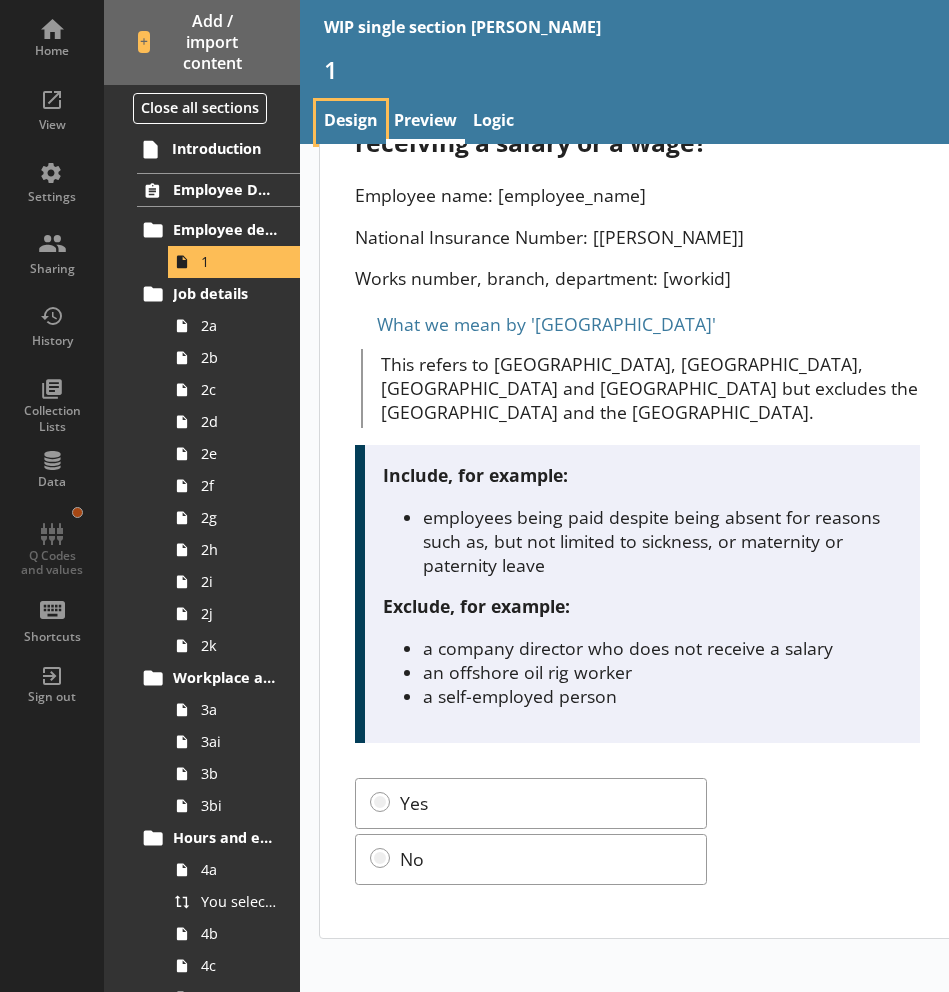 click on "Design" at bounding box center (351, 122) 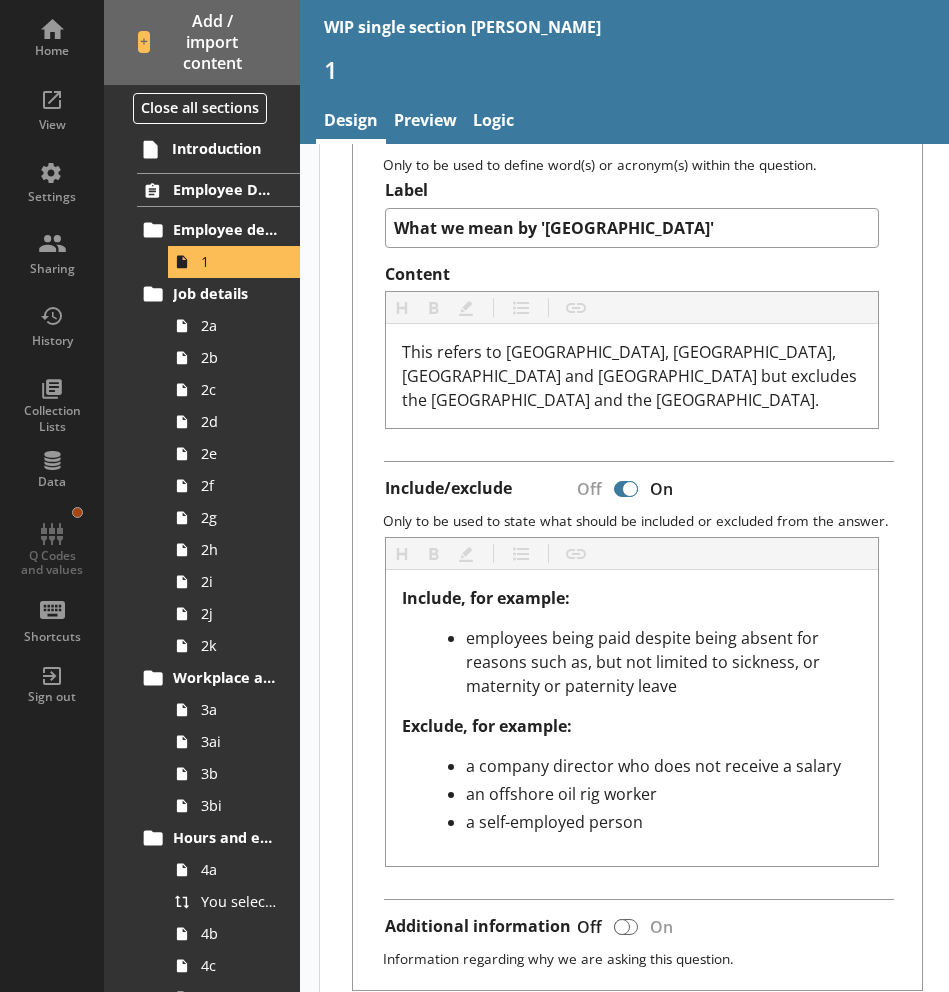 scroll, scrollTop: 1050, scrollLeft: 0, axis: vertical 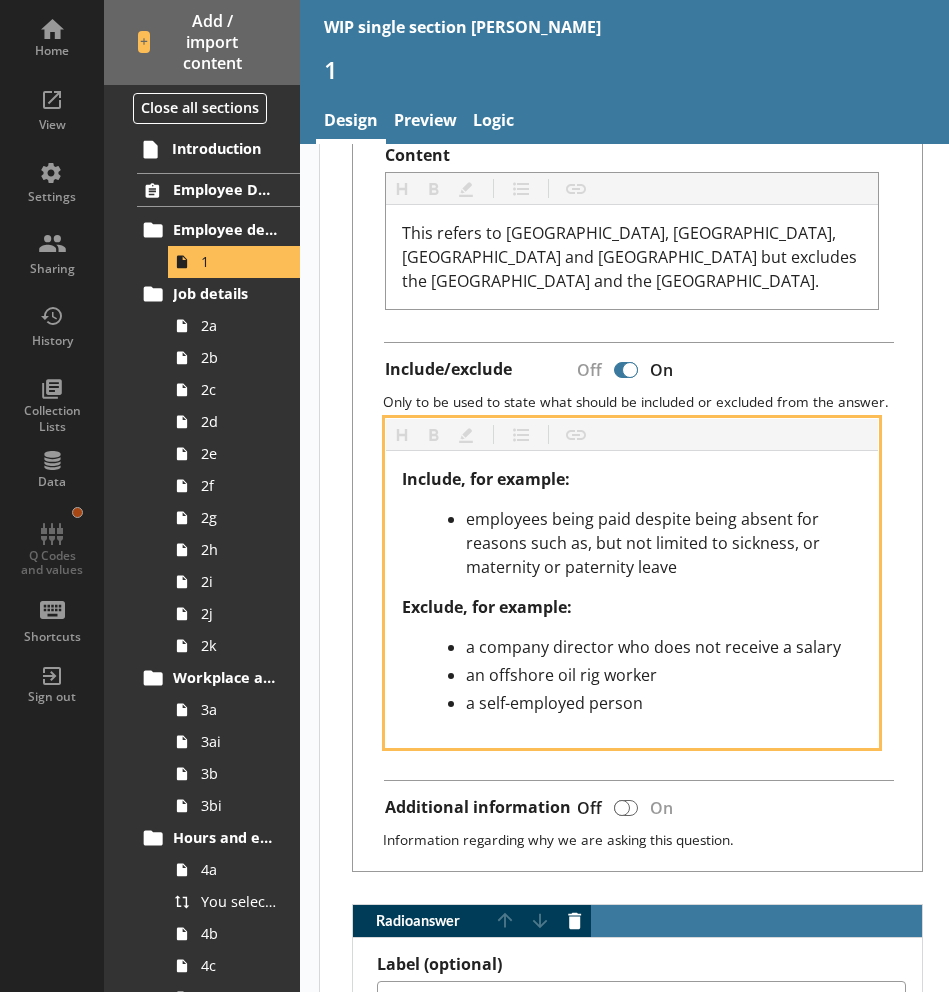 click on "employees being paid despite being absent for reasons such as, but not limited to sickness, or maternity or paternity leave" at bounding box center (664, 543) 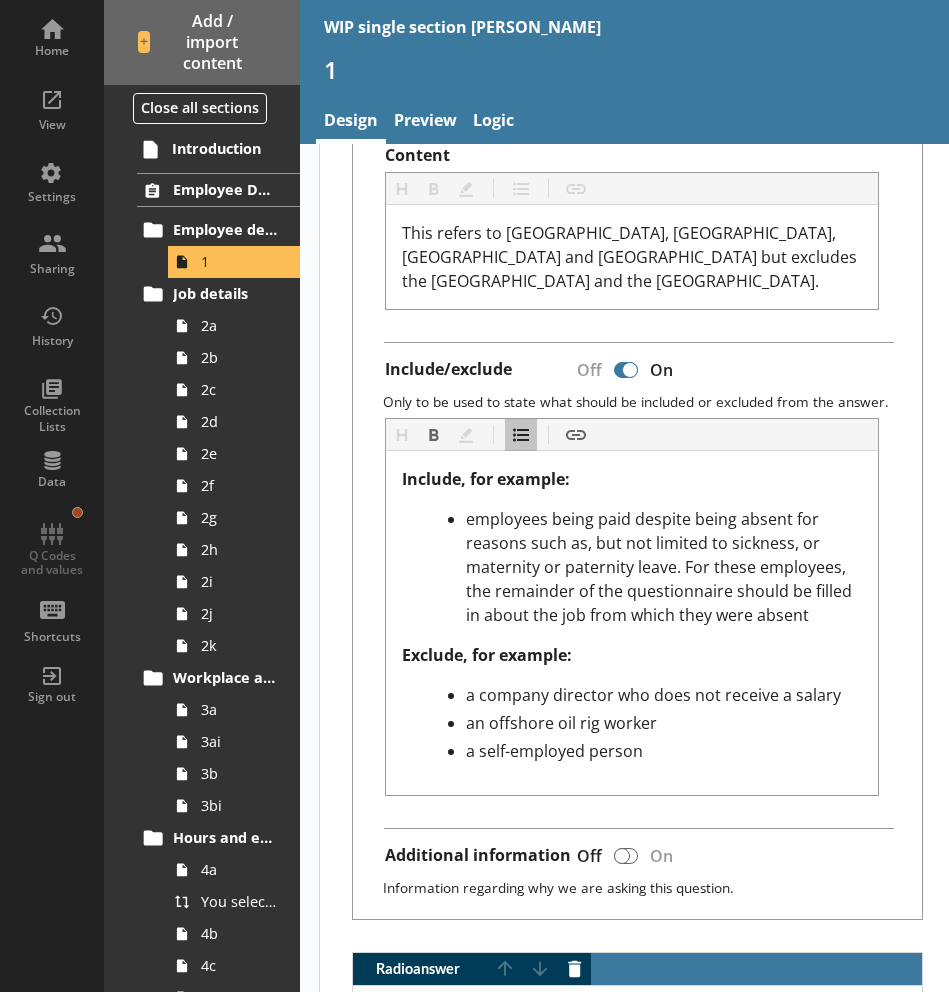 click on "Question Heading Heading Bold Bold Highlight Highlight List List Pipe answer Pipe answer Pipe metadata Pipe metadata Pipe variable Pipe variable Insert link Insert link On  [Reference Date] , was the following person a paid employee in your organisation working in the [GEOGRAPHIC_DATA] and receiving a salary or a wage? Page title and description The page title is the first thing read by screen readers and helps users of assistive technology understand what the page is about. It is shown in the browser's title bar or in the page's tab. Page titles follow the structure: 'page description - questionnaire title'. Page description Employee working at your organisation Additional content Question description Off On The description is used to provide added context to the question. Heading Heading Bold Bold Highlight Highlight List List Pipe answer Pipe answer Pipe metadata Pipe metadata Insert link Insert link Employee name: [employee_name] National Insurance Number: [nino] Works number, branch, department: [workid] On" at bounding box center [637, 579] 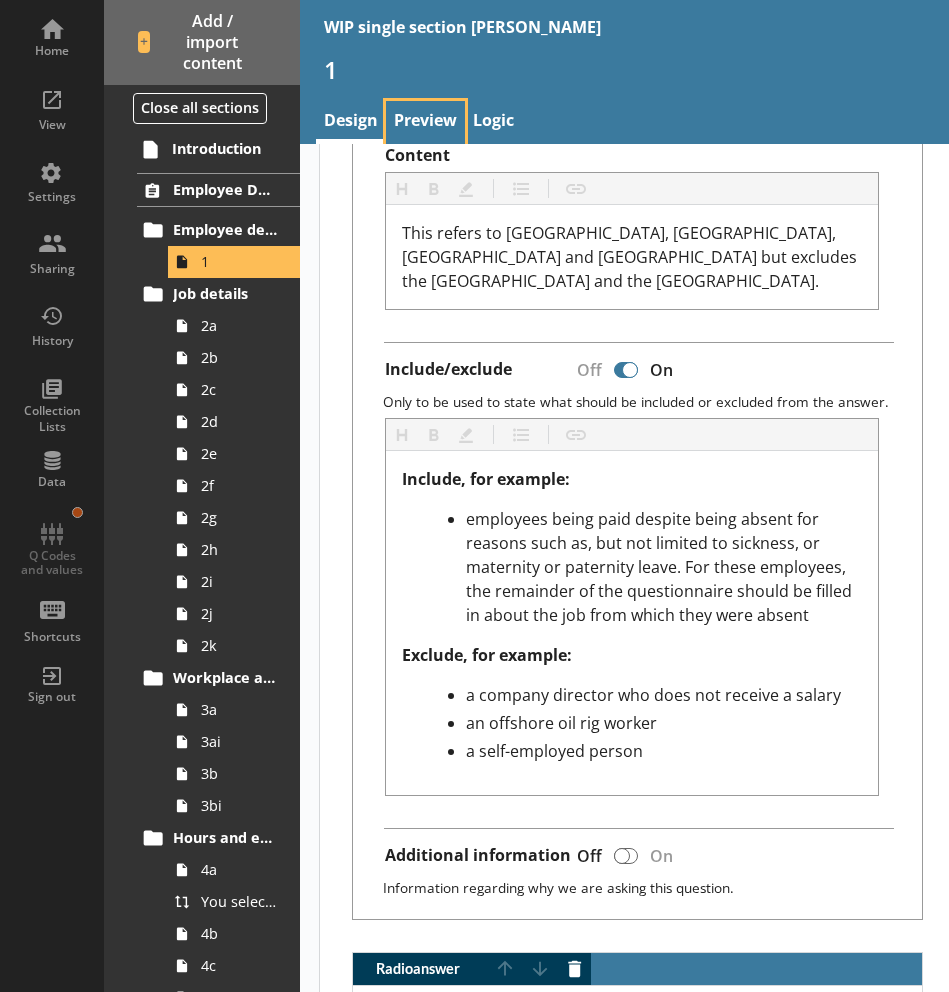 click on "Preview" at bounding box center [425, 122] 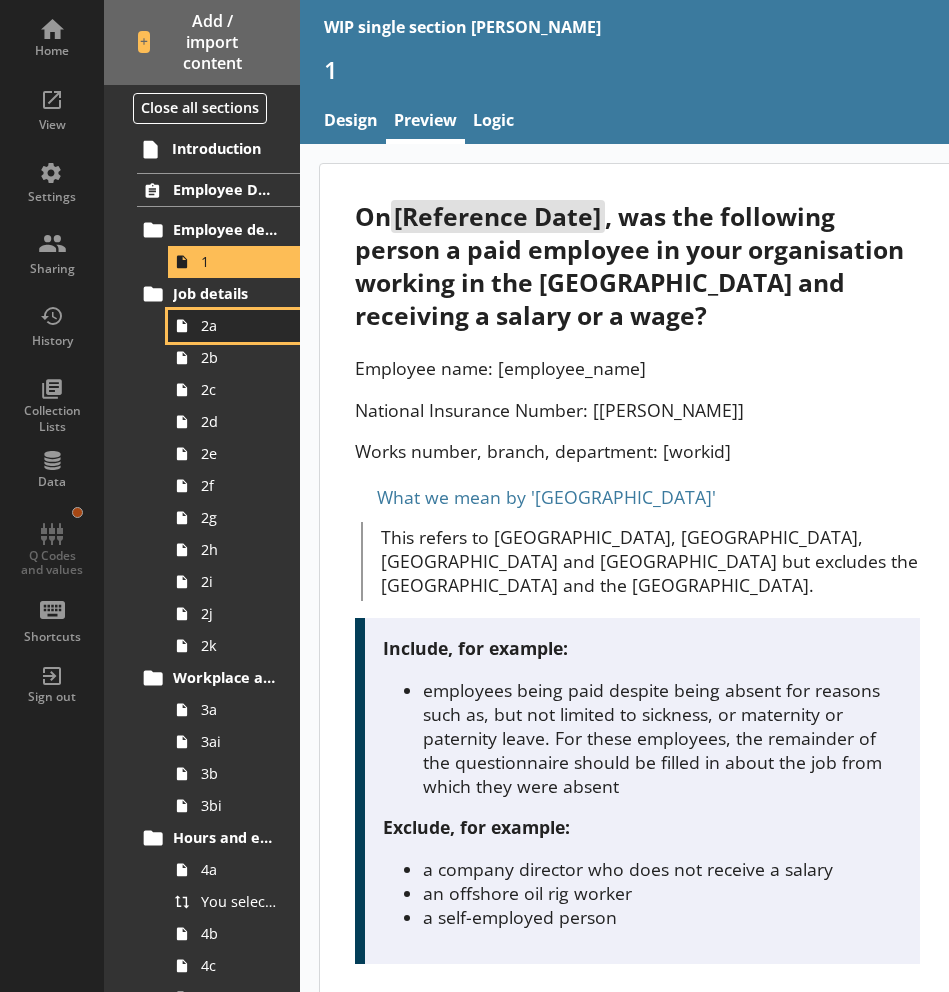 click on "2a" at bounding box center (239, 325) 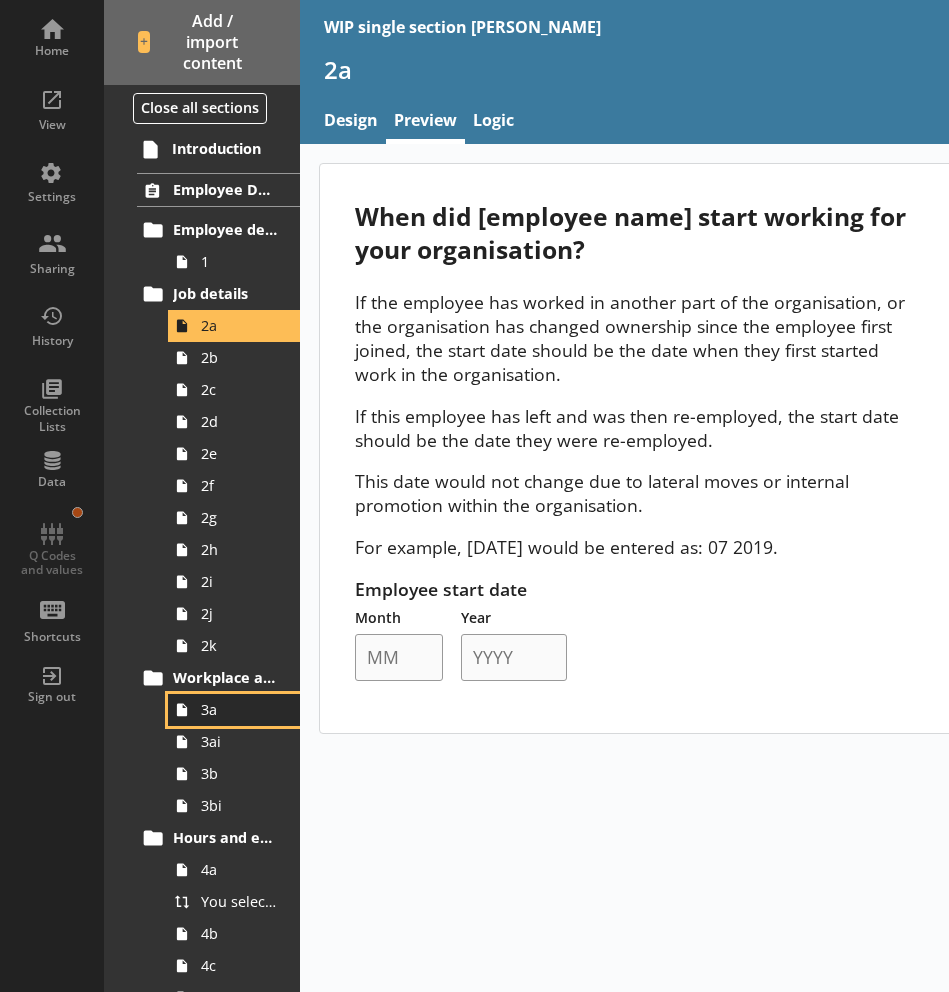 click on "3a" at bounding box center [239, 709] 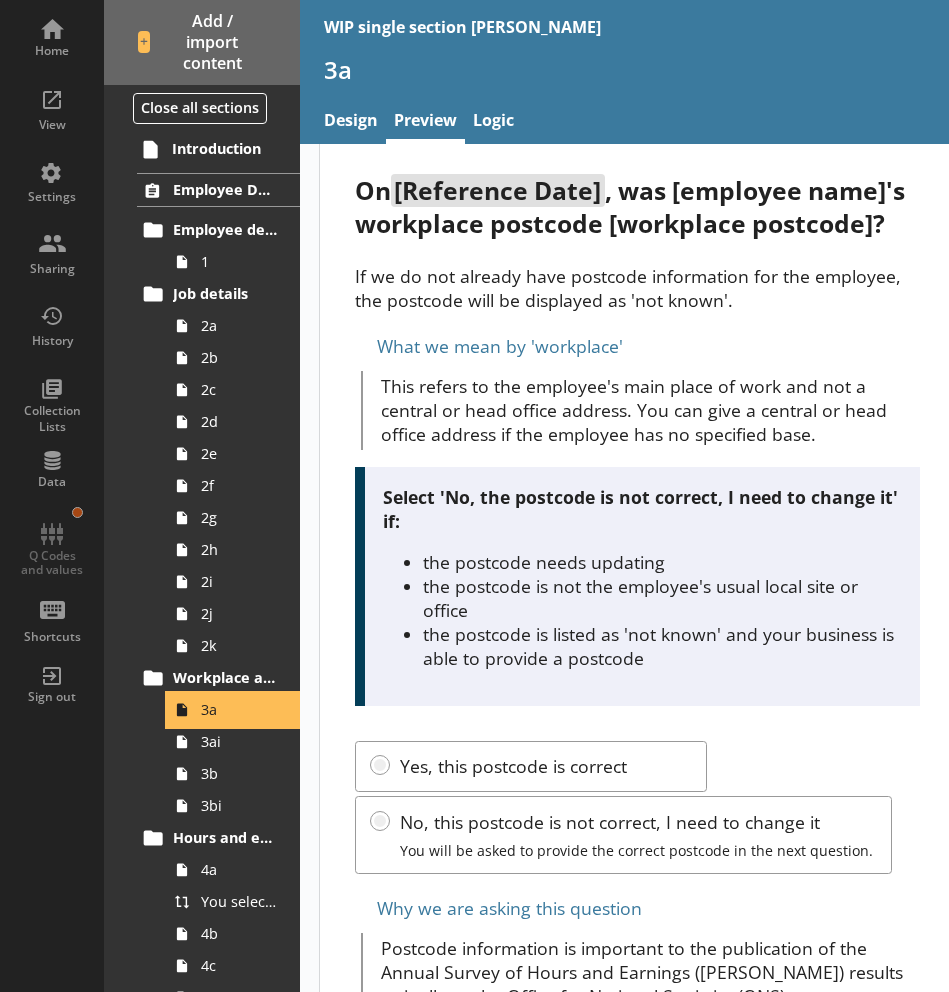 scroll, scrollTop: 24, scrollLeft: 0, axis: vertical 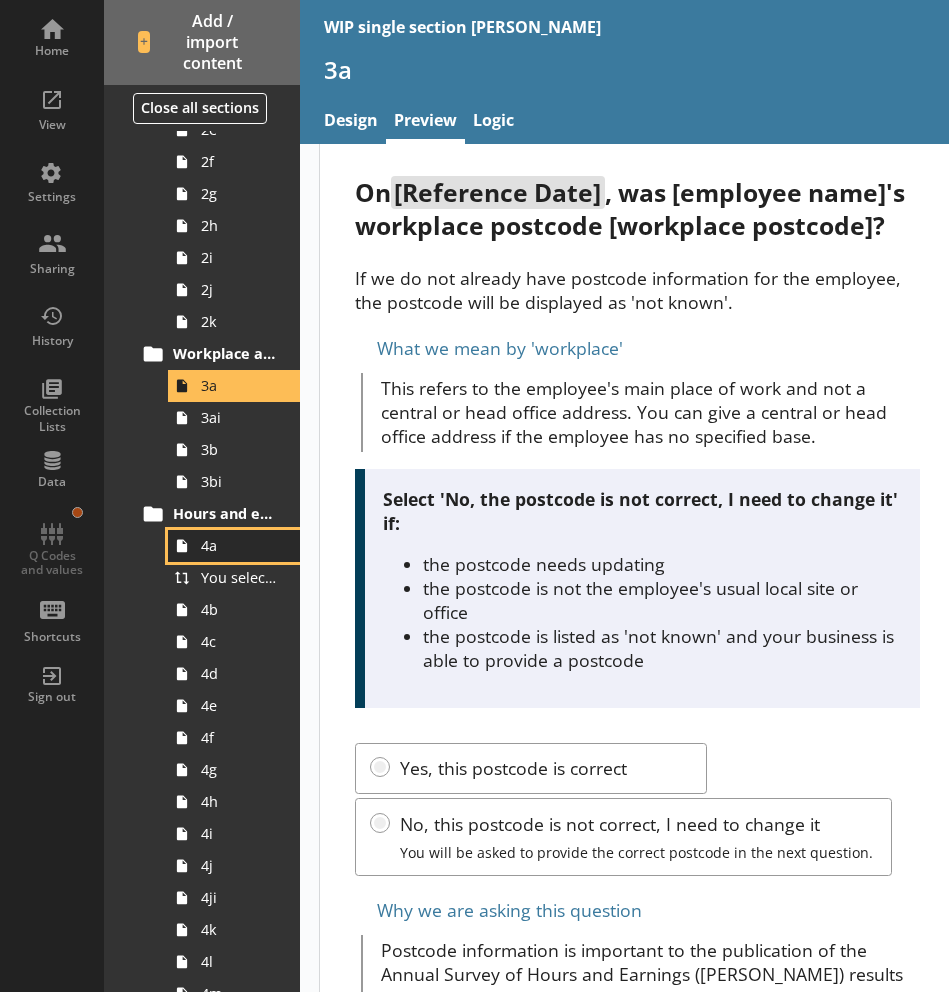 click on "4a" at bounding box center [234, 546] 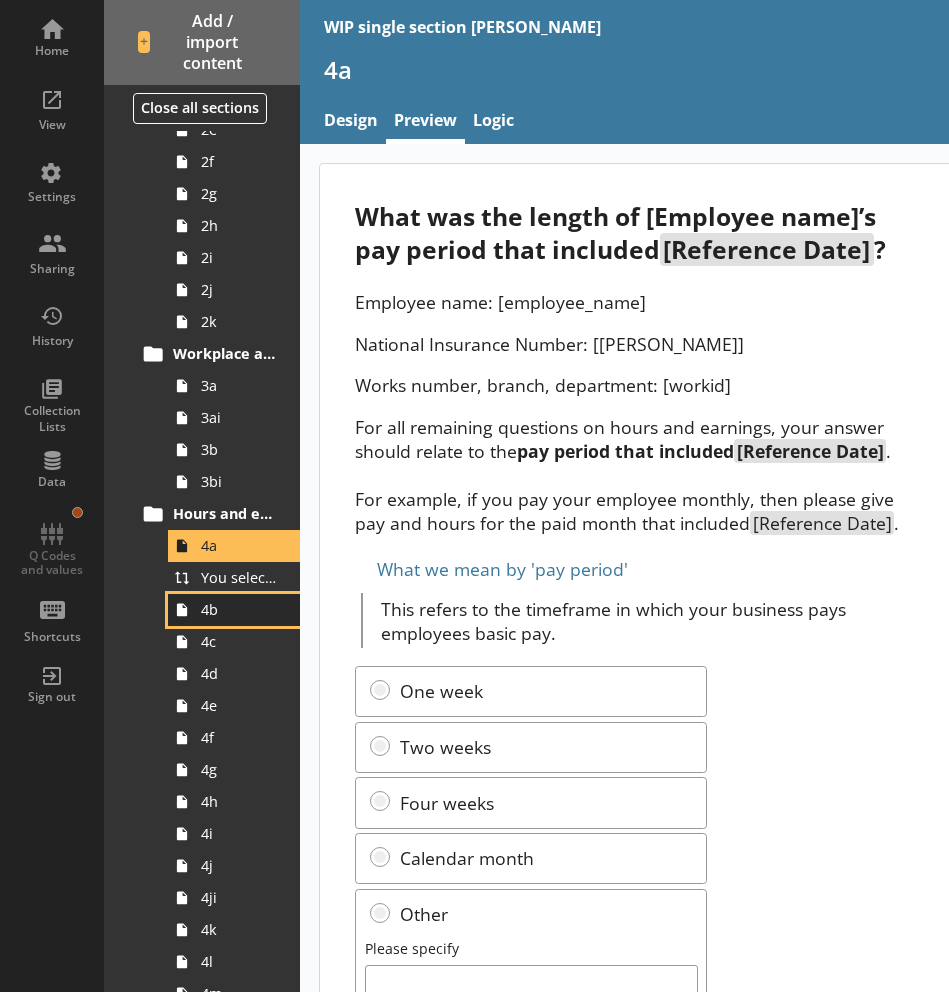 click on "4b" at bounding box center [234, 610] 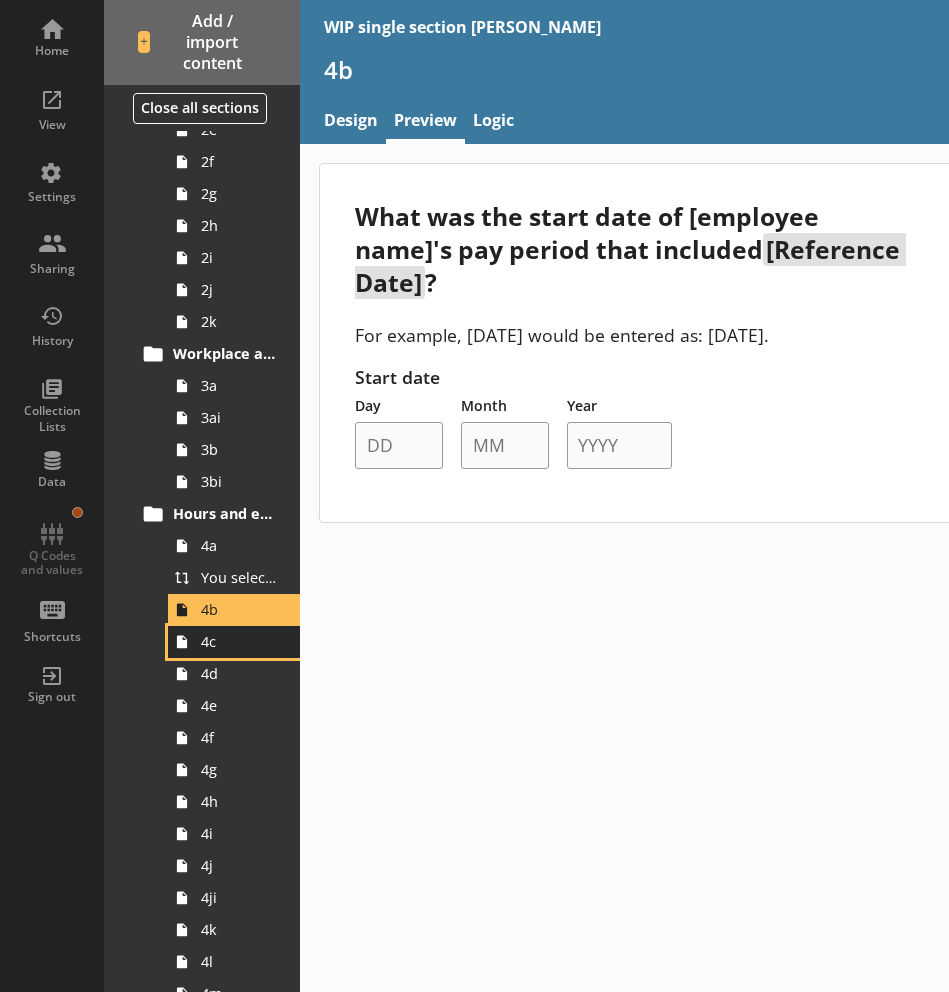 click on "4c" at bounding box center (239, 641) 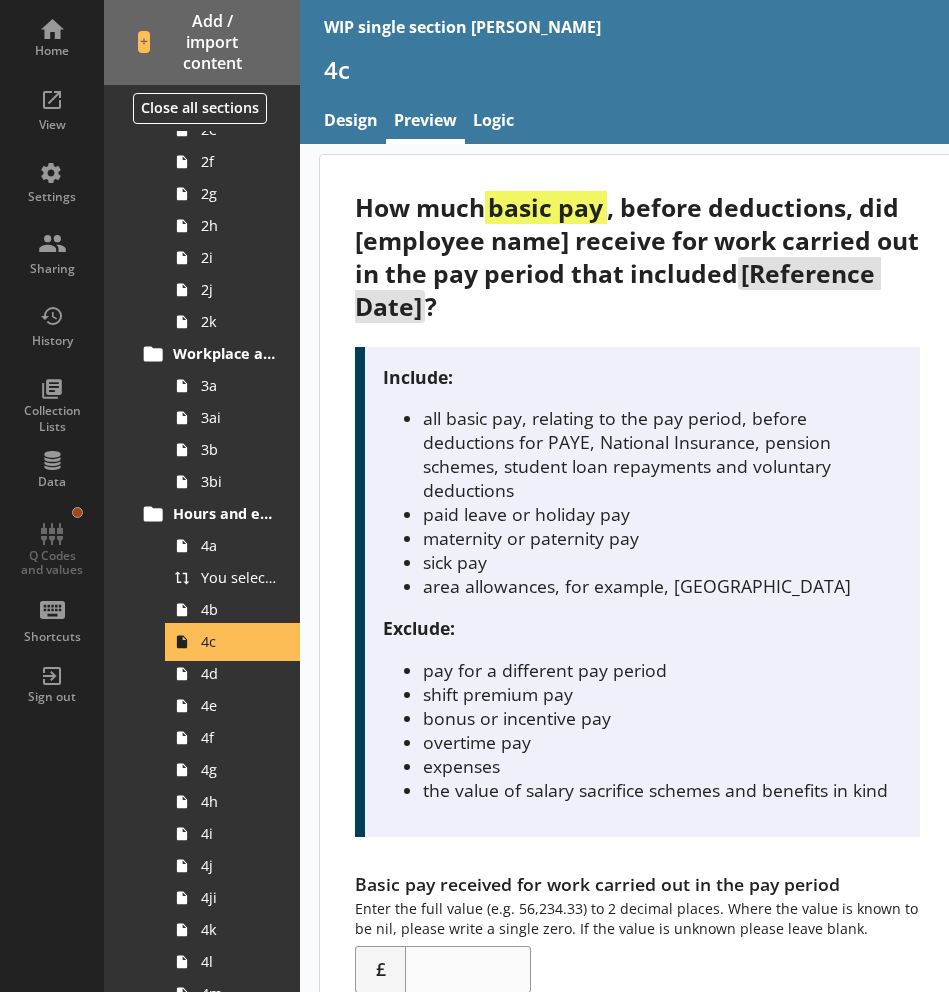 scroll, scrollTop: 9, scrollLeft: 0, axis: vertical 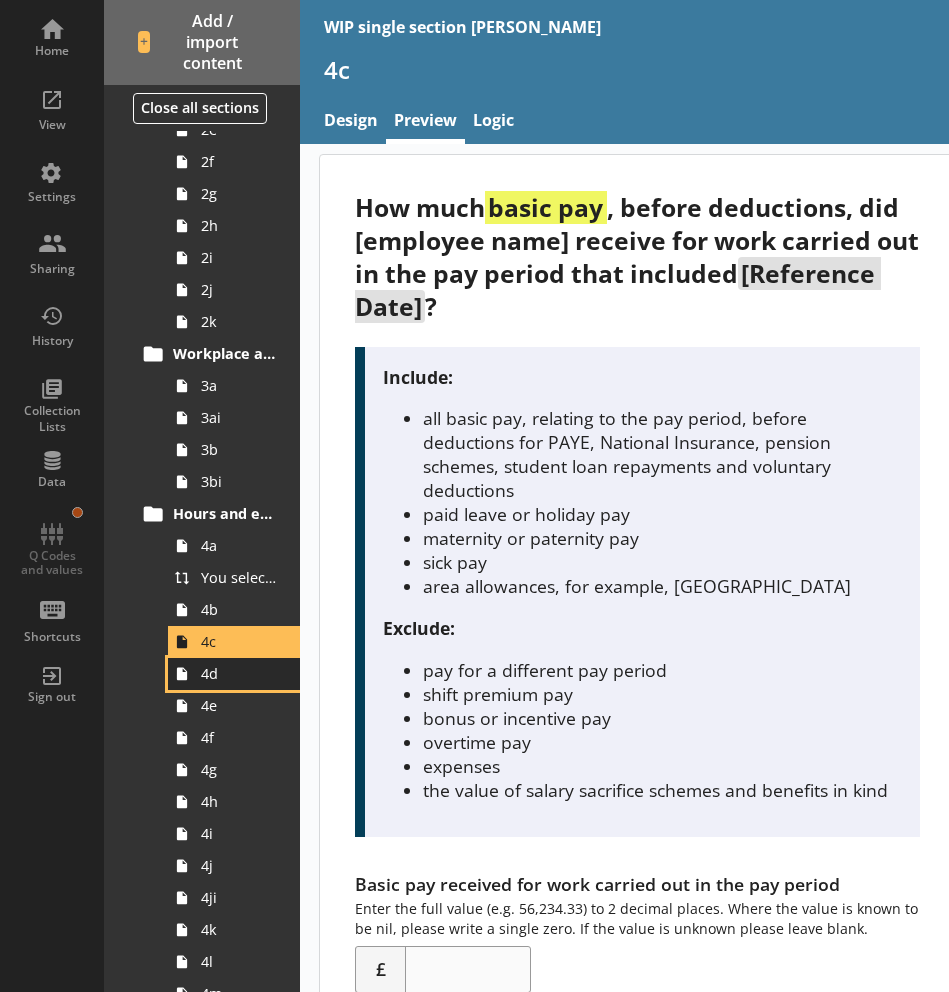 click on "4d" at bounding box center [239, 673] 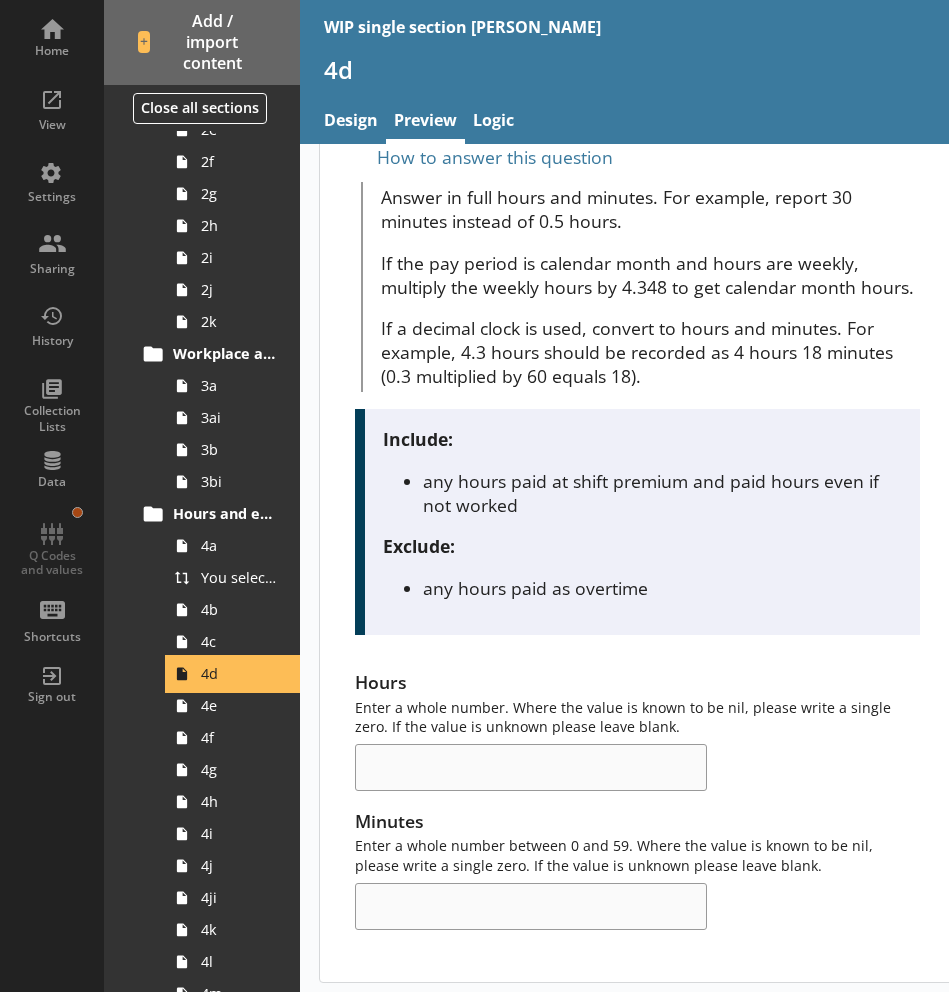 scroll, scrollTop: 247, scrollLeft: 0, axis: vertical 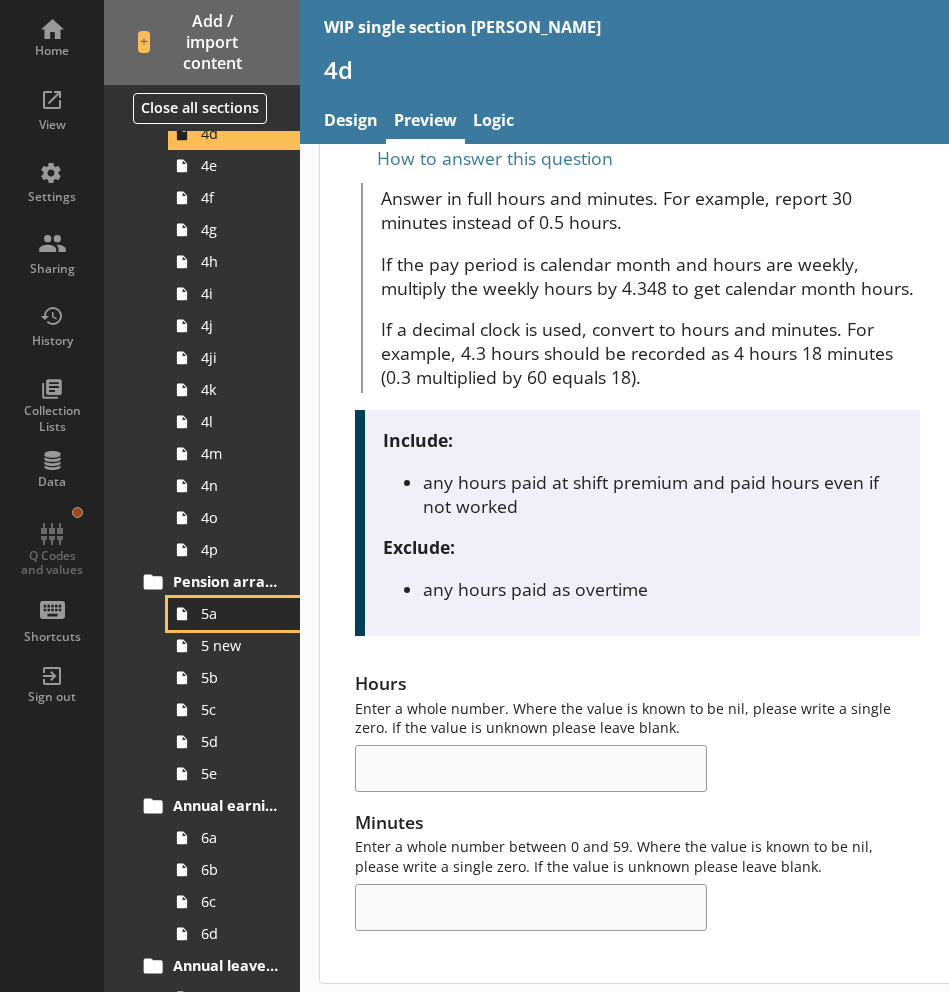 click on "5a" at bounding box center (239, 613) 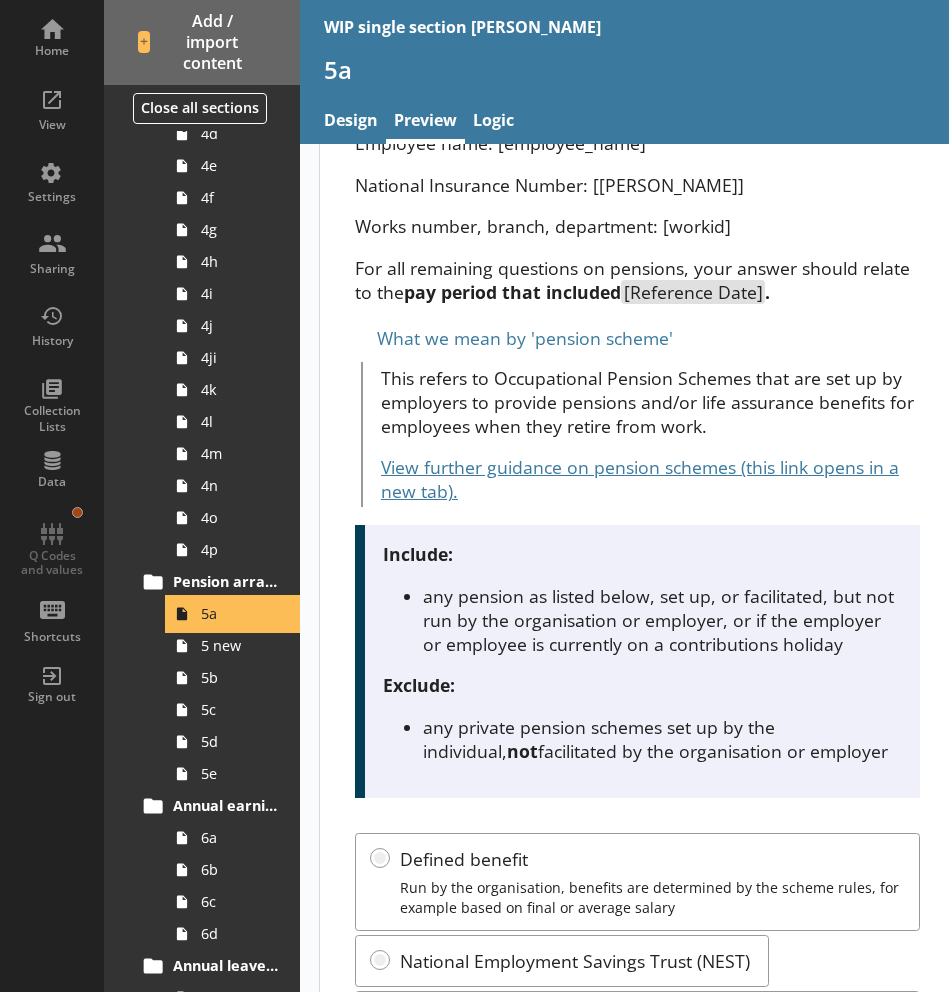 scroll, scrollTop: 197, scrollLeft: 0, axis: vertical 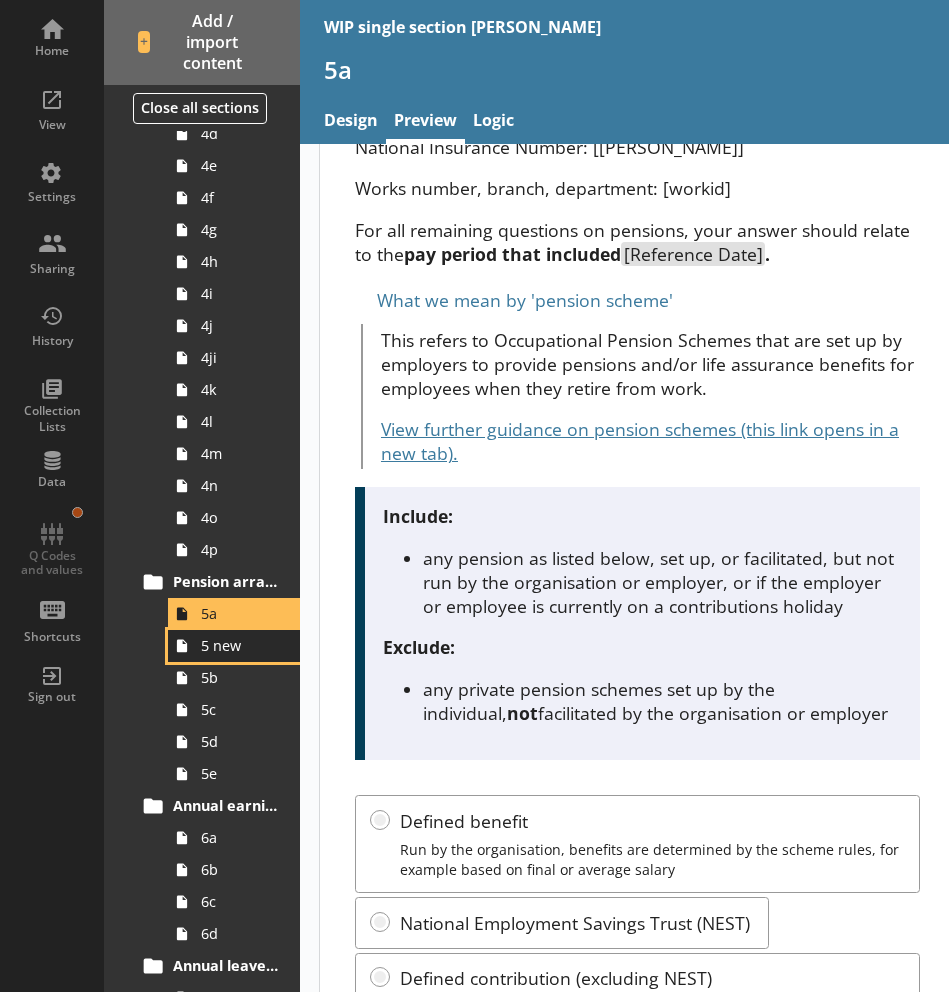 click on "5 new" at bounding box center (239, 645) 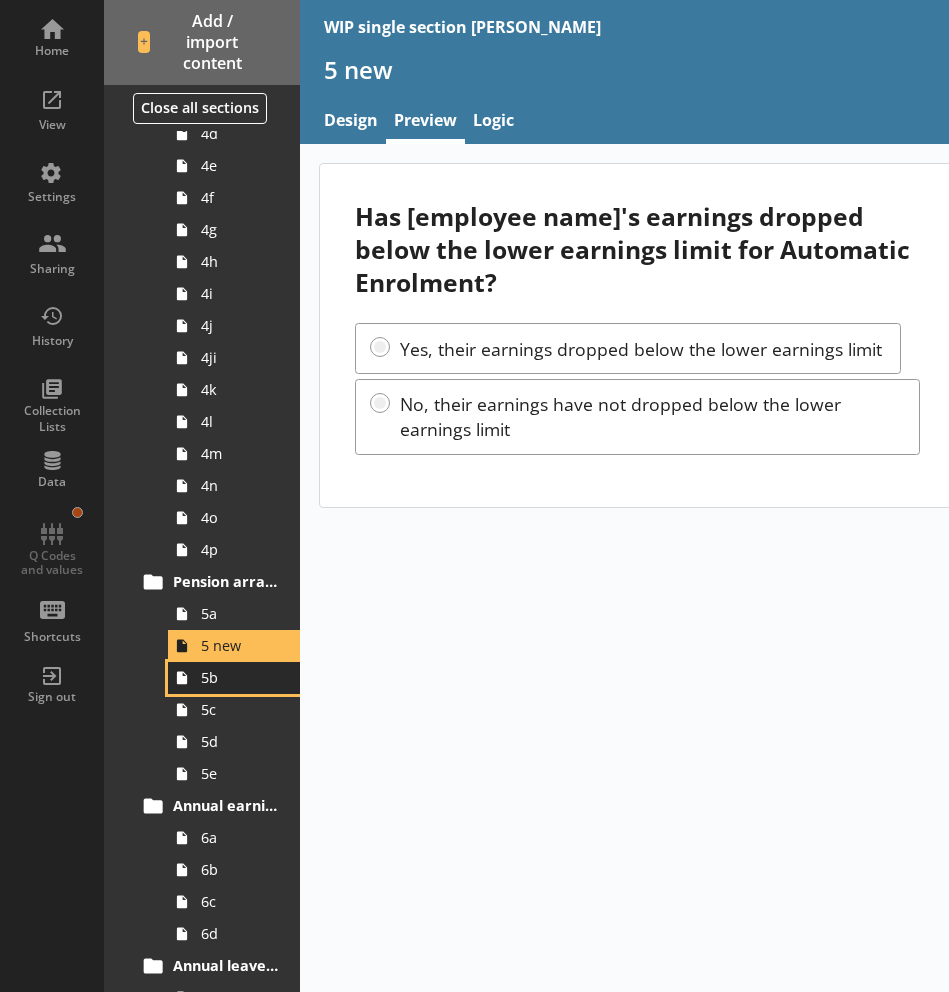 click on "5b" at bounding box center (239, 677) 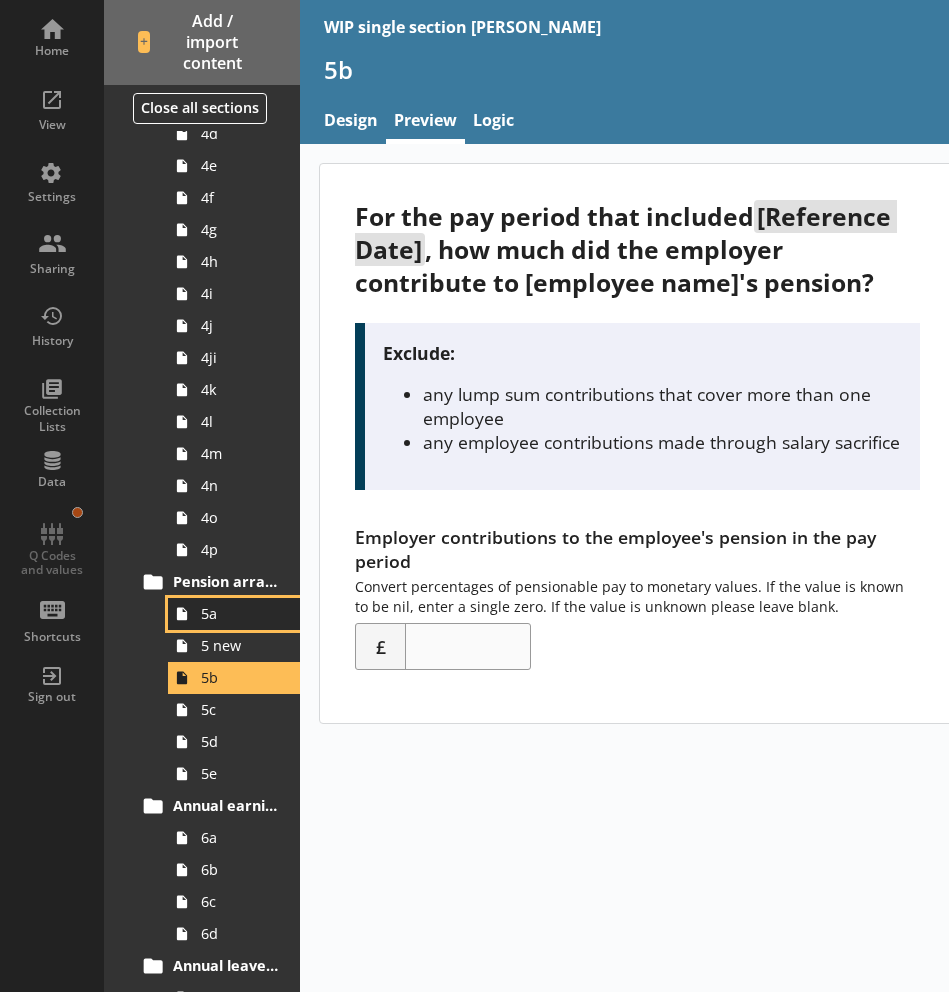 click on "5a" at bounding box center [239, 613] 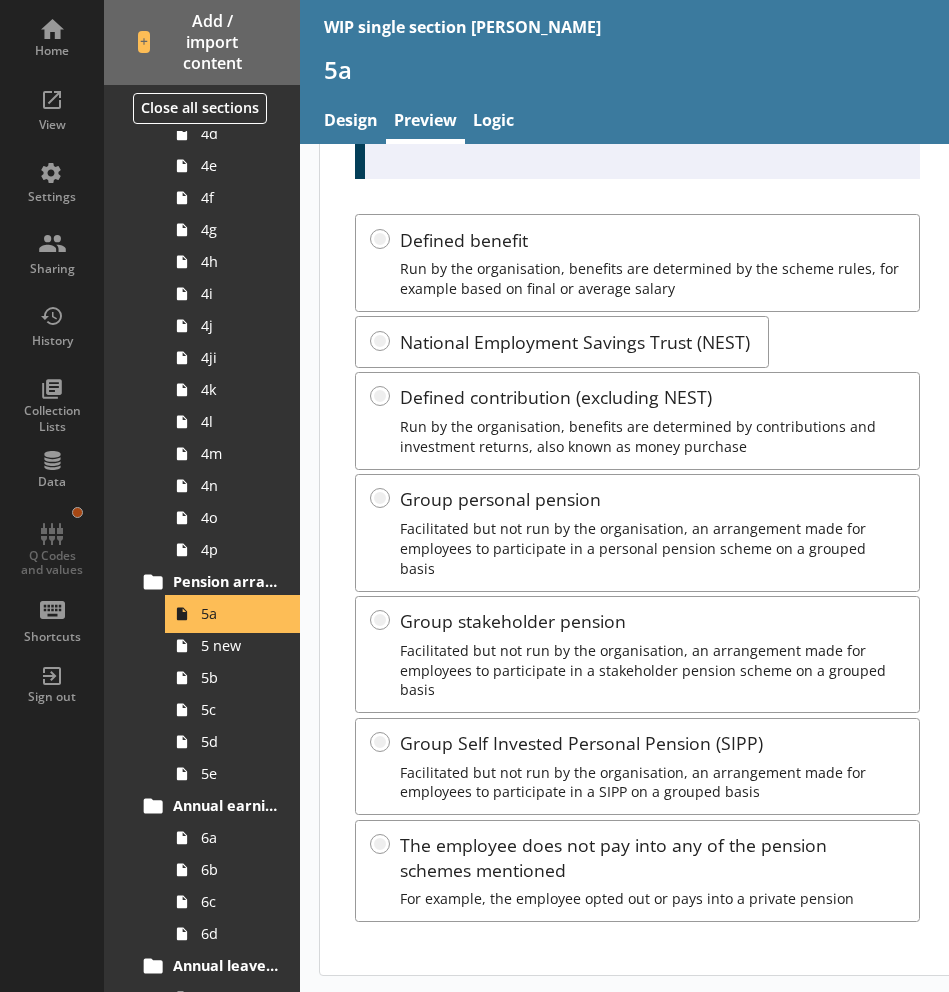 scroll, scrollTop: 801, scrollLeft: 0, axis: vertical 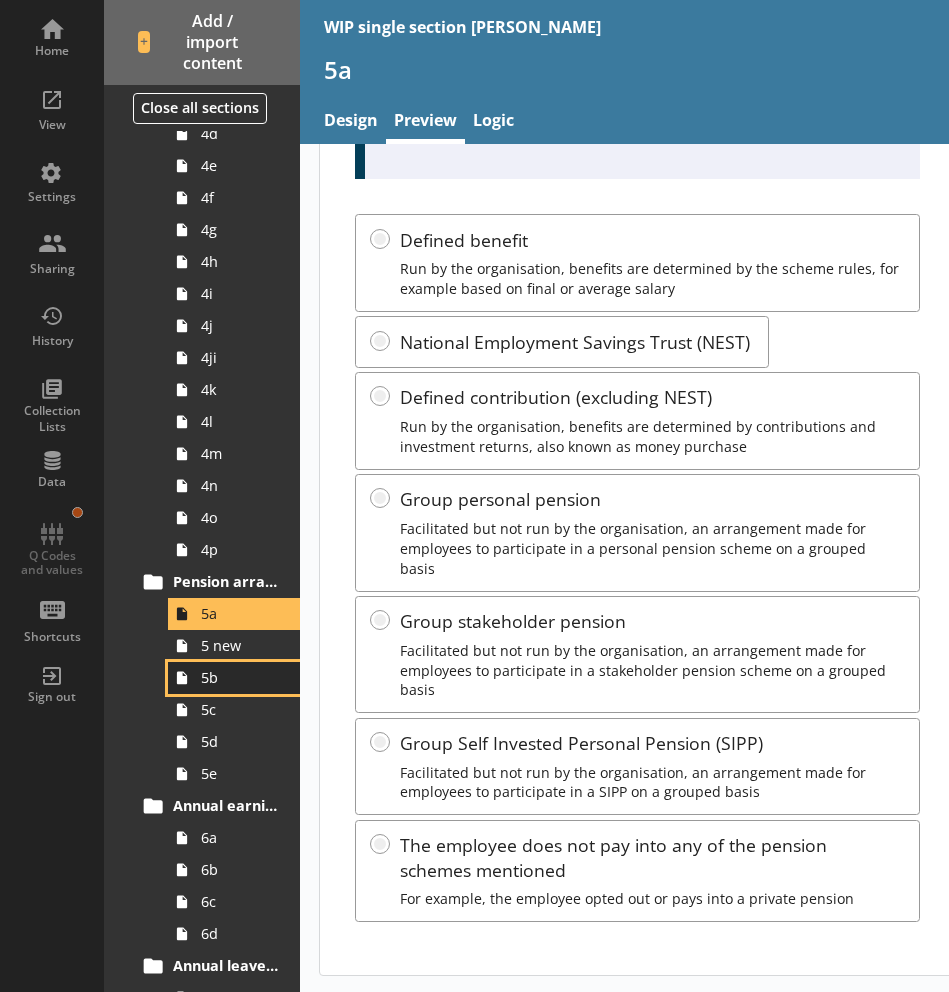 click on "5b" at bounding box center (239, 677) 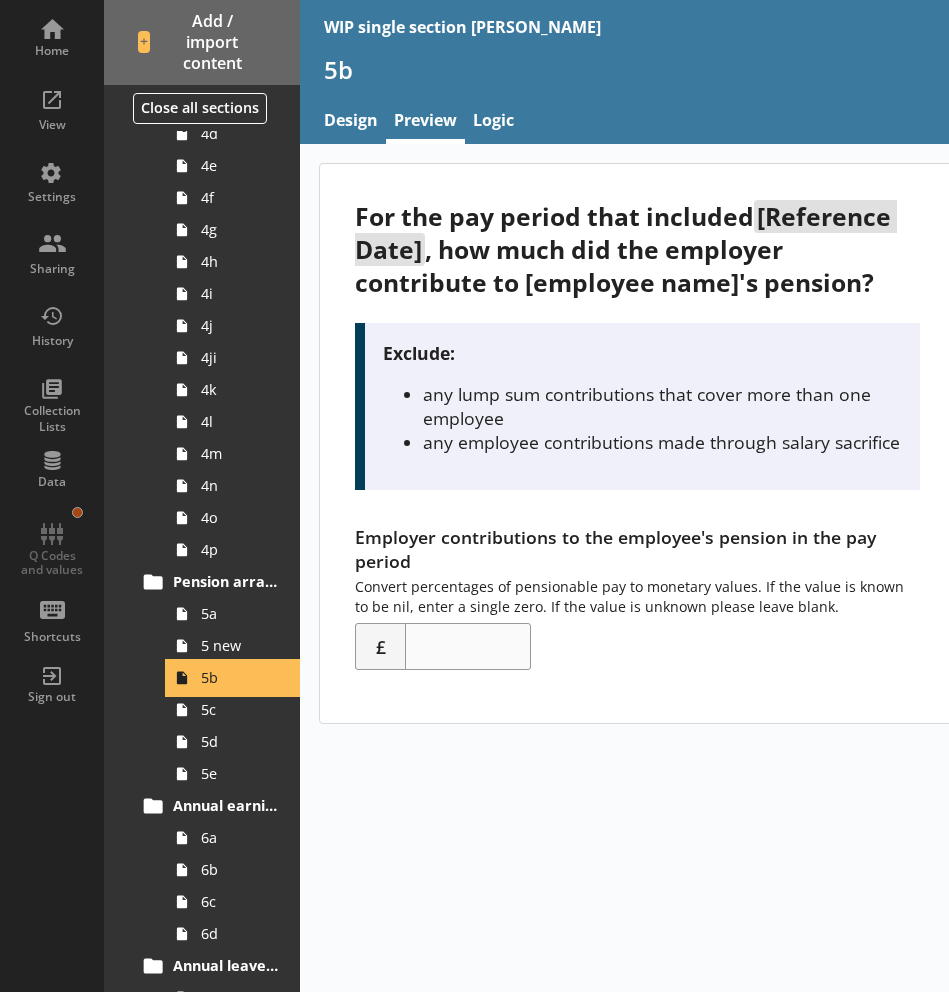scroll, scrollTop: 0, scrollLeft: 0, axis: both 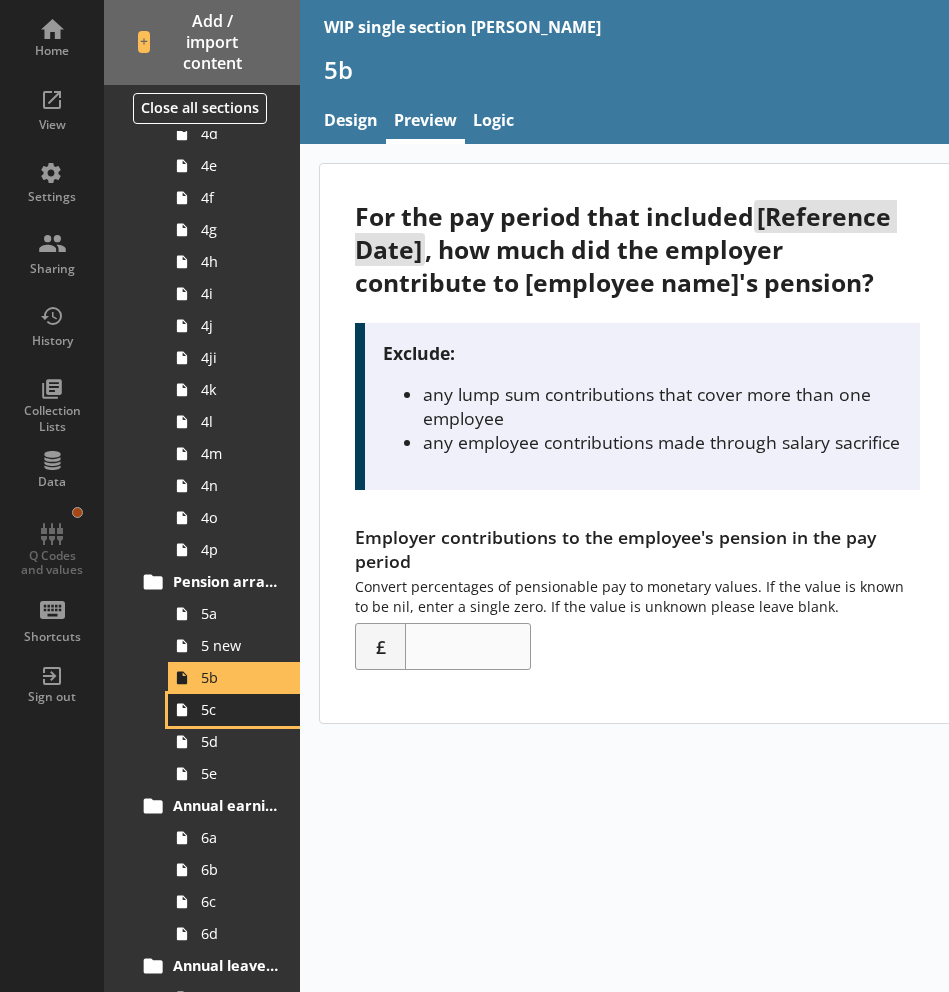 click on "5c" at bounding box center [239, 709] 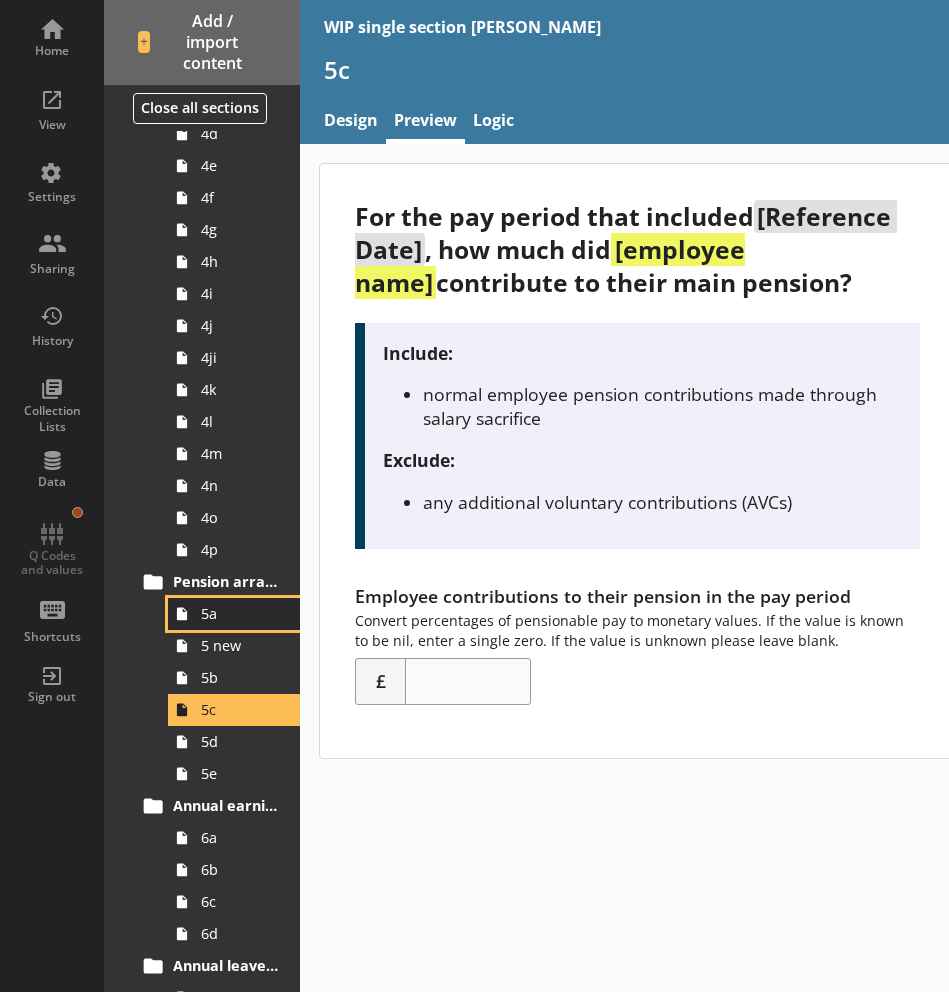 click on "5a" at bounding box center (239, 613) 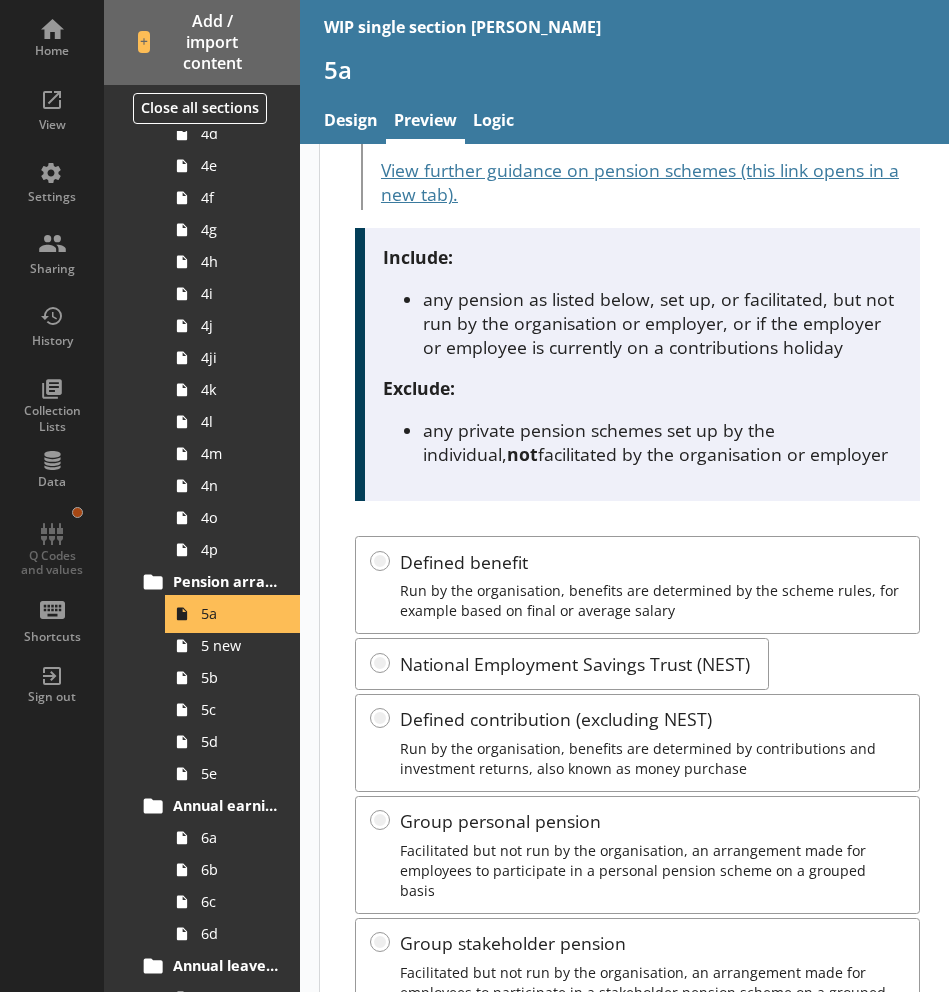 scroll, scrollTop: 463, scrollLeft: 0, axis: vertical 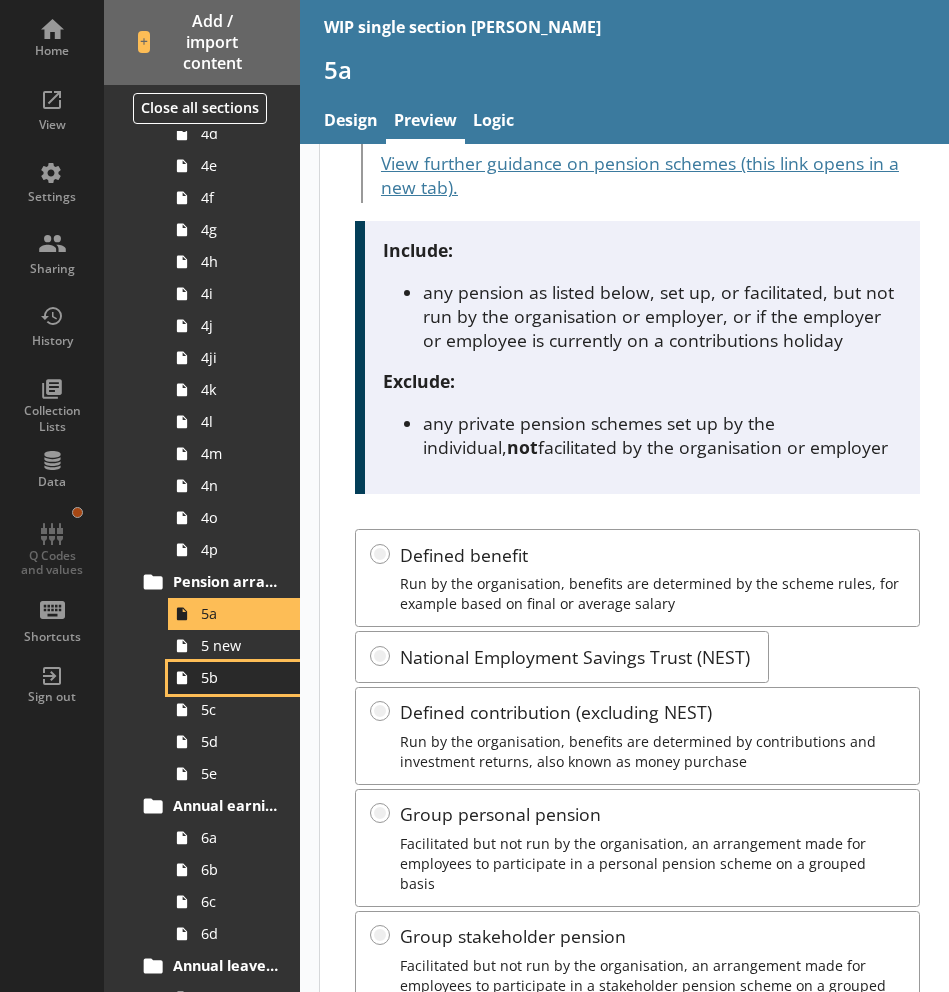 click on "5b" at bounding box center [234, 678] 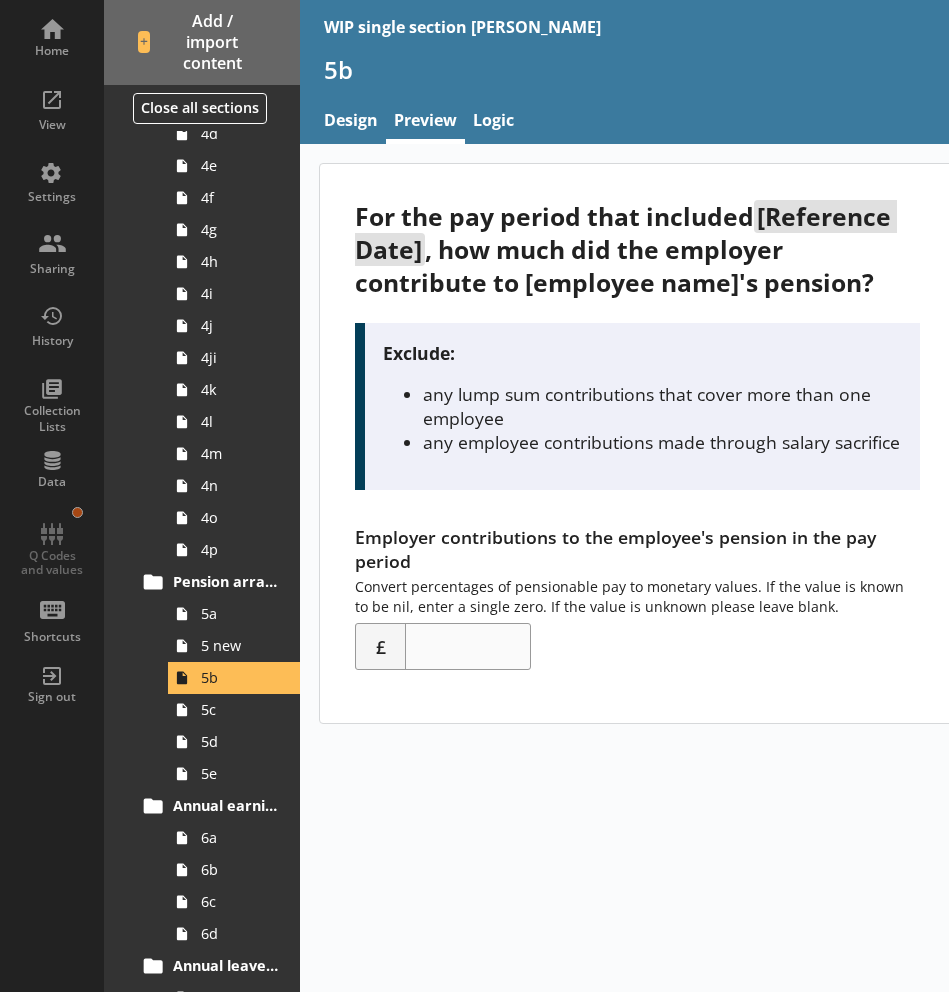 click on "For the pay period that included  [Reference Date] , how much did the employer contribute to [employee name]'s pension? Exclude: any lump sum contributions that cover more than one employee any employee contributions made through salary sacrifice Employer contributions to the employee's pension in the pay period Convert percentages of pensionable pay to monetary values. If the value is known to be nil, enter a single zero. If the value is unknown please leave blank.  £" at bounding box center (637, 443) 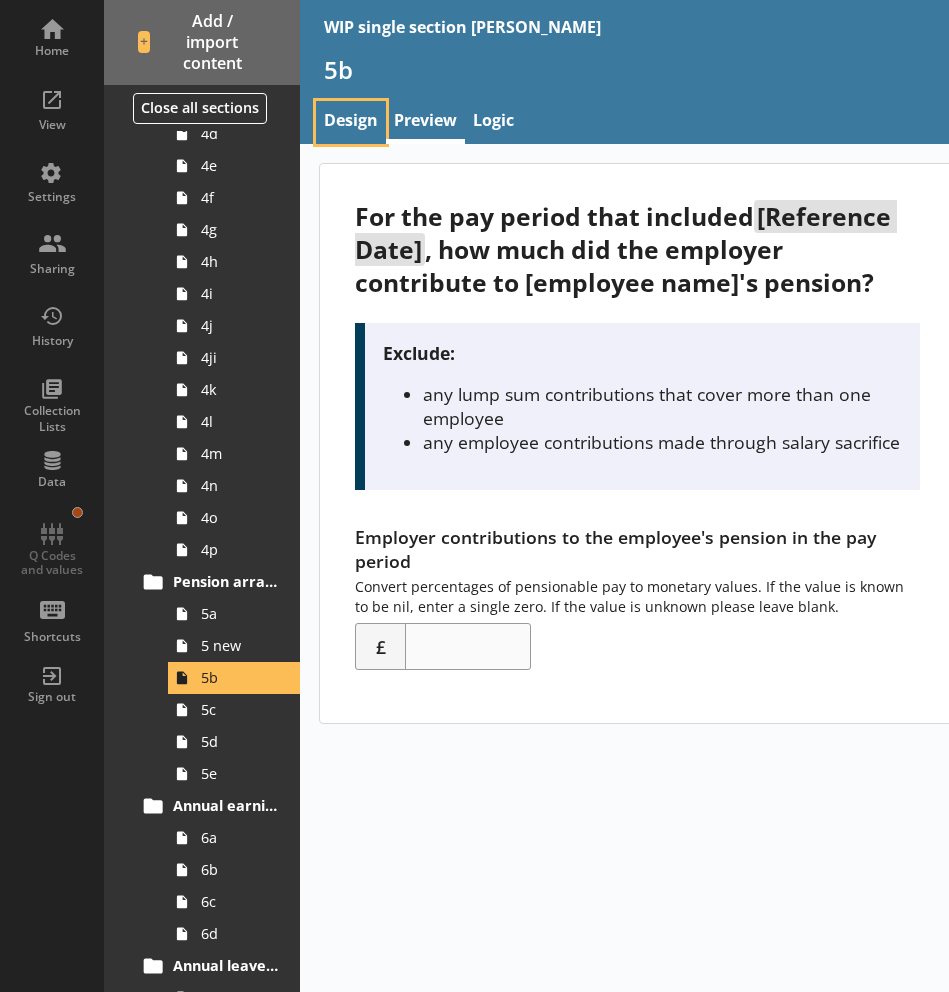 click on "Design" at bounding box center (351, 122) 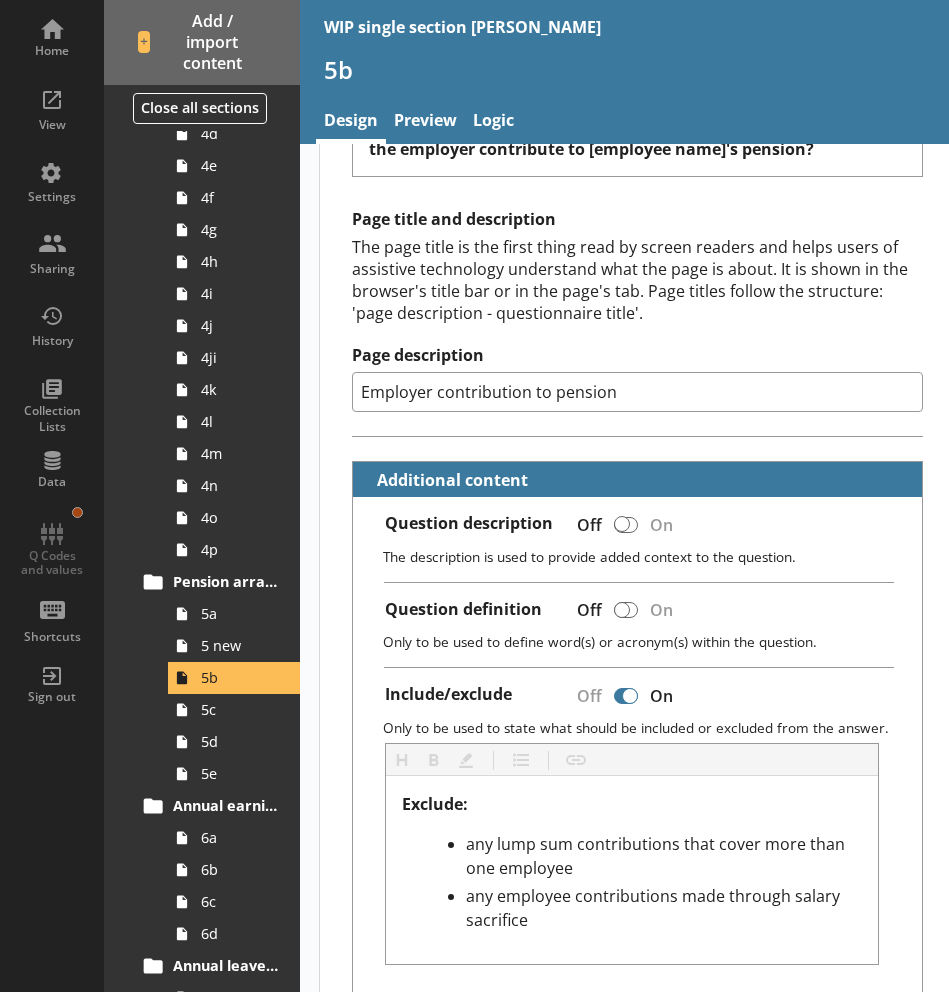 scroll, scrollTop: 240, scrollLeft: 0, axis: vertical 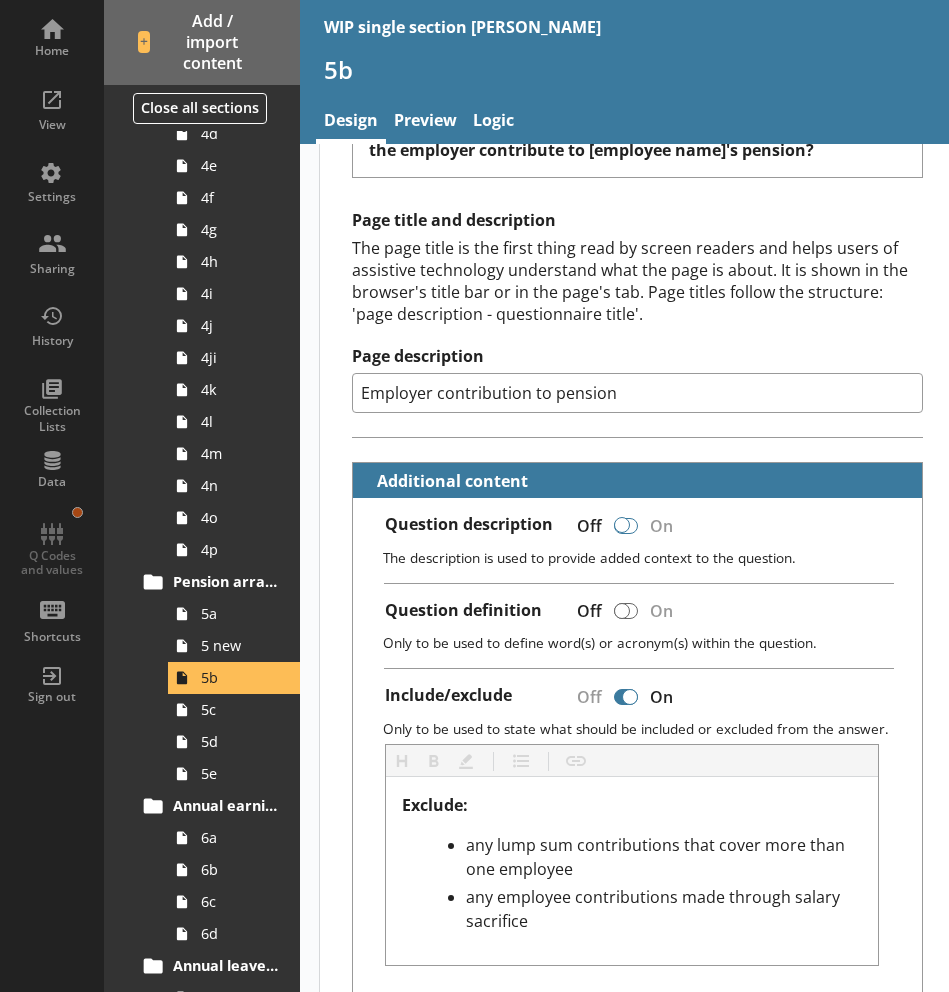 click at bounding box center [622, 525] 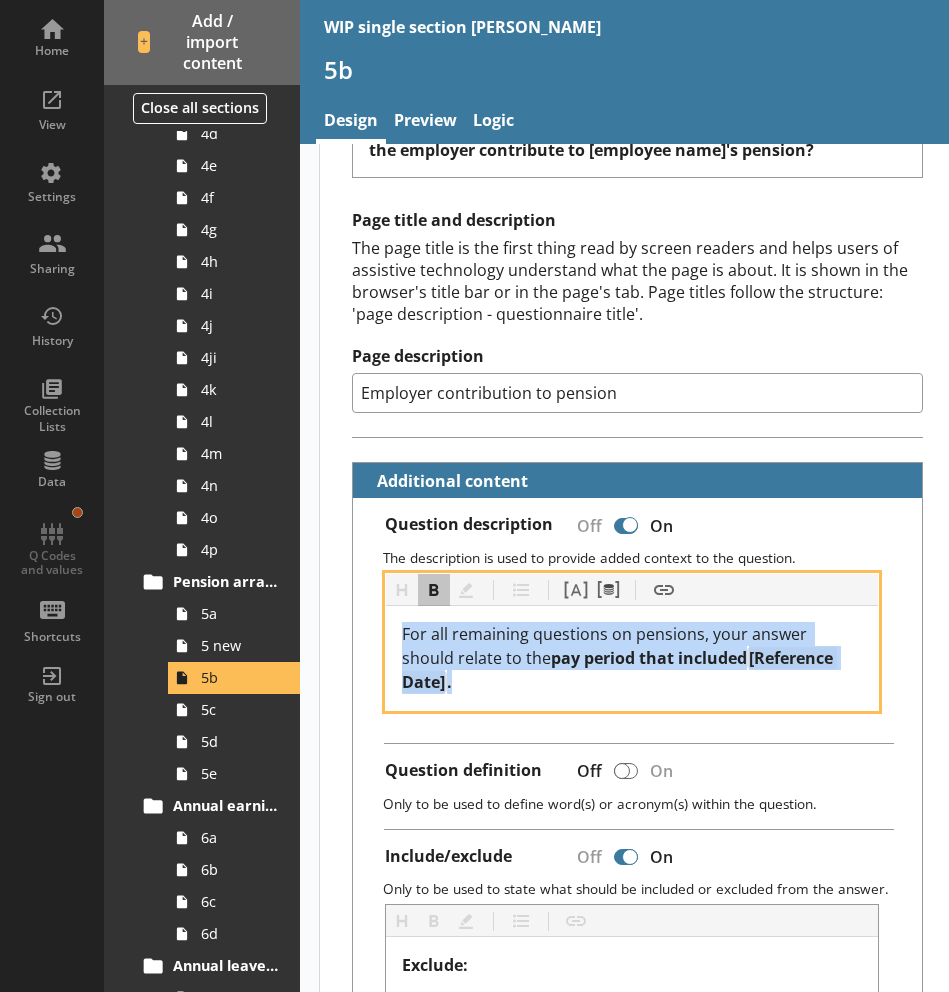 drag, startPoint x: 557, startPoint y: 687, endPoint x: 394, endPoint y: 638, distance: 170.20576 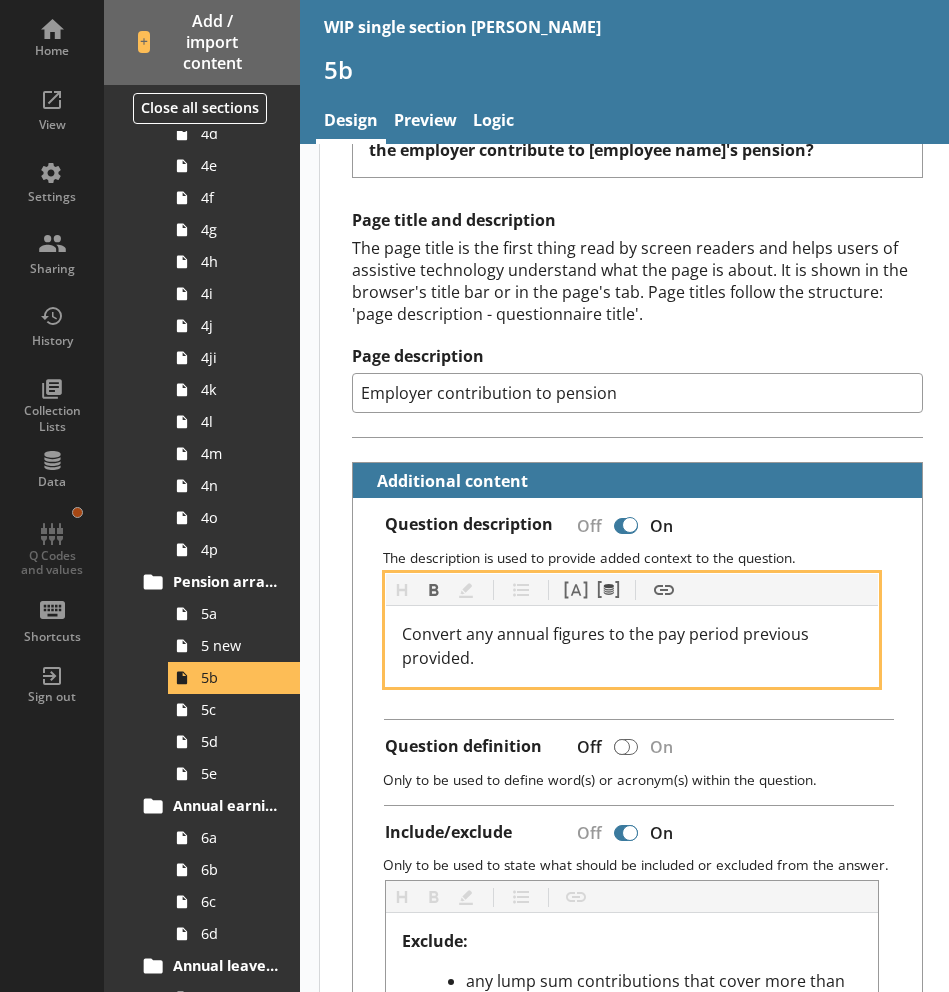click on "Convert any annual figures to the pay period previous provided." at bounding box center [632, 646] 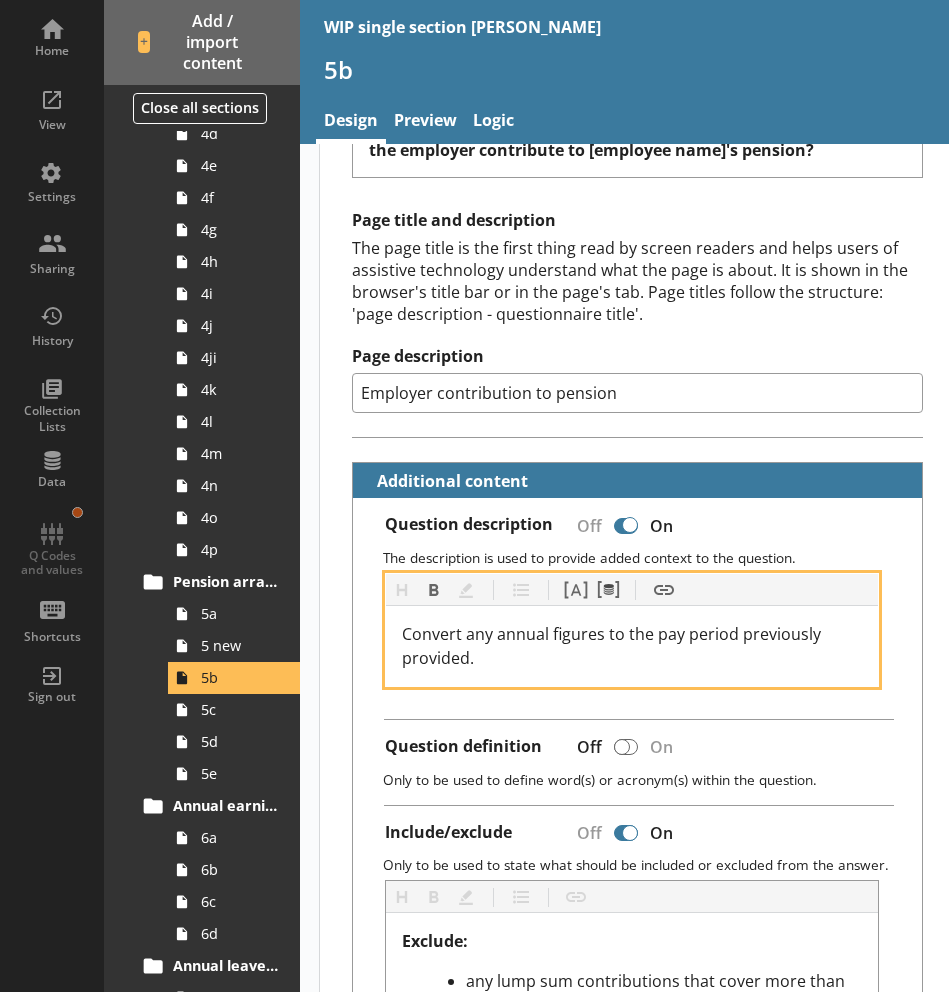 click on "Convert any annual figures to the pay period previously provided." at bounding box center [632, 646] 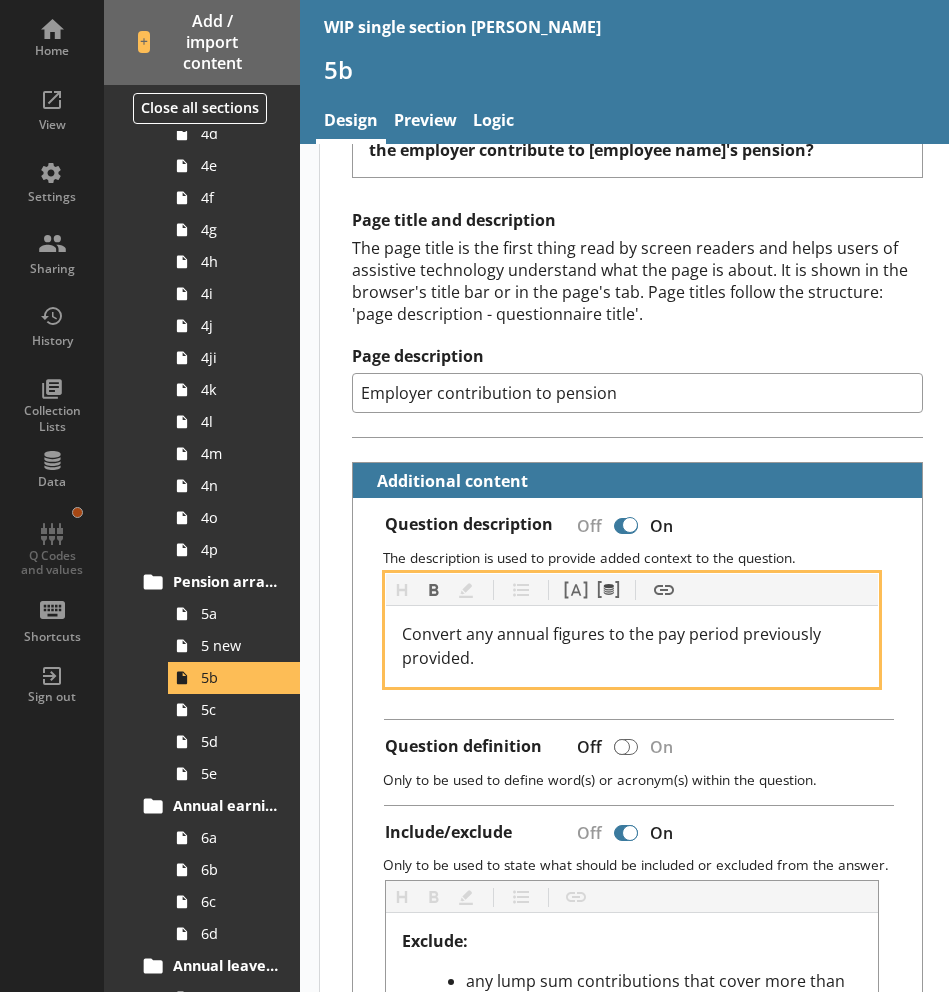 click on "Convert any annual figures to the pay period previously provided." at bounding box center (632, 646) 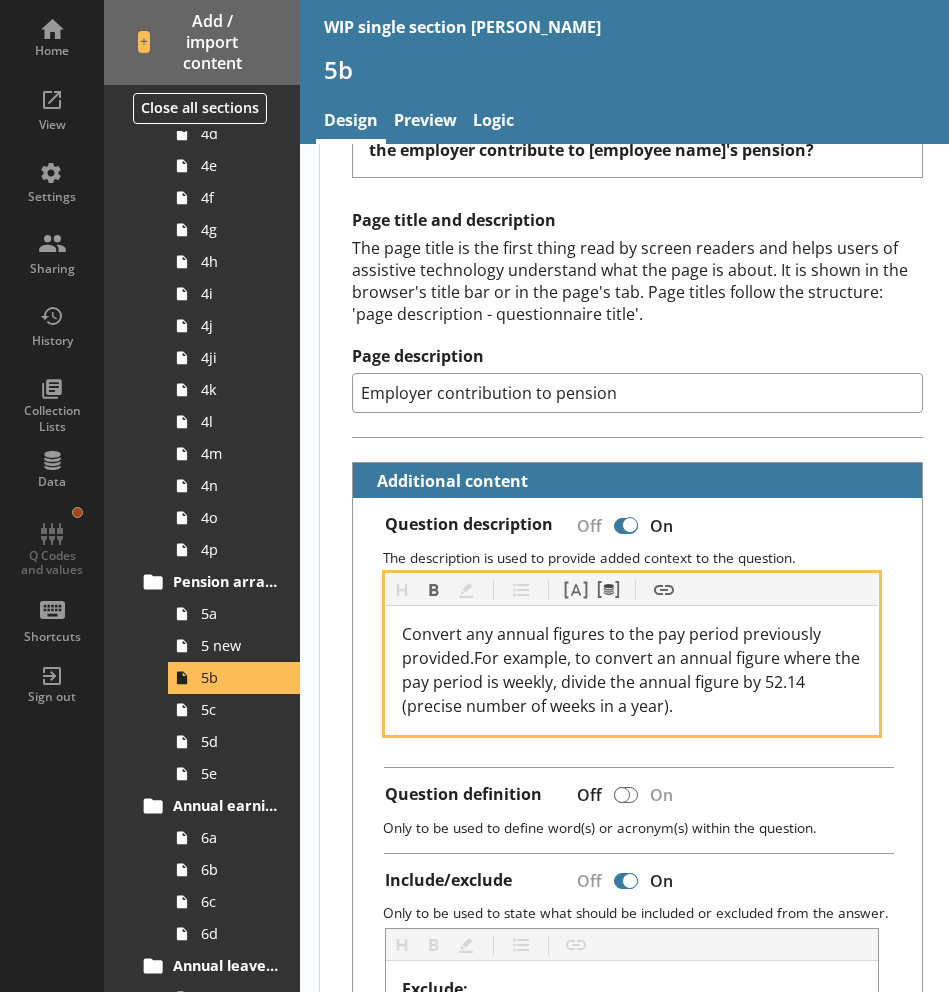 click on "Convert any annual figures to the pay period previously provided.For example, to convert an annual figure where the pay period is weekly, divide the annual figure by 52.14 (precise number of weeks in a year)." at bounding box center (633, 670) 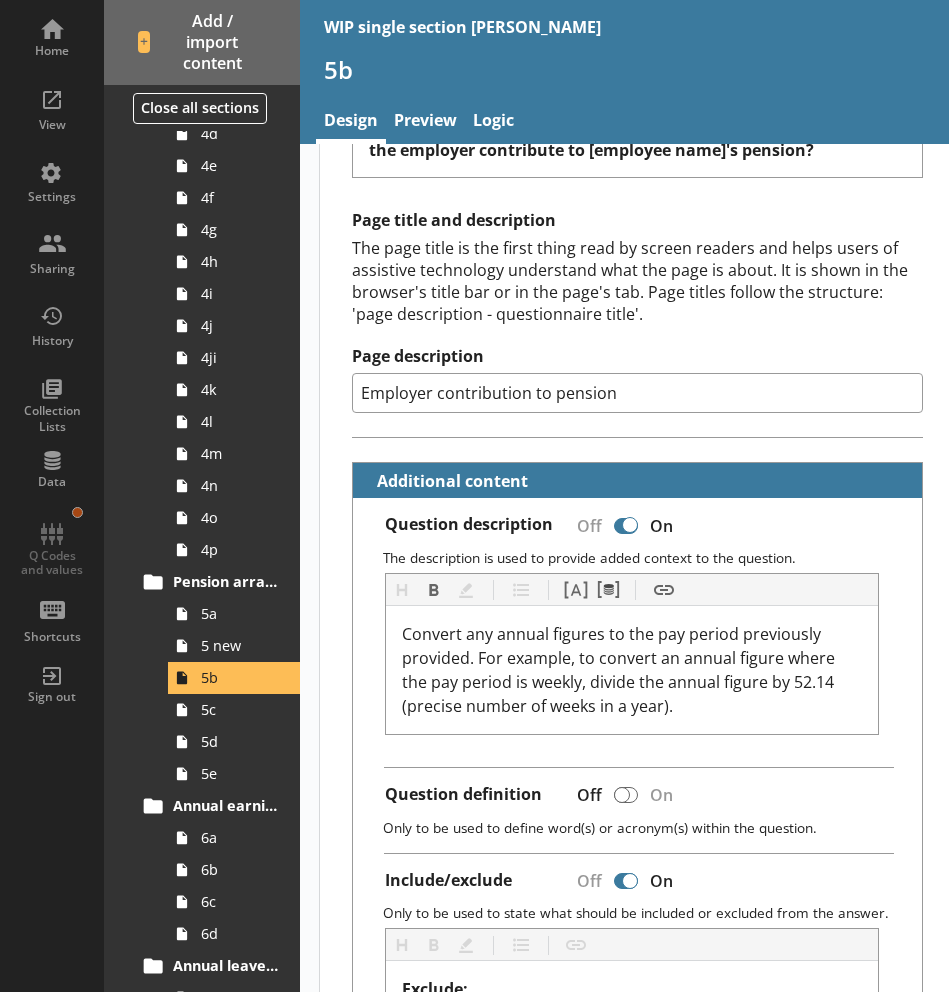 click on "Question Heading Heading Bold Bold Highlight Highlight List List Pipe answer Pipe answer Pipe metadata Pipe metadata Pipe variable Pipe variable Insert link Insert link For the pay period that included  [Reference Date] , how much did the employer contribute to [employee name]'s pension? Page title and description The page title is the first thing read by screen readers and helps users of assistive technology understand what the page is about. It is shown in the browser's title bar or in the page's tab. Page titles follow the structure: 'page description - questionnaire title'. Page description Employer contribution to pension Additional content Question description Off On The description is used to provide added context to the question. Heading Heading Bold Bold Highlight Highlight List List Pipe answer Pipe answer Pipe metadata Pipe metadata Insert link Insert link Question definition Off On Only to be used to define word(s) or acronym(s) within the question. Include/exclude Off On Heading Heading Bold Bold" at bounding box center (637, 1009) 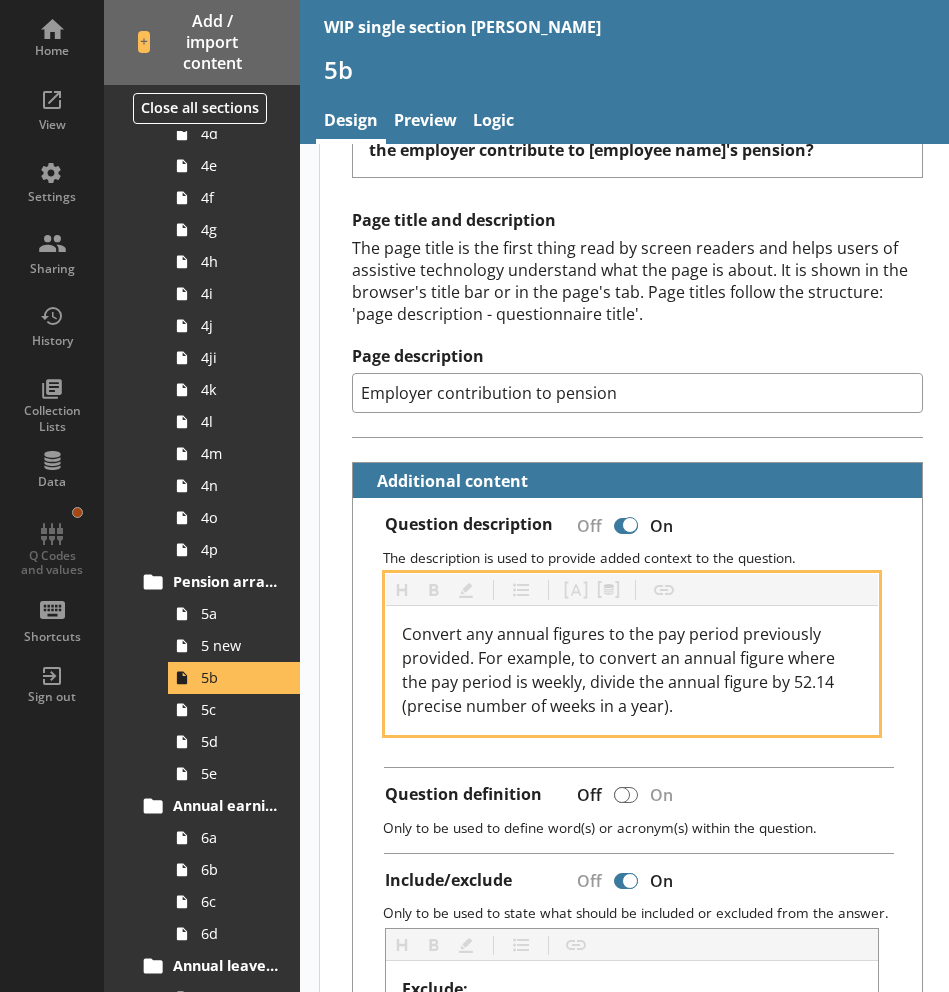 click on "Convert any annual figures to the pay period previously provided. For example, to convert an annual figure where the pay period is weekly, divide the annual figure by 52.14 (precise number of weeks in a year)." at bounding box center [620, 670] 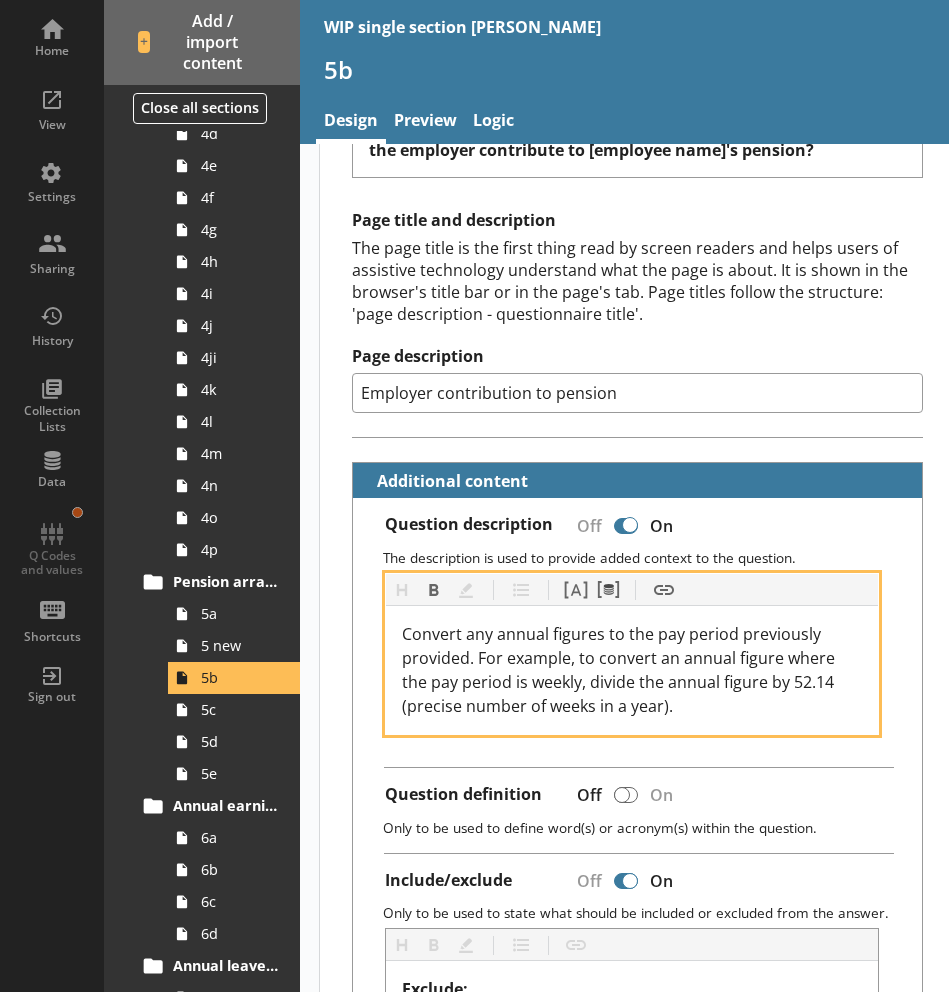 click on "Convert any annual figures to the pay period previously provided. For example, to convert an annual figure where the pay period is weekly, divide the annual figure by 52.14 (precise number of weeks in a year)." at bounding box center (620, 670) 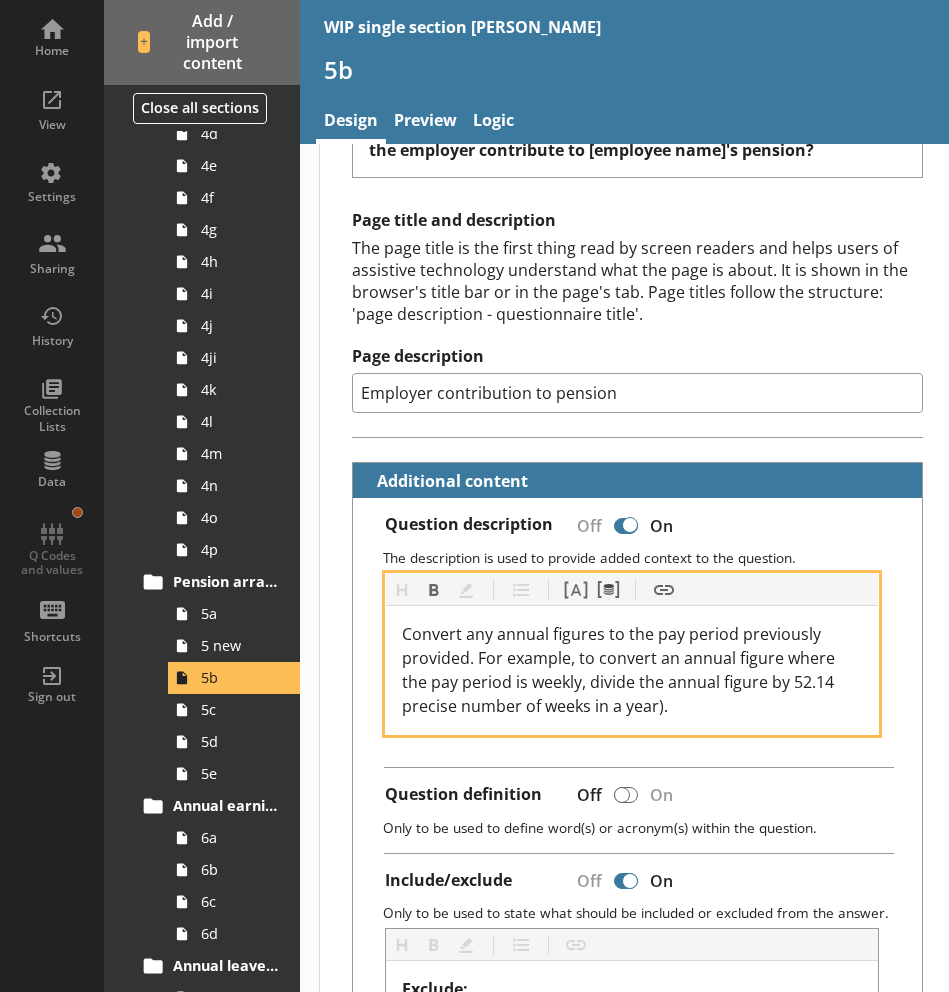 click on "Convert any annual figures to the pay period previously provided. For example, to convert an annual figure where the pay period is weekly, divide the annual figure by 52.14 precise number of weeks in a year)." at bounding box center [632, 670] 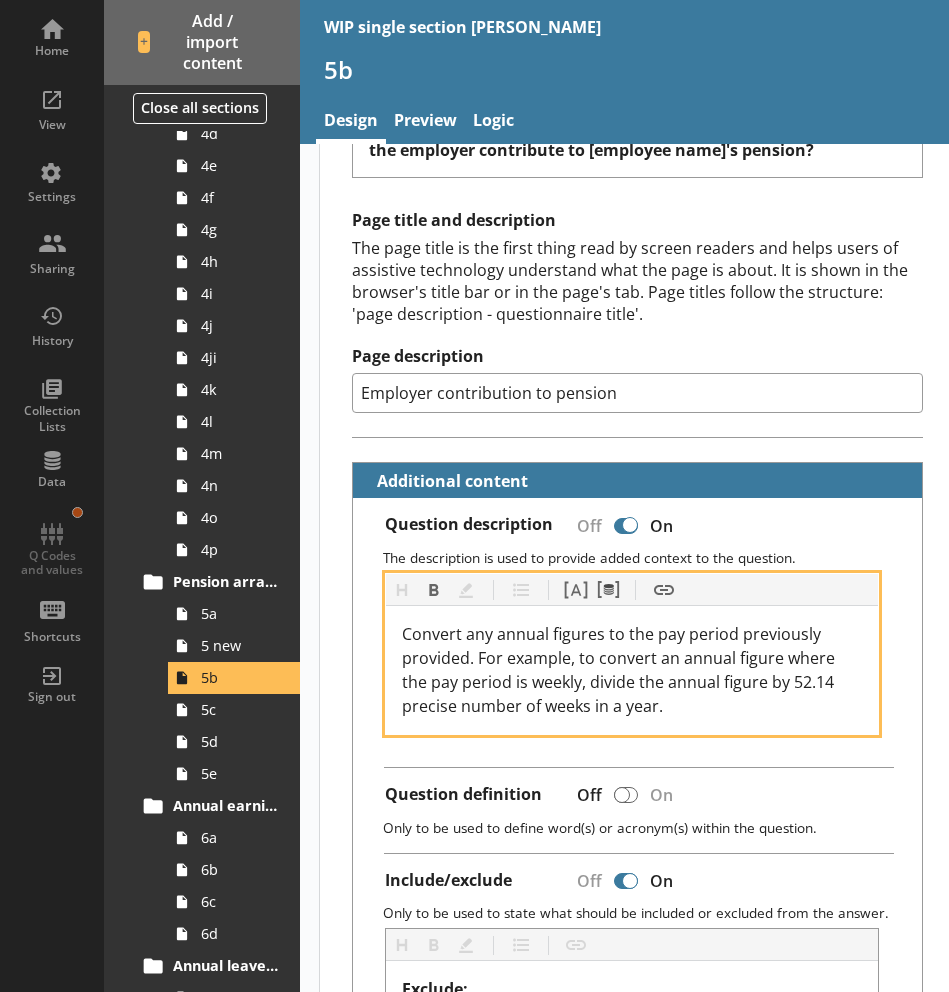 click on "Convert any annual figures to the pay period previously provided. For example, to convert an annual figure where the pay period is weekly, divide the annual figure by 52.14 precise number of weeks in a year." at bounding box center [620, 670] 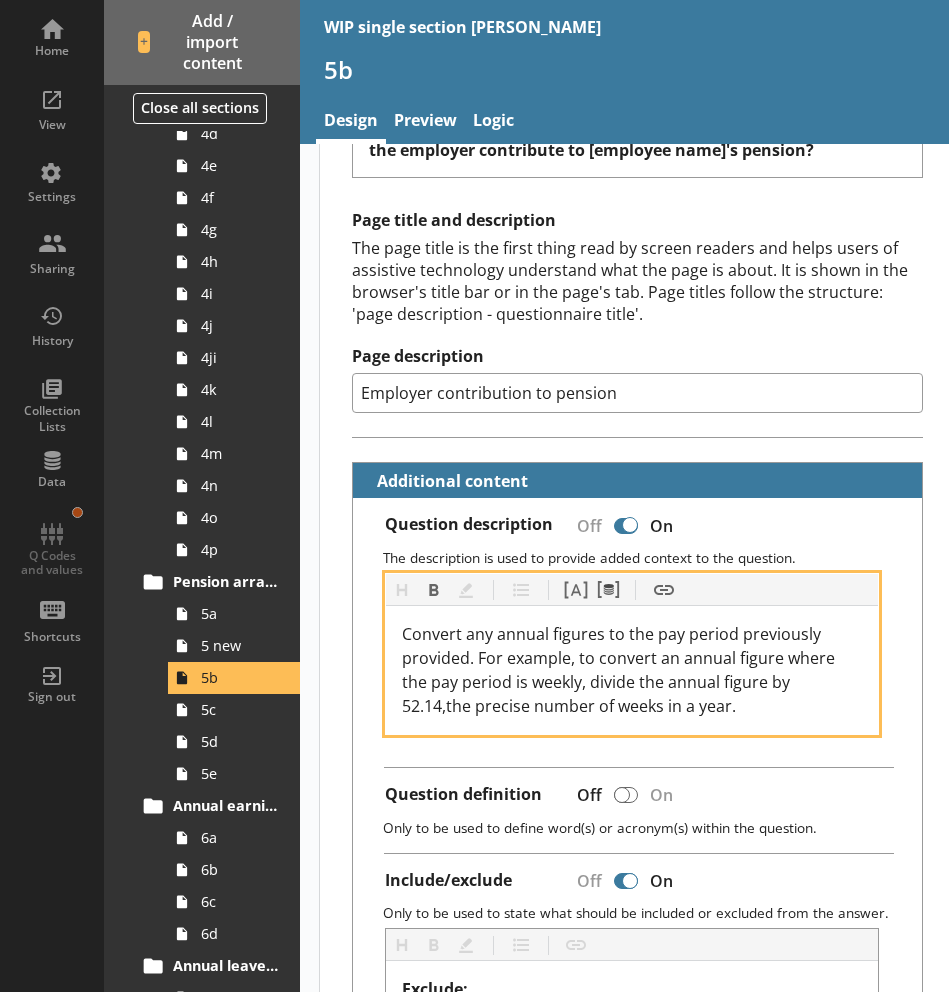 click on "Convert any annual figures to the pay period previously provided. For example, to convert an annual figure where the pay period is weekly, divide the annual figure by 52.14,the precise number of weeks in a year." at bounding box center [620, 670] 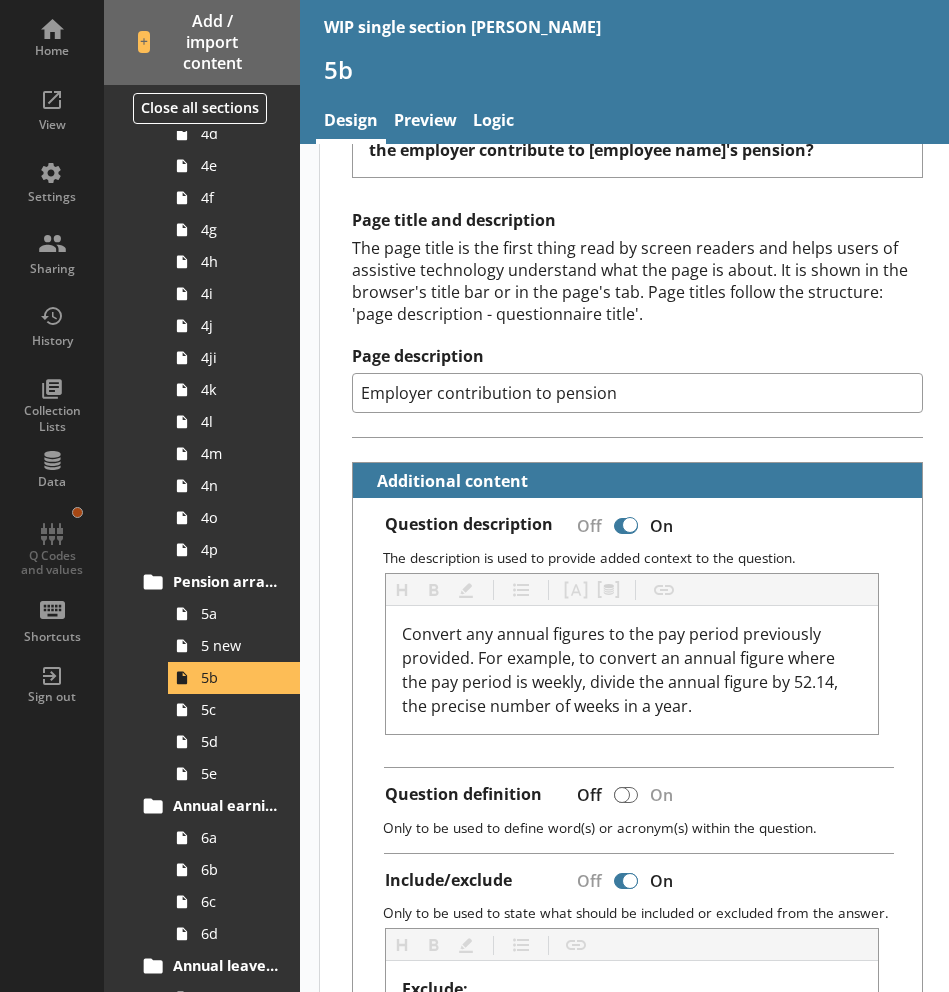 click on "Question description Off On The description is used to provide added context to the question. Heading Heading Bold Bold Highlight Highlight List List Pipe answer Pipe answer Pipe metadata Pipe metadata Insert link Insert link Convert any annual figures to the pay period previously provided. For example, to convert an annual figure where the pay period is weekly, divide the annual figure by 52.14, the precise number of weeks in a year. Question definition Off On Only to be used to define word(s) or acronym(s) within the question. Include/exclude Off On Only to be used to state what should be included or excluded from the answer. Heading Heading Bold Bold Highlight Highlight List List Insert link Insert link Exclude: any lump sum contributions that cover more than one employee any employee contributions made through salary sacrifice Additional information Off On Information regarding why we are asking this question." at bounding box center [637, 886] 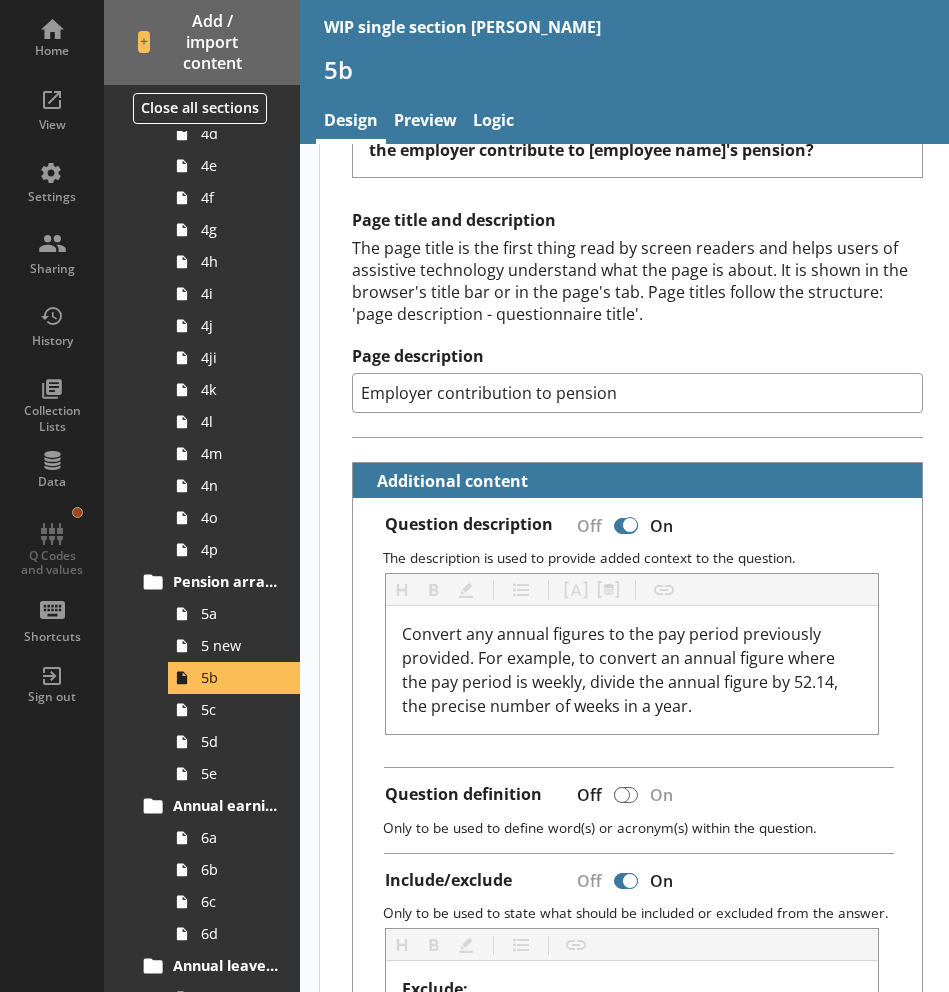 click on "Question Heading Heading Bold Bold Highlight Highlight List List Pipe answer Pipe answer Pipe metadata Pipe metadata Pipe variable Pipe variable Insert link Insert link For the pay period that included  [Reference Date] , how much did the employer contribute to [employee name]'s pension? Page title and description The page title is the first thing read by screen readers and helps users of assistive technology understand what the page is about. It is shown in the browser's title bar or in the page's tab. Page titles follow the structure: 'page description - questionnaire title'. Page description Employer contribution to pension Additional content Question description Off On The description is used to provide added context to the question. Heading Heading Bold Bold Highlight Highlight List List Pipe answer Pipe answer Pipe metadata Pipe metadata Insert link Insert link Question definition Off On Only to be used to define word(s) or acronym(s) within the question. Include/exclude Off On Heading Heading Bold Bold" at bounding box center (637, 1009) 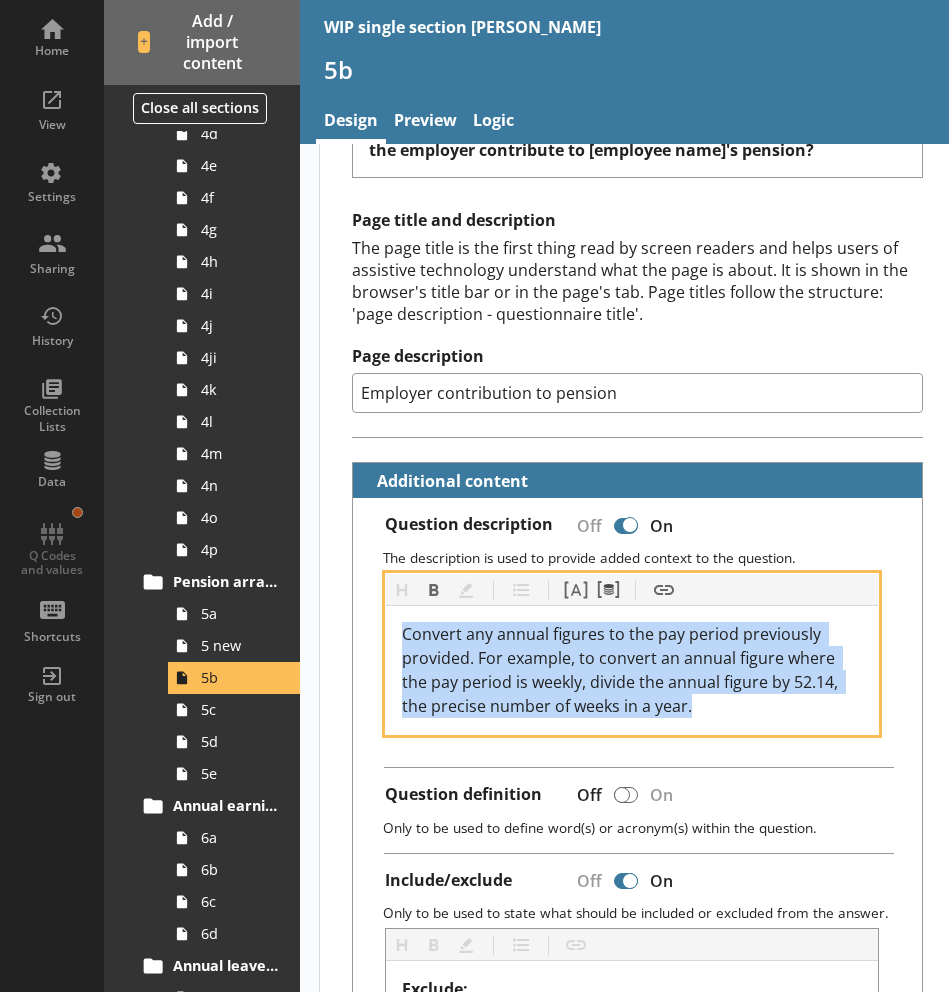 drag, startPoint x: 712, startPoint y: 709, endPoint x: 384, endPoint y: 629, distance: 337.61517 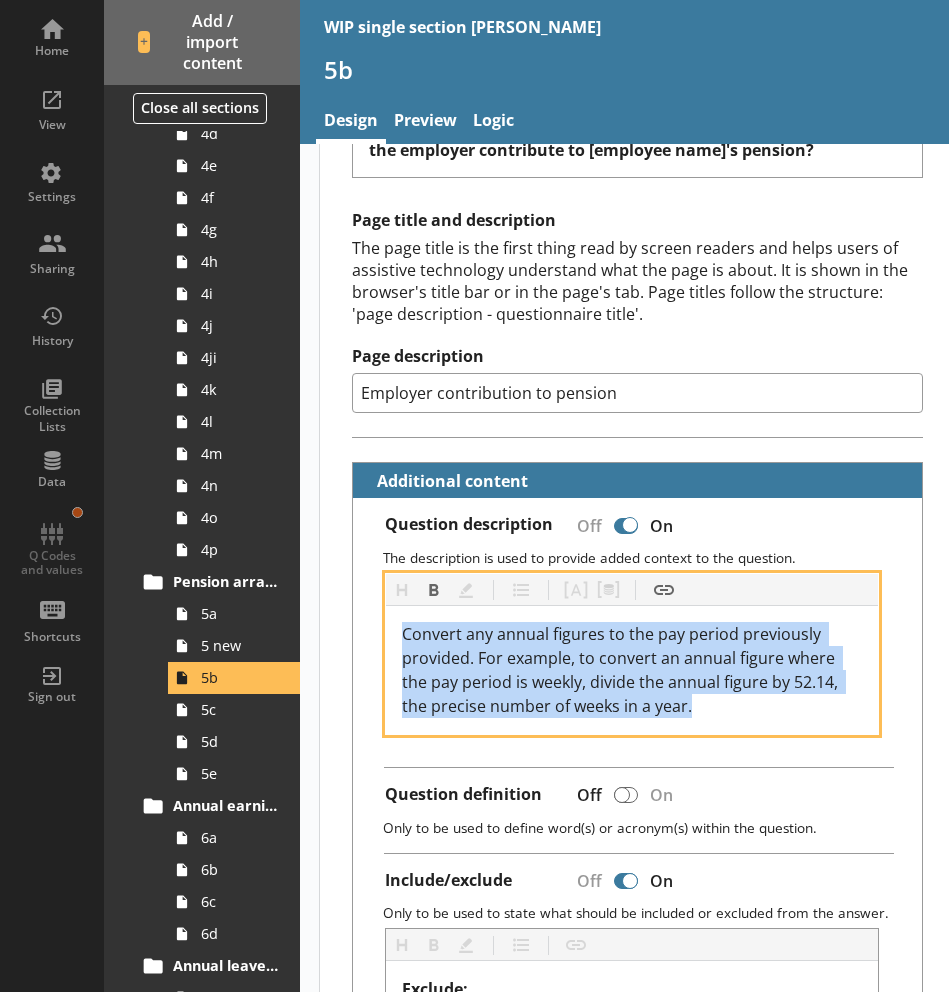 copy on "Convert any annual figures to the pay period previously provided. For example, to convert an annual figure where the pay period is weekly, divide the annual figure by 52.14, the precise number of weeks in a year." 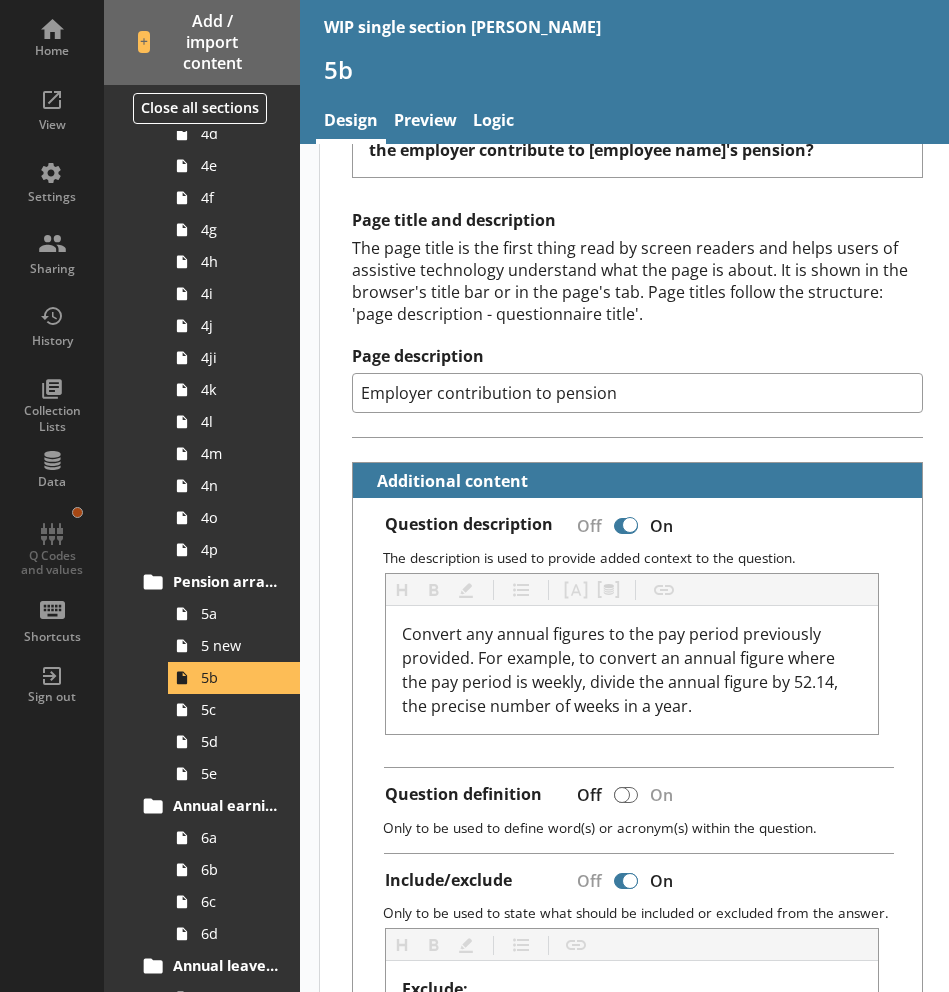 click on "Question Heading Heading Bold Bold Highlight Highlight List List Pipe answer Pipe answer Pipe metadata Pipe metadata Pipe variable Pipe variable Insert link Insert link For the pay period that included  [Reference Date] , how much did the employer contribute to [employee name]'s pension? Page title and description The page title is the first thing read by screen readers and helps users of assistive technology understand what the page is about. It is shown in the browser's title bar or in the page's tab. Page titles follow the structure: 'page description - questionnaire title'. Page description Employer contribution to pension Additional content Question description Off On The description is used to provide added context to the question. Heading Heading Bold Bold Highlight Highlight List List Pipe answer Pipe answer Pipe metadata Pipe metadata Insert link Insert link Question definition Off On Only to be used to define word(s) or acronym(s) within the question. Include/exclude Off On Heading Heading Bold Bold" at bounding box center (637, 1009) 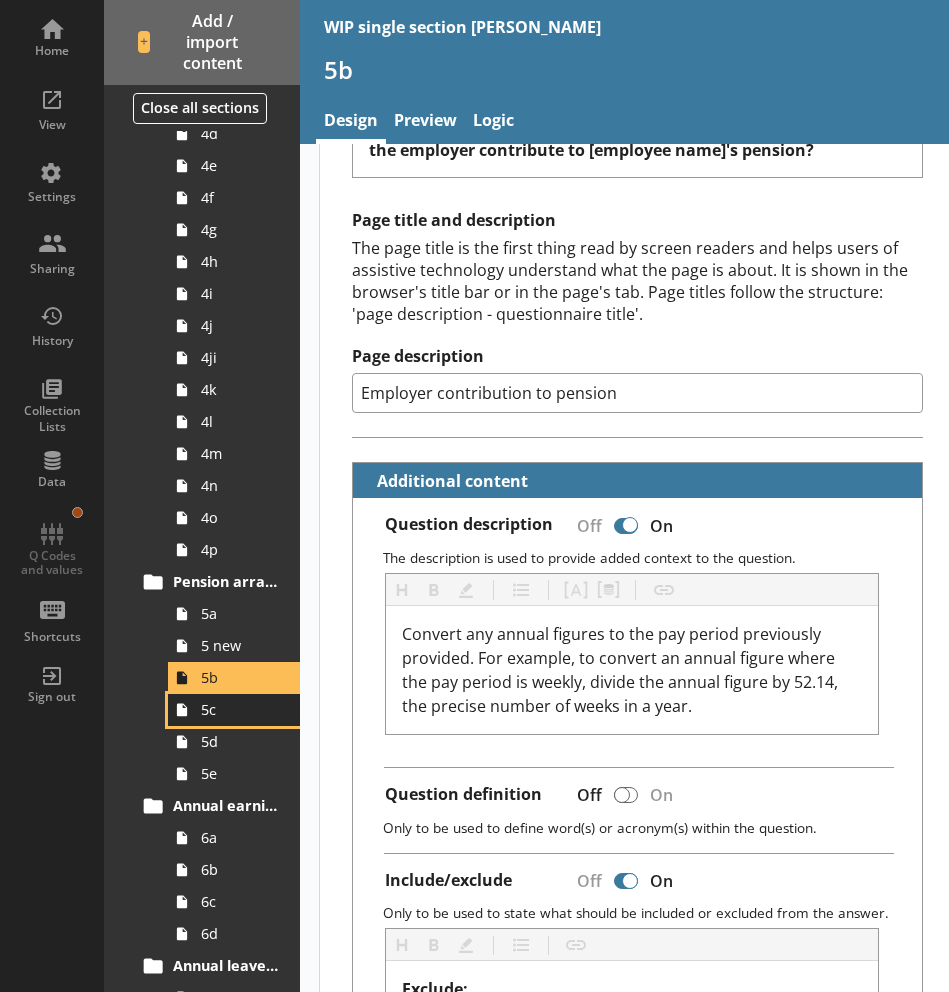 click on "5c" at bounding box center (239, 709) 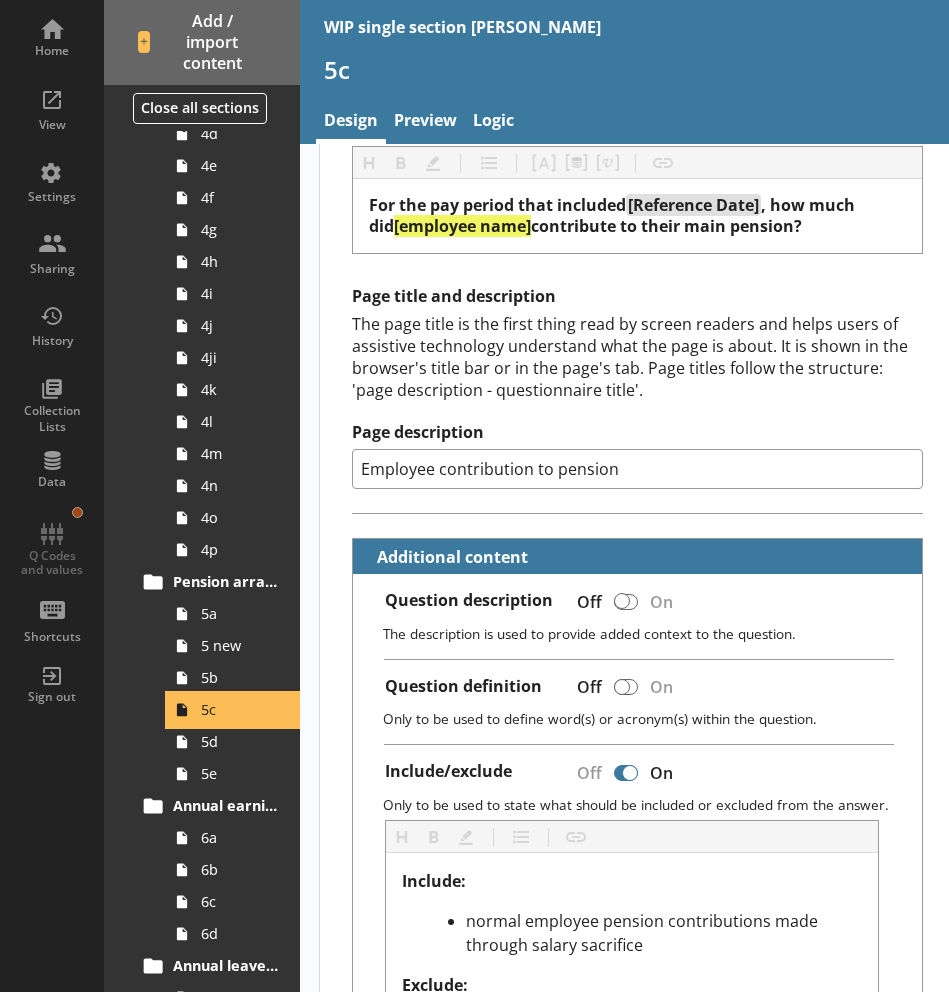 scroll, scrollTop: 168, scrollLeft: 0, axis: vertical 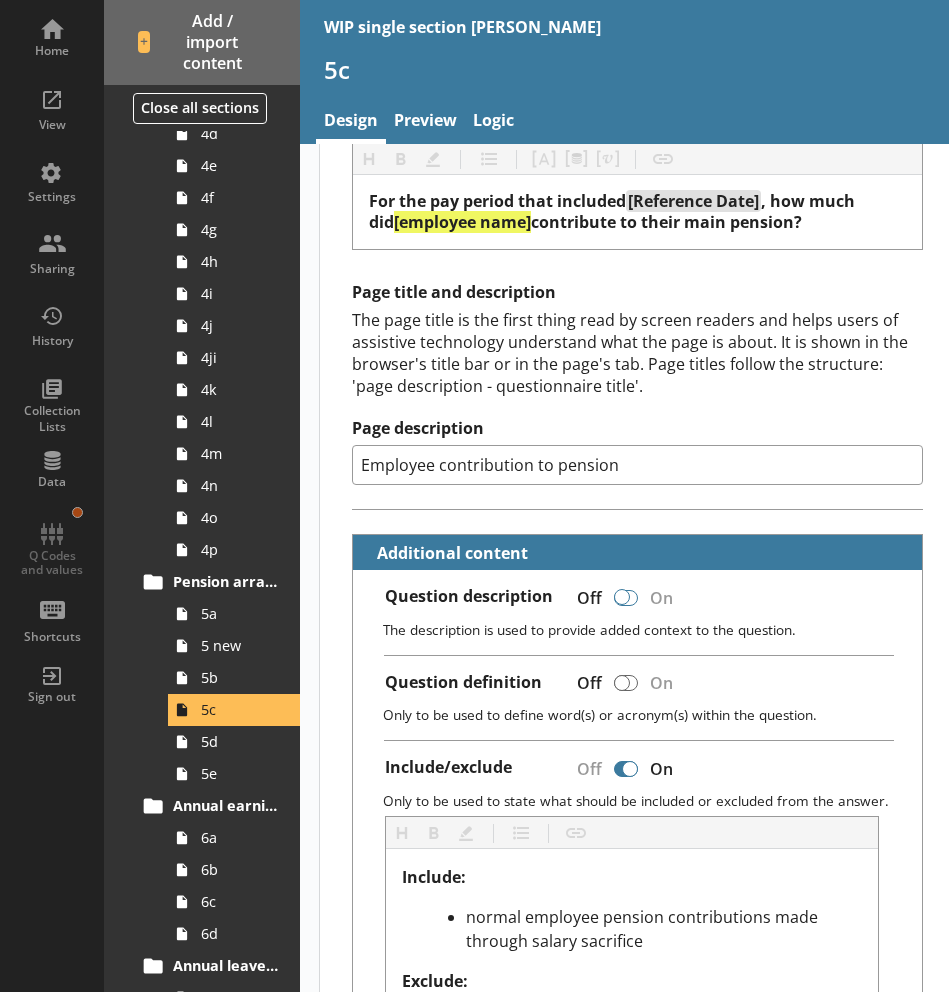 click at bounding box center (626, 598) 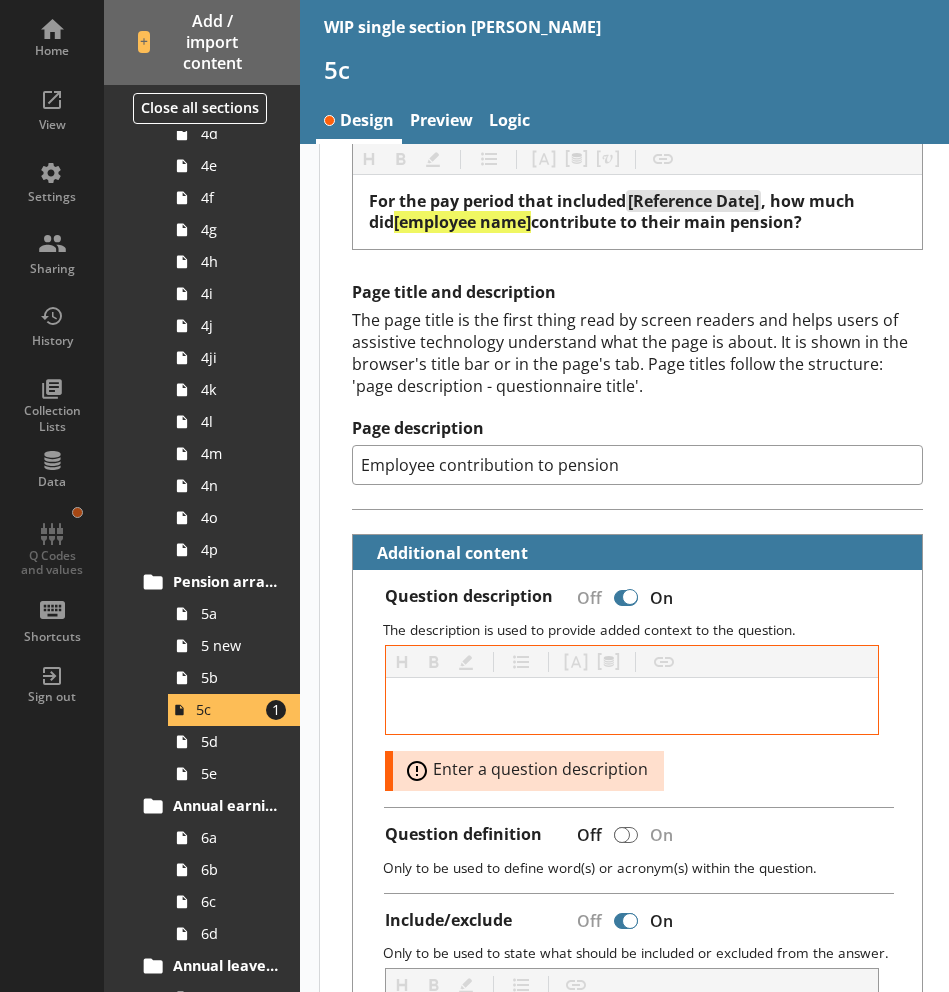 click at bounding box center [630, 597] 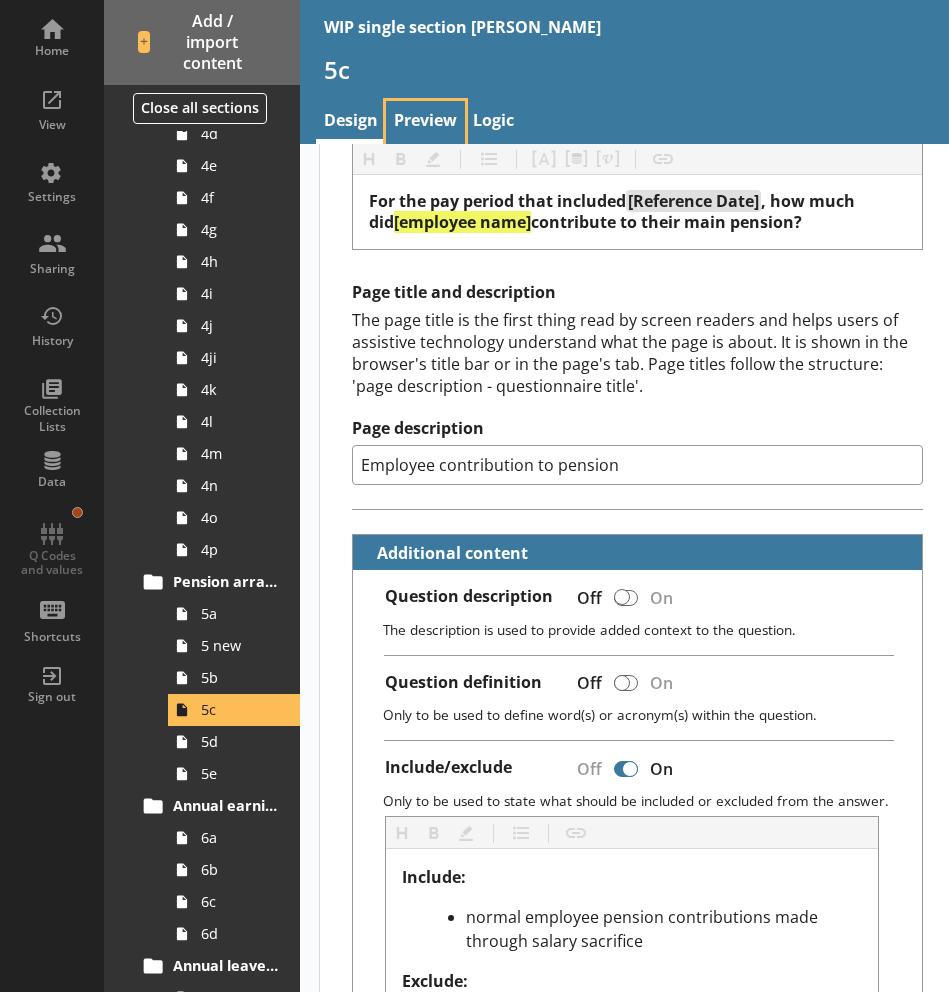click on "Preview" at bounding box center [425, 122] 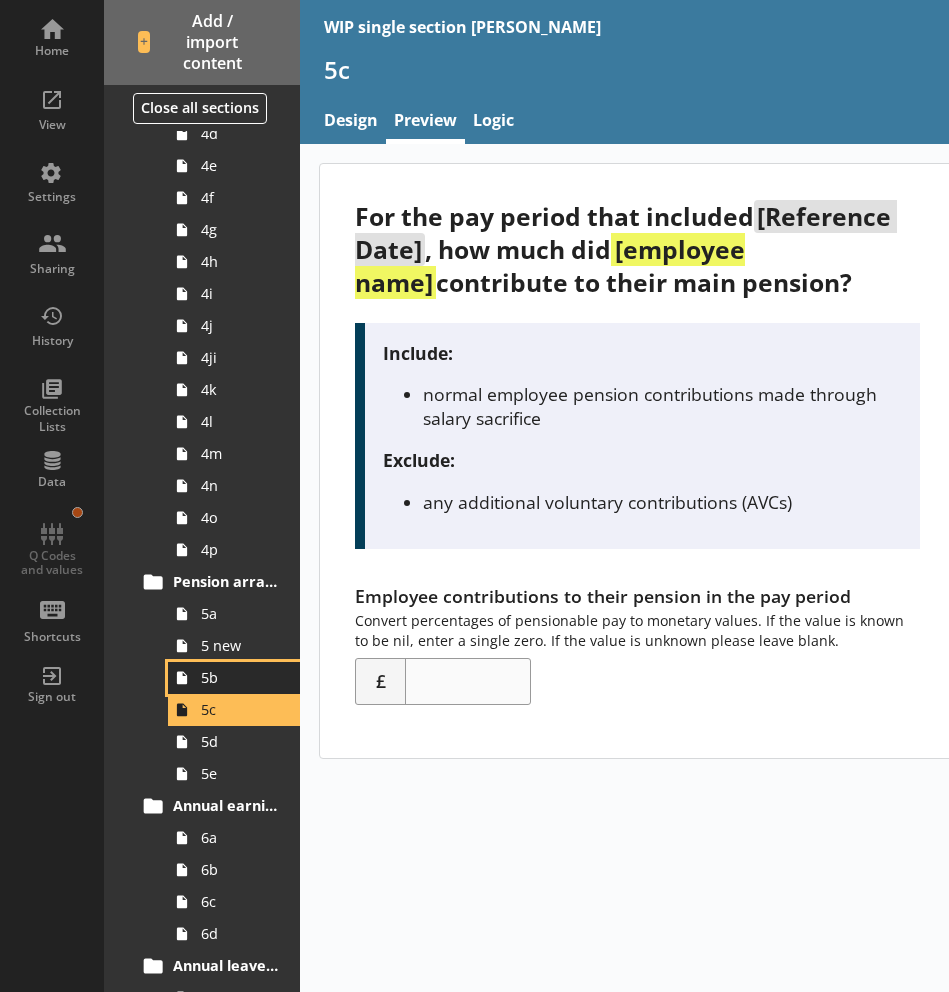 click on "5b" at bounding box center (239, 677) 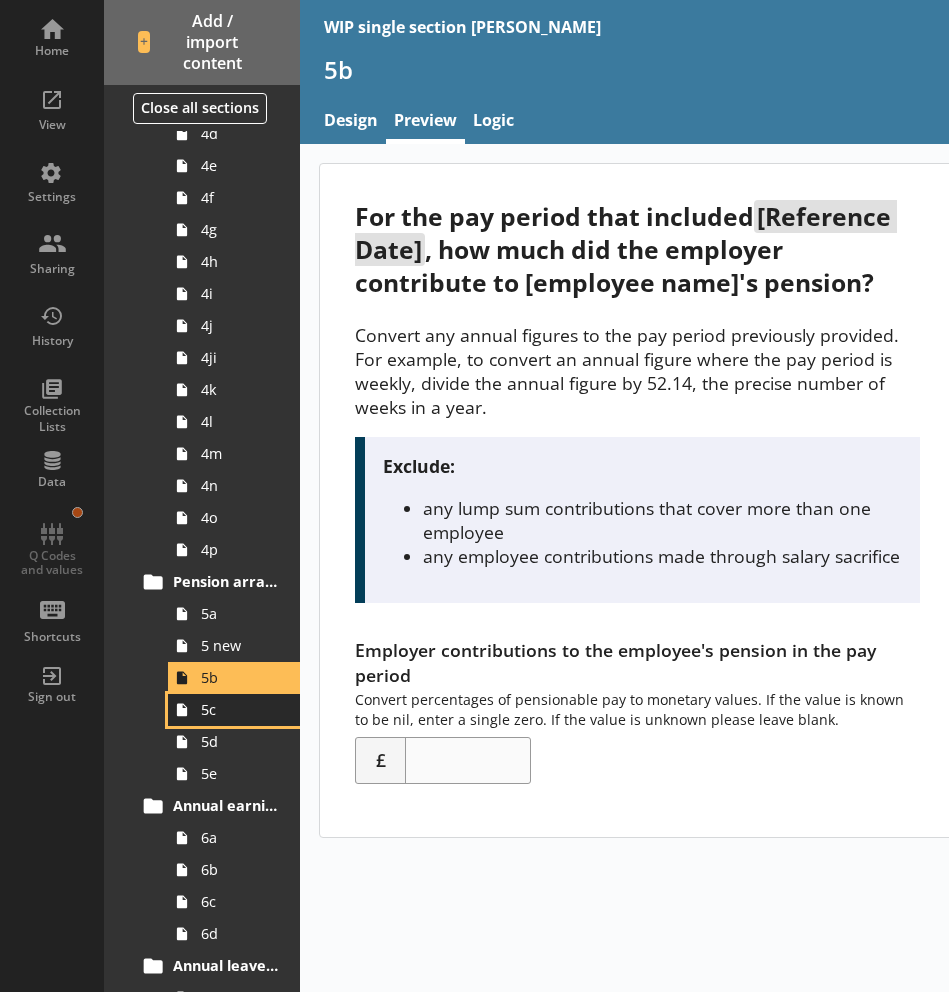 click on "5c" at bounding box center (239, 709) 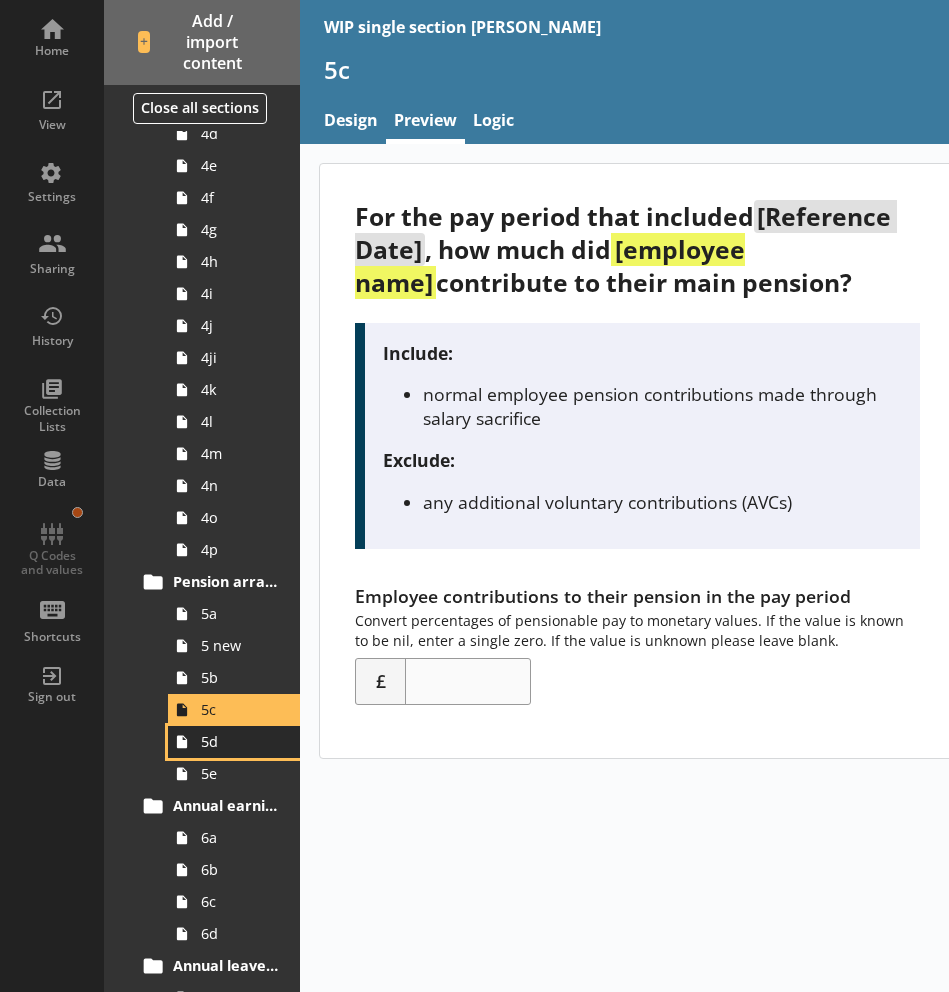 click on "5d" at bounding box center (239, 741) 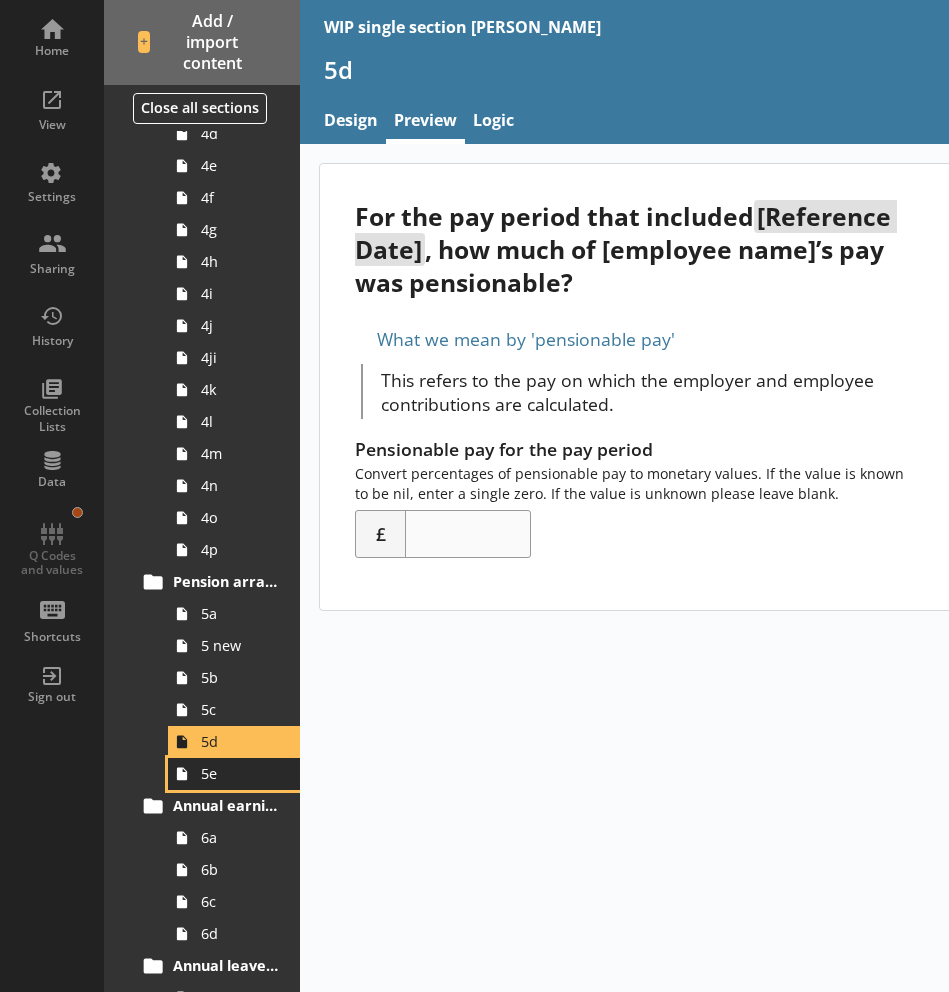 click on "5e" at bounding box center [234, 774] 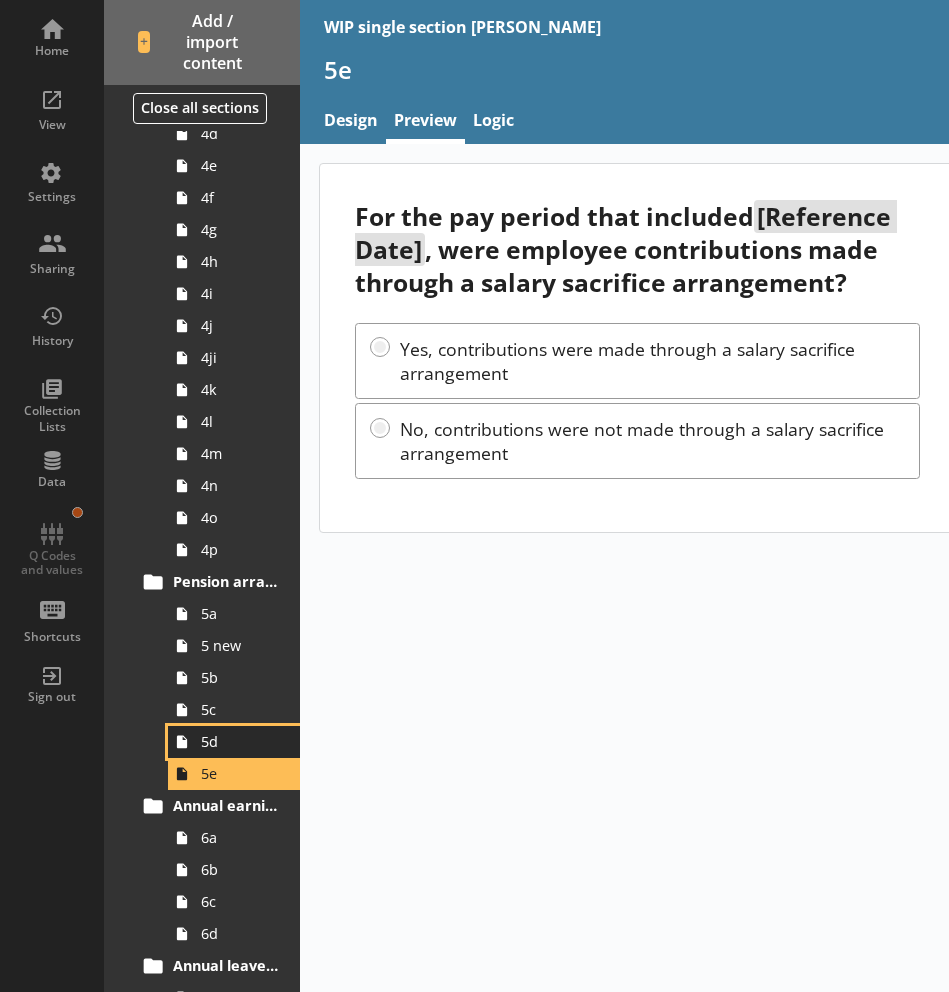 click on "5d" at bounding box center [239, 741] 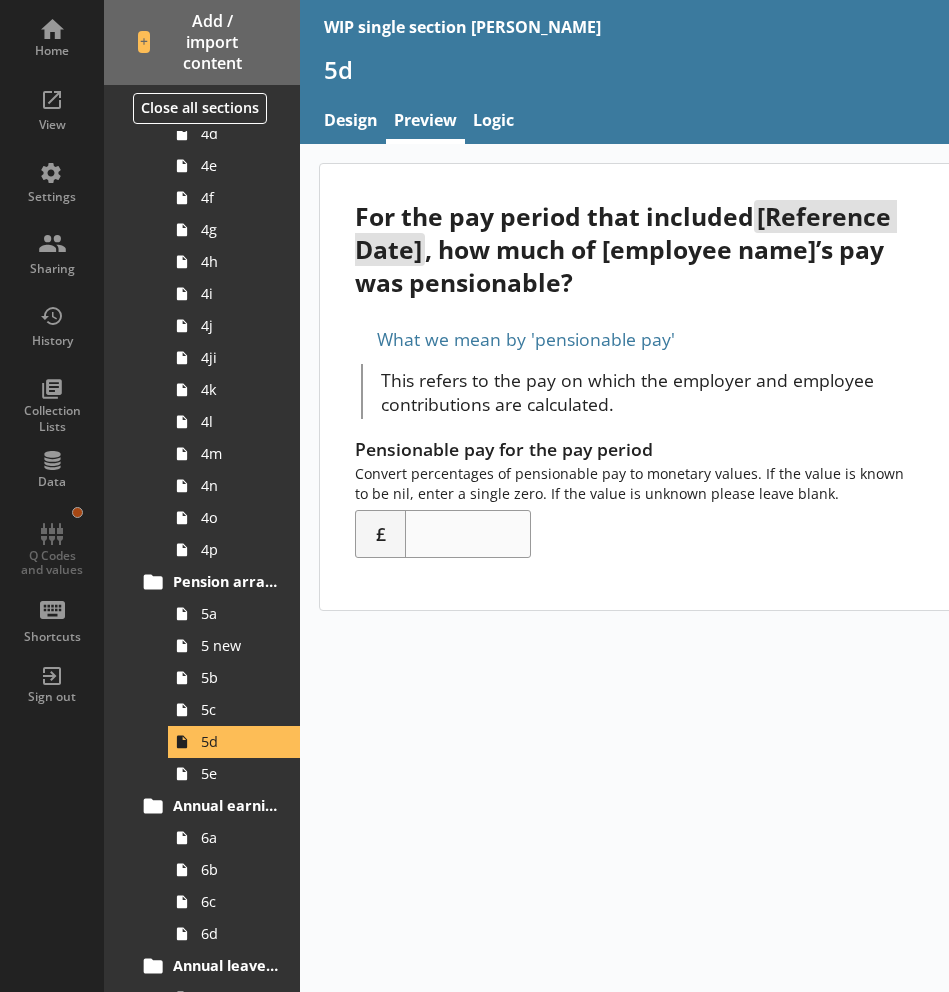click on "For the pay period that included  [Reference Date] , how much of [employee name]’s pay was pensionable? What we mean by 'pensionable pay' This refers to the pay on which the employer and employee contributions are calculated. Pensionable pay for the pay period Convert percentages of pensionable pay to monetary values. If the value is known to be nil, enter a single zero. If the value is unknown please leave blank. £" at bounding box center (637, 403) 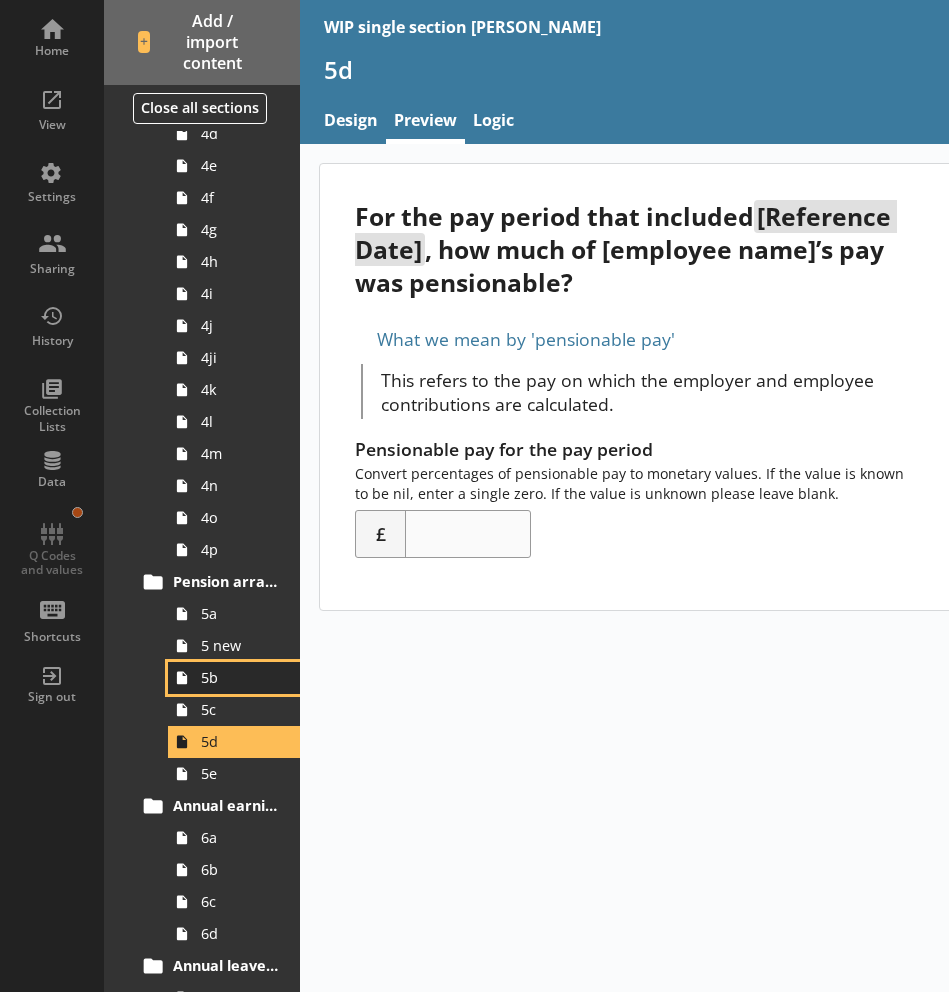 click on "5b" at bounding box center (239, 677) 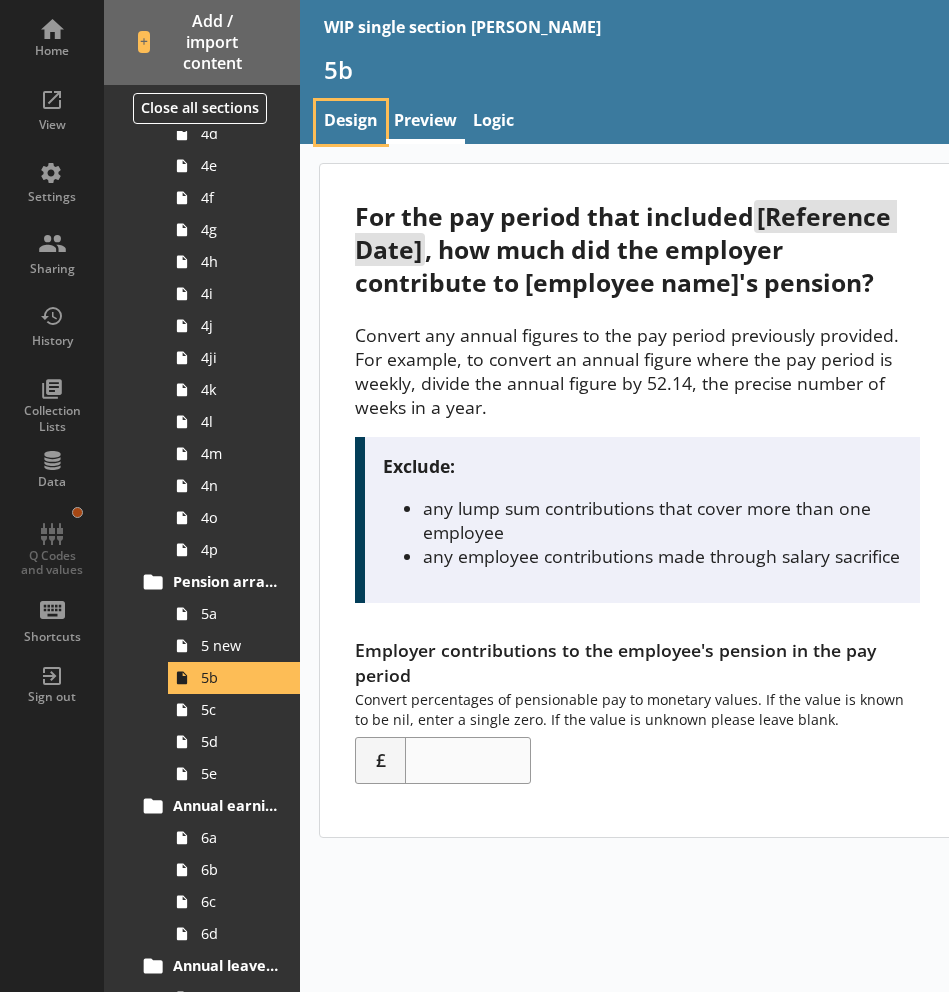 click on "Design" at bounding box center (351, 122) 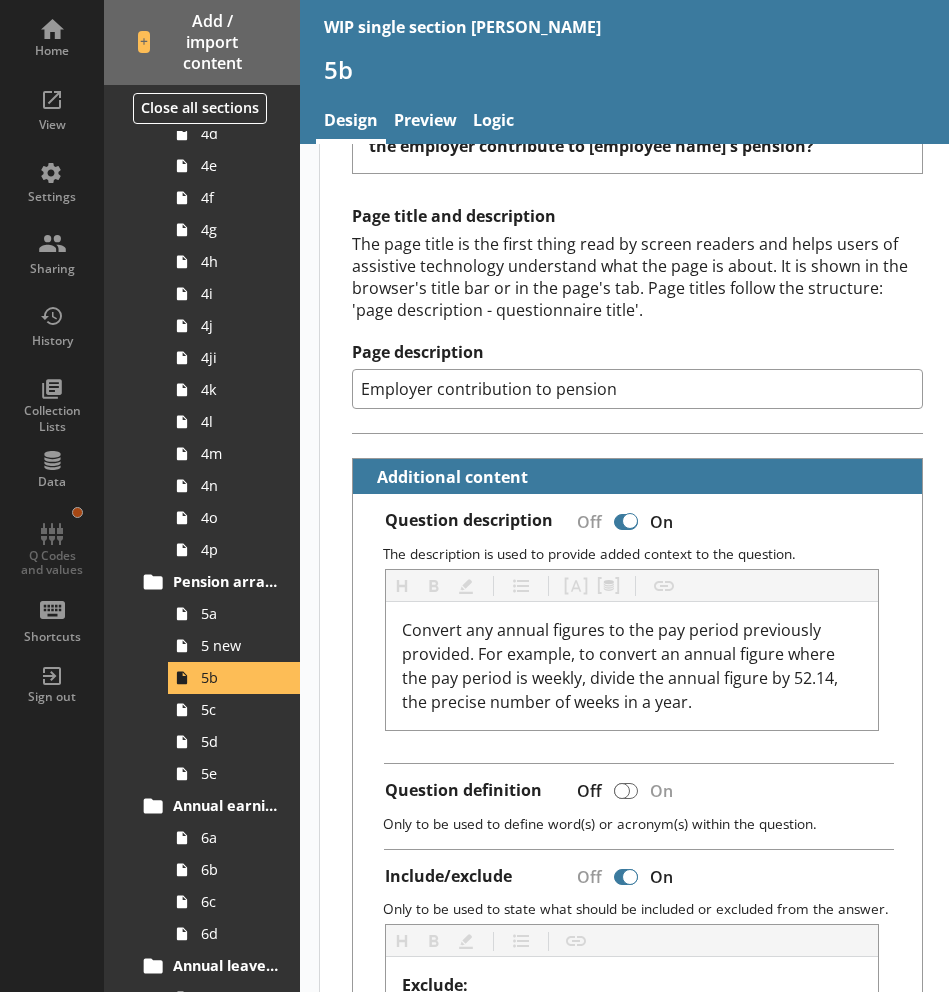scroll, scrollTop: 275, scrollLeft: 0, axis: vertical 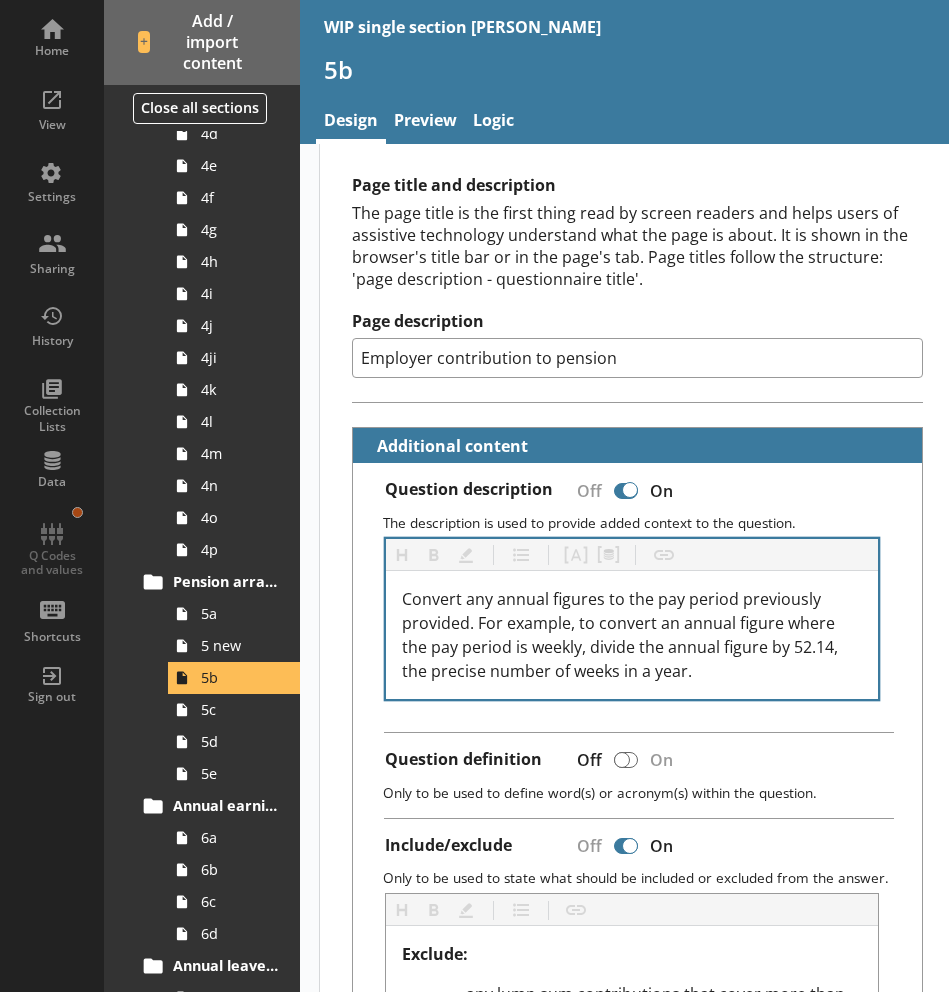 click on "Convert any annual figures to the pay period previously provided. For example, to convert an annual figure where the pay period is weekly, divide the annual figure by 52.14, the precise number of weeks in a year." at bounding box center [632, 635] 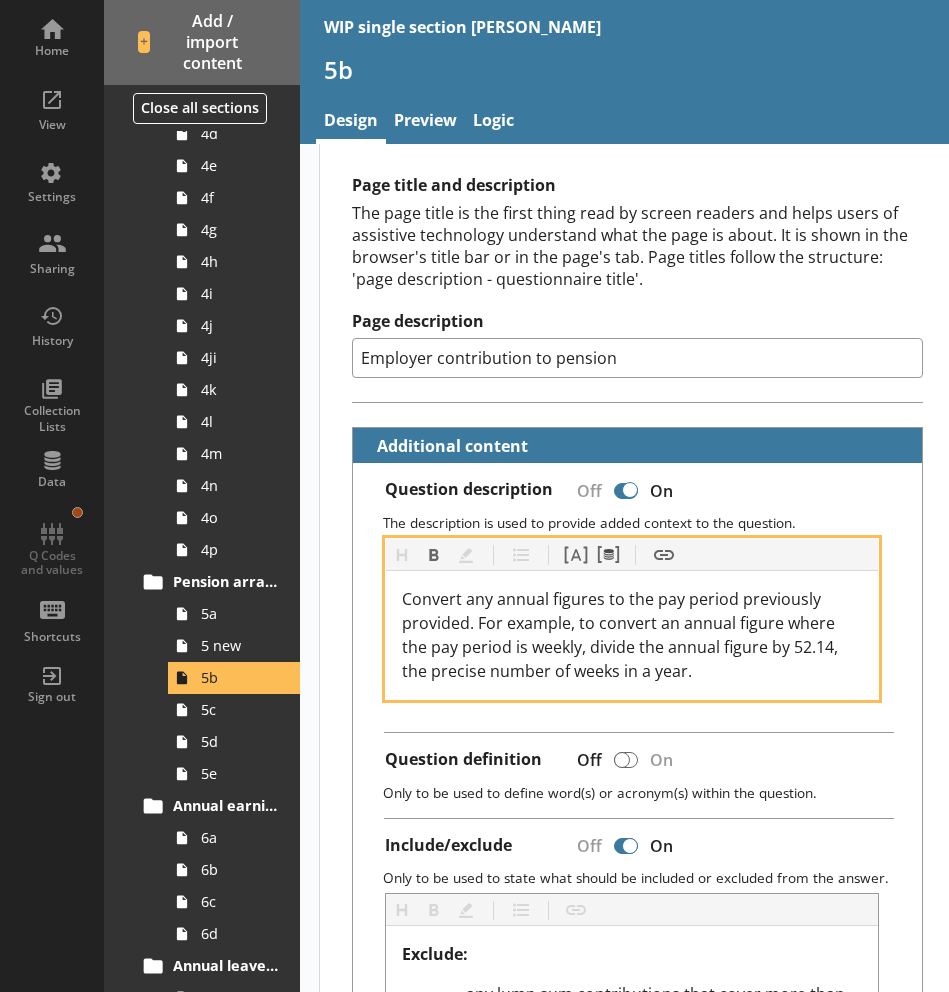 click on "Convert any annual figures to the pay period previously provided. For example, to convert an annual figure where the pay period is weekly, divide the annual figure by 52.14, the precise number of weeks in a year." at bounding box center (632, 635) 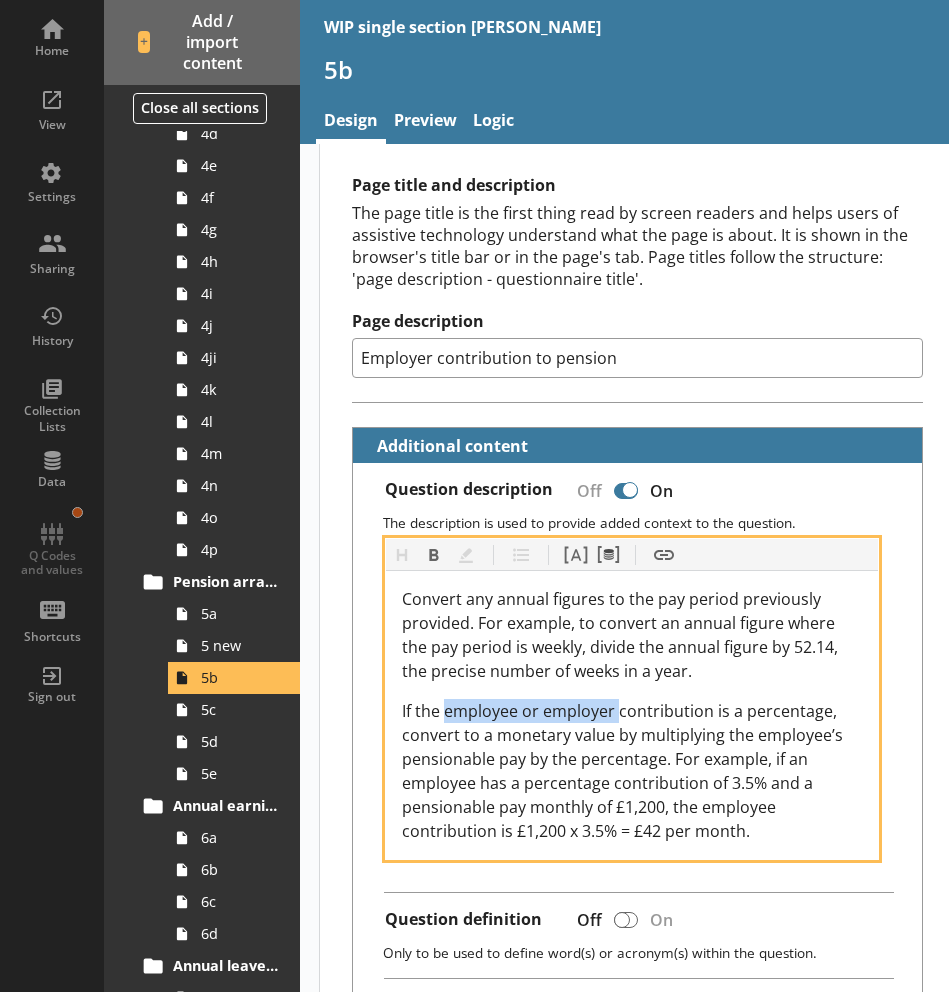 drag, startPoint x: 618, startPoint y: 709, endPoint x: 447, endPoint y: 714, distance: 171.07309 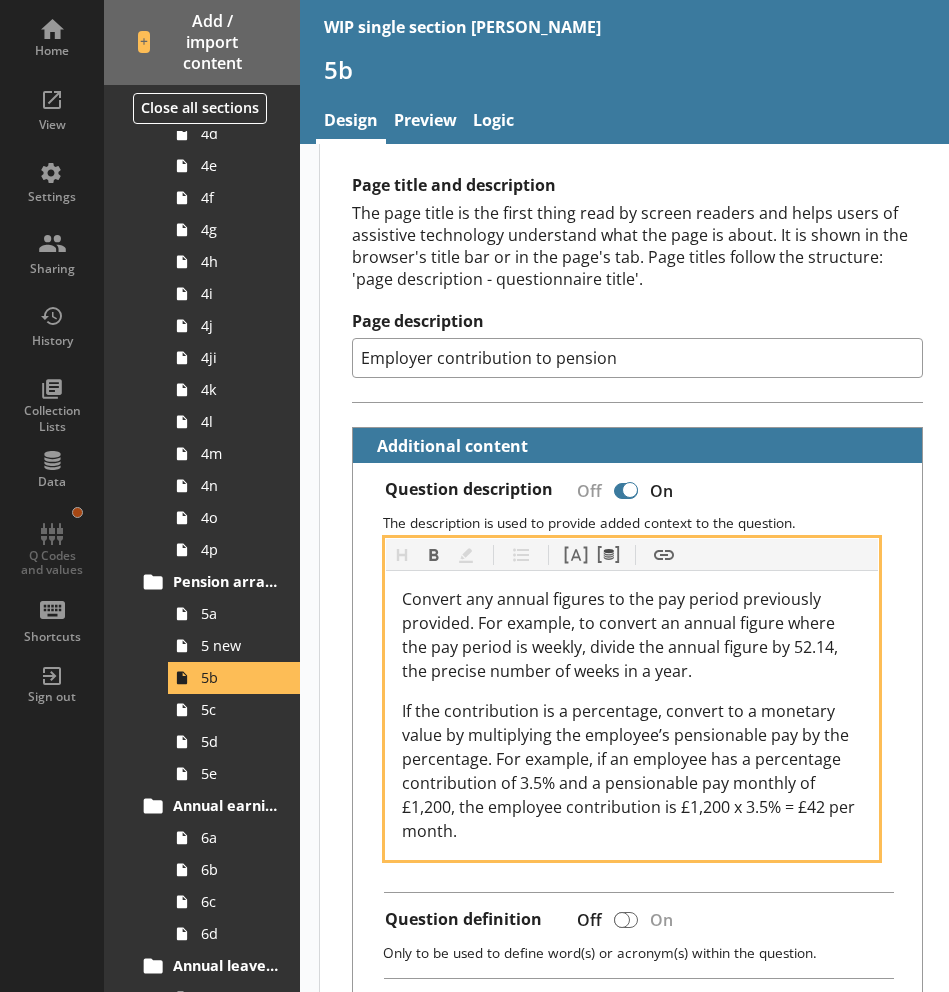 drag, startPoint x: 507, startPoint y: 832, endPoint x: 520, endPoint y: 827, distance: 13.928389 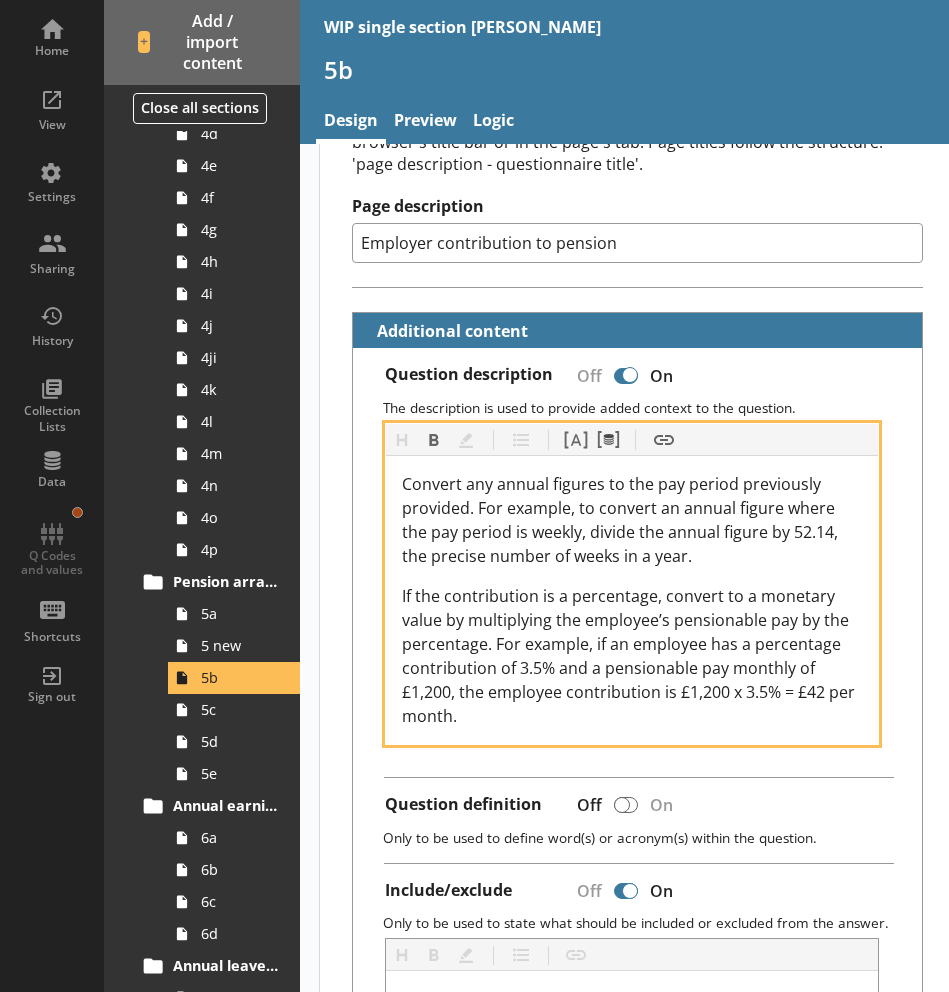 scroll, scrollTop: 393, scrollLeft: 0, axis: vertical 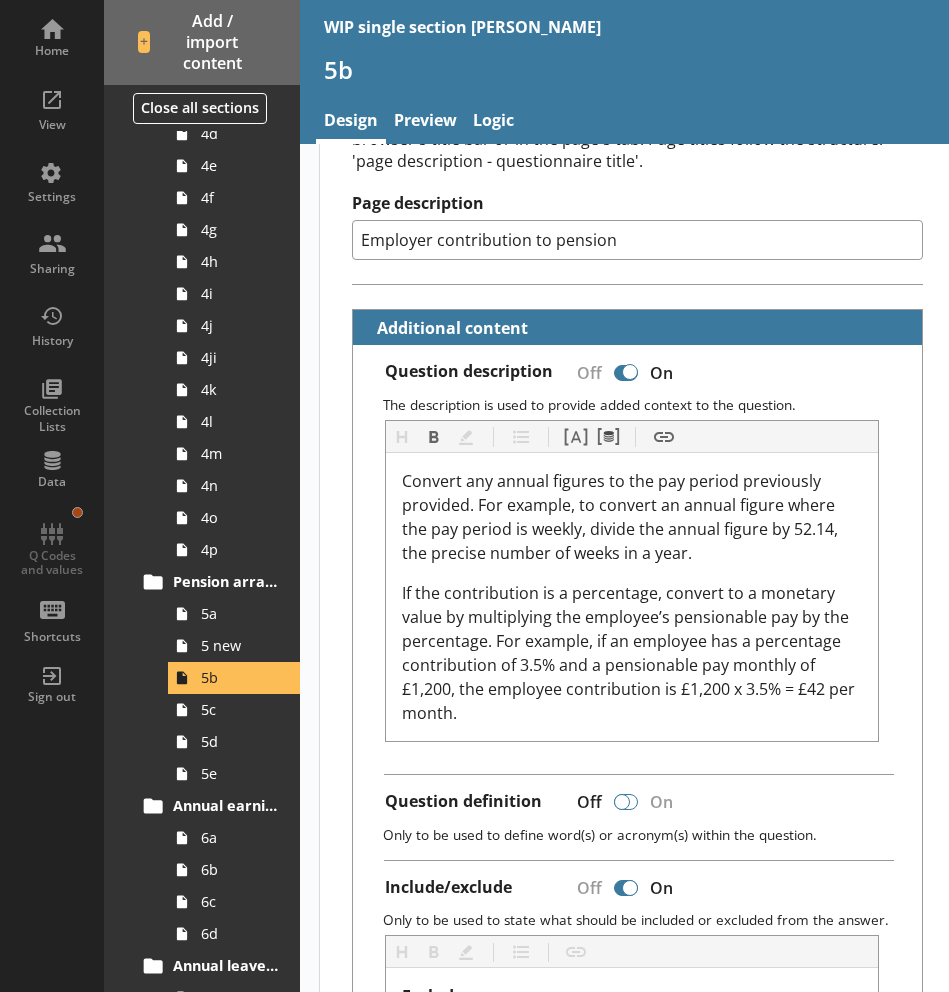 click at bounding box center (622, 802) 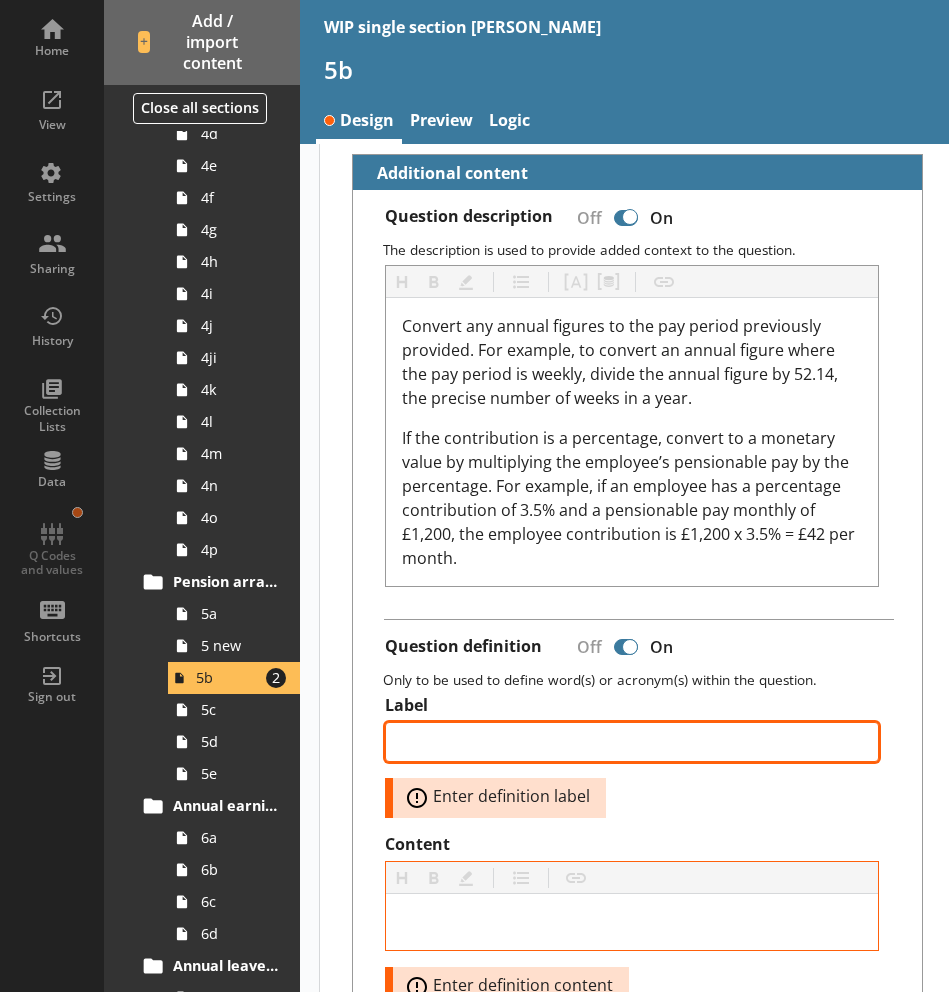 scroll, scrollTop: 563, scrollLeft: 0, axis: vertical 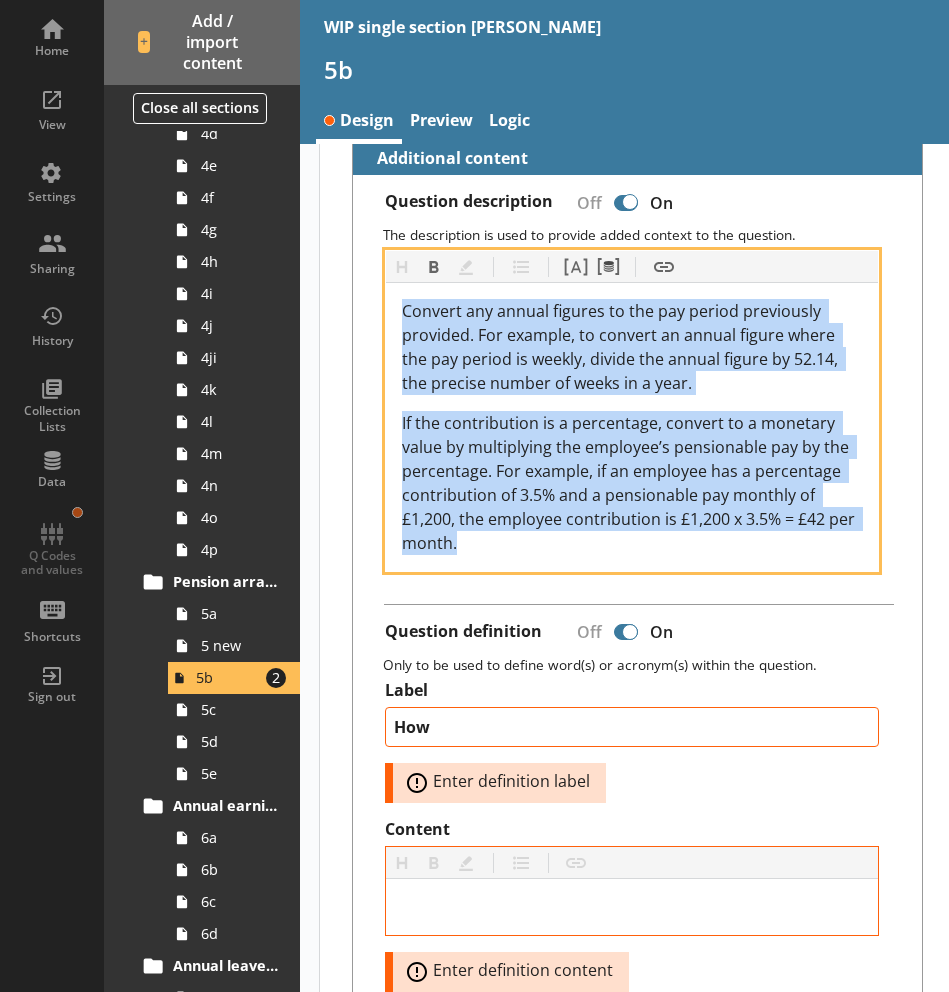 drag, startPoint x: 497, startPoint y: 540, endPoint x: 378, endPoint y: 314, distance: 255.41534 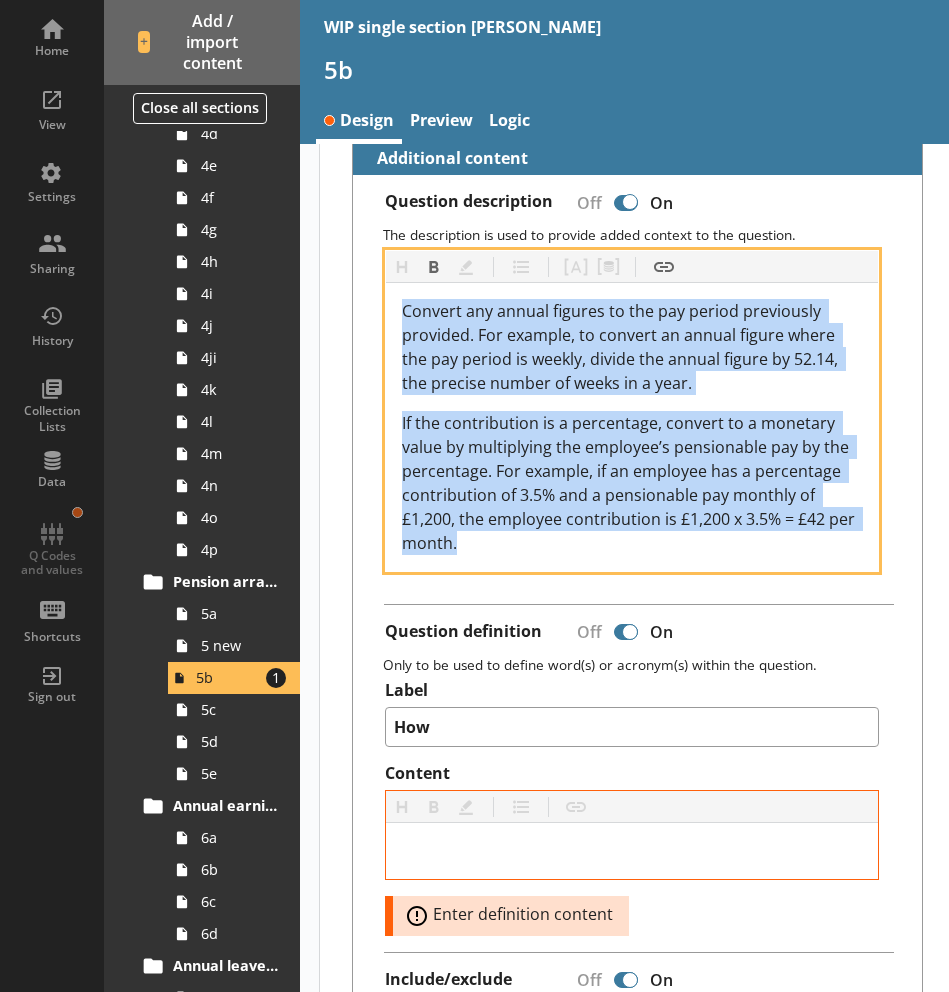 copy on "Convert any annual figures to the pay period previously provided. For example, to convert an annual figure where the pay period is weekly, divide the annual figure by 52.14, the precise number of weeks in a year. If the contribution is a percentage, convert to a monetary value by multiplying the employee’s pensionable pay by the percentage. For example, if an employee has a percentage contribution of 3.5% and a pensionable pay monthly of £1,200, the employee contribution is £1,200 x 3.5% = £42 per month." 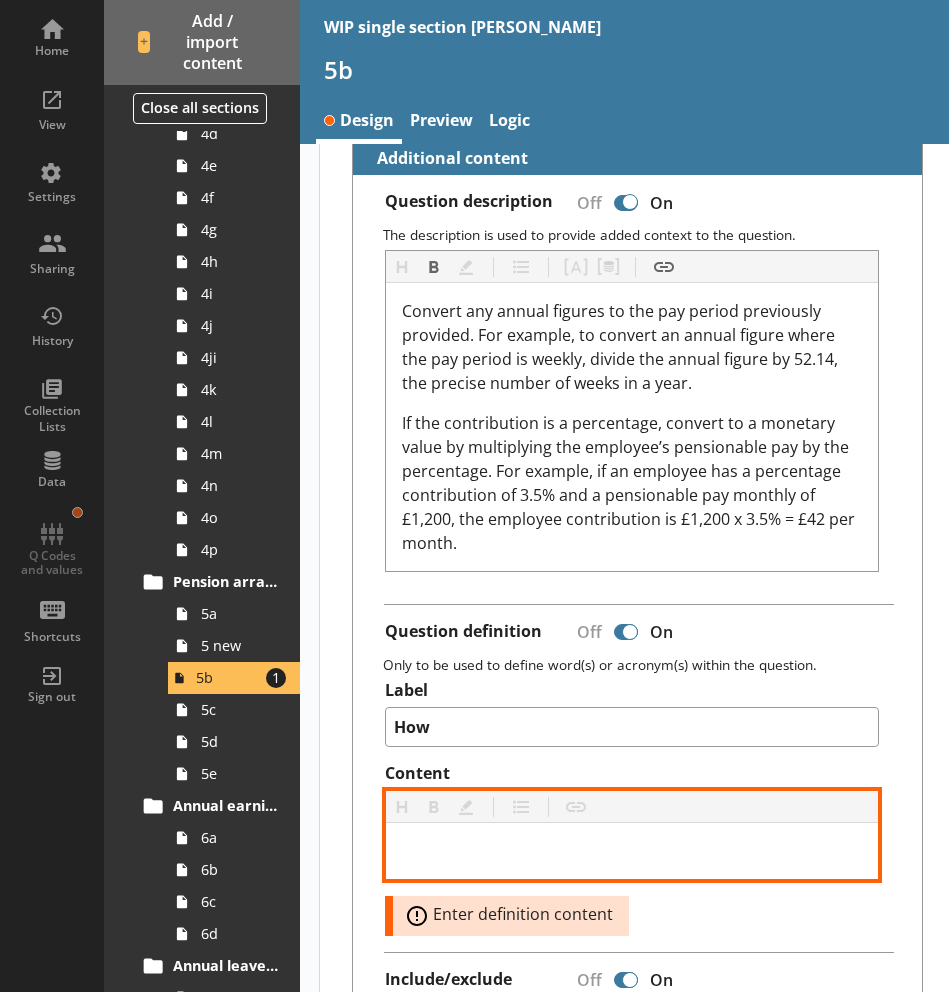 click at bounding box center (632, 851) 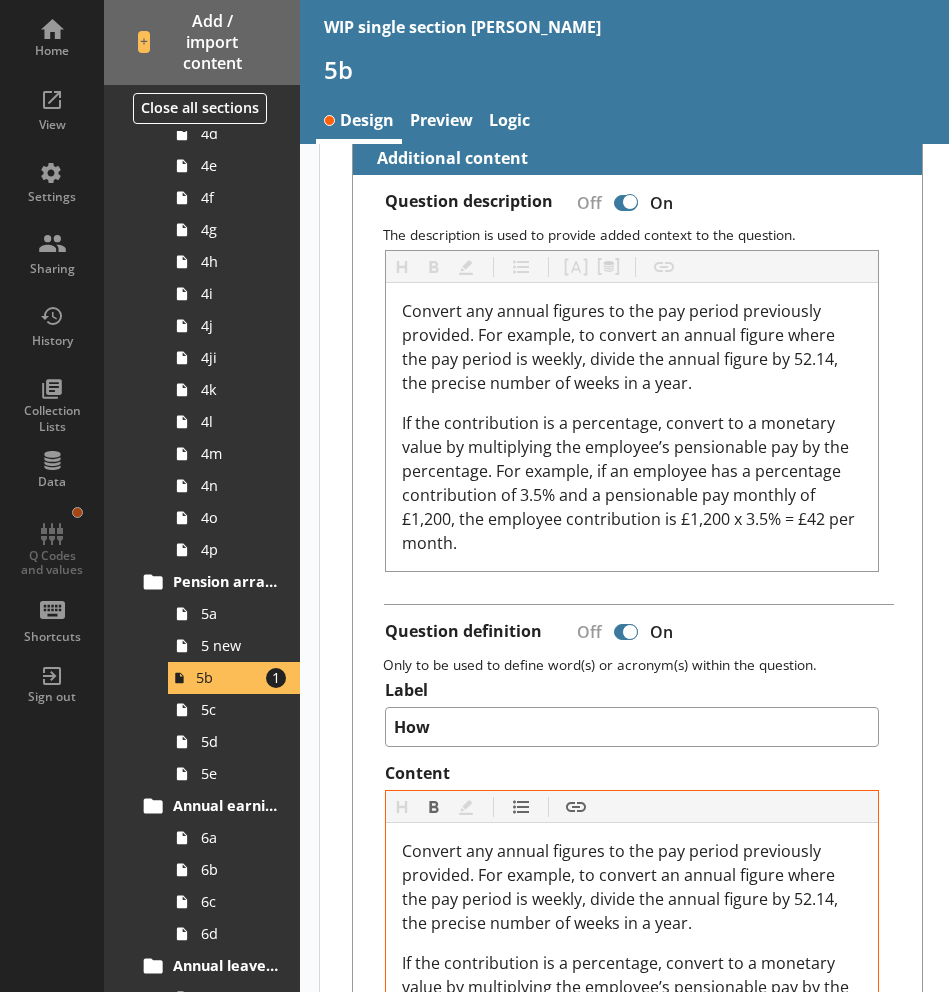 click on "Question description Off On The description is used to provide added context to the question. Heading Heading Bold Bold Highlight Highlight List List Pipe answer Pipe answer Pipe metadata Pipe metadata Insert link Insert link Convert any annual figures to the pay period previously provided. For example, to convert an annual figure where the pay period is weekly, divide the annual figure by 52.14, the precise number of weeks in a year. If the contribution is a percentage, convert to a monetary value by multiplying the employee’s pensionable pay by the percentage. For example, if an employee has a percentage contribution of 3.5% and a pensionable pay monthly of £1,200, the employee contribution is £1,200 x 3.5% = £42 per month. Question definition Off On Only to be used to define word(s) or acronym(s) within the question. Label How  Content Heading Heading Bold Bold Highlight Highlight List List Insert link Insert link Error:  Enter definition content Include/exclude Off On Heading Heading Bold Bold List" at bounding box center [637, 890] 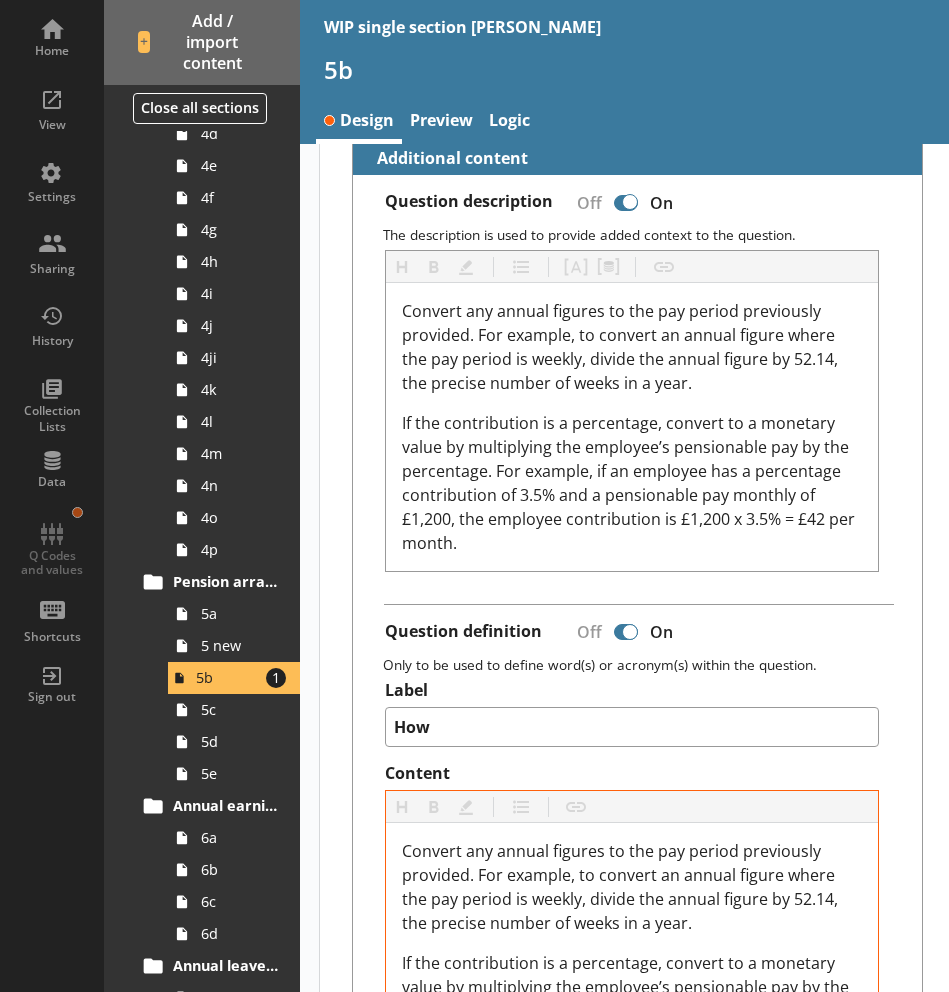 click on "Question description Off On The description is used to provide added context to the question. Heading Heading Bold Bold Highlight Highlight List List Pipe answer Pipe answer Pipe metadata Pipe metadata Insert link Insert link Convert any annual figures to the pay period previously provided. For example, to convert an annual figure where the pay period is weekly, divide the annual figure by 52.14, the precise number of weeks in a year. If the contribution is a percentage, convert to a monetary value by multiplying the employee’s pensionable pay by the percentage. For example, if an employee has a percentage contribution of 3.5% and a pensionable pay monthly of £1,200, the employee contribution is £1,200 x 3.5% = £42 per month. Question definition Off On Only to be used to define word(s) or acronym(s) within the question. Label How  Content Heading Heading Bold Bold Highlight Highlight List List Insert link Insert link Error:  Enter definition content Include/exclude Off On Heading Heading Bold Bold List" at bounding box center [637, 890] 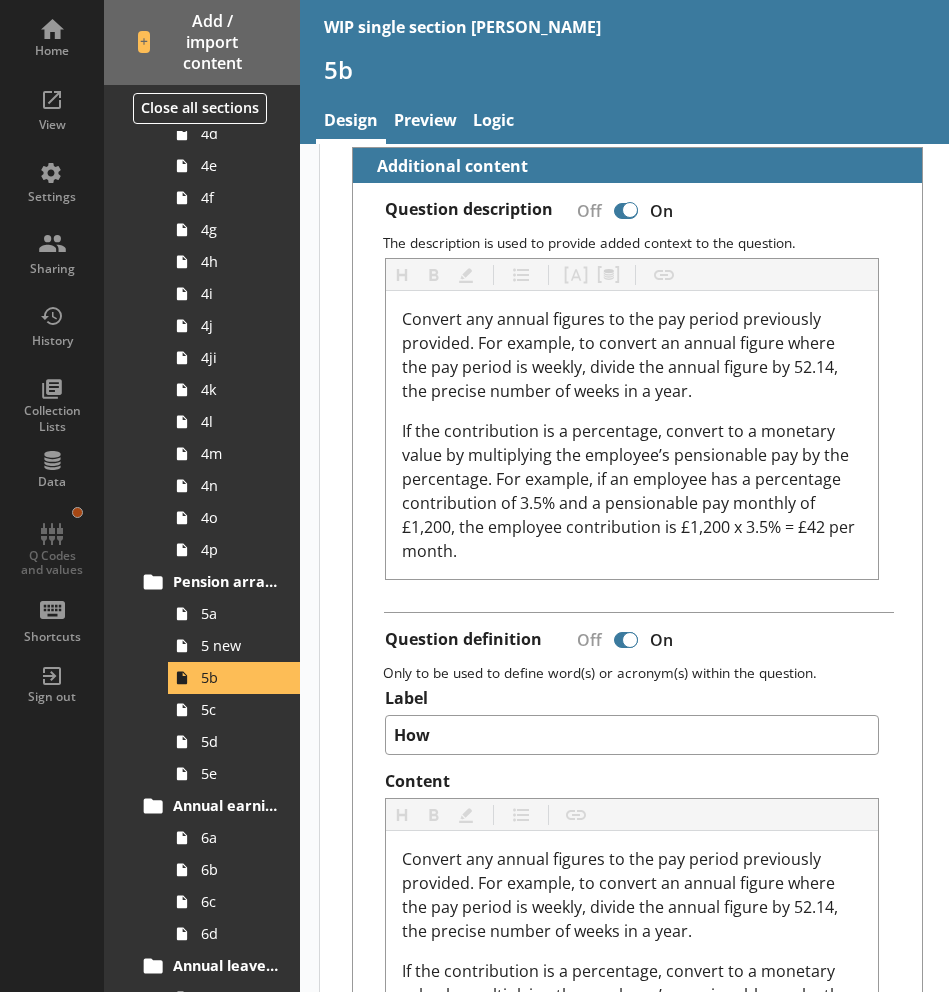 scroll, scrollTop: 554, scrollLeft: 0, axis: vertical 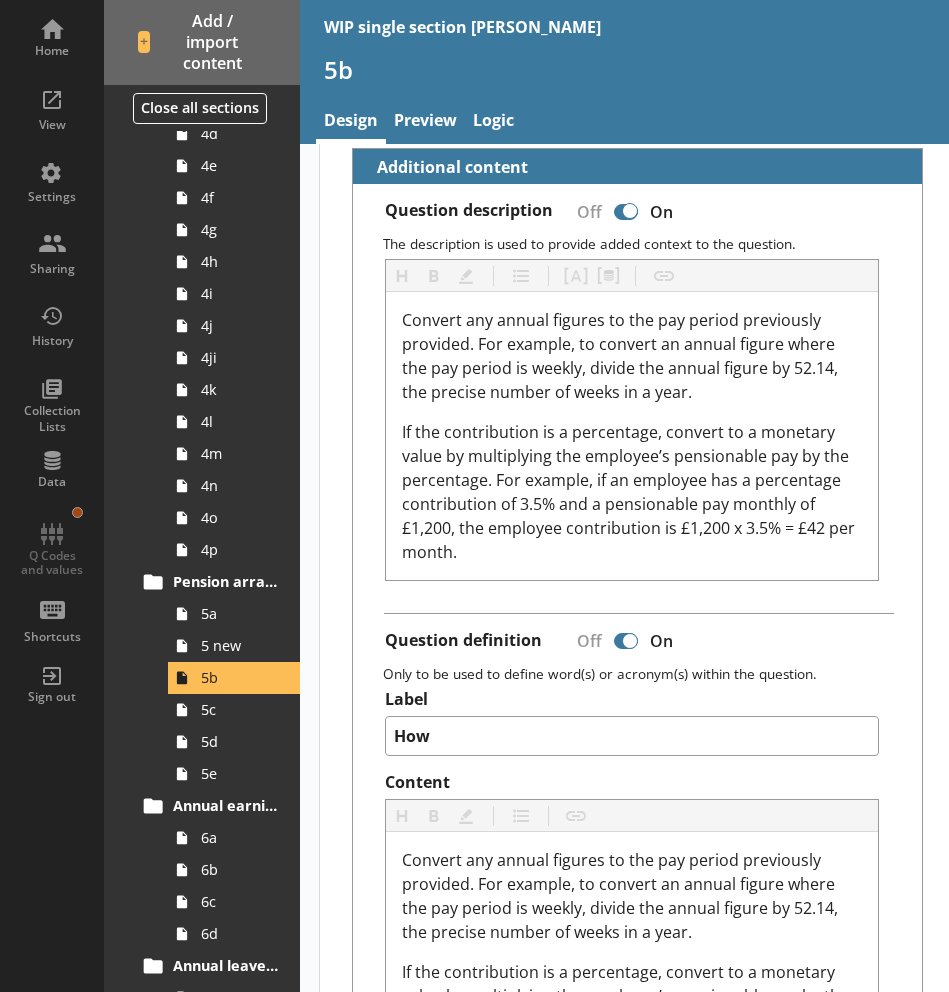 click at bounding box center (630, 211) 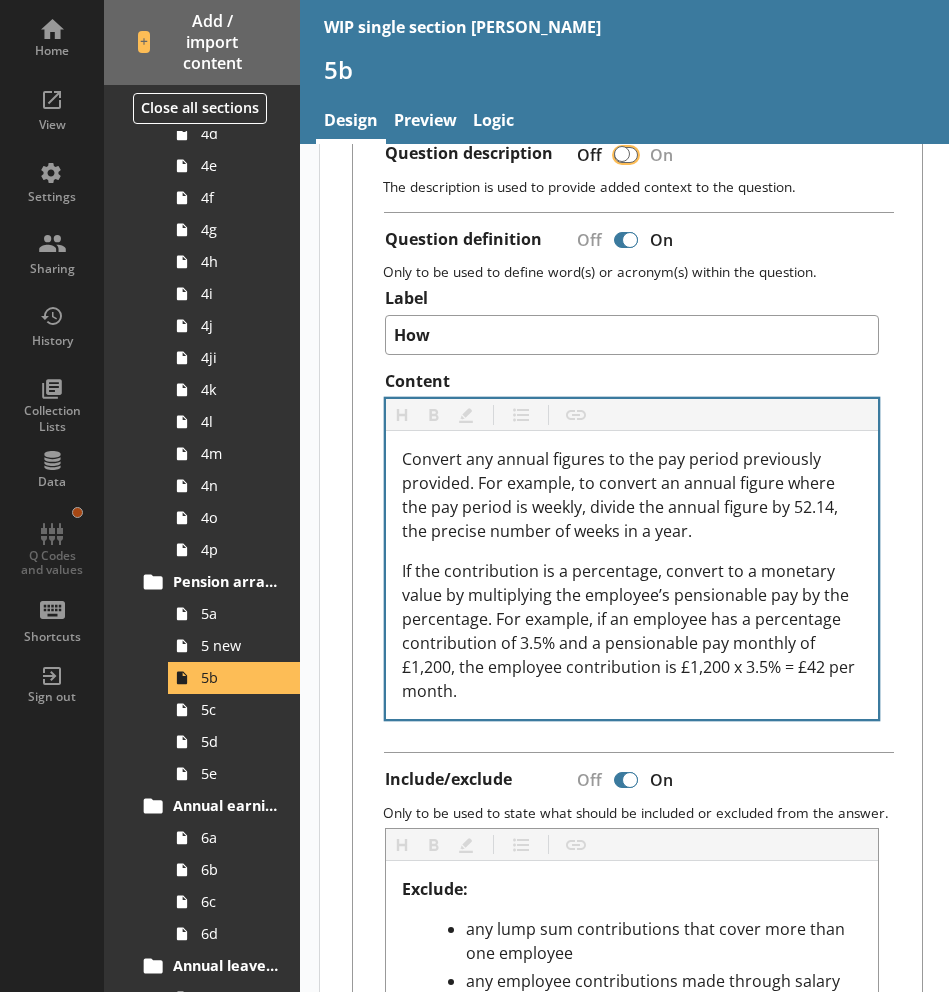 scroll, scrollTop: 613, scrollLeft: 0, axis: vertical 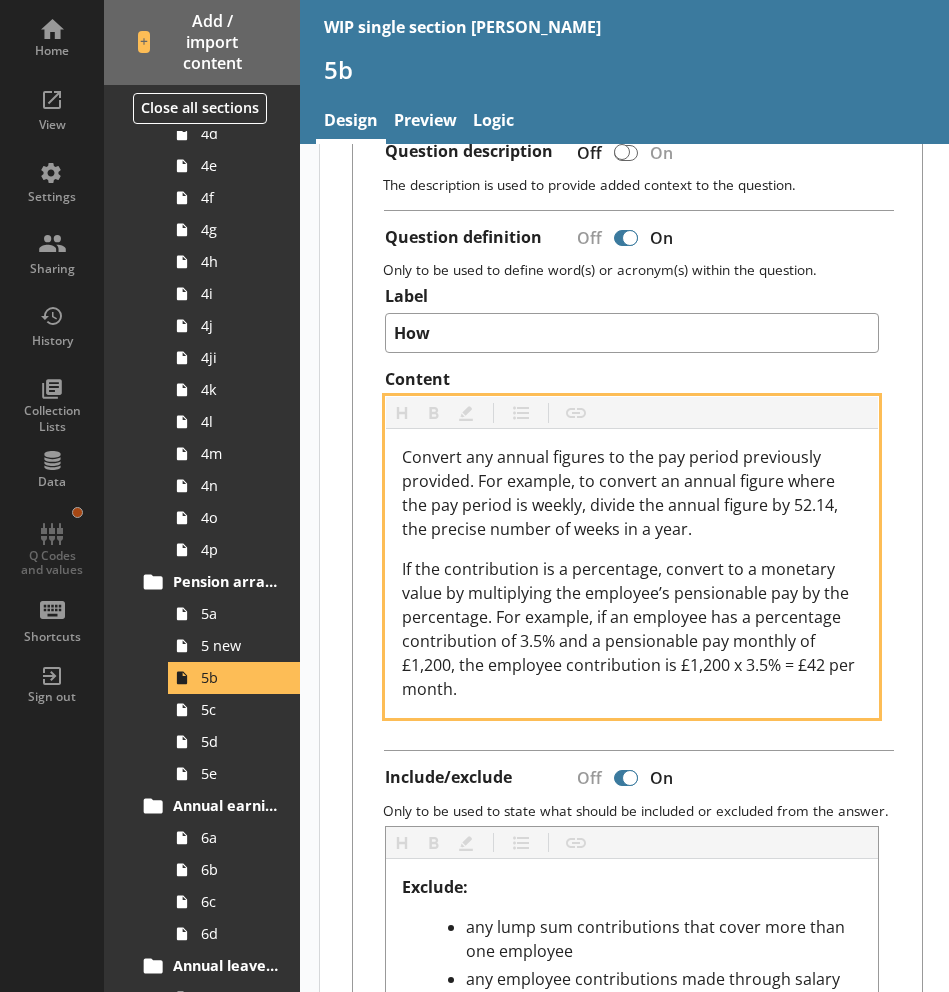 click on "If the contribution is a percentage, convert to a monetary value by multiplying the employee’s pensionable pay by the percentage. For example, if an employee has a percentage contribution of 3.5% and a pensionable pay monthly of £1,200, the employee contribution is £1,200 x 3.5% = £42 per month." at bounding box center (630, 629) 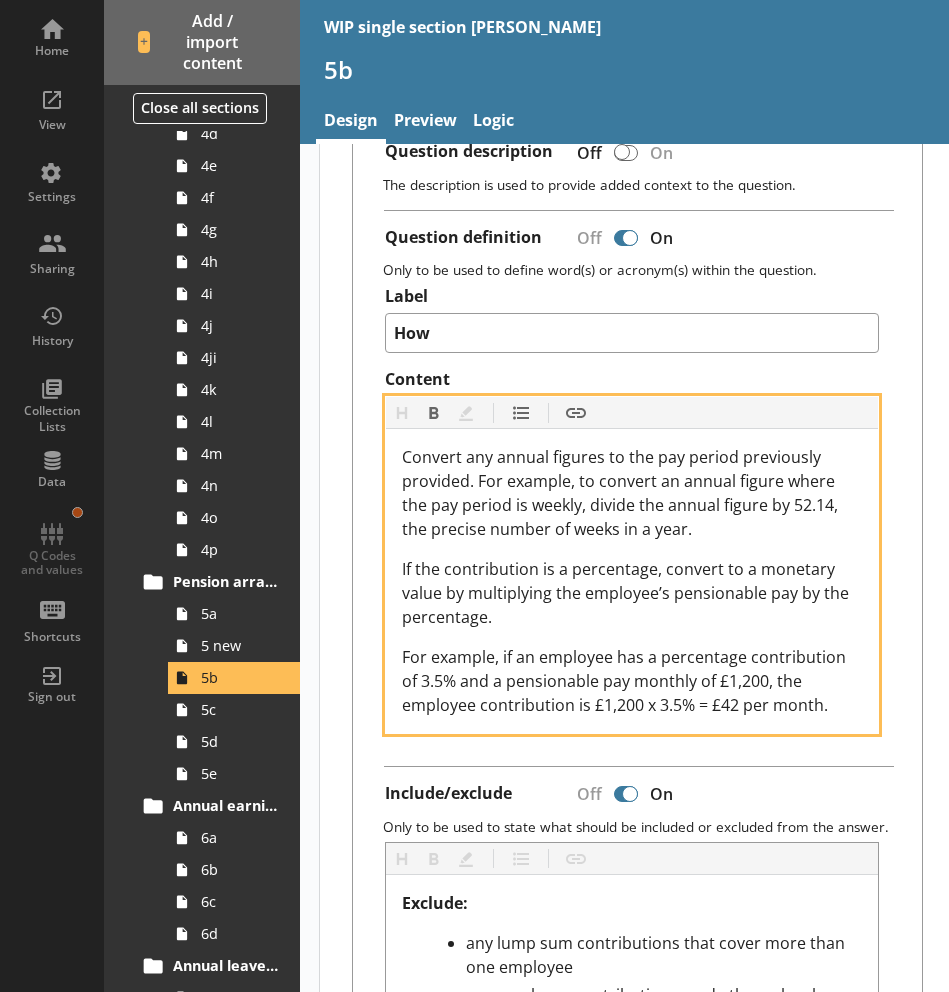 click on "Convert any annual figures to the pay period previously provided. For example, to convert an annual figure where the pay period is weekly, divide the annual figure by 52.14, the precise number of weeks in a year." at bounding box center [622, 493] 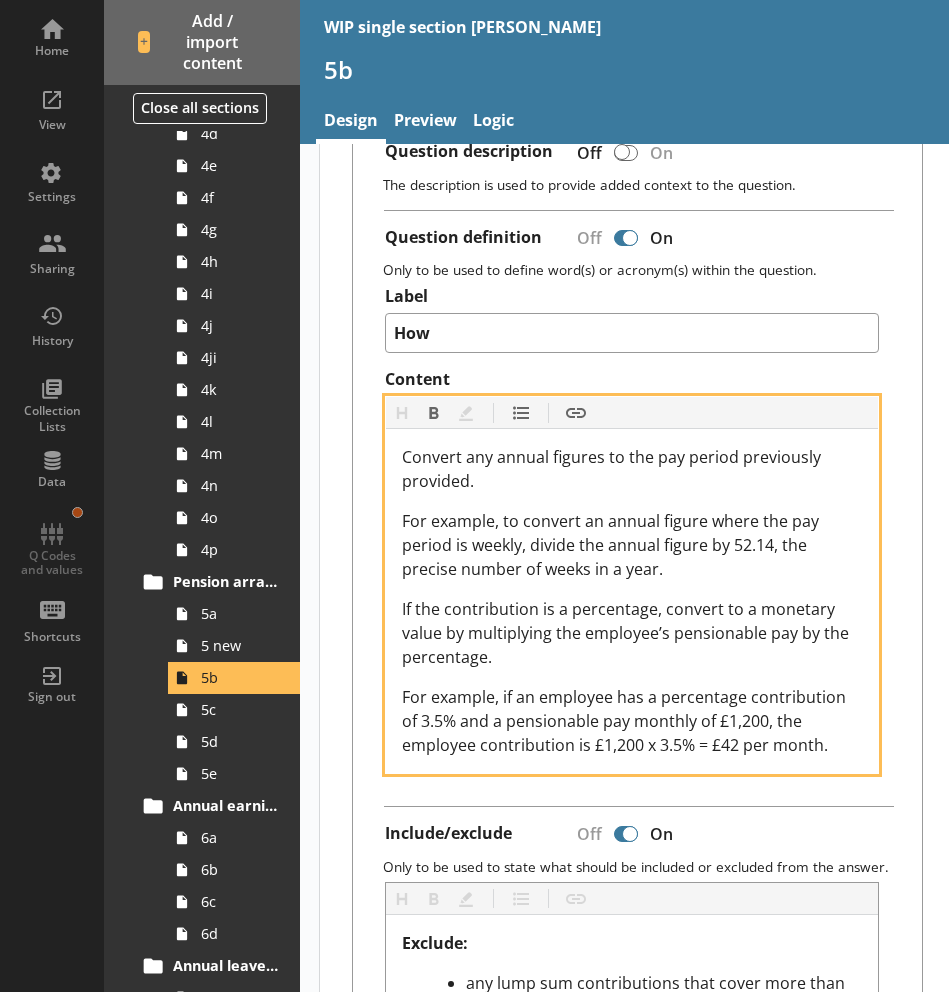 click on "Convert any annual figures to the pay period previously provided.  For example, to convert an annual figure where the pay period is weekly, divide the annual figure by 52.14, the precise number of weeks in a year. If the contribution is a percentage, convert to a monetary value by multiplying the employee’s pensionable pay by the percentage.  For example, if an employee has a percentage contribution of 3.5% and a pensionable pay monthly of £1,200, the employee contribution is £1,200 x 3.5% = £42 per month." at bounding box center (632, 601) 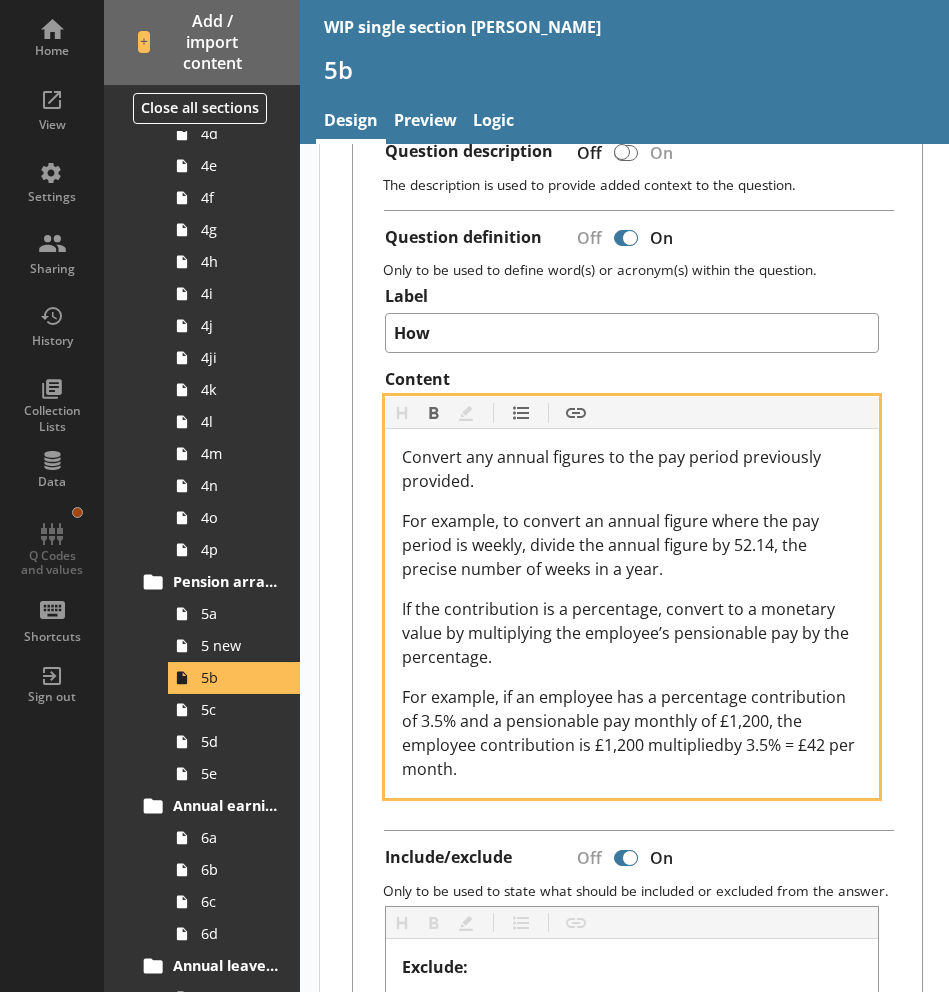 click on "For example, if an employee has a percentage contribution of 3.5% and a pensionable pay monthly of £1,200, the employee contribution is £1,200 multipliedby 3.5% = £42 per month." at bounding box center [630, 733] 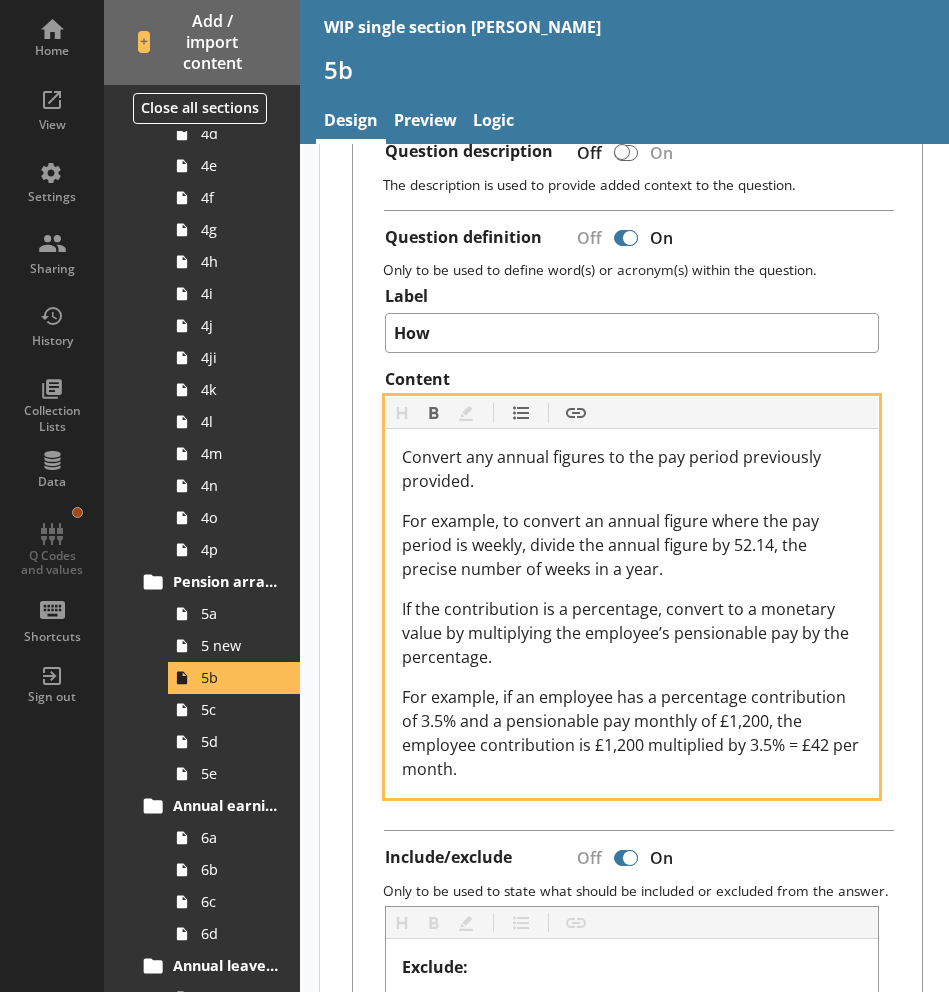 click on "For example, if an employee has a percentage contribution of 3.5% and a pensionable pay monthly of £1,200, the employee contribution is £1,200 multiplied by 3.5% = £42 per month." at bounding box center [632, 733] 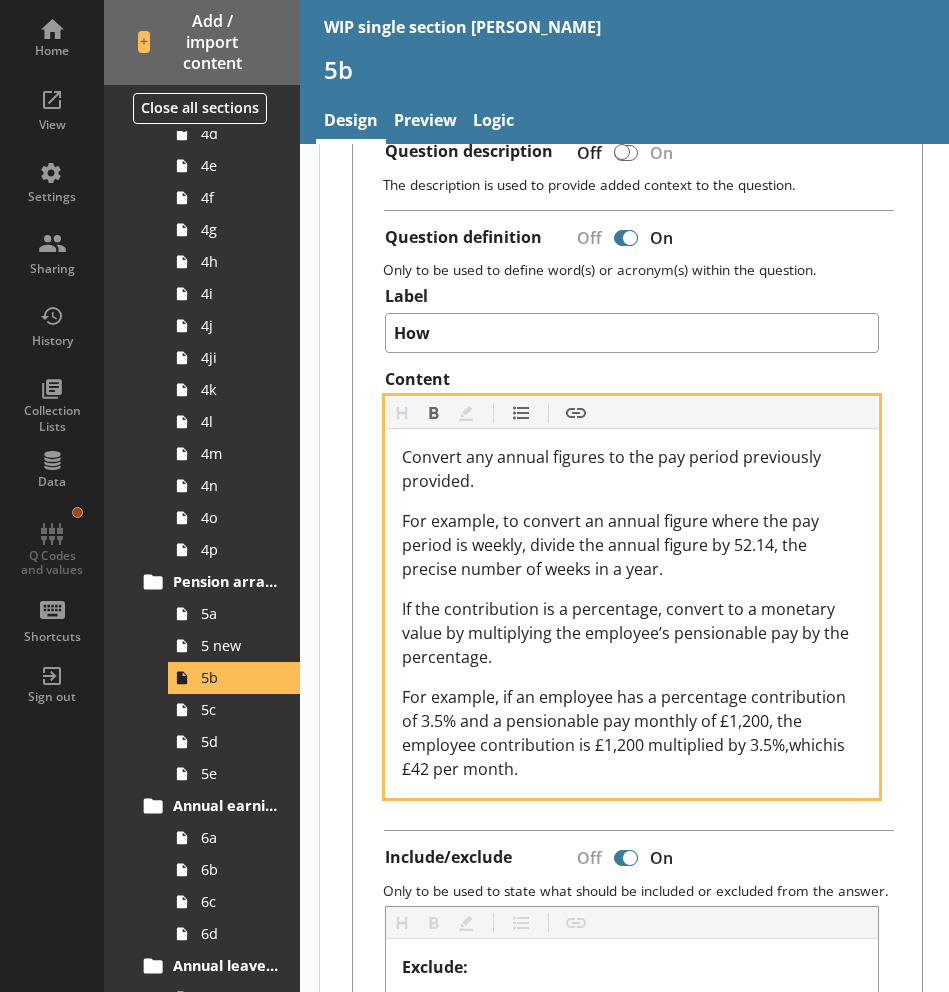 click on "For example, if an employee has a percentage contribution of 3.5% and a pensionable pay monthly of £1,200, the employee contribution is £1,200 multiplied by 3.5%,whichis £42 per month." at bounding box center (626, 733) 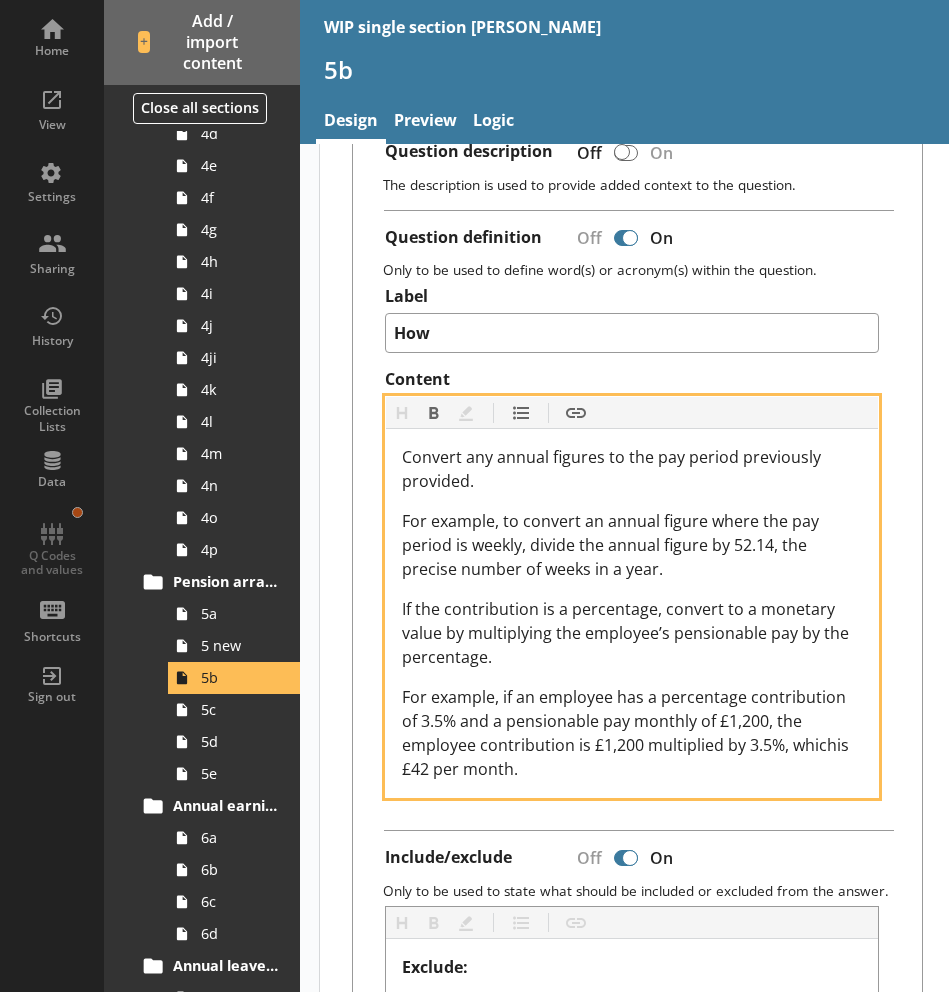 click on "For example, if an employee has a percentage contribution of 3.5% and a pensionable pay monthly of £1,200, the employee contribution is £1,200 multiplied by 3.5%, whichis £42 per month." at bounding box center [627, 733] 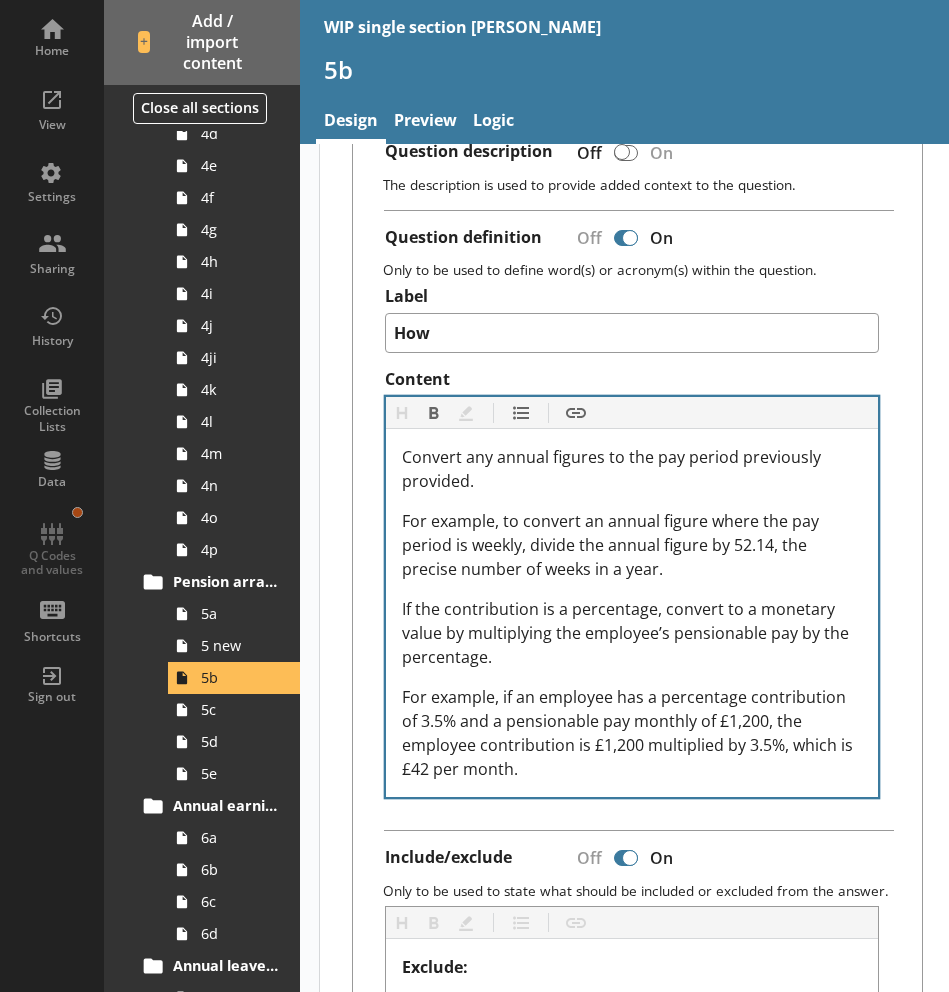 click on "Convert any annual figures to the pay period previously provided.  For example, to convert an annual figure where the pay period is weekly, divide the annual figure by 52.14, the precise number of weeks in a year. If the contribution is a percentage, convert to a monetary value by multiplying the employee’s pensionable pay by the percentage.  For example, if an employee has a percentage contribution of 3.5% and a pensionable pay monthly of £1,200, the employee contribution is £1,200 multiplied by 3.5%, which is £42 per month." at bounding box center [632, 613] 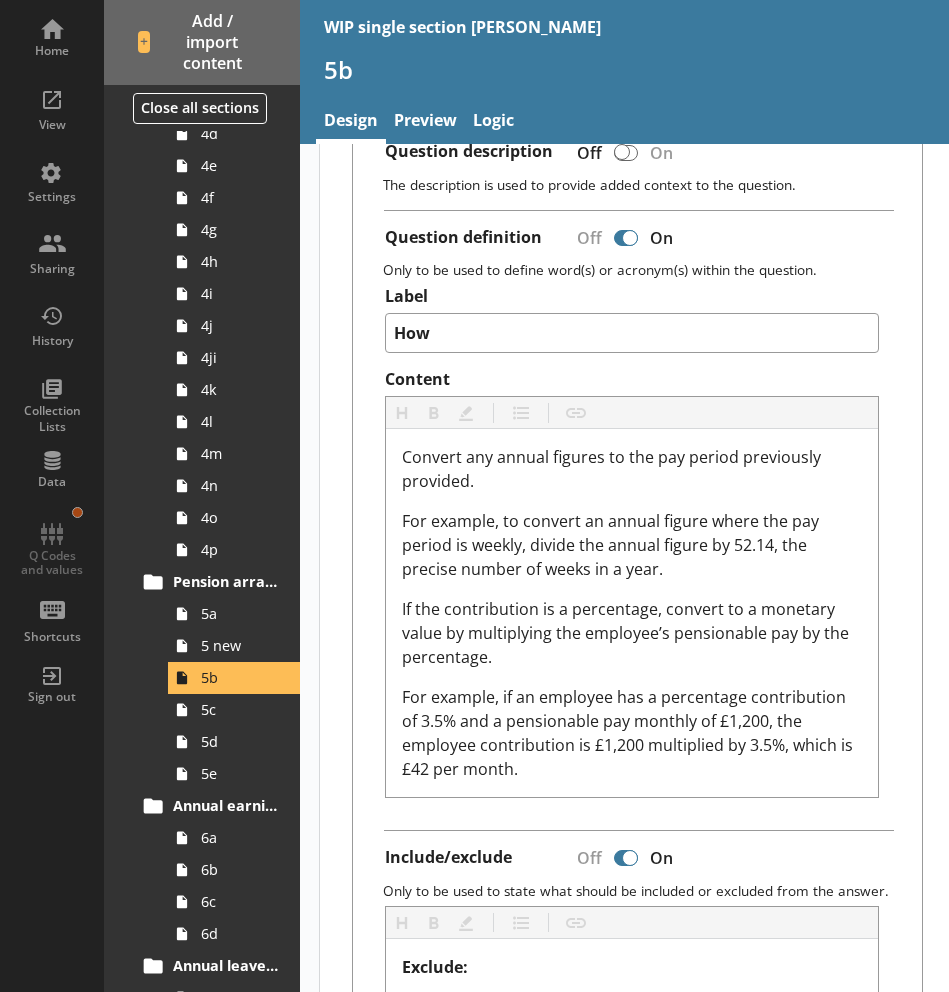 click on "Question description Off On The description is used to provide added context to the question. Question definition Off On Only to be used to define word(s) or acronym(s) within the question. Label How  Content Heading Heading Bold Bold Highlight Highlight List List Insert link Insert link Convert any annual figures to the pay period previously provided.  For example, to convert an annual figure where the pay period is weekly, divide the annual figure by 52.14, the precise number of weeks in a year. If the contribution is a percentage, convert to a monetary value by multiplying the employee’s pensionable pay by the percentage.  For example, if an employee has a percentage contribution of 3.5% and a pensionable pay monthly of £1,200, the employee contribution is £1,200 multiplied by 3.5%, which is £42 per month. Include/exclude Off On Only to be used to state what should be included or excluded from the answer. Heading Heading Bold Bold Highlight Highlight List List Insert link Insert link Exclude: Off On" at bounding box center (637, 688) 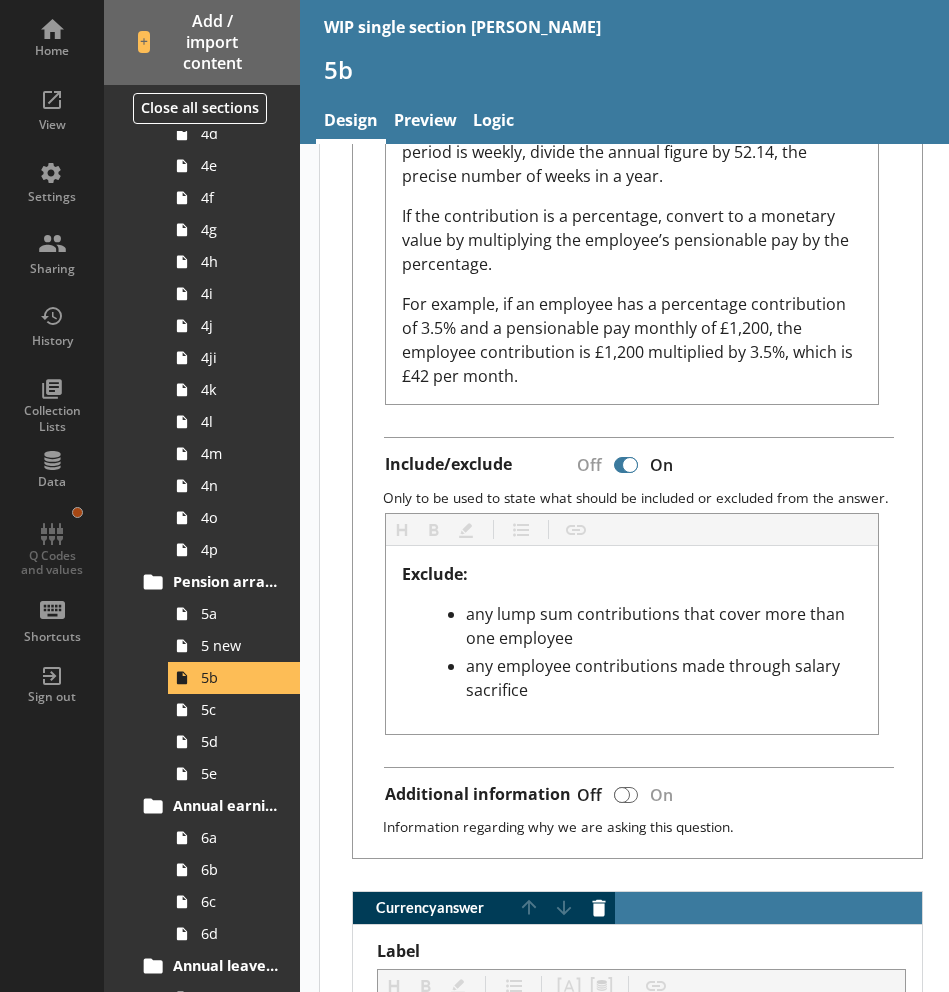 scroll, scrollTop: 1484, scrollLeft: 0, axis: vertical 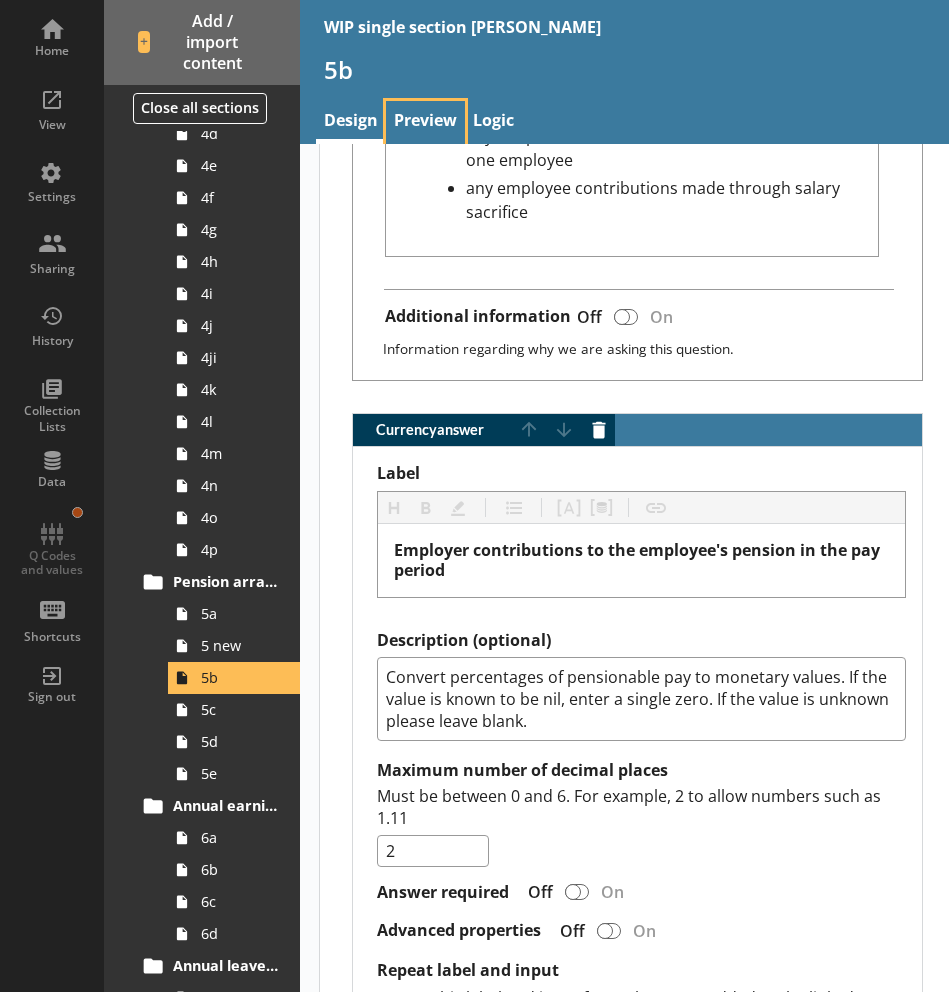click on "Preview" at bounding box center [425, 122] 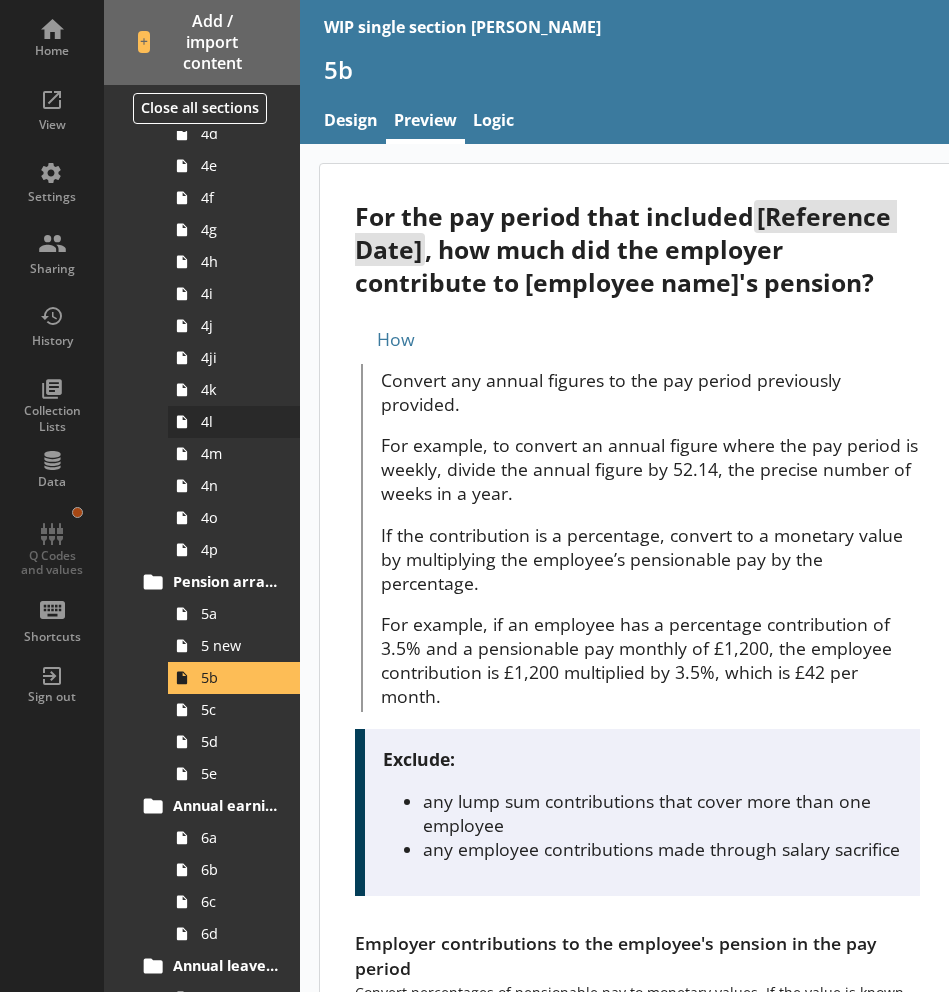 scroll, scrollTop: 714, scrollLeft: 0, axis: vertical 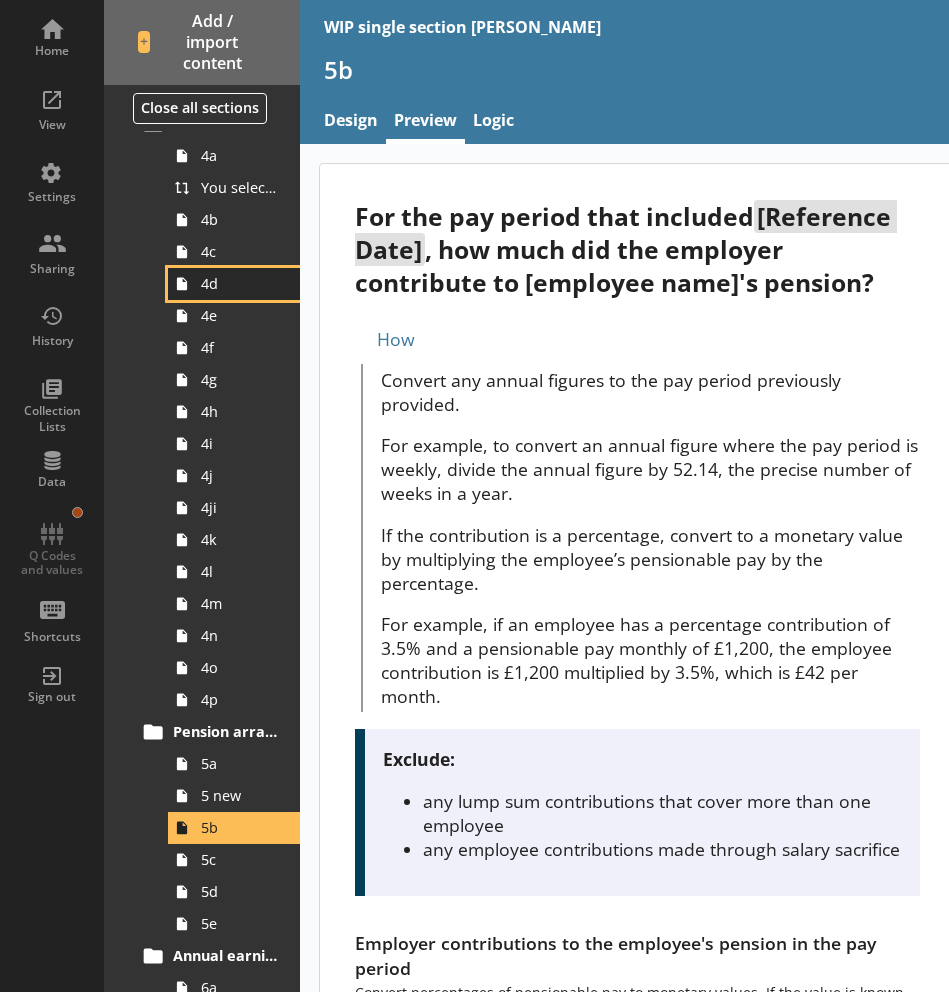 click on "4d" at bounding box center [239, 283] 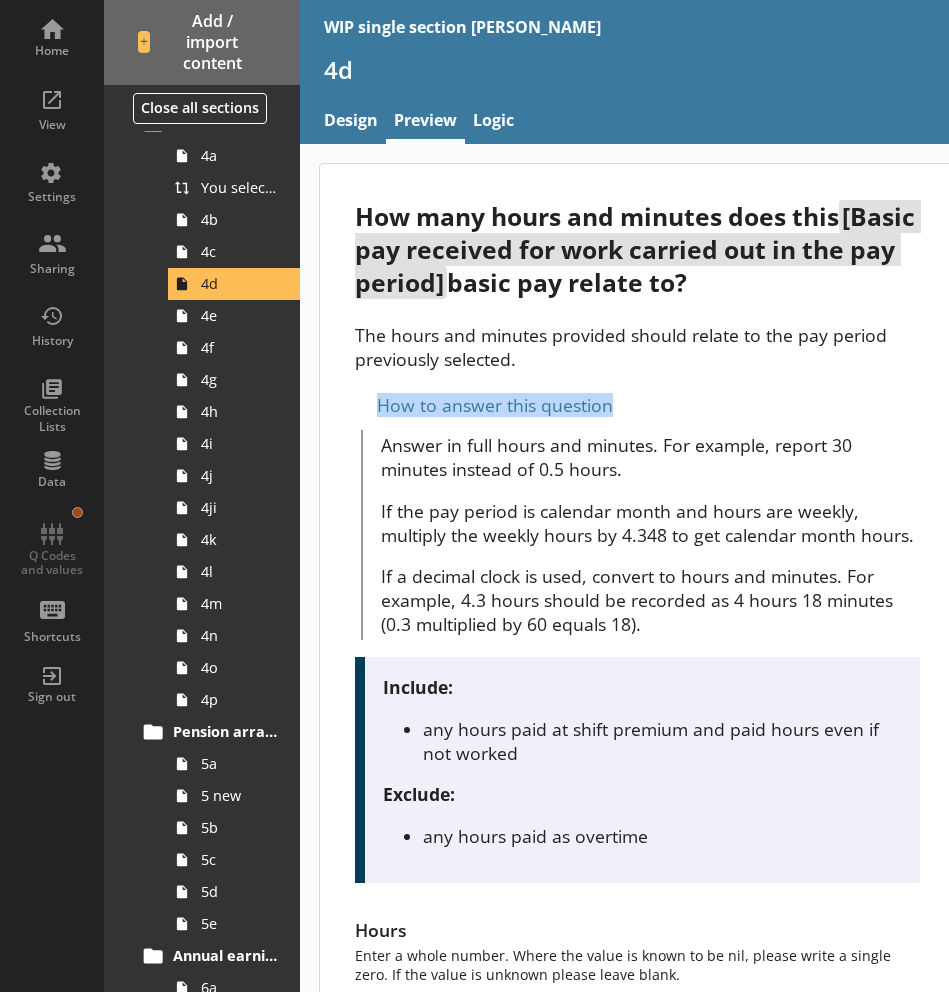 drag, startPoint x: 582, startPoint y: 405, endPoint x: 608, endPoint y: 406, distance: 26.019224 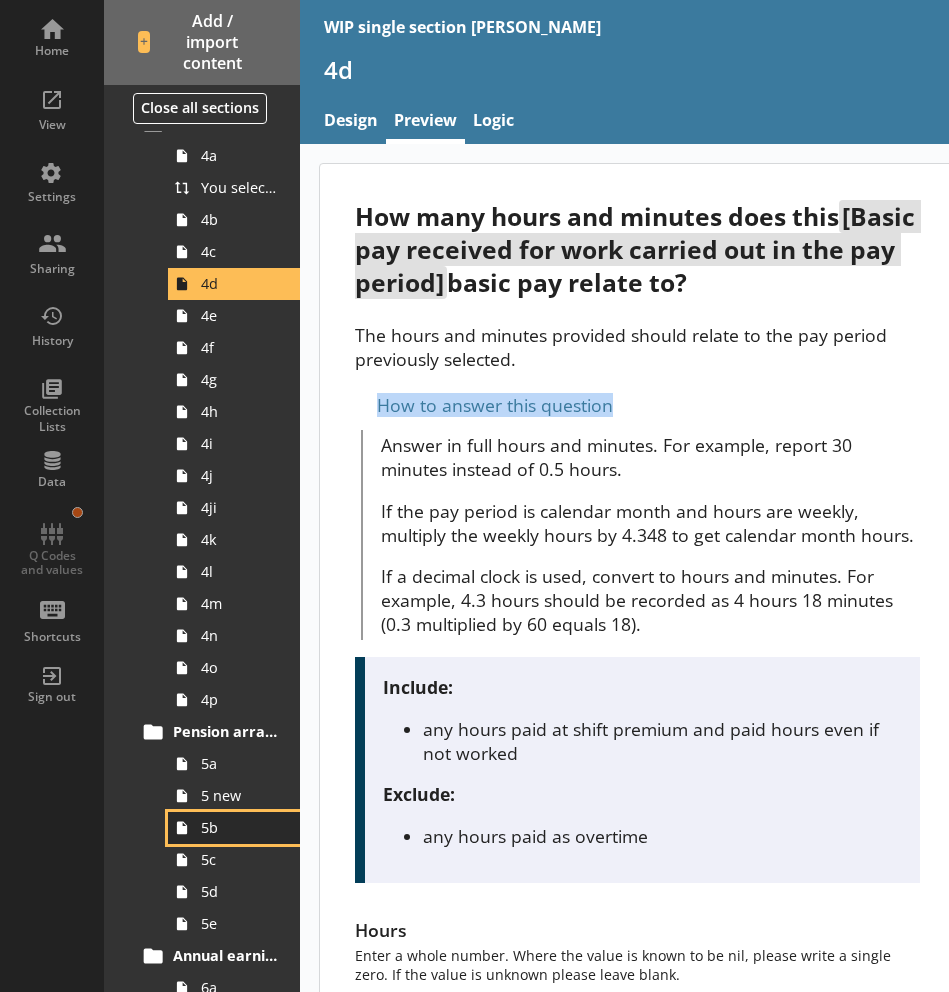 click on "5b" at bounding box center [239, 827] 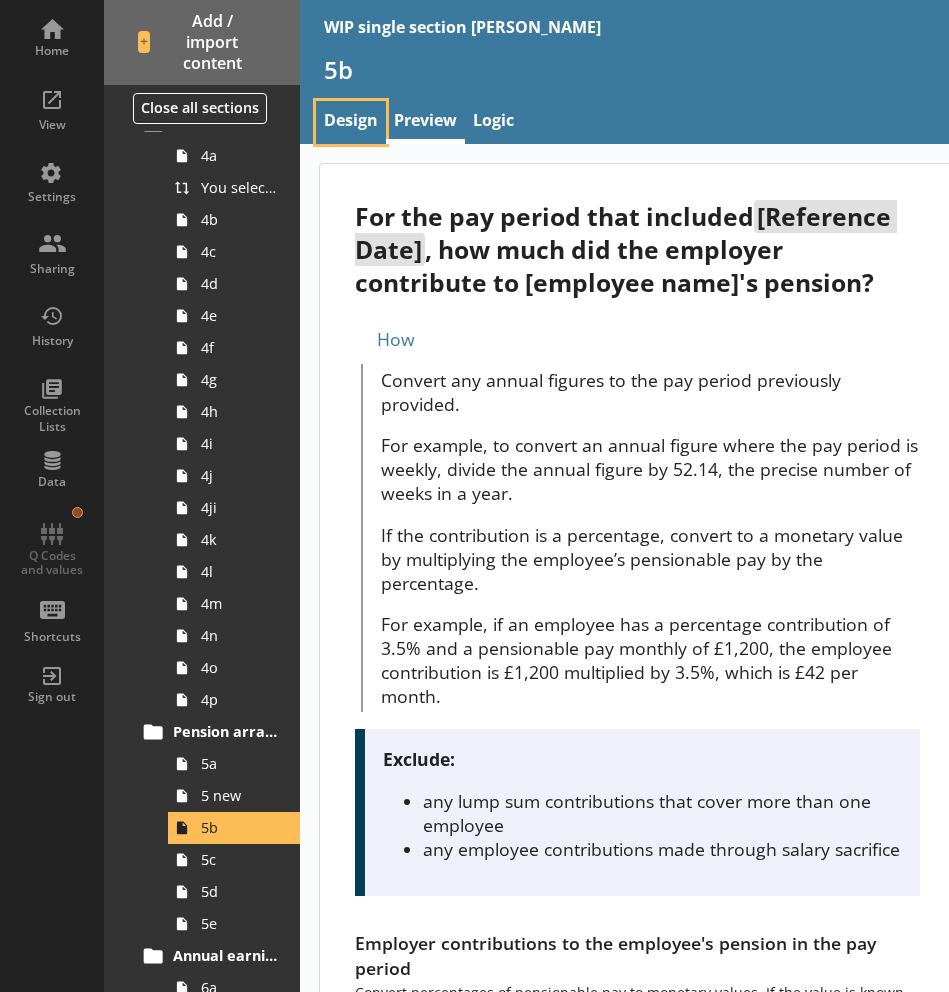 click on "Design" at bounding box center (351, 122) 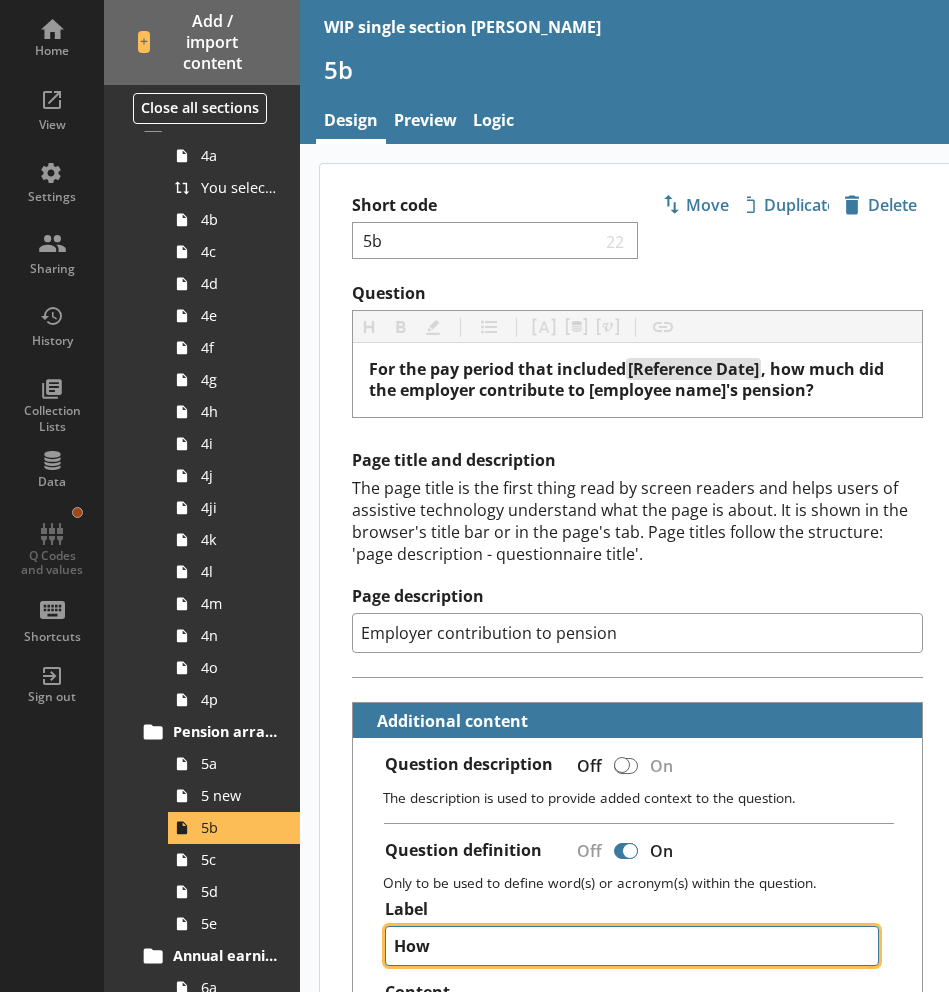 drag, startPoint x: 444, startPoint y: 945, endPoint x: 376, endPoint y: 947, distance: 68.0294 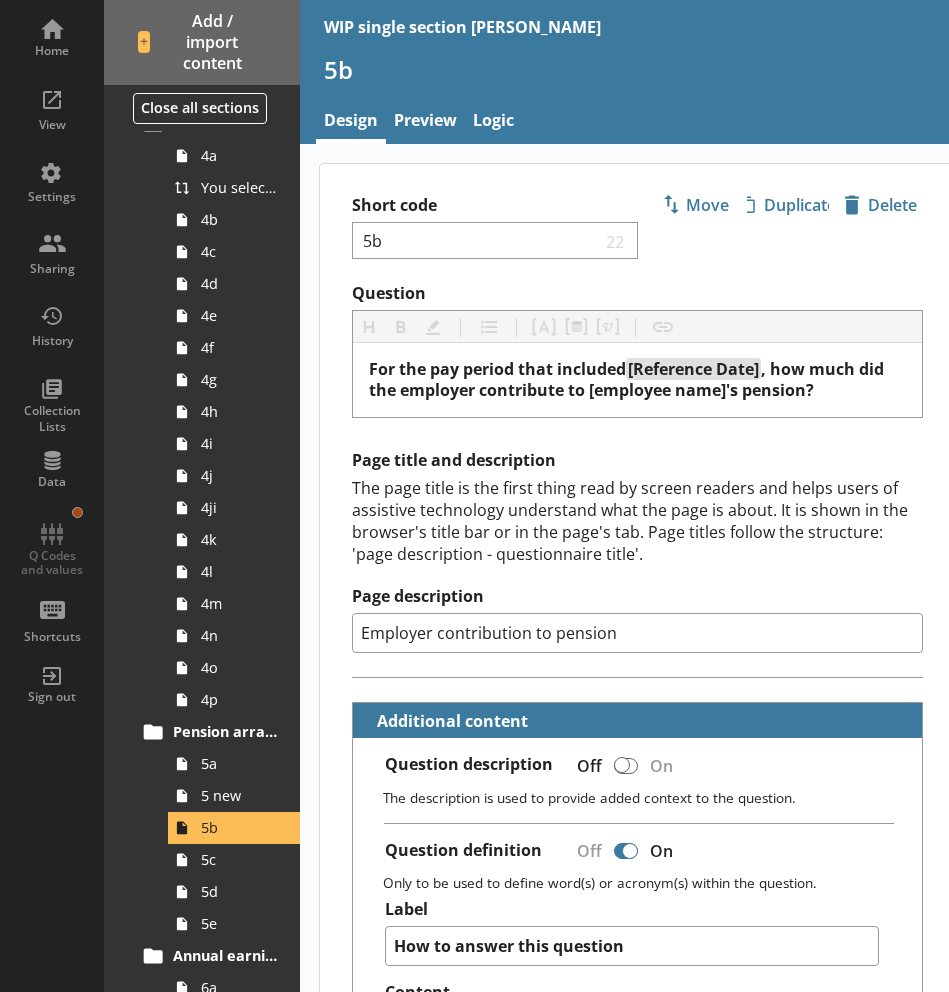 click on "Question description Off On The description is used to provide added context to the question. Question definition Off On Only to be used to define word(s) or acronym(s) within the question. Label How to answer this question Content Heading Heading Bold Bold Highlight Highlight List List Insert link Insert link Convert any annual figures to the pay period previously provided.  For example, to convert an annual figure where the pay period is weekly, divide the annual figure by 52.14, the precise number of weeks in a year. If the contribution is a percentage, convert to a monetary value by multiplying the employee’s pensionable pay by the percentage.  For example, if an employee has a percentage contribution of 3.5% and a pensionable pay monthly of £1,200, the employee contribution is £1,200 multiplied by 3.5%, which is £42 per month. Include/exclude Off On Only to be used to state what should be included or excluded from the answer. Heading Heading Bold Bold Highlight Highlight List List Insert link Off On" at bounding box center [637, 1301] 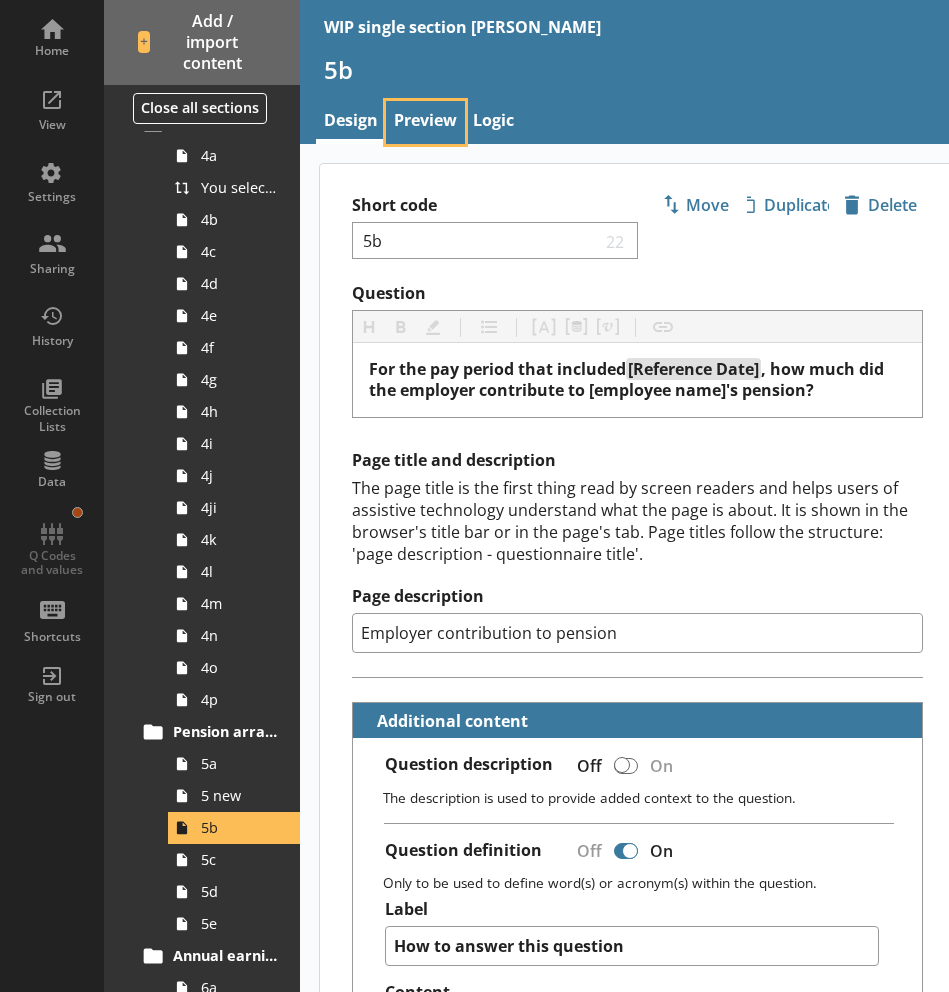 click on "Preview" at bounding box center (425, 122) 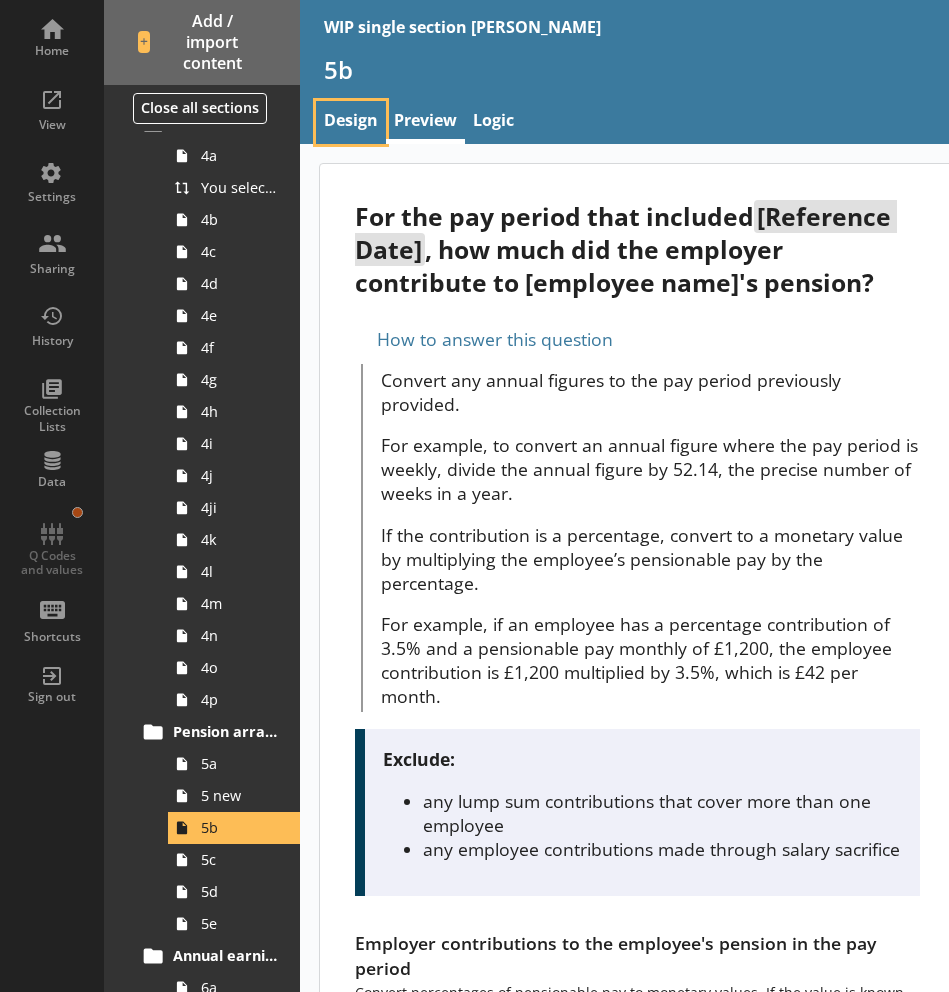 click on "Design" at bounding box center [351, 122] 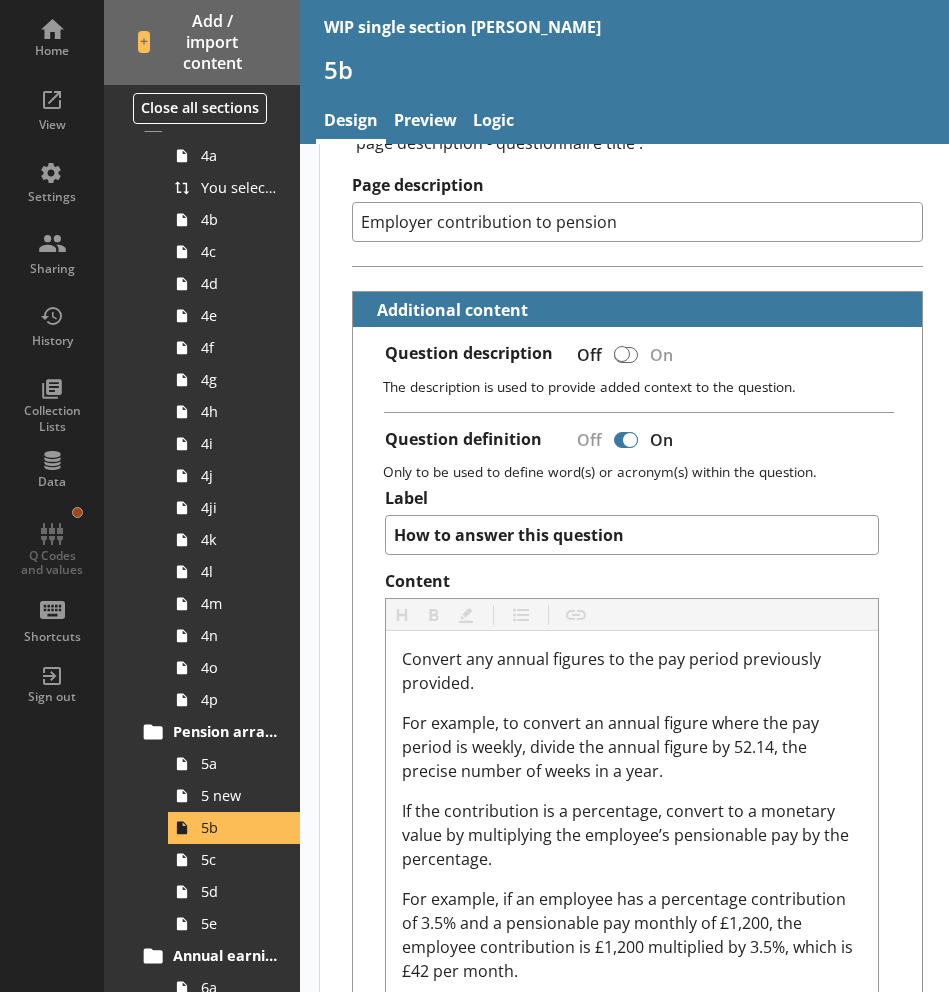 scroll, scrollTop: 413, scrollLeft: 0, axis: vertical 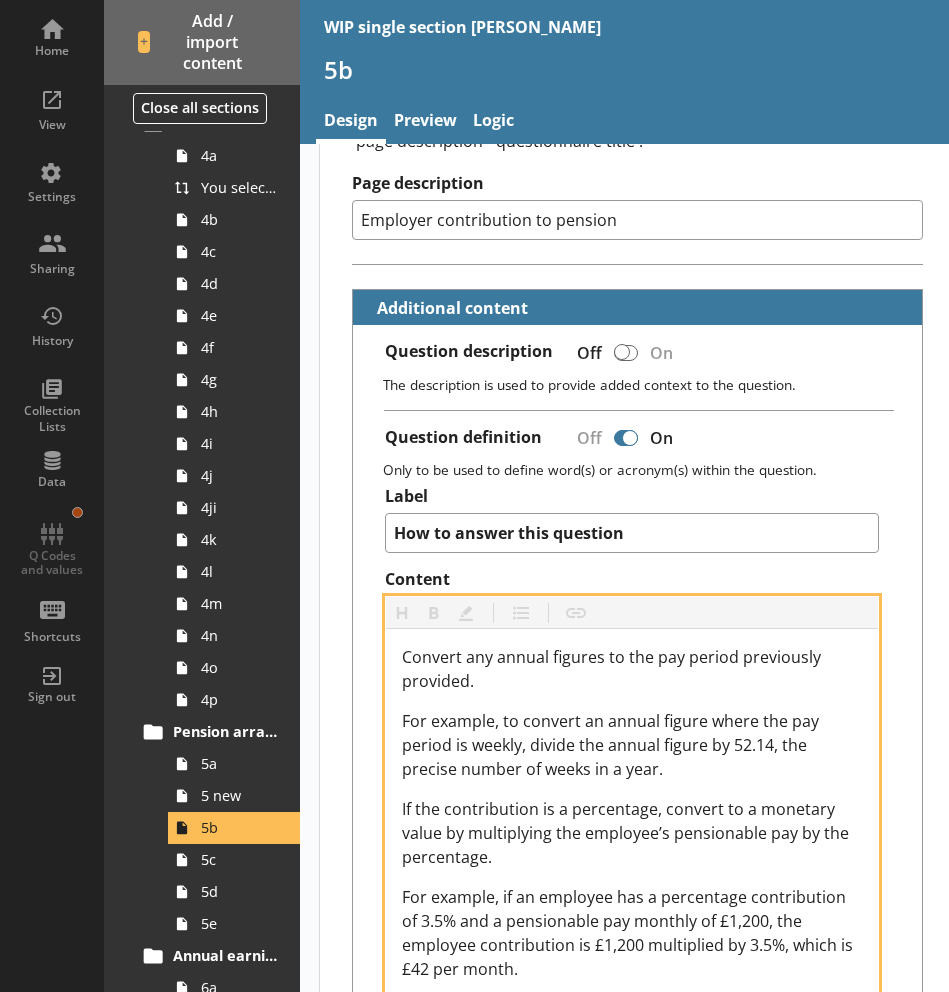 click on "For example, to convert an annual figure where the pay period is weekly, divide the annual figure by 52.14, the precise number of weeks in a year." at bounding box center [612, 745] 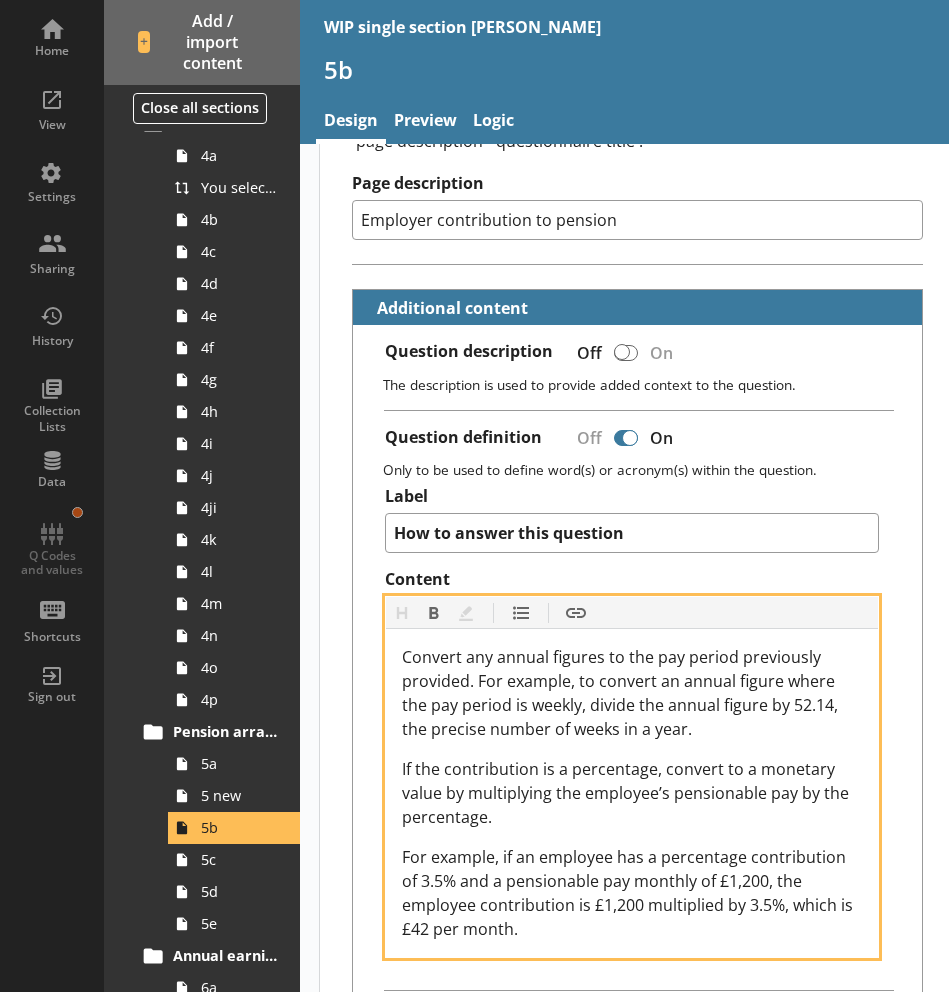 click on "For example, if an employee has a percentage contribution of 3.5% and a pensionable pay monthly of £1,200, the employee contribution is £1,200 multiplied by 3.5%, which is £42 per month." at bounding box center (629, 893) 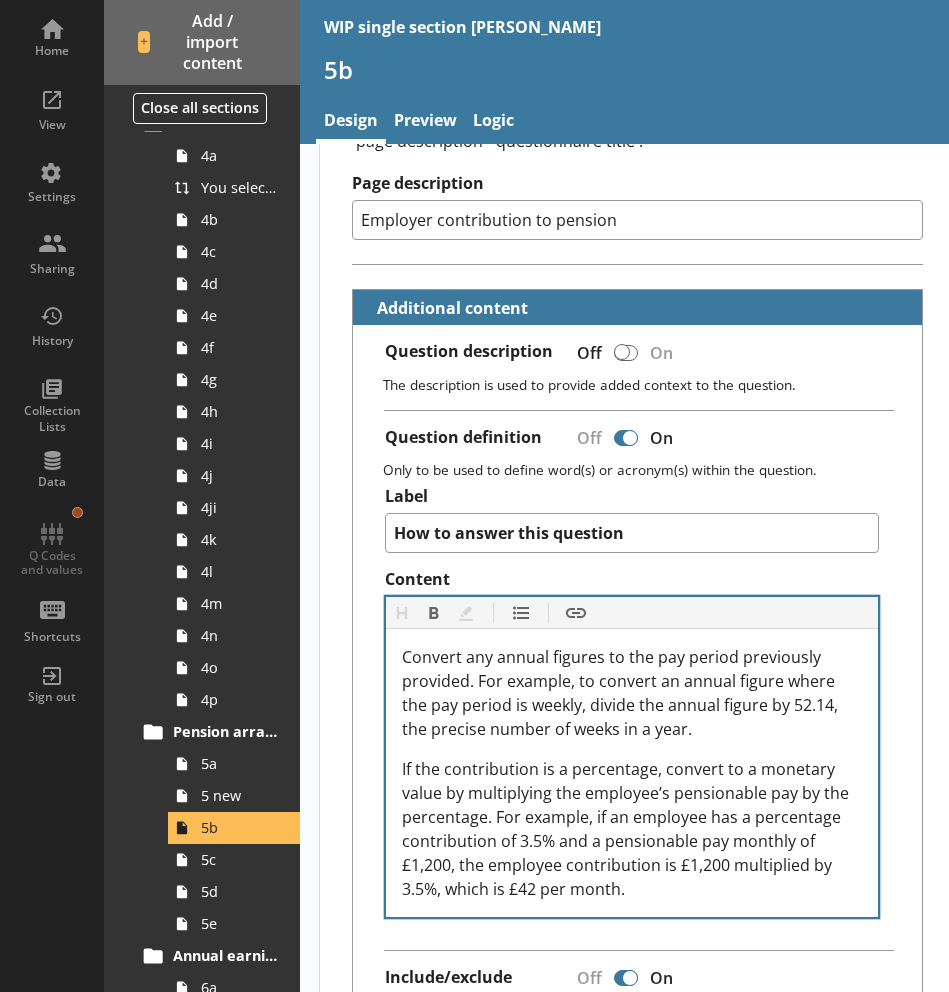 click on "Question Heading Heading Bold Bold Highlight Highlight List List Pipe answer Pipe answer Pipe metadata Pipe metadata Pipe variable Pipe variable Insert link Insert link For the pay period that included  [Reference Date] , how much did the employer contribute to [employee name]'s pension? Page title and description The page title is the first thing read by screen readers and helps users of assistive technology understand what the page is about. It is shown in the browser's title bar or in the page's tab. Page titles follow the structure: 'page description - questionnaire title'. Page description Employer contribution to pension Additional content Question description Off On The description is used to provide added context to the question. Question definition Off On Only to be used to define word(s) or acronym(s) within the question. Label How to answer this question Content Heading Heading Bold Bold Highlight Highlight List List Insert link Insert link Include/exclude Off On Heading Heading Bold Bold Highlight" at bounding box center (637, 972) 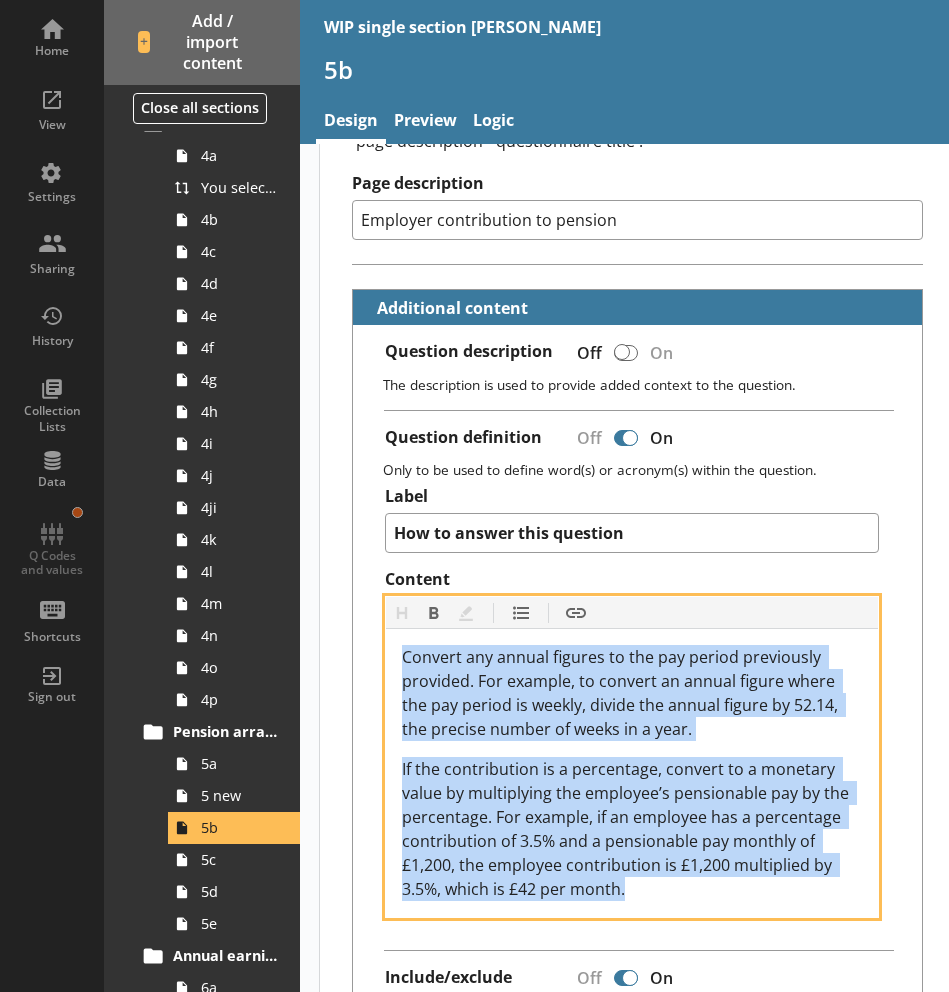 drag, startPoint x: 666, startPoint y: 894, endPoint x: 394, endPoint y: 649, distance: 366.0724 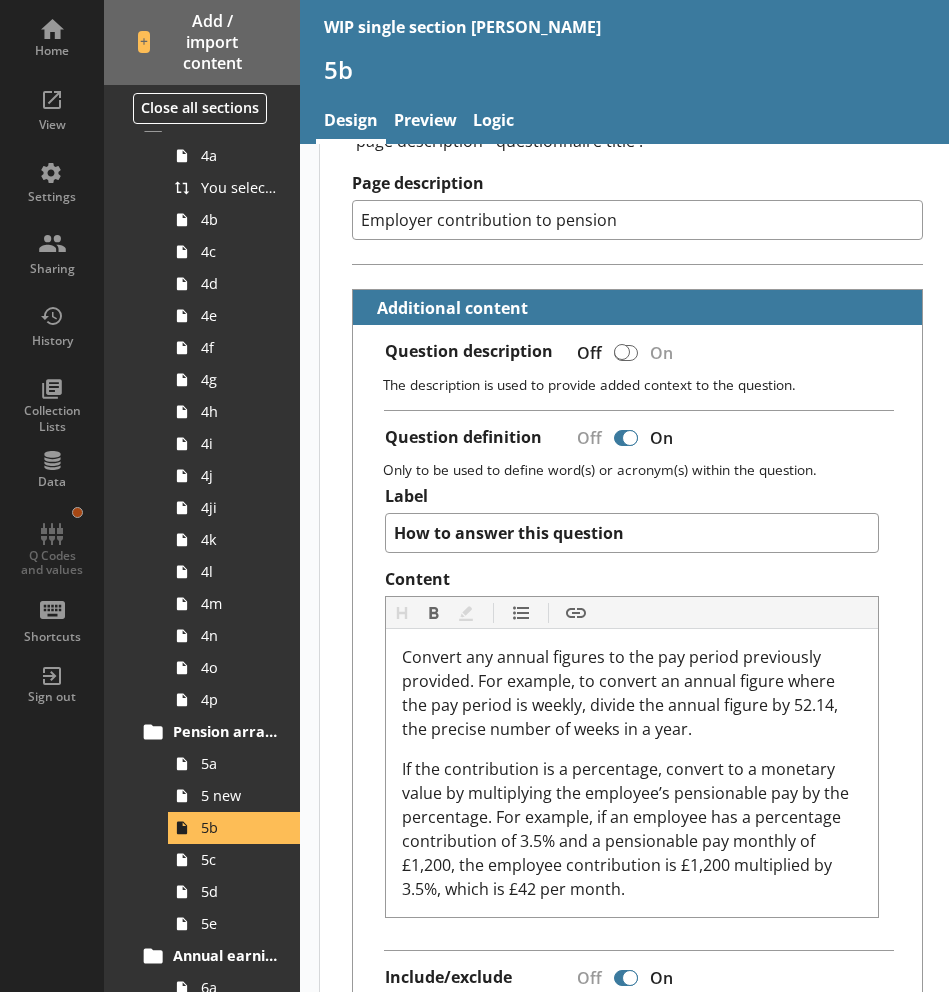 click on "Question description Off On The description is used to provide added context to the question. Question definition Off On Only to be used to define word(s) or acronym(s) within the question. Label How to answer this question Content Heading Heading Bold Bold Highlight Highlight List List Insert link Insert link Convert any annual figures to the pay period previously provided. For example, to convert an annual figure where the pay period is weekly, divide the annual figure by 52.14, the precise number of weeks in a year. If the contribution is a percentage, convert to a monetary value by multiplying the employee’s pensionable pay by the percentage. For example, if an employee has a percentage contribution of 3.5% and a pensionable pay monthly of £1,200, the employee contribution is £1,200 multiplied by 3.5%, which is £42 per month. Include/exclude Off On Only to be used to state what should be included or excluded from the answer. Heading Heading Bold Bold Highlight Highlight List List Insert link Exclude:" at bounding box center [637, 848] 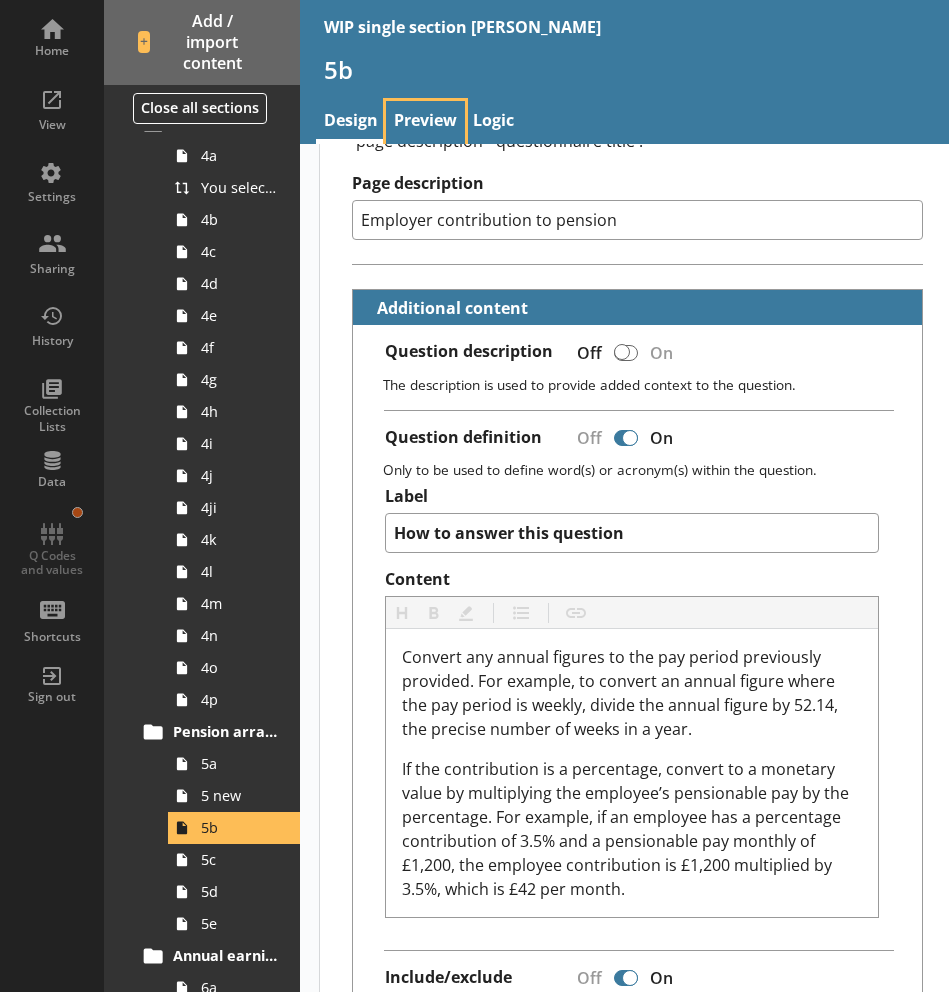 click on "Preview" at bounding box center (425, 122) 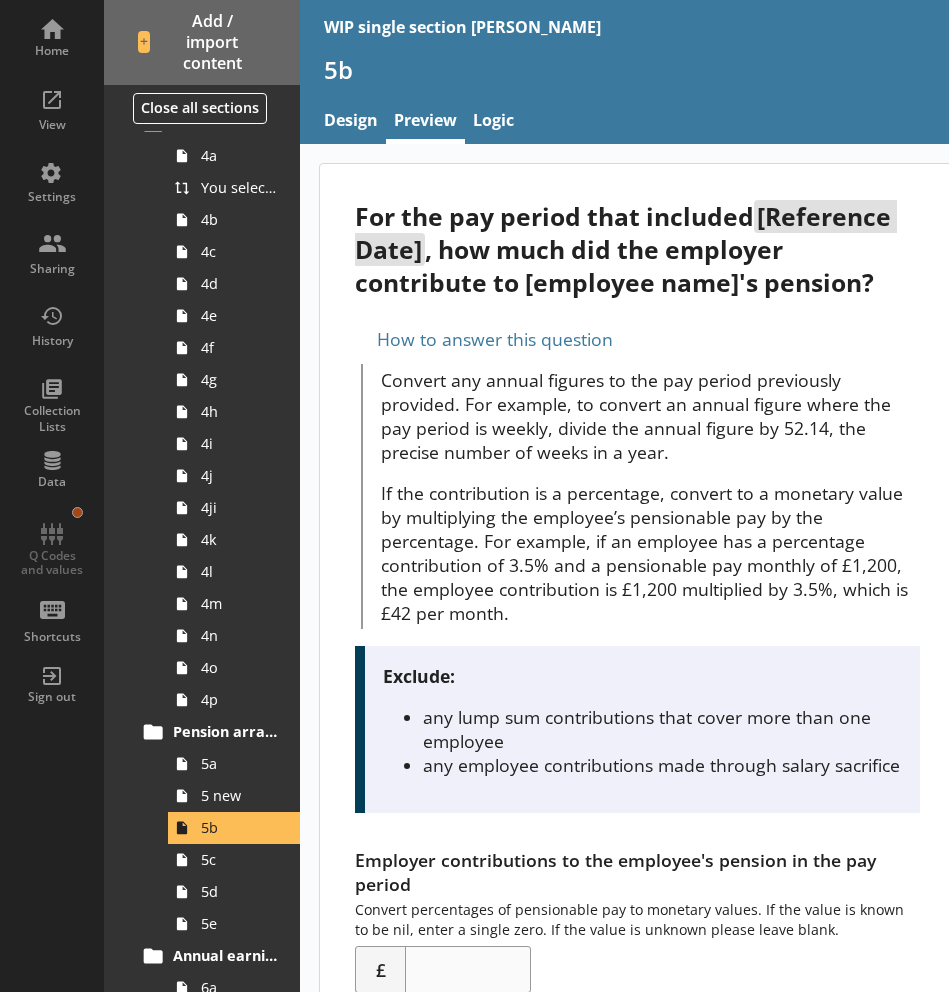 click on "Exclude: any lump sum contributions that cover more than one employee any employee contributions made through salary sacrifice" at bounding box center [637, 729] 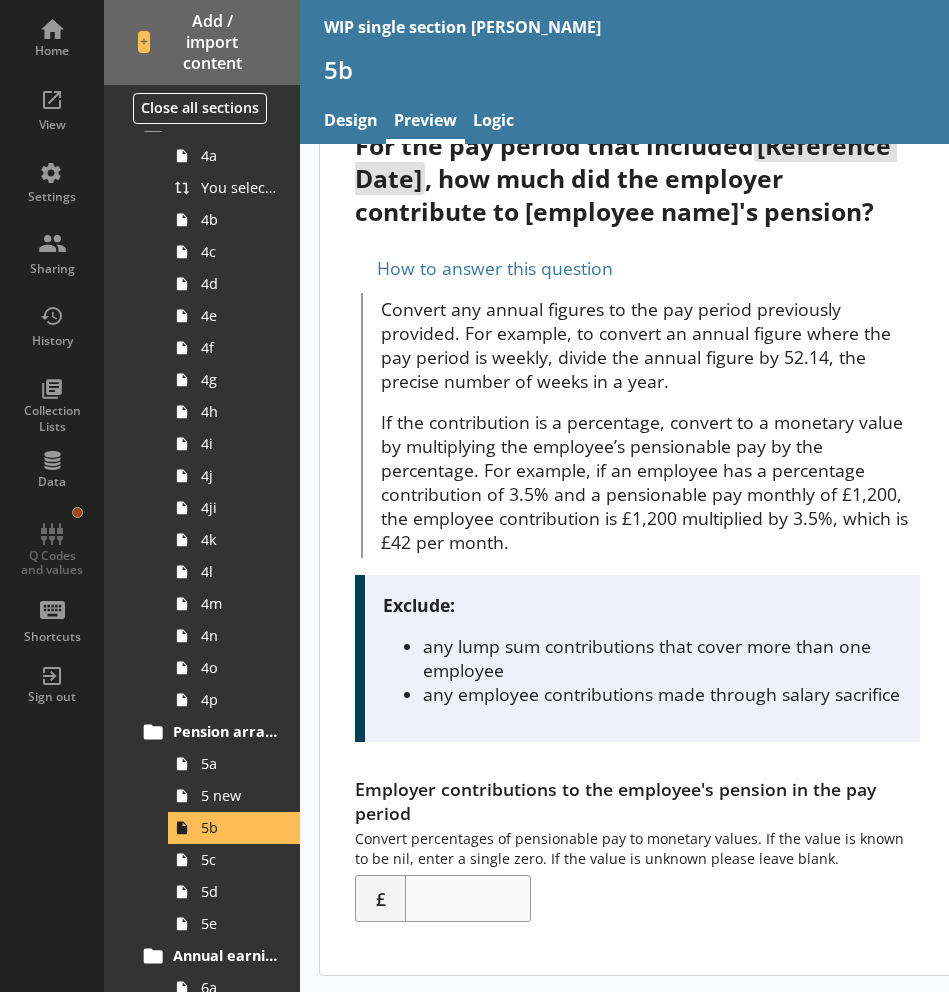 click on "any employee contributions made through salary sacrifice" at bounding box center [662, 694] 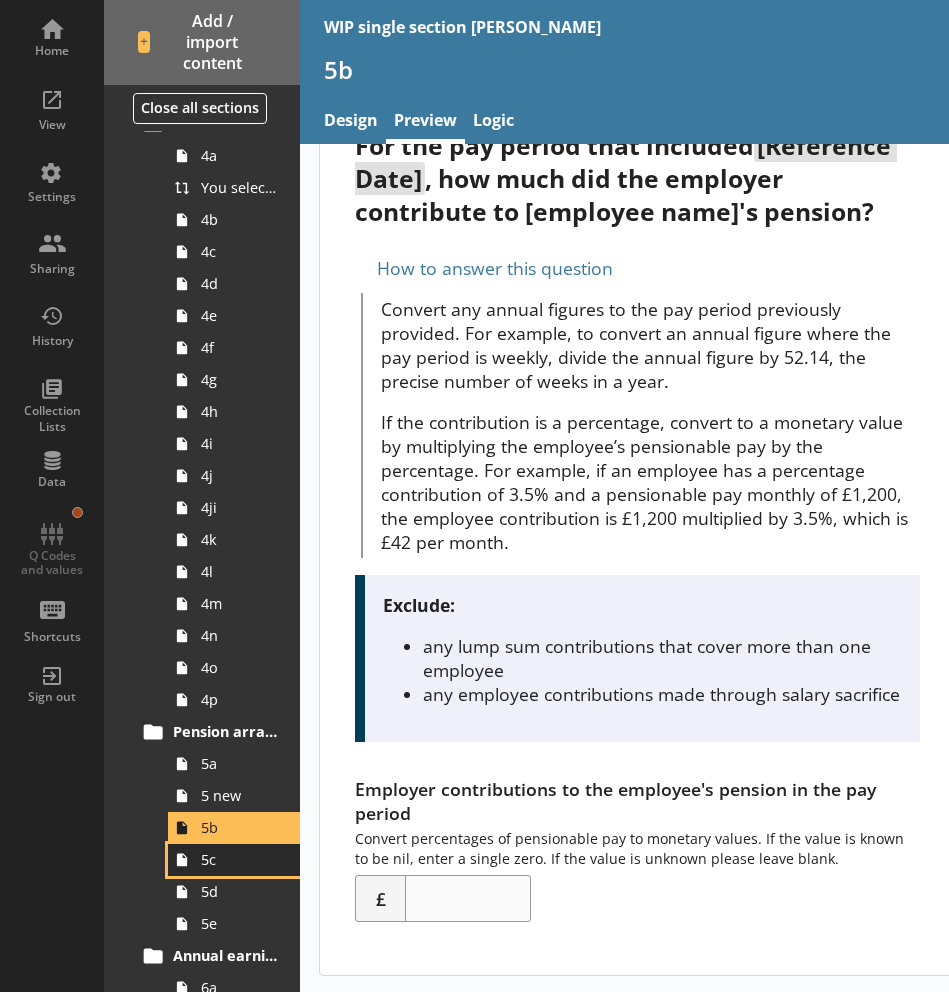 click on "5c" at bounding box center (239, 859) 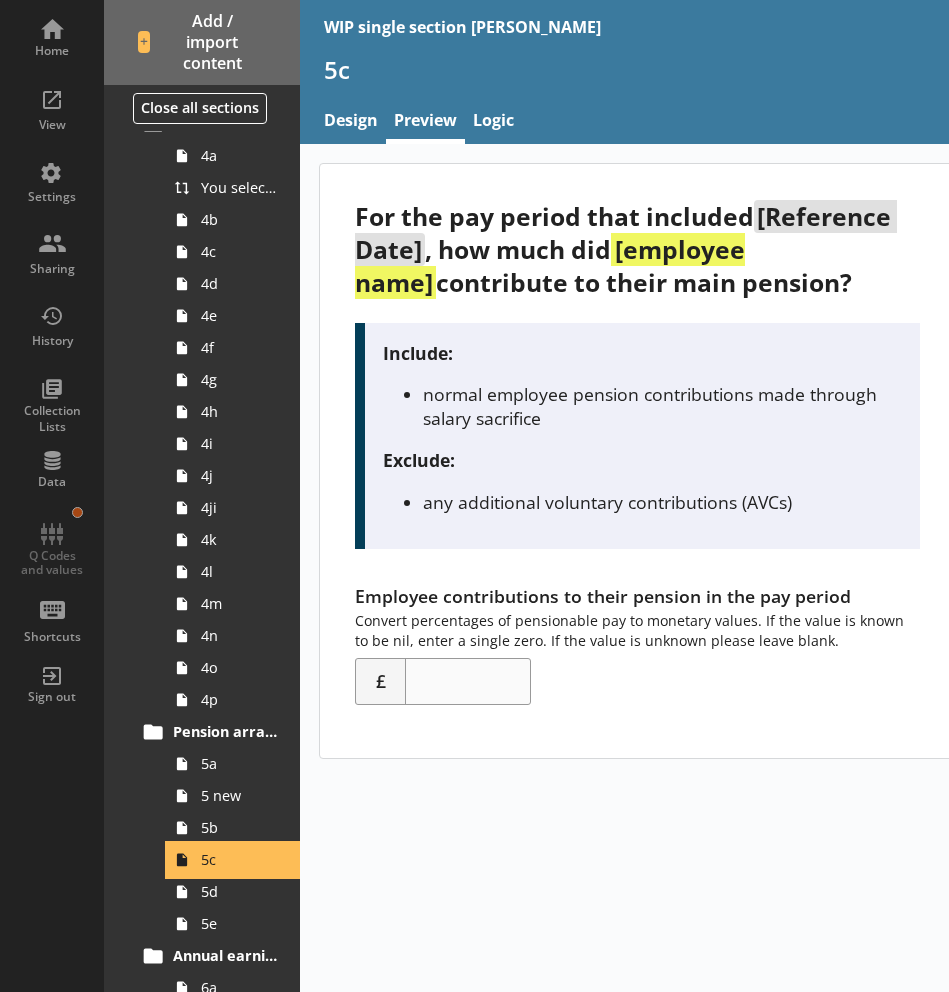 scroll, scrollTop: 0, scrollLeft: 0, axis: both 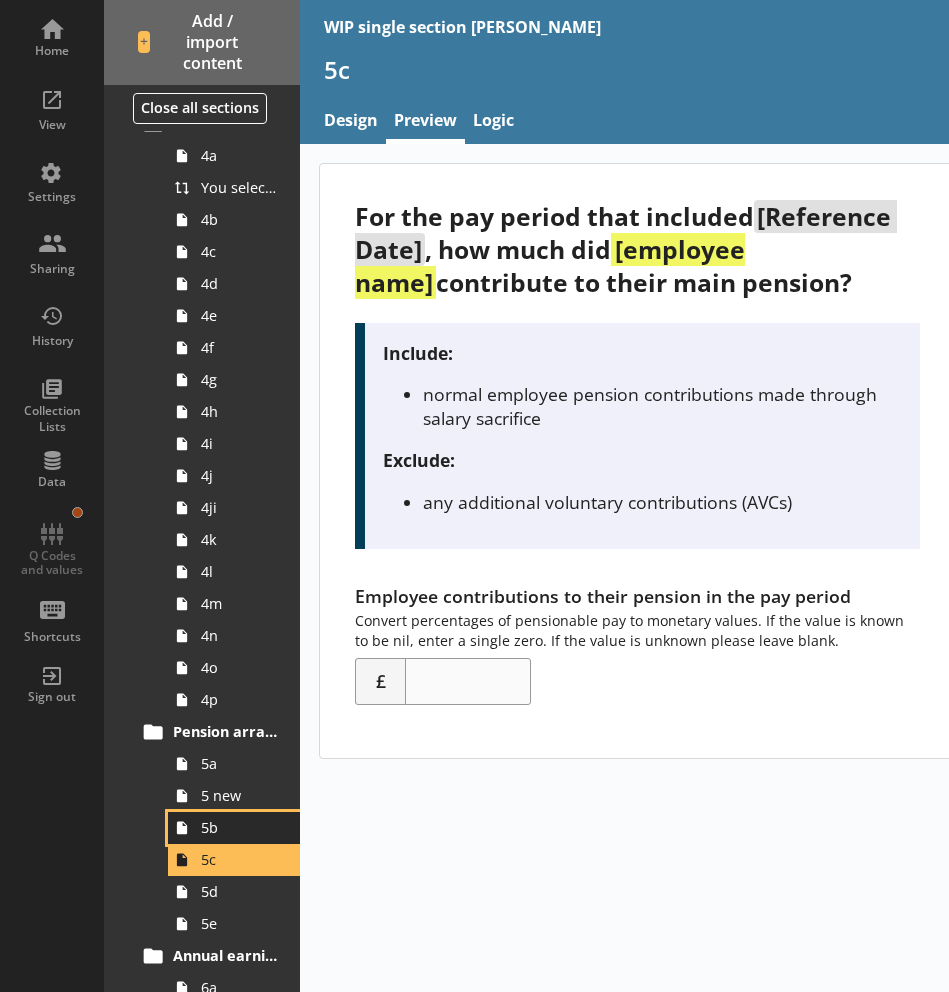 click on "5b" at bounding box center [239, 827] 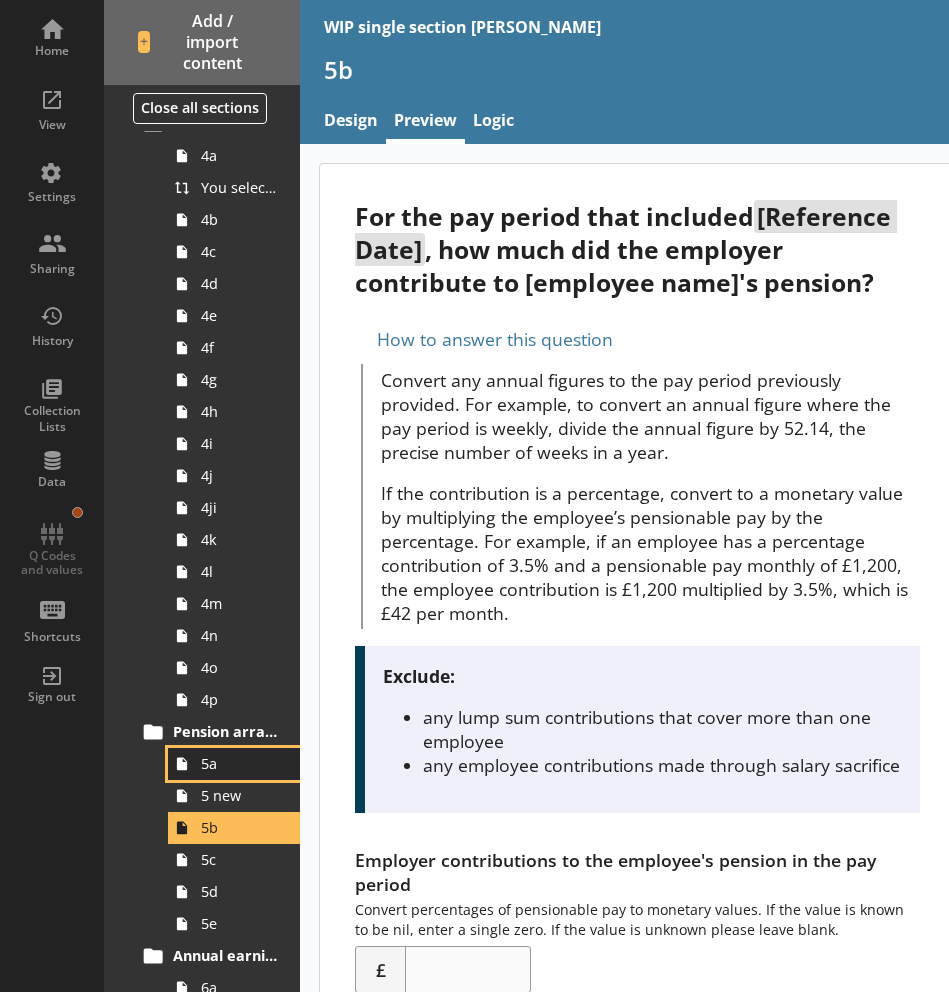 click on "5a" at bounding box center [239, 763] 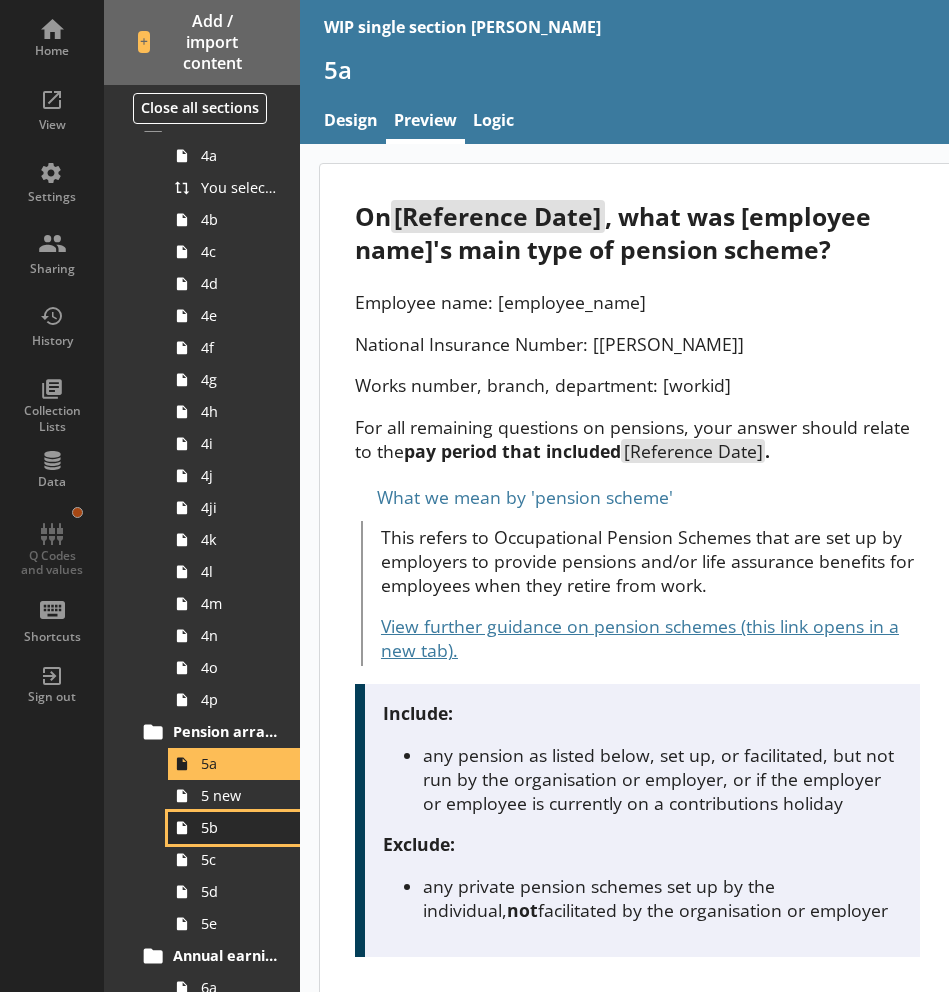 click on "5b" at bounding box center (239, 827) 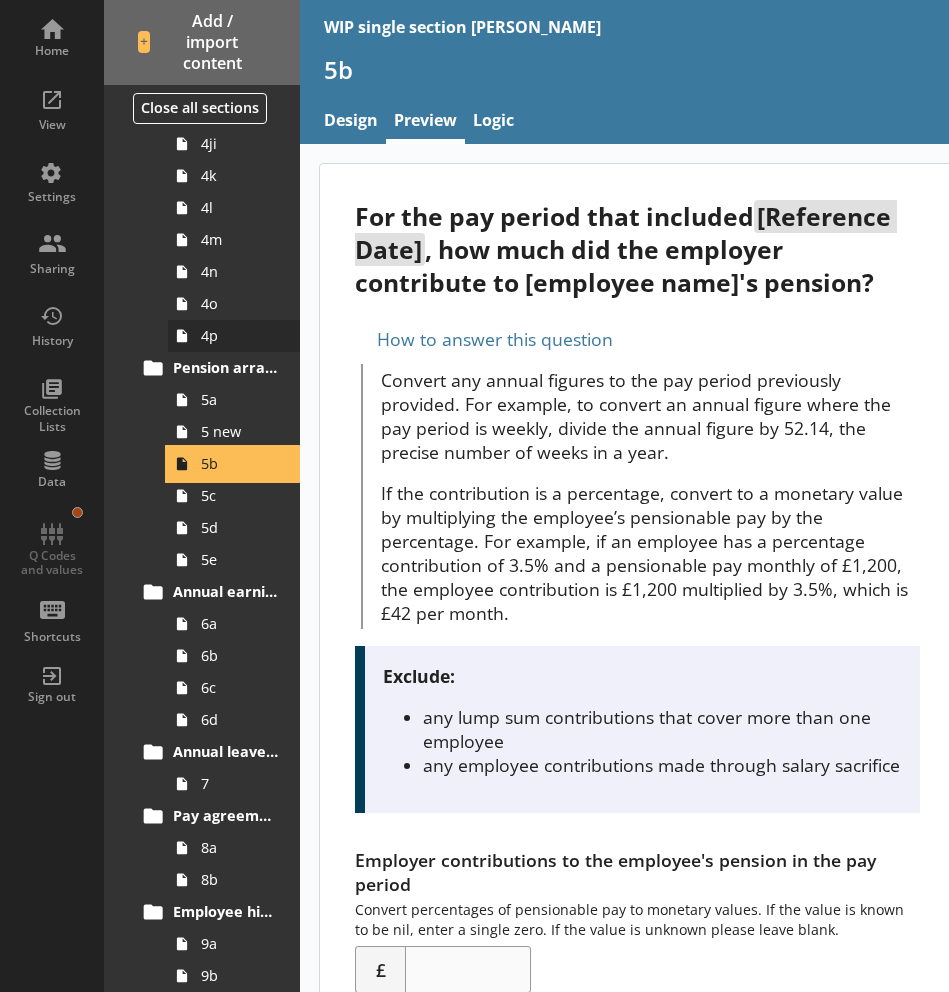 scroll, scrollTop: 1079, scrollLeft: 0, axis: vertical 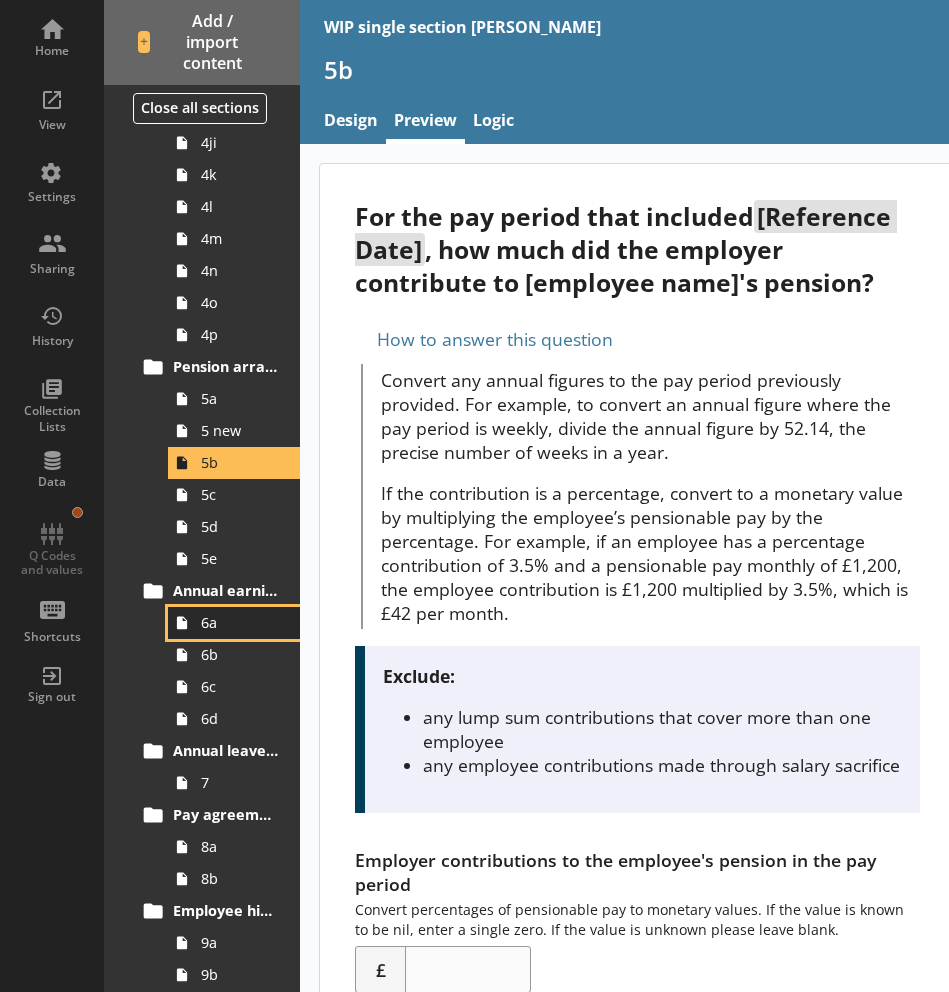 click on "6a" at bounding box center (234, 623) 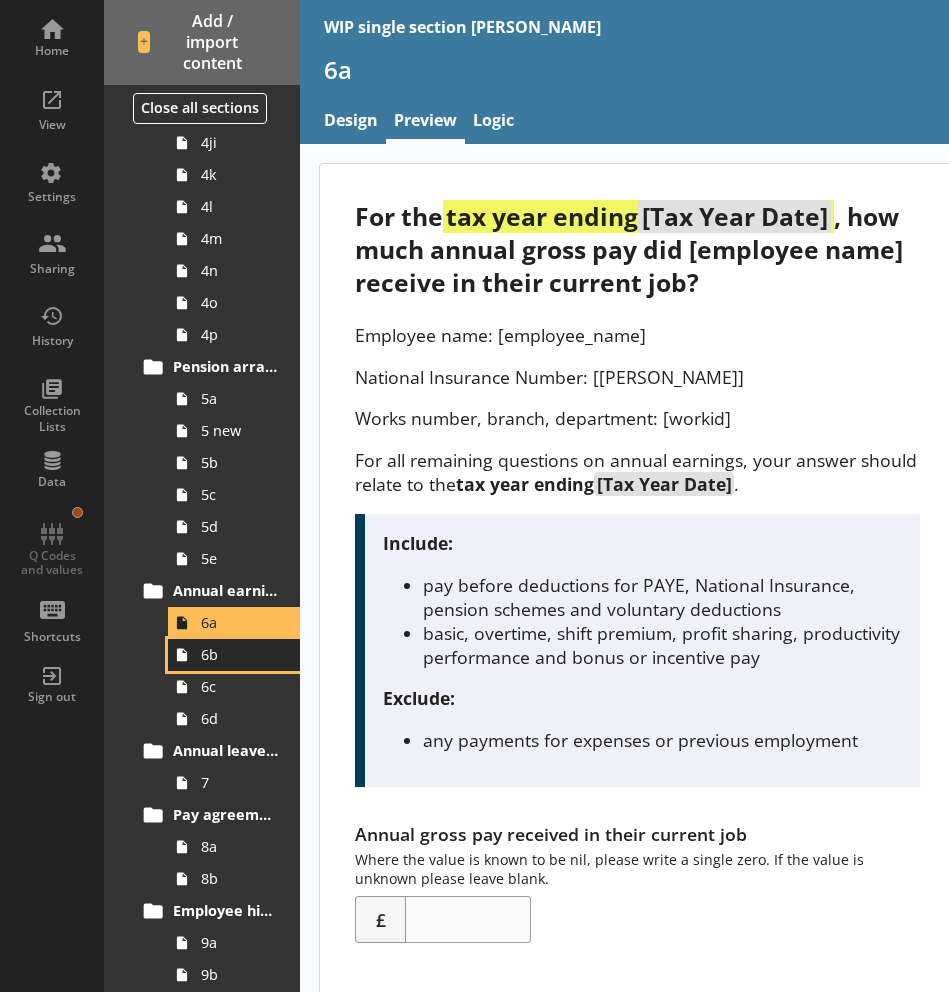 click on "6b" at bounding box center (239, 654) 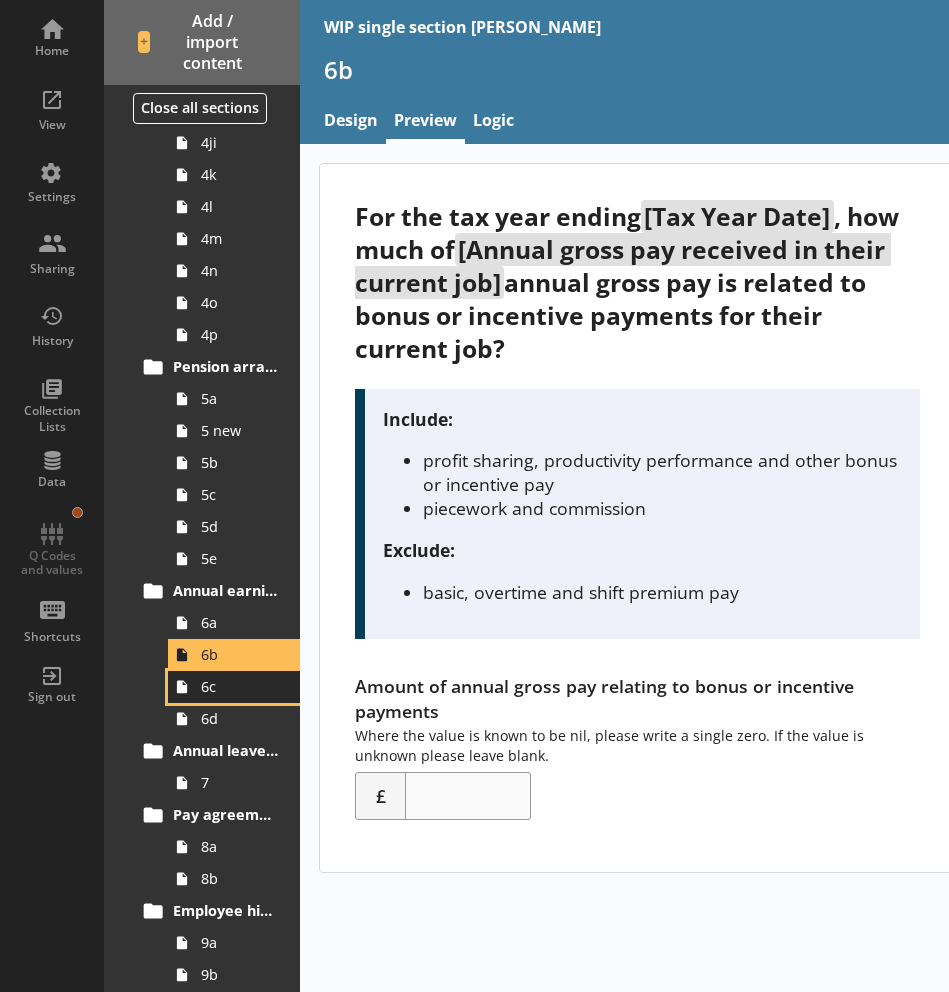 click on "6c" at bounding box center [239, 686] 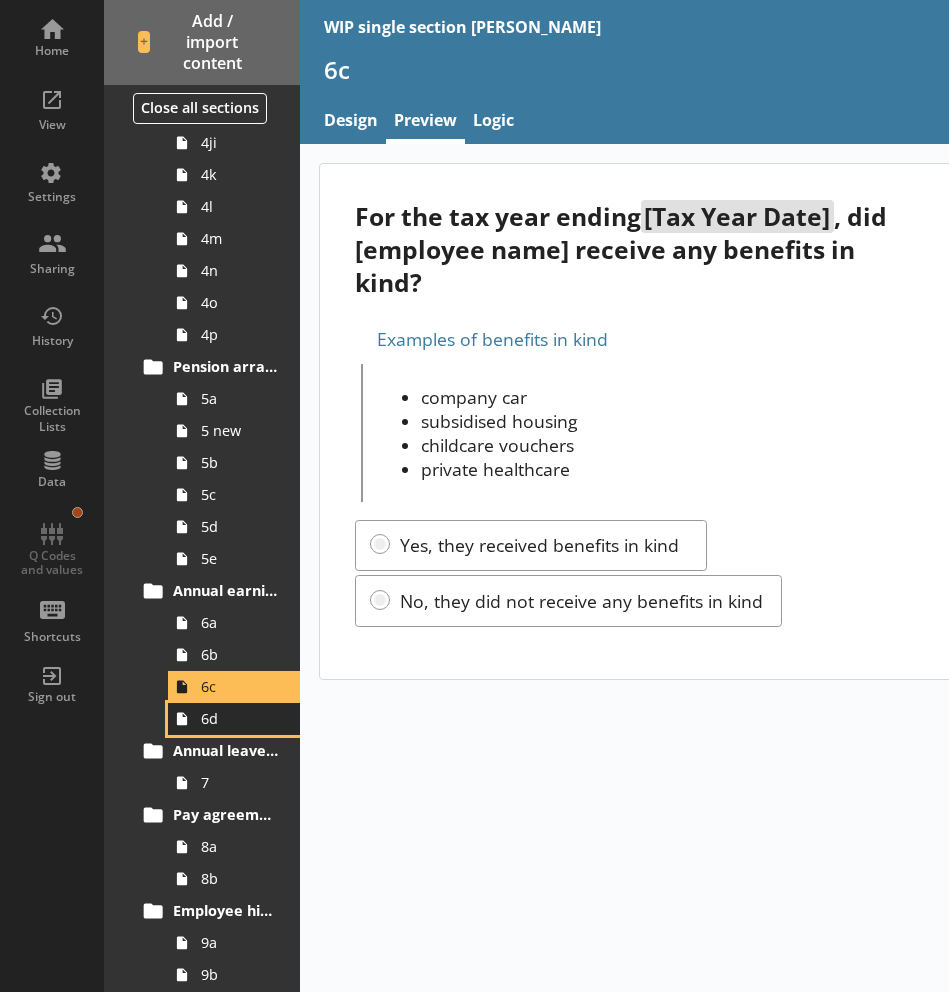 click on "6d" at bounding box center (239, 718) 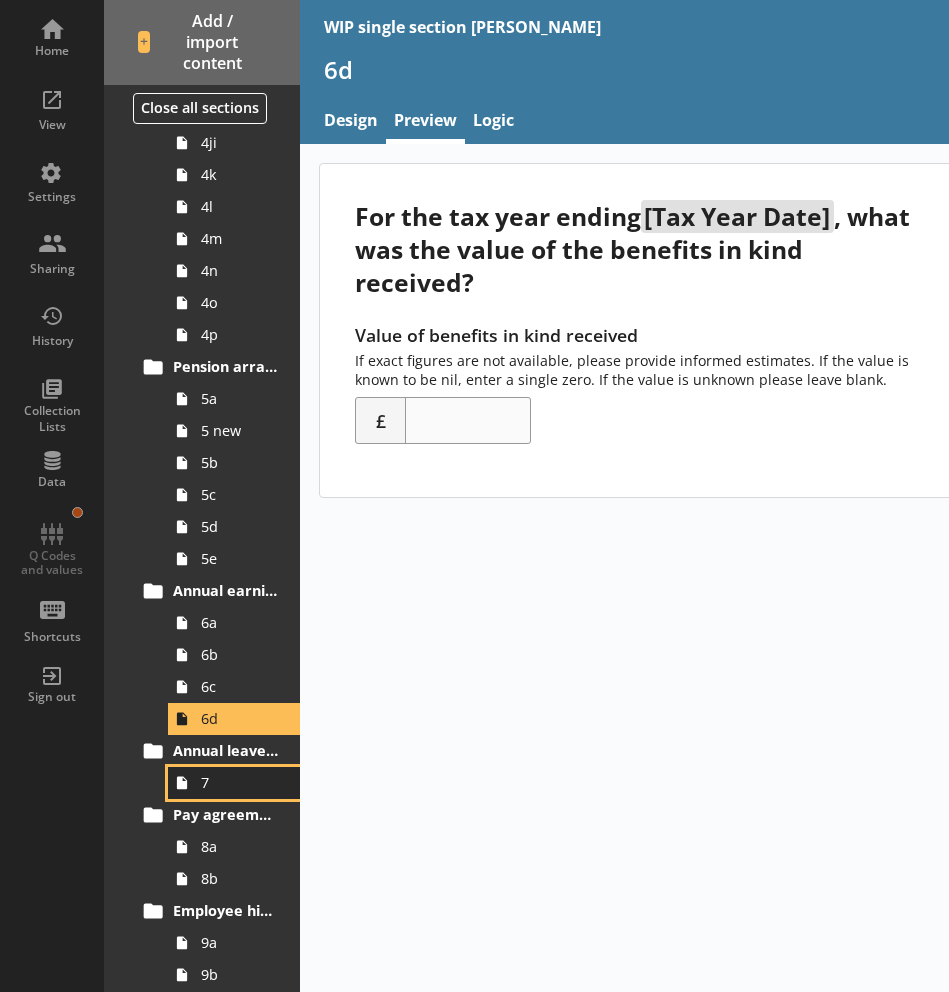 click on "7" at bounding box center (239, 782) 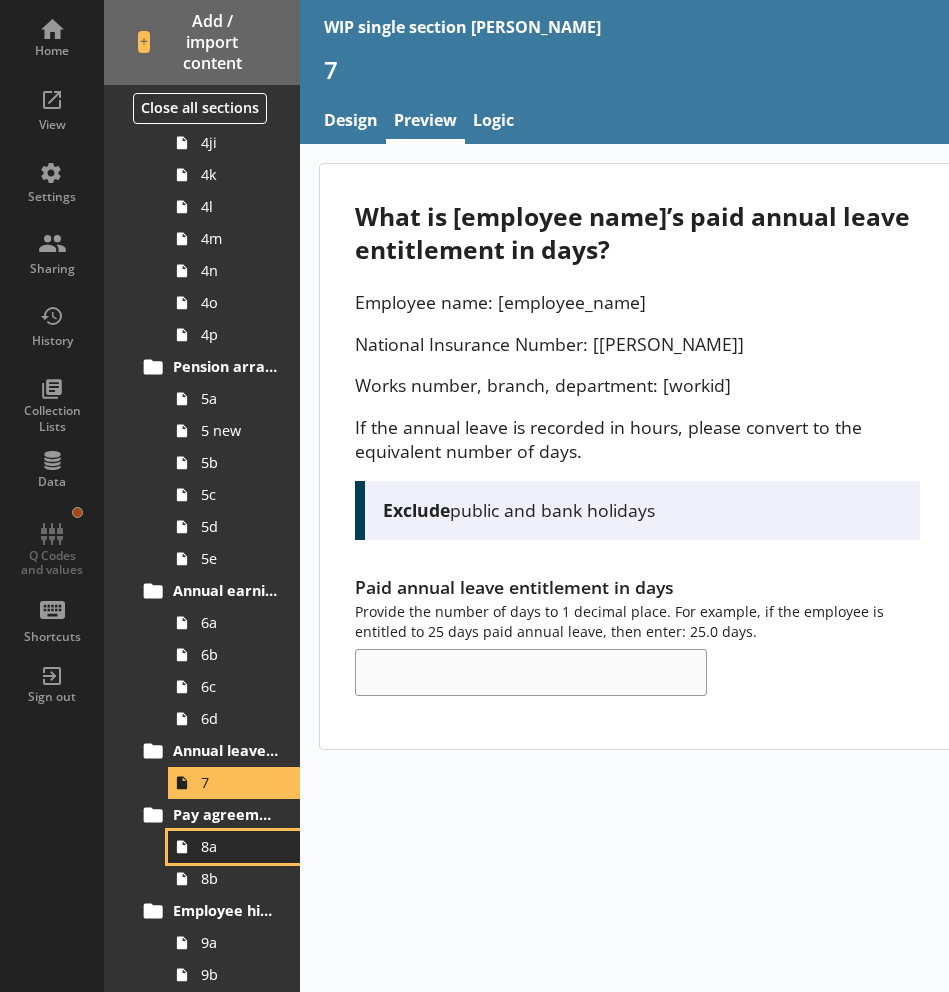 click on "8a" at bounding box center (239, 846) 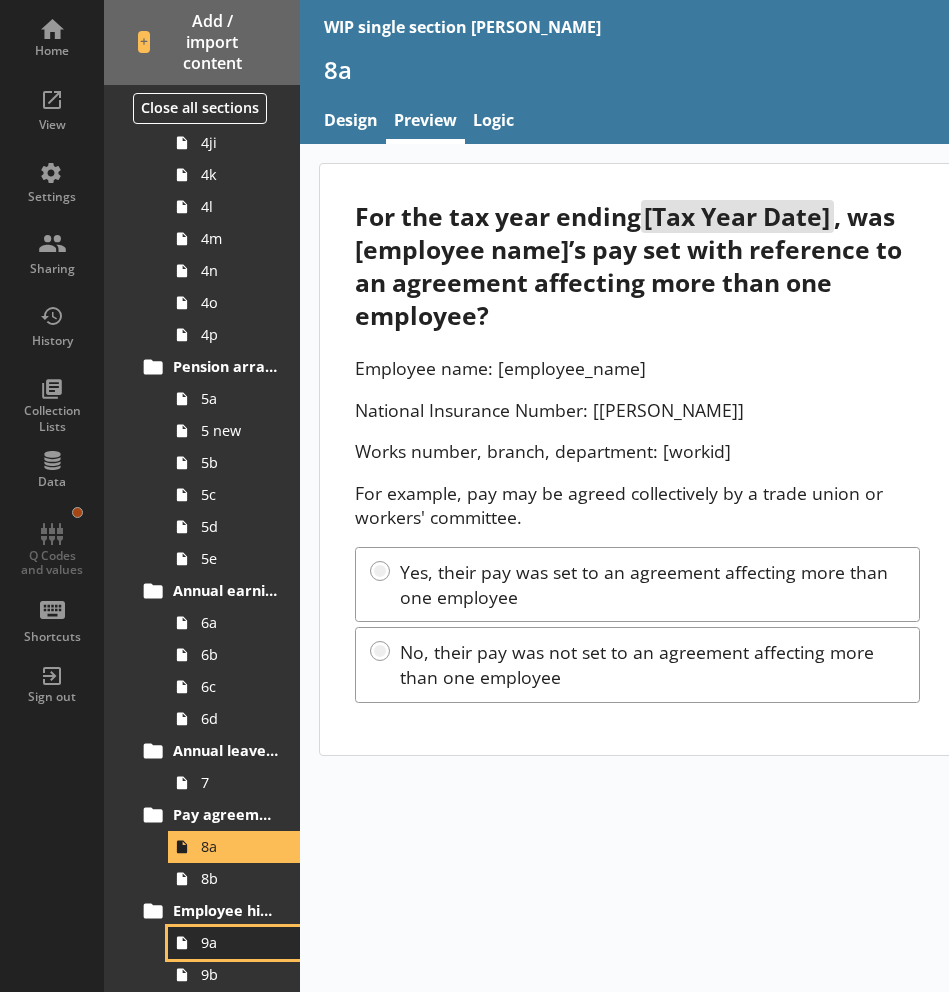 click on "9a" at bounding box center (239, 942) 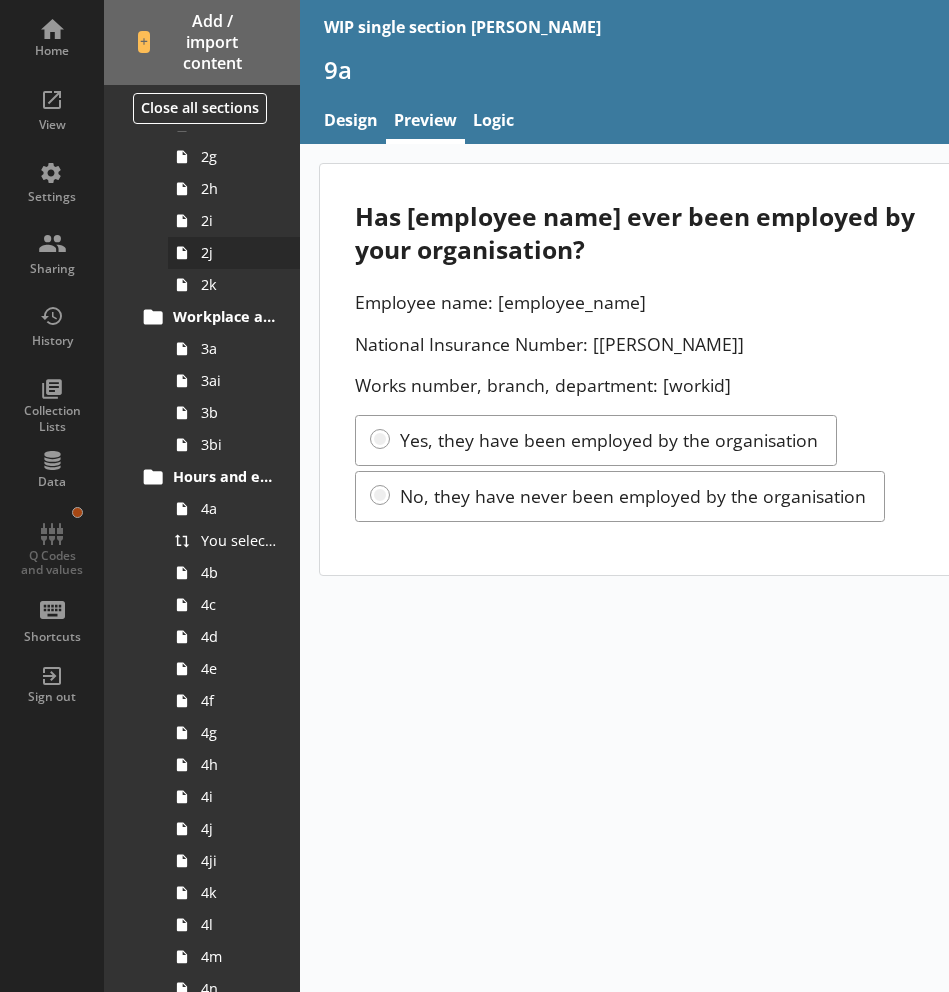 scroll, scrollTop: 416, scrollLeft: 0, axis: vertical 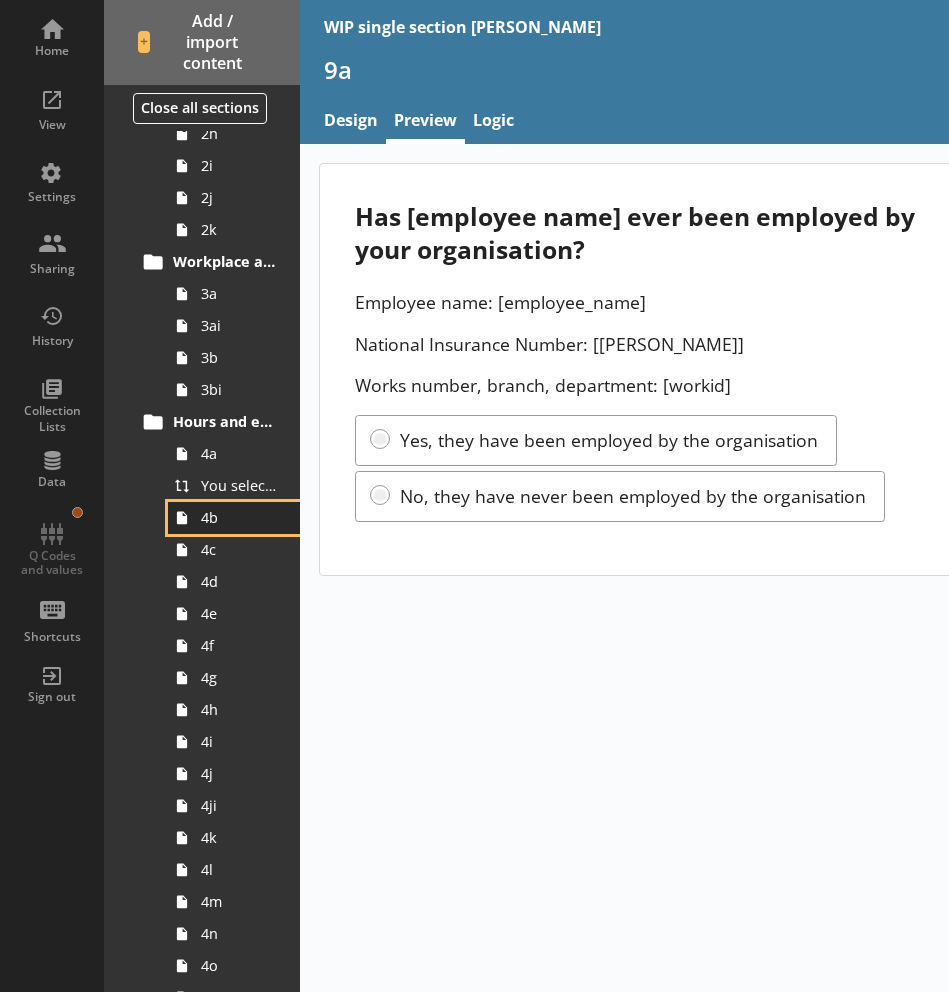 click on "4b" at bounding box center (239, 517) 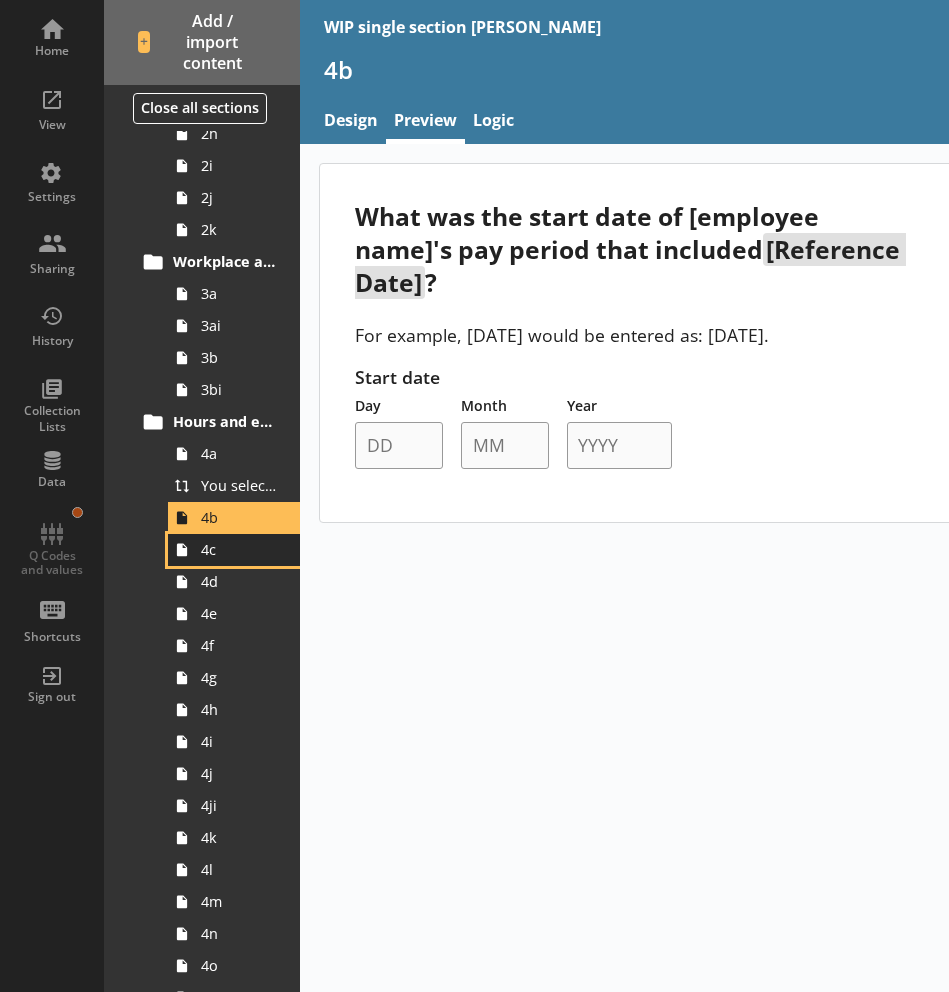 click on "4c" at bounding box center (239, 549) 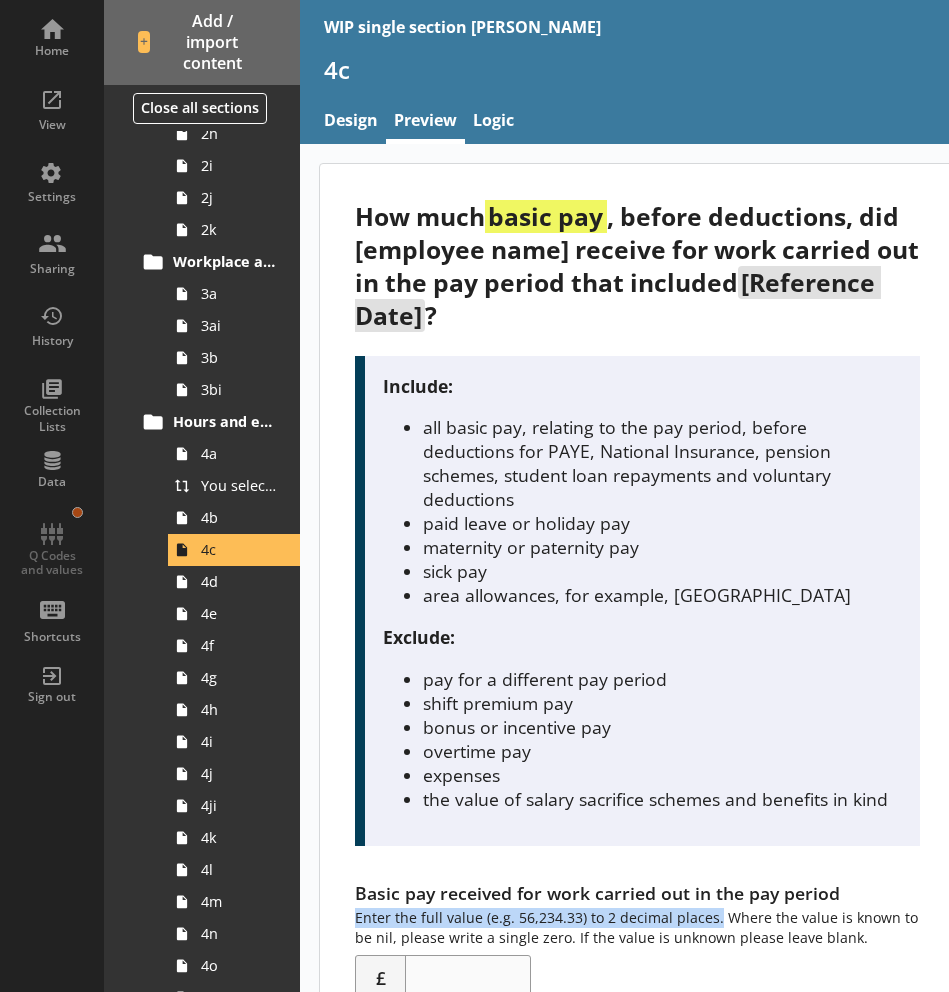 drag, startPoint x: 350, startPoint y: 916, endPoint x: 714, endPoint y: 923, distance: 364.0673 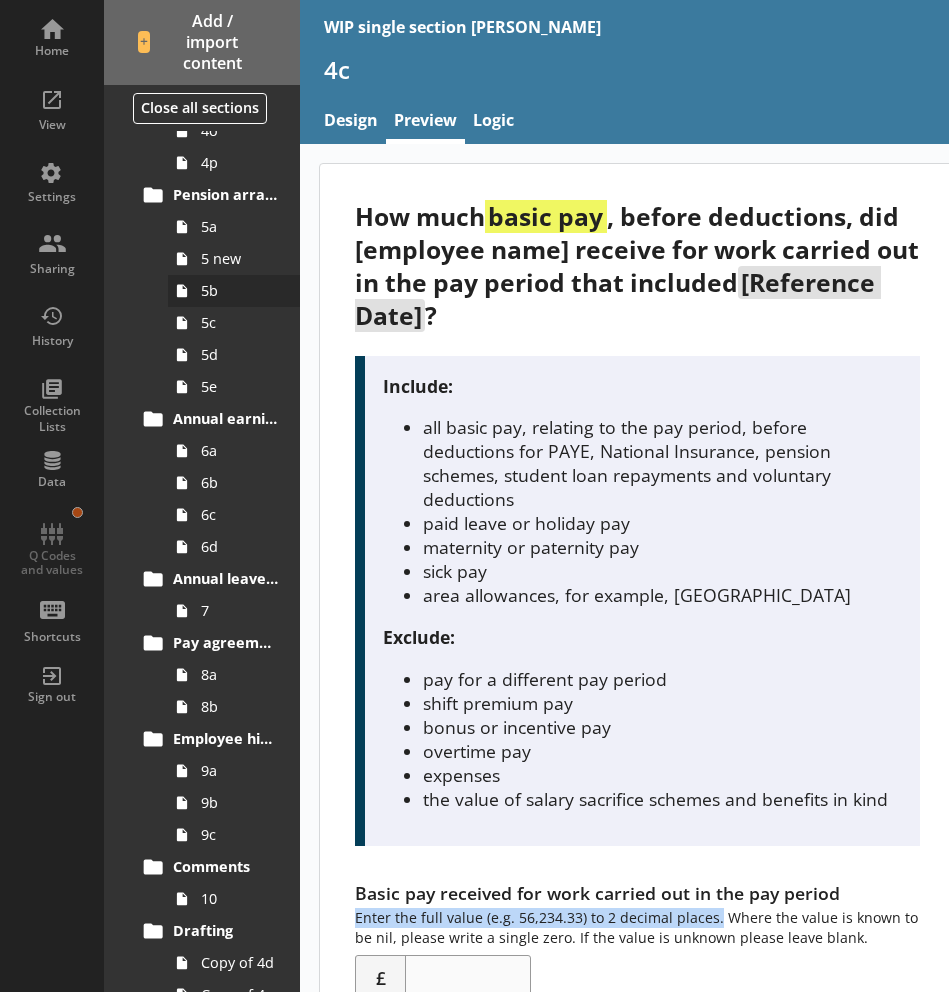 scroll, scrollTop: 1253, scrollLeft: 0, axis: vertical 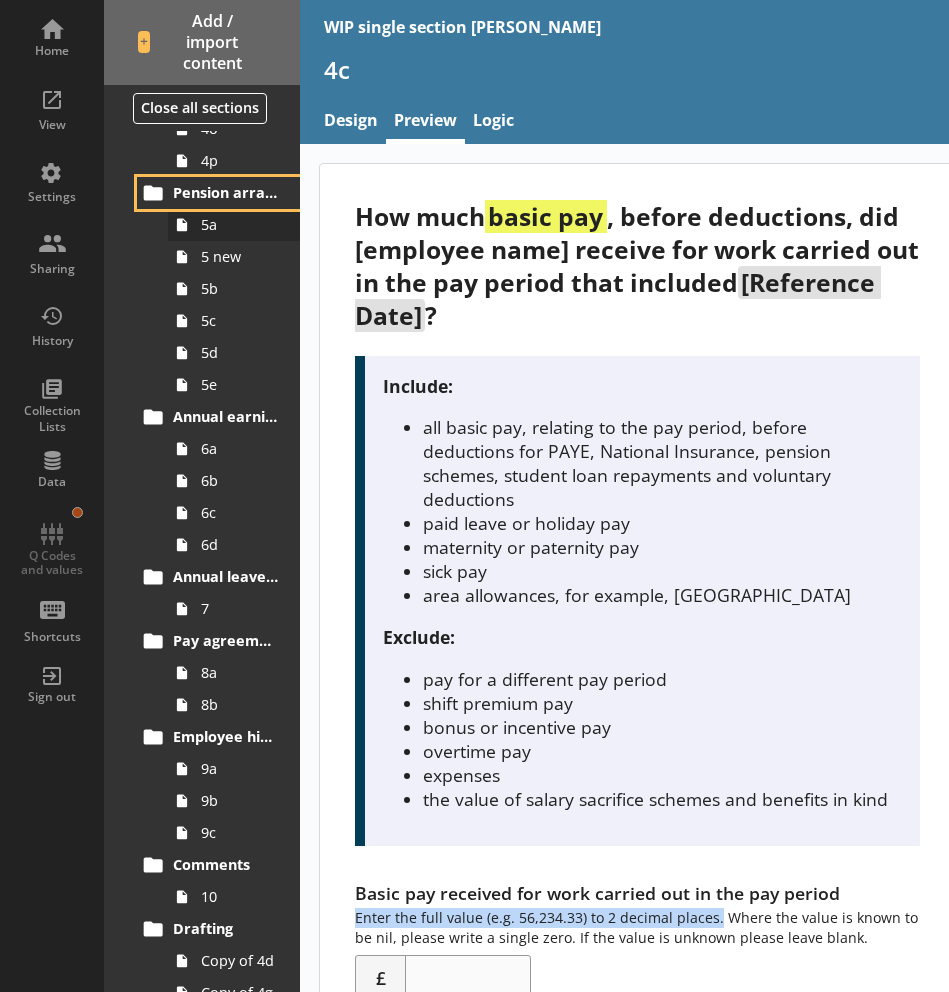click on "Pension arrangements 5a 5 new 5b 5c 5d 5e" at bounding box center [202, 289] 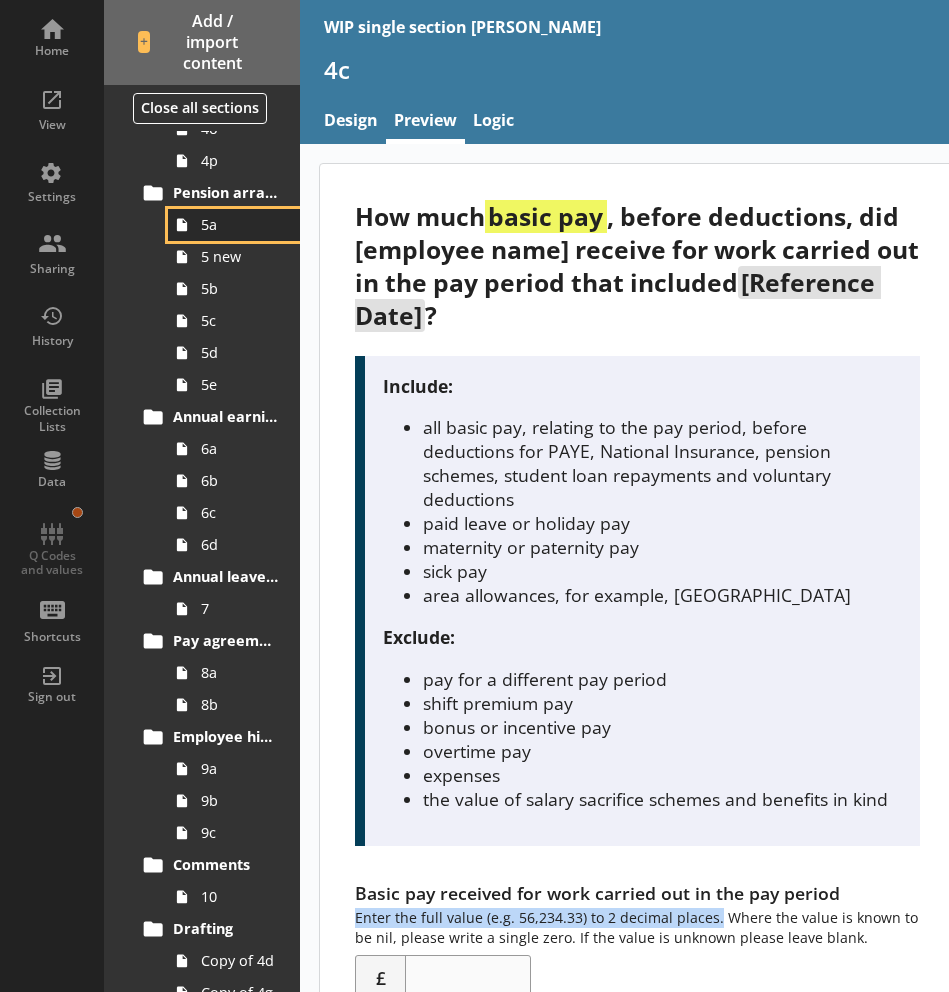 click on "5a" at bounding box center [239, 224] 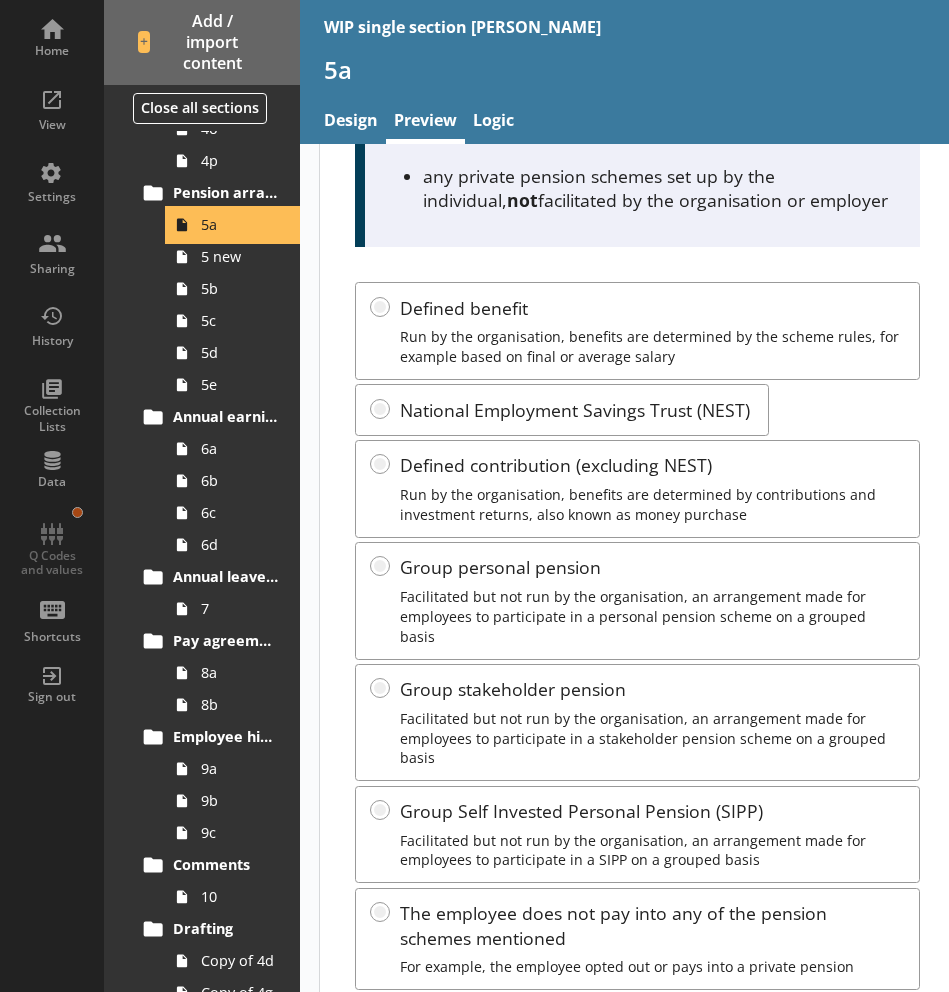scroll, scrollTop: 716, scrollLeft: 0, axis: vertical 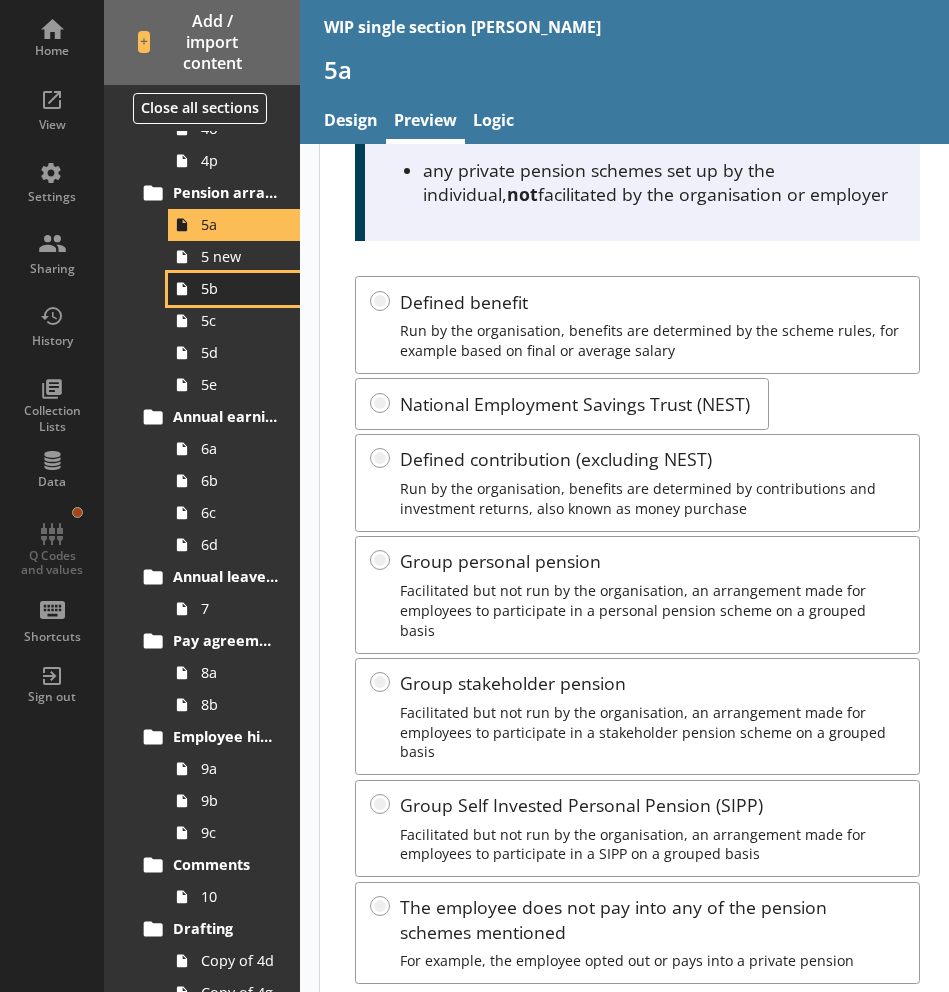 click on "5b" at bounding box center [234, 289] 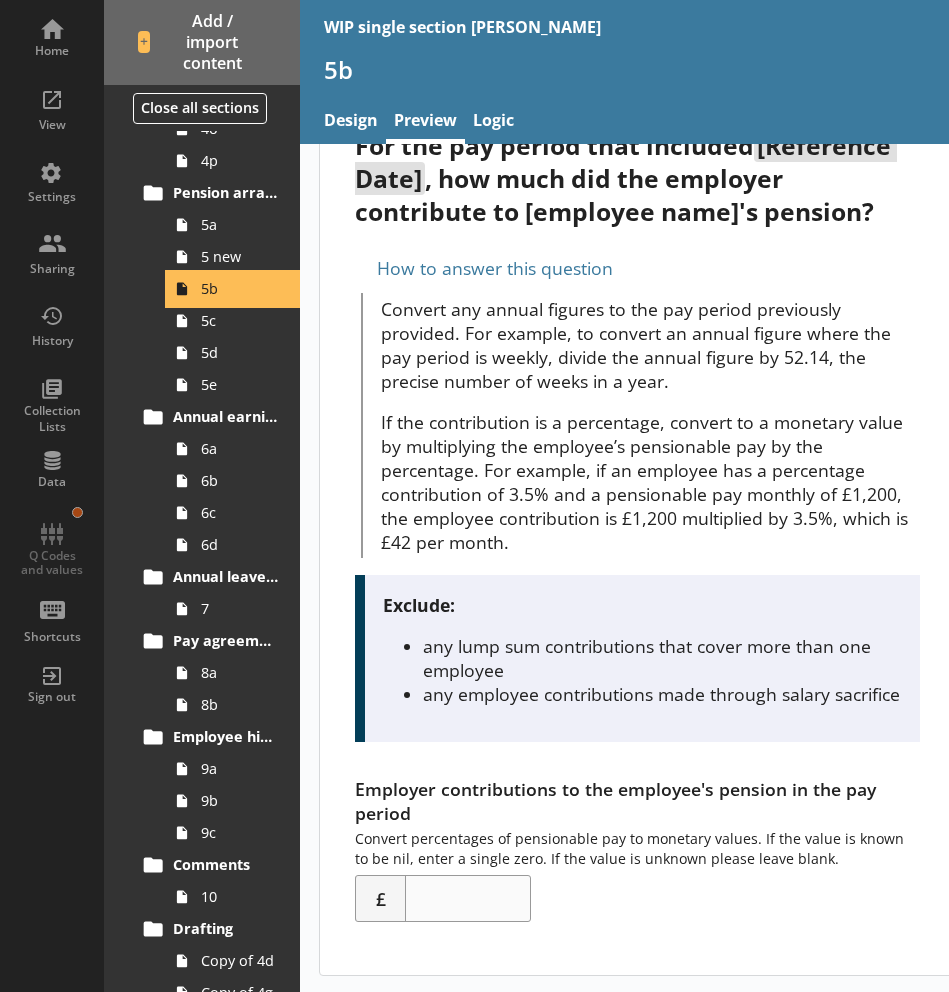 scroll, scrollTop: 0, scrollLeft: 0, axis: both 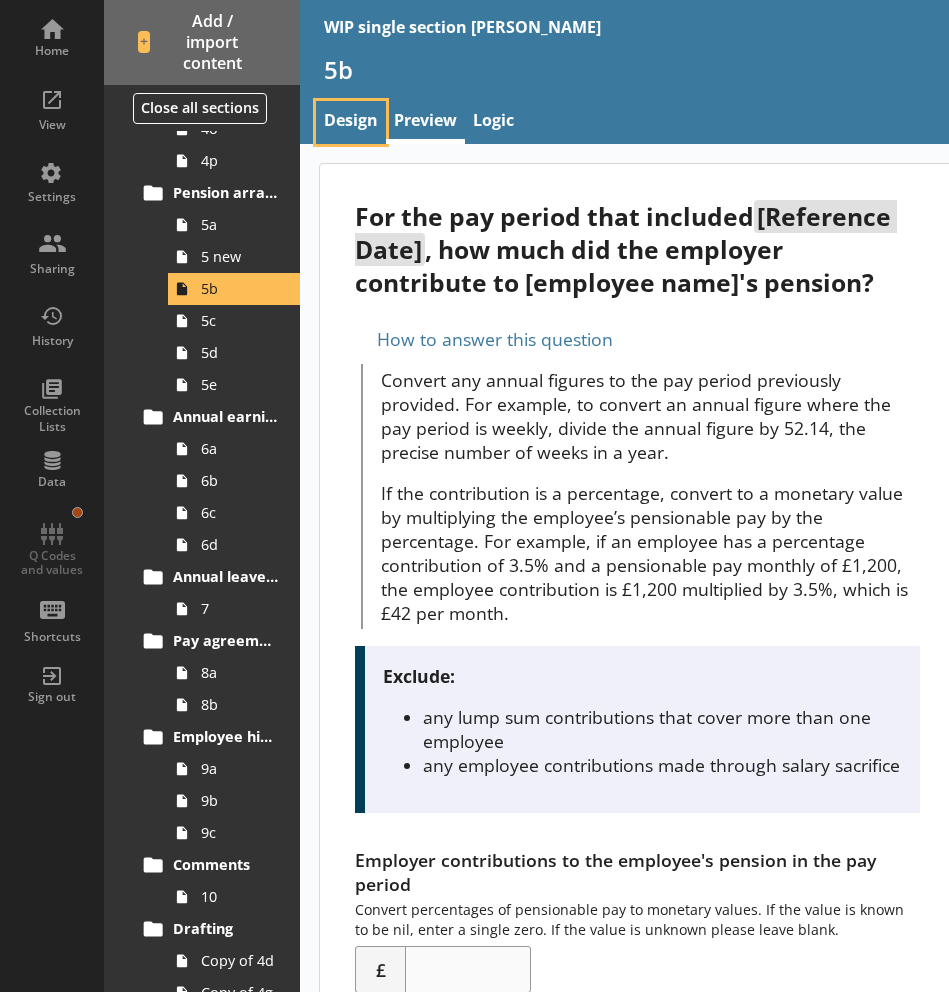 click on "Design" at bounding box center [351, 122] 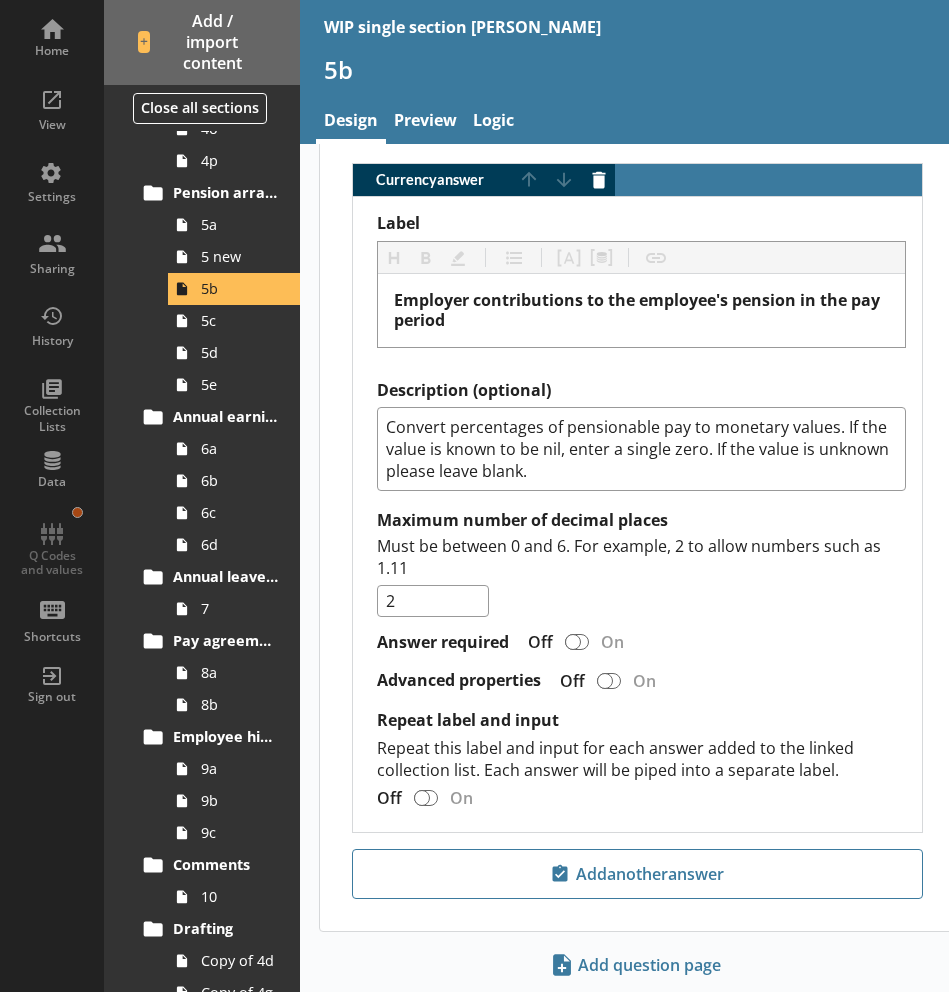 scroll, scrollTop: 1654, scrollLeft: 0, axis: vertical 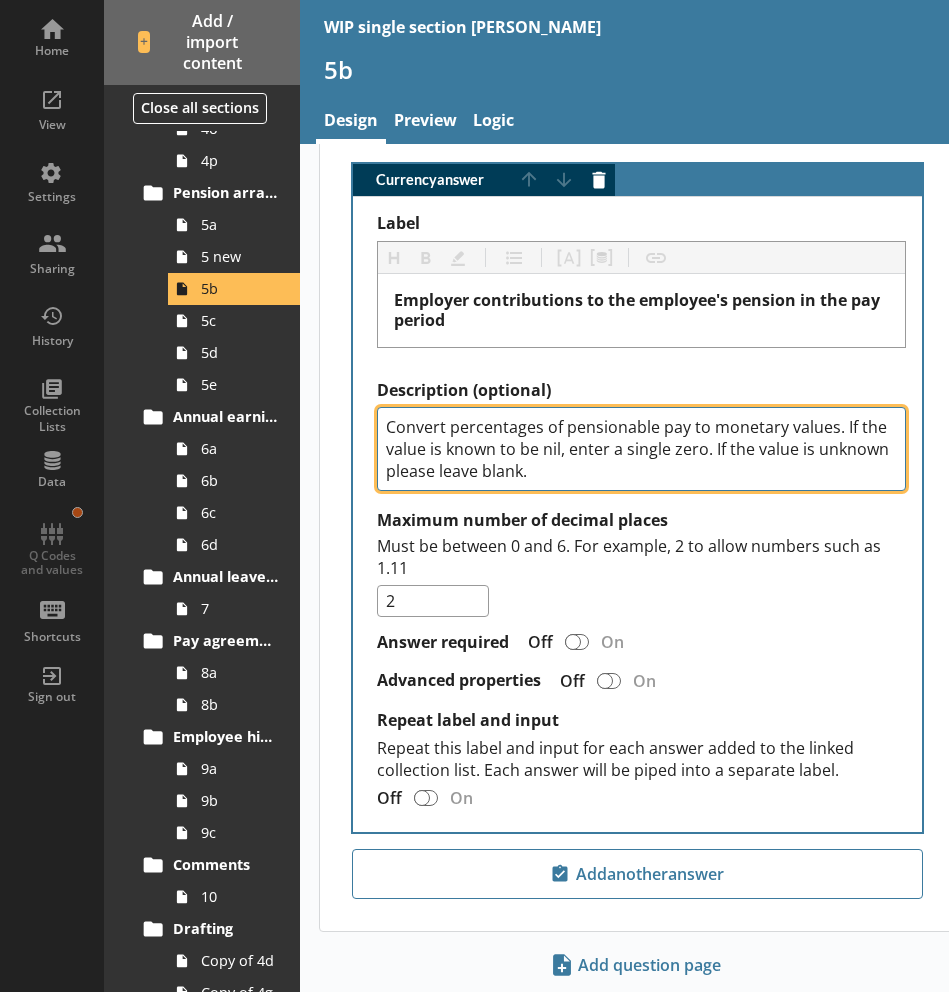 click on "Convert percentages of pensionable pay to monetary values. If the value is known to be nil, enter a single zero. If the value is unknown please leave blank." at bounding box center [641, 449] 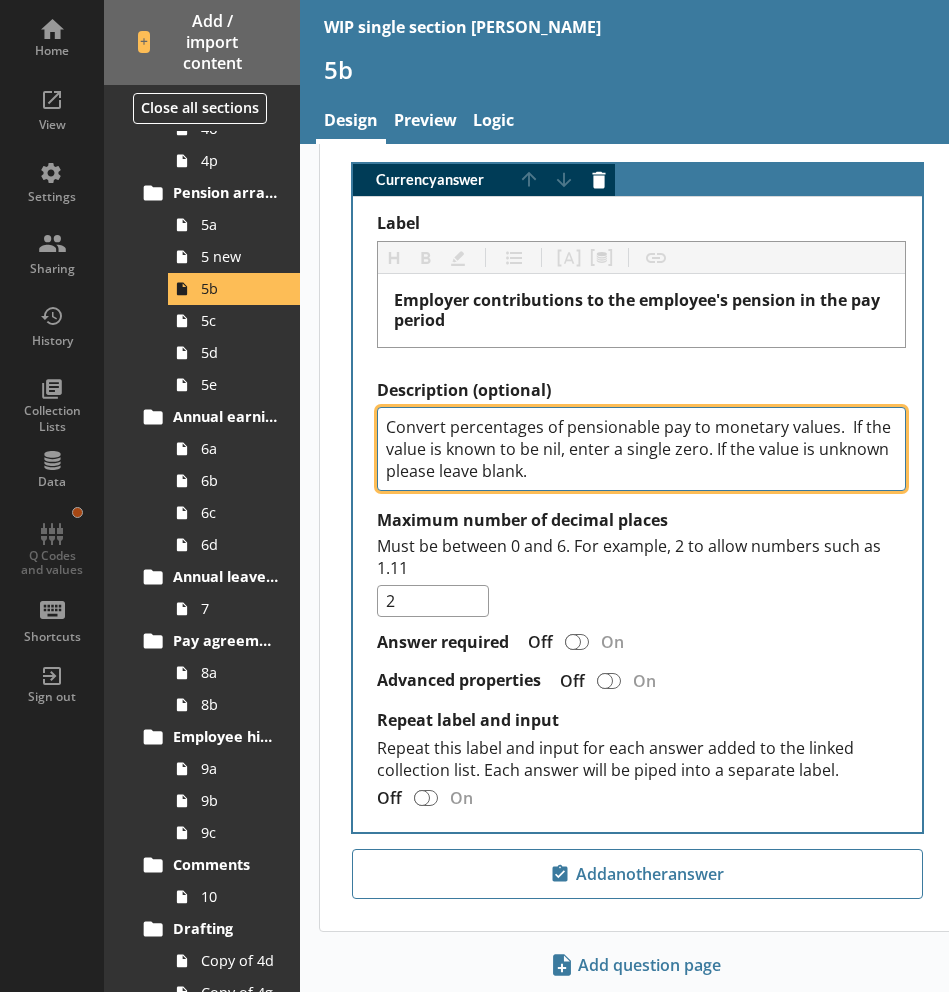 paste on "If the value is known to be nil, enter a single zero. If the value is unknown please leave blank. Enter the full value (e.g. 56,234.33) to 2 decimal places." 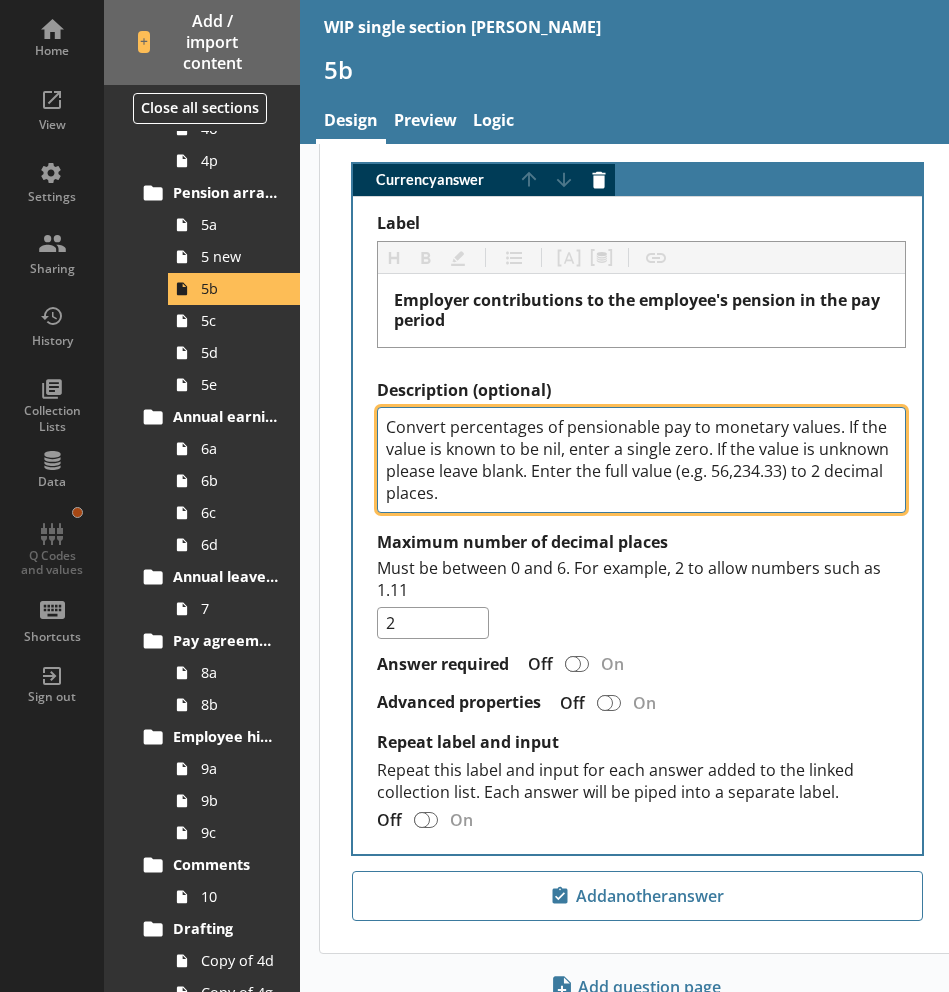 click on "Convert percentages of pensionable pay to monetary values. If the value is known to be nil, enter a single zero. If the value is unknown please leave blank. Enter the full value (e.g. 56,234.33) to 2 decimal places." at bounding box center (641, 460) 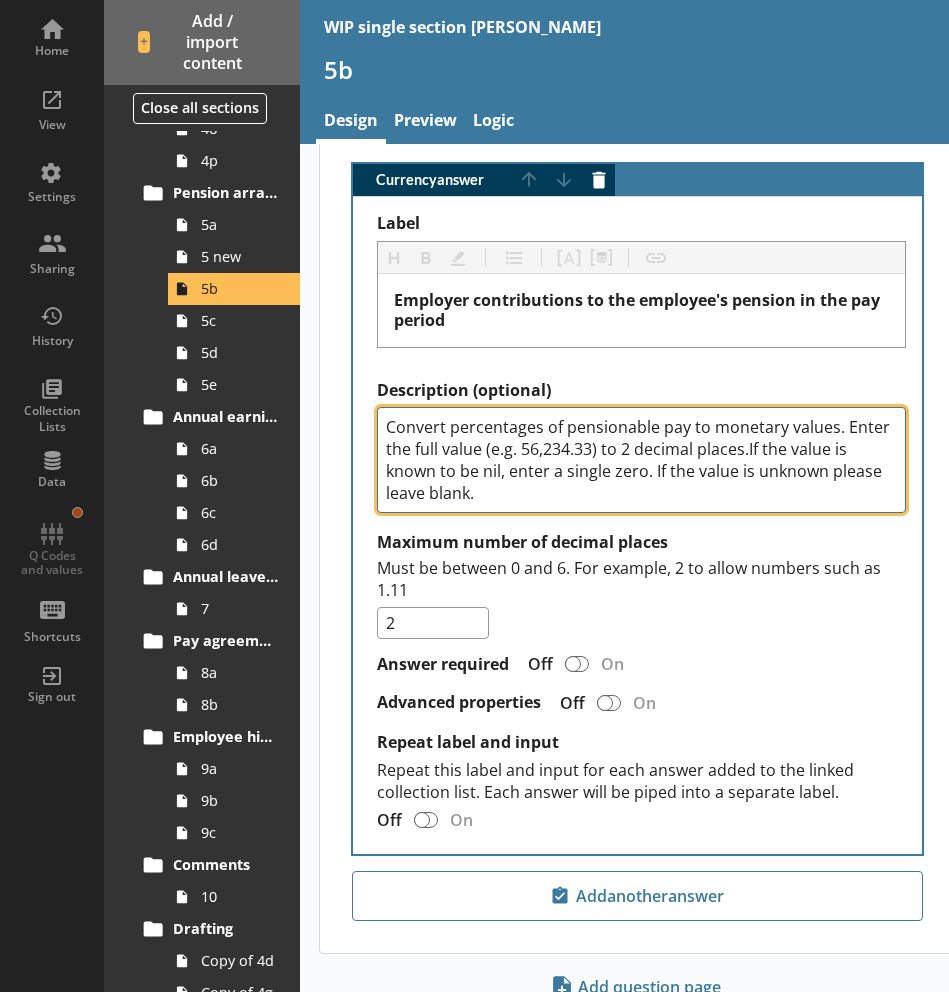 click on "Convert percentages of pensionable pay to monetary values. Enter the full value (e.g. 56,234.33) to 2 decimal places.If the value is known to be nil, enter a single zero. If the value is unknown please leave blank." at bounding box center (641, 460) 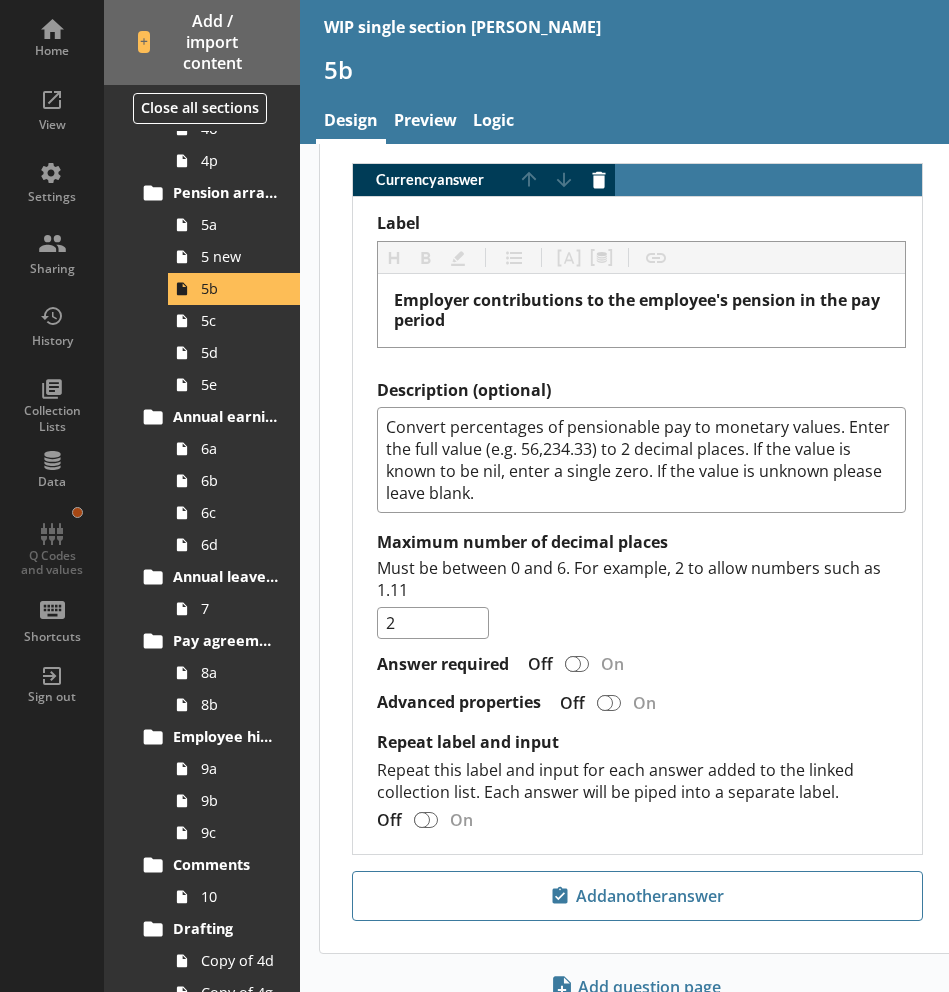 click on "Maximum number of decimal places Must be between 0 and 6. For example, 2 to allow numbers such as 1.11 2" at bounding box center [641, 584] 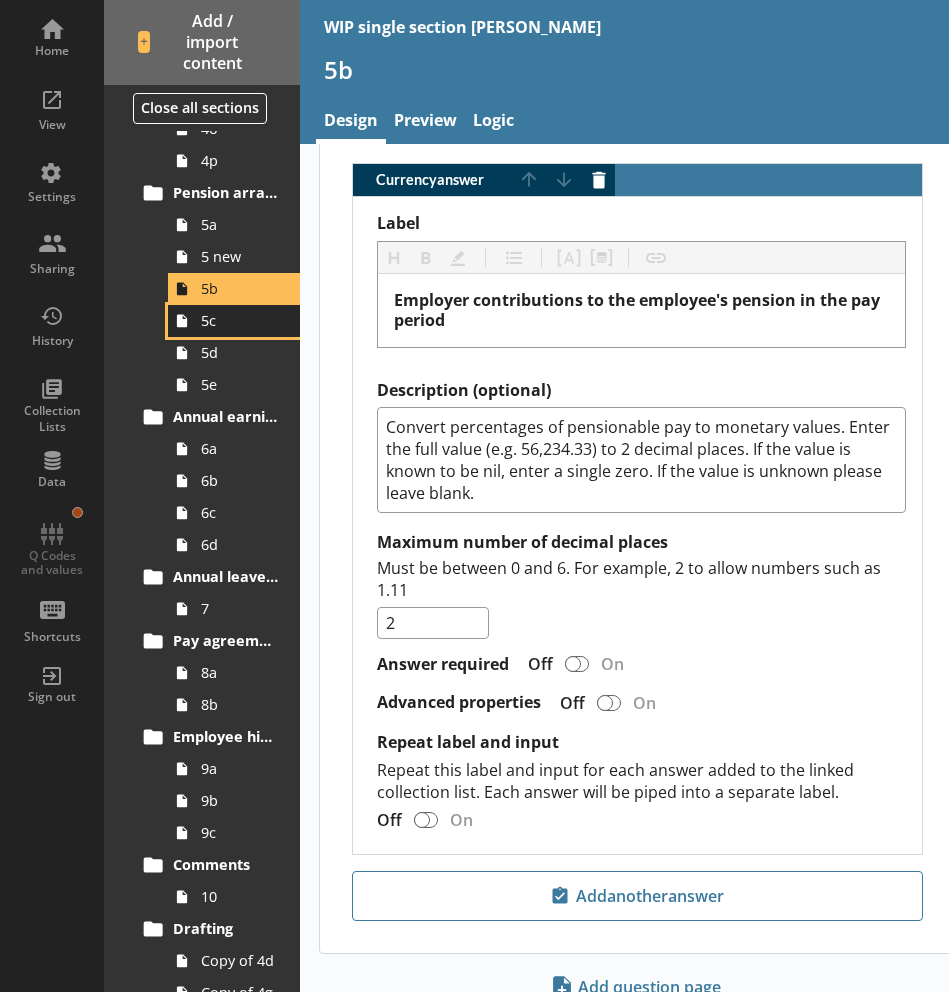 click on "5c" at bounding box center [239, 320] 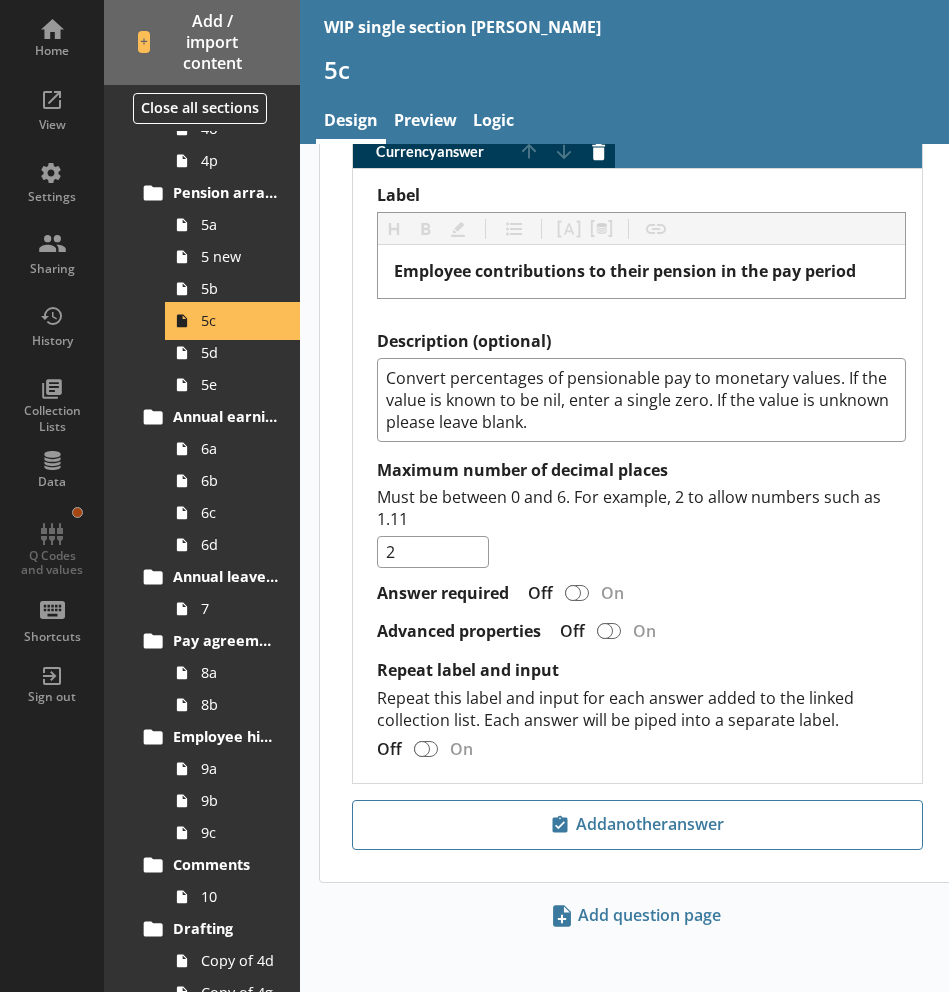 scroll, scrollTop: 1260, scrollLeft: 0, axis: vertical 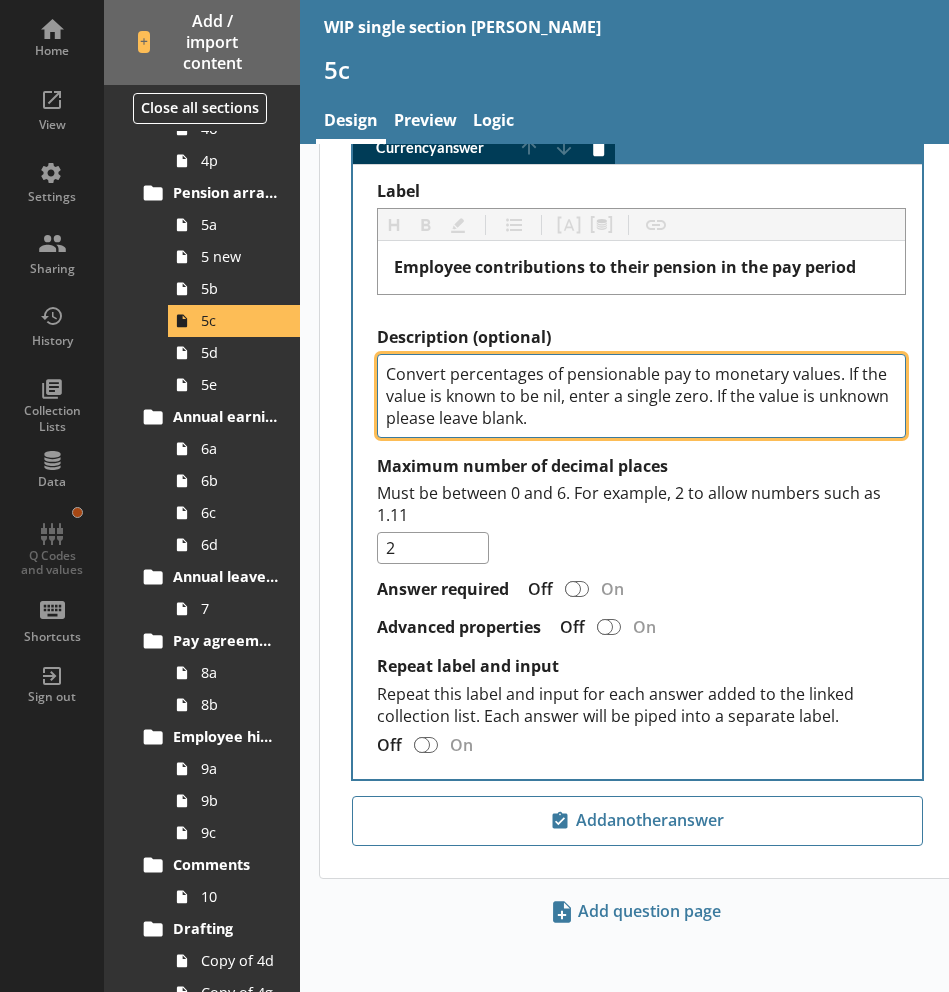 click on "Convert percentages of pensionable pay to monetary values. If the value is known to be nil, enter a single zero. If the value is unknown please leave blank." at bounding box center [641, 396] 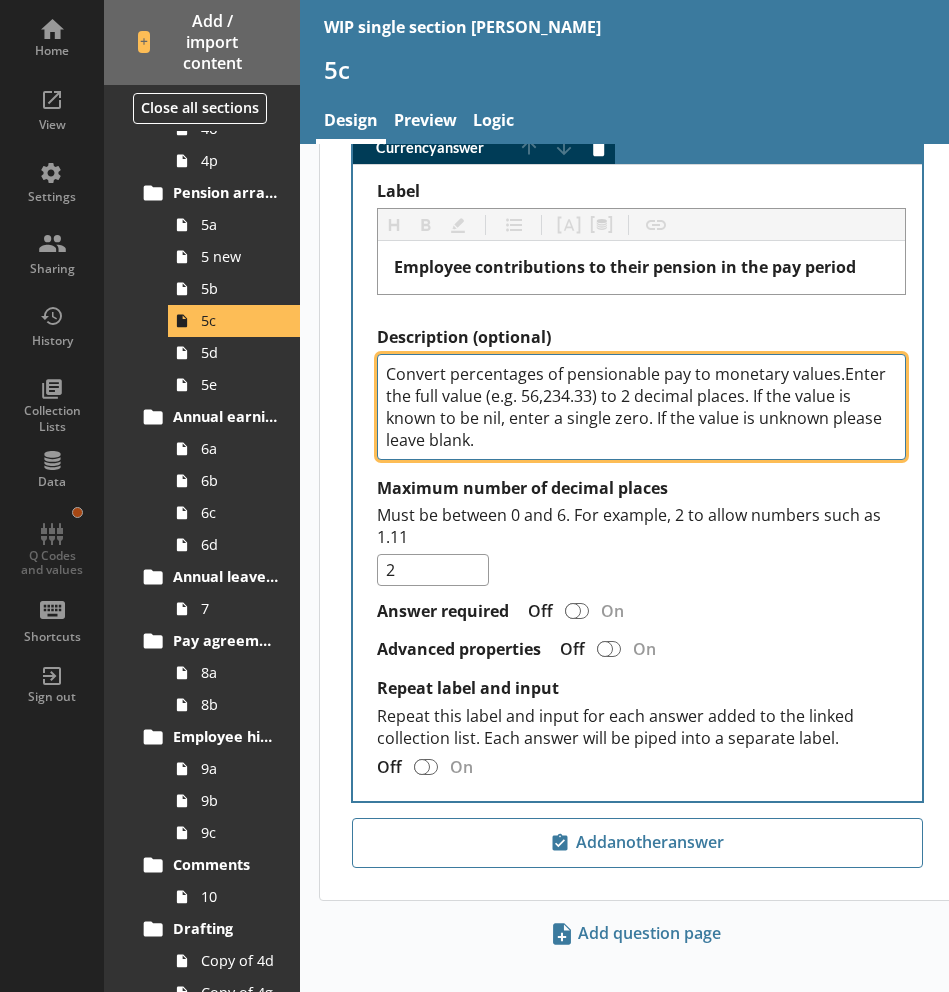 click on "Convert percentages of pensionable pay to monetary values.Enter the full value (e.g. 56,234.33) to 2 decimal places. If the value is known to be nil, enter a single zero. If the value is unknown please leave blank." at bounding box center (641, 407) 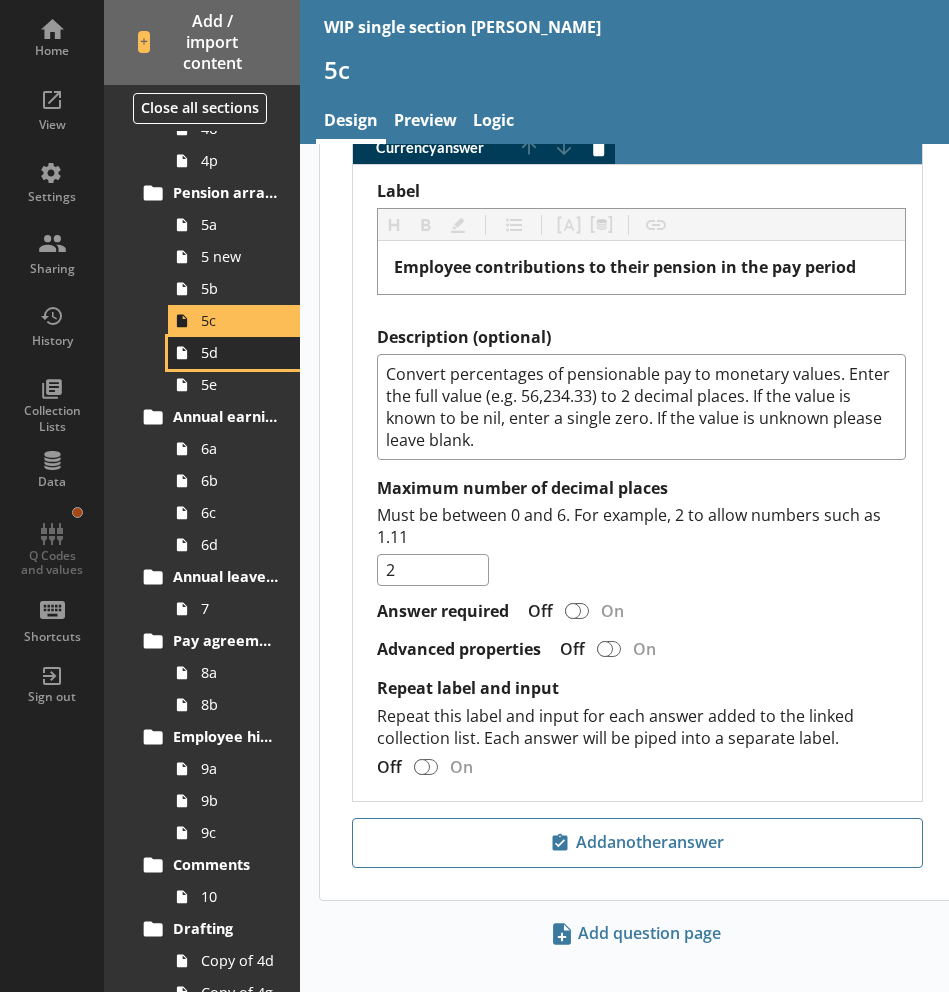 click on "5d" at bounding box center (239, 352) 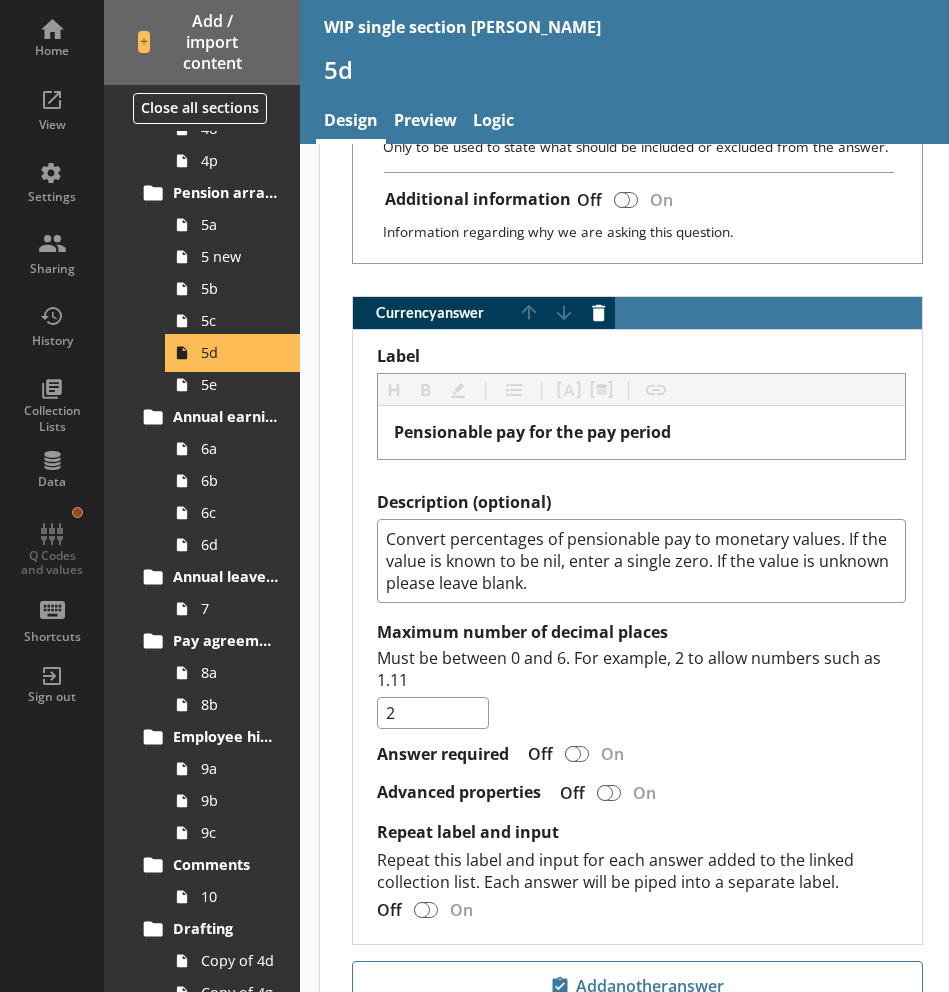 scroll, scrollTop: 1069, scrollLeft: 0, axis: vertical 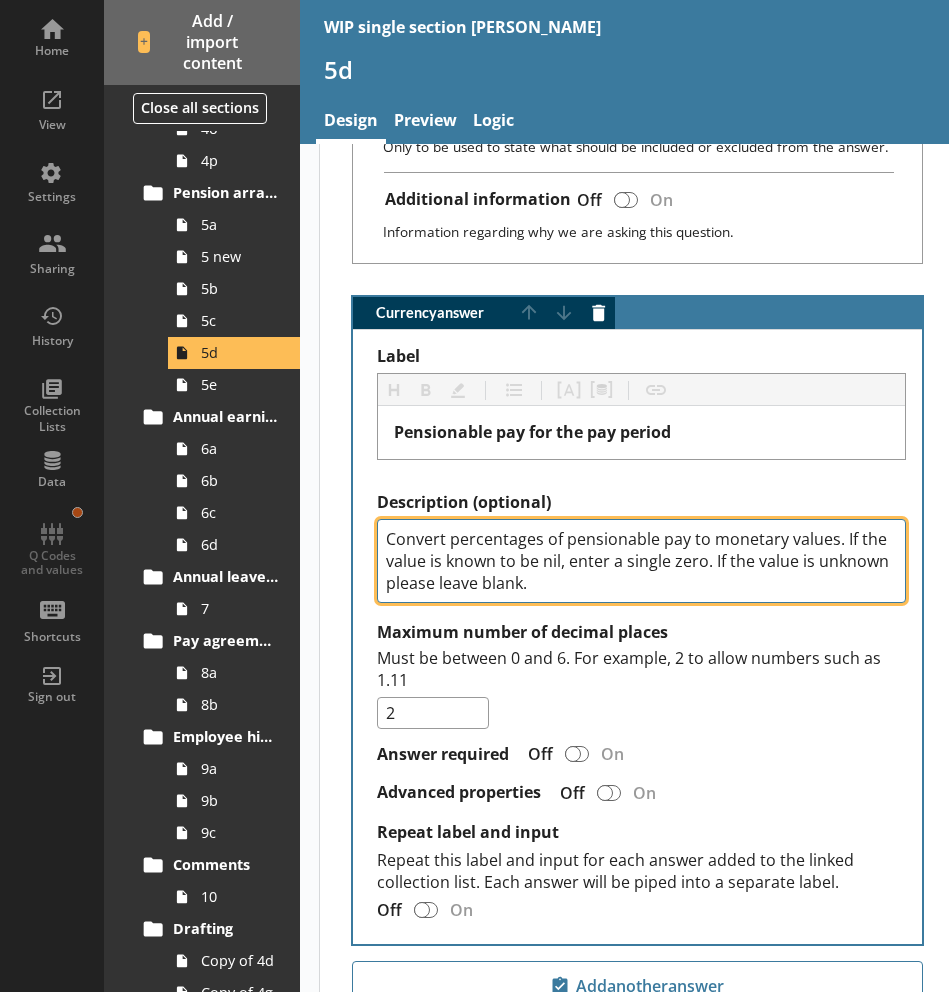 click on "Convert percentages of pensionable pay to monetary values. If the value is known to be nil, enter a single zero. If the value is unknown please leave blank." at bounding box center (641, 561) 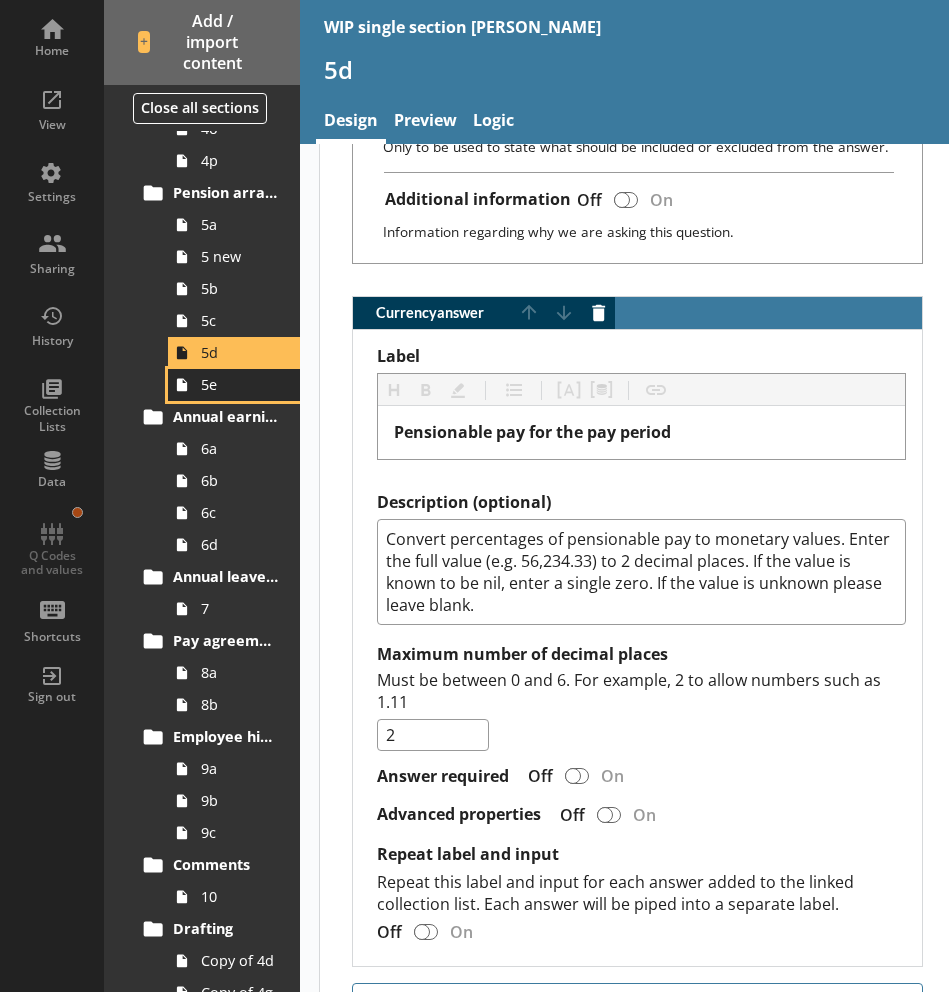 click on "5e" at bounding box center (239, 384) 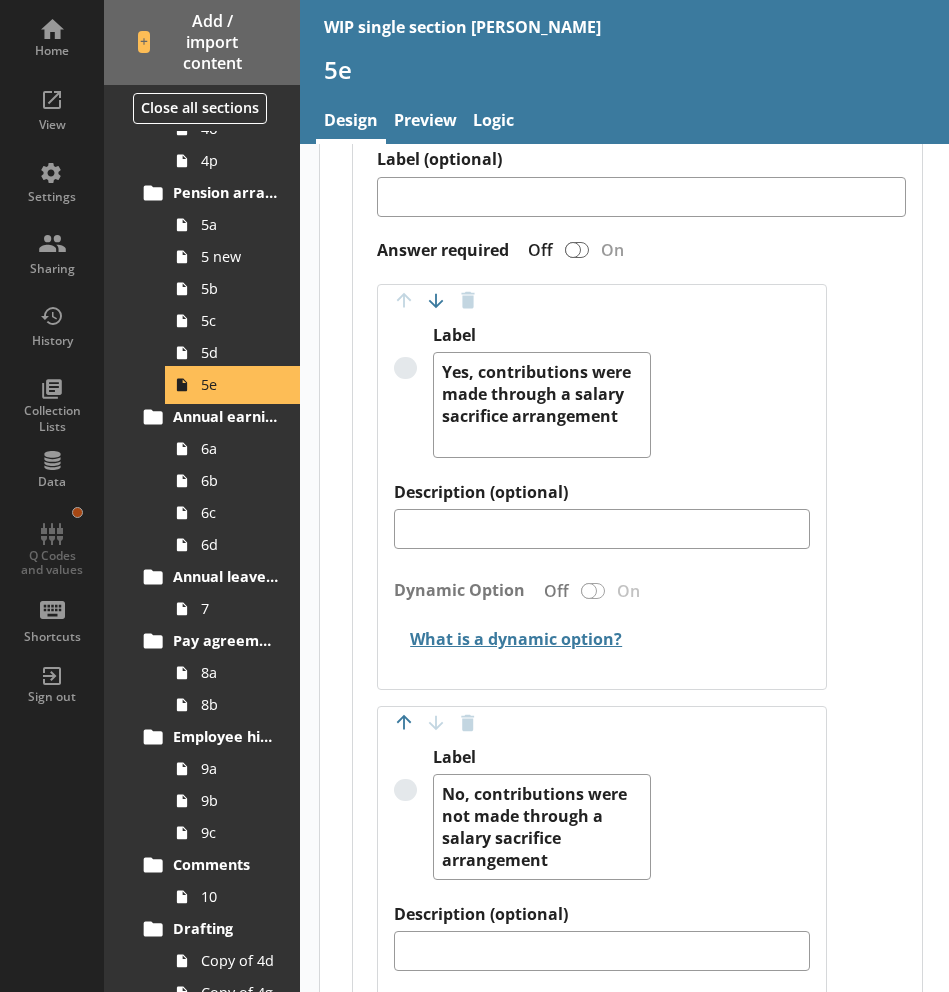 scroll, scrollTop: 674, scrollLeft: 0, axis: vertical 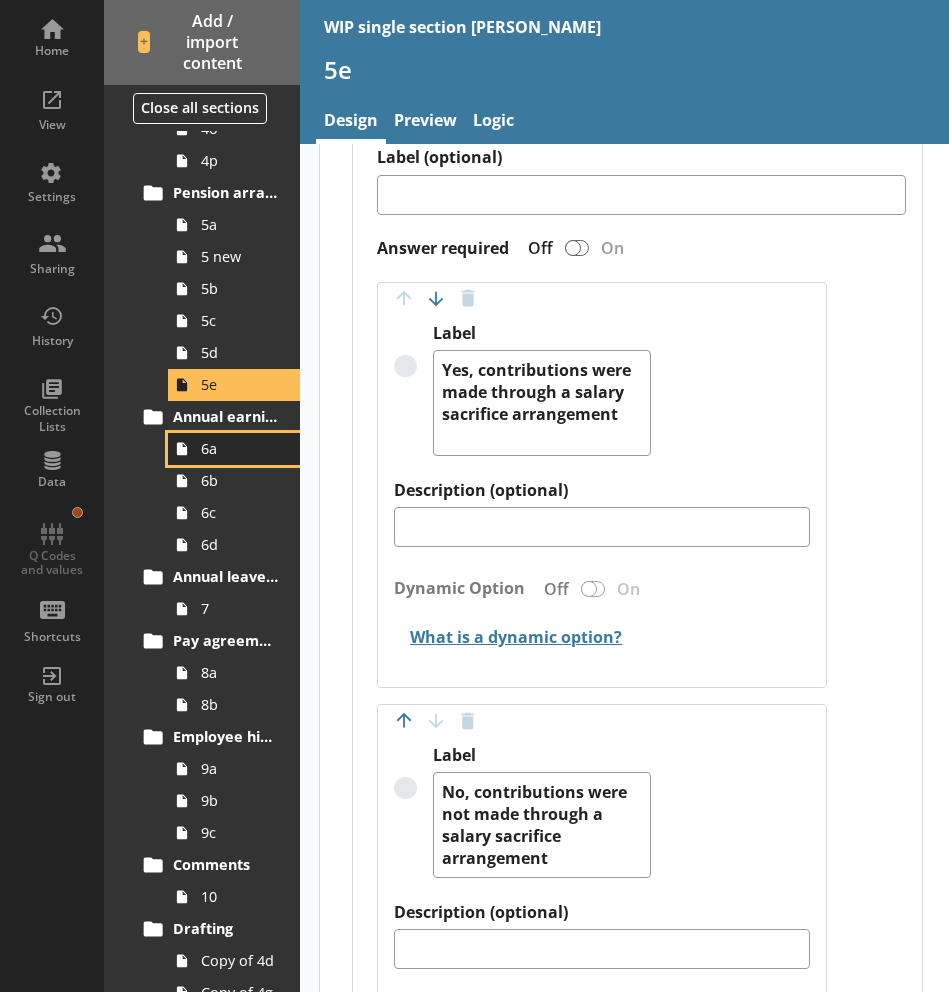 click 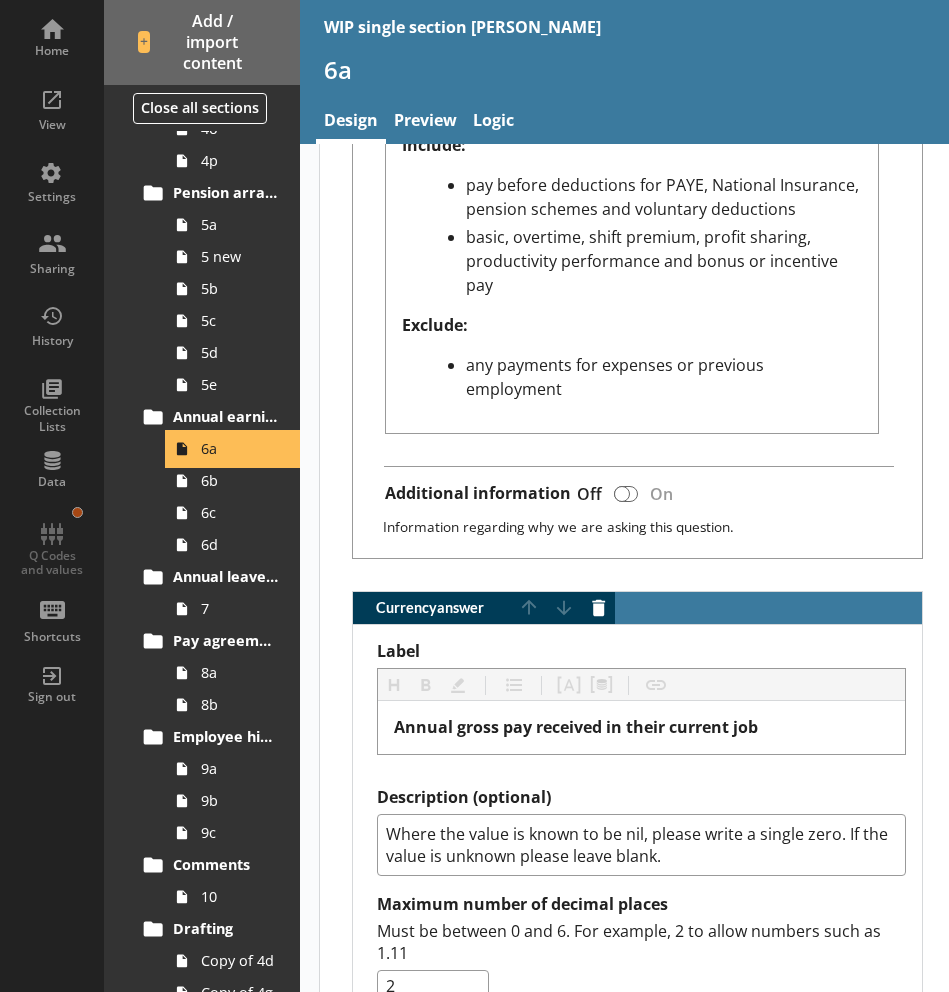 scroll, scrollTop: 1572, scrollLeft: 0, axis: vertical 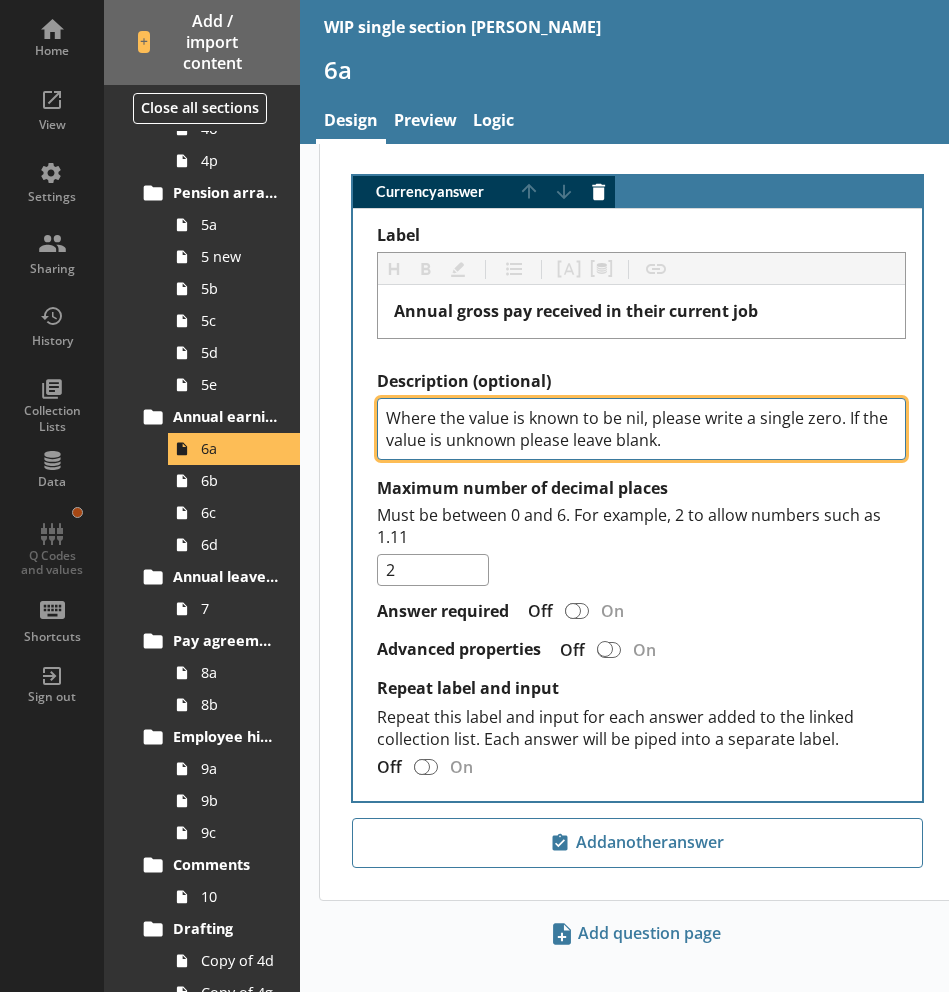 click on "Where the value is known to be nil, please write a single zero. If the value is unknown please leave blank." at bounding box center (641, 429) 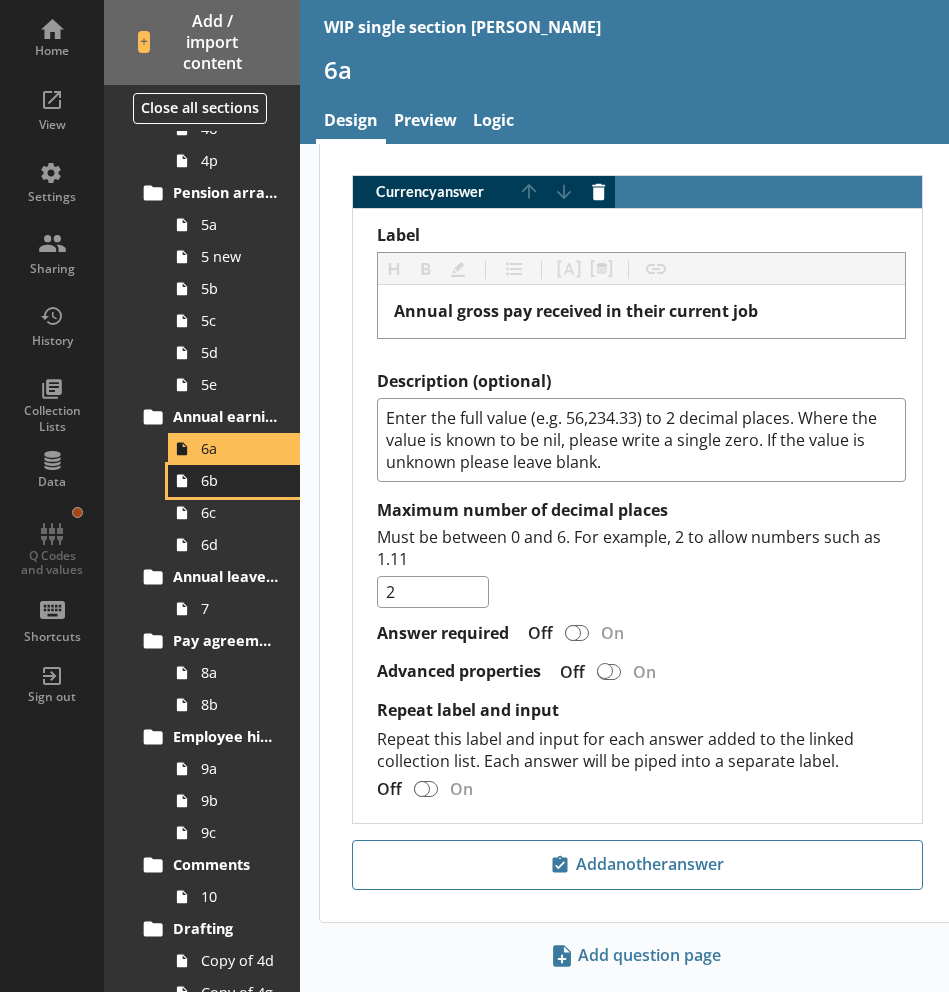 click on "6b" at bounding box center (234, 481) 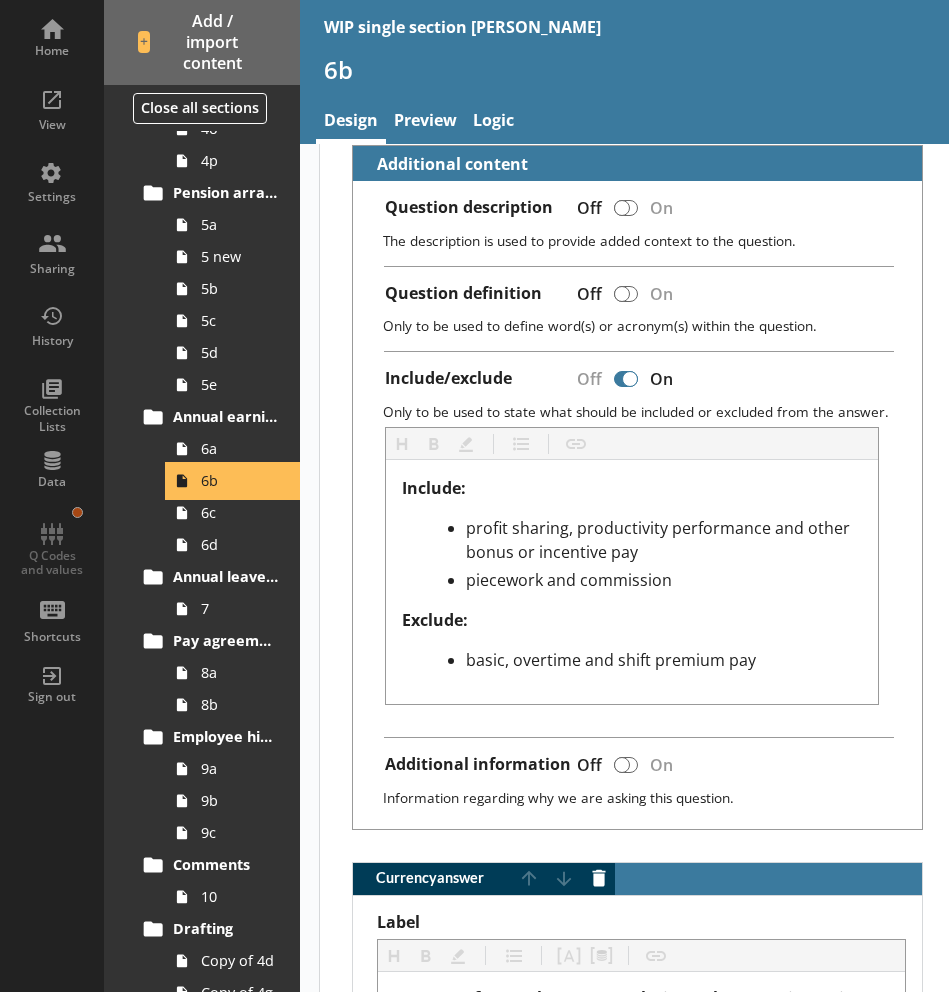 scroll, scrollTop: 1153, scrollLeft: 0, axis: vertical 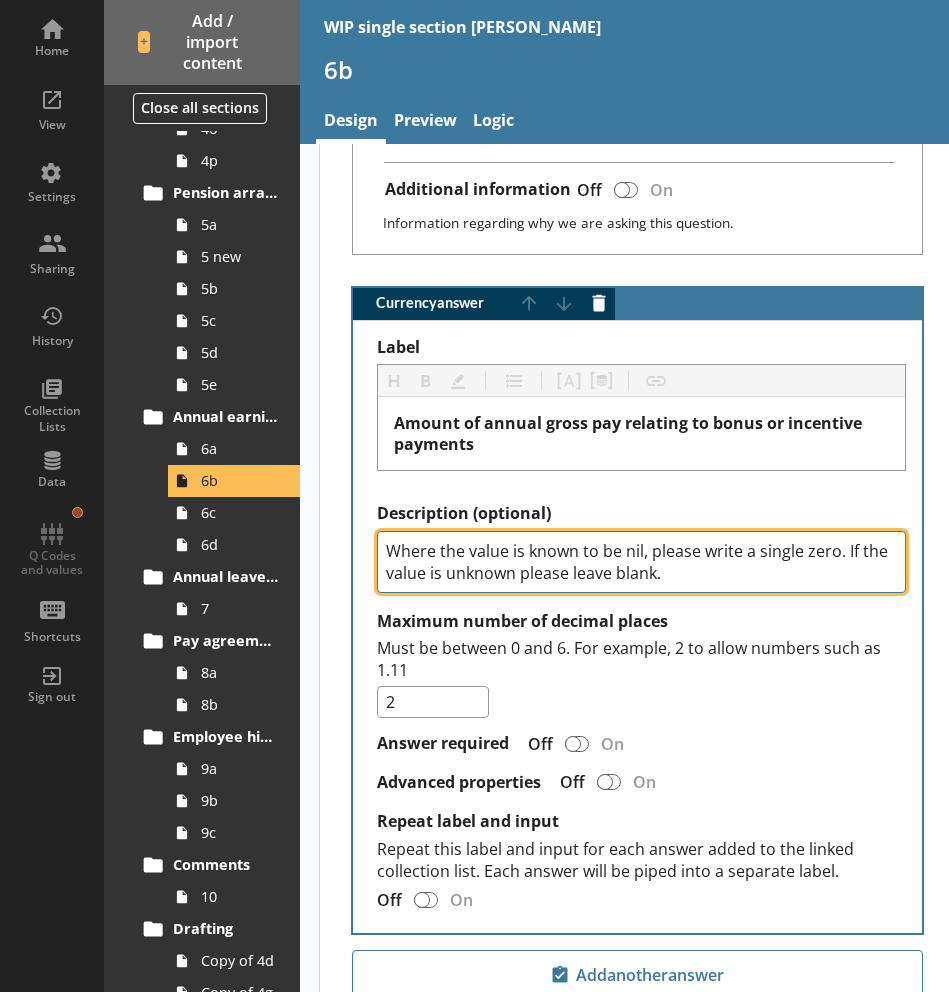 click on "Where the value is known to be nil, please write a single zero. If the value is unknown please leave blank." at bounding box center [641, 562] 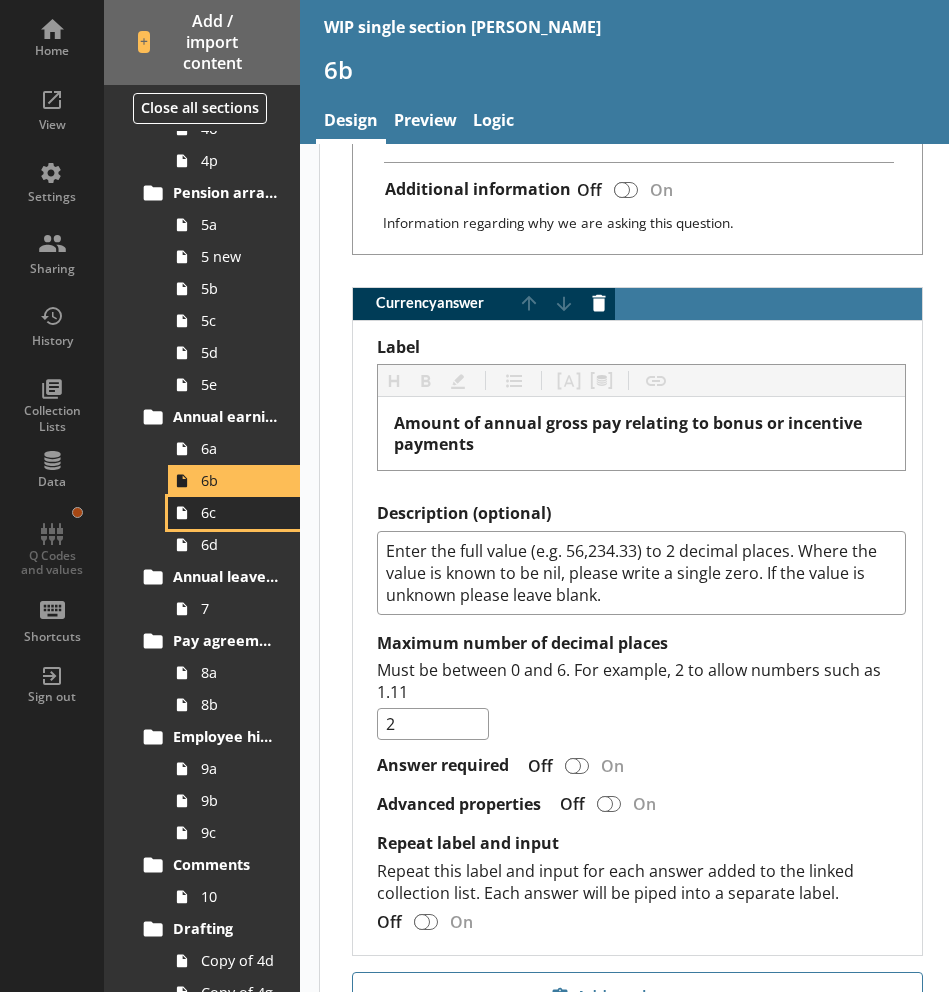 click on "6c" at bounding box center [239, 512] 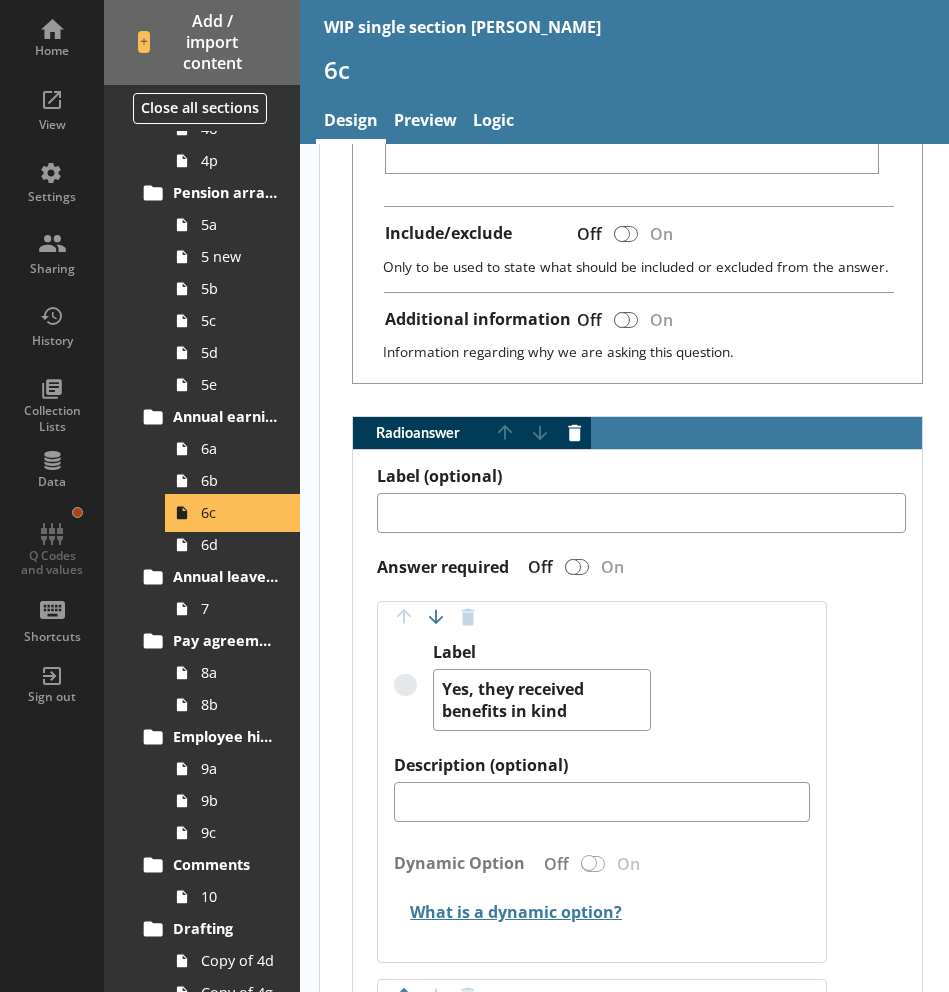 scroll, scrollTop: 1112, scrollLeft: 0, axis: vertical 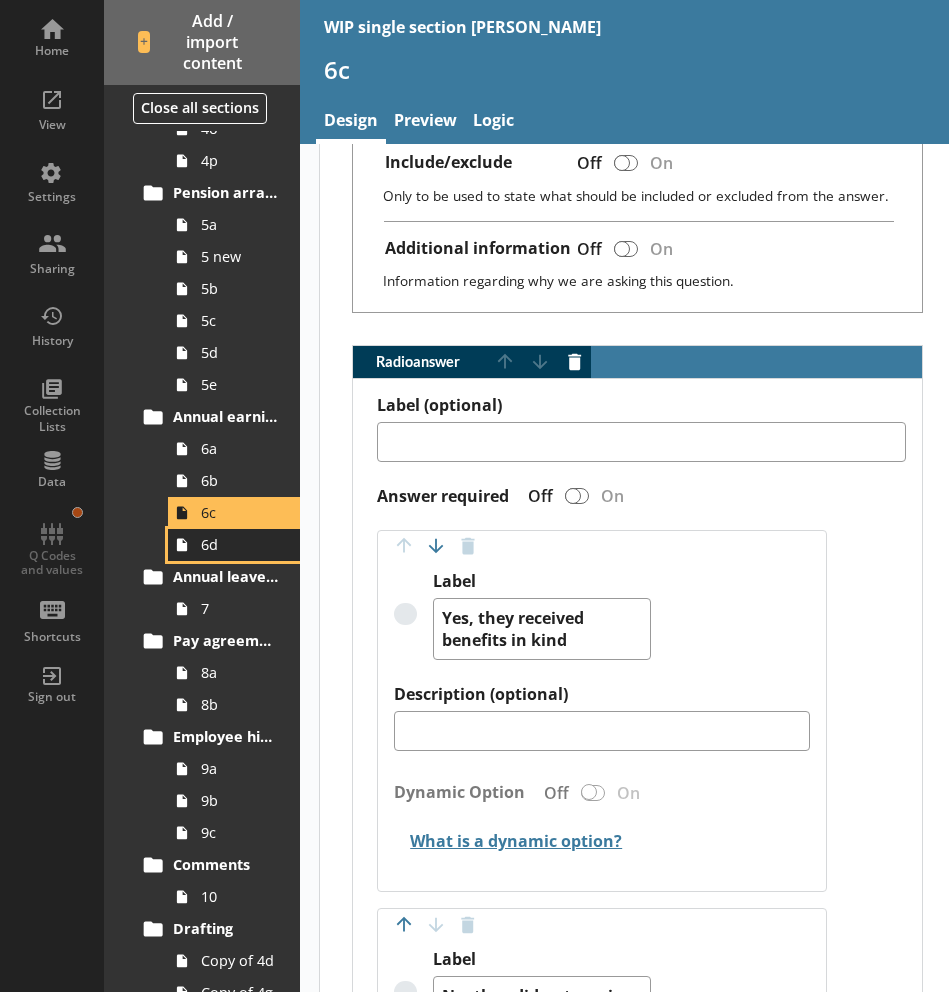 click on "6d" at bounding box center (239, 544) 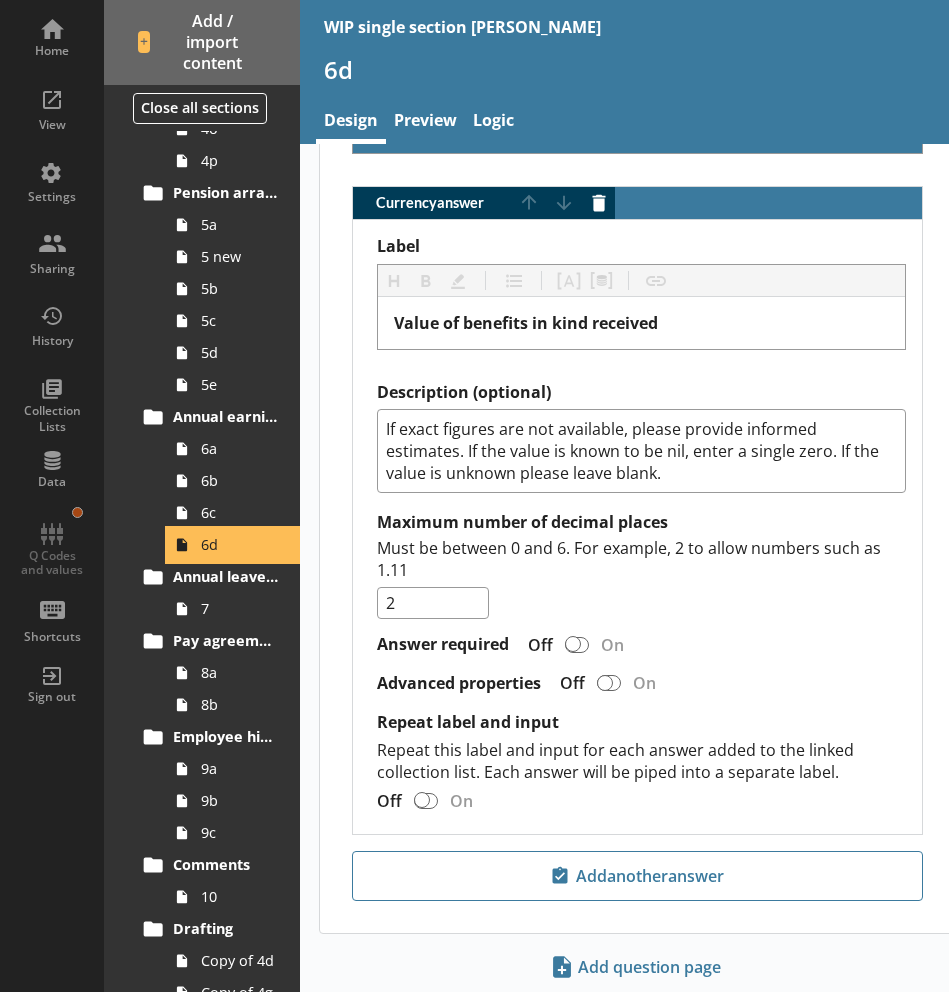 scroll, scrollTop: 609, scrollLeft: 0, axis: vertical 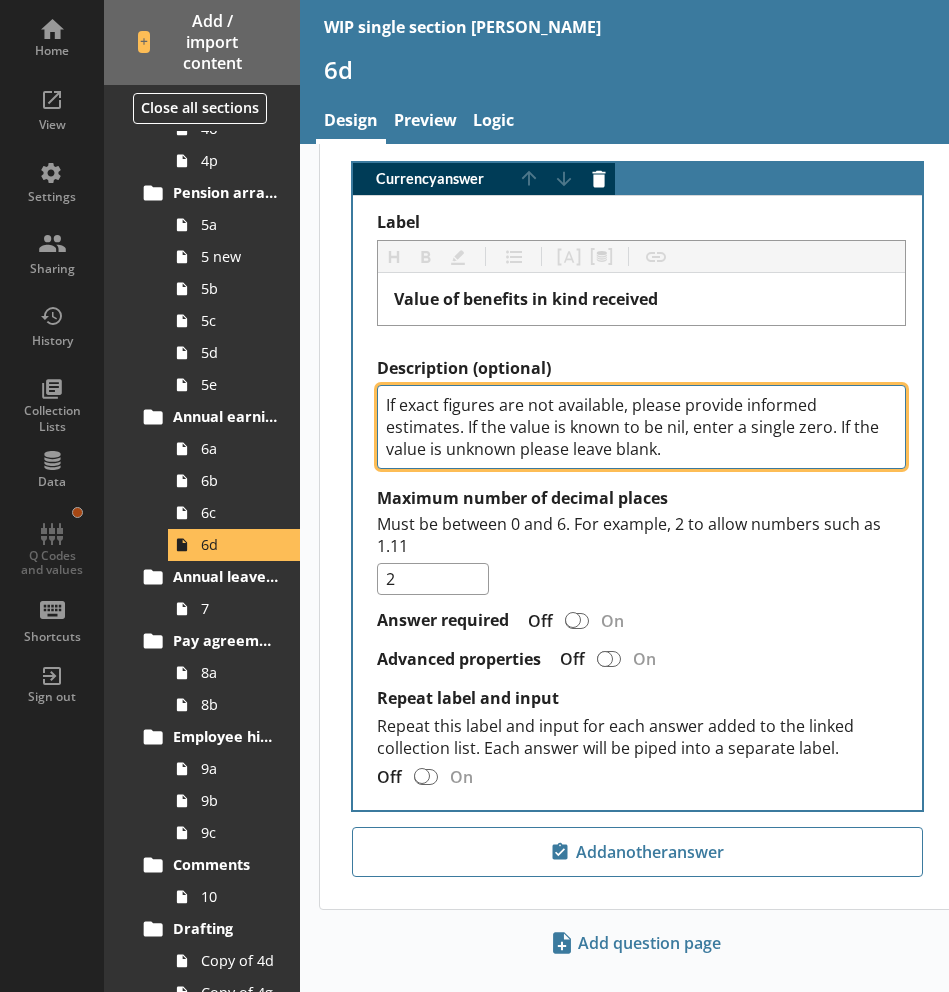 click on "If exact figures are not available, please provide informed estimates. If the value is known to be nil, enter a single zero. If the value is unknown please leave blank." at bounding box center [641, 427] 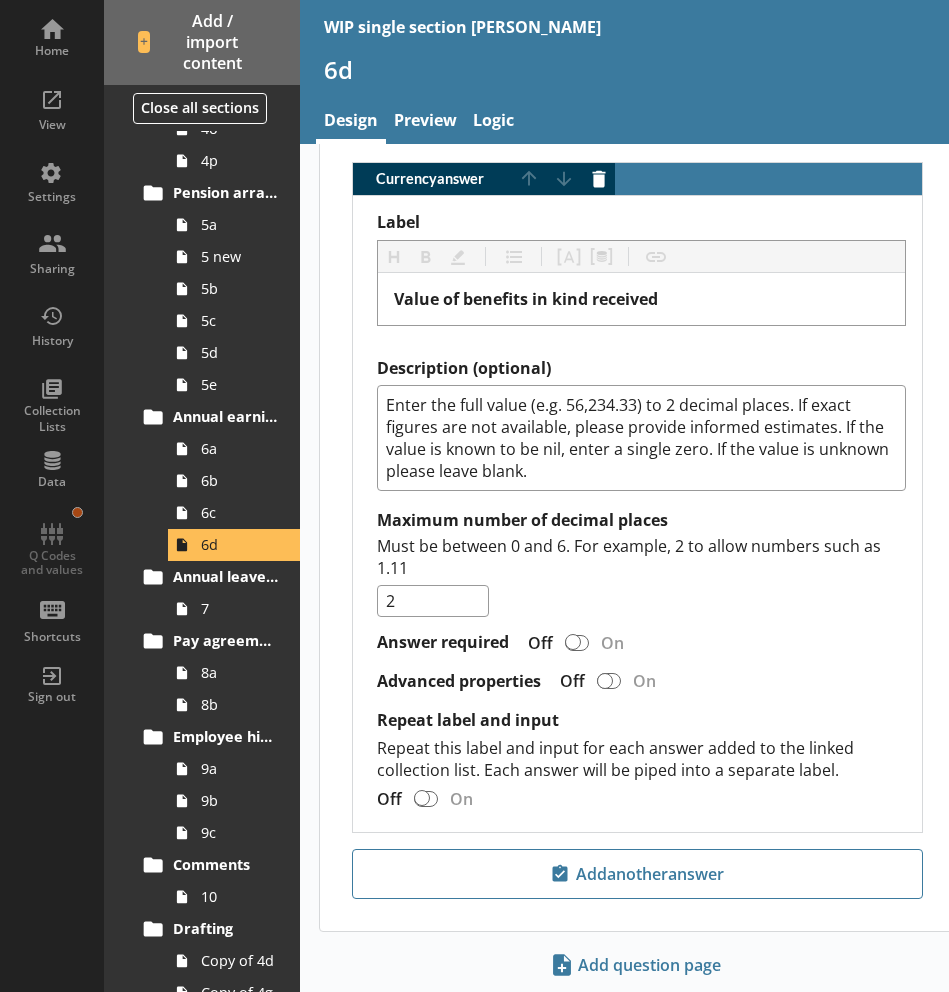 click on "Label Heading Heading Bold Bold Highlight Highlight List List Pipe answer Pipe answer Pipe metadata Pipe metadata Insert link Insert link Value of benefits in kind received Description (optional) Enter the full value (e.g. 56,234.33) to 2 decimal places. If exact figures are not available, please provide informed estimates. If the value is known to be nil, enter a single zero. If the value is unknown please leave blank. Maximum number of decimal places Must be between 0 and 6. For example, 2 to allow numbers such as 1.11 2 Answer required Off On Advanced properties Off On Repeat label and input Repeat this label and input for each answer added to the linked collection list. Each answer will be piped into a separate label. Off On" at bounding box center [637, 514] 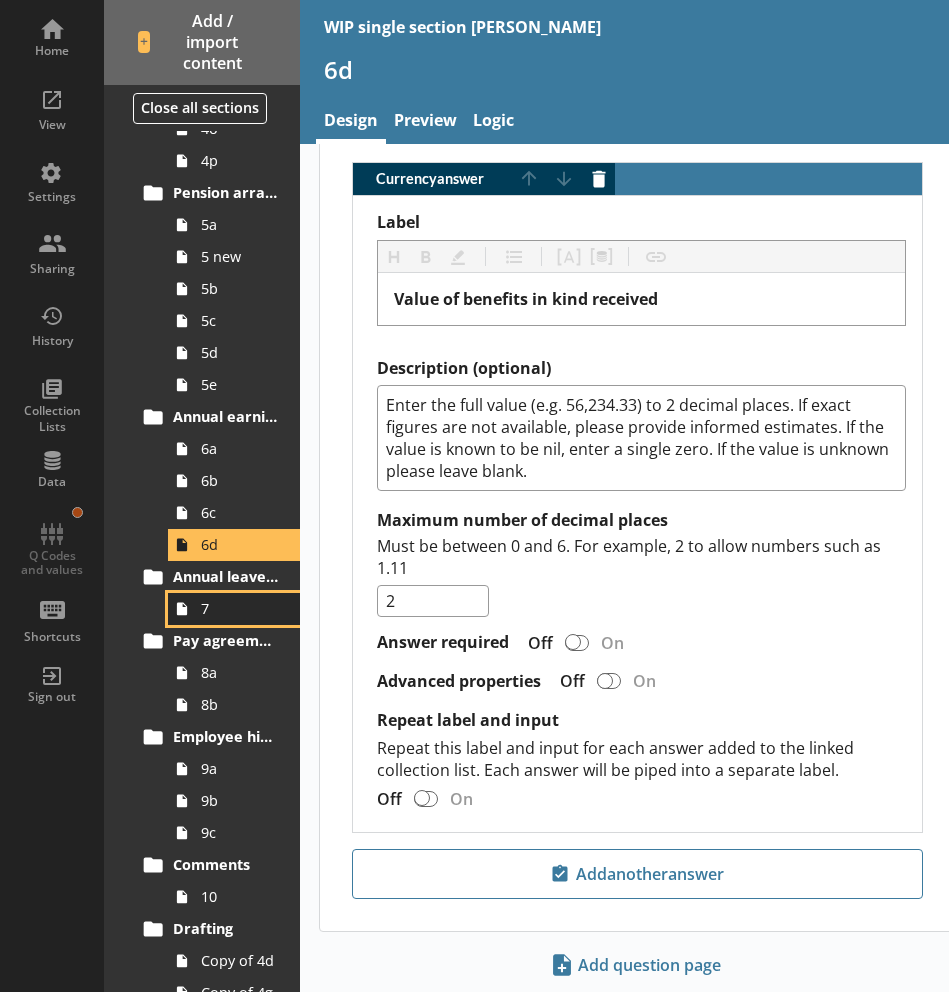 click on "7" at bounding box center [234, 609] 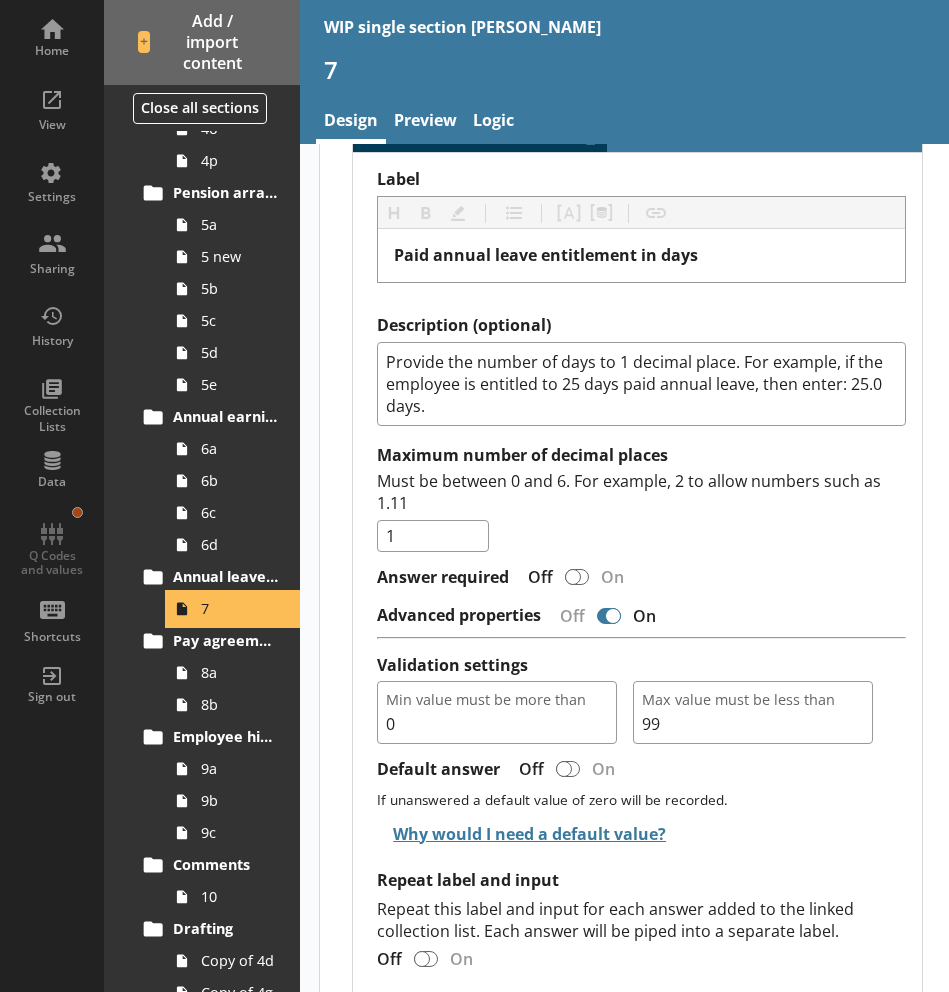 scroll, scrollTop: 1345, scrollLeft: 0, axis: vertical 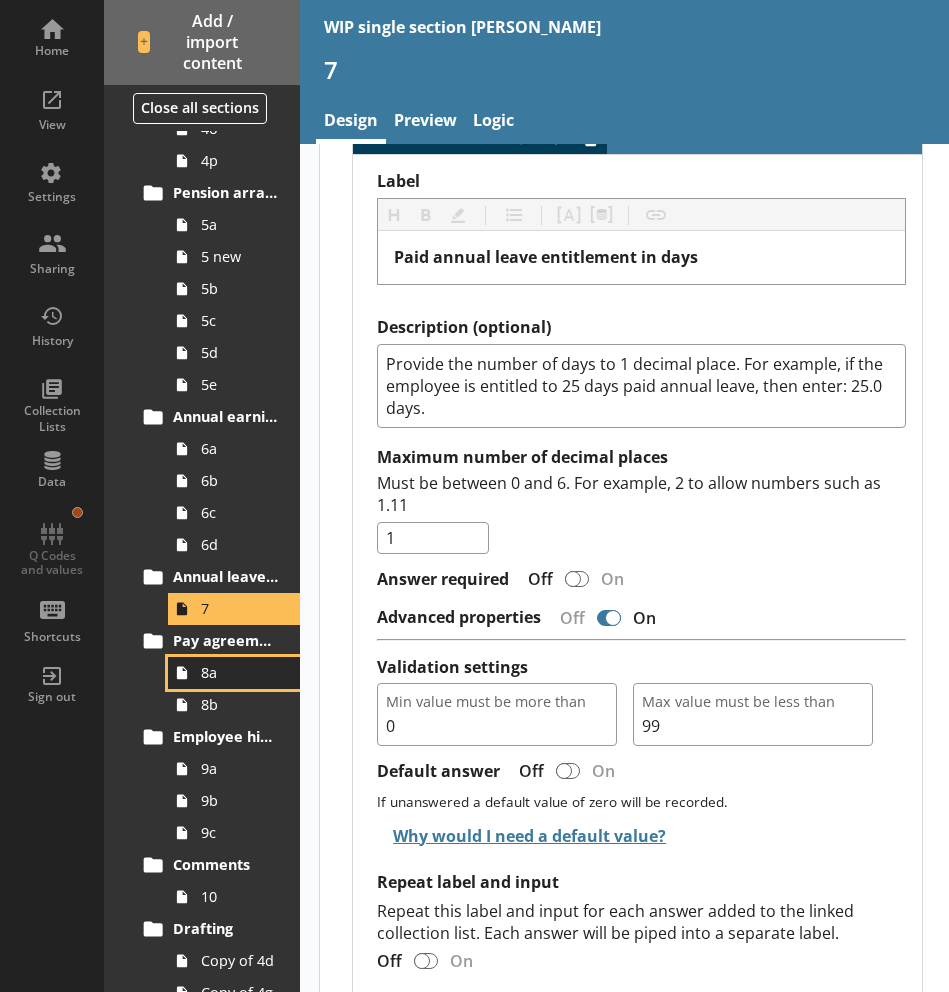 click on "8a" at bounding box center (239, 672) 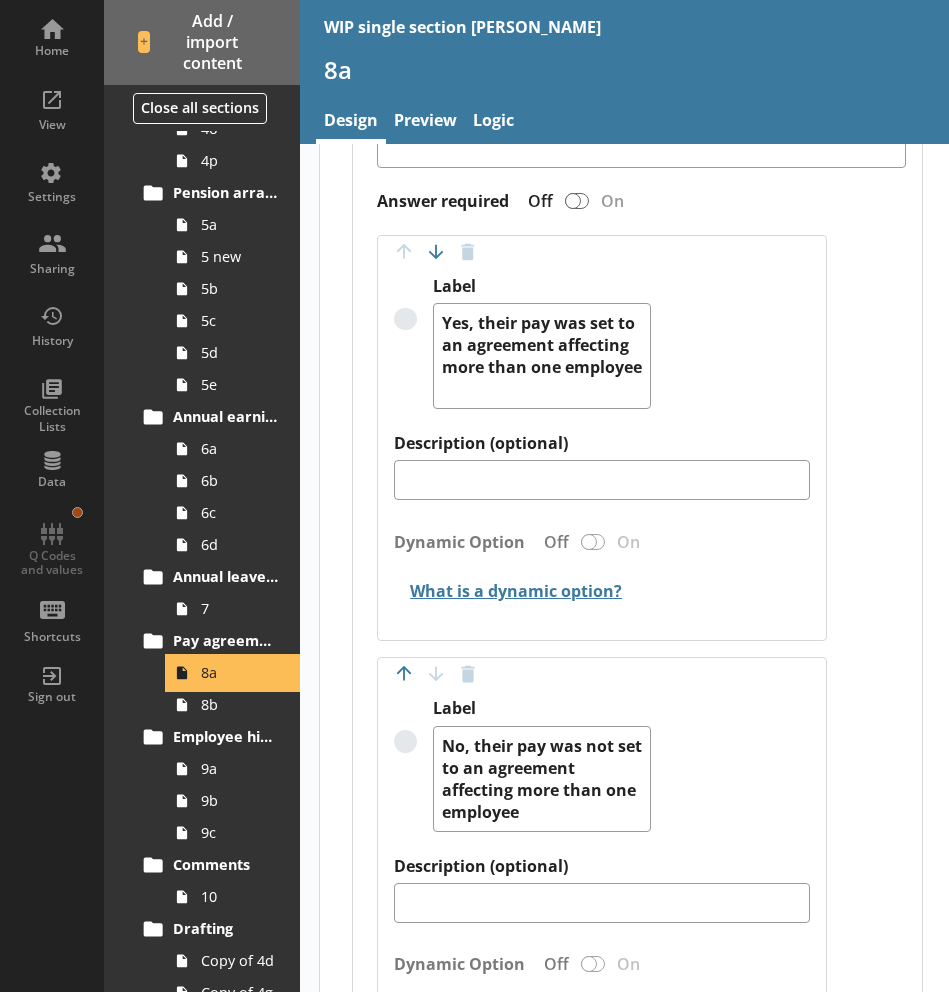 scroll, scrollTop: 0, scrollLeft: 0, axis: both 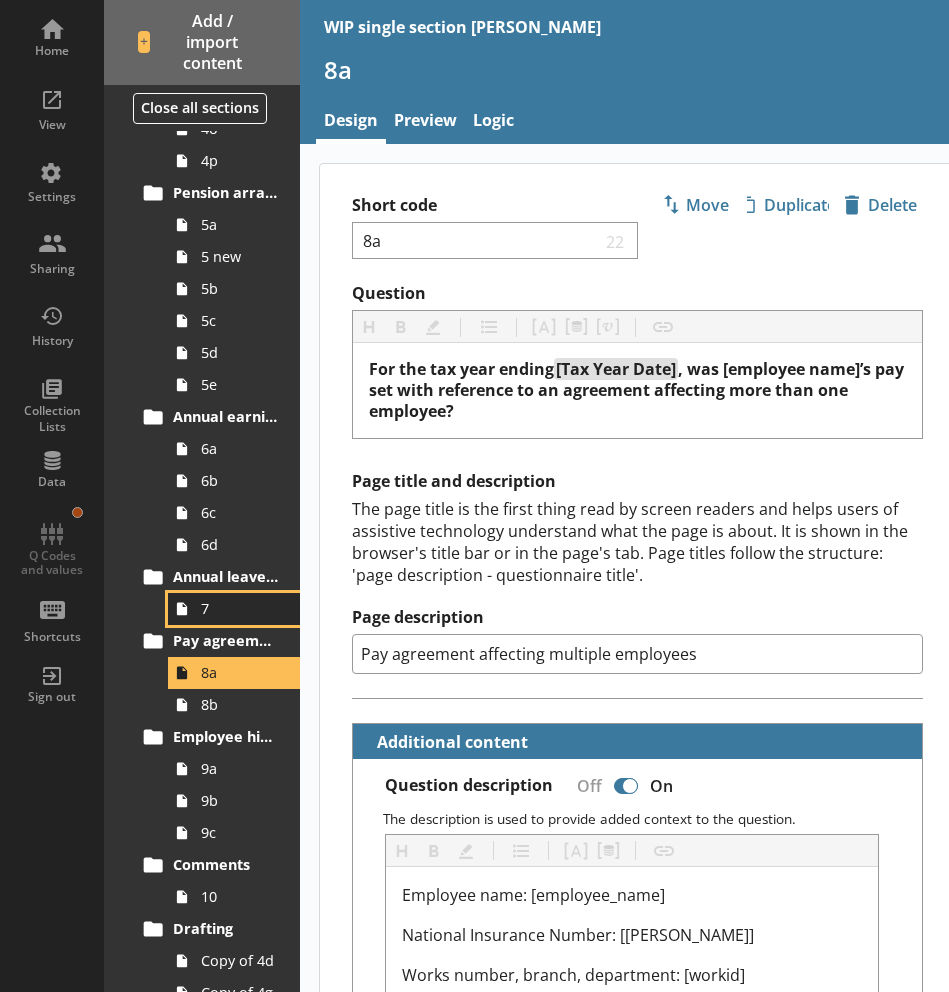 drag, startPoint x: 243, startPoint y: 615, endPoint x: 259, endPoint y: 616, distance: 16.03122 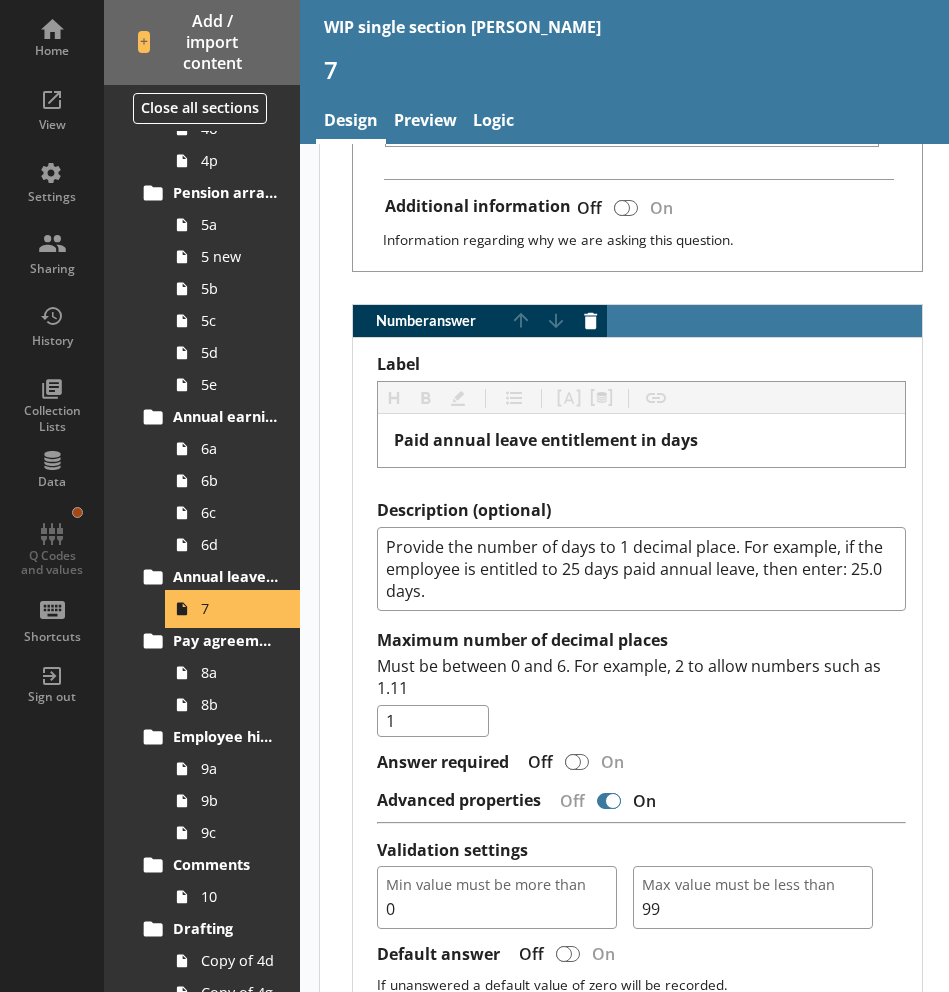 scroll, scrollTop: 1167, scrollLeft: 0, axis: vertical 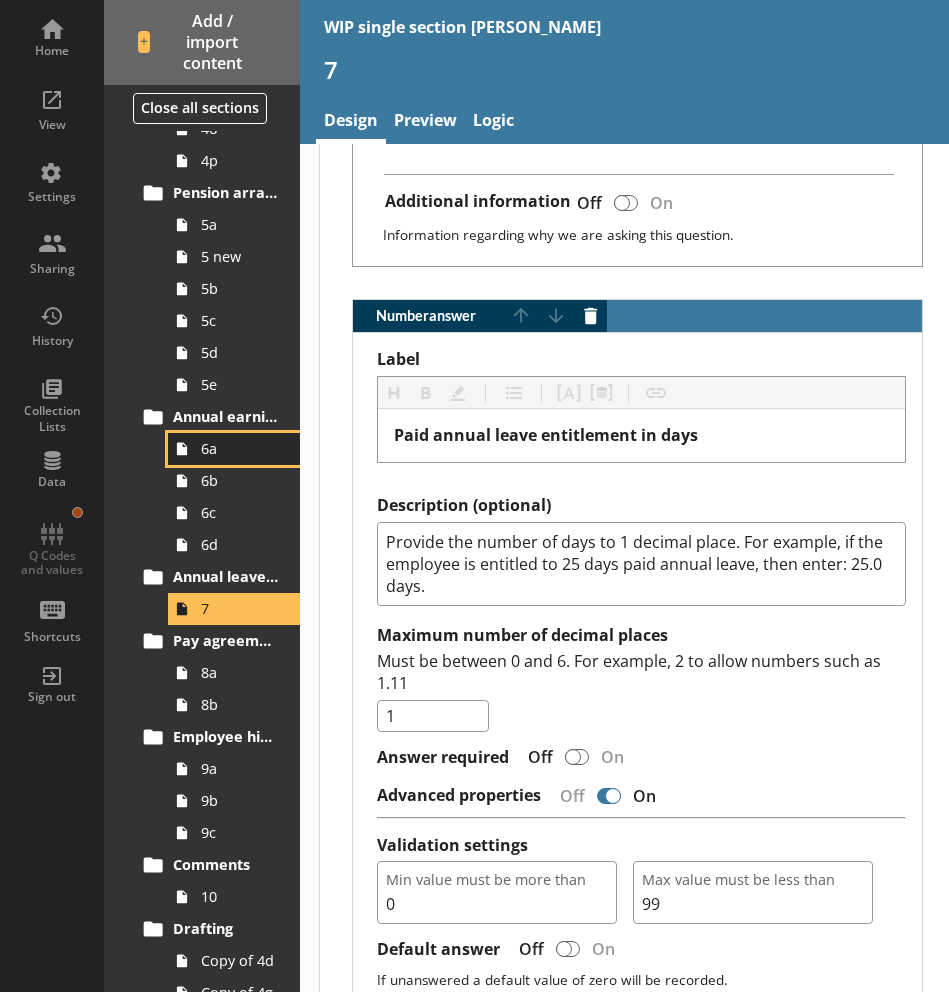 click on "6a" at bounding box center [239, 448] 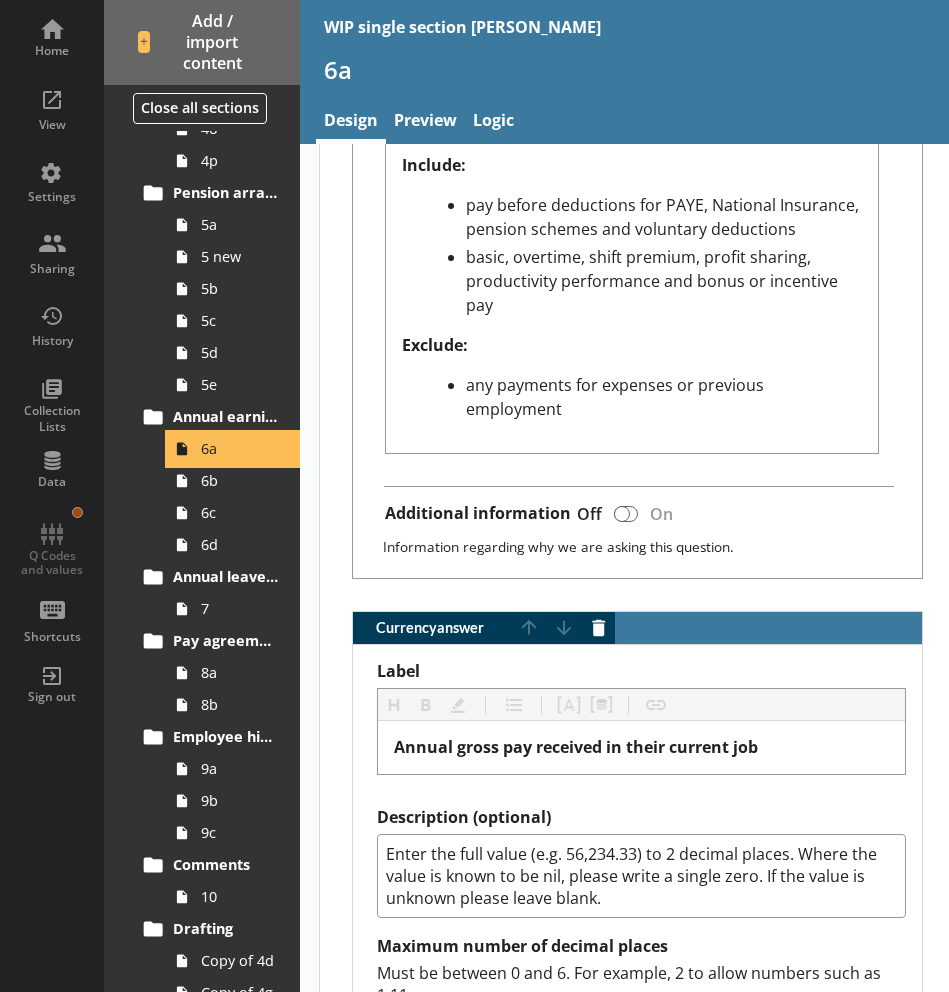 scroll, scrollTop: 1153, scrollLeft: 0, axis: vertical 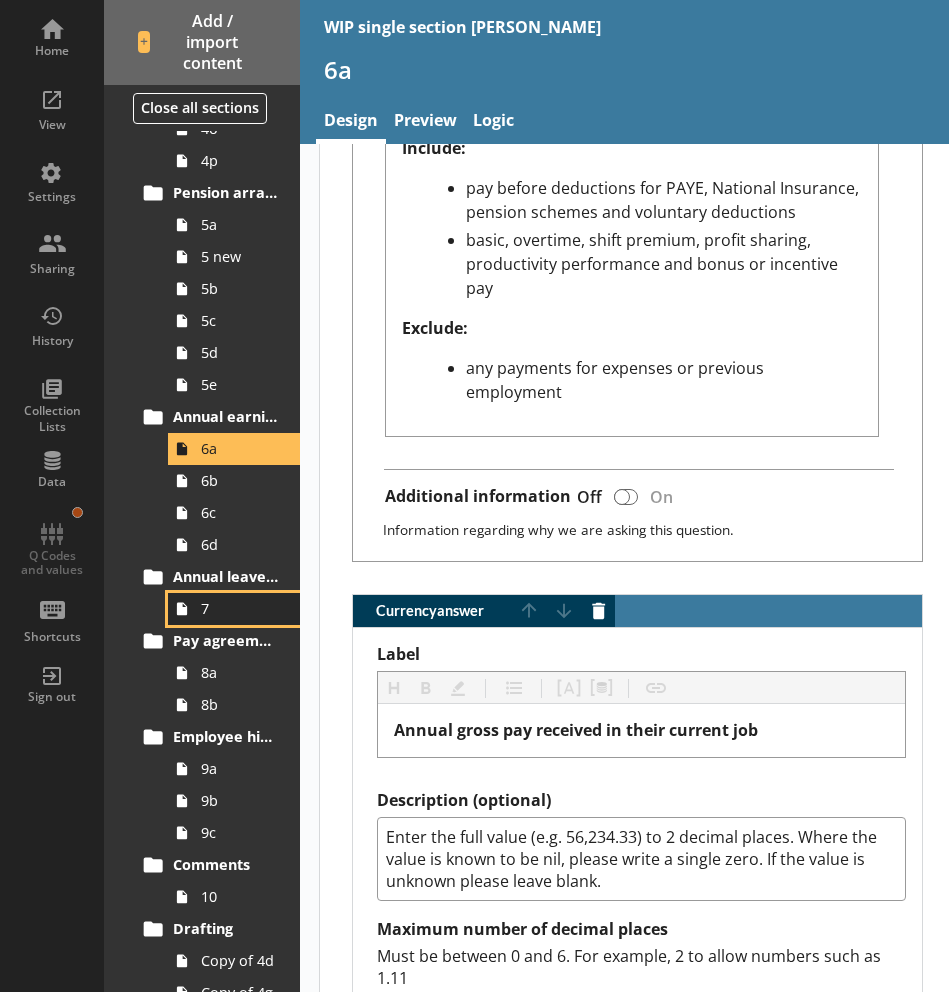 click on "7" at bounding box center [234, 609] 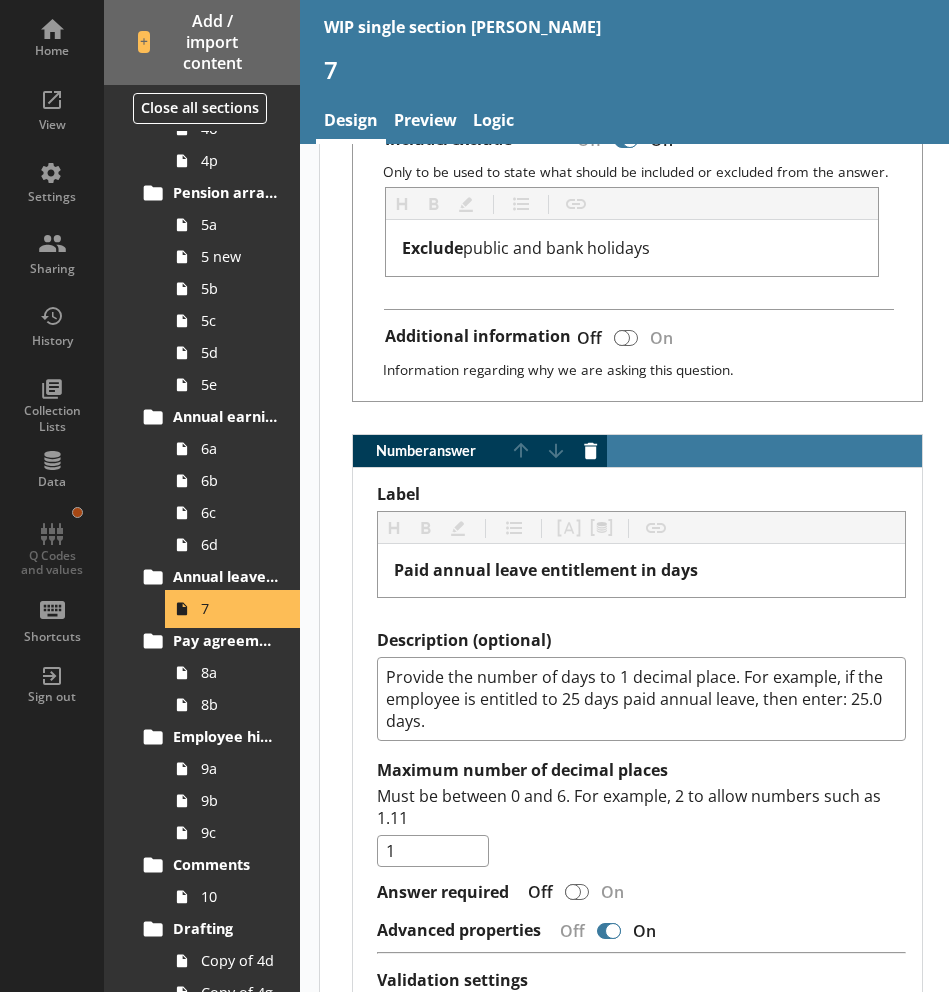 scroll, scrollTop: 1044, scrollLeft: 0, axis: vertical 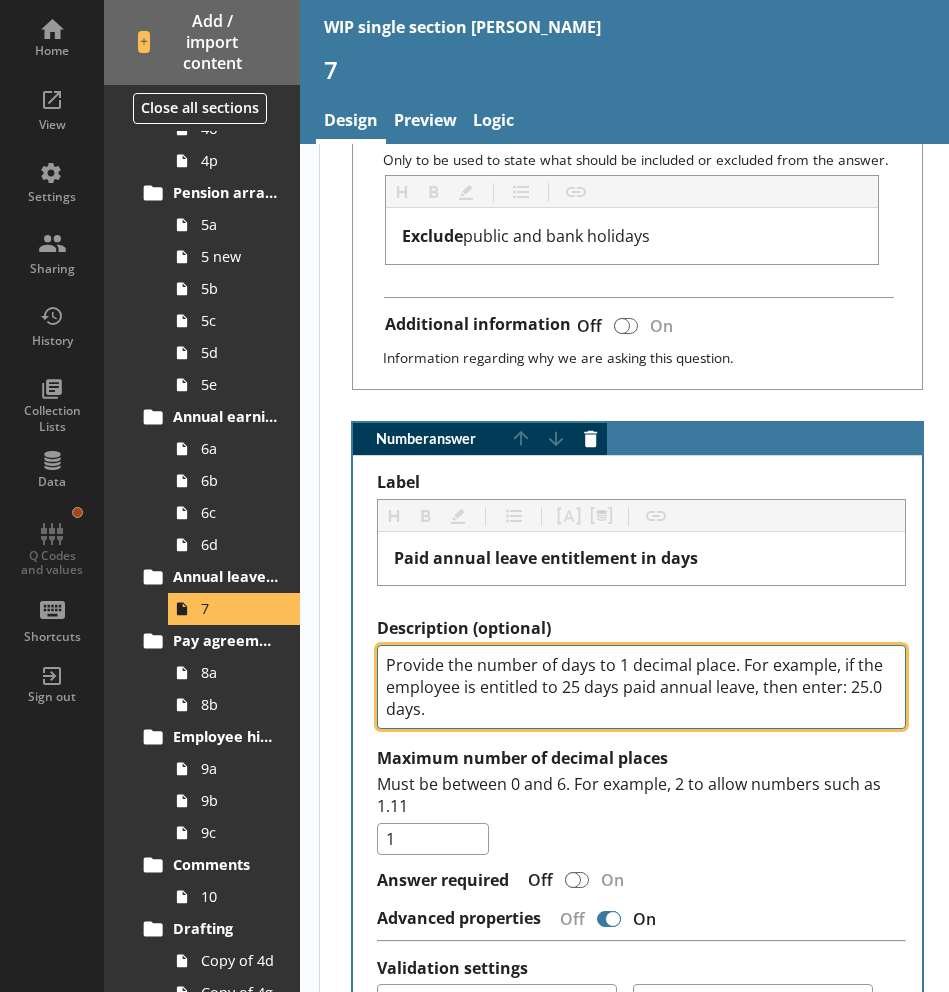 drag, startPoint x: 440, startPoint y: 685, endPoint x: 375, endPoint y: 684, distance: 65.00769 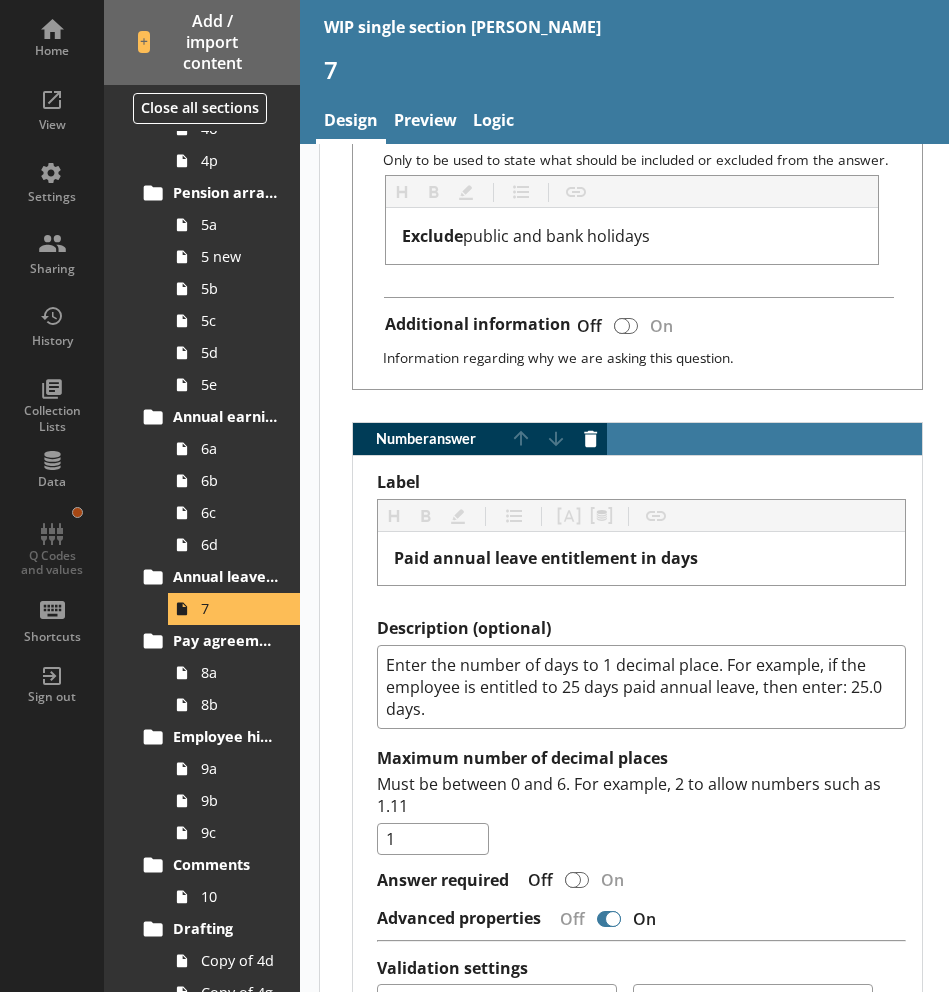click on "Label Heading Heading Bold Bold Highlight Highlight List List Pipe answer Pipe answer Pipe metadata Pipe metadata Insert link Insert link Paid annual leave entitlement in days Description (optional) Enter the number of days to 1 decimal place. For example, if the employee is entitled to 25 days paid annual leave, then enter: 25.0 days. Maximum number of decimal places Must be between 0 and 6. For example, 2 to allow numbers such as 1.11 1 Answer required Off On Advanced properties Off On Validation settings Min value must be more than 0 Max value must be less than 99 Default answer Off On If unanswered a default value of zero will be recorded. Why would I need a default value? If this answer is not provided by the respondent and is used in validation settings in a future question it will cause an error. Turning on the default answer will prevent this situation from arising. Hide this Repeat label and input Off On" at bounding box center [637, 876] 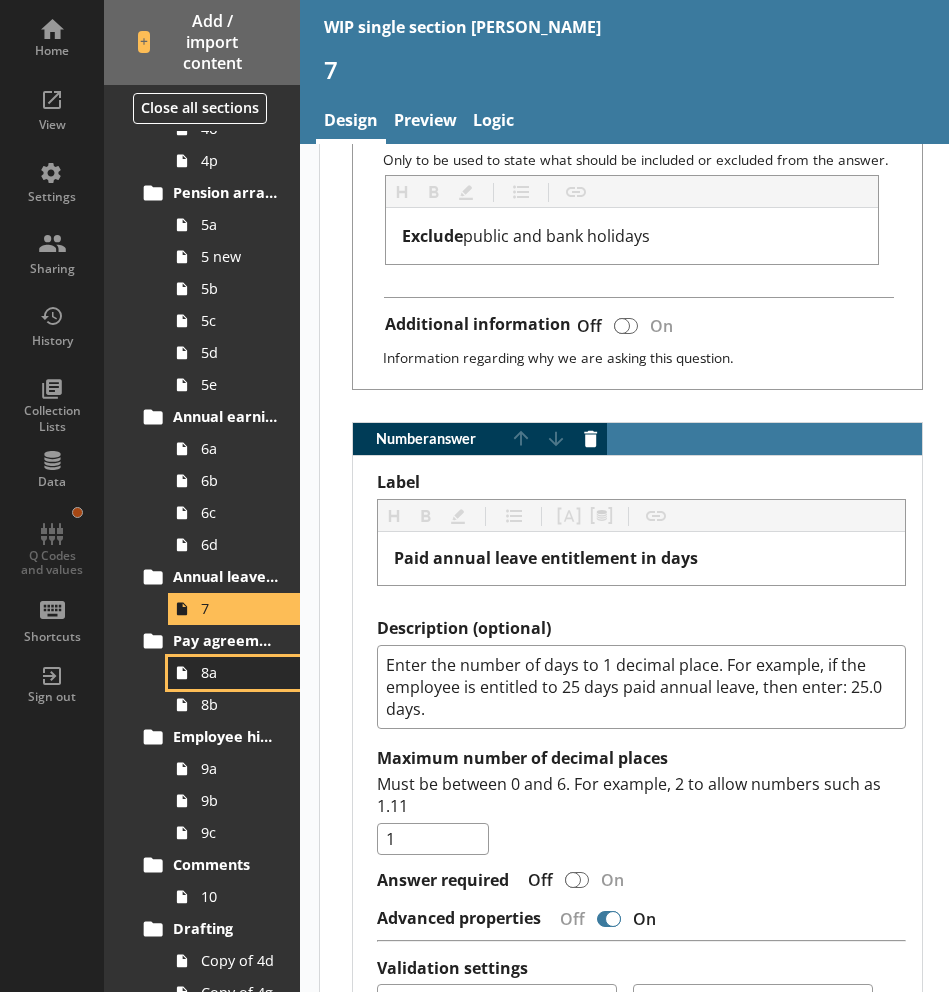 click on "8a" at bounding box center (239, 672) 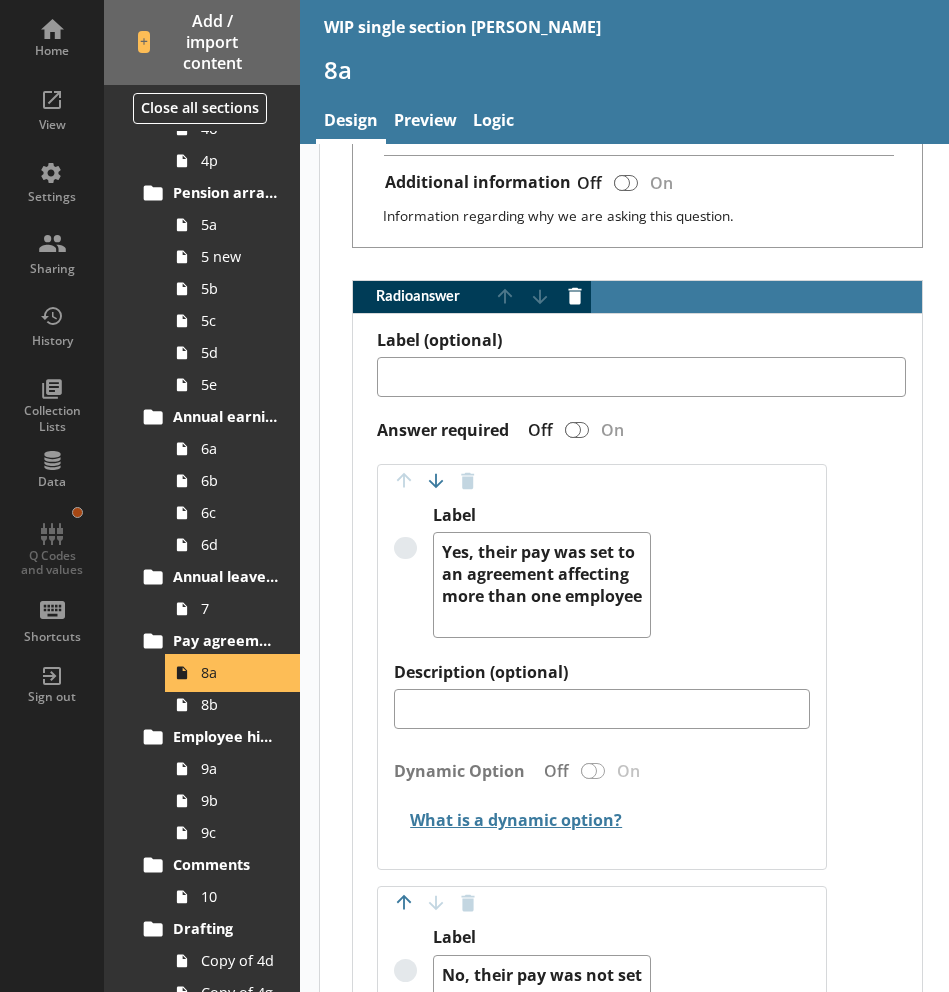 scroll, scrollTop: 1119, scrollLeft: 0, axis: vertical 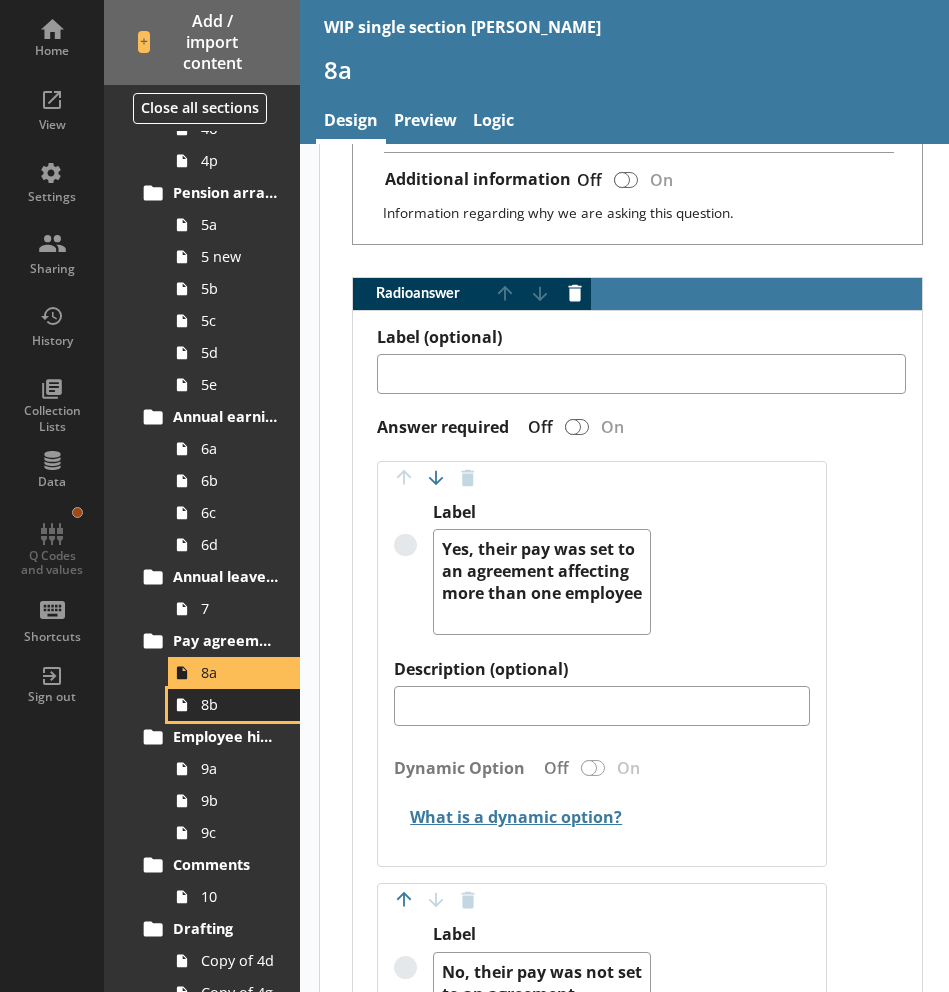 click on "8b" at bounding box center (239, 704) 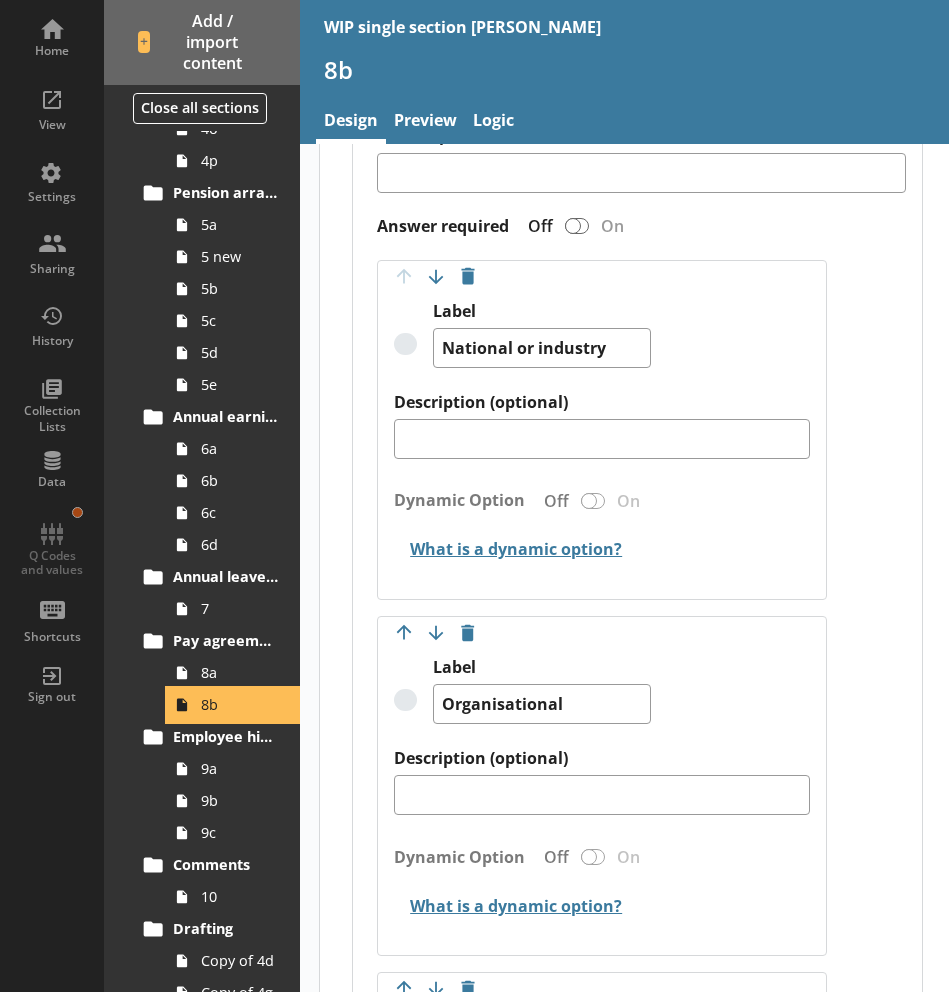 scroll, scrollTop: 699, scrollLeft: 0, axis: vertical 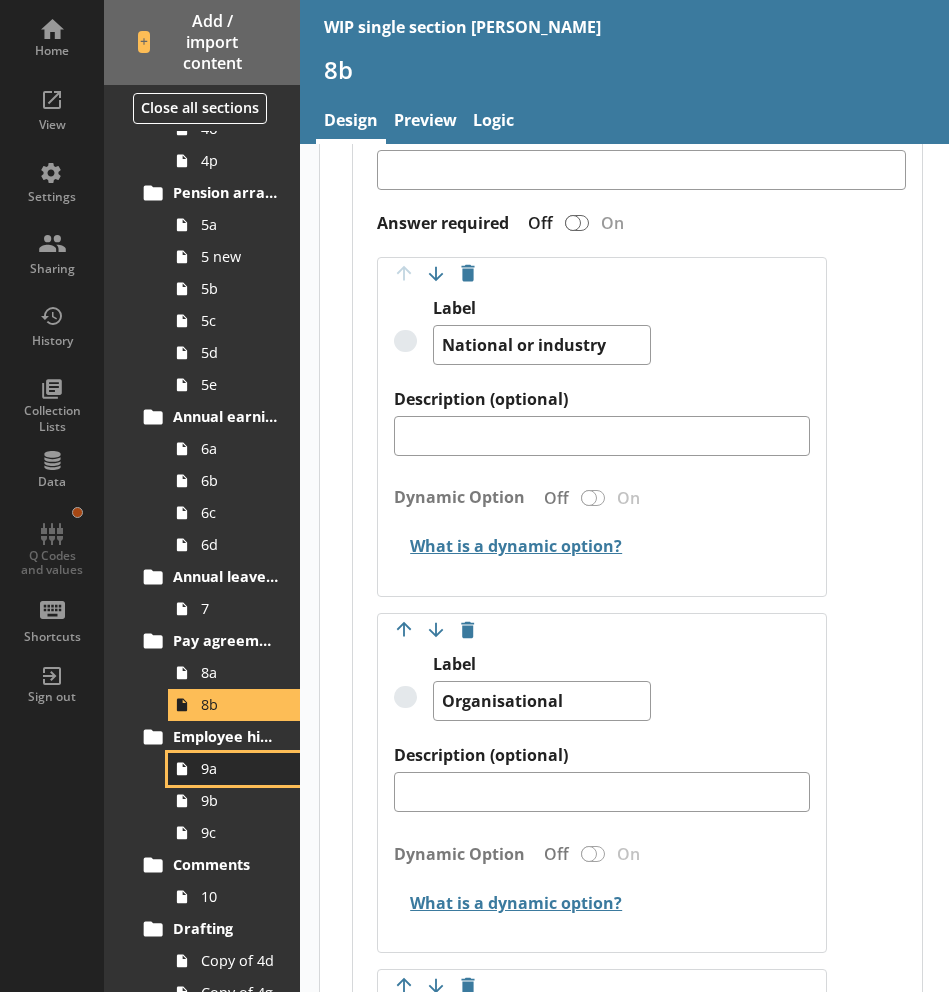 drag, startPoint x: 324, startPoint y: 642, endPoint x: 217, endPoint y: 774, distance: 169.92056 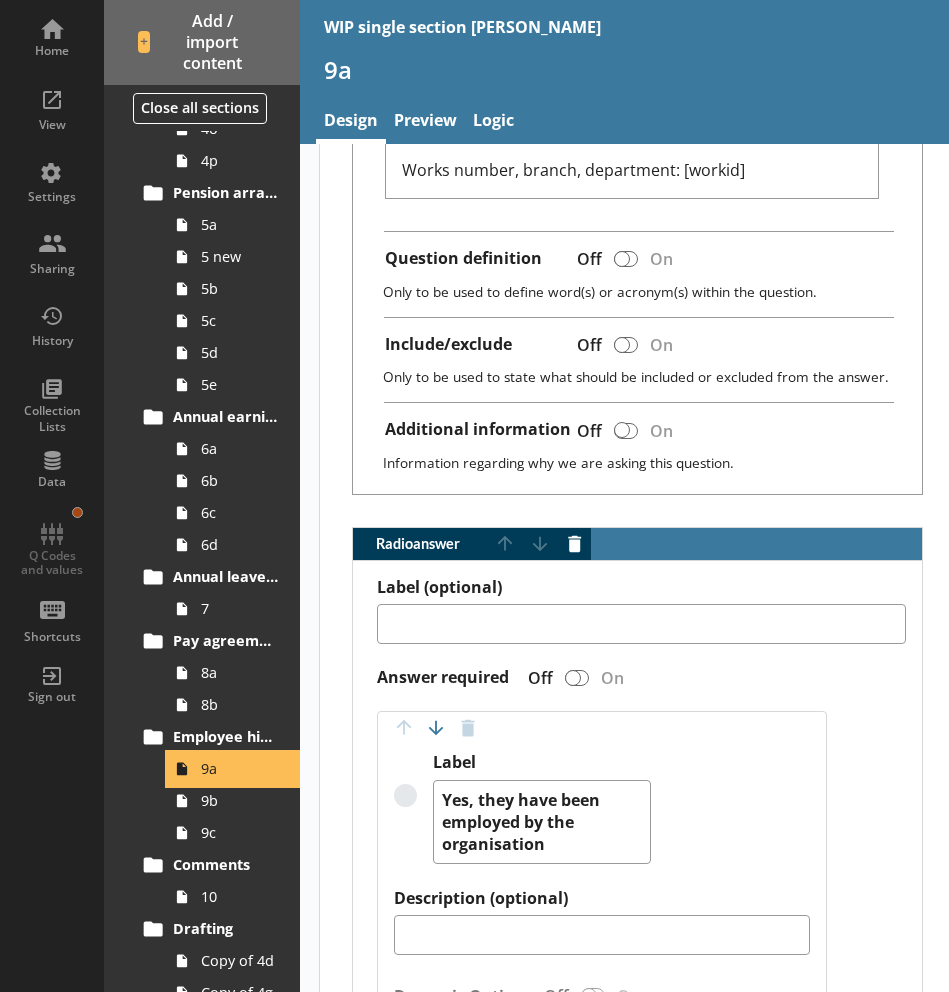 scroll, scrollTop: 768, scrollLeft: 0, axis: vertical 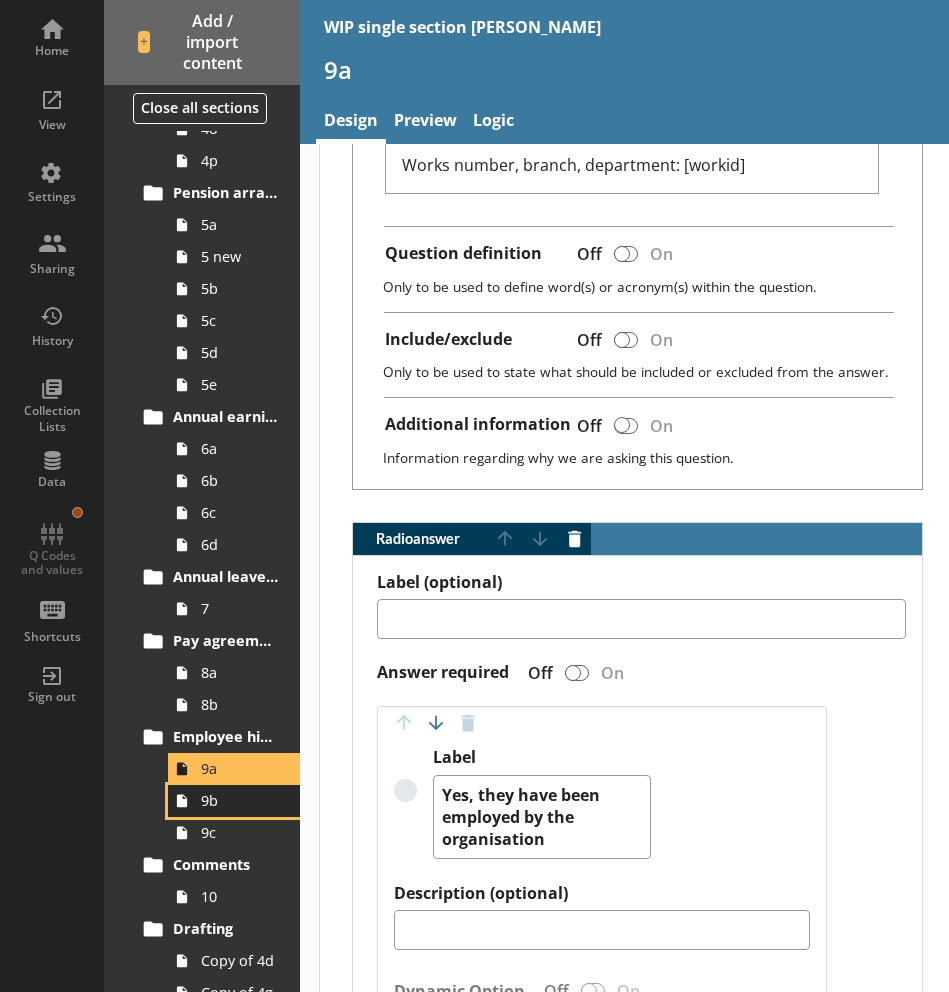 drag, startPoint x: 216, startPoint y: 798, endPoint x: 237, endPoint y: 789, distance: 22.847319 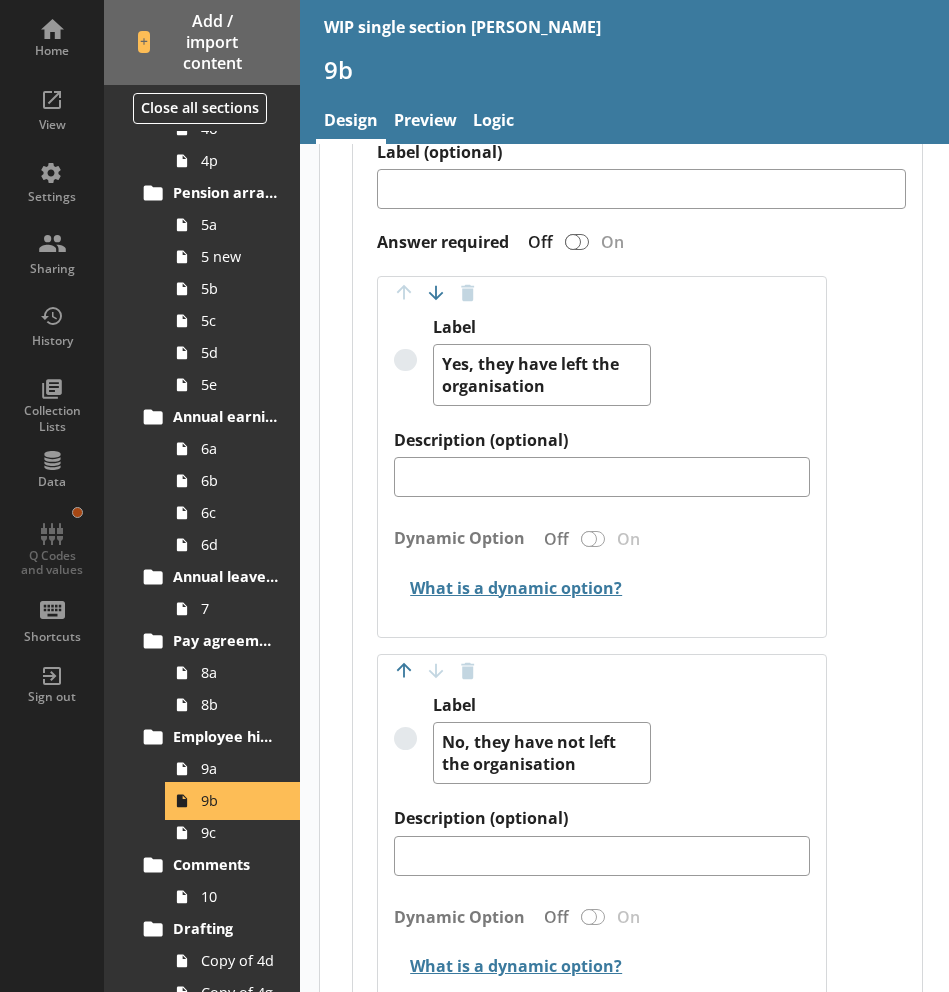 scroll, scrollTop: 672, scrollLeft: 0, axis: vertical 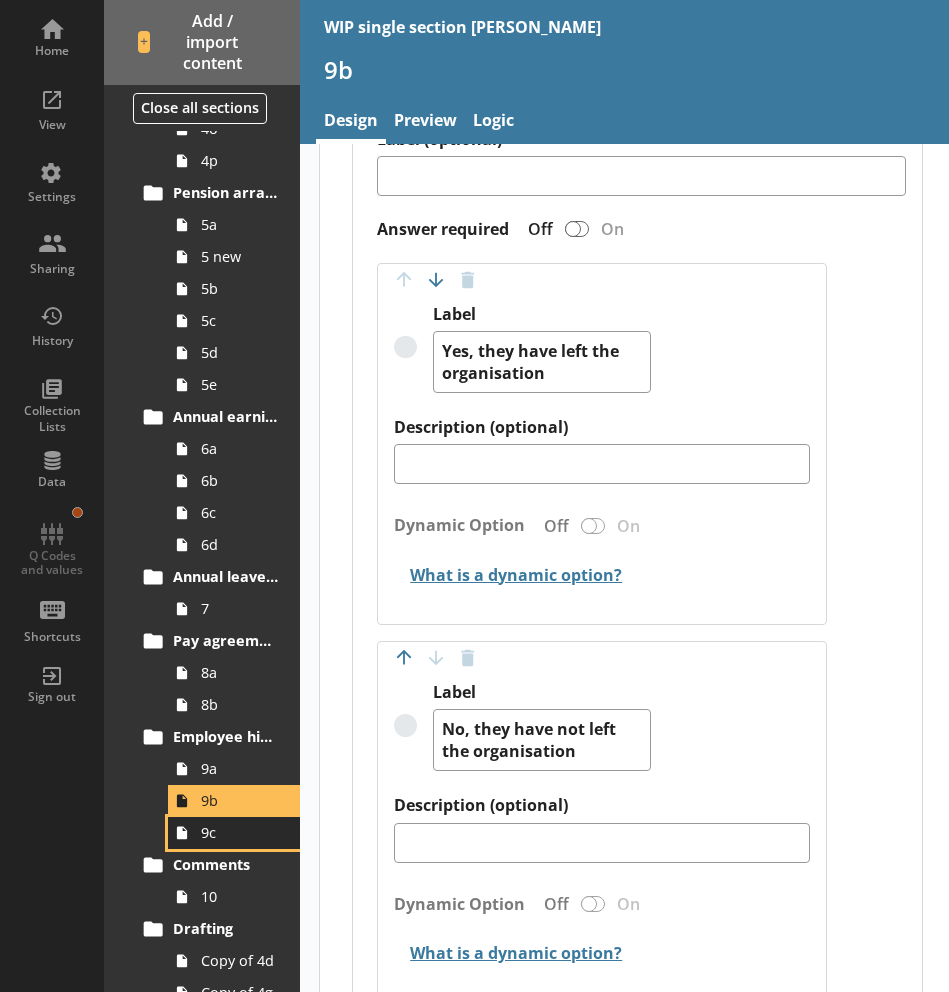 click on "9c" at bounding box center [239, 832] 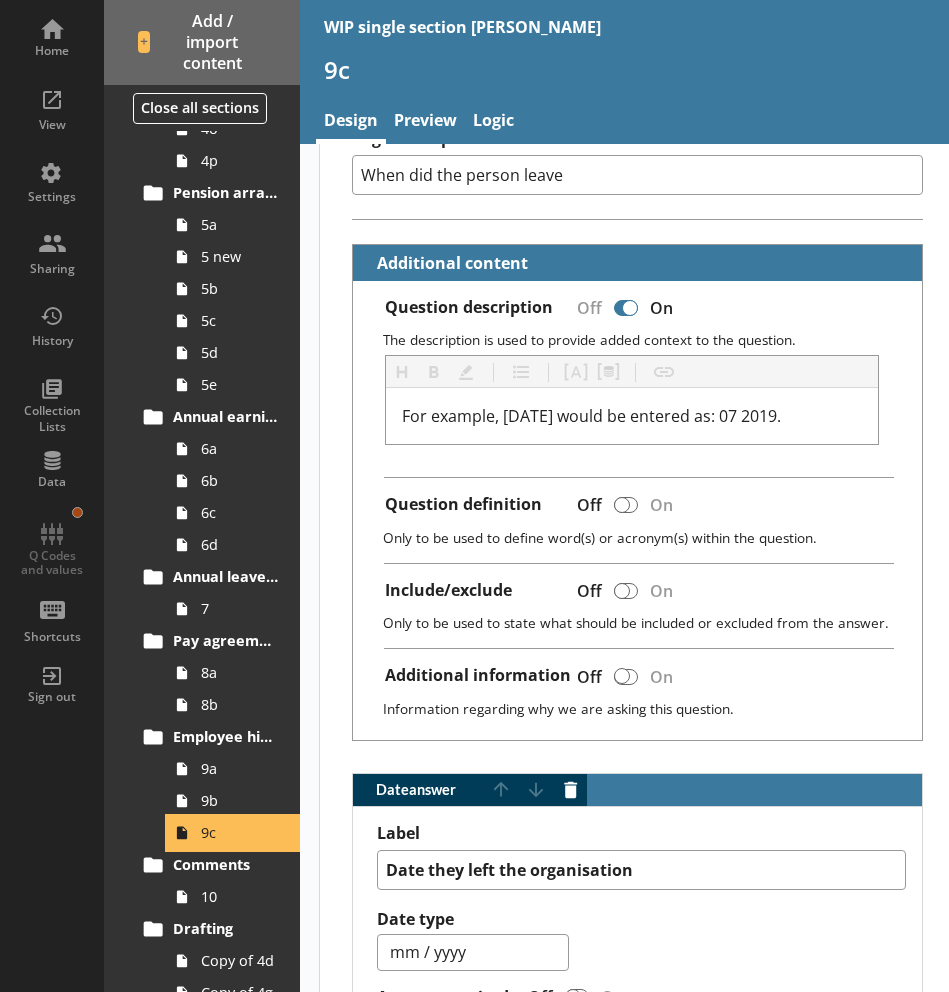 scroll, scrollTop: 483, scrollLeft: 0, axis: vertical 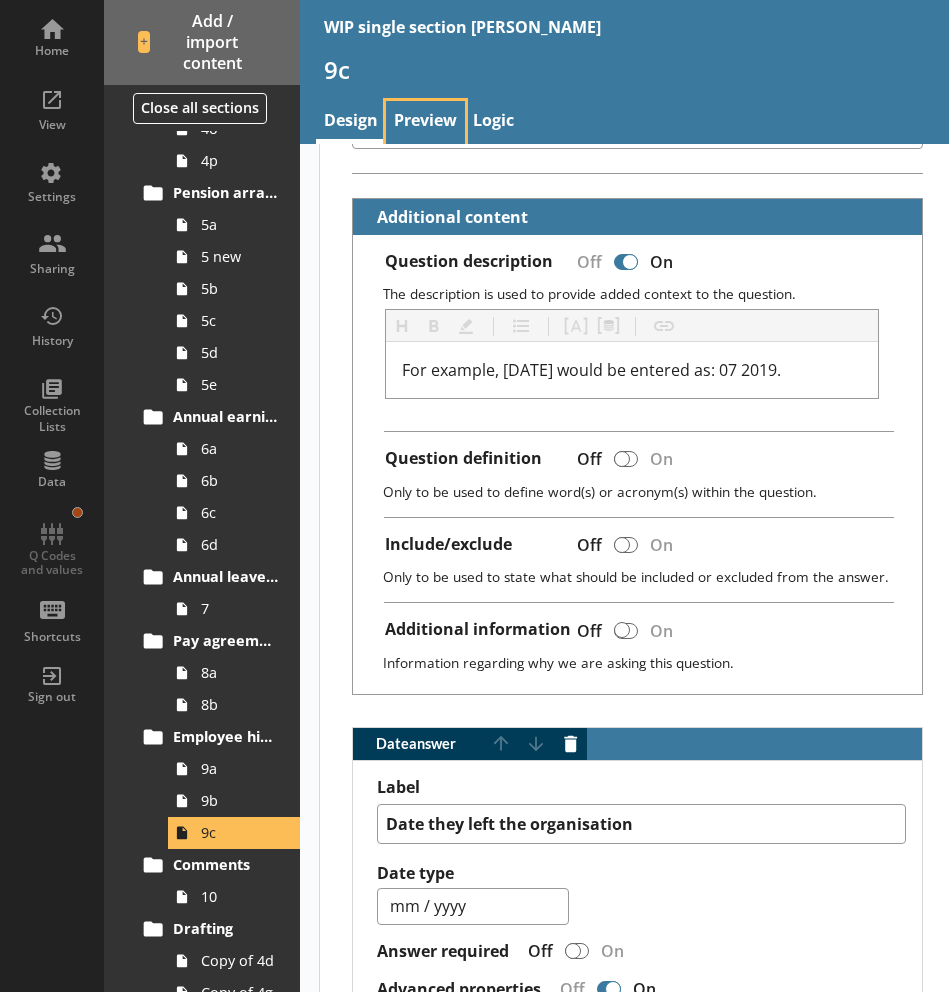 click on "Preview" at bounding box center (425, 122) 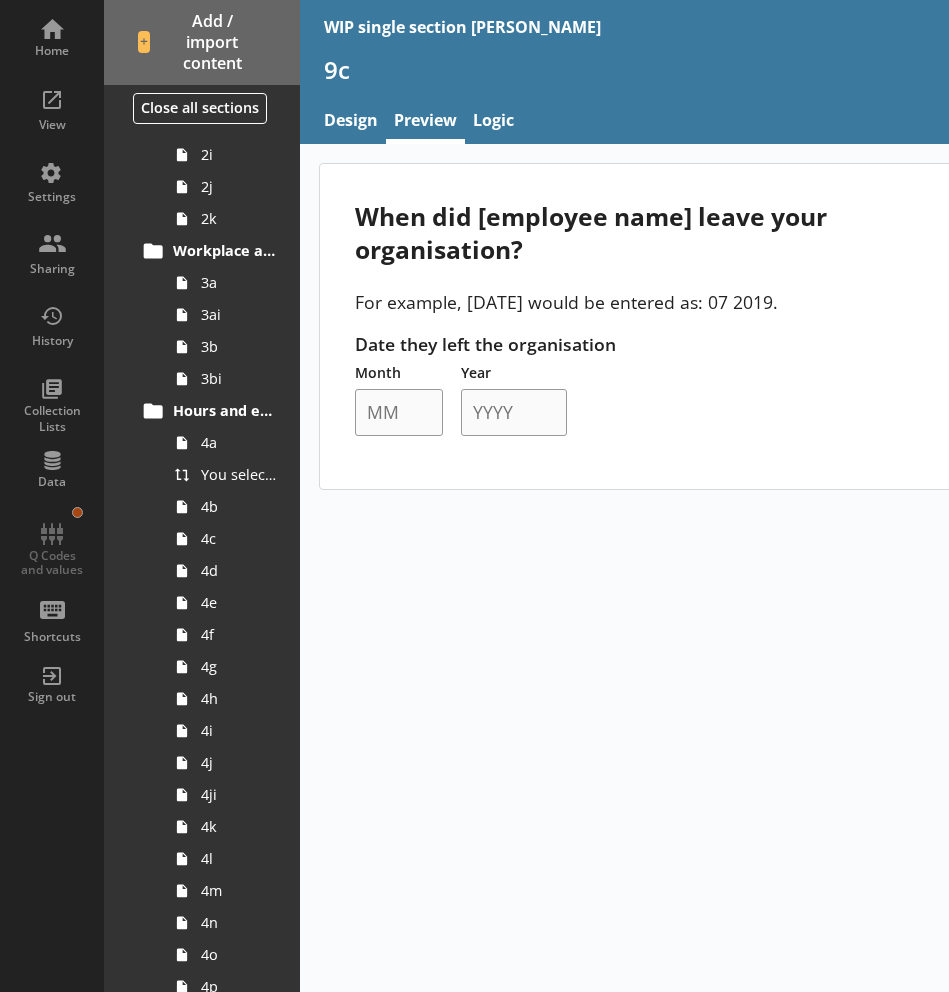 scroll, scrollTop: 402, scrollLeft: 0, axis: vertical 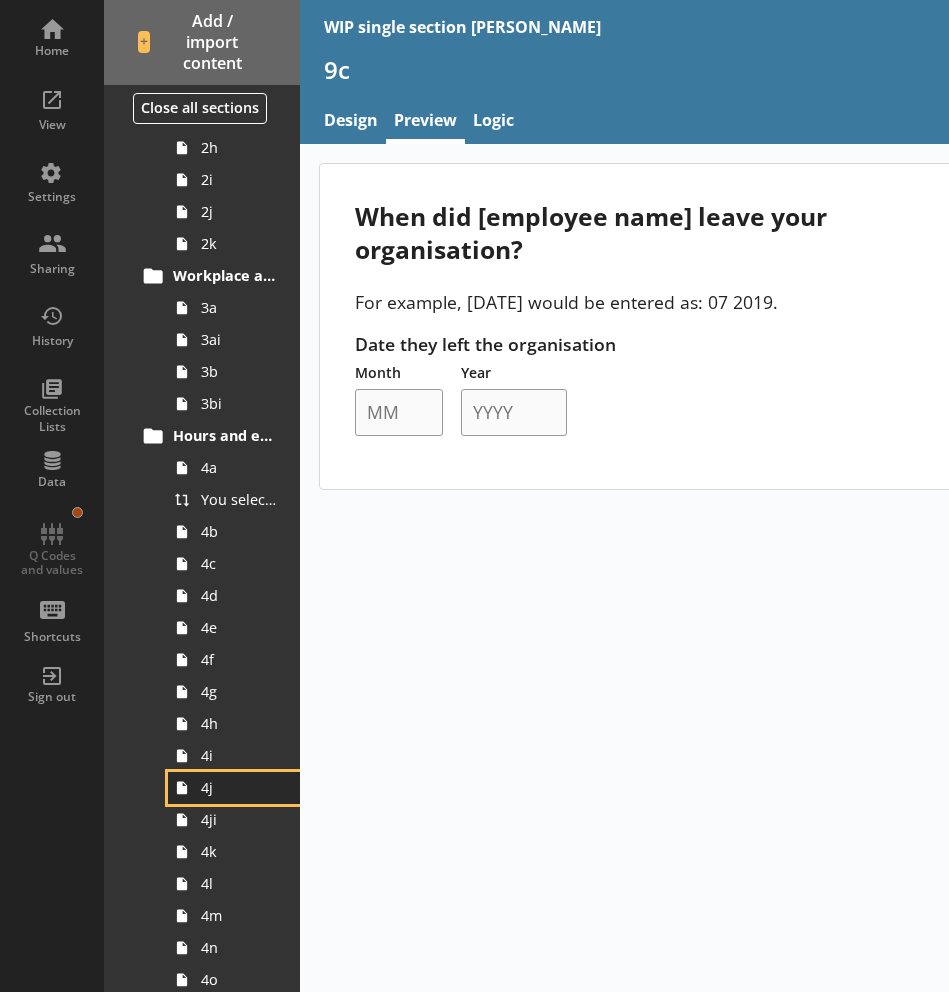 click on "4j" at bounding box center (239, 787) 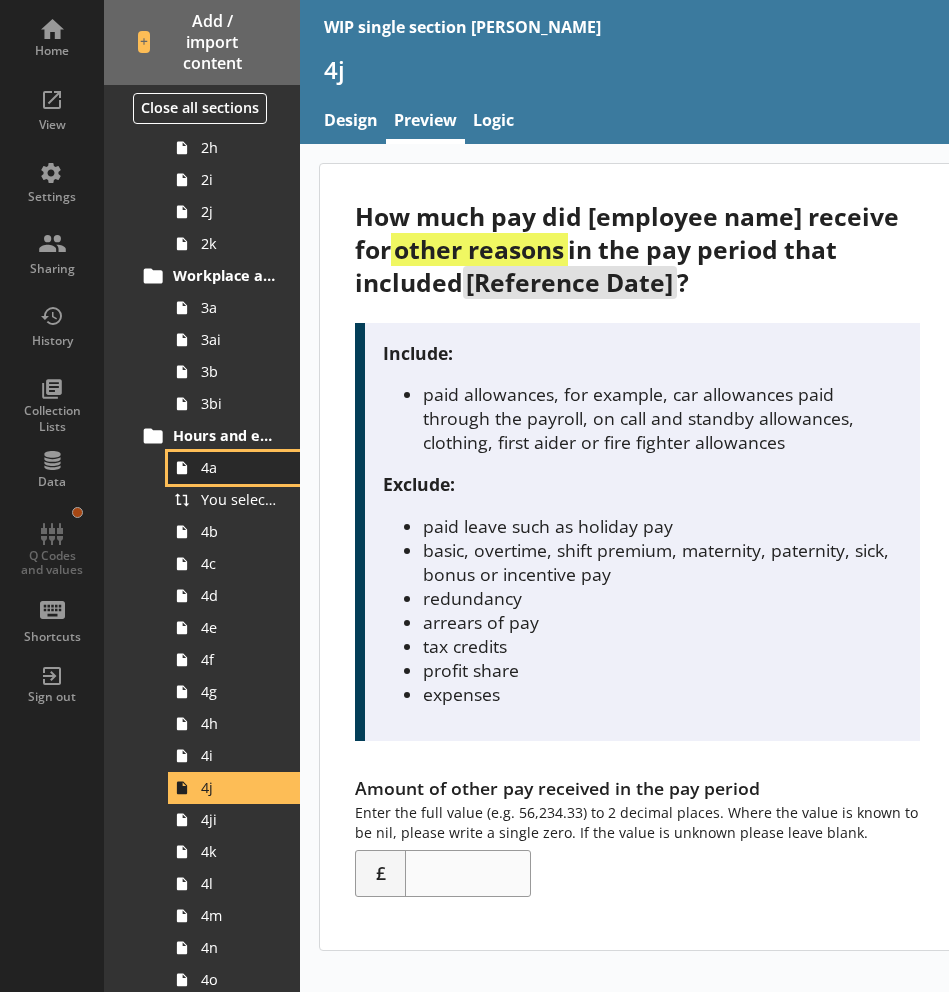 click on "4a" at bounding box center (239, 467) 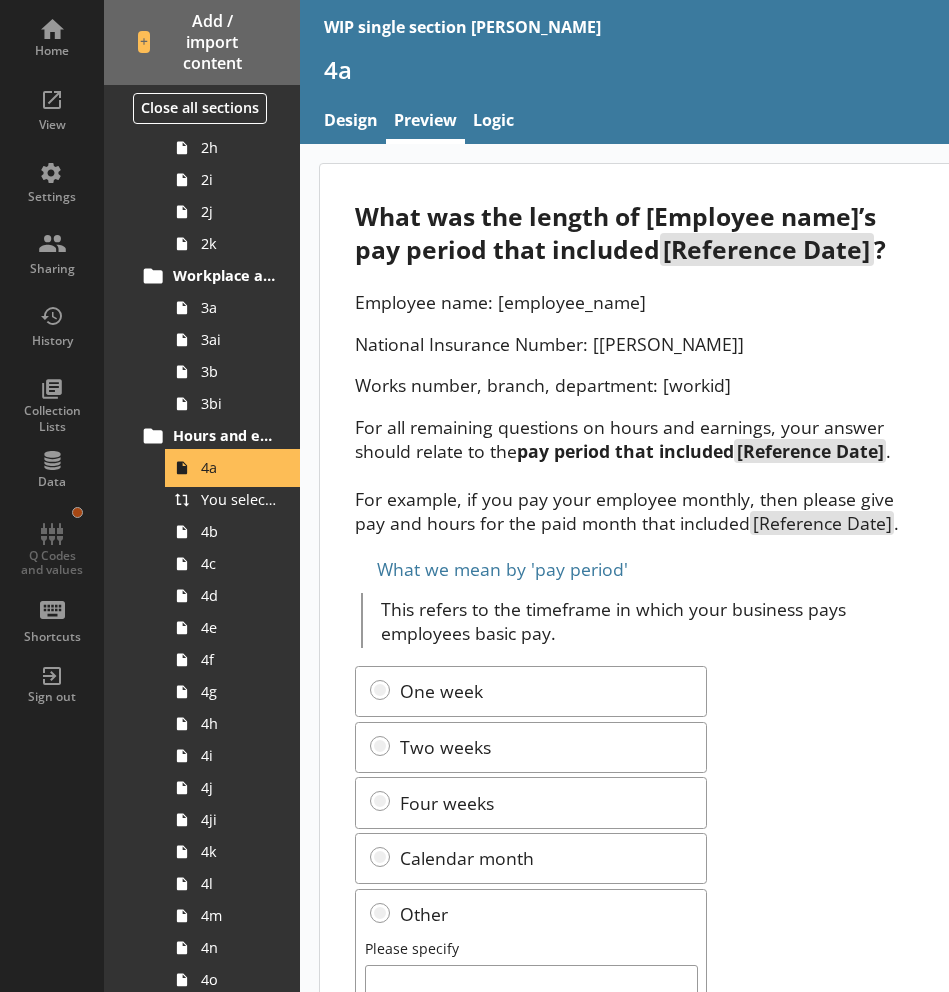 scroll, scrollTop: 0, scrollLeft: 0, axis: both 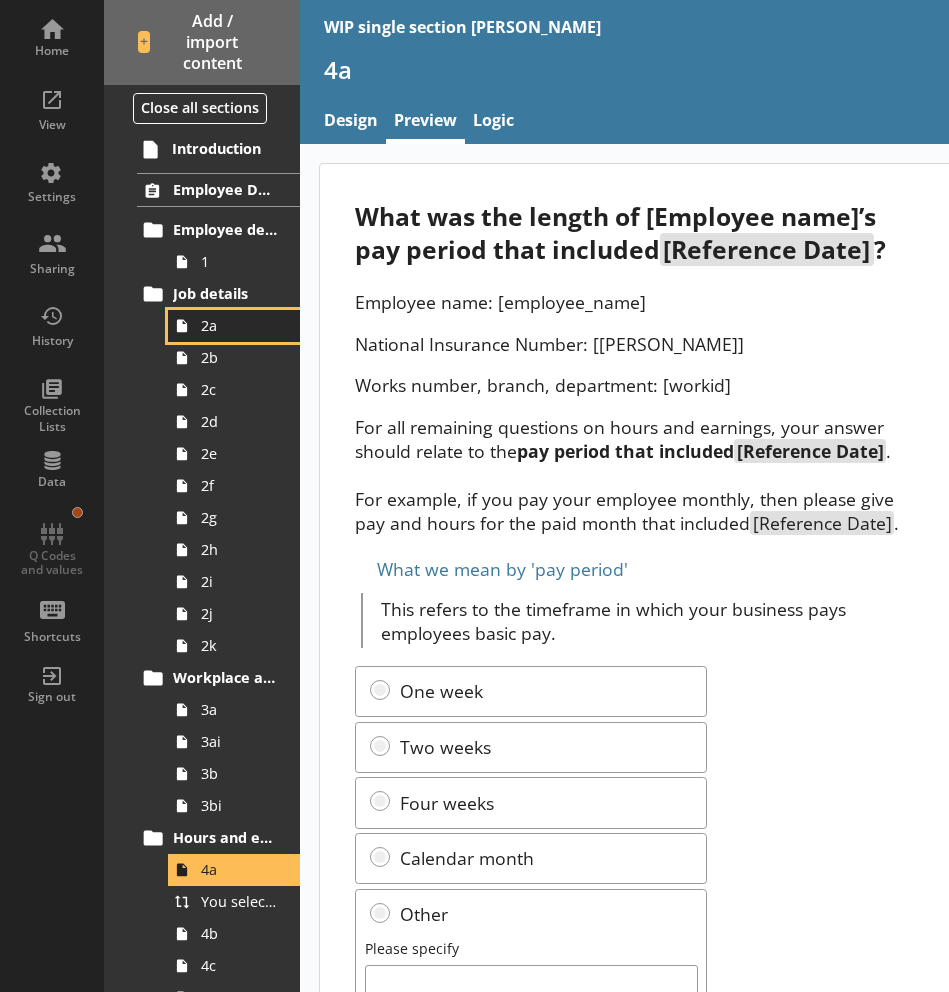 click on "2a" at bounding box center [234, 326] 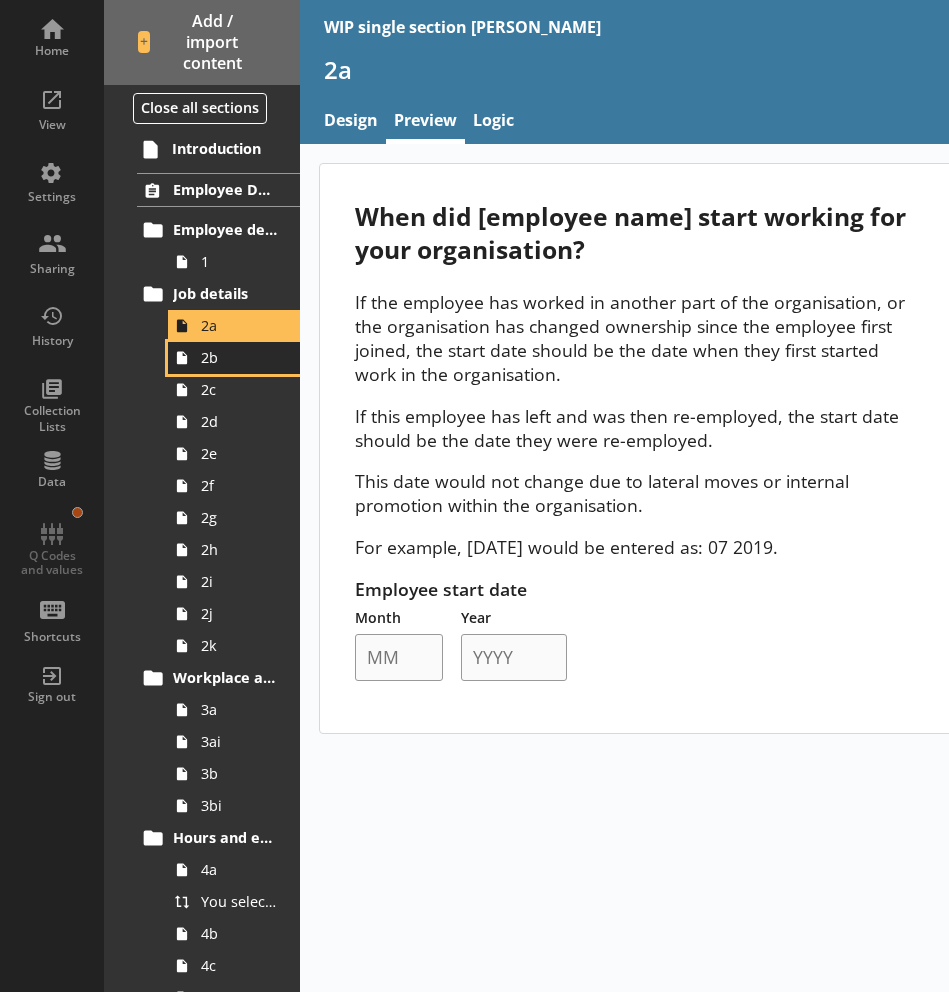 click on "2b" at bounding box center (239, 357) 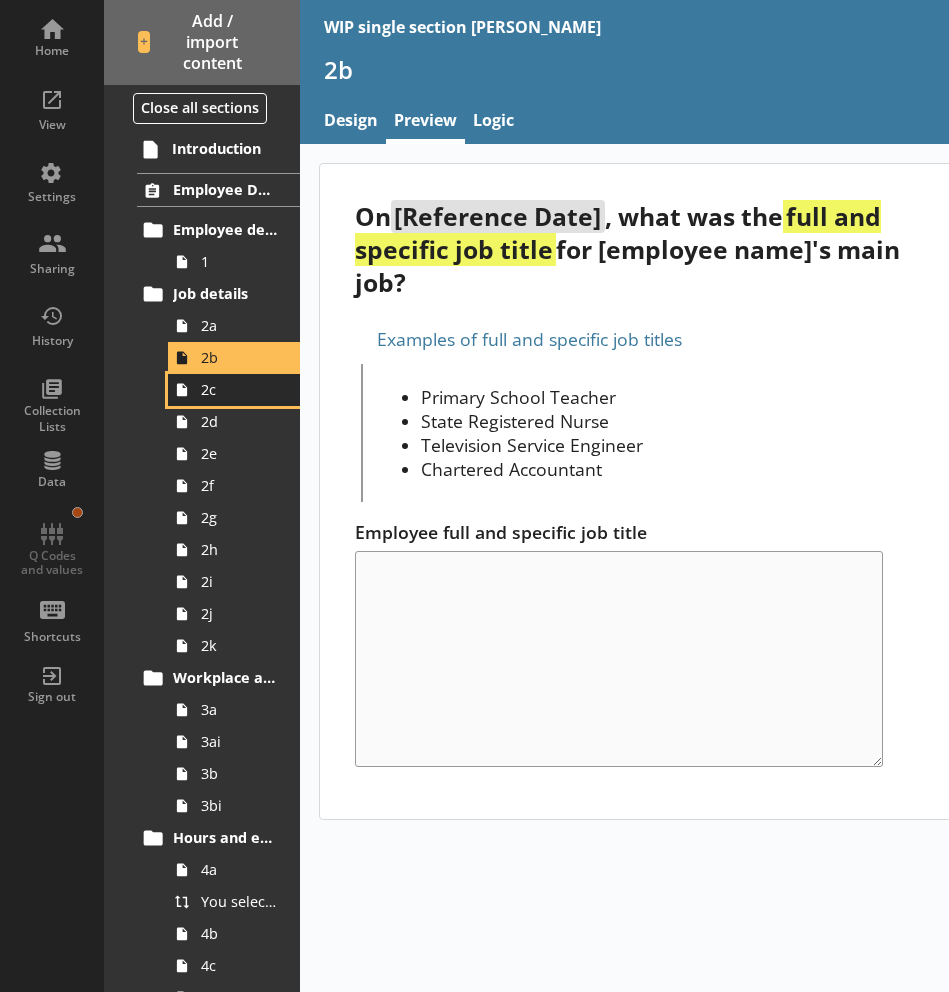 click on "2c" at bounding box center (239, 389) 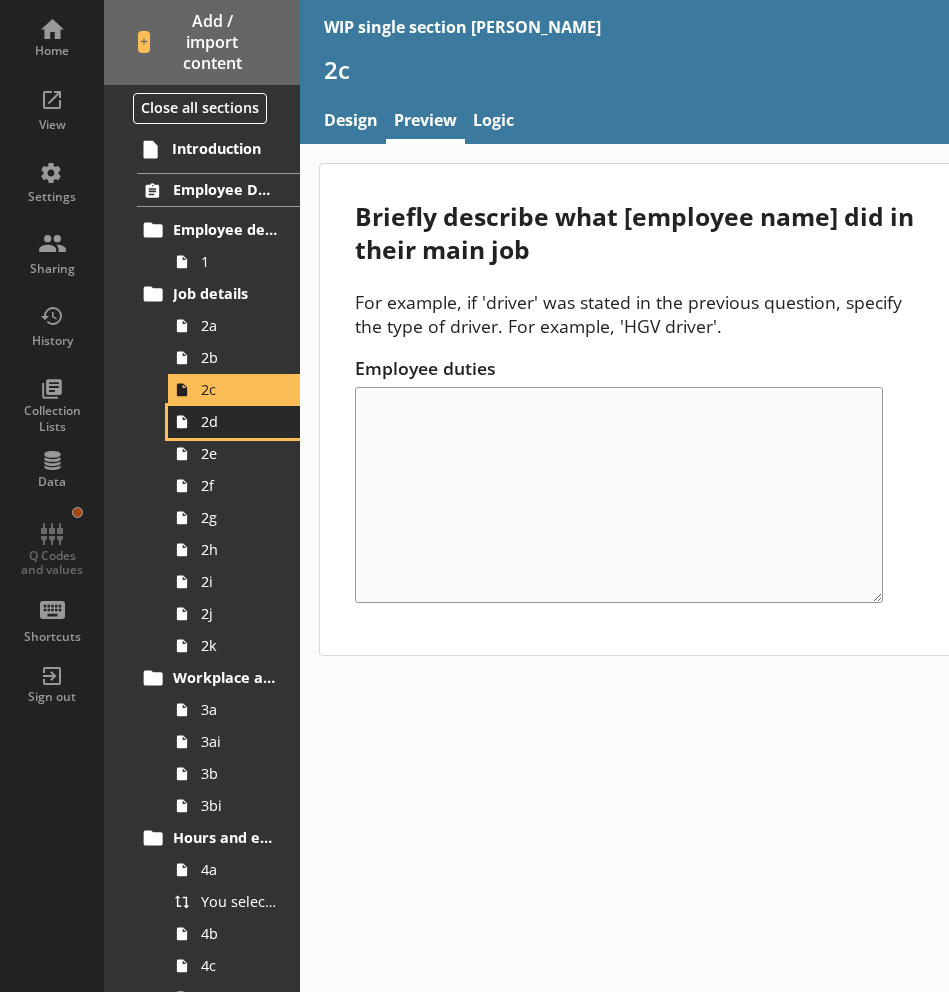 click on "2d" at bounding box center (239, 421) 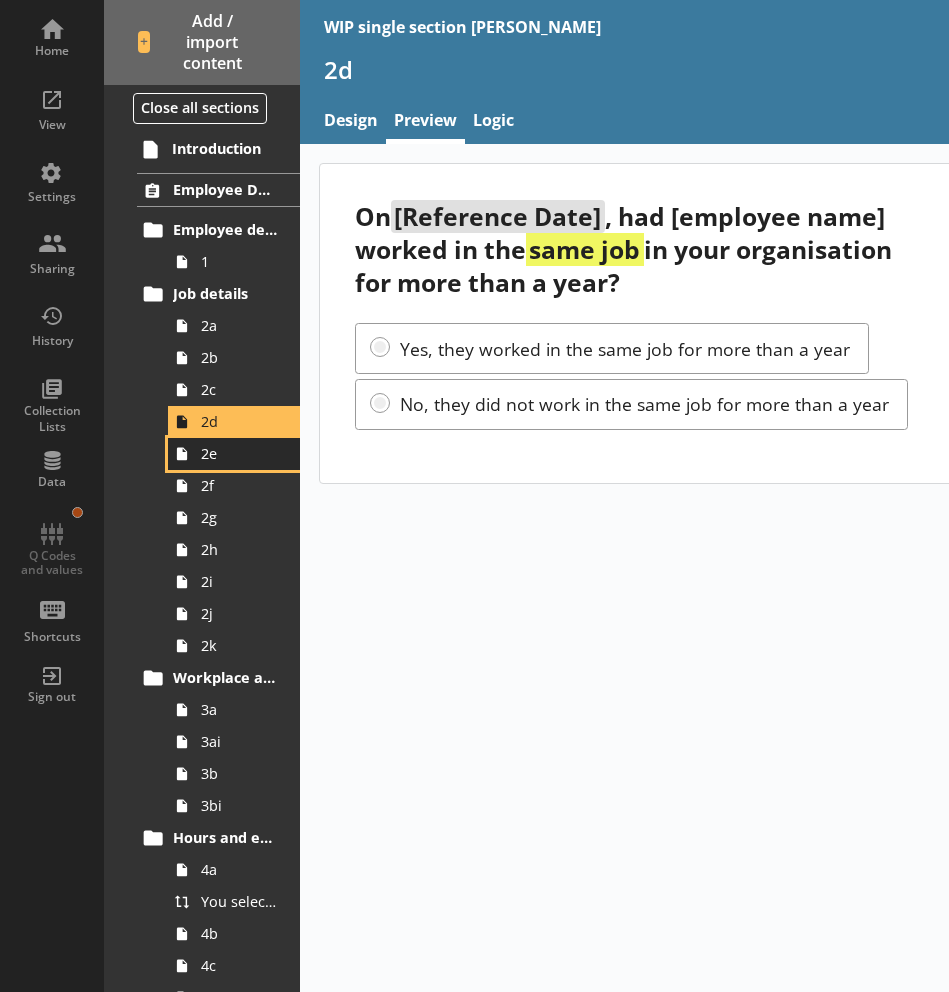 click on "2e" at bounding box center (239, 453) 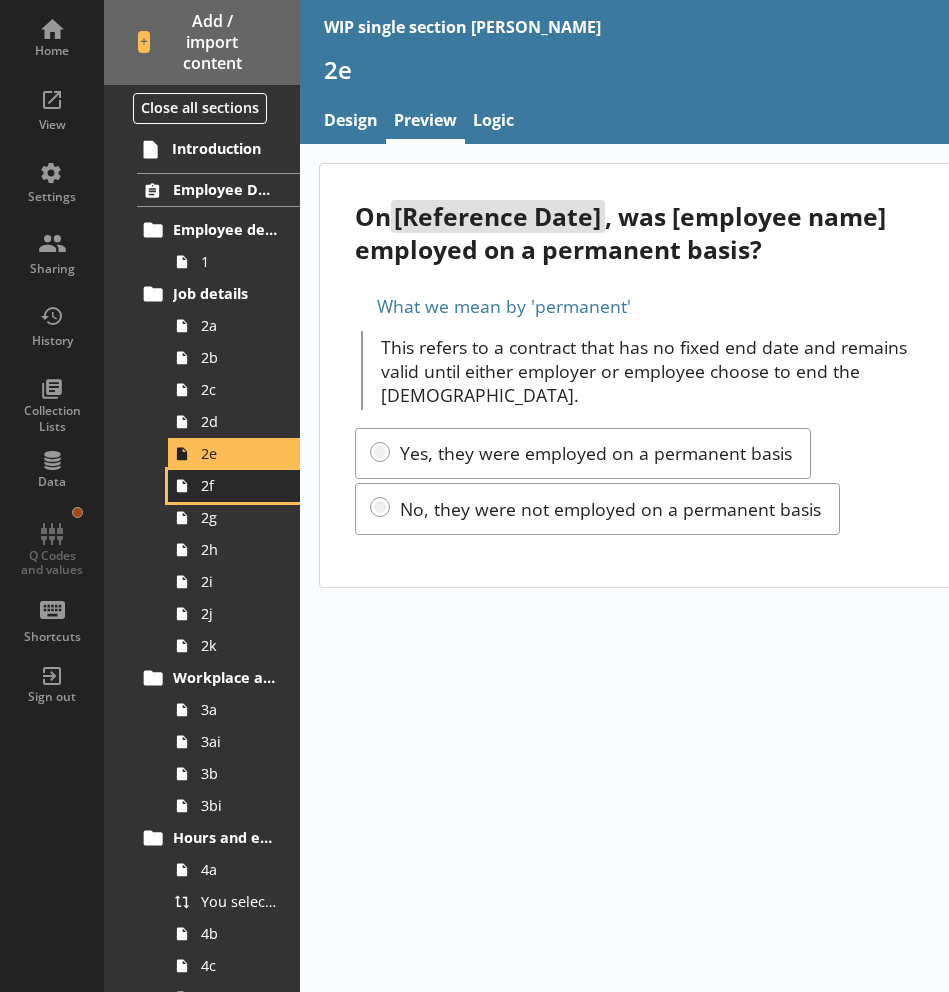 click on "2f" at bounding box center [239, 485] 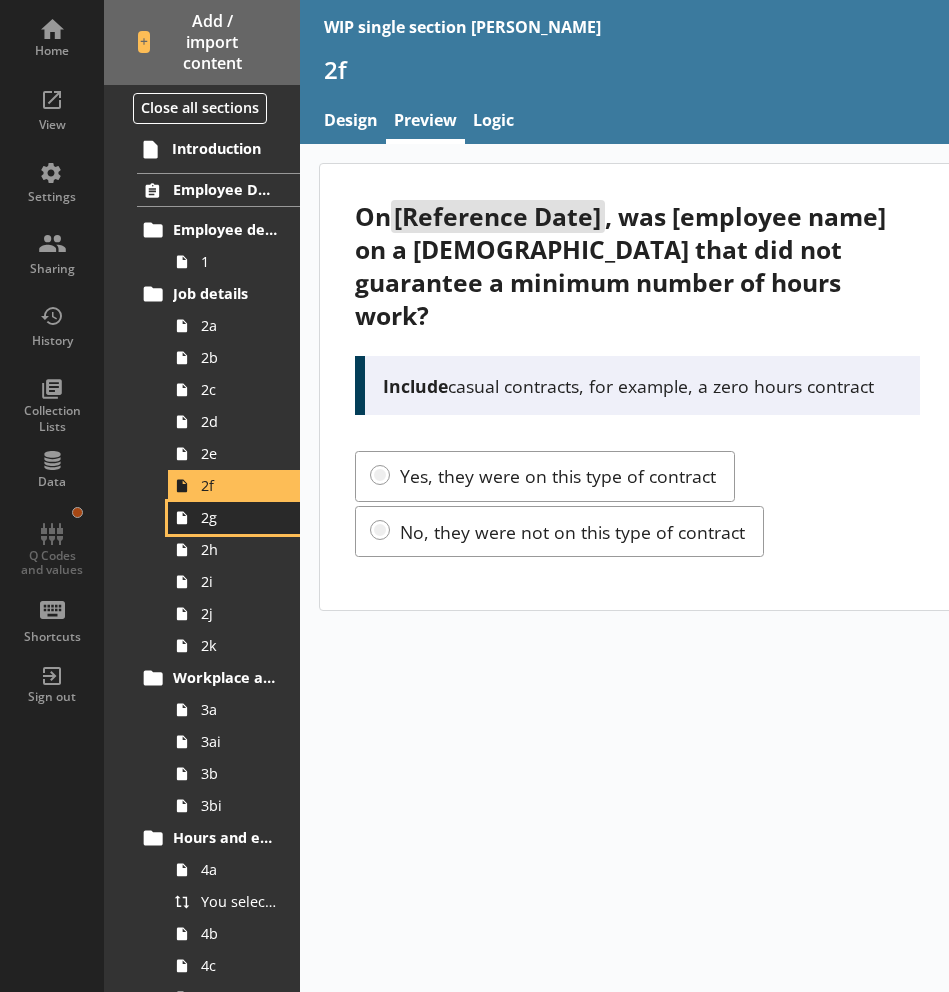 click on "2g" at bounding box center [239, 517] 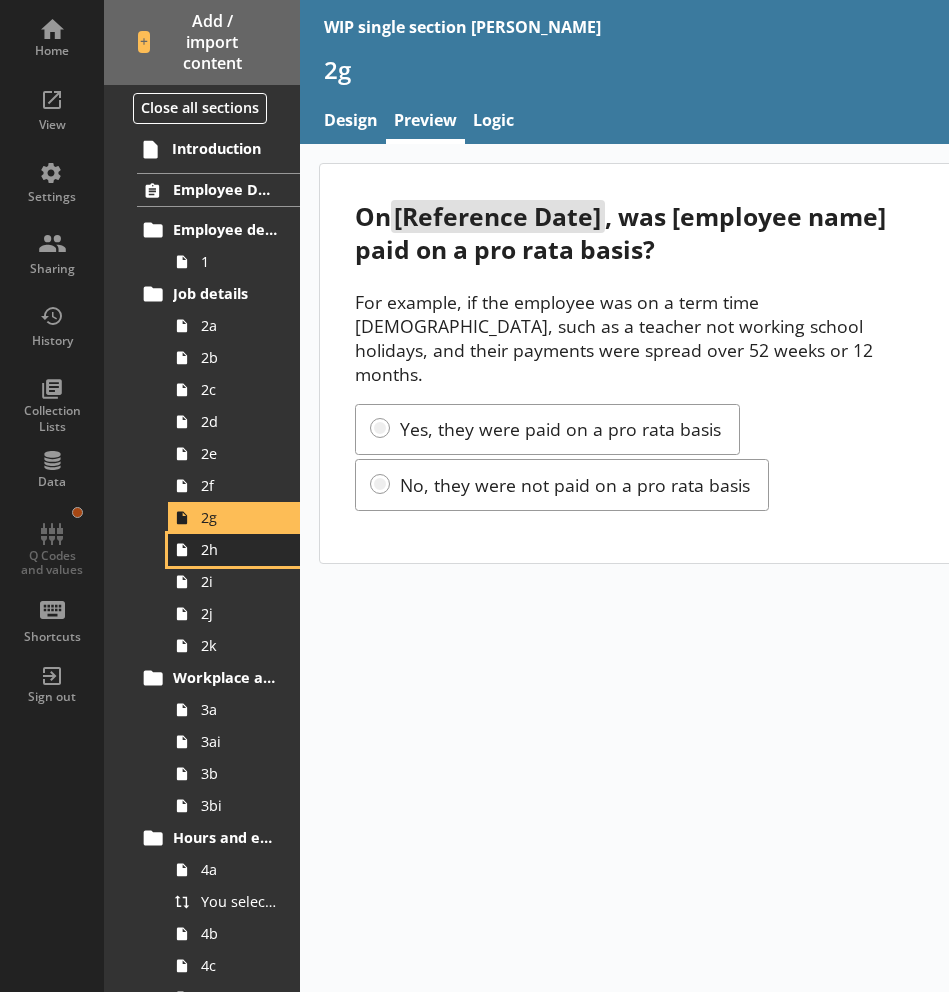 click on "2h" at bounding box center [239, 549] 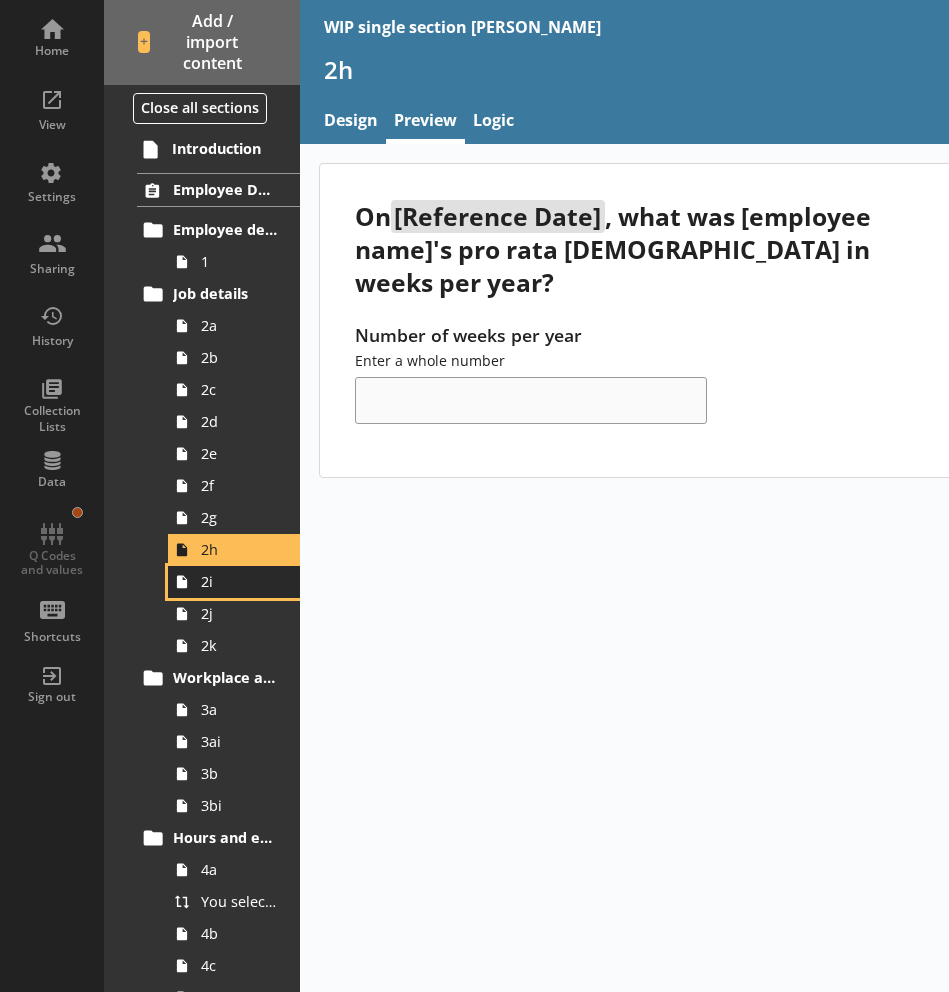 click on "2i" at bounding box center [239, 581] 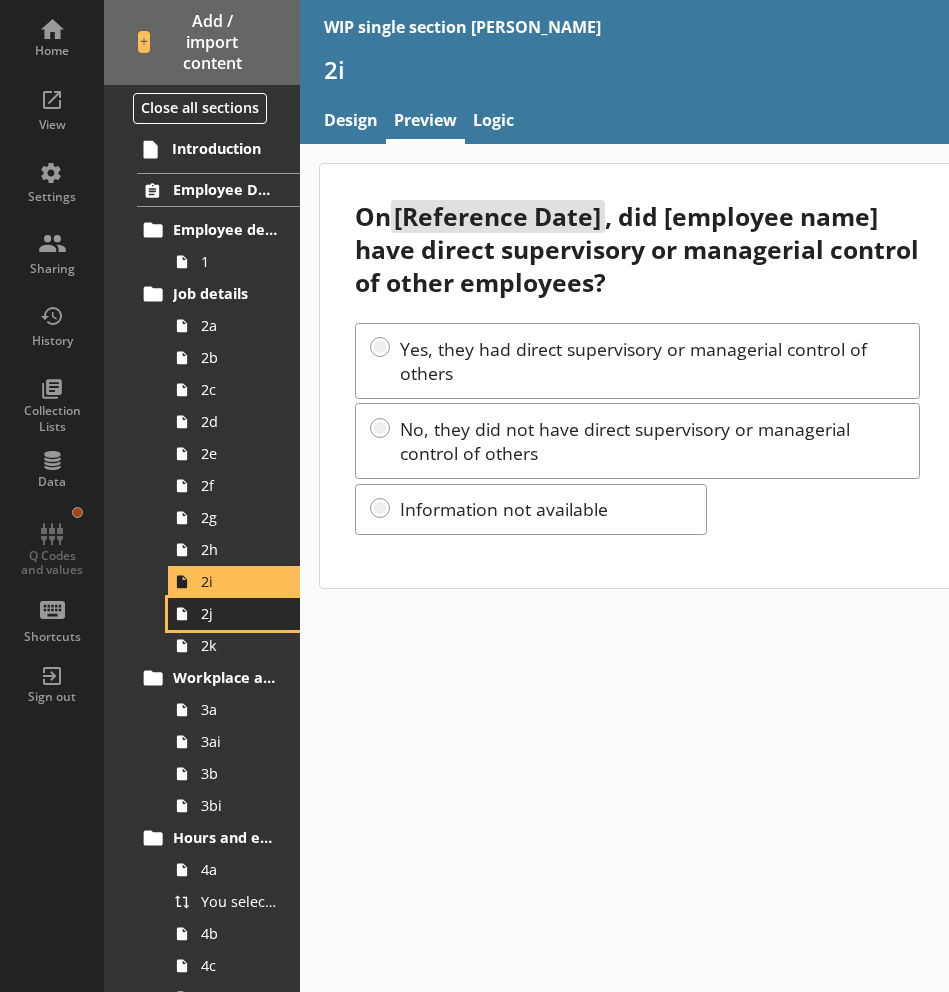 click on "2j" at bounding box center [239, 613] 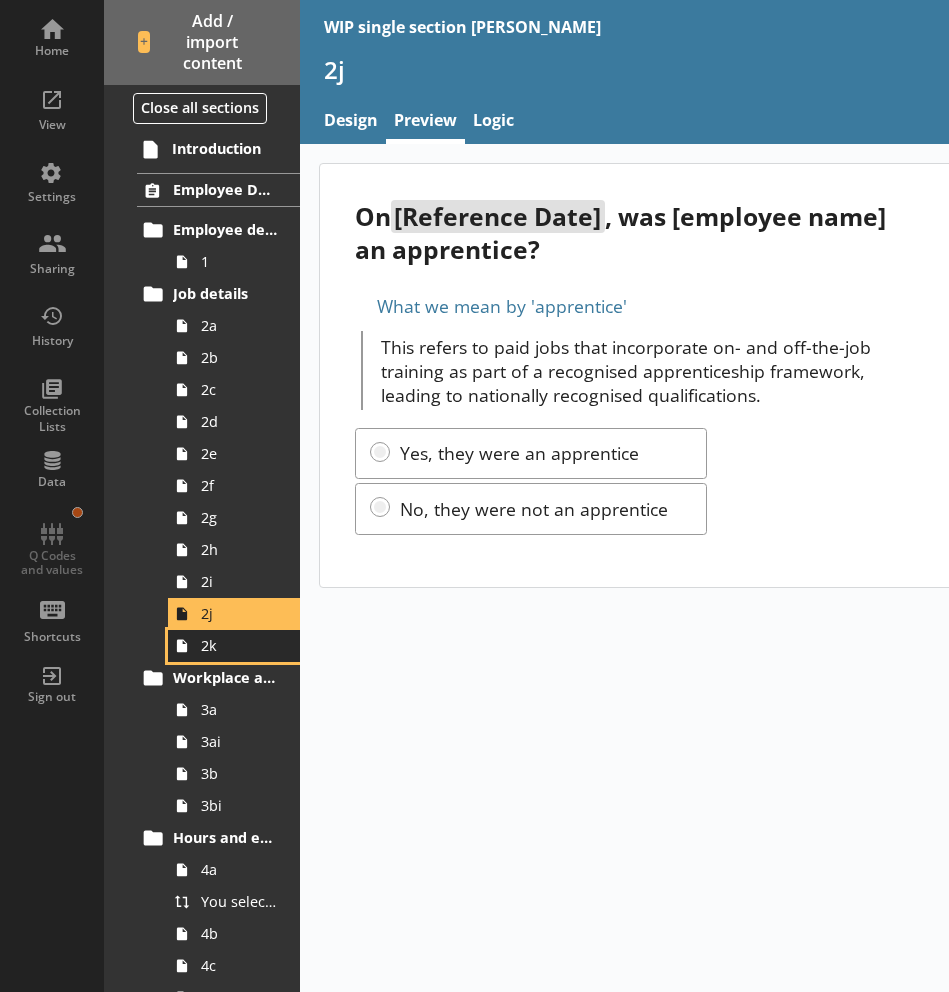 click on "2k" at bounding box center [234, 646] 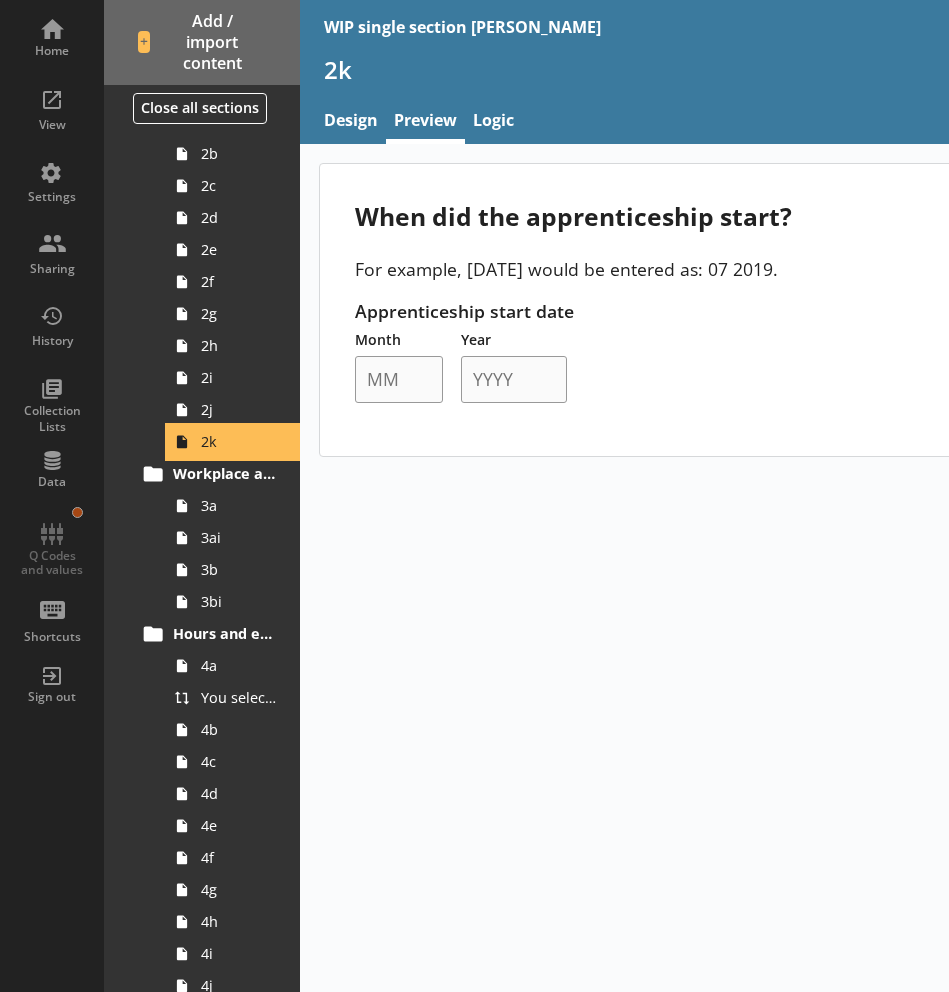 scroll, scrollTop: 205, scrollLeft: 0, axis: vertical 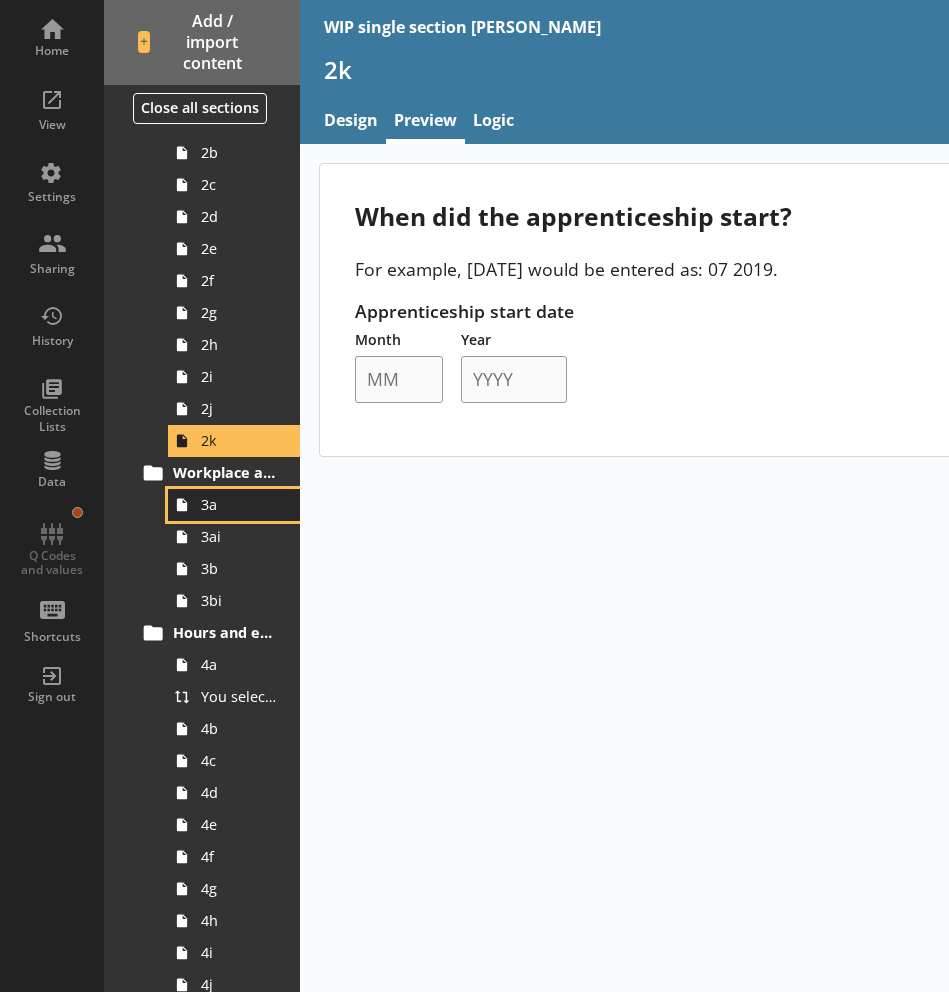 click on "3a" at bounding box center [239, 504] 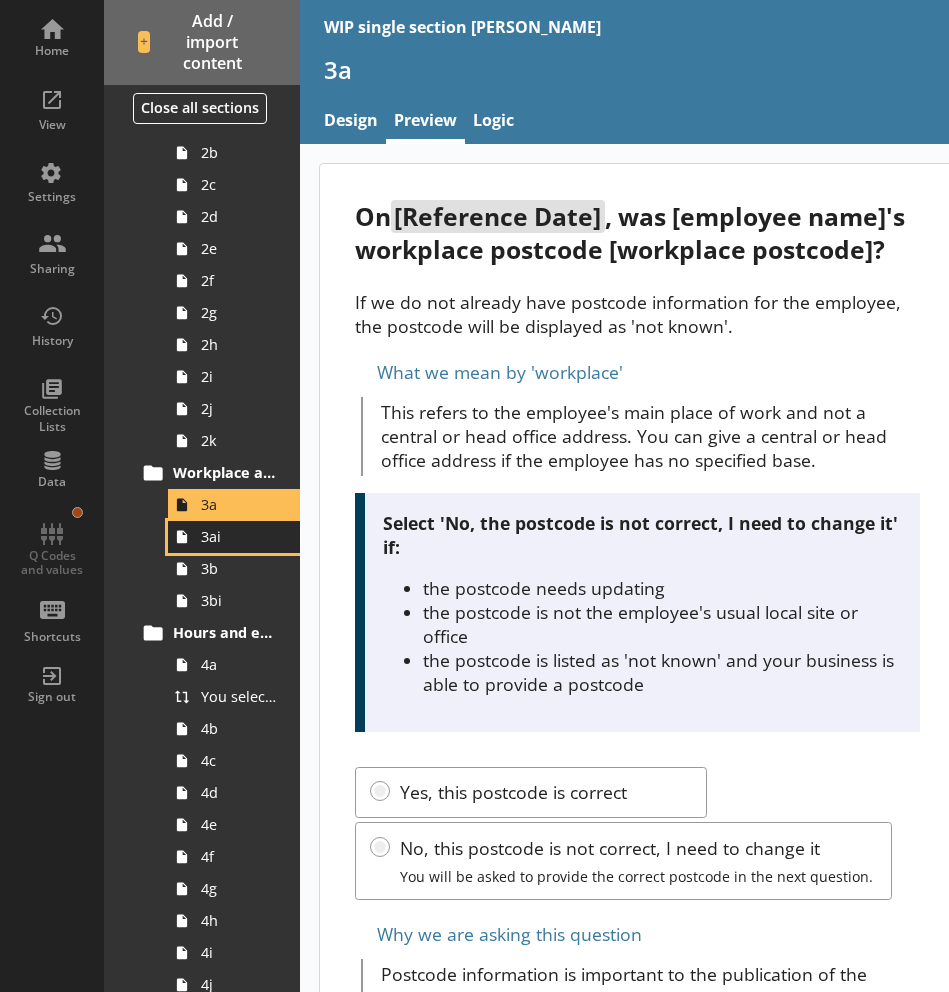 click on "3ai" at bounding box center [239, 536] 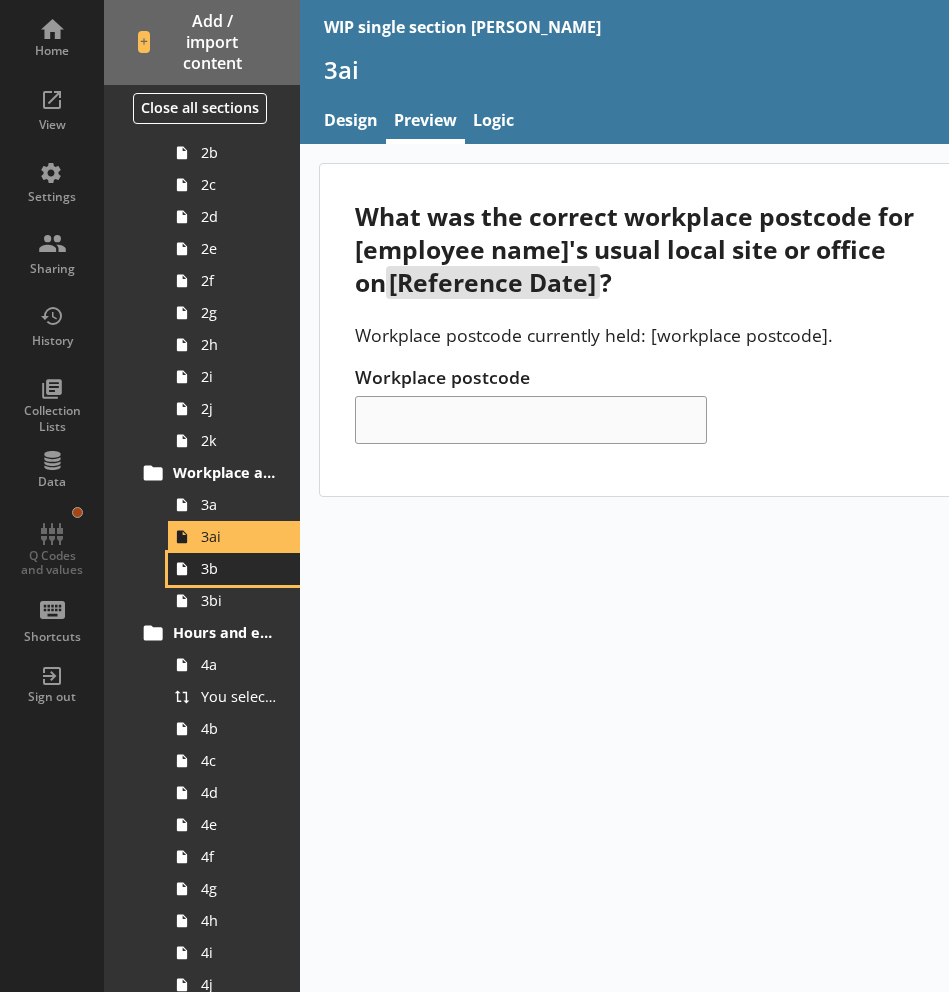 click on "3b" at bounding box center (239, 568) 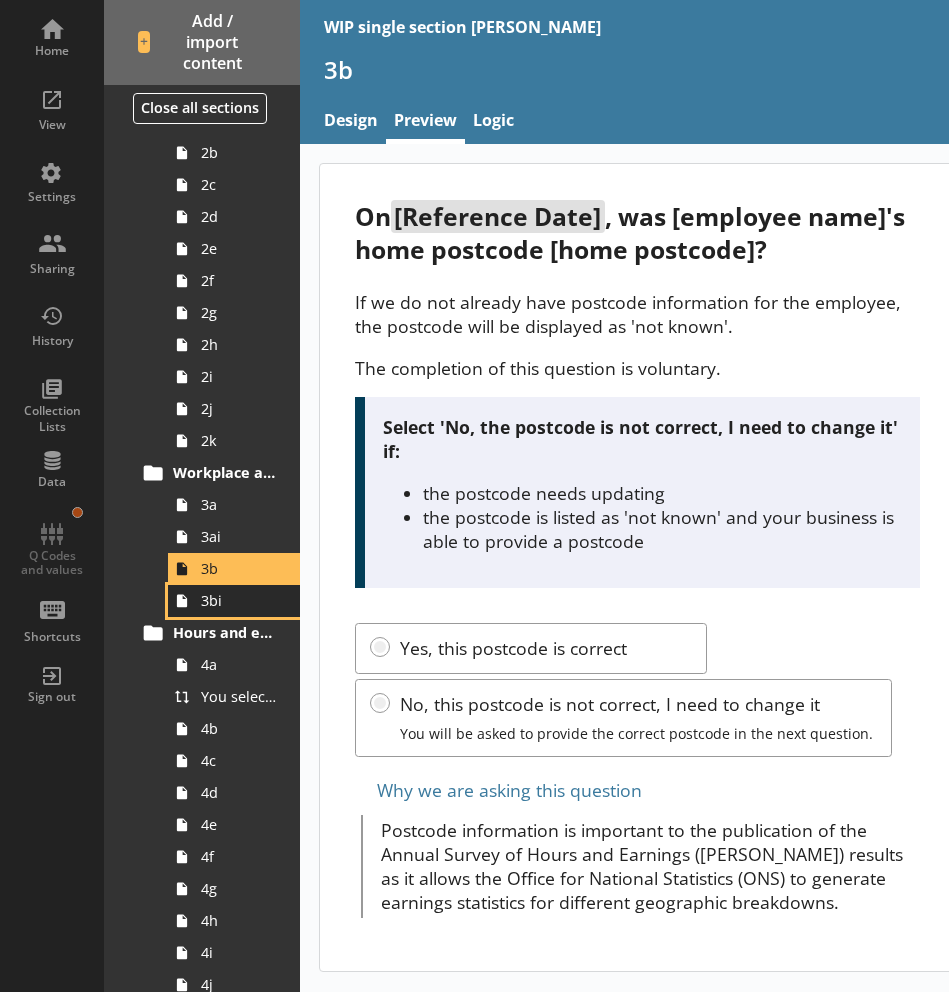 click on "3bi" at bounding box center [239, 600] 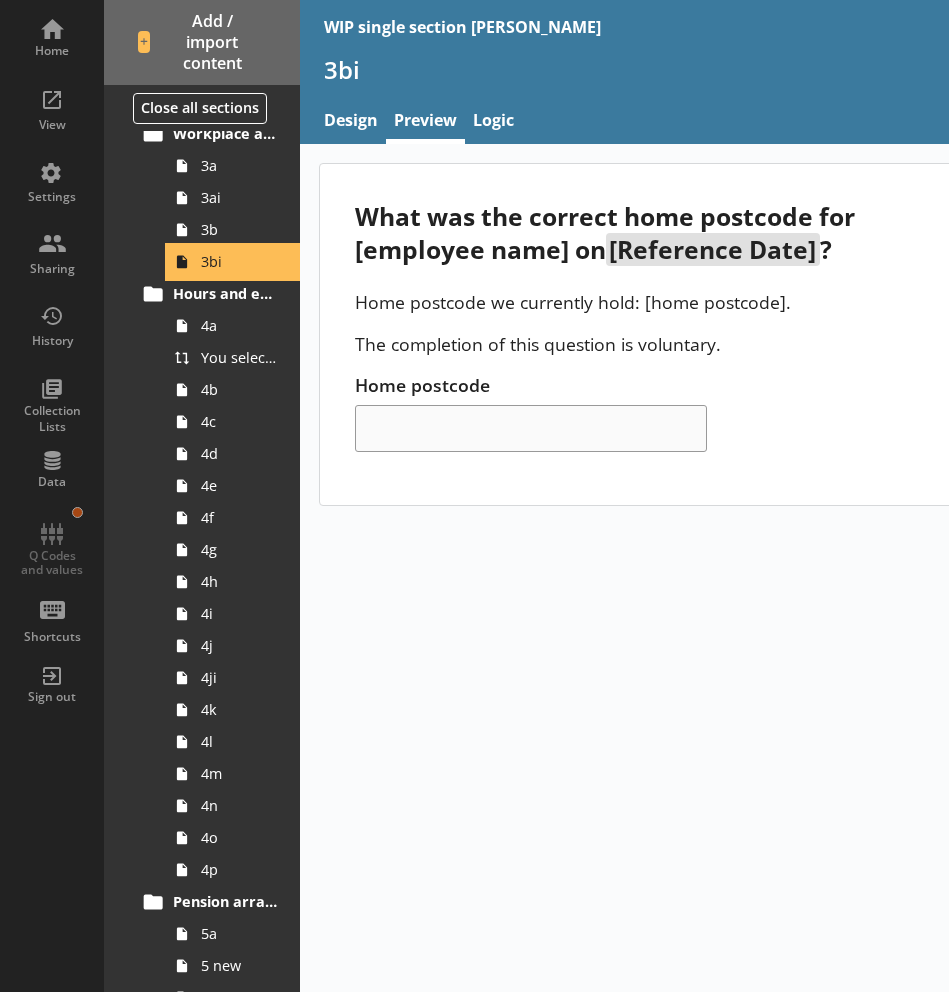 scroll, scrollTop: 548, scrollLeft: 0, axis: vertical 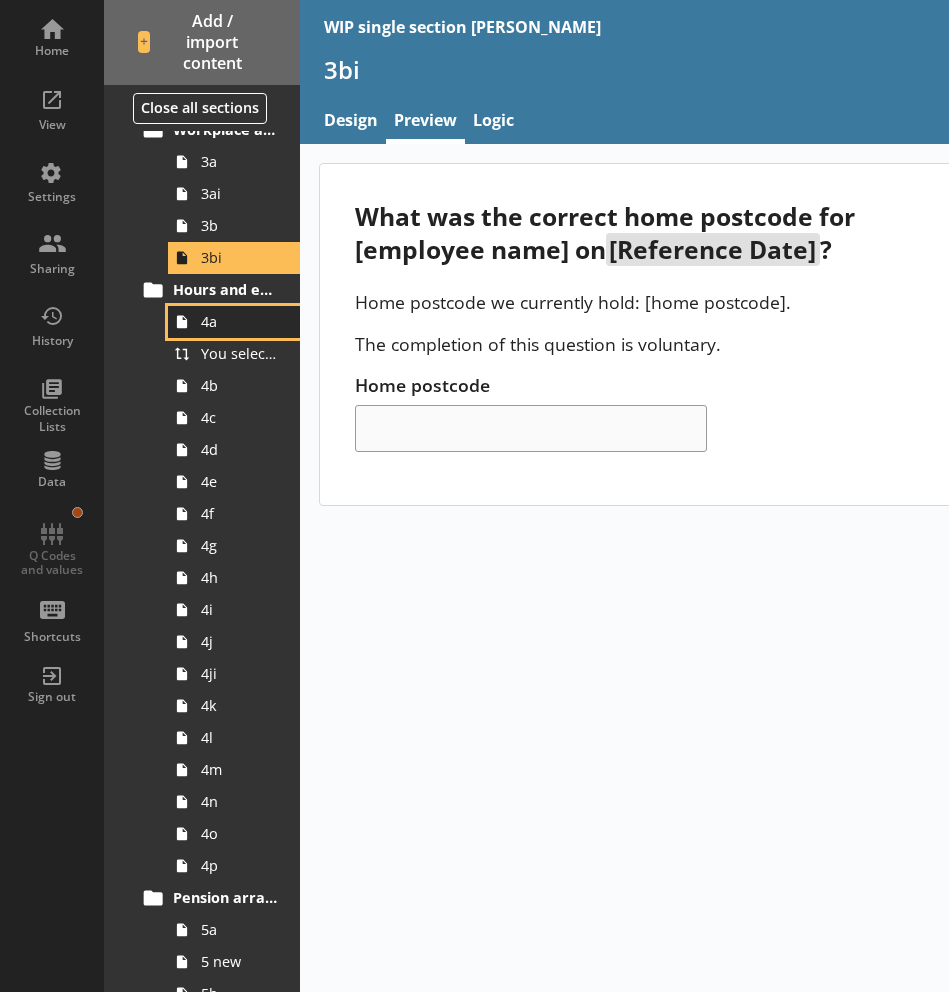 click on "4a" at bounding box center [234, 322] 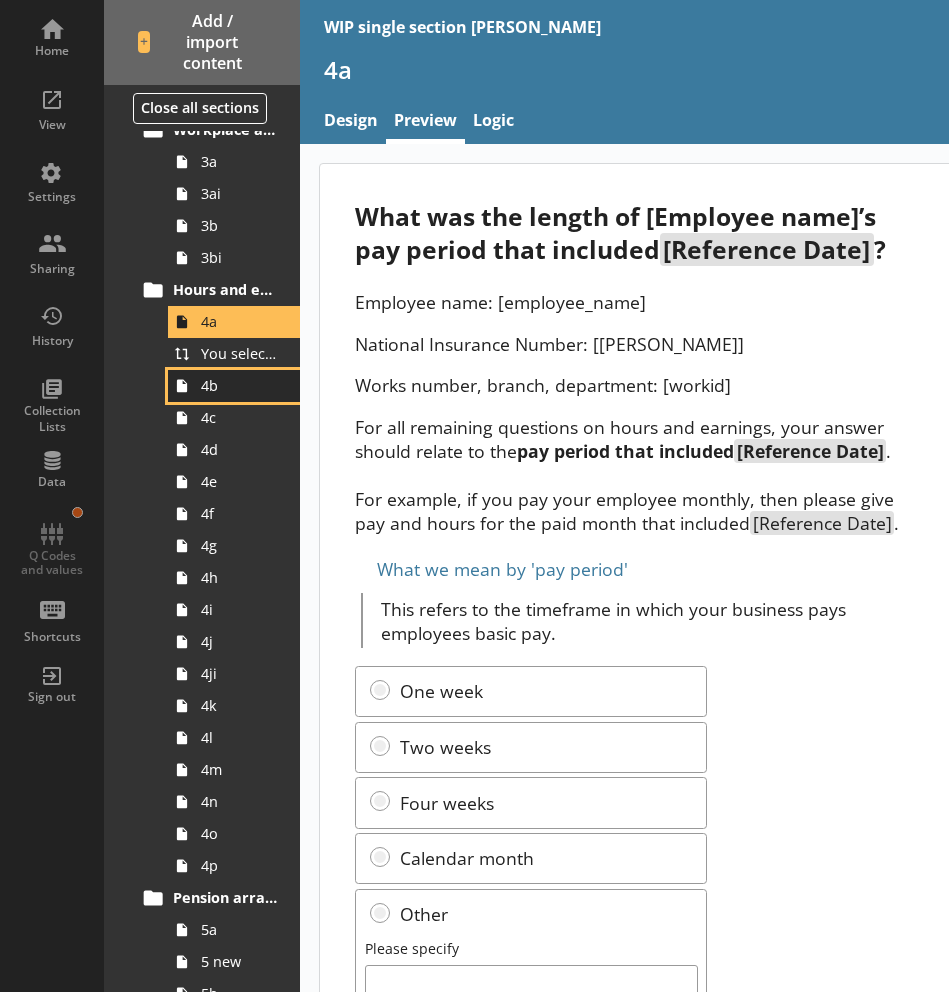click on "4b" at bounding box center [239, 385] 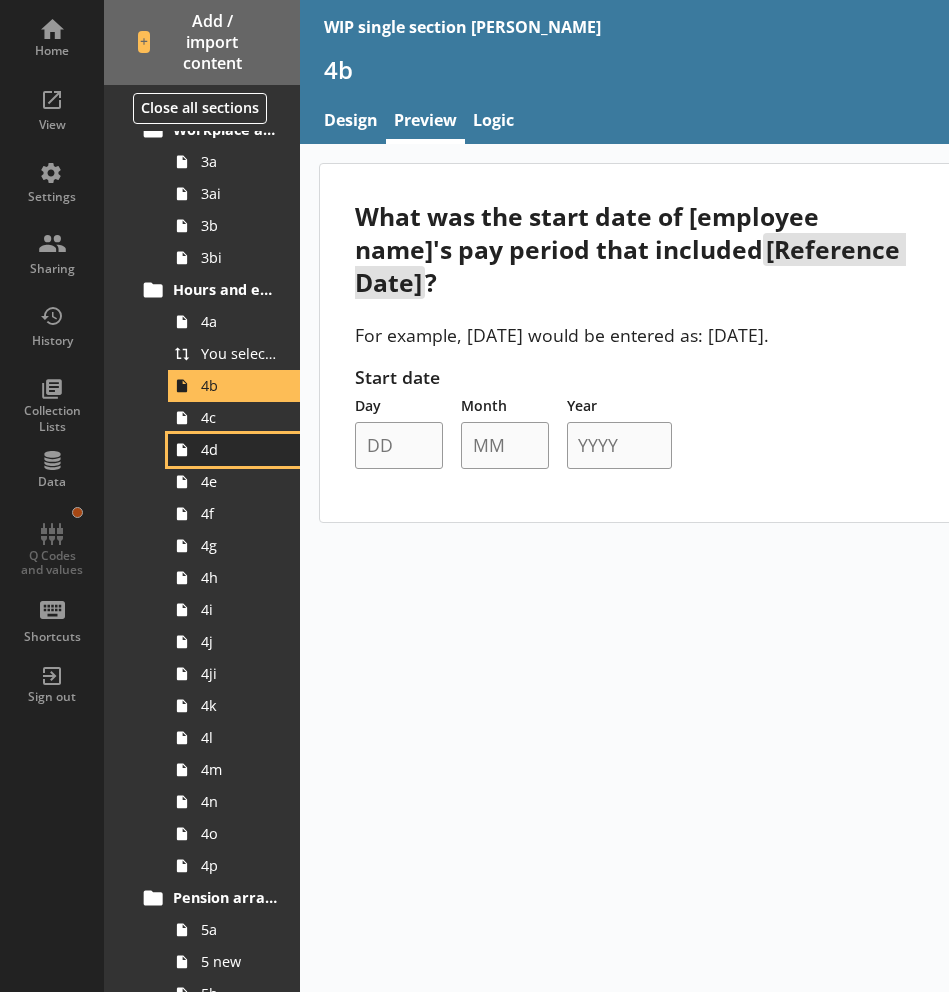 click on "4d" at bounding box center [234, 450] 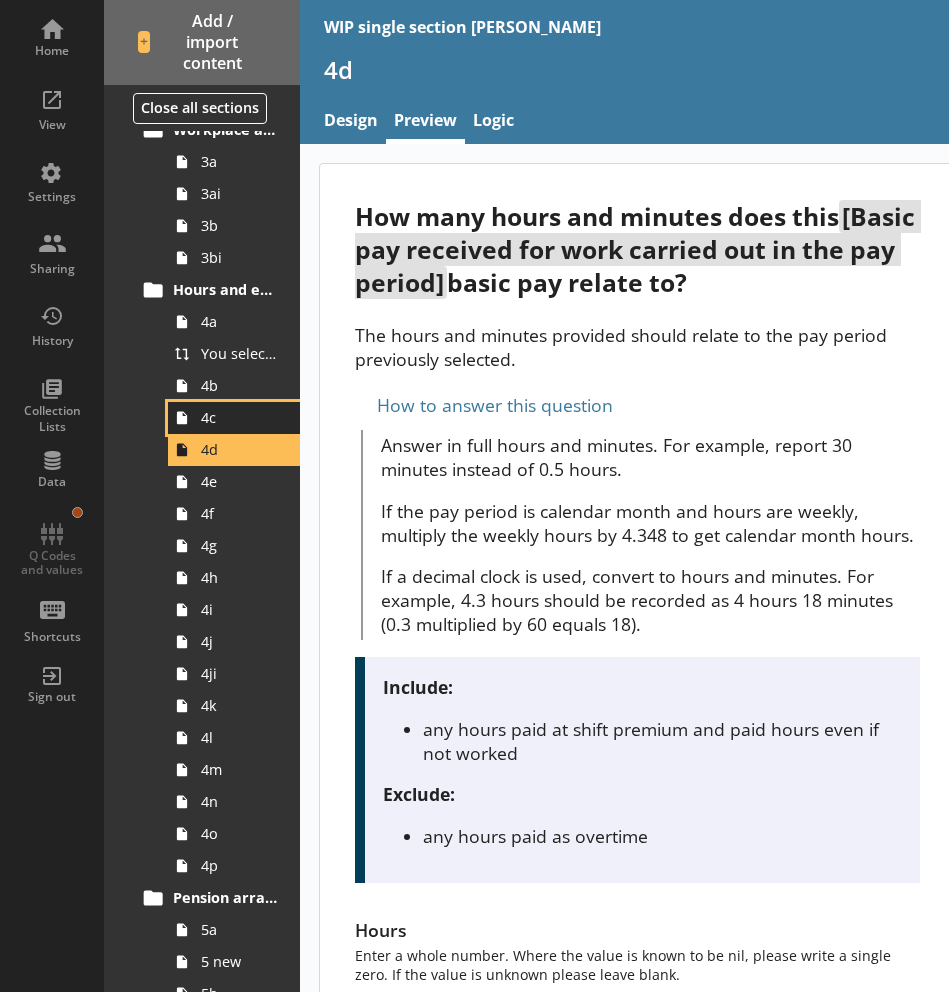 click on "4c" at bounding box center [239, 417] 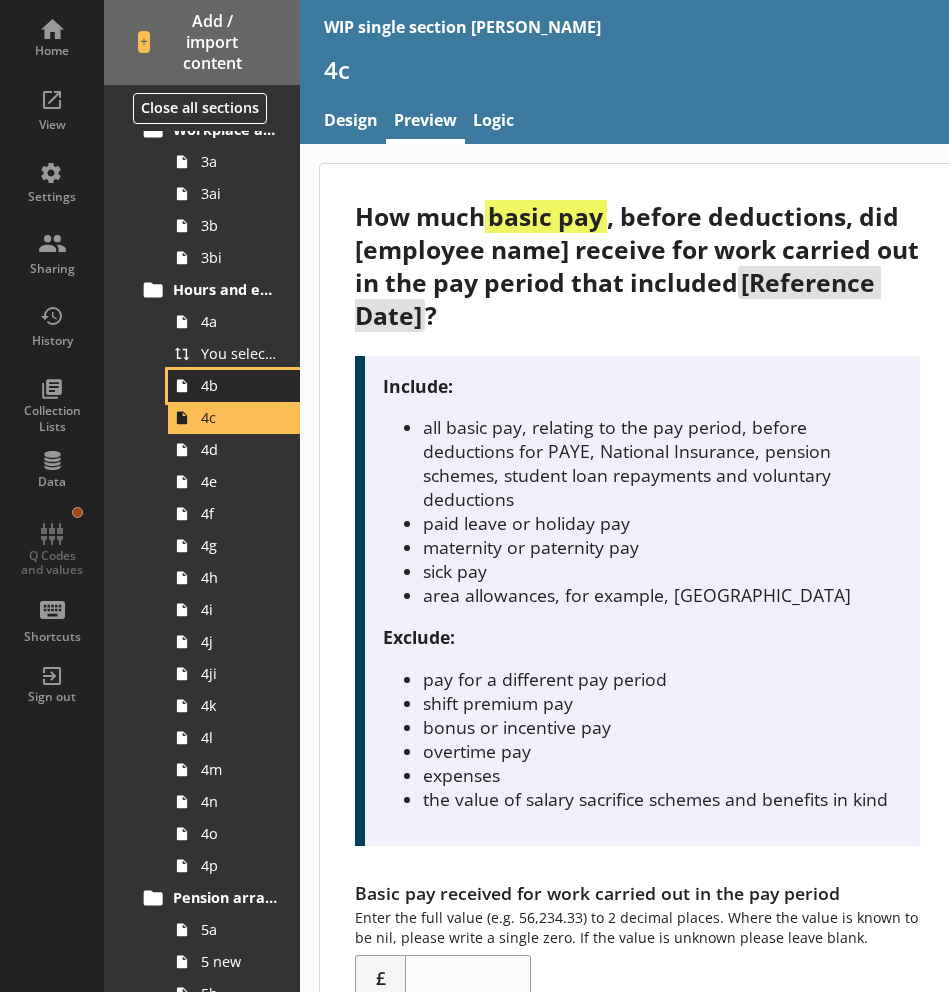 click on "4b" at bounding box center (239, 385) 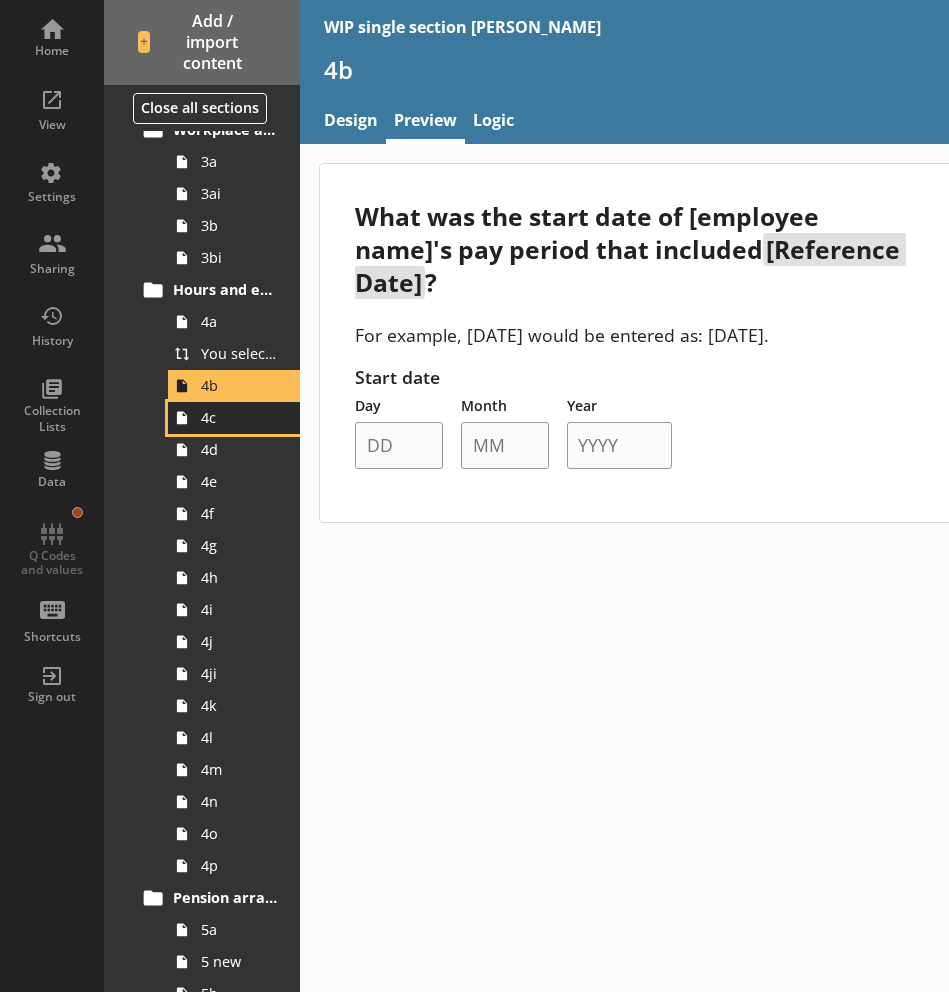 click on "4c" at bounding box center [239, 417] 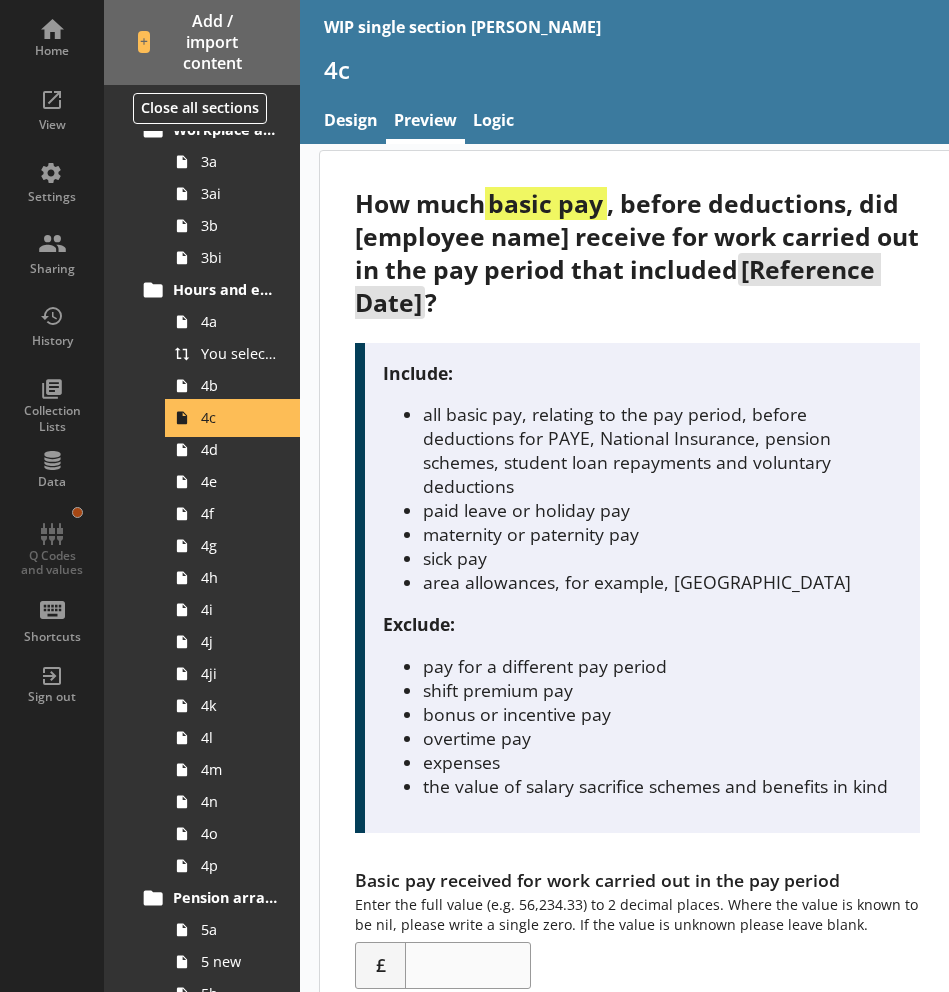scroll, scrollTop: 11, scrollLeft: 0, axis: vertical 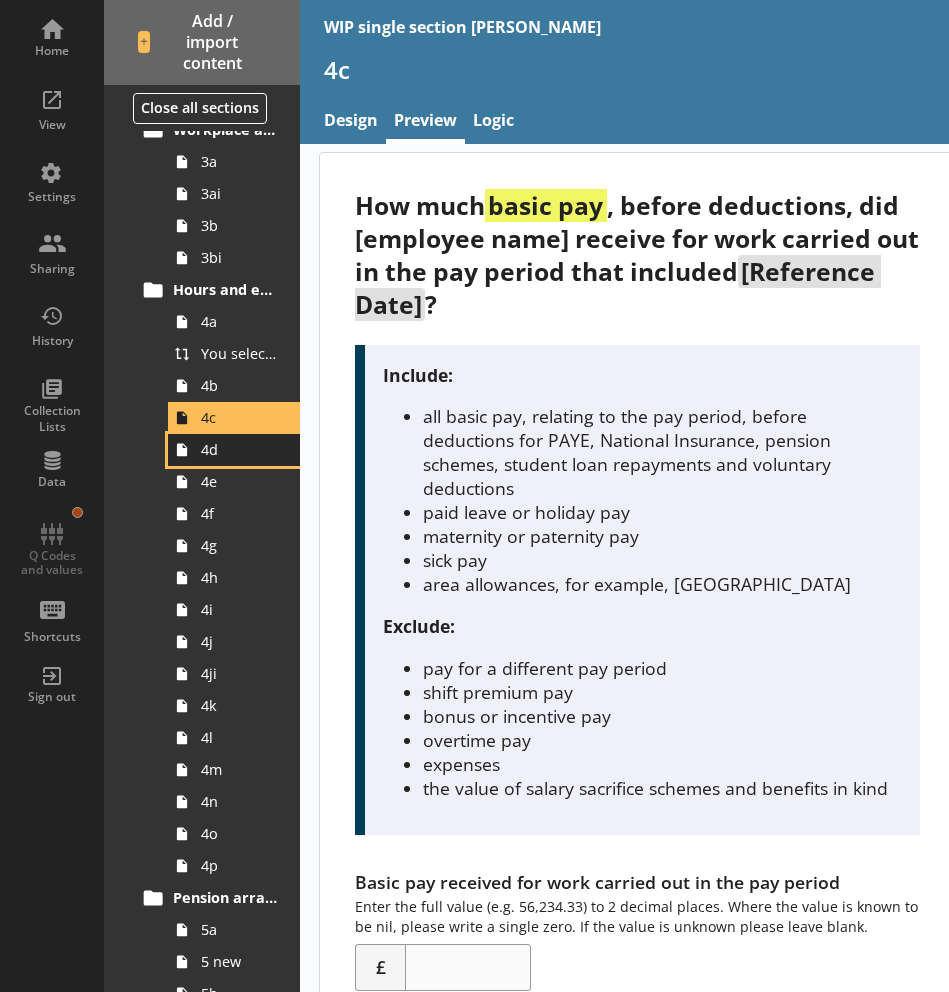 click on "4d" at bounding box center [239, 449] 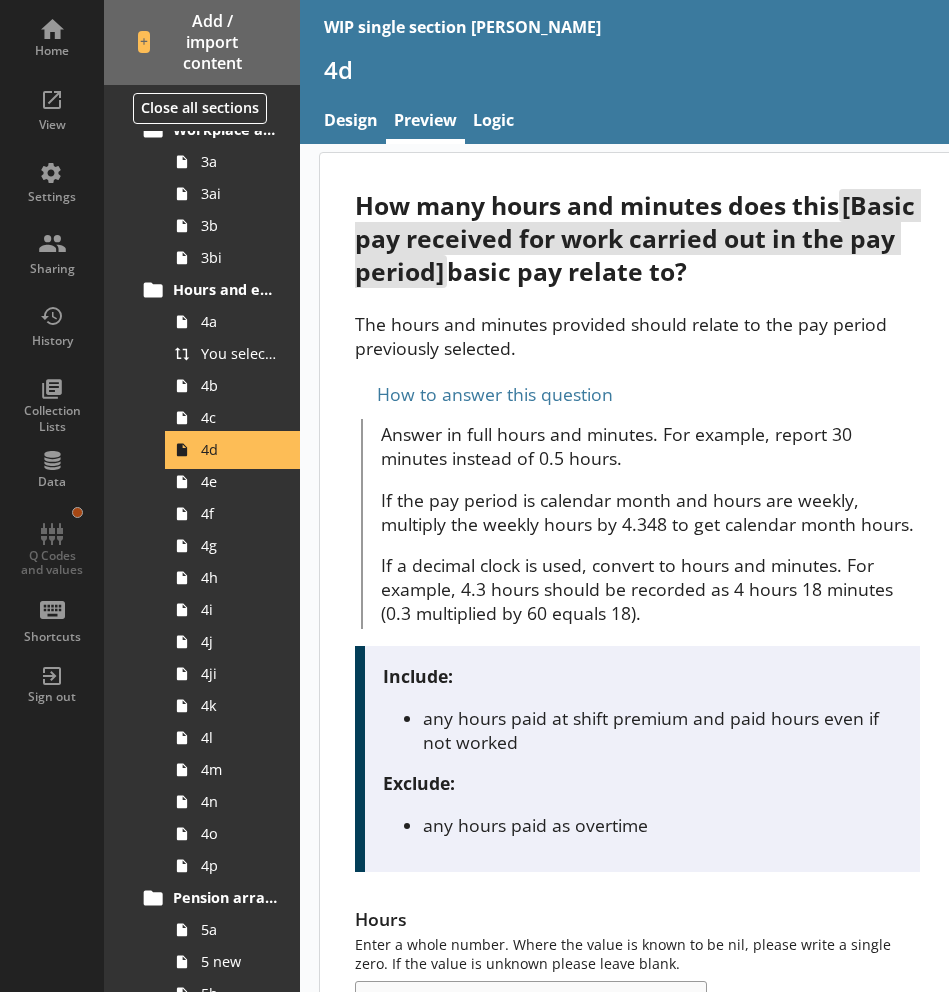 scroll, scrollTop: 0, scrollLeft: 0, axis: both 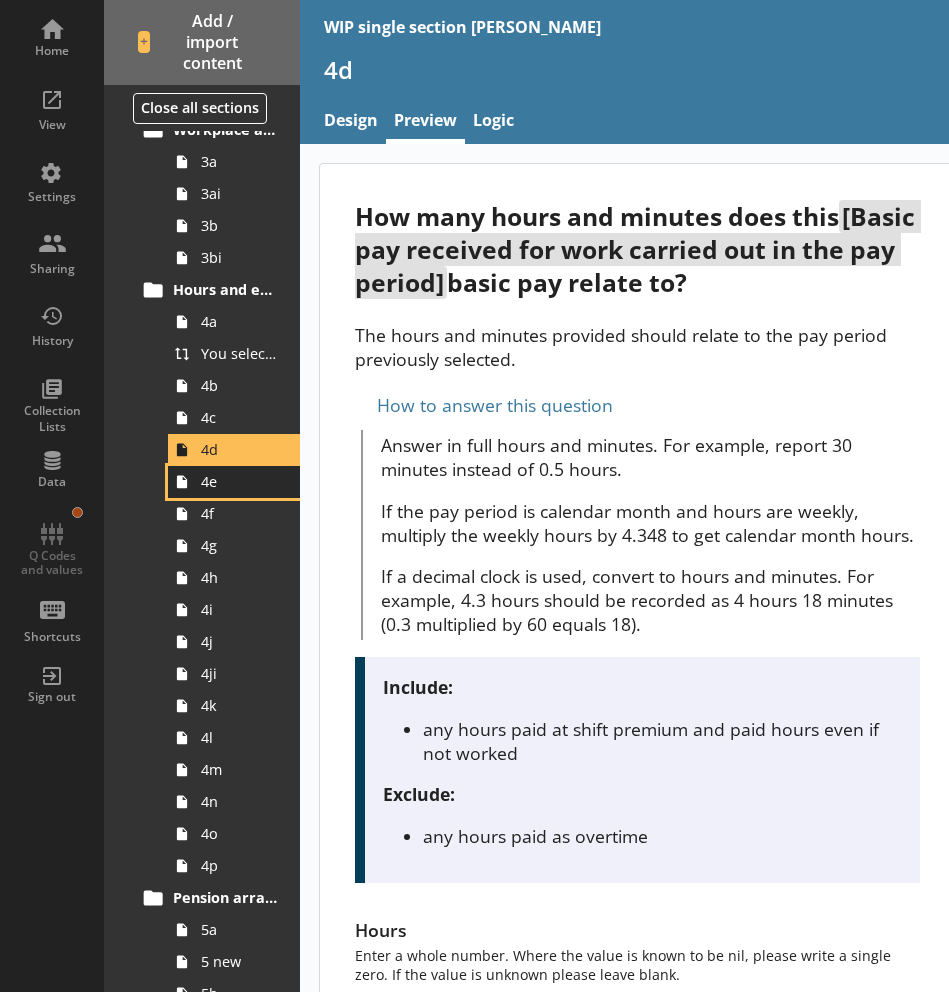click on "4e" at bounding box center (239, 481) 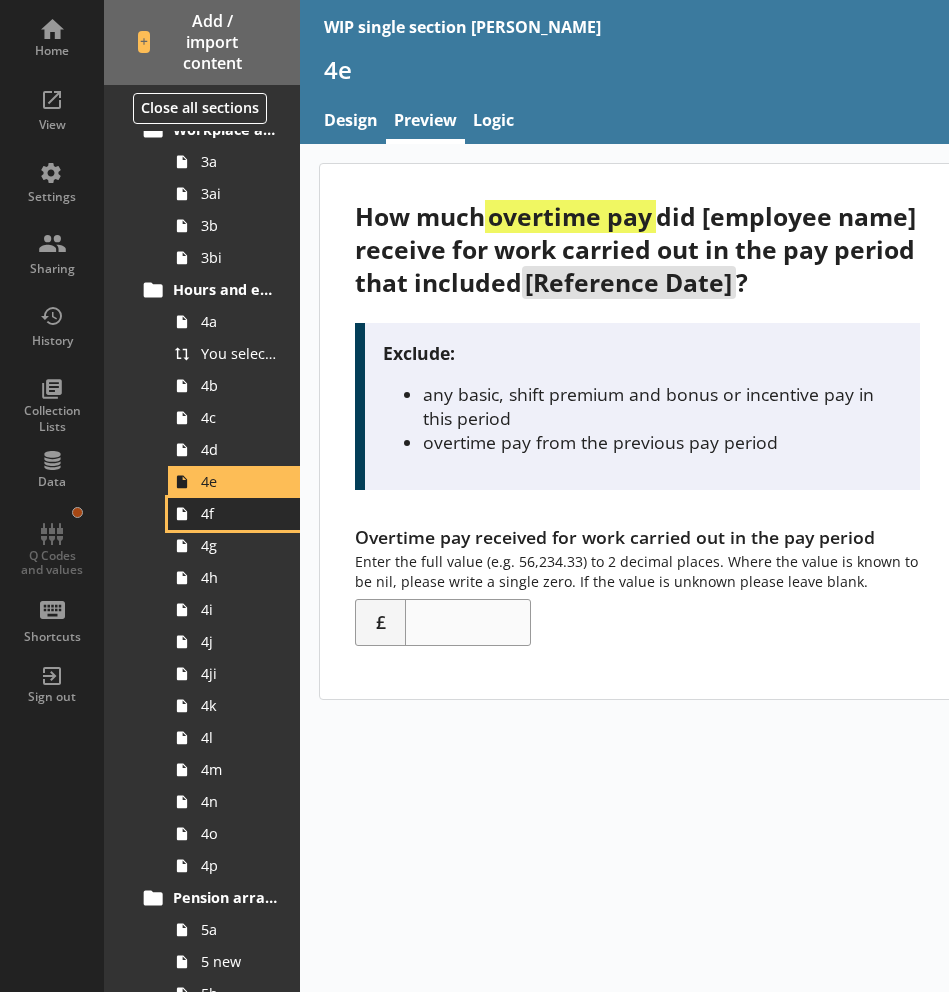 click on "4f" at bounding box center [239, 513] 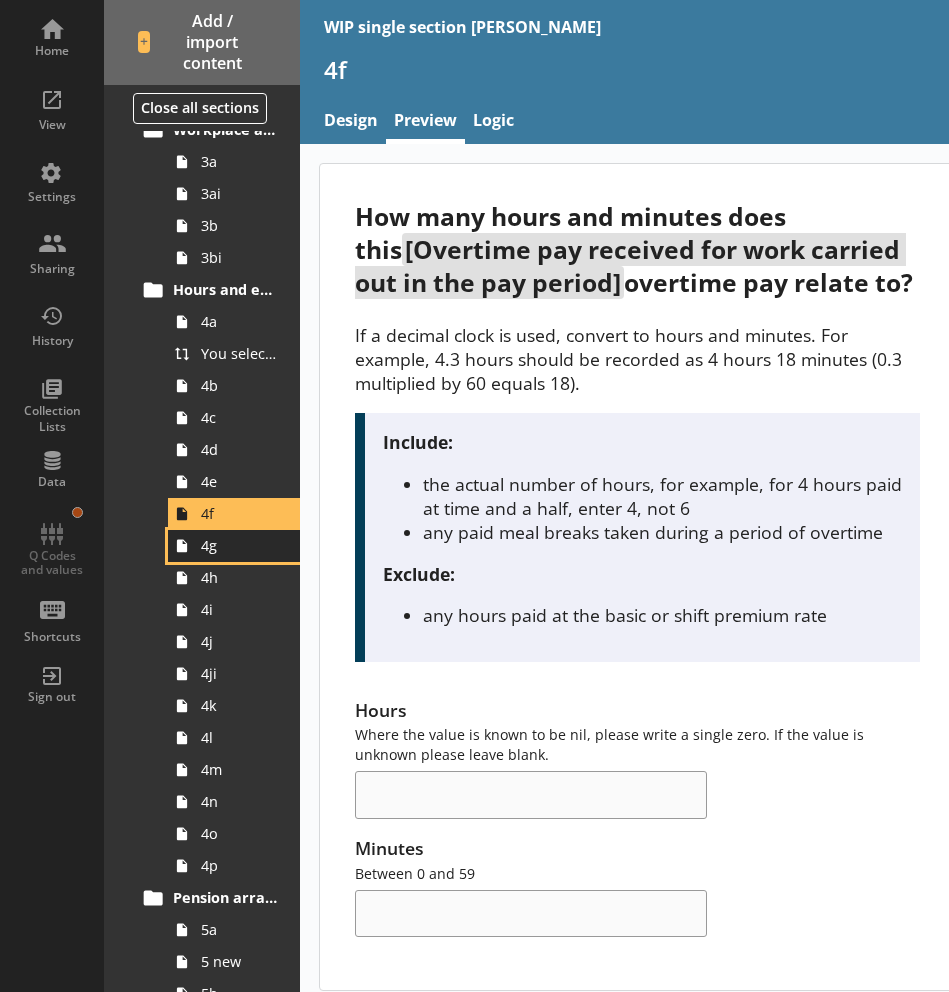 click on "4g" at bounding box center [234, 546] 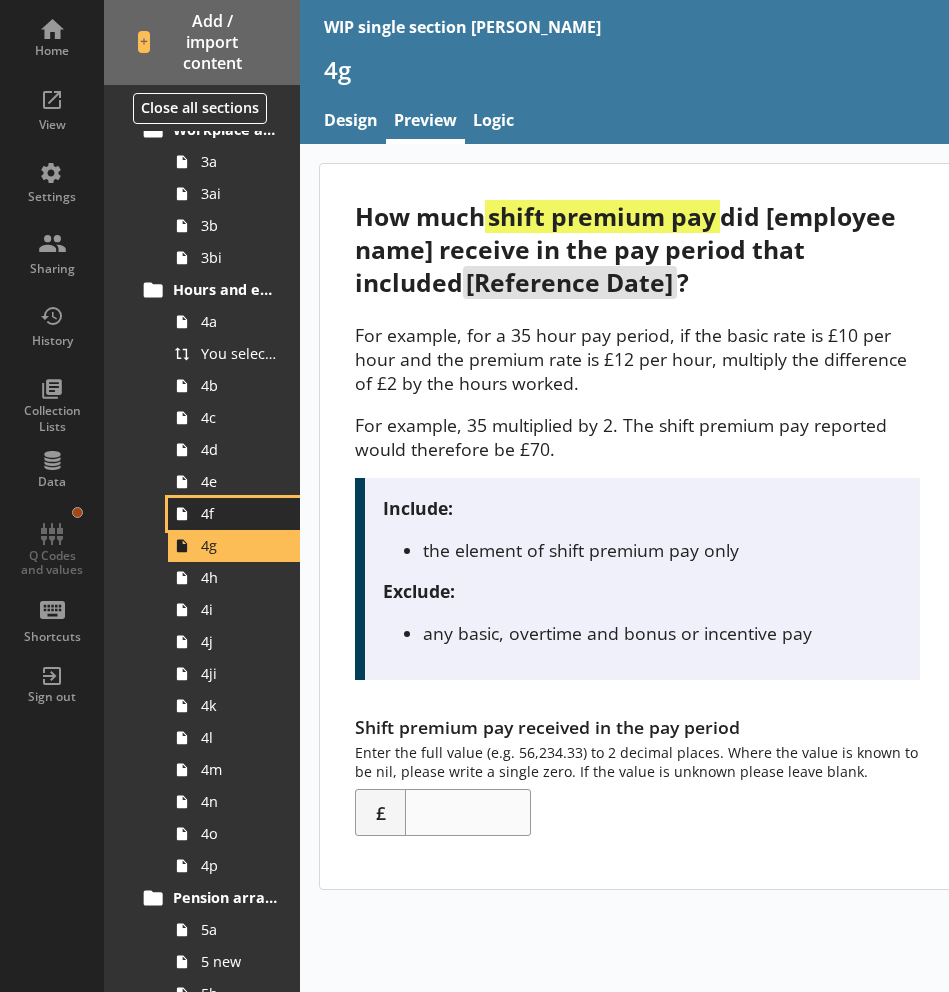 click on "4f" at bounding box center (239, 513) 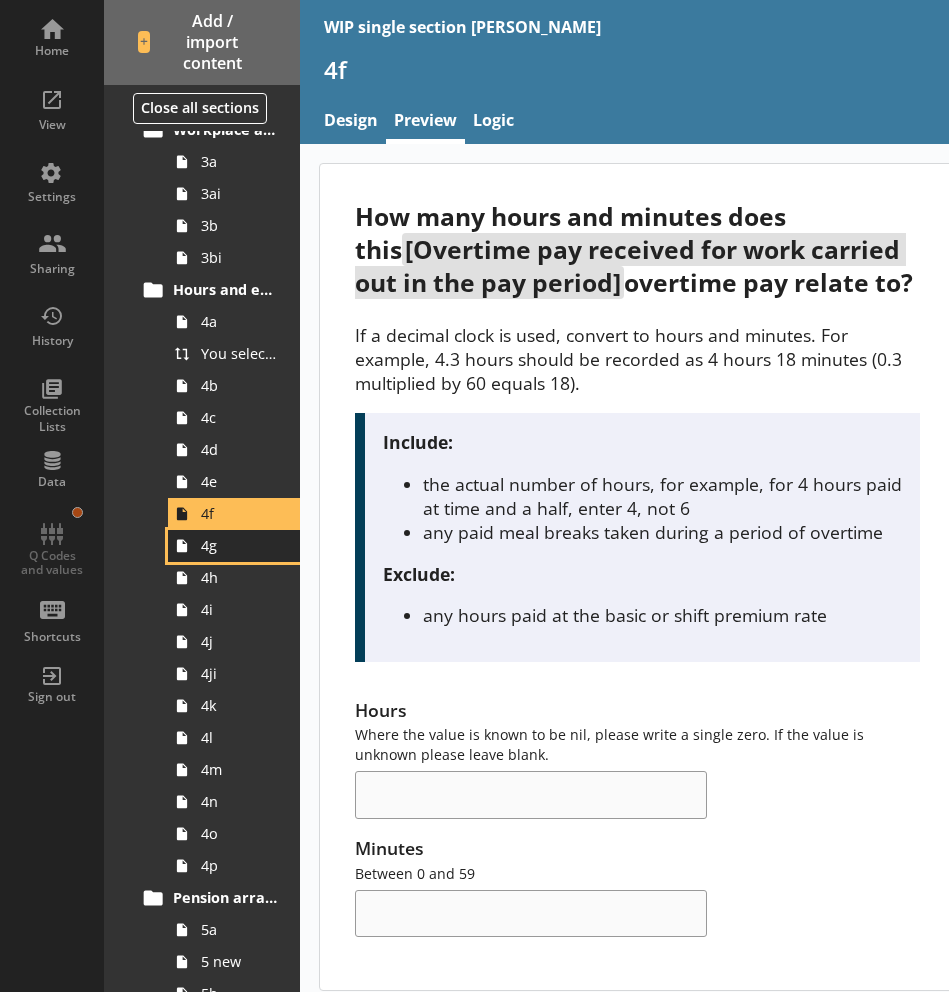click on "4g" at bounding box center [239, 545] 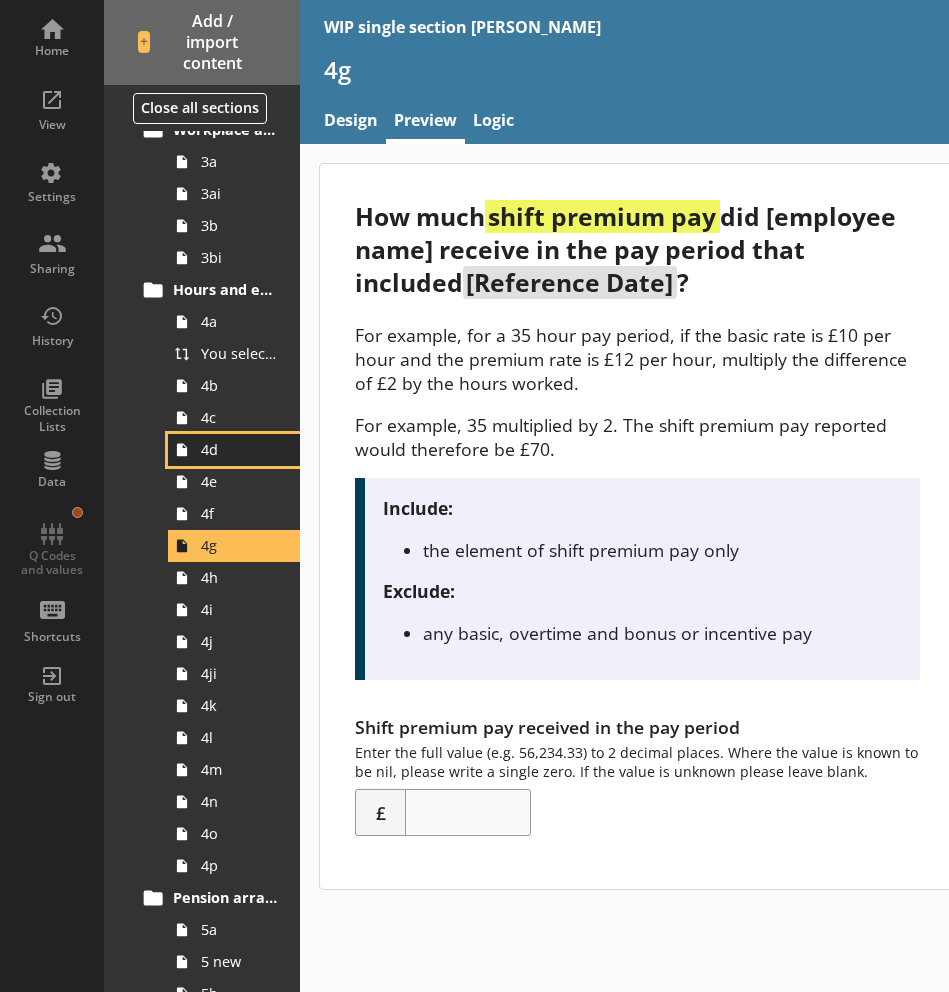 click on "4d" at bounding box center (239, 449) 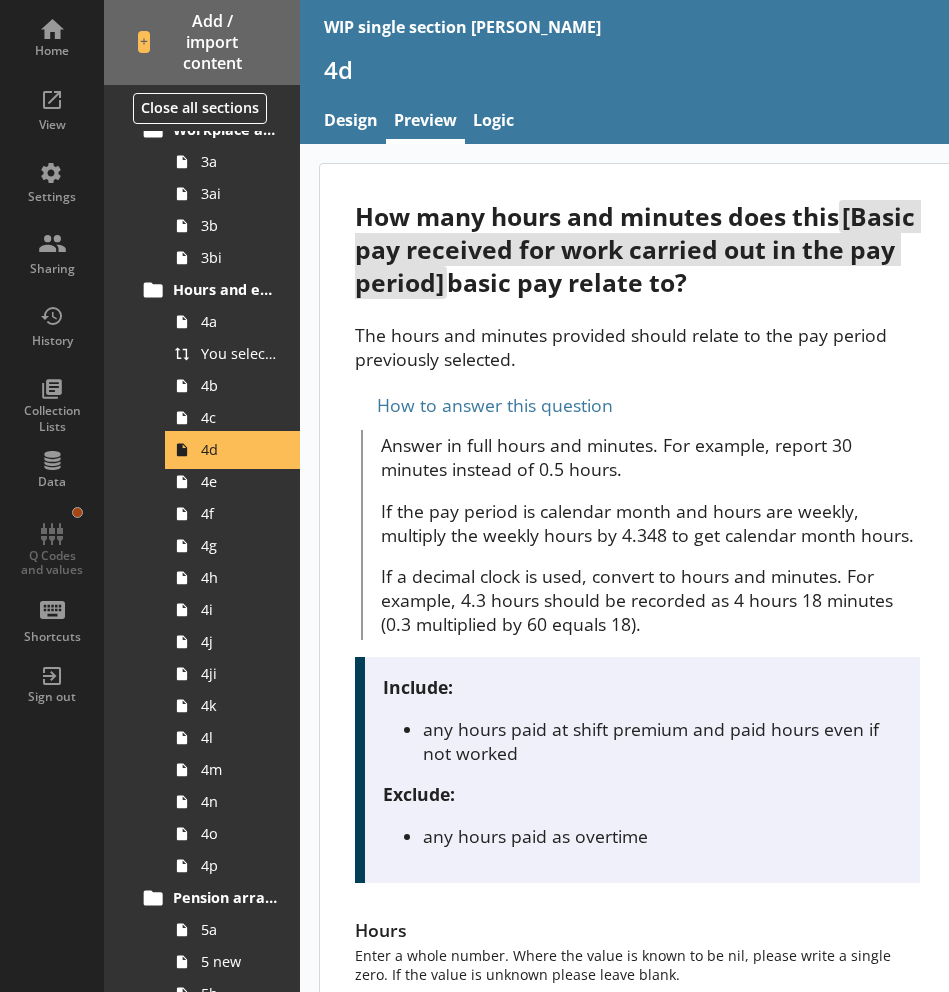 scroll, scrollTop: 51, scrollLeft: 0, axis: vertical 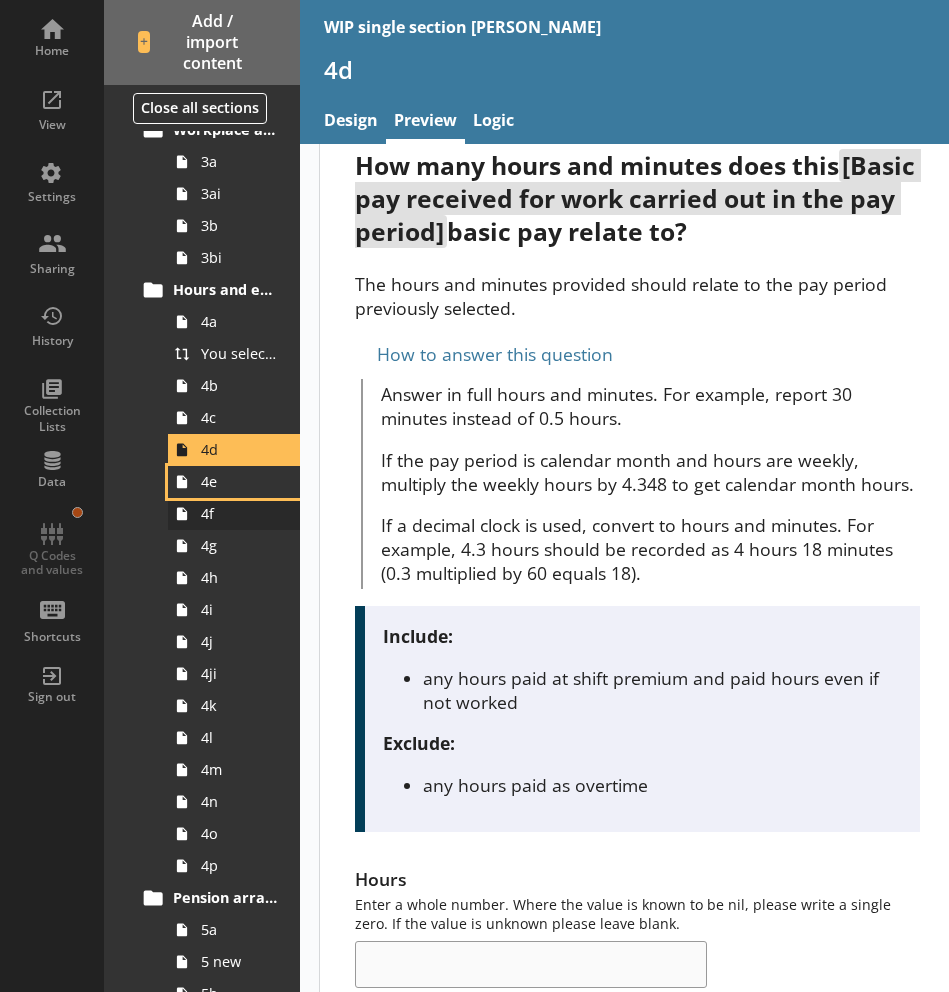 click on "4e" at bounding box center [234, 482] 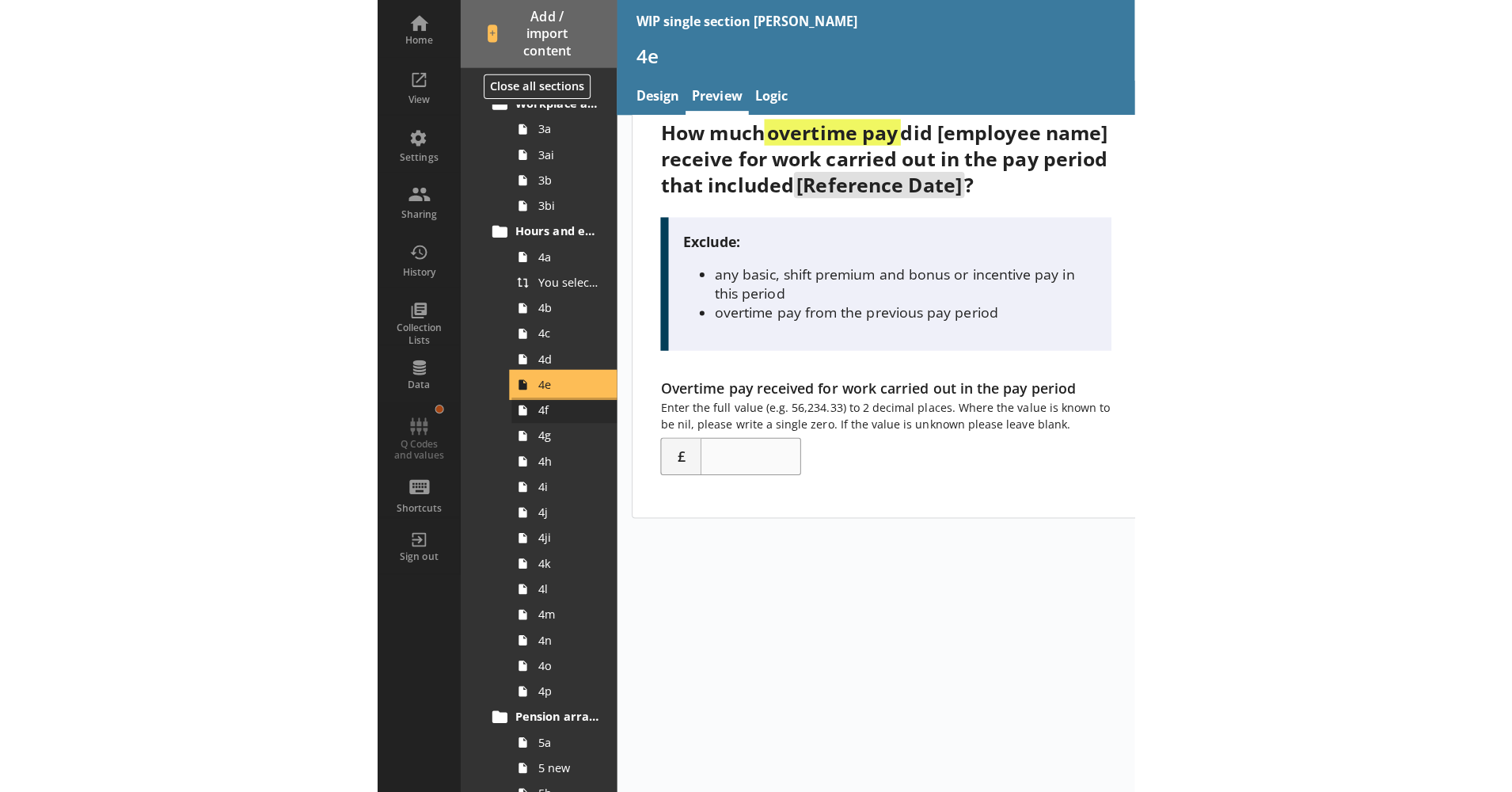 scroll, scrollTop: 0, scrollLeft: 0, axis: both 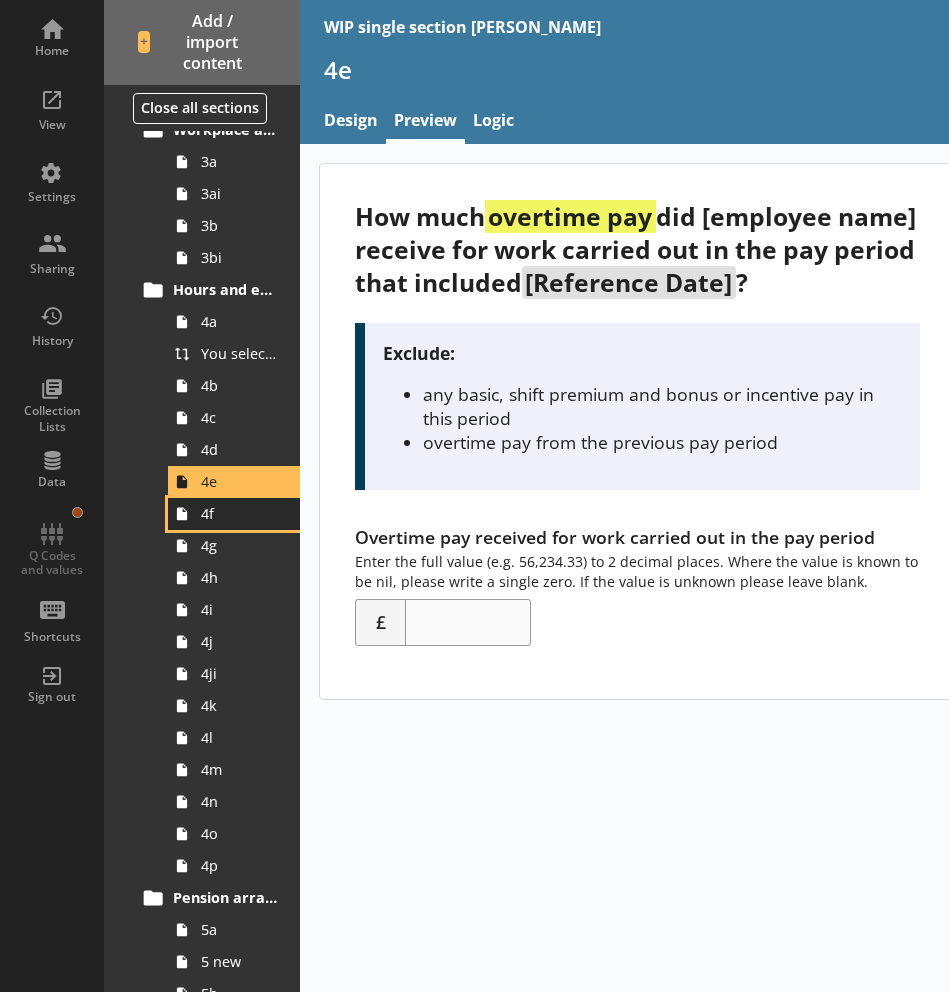 click on "4f" at bounding box center (239, 513) 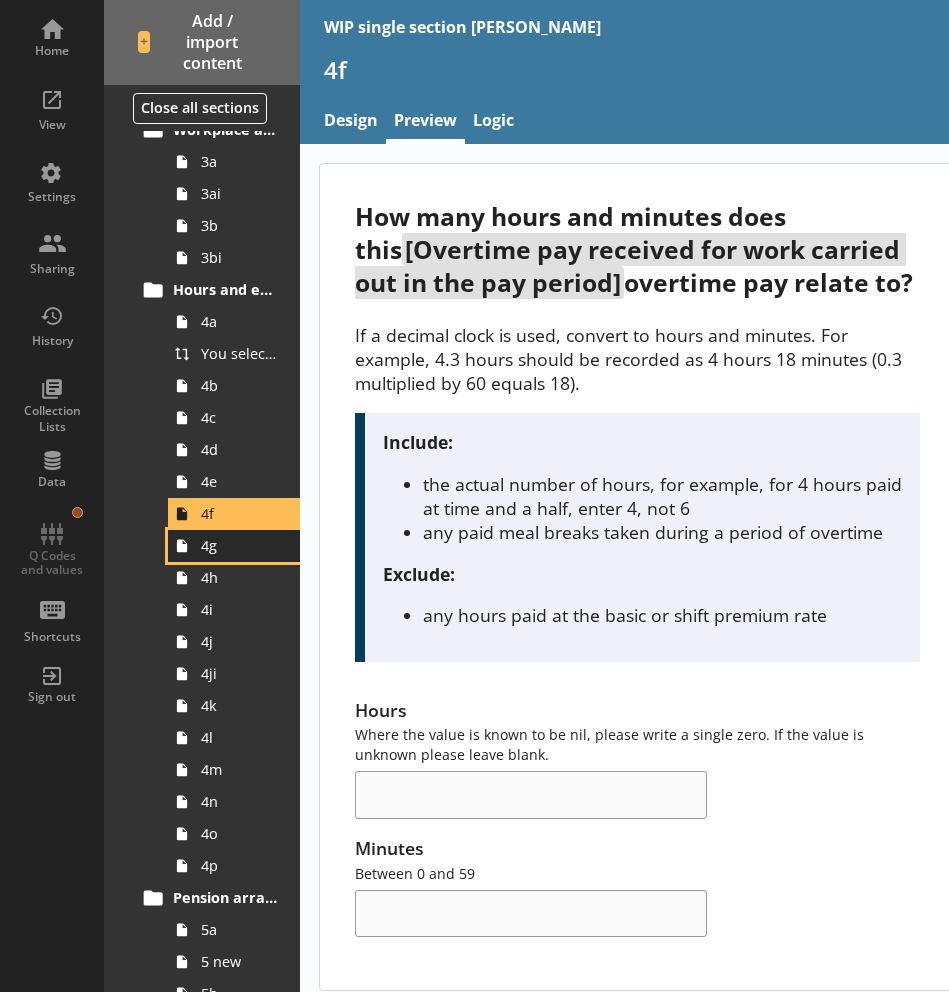 click on "4g" at bounding box center (239, 545) 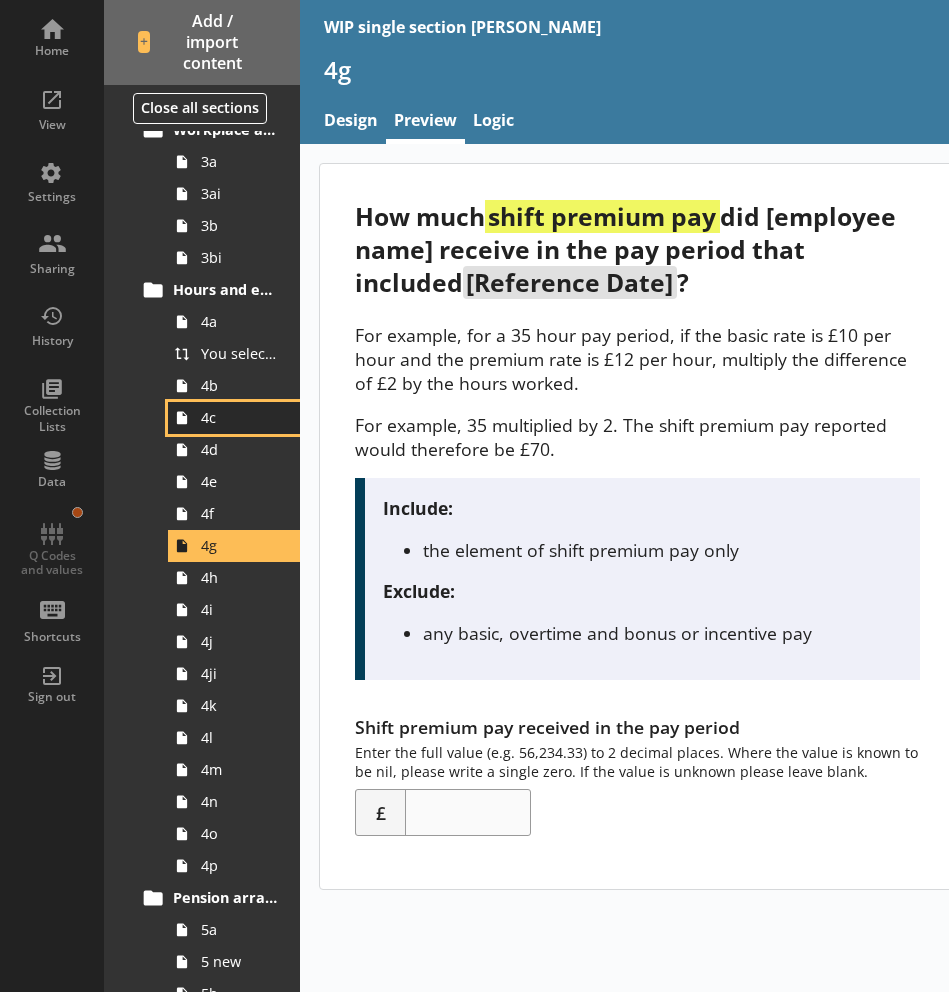 click on "4c" at bounding box center [239, 417] 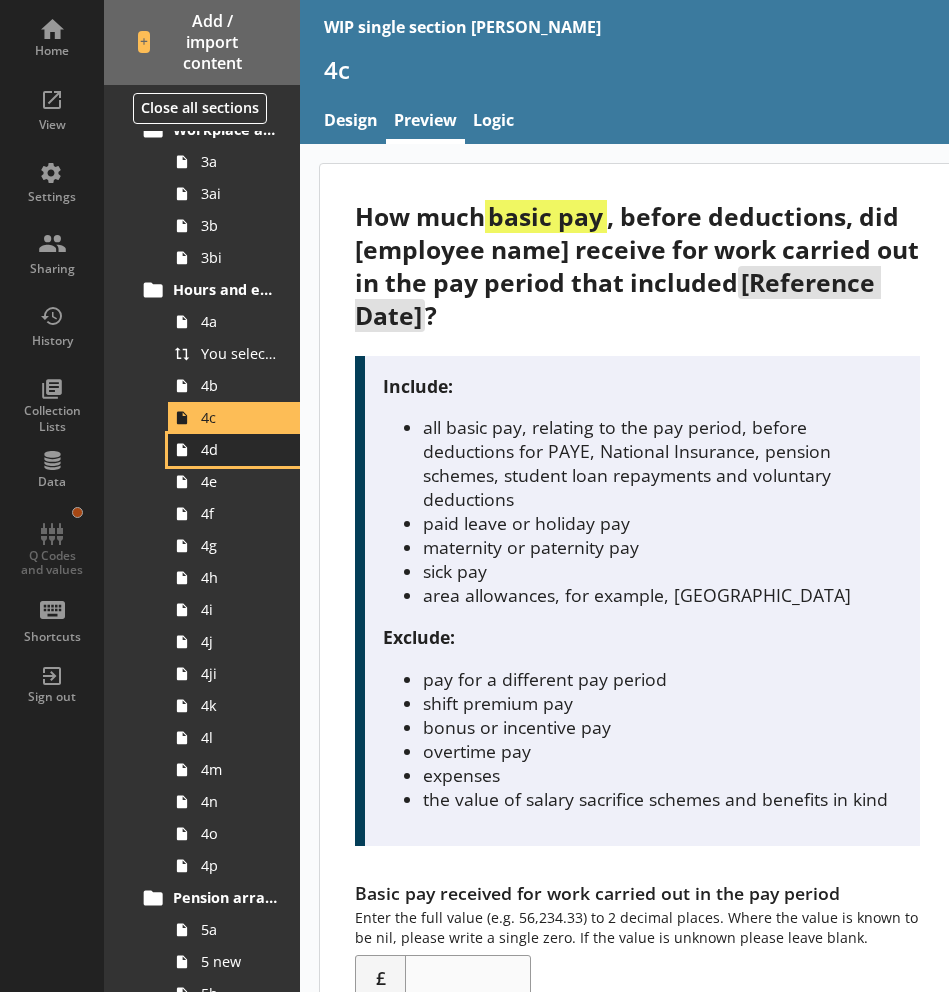 click on "4d" at bounding box center [239, 449] 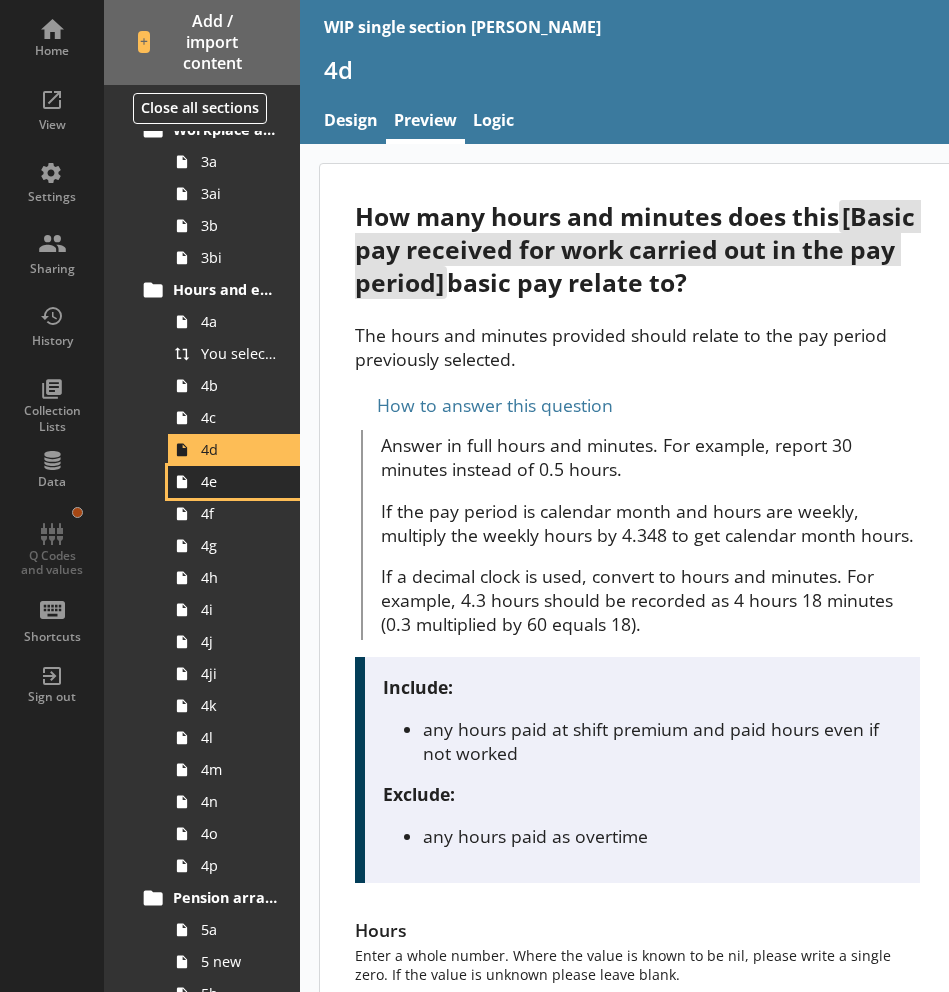 click on "4e" at bounding box center (239, 481) 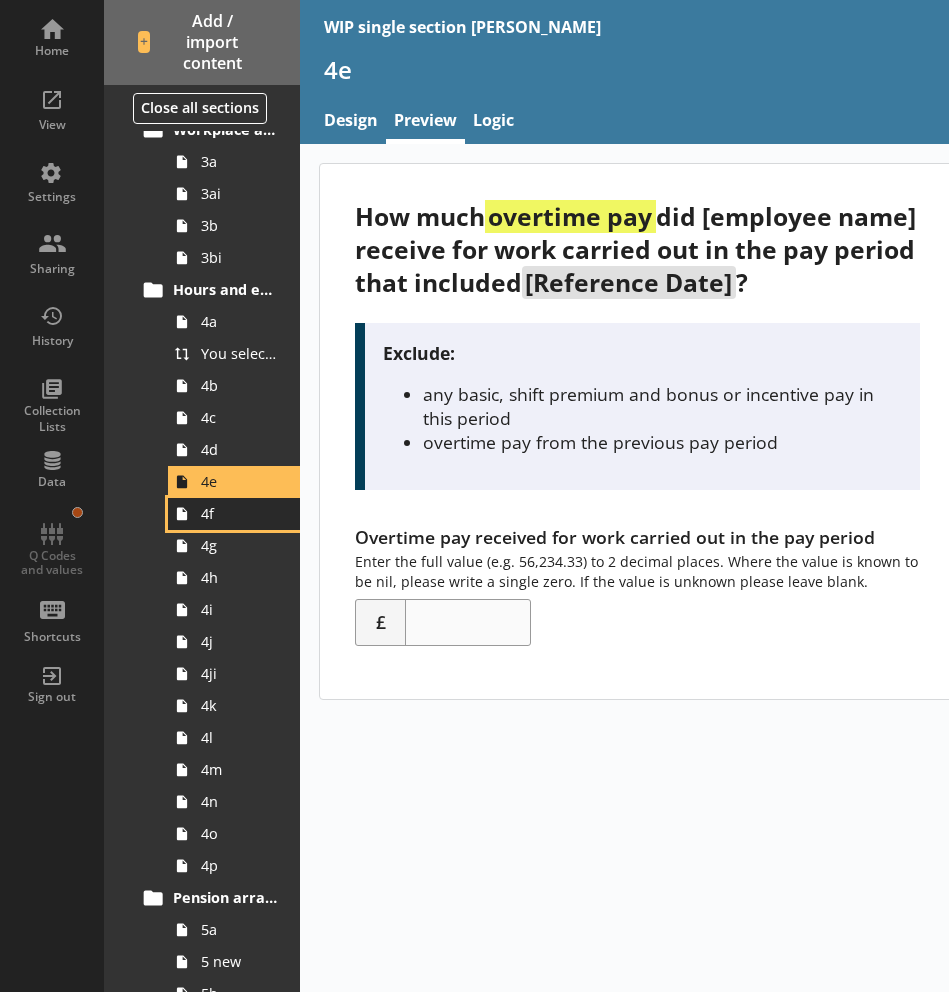 click on "4f" at bounding box center [239, 513] 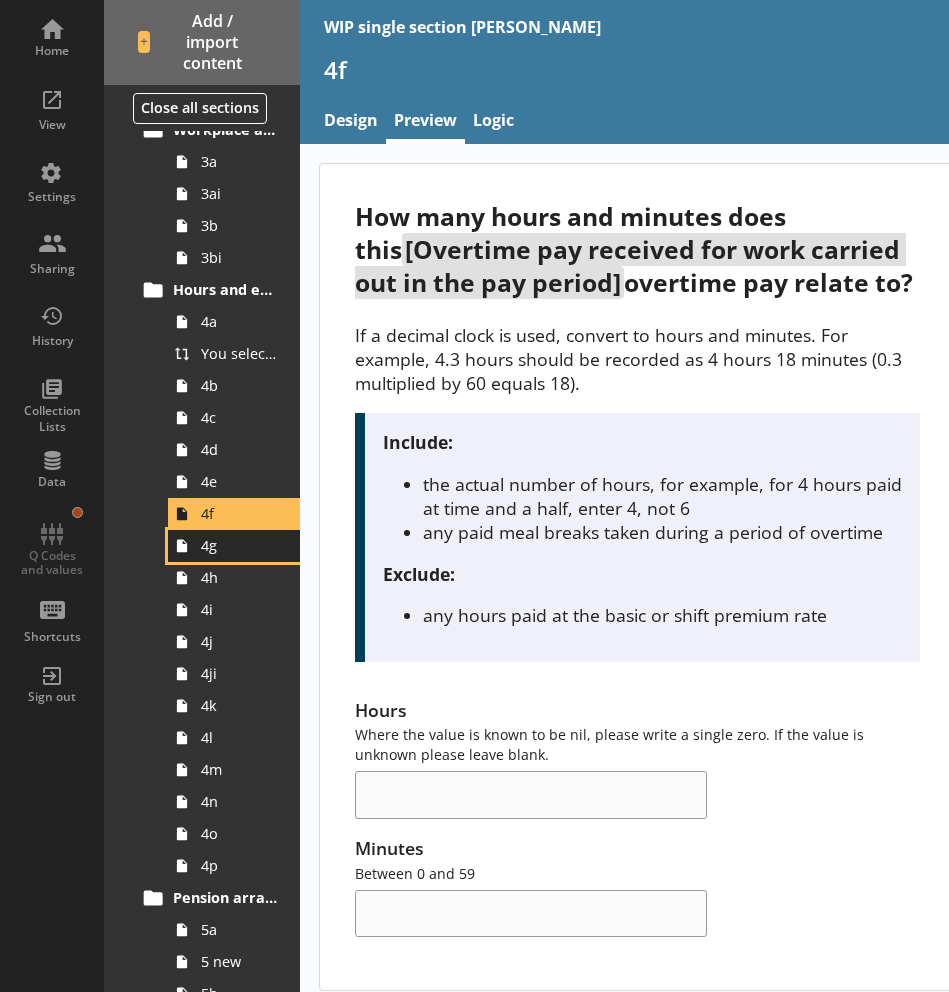click on "4g" at bounding box center (239, 545) 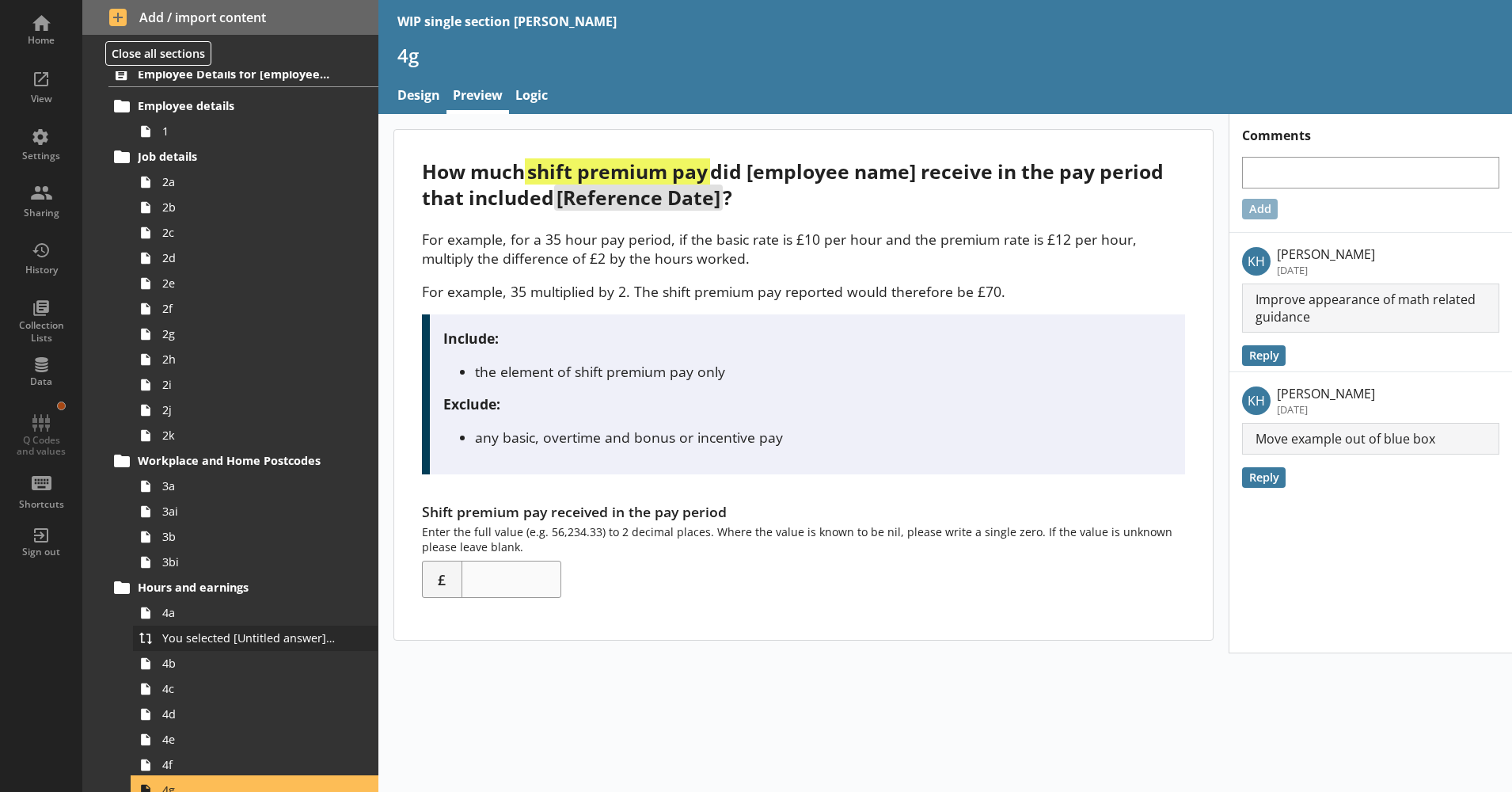 scroll, scrollTop: 0, scrollLeft: 0, axis: both 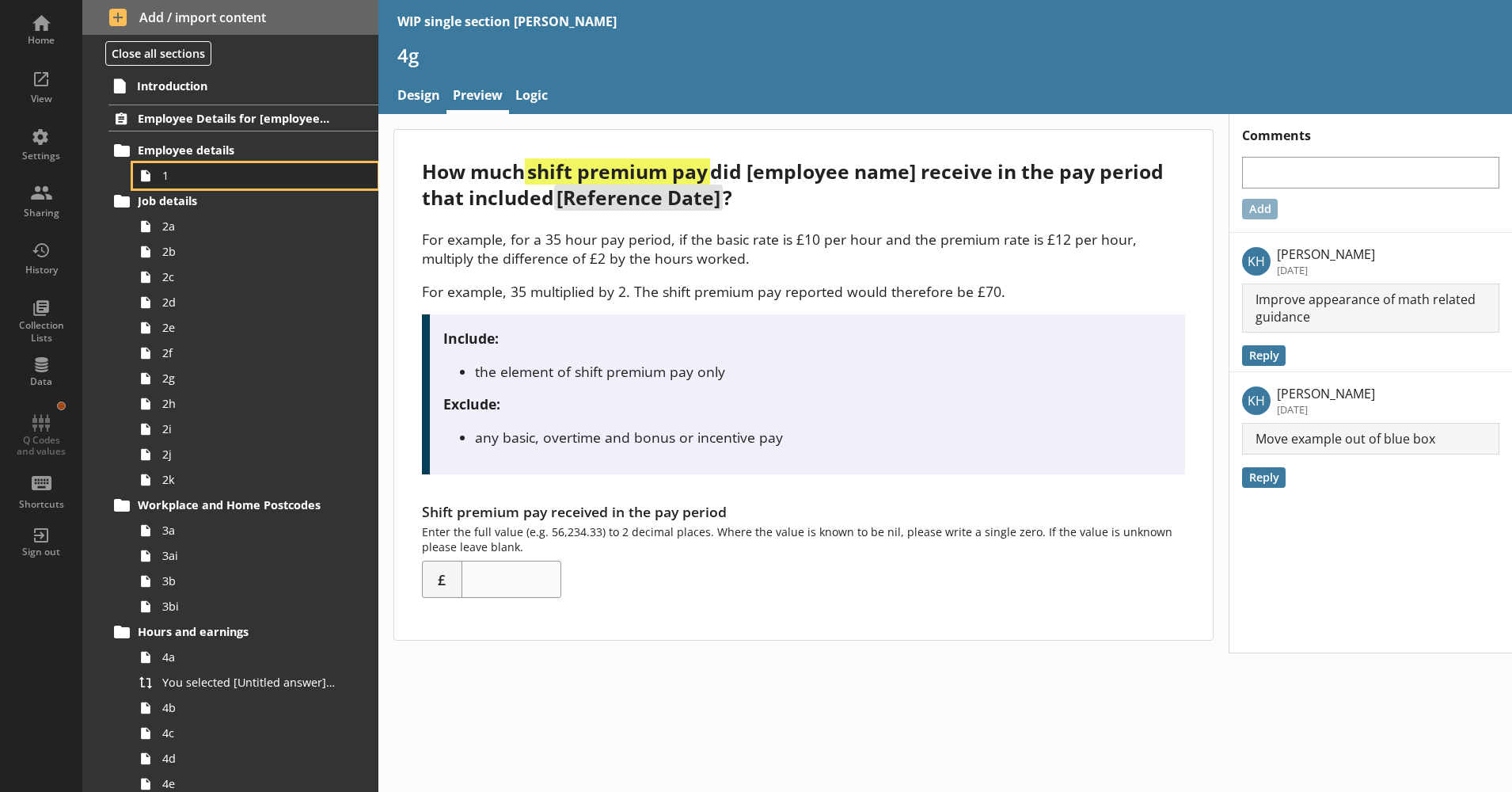 click on "1" at bounding box center [249, 175] 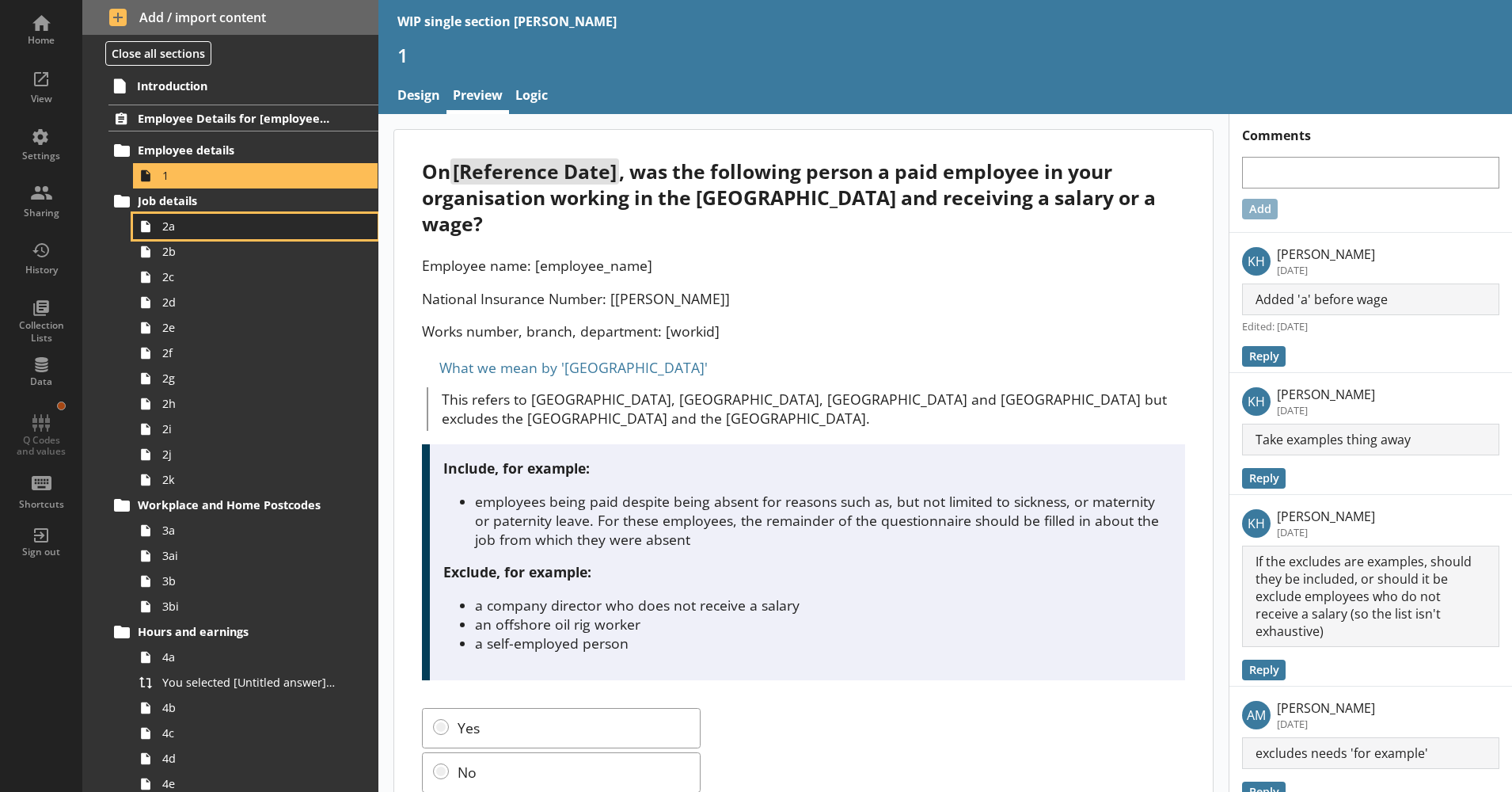 click on "2a" at bounding box center [249, 226] 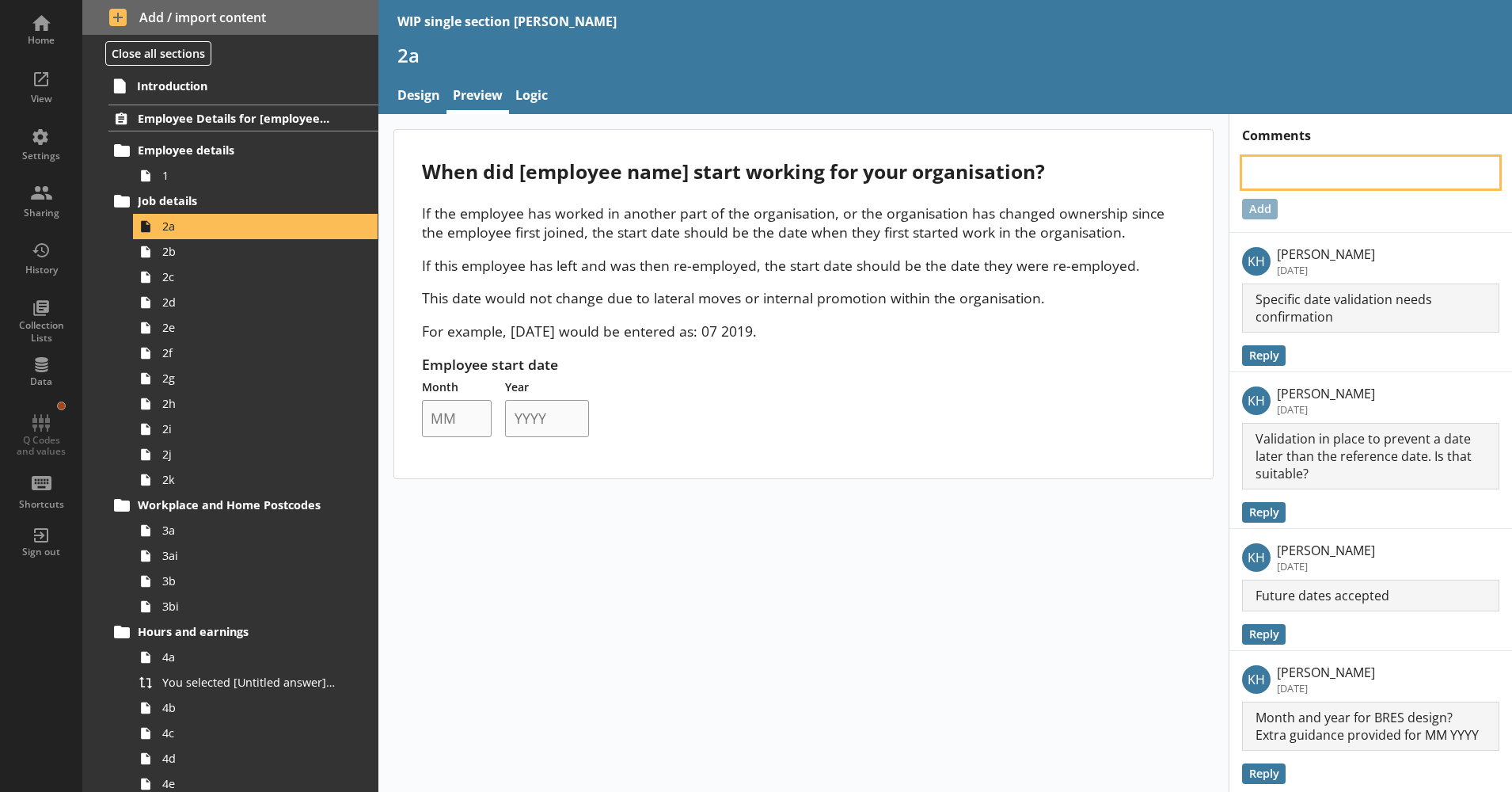 click at bounding box center (1370, 173) 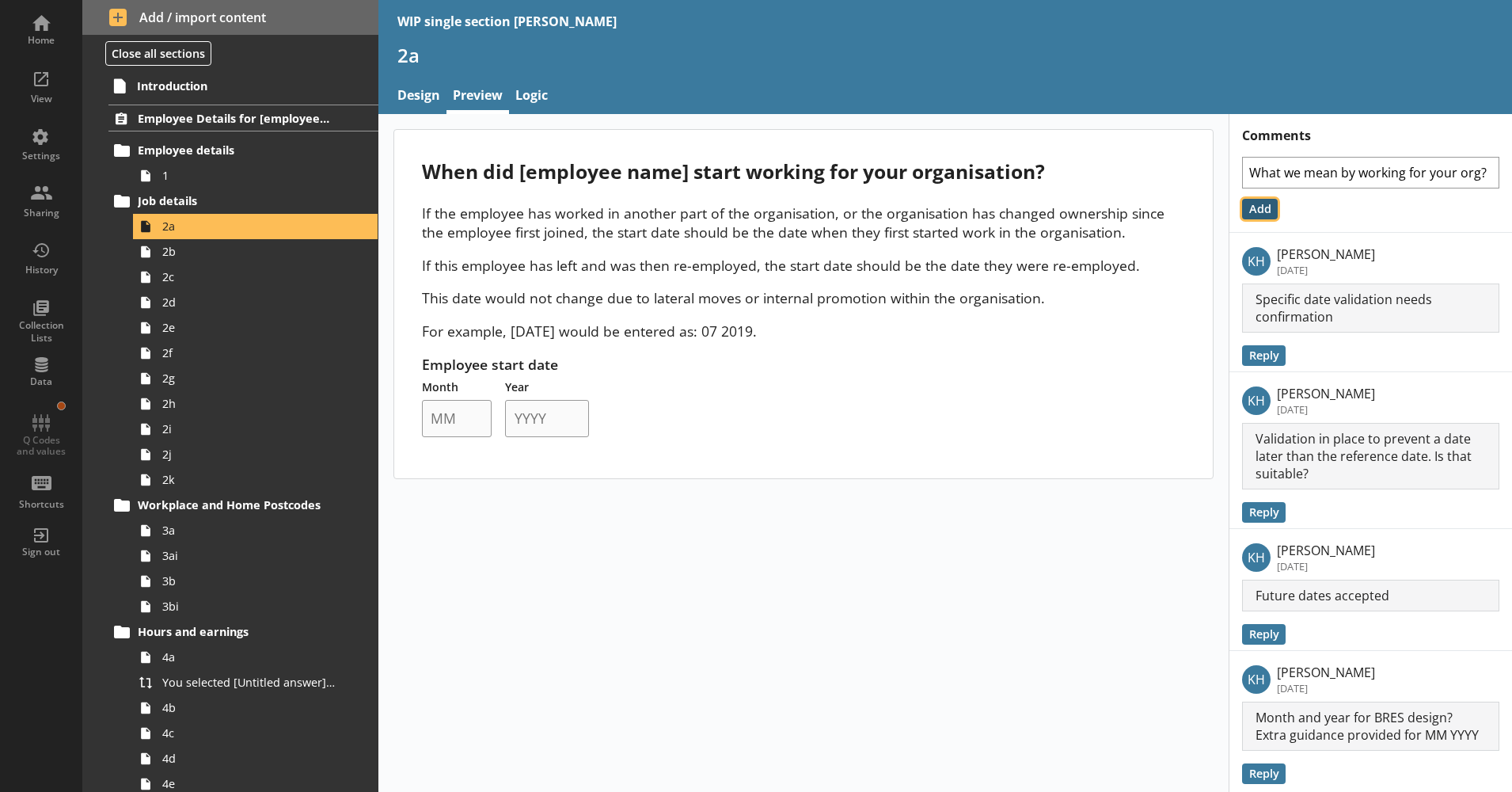 click on "Add" at bounding box center [1259, 209] 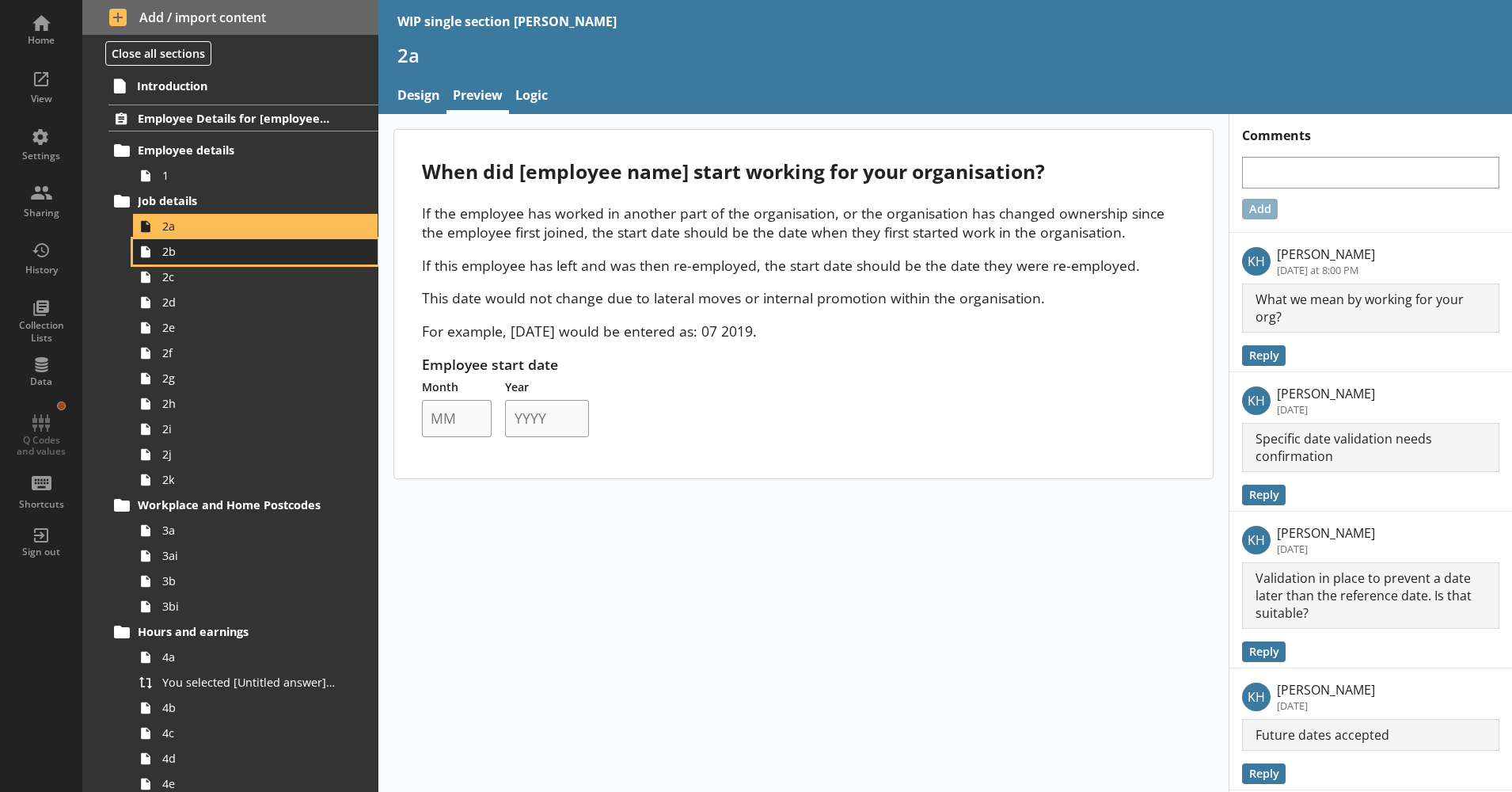 click on "2b" at bounding box center [249, 251] 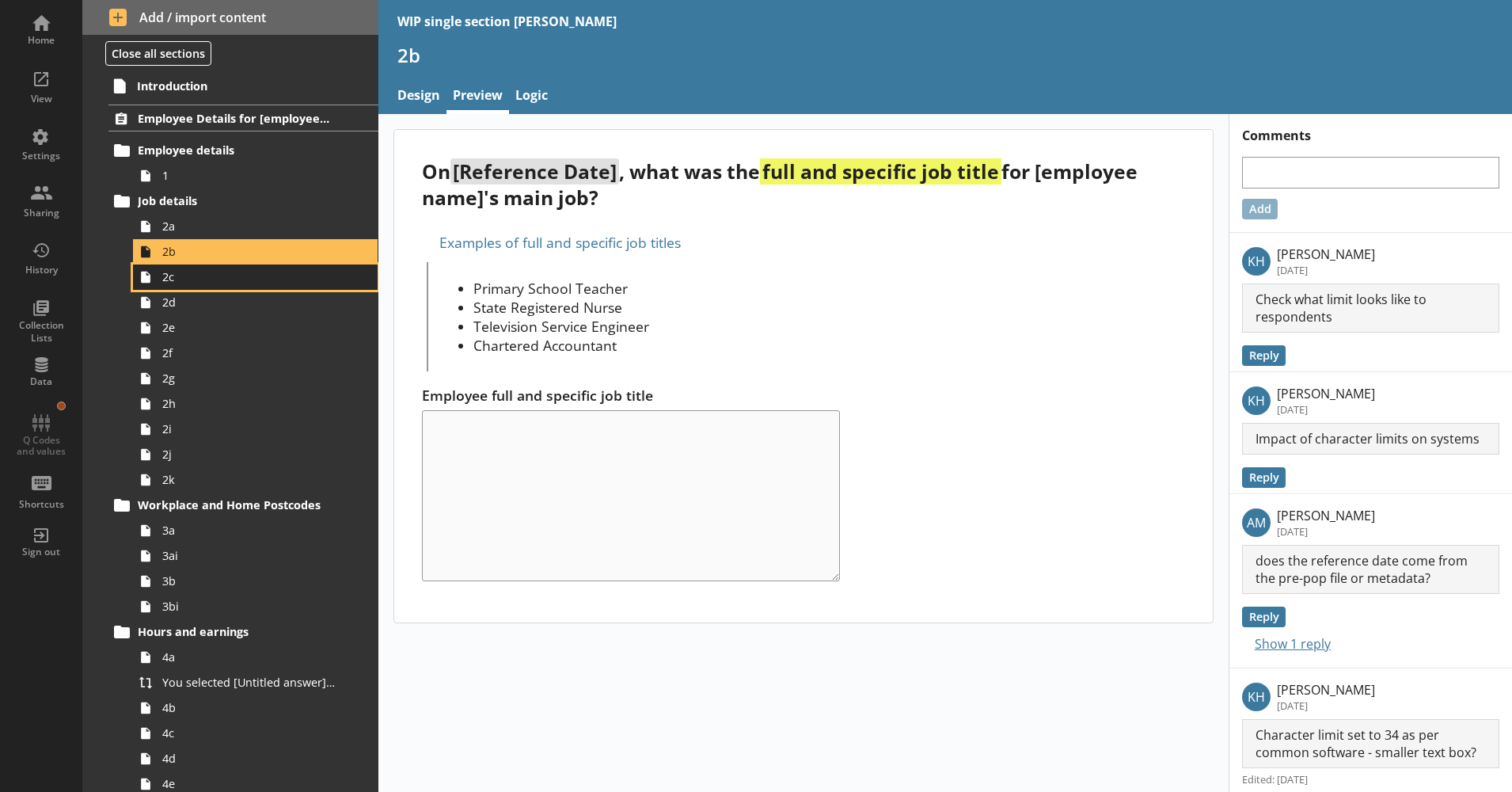 click on "2c" at bounding box center (249, 276) 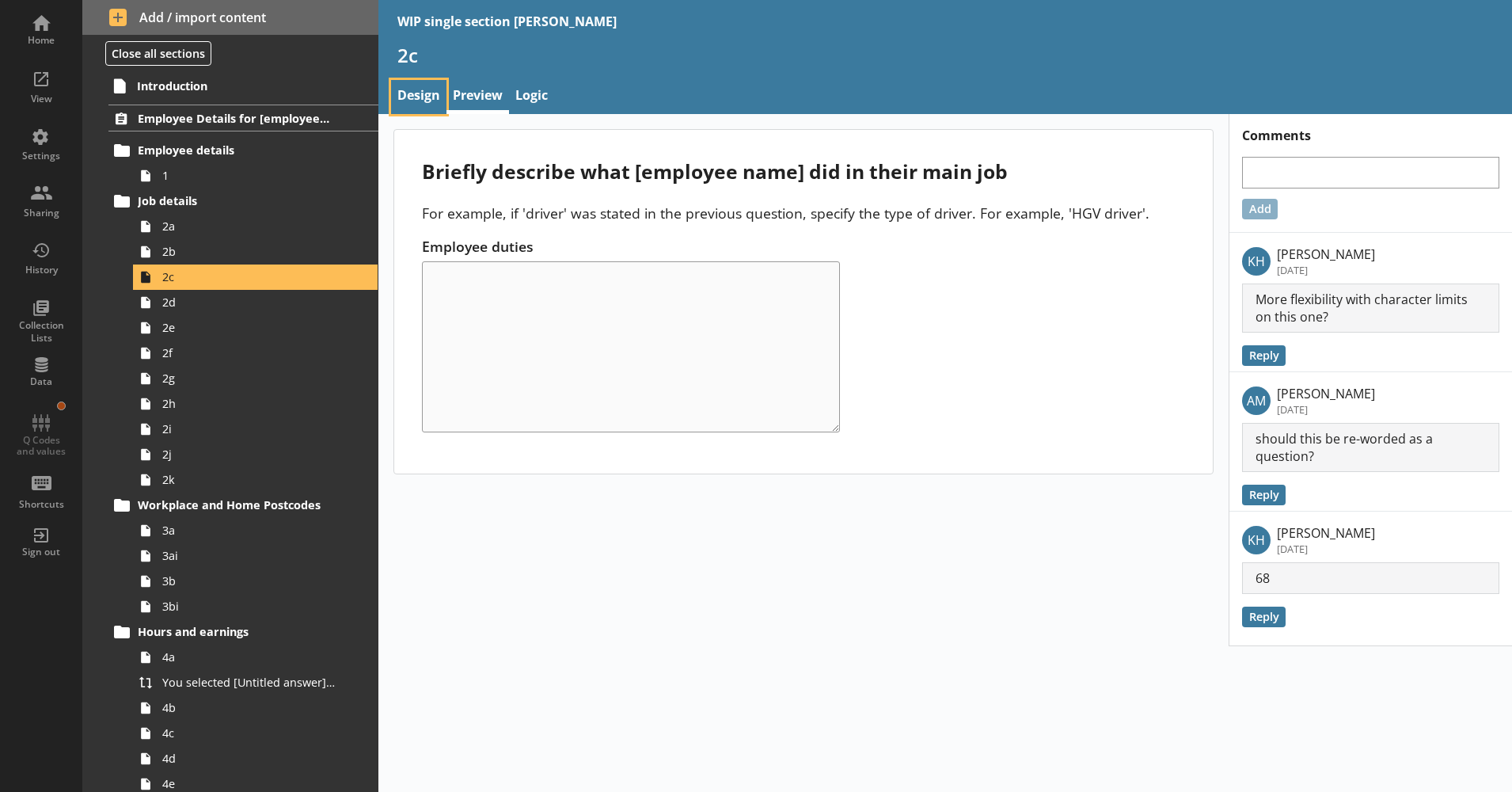 click on "Design" at bounding box center [419, 97] 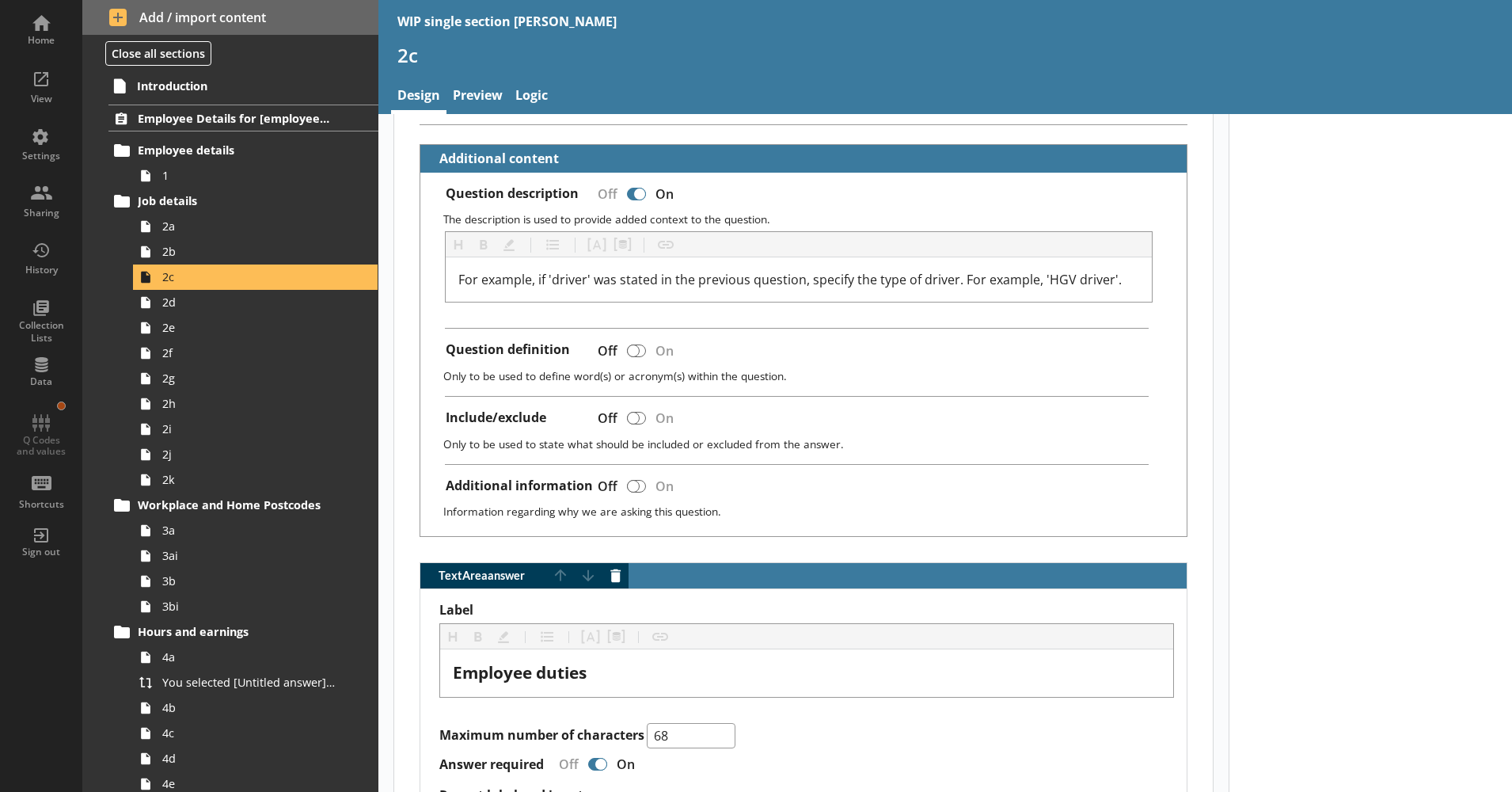 scroll, scrollTop: 439, scrollLeft: 0, axis: vertical 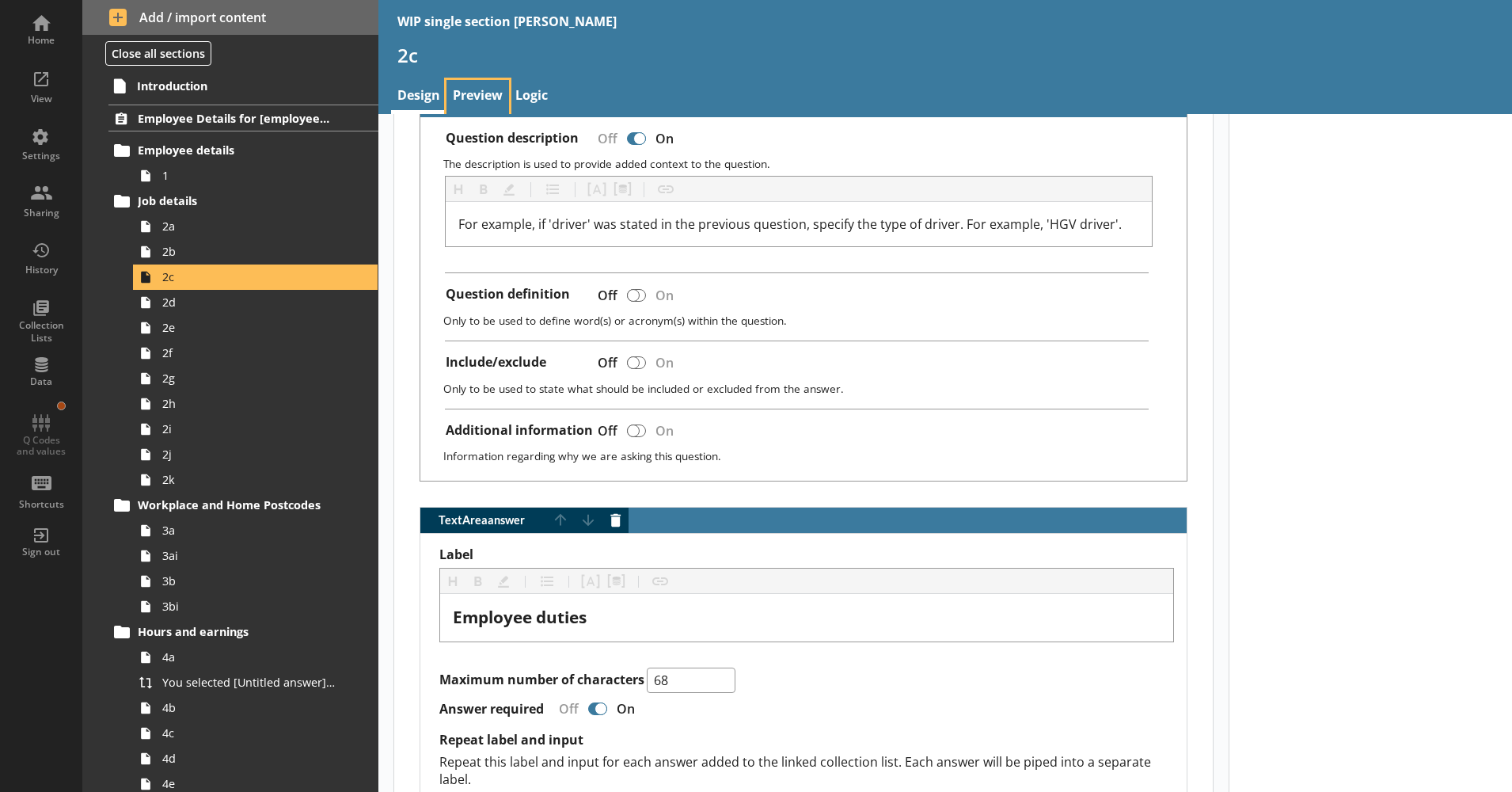 click on "Preview" at bounding box center (477, 97) 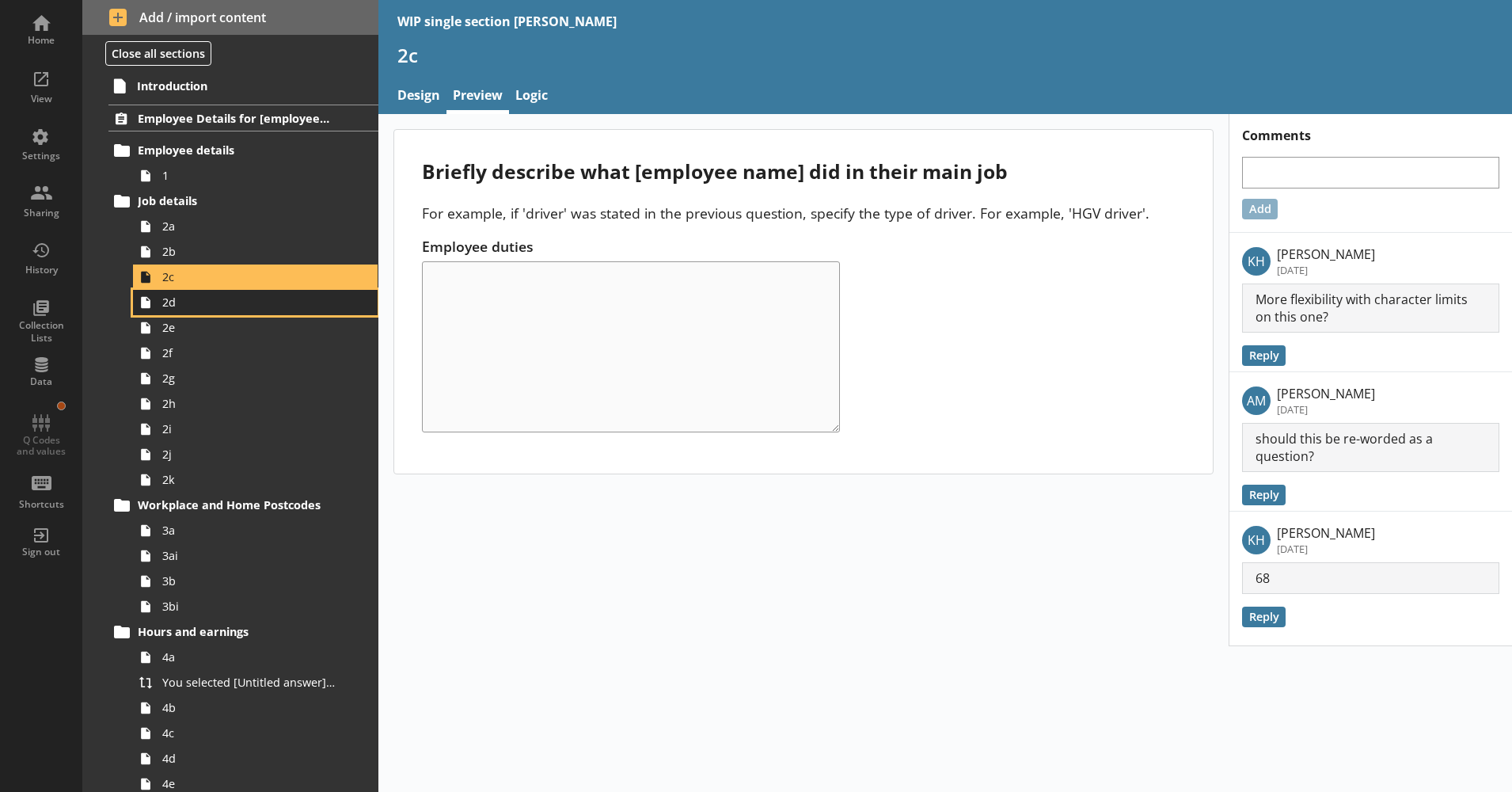 click on "2d" at bounding box center [249, 302] 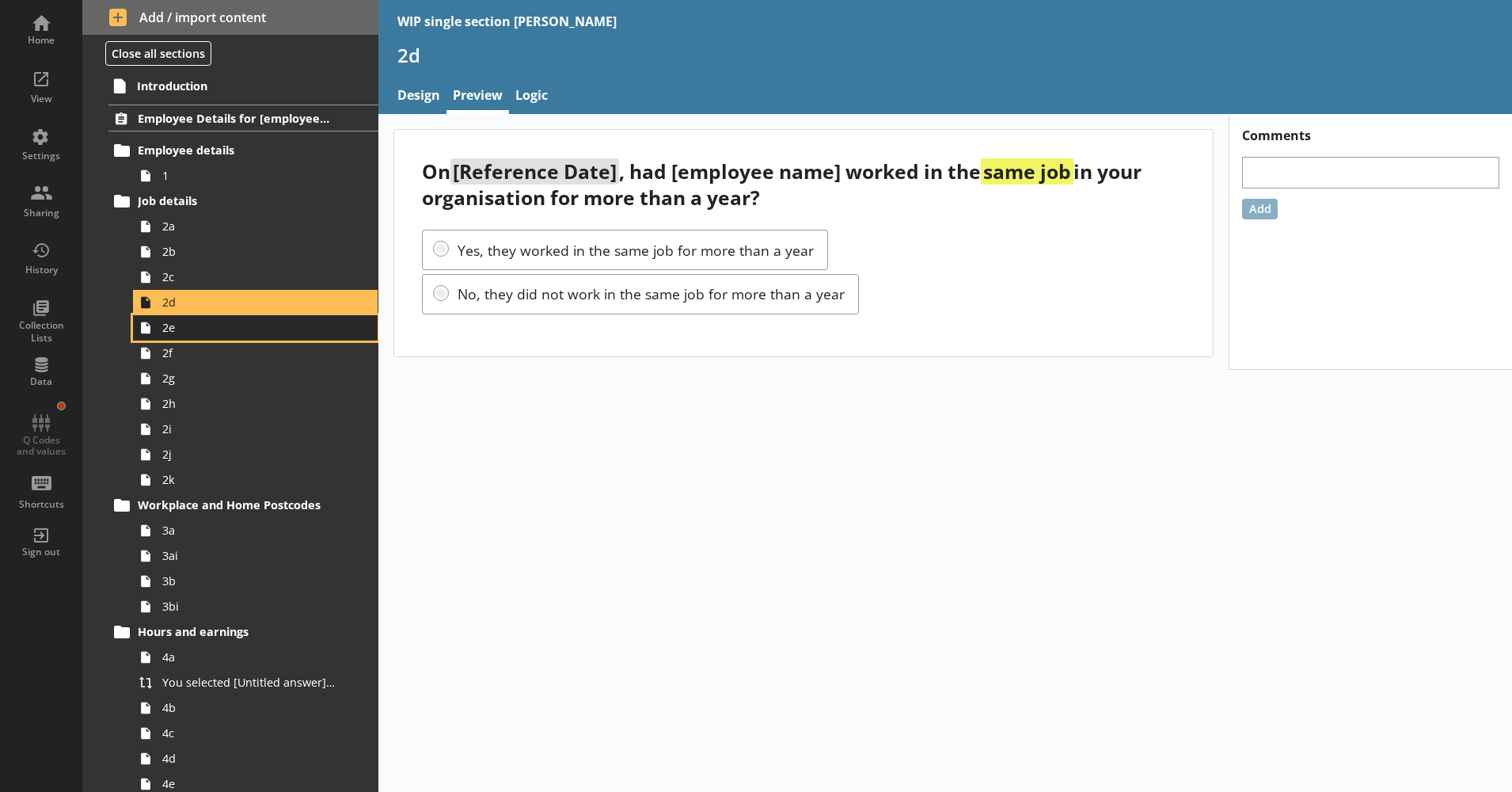 click on "2e" at bounding box center [249, 327] 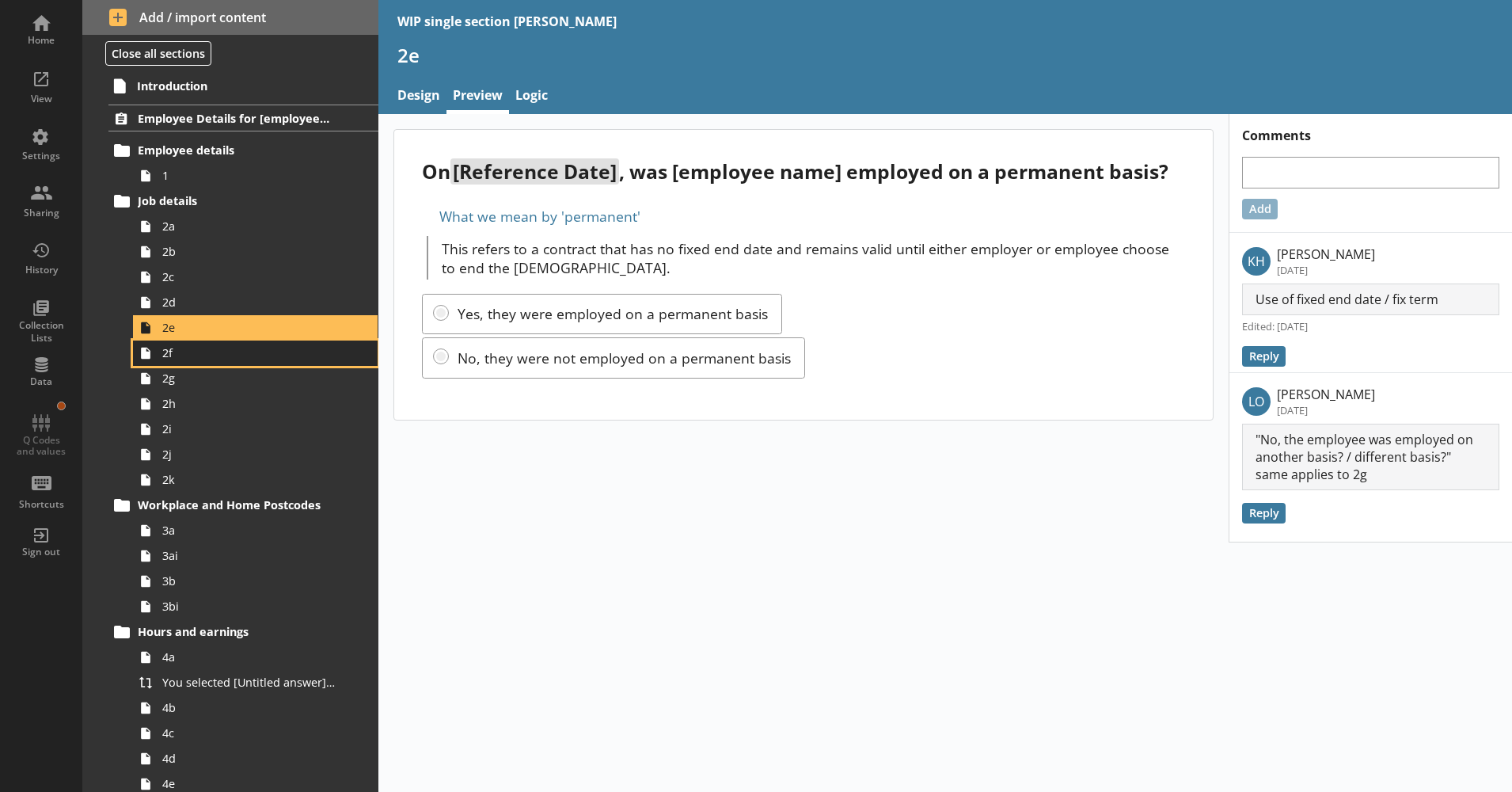 click on "2f" at bounding box center (249, 352) 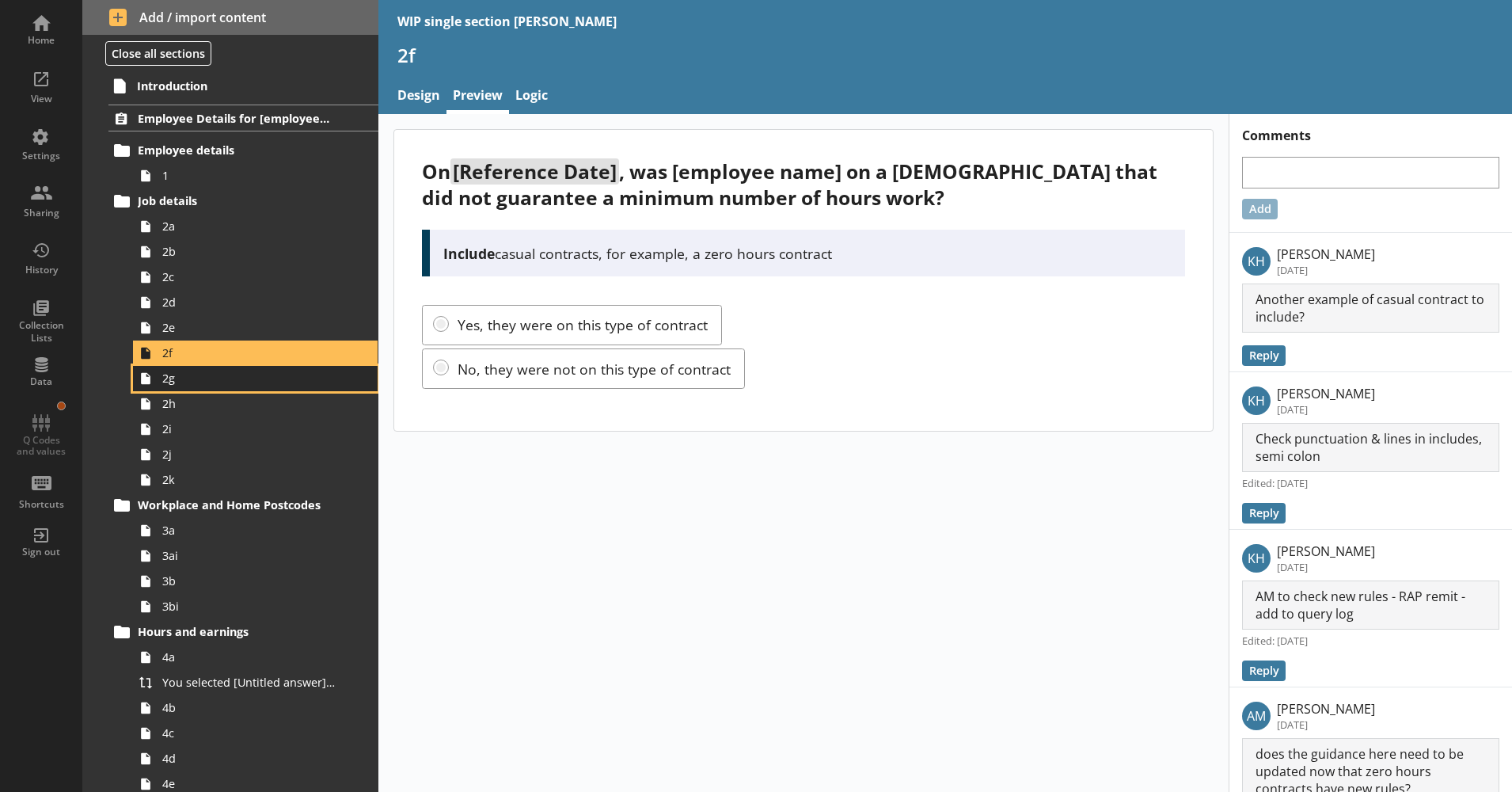 click on "2g" at bounding box center [249, 378] 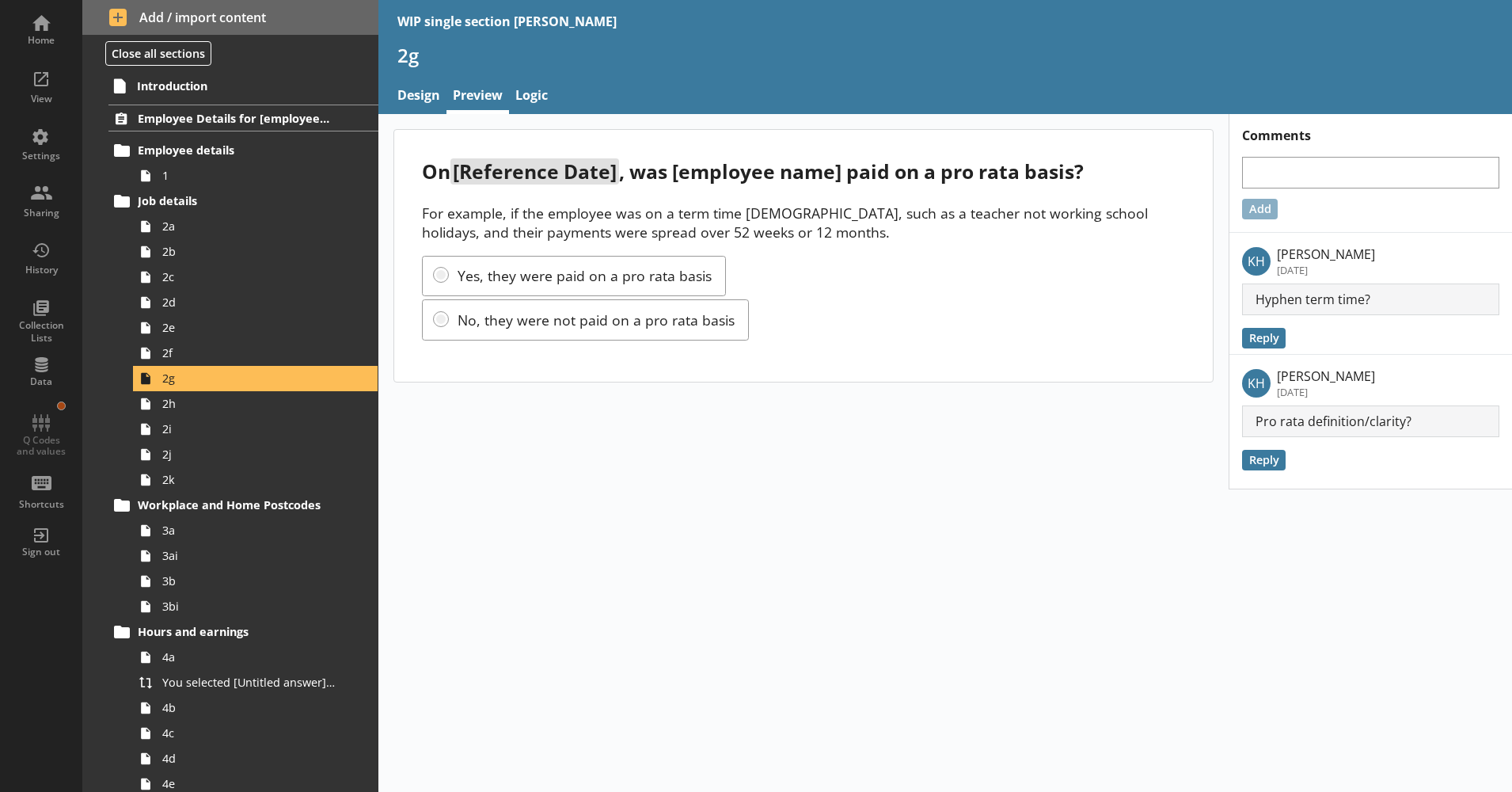 click on "Yes, they were paid on a pro rata basis No, they were not paid on a pro rata basis" at bounding box center (803, 298) 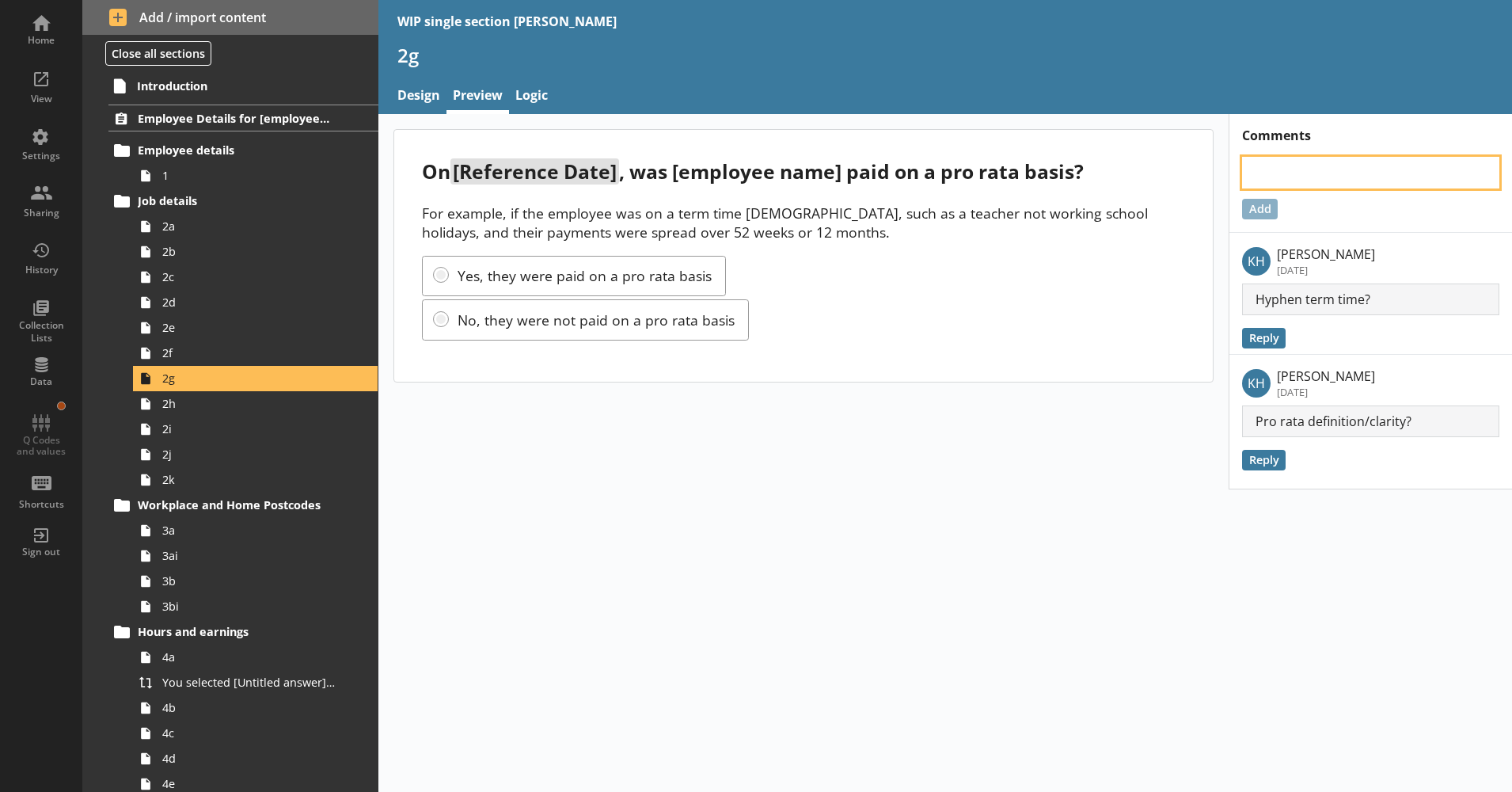click at bounding box center (1370, 173) 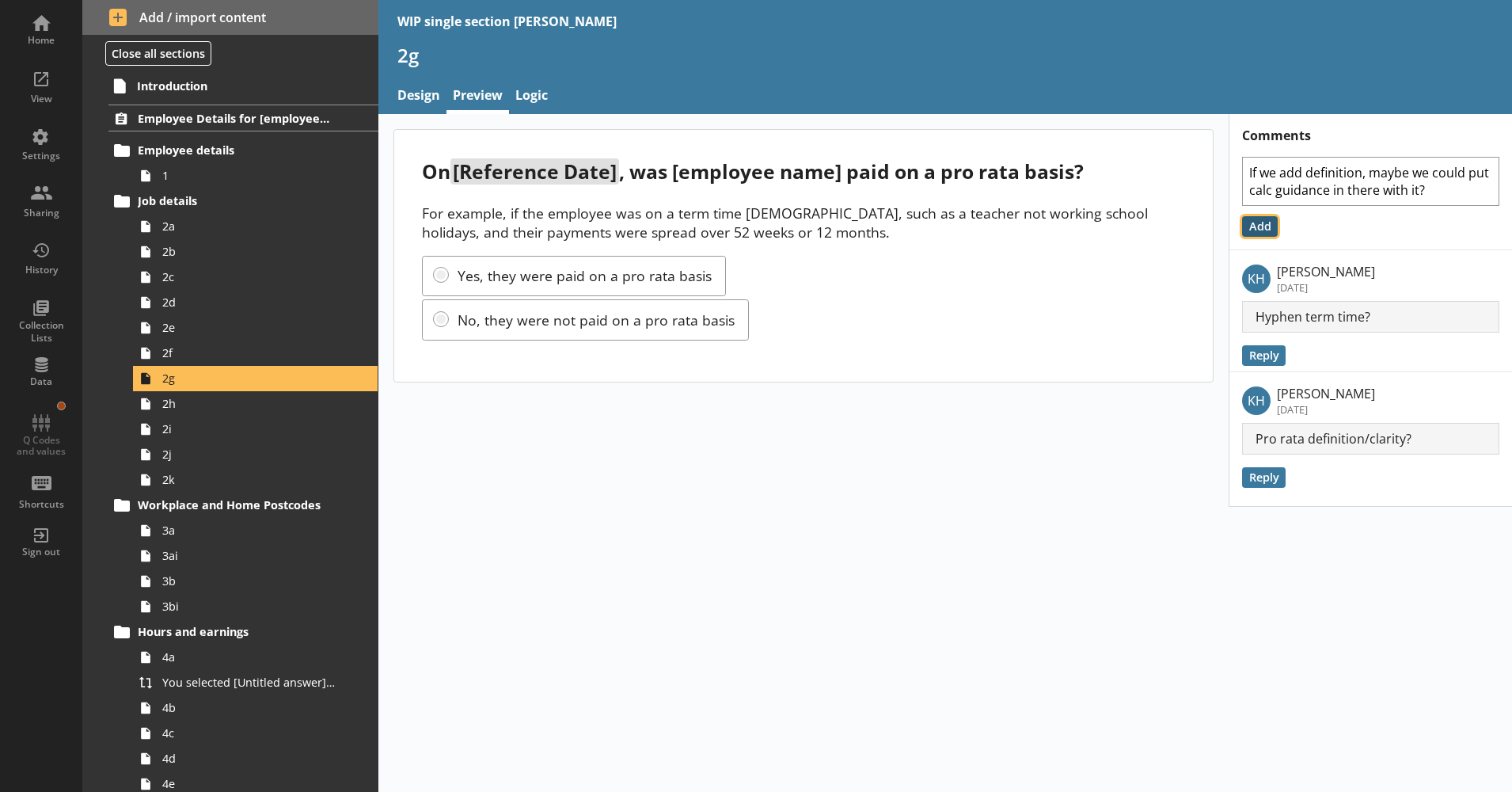 click on "Add" at bounding box center (1259, 227) 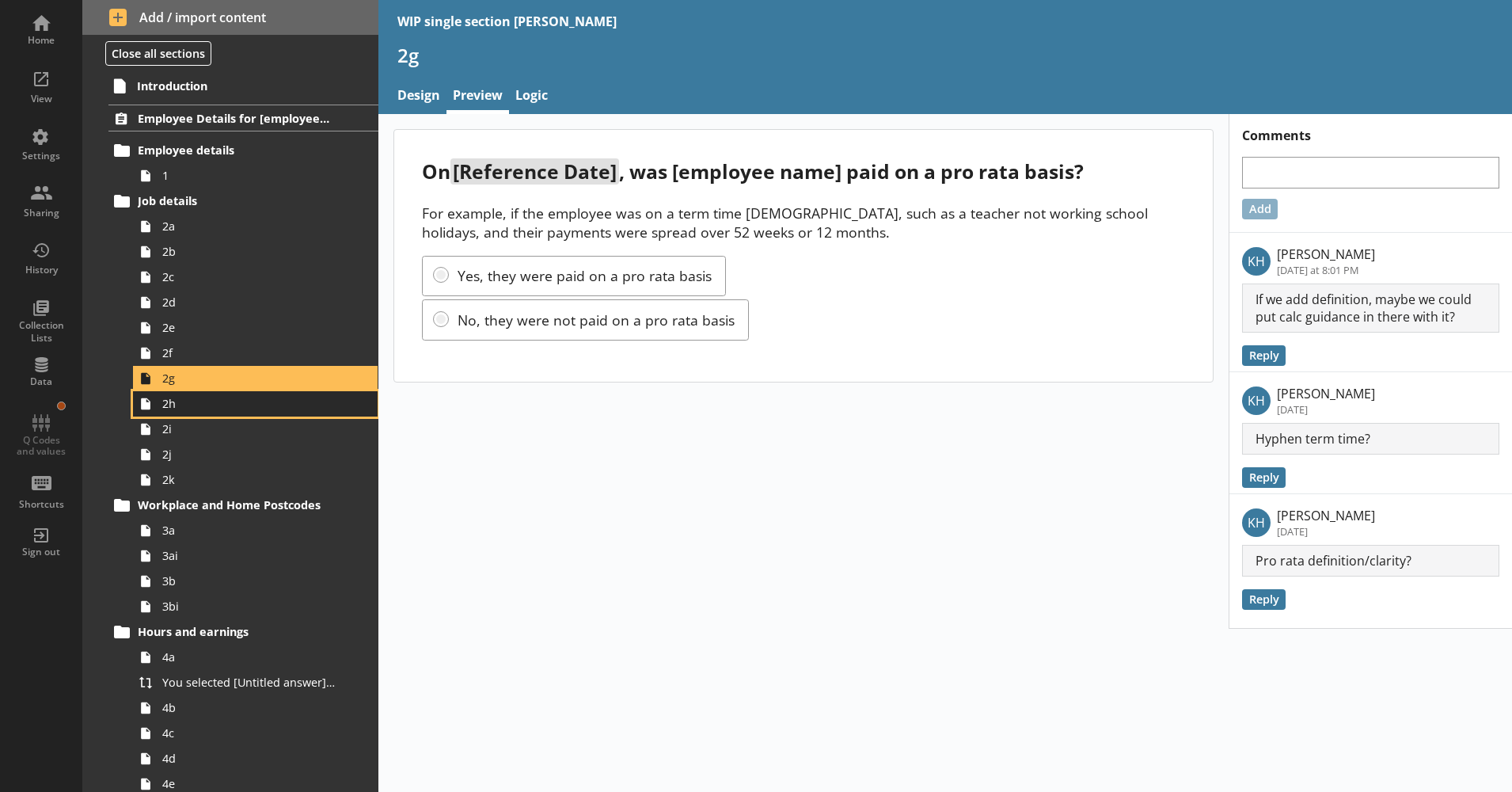 click on "2h" at bounding box center [249, 403] 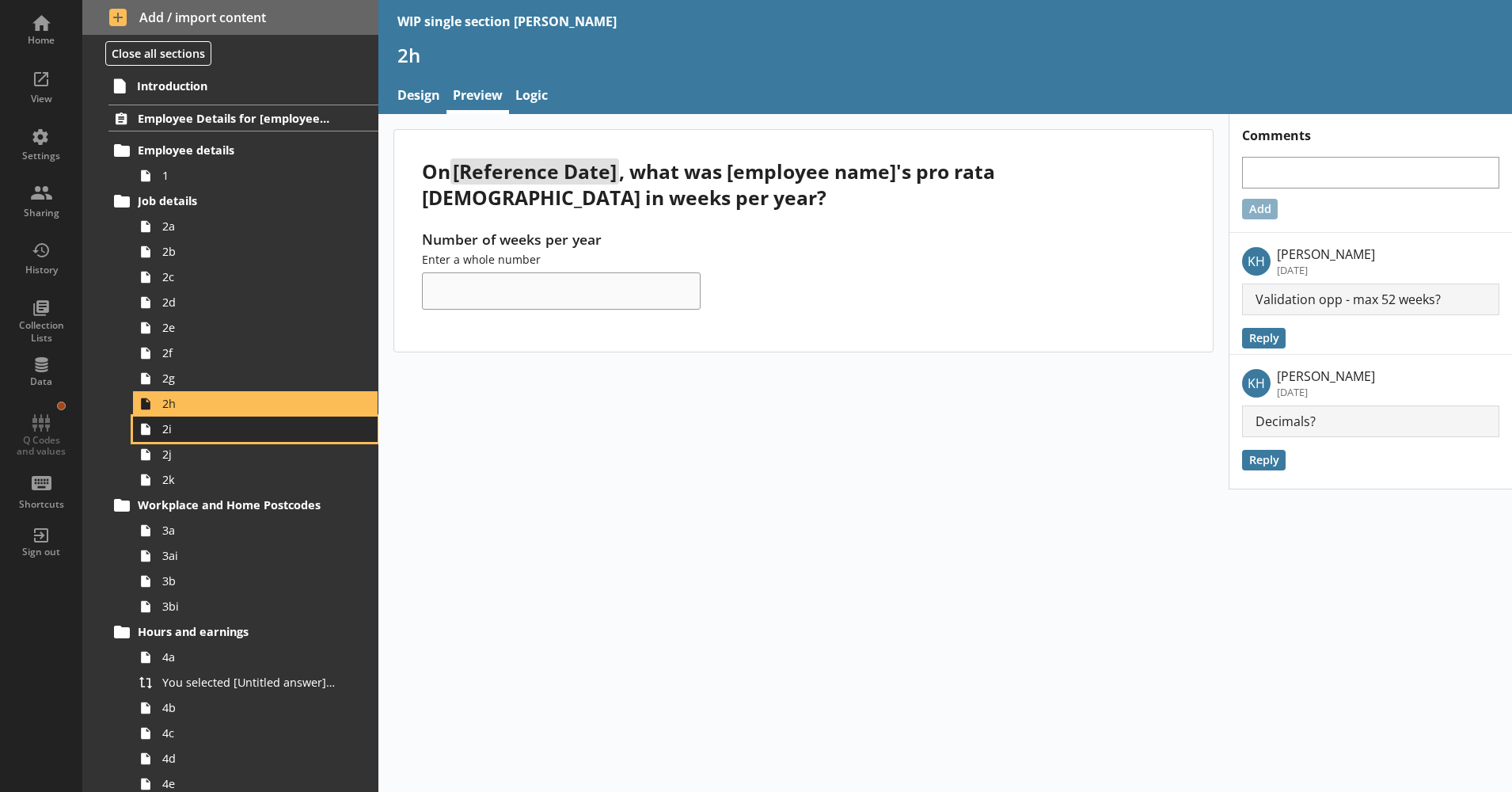 click on "2i" at bounding box center [249, 428] 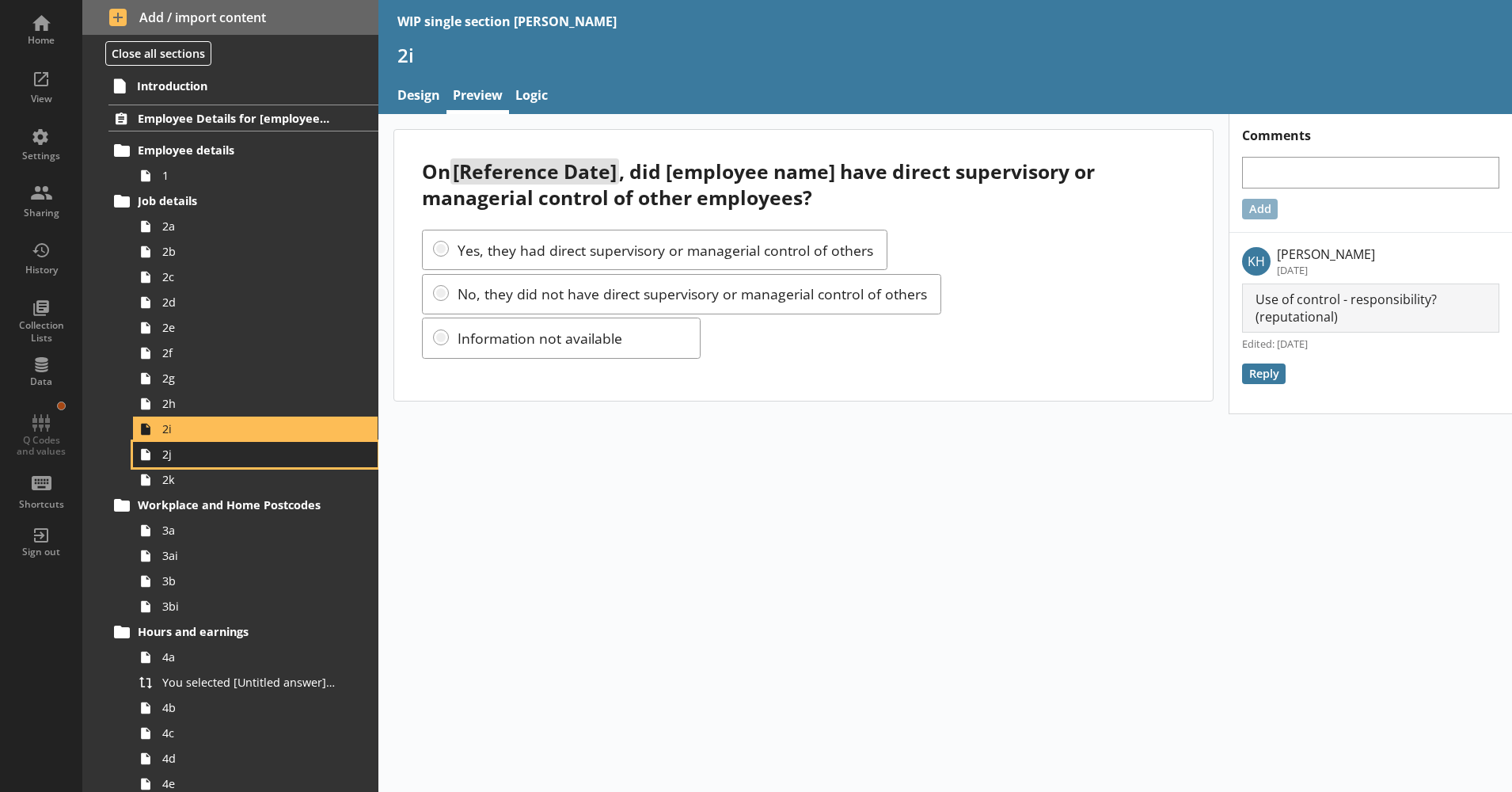 click on "2j" at bounding box center [249, 454] 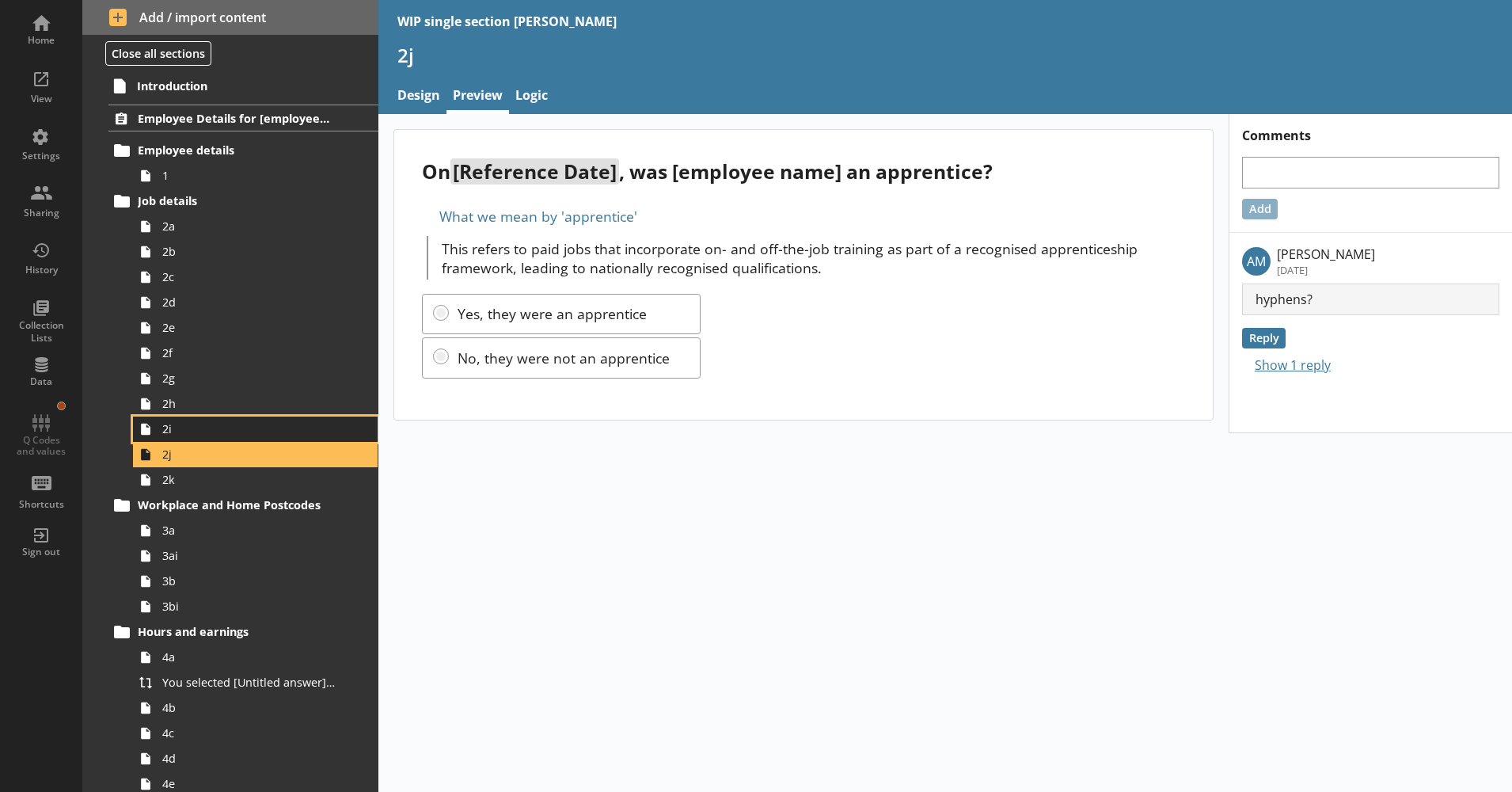 click on "2i" at bounding box center [249, 428] 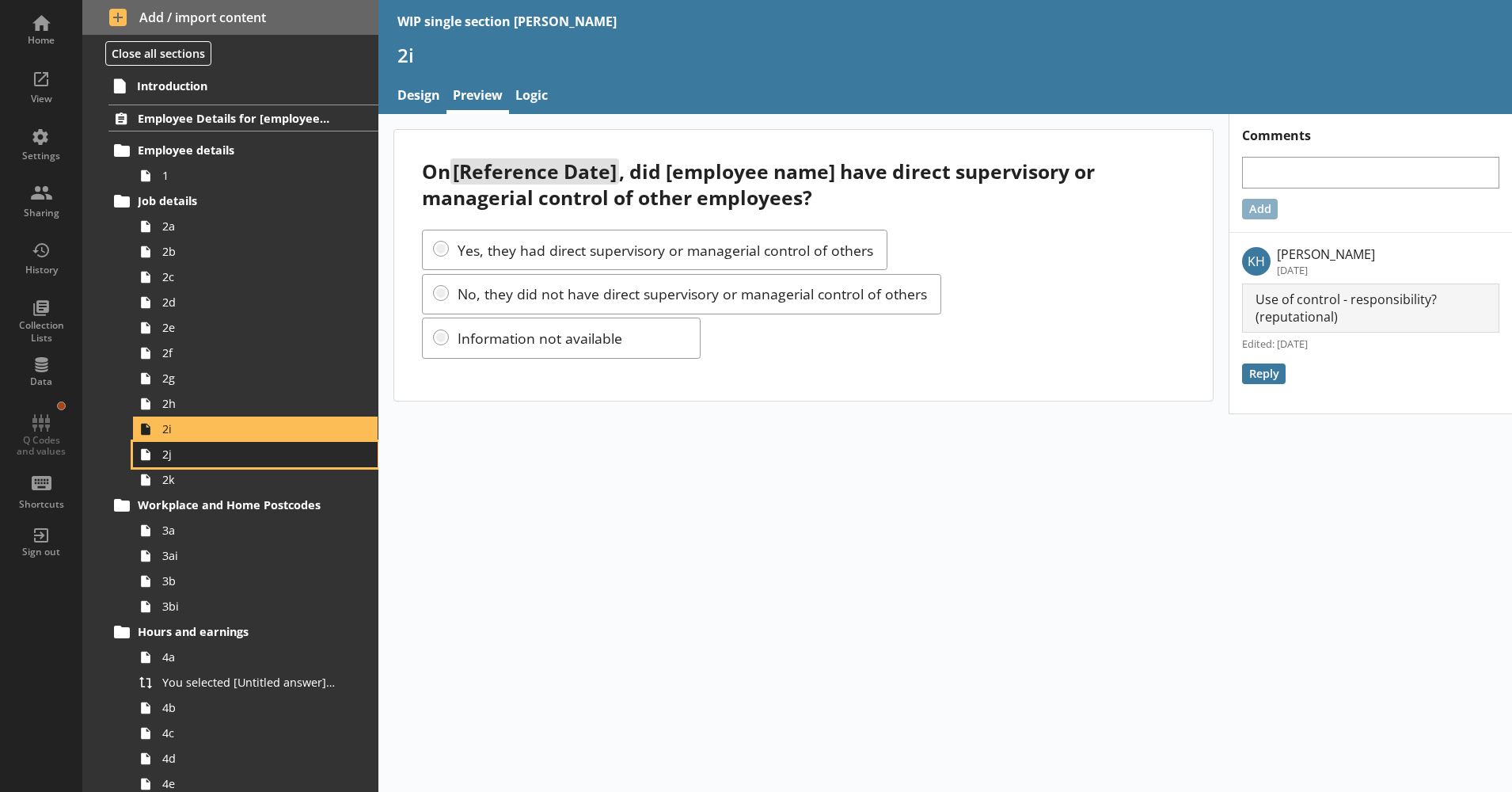 click on "2j" at bounding box center [249, 454] 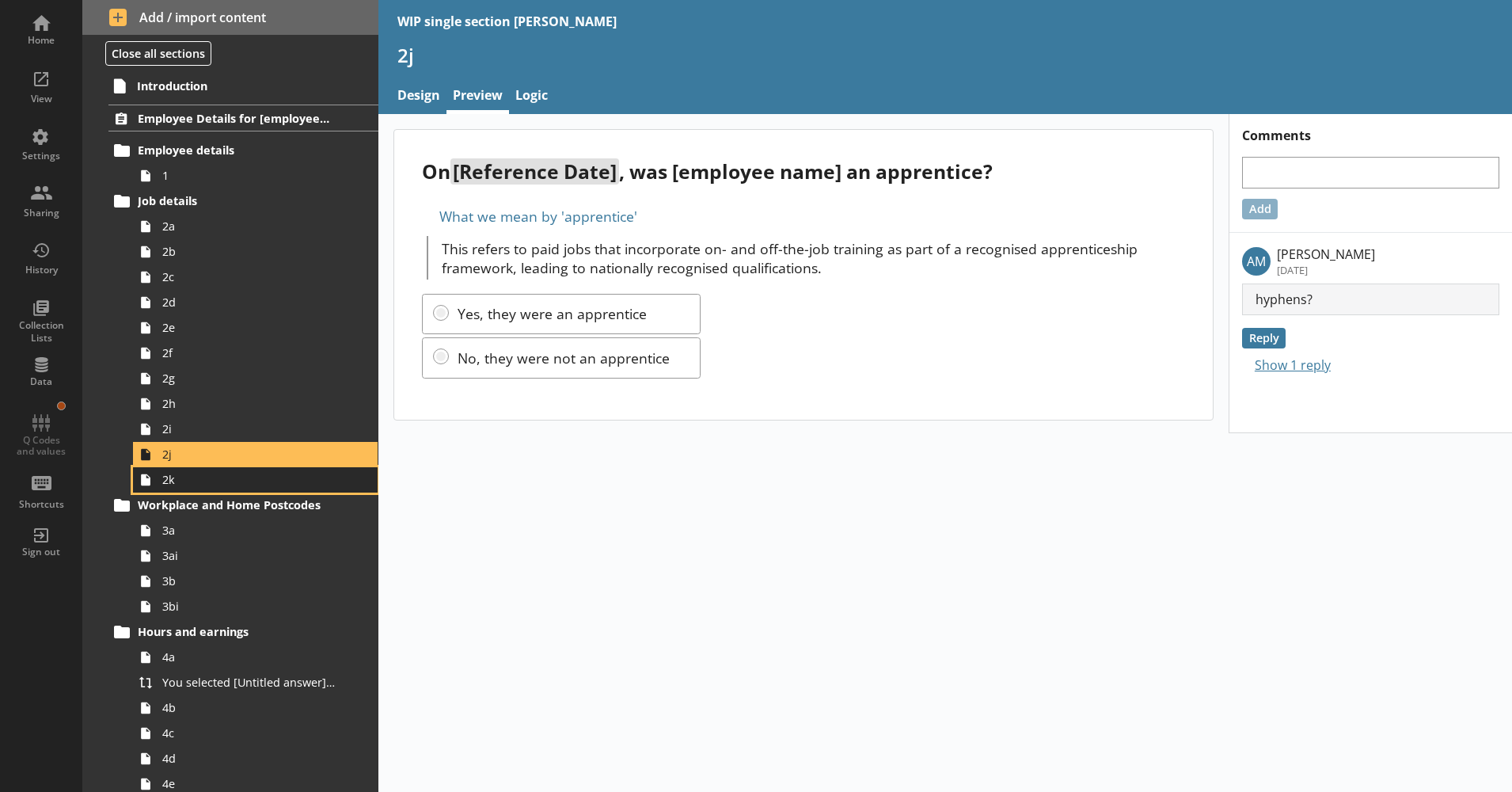 click on "2k" at bounding box center [249, 479] 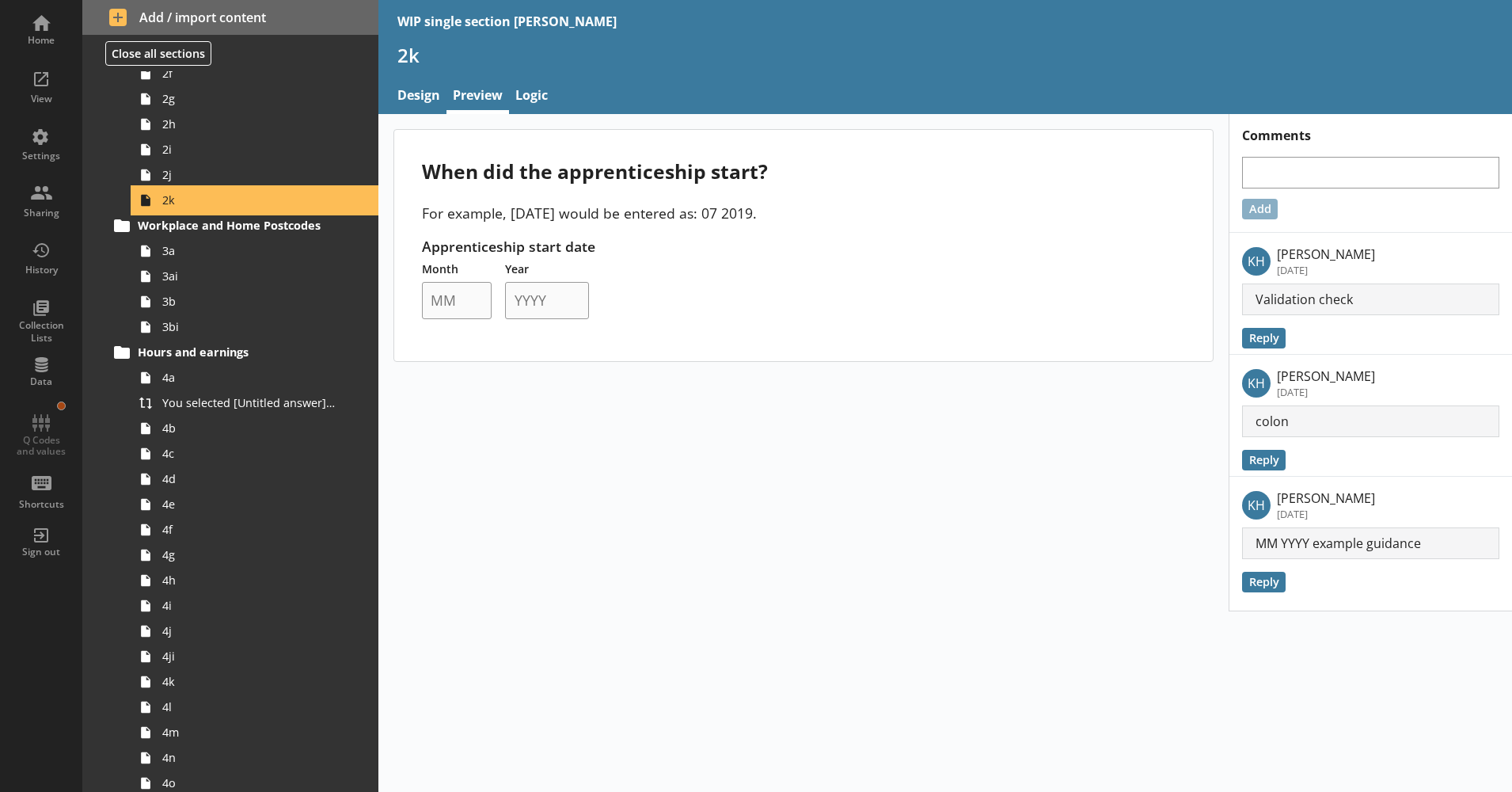 scroll, scrollTop: 281, scrollLeft: 0, axis: vertical 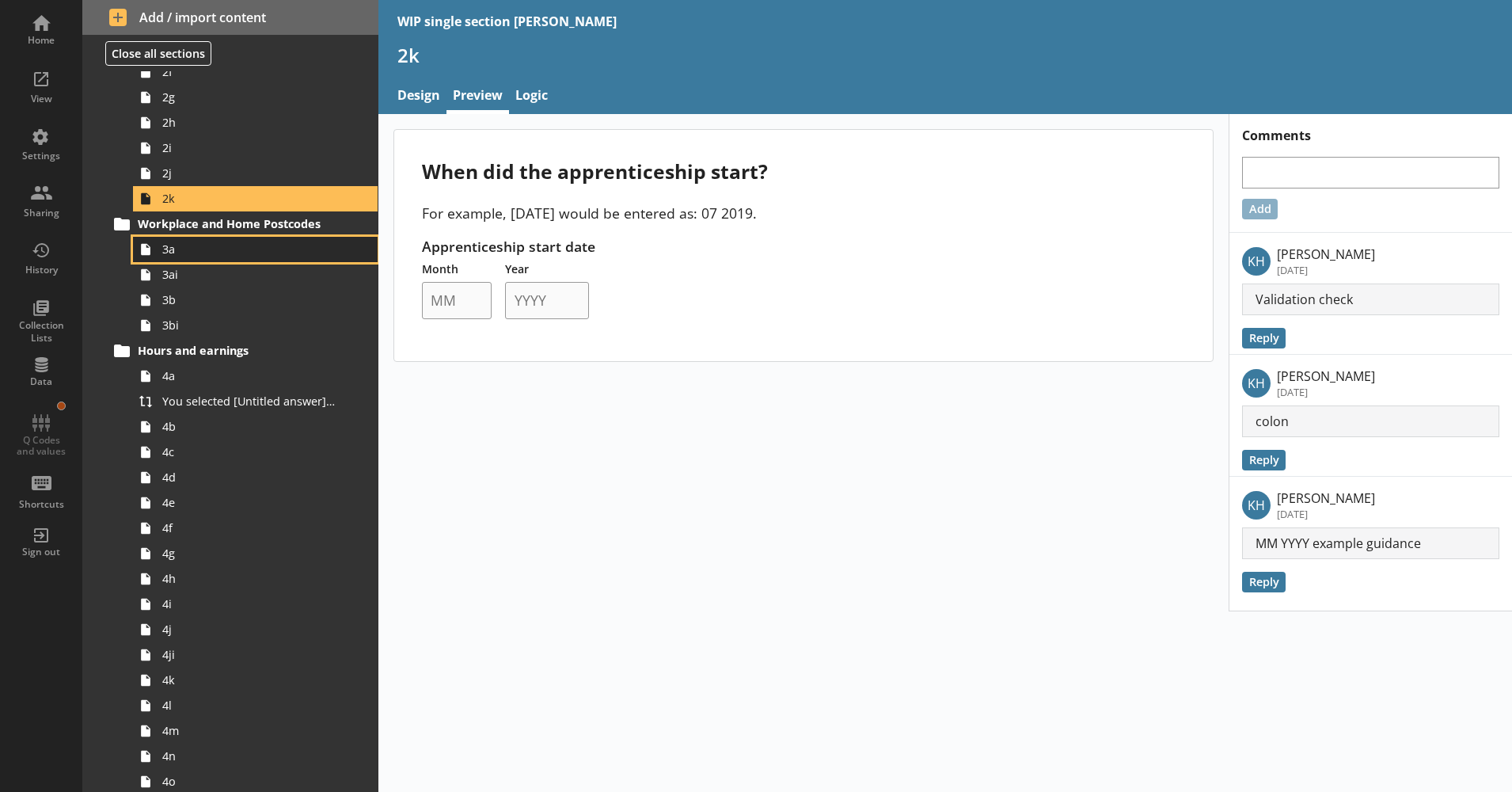 click on "3a" at bounding box center [249, 249] 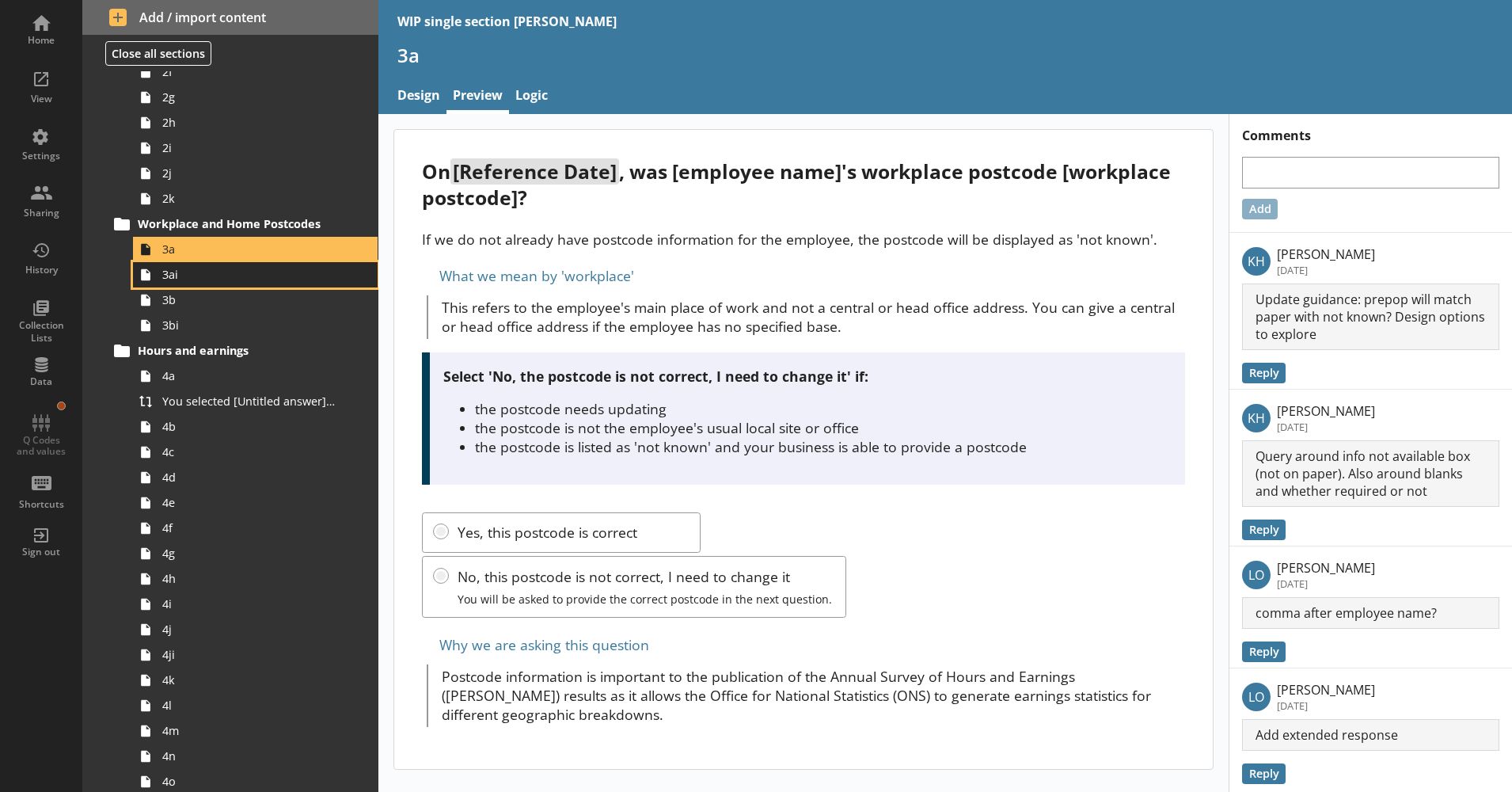 click on "3ai" at bounding box center [249, 274] 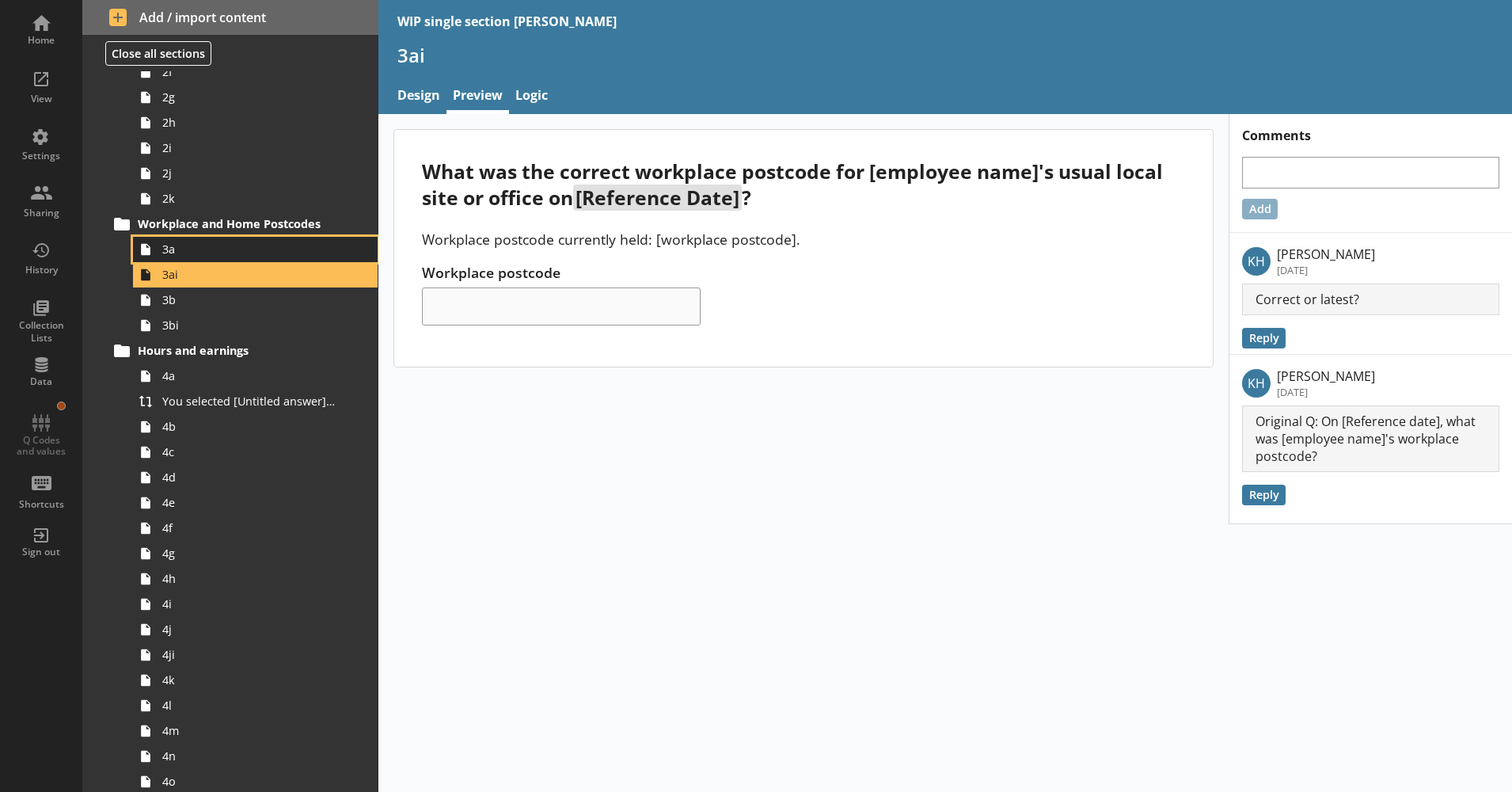 click on "3a" at bounding box center (249, 249) 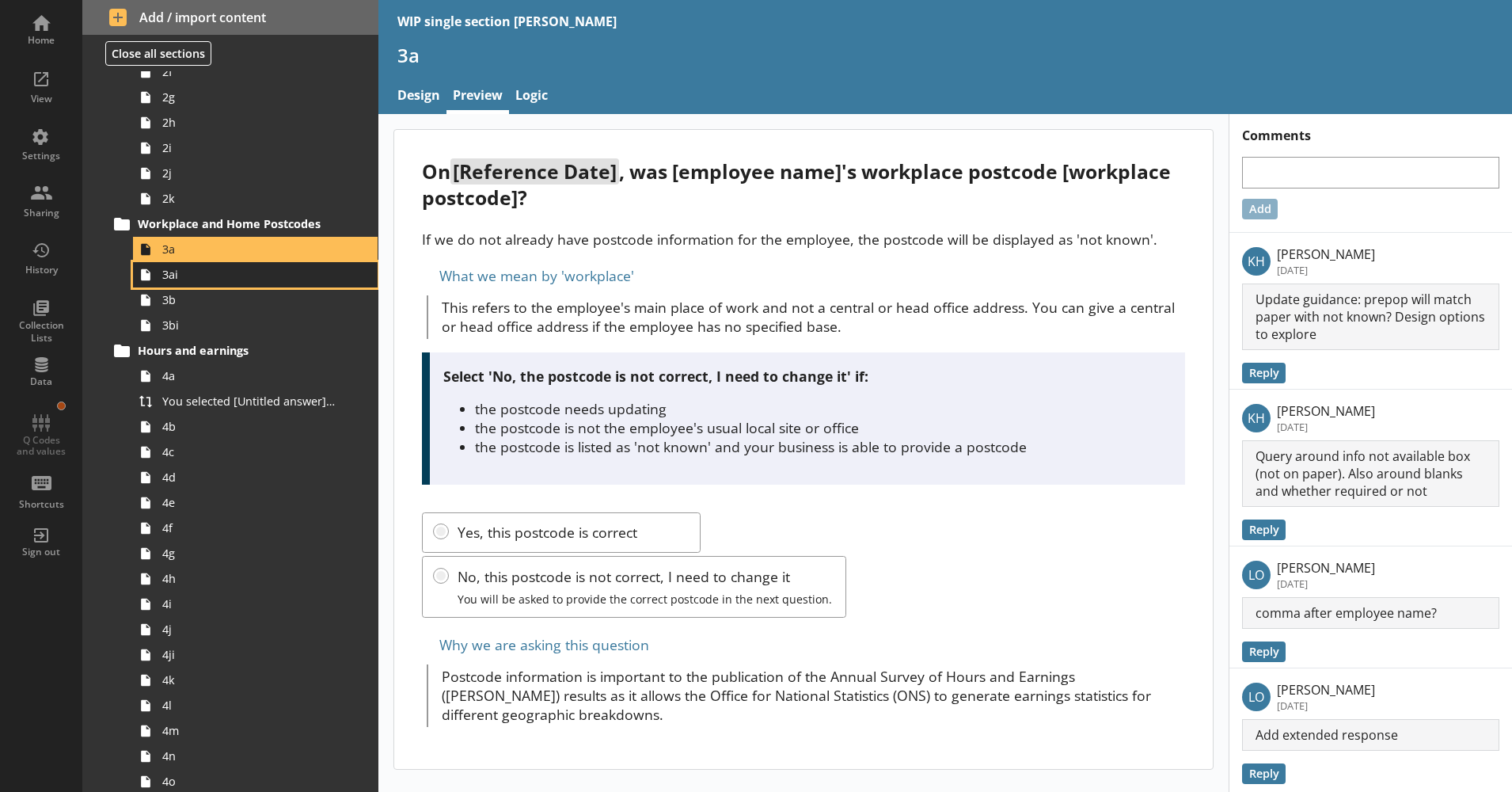 click on "3ai" at bounding box center (249, 274) 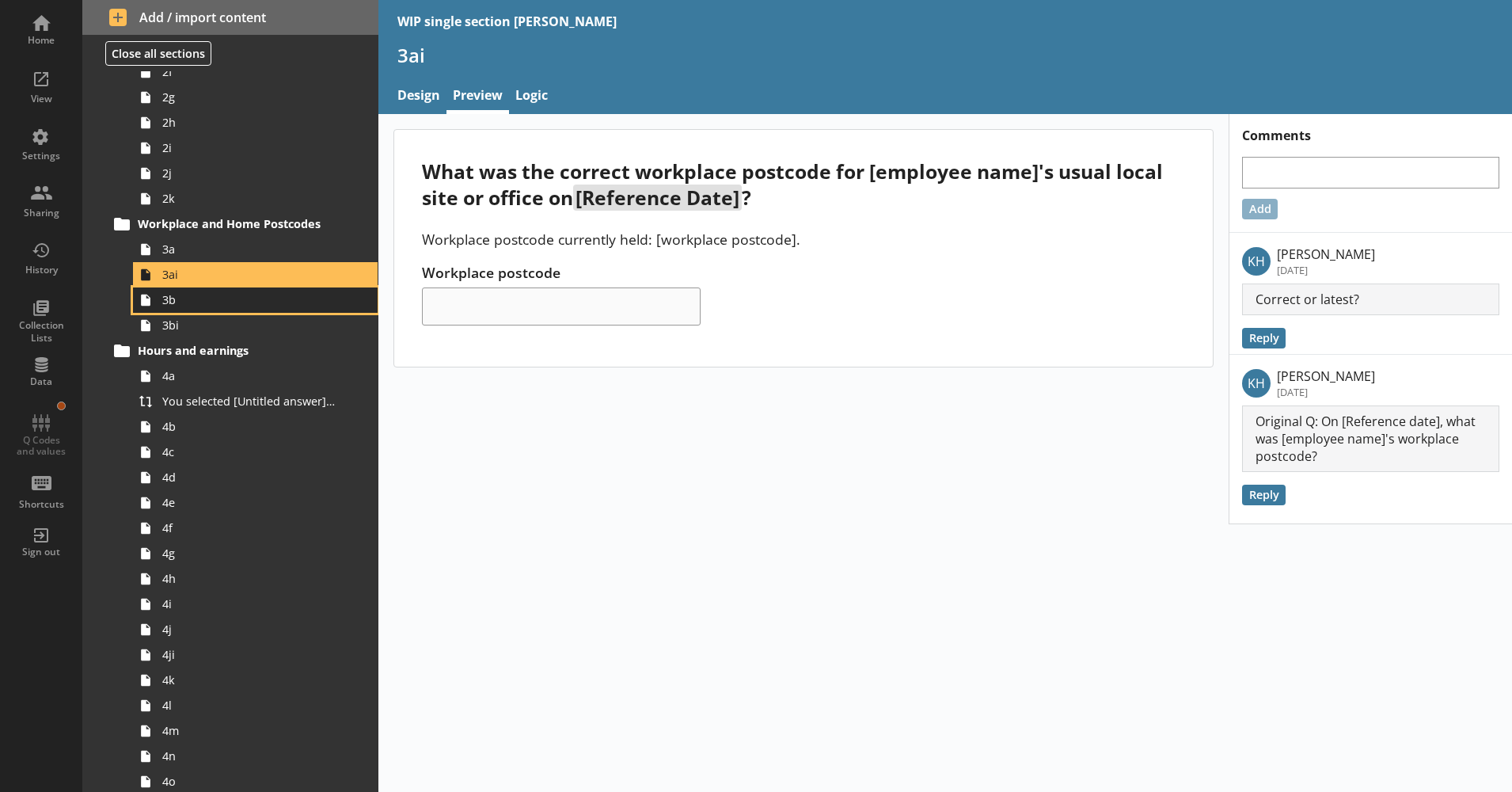 click on "3b" at bounding box center [249, 299] 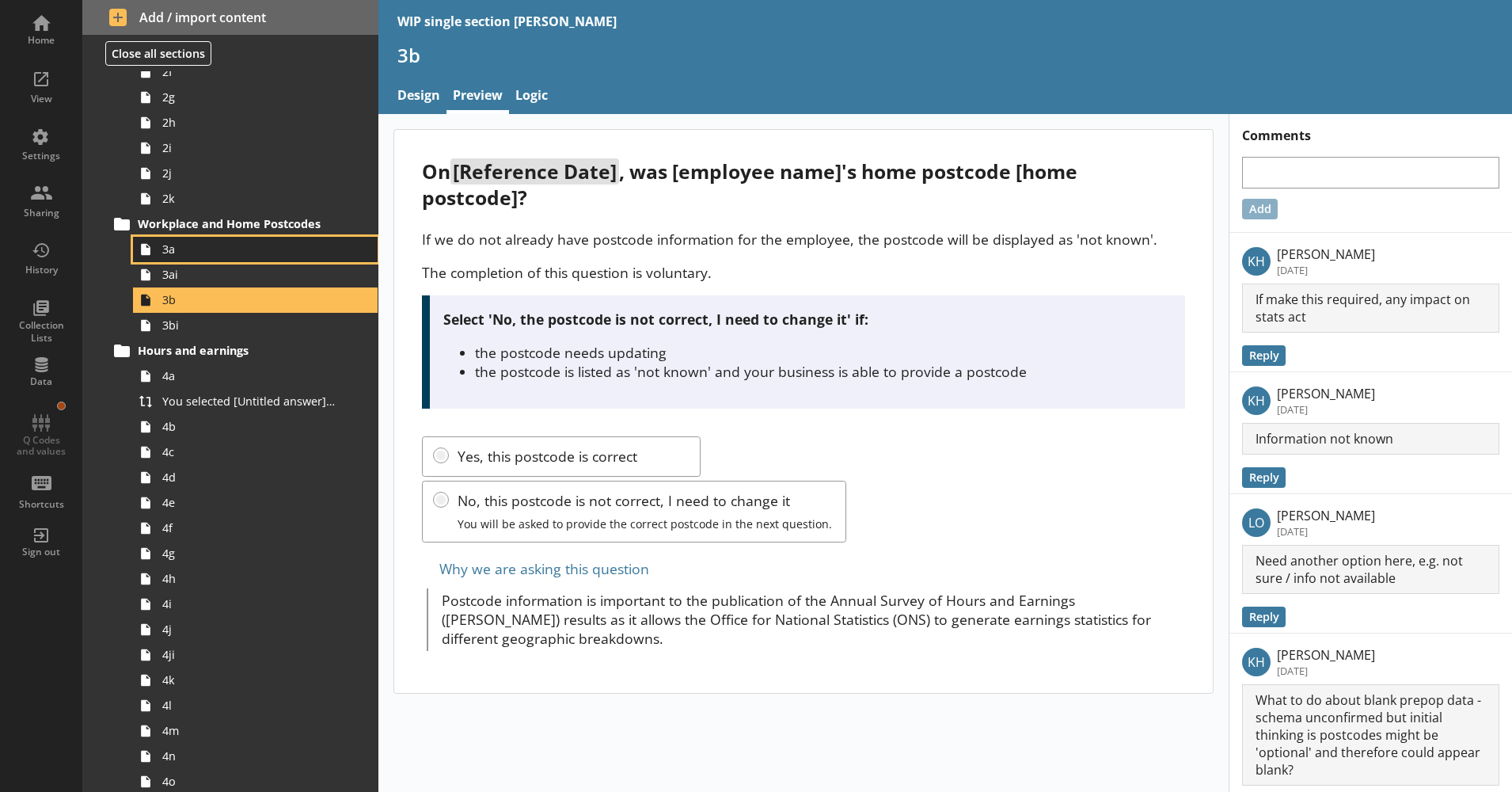 click on "3a" at bounding box center [249, 249] 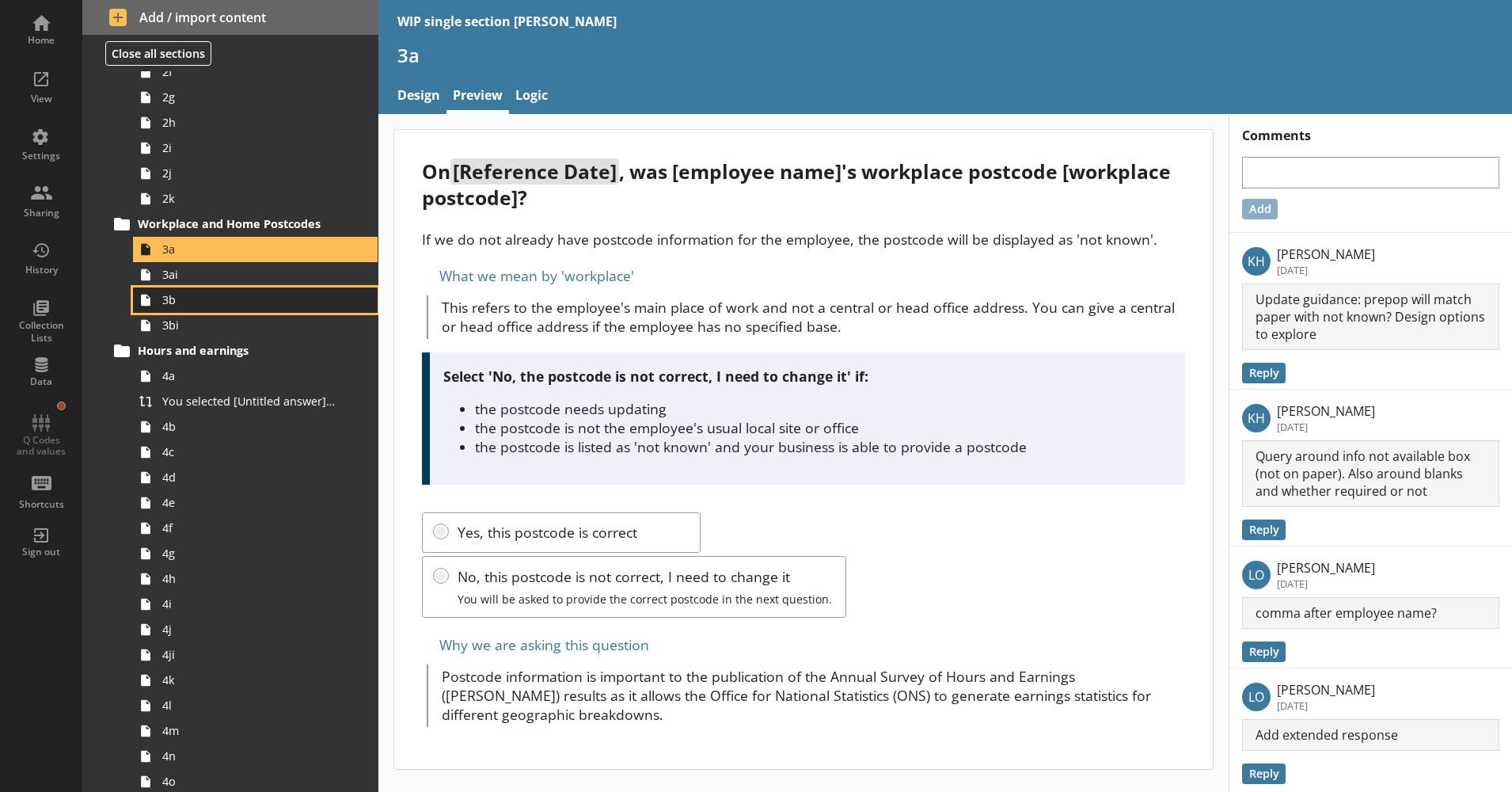 click on "3b" at bounding box center (249, 299) 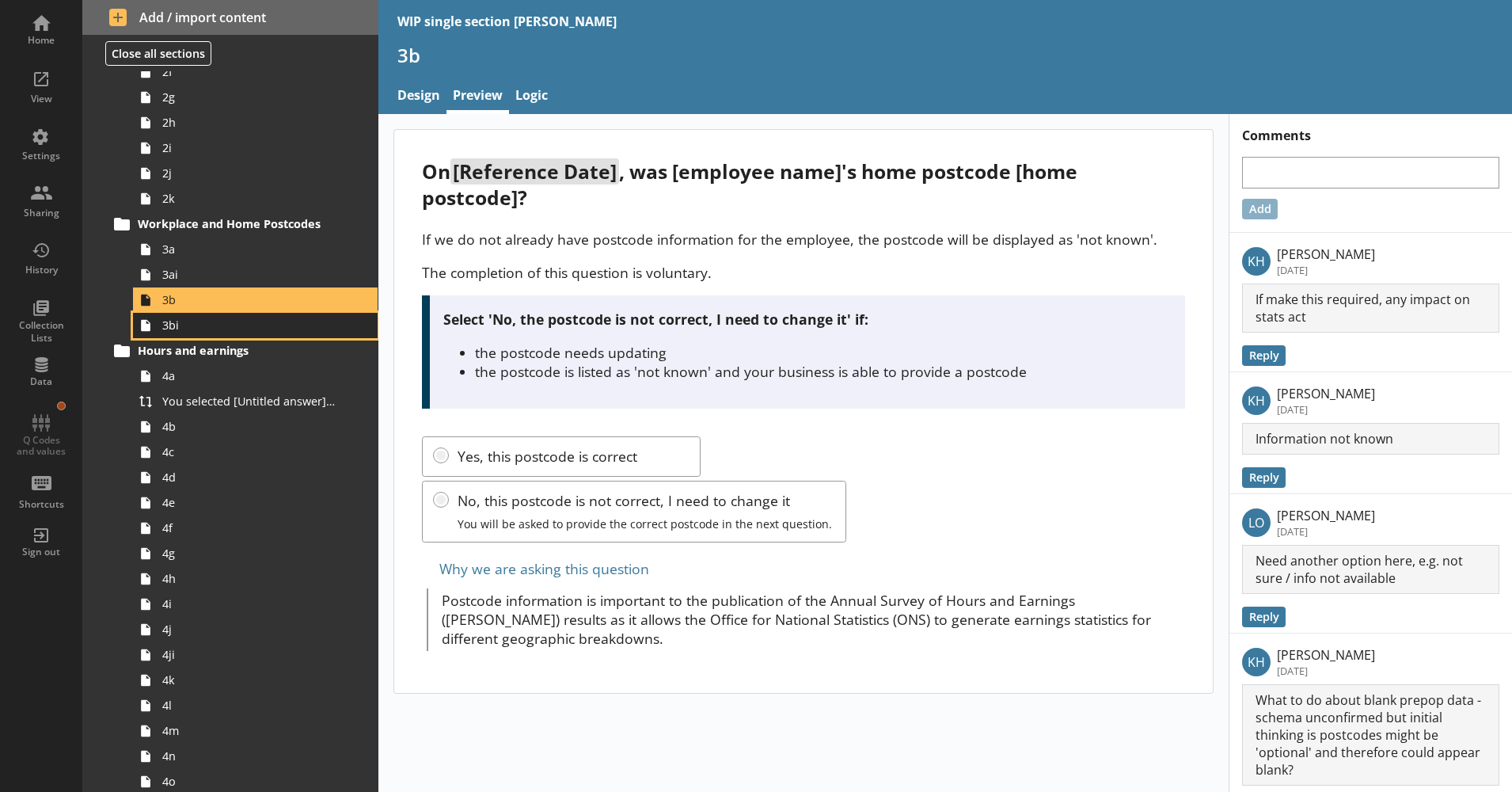 click on "3bi" at bounding box center [255, 326] 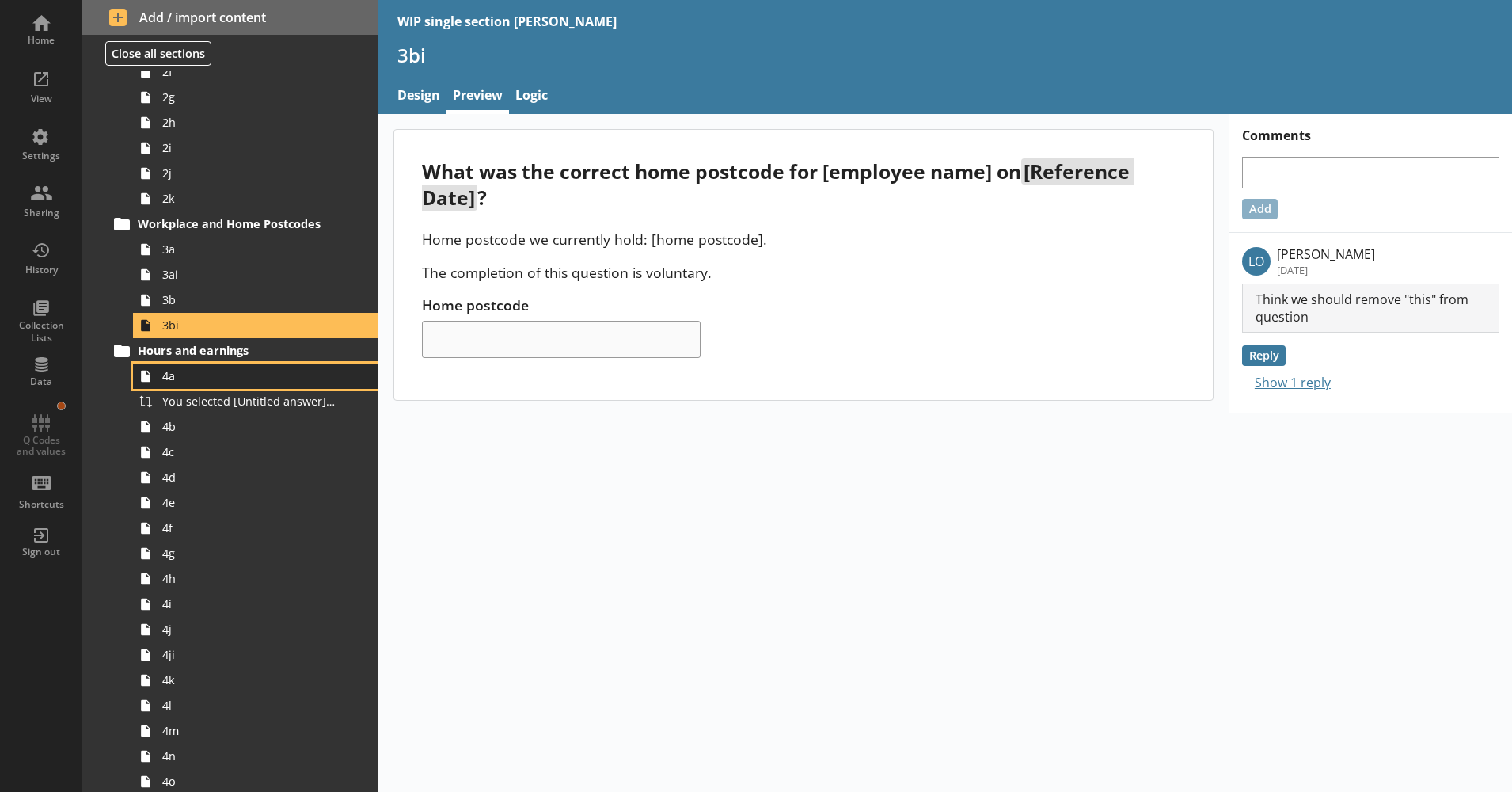 click on "4a" at bounding box center (249, 375) 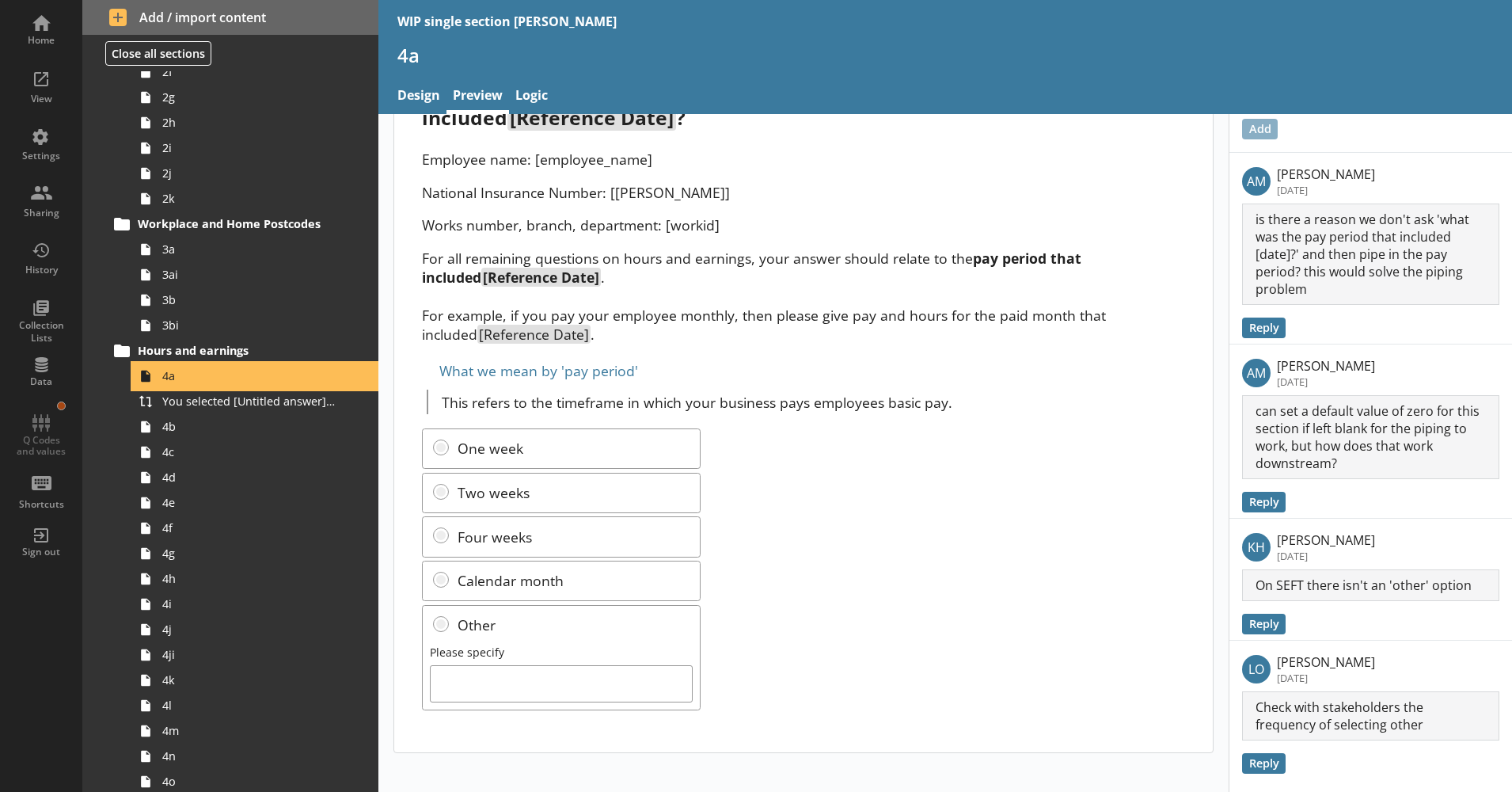 scroll, scrollTop: 81, scrollLeft: 0, axis: vertical 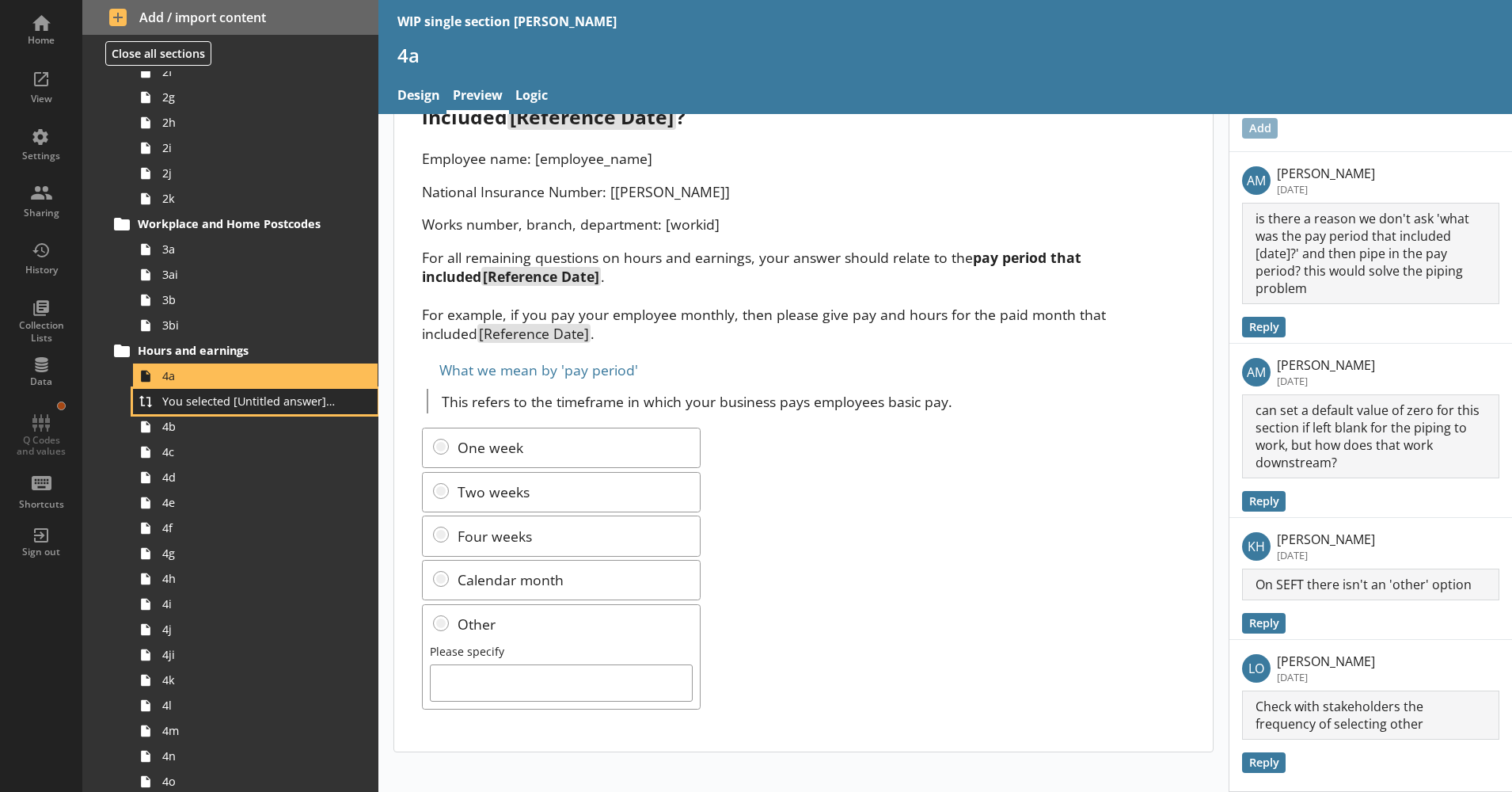 click on "You selected [Untitled answer] as [employee name]'s pay period that included [Reference Date]. Is this correct?" at bounding box center (249, 401) 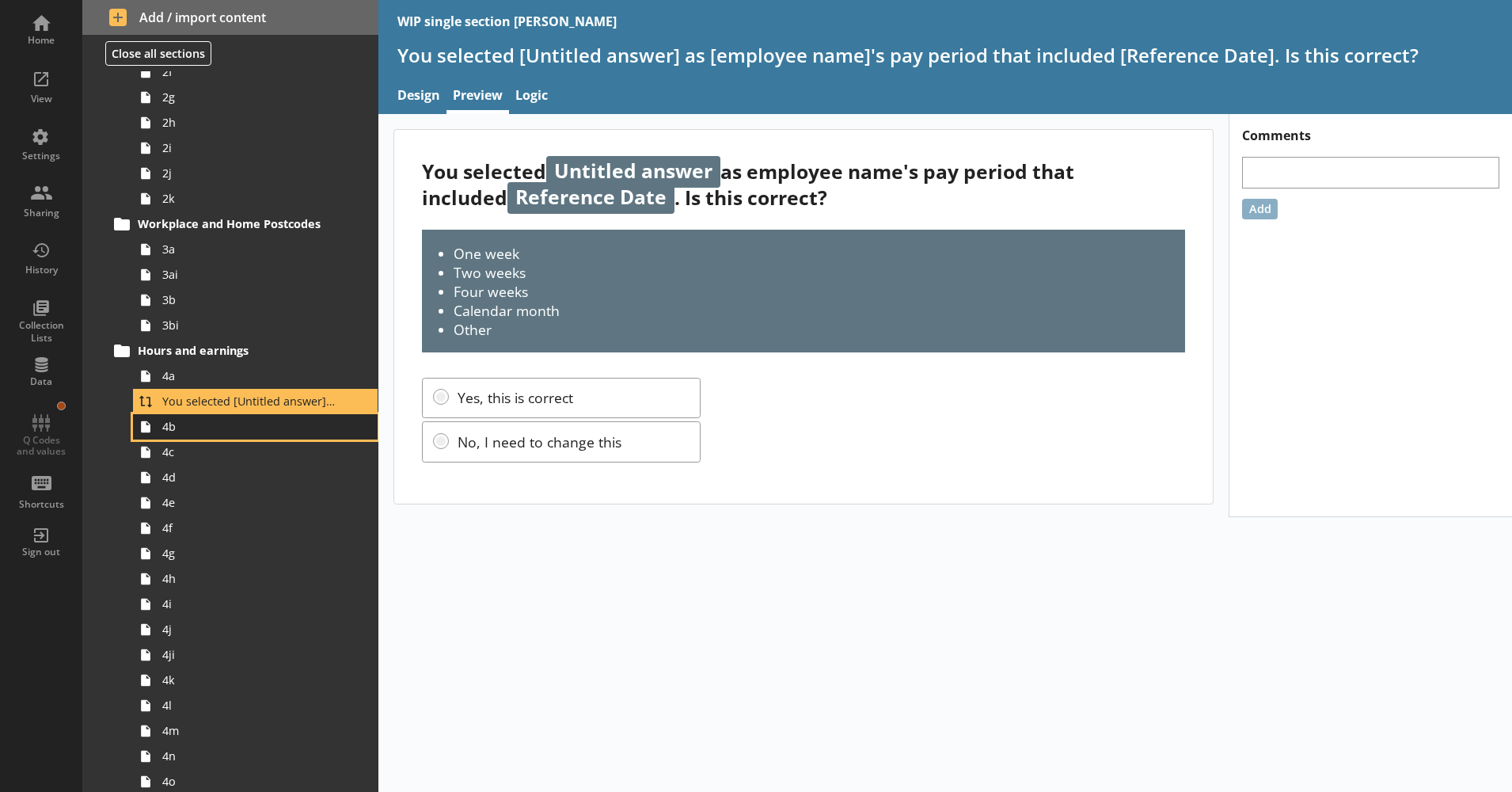 click on "4b" at bounding box center (249, 426) 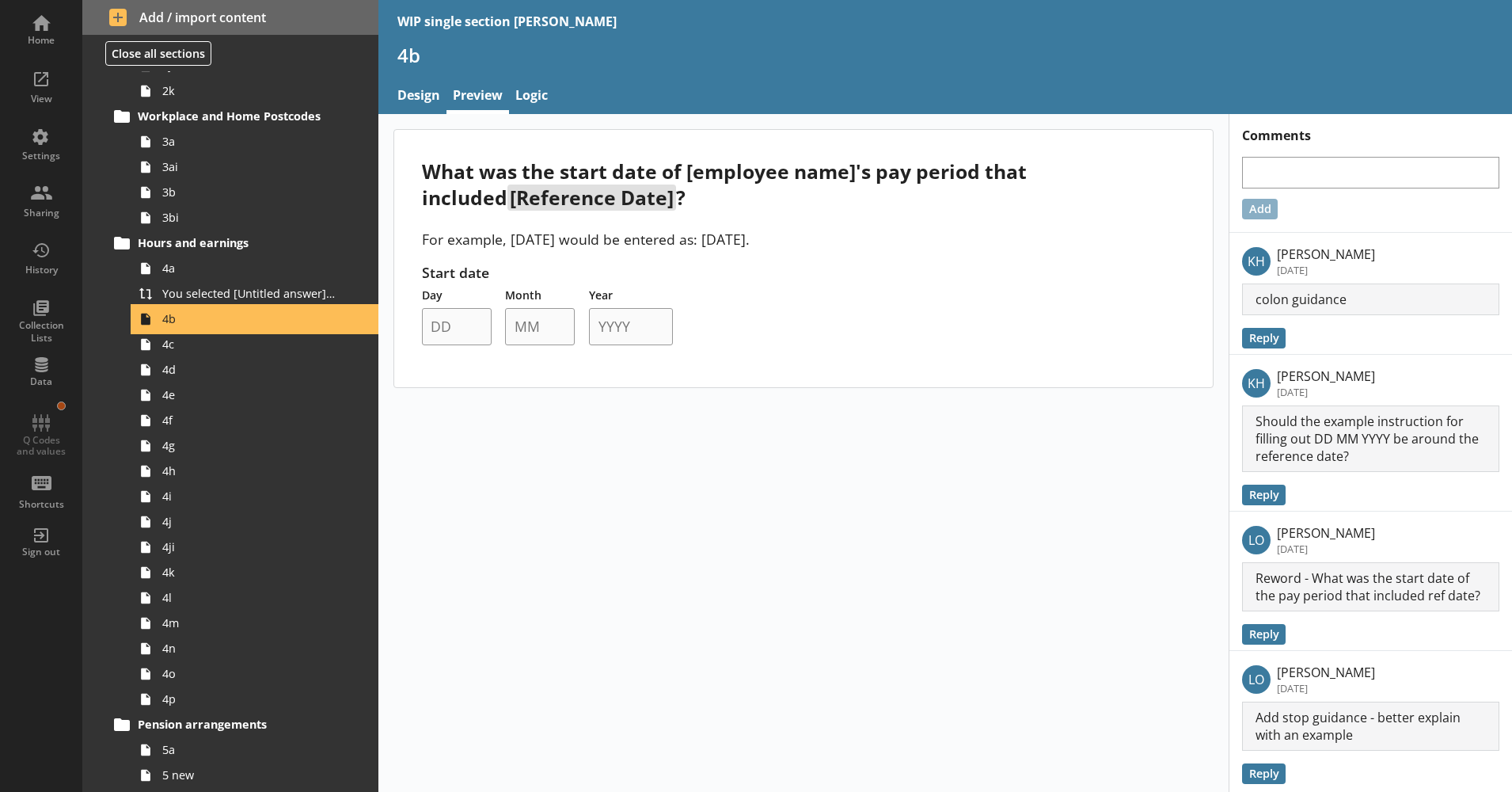 scroll, scrollTop: 390, scrollLeft: 0, axis: vertical 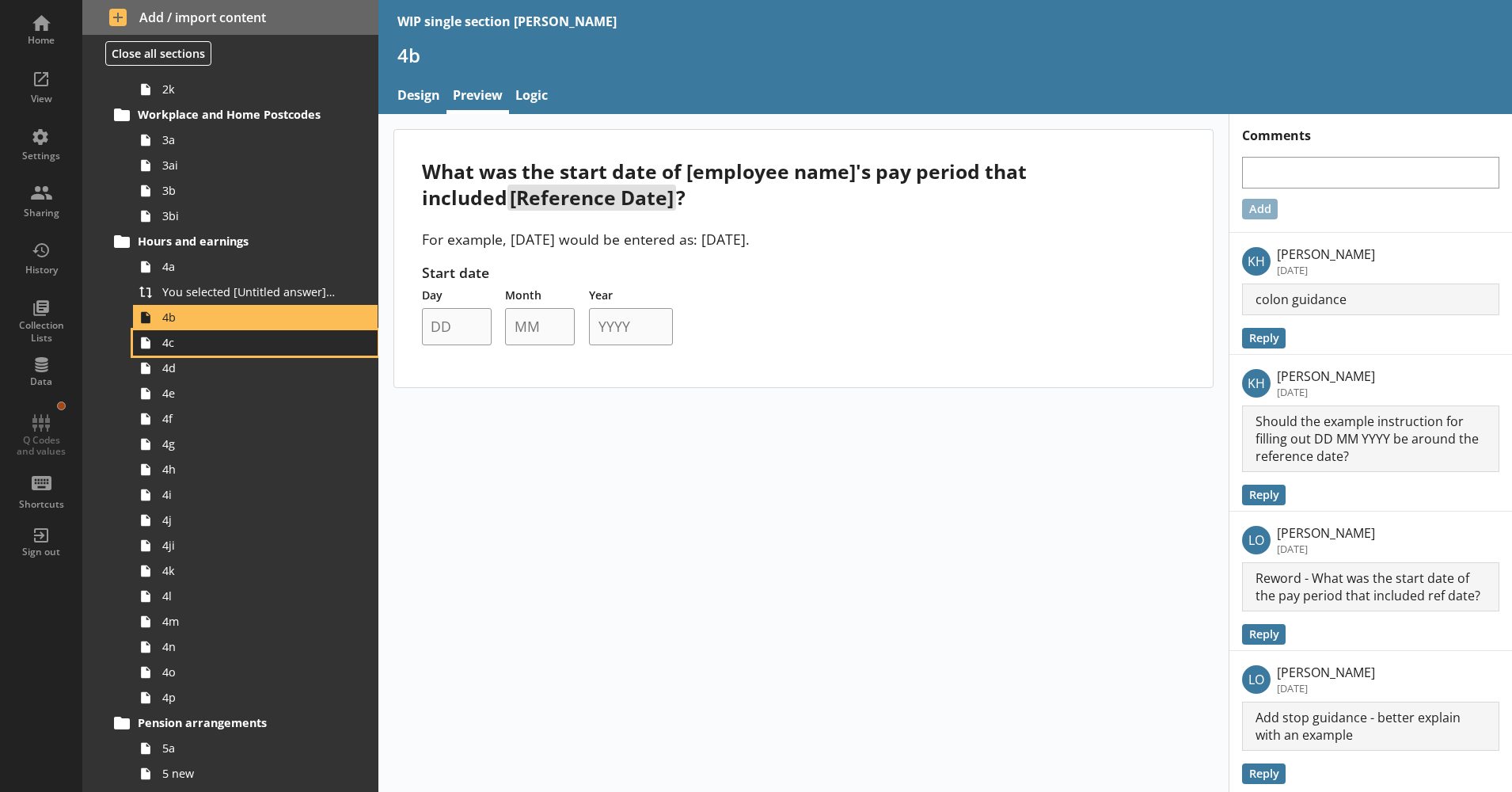click on "4c" at bounding box center [249, 342] 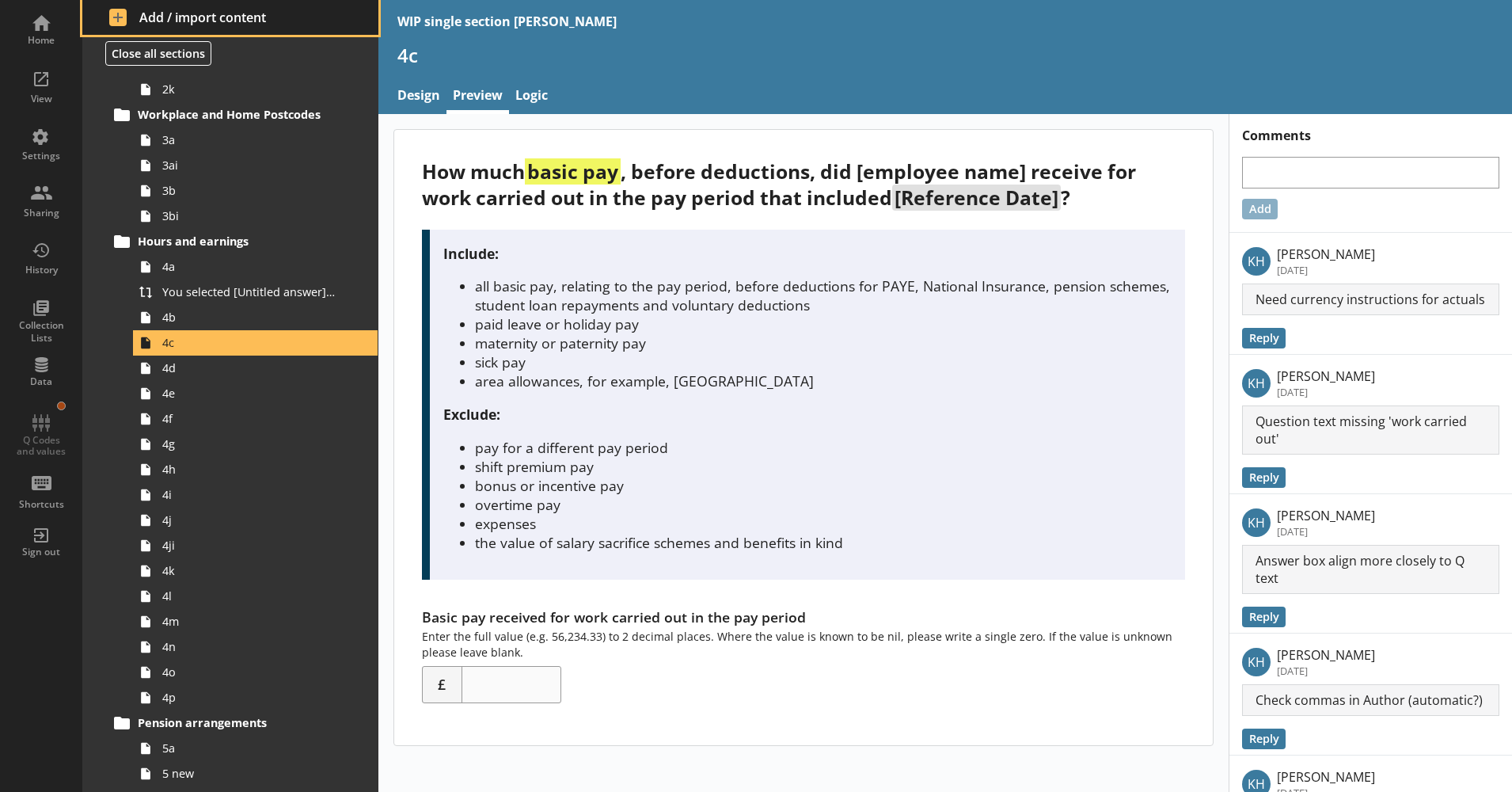 click on "Add / import content" at bounding box center [230, 17] 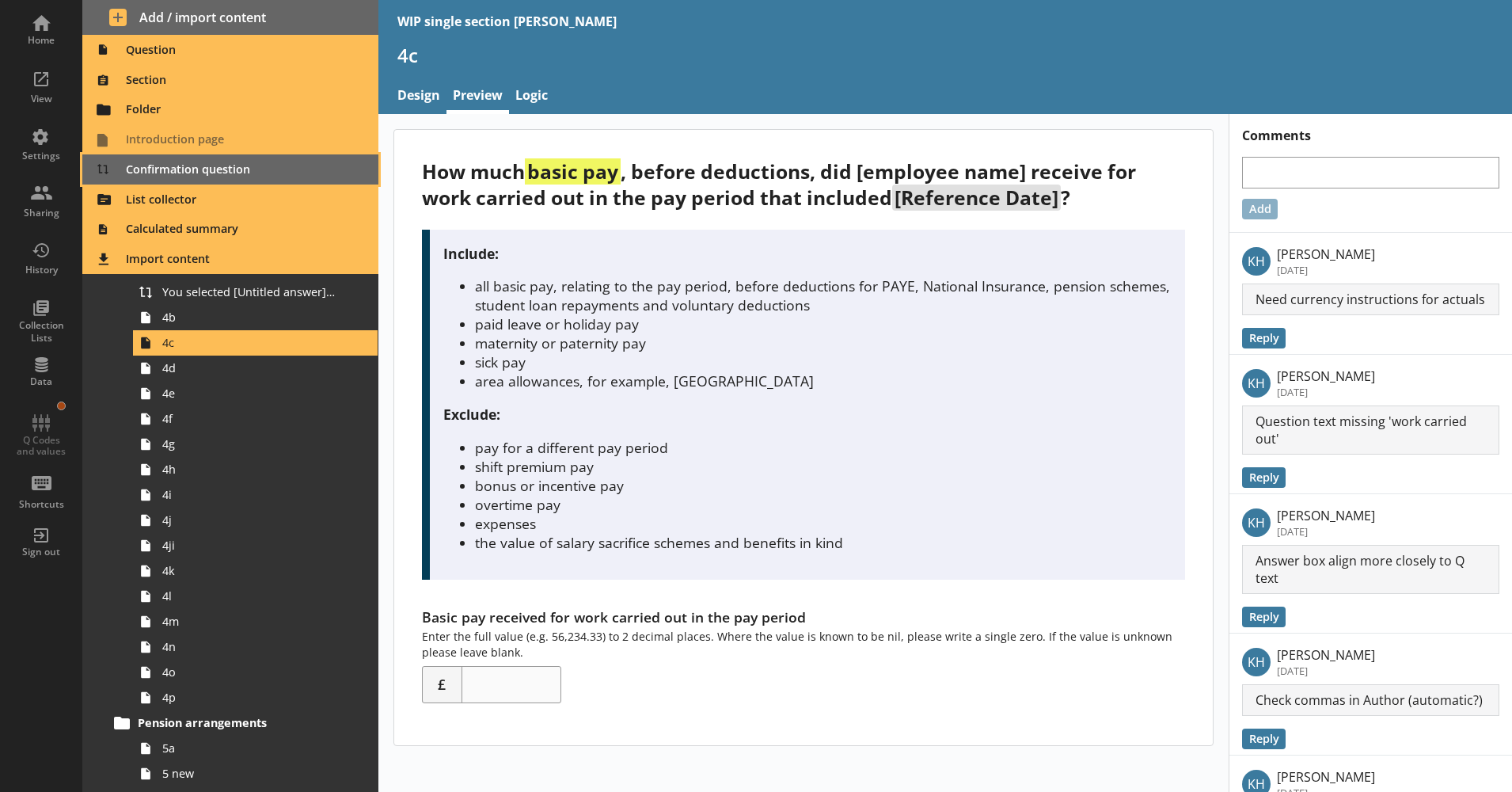 click on "Confirmation question" at bounding box center [230, 169] 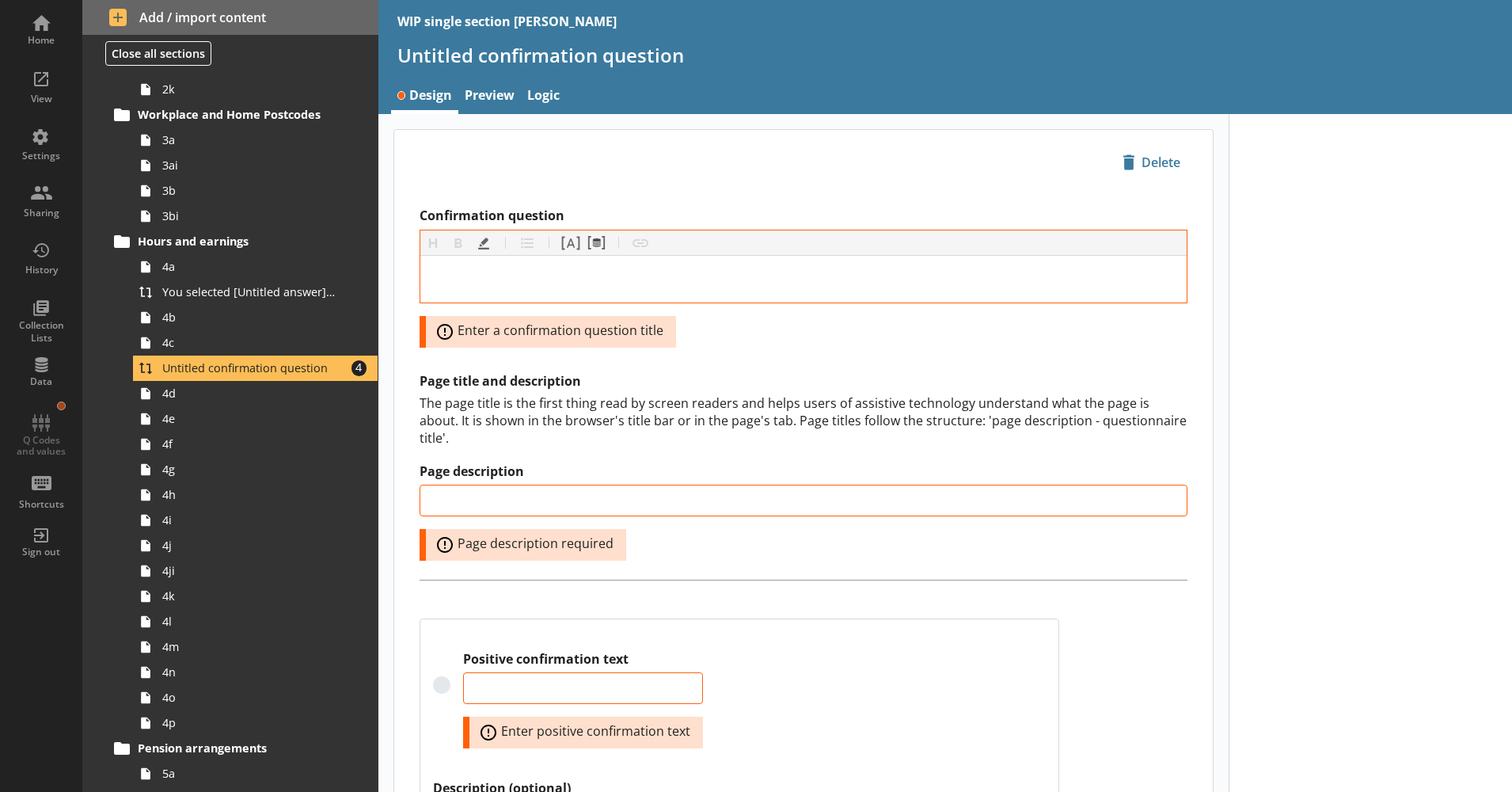scroll, scrollTop: 416, scrollLeft: 0, axis: vertical 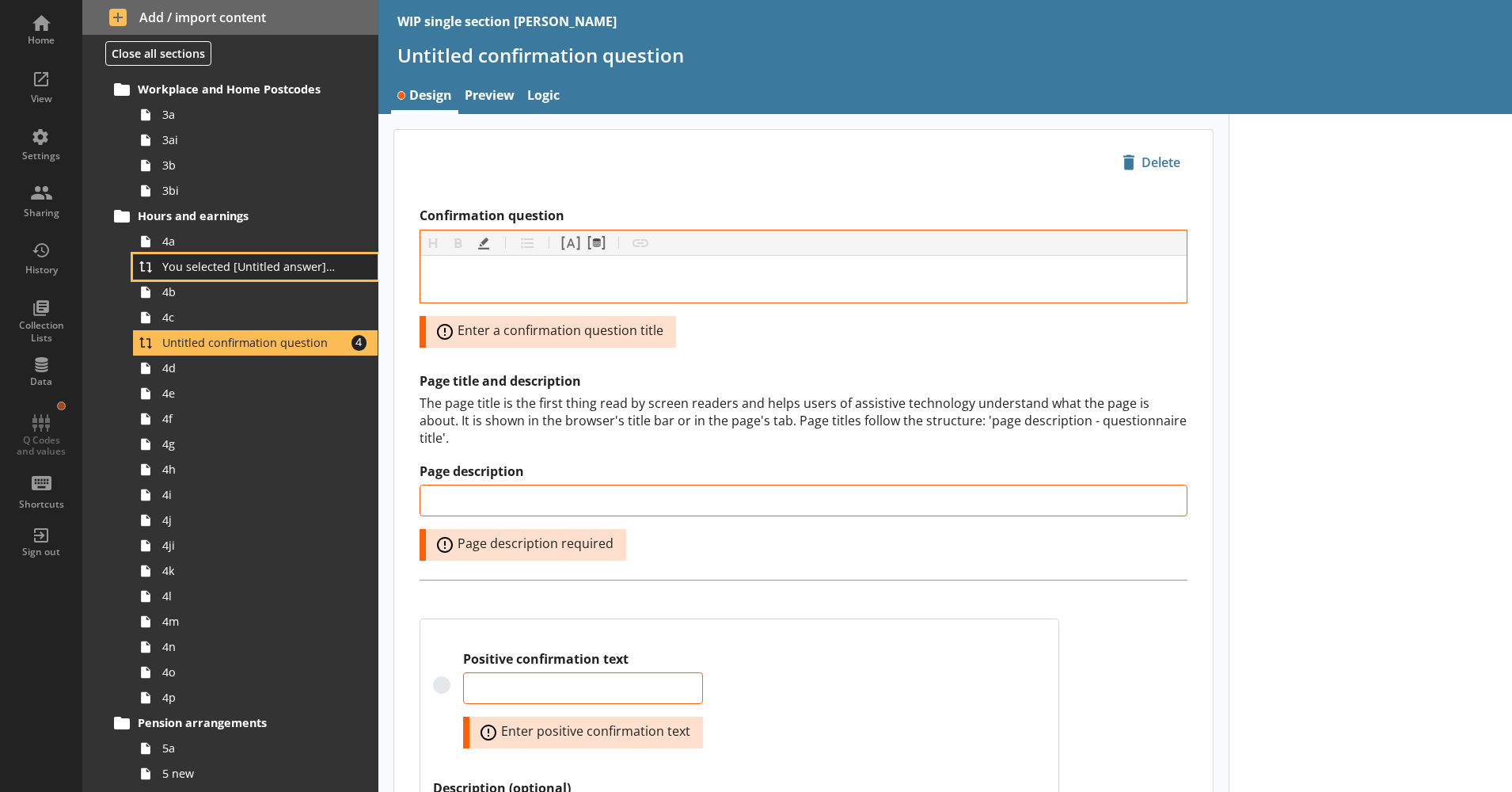click on "You selected [Untitled answer] as [employee name]'s pay period that included [Reference Date]. Is this correct?" at bounding box center [249, 266] 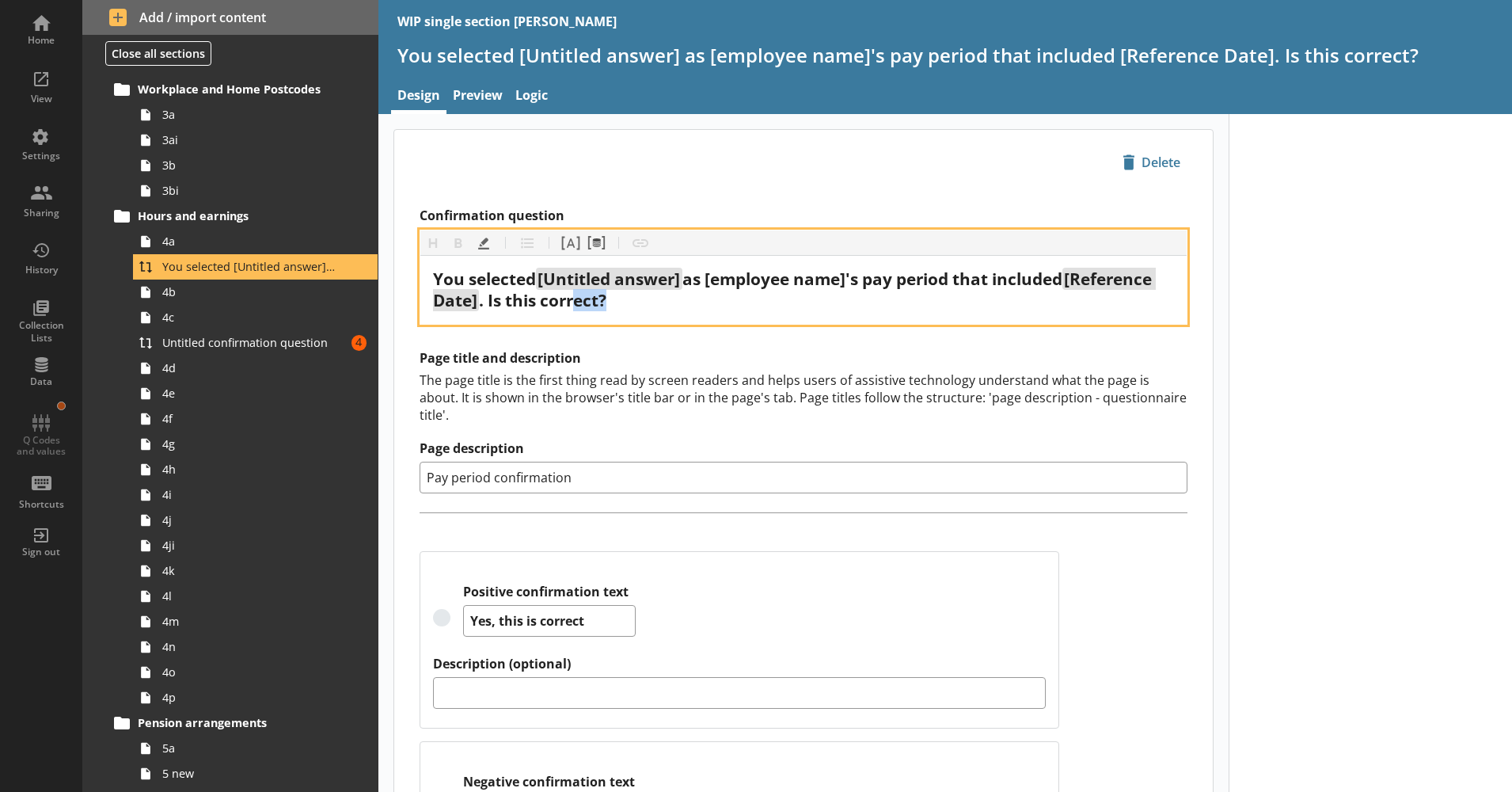 drag, startPoint x: 719, startPoint y: 304, endPoint x: 674, endPoint y: 302, distance: 45.0444 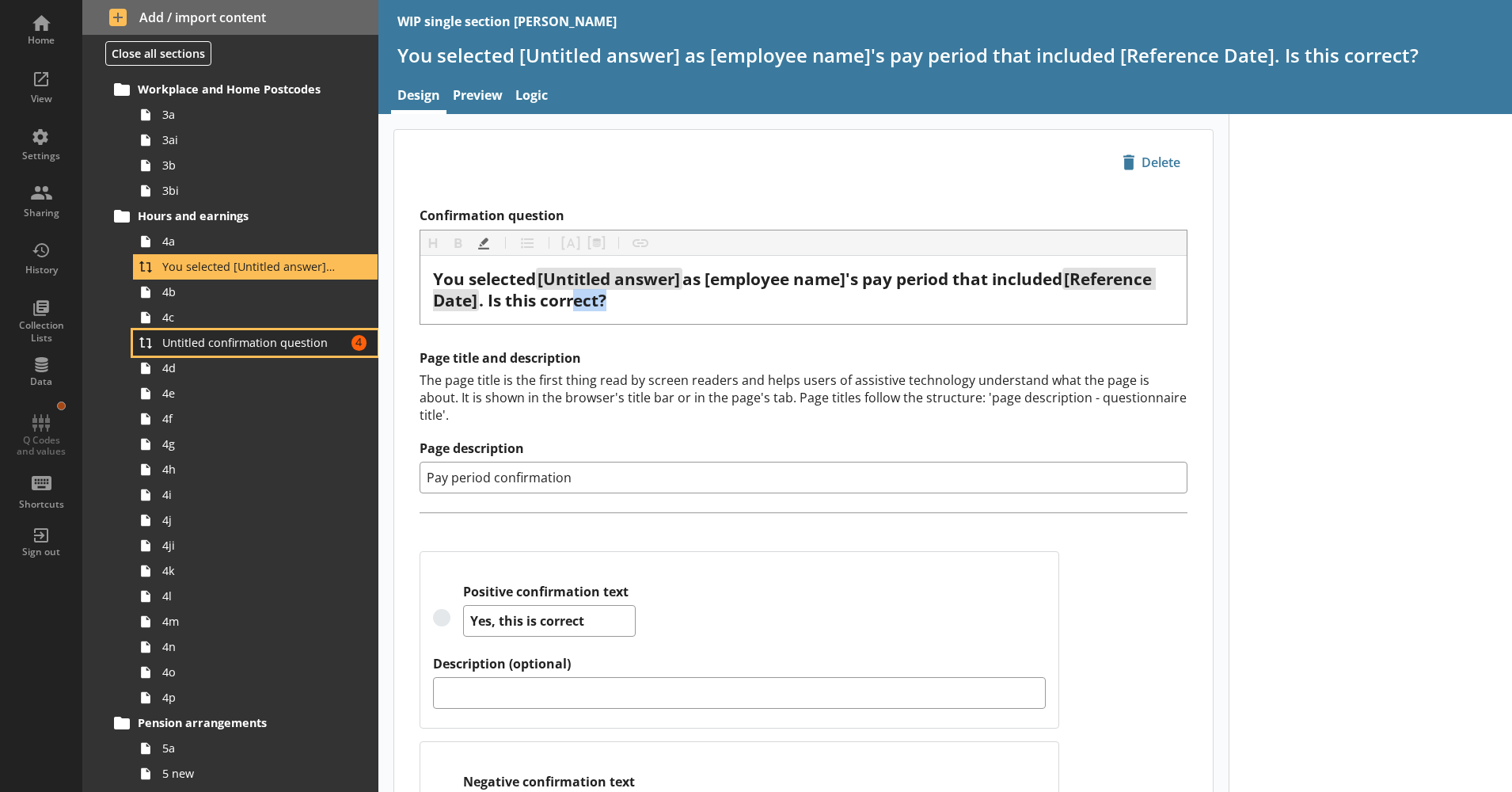 click on "Untitled confirmation question" at bounding box center (249, 342) 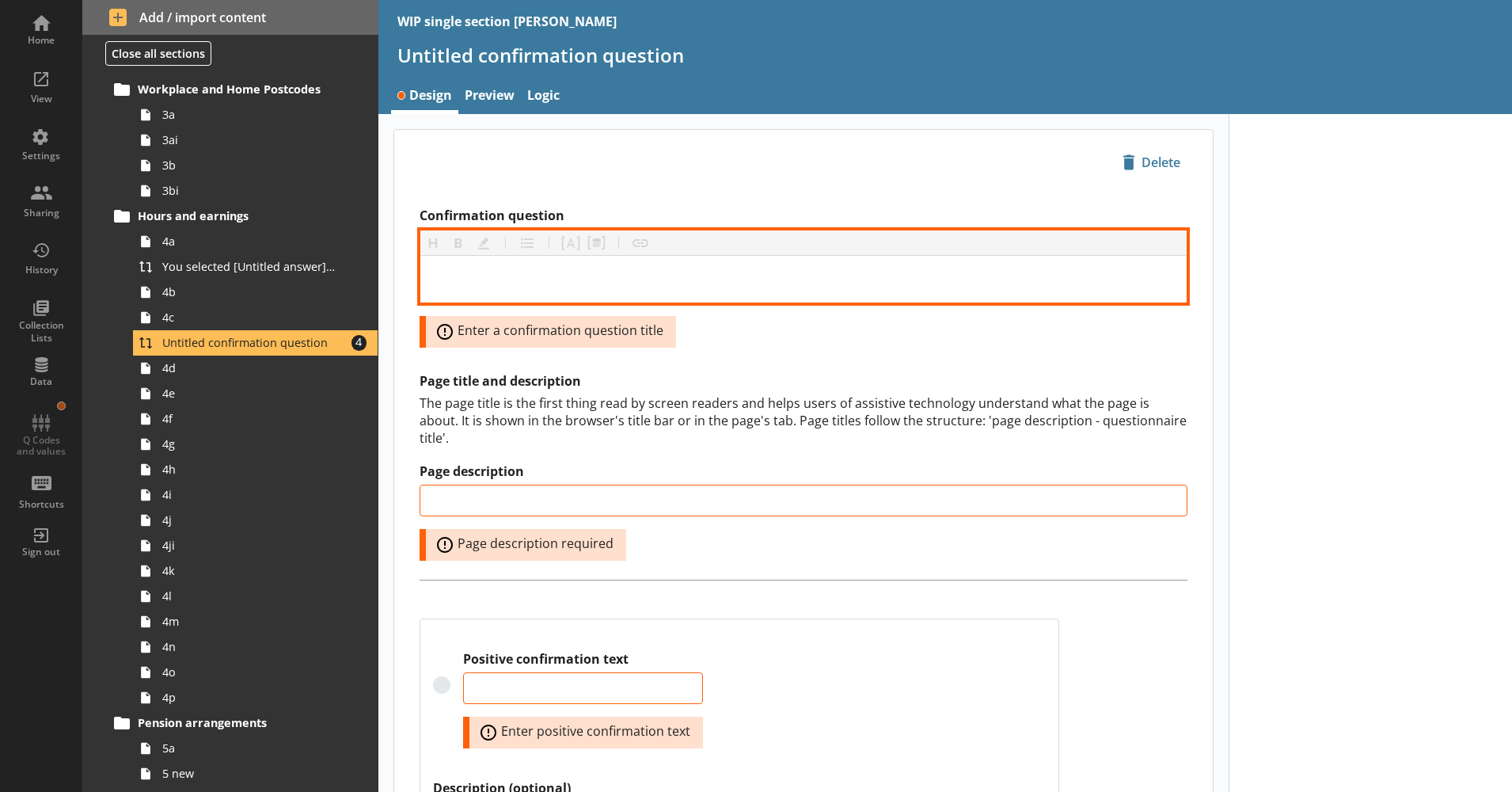 click at bounding box center [803, 279] 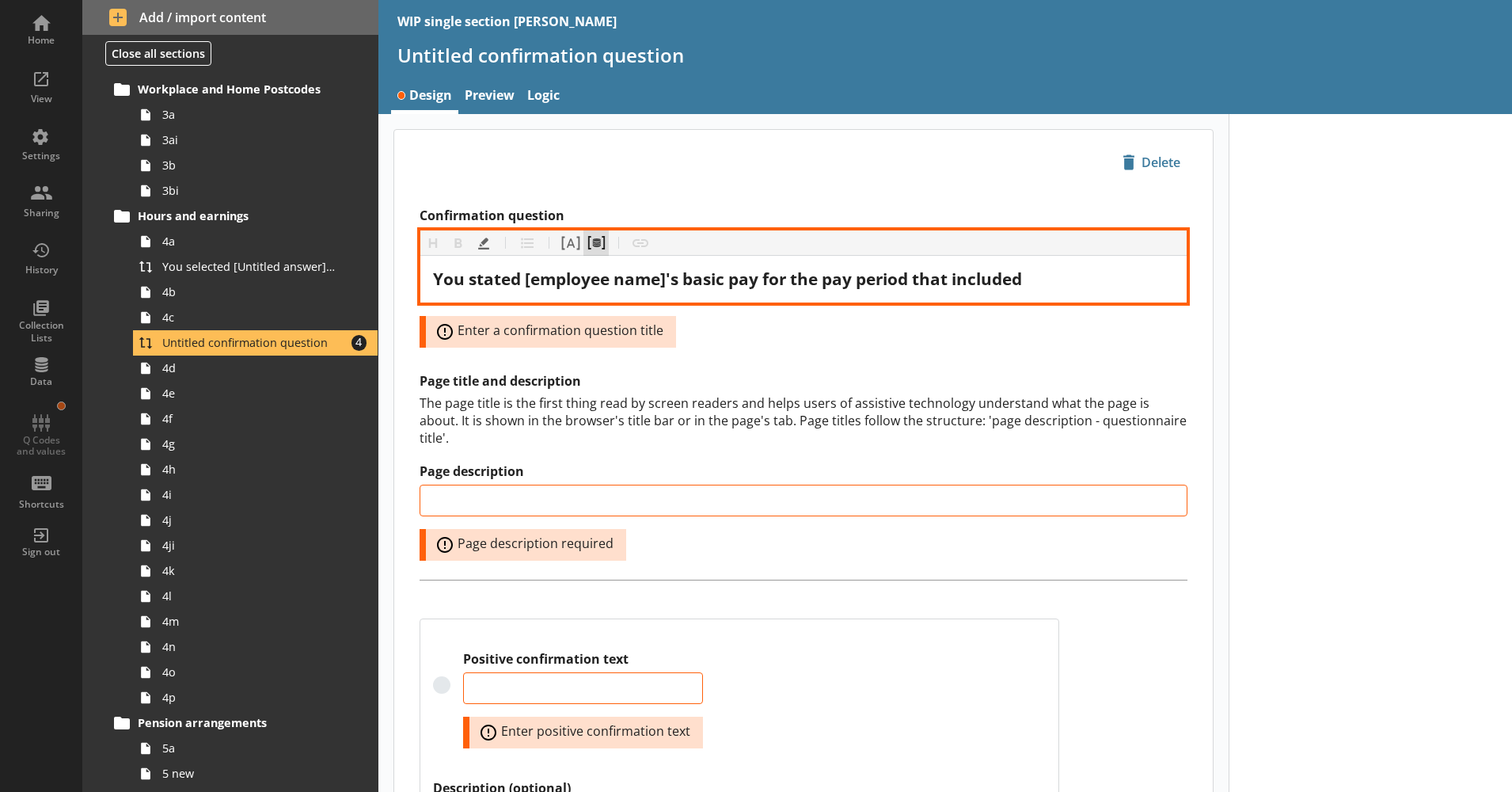 click on "Pipe metadata" at bounding box center (596, 243) 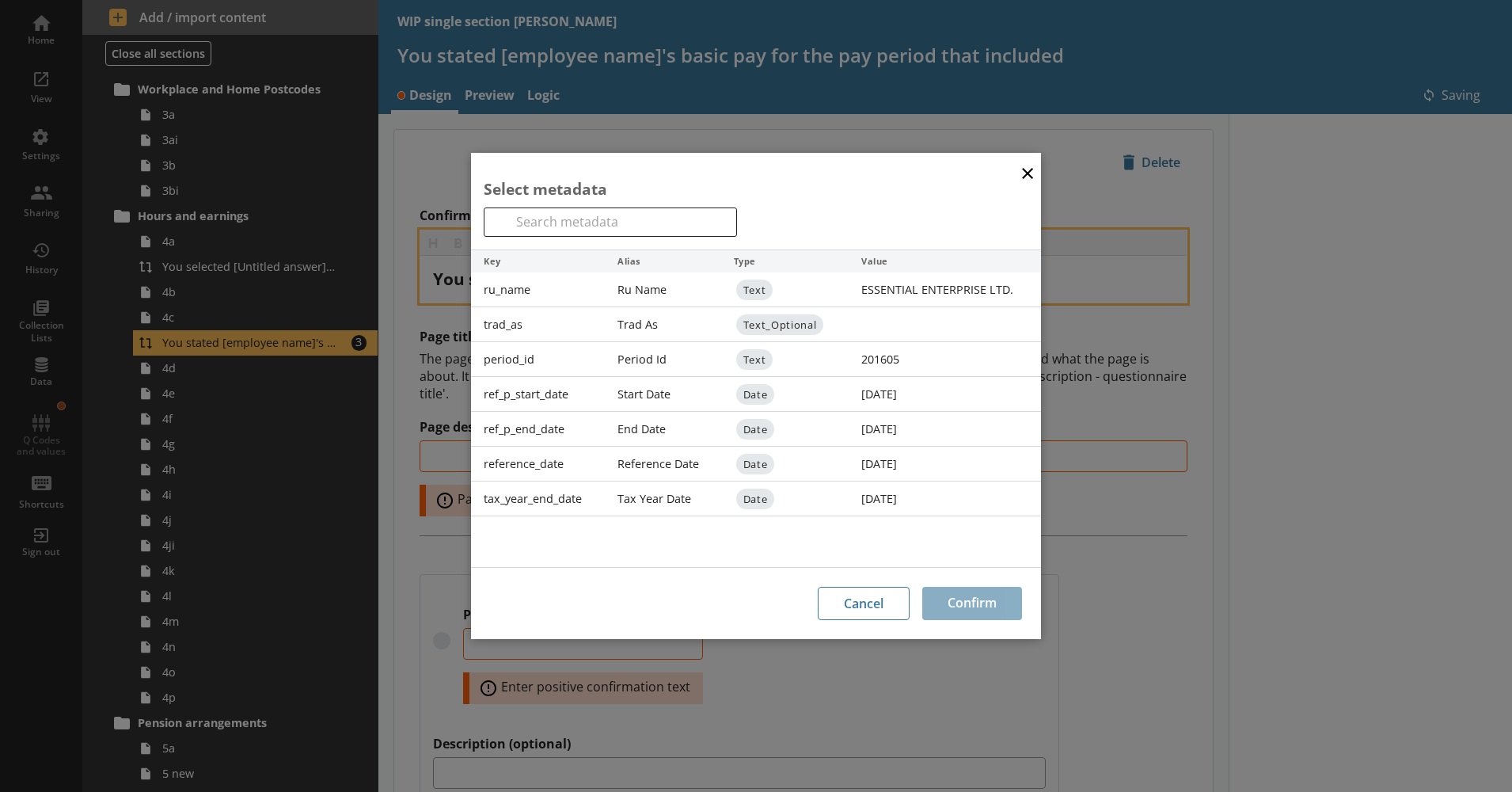 click on "Reference Date" at bounding box center (663, 464) 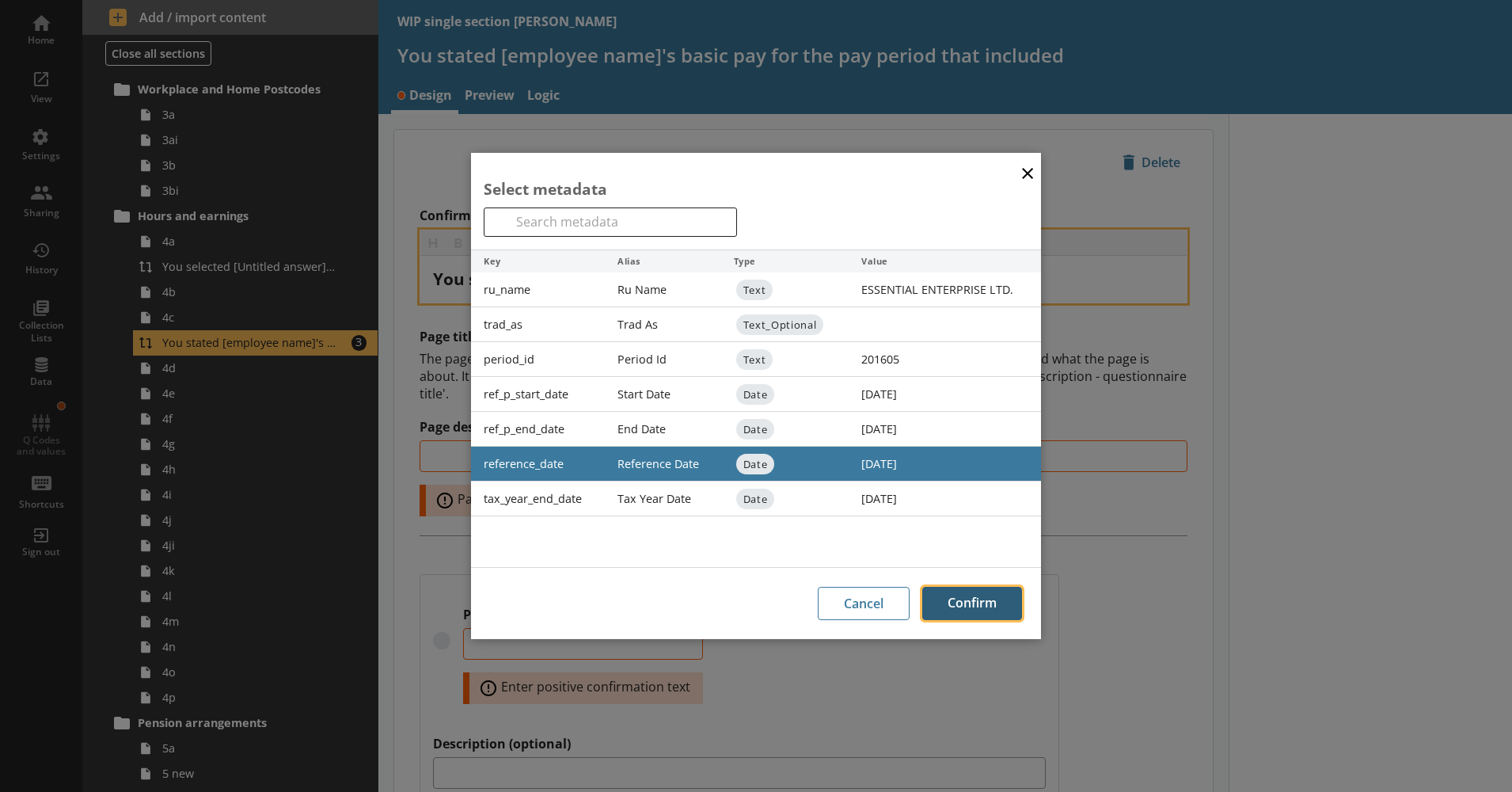 click on "Confirm" at bounding box center [972, 604] 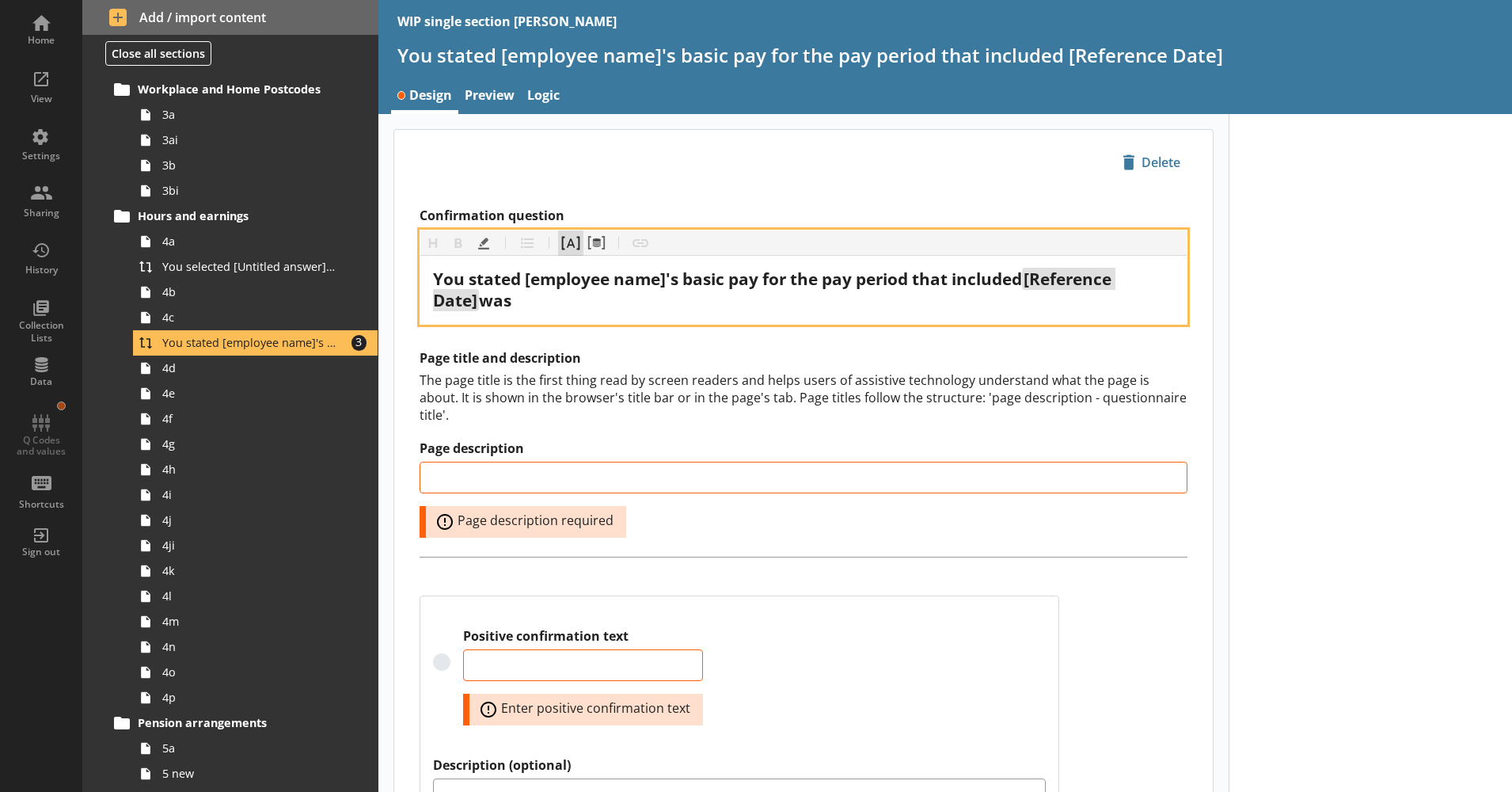 click on "Pipe answer" at bounding box center (571, 243) 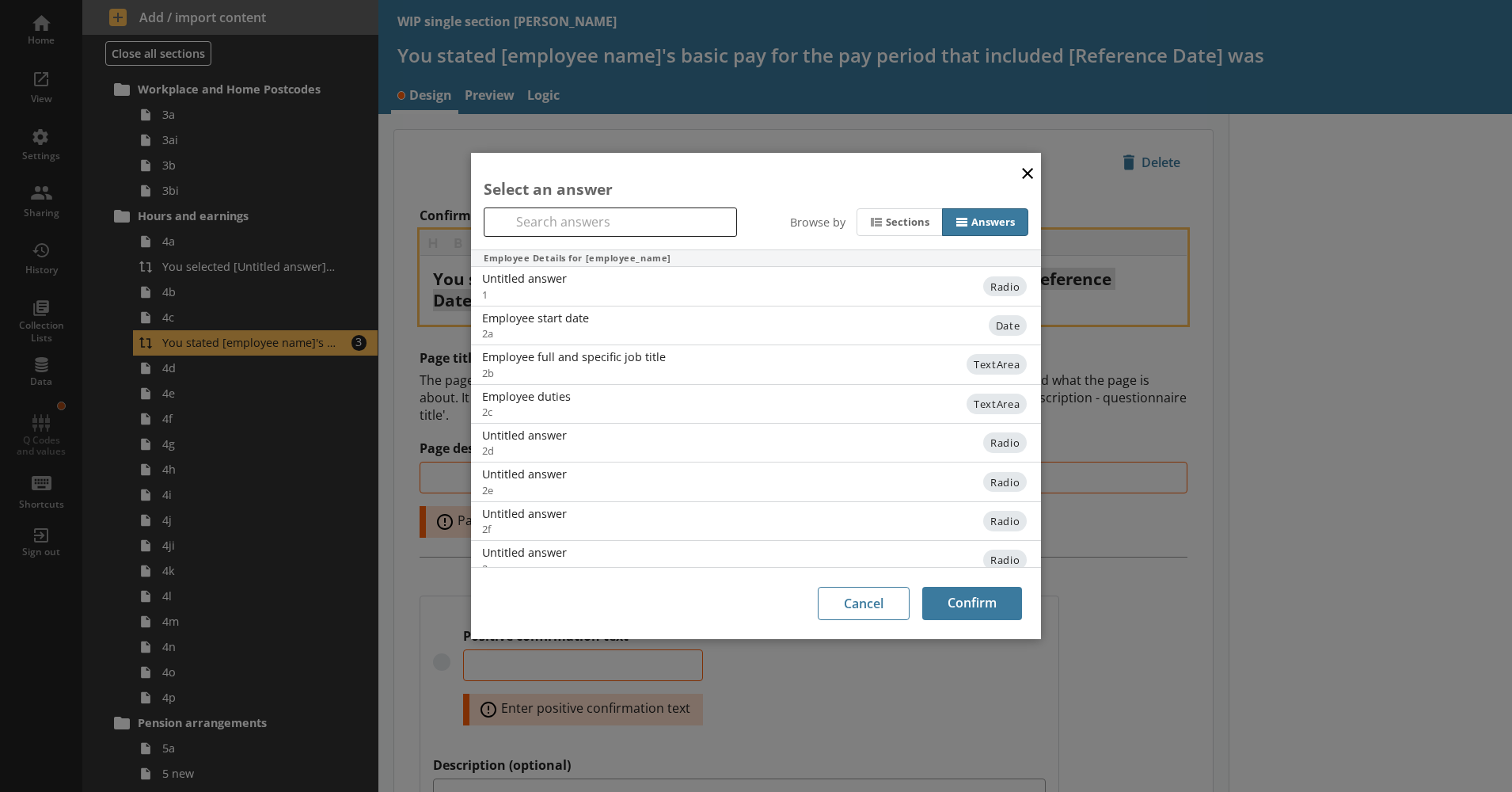 scroll, scrollTop: 444, scrollLeft: 0, axis: vertical 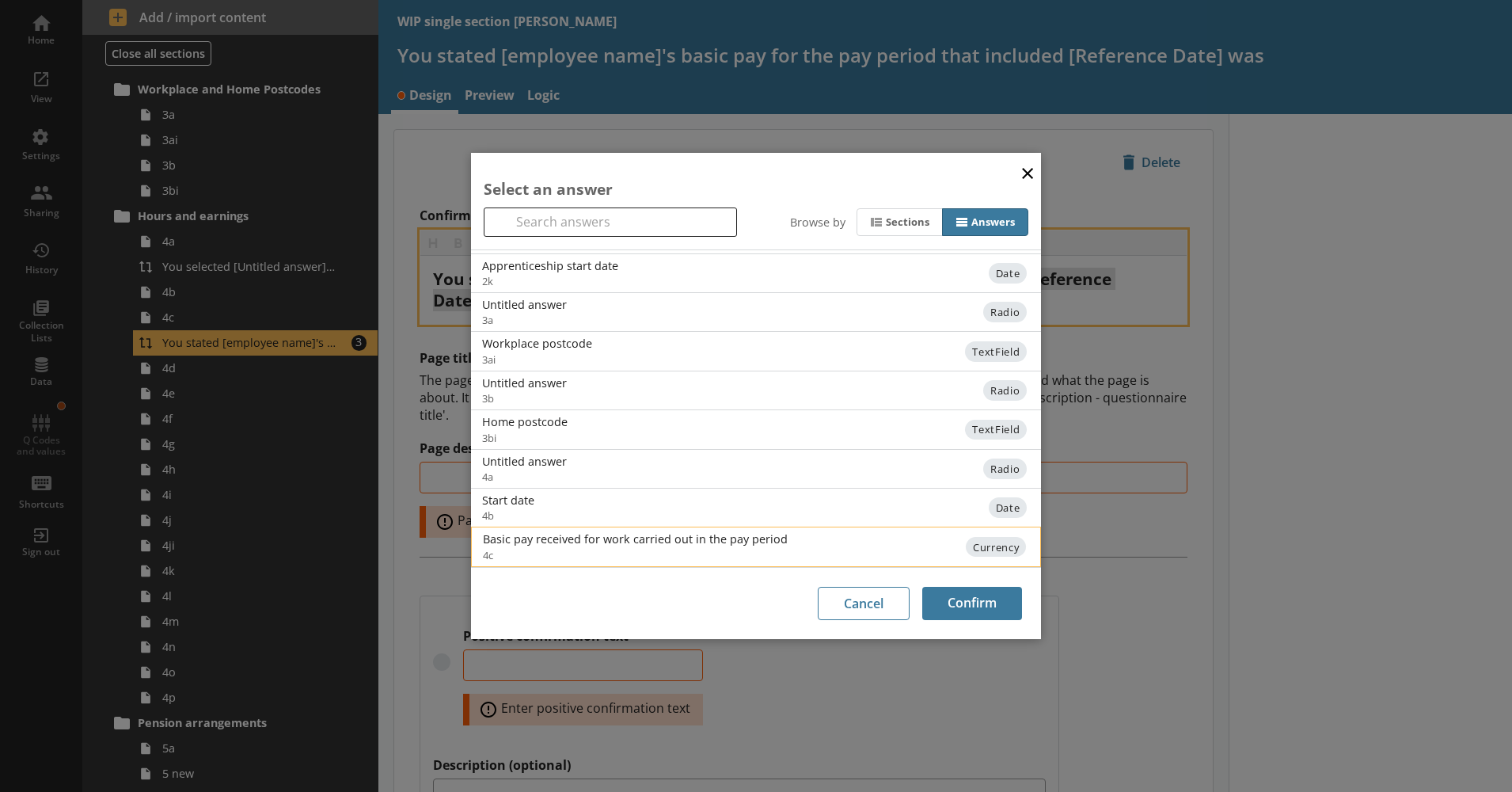 click on "Basic pay received for work carried out in the pay period" at bounding box center (642, 539) 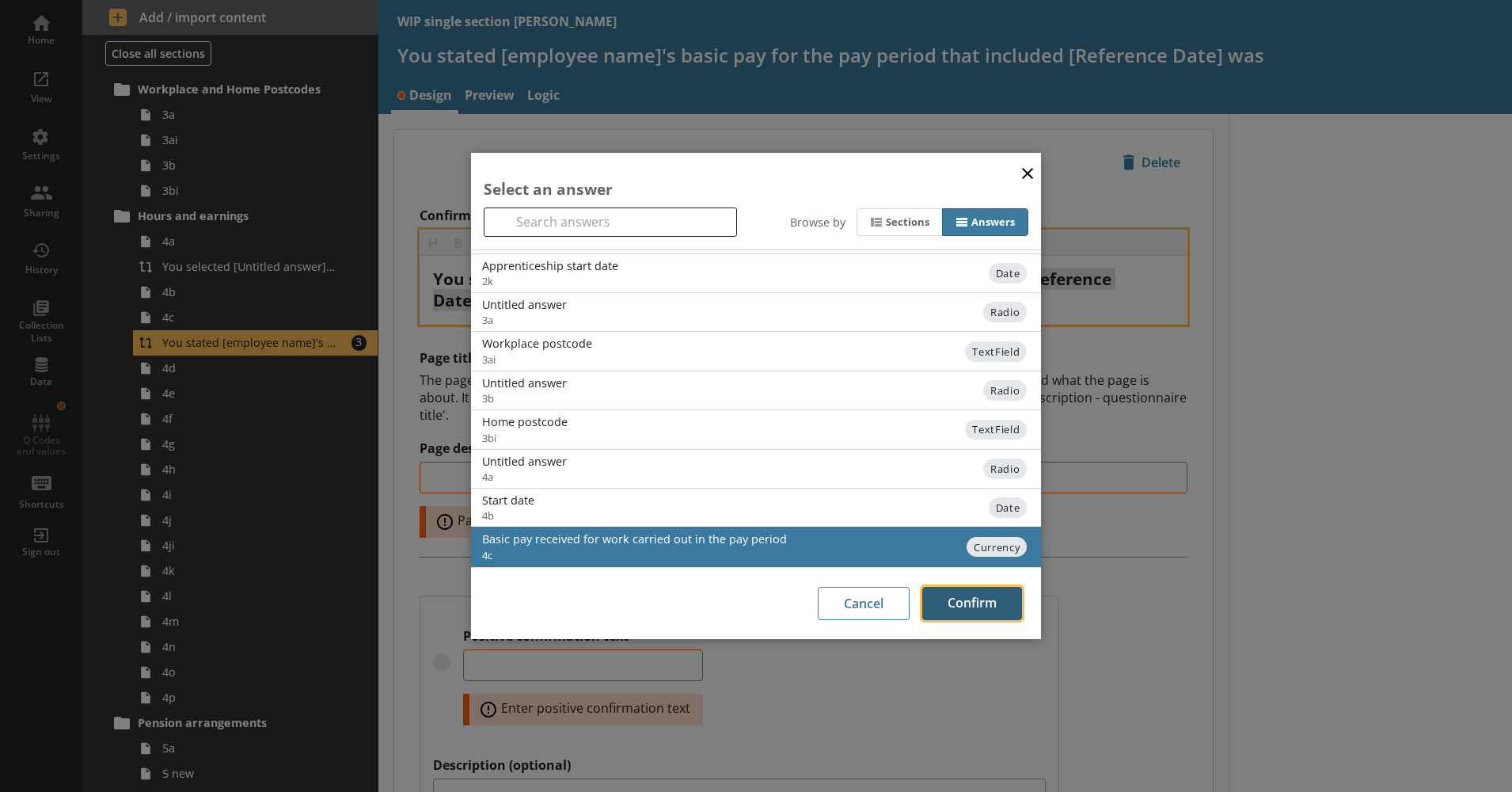 click on "Confirm" at bounding box center (972, 604) 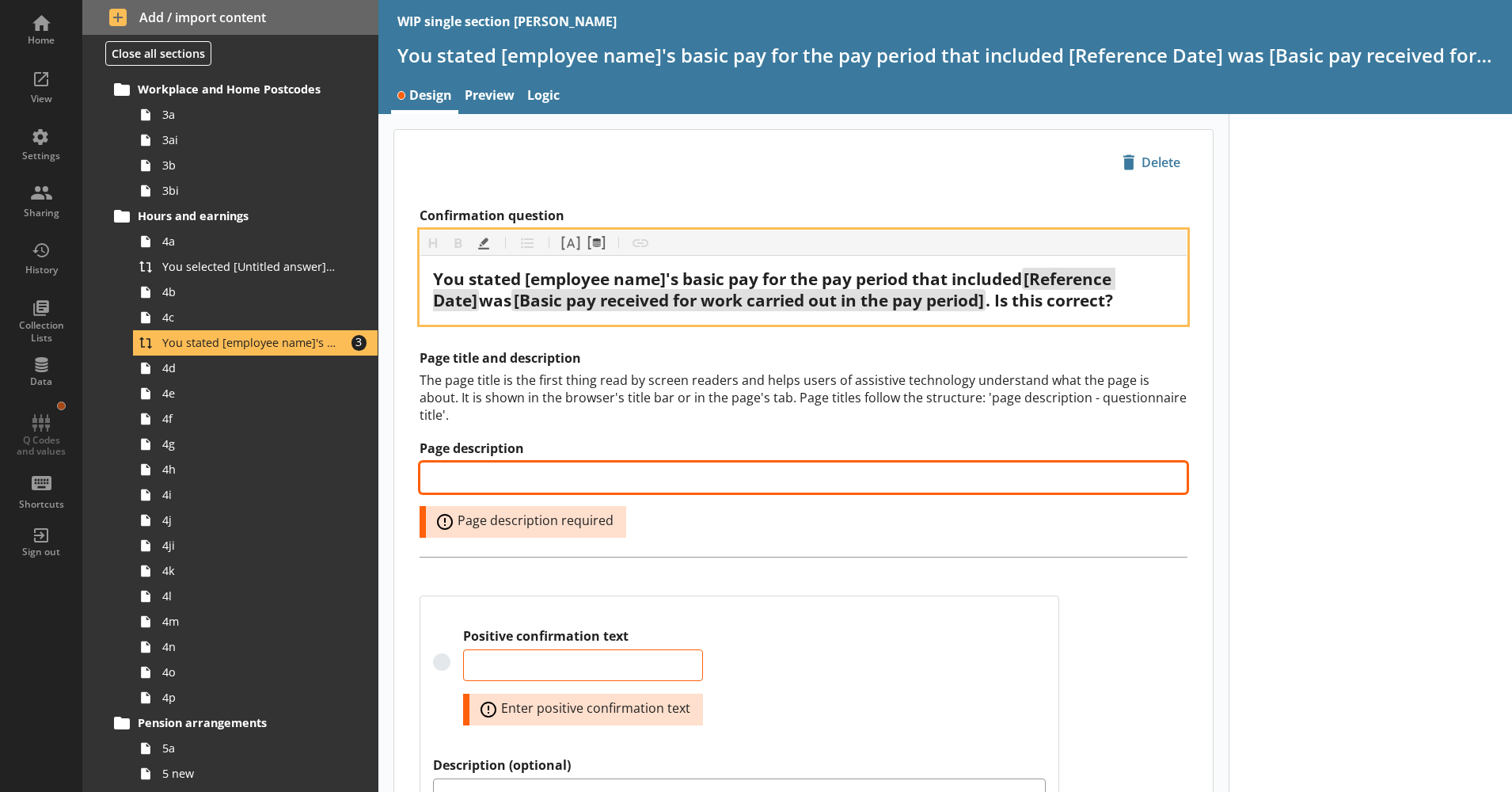 click on "Page description" at bounding box center (803, 478) 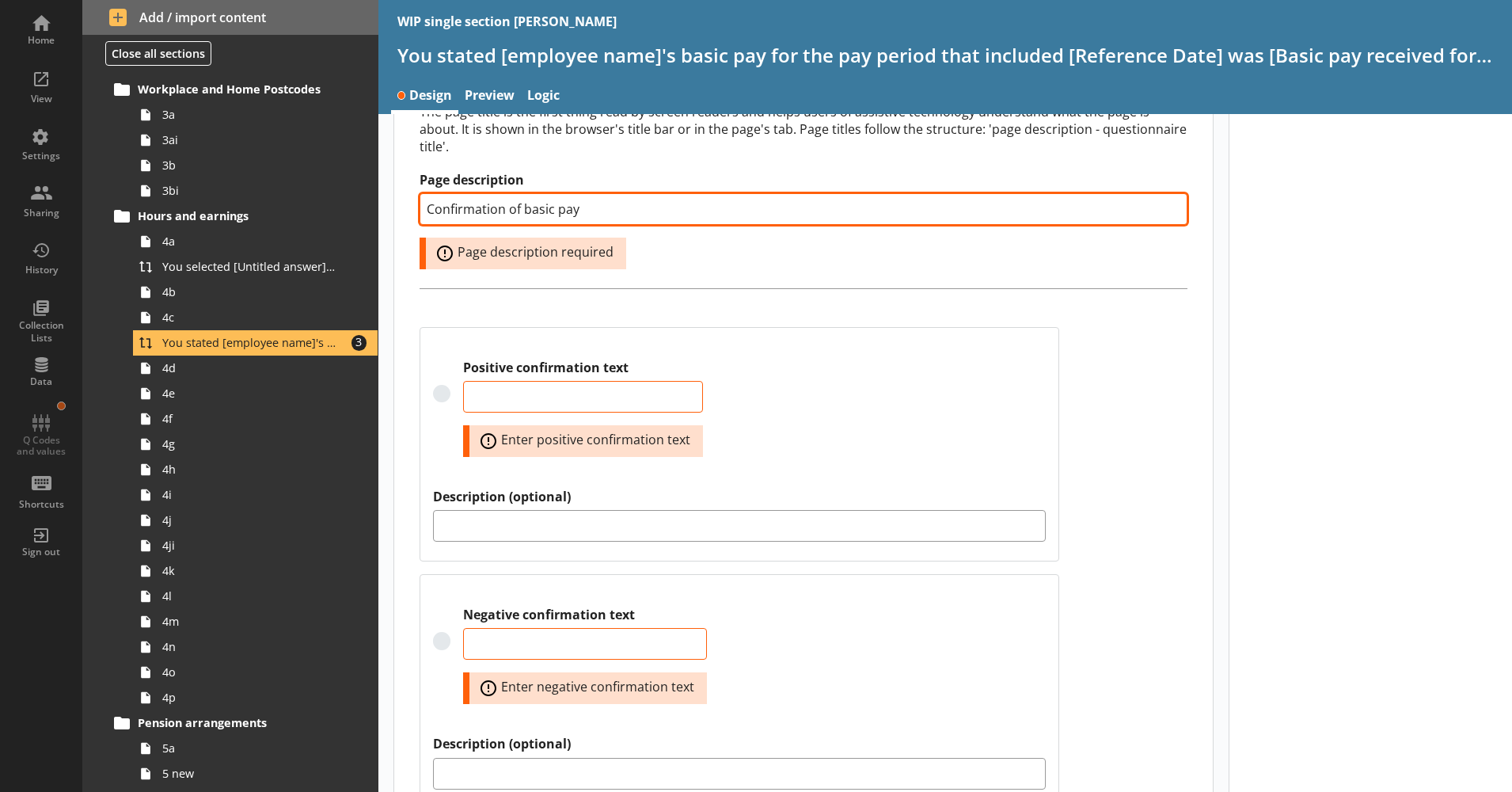 scroll, scrollTop: 273, scrollLeft: 0, axis: vertical 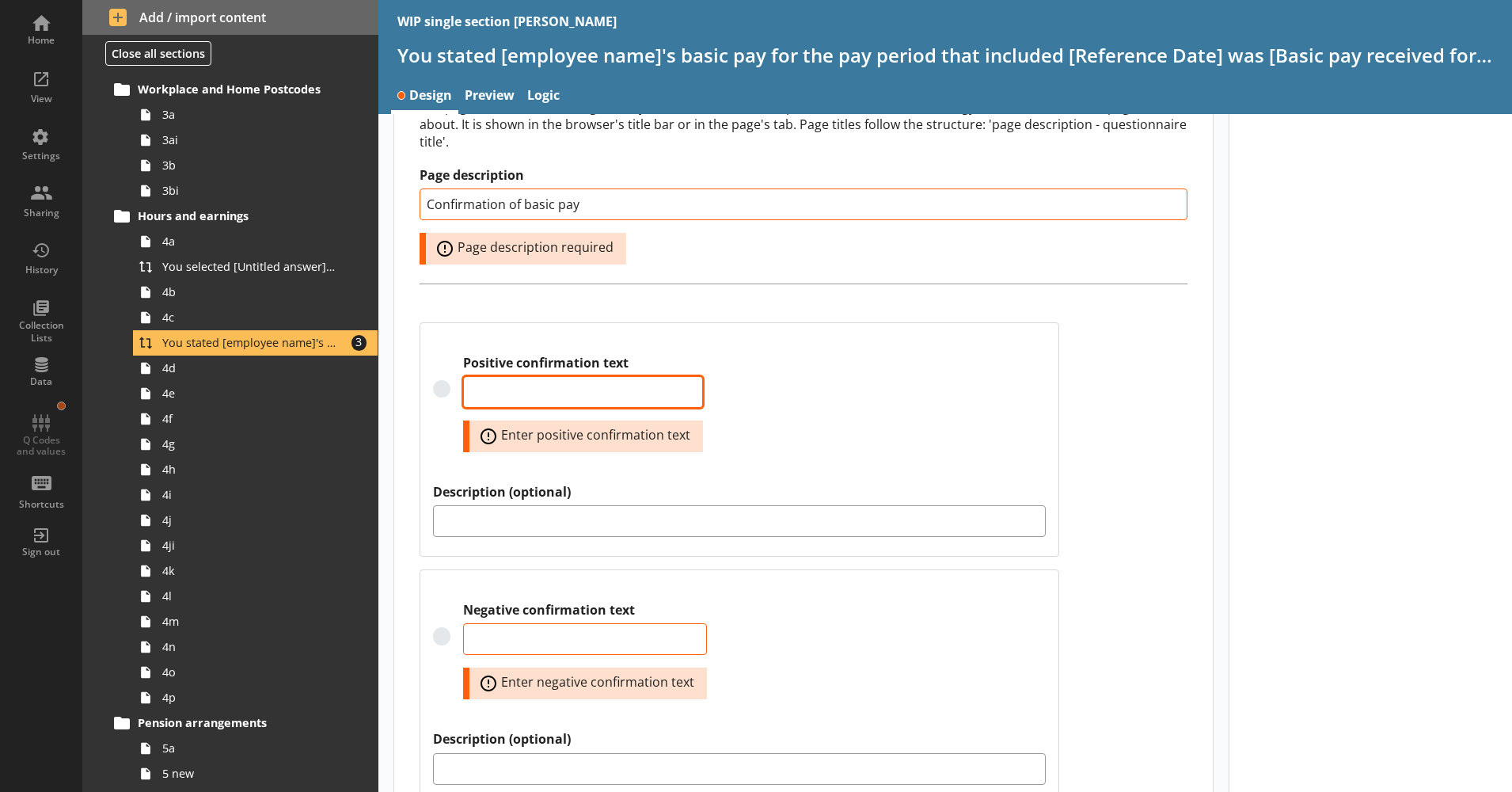 click on "Positive confirmation text" at bounding box center [583, 392] 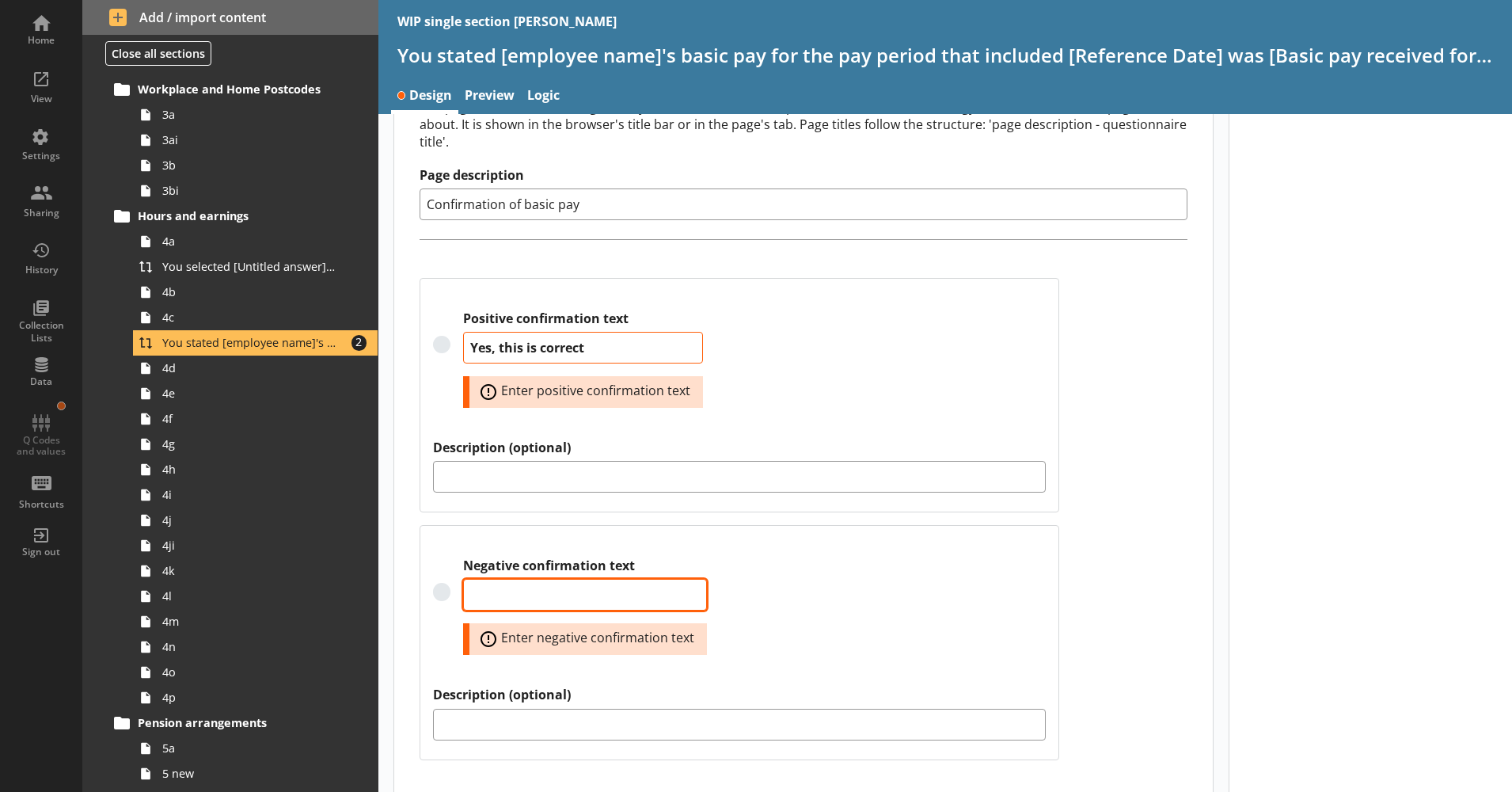 click on "Negative confirmation text" at bounding box center [585, 595] 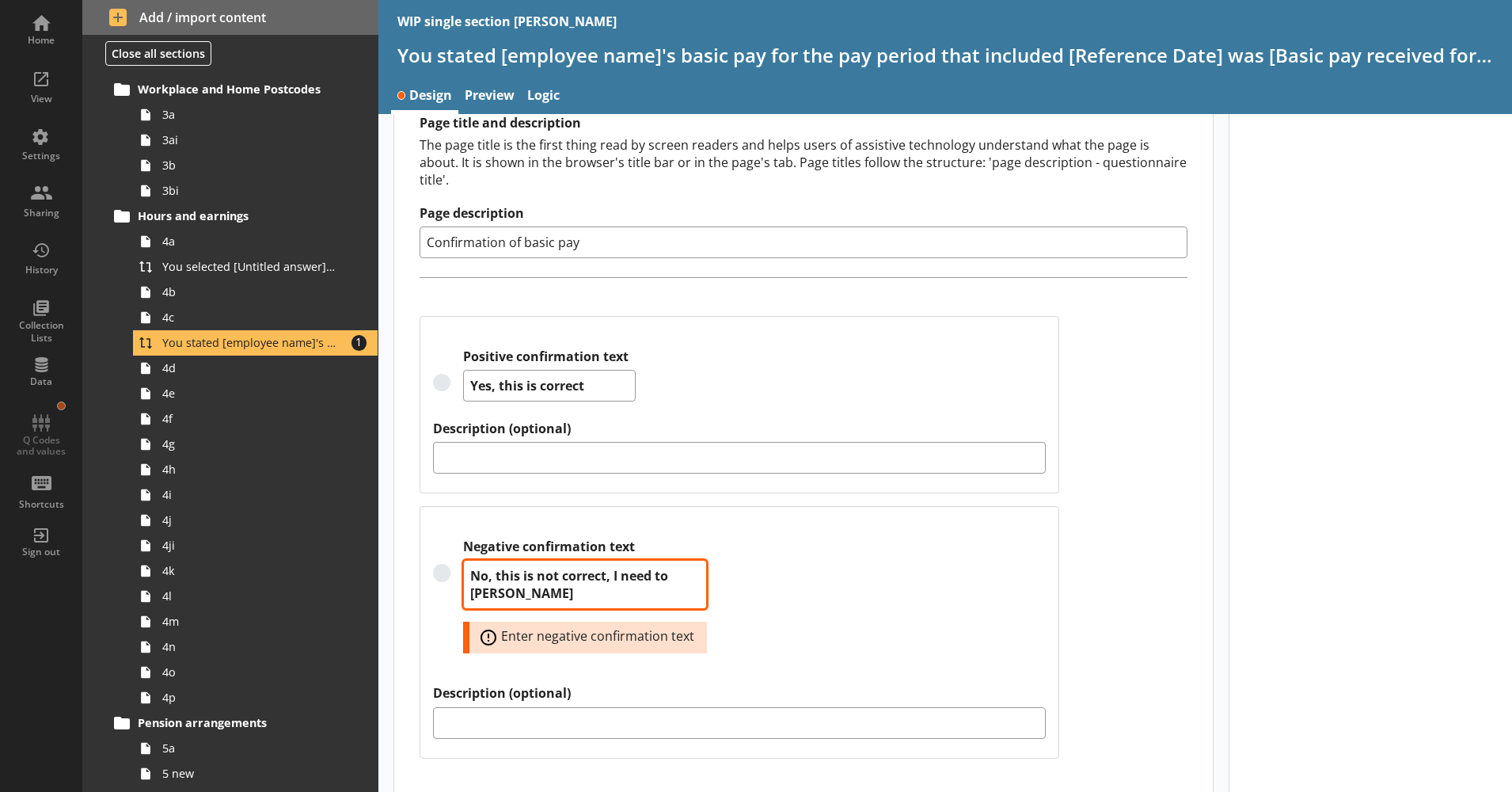 scroll, scrollTop: 253, scrollLeft: 0, axis: vertical 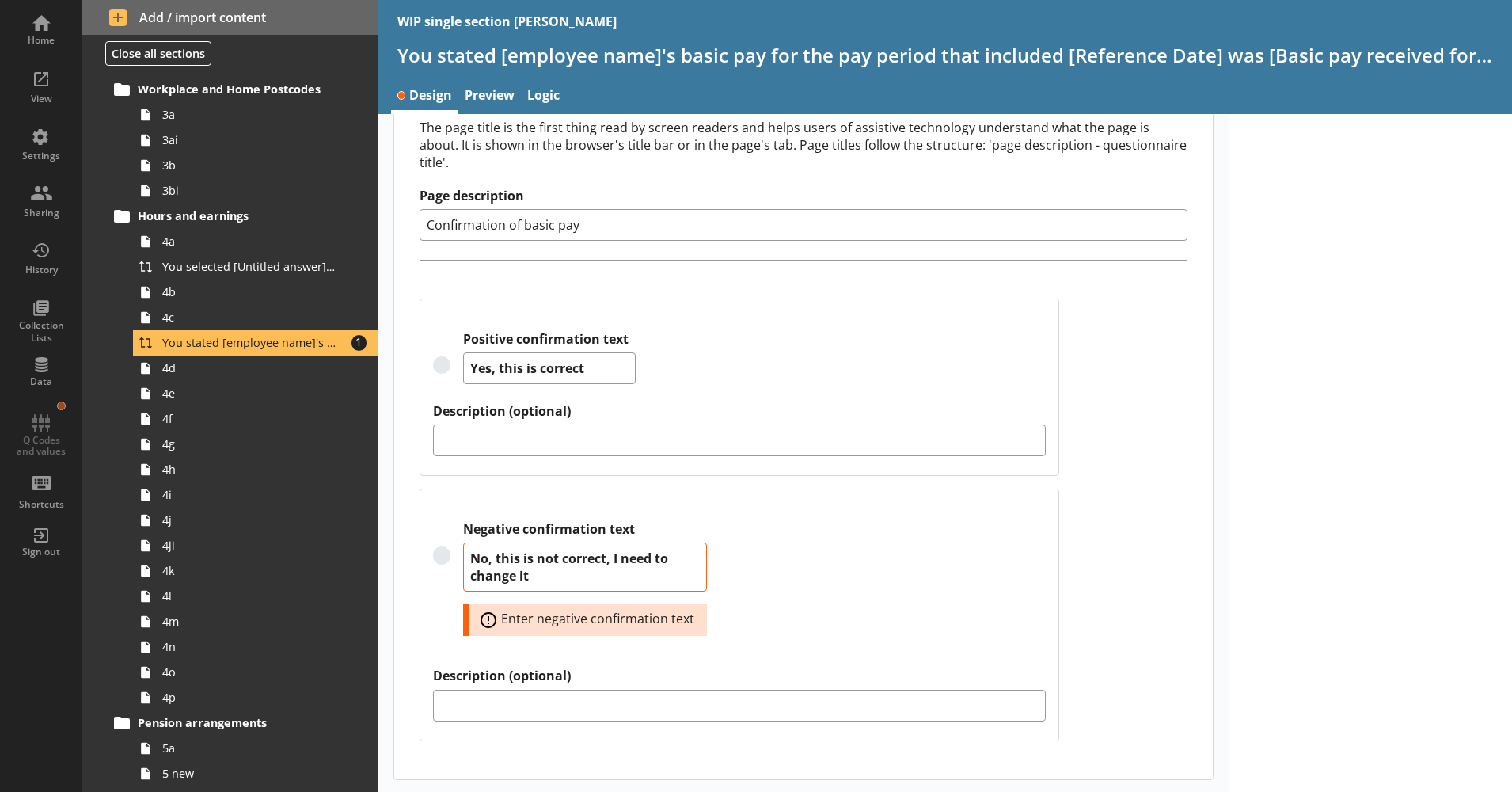 click on "Negative confirmation text No, this is not correct, I need to change it Error:  Enter negative confirmation text" at bounding box center [739, 594] 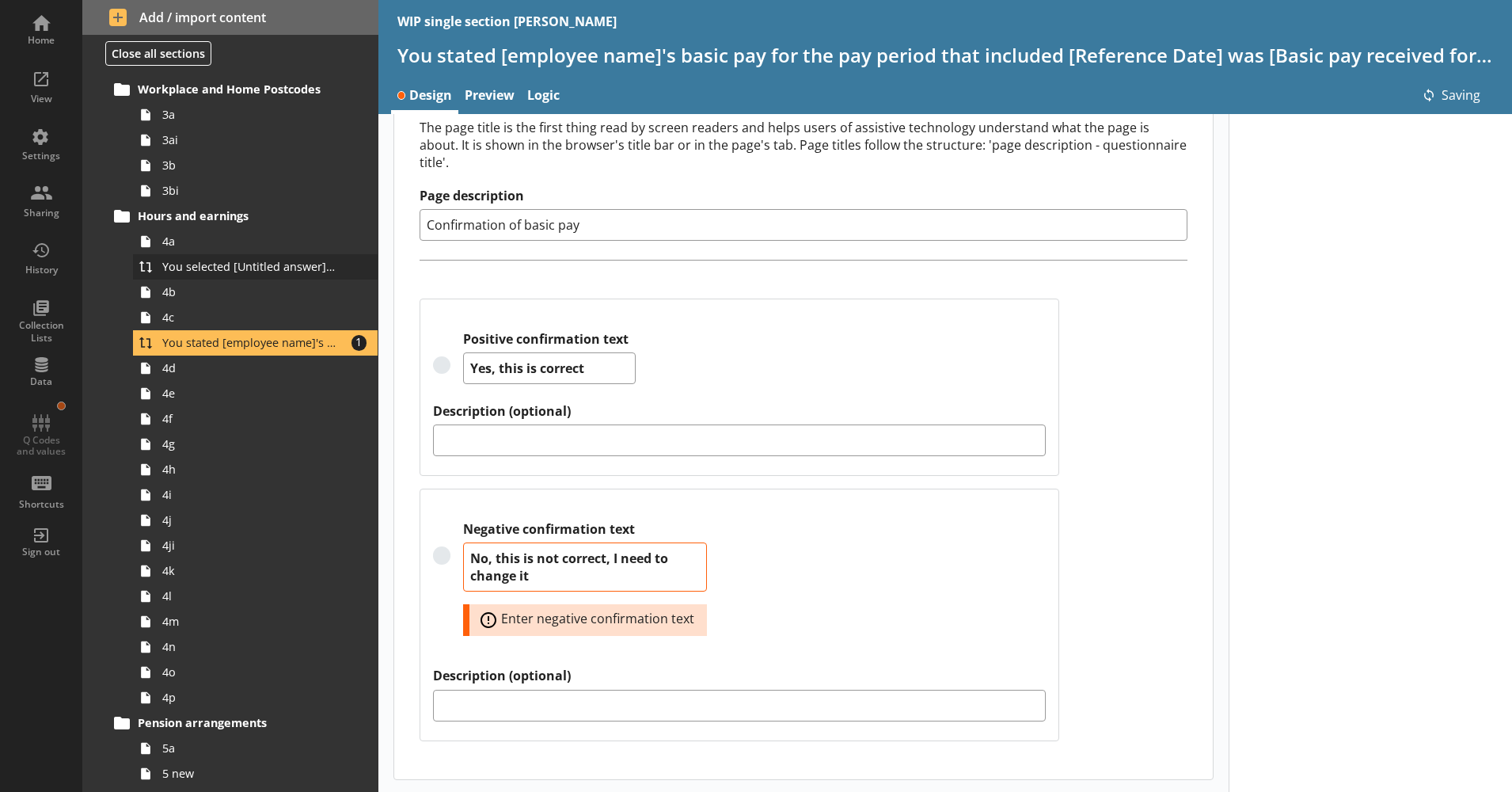 scroll, scrollTop: 196, scrollLeft: 0, axis: vertical 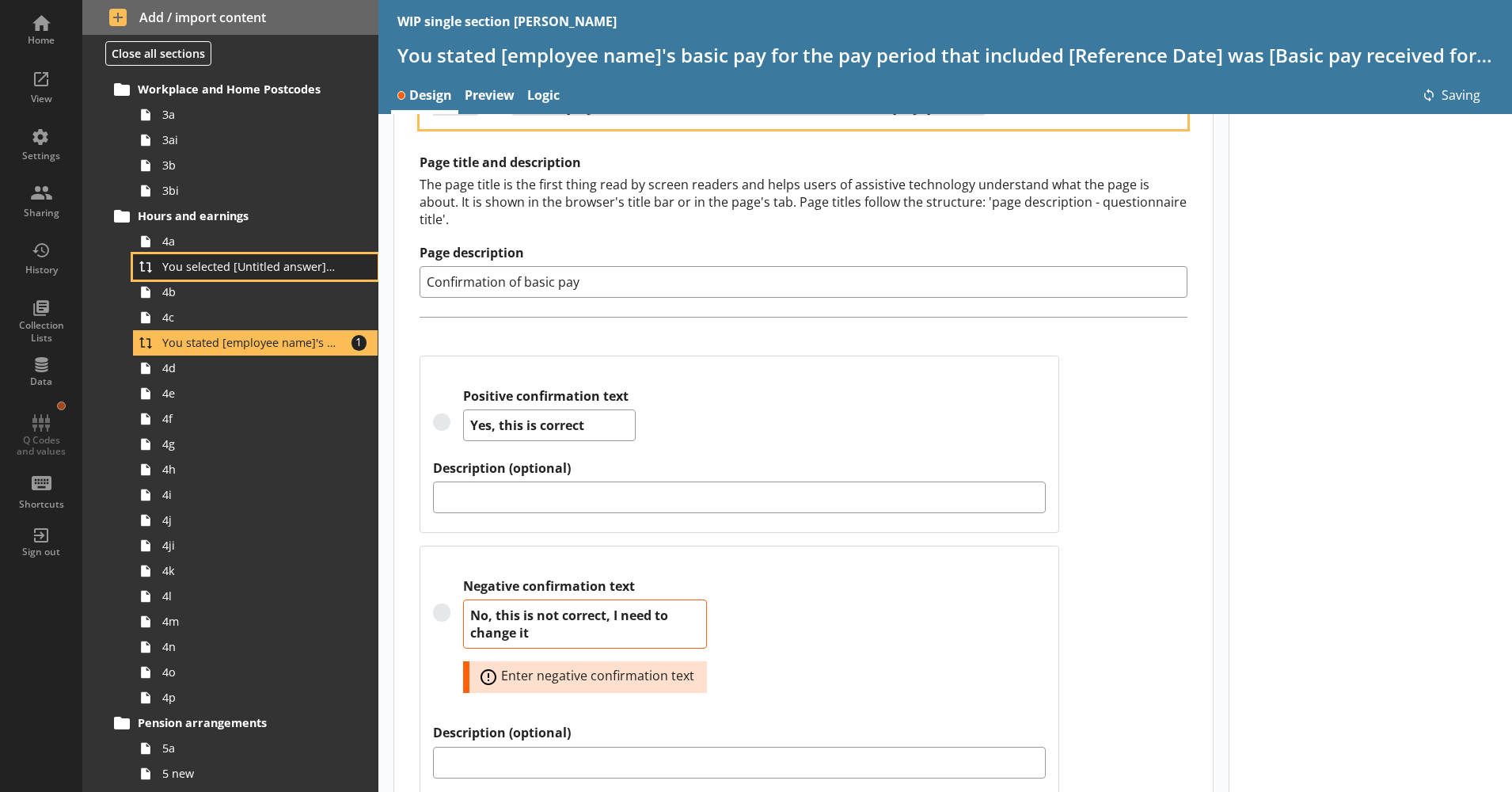click on "You selected [Untitled answer] as [employee name]'s pay period that included [Reference Date]. Is this correct?" at bounding box center [255, 267] 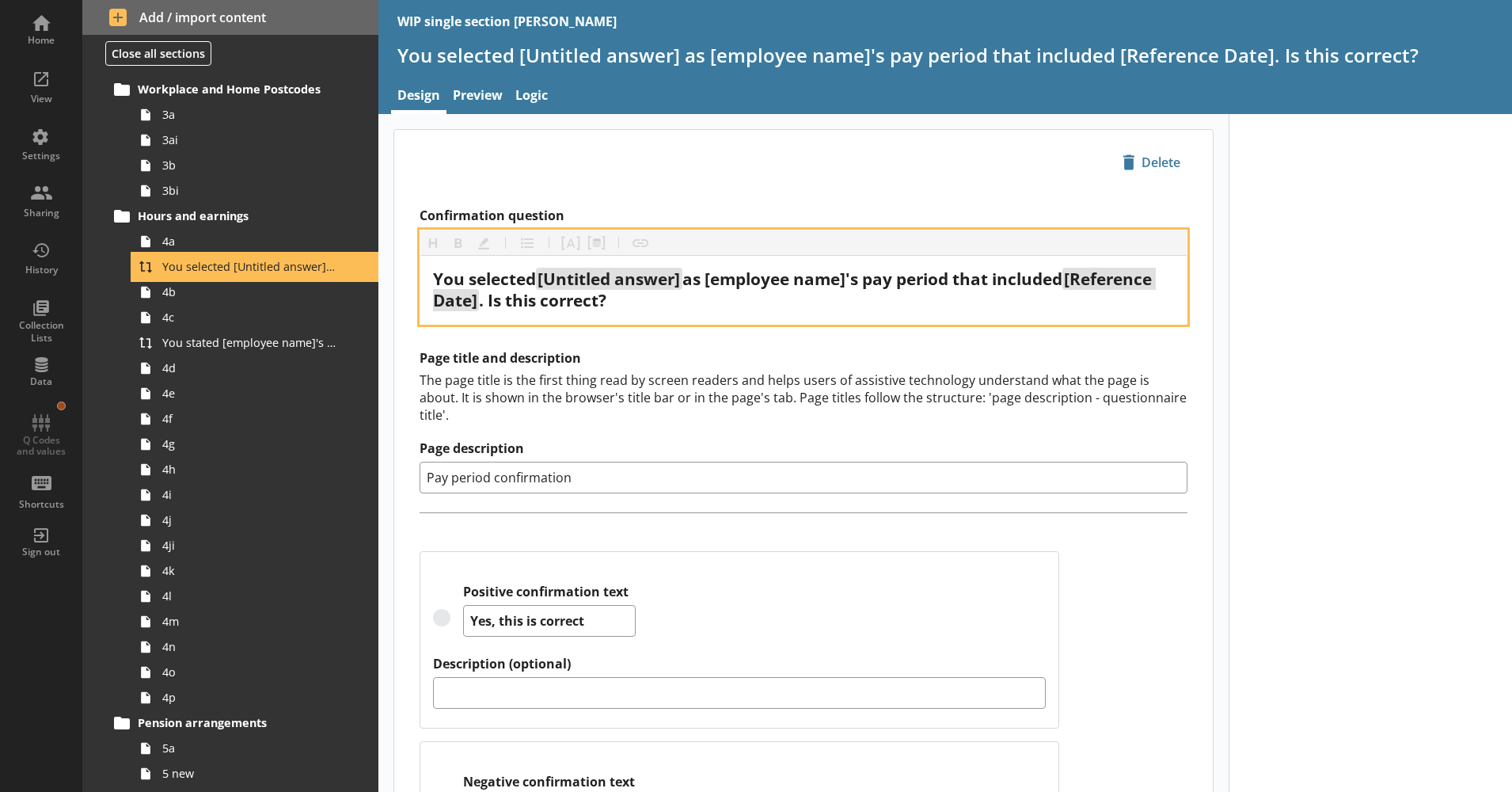 scroll, scrollTop: 178, scrollLeft: 0, axis: vertical 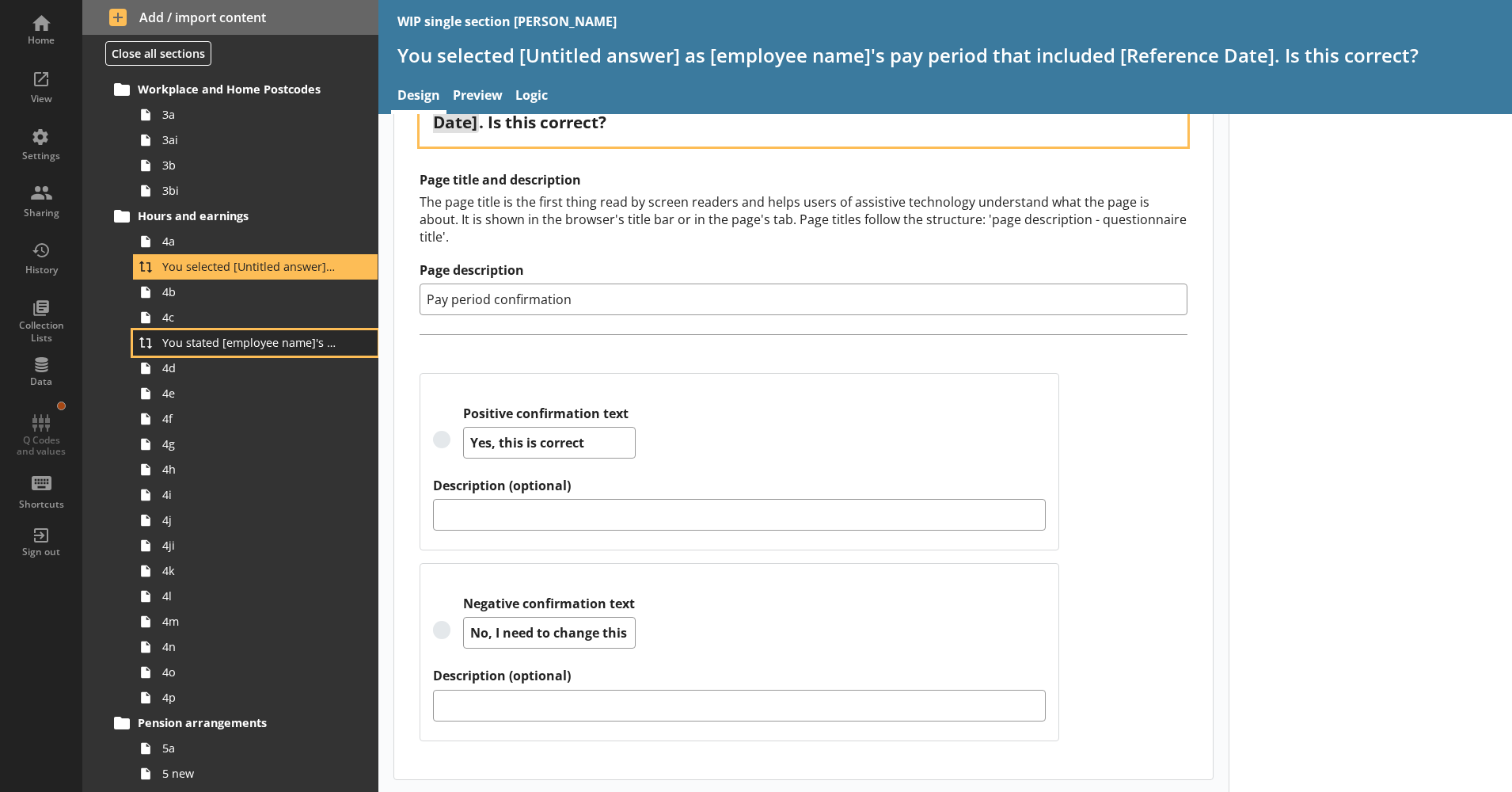 click on "You stated [employee name]'s basic pay for the pay period that included [Reference Date] was [Basic pay received for work carried out in the pay period]. Is this correct?" at bounding box center (249, 342) 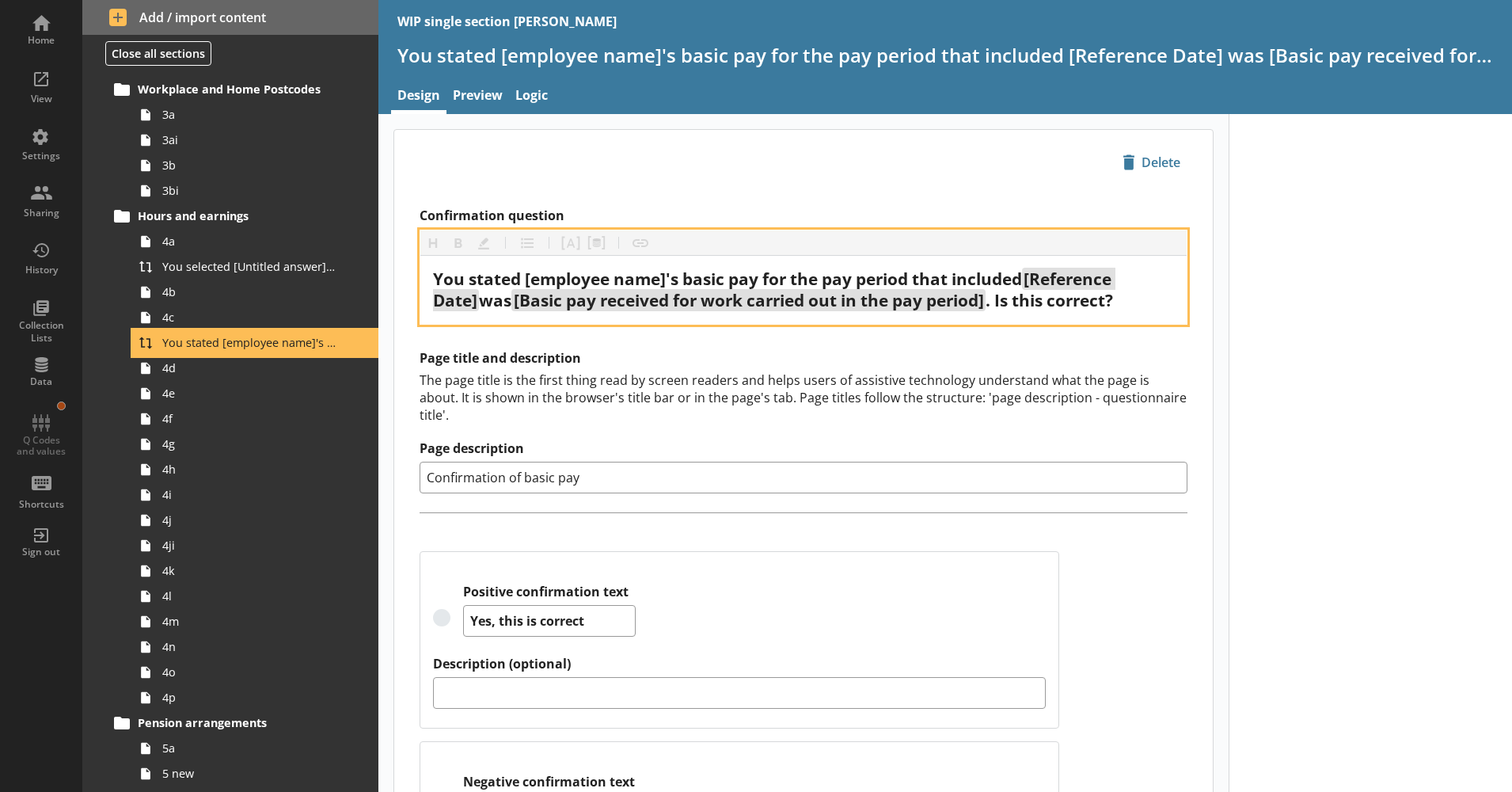 scroll, scrollTop: 196, scrollLeft: 0, axis: vertical 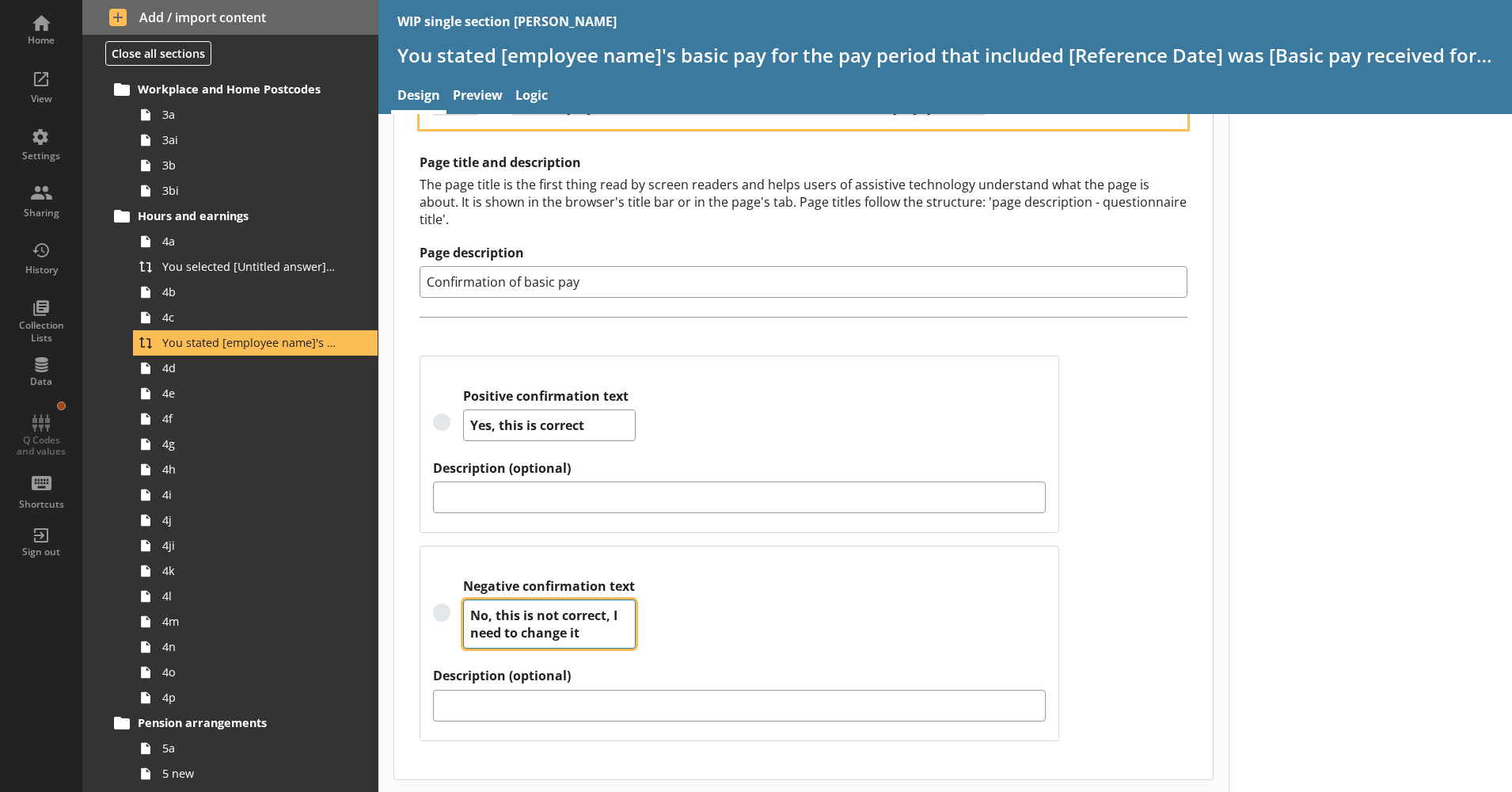 drag, startPoint x: 591, startPoint y: 633, endPoint x: 494, endPoint y: 622, distance: 97.62172 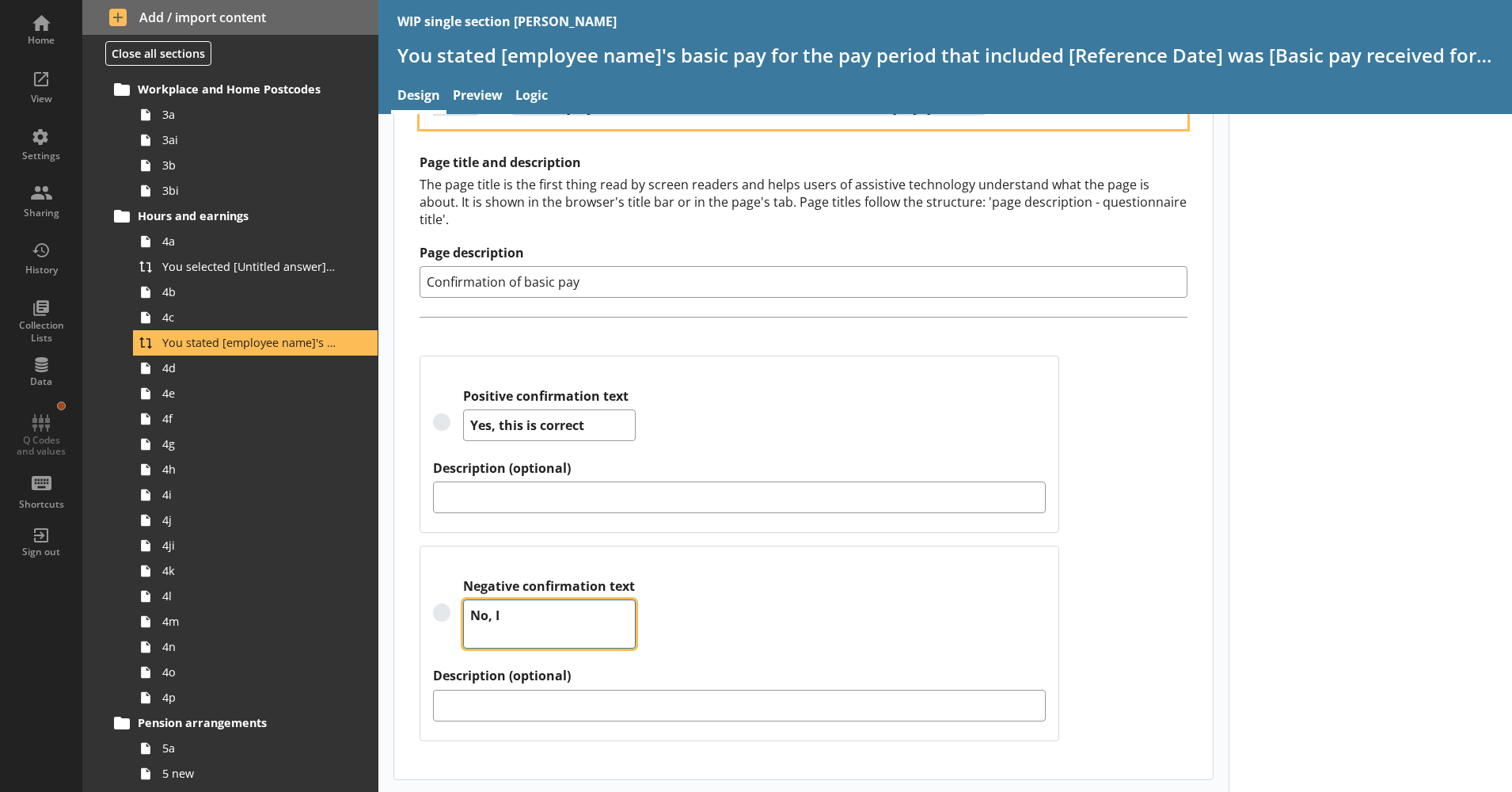 scroll, scrollTop: 178, scrollLeft: 0, axis: vertical 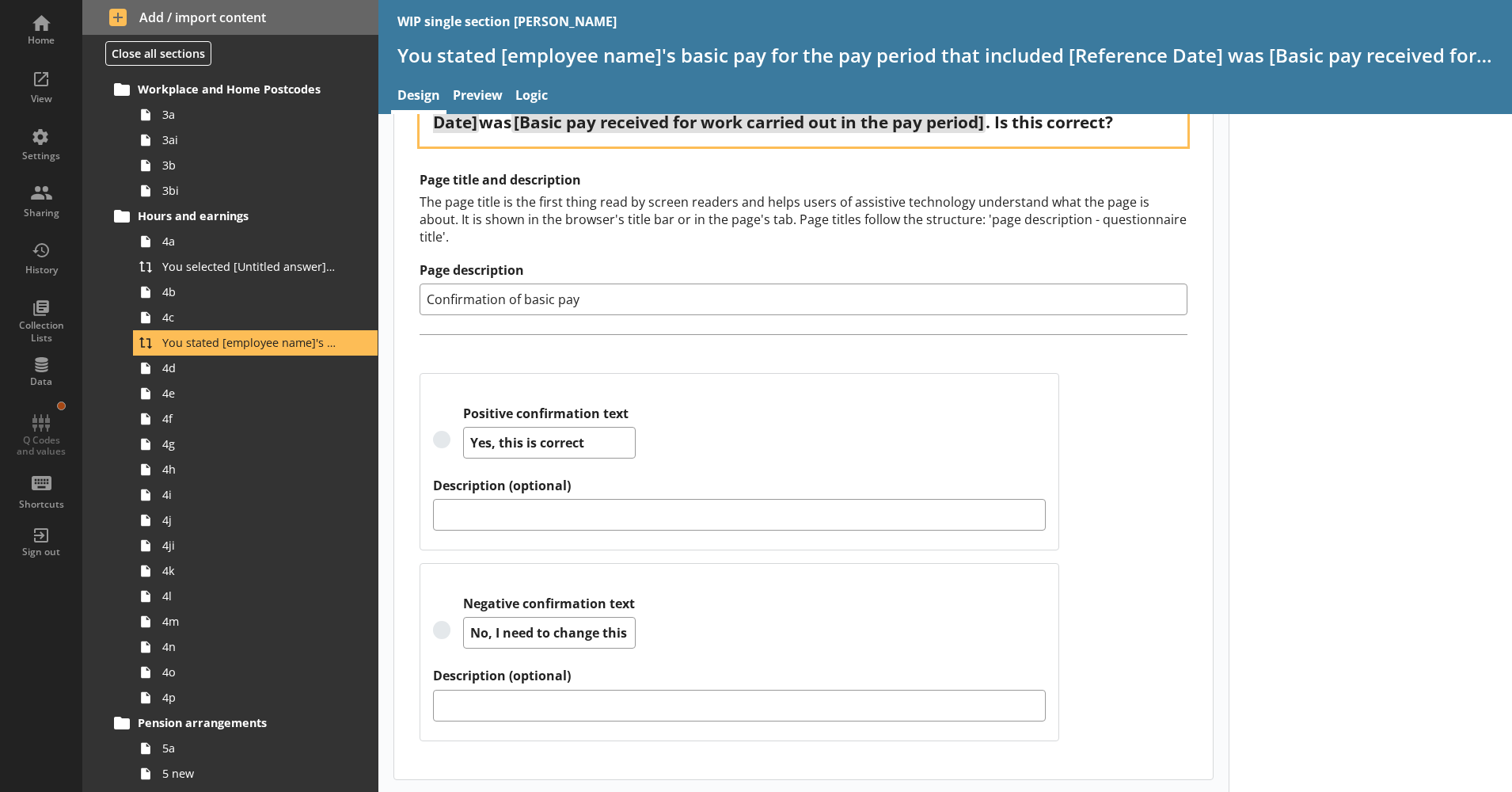 click on "Confirmation question Heading Heading Bold Bold Highlight Highlight List List Pipe answer Pipe answer Pipe metadata Pipe metadata Insert link Insert link You stated [employee name]'s basic pay for the pay period that included  [Reference Date]  was  [Basic pay received for work carried out in the pay period] . Is this correct? Page title and description The page title is the first thing read by screen readers and helps users of assistive technology understand what the page is about. It is shown in the browser's title bar or in the page's tab. Page titles follow the structure: 'page description - questionnaire title'. Page description Confirmation of basic pay Positive confirmation text Yes, this is correct Description (optional) Negative confirmation text No, I need to change this Description (optional)" at bounding box center [803, 398] 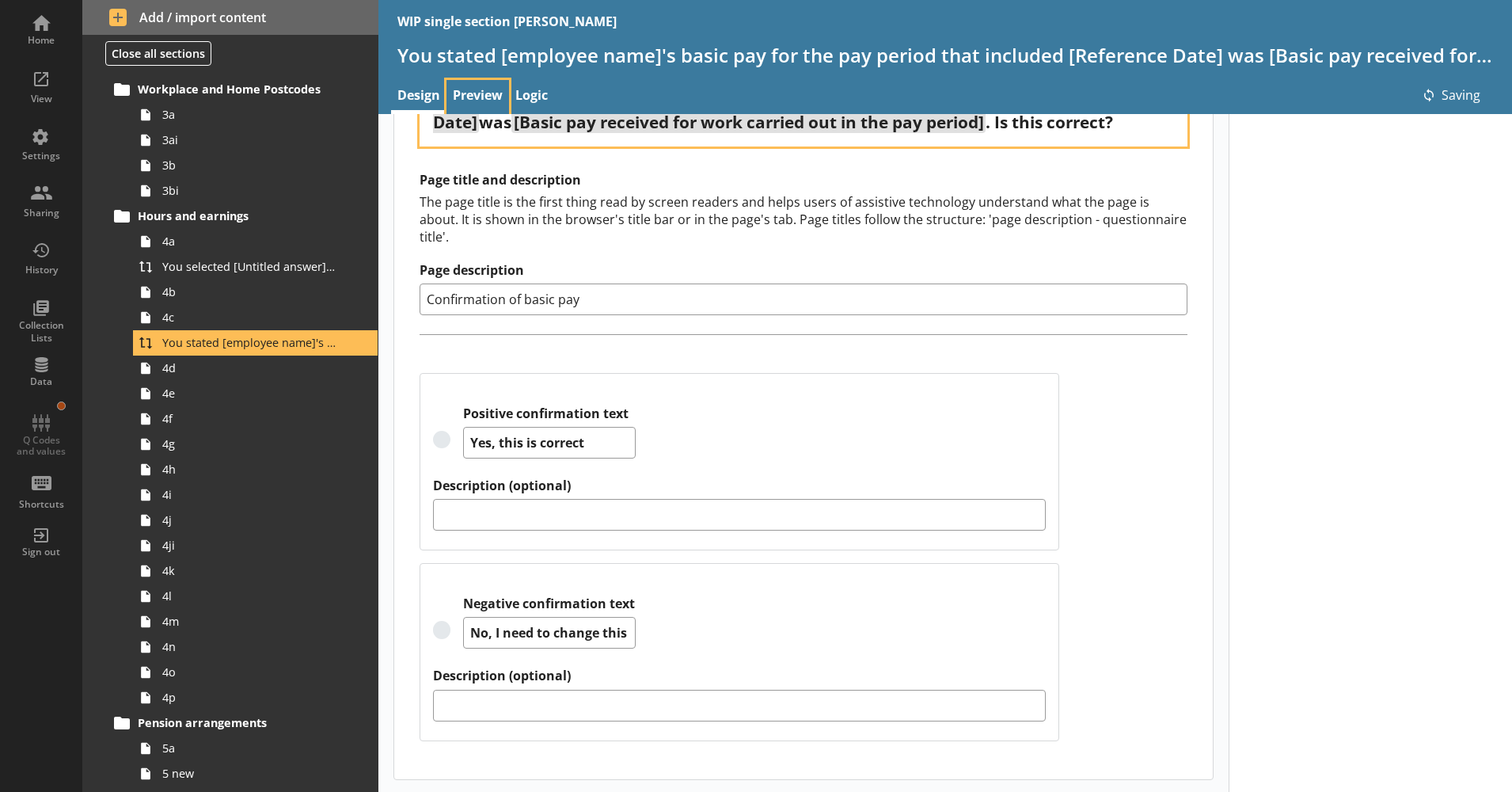 click on "Preview" at bounding box center [477, 97] 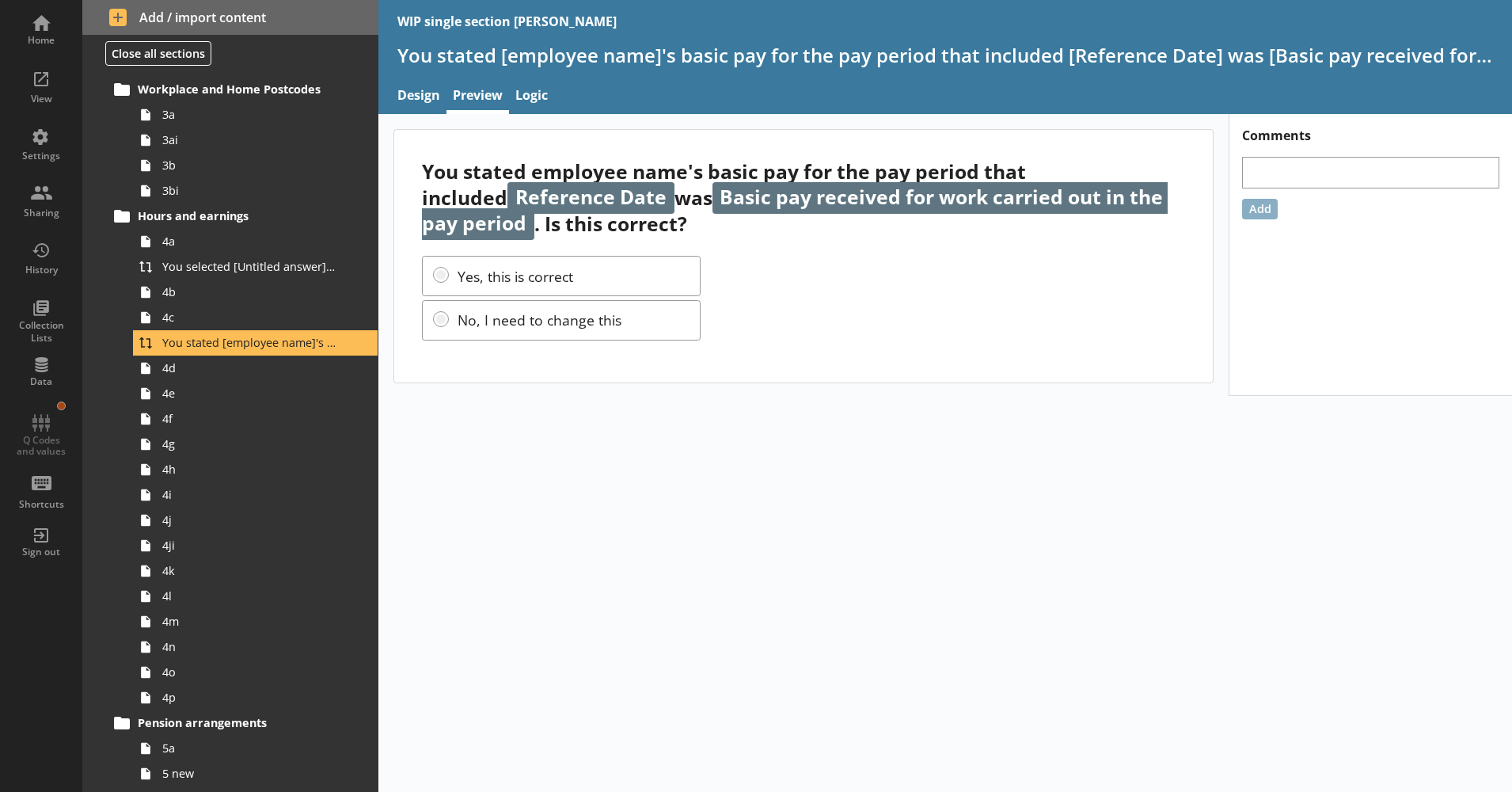 click on "You stated employee name's basic pay for the pay period that included  Reference Date  was  Basic pay received for work carried out in the pay period . Is this correct? Yes, this is correct No, I need to change this Comments Add" at bounding box center (945, 453) 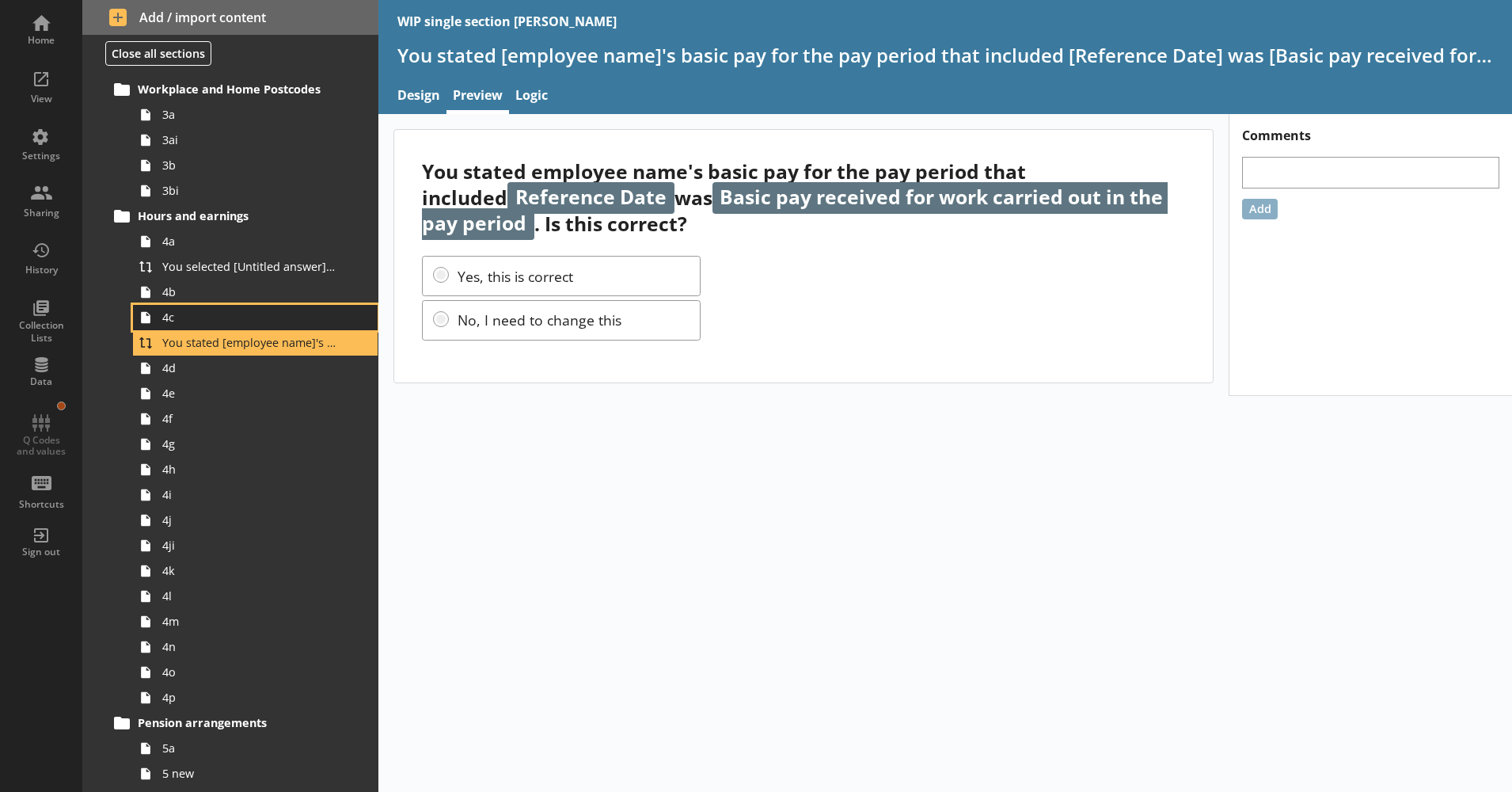 click on "4c" at bounding box center (249, 317) 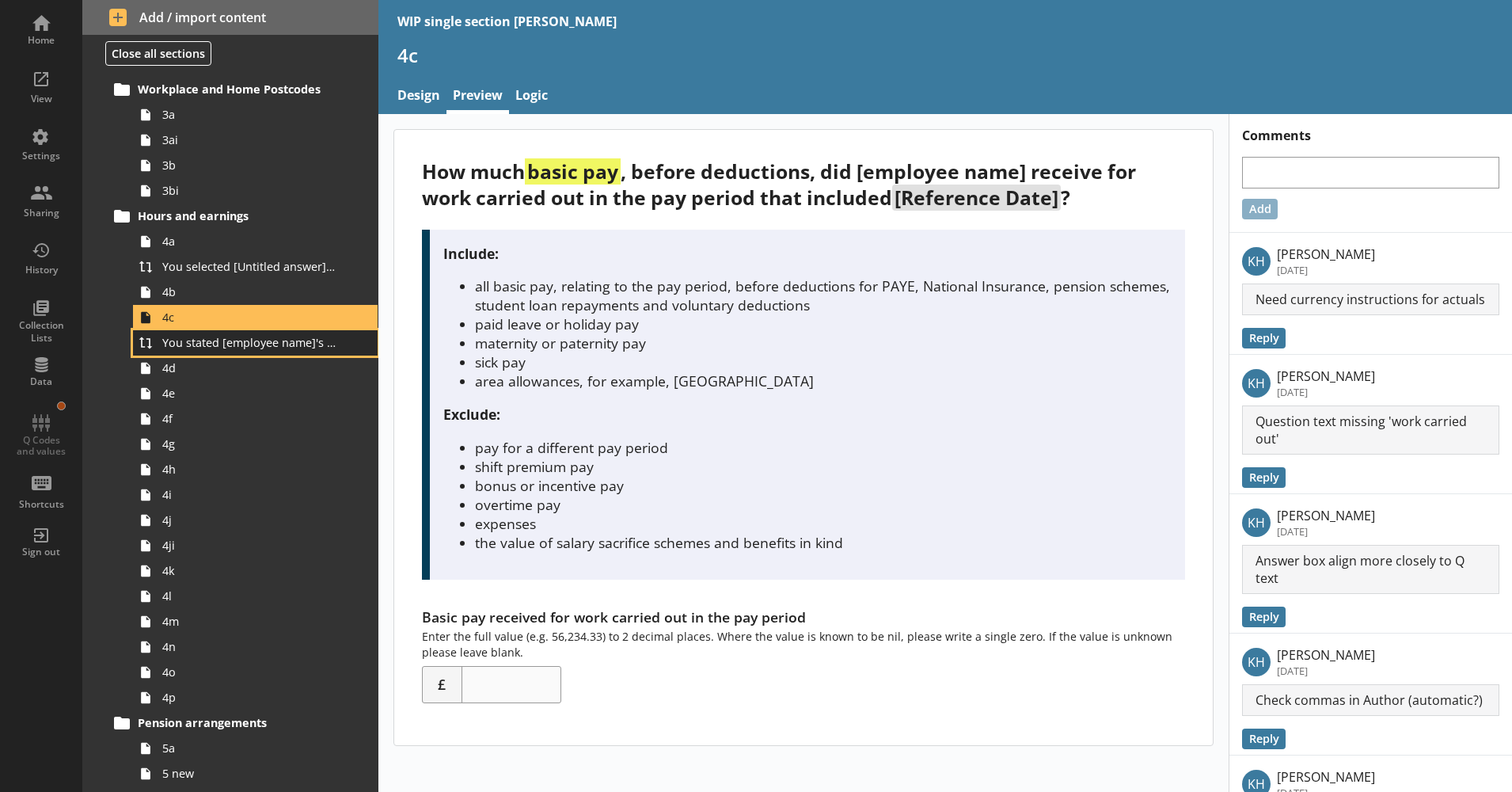 click on "You stated [employee name]'s basic pay for the pay period that included [Reference Date] was [Basic pay received for work carried out in the pay period]. Is this correct?" at bounding box center (249, 342) 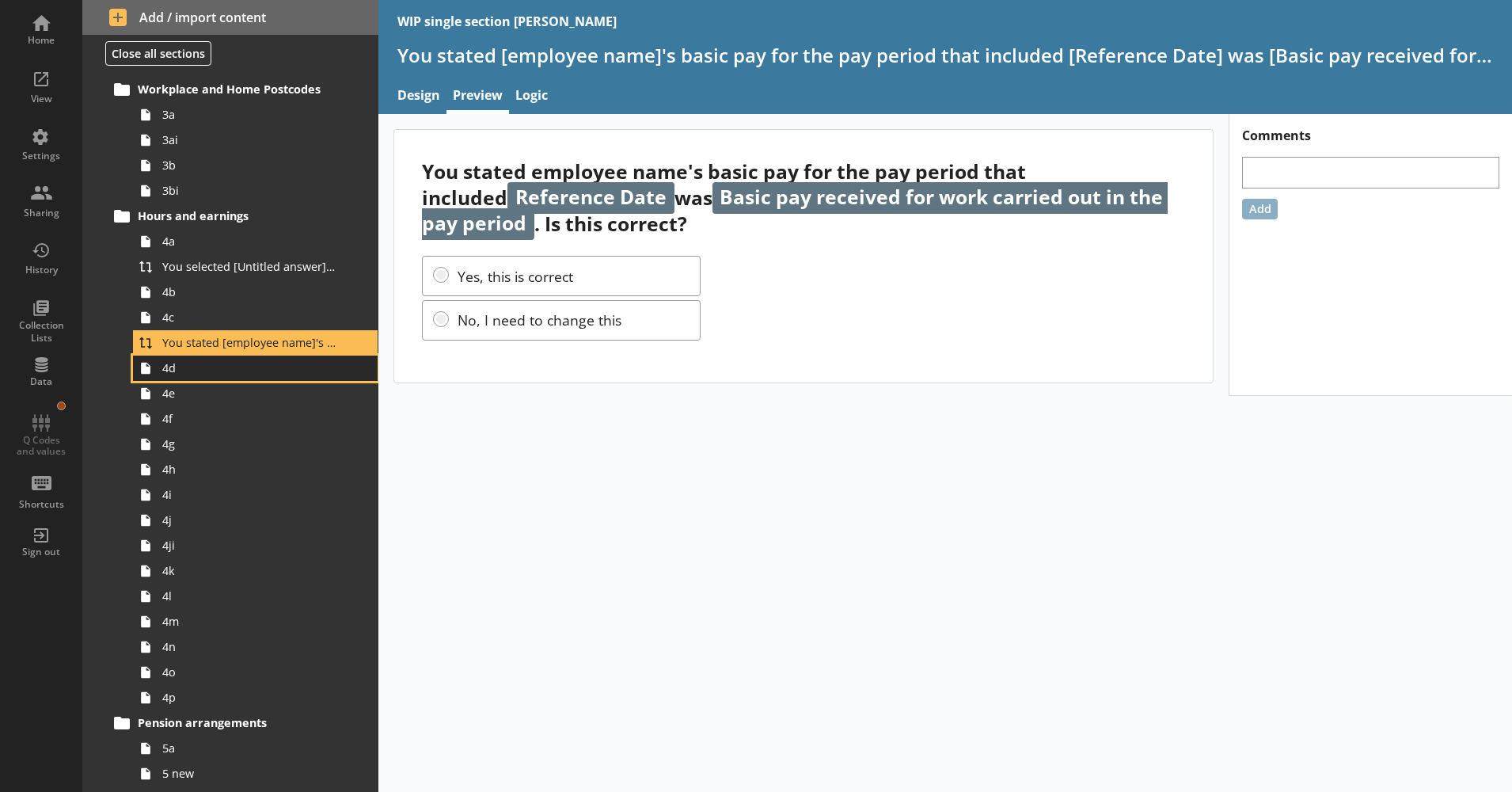 click on "4d" at bounding box center (249, 367) 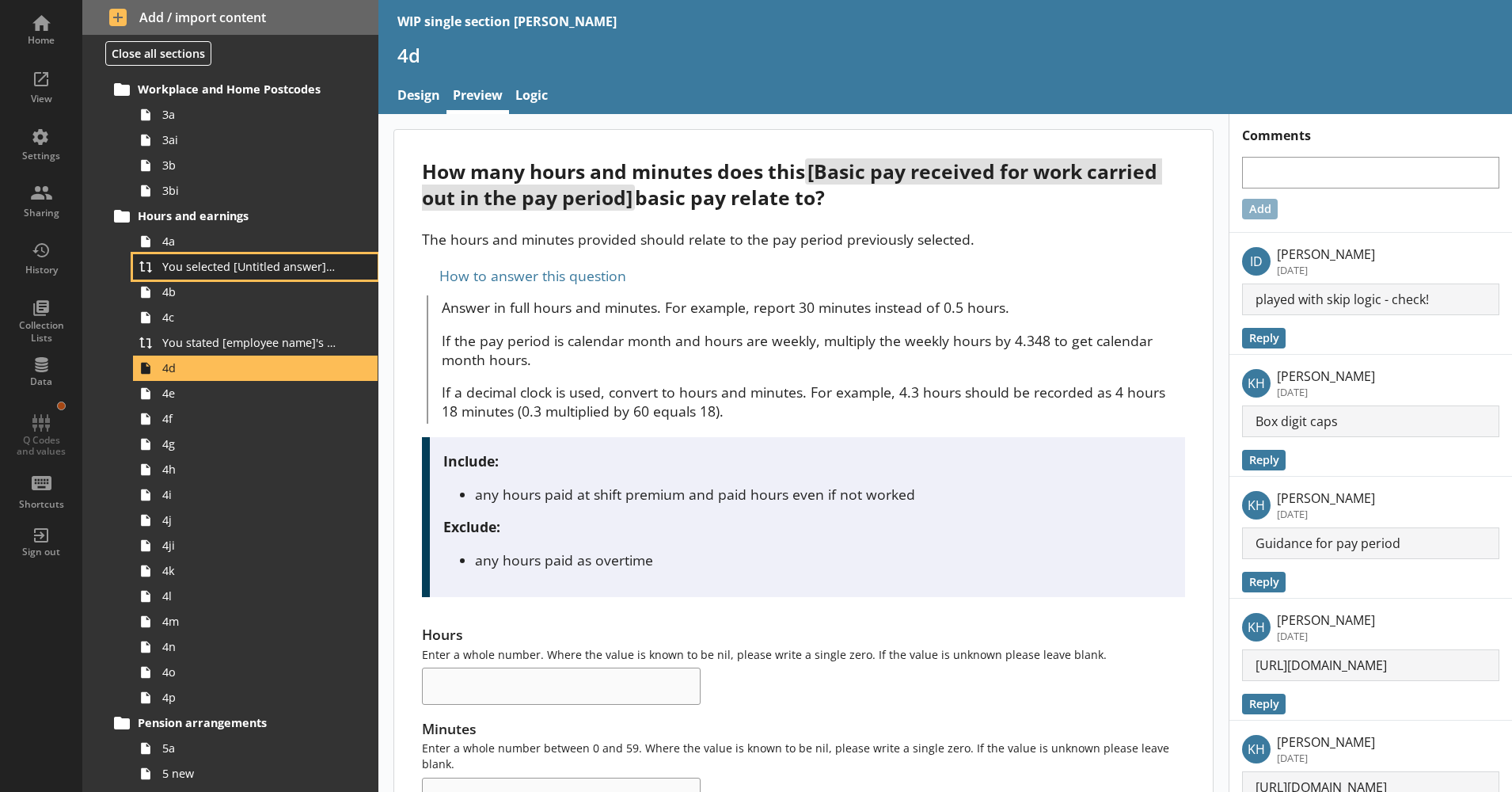 click on "You selected [Untitled answer] as [employee name]'s pay period that included [Reference Date]. Is this correct?" at bounding box center [249, 266] 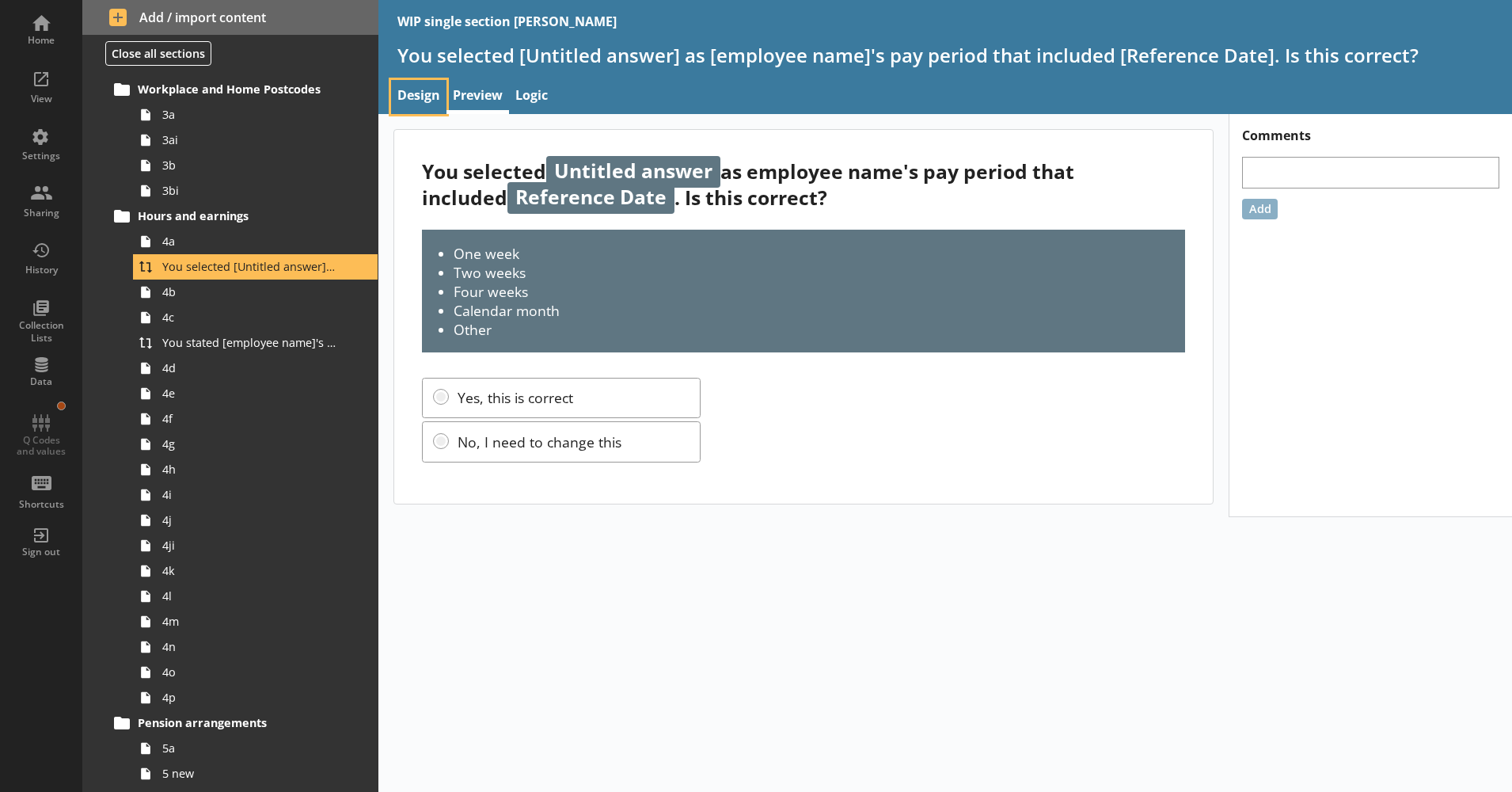 click on "Design" at bounding box center [419, 97] 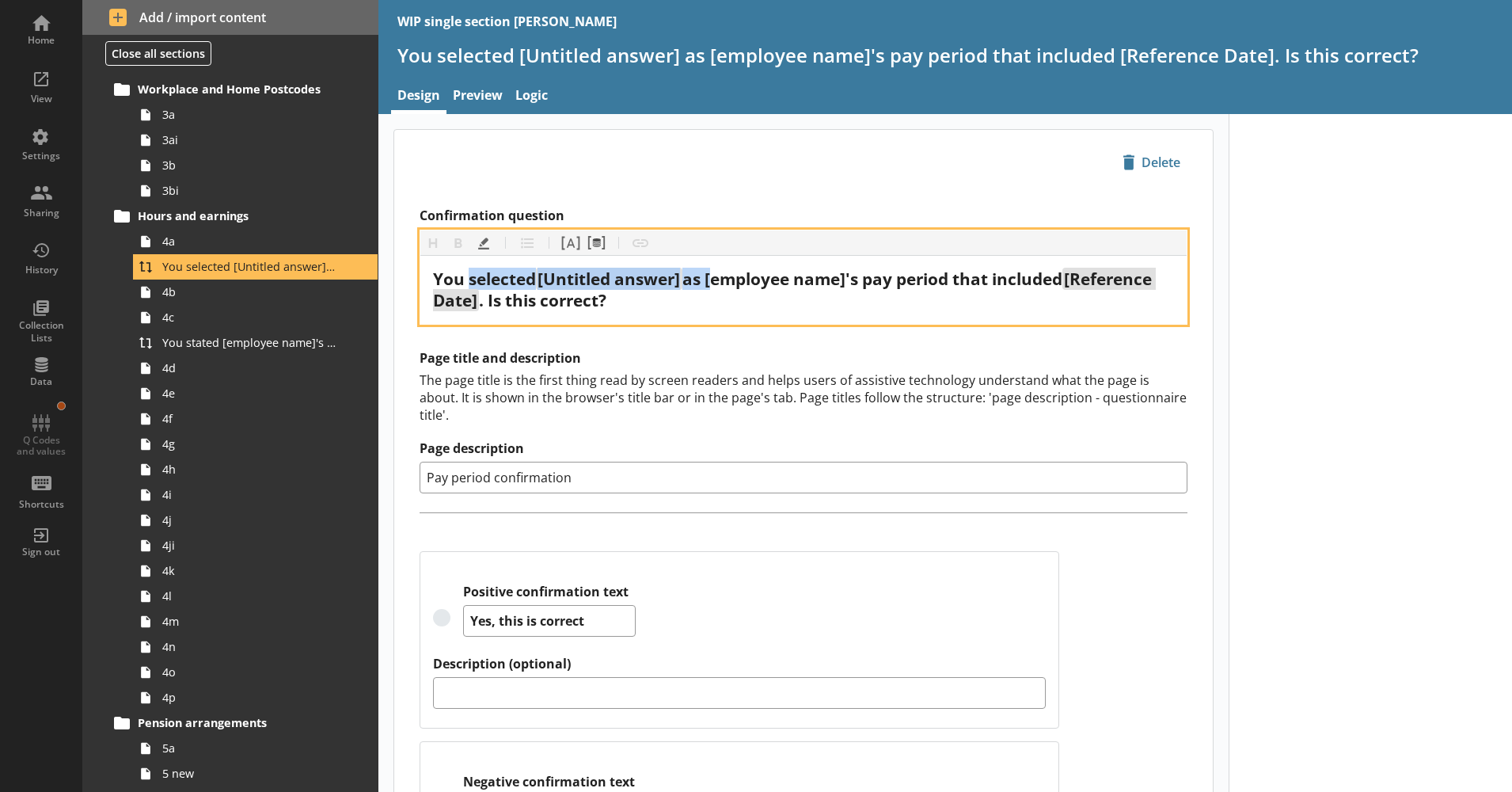 drag, startPoint x: 690, startPoint y: 277, endPoint x: 472, endPoint y: 287, distance: 218.22924 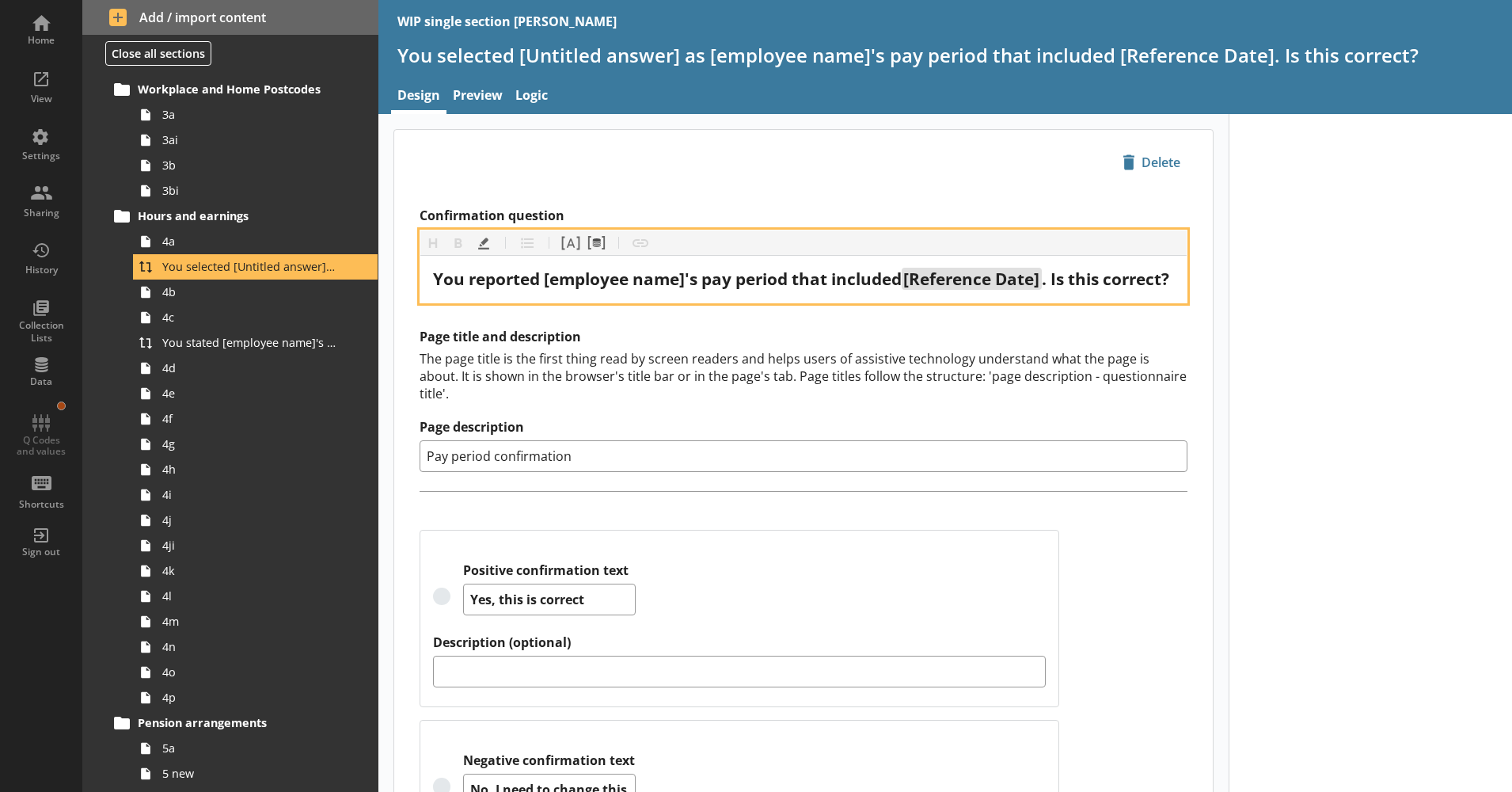 click on ". Is this correct?" at bounding box center (1105, 279) 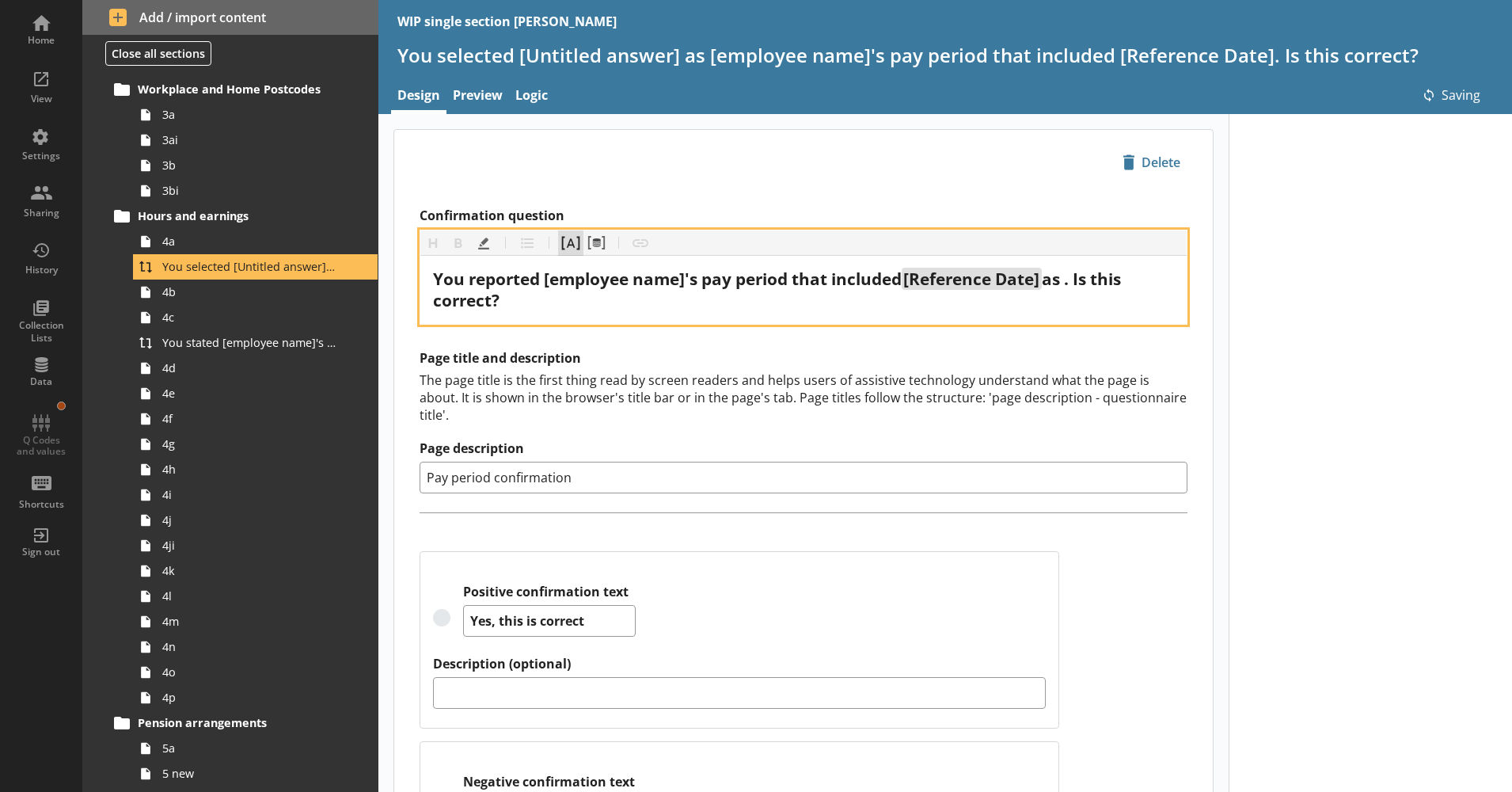click on "Pipe answer" at bounding box center (571, 243) 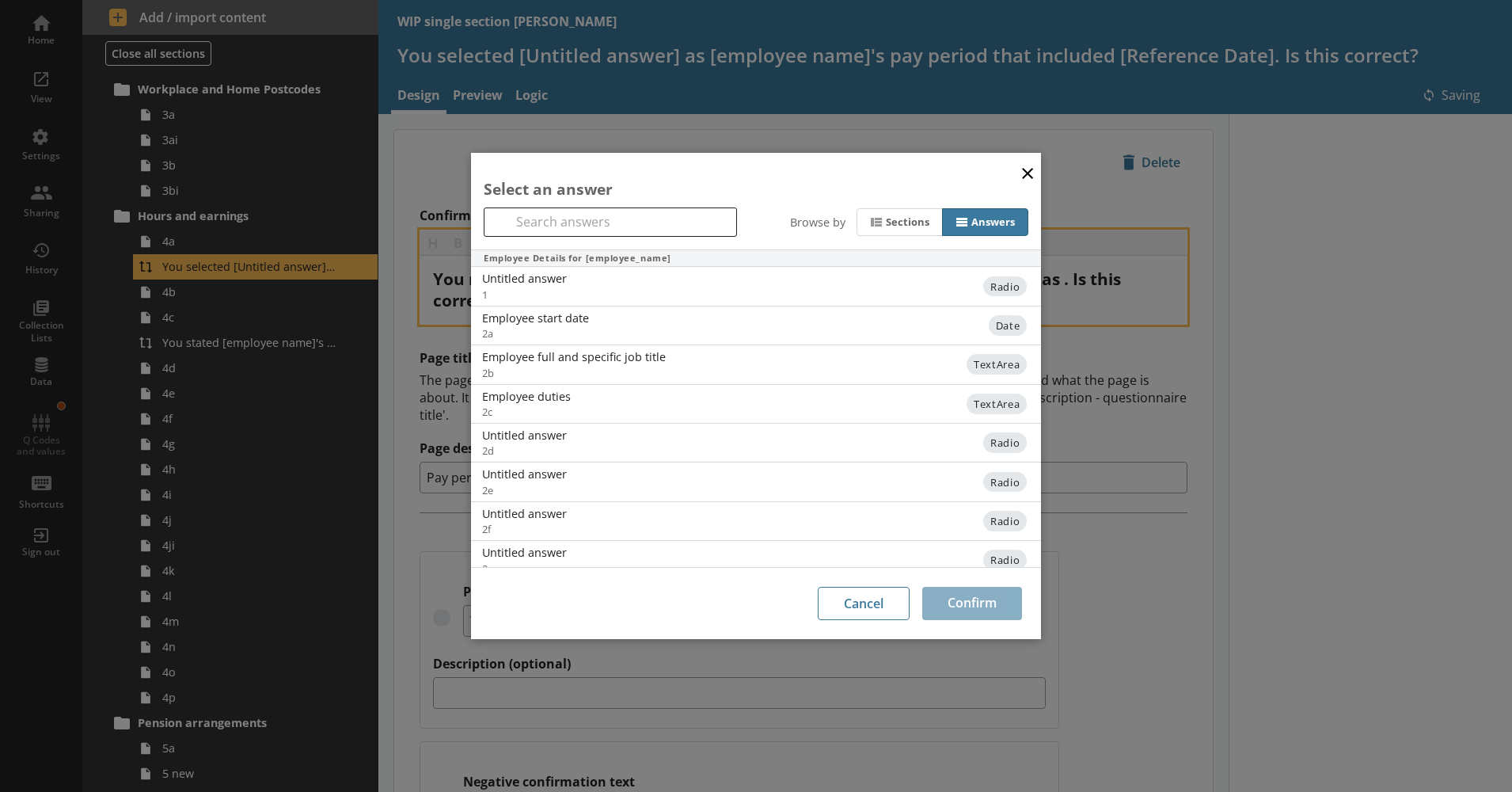 scroll, scrollTop: 365, scrollLeft: 0, axis: vertical 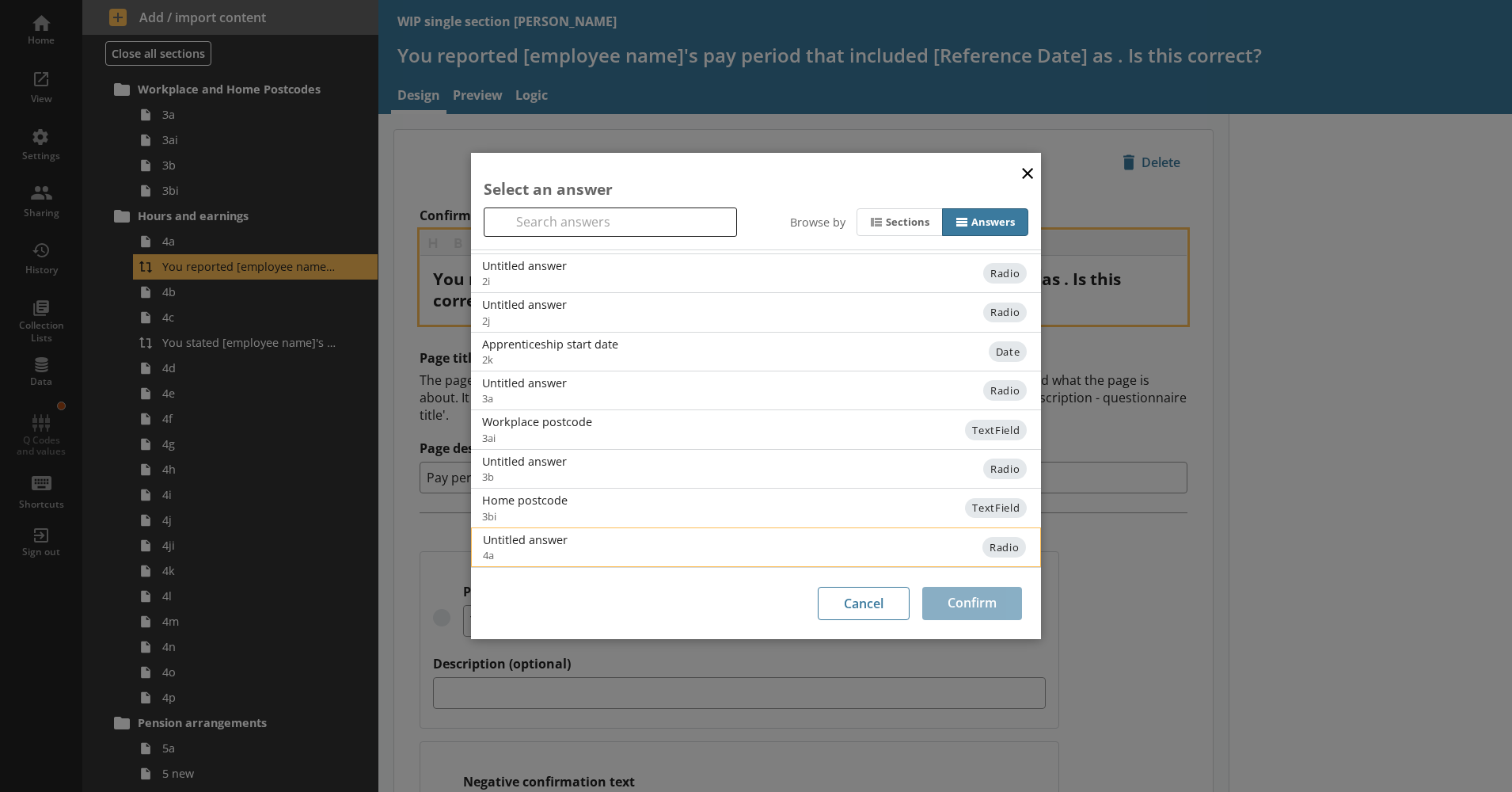 click on "4a" at bounding box center [626, 555] 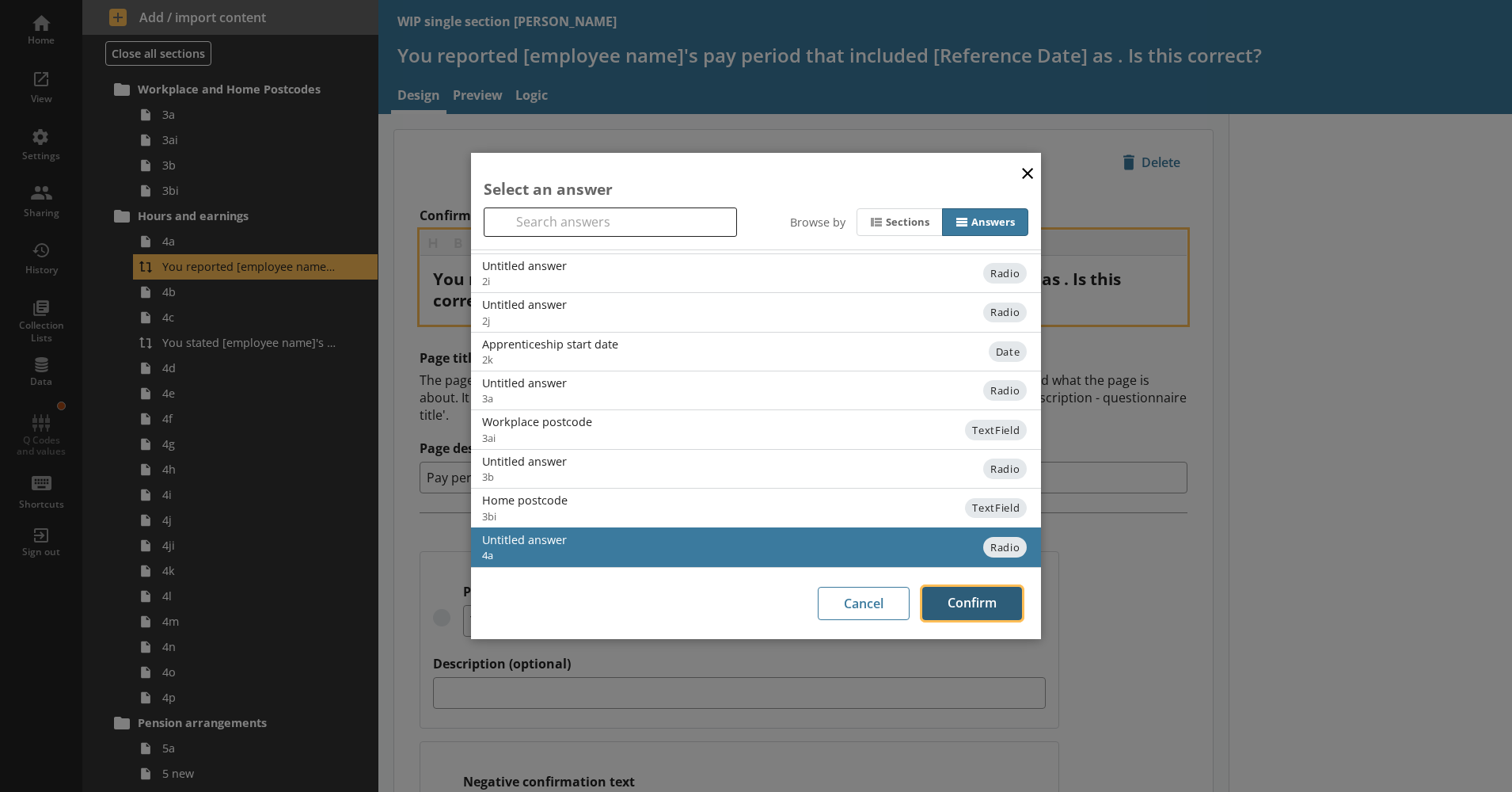 click on "Confirm" at bounding box center (972, 604) 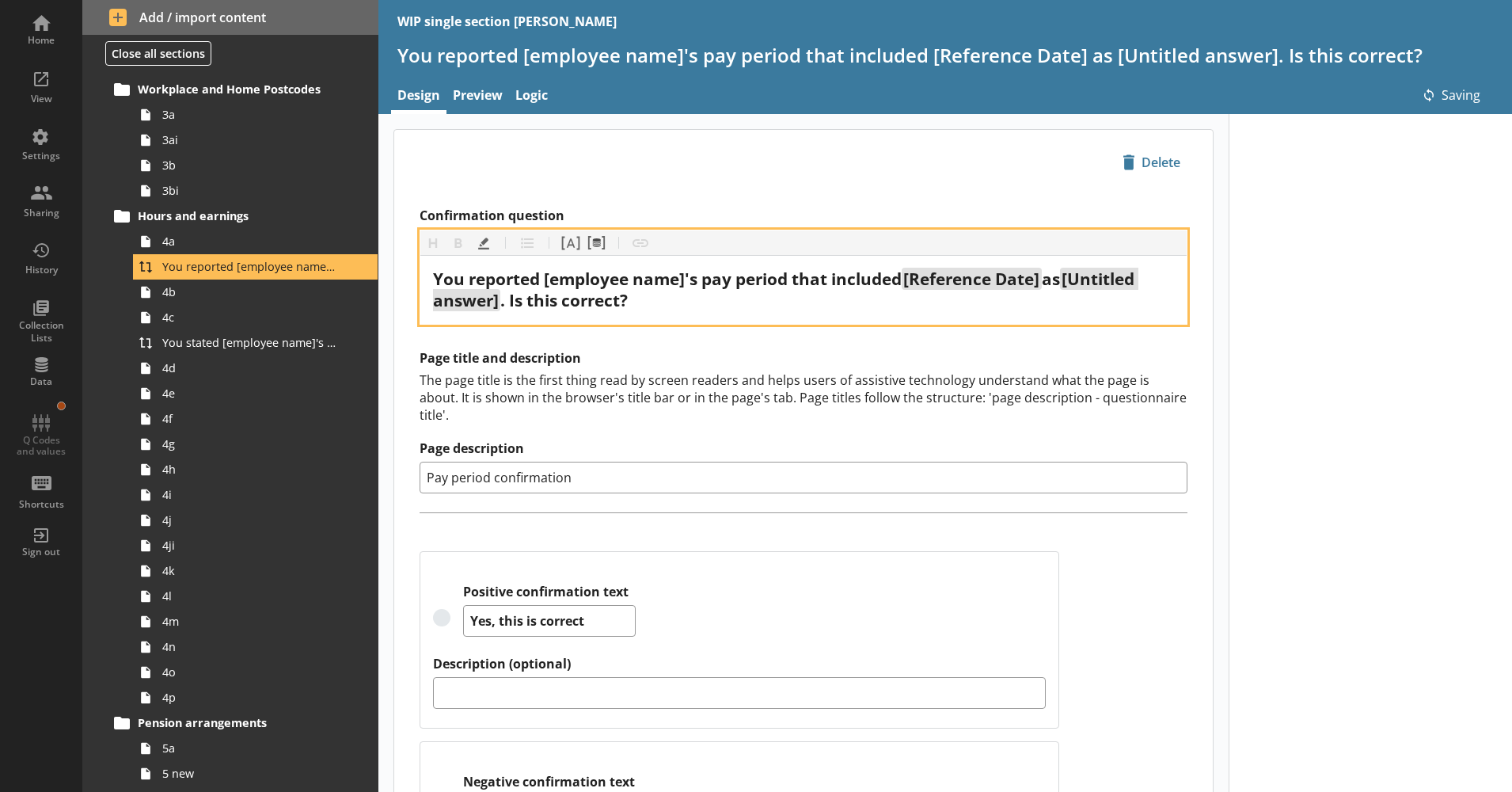 click on "as" at bounding box center [1050, 279] 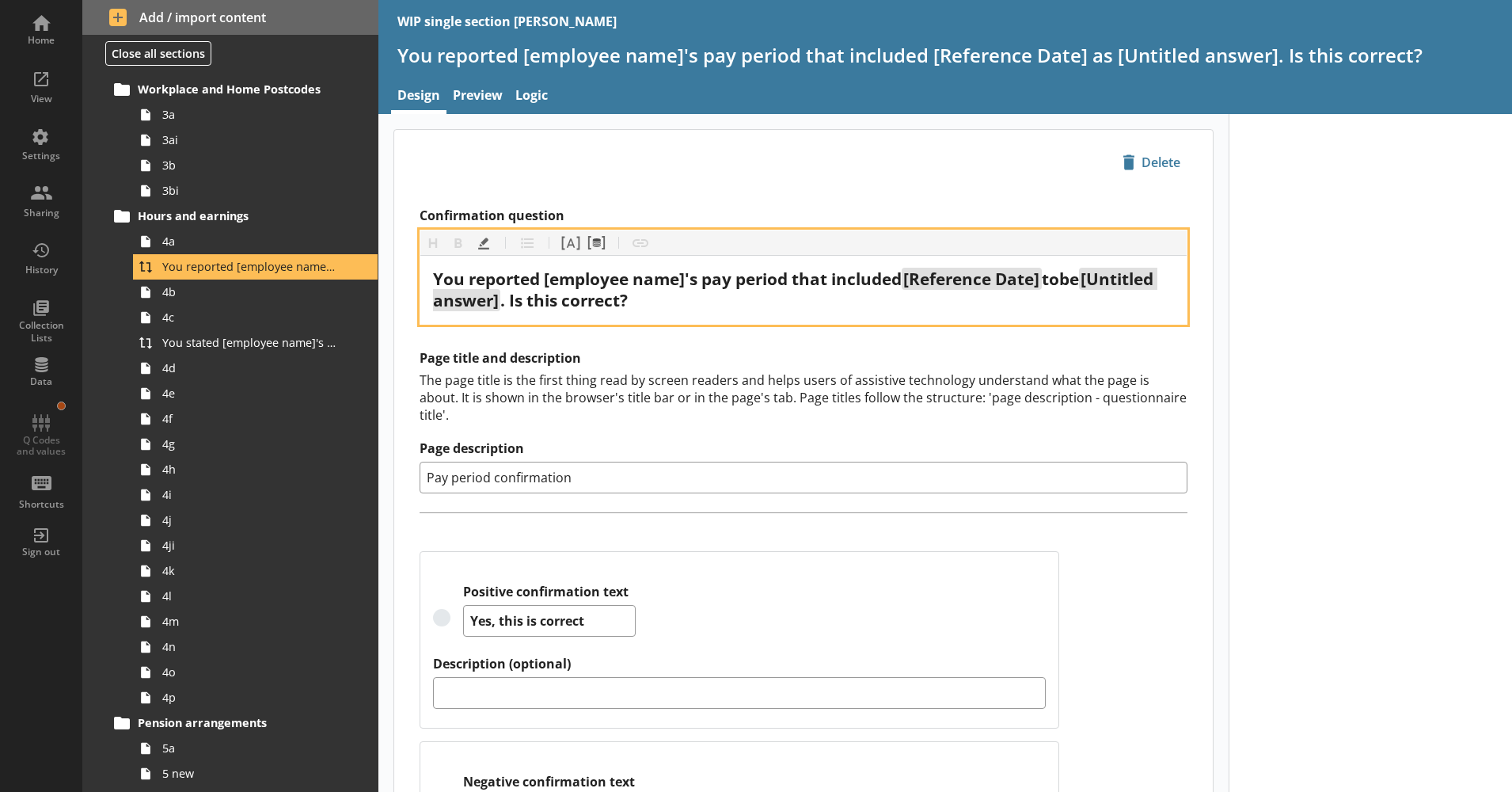 click on "tobe" at bounding box center [1060, 279] 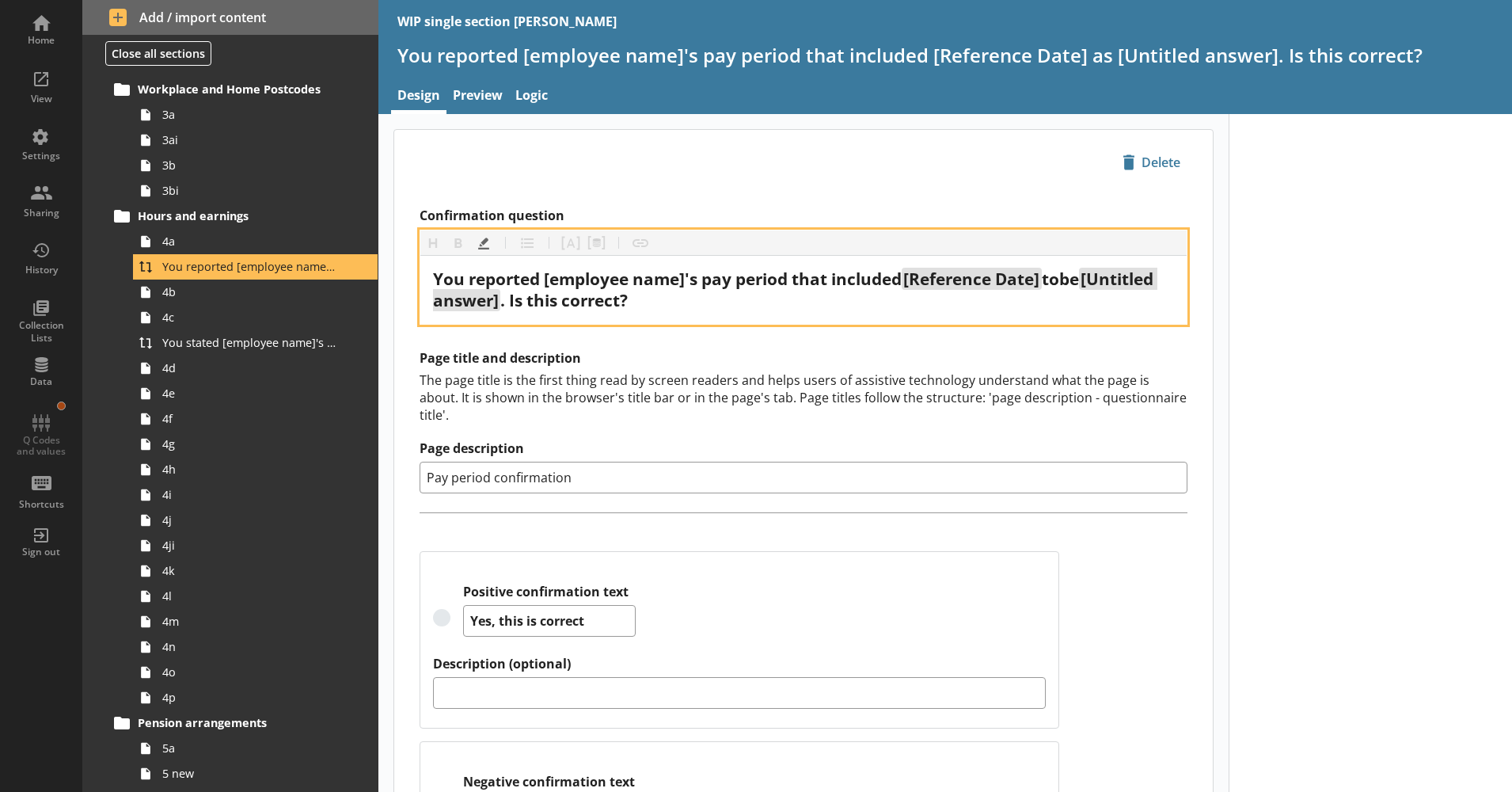 click on "tobe" at bounding box center (1060, 279) 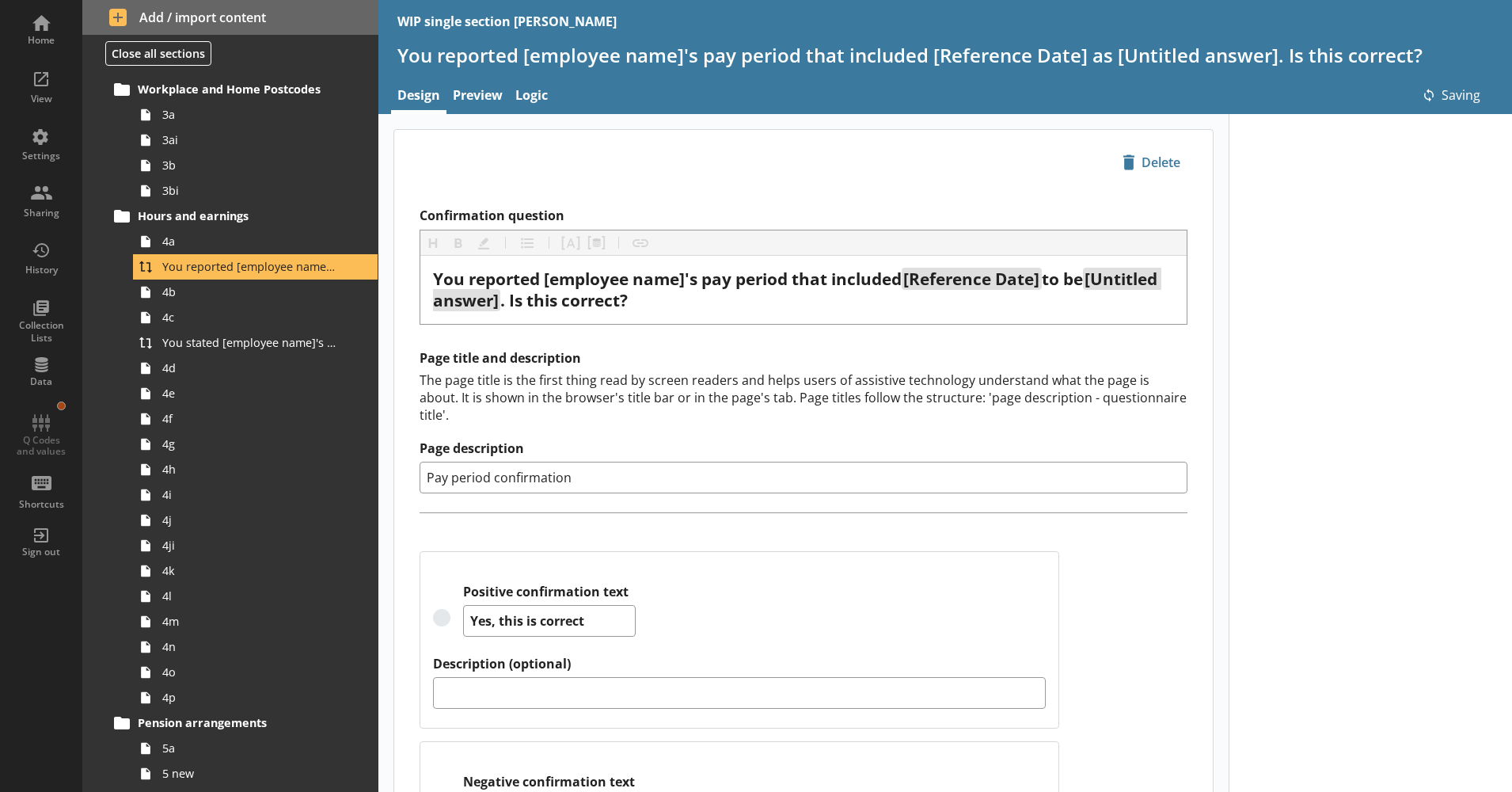 click on "icon-delete
Created with Sketch.
[GEOGRAPHIC_DATA]" at bounding box center [803, 162] 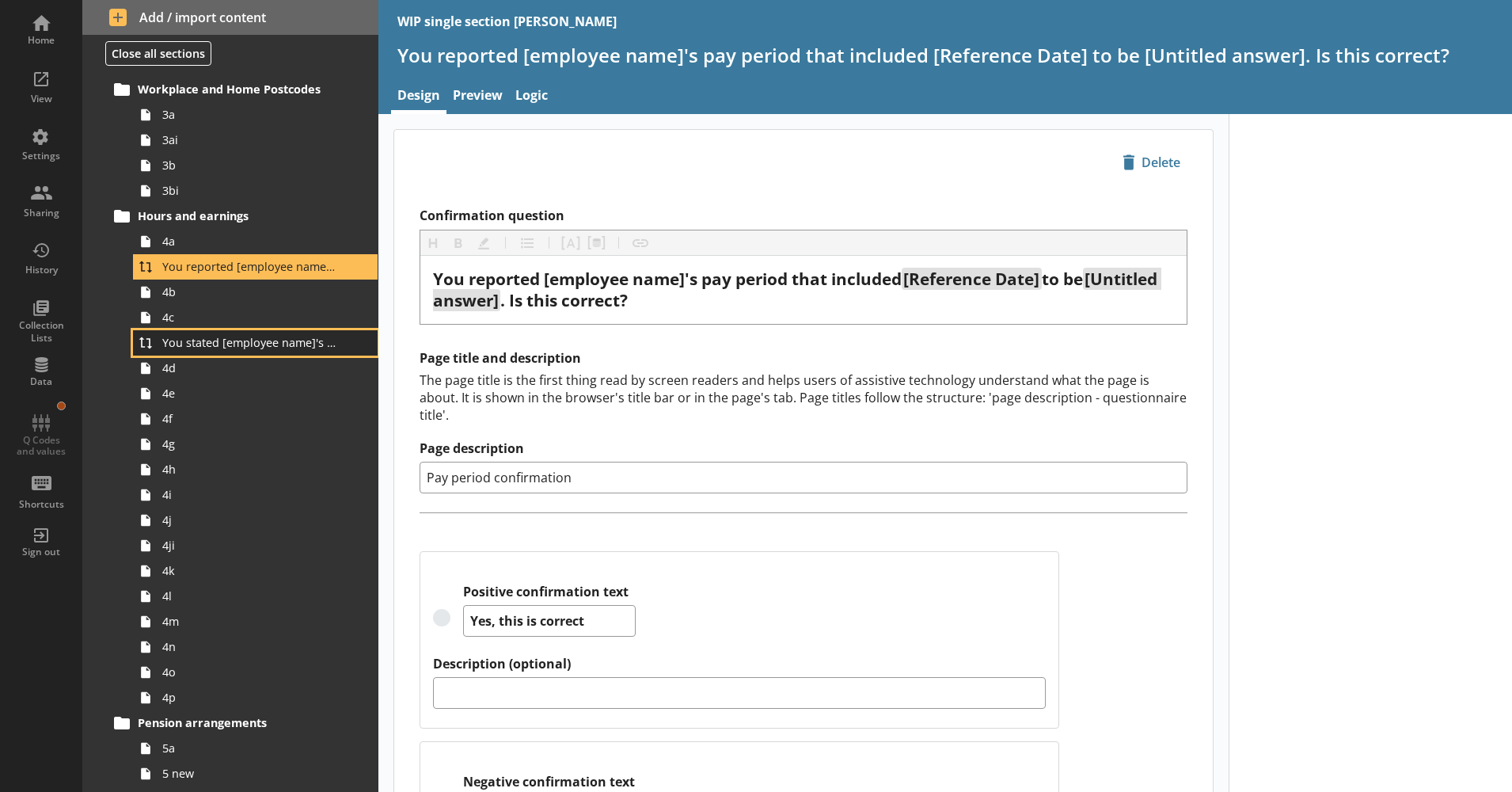 click on "You stated [employee name]'s basic pay for the pay period that included [Reference Date] was [Basic pay received for work carried out in the pay period]. Is this correct?" at bounding box center [249, 342] 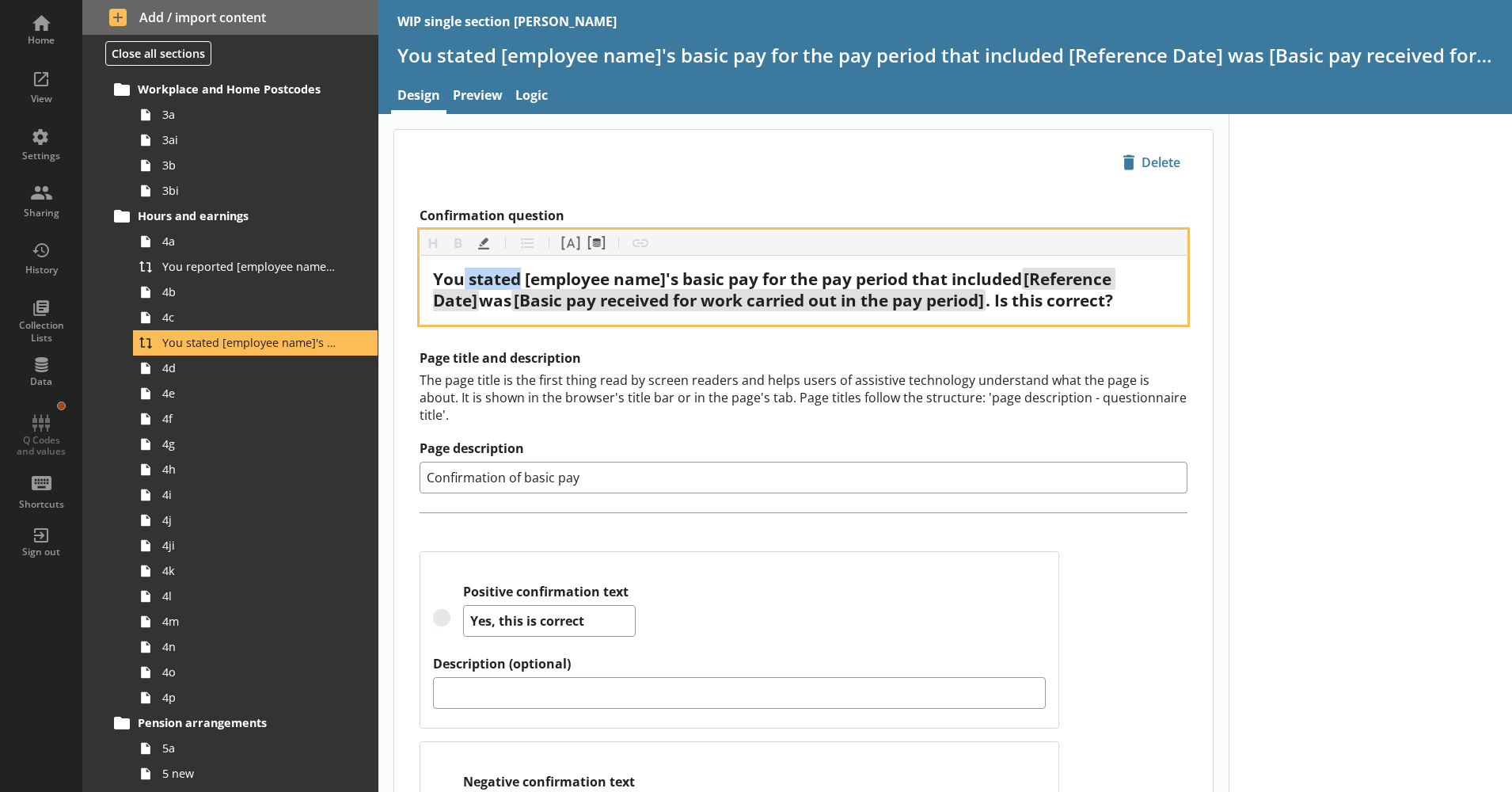 drag, startPoint x: 521, startPoint y: 278, endPoint x: 466, endPoint y: 281, distance: 55.081757 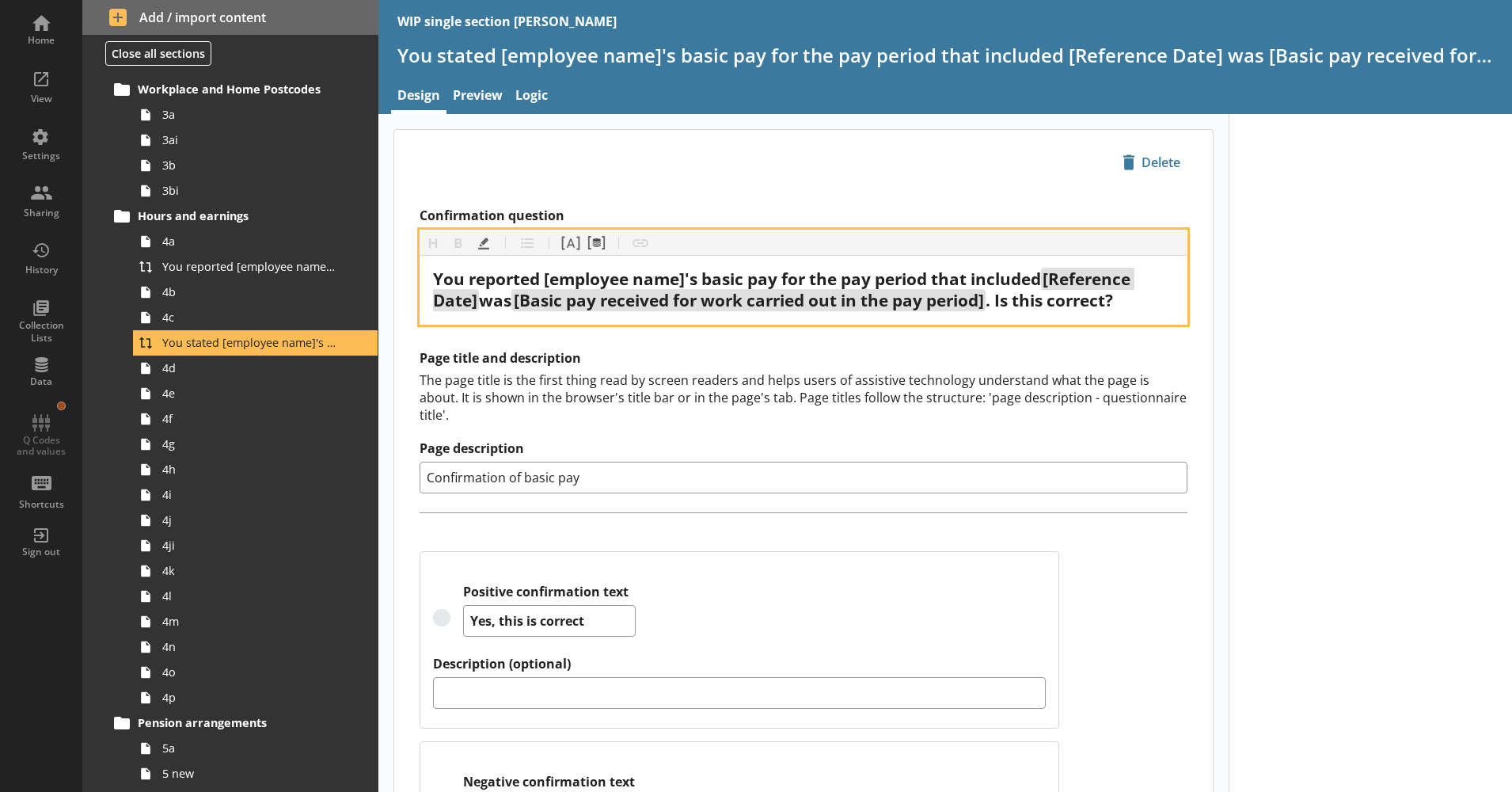 click on "was" at bounding box center (495, 300) 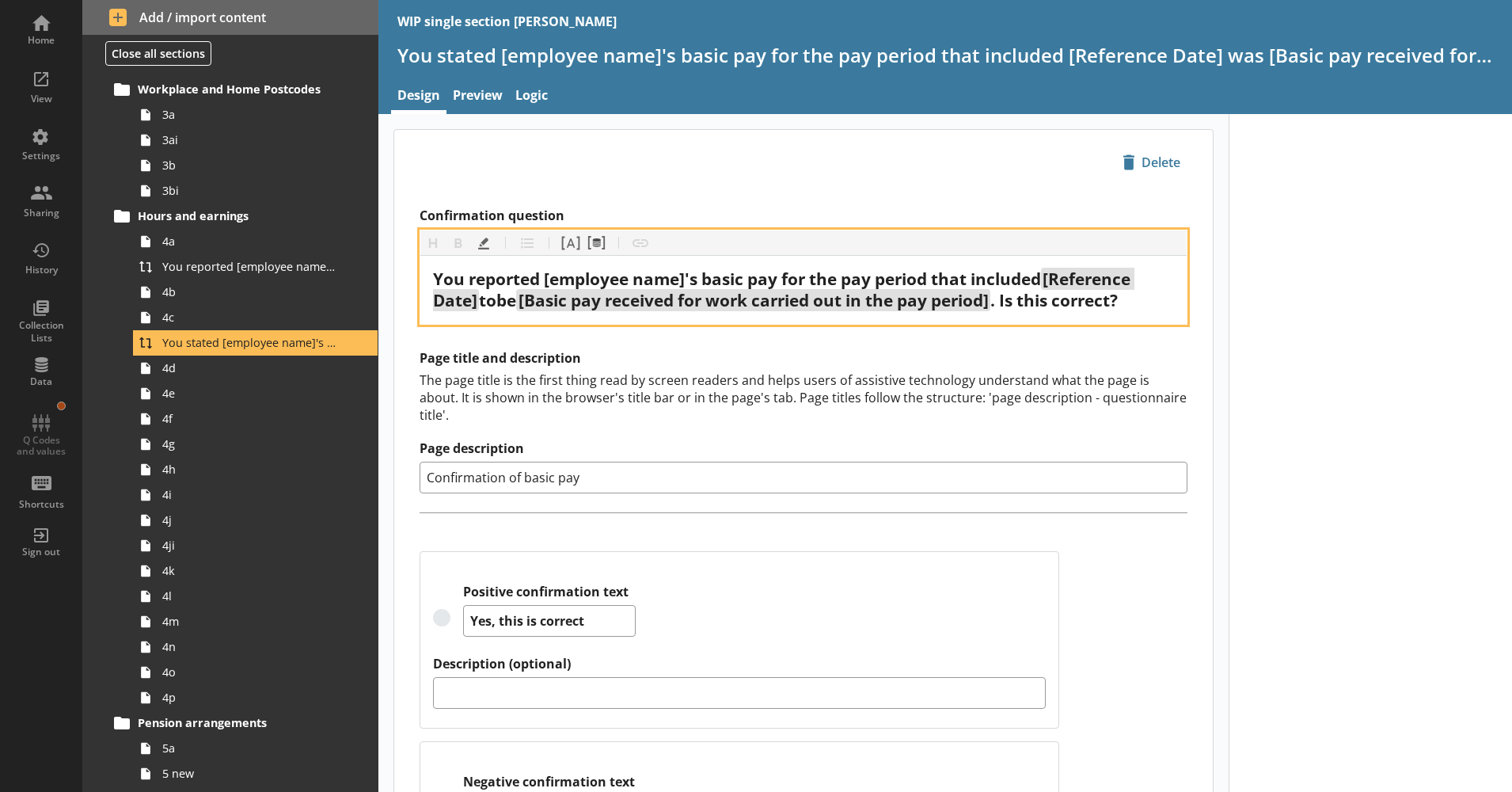 click on "tobe" at bounding box center (497, 300) 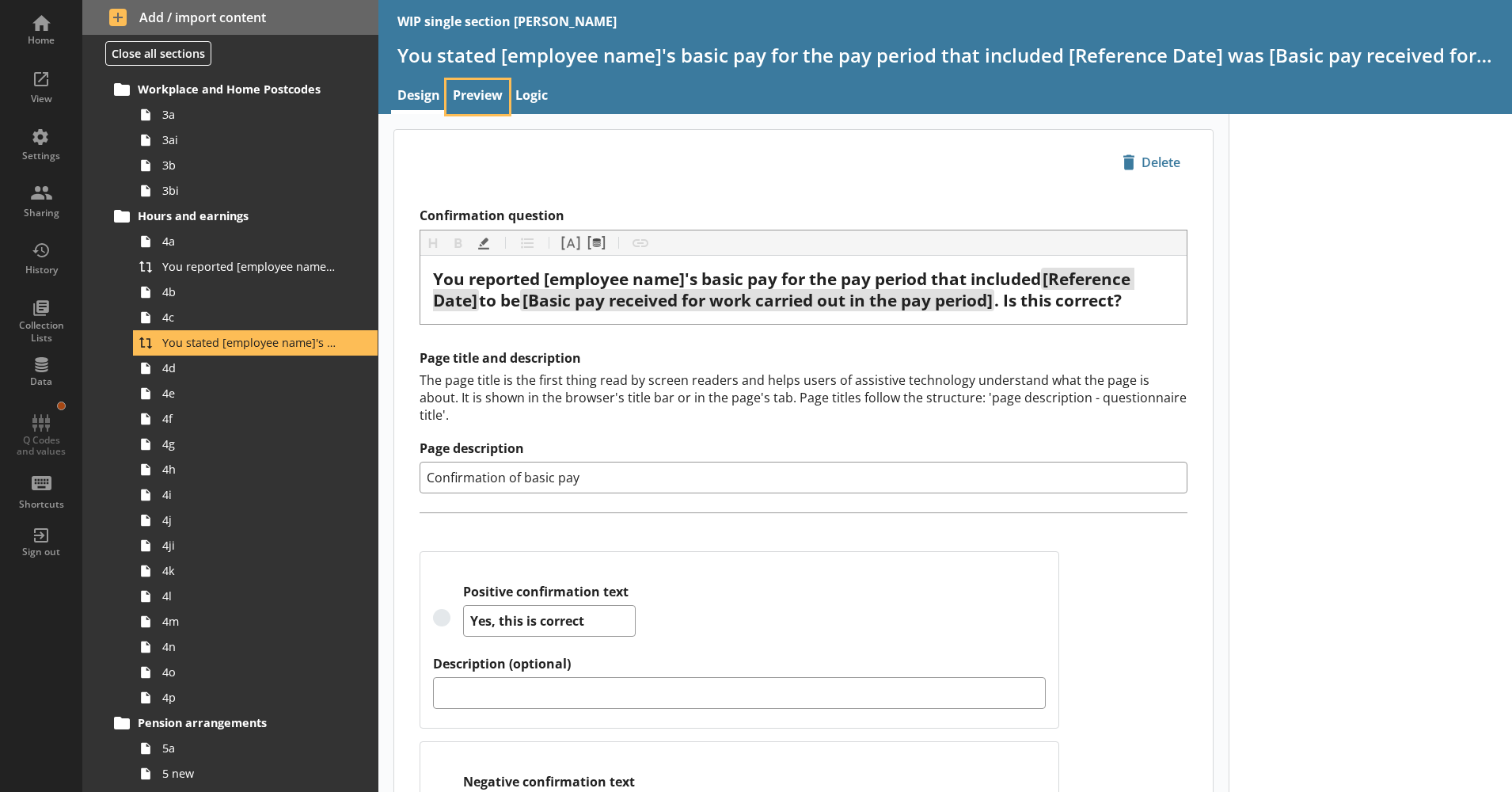click on "Preview" at bounding box center (477, 97) 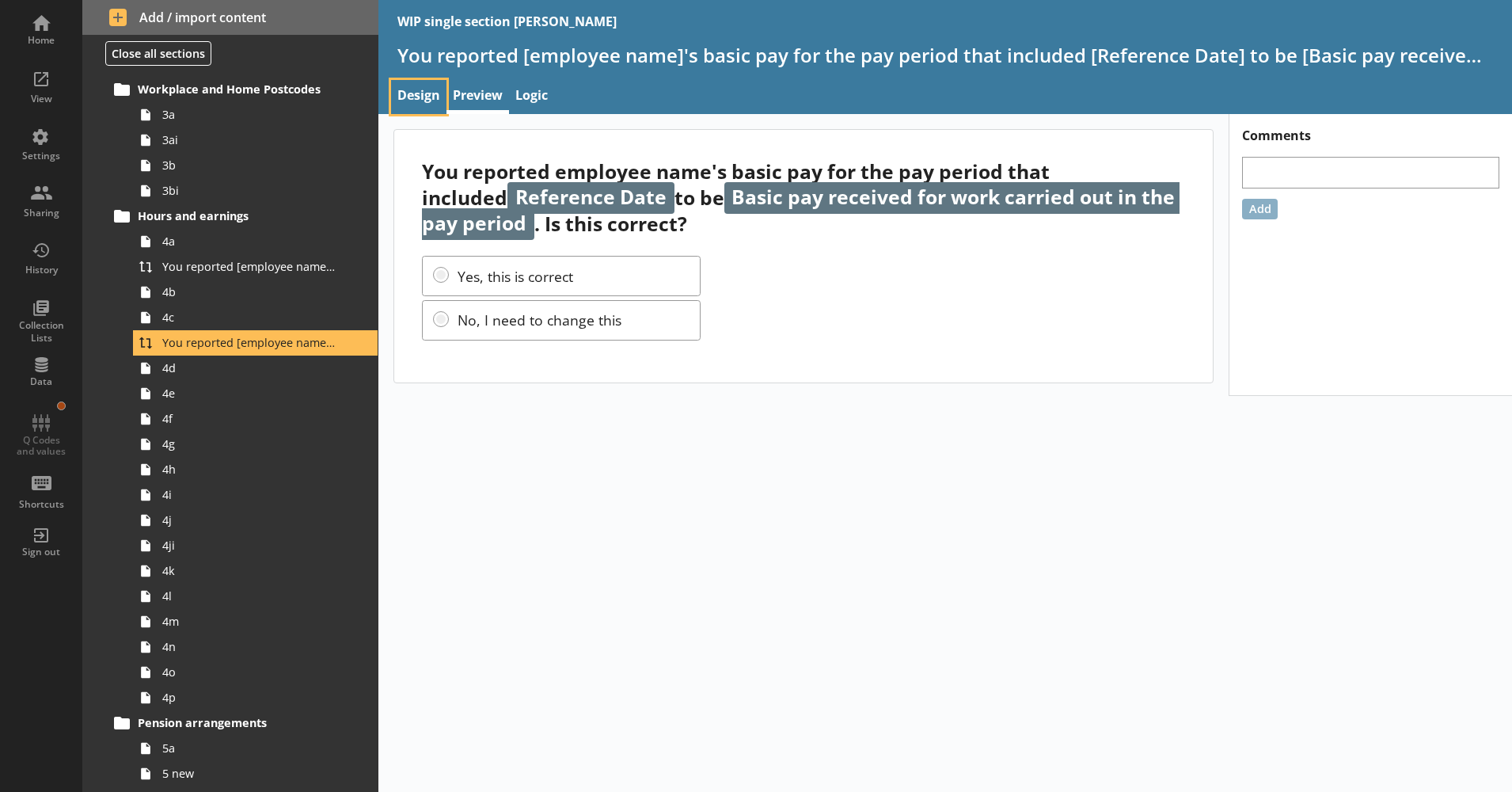click on "Design" at bounding box center [419, 97] 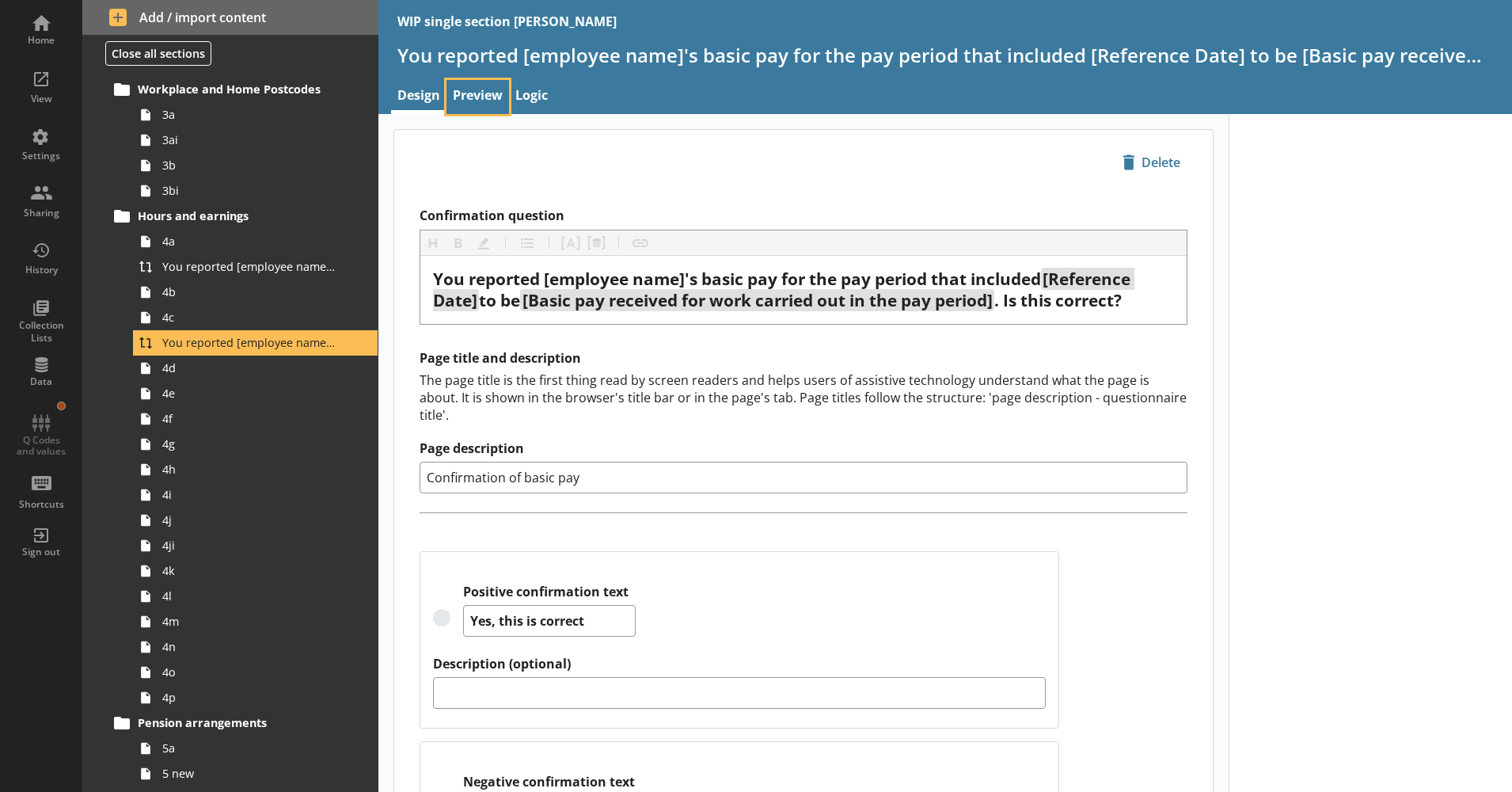 click on "Preview" at bounding box center (477, 97) 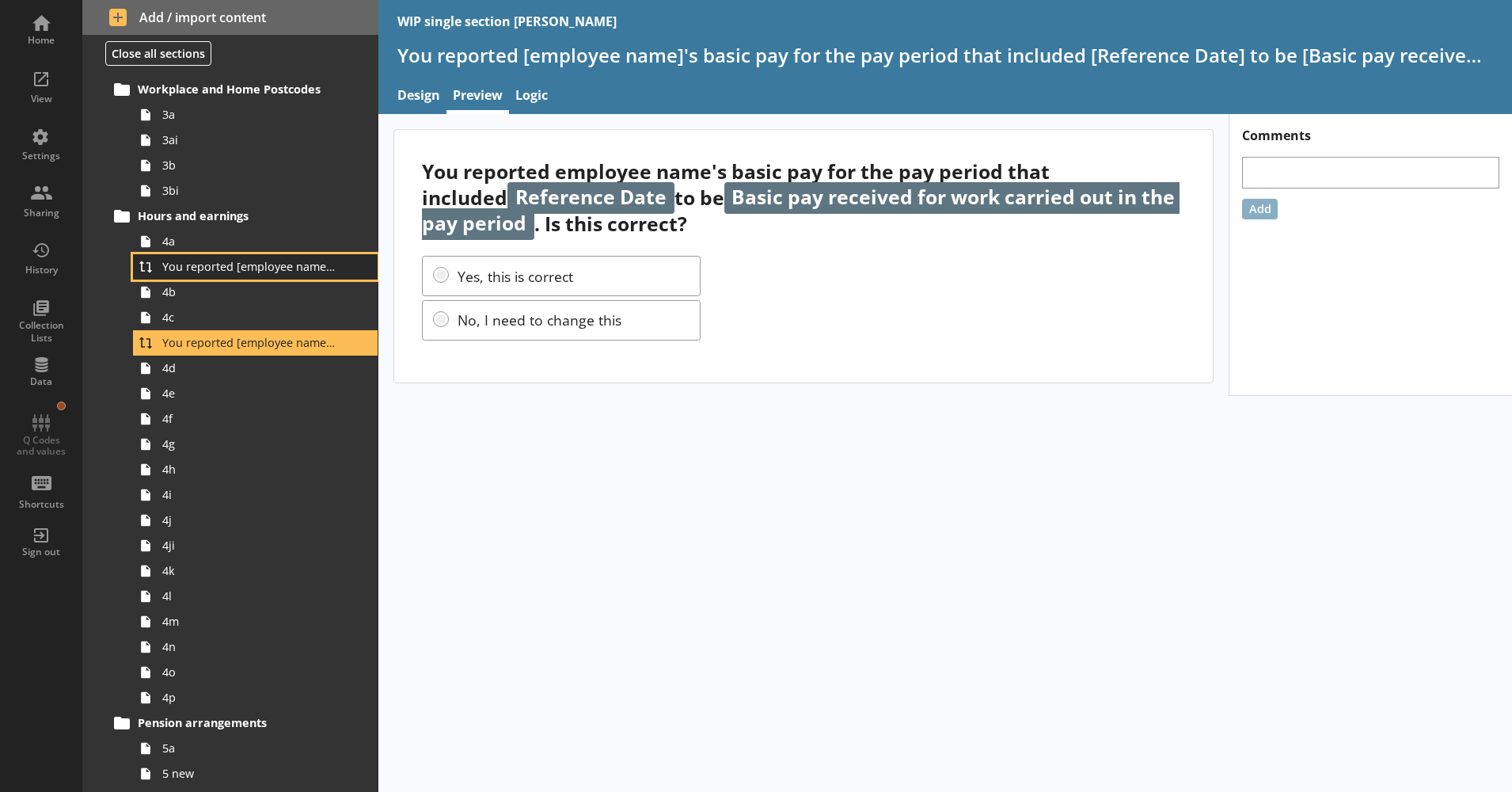 click on "You reported [employee name]'s pay period that included [Reference Date] to be [Untitled answer]. Is this correct?" at bounding box center [255, 267] 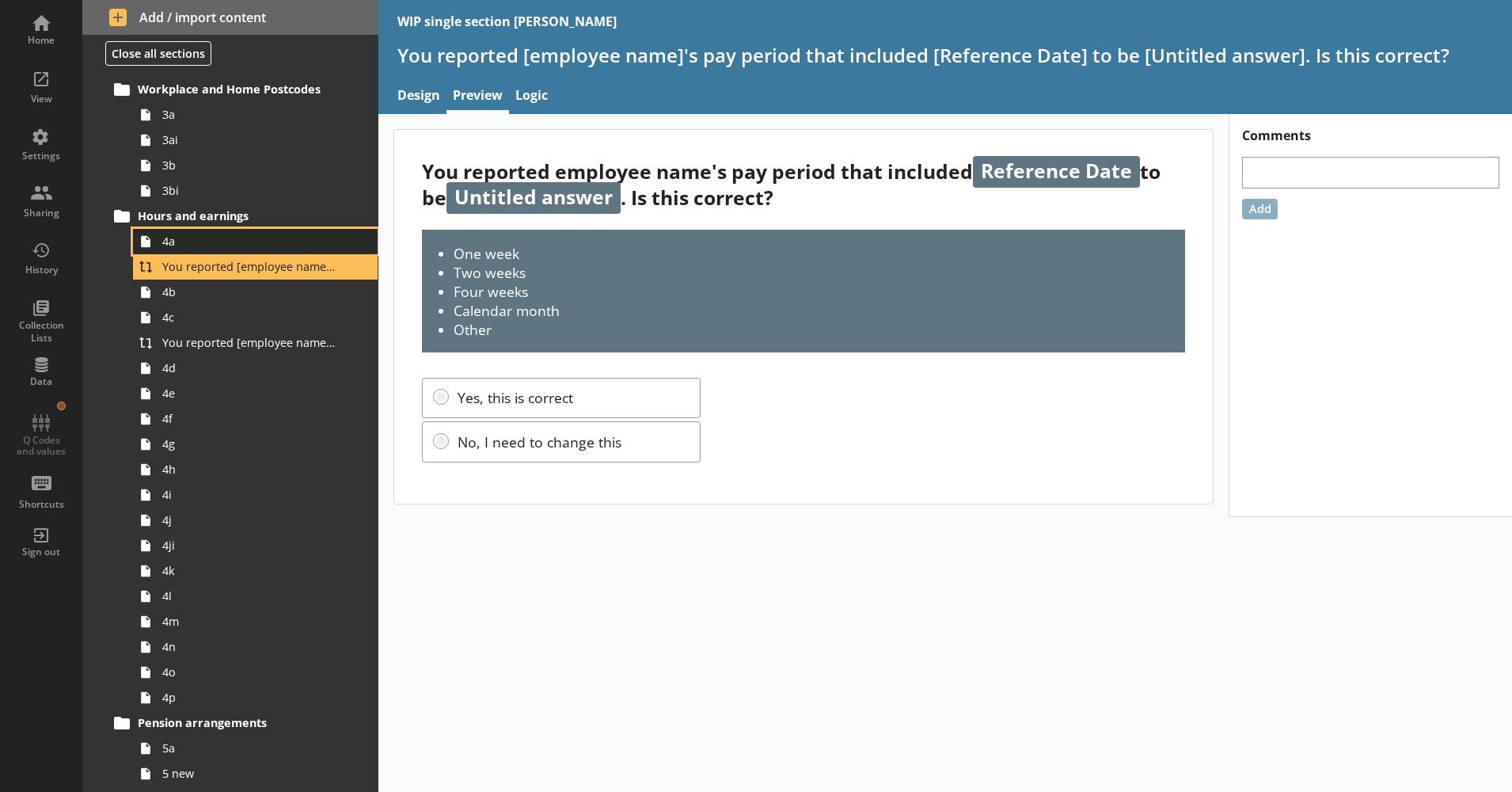 click on "4a" at bounding box center [249, 241] 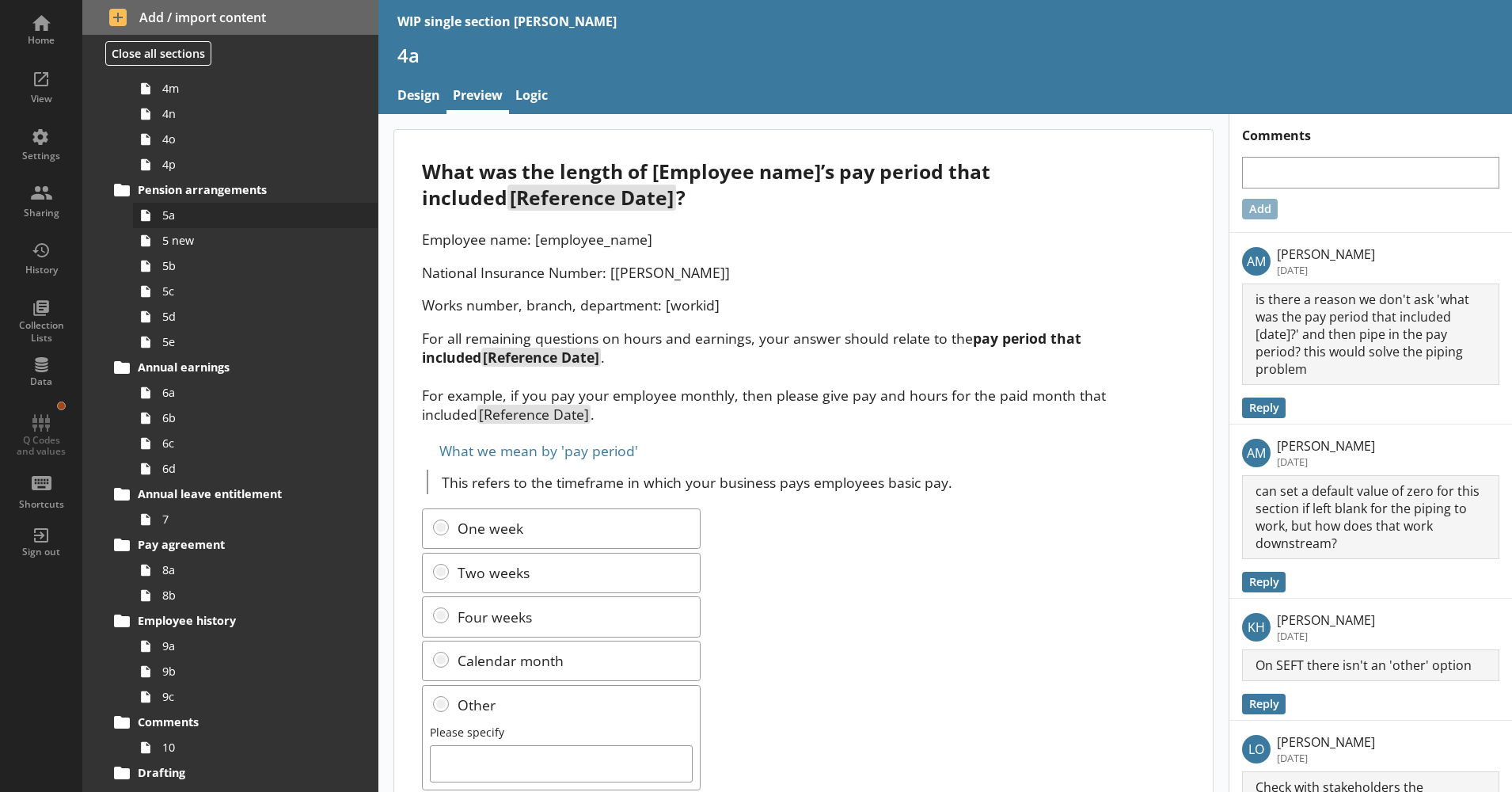 scroll, scrollTop: 950, scrollLeft: 0, axis: vertical 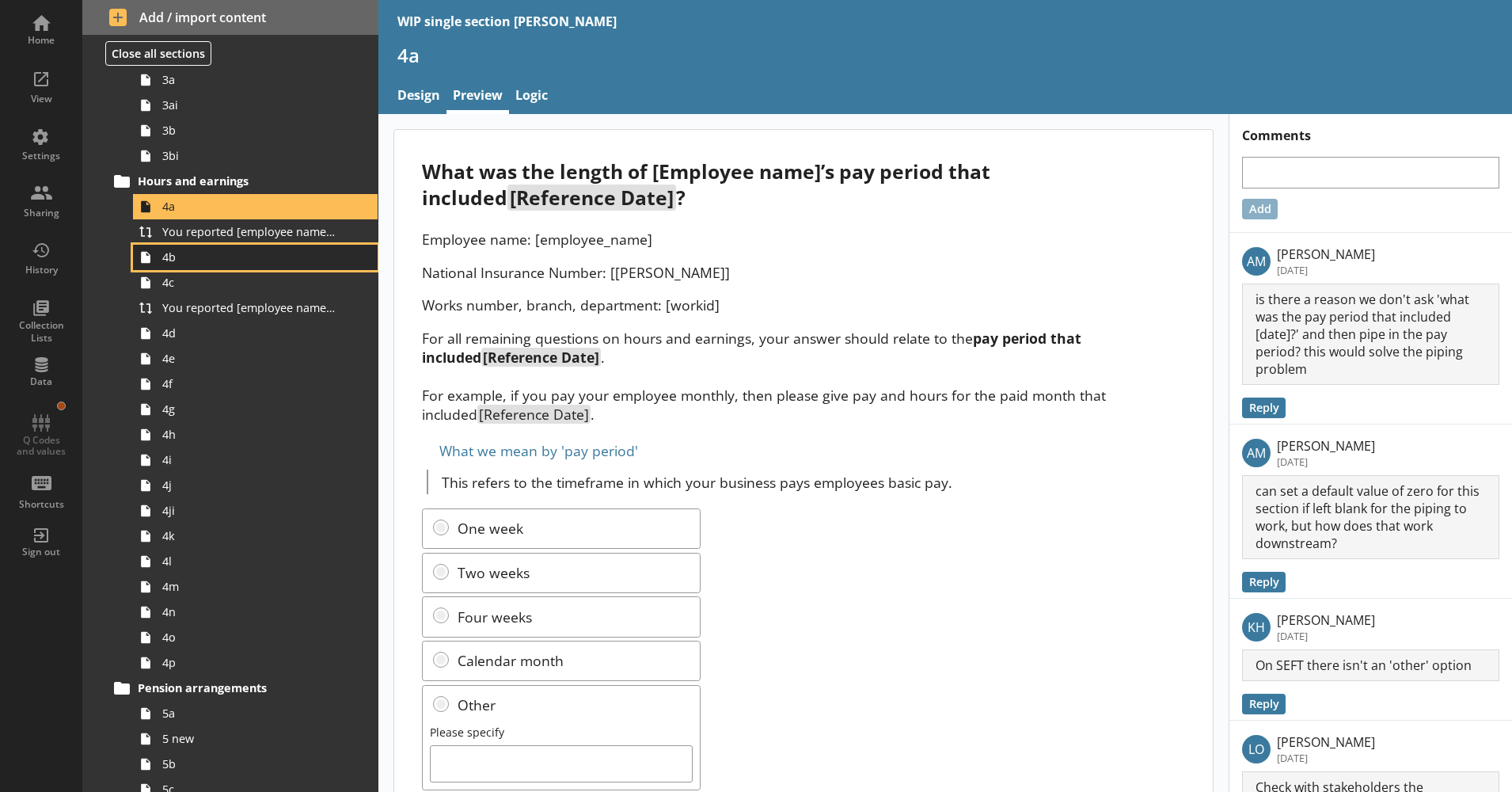click on "4b" at bounding box center [249, 257] 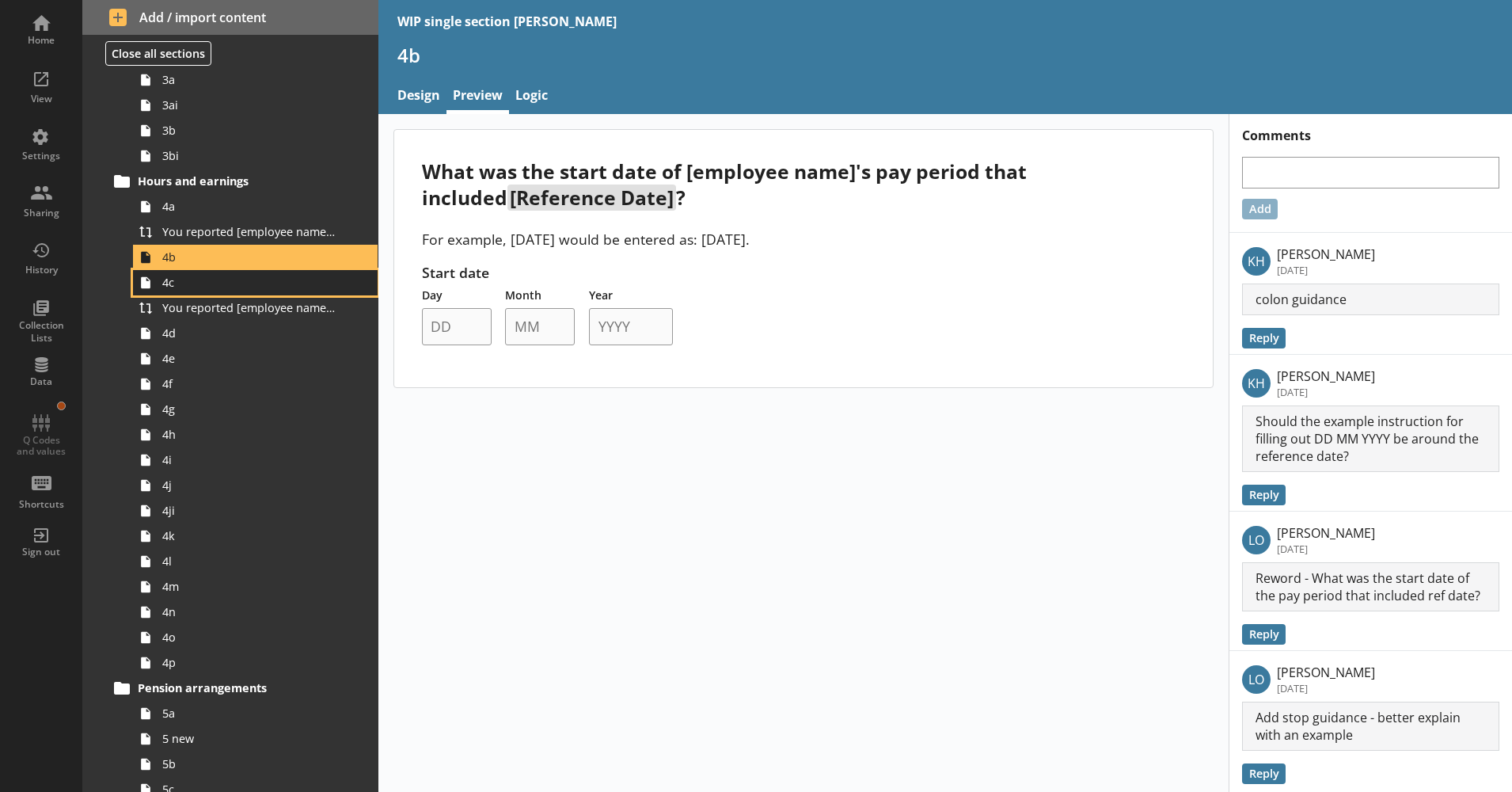 click on "4c" at bounding box center (249, 282) 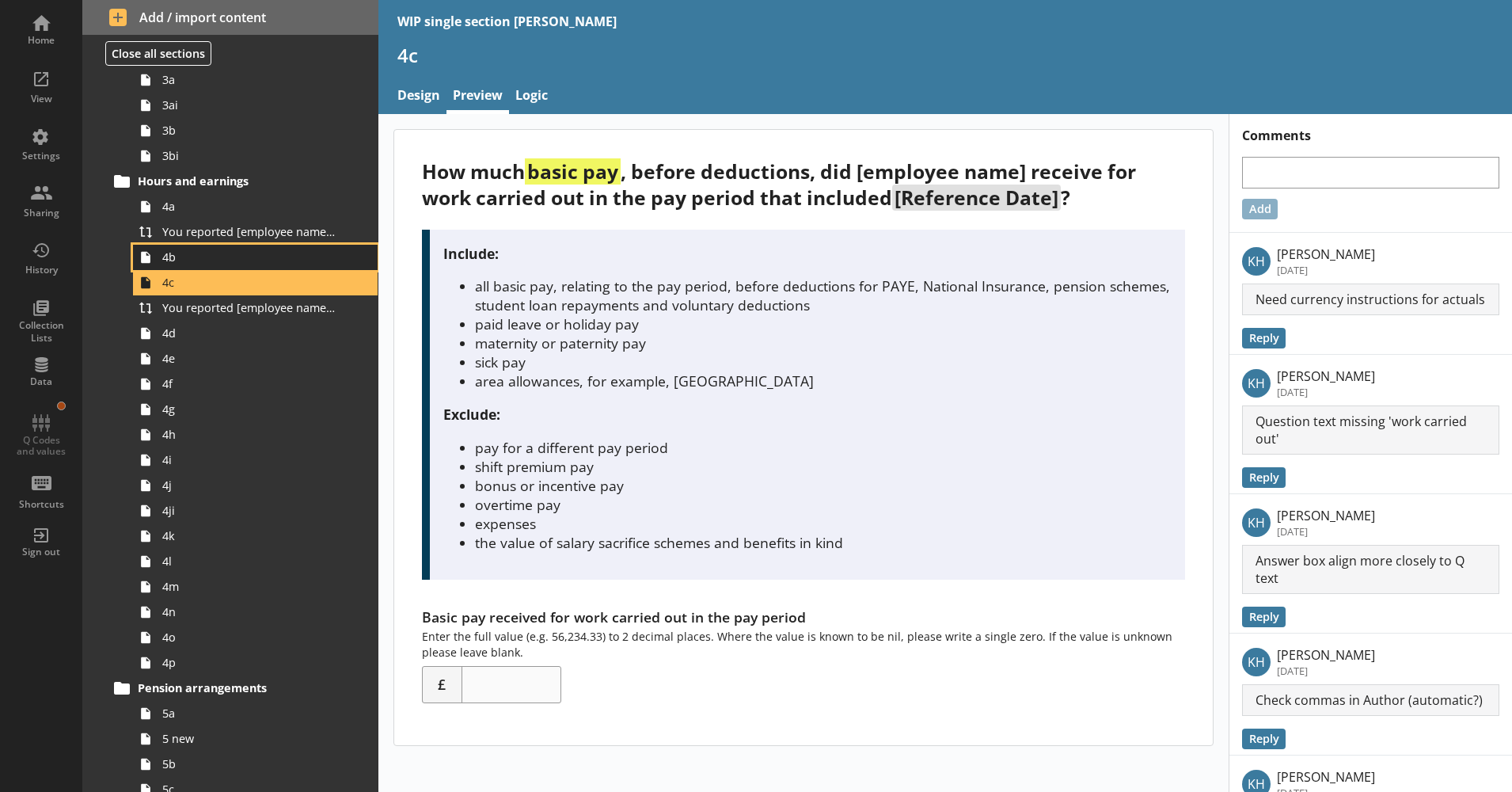 click on "4b" at bounding box center [249, 257] 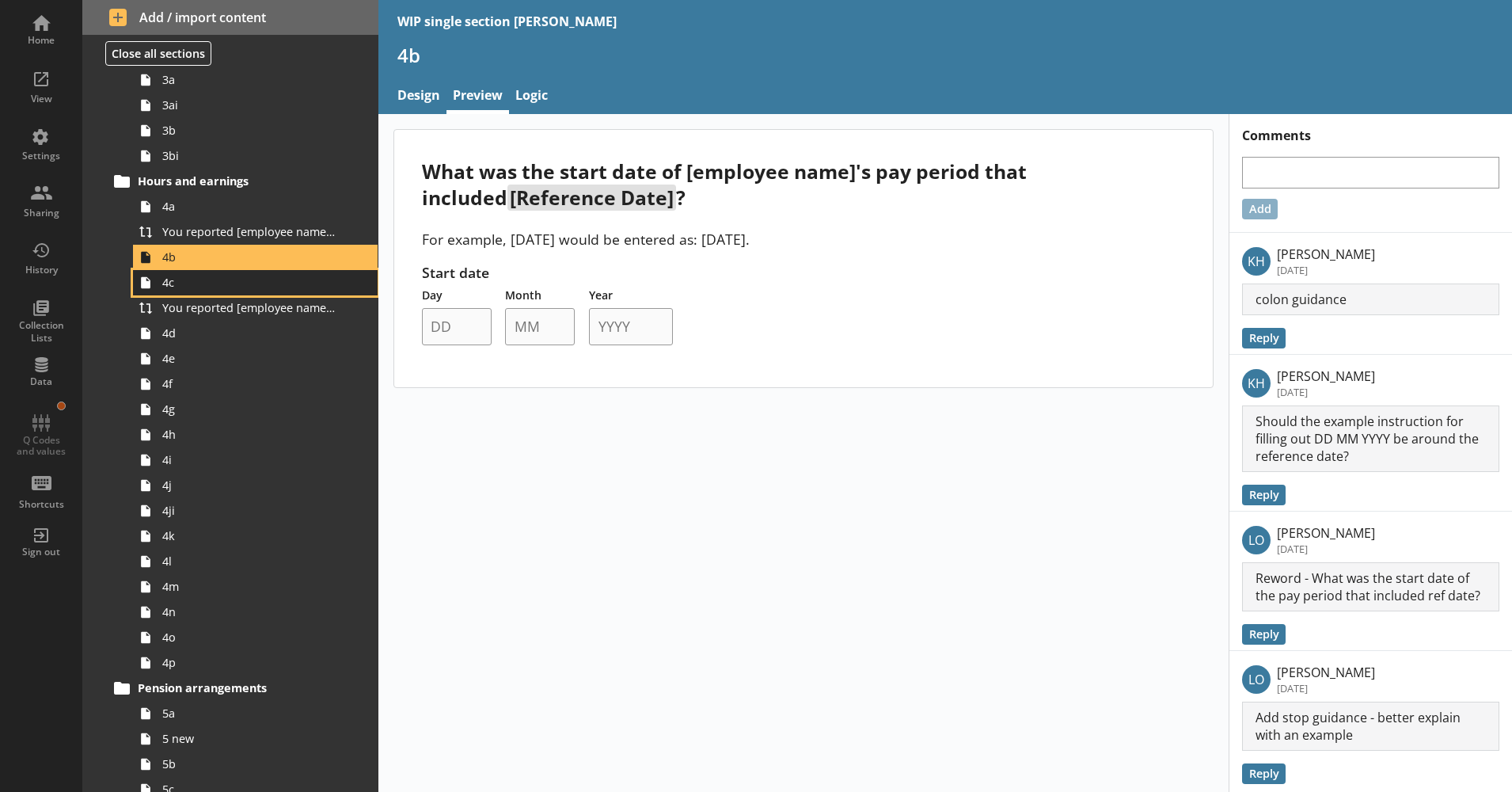 click on "4c" at bounding box center (249, 282) 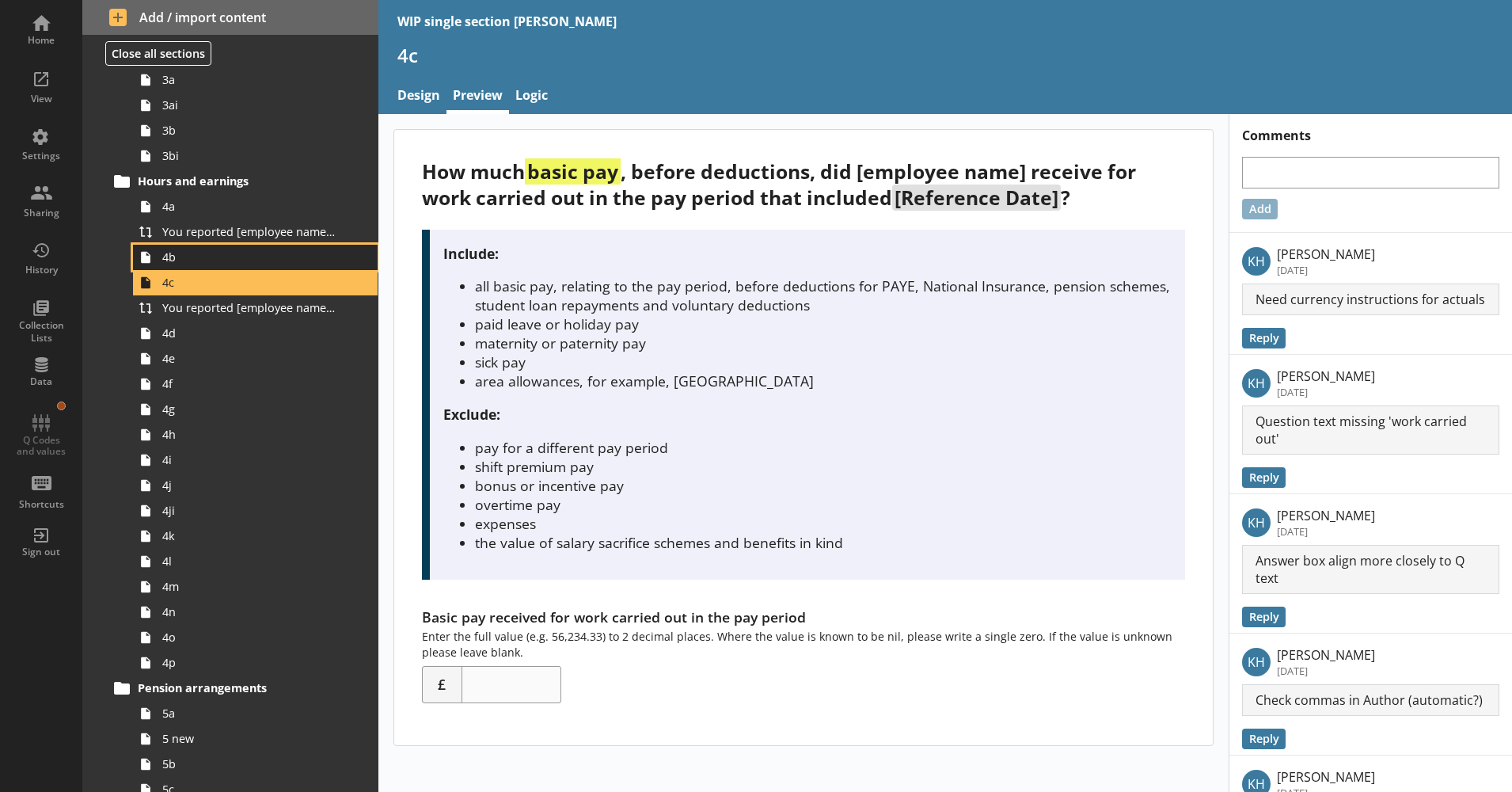click on "4b" at bounding box center (249, 257) 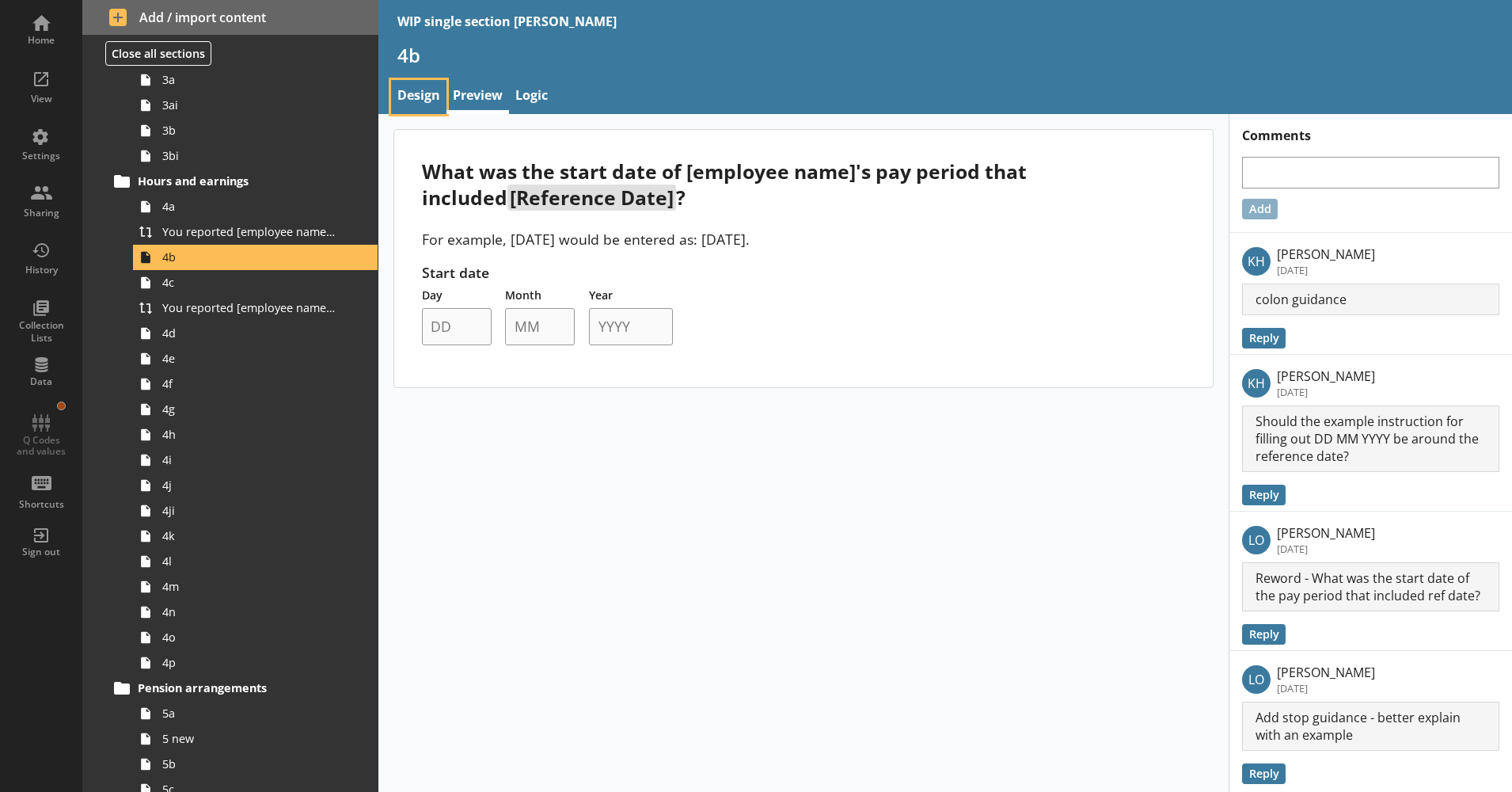 click on "Design" at bounding box center [419, 97] 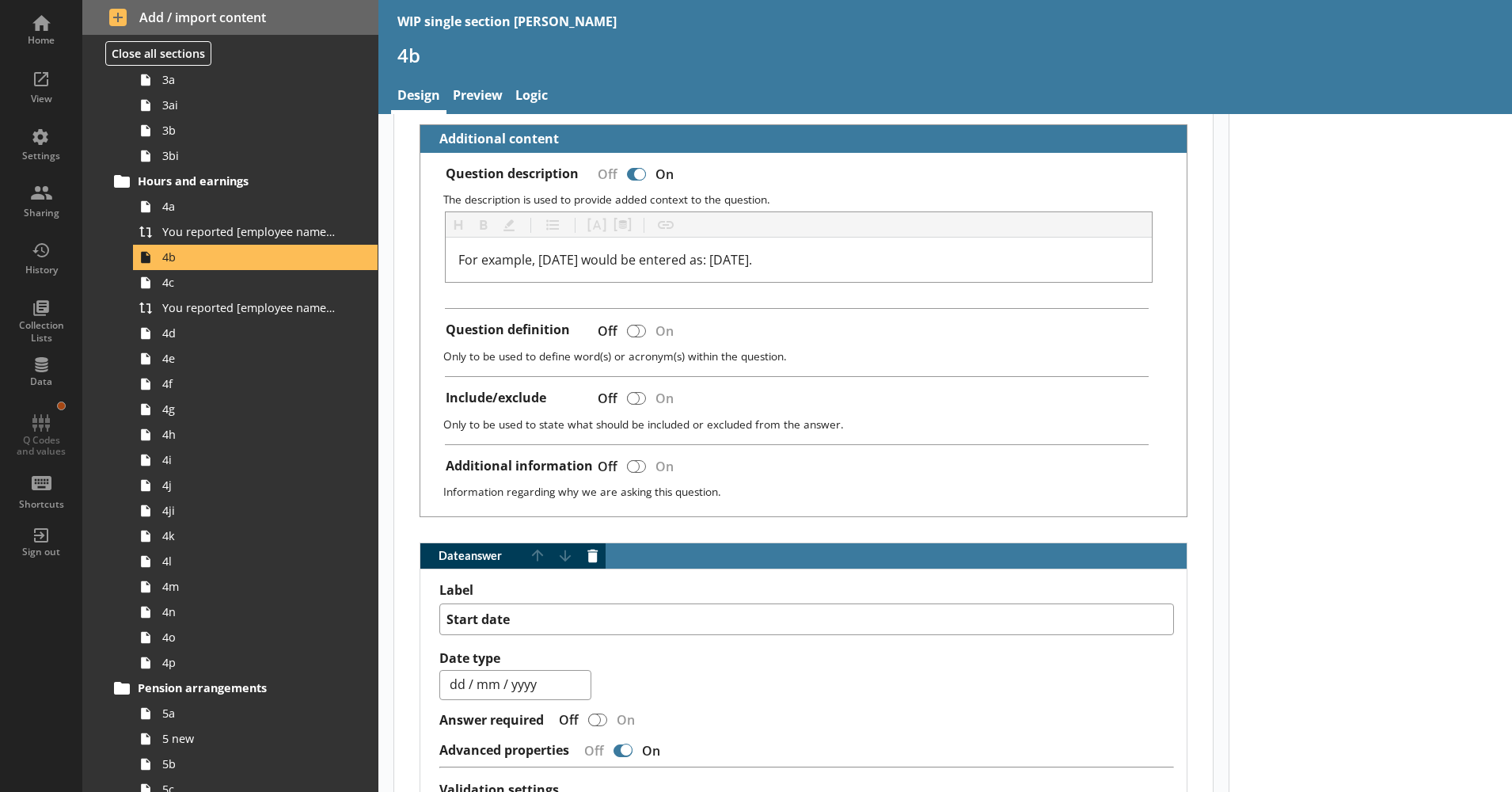 scroll, scrollTop: 404, scrollLeft: 0, axis: vertical 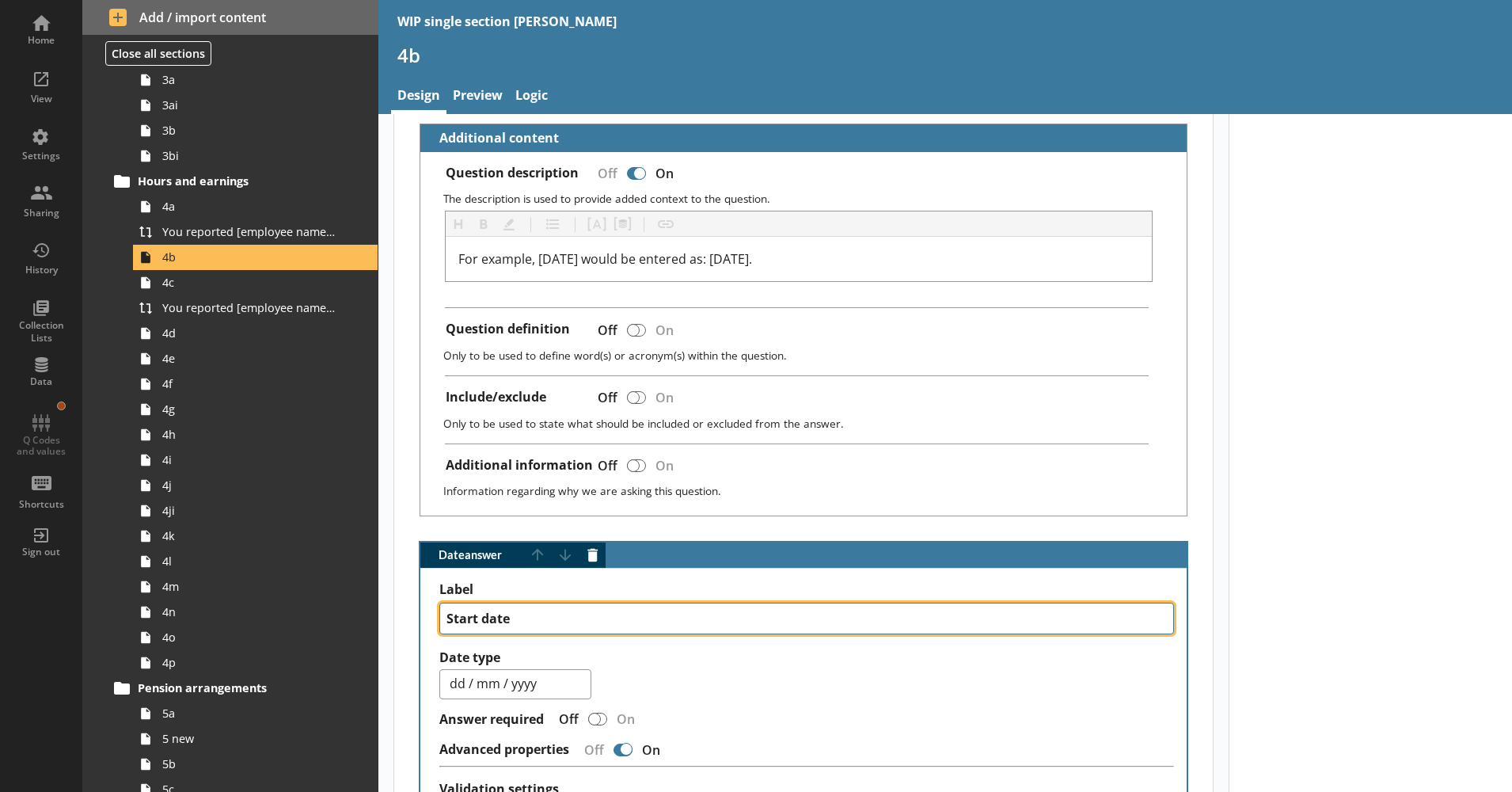 click on "Start date" at bounding box center (807, 619) 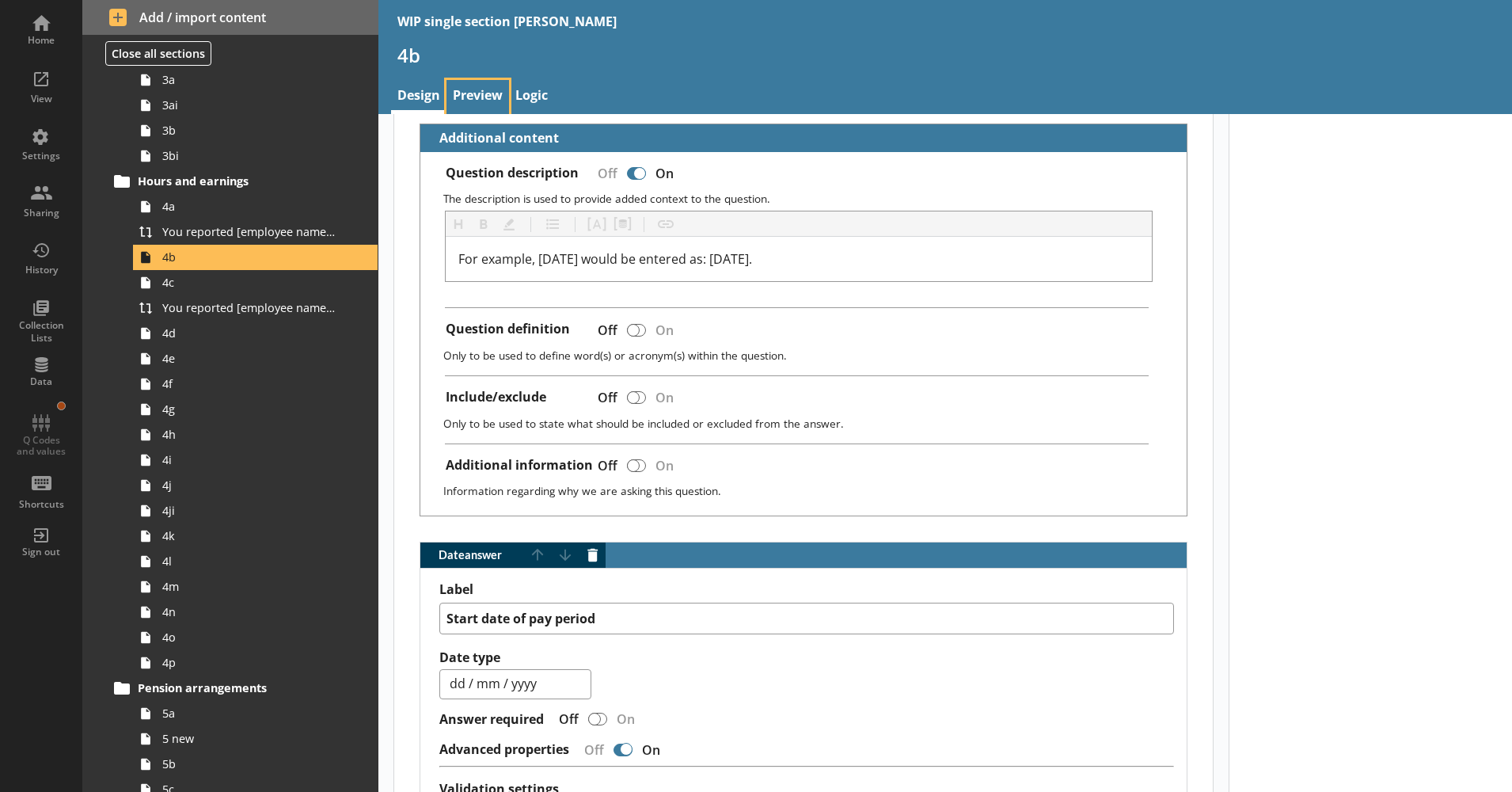 click on "Preview" at bounding box center (477, 97) 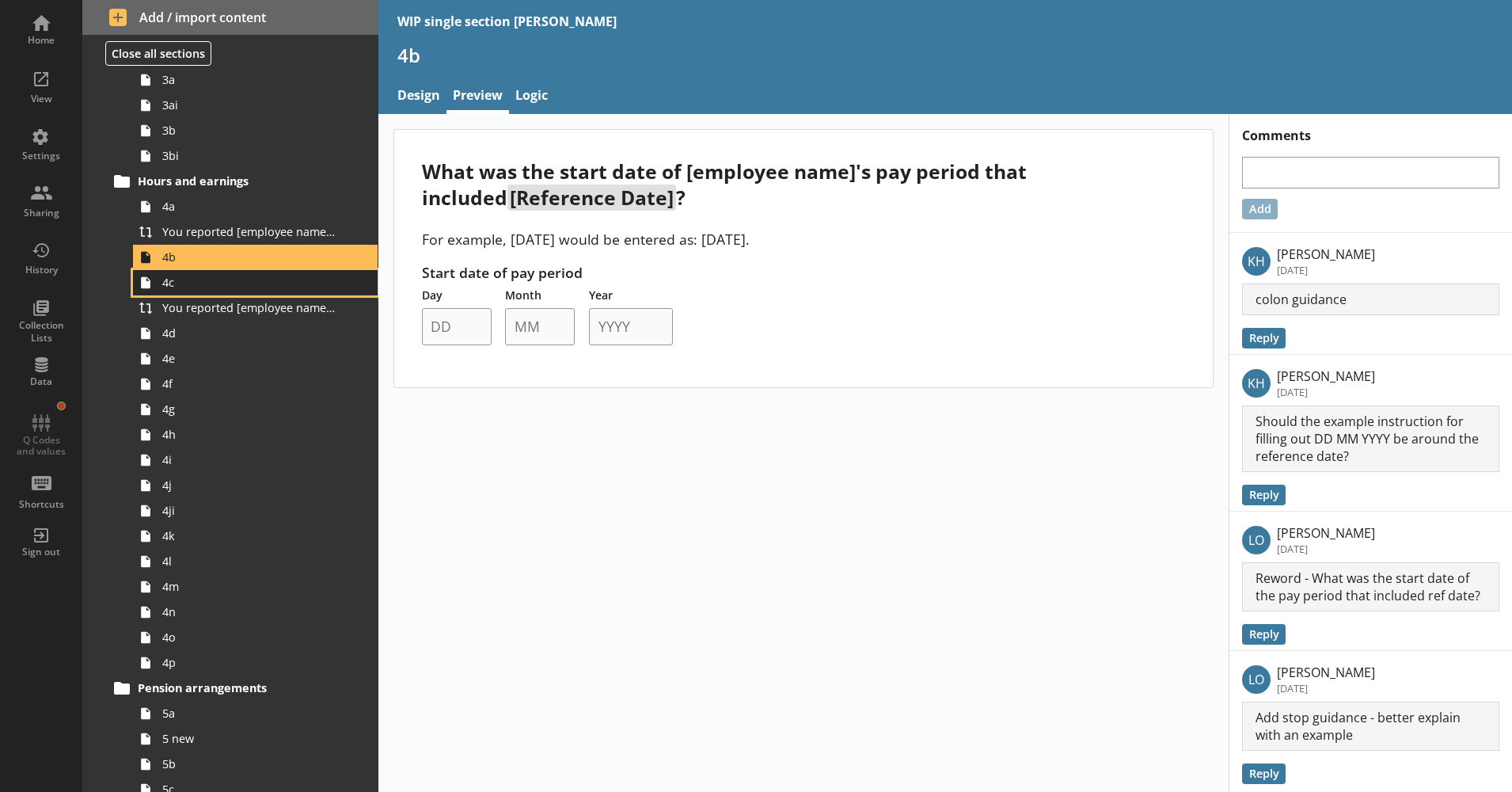 click on "4c" at bounding box center [249, 282] 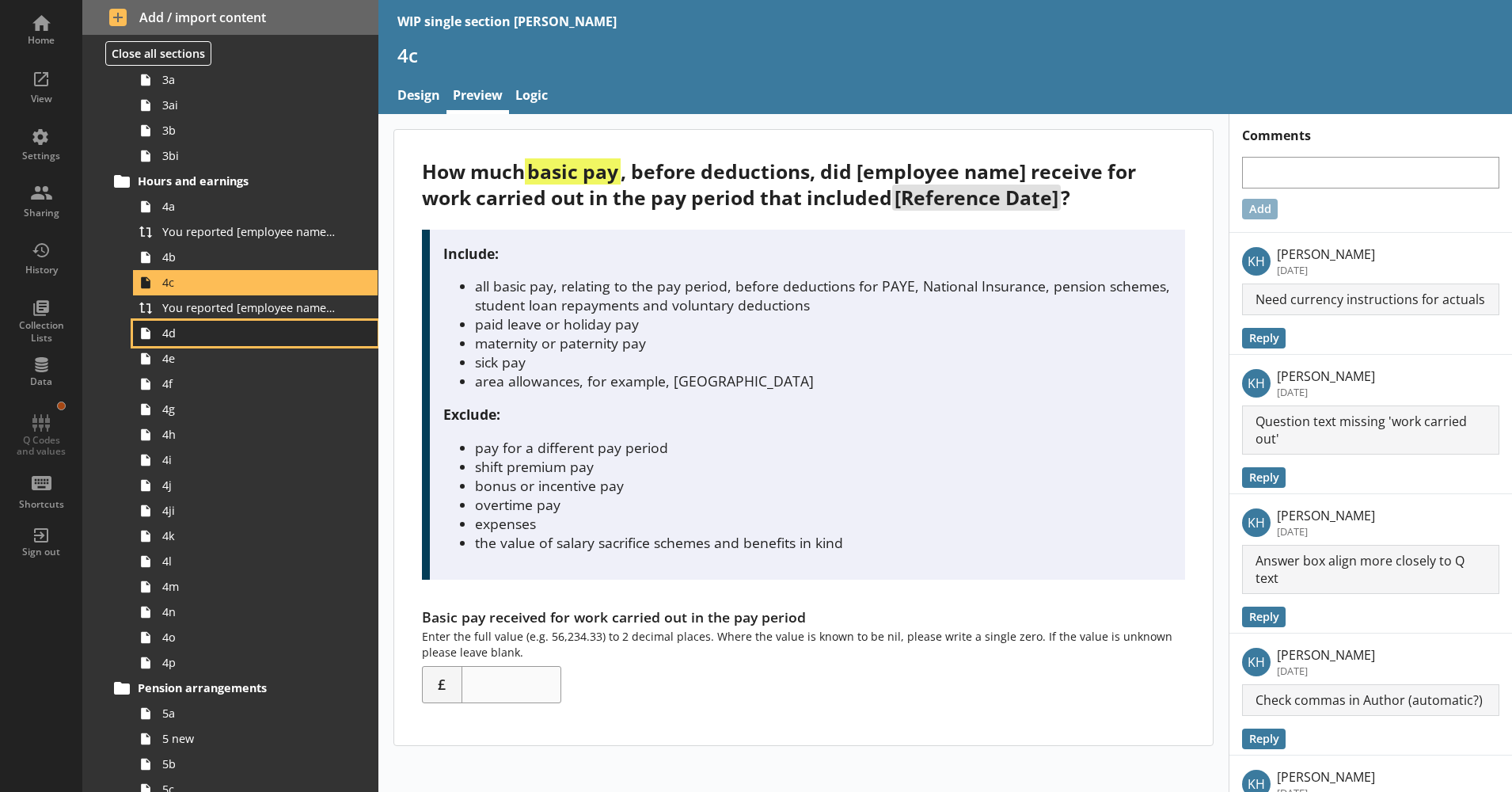 click on "4d" at bounding box center (249, 333) 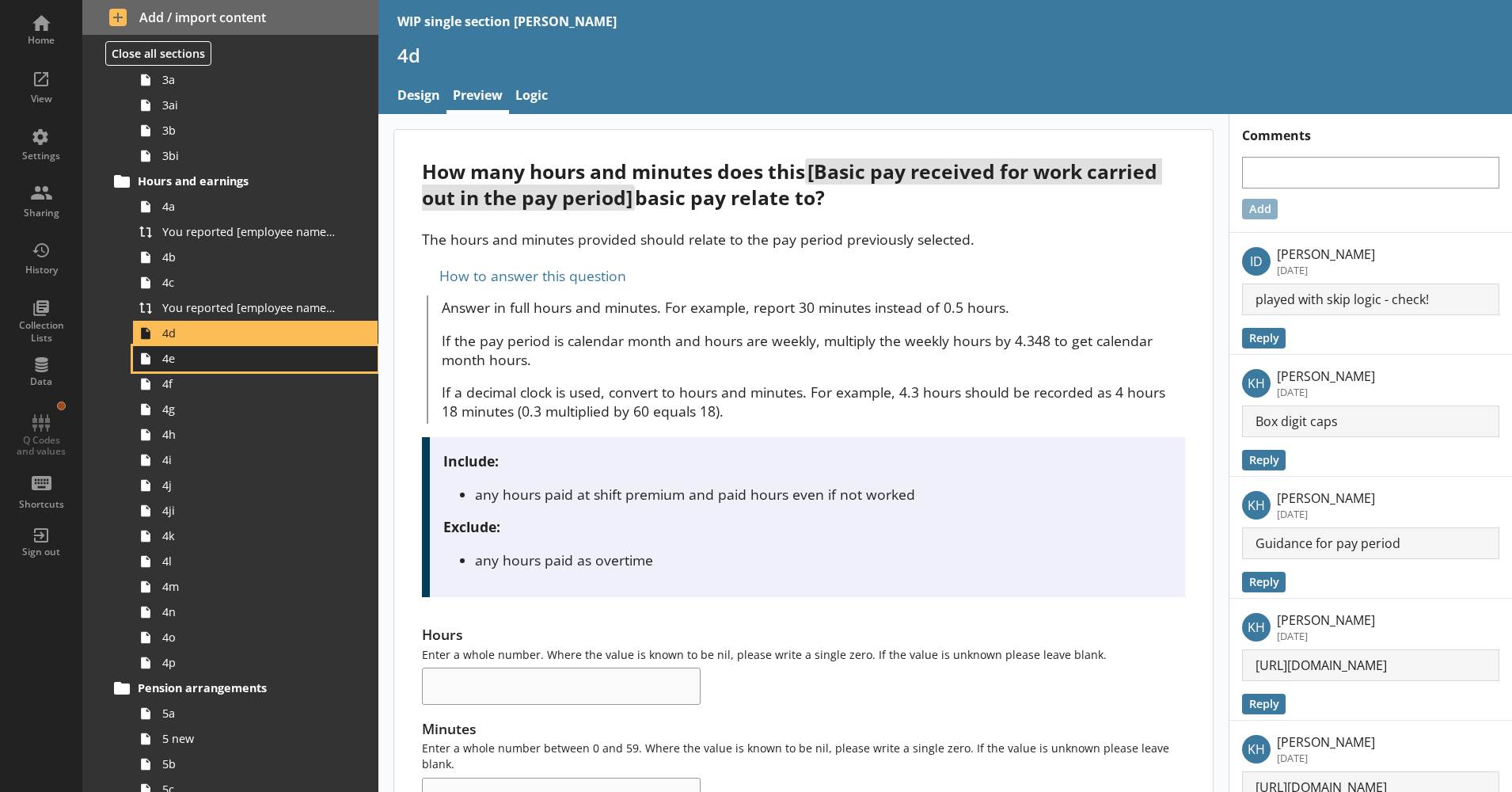 click on "4e" at bounding box center (249, 358) 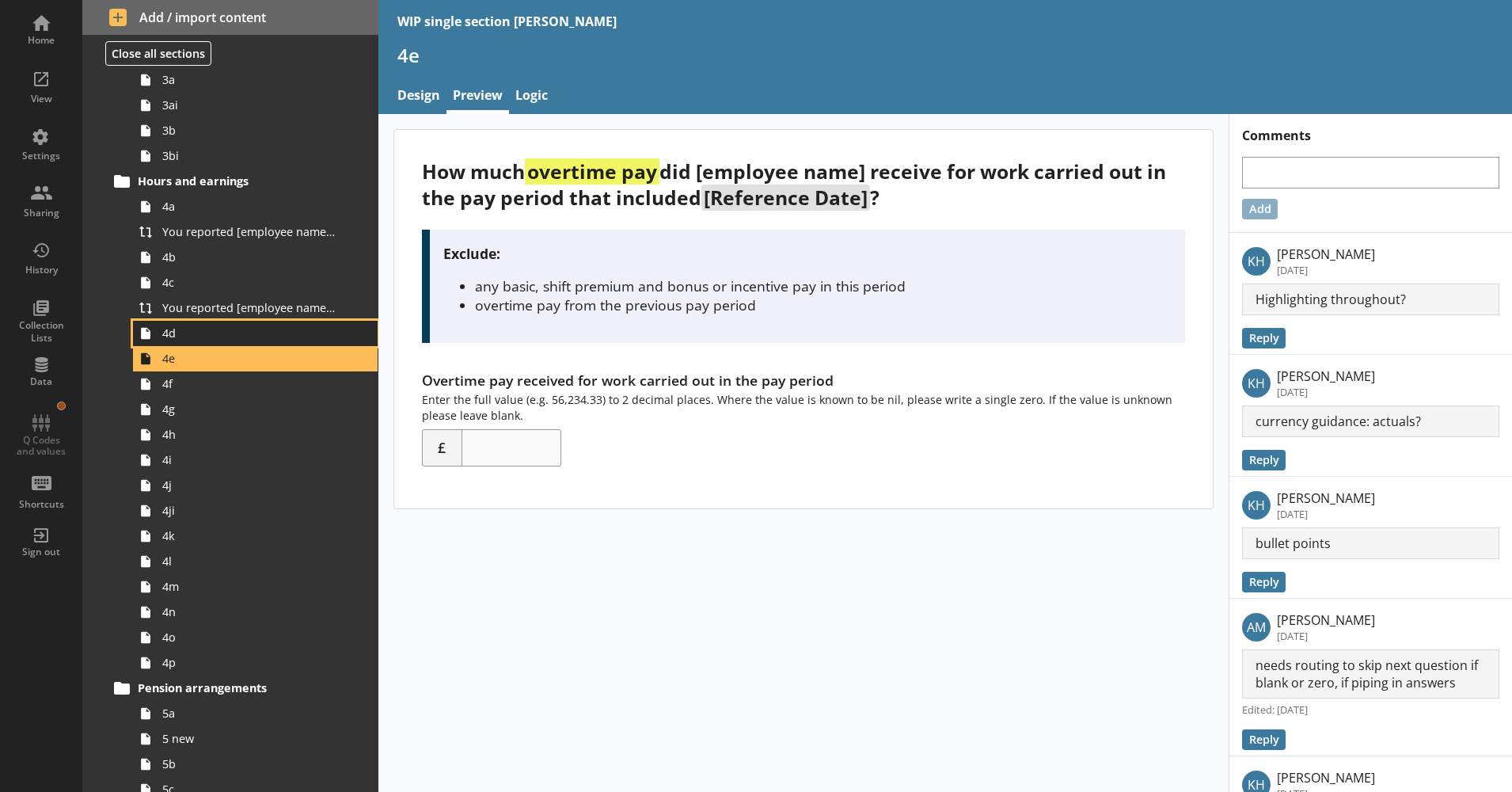 drag, startPoint x: 199, startPoint y: 344, endPoint x: 195, endPoint y: 333, distance: 11.7047 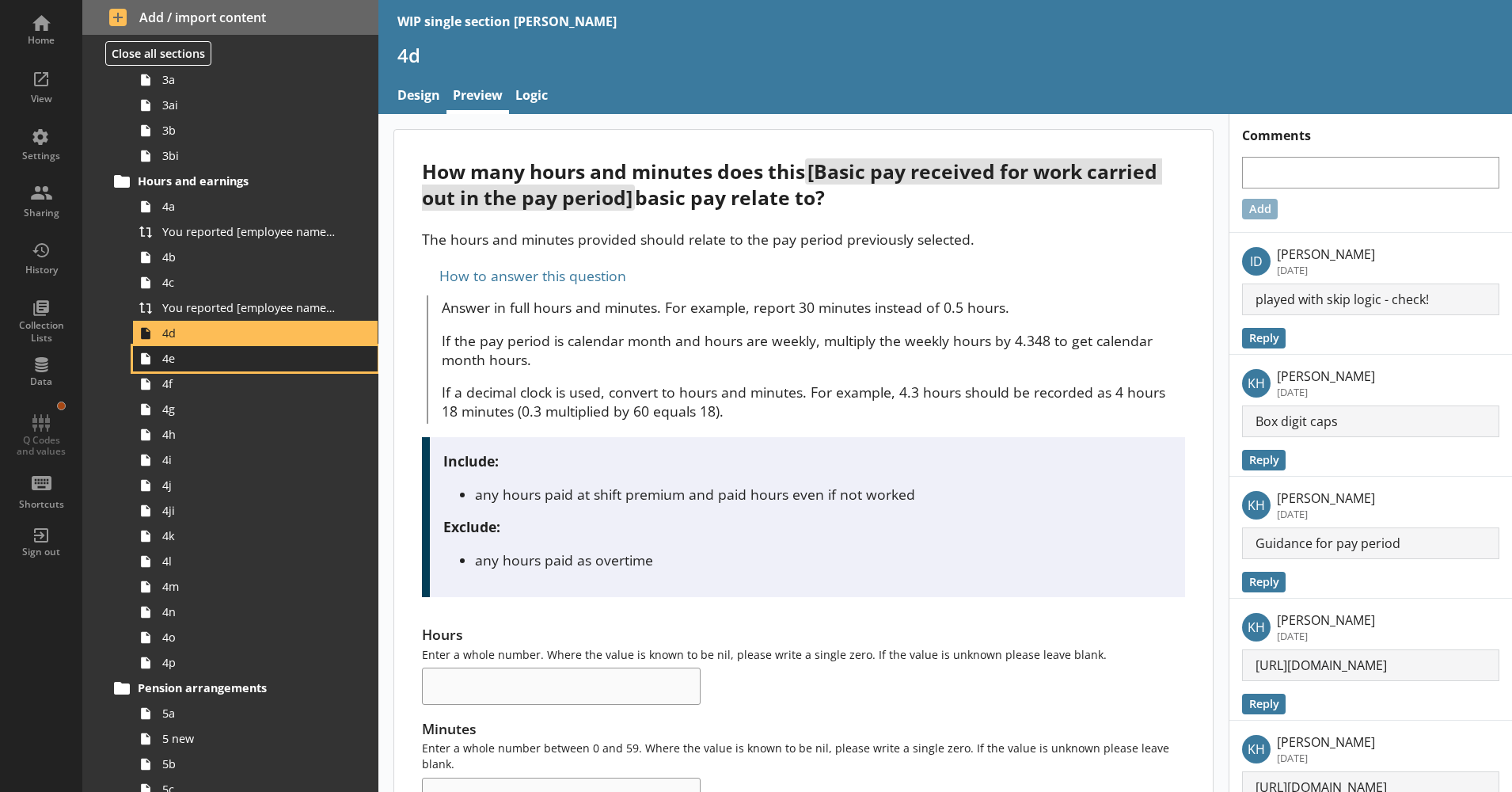 click on "4e" at bounding box center (249, 358) 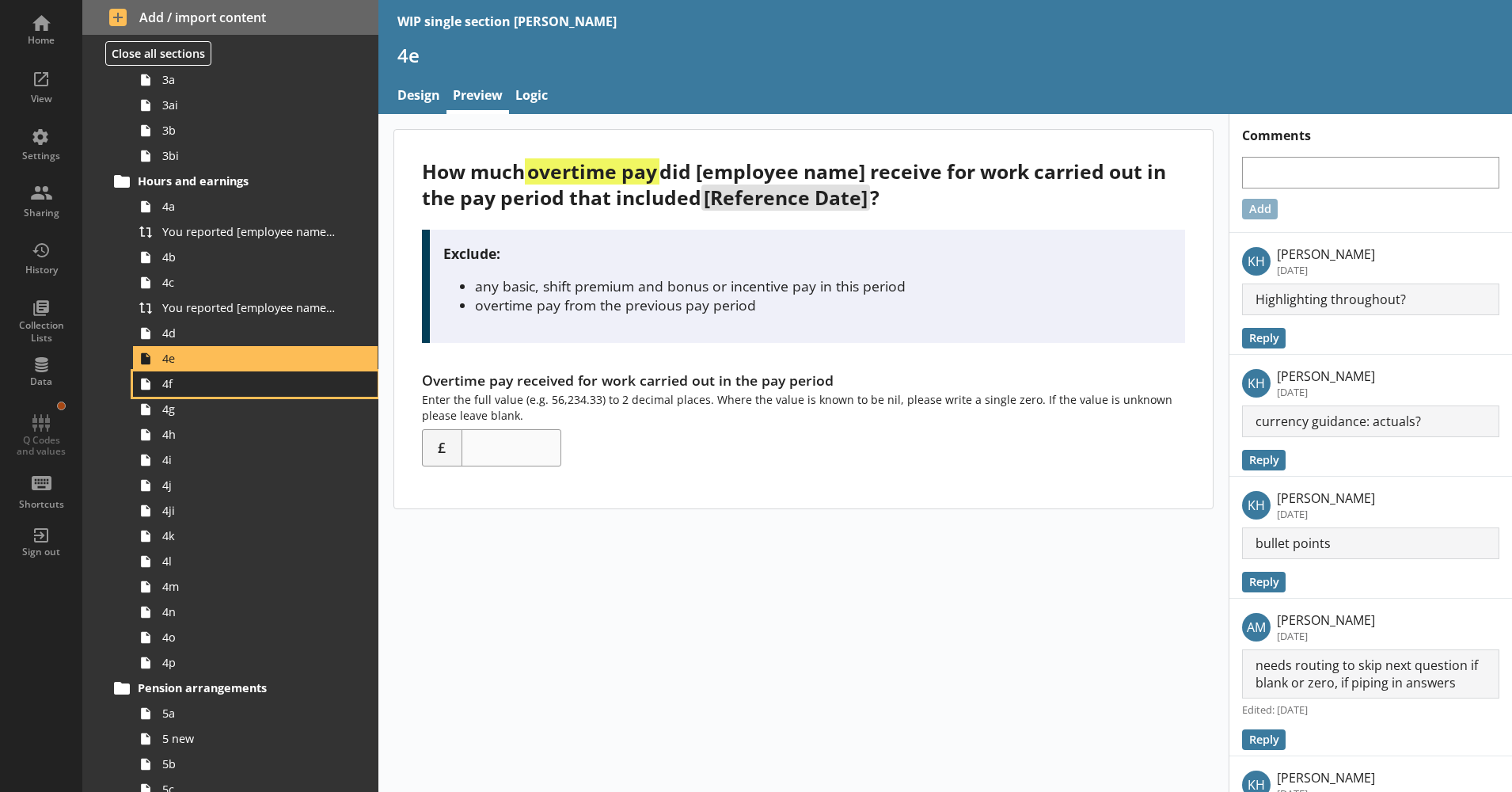 click on "4f" at bounding box center [249, 383] 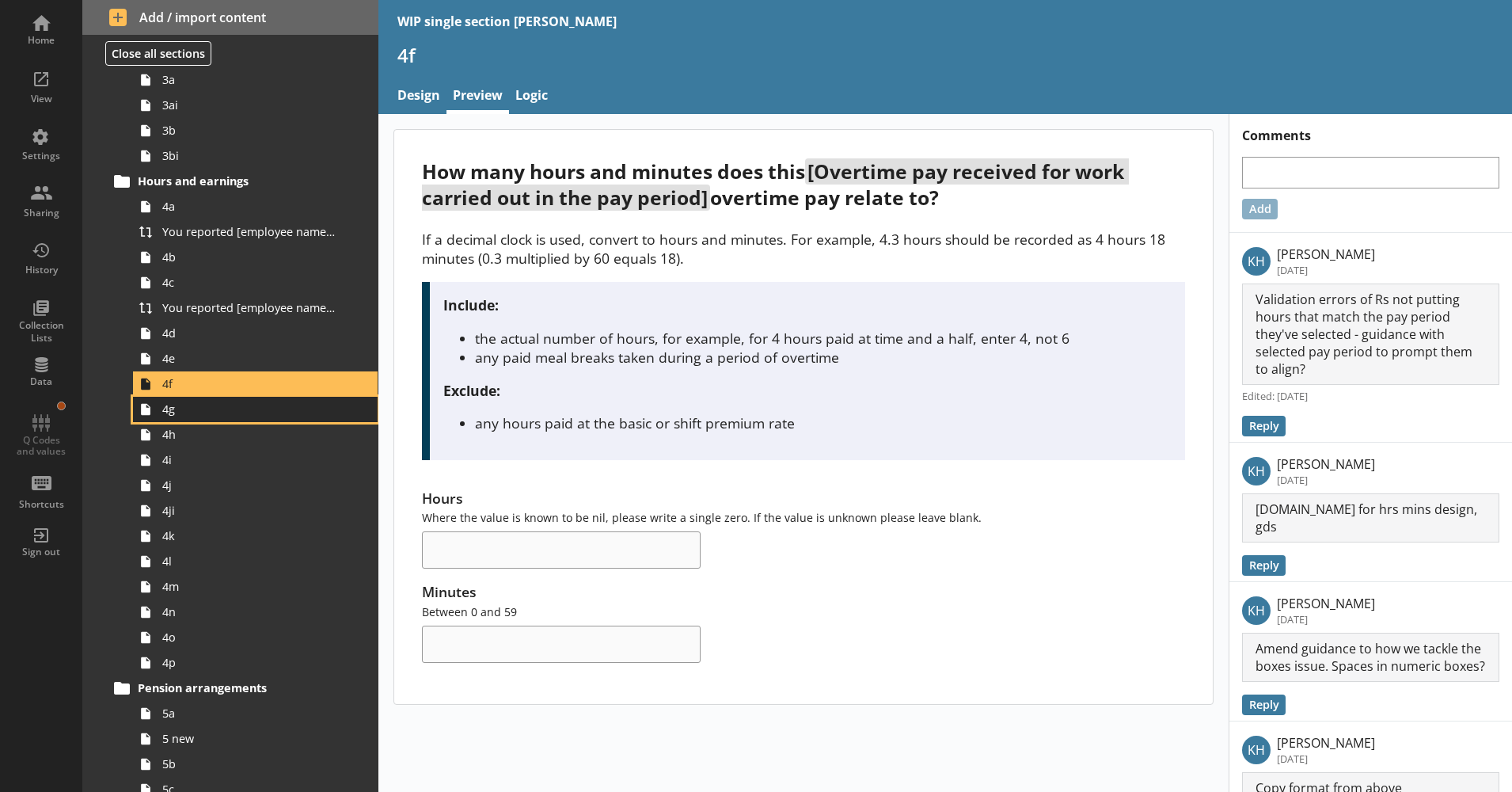 click on "4g" at bounding box center (255, 409) 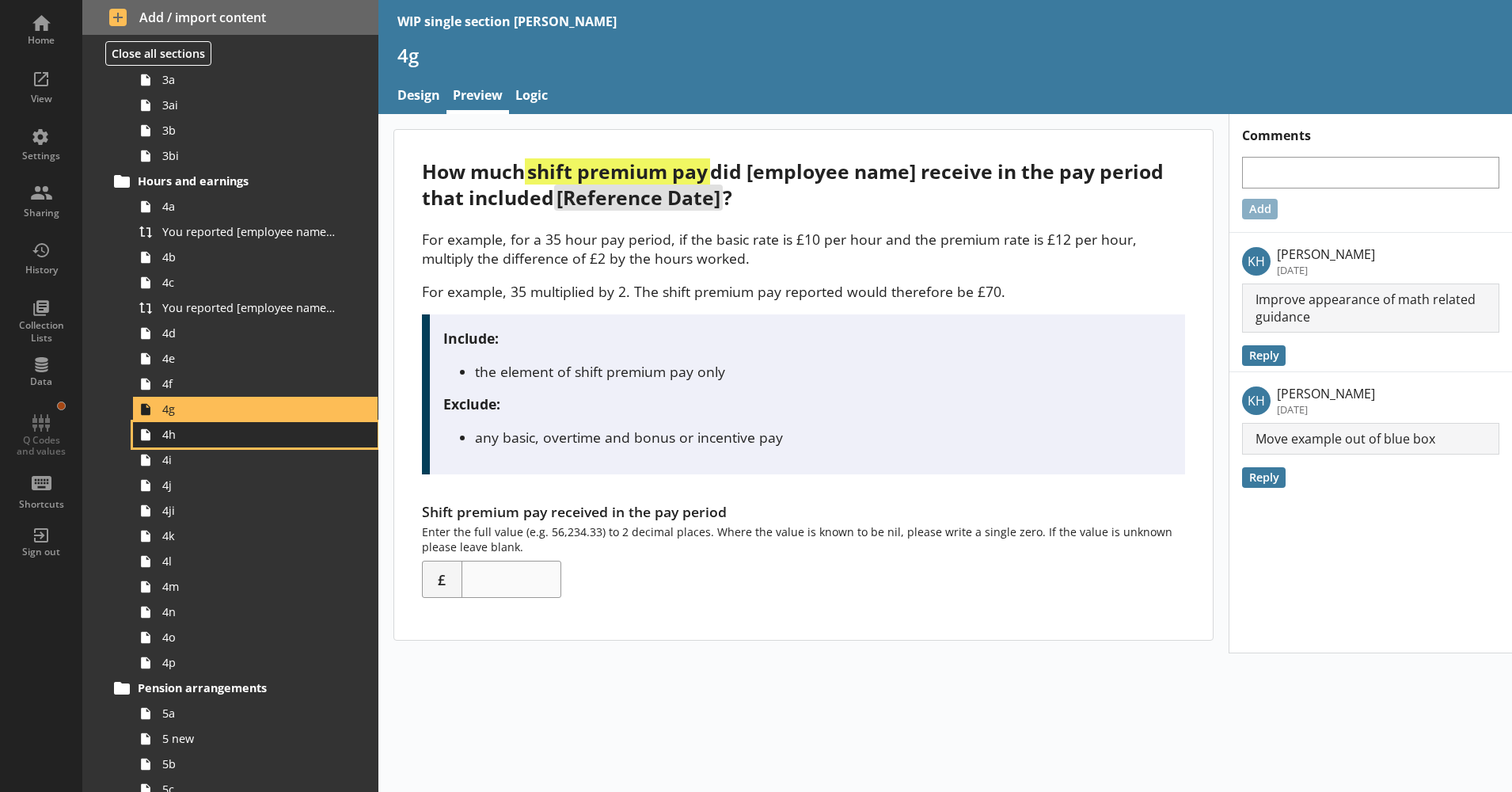 click on "4h" at bounding box center (249, 434) 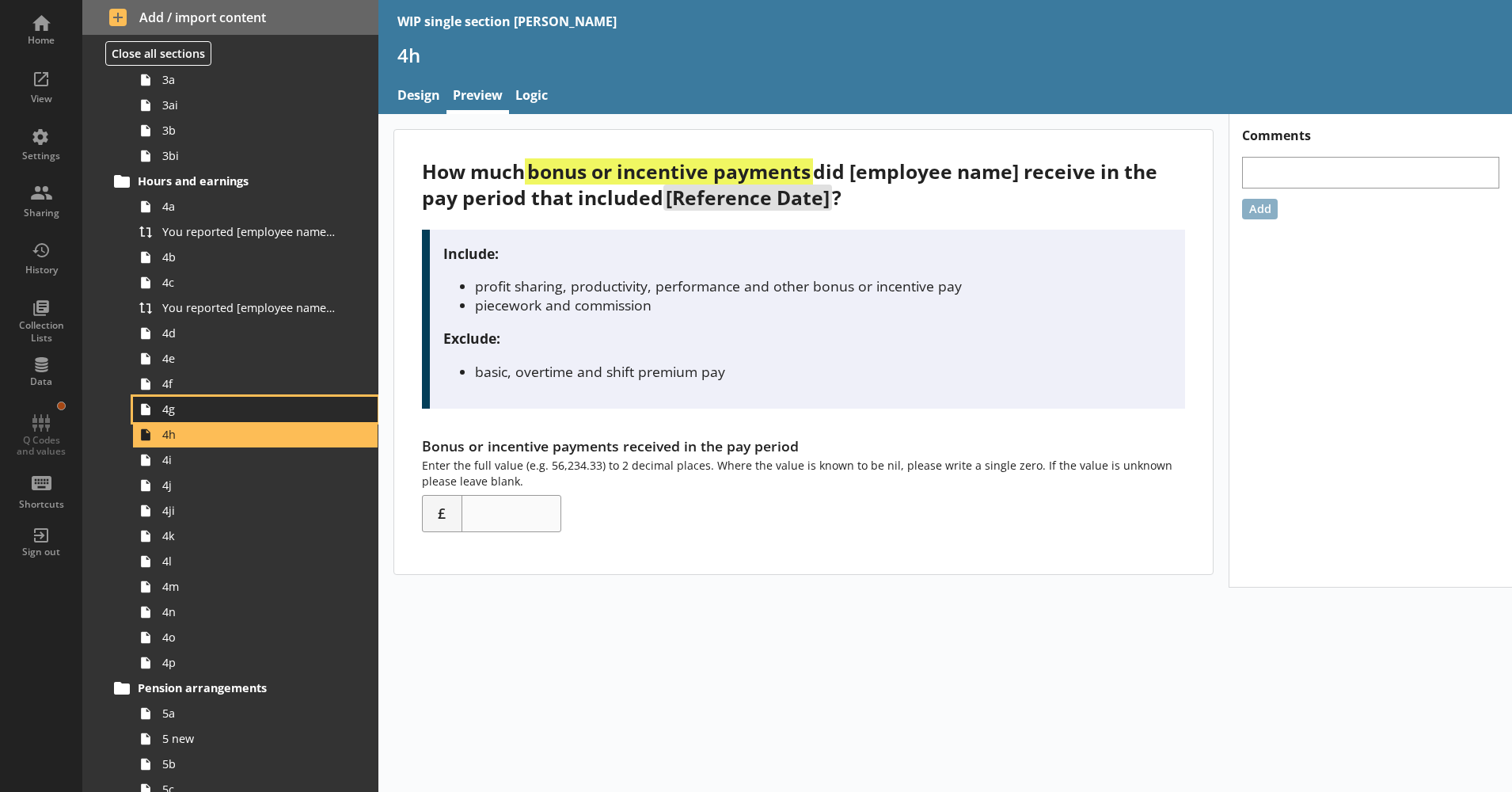 click on "4g" at bounding box center (249, 409) 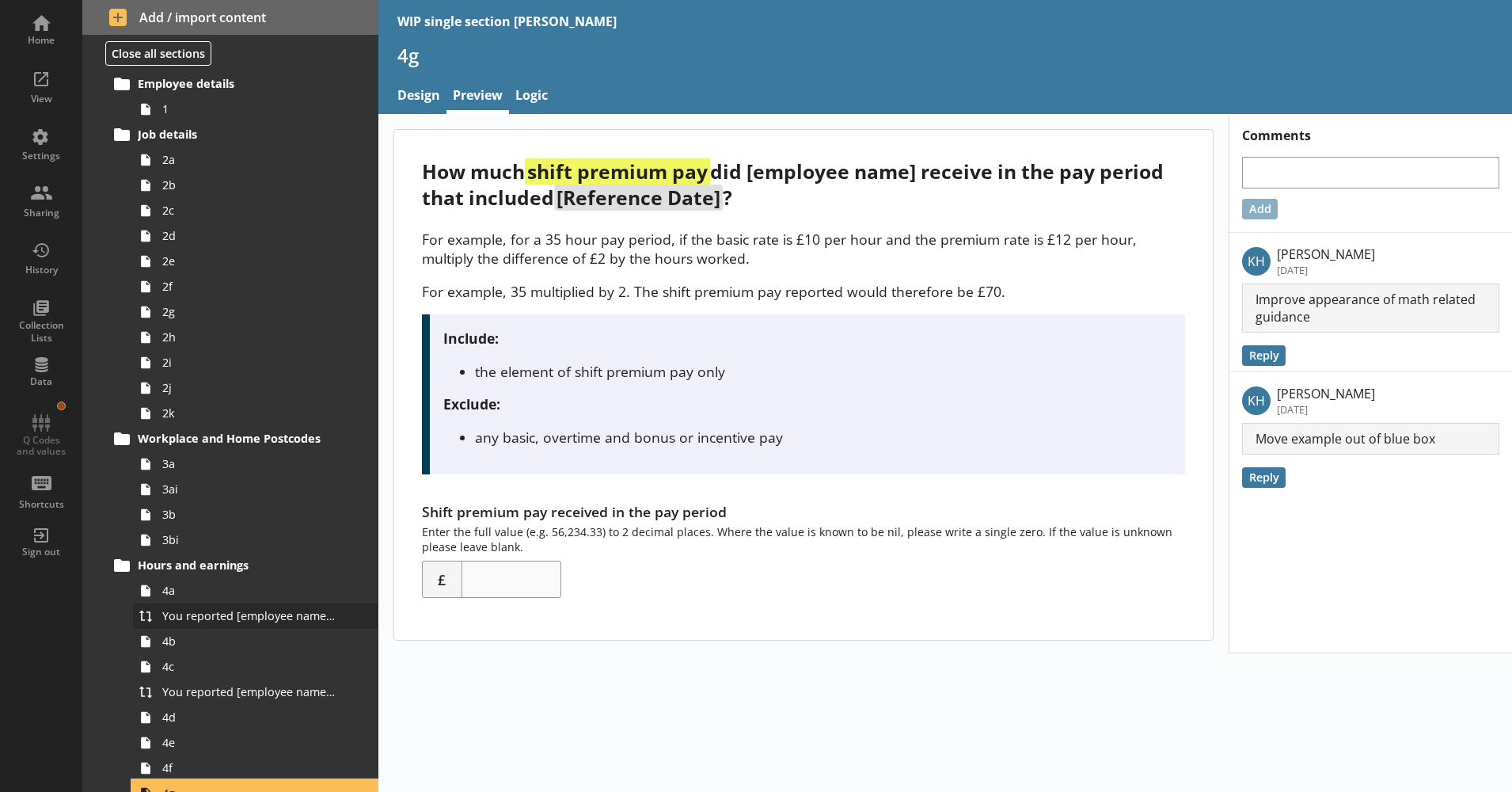 scroll, scrollTop: 0, scrollLeft: 0, axis: both 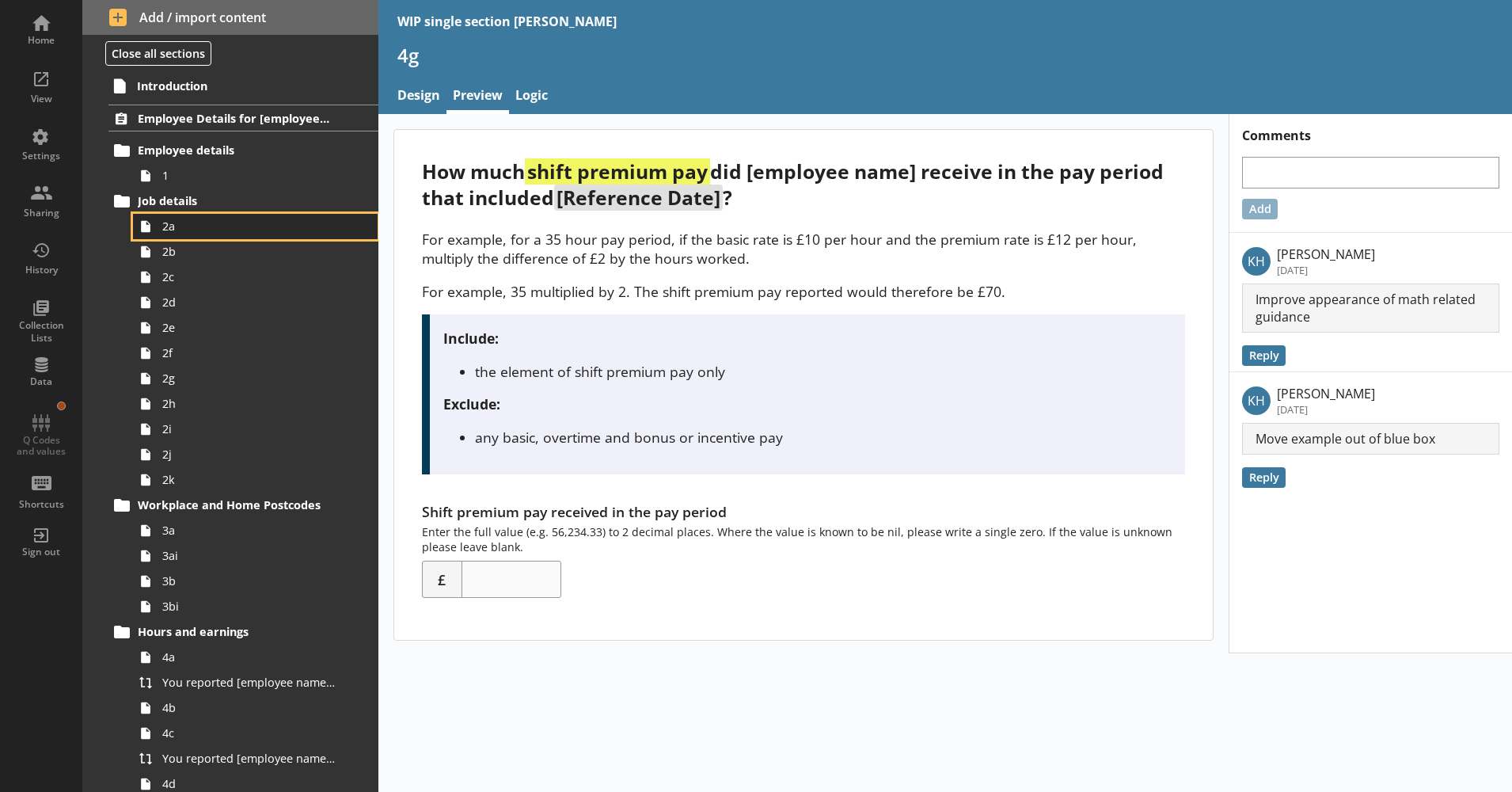click on "2a" at bounding box center (249, 226) 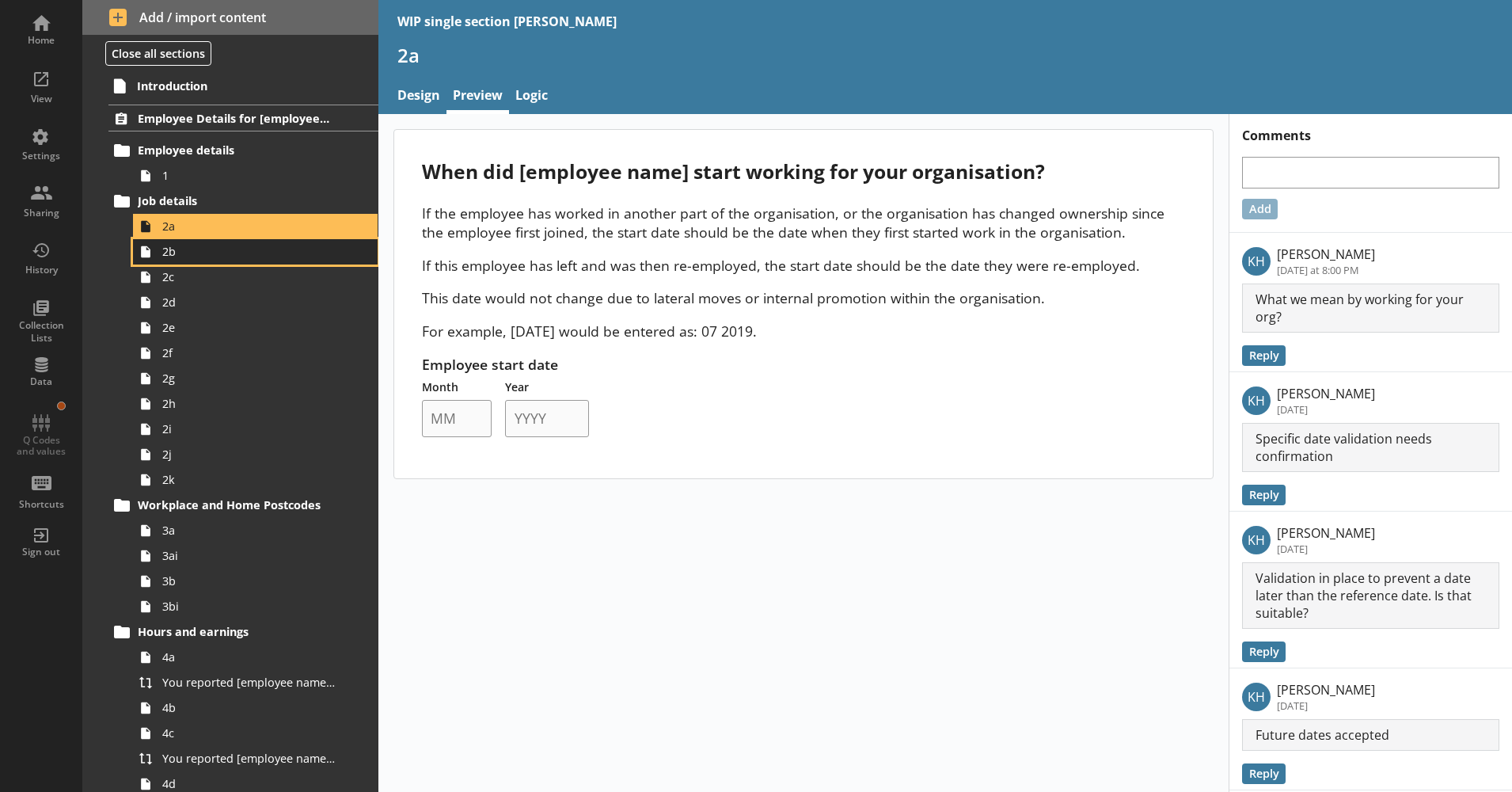 click on "2b" at bounding box center [249, 251] 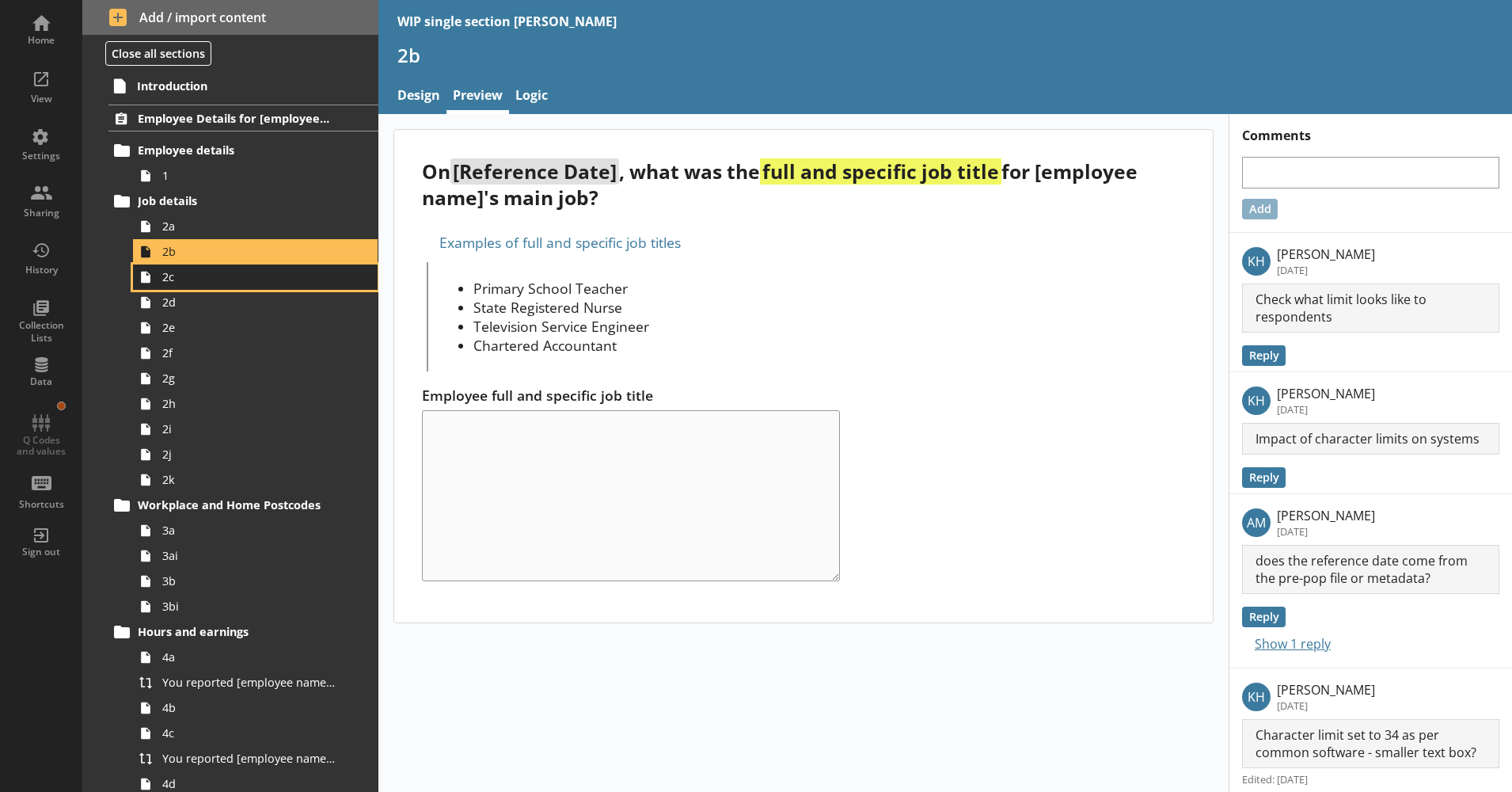 click on "2c" at bounding box center [249, 276] 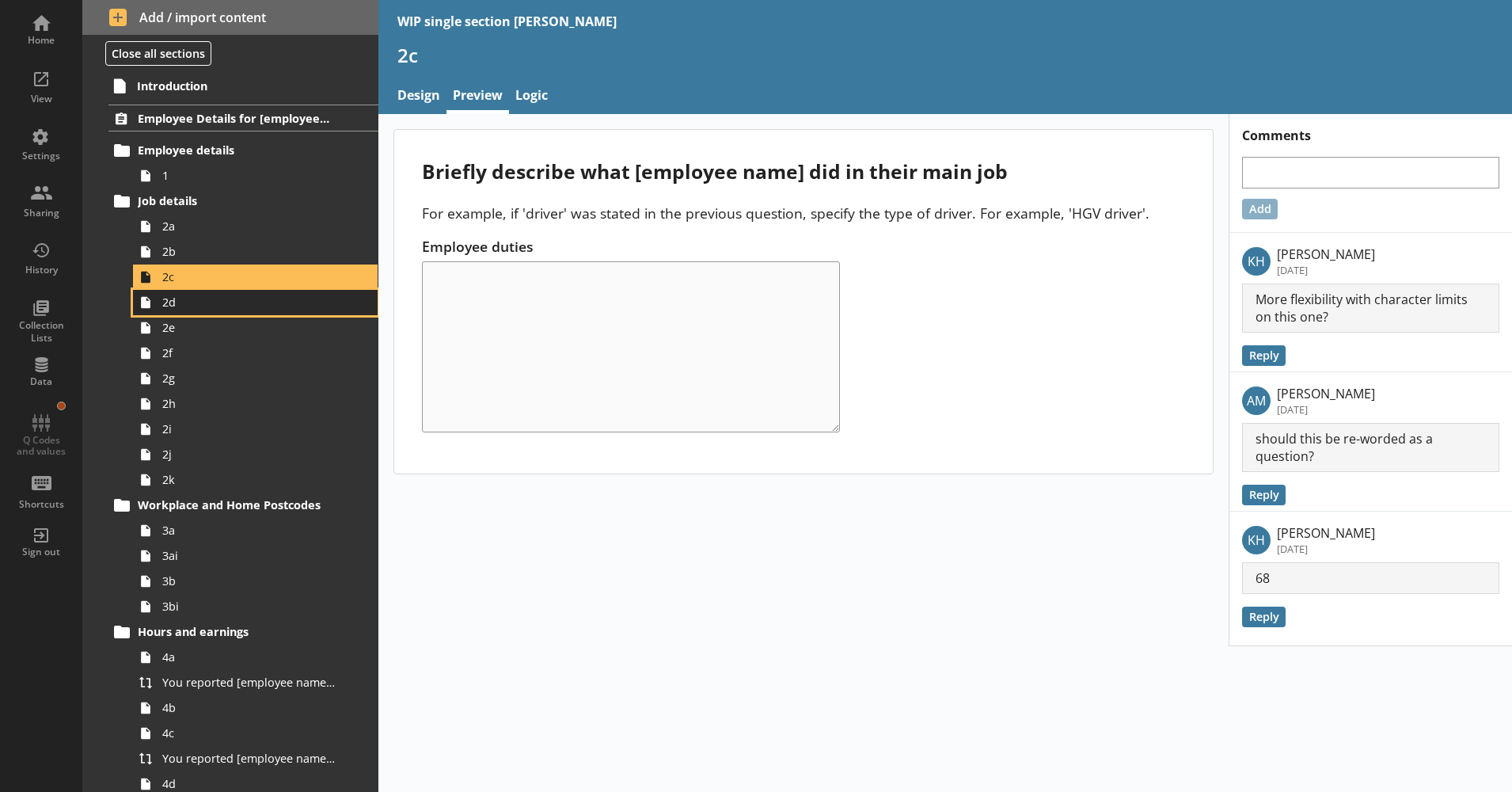 click on "2d" at bounding box center [249, 302] 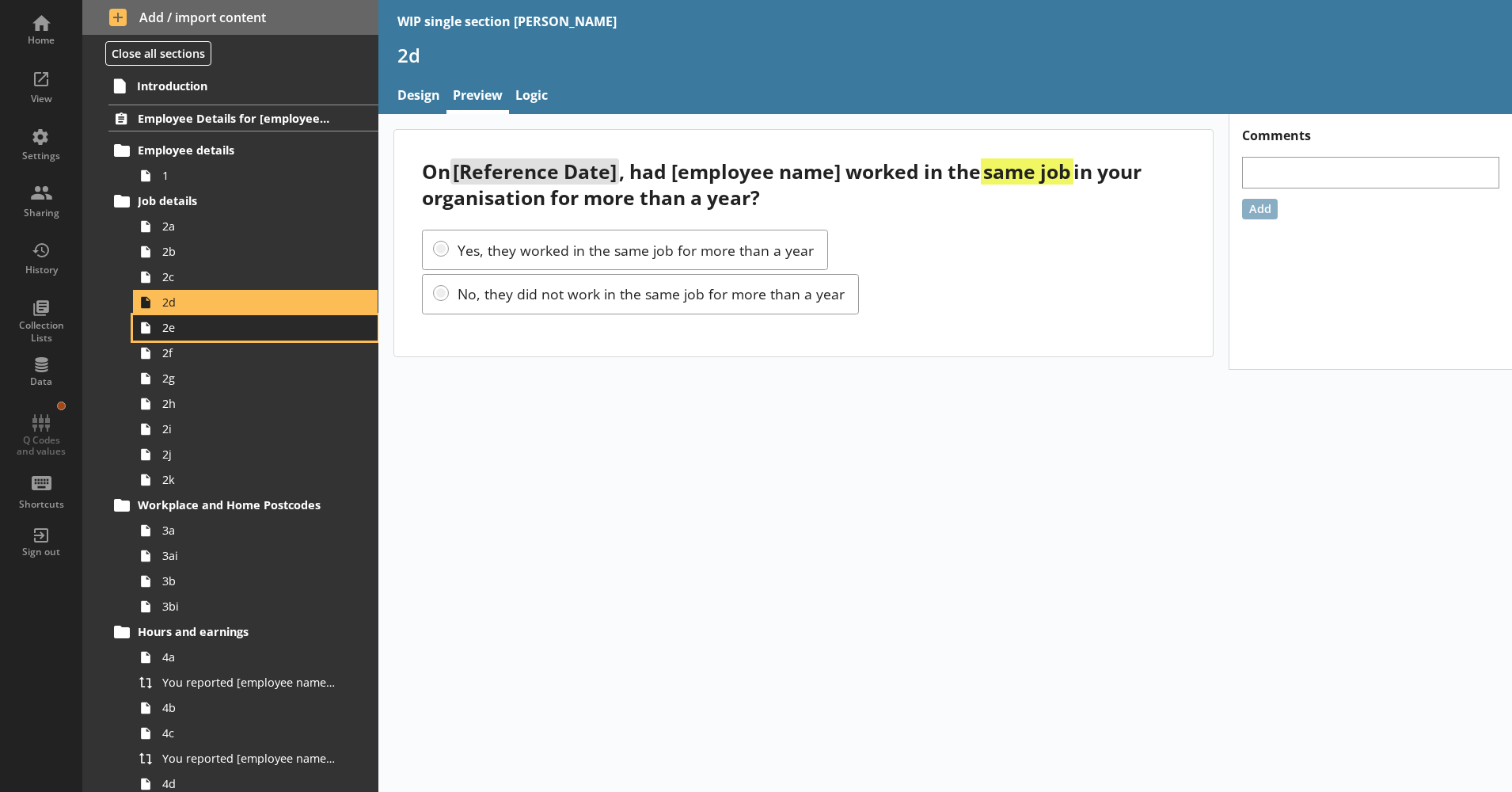 click on "2e" at bounding box center (249, 327) 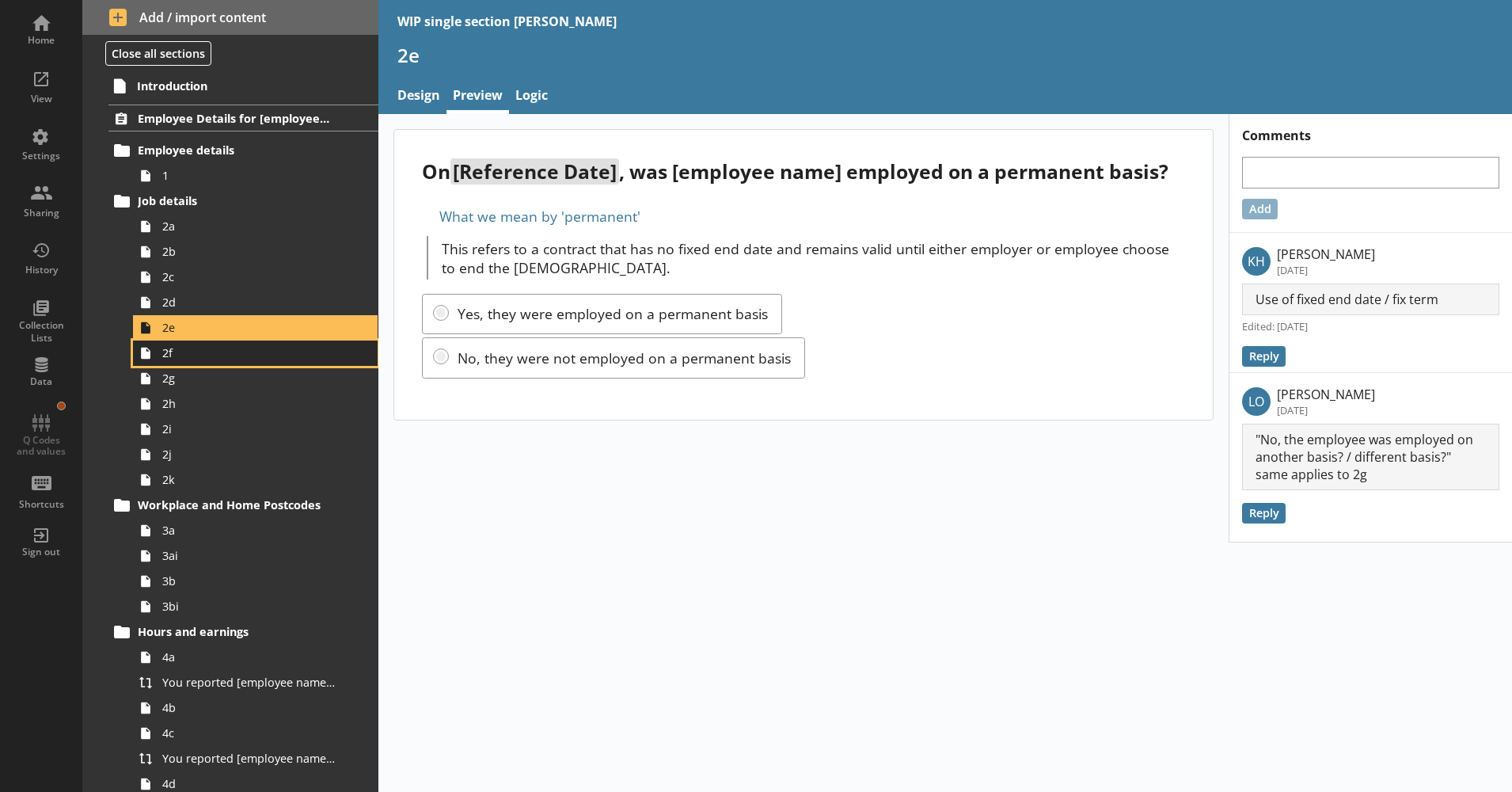 click on "2f" at bounding box center (249, 352) 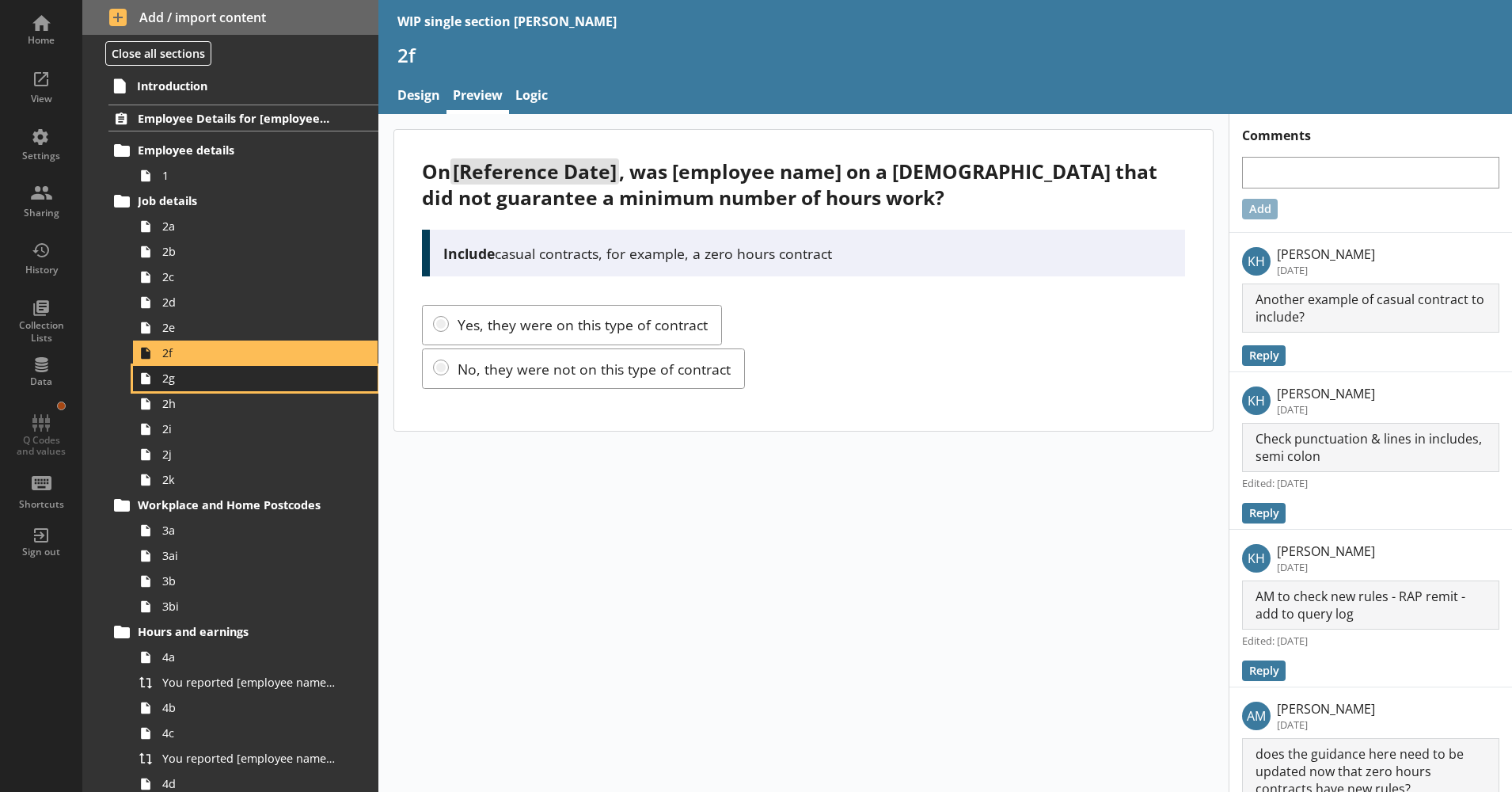 click on "2g" at bounding box center [249, 378] 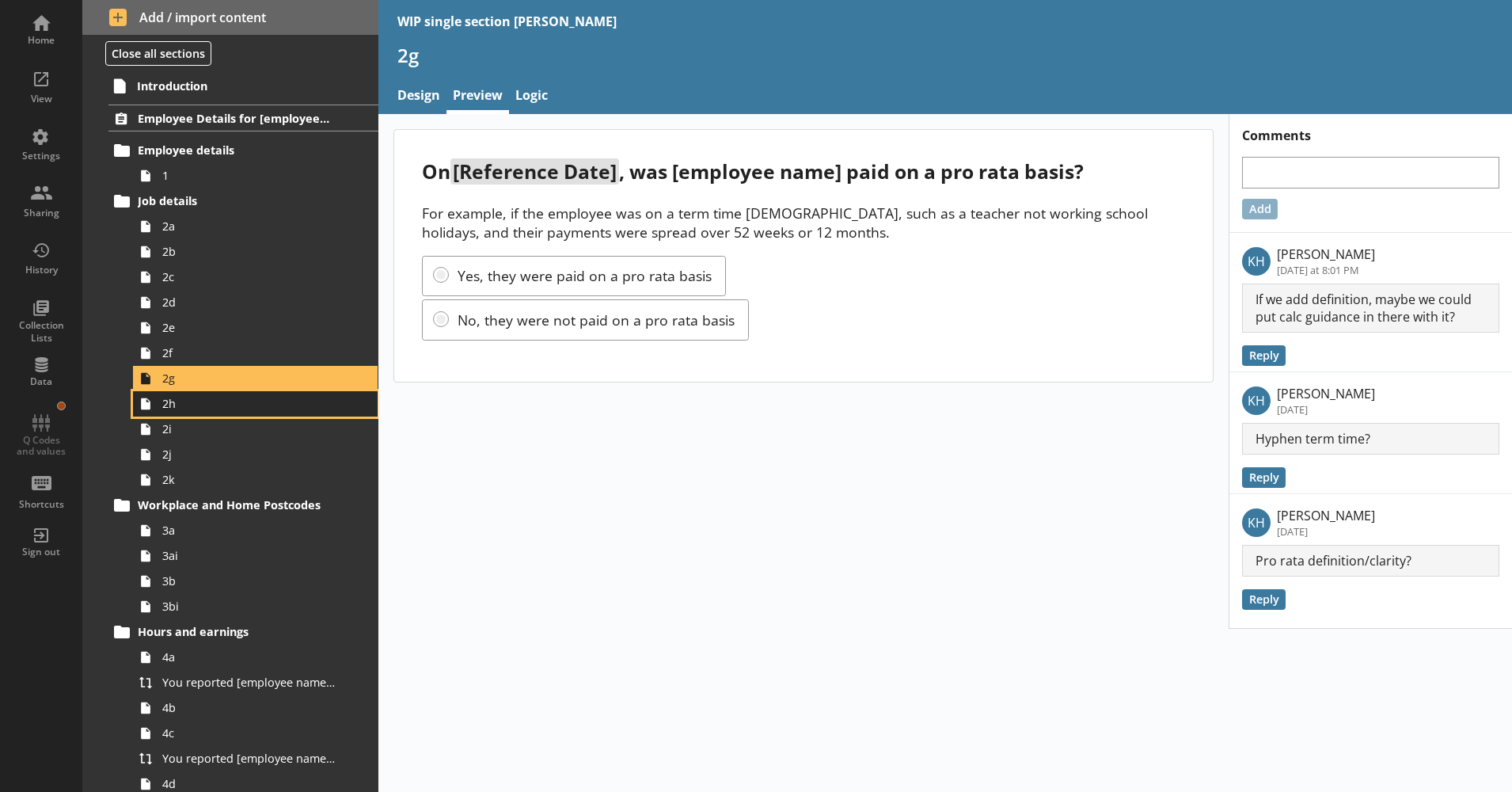 click on "2h" at bounding box center (249, 403) 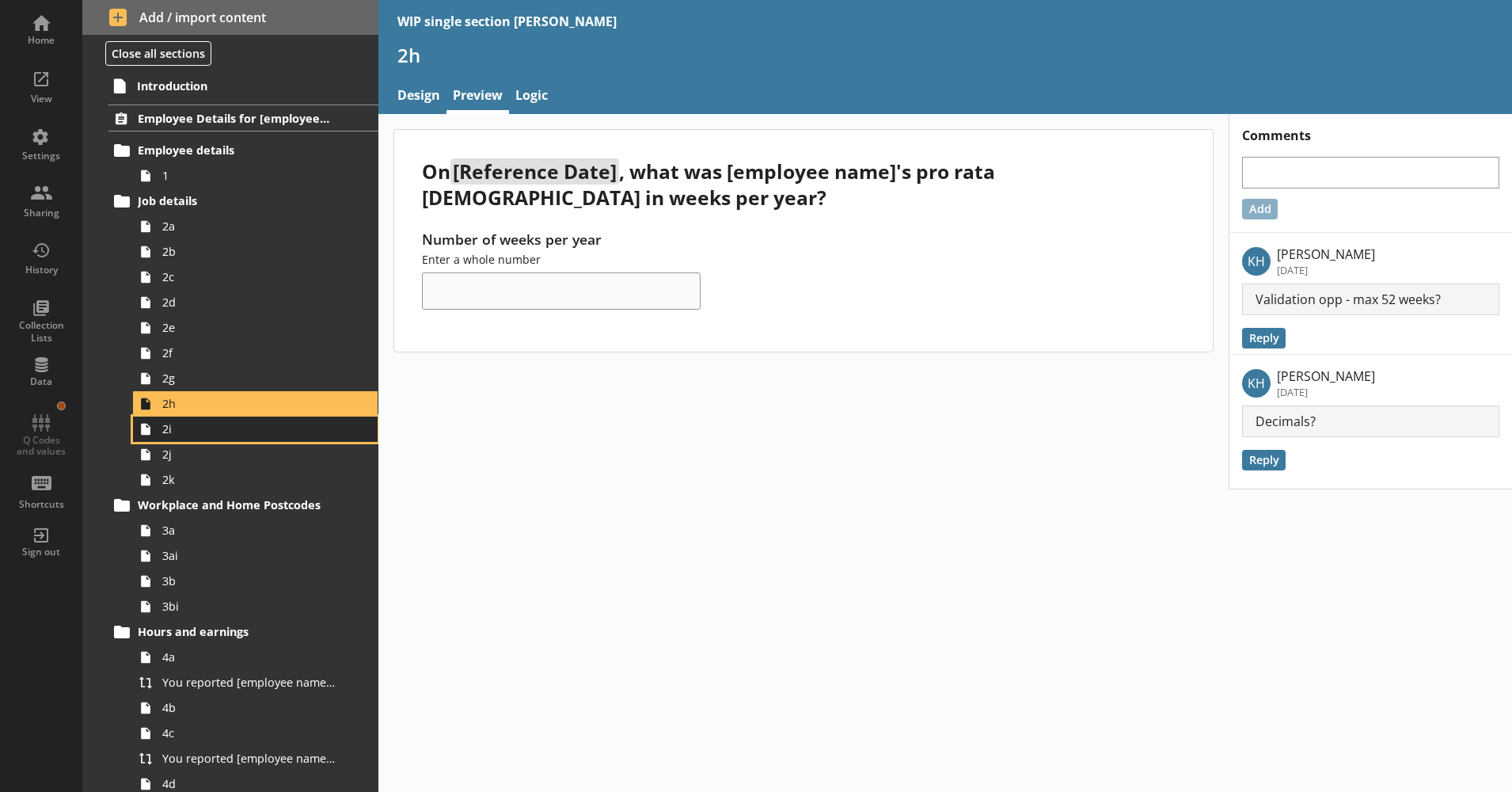 click on "2i" at bounding box center (249, 428) 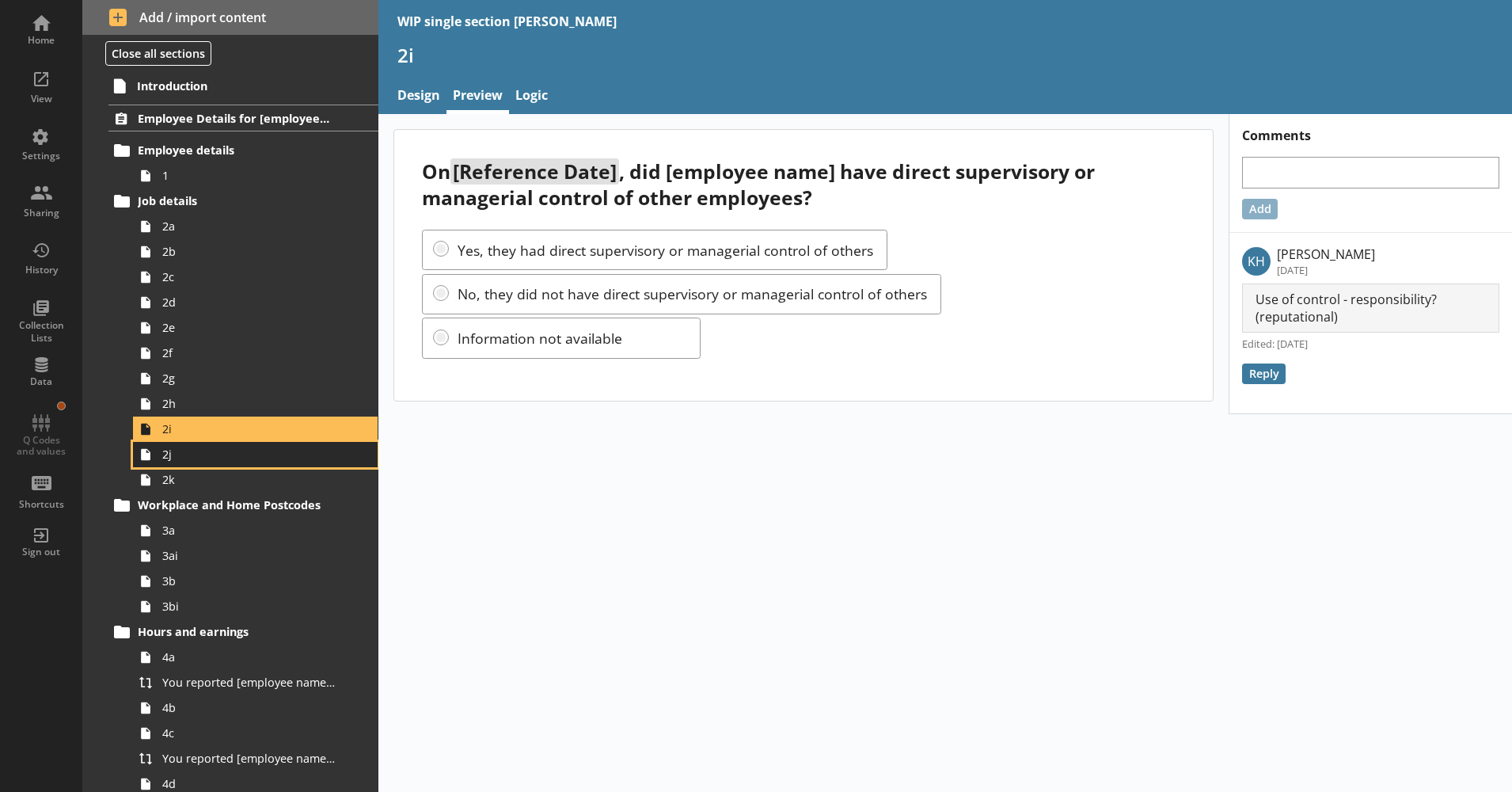click on "2j" at bounding box center (255, 455) 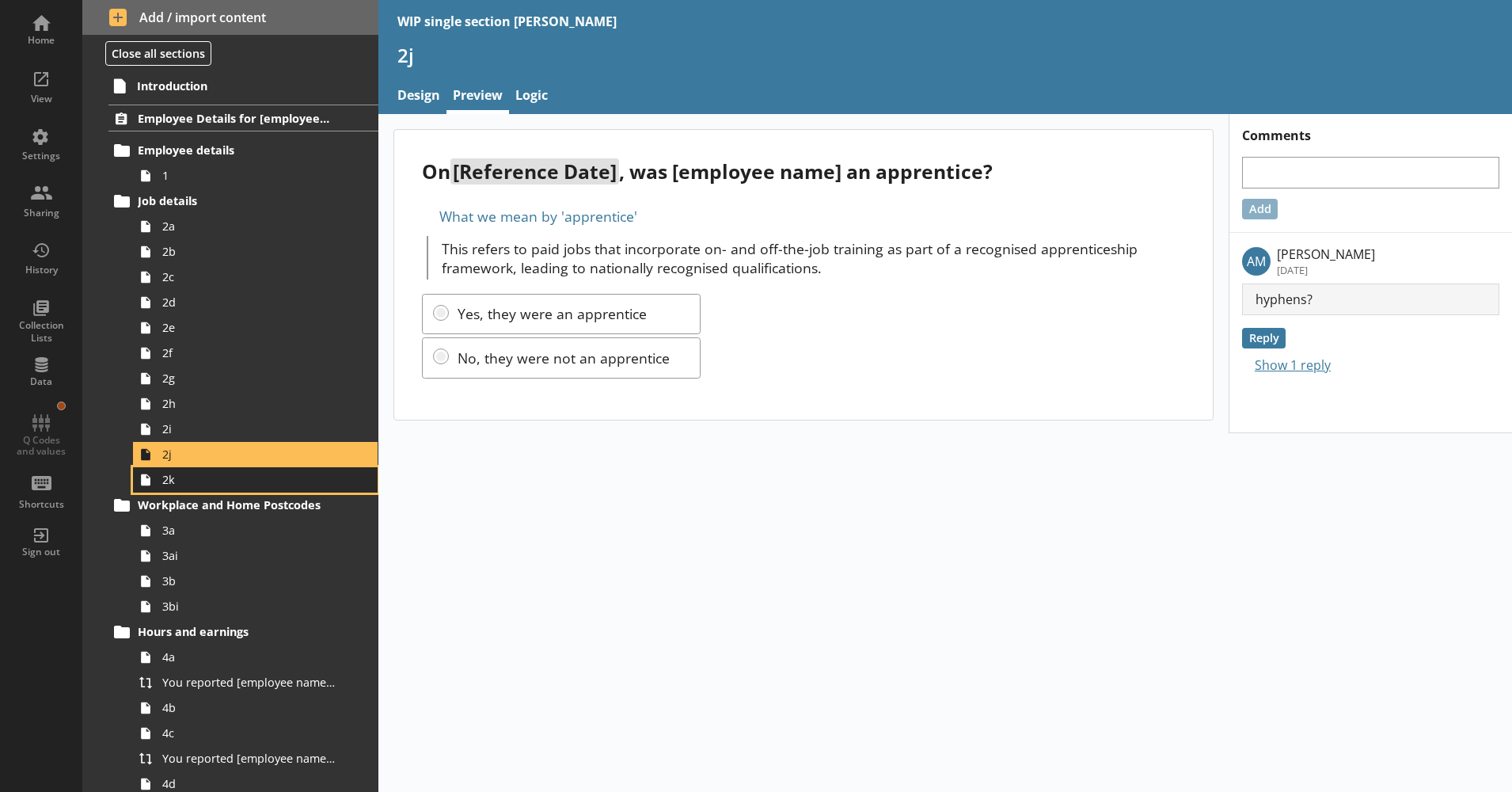 click on "2k" at bounding box center [249, 479] 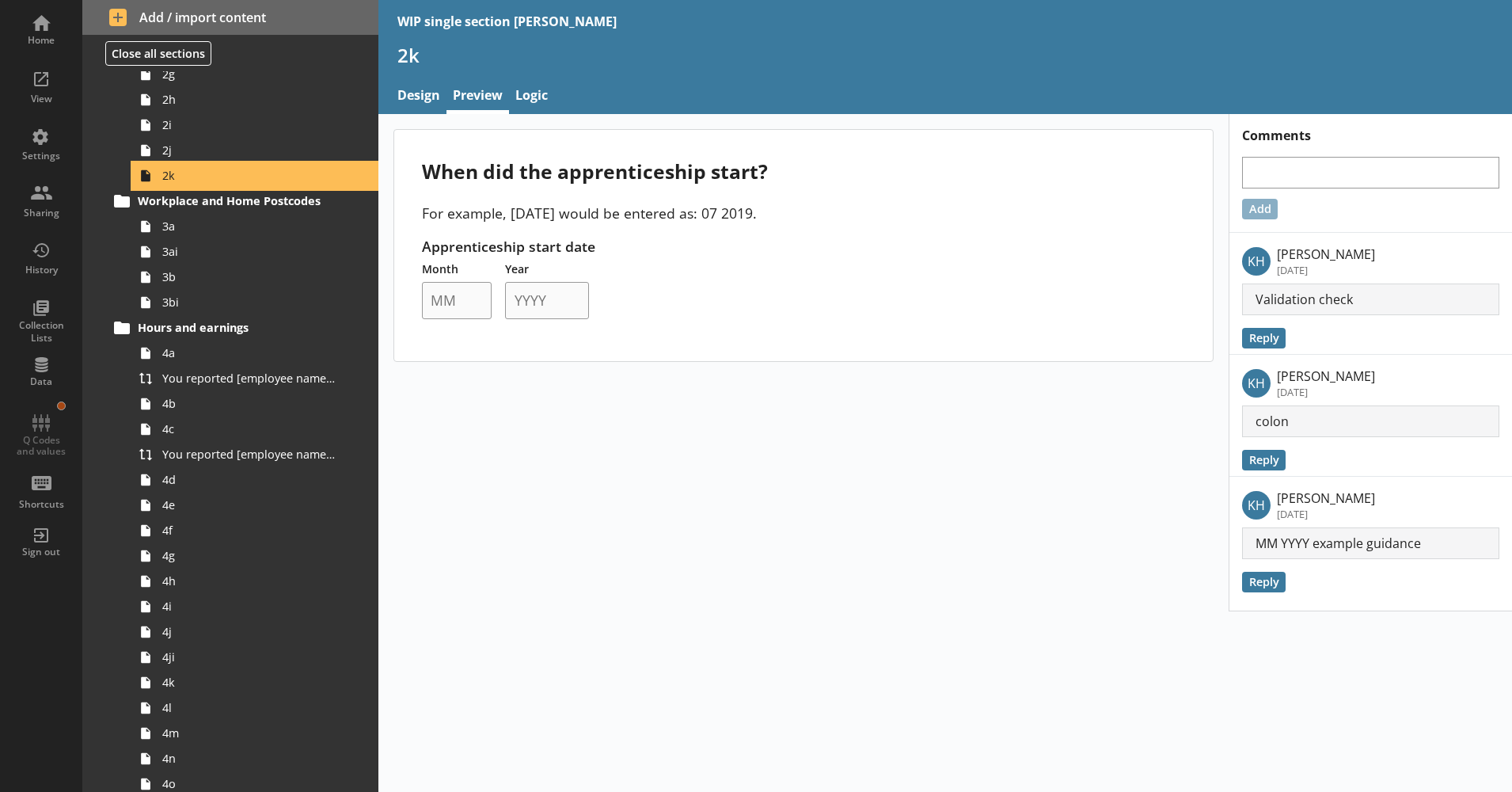 scroll, scrollTop: 305, scrollLeft: 0, axis: vertical 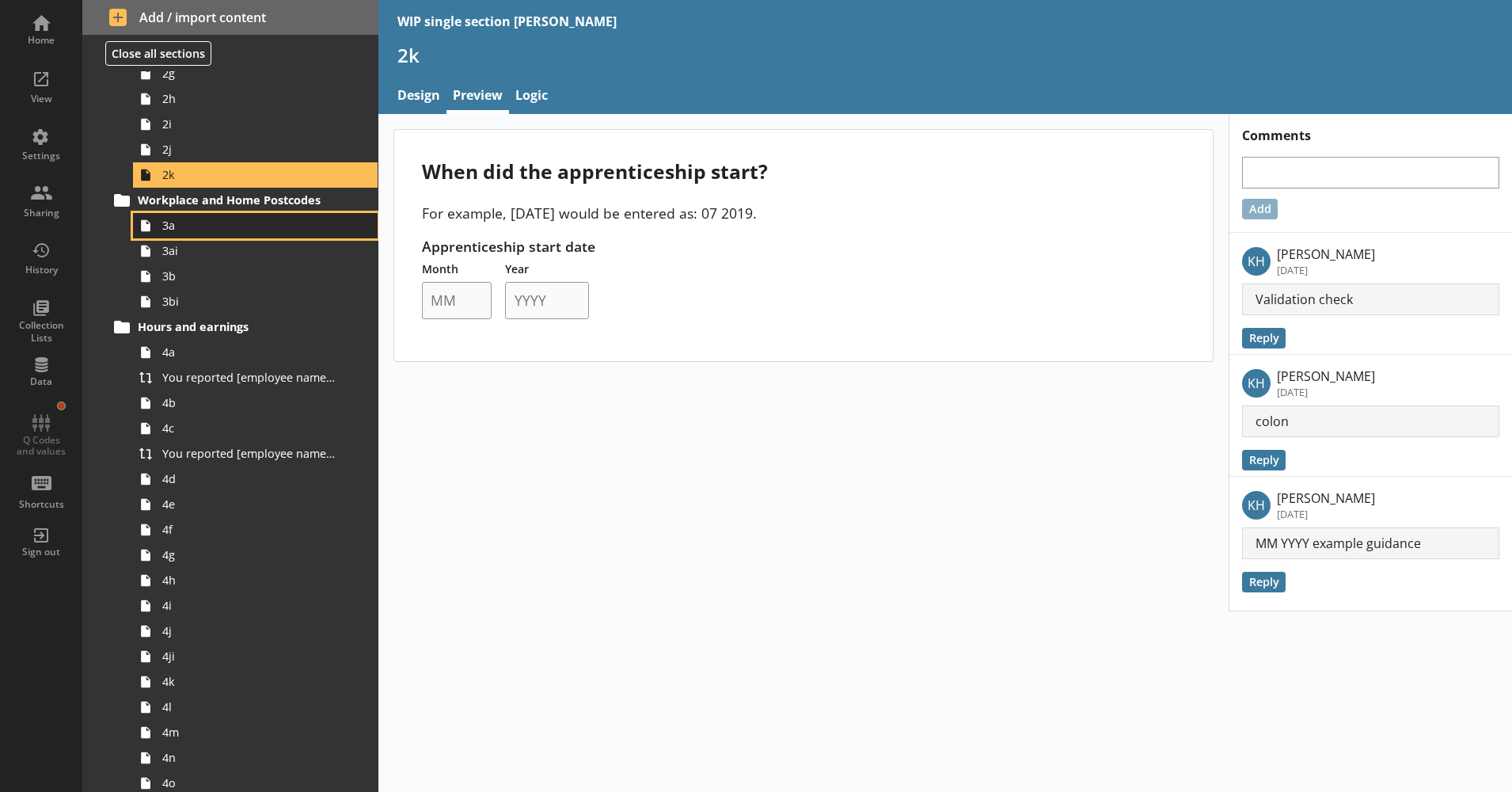 click on "3a" at bounding box center (249, 225) 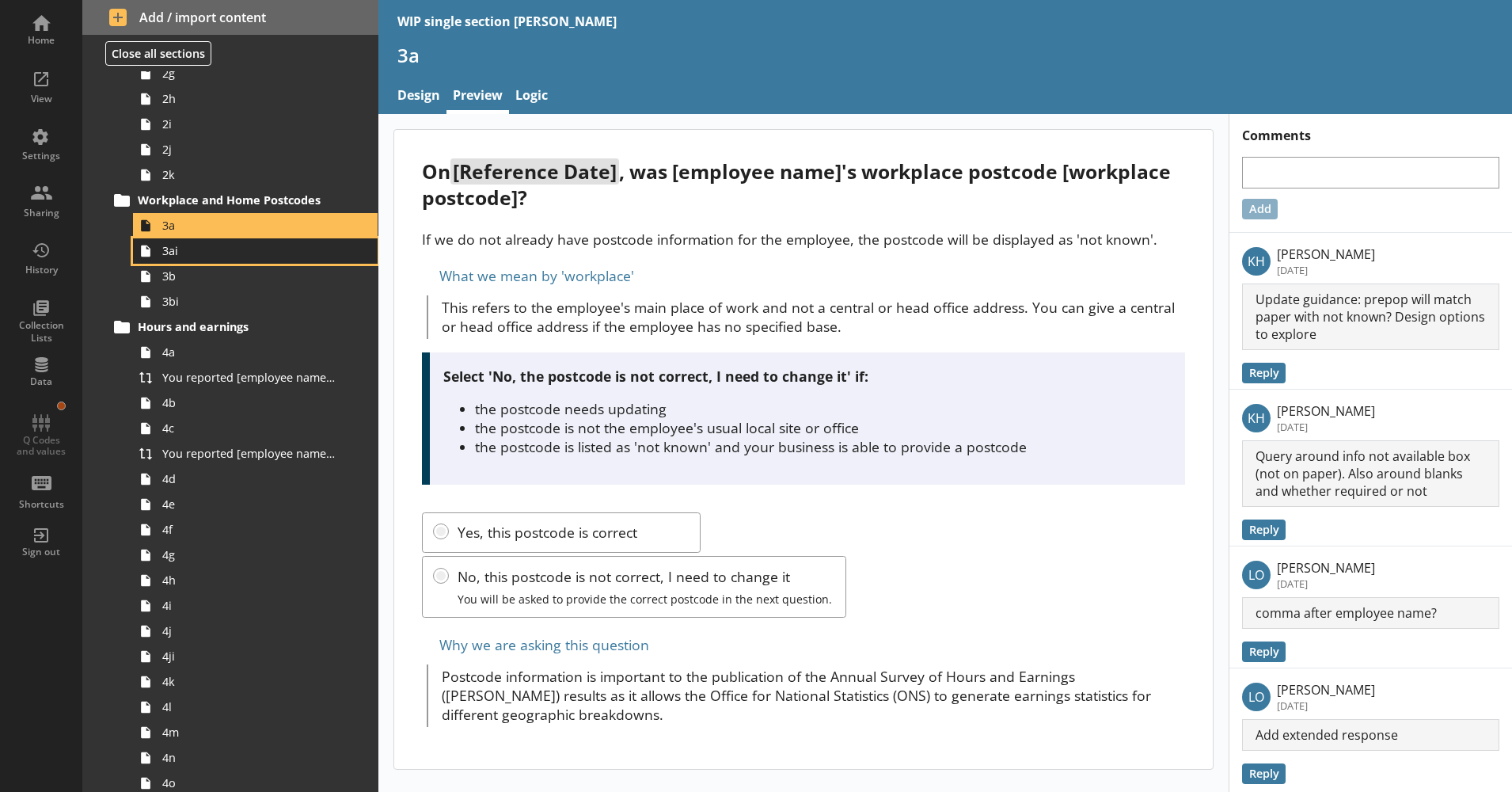 click on "3ai" at bounding box center [249, 250] 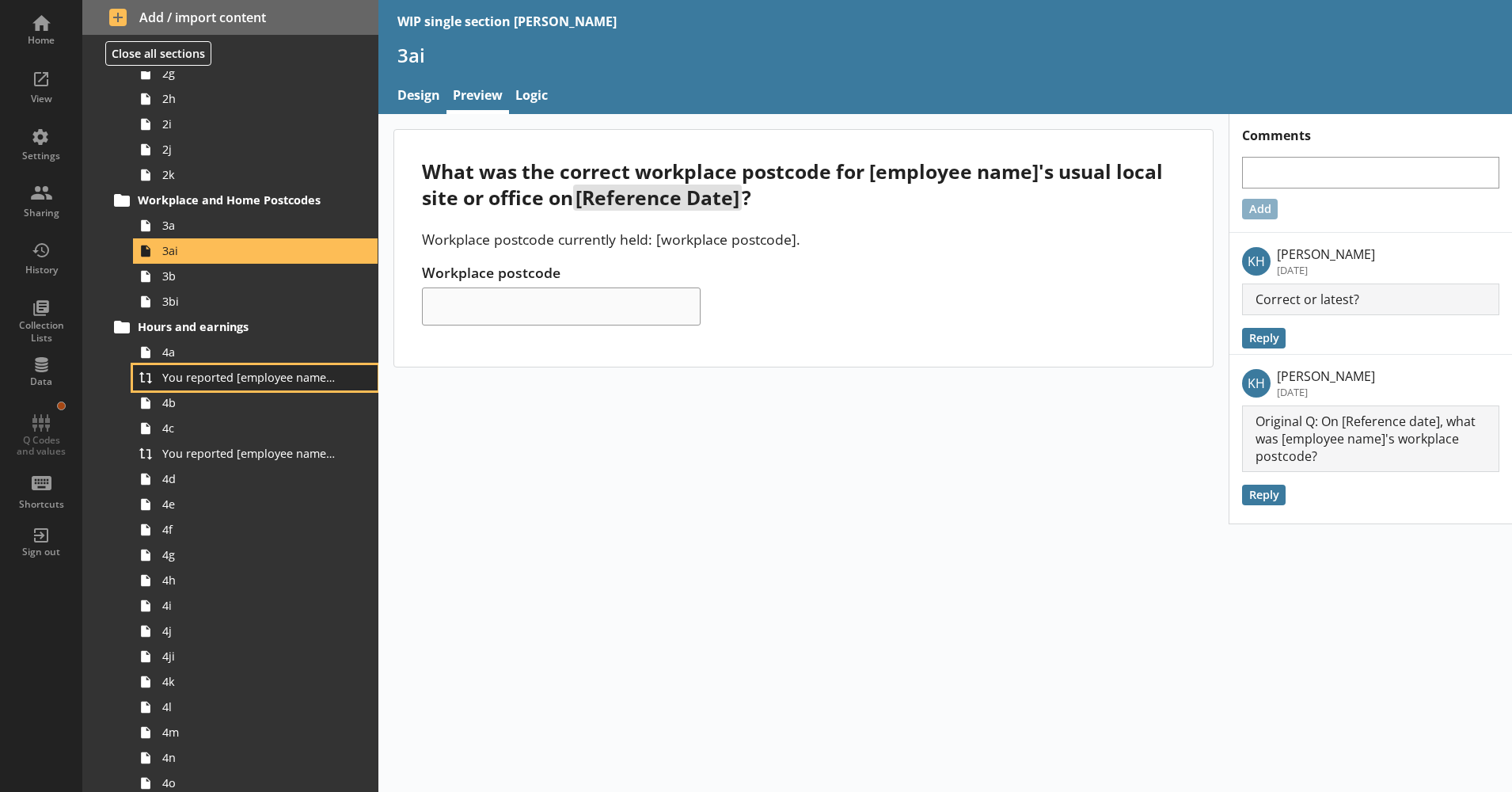 click on "You reported [employee name]'s pay period that included [Reference Date] to be [Untitled answer]. Is this correct?" at bounding box center [255, 378] 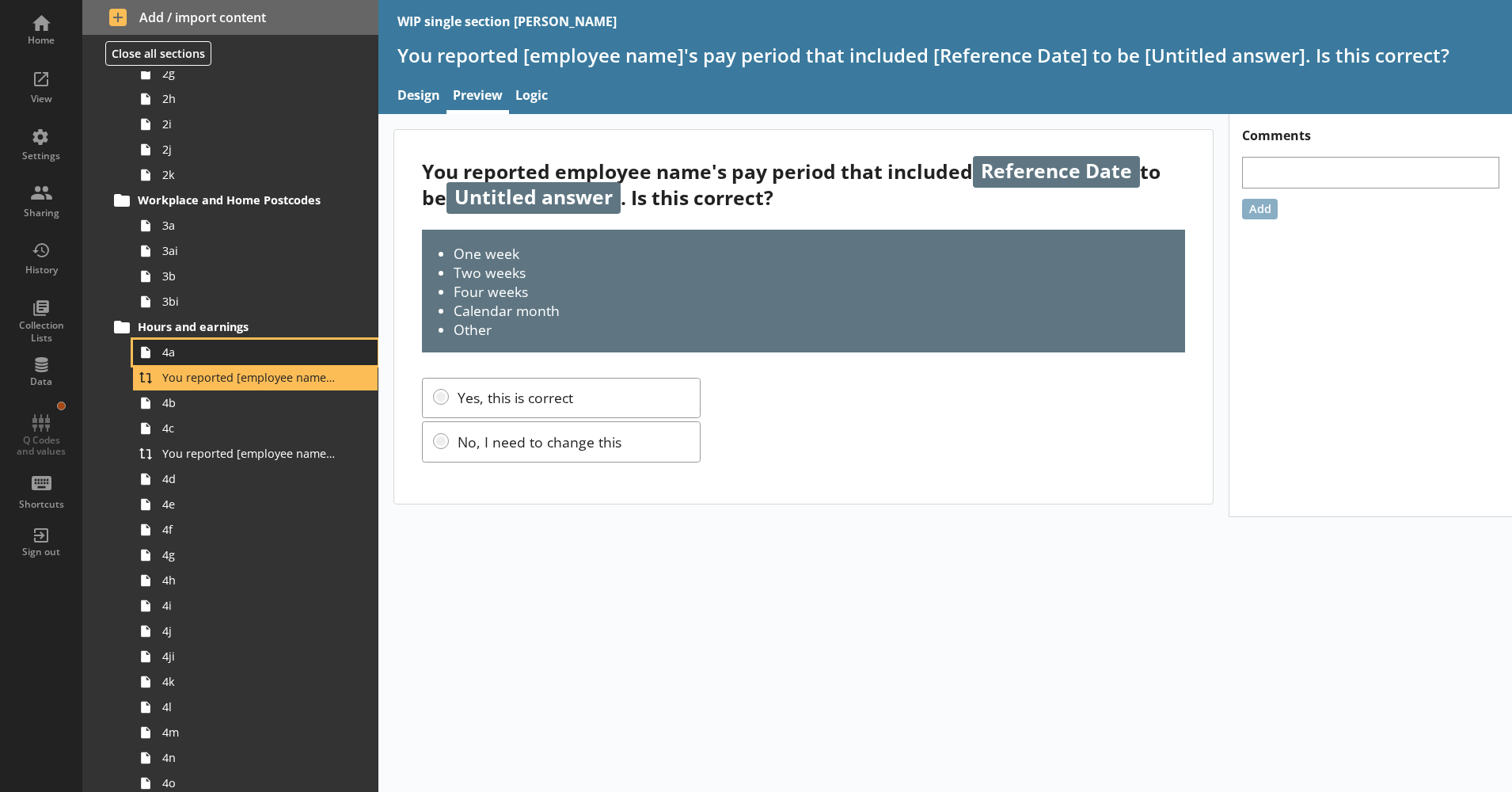 click on "4a" at bounding box center [249, 352] 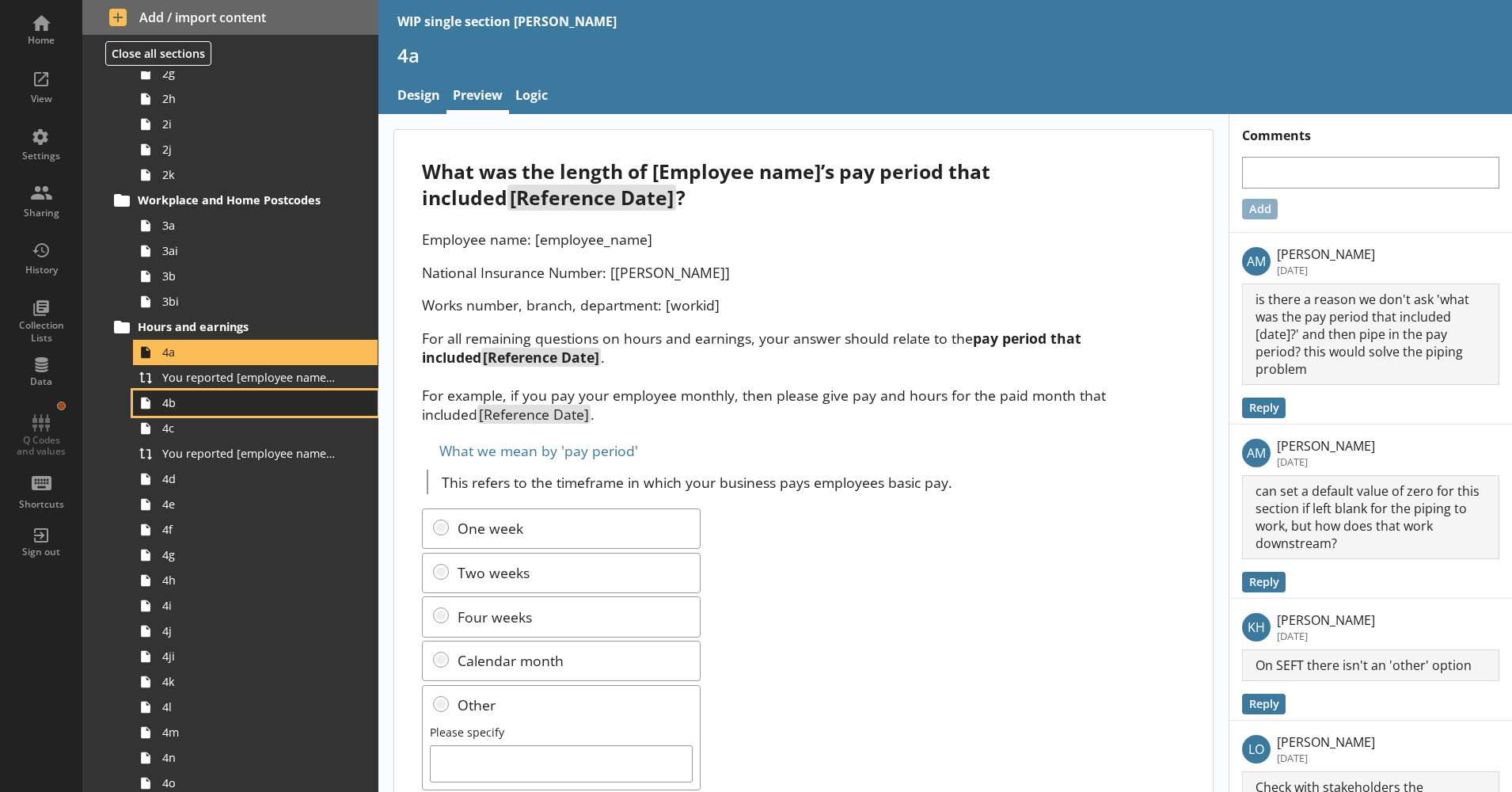 click on "4b" at bounding box center [249, 402] 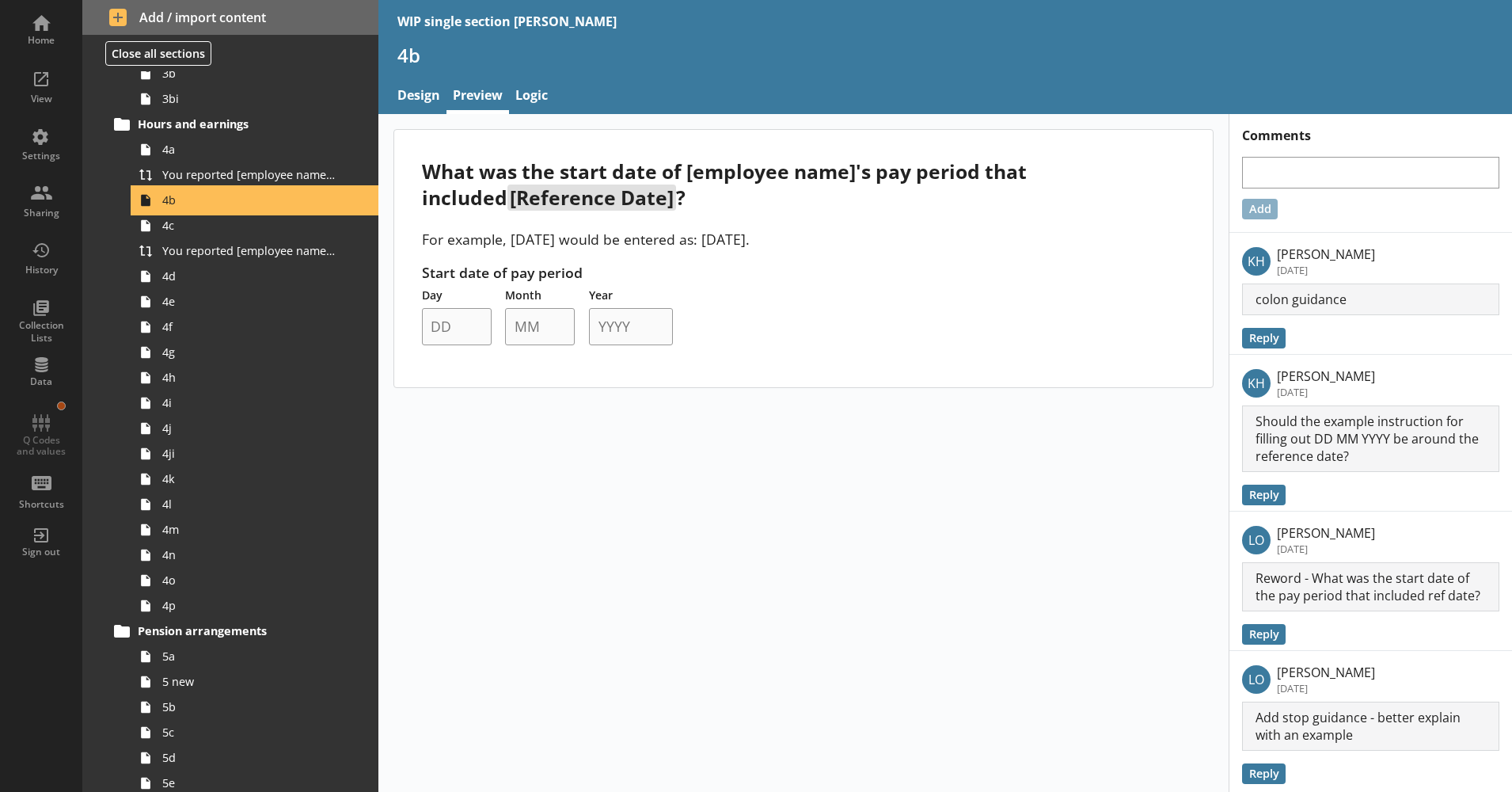 scroll, scrollTop: 509, scrollLeft: 0, axis: vertical 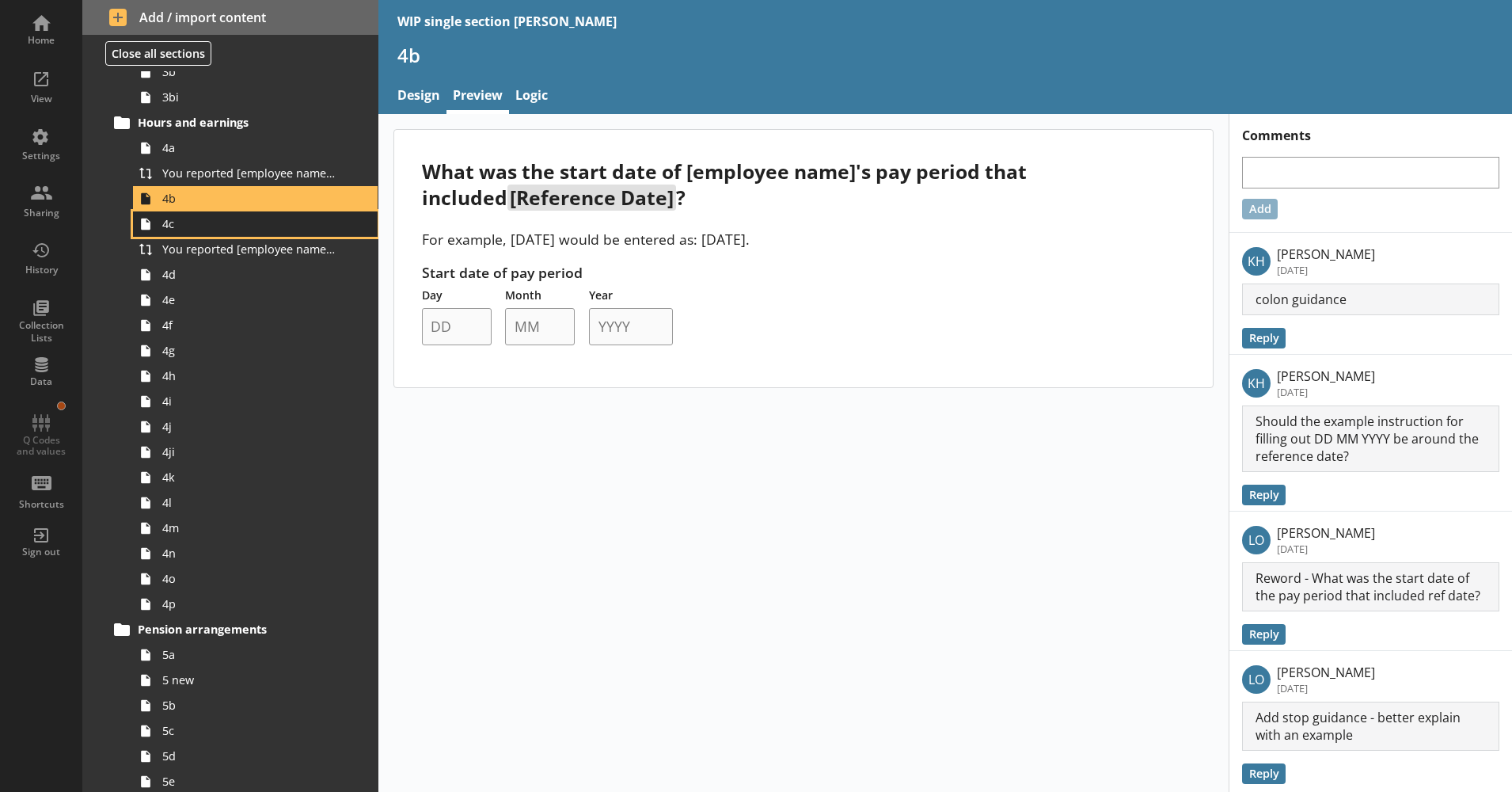 click on "4c" at bounding box center [249, 223] 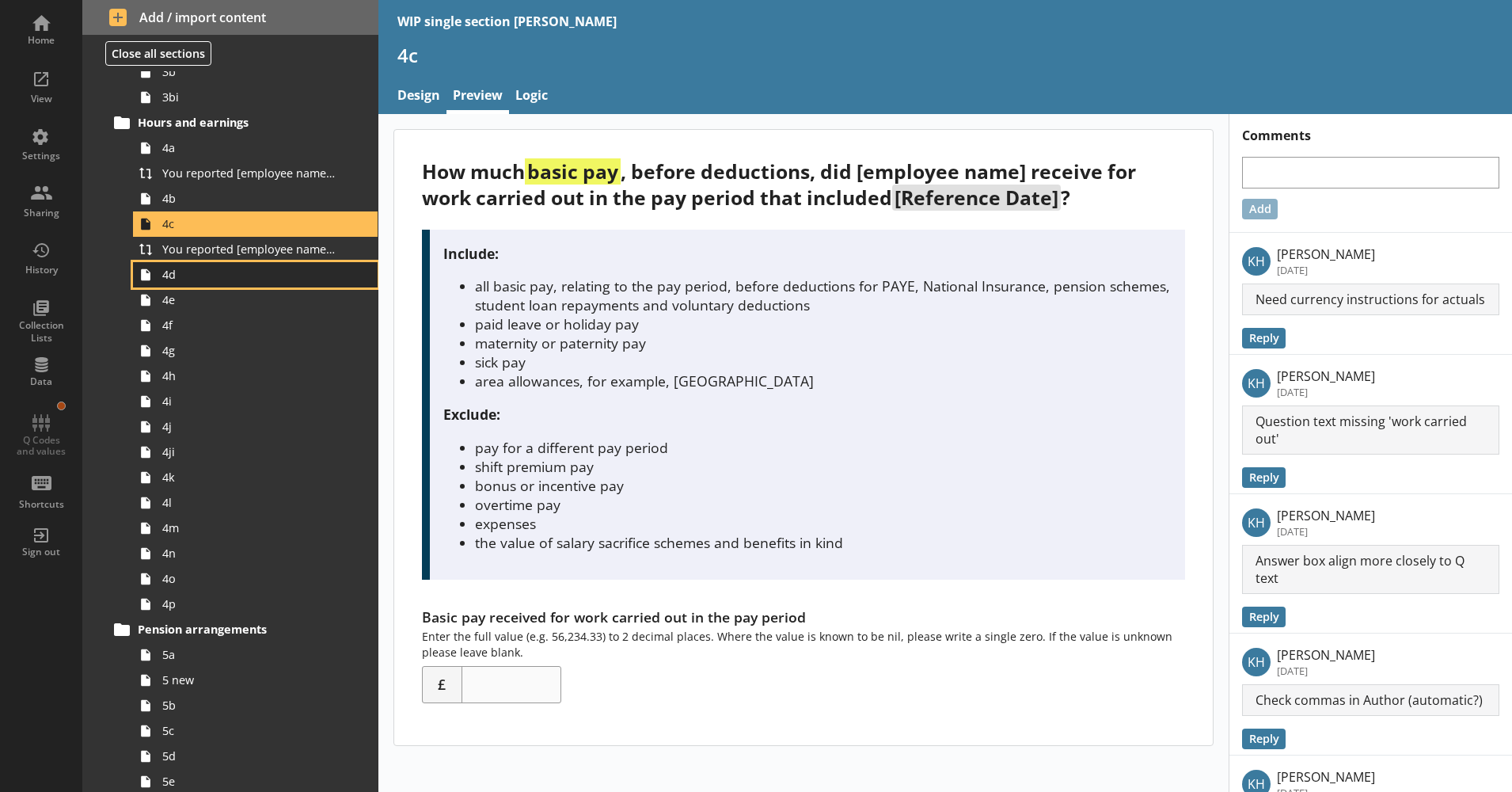 click on "4d" at bounding box center (249, 274) 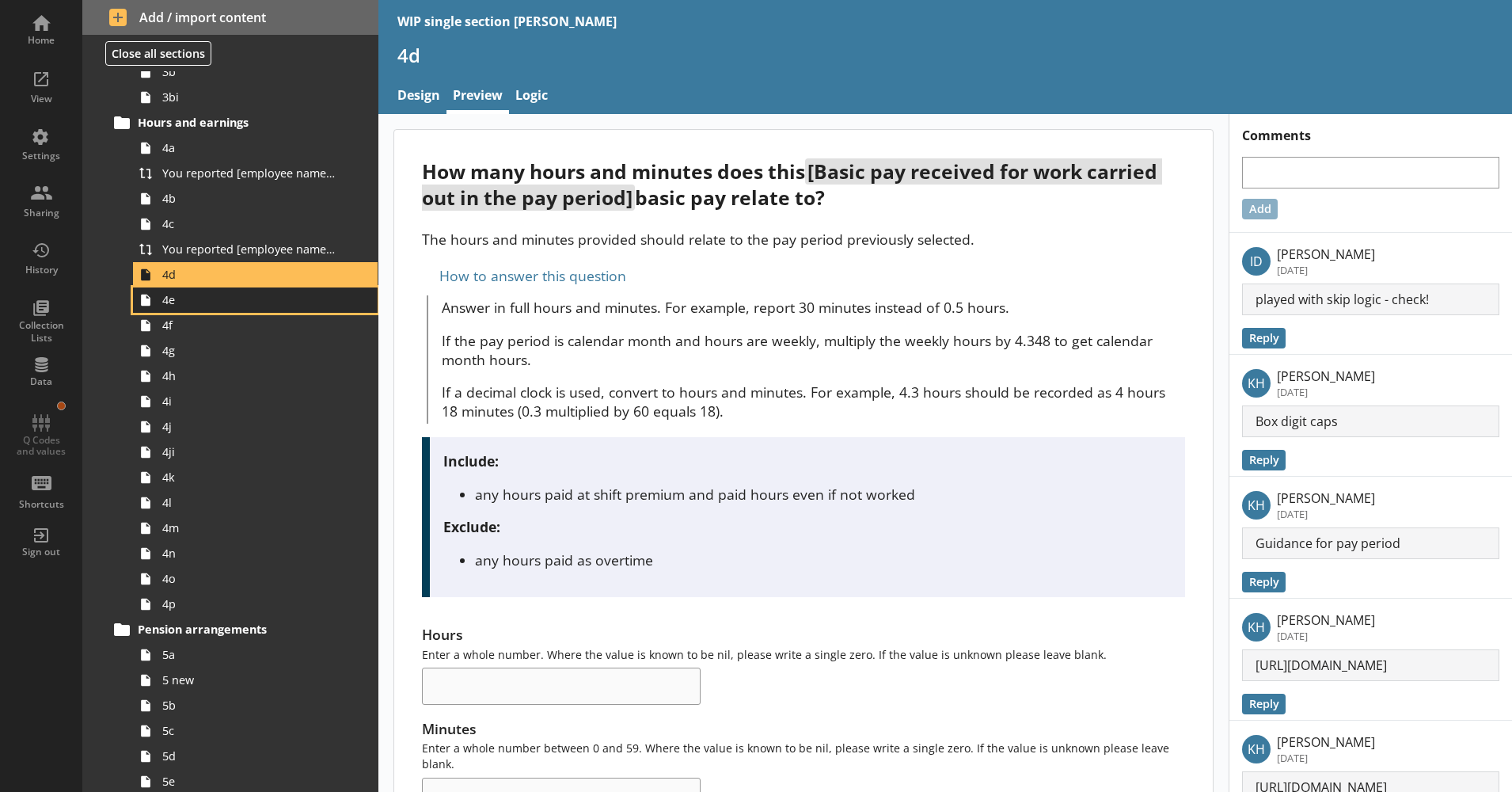 click on "4e" at bounding box center (249, 299) 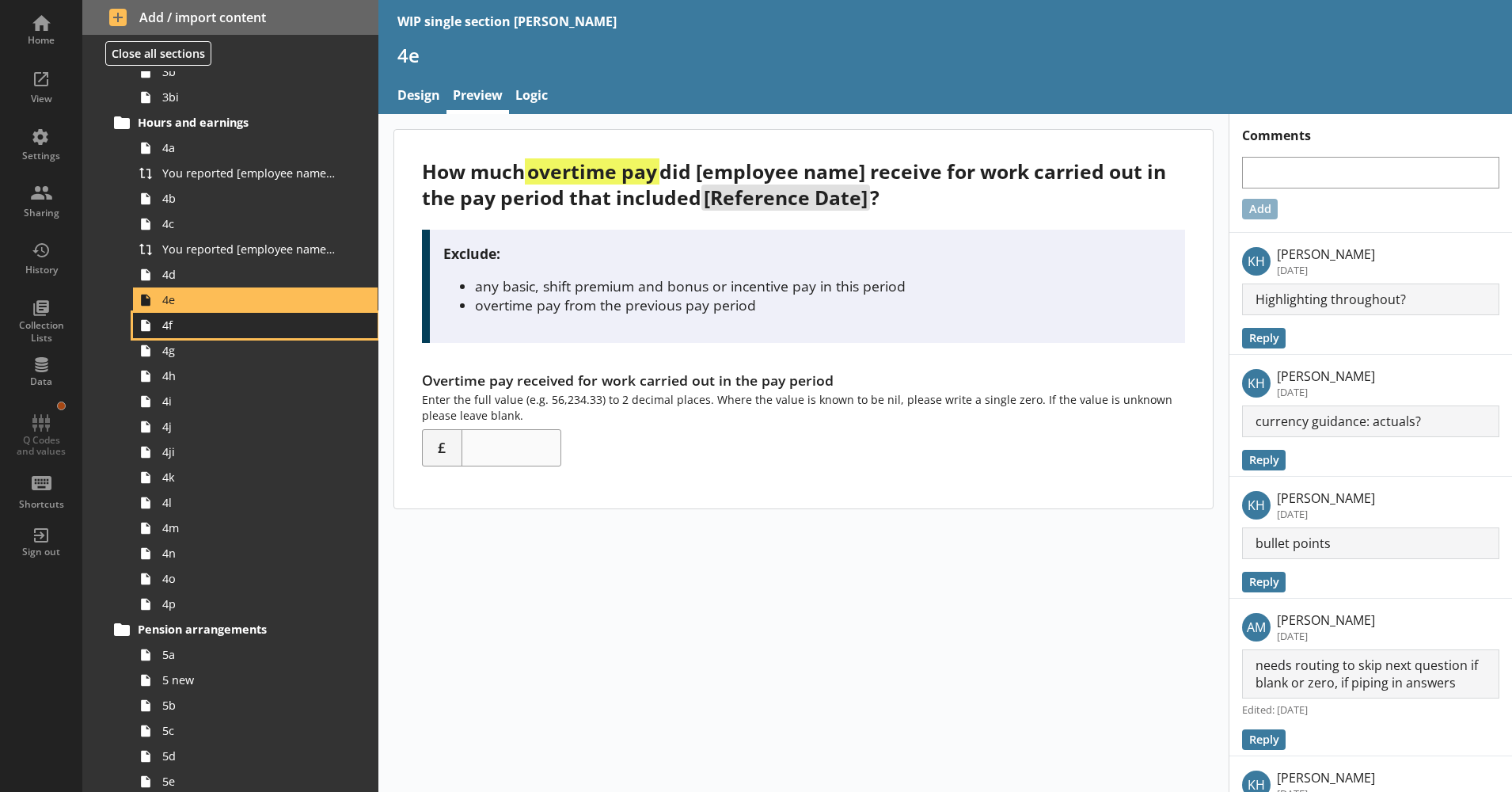 click on "4f" at bounding box center [249, 325] 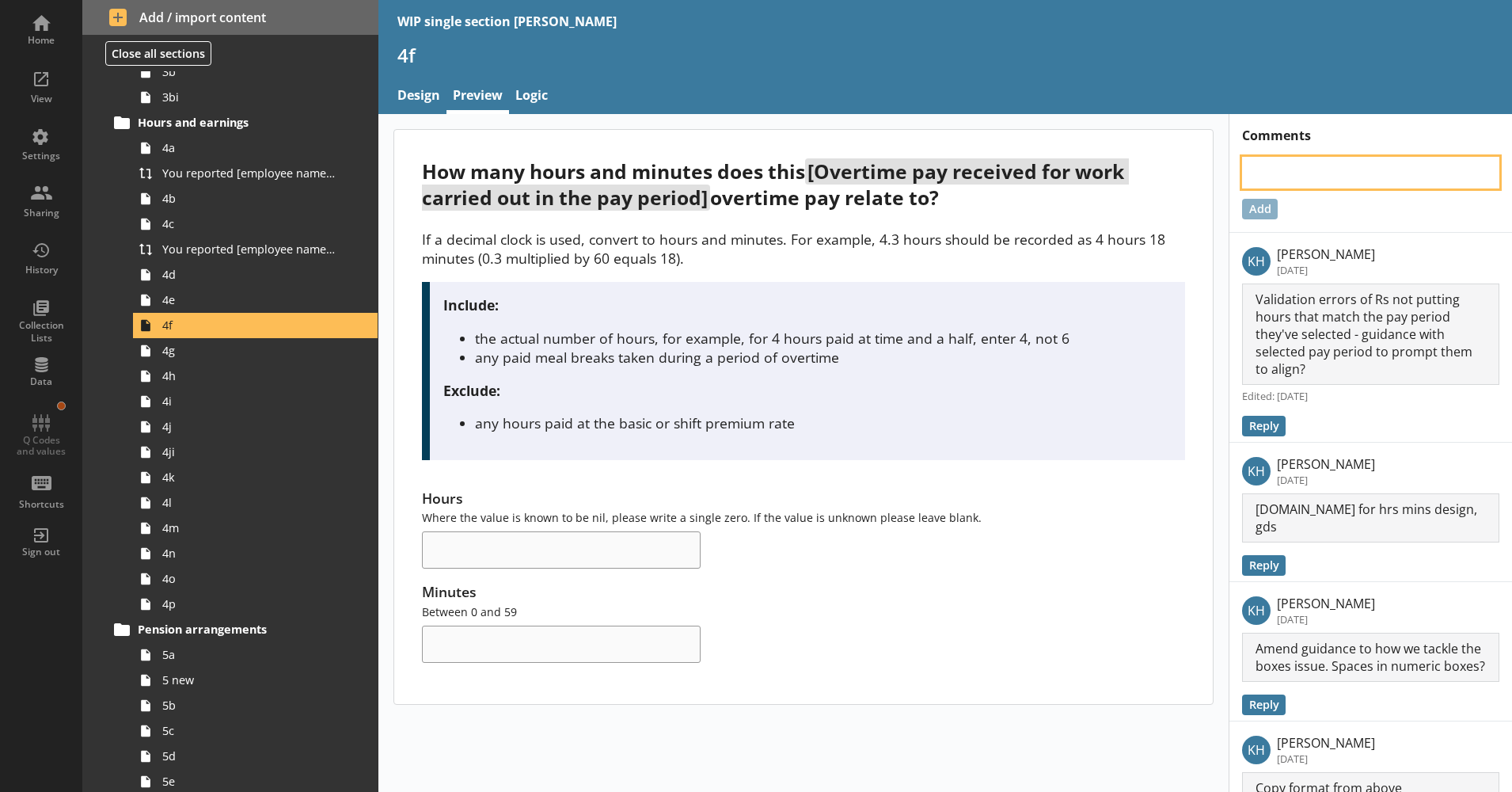 click at bounding box center [1370, 173] 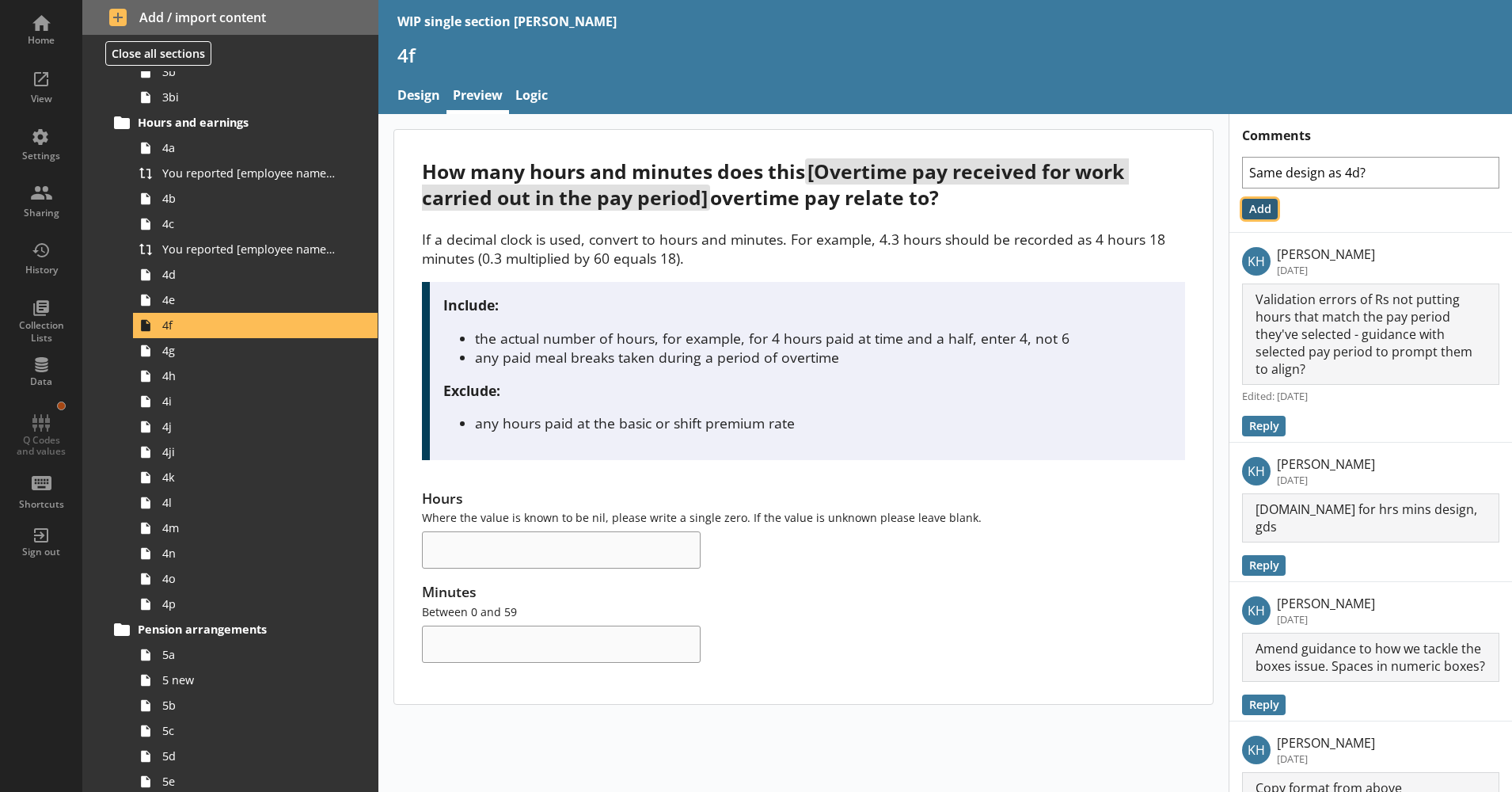 click on "Add" at bounding box center (1259, 209) 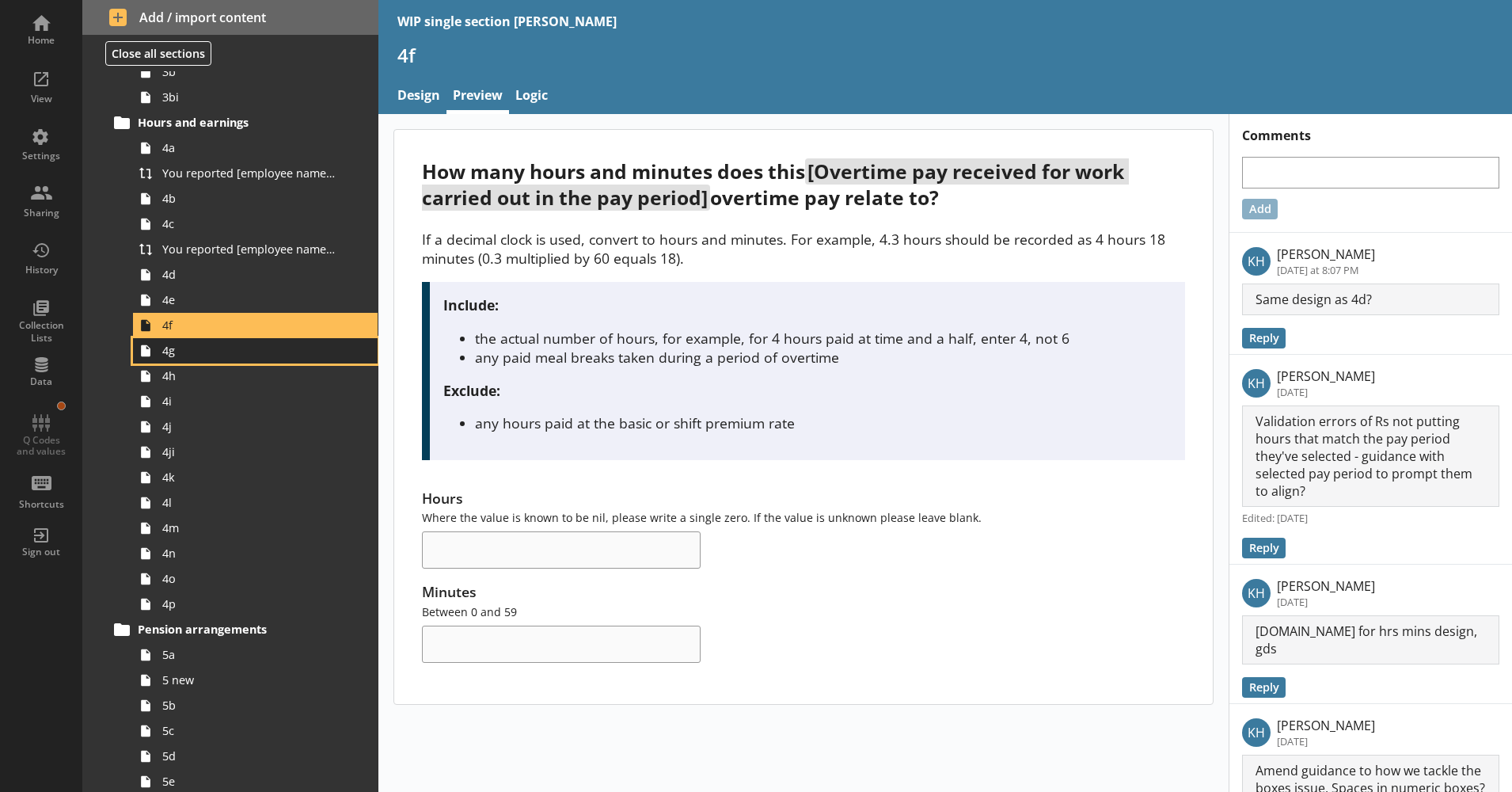 click on "4g" at bounding box center [249, 350] 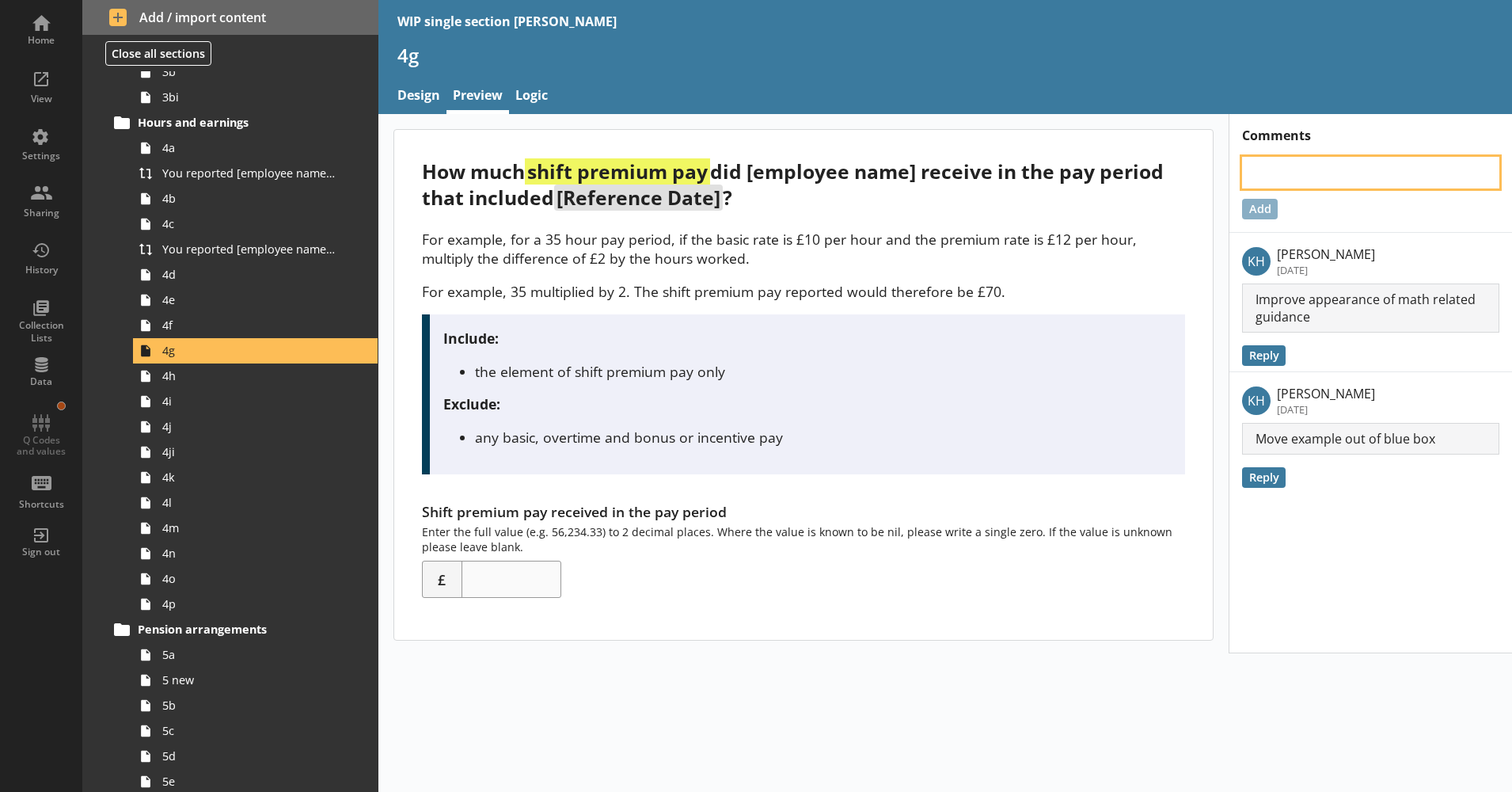 click at bounding box center (1370, 173) 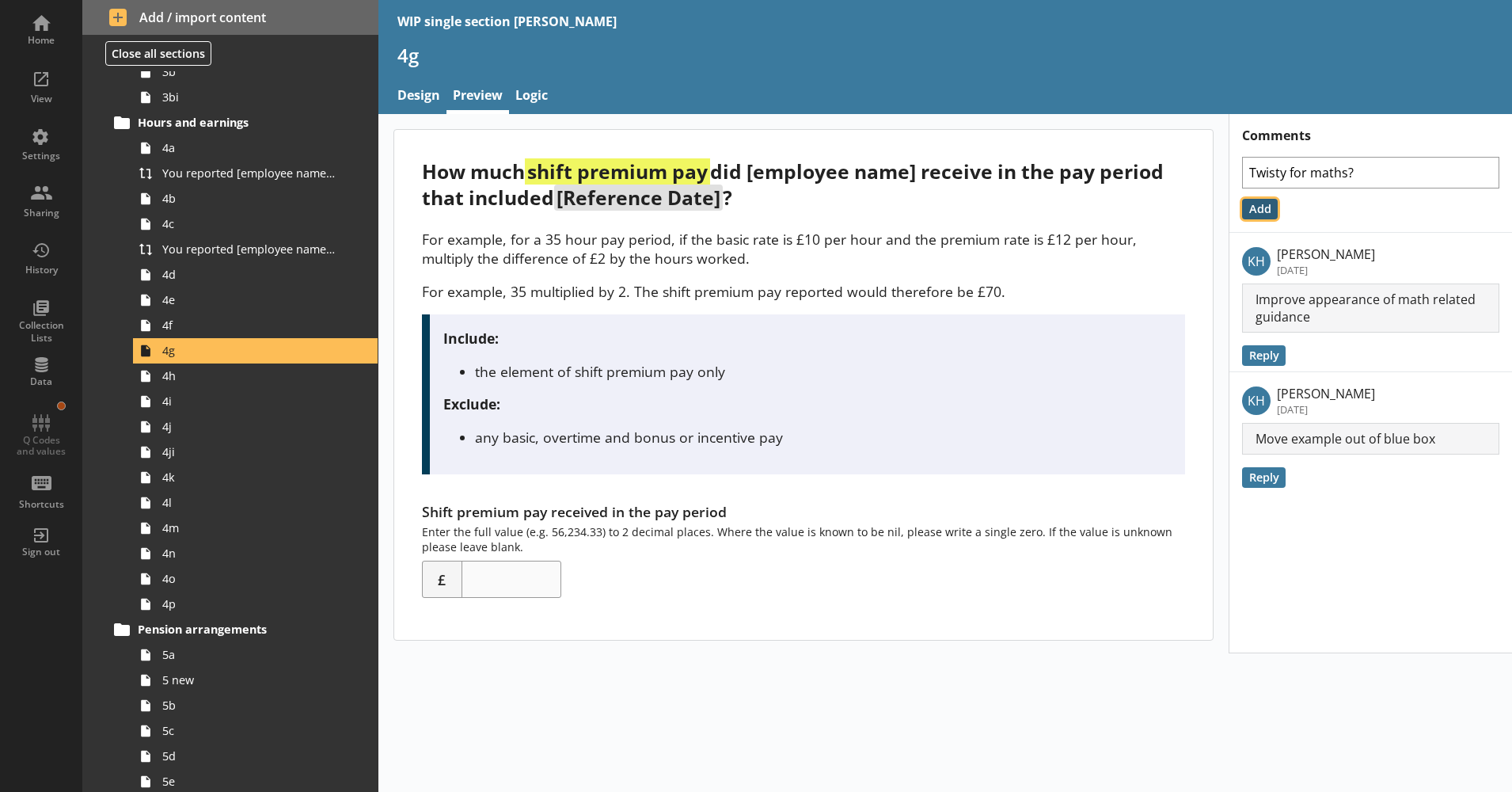 click on "Add" at bounding box center [1259, 209] 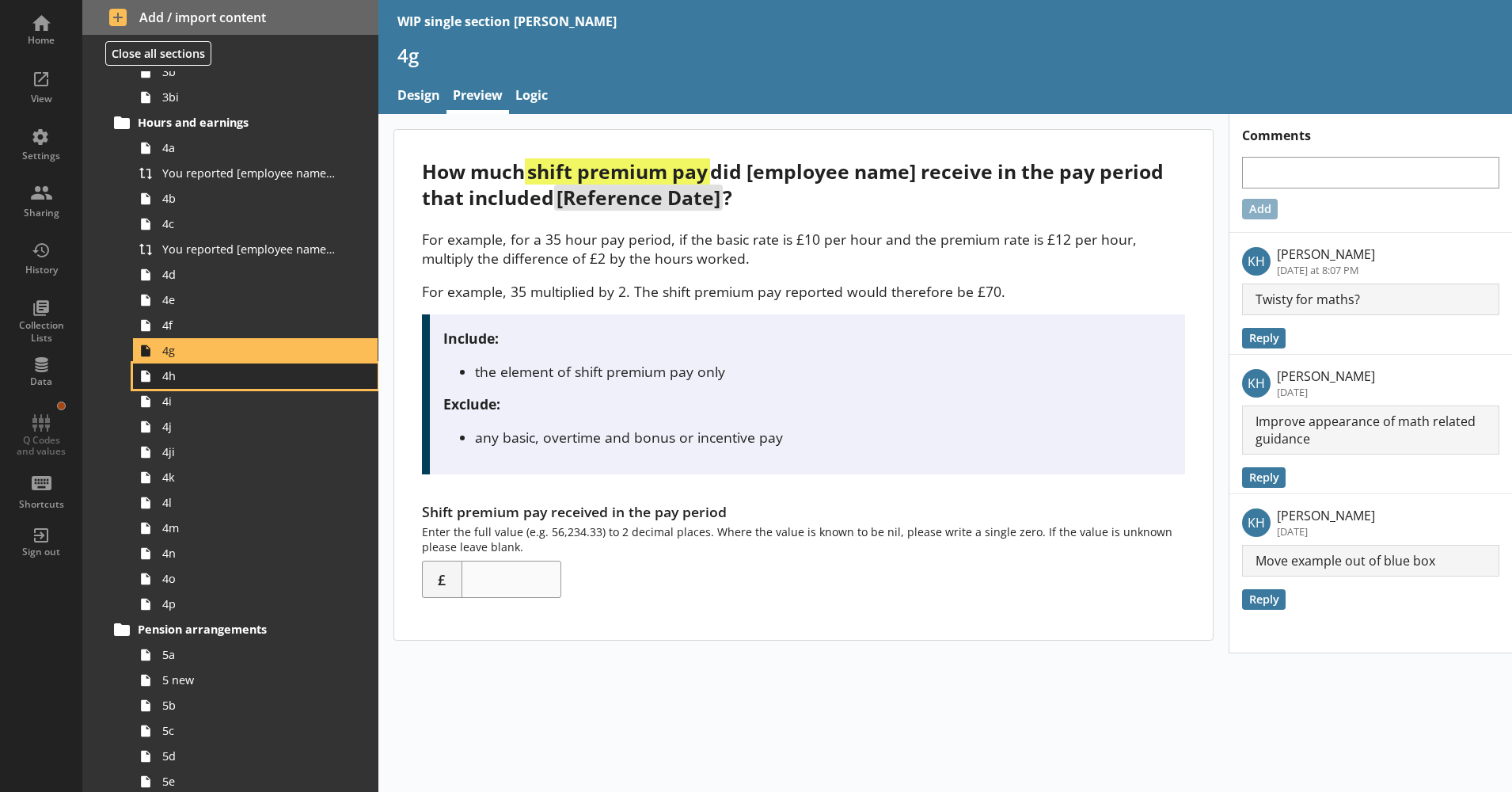 click on "4h" at bounding box center (249, 375) 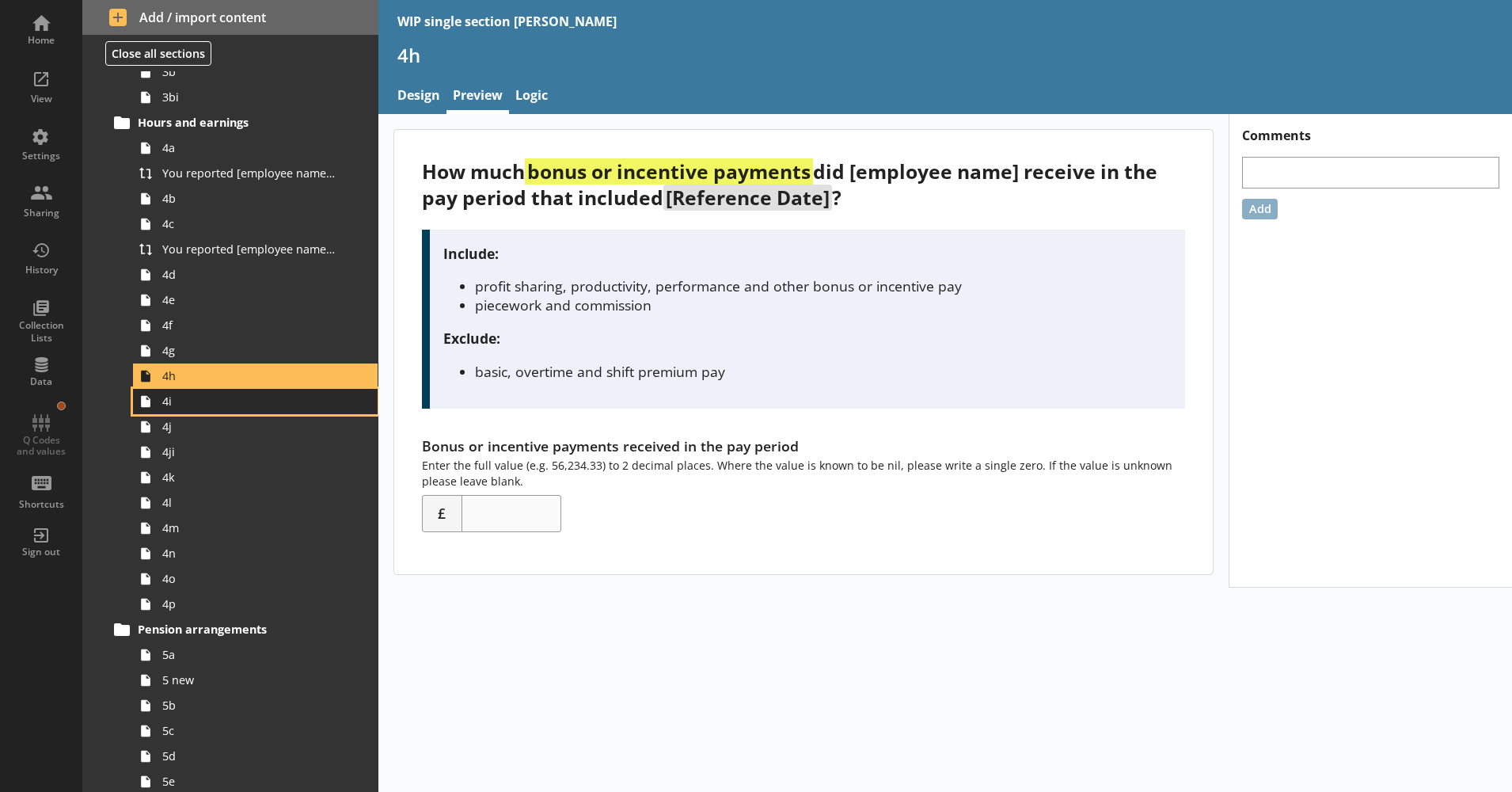 click on "4i" at bounding box center (249, 401) 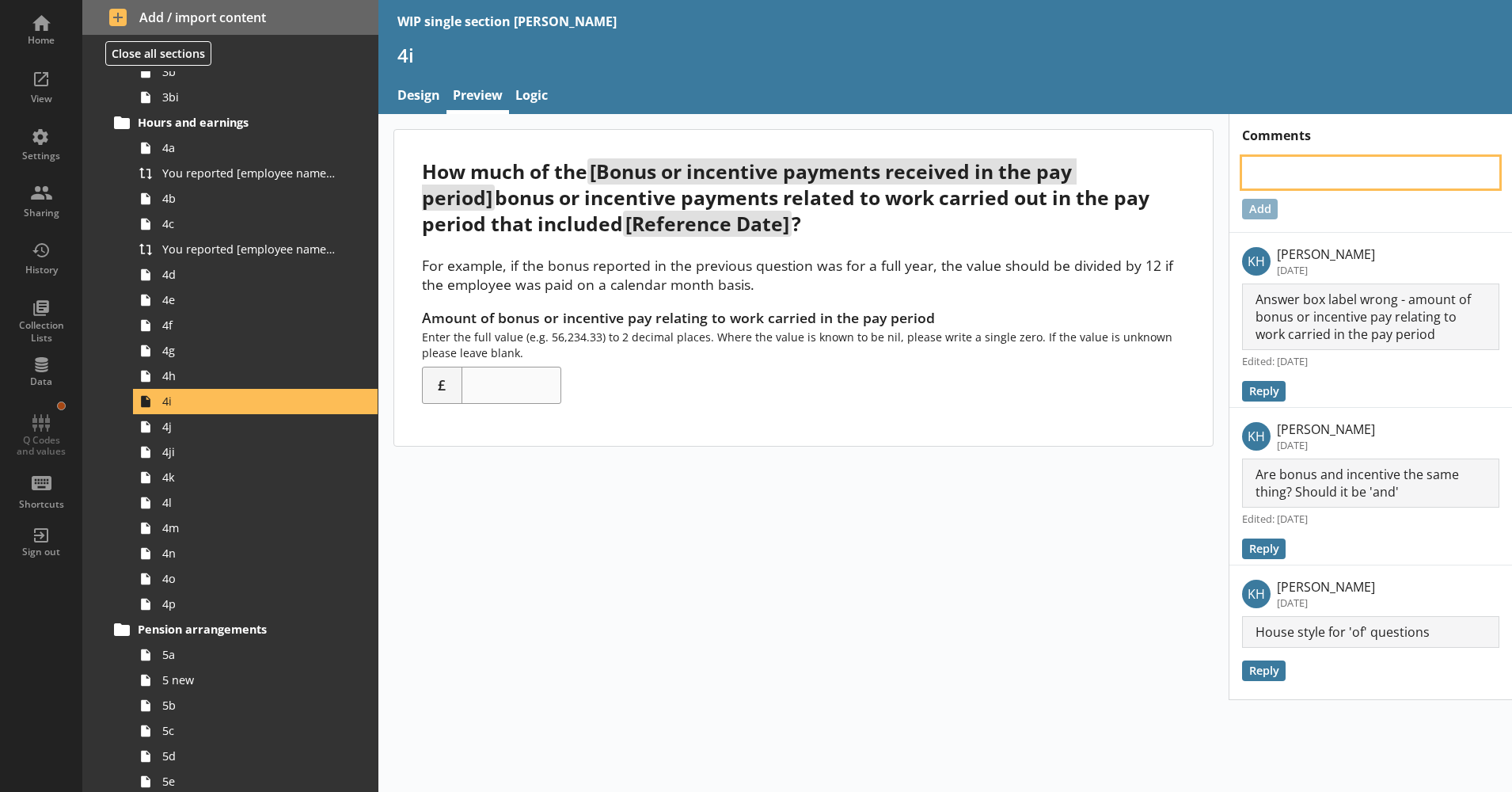 click at bounding box center (1370, 173) 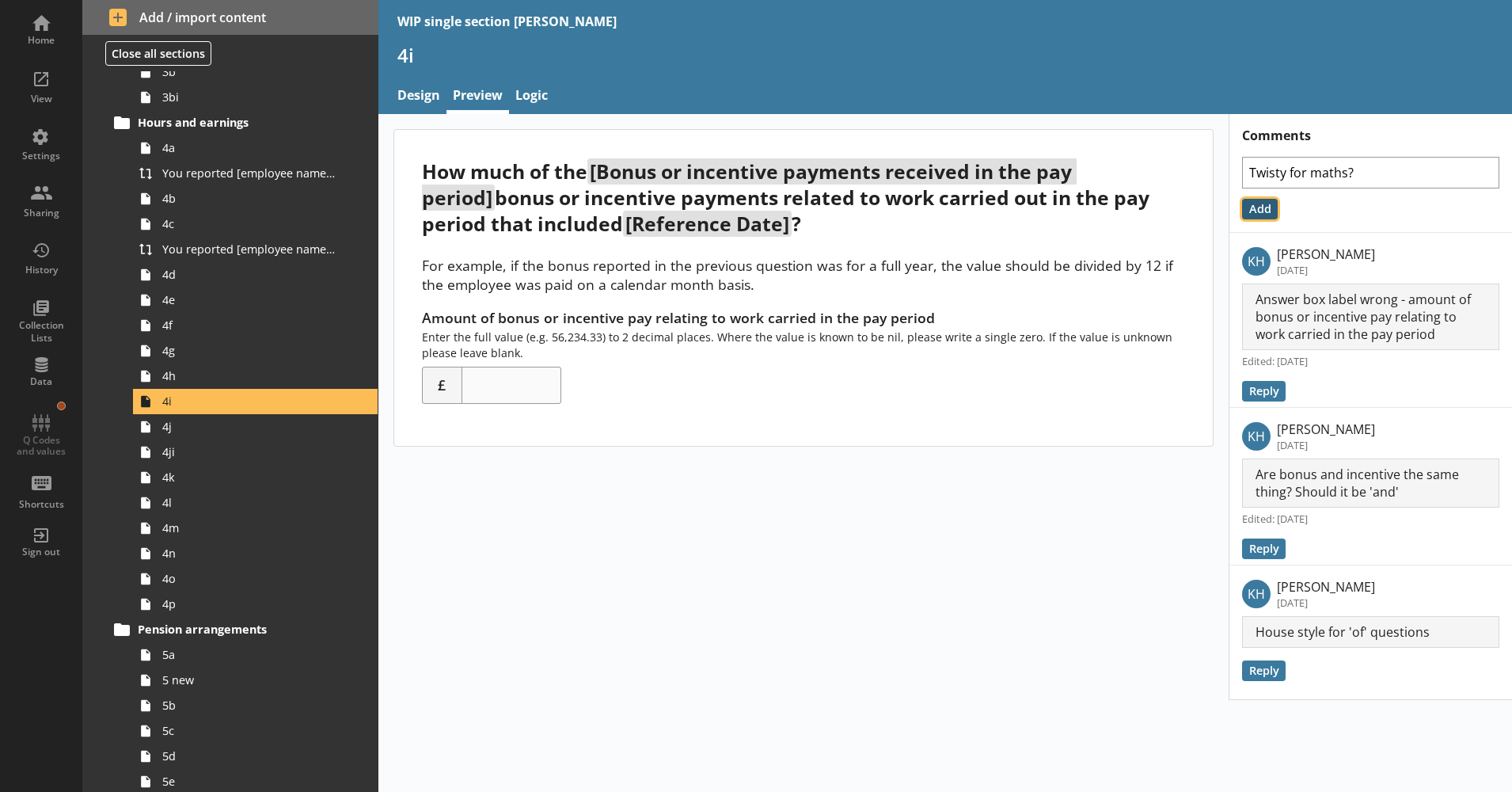 click on "Add" at bounding box center (1259, 209) 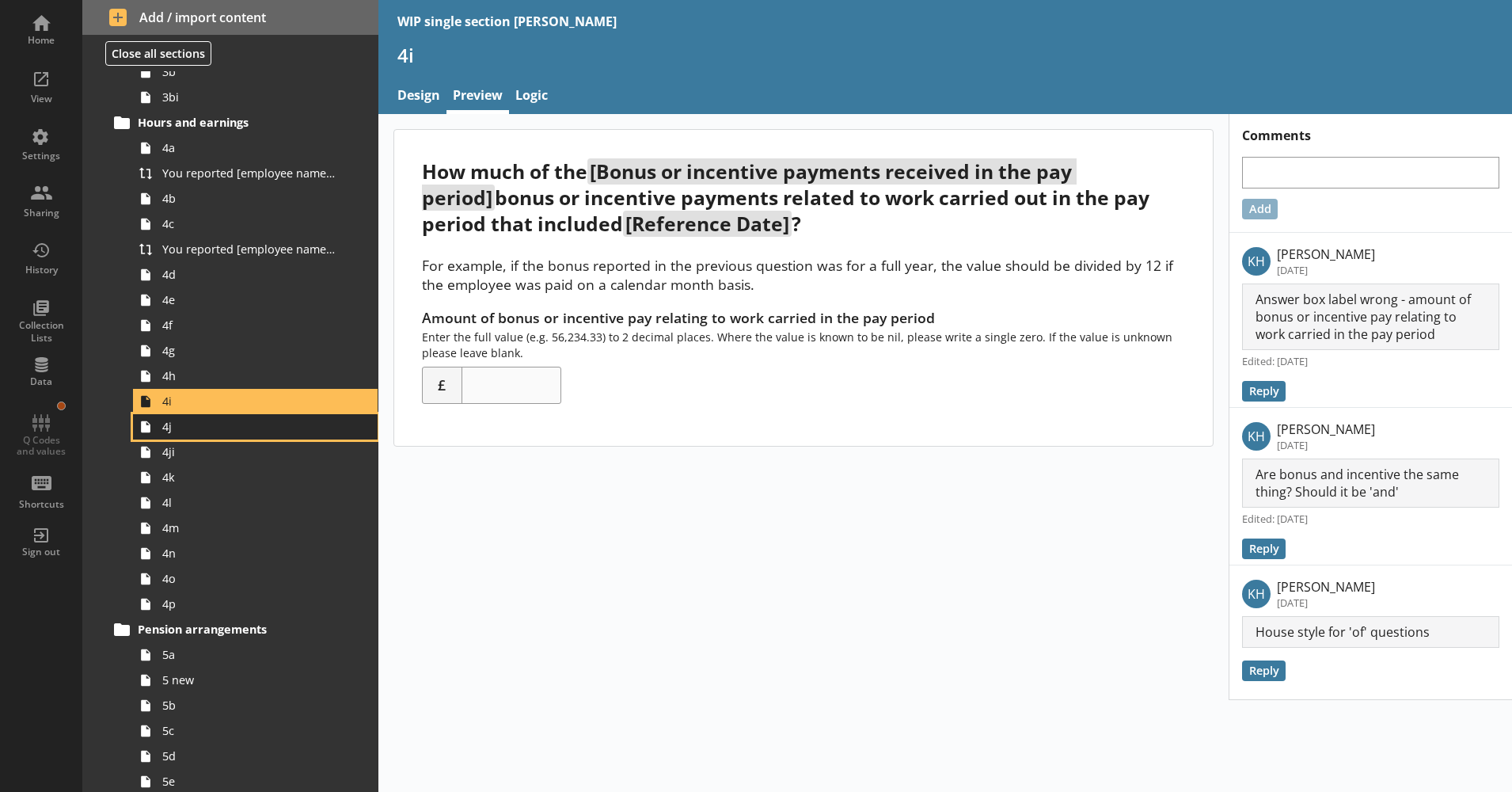 click on "4j" at bounding box center [249, 426] 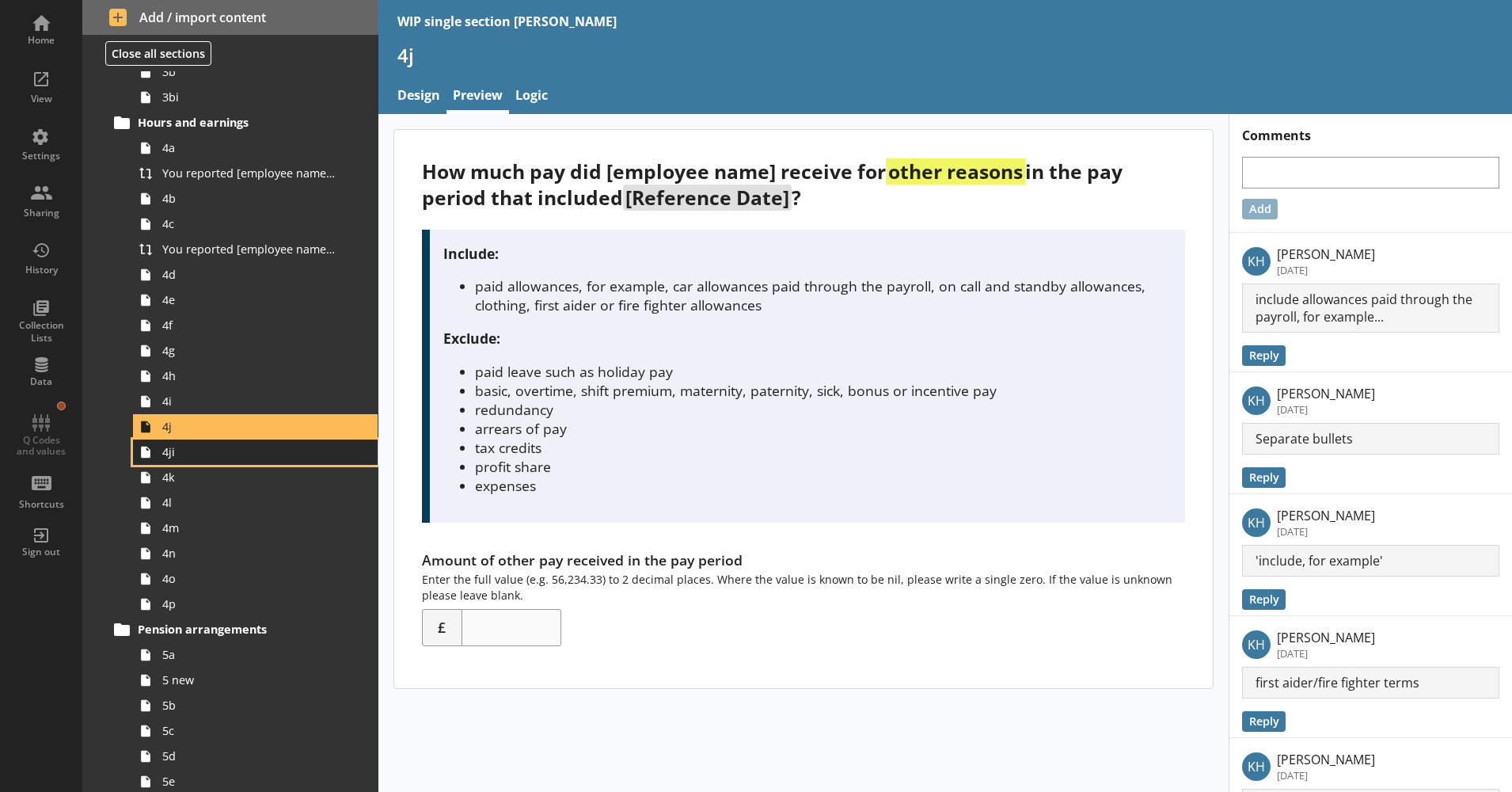 click on "4ji" at bounding box center [249, 451] 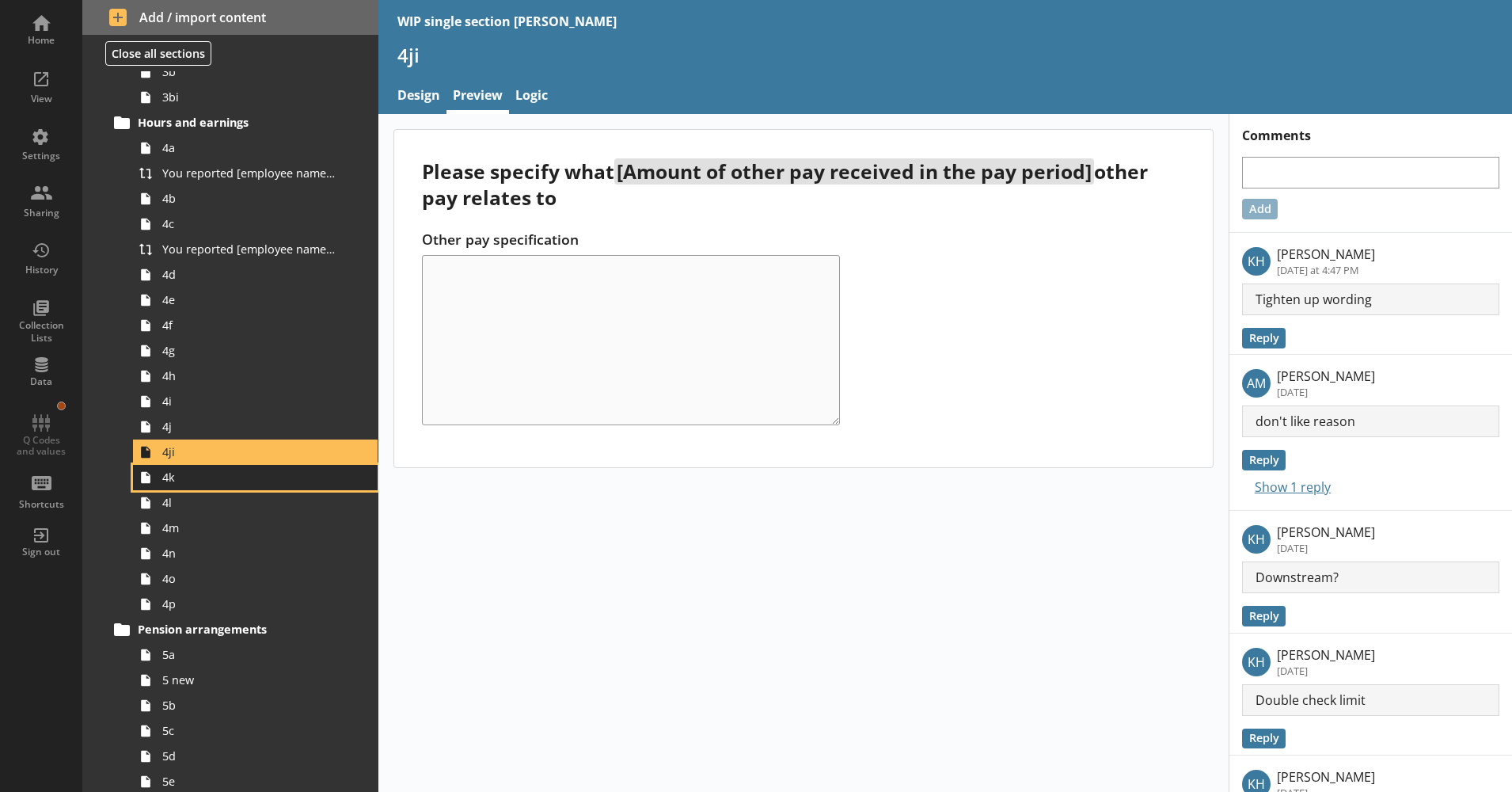 click on "4k" at bounding box center (249, 477) 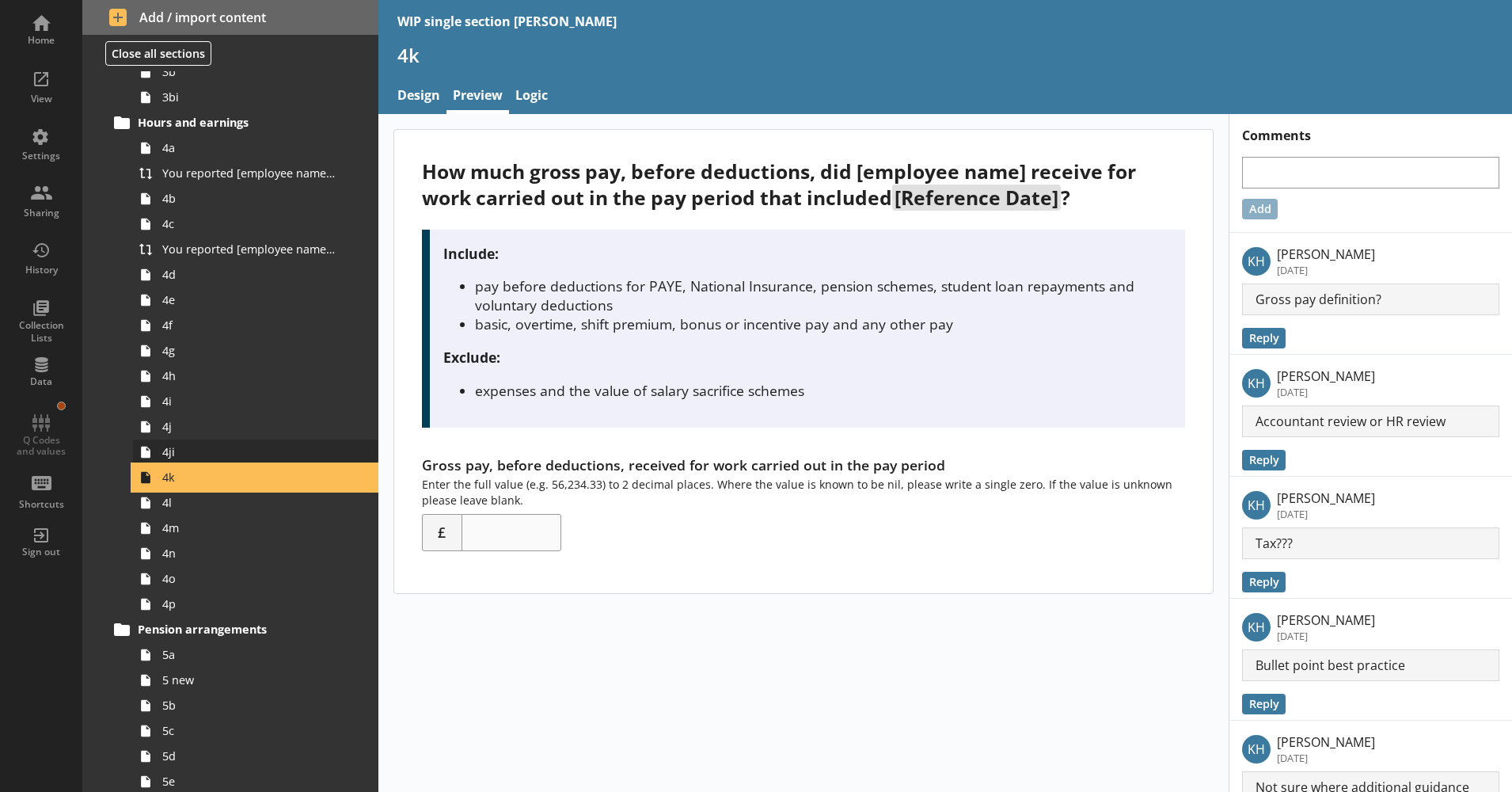 click on "4k" at bounding box center (255, 478) 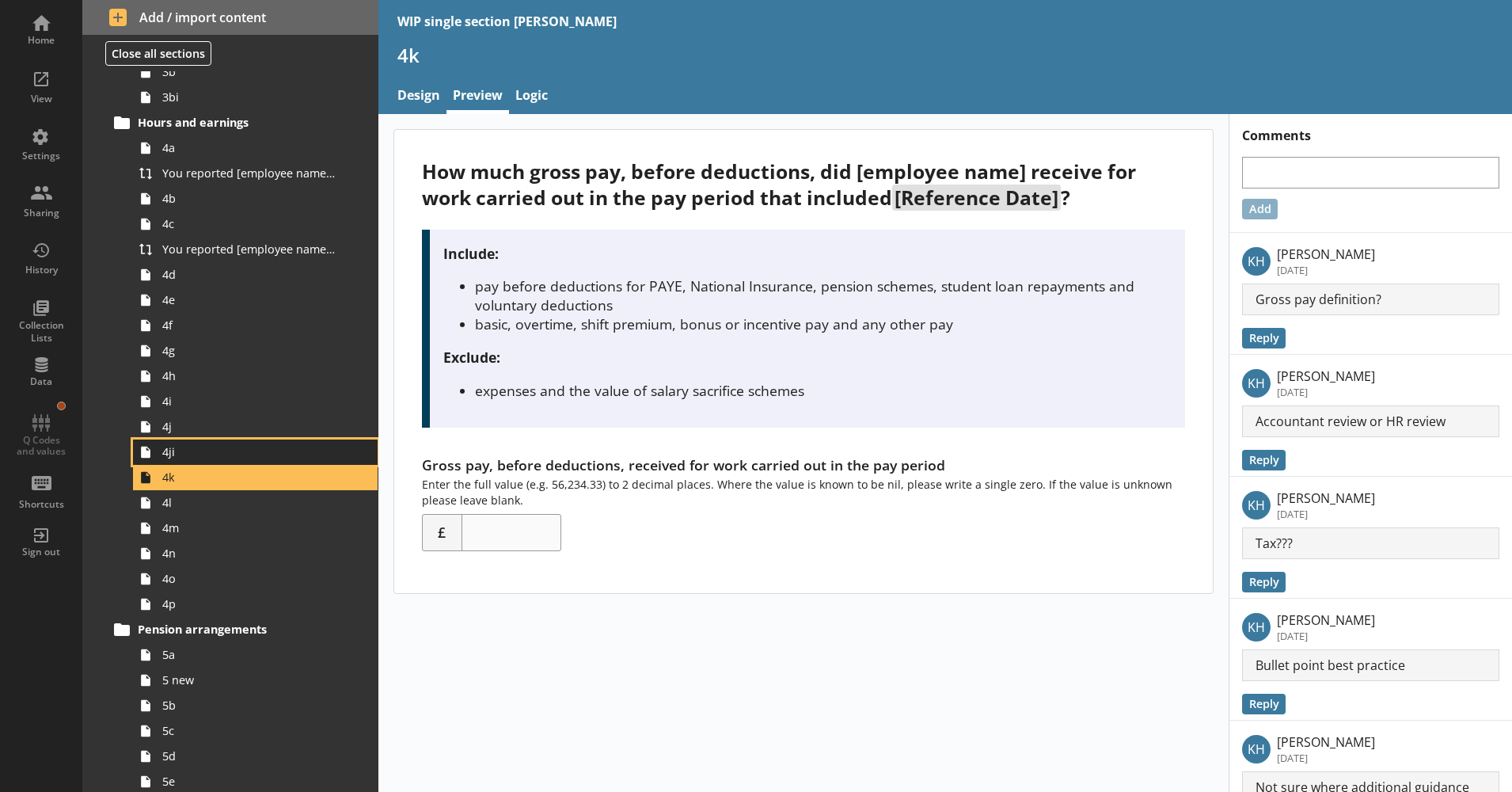 click on "4ji" at bounding box center [249, 451] 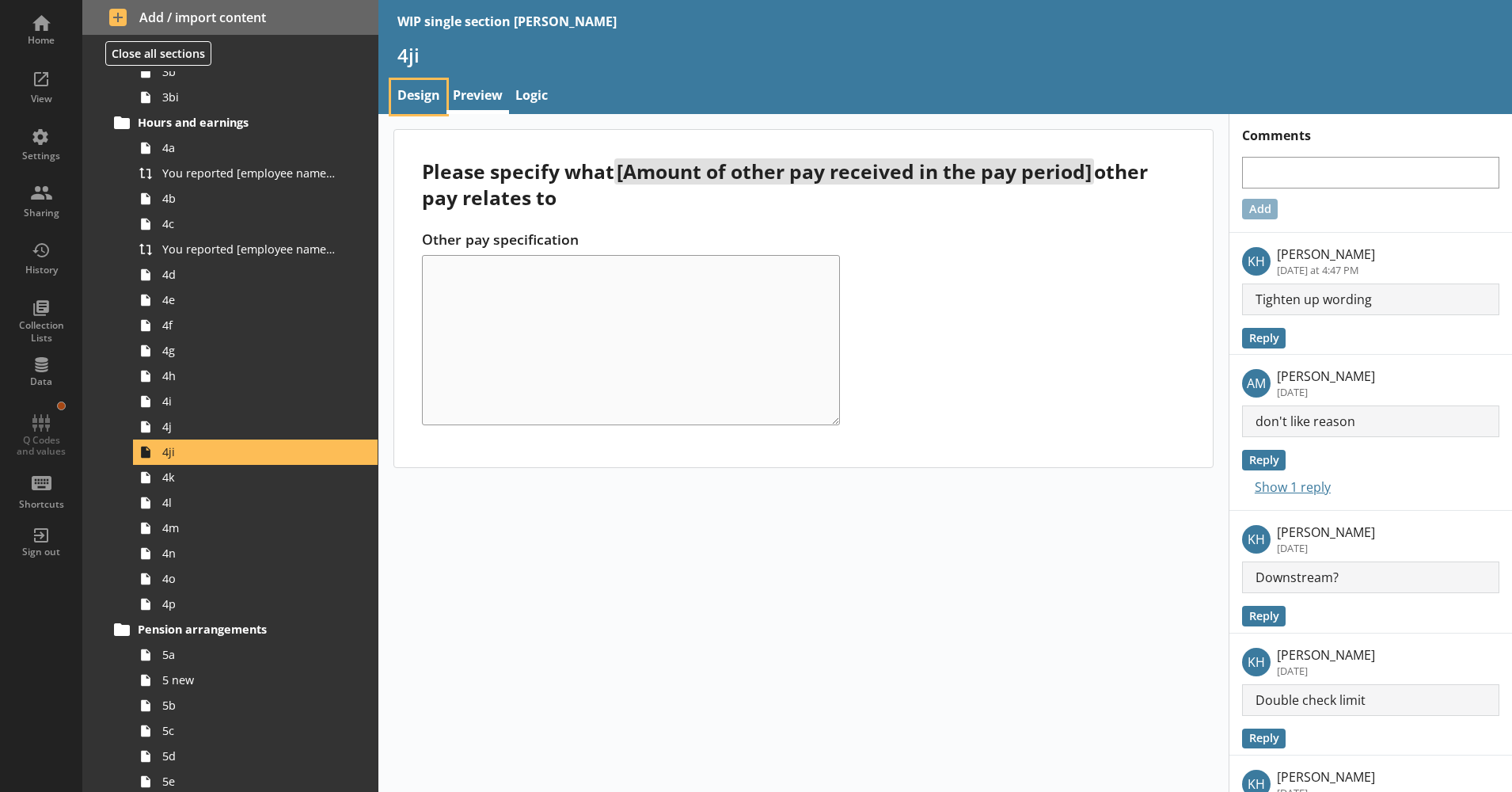 click on "Design" at bounding box center [419, 97] 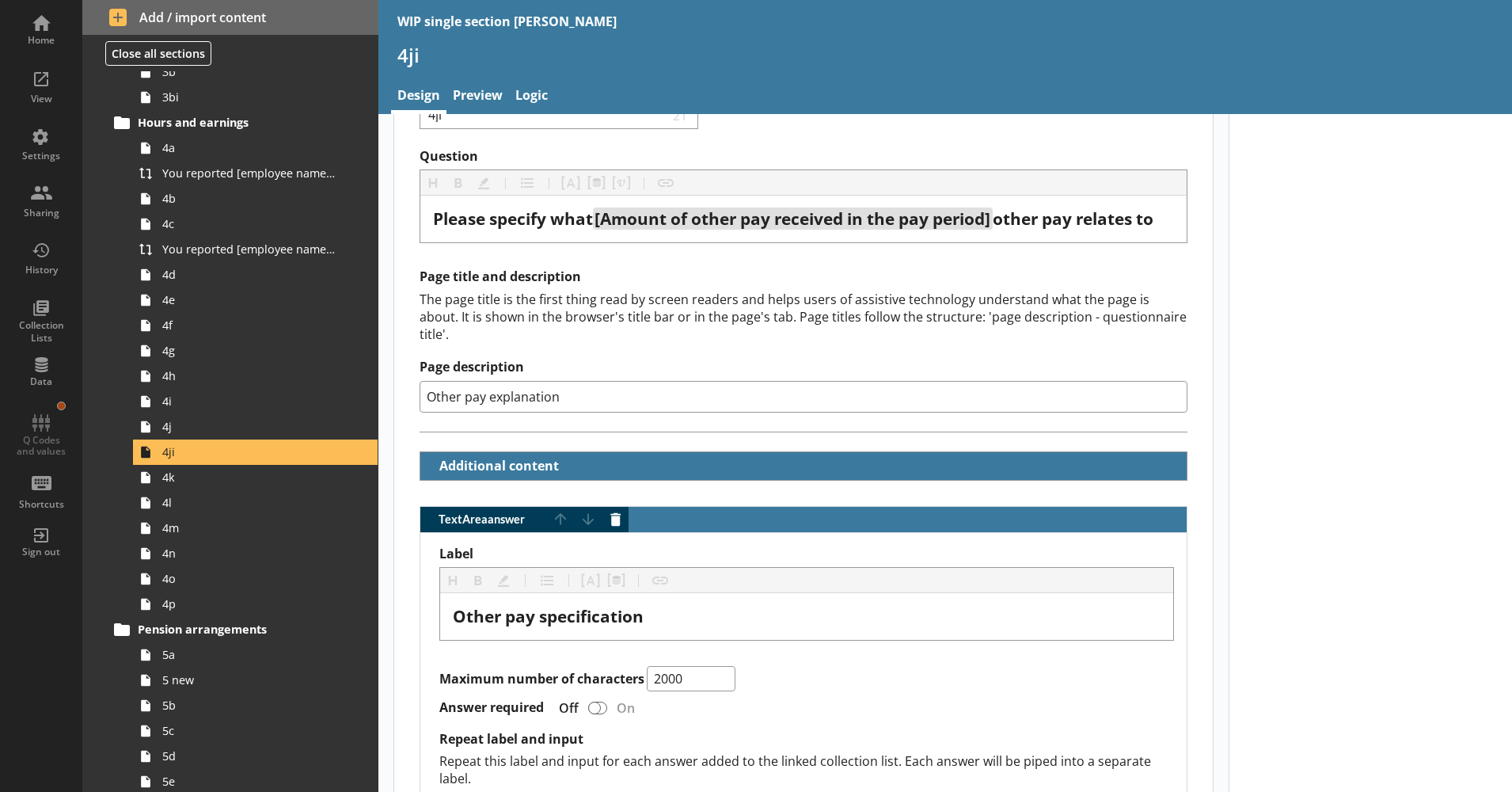 scroll, scrollTop: 75, scrollLeft: 0, axis: vertical 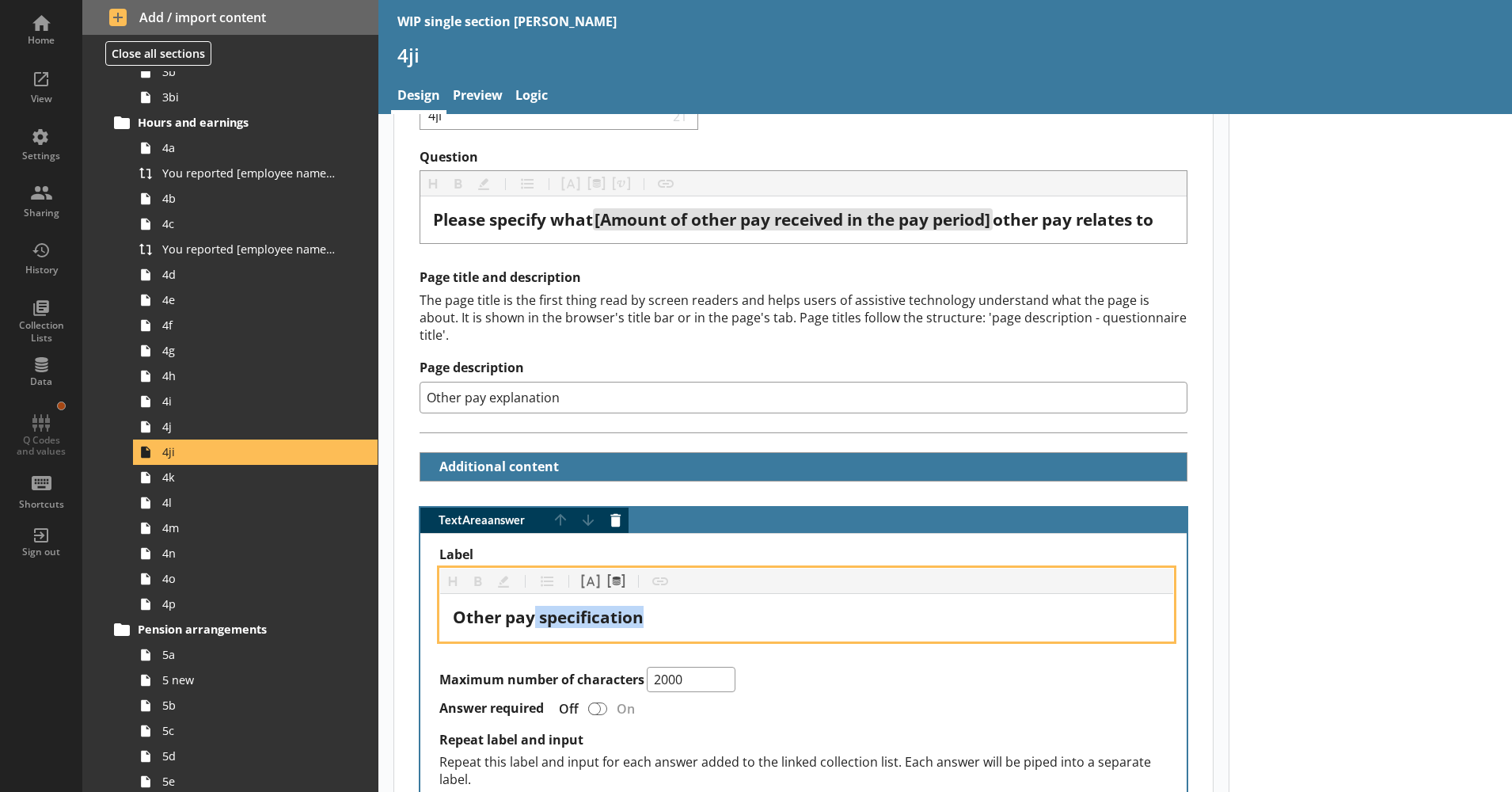 drag, startPoint x: 707, startPoint y: 638, endPoint x: 537, endPoint y: 649, distance: 170.35551 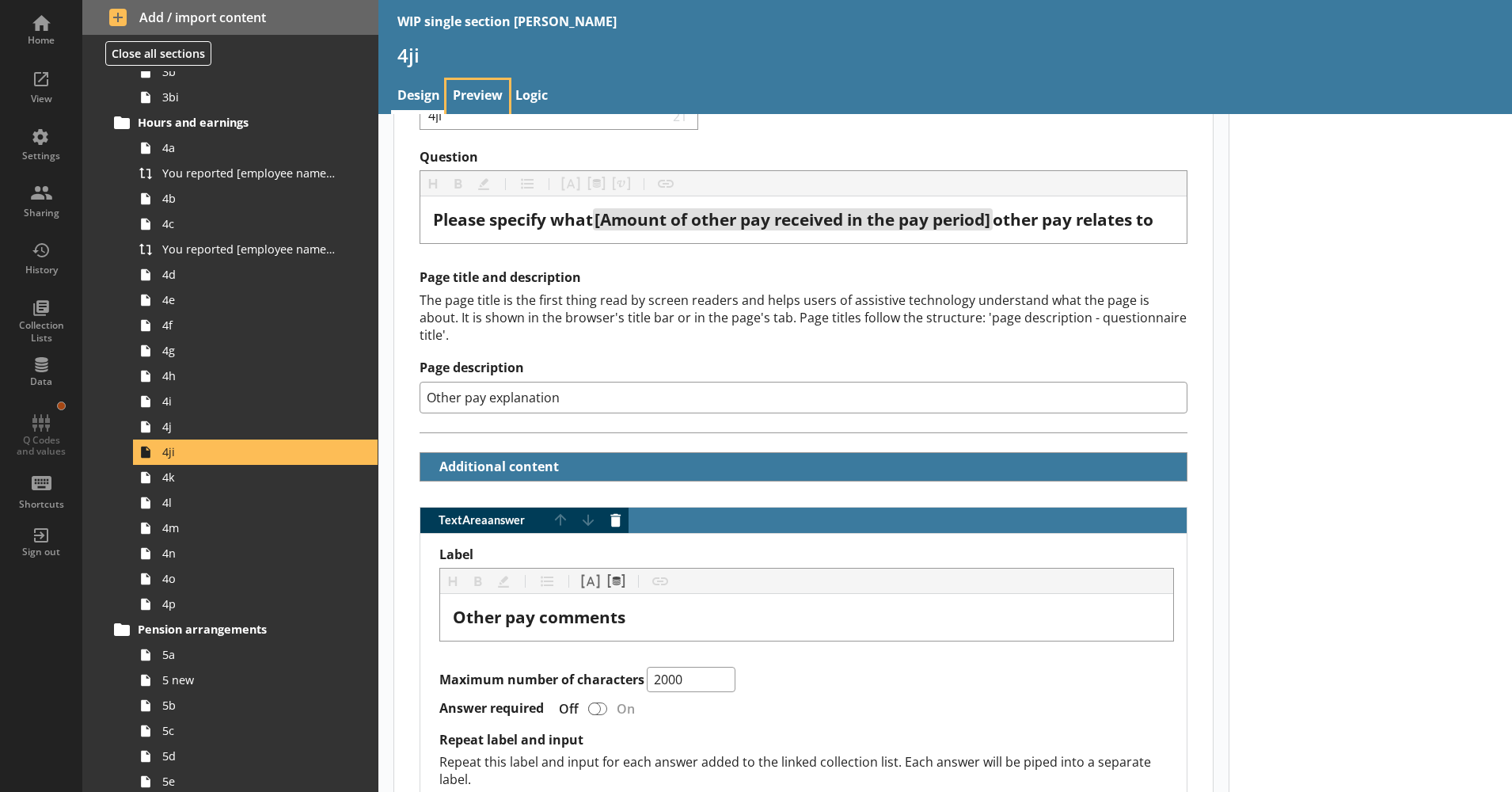 click on "Preview" at bounding box center (477, 97) 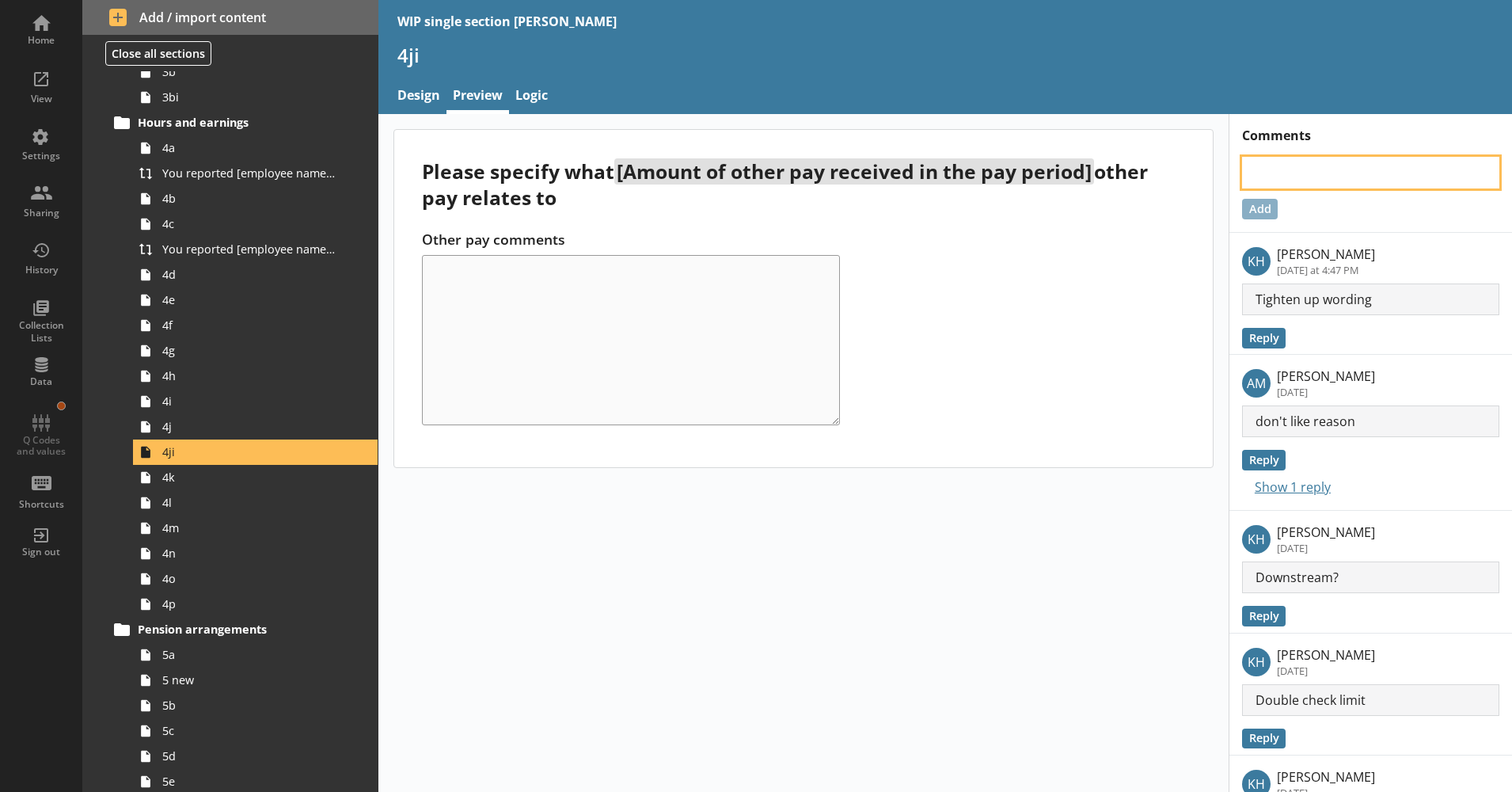 click at bounding box center (1370, 173) 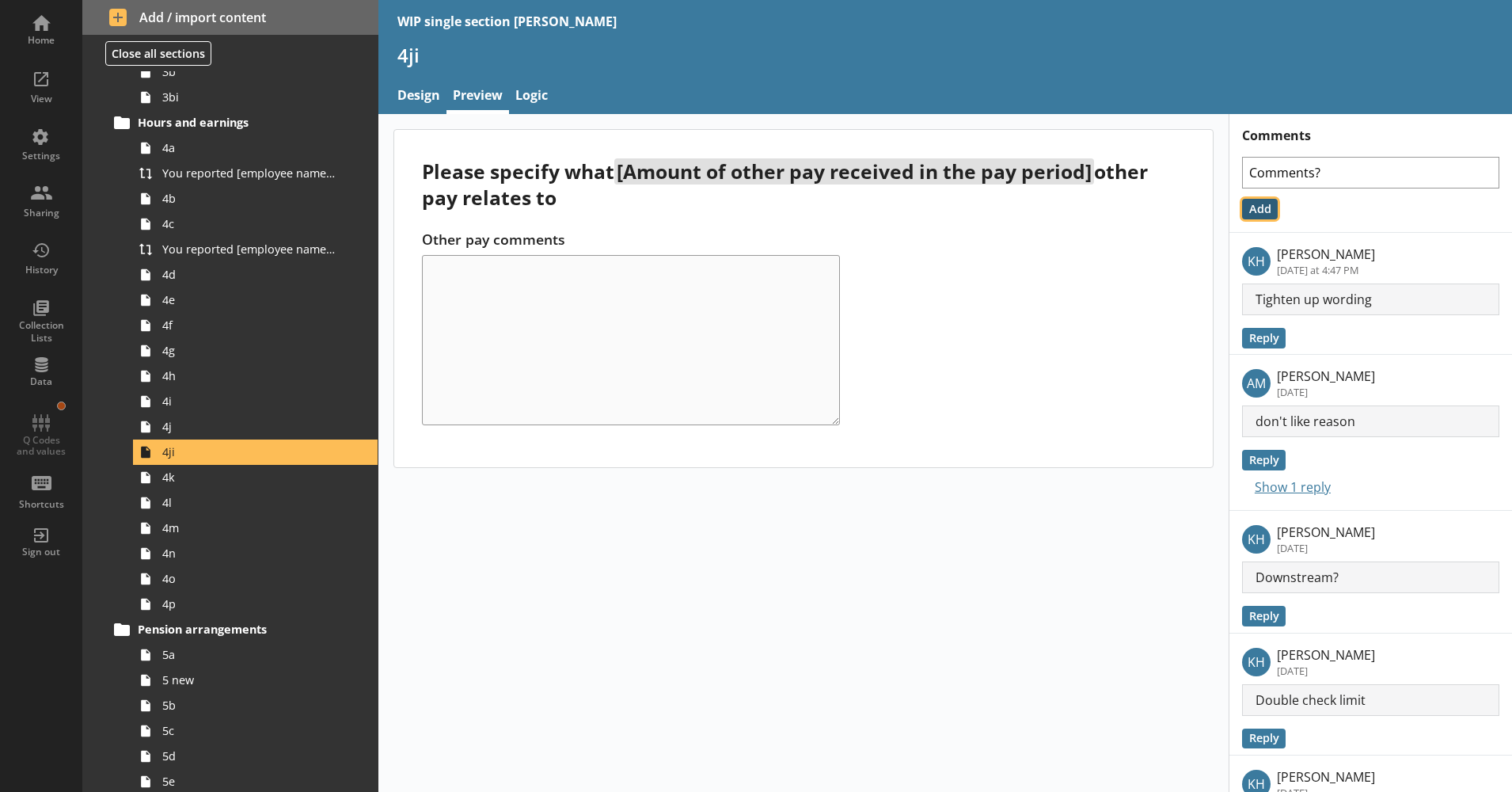click on "Add" at bounding box center [1259, 209] 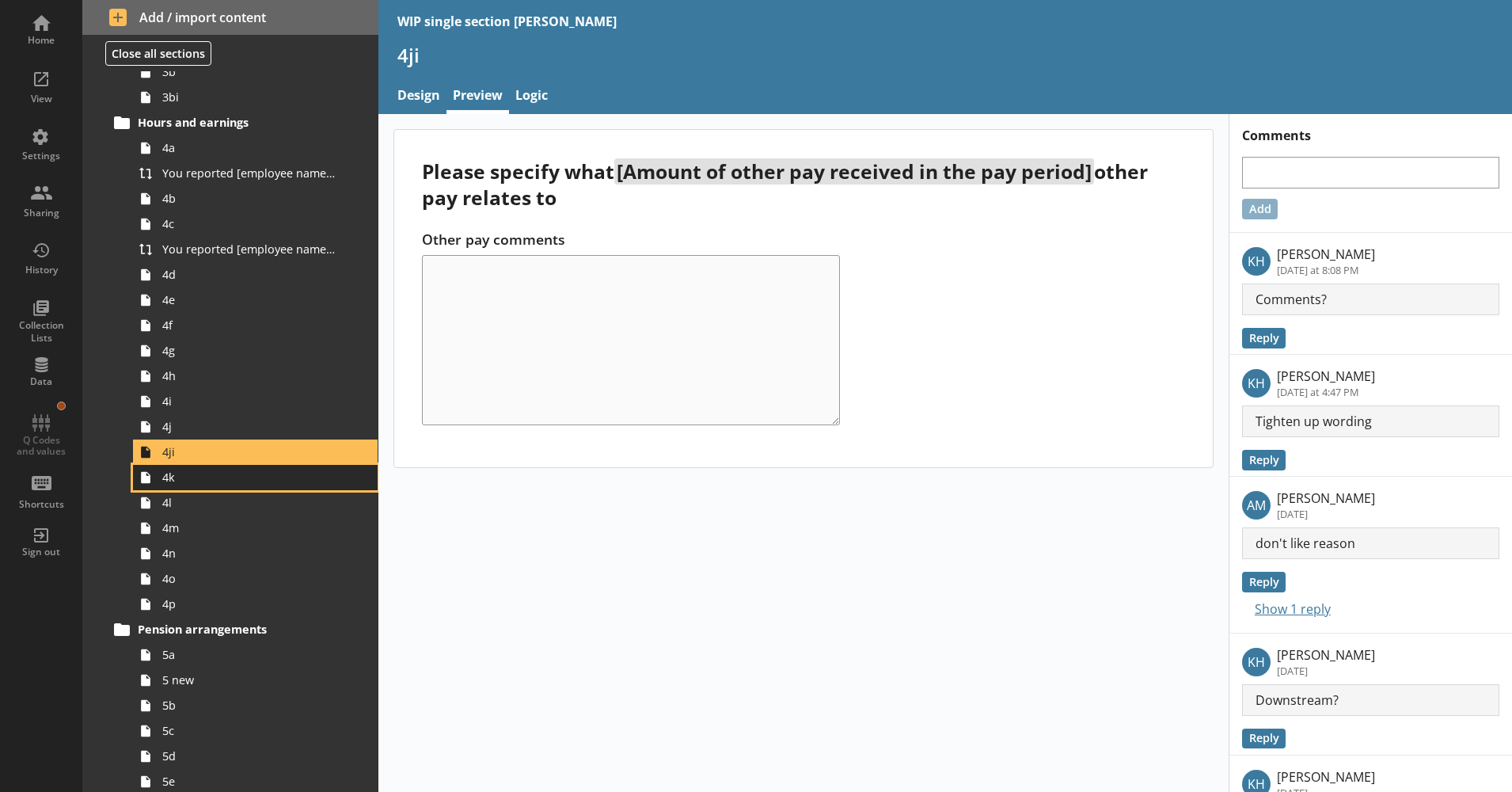 click on "4k" at bounding box center (249, 477) 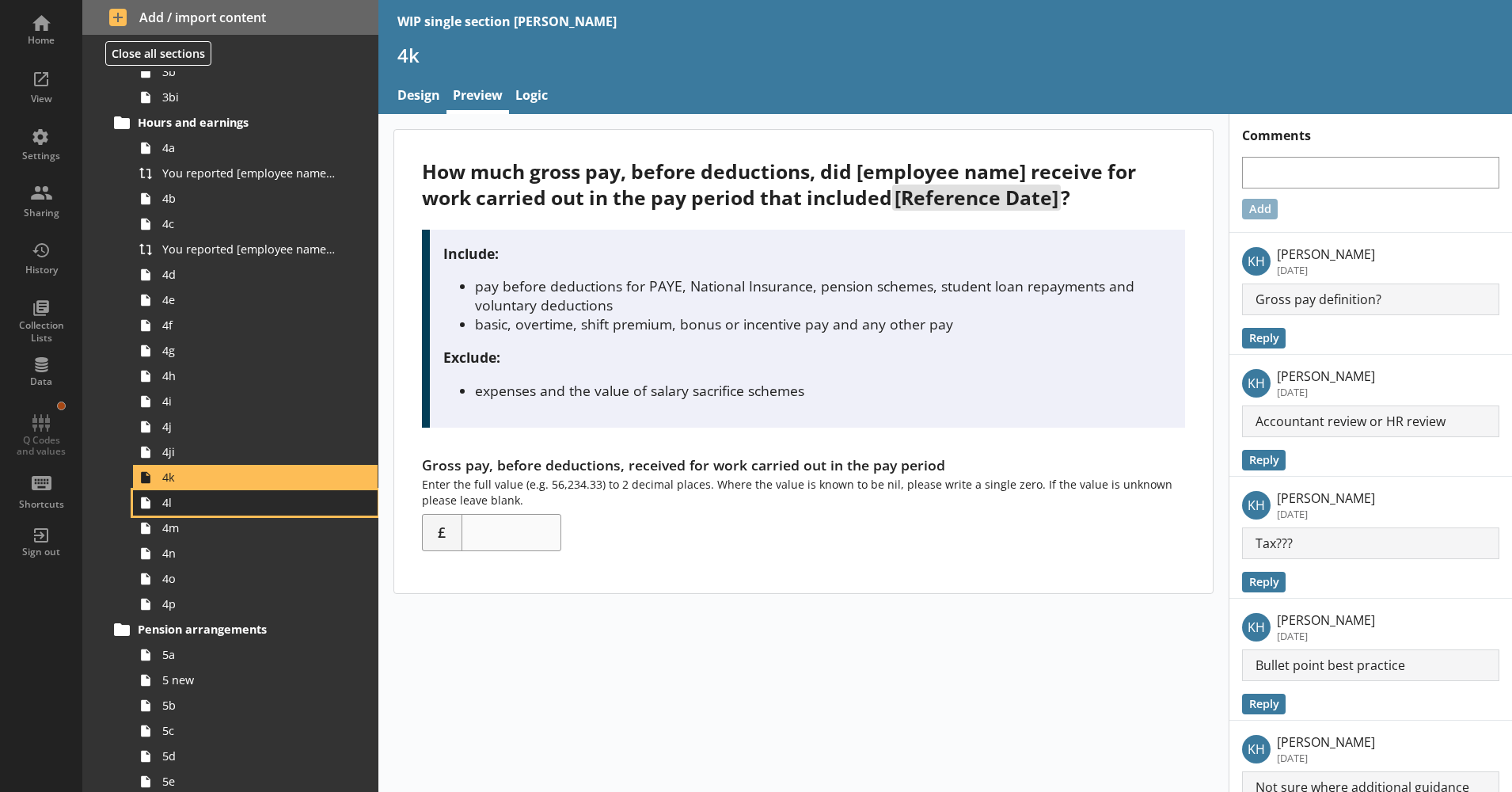 click on "4l" at bounding box center [249, 502] 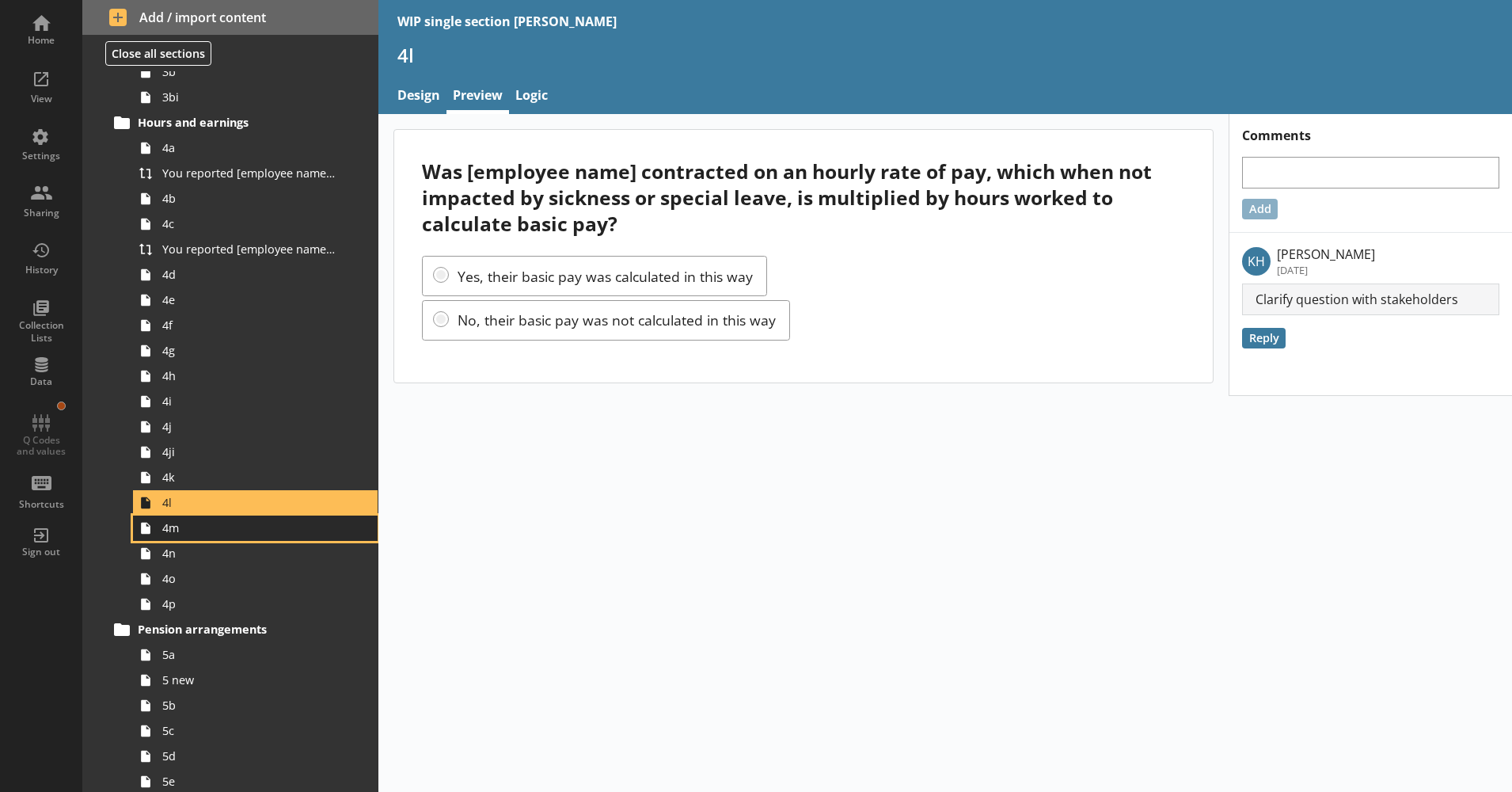 click on "4m" at bounding box center (249, 527) 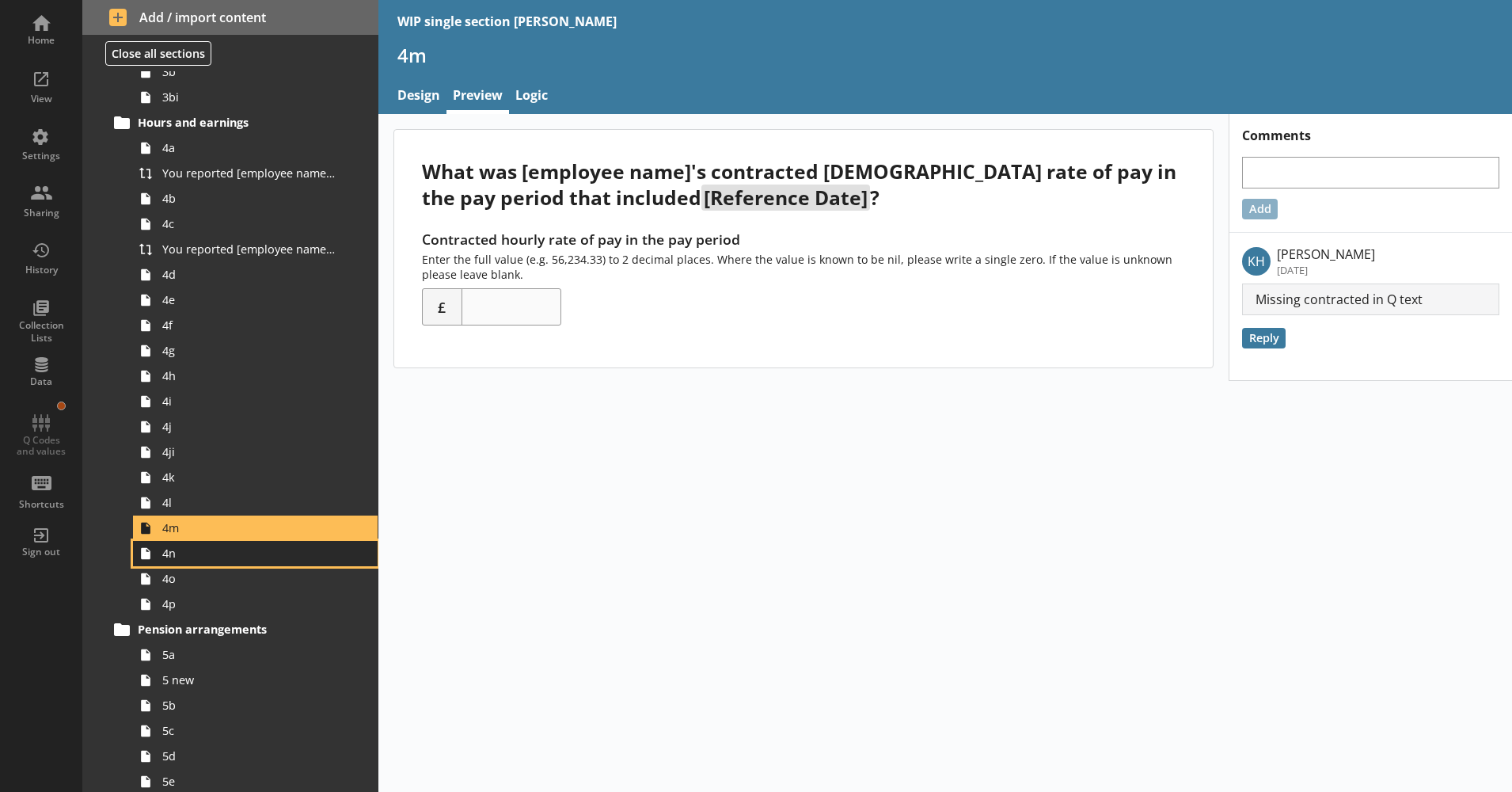click on "4n" at bounding box center (249, 553) 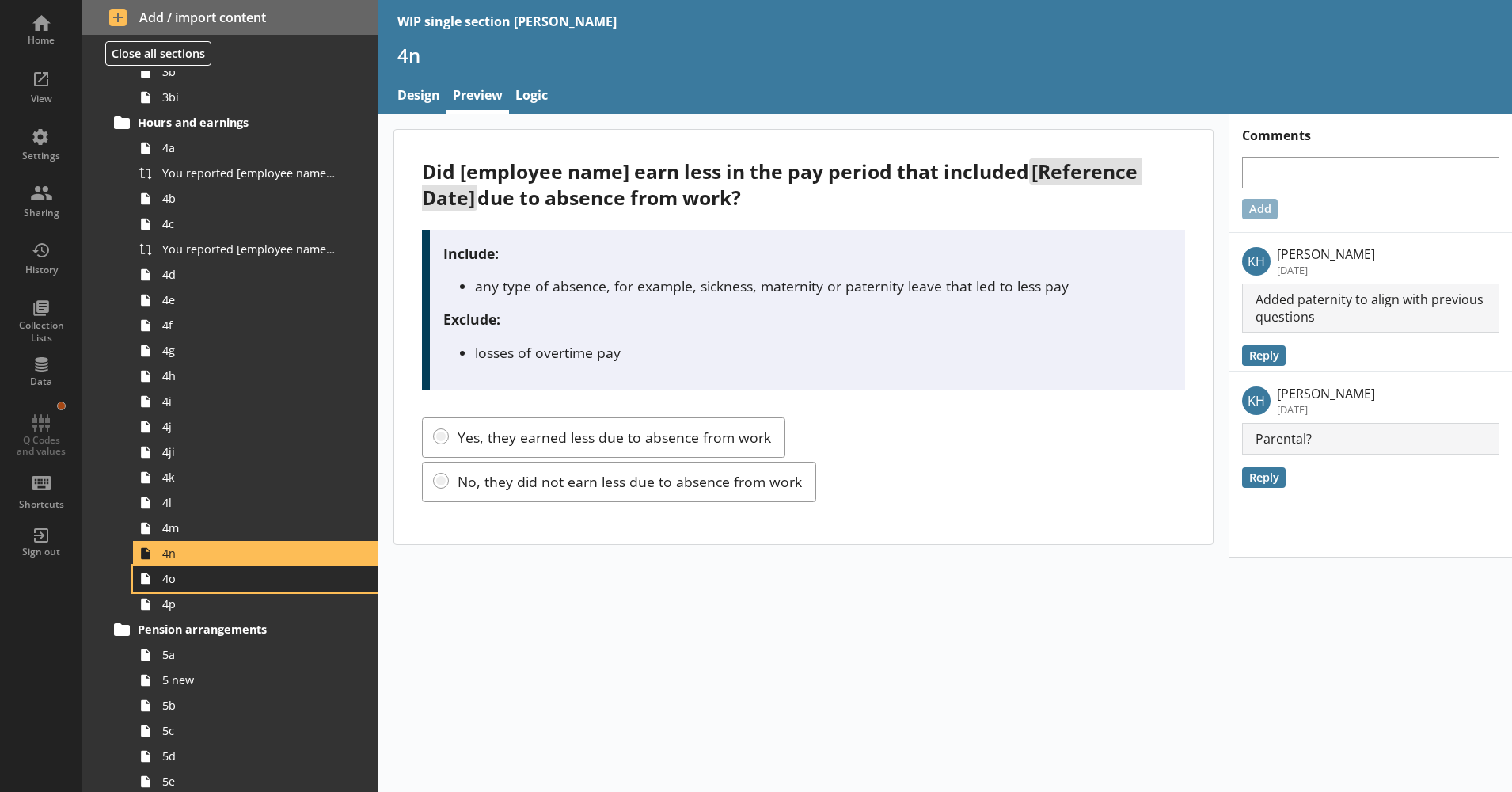 click on "4o" at bounding box center [249, 578] 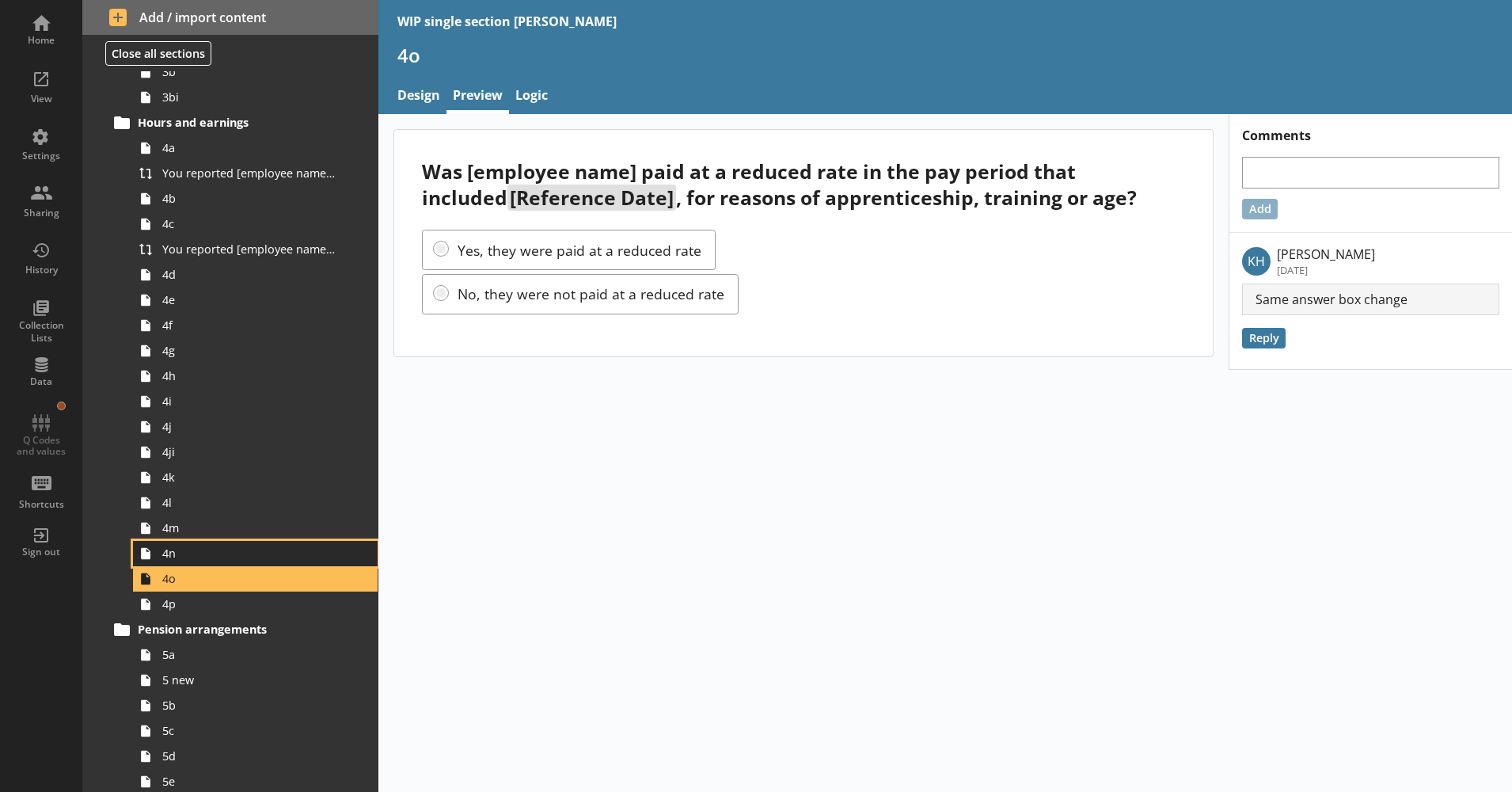 click on "4n" at bounding box center [249, 553] 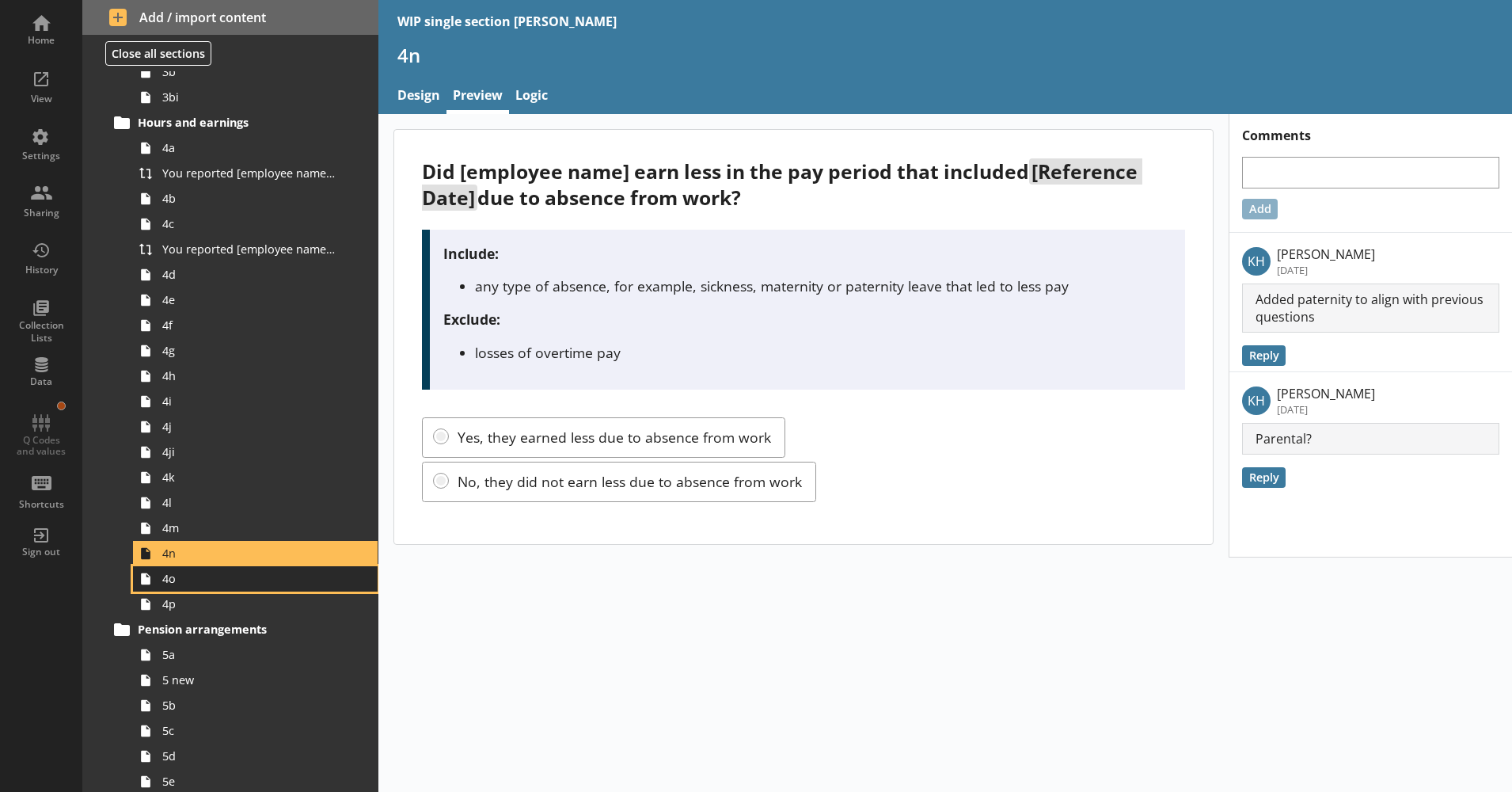 click on "4o" at bounding box center (249, 578) 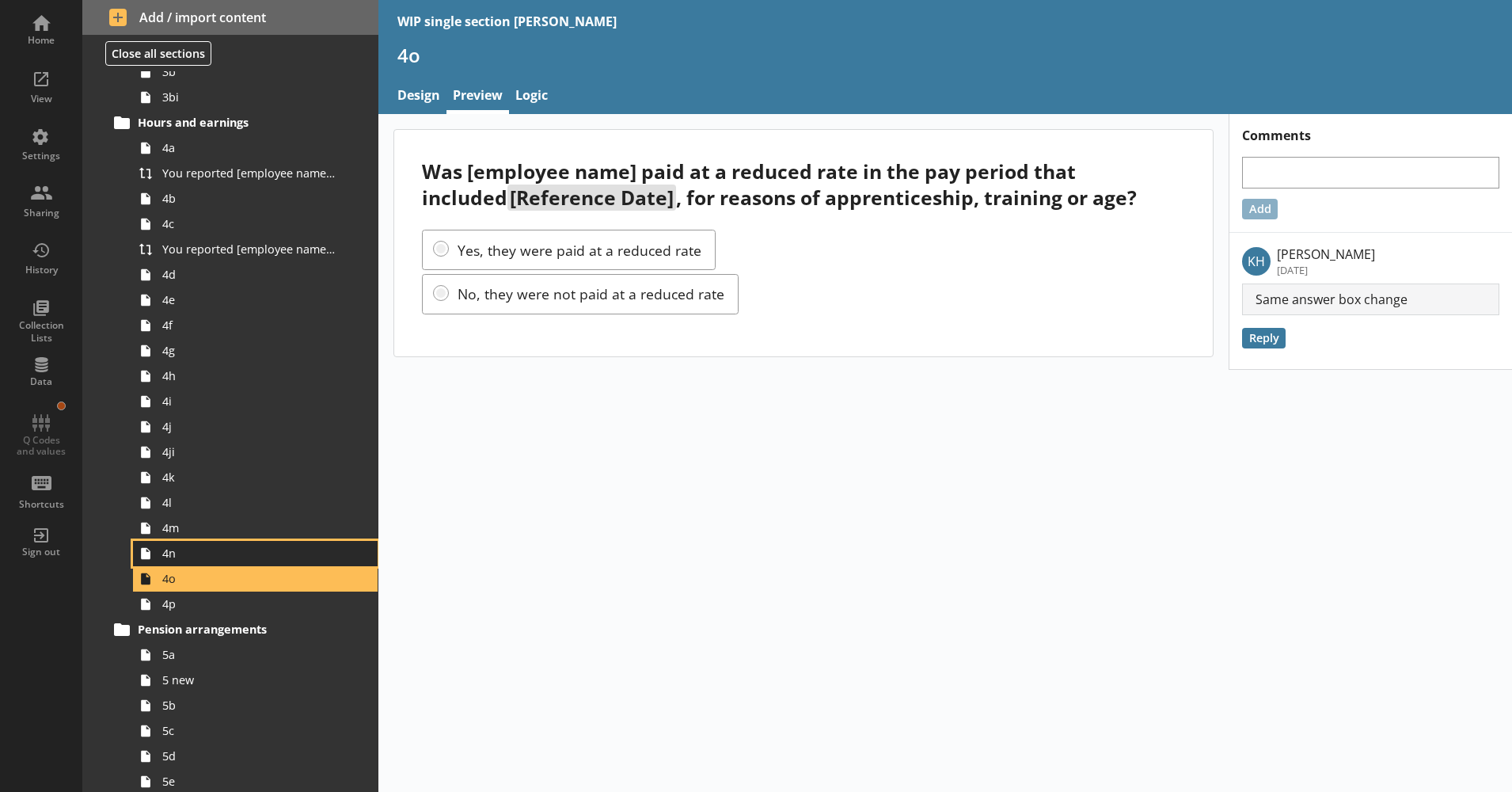 click on "4n" at bounding box center [249, 553] 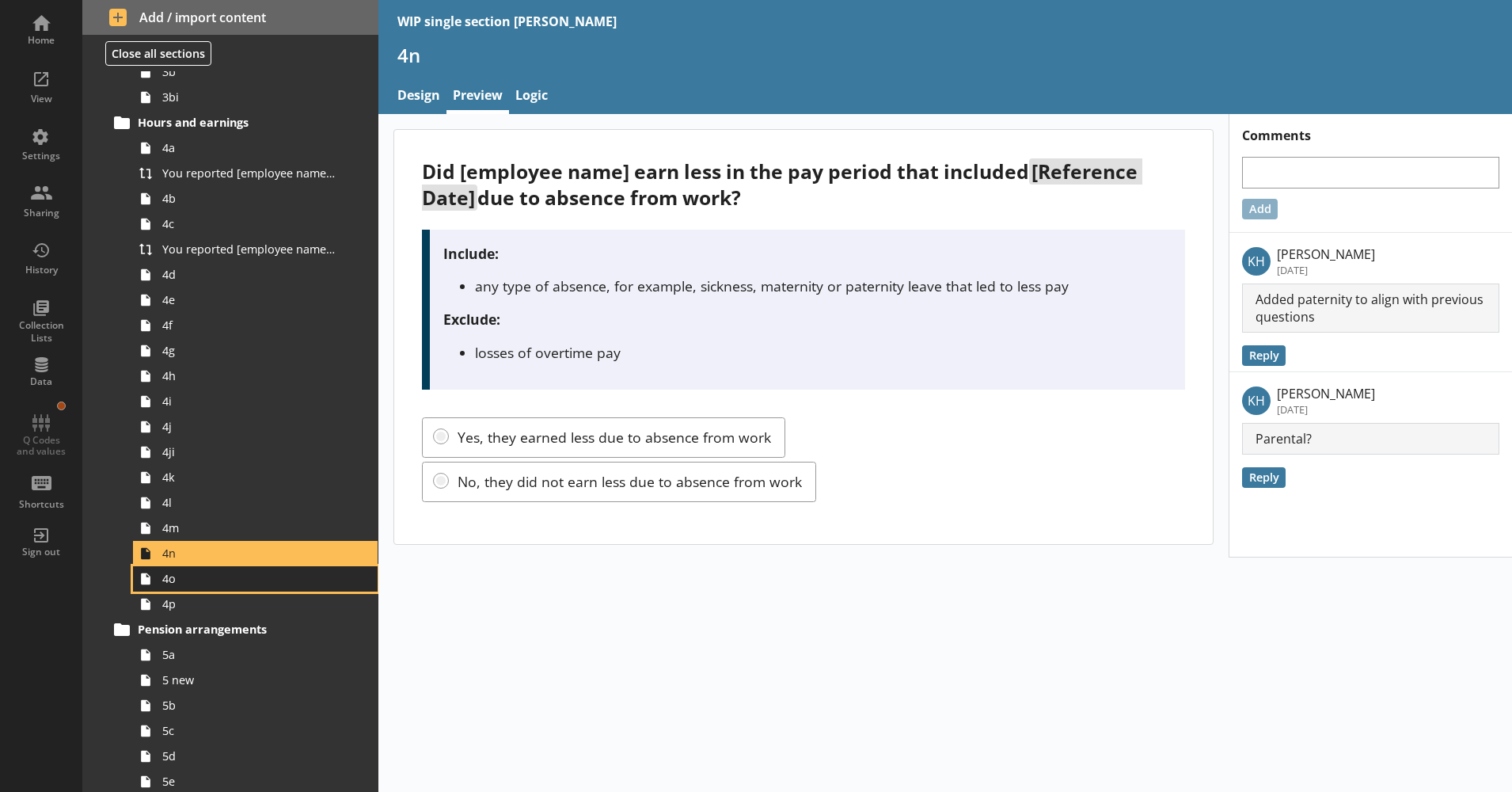 click on "4o" at bounding box center [249, 578] 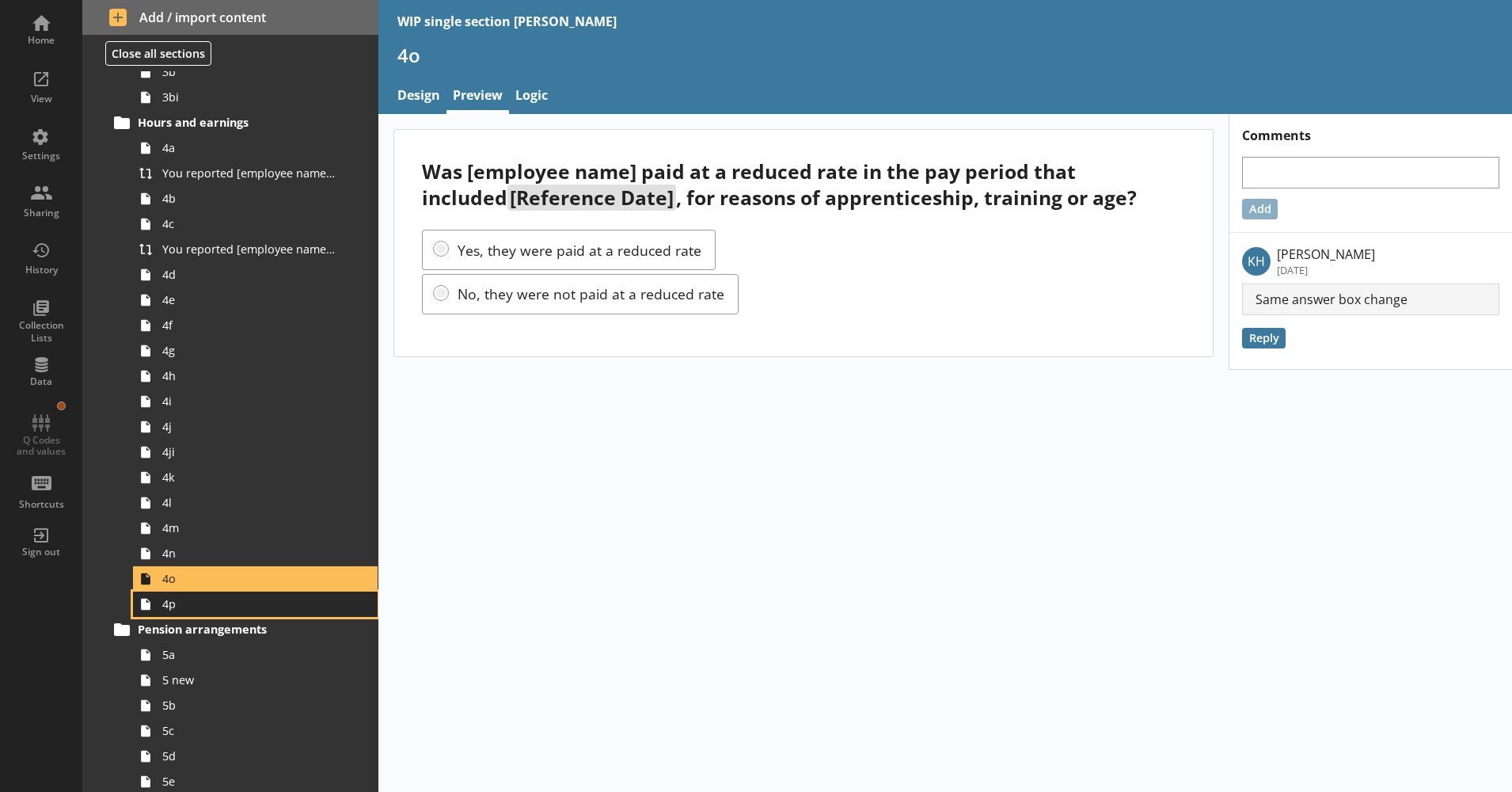 click on "4p" at bounding box center (249, 604) 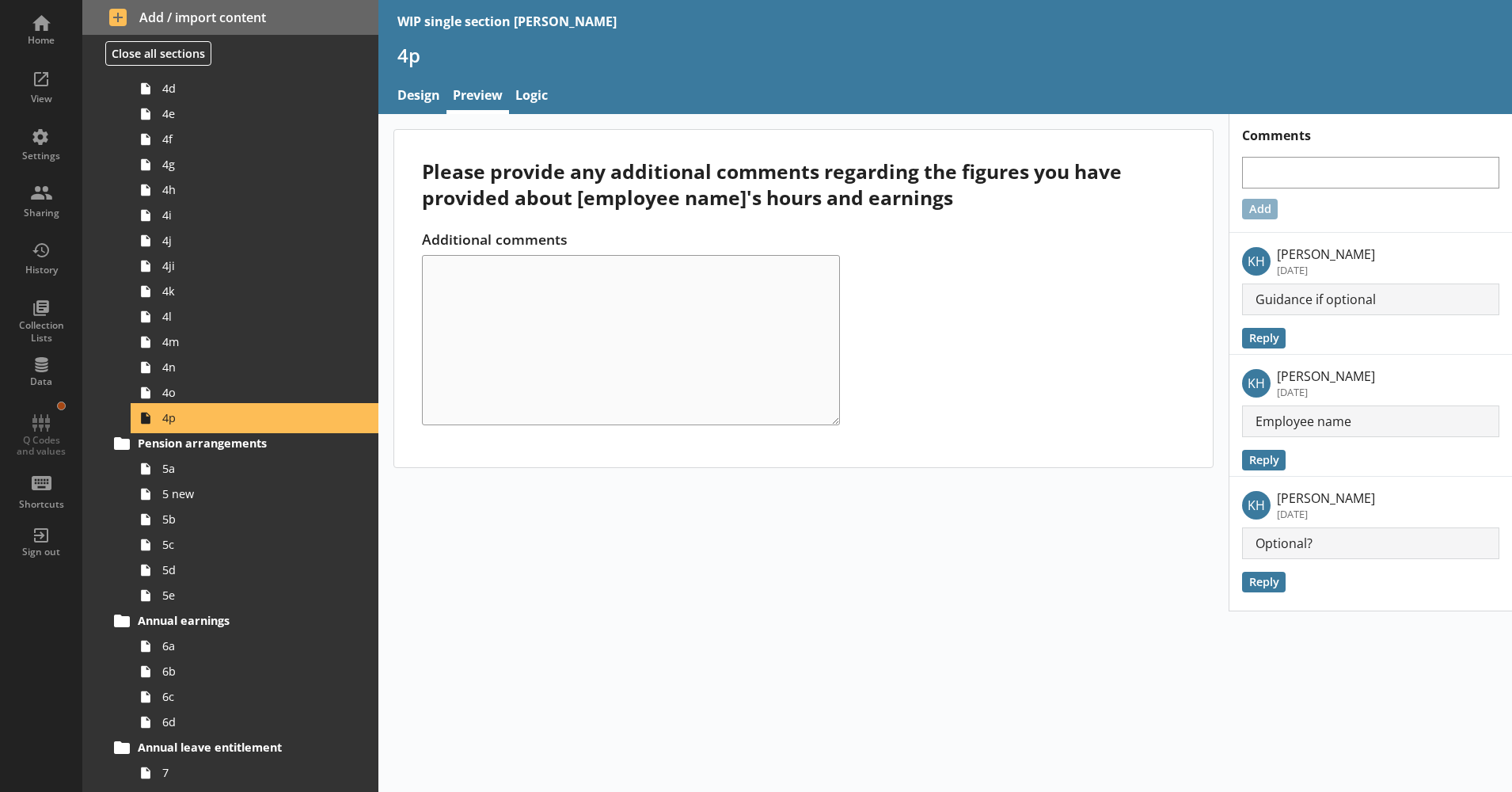 scroll, scrollTop: 696, scrollLeft: 0, axis: vertical 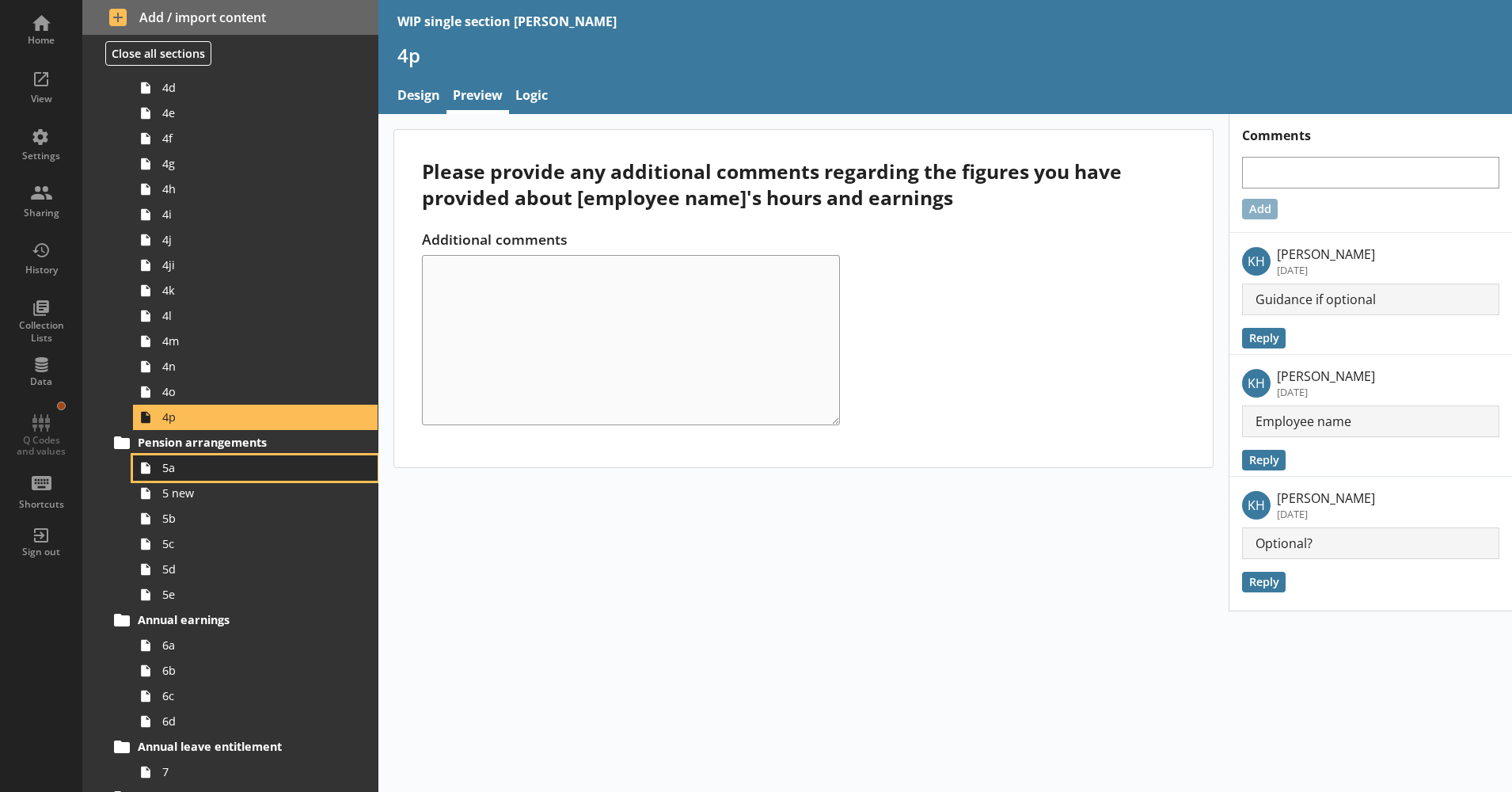 click on "5a" at bounding box center (249, 467) 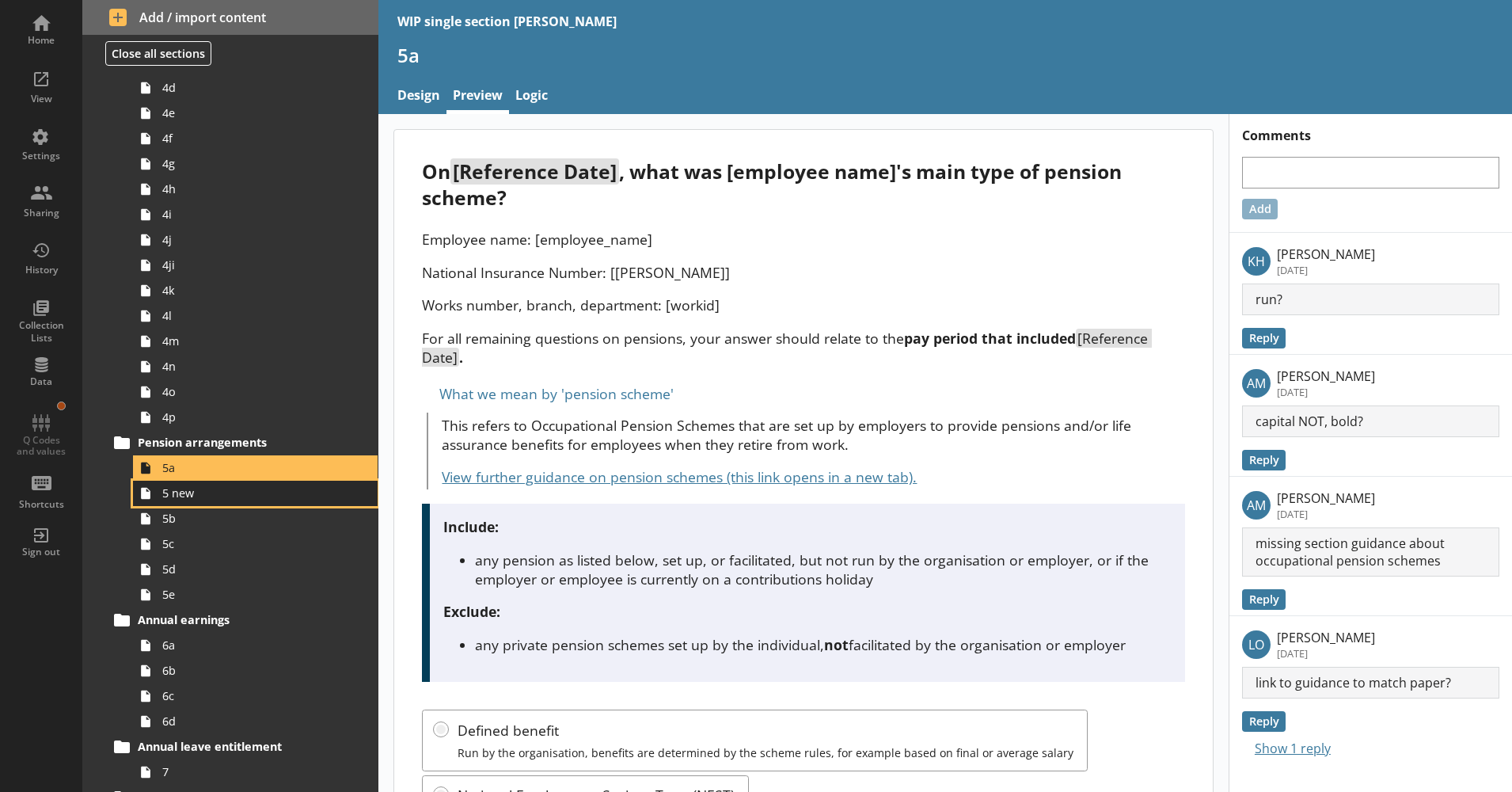 click on "5 new" at bounding box center (249, 493) 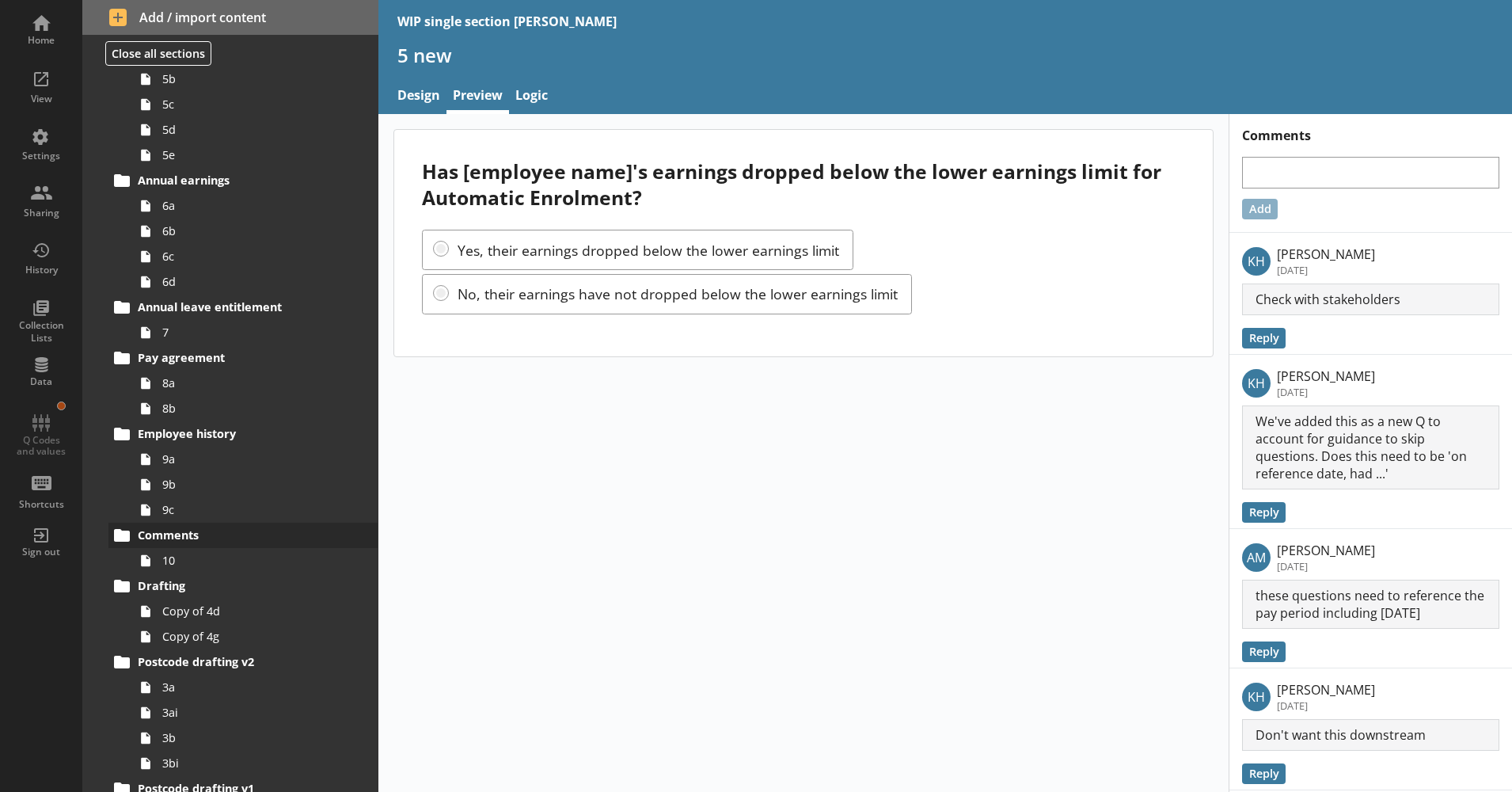 scroll, scrollTop: 1133, scrollLeft: 0, axis: vertical 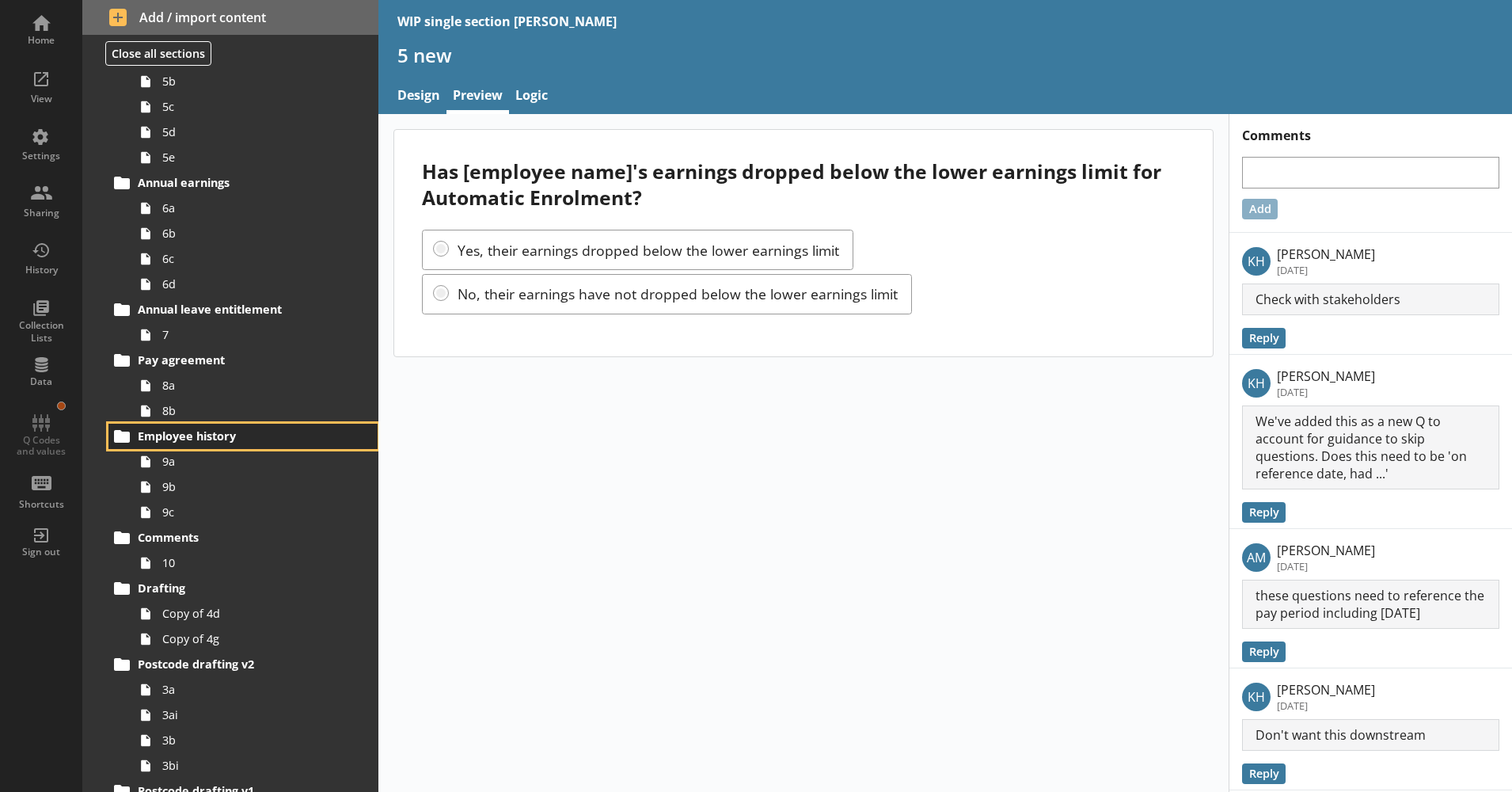 click on "Employee history" at bounding box center (234, 436) 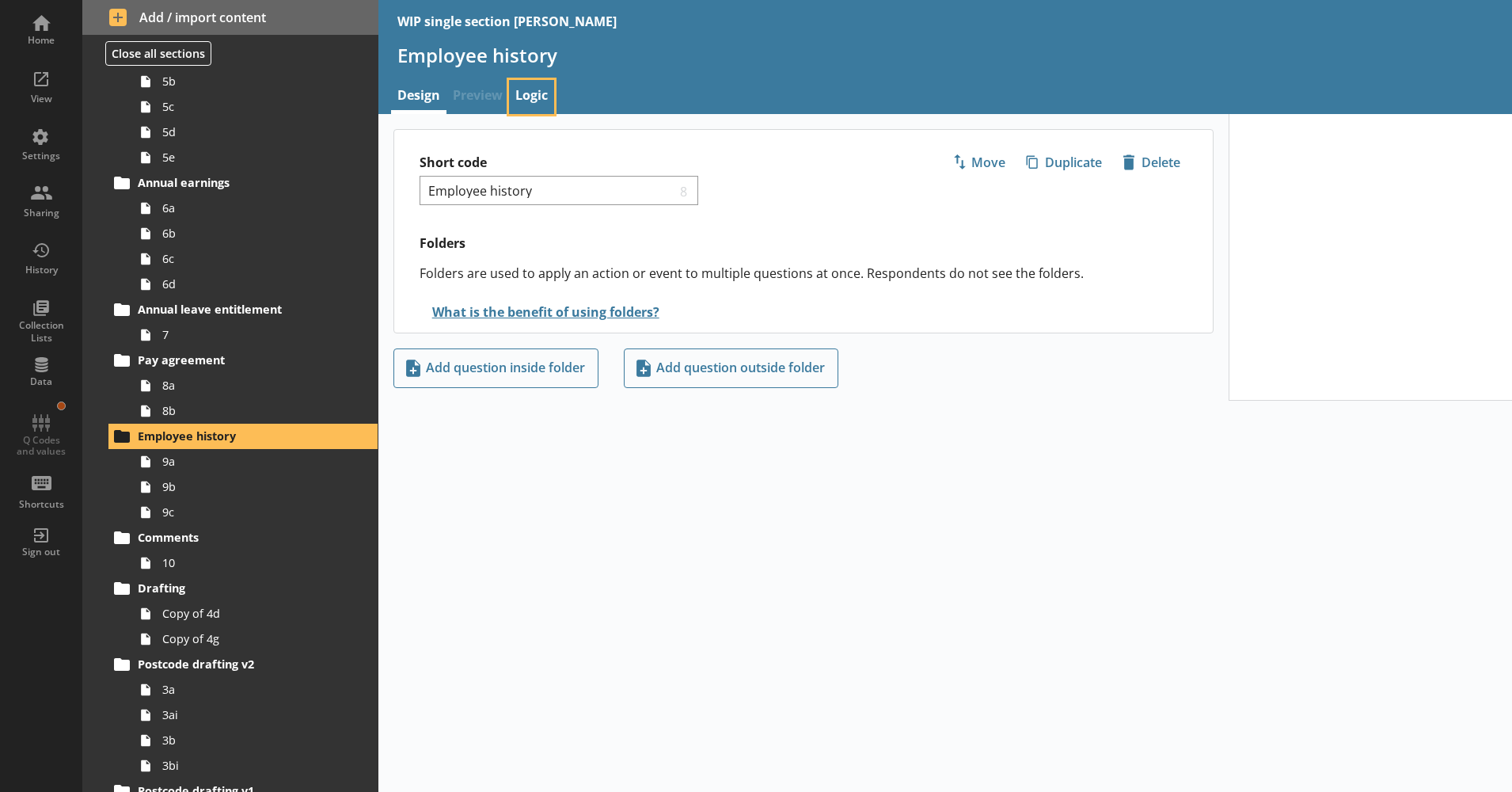 click on "Logic" at bounding box center (531, 97) 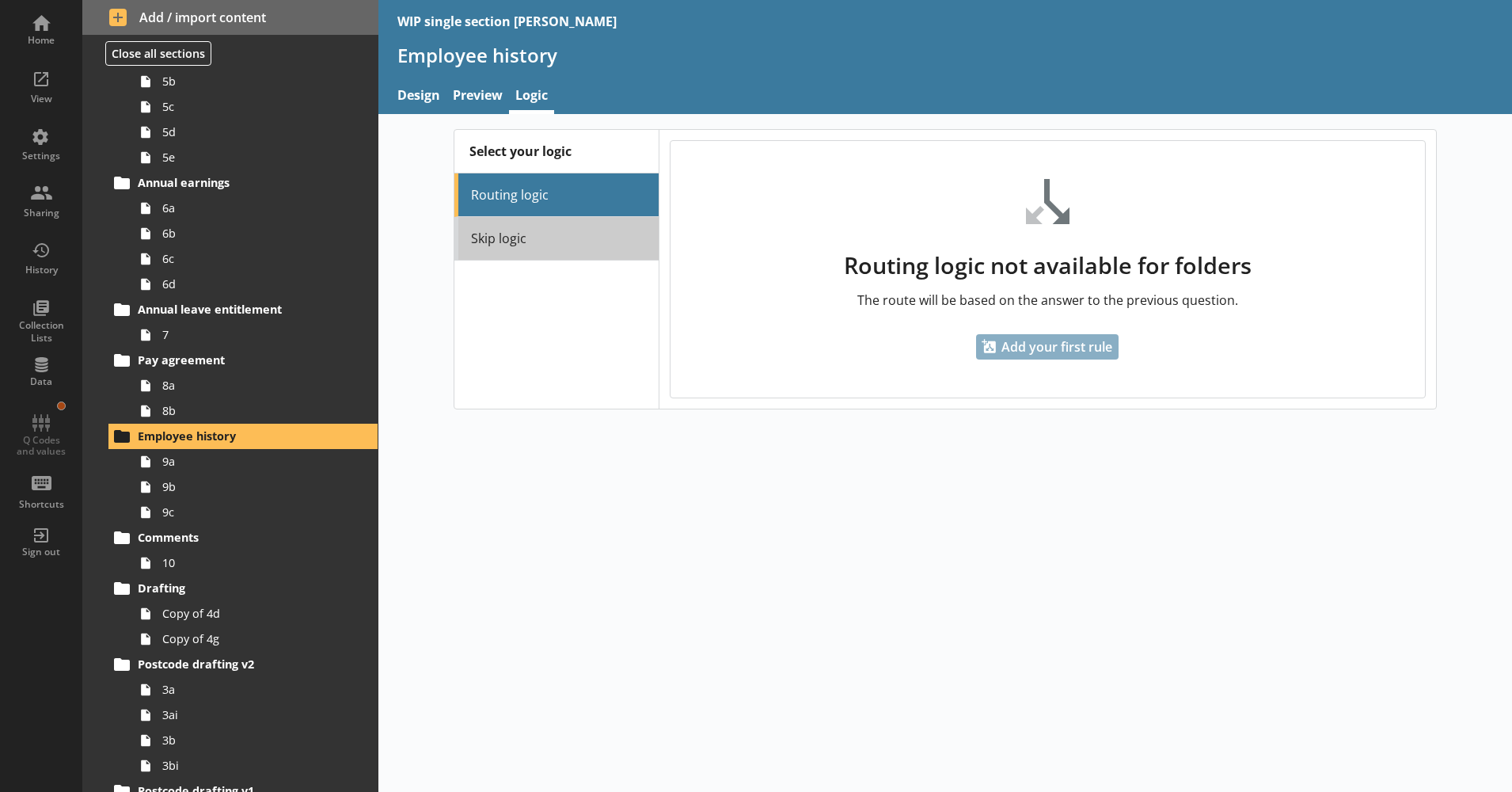 click on "Skip logic" at bounding box center (557, 238) 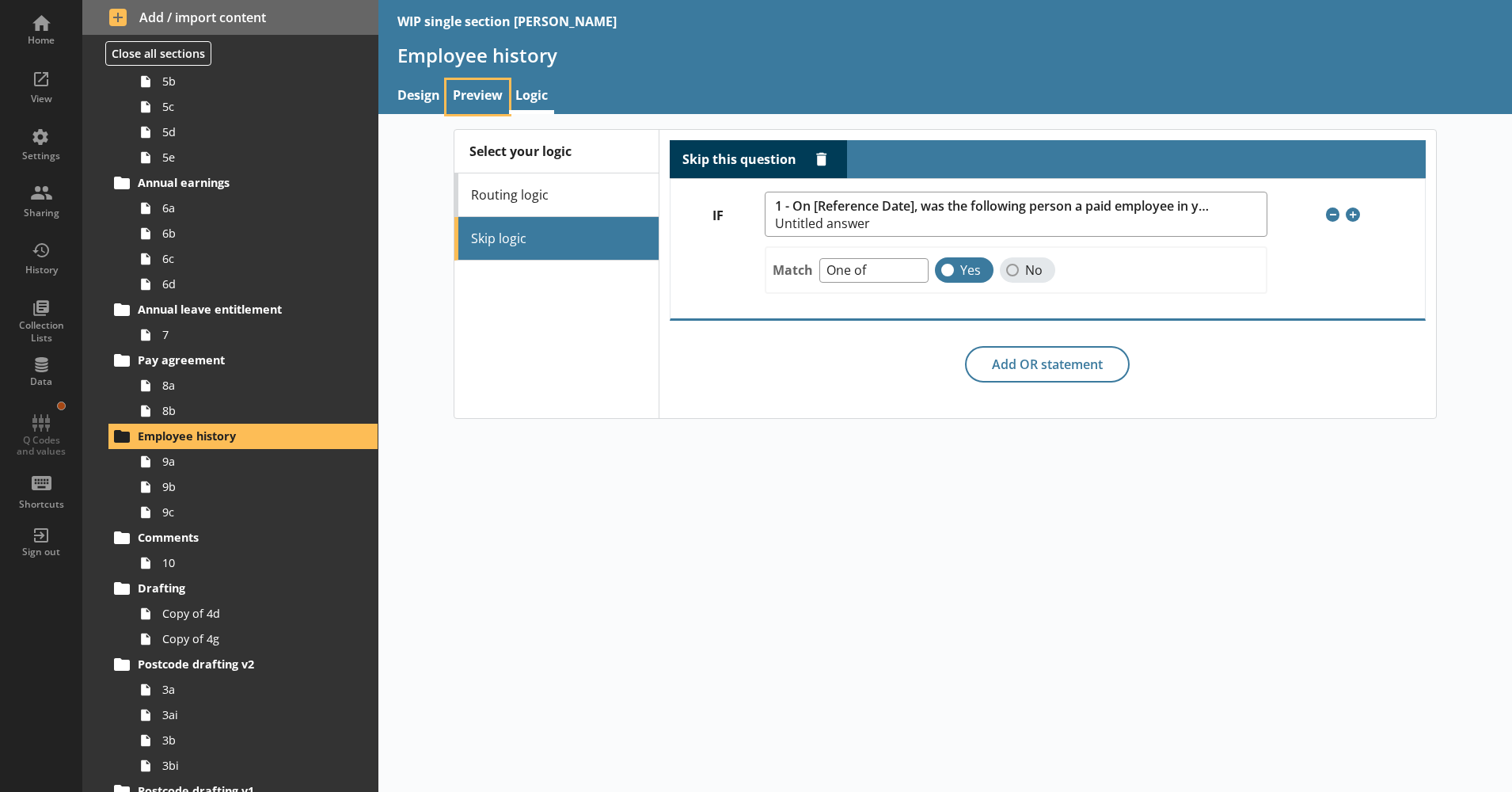 click on "Preview" at bounding box center [477, 97] 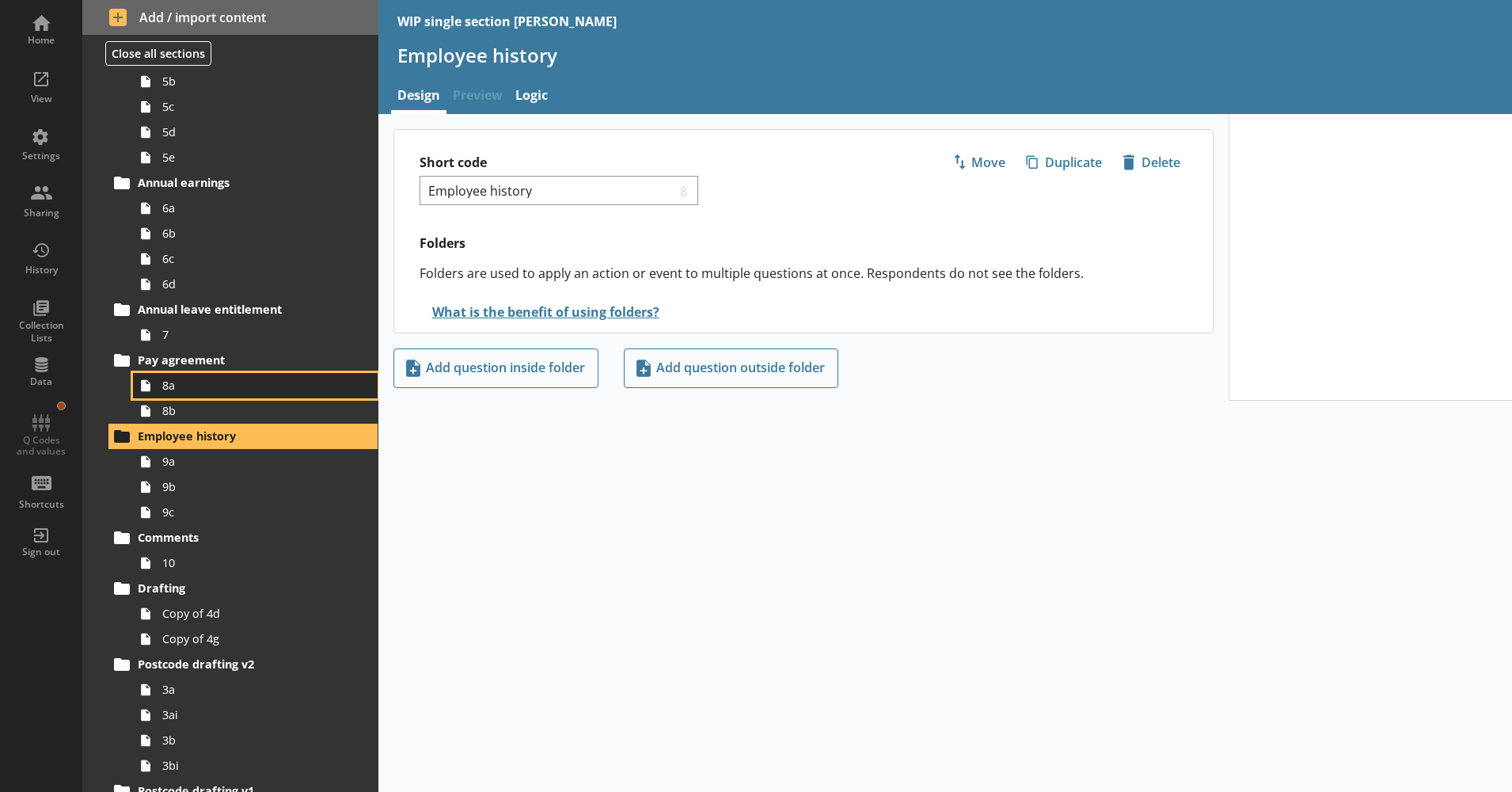 click on "8a" at bounding box center (249, 385) 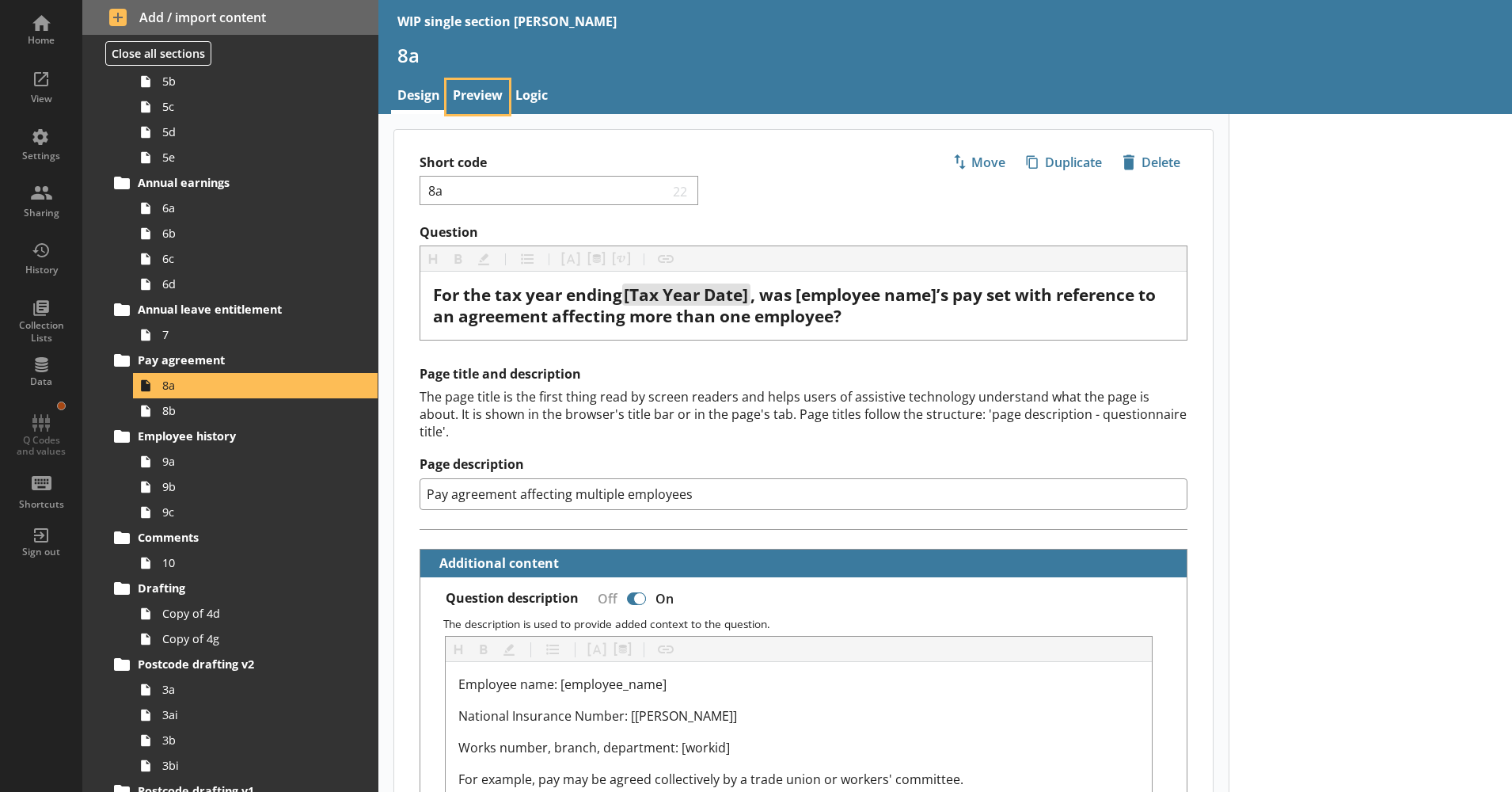 click on "Preview" at bounding box center (477, 97) 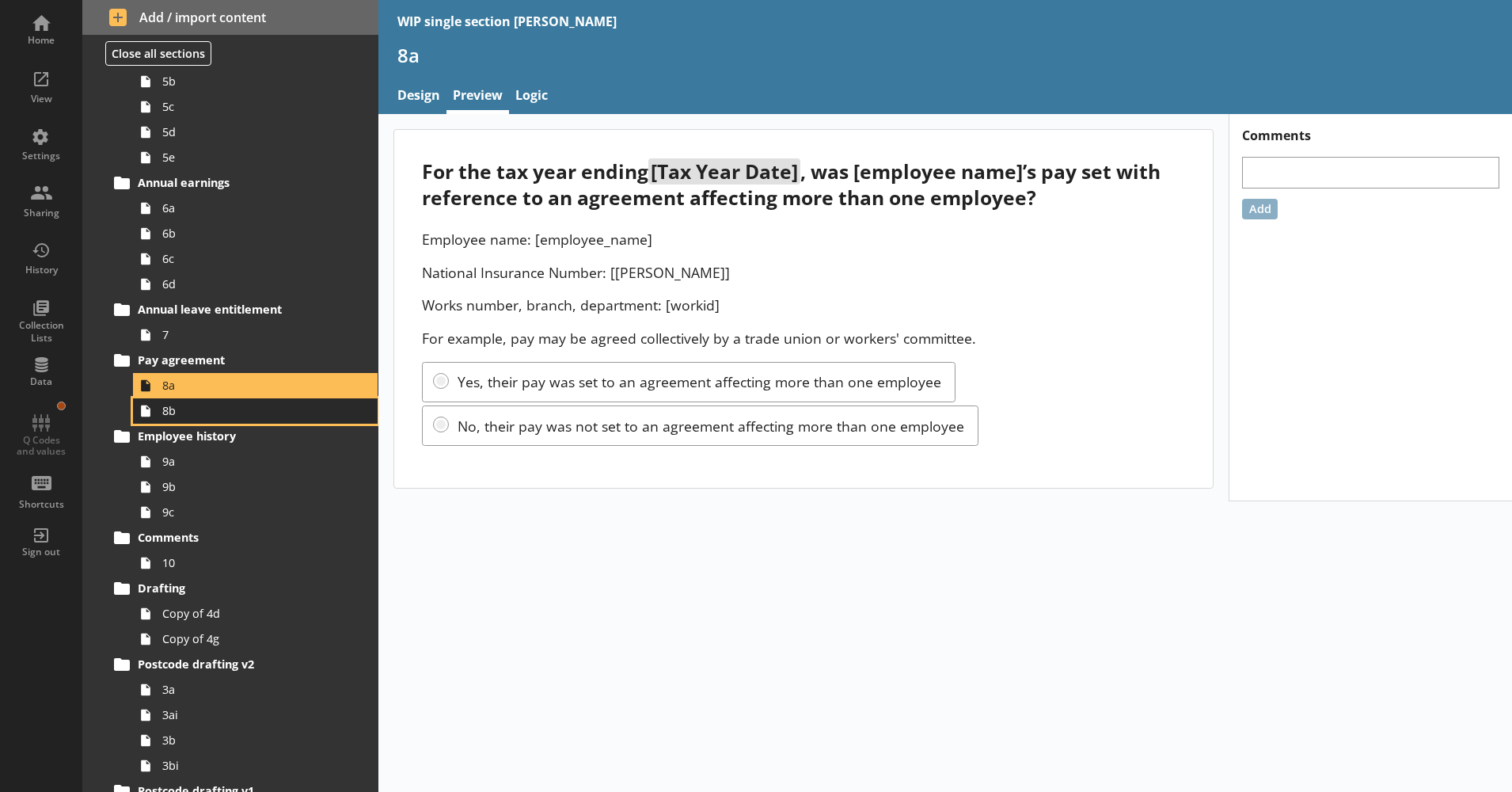 click on "8b" at bounding box center (249, 410) 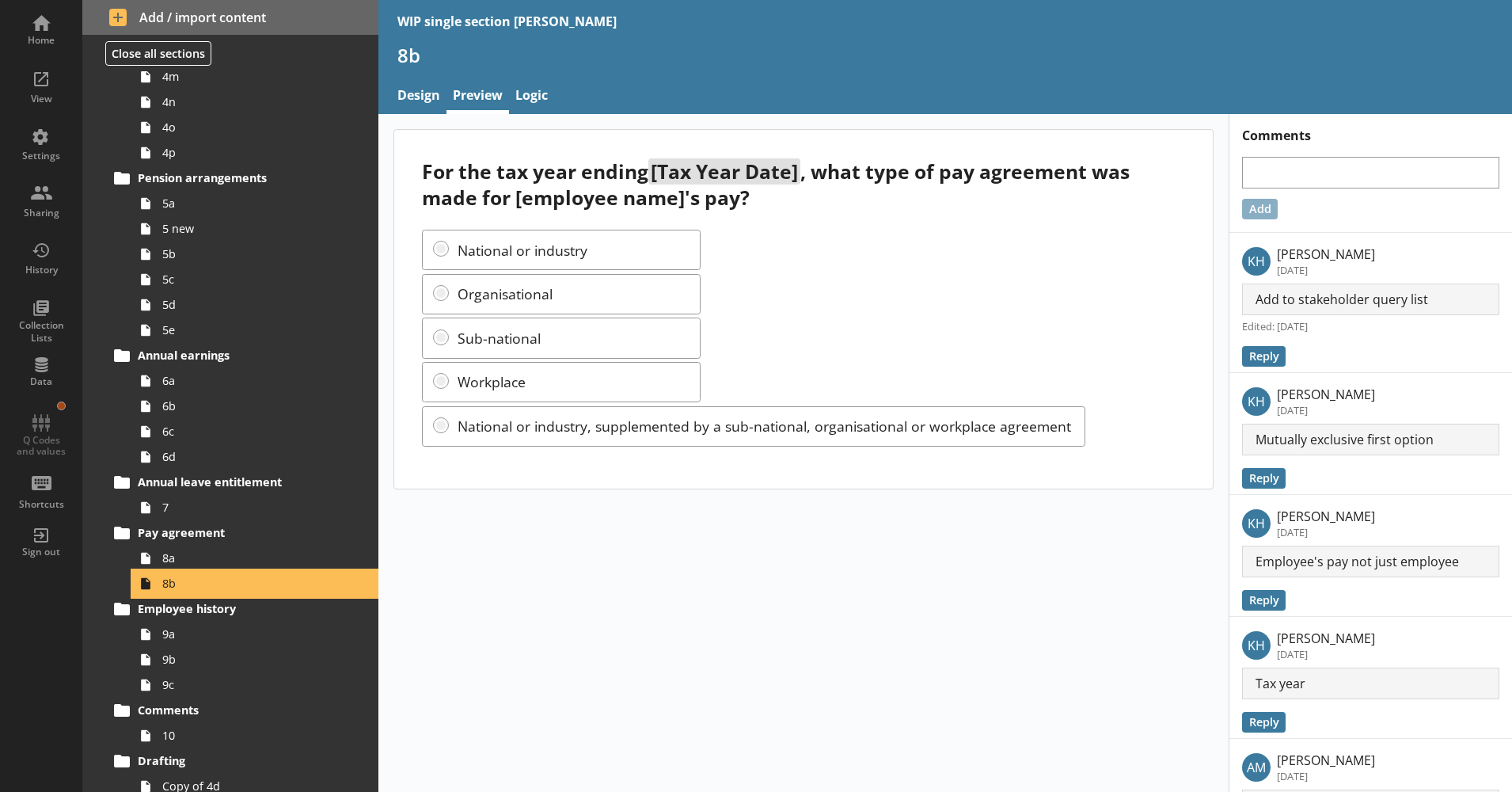 scroll, scrollTop: 957, scrollLeft: 0, axis: vertical 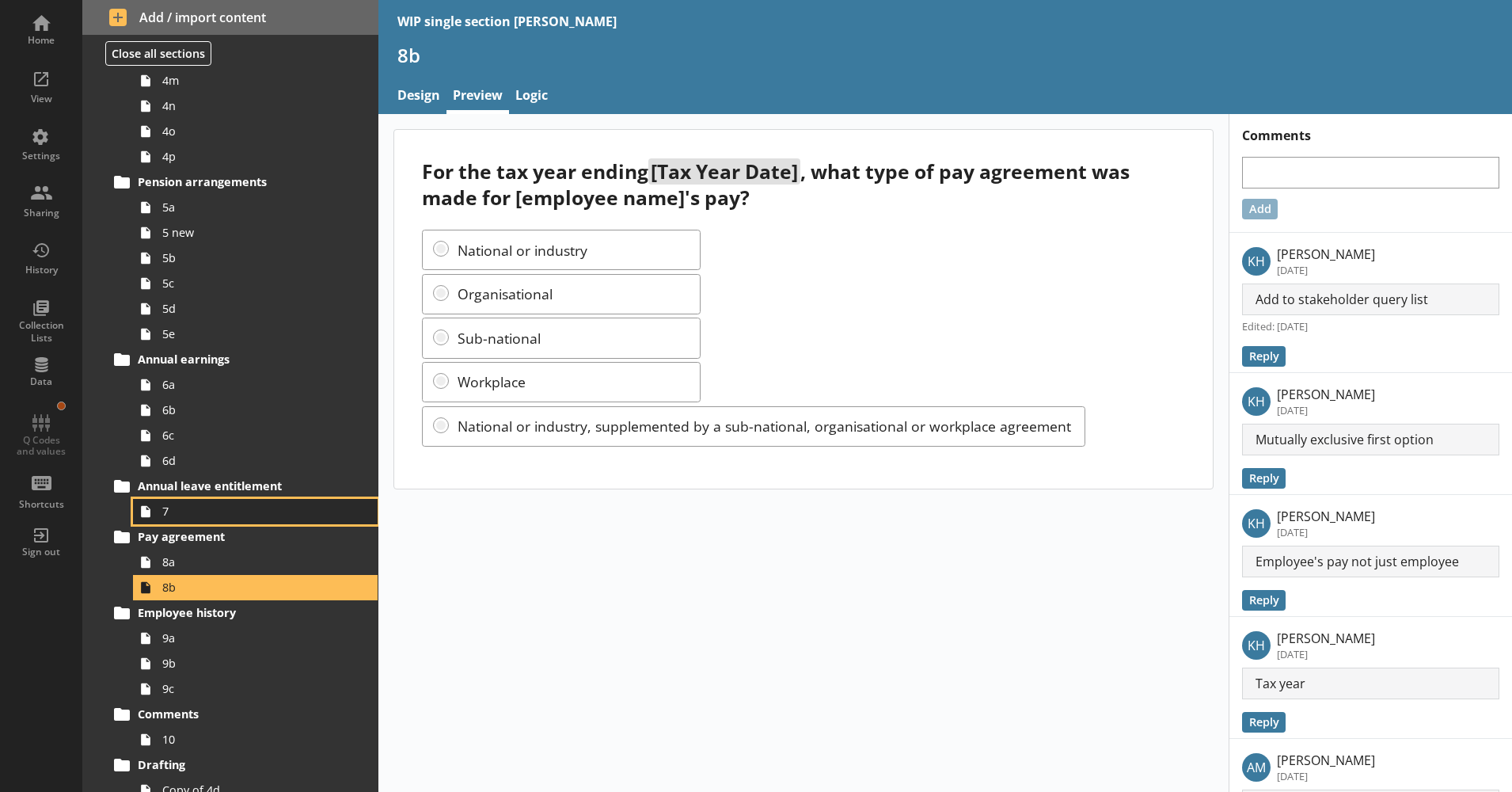 click on "7" at bounding box center (249, 511) 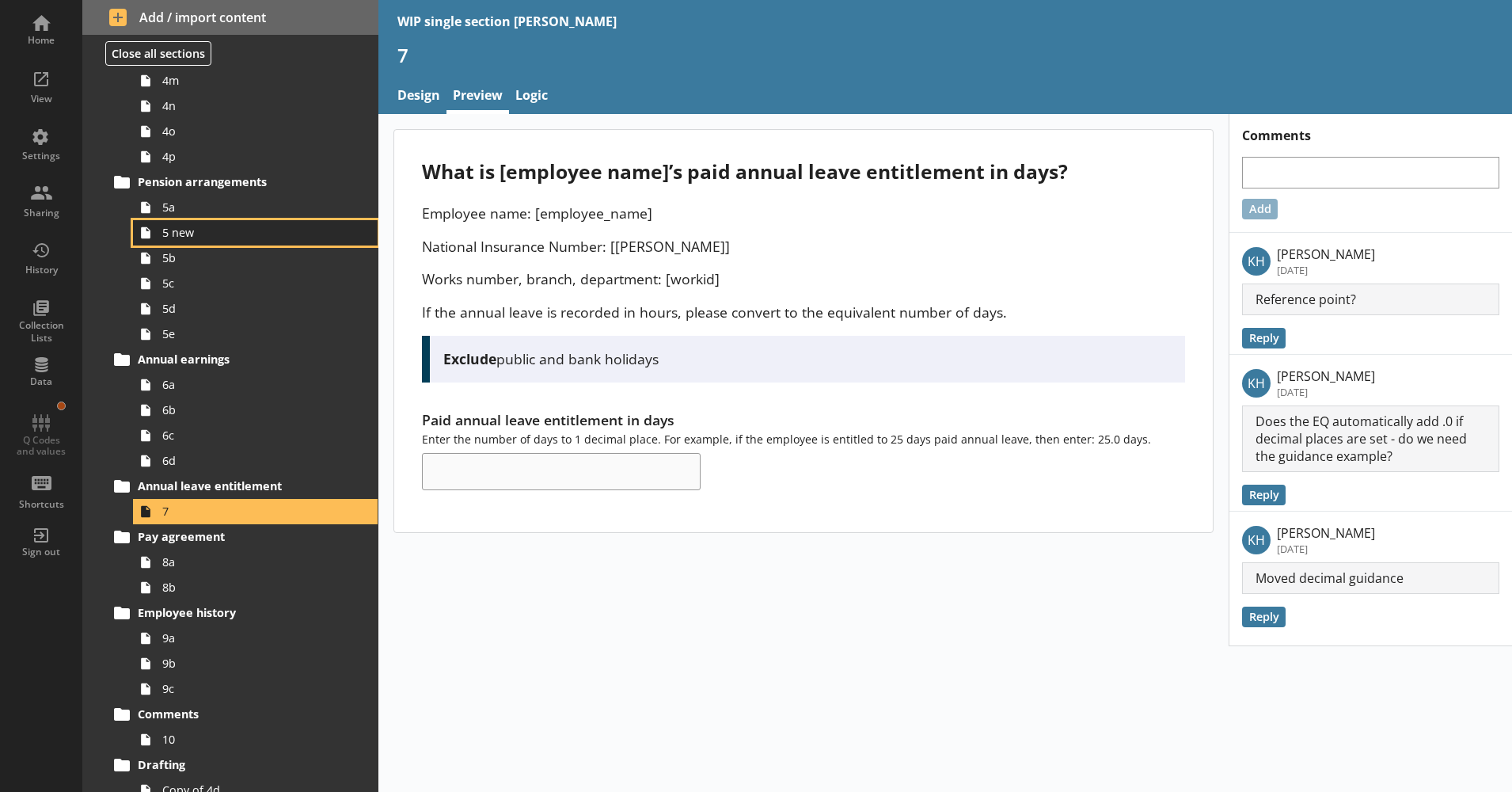 click on "5 new" at bounding box center [255, 233] 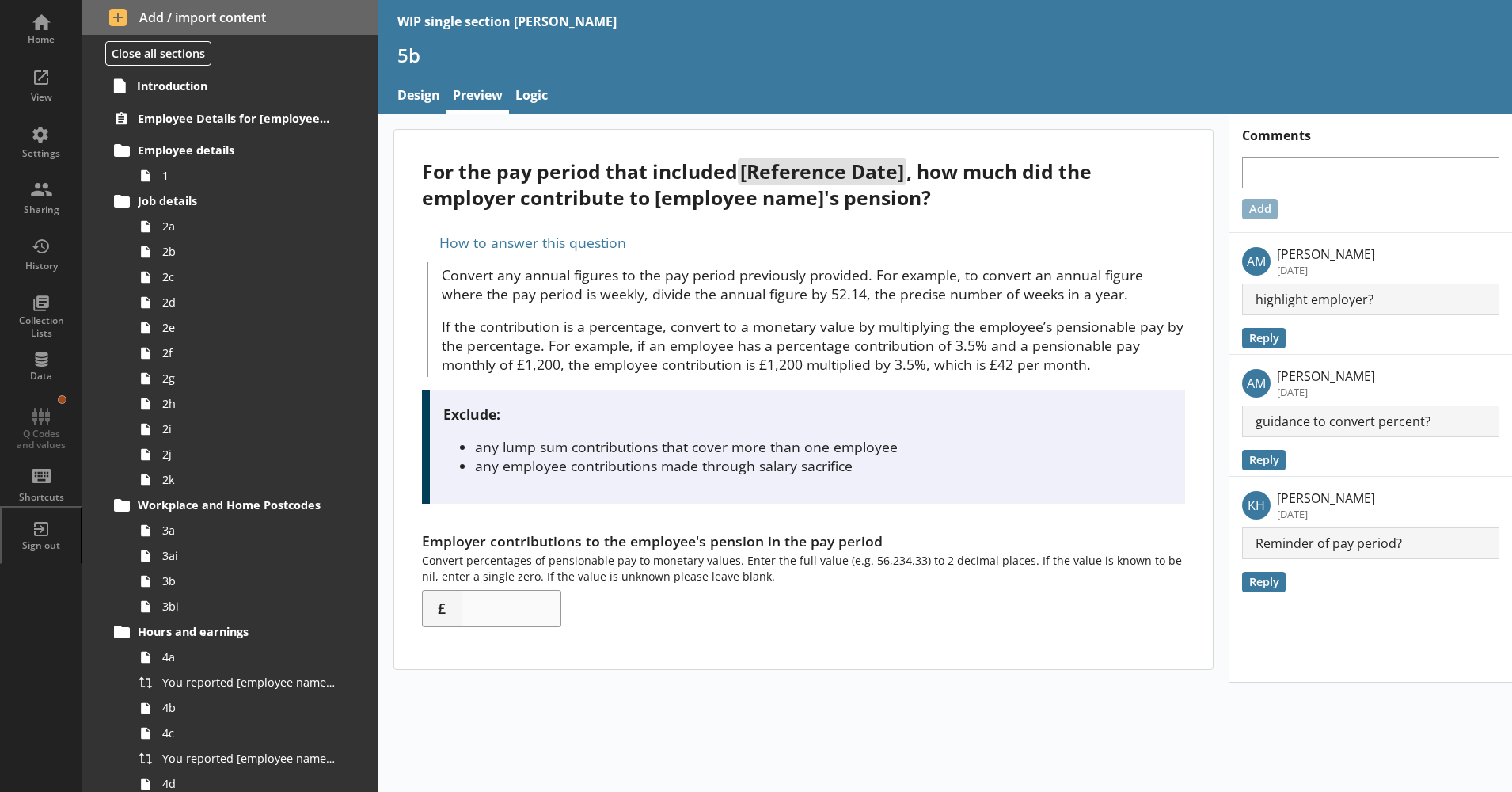 scroll, scrollTop: 0, scrollLeft: 0, axis: both 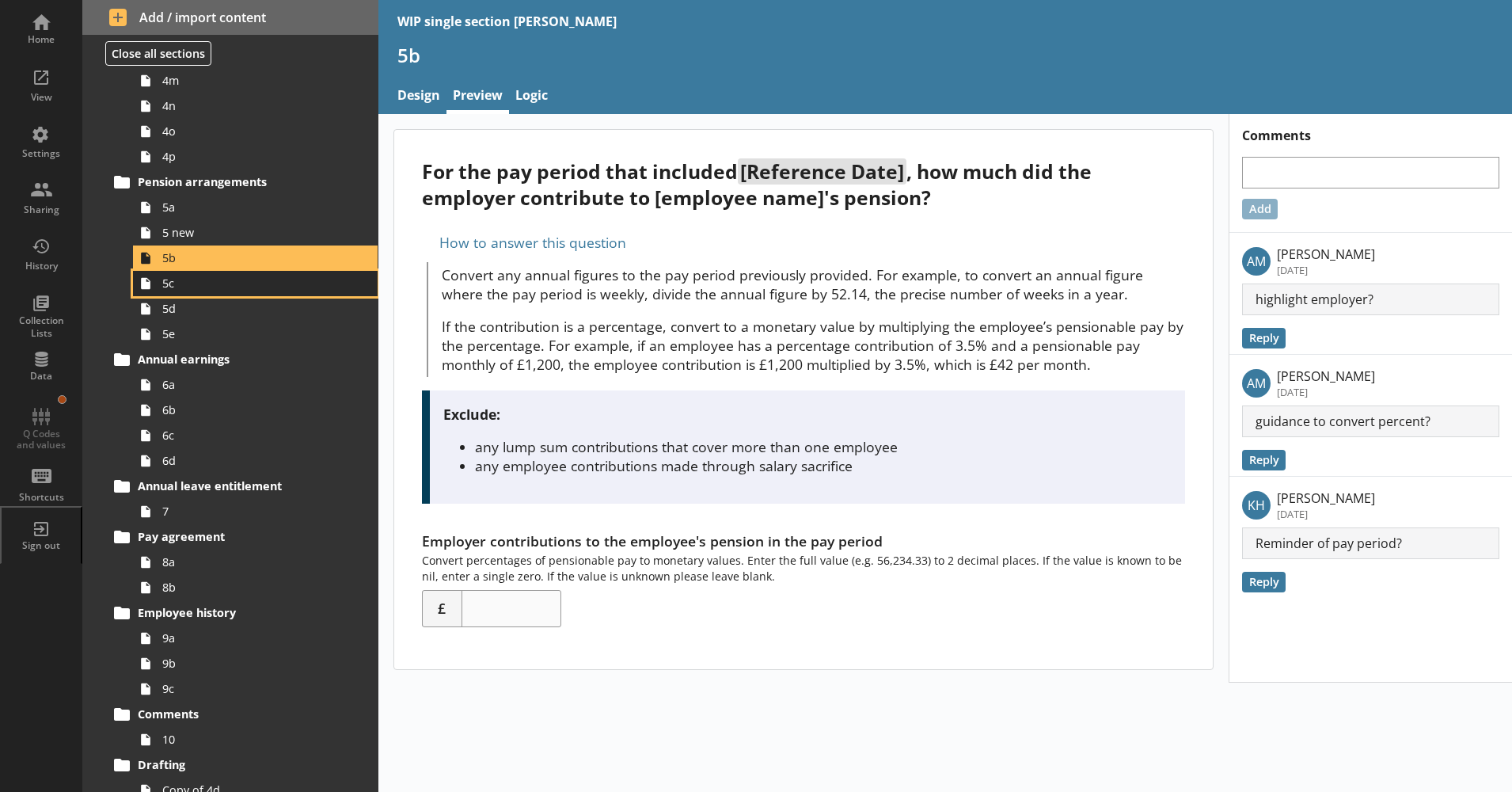 click on "5c" at bounding box center [249, 283] 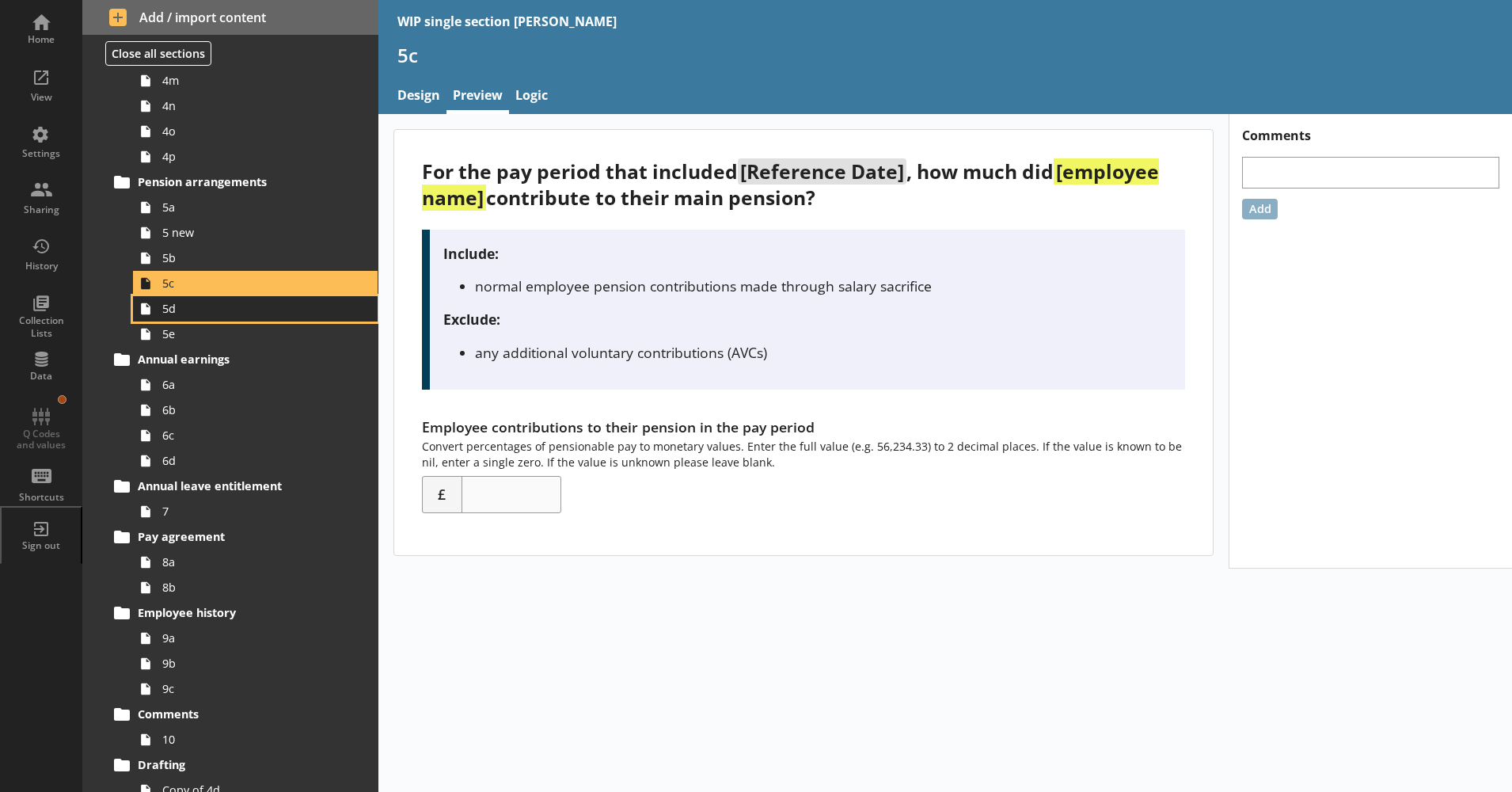 click on "5d" at bounding box center (255, 309) 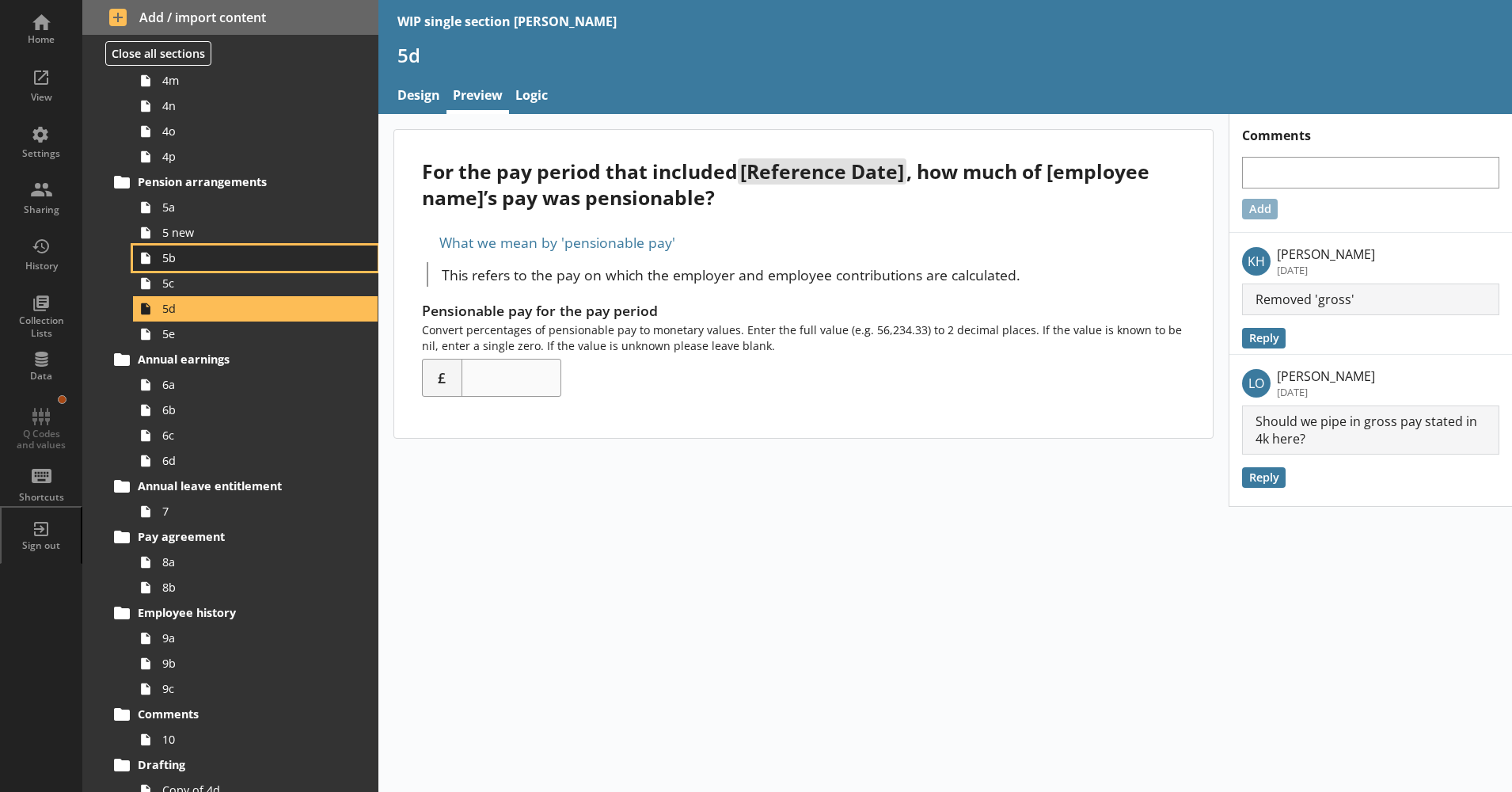 click on "5b" at bounding box center (249, 257) 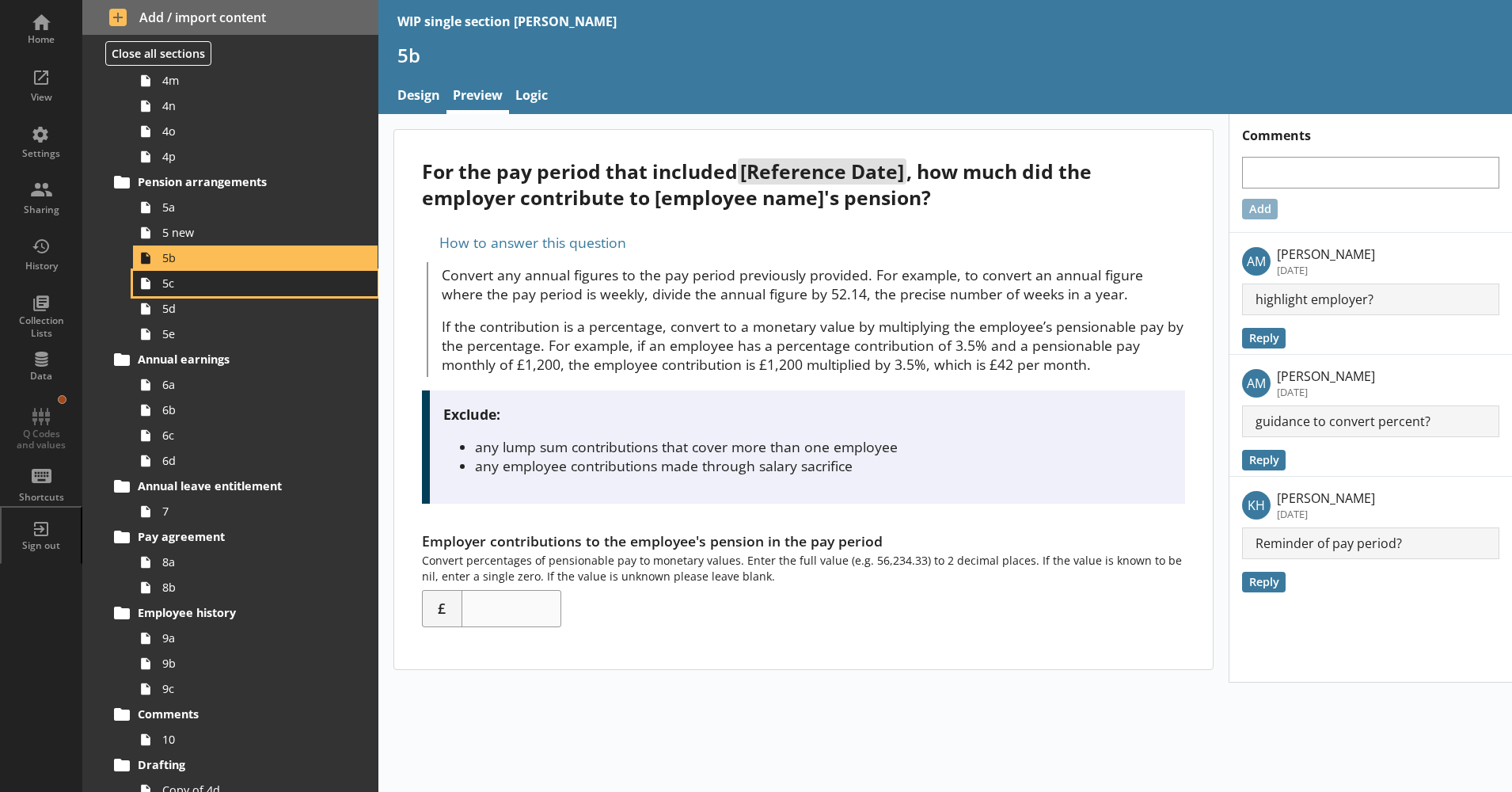 click on "5c" at bounding box center (249, 283) 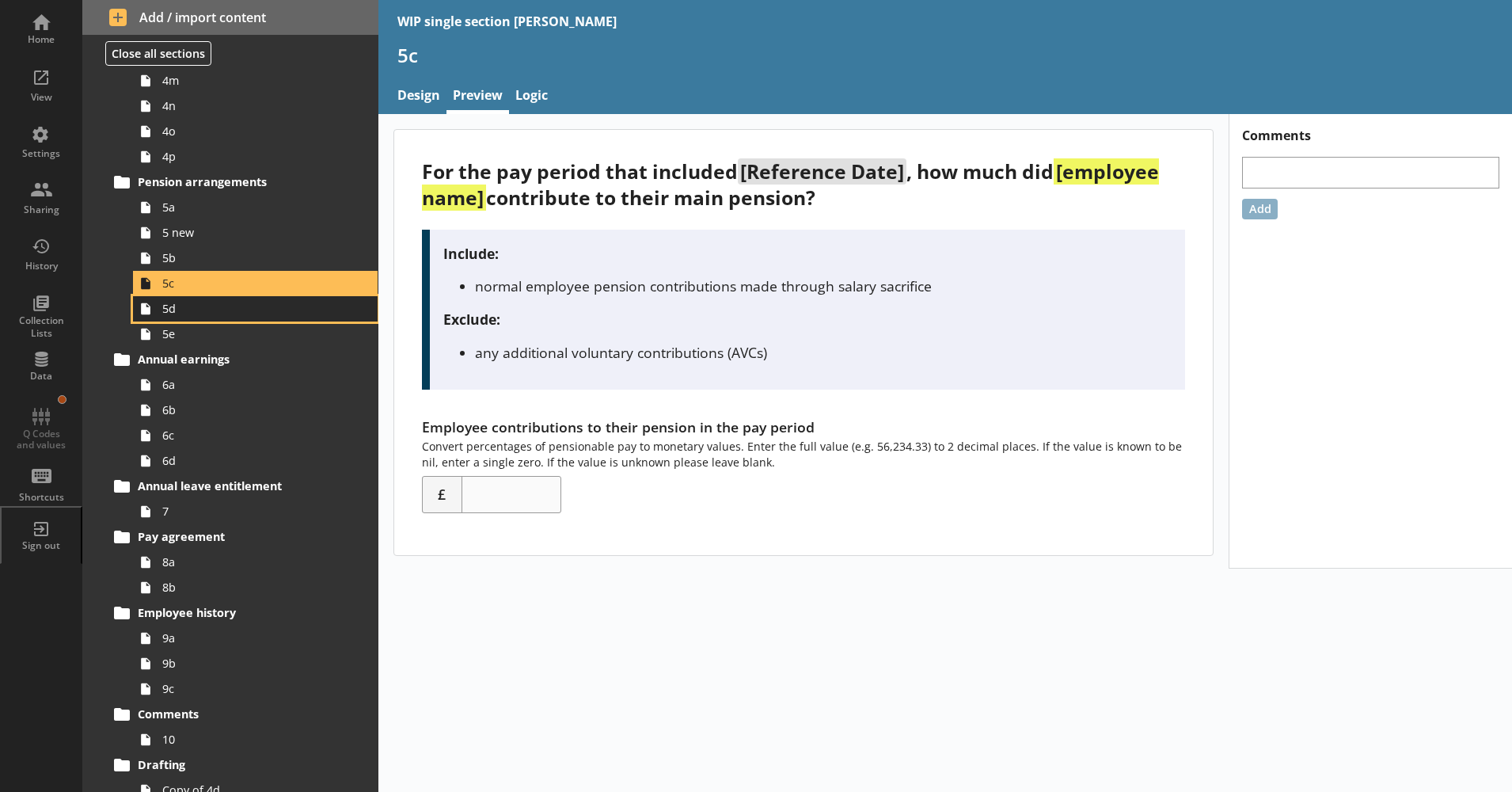 click on "5d" at bounding box center [255, 309] 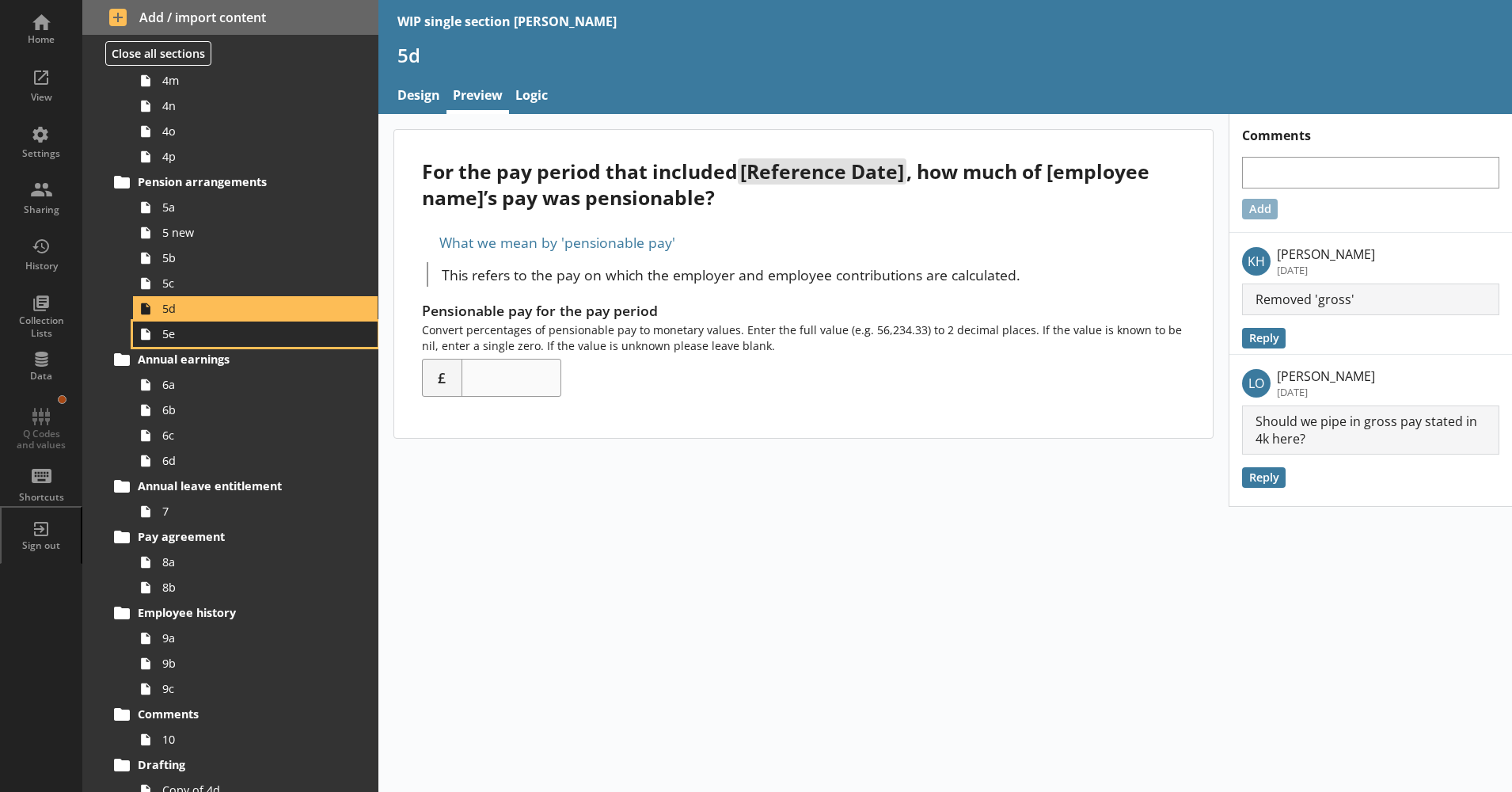 click on "5e" at bounding box center [249, 333] 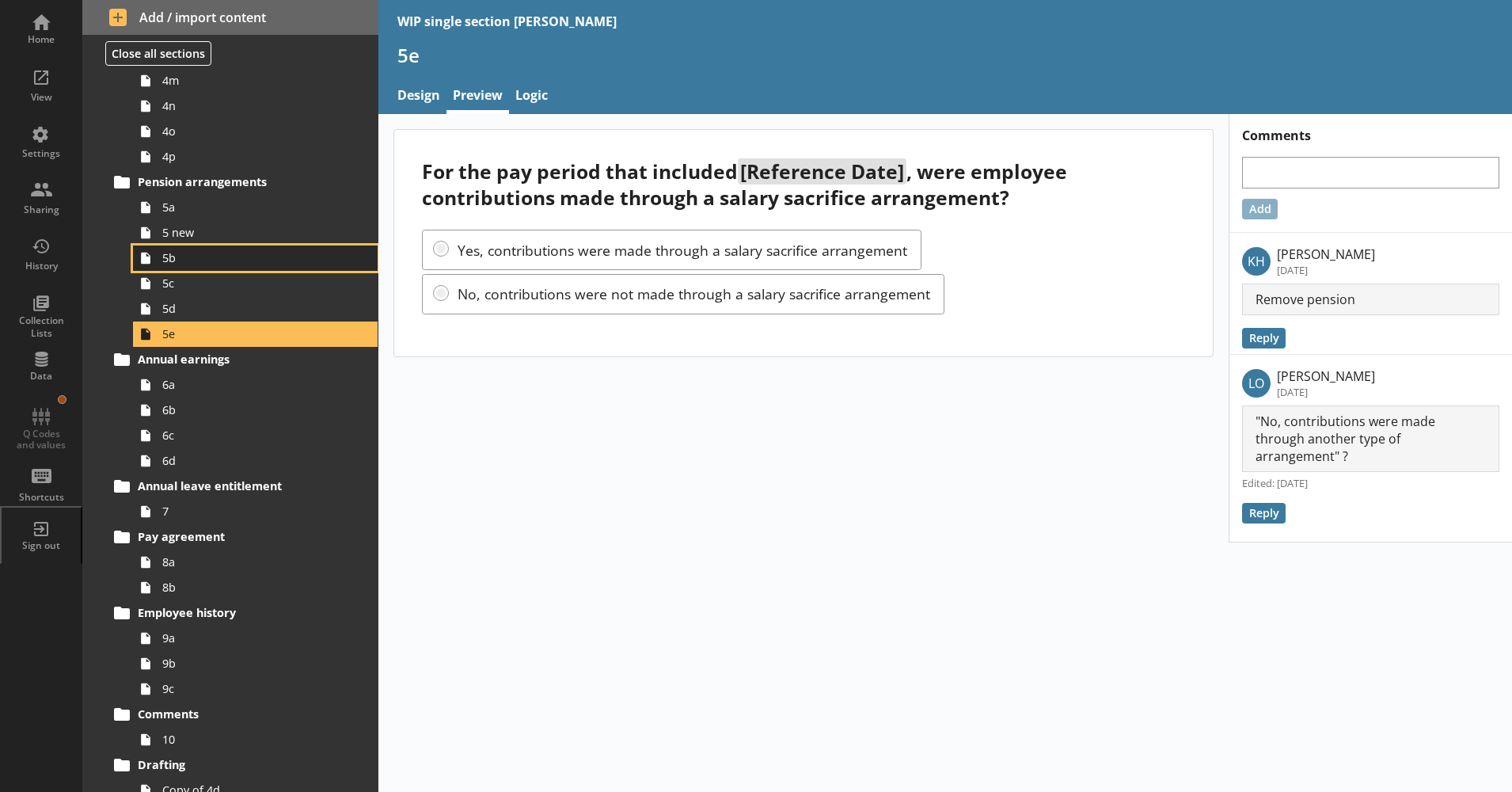 click on "5b" at bounding box center (249, 257) 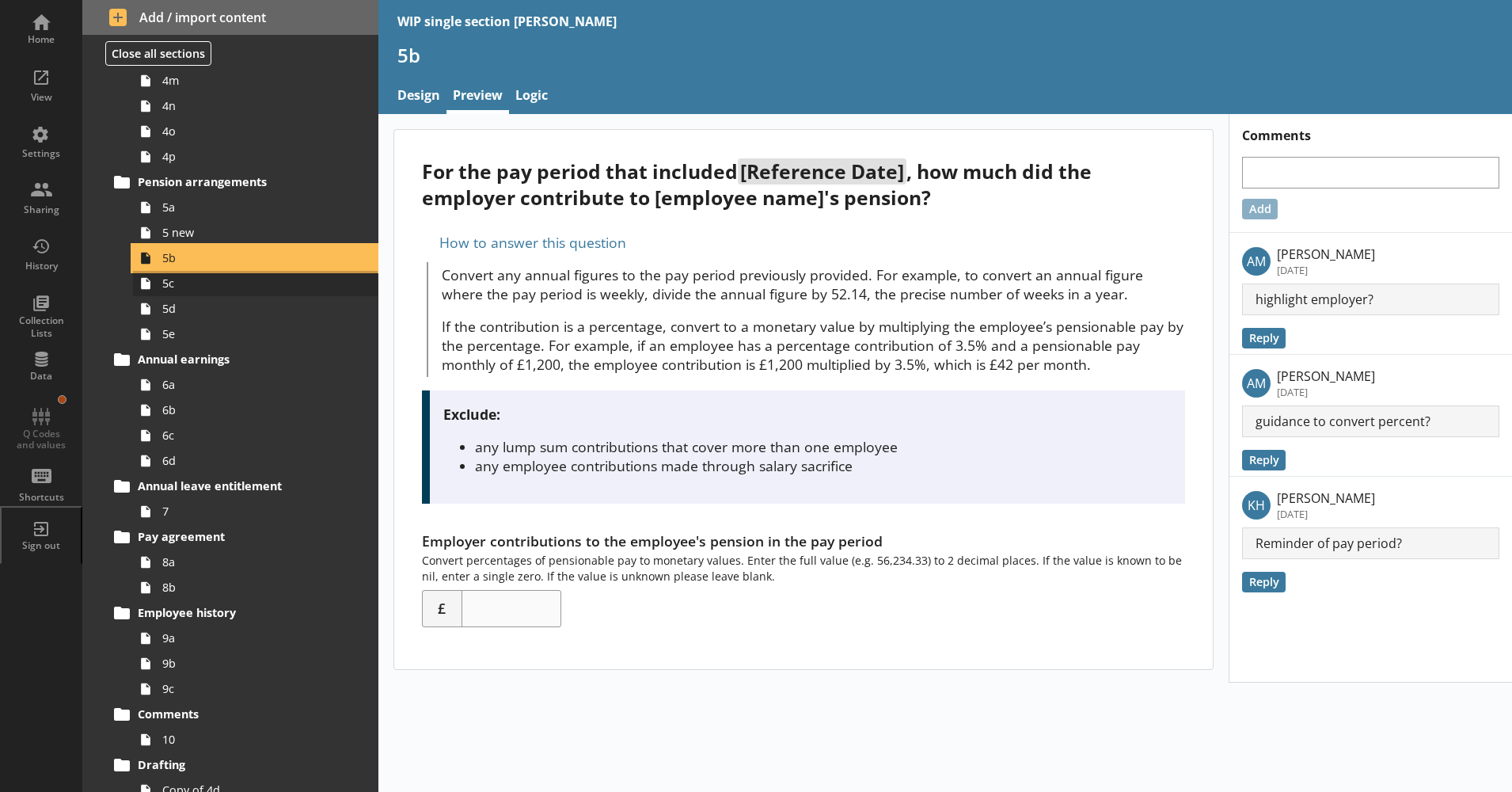 scroll, scrollTop: 0, scrollLeft: 0, axis: both 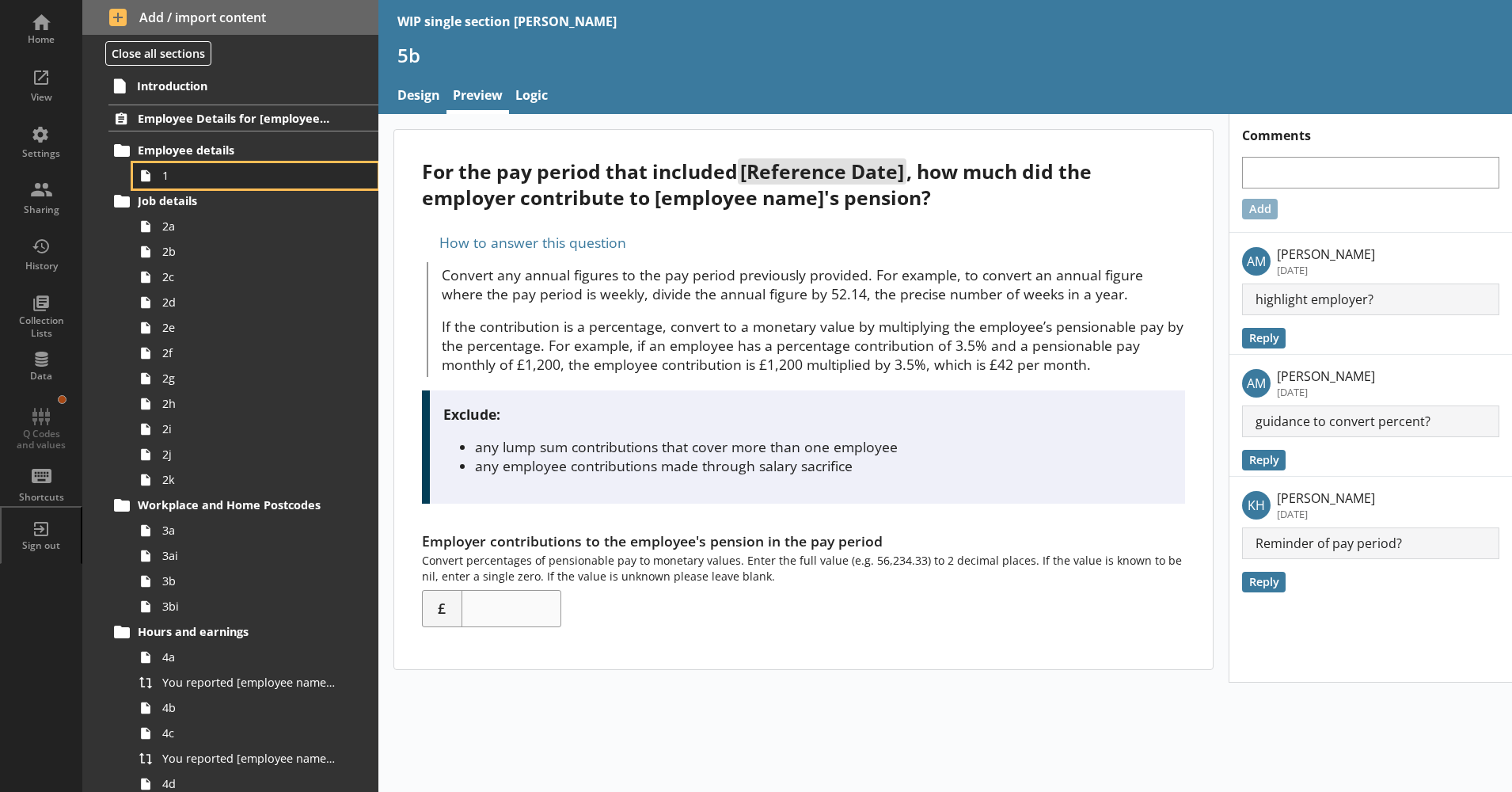 click on "1" at bounding box center [249, 175] 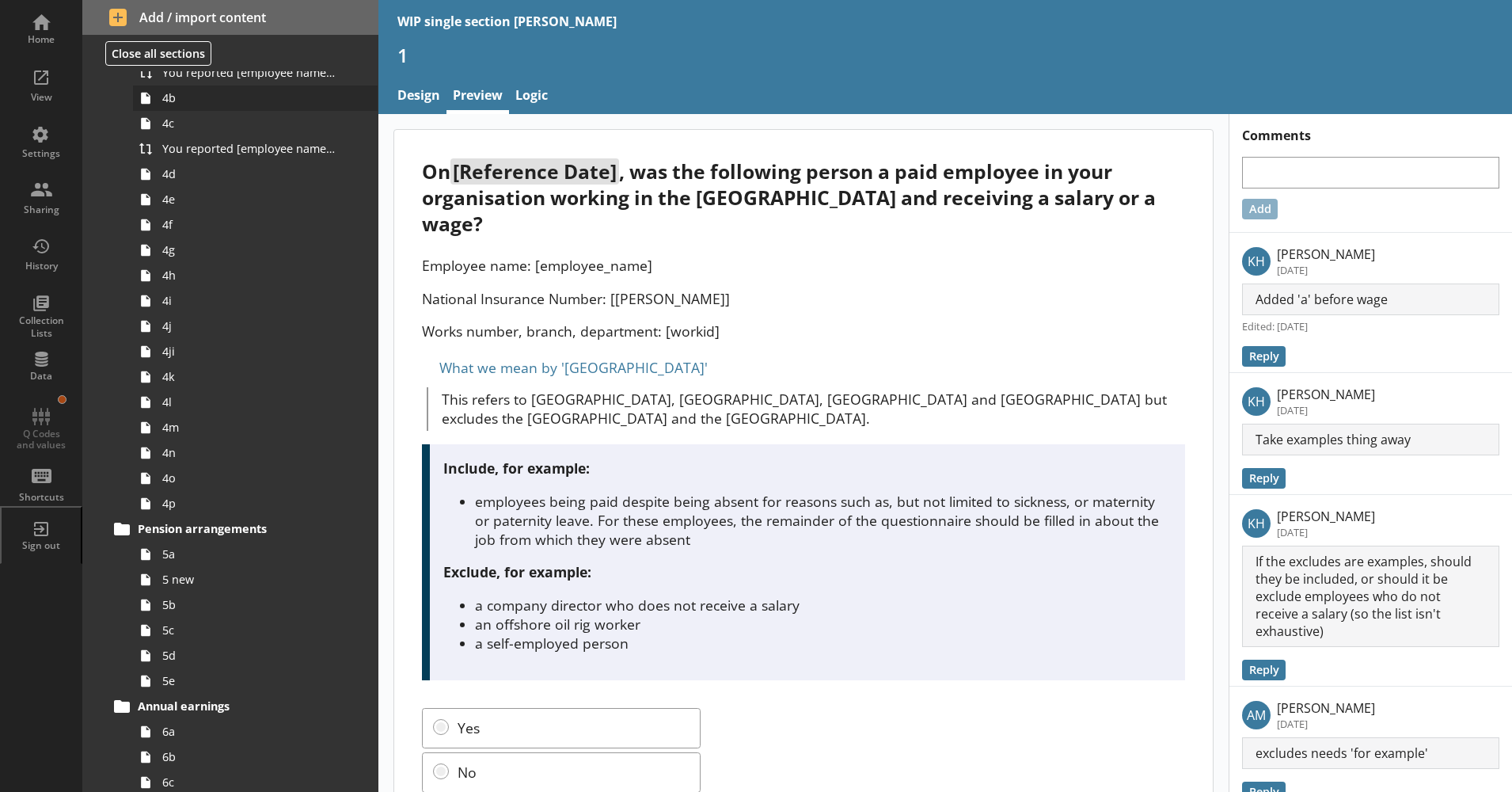 scroll, scrollTop: 558, scrollLeft: 0, axis: vertical 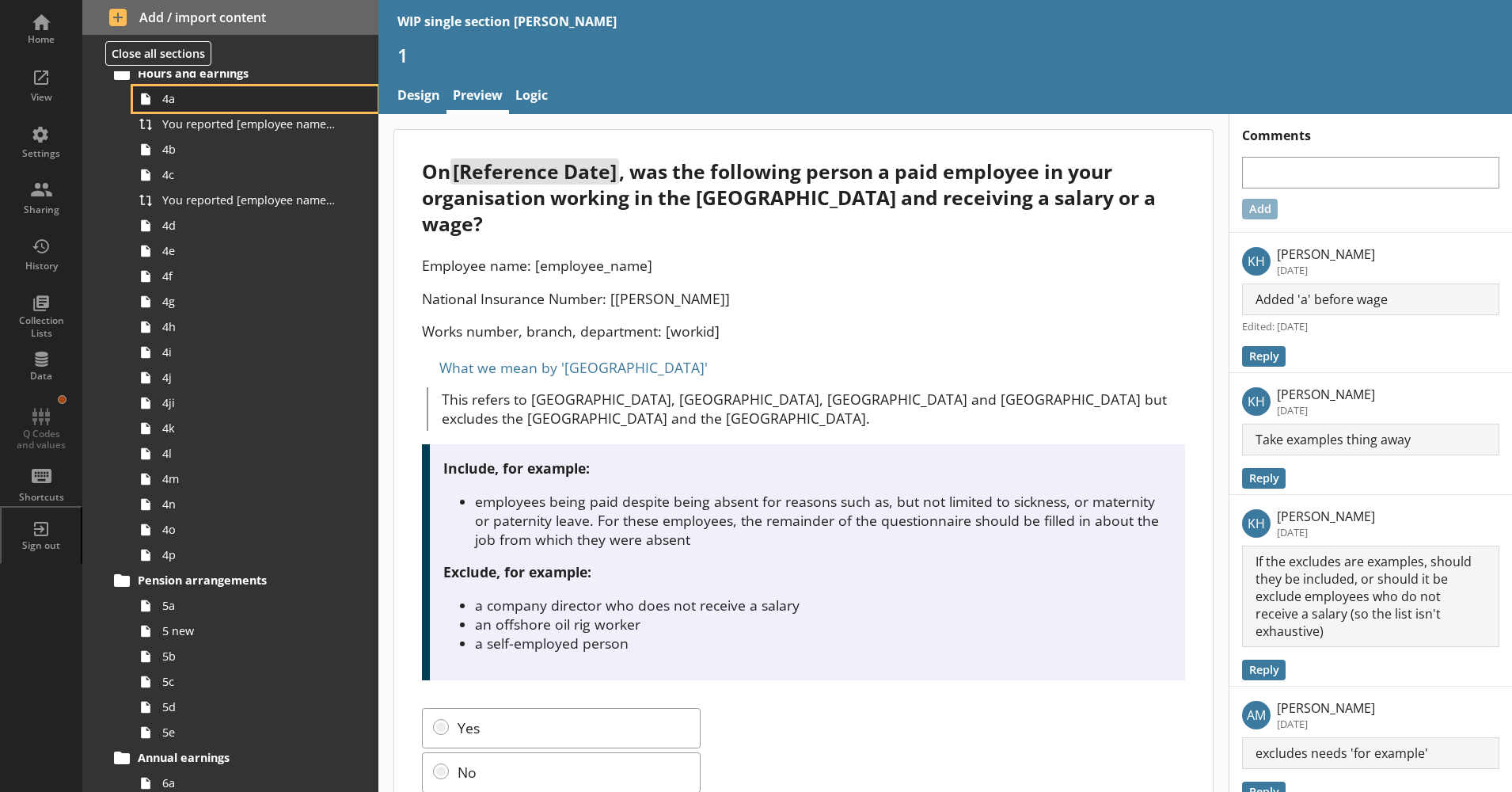 click on "4a" at bounding box center (249, 98) 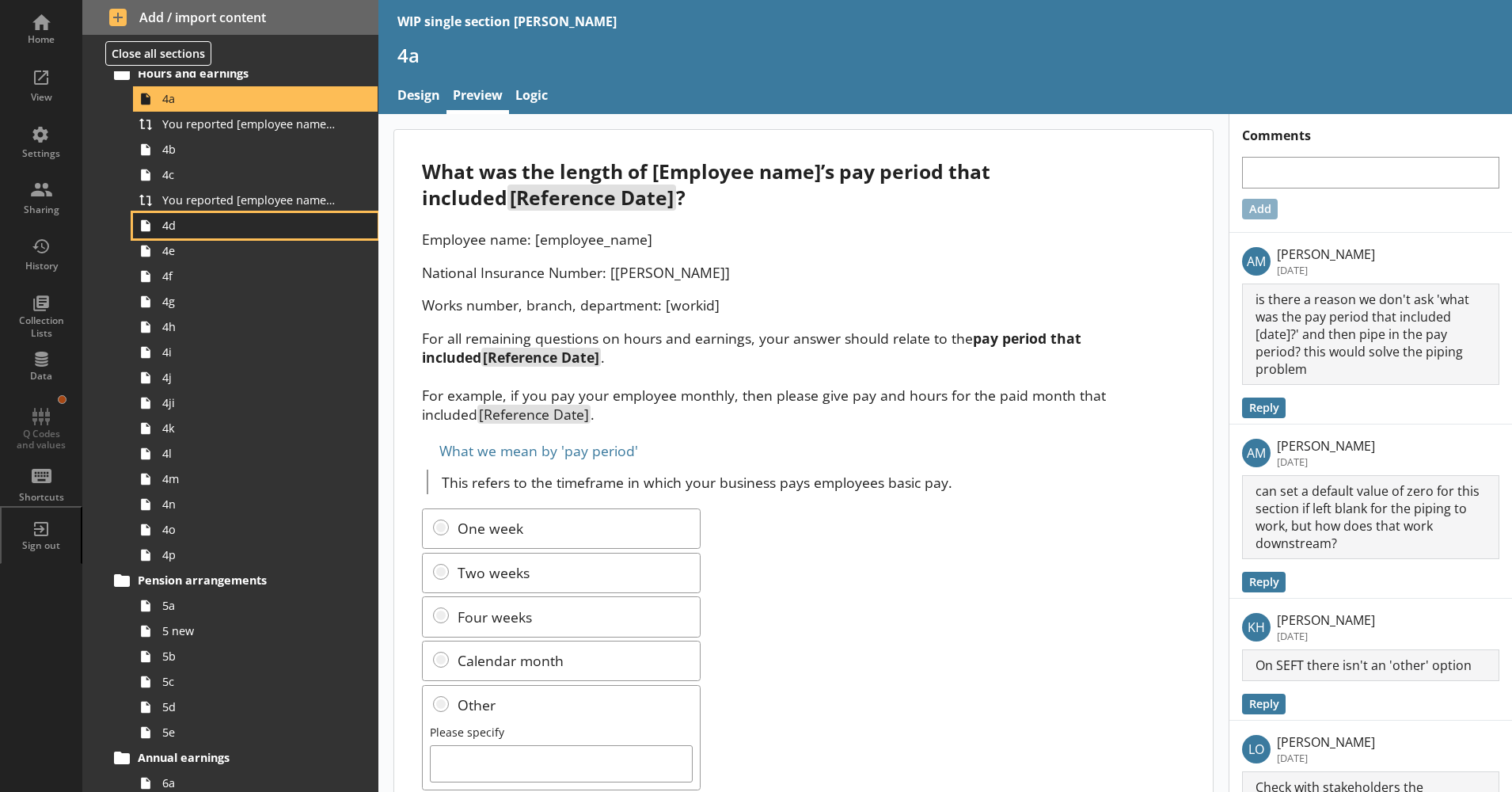 click on "4d" at bounding box center [249, 225] 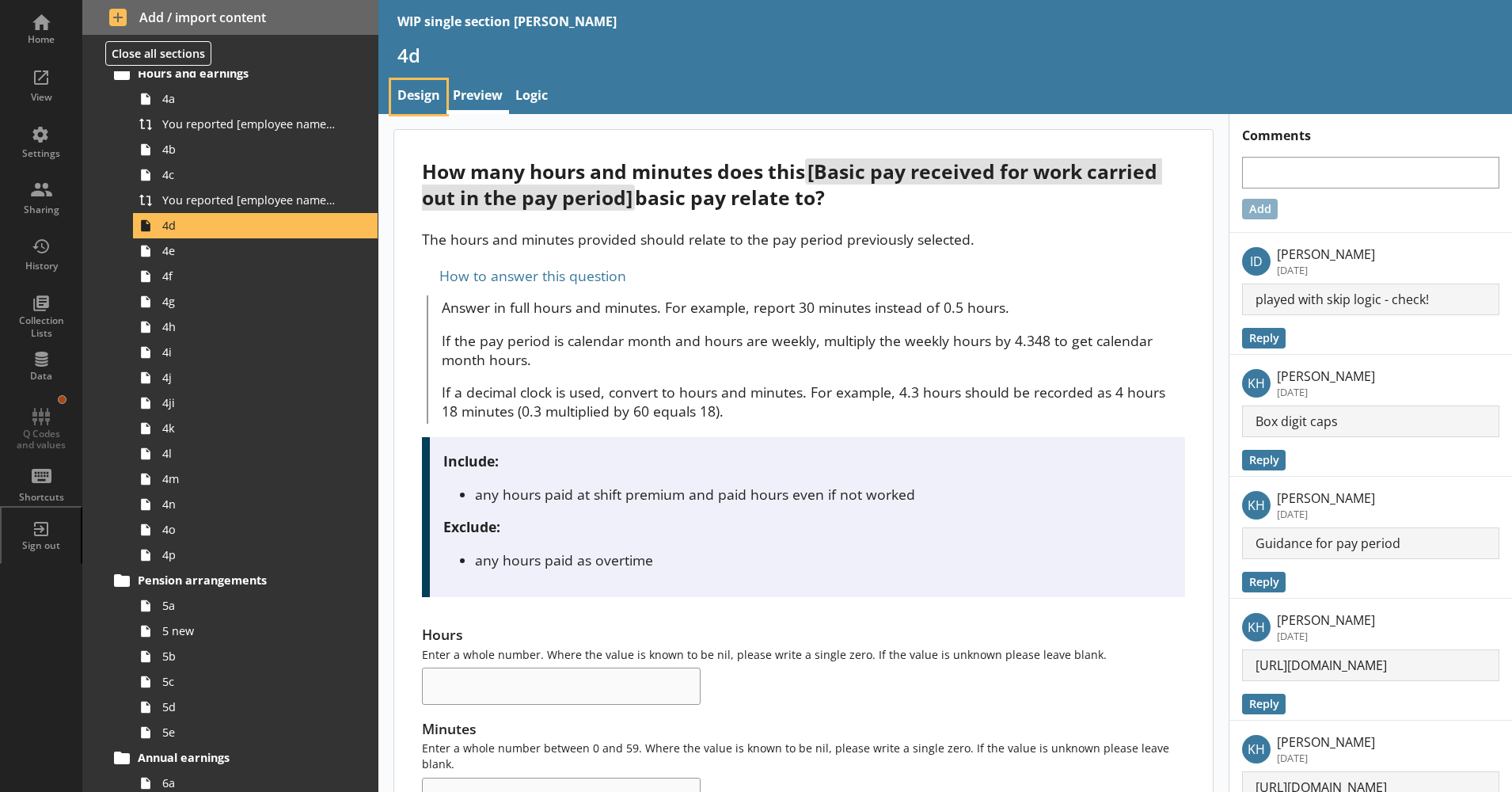click on "Design" at bounding box center (419, 97) 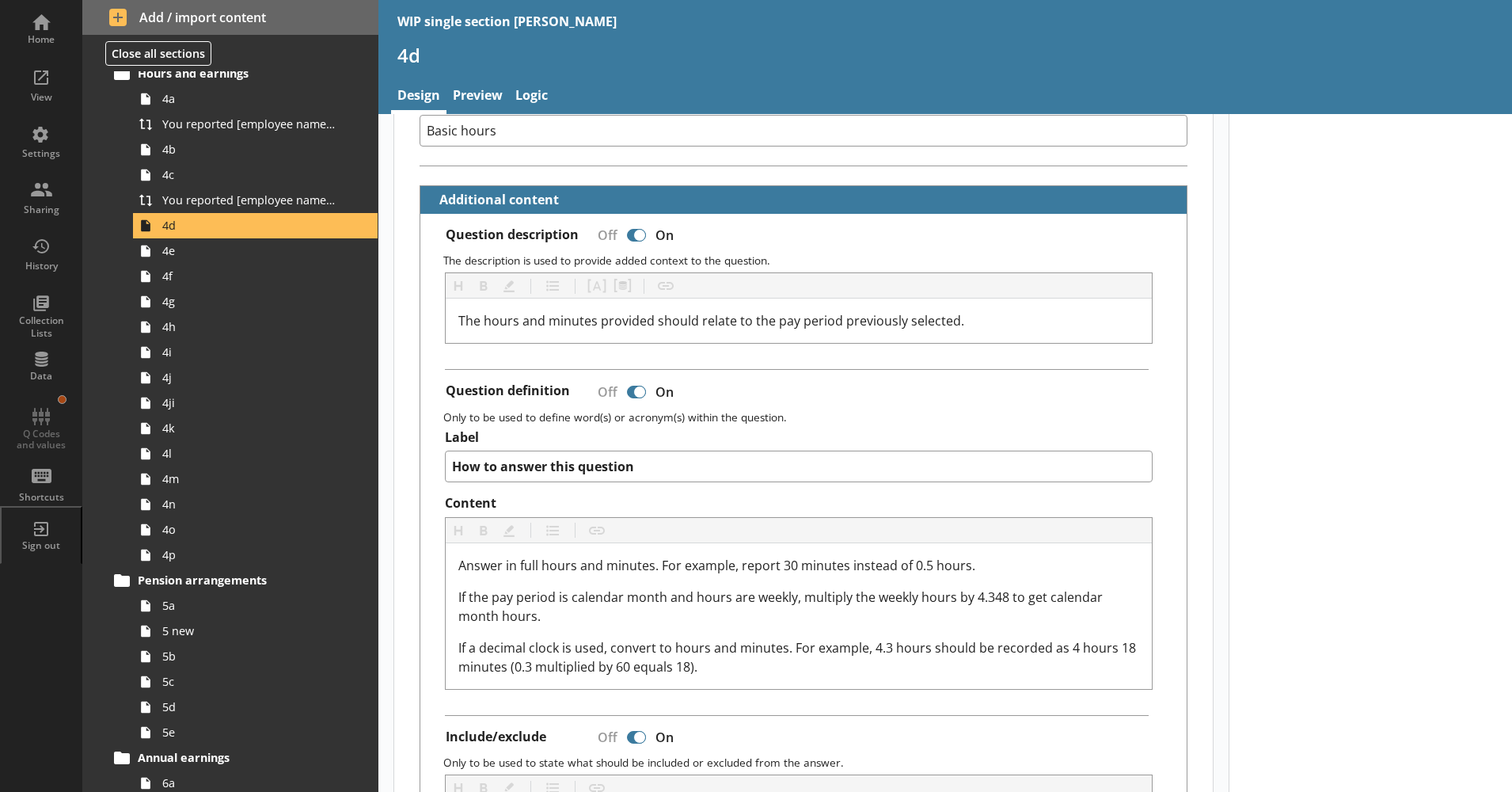 scroll, scrollTop: 364, scrollLeft: 0, axis: vertical 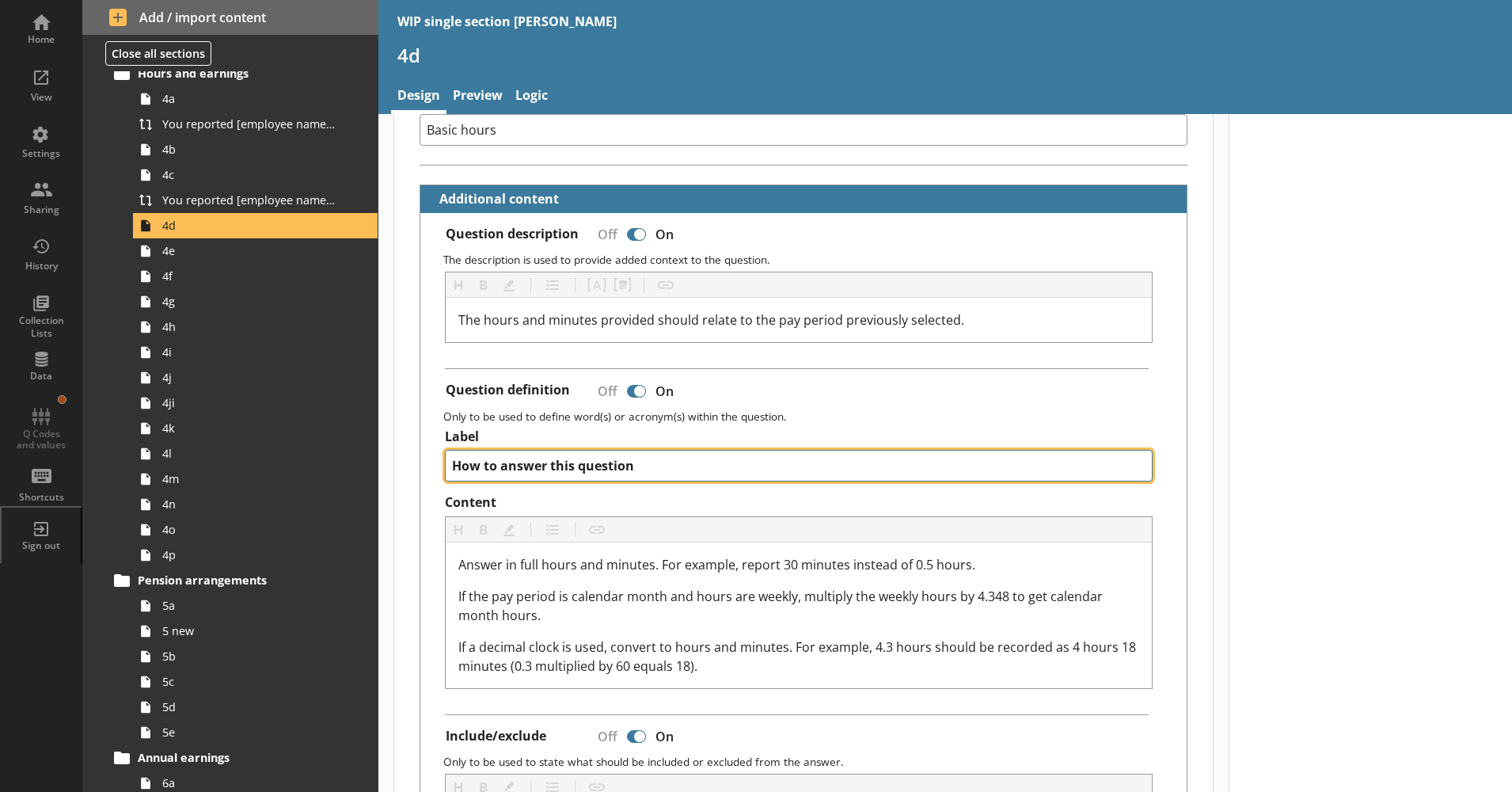 drag, startPoint x: 501, startPoint y: 465, endPoint x: 640, endPoint y: 458, distance: 139.17615 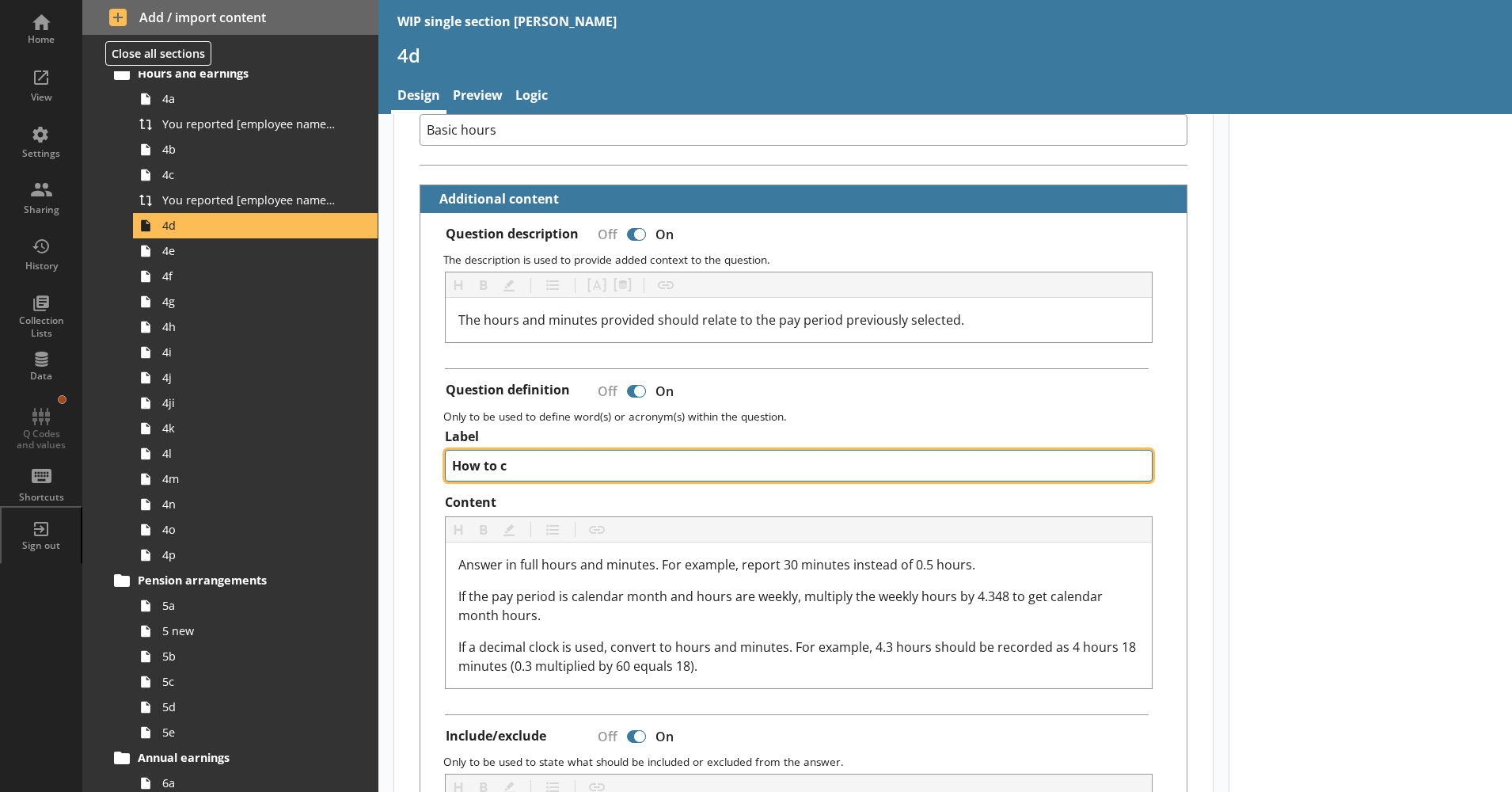 type on "x" 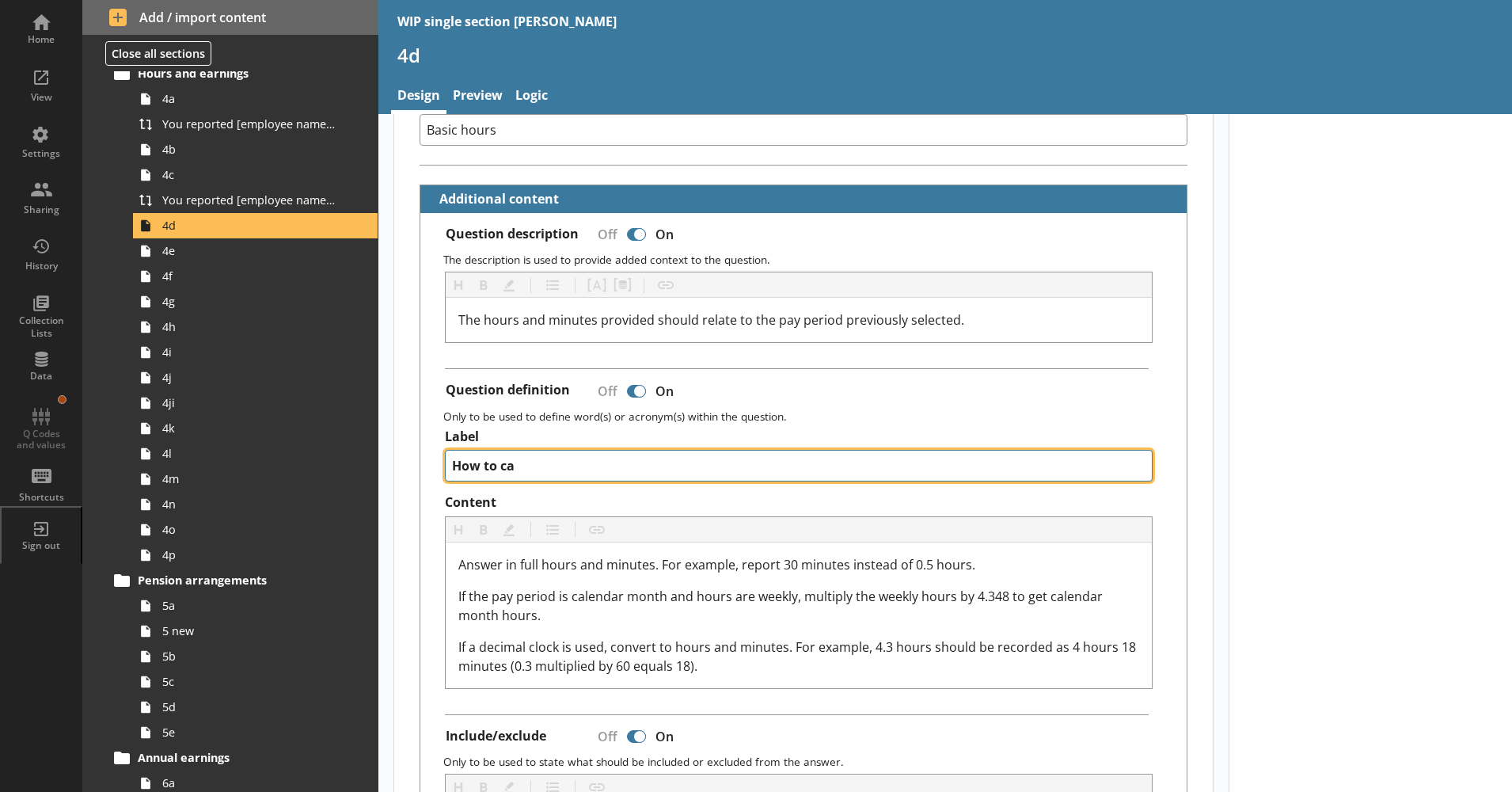 type on "x" 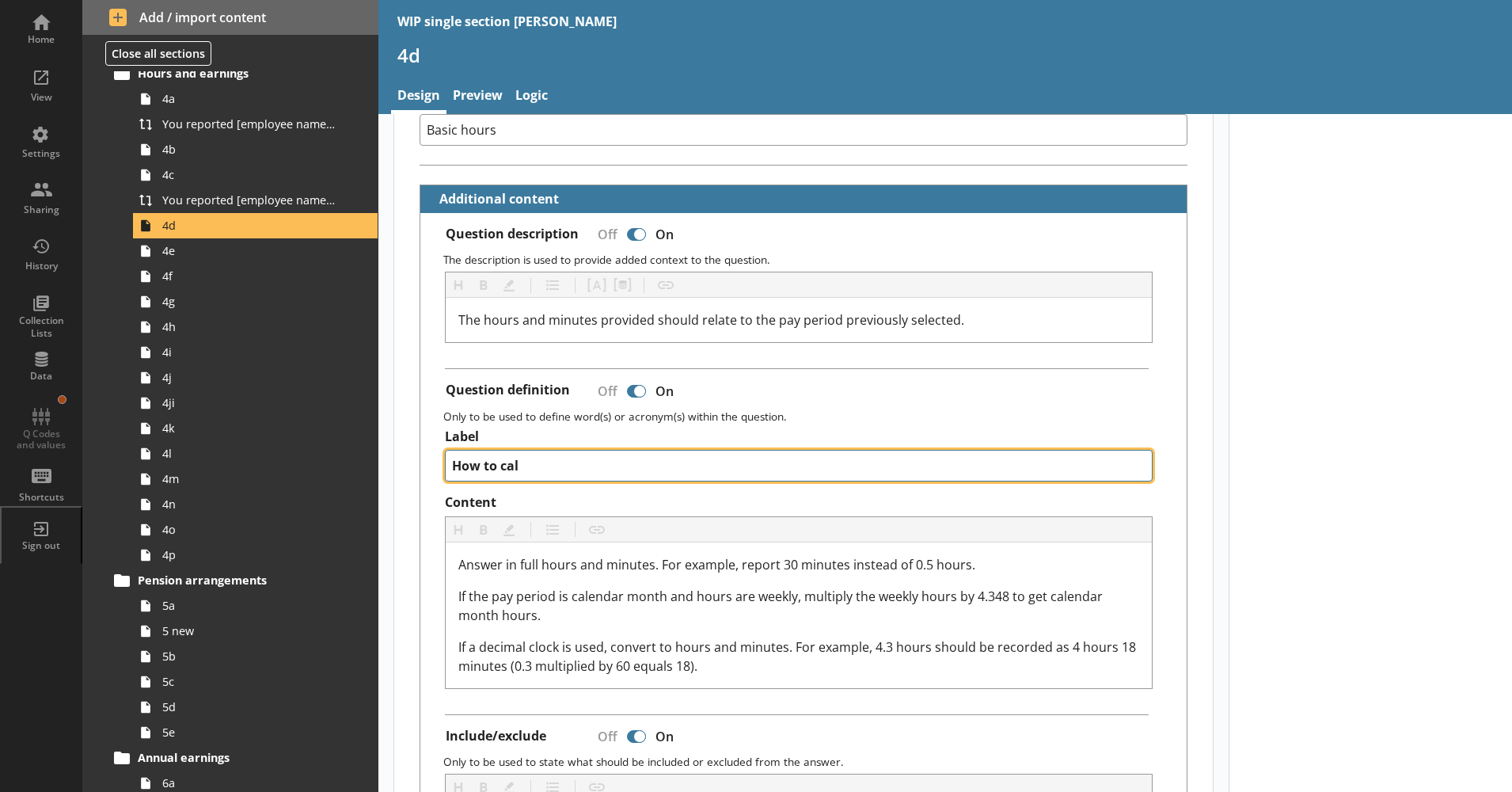 type on "x" 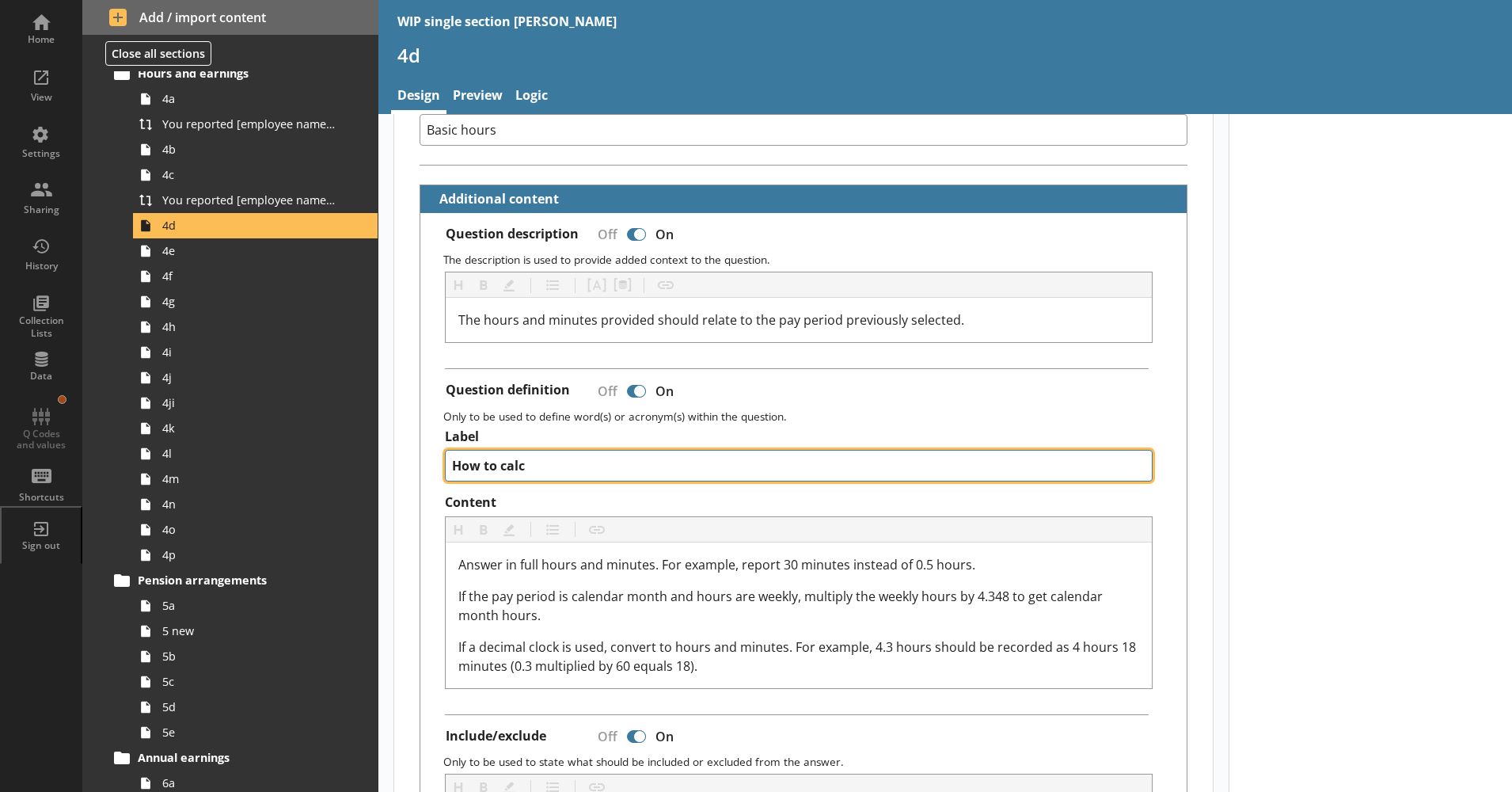 type on "x" 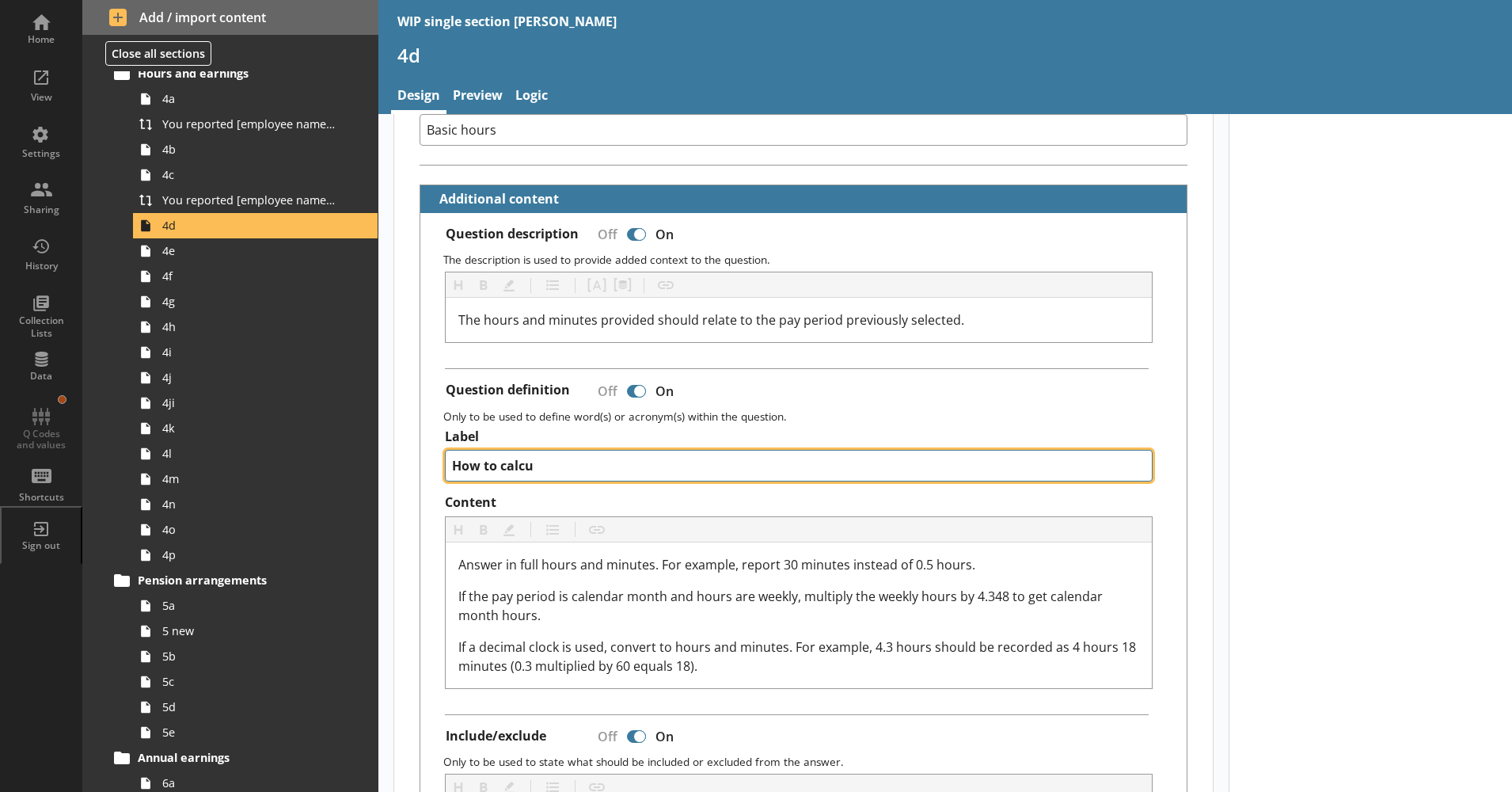 type on "x" 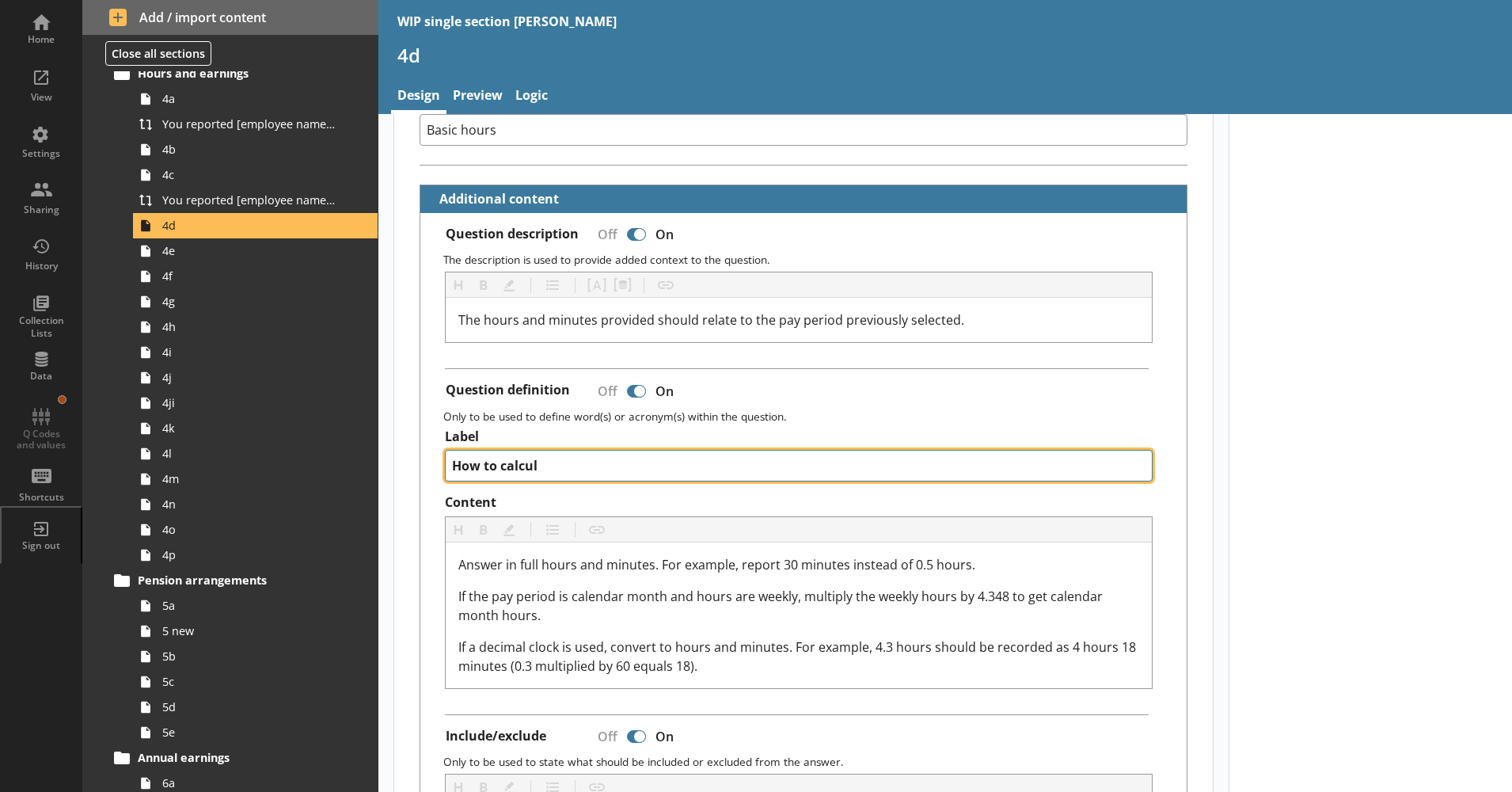 type on "How to calcula" 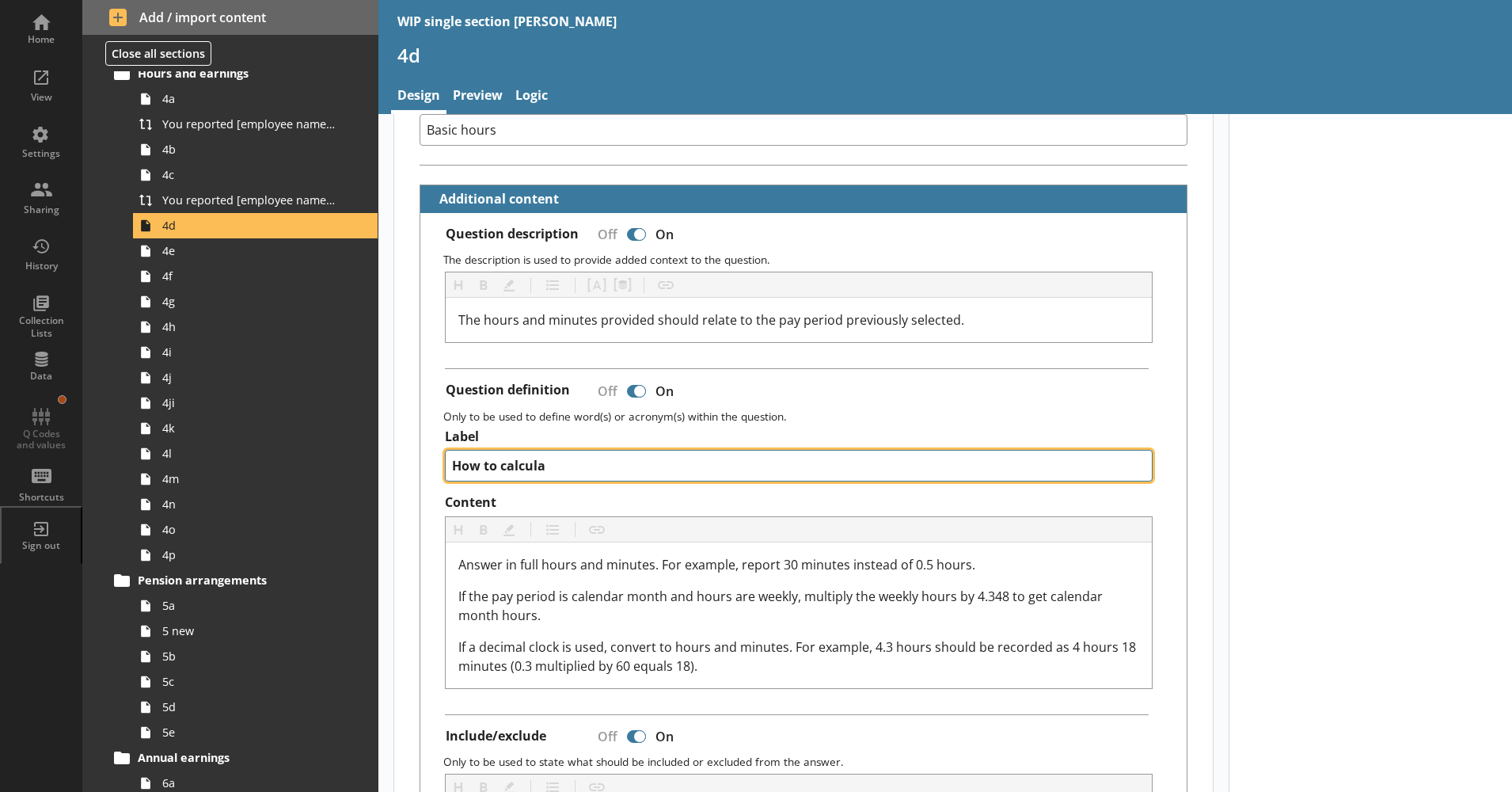 type on "x" 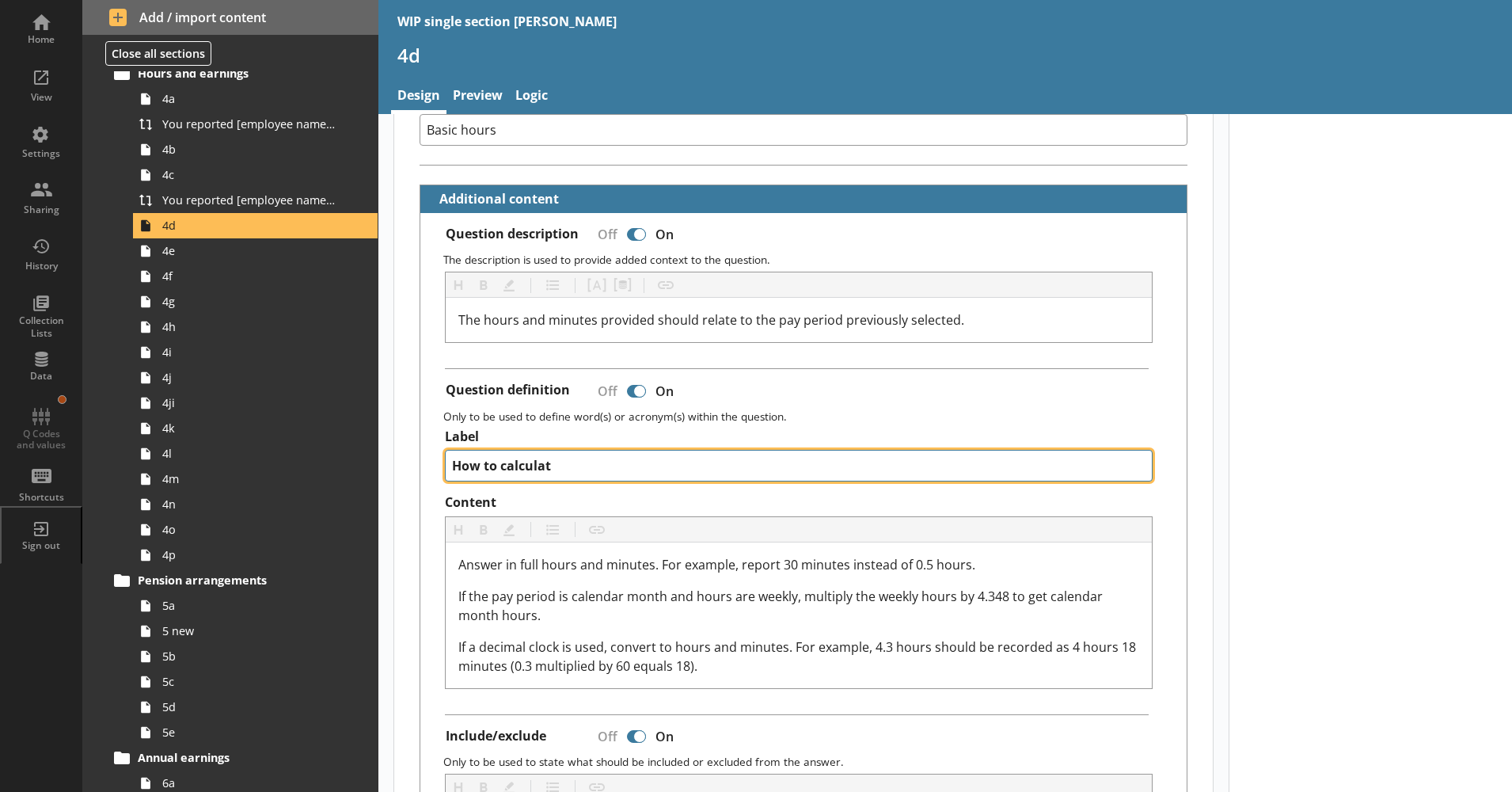 type on "x" 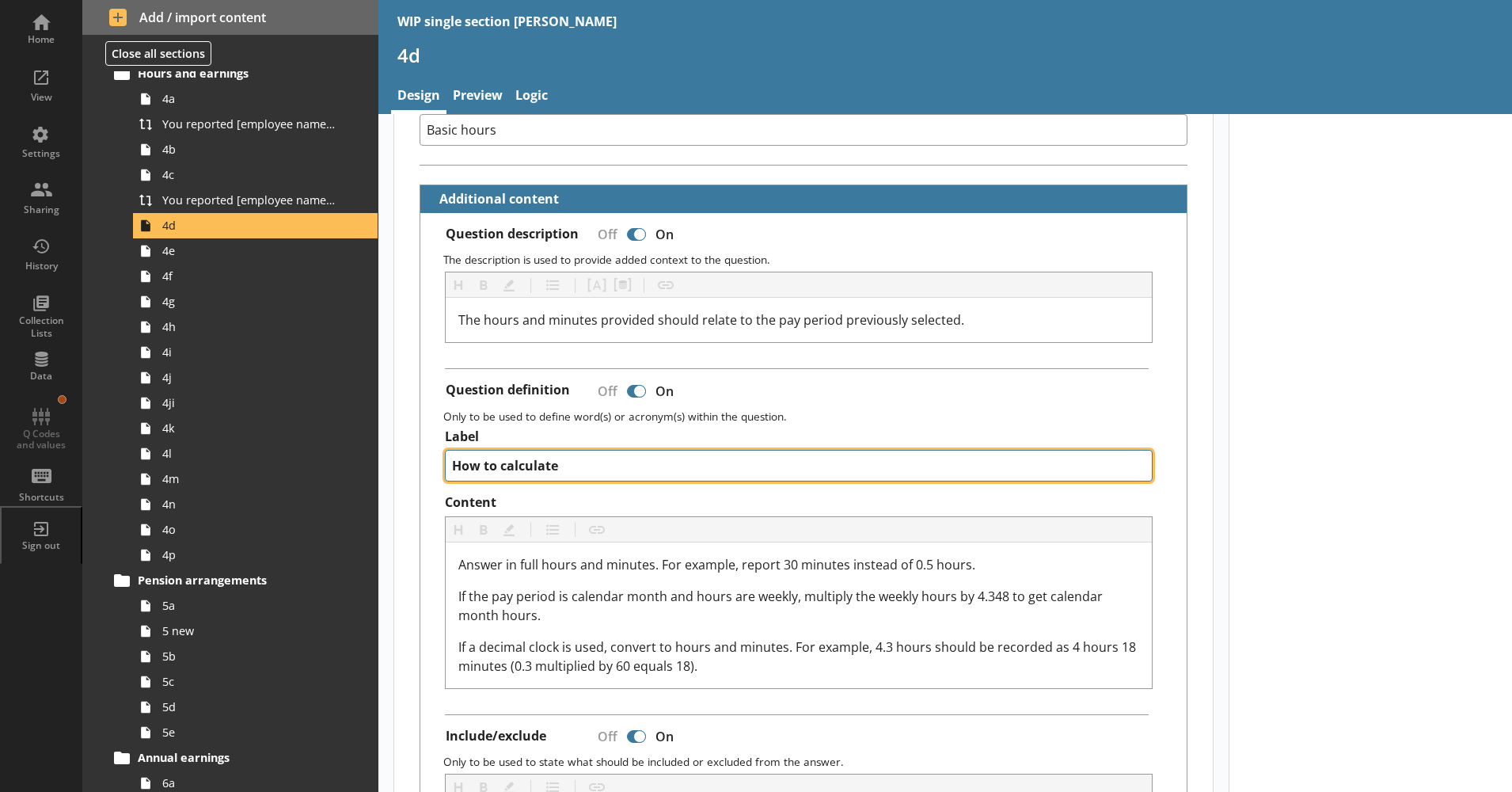type on "x" 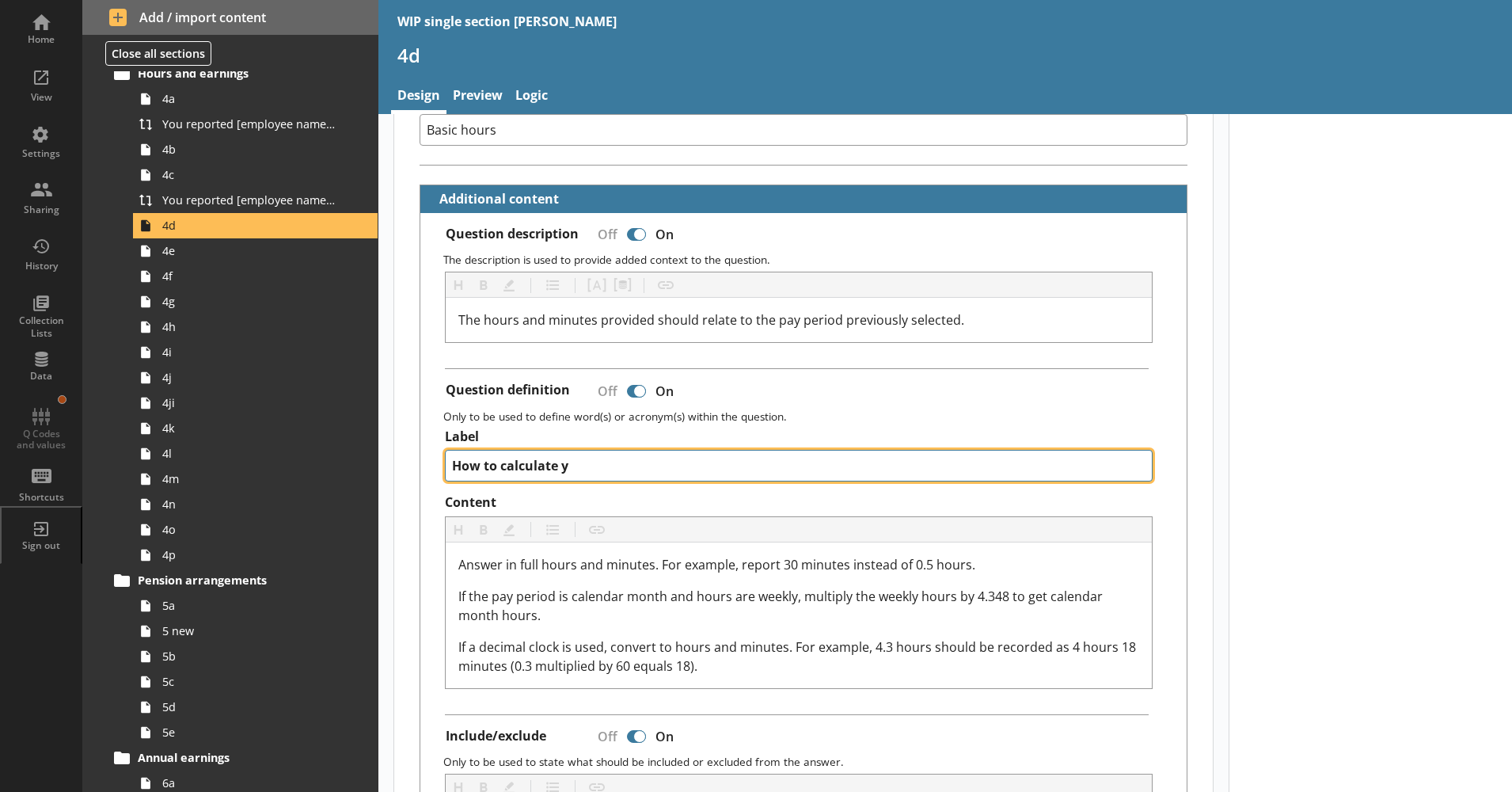 type on "How to calculate yo" 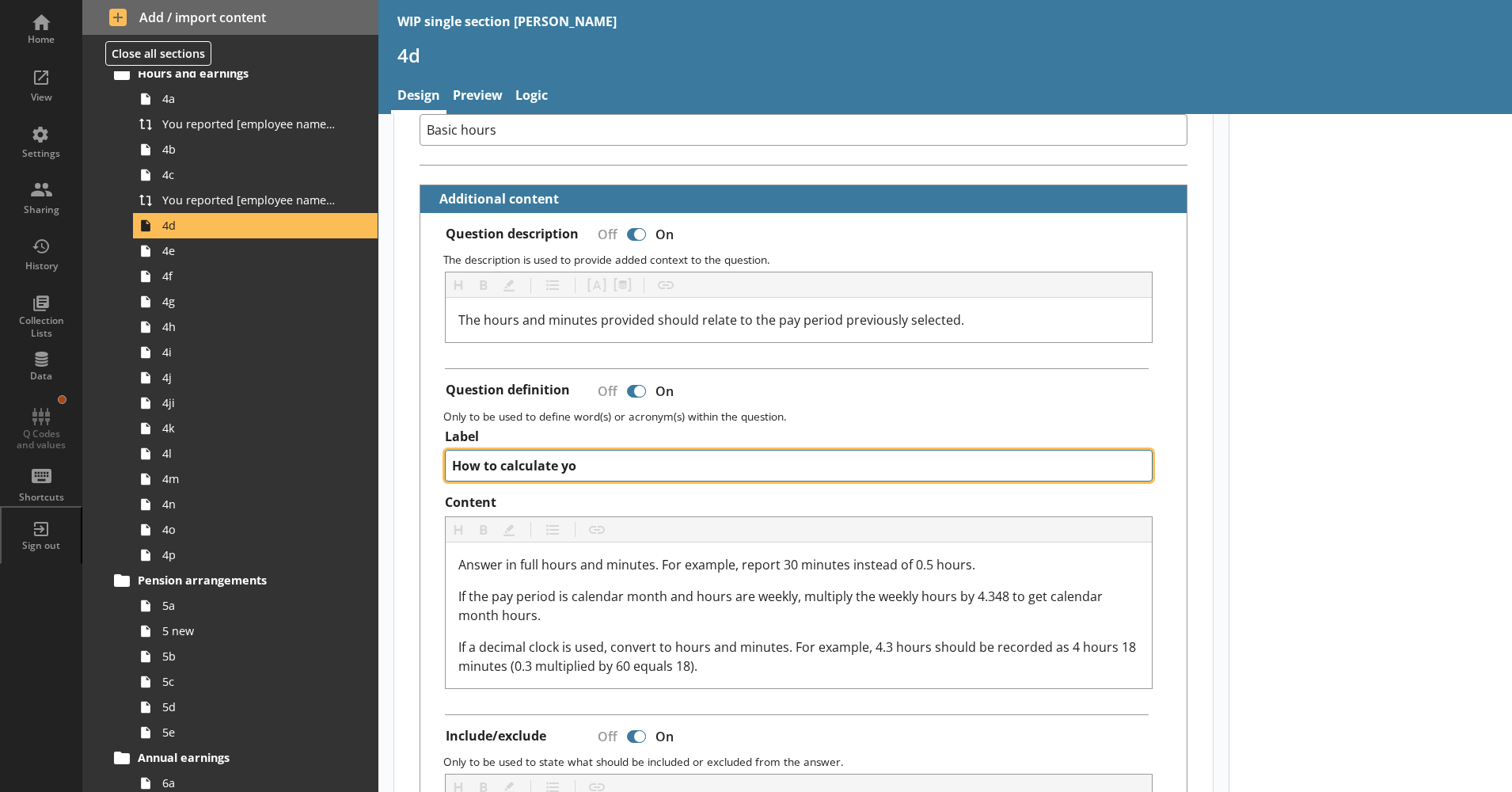 type on "x" 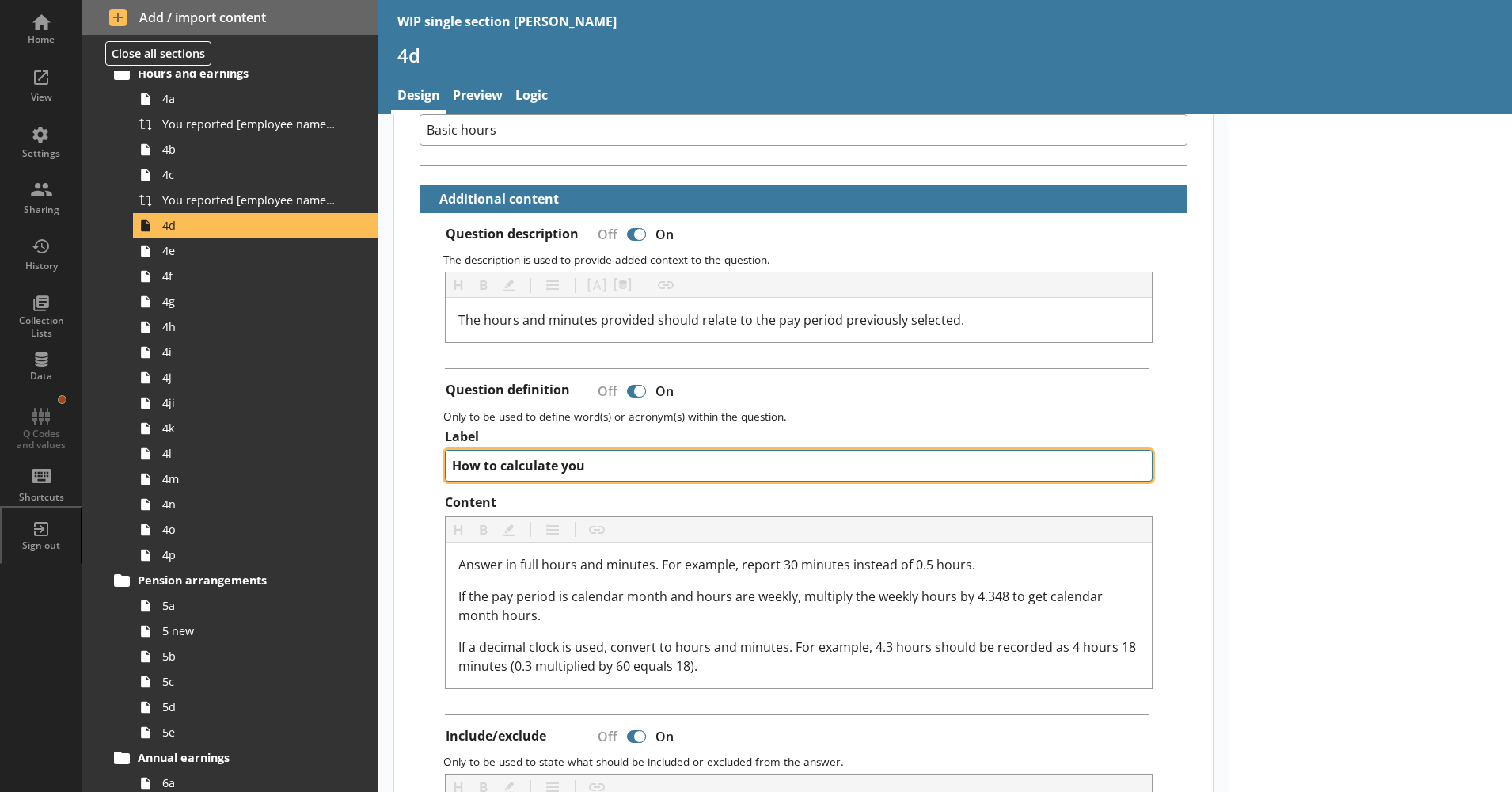 type on "How to calculate your" 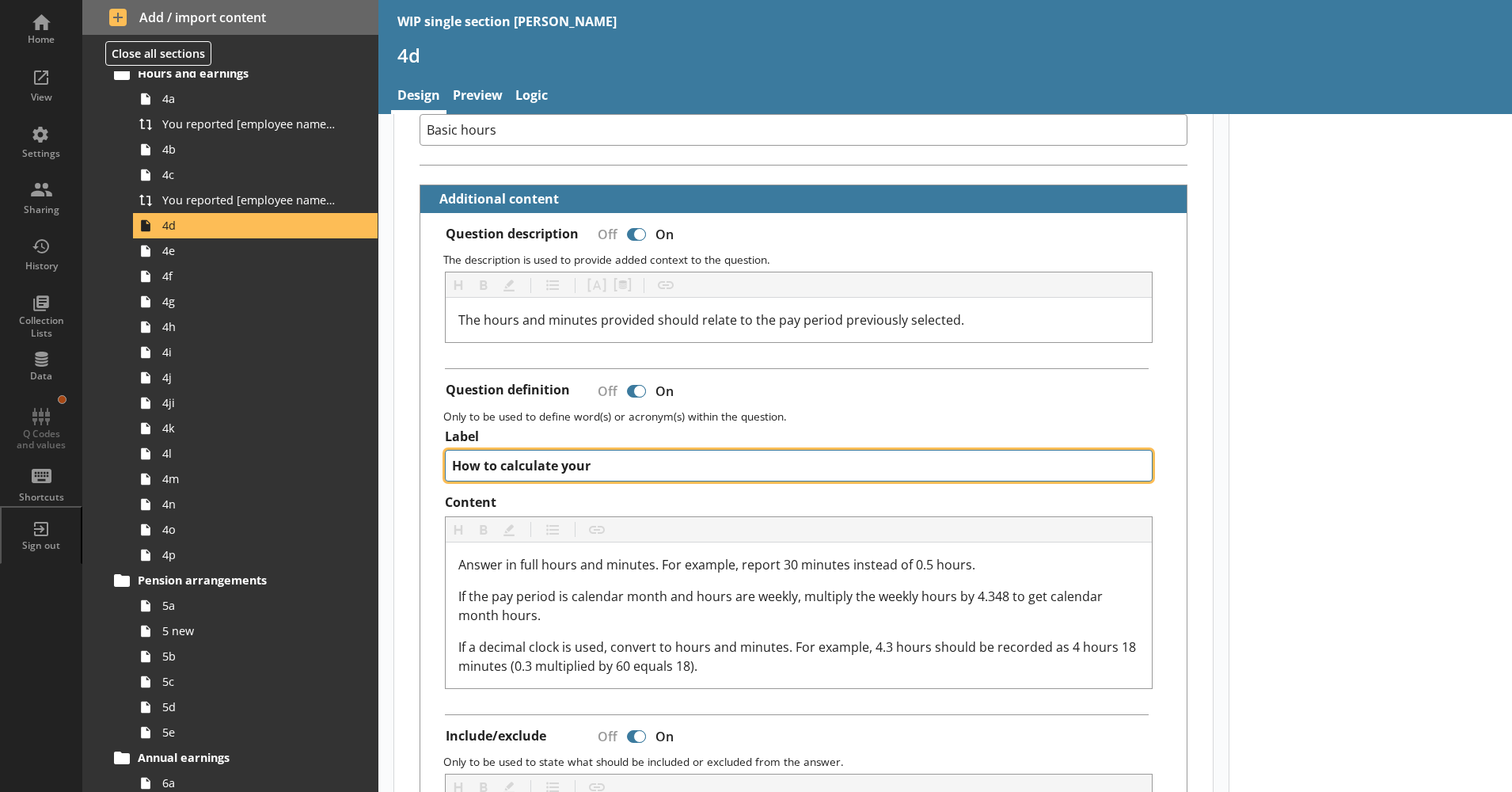 type on "x" 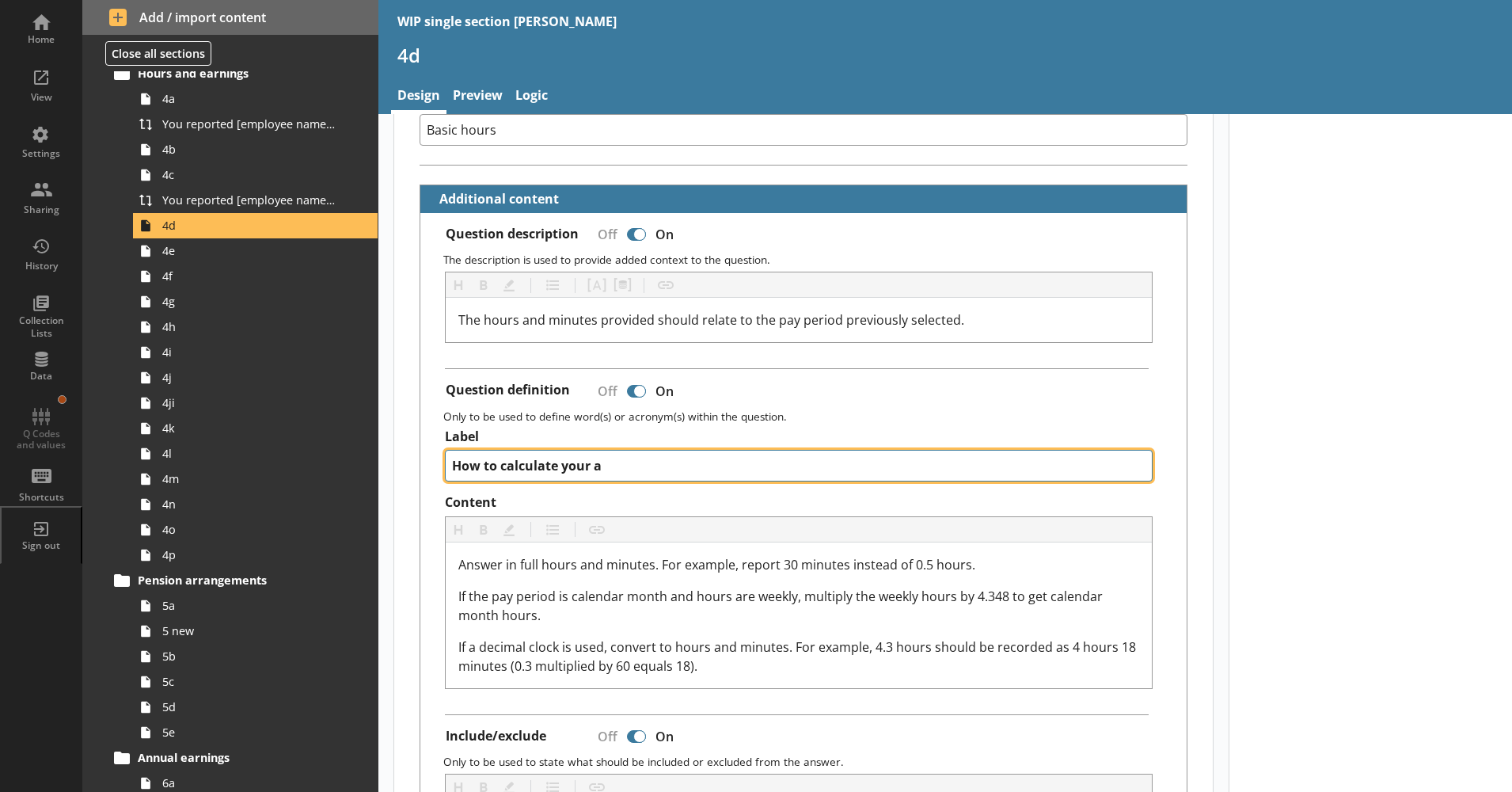 type on "How to calculate your an" 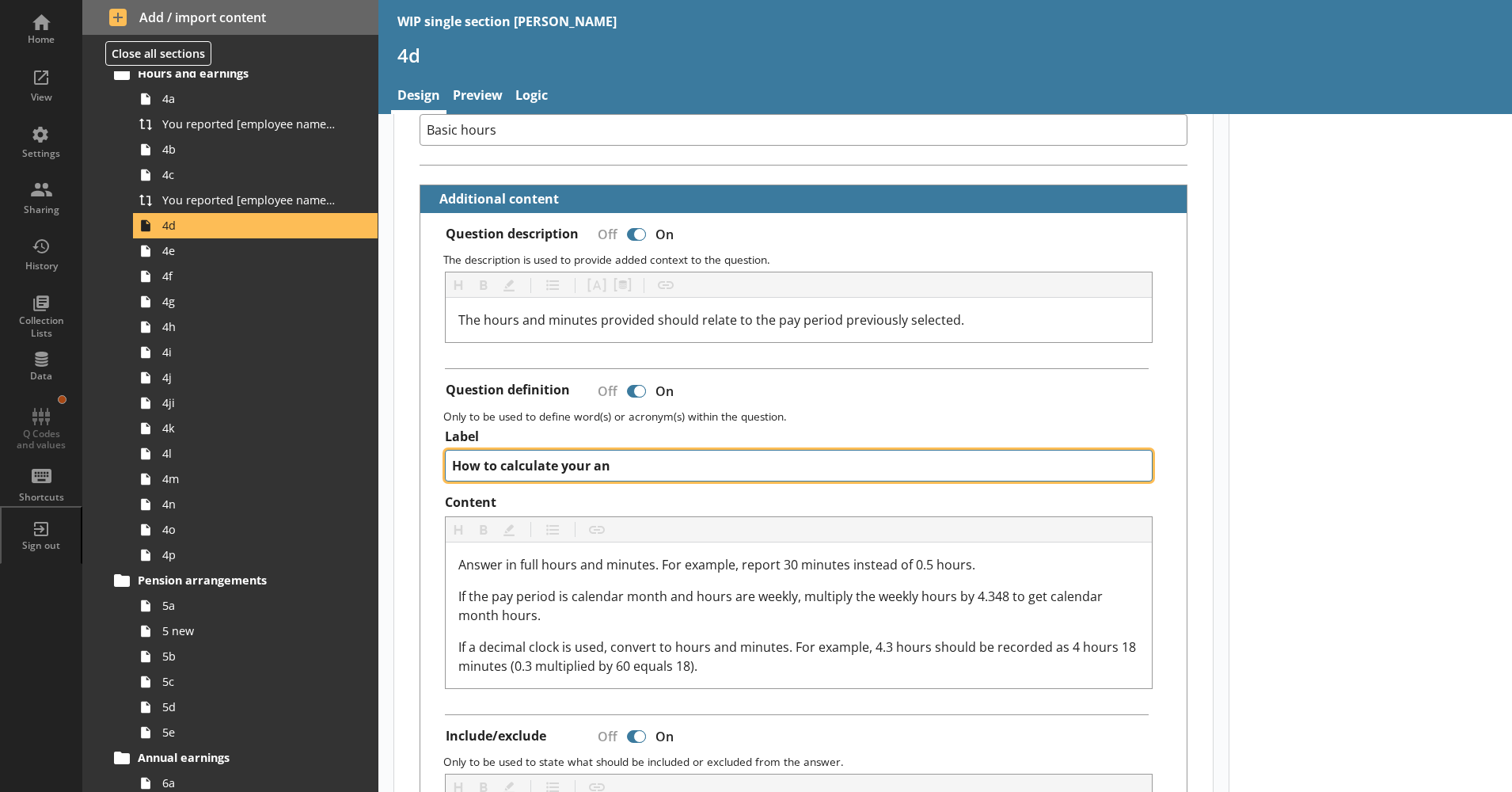 type on "x" 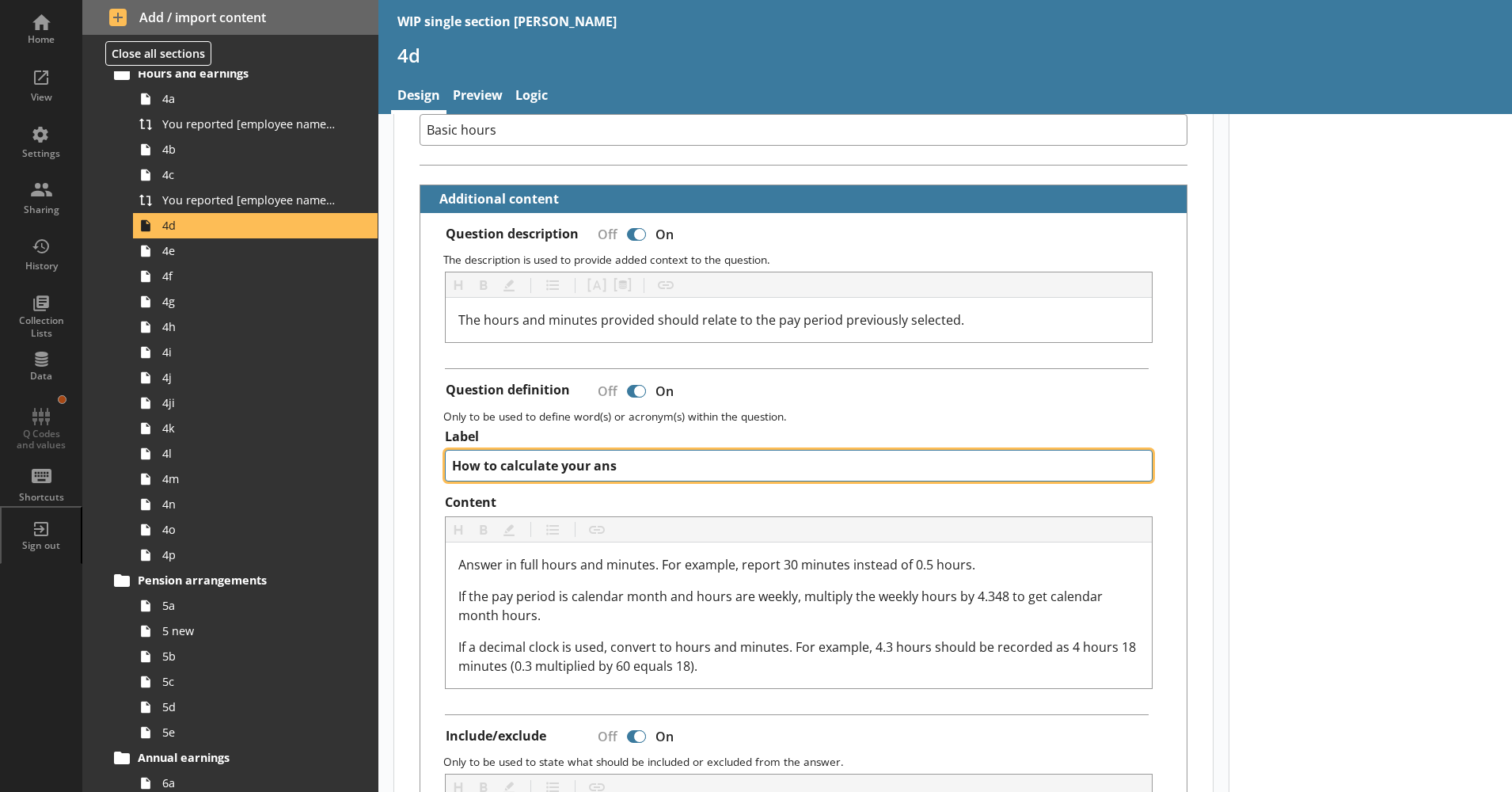 type on "x" 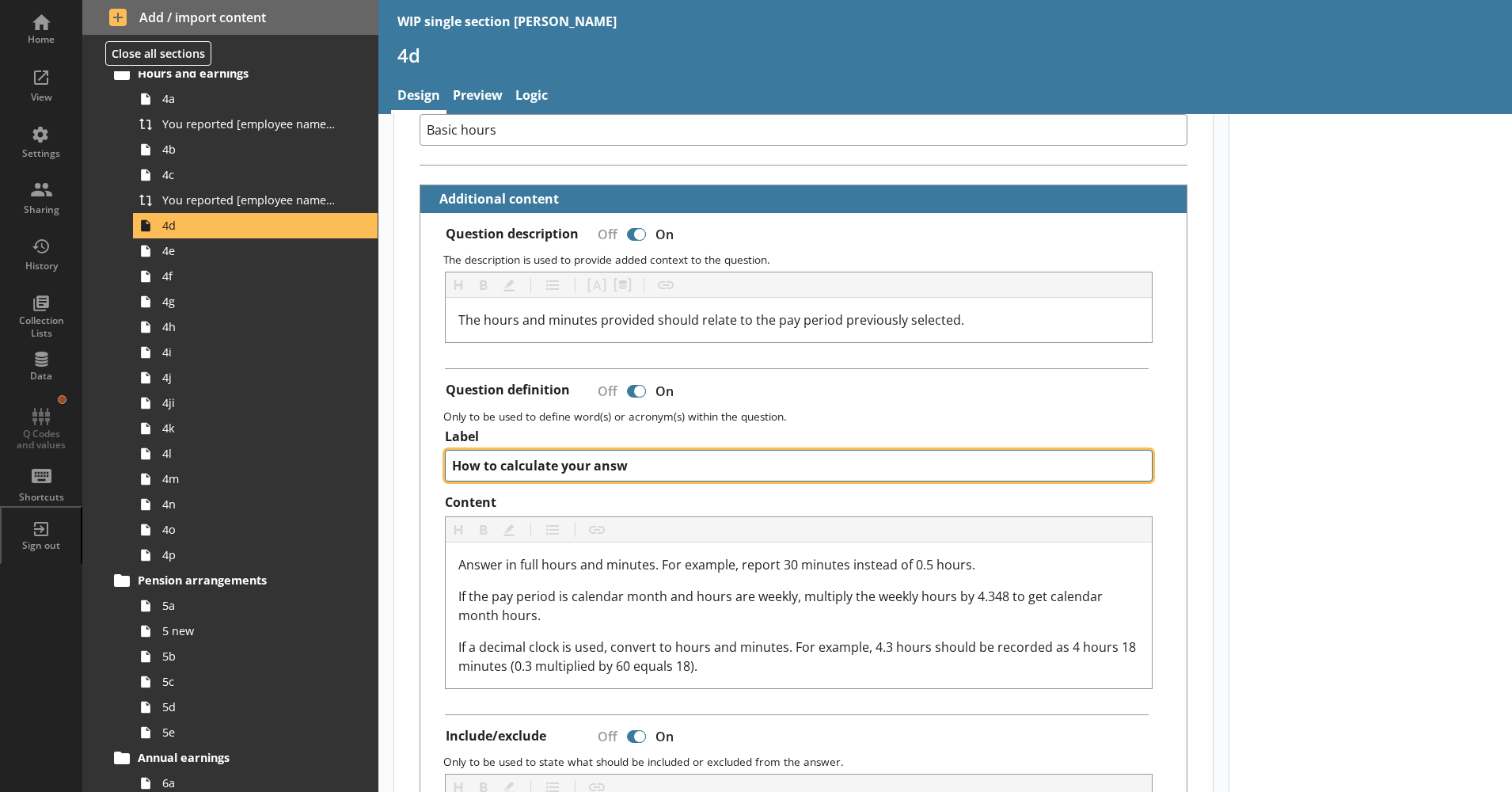 type on "How to calculate your answe" 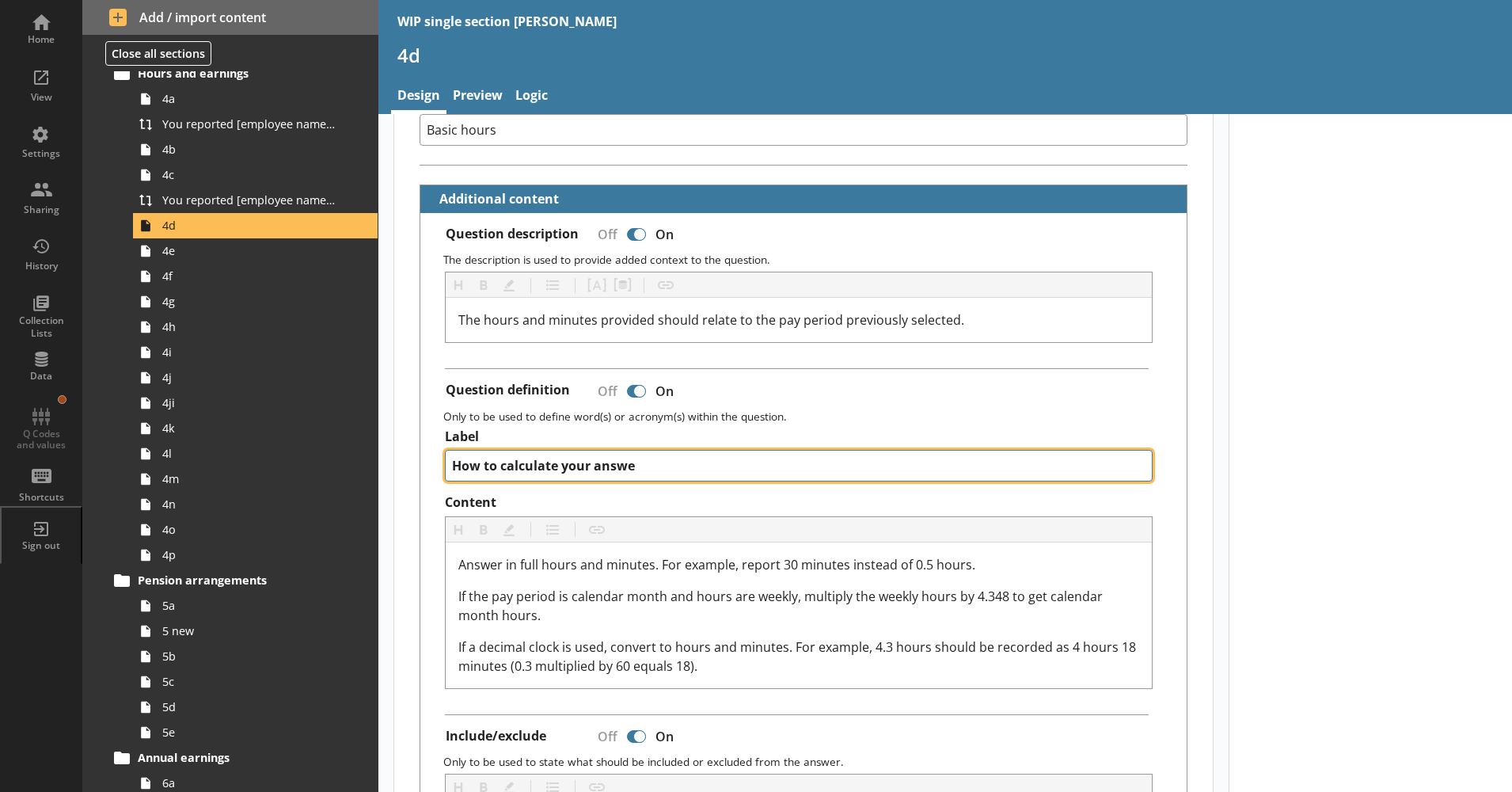 type on "x" 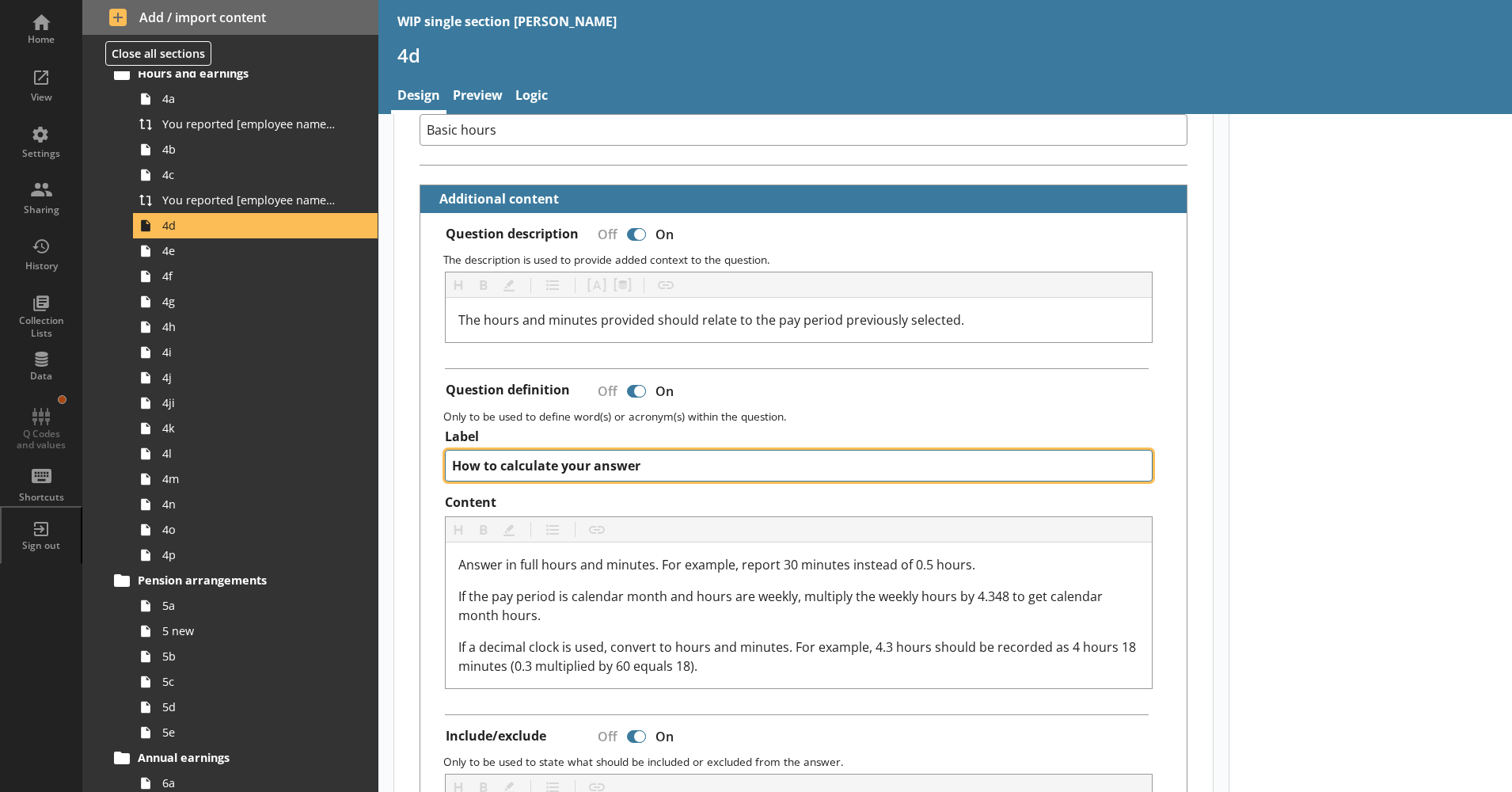 type on "How to calculate your answer" 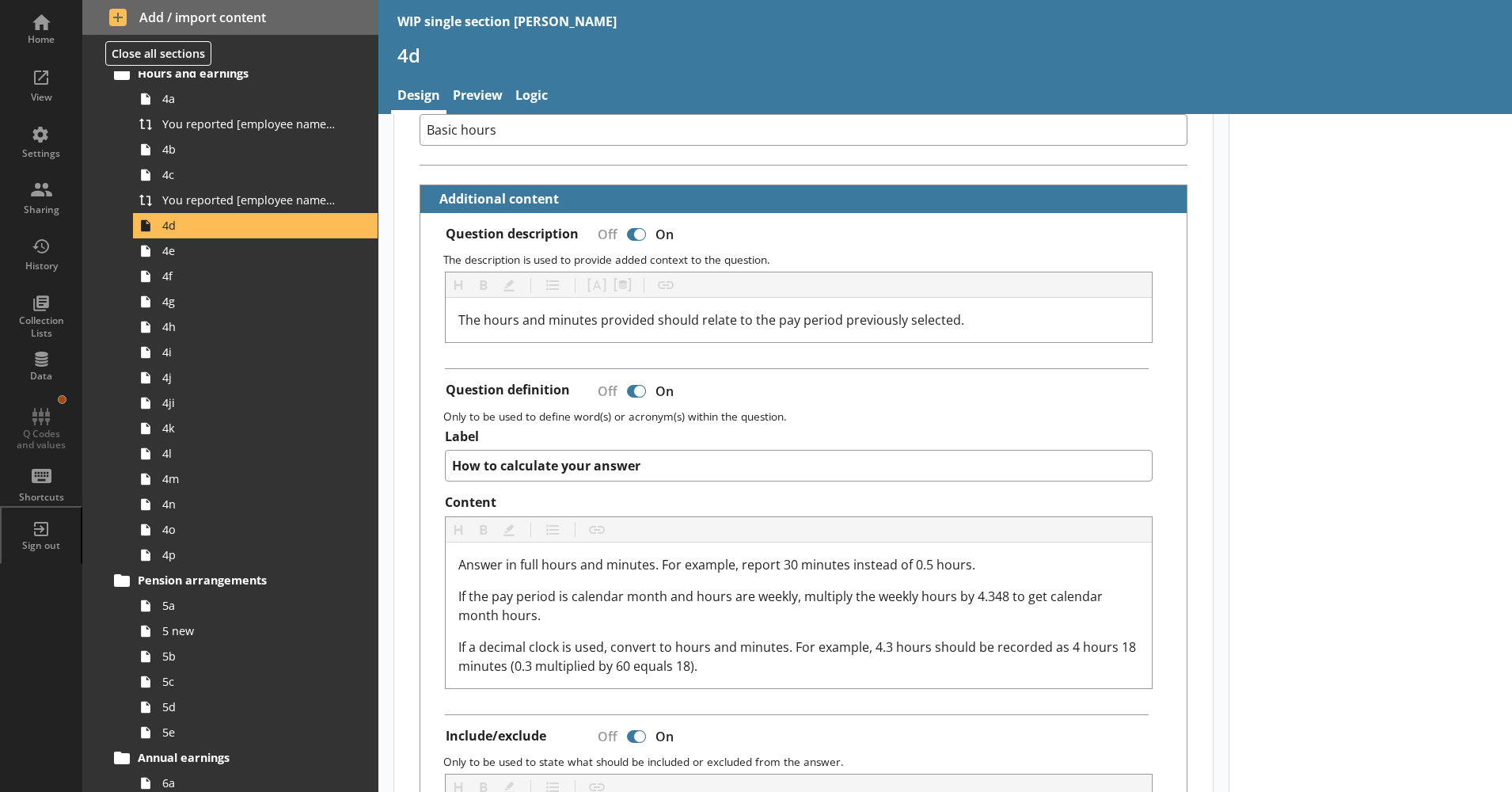 click on "Only to be used to define word(s) or acronym(s) within the question." at bounding box center [808, 416] 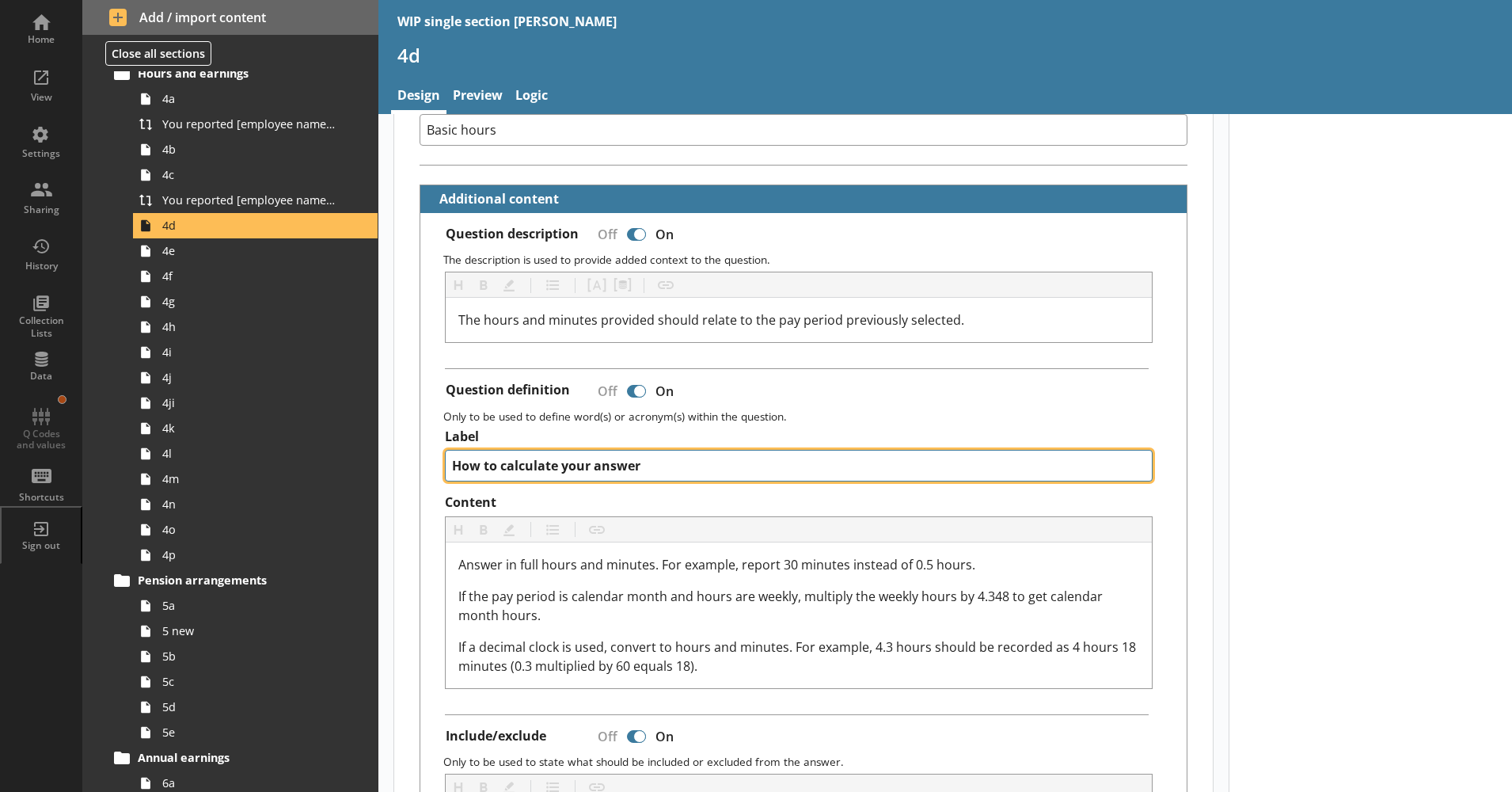 drag, startPoint x: 604, startPoint y: 473, endPoint x: 483, endPoint y: 470, distance: 121.0372 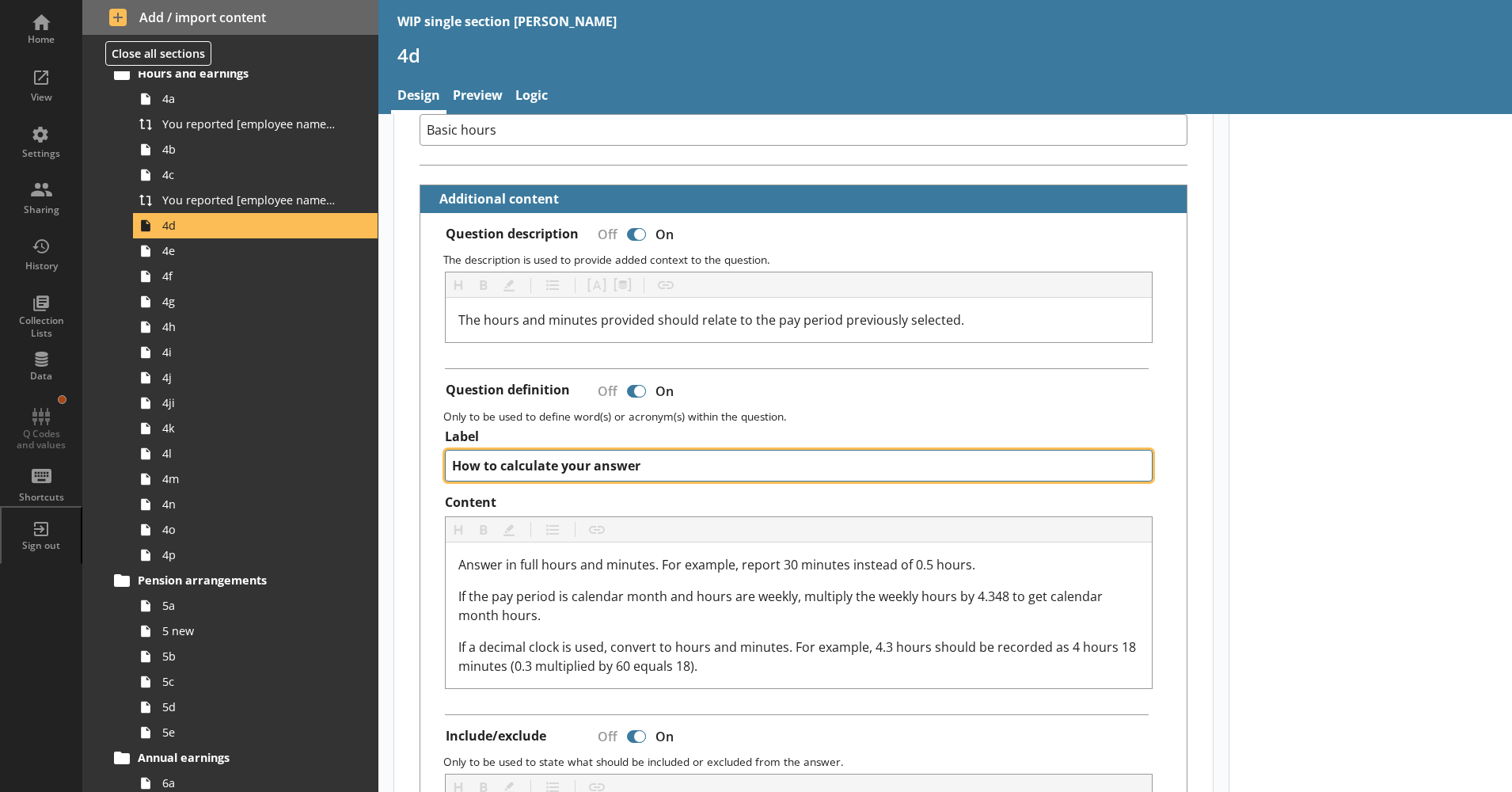 click on "How to calculate your answer" at bounding box center (798, 466) 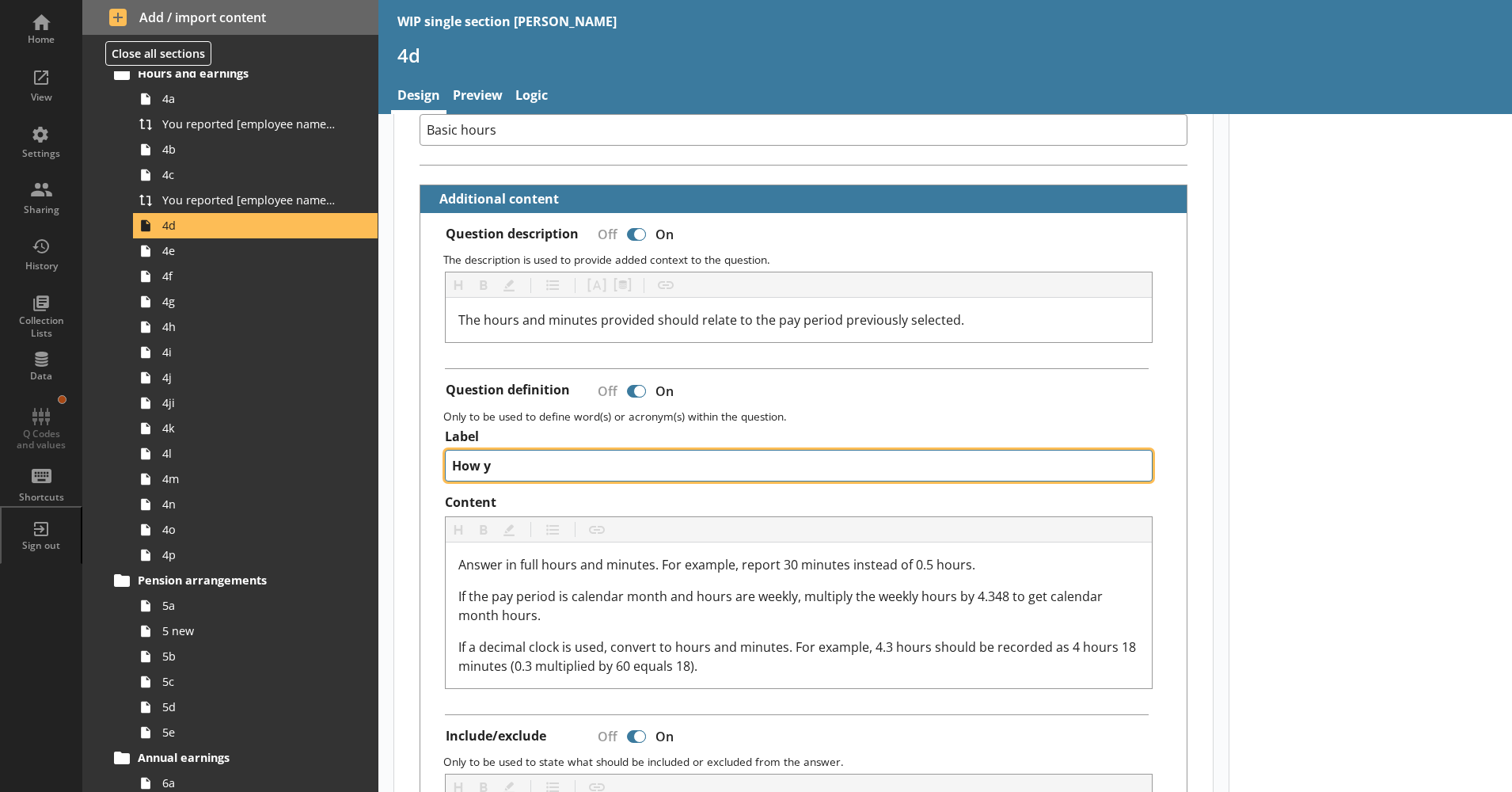 type on "How yo" 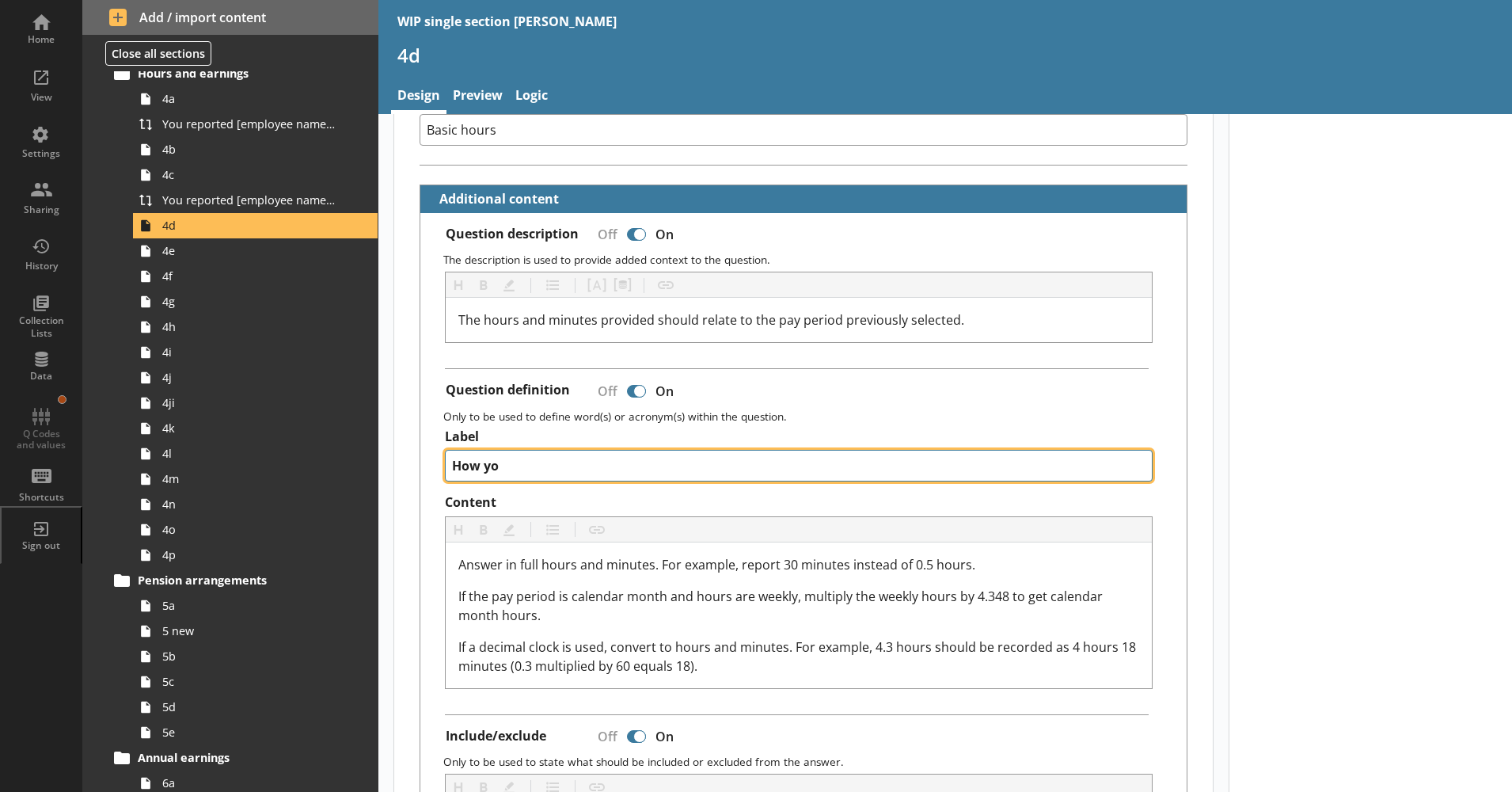 type on "x" 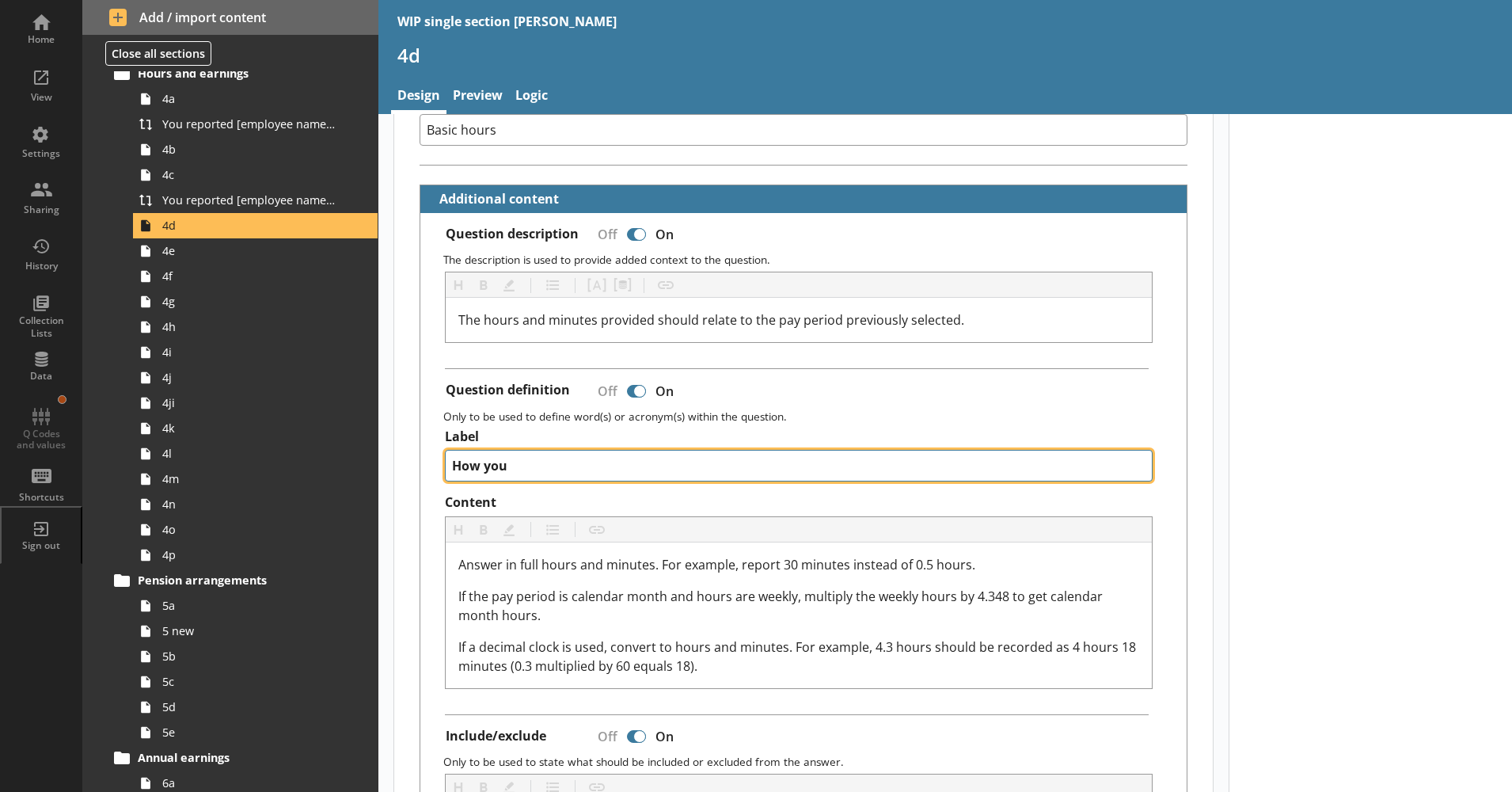 type on "How you" 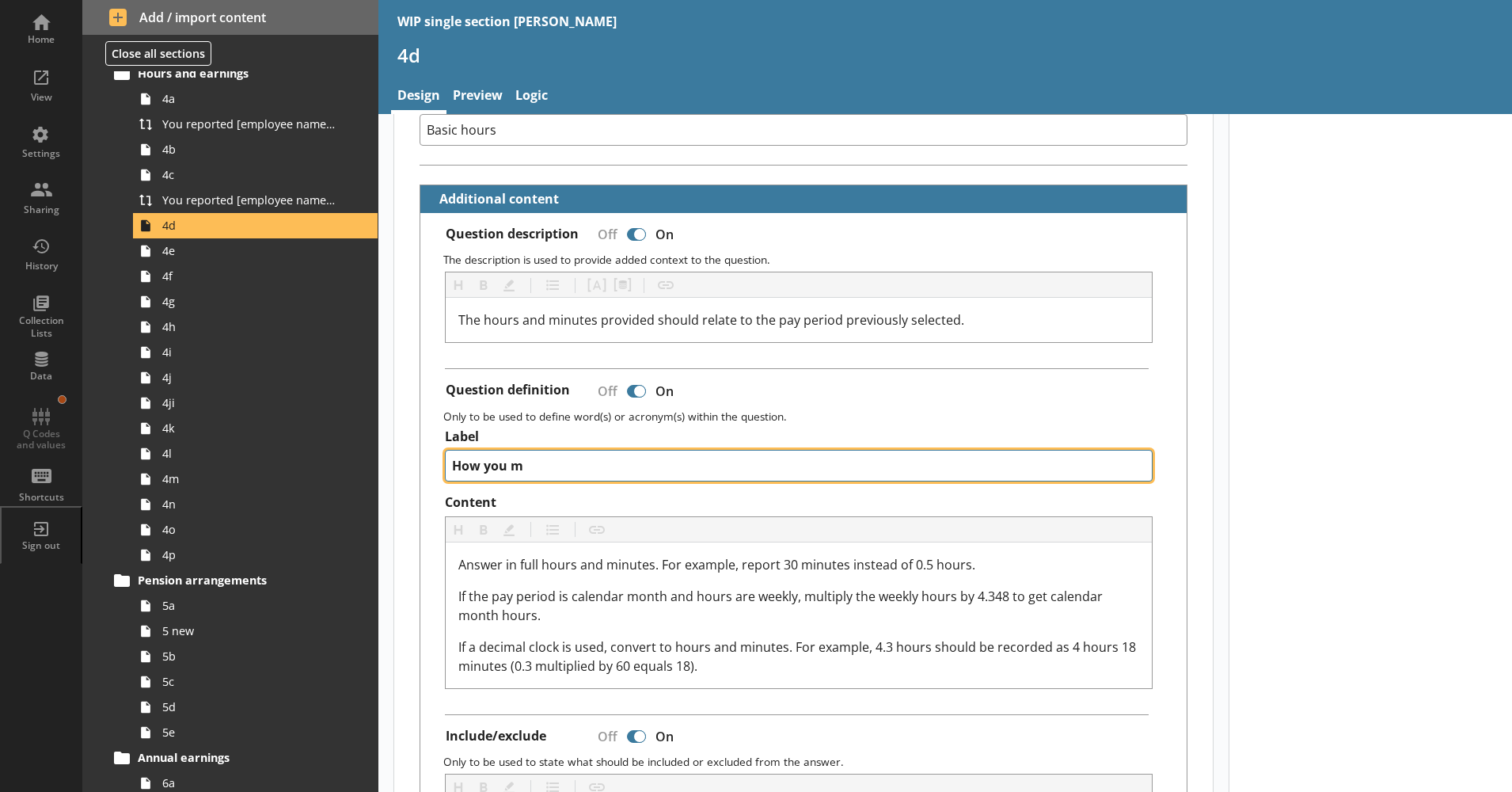 type on "How you mi" 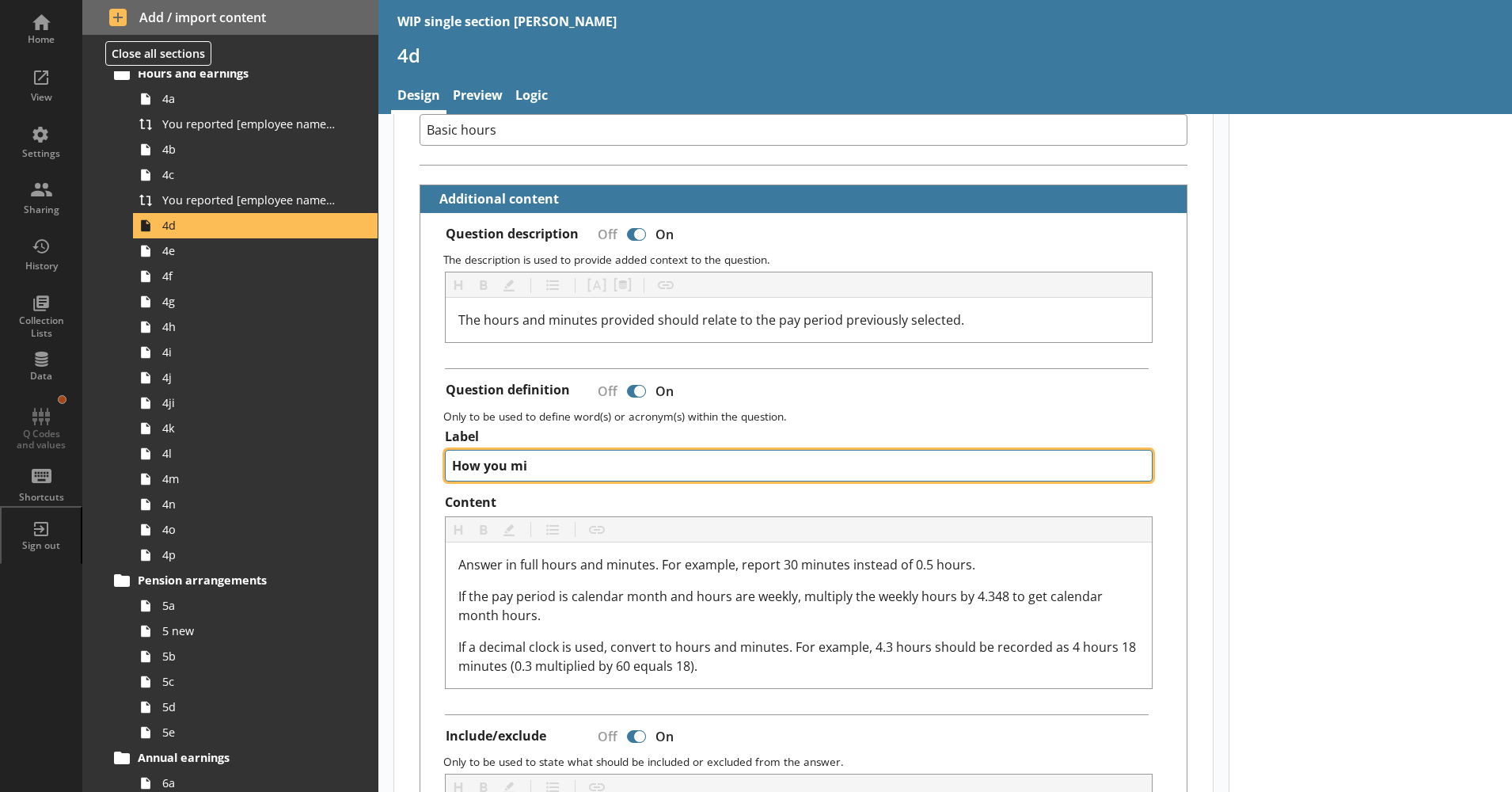 type on "x" 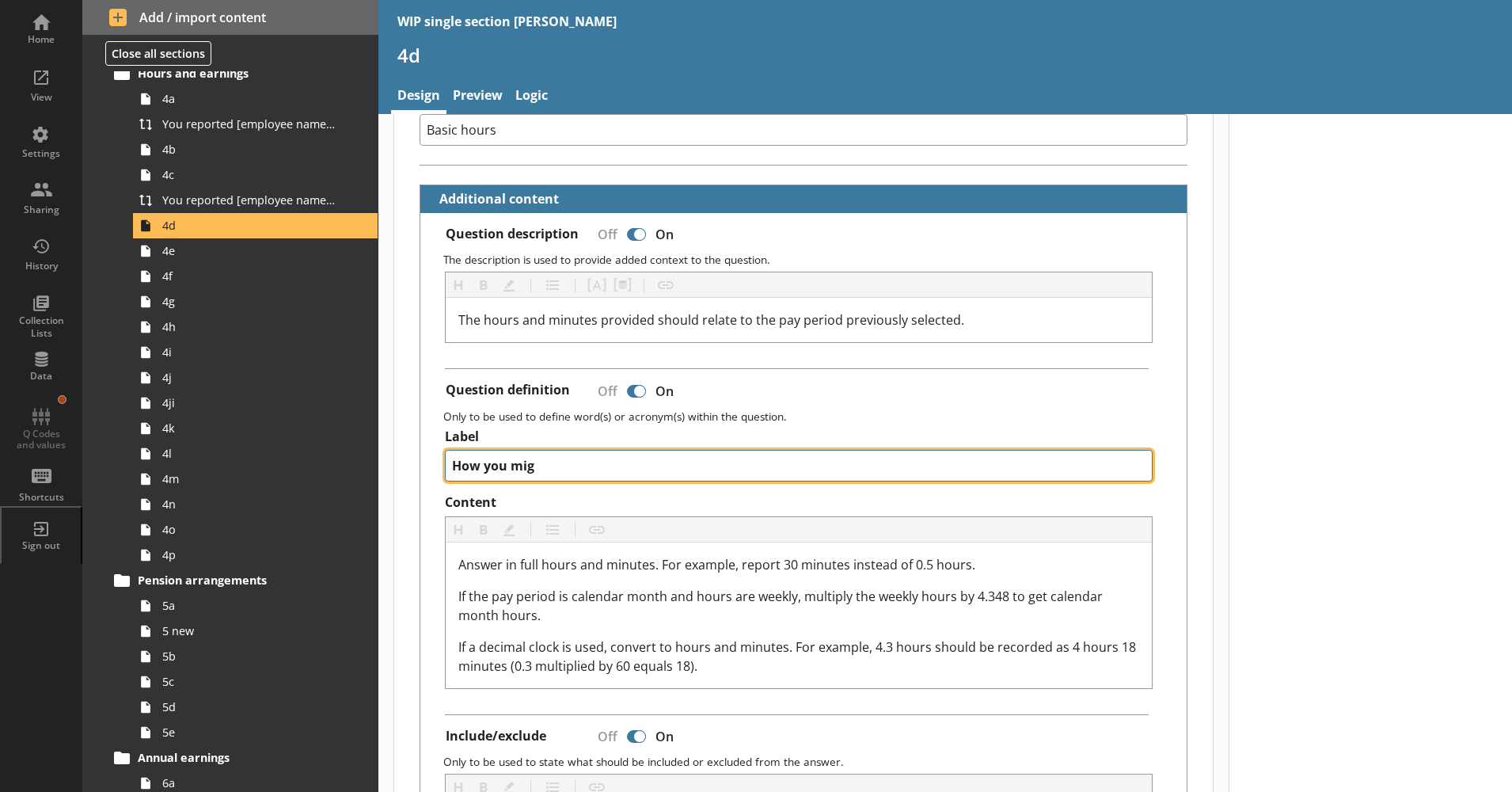 type on "x" 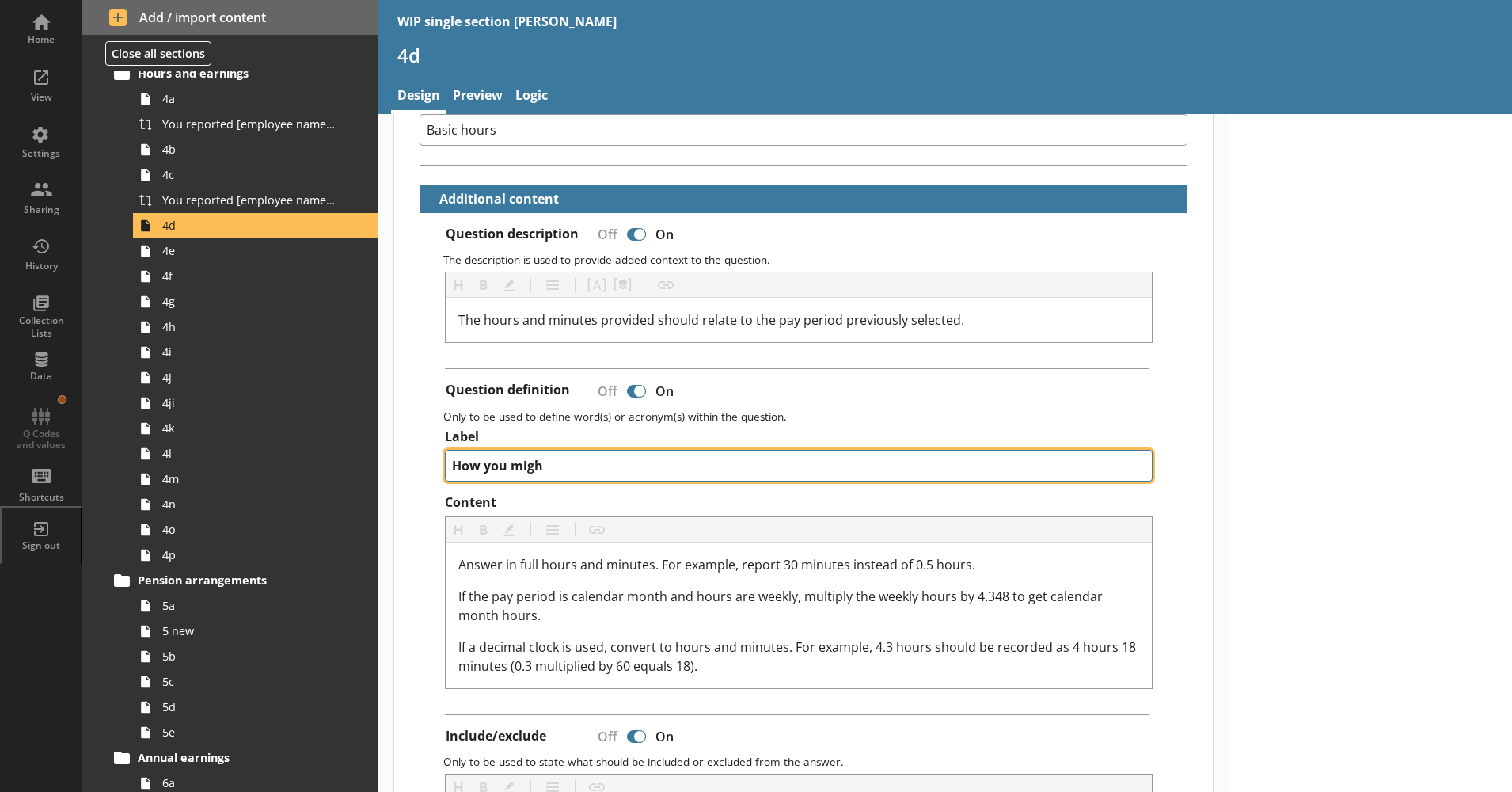 type on "How you might" 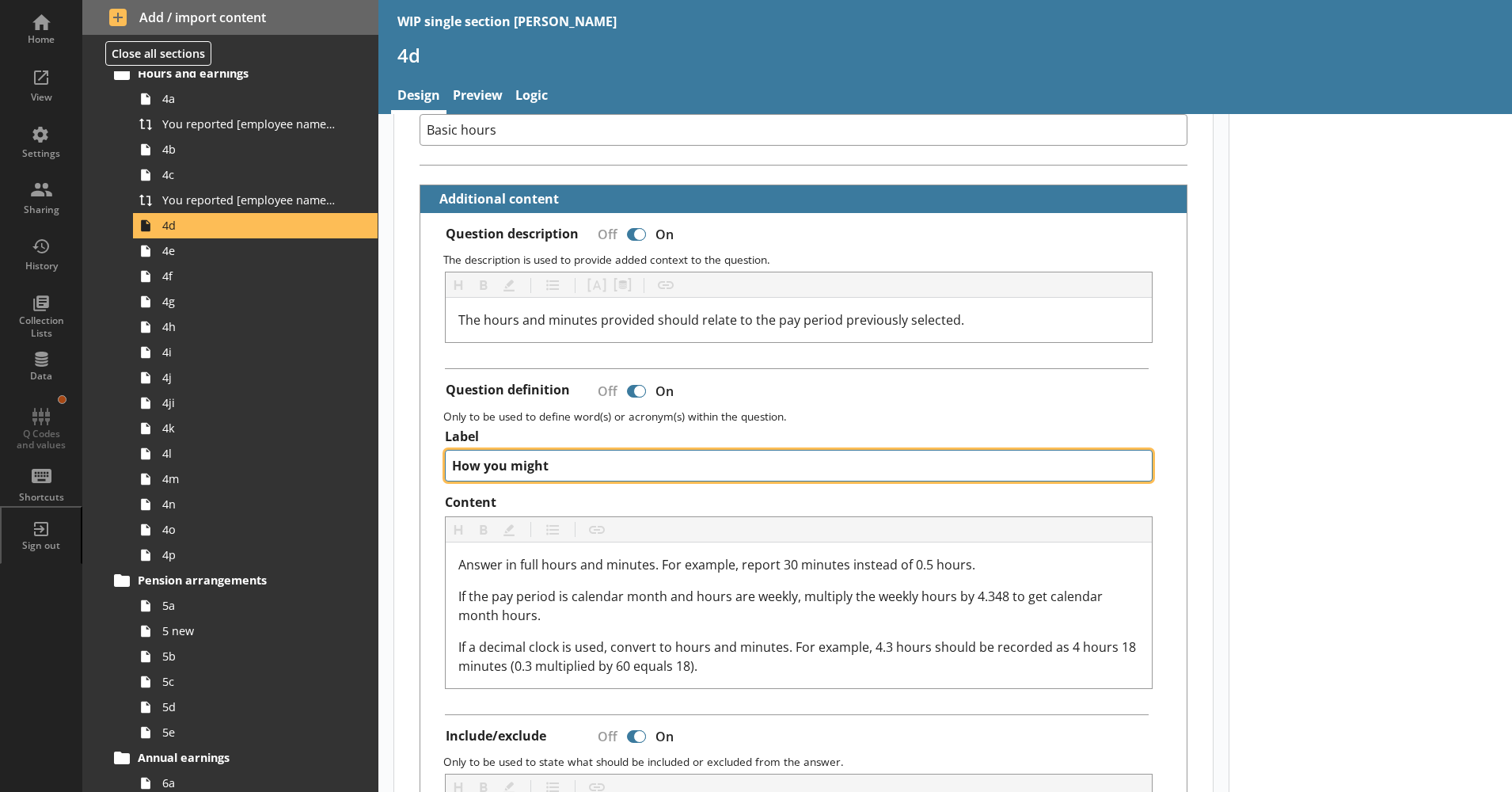 type on "x" 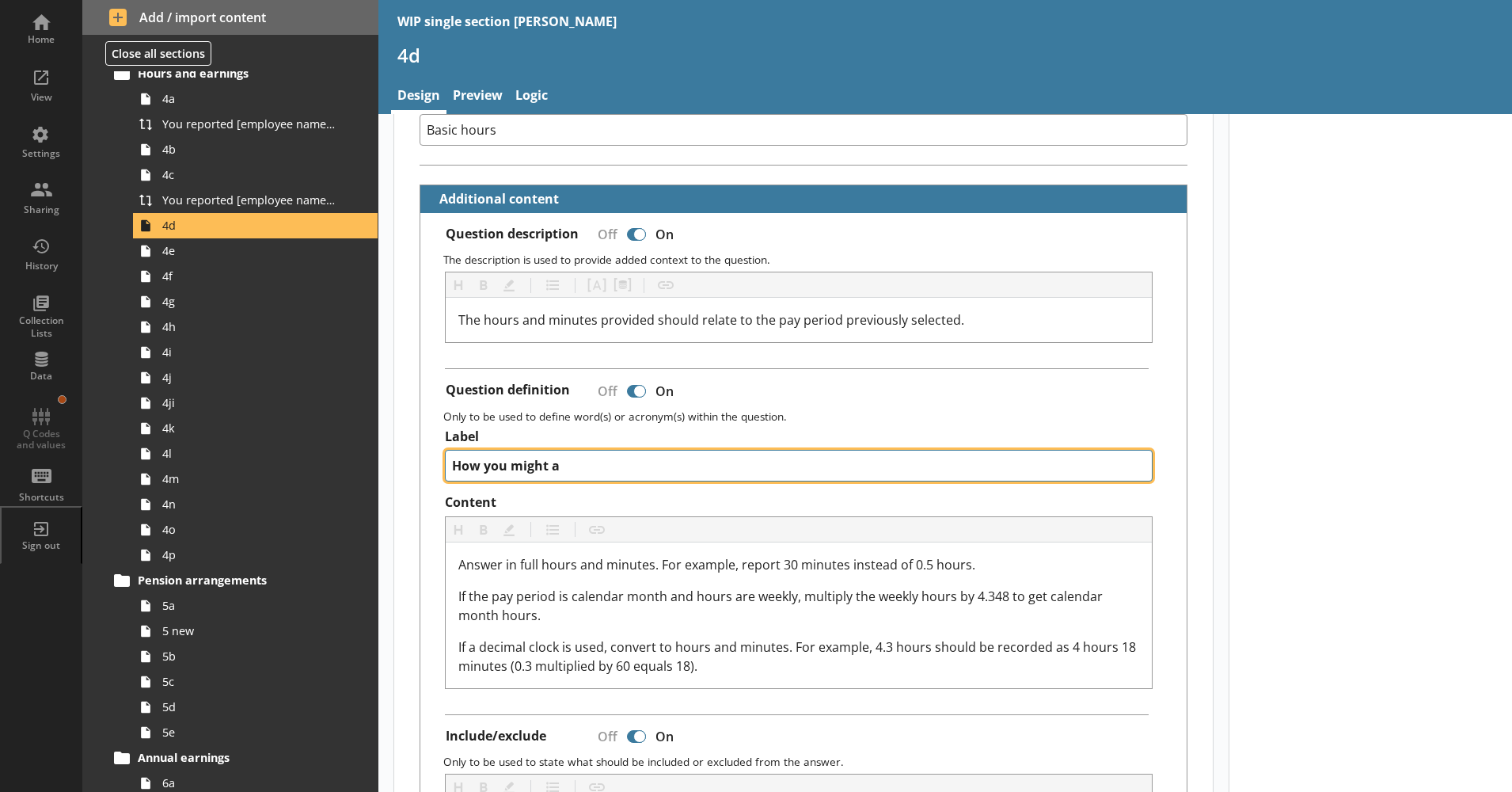 type on "How you might an" 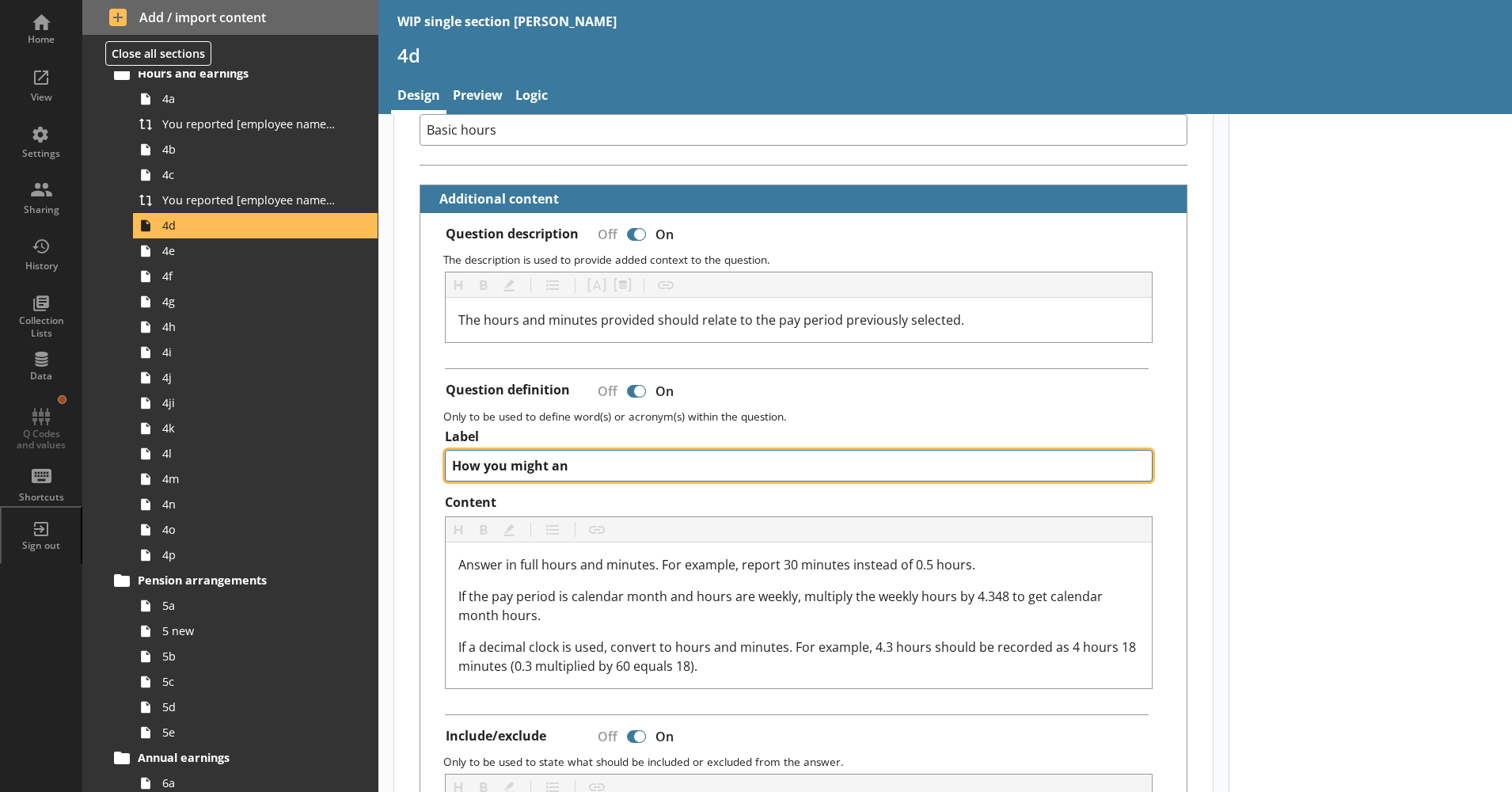 type on "x" 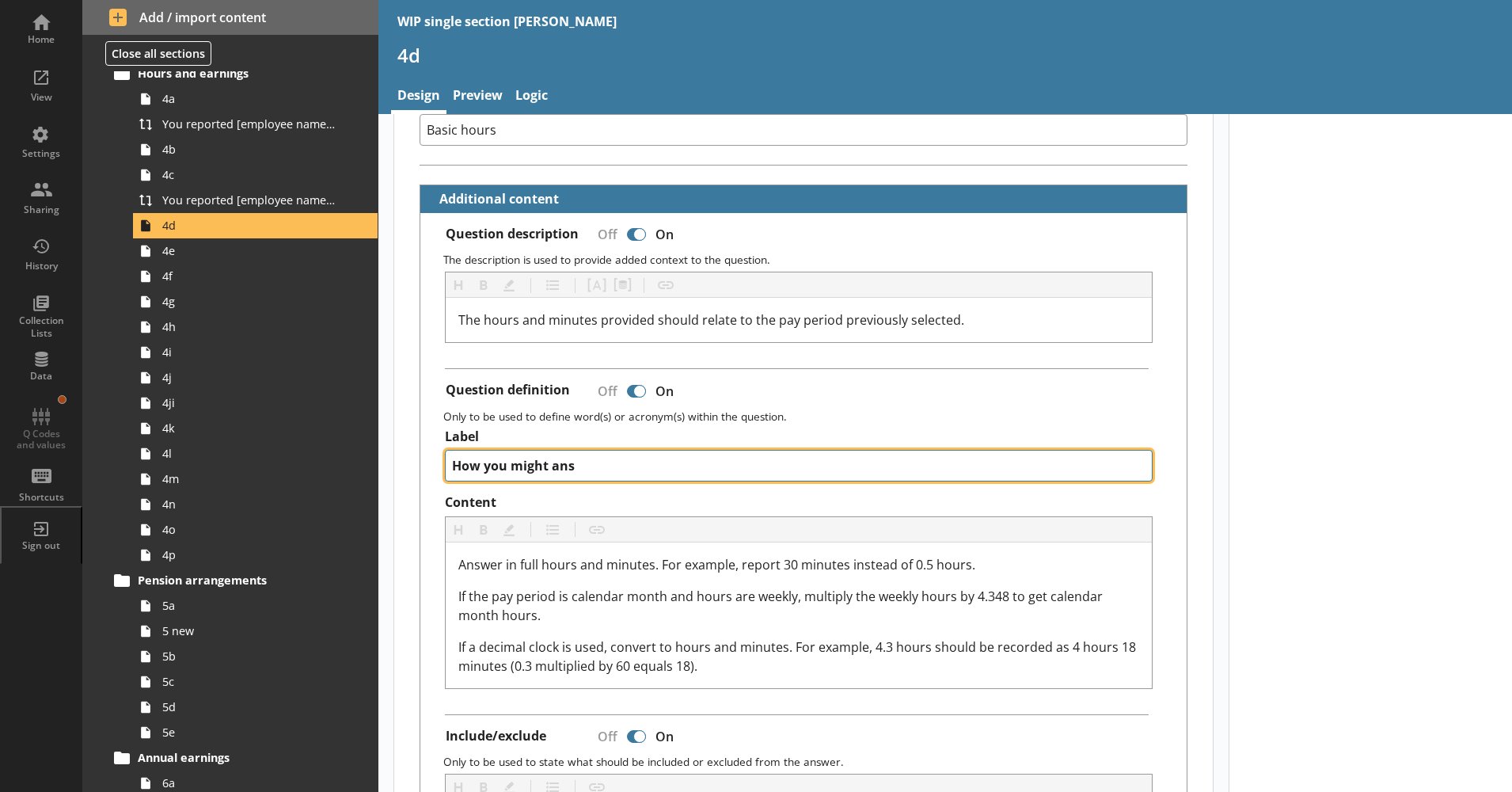 type on "x" 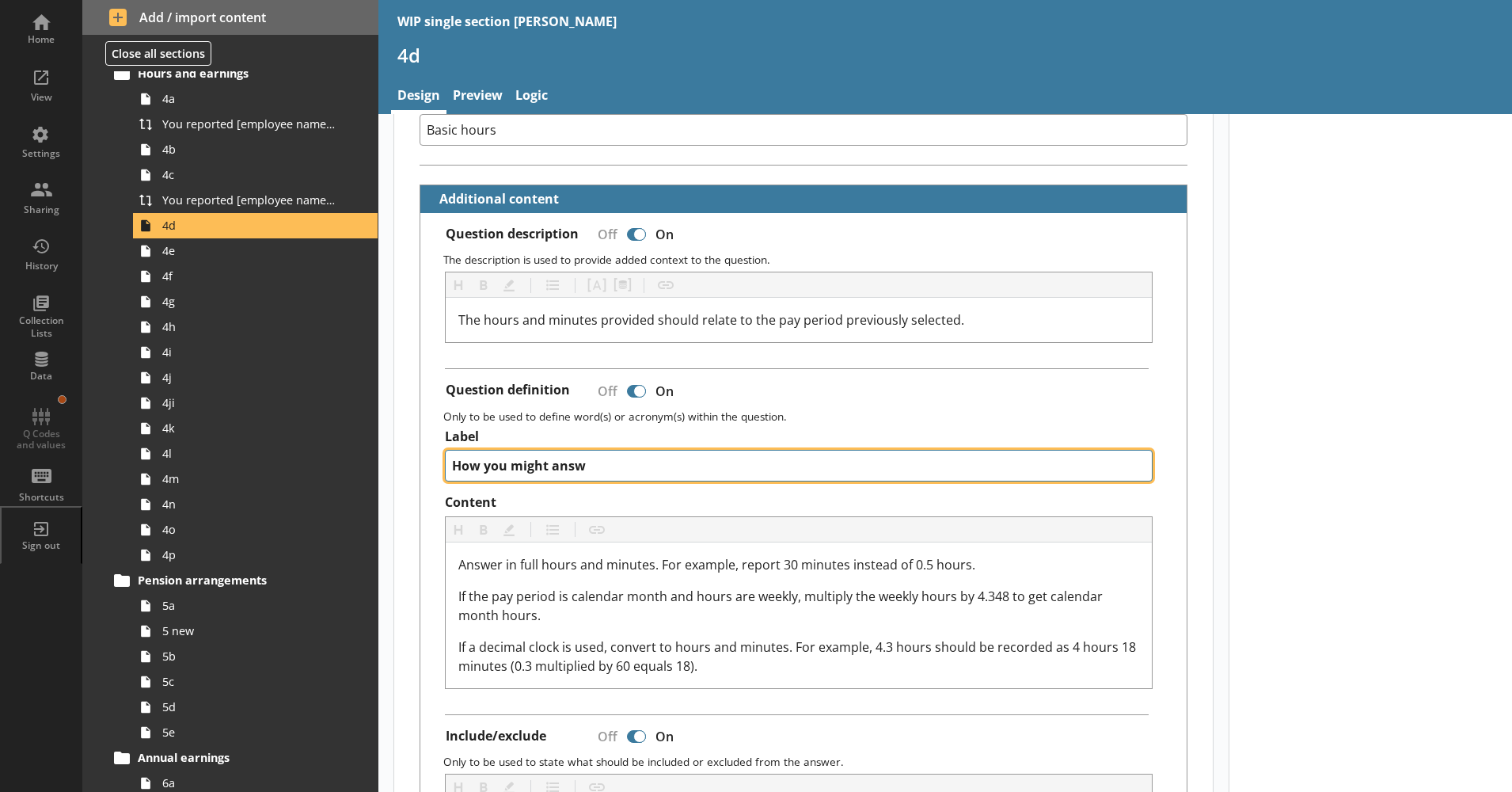 type on "How you might answe" 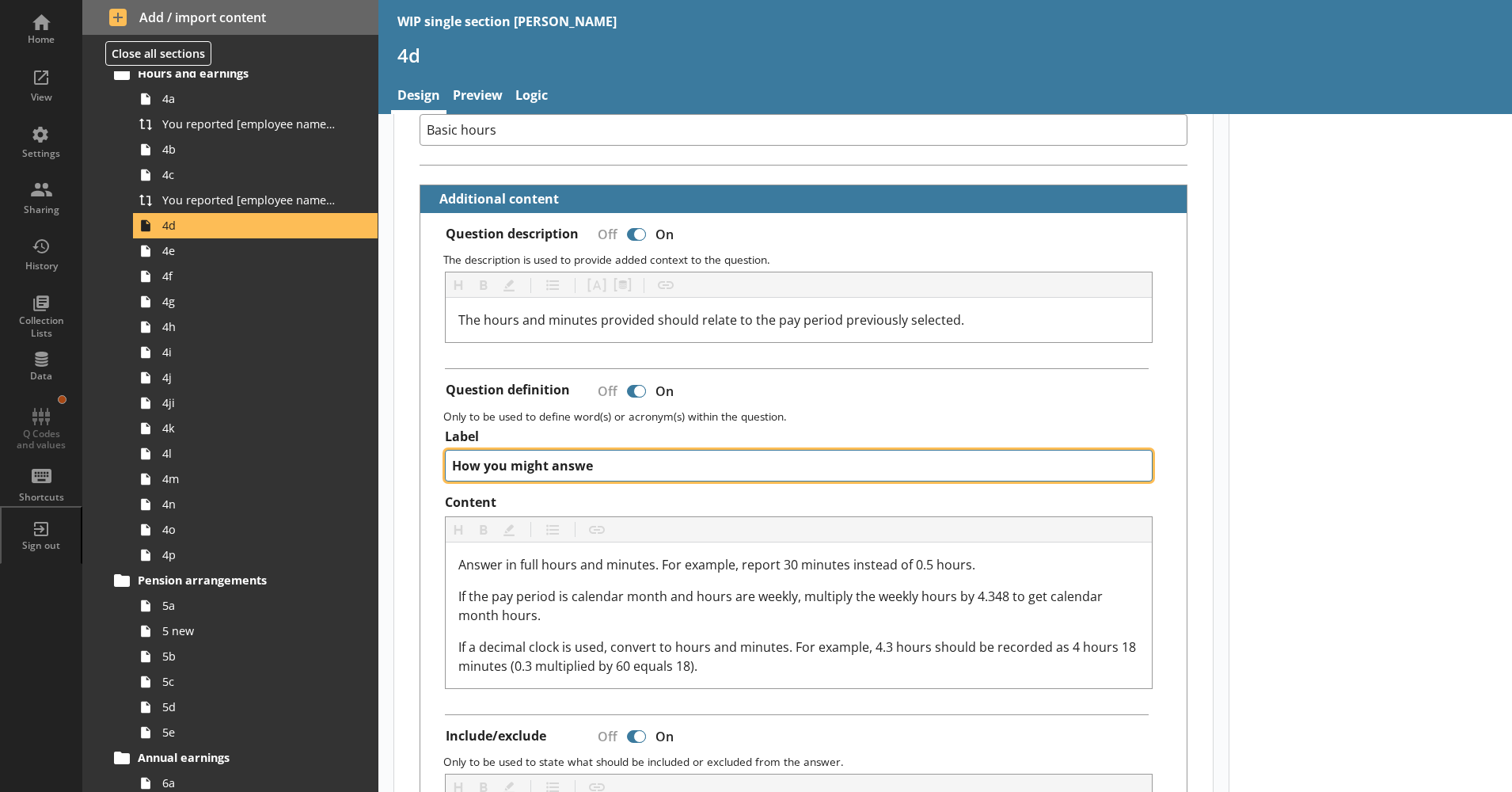 type on "x" 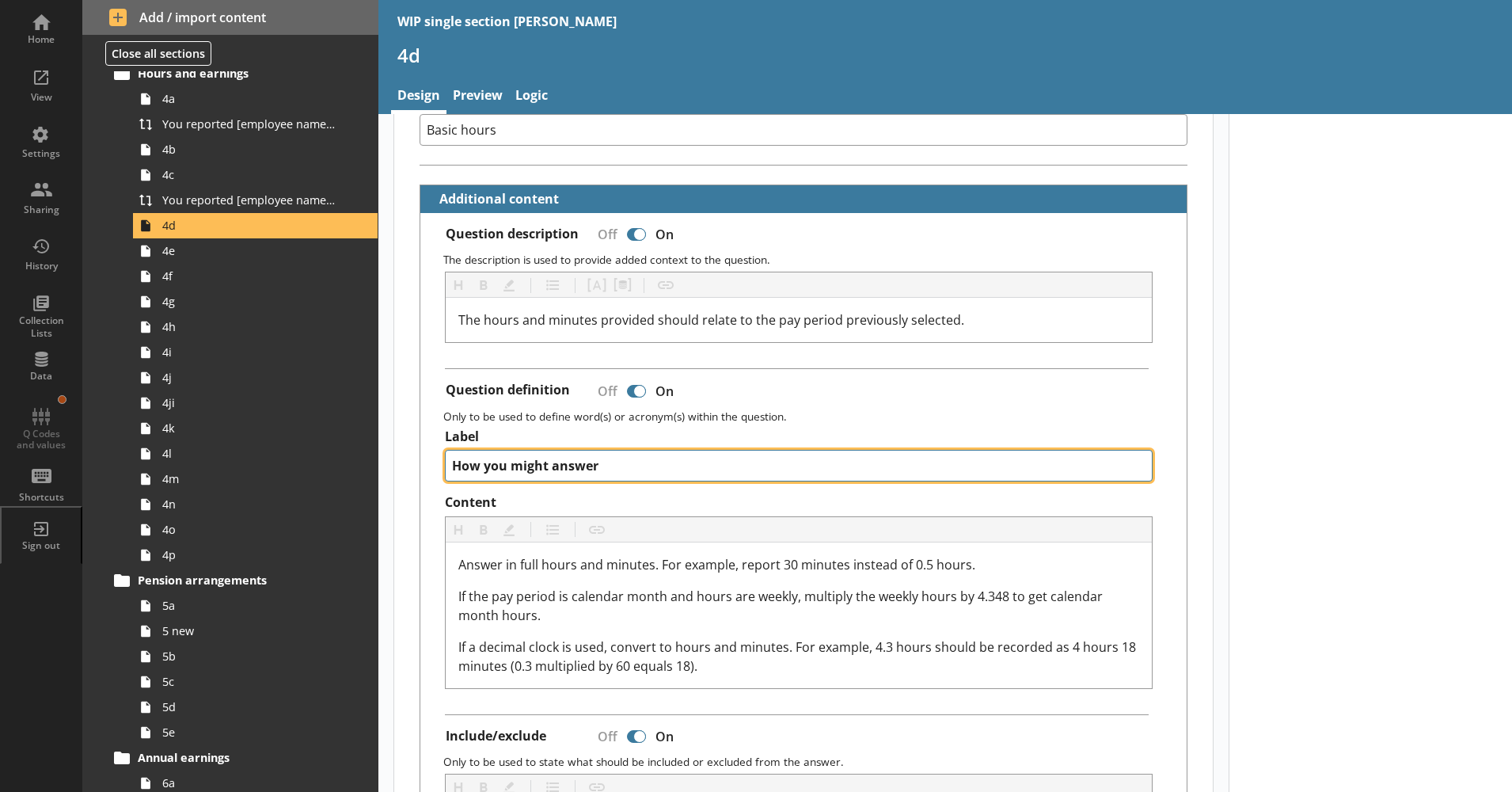 type on "x" 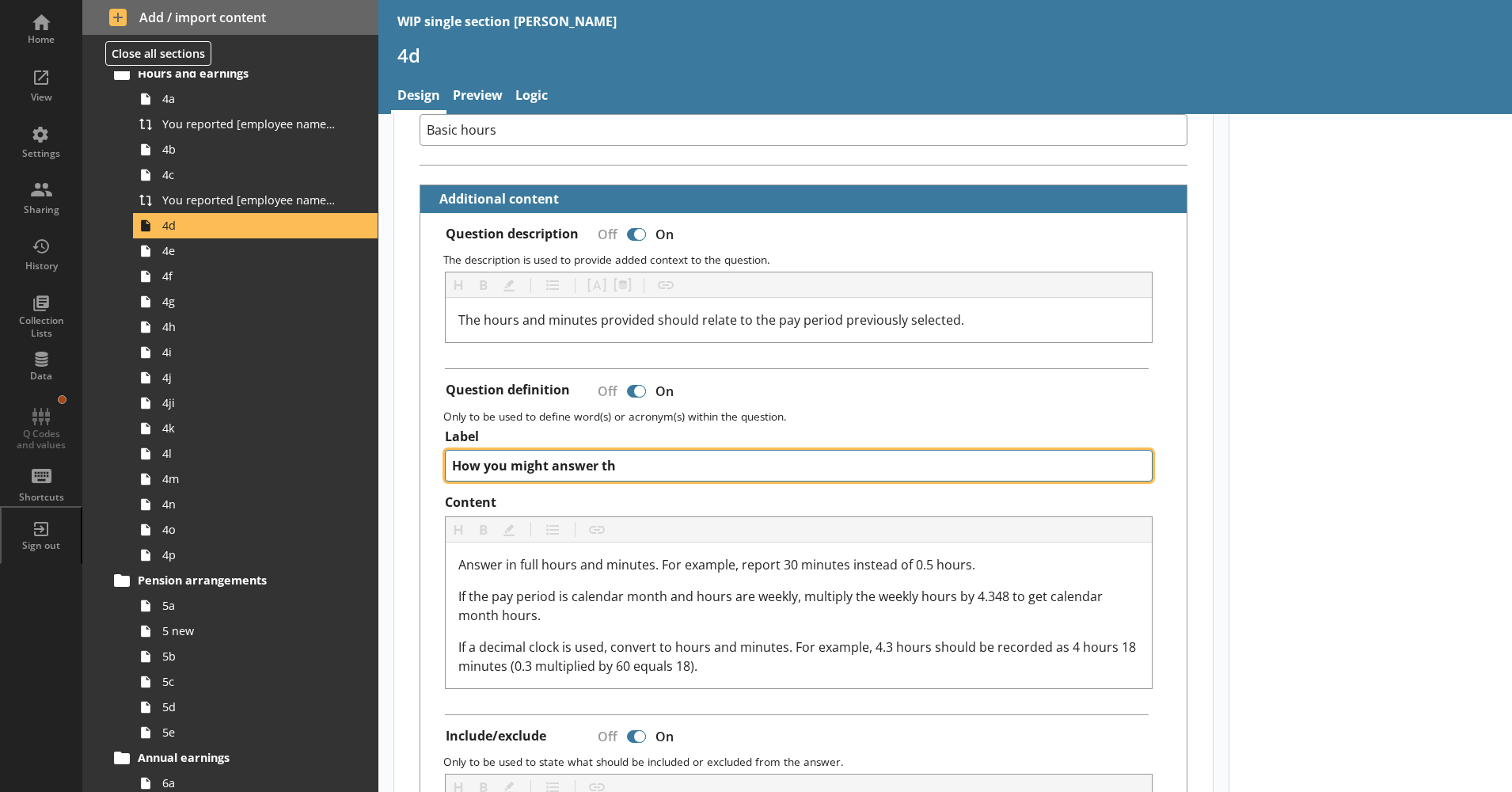 type on "How you might answer thi" 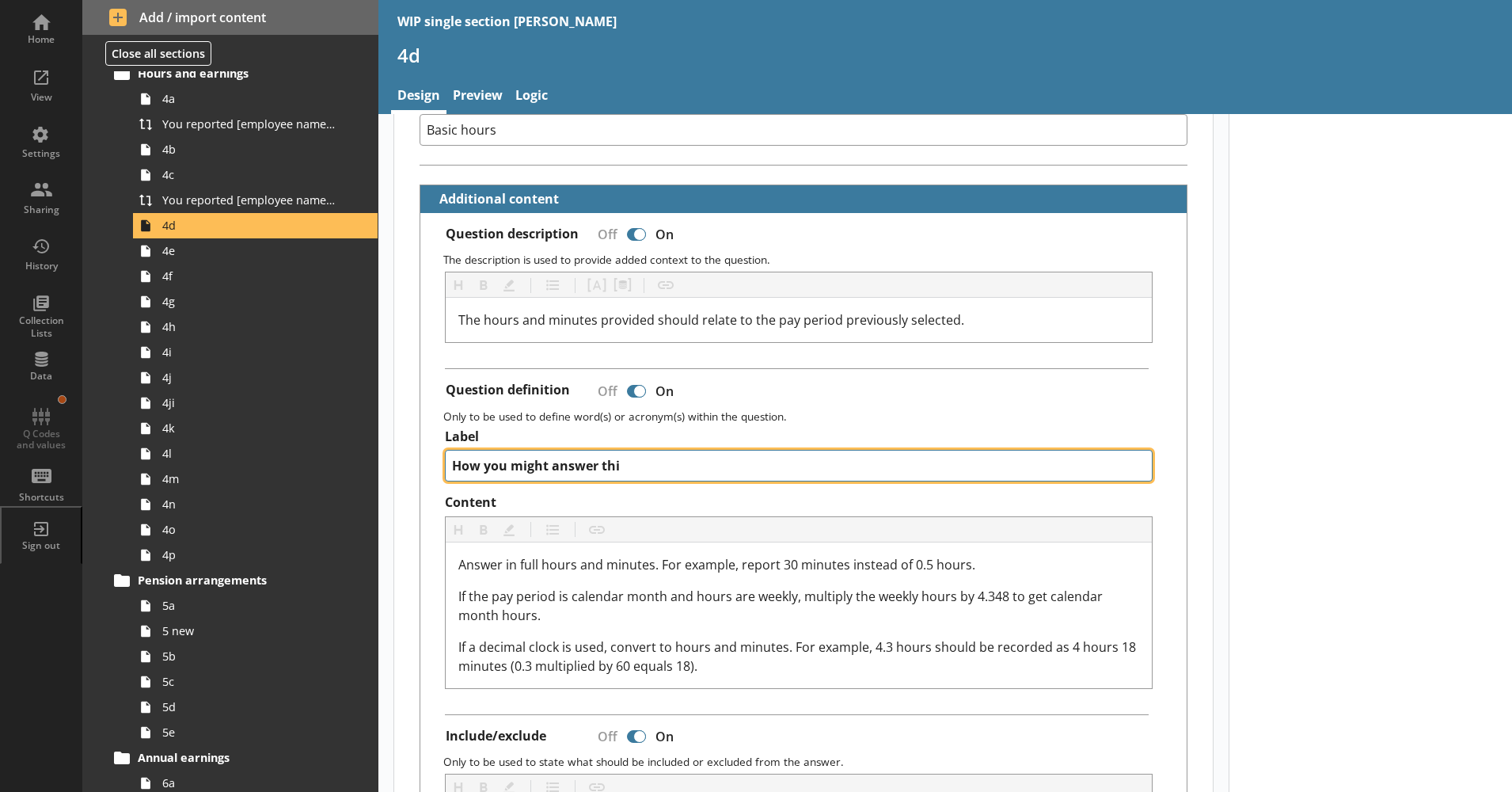 type on "x" 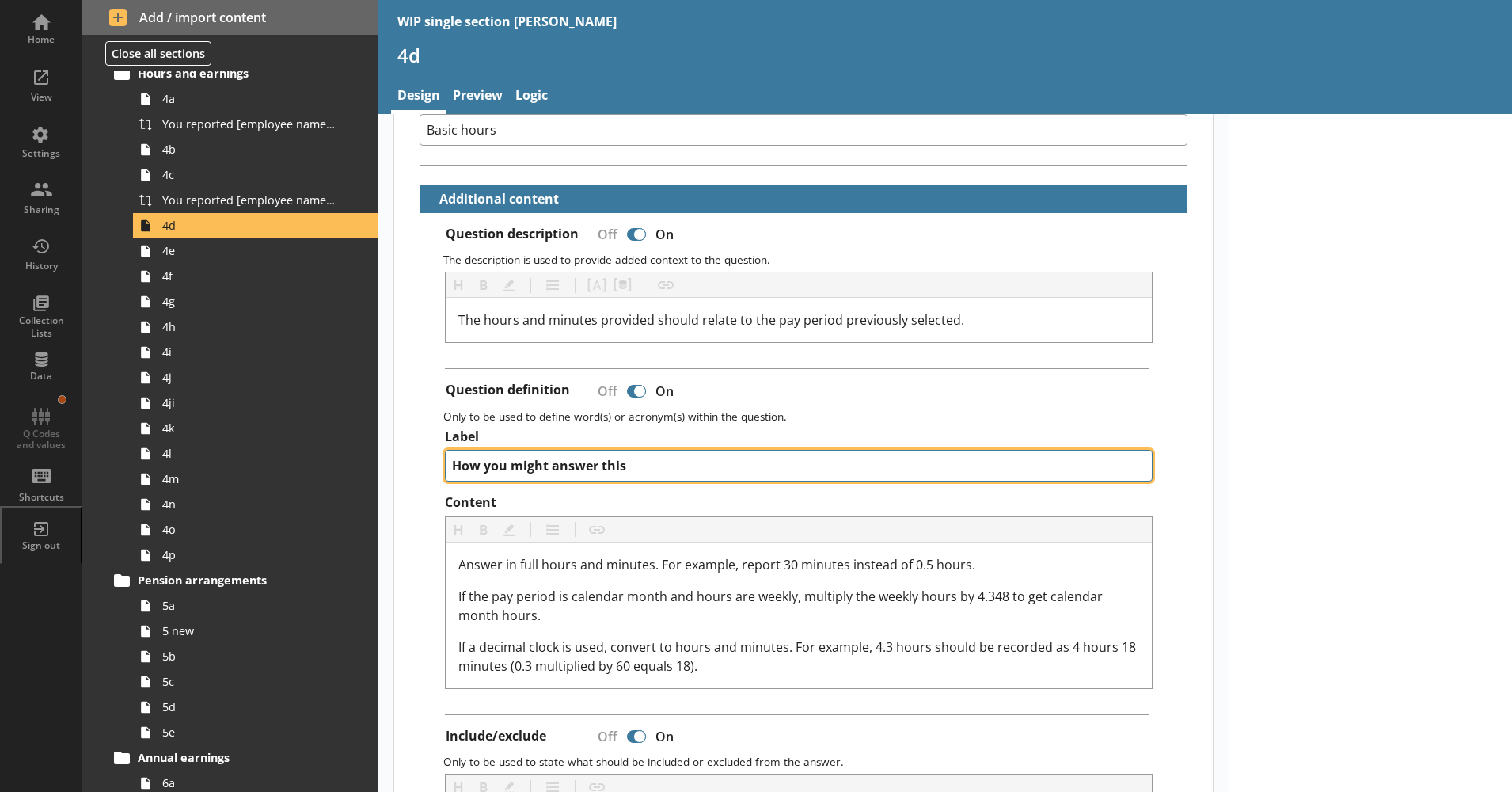 type on "x" 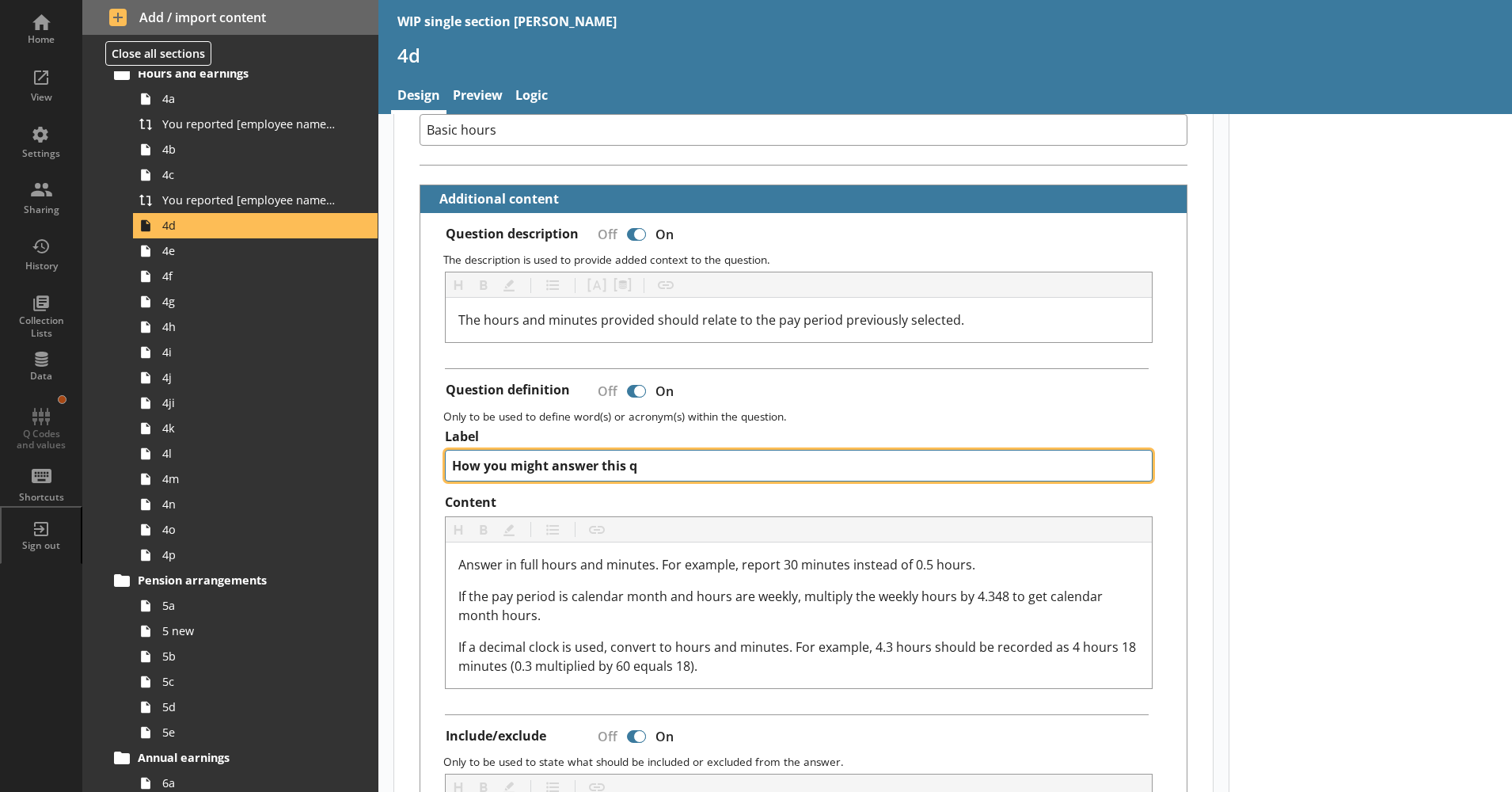 type on "x" 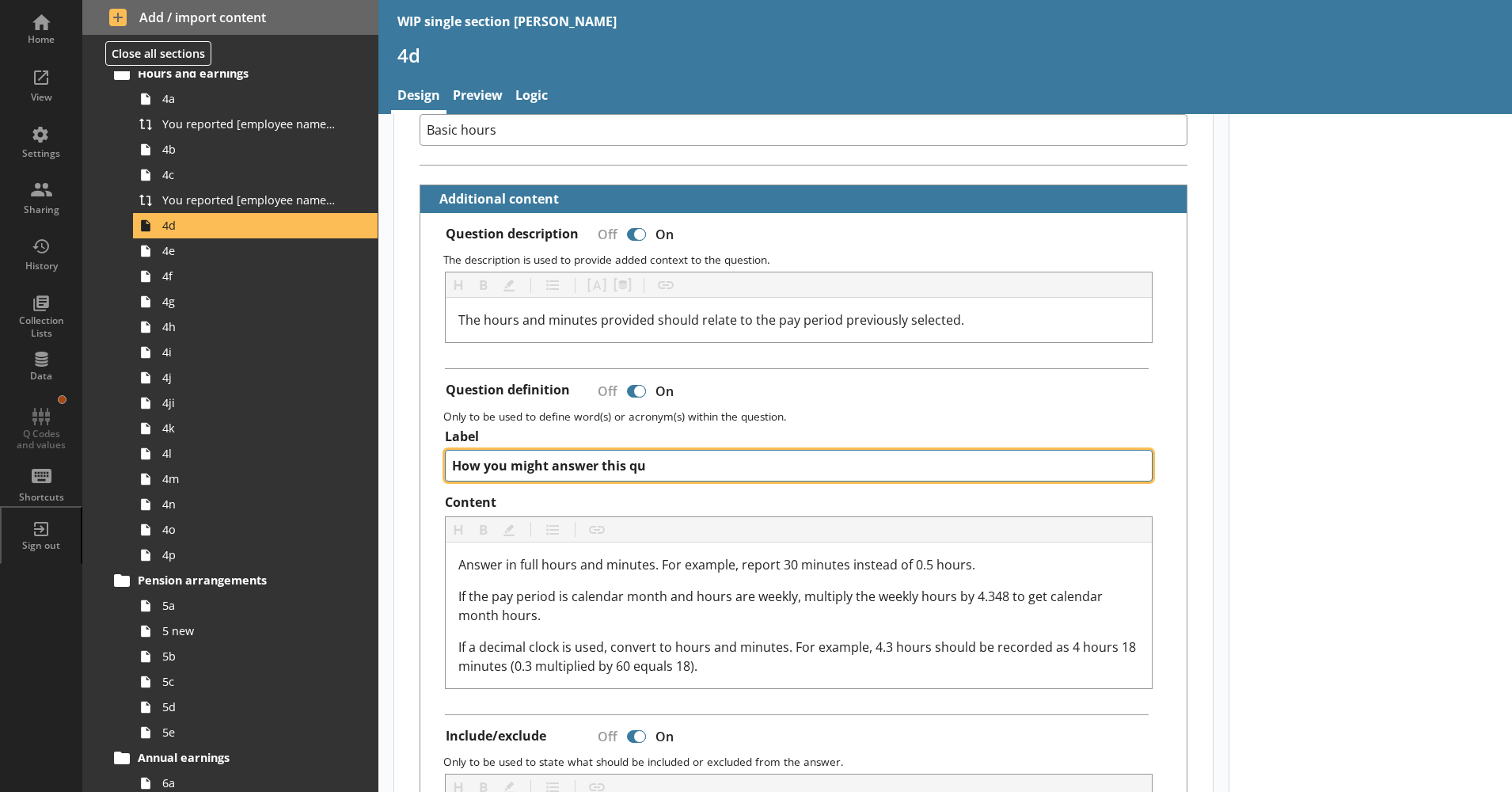 type on "How you might answer this que" 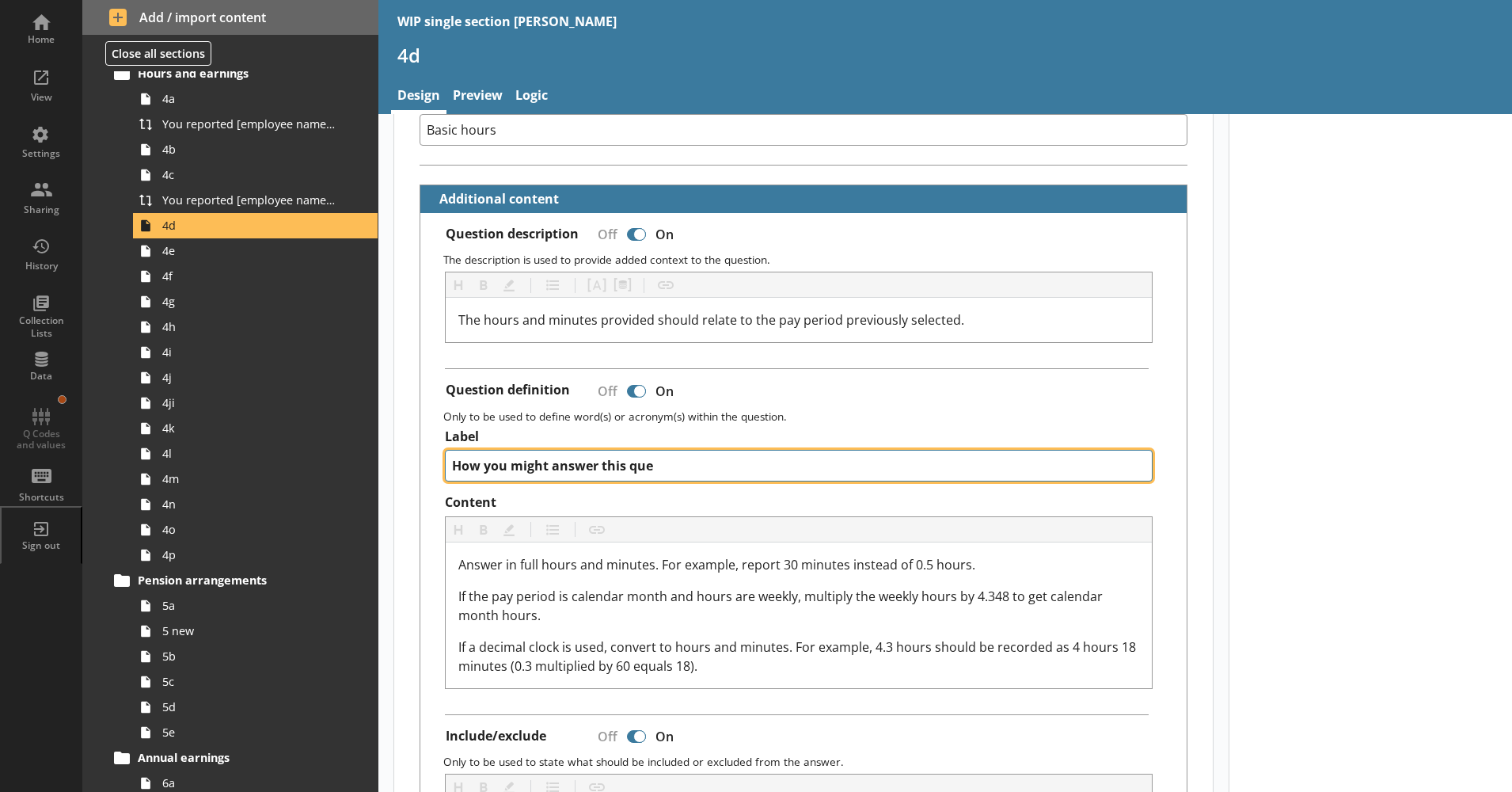 type on "x" 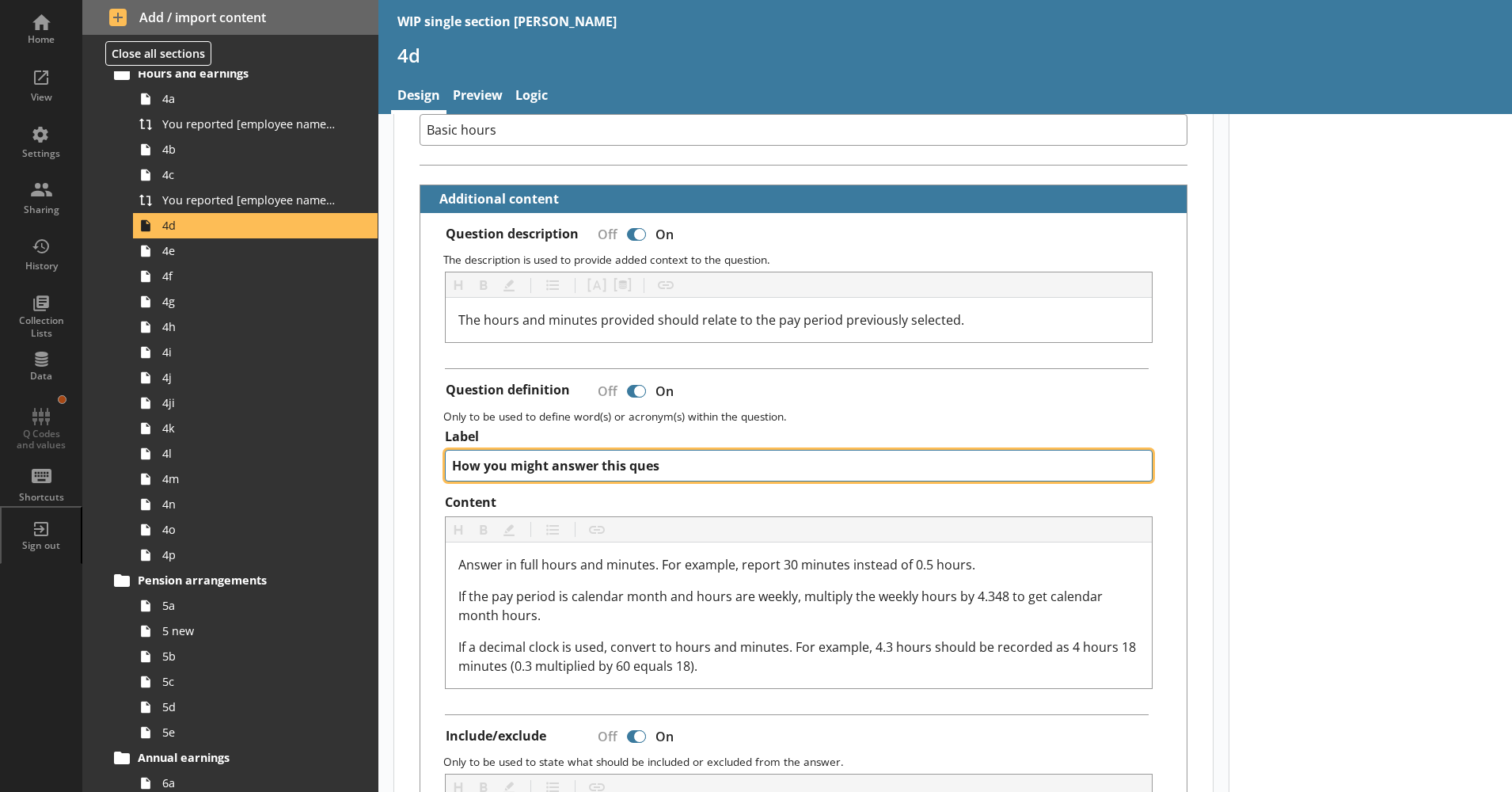 type on "x" 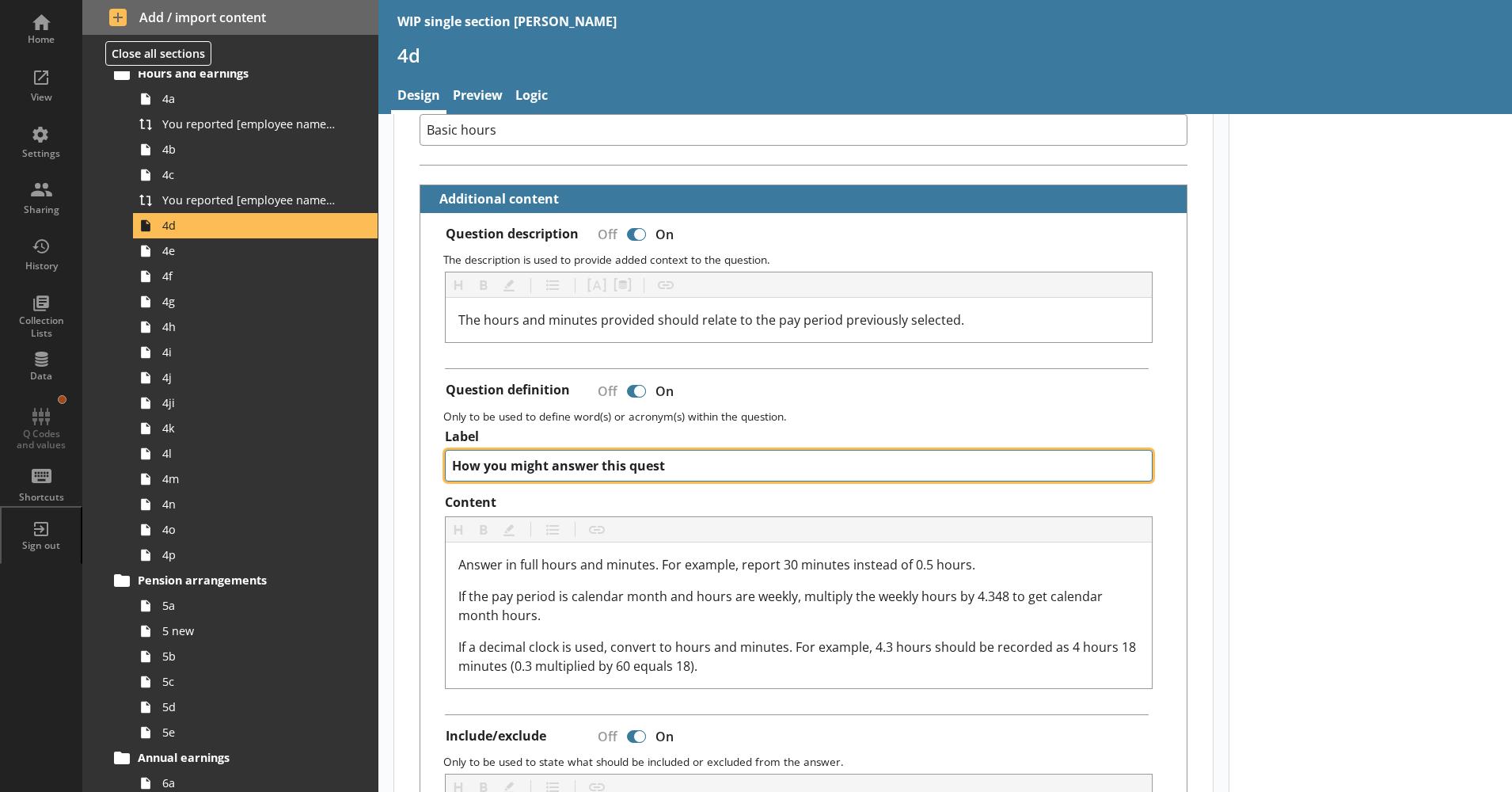 type on "How you might answer this questi" 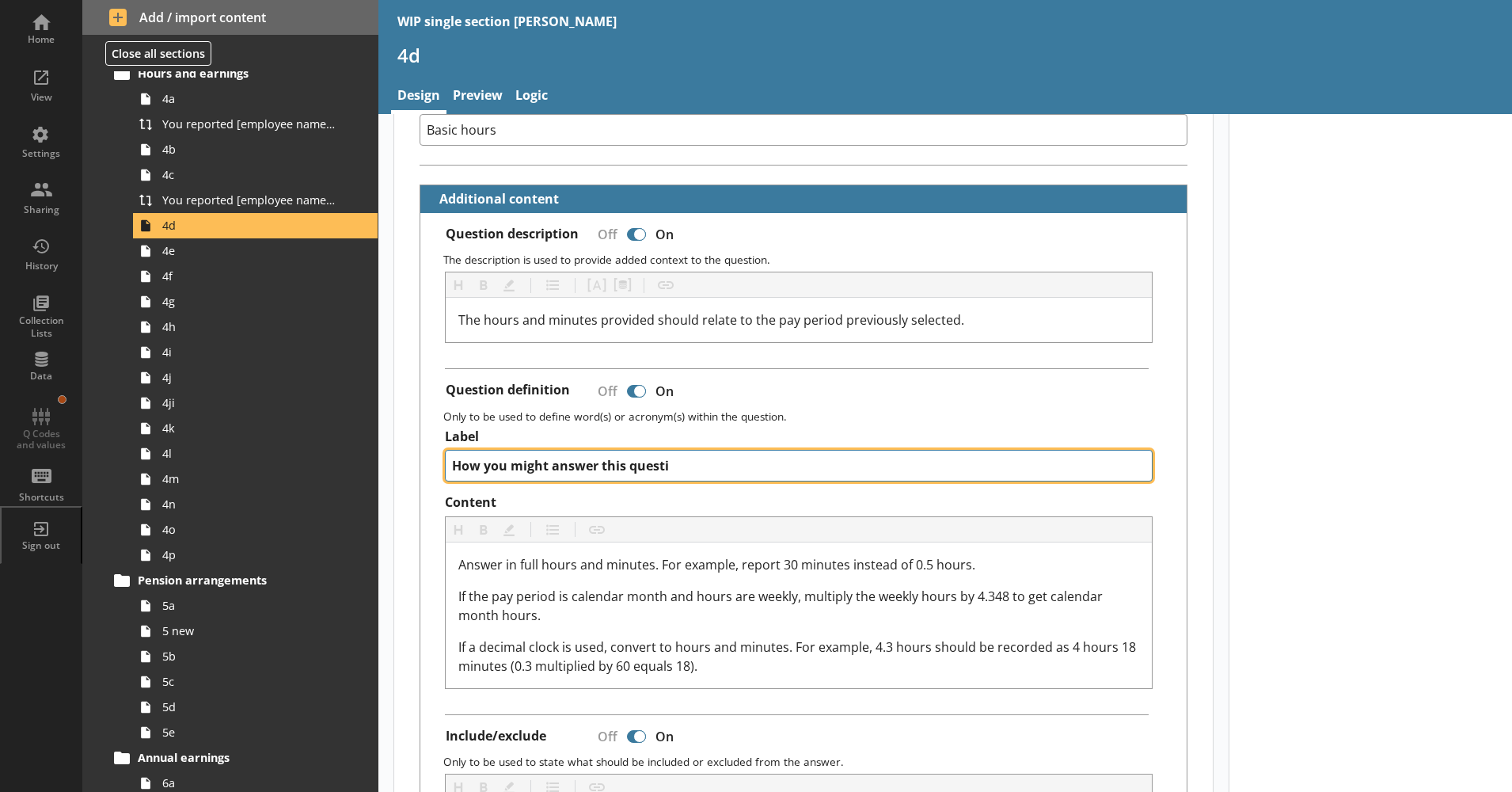 type on "x" 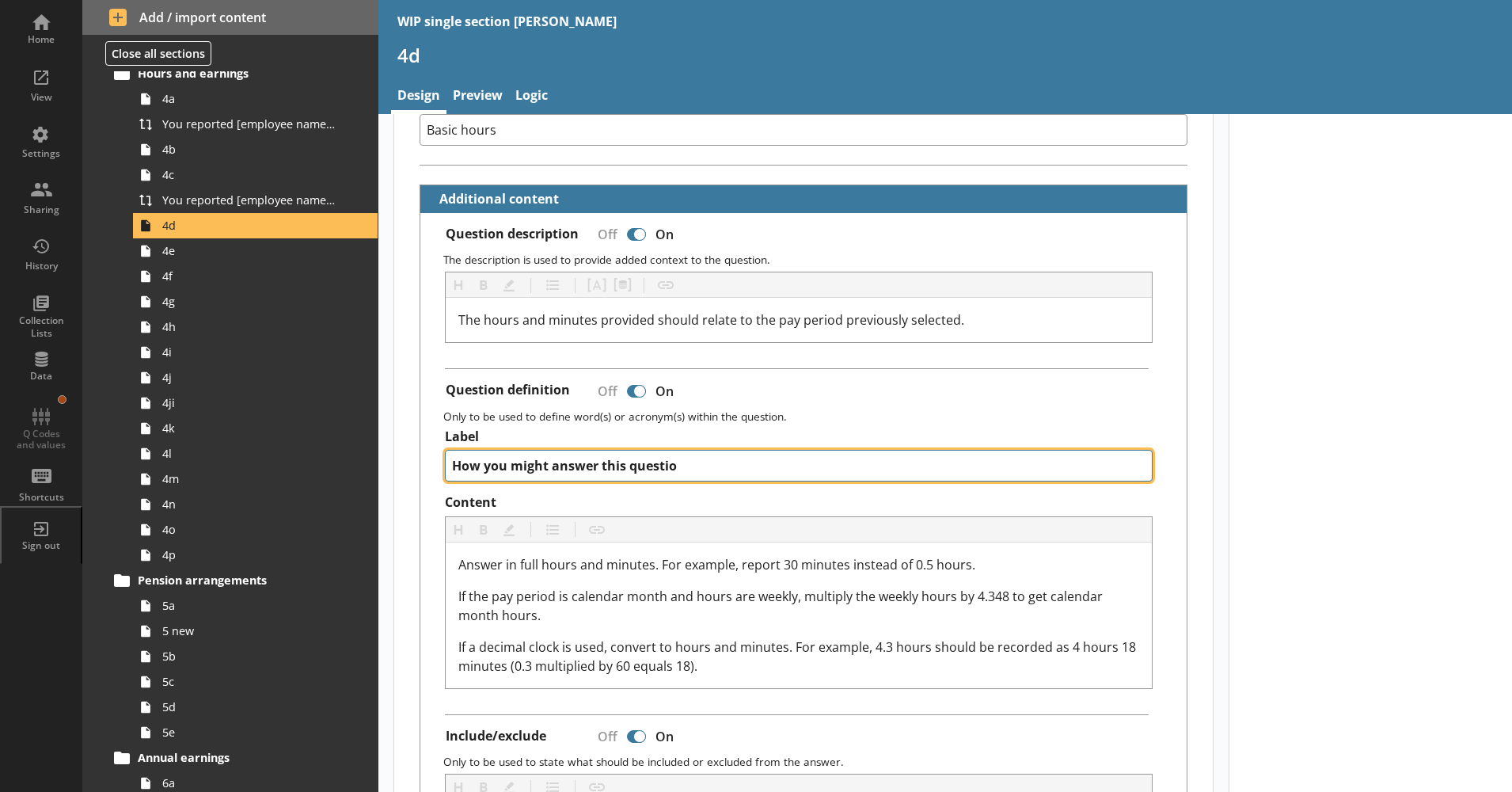 type on "How you might answer this question" 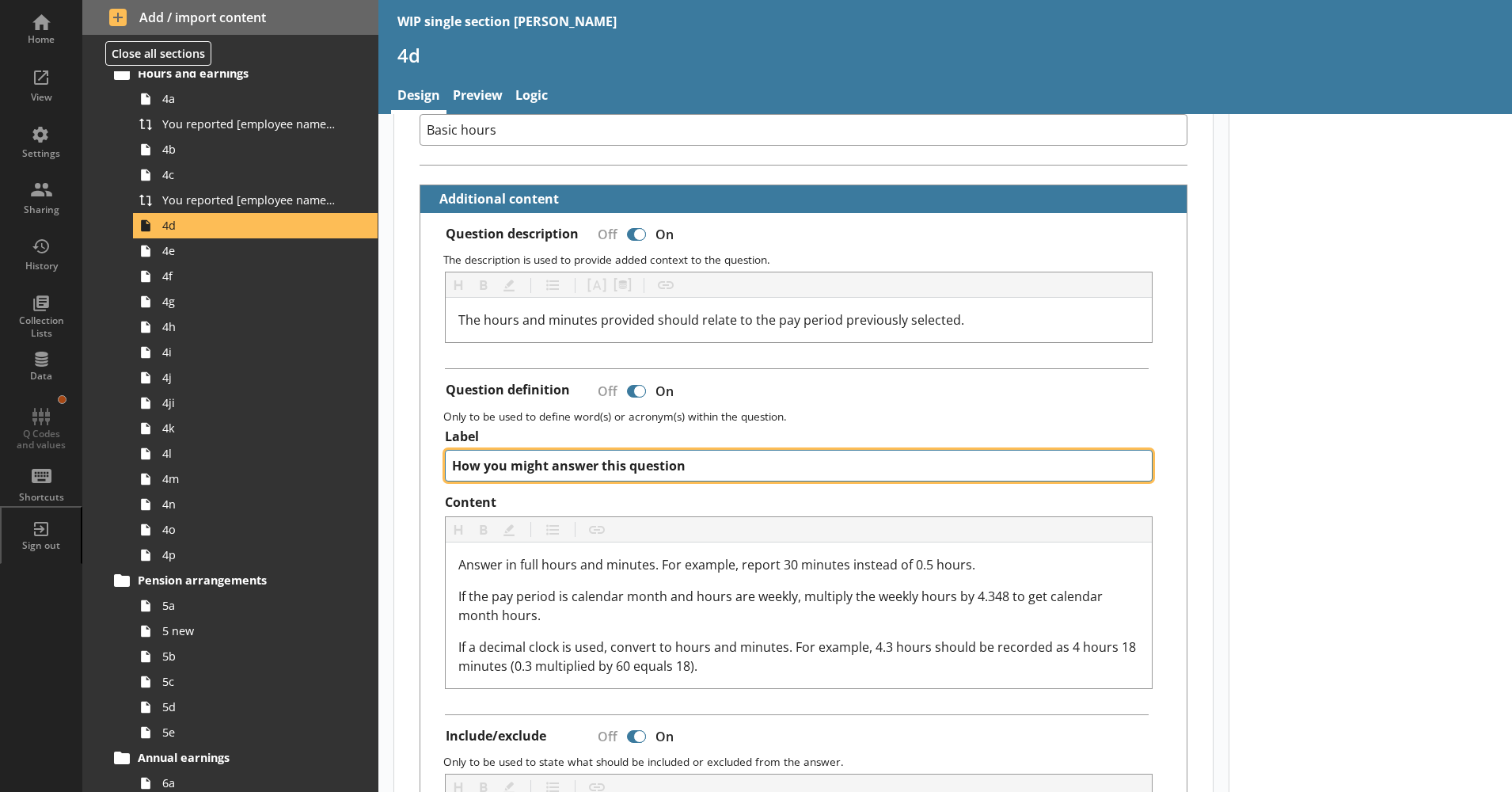 type on "x" 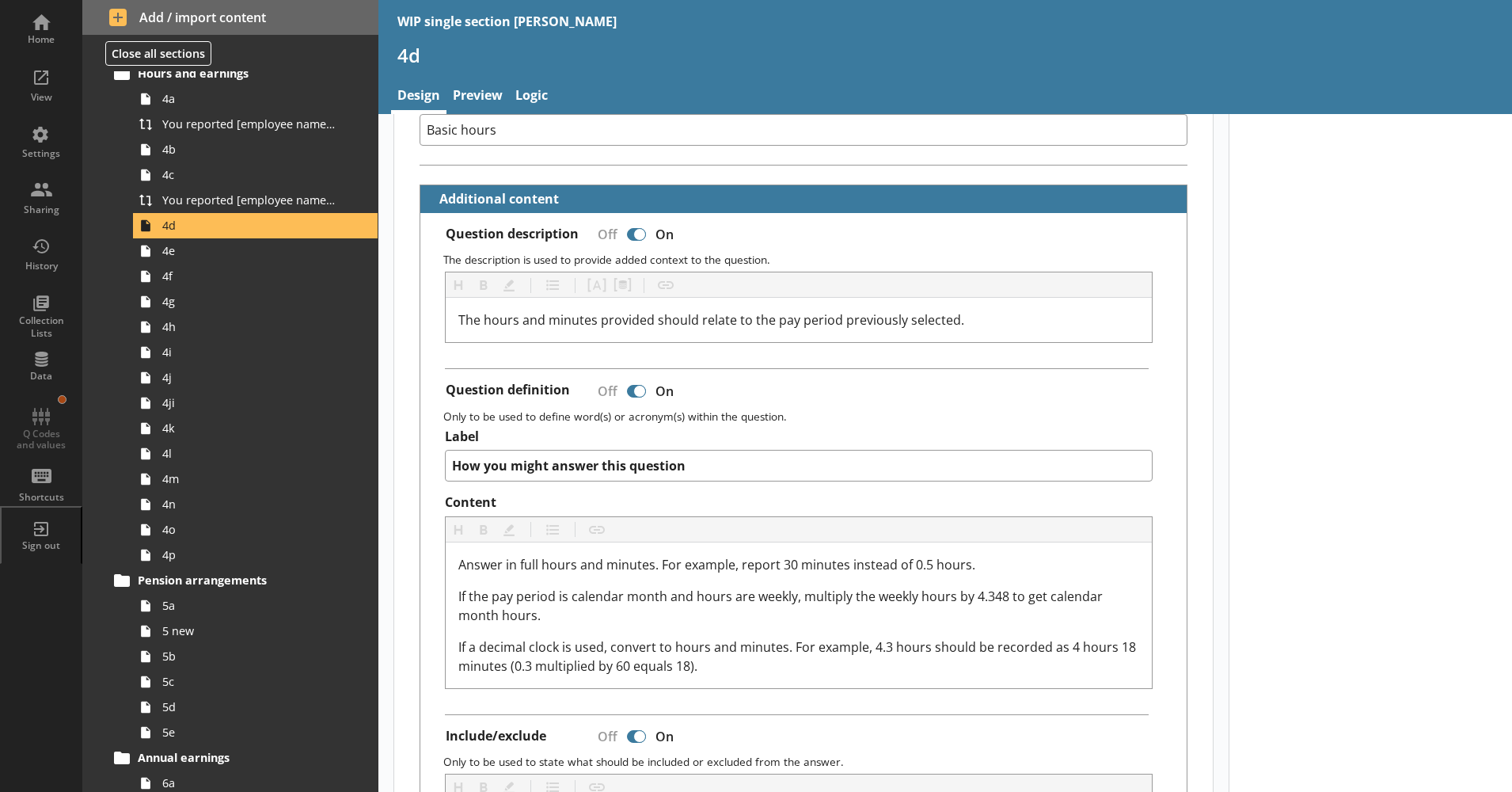 click on "Question Heading Heading Bold Bold Highlight Highlight List List Pipe answer Pipe answer Pipe metadata Pipe metadata Pipe variable Pipe variable Insert link Insert link How many hours and minutes does this  [Basic pay received for work carried out in the pay period]  basic pay relate to? Page title and description The page title is the first thing read by screen readers and helps users of assistive technology understand what the page is about. It is shown in the browser's title bar or in the page's tab. Page titles follow the structure: 'page description - questionnaire title'. Page description Basic hours Additional content Question description Off On The description is used to provide added context to the question. Heading Heading Bold Bold Highlight Highlight List List Pipe answer Pipe answer Pipe metadata Pipe metadata Insert link Insert link The hours and minutes provided should relate to the pay period previously selected. Question definition Off On Label How you might answer this question Content Bold" at bounding box center (803, 1137) 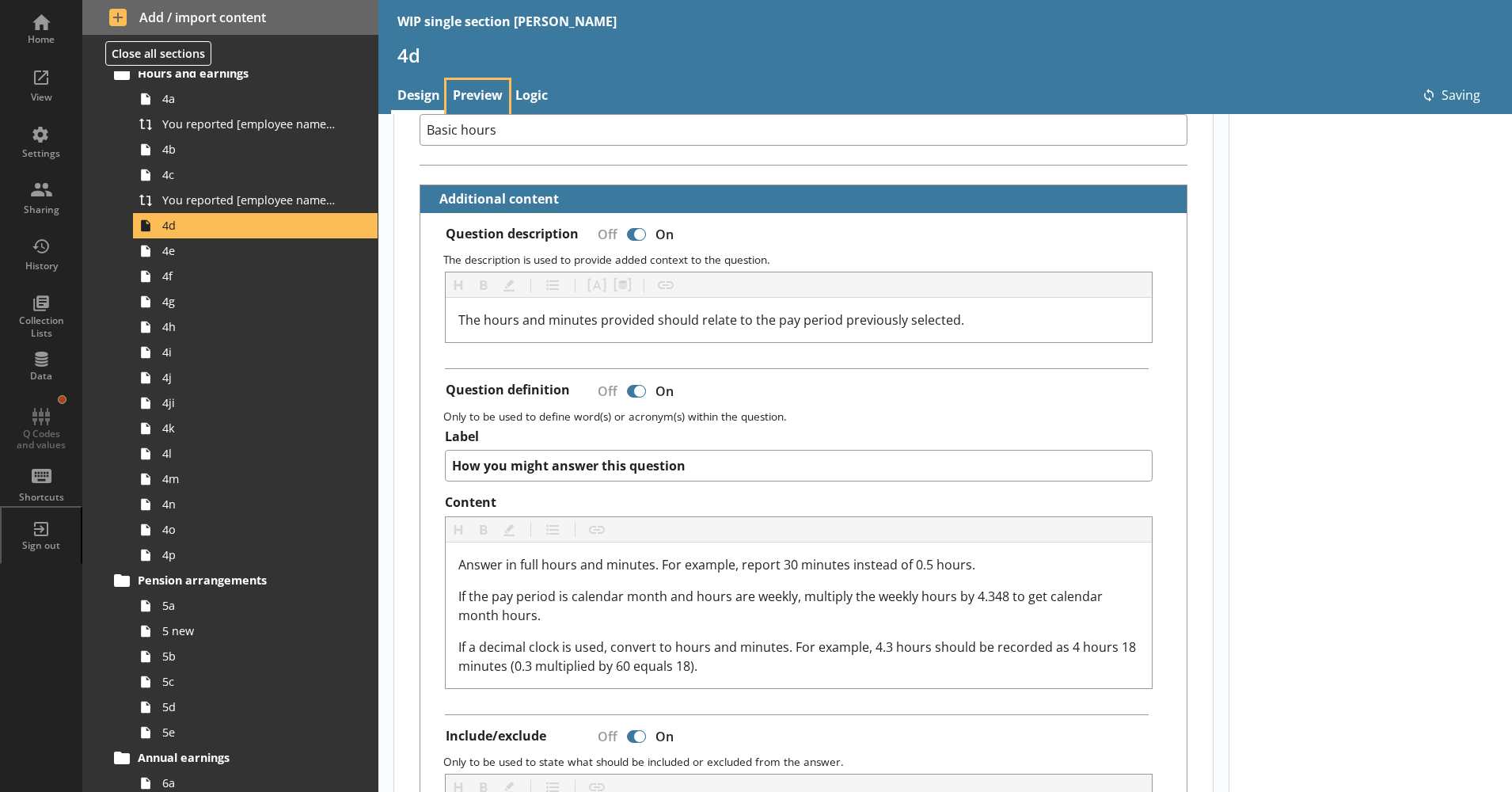 click on "Preview" at bounding box center (477, 97) 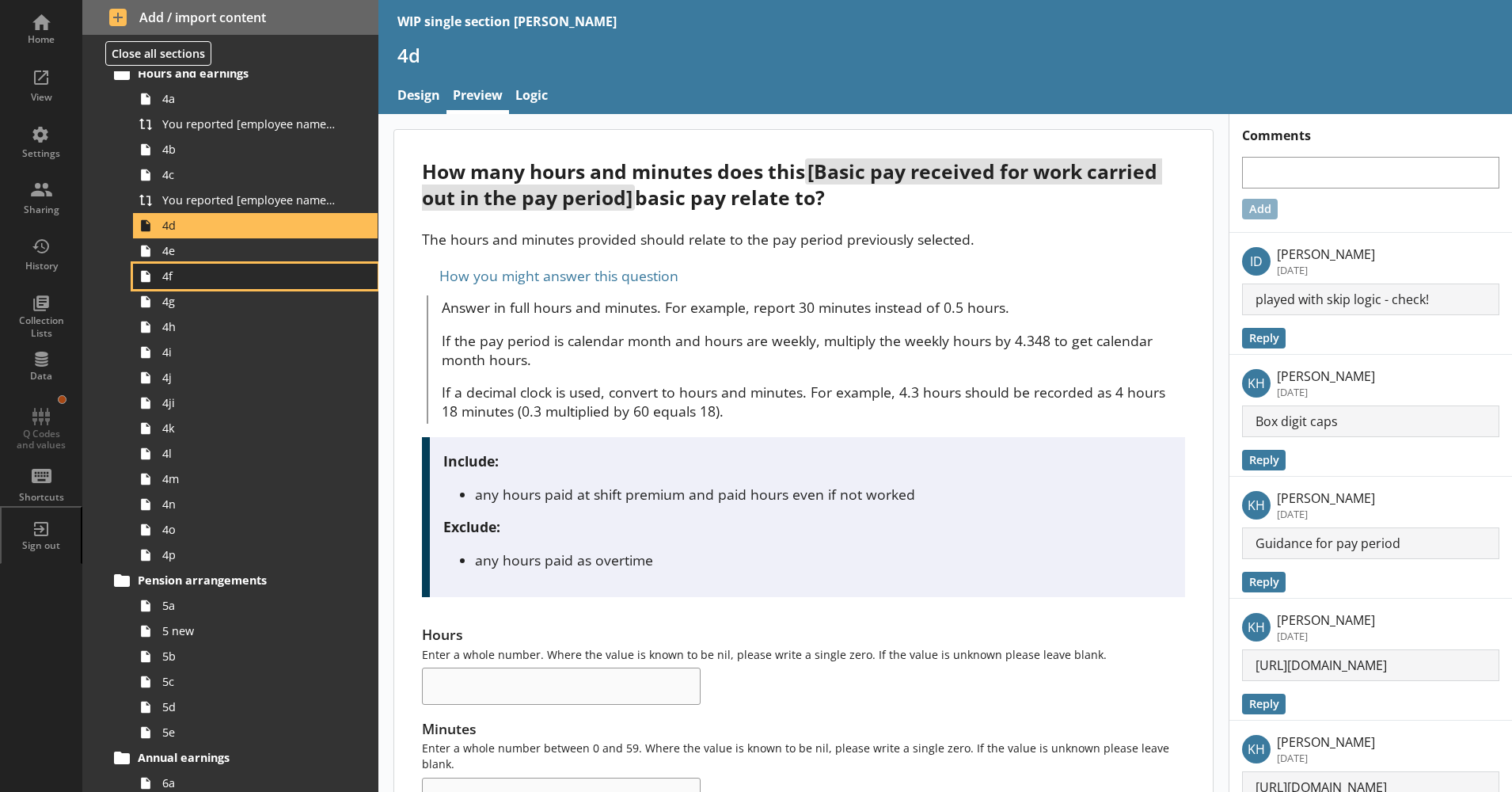 click on "4f" at bounding box center [255, 276] 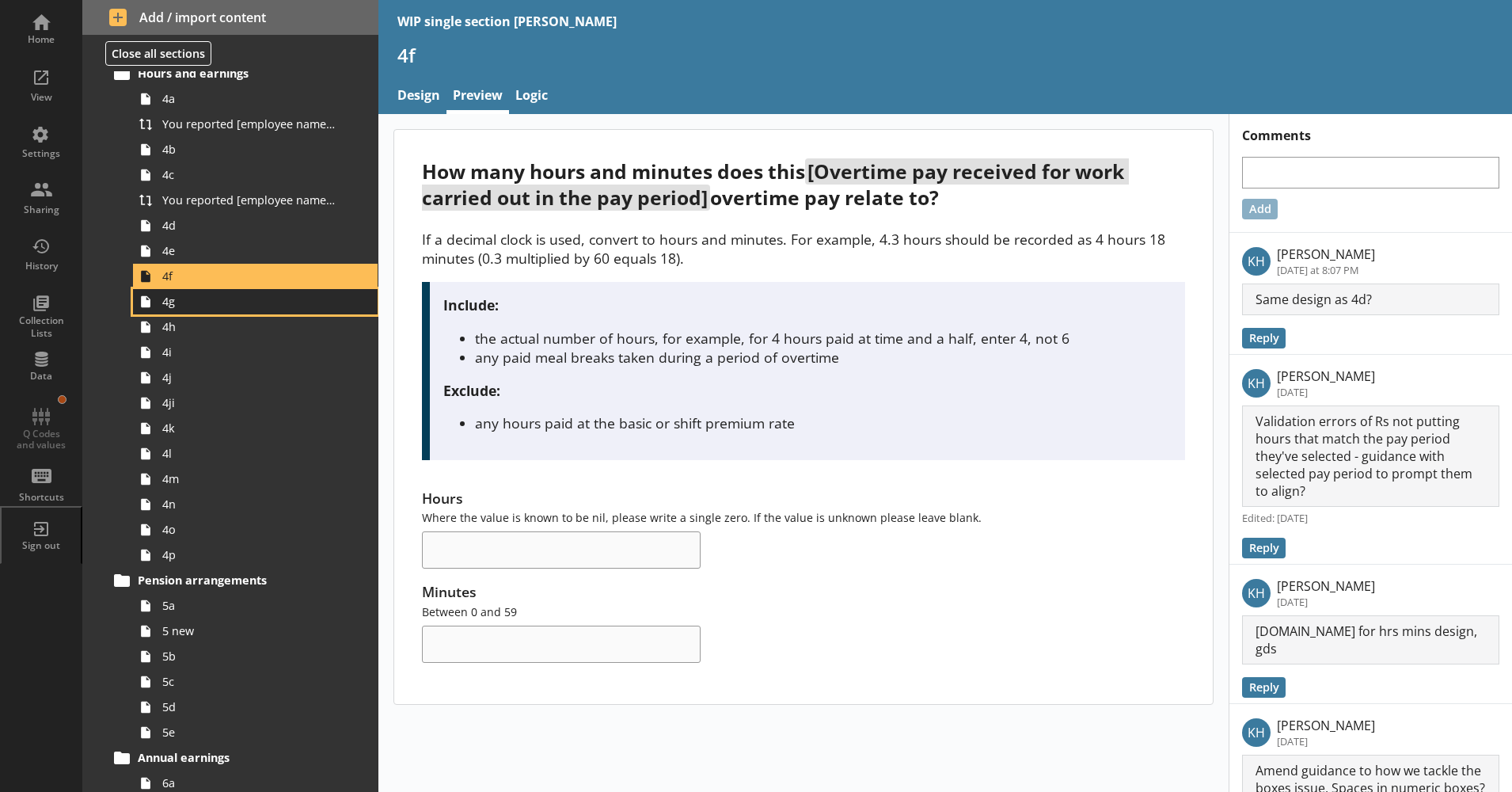 click on "4g" at bounding box center [249, 301] 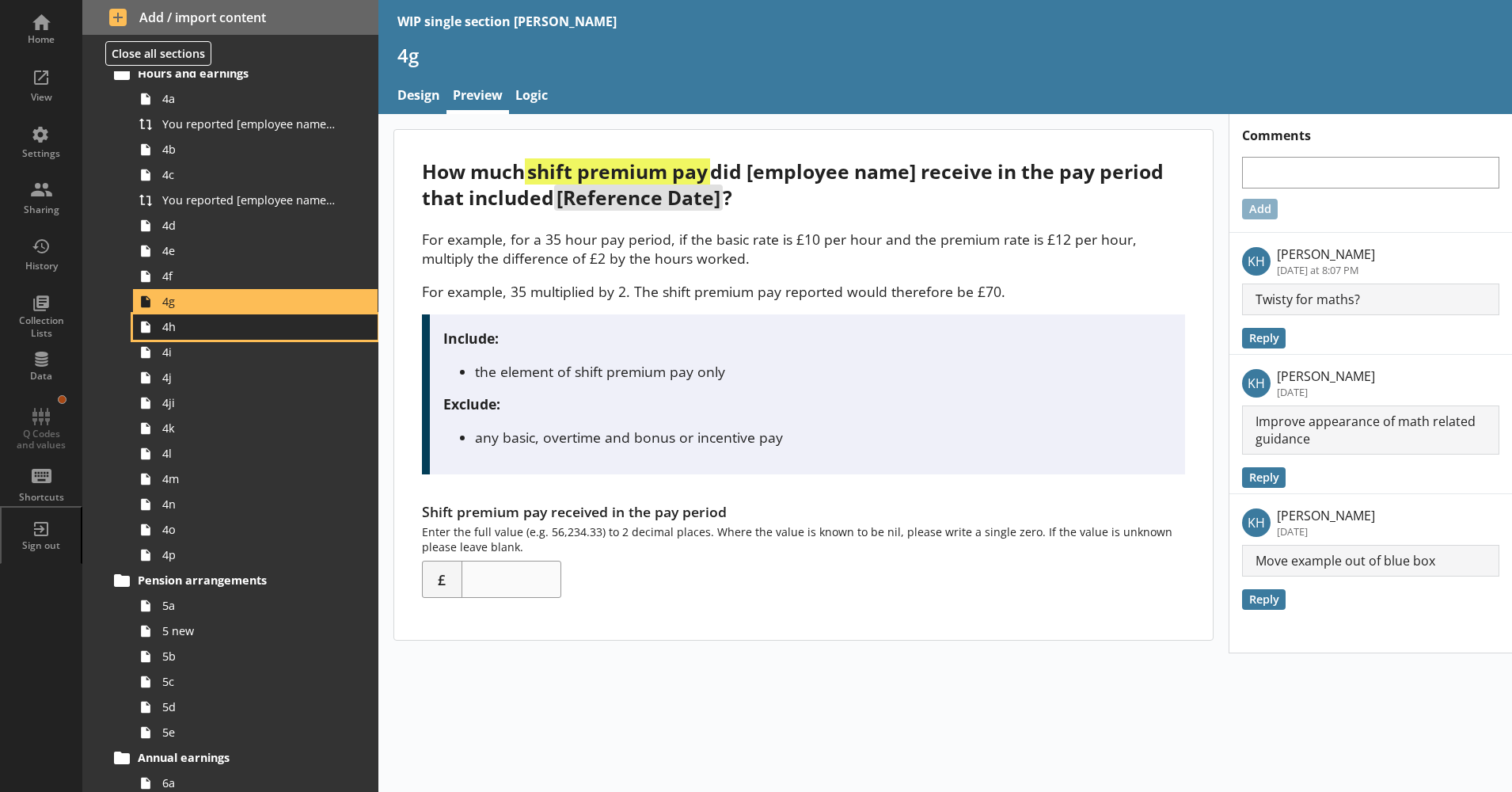 click on "4h" at bounding box center (249, 326) 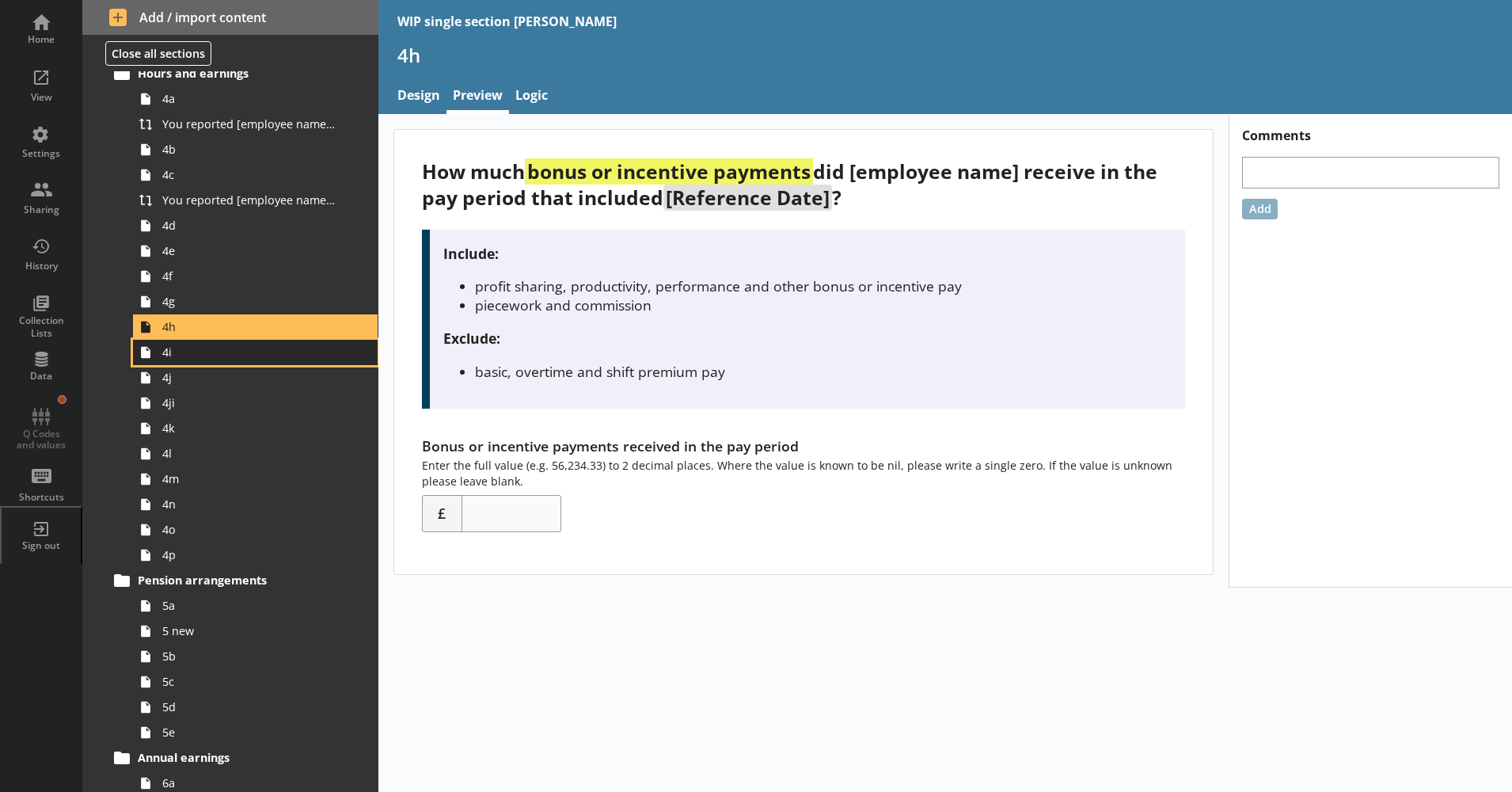 click on "4i" at bounding box center [249, 352] 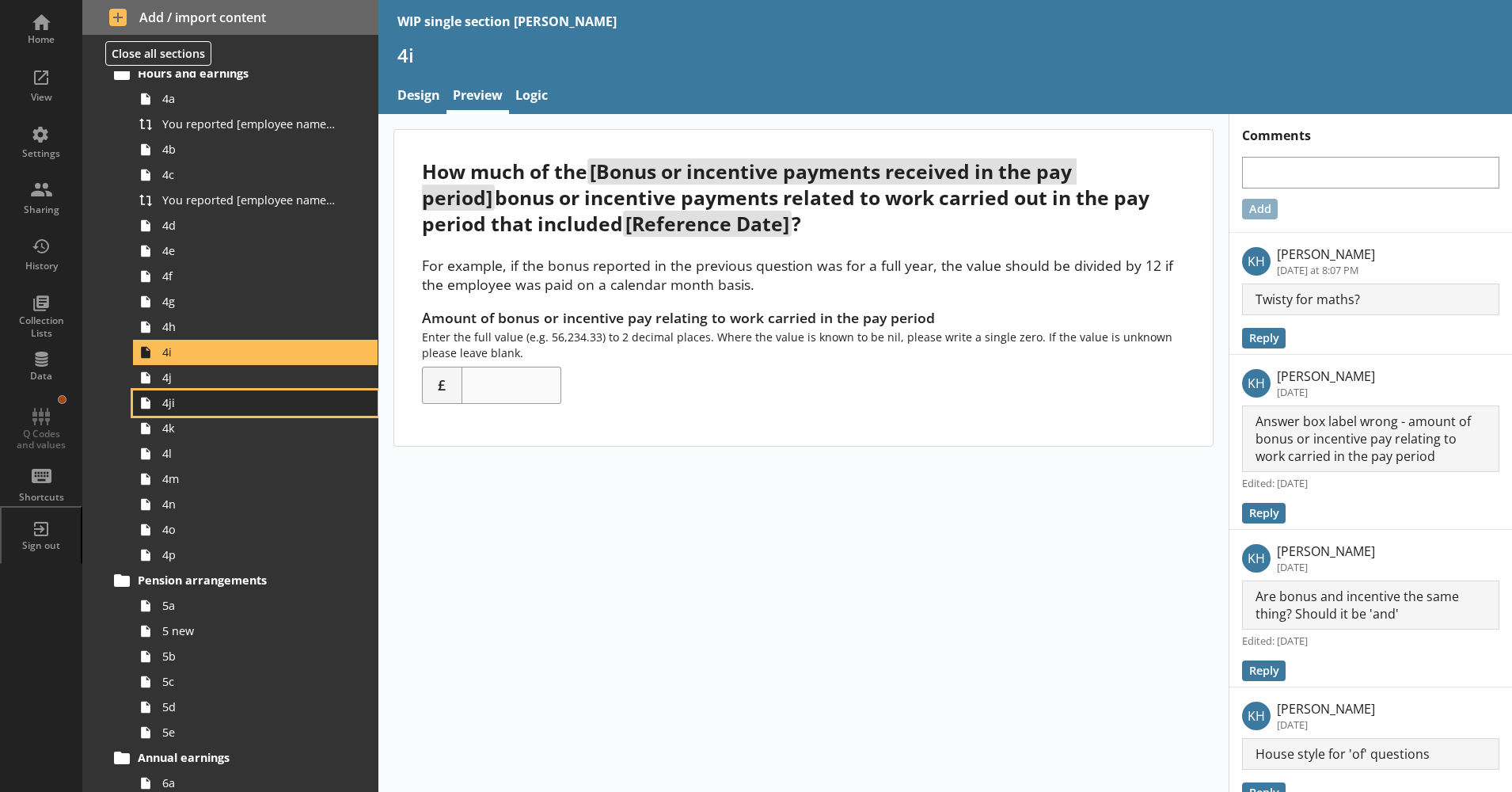 click on "4ji" at bounding box center (249, 402) 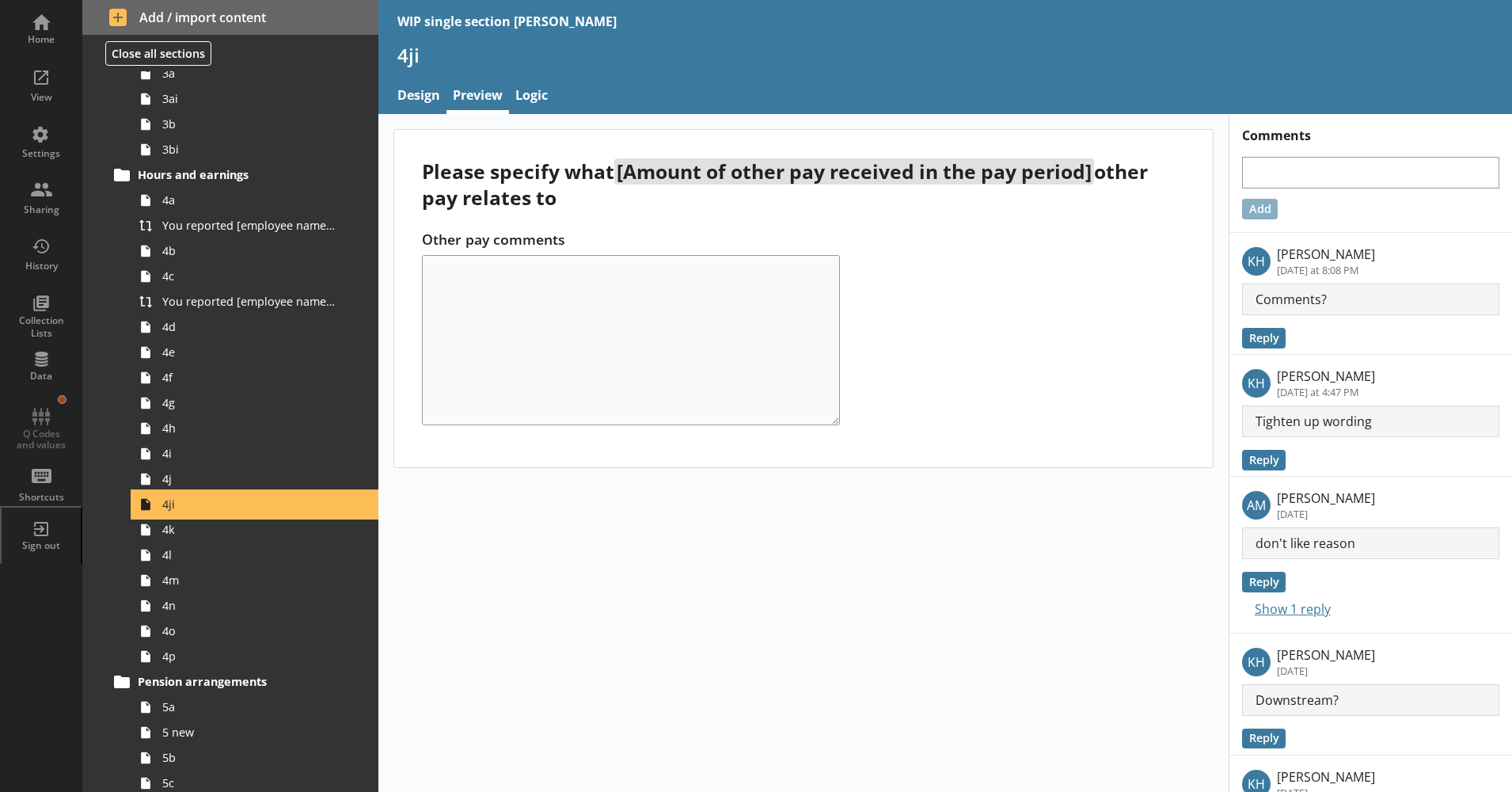scroll, scrollTop: 0, scrollLeft: 0, axis: both 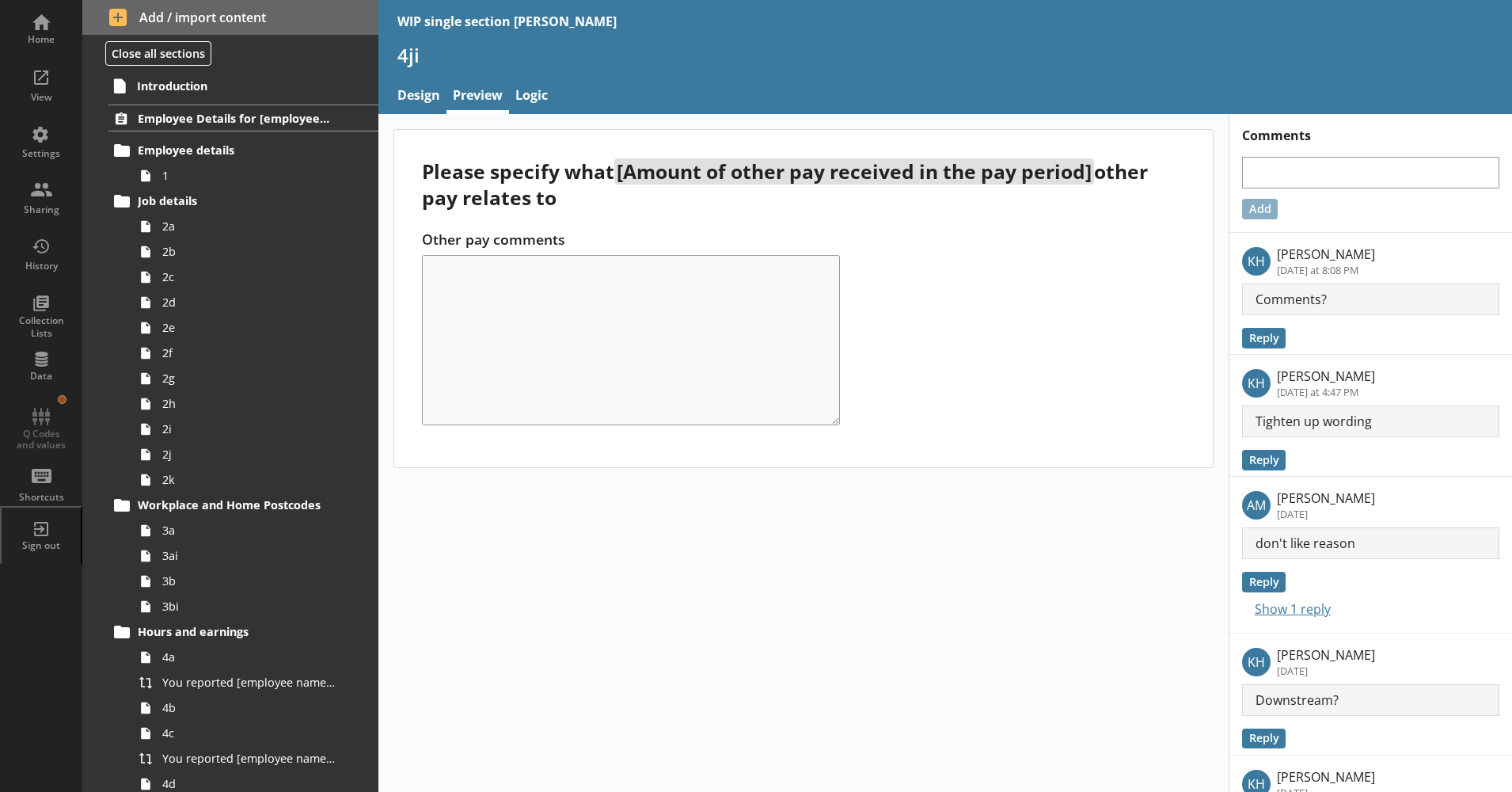 click on "Please specify what  [Amount of other pay received in the pay period]  other pay relates to Other pay comments" at bounding box center (803, 624) 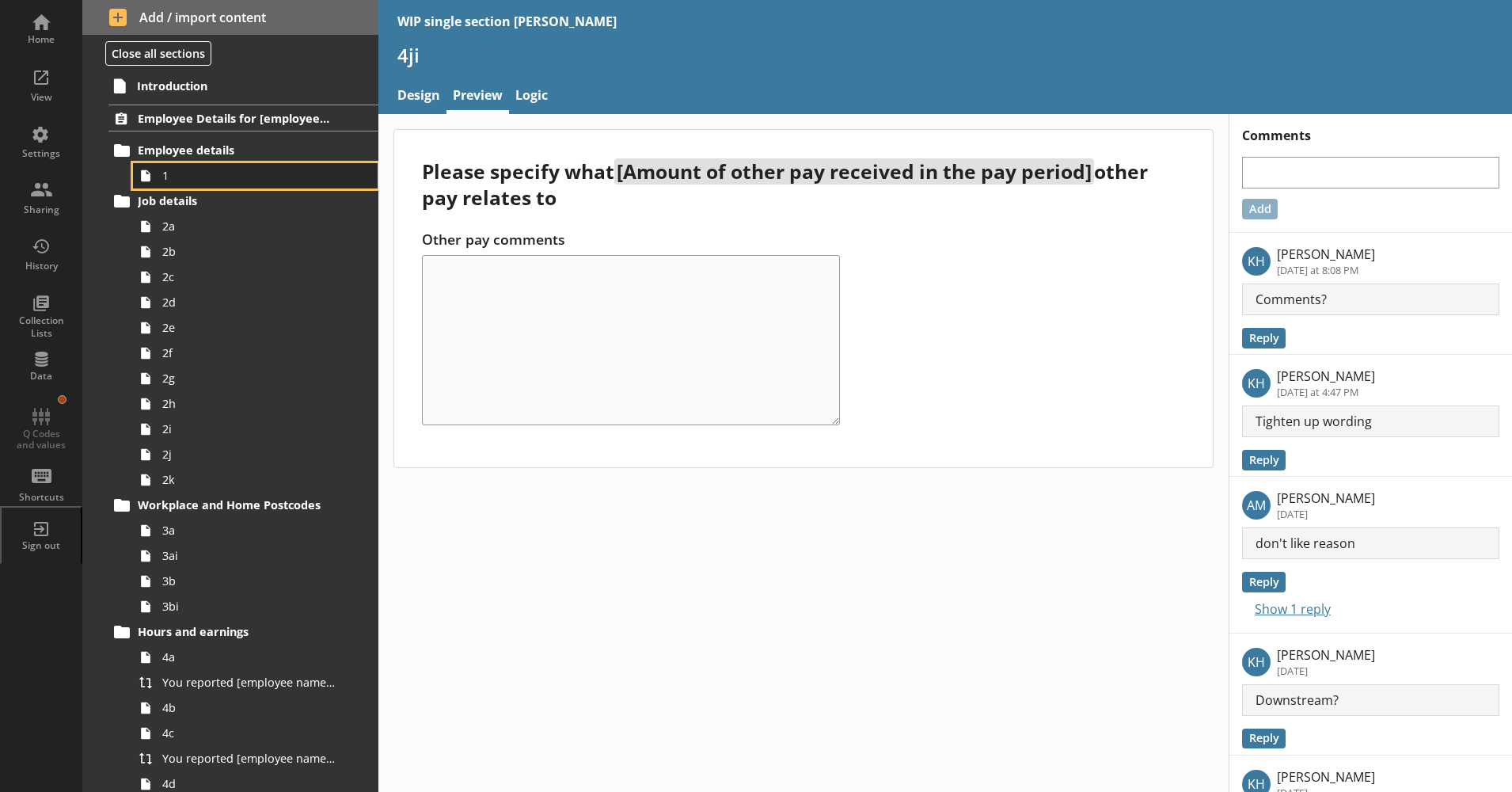 click on "1" at bounding box center [249, 175] 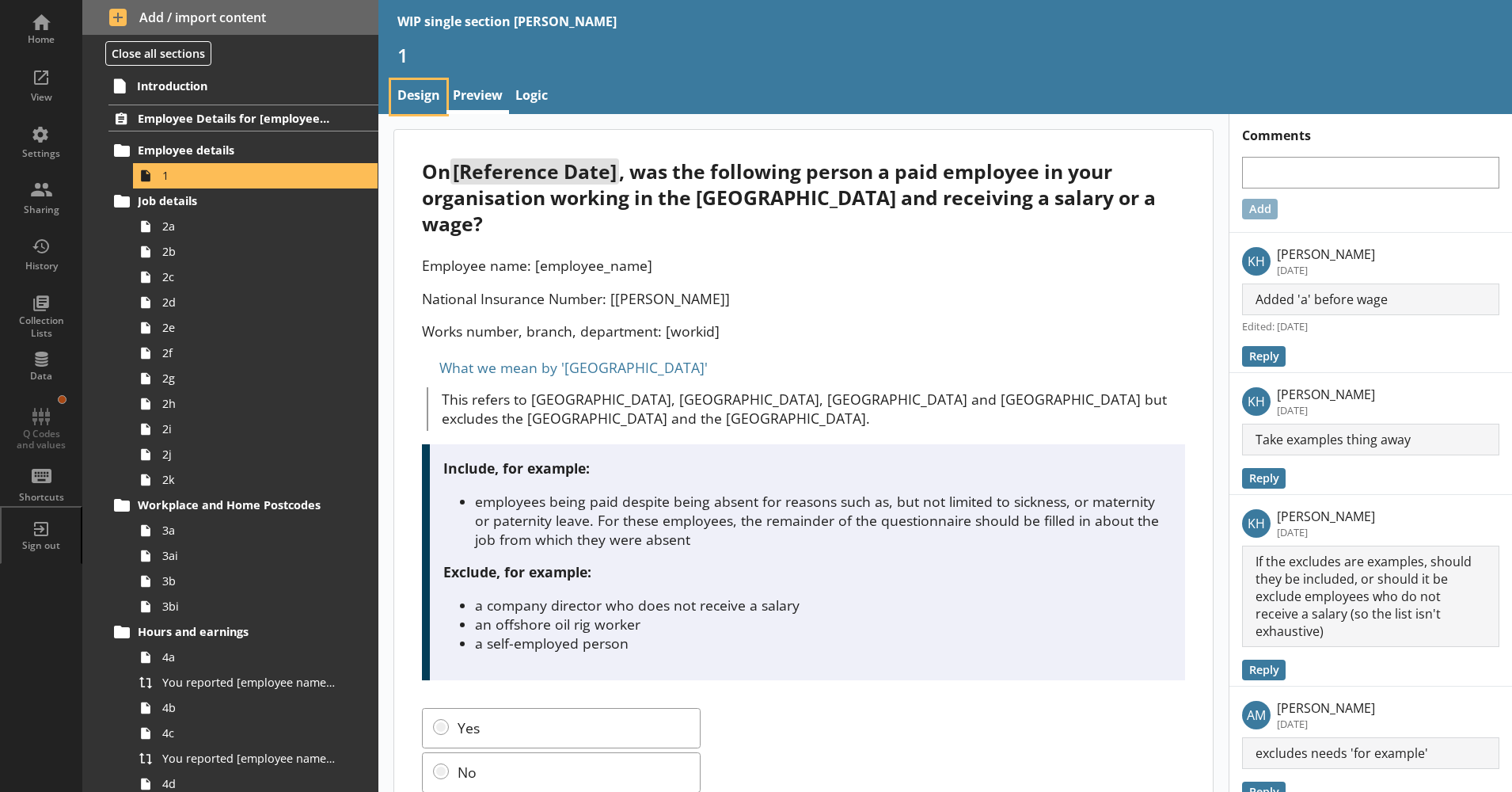 click on "Design" at bounding box center [419, 97] 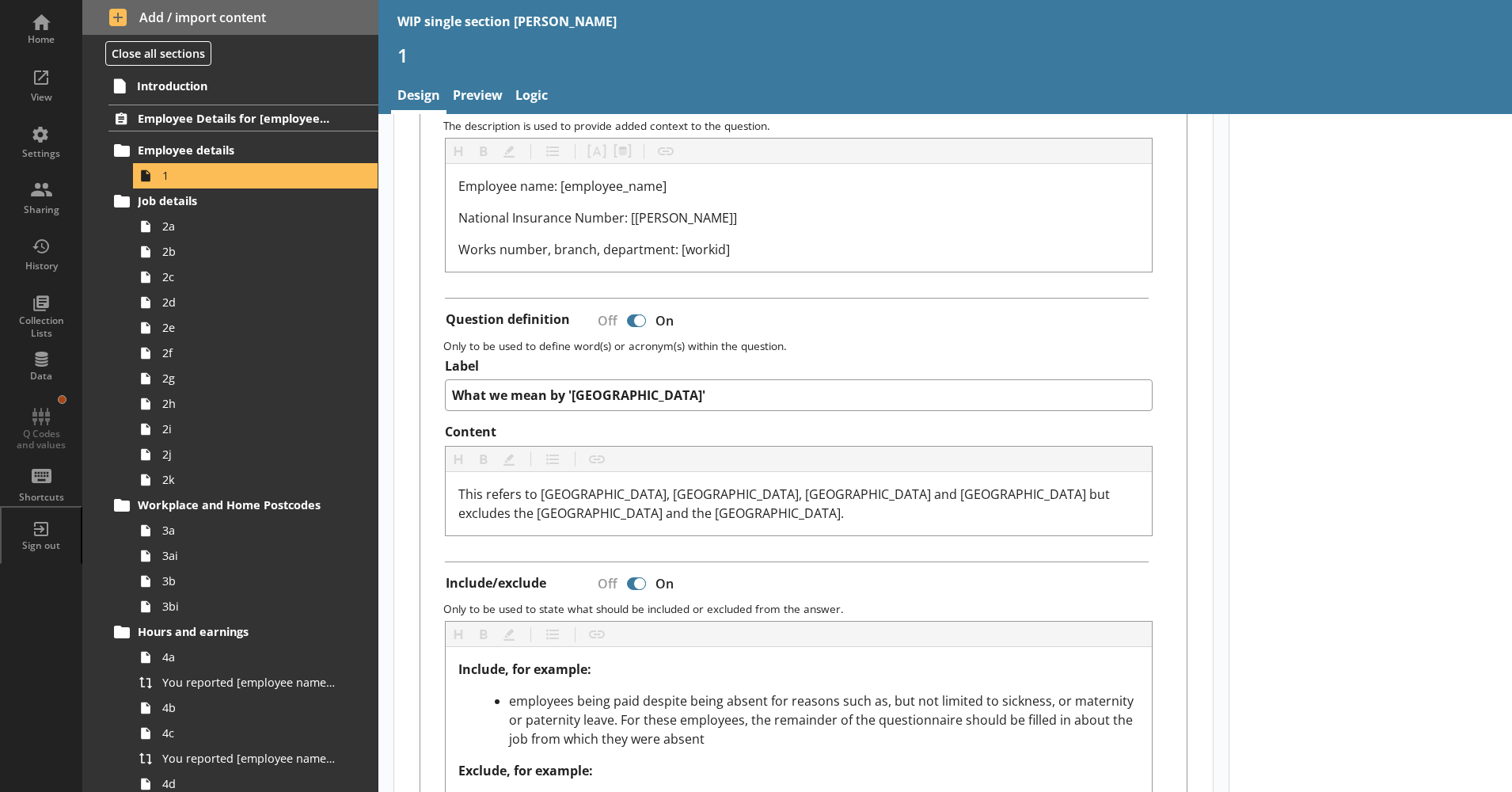 scroll, scrollTop: 644, scrollLeft: 0, axis: vertical 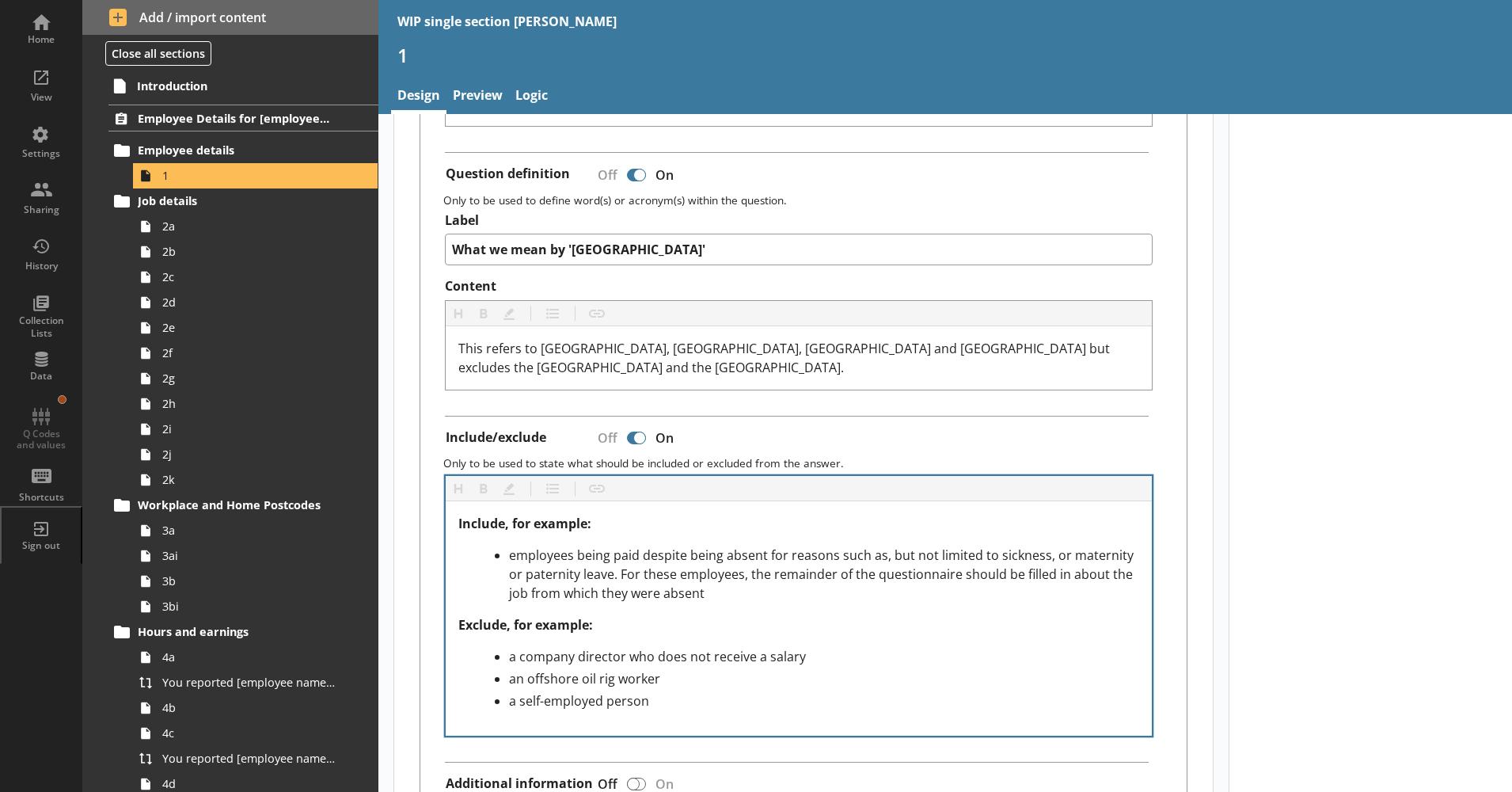 type on "x" 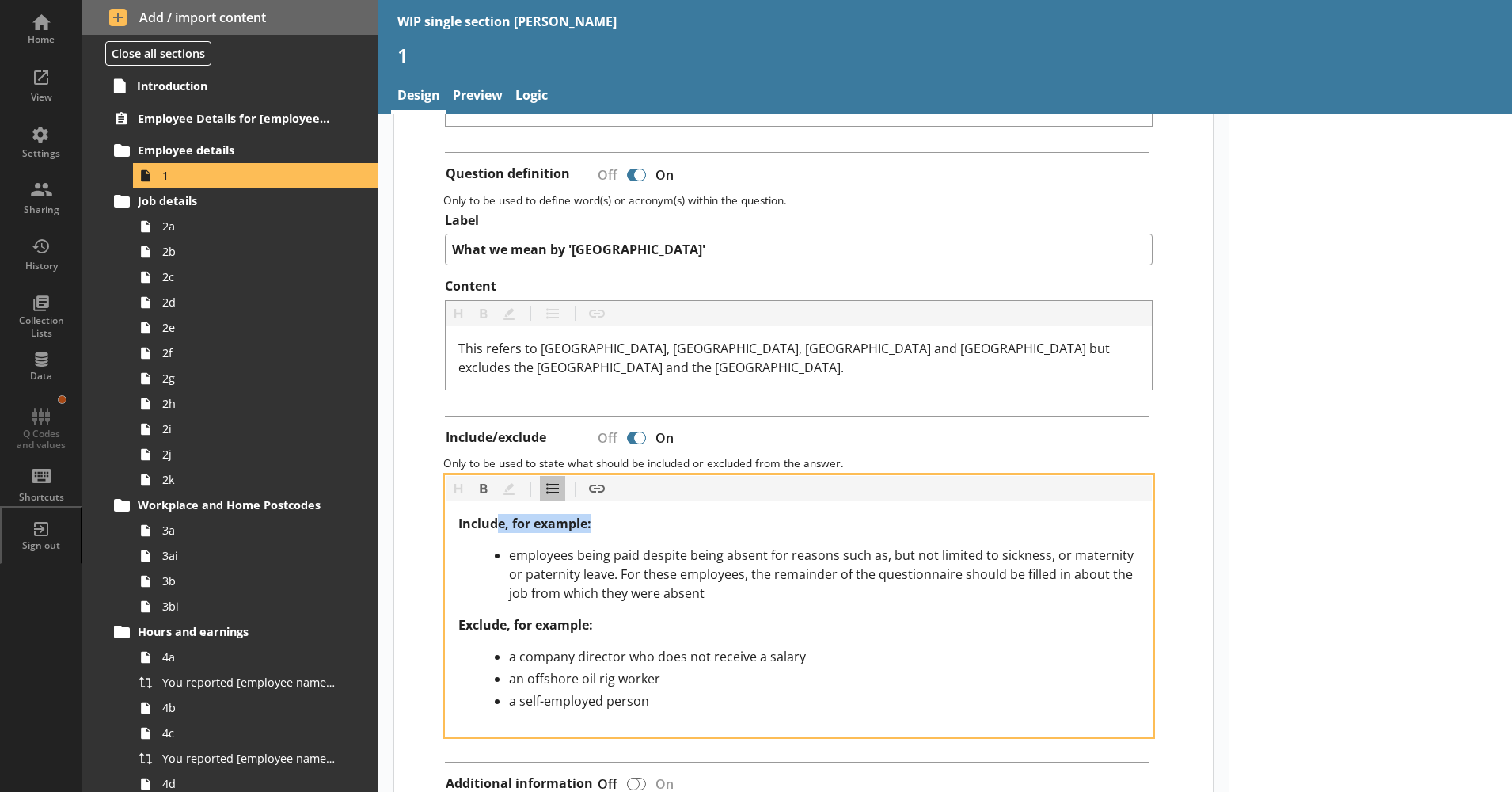 drag, startPoint x: 600, startPoint y: 518, endPoint x: 502, endPoint y: 529, distance: 98.61541 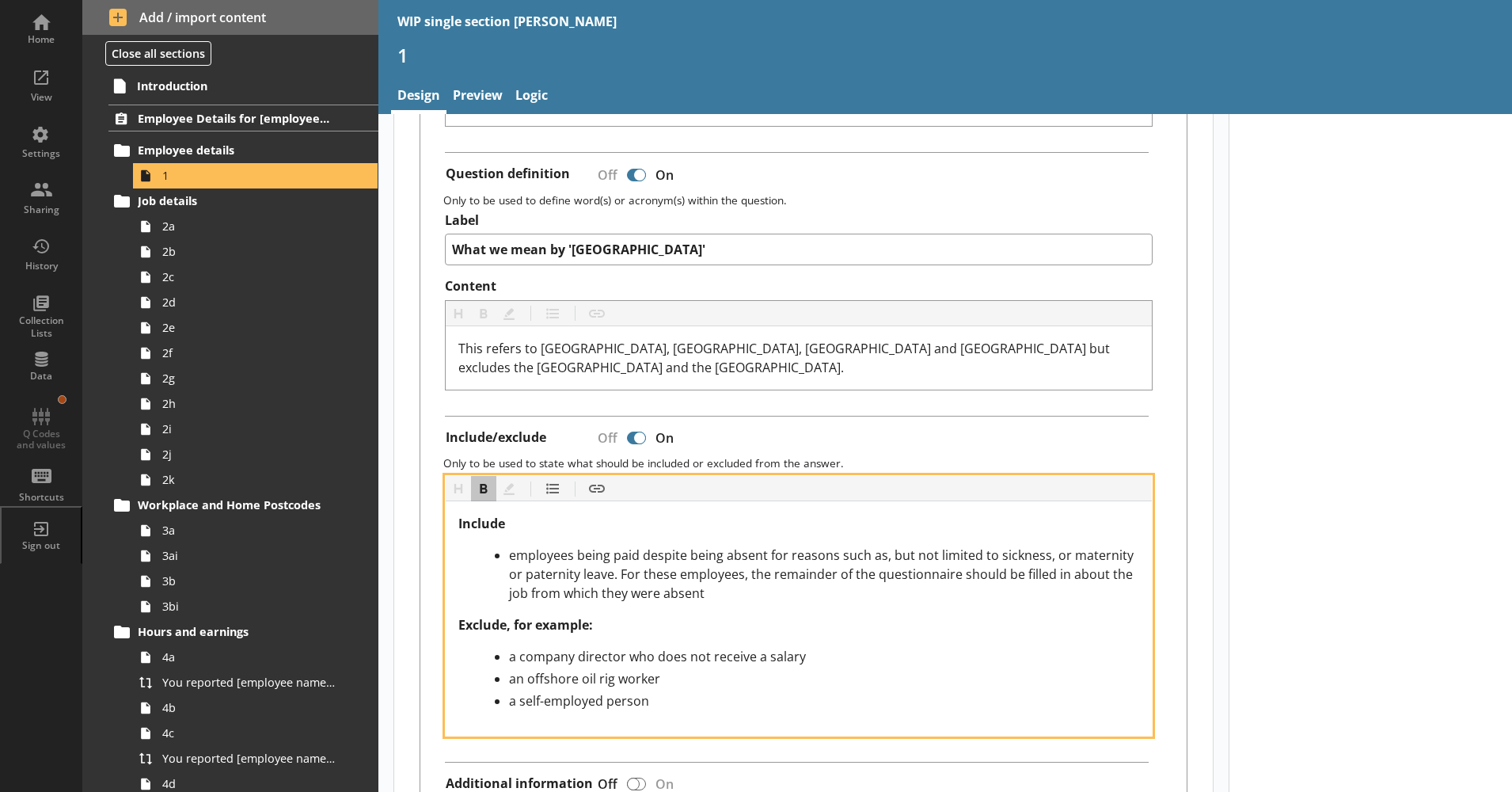 type 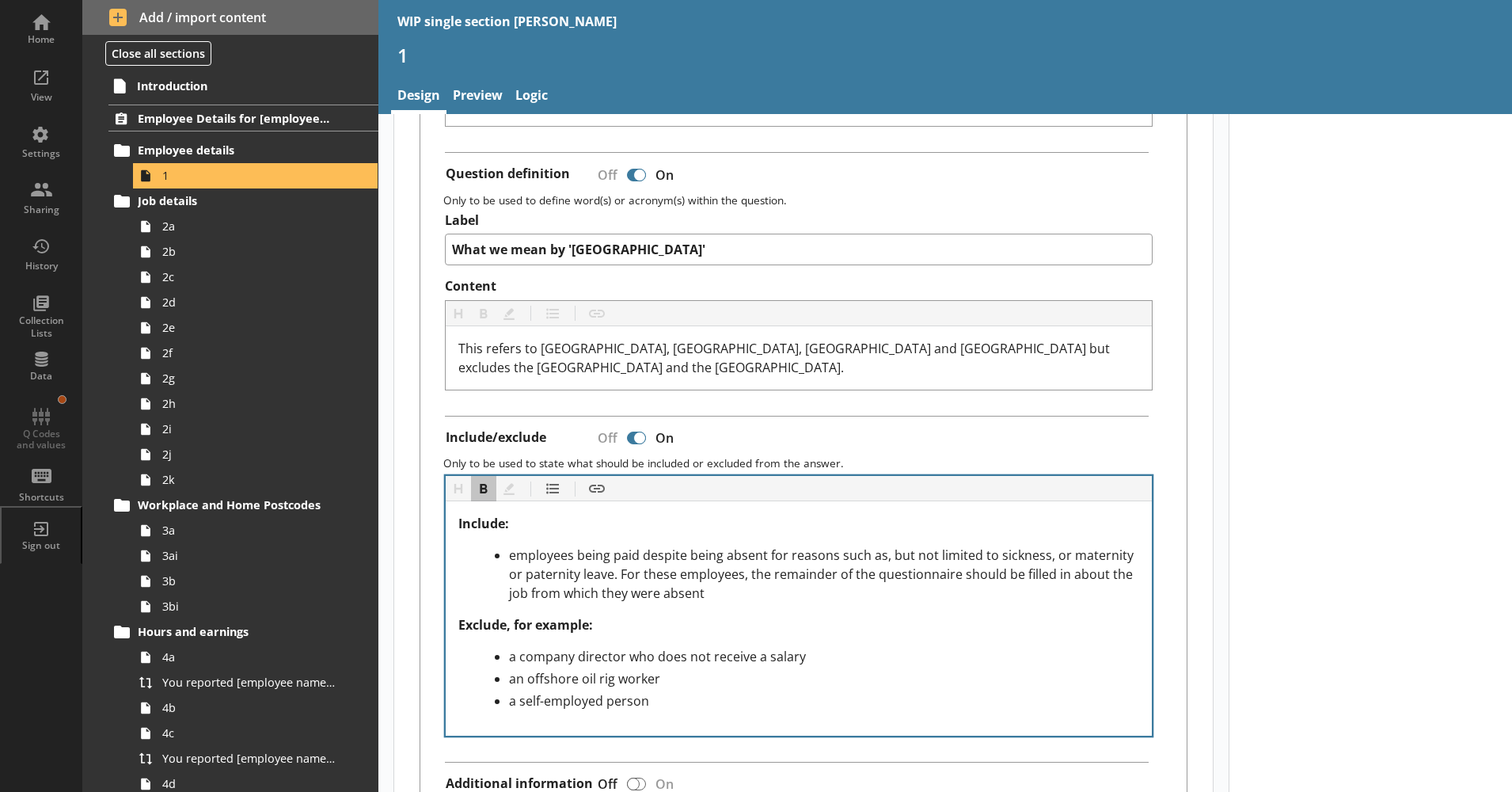 click on "Question description Off On The description is used to provide added context to the question. Heading Heading Bold Bold Highlight Highlight List List Pipe answer Pipe answer Pipe metadata Pipe metadata Insert link Insert link Employee name: [employee_name] National Insurance Number: [nino] Works number, branch, department: [workid] Question definition Off On Only to be used to define word(s) or acronym(s) within the question. Label What we mean by 'United Kingdom' Content Heading Heading Bold Bold Highlight Highlight List List Insert link Insert link This refers to England, Scotland, Wales and Northern Ireland but excludes the Channel Islands and the Isle of Man. Include/exclude Off On Only to be used to state what should be included or excluded from the answer. Heading Heading Bold Bold Highlight Highlight List List Insert link Insert link Include: Exclude, for example: a company director who does not receive a salary an offshore oil rig worker a self-employed person Additional information Off On" at bounding box center (803, 384) 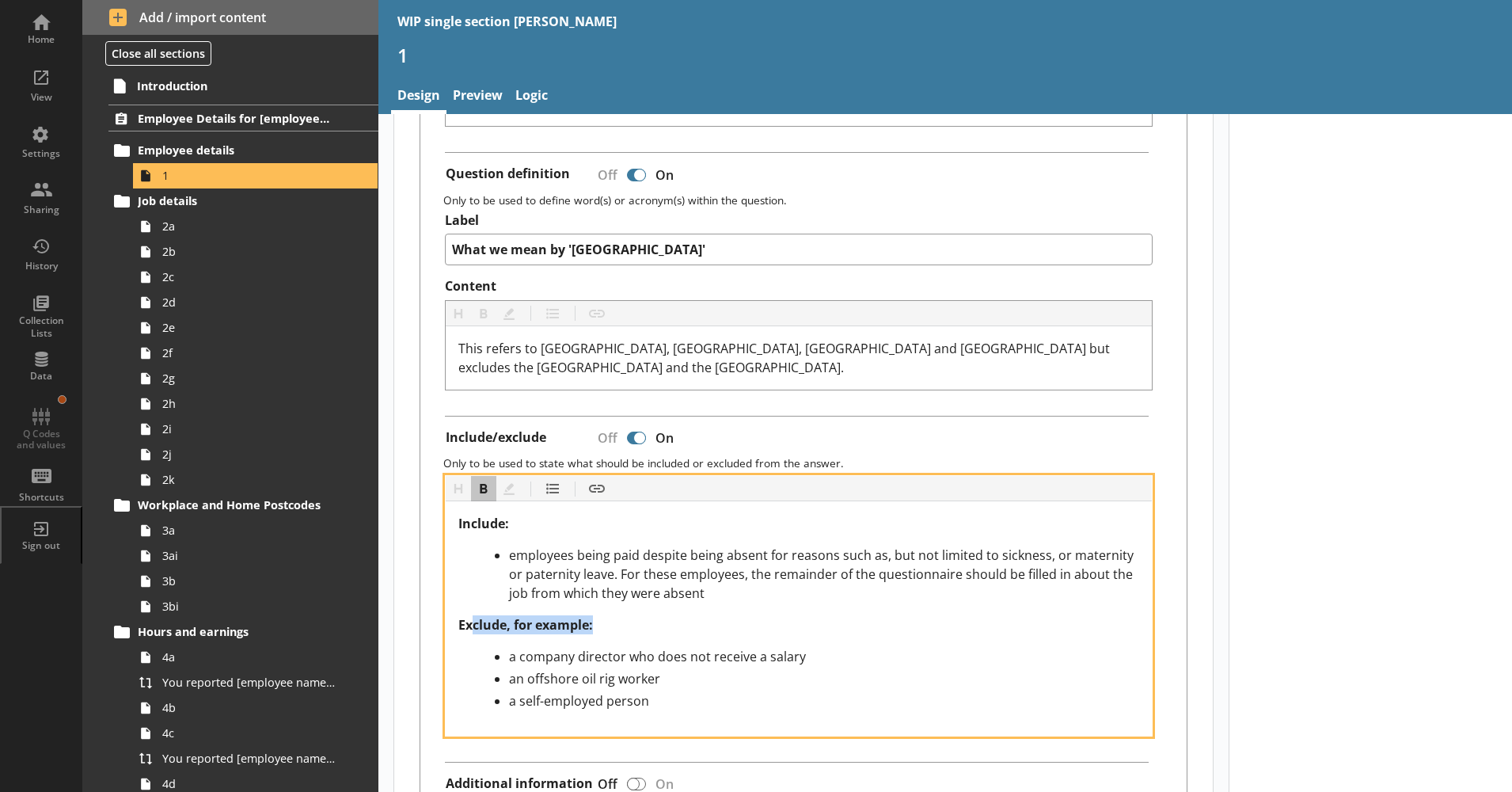drag, startPoint x: 606, startPoint y: 627, endPoint x: 473, endPoint y: 628, distance: 133.00376 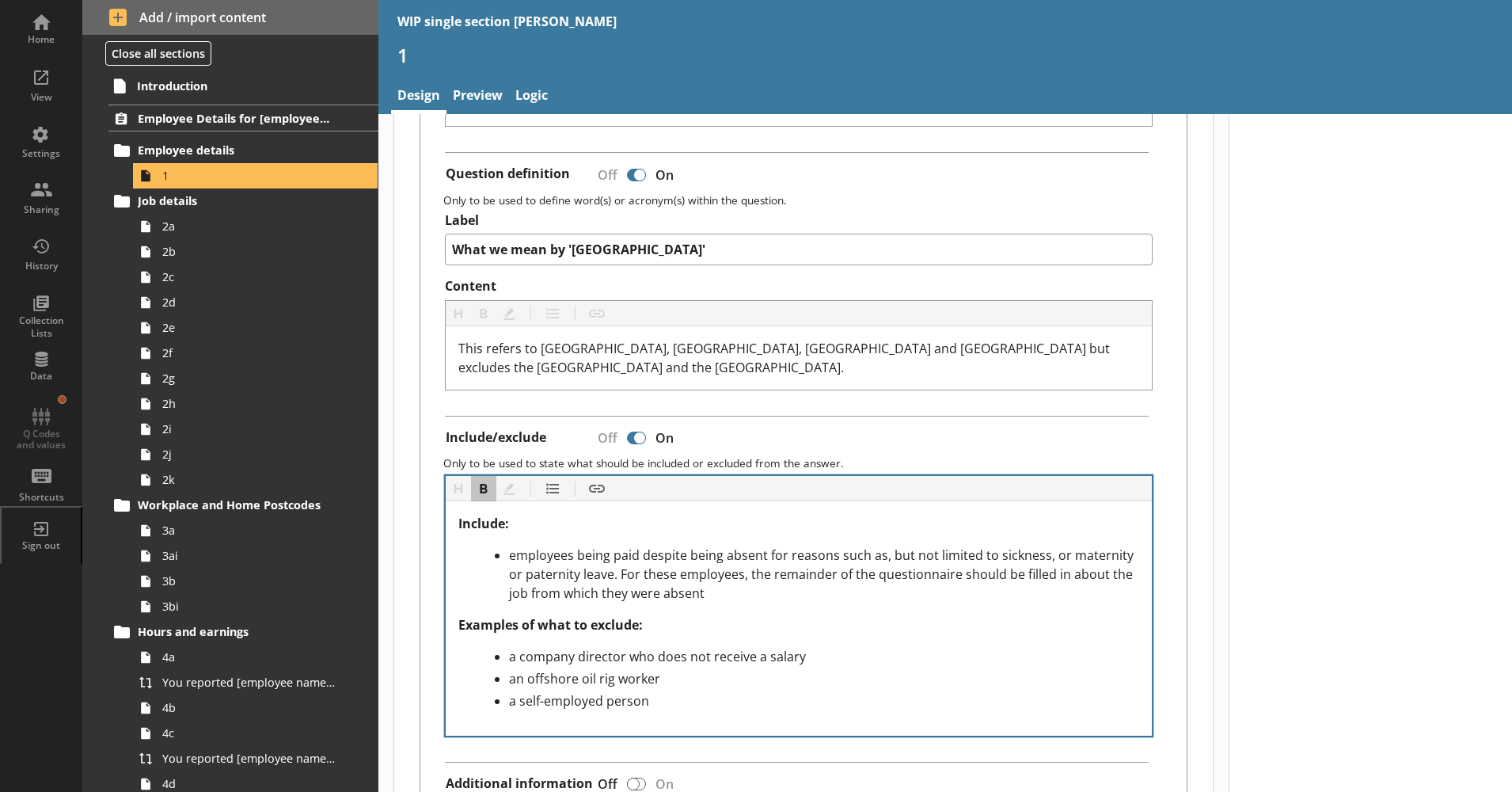 click on "Heading Heading Bold Bold Highlight Highlight List List Insert link Insert link Include: employees being paid despite being absent for reasons such as, but not limited to sickness, or maternity or paternity leave. For these employees, the remainder of the questionnaire should be filled in about the job from which they were absent Examples of what to exclude: a company director who does not receive a salary an offshore oil rig worker a self-employed person" at bounding box center (803, 606) 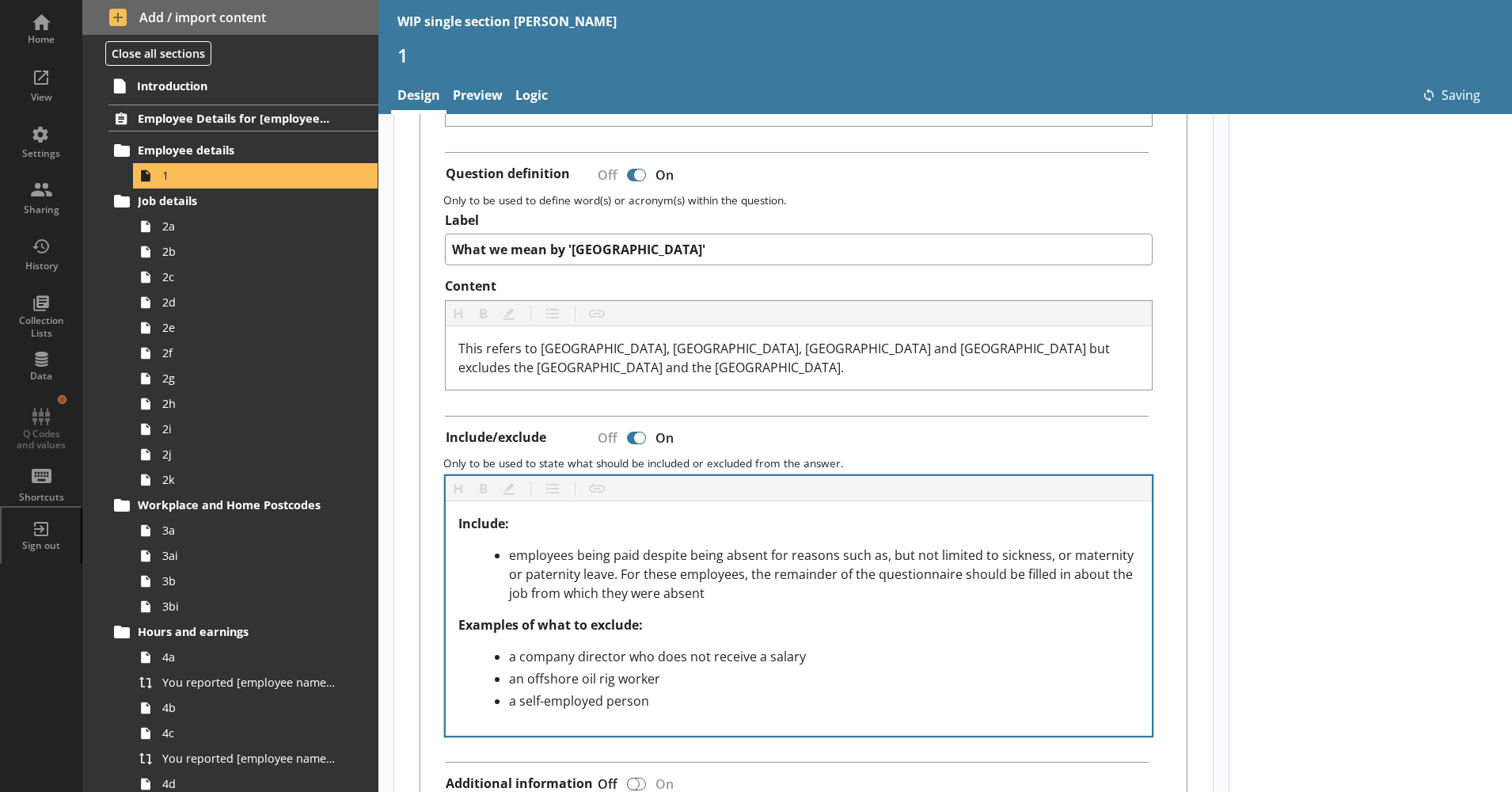 click on "Employee name: [employee_name] National Insurance Number: [nino] Works number, branch, department: [workid]" at bounding box center (798, 72) 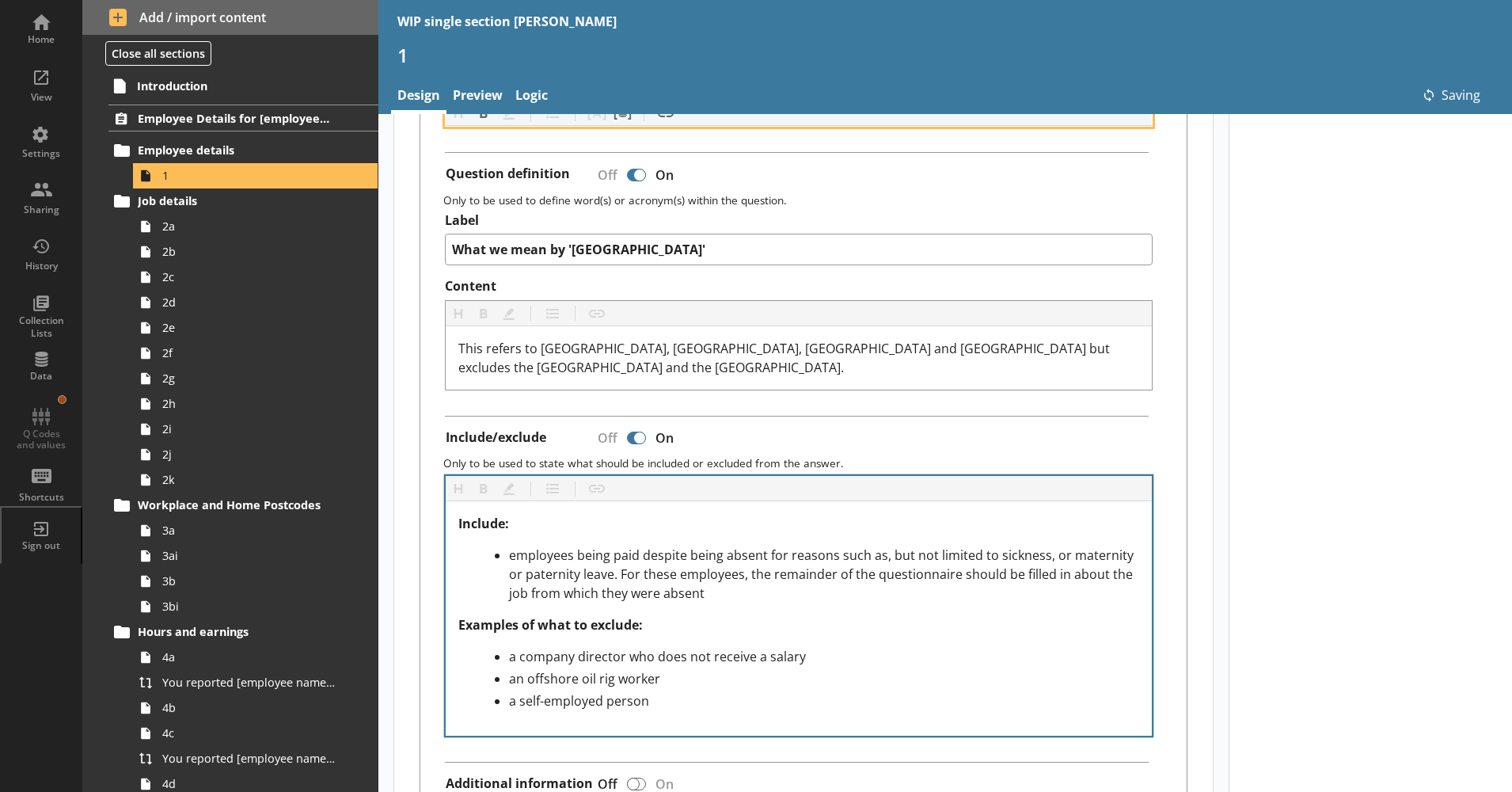 scroll, scrollTop: 231, scrollLeft: 0, axis: vertical 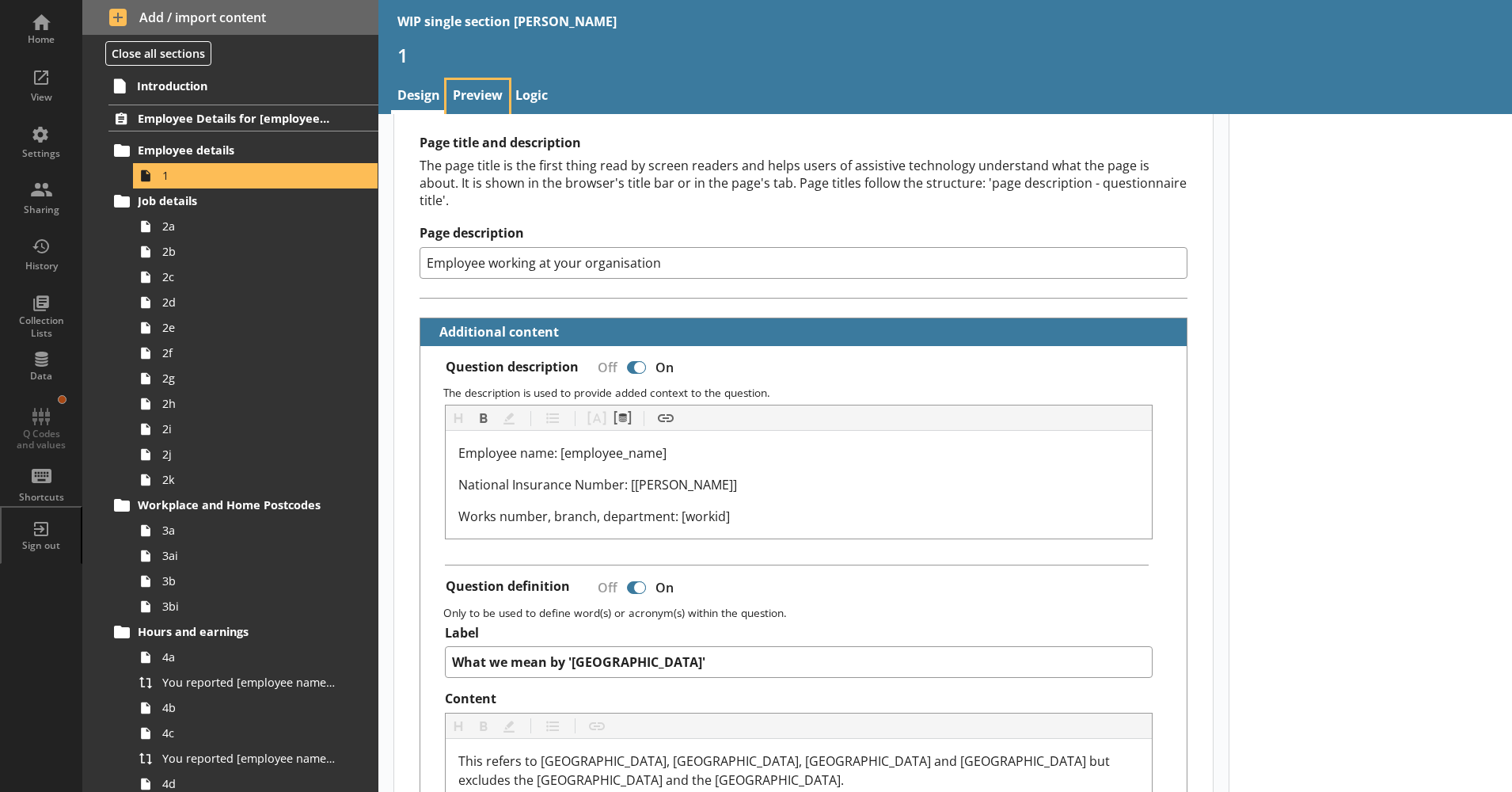 click on "Preview" at bounding box center (477, 97) 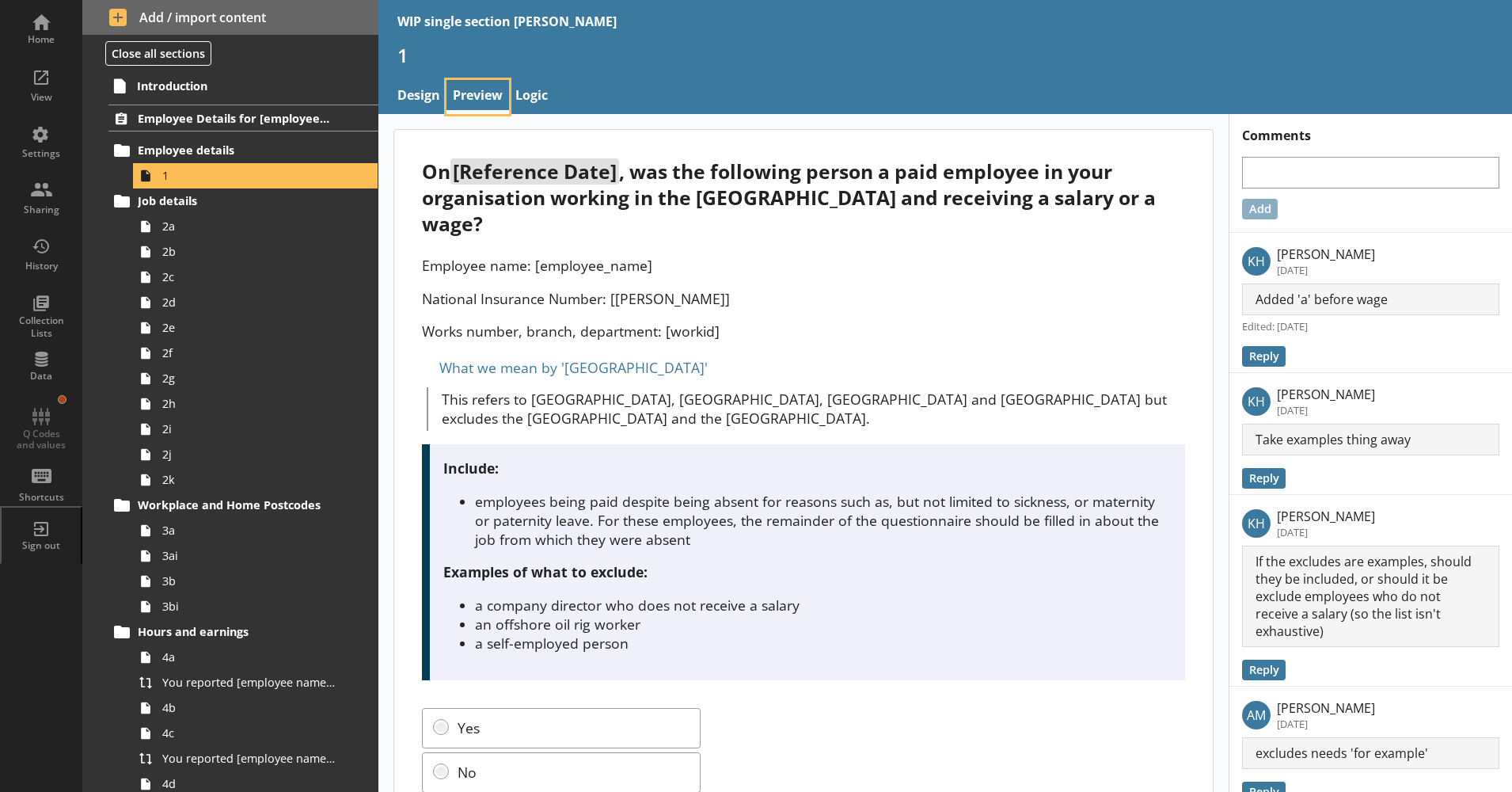 click on "Preview" at bounding box center [477, 97] 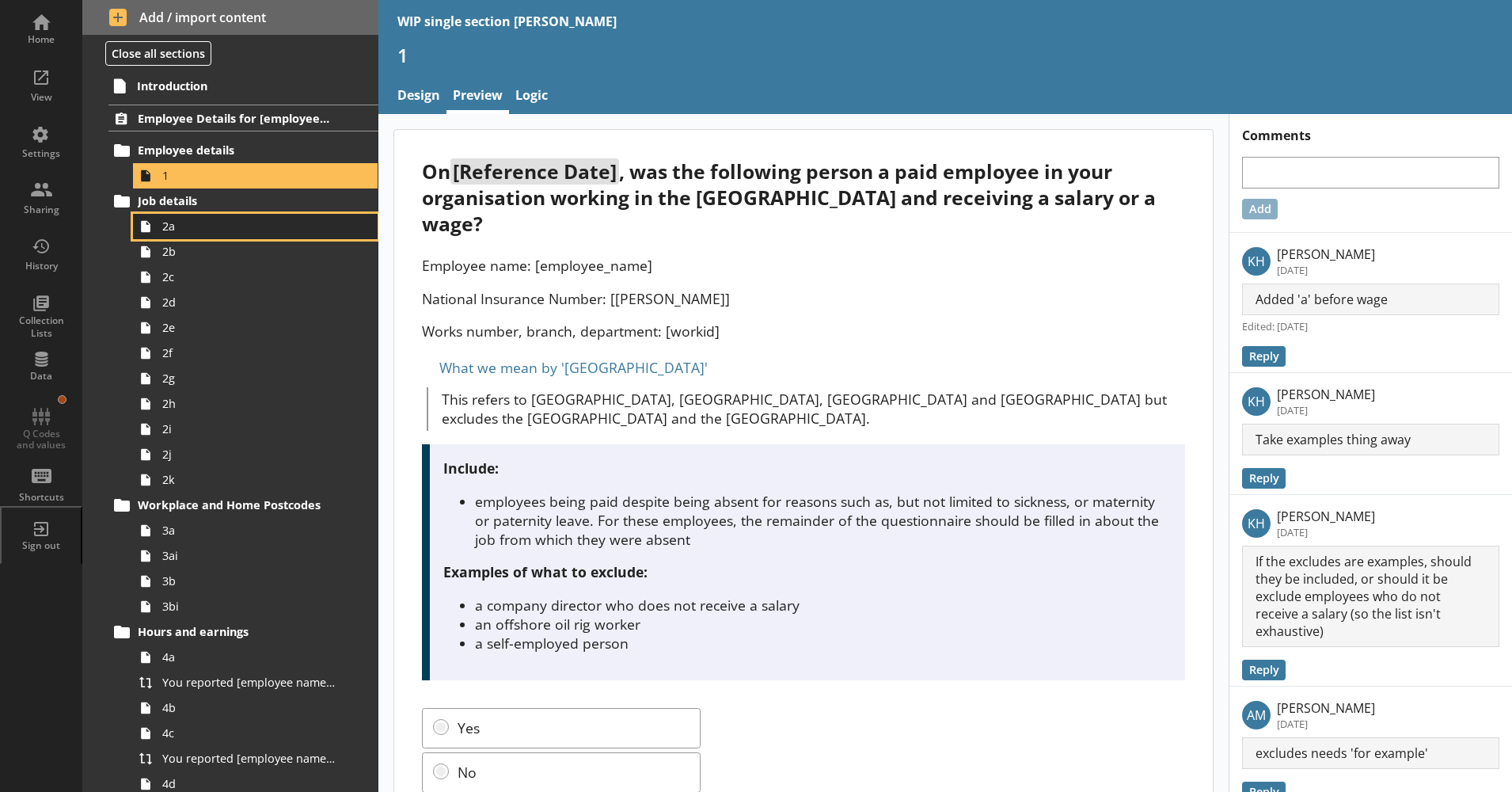click on "2a" at bounding box center (249, 226) 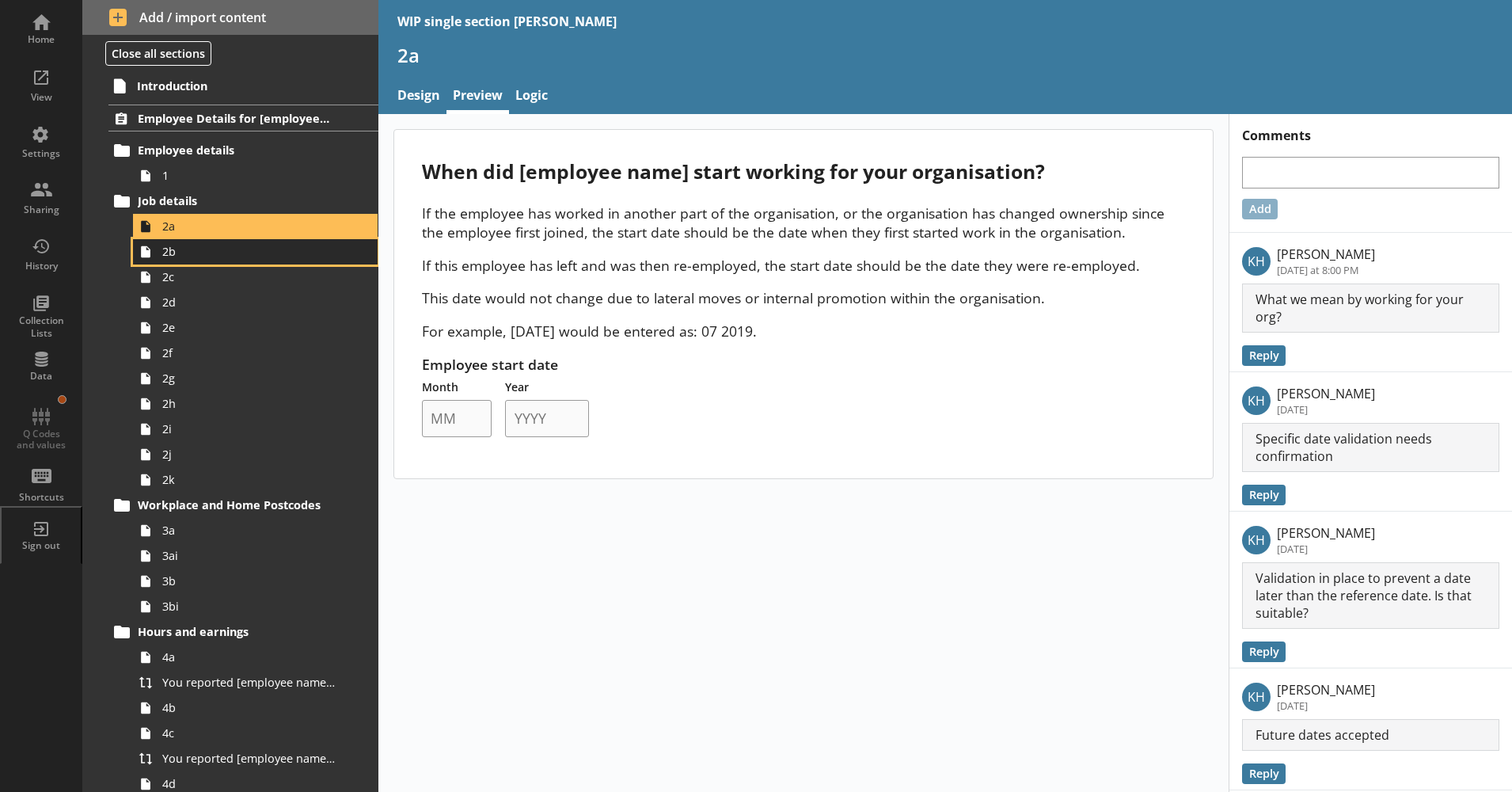 click on "2b" at bounding box center (249, 251) 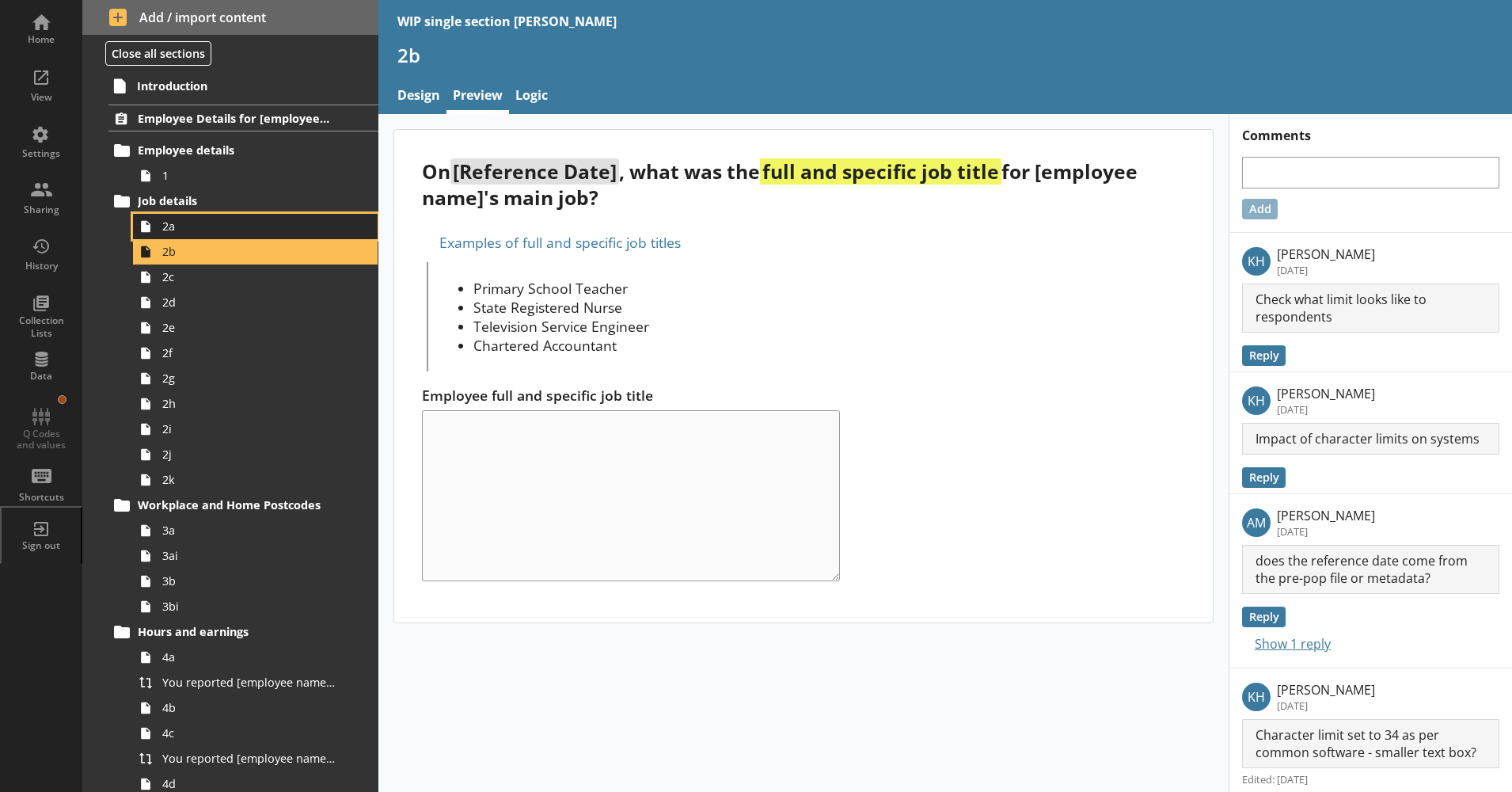 click on "2a" at bounding box center (249, 226) 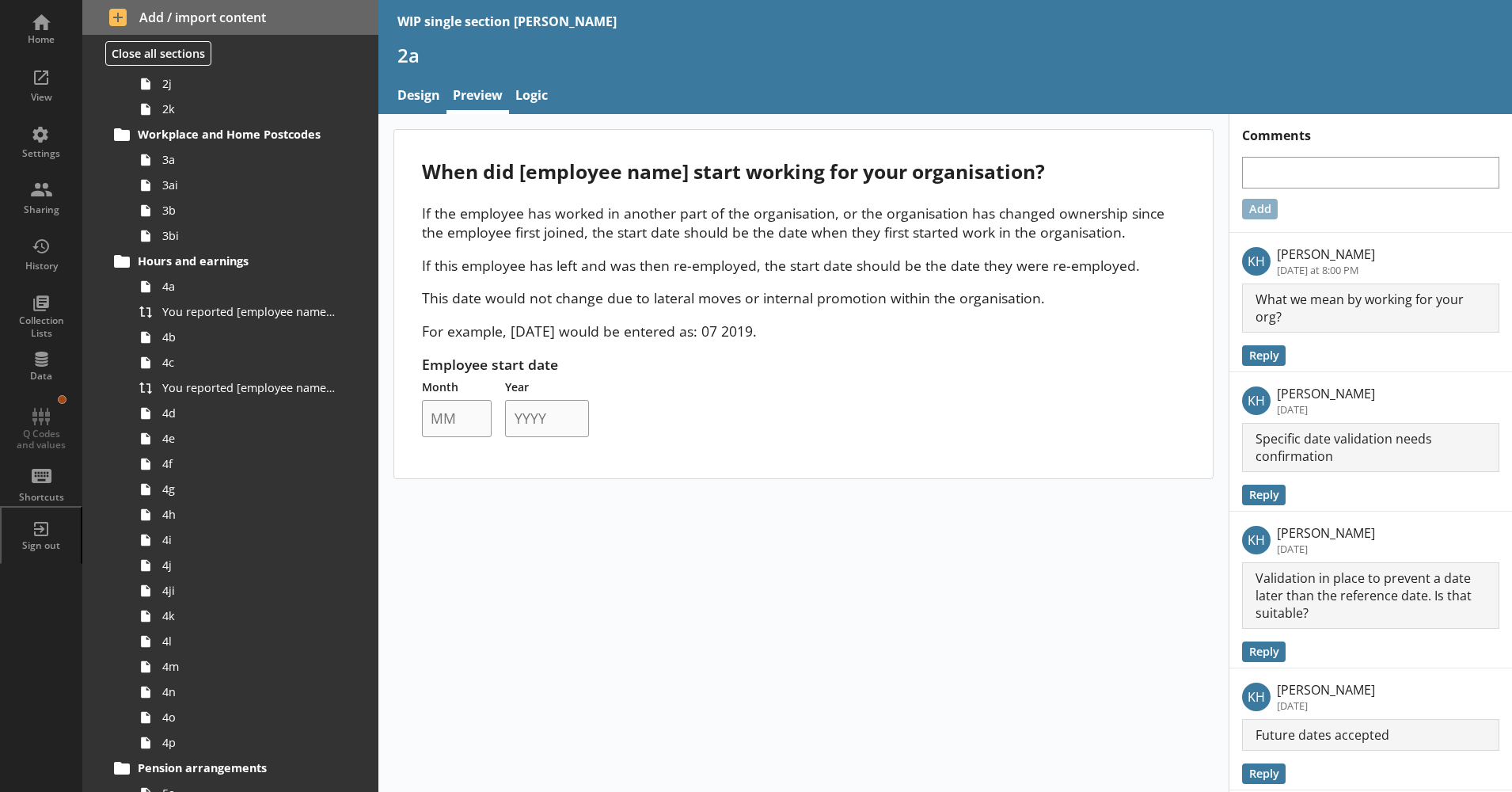 scroll, scrollTop: 347, scrollLeft: 0, axis: vertical 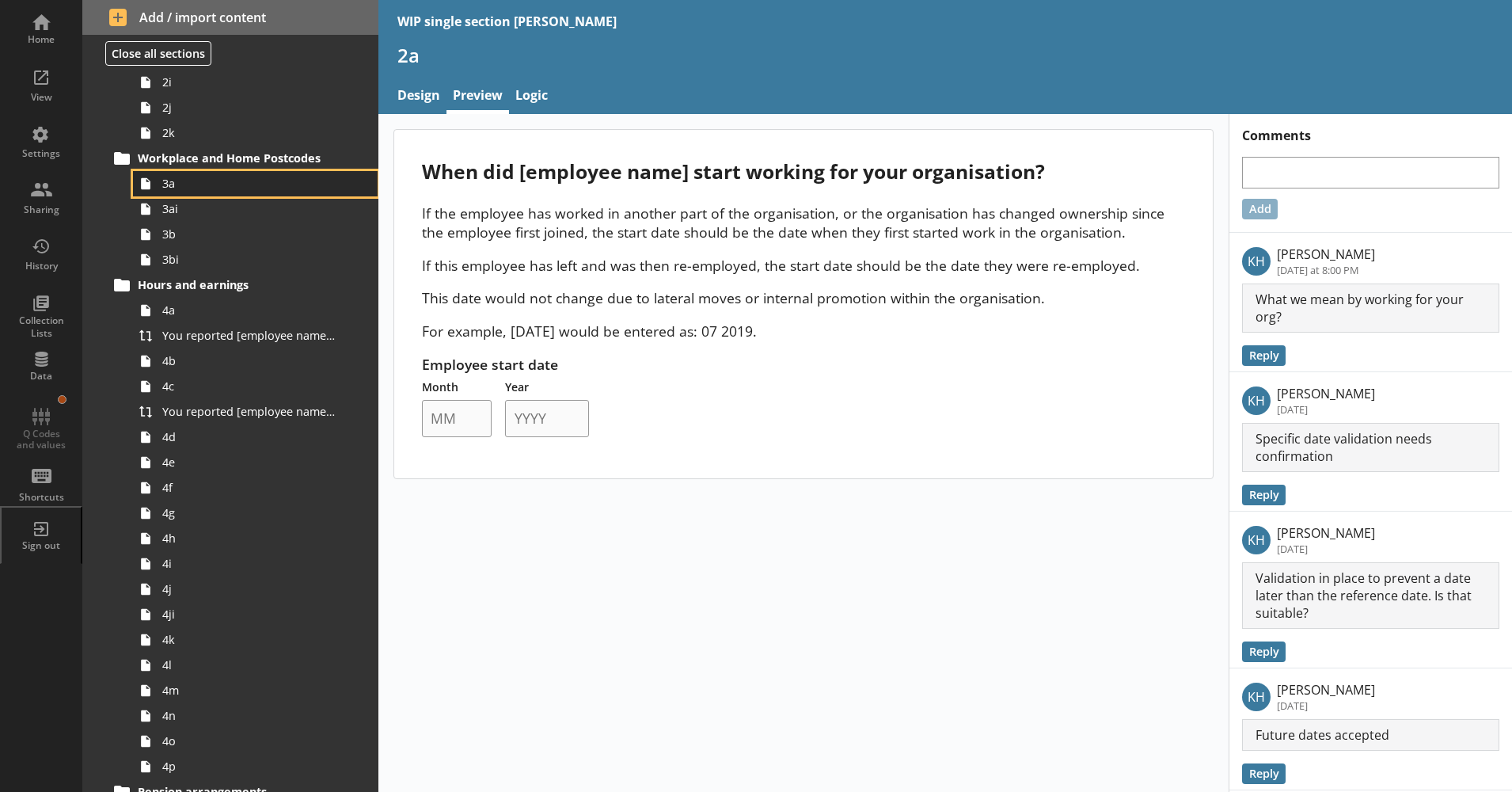click on "3a" at bounding box center [249, 183] 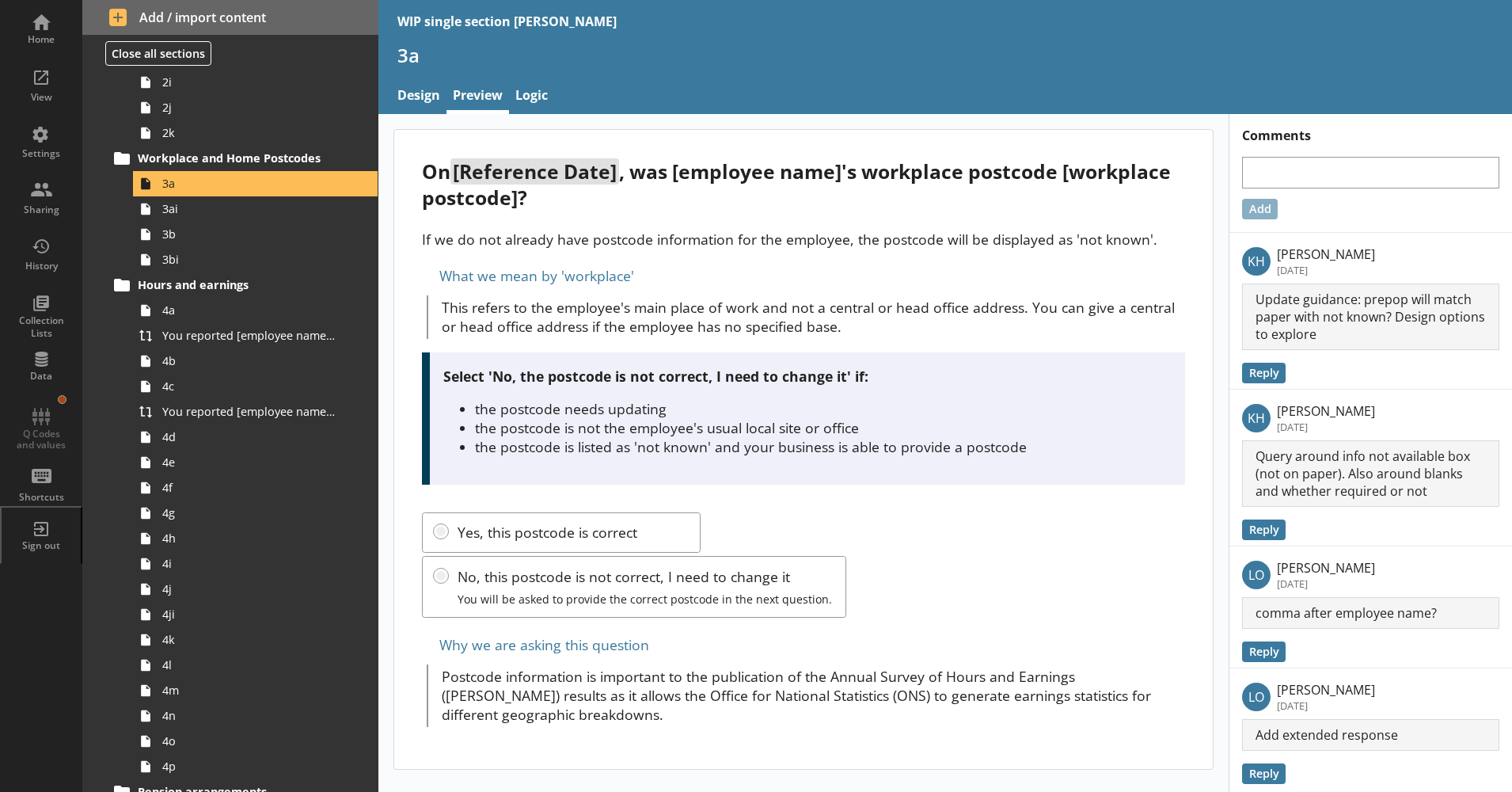 click on "Select 'No, the postcode is not correct, I need to change it' if:" at bounding box center [655, 376] 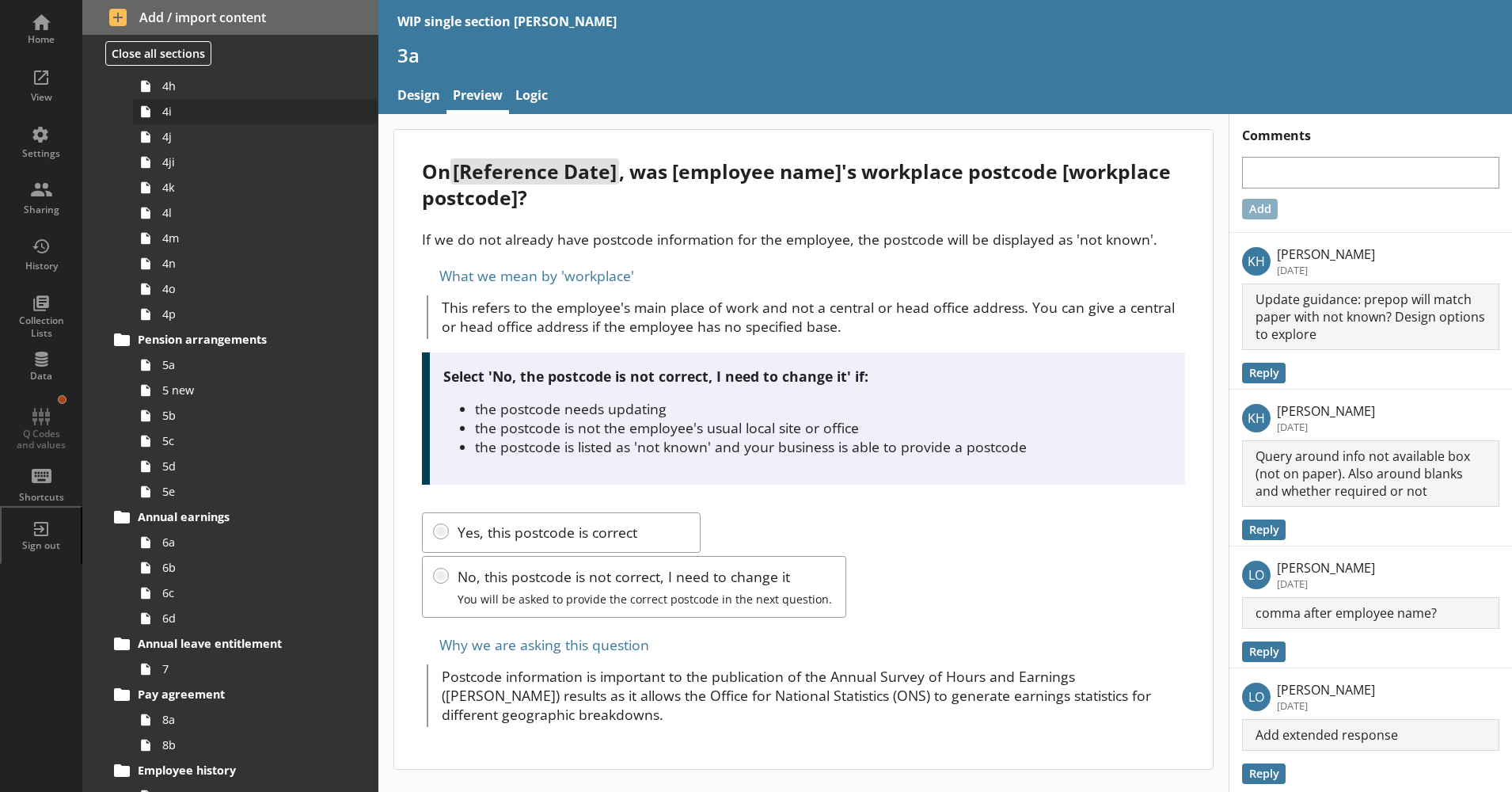scroll, scrollTop: 846, scrollLeft: 0, axis: vertical 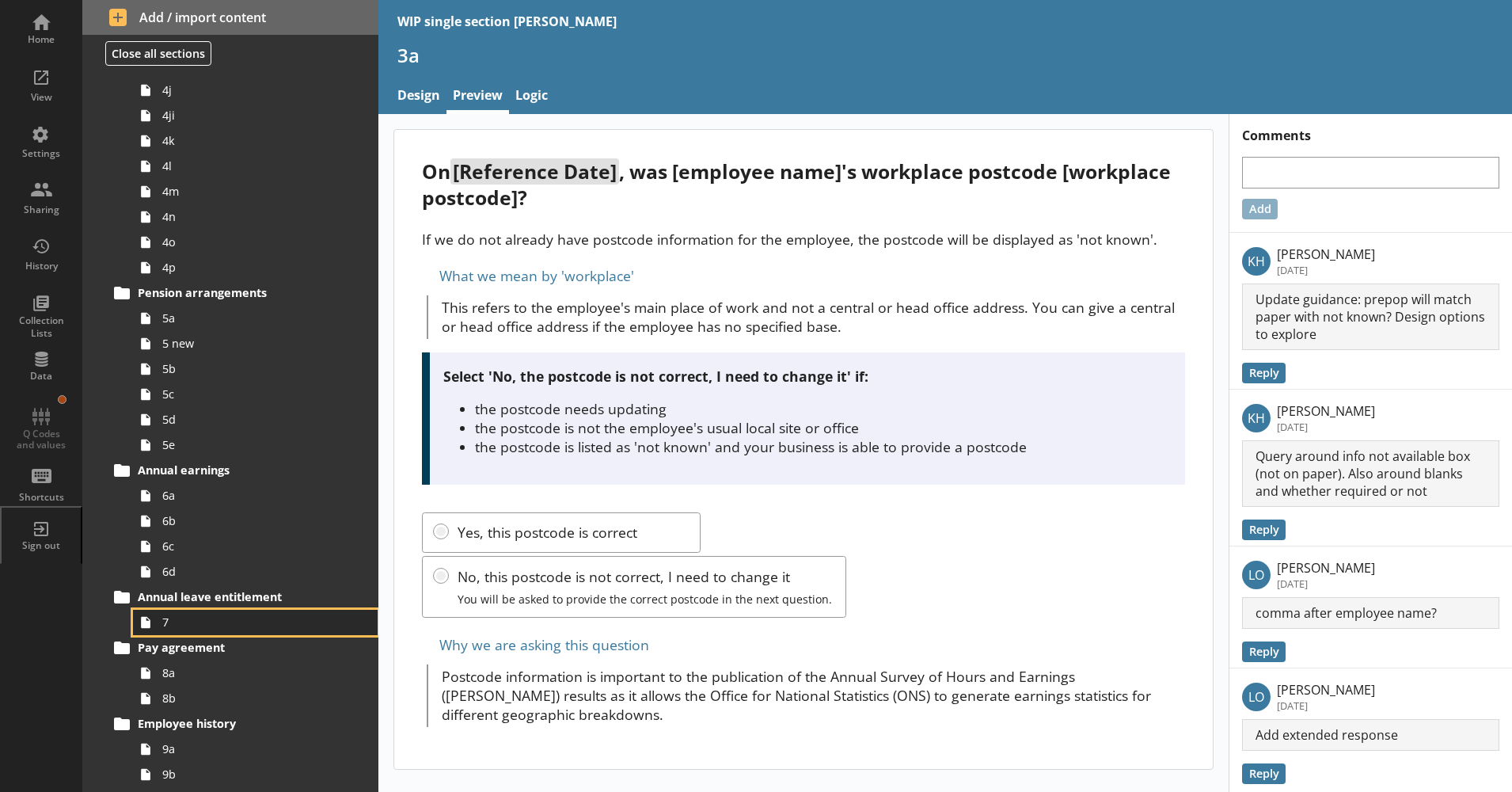 click on "7" at bounding box center [255, 623] 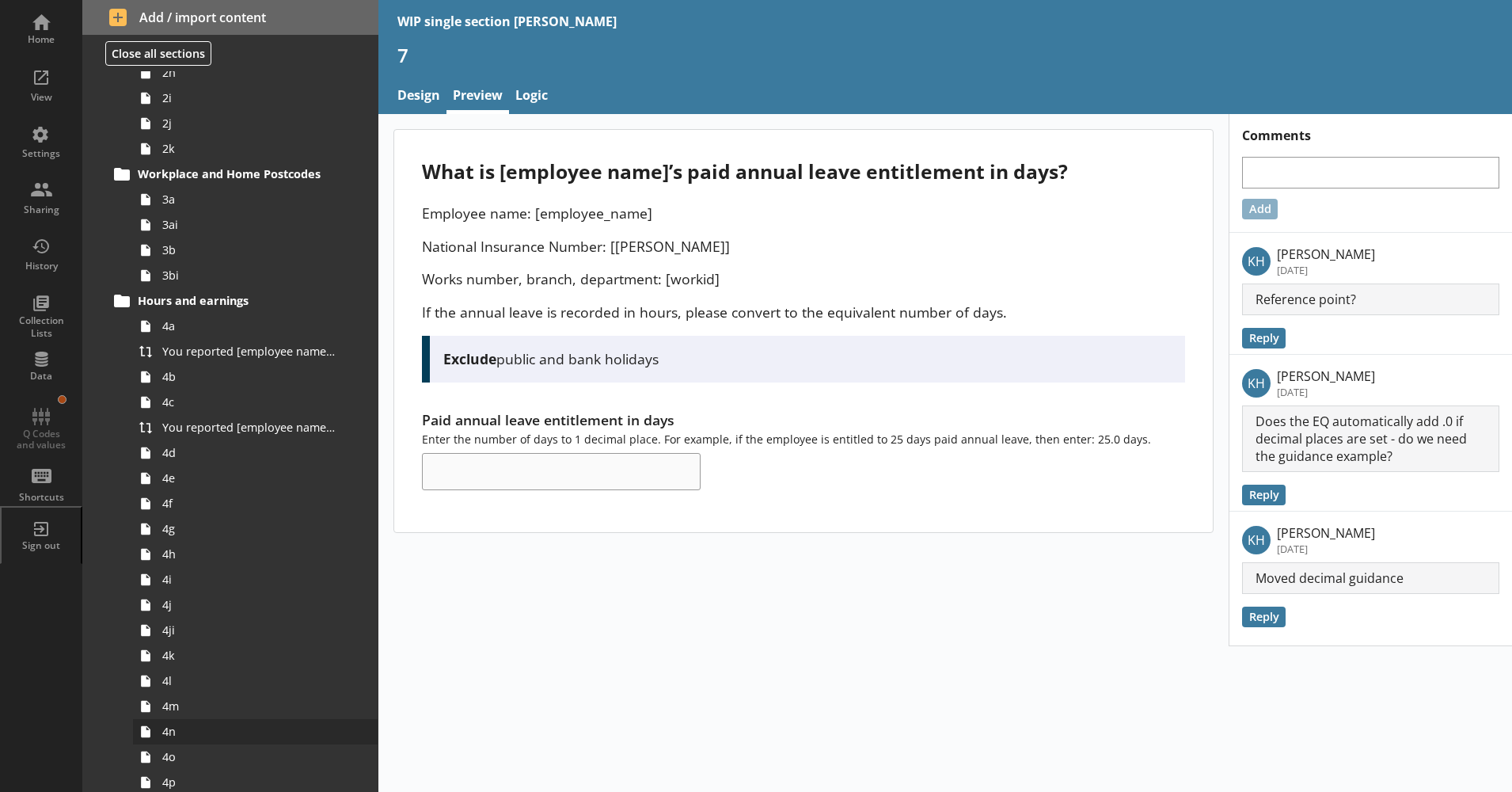 scroll, scrollTop: 0, scrollLeft: 0, axis: both 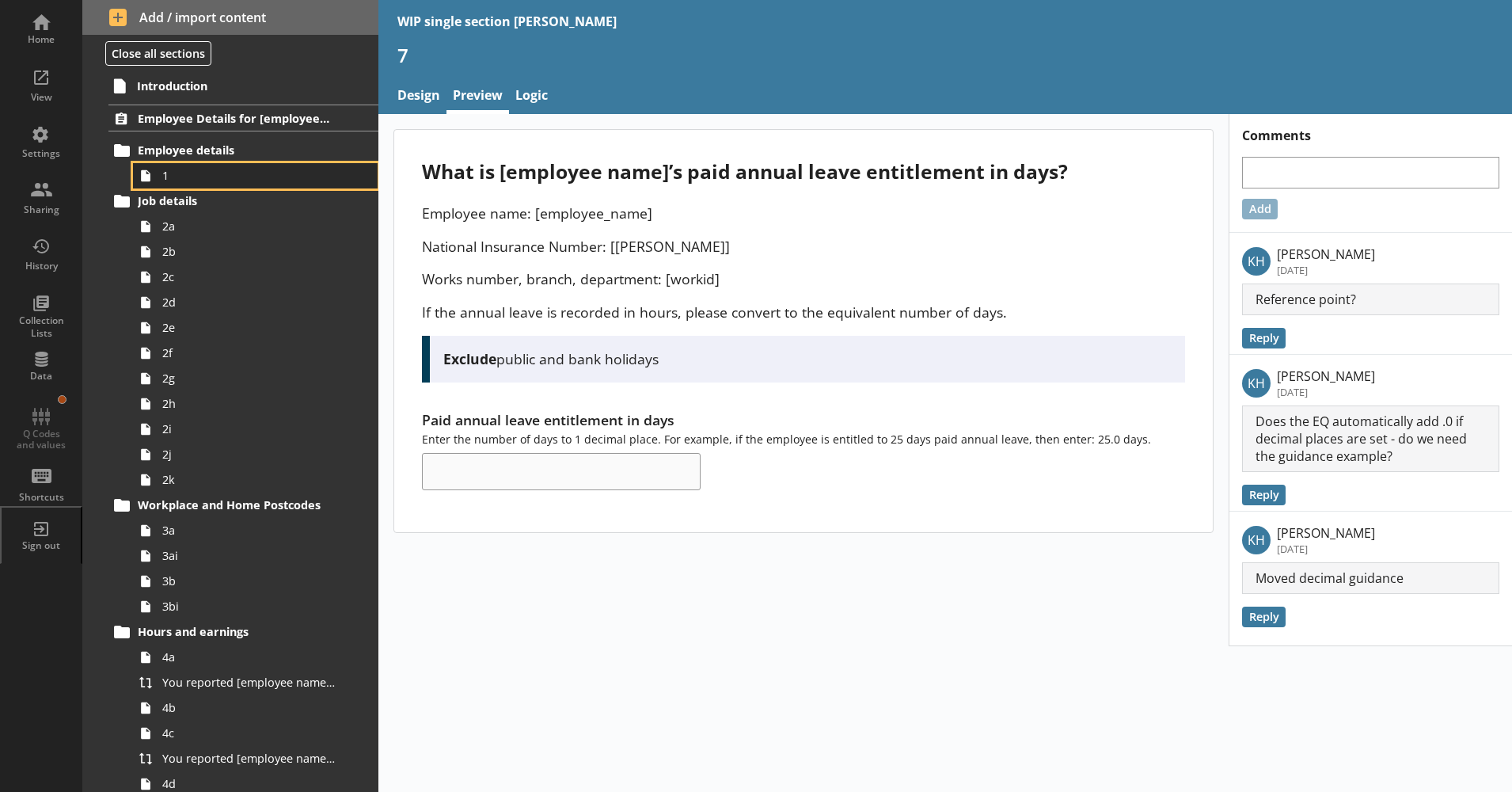 click on "1" at bounding box center [249, 175] 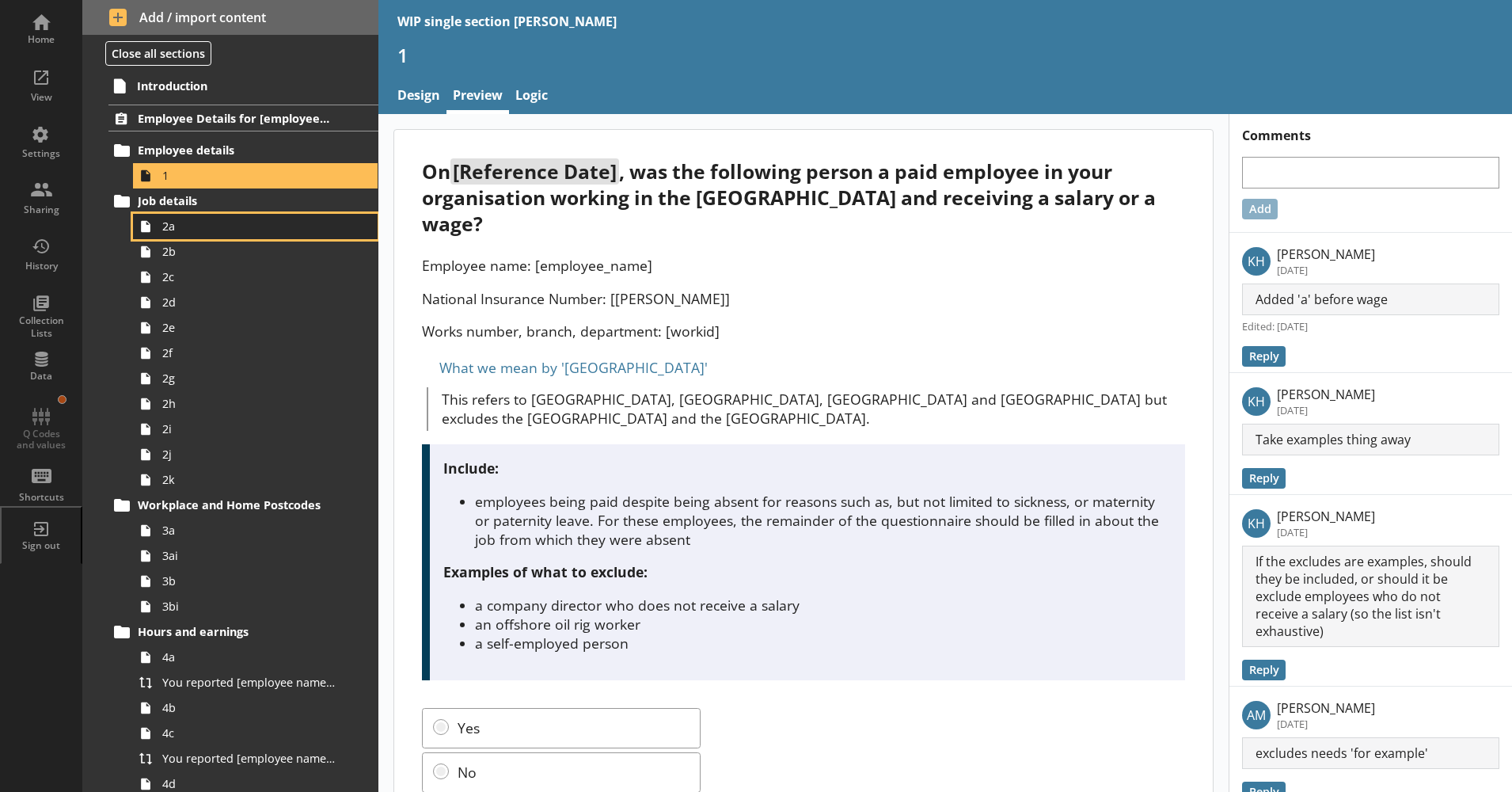 click on "2a" at bounding box center [249, 226] 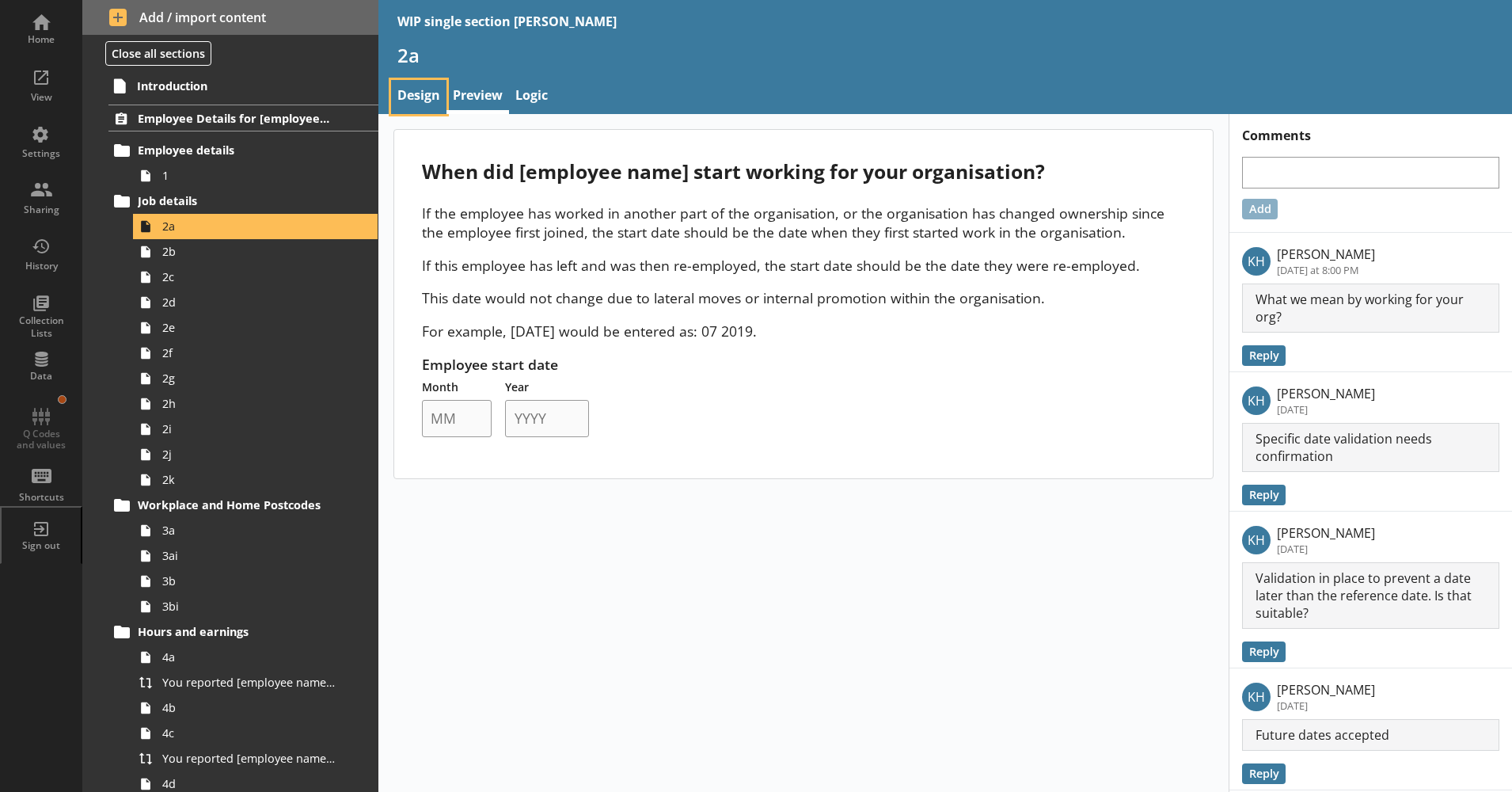 click on "Design" at bounding box center [419, 97] 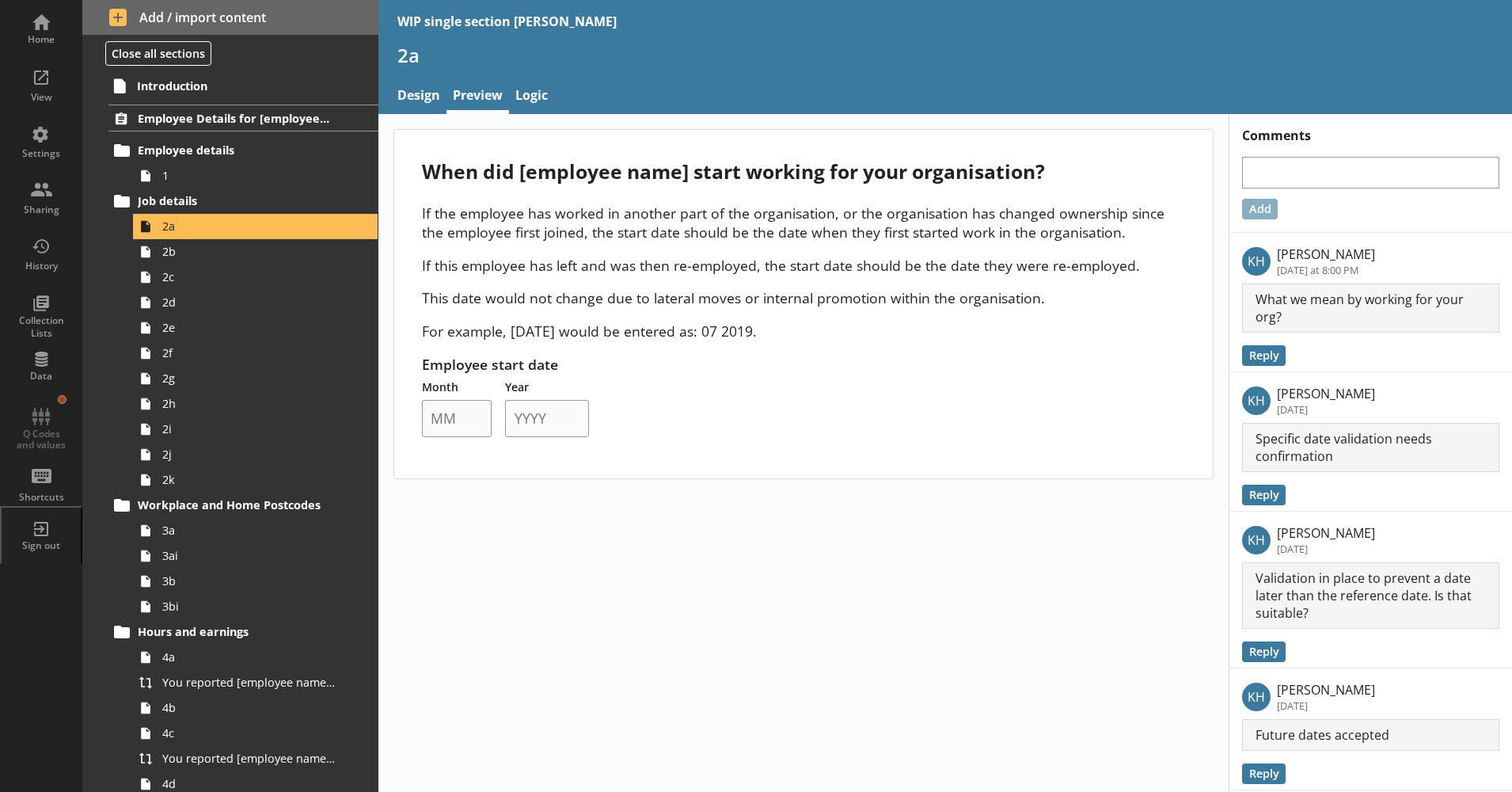 type on "x" 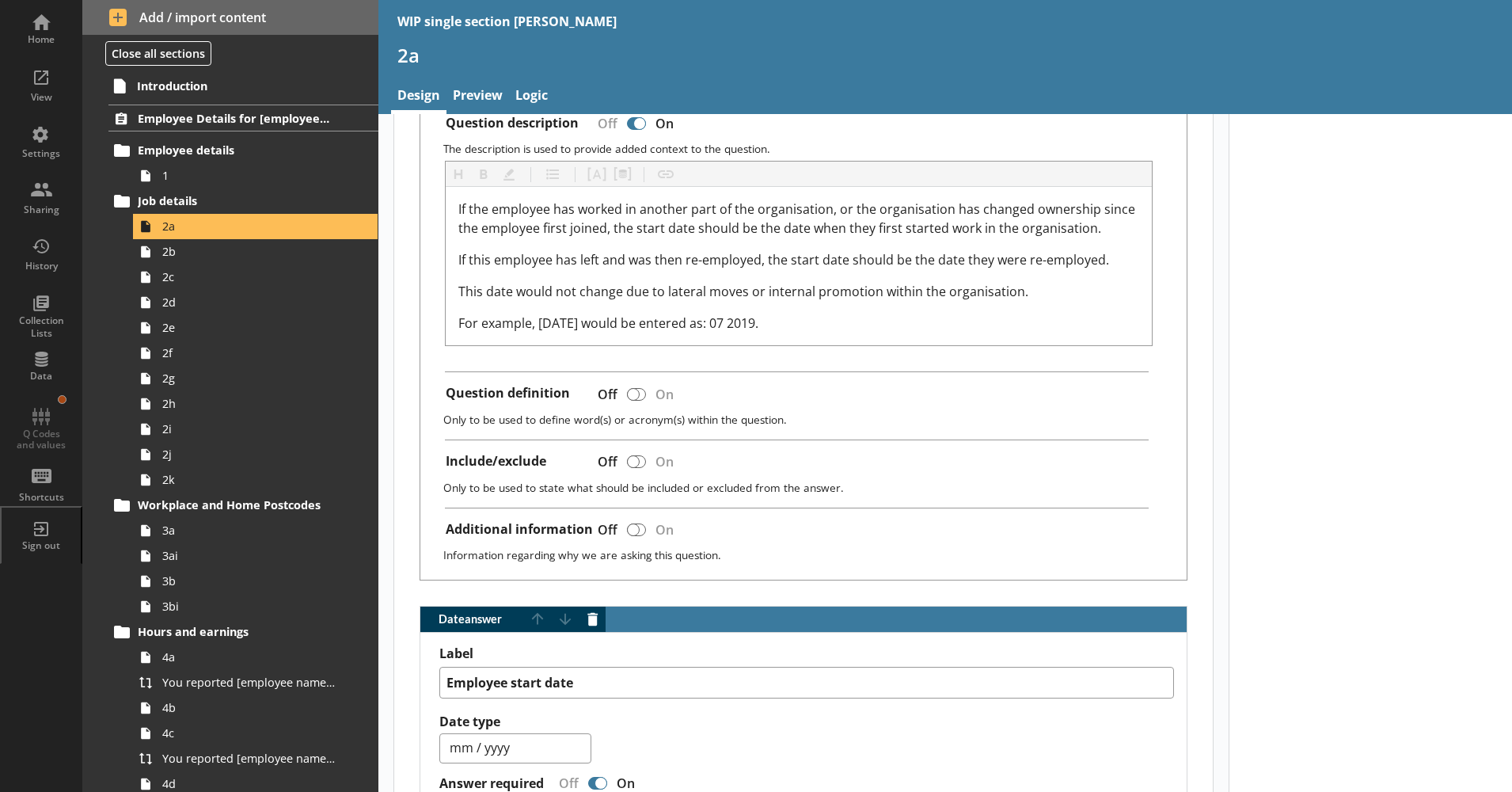 scroll, scrollTop: 377, scrollLeft: 0, axis: vertical 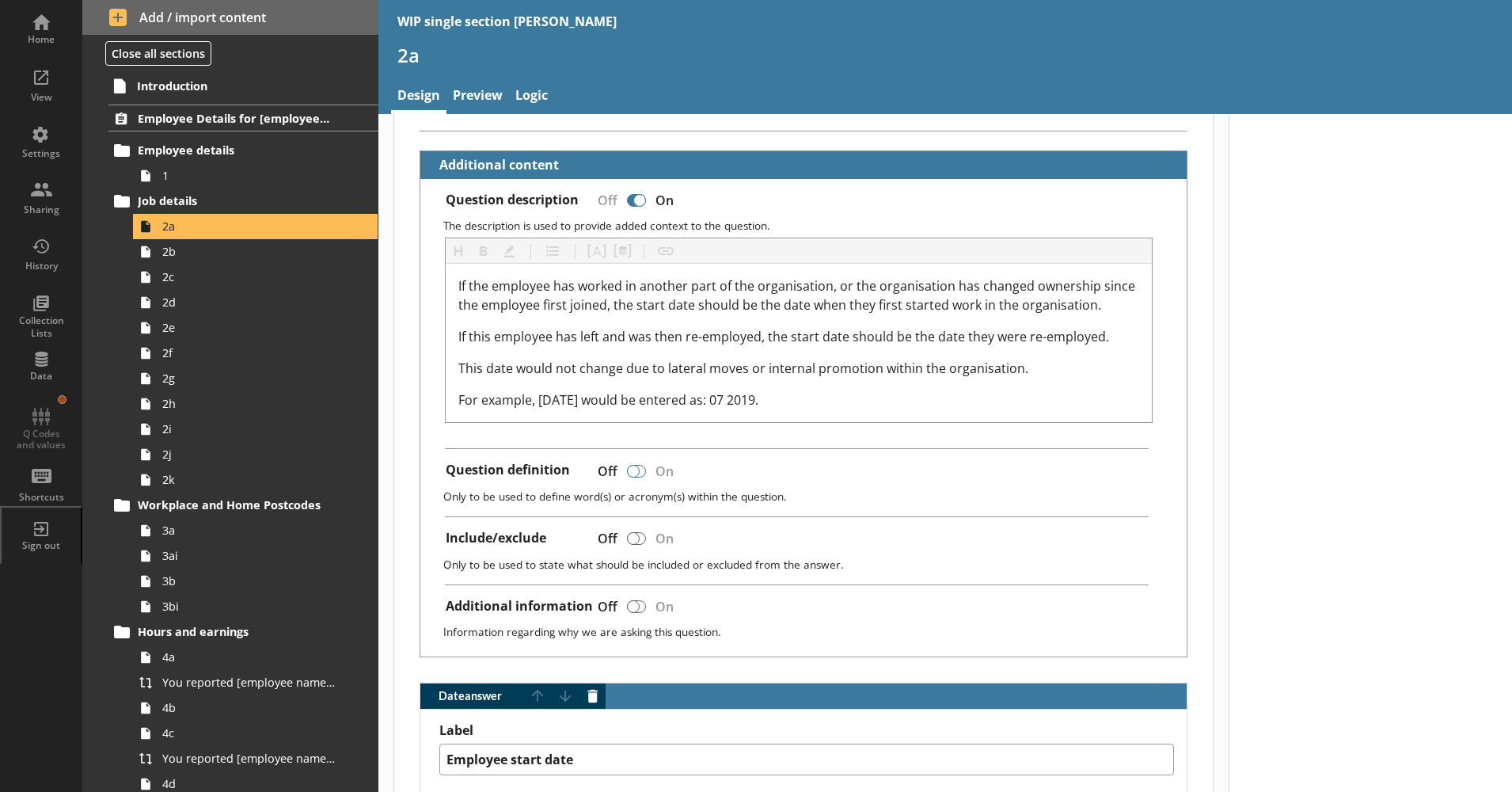 click at bounding box center (636, 471) 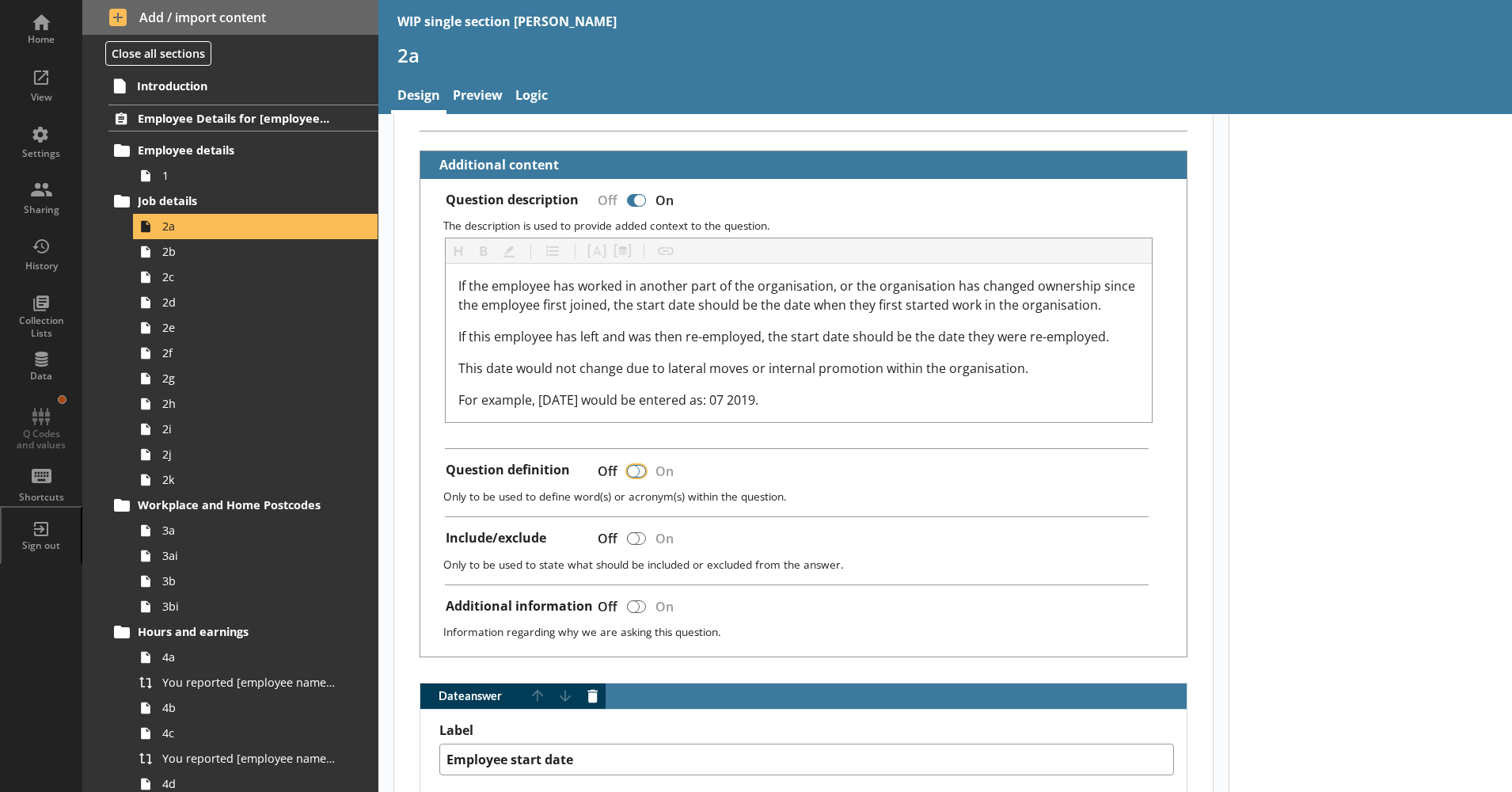 type on "x" 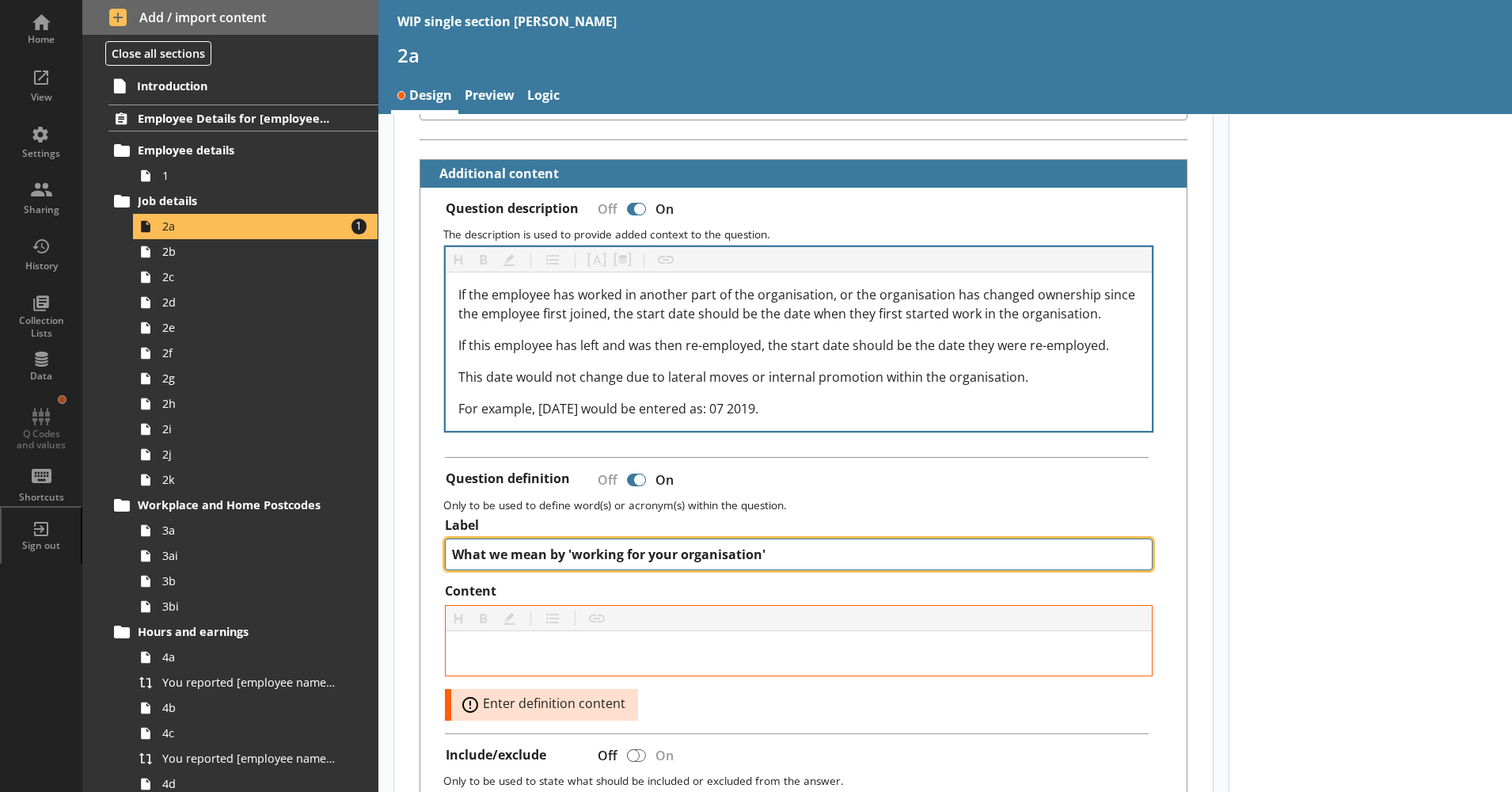 scroll, scrollTop: 369, scrollLeft: 0, axis: vertical 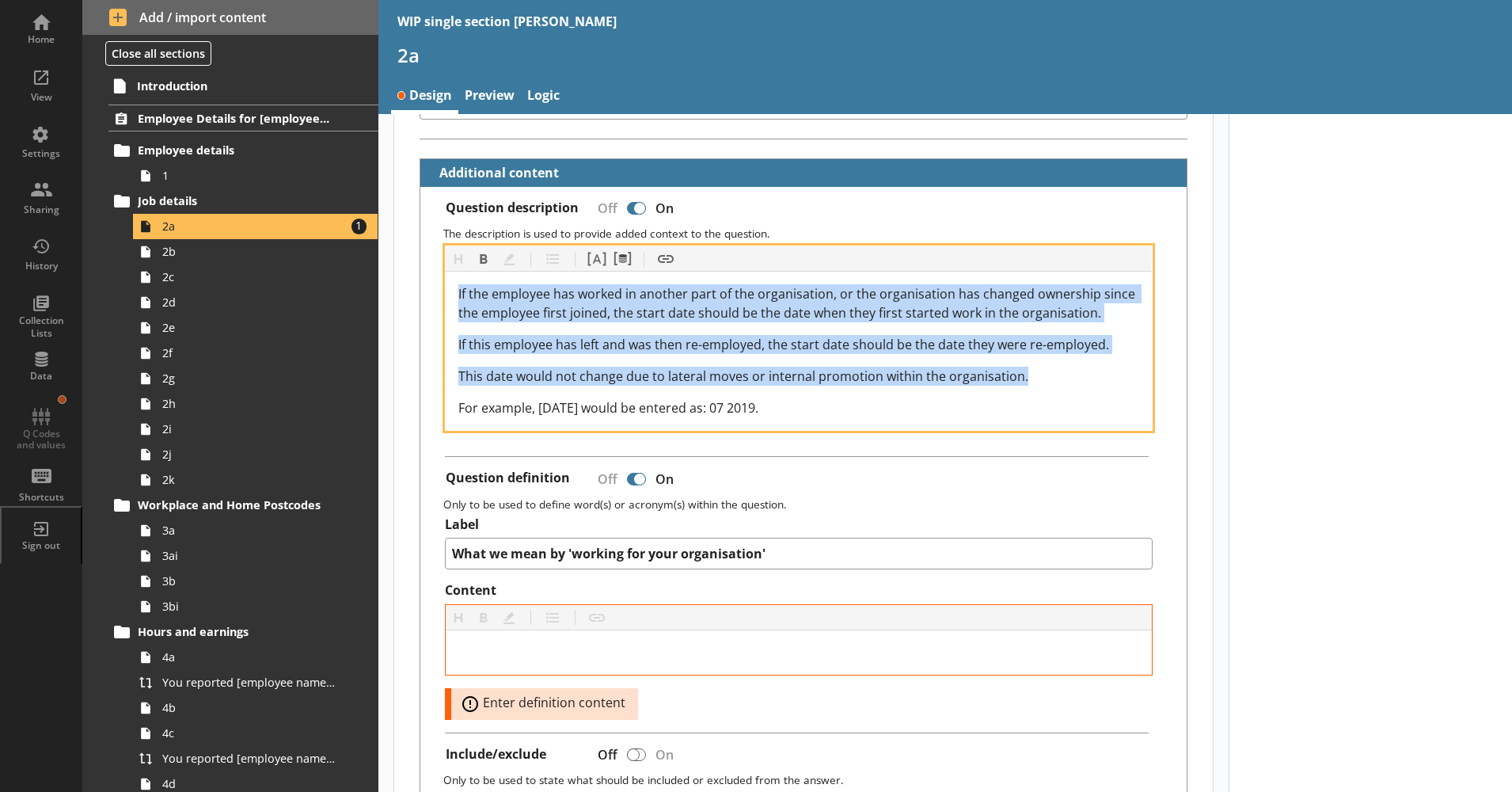 drag, startPoint x: 1025, startPoint y: 371, endPoint x: 423, endPoint y: 295, distance: 606.7784 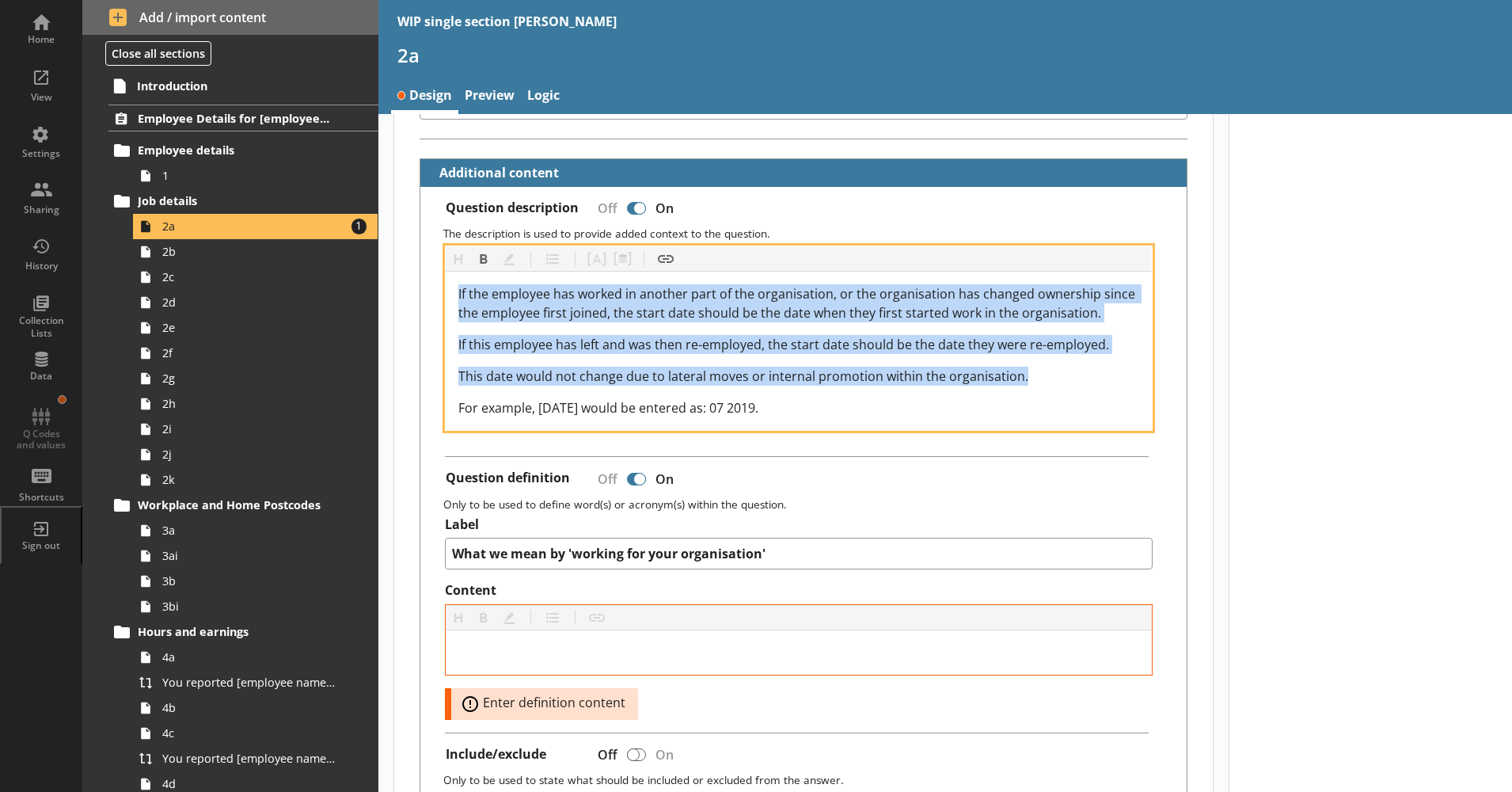copy on "If the employee has worked in another part of the organisation, or the organisation has changed ownership since the employee first joined, the start date should be the date when they first started work in the organisation.  If this employee has left and was then re-employed, the start date should be the date they were re-employed.  This date would not change due to lateral moves or internal promotion within the organisation." 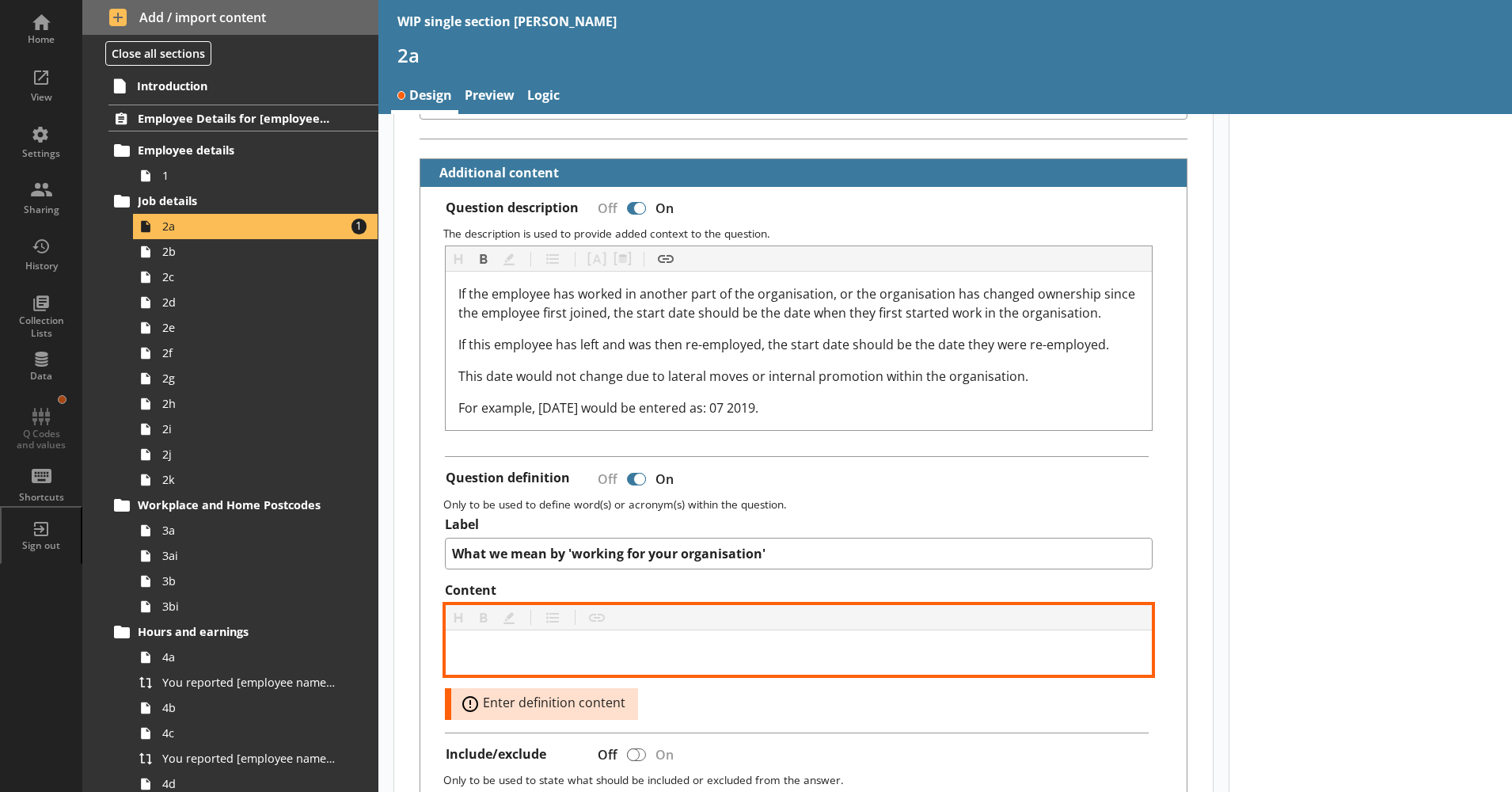 click at bounding box center (798, 653) 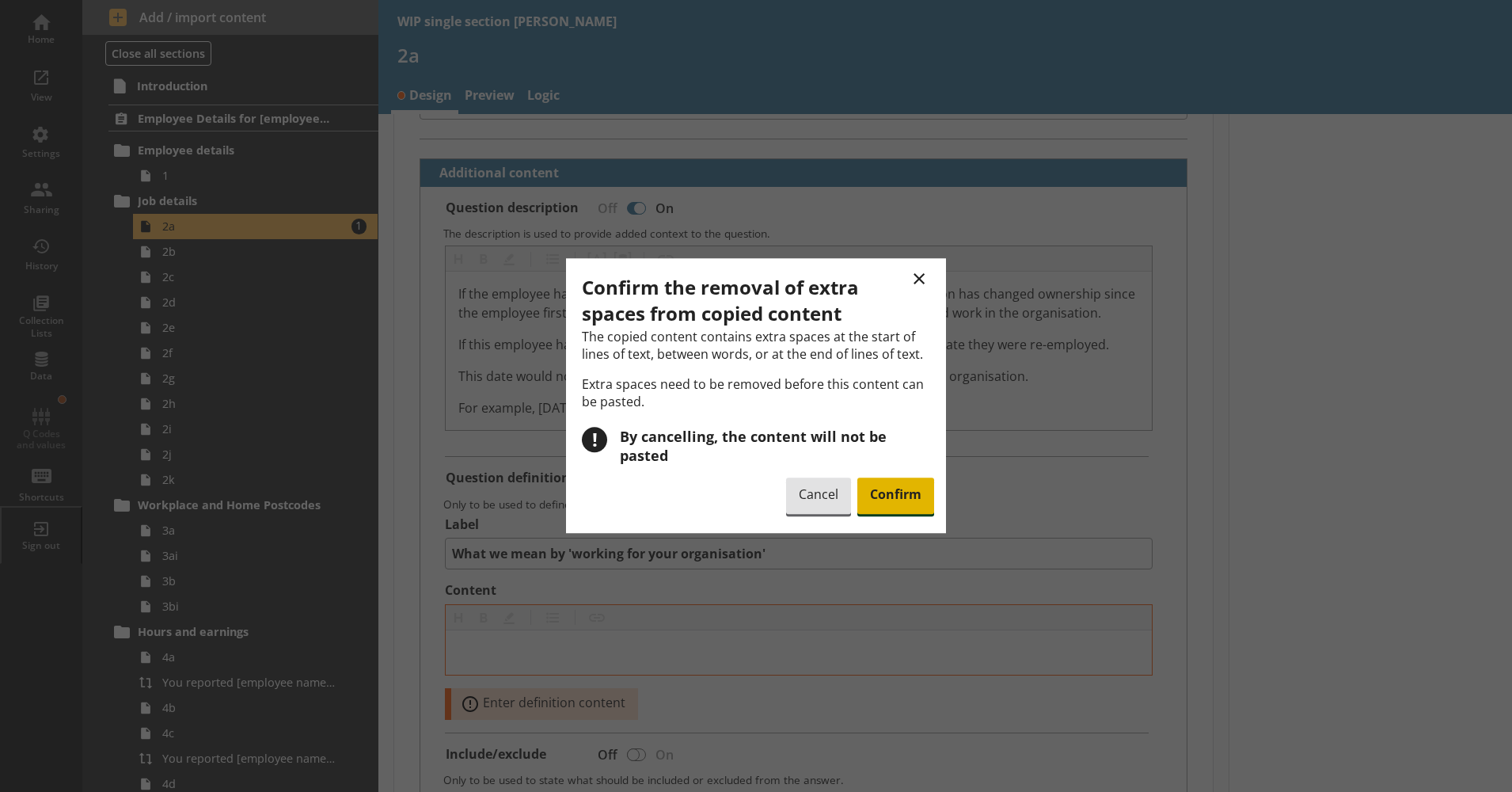 click on "Confirm" at bounding box center (895, 496) 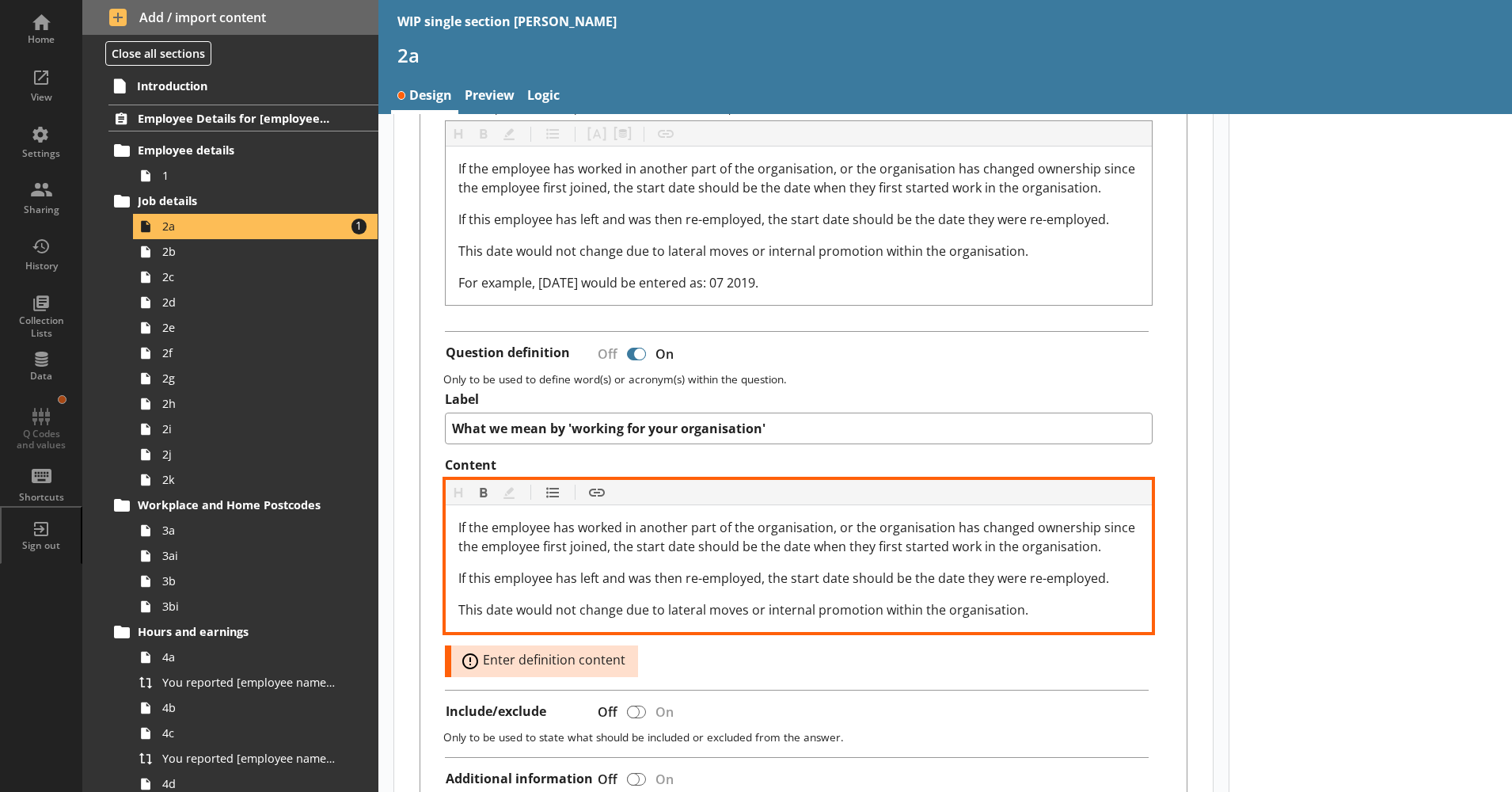 scroll, scrollTop: 496, scrollLeft: 0, axis: vertical 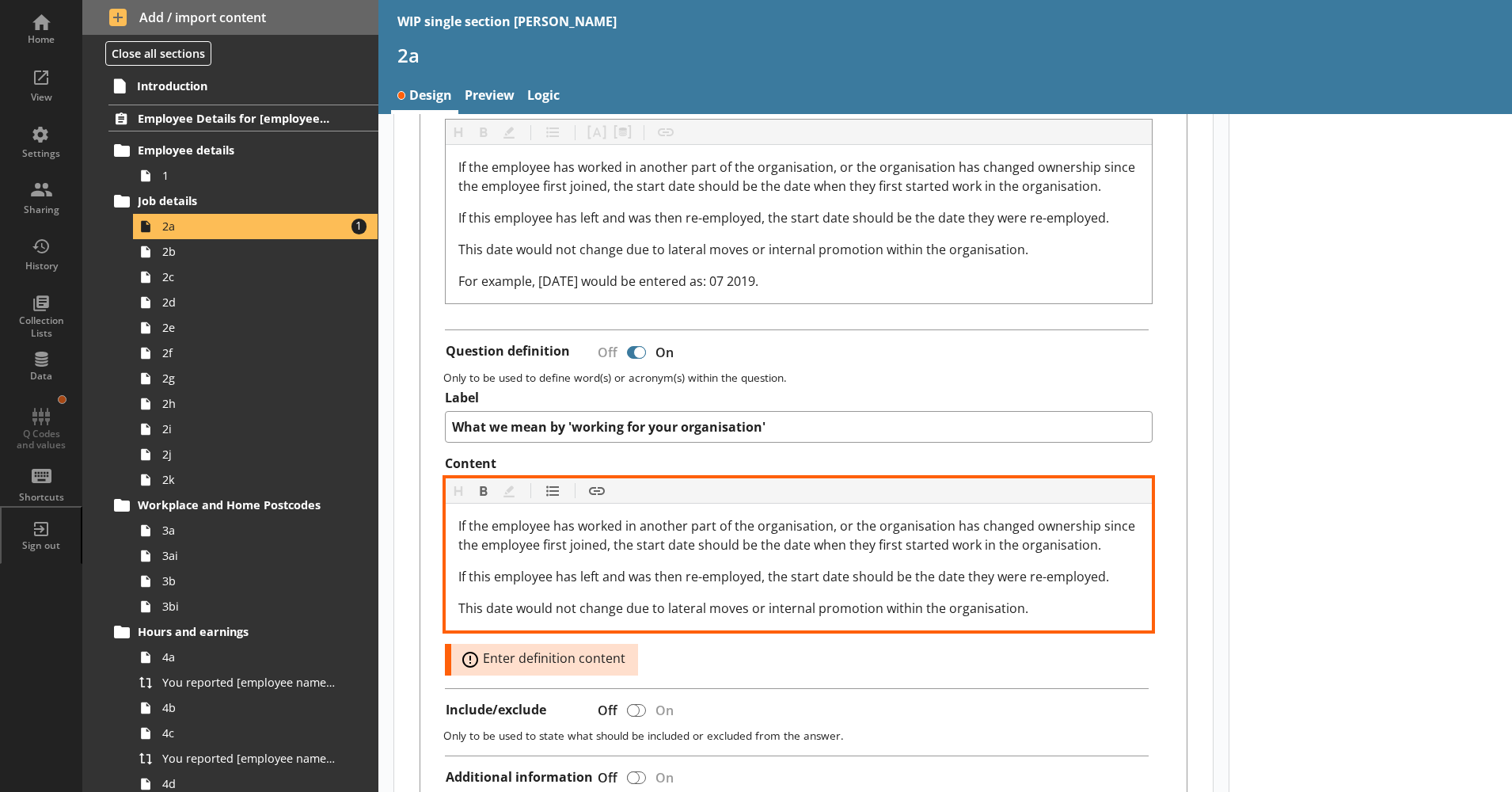 click on "If the employee has worked in another part of the organisation, or the organisation has changed ownership since the employee first joined, the start date should be the date when they first started work in the organisation." at bounding box center (798, 535) 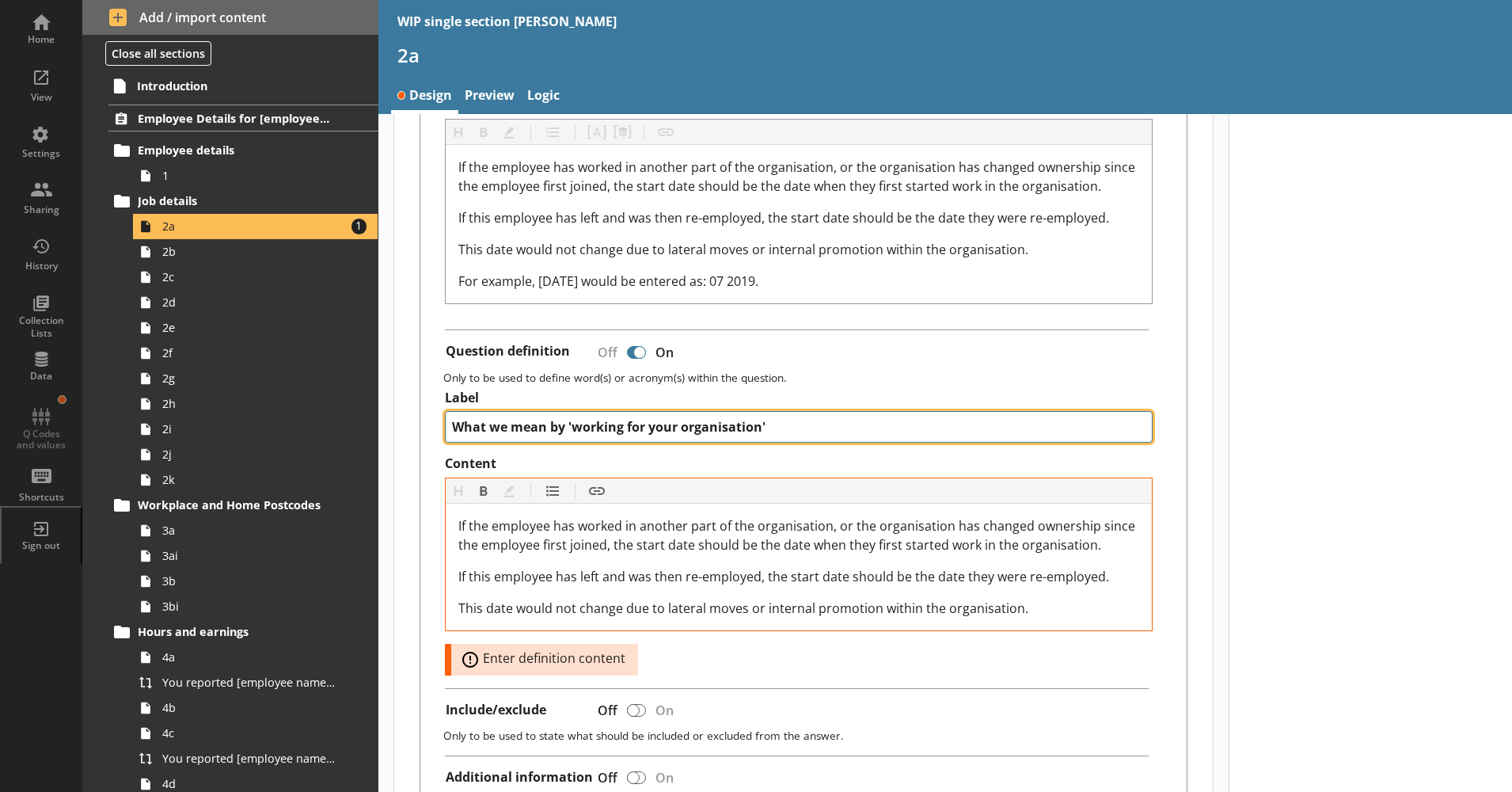 click on "What we mean by 'working for your organisation'" at bounding box center (798, 427) 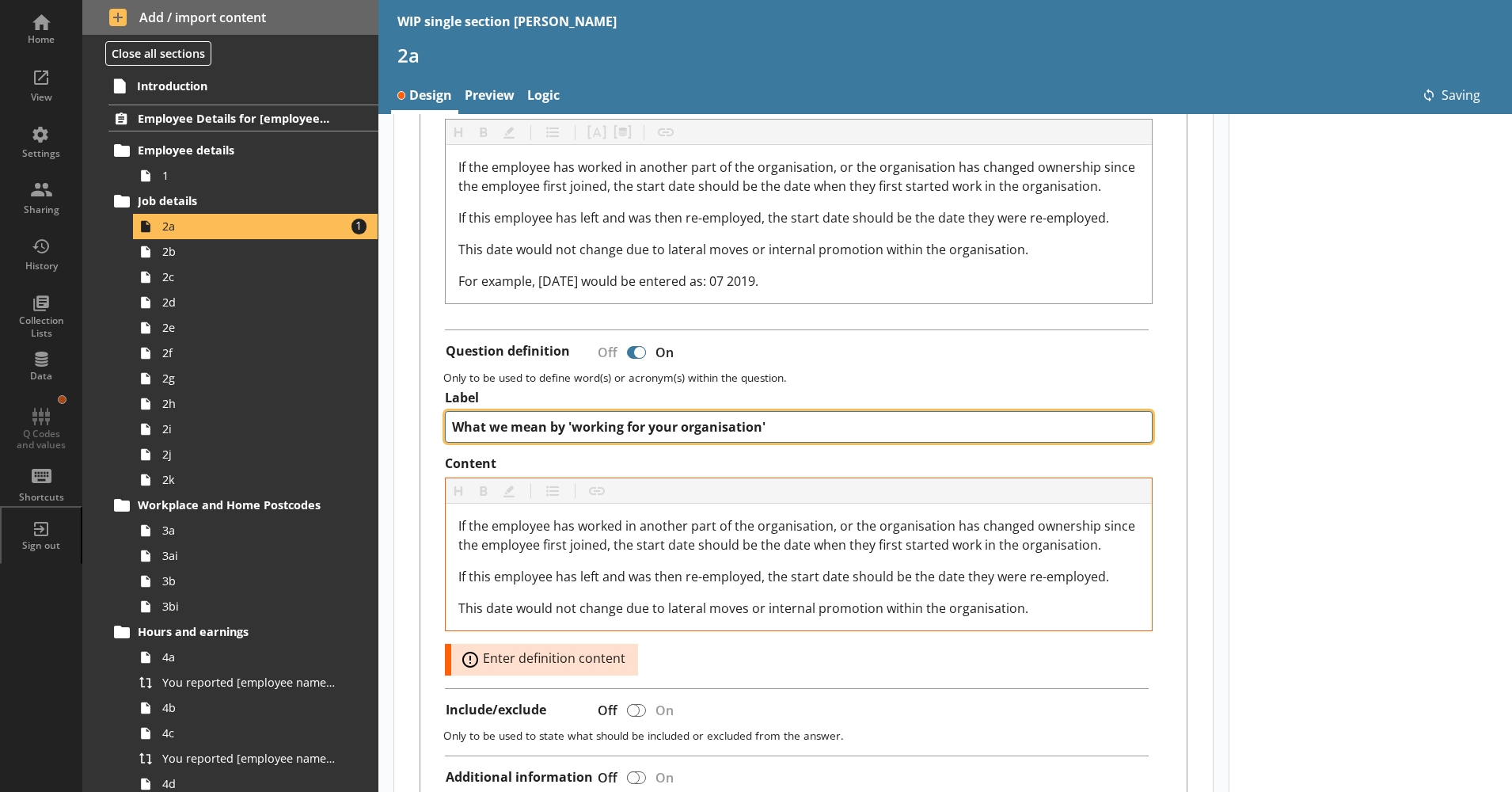 click on "What we mean by 'working for your organisation'" at bounding box center (798, 427) 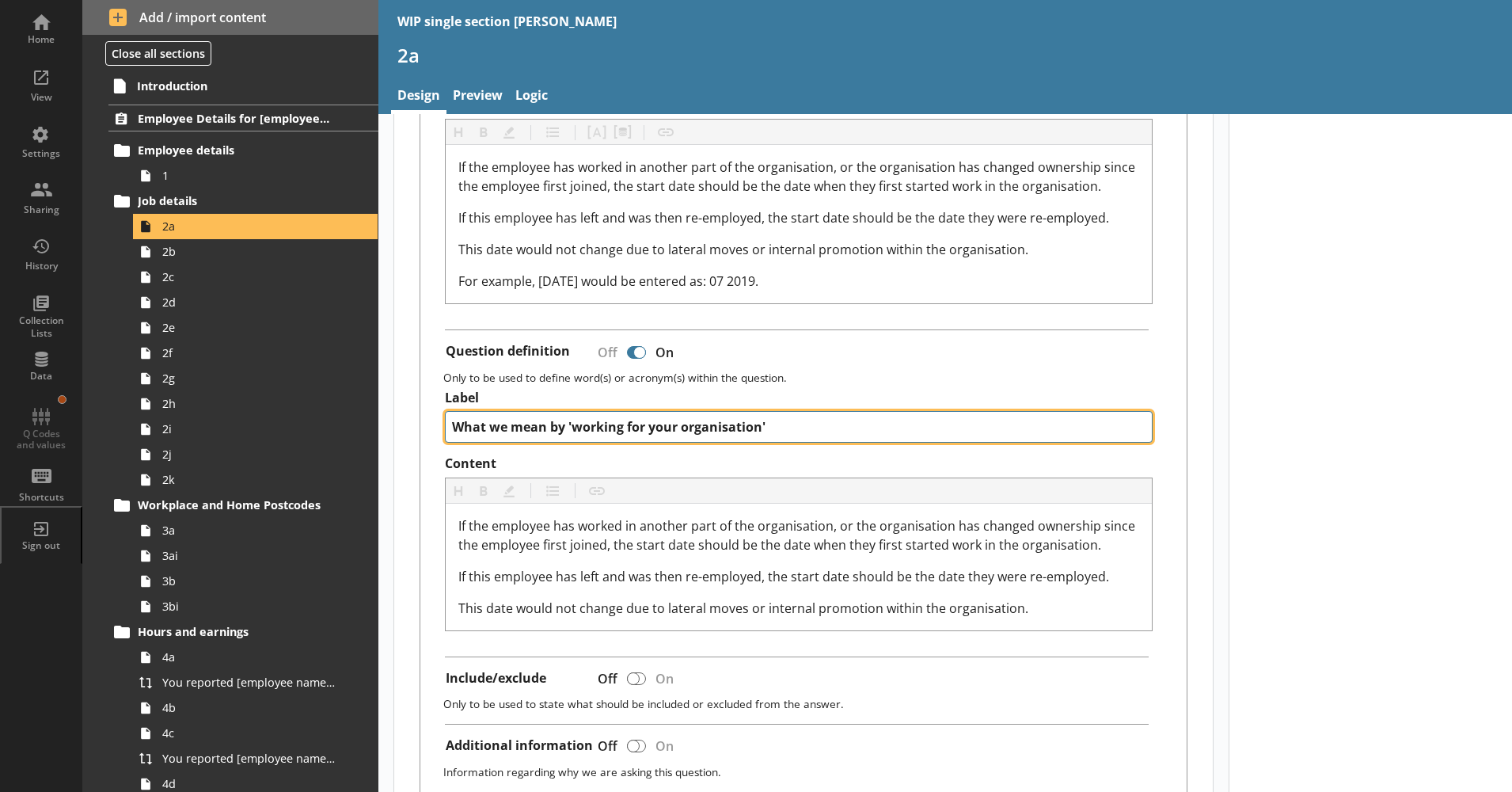 click on "What we mean by 'working for your organisation'" at bounding box center [798, 427] 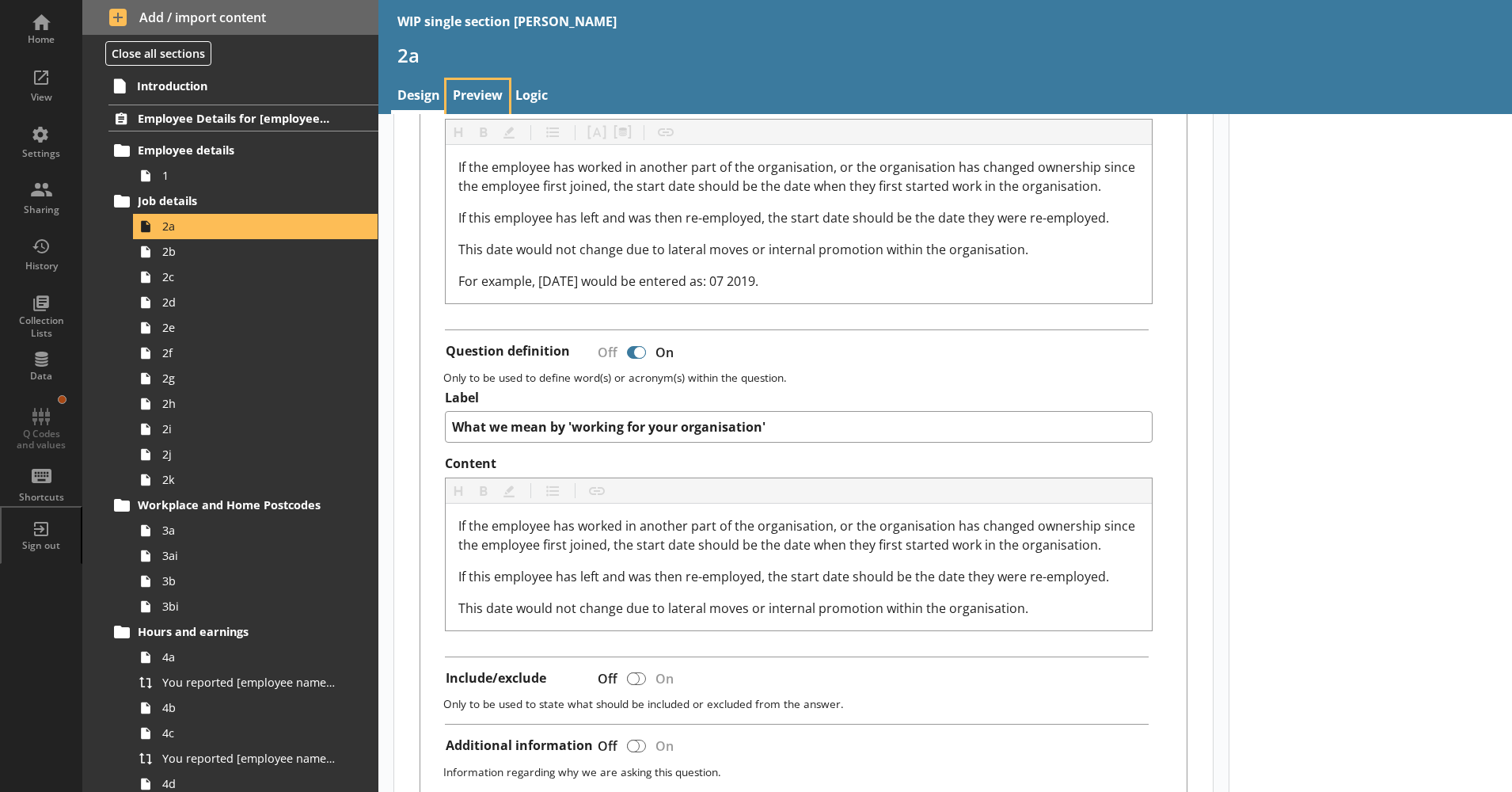 click on "Preview" at bounding box center [477, 97] 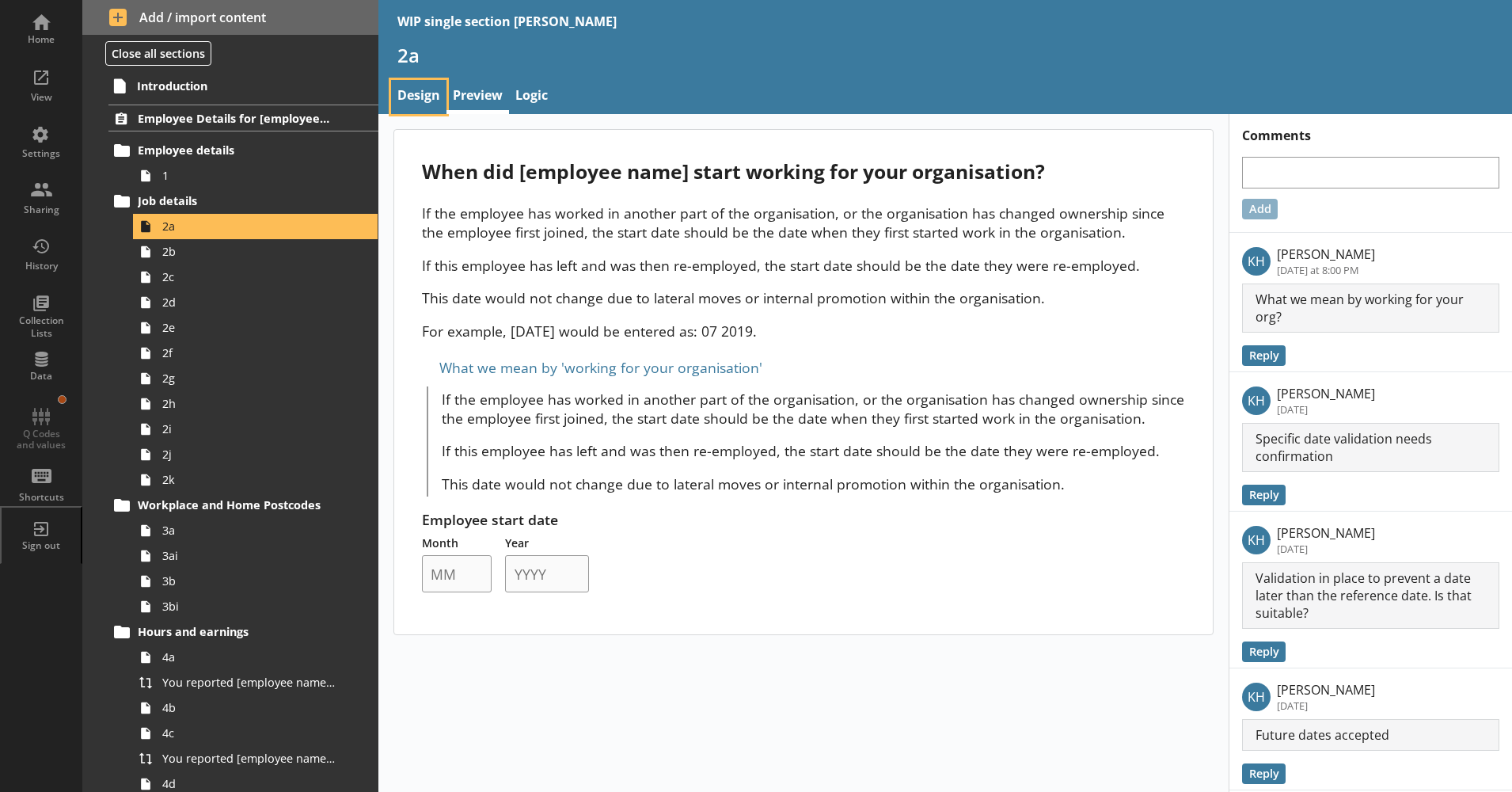 click on "Design" at bounding box center (419, 97) 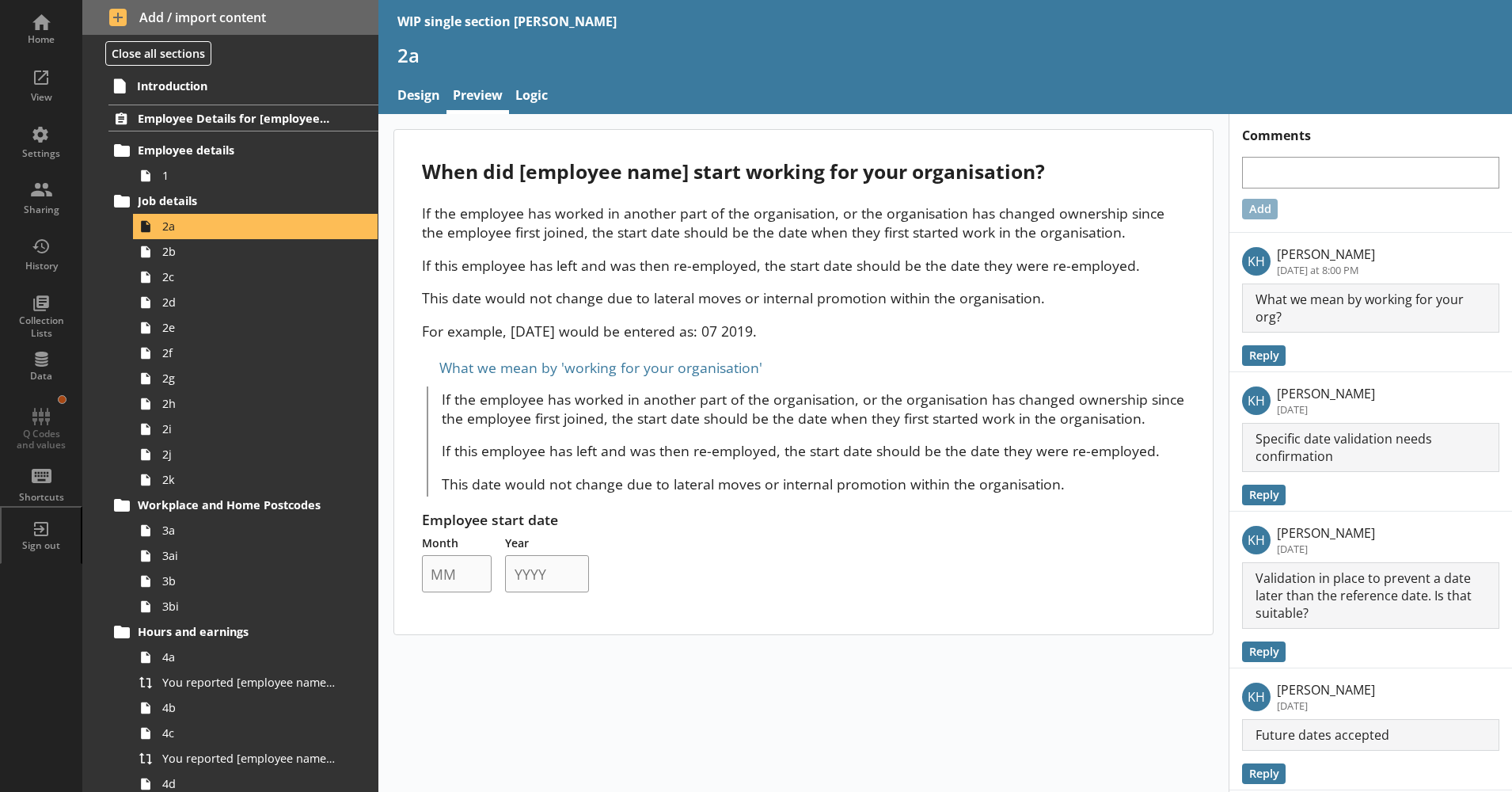 type on "x" 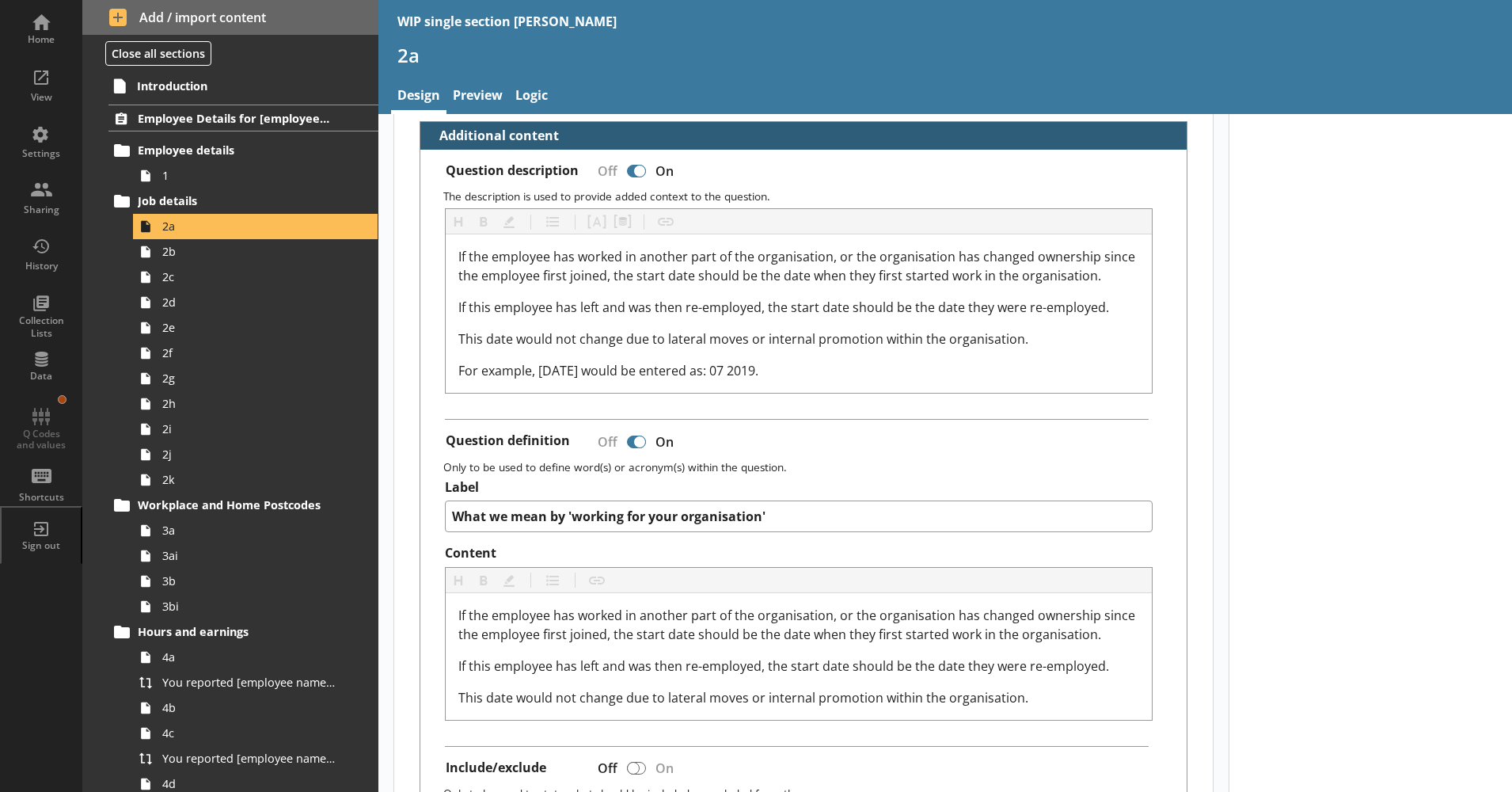 scroll, scrollTop: 407, scrollLeft: 0, axis: vertical 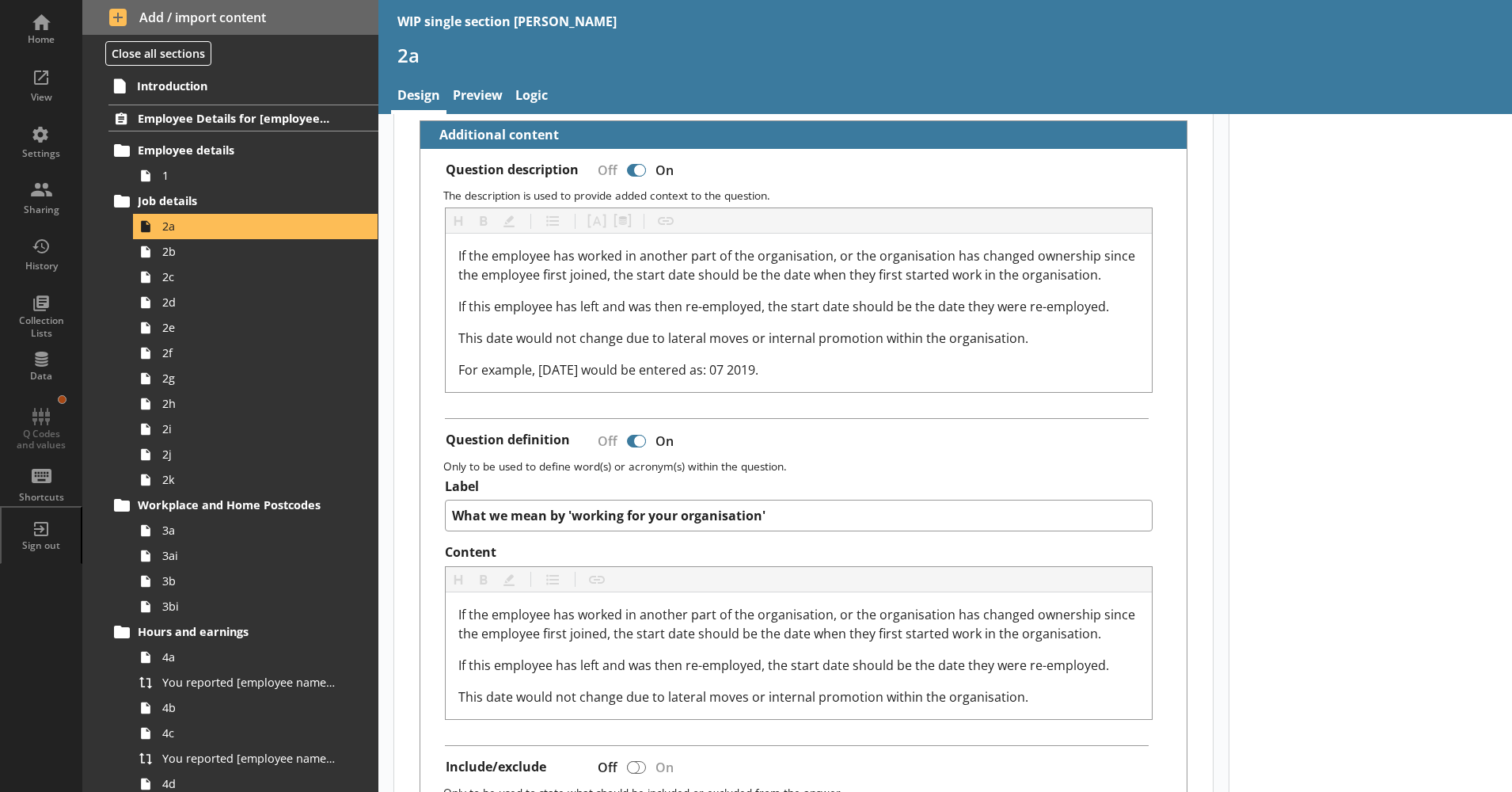 click at bounding box center [640, 441] 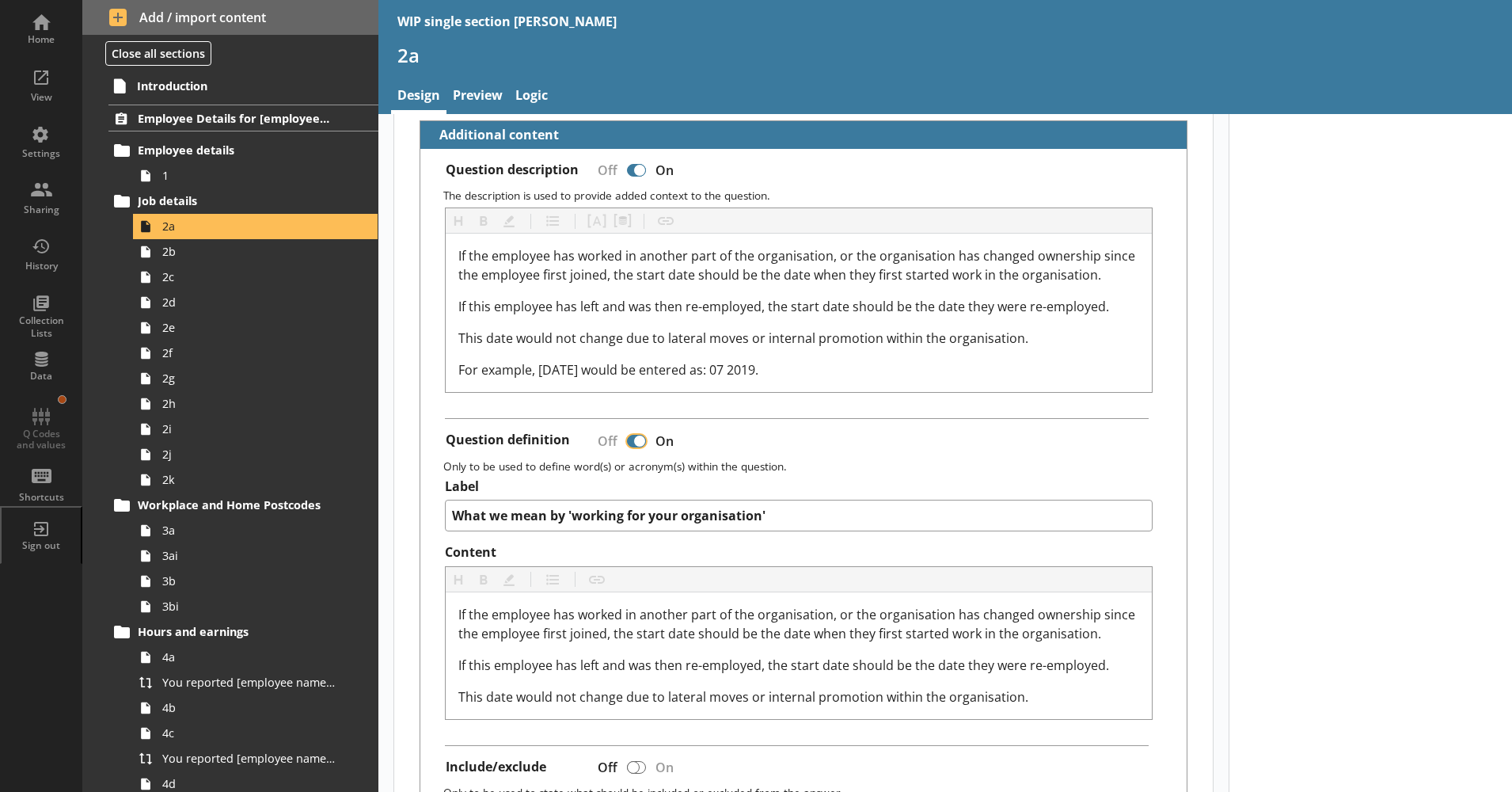 type on "x" 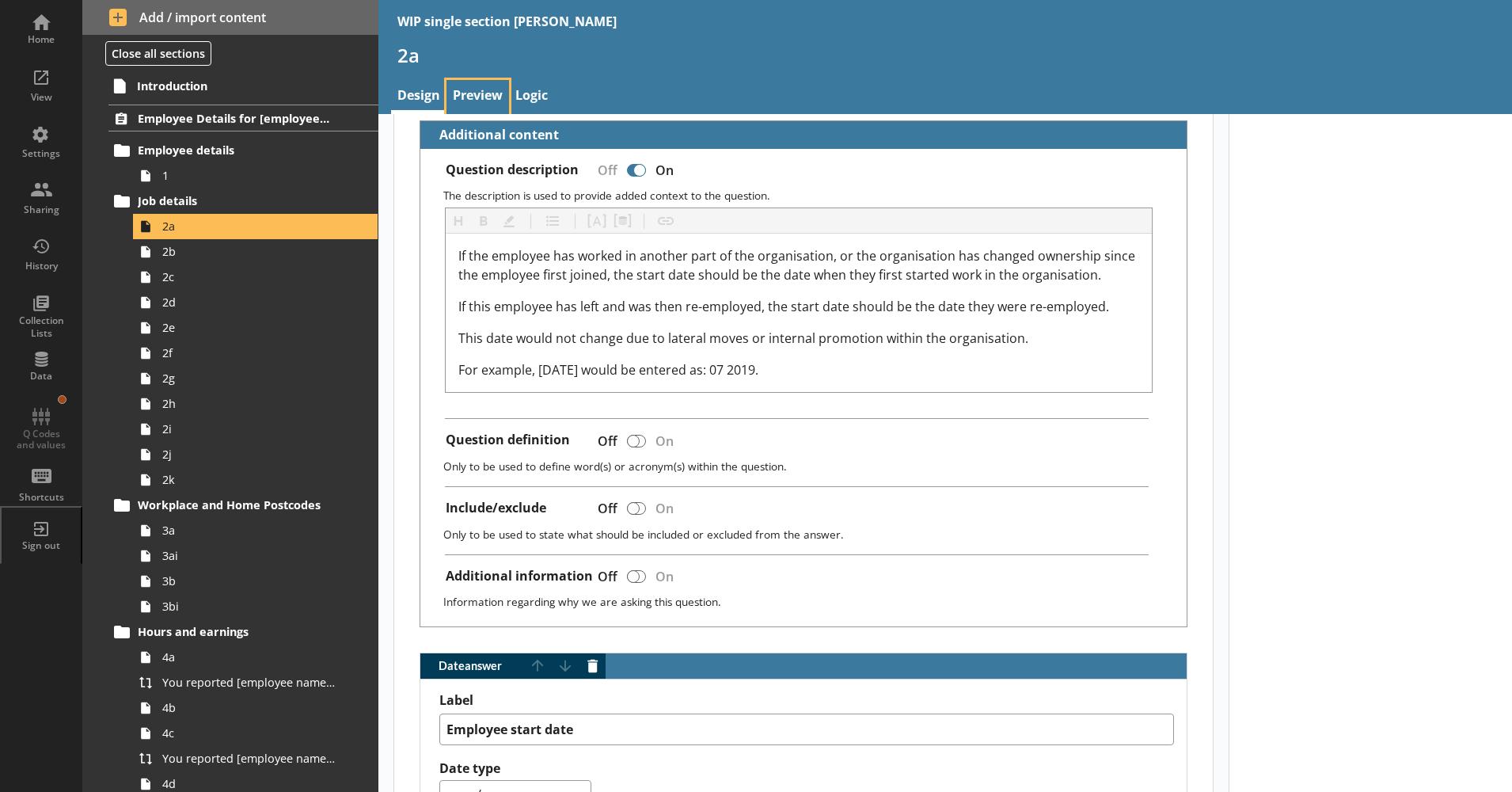 click on "Preview" at bounding box center [477, 97] 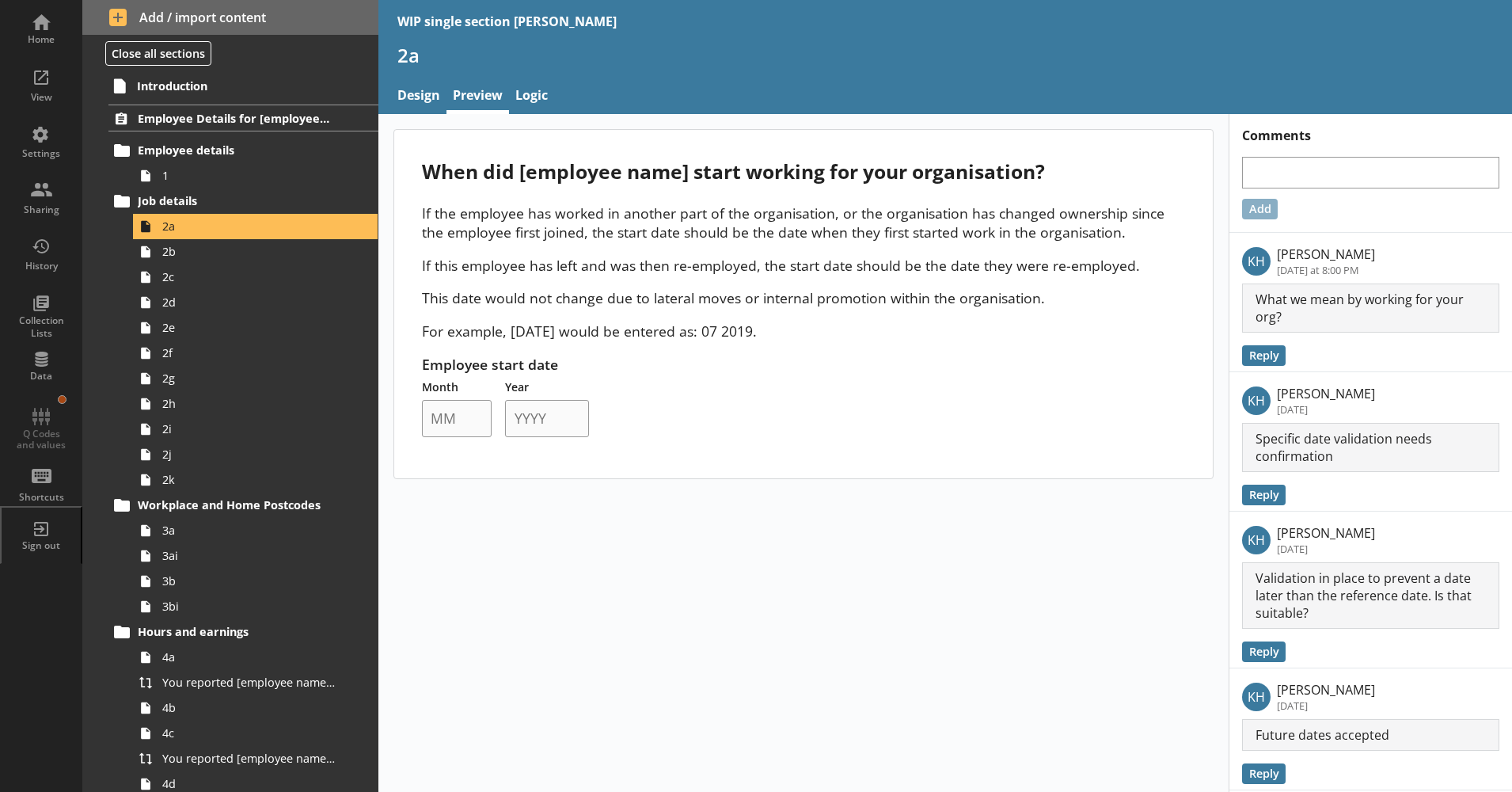 click on "KH Kim Hunter Today at 8:00 PM Edit comment Edit comment Delete comment Delete comment" at bounding box center (1370, 261) 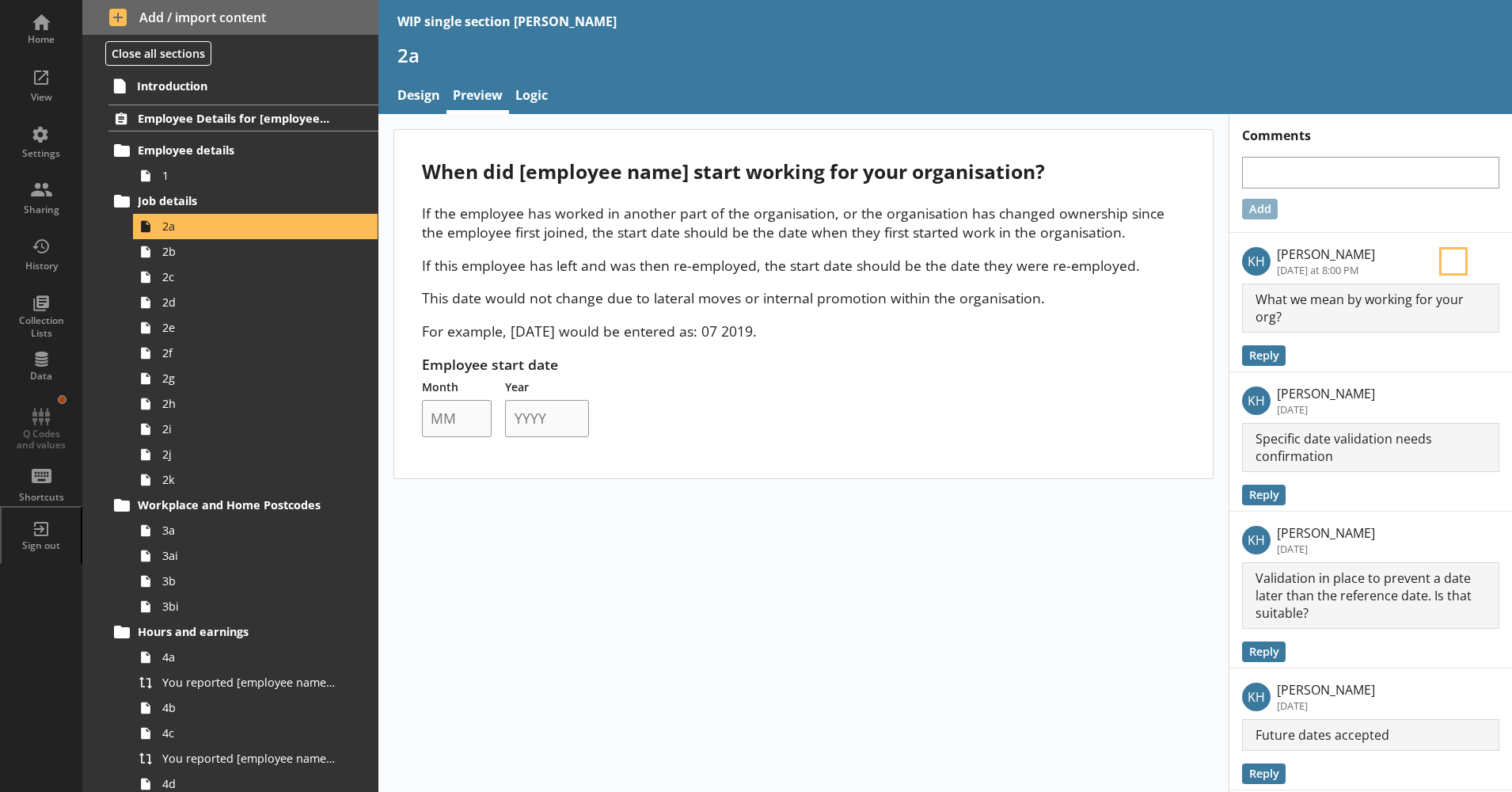 click at bounding box center [1454, 262] 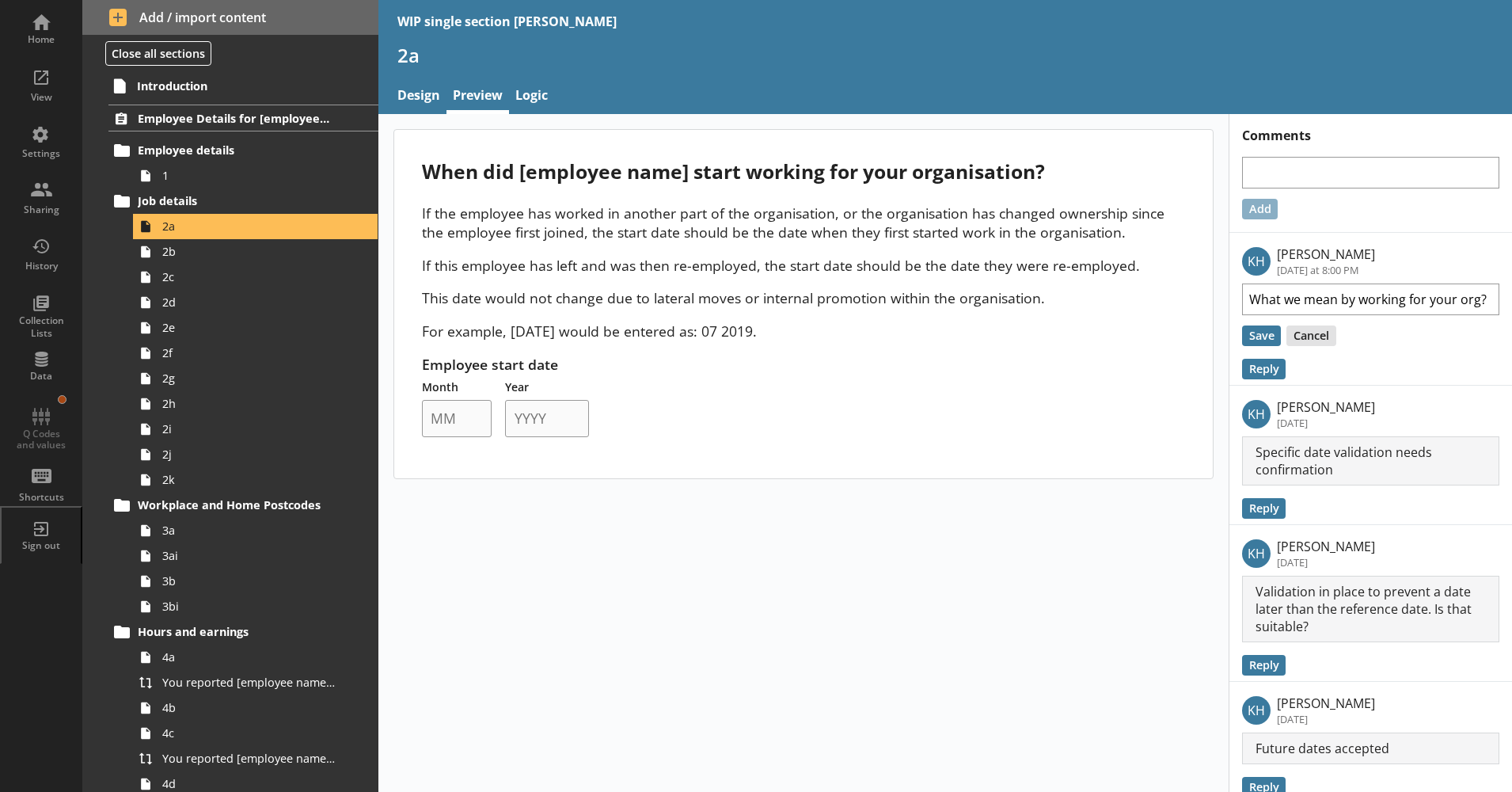 type on "x" 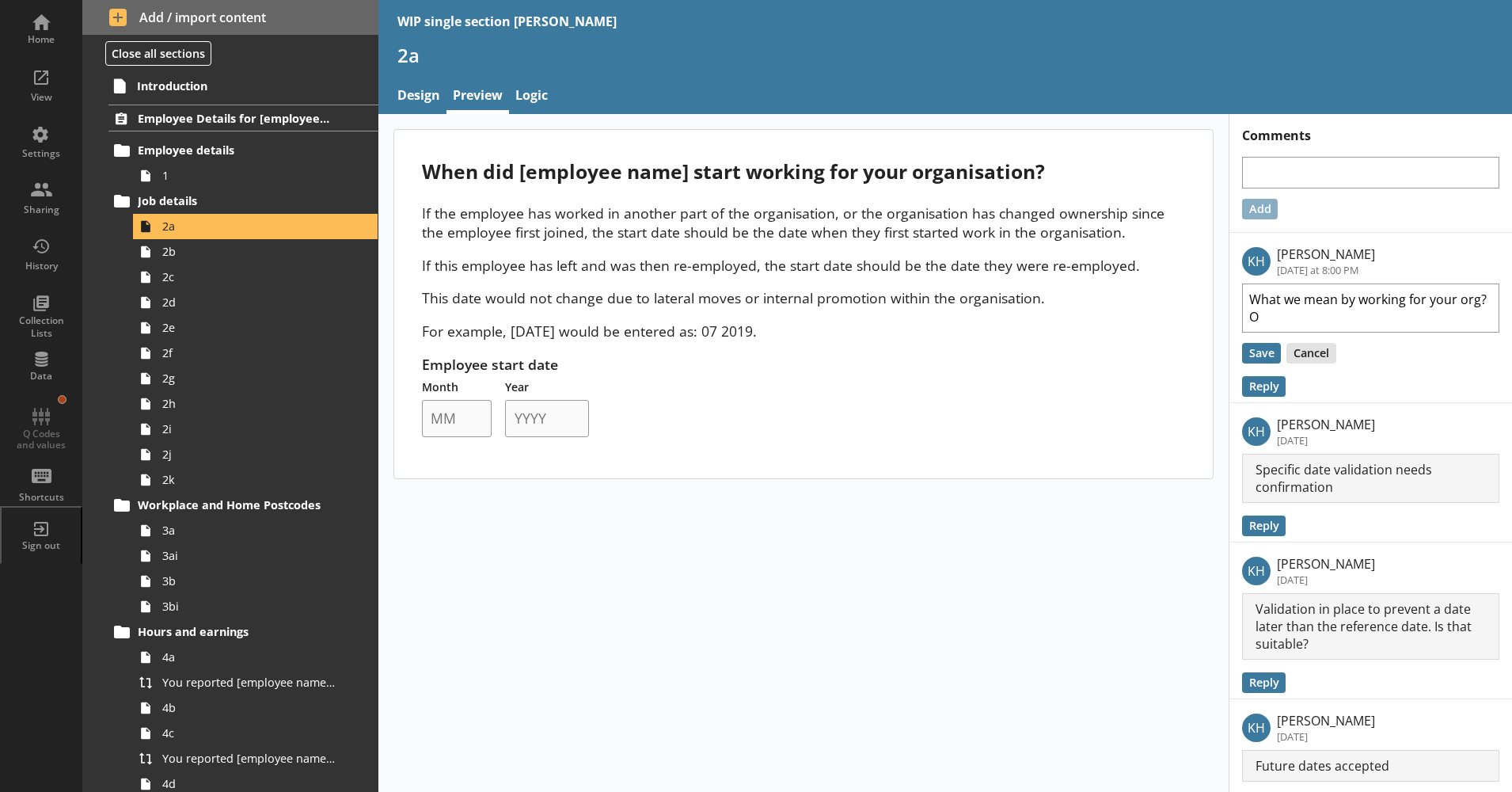 type on "x" 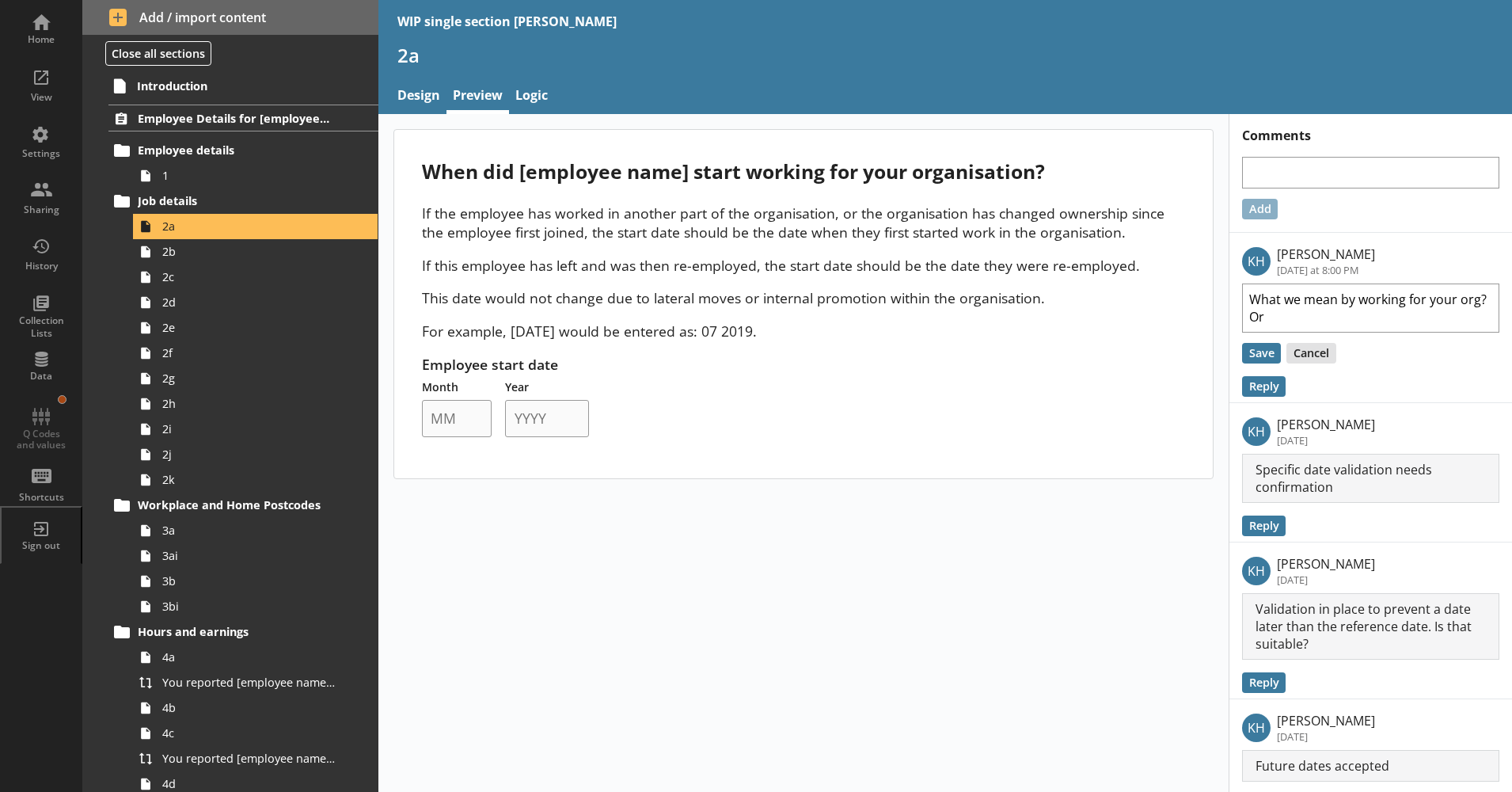 type on "x" 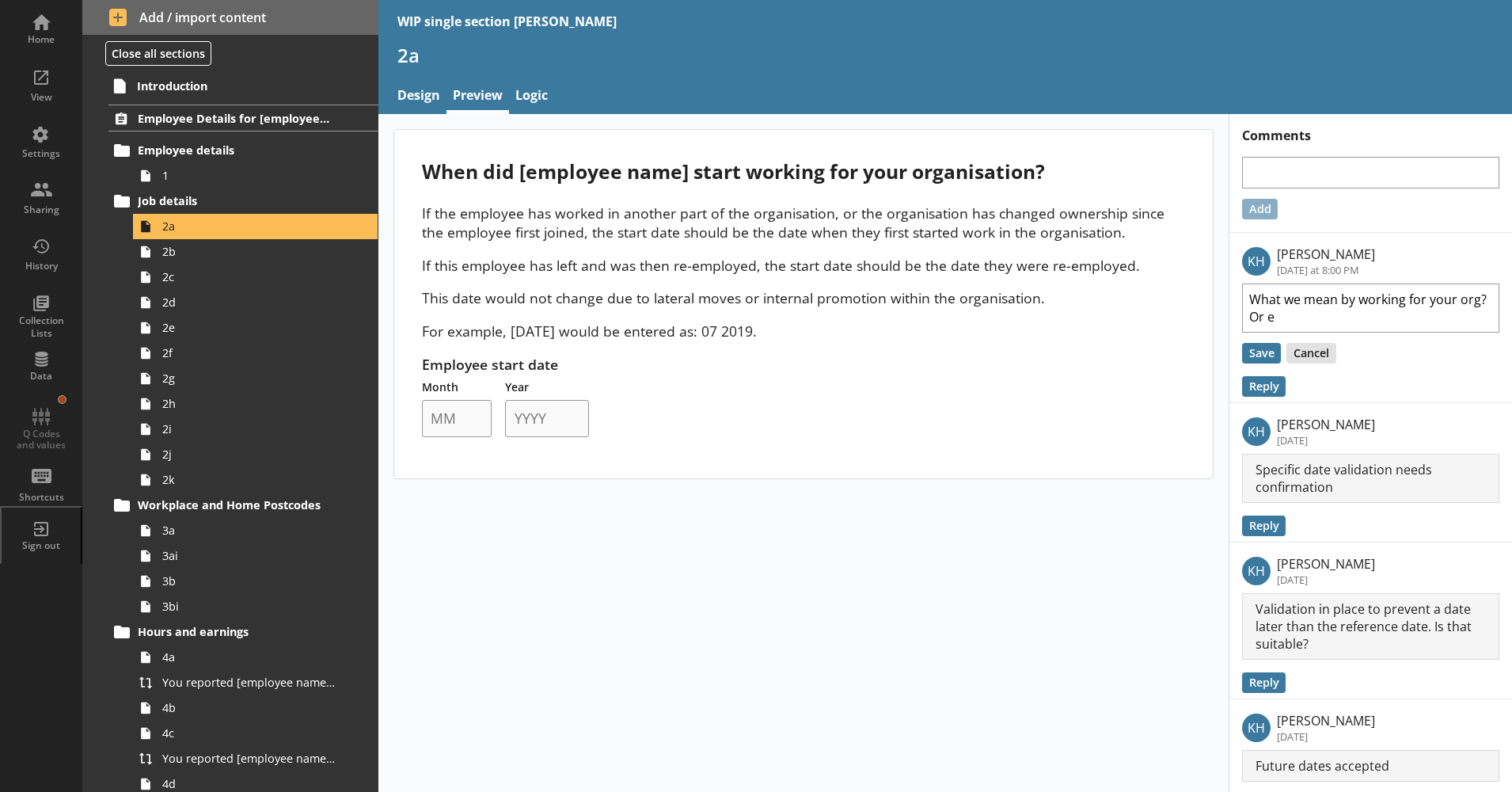 type on "x" 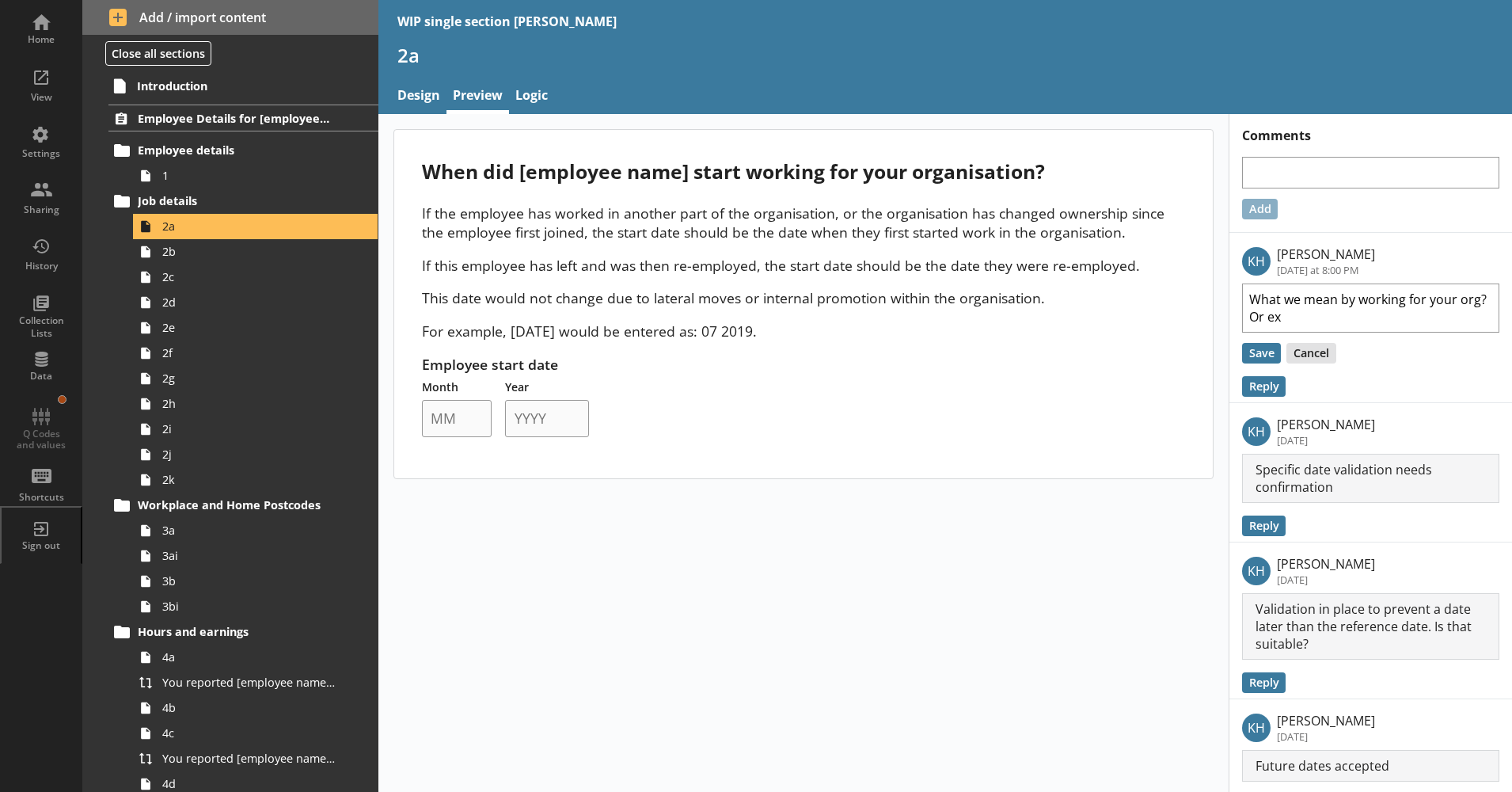 type on "x" 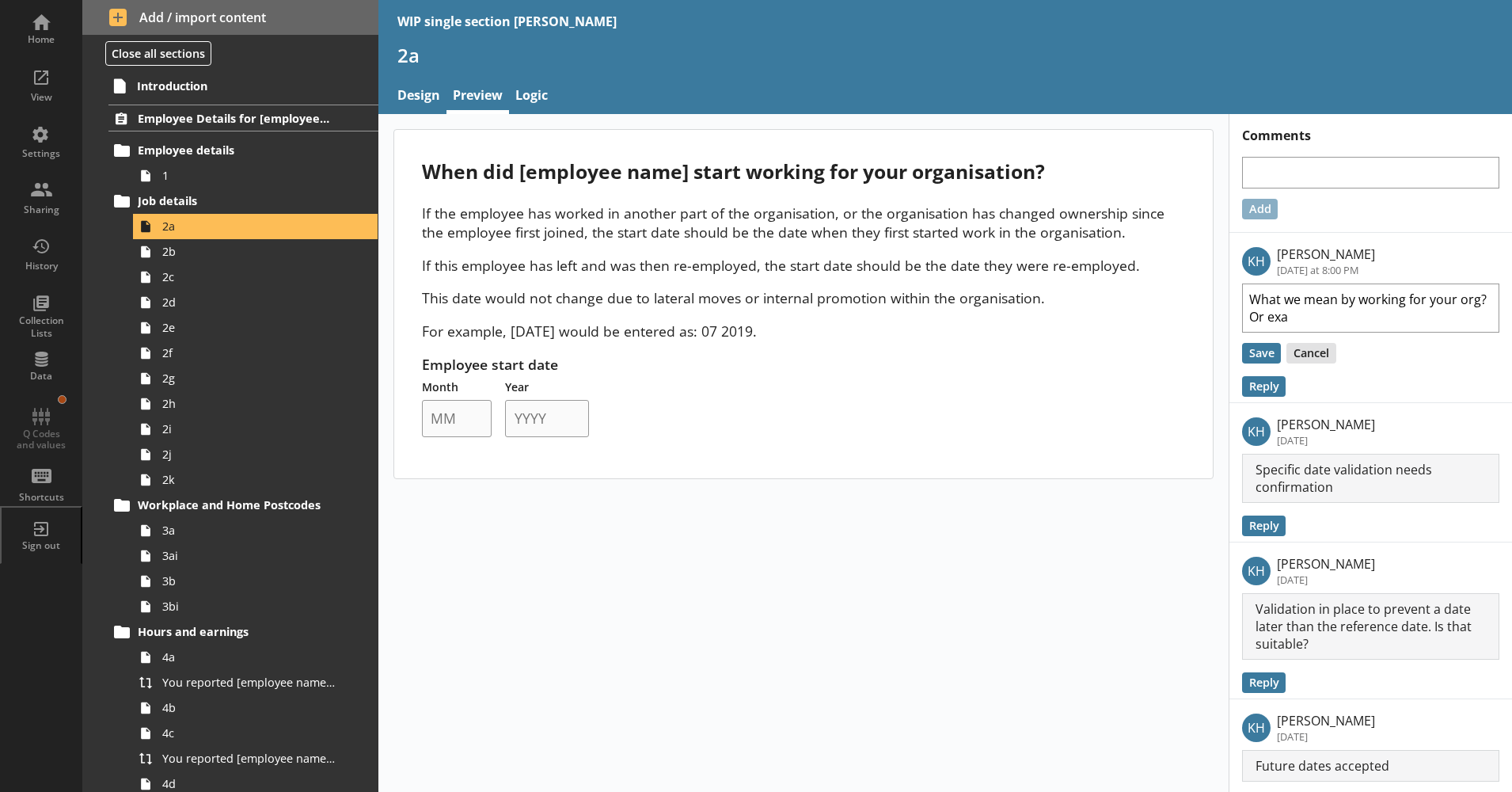 type on "x" 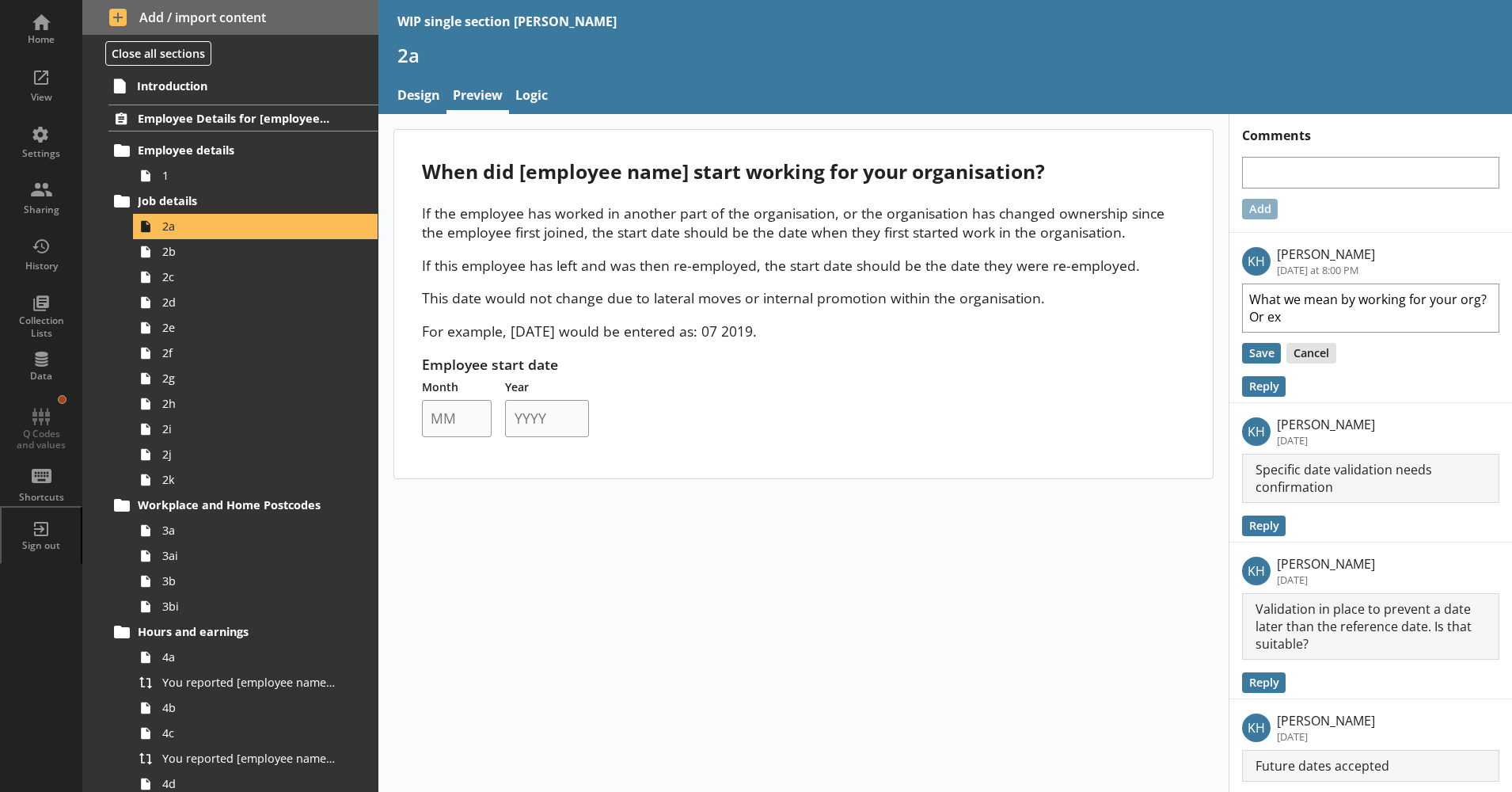 type on "x" 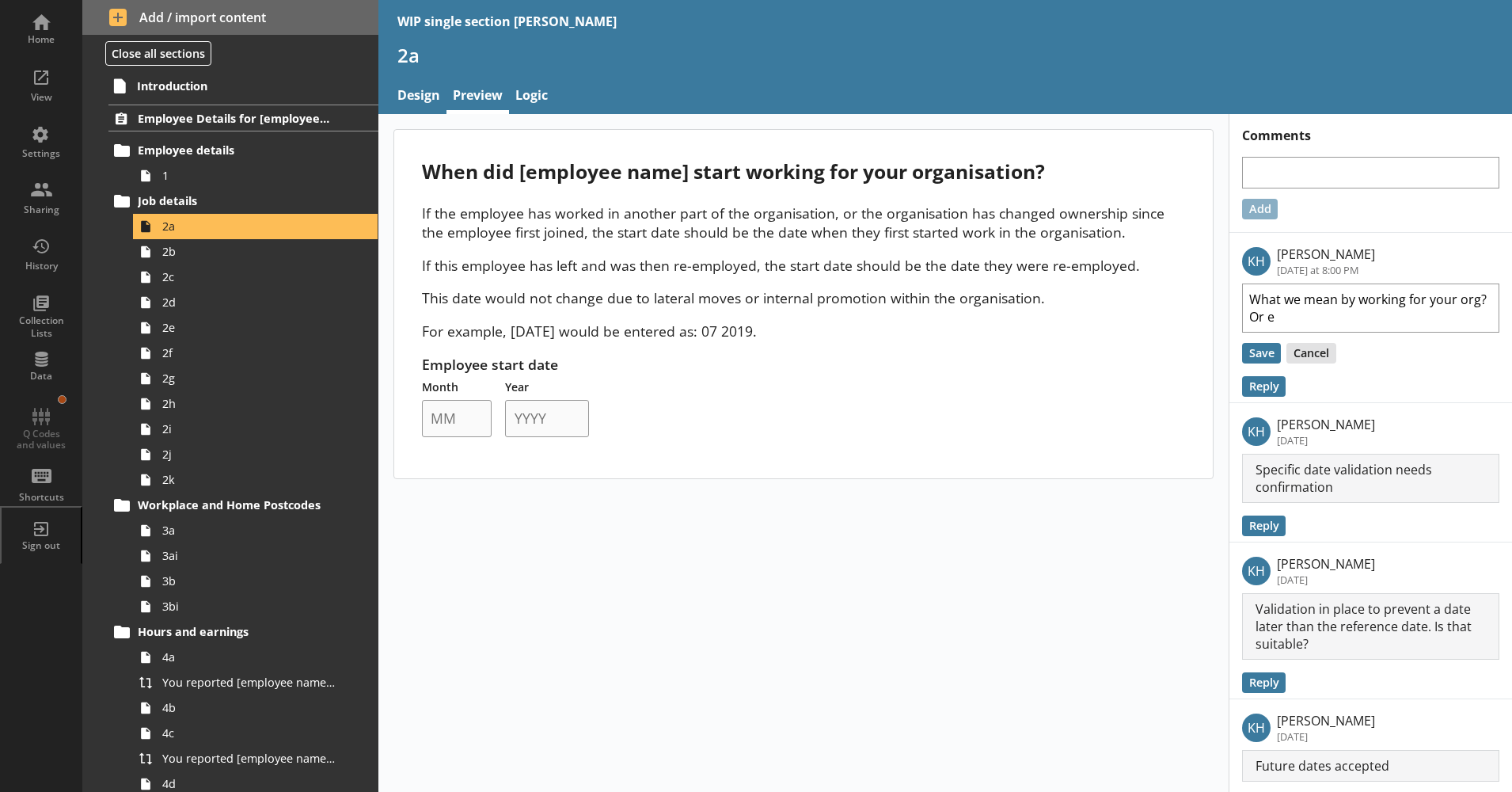 type on "x" 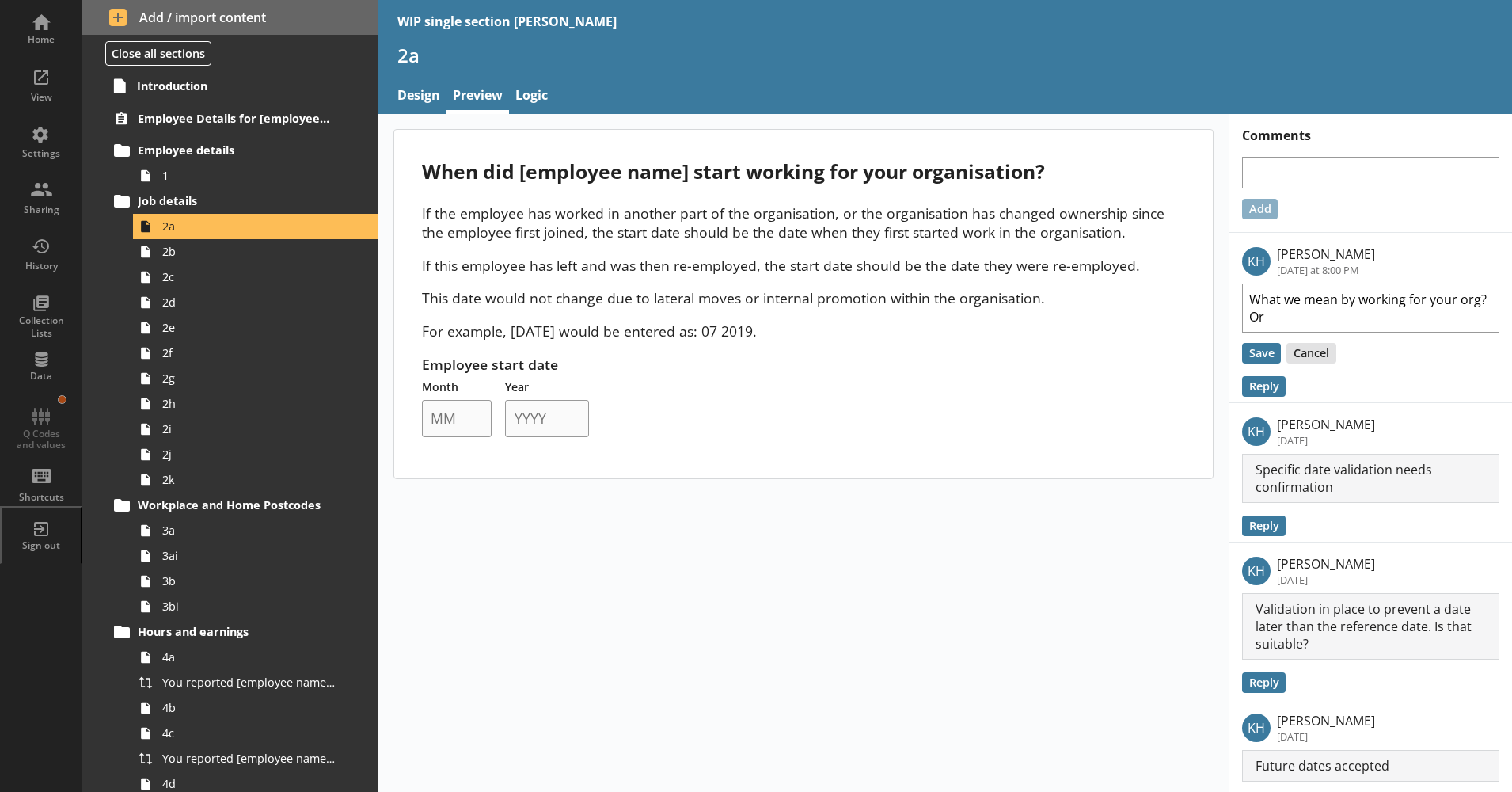 type on "x" 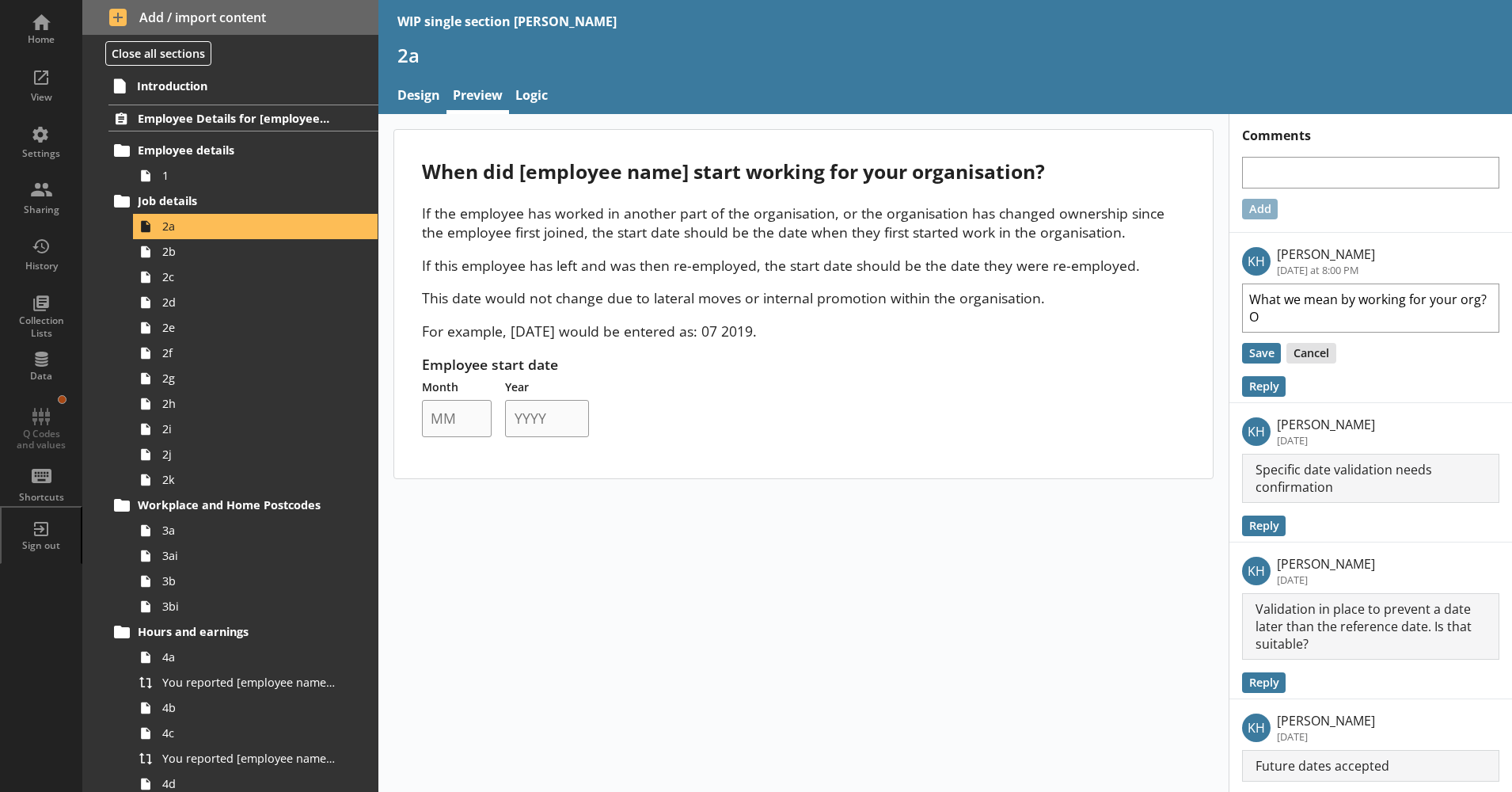 type on "x" 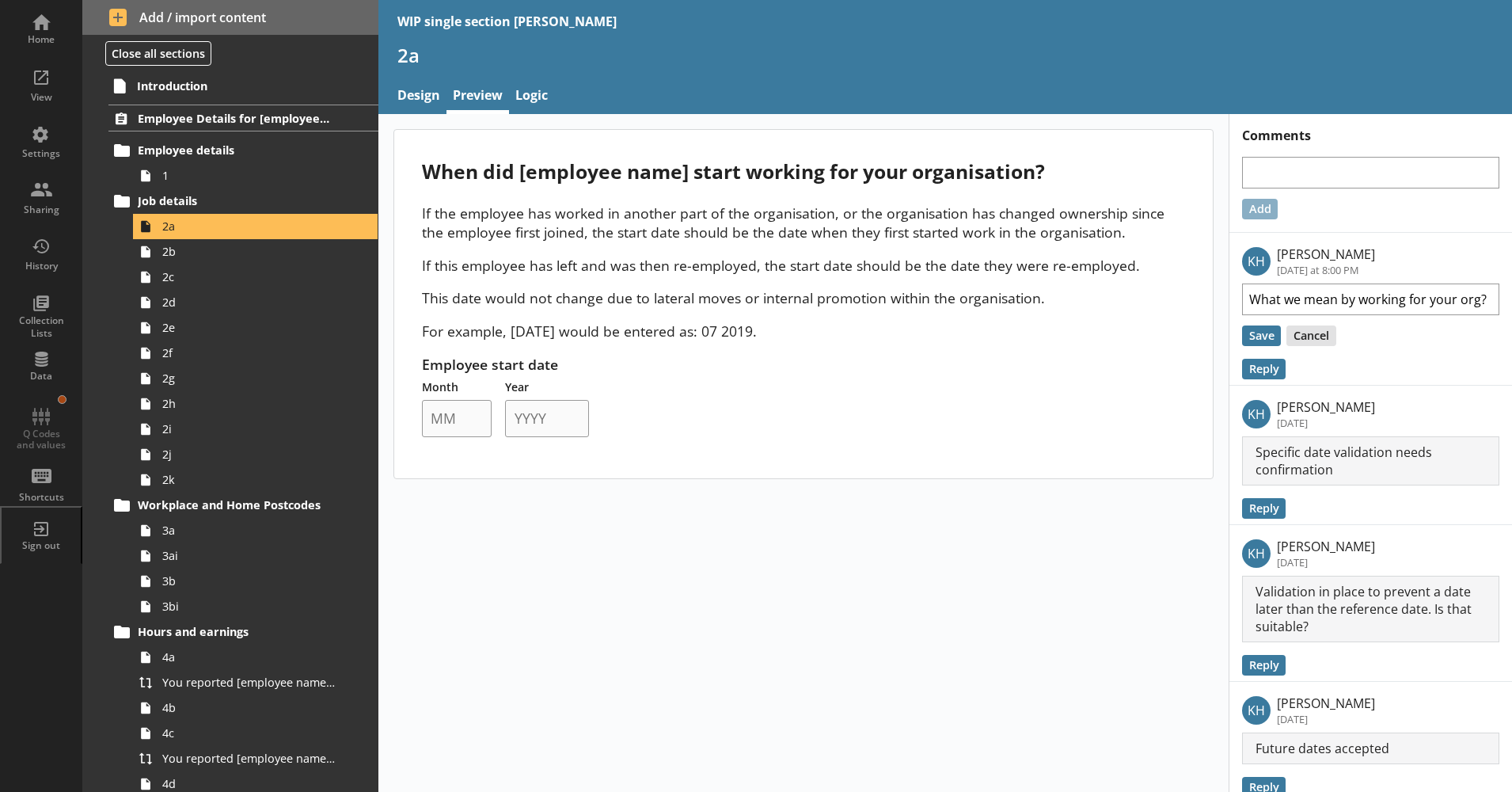 type on "What we mean by working for your org?" 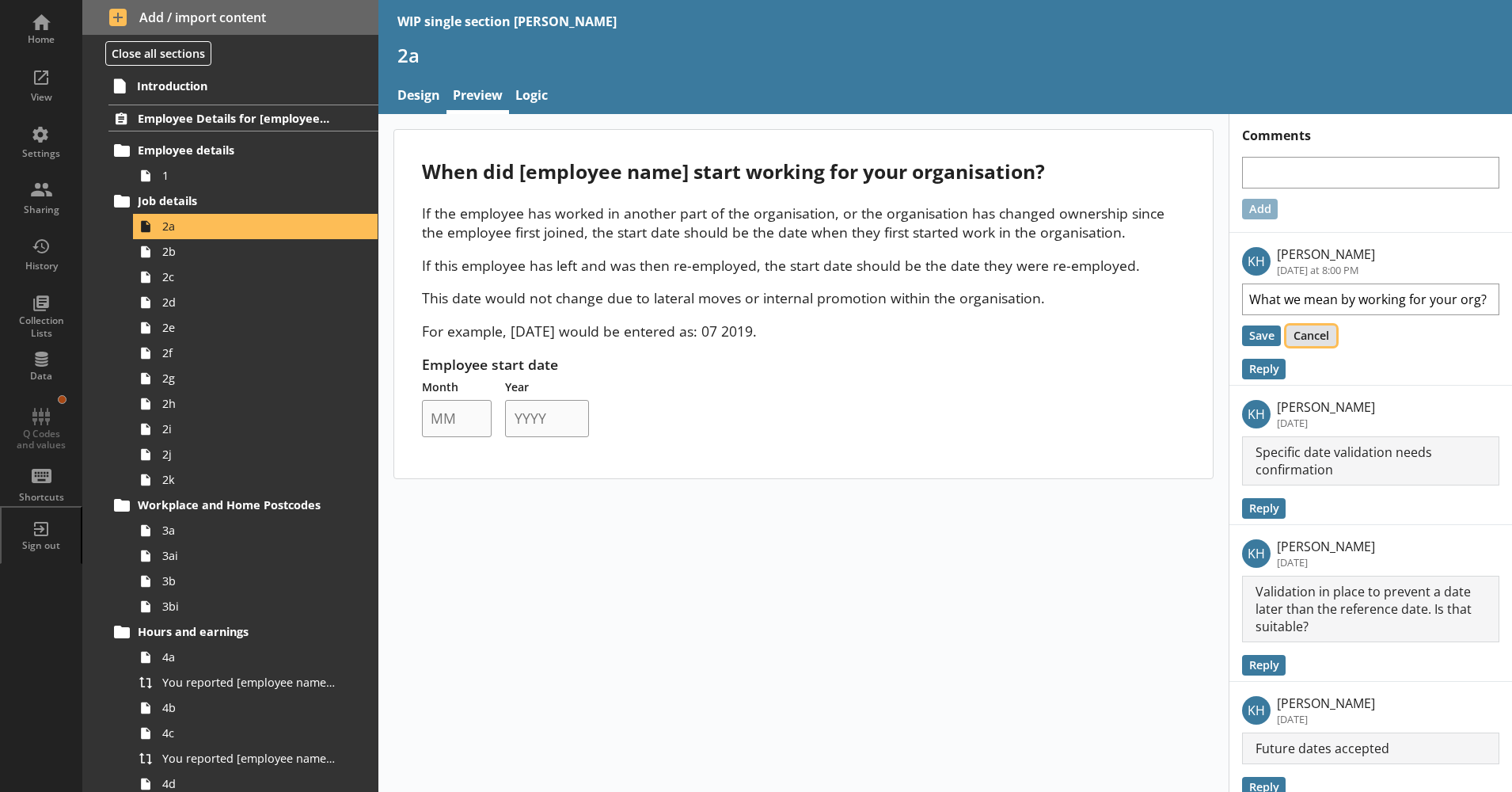 click on "Cancel" at bounding box center [1311, 336] 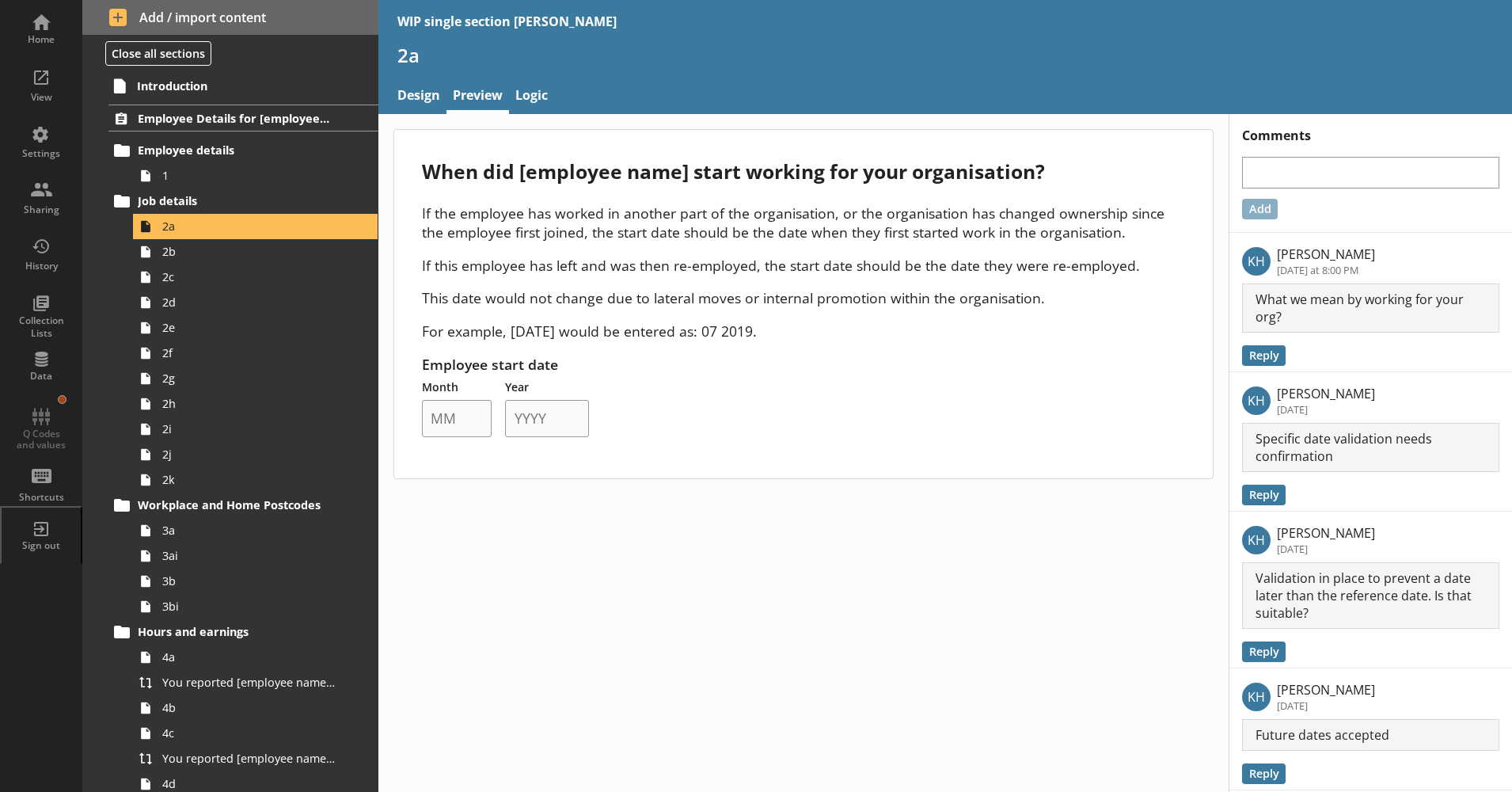 click on "When did [employee name] start working for your organisation? If the employee has worked in another part of the organisation, or the organisation has changed ownership since the employee first joined, the start date should be the date when they first started work in the organisation.  If this employee has left and was then re-employed, the start date should be the date they were re-employed.  This date would not change due to lateral moves or internal promotion within the organisation. For example, July 2019 would be entered as: 07 2019. Employee start date Month Year" at bounding box center [803, 304] 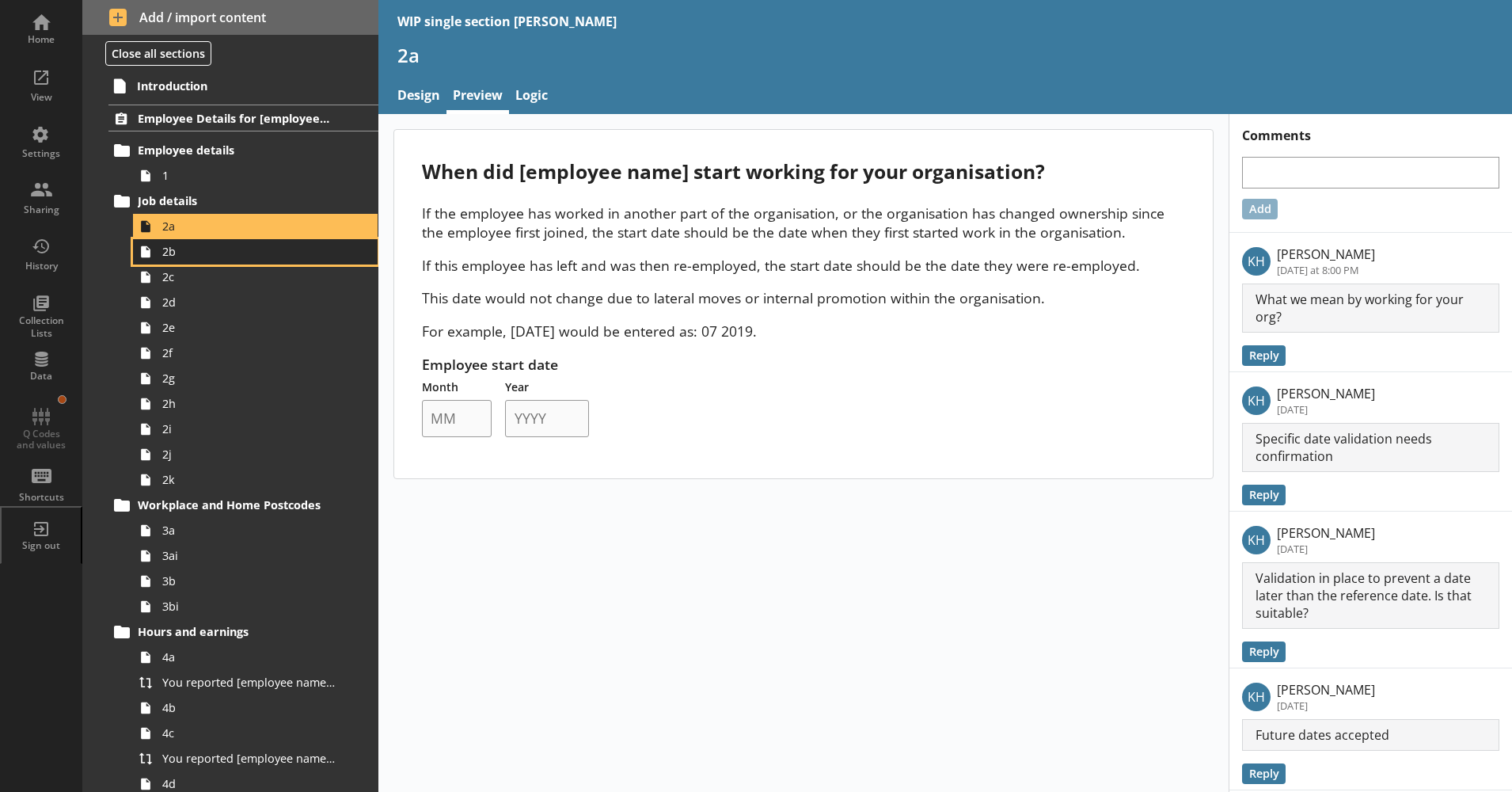 click on "2b" at bounding box center (249, 251) 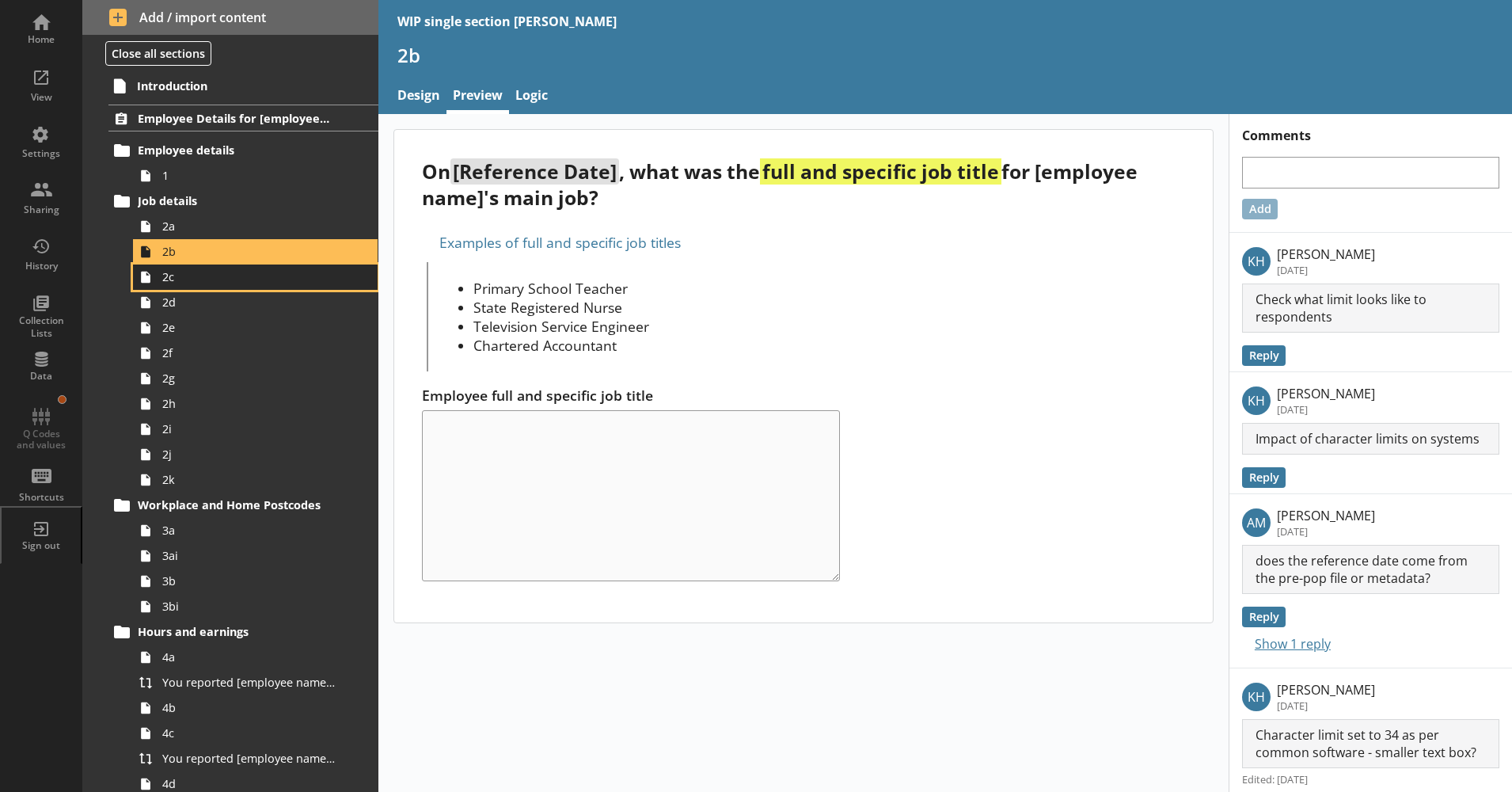 click on "2c" at bounding box center (249, 276) 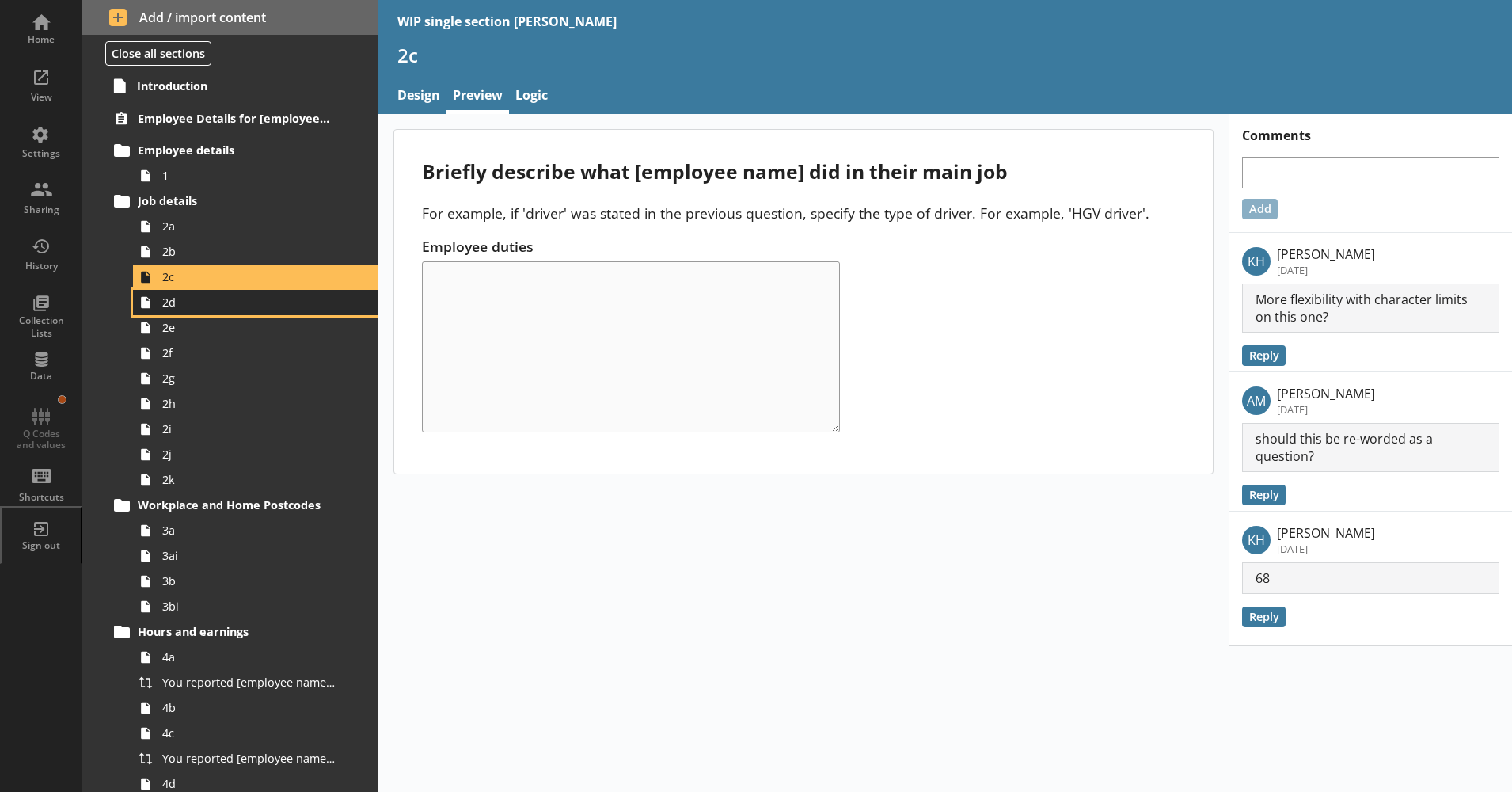 click on "2d" at bounding box center [249, 302] 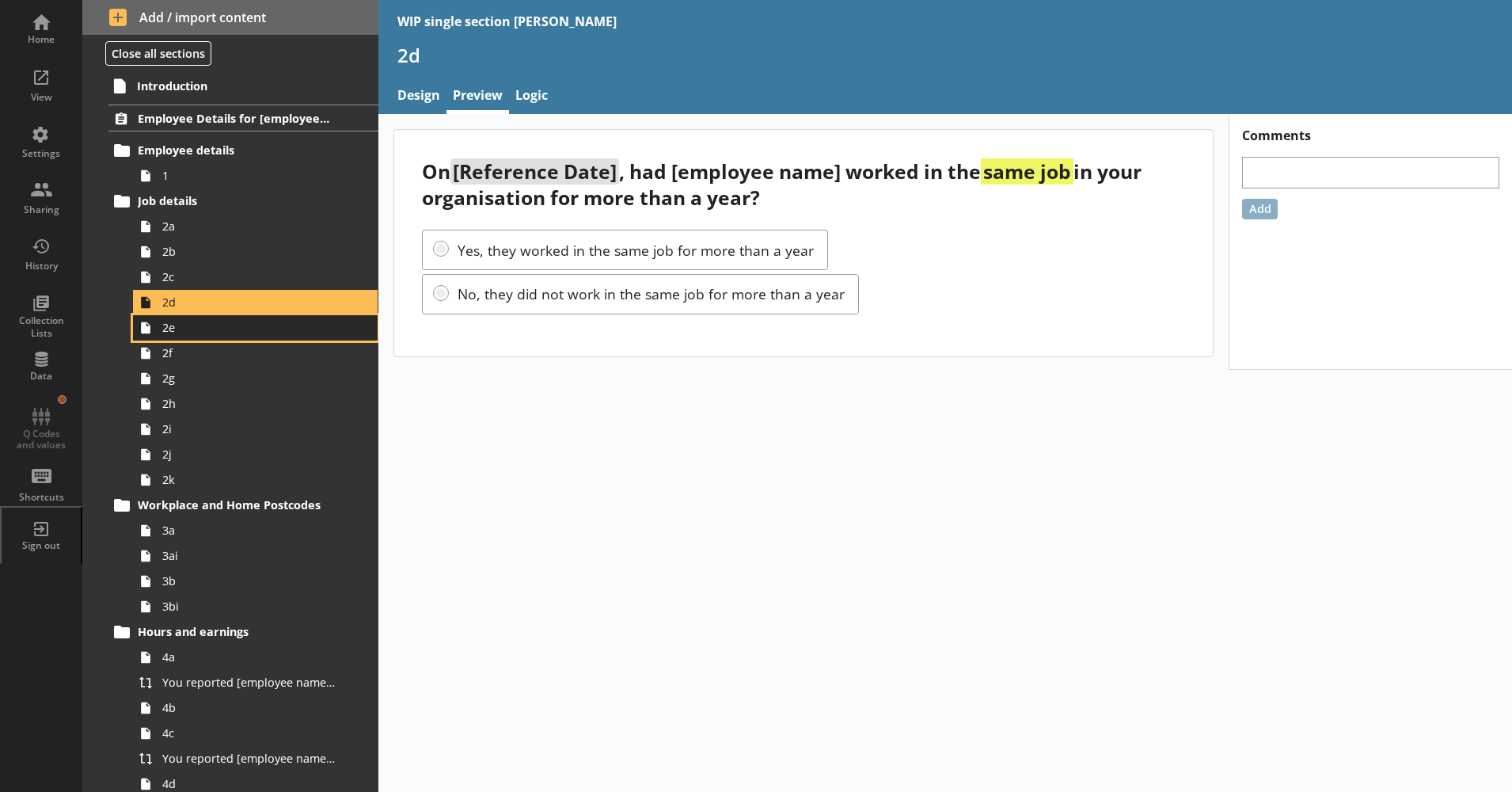 click on "2e" at bounding box center [249, 327] 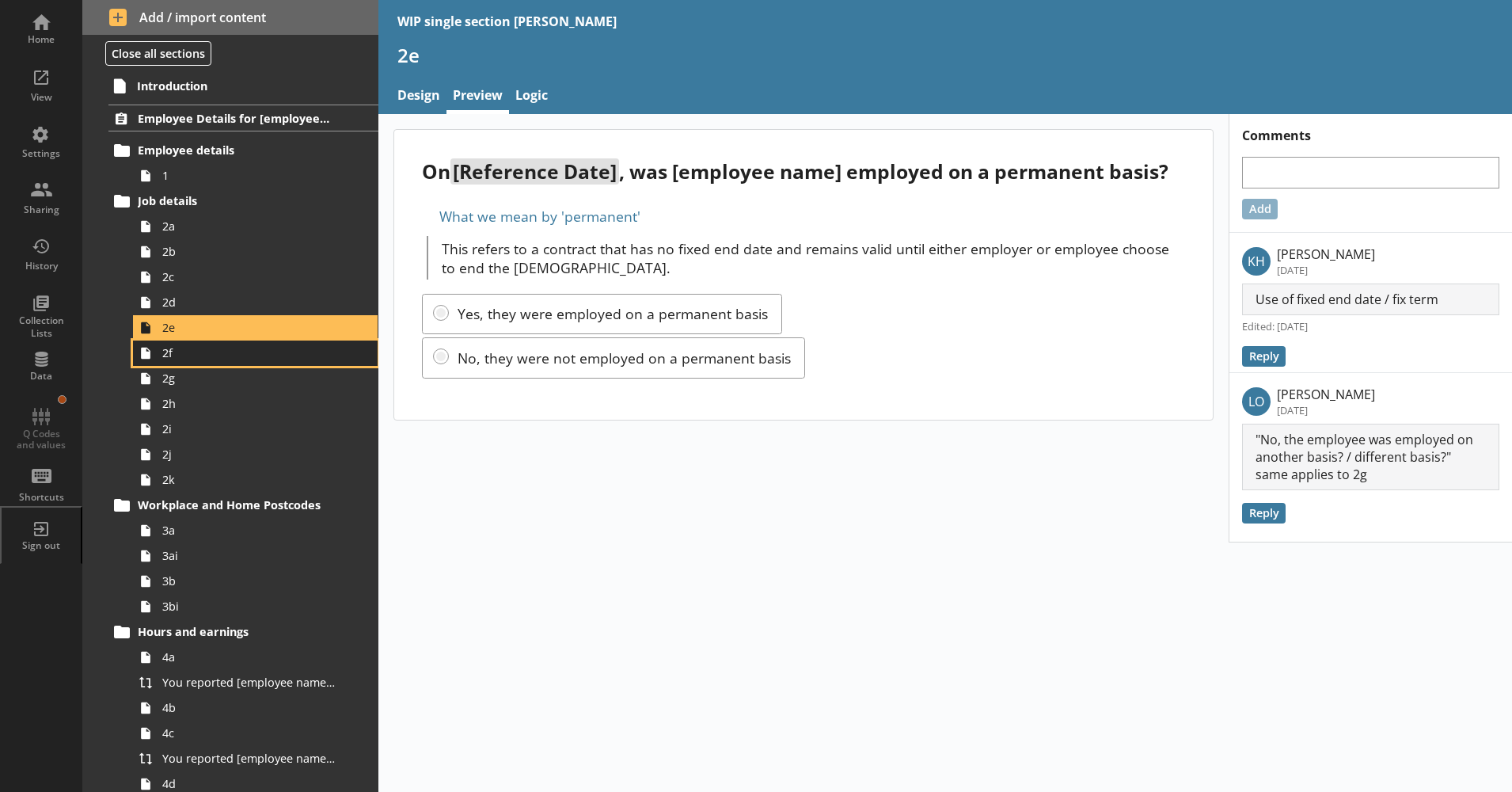 click on "2f" at bounding box center (255, 353) 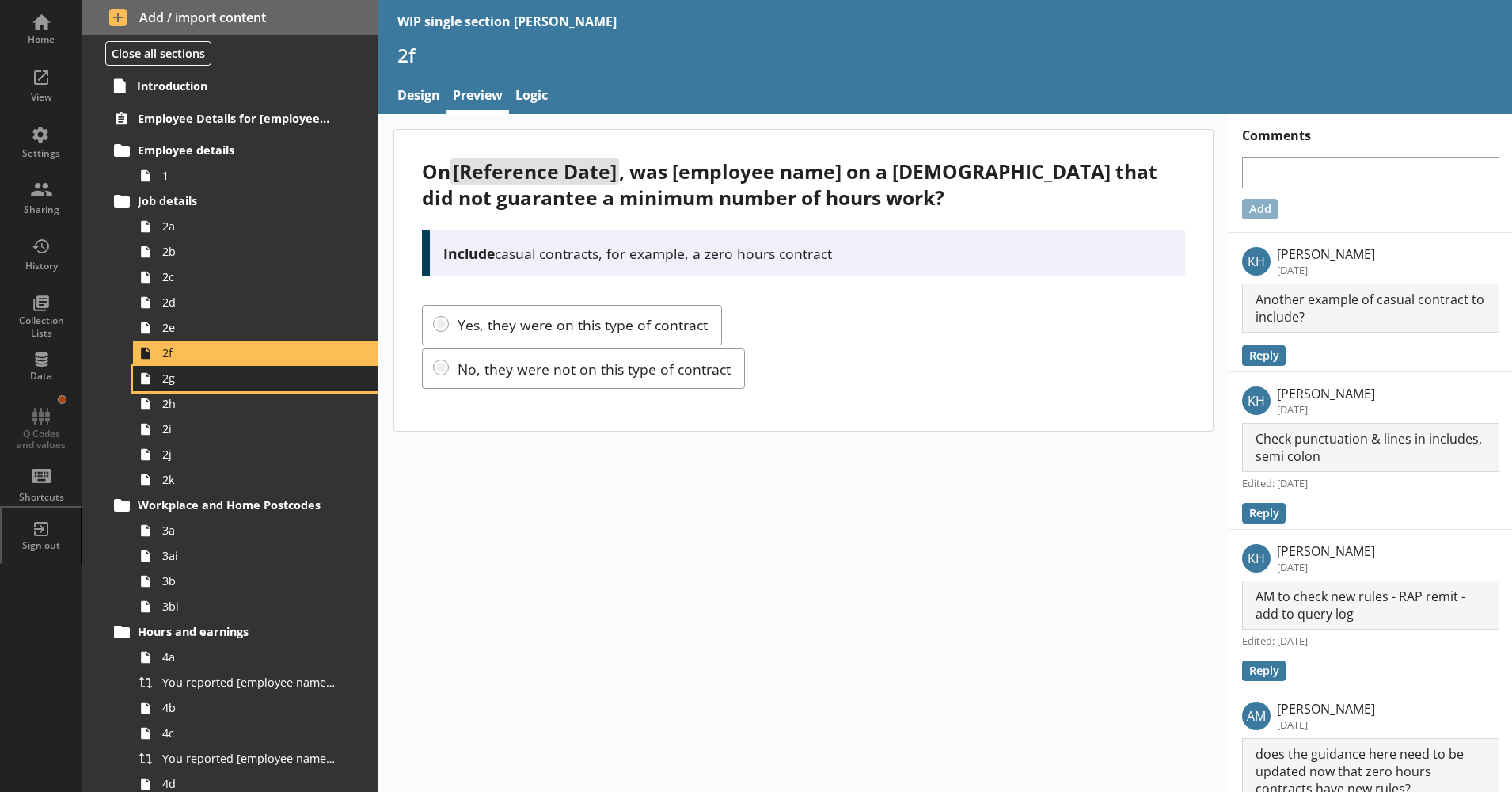 click on "2g" at bounding box center (249, 378) 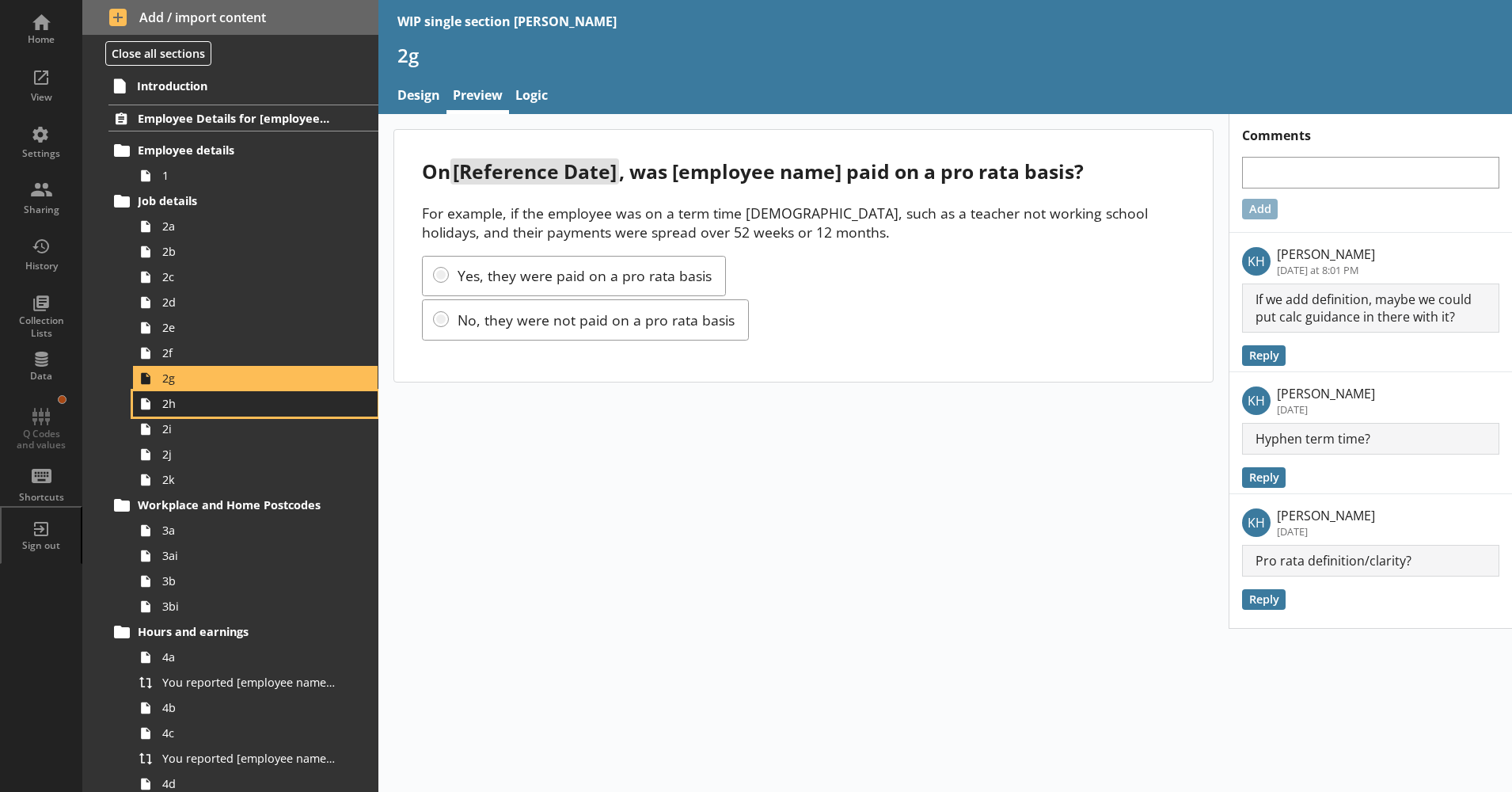 click on "2h" at bounding box center [249, 403] 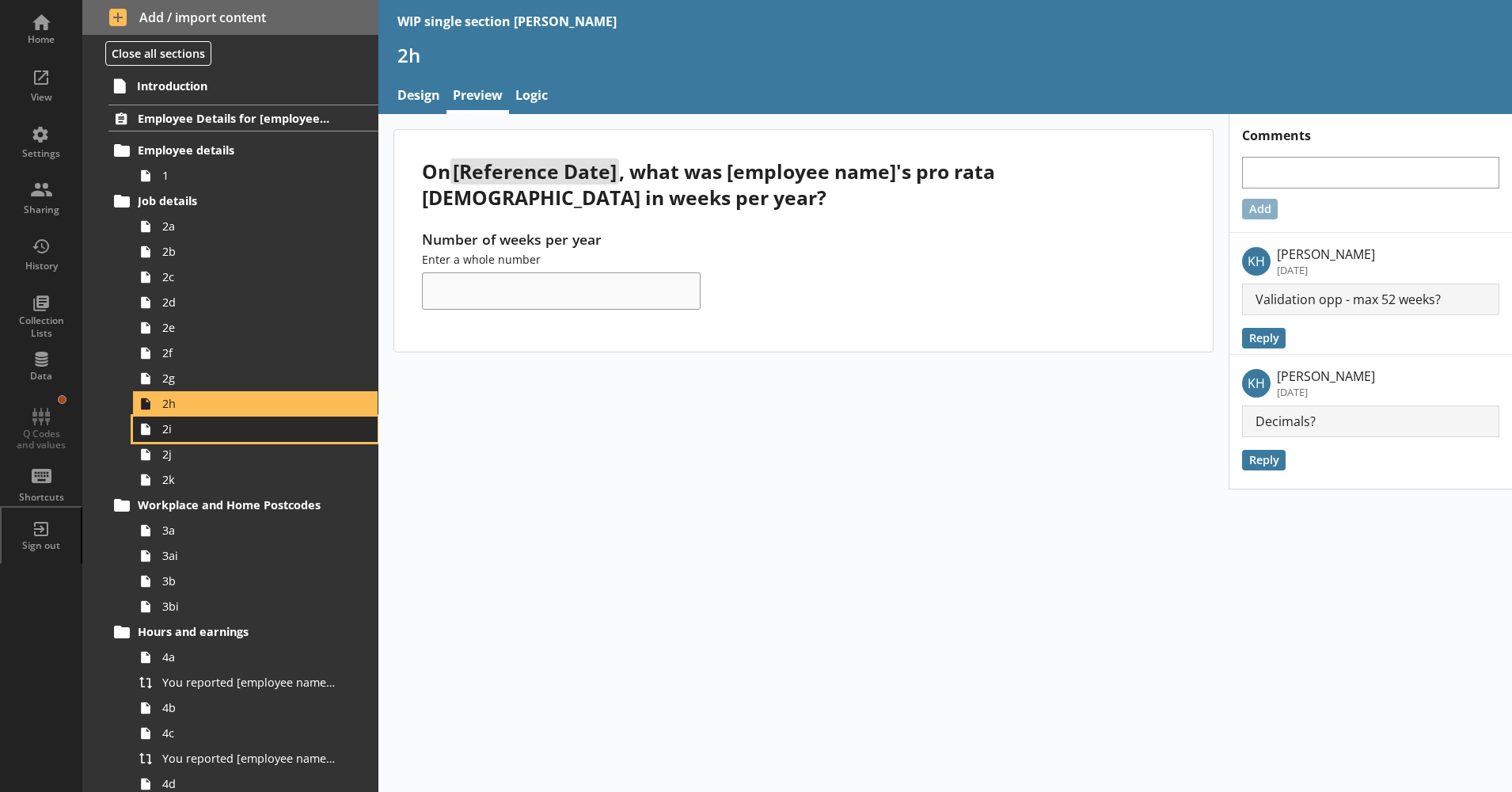 click on "2i" at bounding box center (249, 428) 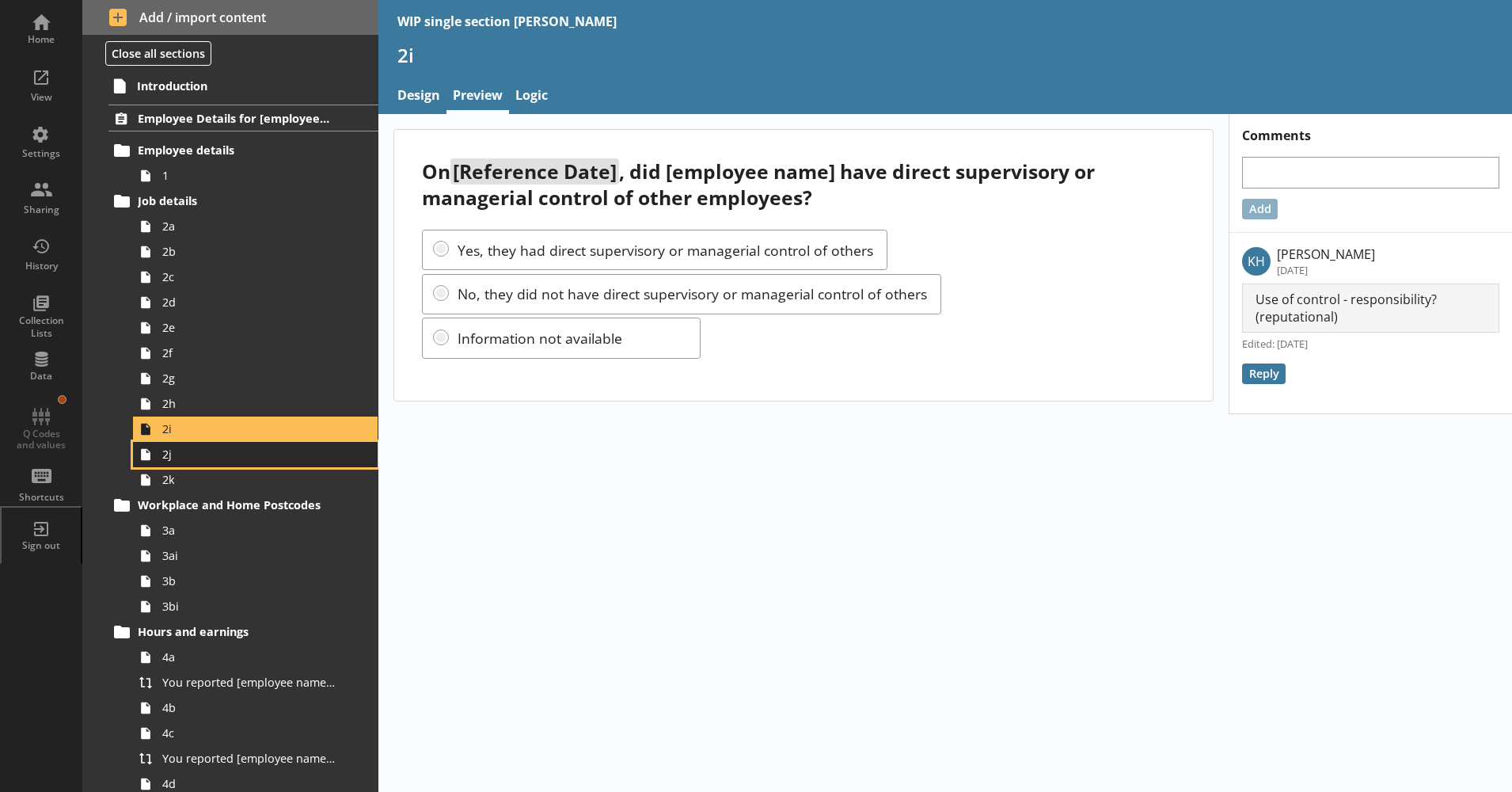 click on "2j" at bounding box center [249, 454] 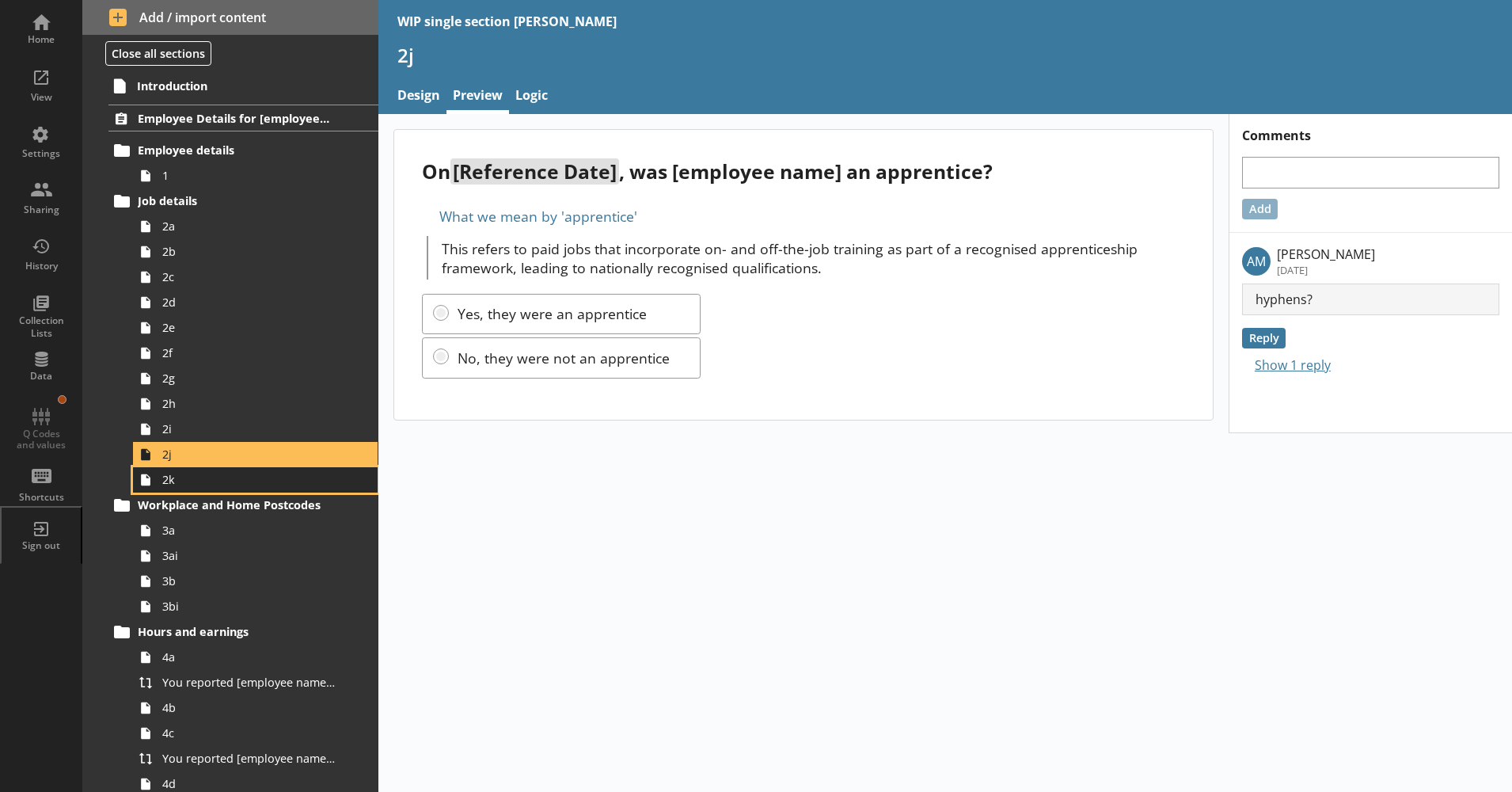click on "2k" at bounding box center [249, 479] 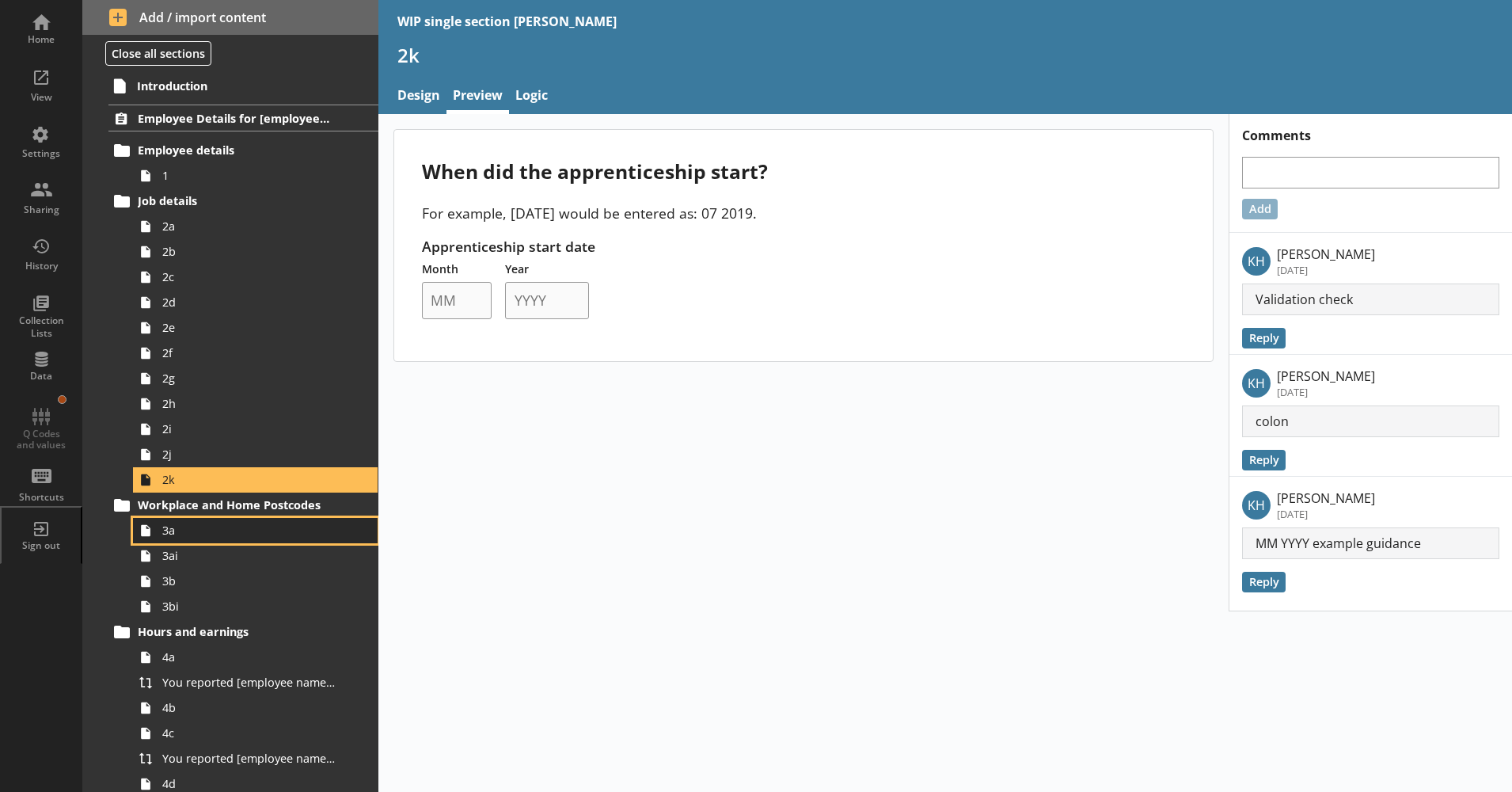 click on "3a" at bounding box center (249, 530) 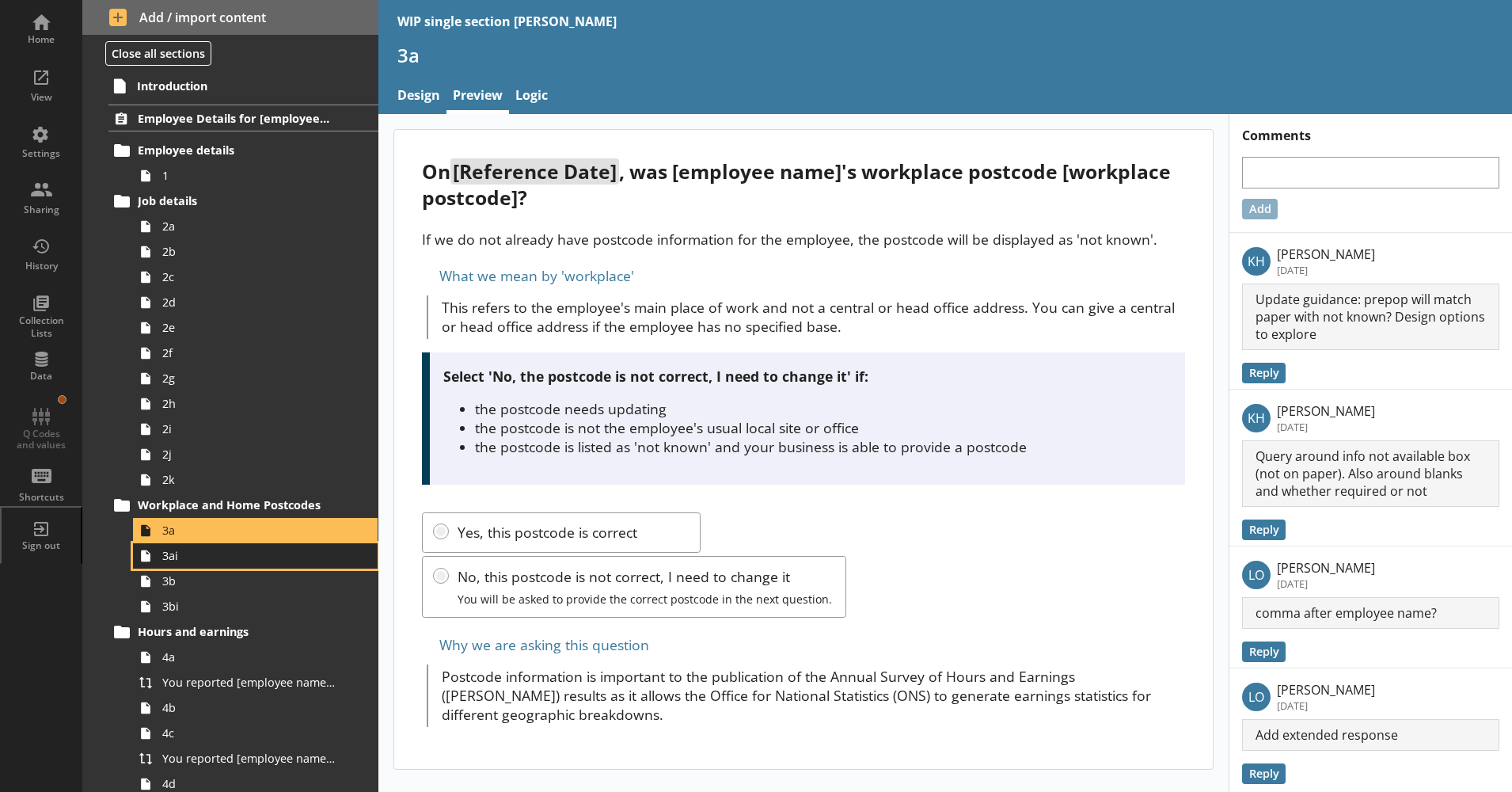 click on "3ai" at bounding box center (249, 555) 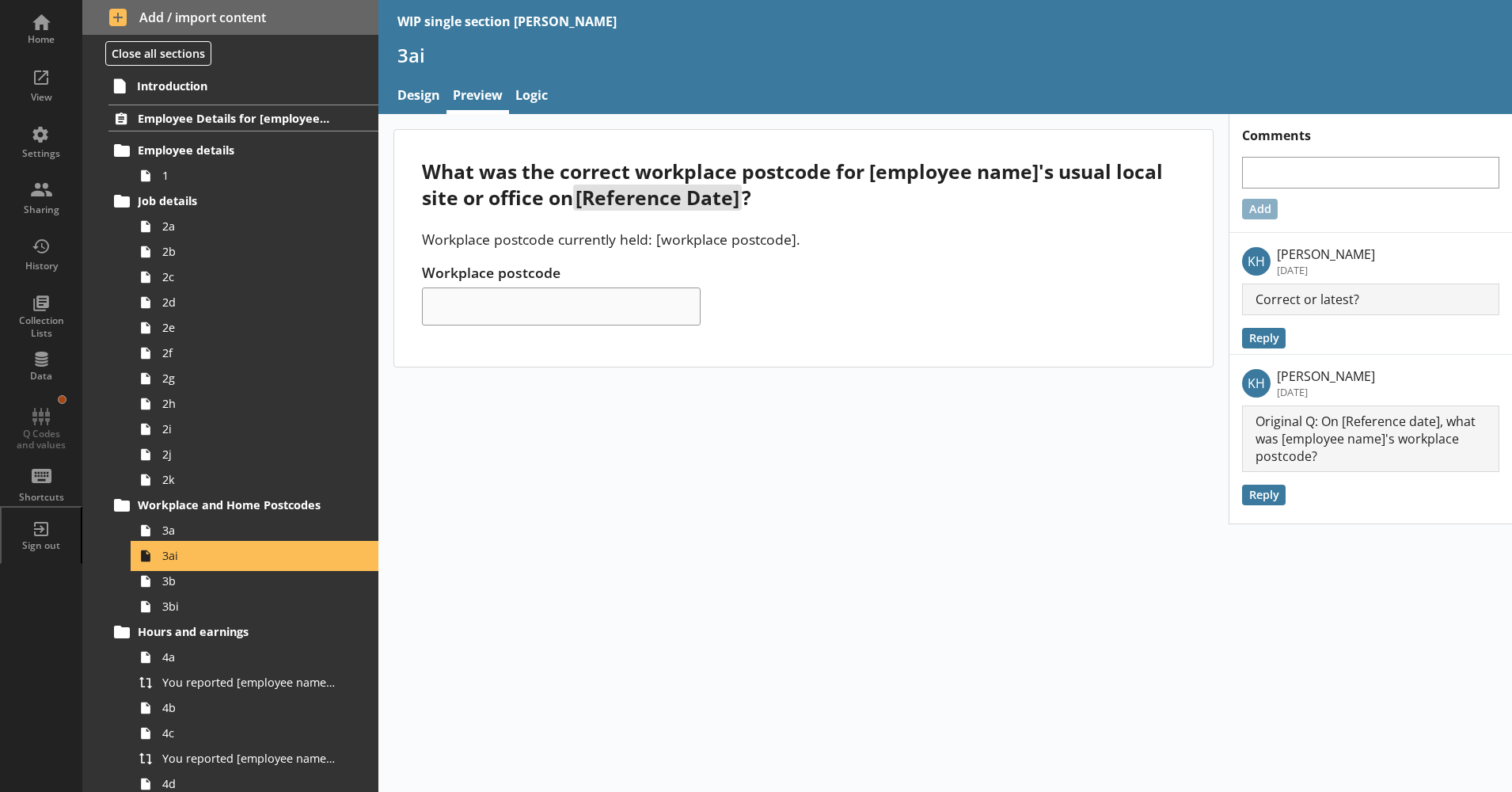 click on "3ai" at bounding box center [255, 556] 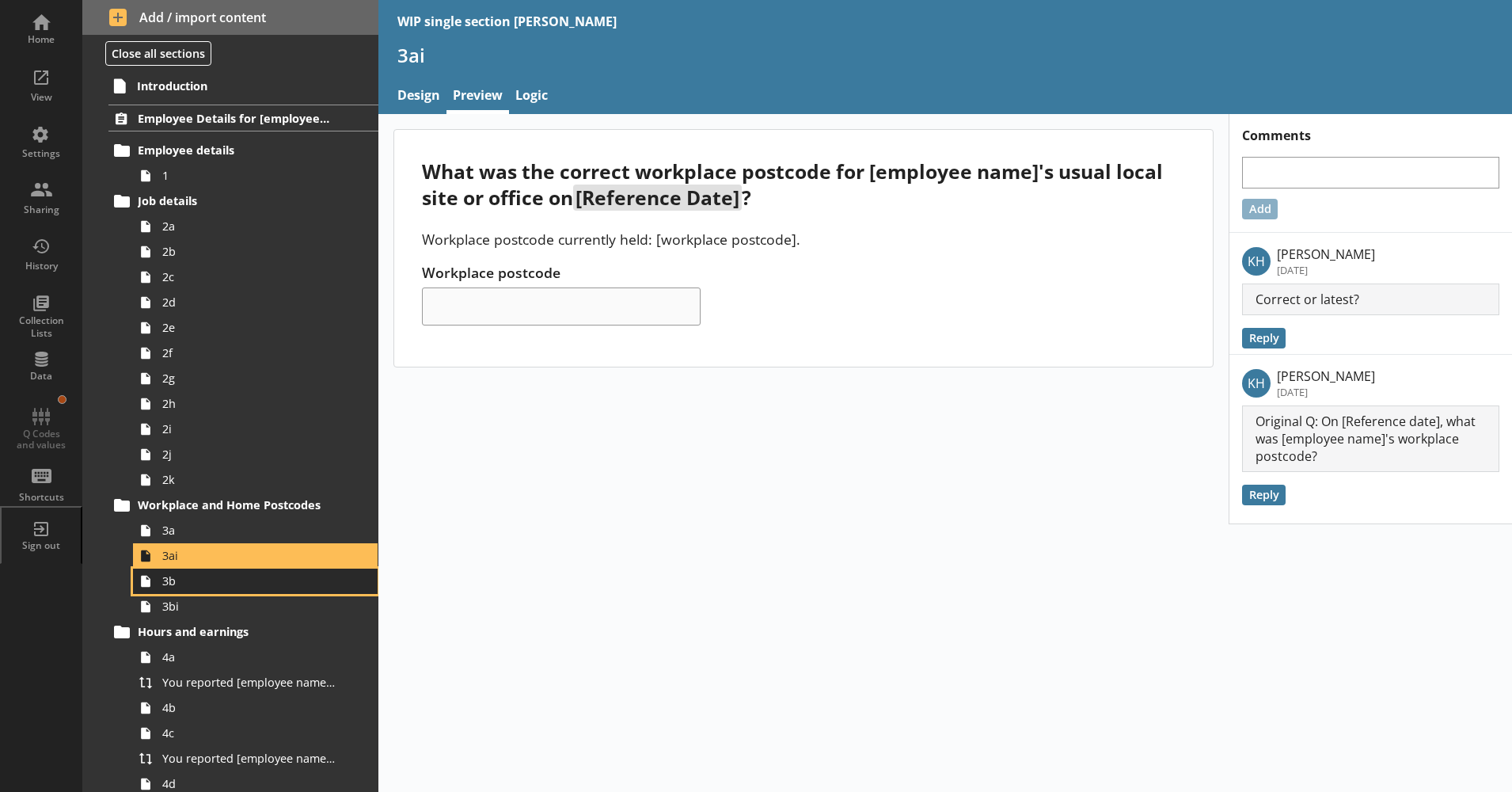click on "3b" at bounding box center [249, 581] 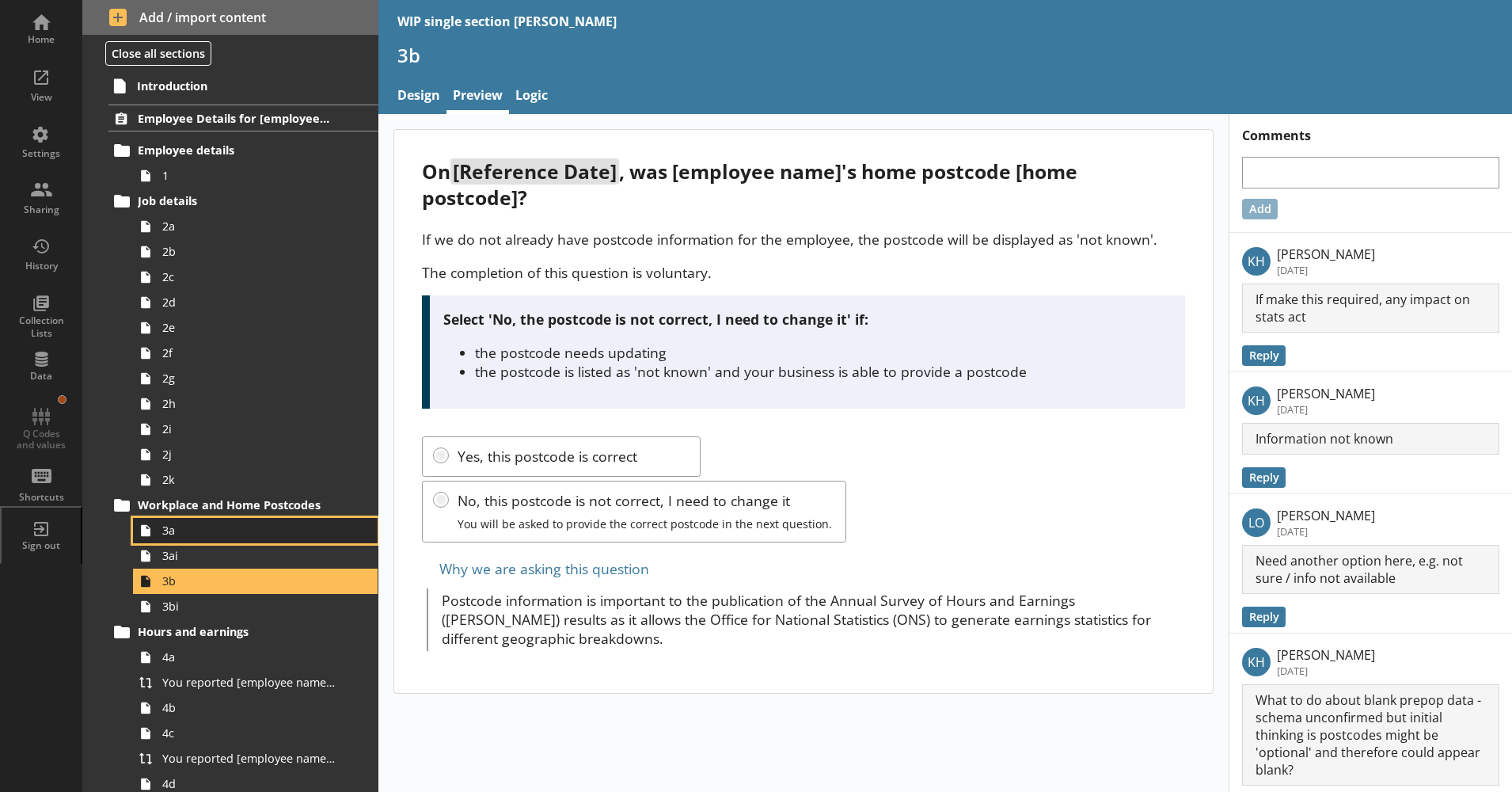 click on "3a" at bounding box center (255, 531) 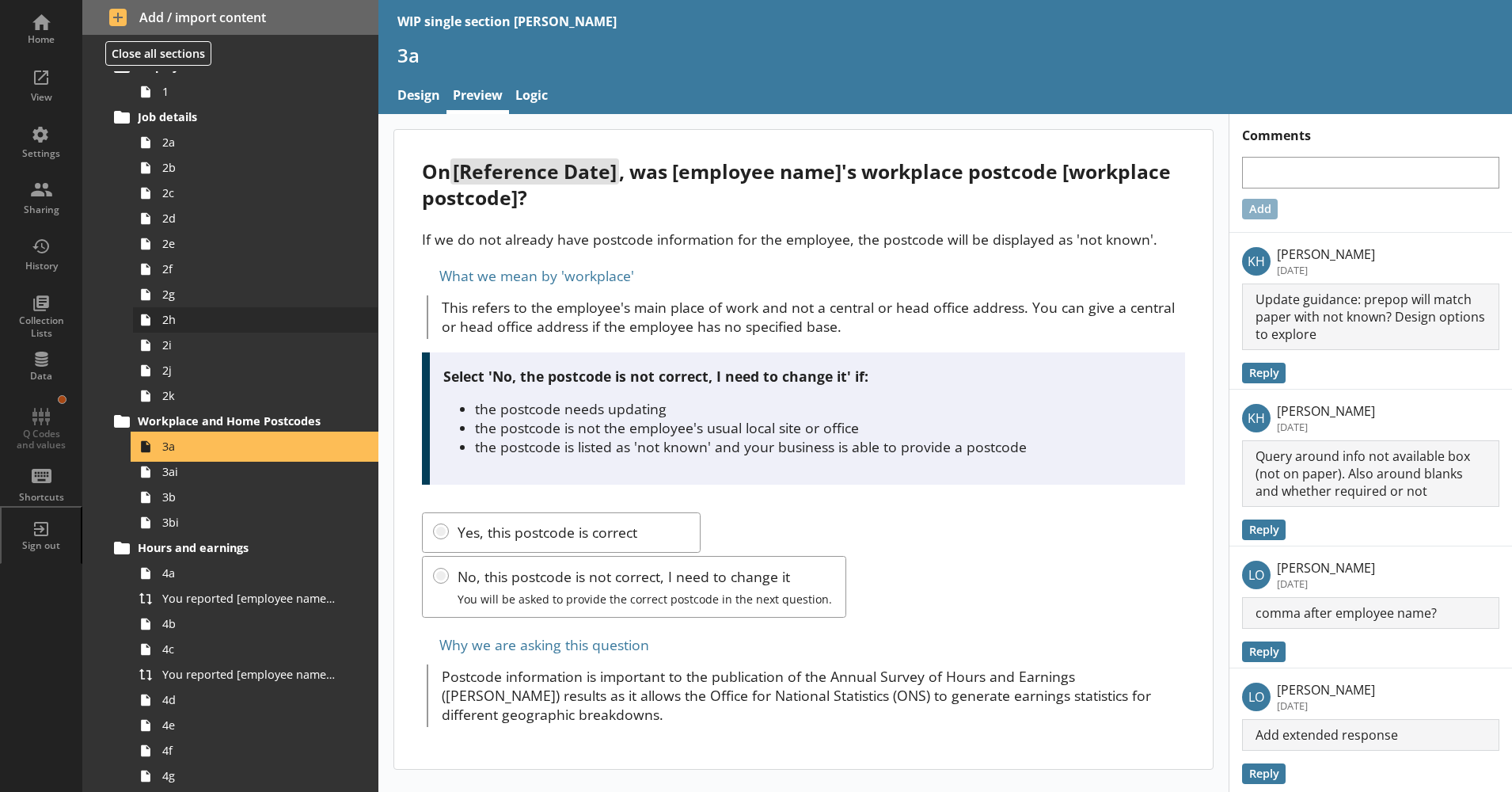 scroll, scrollTop: 83, scrollLeft: 0, axis: vertical 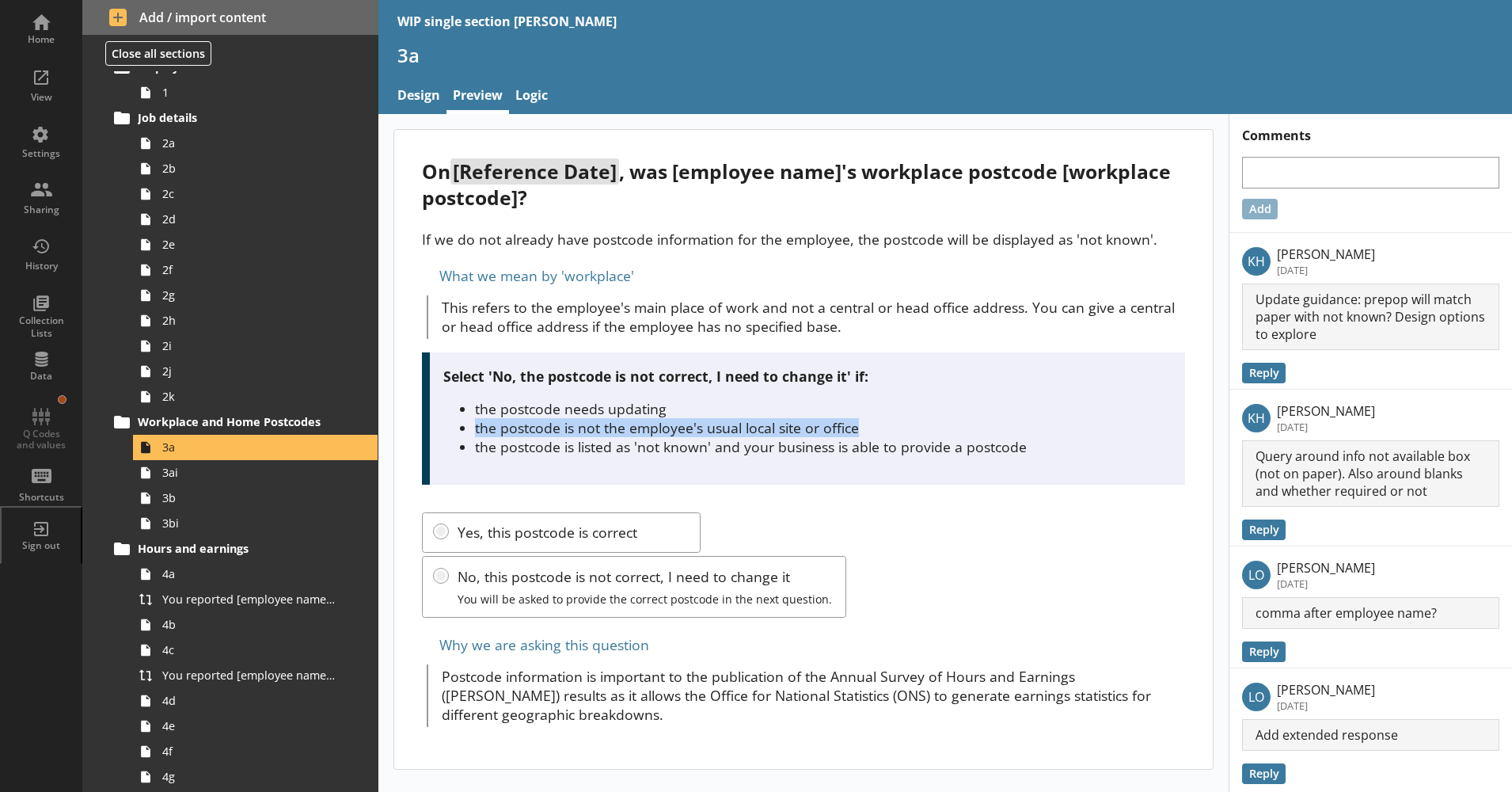 drag, startPoint x: 864, startPoint y: 427, endPoint x: 468, endPoint y: 433, distance: 396.045 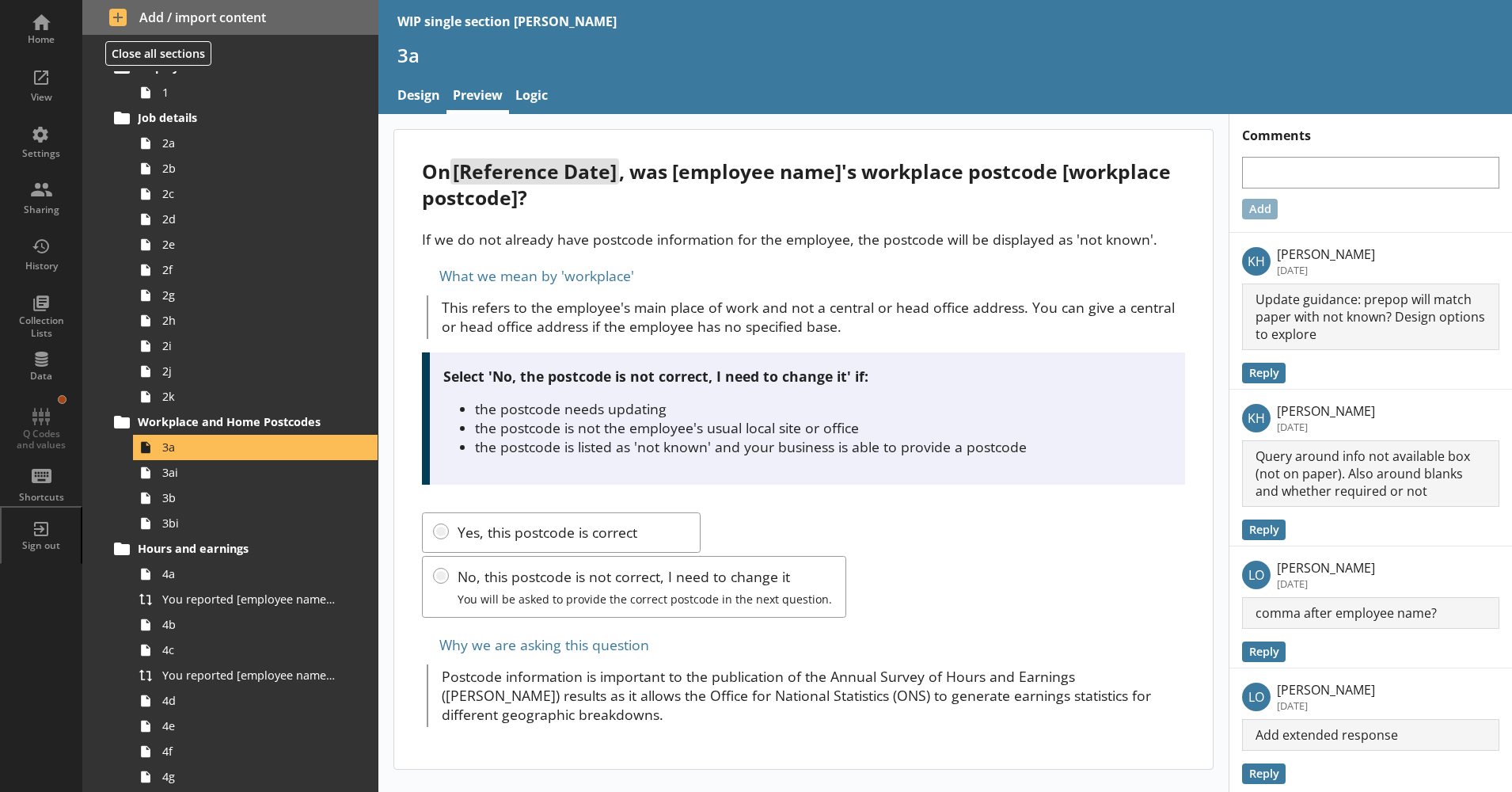 drag, startPoint x: 468, startPoint y: 433, endPoint x: 609, endPoint y: 492, distance: 152.84633 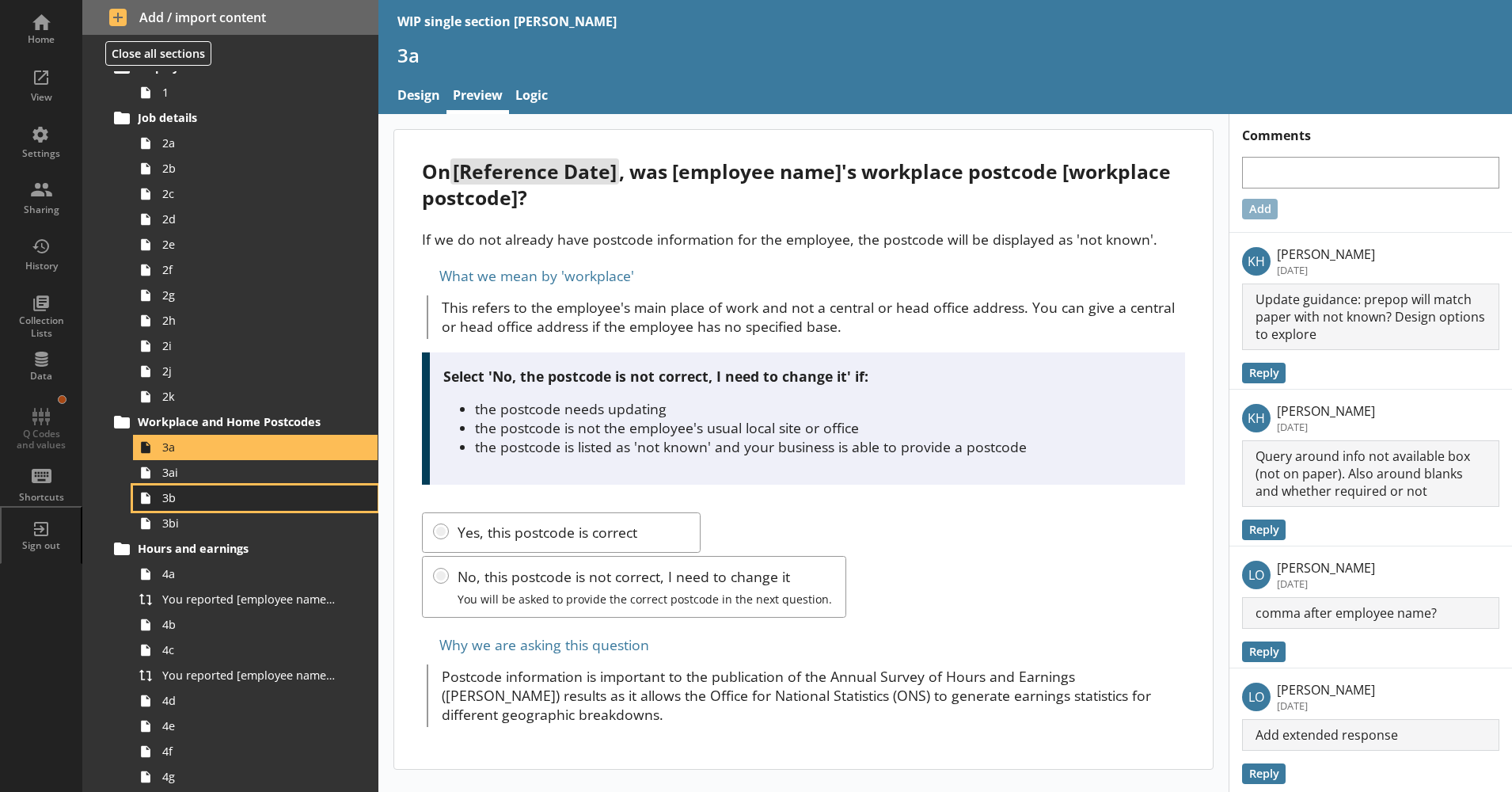 click on "3b" at bounding box center [255, 498] 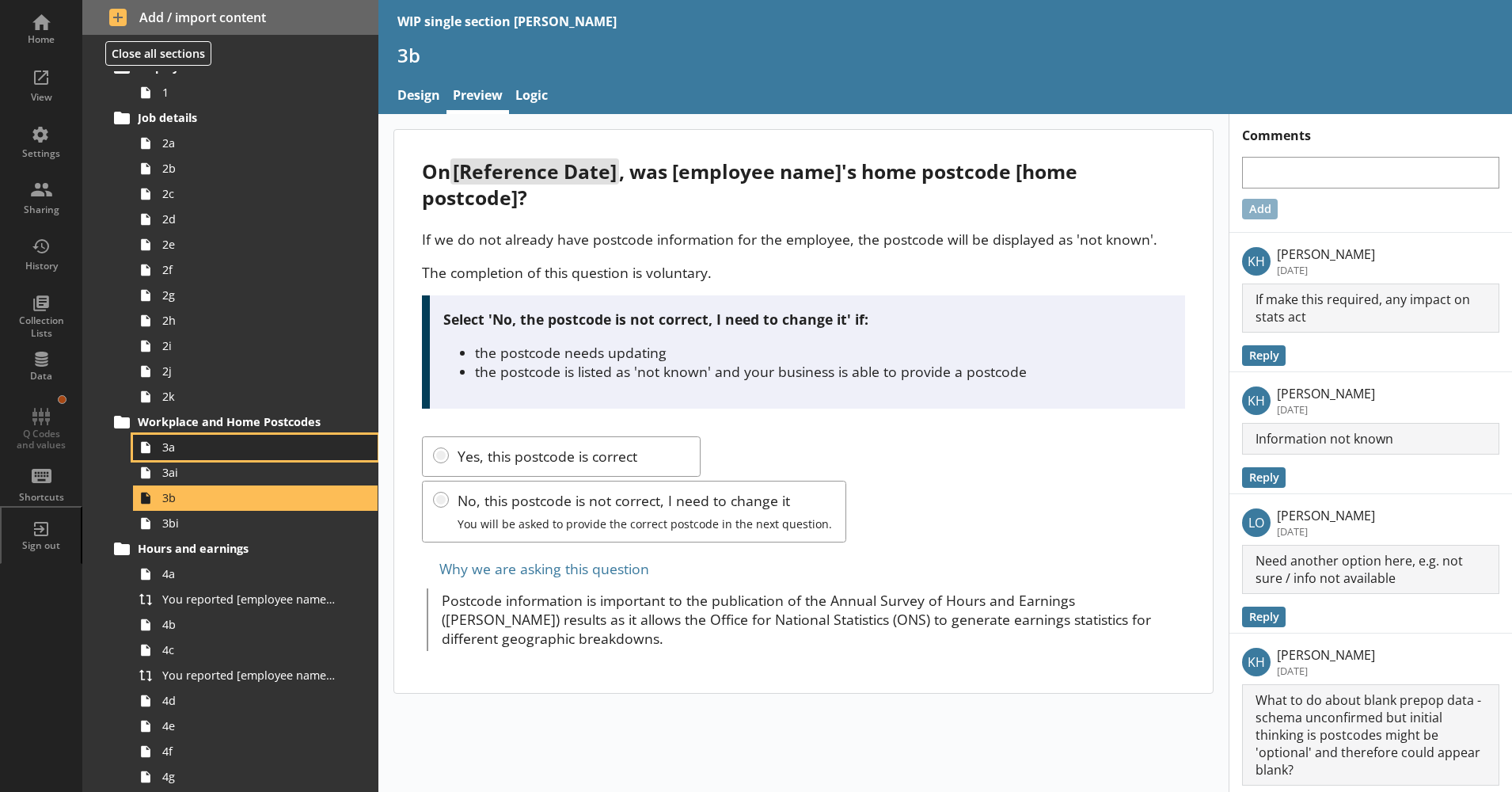 click on "3a" at bounding box center [249, 447] 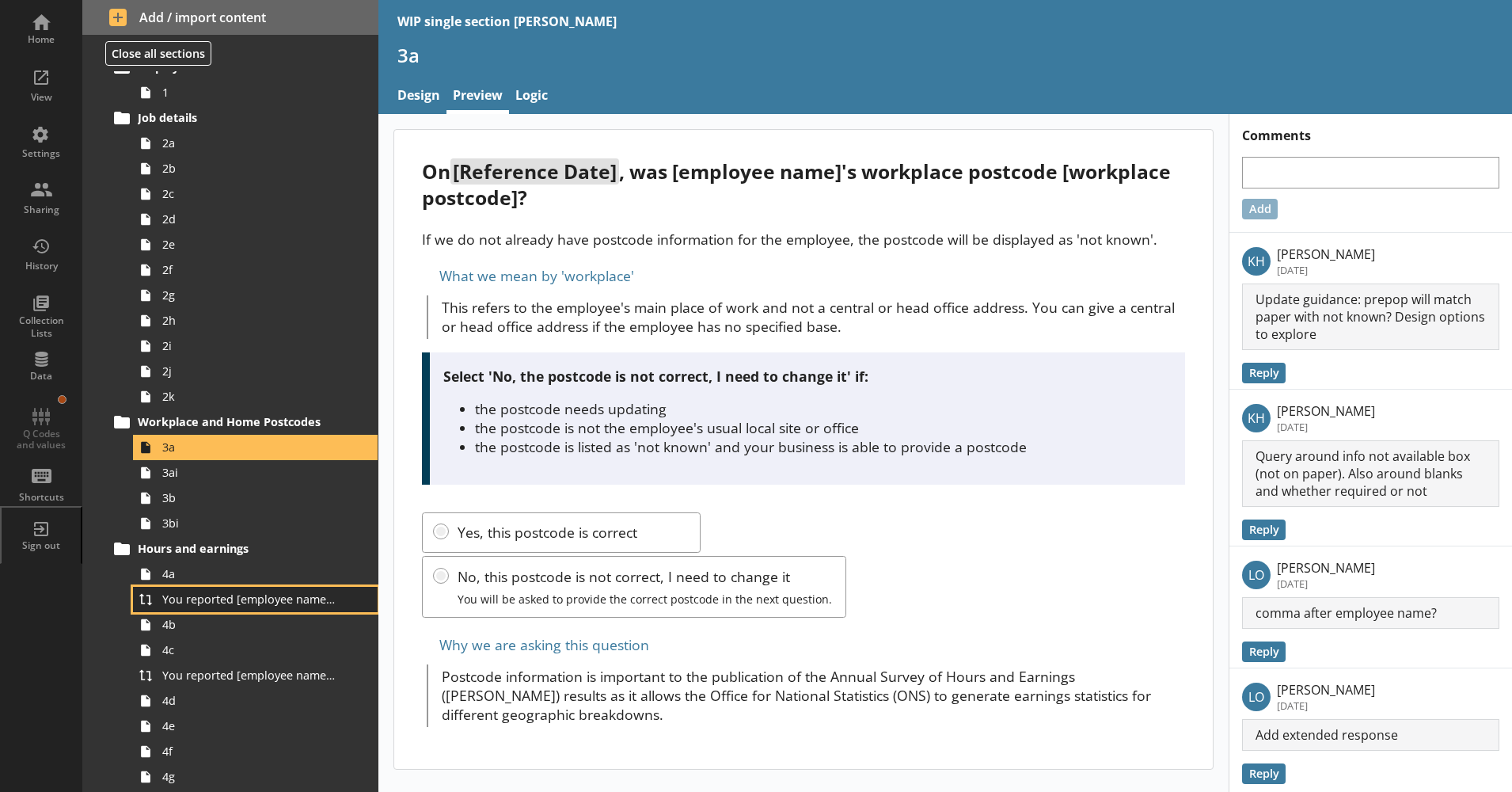 click on "You reported [employee name]'s pay period that included [Reference Date] to be [Untitled answer]. Is this correct?" at bounding box center [255, 600] 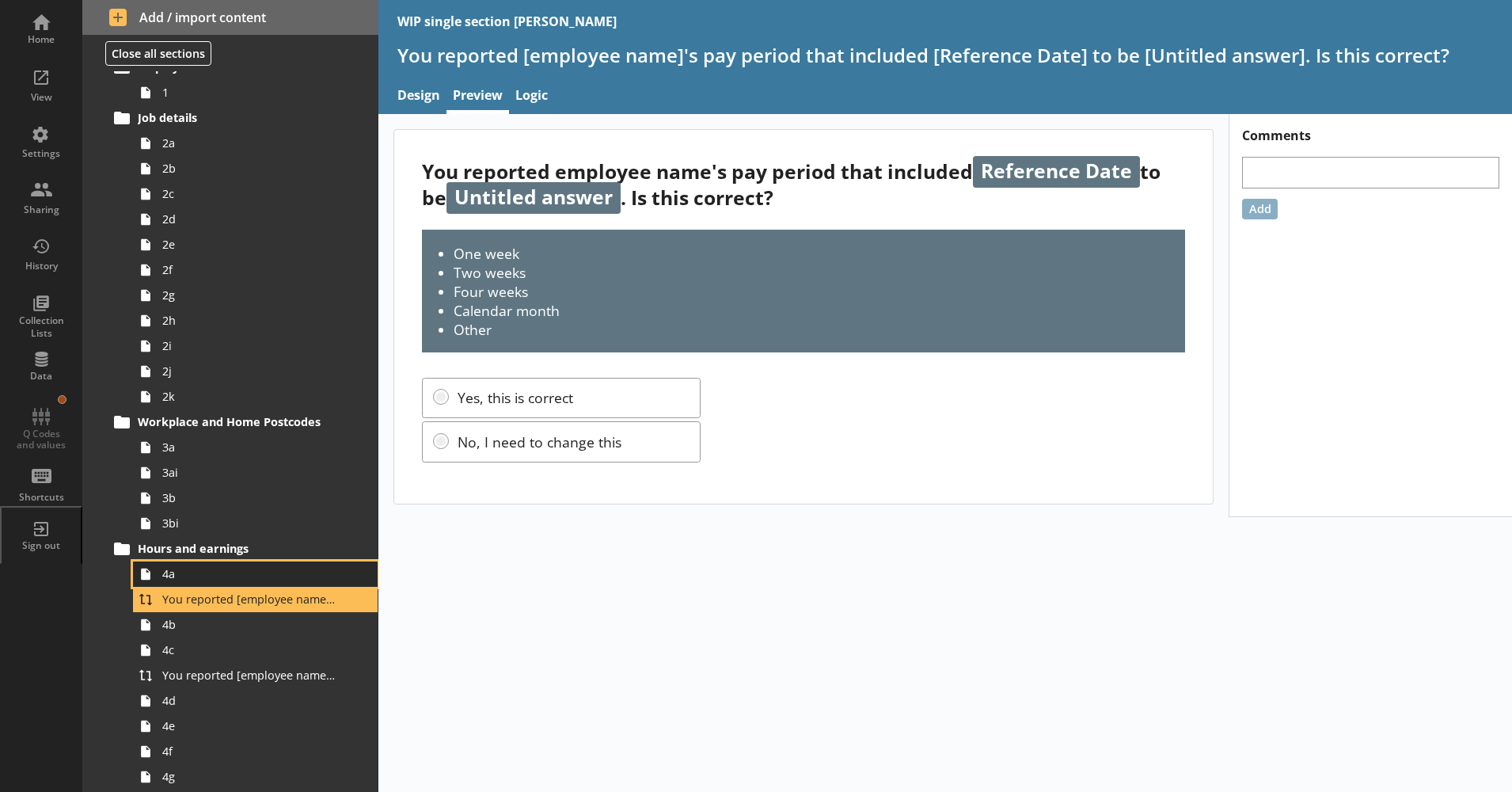 click on "4a" at bounding box center [249, 573] 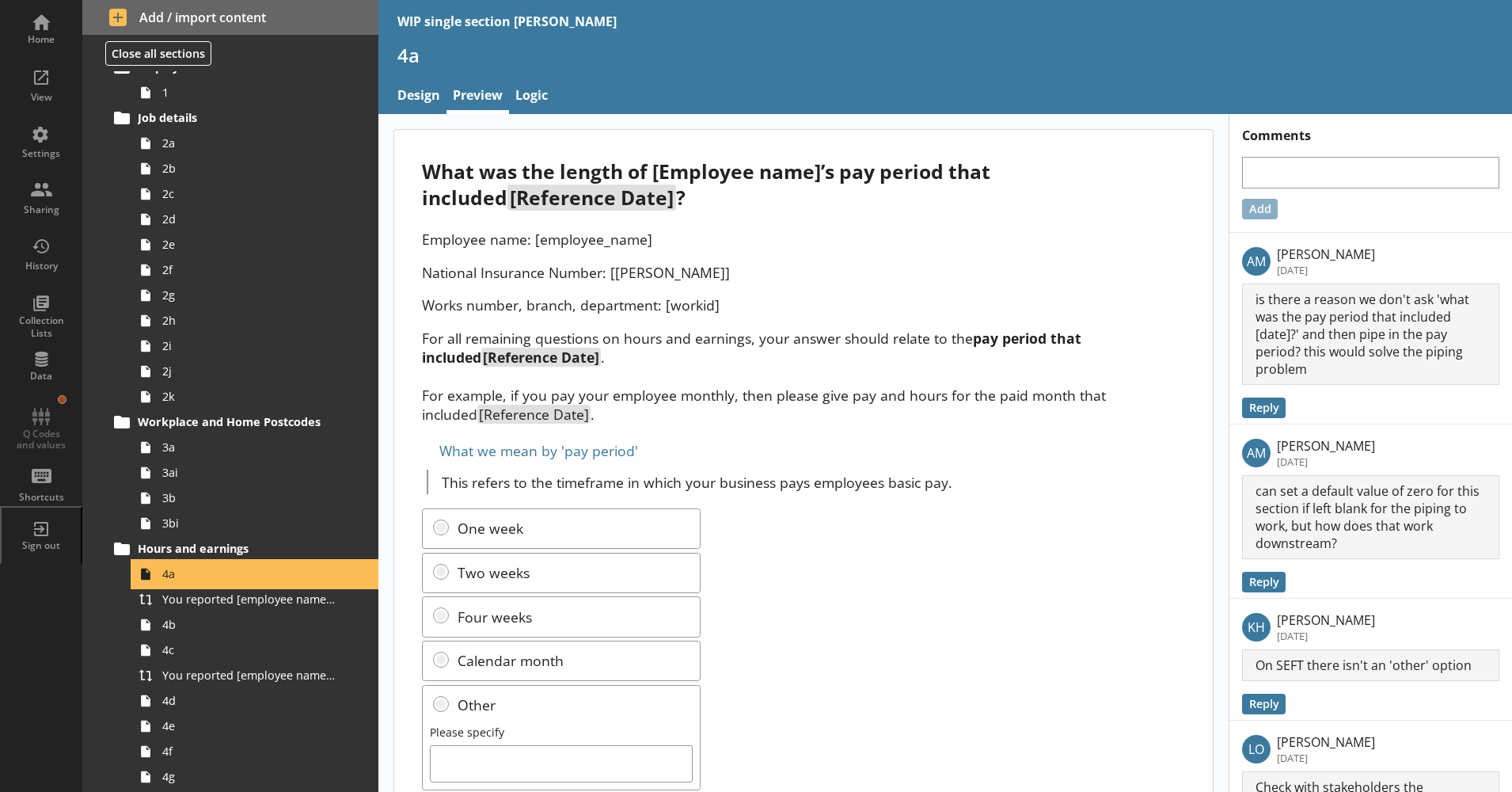scroll, scrollTop: 408, scrollLeft: 0, axis: vertical 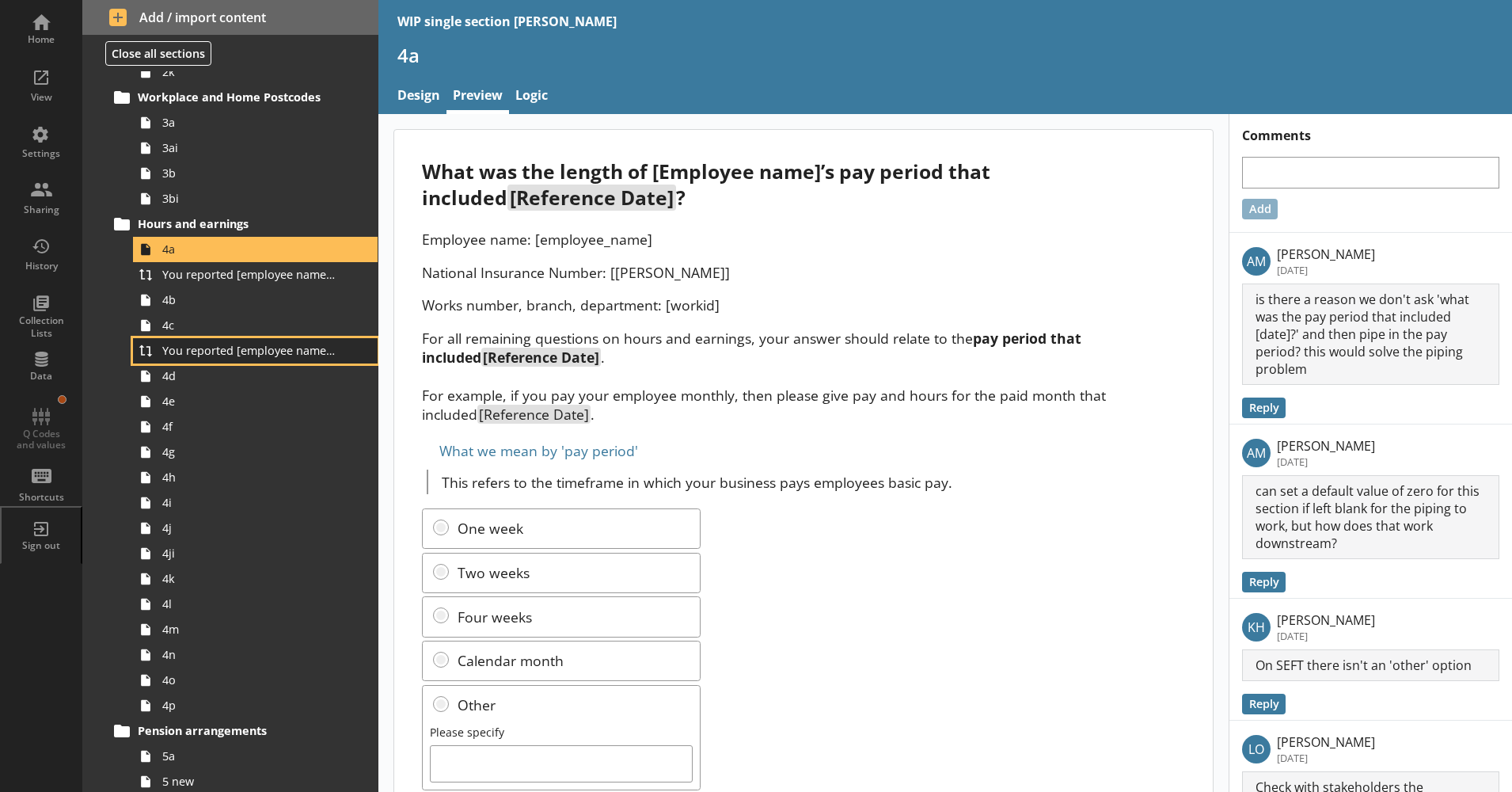 click on "You reported [employee name]'s basic pay for the pay period that included [Reference Date] to be [Basic pay received for work carried out in the pay period]. Is this correct?" at bounding box center (249, 350) 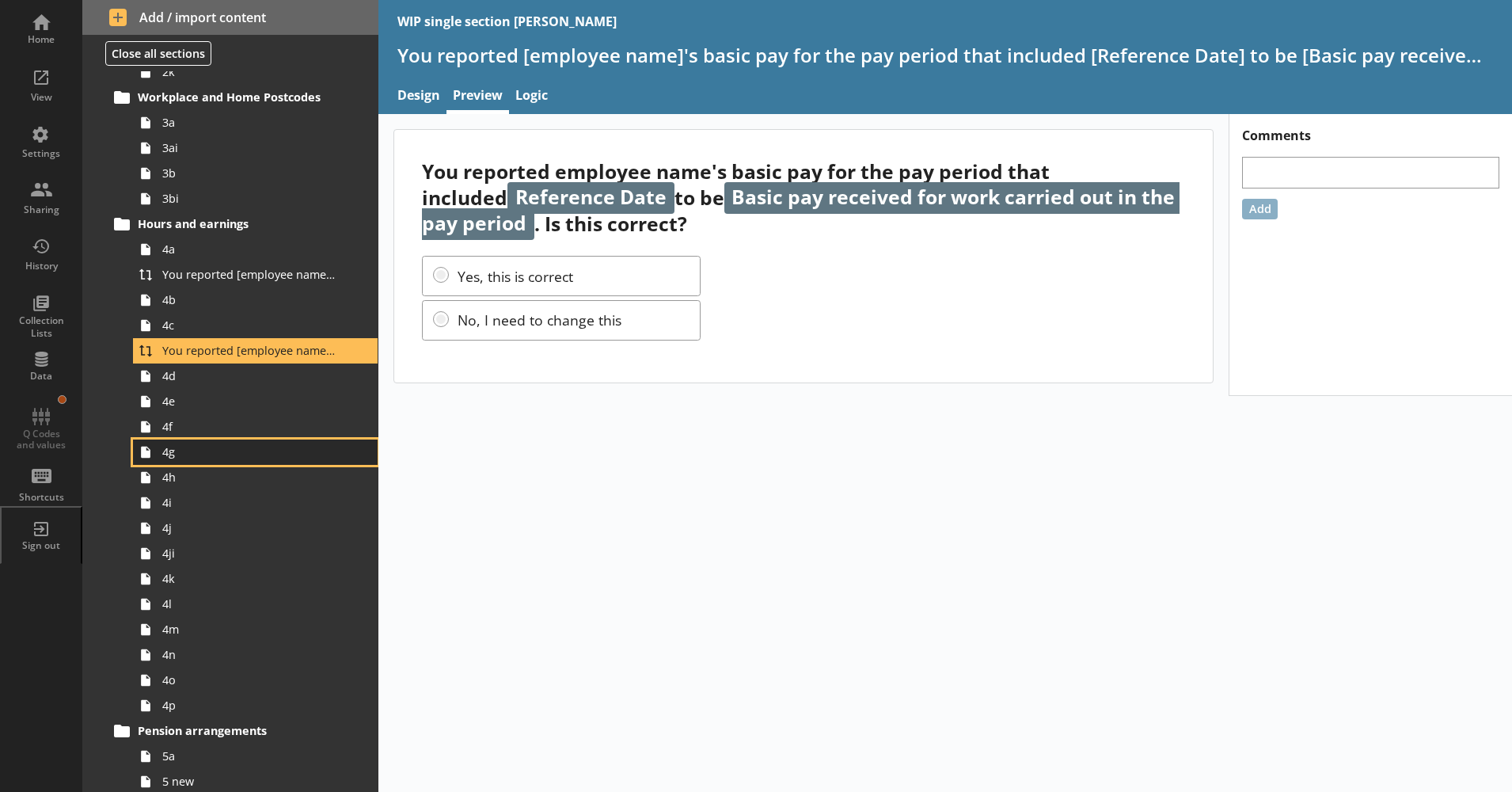 click on "4g" at bounding box center (249, 451) 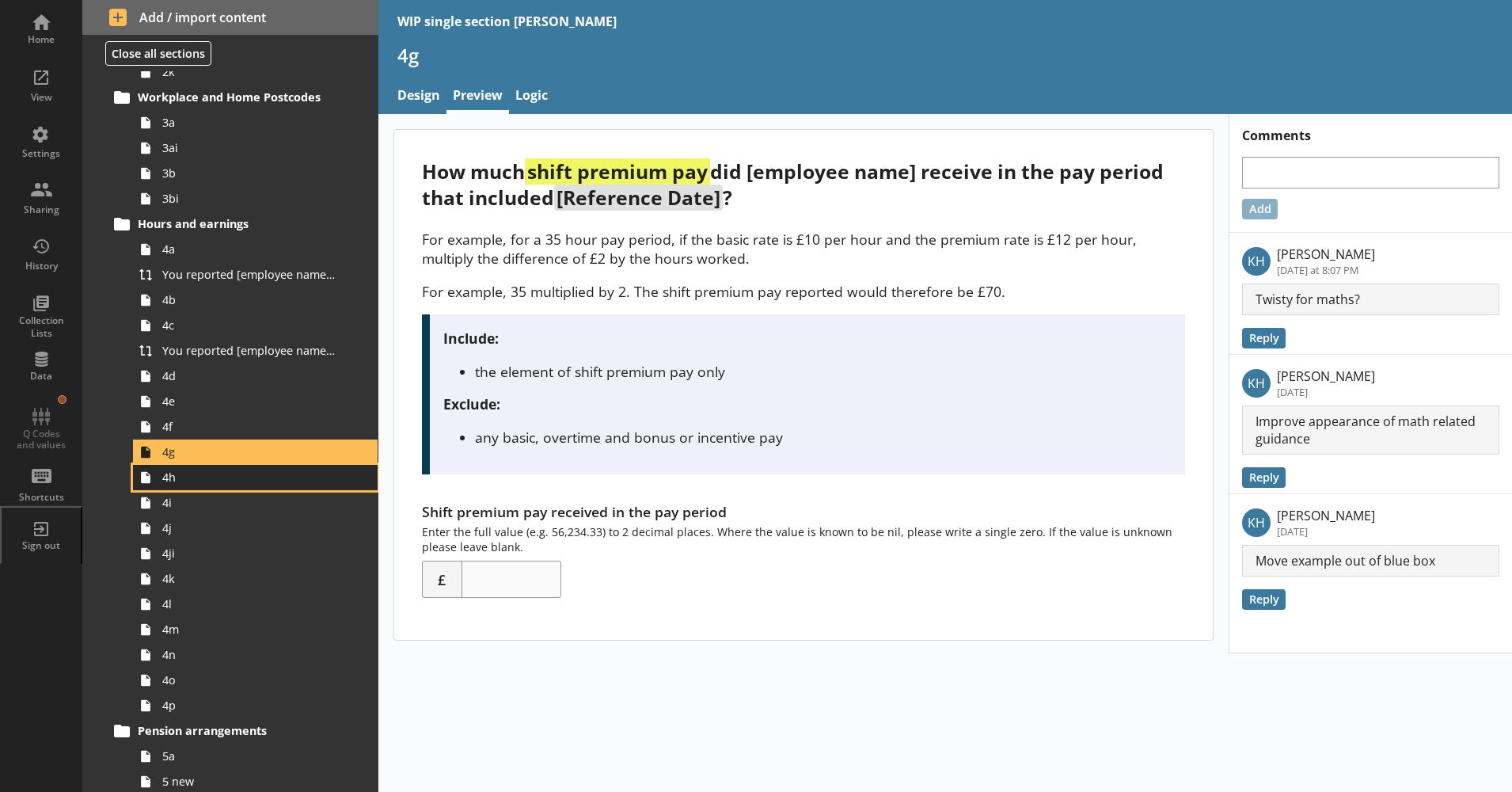 click on "4h" at bounding box center (249, 477) 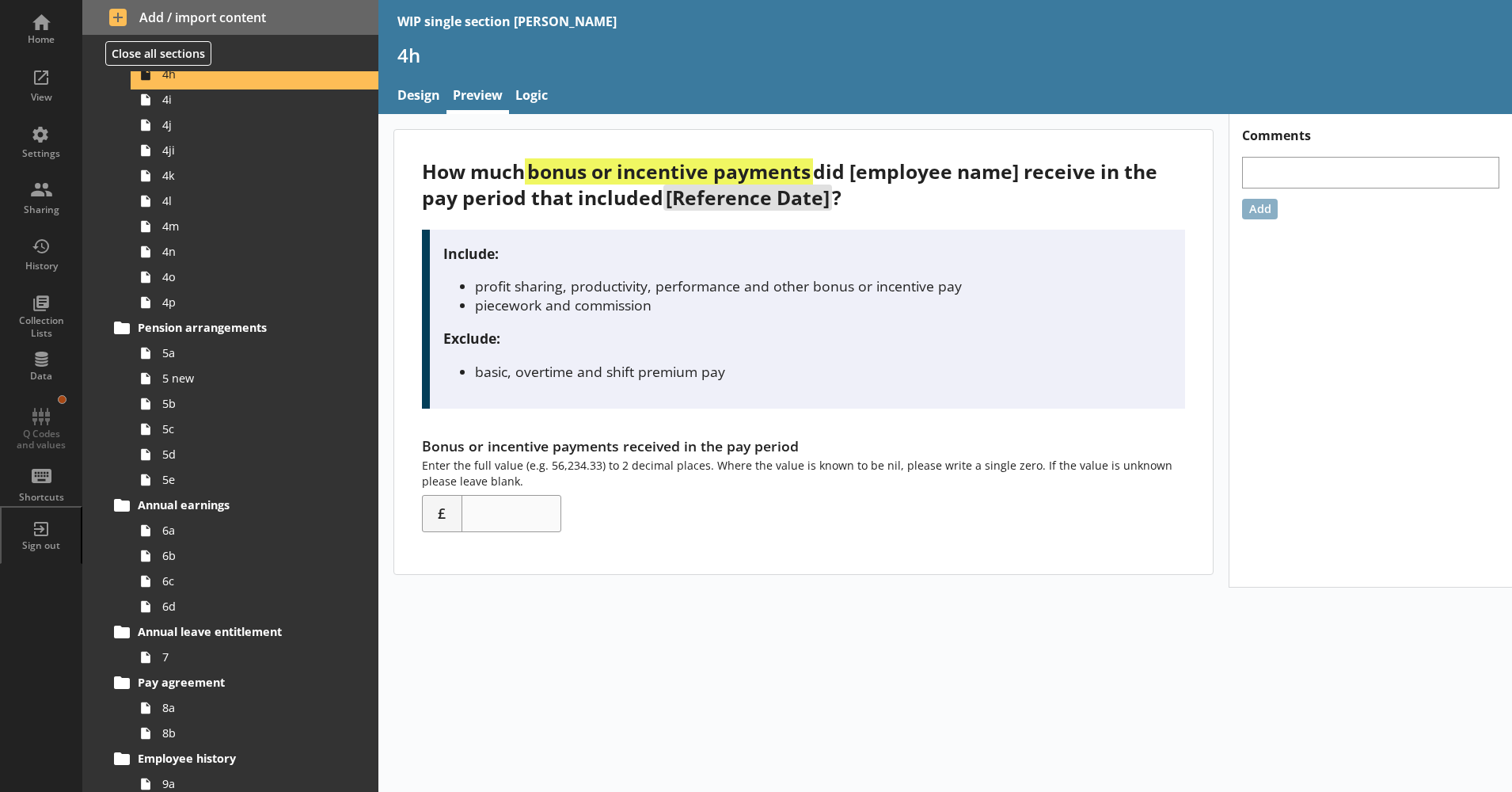 scroll, scrollTop: 812, scrollLeft: 0, axis: vertical 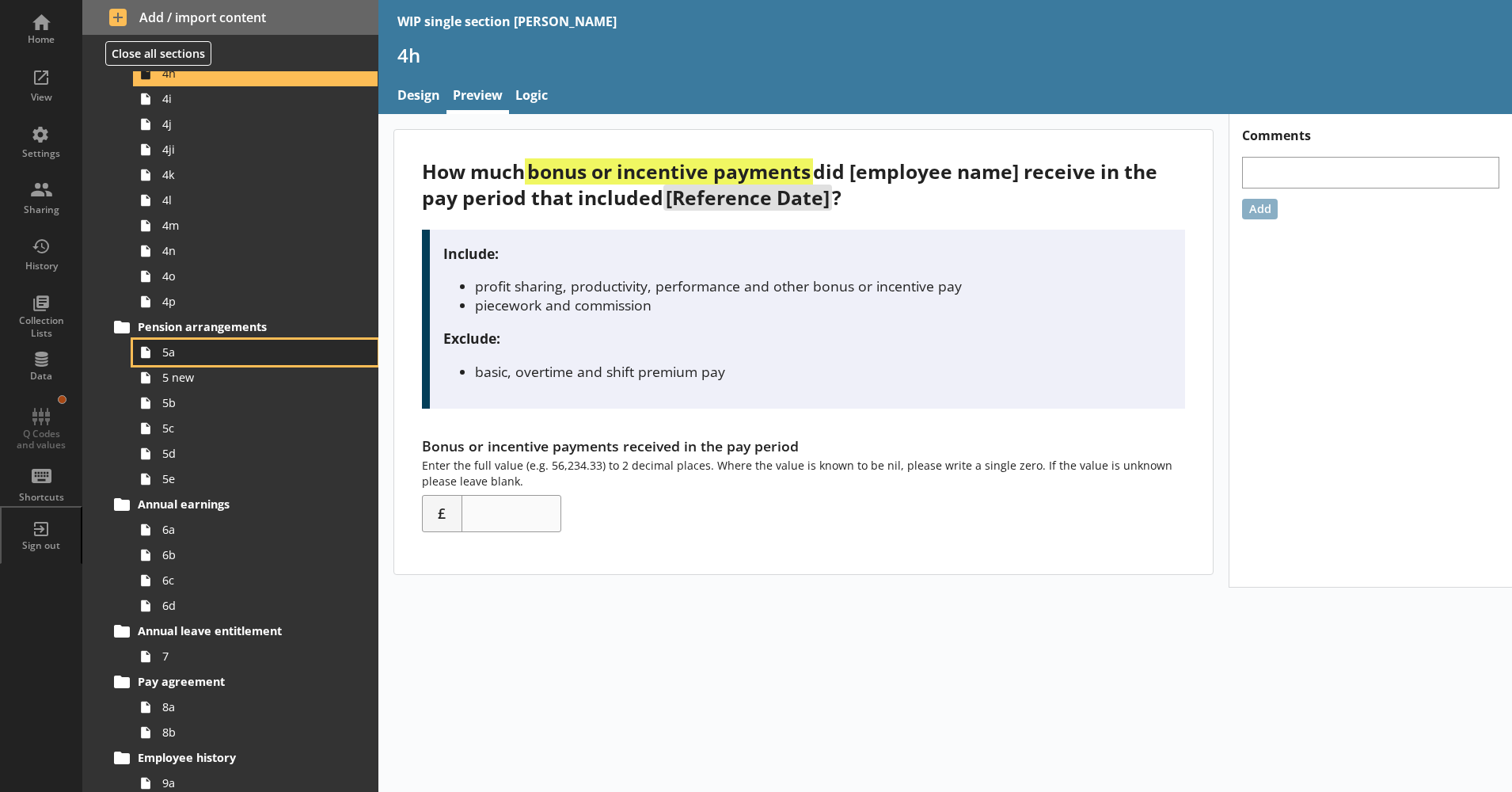 click on "5a" at bounding box center (249, 352) 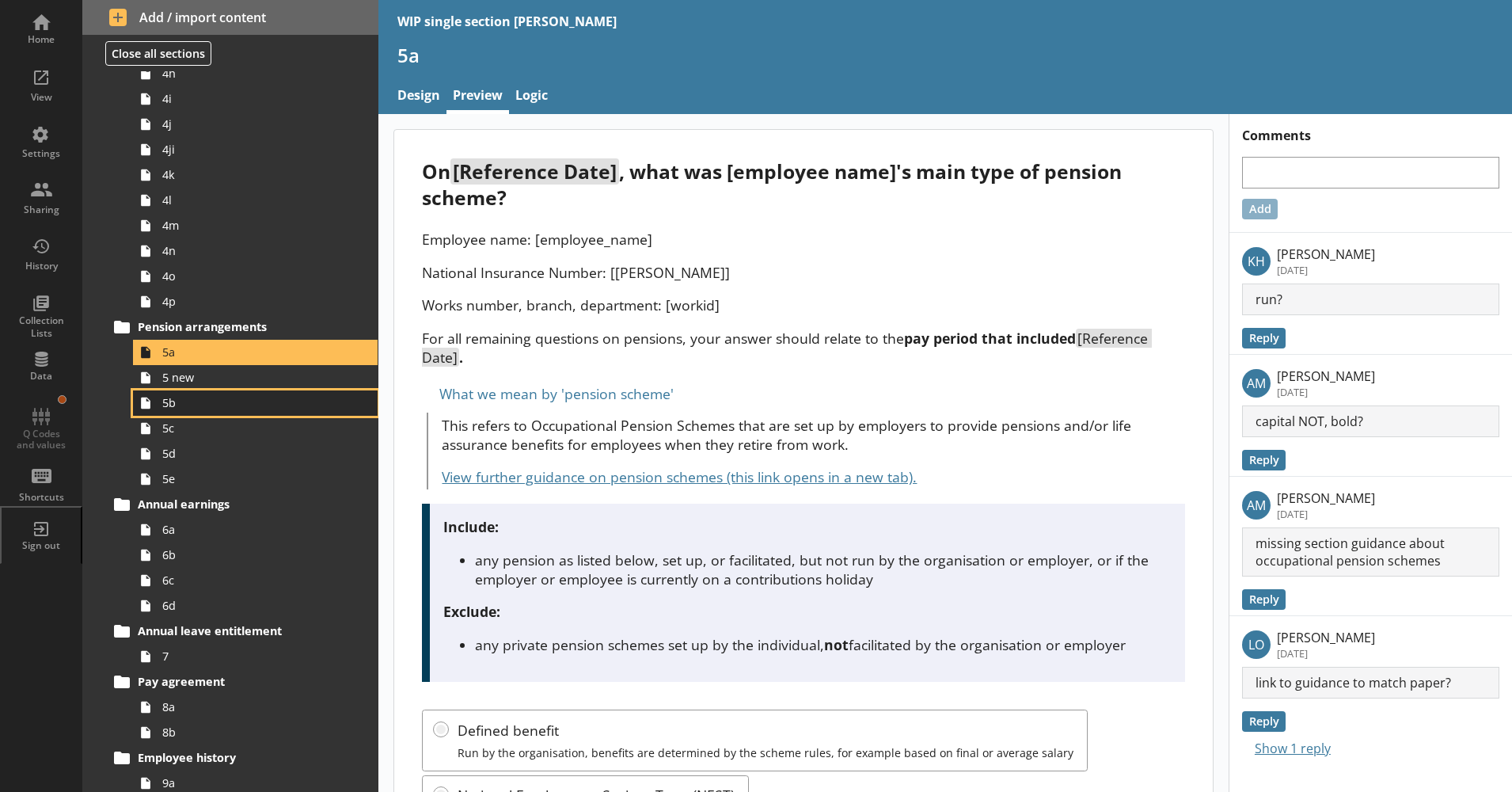 click on "5b" at bounding box center (249, 402) 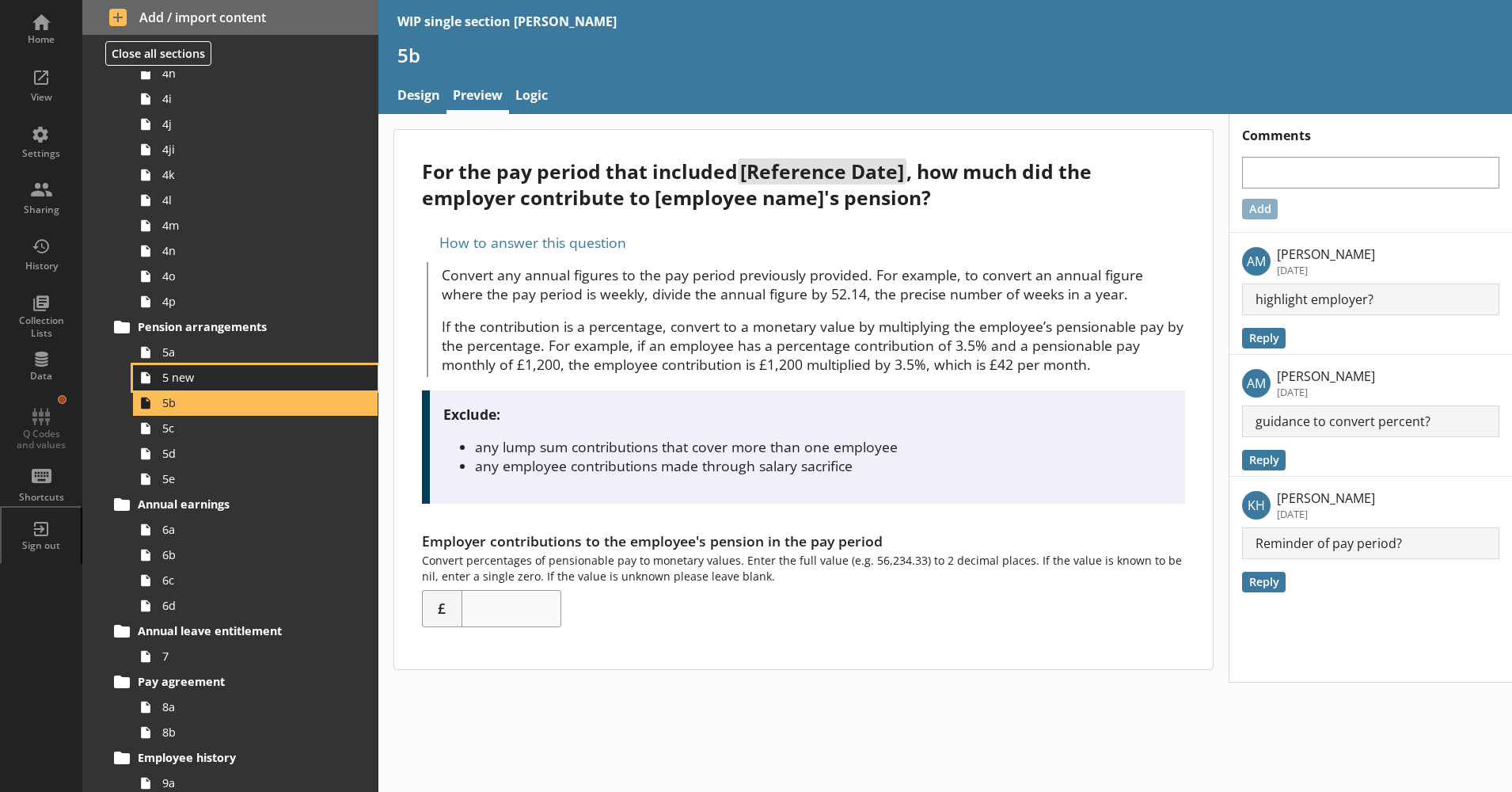 click on "5 new" at bounding box center (249, 377) 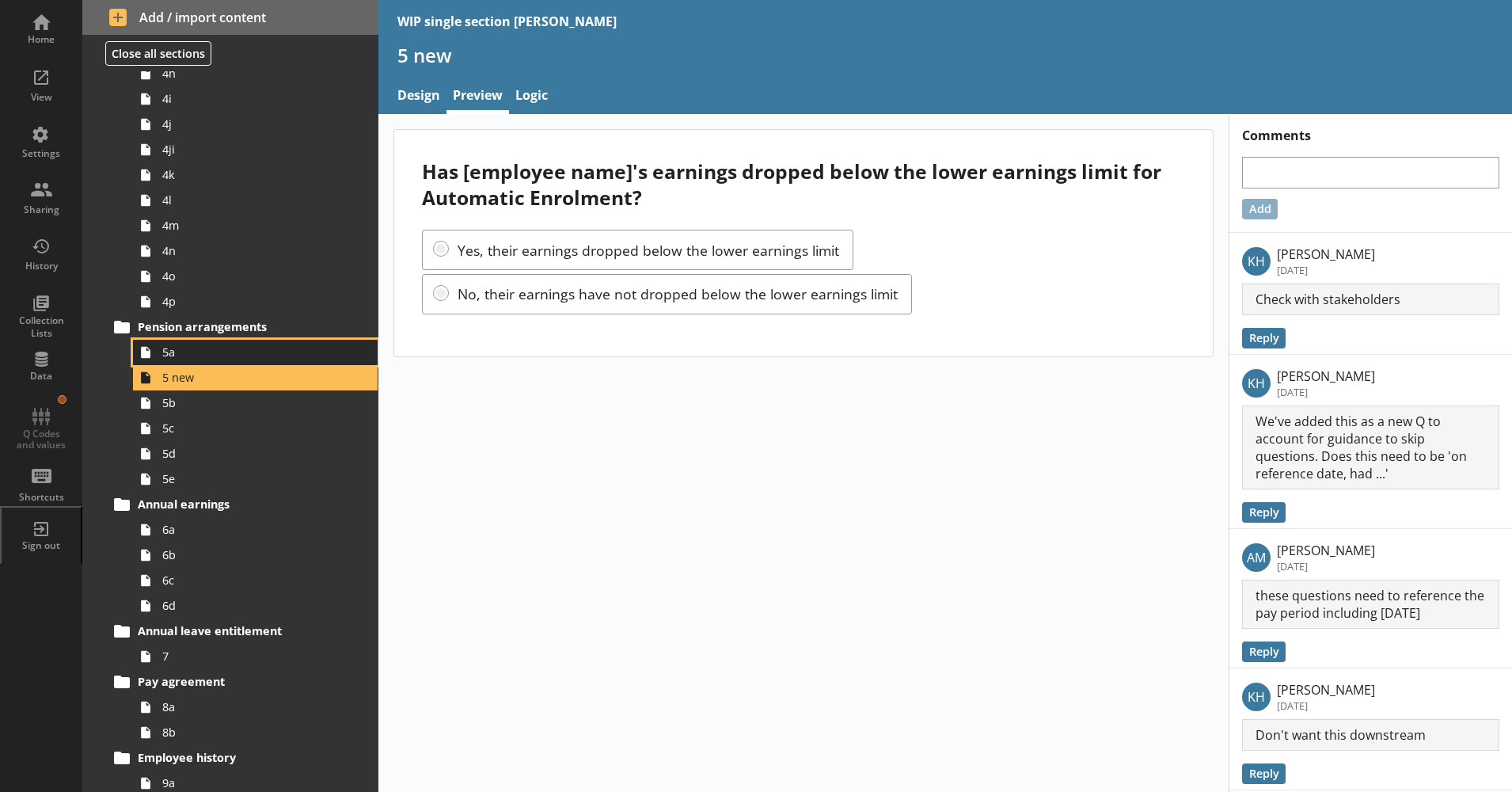 click on "5a" at bounding box center (249, 352) 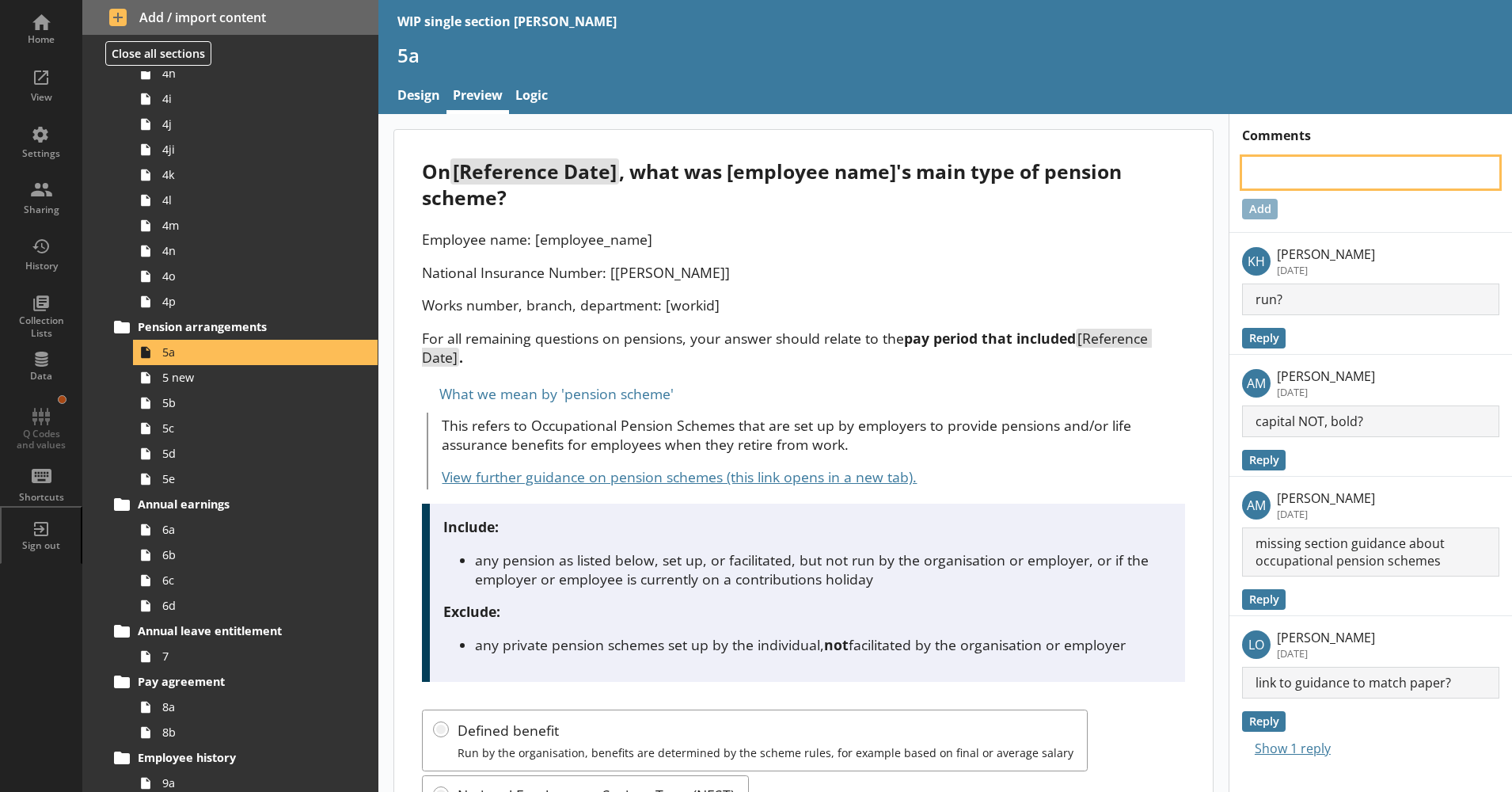 click at bounding box center (1370, 173) 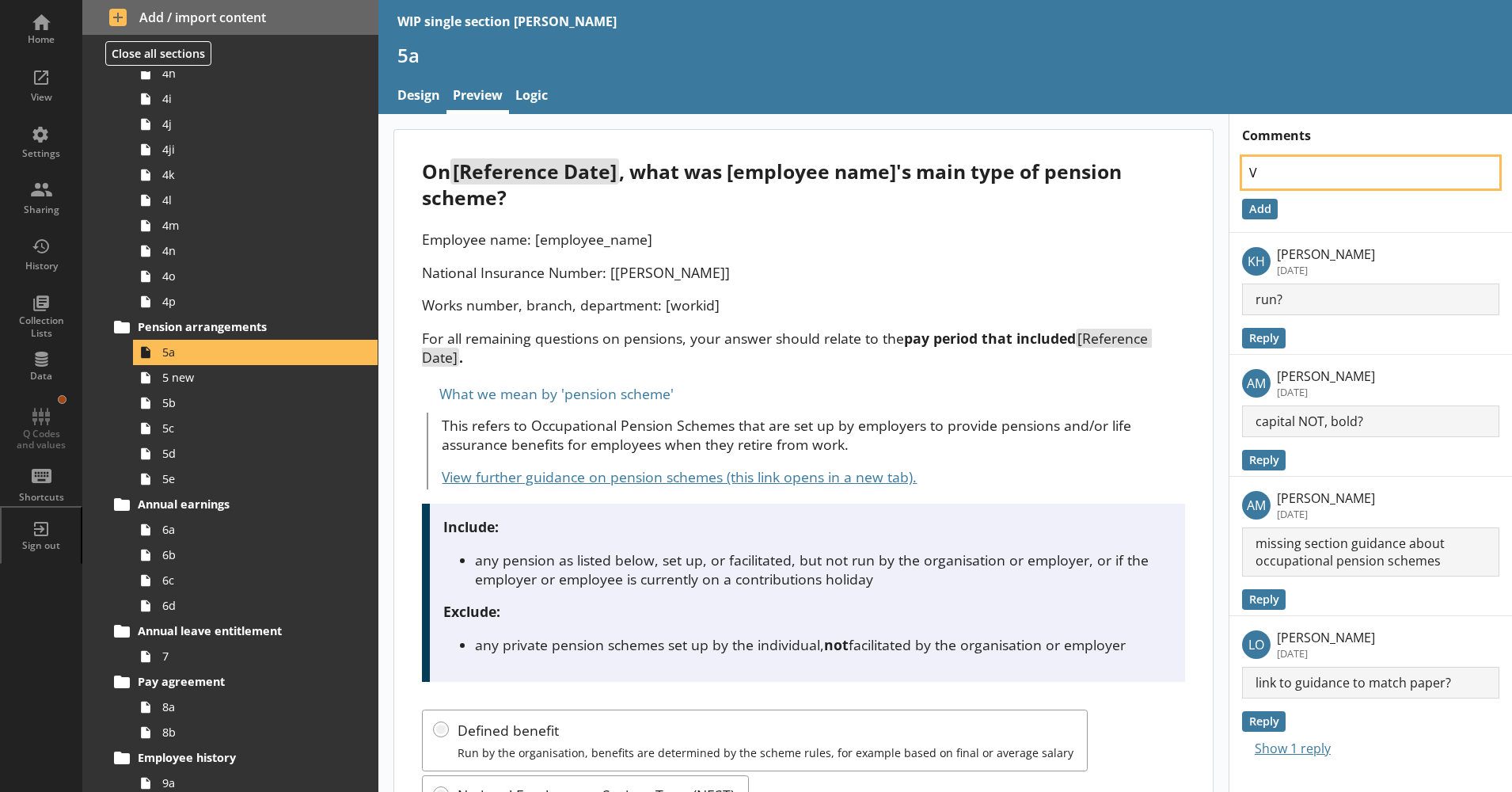type on "x" 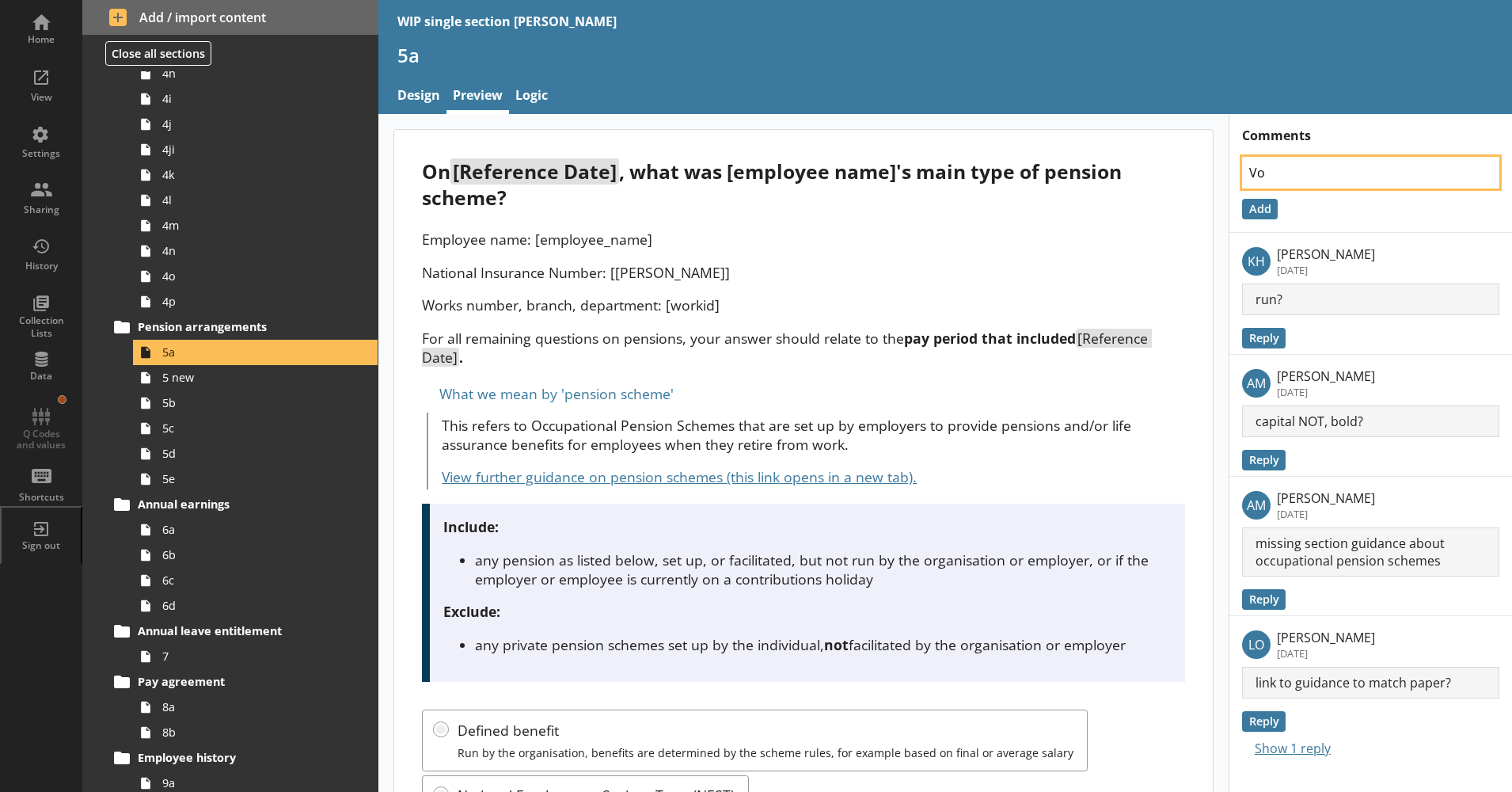 type on "x" 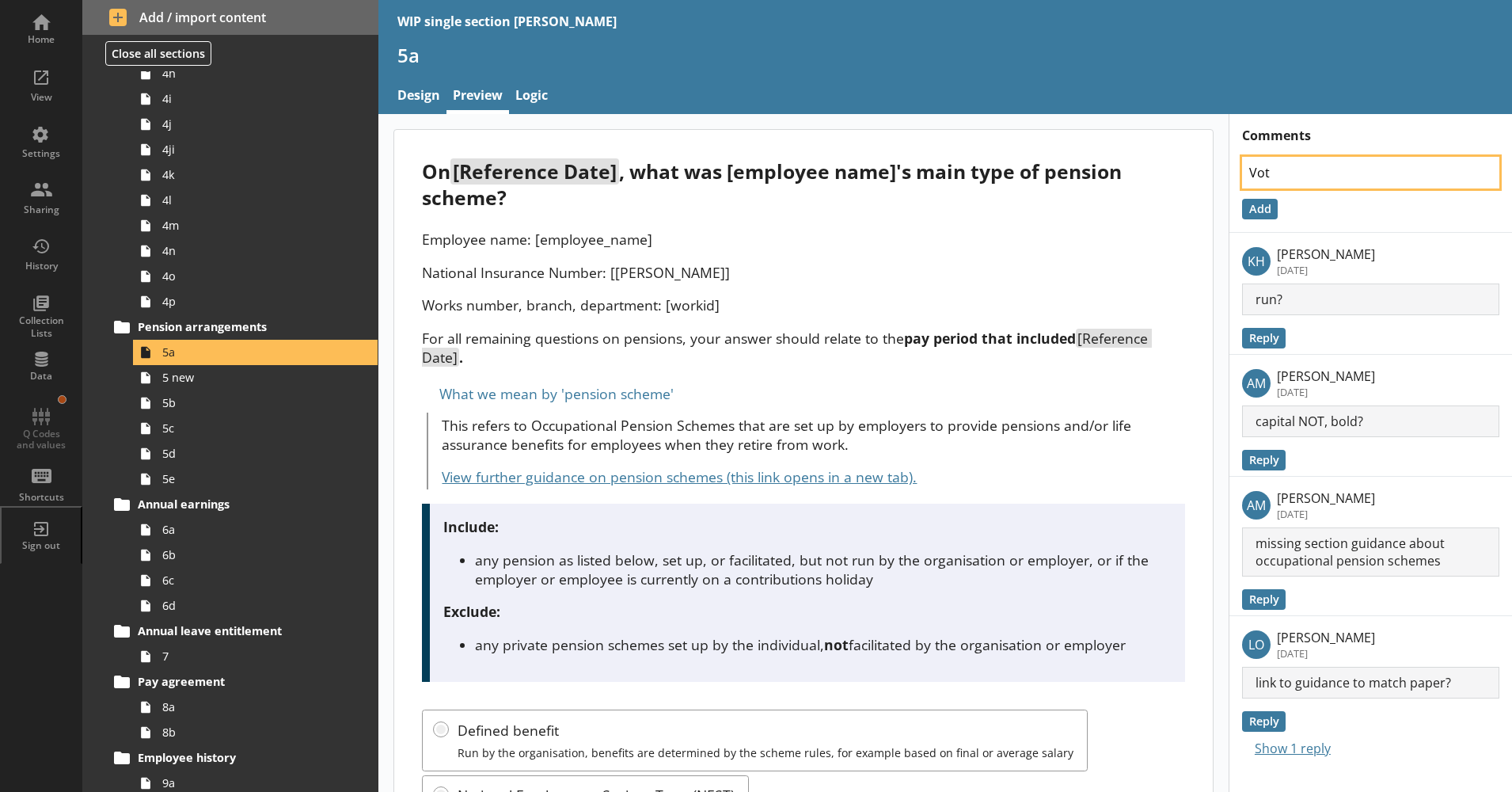 type on "x" 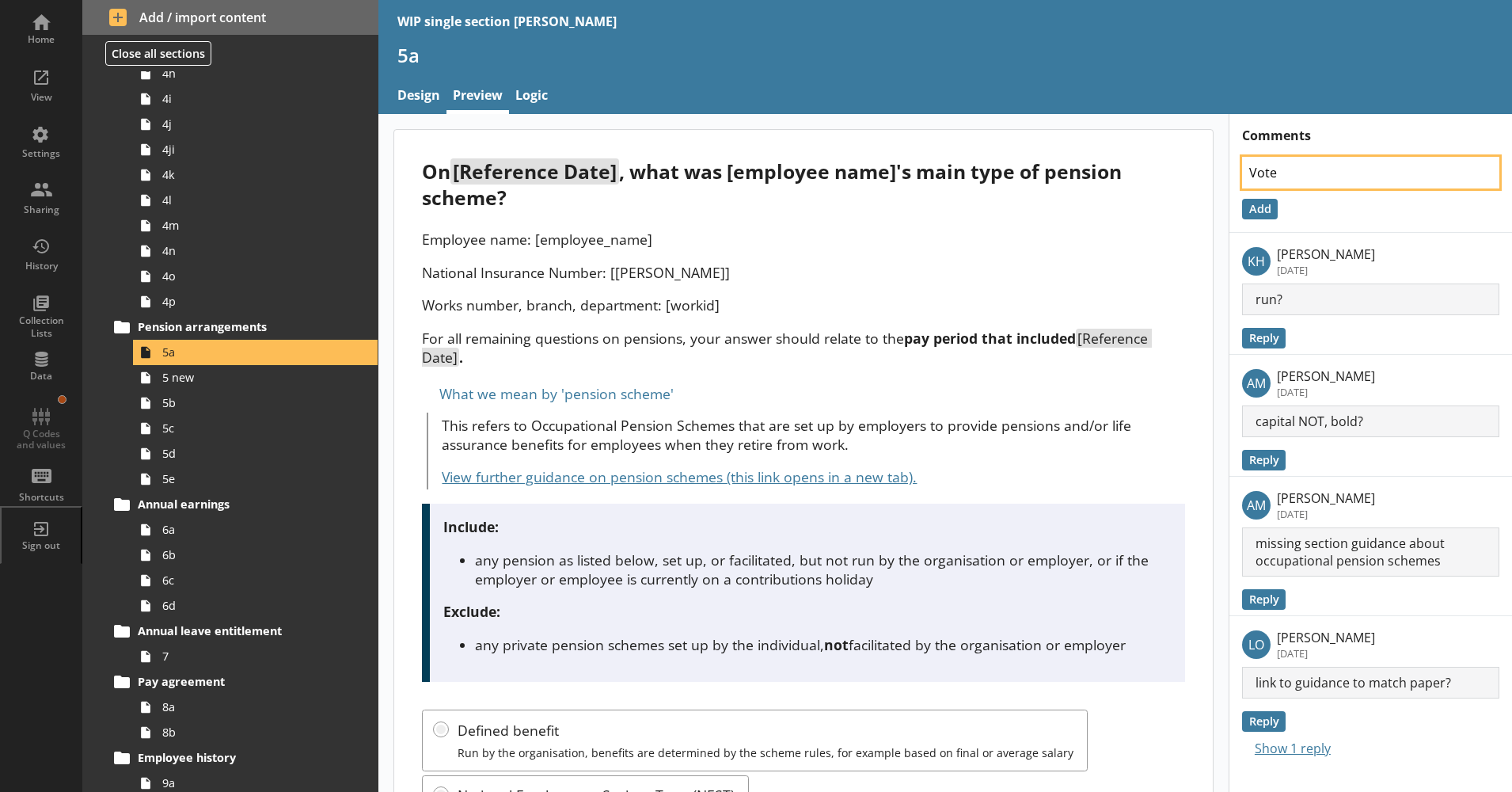 type on "x" 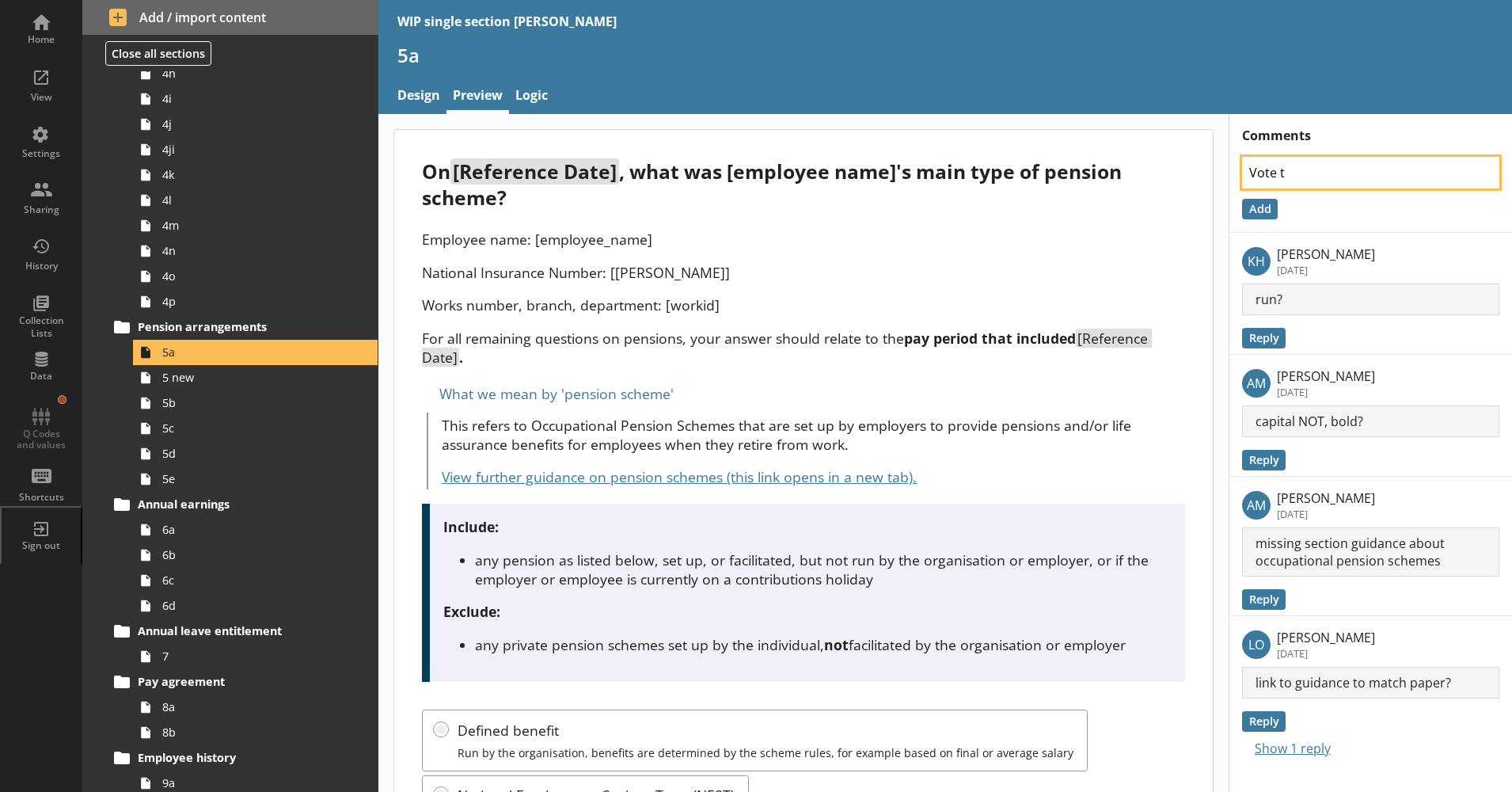 type on "Vote to" 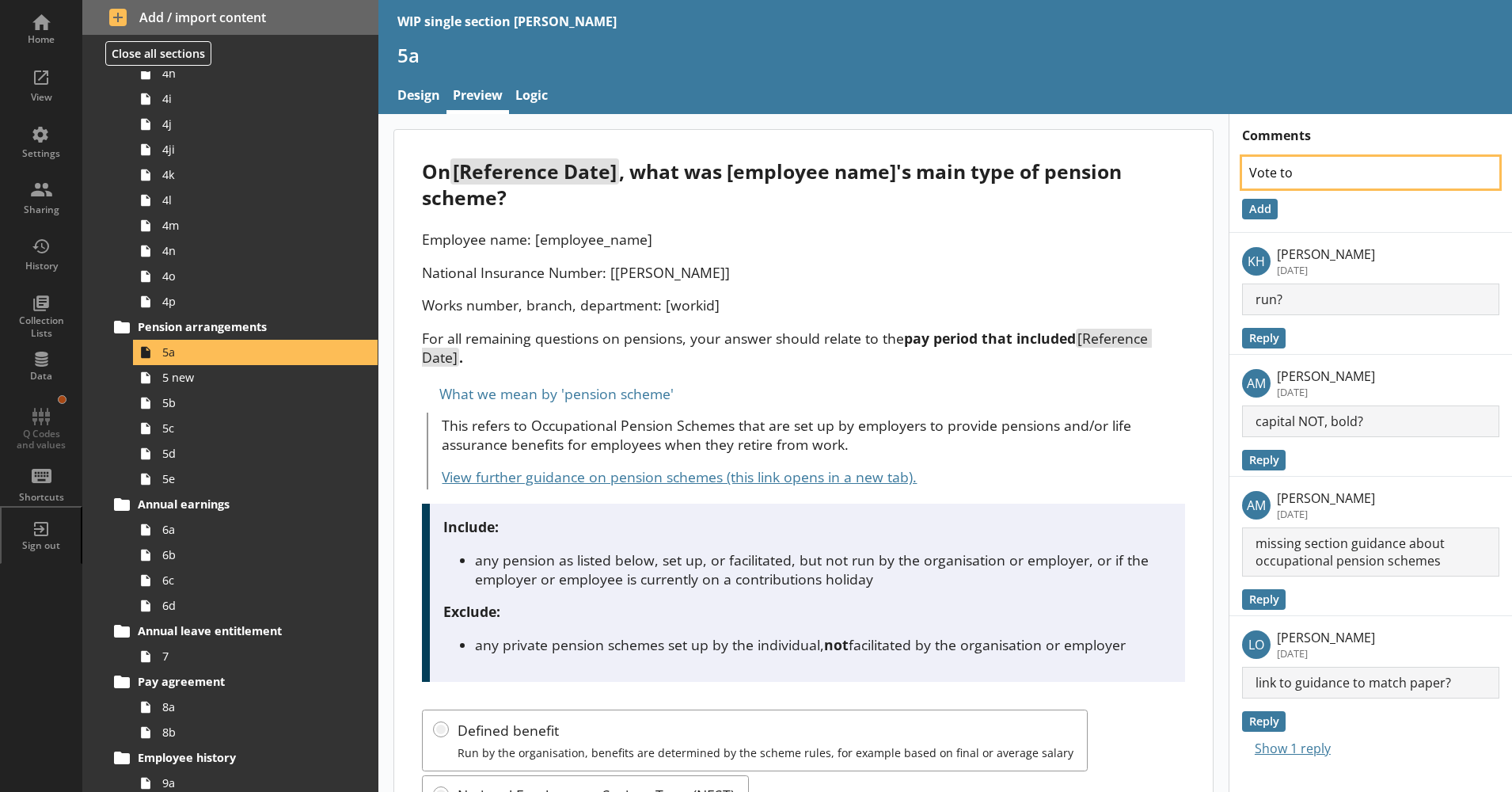 type on "x" 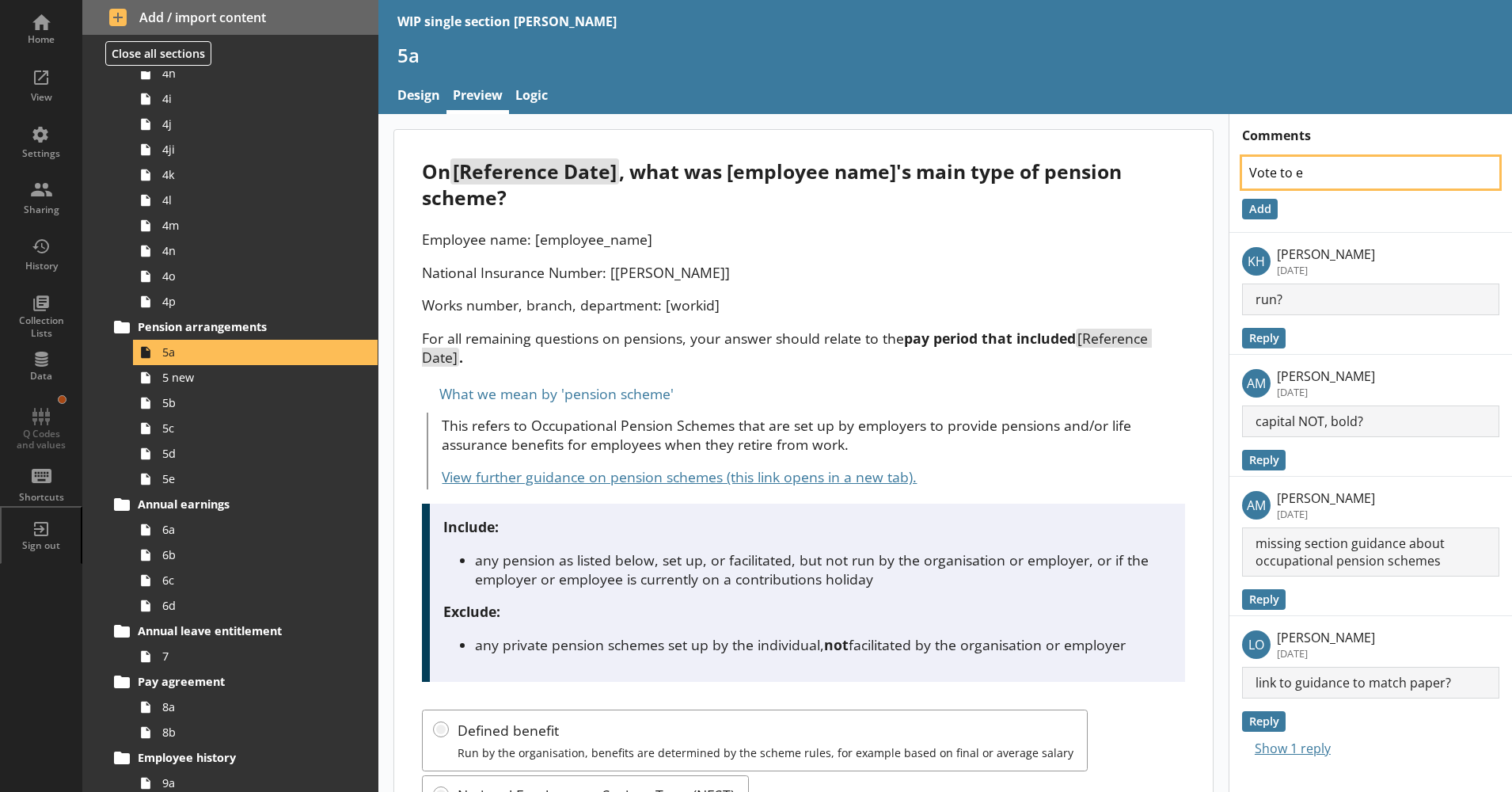 type on "x" 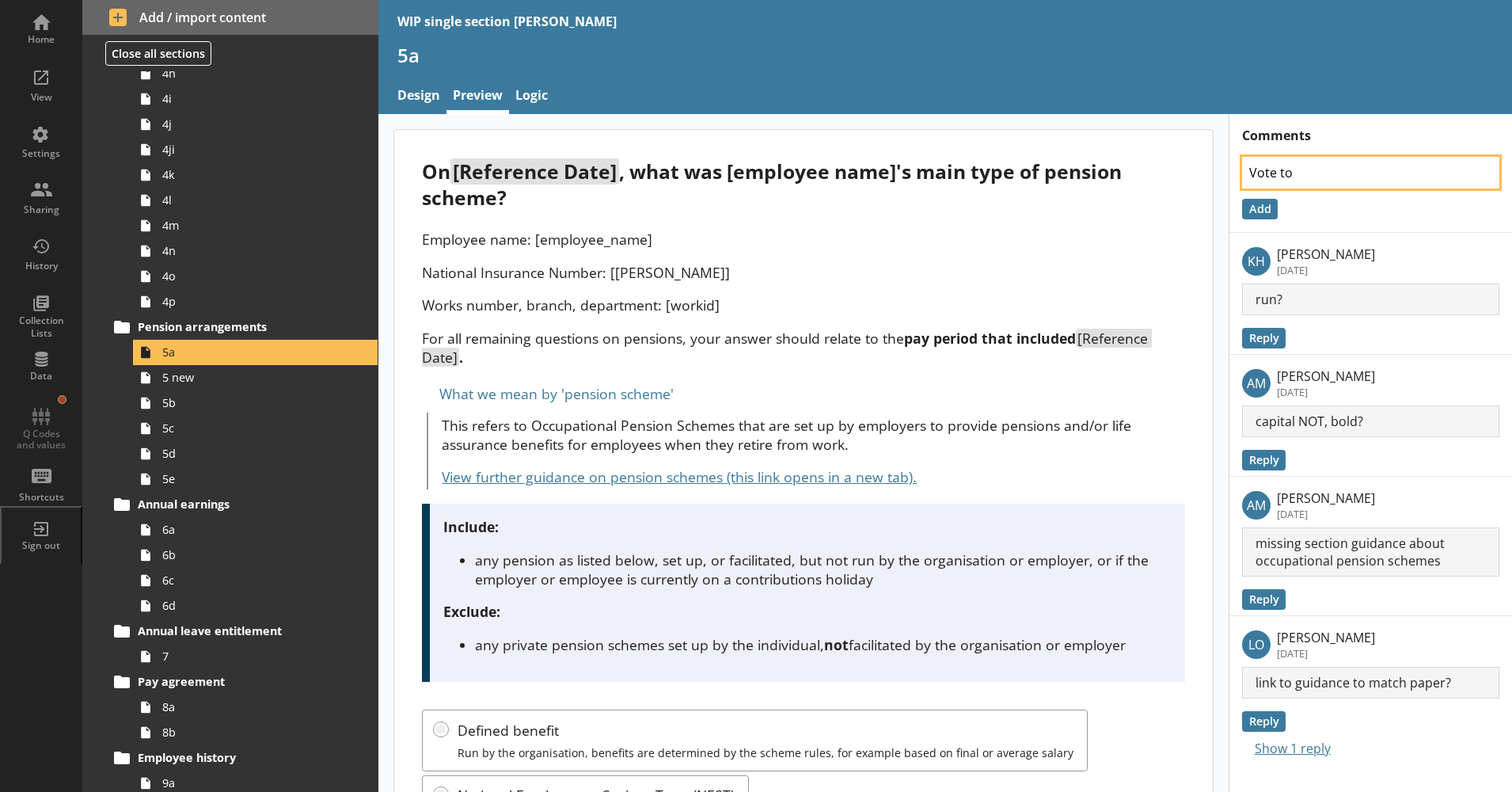type on "x" 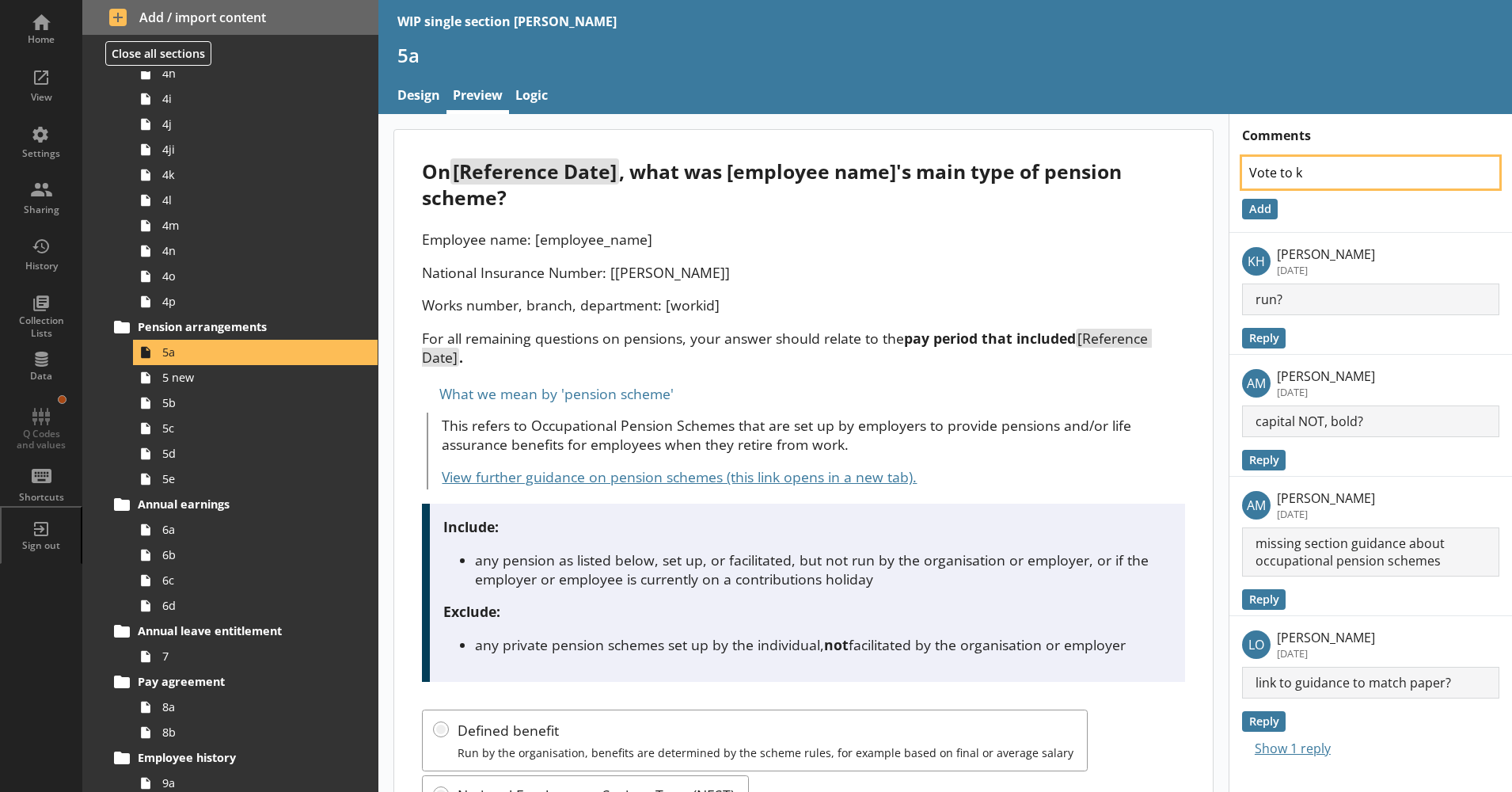 type on "x" 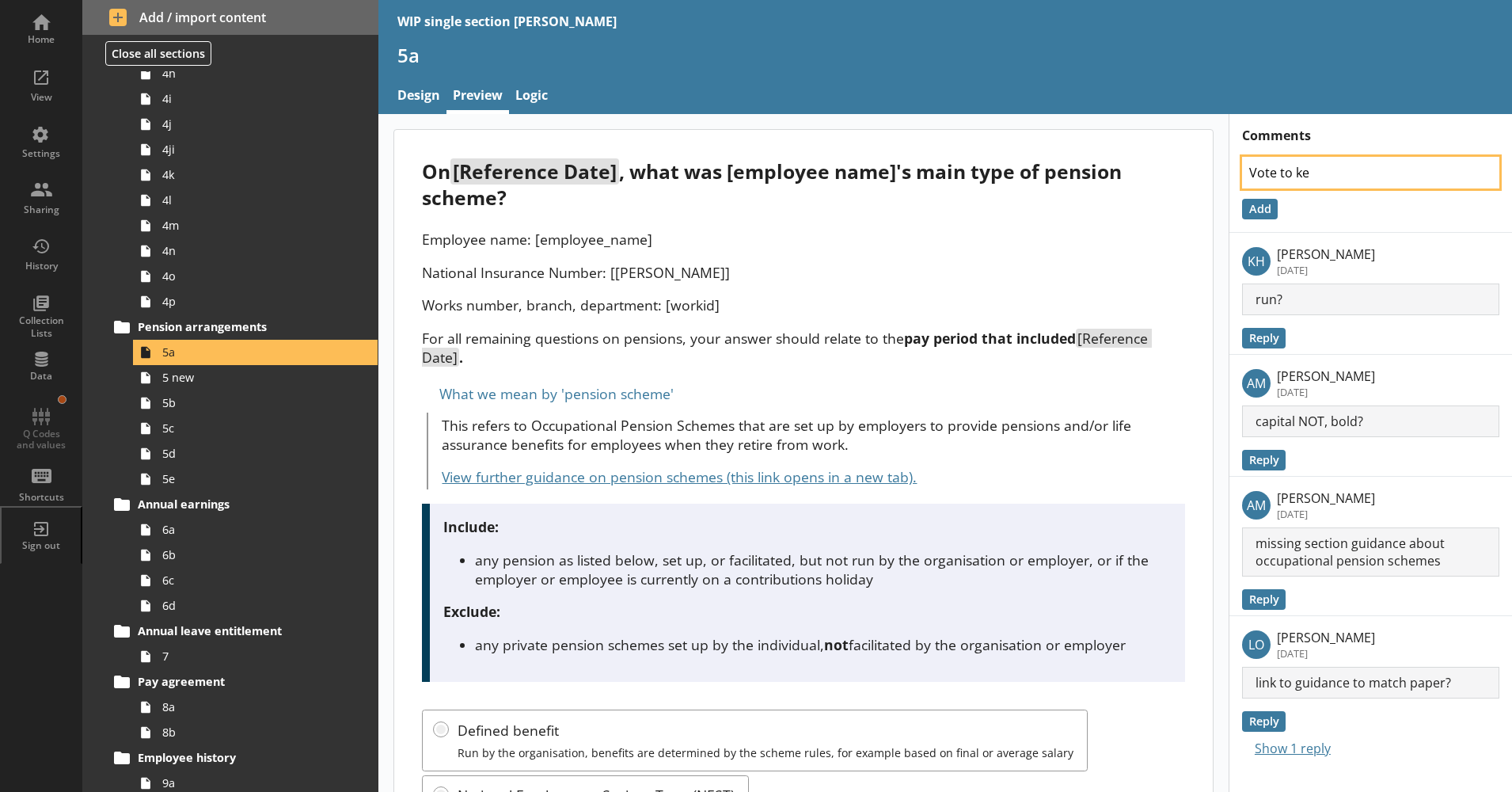 type on "x" 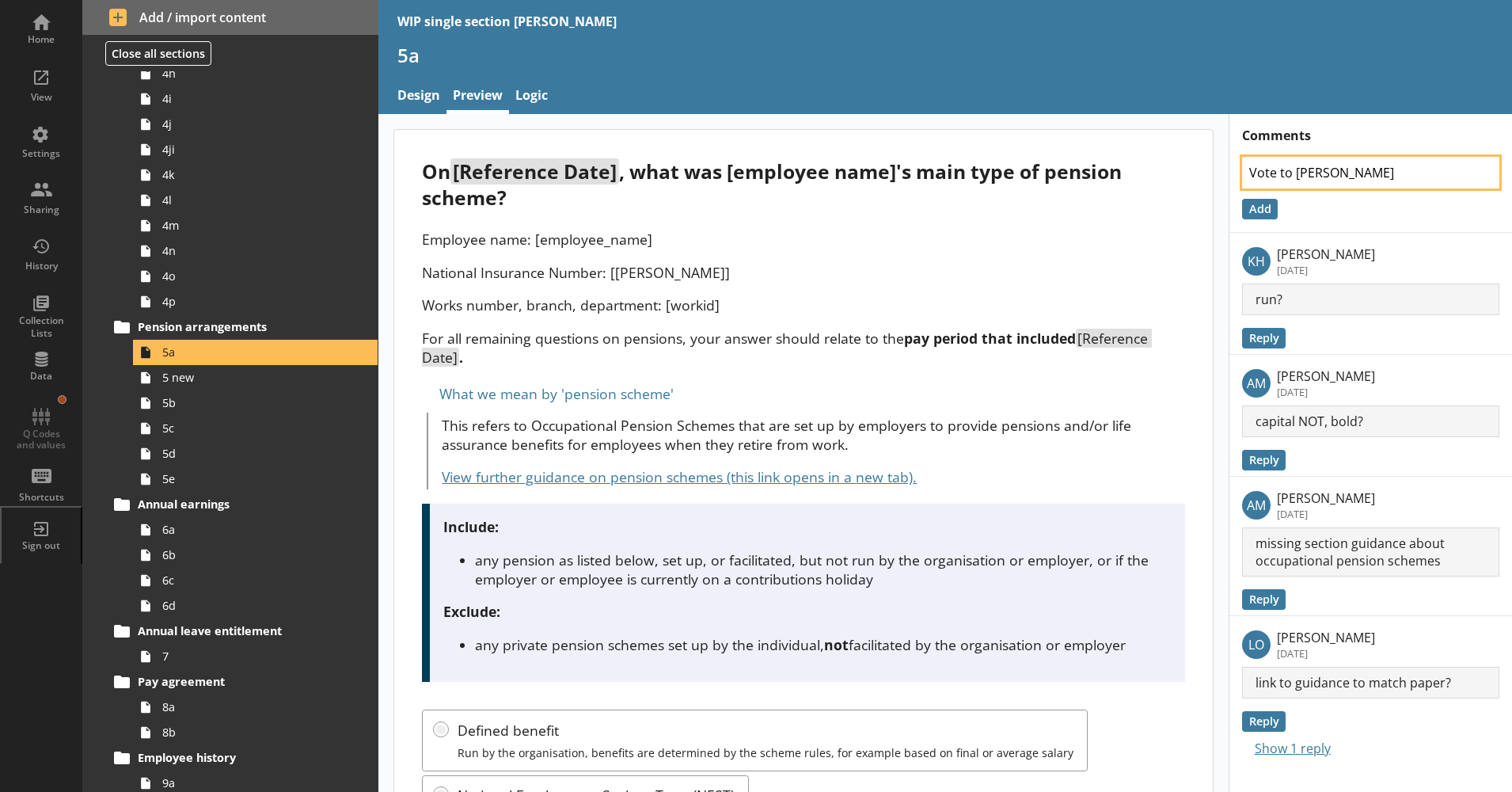 type on "Vote to keep" 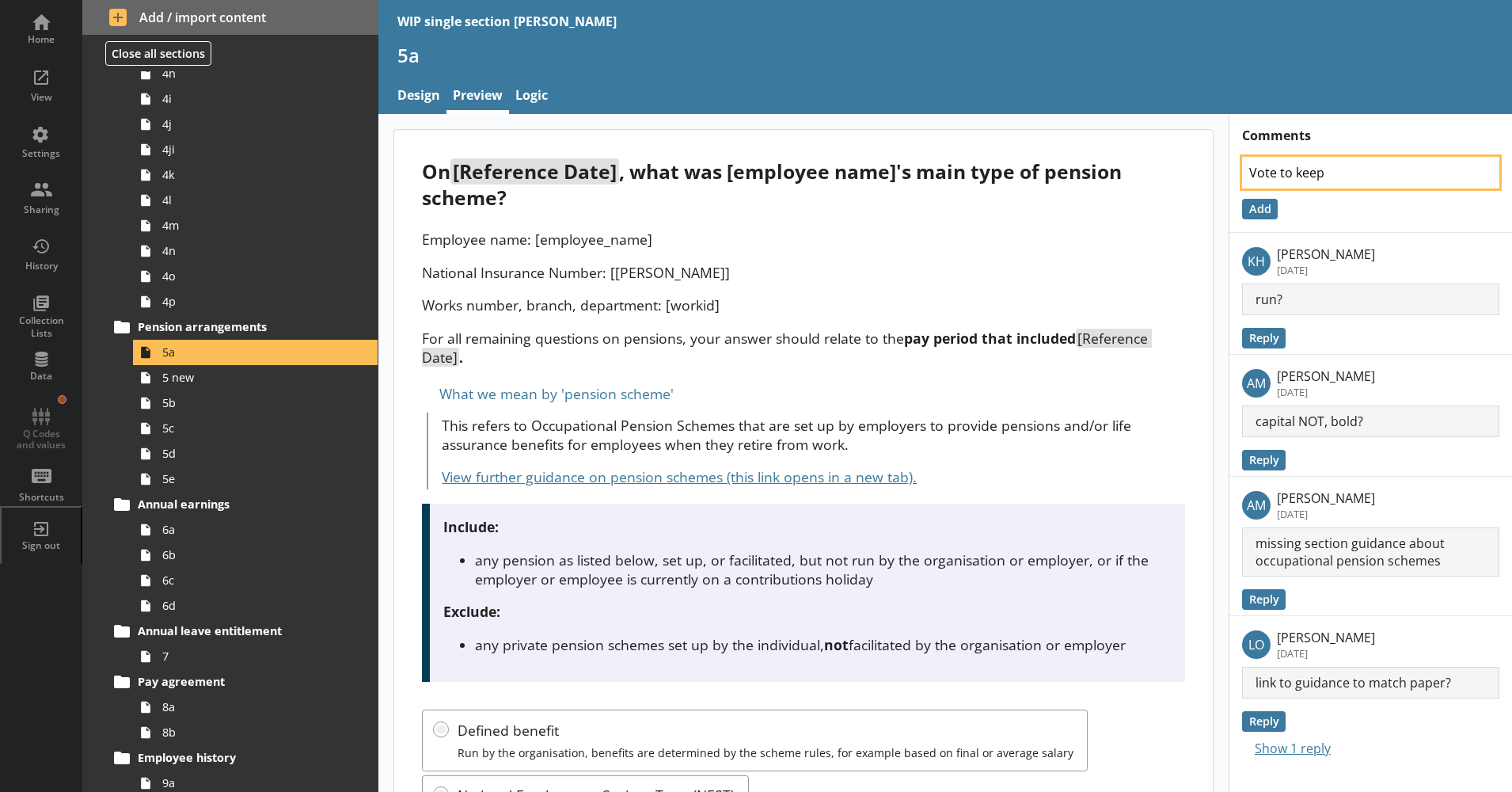 type on "x" 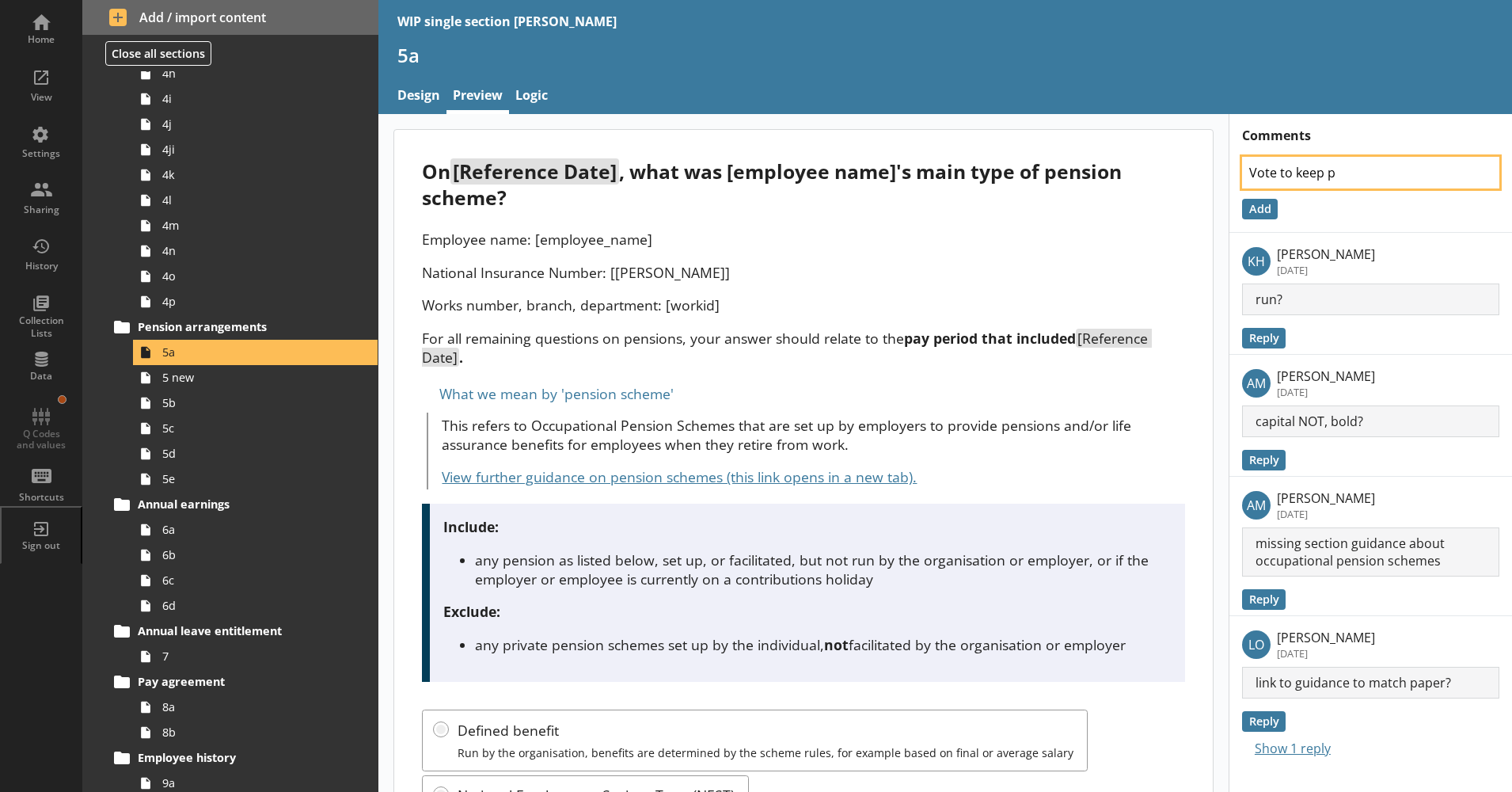 type on "x" 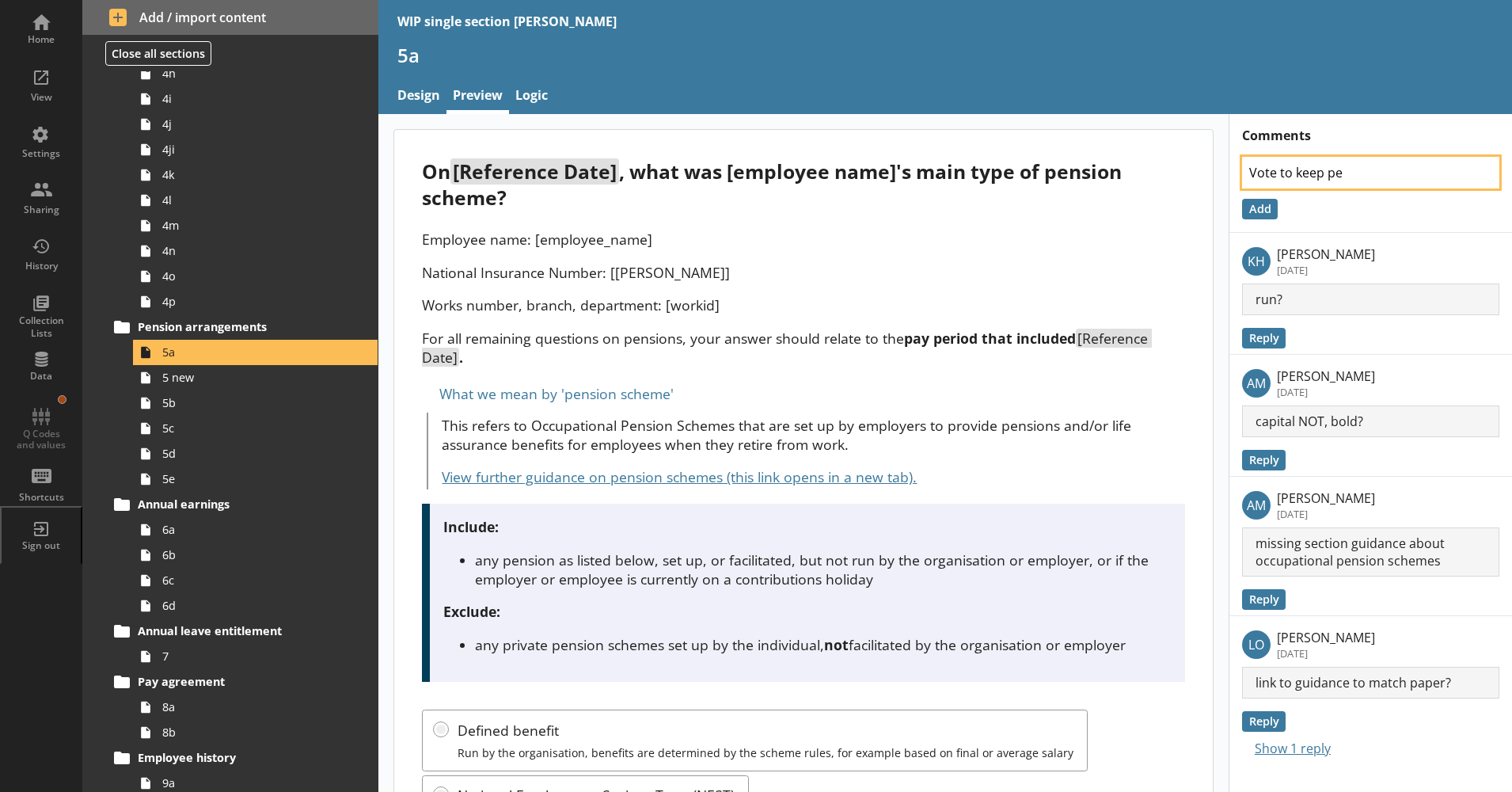 type on "x" 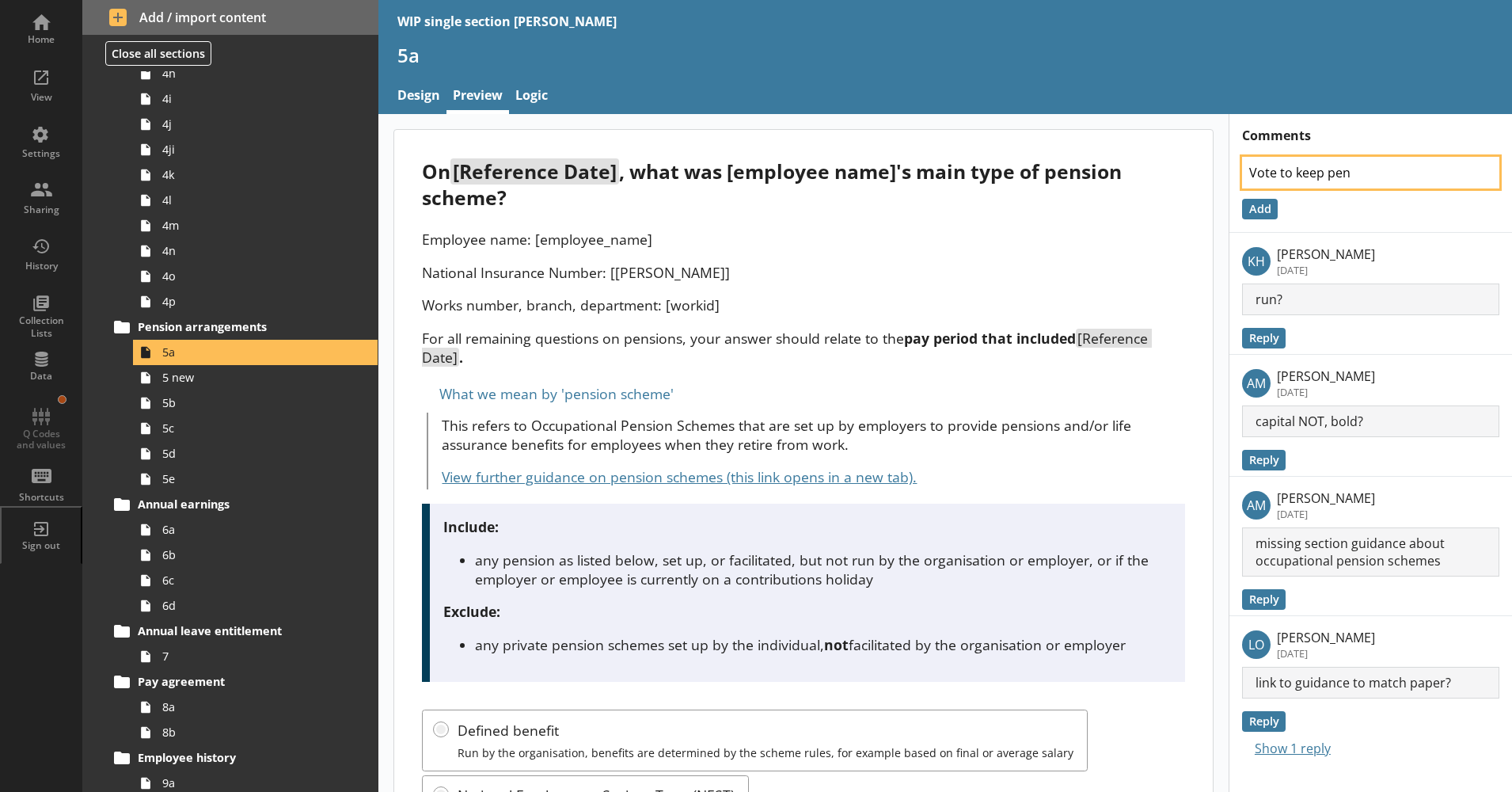 type on "x" 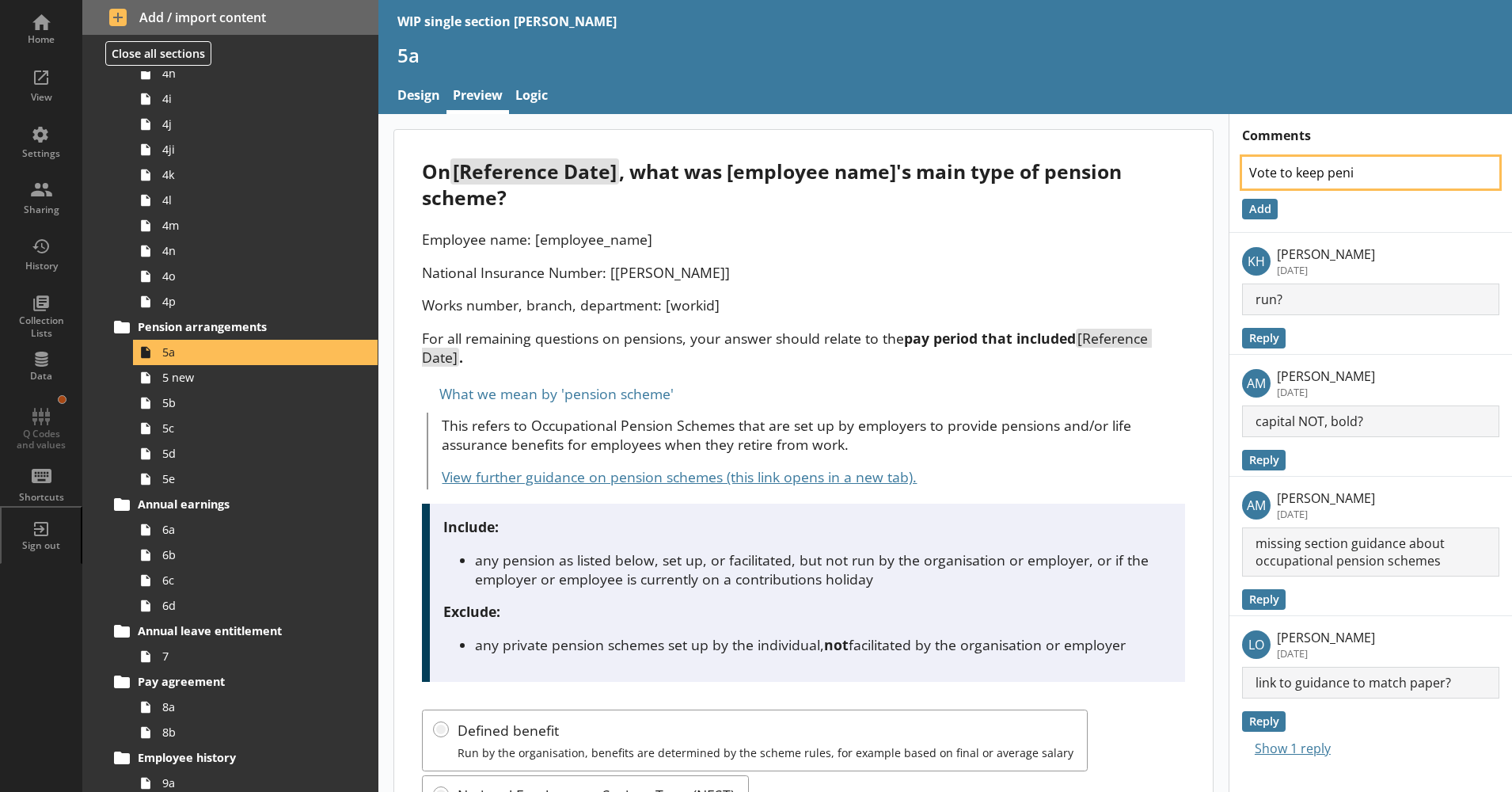 type on "x" 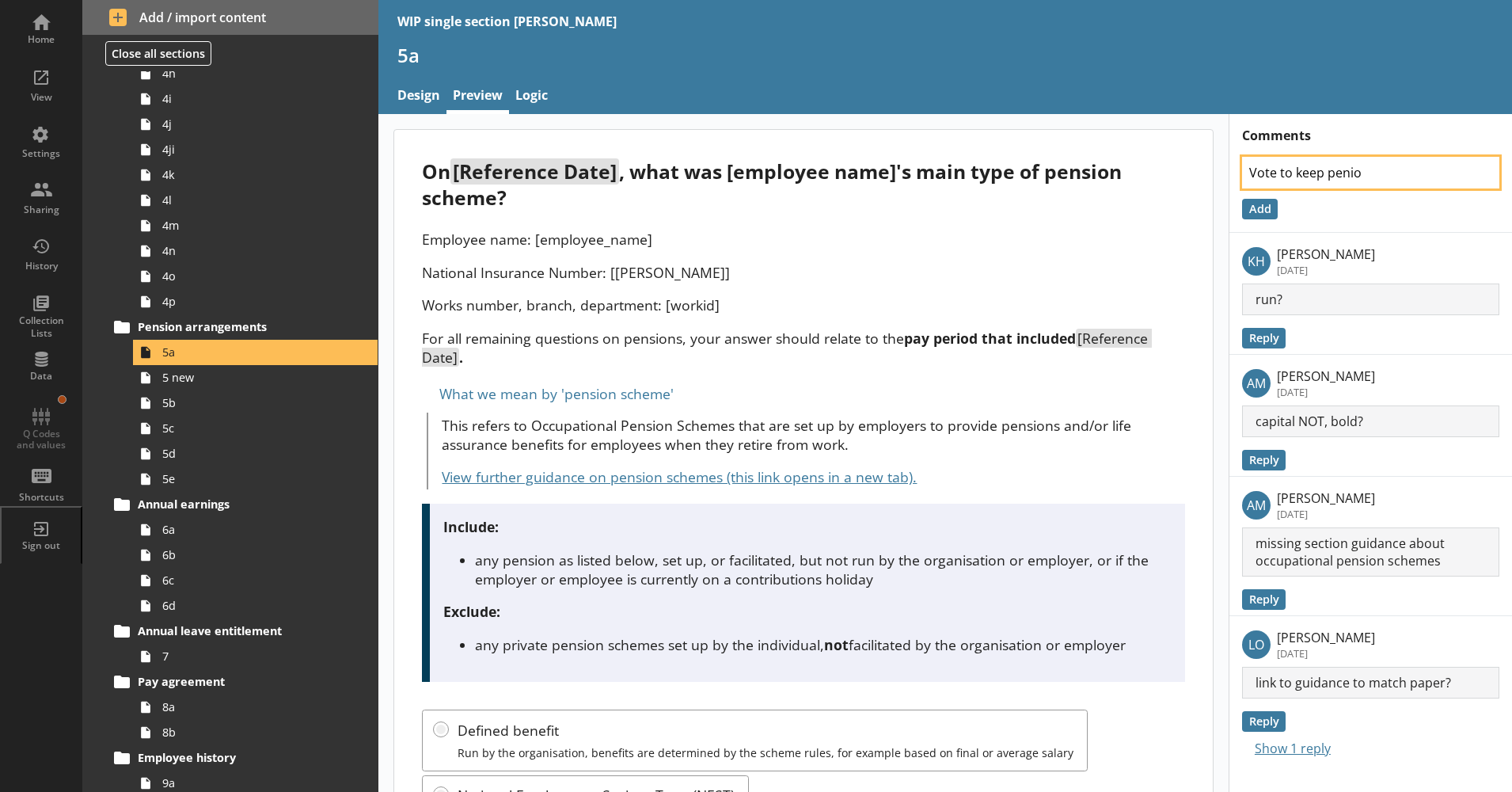 type on "x" 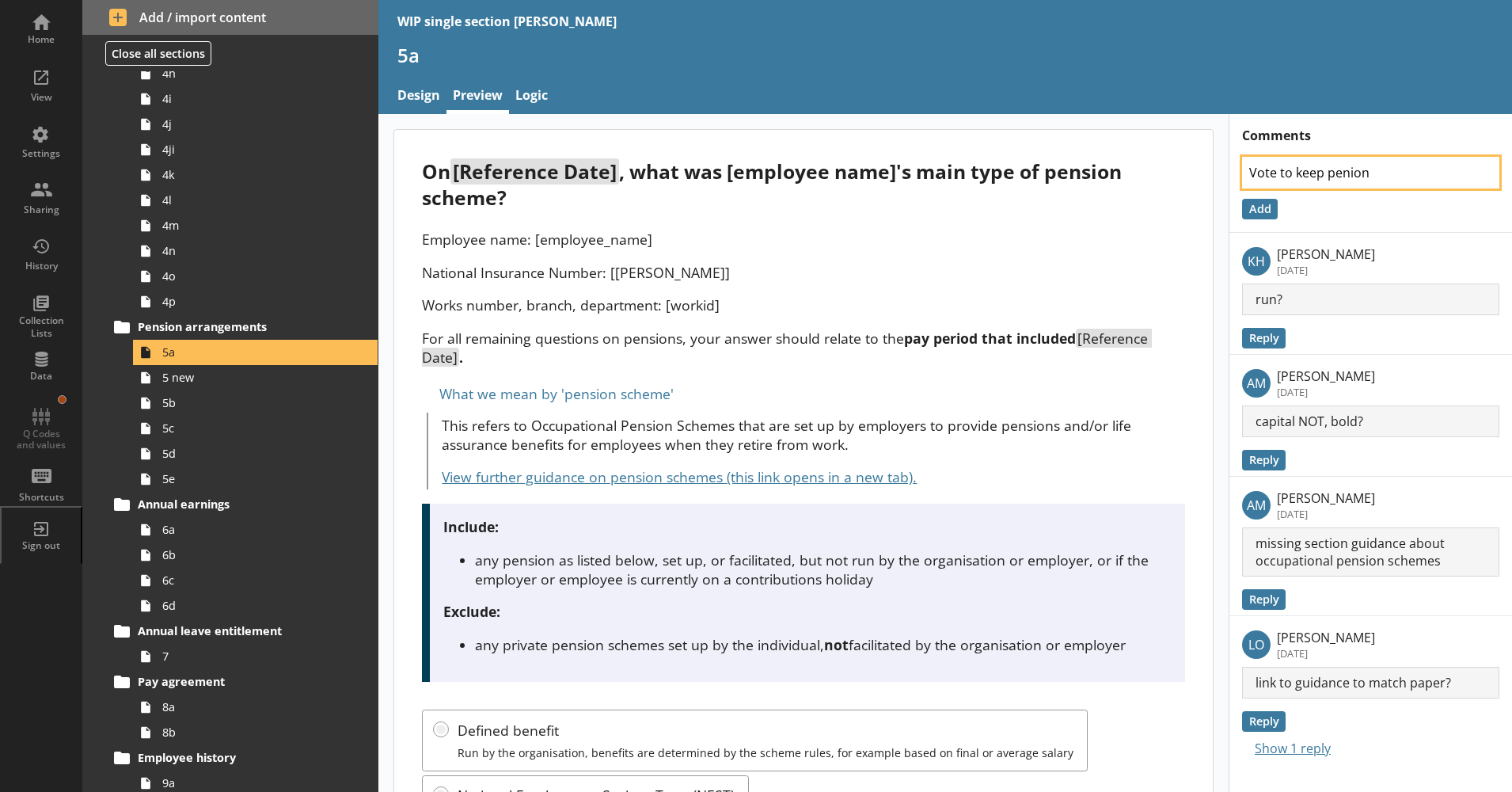 type on "Vote to keep penion" 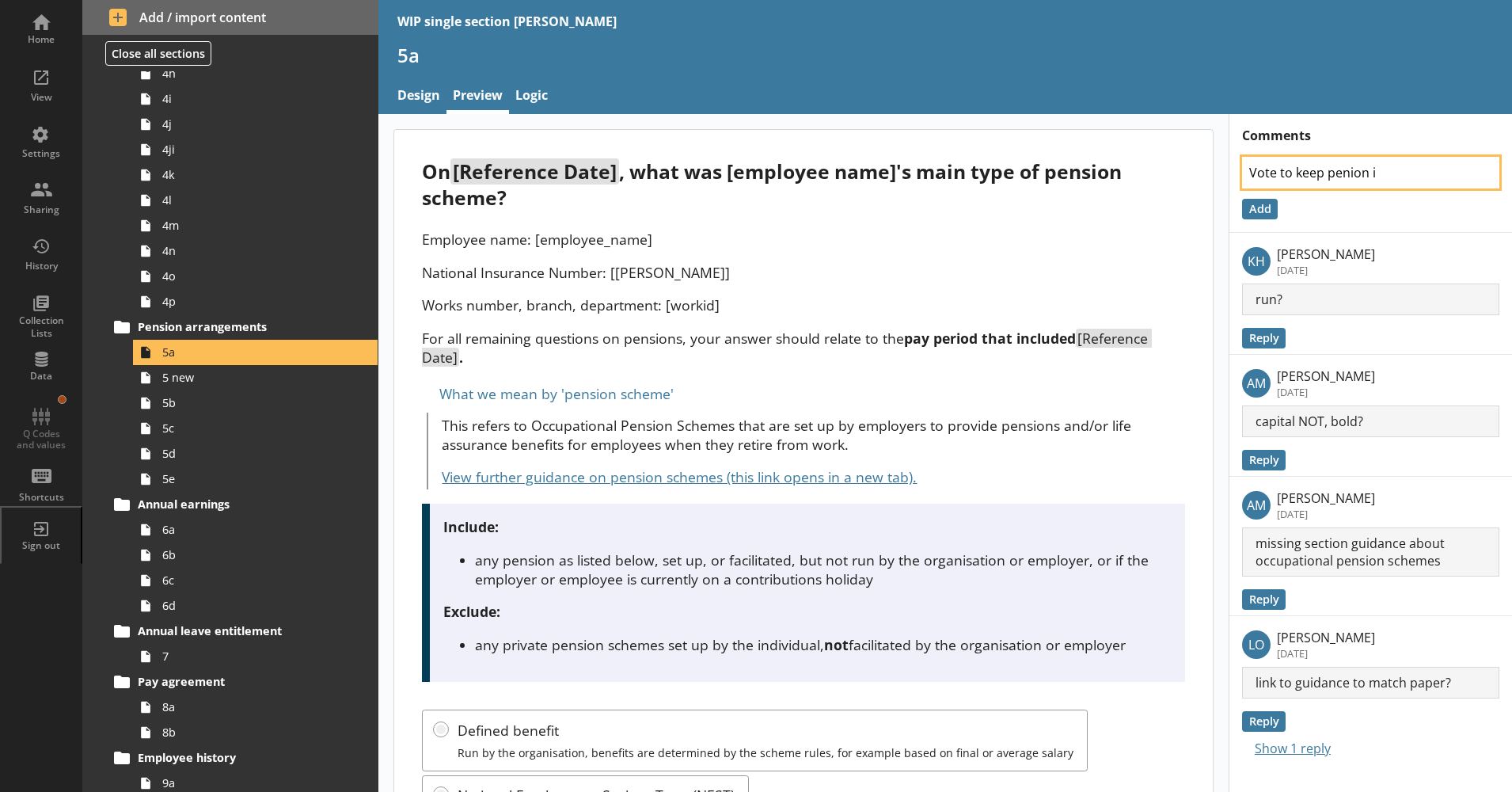 type on "x" 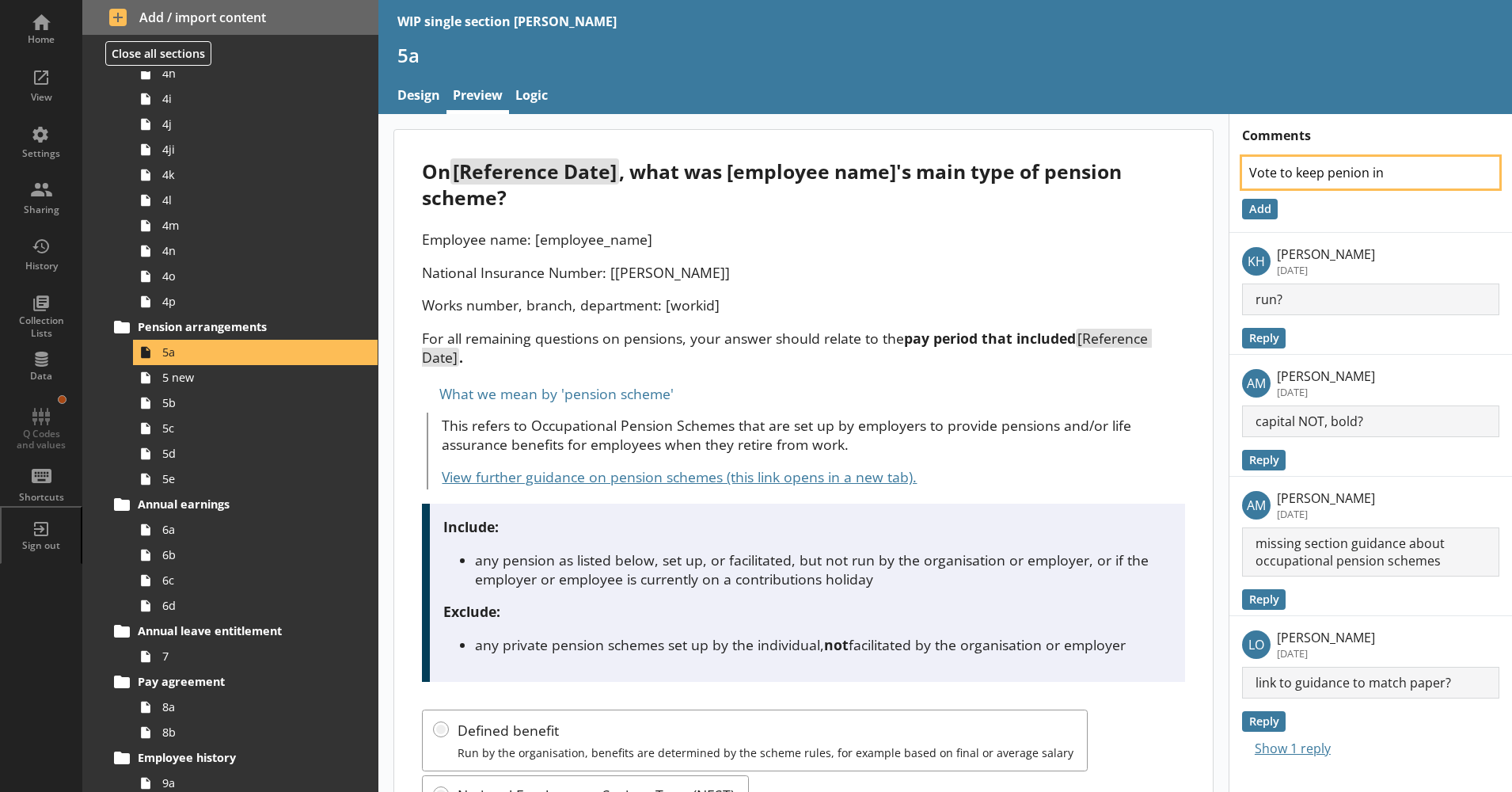 type on "x" 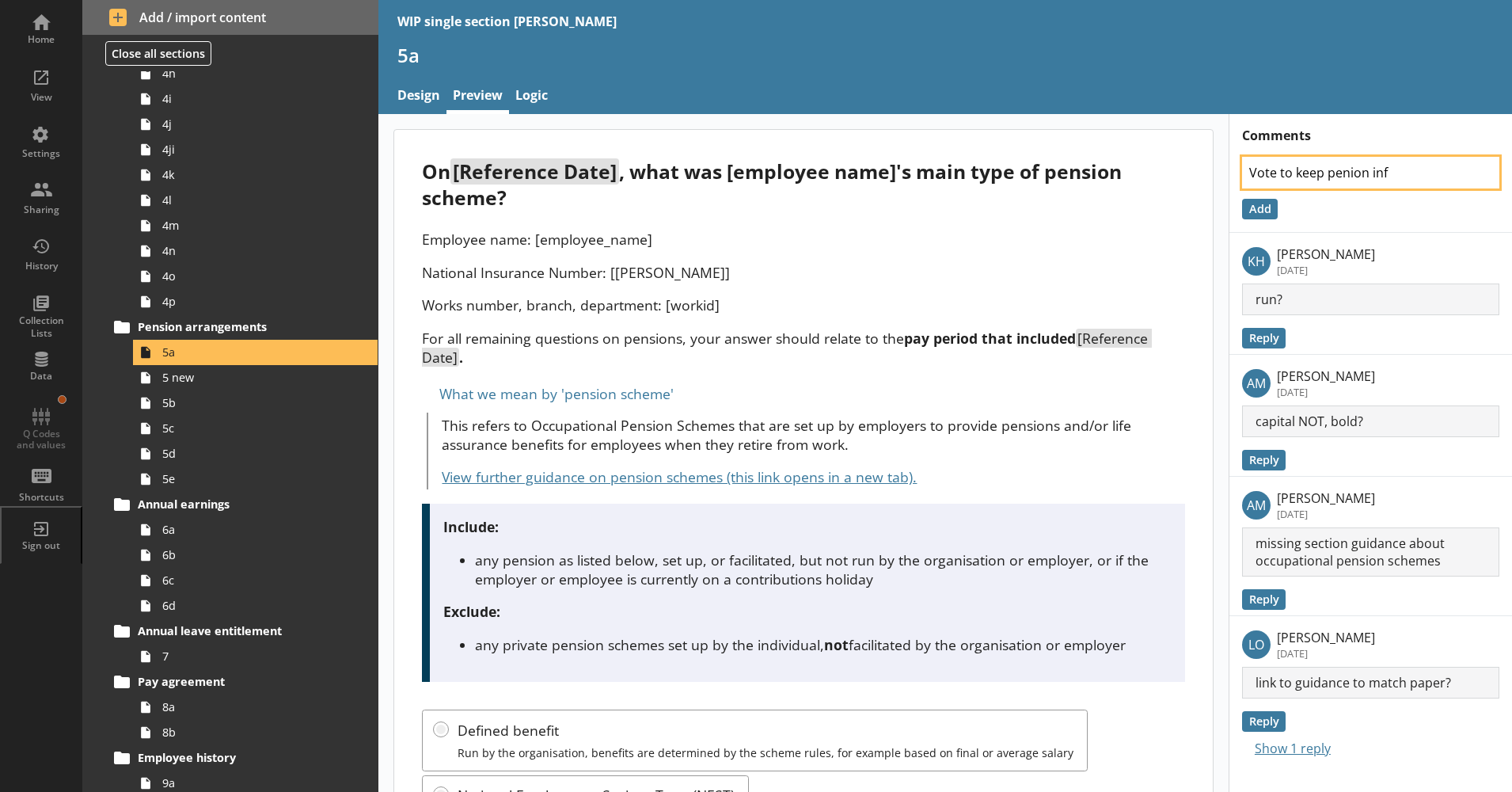 type on "x" 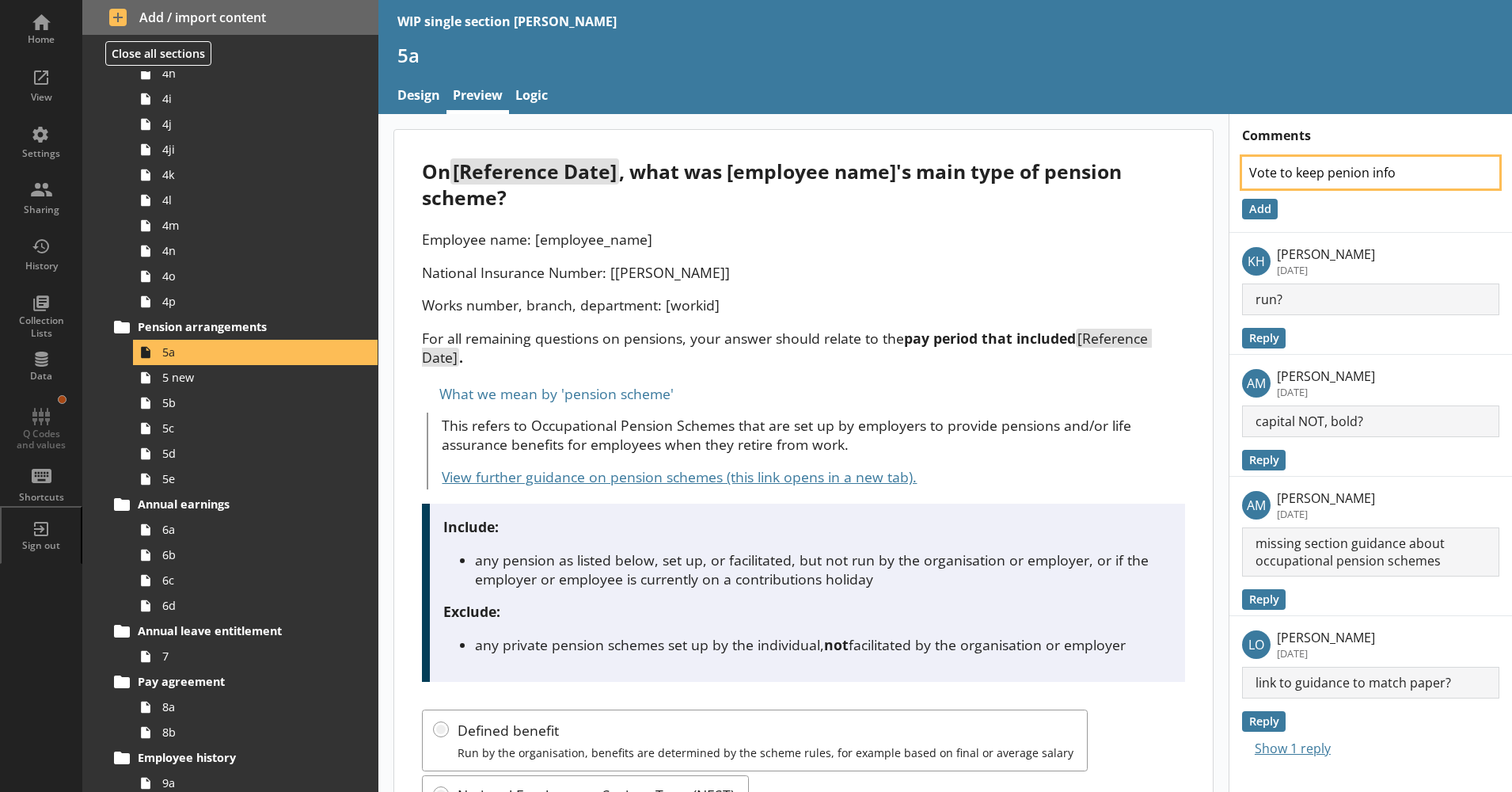 type on "Vote to keep penion info" 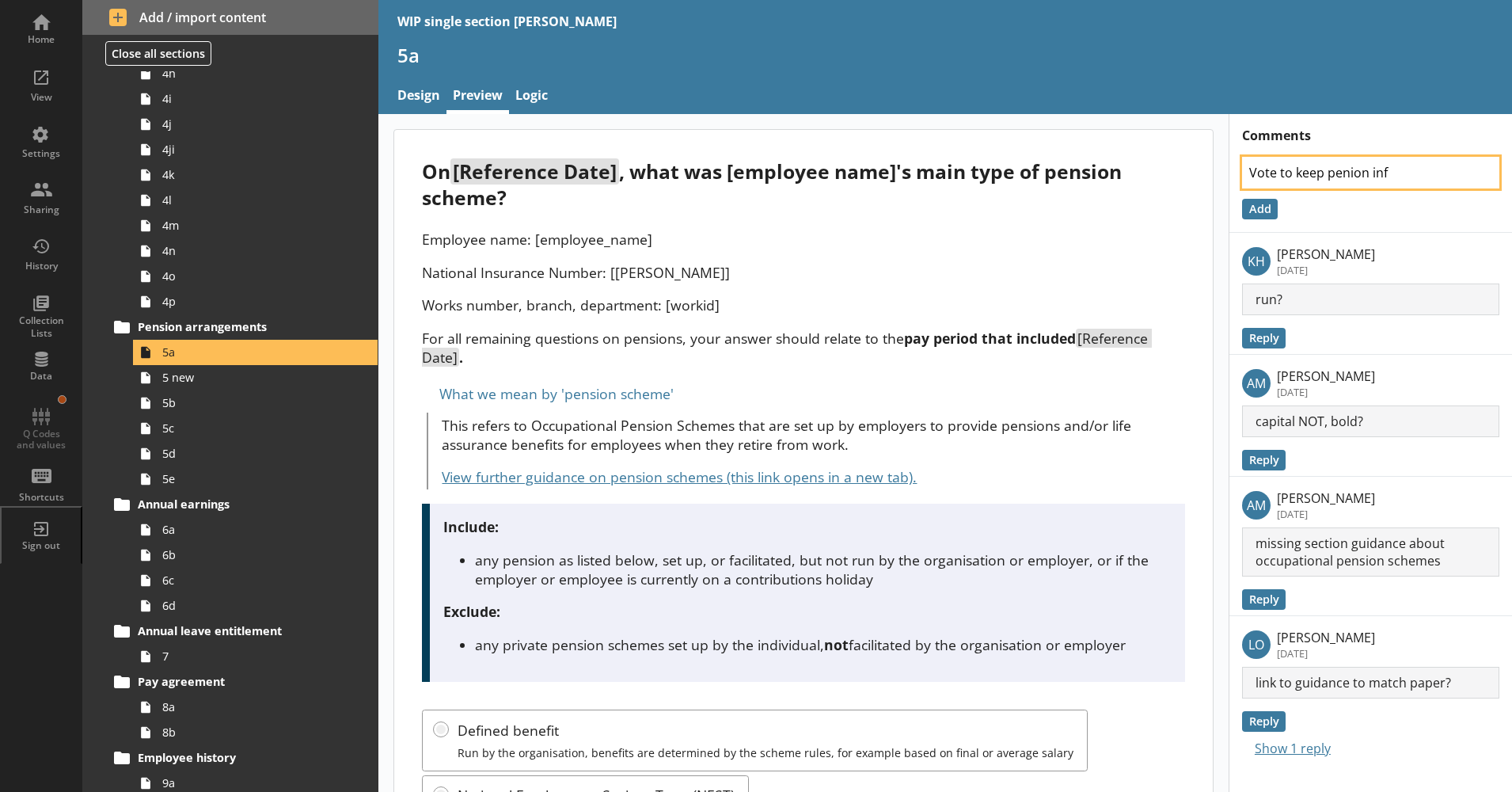 type on "x" 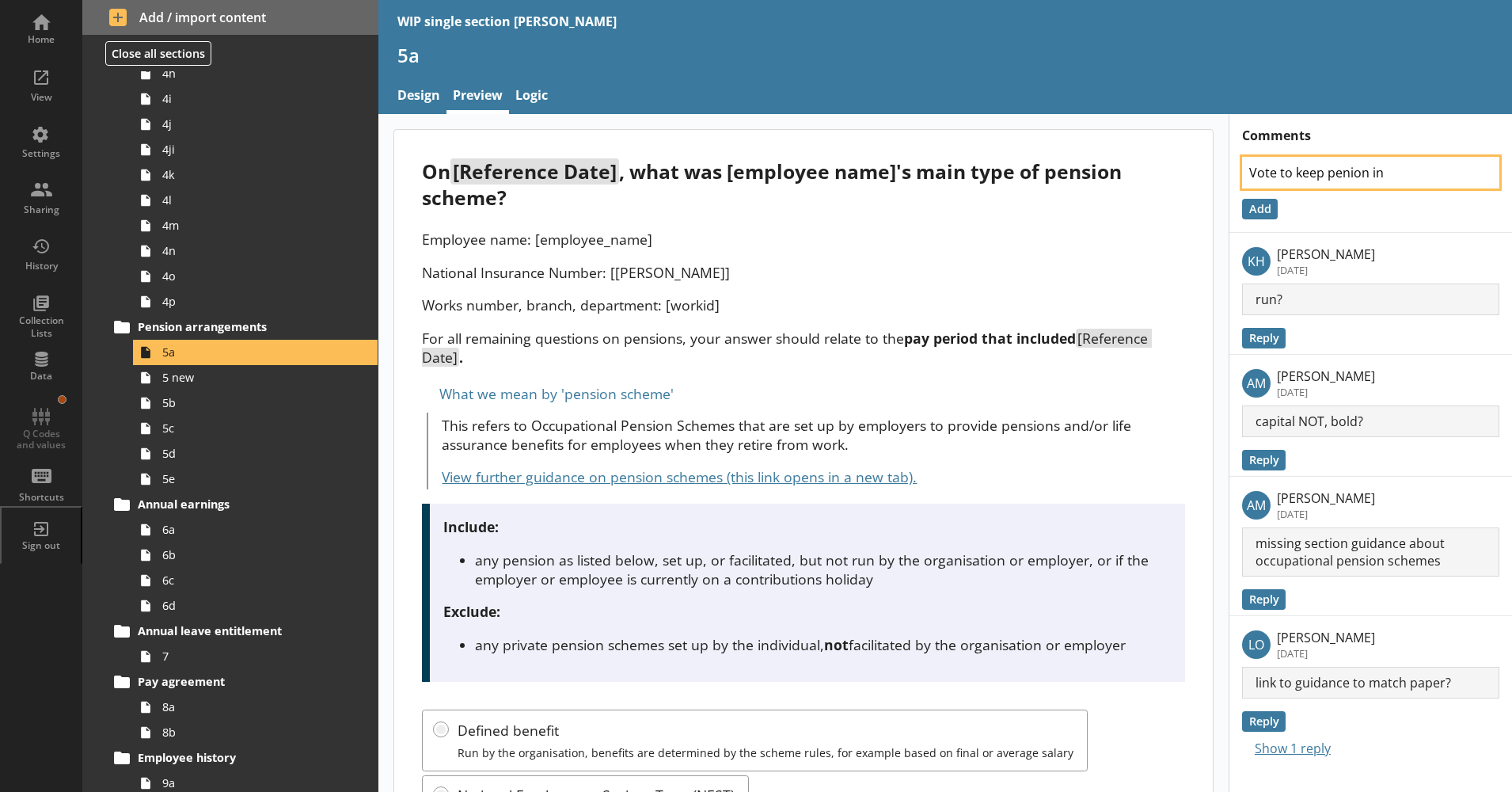 type on "x" 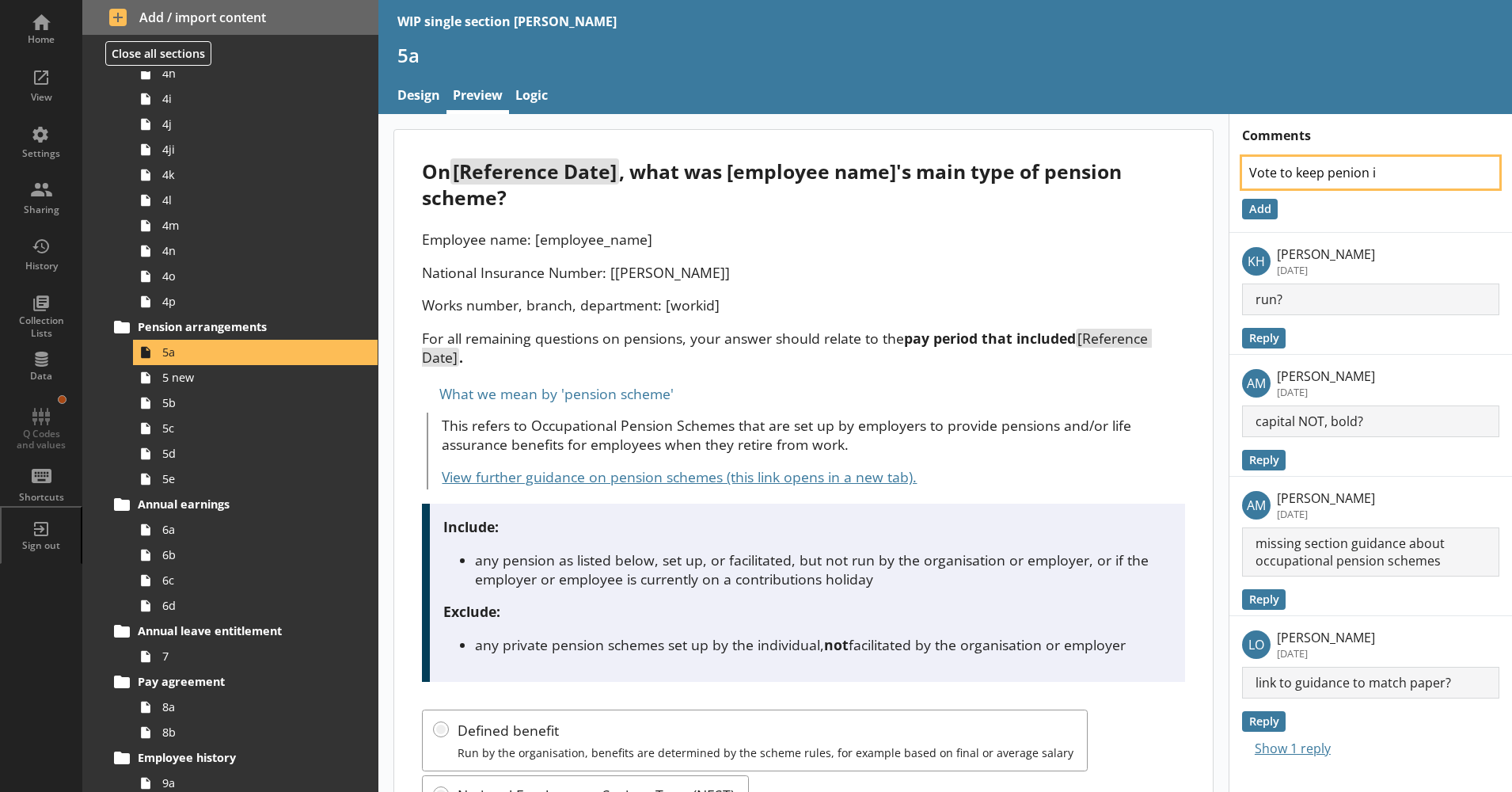 type on "x" 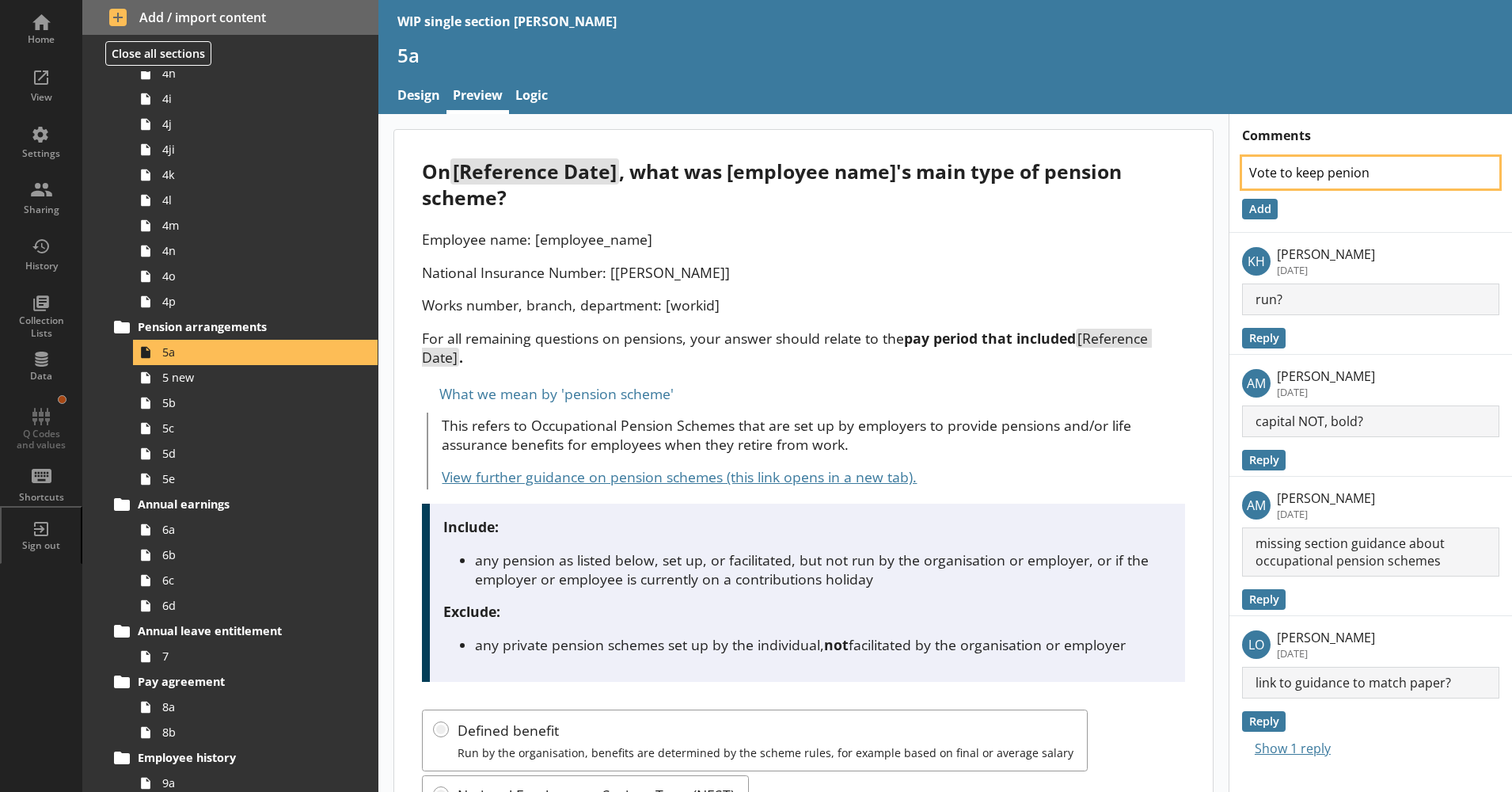 type on "x" 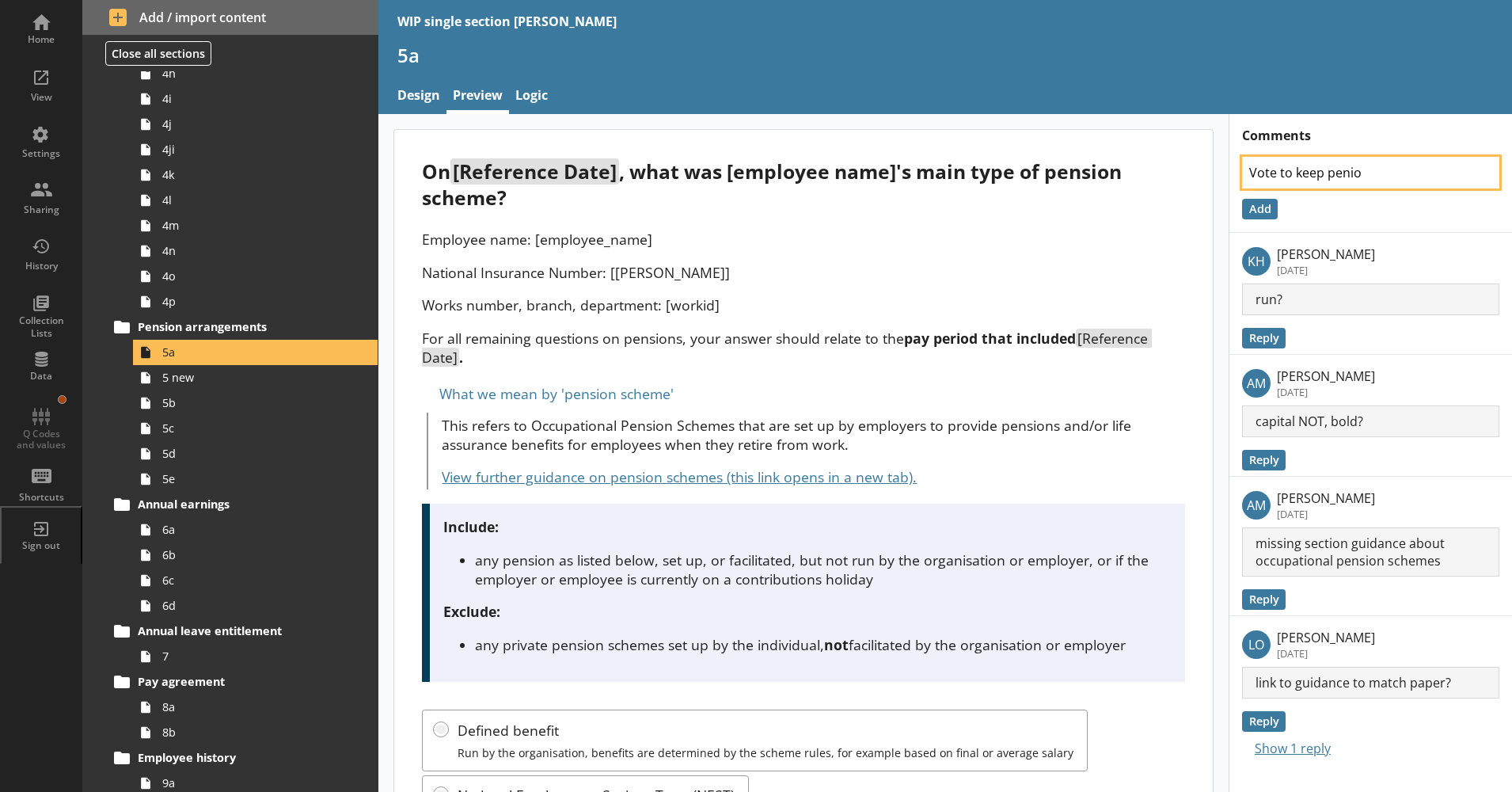 type on "x" 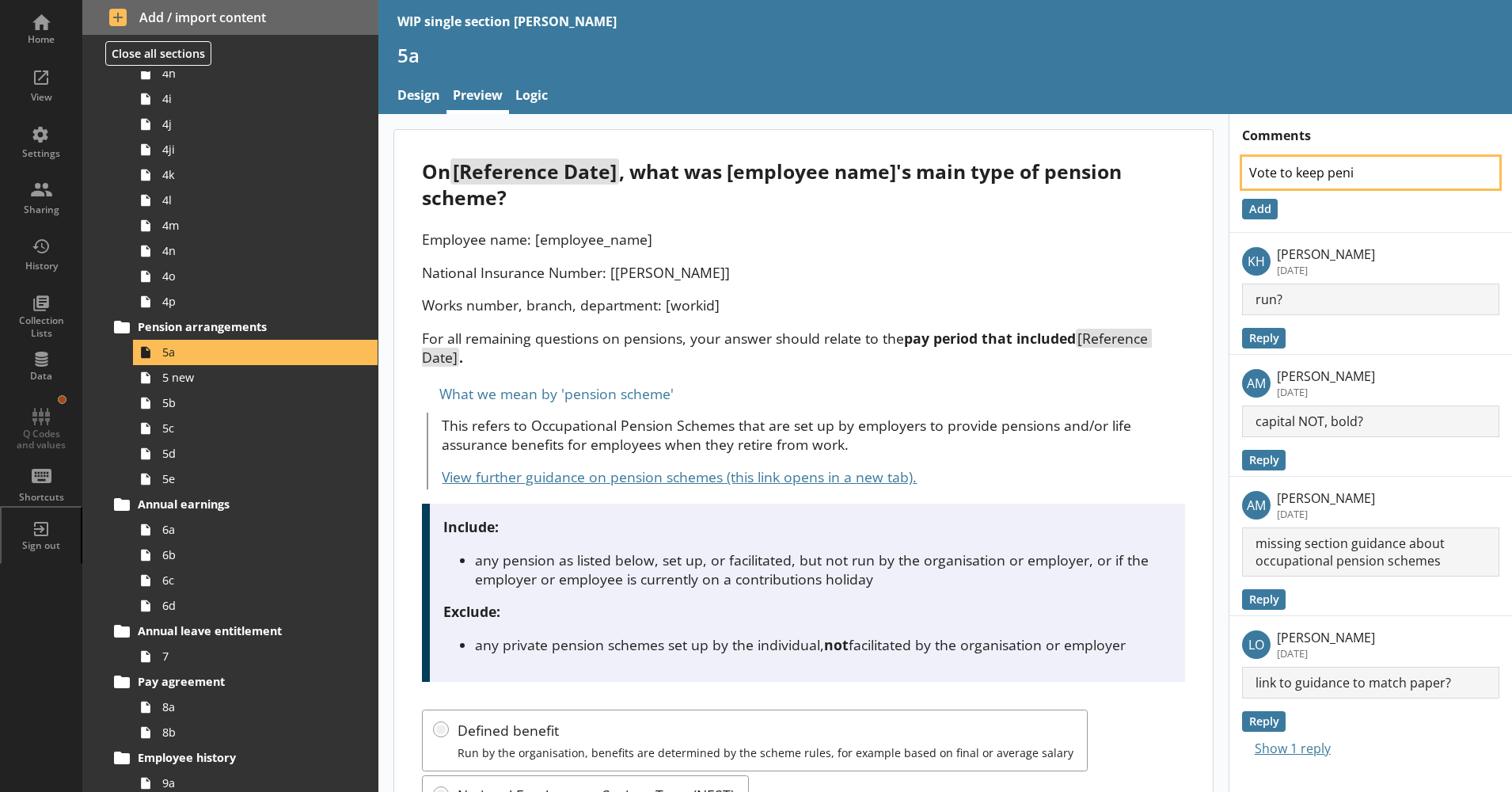 type on "x" 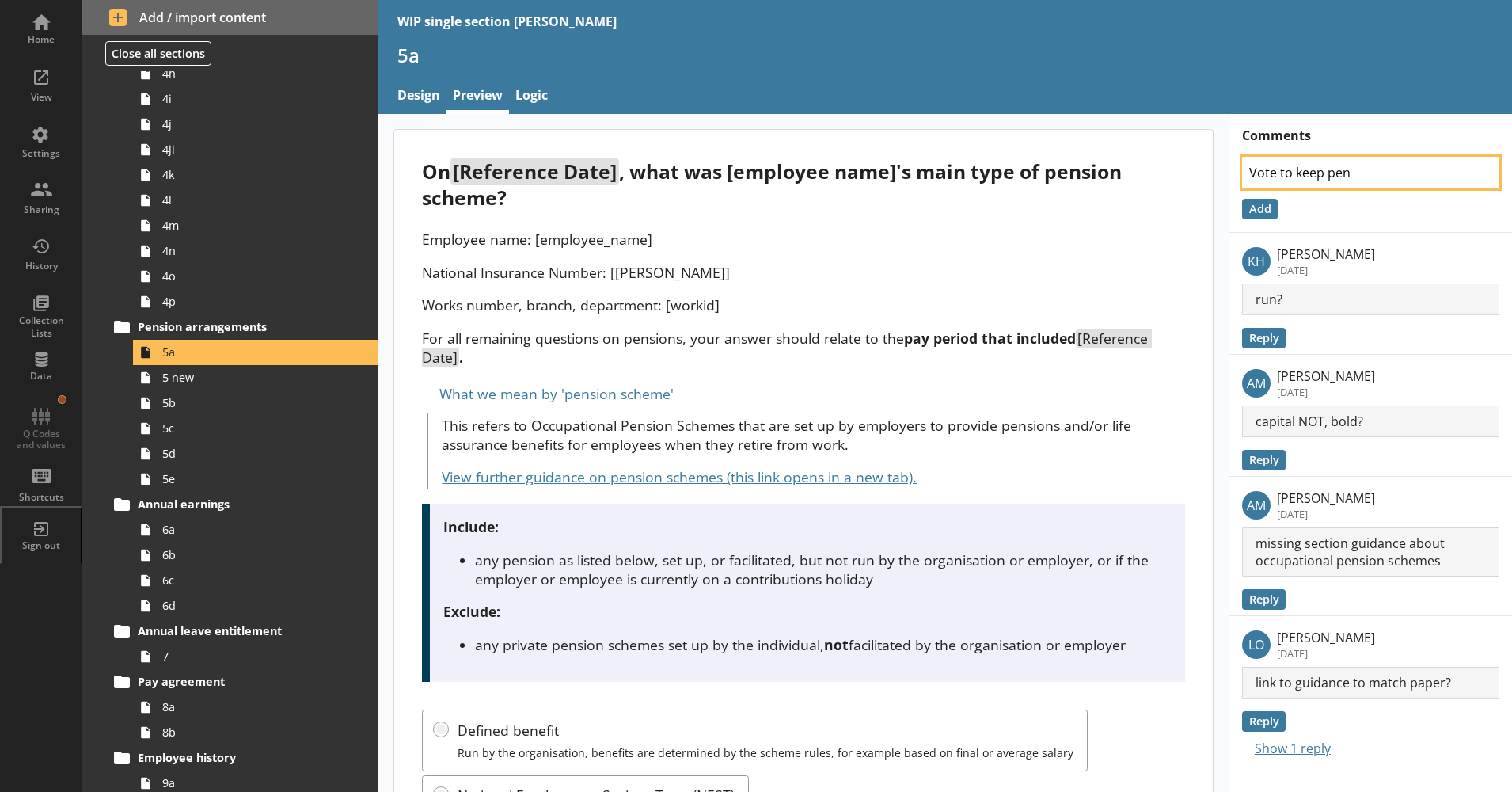 type on "x" 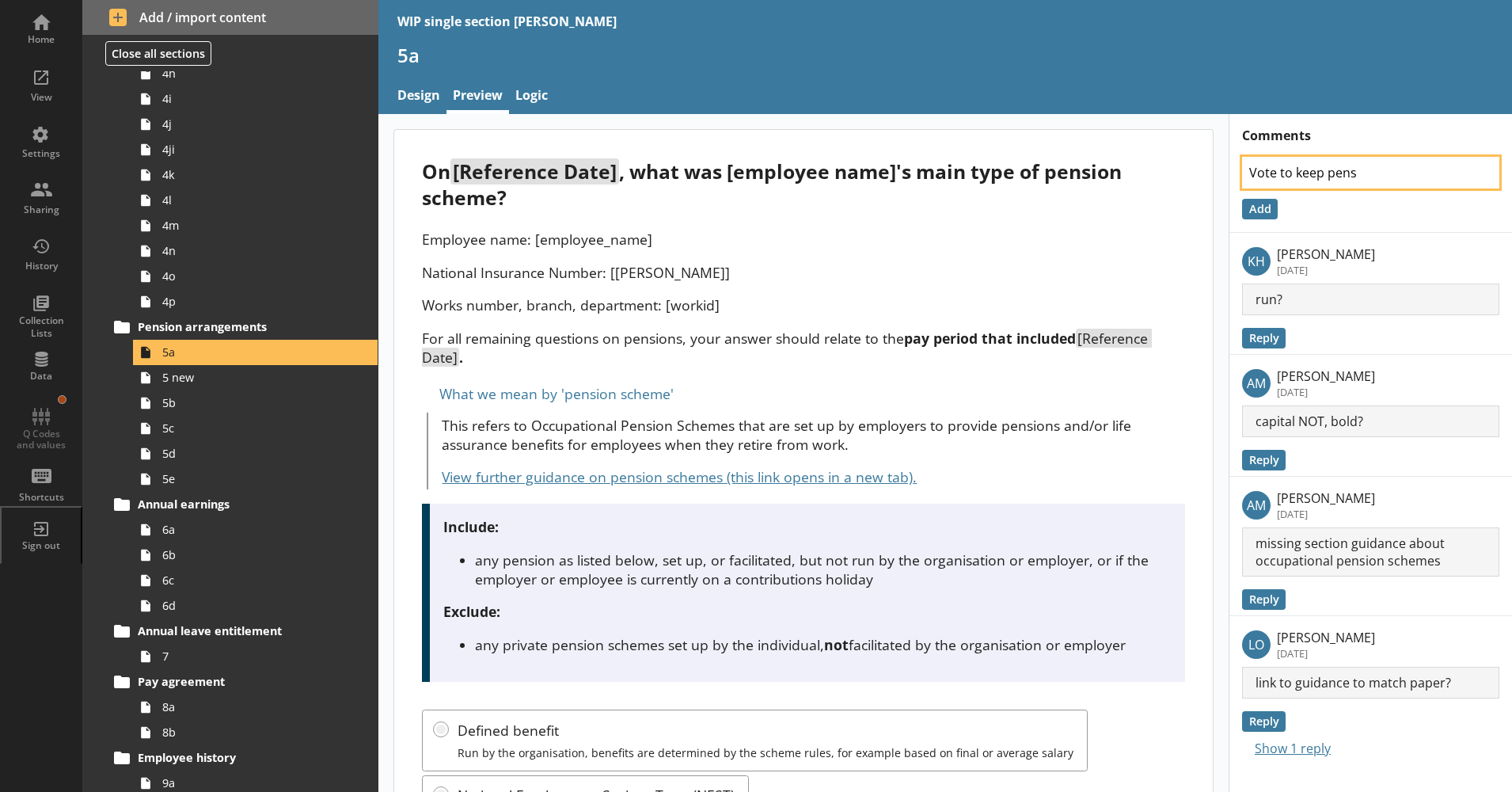 type on "Vote to keep pensi" 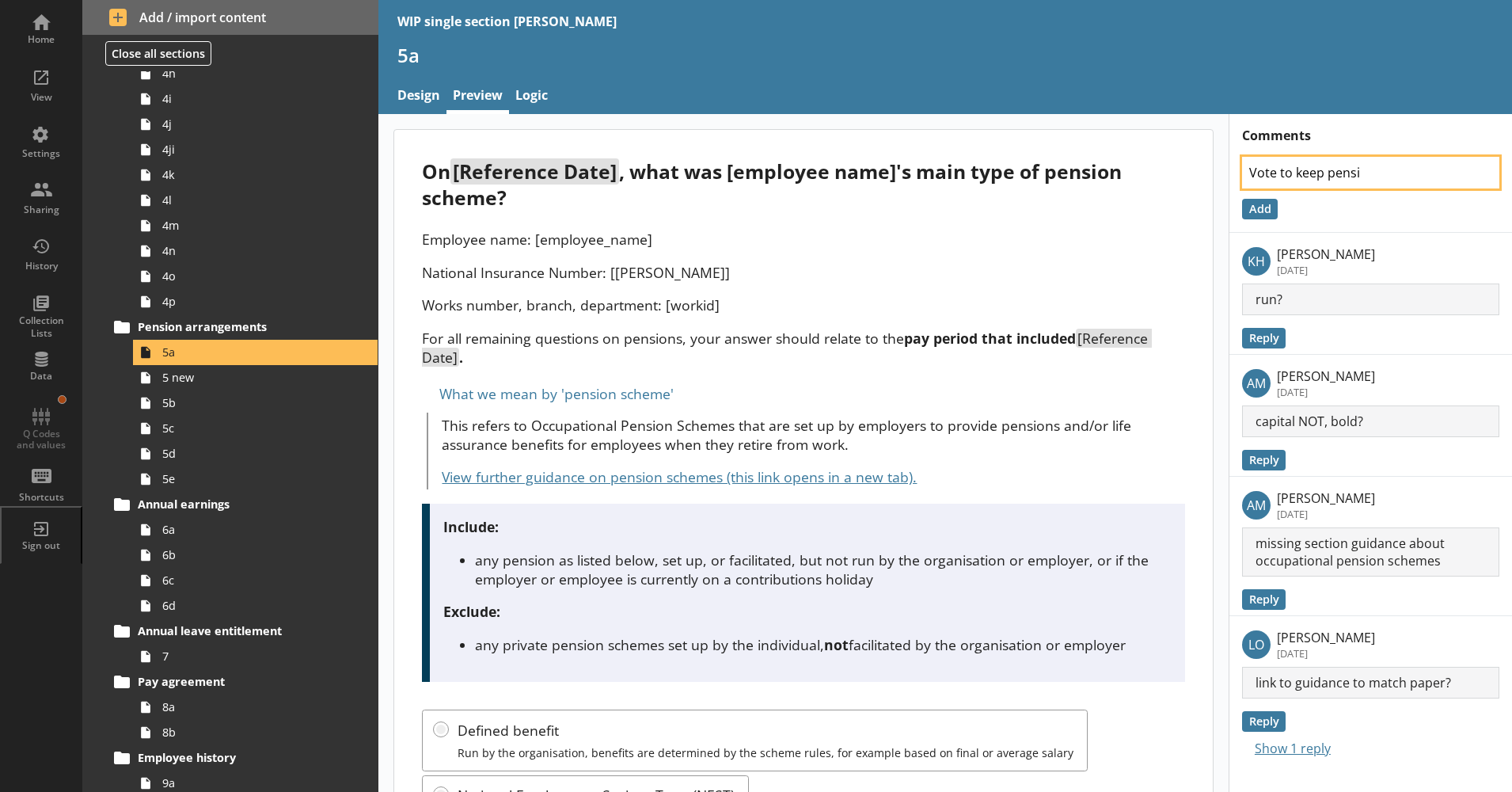 type on "x" 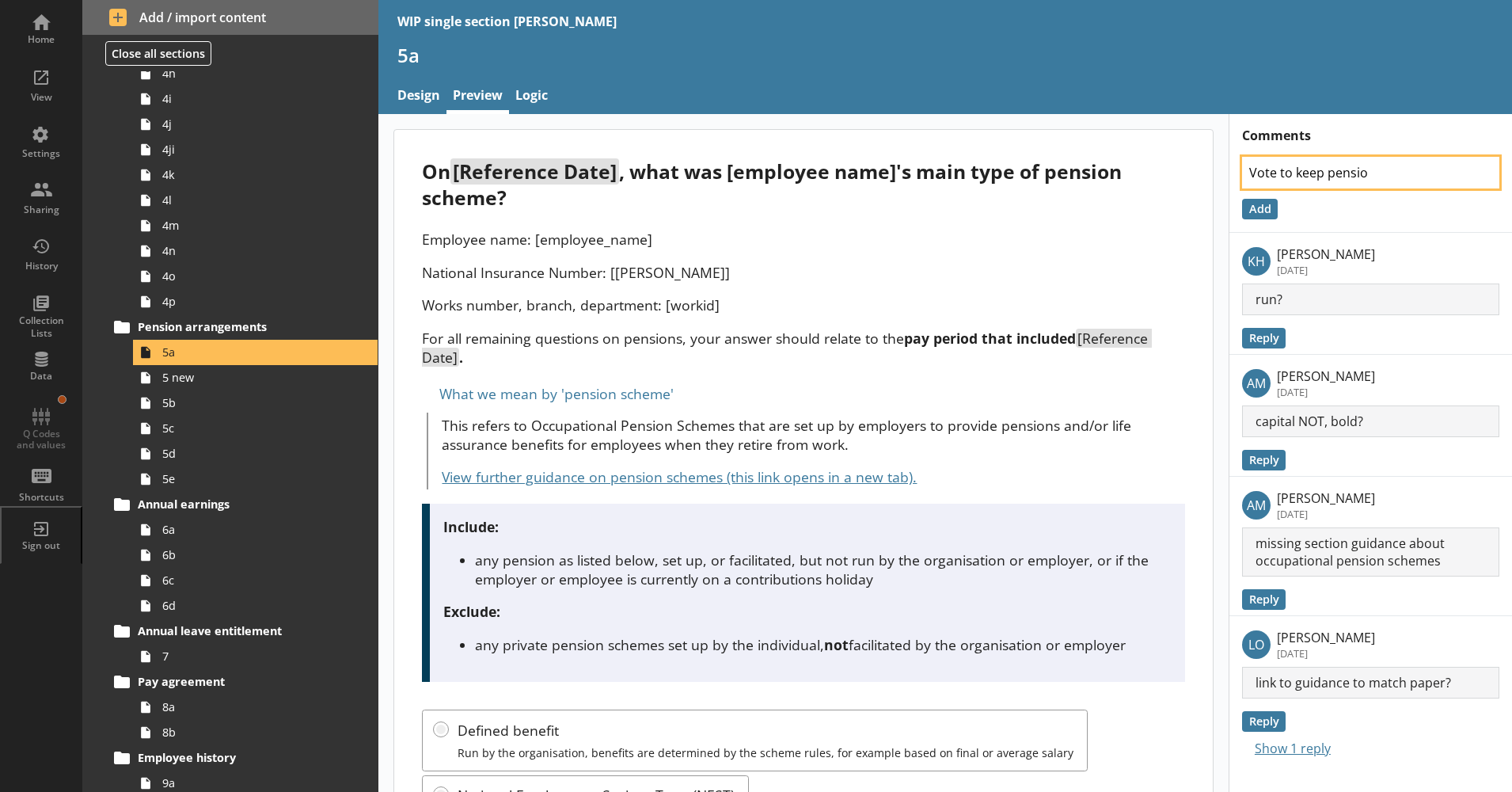 type on "x" 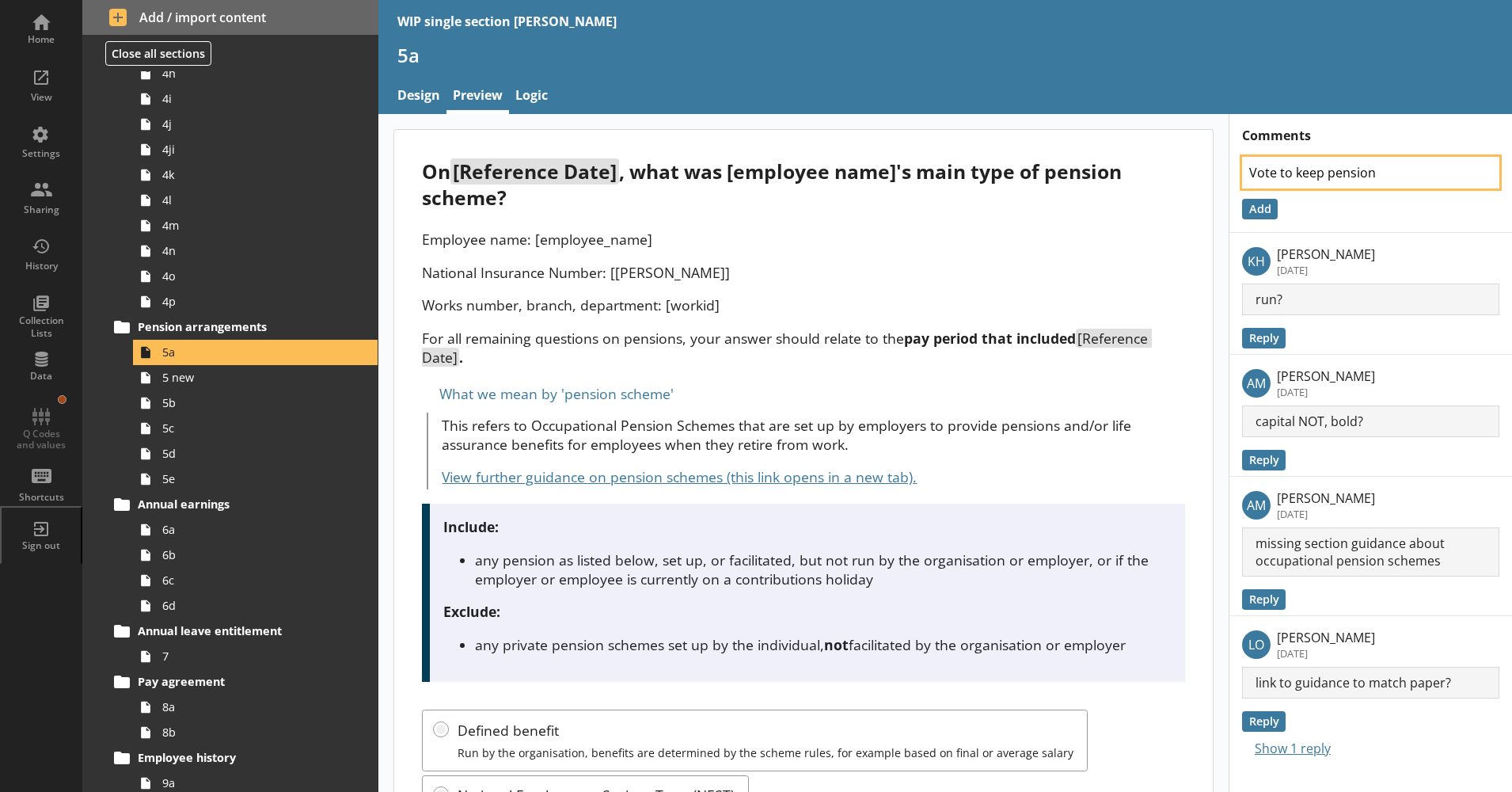 type on "Vote to keep pension" 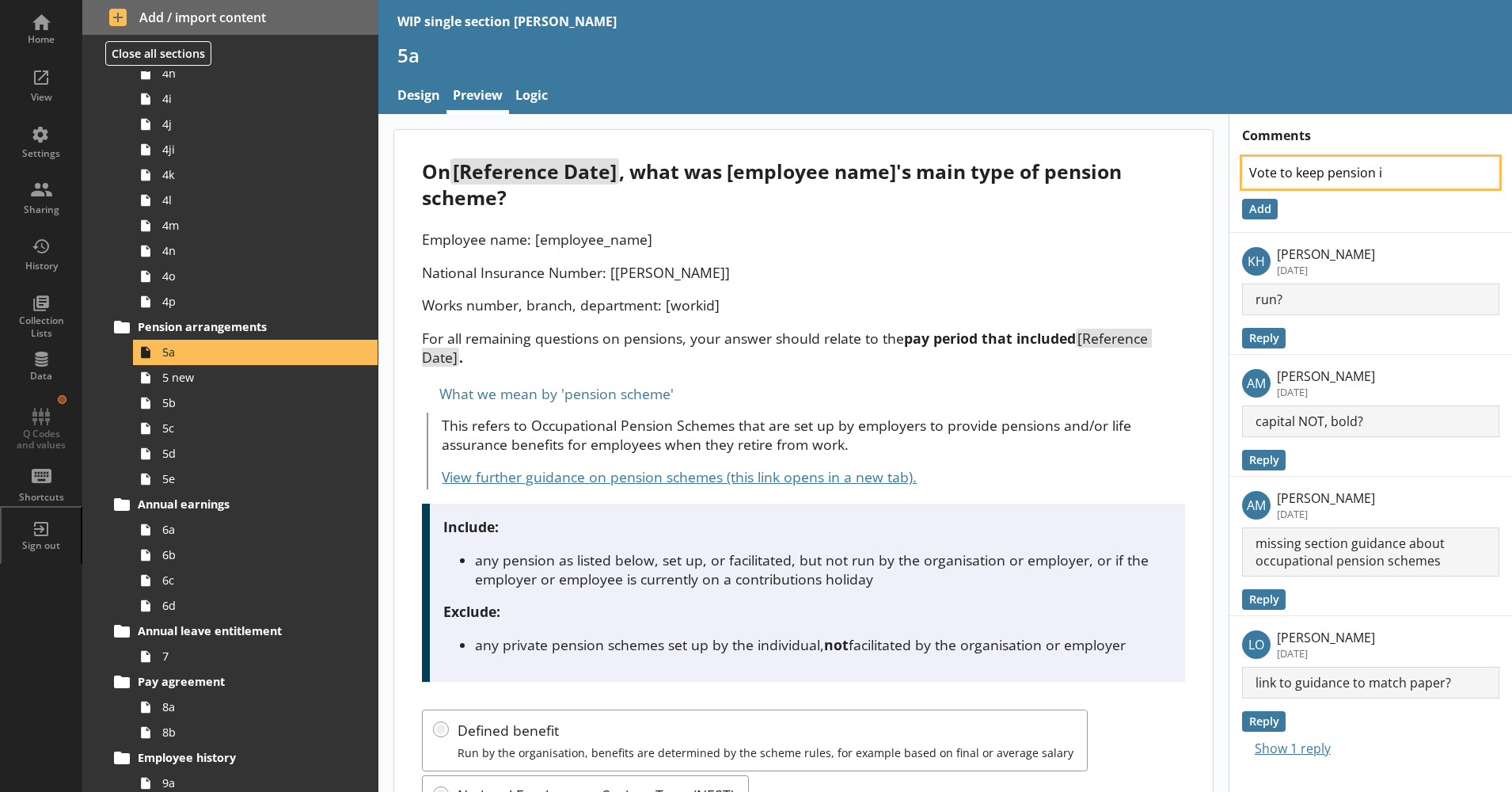type on "x" 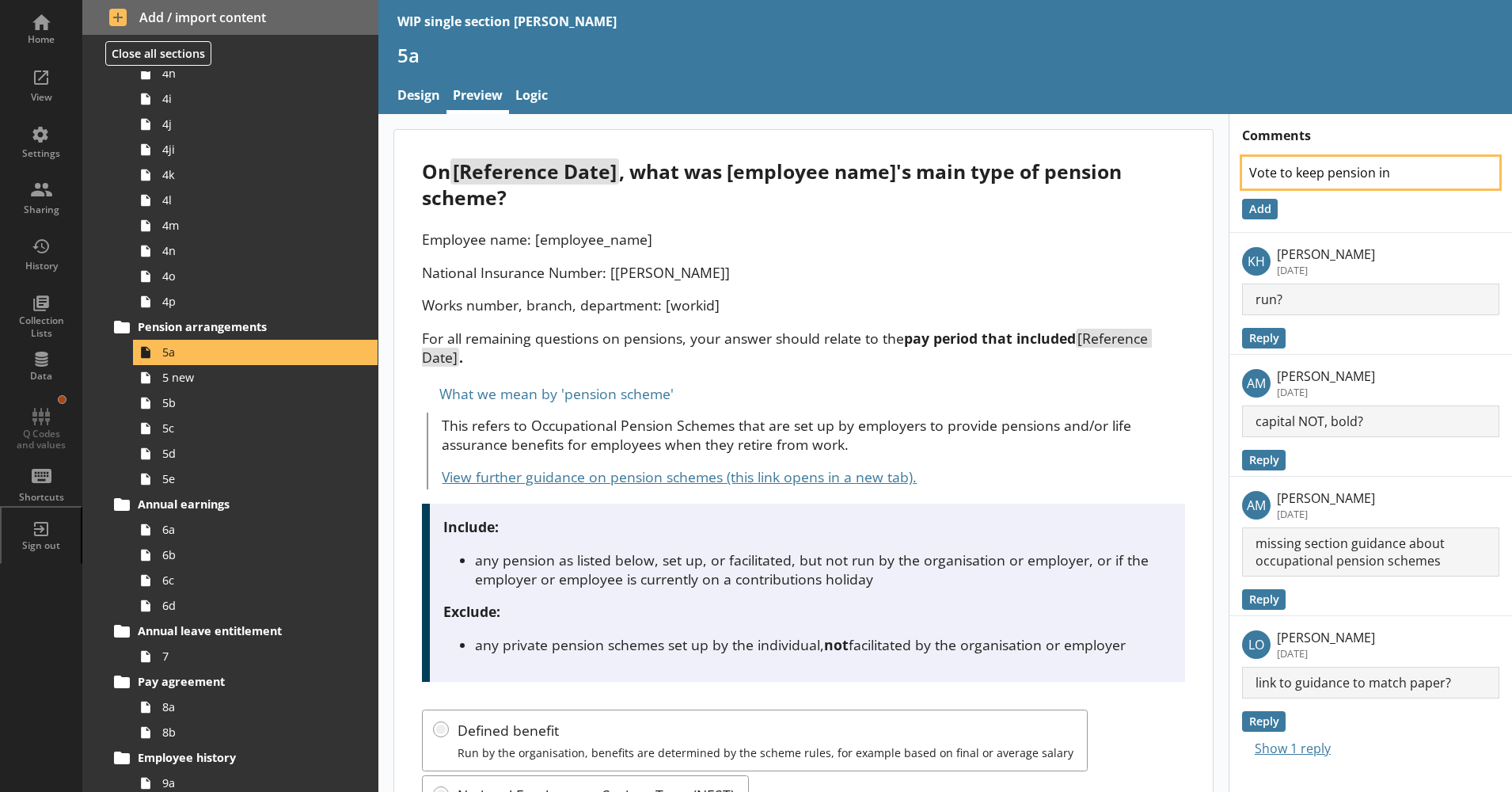 type on "x" 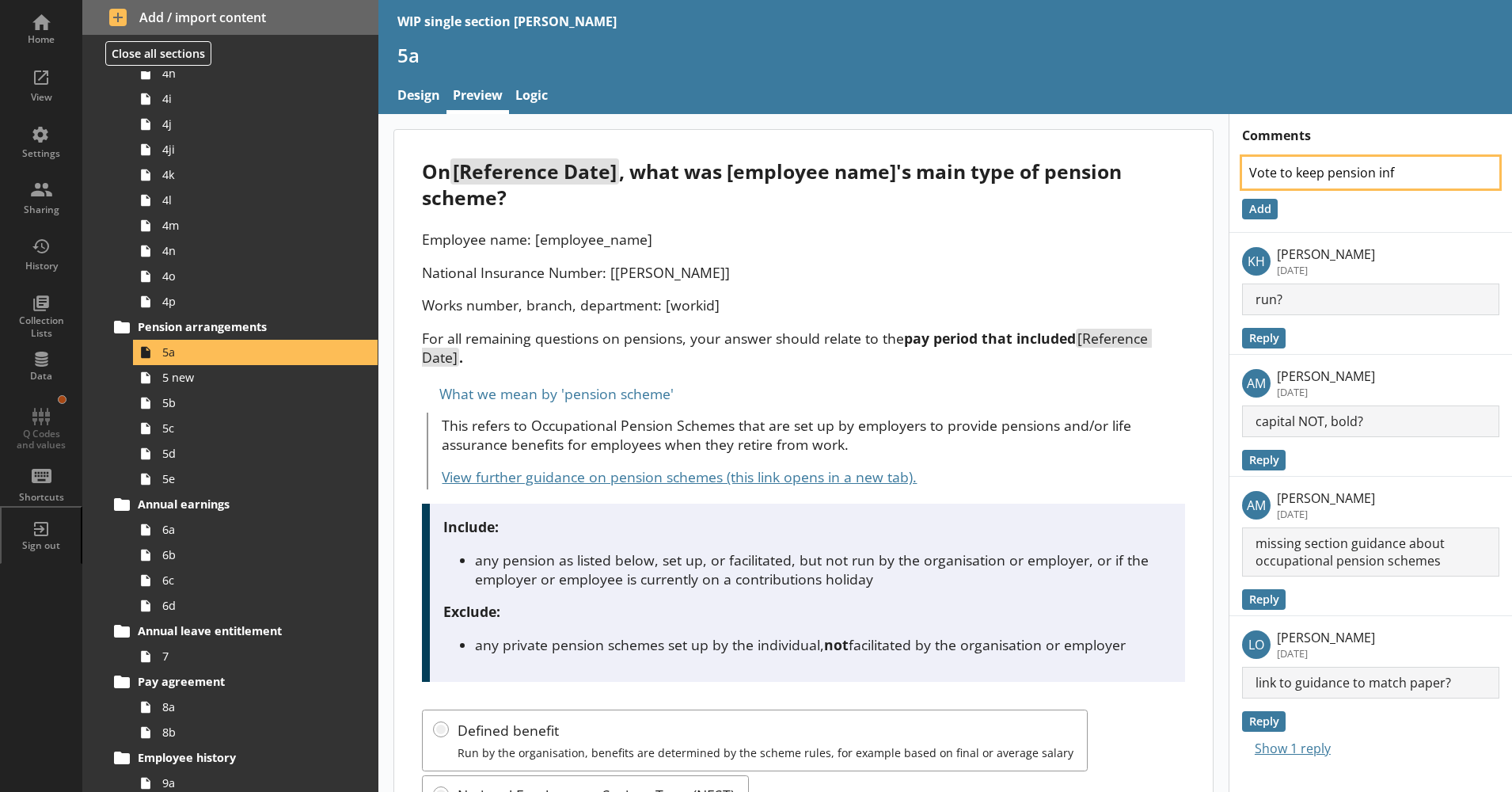 type on "x" 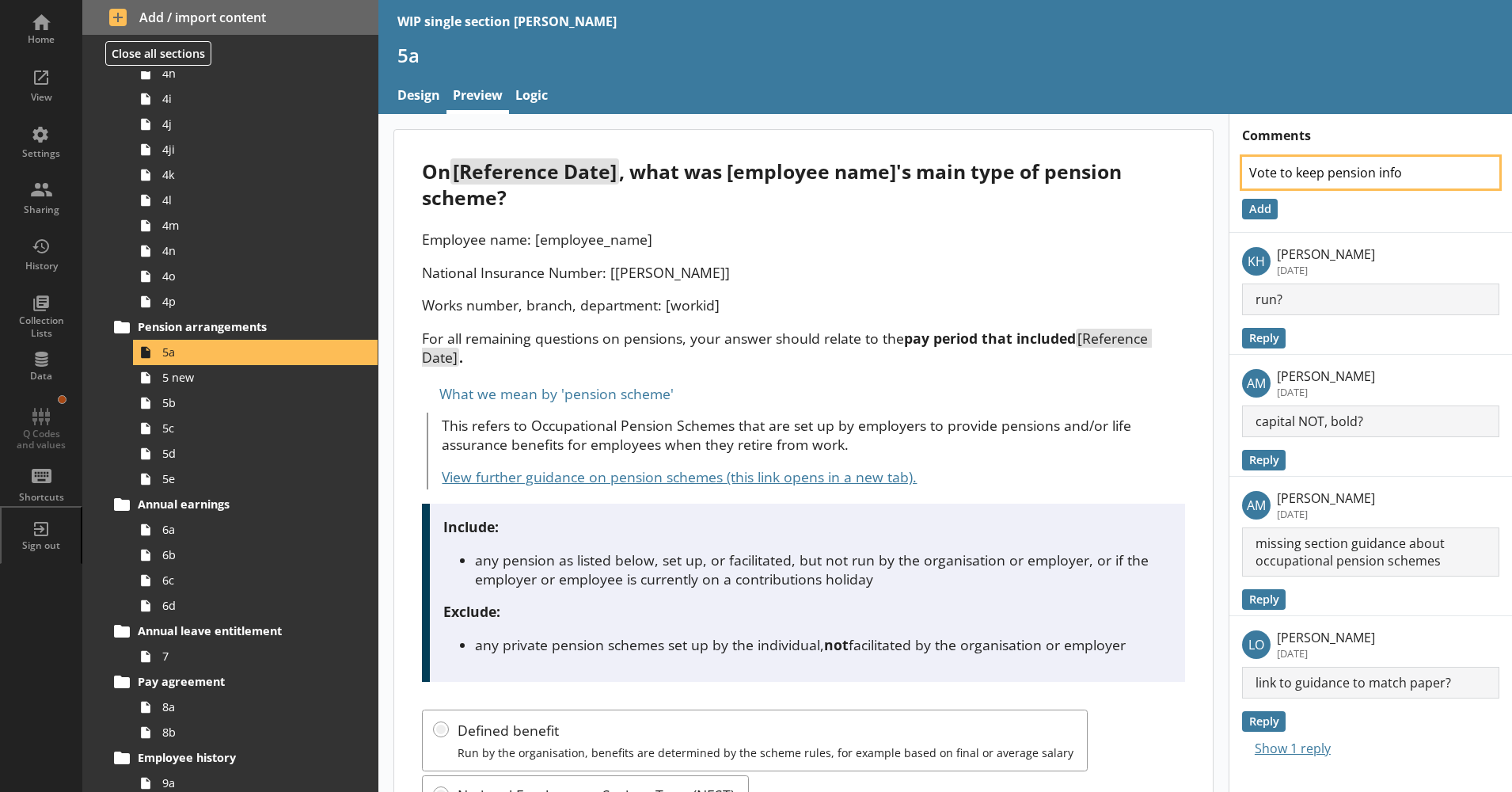 type on "Vote to keep pension info" 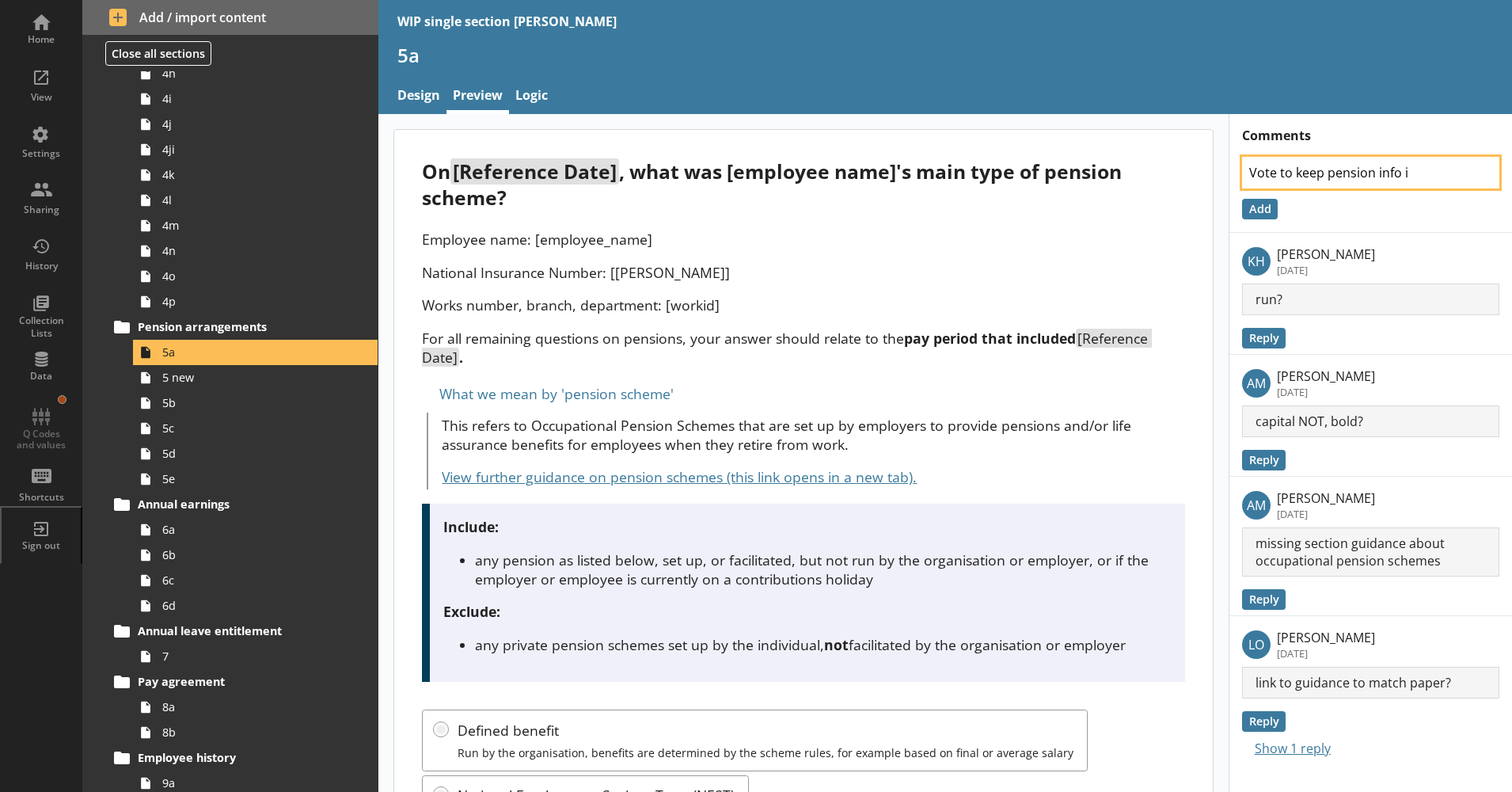 type on "x" 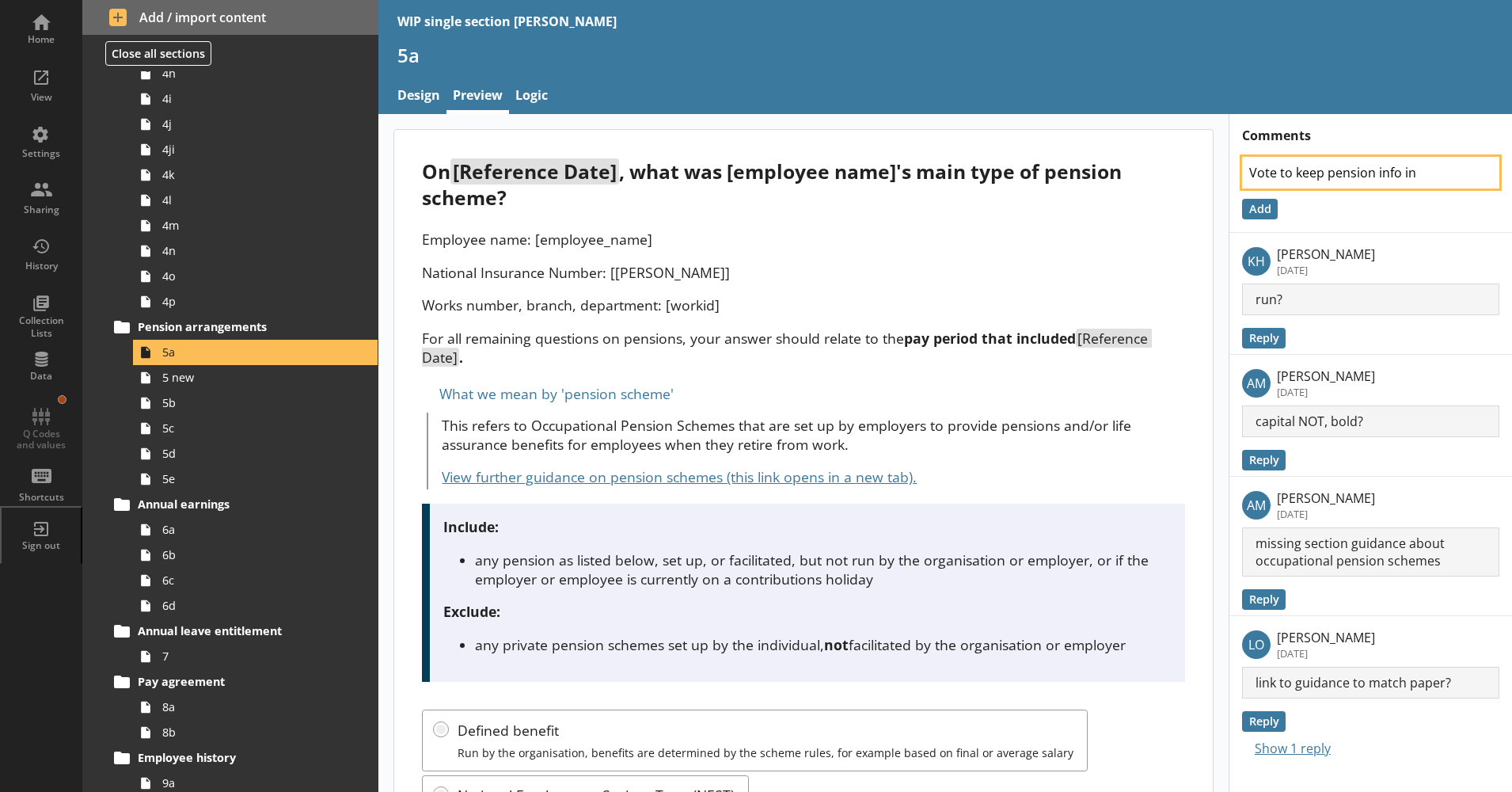 type on "Vote to keep pension info in" 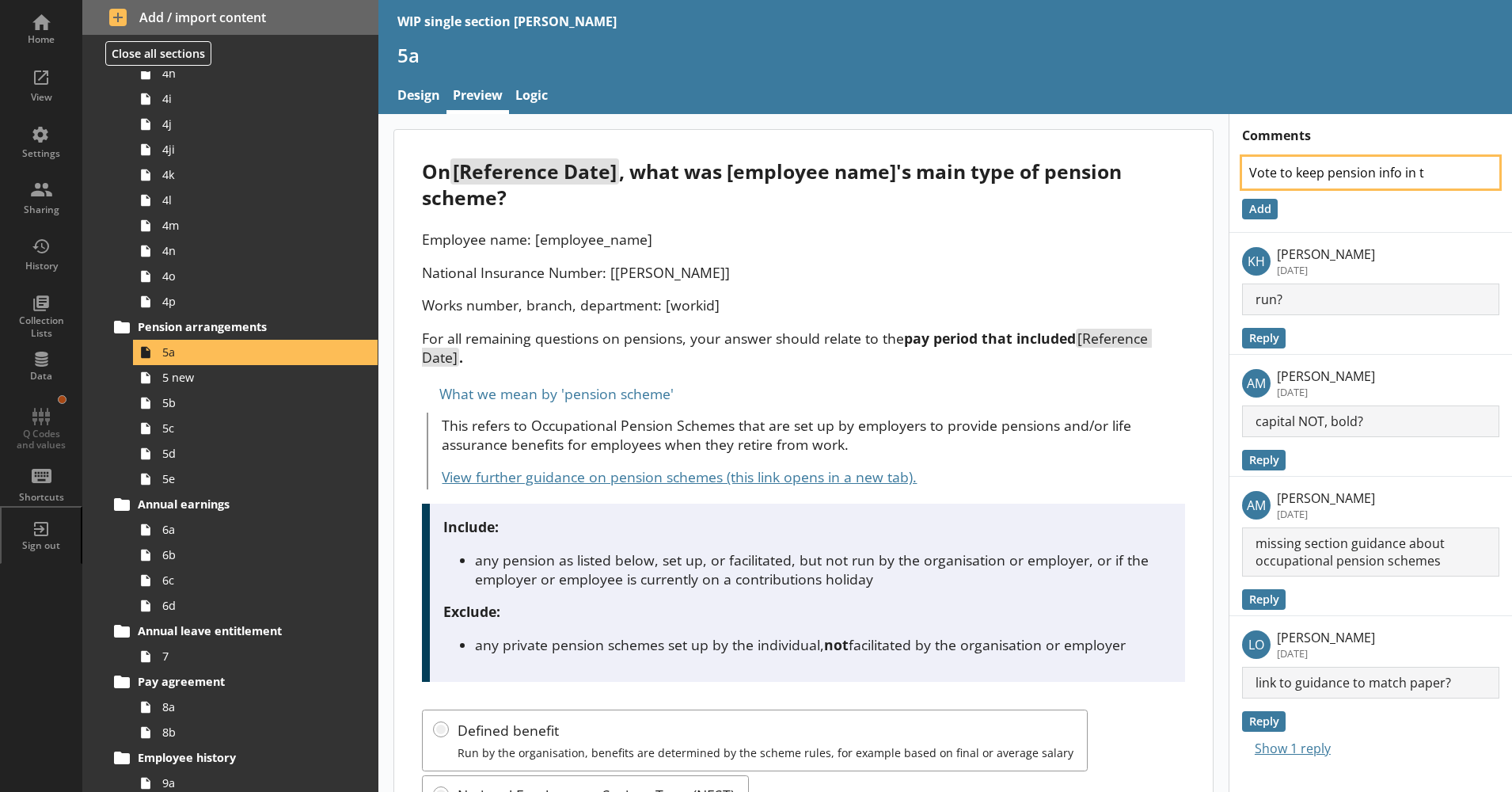 type on "x" 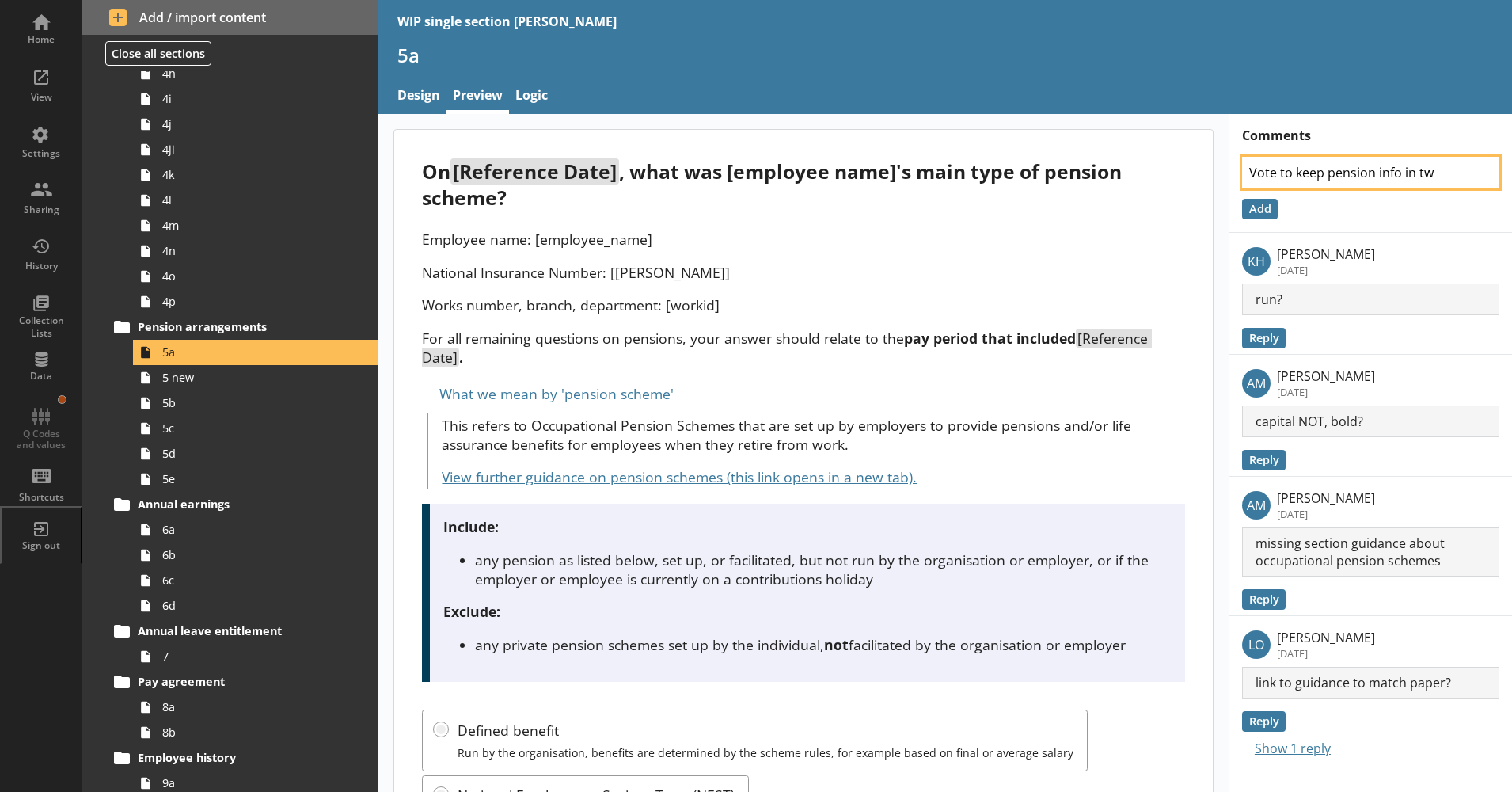 type on "x" 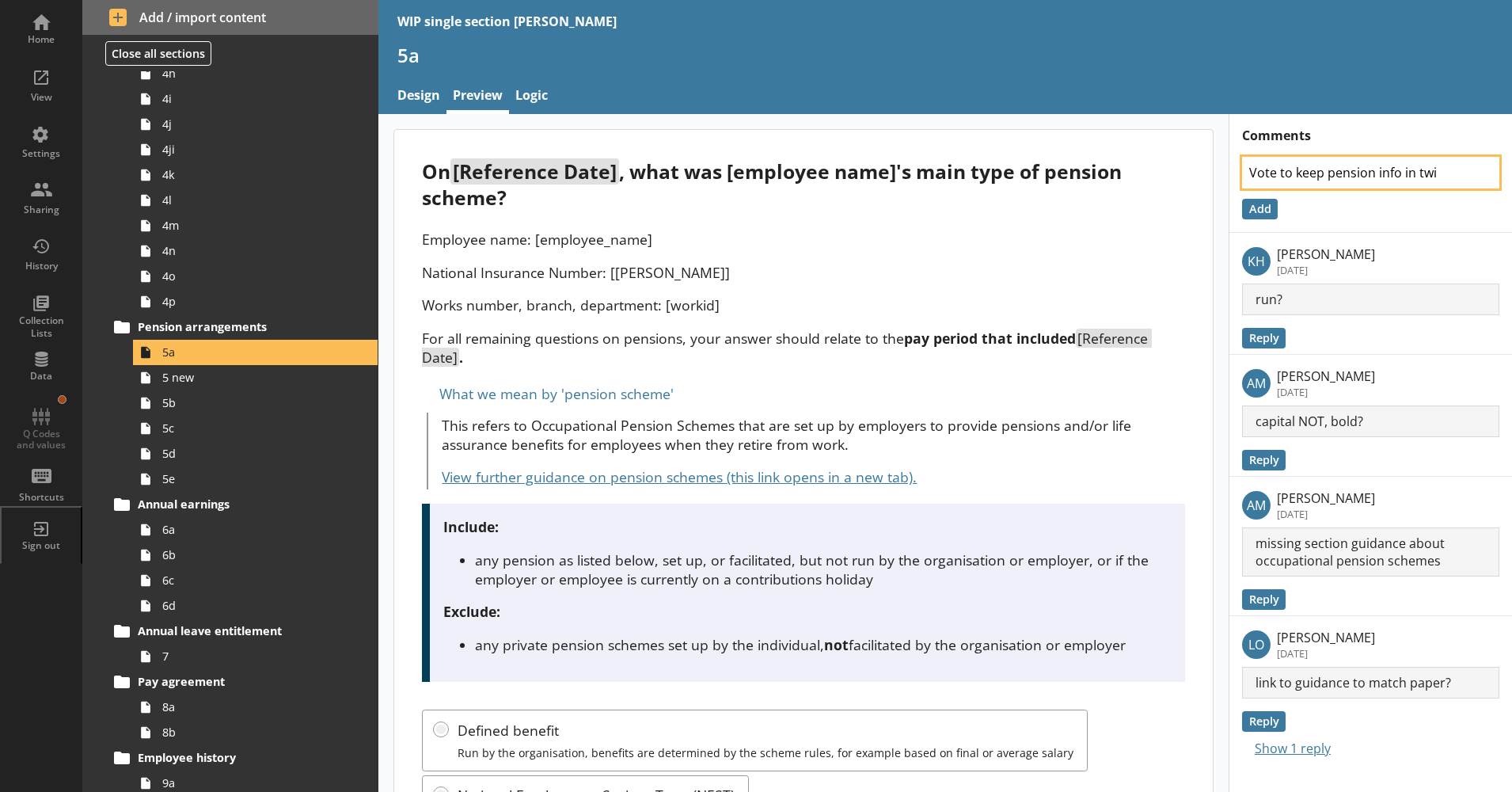 type on "x" 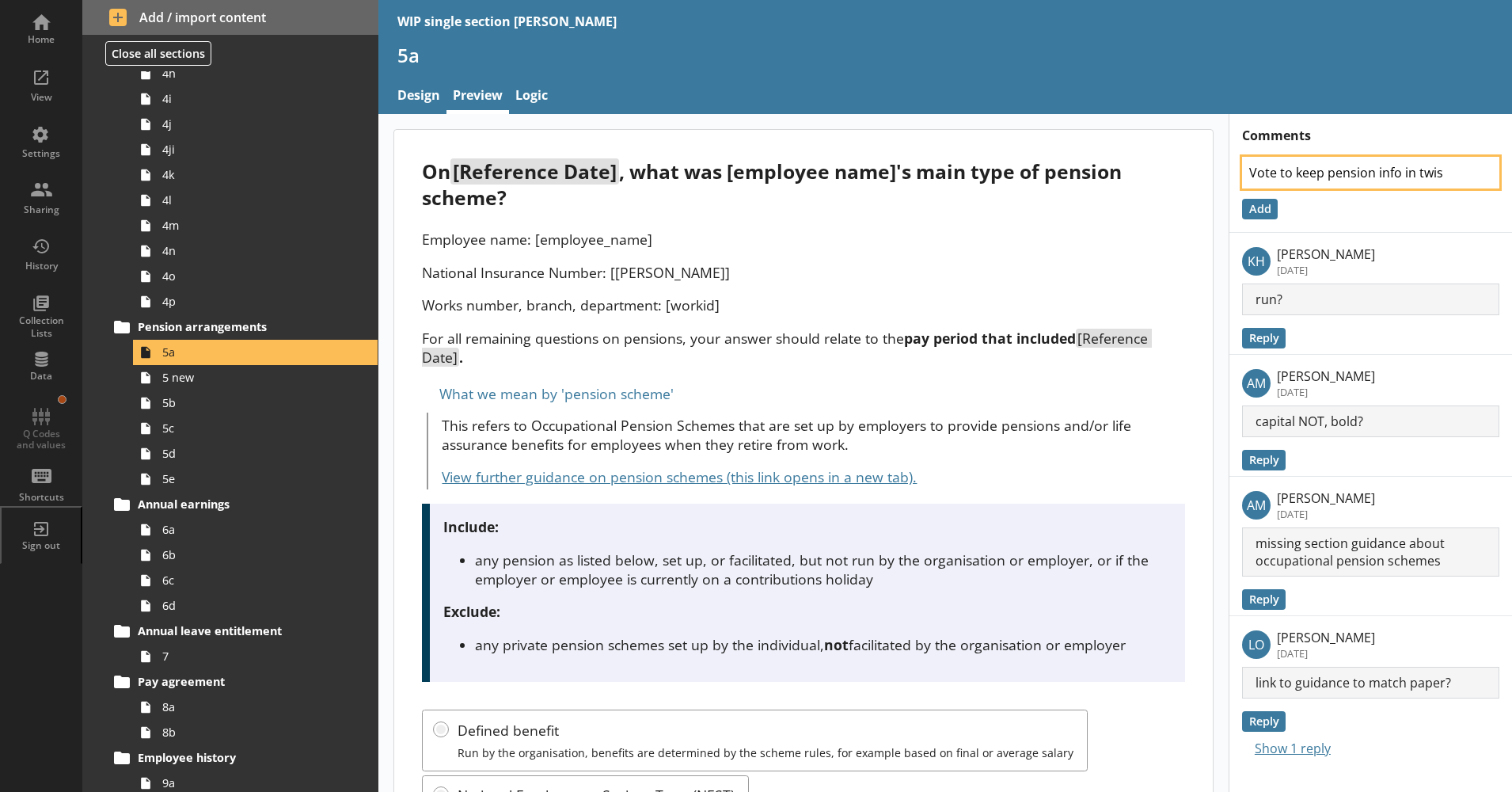 type on "x" 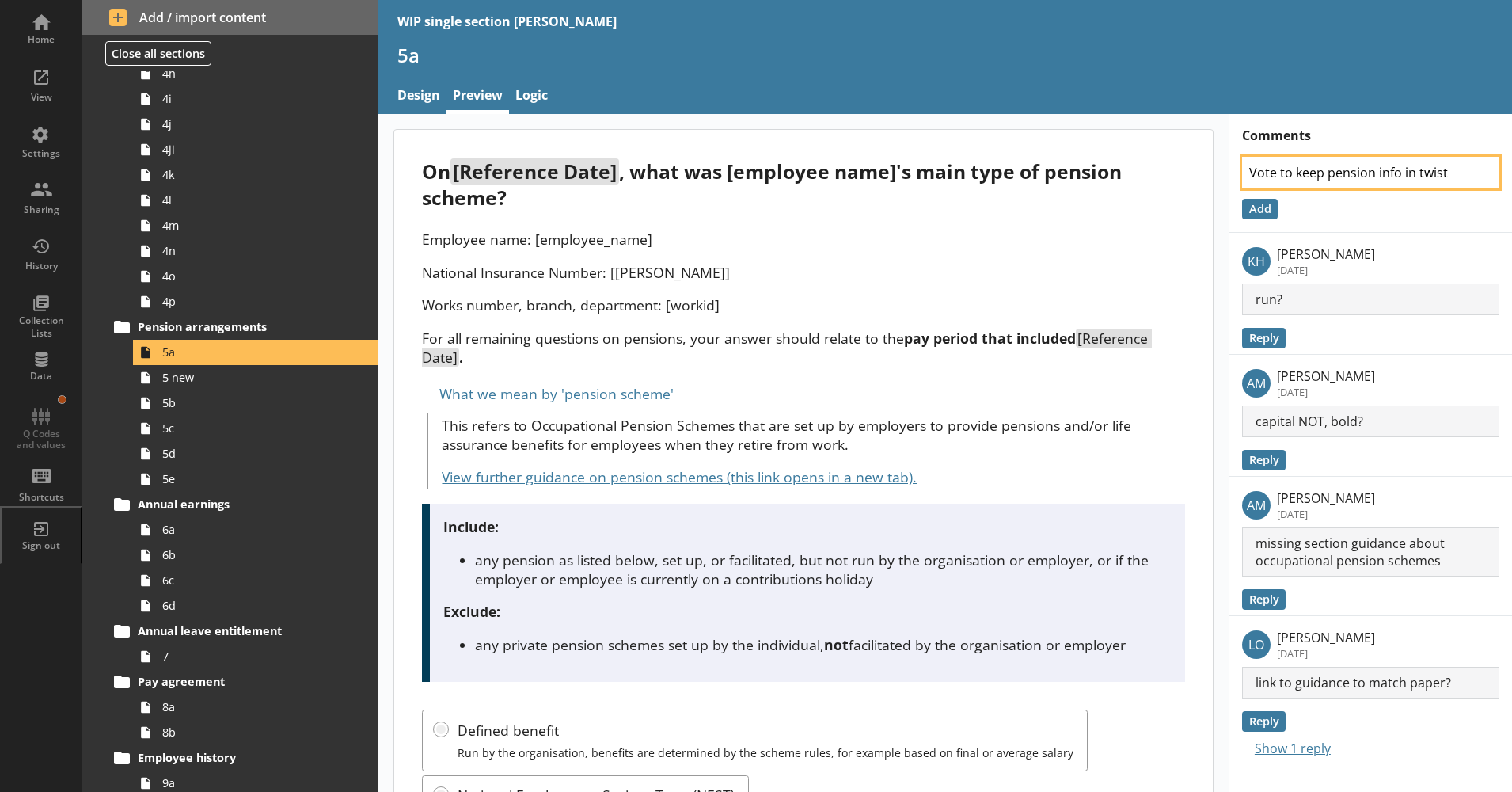 type on "x" 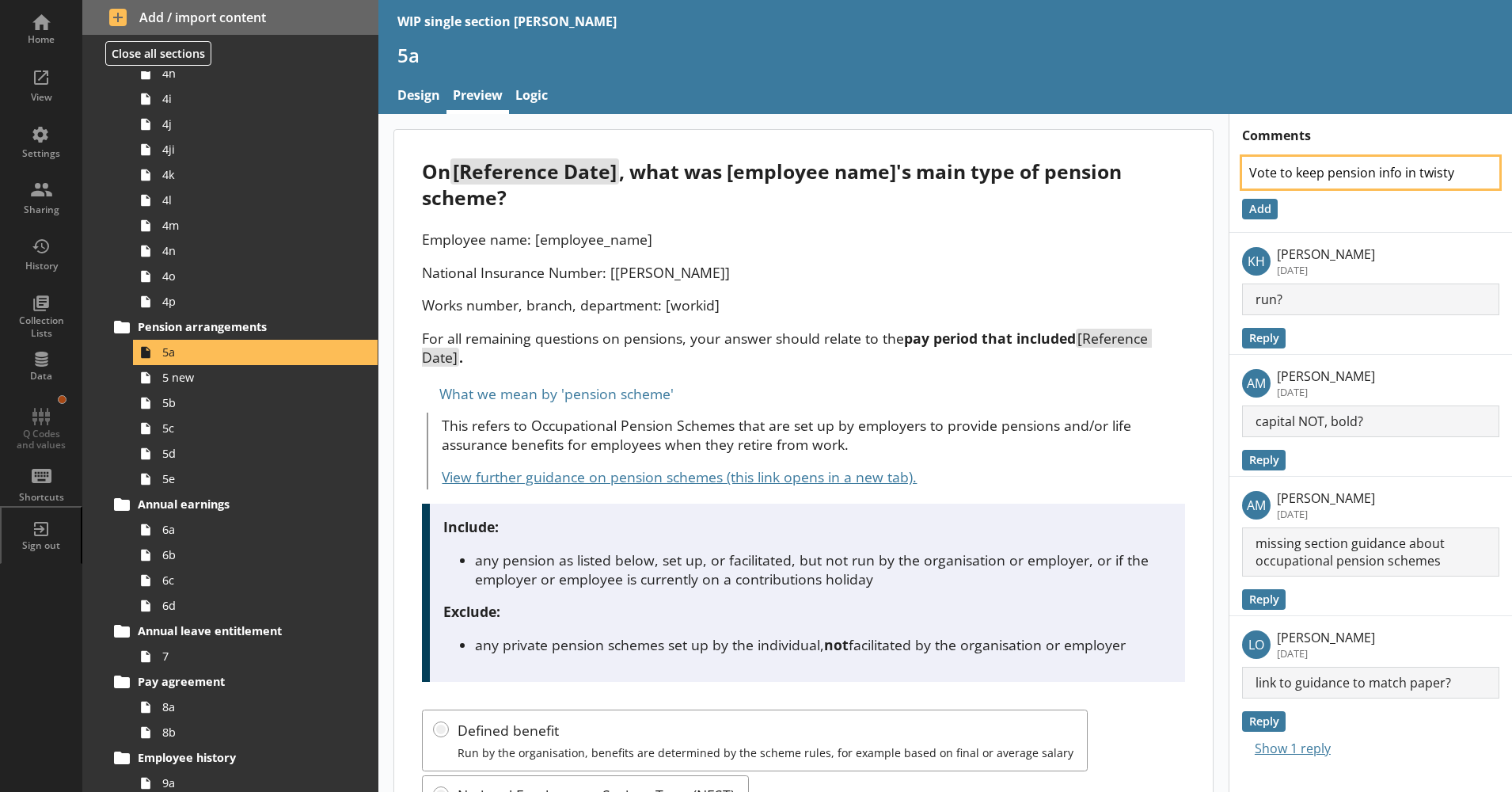 type 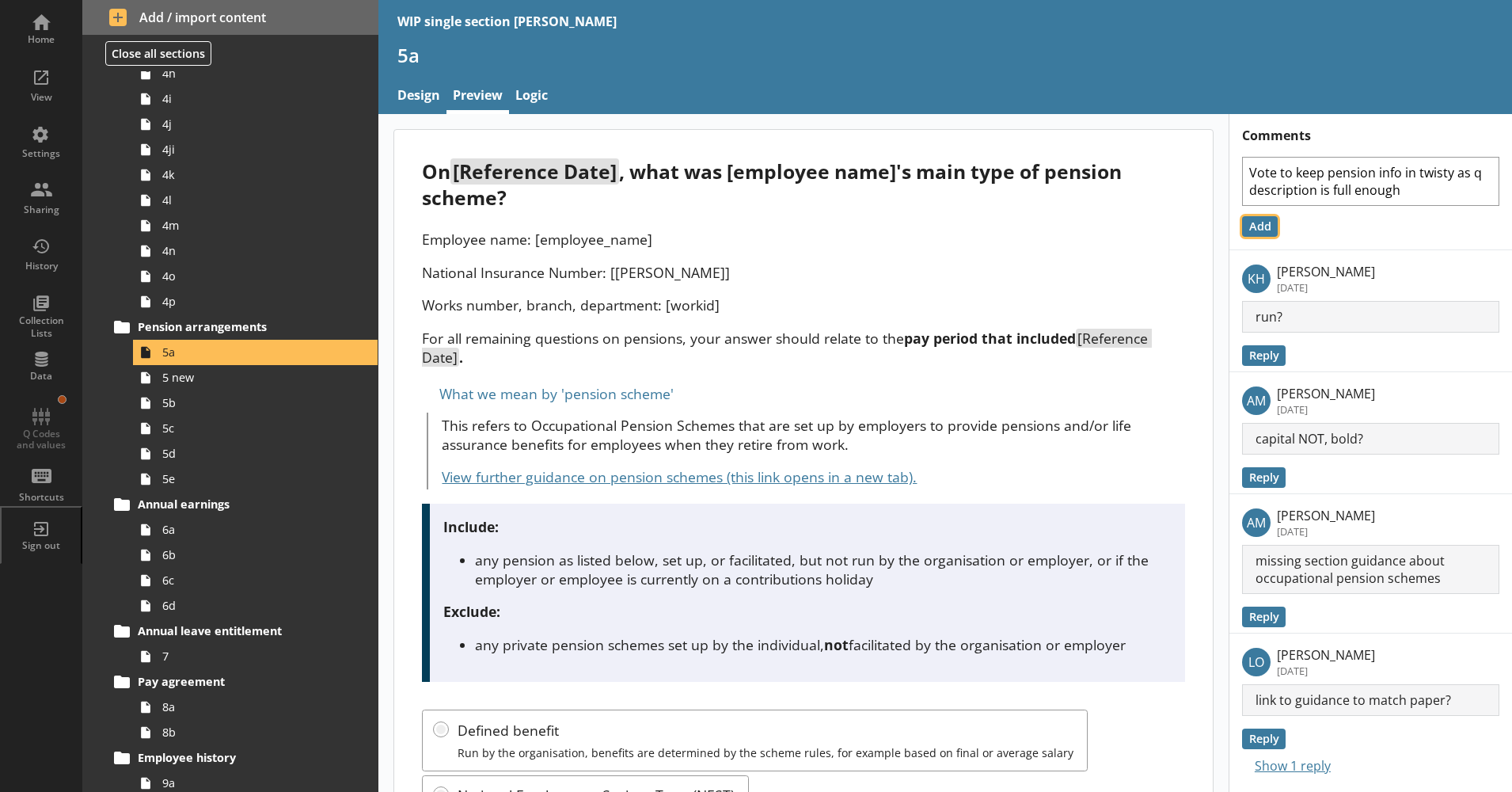 click on "Add" at bounding box center [1259, 227] 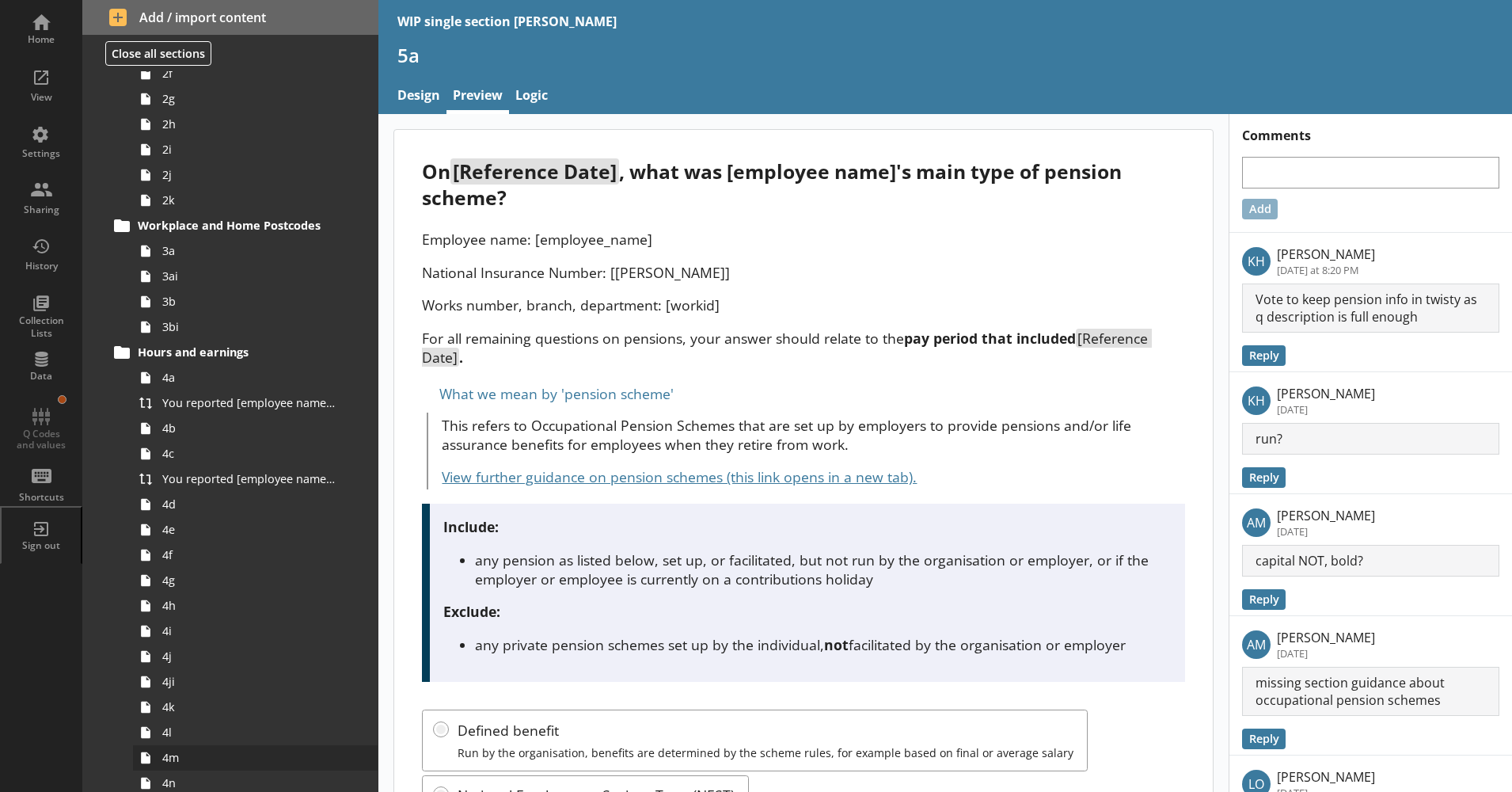 scroll, scrollTop: 0, scrollLeft: 0, axis: both 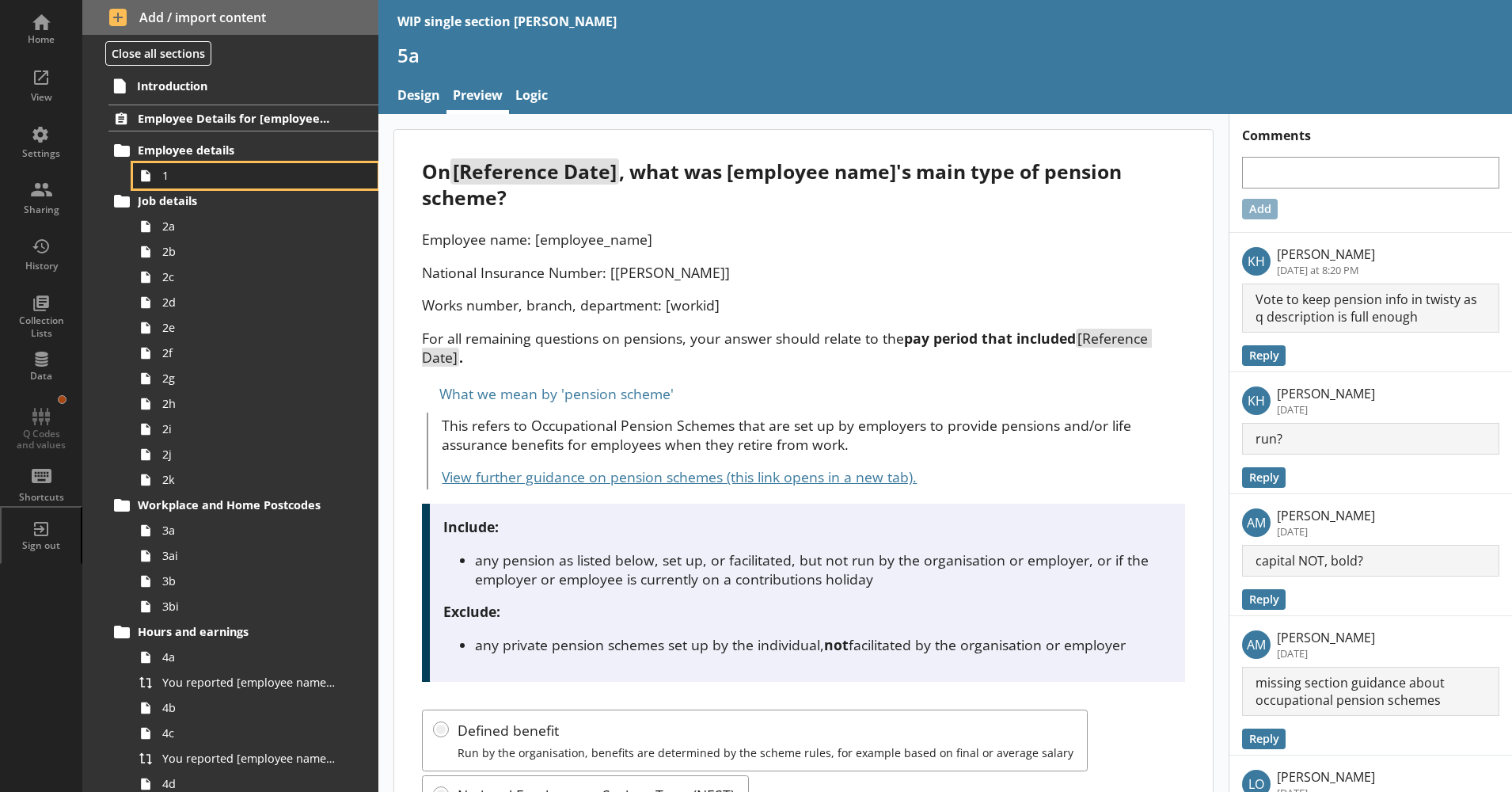 click on "1" at bounding box center [249, 175] 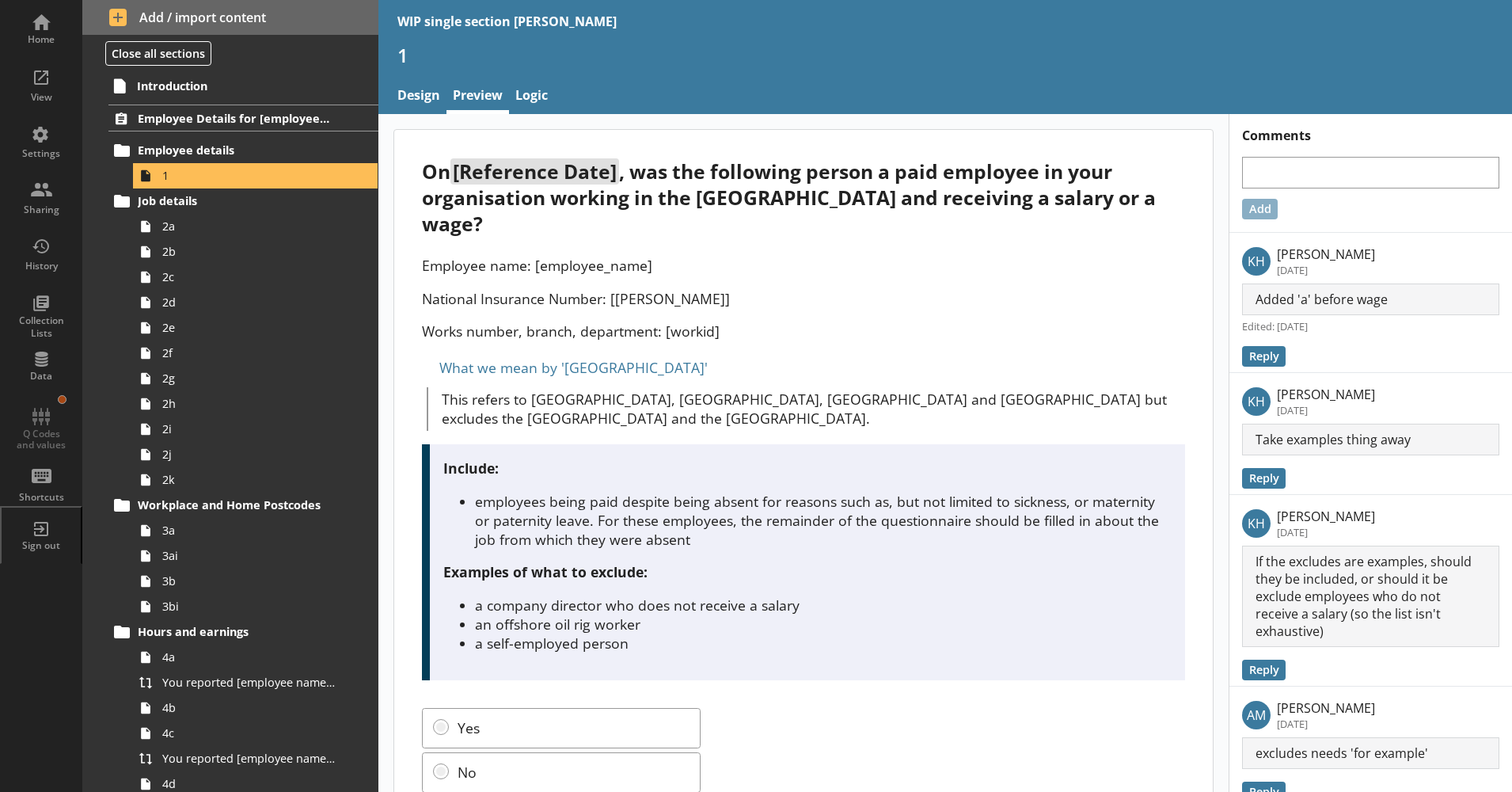 click on "employees being paid despite being absent for reasons such as, but not limited to sickness, or maternity or paternity leave. For these employees, the remainder of the questionnaire should be filled in about the job from which they were absent" at bounding box center (822, 520) 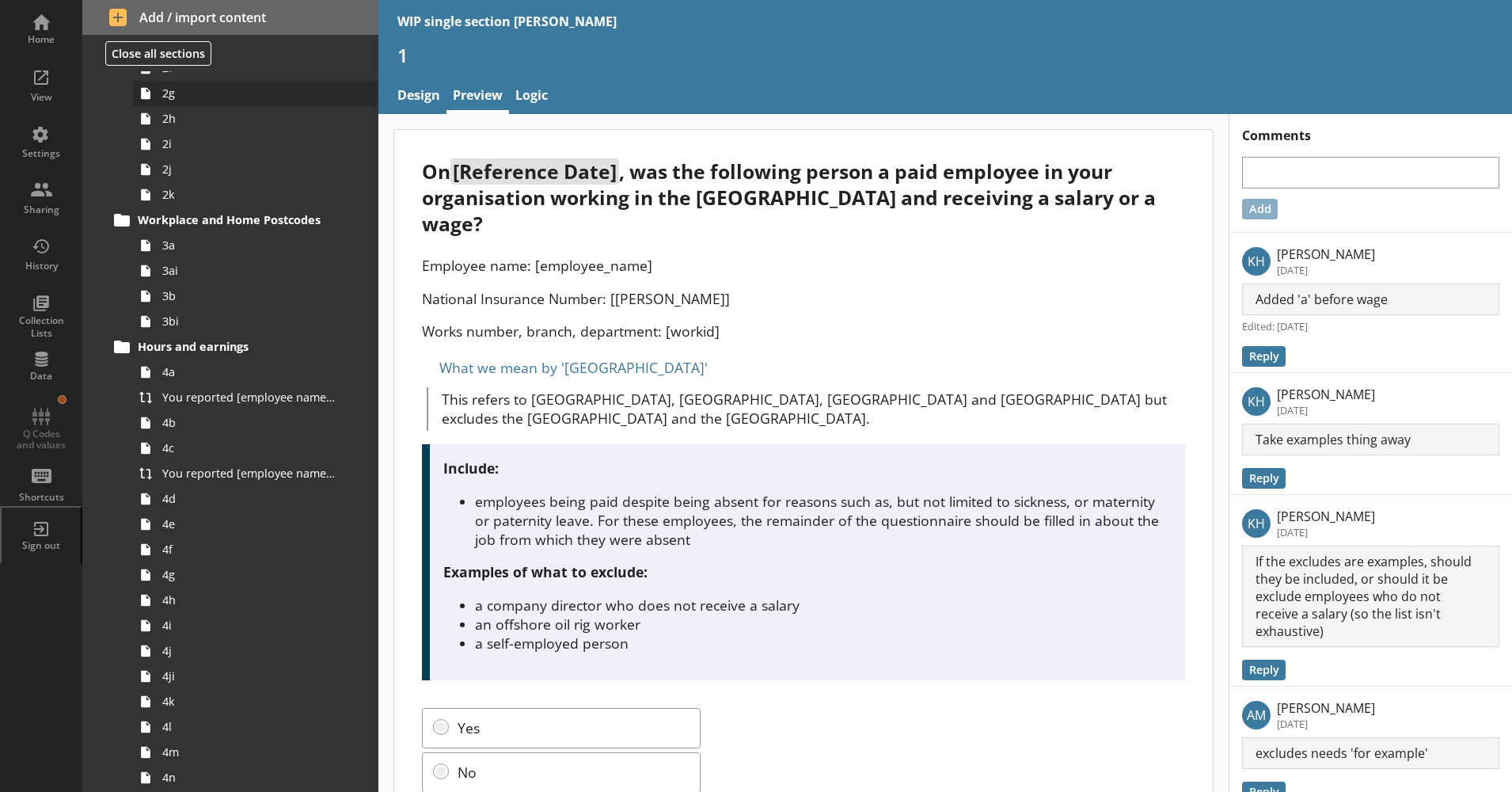 scroll, scrollTop: 289, scrollLeft: 0, axis: vertical 